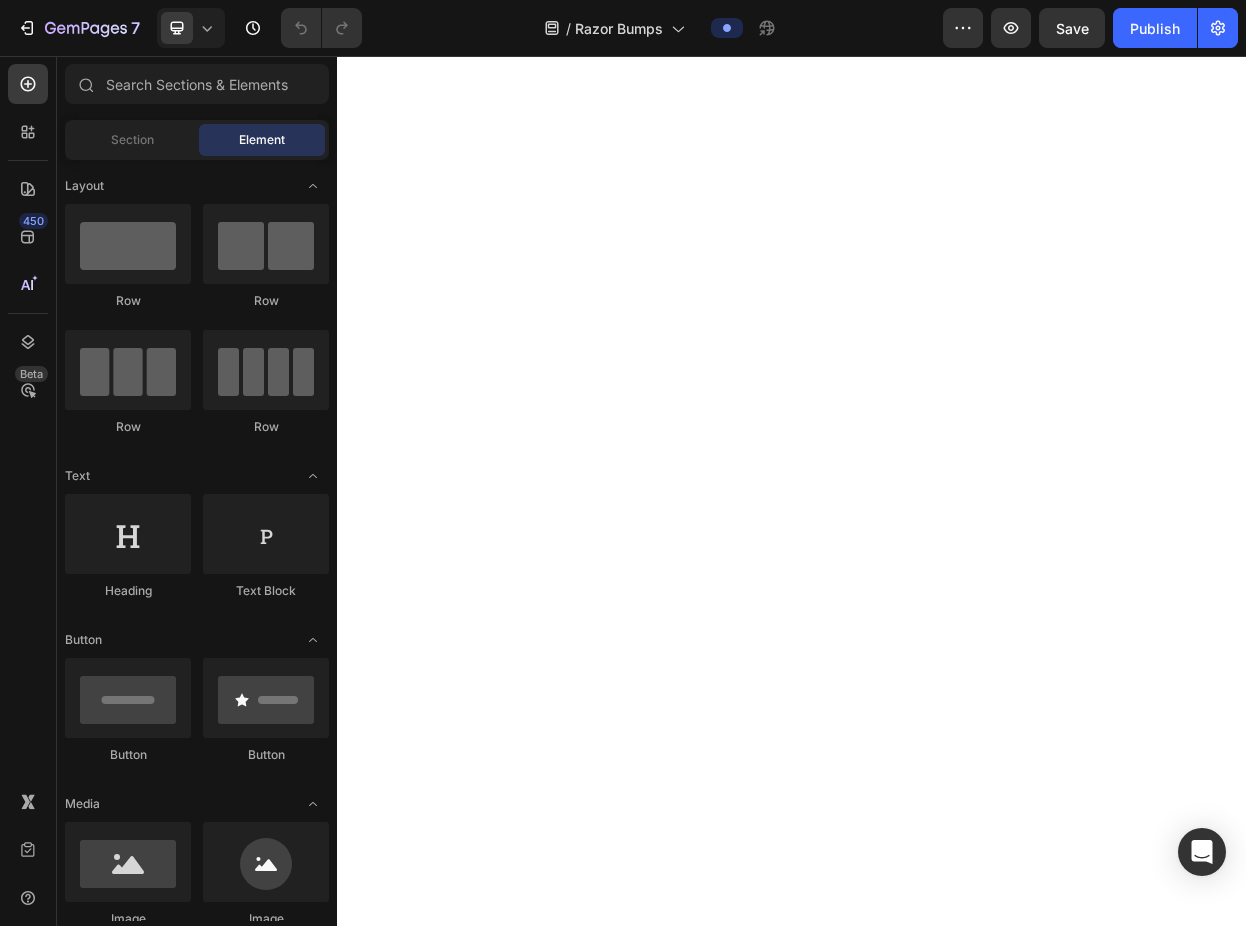 scroll, scrollTop: 0, scrollLeft: 0, axis: both 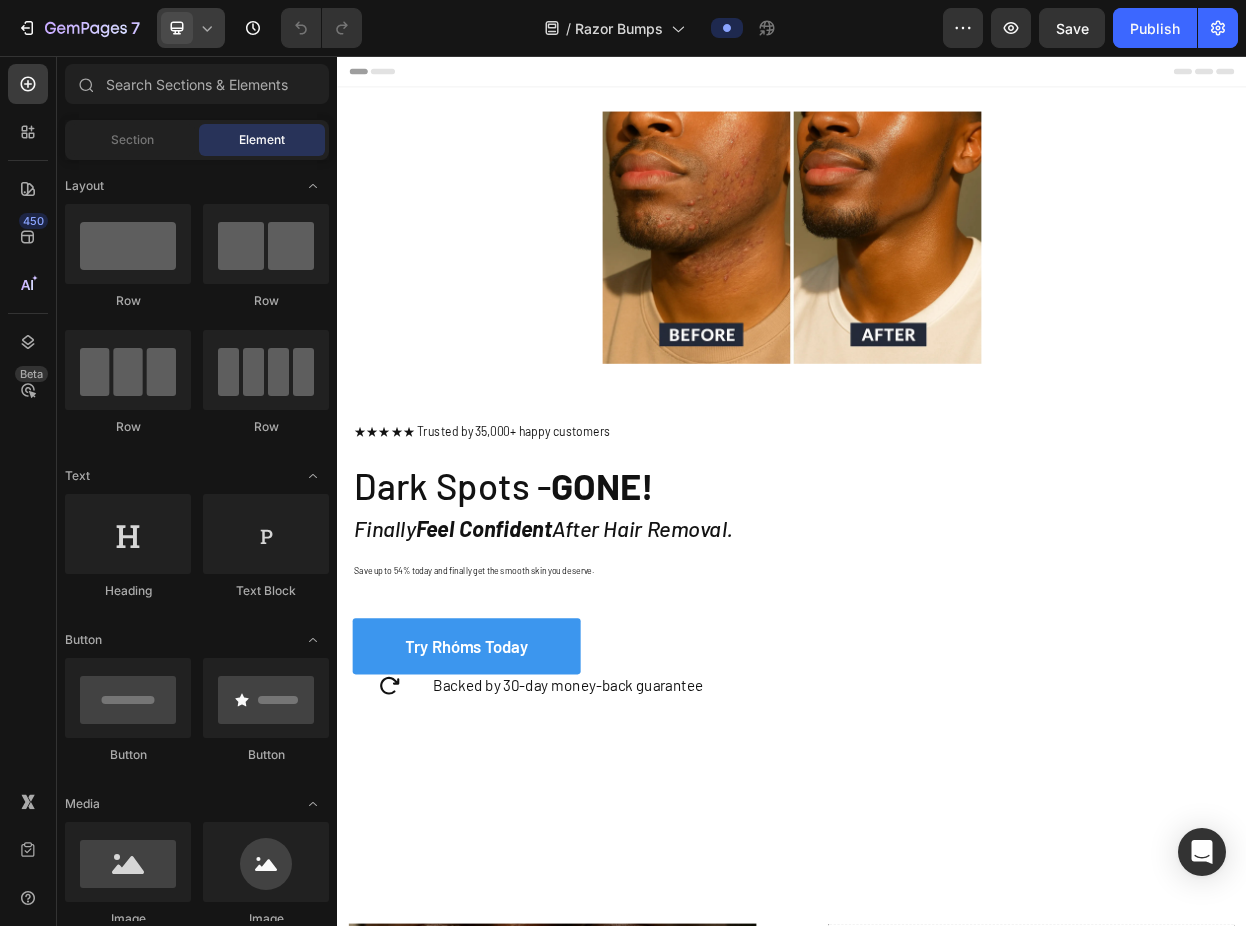 click 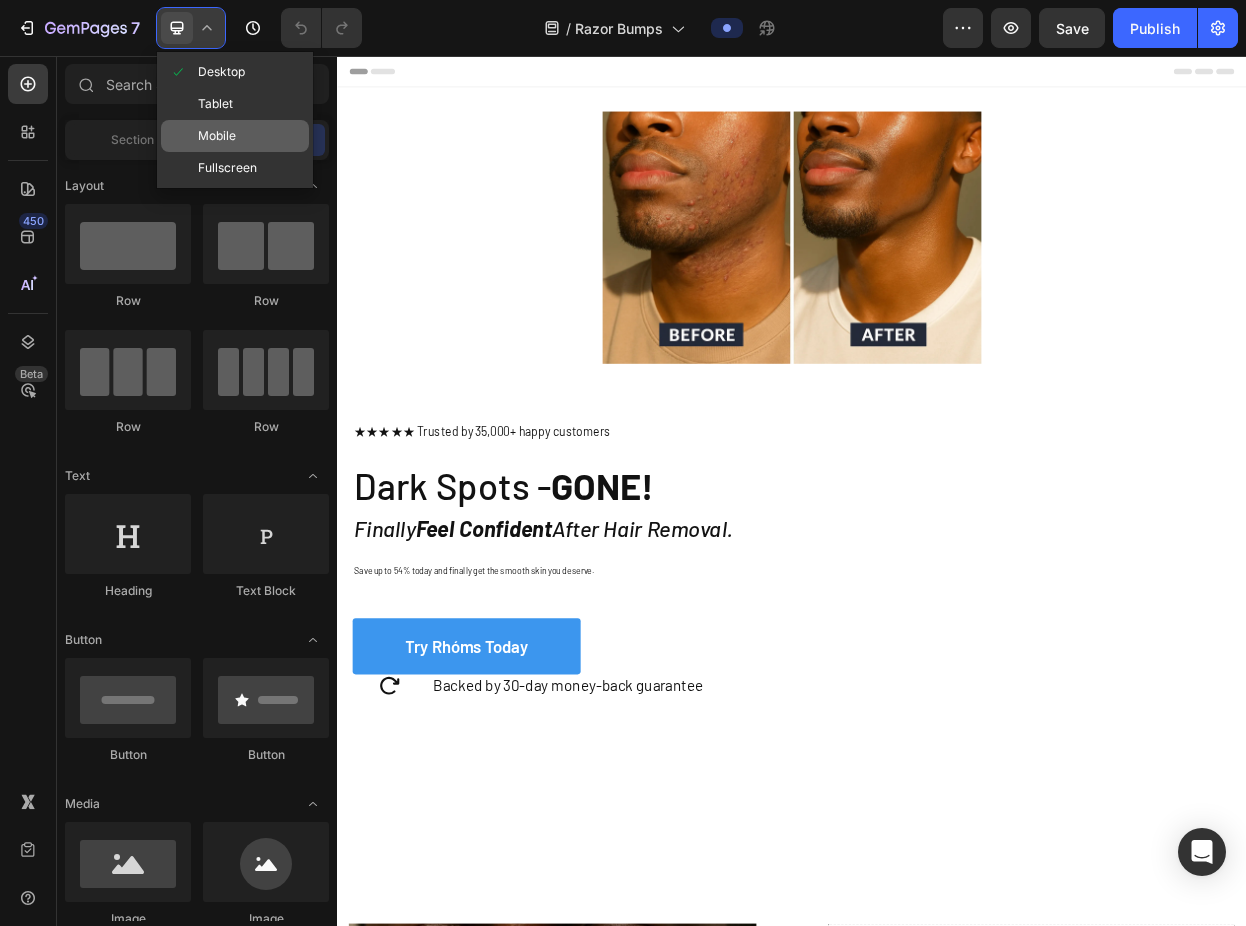 click on "Mobile" 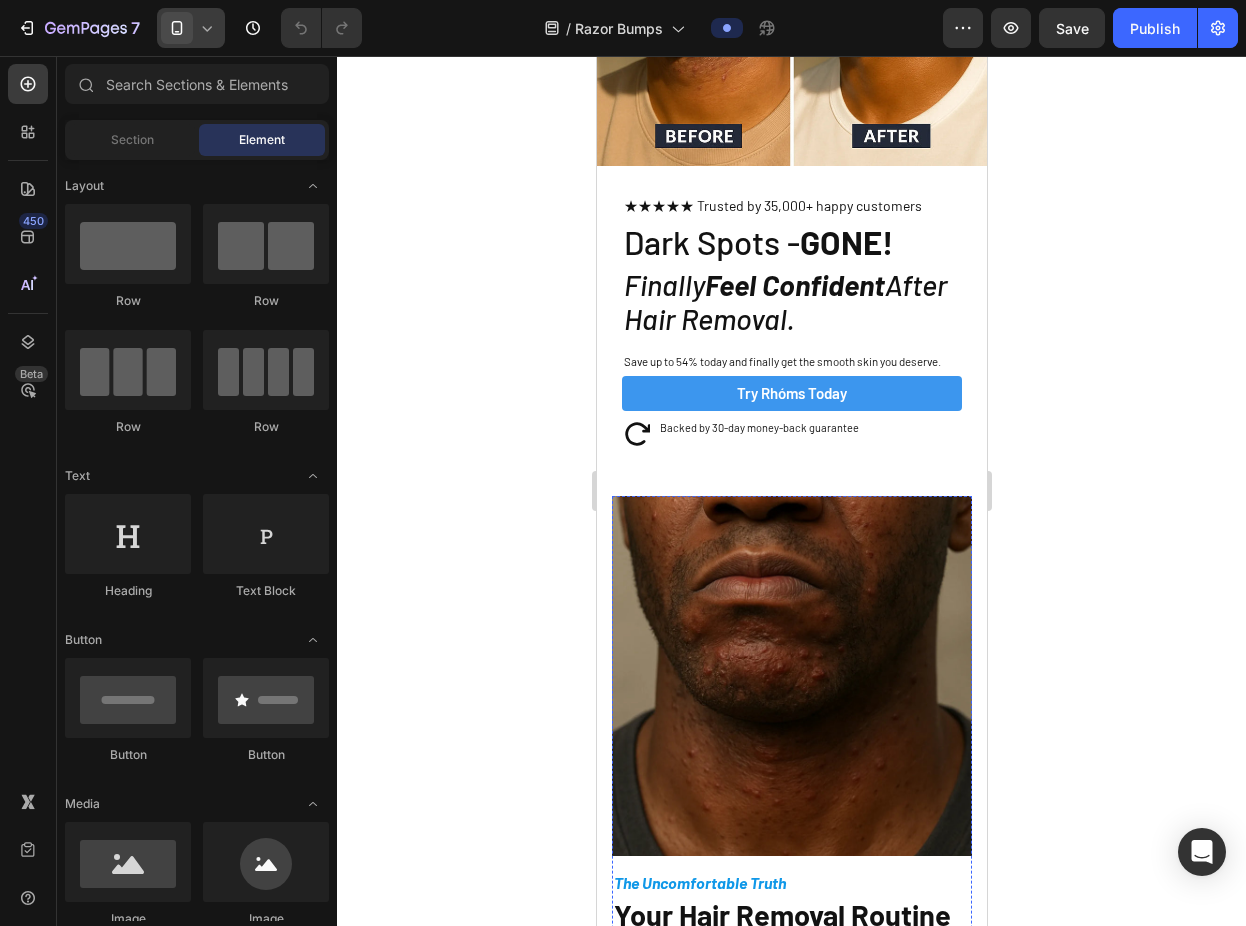 scroll, scrollTop: 0, scrollLeft: 0, axis: both 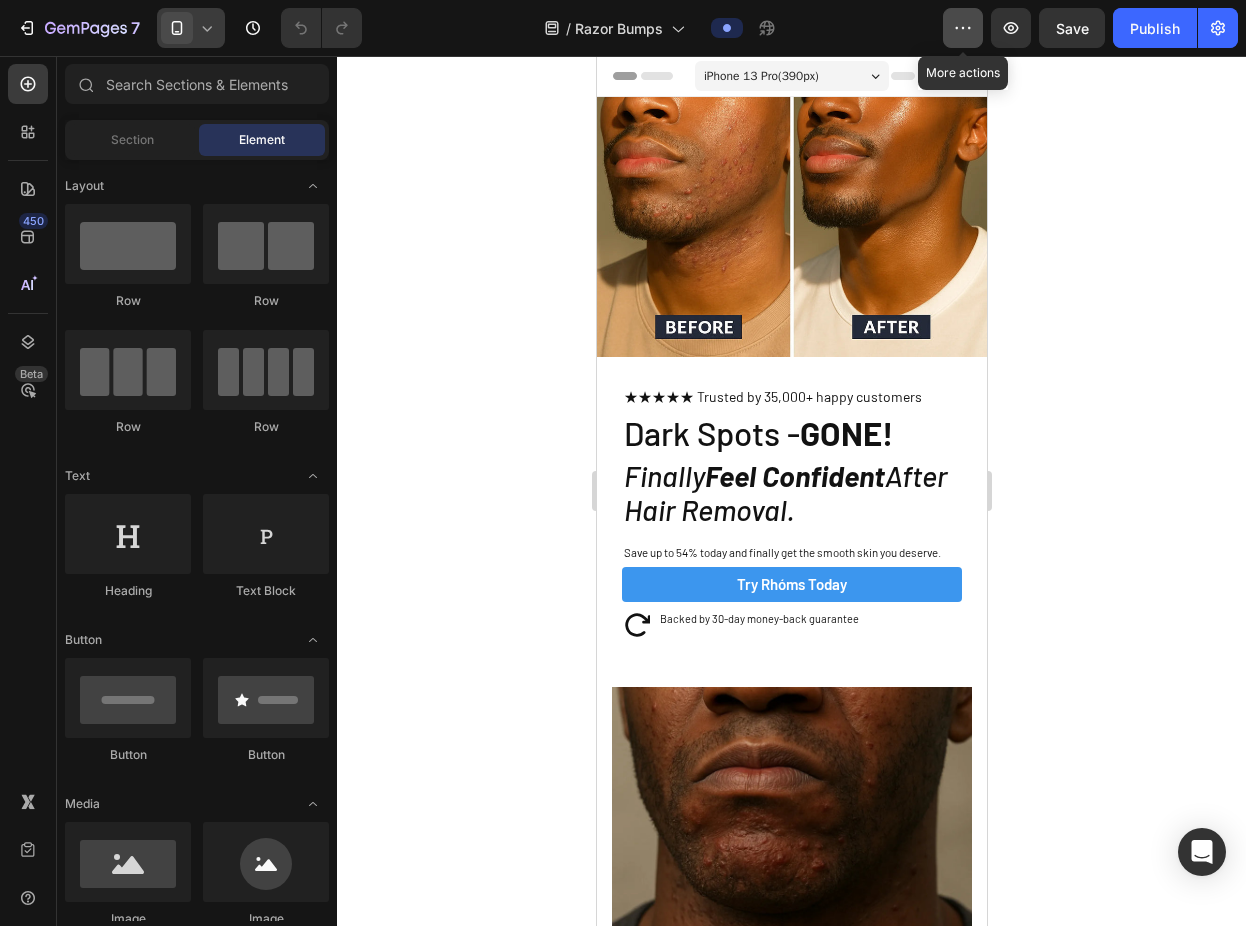 click 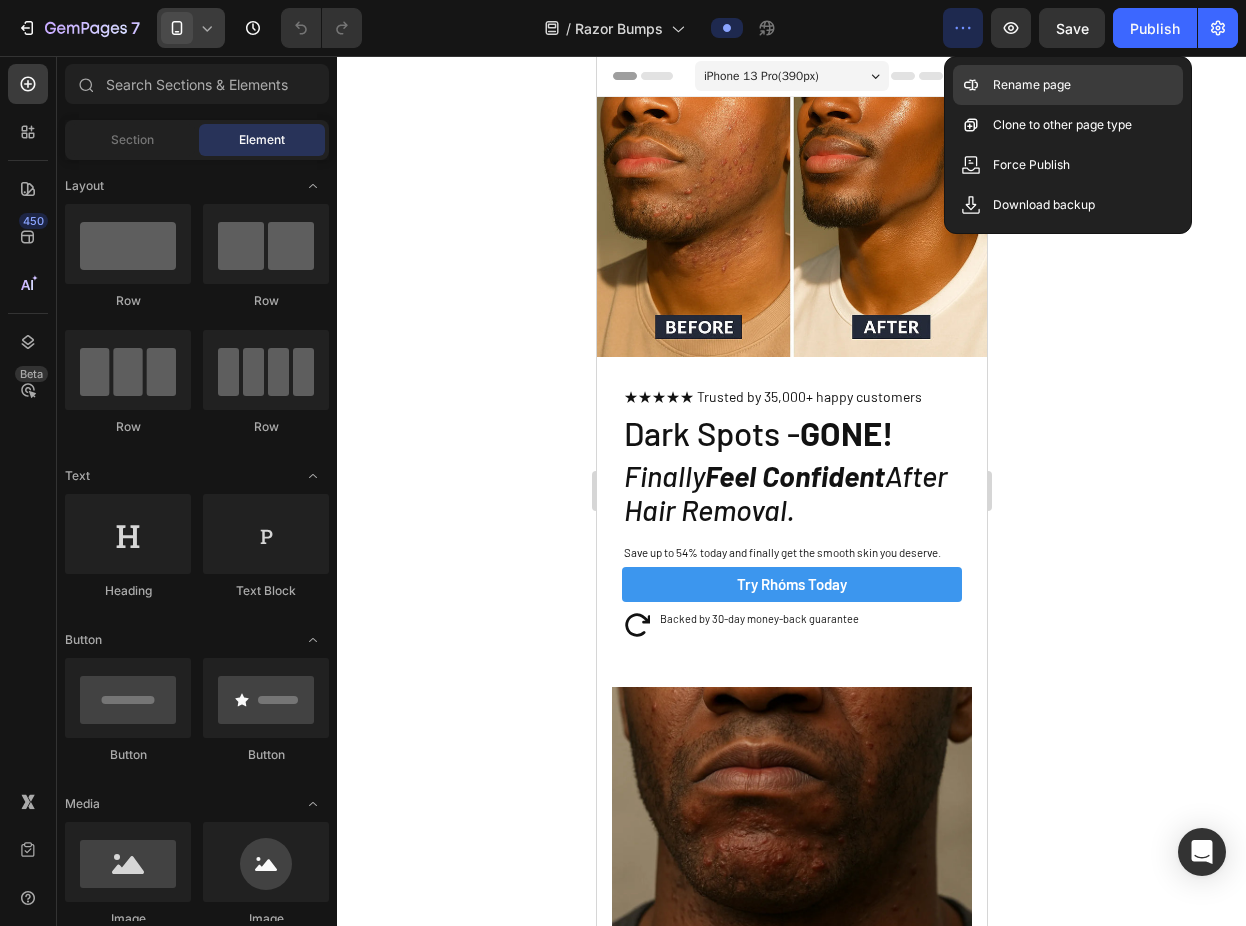 click on "Rename page" 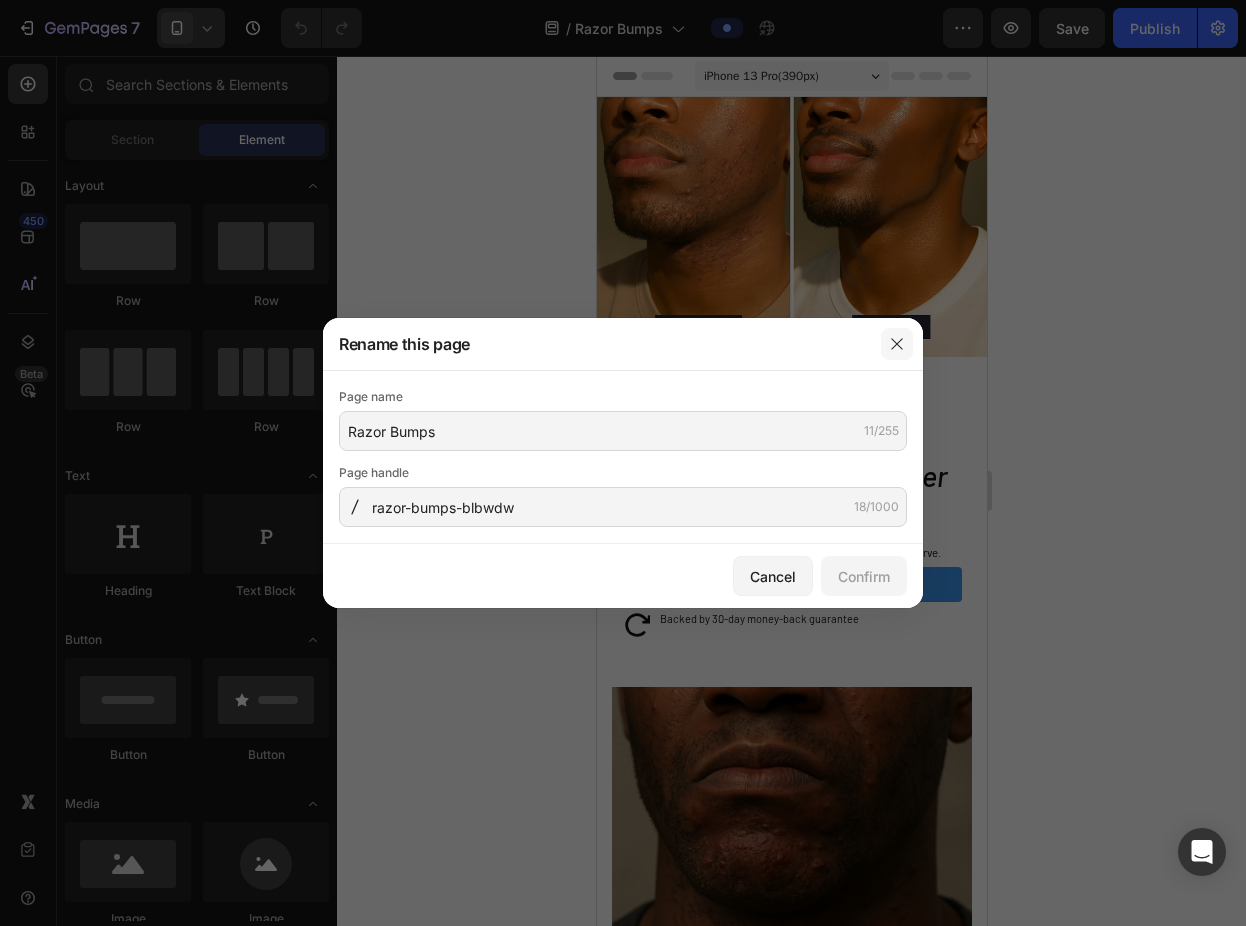 click 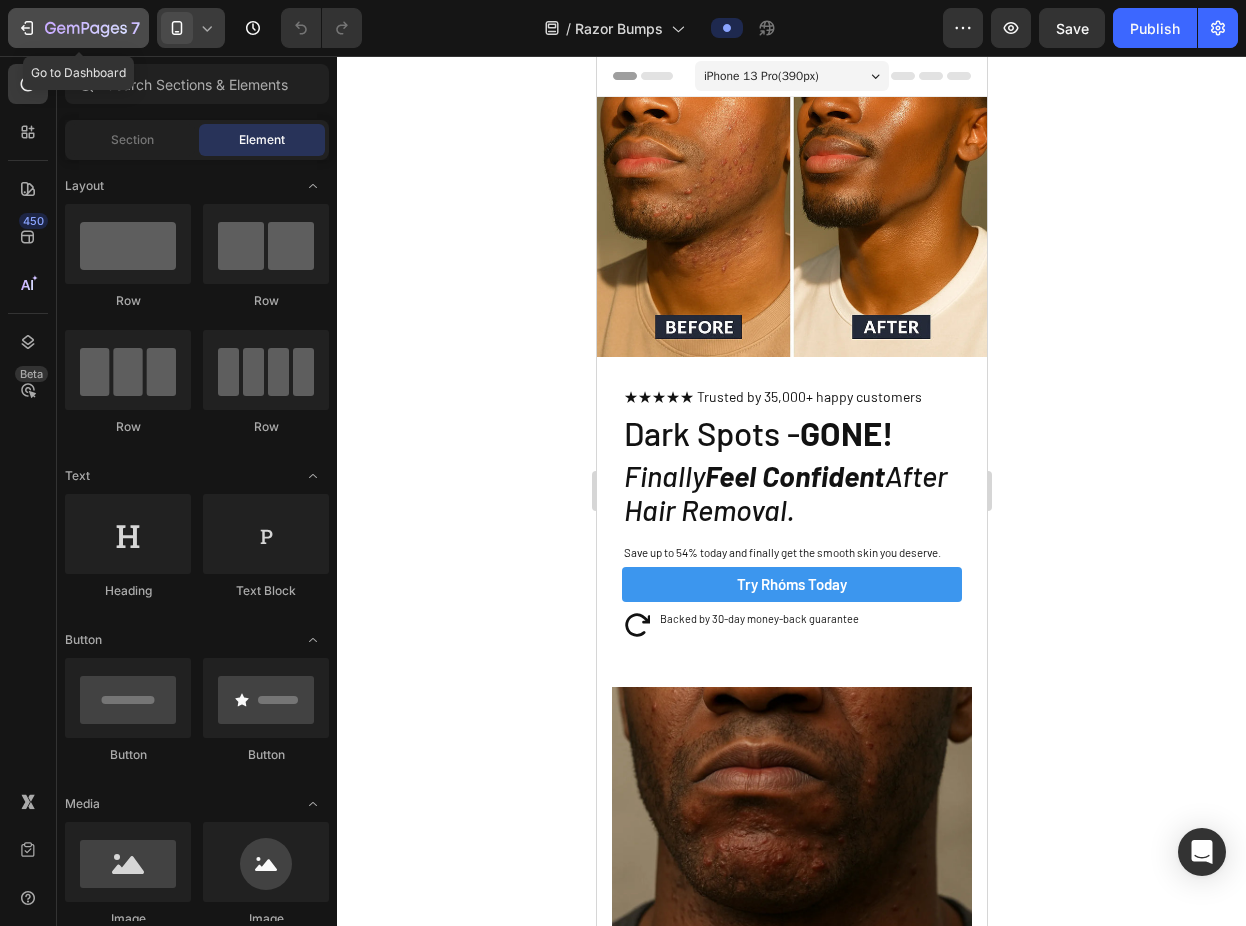 click 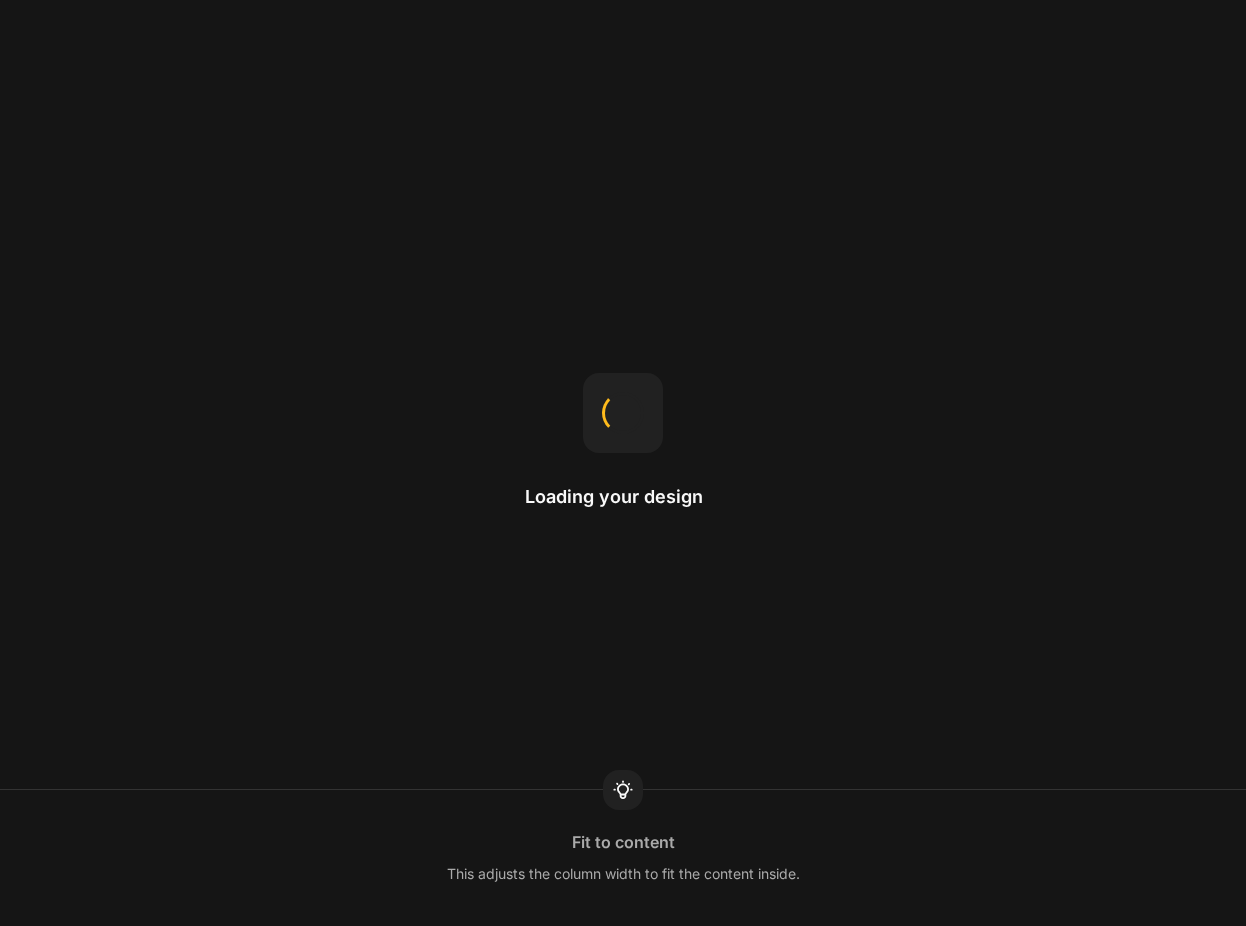scroll, scrollTop: 0, scrollLeft: 0, axis: both 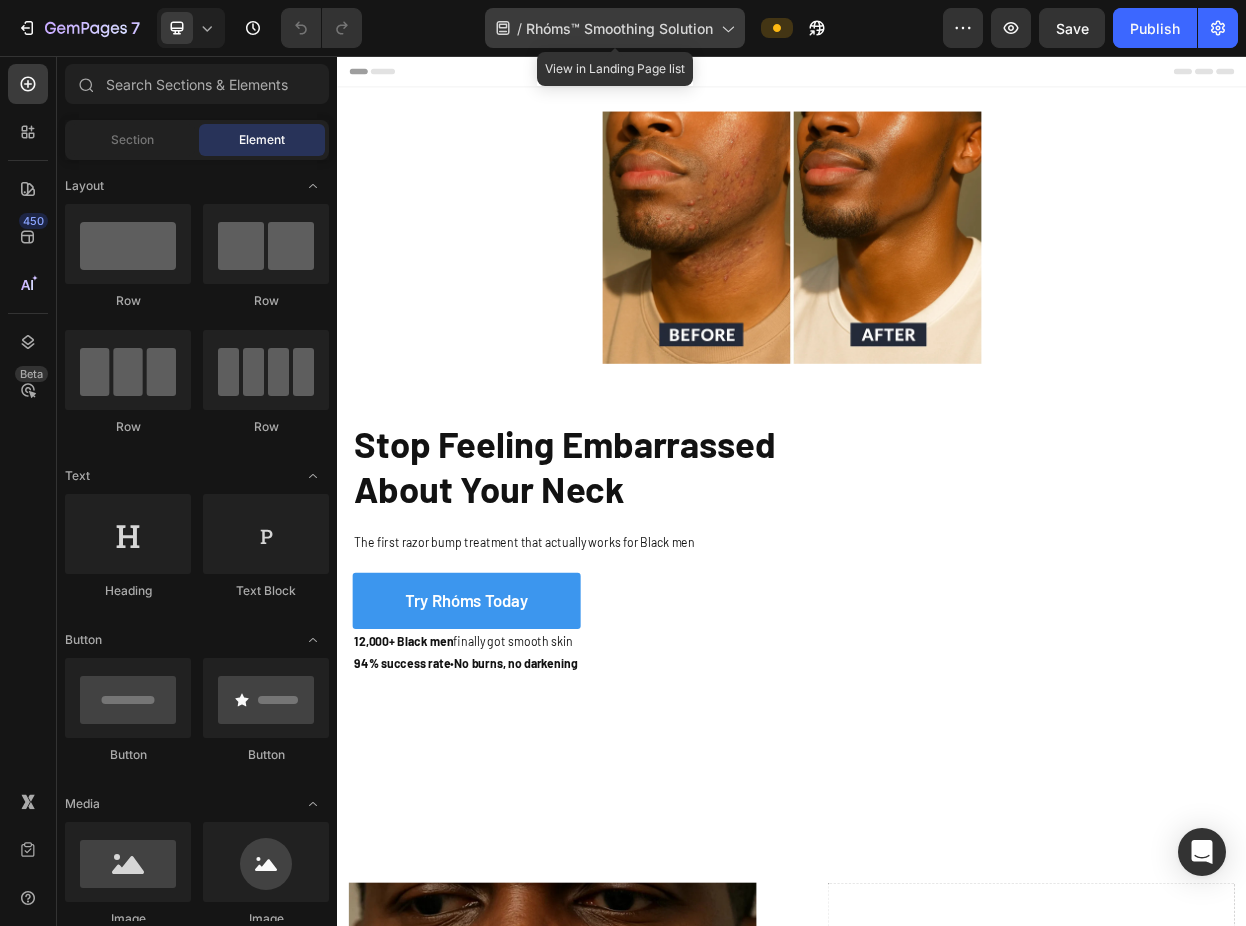 click on "Rhóms™ Smoothing Solution" at bounding box center (619, 28) 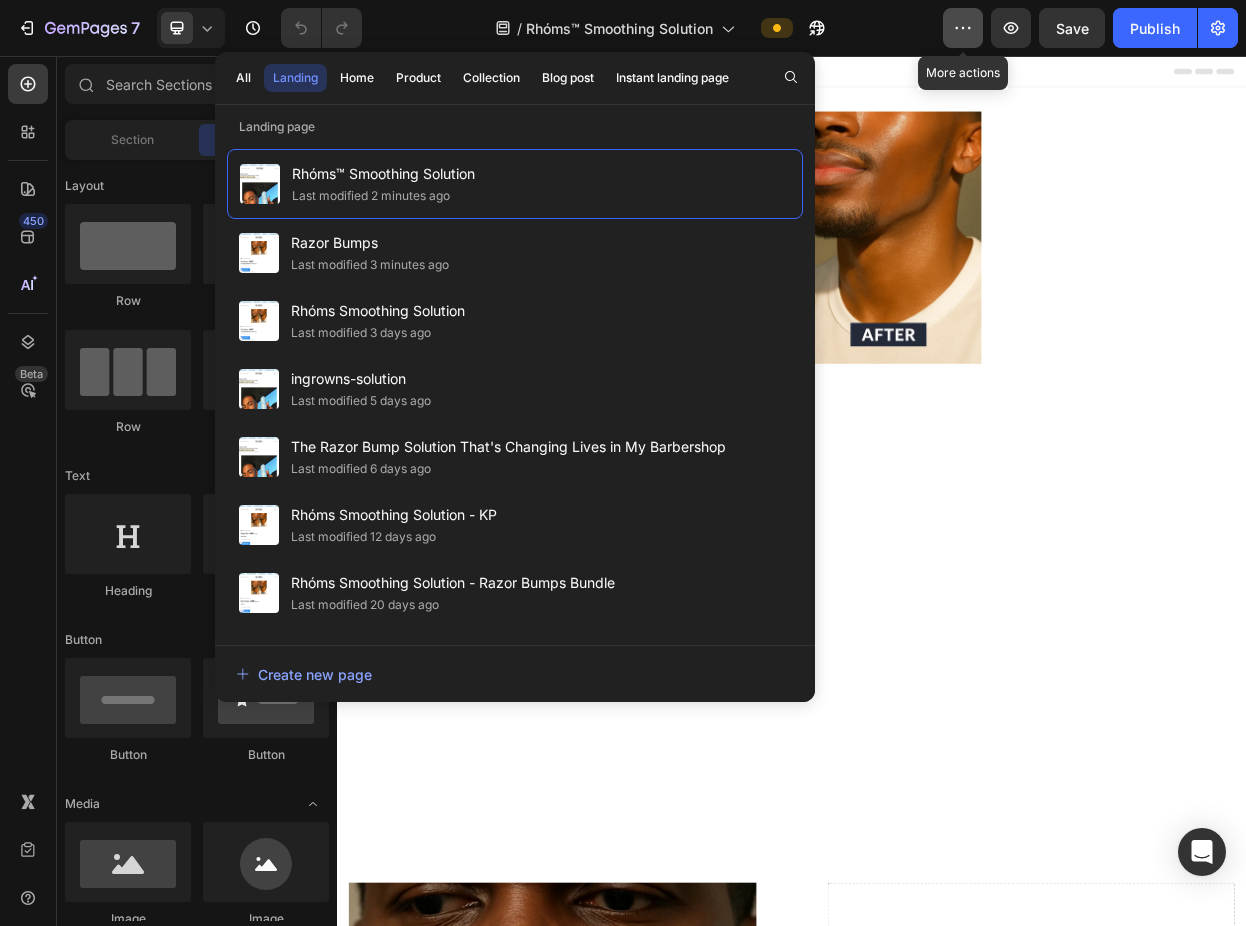 click 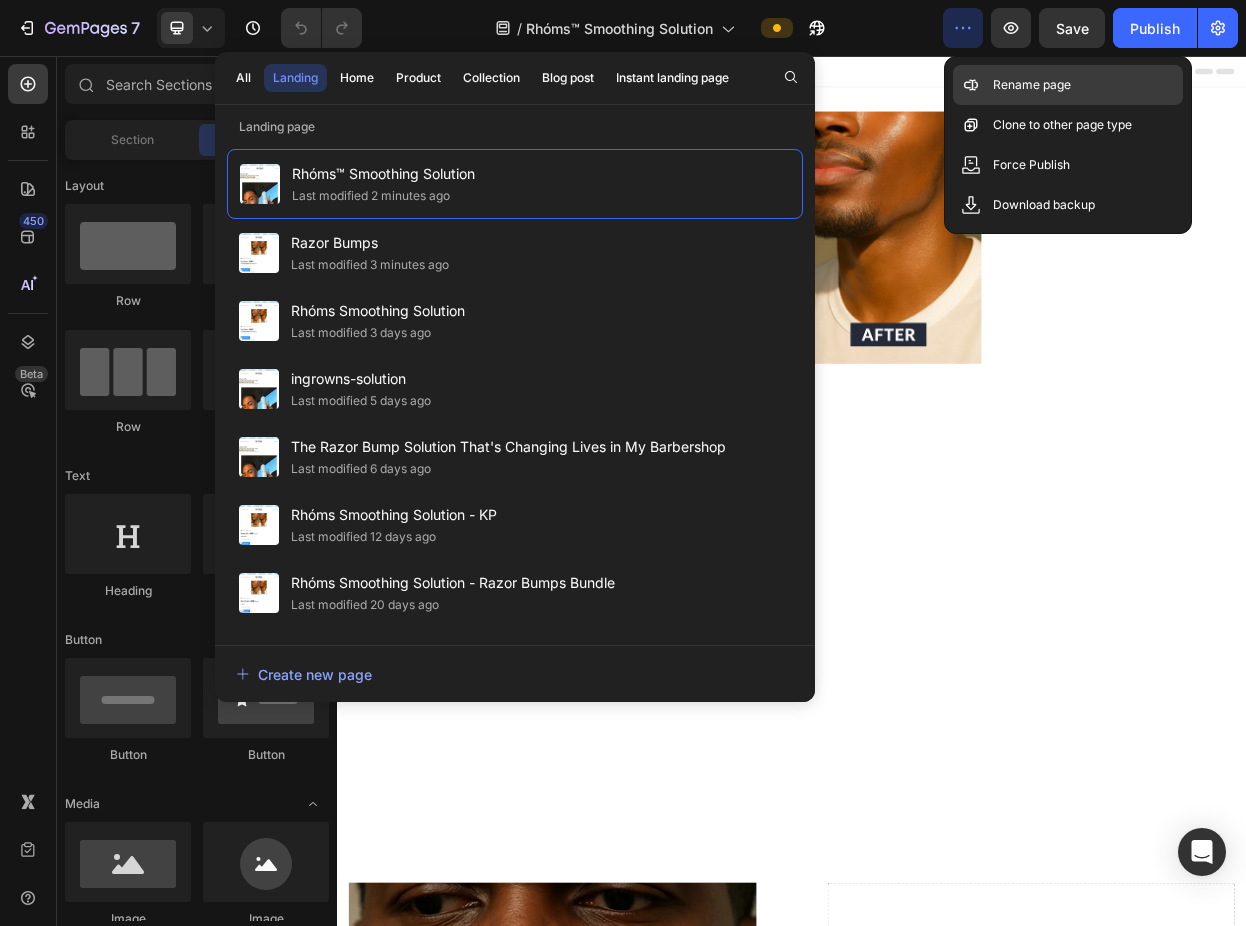 click on "Rename page" 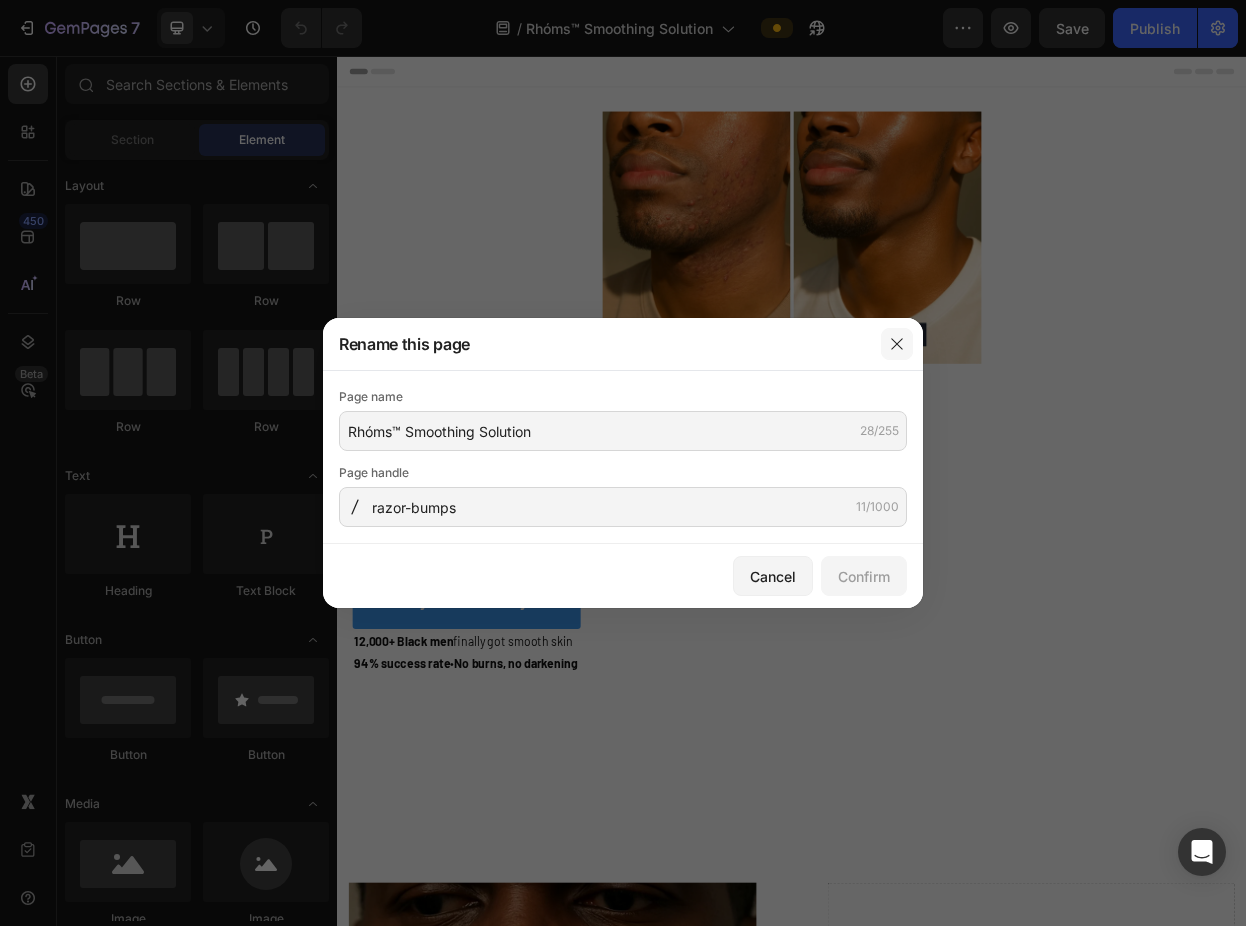 click 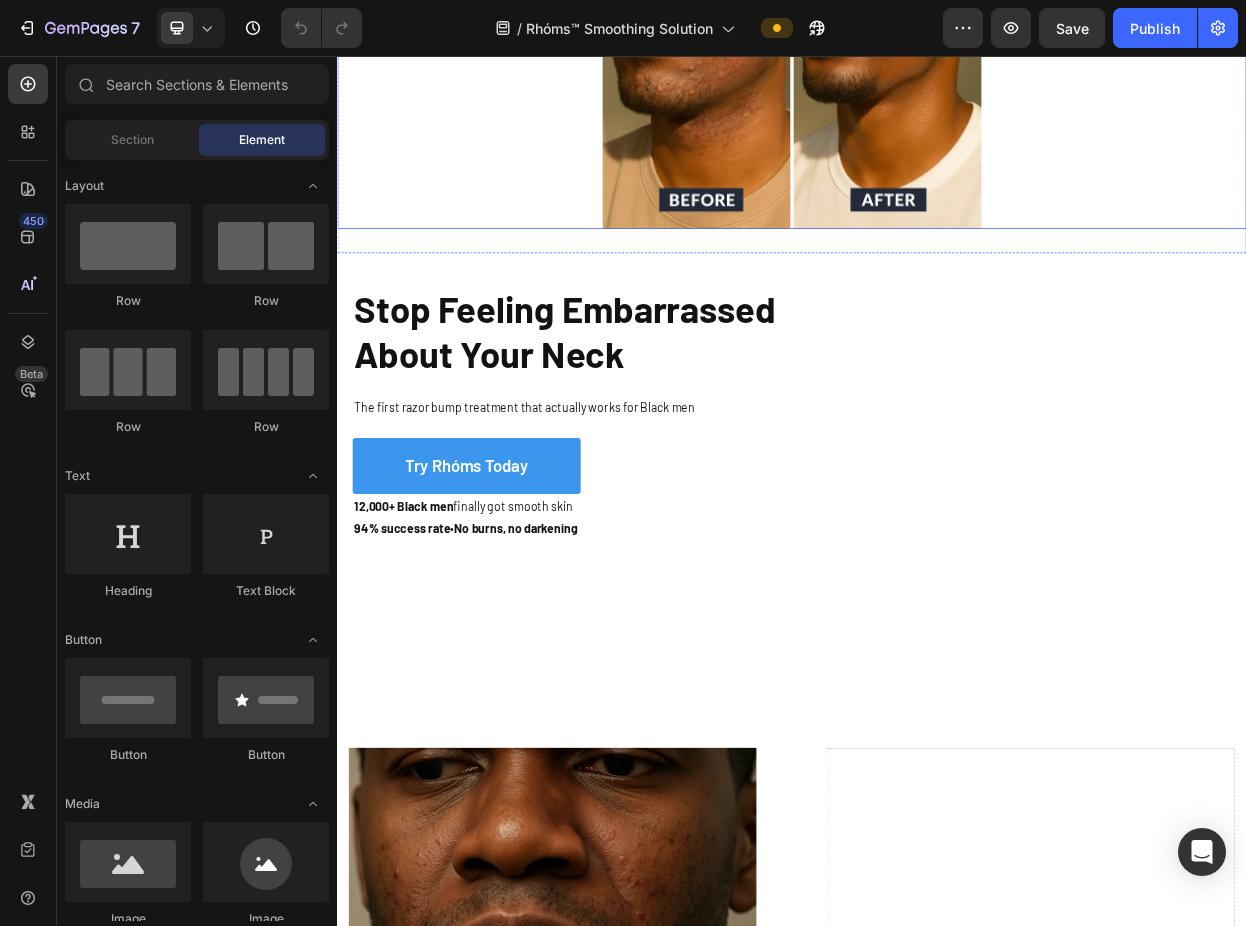 scroll, scrollTop: 371, scrollLeft: 0, axis: vertical 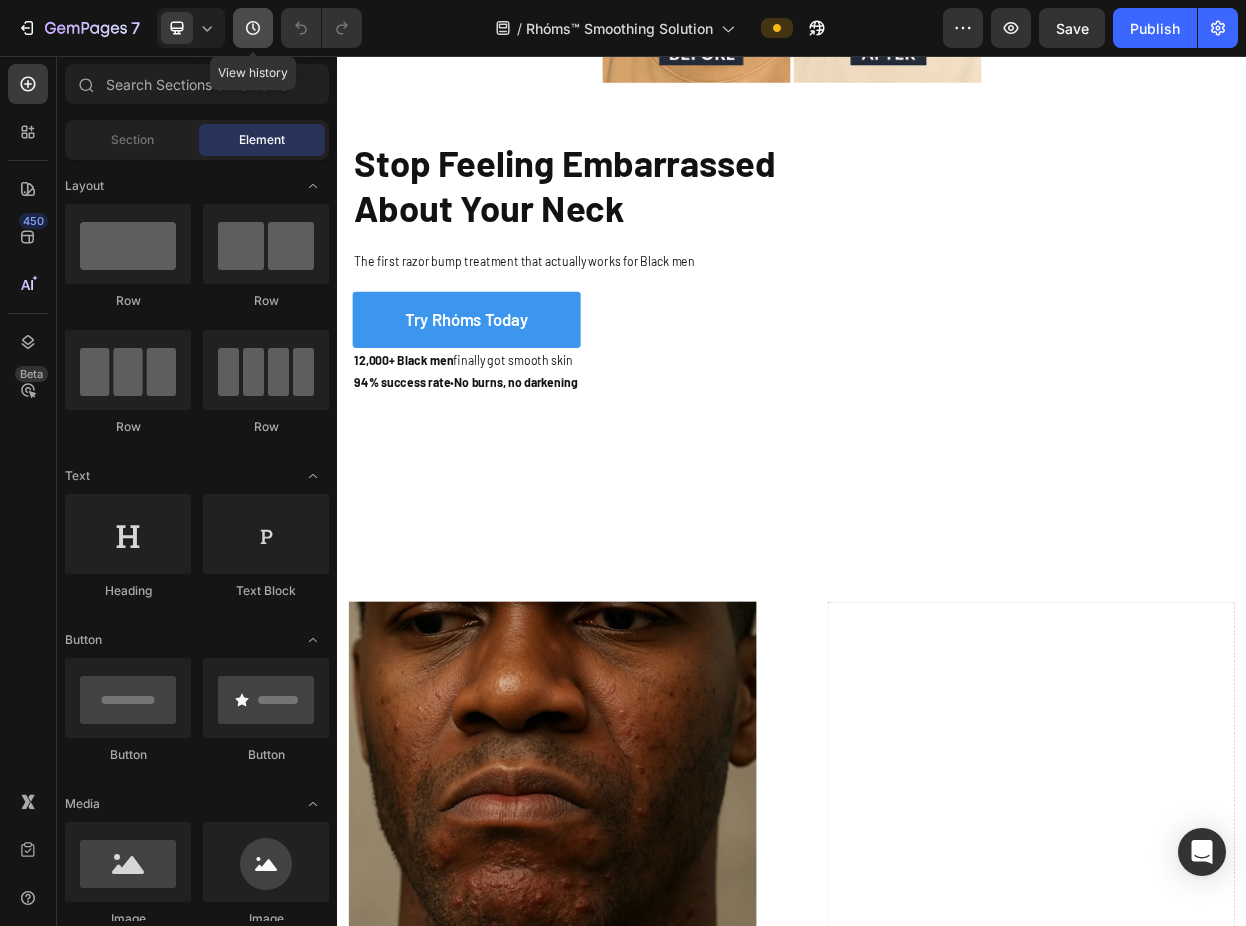 click 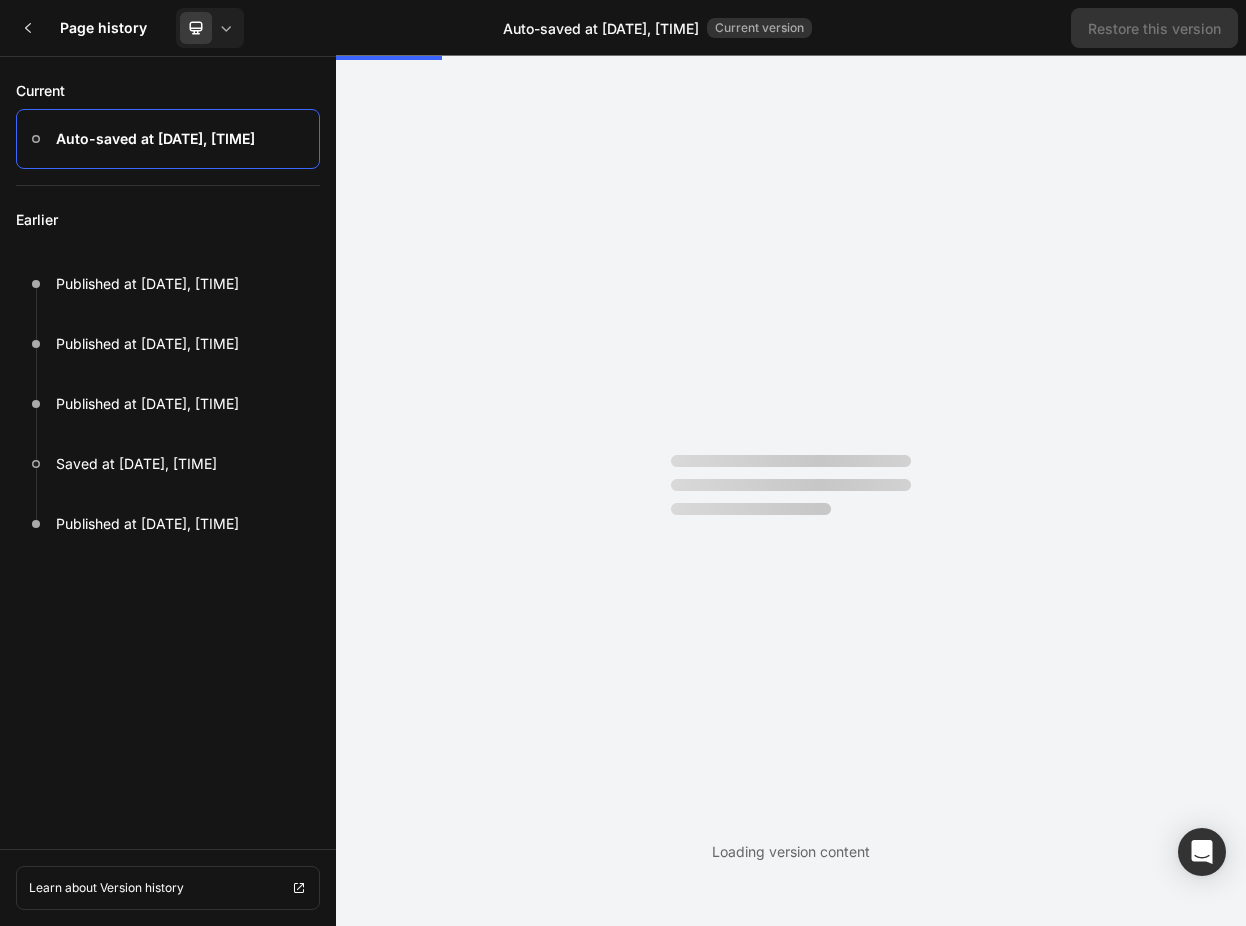 scroll, scrollTop: 0, scrollLeft: 0, axis: both 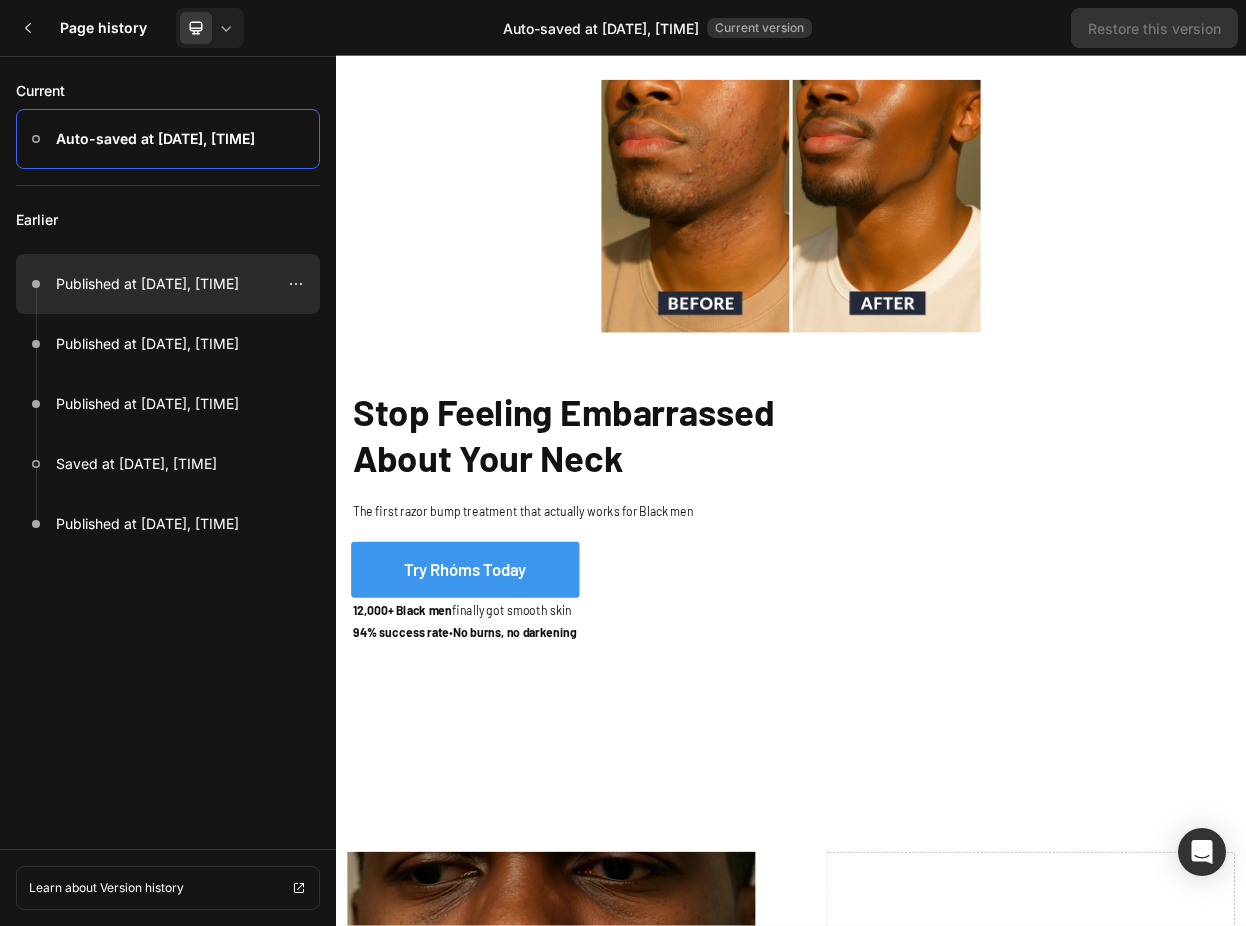 click on "Published at Jul 21, 07:14:31" at bounding box center (147, 284) 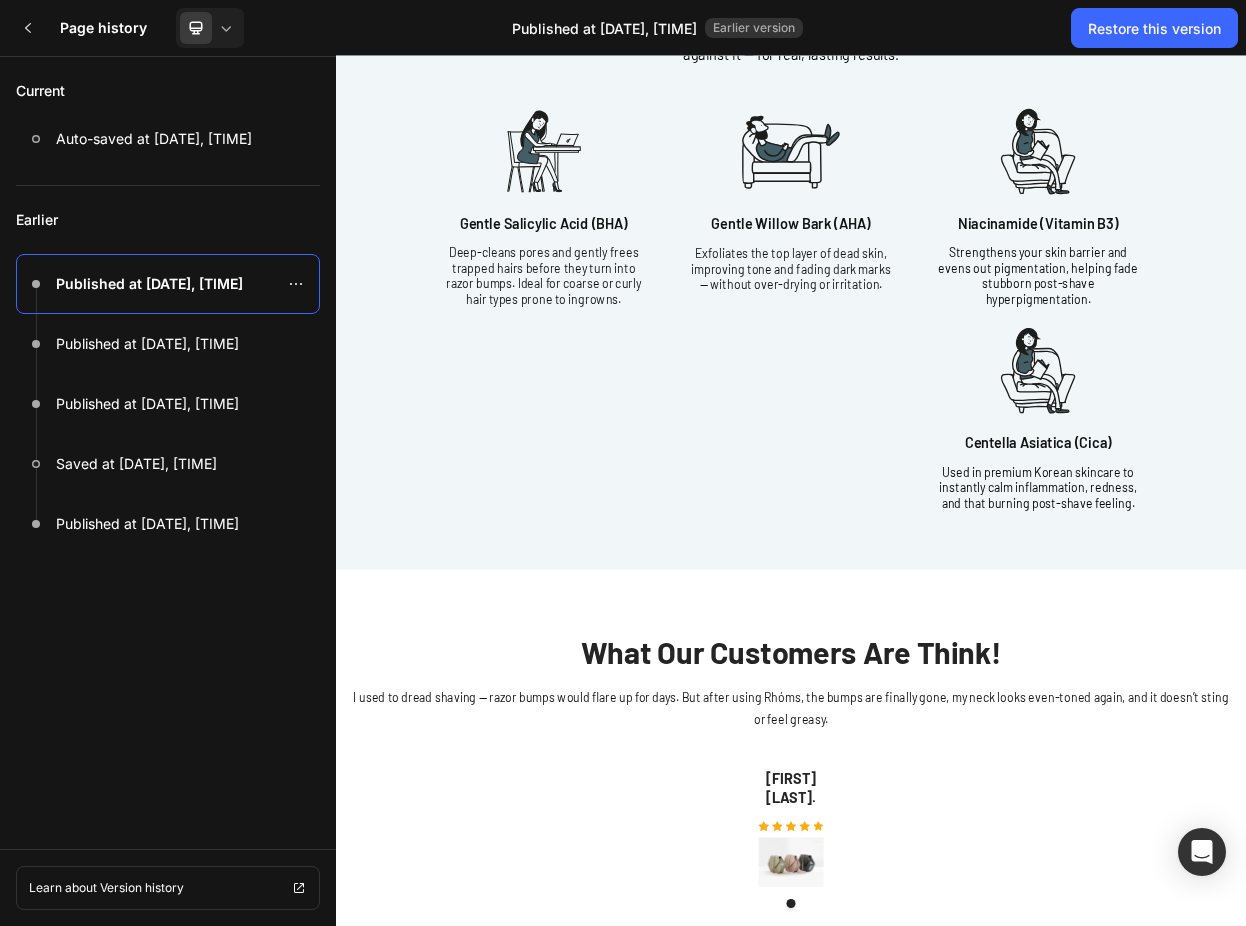 scroll, scrollTop: 4273, scrollLeft: 0, axis: vertical 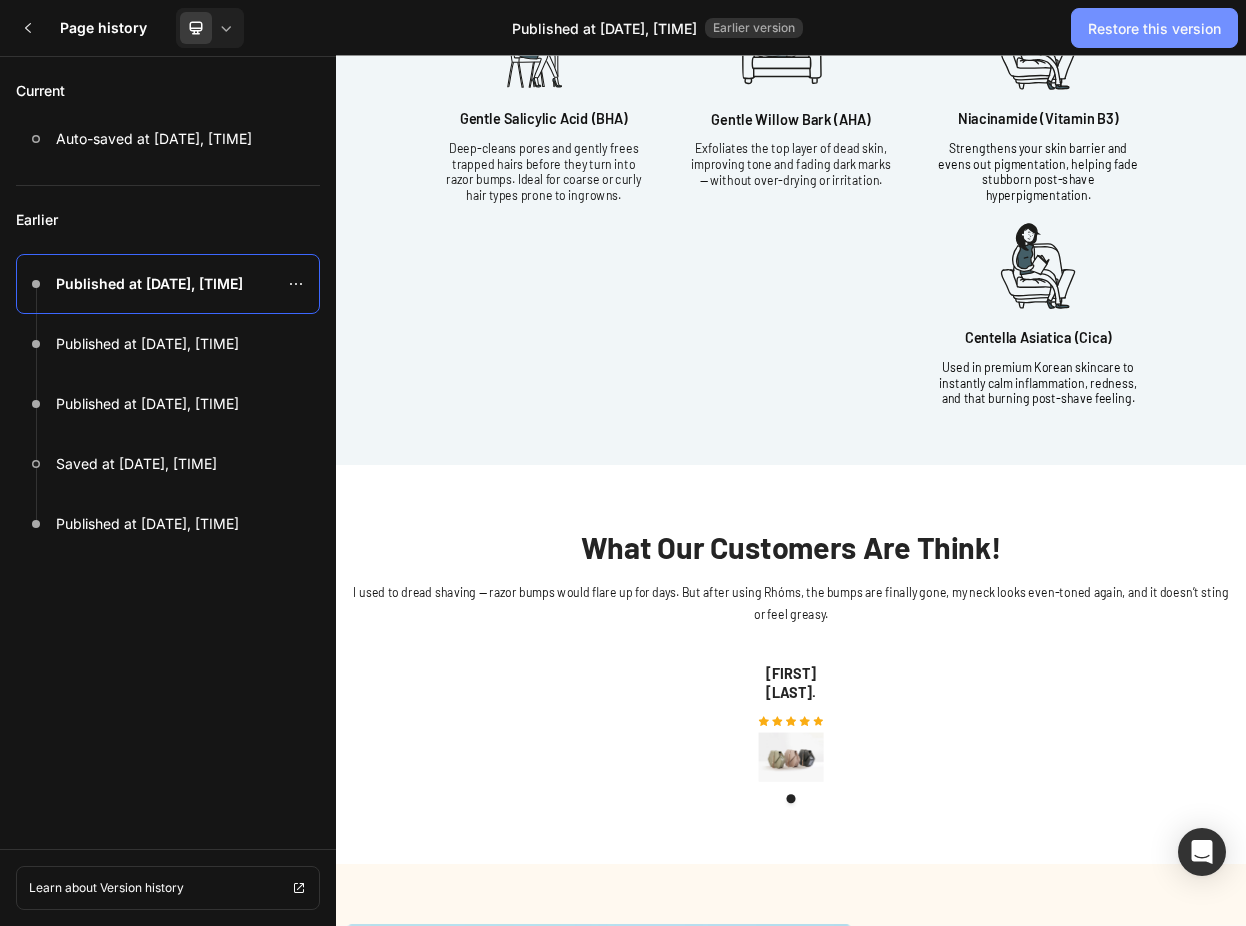 click on "Restore this version" at bounding box center [1154, 28] 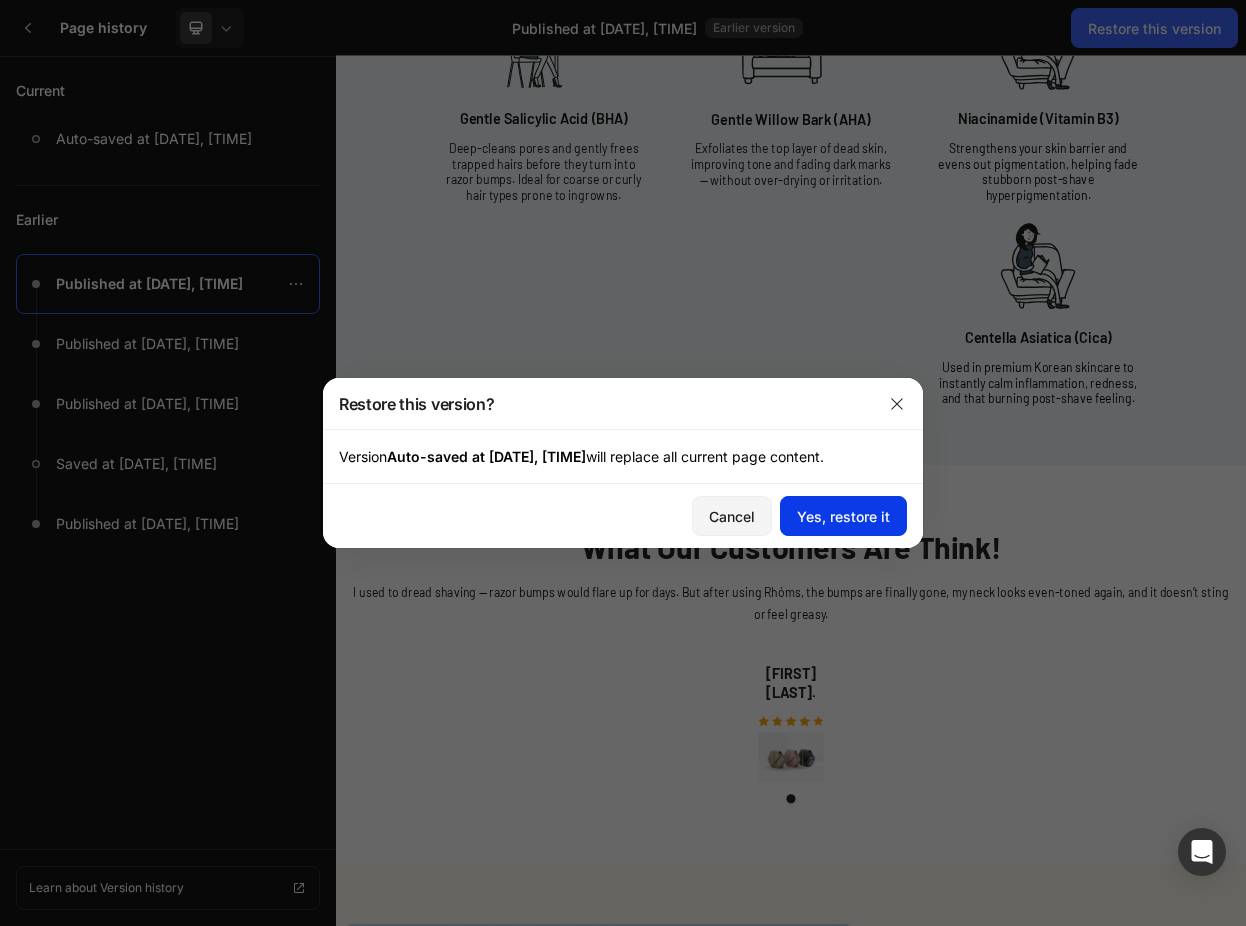 click on "Yes, restore it" at bounding box center [843, 516] 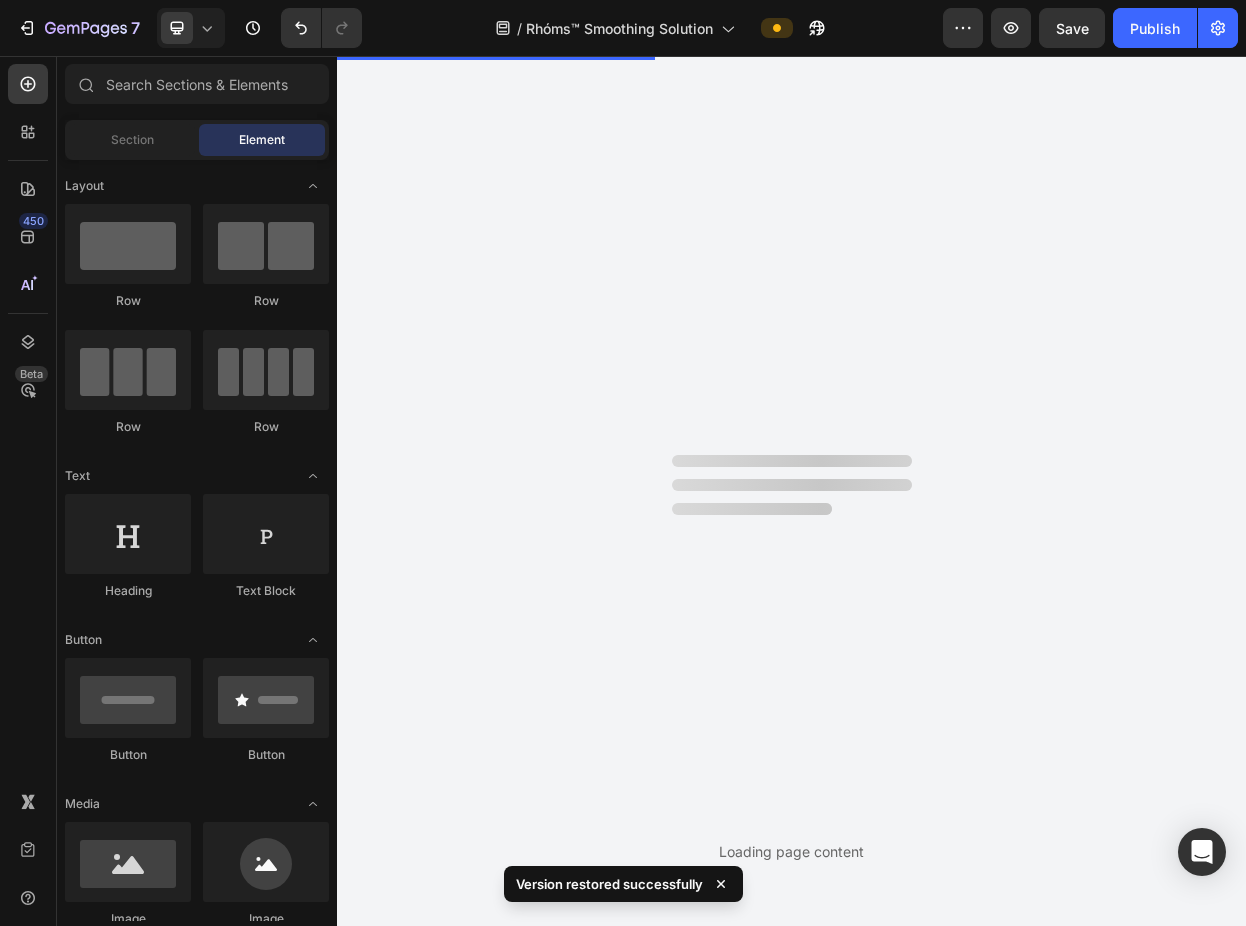 scroll, scrollTop: 0, scrollLeft: 0, axis: both 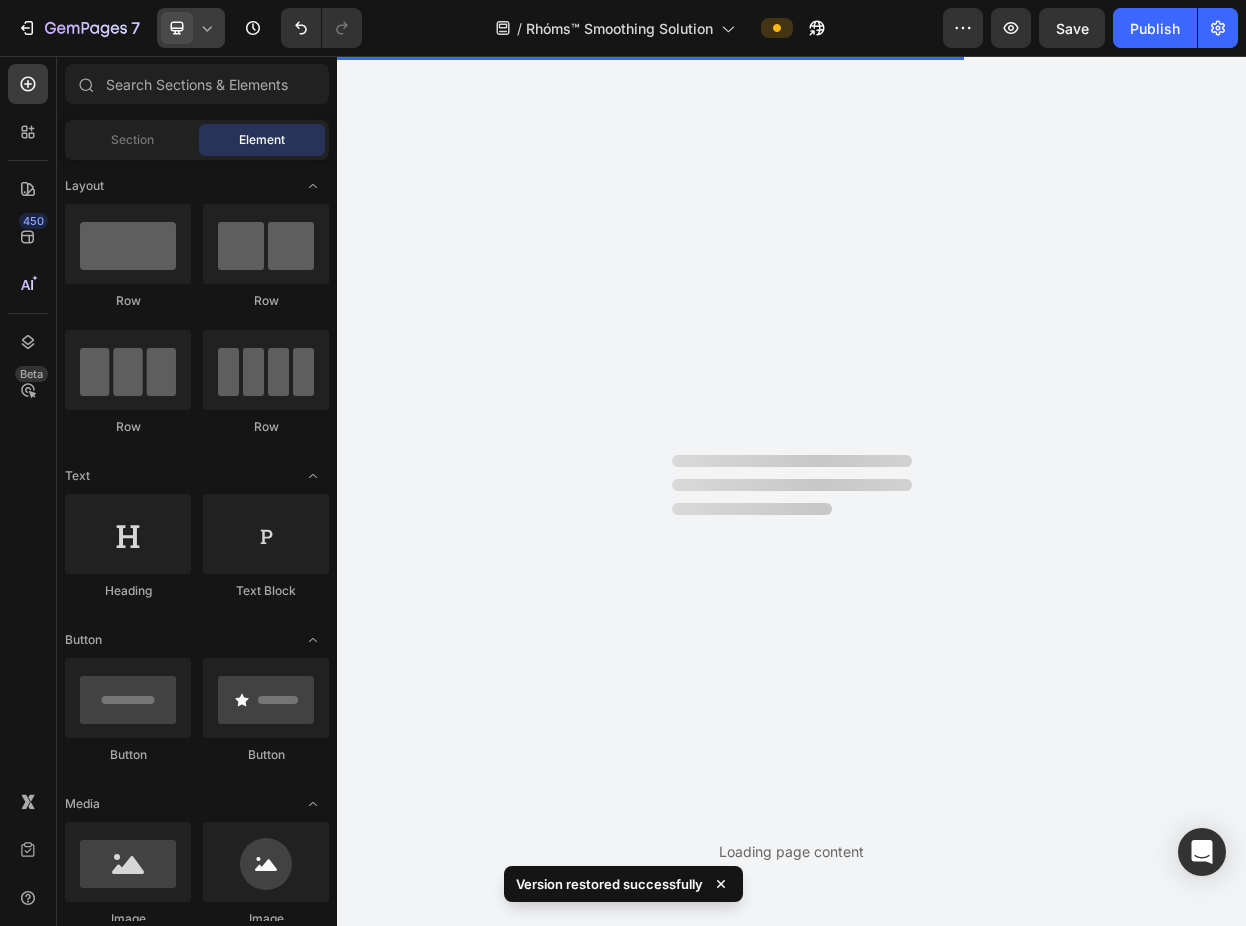 click at bounding box center [177, 28] 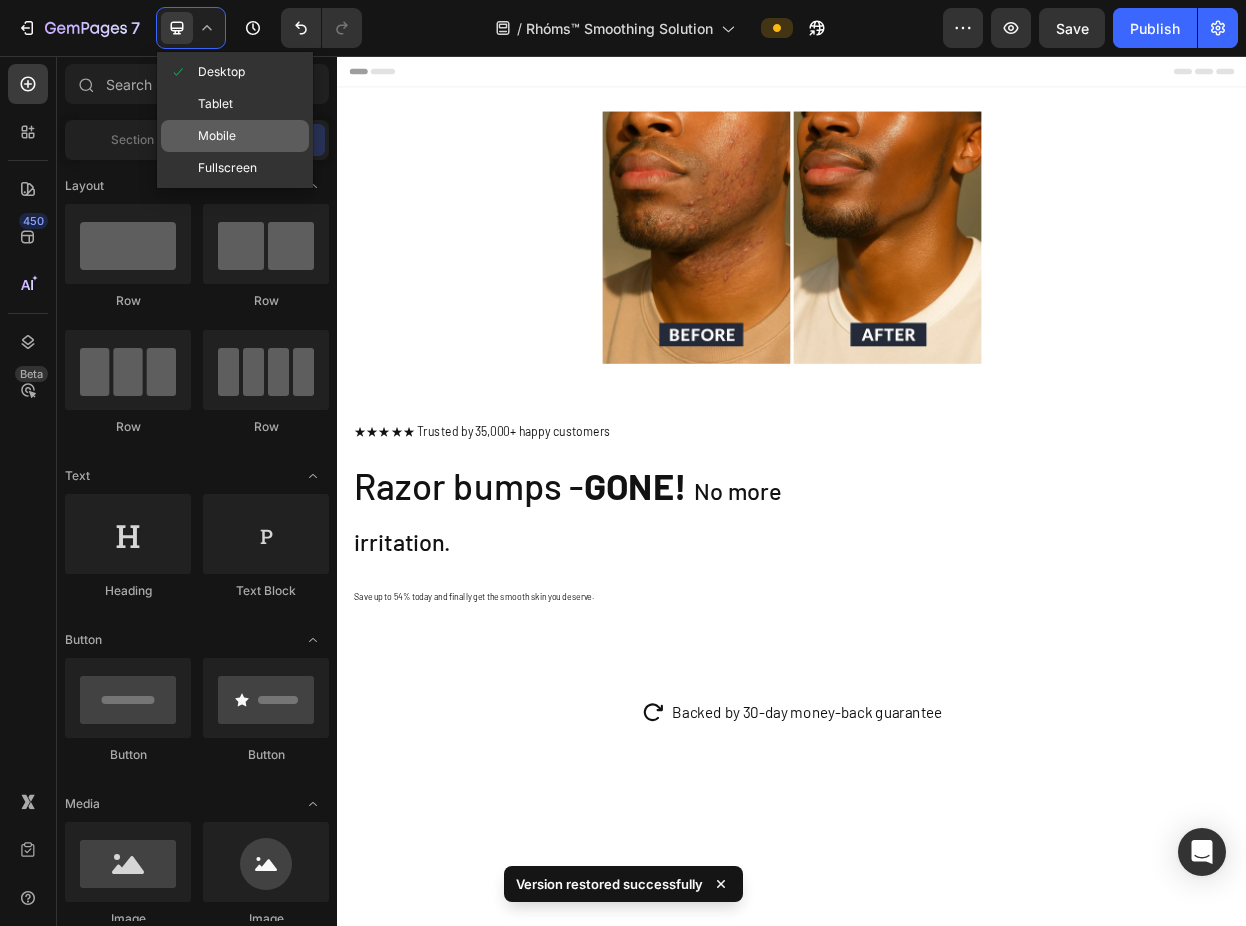 click on "Mobile" at bounding box center (217, 136) 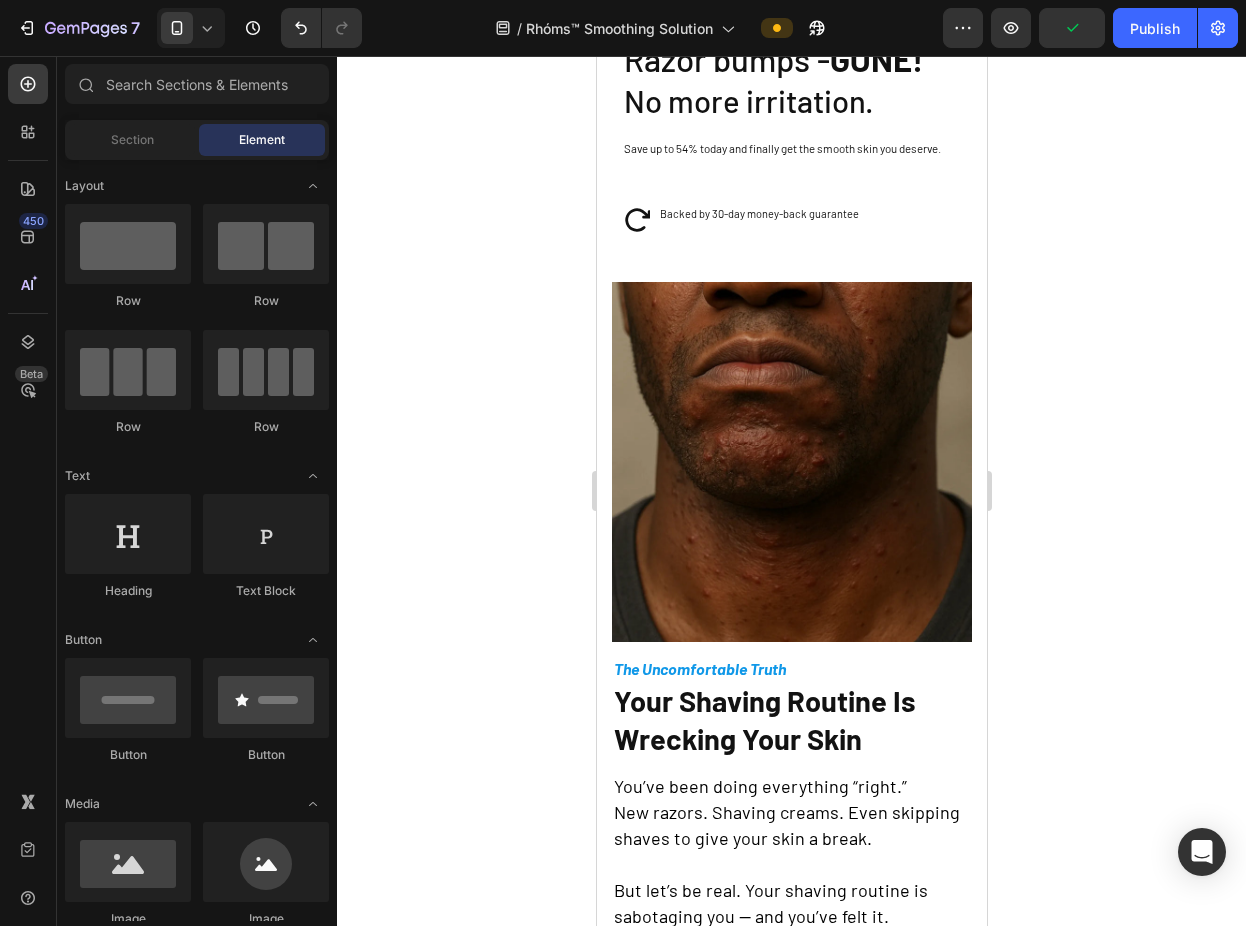 scroll, scrollTop: 0, scrollLeft: 0, axis: both 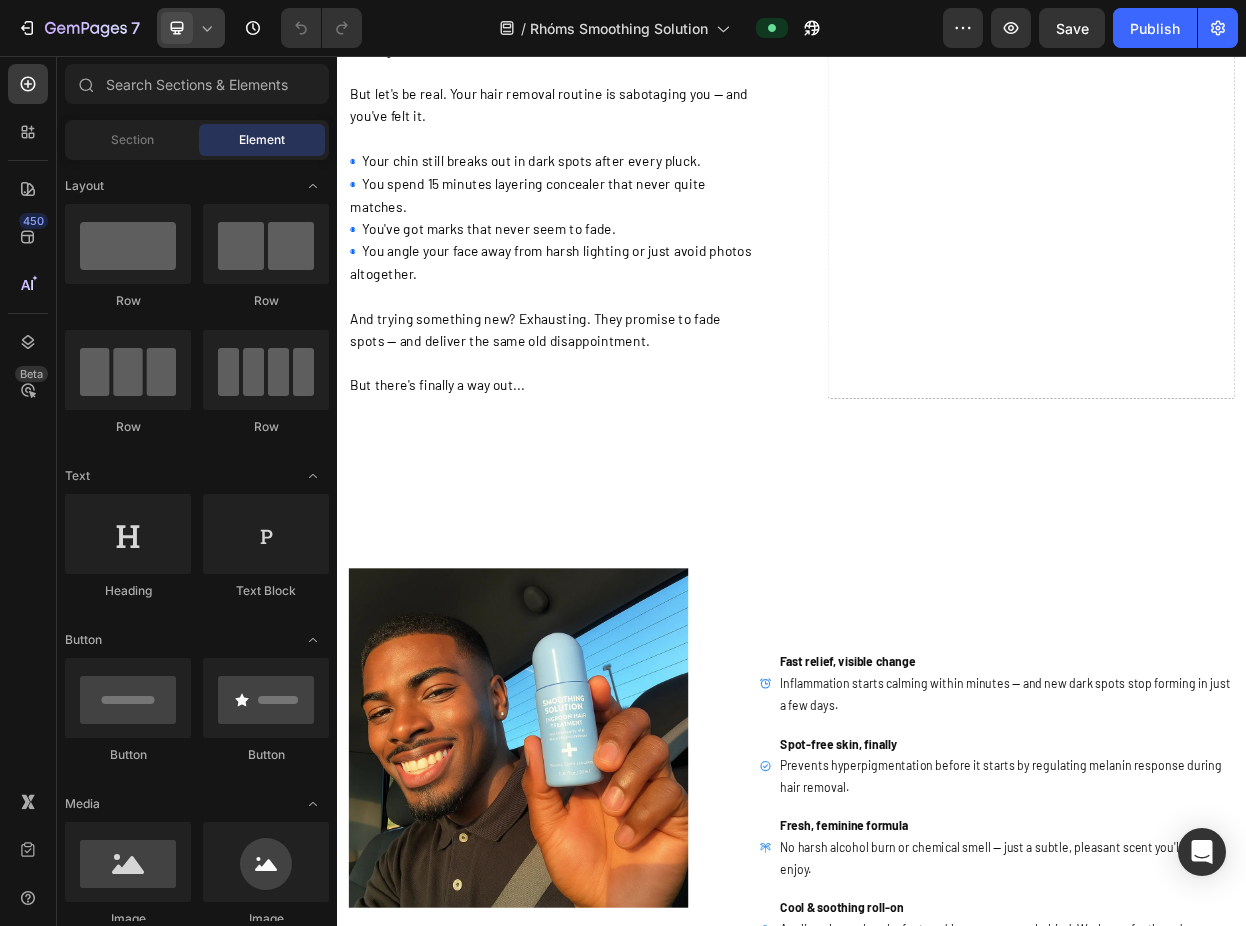 click 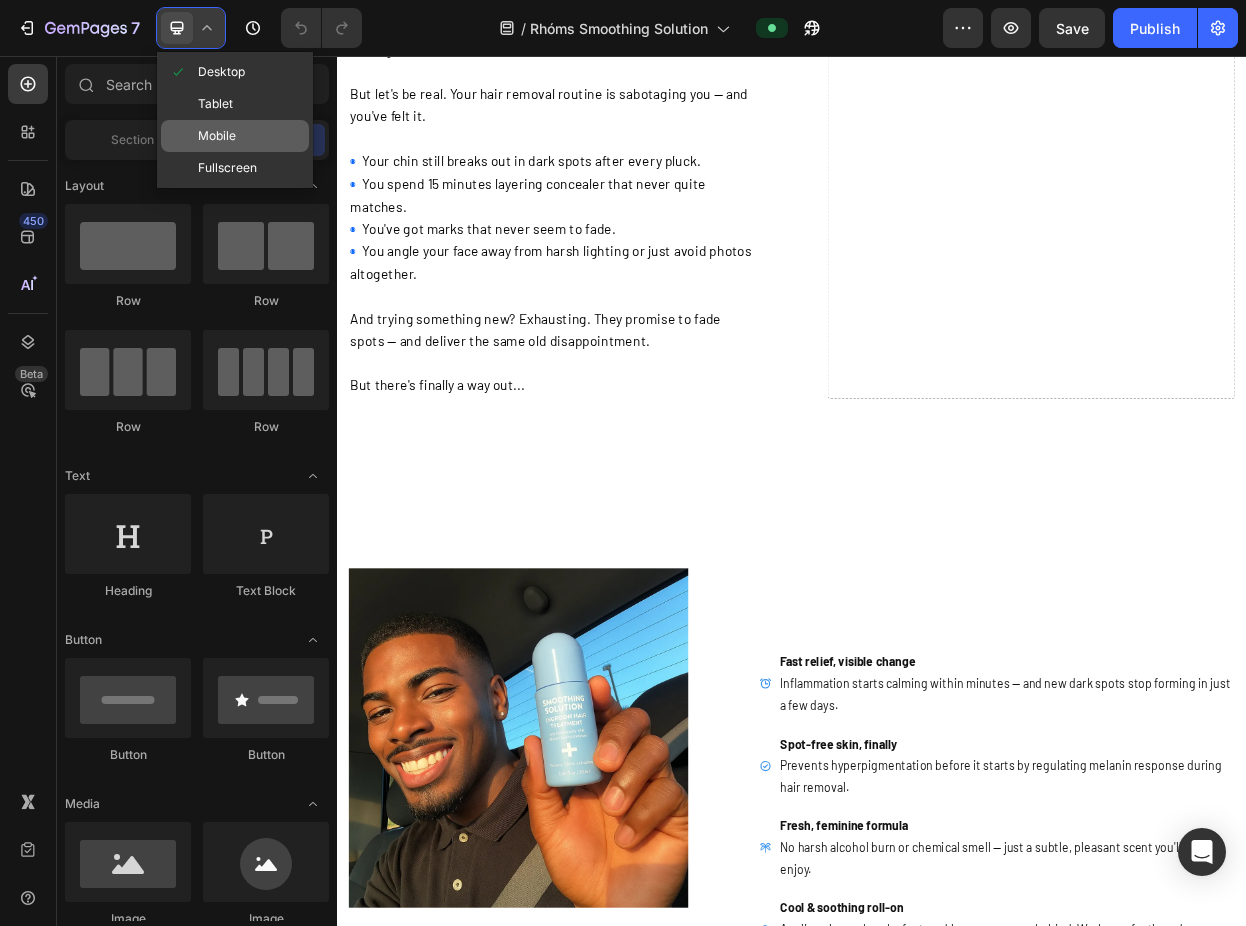 click on "Mobile" at bounding box center [217, 136] 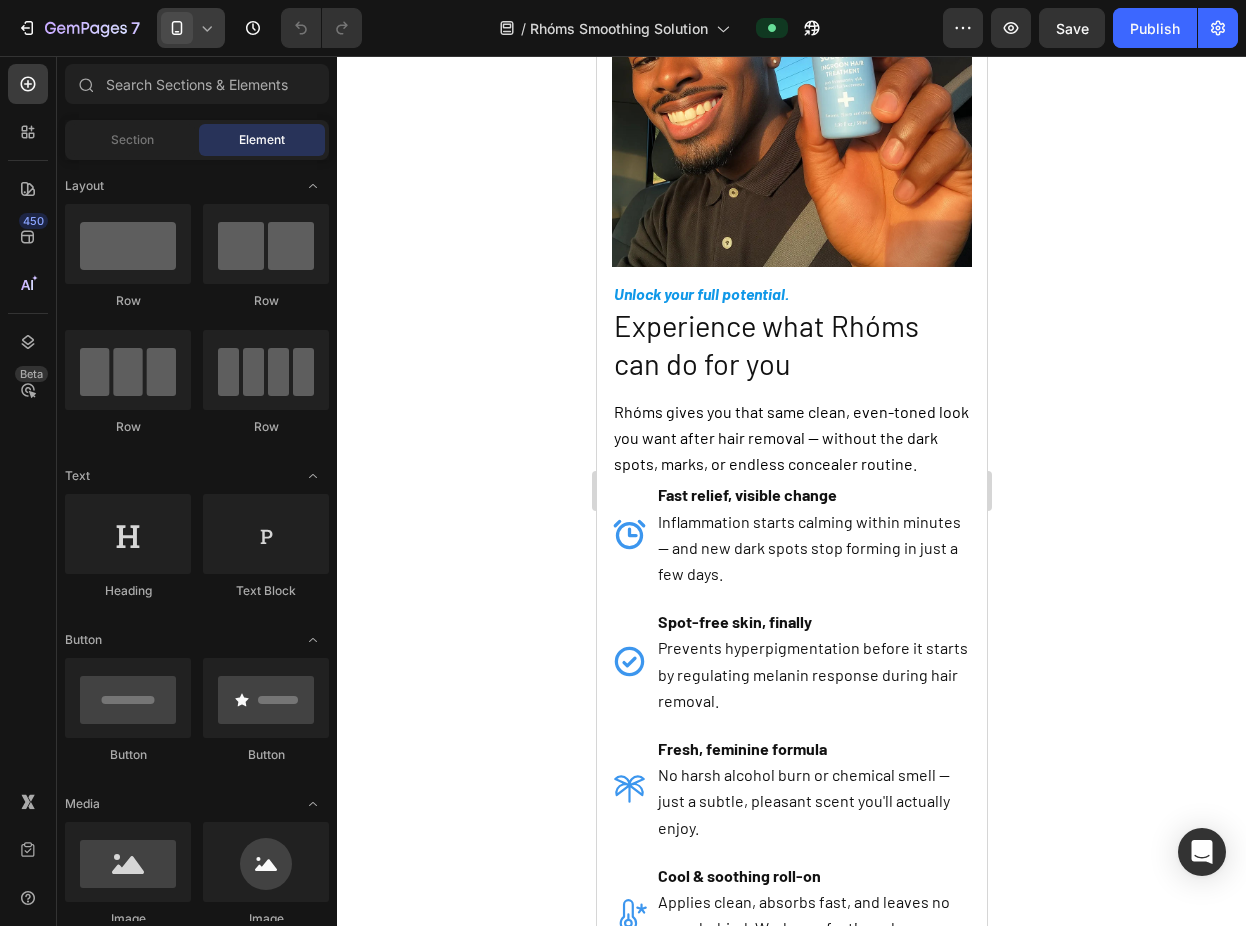scroll, scrollTop: 2119, scrollLeft: 0, axis: vertical 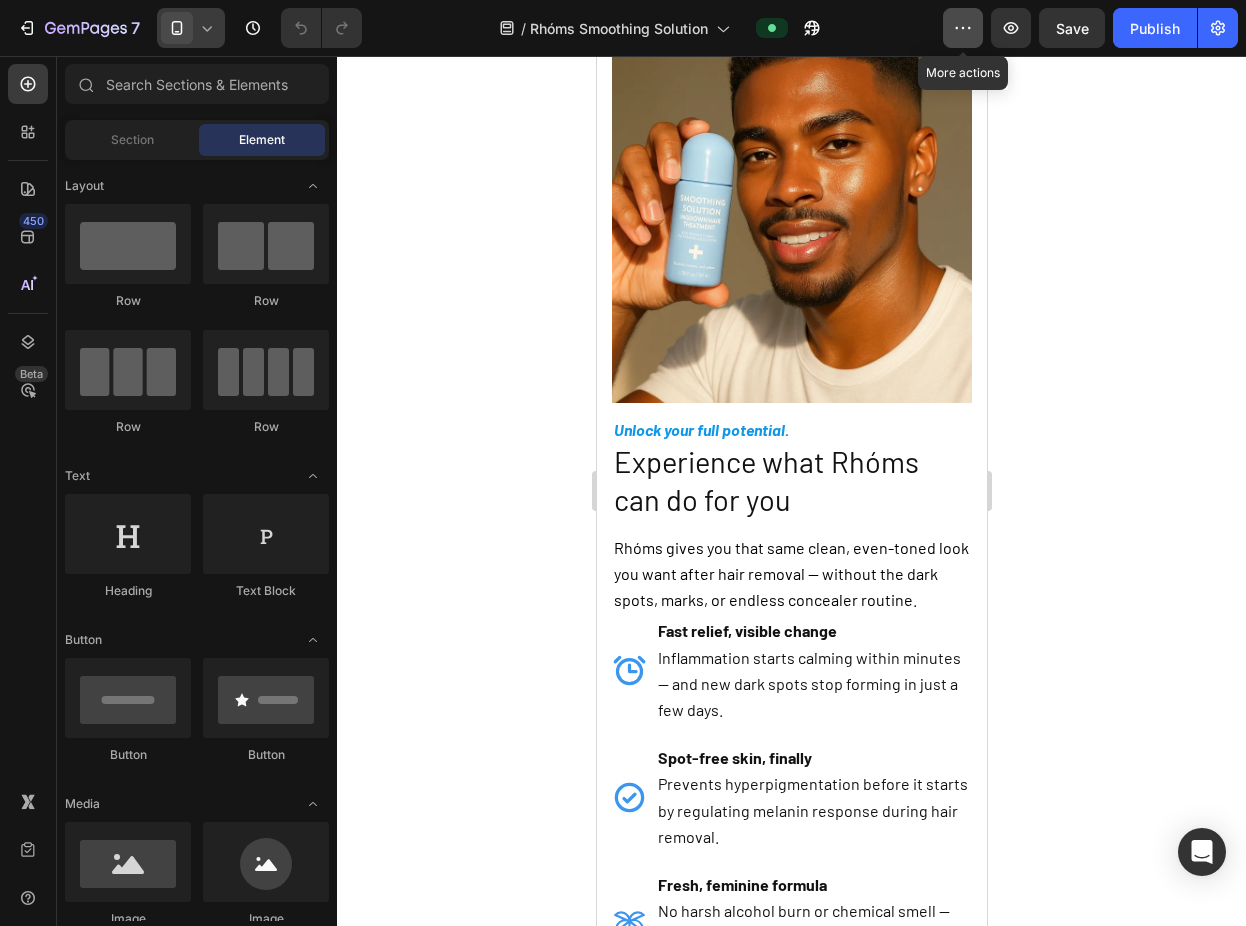 click 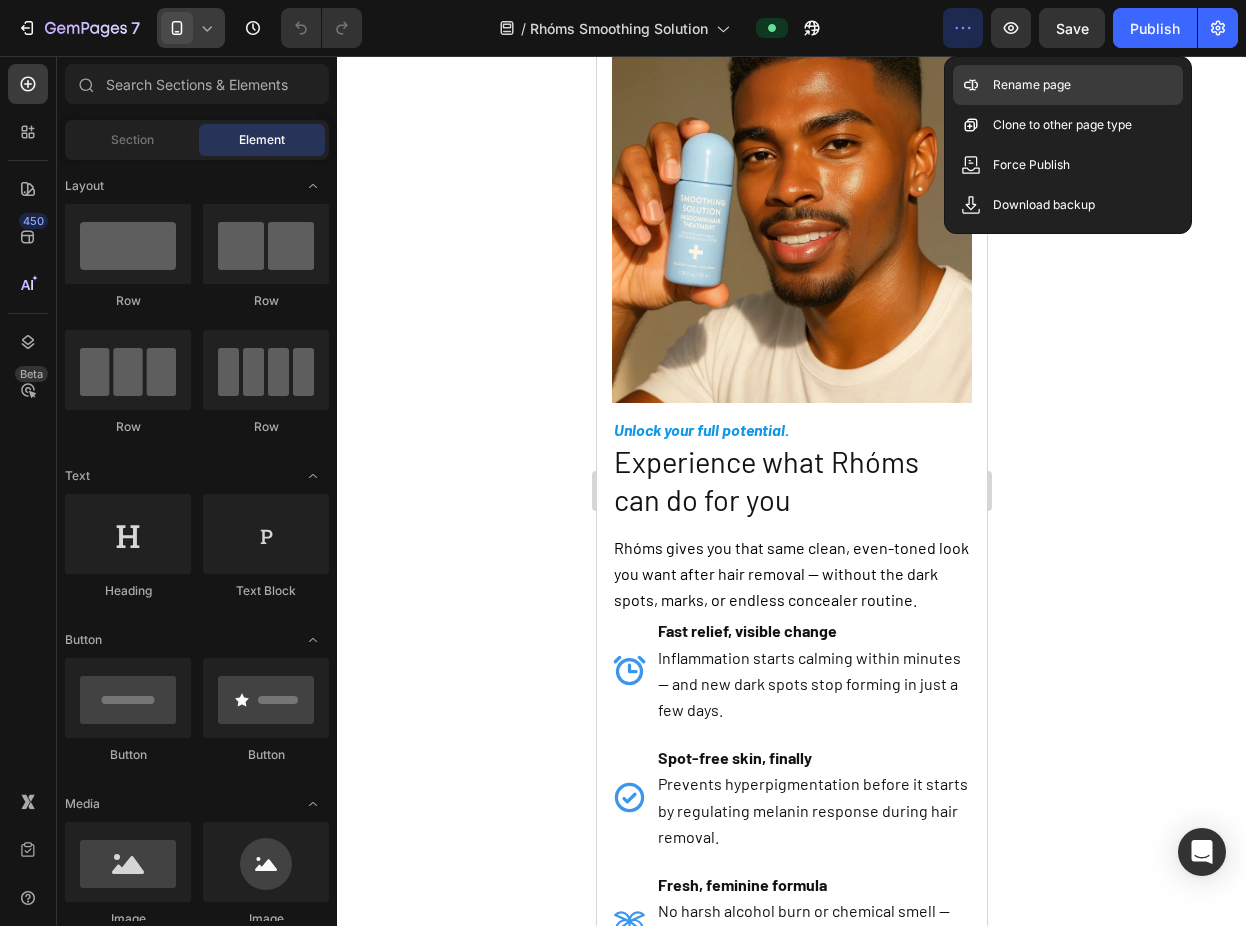 click on "Rename page" at bounding box center [1032, 85] 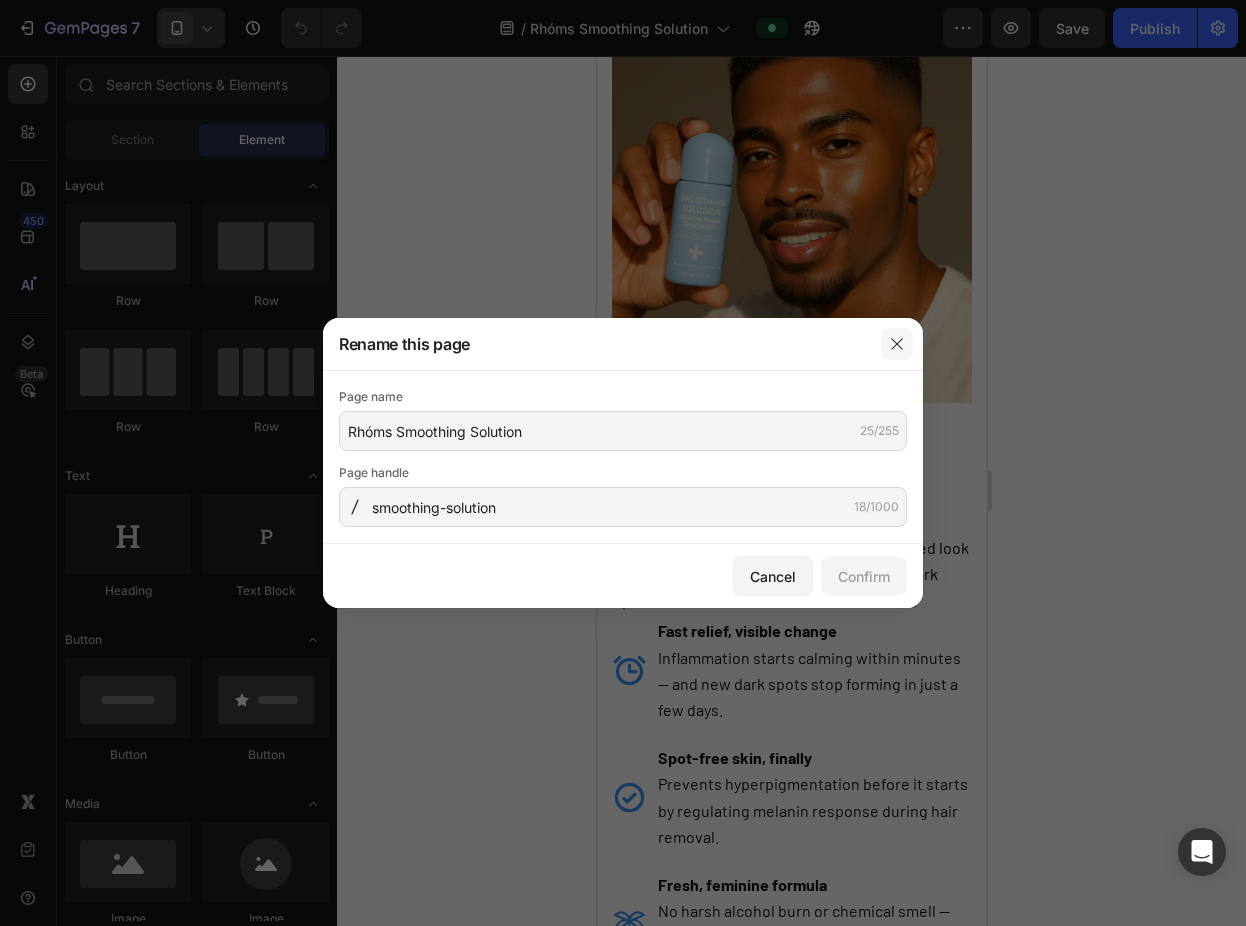 click 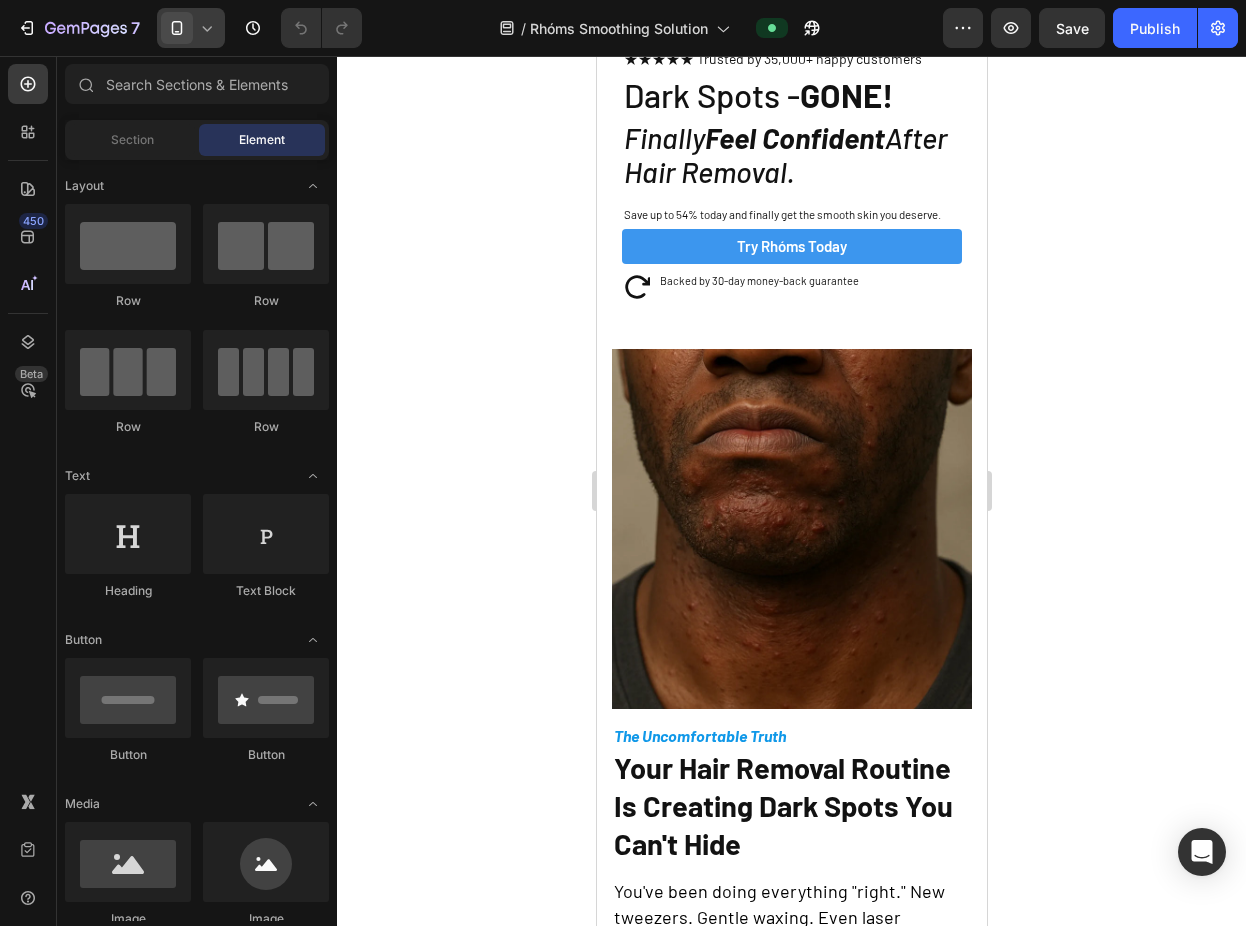 scroll, scrollTop: 0, scrollLeft: 0, axis: both 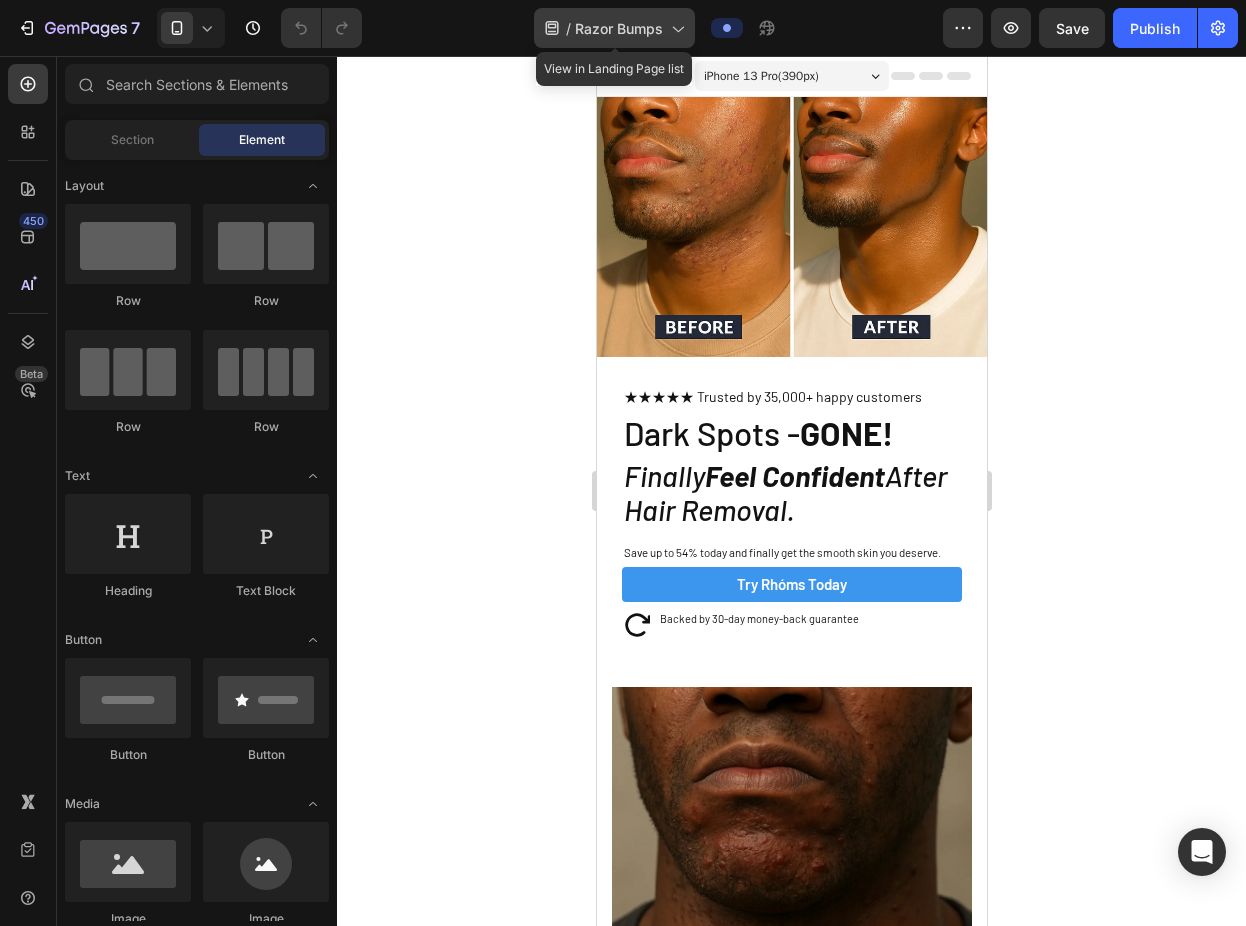 click on "Razor Bumps" at bounding box center [619, 28] 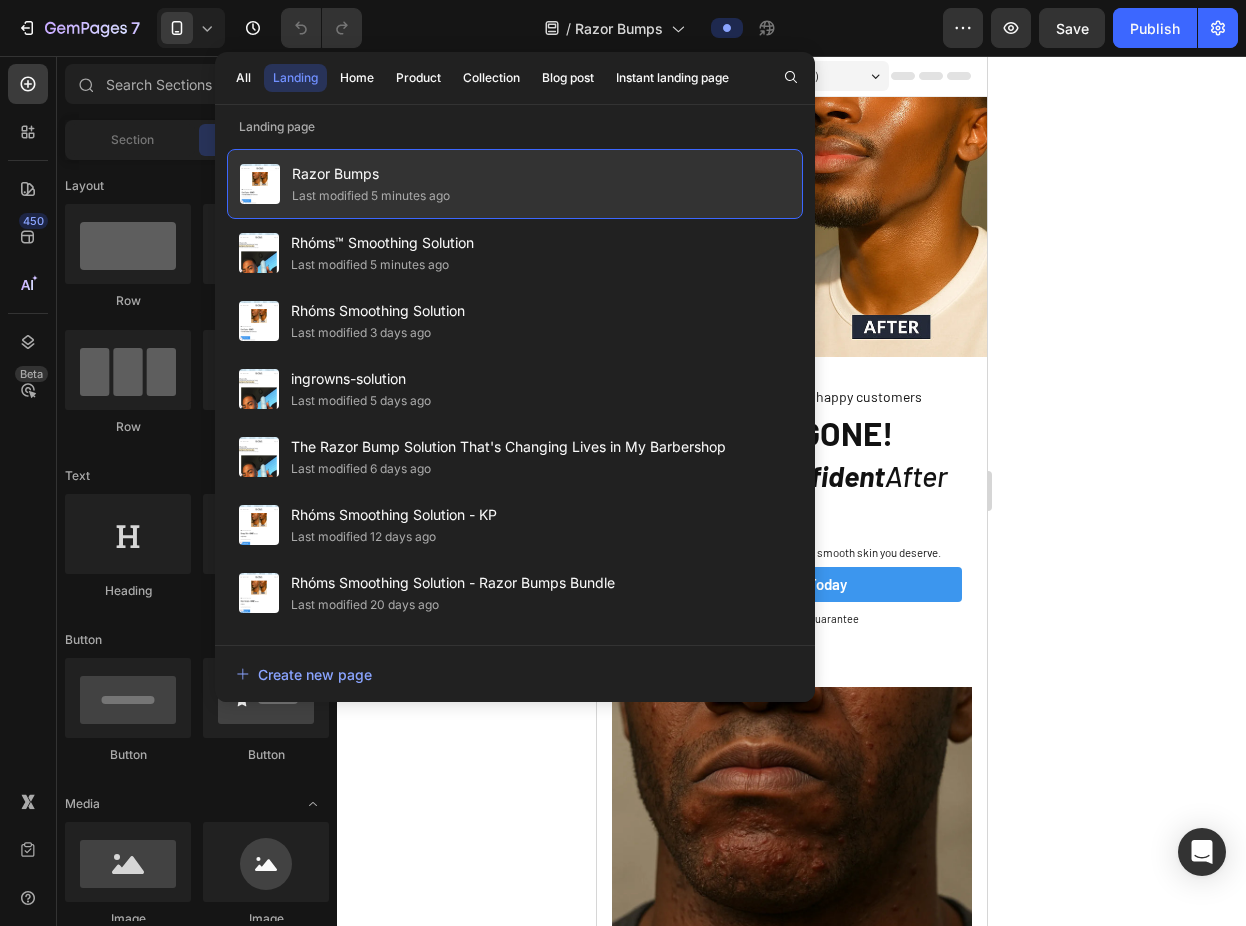 click on "Last modified 5 minutes ago" 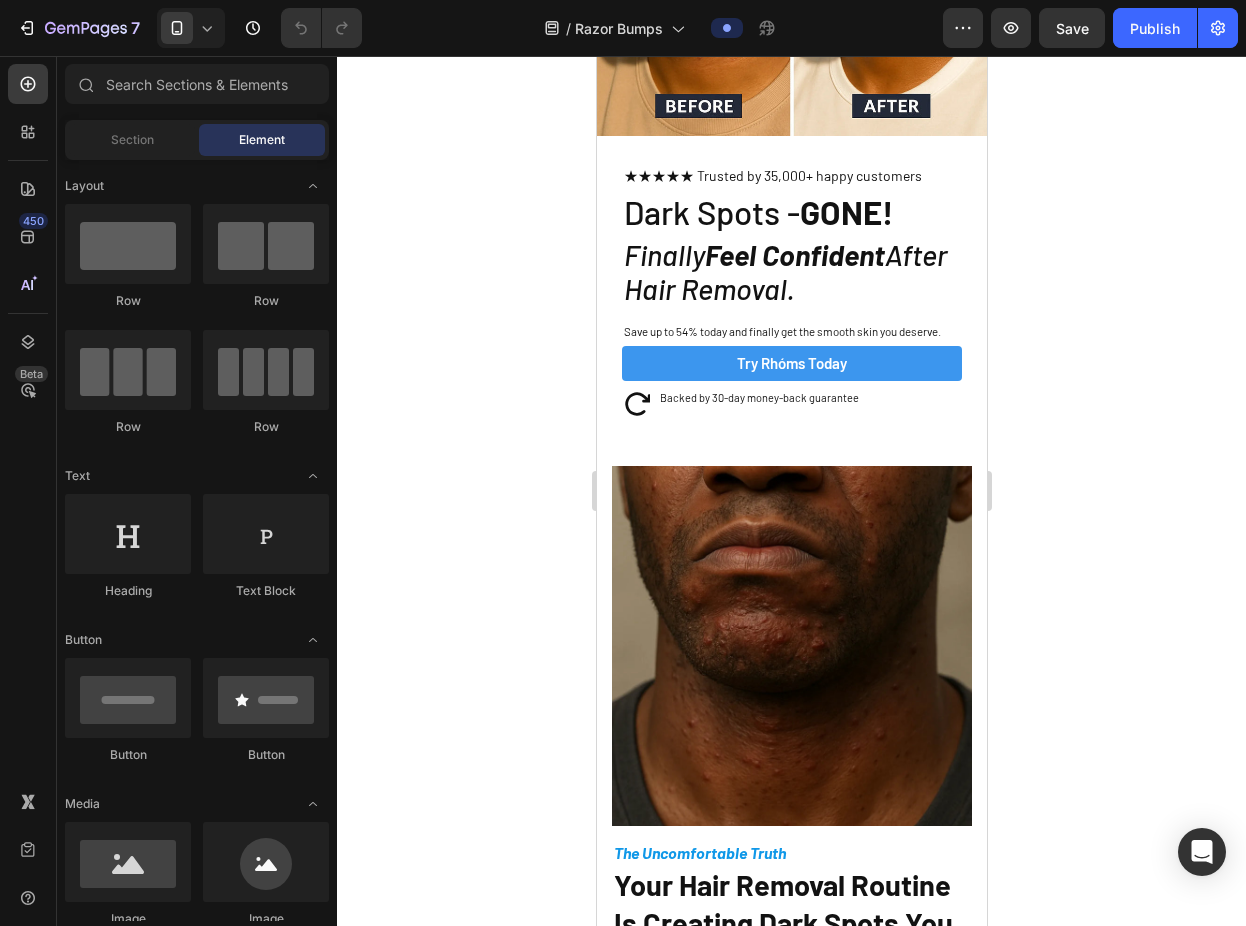 scroll, scrollTop: 0, scrollLeft: 0, axis: both 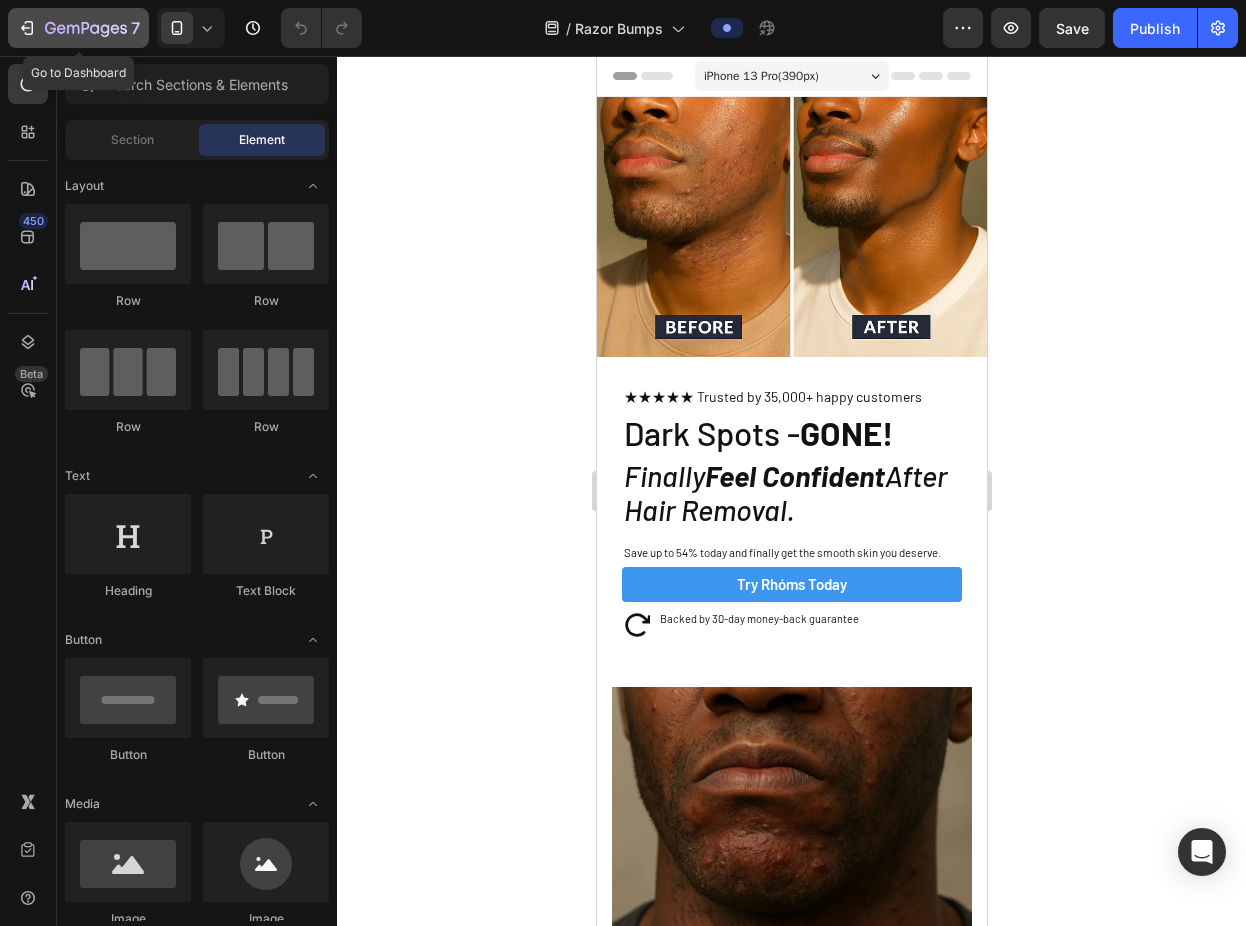 click on "7" at bounding box center (78, 28) 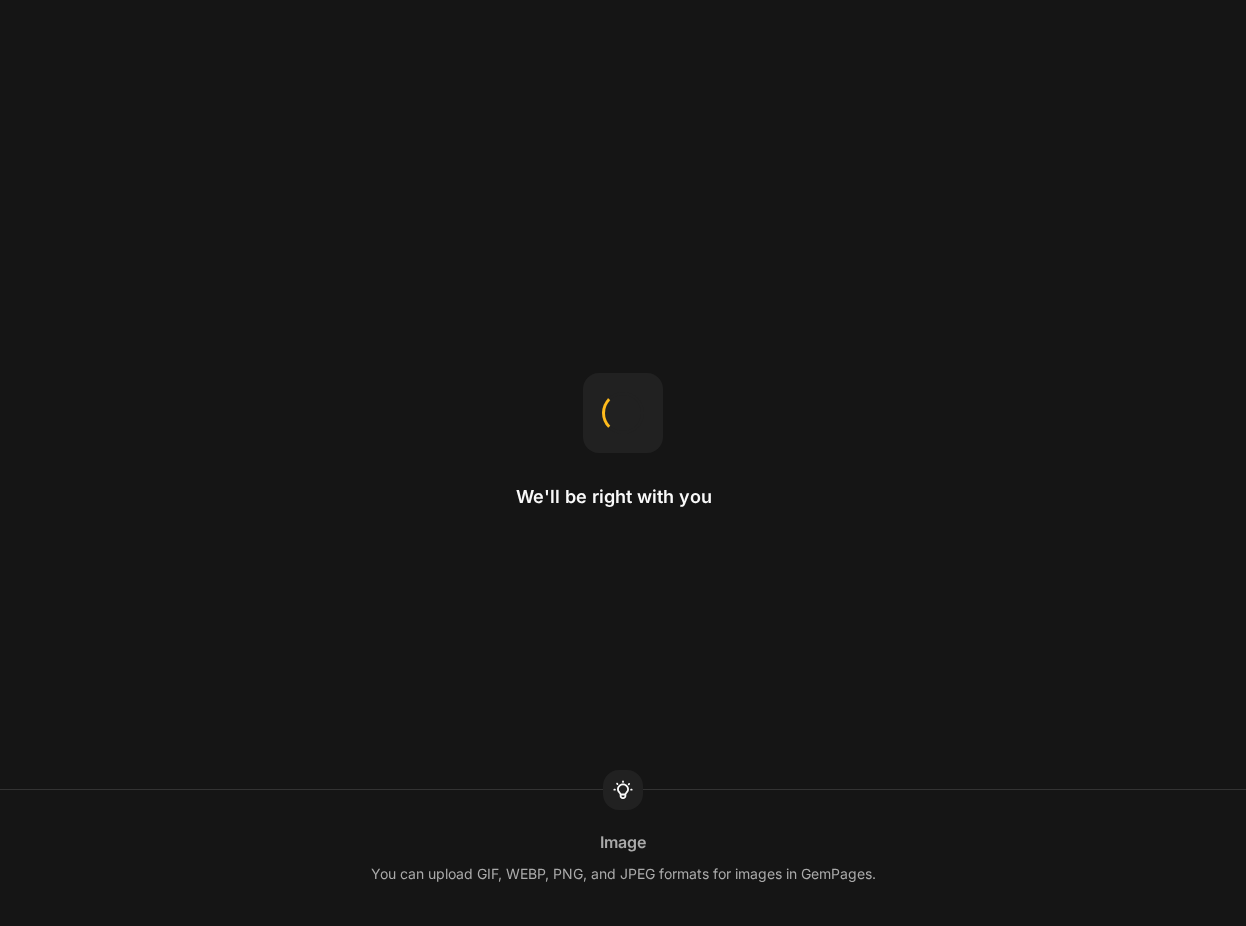 scroll, scrollTop: 0, scrollLeft: 0, axis: both 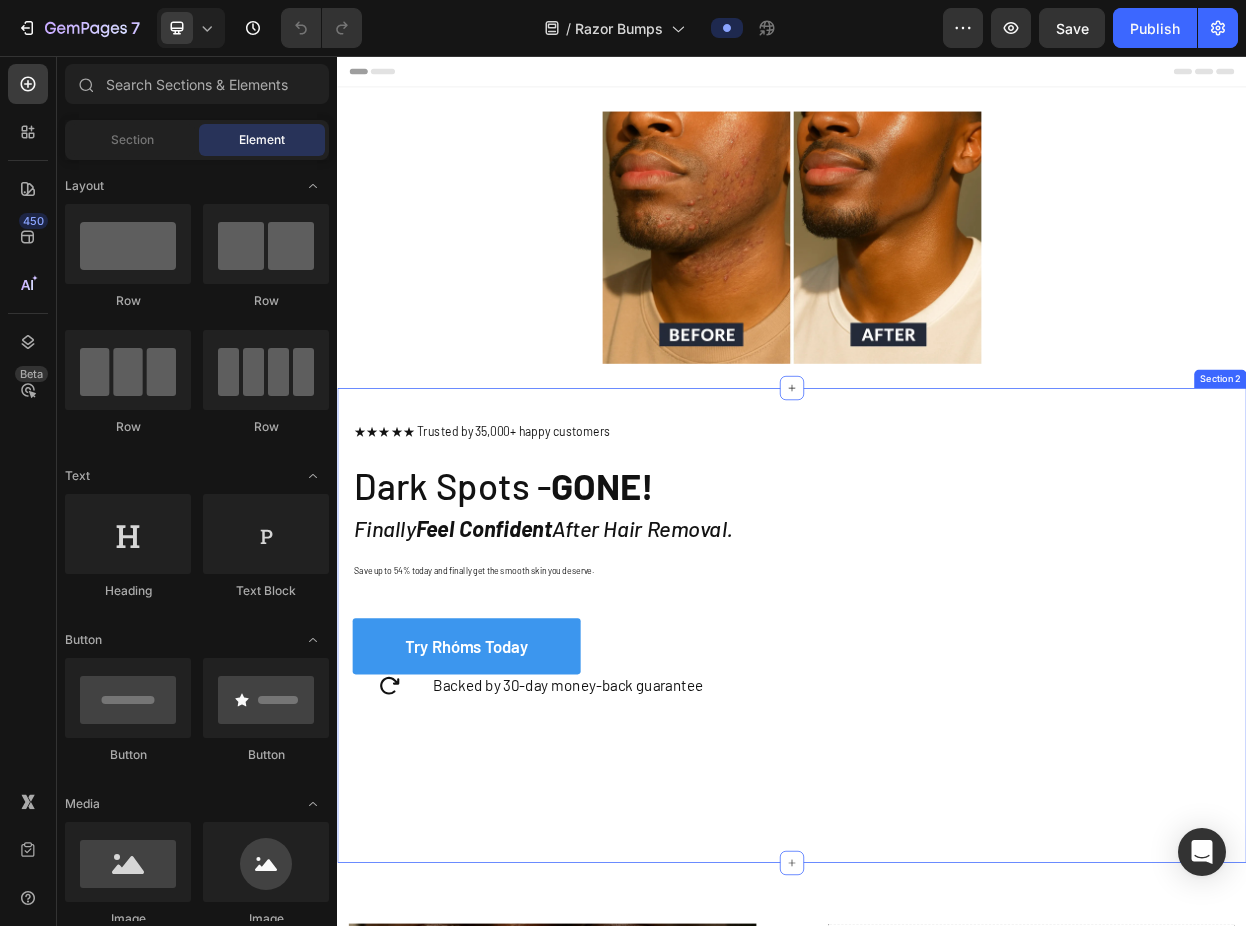 click on "★★★★★ Trusted by 35,000+ happy customers Text Block Dark Spots -  GONE!   Heading Finally  Feel   Confident  After Hair Removal. Heading Save up to 54% today and finally get the smooth skin you deserve. Text Block Try Rhóms today Button
Icon Backed by 30-day money-back guarantee Text Block Row Sleepy Text Block Row Section 2" at bounding box center (937, 807) 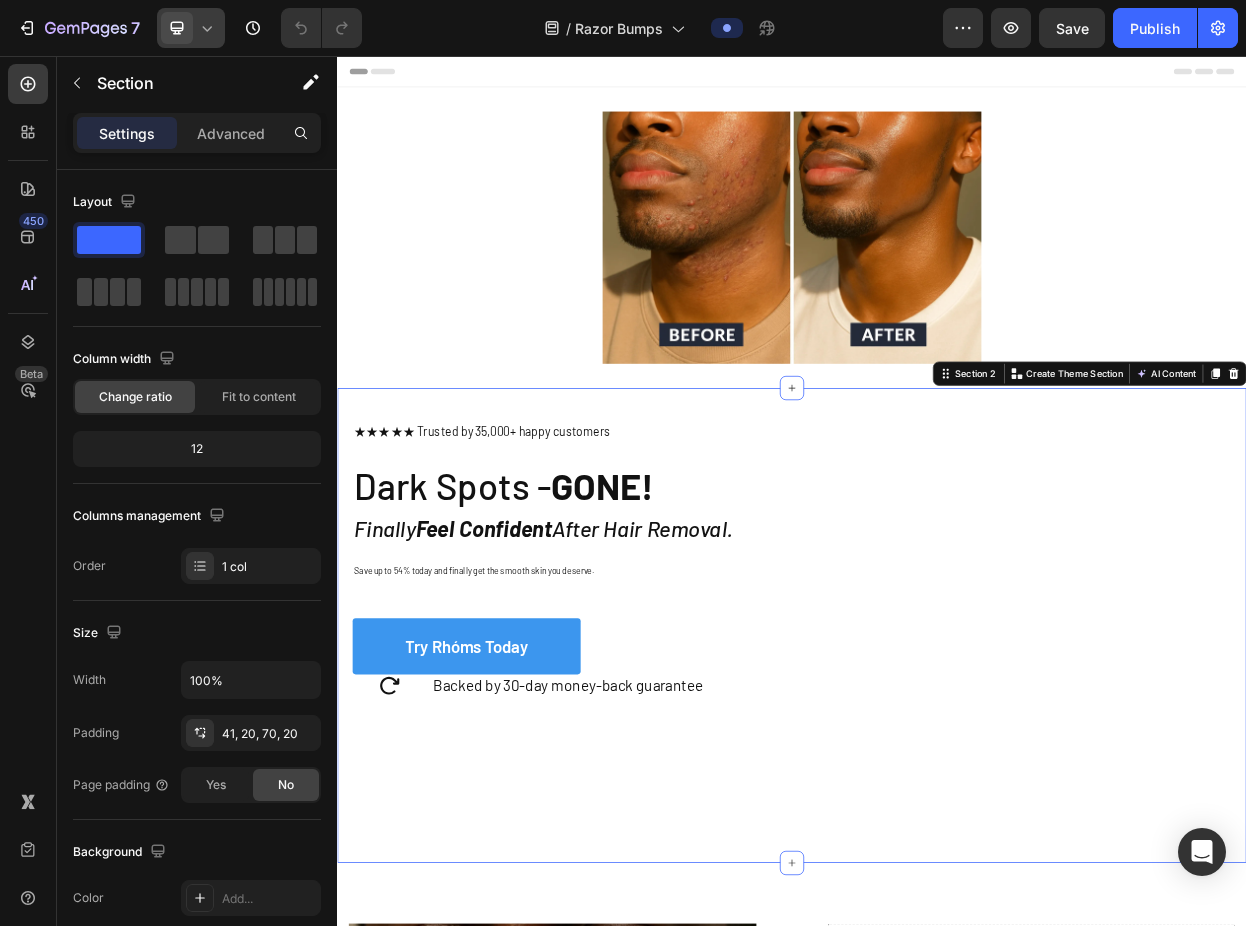 click 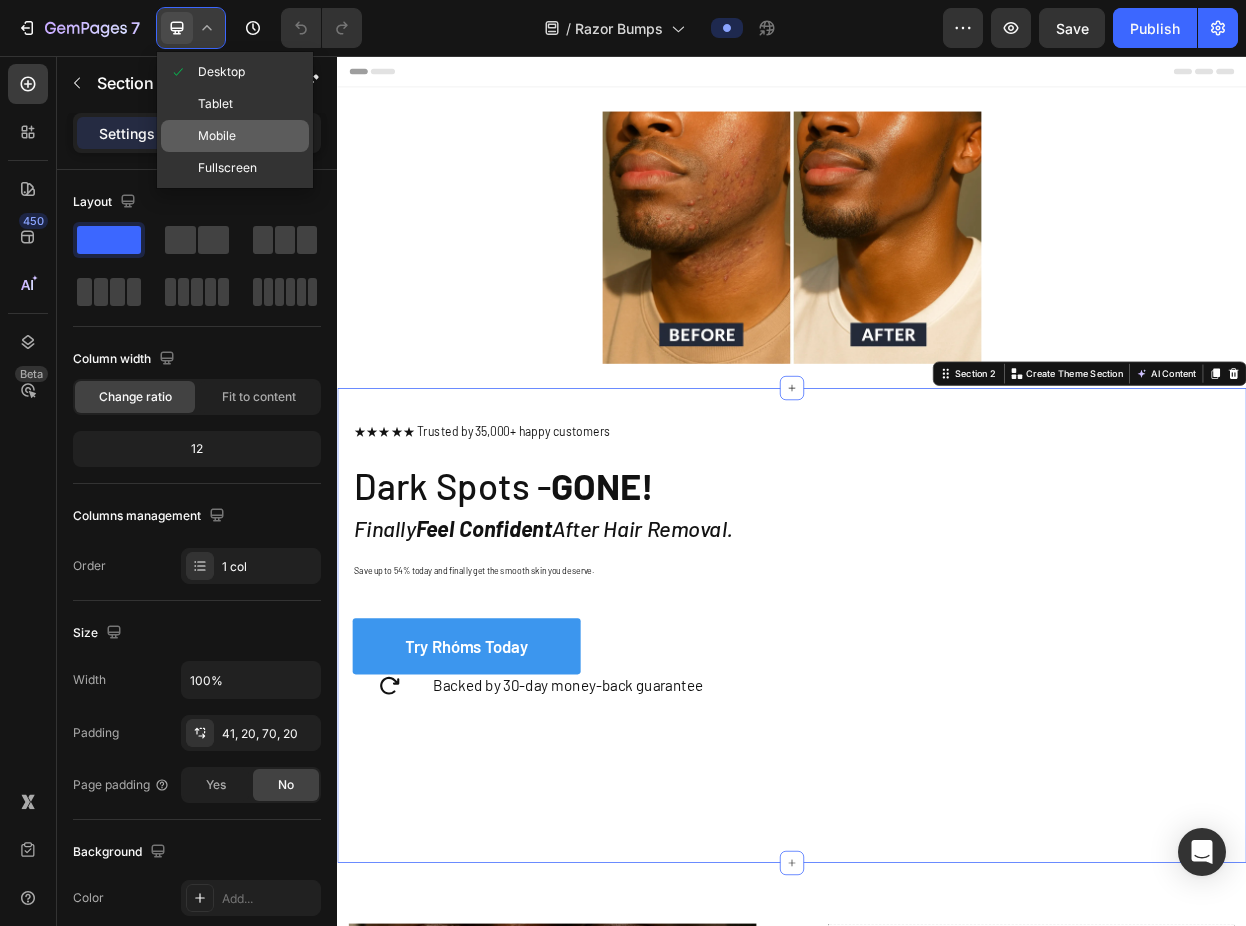 click on "Mobile" at bounding box center [217, 136] 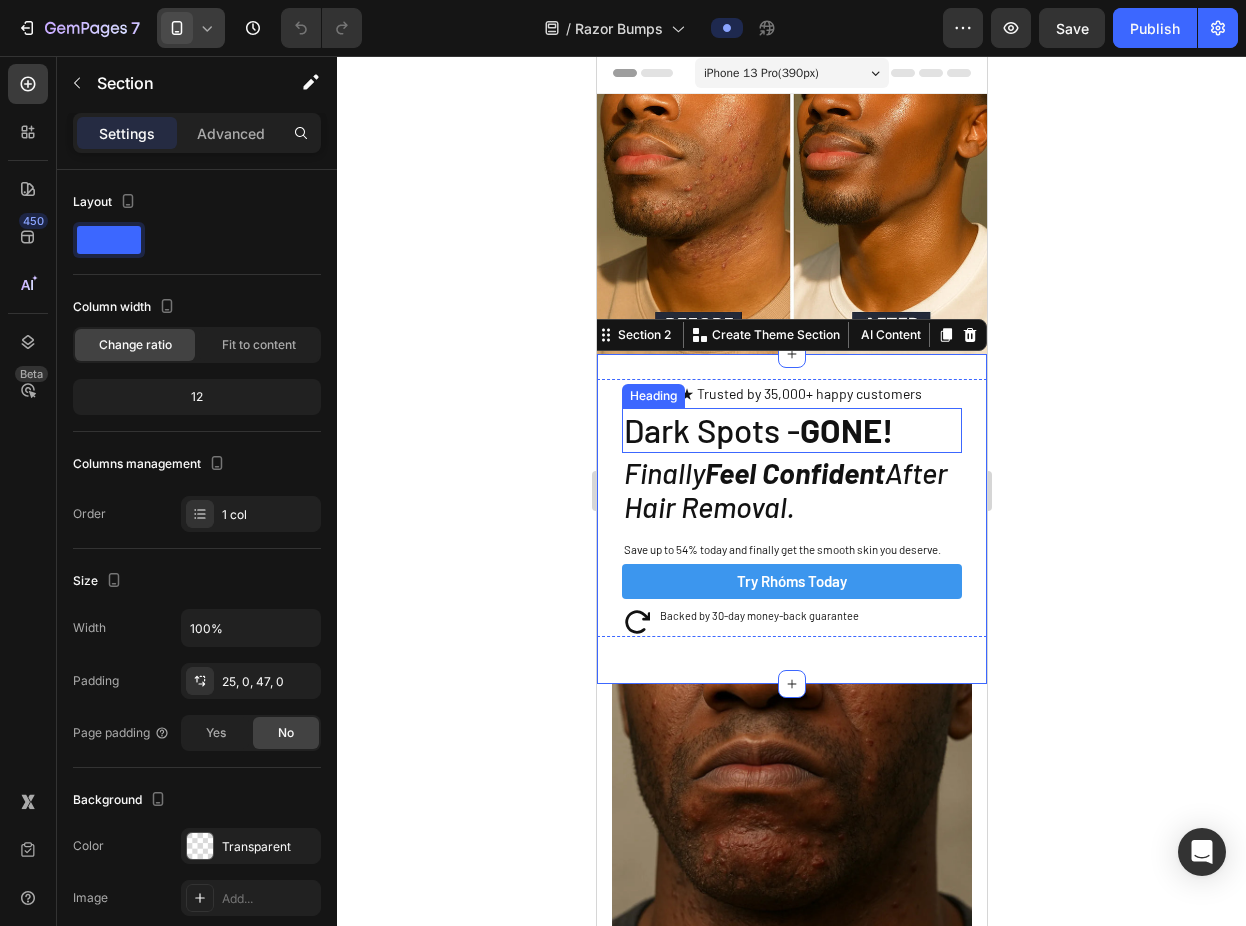 scroll, scrollTop: 0, scrollLeft: 0, axis: both 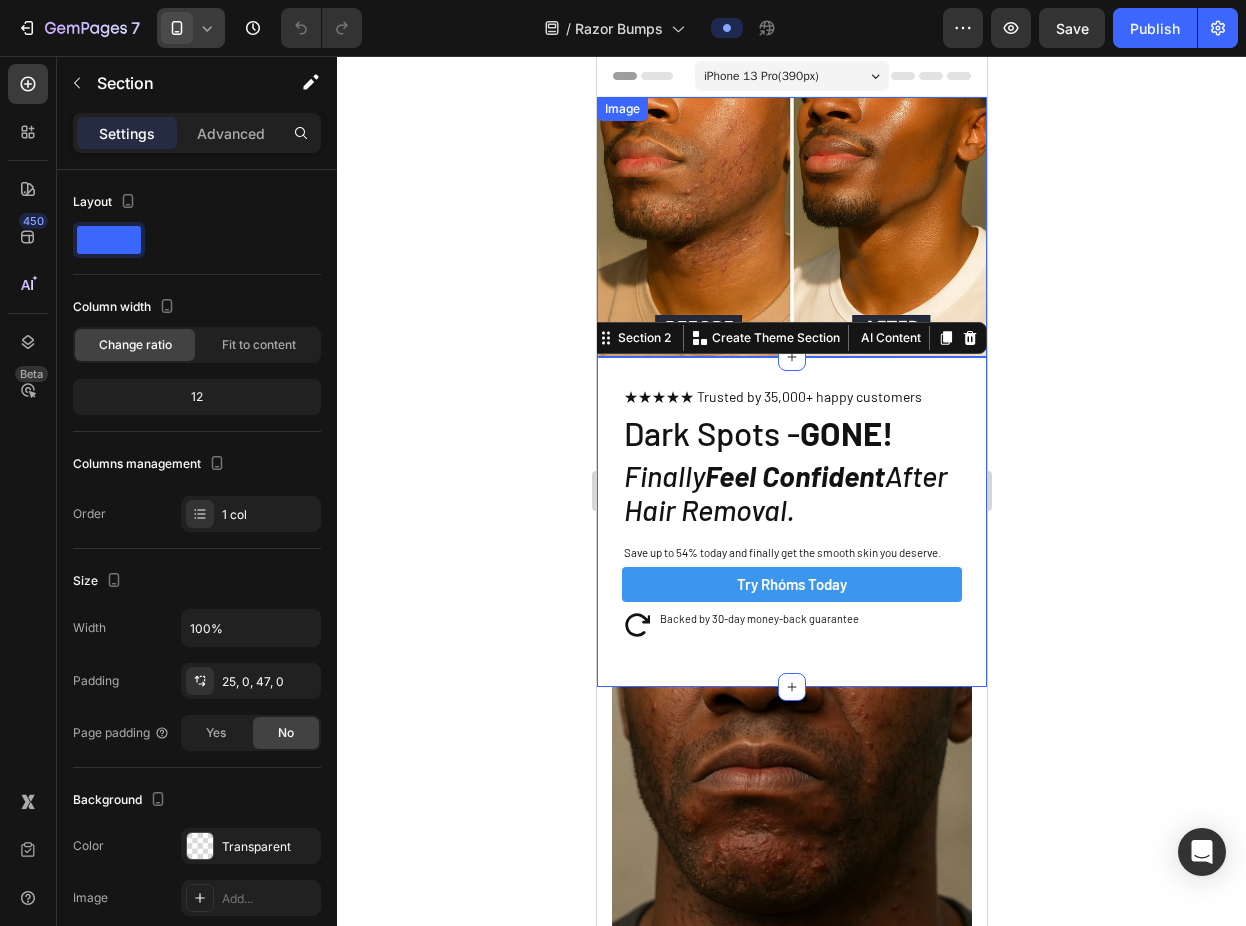 click at bounding box center [791, 227] 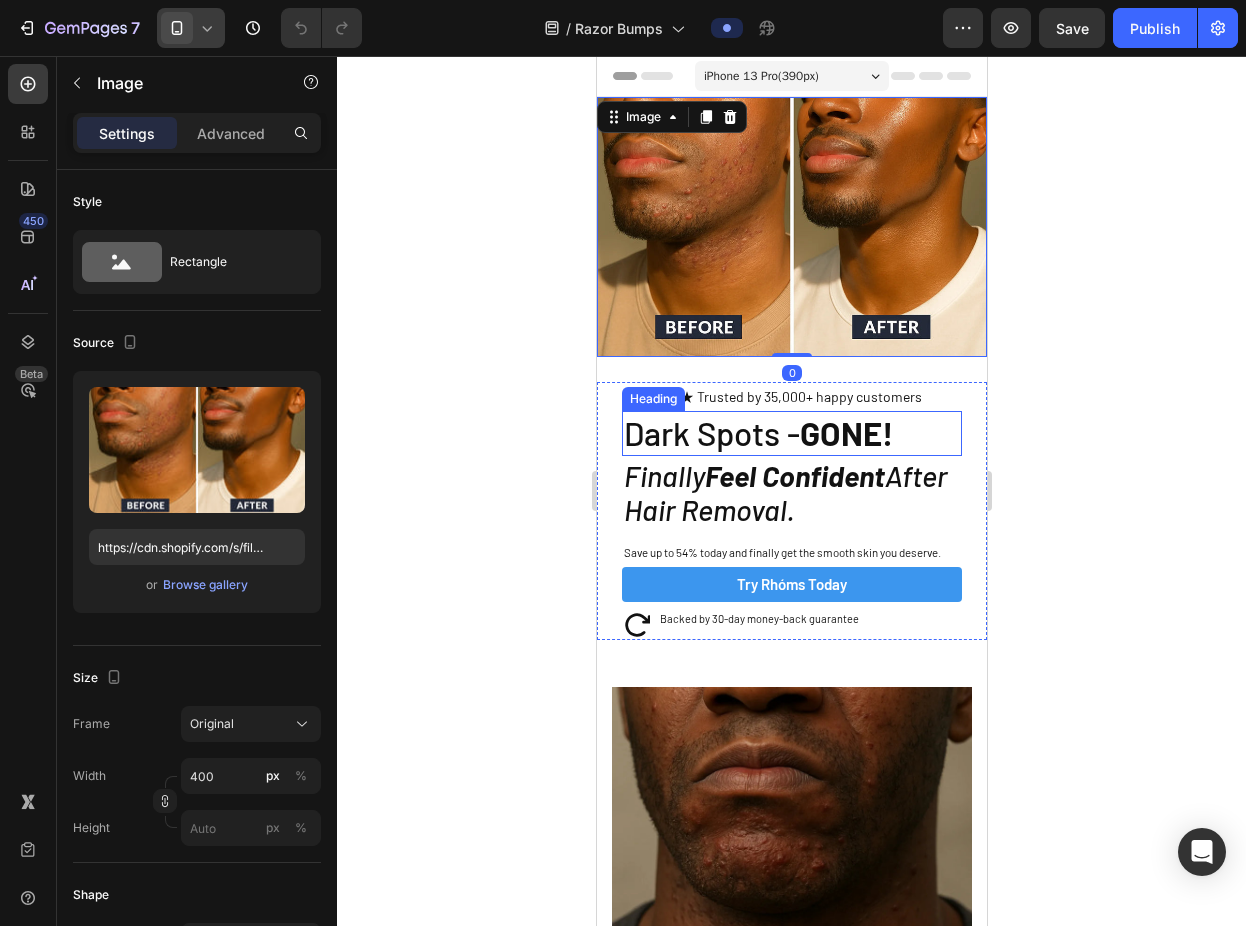 click on "GONE!" at bounding box center [845, 433] 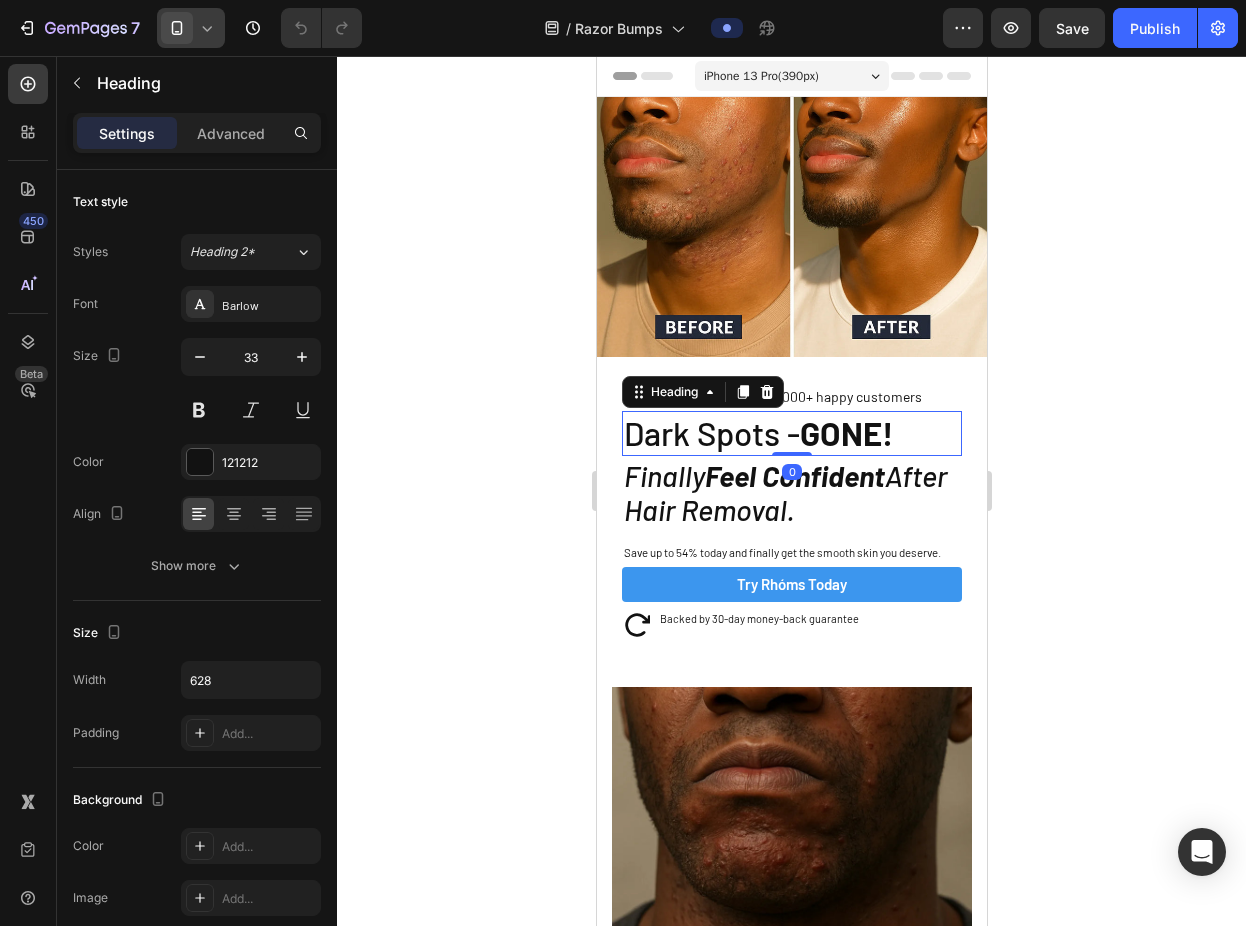 click on "Confident" at bounding box center [822, 475] 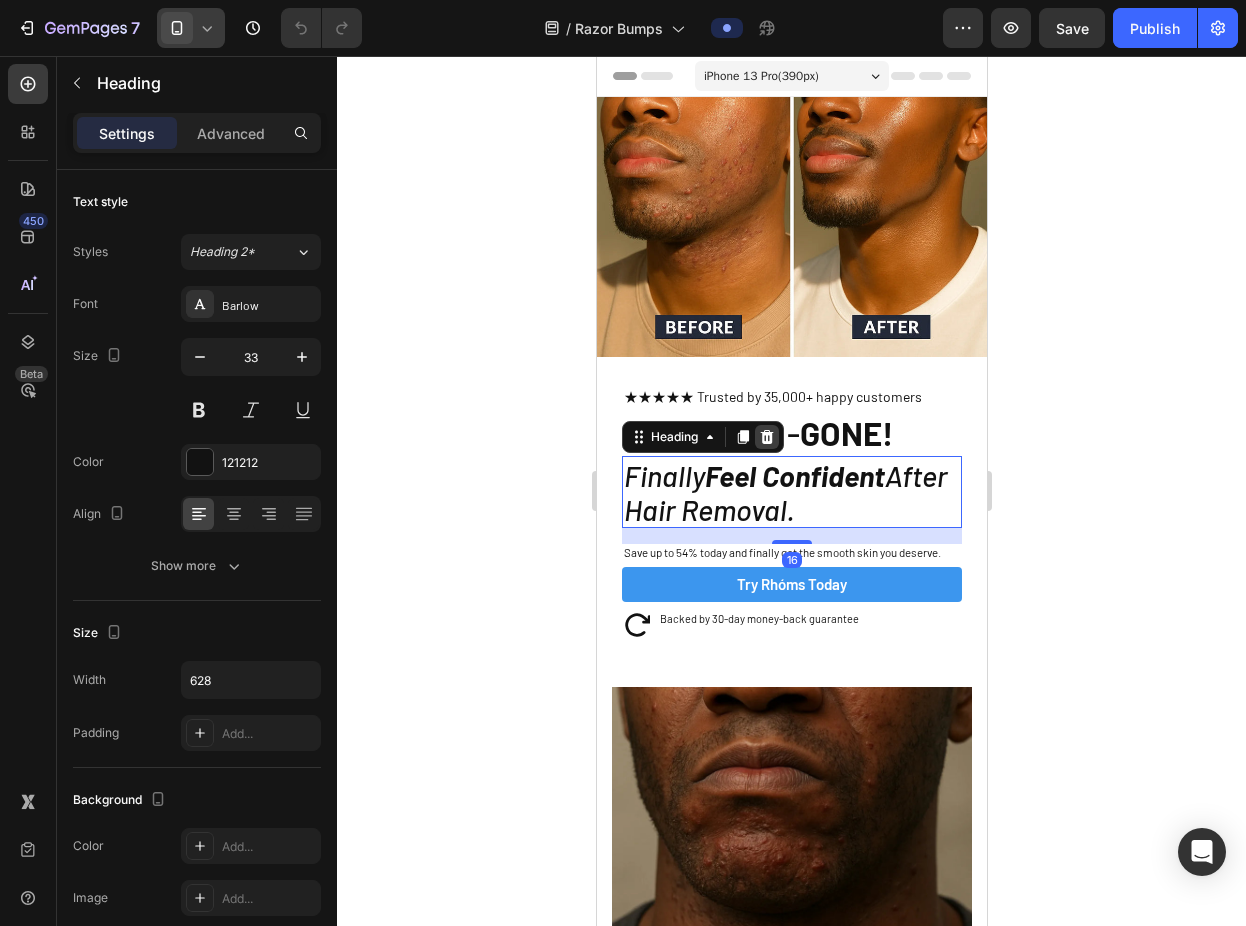 click 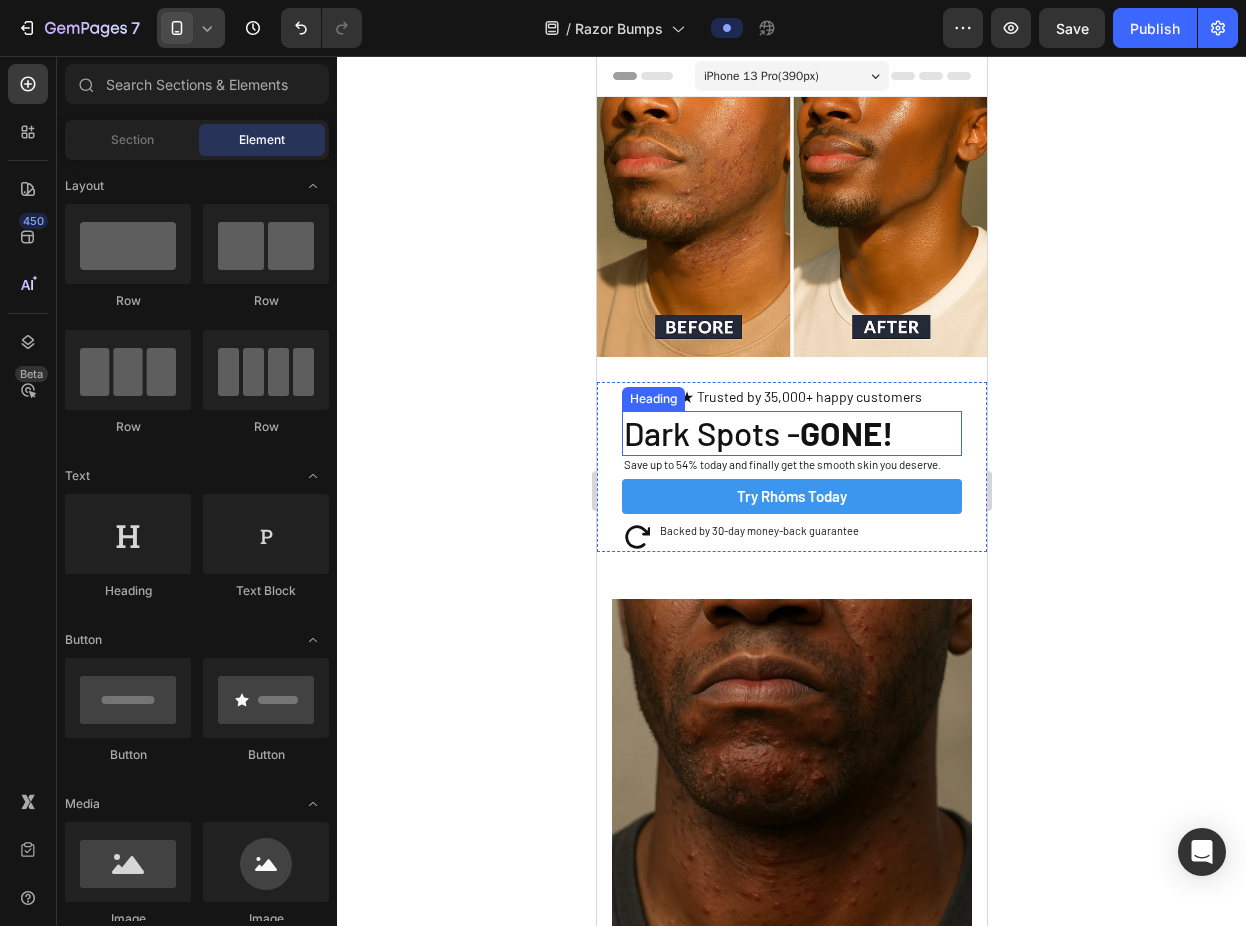 click on "Dark Spots -  GONE!" at bounding box center (791, 433) 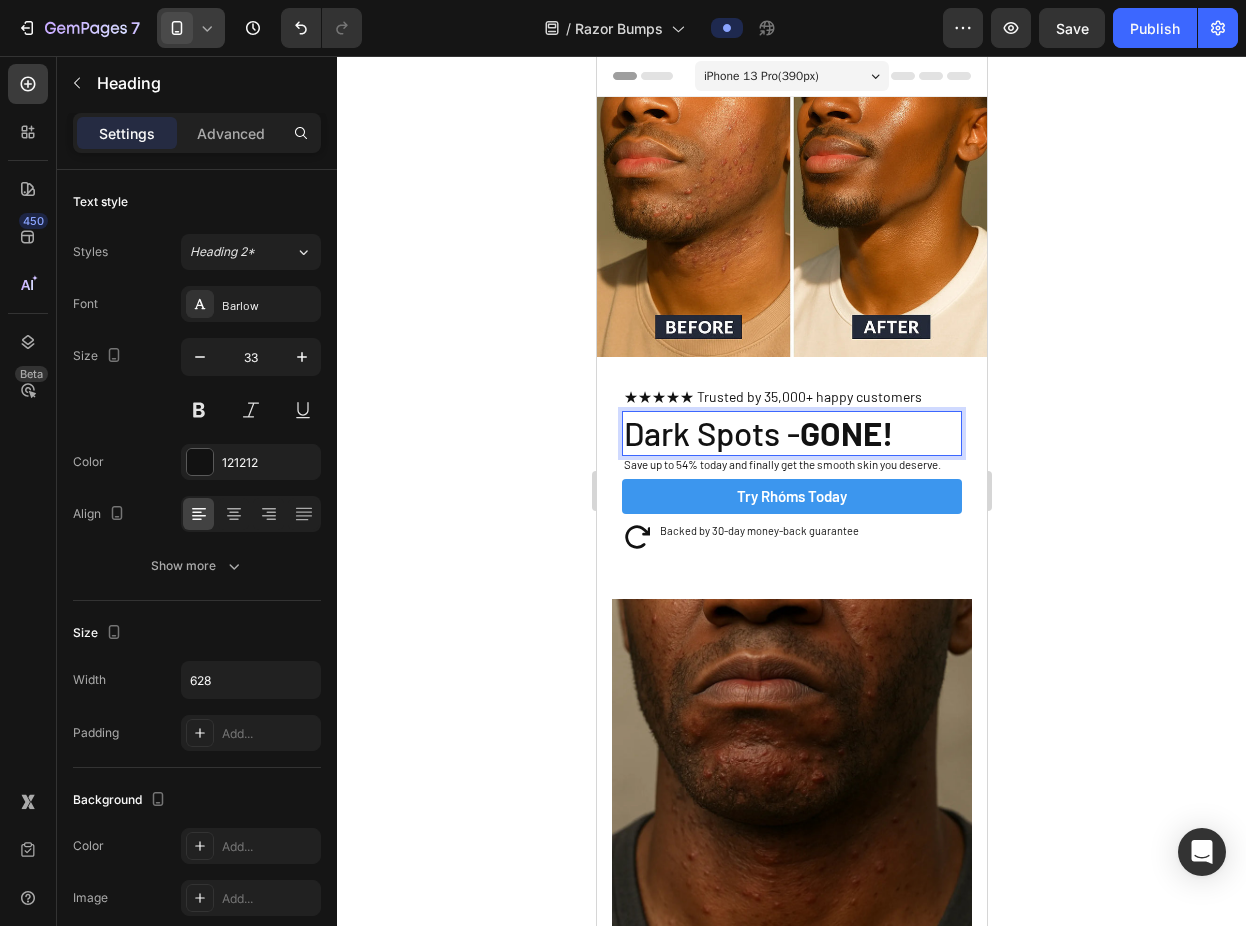 click on "GONE!" at bounding box center (845, 433) 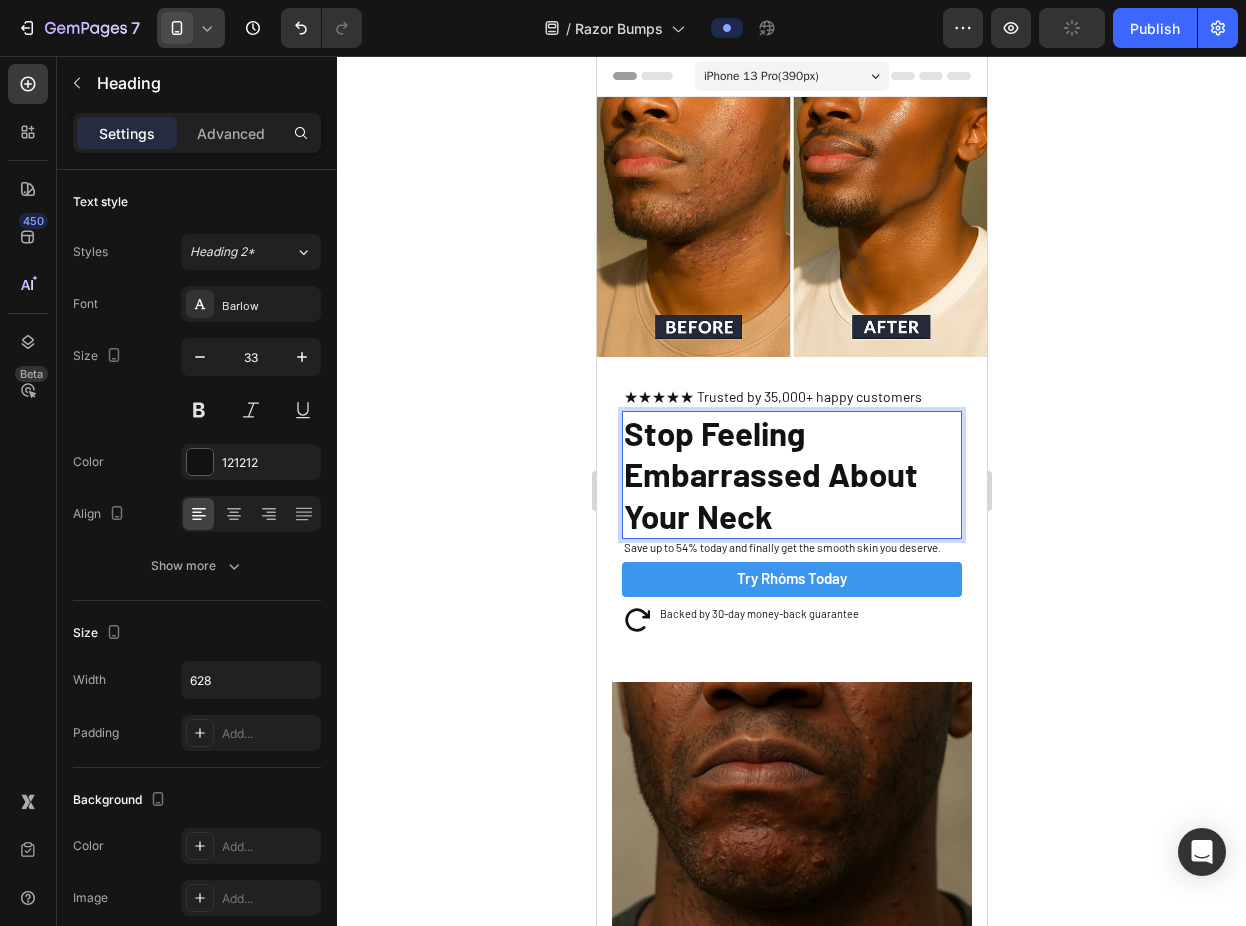 click 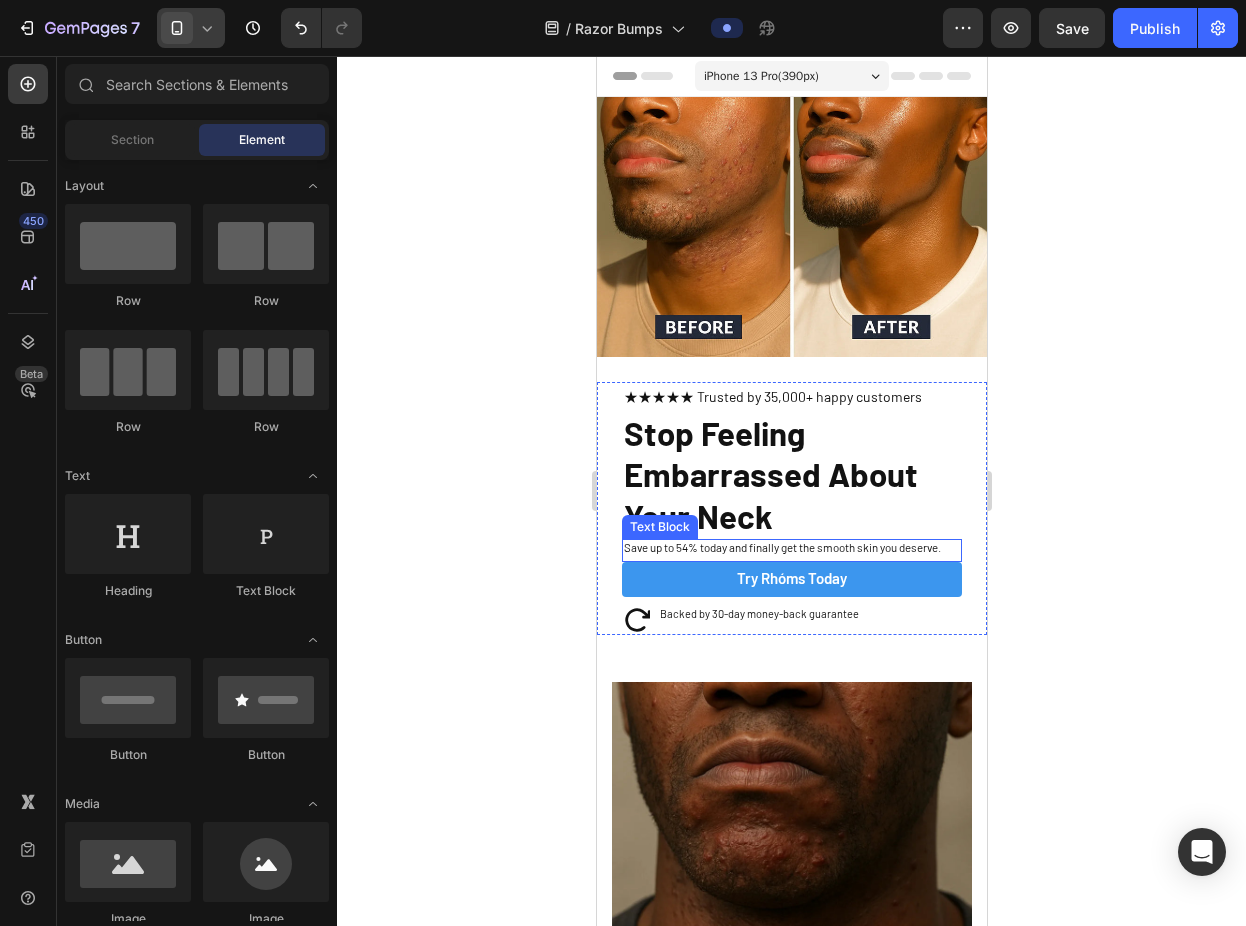 click on "Save up to 54% today and finally get the smooth skin you deserve." at bounding box center (791, 548) 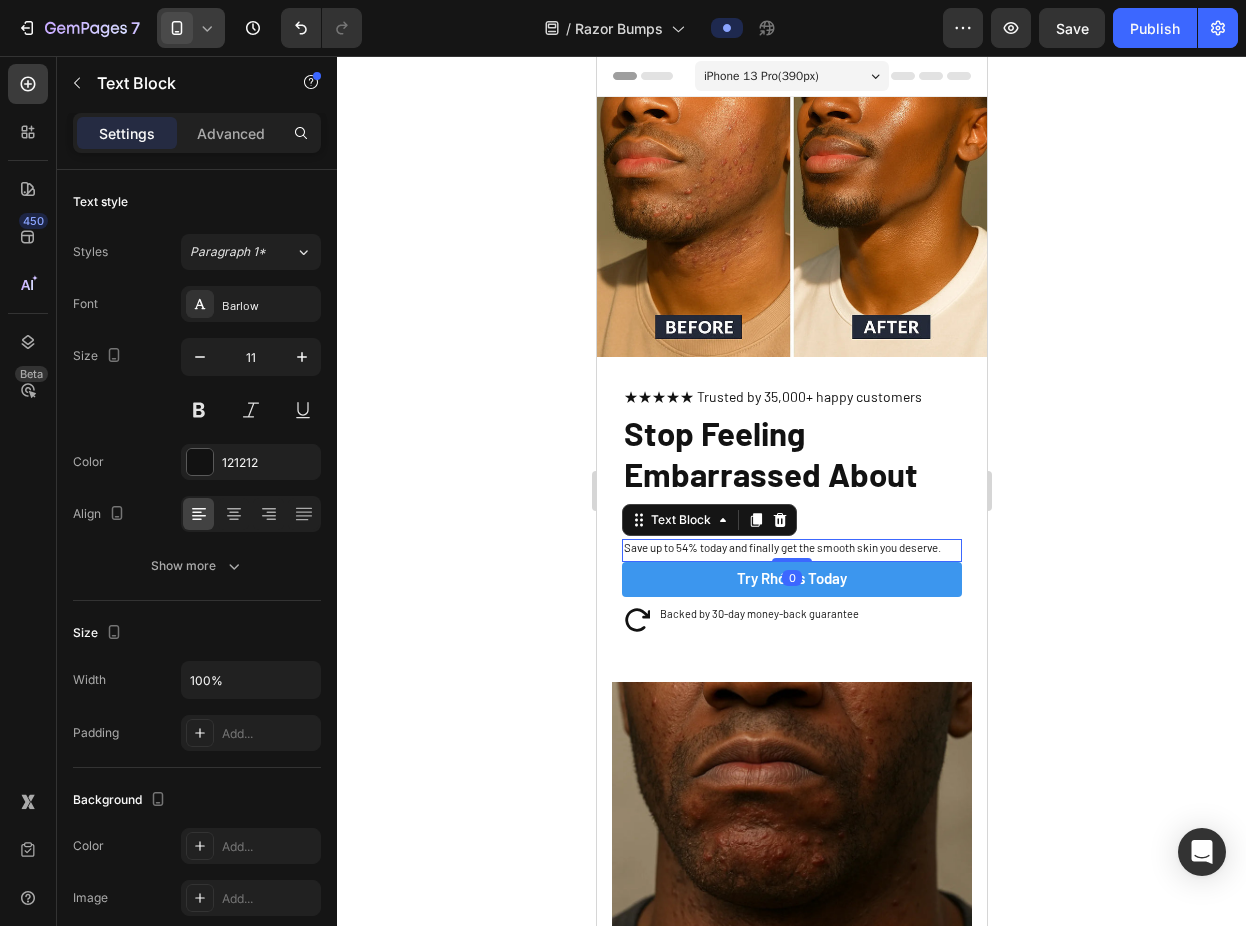 click on "Save up to 54% today and finally get the smooth skin you deserve." at bounding box center (791, 548) 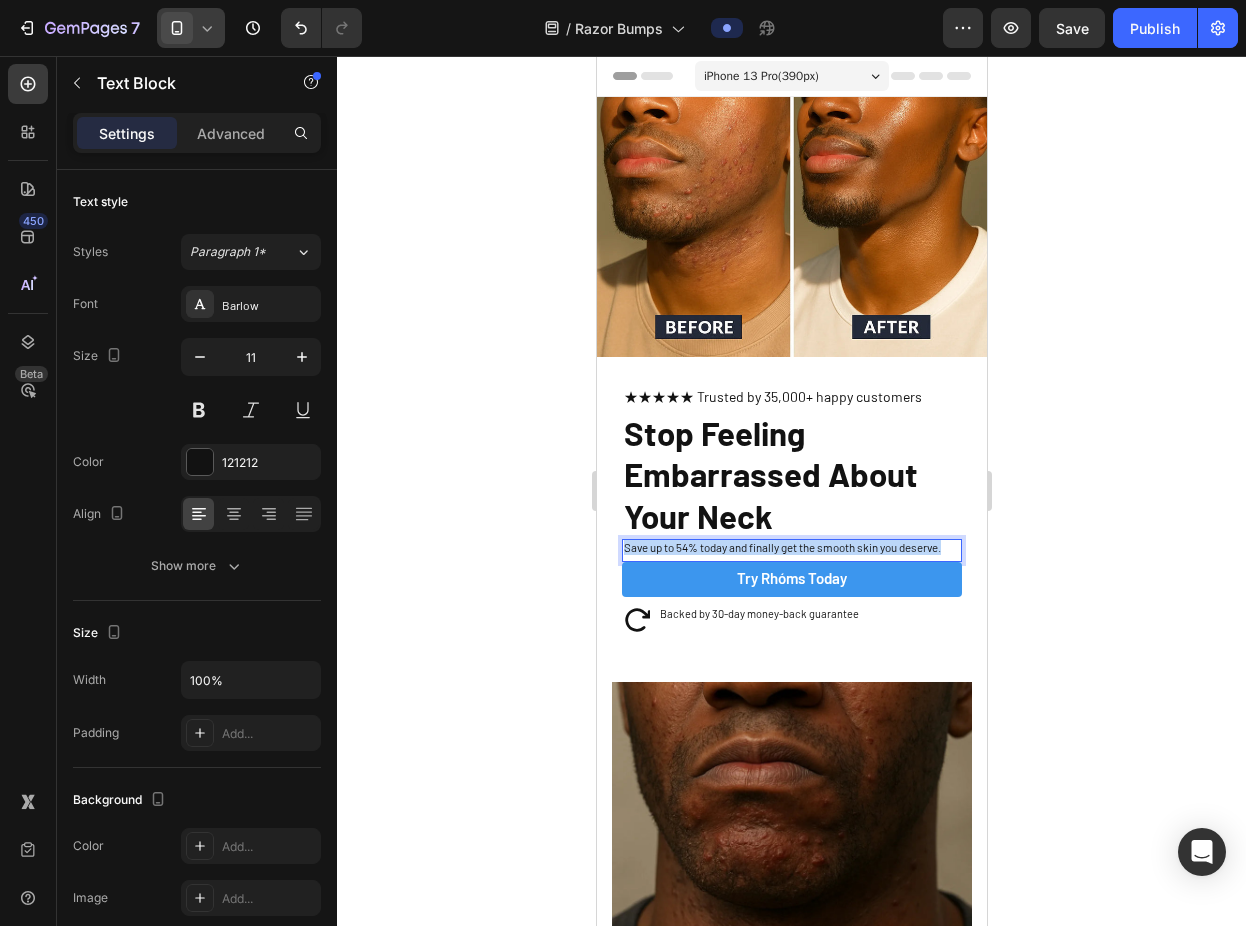 click on "Save up to 54% today and finally get the smooth skin you deserve." at bounding box center (791, 548) 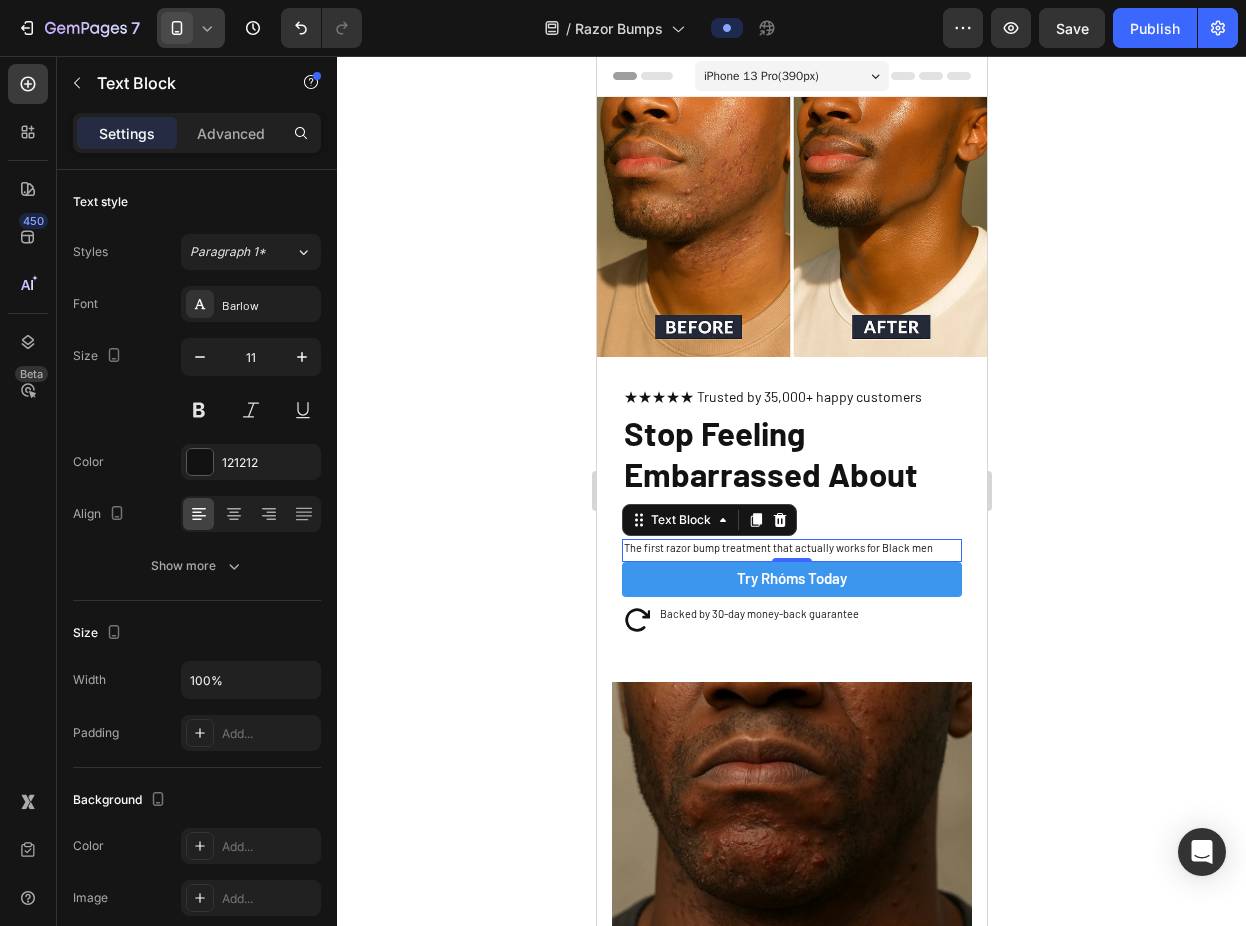 click 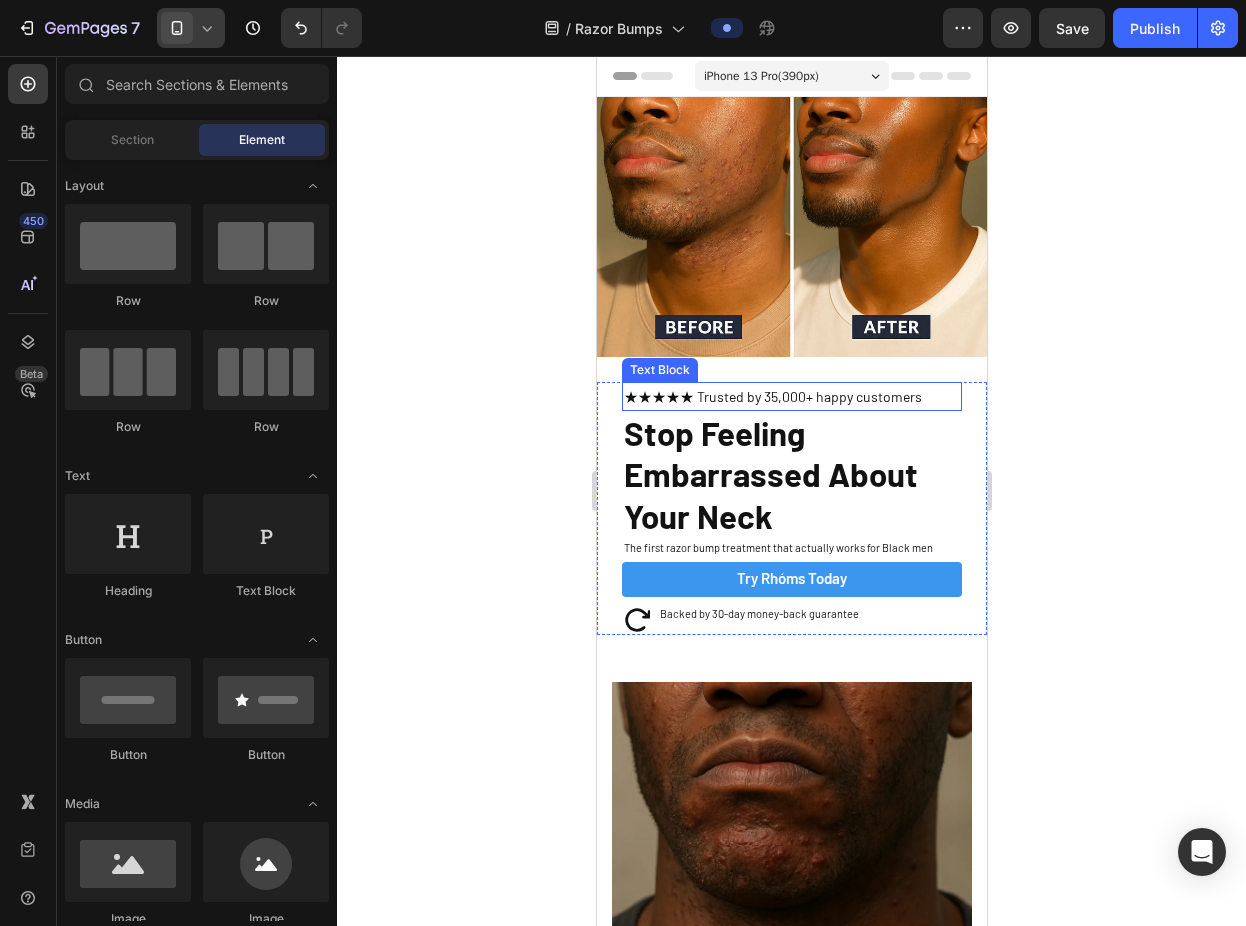 click on "★★★★★ Trusted by 35,000+ happy customers" at bounding box center [791, 396] 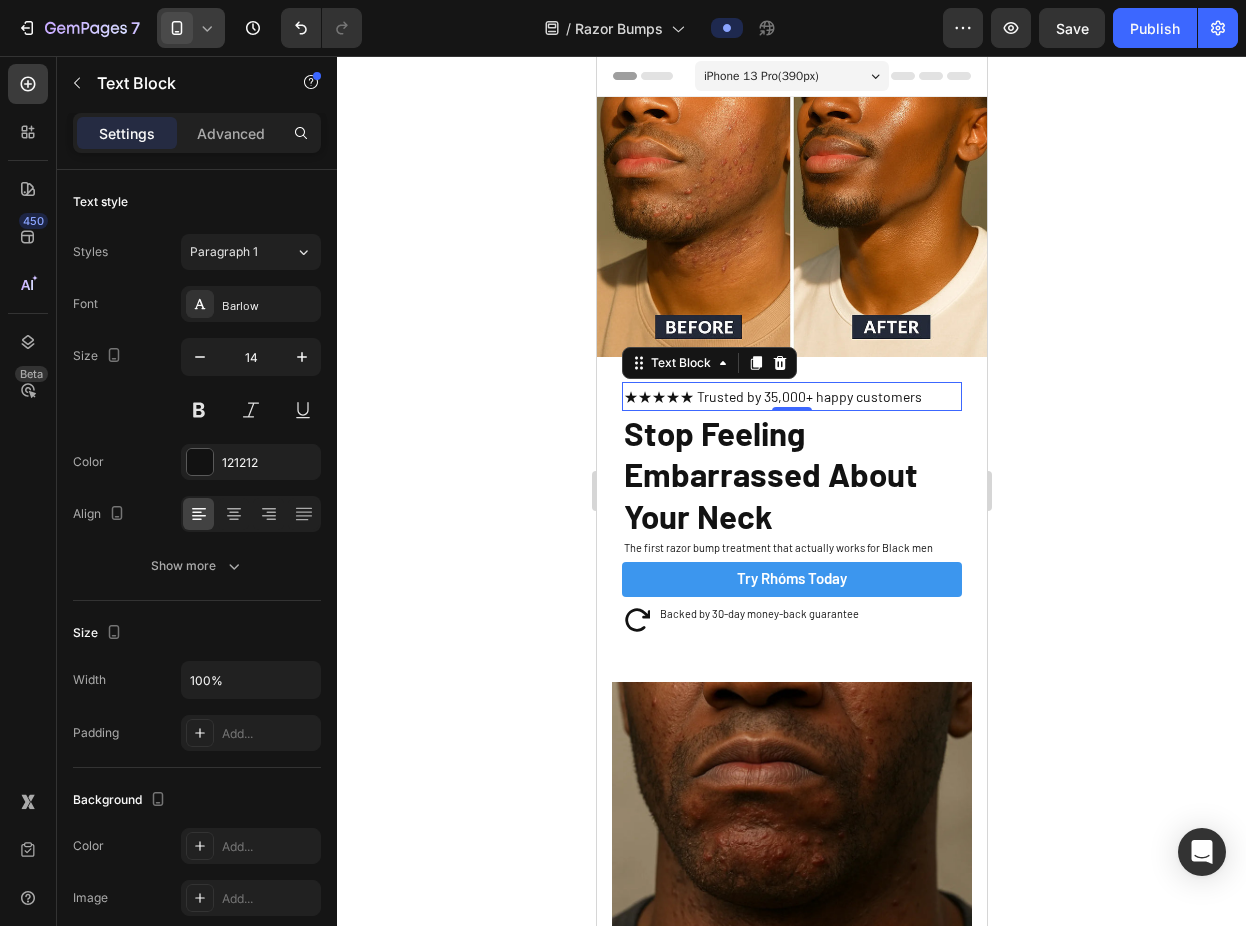 click on "The first razor bump treatment that actually works for Black men" at bounding box center [791, 548] 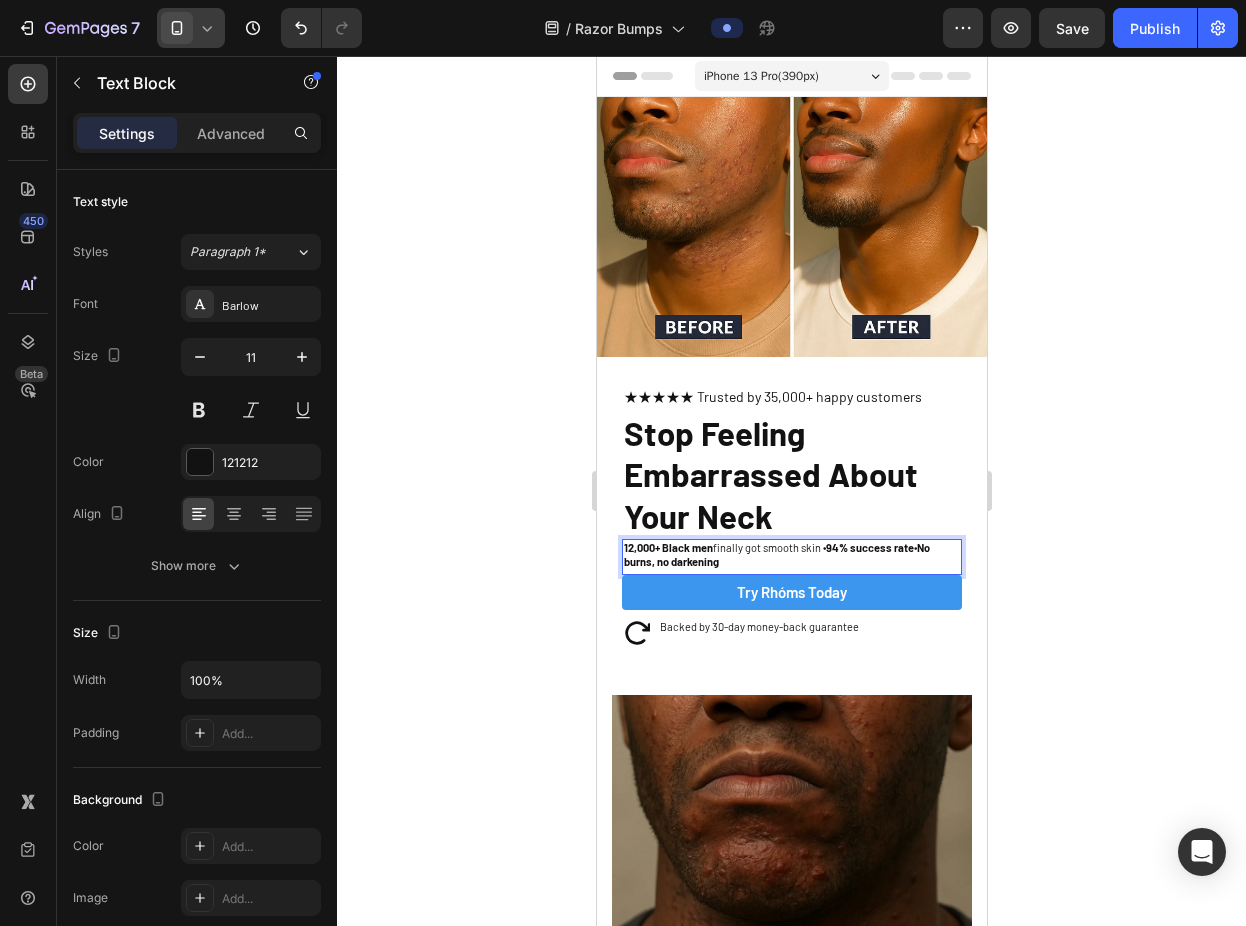 click 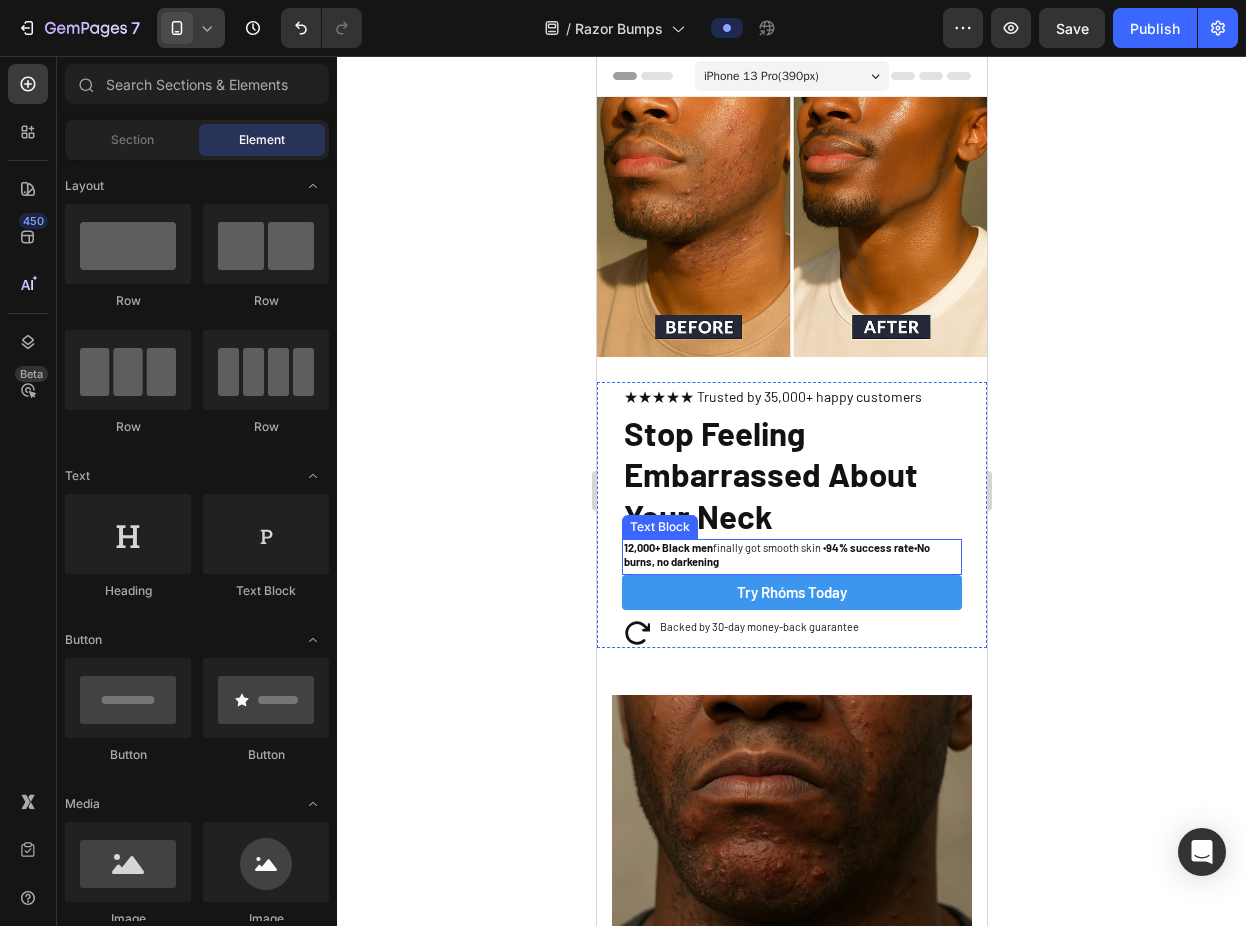 click on "12,000+ Black men" at bounding box center (667, 547) 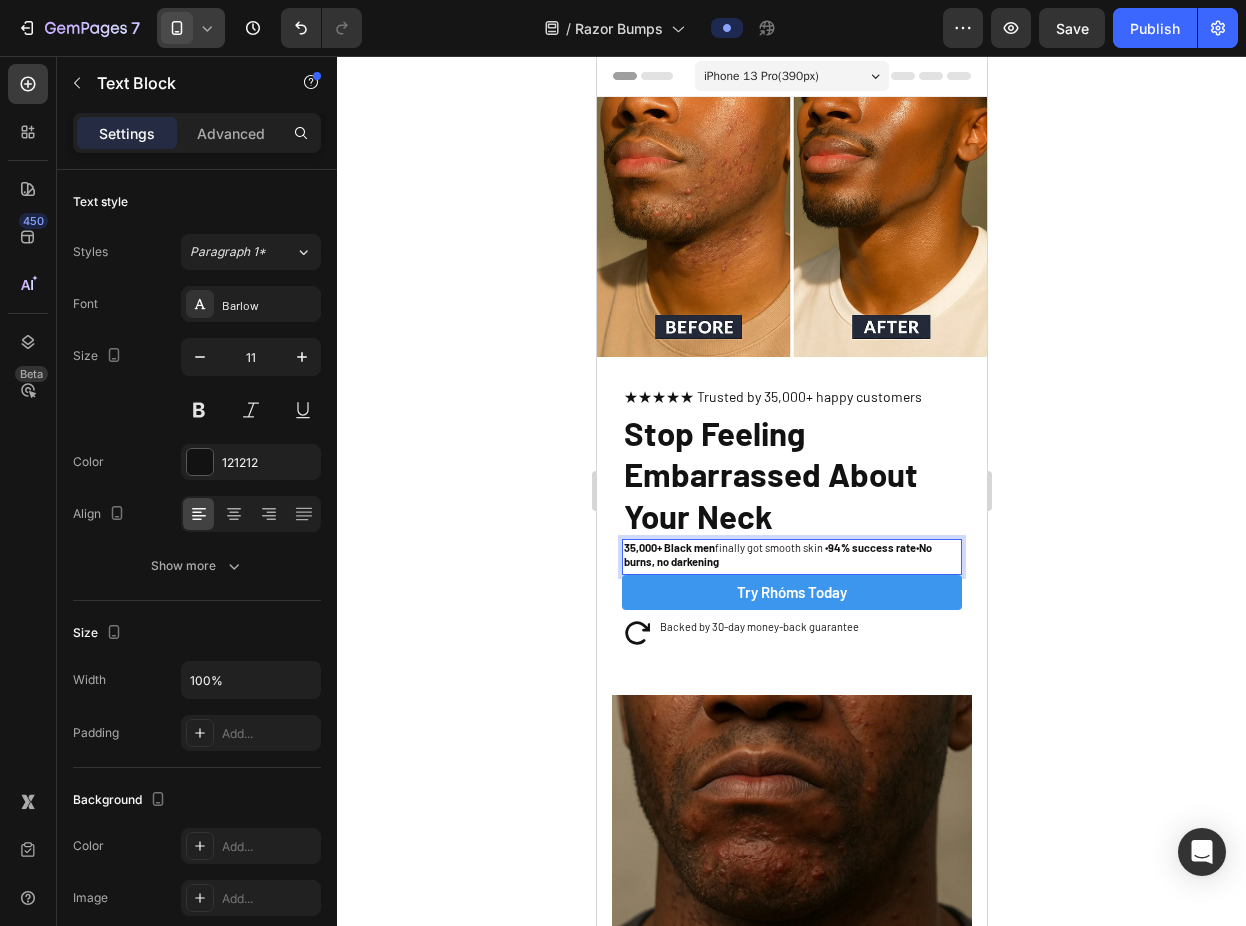click on "35,000+ Black men  finally got smooth skin •  94% success rate  •  No burns, no darkening" at bounding box center (791, 555) 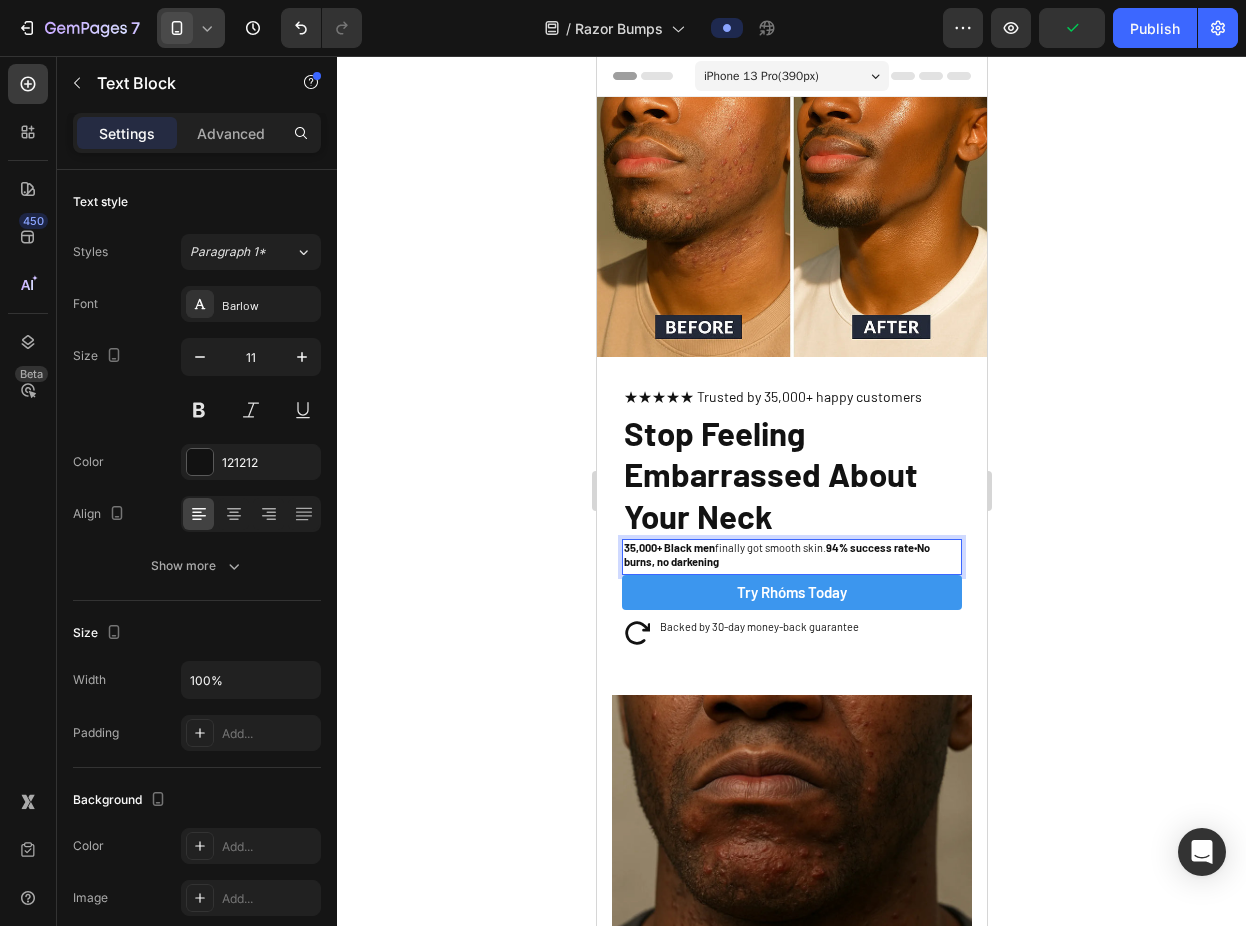 click on "35,000+ Black men  finally got smooth skin.  94% success rate  •  No burns, no darkening" at bounding box center [791, 555] 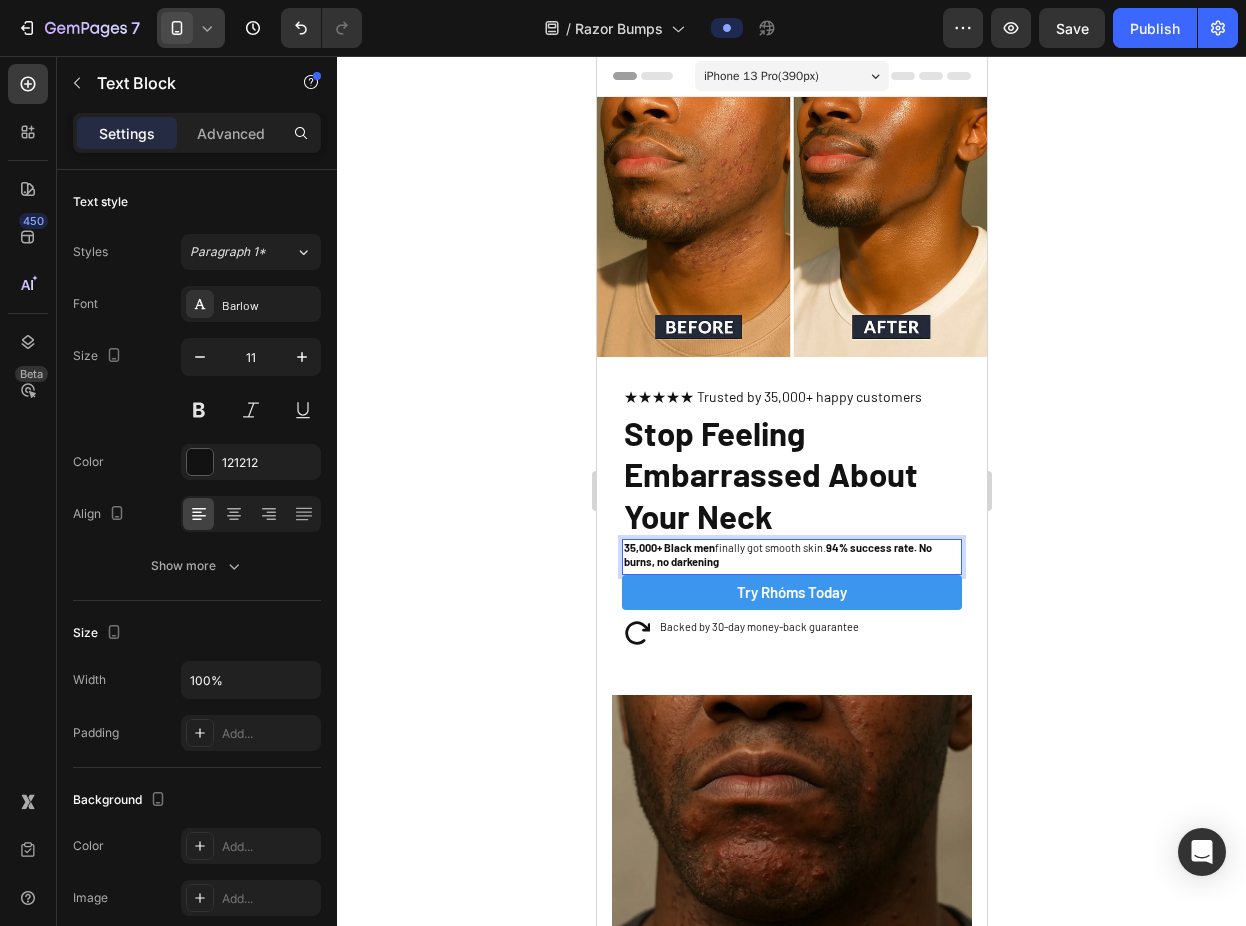 click 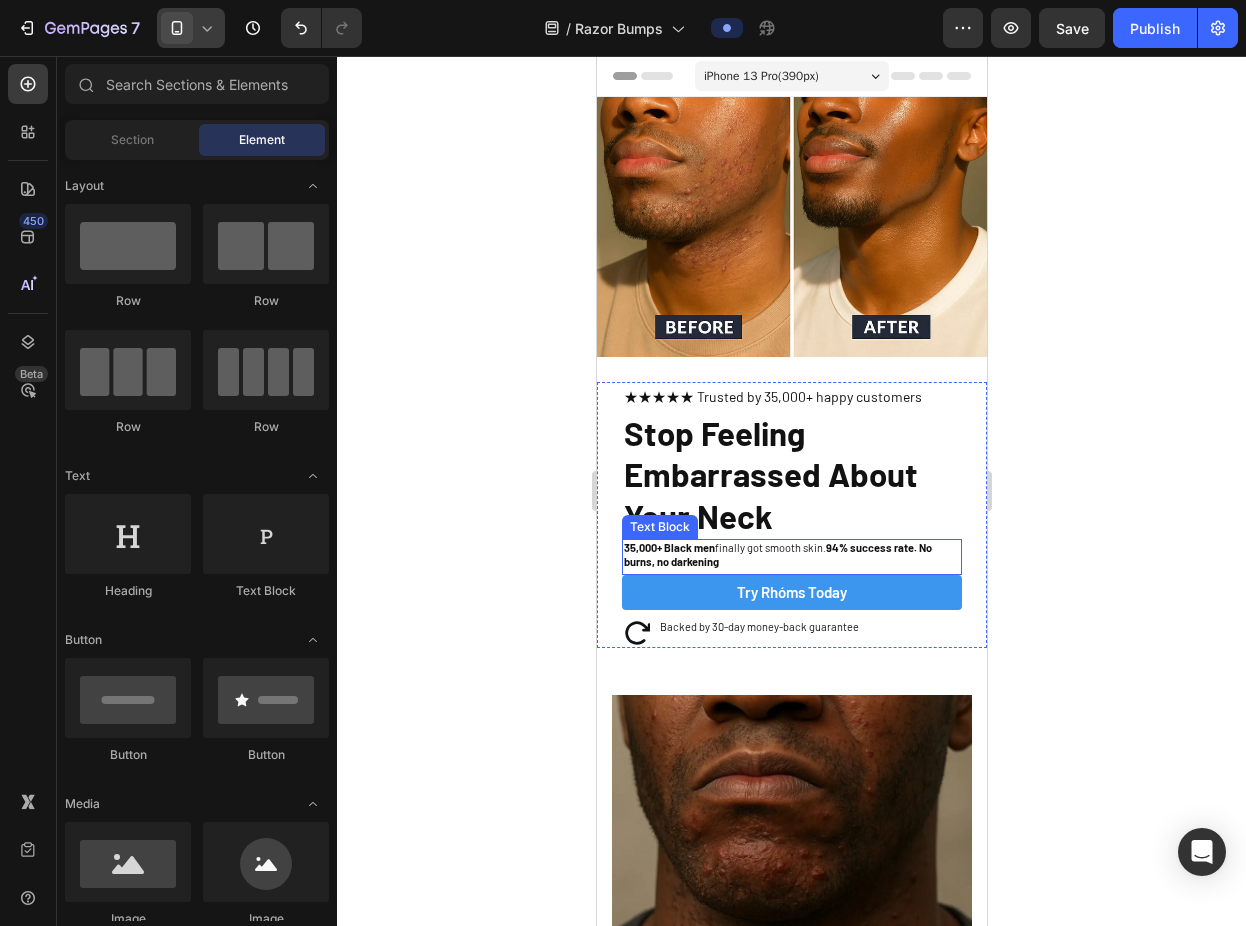 click on "35,000+ Black men  finally got smooth skin.  94% success rate. No burns, no darkening" at bounding box center [791, 555] 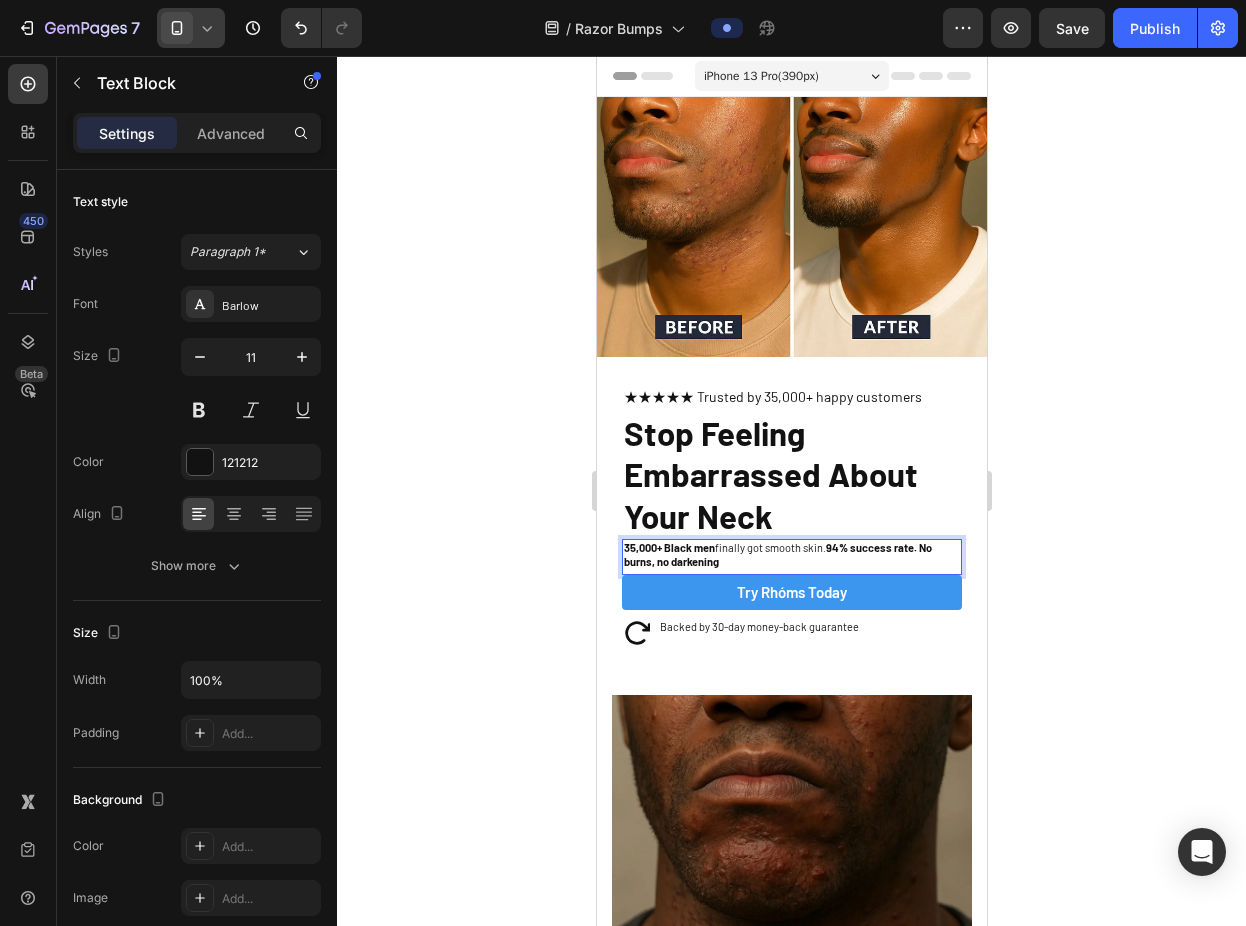 click on "94% success rate. No burns, no darkening" at bounding box center (777, 554) 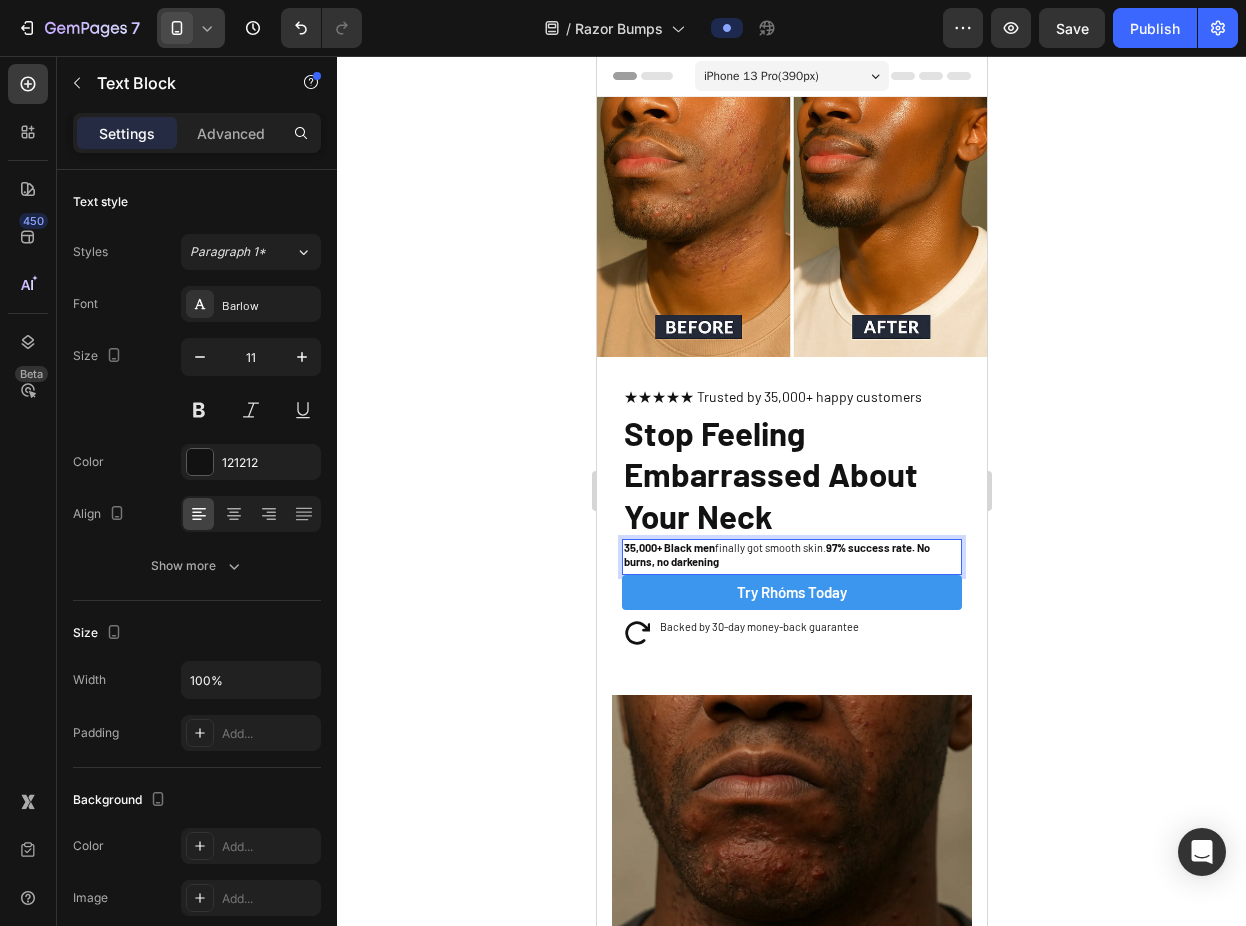 click 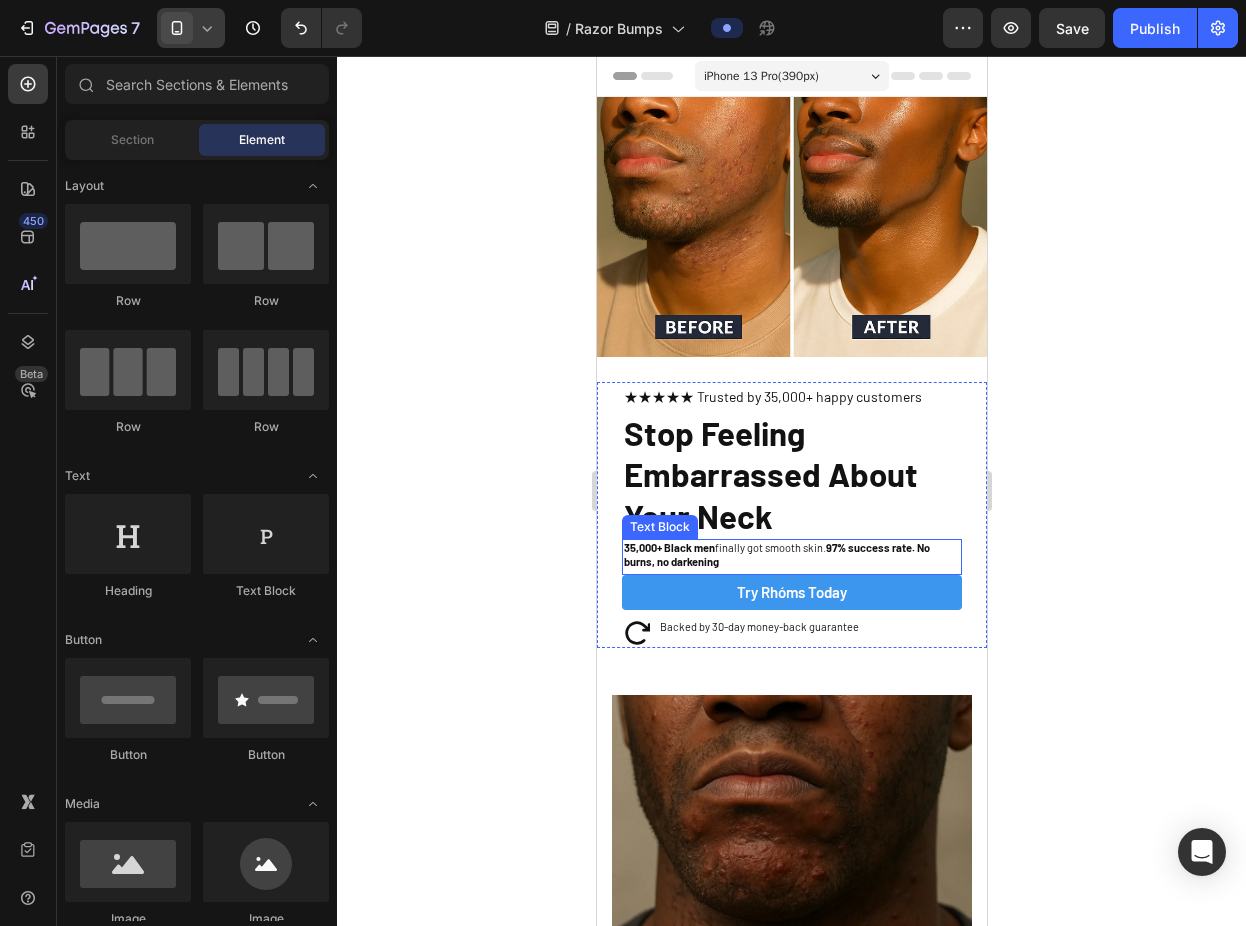 click on "35,000+ Black men  finally got smooth skin.  97% success rate. No burns, no darkening" at bounding box center [791, 555] 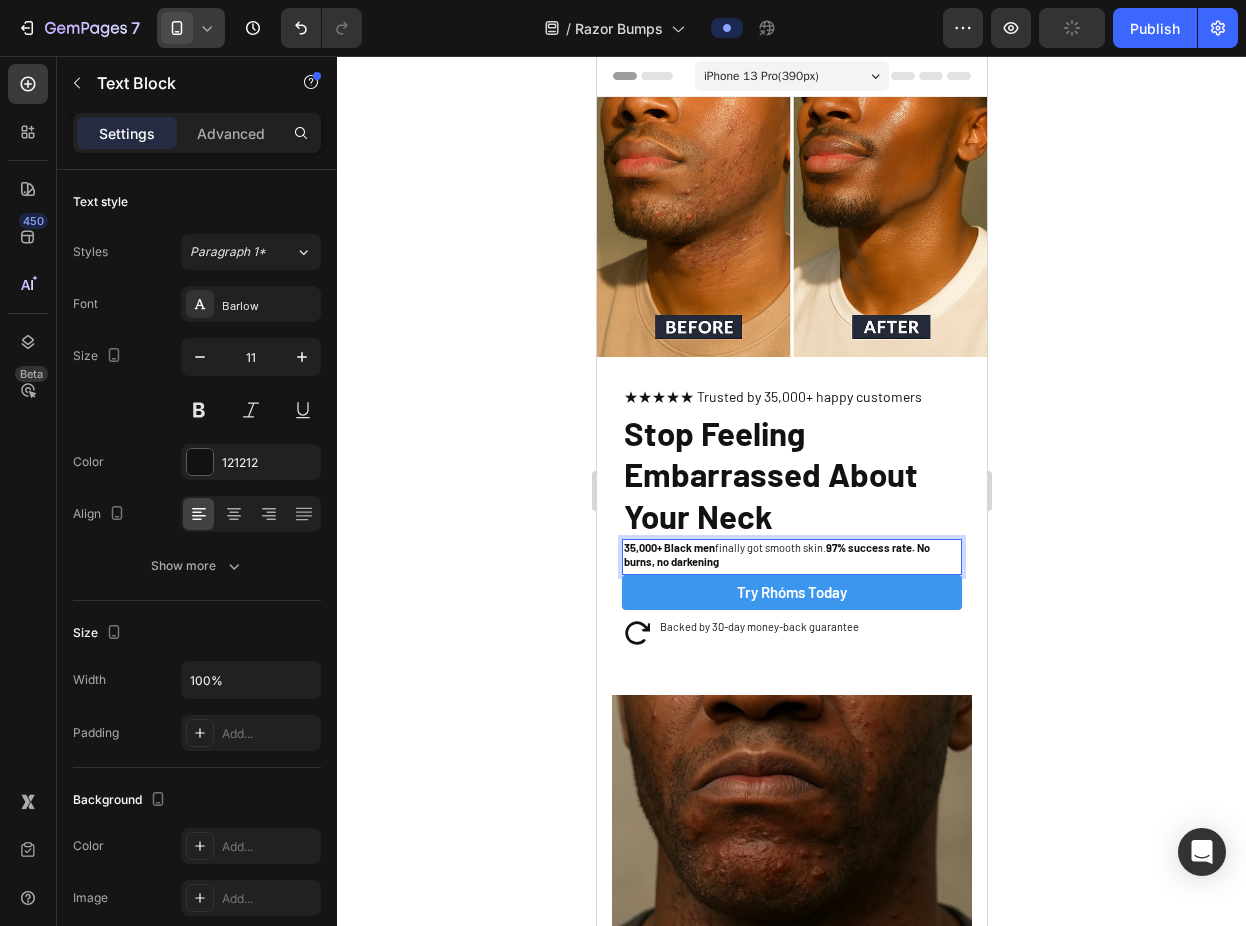 click on "97% success rate. No burns, no darkening" at bounding box center (776, 554) 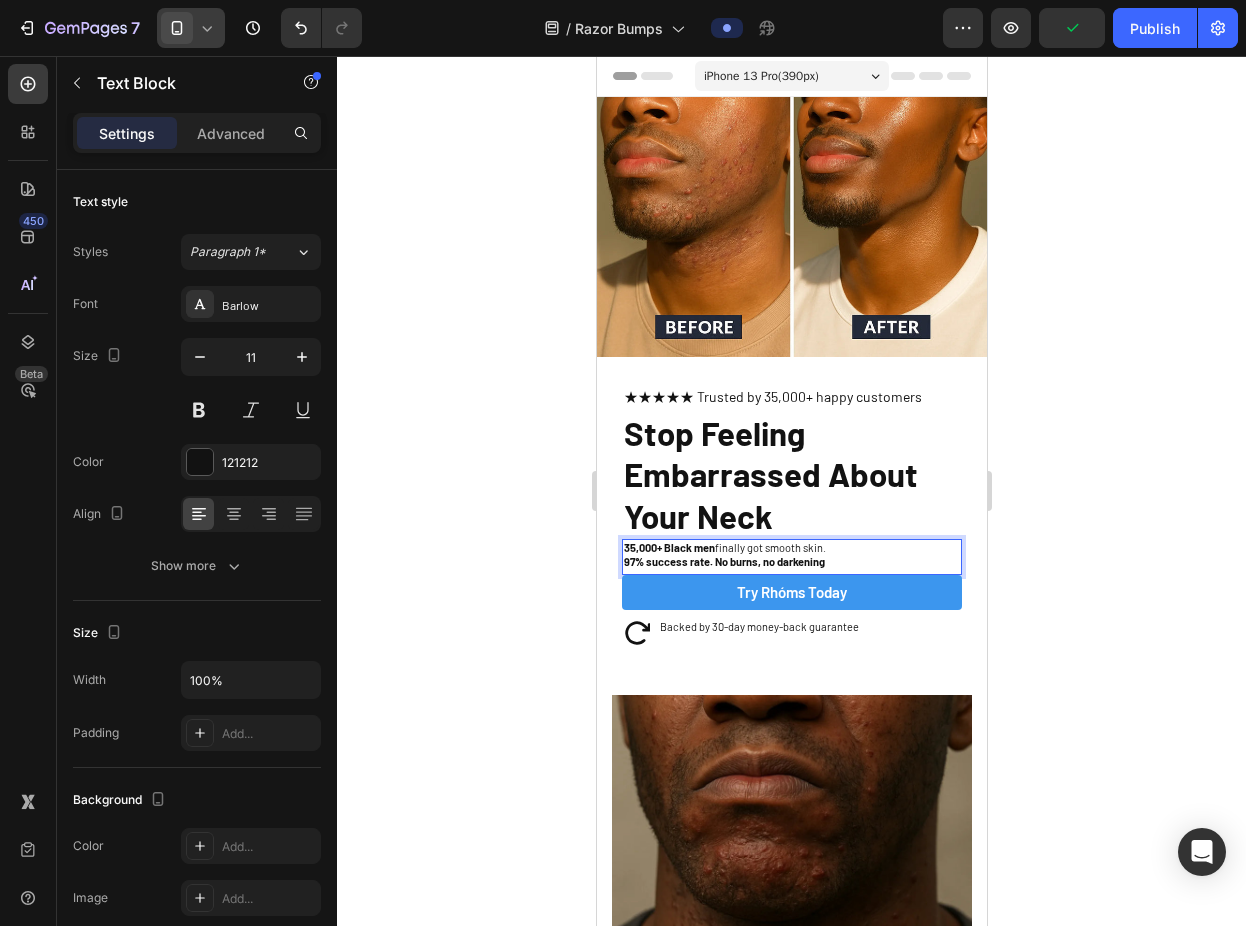 click 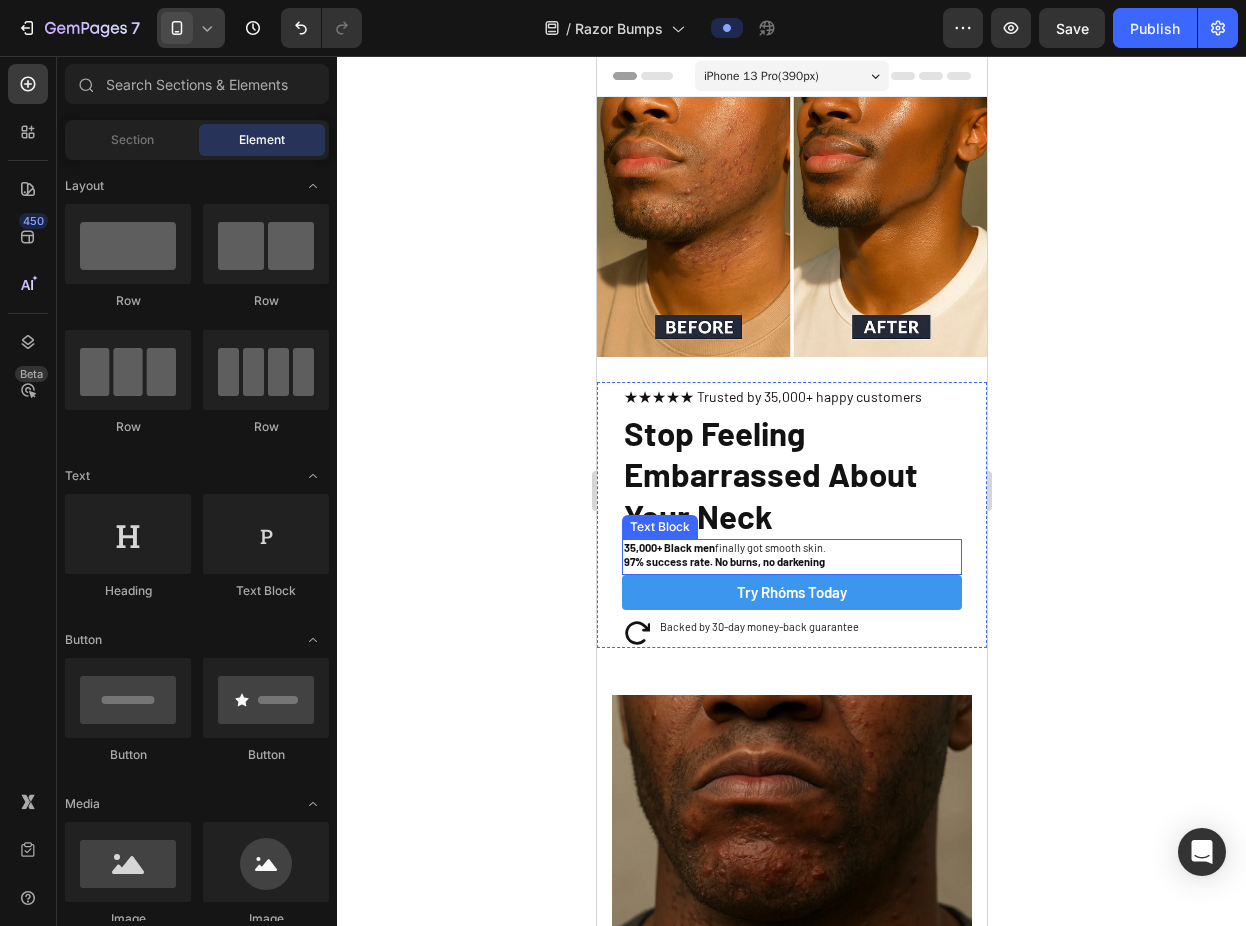 click on "97% success rate. No burns, no darkening" at bounding box center [723, 561] 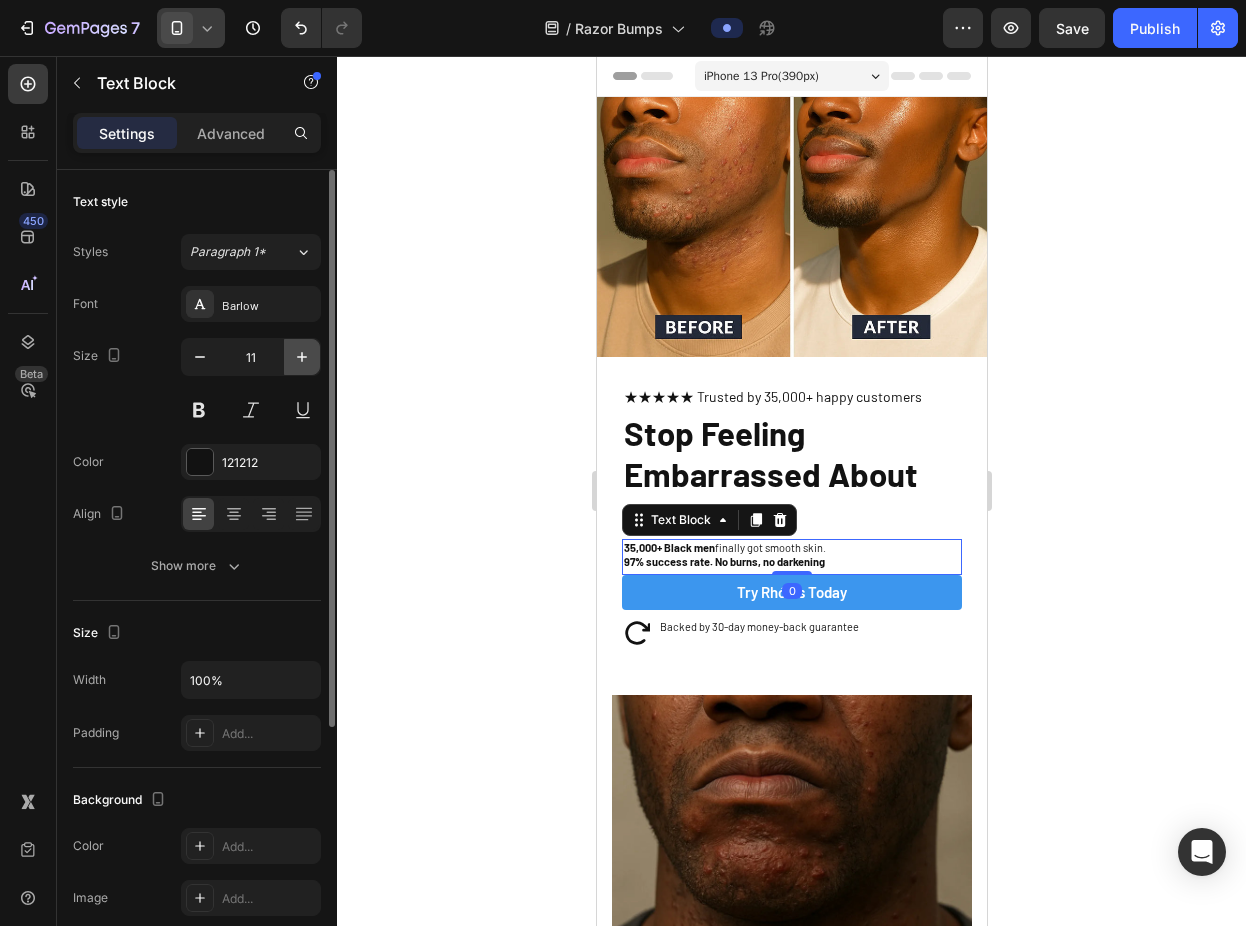 click at bounding box center (302, 357) 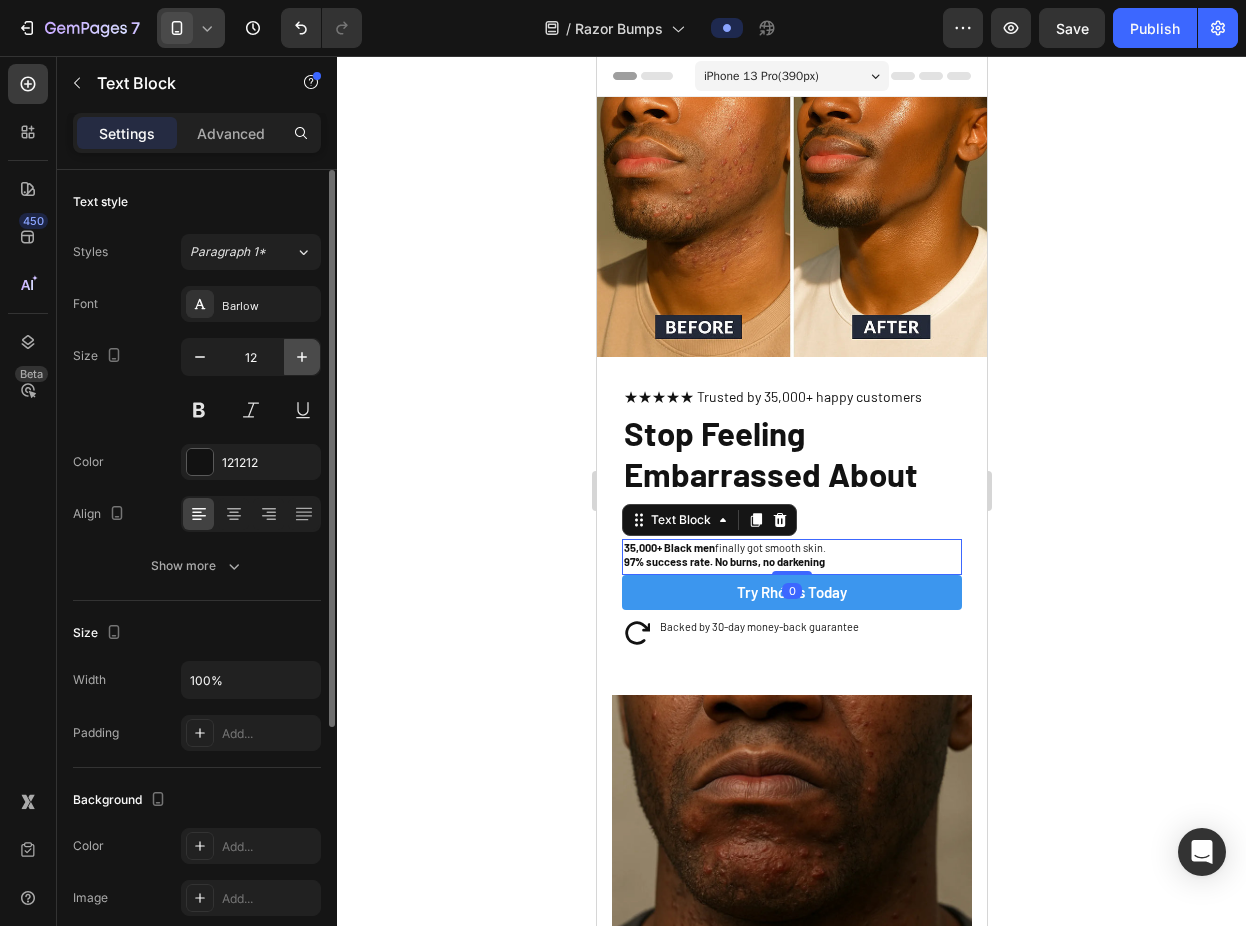 click at bounding box center [302, 357] 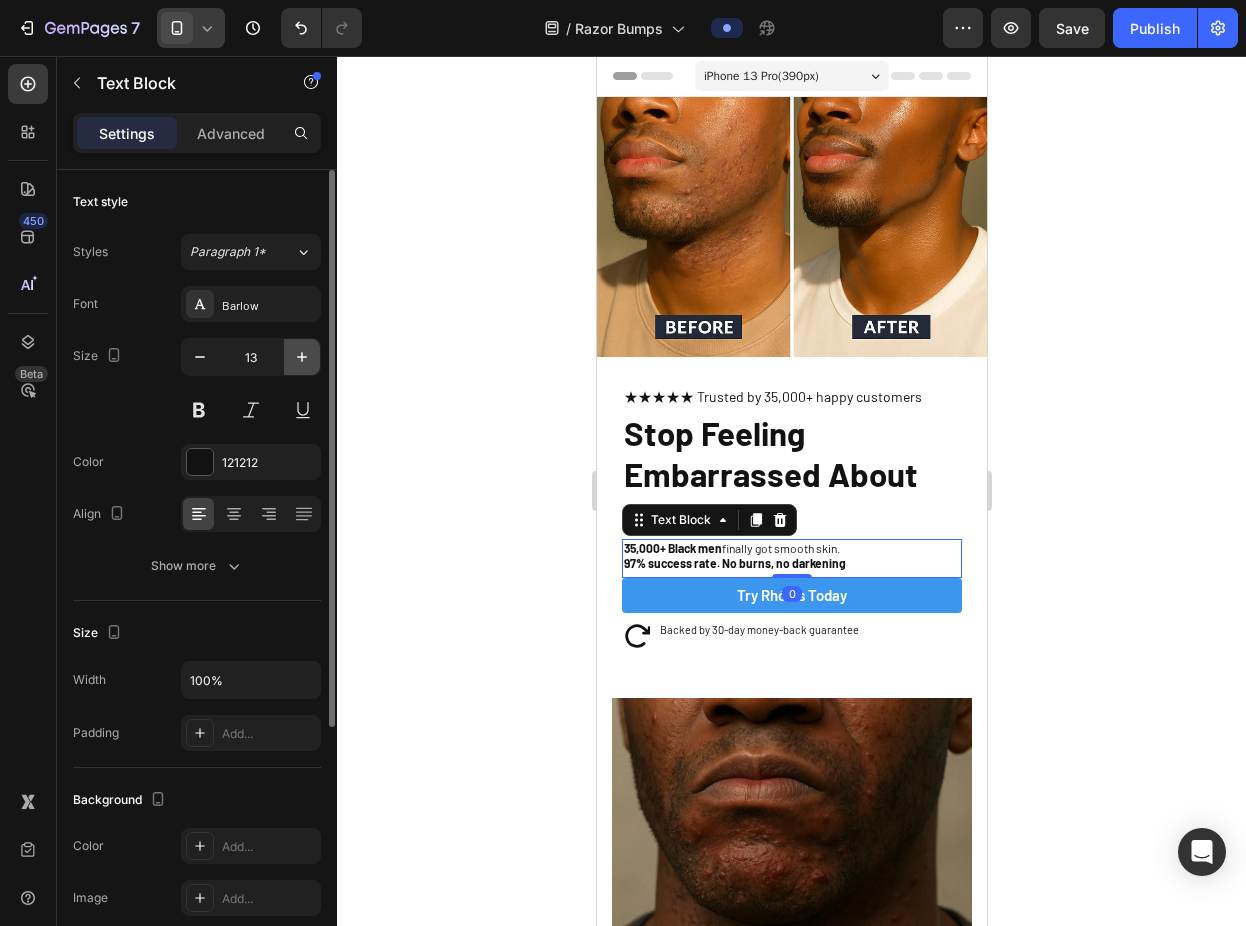 click at bounding box center (302, 357) 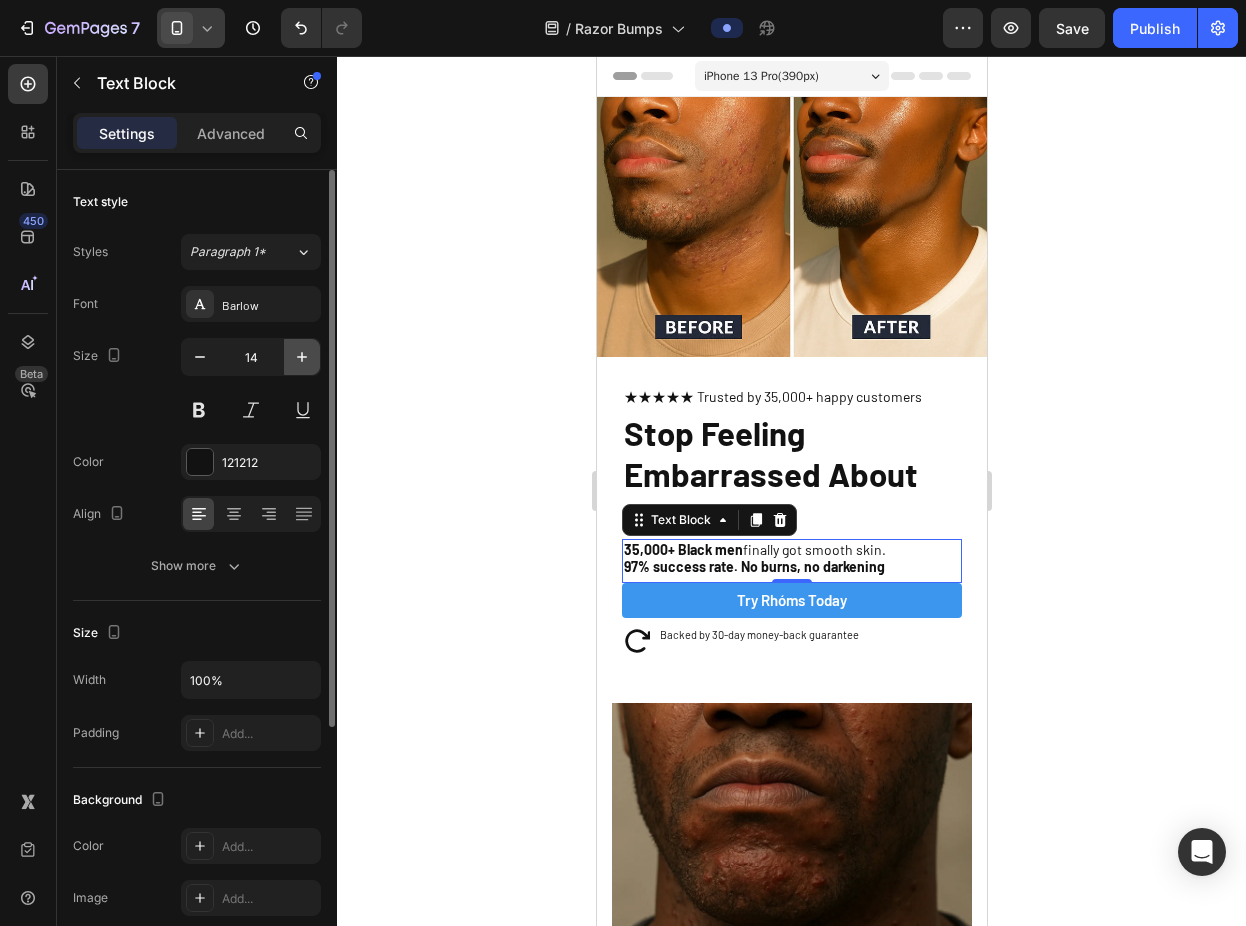 click at bounding box center (302, 357) 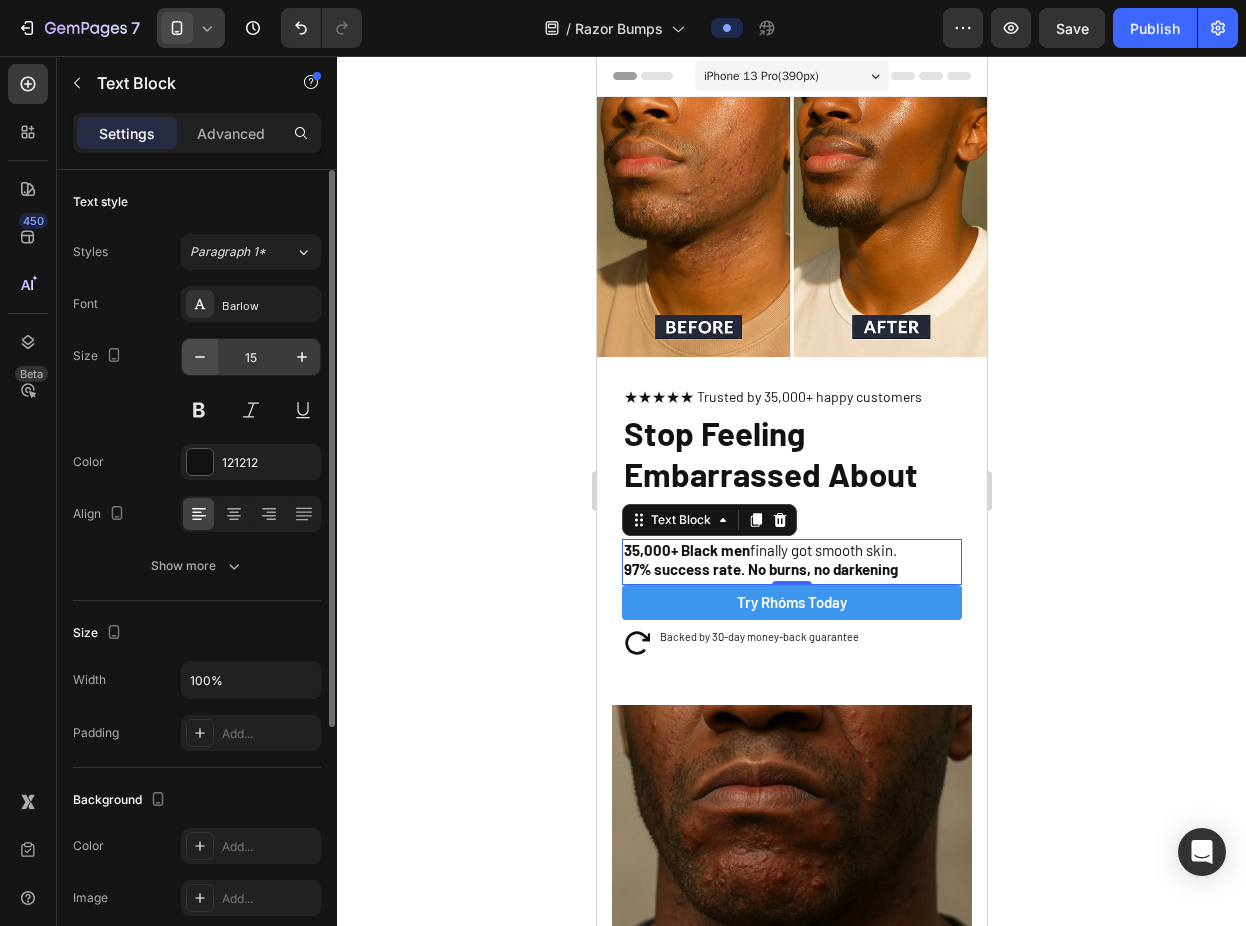 click 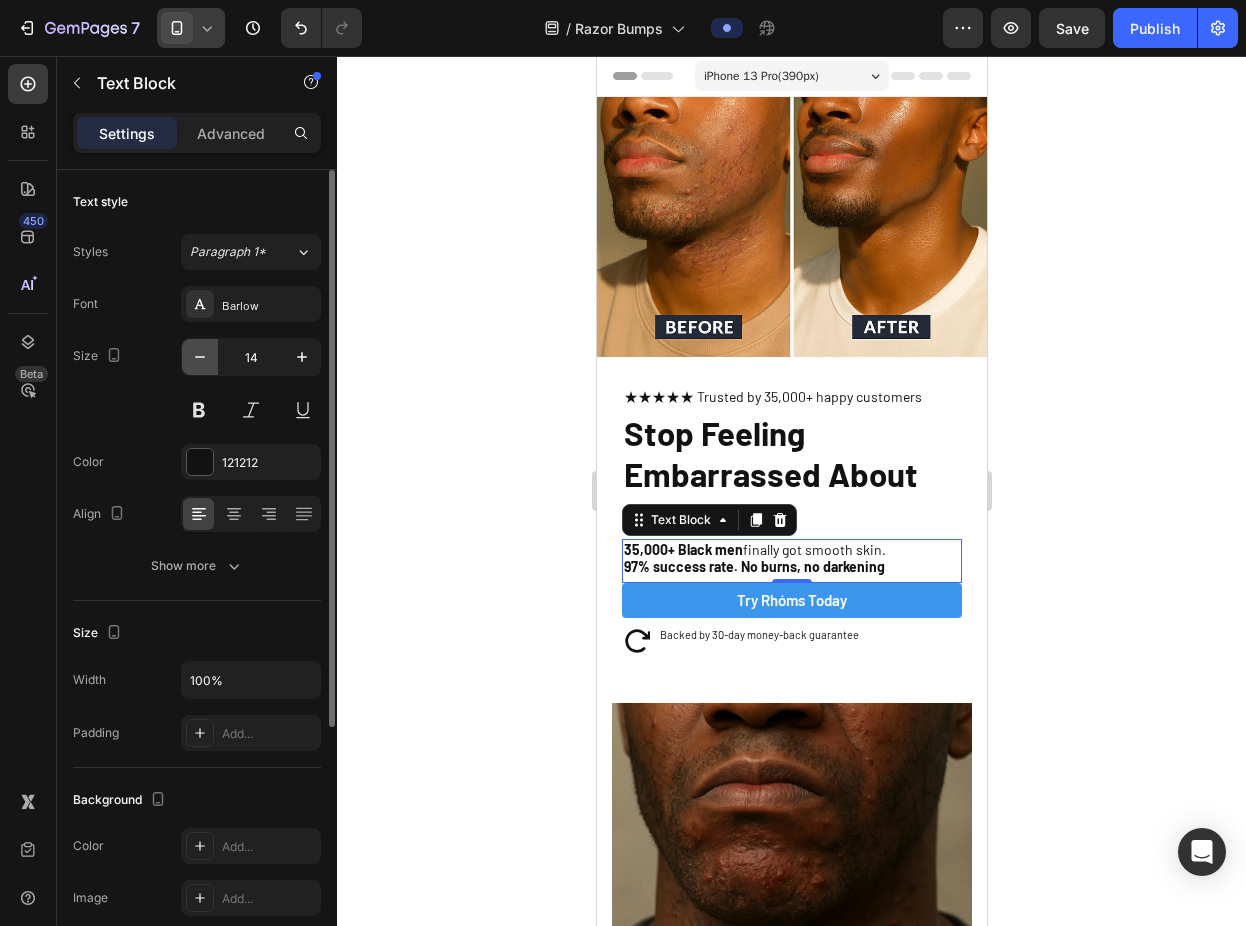 click 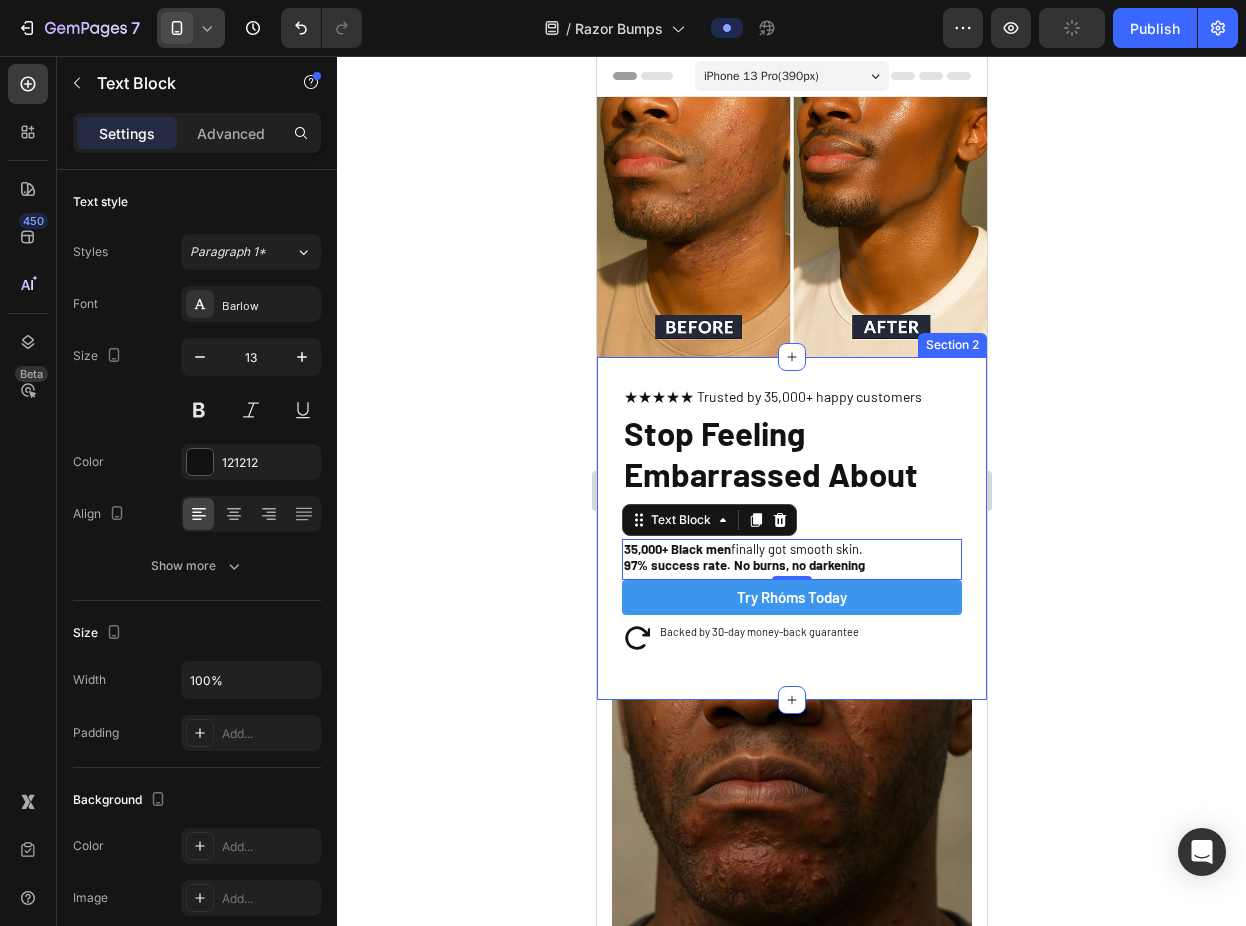 click on "★★★★★ Trusted by 35,000+ happy customers" at bounding box center (791, 396) 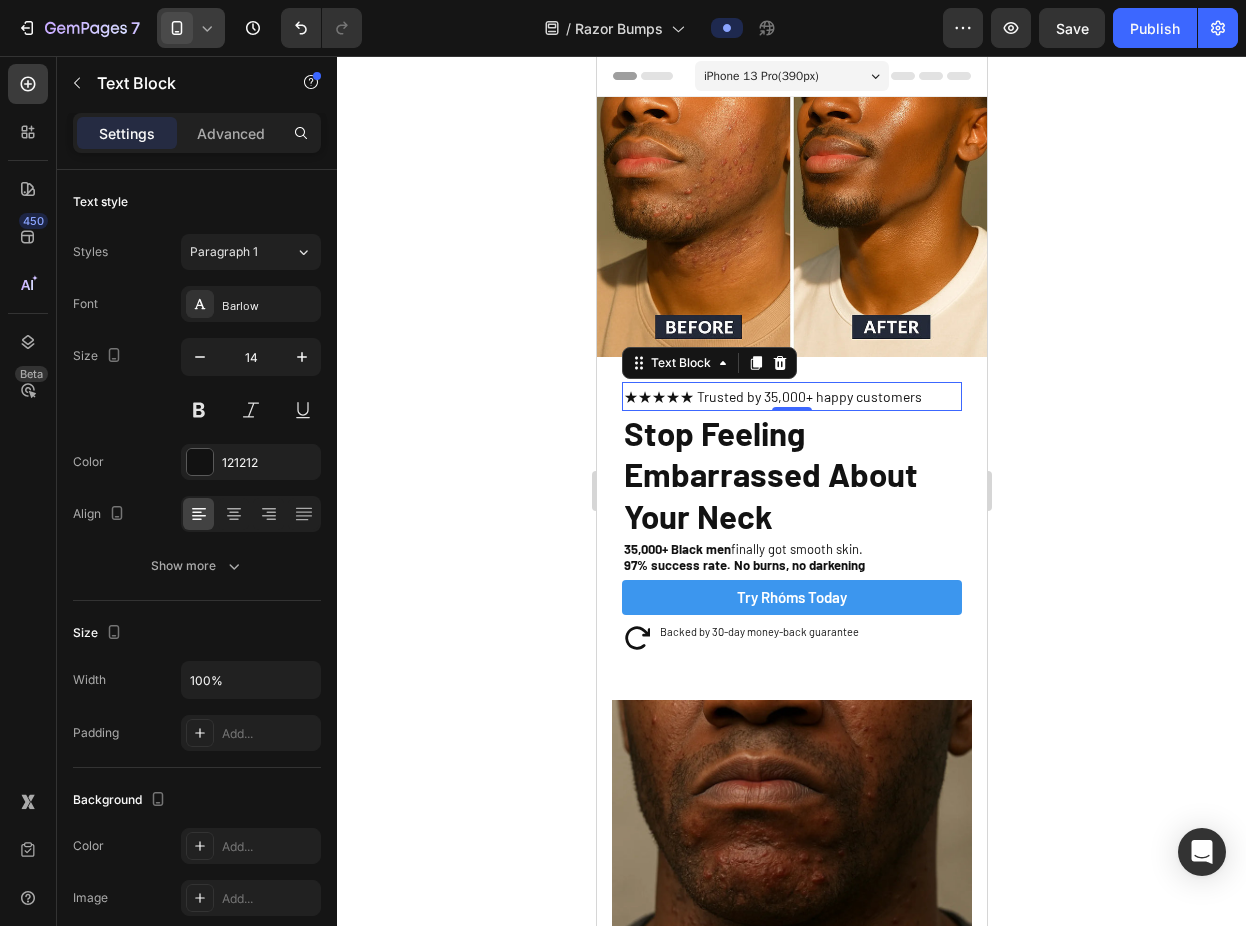 click on "★★★★★ Trusted by 35,000+ happy customers" at bounding box center [791, 396] 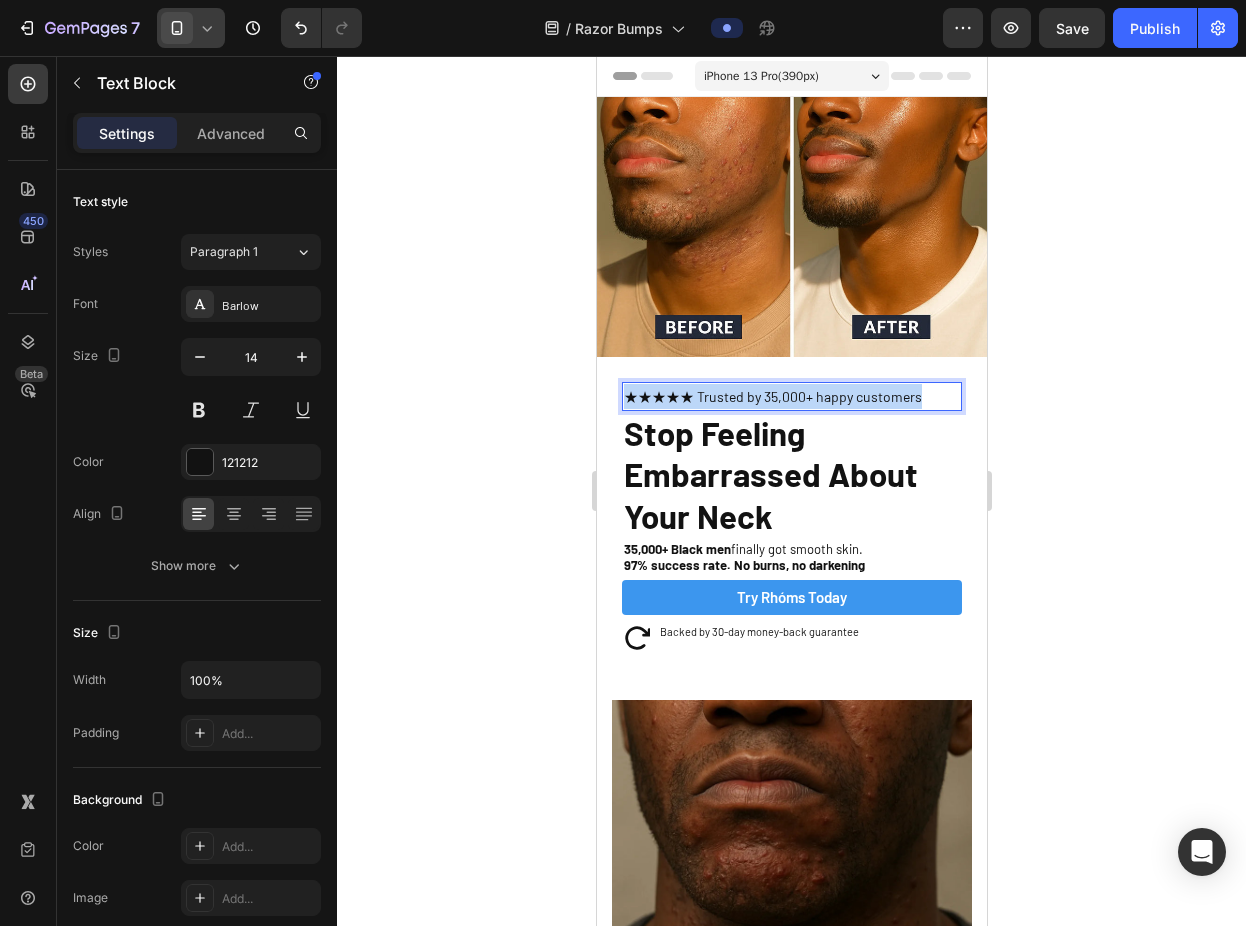 click on "★★★★★ Trusted by 35,000+ happy customers" at bounding box center [791, 396] 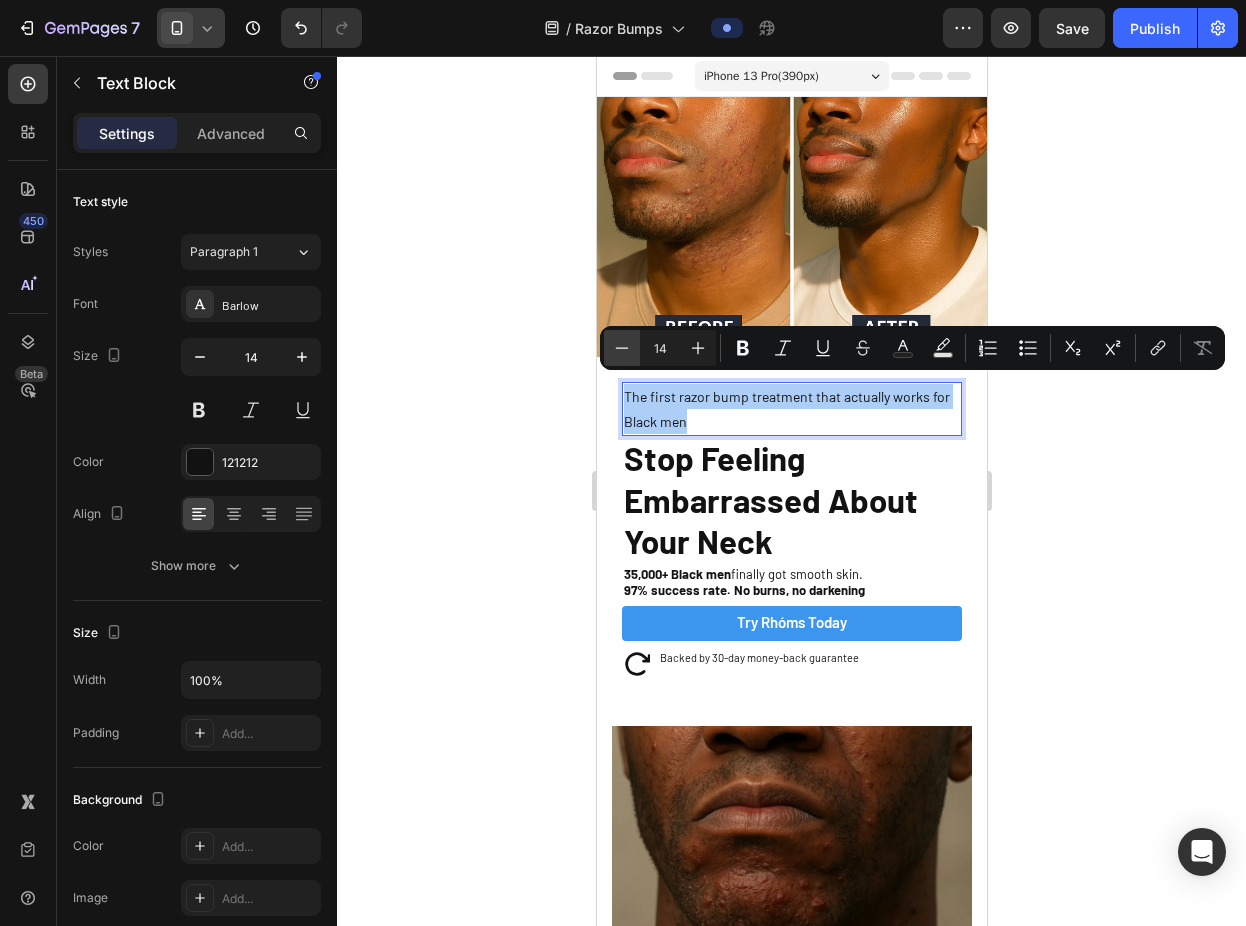 click 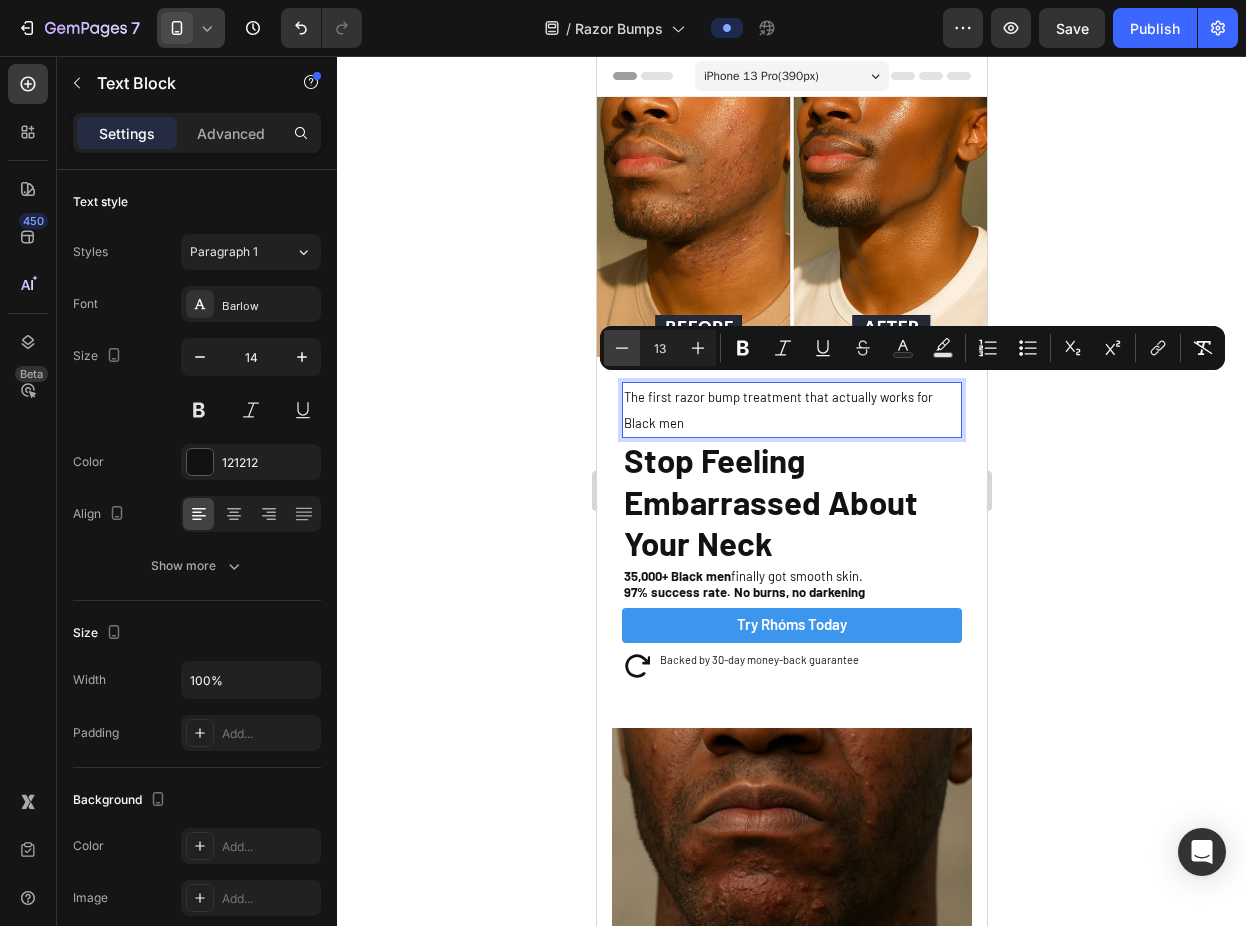 click 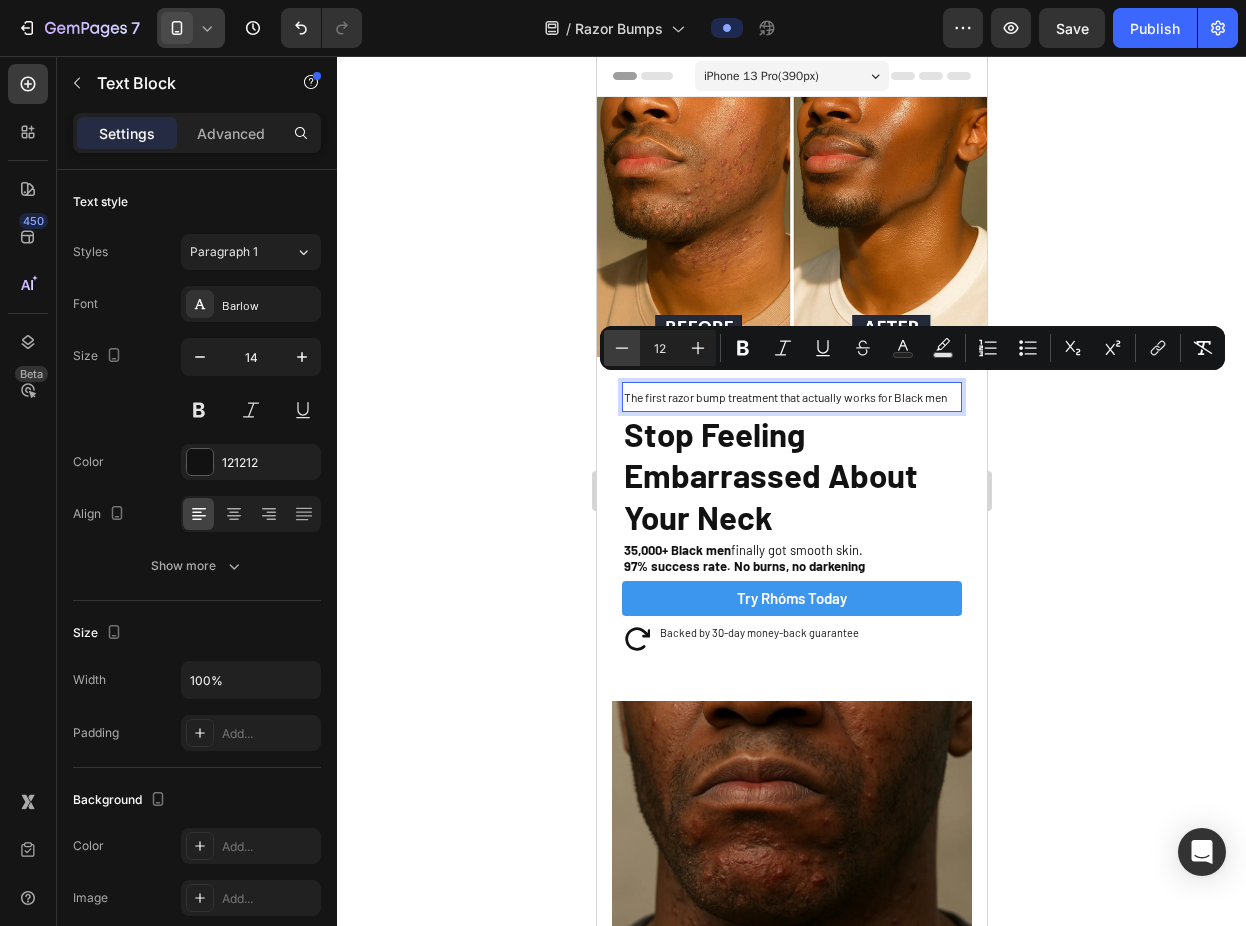 click 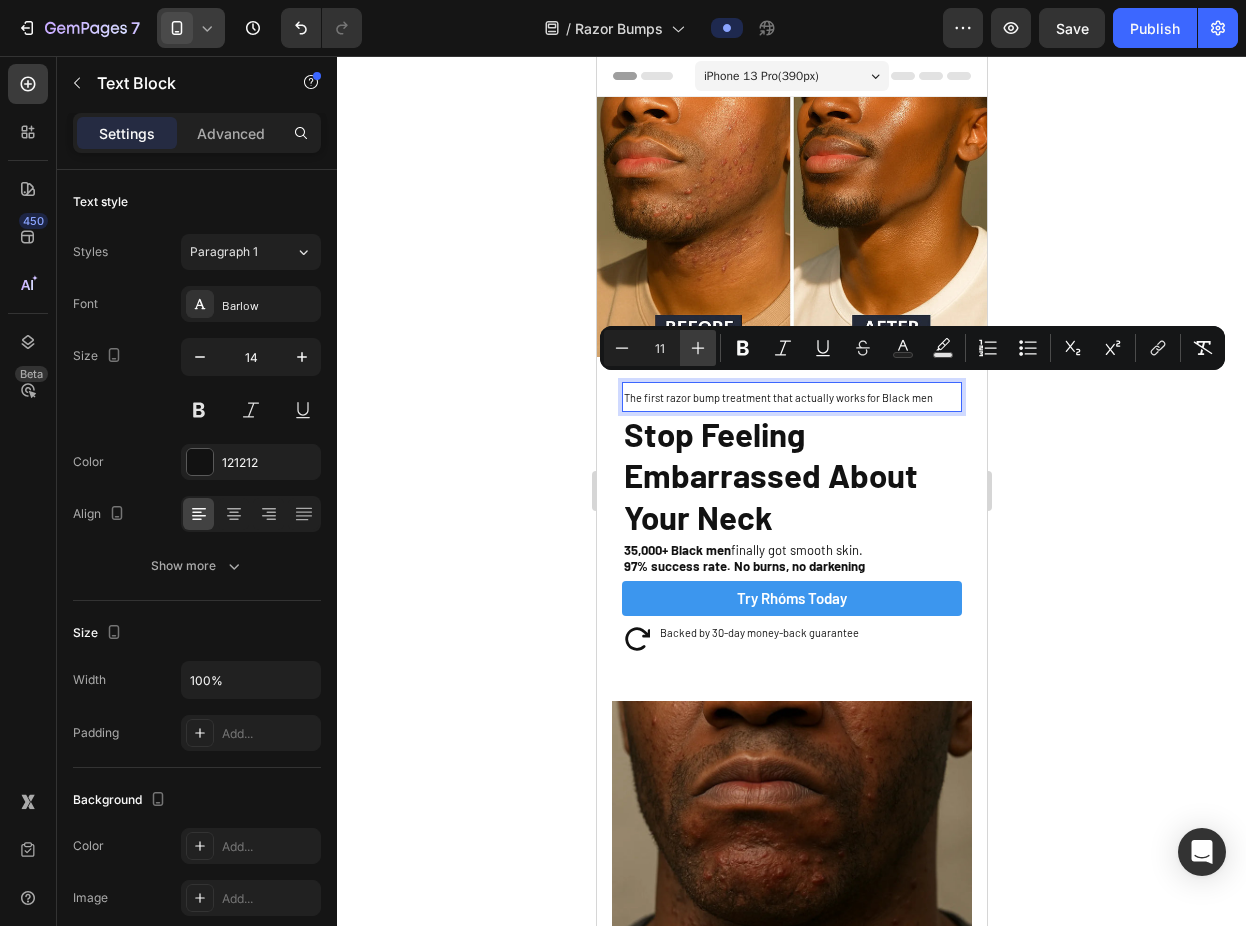 click 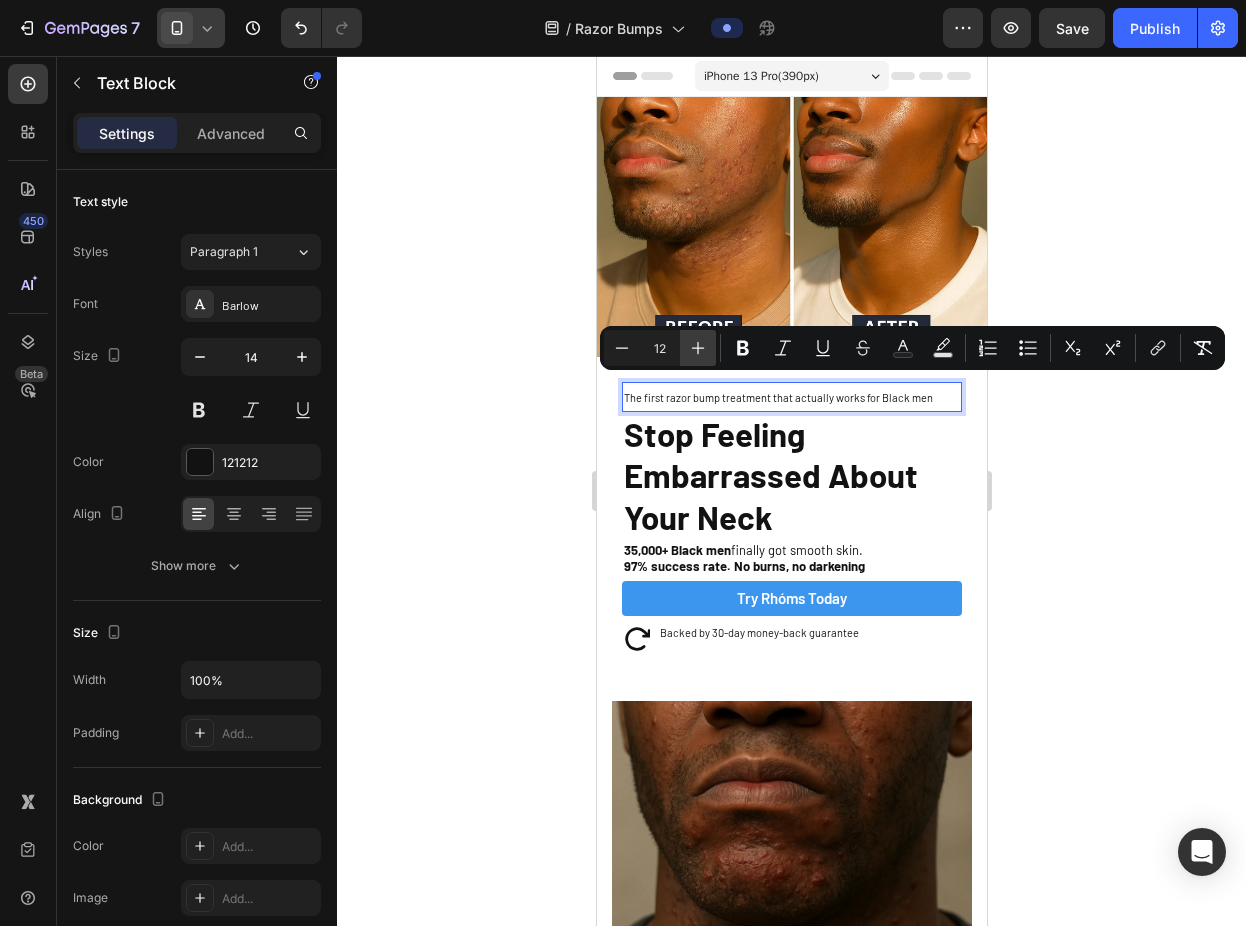 click 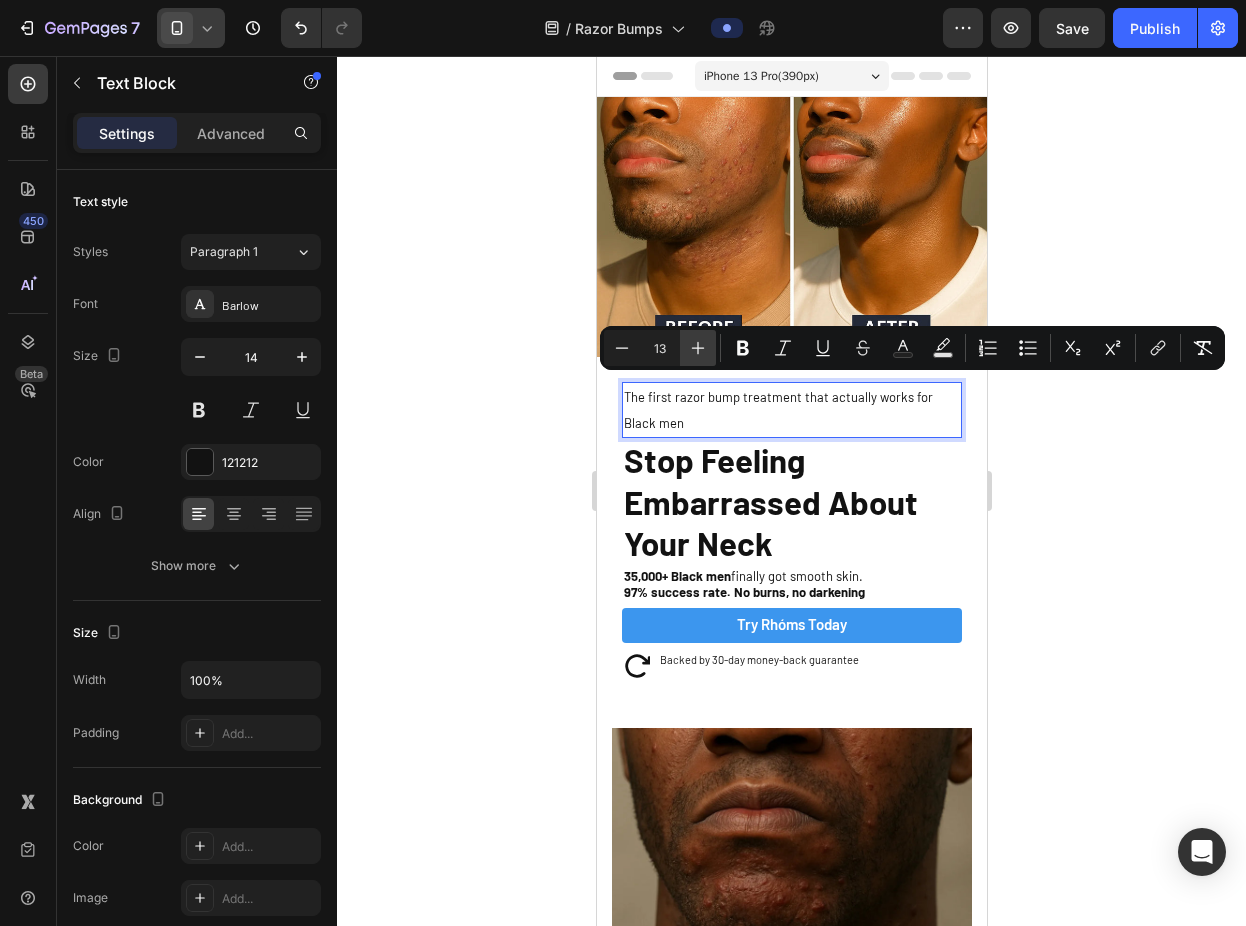 click 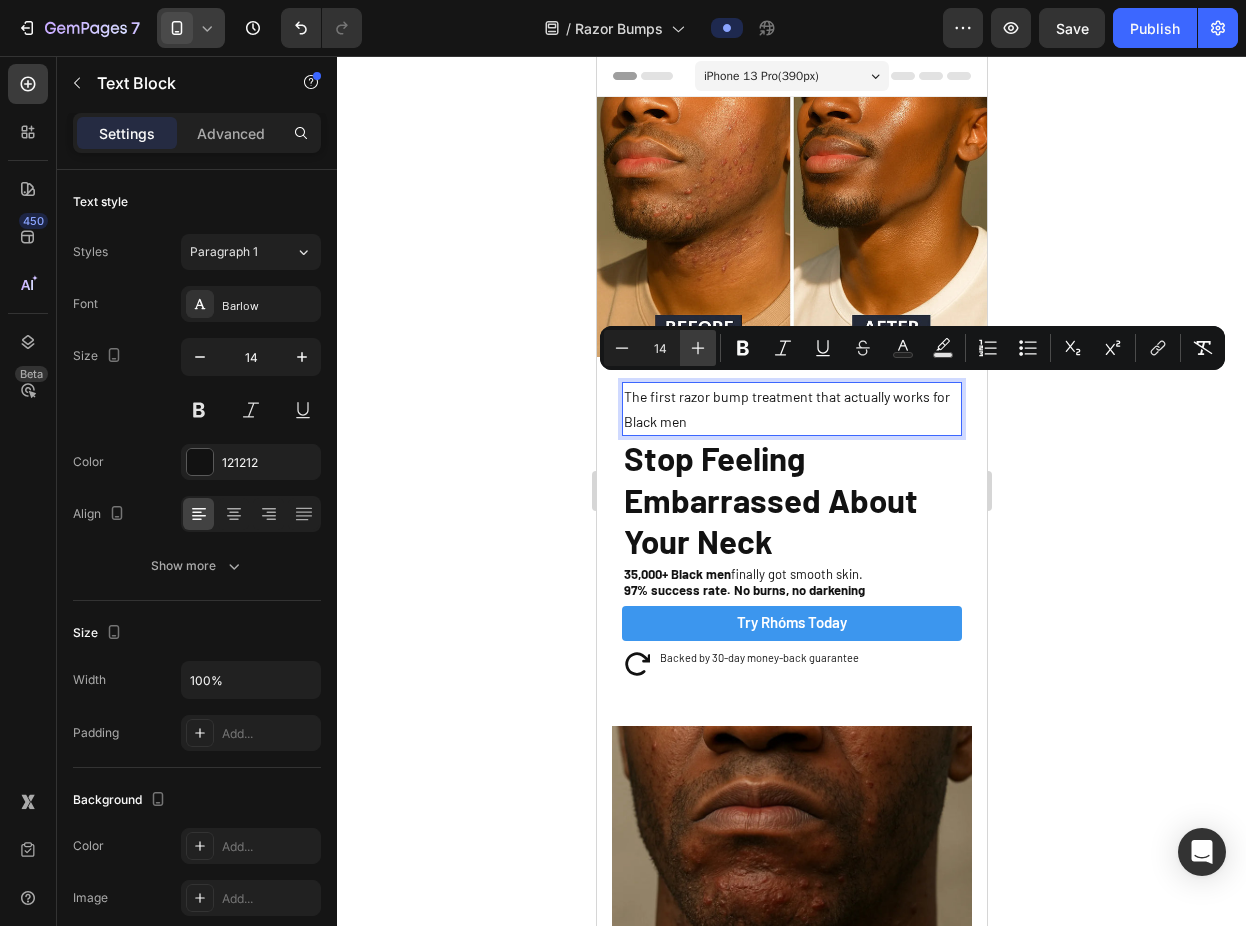 click 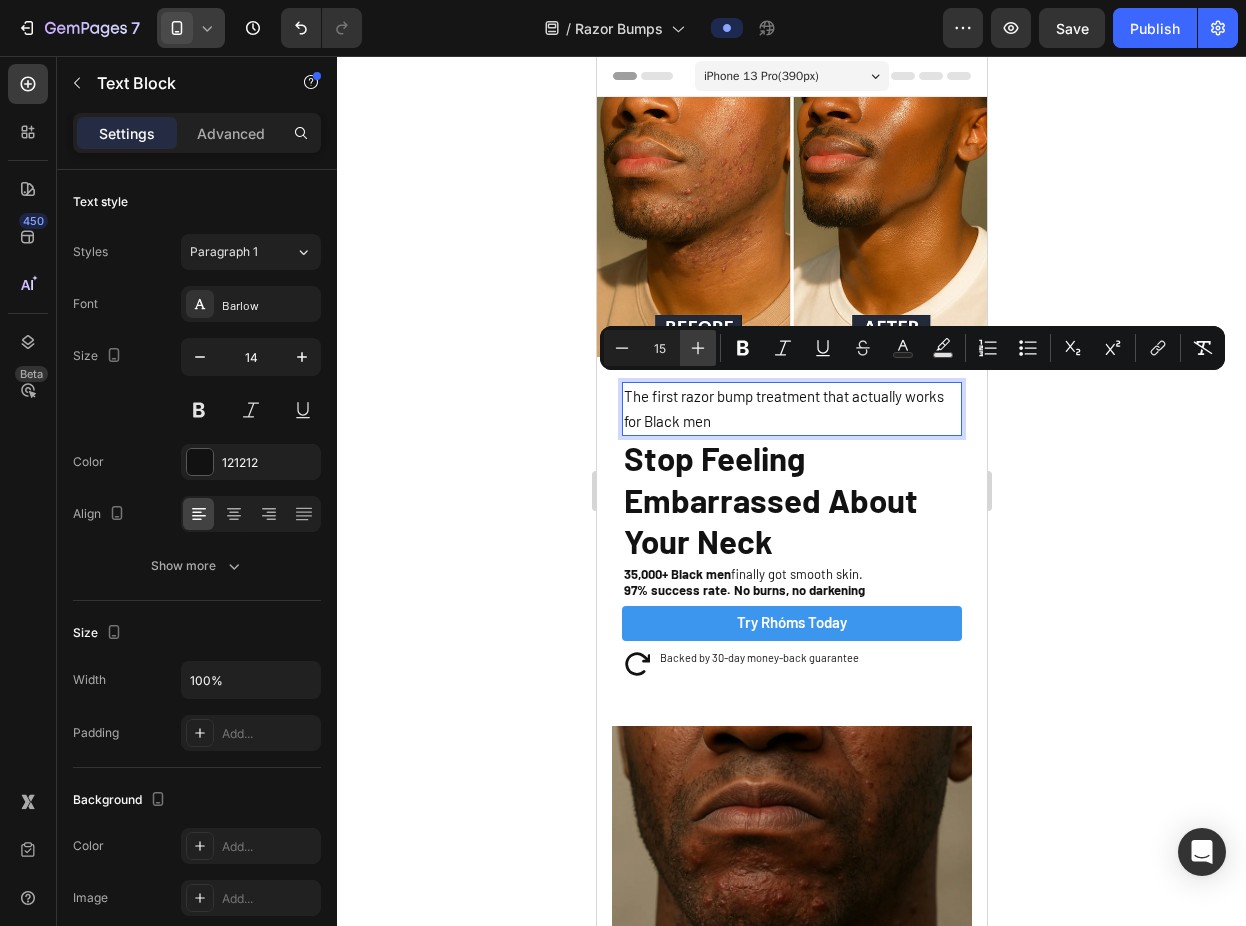 click 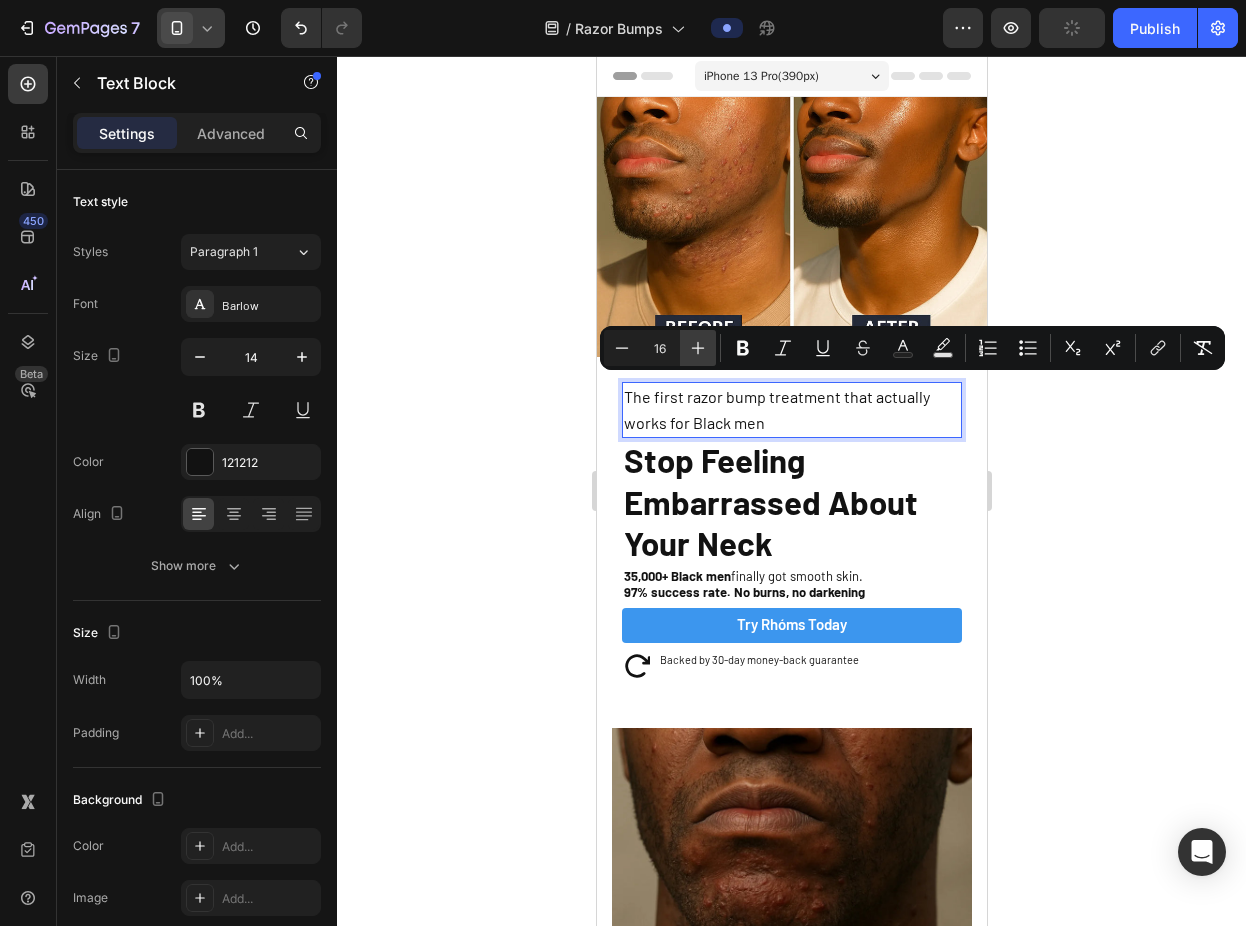 click 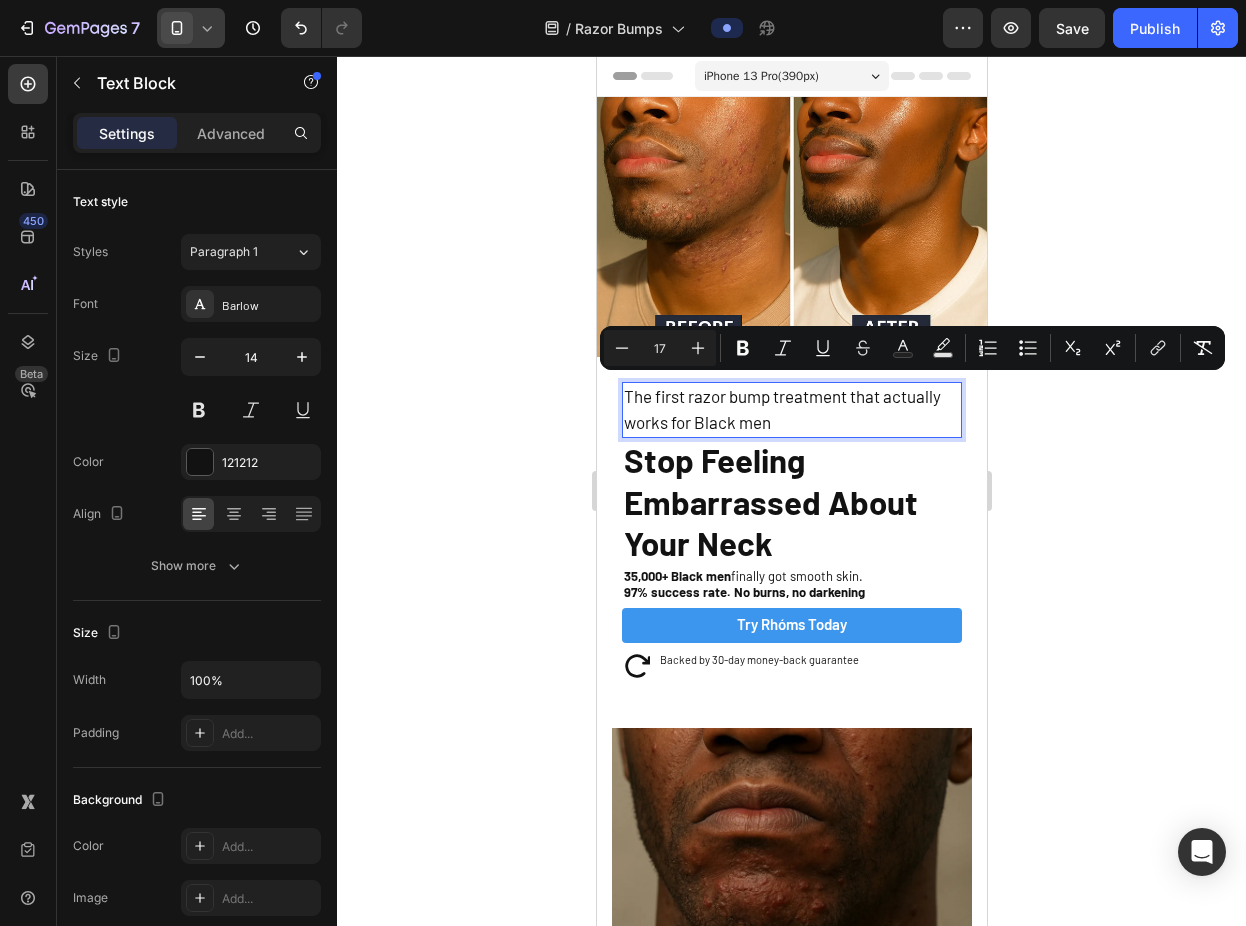 click 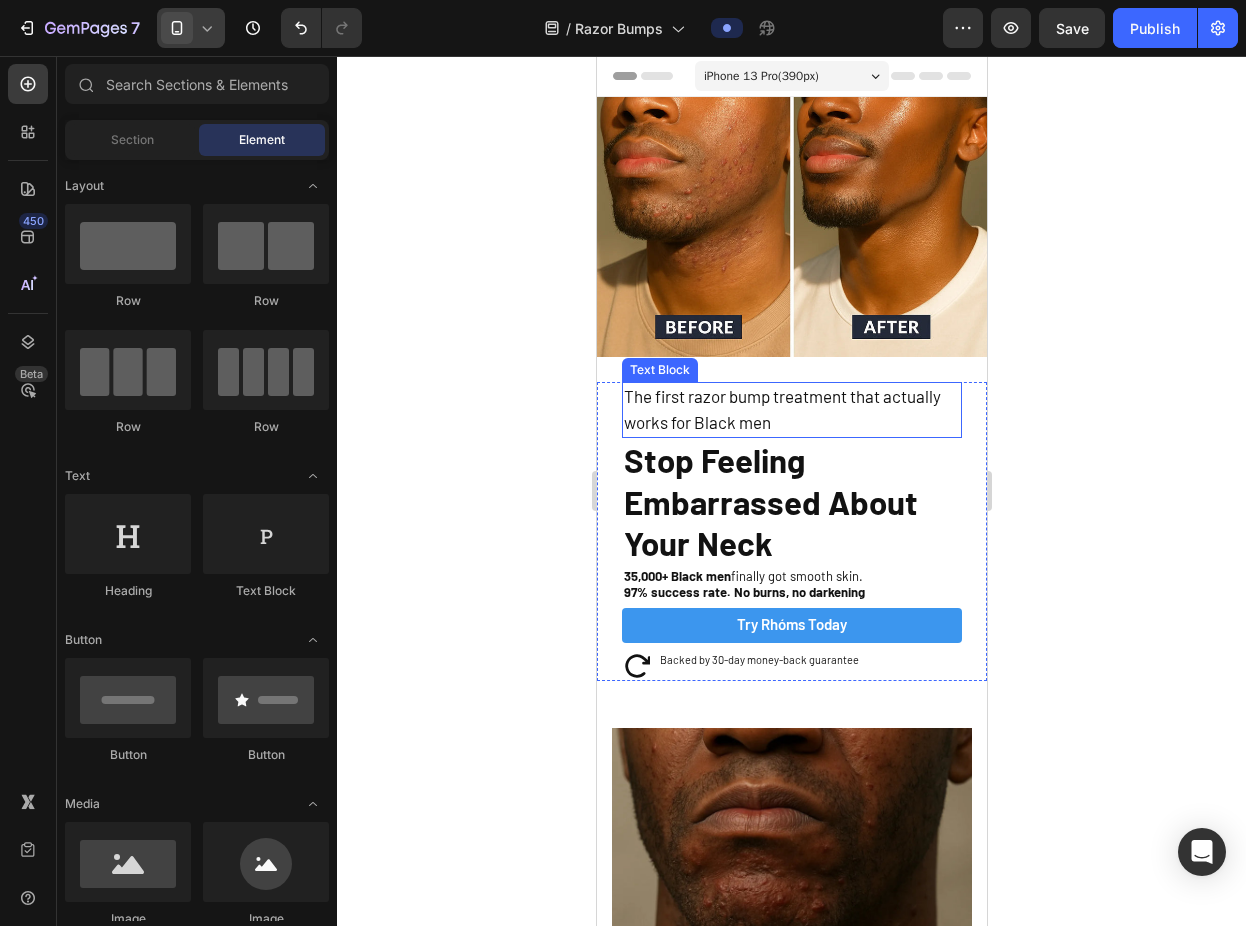 click on "The first razor bump treatment that actually works for Black men" at bounding box center [781, 409] 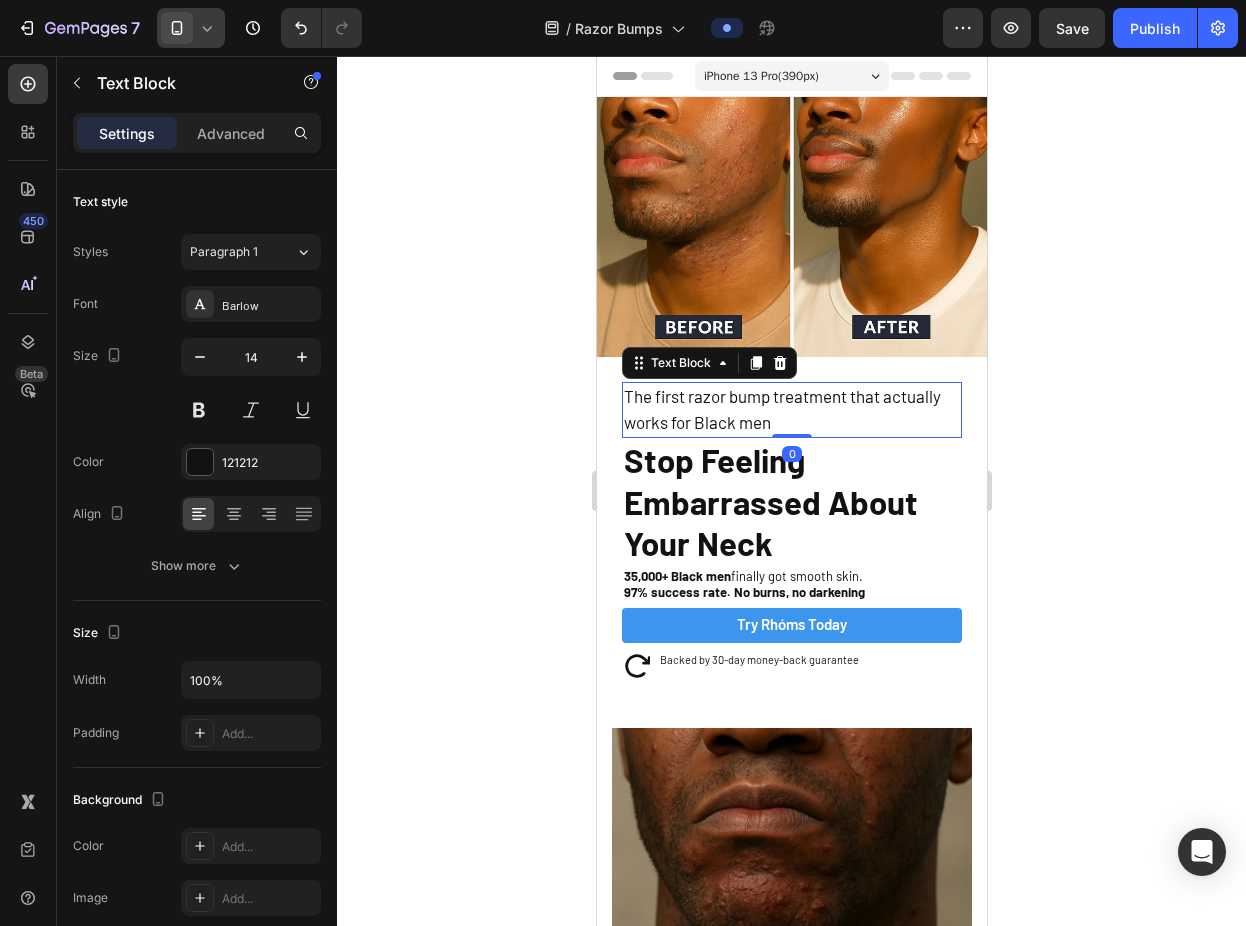 click on "The first razor bump treatment that actually works for Black men" at bounding box center (781, 409) 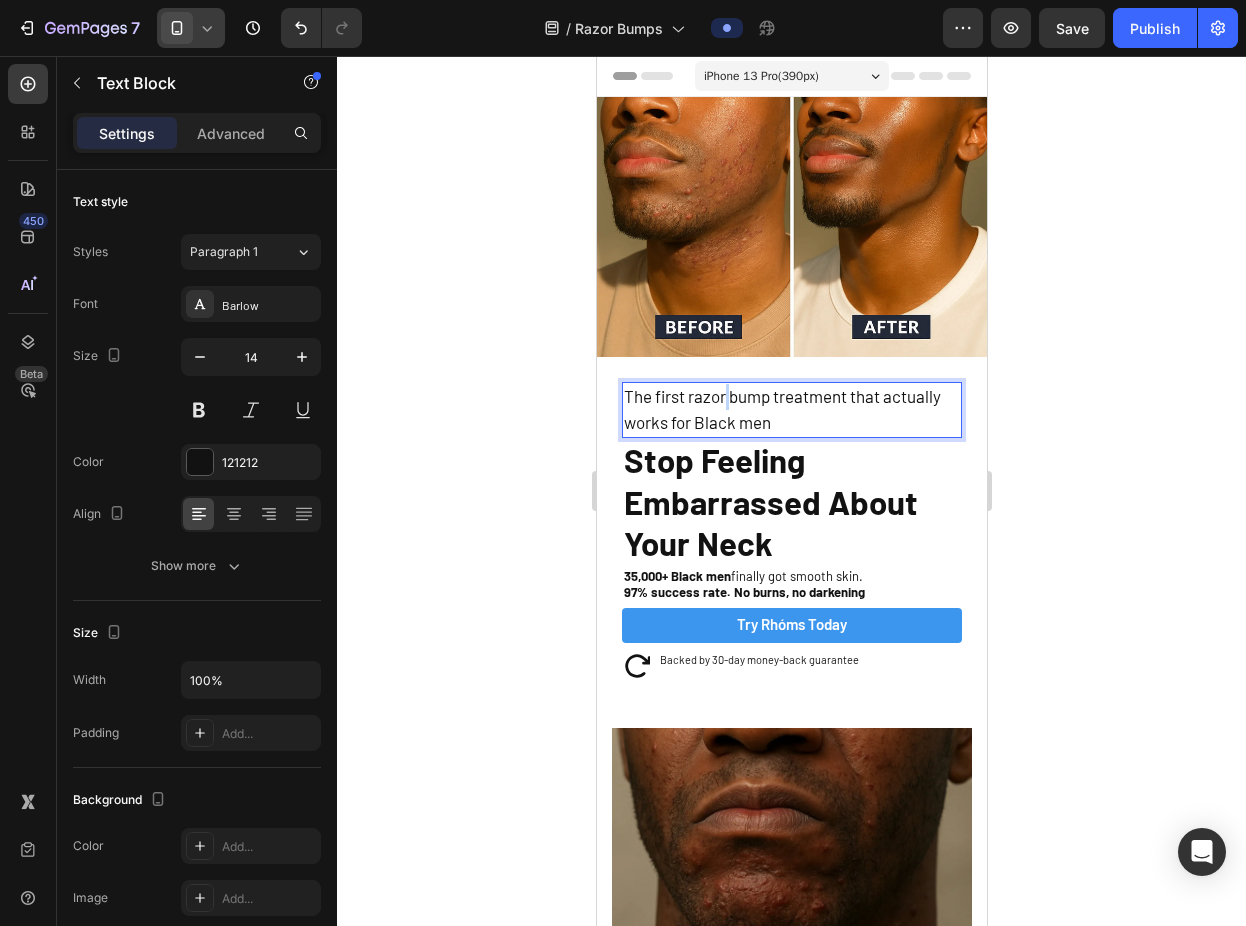 click on "The first razor bump treatment that actually works for Black men" at bounding box center [781, 409] 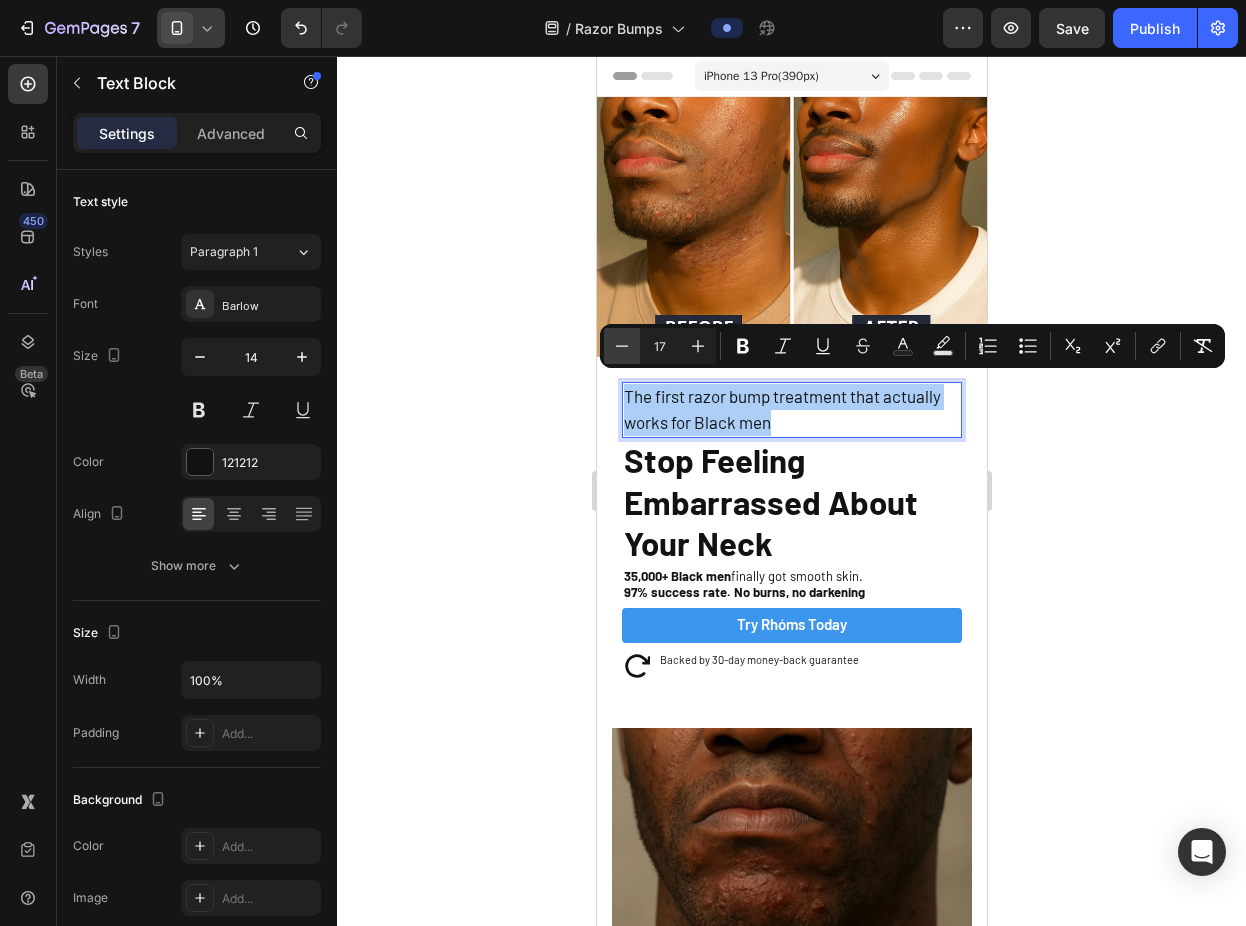 click 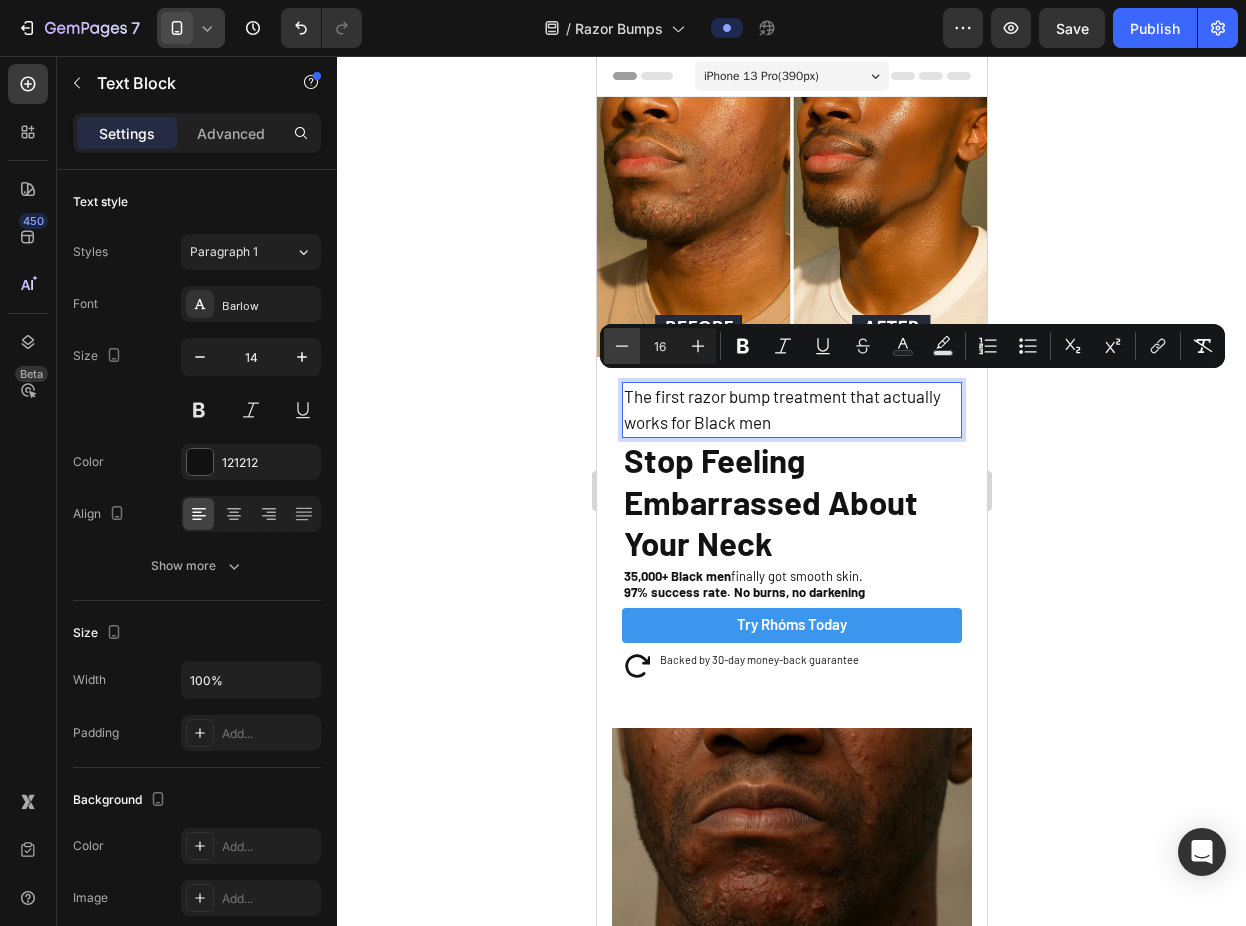 click 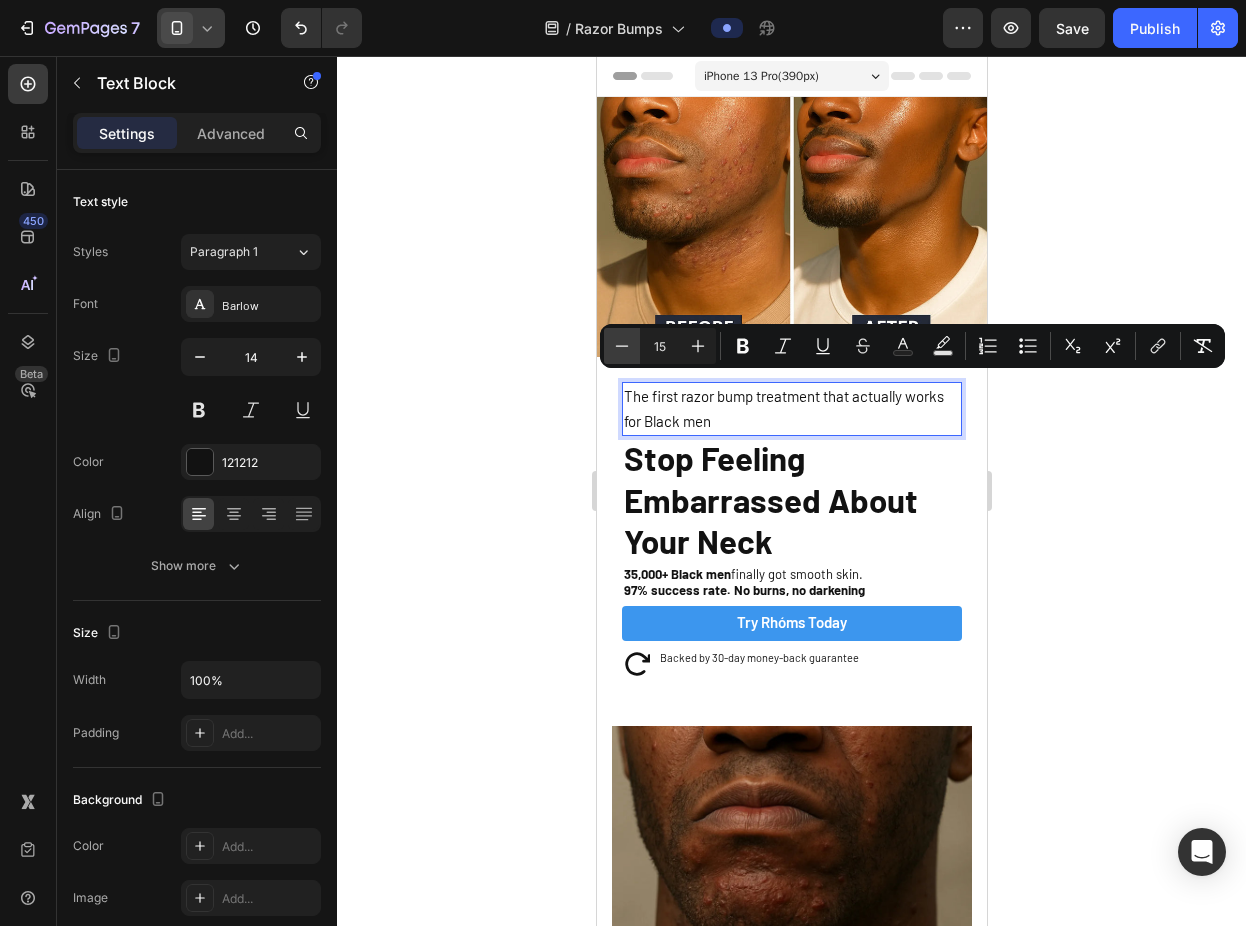 click 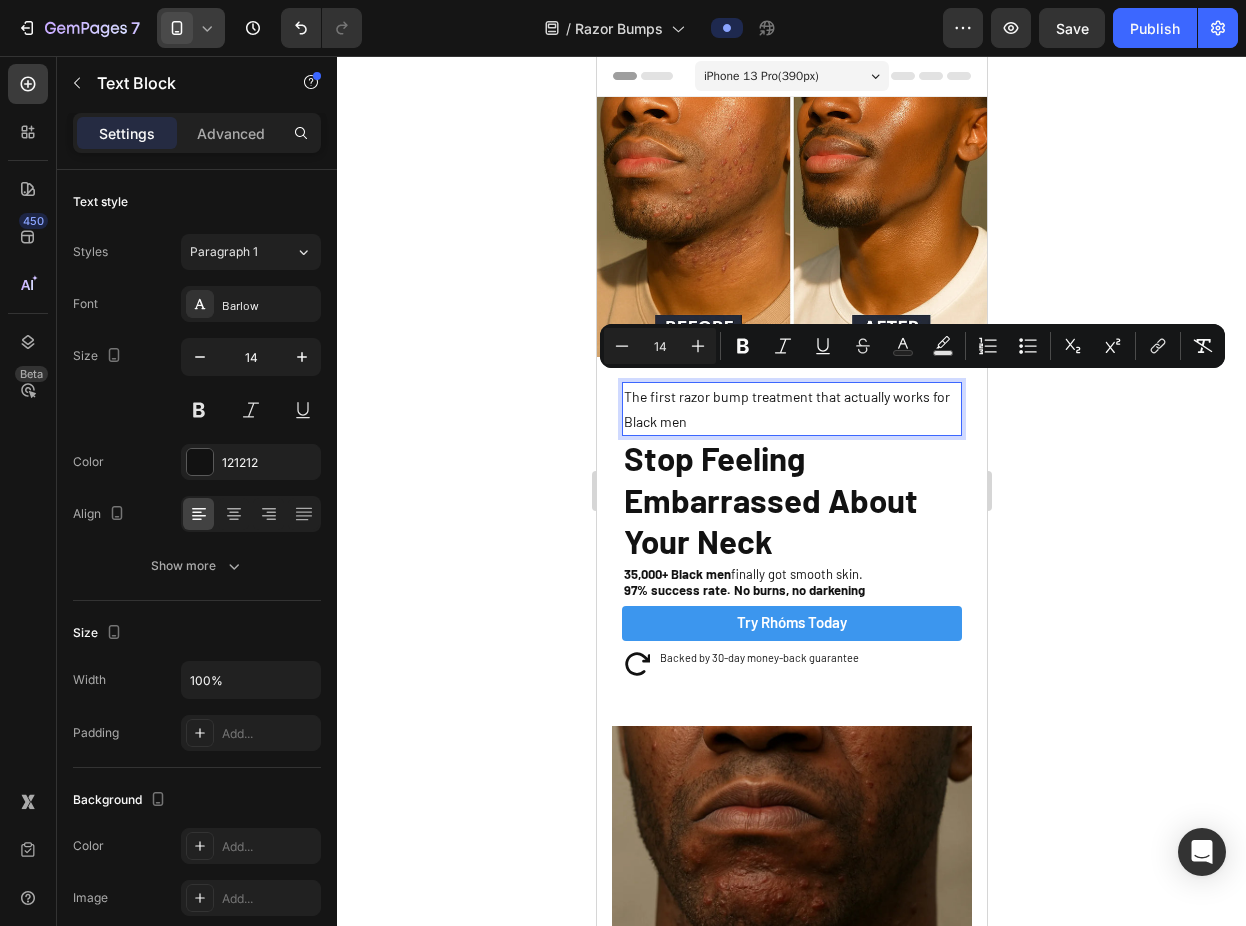 click 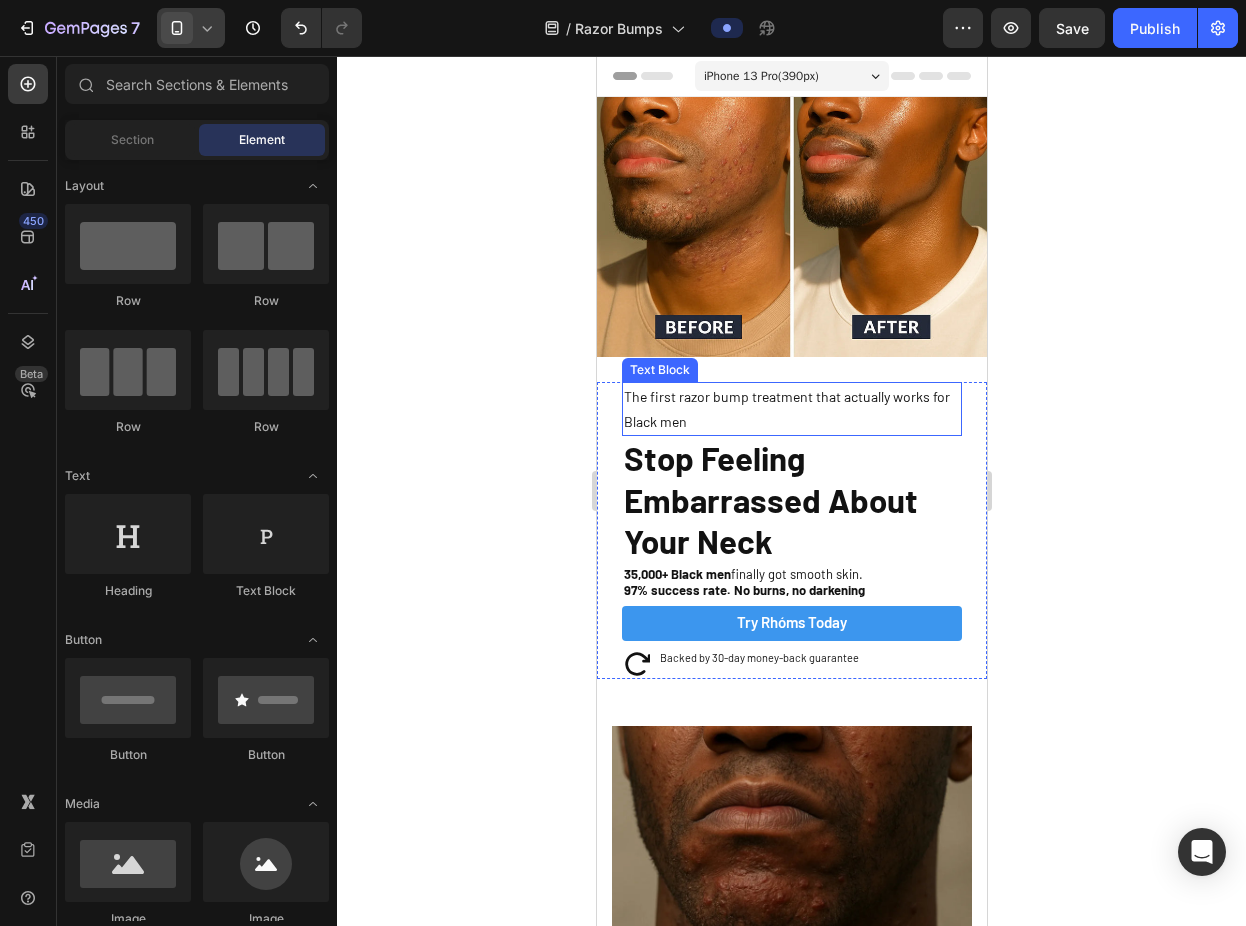 click on "The first razor bump treatment that actually works for Black men" at bounding box center [791, 409] 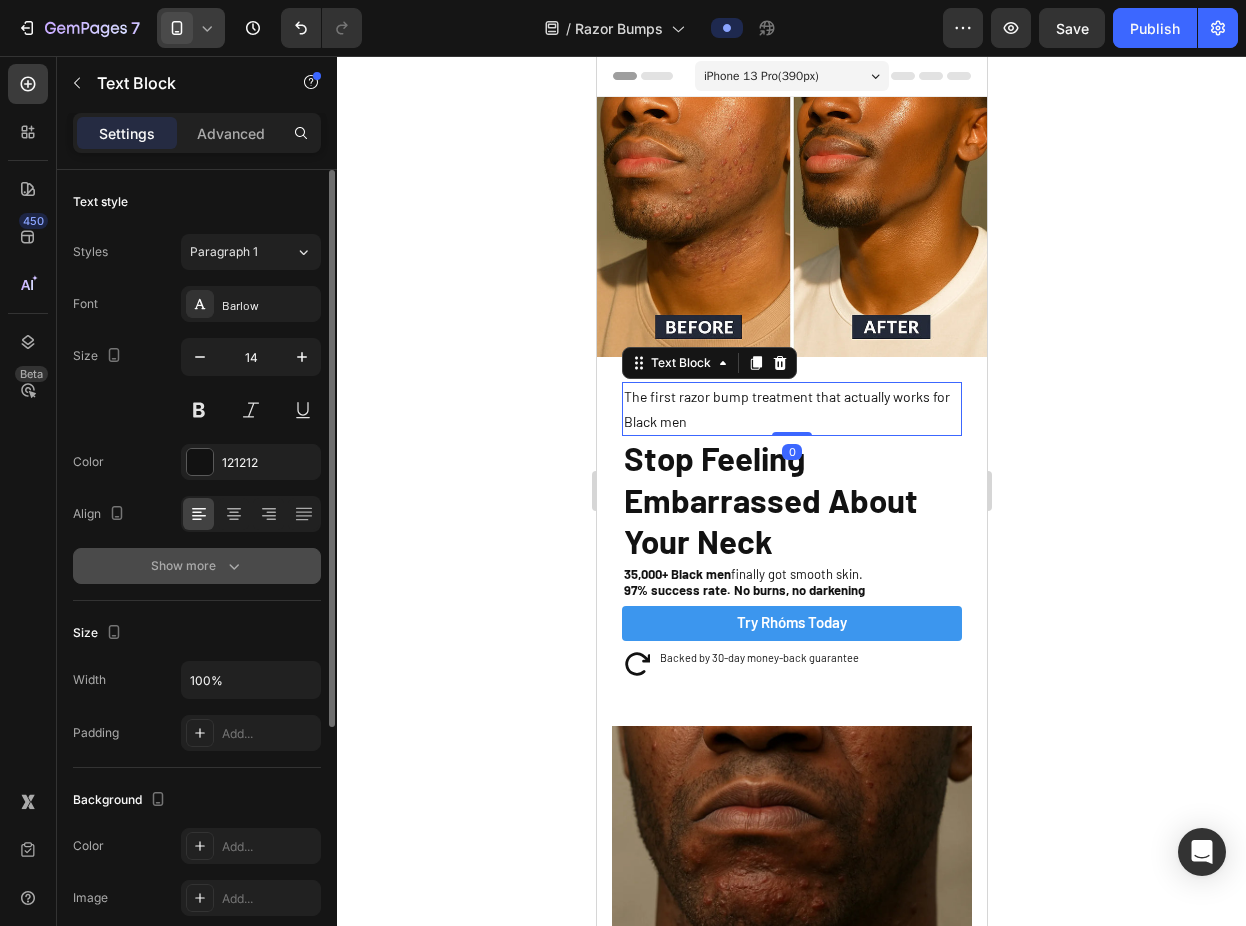 click 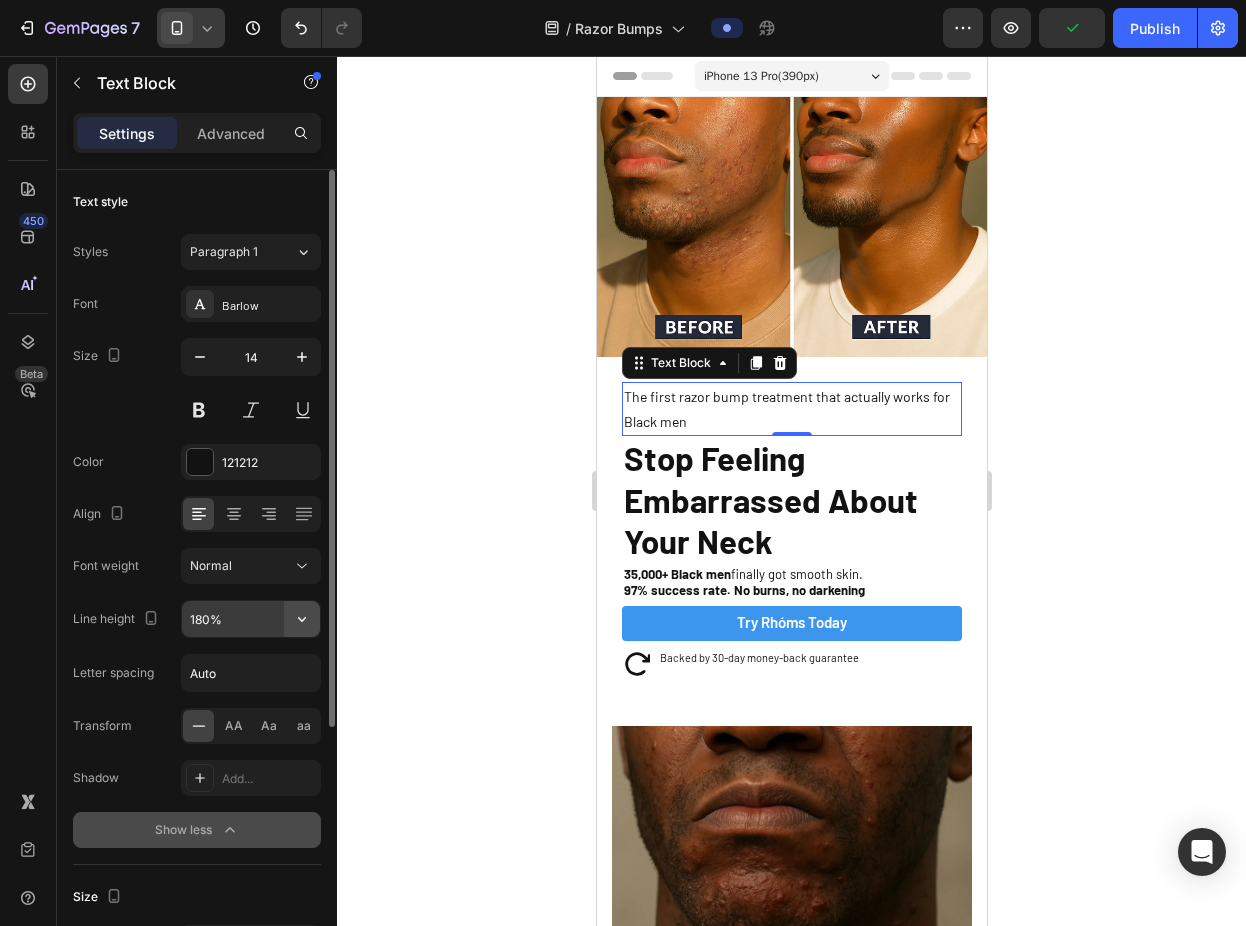 click 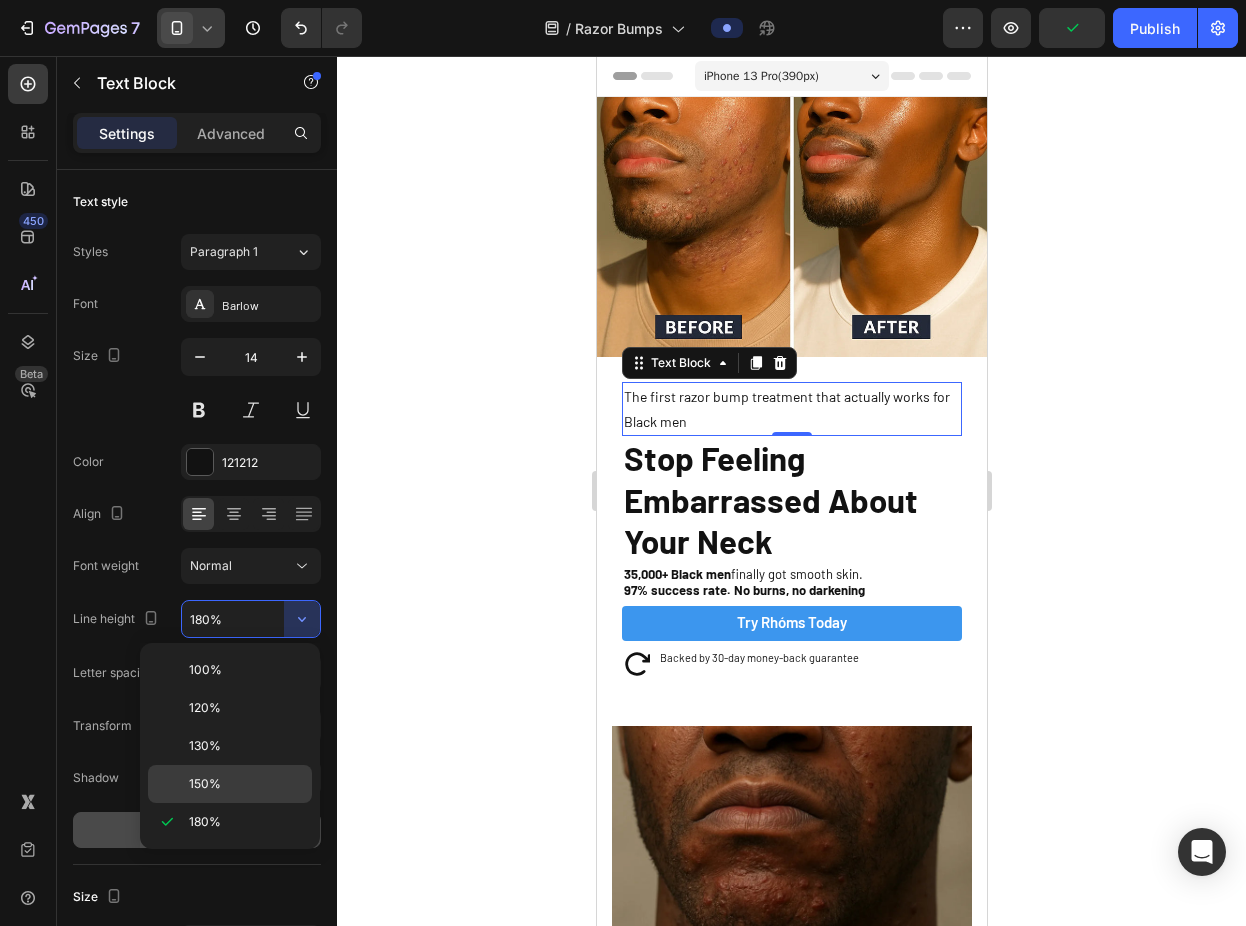 click on "150%" at bounding box center [246, 784] 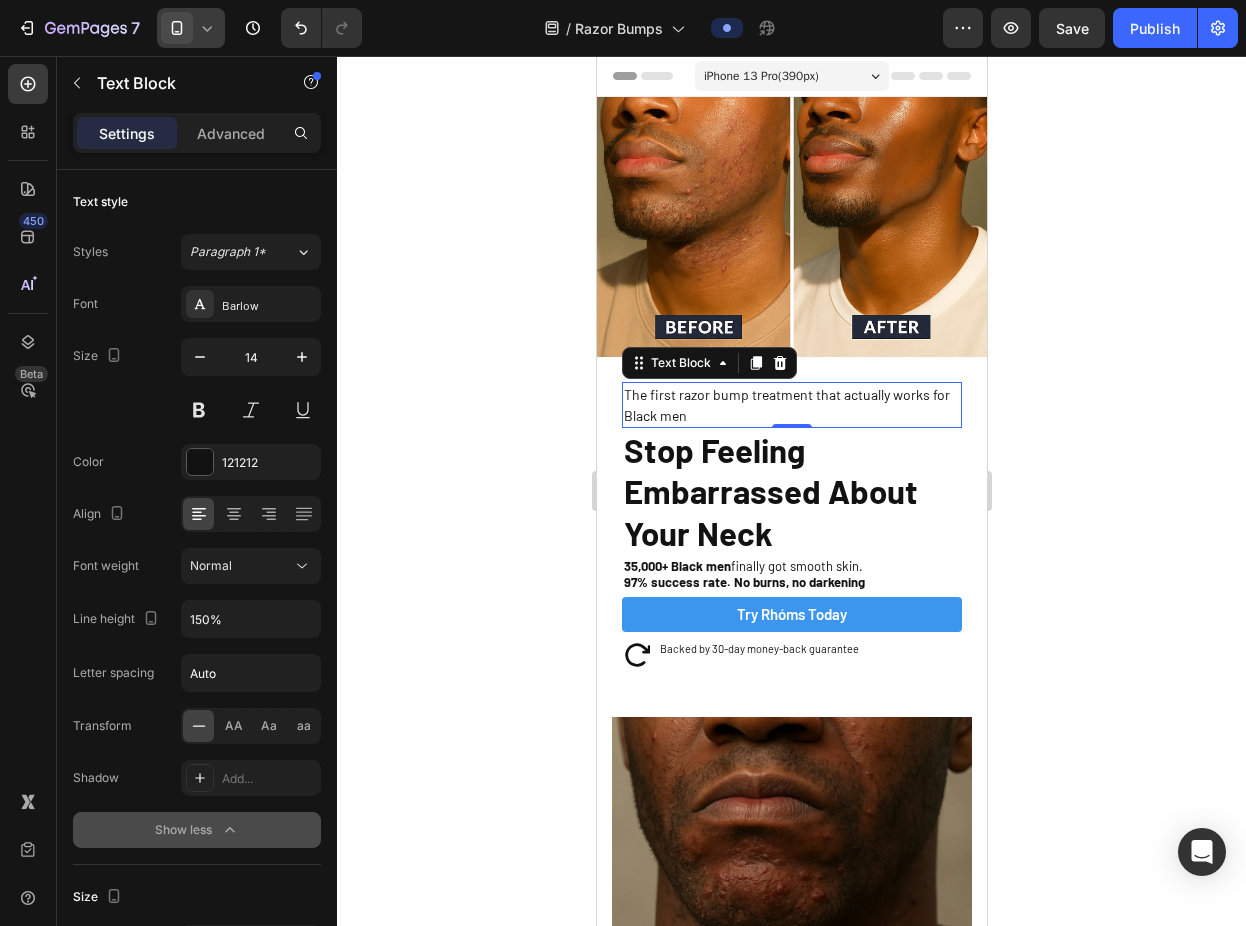 click 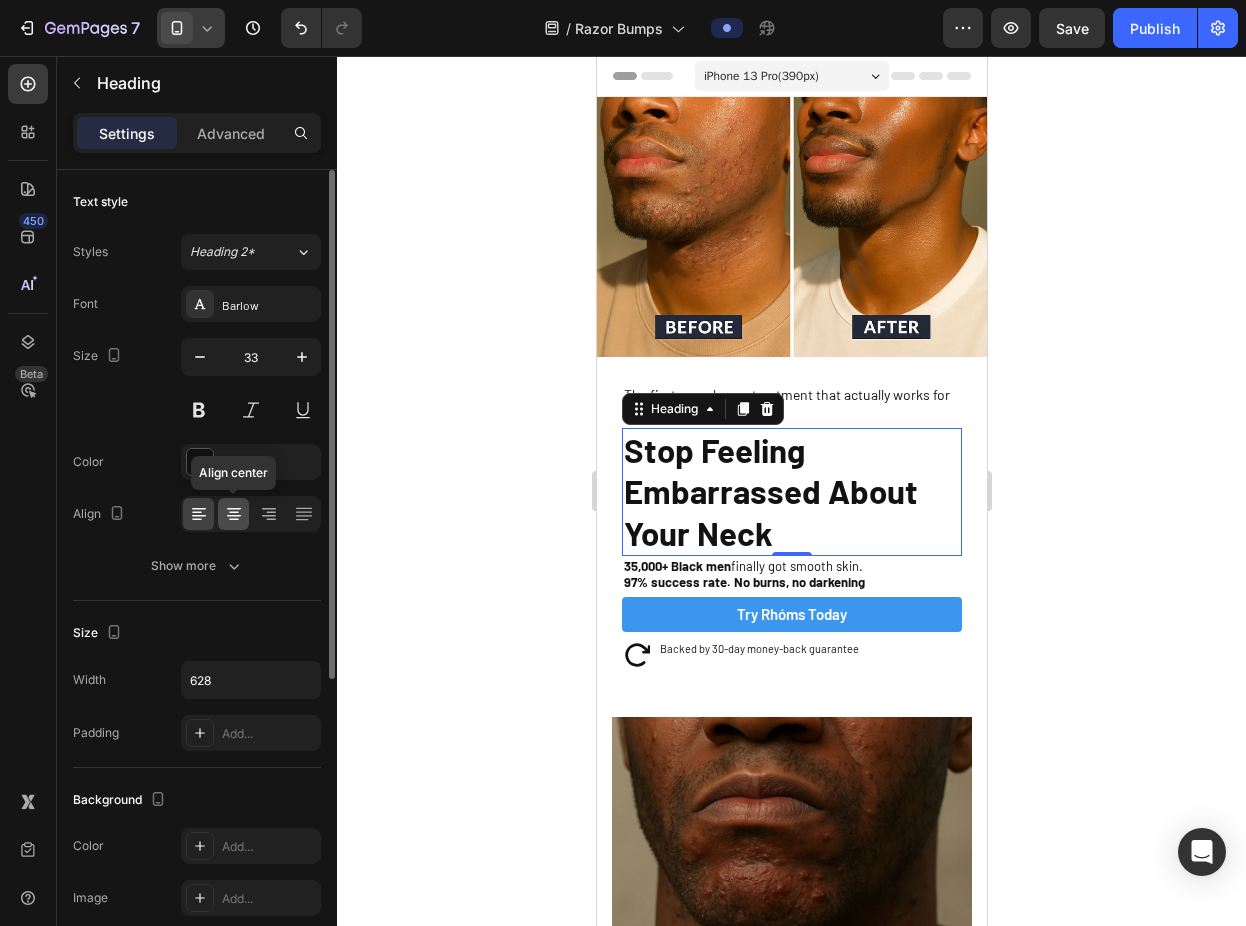 click 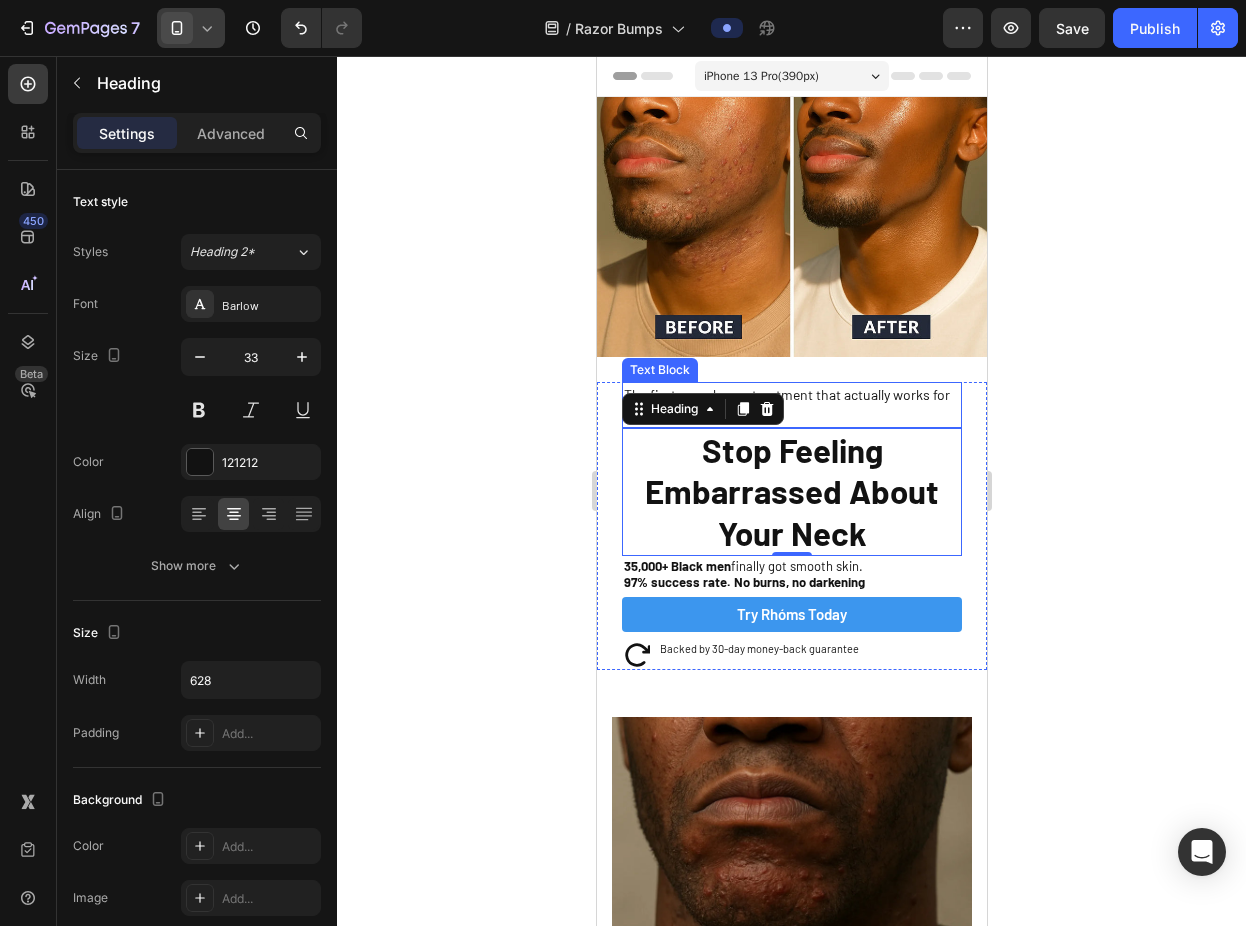 click on "The first razor bump treatment that actually works for Black men" at bounding box center [786, 405] 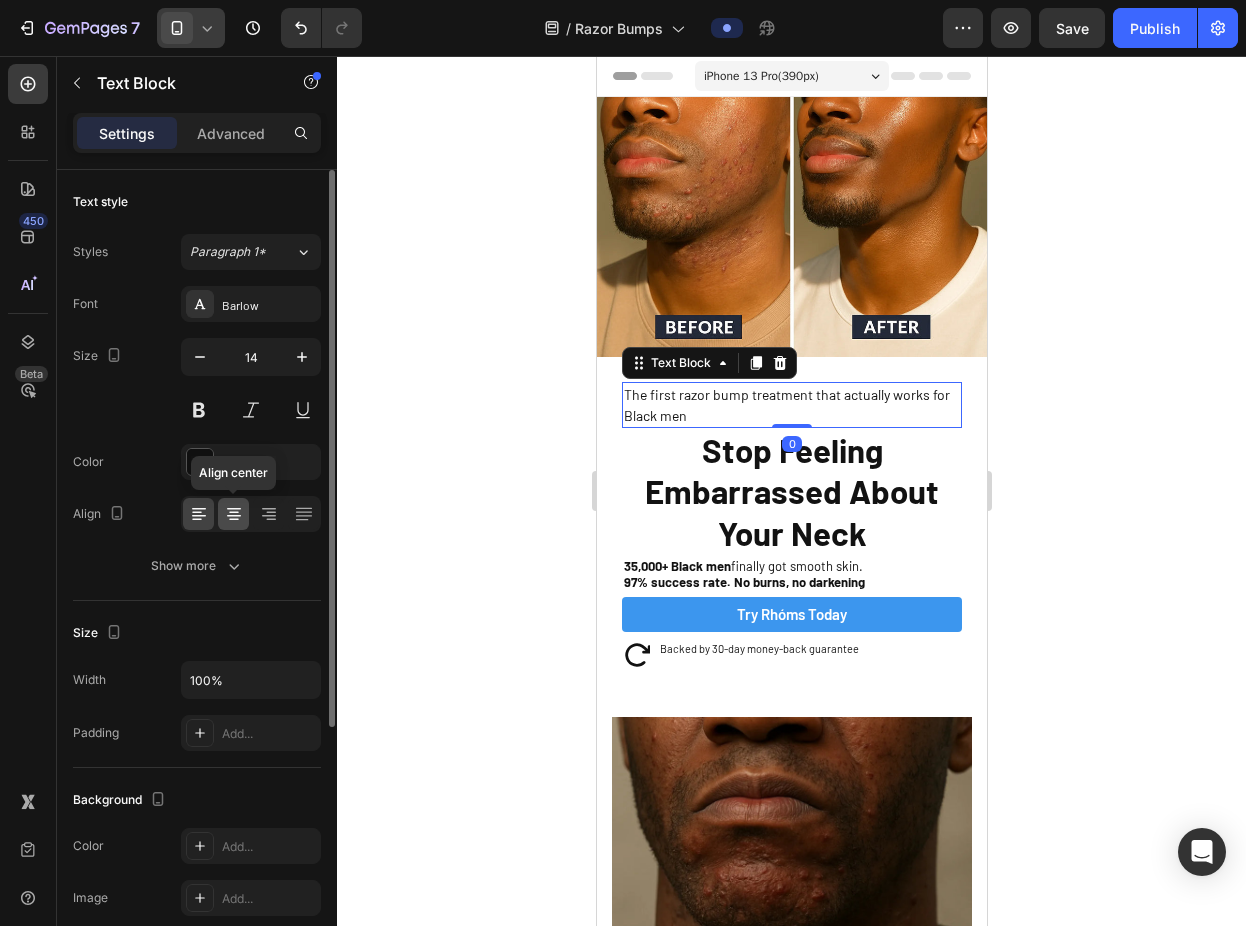 click 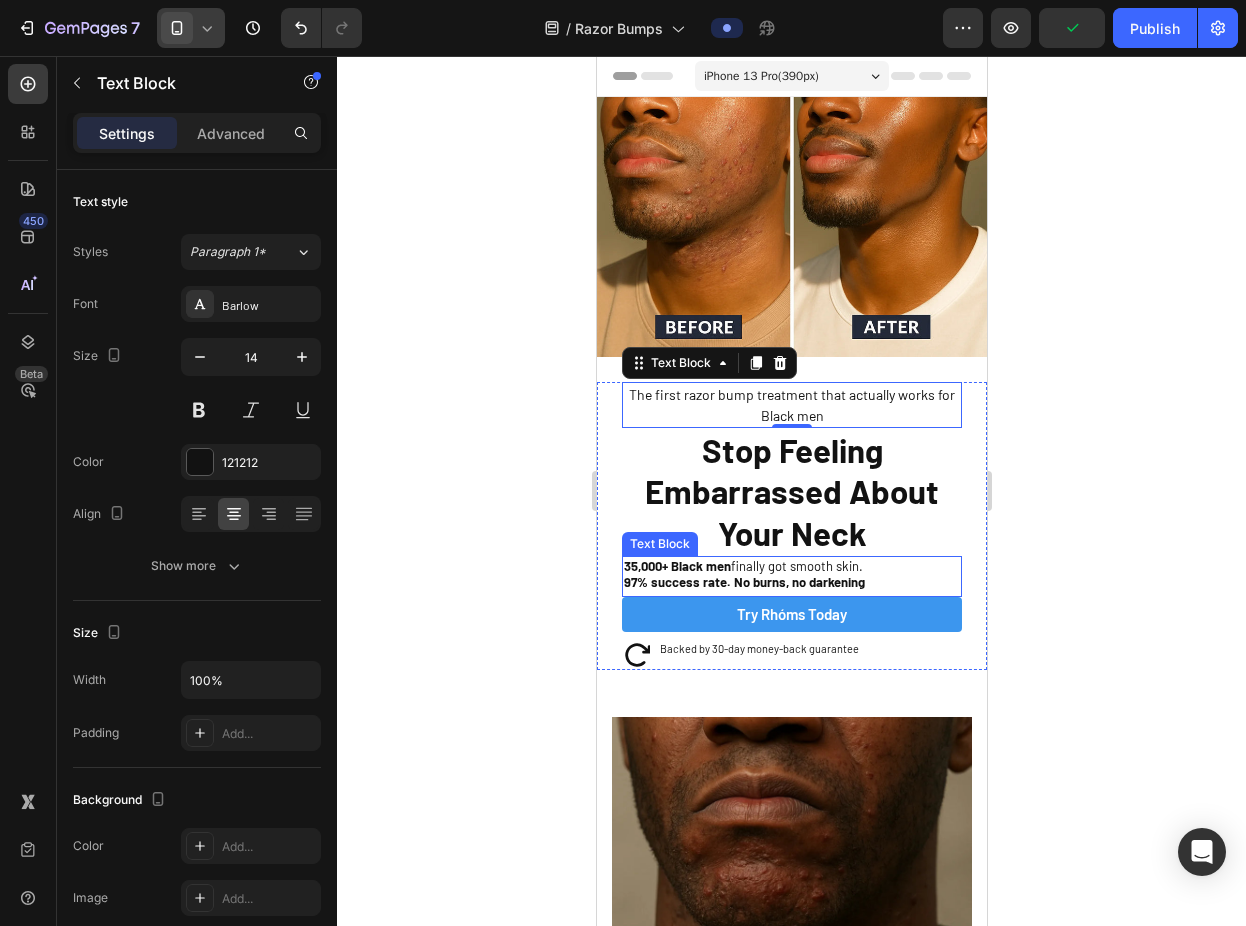 click on "97% success rate. No burns, no darkening" at bounding box center (743, 582) 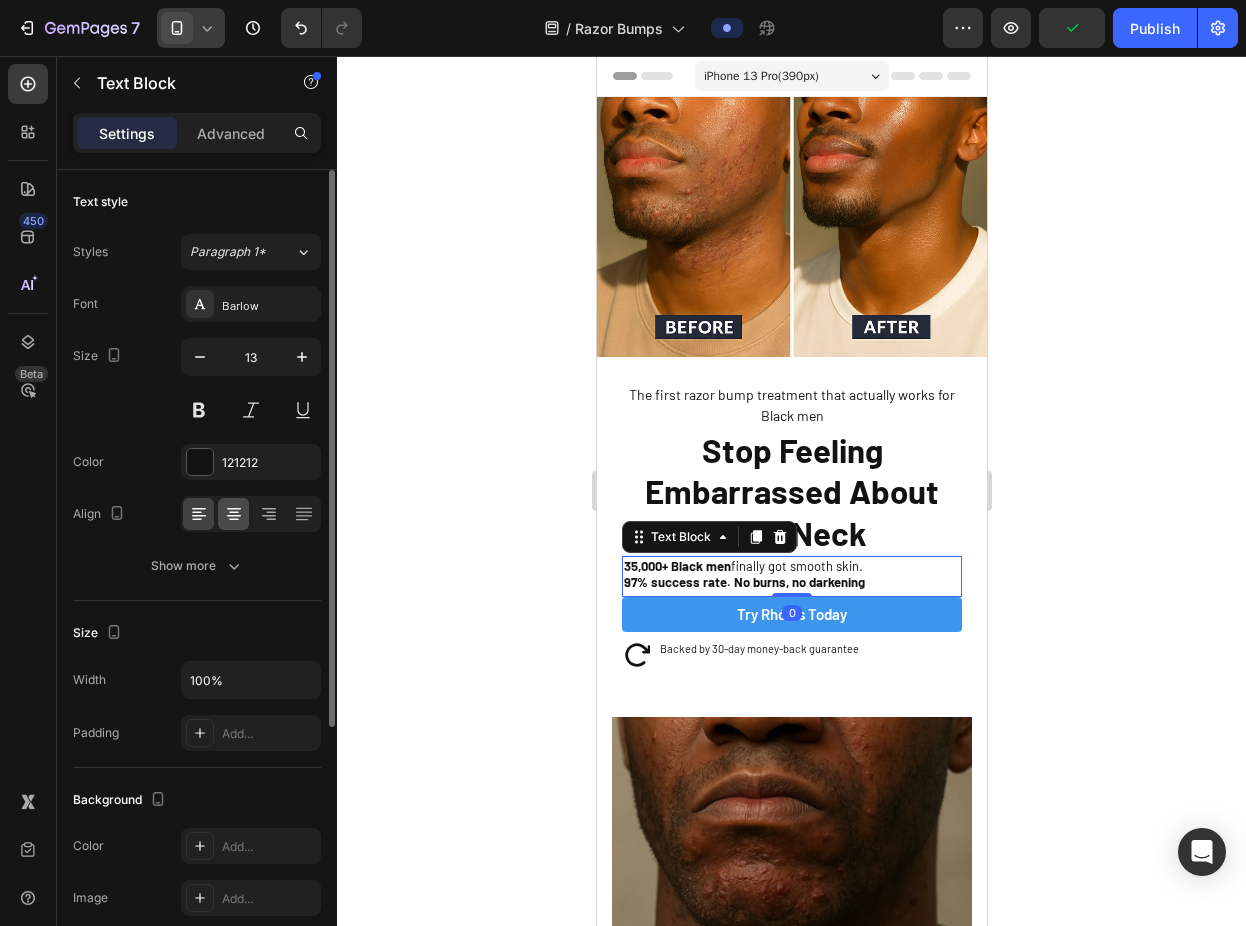 click 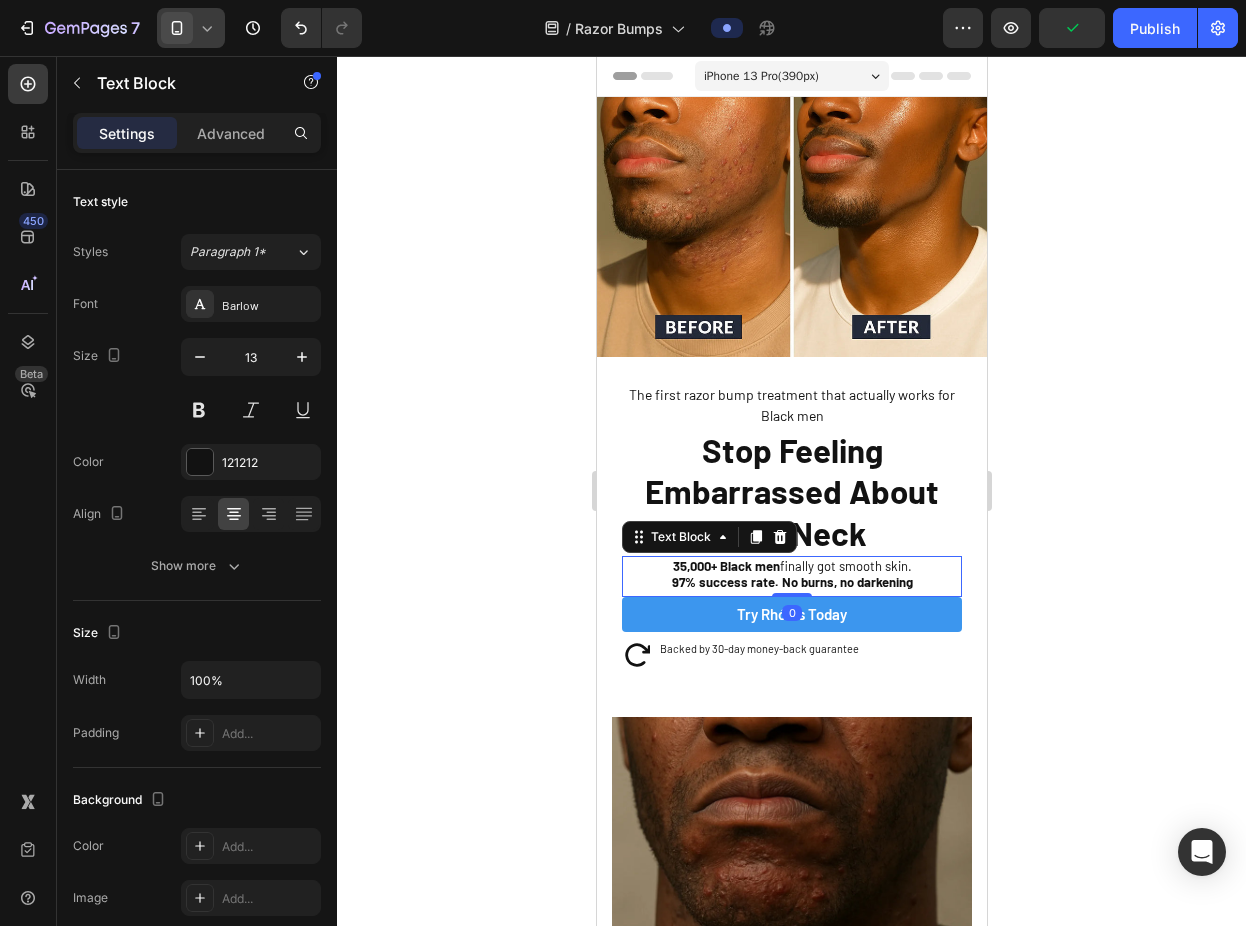click 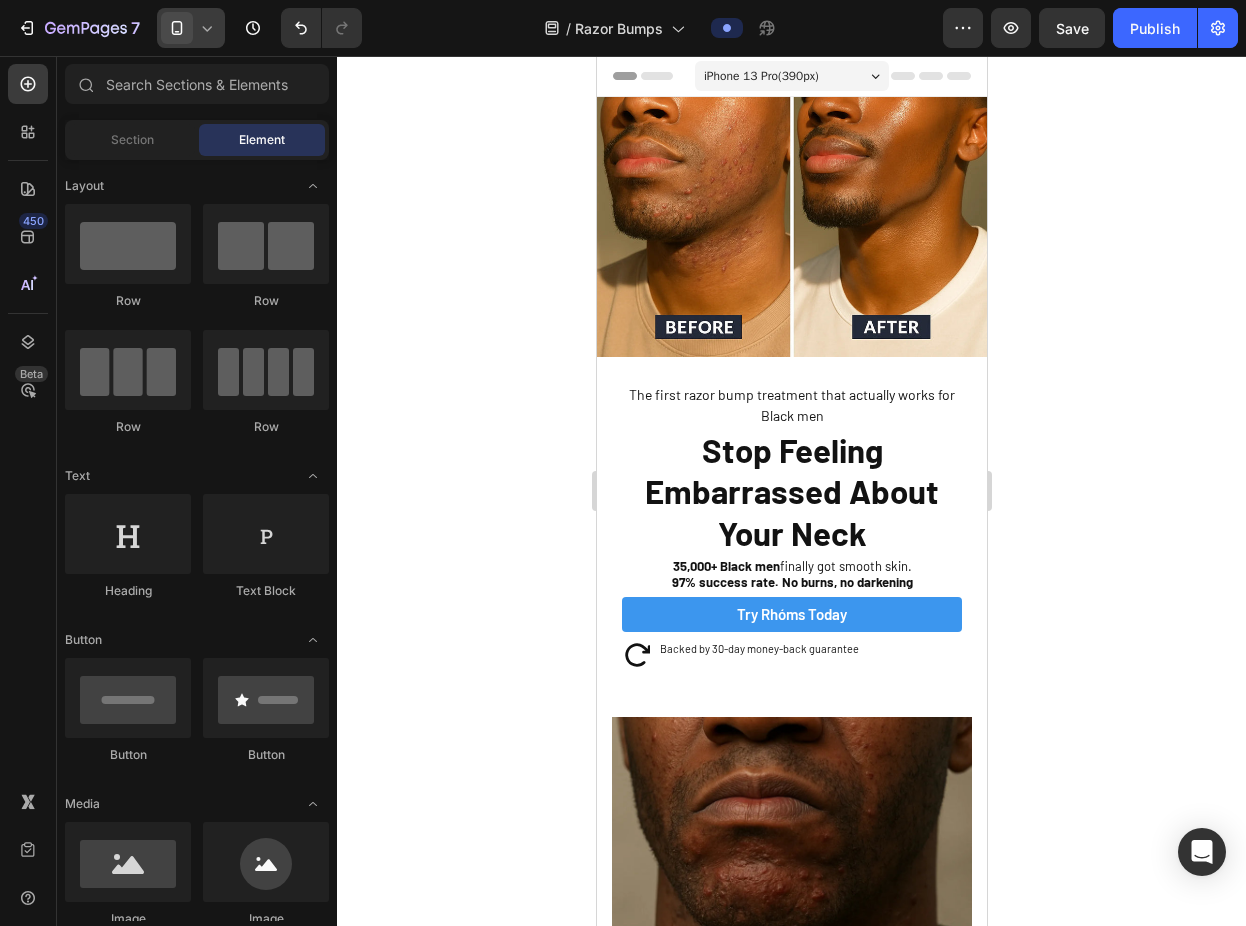 click 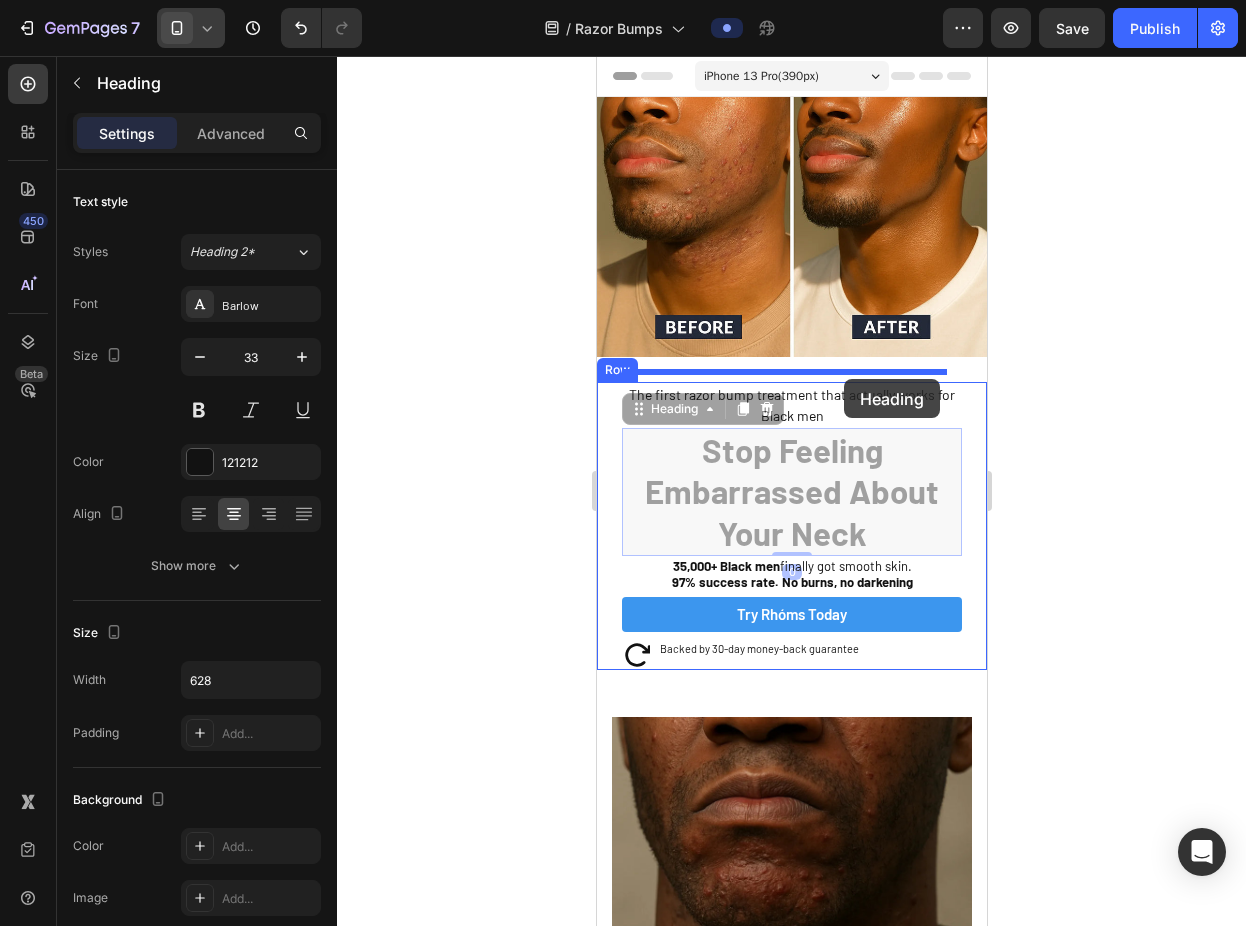 drag, startPoint x: 857, startPoint y: 460, endPoint x: 843, endPoint y: 379, distance: 82.20097 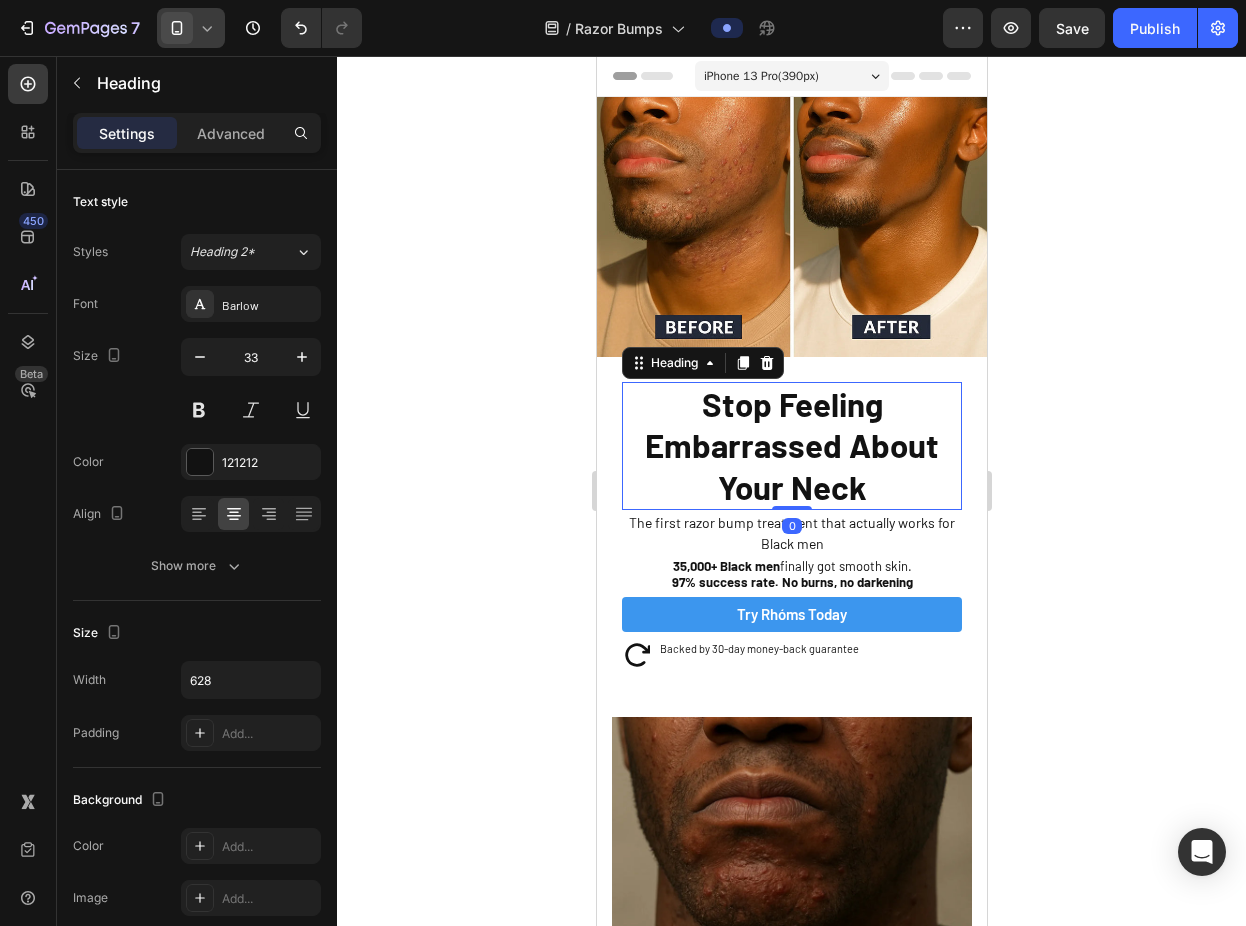 click 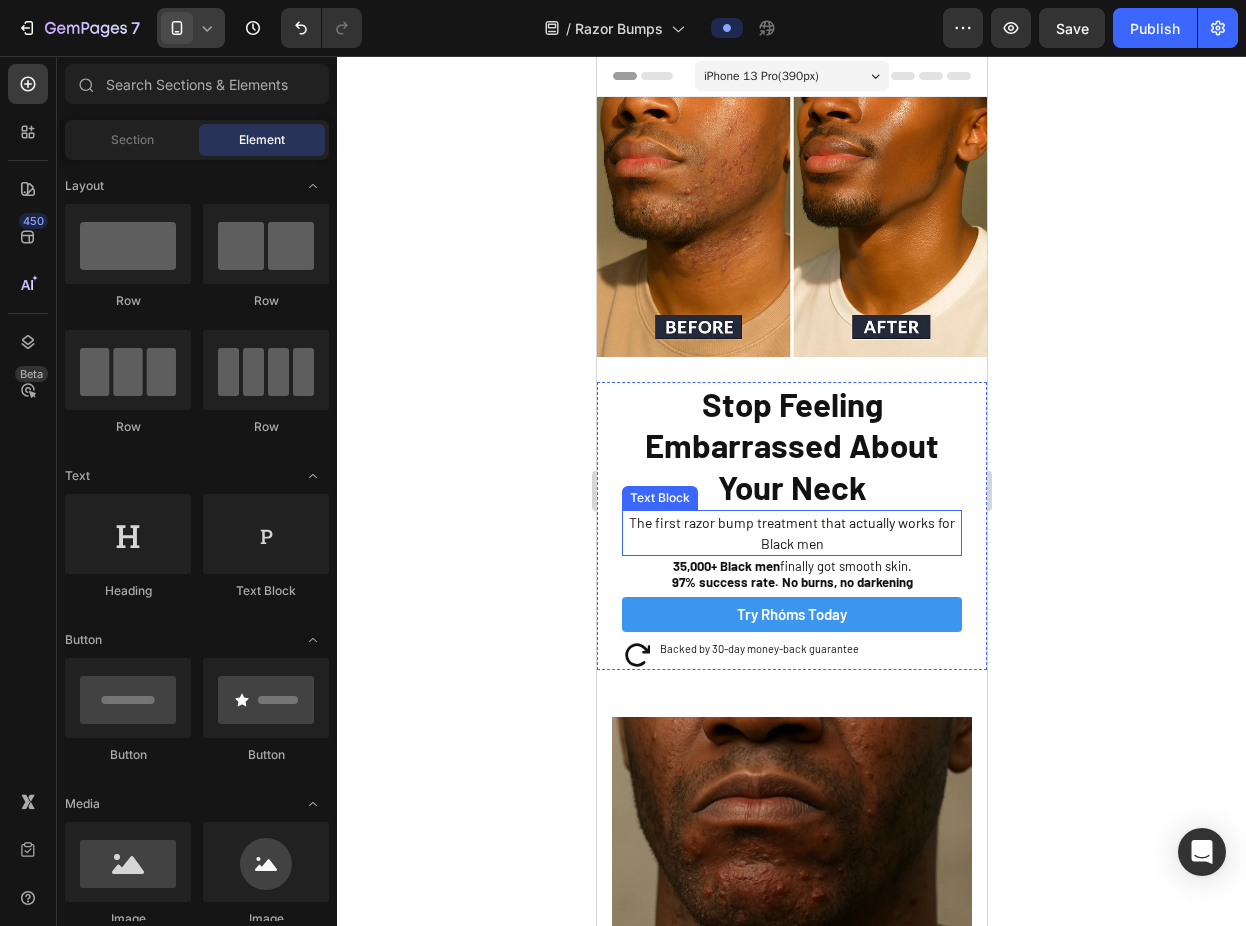 click on "The first razor bump treatment that actually works for Black men" at bounding box center [791, 533] 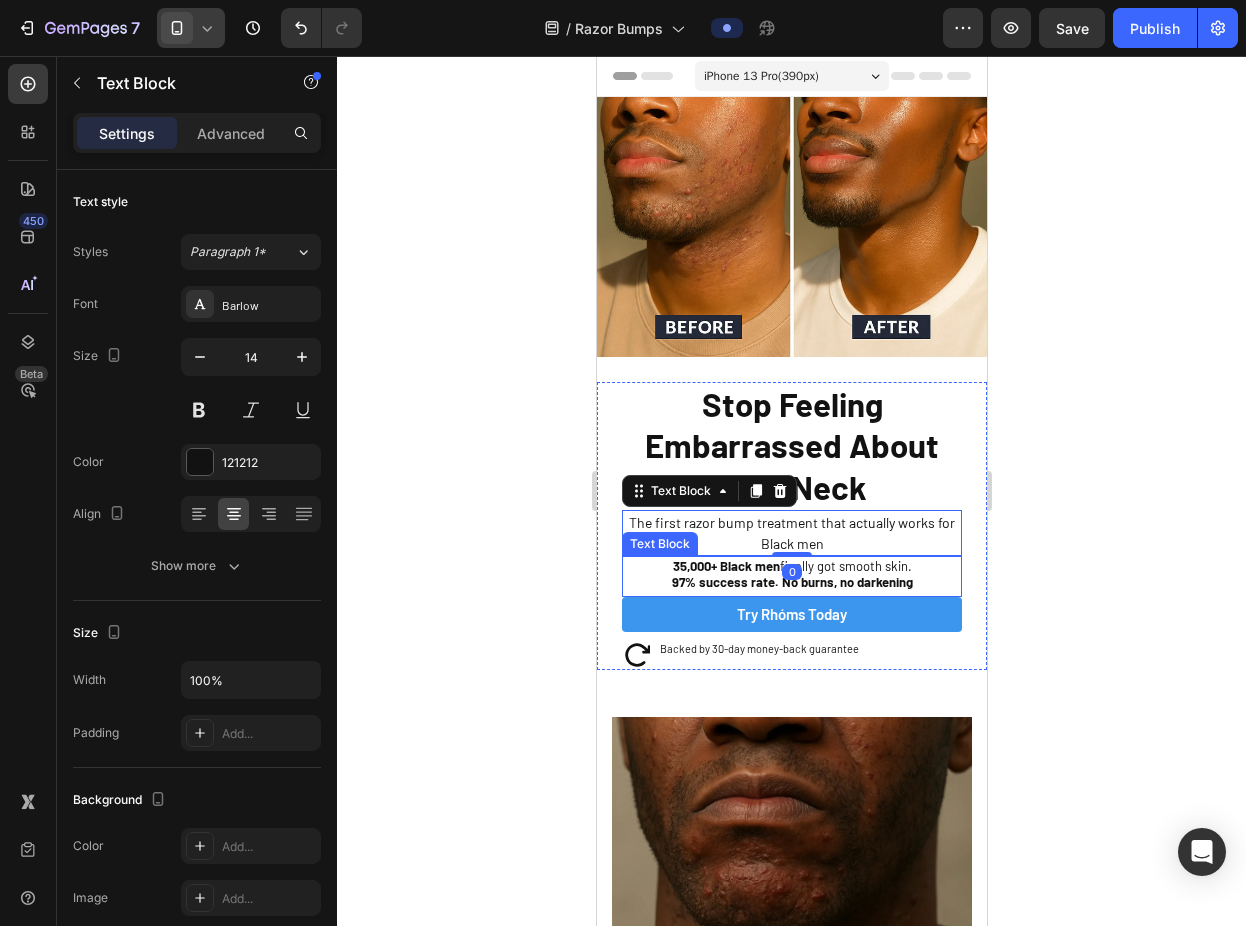 click on "35,000+ Black men  finally got smooth skin." at bounding box center [791, 566] 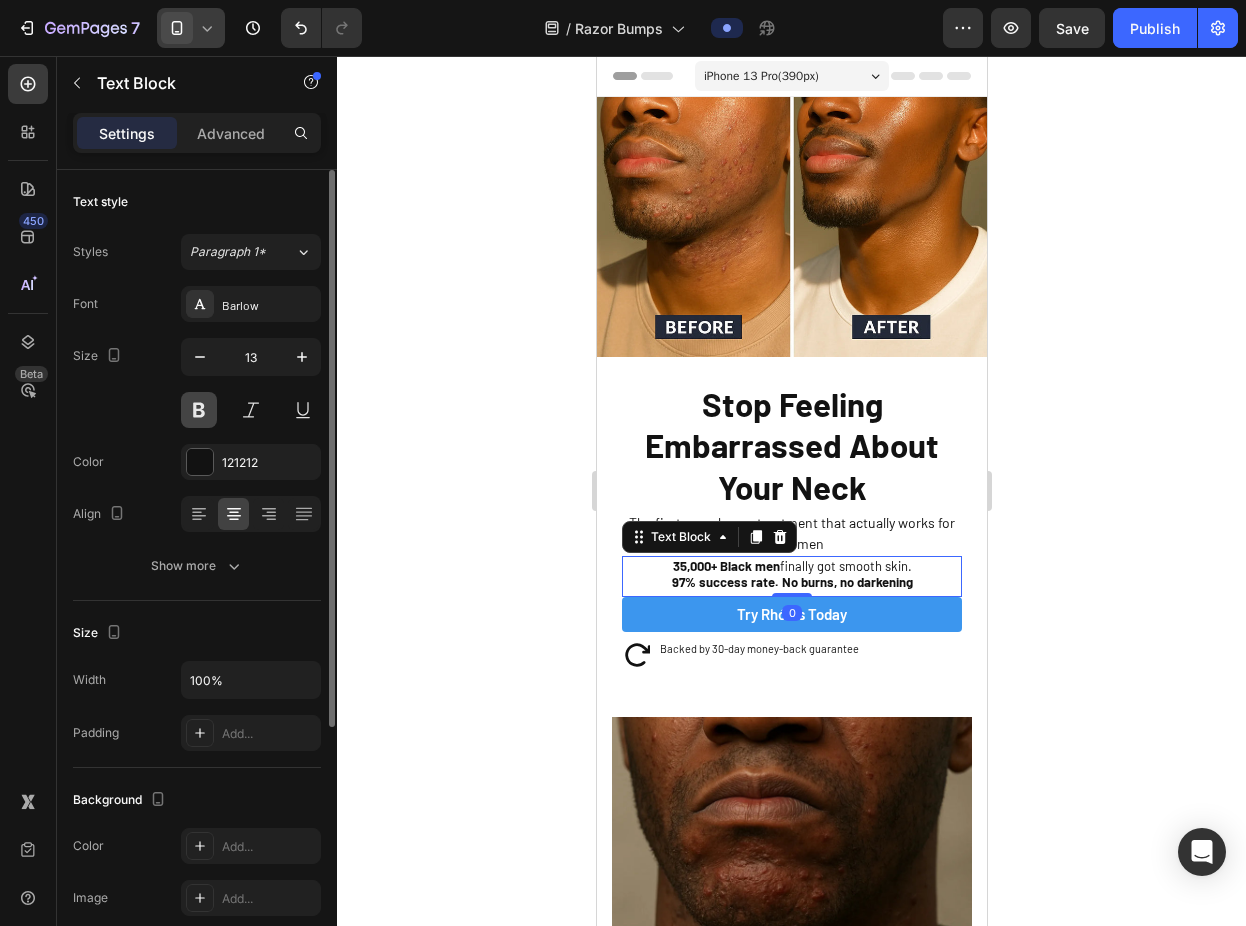 click at bounding box center (199, 410) 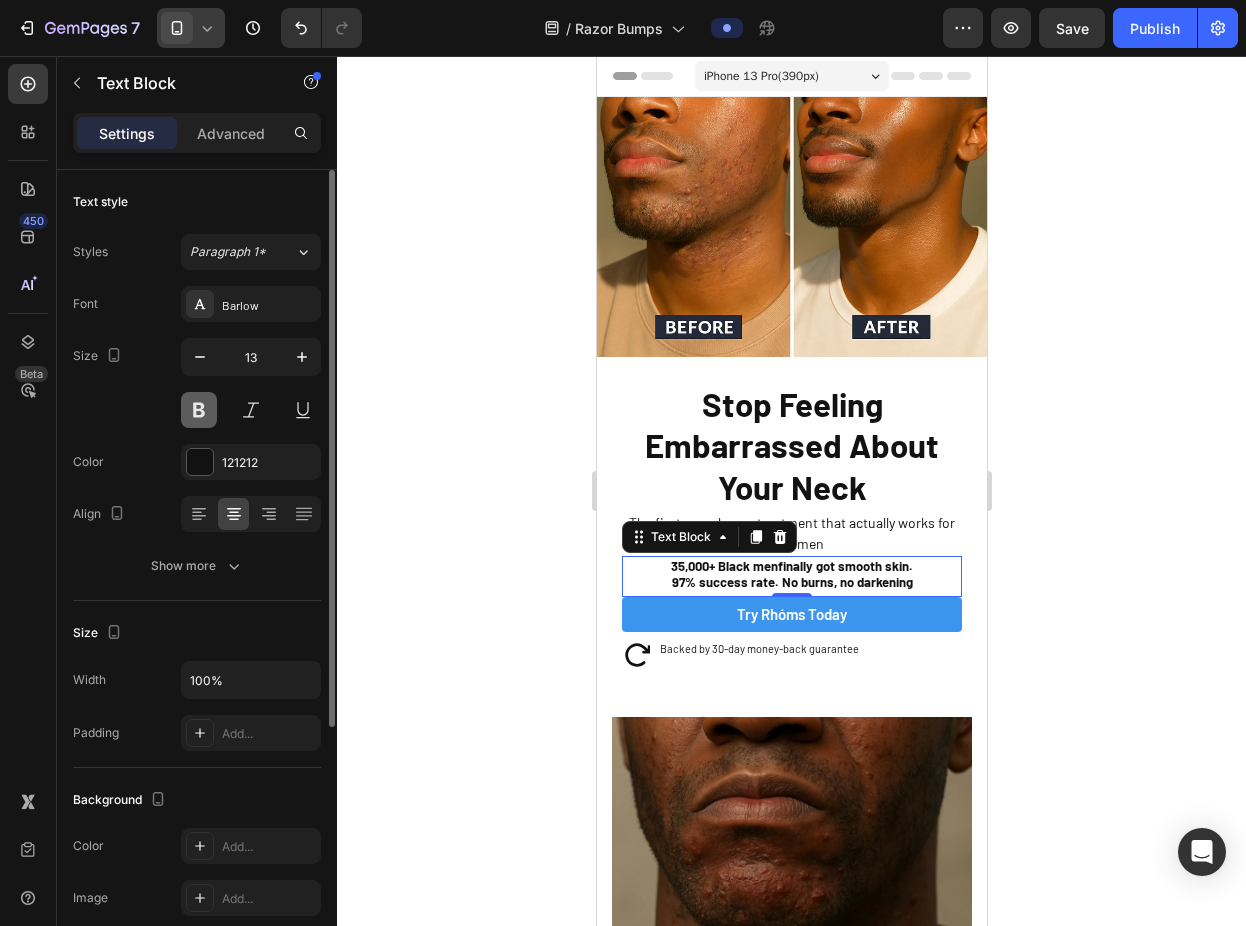 click at bounding box center [199, 410] 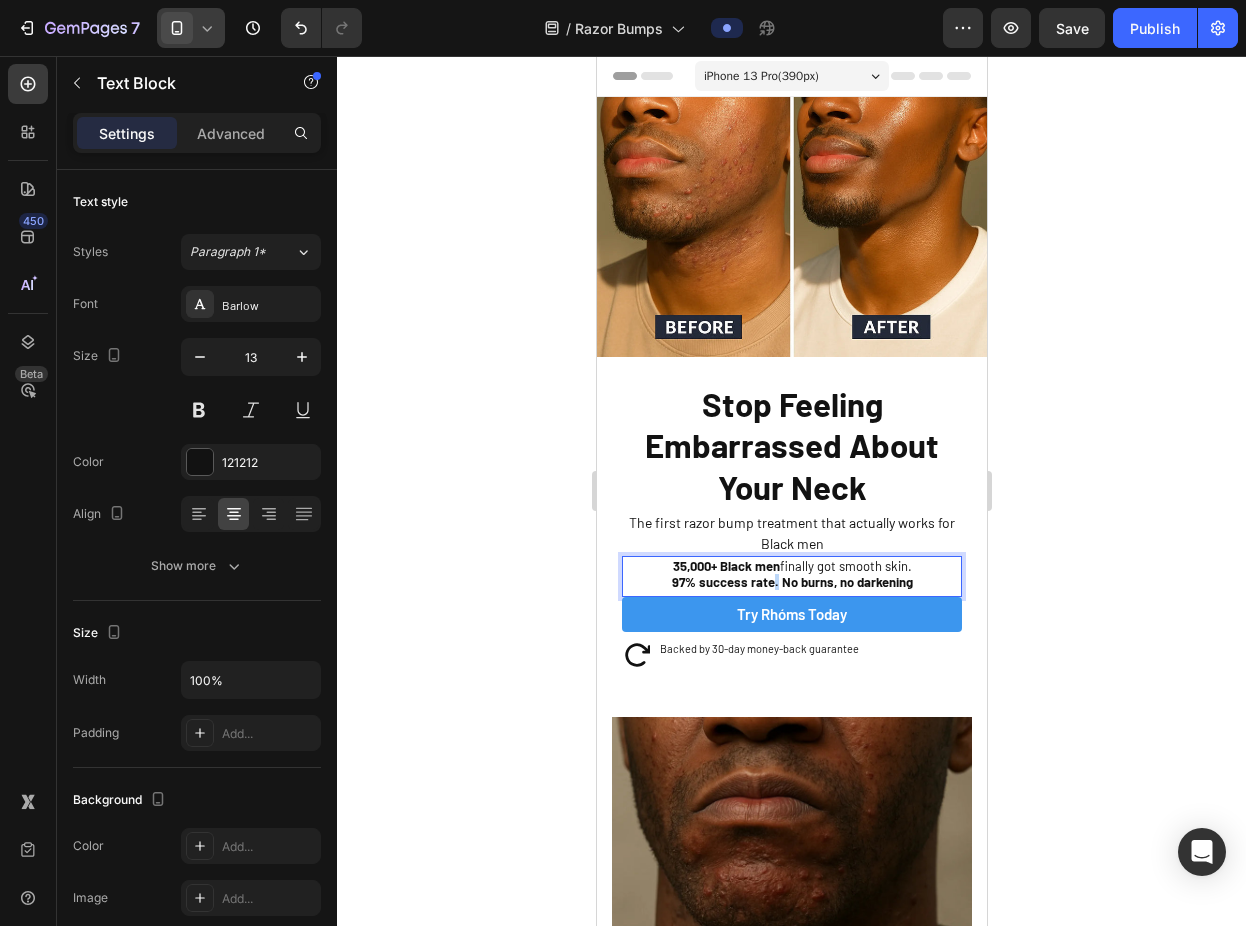 click on "97% success rate. No burns, no darkening" at bounding box center (791, 582) 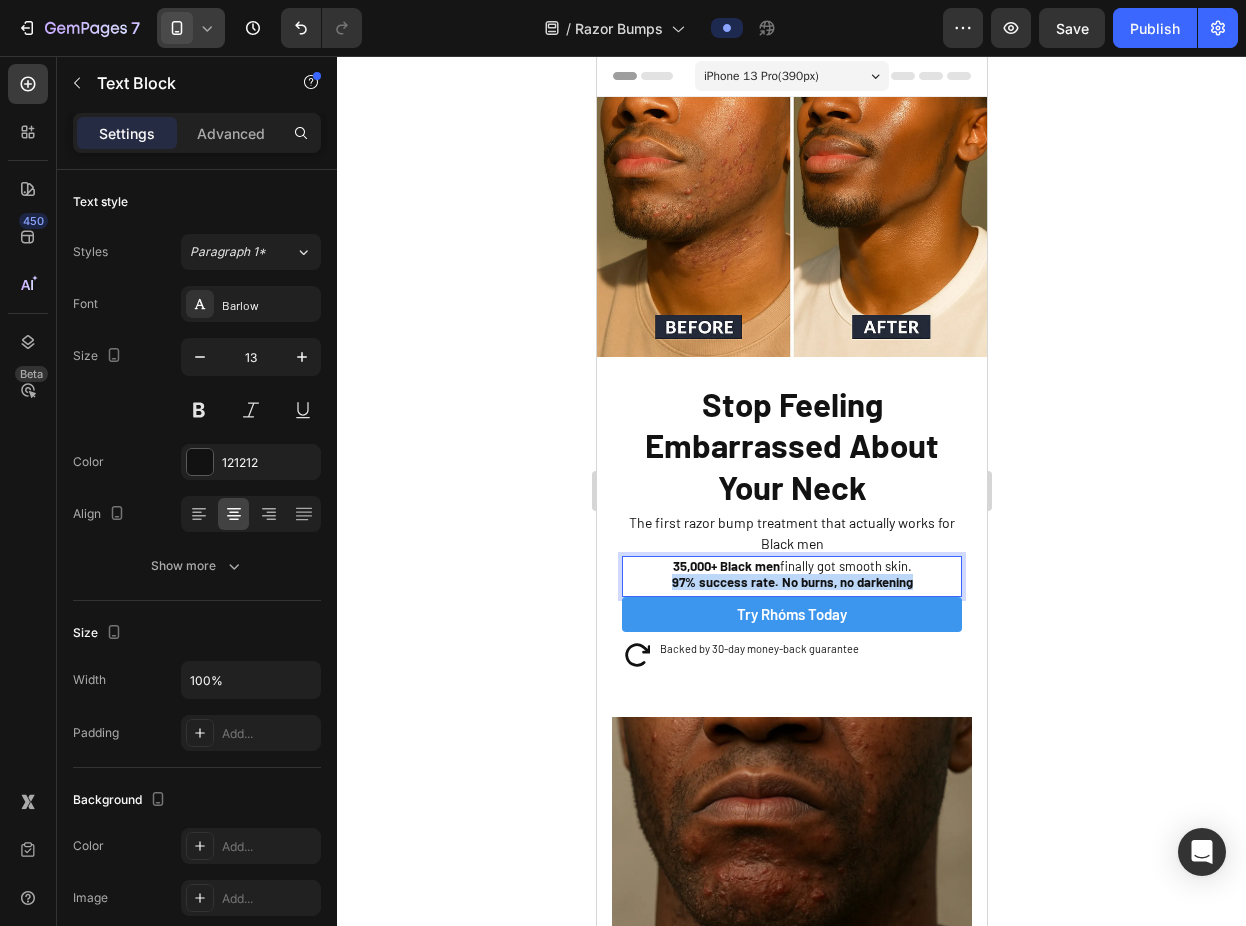 click on "97% success rate. No burns, no darkening" at bounding box center [791, 582] 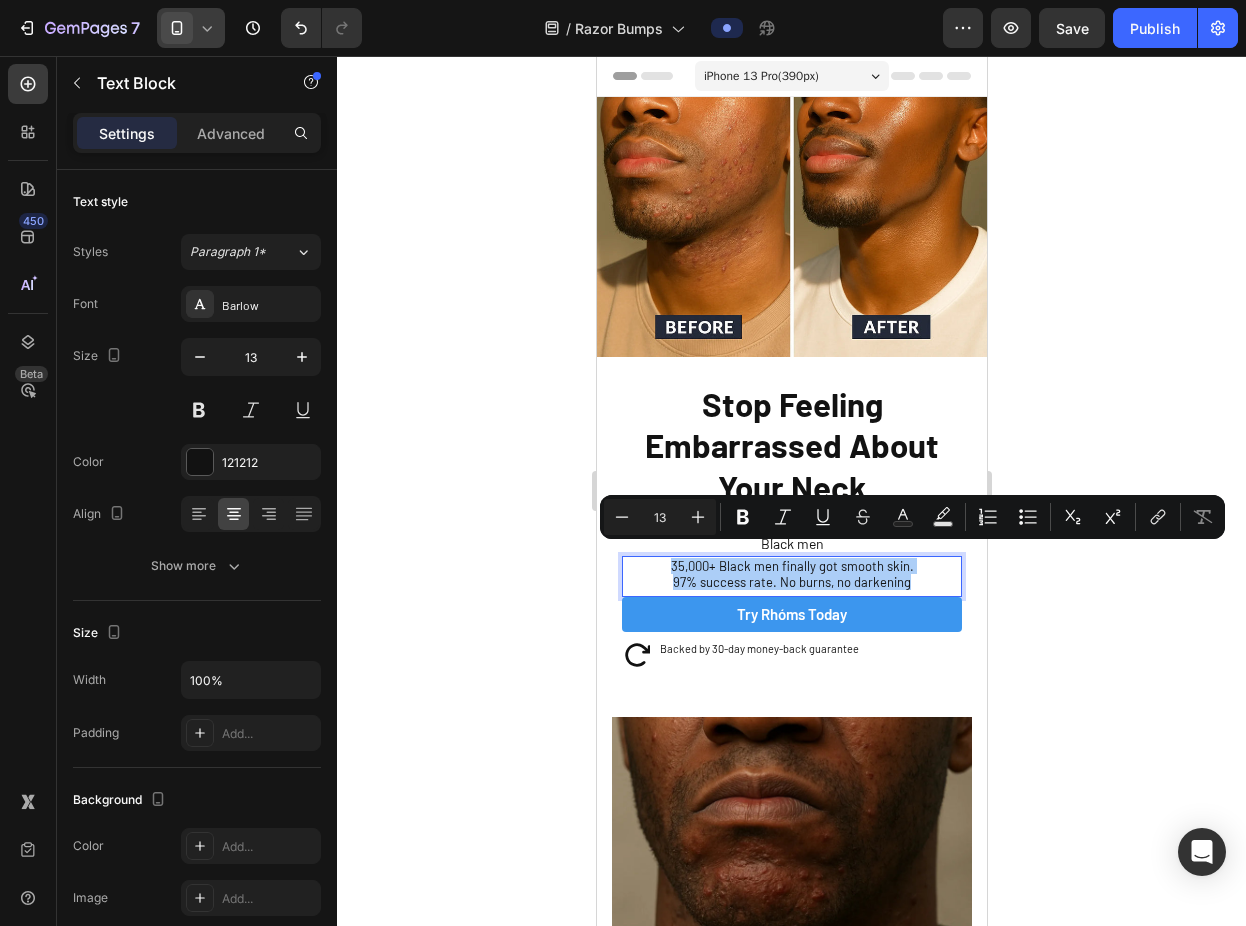 click 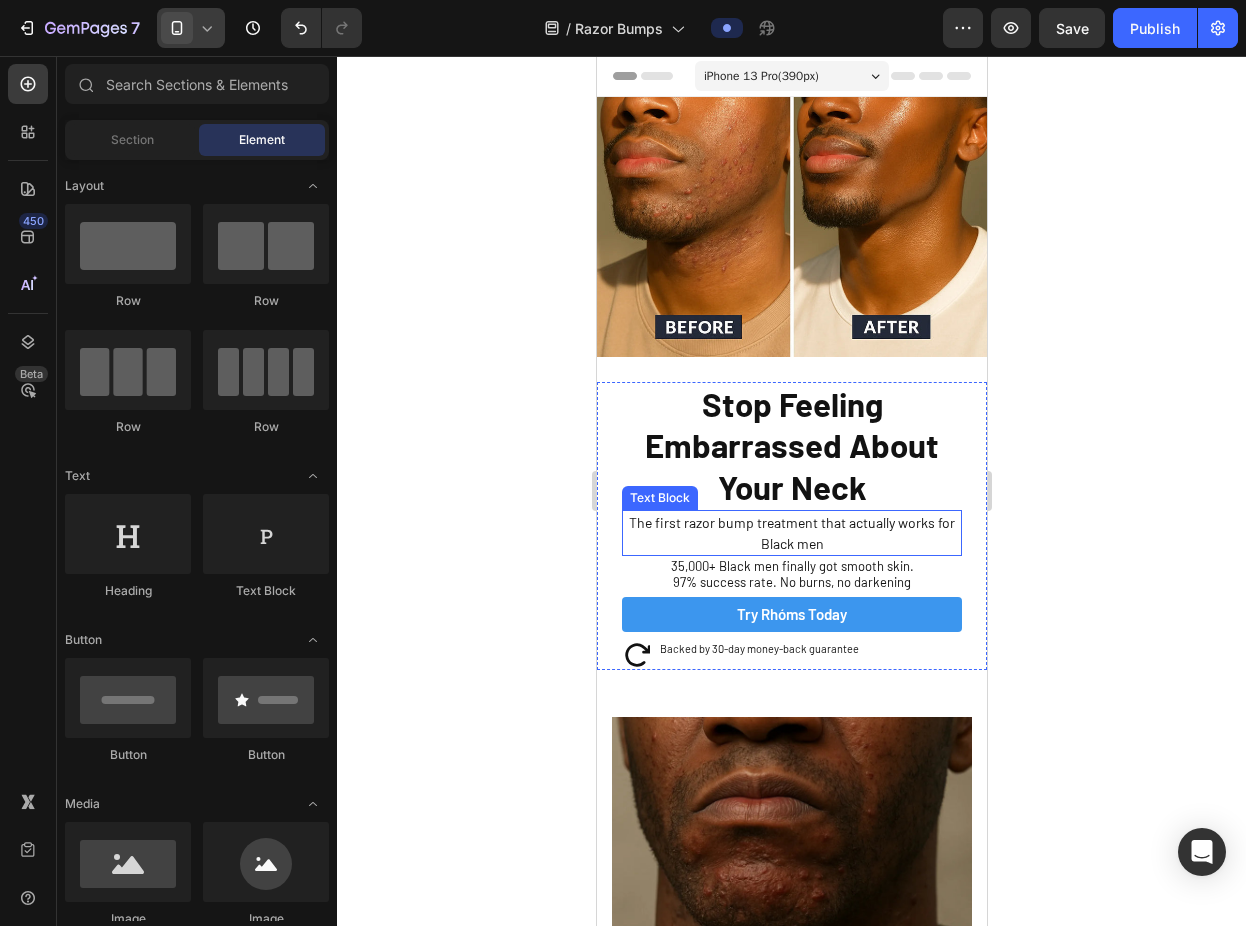 click on "The first razor bump treatment that actually works for Black men" at bounding box center [791, 533] 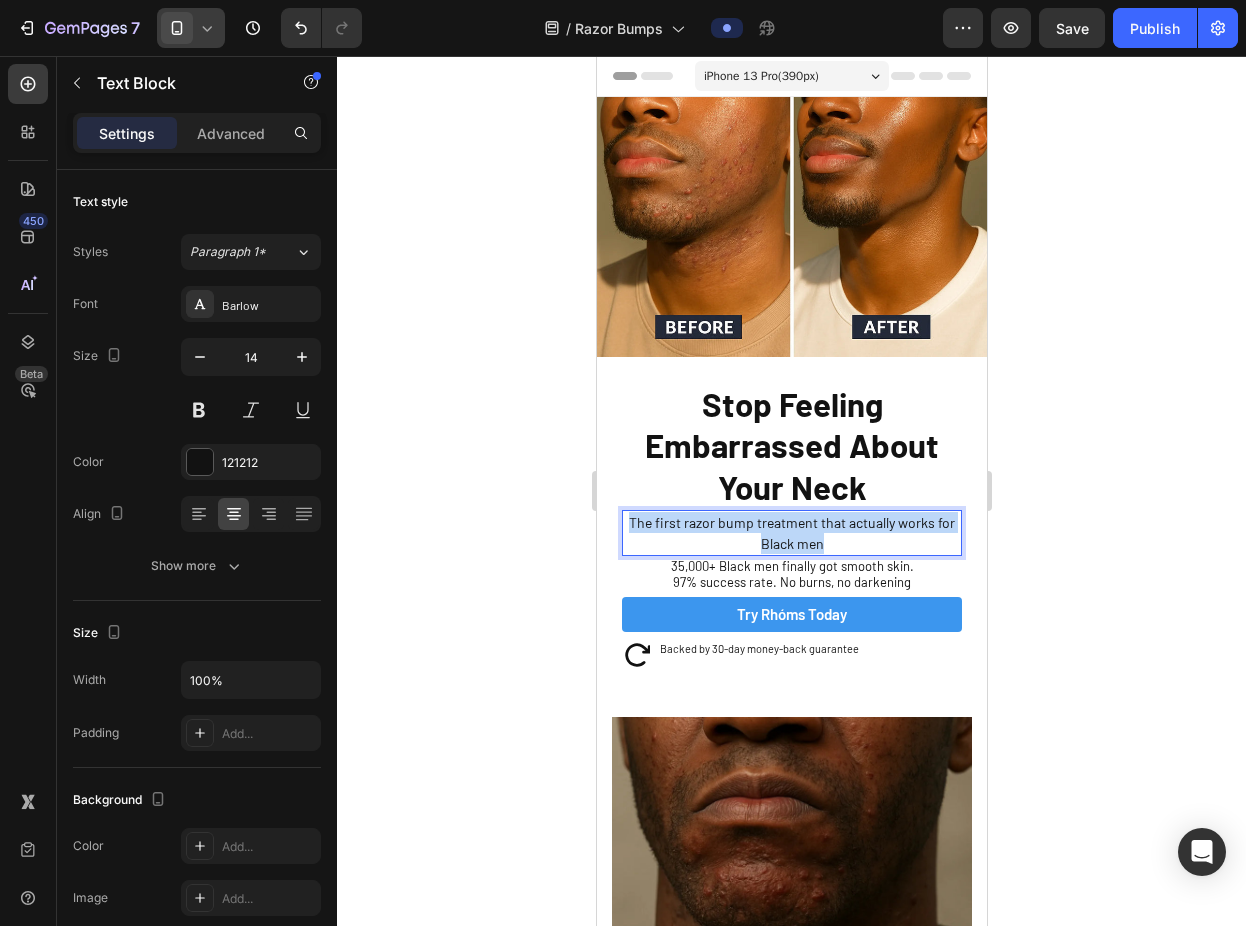 click on "The first razor bump treatment that actually works for Black men" at bounding box center (791, 533) 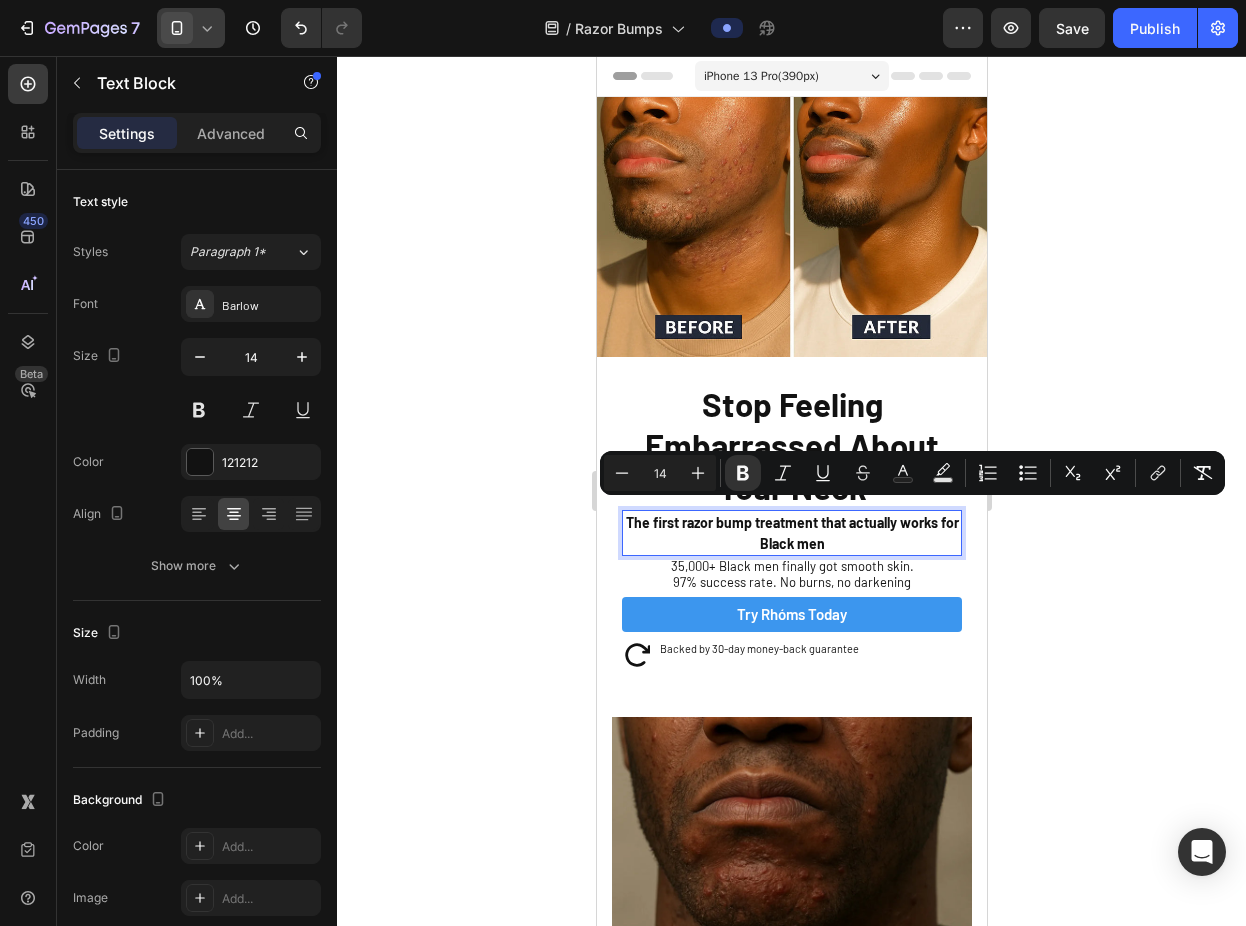 click 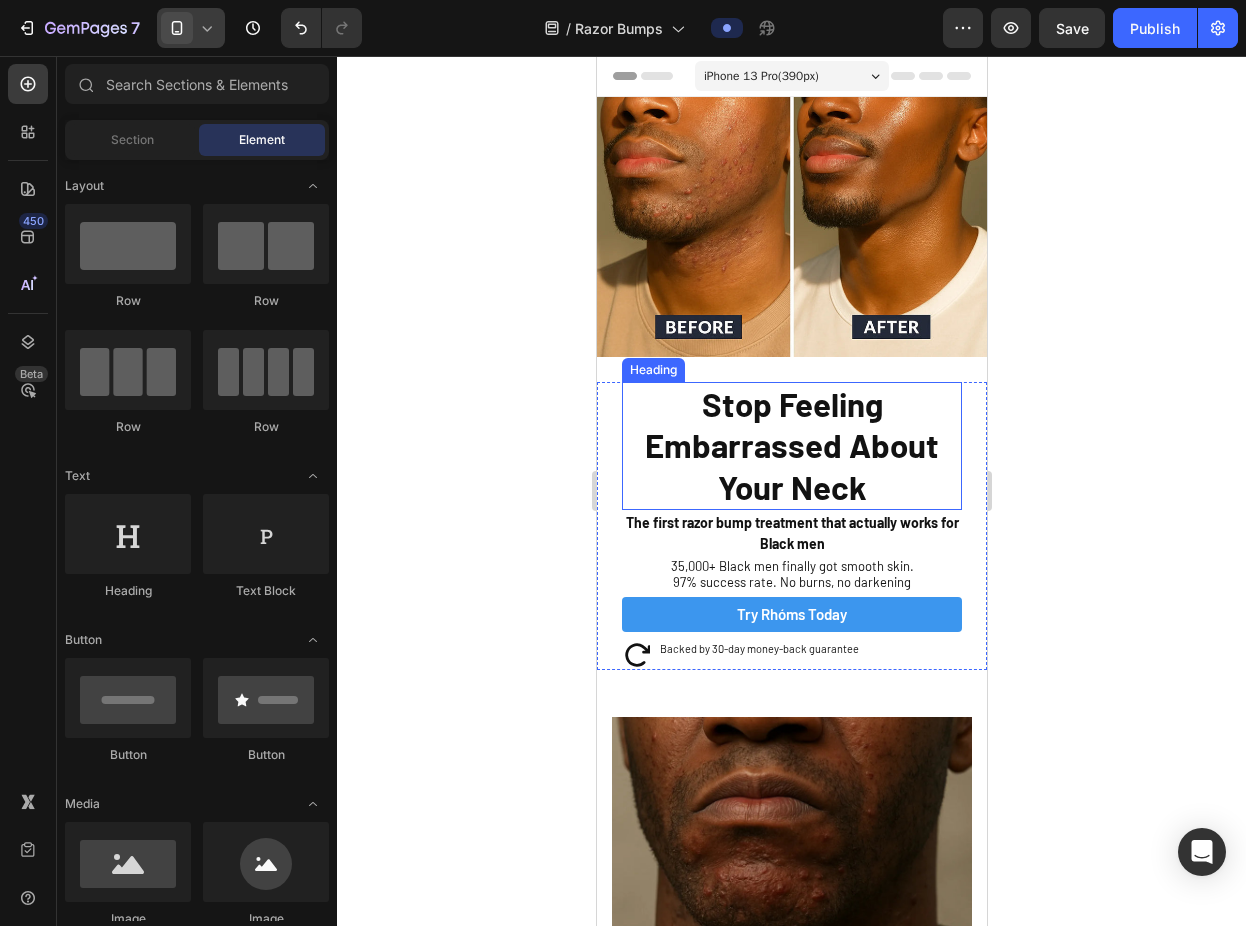 click on "⁠⁠⁠⁠⁠⁠⁠ Stop Feeling Embarrassed About Your Neck" at bounding box center (791, 446) 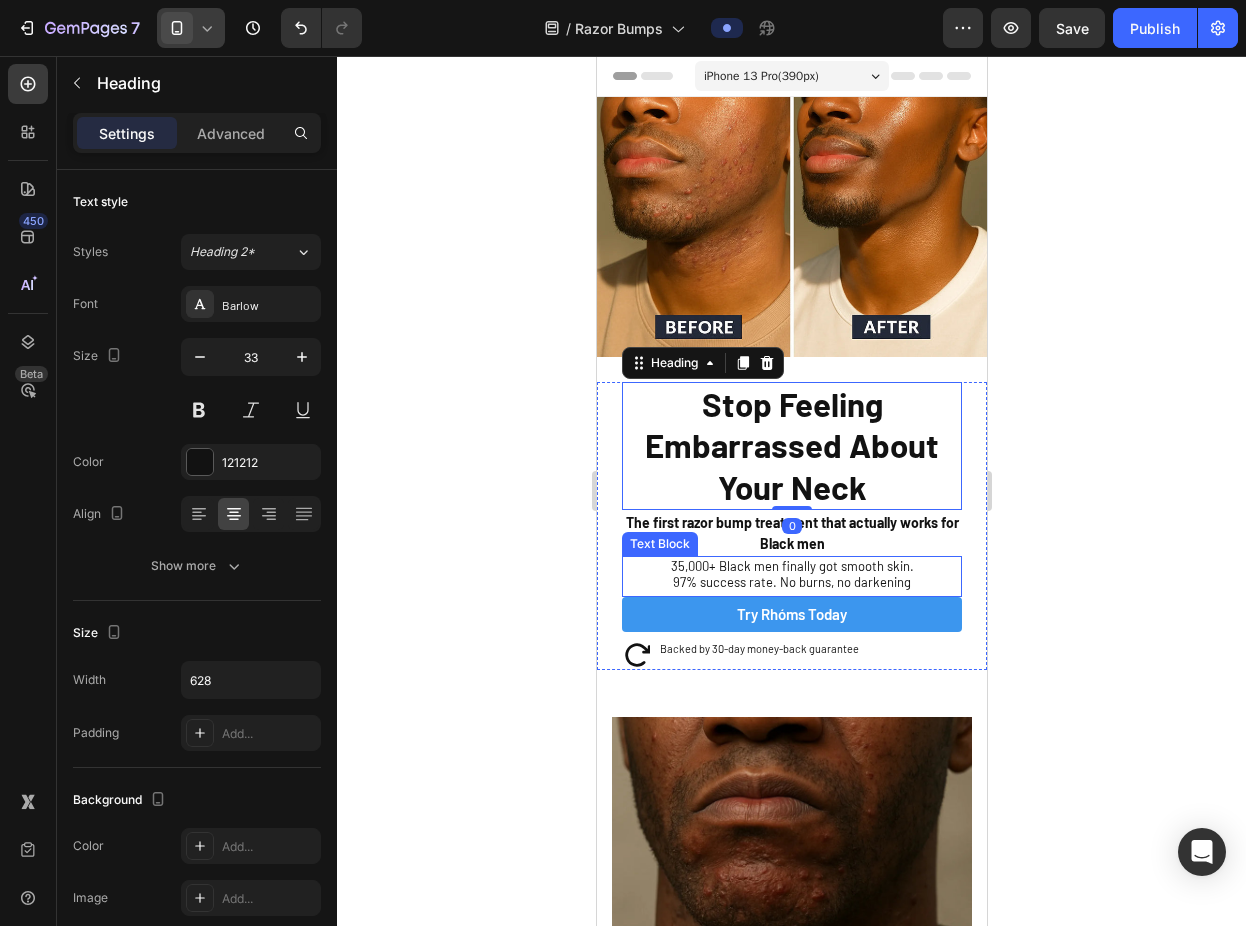 click on "97% success rate. No burns, no darkening" at bounding box center (791, 582) 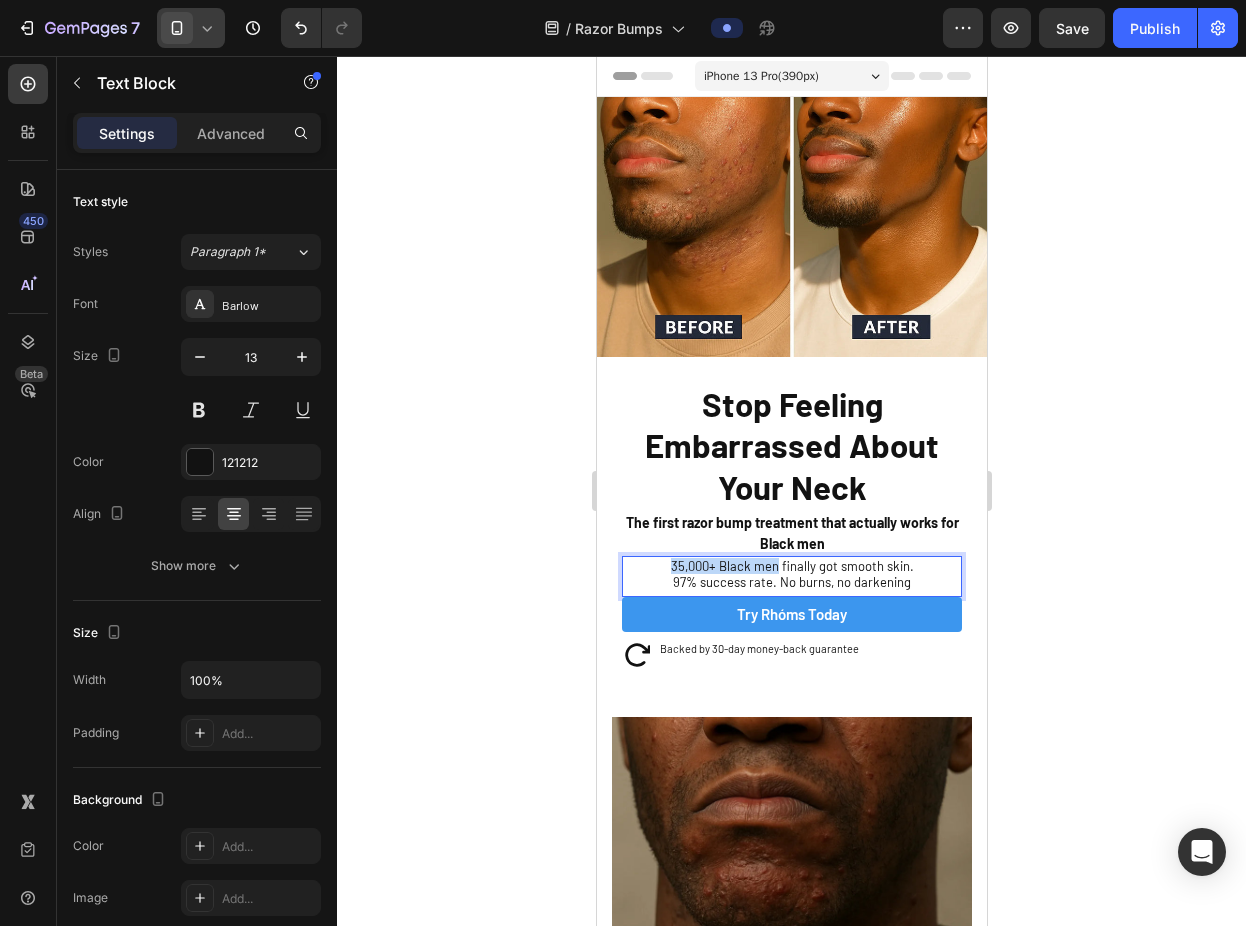 drag, startPoint x: 770, startPoint y: 558, endPoint x: 664, endPoint y: 558, distance: 106 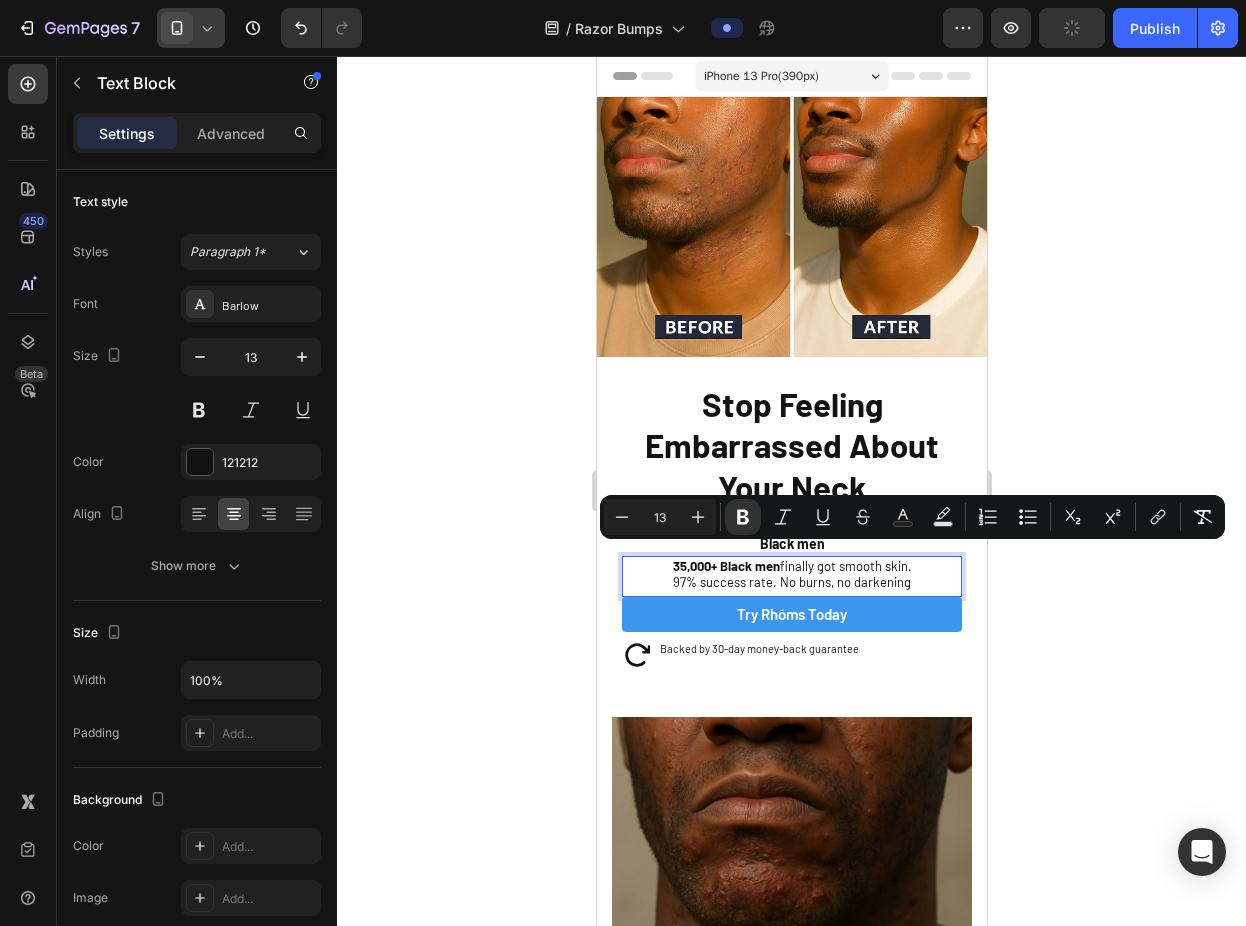 click on "97% success rate. No burns, no darkening" at bounding box center (791, 582) 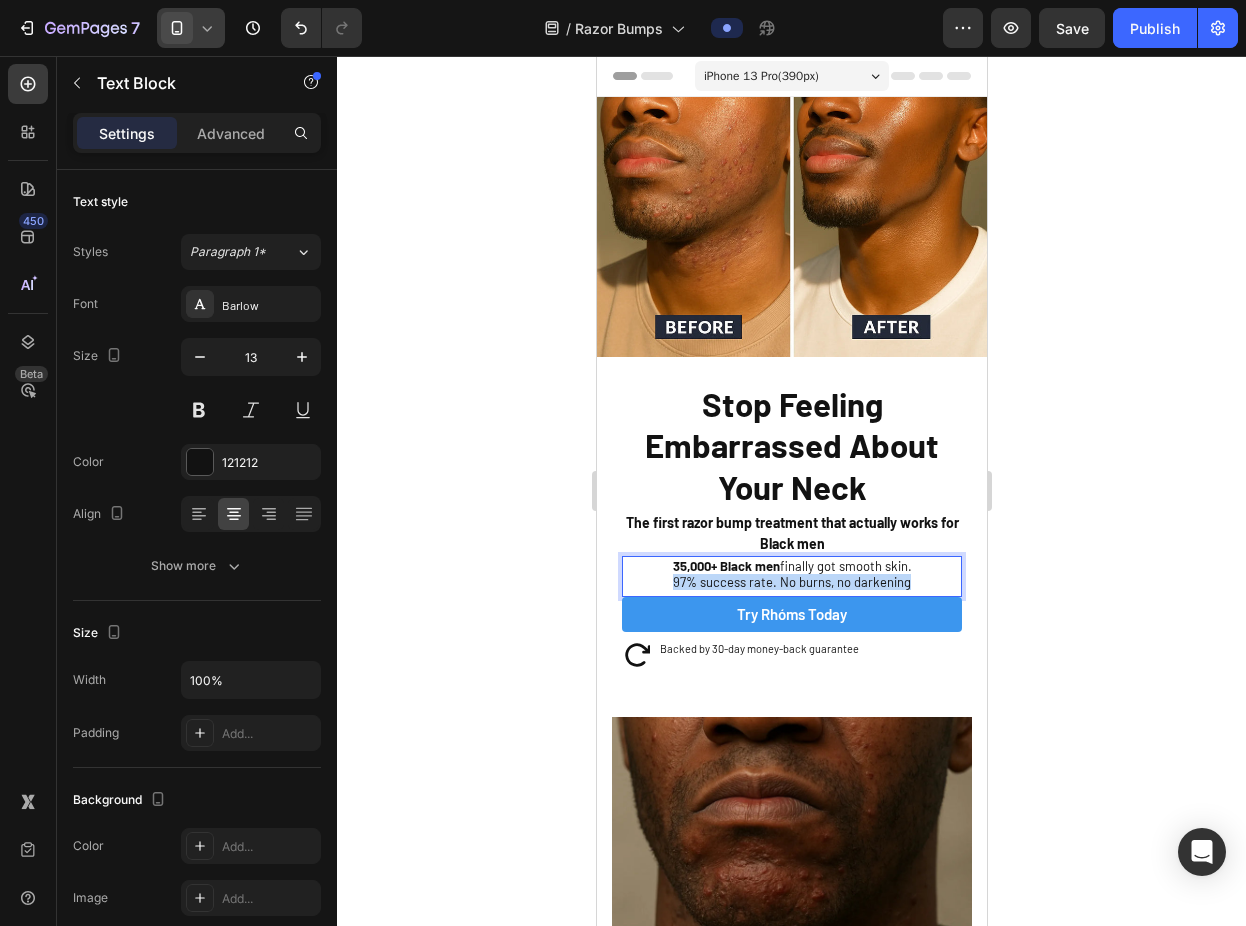 drag, startPoint x: 675, startPoint y: 571, endPoint x: 906, endPoint y: 576, distance: 231.05411 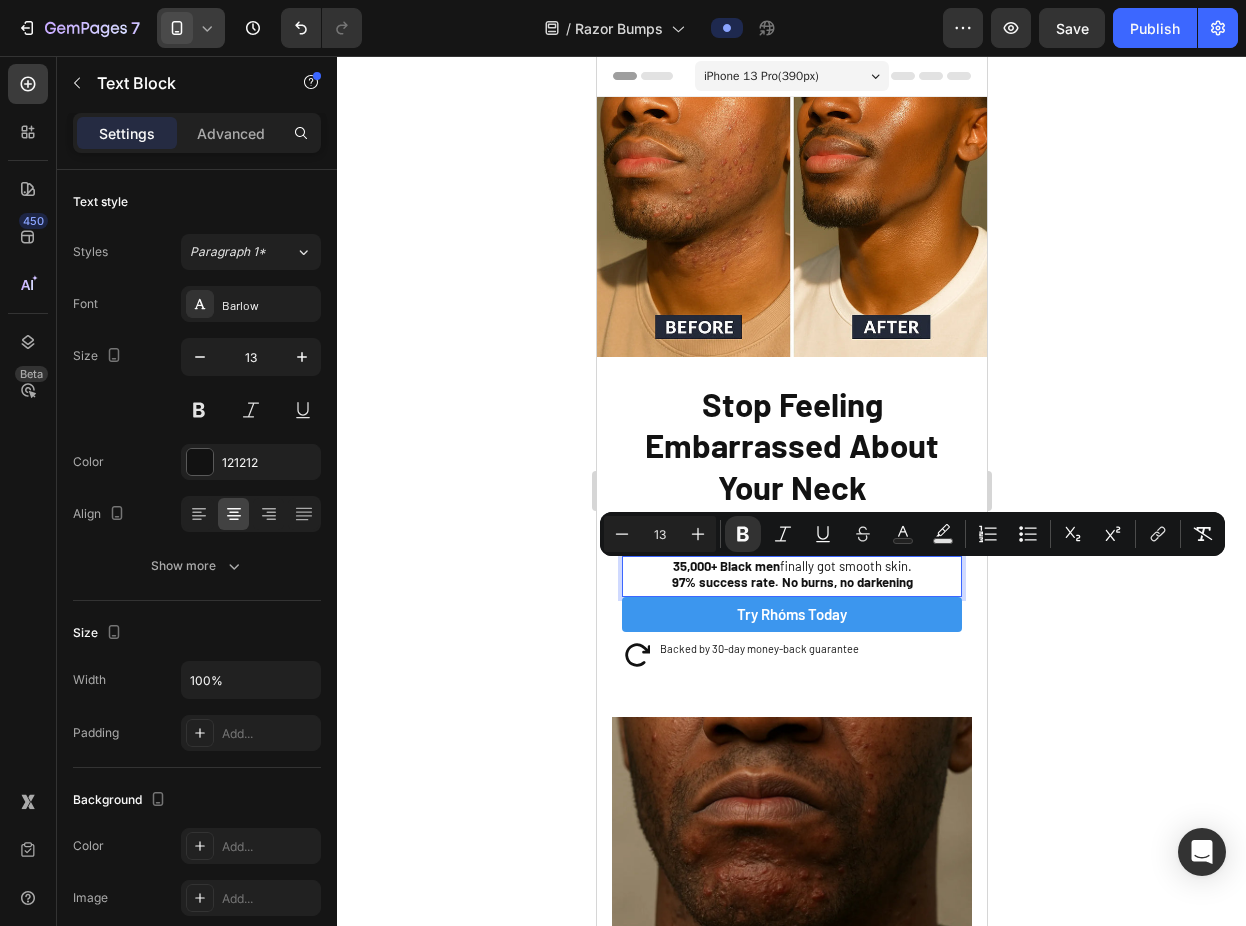 click on "97% success rate. No burns, no darkening" at bounding box center [791, 582] 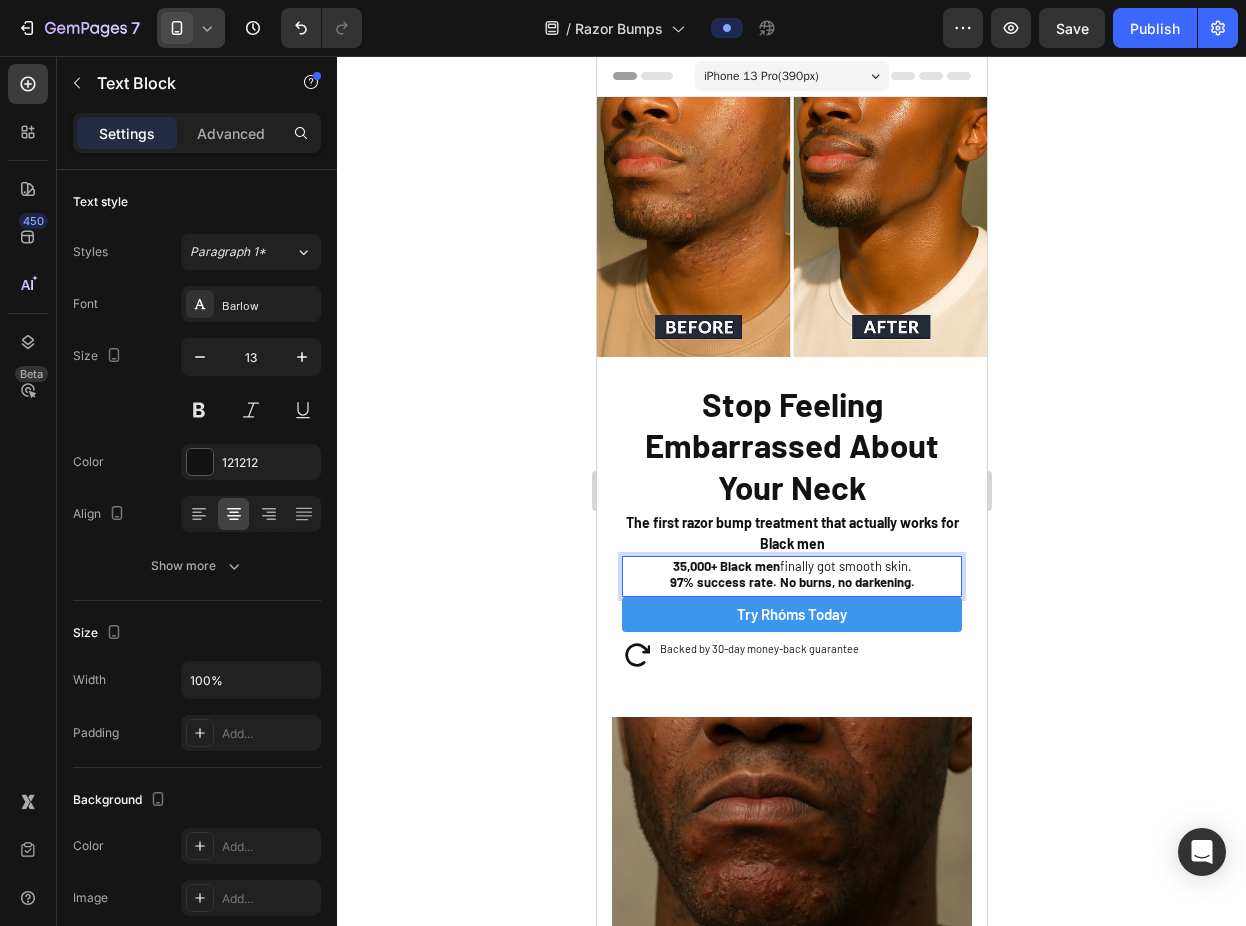 click 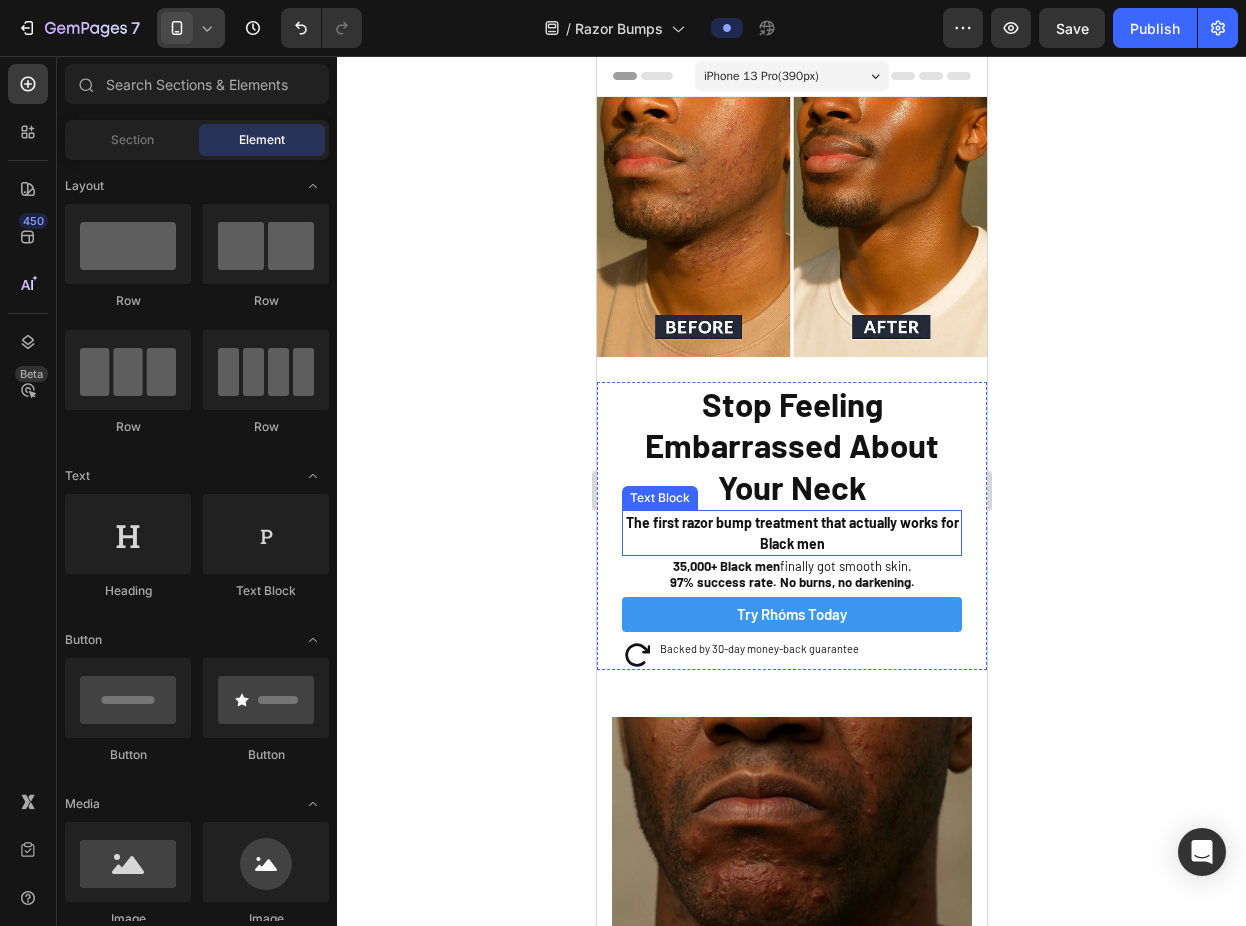 click on "The first razor bump treatment that actually works for Black men" at bounding box center (791, 533) 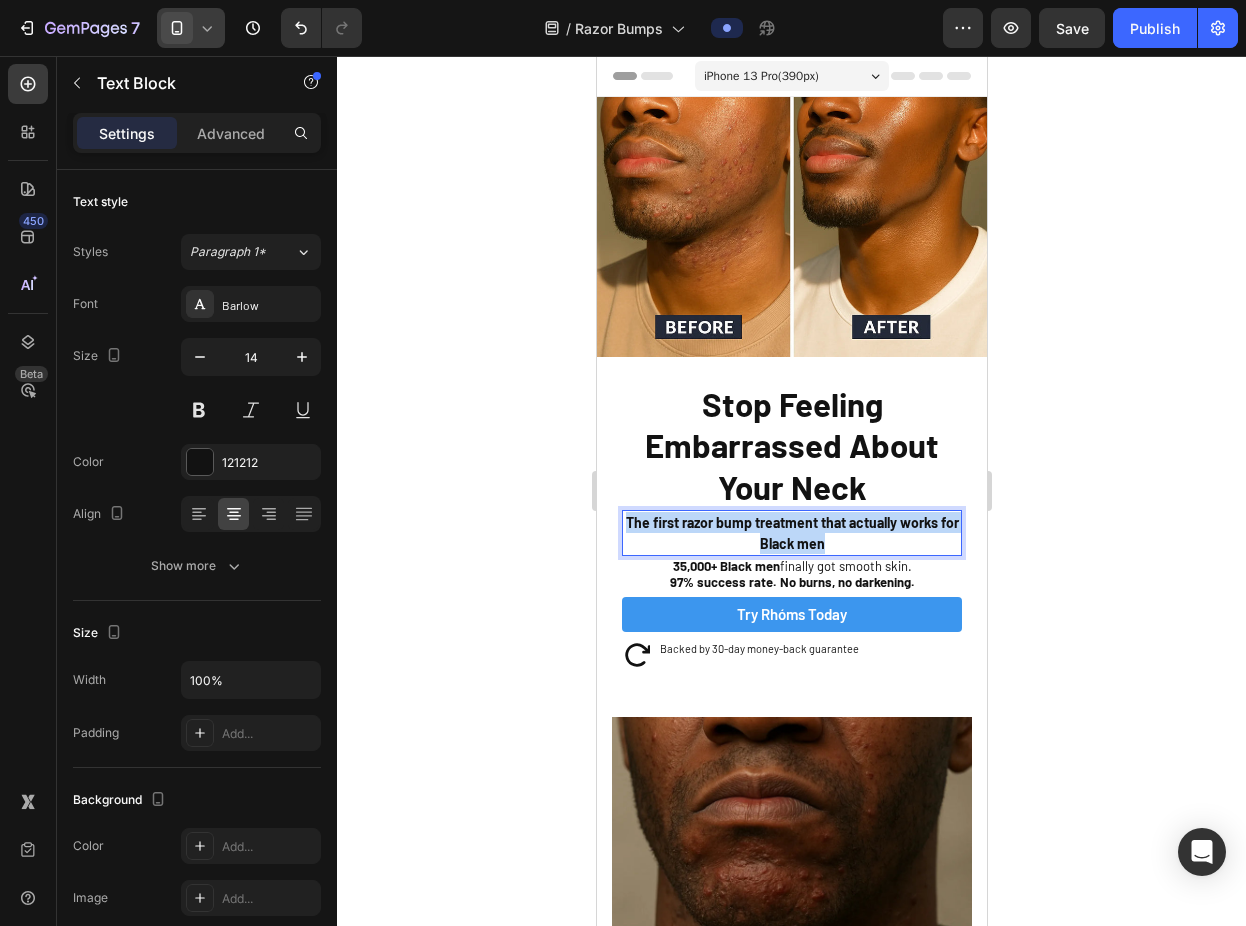 click on "The first razor bump treatment that actually works for Black men" at bounding box center [791, 533] 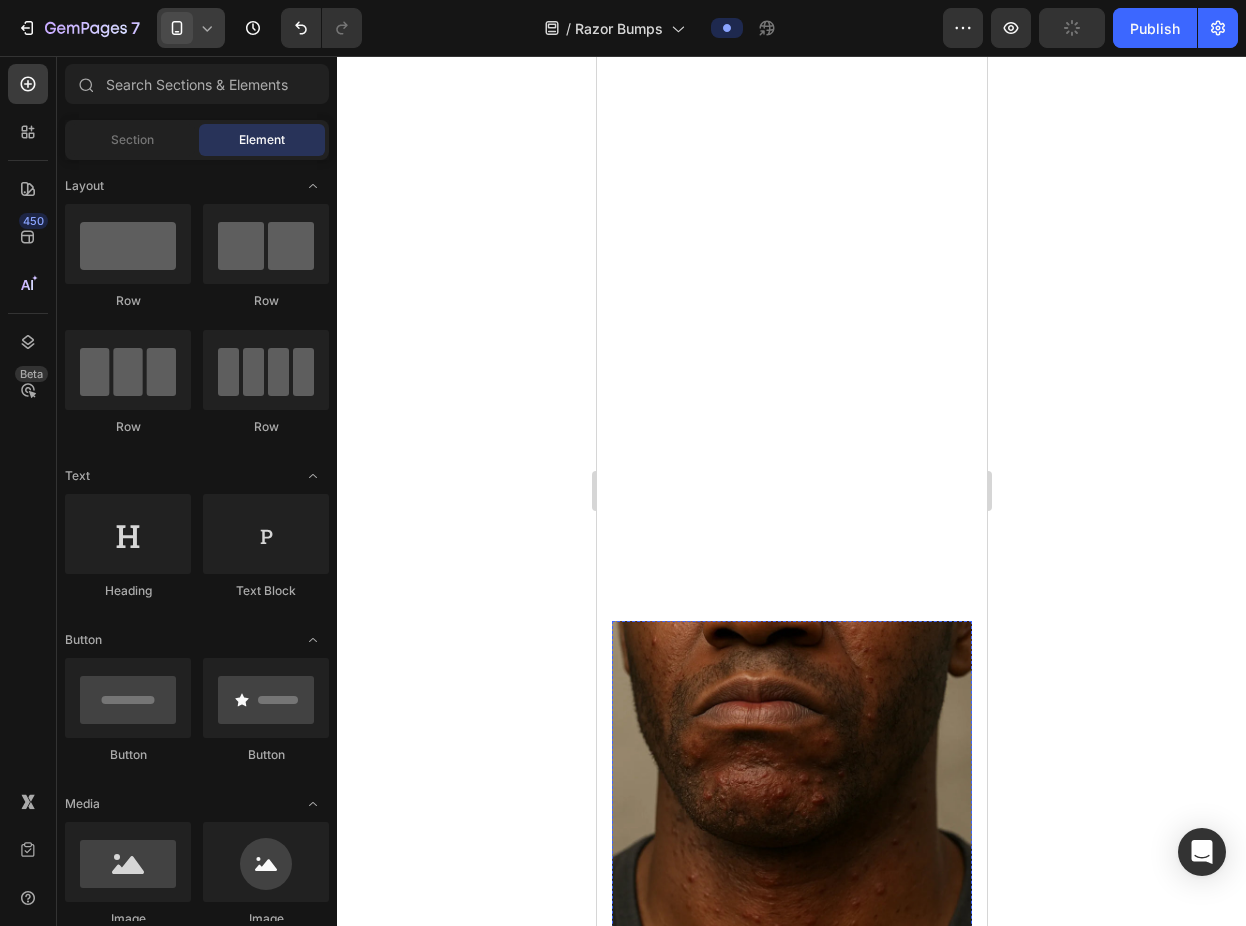 scroll, scrollTop: 0, scrollLeft: 0, axis: both 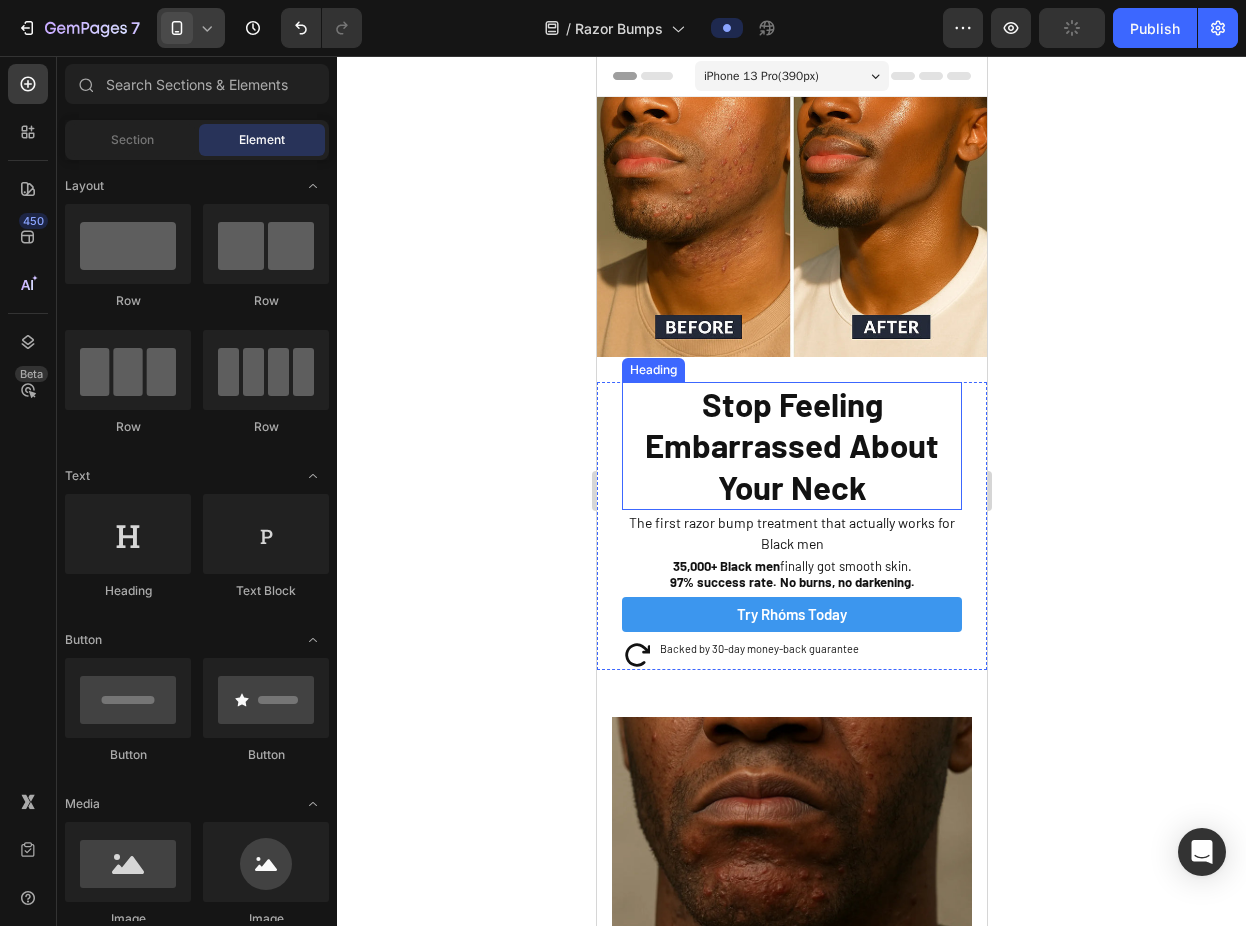 click on "Stop Feeling Embarrassed About Your Neck" at bounding box center (791, 445) 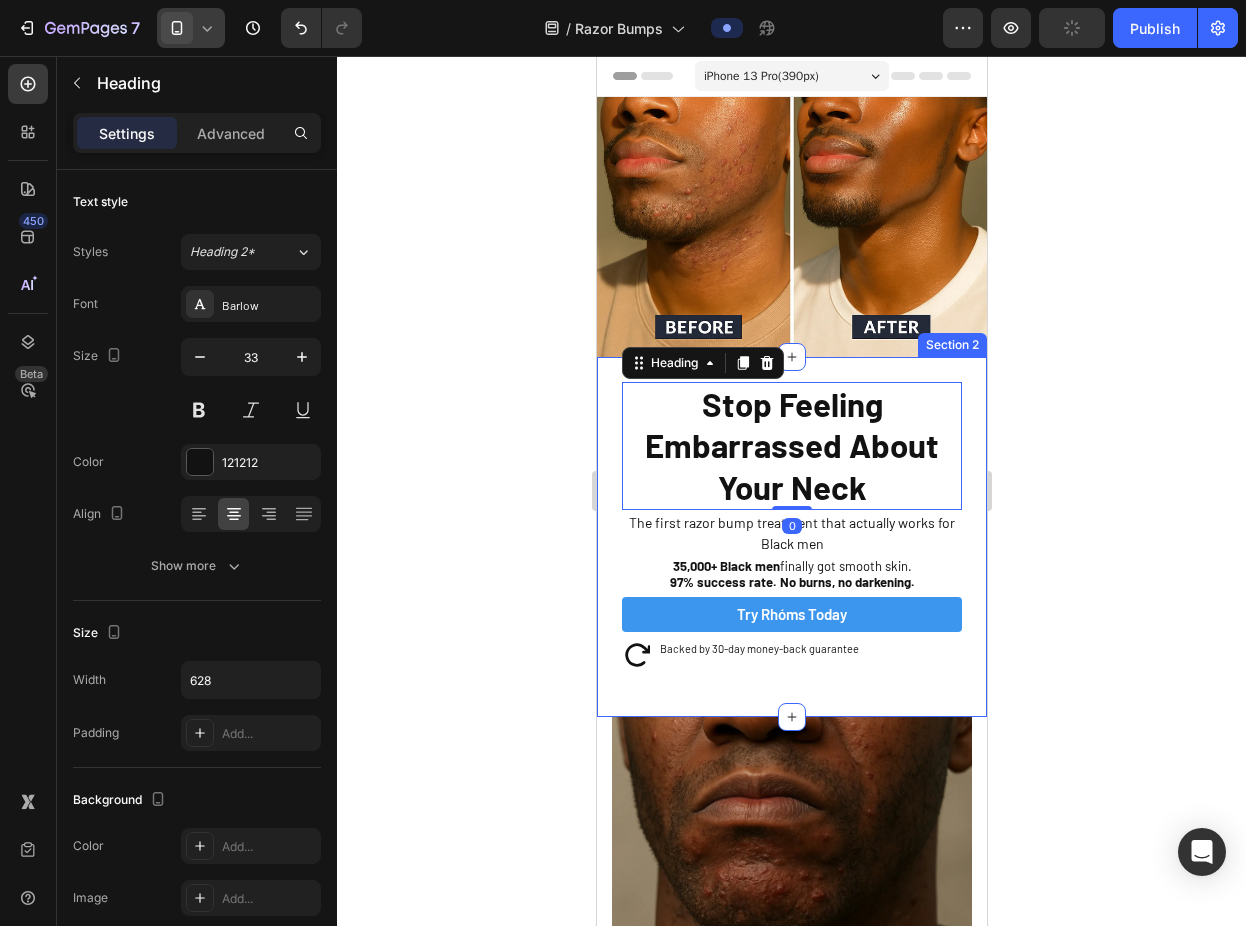 click on "Stop Feeling Embarrassed About Your Neck Heading   0 The first razor bump treatment that actually works for Black men Text Block 35,000+ Black men  finally got smooth skin. 97% success rate. No burns, no darkening. Text Block Try Rhóms today Button
Icon Backed by 30-day money-back guarantee Text Block Row Sleepy Text Block Row Section 2" at bounding box center [791, 537] 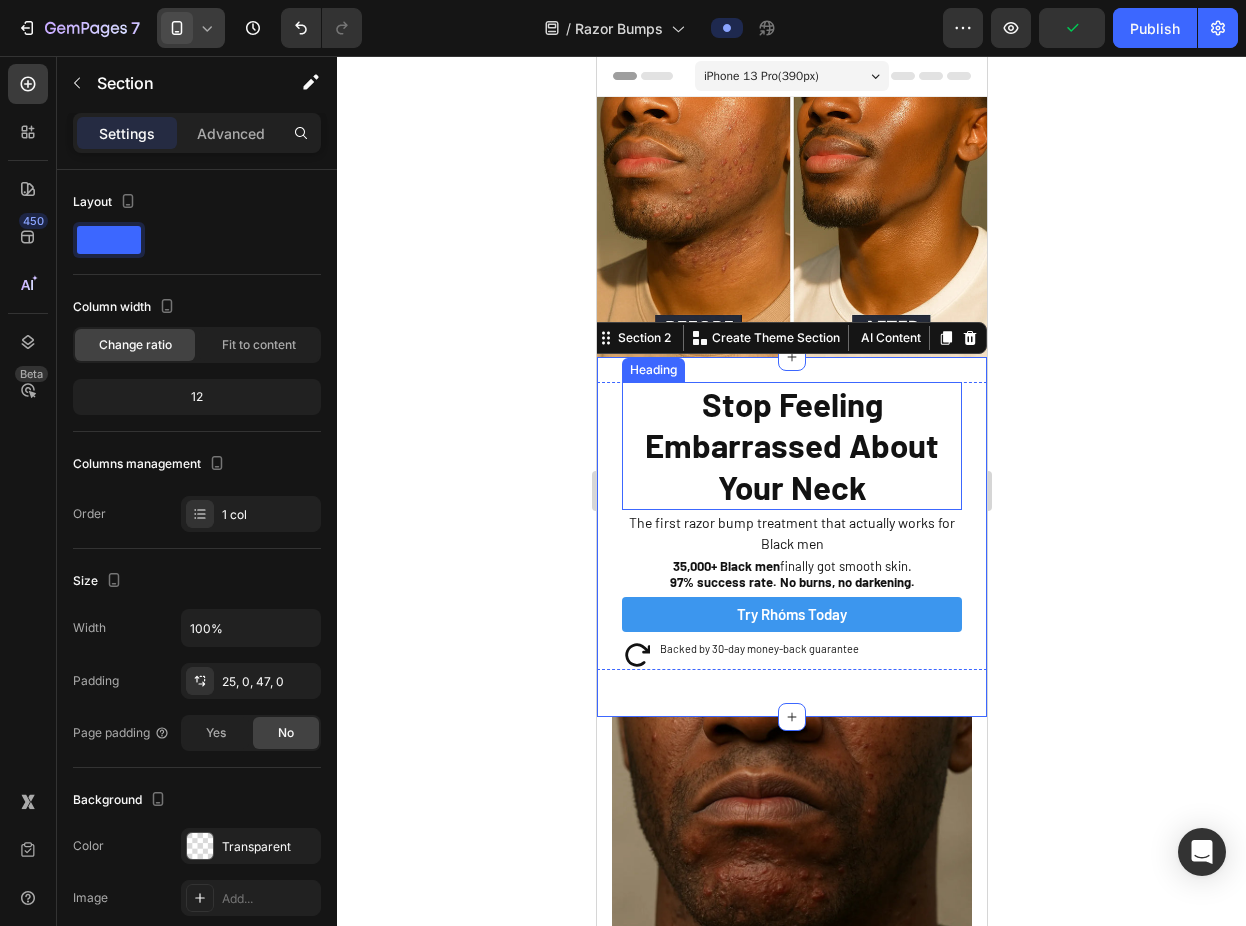 click on "Stop Feeling Embarrassed About Your Neck" at bounding box center [791, 445] 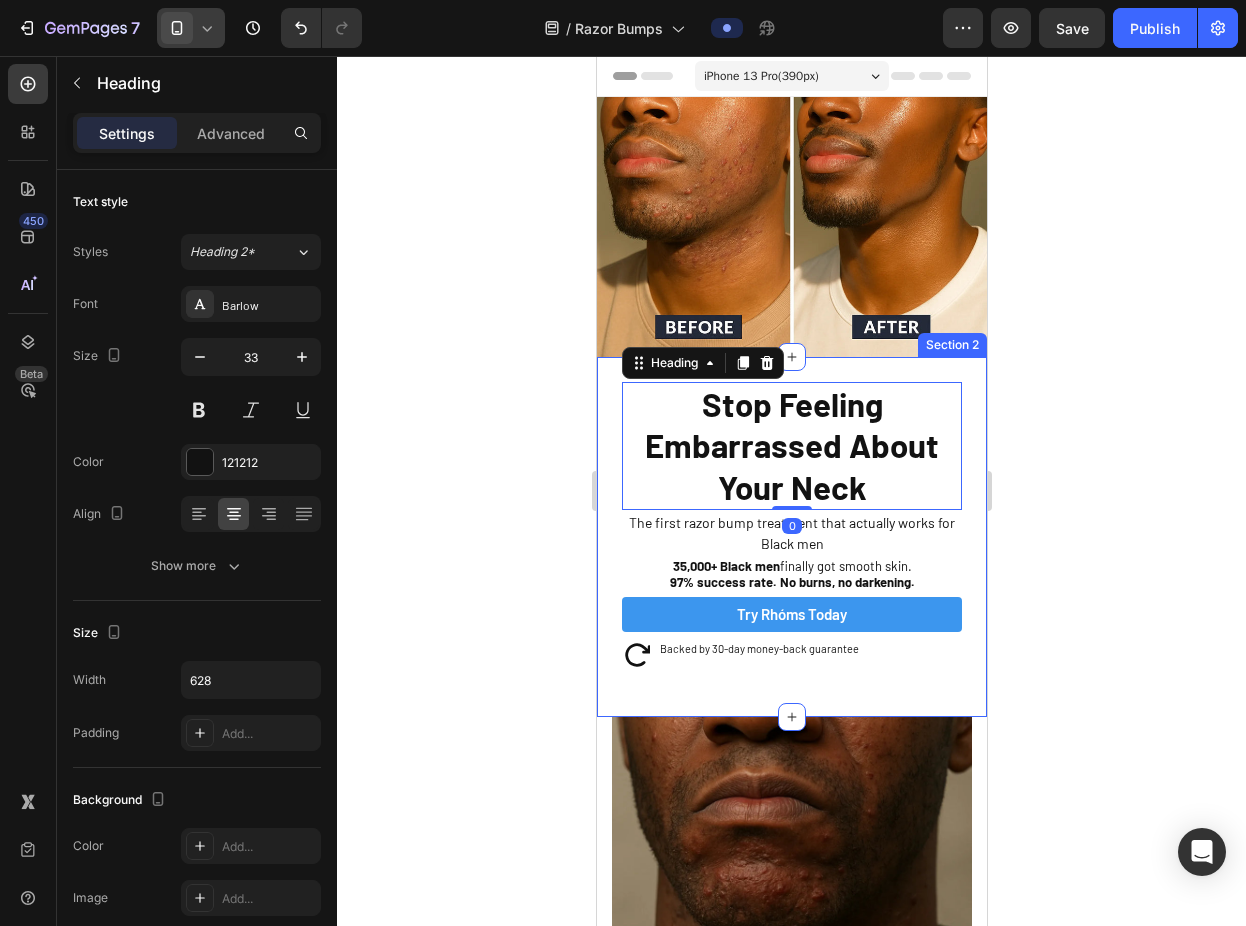 click on "Stop Feeling Embarrassed About Your Neck Heading   0 The first razor bump treatment that actually works for Black men Text Block 35,000+ Black men  finally got smooth skin. 97% success rate. No burns, no darkening. Text Block Try Rhóms today Button
Icon Backed by 30-day money-back guarantee Text Block Row Sleepy Text Block Row Section 2" at bounding box center (791, 537) 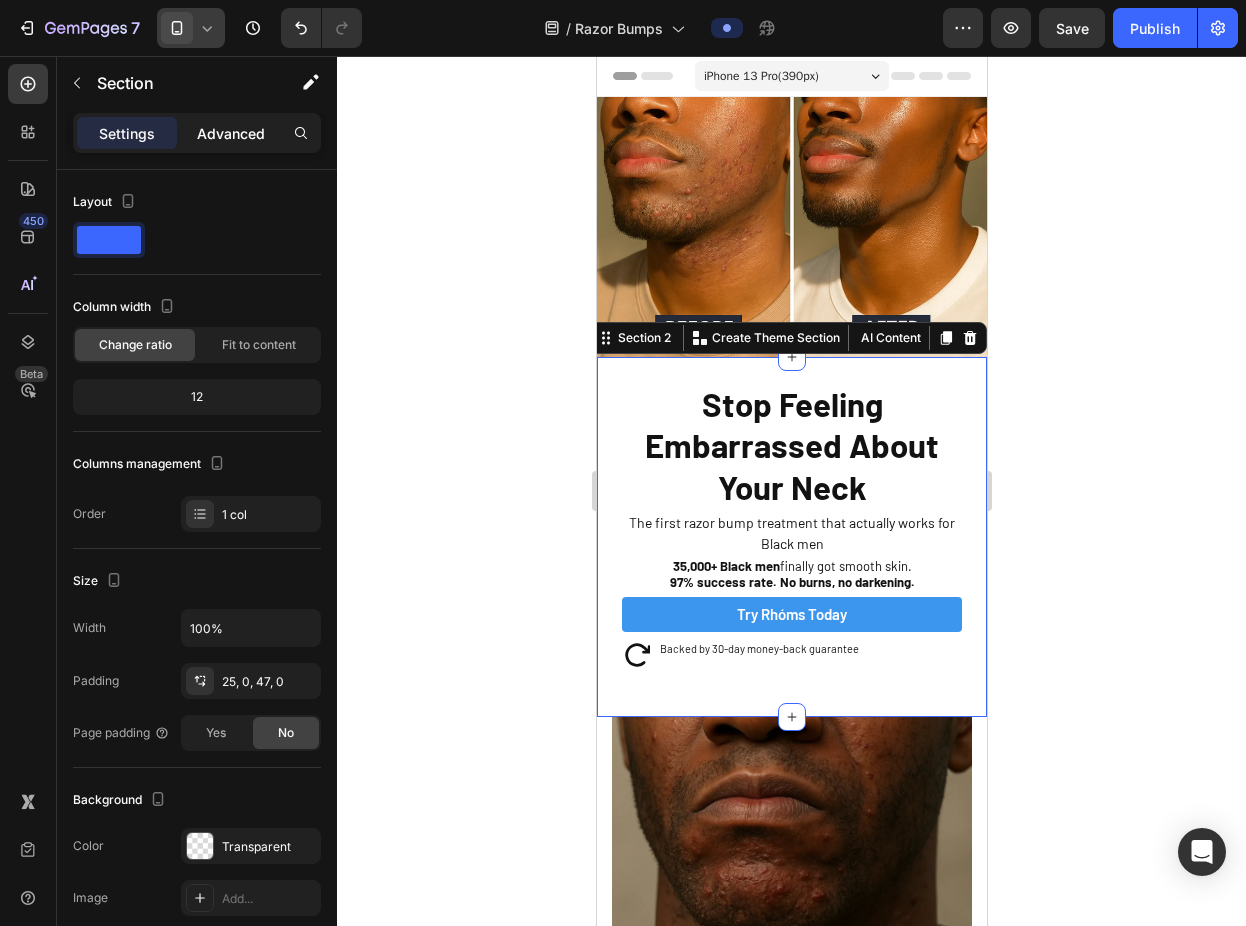 click on "Advanced" at bounding box center [231, 133] 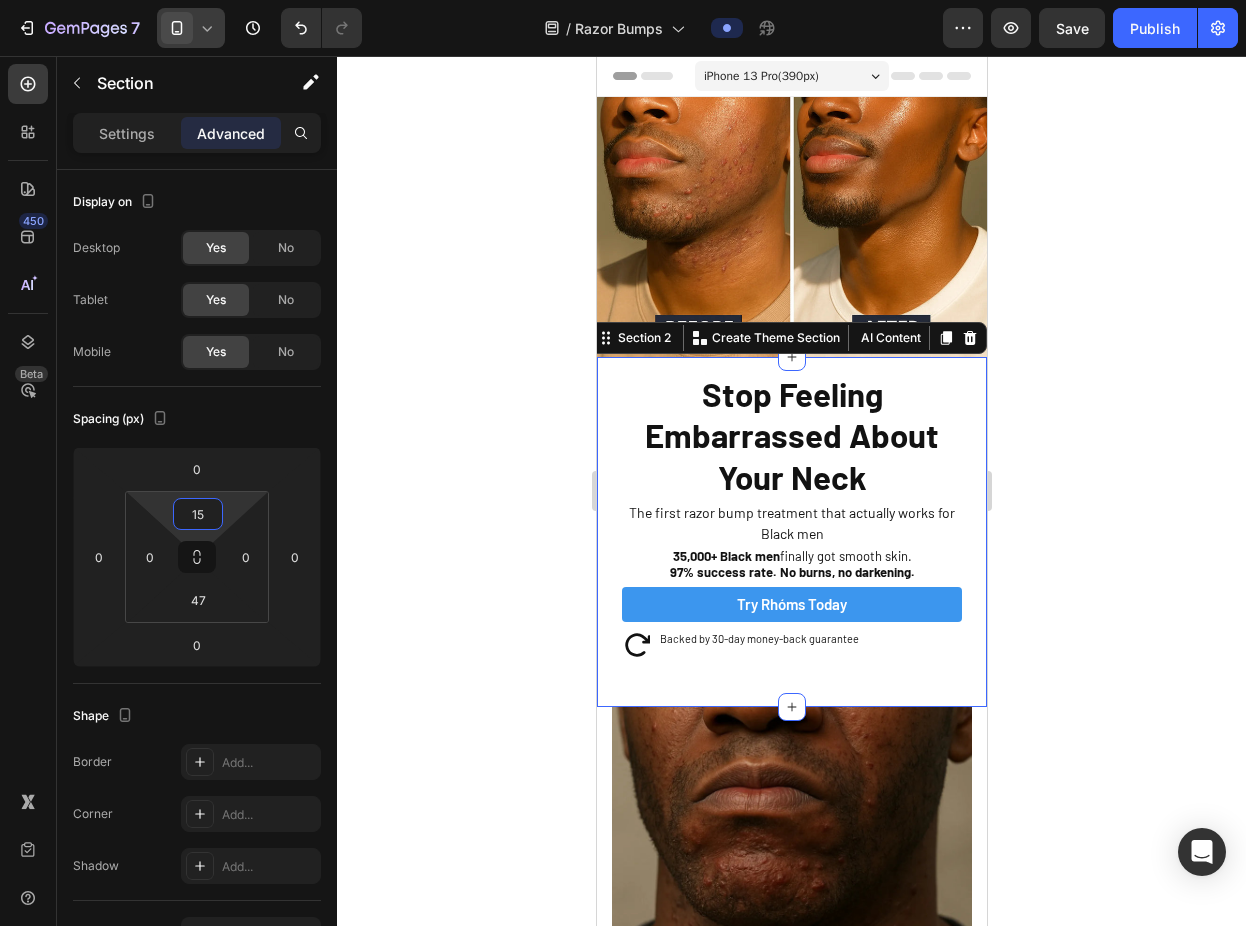 type on "13" 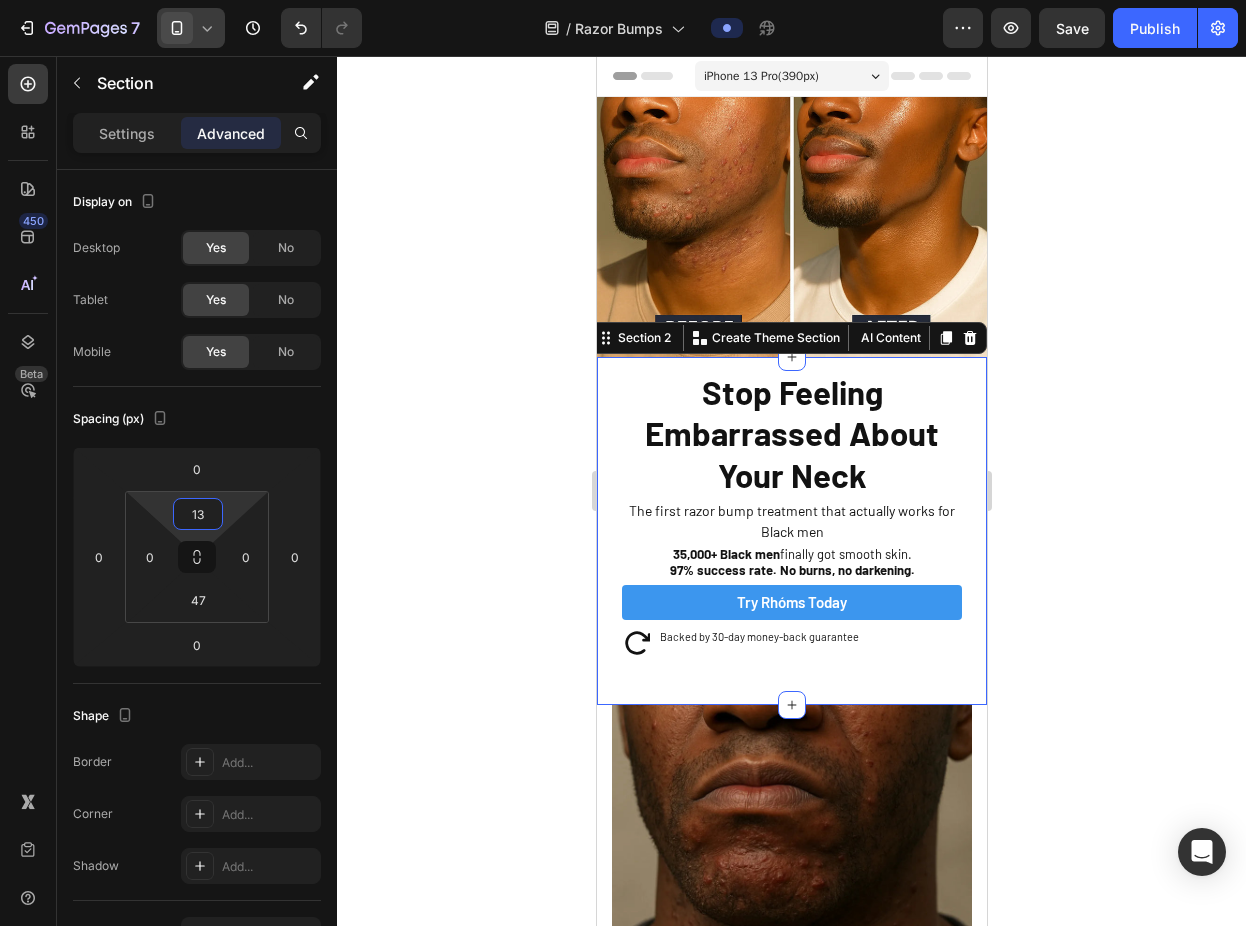 click on "7  Version history  /  Razor Bumps Preview  Save   Publish  450 Beta Sections(18) Elements(83) Section Element Hero Section Product Detail Brands Trusted Badges Guarantee Product Breakdown How to use Testimonials Compare Bundle FAQs Social Proof Brand Story Product List Collection Blog List Contact Sticky Add to Cart Custom Footer Browse Library 450 Layout
Row
Row
Row
Row Text
Heading
Text Block Button
Button
Button Media
Image
Image" at bounding box center (623, 0) 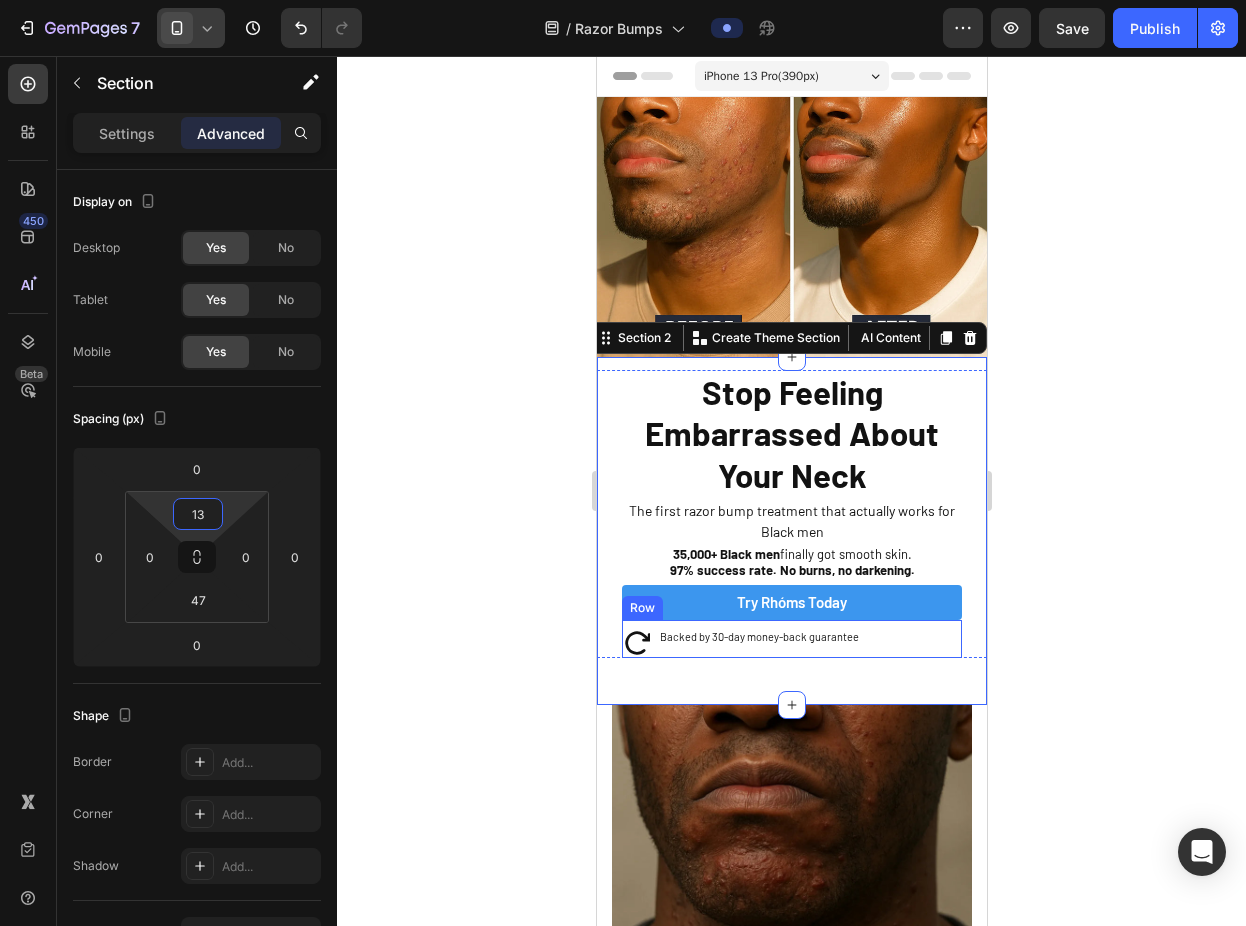 click on "Backed by 30-day money-back guarantee" at bounding box center [809, 637] 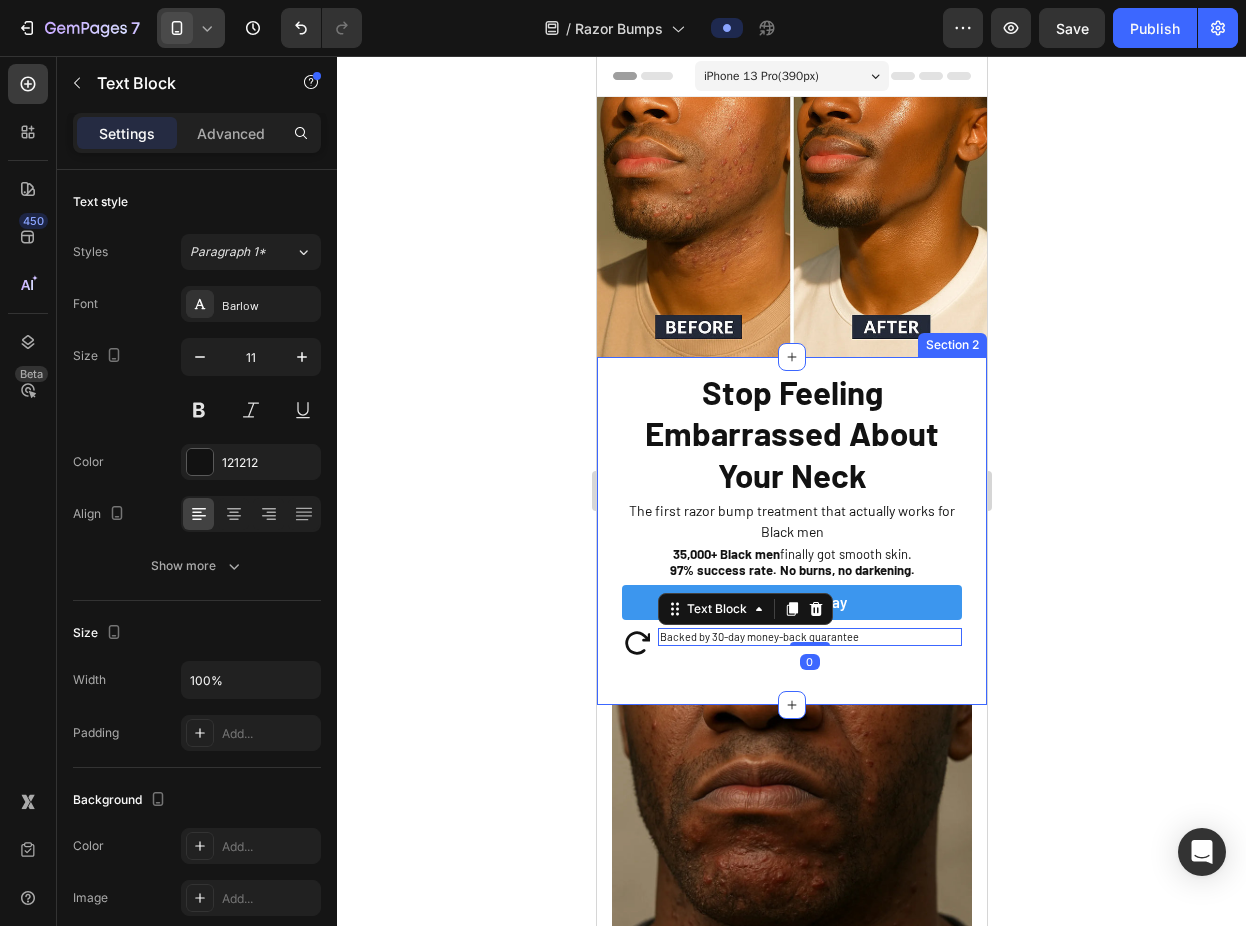 click on "Stop Feeling Embarrassed About Your Neck Heading The first razor bump treatment that actually works for Black men Text Block 35,000+ Black men  finally got smooth skin. 97% success rate. No burns, no darkening. Text Block Try Rhóms today Button
Icon Backed by 30-day money-back guarantee Text Block   0 Row Sleepy Text Block Row Section 2" at bounding box center [791, 531] 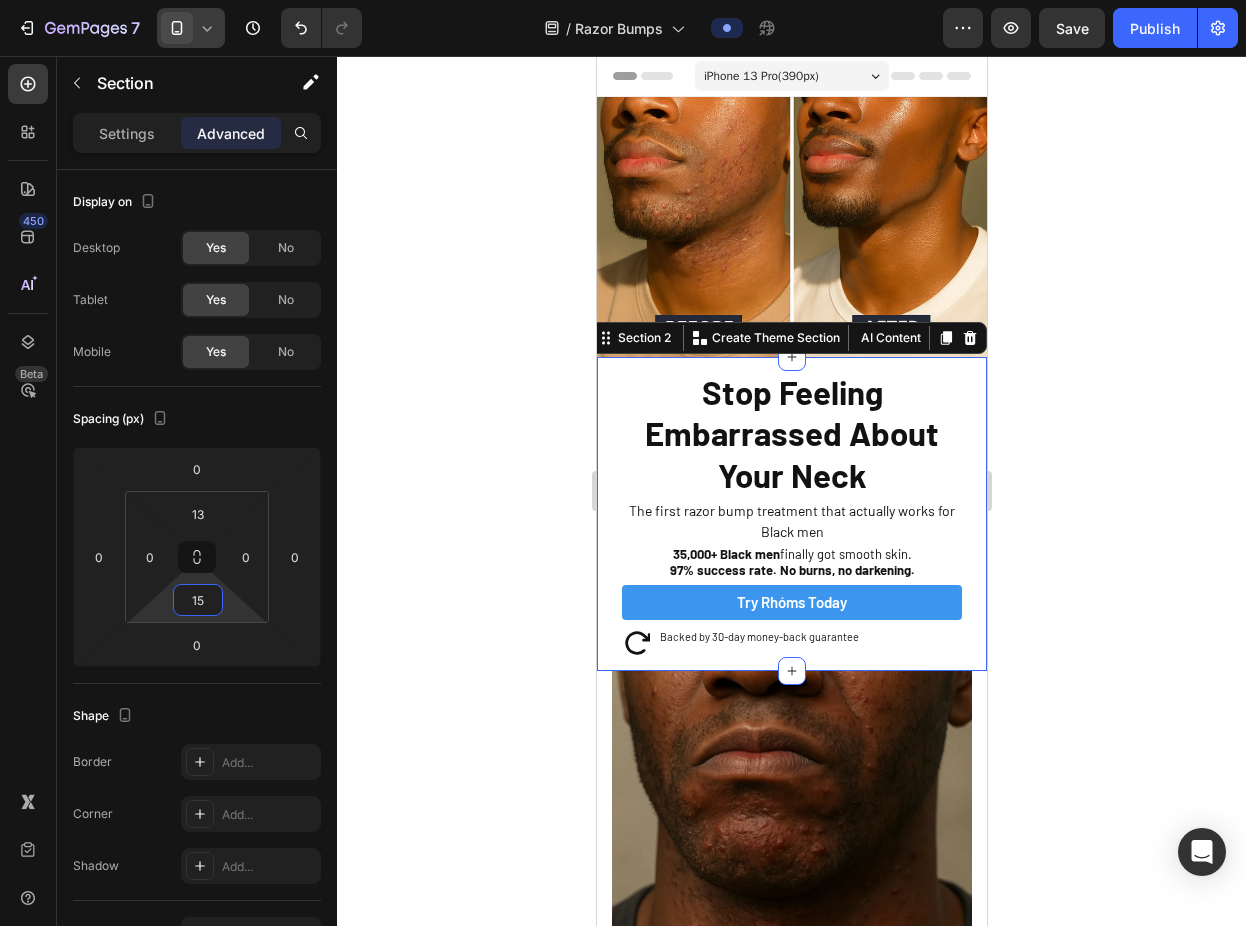type on "17" 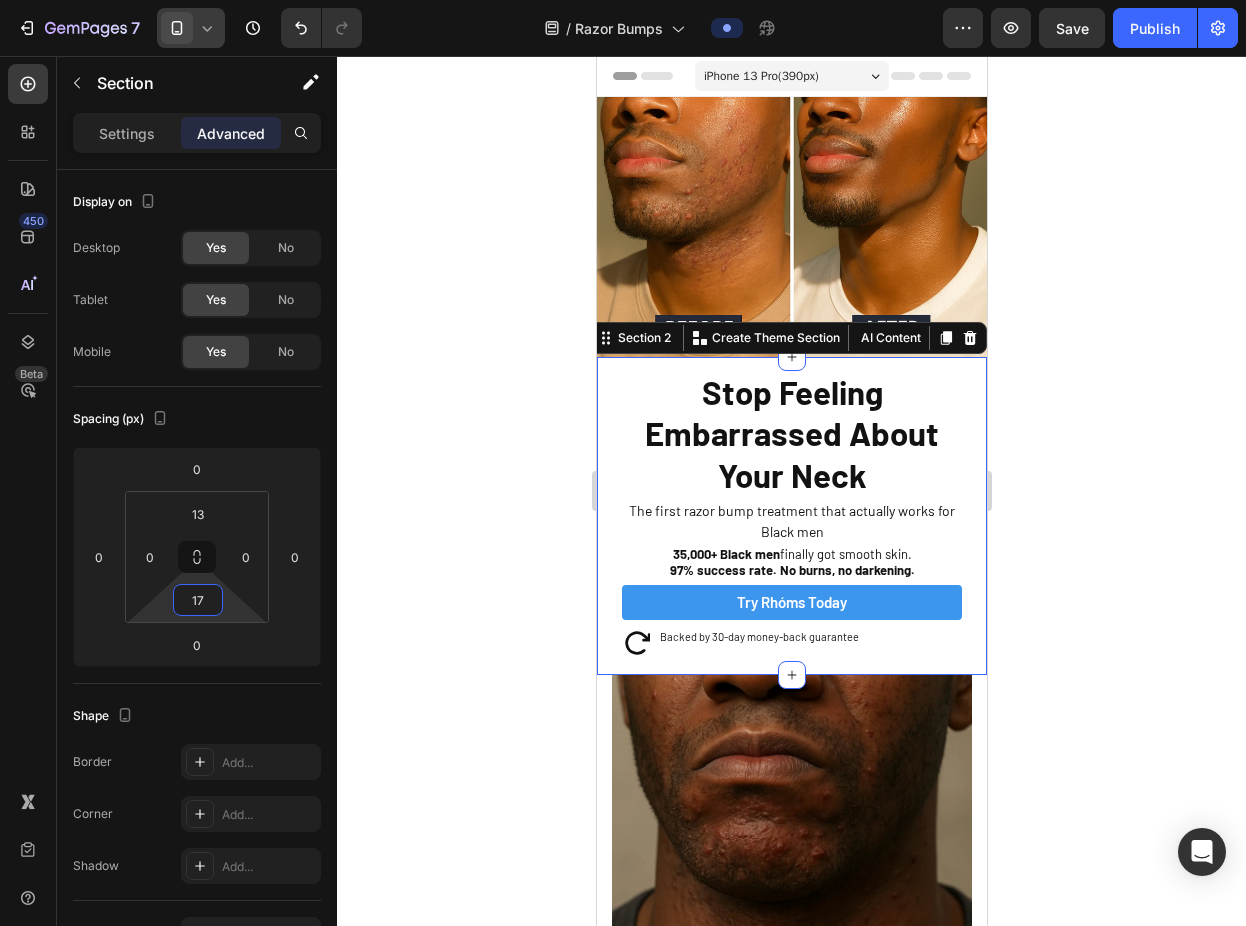 drag, startPoint x: 233, startPoint y: 603, endPoint x: 233, endPoint y: 618, distance: 15 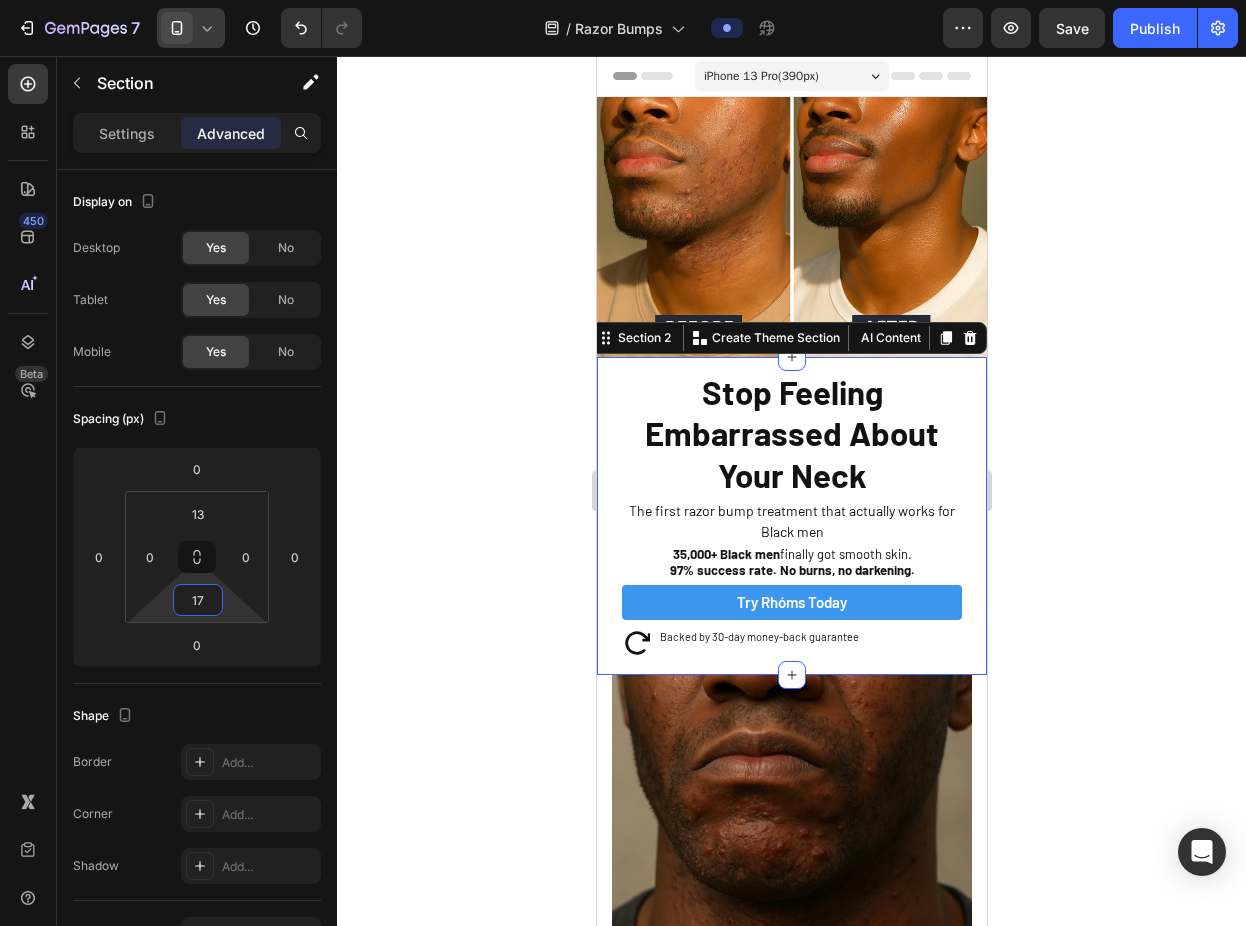 click 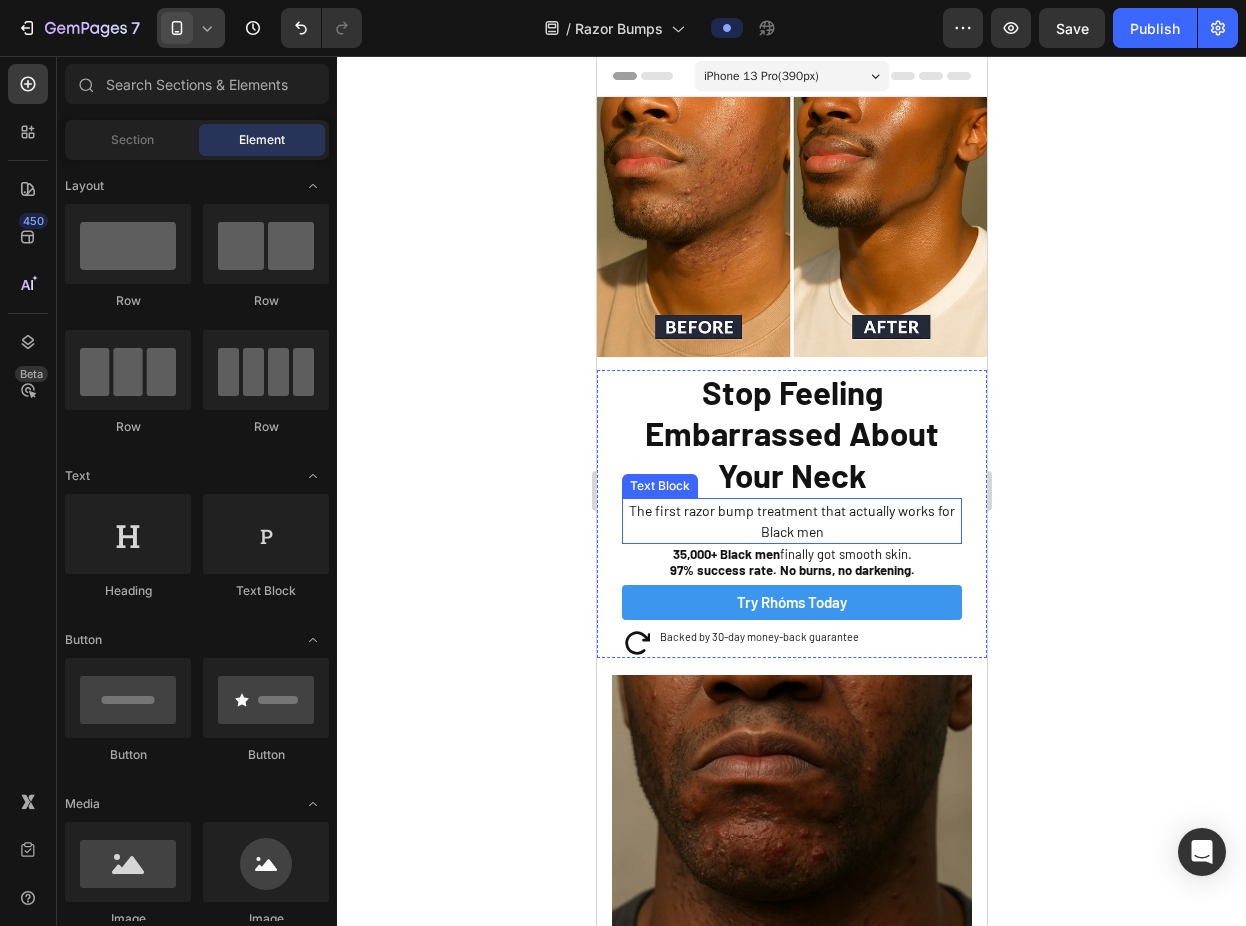 click on "The first razor bump treatment that actually works for Black men" at bounding box center (791, 521) 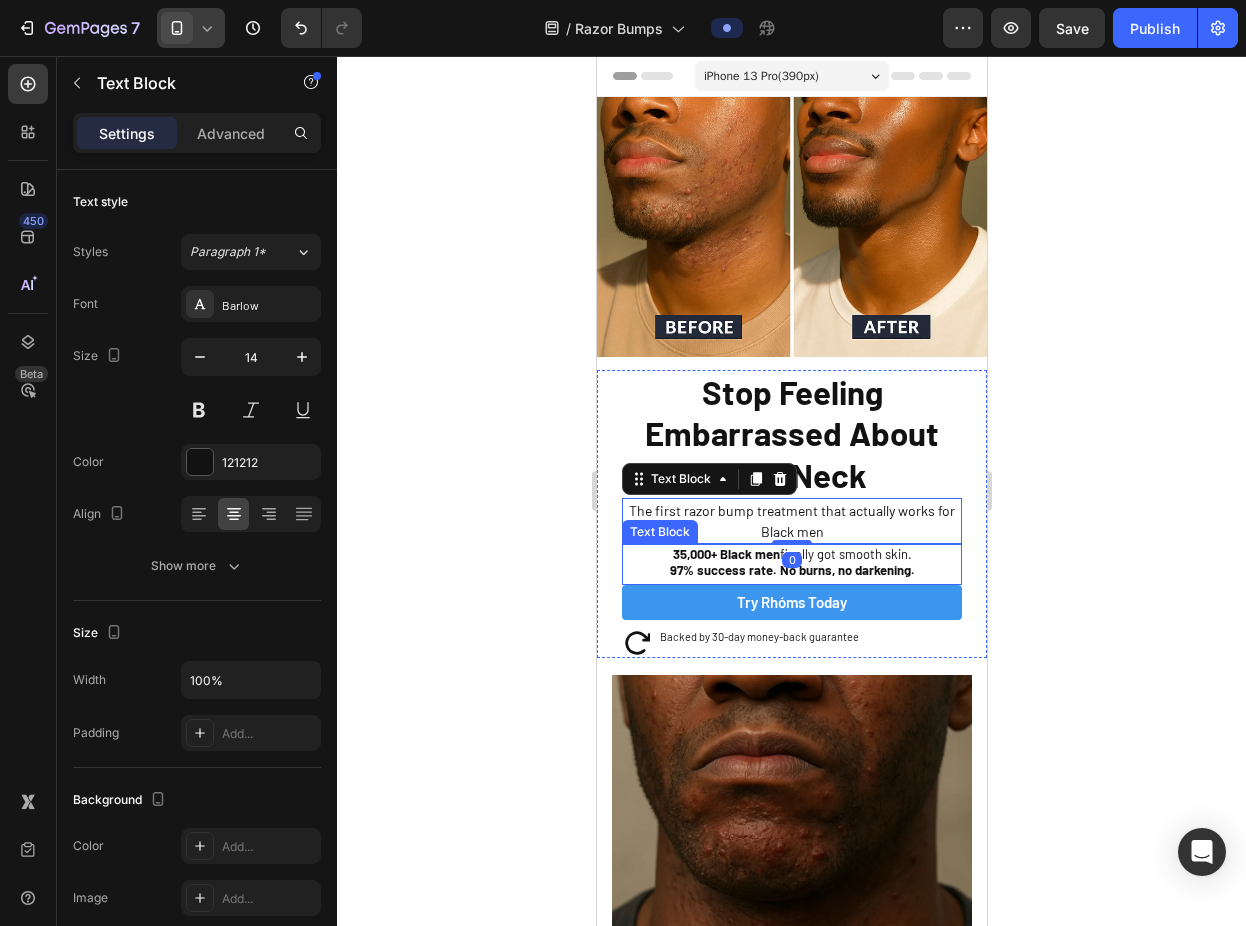 click on "35,000+ Black men  finally got smooth skin." at bounding box center (791, 554) 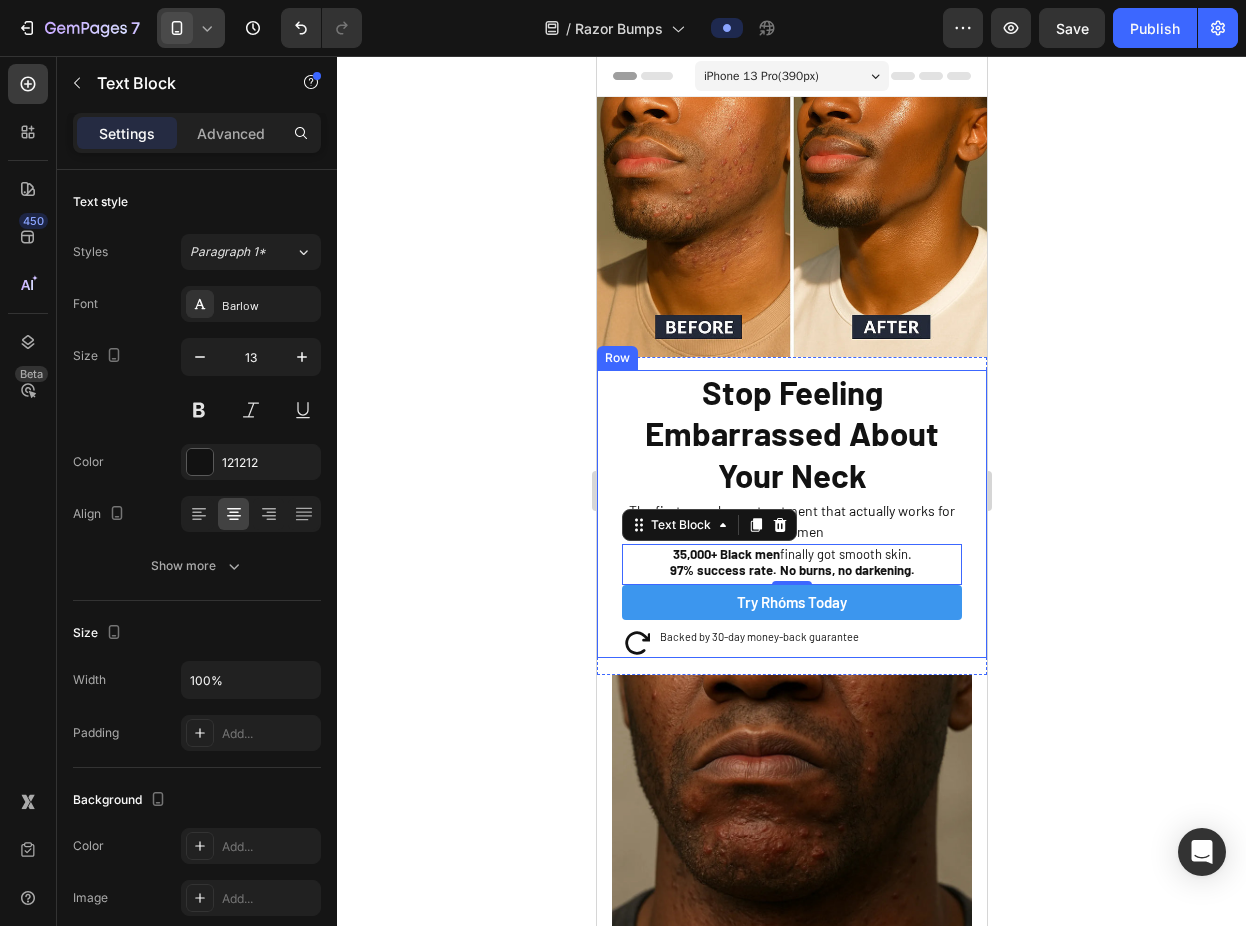 click on "Stop Feeling Embarrassed About Your Neck Heading The first razor bump treatment that actually works for Black men Text Block 35,000+ Black men  finally got smooth skin. 97% success rate. No burns, no darkening. Text Block   0 Try Rhóms today Button
Icon Backed by 30-day money-back guarantee Text Block Row Sleepy Text Block Row" at bounding box center (791, 514) 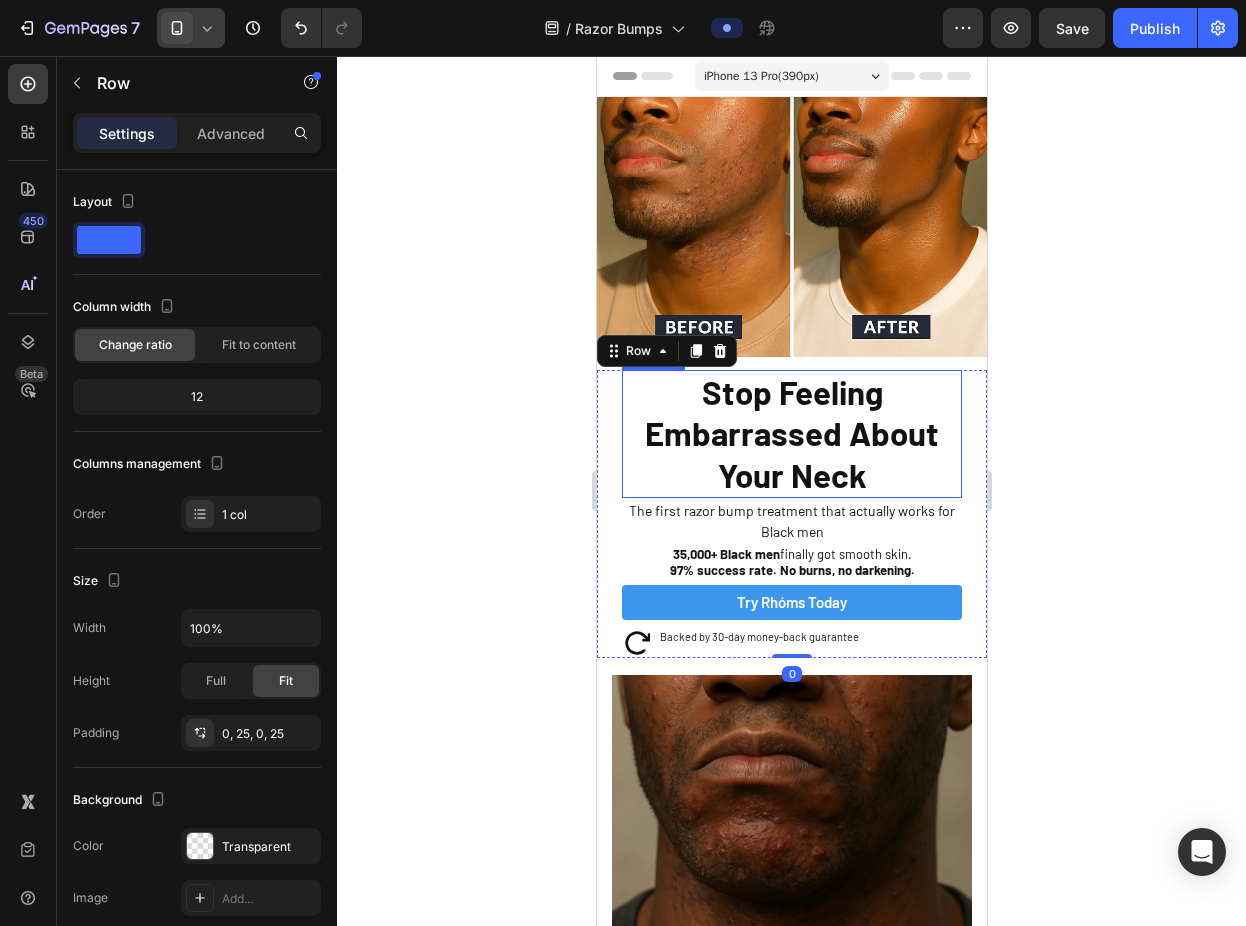 click on "Stop Feeling Embarrassed About Your Neck Heading The first razor bump treatment that actually works for Black men Text Block 35,000+ Black men  finally got smooth skin. 97% success rate. No burns, no darkening. Text Block Try Rhóms today Button
Icon Backed by 30-day money-back guarantee Text Block Row Sleepy Text Block Row   0 Section 2" at bounding box center (791, 516) 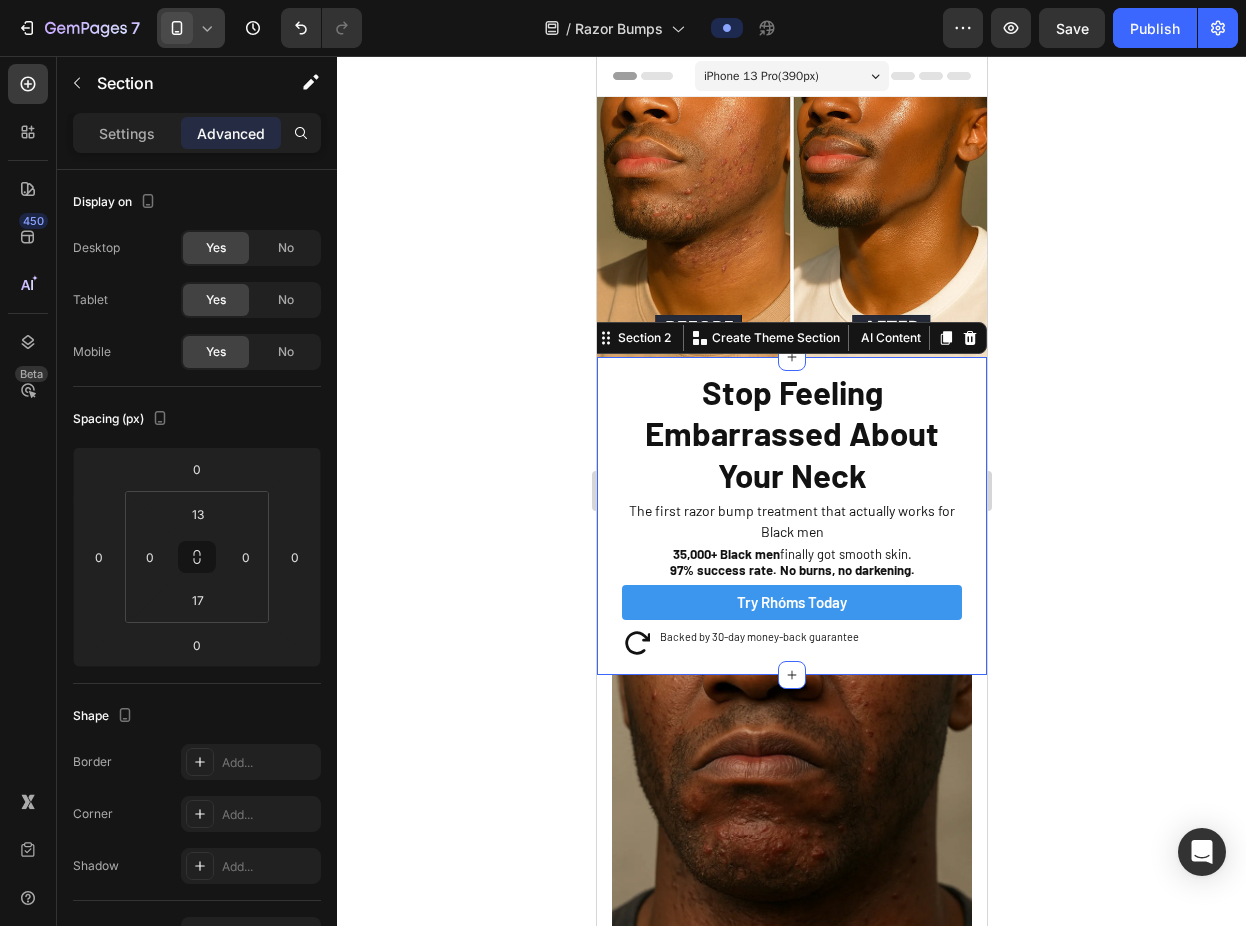 click 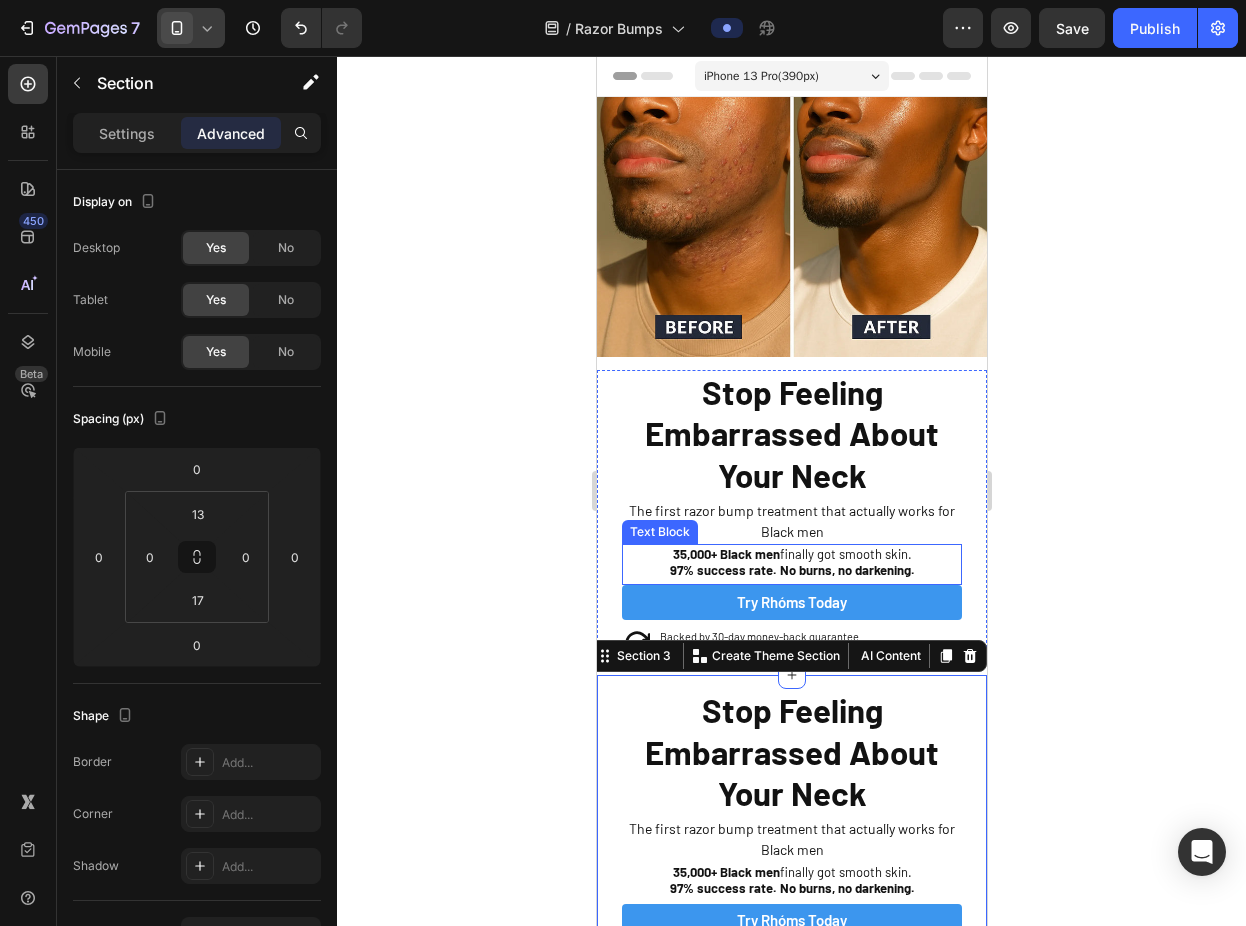 click on "35,000+ Black men  finally got smooth skin." at bounding box center [791, 554] 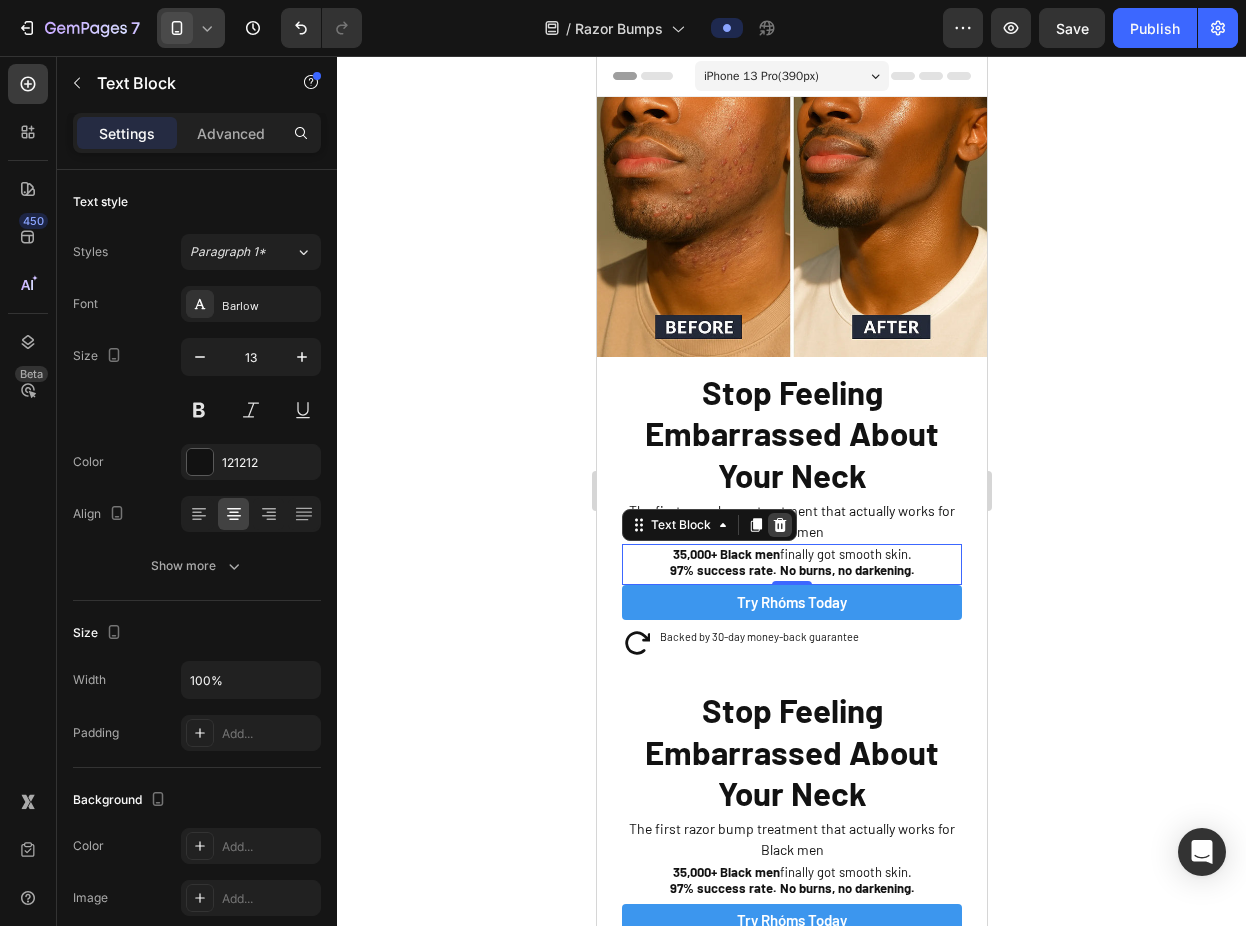 click 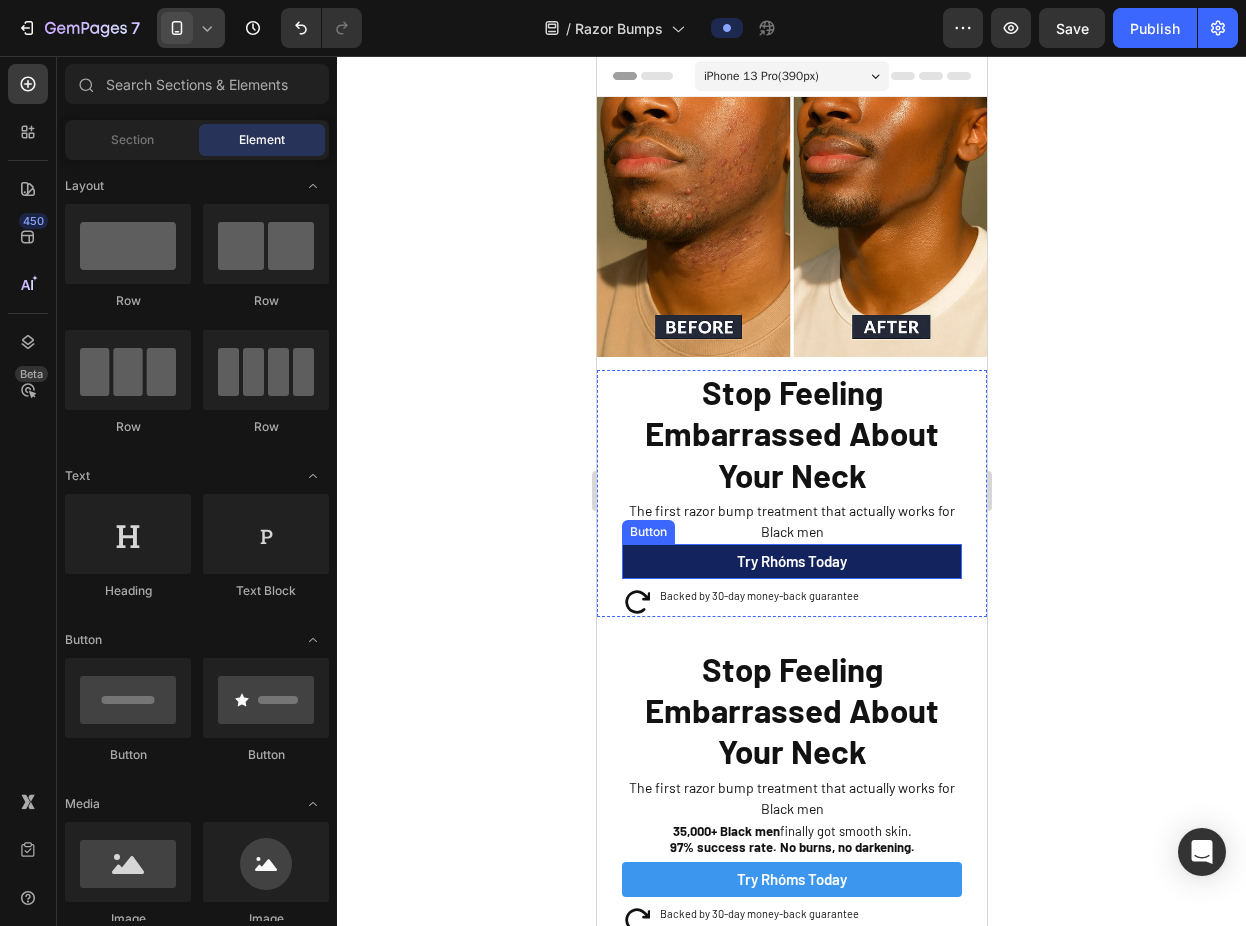 click on "Try Rhóms today" at bounding box center [791, 561] 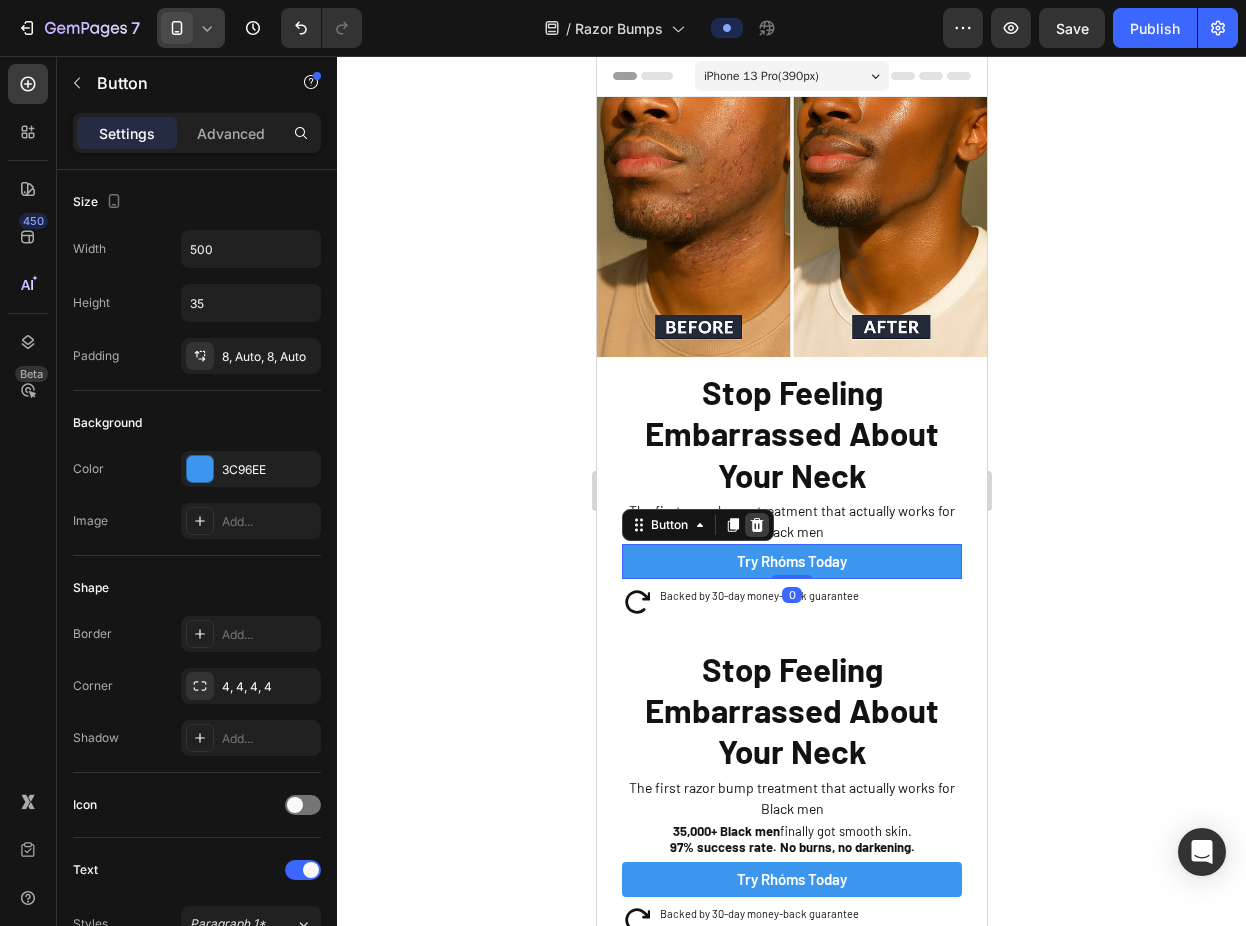 click 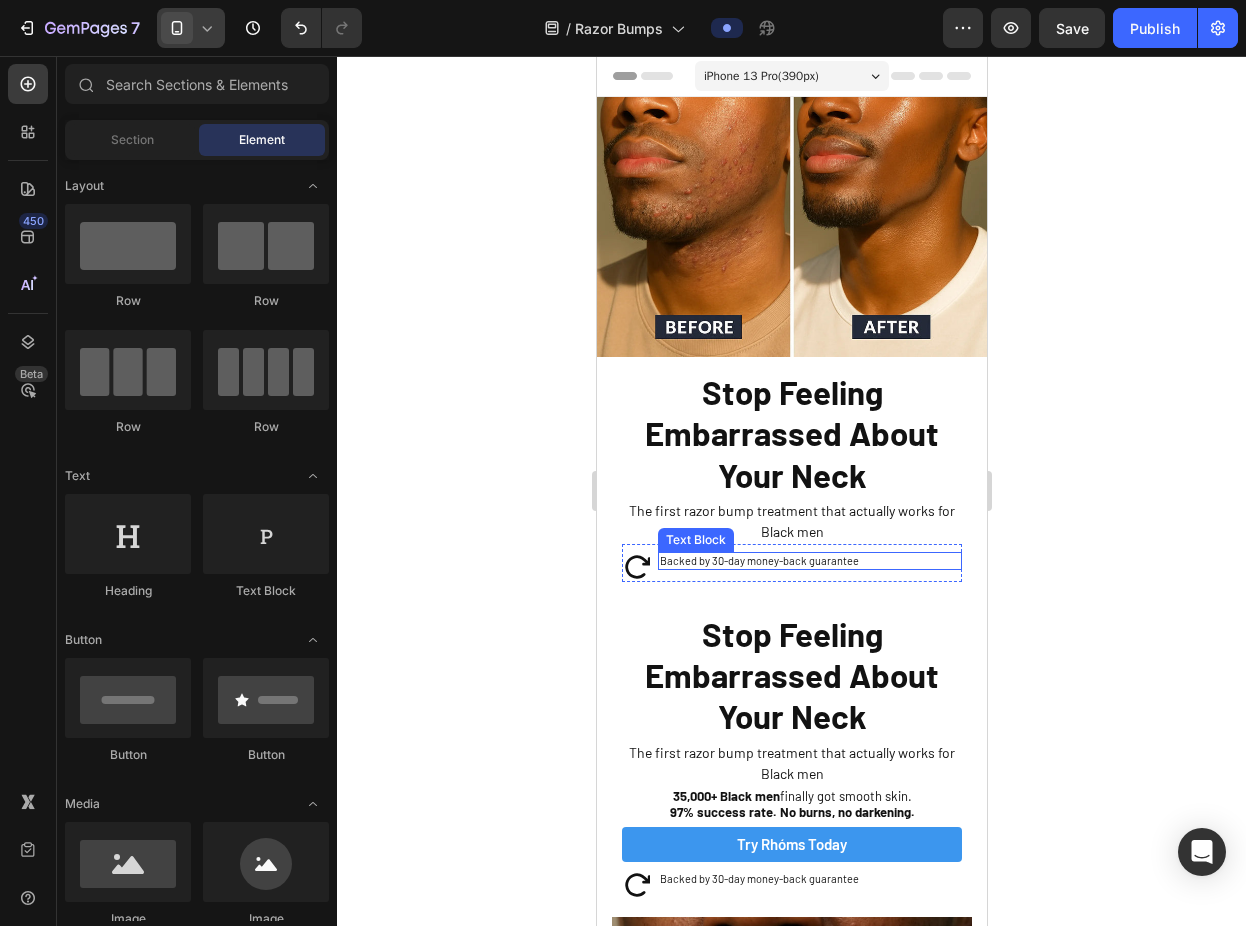 click on "Backed by 30-day money-back guarantee" at bounding box center (809, 561) 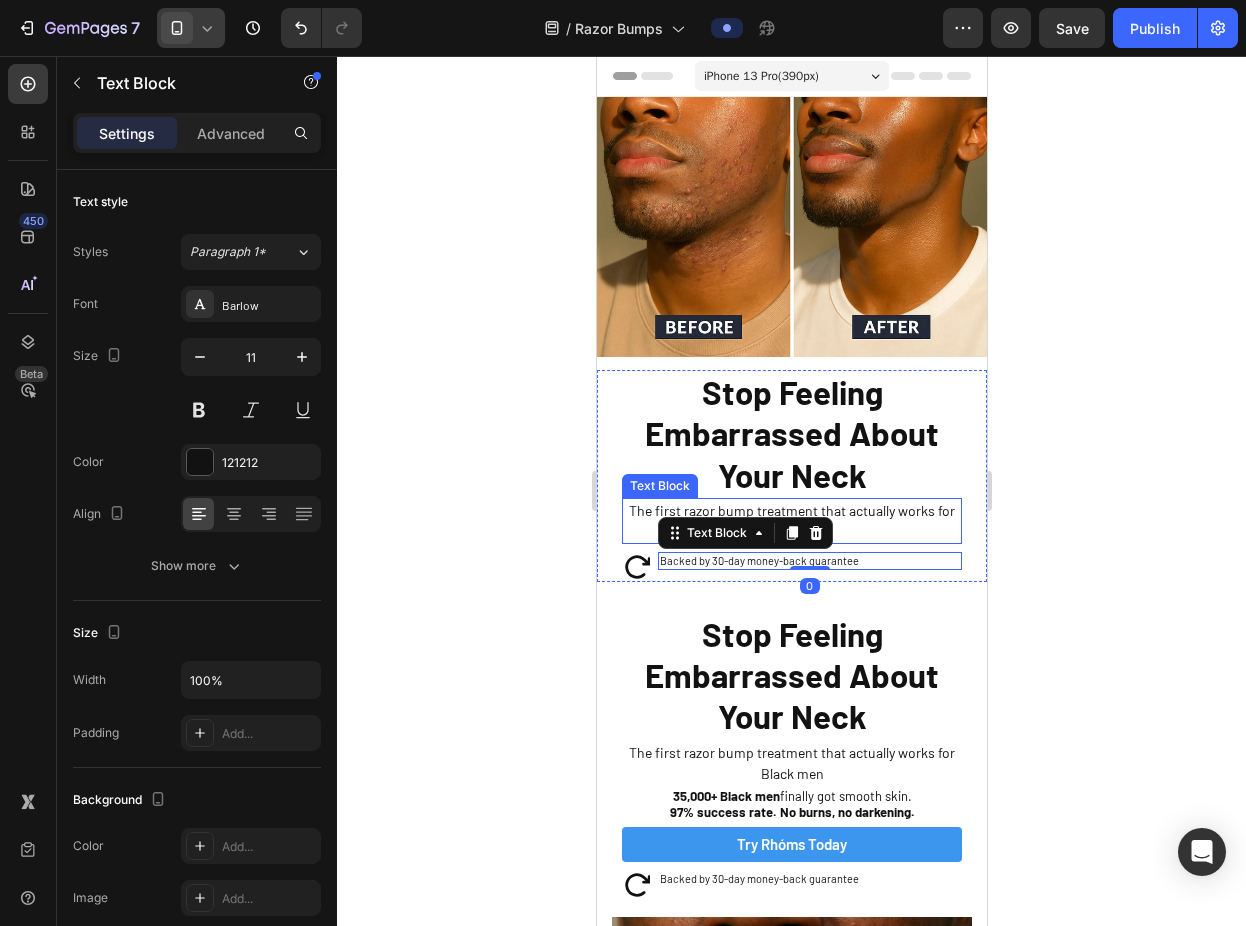 click on "Backed by 30-day money-back guarantee Text Block   0" at bounding box center (809, 563) 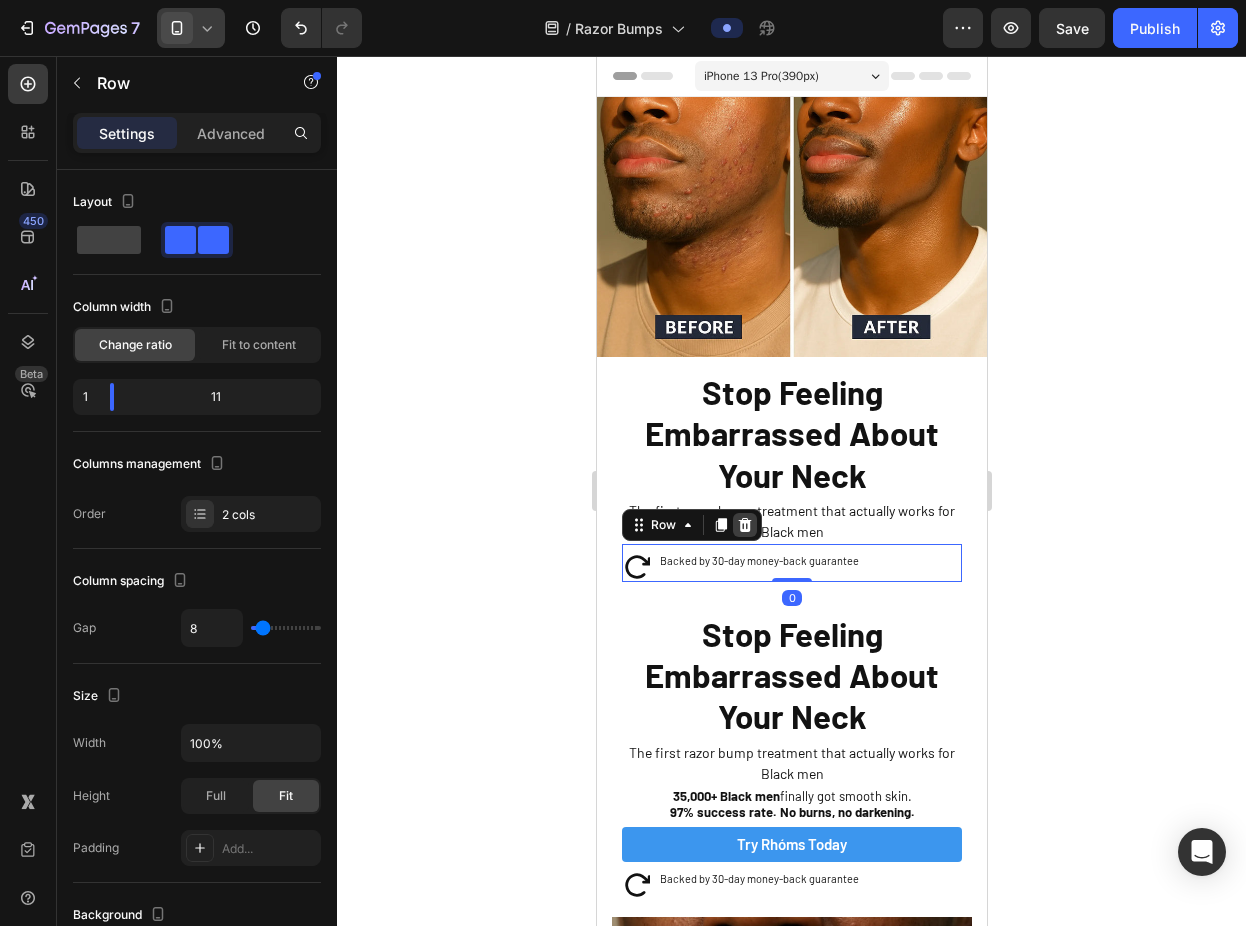 click 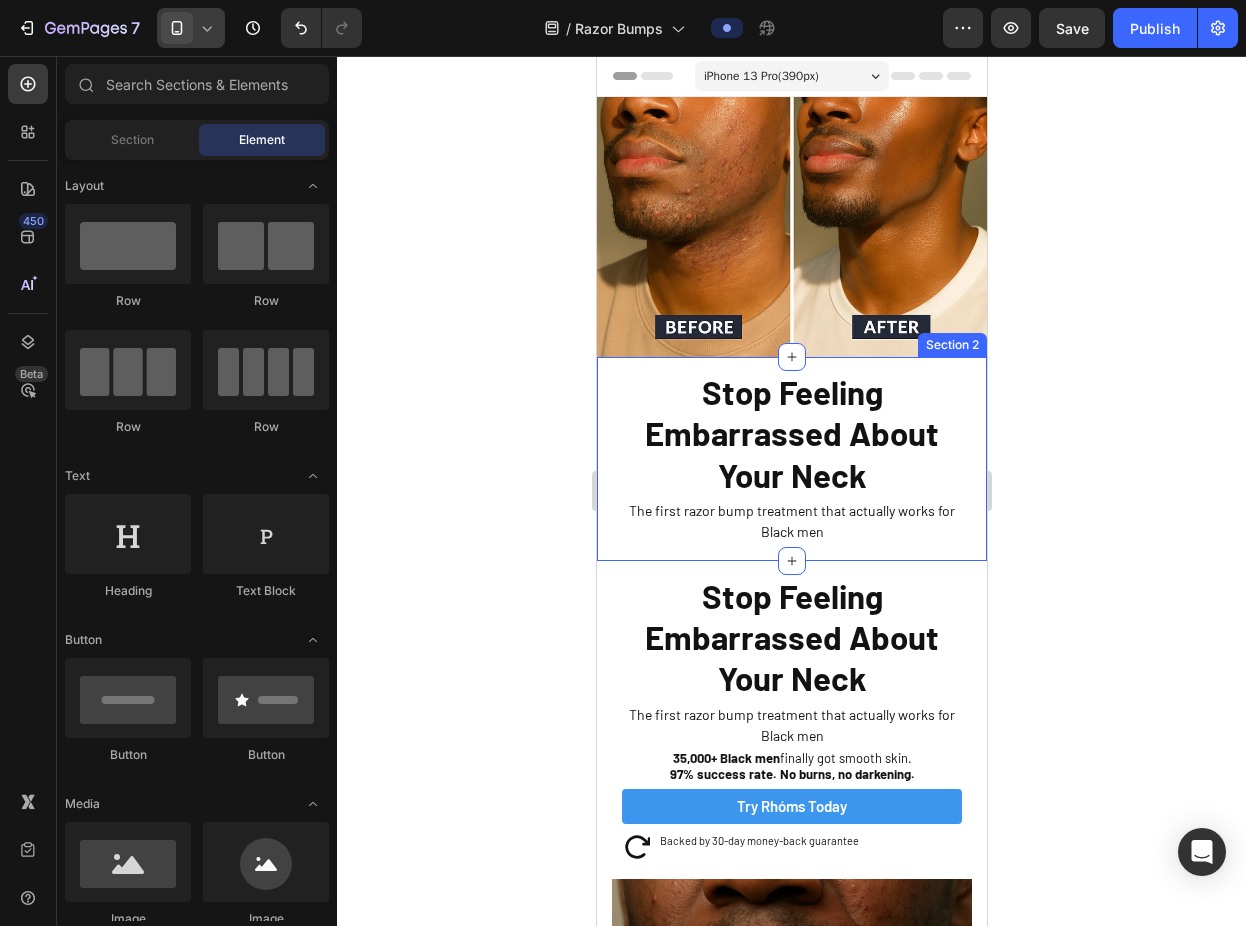click on "Stop Feeling Embarrassed About Your Neck Heading The first razor bump treatment that actually works for Black men Text Block 35,000+ Black men  finally got smooth skin. 97% success rate. No burns, no darkening. Text Block Try Rhóms today Button
Icon Backed by 30-day money-back guarantee Text Block Row Sleepy Text Block Row Section 3" at bounding box center [791, 720] 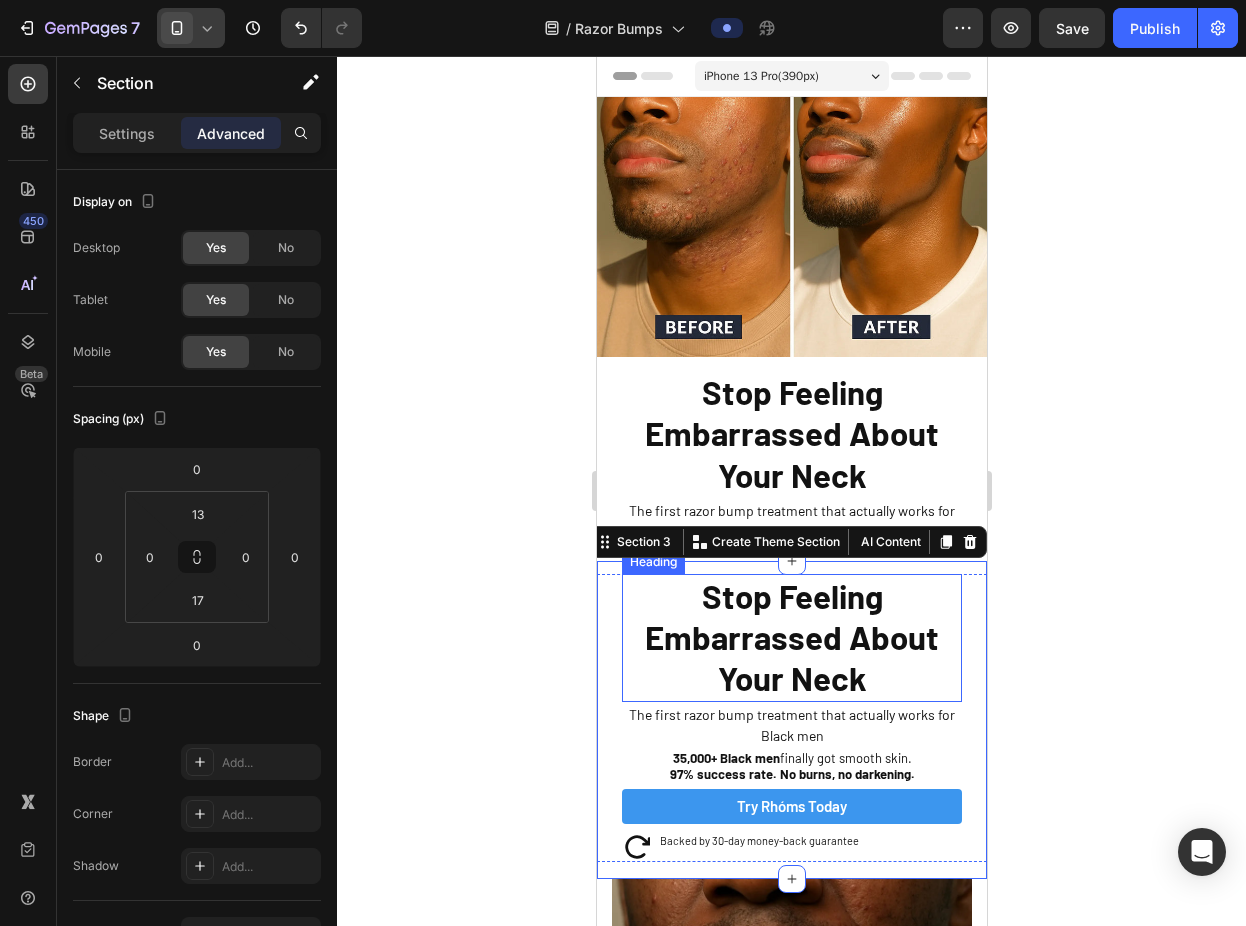 click on "Stop Feeling Embarrassed About Your Neck" at bounding box center (791, 637) 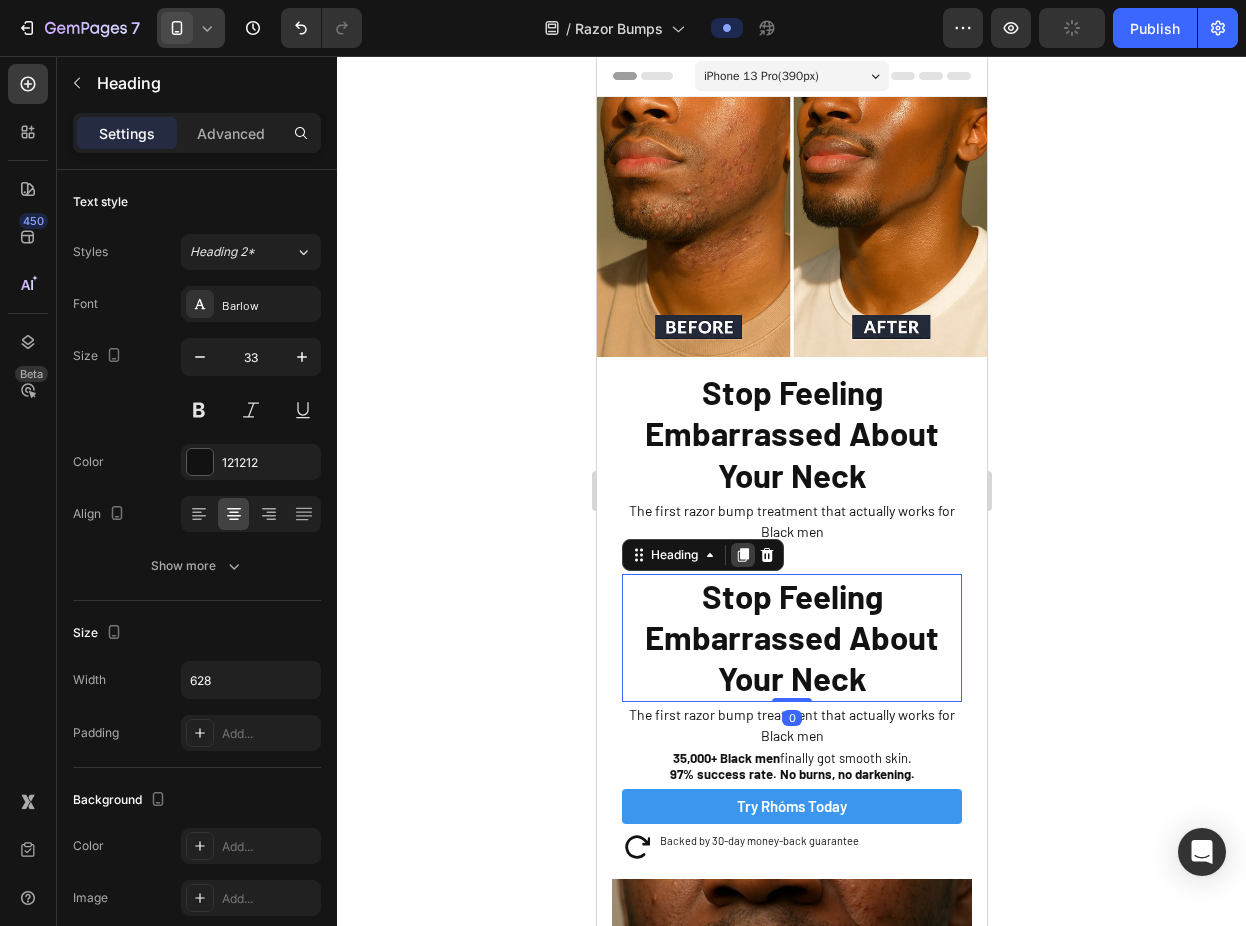 click 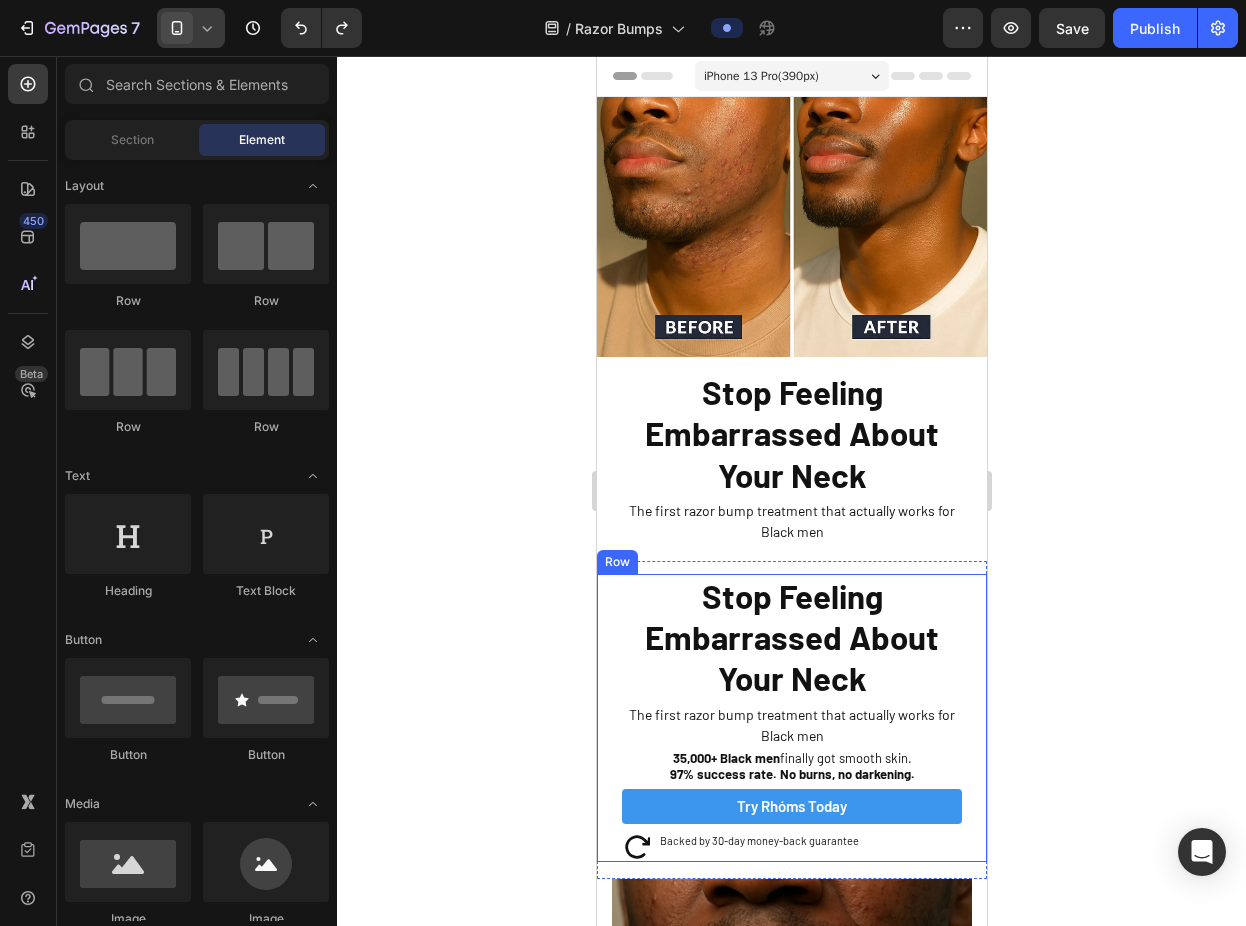 click on "Stop Feeling Embarrassed About Your Neck Heading The first razor bump treatment that actually works for Black men Text Block 35,000+ Black men  finally got smooth skin. 97% success rate. No burns, no darkening. Text Block Try Rhóms today Button
Icon Backed by 30-day money-back guarantee Text Block Row Sleepy Text Block Row" at bounding box center [791, 718] 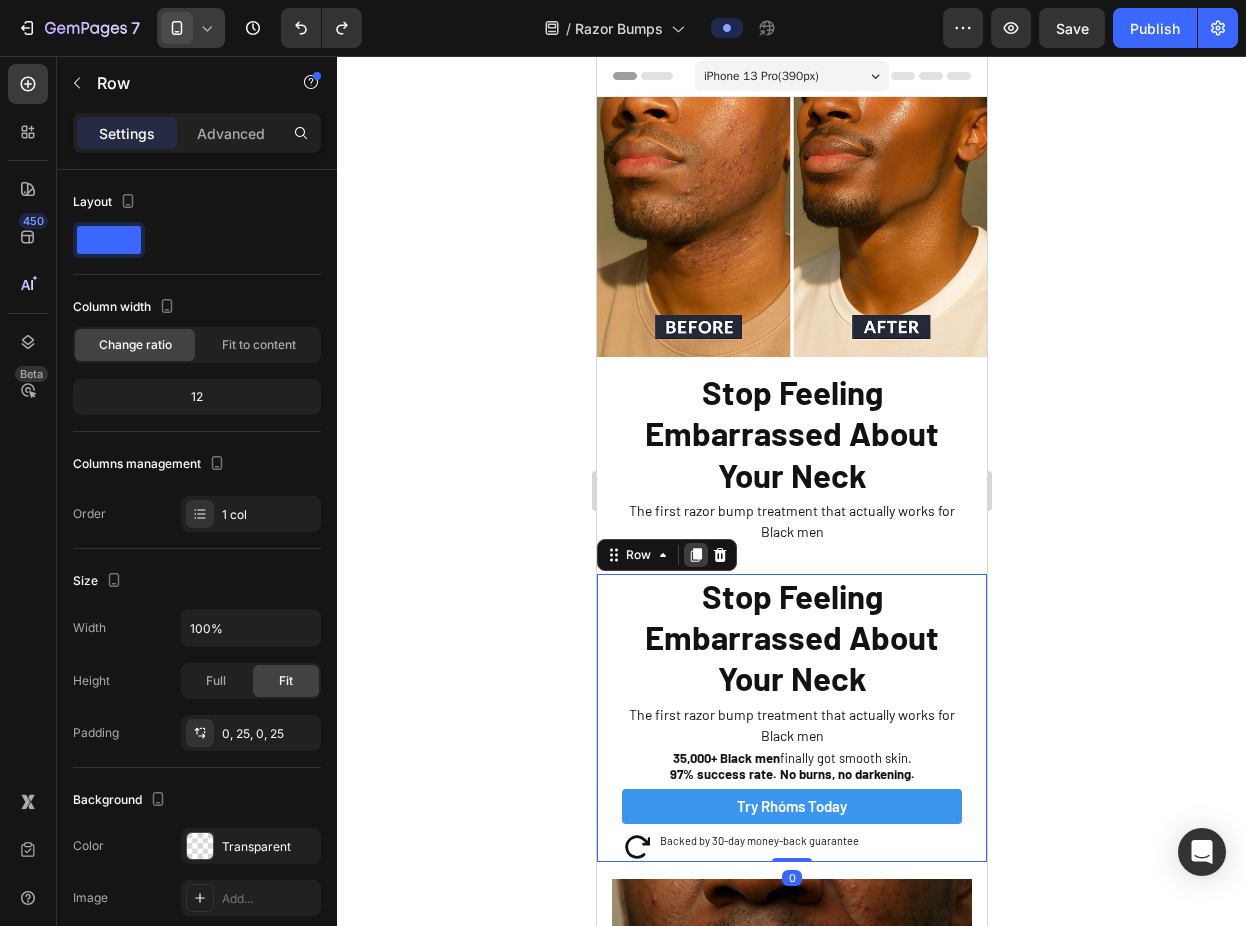 click 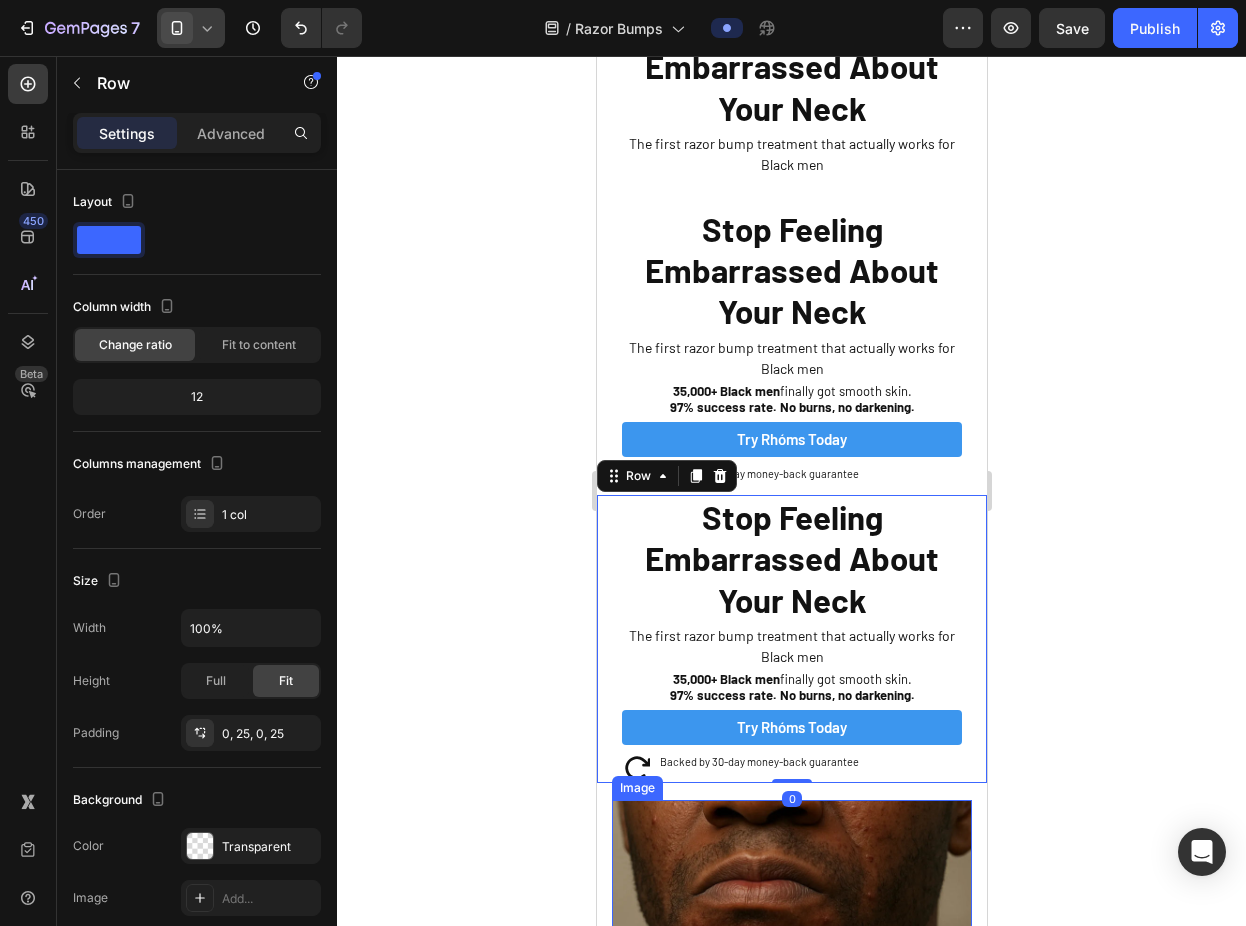 scroll, scrollTop: 326, scrollLeft: 0, axis: vertical 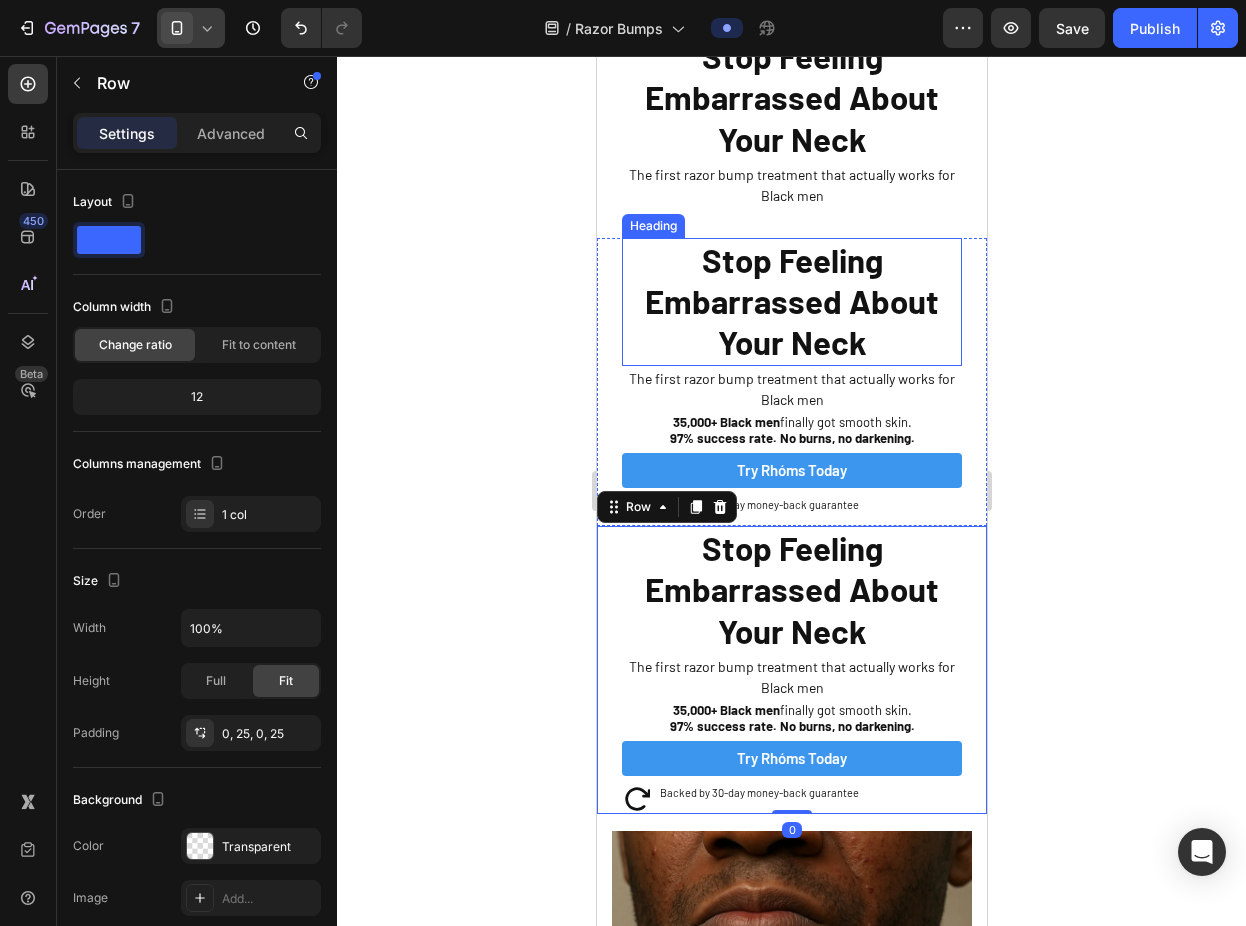 click on "Stop Feeling Embarrassed About Your Neck" at bounding box center (791, 302) 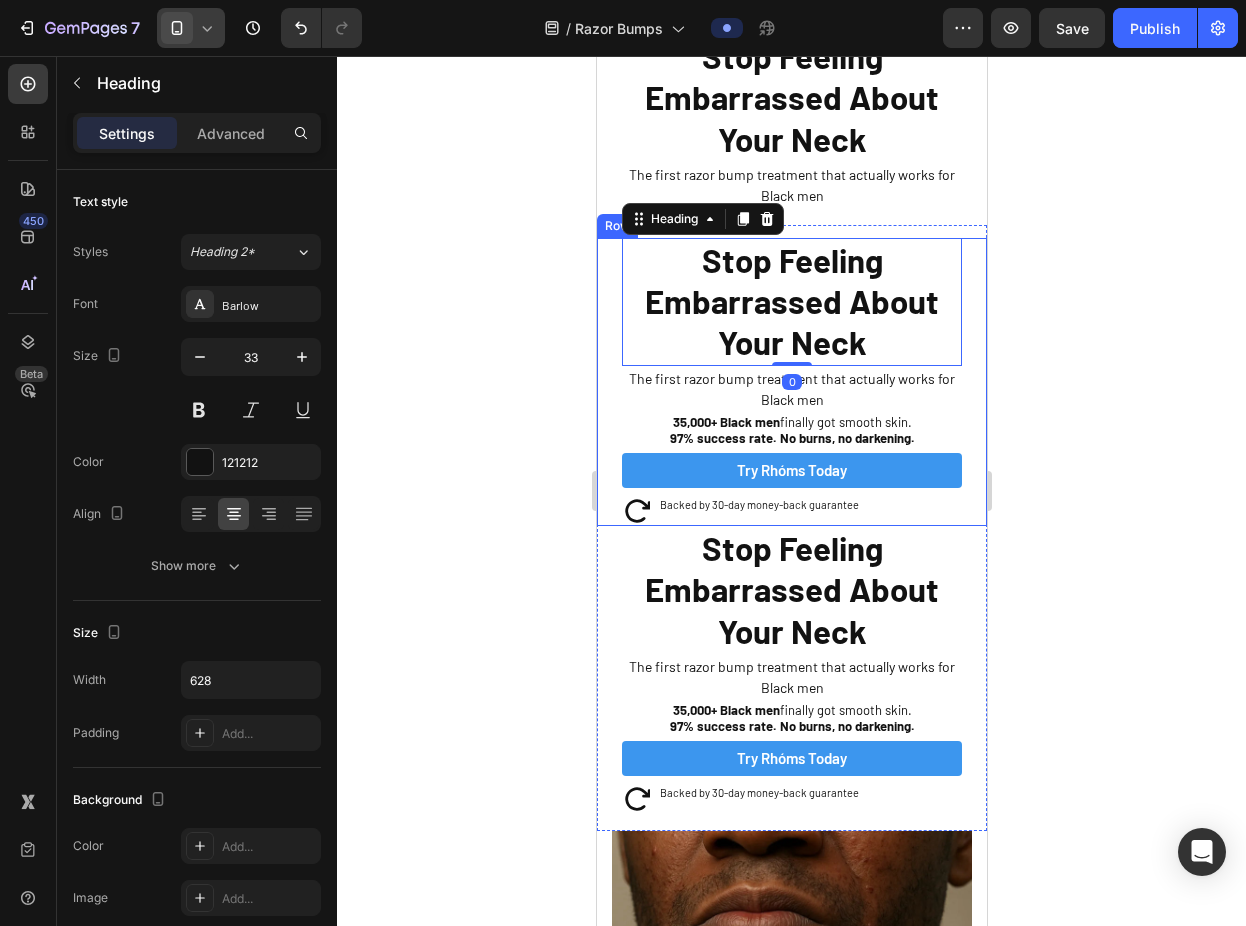 click on "Stop Feeling Embarrassed About Your Neck Heading   0 The first razor bump treatment that actually works for Black men Text Block 35,000+ Black men  finally got smooth skin. 97% success rate. No burns, no darkening. Text Block Try Rhóms today Button
Icon Backed by 30-day money-back guarantee Text Block Row Sleepy Text Block Row" at bounding box center (791, 382) 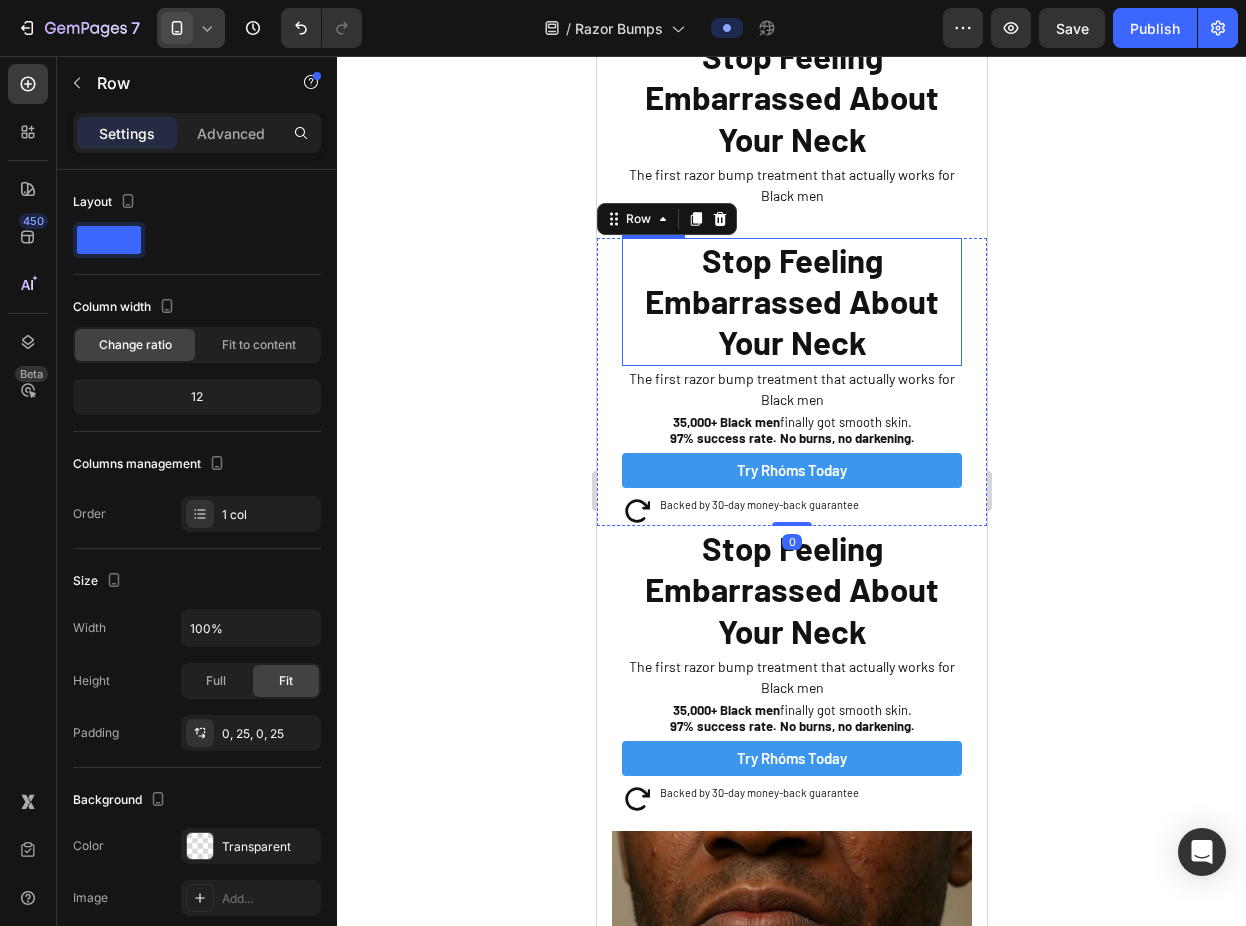 click on "Stop Feeling Embarrassed About Your Neck" at bounding box center (791, 301) 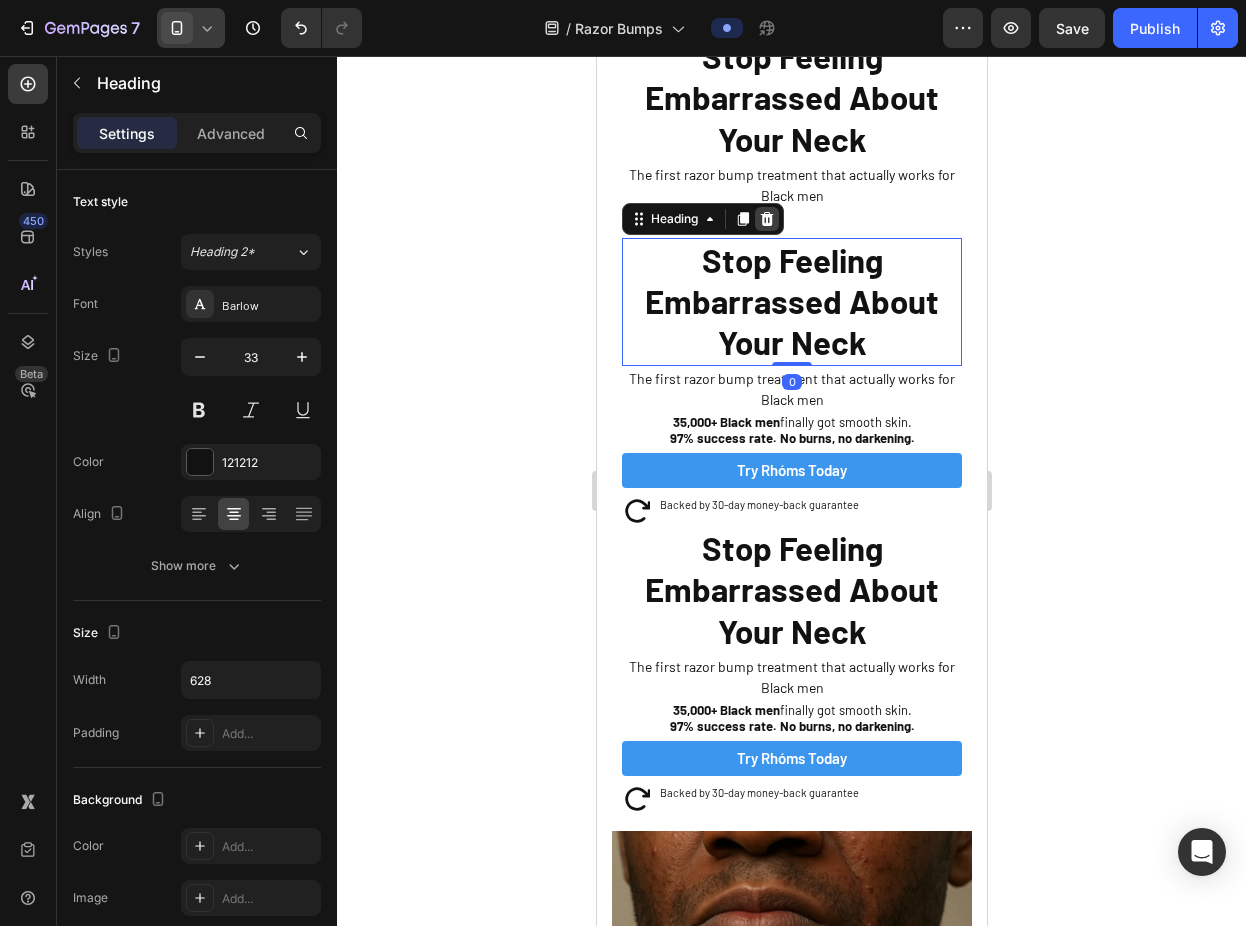 click 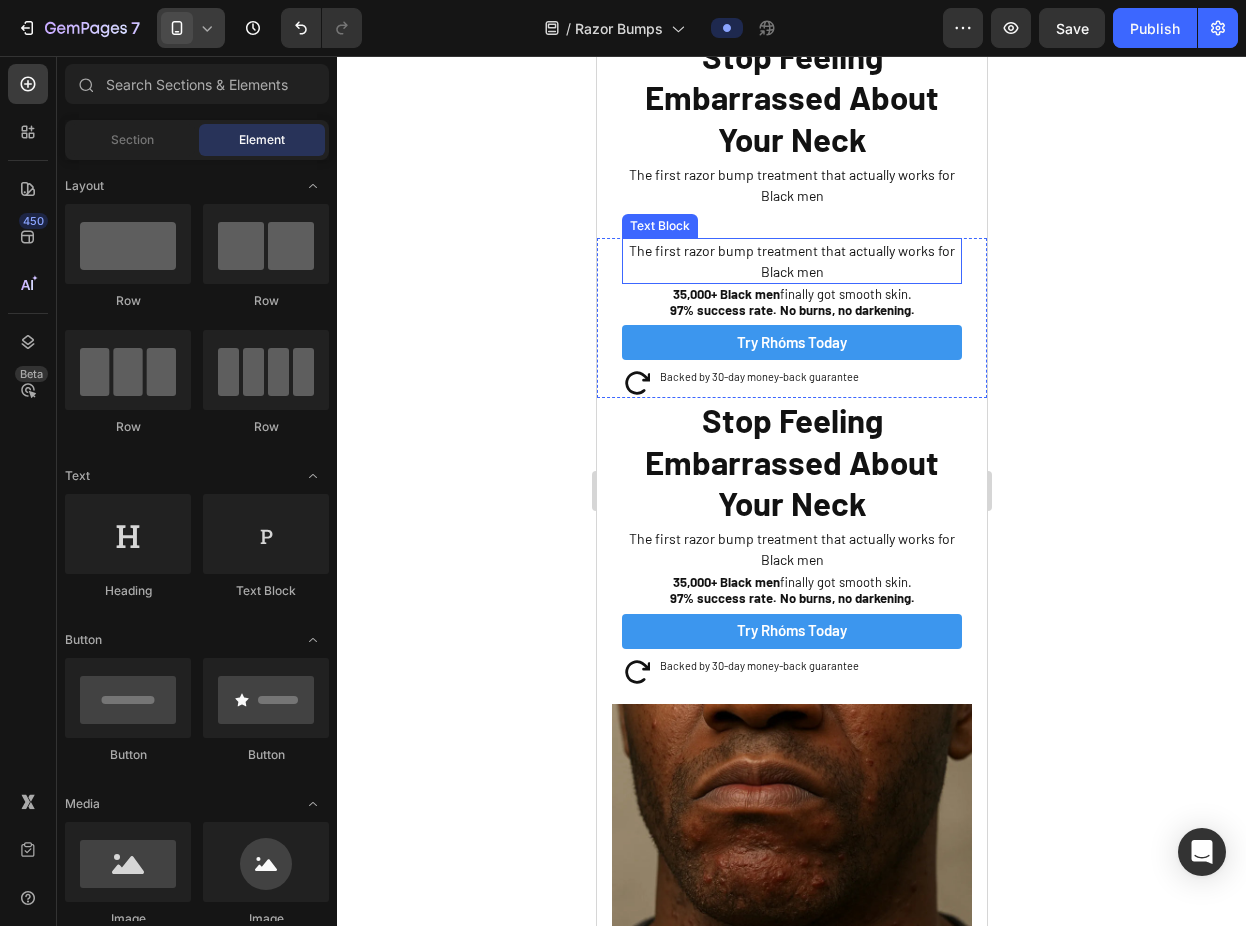 click on "The first razor bump treatment that actually works for Black men" at bounding box center (791, 261) 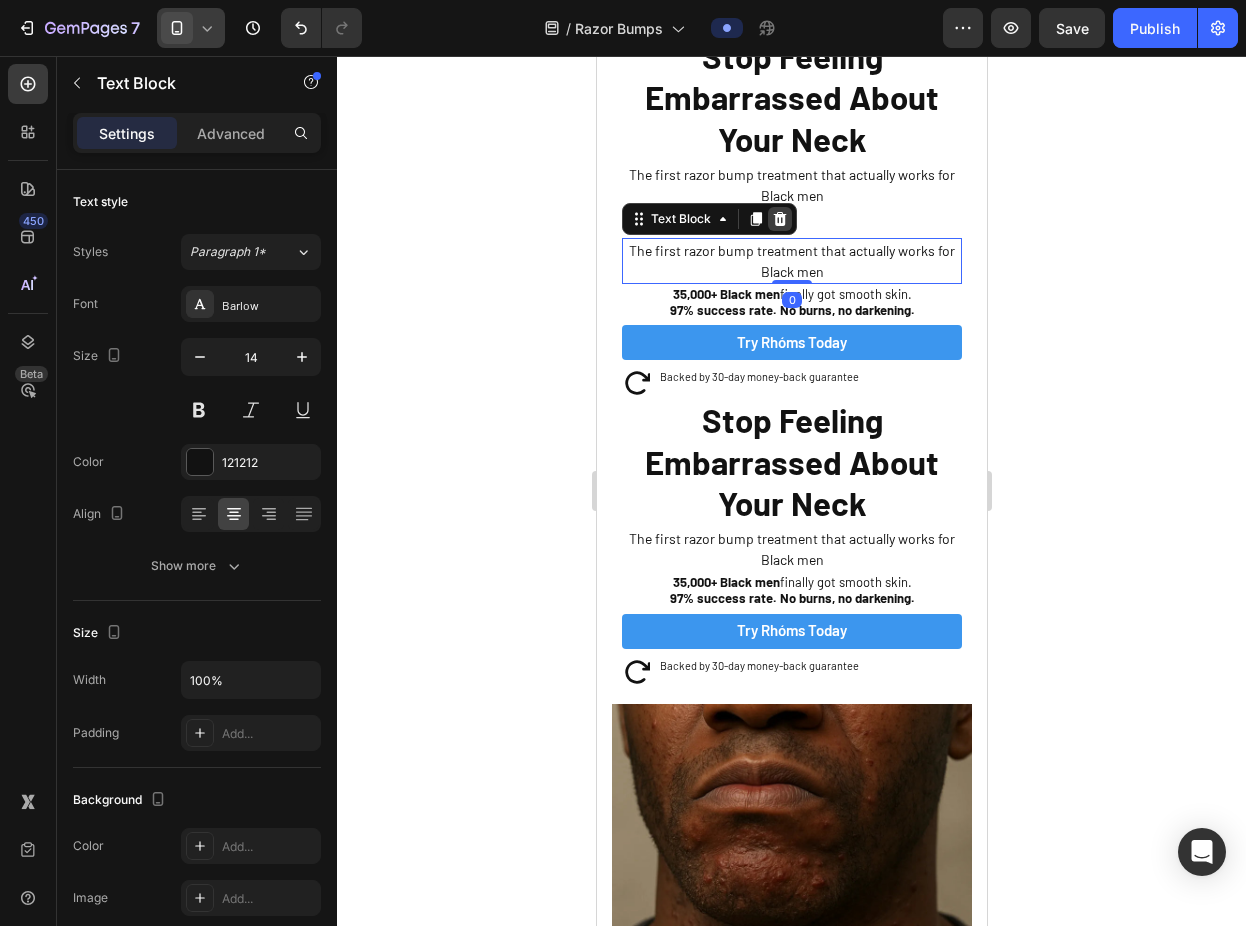 click 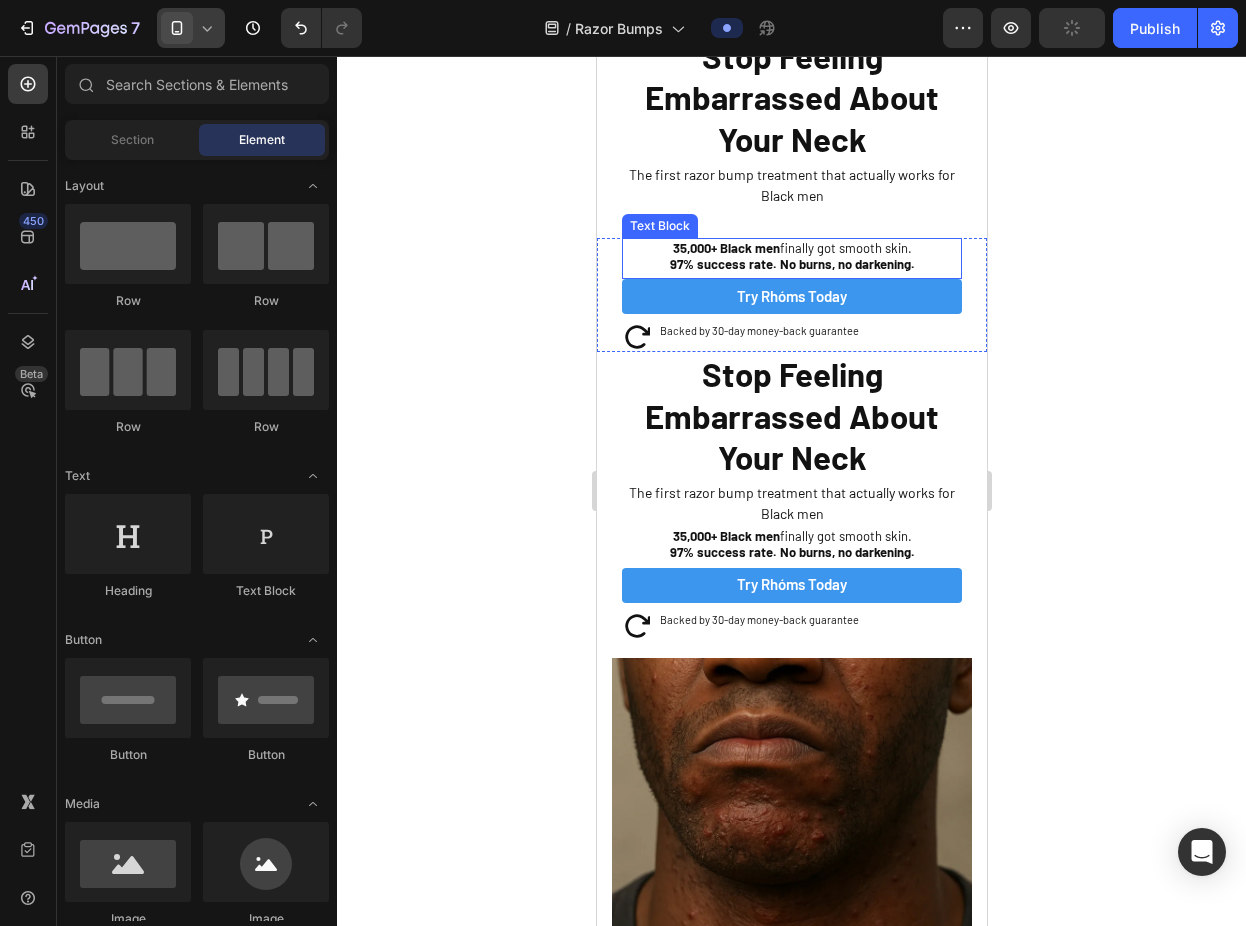click on "97% success rate. No burns, no darkening." at bounding box center (791, 264) 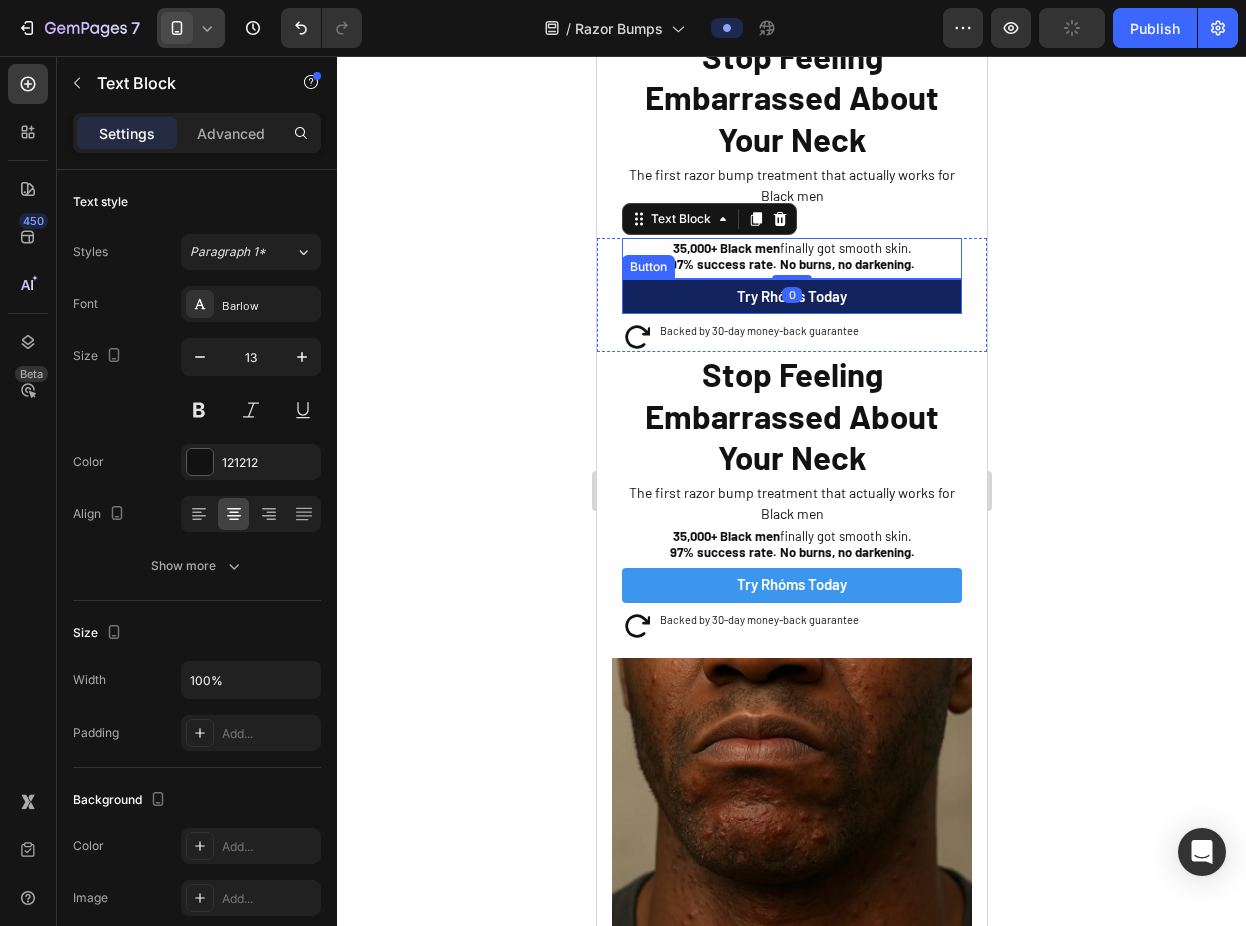 click on "Try Rhóms today" at bounding box center [791, 296] 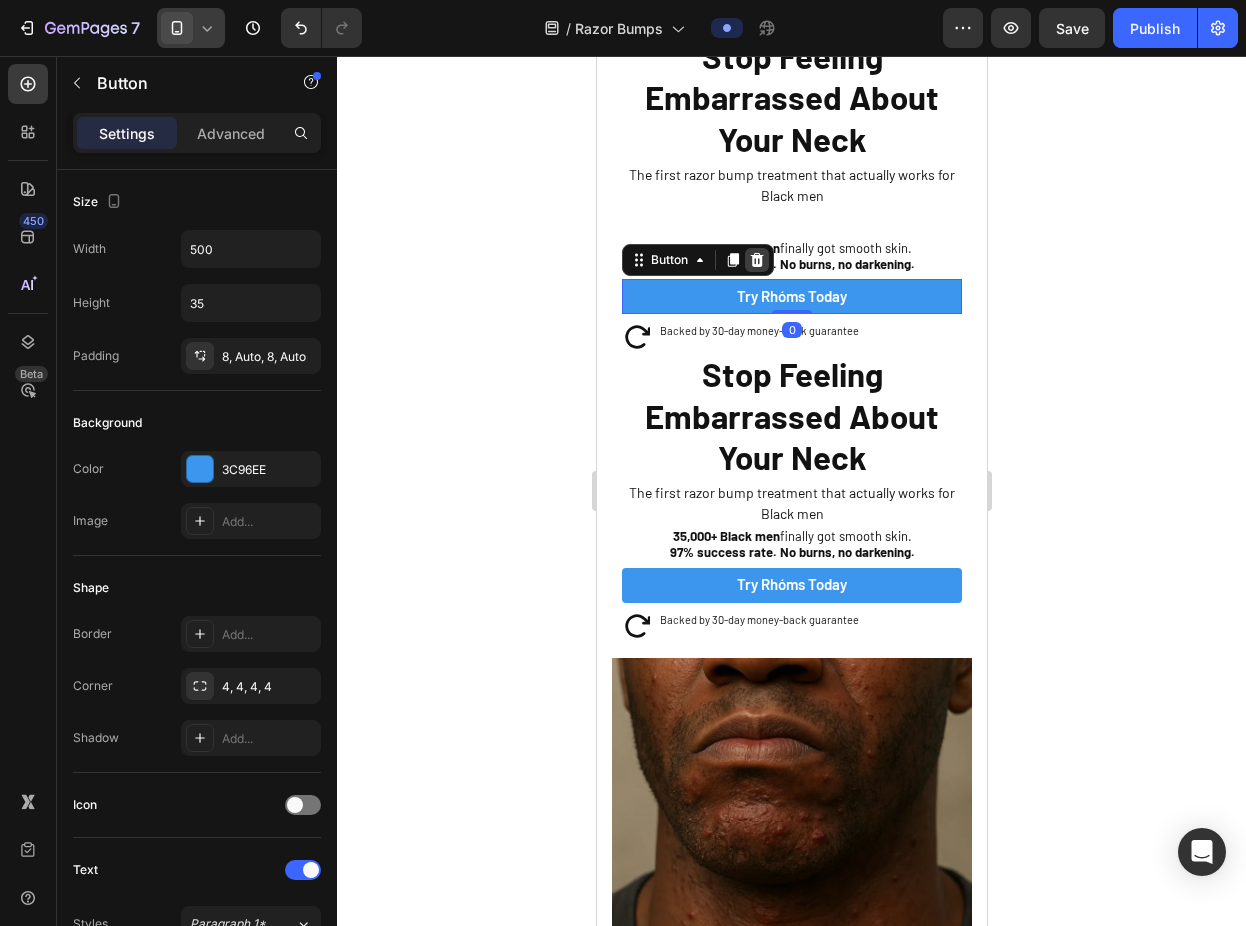 click 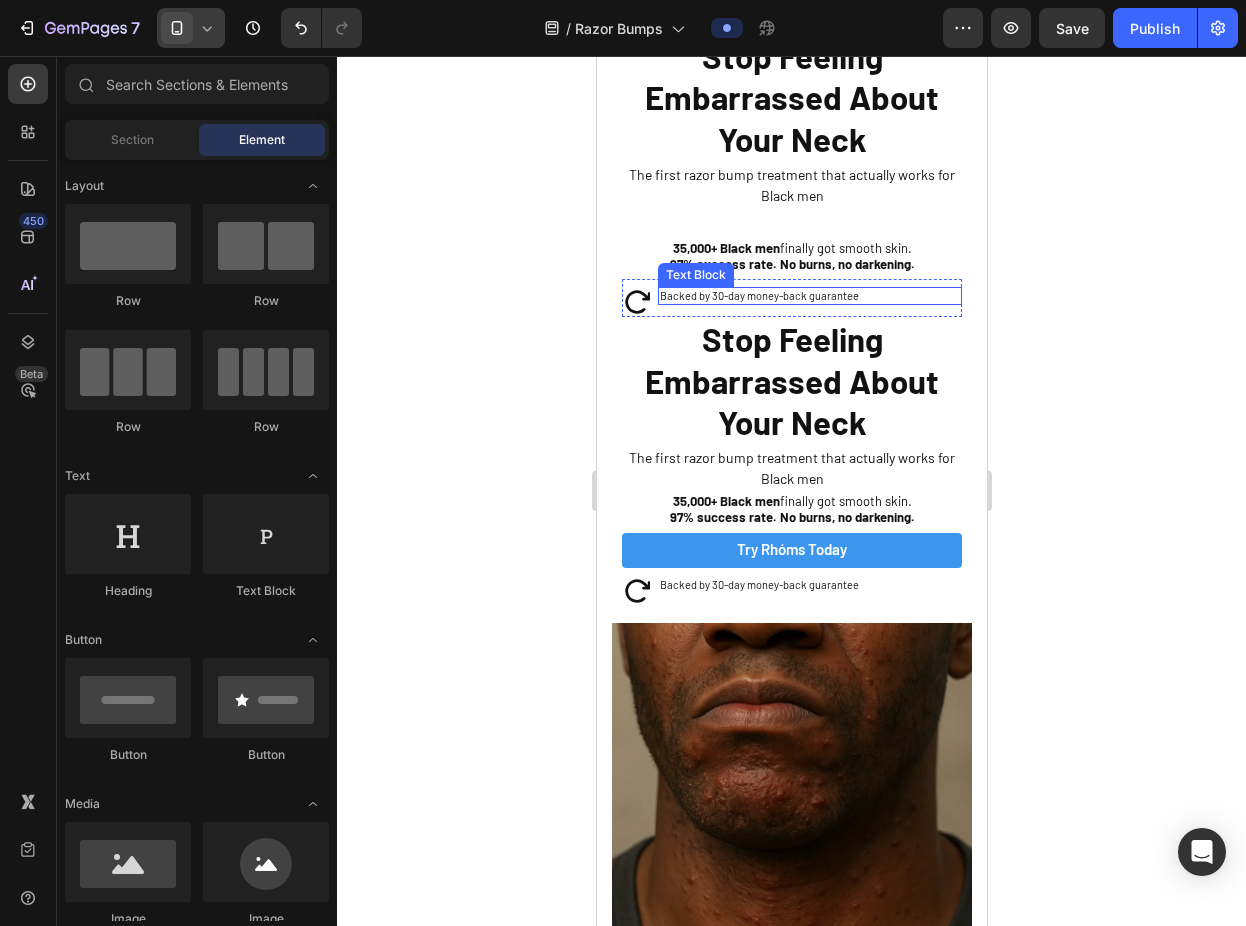 click on "Backed by 30-day money-back guarantee" at bounding box center [809, 296] 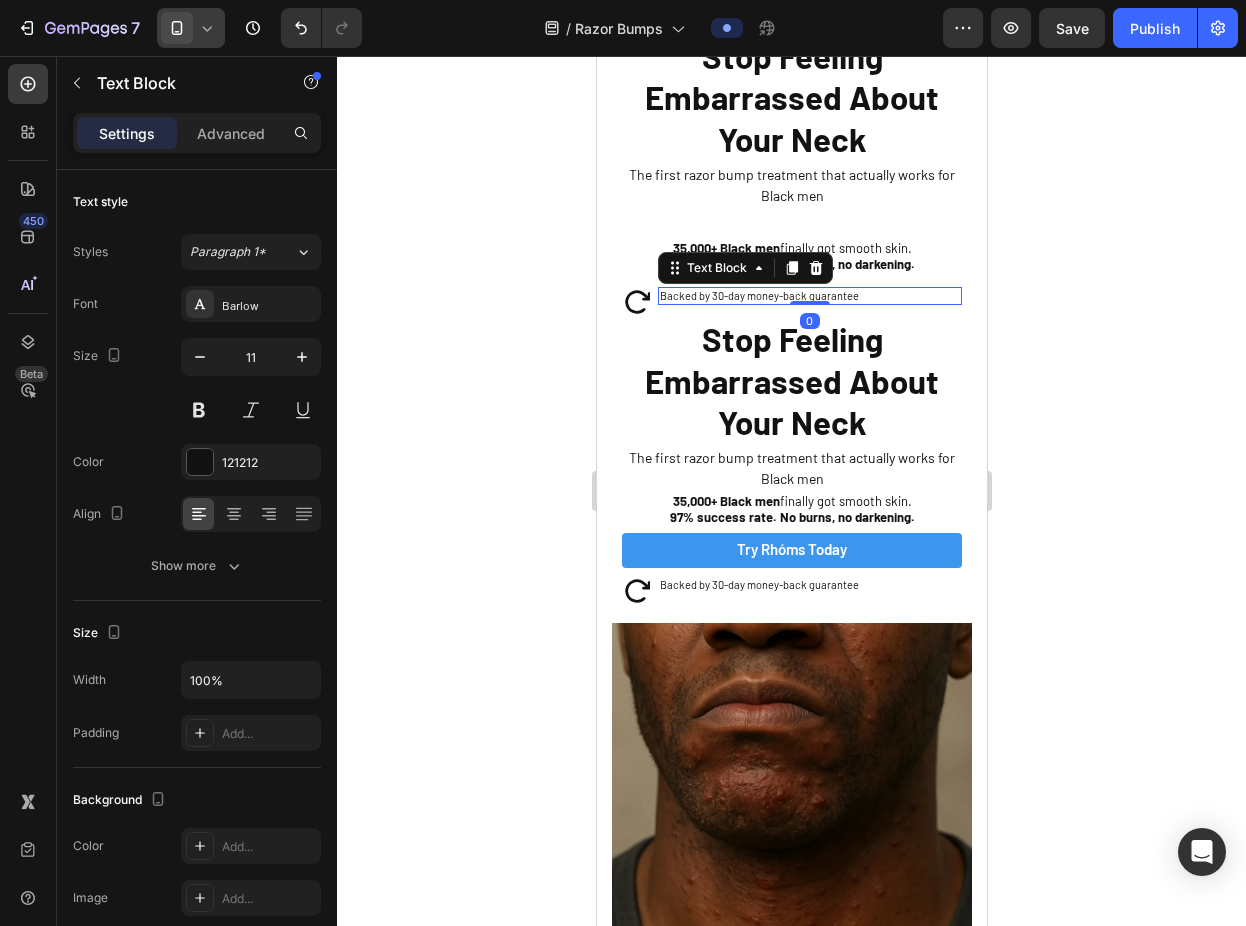 click on "Backed by 30-day money-back guarantee" at bounding box center [809, 296] 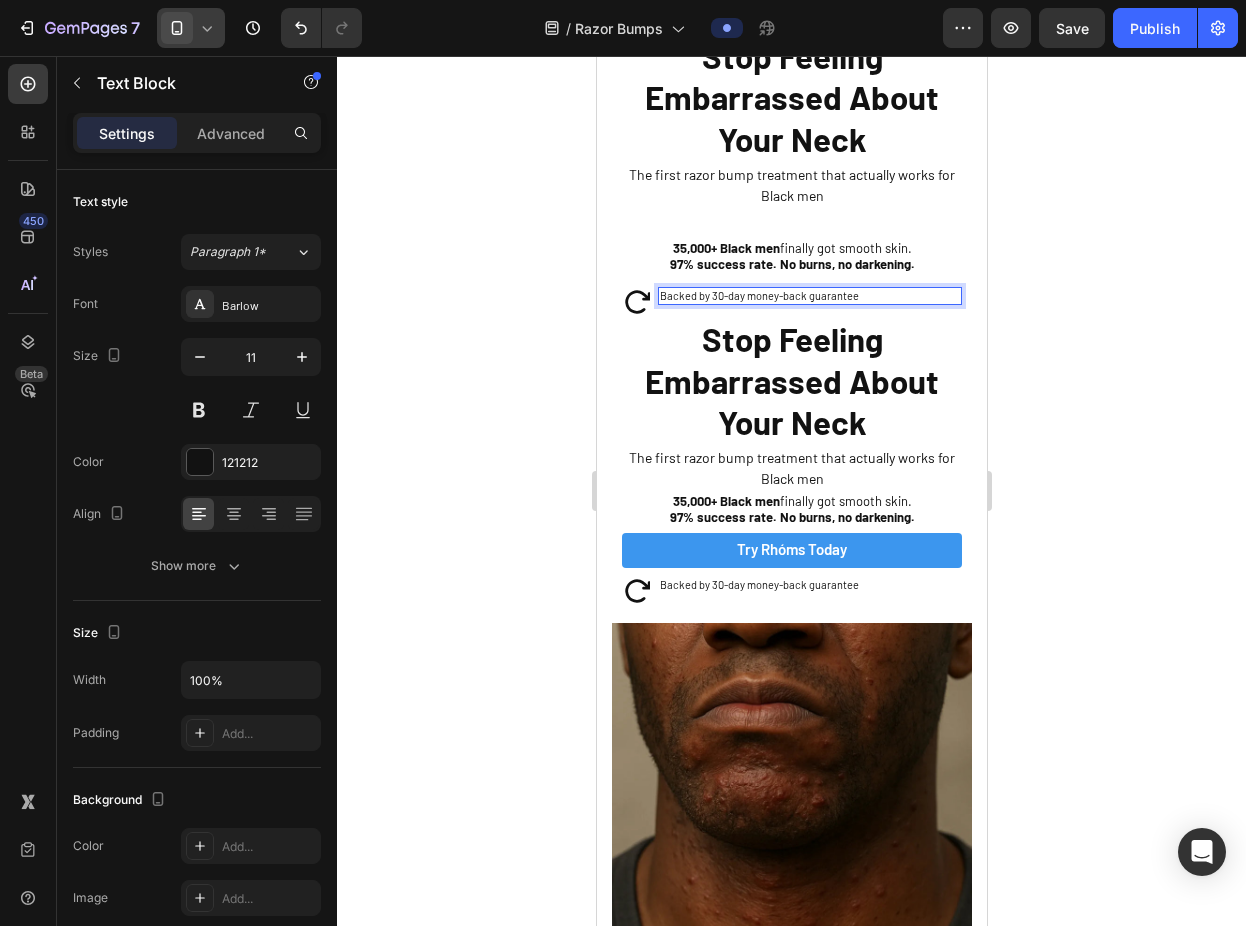 click on "Backed by 30-day money-back guarantee" at bounding box center [809, 296] 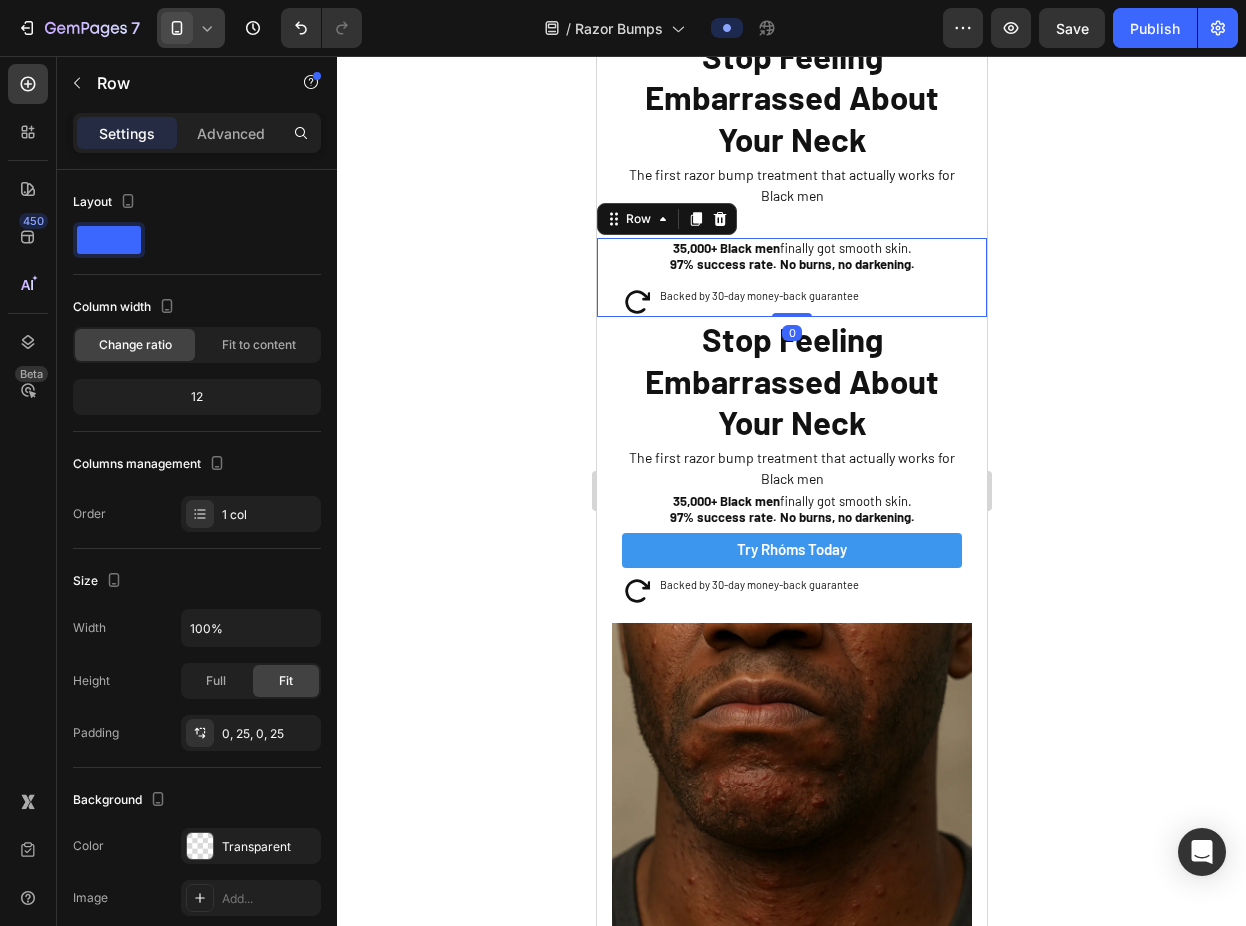 click on "35,000+ Black men  finally got smooth skin. 97% success rate. No burns, no darkening. Text Block
Icon Backed by 30-day money-back guarantee Text Block Row Sleepy Text Block Row   0" at bounding box center [791, 278] 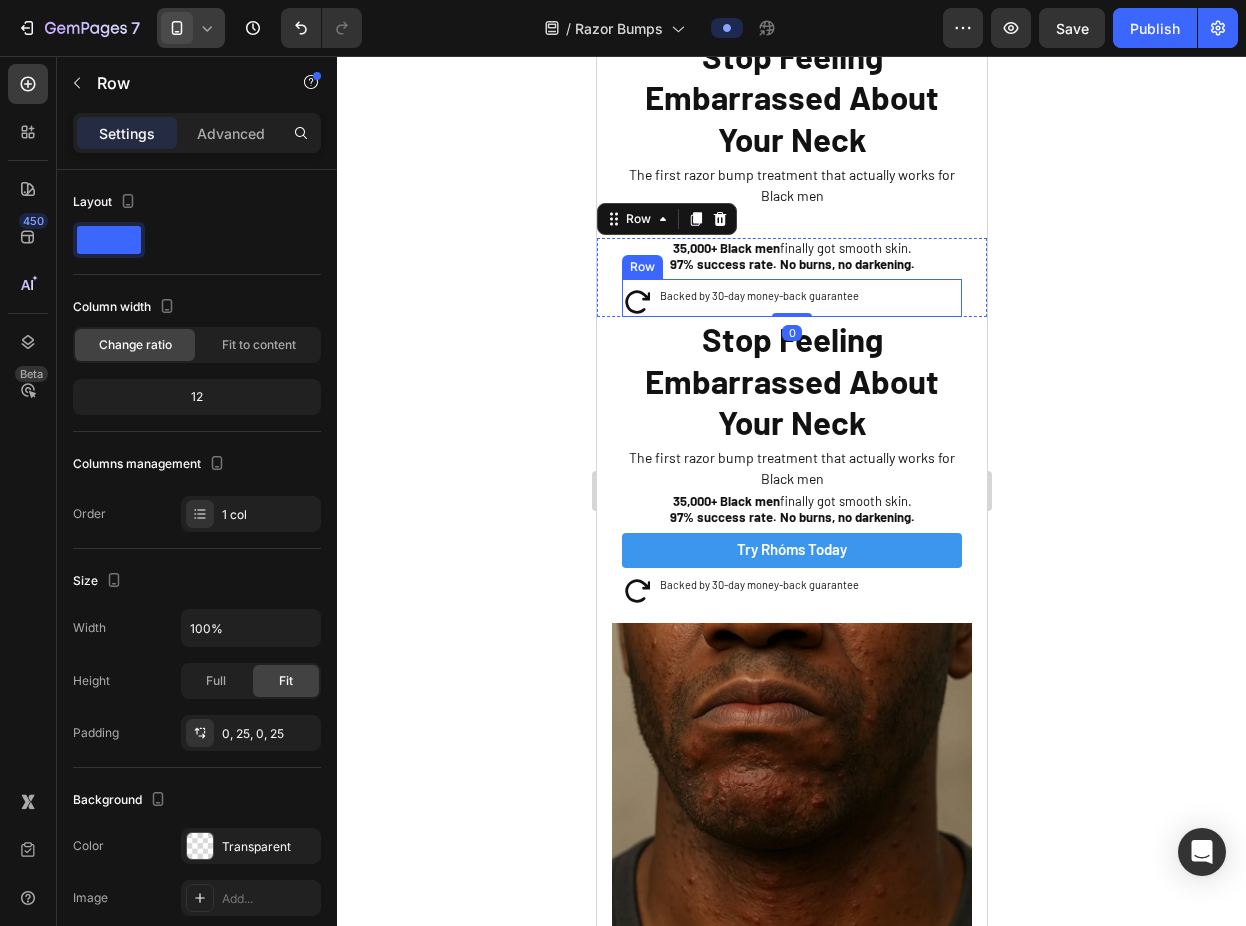 click on "Backed by 30-day money-back guarantee Text Block" at bounding box center [809, 298] 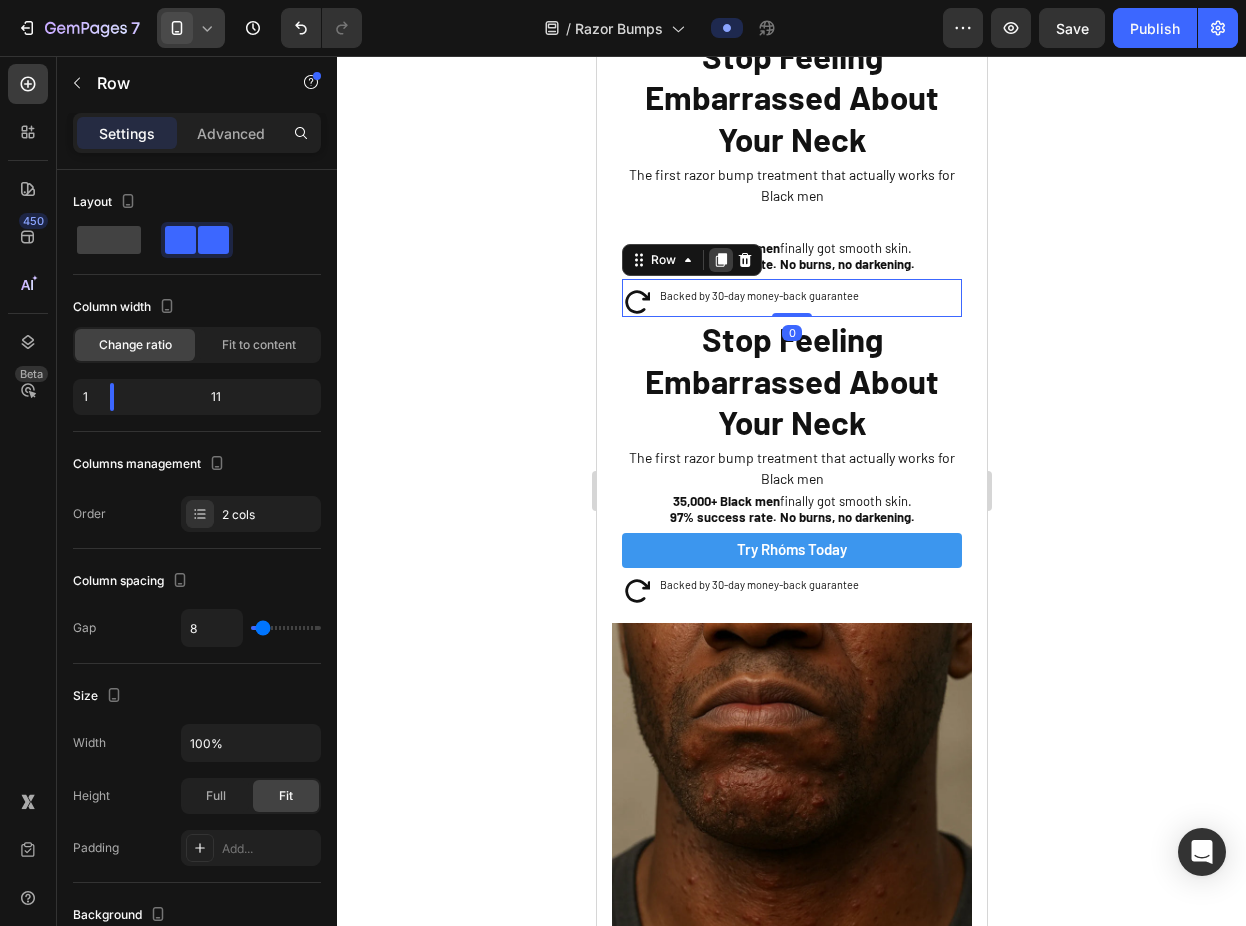 click at bounding box center [720, 260] 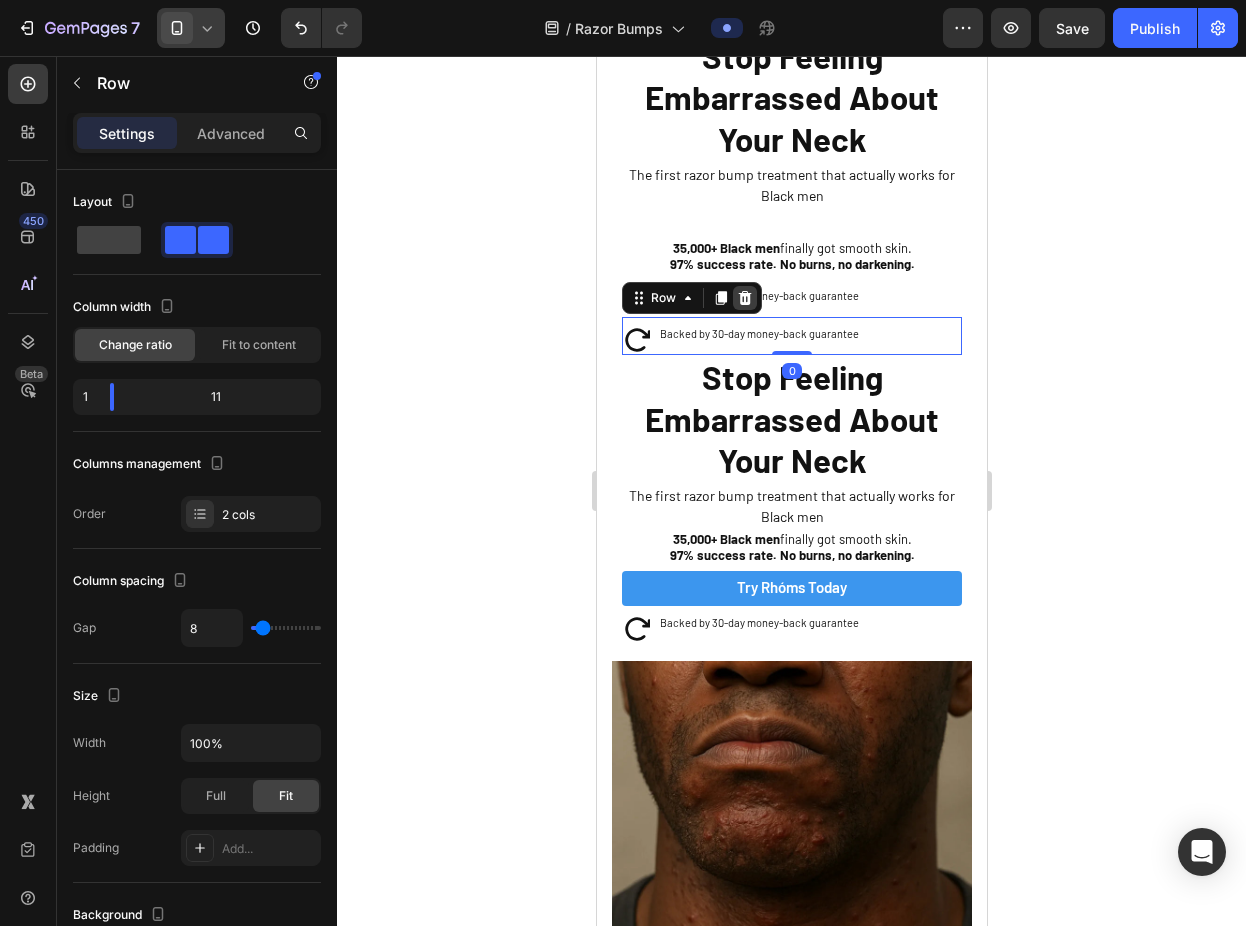 click 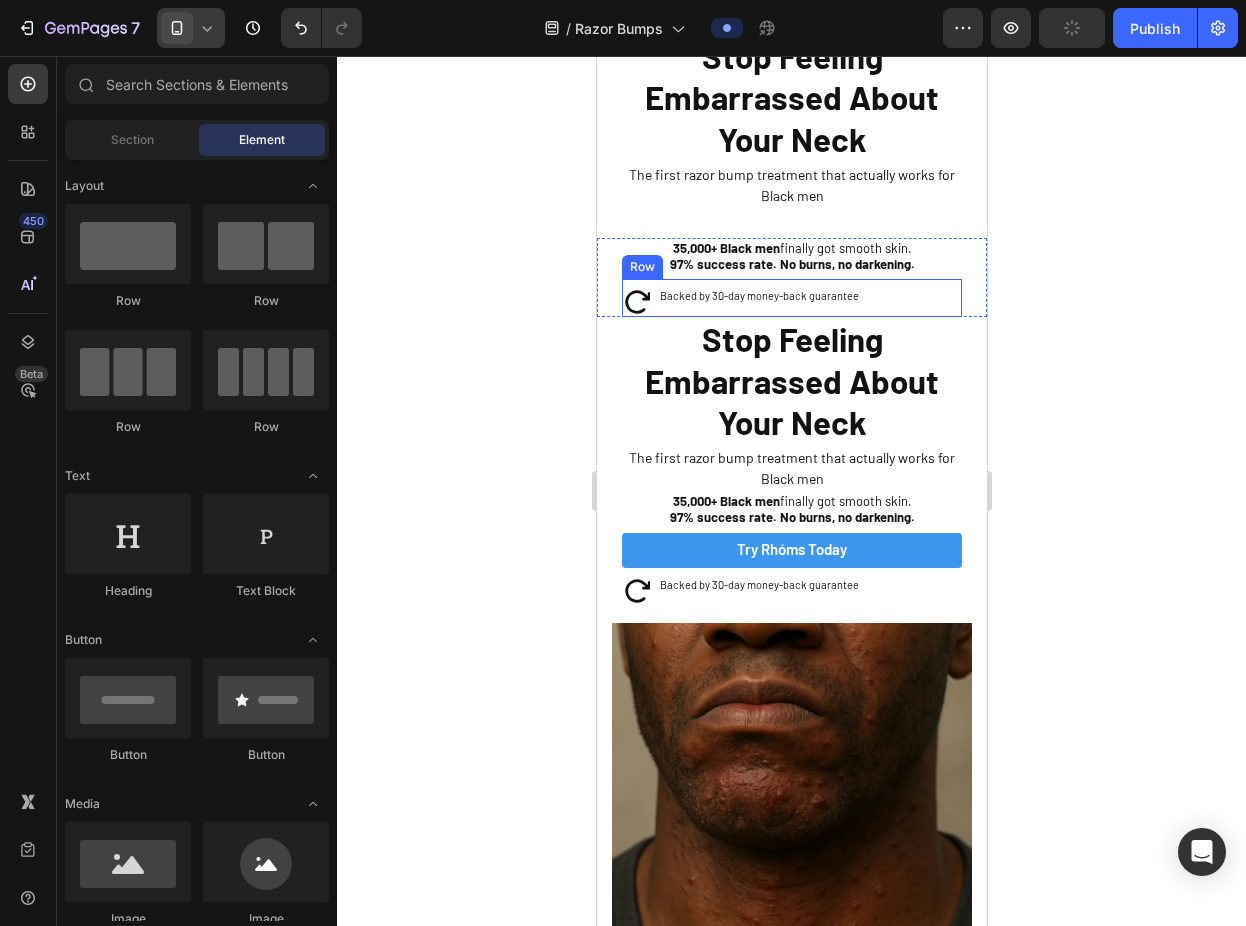 click on "Backed by 30-day money-back guarantee Text Block" at bounding box center [809, 298] 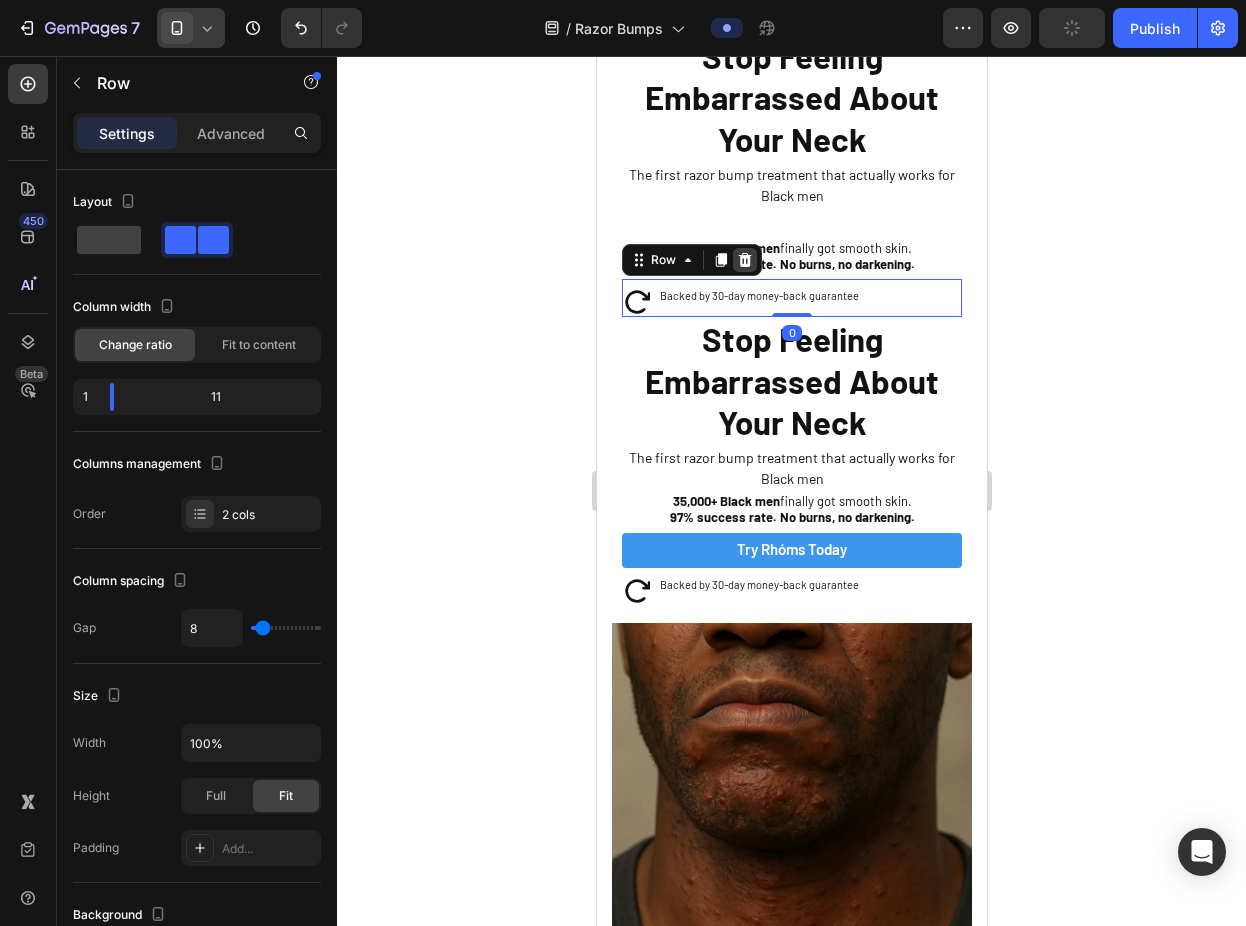 click 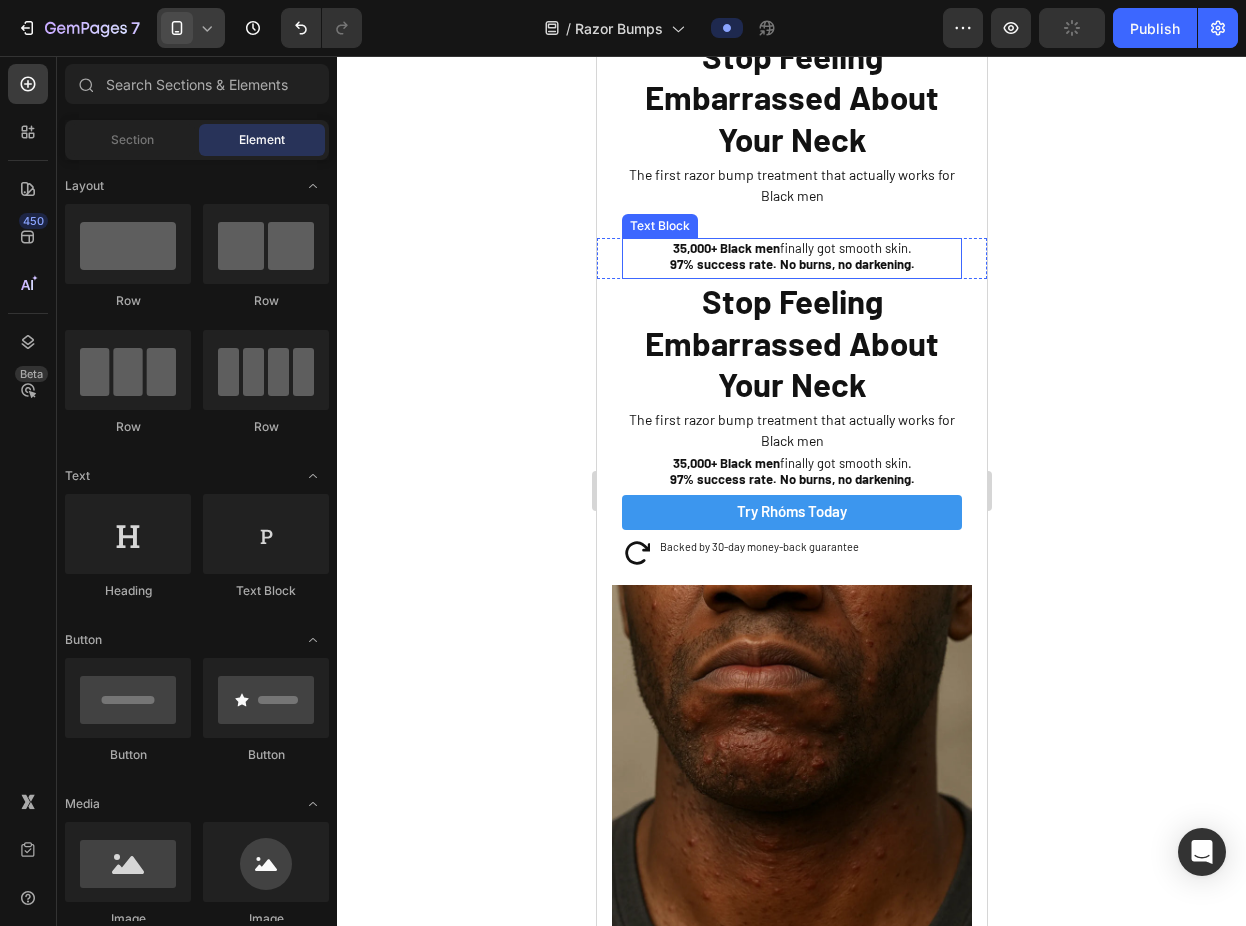 click at bounding box center [791, 225] 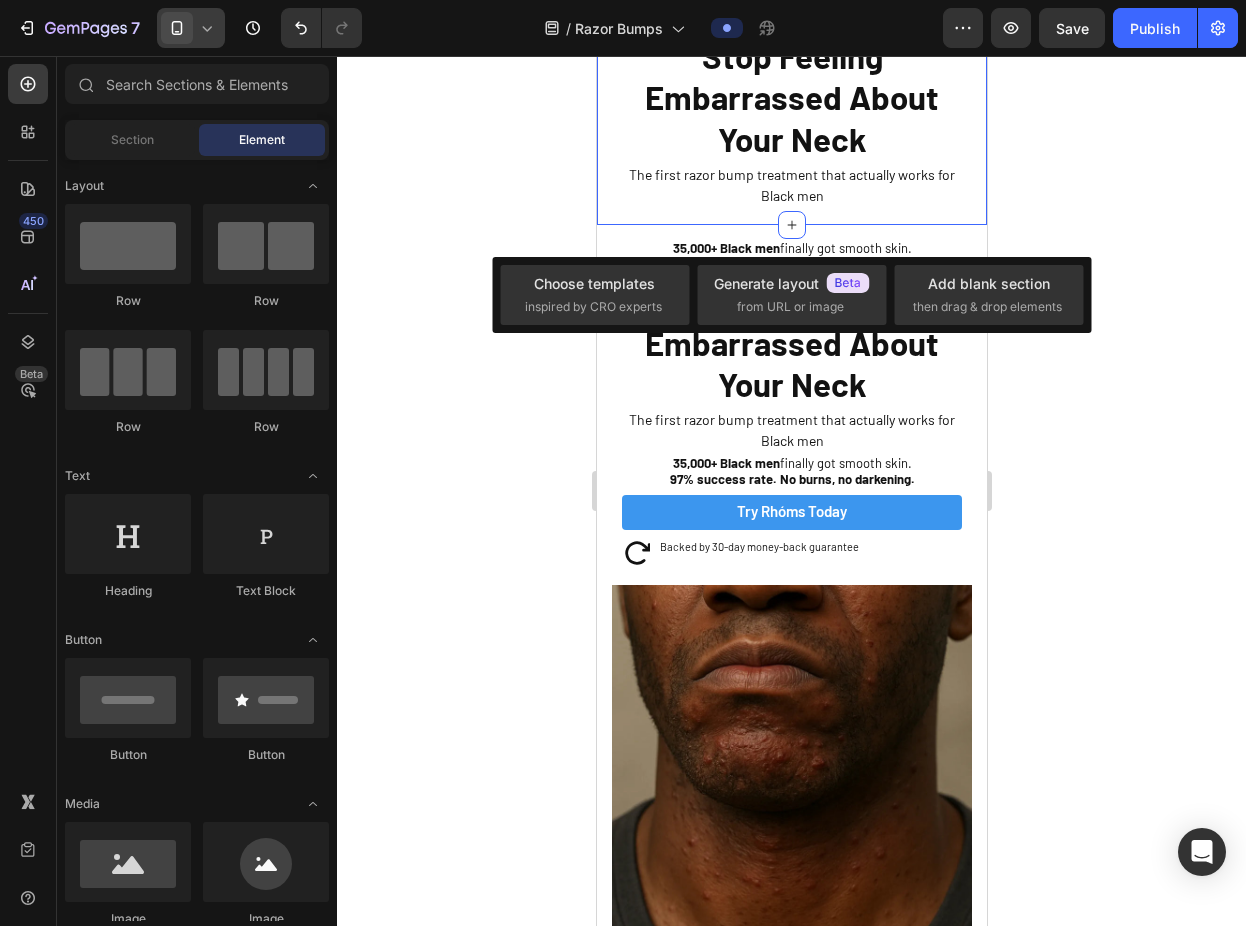 click on "Stop Feeling Embarrassed About Your Neck Heading The first razor bump treatment that actually works for Black men Text Block Sleepy Text Block Row Section 2" at bounding box center [791, 123] 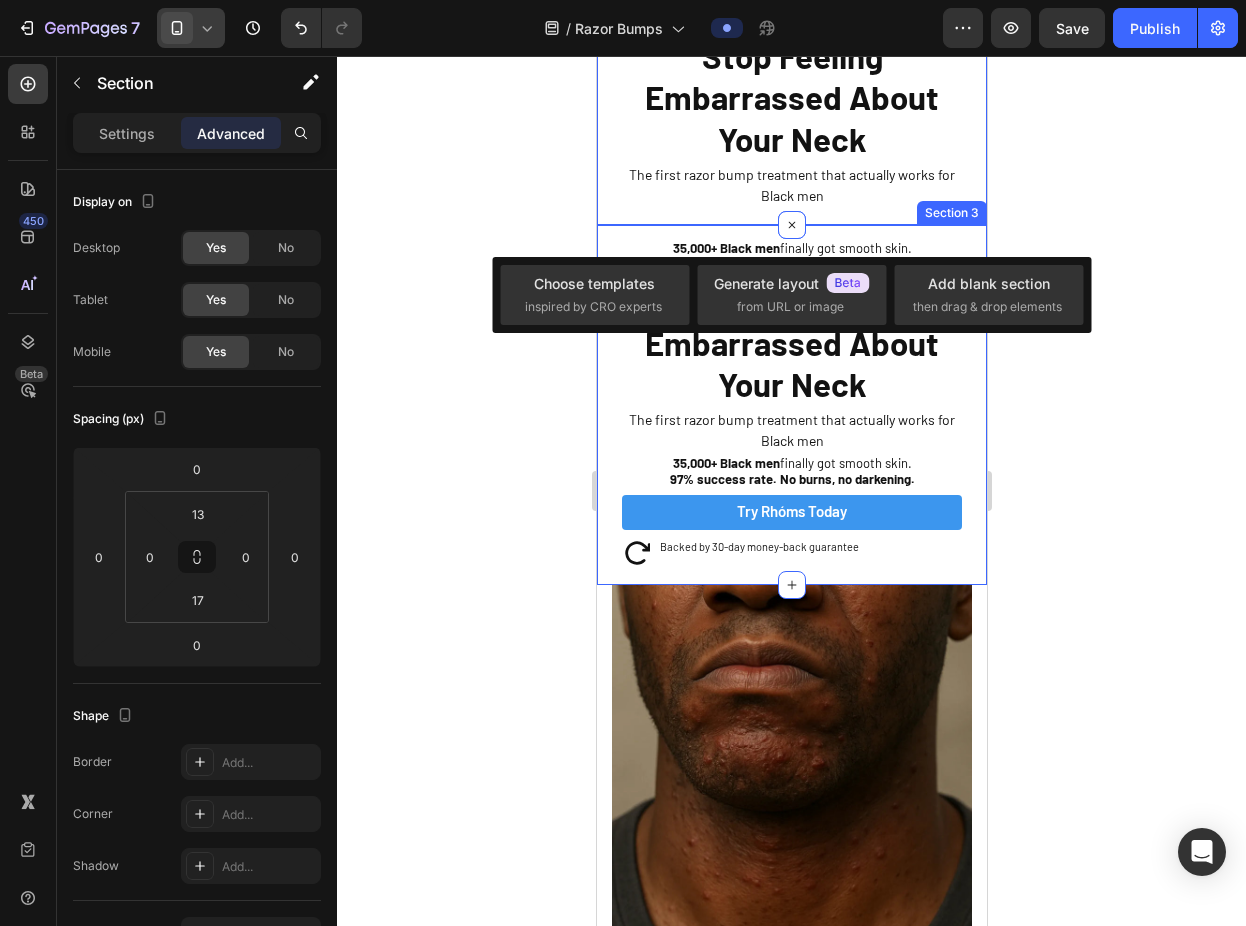 click on "35,000+ Black men  finally got smooth skin." at bounding box center [791, 248] 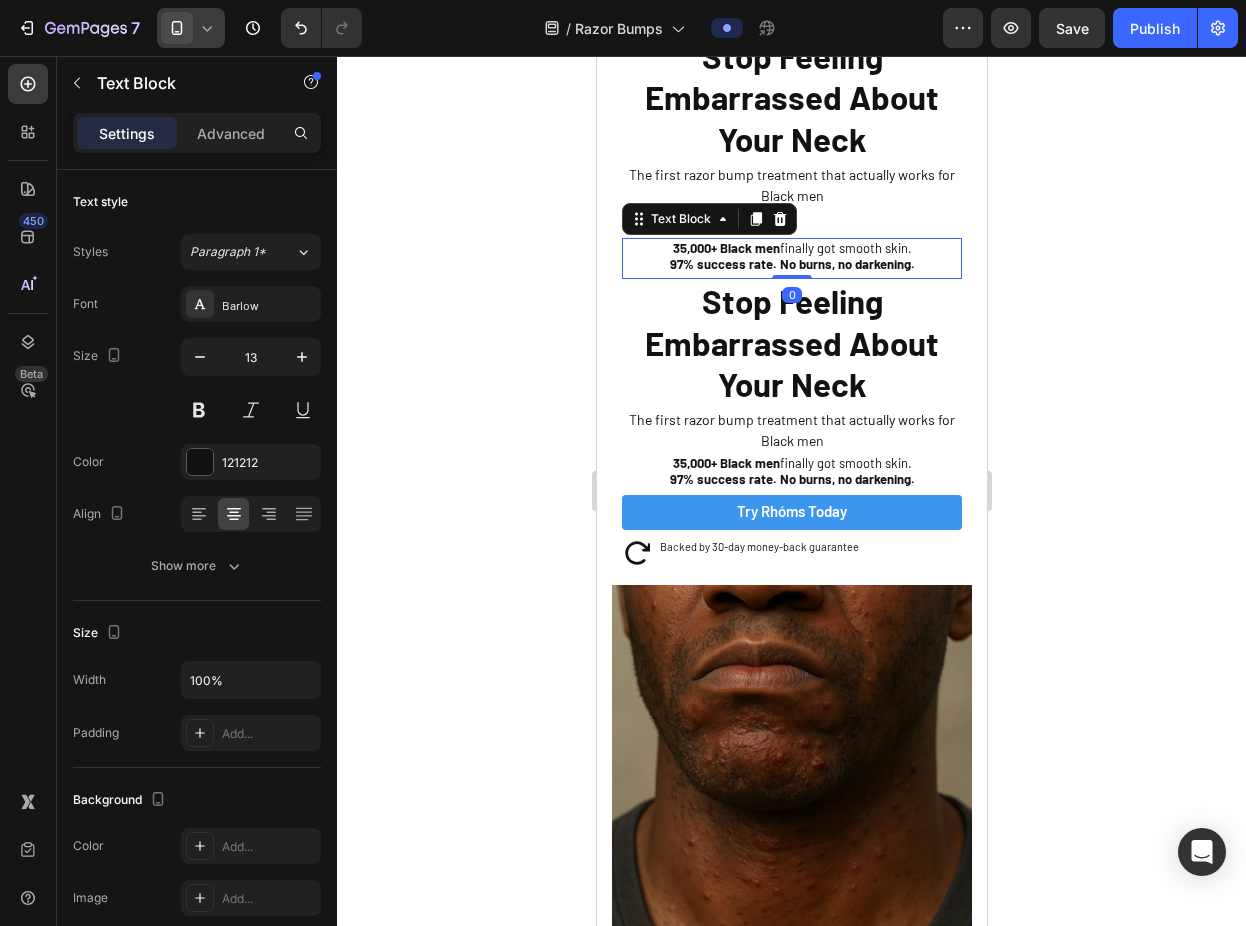 click on "35,000+ Black men  finally got smooth skin. 97% success rate. No burns, no darkening. Text Block   0 Sleepy Text Block Row" at bounding box center [791, 259] 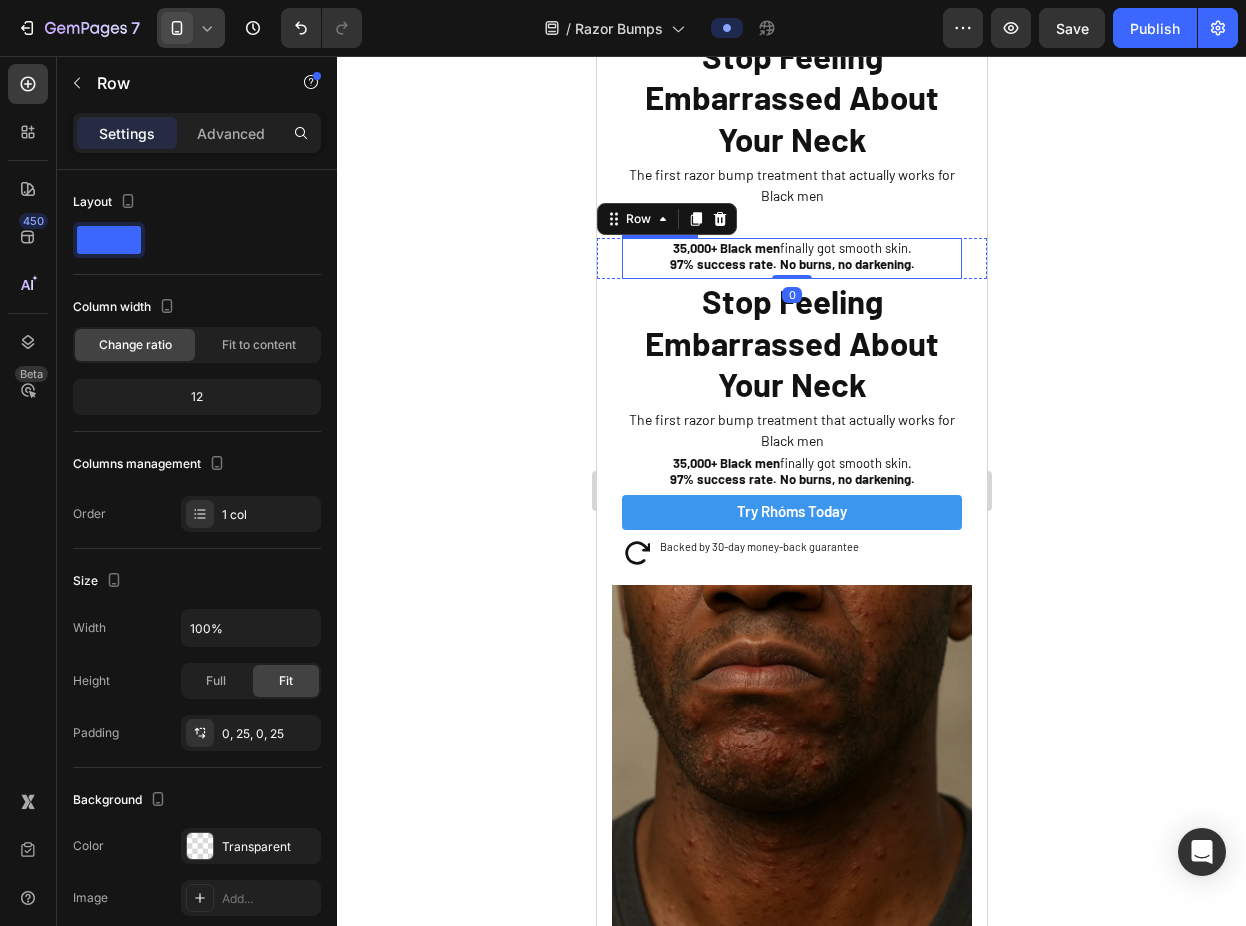 click on "35,000+ Black men  finally got smooth skin. 97% success rate. No burns, no darkening. Text Block Sleepy Text Block Row   0 Stop Feeling Embarrassed About Your Neck Heading The first razor bump treatment that actually works for Black men Text Block 35,000+ Black men  finally got smooth skin. 97% success rate. No burns, no darkening. Text Block Try Rhóms today Button
Icon Backed by 30-day money-back guarantee Text Block Row Sleepy Text Block Row Section 3" at bounding box center (791, 405) 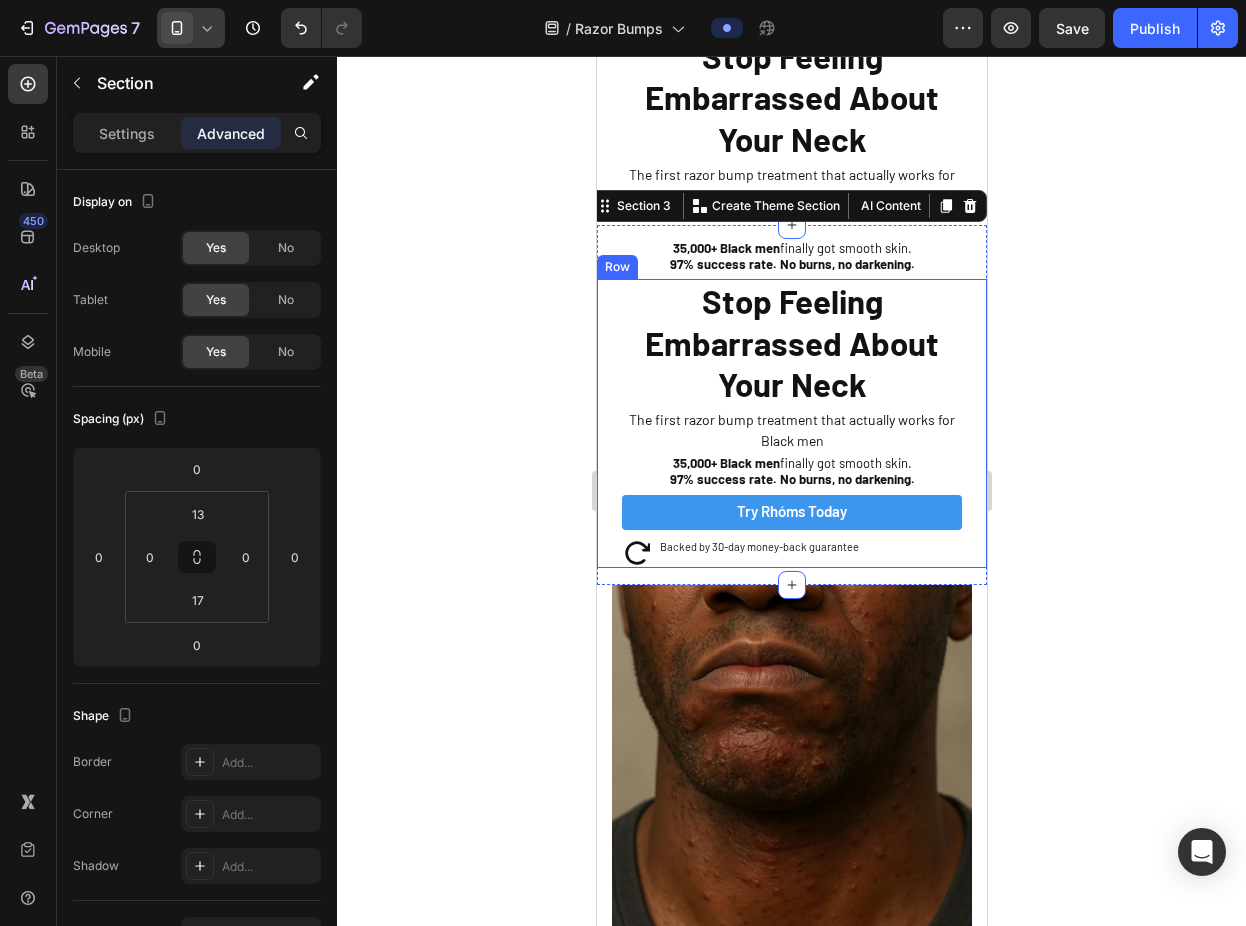 click on "35,000+ Black men  finally got smooth skin. 97% success rate. No burns, no darkening. Text Block Sleepy Text Block Row" at bounding box center (791, 259) 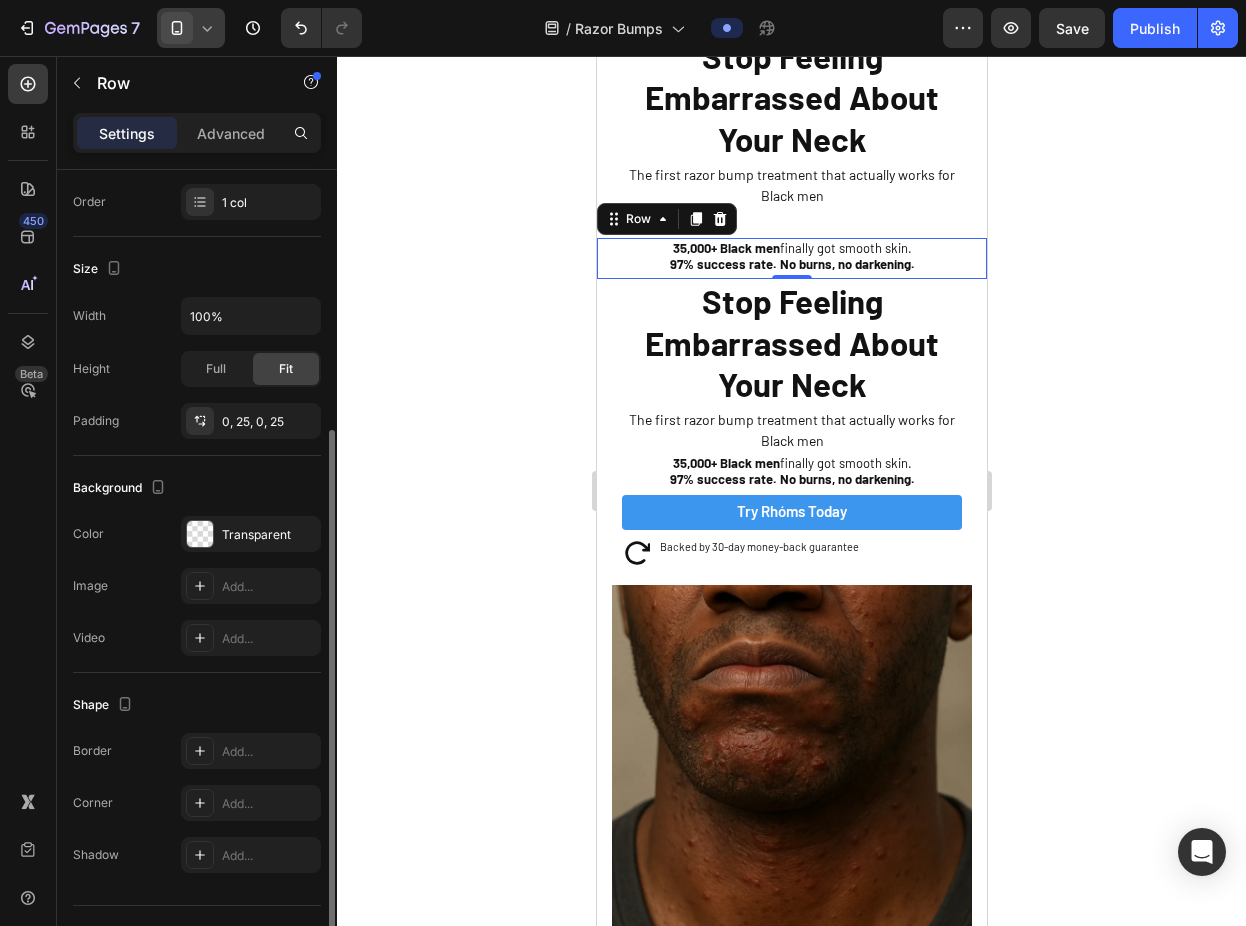 scroll, scrollTop: 344, scrollLeft: 0, axis: vertical 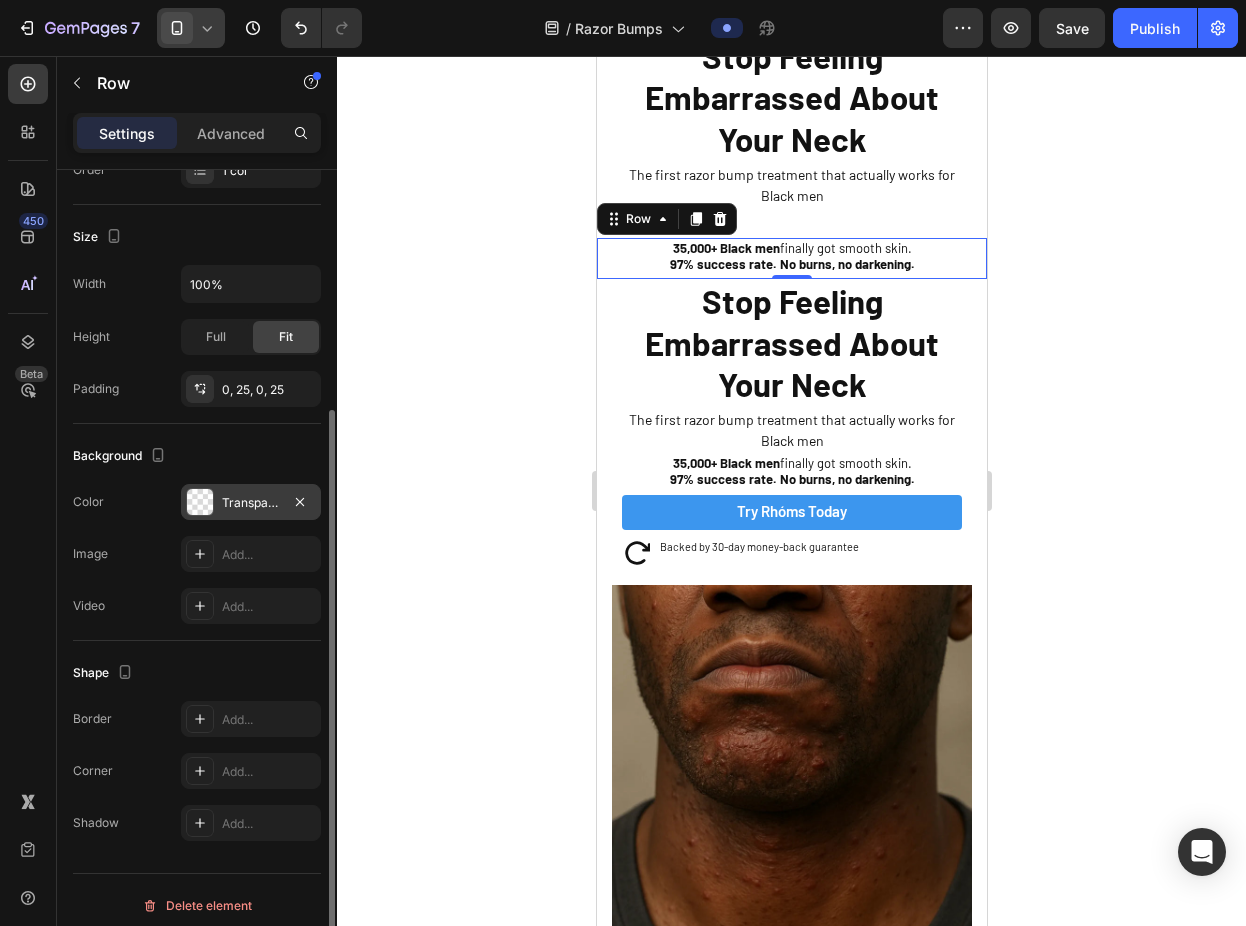 click on "Transparent" at bounding box center (251, 502) 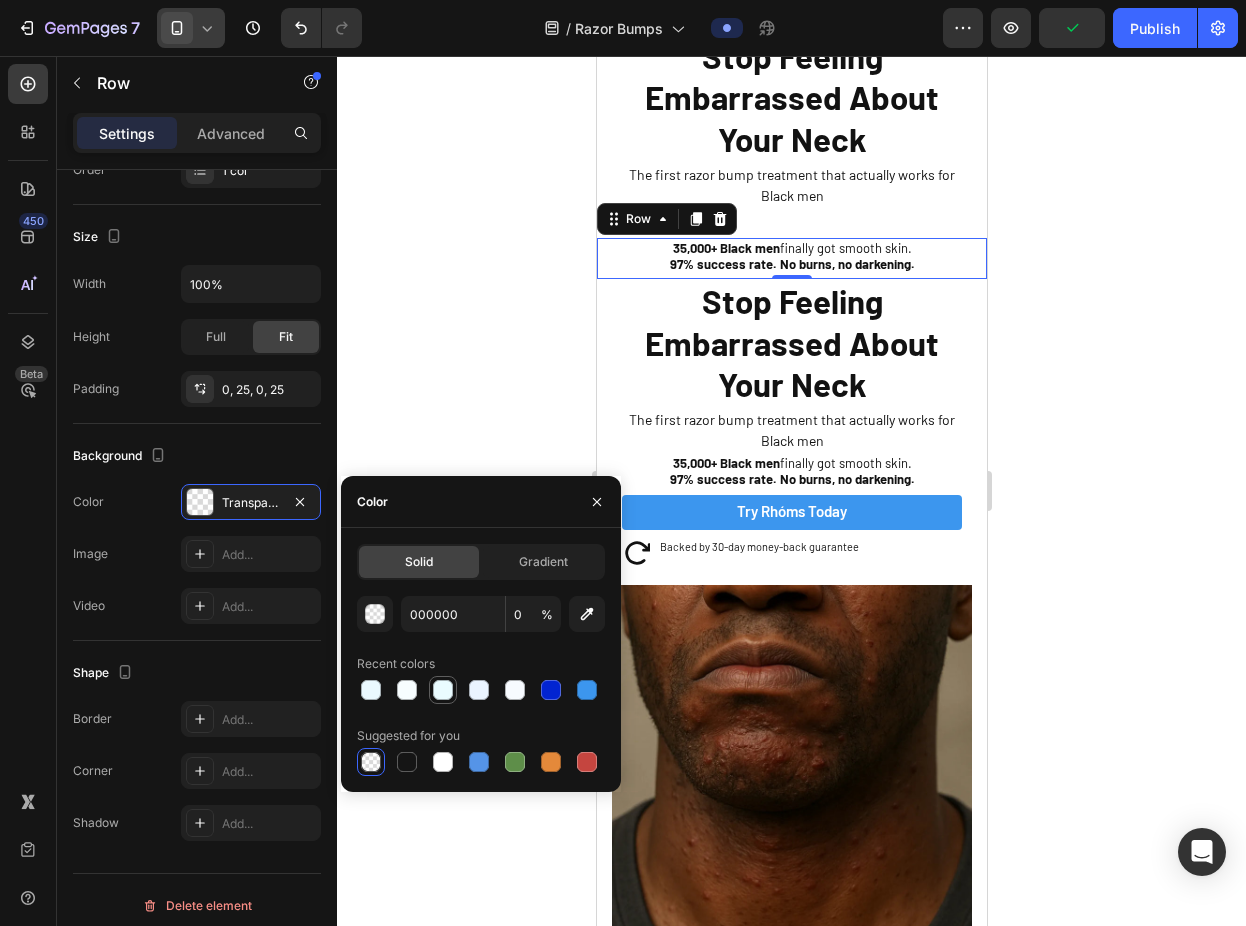 click at bounding box center [443, 690] 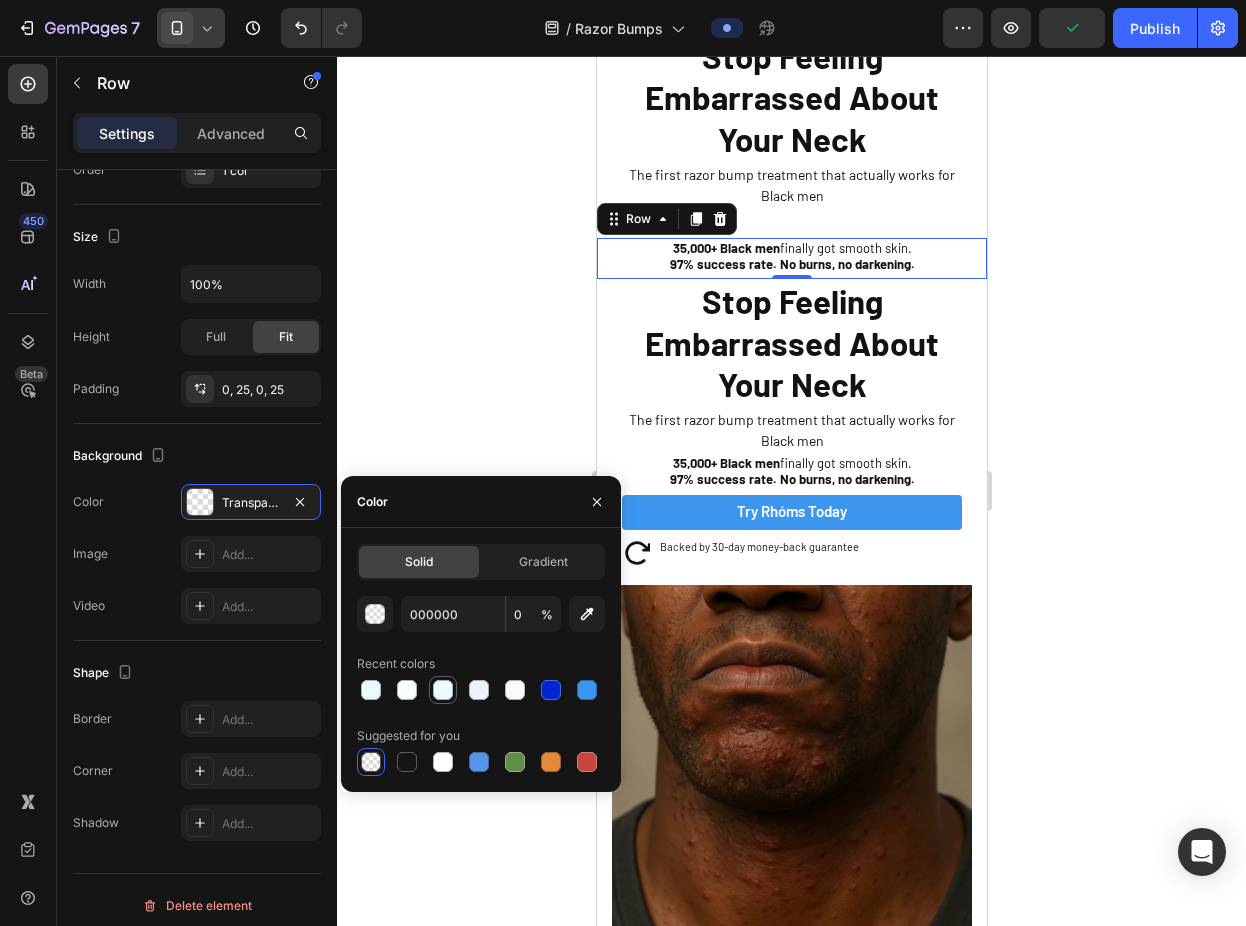 type on "EAFCFF" 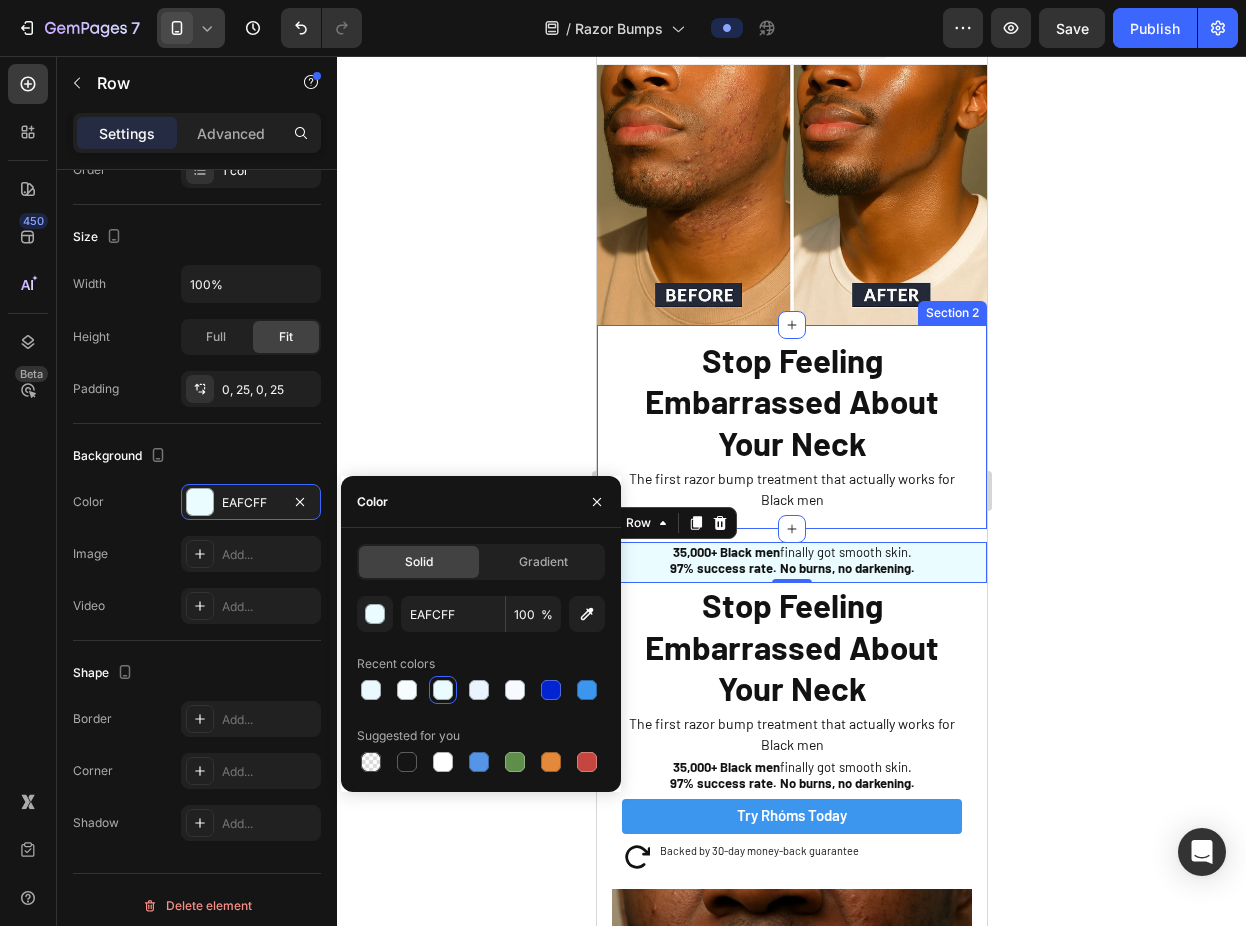 scroll, scrollTop: 0, scrollLeft: 0, axis: both 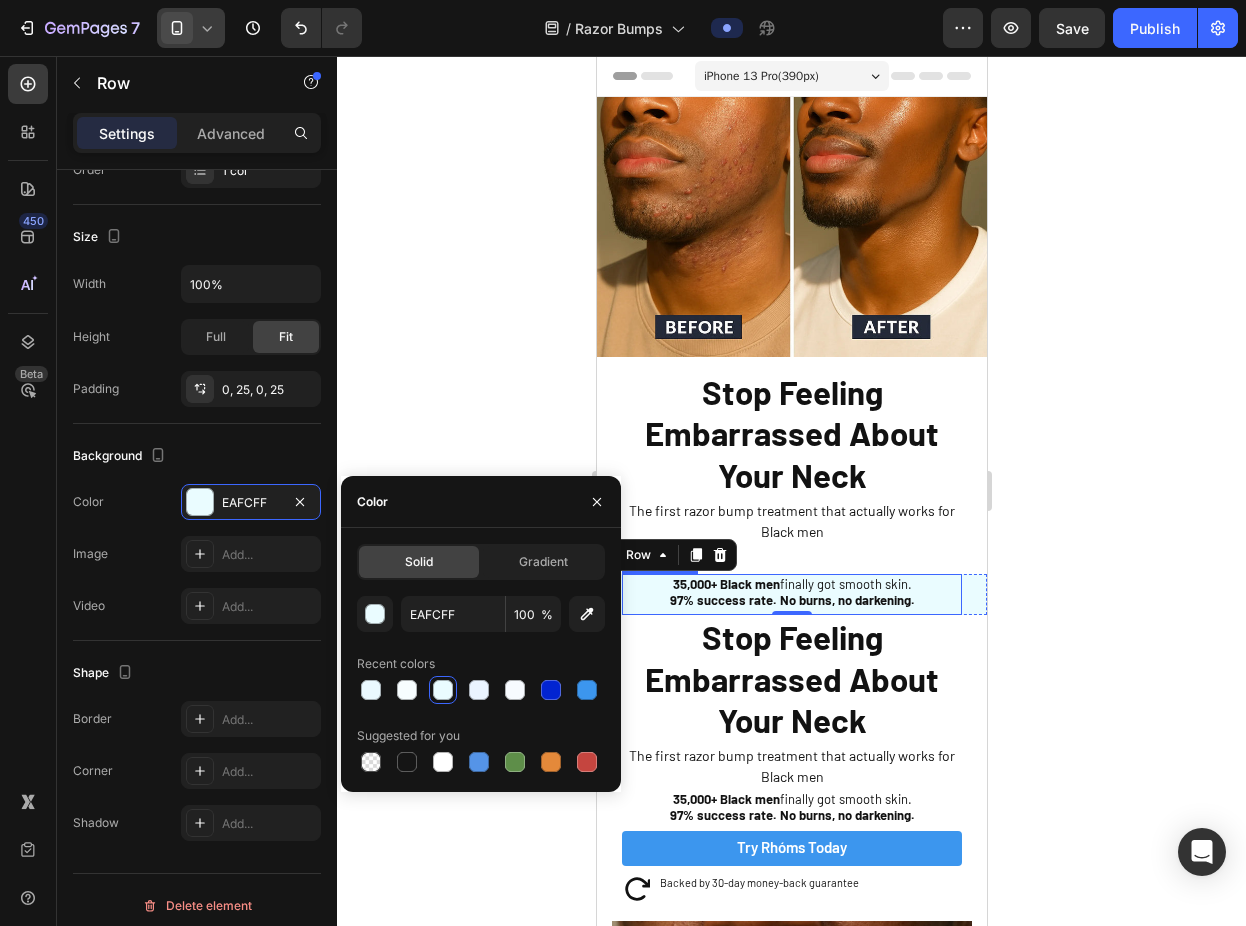 click on "35,000+ Black men  finally got smooth skin. 97% success rate. No burns, no darkening. Text Block Sleepy Text Block Row   0 Stop Feeling Embarrassed About Your Neck Heading The first razor bump treatment that actually works for Black men Text Block 35,000+ Black men  finally got smooth skin. 97% success rate. No burns, no darkening. Text Block Try Rhóms today Button
Icon Backed by 30-day money-back guarantee Text Block Row Sleepy Text Block Row Section 3" at bounding box center (791, 741) 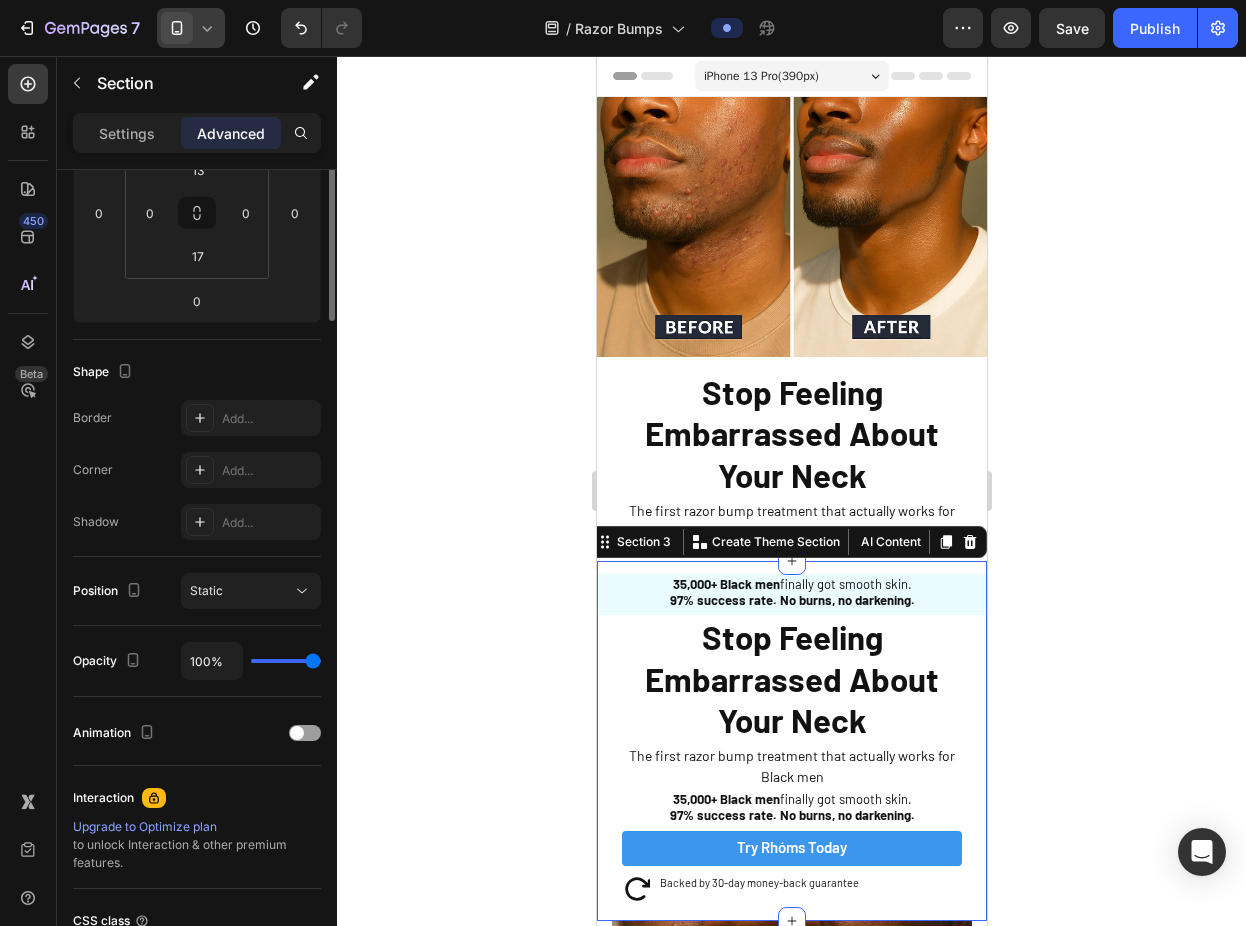 scroll, scrollTop: 0, scrollLeft: 0, axis: both 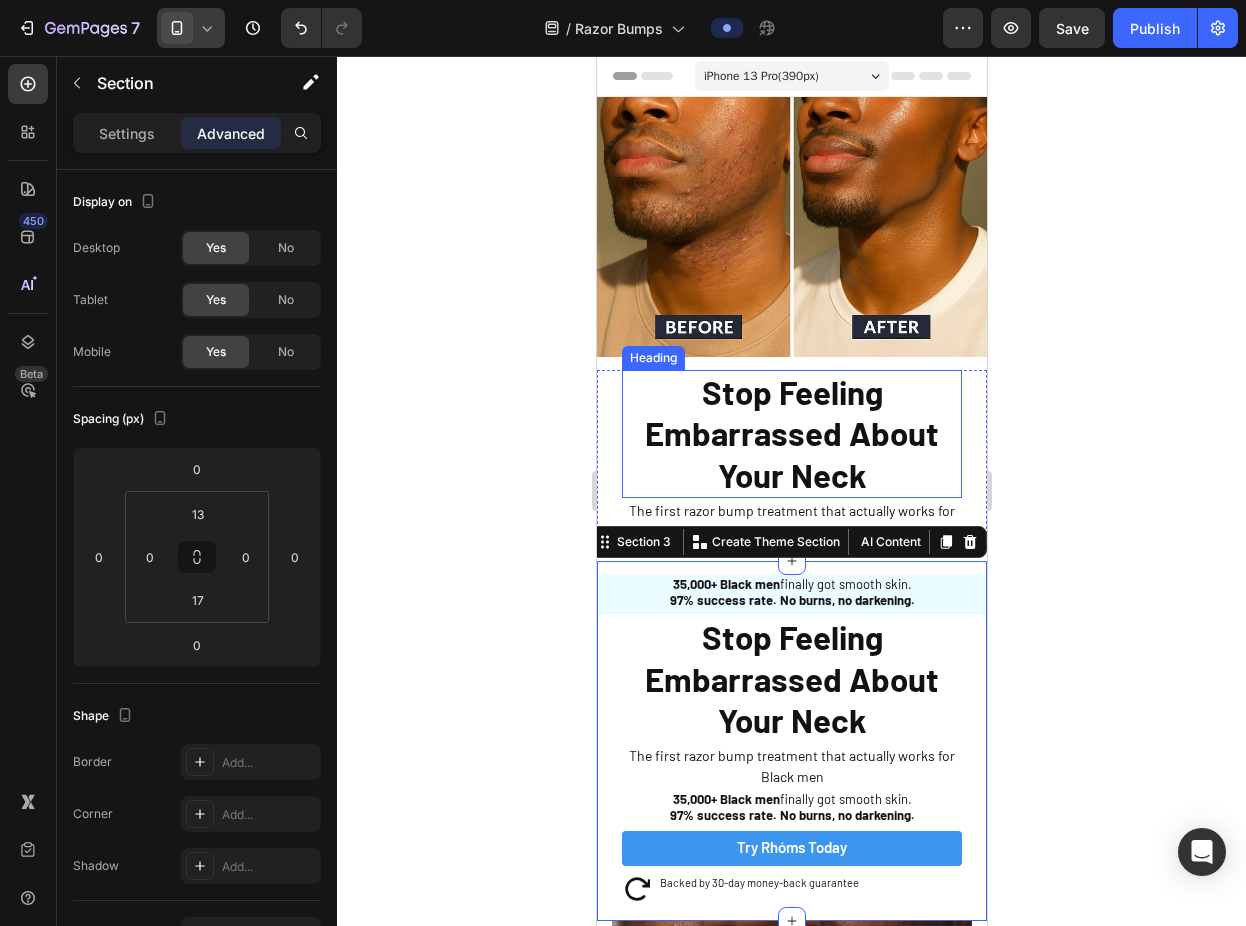 click on "Stop Feeling Embarrassed About Your Neck Heading The first razor bump treatment that actually works for Black men Text Block Sleepy Text Block Row" at bounding box center (791, 457) 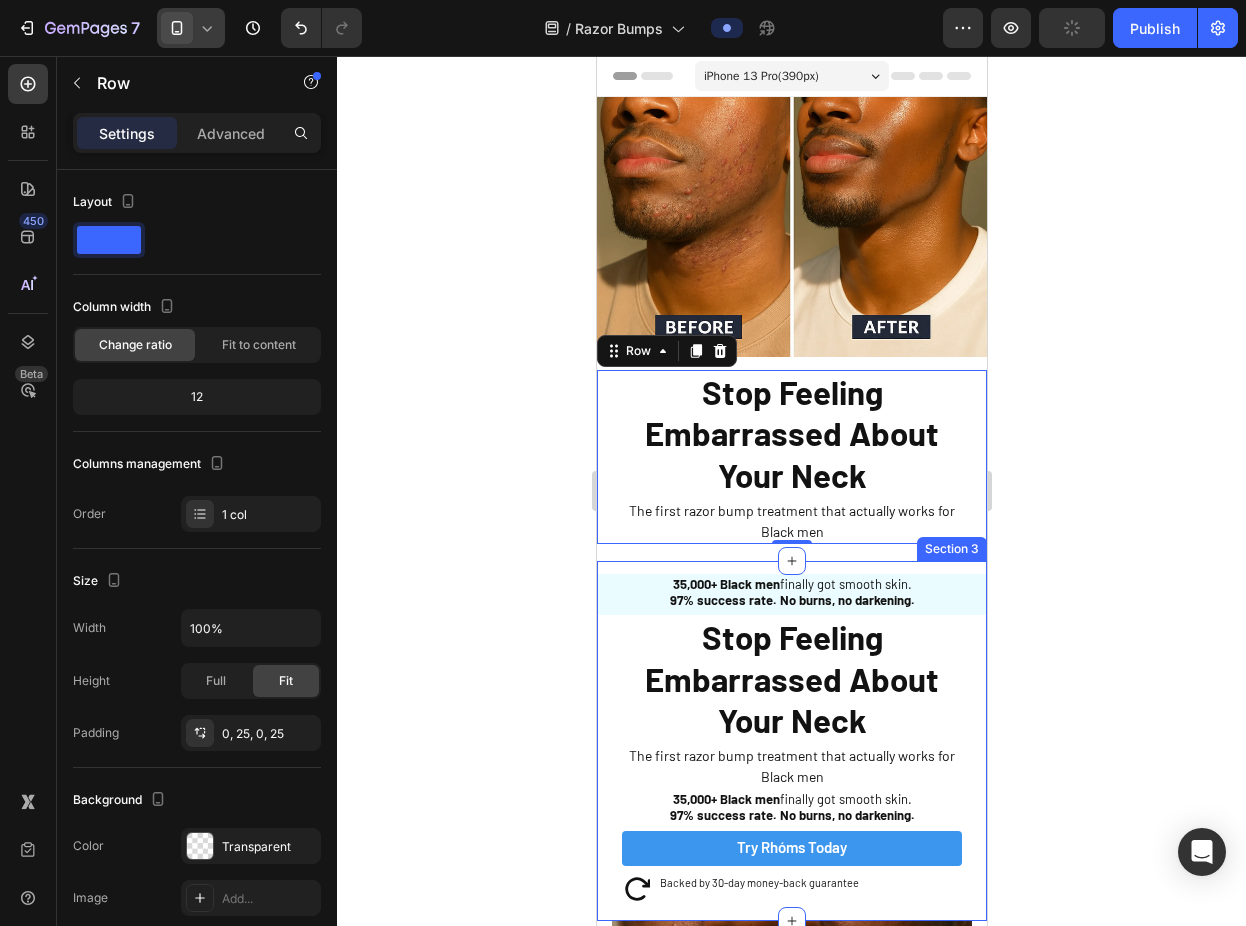 click on "Section 3" at bounding box center [951, 549] 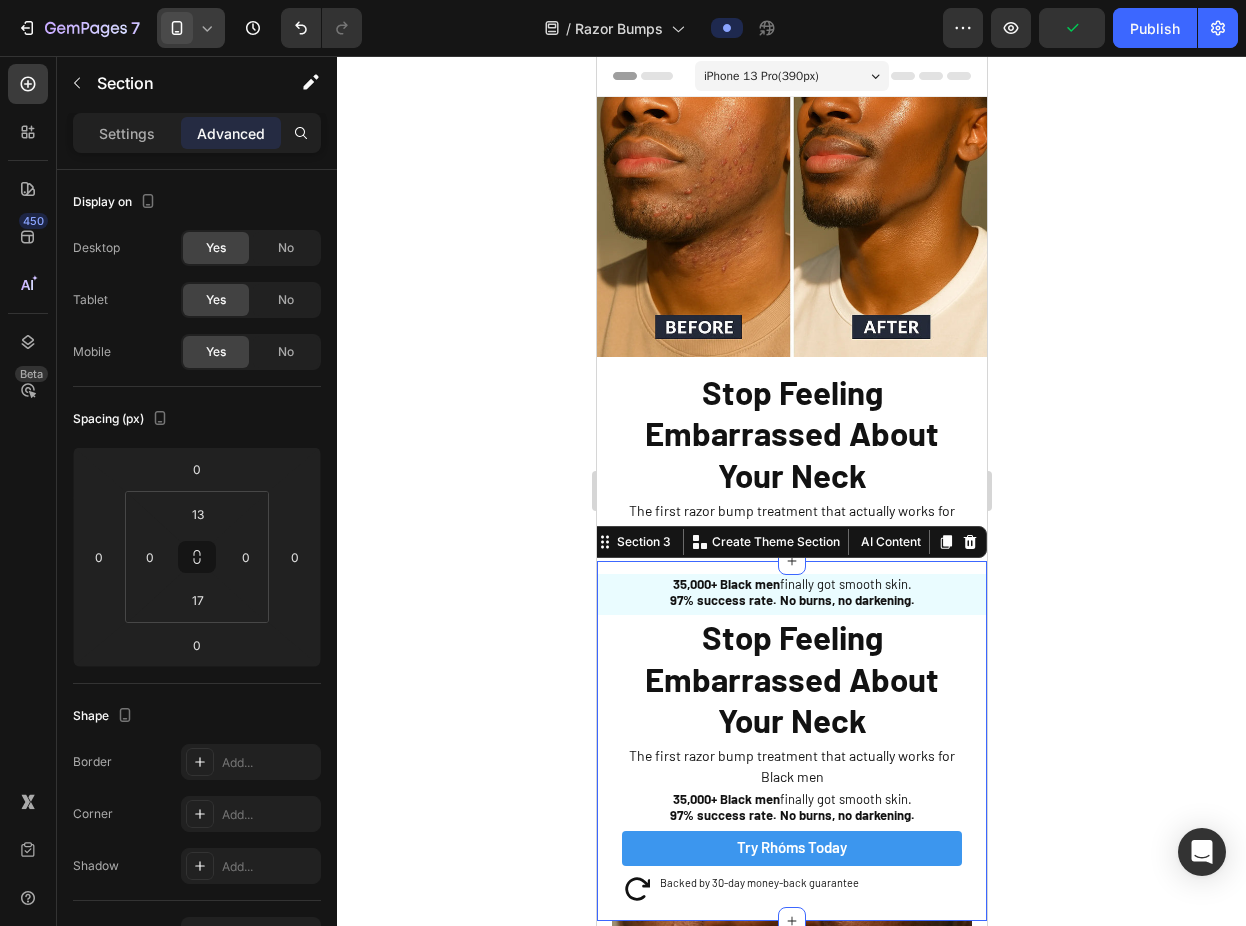 click 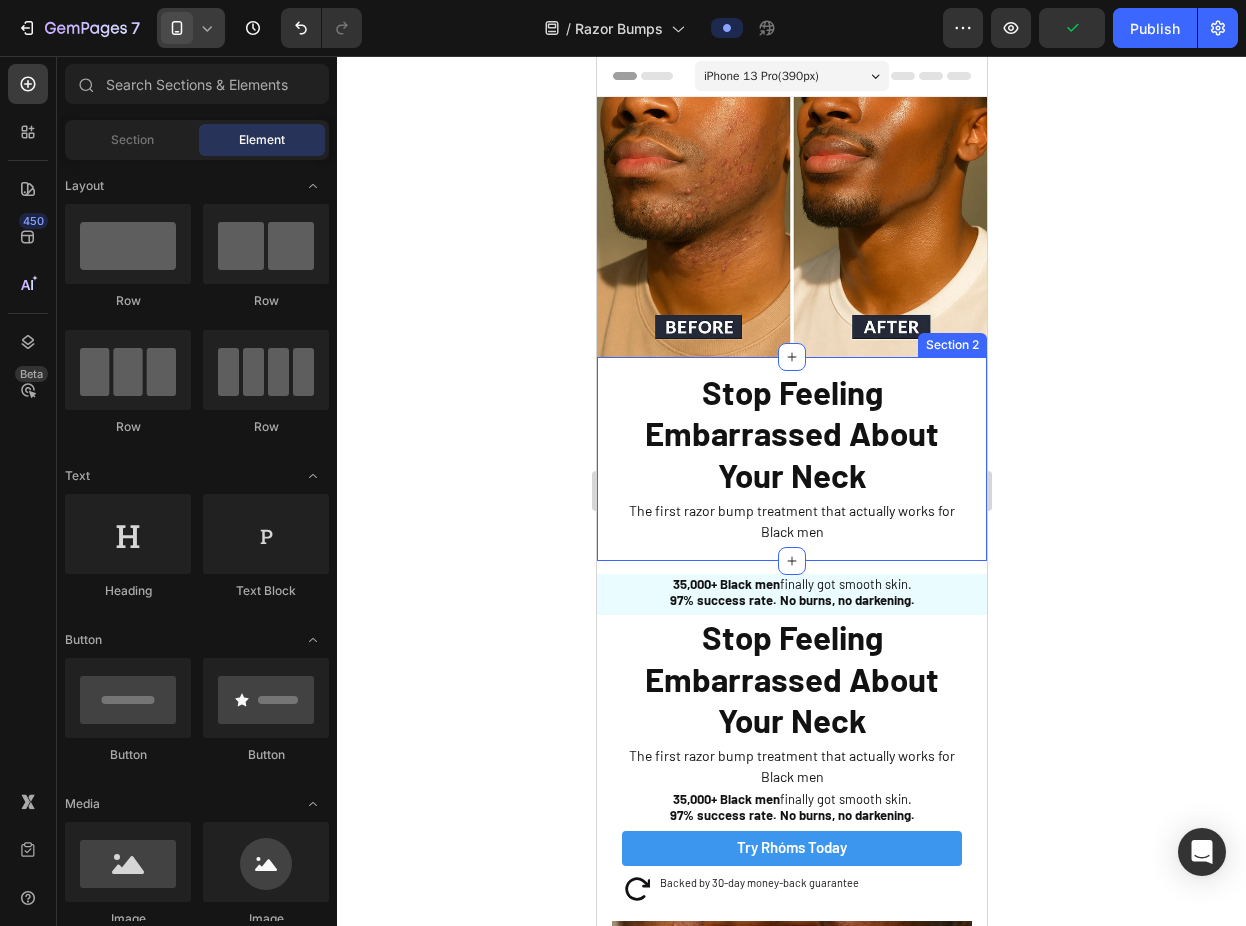 click on "Stop Feeling Embarrassed About Your Neck Heading The first razor bump treatment that actually works for Black men Text Block Sleepy Text Block Row Section 2" at bounding box center (791, 459) 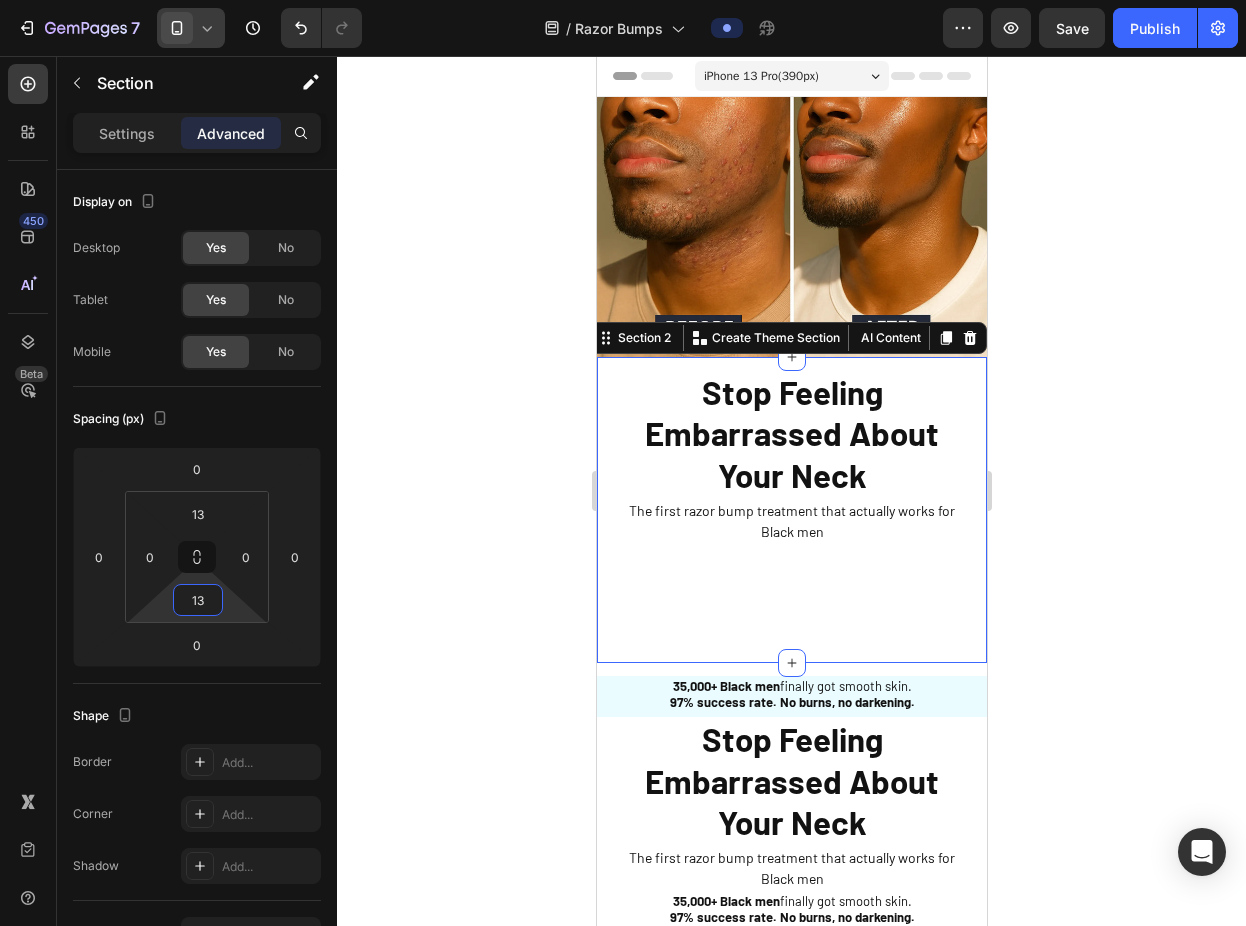 type on "0" 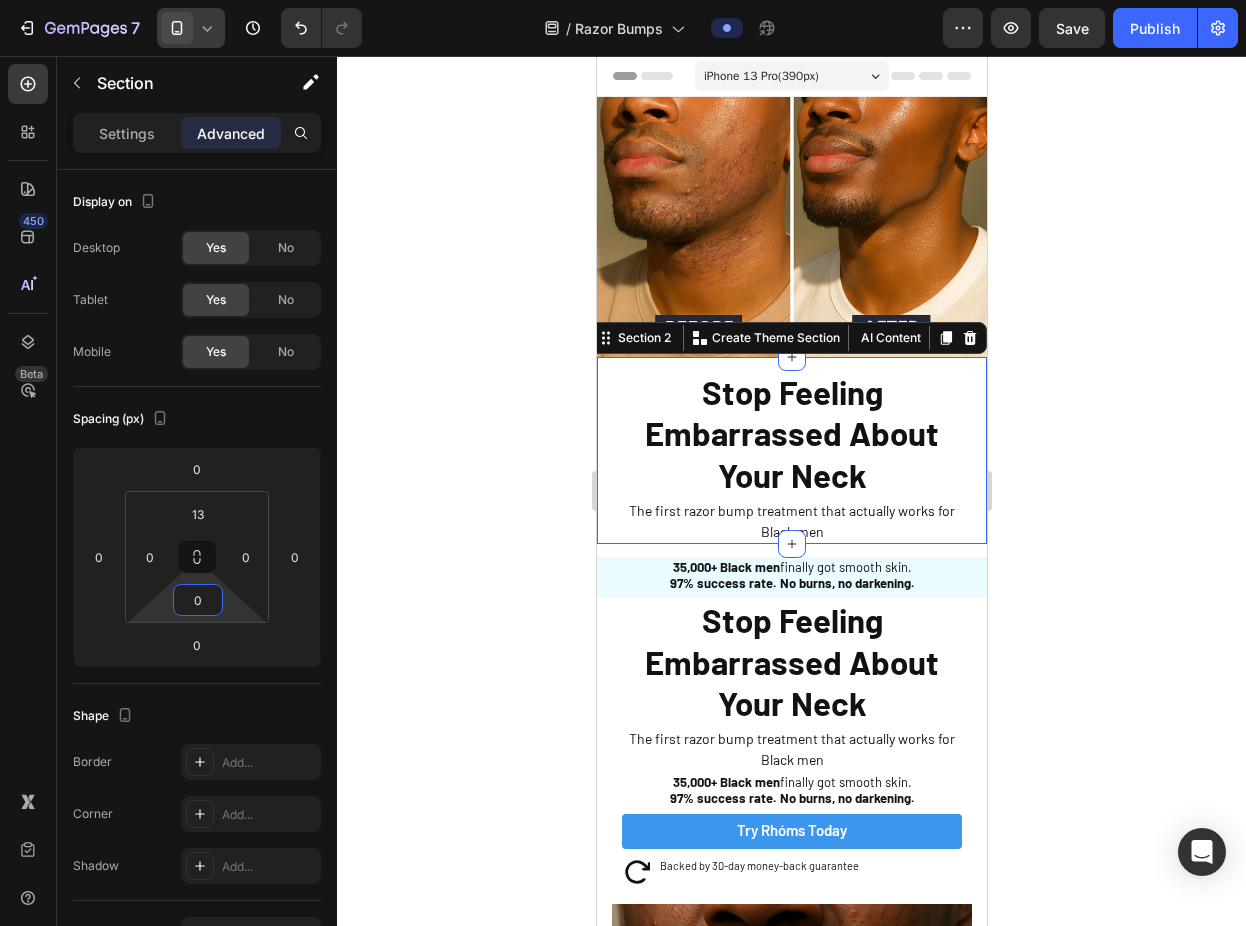 drag, startPoint x: 235, startPoint y: 612, endPoint x: 234, endPoint y: 663, distance: 51.009804 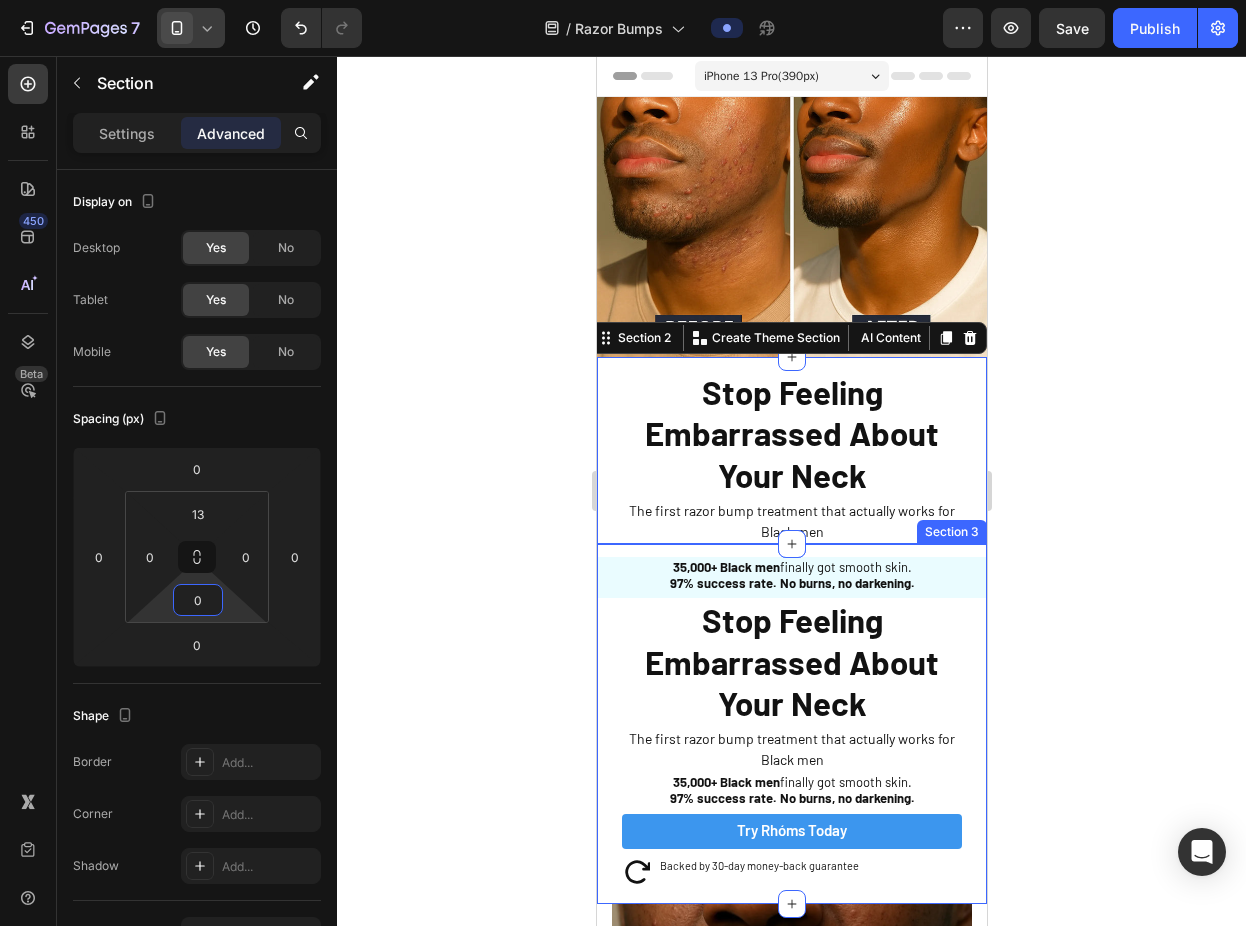 click on "35,000+ Black men  finally got smooth skin. 97% success rate. No burns, no darkening. Text Block Sleepy Text Block Row Stop Feeling Embarrassed About Your Neck Heading The first razor bump treatment that actually works for Black men Text Block 35,000+ Black men  finally got smooth skin. 97% success rate. No burns, no darkening. Text Block Try Rhóms today Button
Icon Backed by 30-day money-back guarantee Text Block Row Sleepy Text Block Row Section 3" at bounding box center [791, 724] 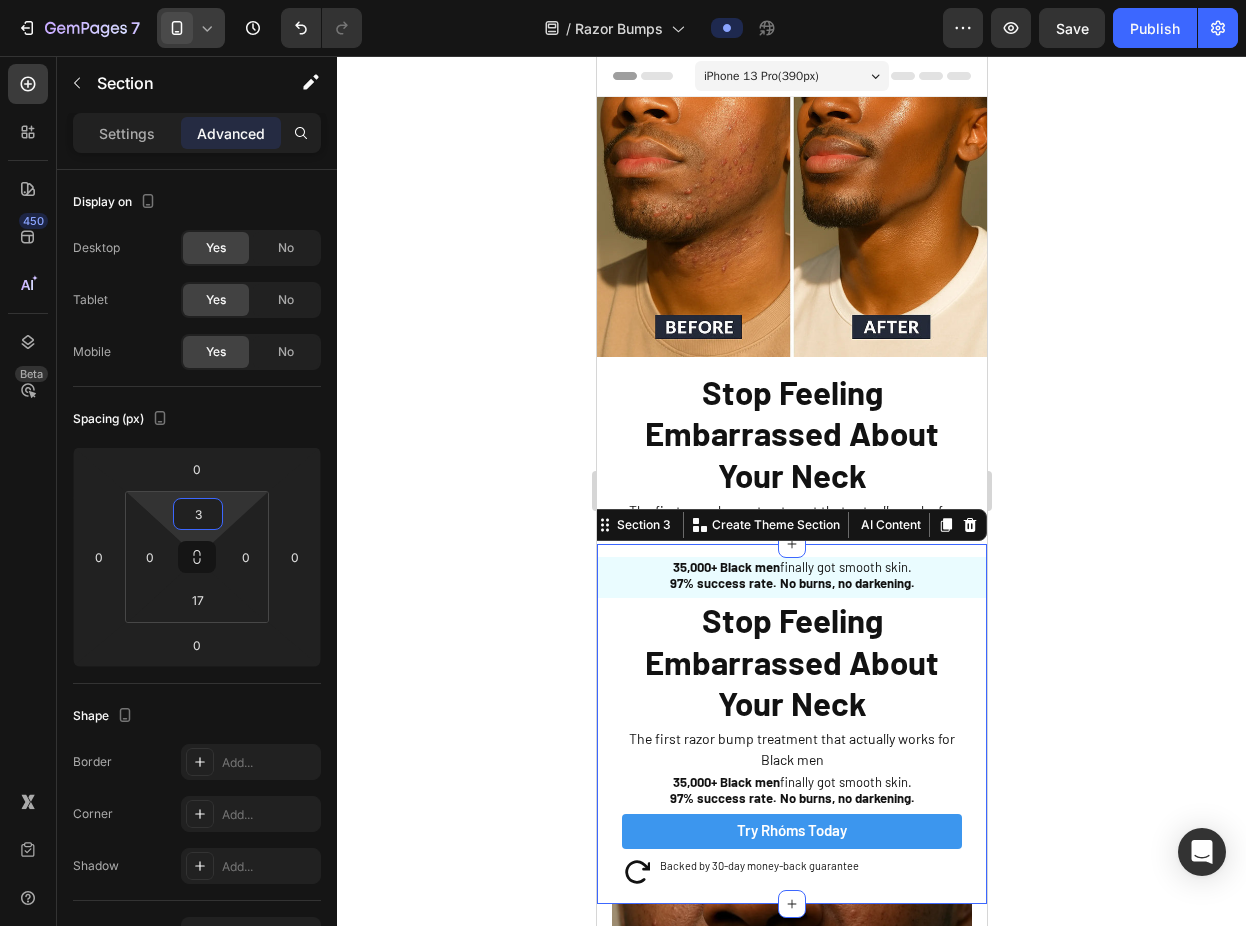 type on "0" 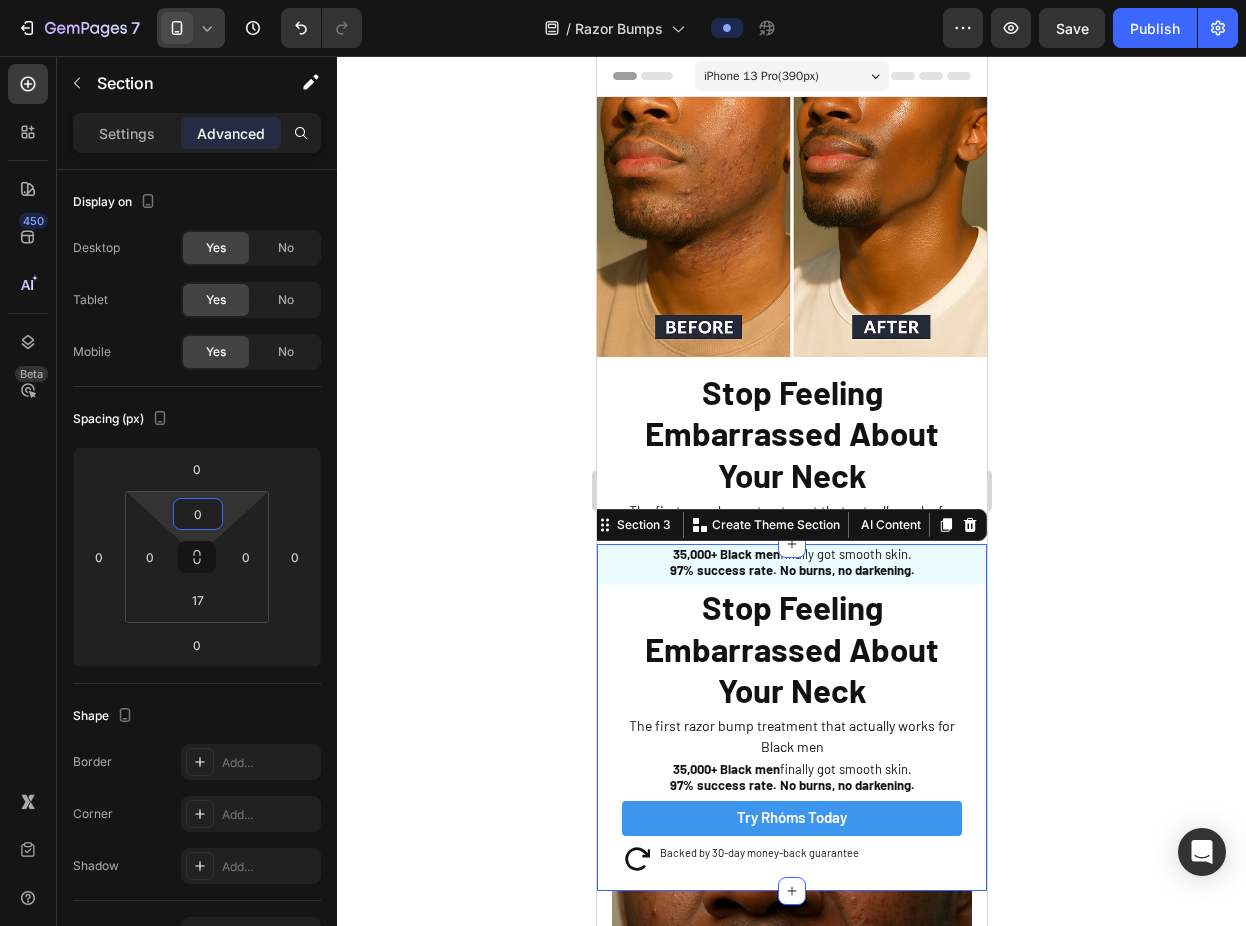drag, startPoint x: 225, startPoint y: 510, endPoint x: 225, endPoint y: 524, distance: 14 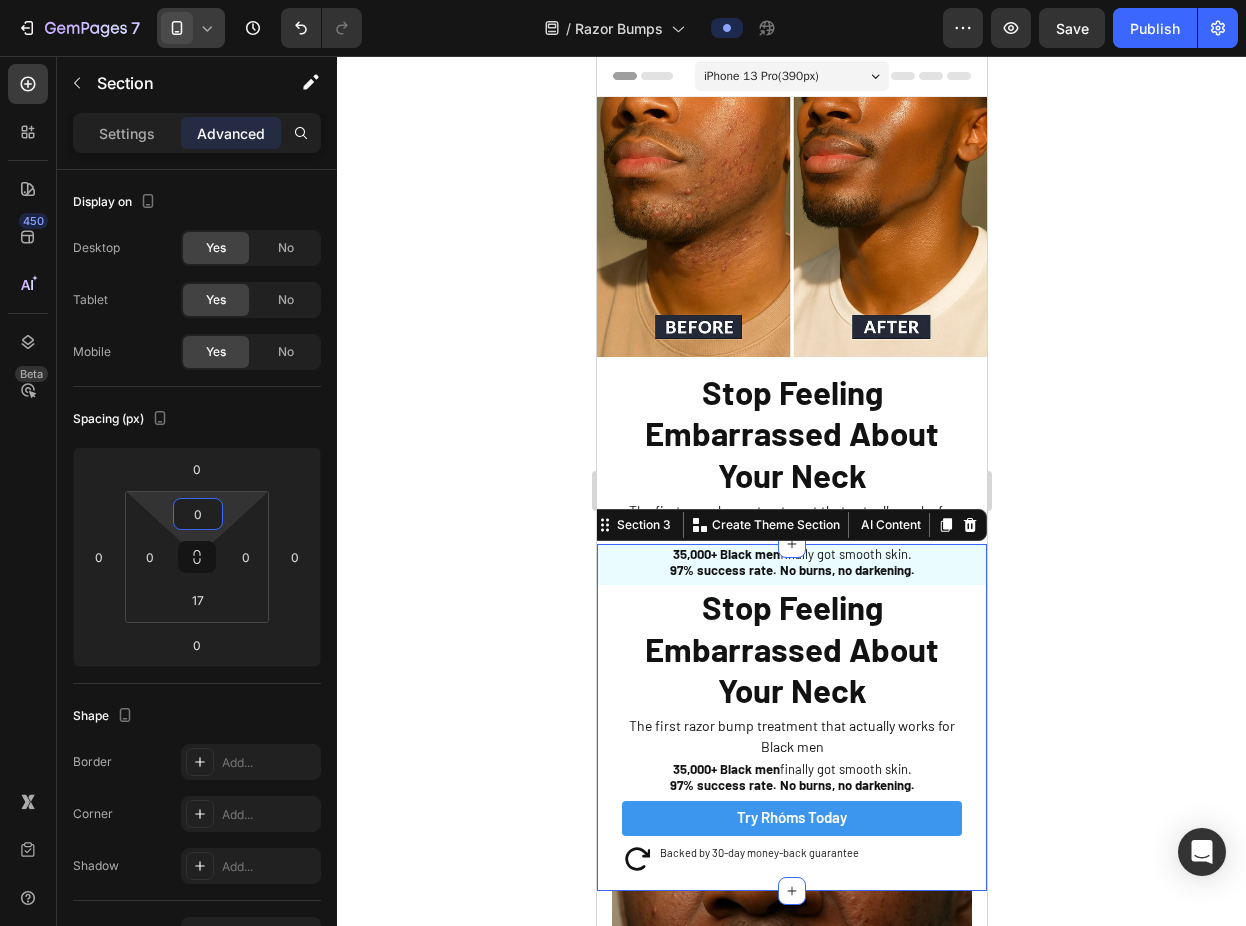 click on "7  Version history  /  Razor Bumps Preview  Save   Publish  450 Beta Sections(18) Elements(83) Section Element Hero Section Product Detail Brands Trusted Badges Guarantee Product Breakdown How to use Testimonials Compare Bundle FAQs Social Proof Brand Story Product List Collection Blog List Contact Sticky Add to Cart Custom Footer Browse Library 450 Layout
Row
Row
Row
Row Text
Heading
Text Block Button
Button
Button Media
Image
Image" at bounding box center [623, 0] 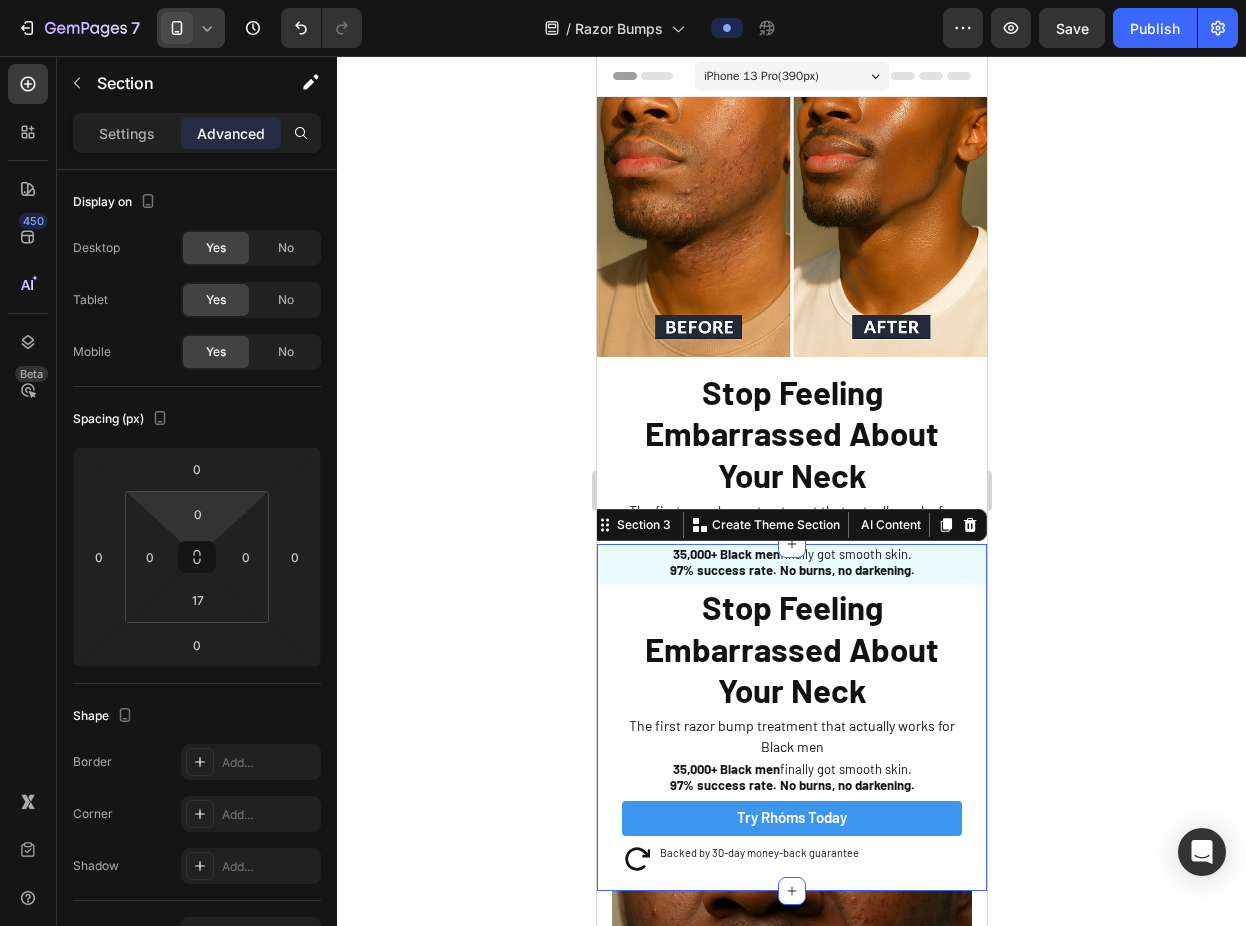 click 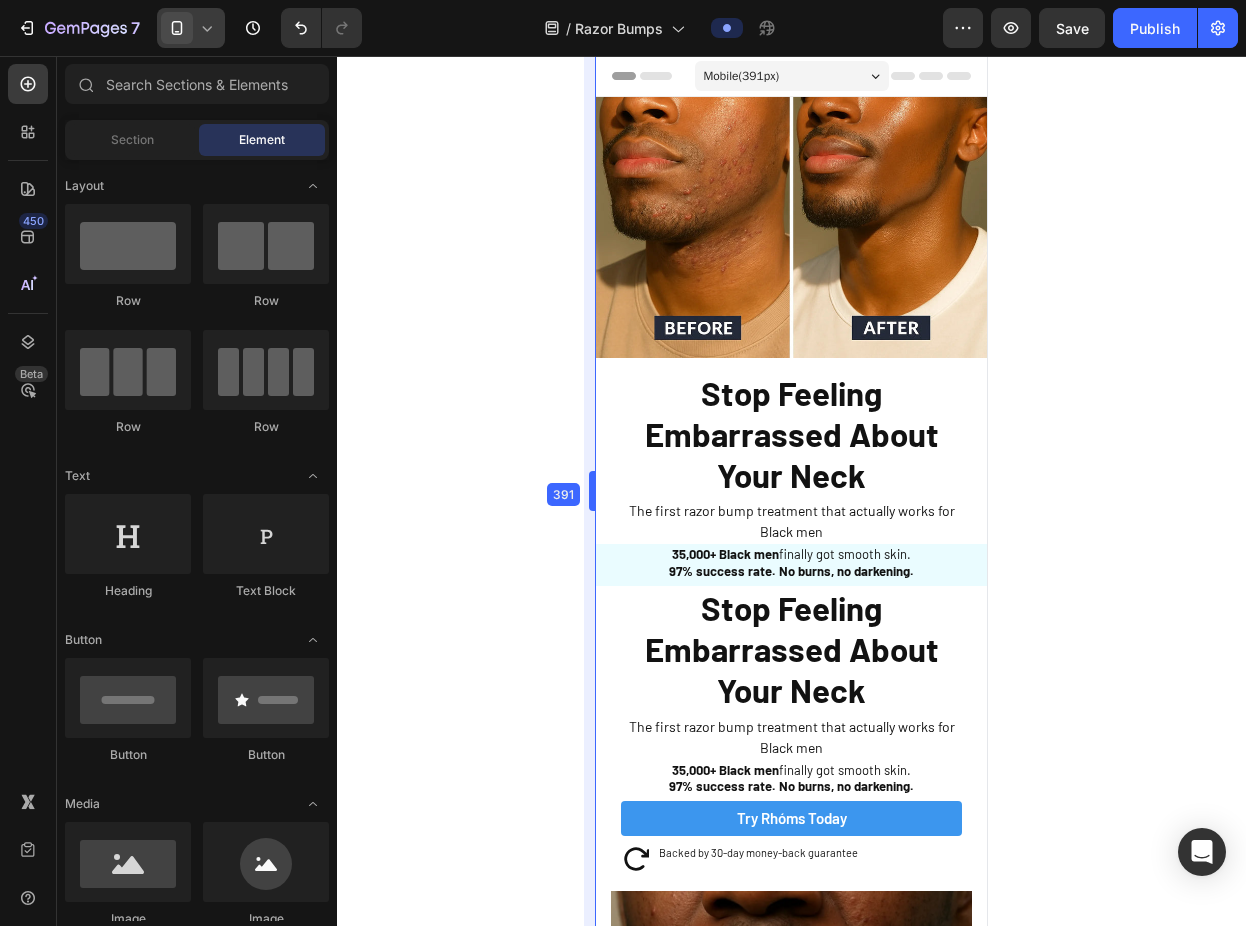drag, startPoint x: 594, startPoint y: 578, endPoint x: 8, endPoint y: 522, distance: 588.6697 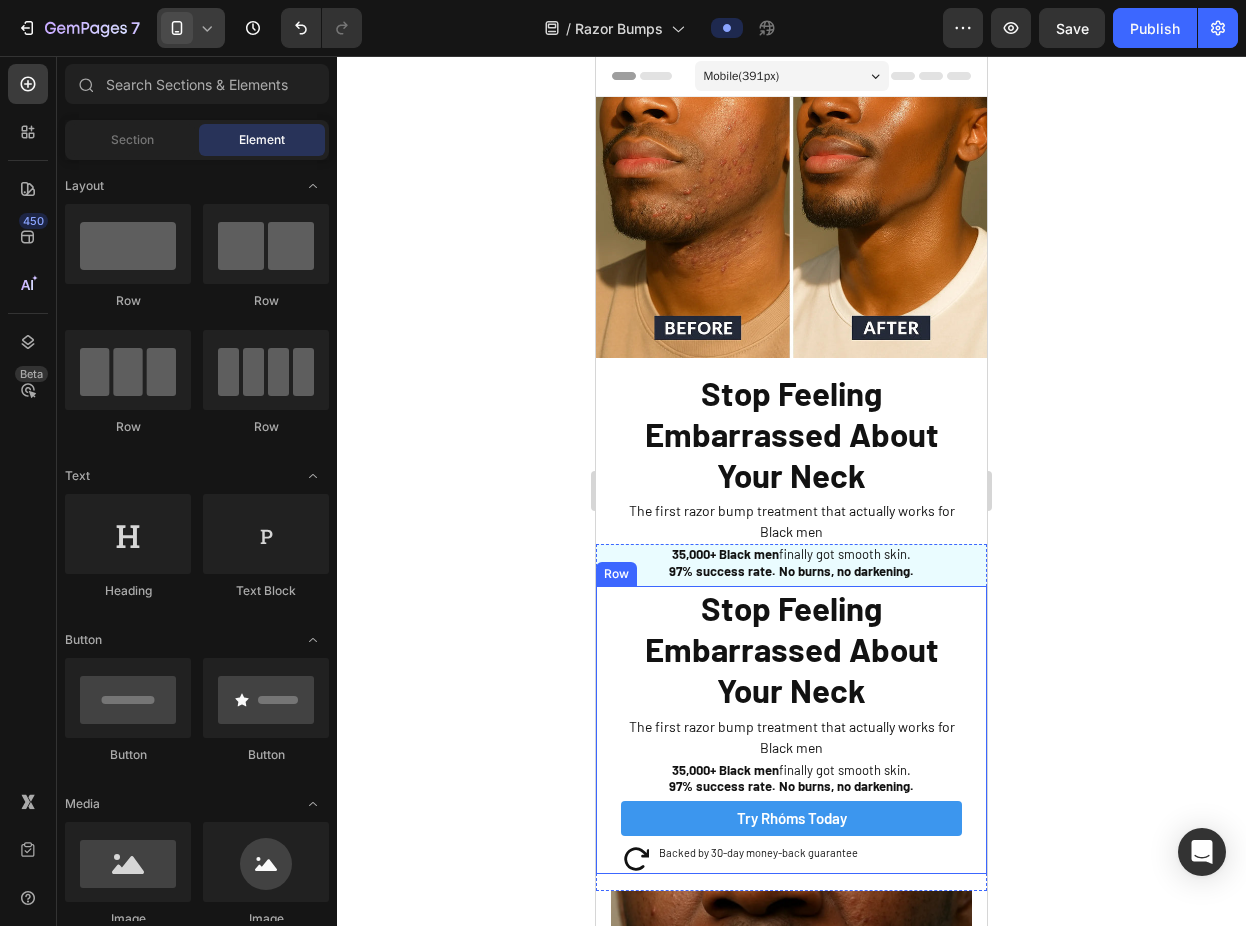 click on "Stop Feeling Embarrassed About Your Neck Heading The first razor bump treatment that actually works for Black men Text Block 35,000+ Black men  finally got smooth skin. 97% success rate. No burns, no darkening. Text Block Try Rhóms today Button
Icon Backed by 30-day money-back guarantee Text Block Row Sleepy Text Block Row" at bounding box center (791, 730) 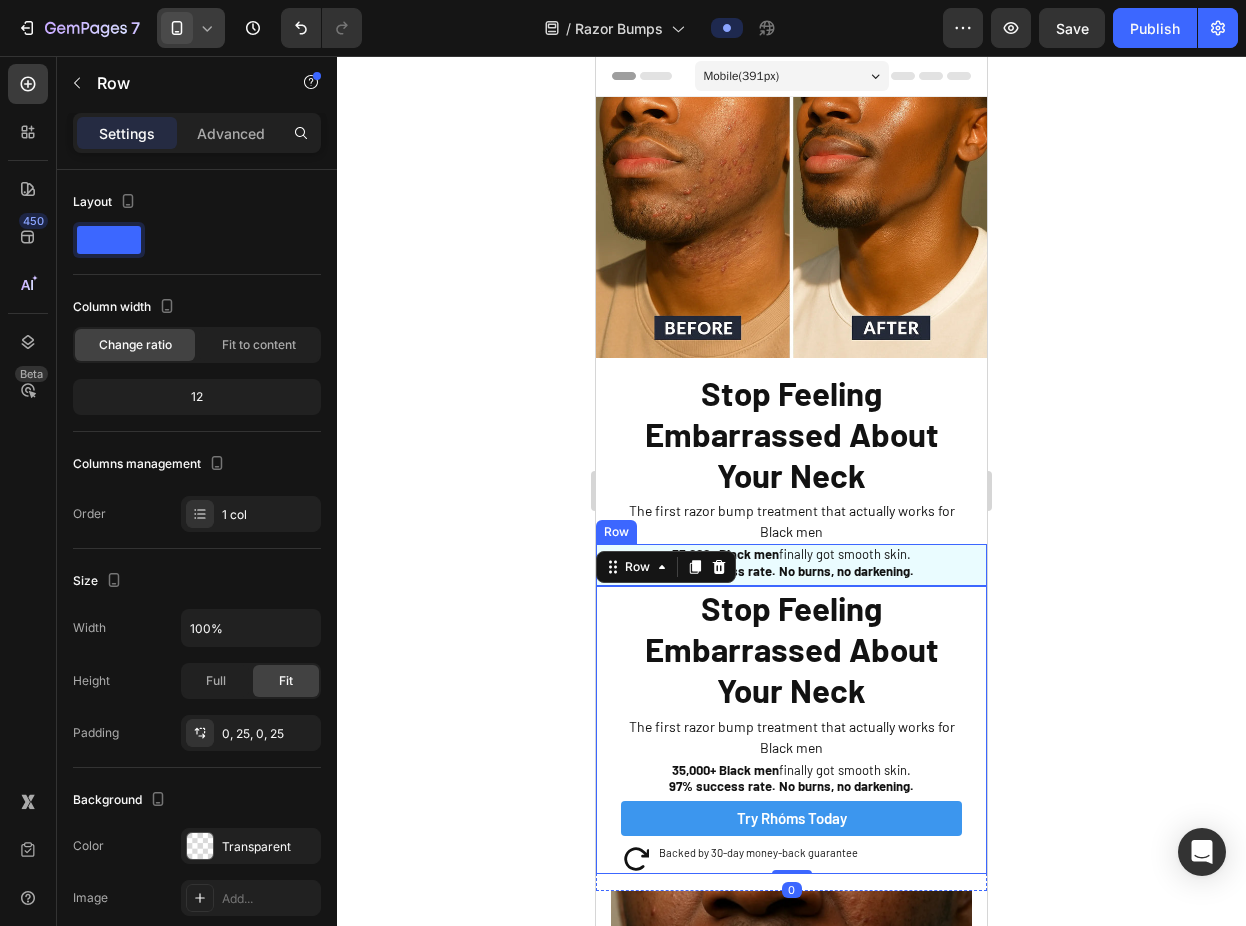 click on "35,000+ Black men  finally got smooth skin. 97% success rate. No burns, no darkening. Text Block Sleepy Text Block Row" at bounding box center (791, 565) 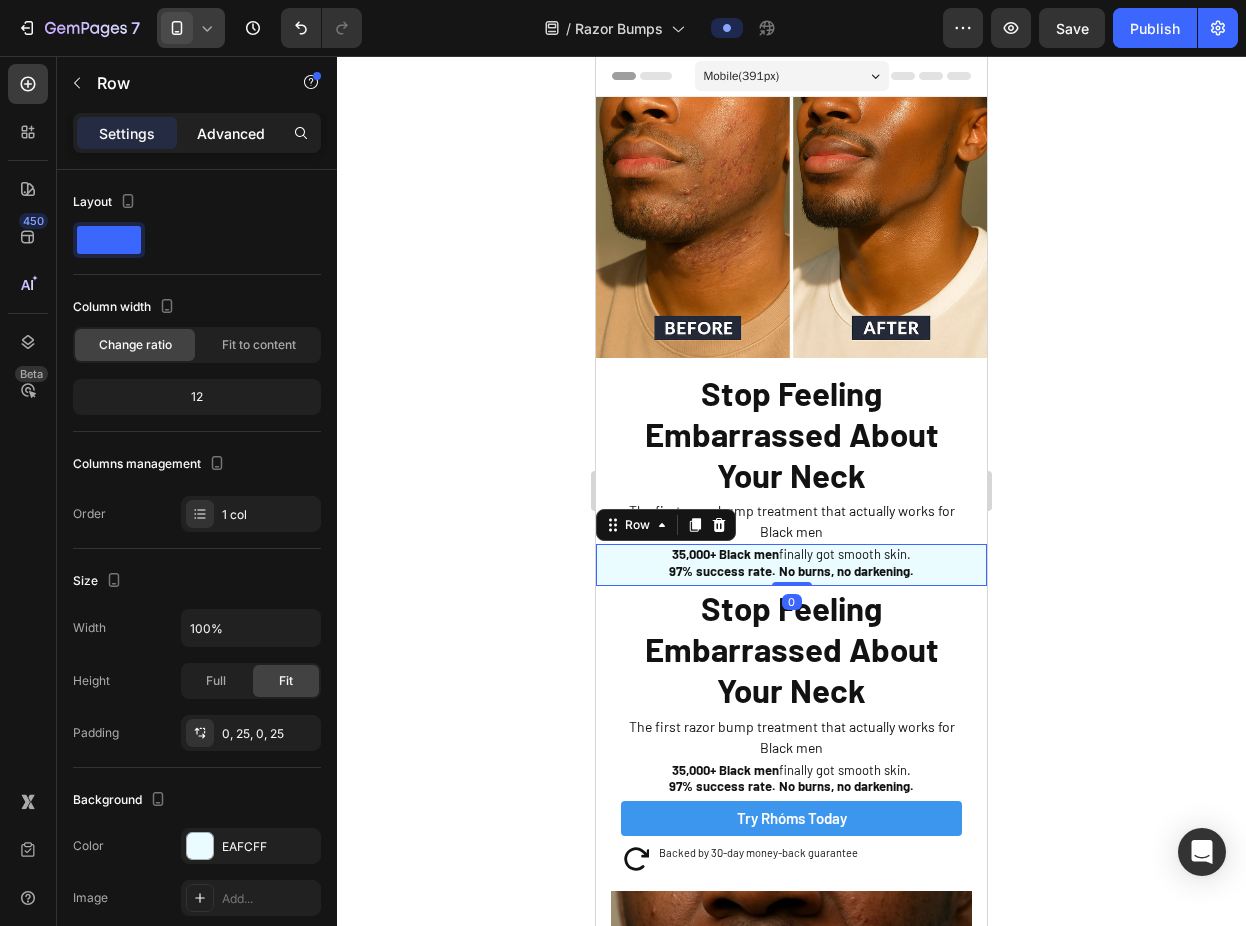 click on "Advanced" at bounding box center (231, 133) 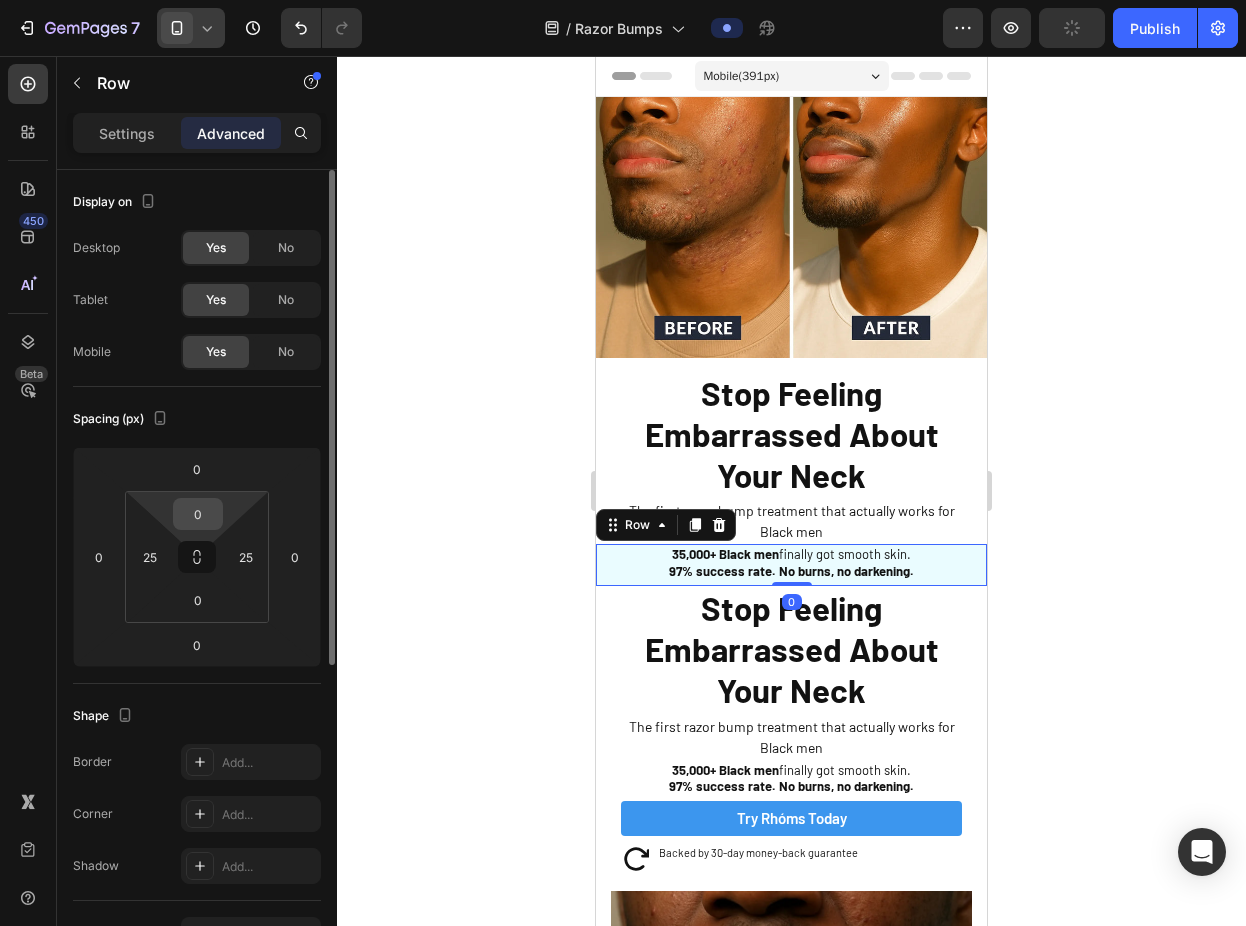 click on "0" at bounding box center [198, 514] 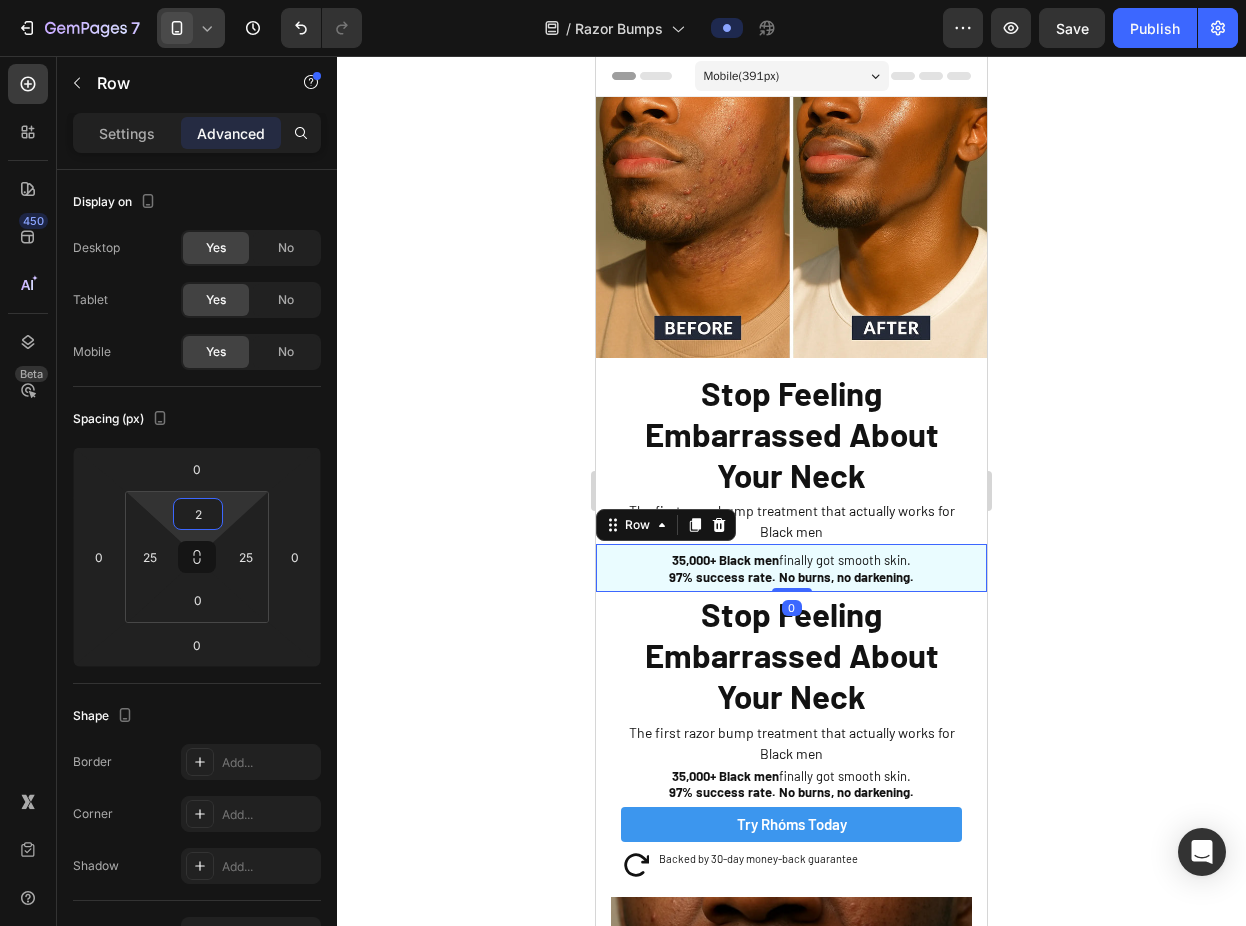 type on "0" 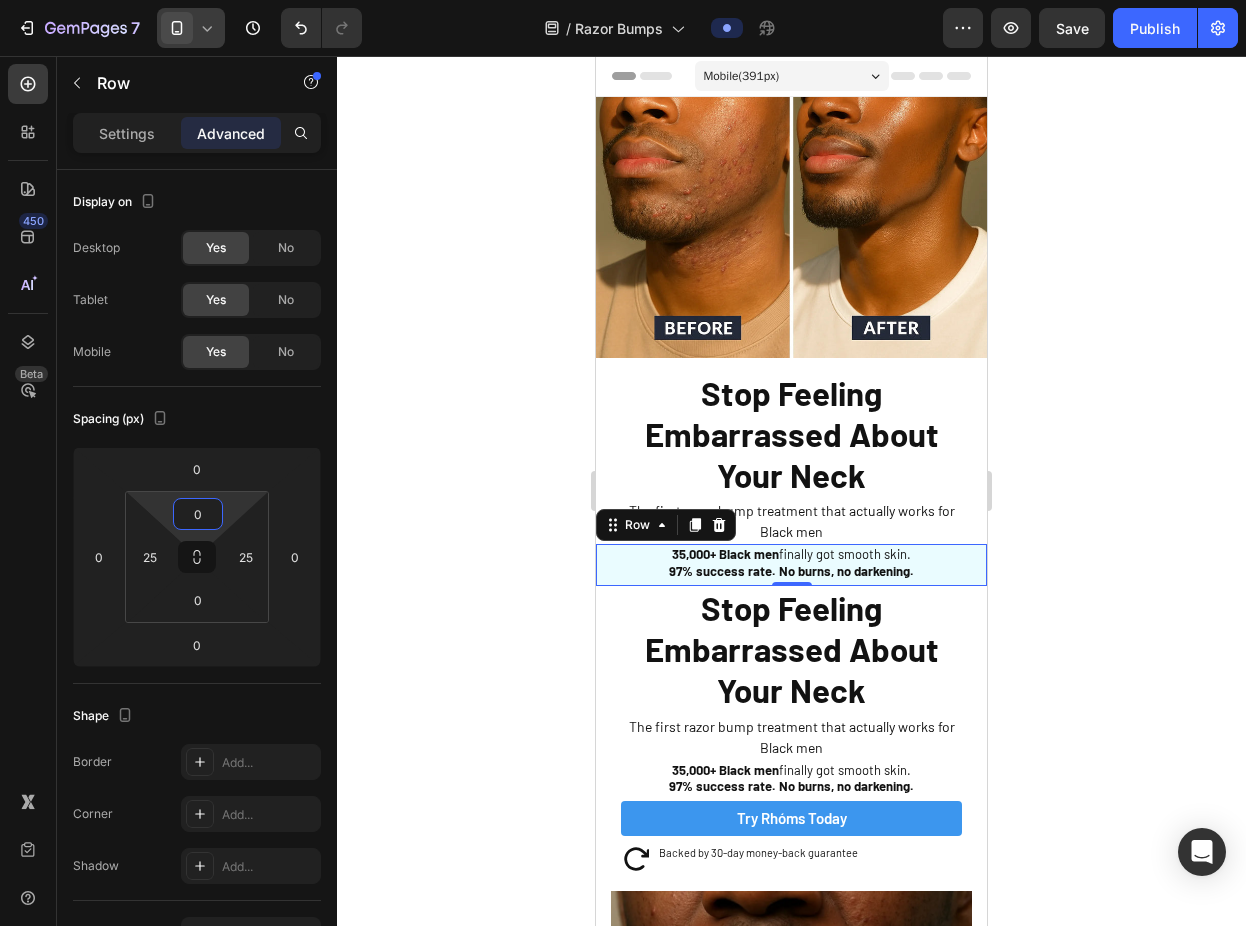 click on "7  Version history  /  Razor Bumps Preview  Save   Publish  450 Beta Sections(18) Elements(83) Section Element Hero Section Product Detail Brands Trusted Badges Guarantee Product Breakdown How to use Testimonials Compare Bundle FAQs Social Proof Brand Story Product List Collection Blog List Contact Sticky Add to Cart Custom Footer Browse Library 450 Layout
Row
Row
Row
Row Text
Heading
Text Block Button
Button
Button Media
Image
Image" at bounding box center (623, 0) 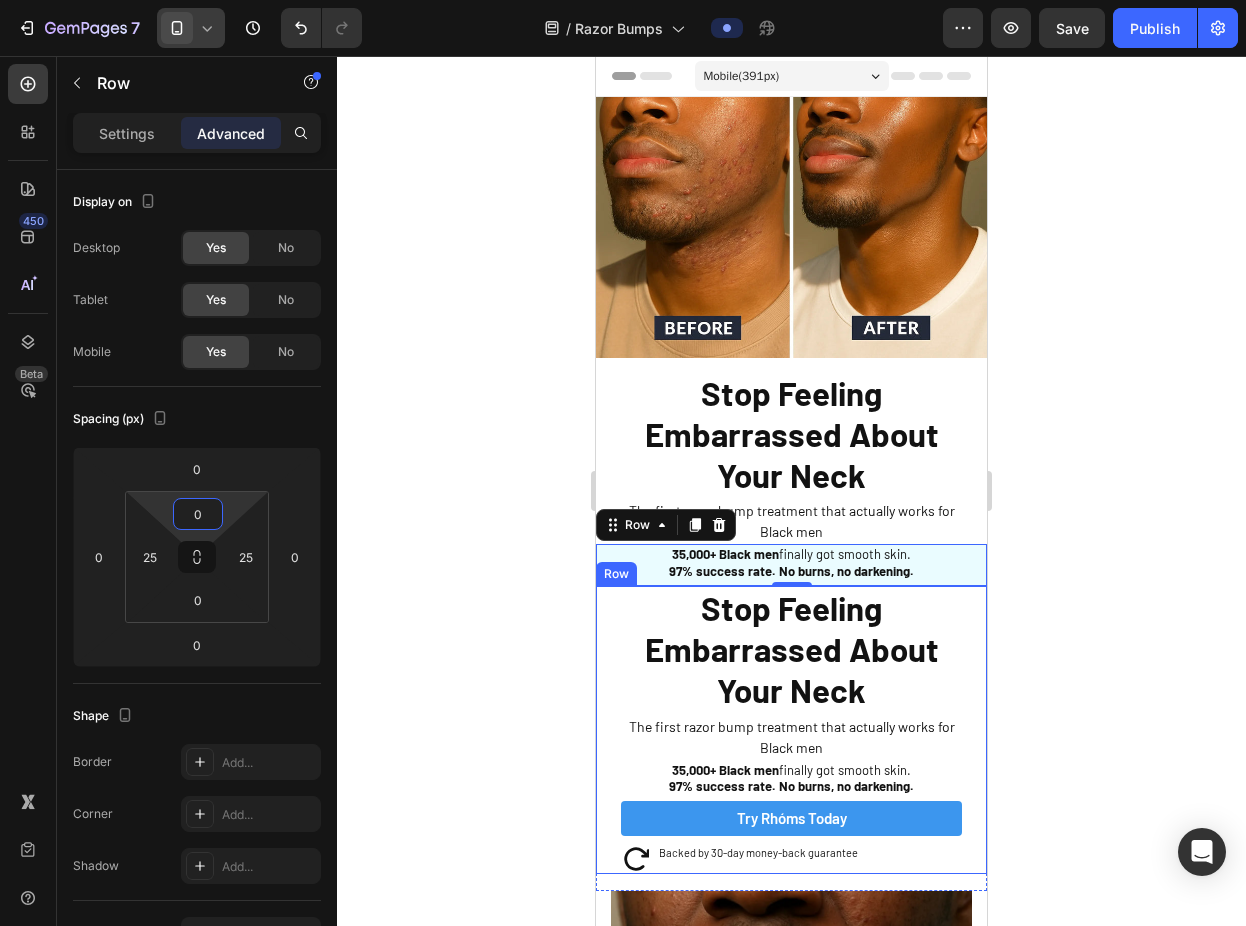 click on "Stop Feeling Embarrassed About Your Neck Heading The first razor bump treatment that actually works for Black men Text Block 35,000+ Black men  finally got smooth skin. 97% success rate. No burns, no darkening. Text Block Try Rhóms today Button
Icon Backed by 30-day money-back guarantee Text Block Row Sleepy Text Block Row" at bounding box center [791, 730] 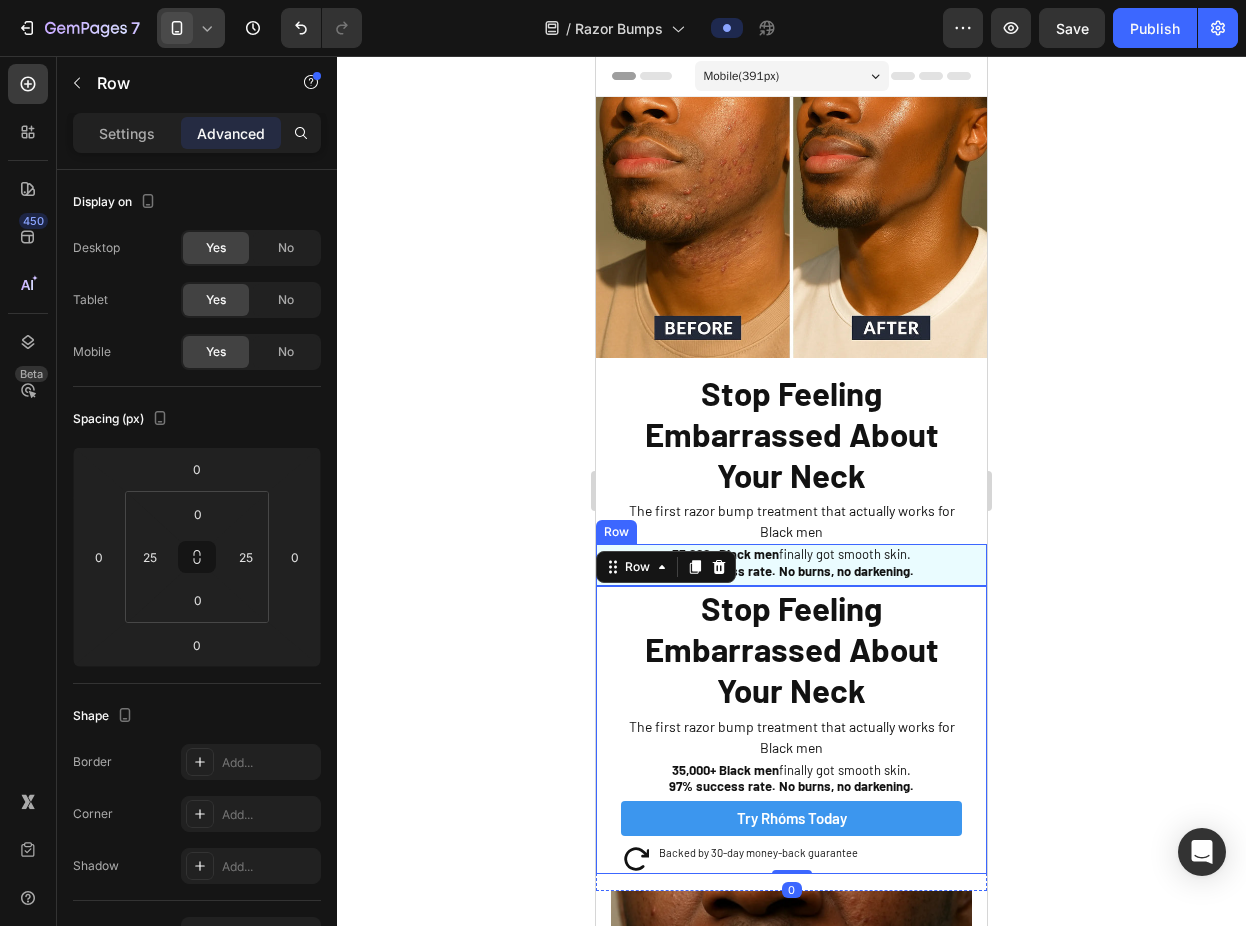 click on "35,000+ Black men  finally got smooth skin. 97% success rate. No burns, no darkening. Text Block Sleepy Text Block Row" at bounding box center [791, 565] 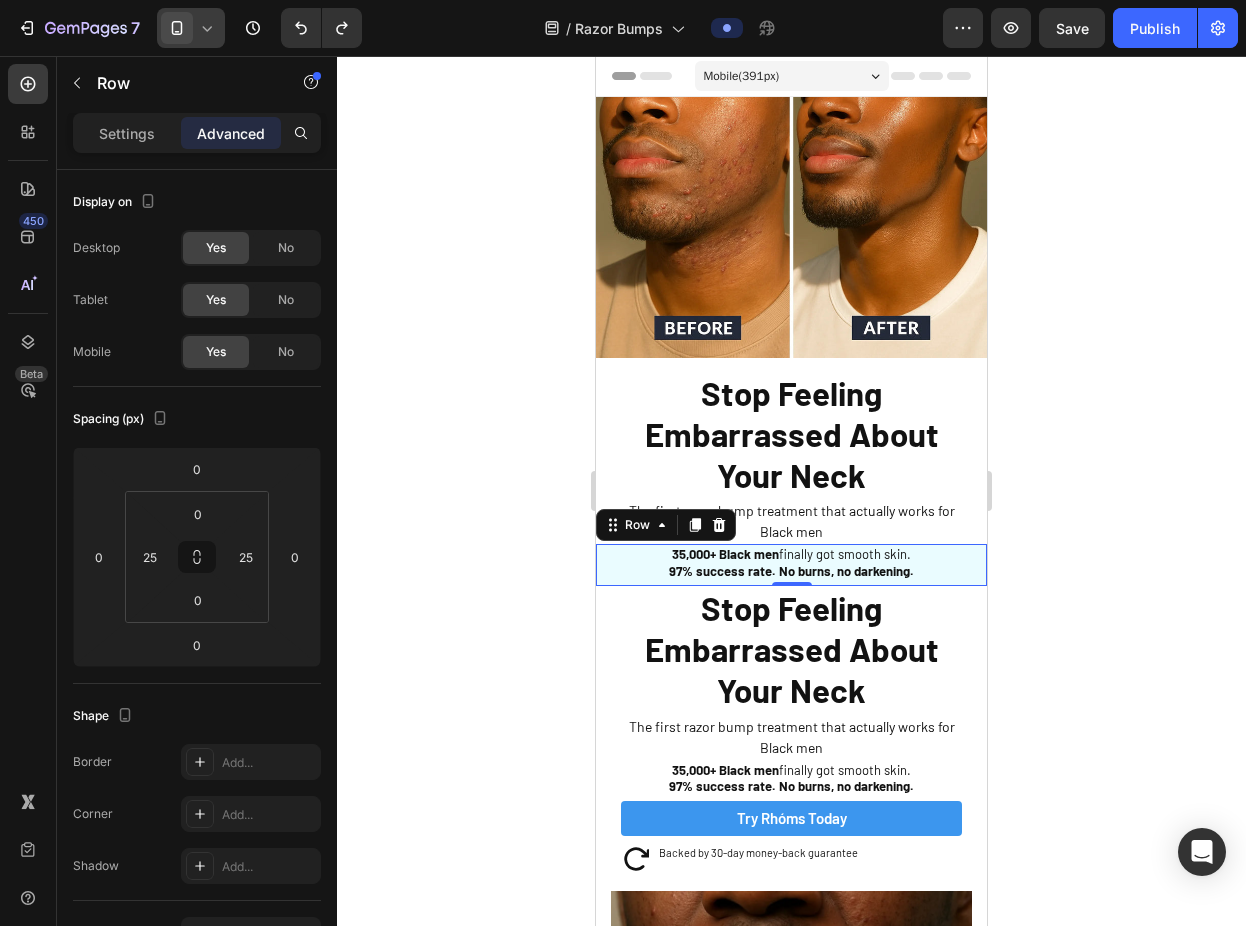 click 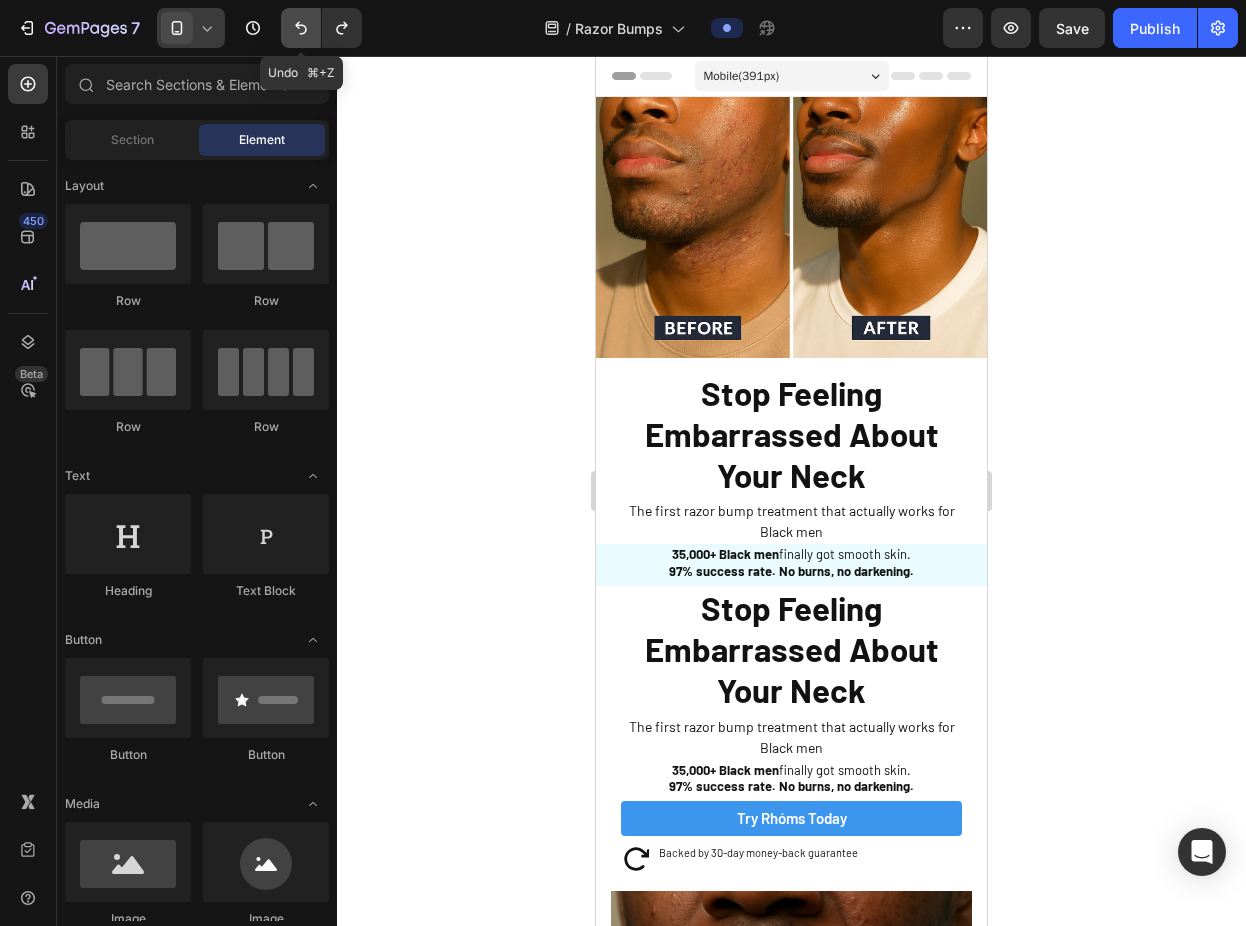 click 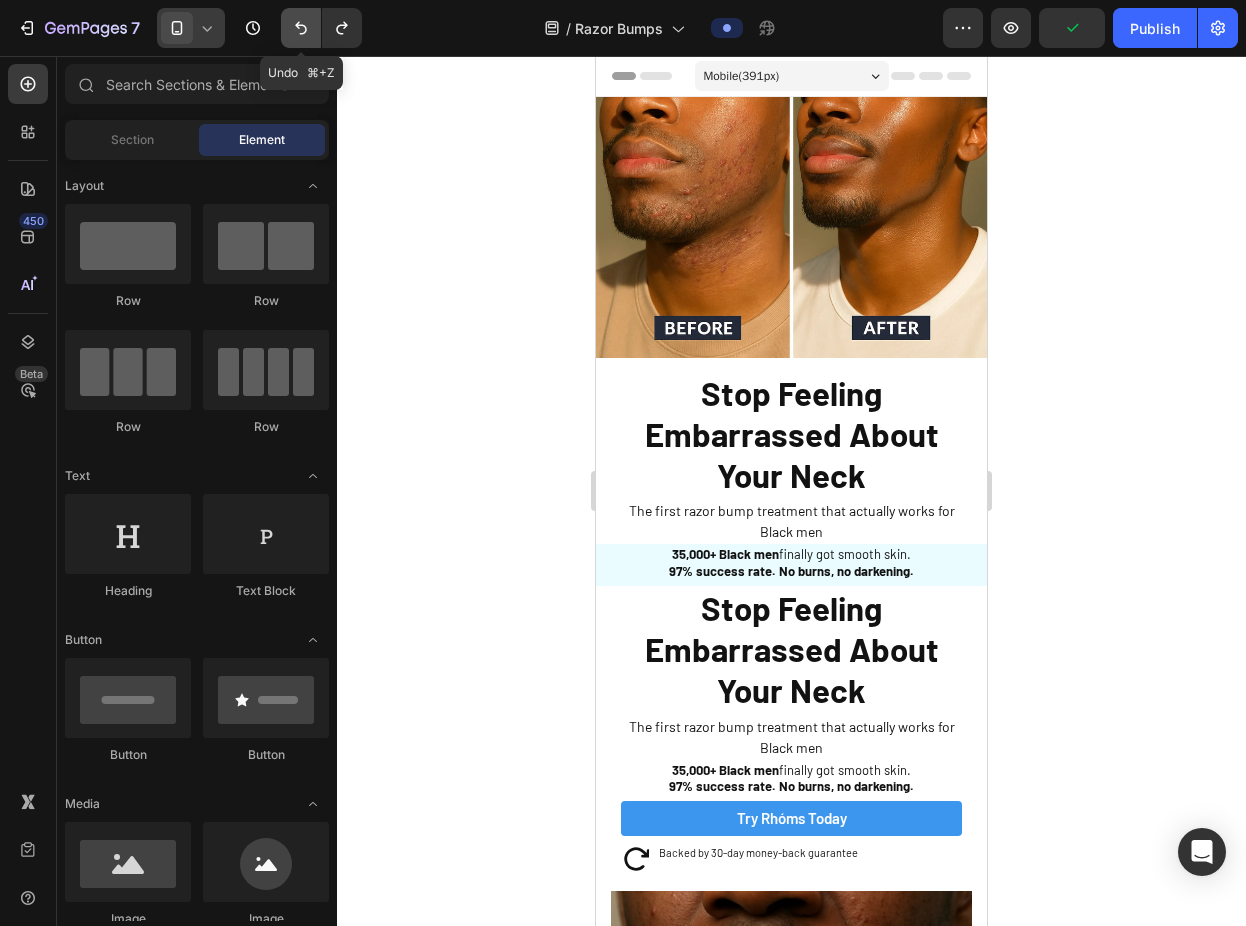 click 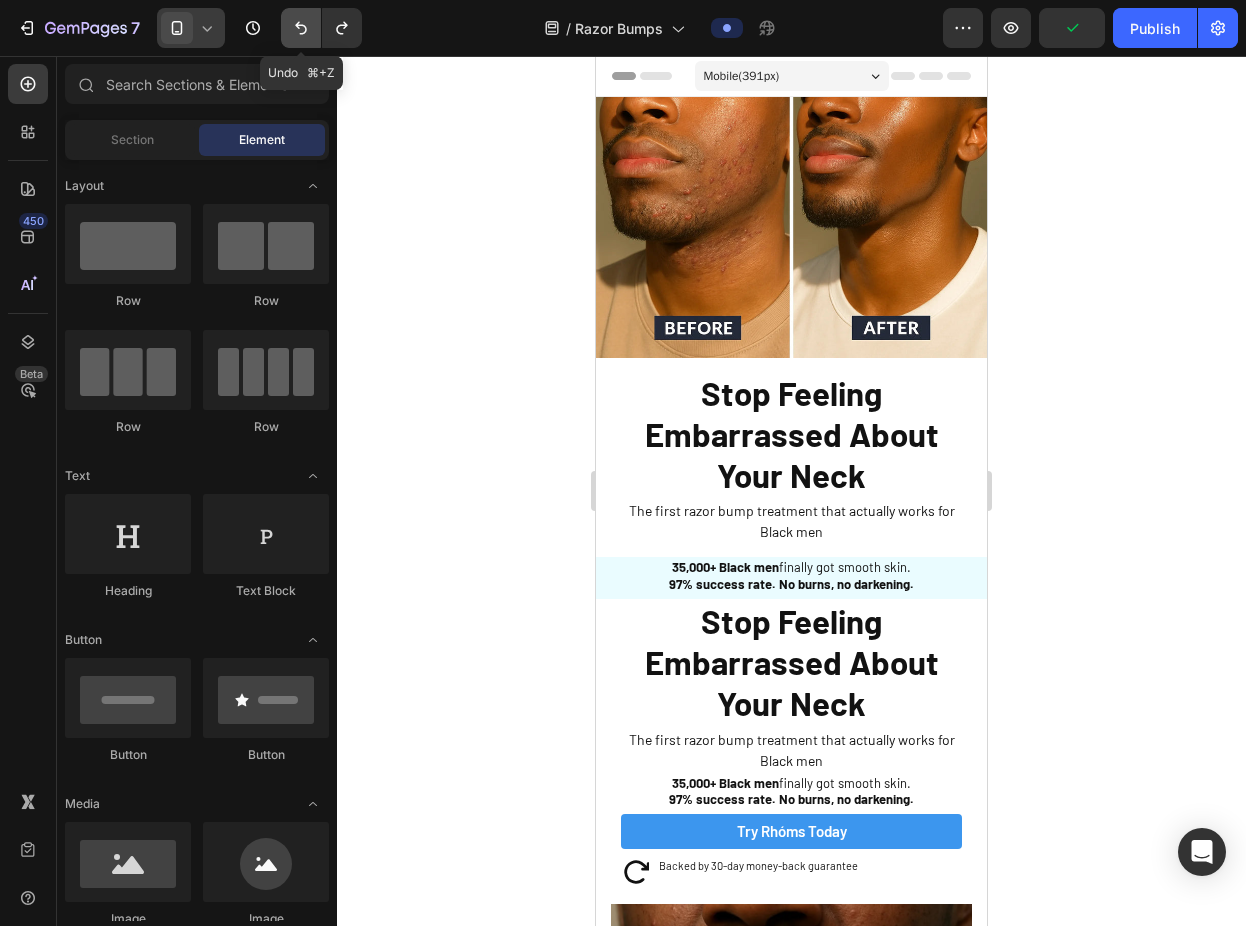 click 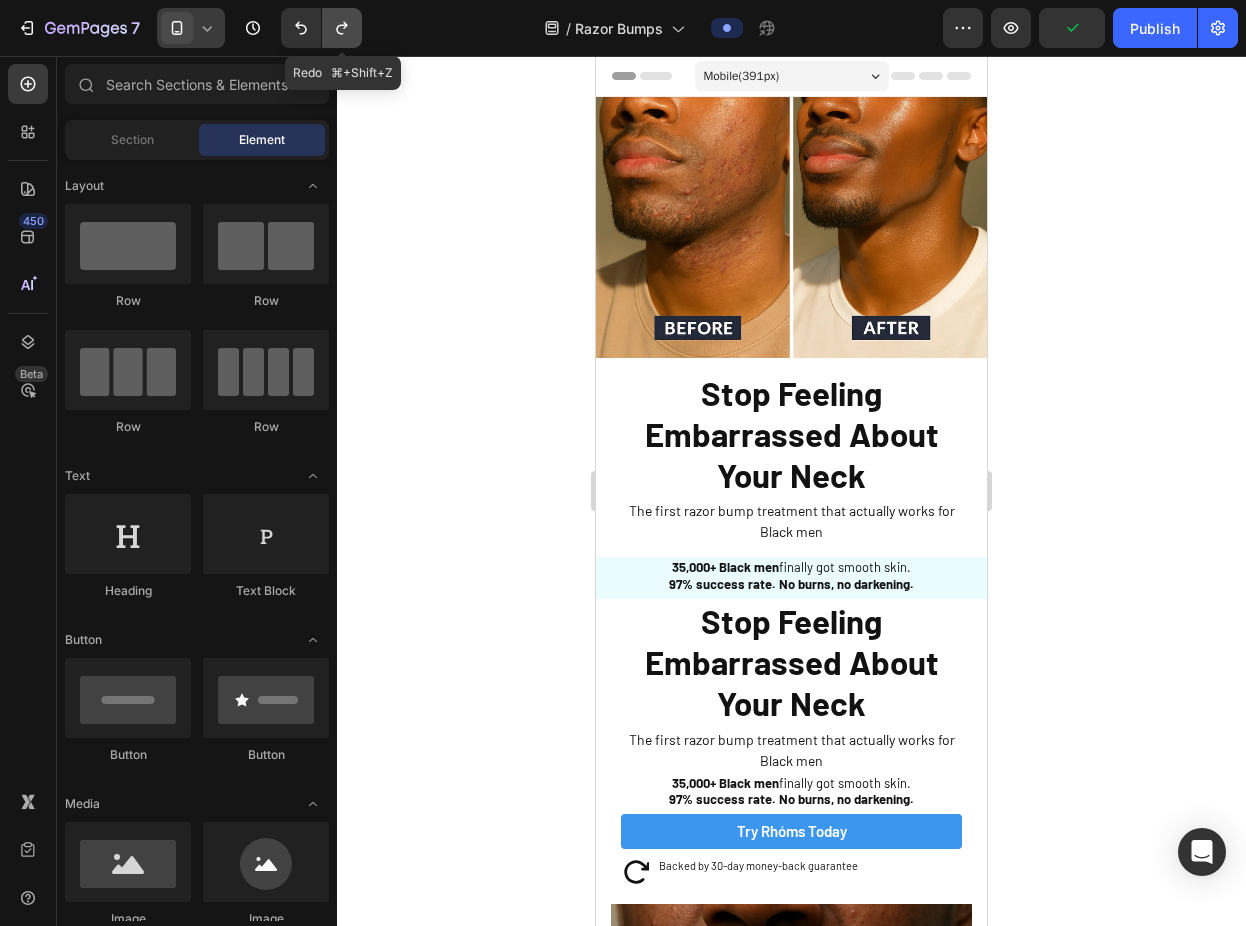 click 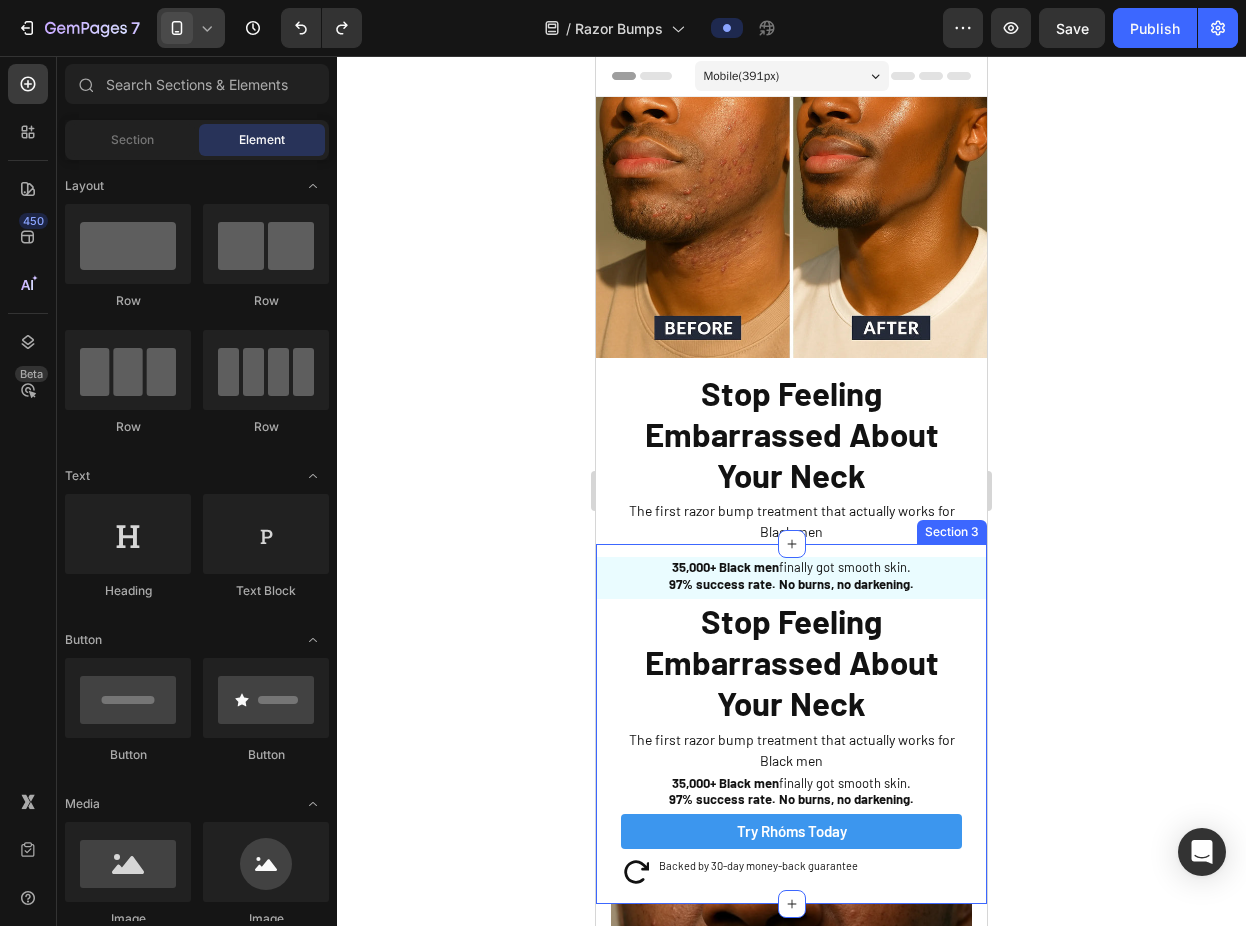 click on "35,000+ Black men  finally got smooth skin. 97% success rate. No burns, no darkening. Text Block Sleepy Text Block Row Stop Feeling Embarrassed About Your Neck Heading The first razor bump treatment that actually works for Black men Text Block 35,000+ Black men  finally got smooth skin. 97% success rate. No burns, no darkening. Text Block Try Rhóms today Button
Icon Backed by 30-day money-back guarantee Text Block Row Sleepy Text Block Row Section 3" at bounding box center (791, 724) 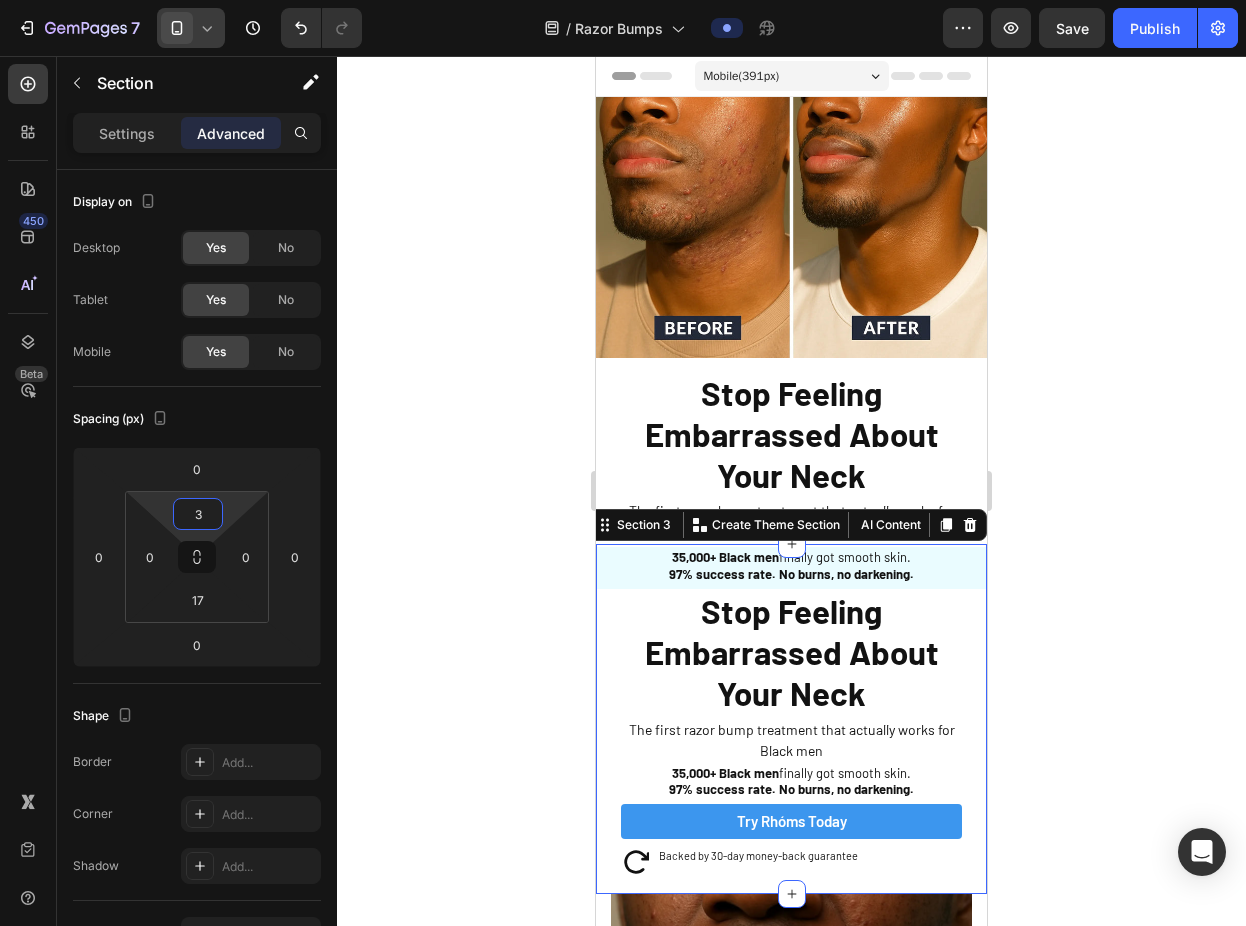 type on "7" 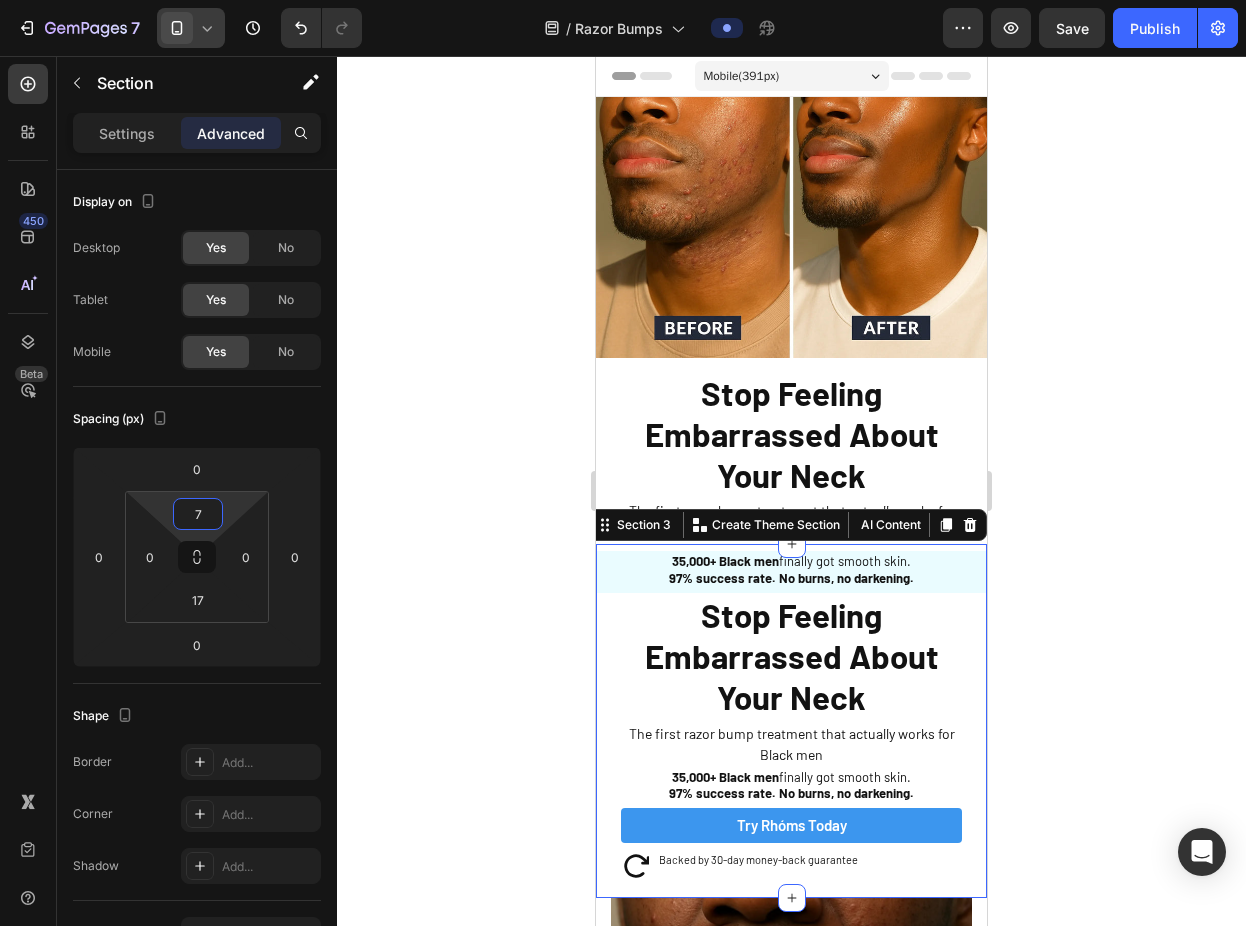 click on "7  Version history  /  Razor Bumps Preview  Save   Publish  450 Beta Sections(18) Elements(83) Section Element Hero Section Product Detail Brands Trusted Badges Guarantee Product Breakdown How to use Testimonials Compare Bundle FAQs Social Proof Brand Story Product List Collection Blog List Contact Sticky Add to Cart Custom Footer Browse Library 450 Layout
Row
Row
Row
Row Text
Heading
Text Block Button
Button
Button Media
Image
Image" at bounding box center [623, 0] 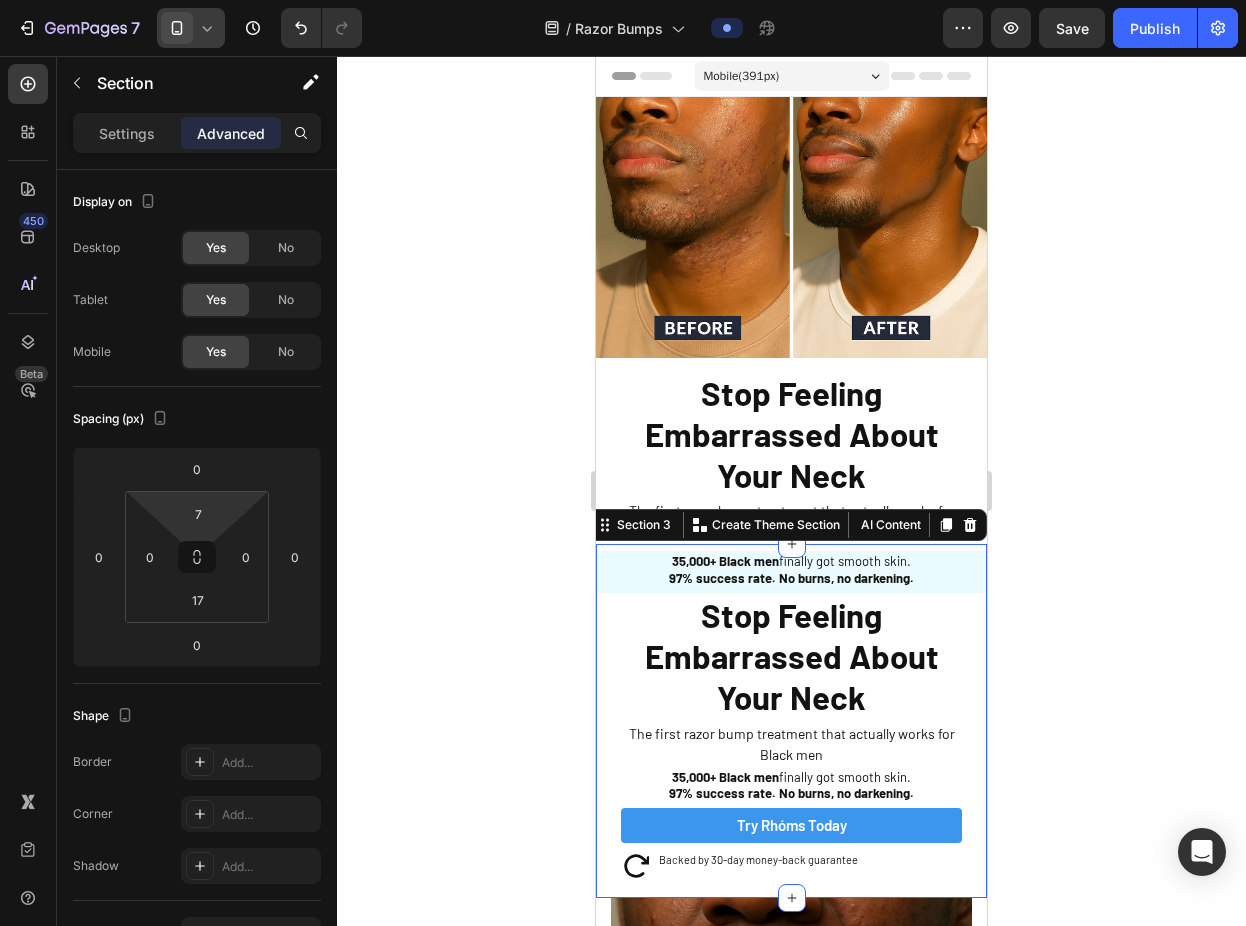 click 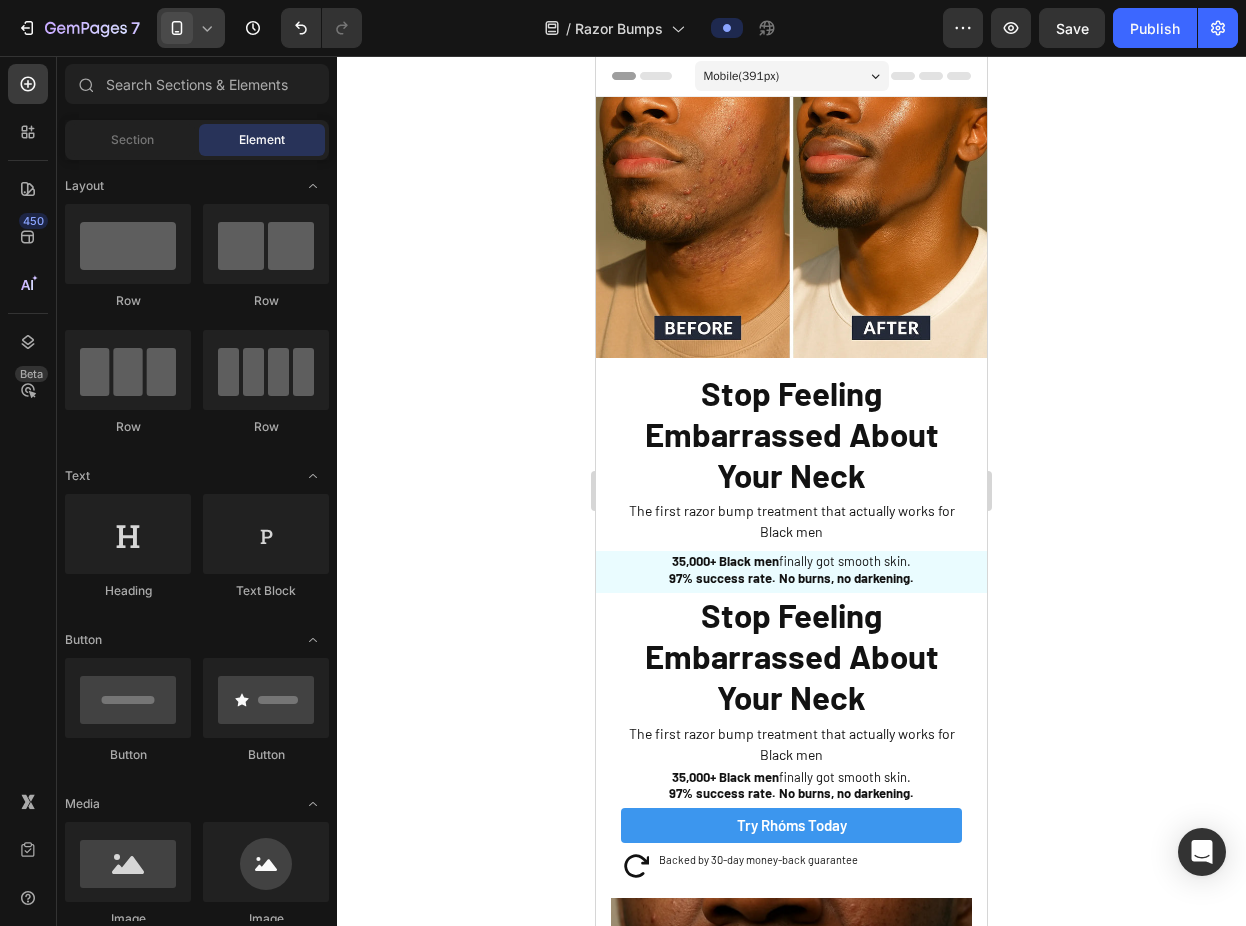 click 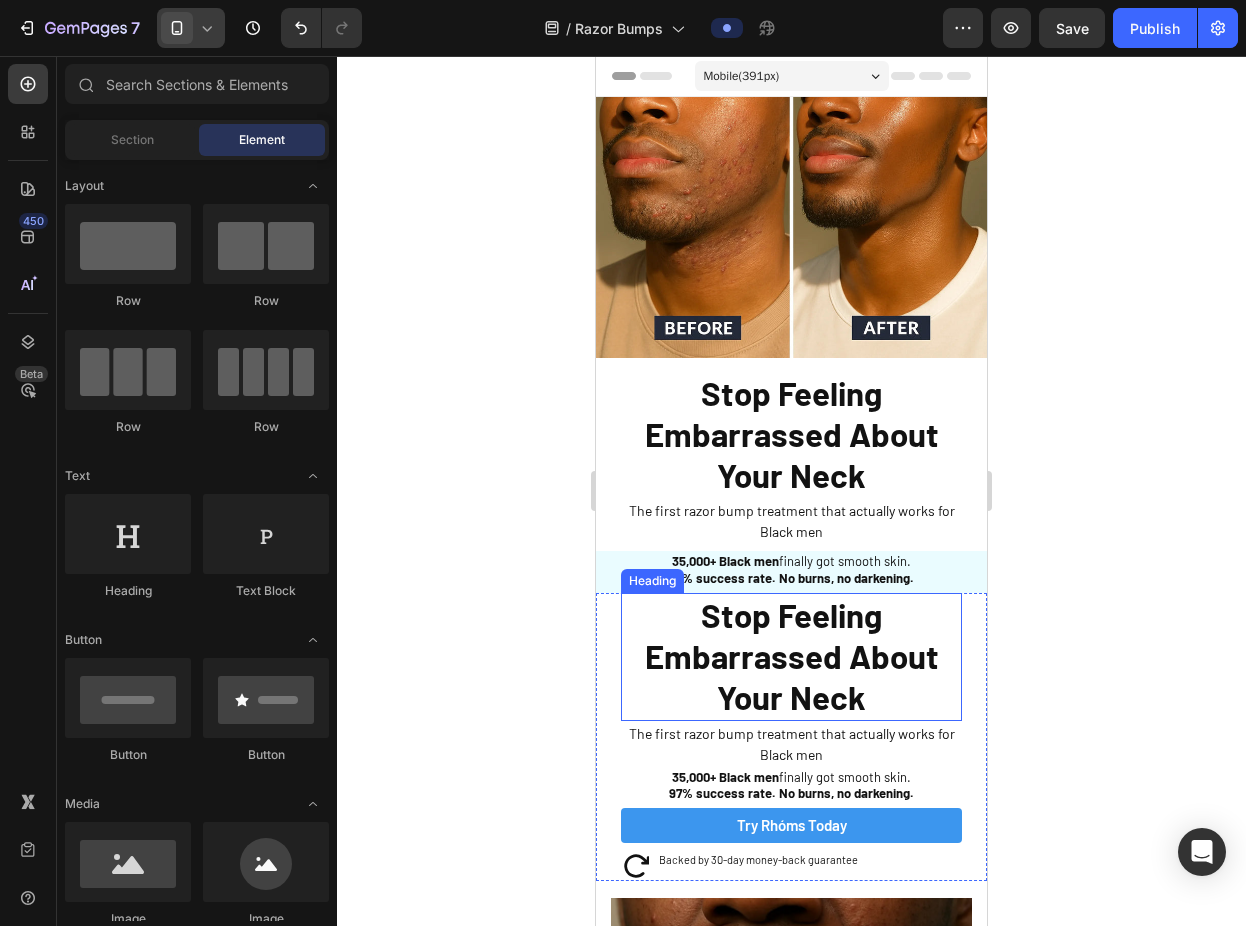 click on "Stop Feeling Embarrassed About Your Neck" at bounding box center (791, 657) 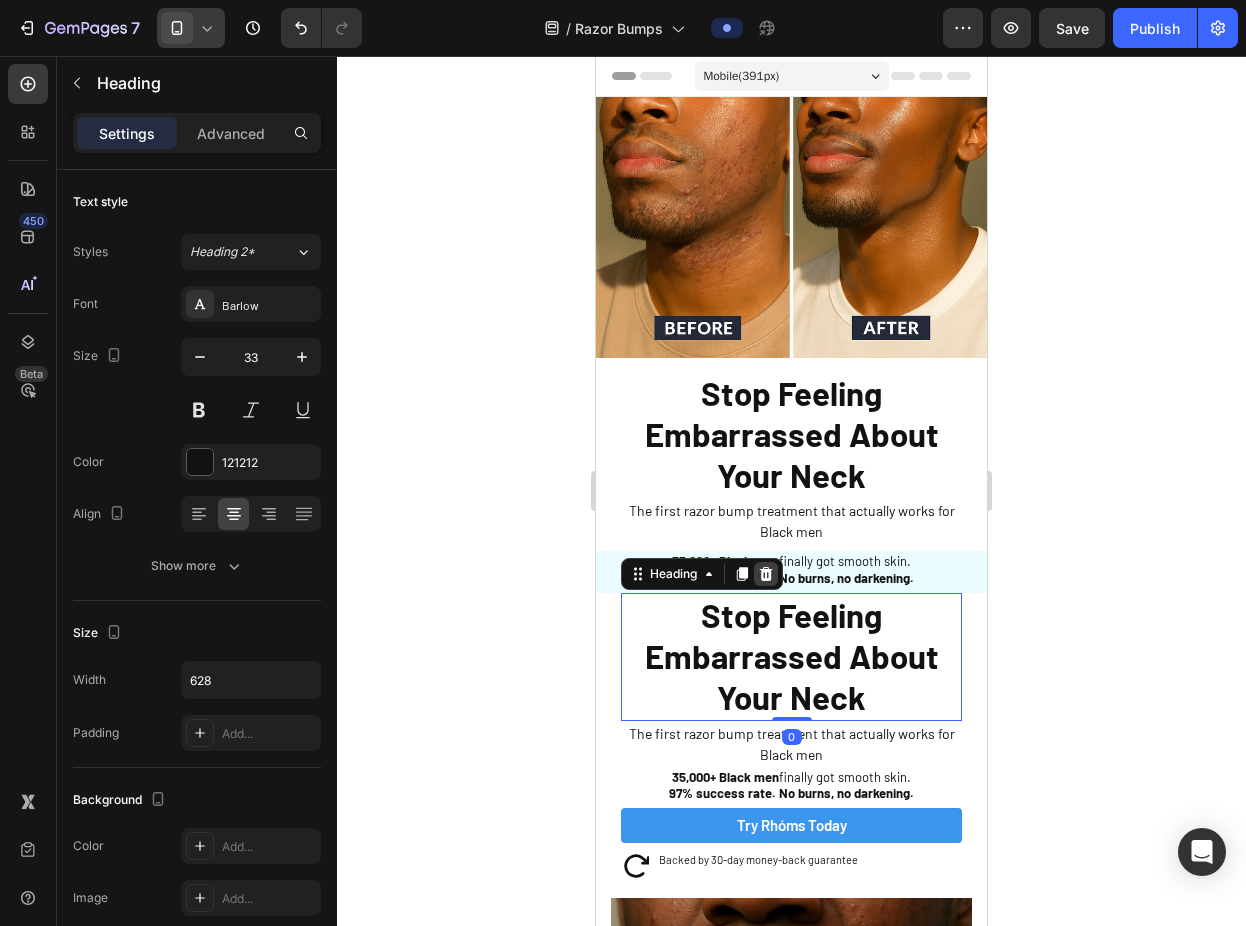 click 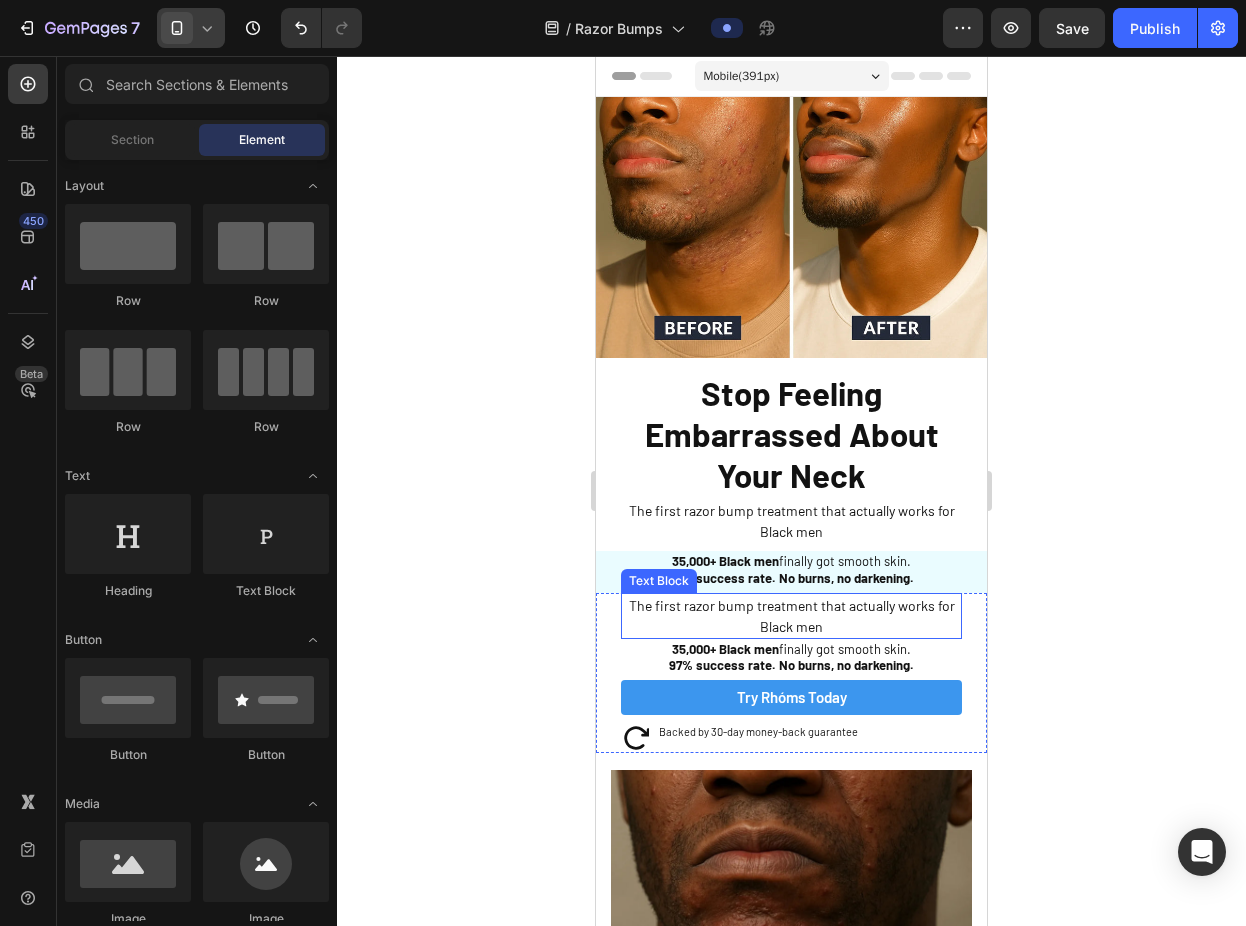click on "The first razor bump treatment that actually works for Black men" at bounding box center [792, 616] 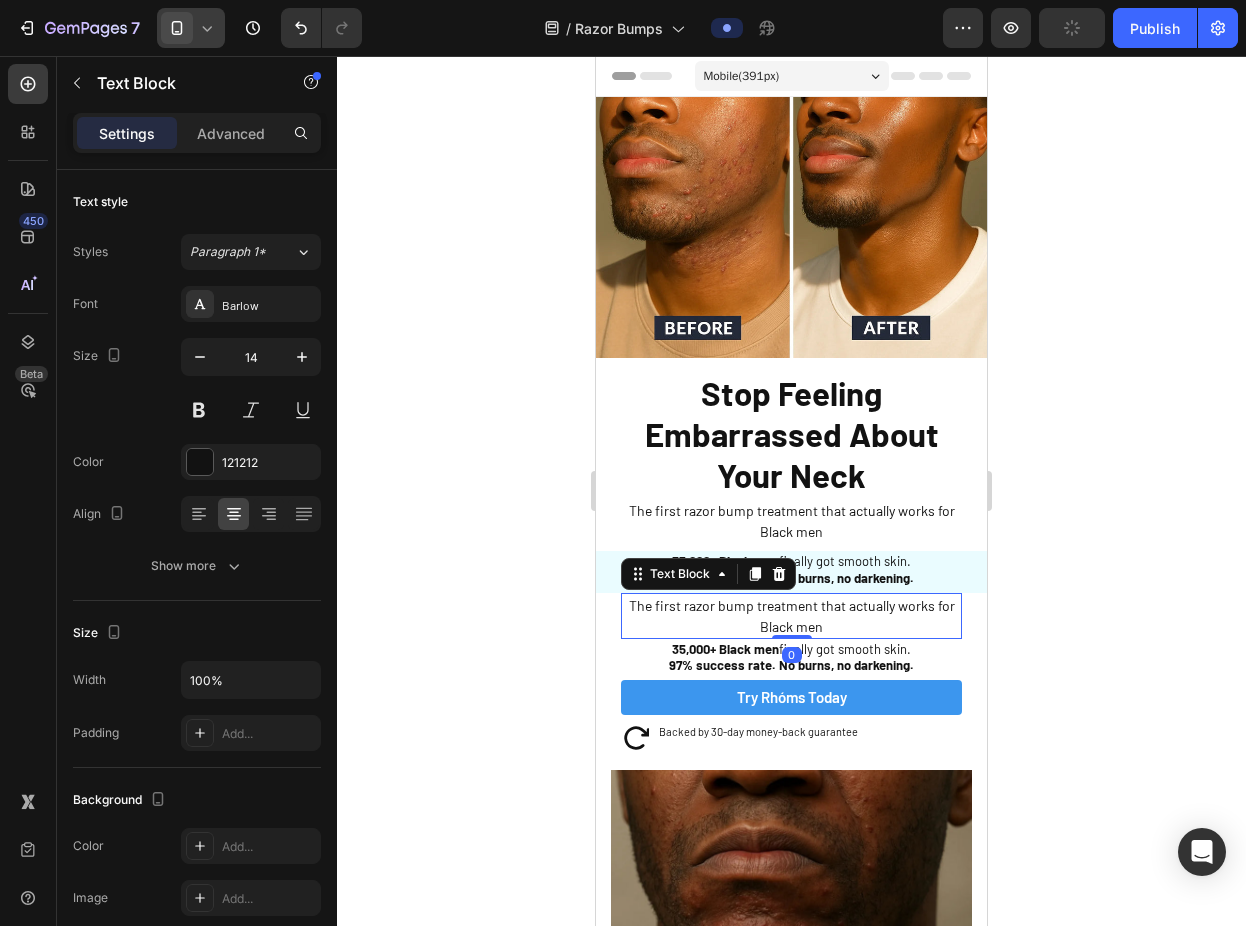 click 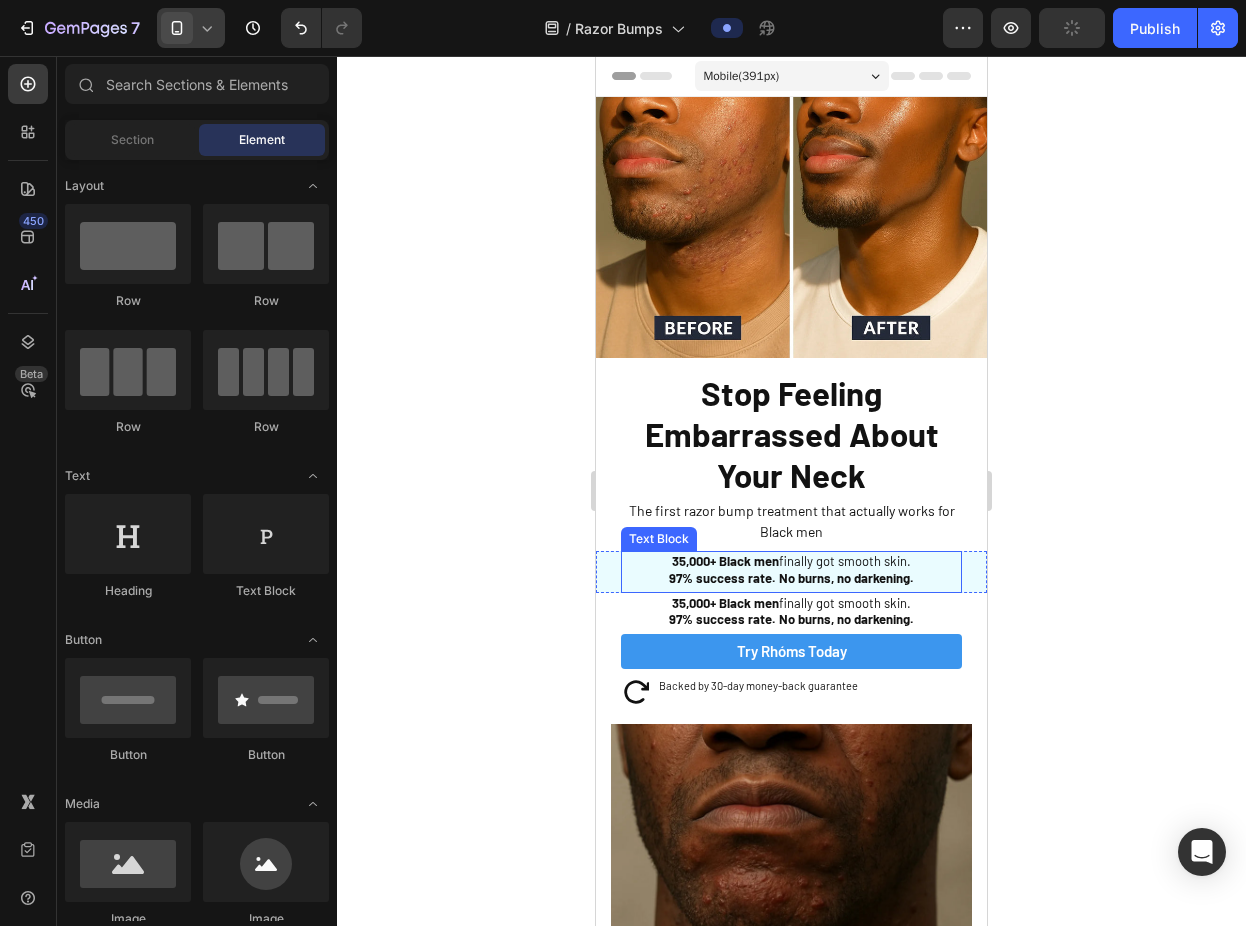 click on "97% success rate. No burns, no darkening." at bounding box center (791, 619) 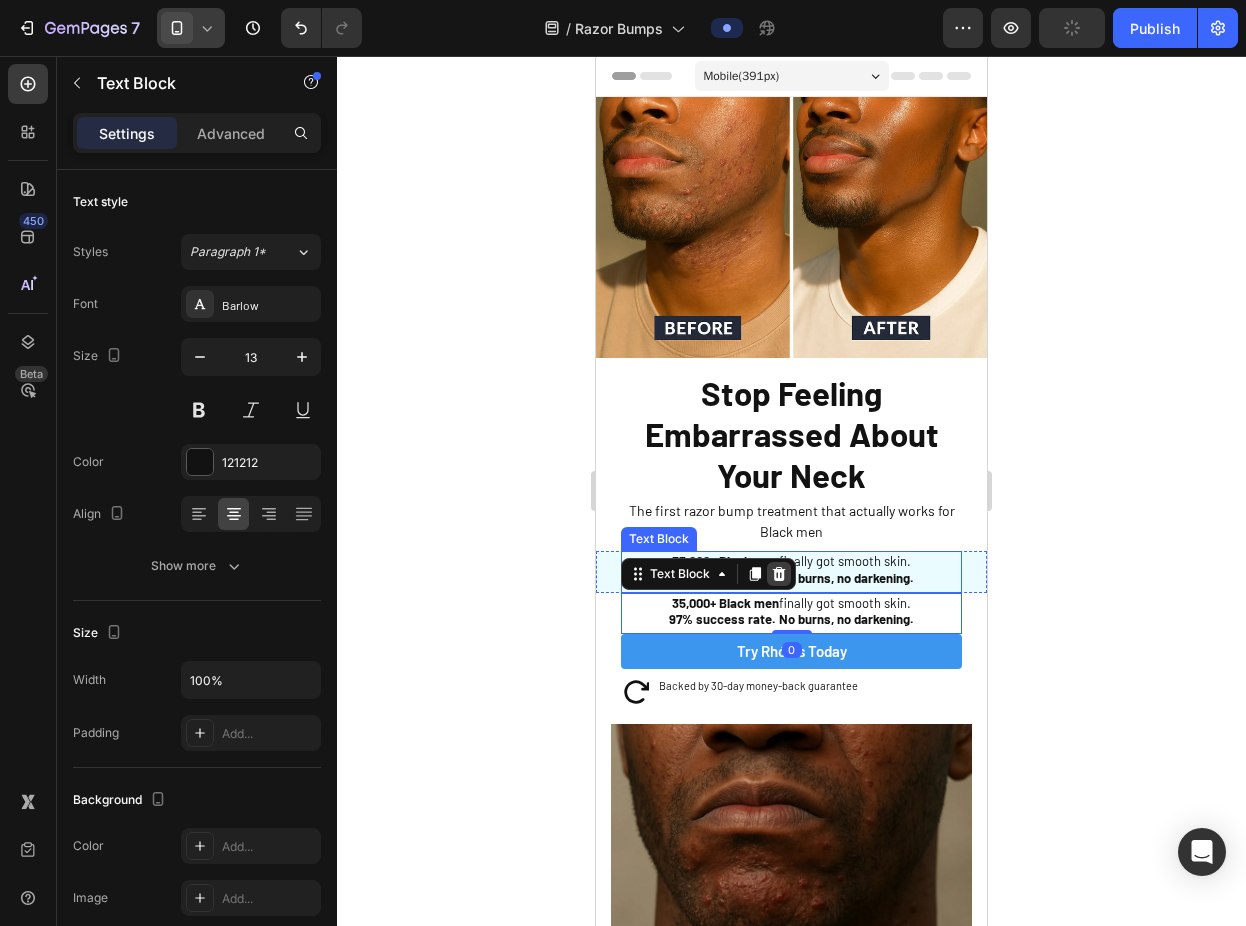 click 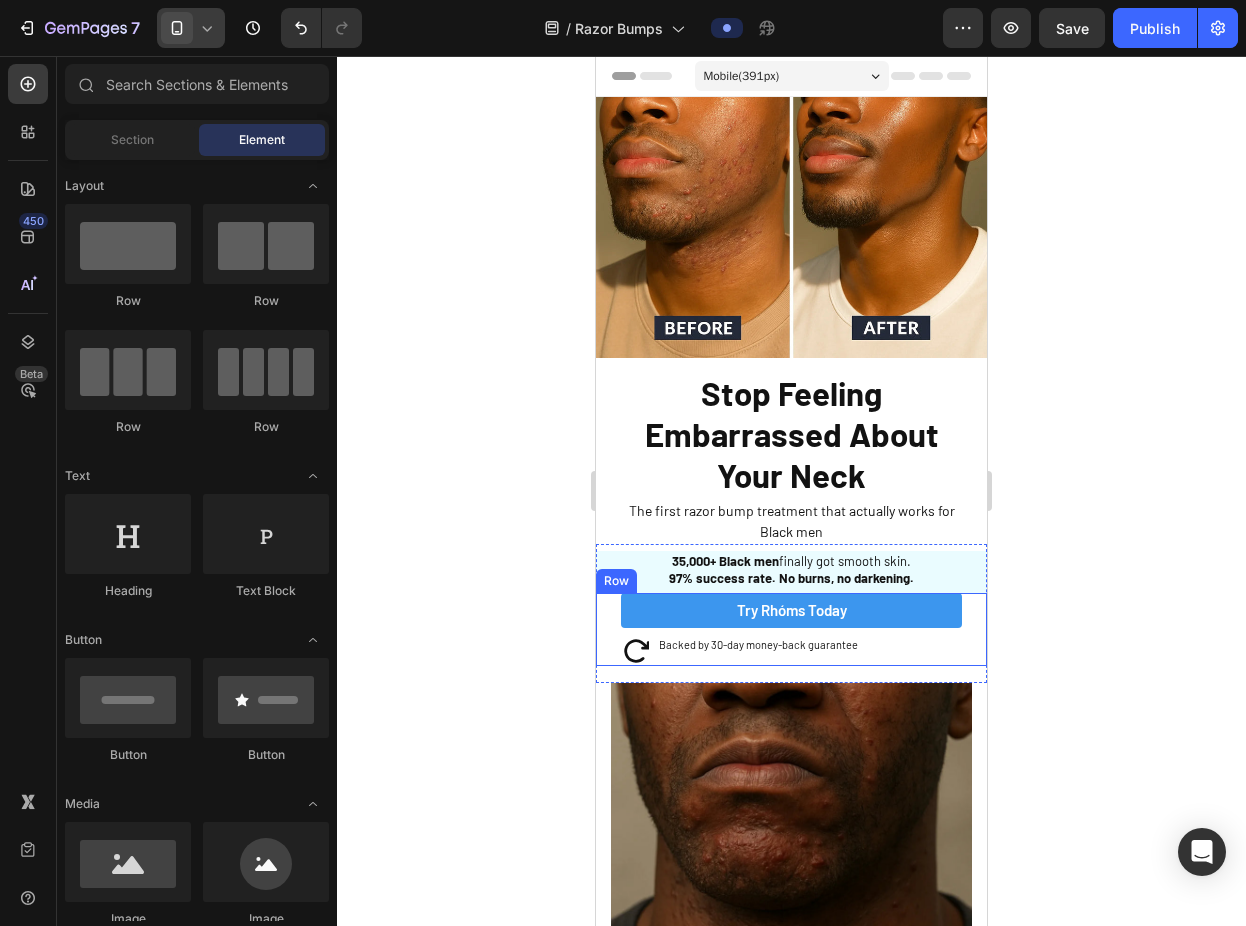 click on "Try Rhóms today Button
Icon Backed by 30-day money-back guarantee Text Block Row Sleepy Text Block Row" at bounding box center [791, 629] 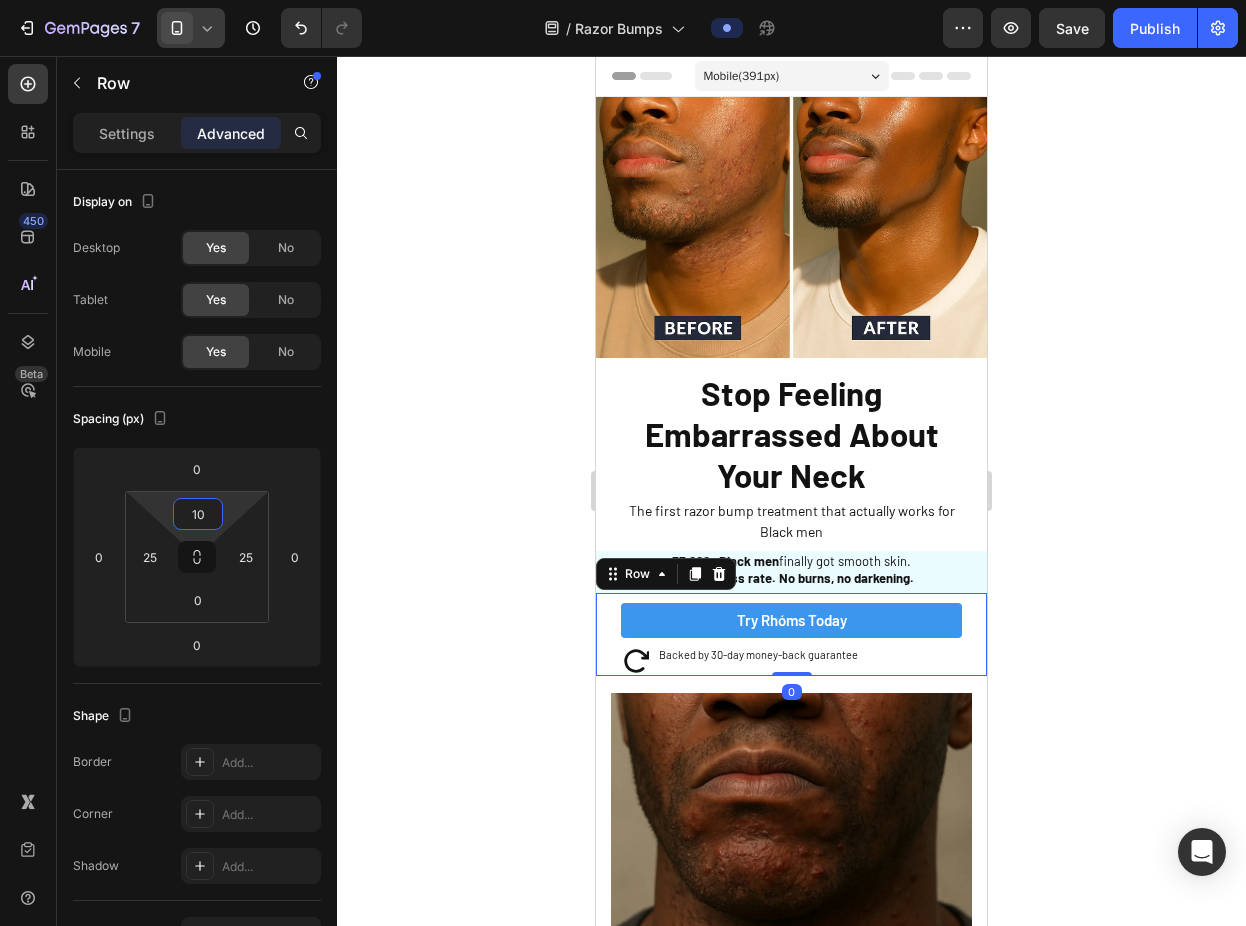 type on "8" 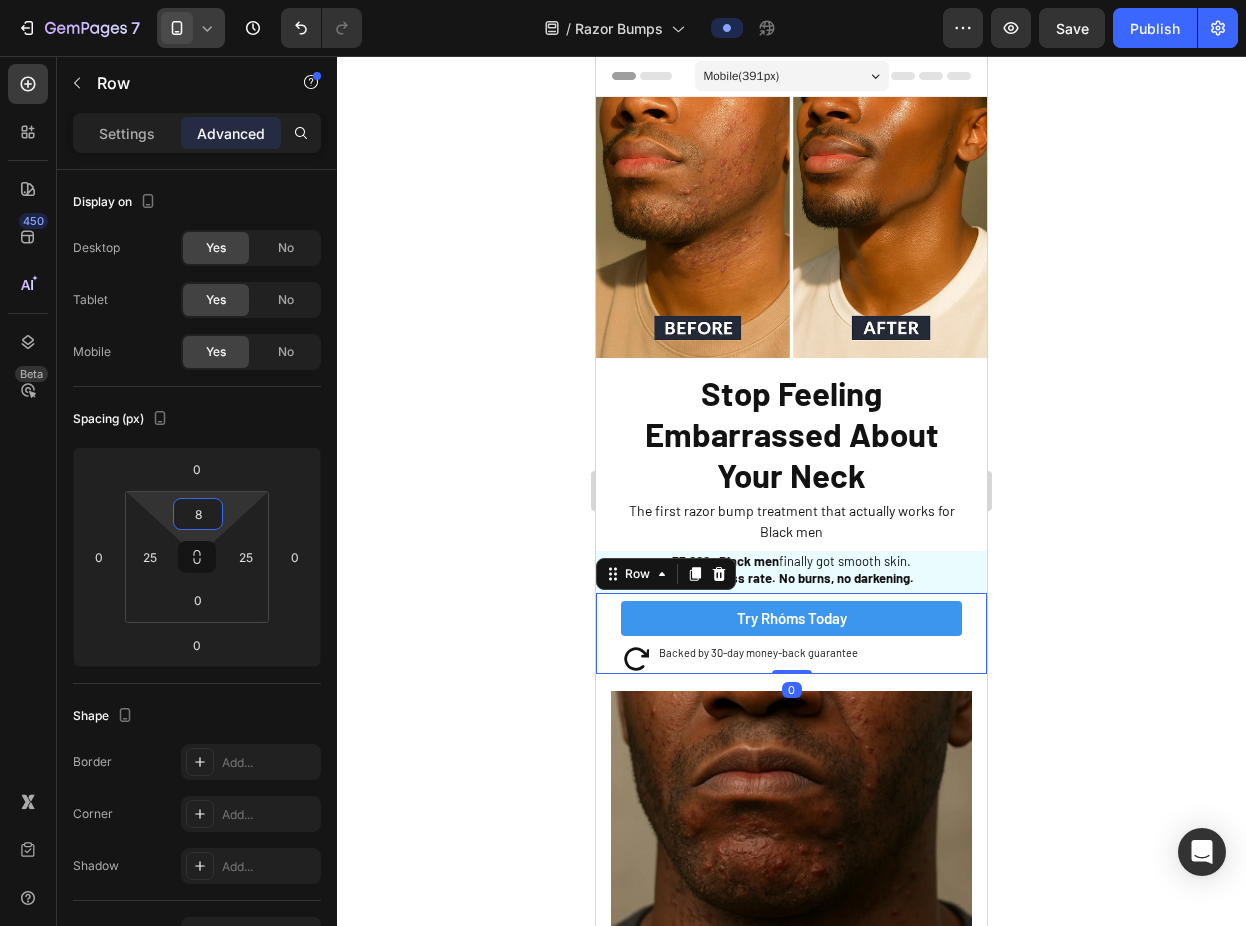 click on "7  Version history  /  Razor Bumps Preview  Save   Publish  450 Beta Sections(18) Elements(83) Section Element Hero Section Product Detail Brands Trusted Badges Guarantee Product Breakdown How to use Testimonials Compare Bundle FAQs Social Proof Brand Story Product List Collection Blog List Contact Sticky Add to Cart Custom Footer Browse Library 450 Layout
Row
Row
Row
Row Text
Heading
Text Block Button
Button
Button Media
Image
Image" at bounding box center [623, 0] 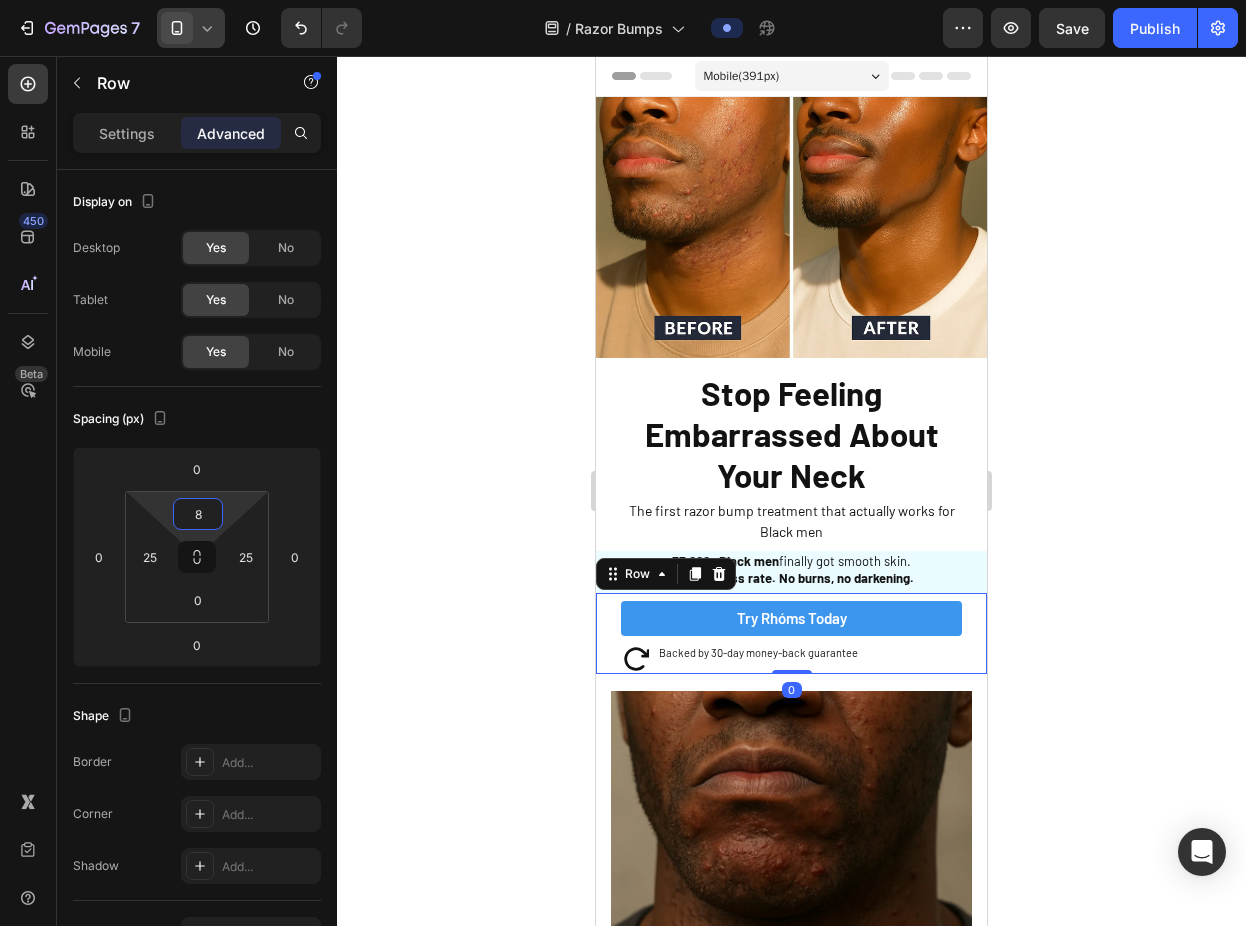 click 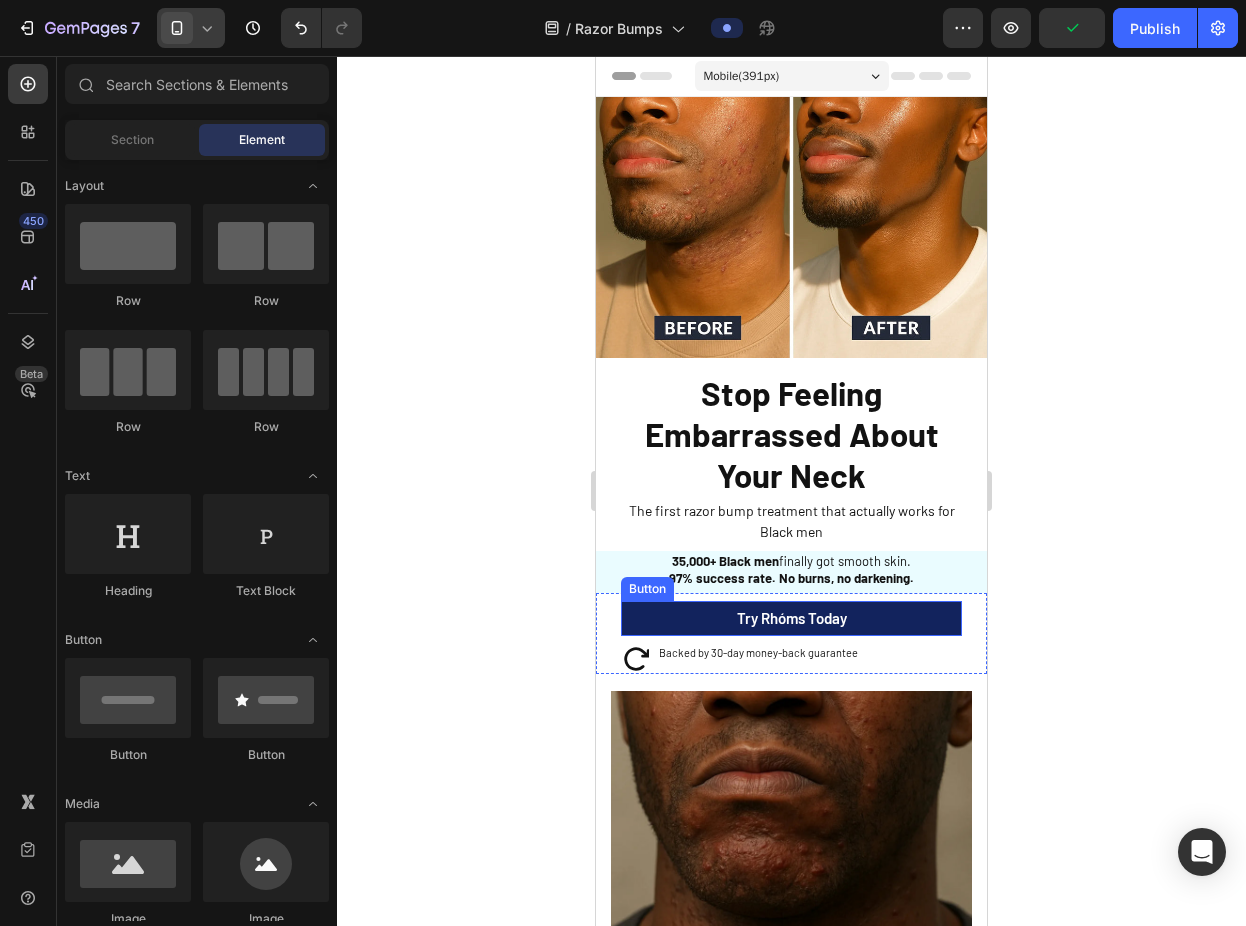 click on "Try Rhóms today" at bounding box center [791, 618] 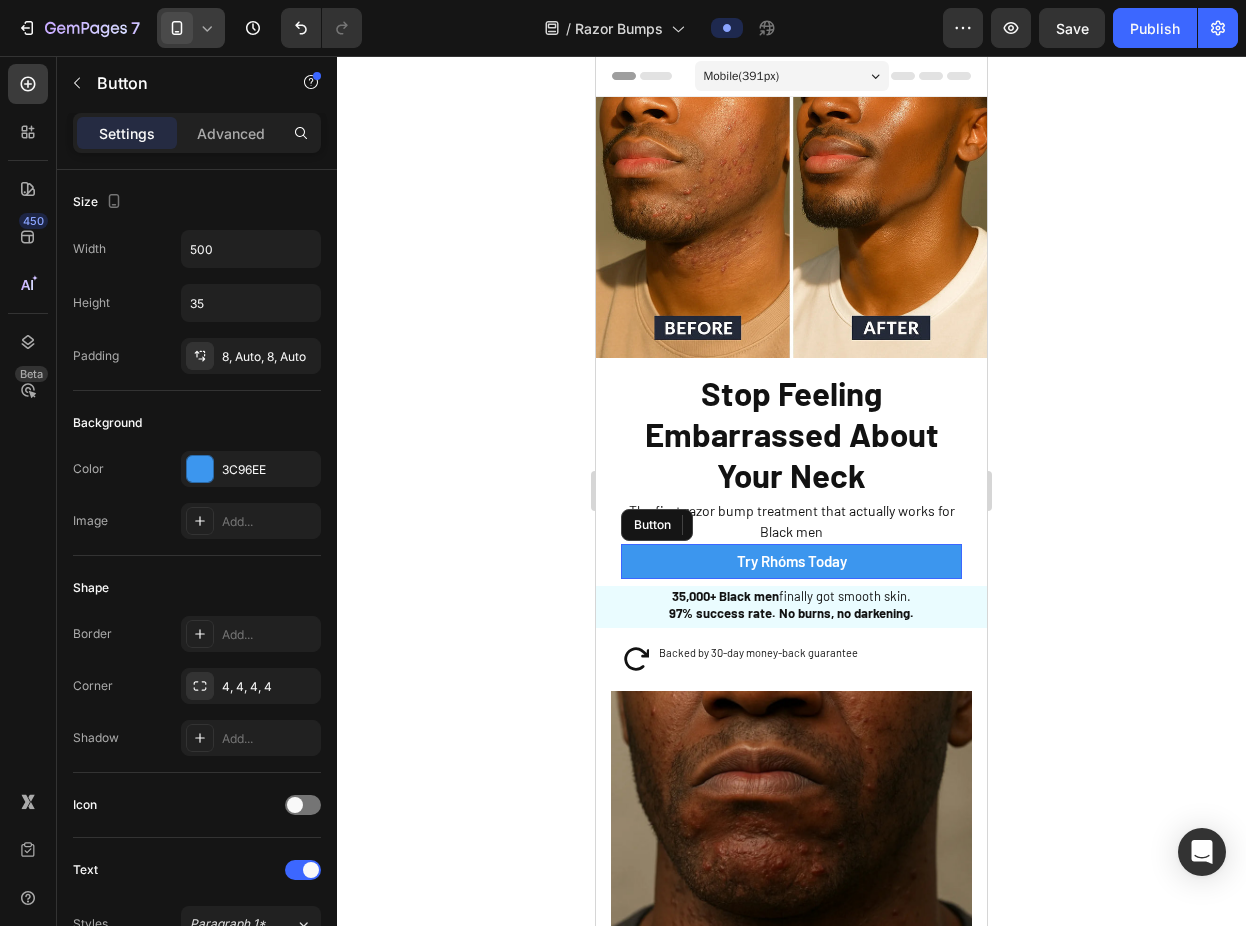 click 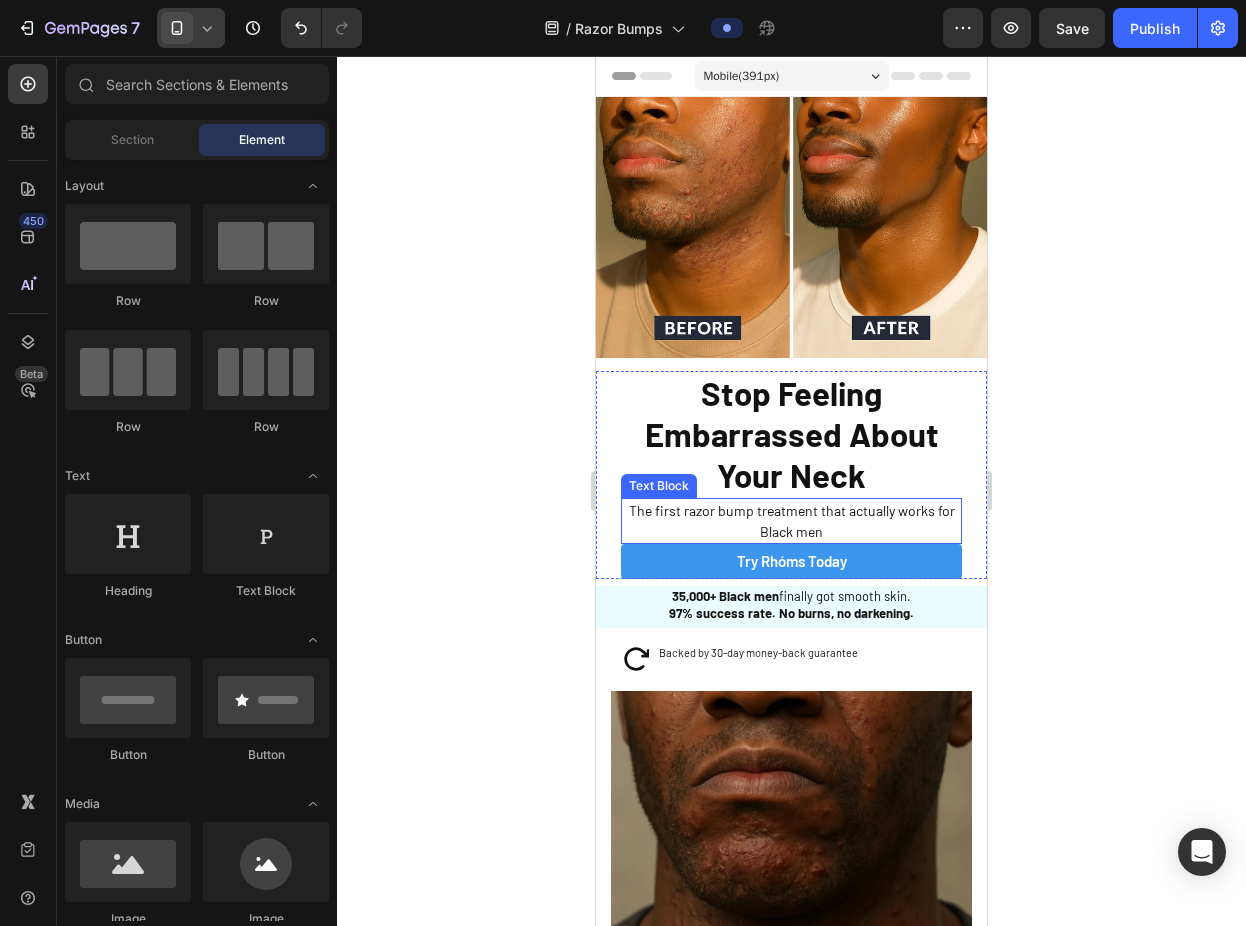 click on "The first razor bump treatment that actually works for Black men" at bounding box center [791, 521] 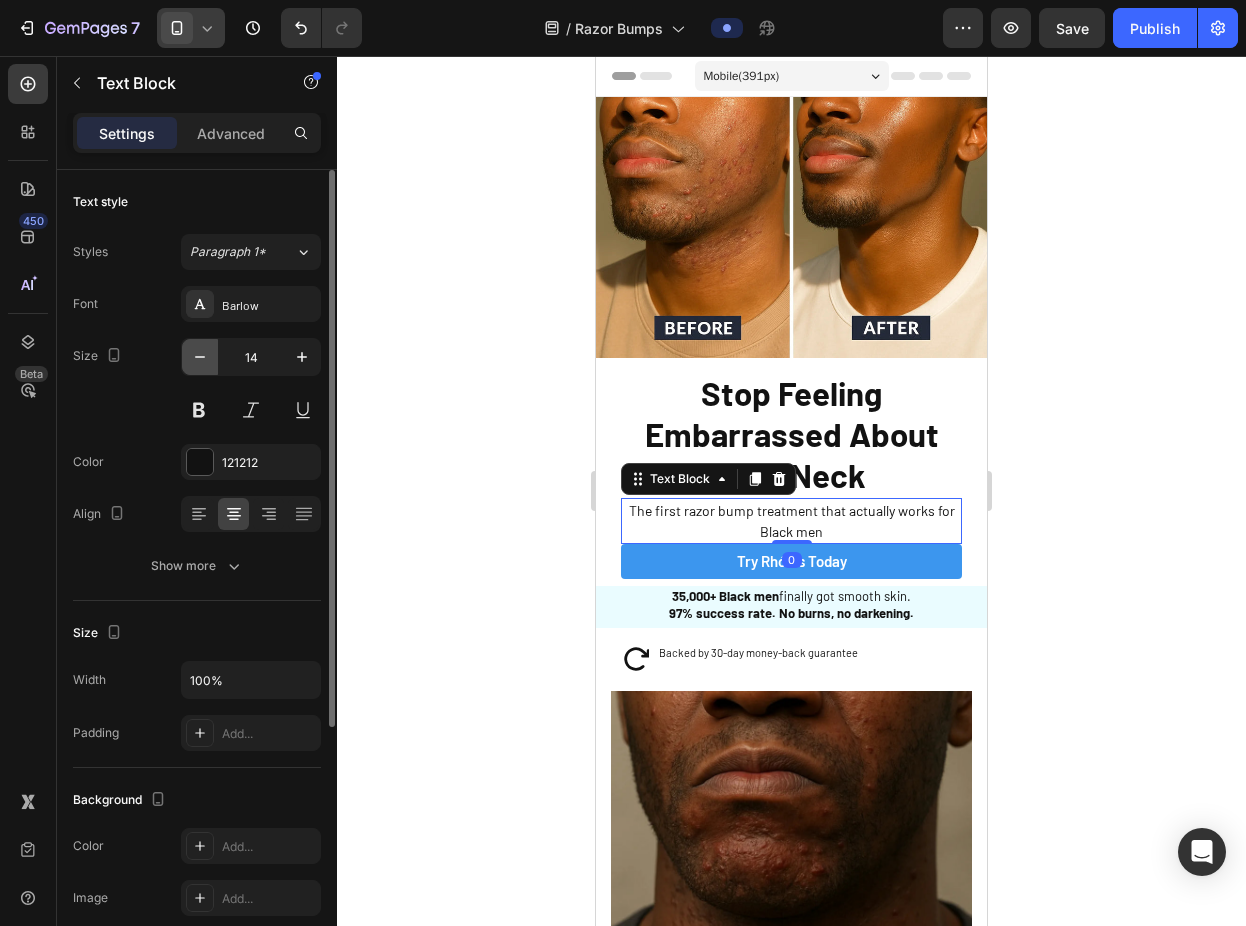click at bounding box center (200, 357) 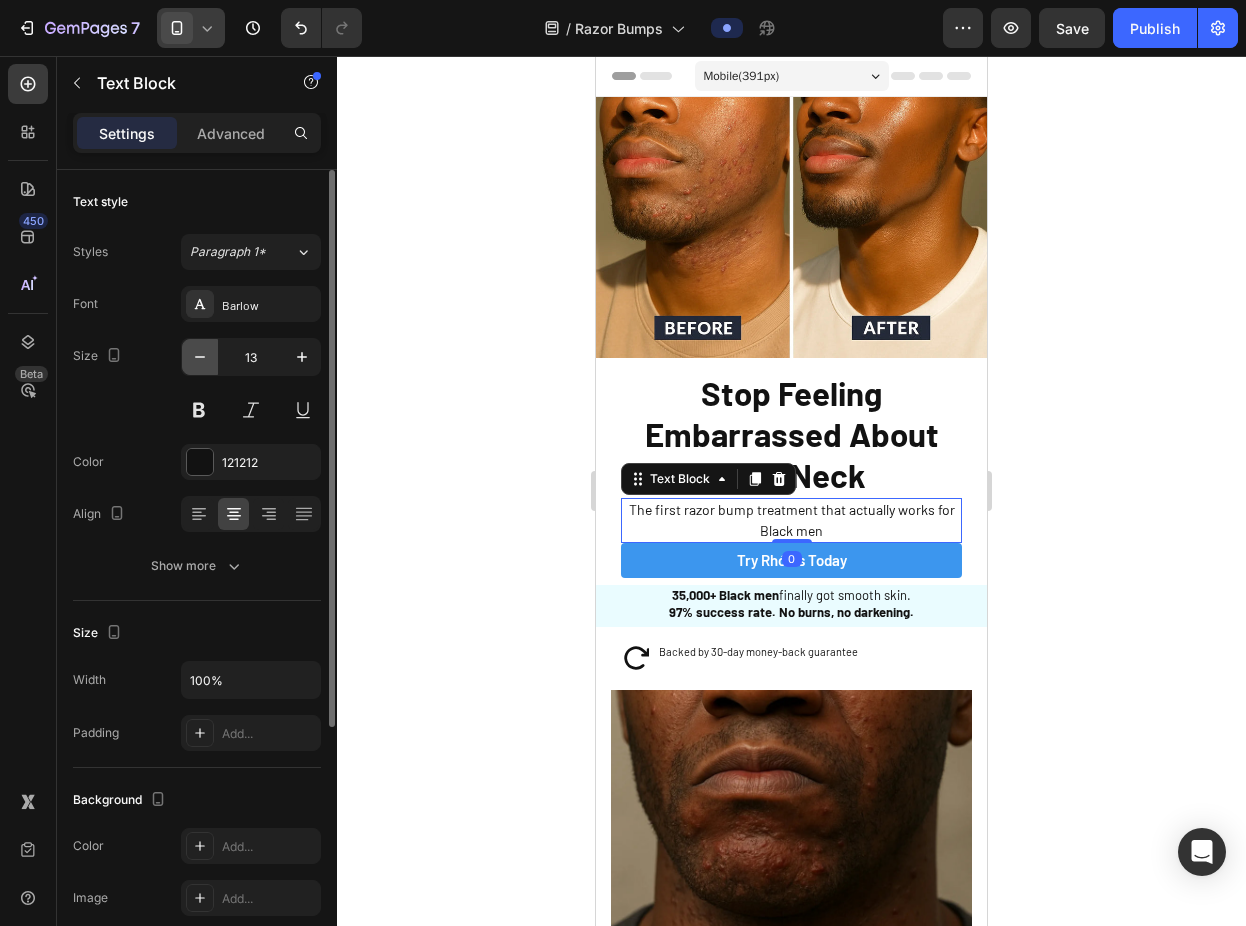 click at bounding box center (200, 357) 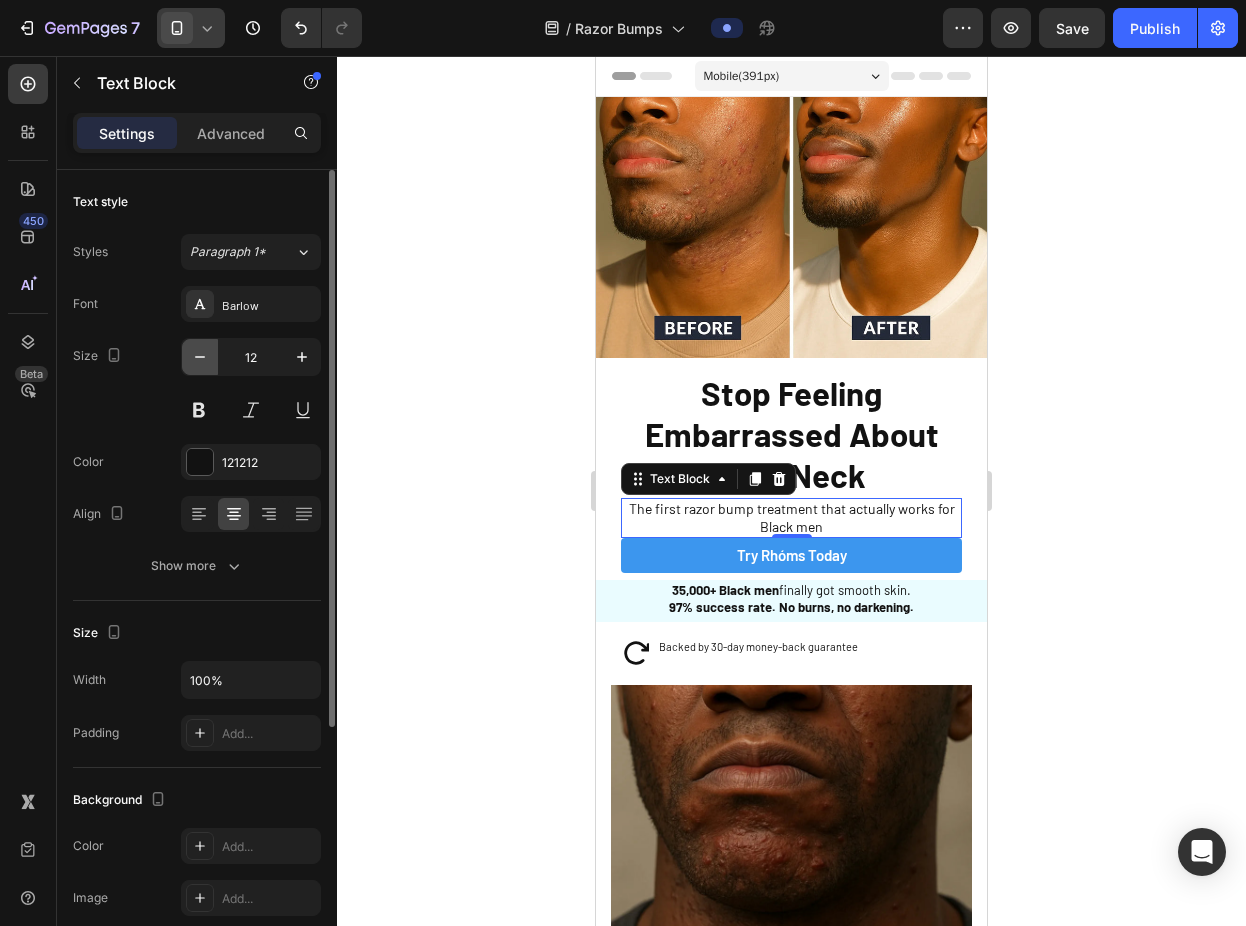 click at bounding box center (200, 357) 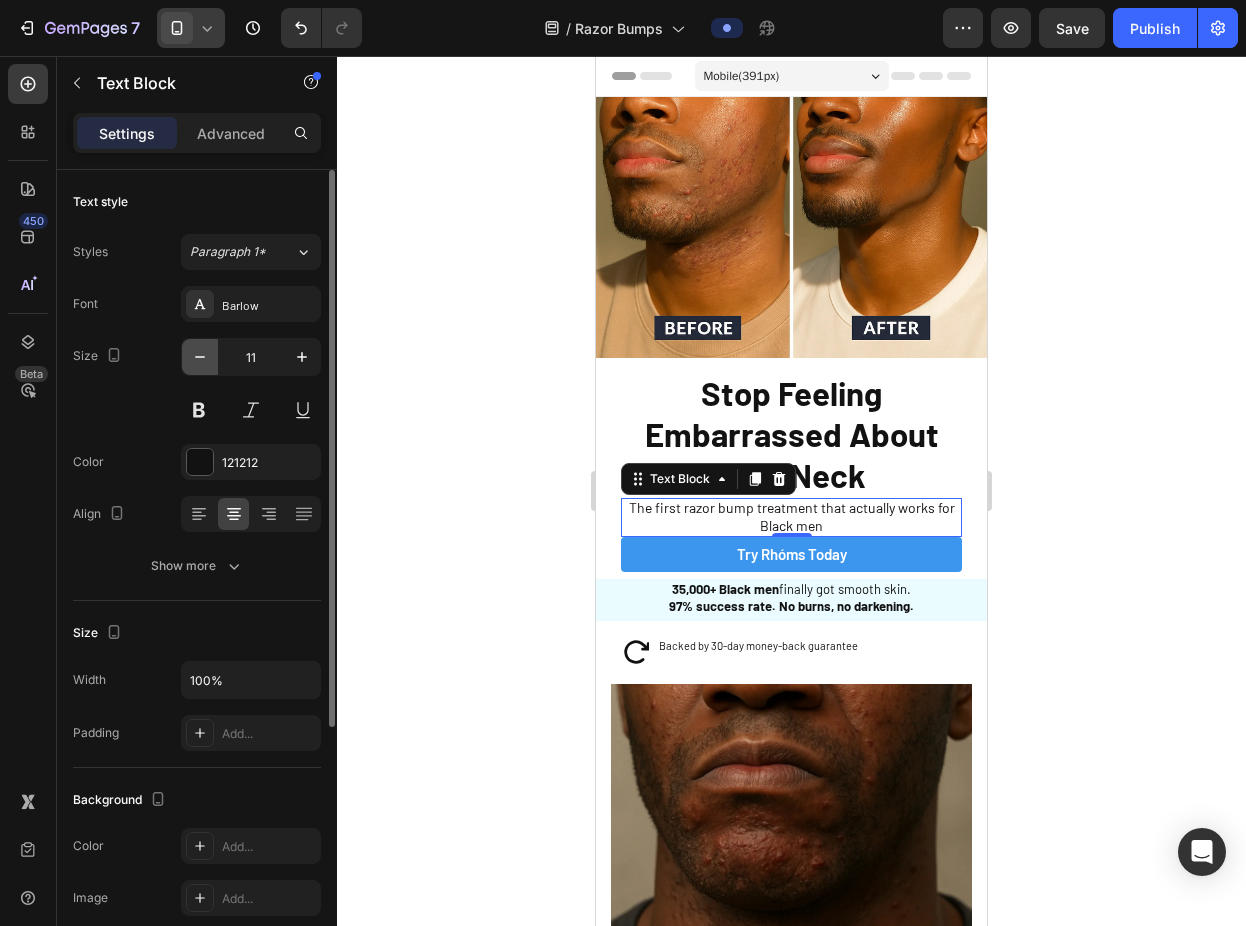 click at bounding box center [200, 357] 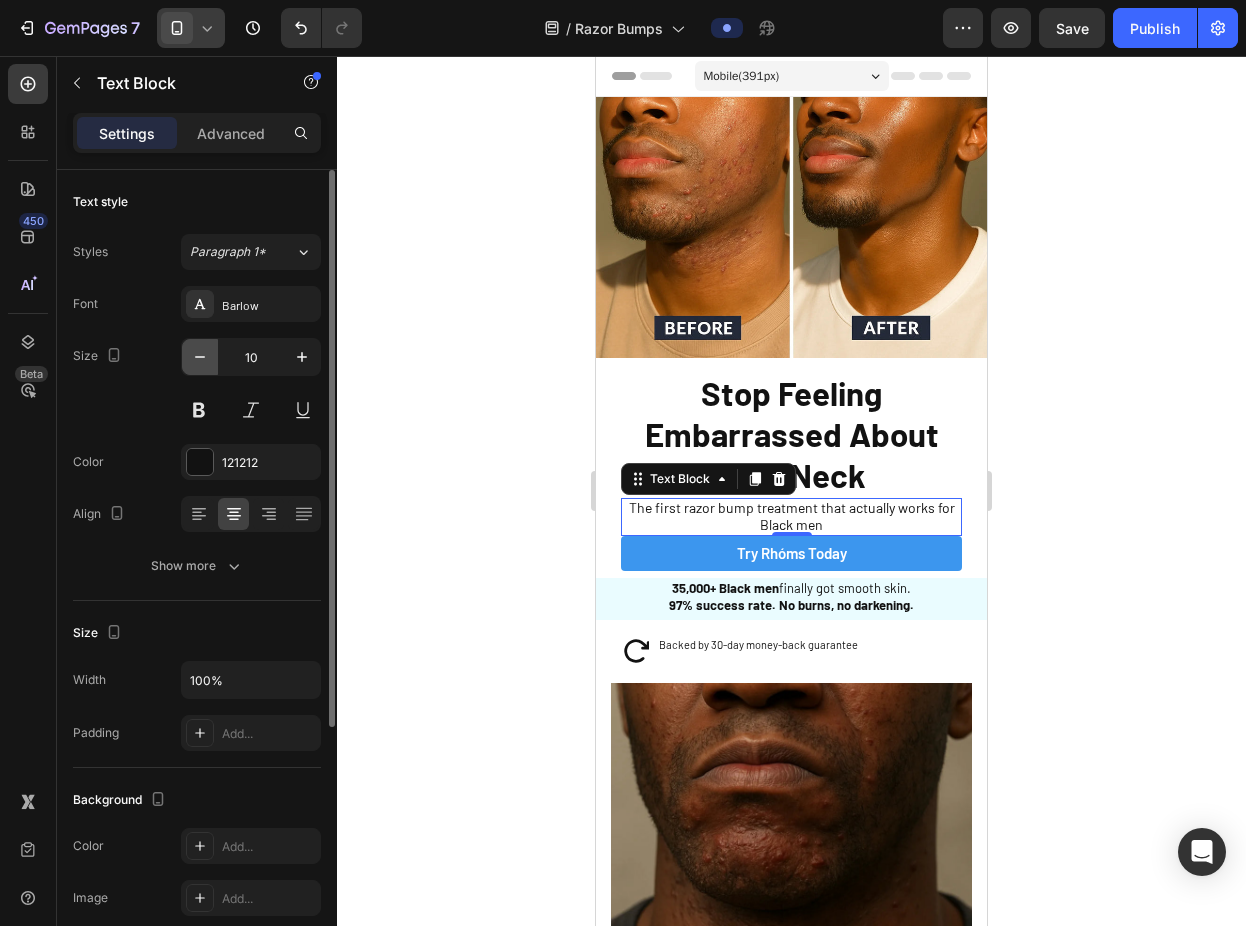 click at bounding box center [200, 357] 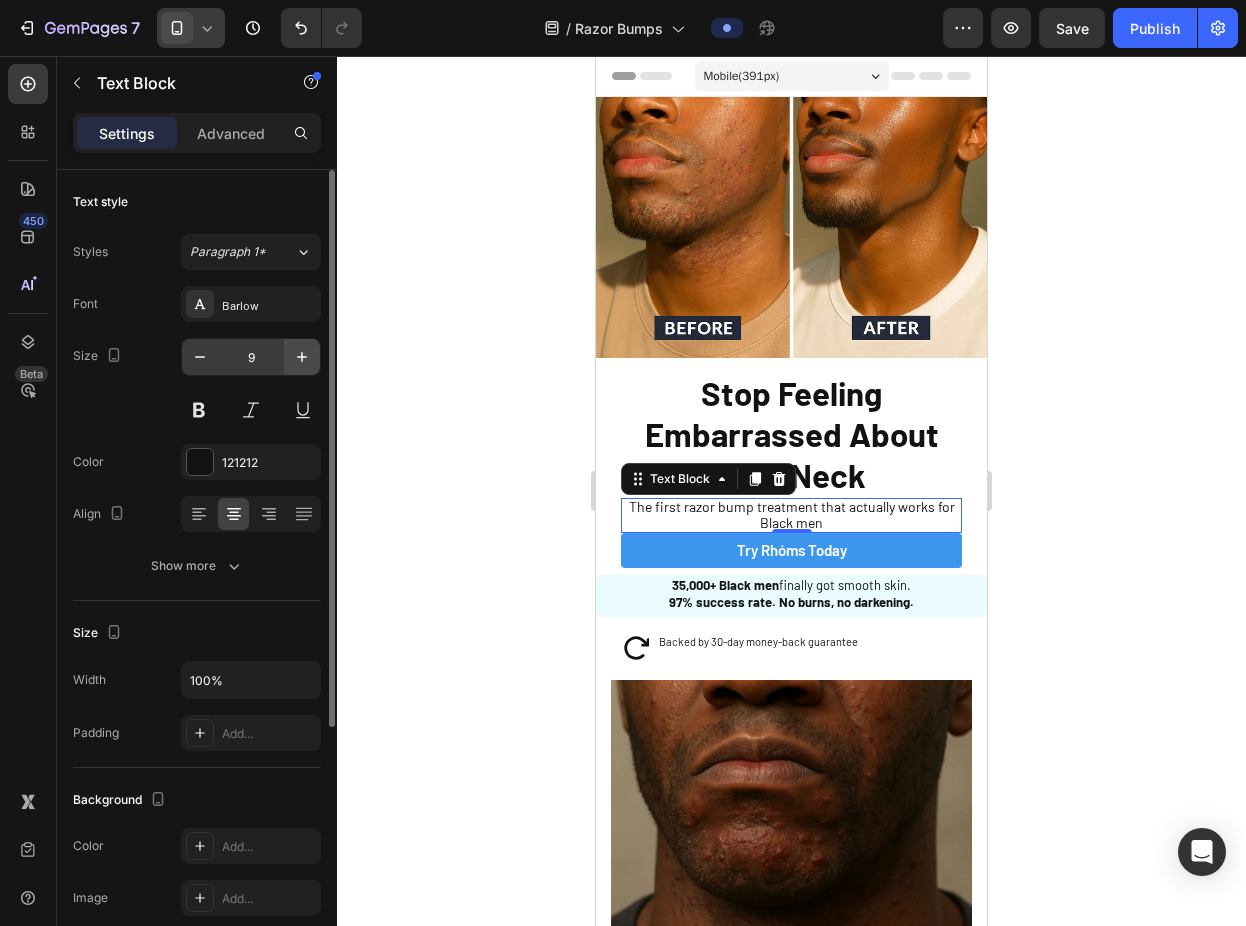 click 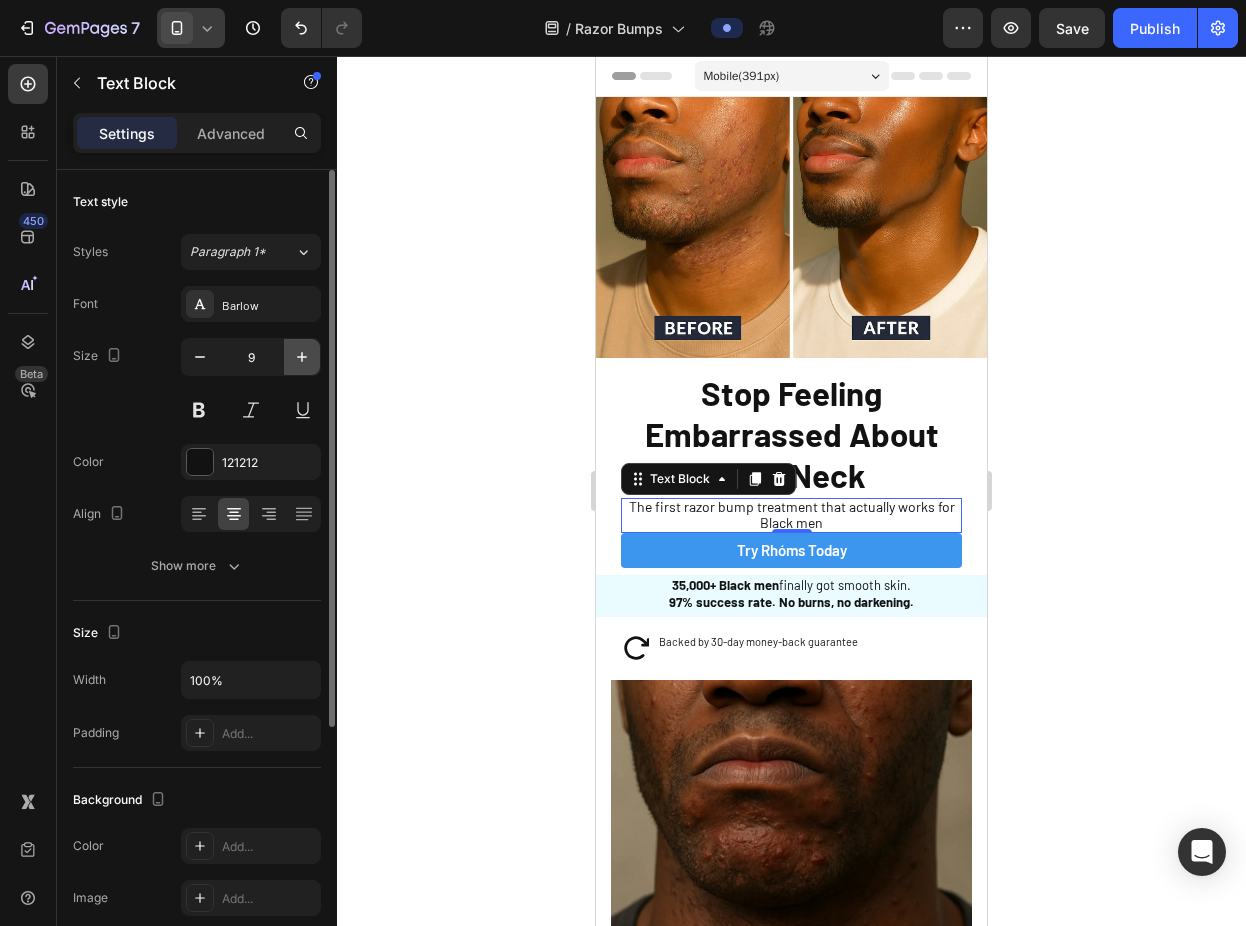 type on "10" 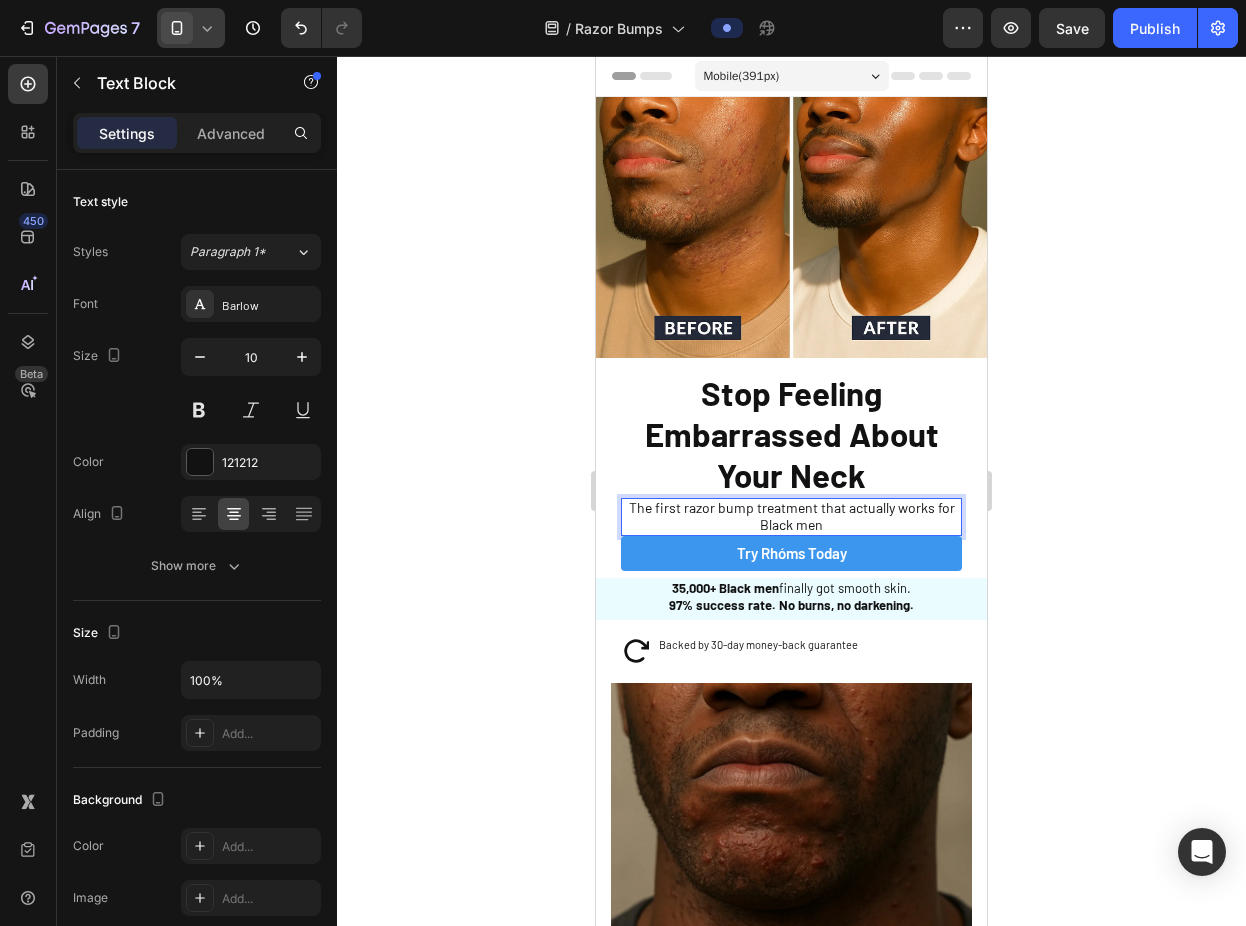 click on "The first razor bump treatment that actually works for Black men" at bounding box center [792, 516] 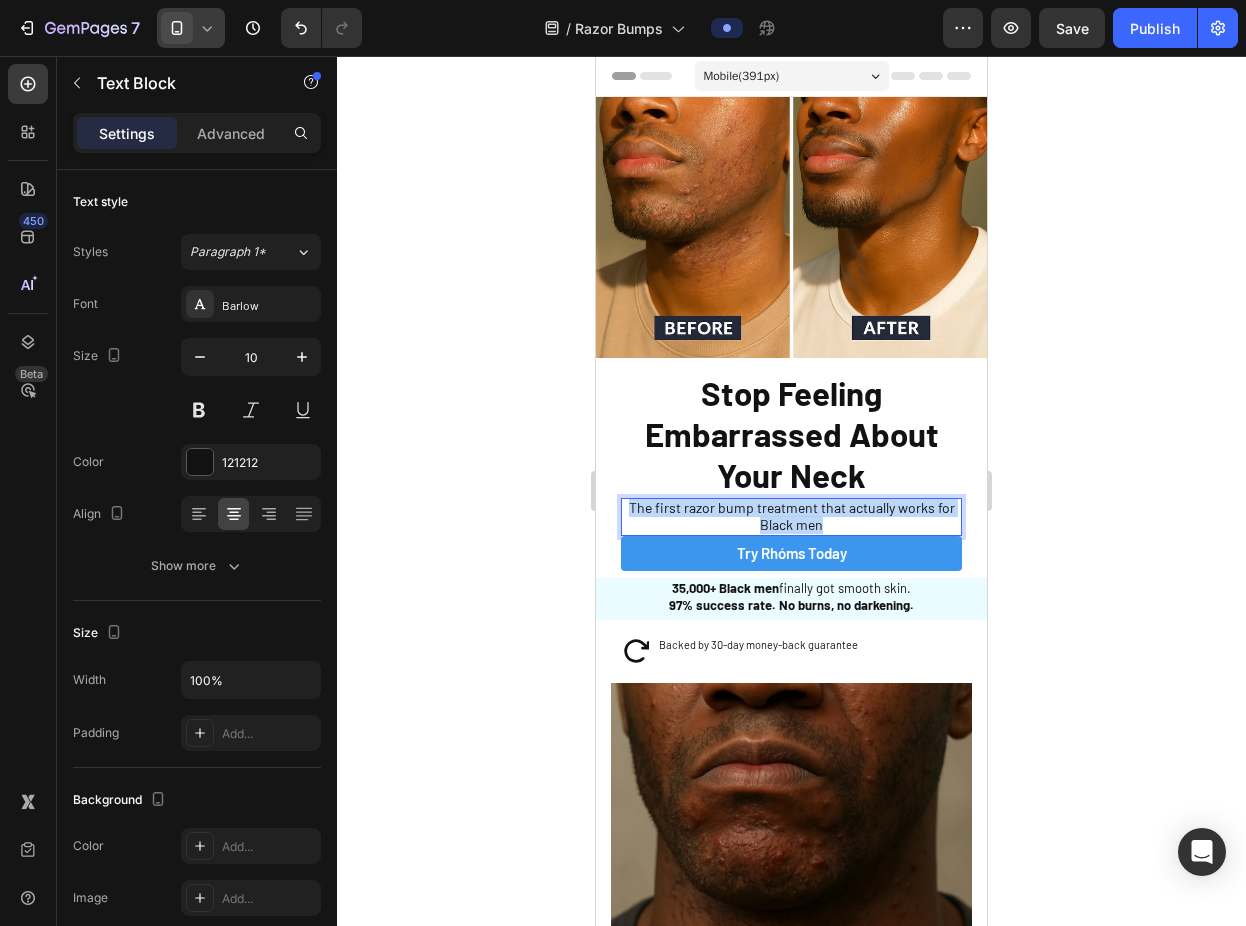 click on "The first razor bump treatment that actually works for Black men" at bounding box center [792, 516] 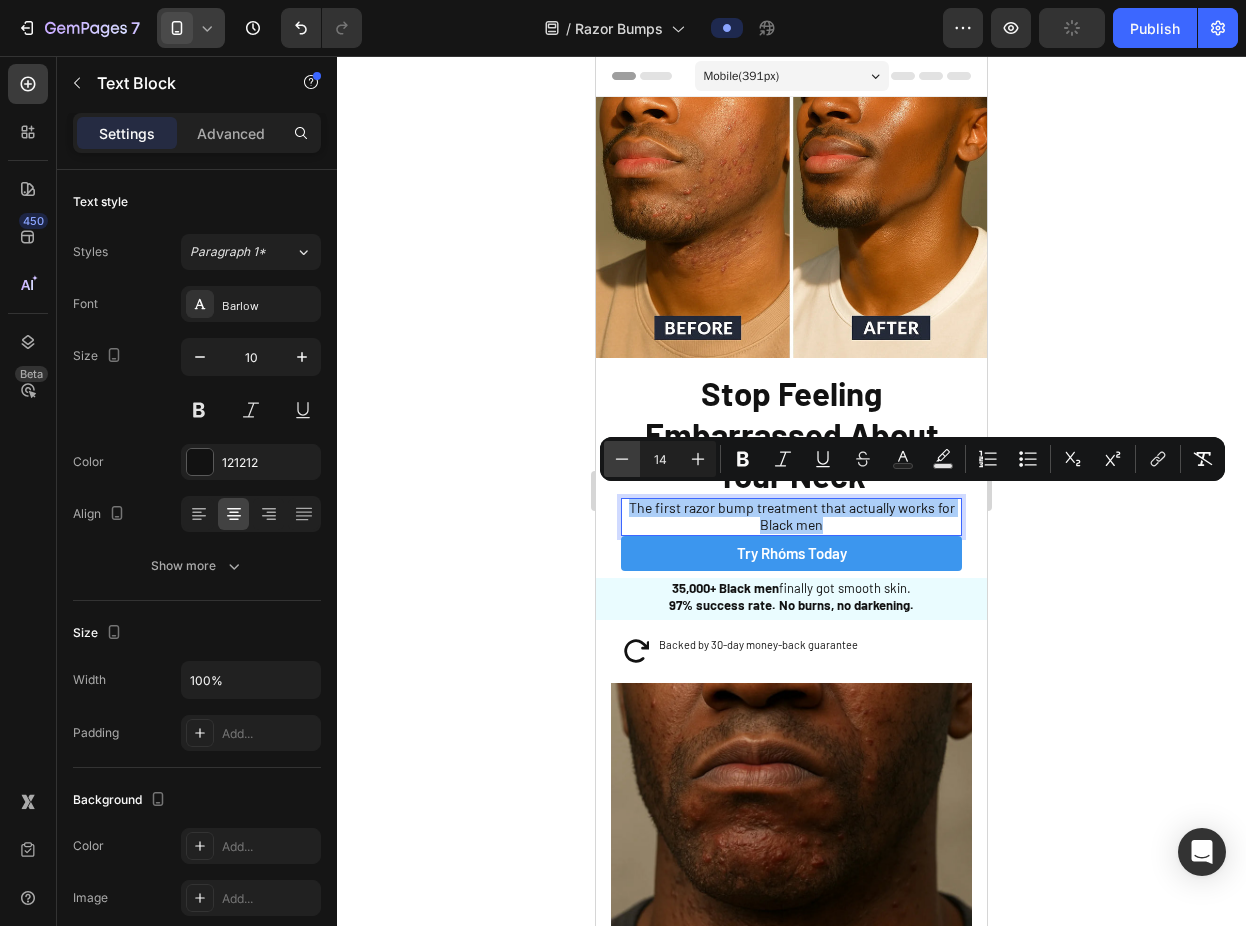 click on "Minus" at bounding box center [622, 459] 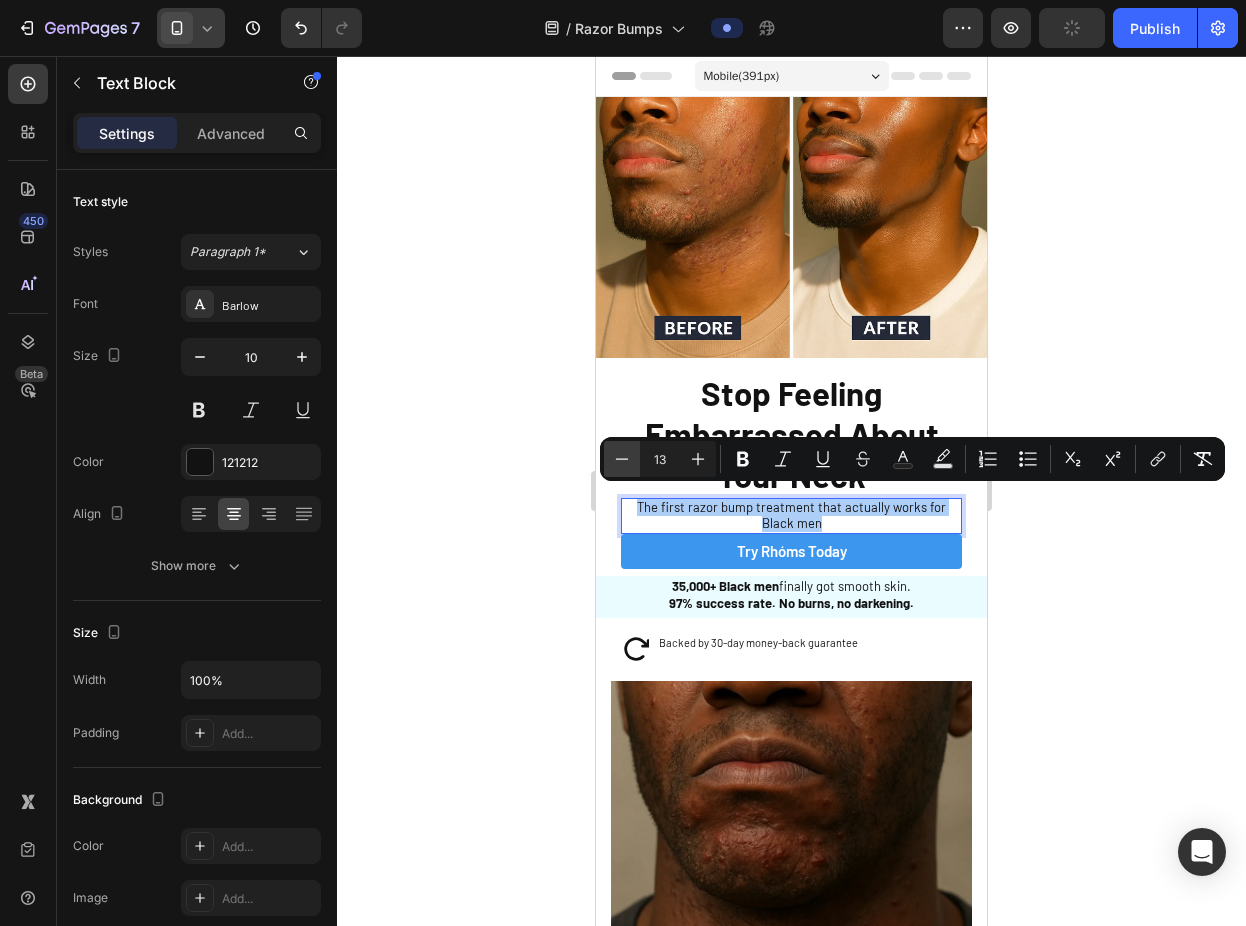 click 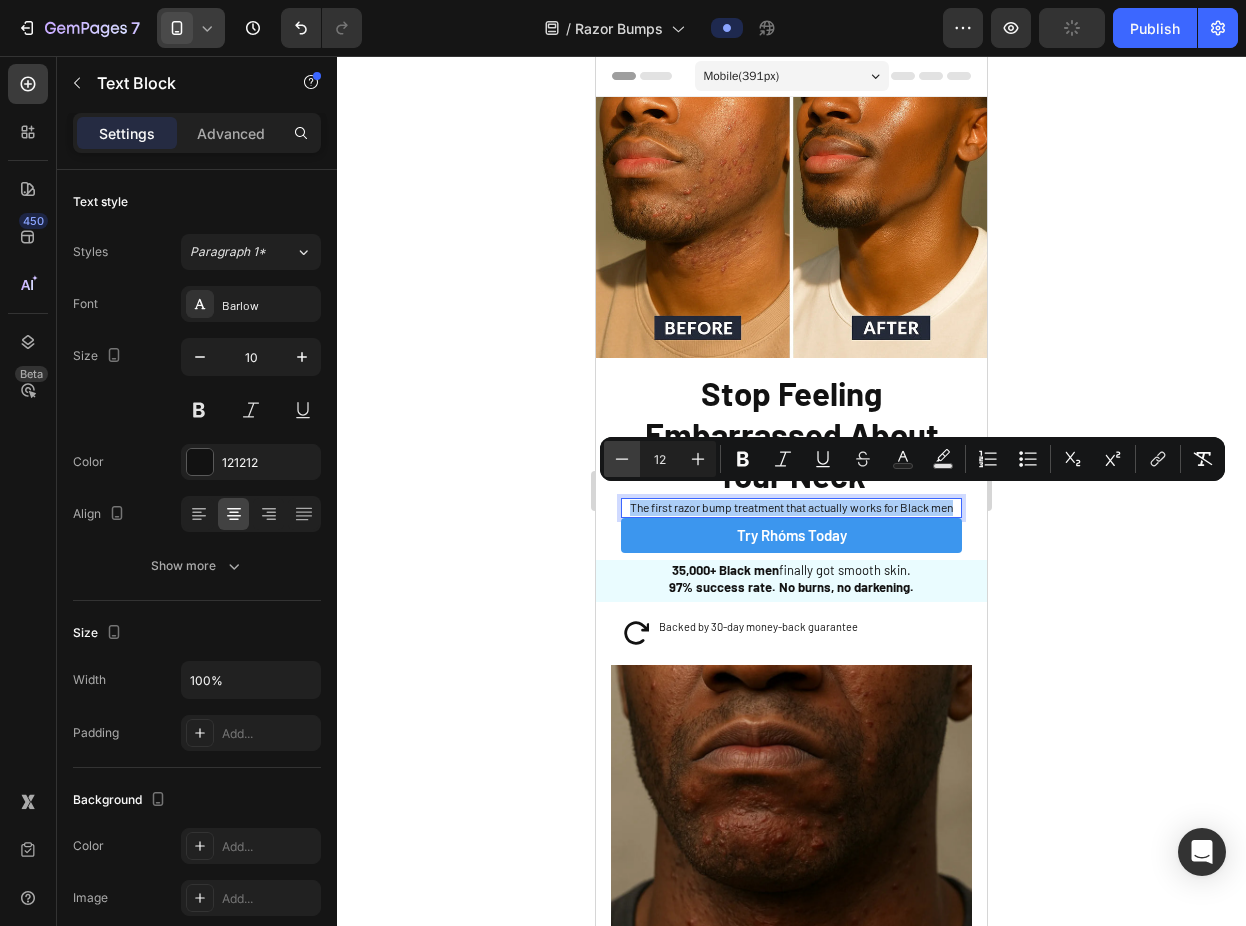 click 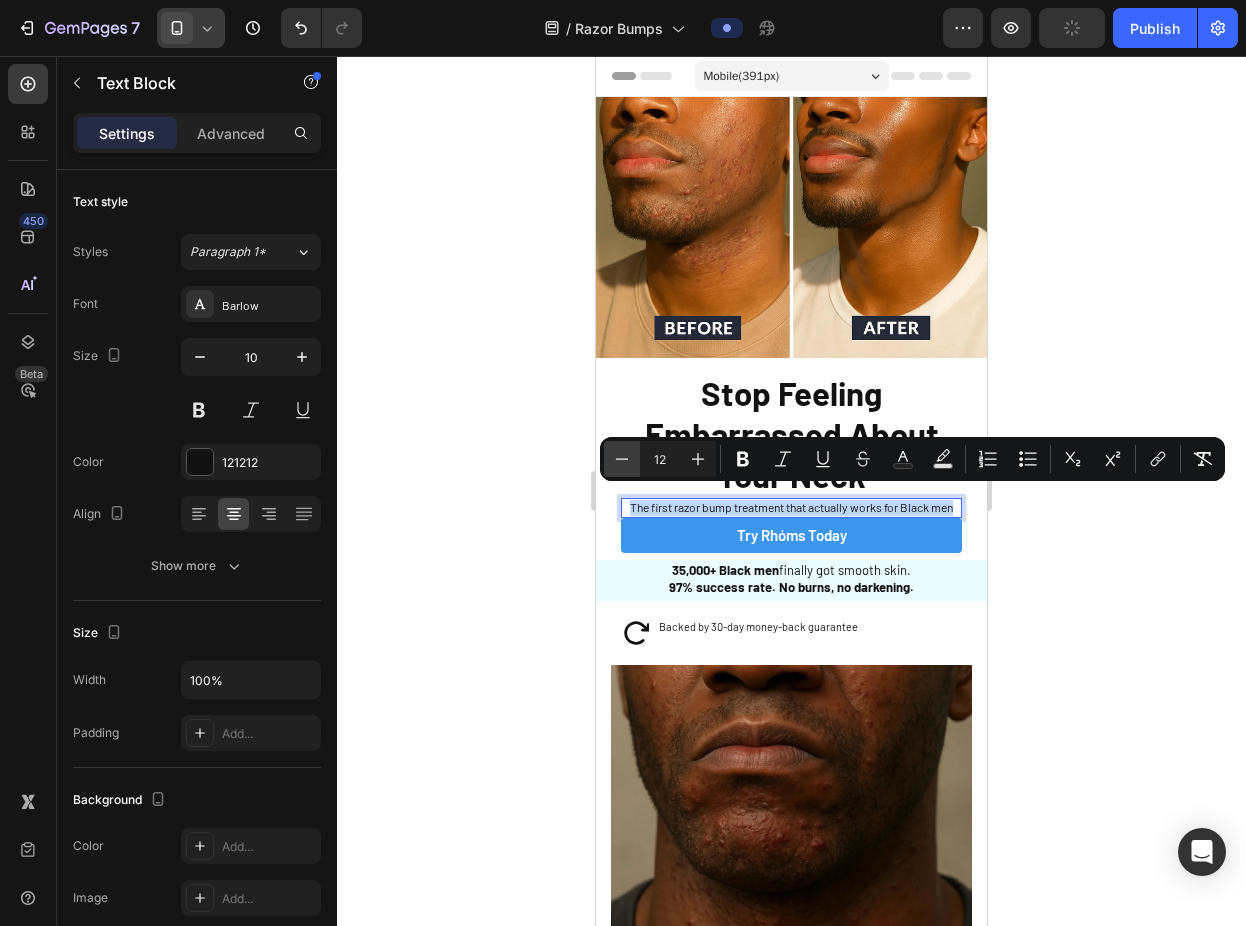 type on "11" 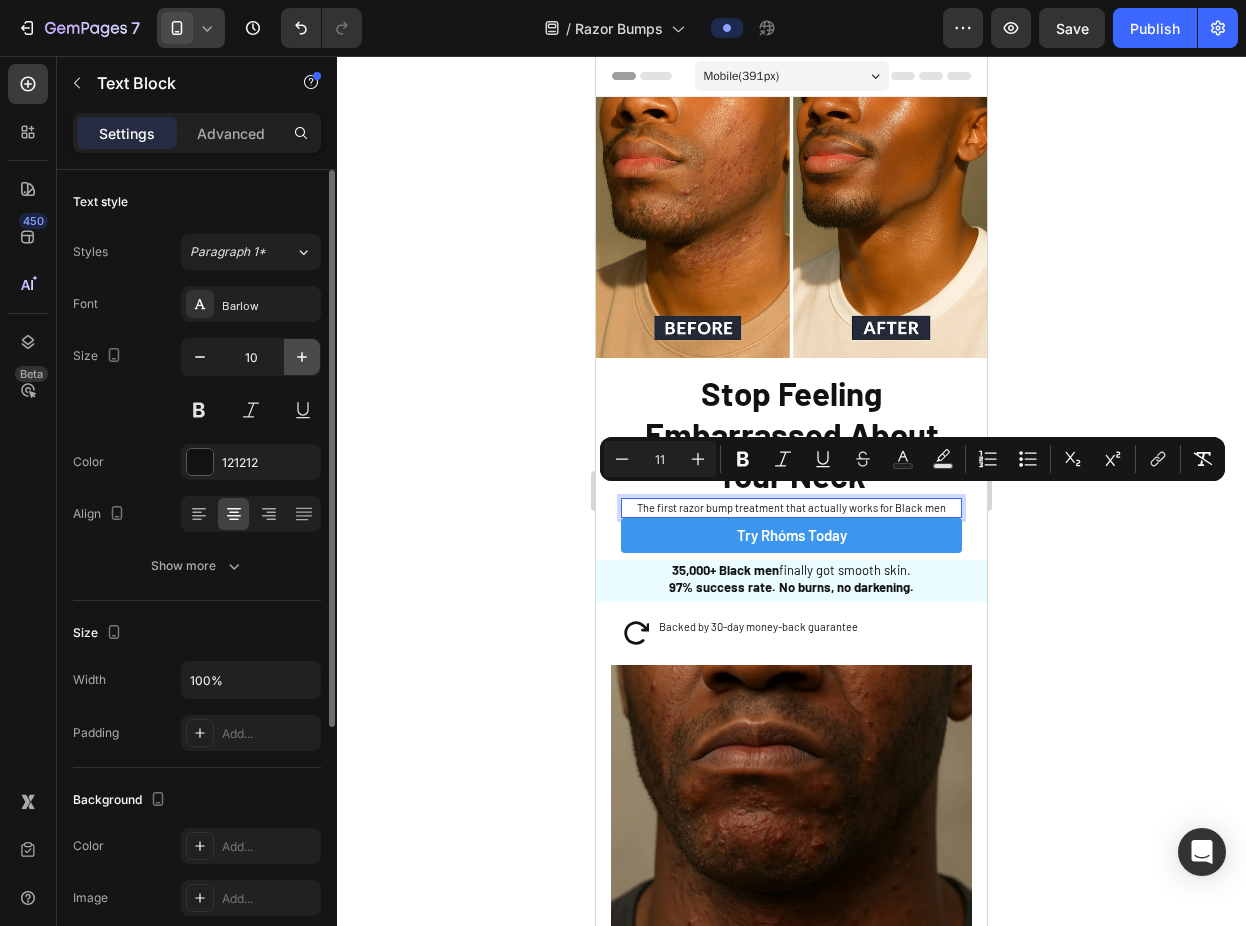 click 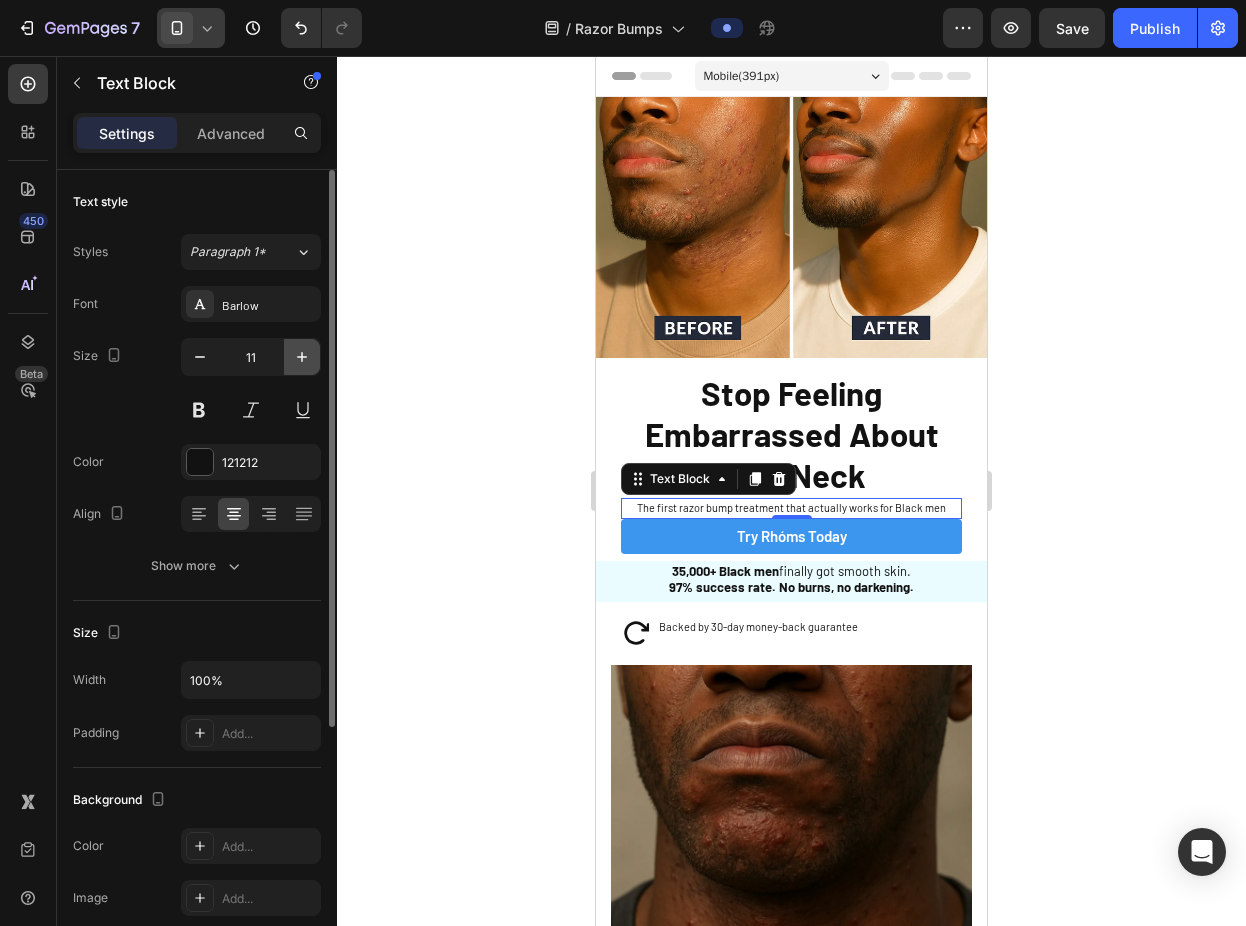 click 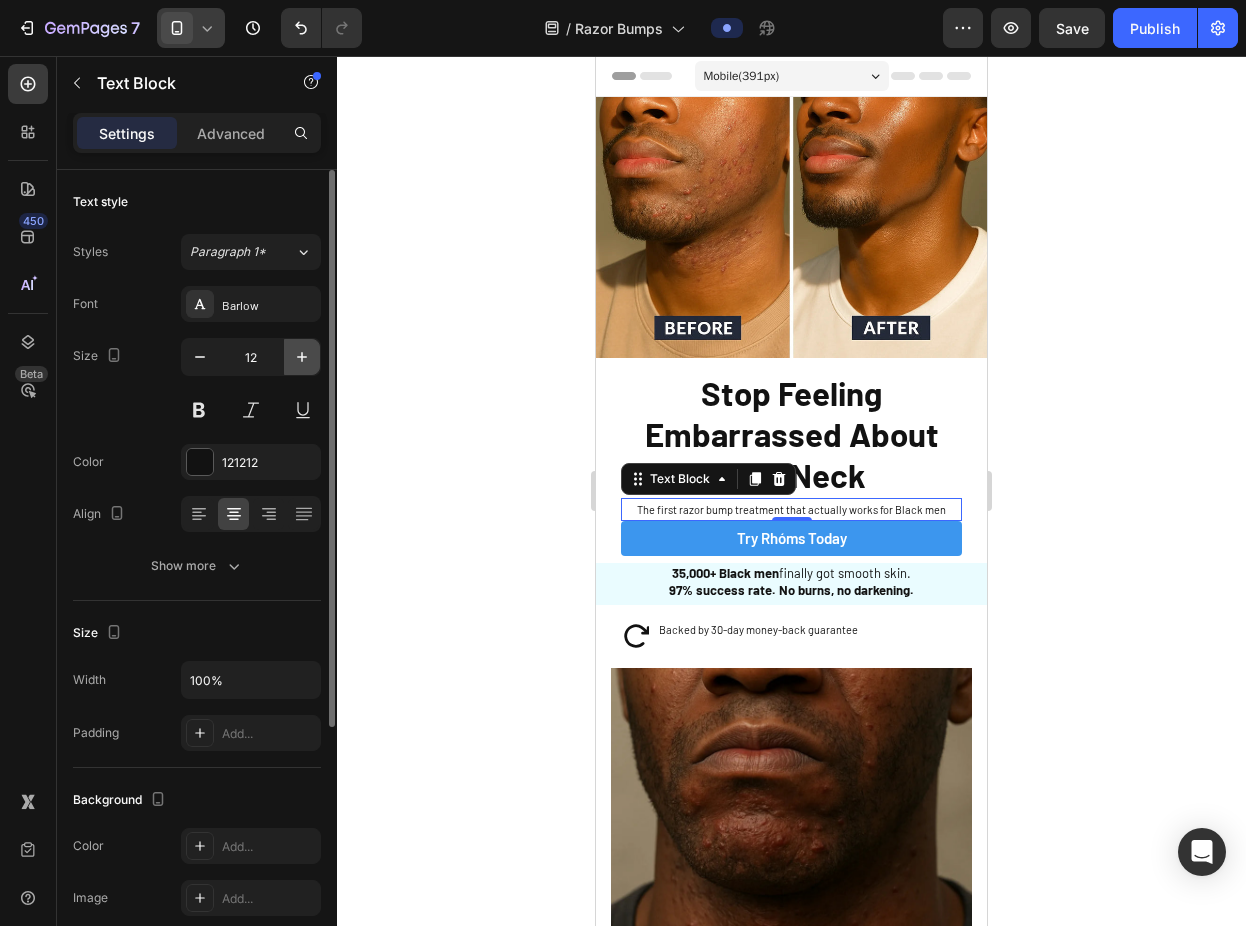 click 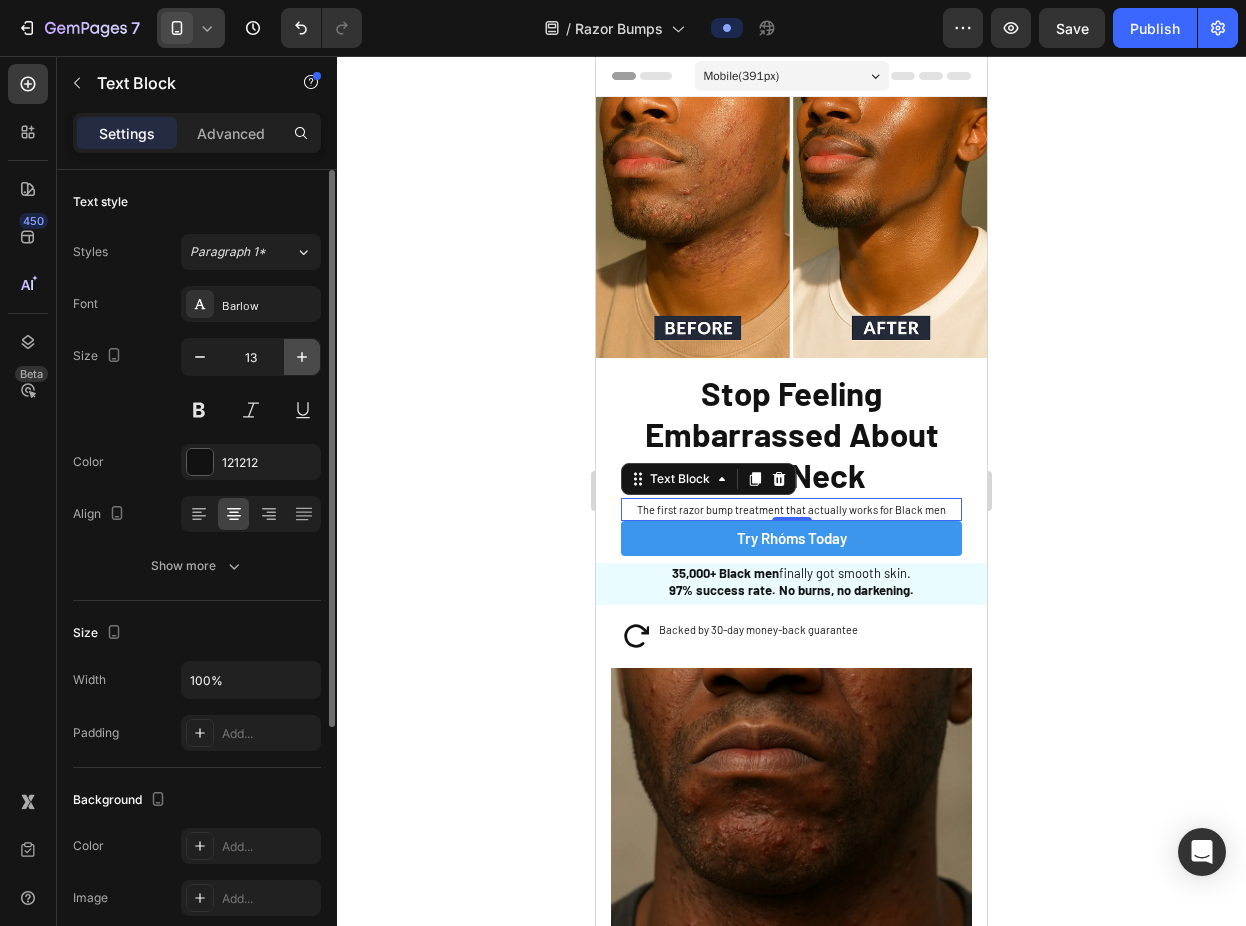 click 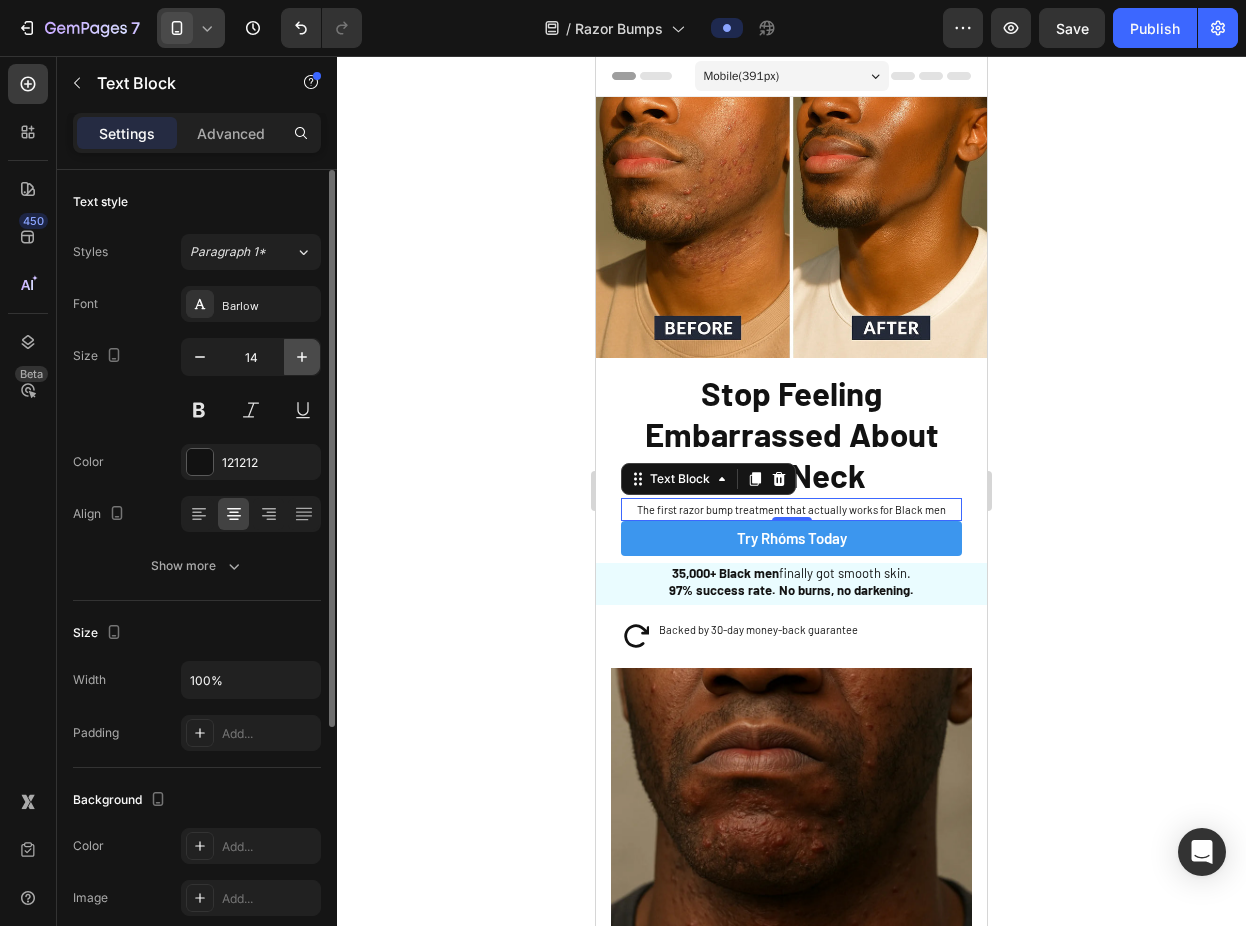 click 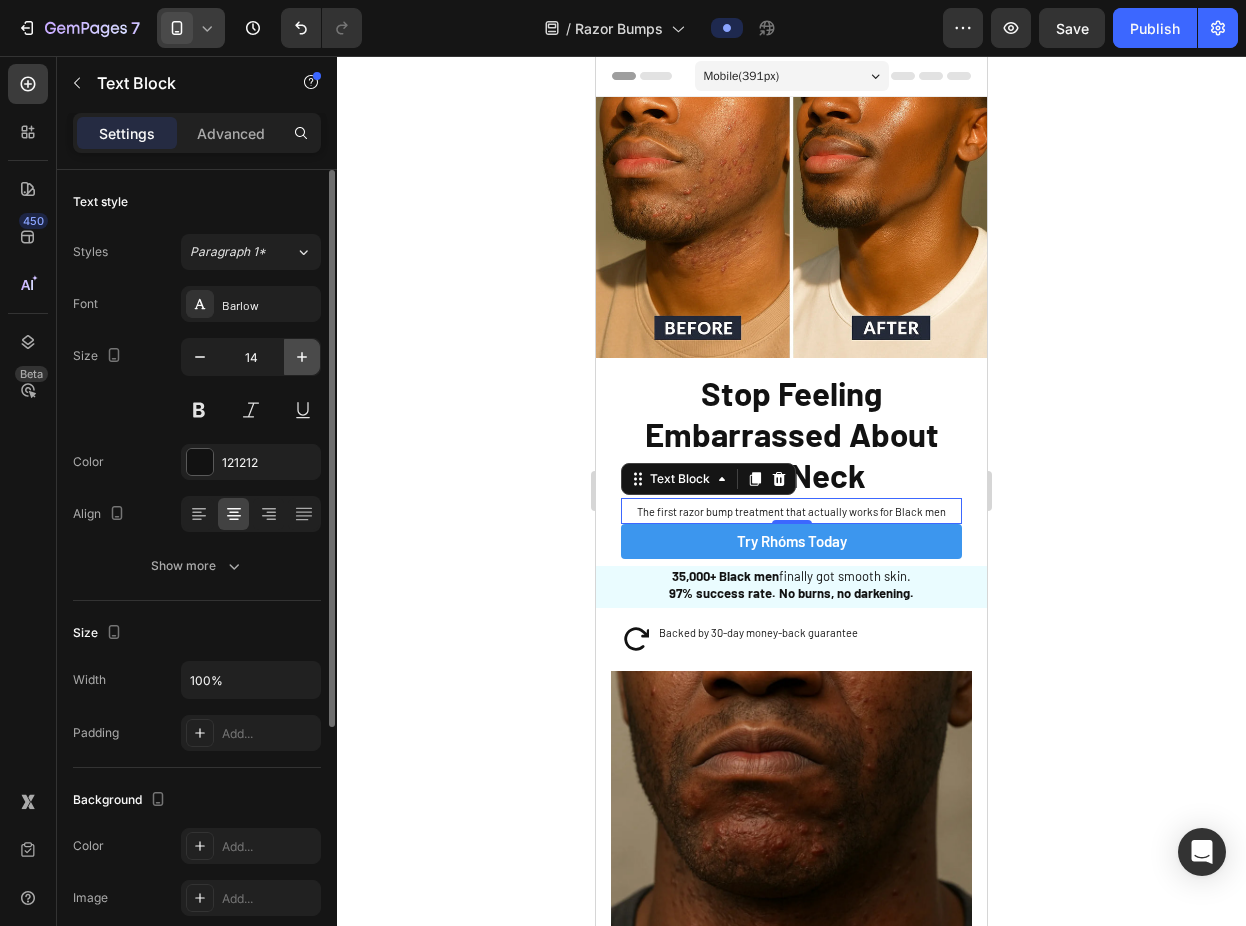 type on "15" 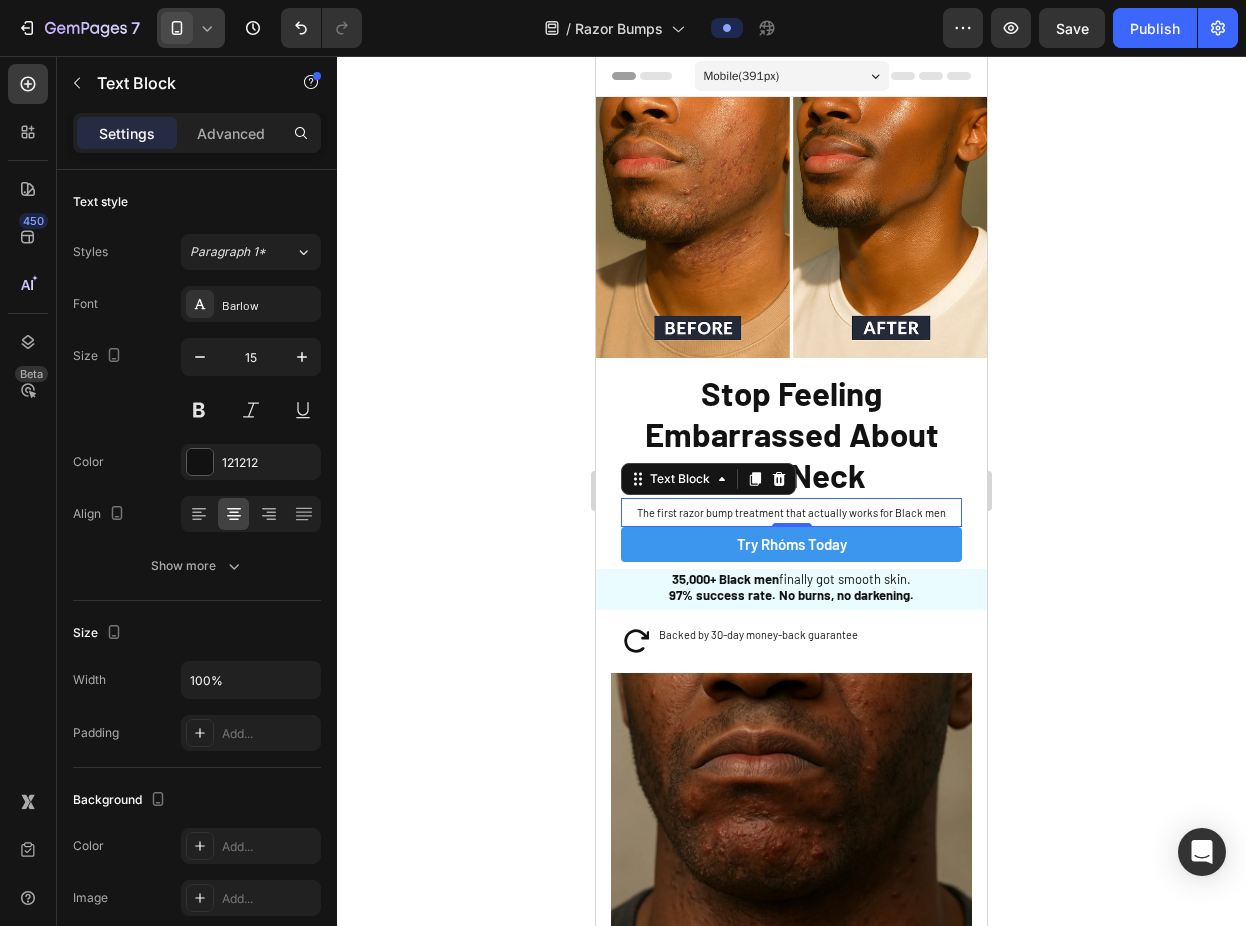 click 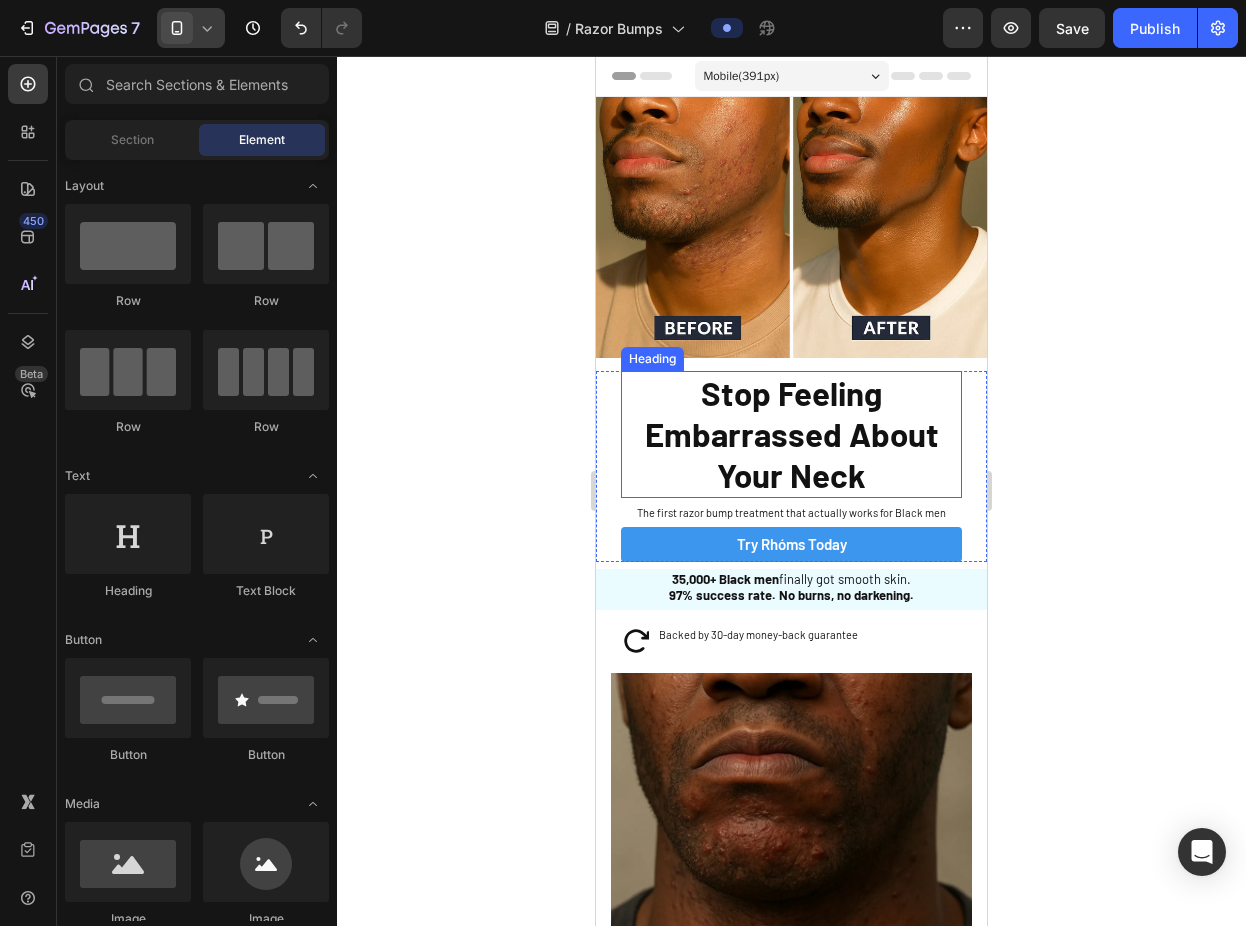 click on "Stop Feeling Embarrassed About Your Neck" at bounding box center [791, 435] 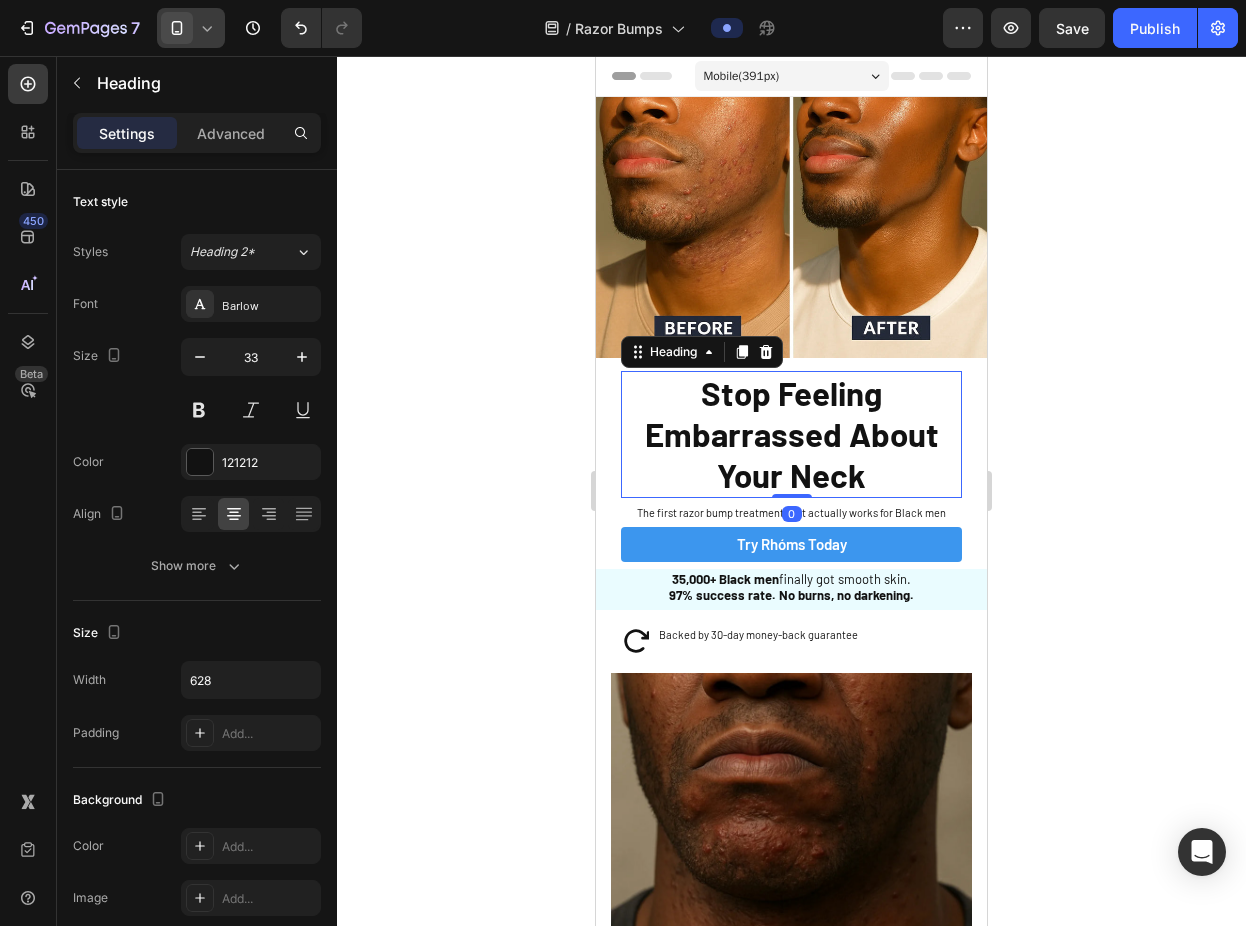 click on "The first razor bump treatment that actually works for Black men" at bounding box center [791, 512] 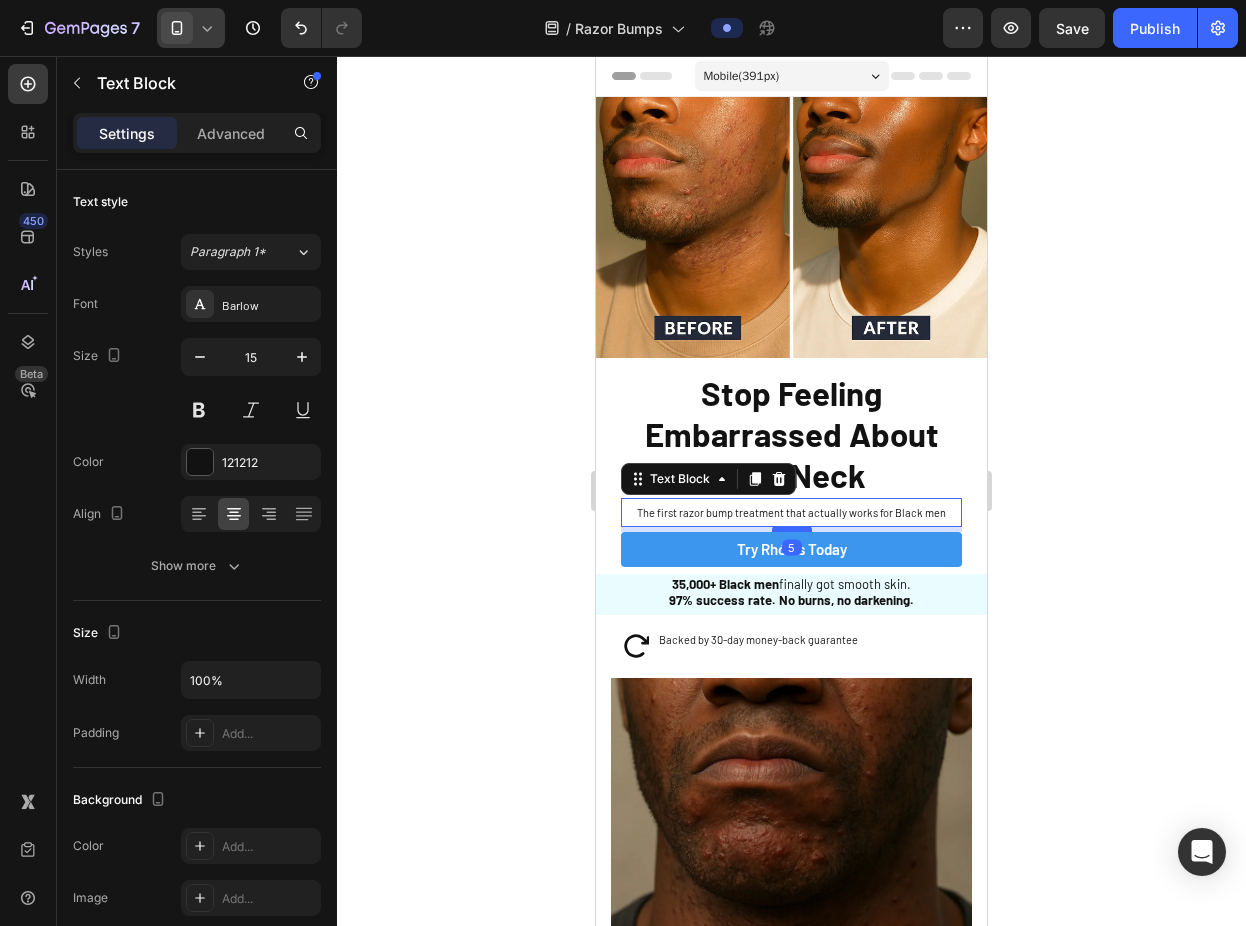 click at bounding box center (792, 529) 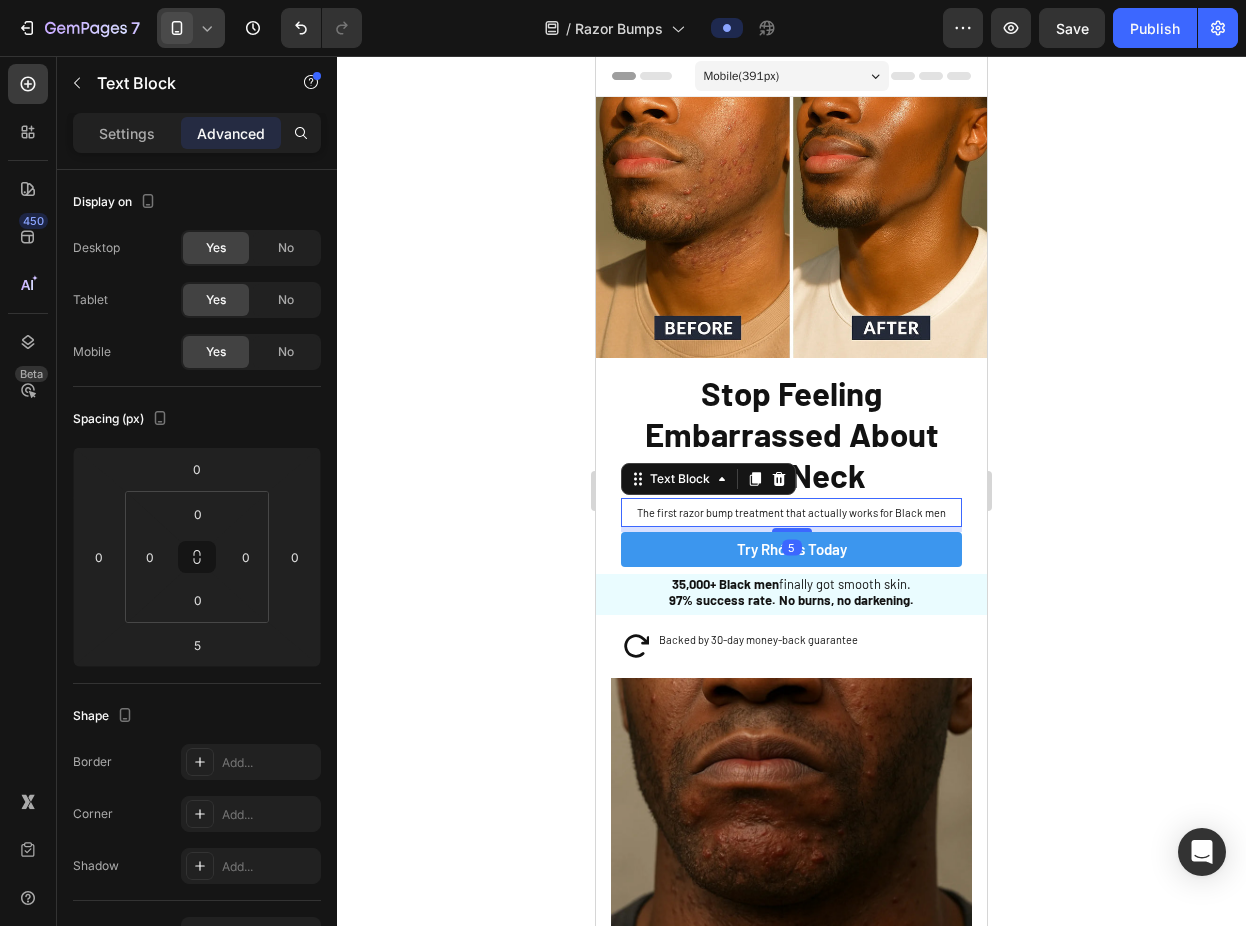 click 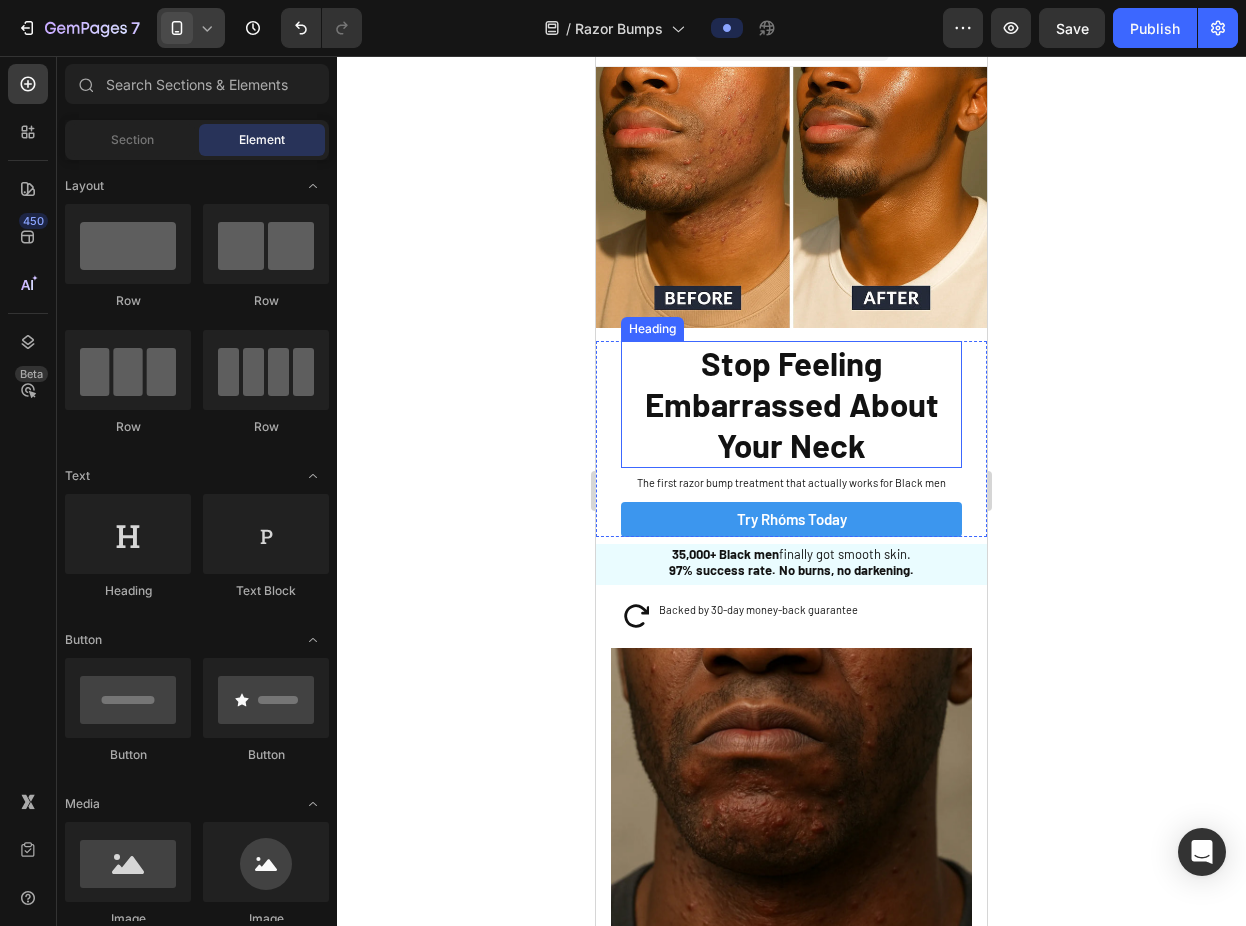 scroll, scrollTop: 33, scrollLeft: 0, axis: vertical 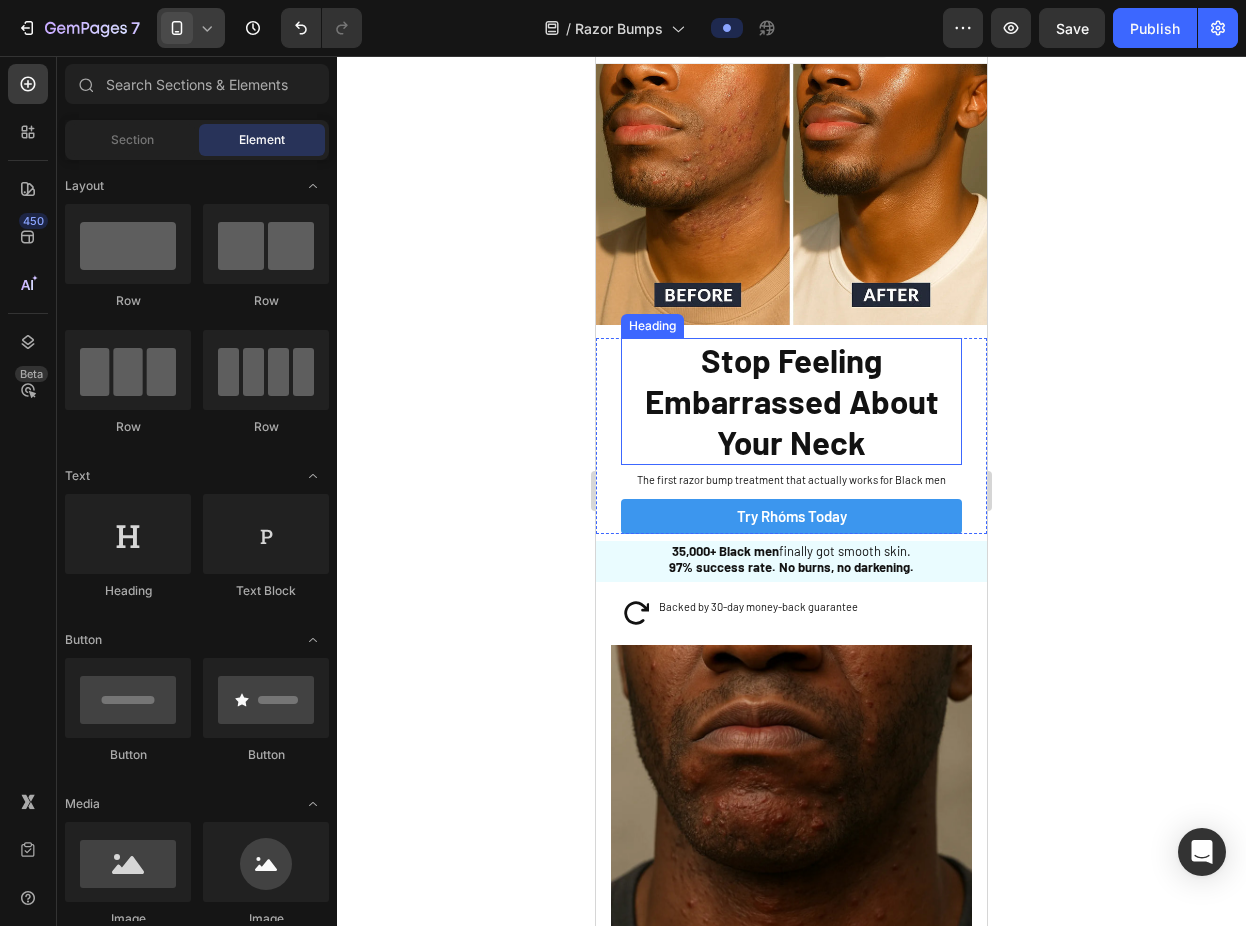 click on "Stop Feeling Embarrassed About Your Neck" at bounding box center (791, 402) 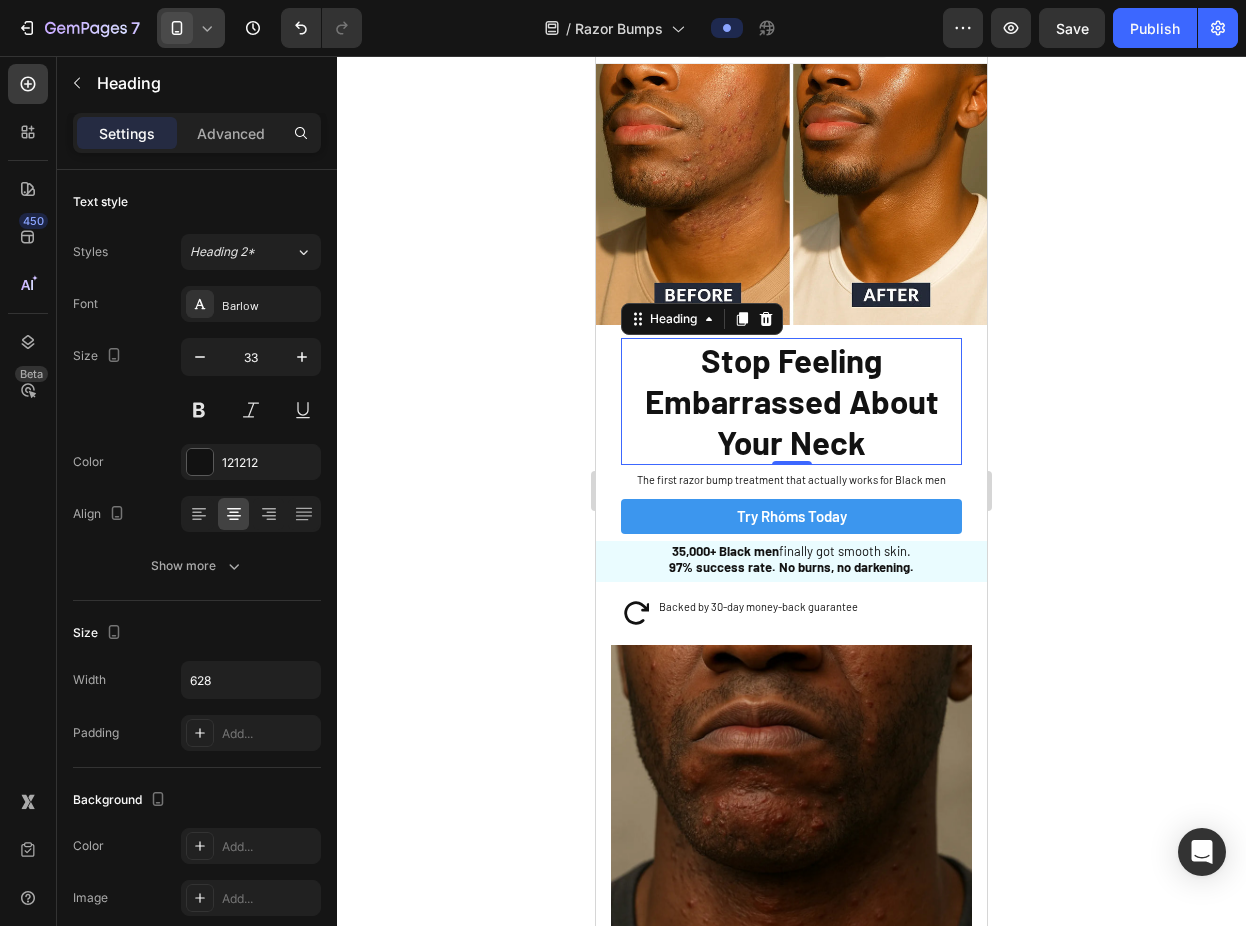 click on "0" at bounding box center [792, 481] 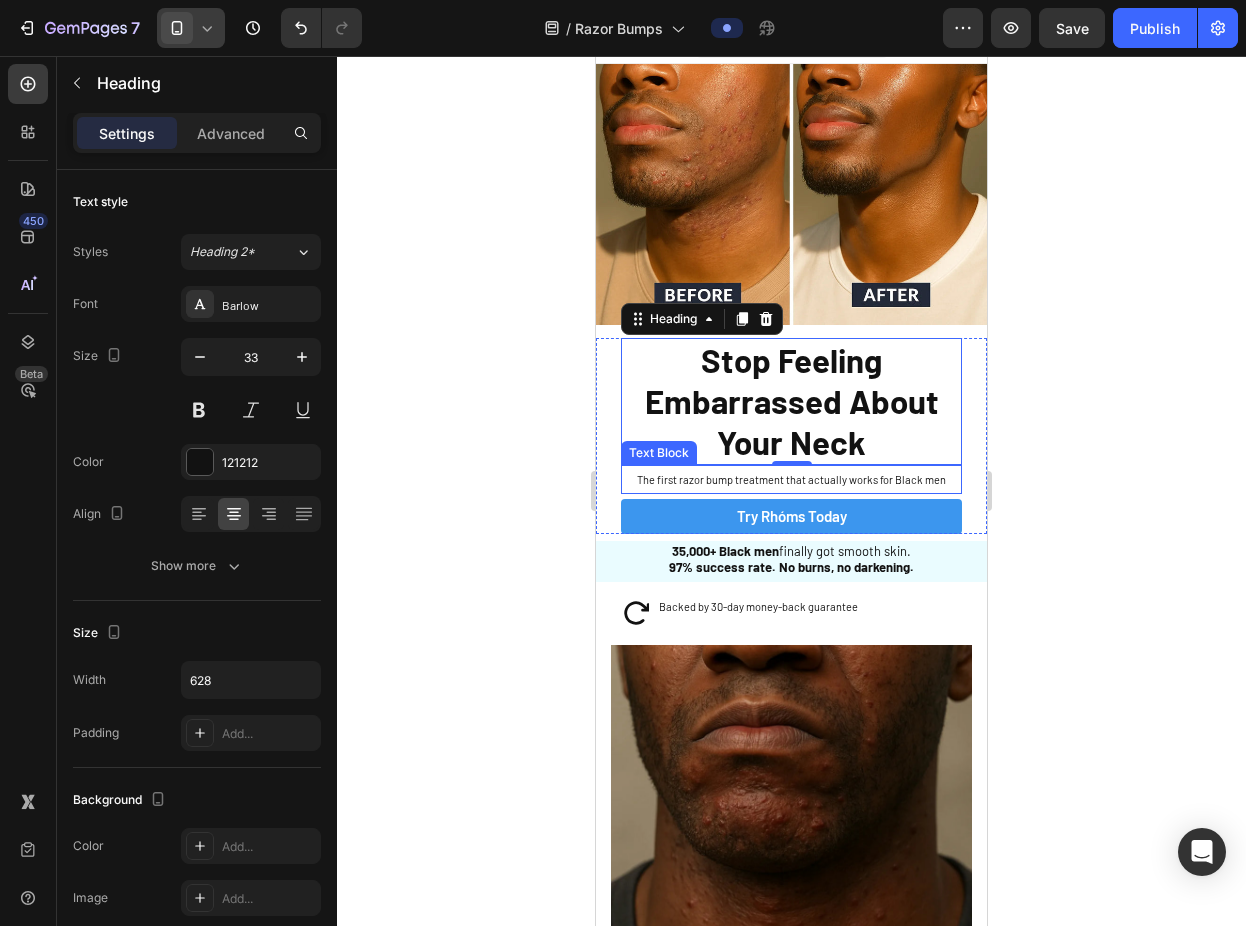 click on "The first razor bump treatment that actually works for Black men" at bounding box center (791, 479) 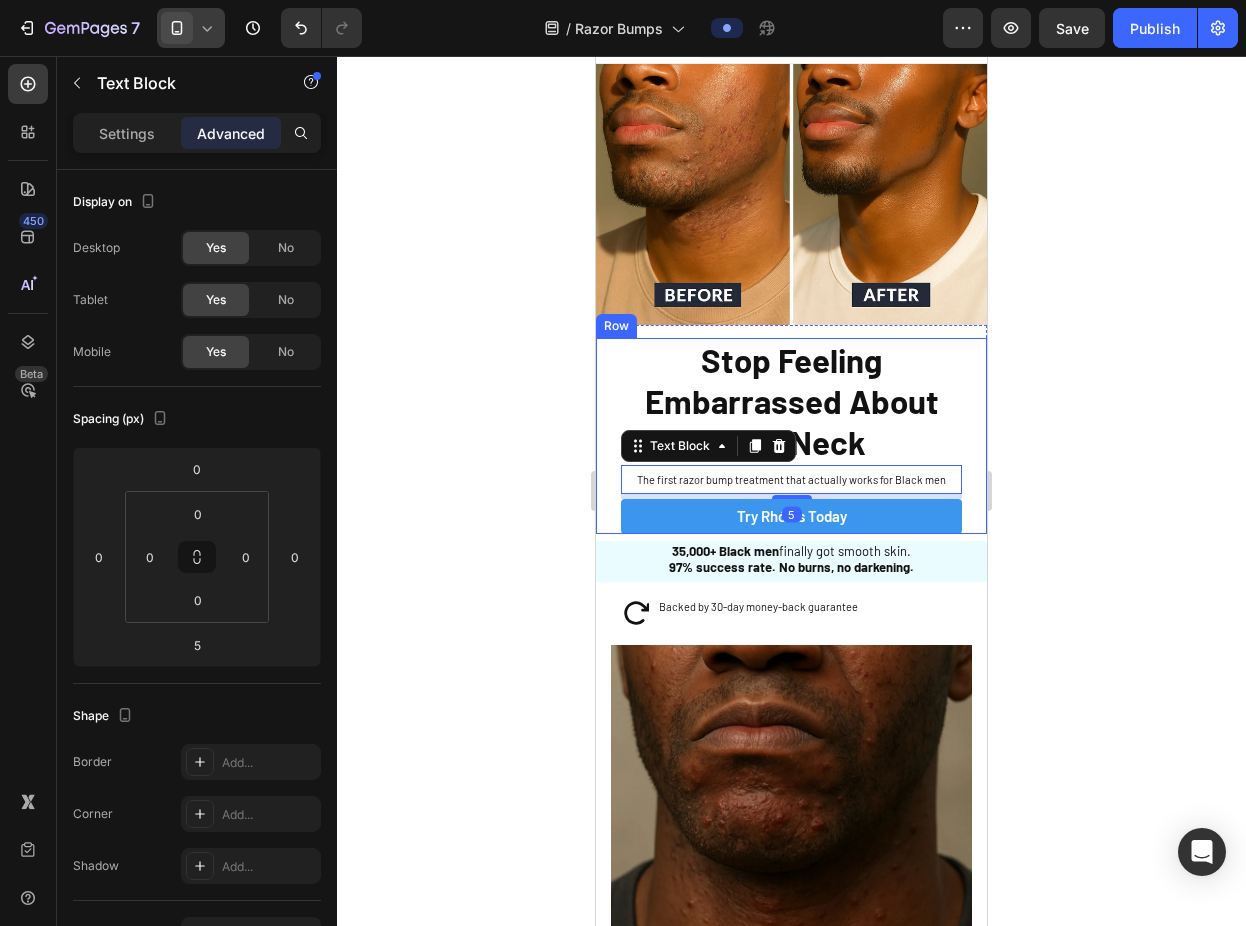 click 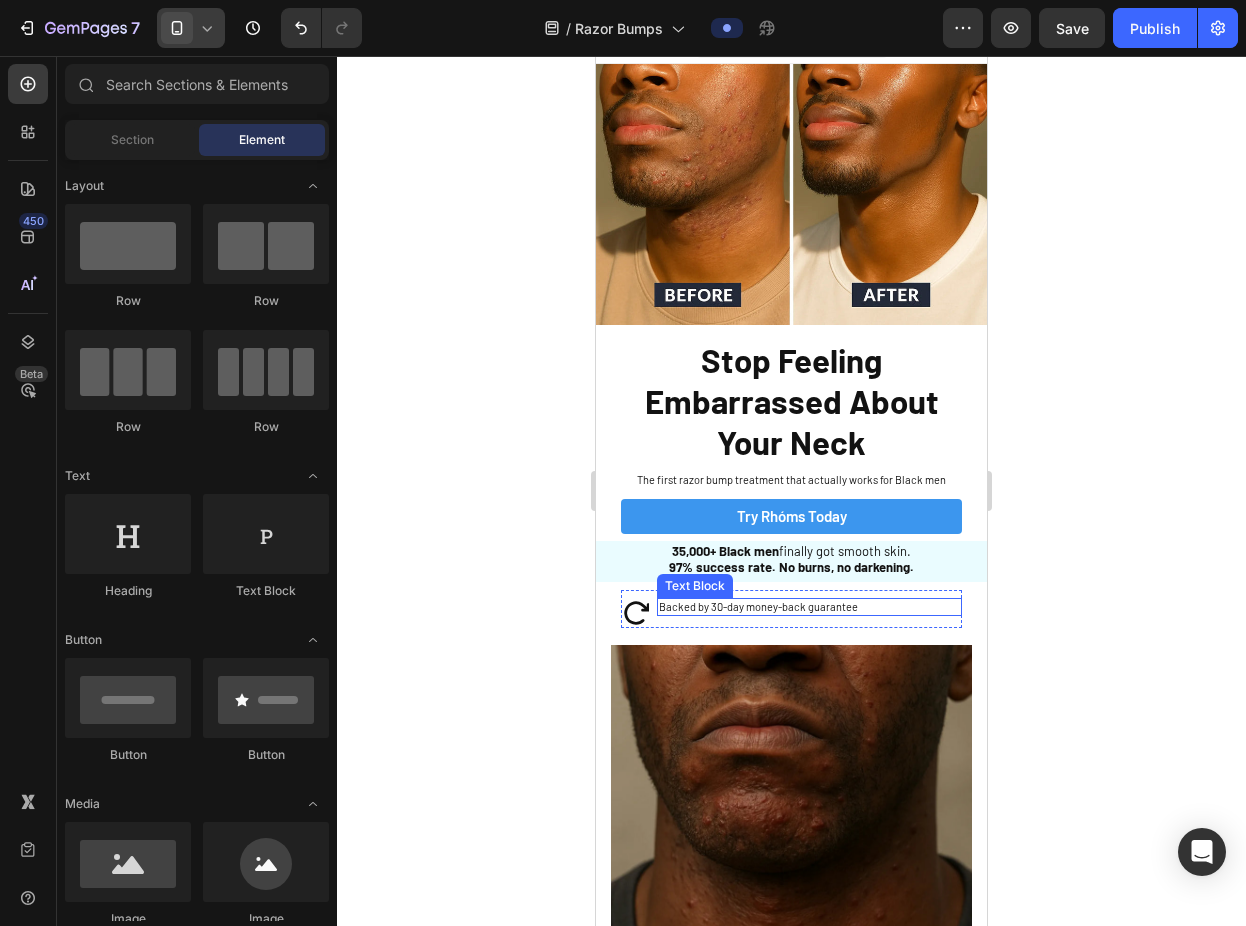click on "Backed by 30-day money-back guarantee" at bounding box center (809, 607) 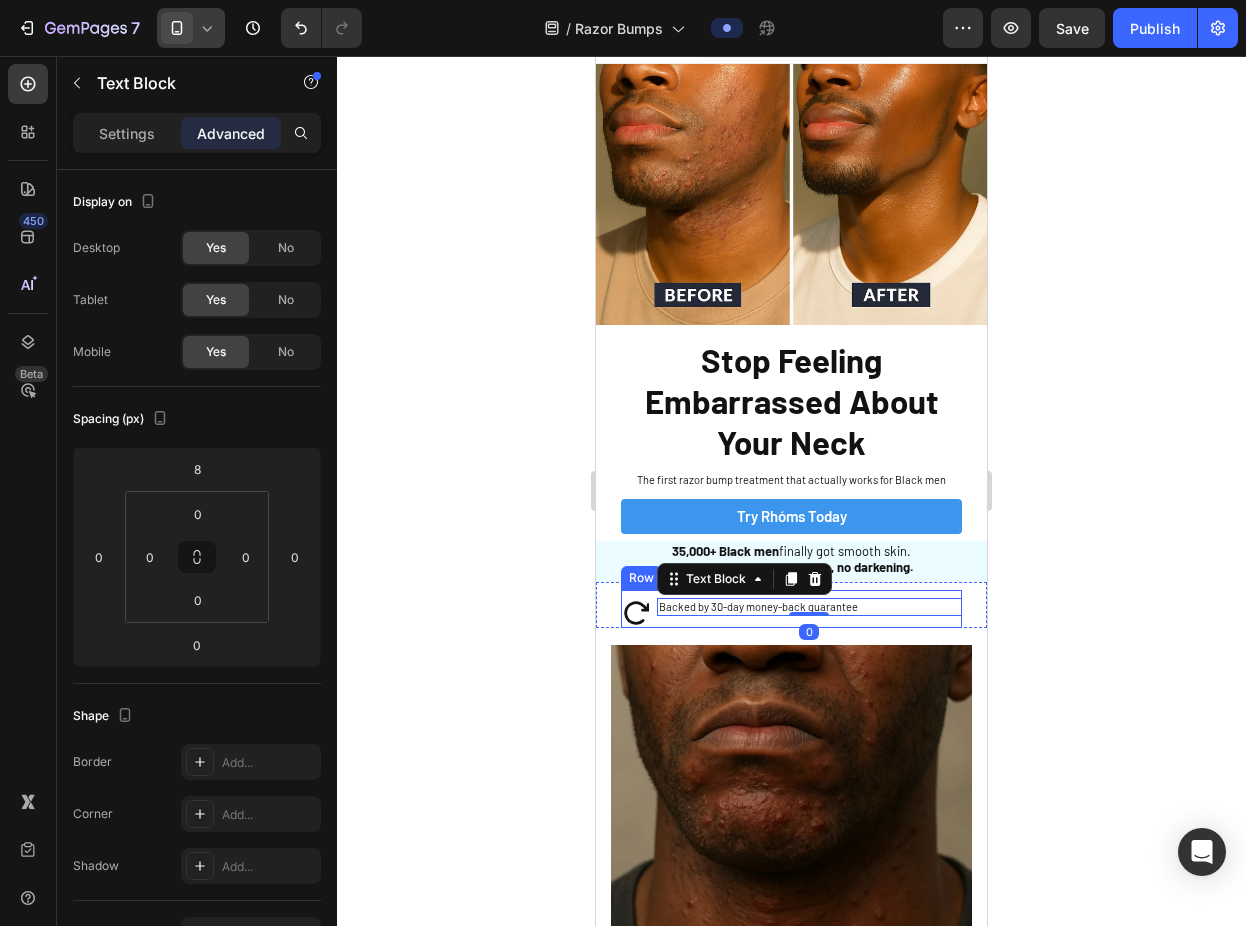 click on "Backed by 30-day money-back guarantee Text Block   0" at bounding box center [809, 609] 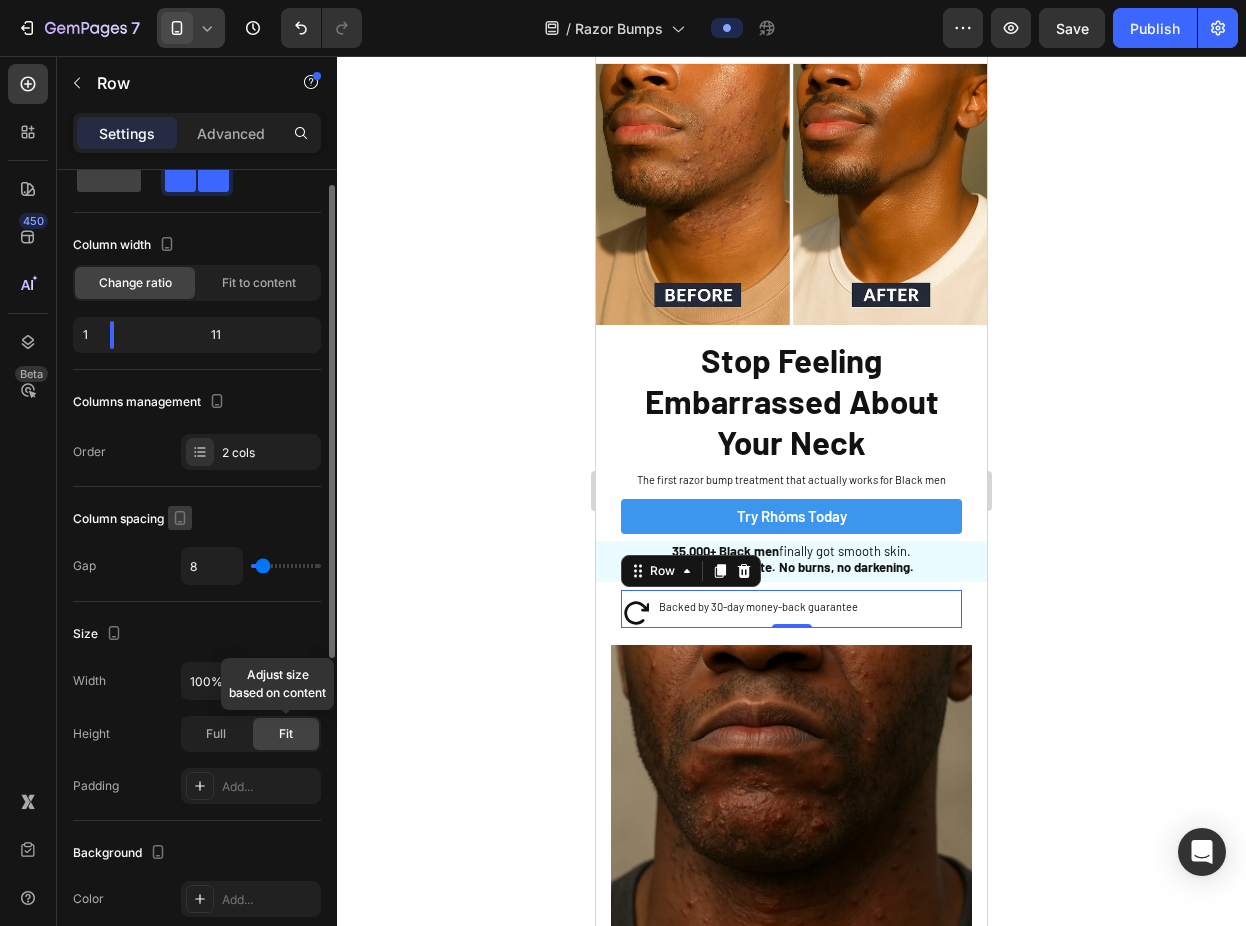 scroll, scrollTop: 49, scrollLeft: 0, axis: vertical 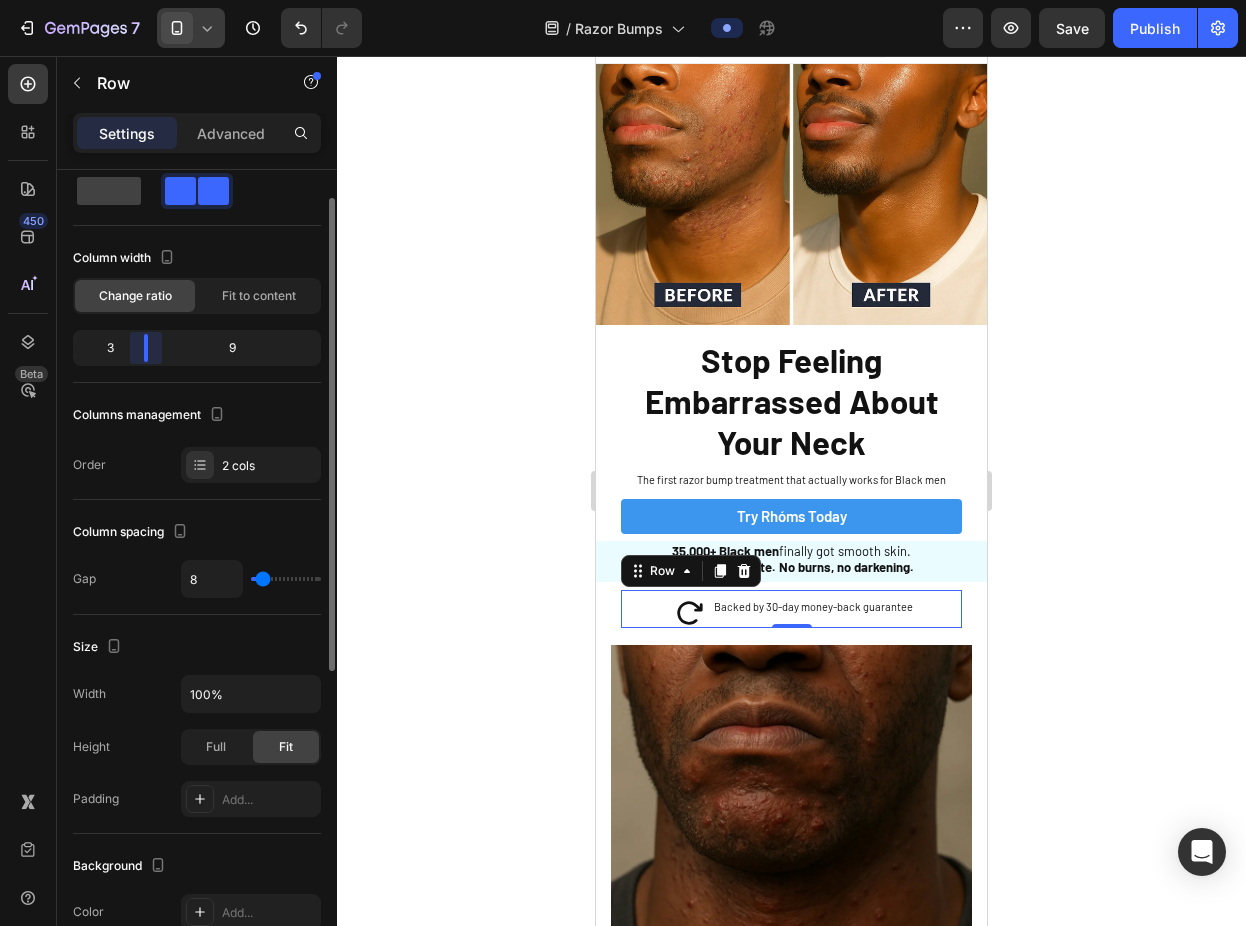 click on "3 9" at bounding box center [197, 348] 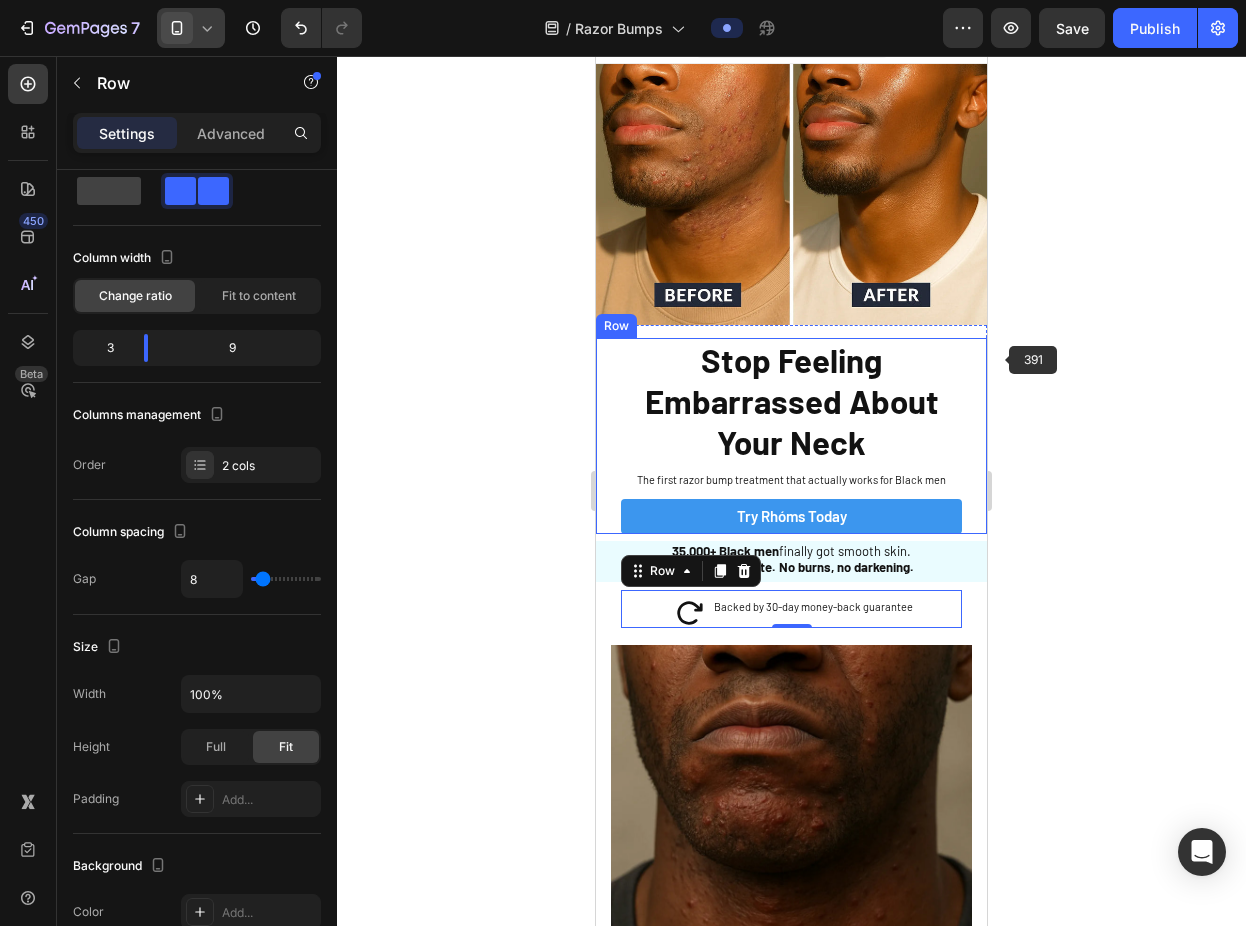click 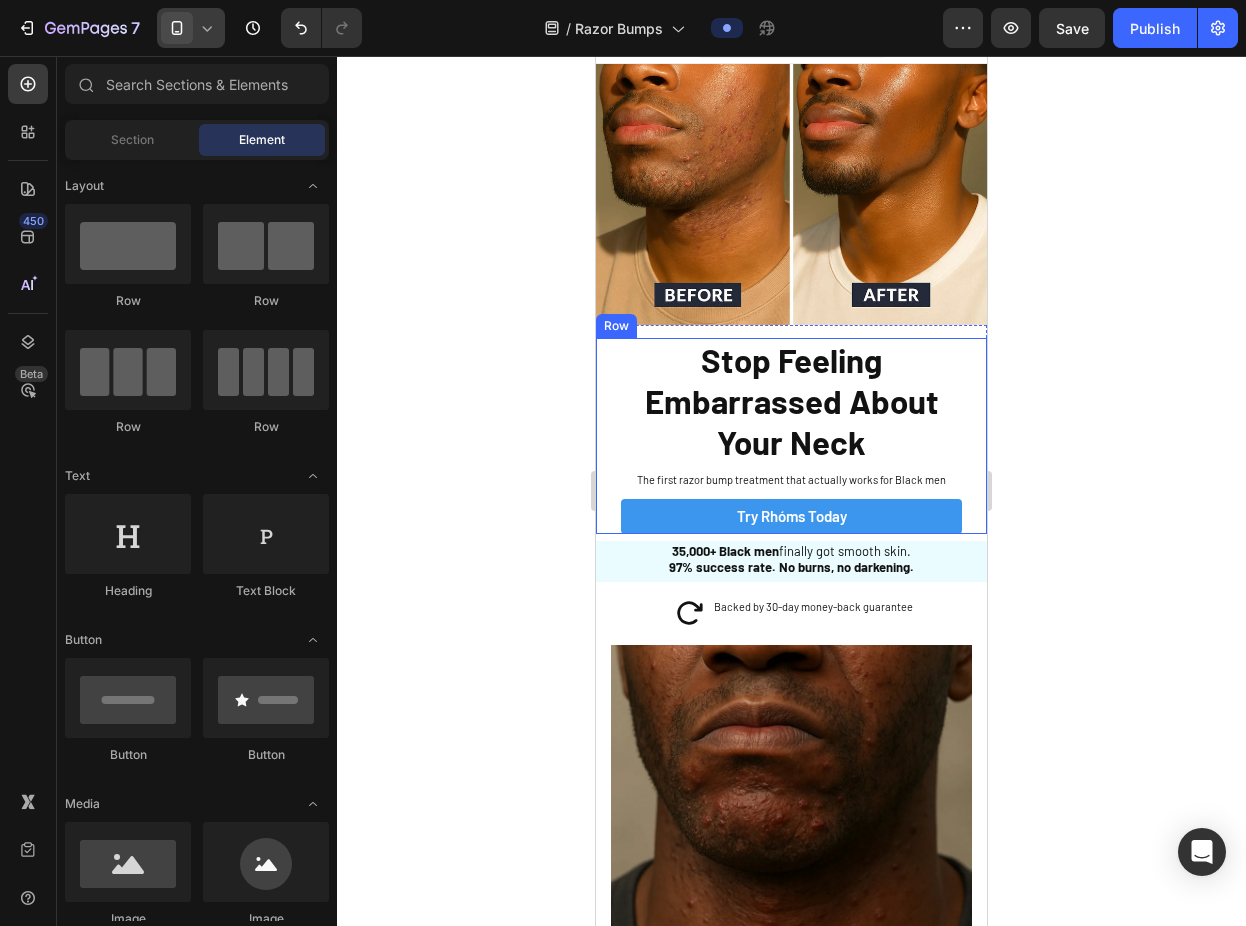 click 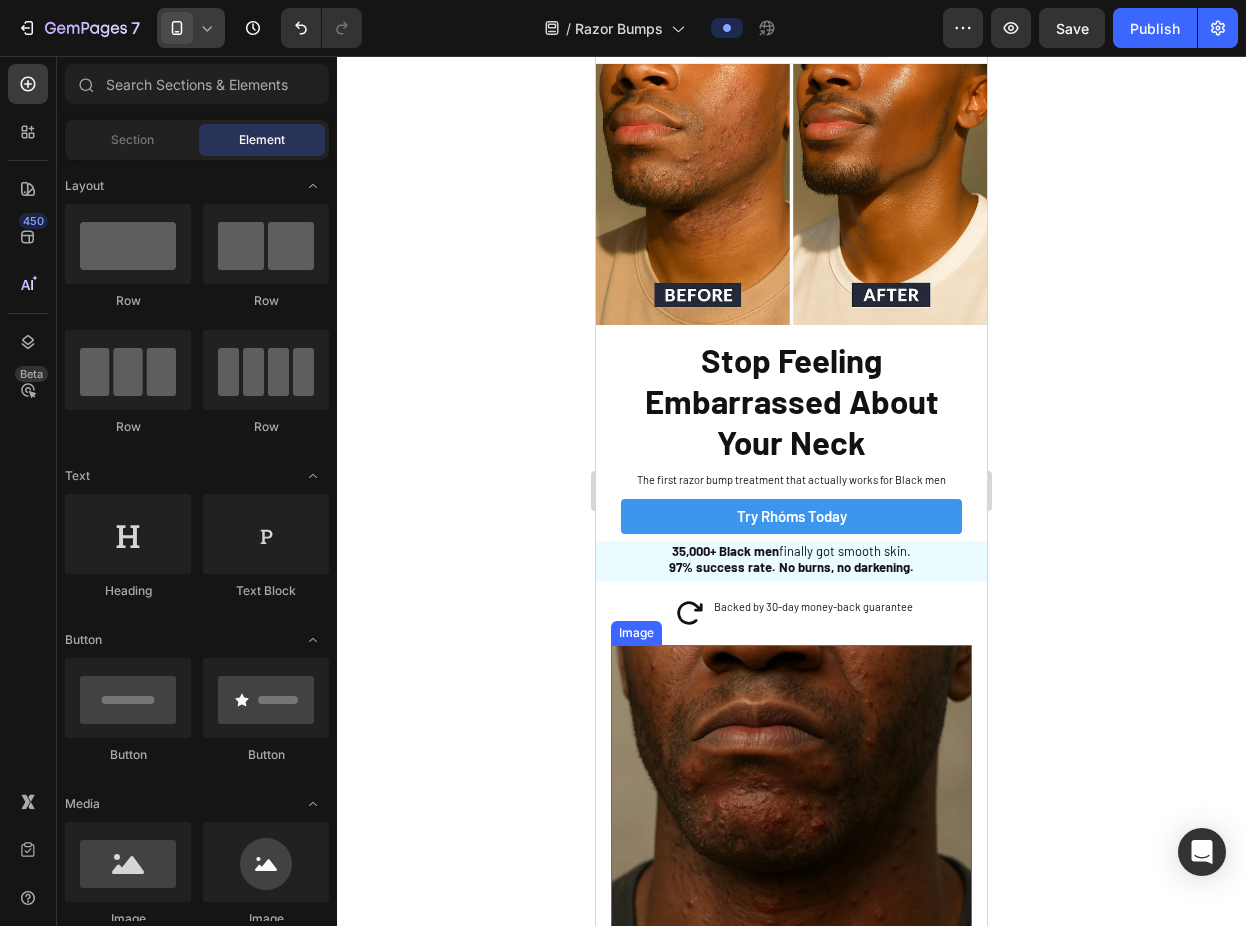 click 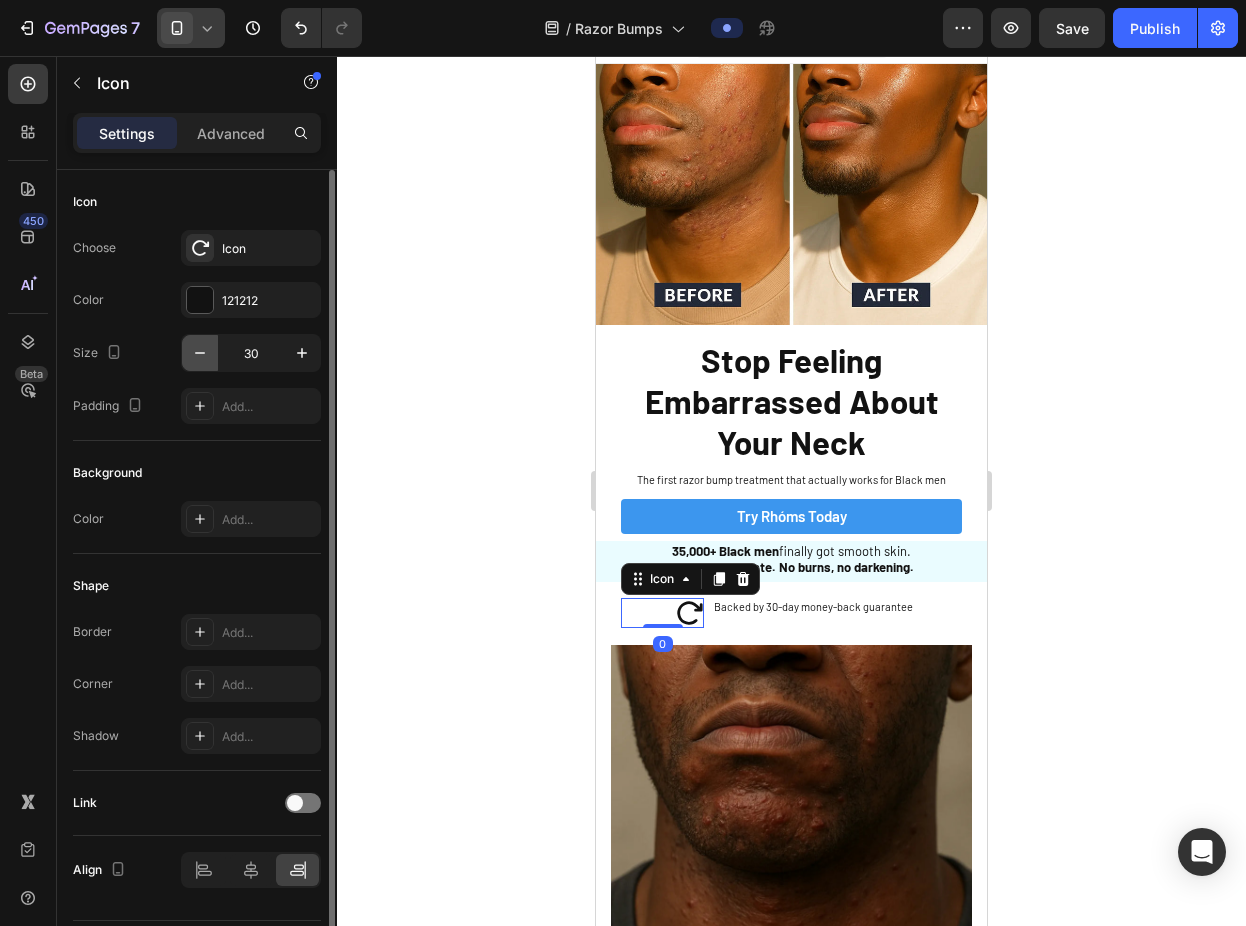 click 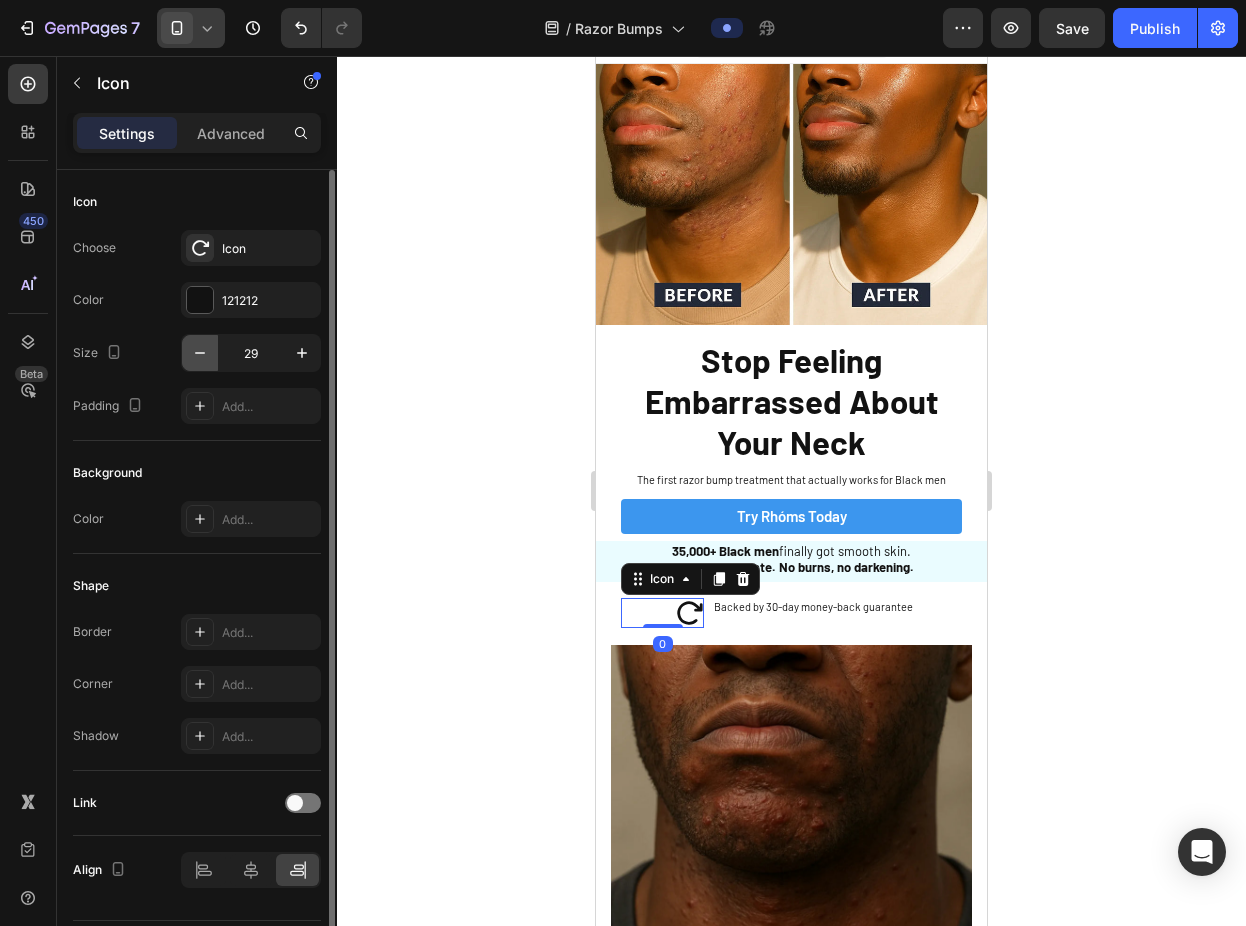 click 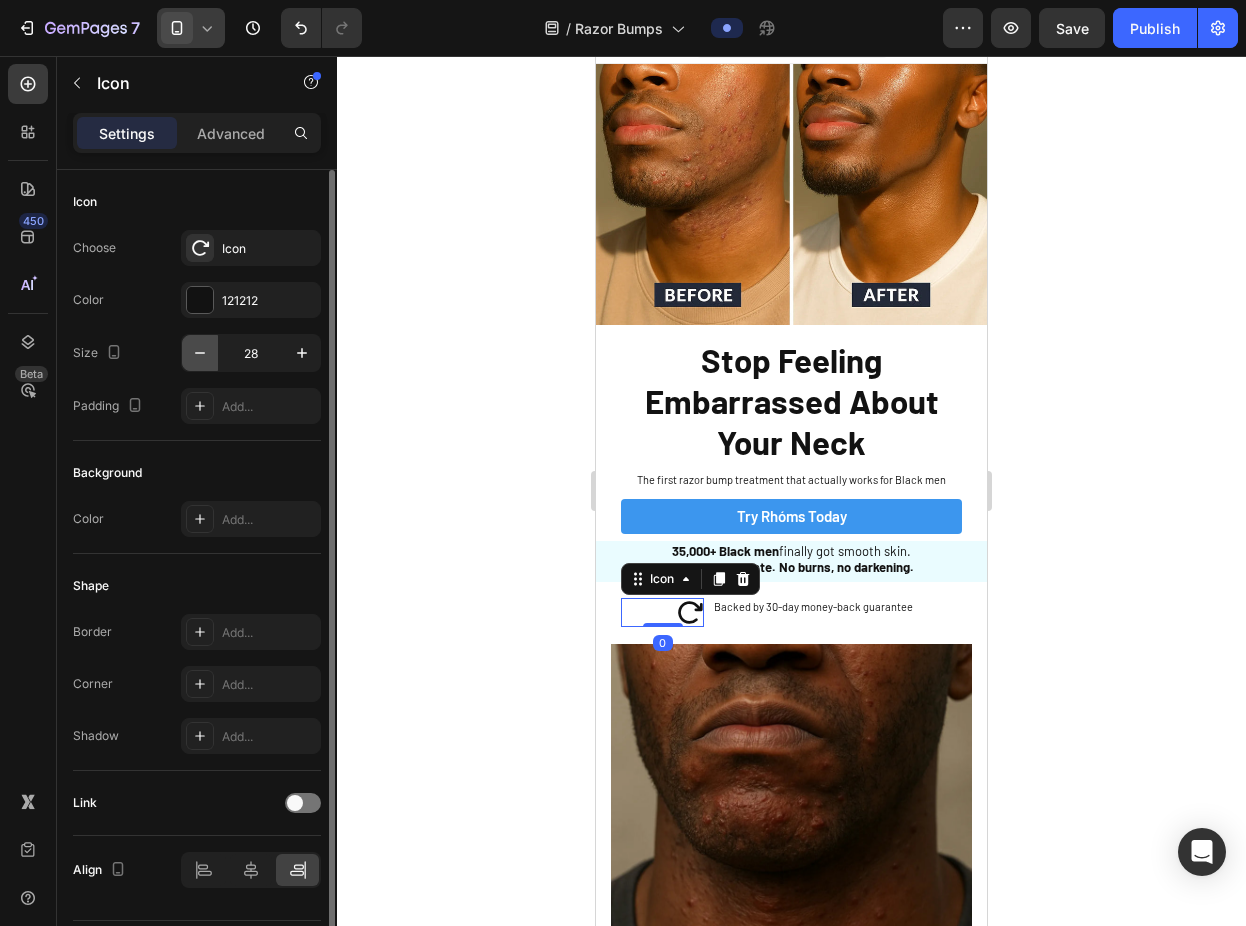 click 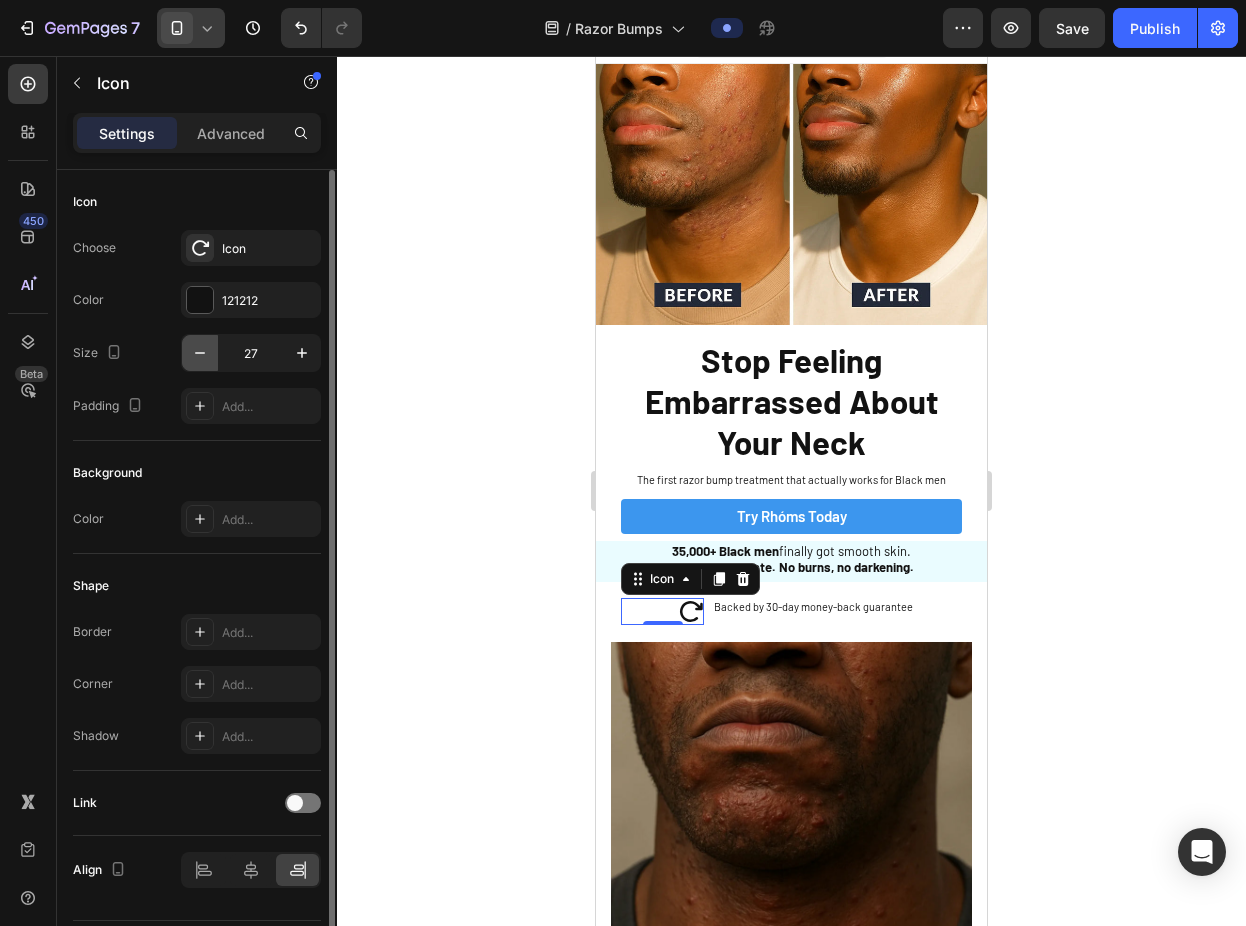 click 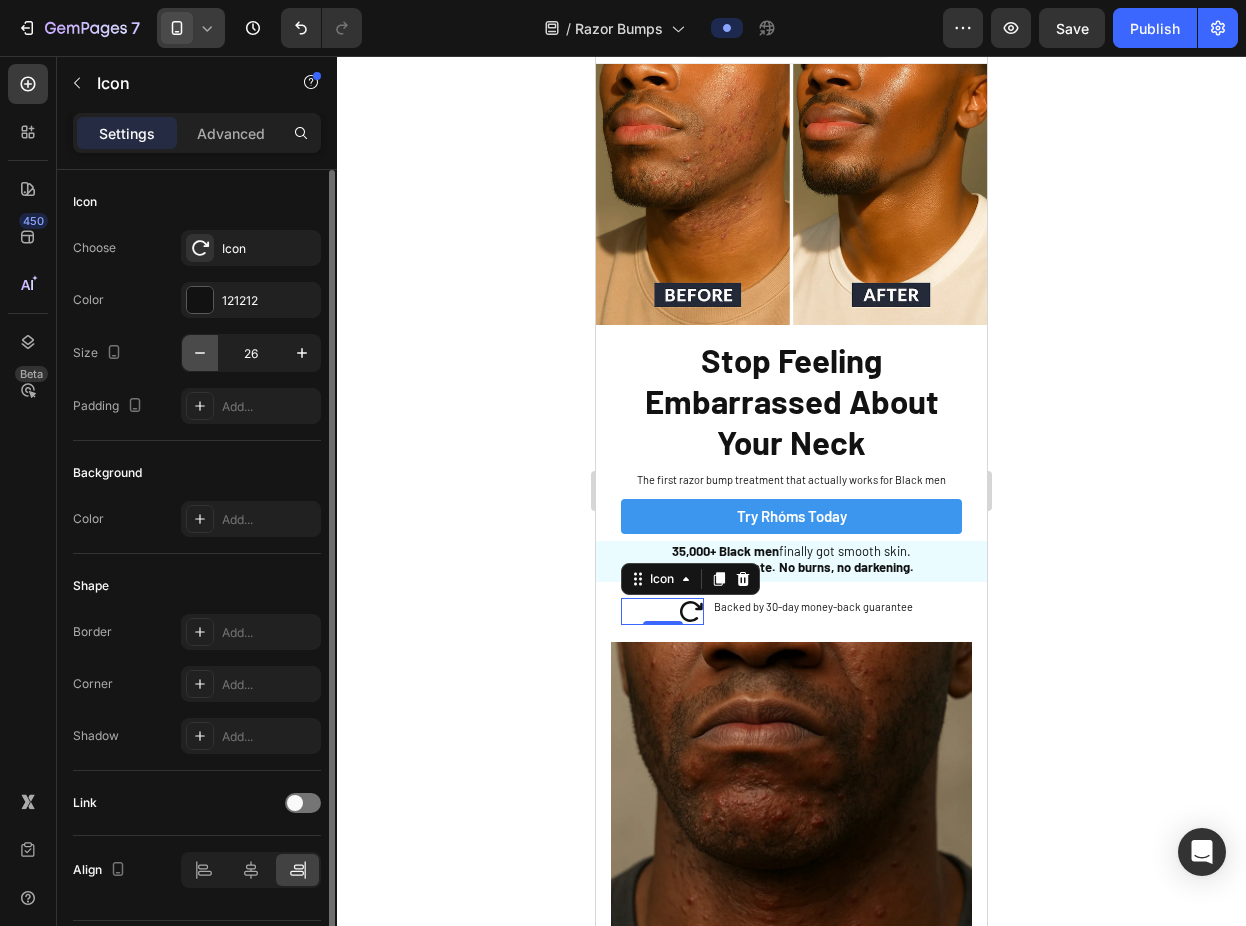 click 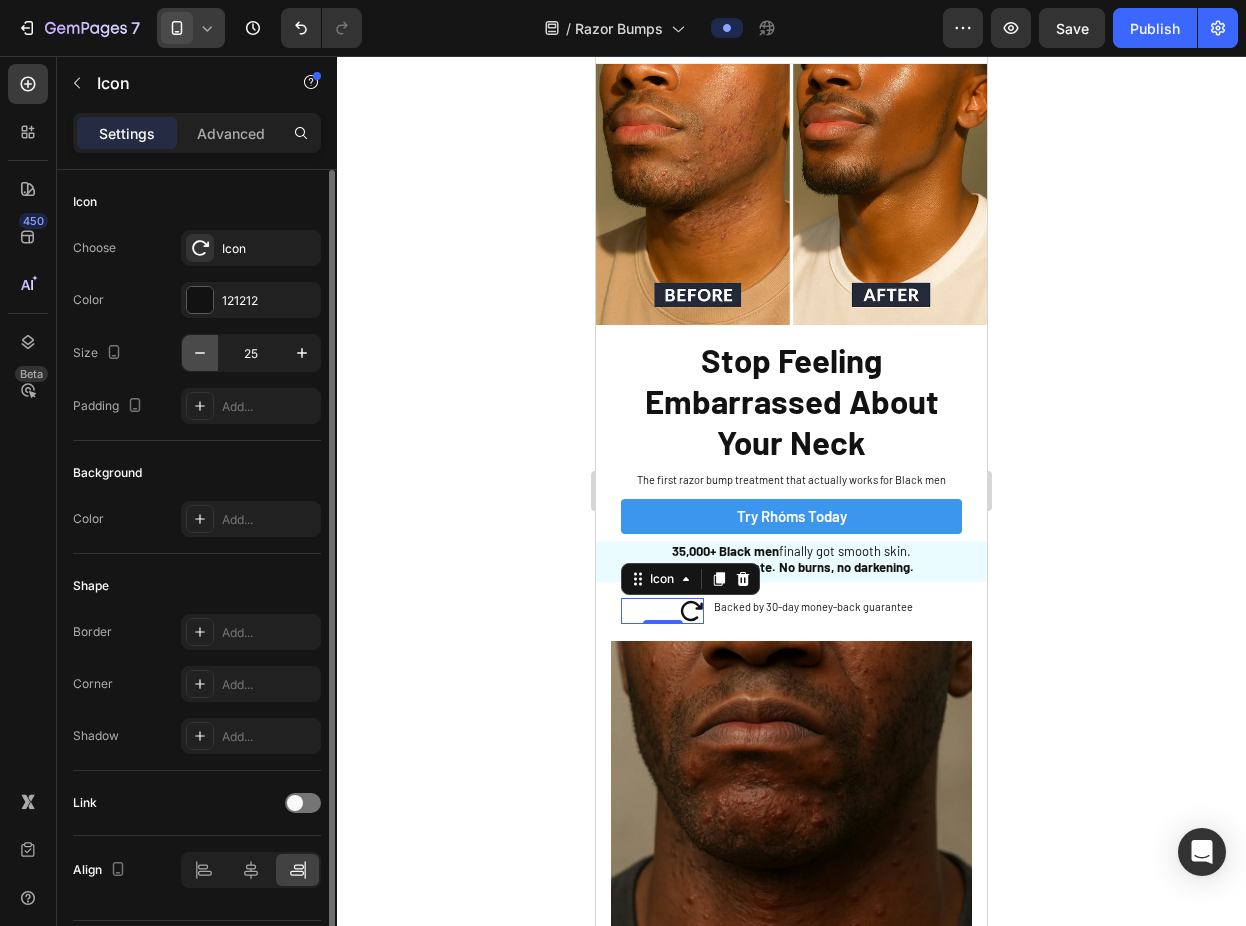 click 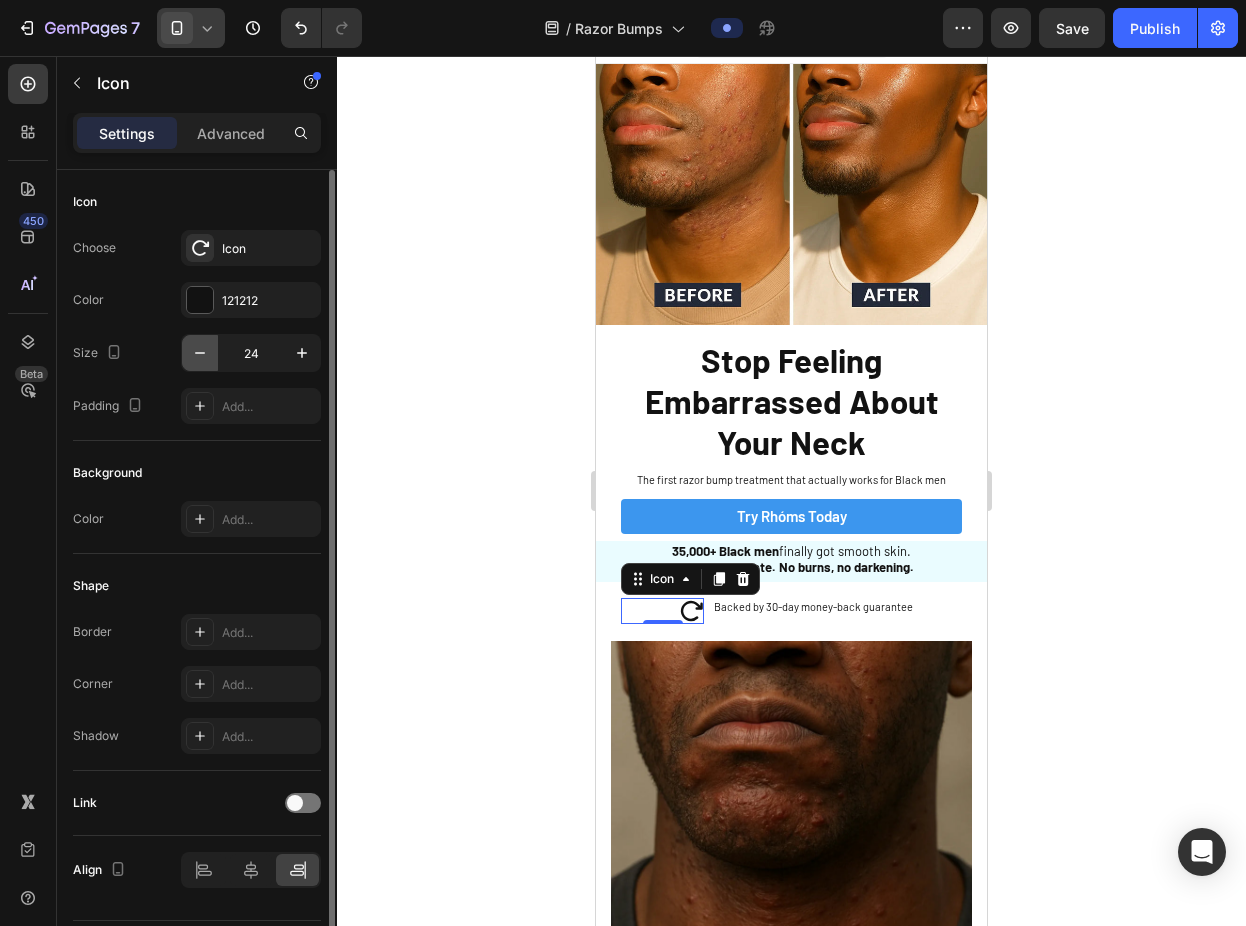 click 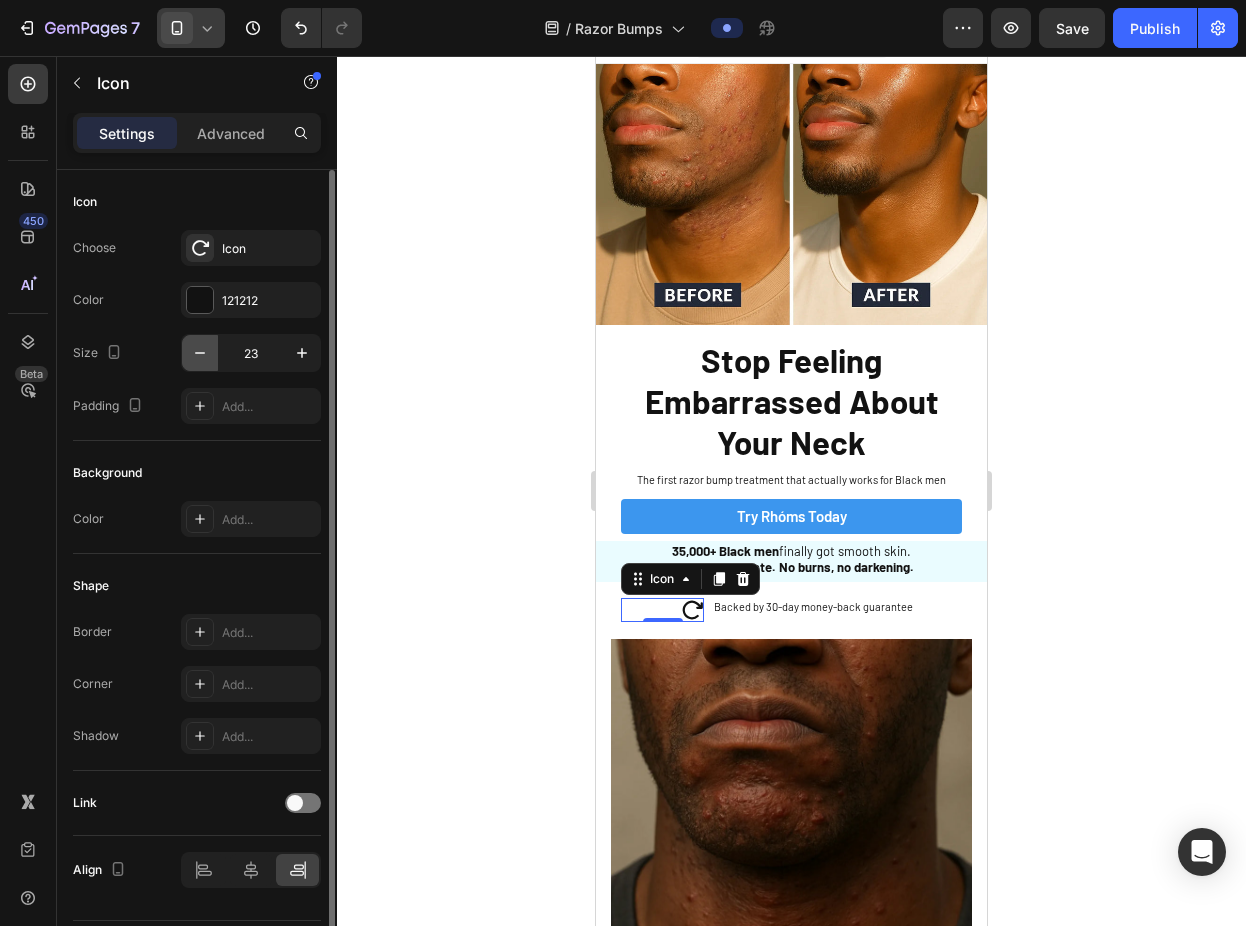 click 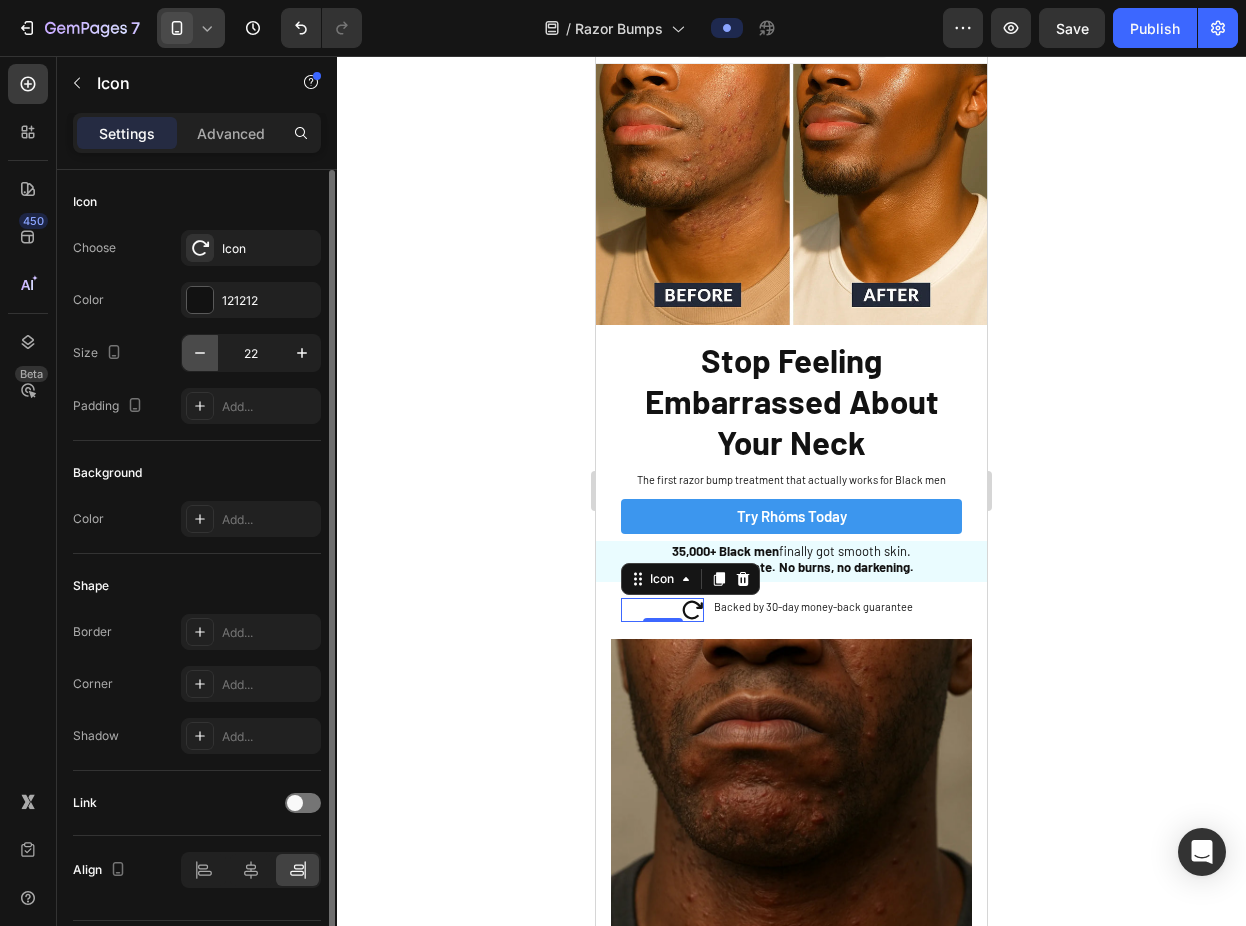 click 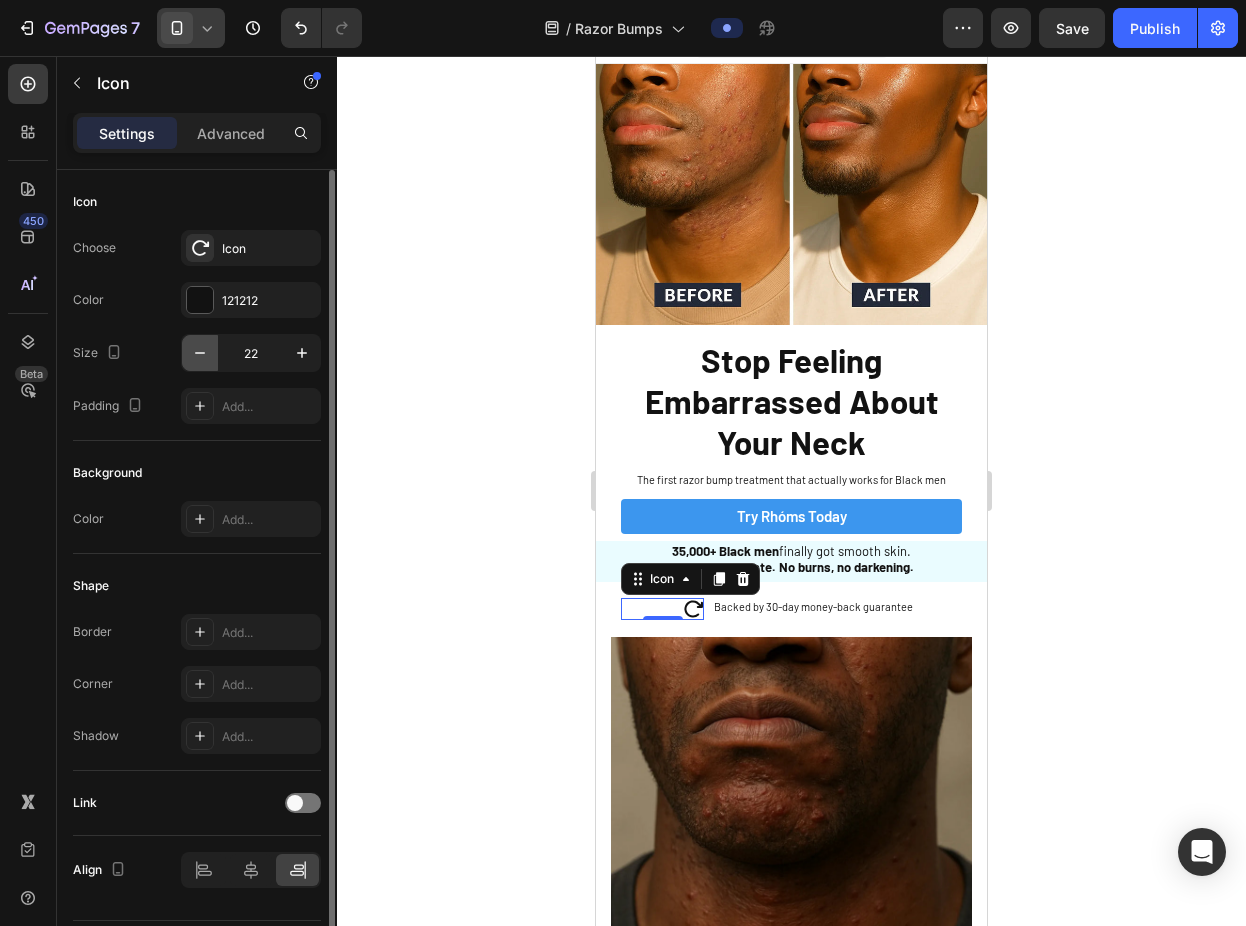 type on "21" 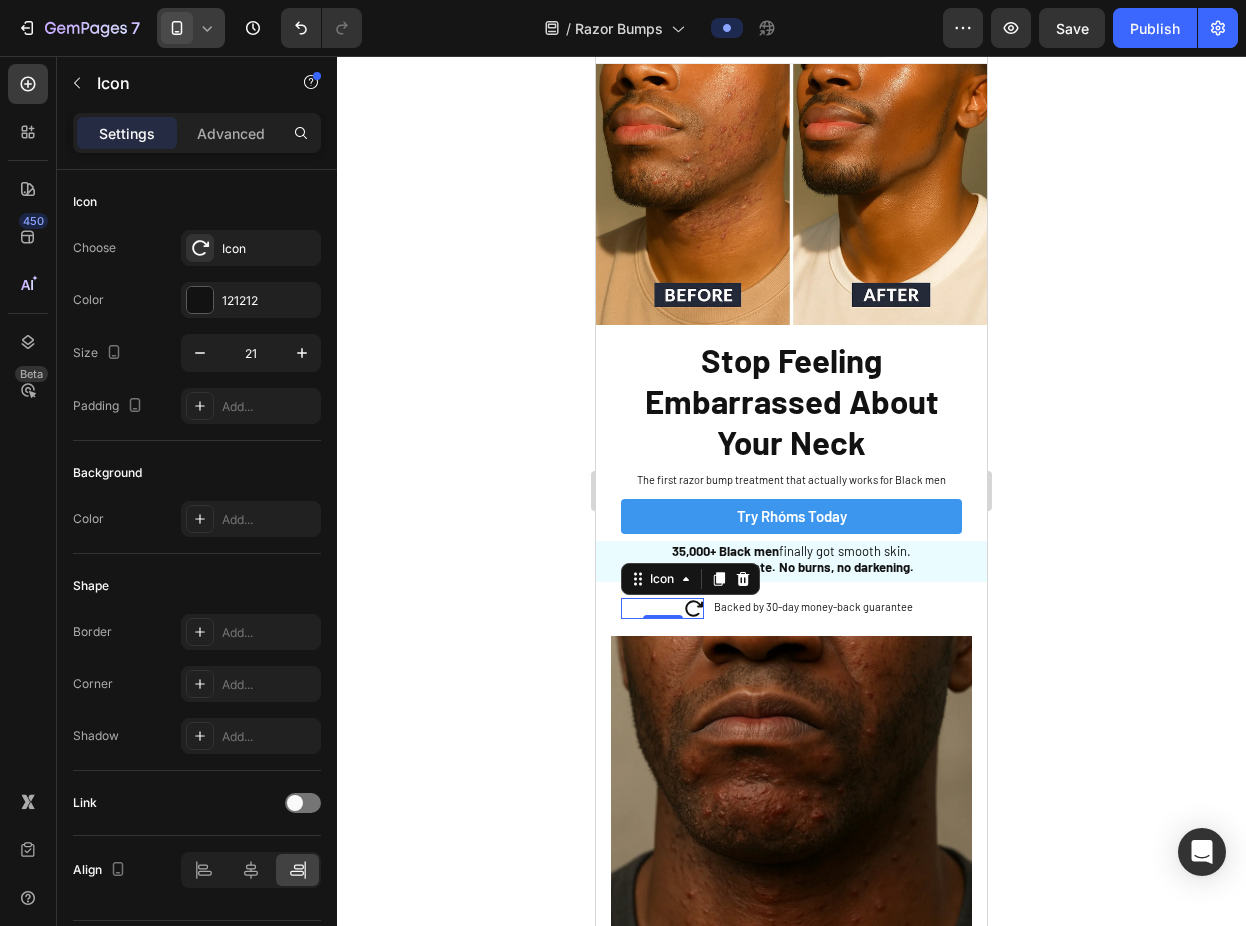 click 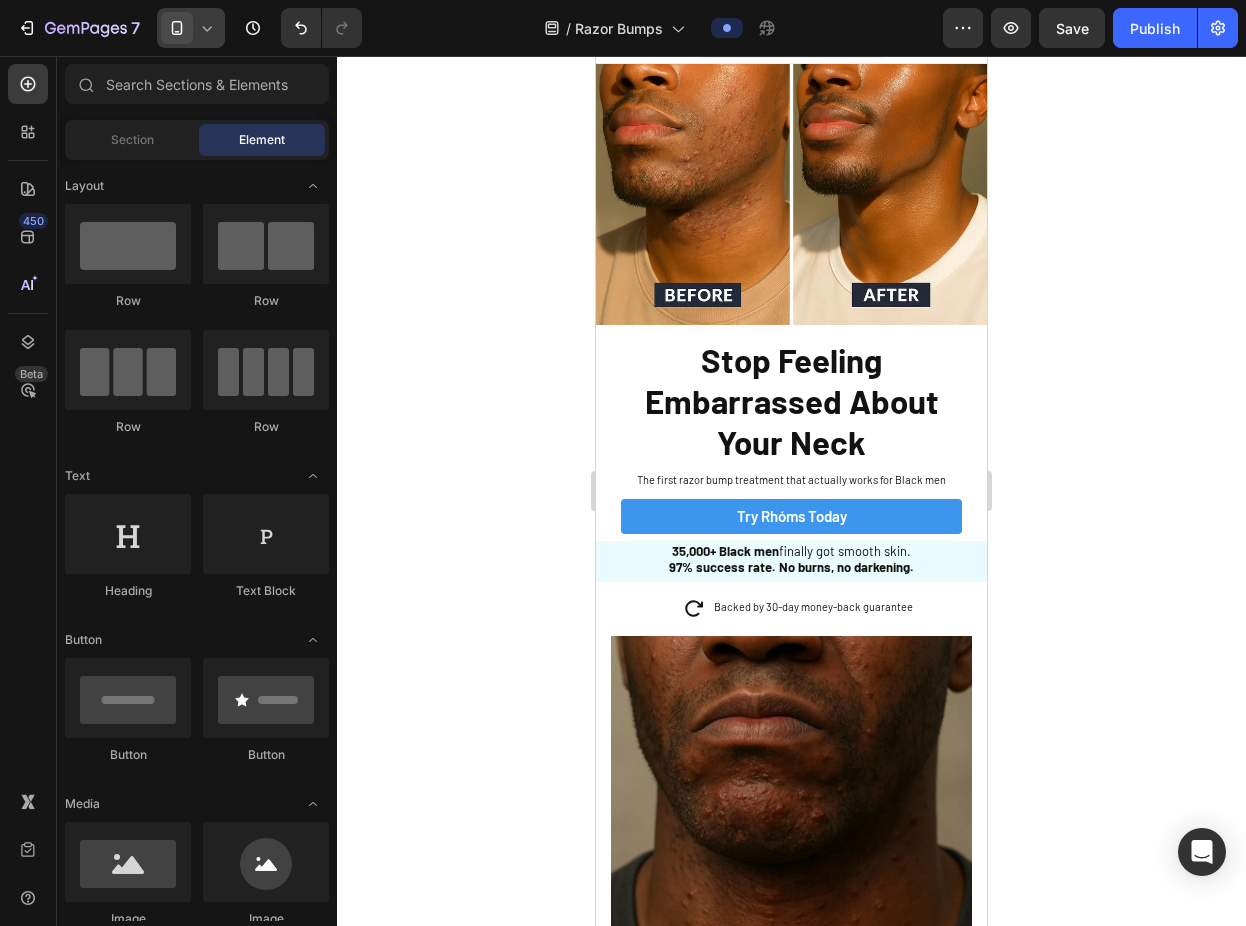 click 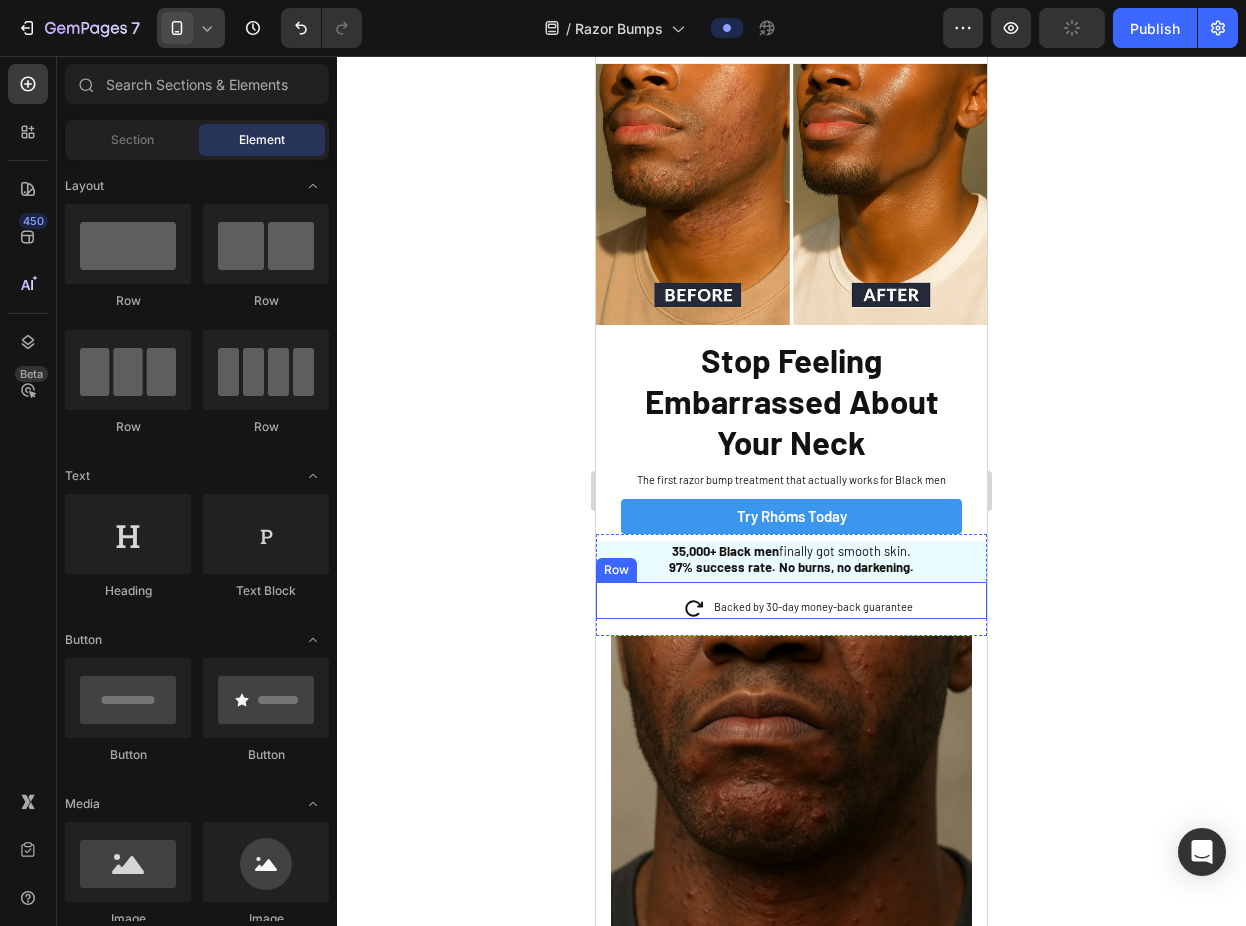 click on "Icon Backed by 30-day money-back guarantee Text Block Row Sleepy Text Block Row" at bounding box center [791, 600] 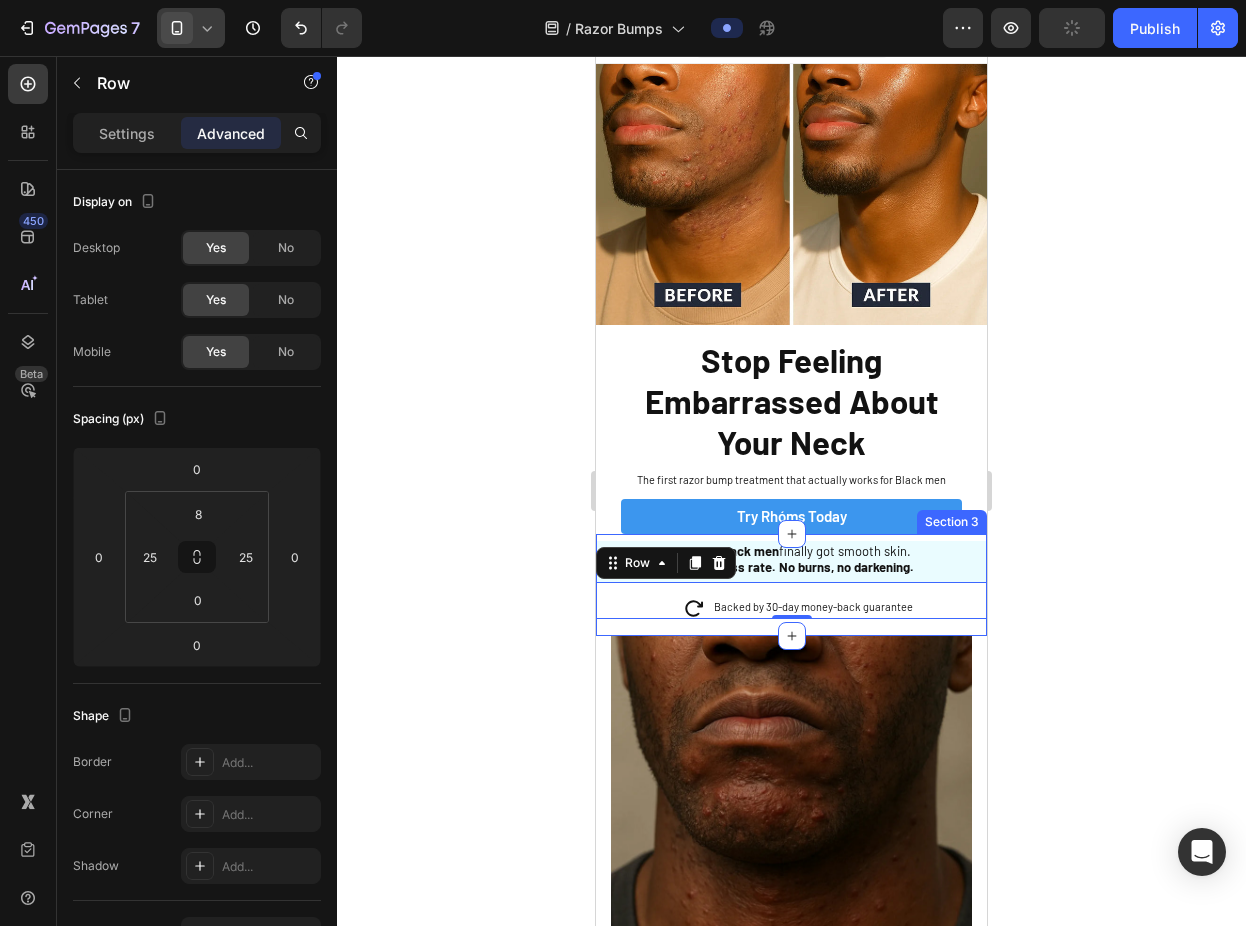 click on "35,000+ Black men  finally got smooth skin. 97% success rate. No burns, no darkening. Text Block Sleepy Text Block Row
Icon Backed by 30-day money-back guarantee Text Block Row Sleepy Text Block Row   0 Section 3" at bounding box center [791, 585] 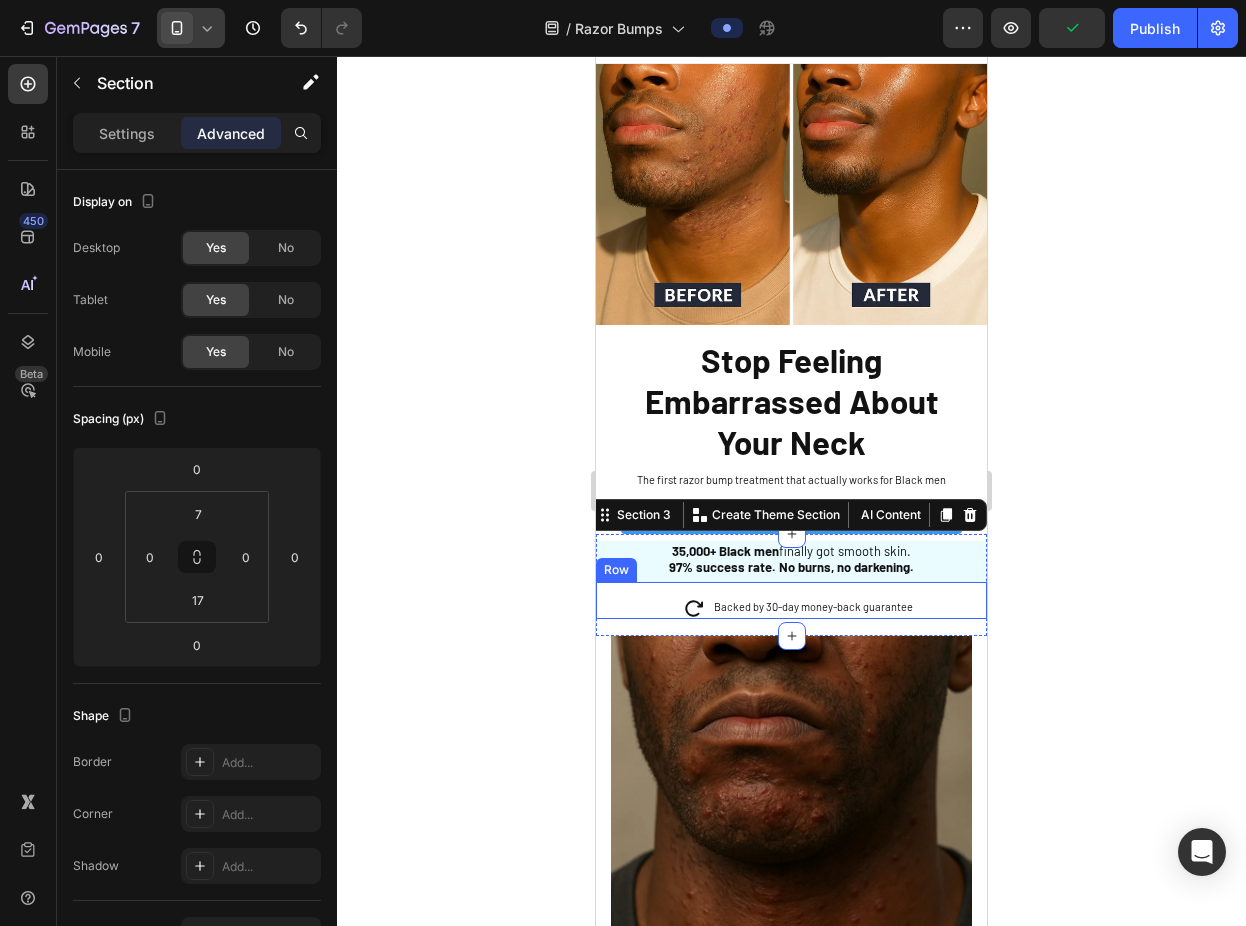 click on "Icon Backed by 30-day money-back guarantee Text Block Row Sleepy Text Block Row" at bounding box center [791, 600] 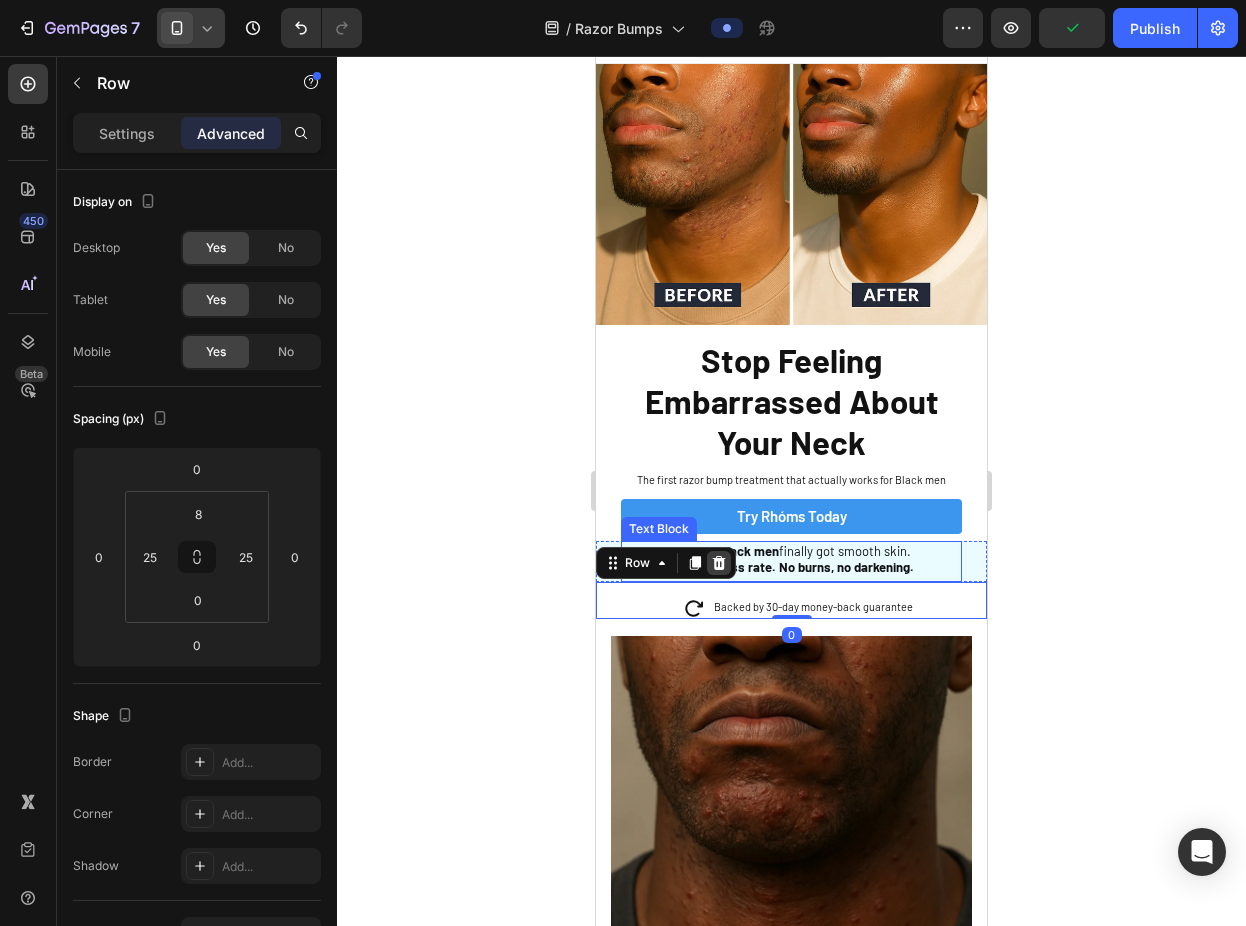 click 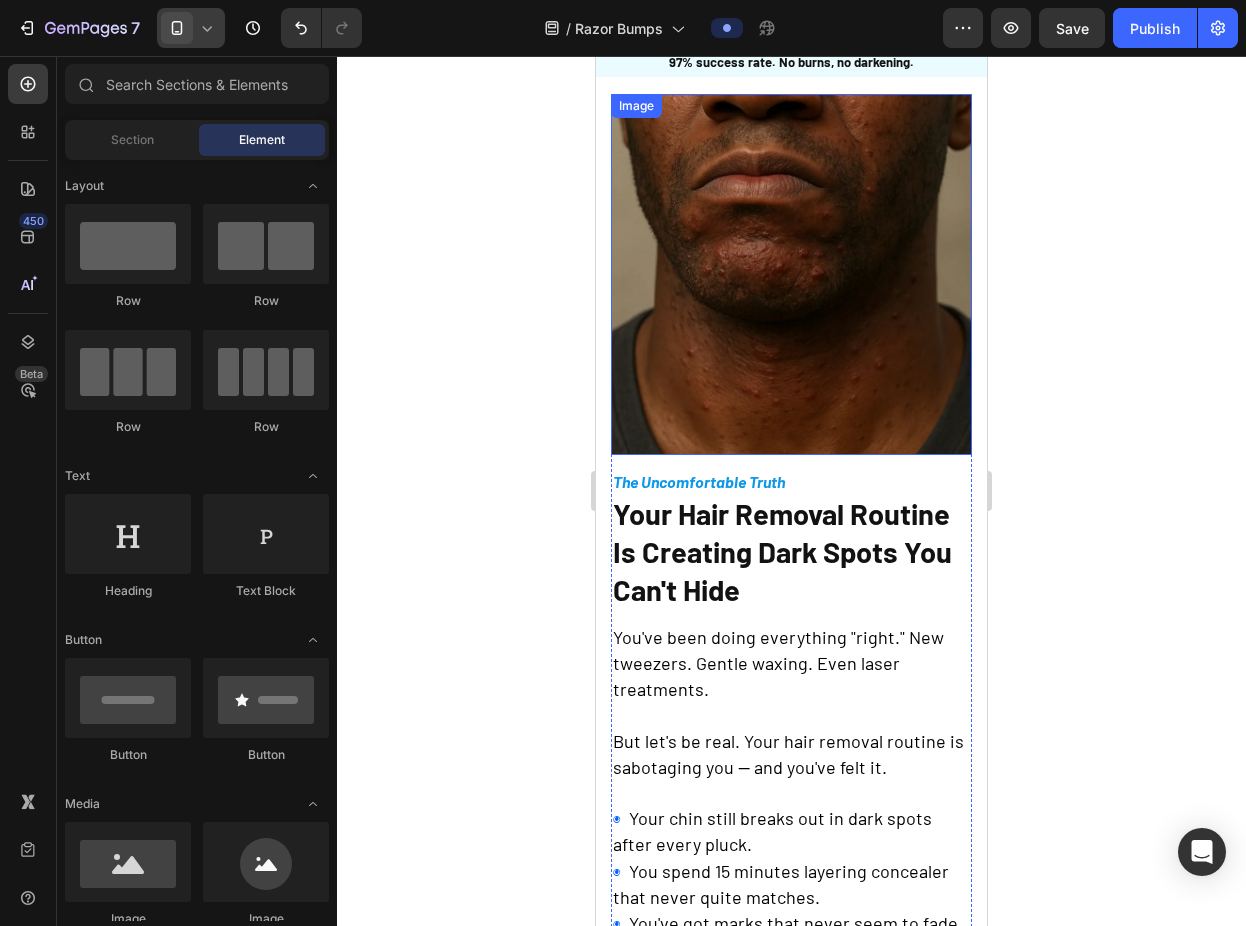 scroll, scrollTop: 522, scrollLeft: 0, axis: vertical 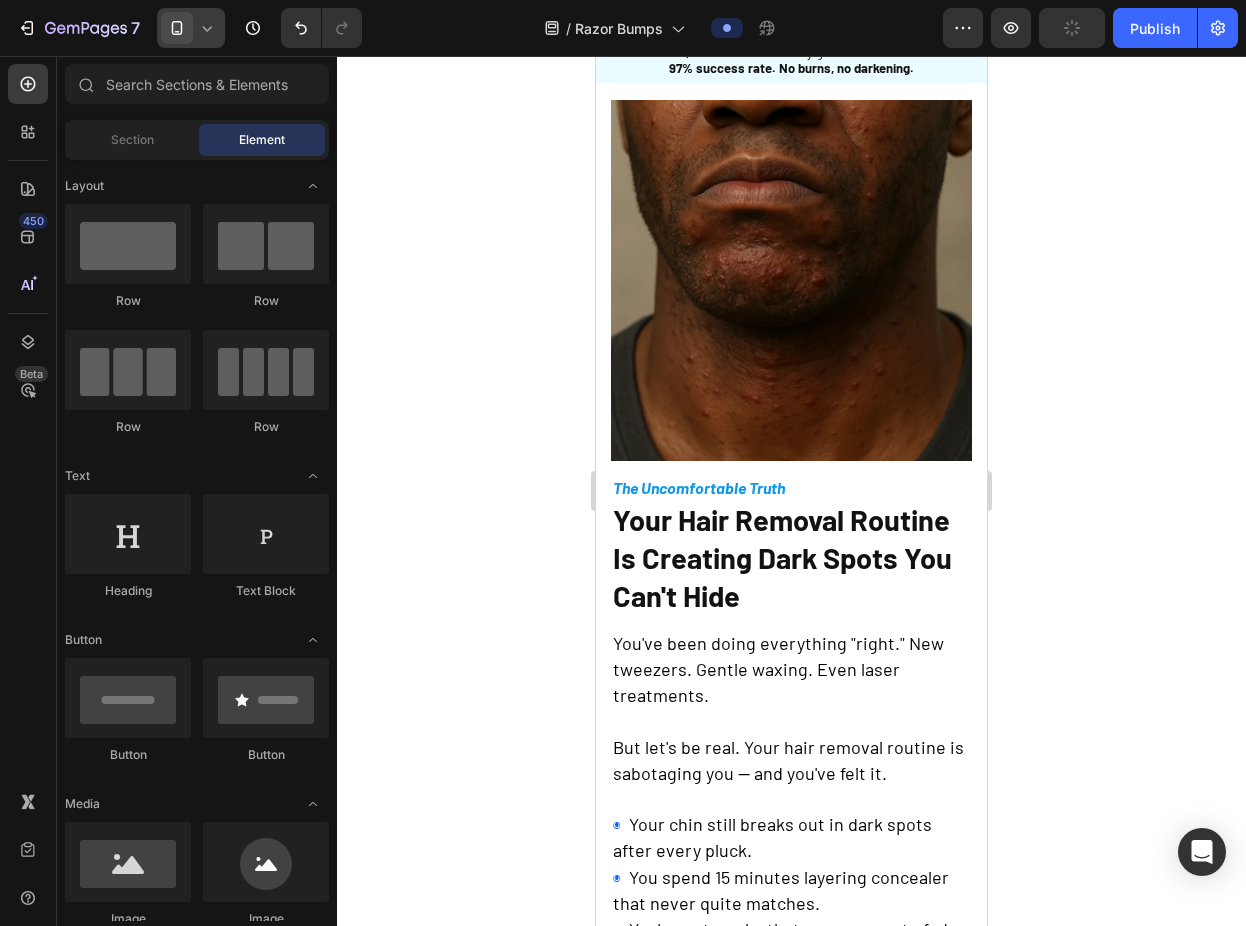 click on "Your Hair Removal Routine Is Creating Dark Spots You Can't Hide" at bounding box center (782, 557) 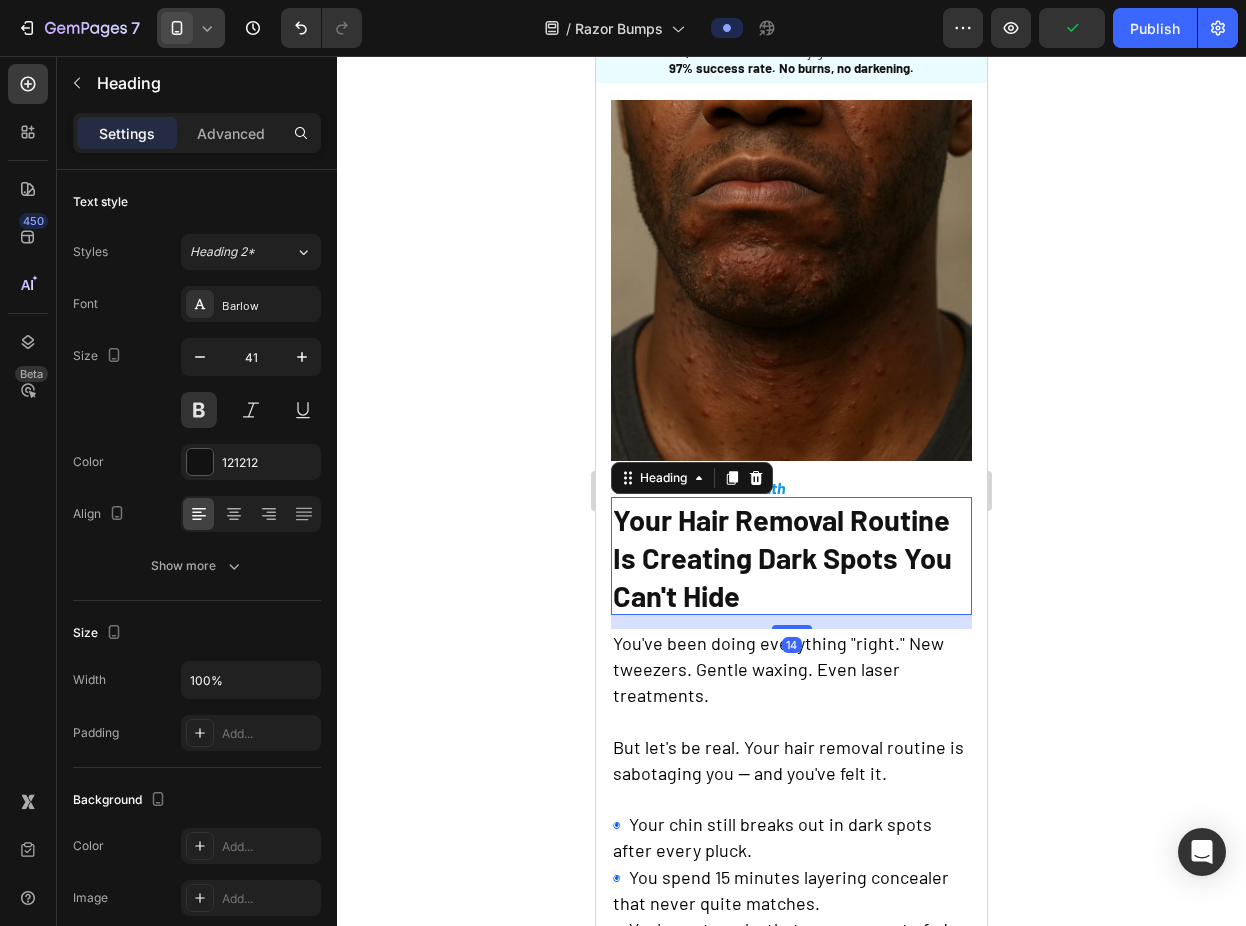 click on "Your Hair Removal Routine Is Creating Dark Spots You Can't Hide" at bounding box center [782, 557] 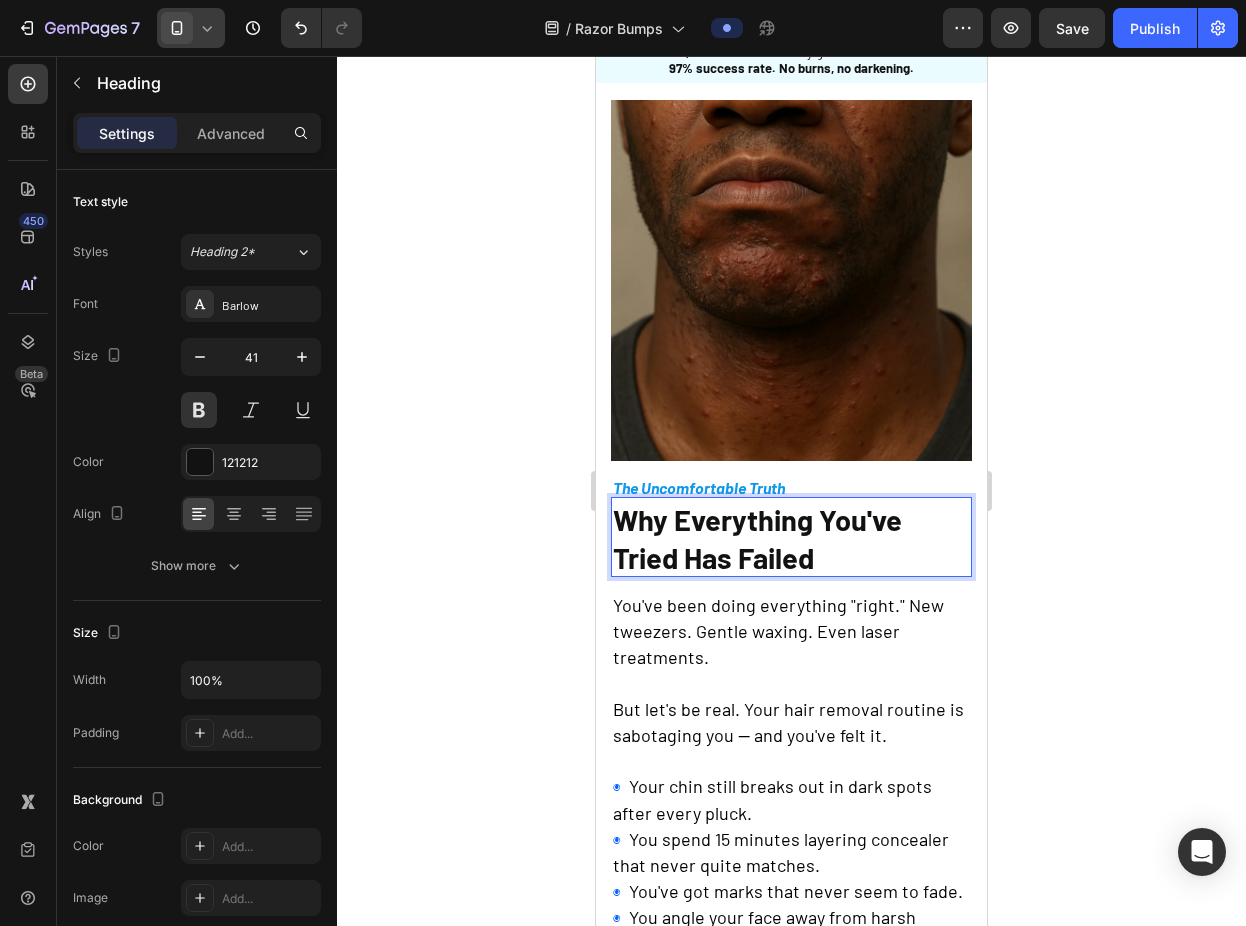 click on "The Uncomfortable Truth" at bounding box center [699, 487] 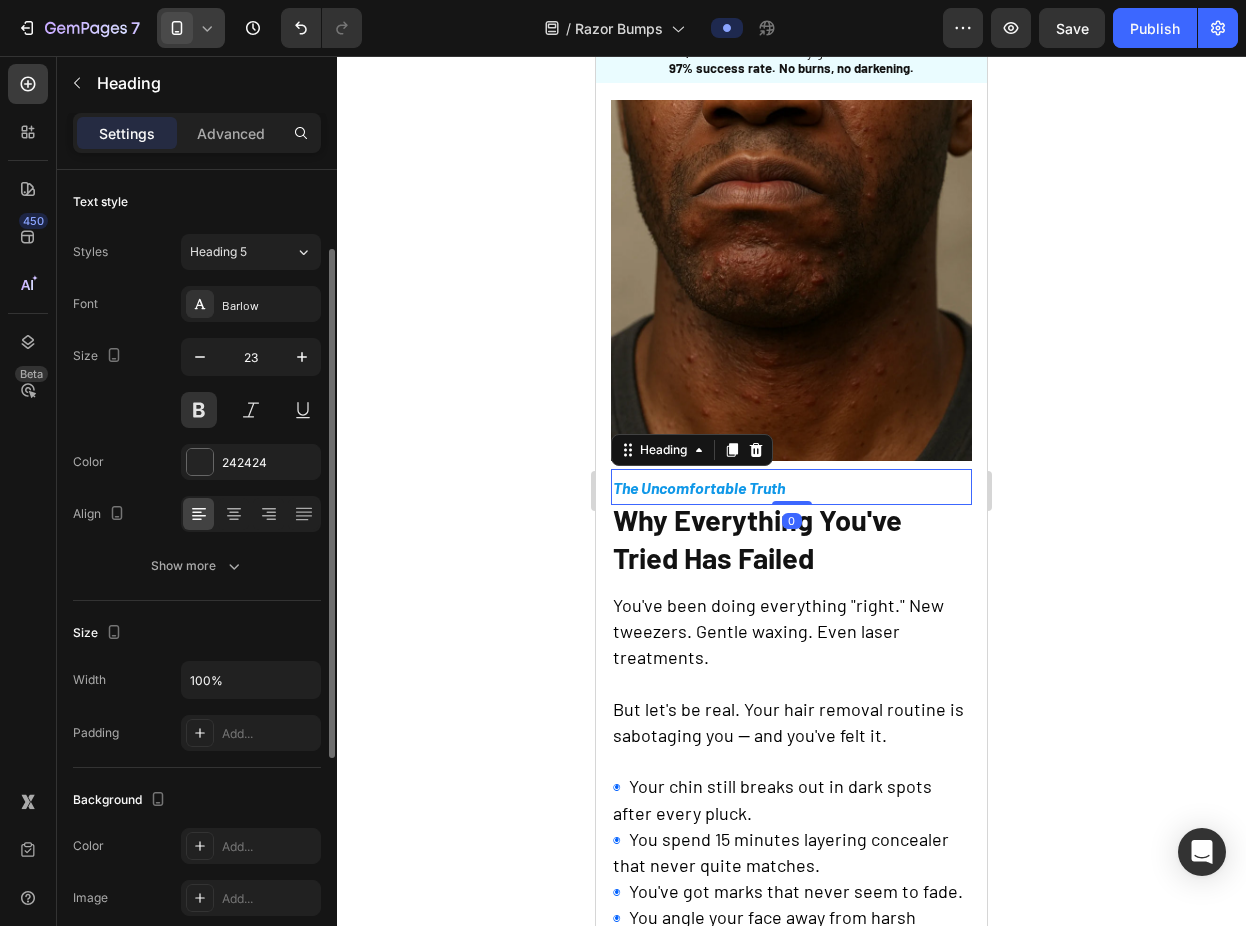 scroll, scrollTop: 49, scrollLeft: 0, axis: vertical 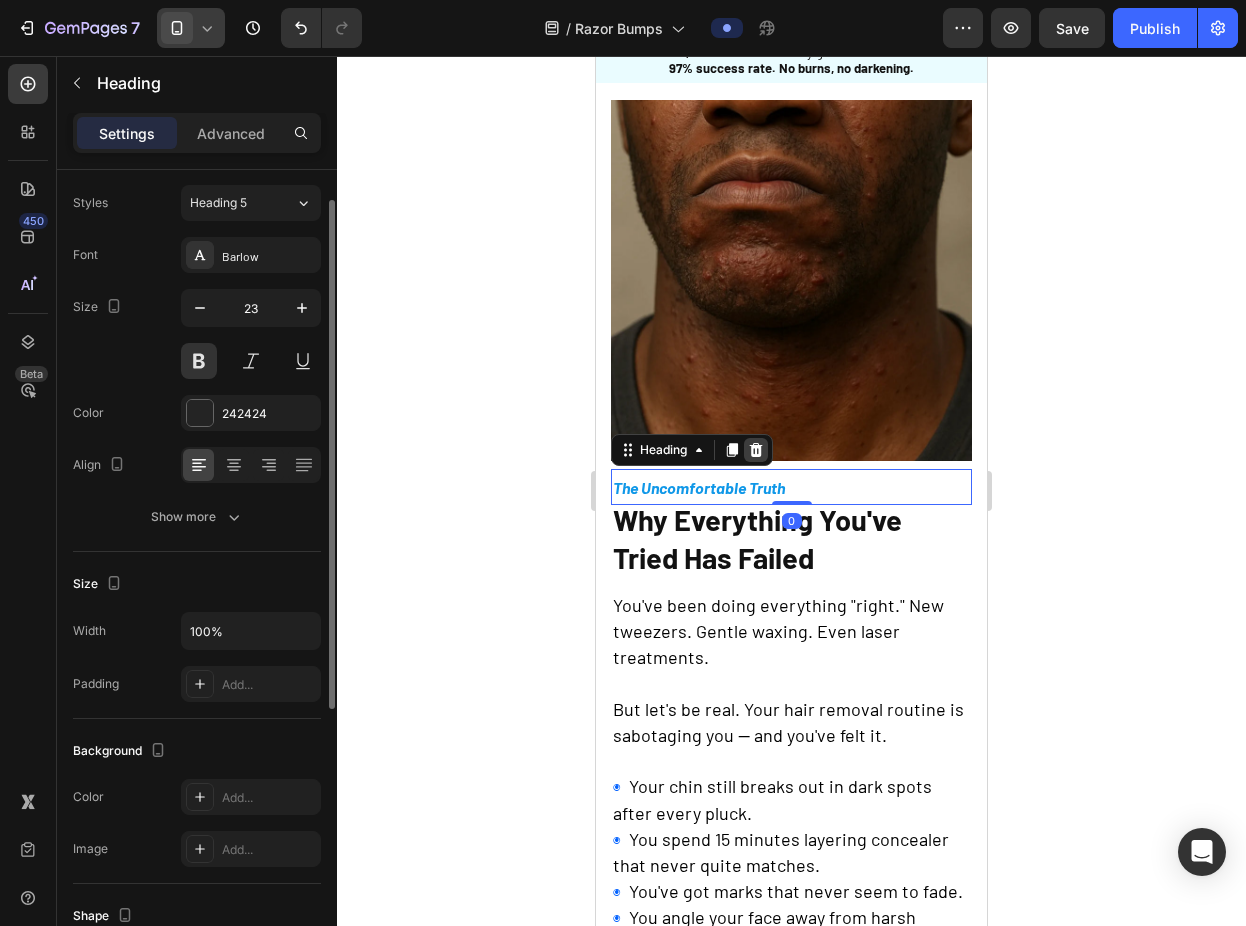 click 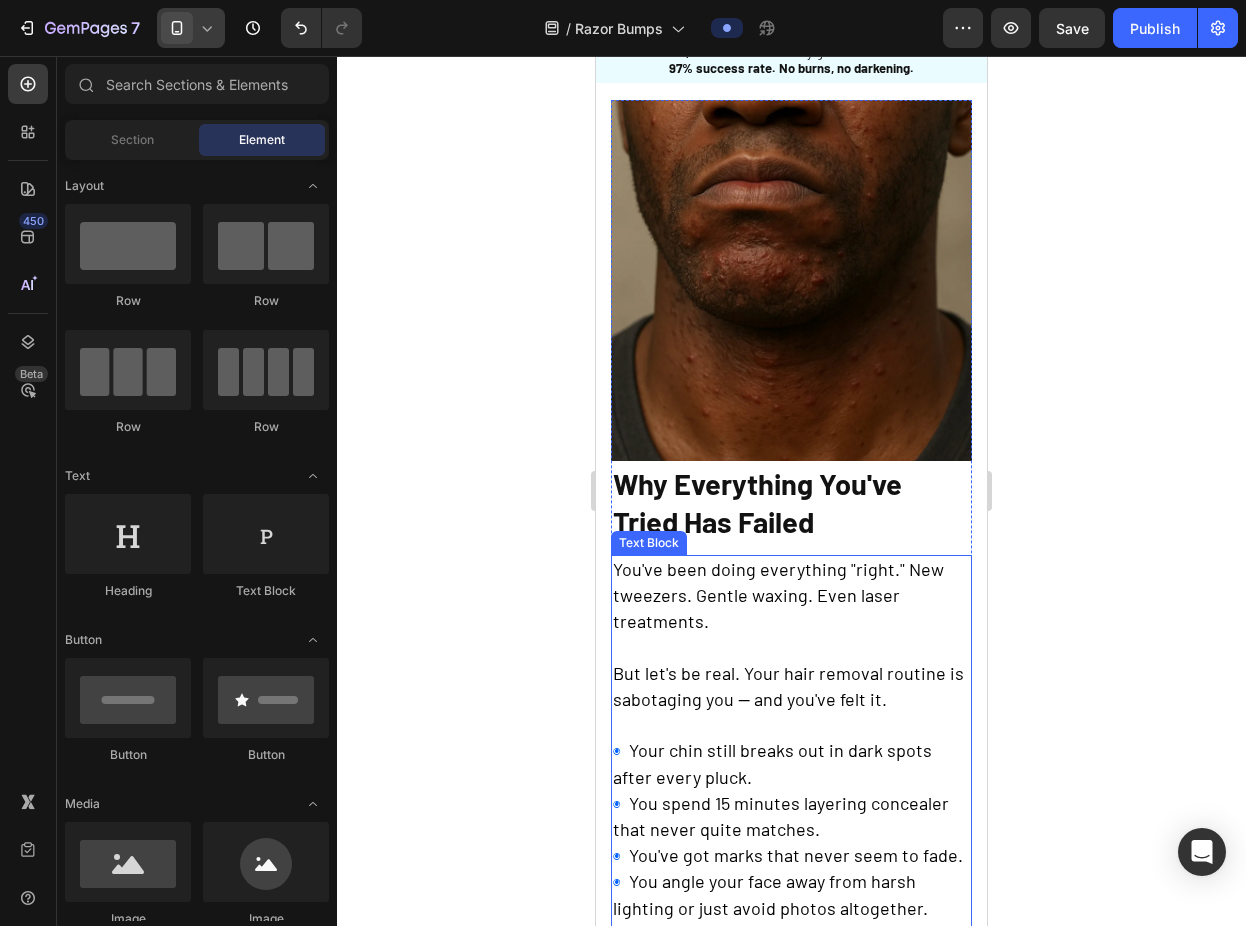 click on "You've been doing everything "right." New tweezers. Gentle waxing. Even laser treatments." at bounding box center [778, 595] 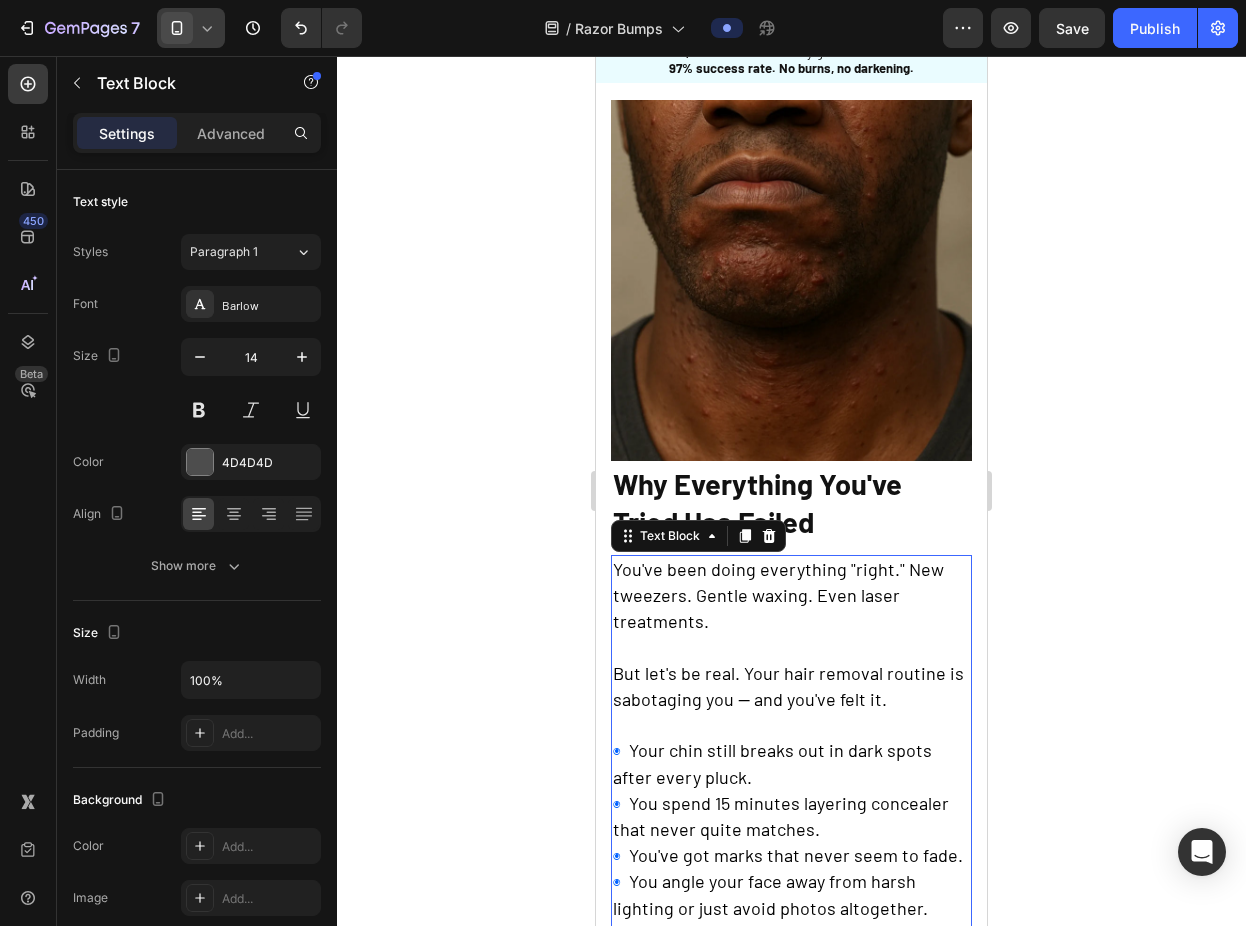 click on "You've been doing everything "right." New tweezers. Gentle waxing. Even laser treatments." at bounding box center (791, 596) 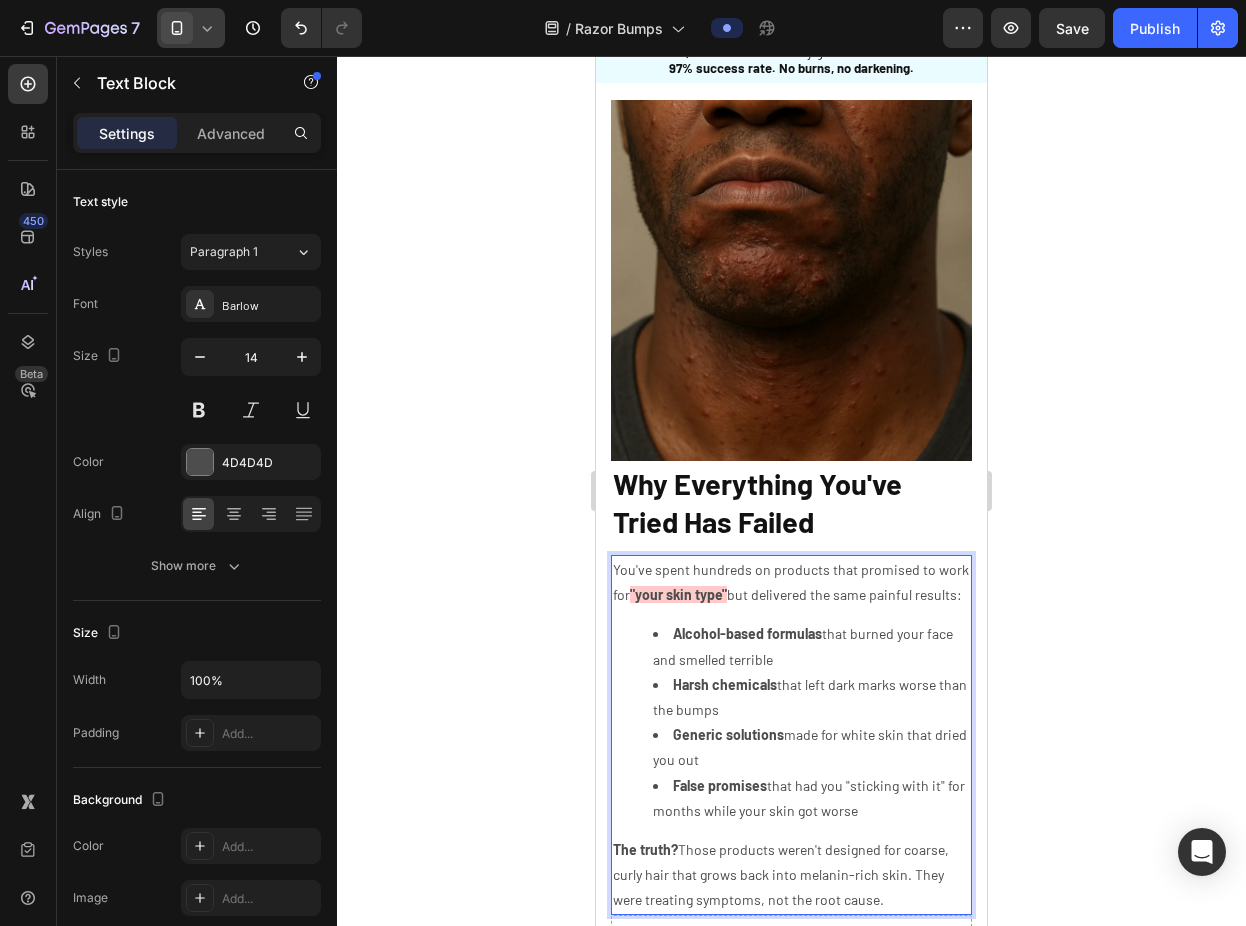 scroll, scrollTop: 535, scrollLeft: 0, axis: vertical 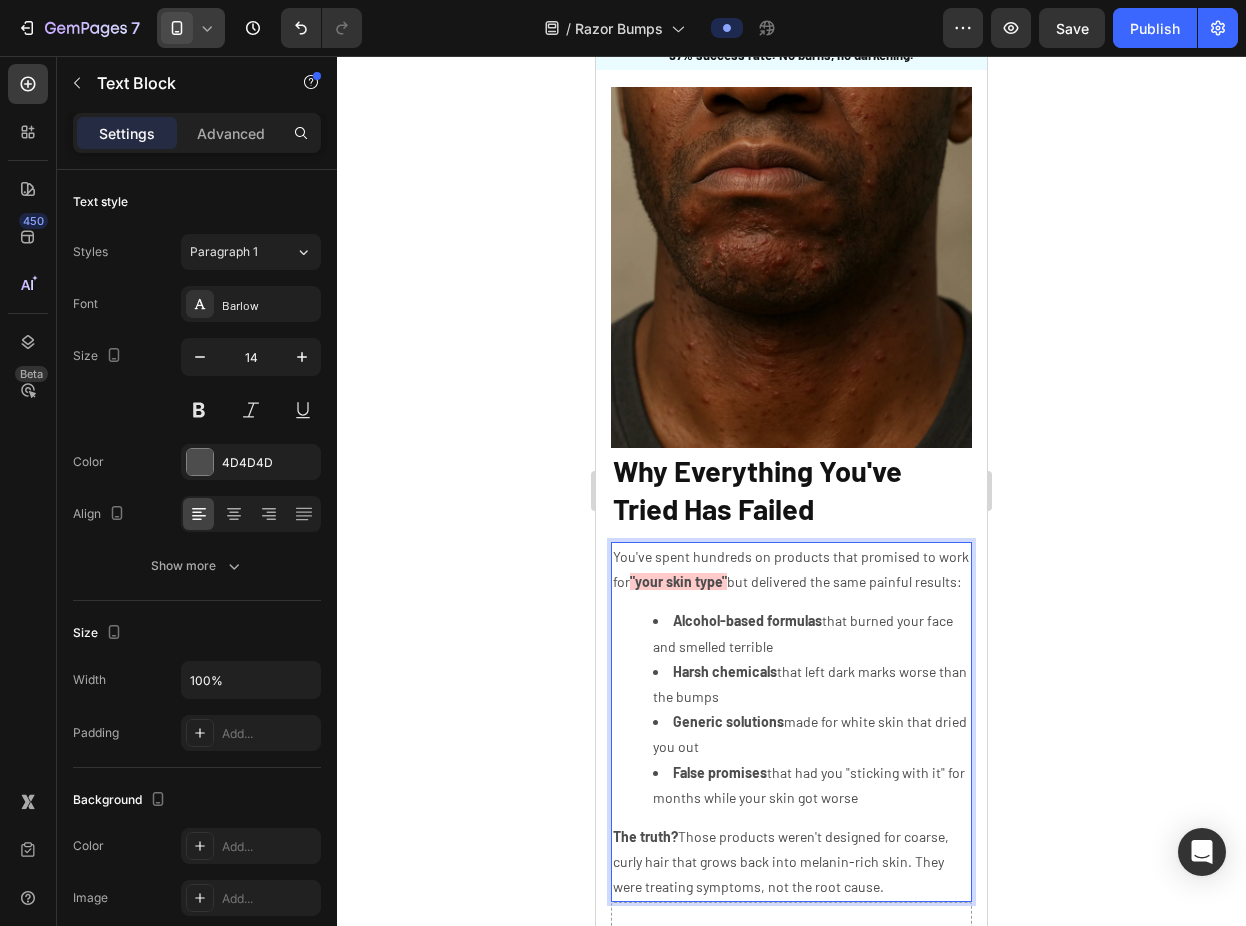 click on "You've spent hundreds on products that promised to work for  "your skin type"  but delivered the same painful results:" at bounding box center (791, 569) 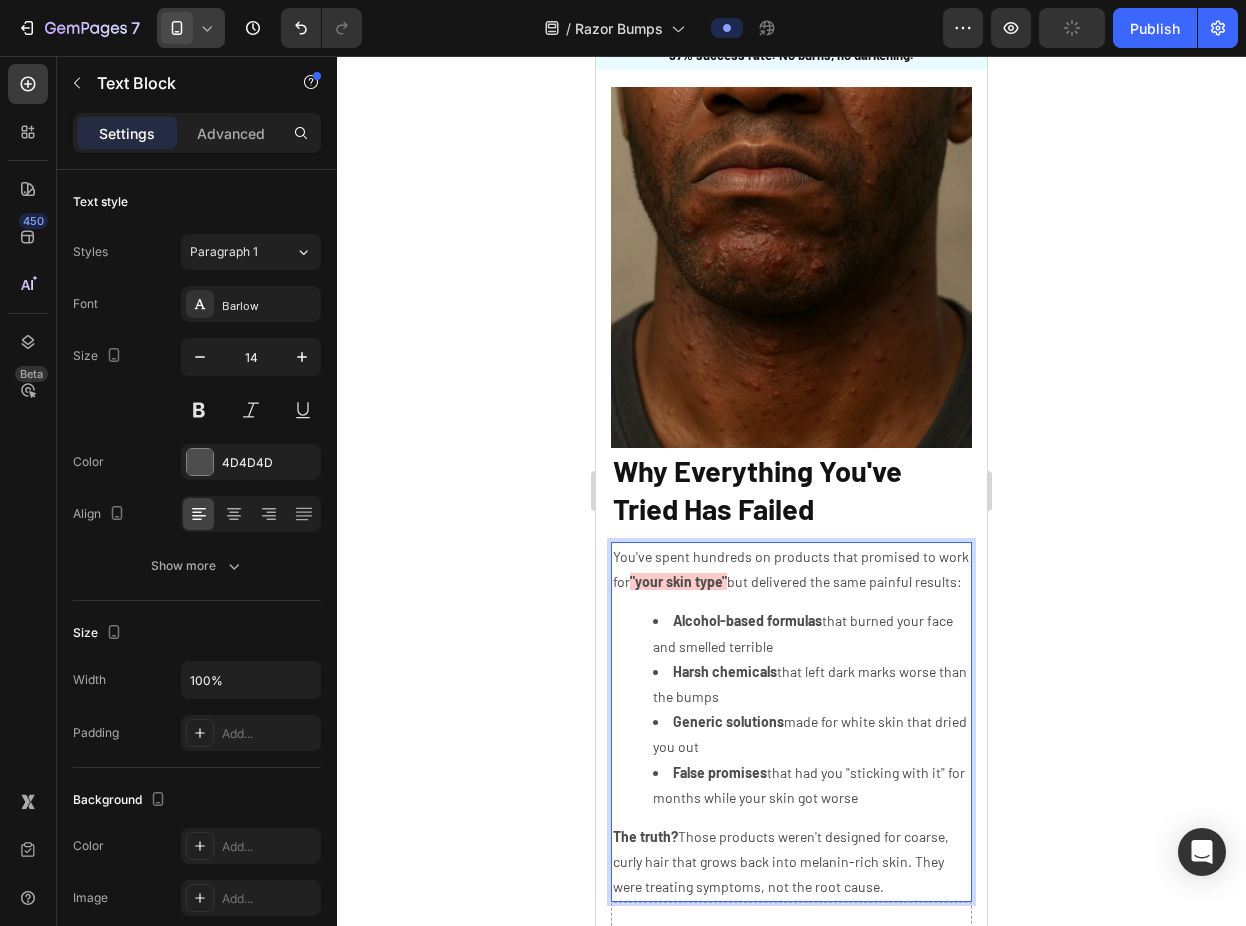 click on "Alcohol-based formulas  that burned your face and smelled terrible" at bounding box center (811, 633) 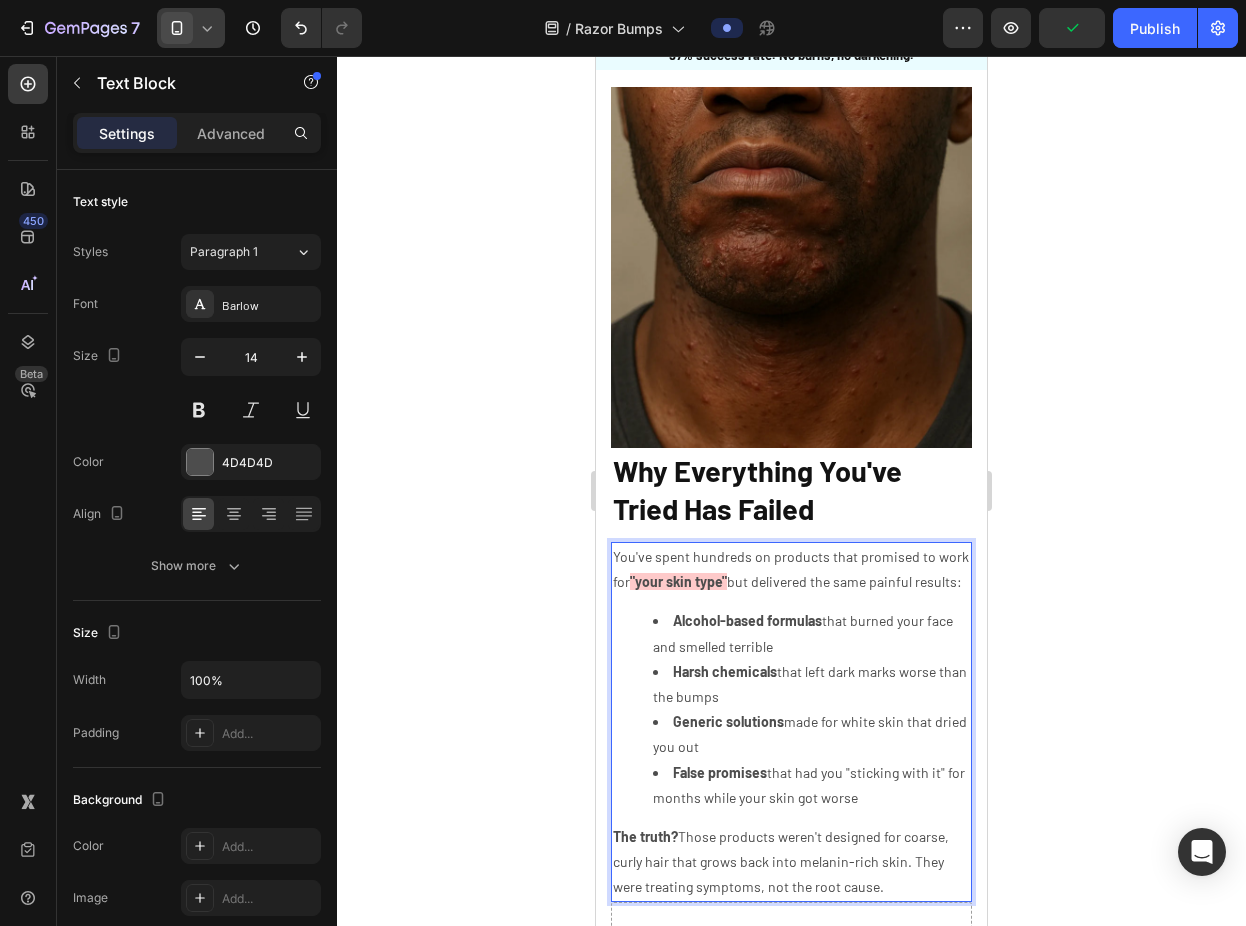 drag, startPoint x: 670, startPoint y: 633, endPoint x: 620, endPoint y: 633, distance: 50 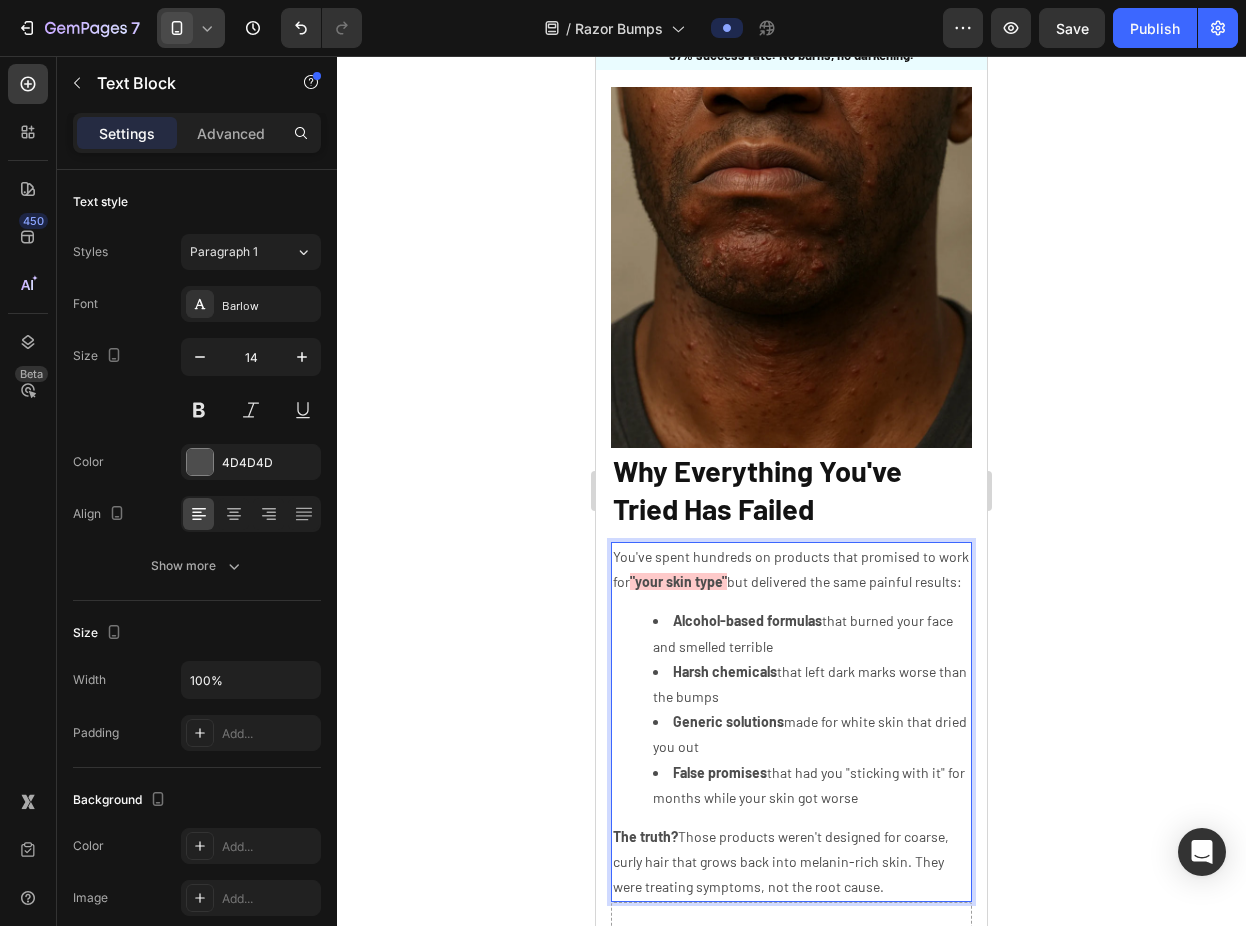 drag, startPoint x: 787, startPoint y: 653, endPoint x: 662, endPoint y: 630, distance: 127.09839 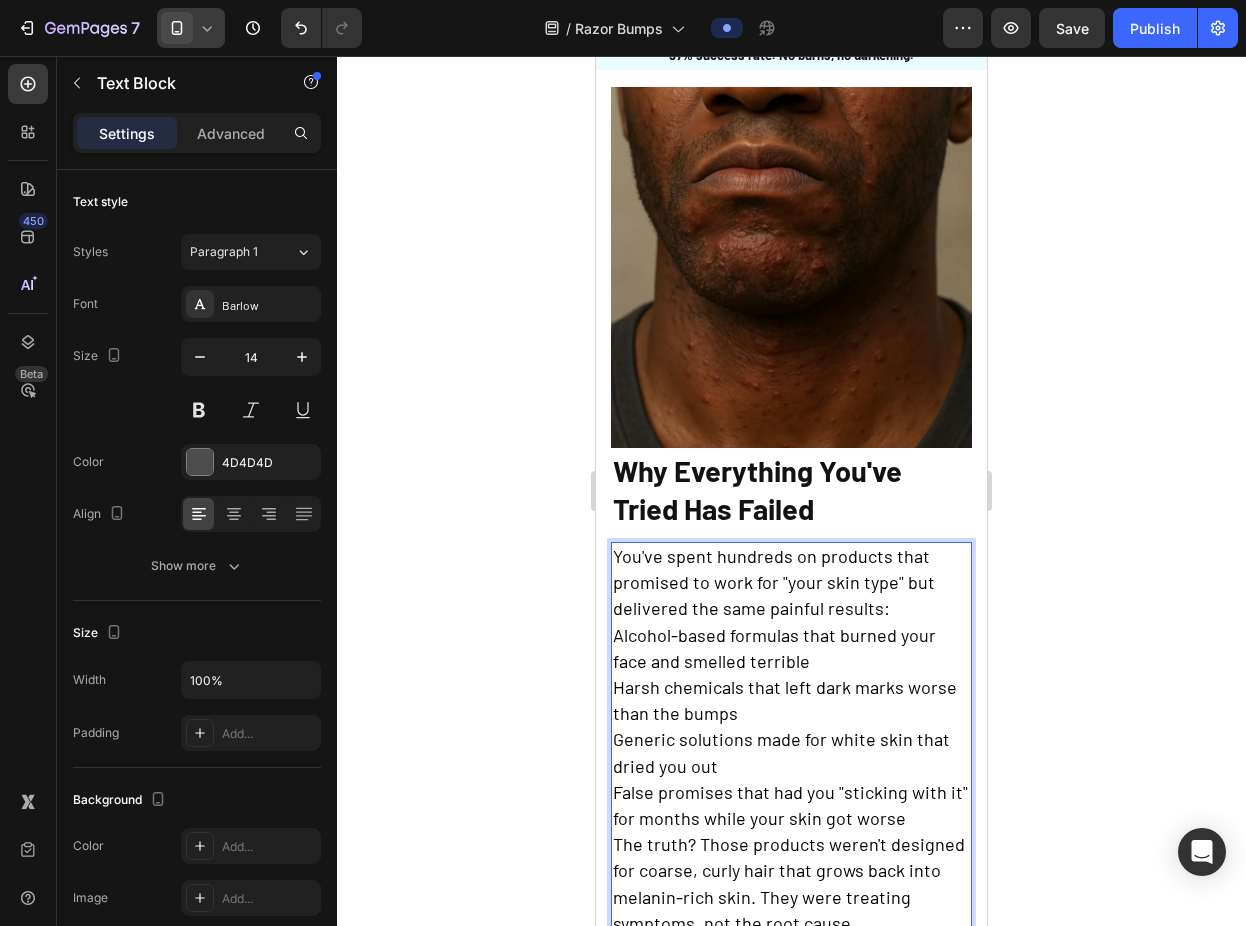 scroll, scrollTop: 548, scrollLeft: 0, axis: vertical 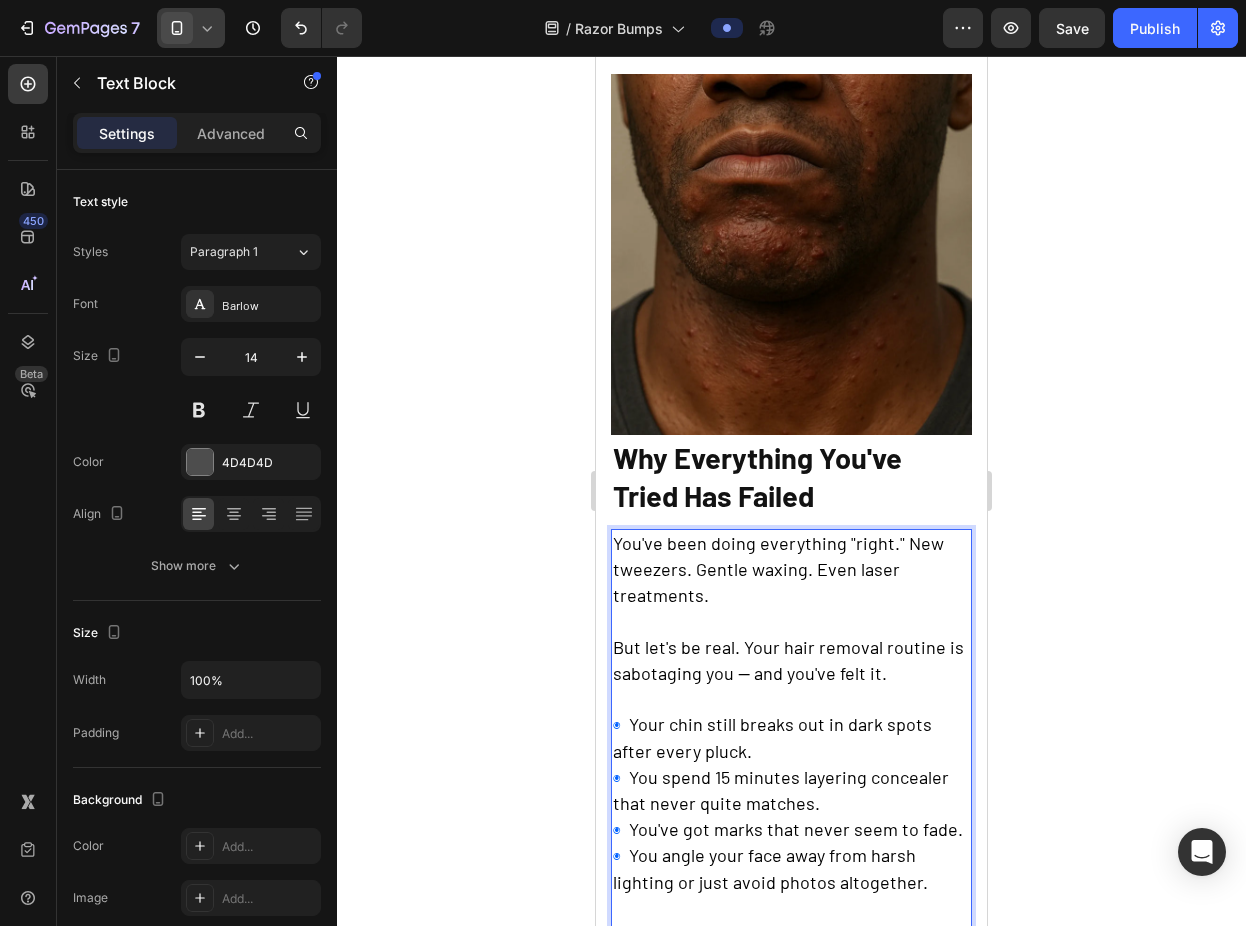 click on "But let's be real. Your hair removal routine is sabotaging you — and you've felt it." at bounding box center [788, 660] 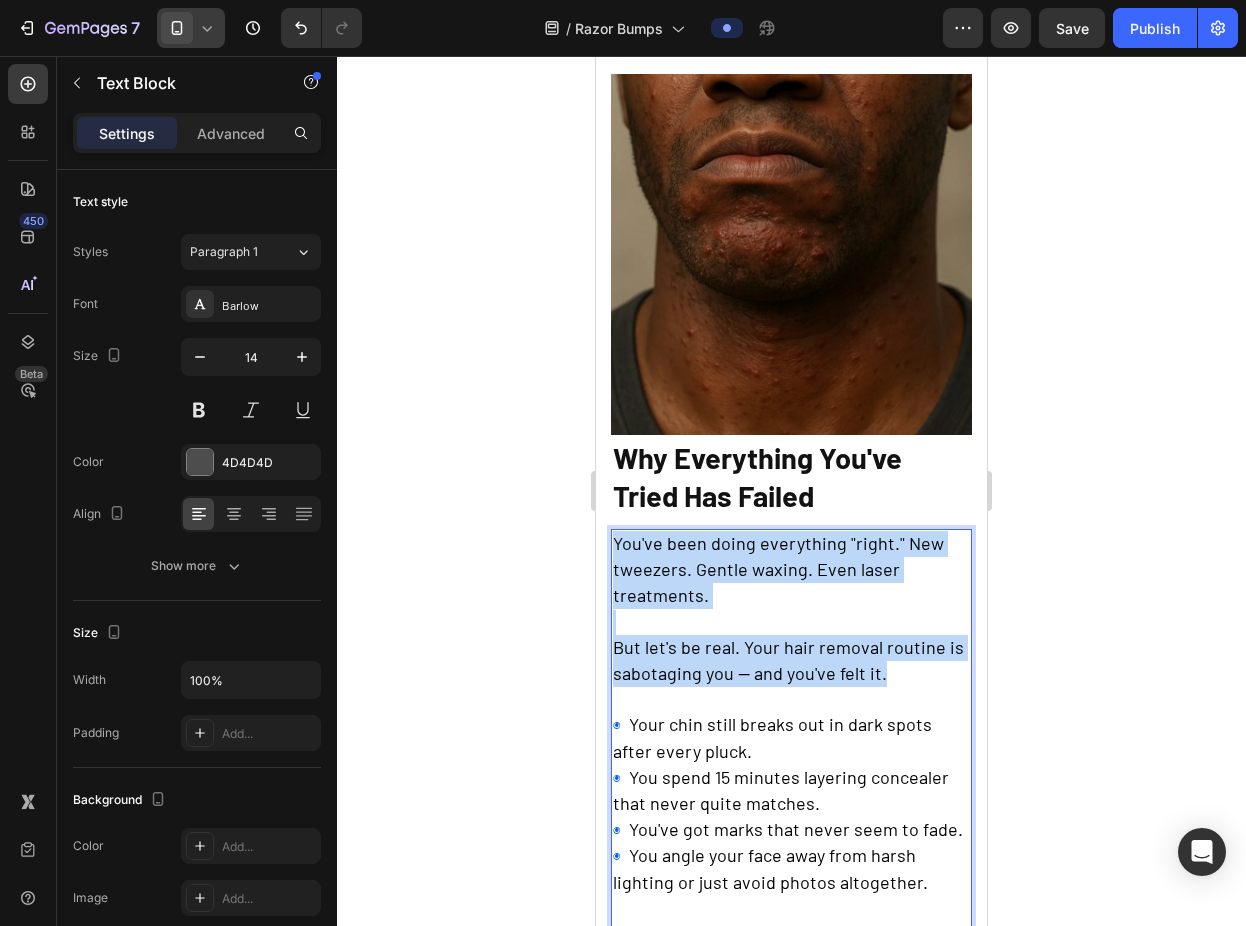 drag, startPoint x: 888, startPoint y: 657, endPoint x: 614, endPoint y: 525, distance: 304.13812 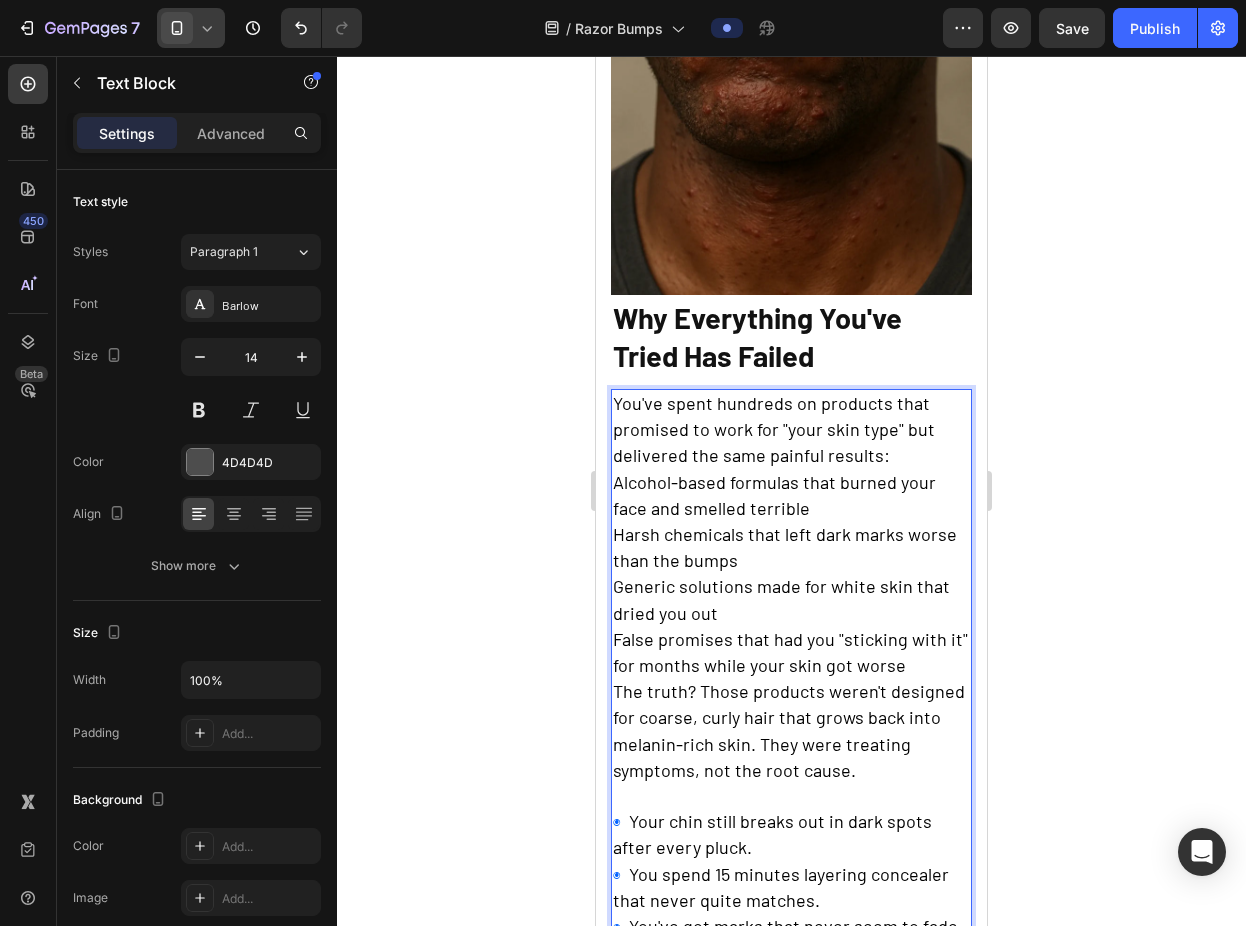 scroll, scrollTop: 693, scrollLeft: 0, axis: vertical 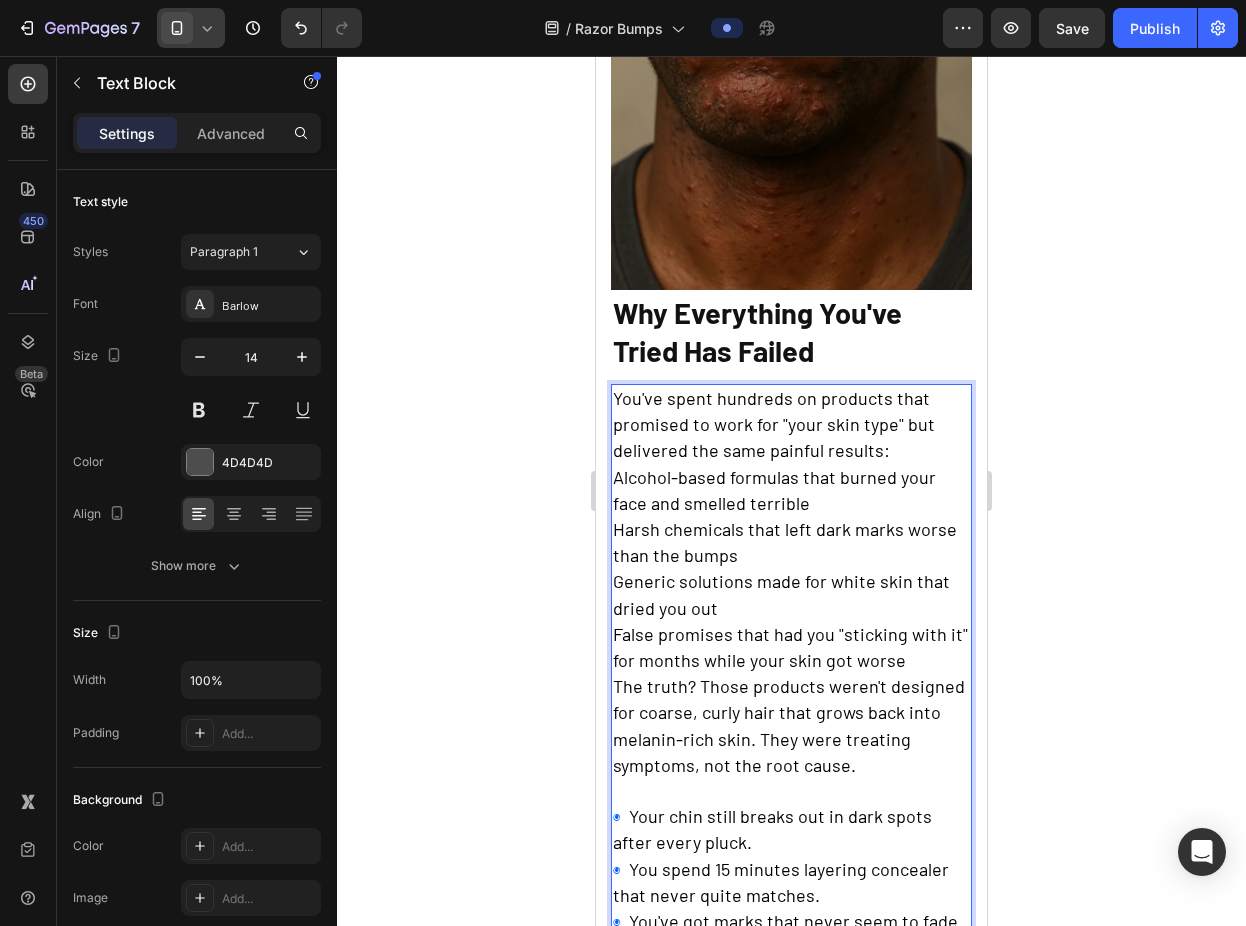 click on "You've spent hundreds on products that promised to work for "your skin type" but delivered the same painful results:" at bounding box center (791, 425) 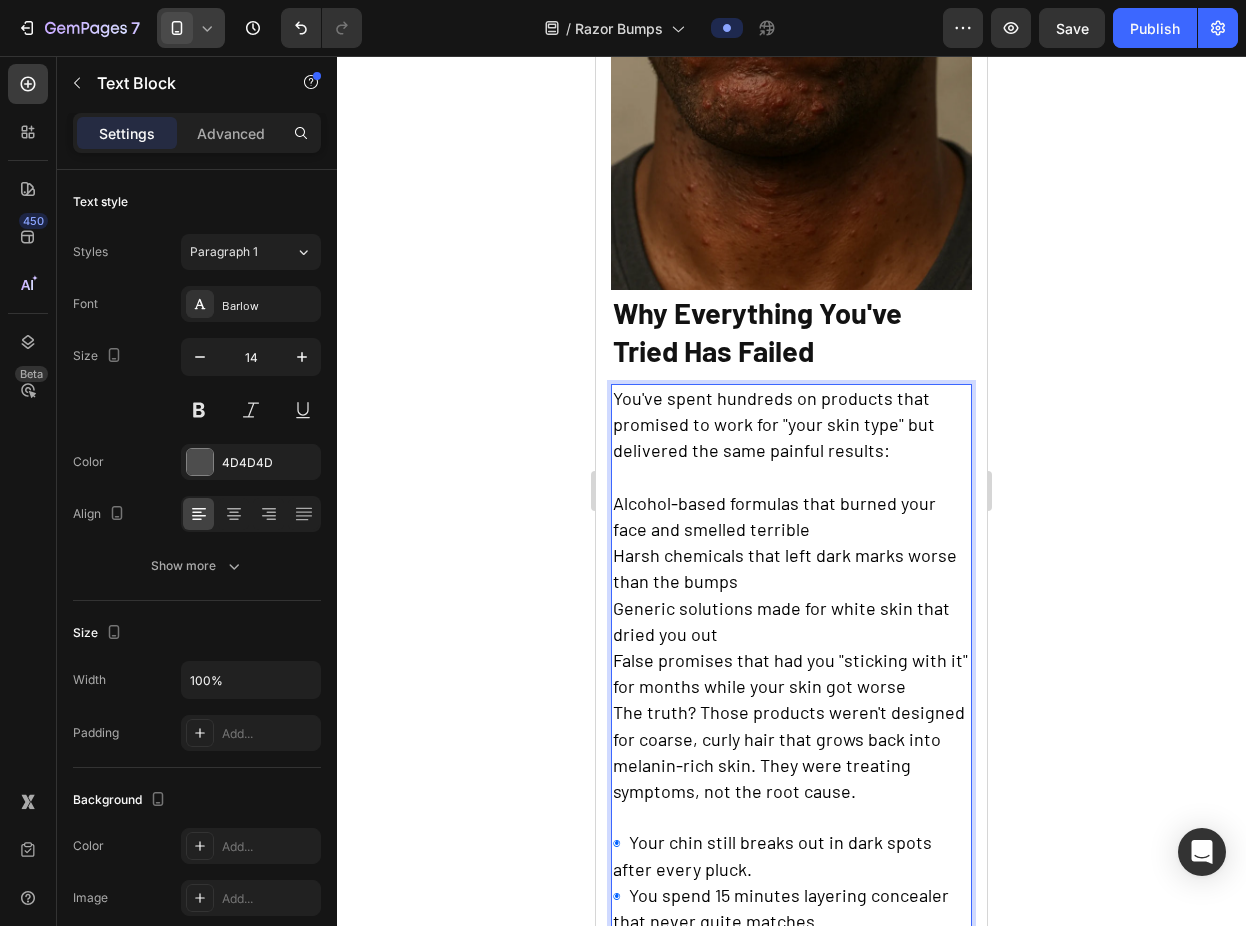 click on "Alcohol-based formulas that burned your face and smelled terrible Harsh chemicals that left dark marks worse than the bumps Generic solutions made for white skin that dried you out False promises that had you "sticking with it" for months while your skin got worse The truth? Those products weren't designed for coarse, curly hair that grows back into melanin-rich skin. They were treating symptoms, not the root cause." at bounding box center (791, 648) 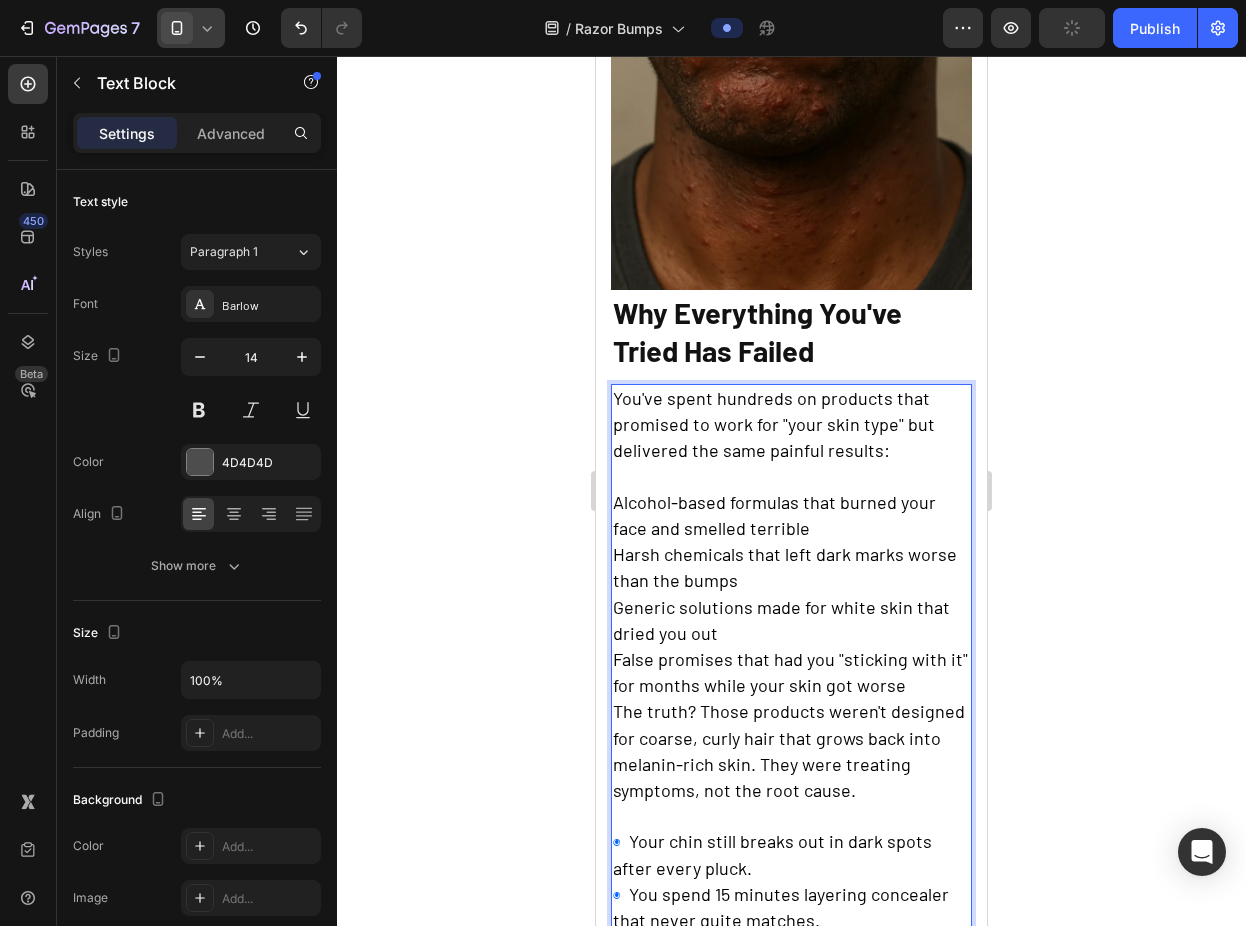 click on "Alcohol-based formulas that burned your face and smelled terrible Harsh chemicals that left dark marks worse than the bumps Generic solutions made for white skin that dried you out False promises that had you "sticking with it" for months while your skin got worse The truth? Those products weren't designed for coarse, curly hair that grows back into melanin-rich skin. They were treating symptoms, not the root cause." at bounding box center [791, 647] 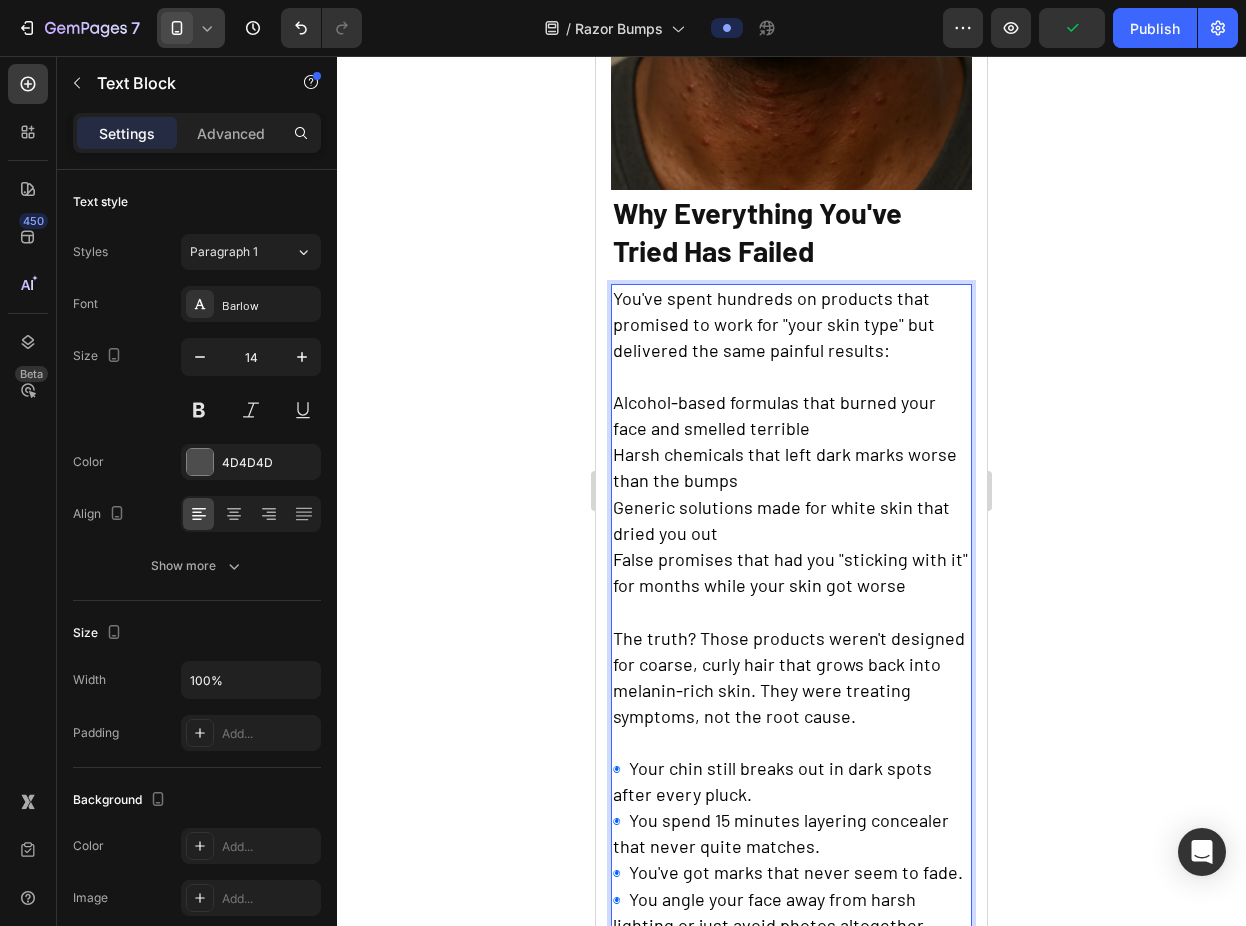 scroll, scrollTop: 801, scrollLeft: 0, axis: vertical 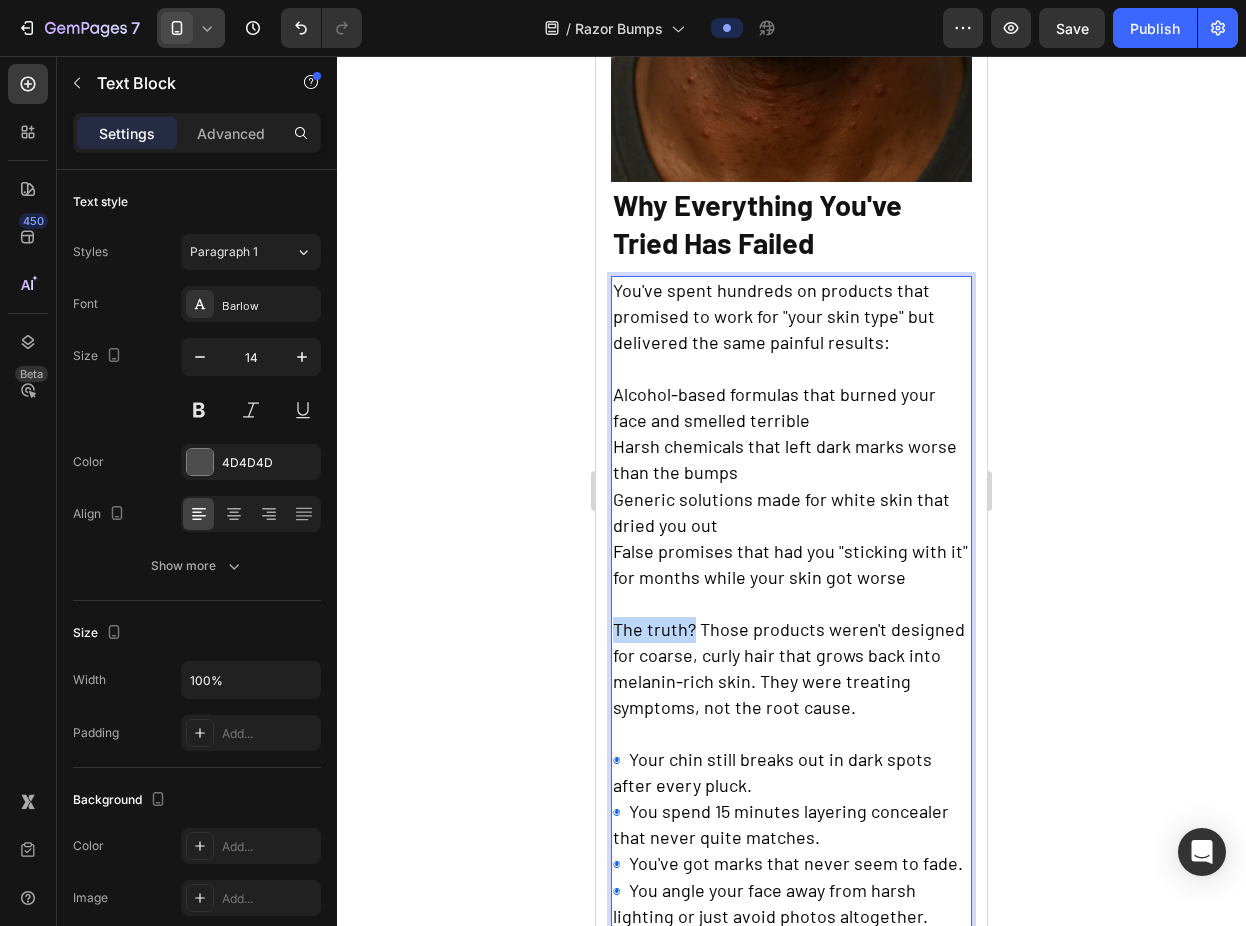 drag, startPoint x: 693, startPoint y: 611, endPoint x: 616, endPoint y: 611, distance: 77 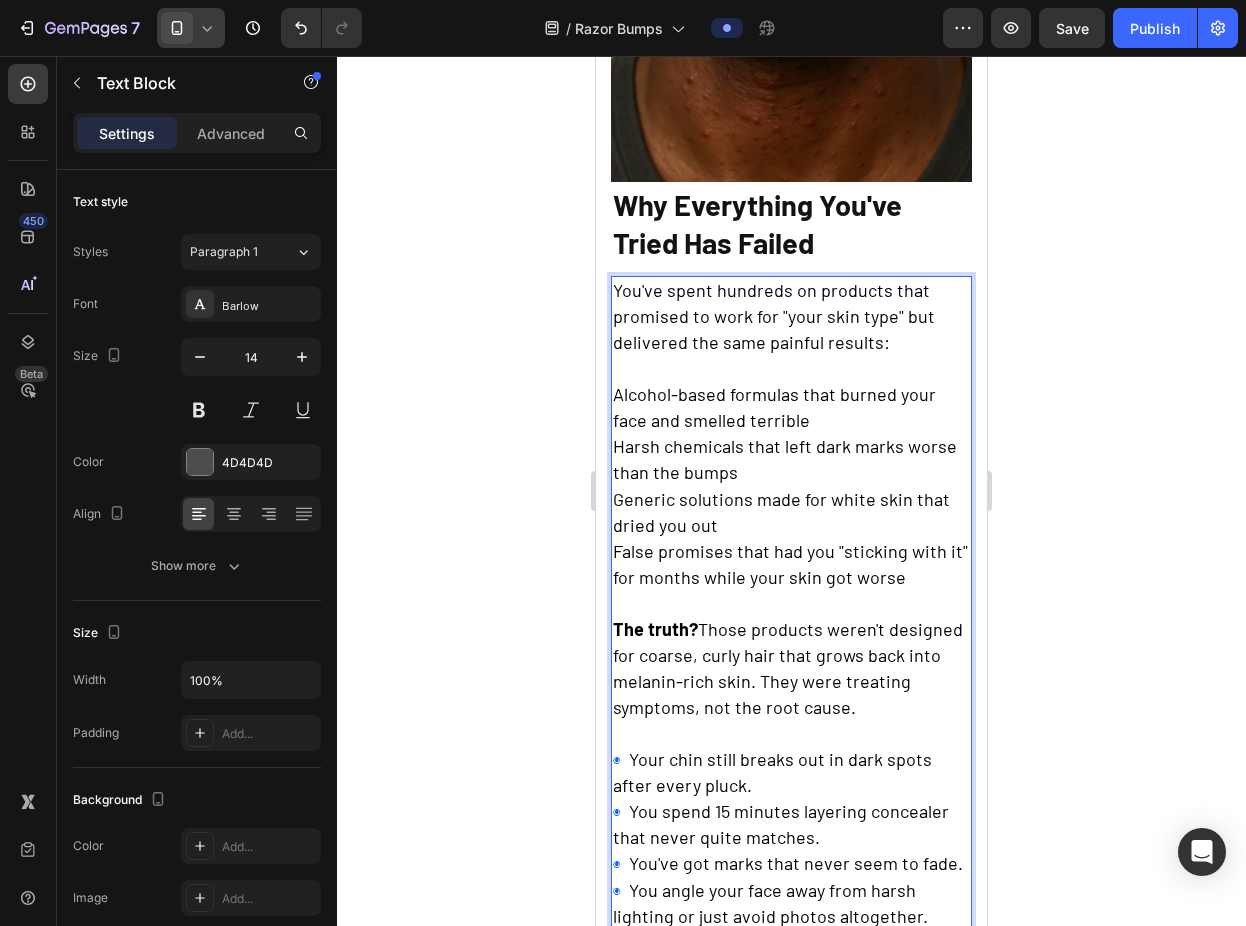click on "The truth?  Those products weren't designed for coarse, curly hair that grows back into melanin-rich skin. They were treating symptoms, not the root cause." at bounding box center [788, 668] 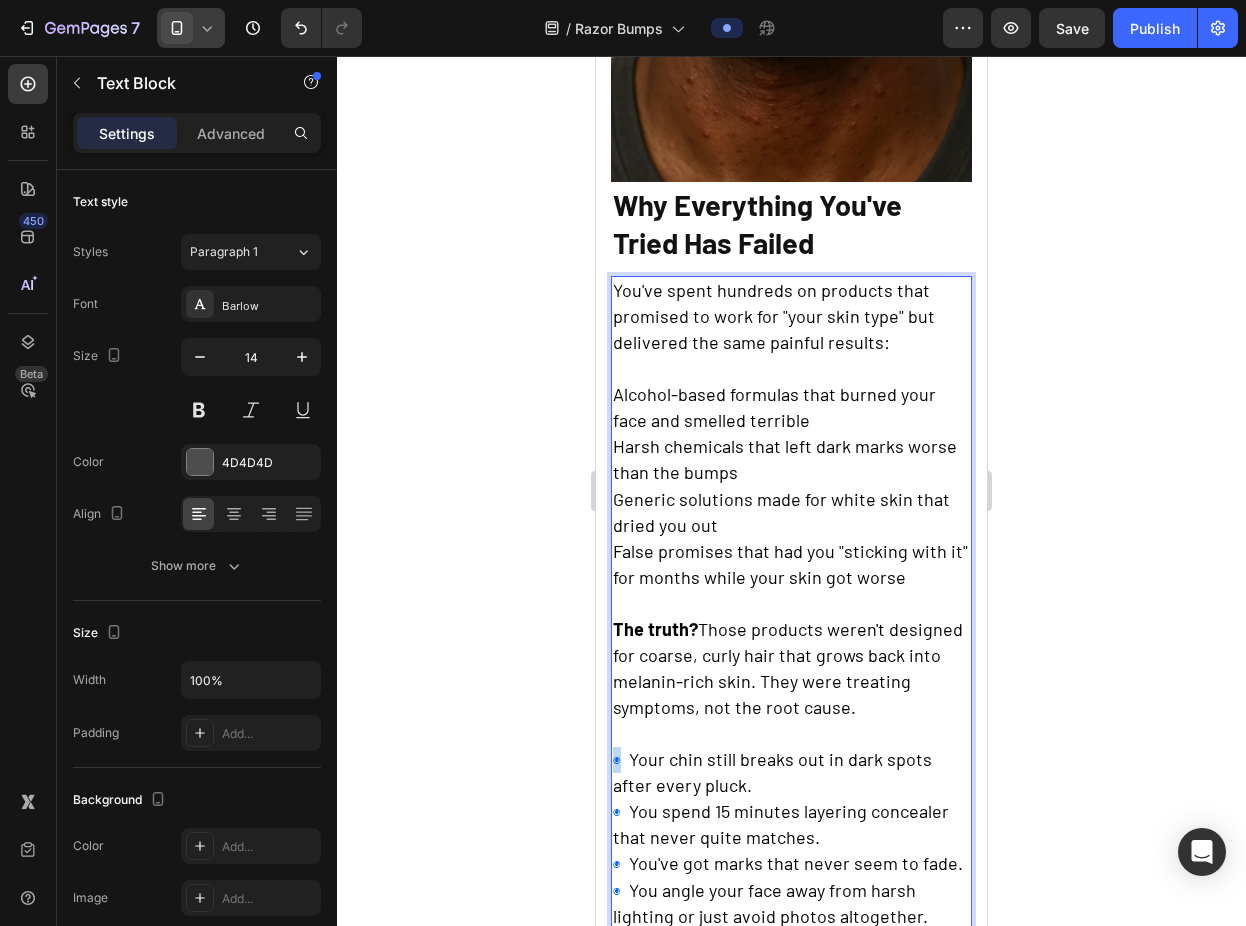 click on "◉" at bounding box center [617, 760] 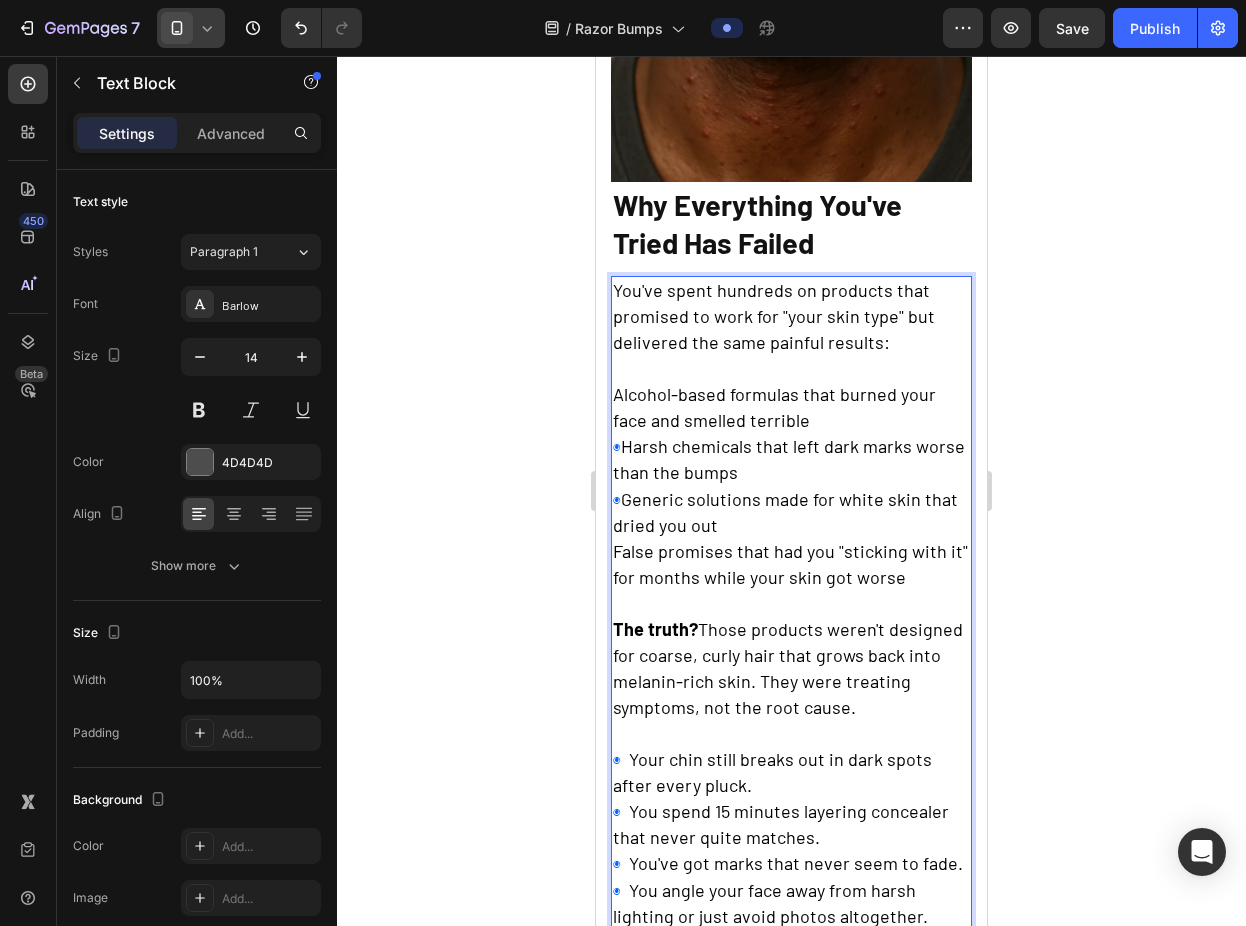 click on "False promises that had you "sticking with it" for months while your skin got worse" at bounding box center (790, 564) 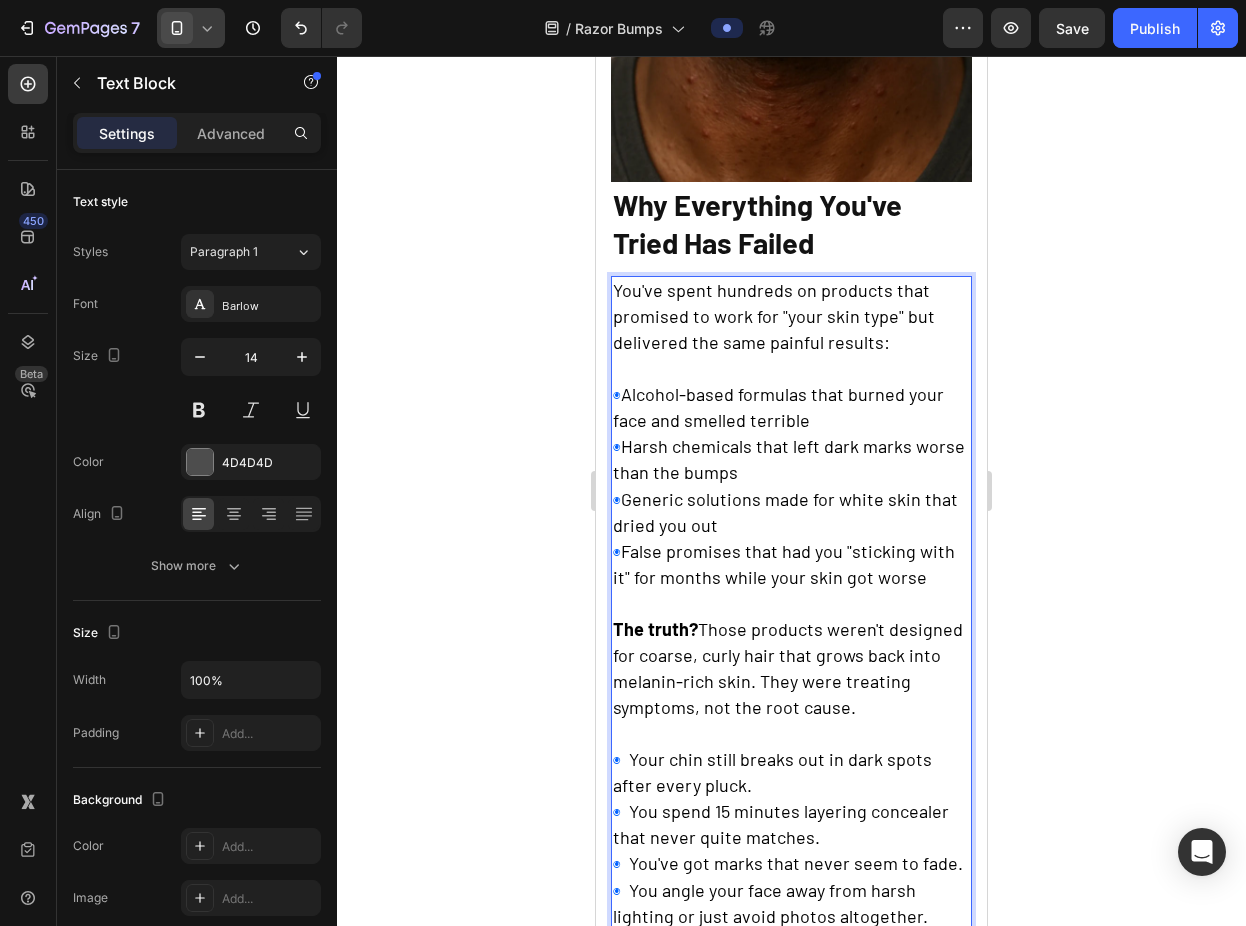click at bounding box center [791, 369] 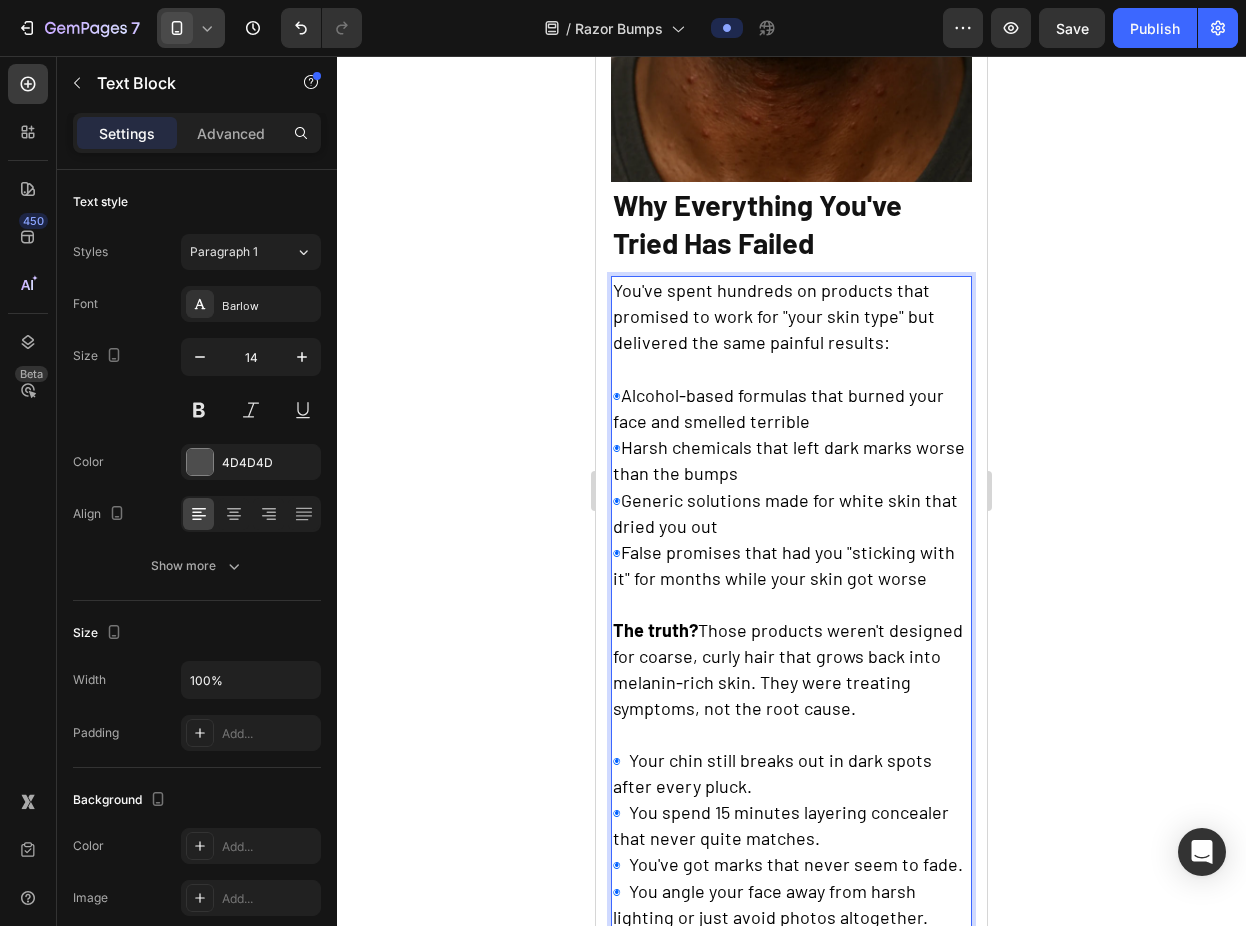 click on "The truth?  Those products weren't designed for coarse, curly hair that grows back into melanin-rich skin. They were treating symptoms, not the root cause." at bounding box center (788, 669) 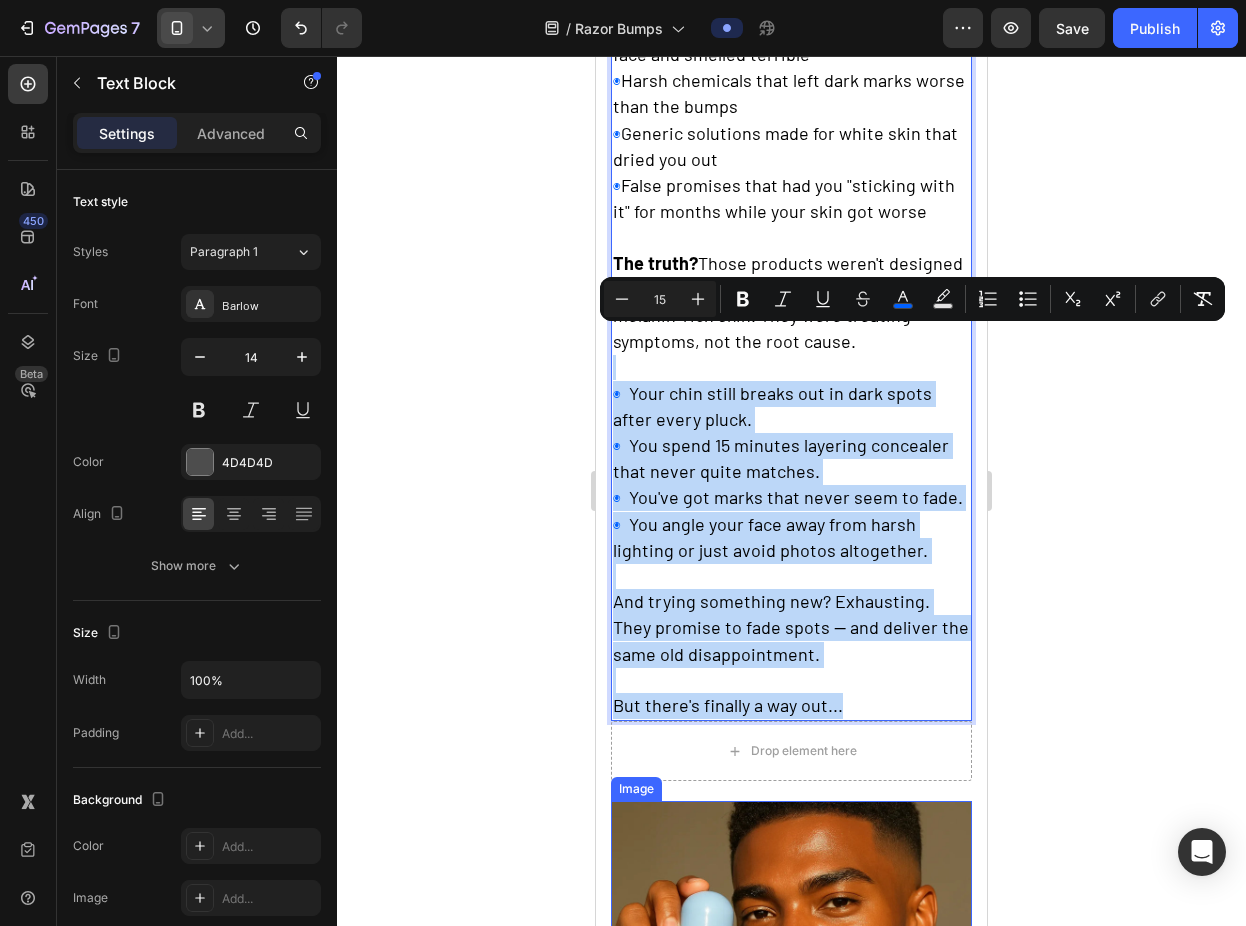 scroll, scrollTop: 1203, scrollLeft: 0, axis: vertical 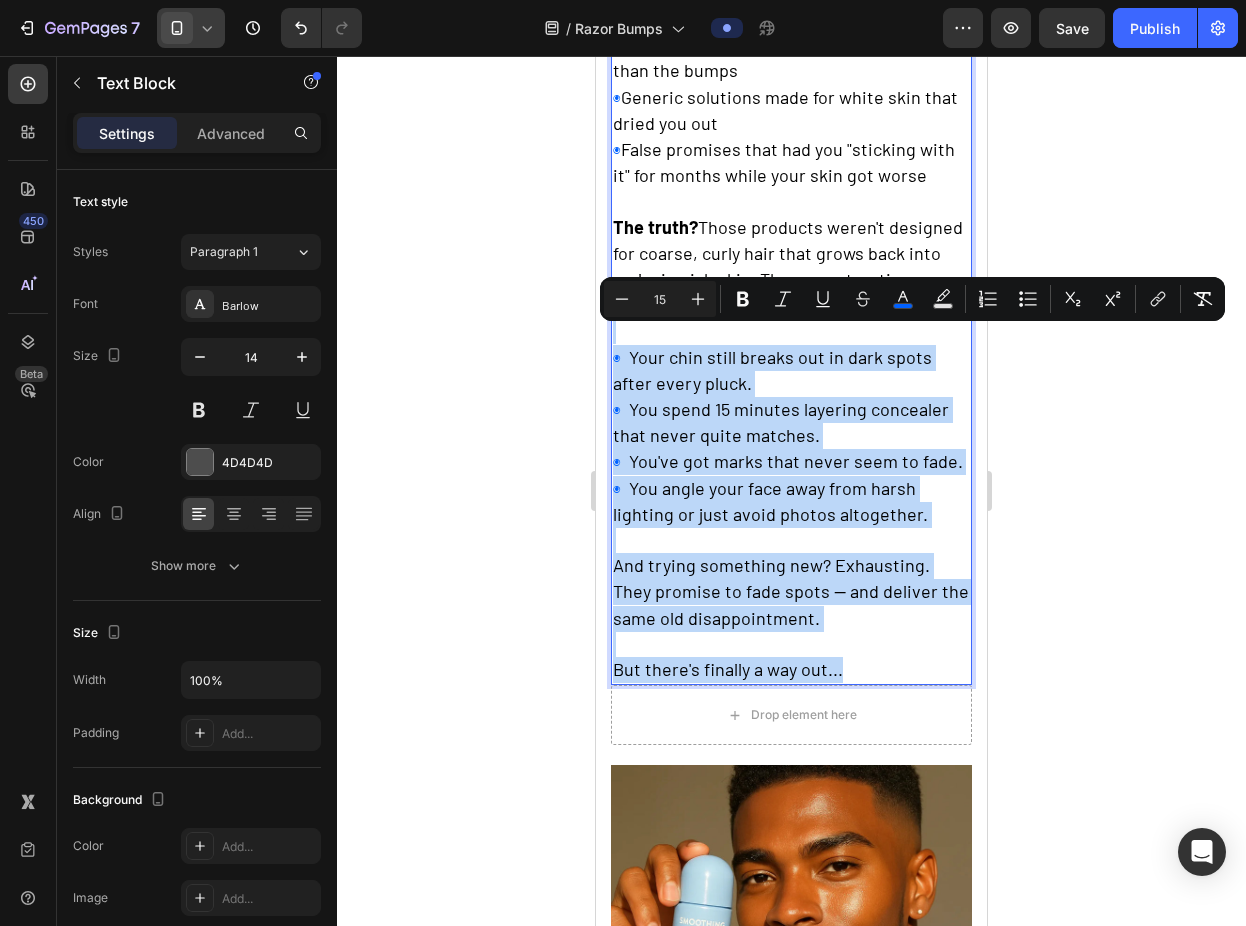 drag, startPoint x: 816, startPoint y: 548, endPoint x: 896, endPoint y: 680, distance: 154.35025 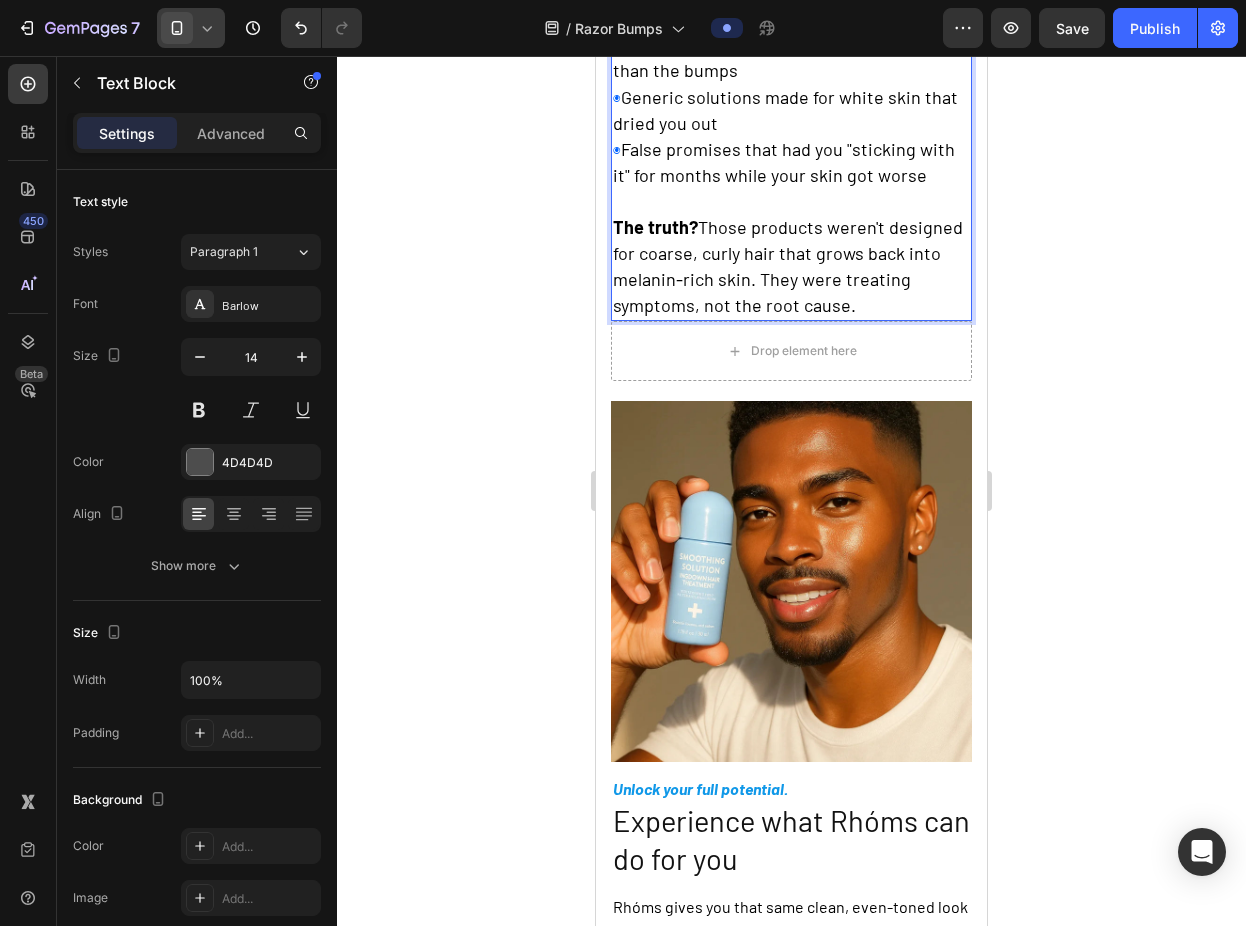 click 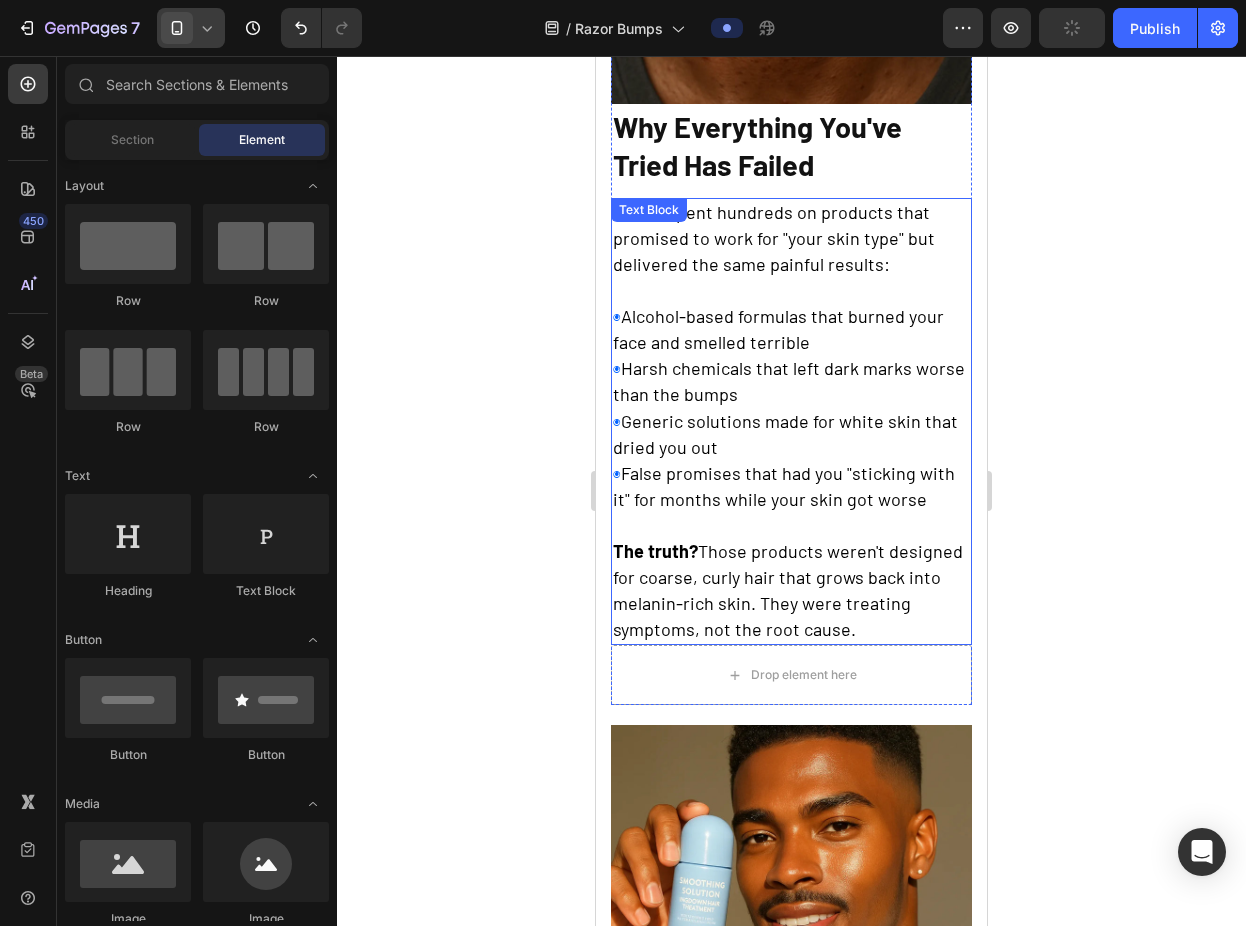 scroll, scrollTop: 867, scrollLeft: 0, axis: vertical 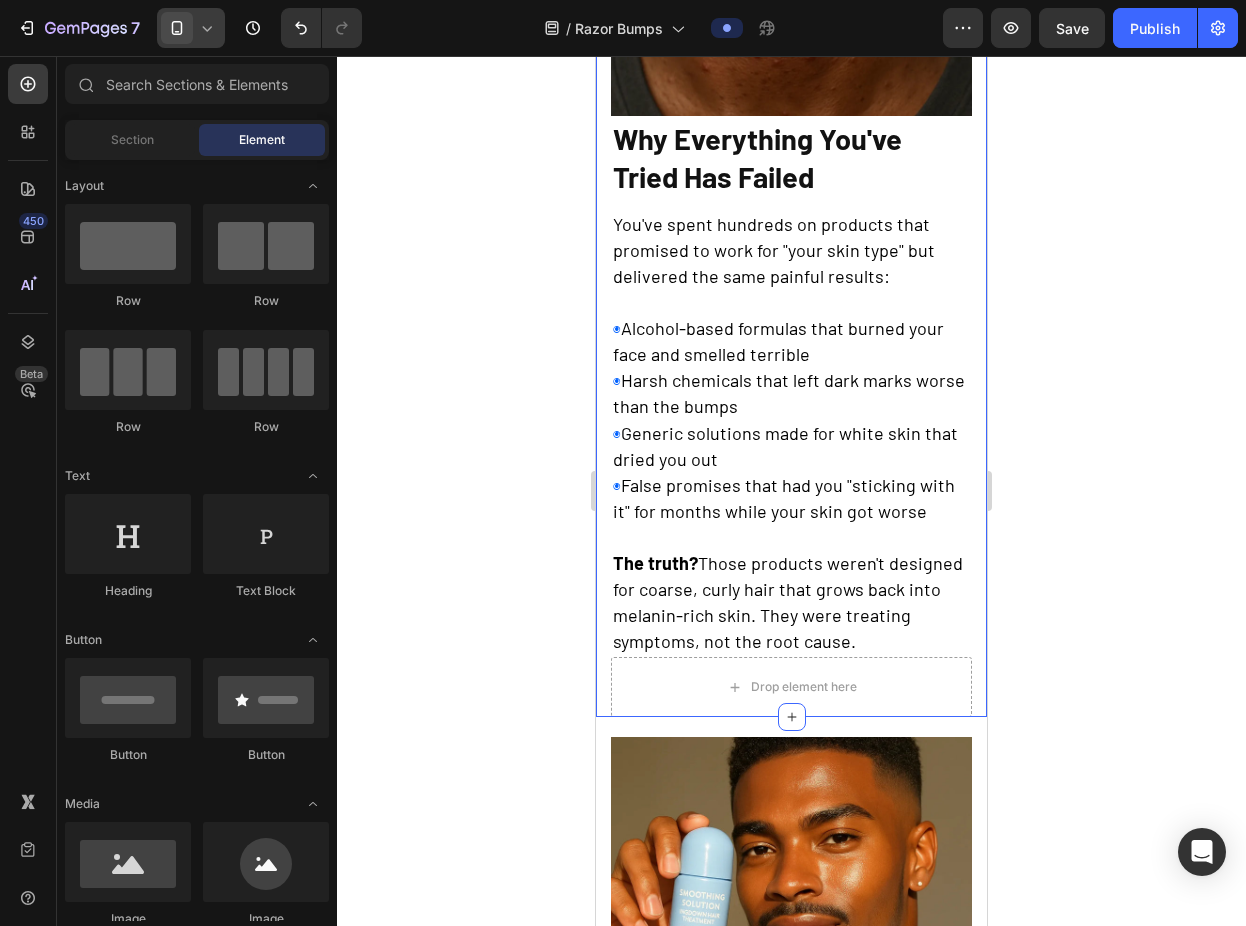 click on "Image ⁠⁠⁠⁠⁠⁠⁠ Why Everything You've Tried Has Failed Heading You've spent hundreds on products that promised to work for "your skin type" but delivered the same painful results: ◉  Alcohol-based formulas that burned your face and smelled terrible ◉  Harsh chemicals that left dark marks worse than the bumps ◉  Generic solutions made for white skin that dried you out ◉  False promises that had you "sticking with it" for months while your skin got worse The truth?  Those products weren't designed for coarse, curly hair that grows back into melanin-rich skin. They were treating symptoms, not the root cause. Text Block
Drop element here Row Section 4" at bounding box center [791, 236] 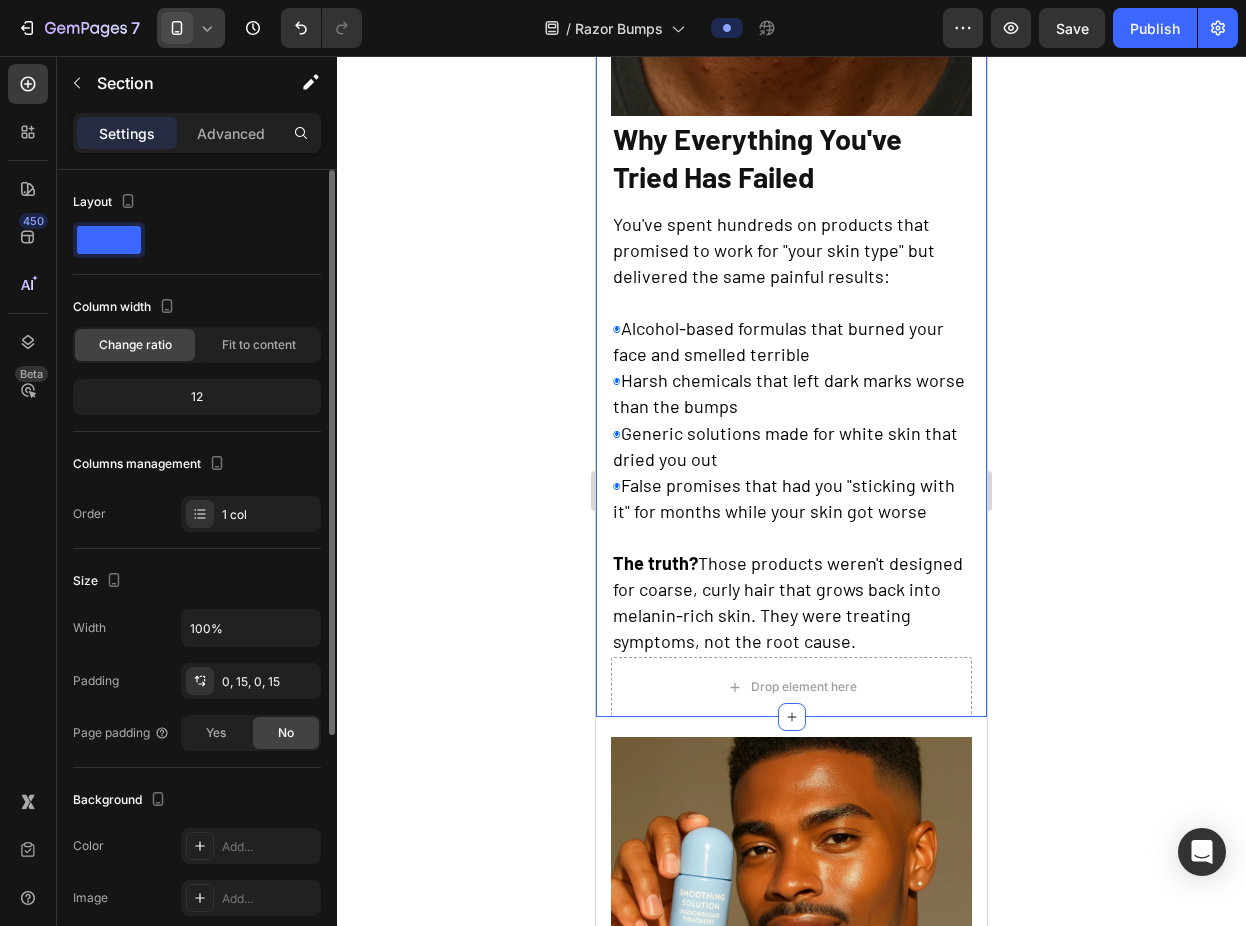 scroll, scrollTop: 18, scrollLeft: 0, axis: vertical 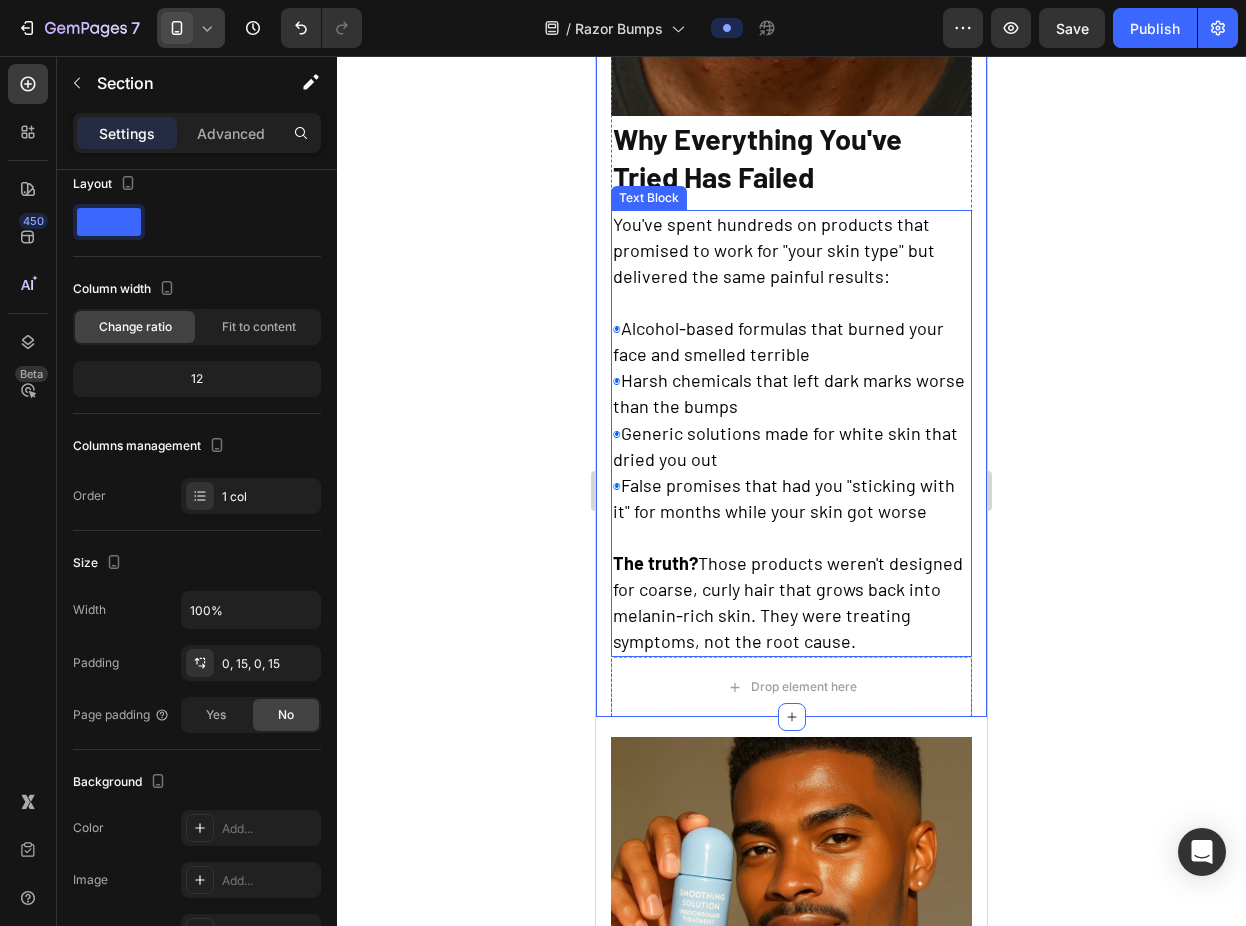 click on "False promises that had you "sticking with it" for months while your skin got worse" at bounding box center (784, 498) 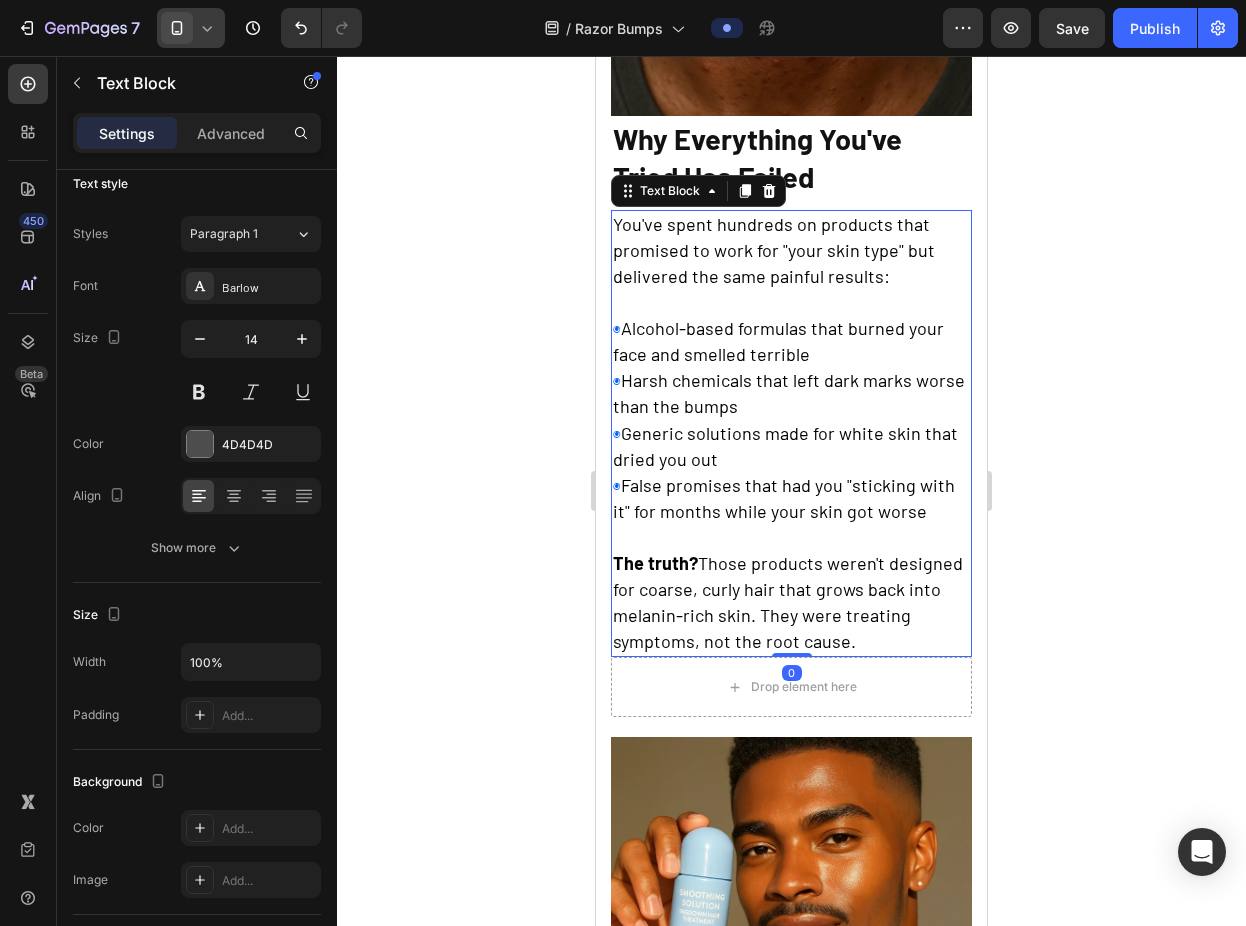 scroll, scrollTop: 0, scrollLeft: 0, axis: both 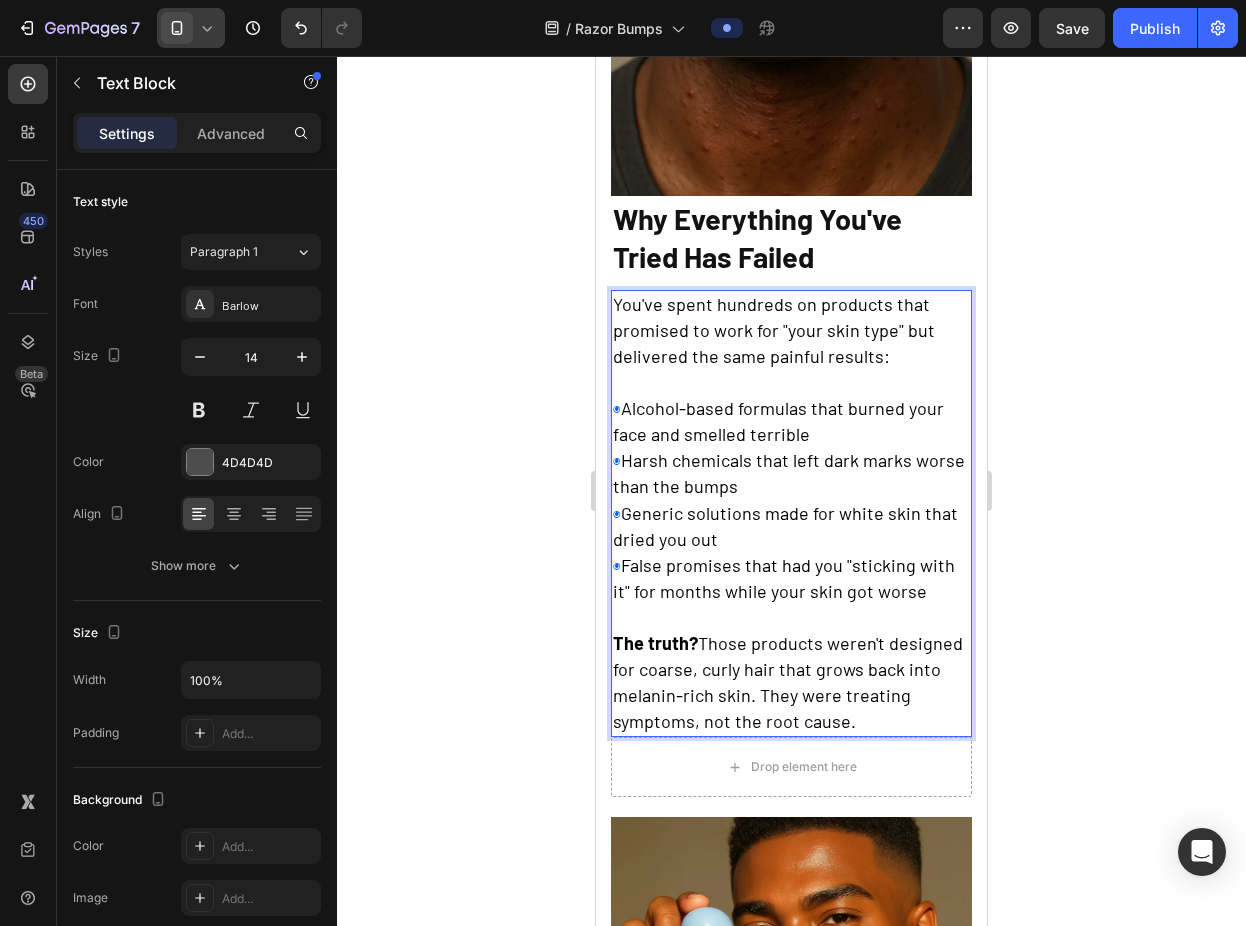 click on "You've spent hundreds on products that promised to work for "your skin type" but delivered the same painful results:" at bounding box center (774, 330) 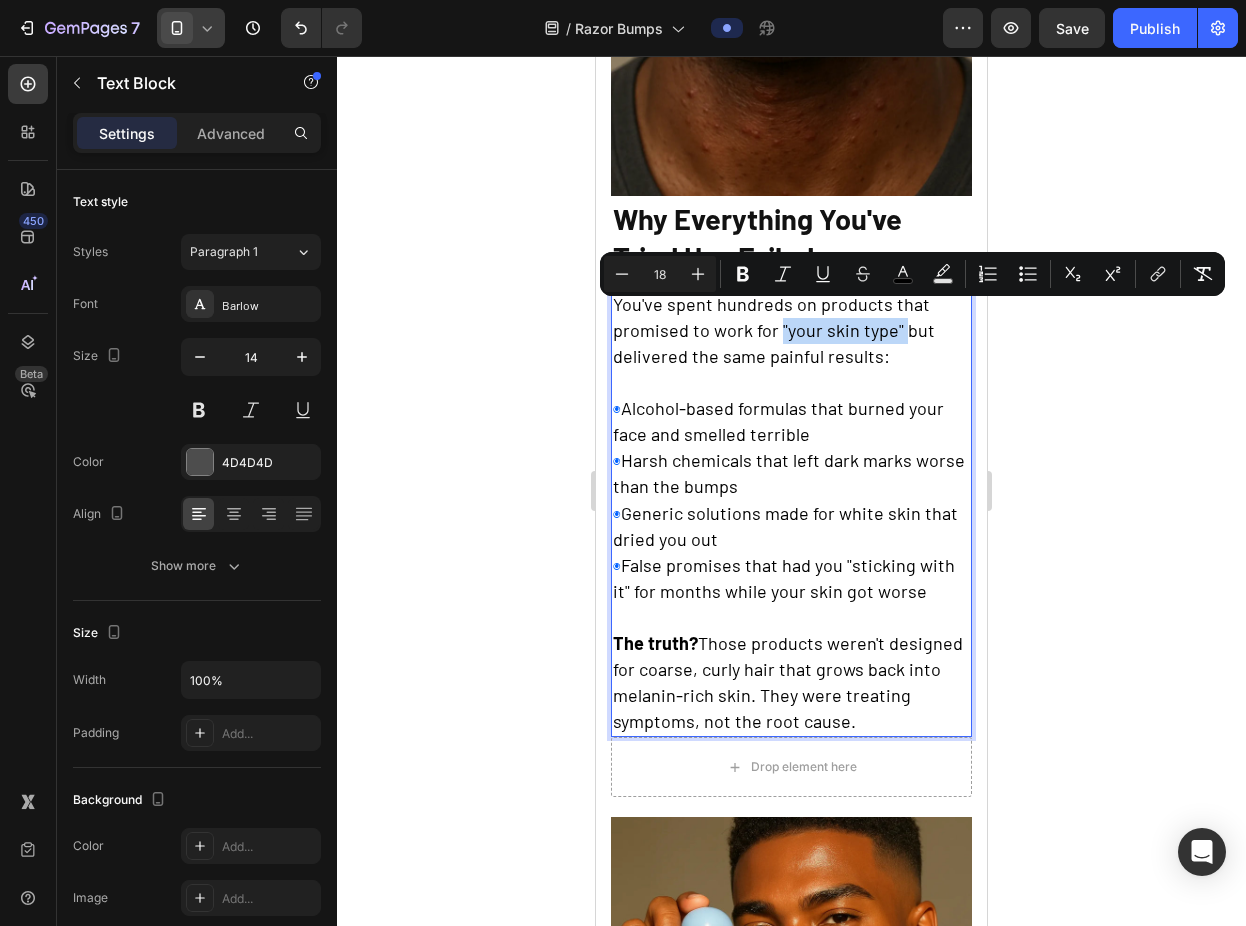 drag, startPoint x: 777, startPoint y: 315, endPoint x: 897, endPoint y: 319, distance: 120.06665 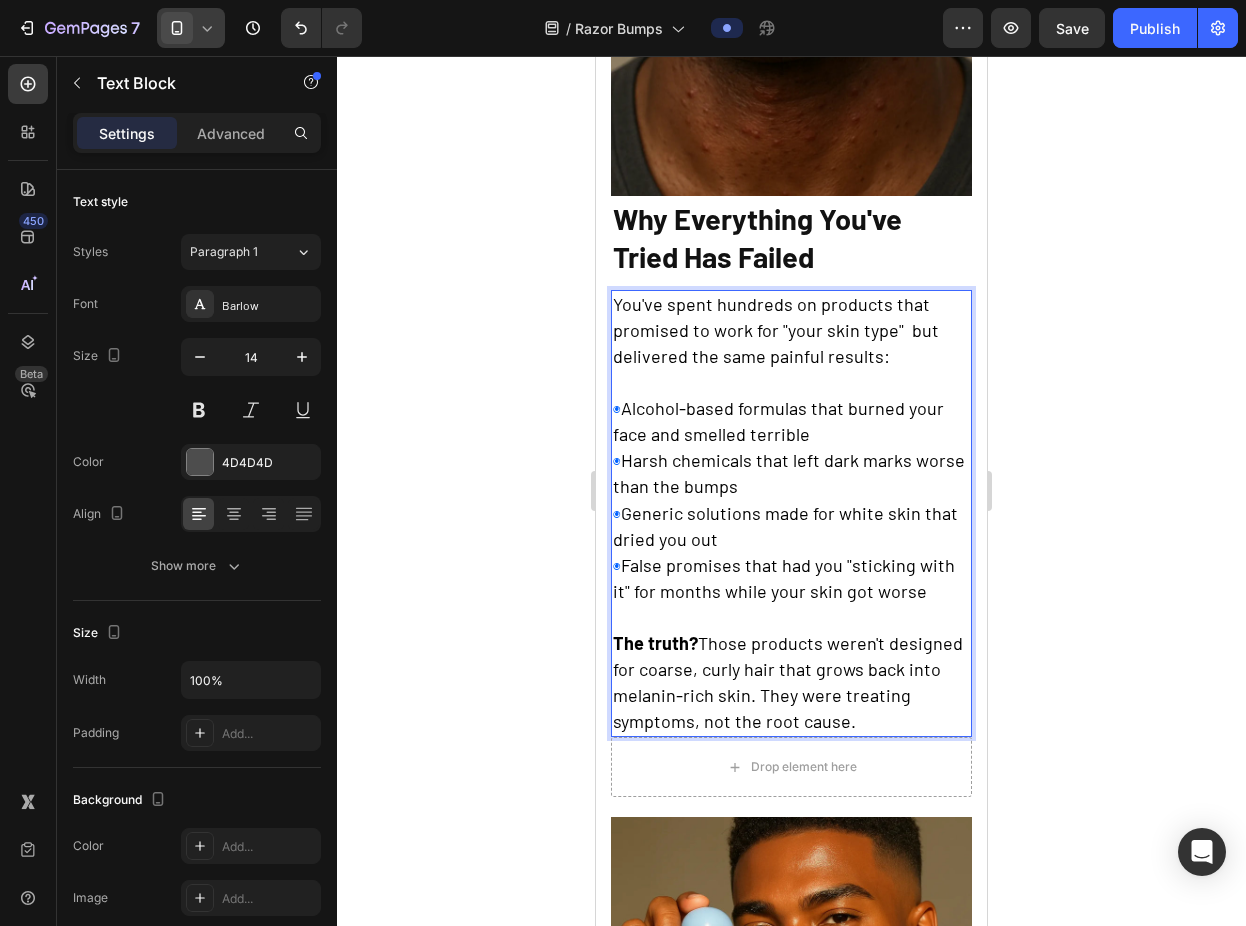 click on "You've spent hundreds on products that promised to work for "your skin type"  but delivered the same painful results:" at bounding box center [776, 330] 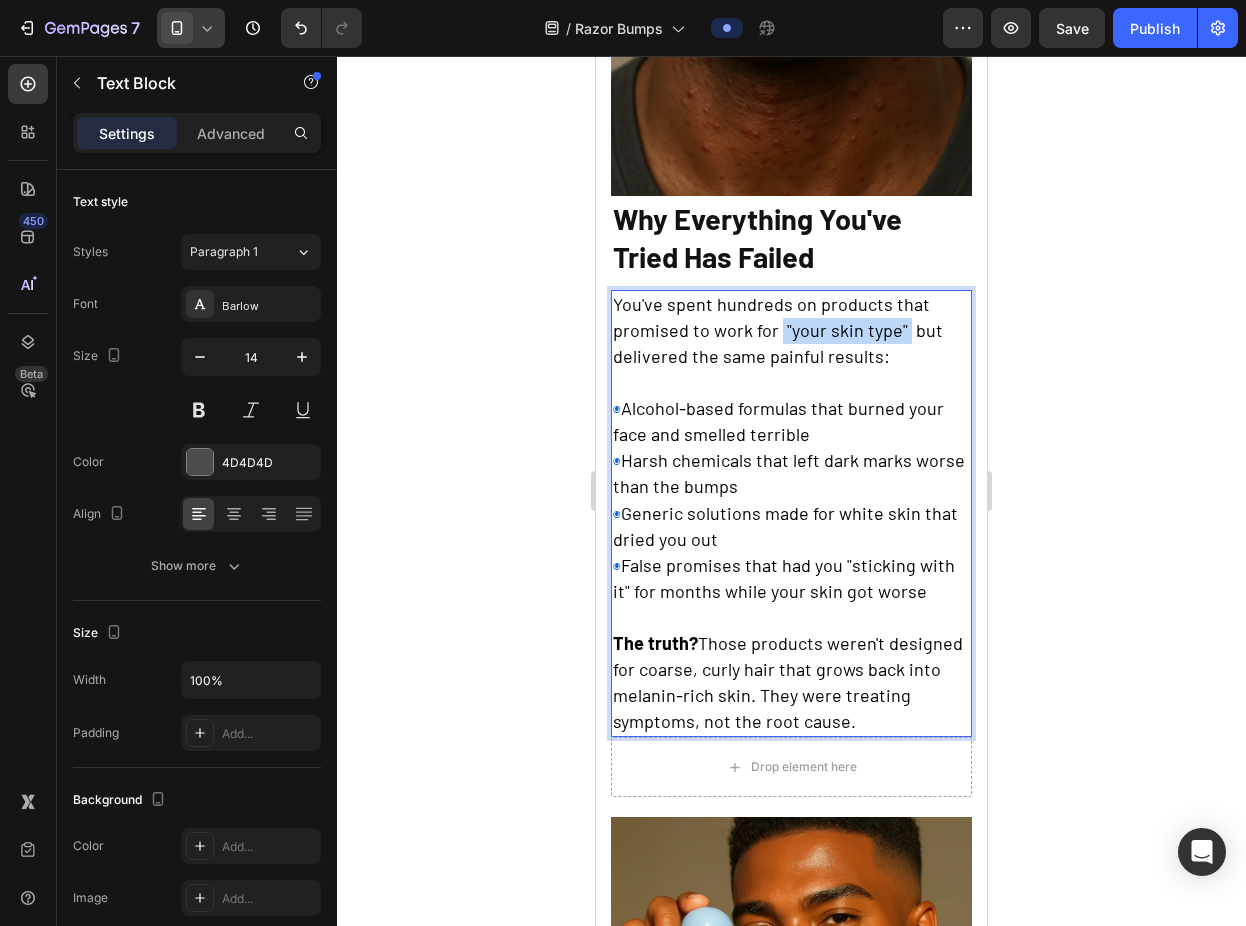 drag, startPoint x: 778, startPoint y: 313, endPoint x: 902, endPoint y: 317, distance: 124.0645 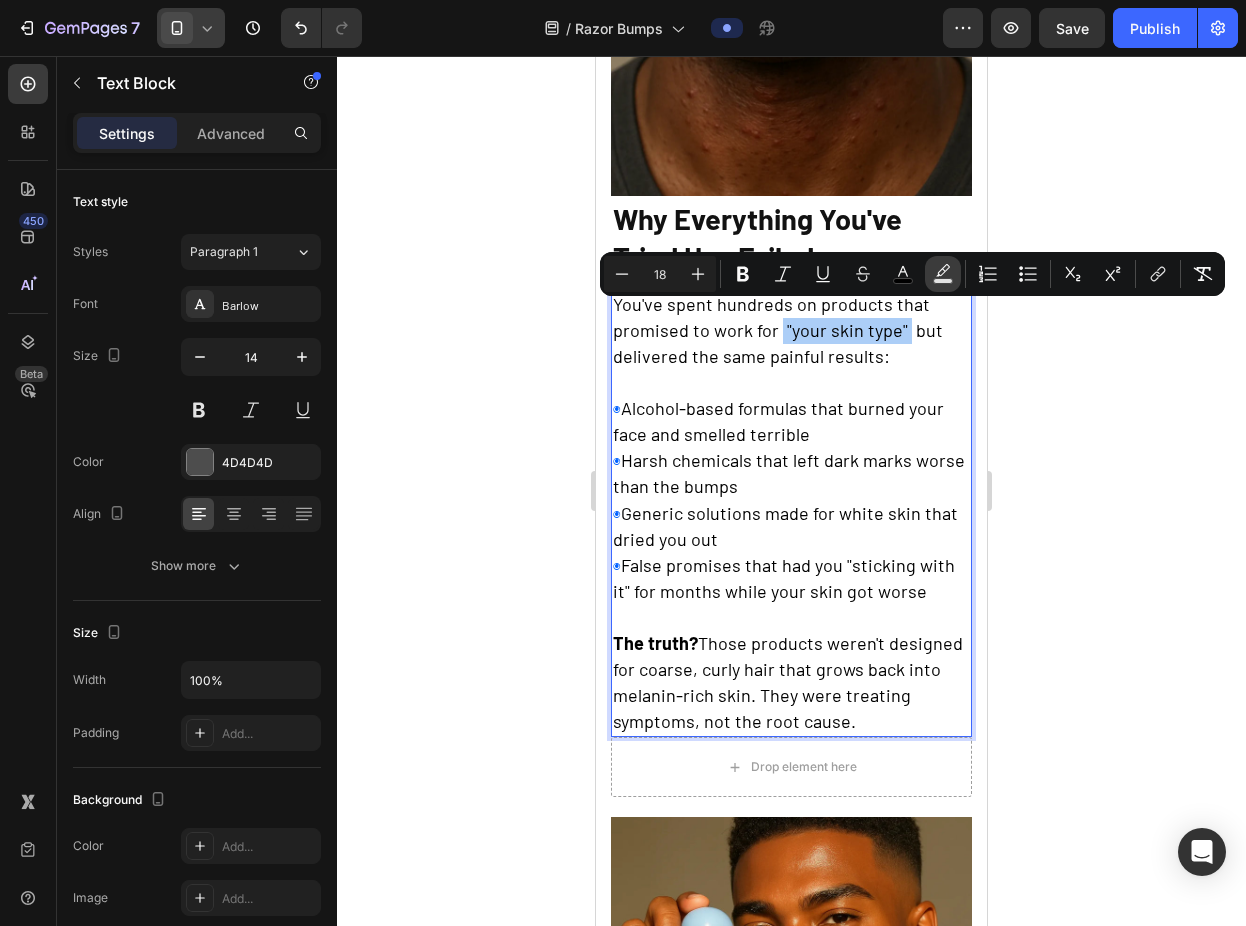 click 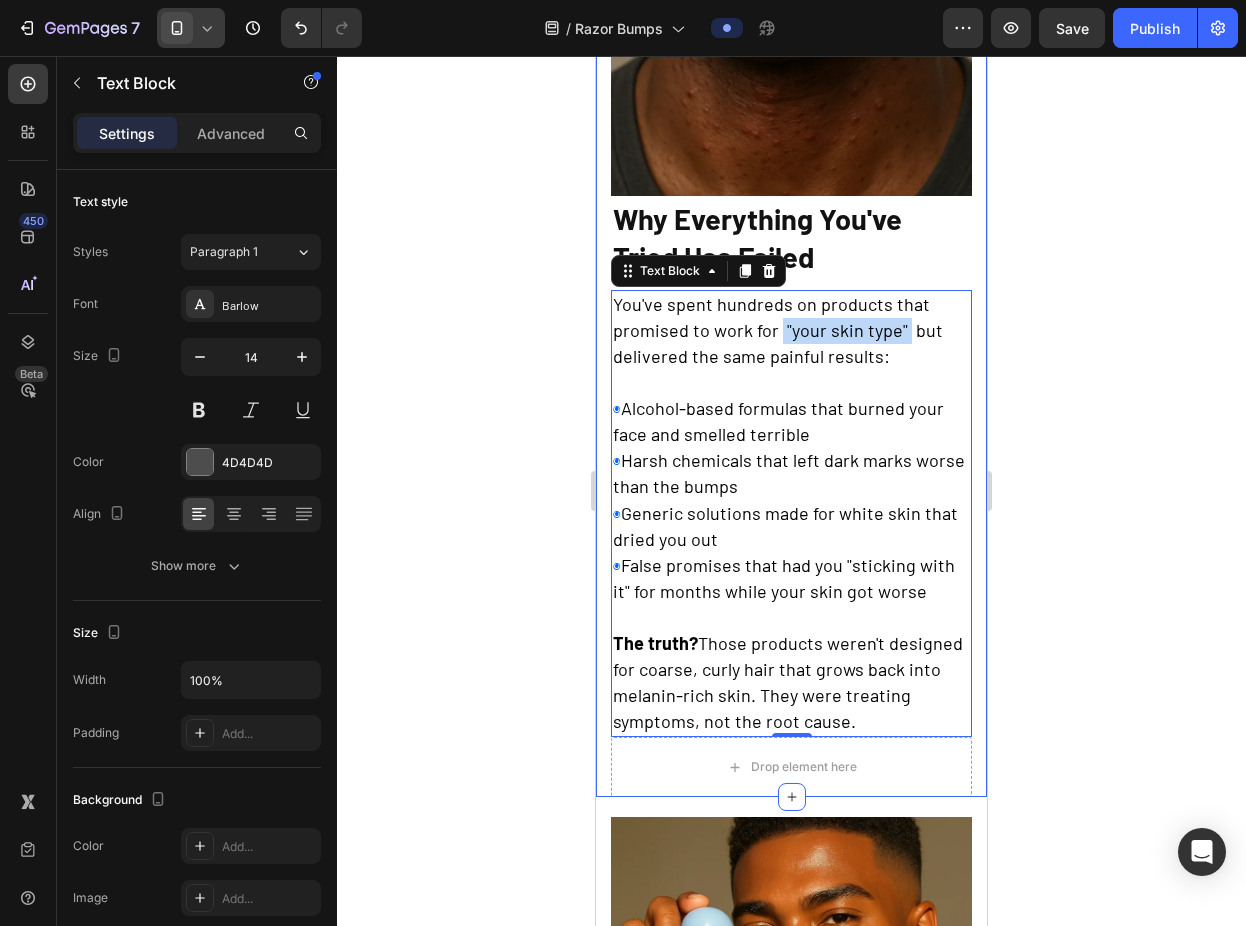 click on "⁠⁠⁠⁠⁠⁠⁠ Why Everything You've Tried Has Failed" at bounding box center (791, 236) 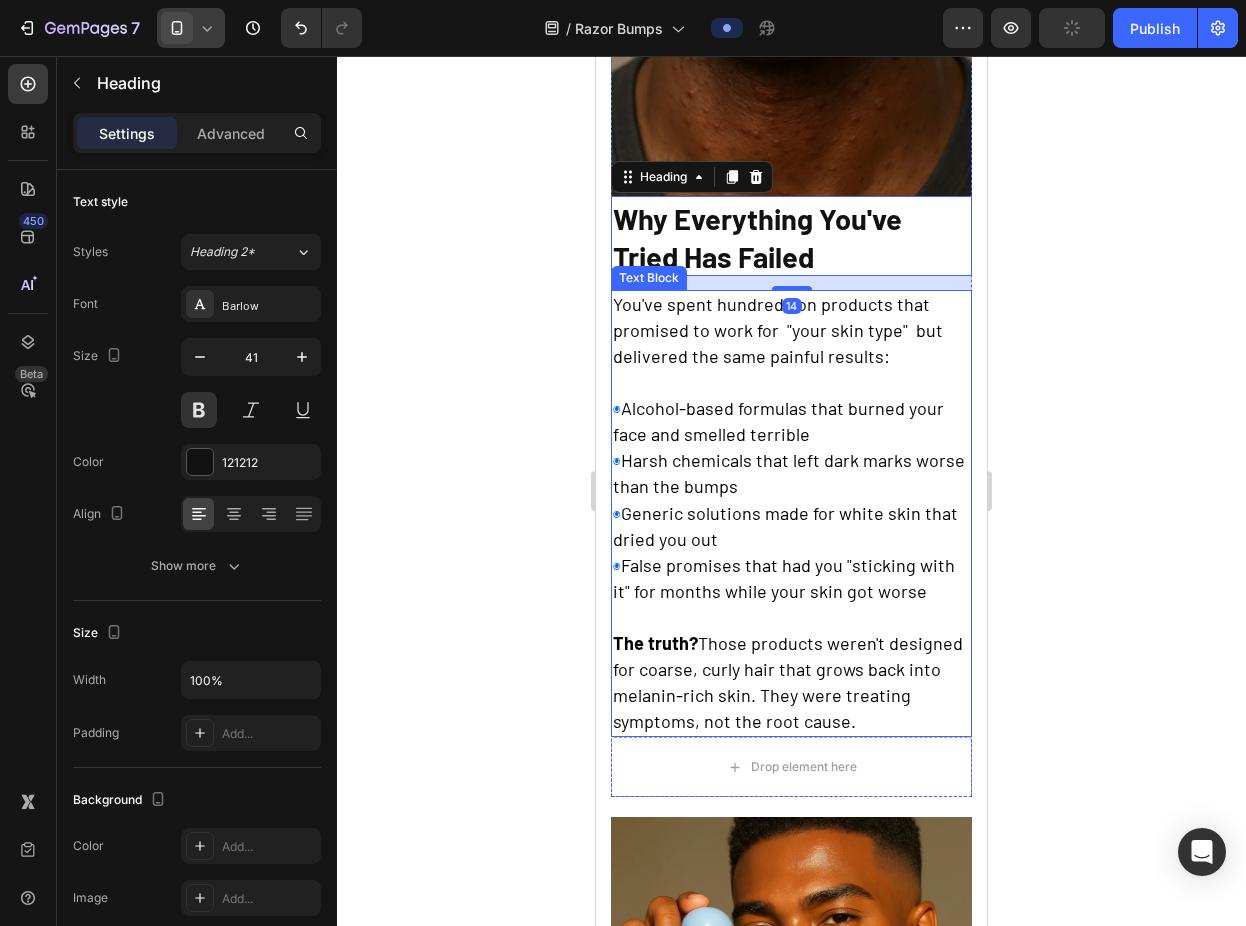 scroll, scrollTop: 687, scrollLeft: 0, axis: vertical 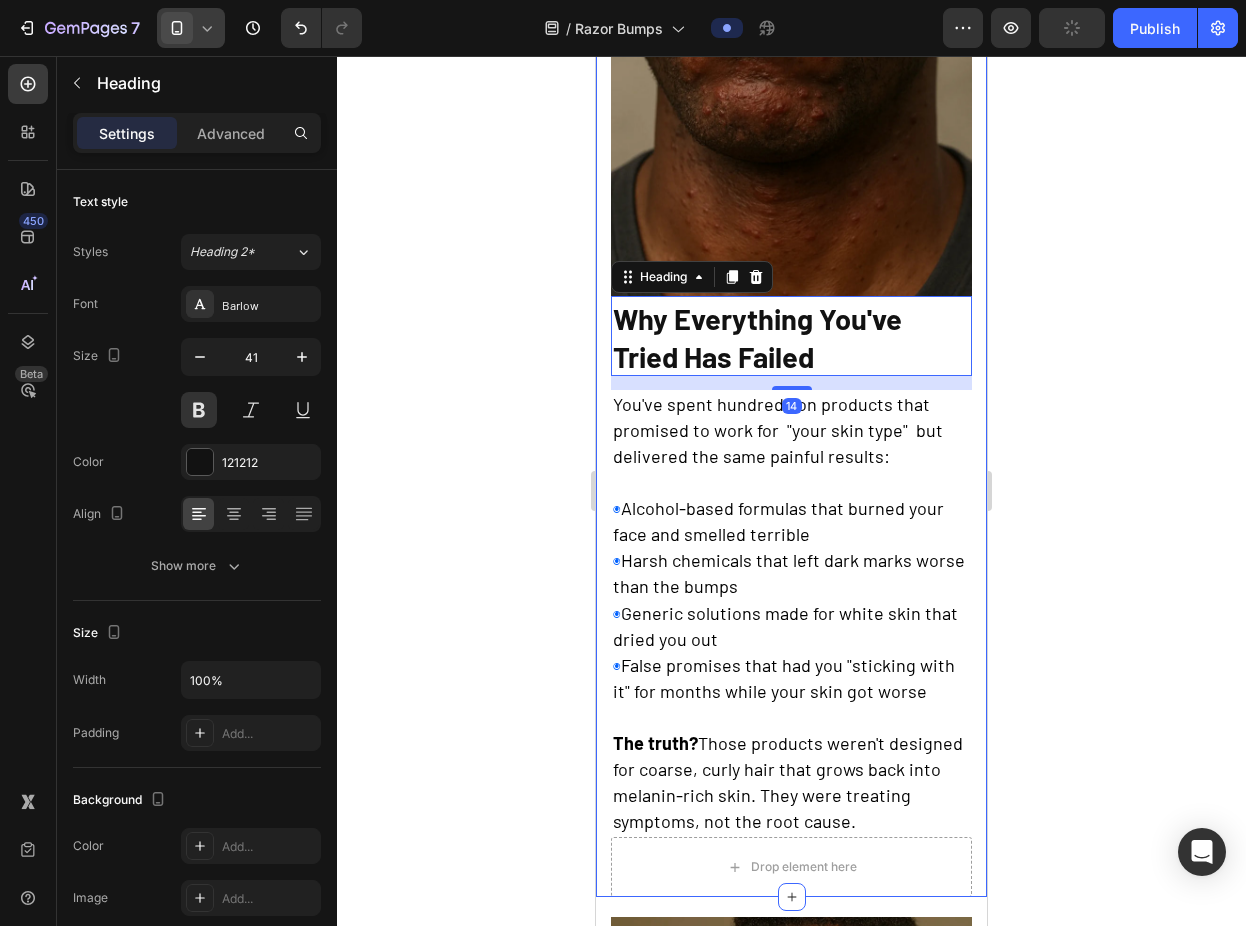 click on "Image ⁠⁠⁠⁠⁠⁠⁠ Why Everything You've Tried Has Failed Heading   14 You've spent hundreds on products that promised to work for  "your skin type"  but delivered the same painful results: ◉  Alcohol-based formulas that burned your face and smelled terrible ◉  Harsh chemicals that left dark marks worse than the bumps ◉  Generic solutions made for white skin that dried you out ◉  False promises that had you "sticking with it" for months while your skin got worse The truth?  Those products weren't designed for coarse, curly hair that grows back into melanin-rich skin. They were treating symptoms, not the root cause. Text Block
Drop element here Row Section 4" at bounding box center [791, 416] 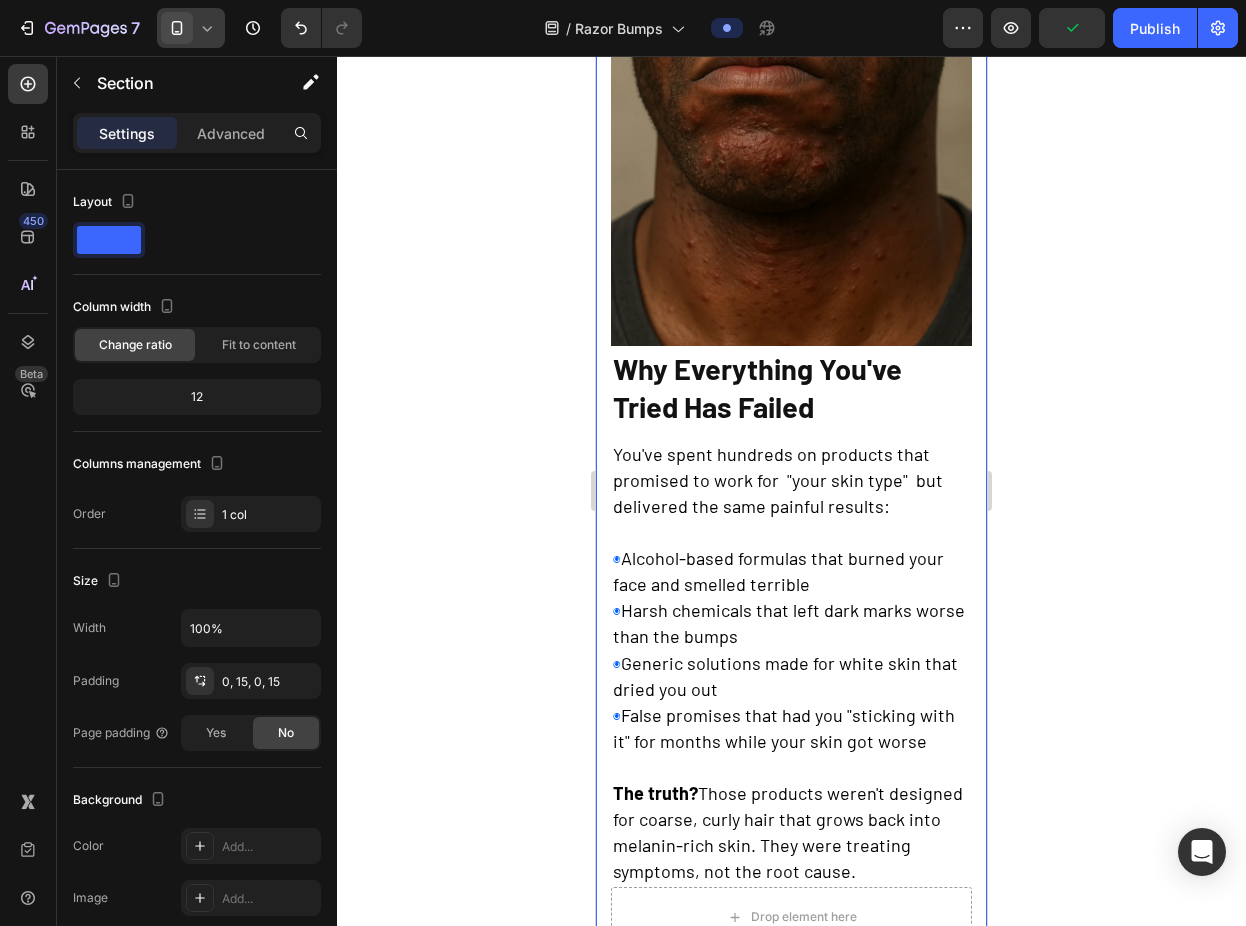 scroll, scrollTop: 612, scrollLeft: 0, axis: vertical 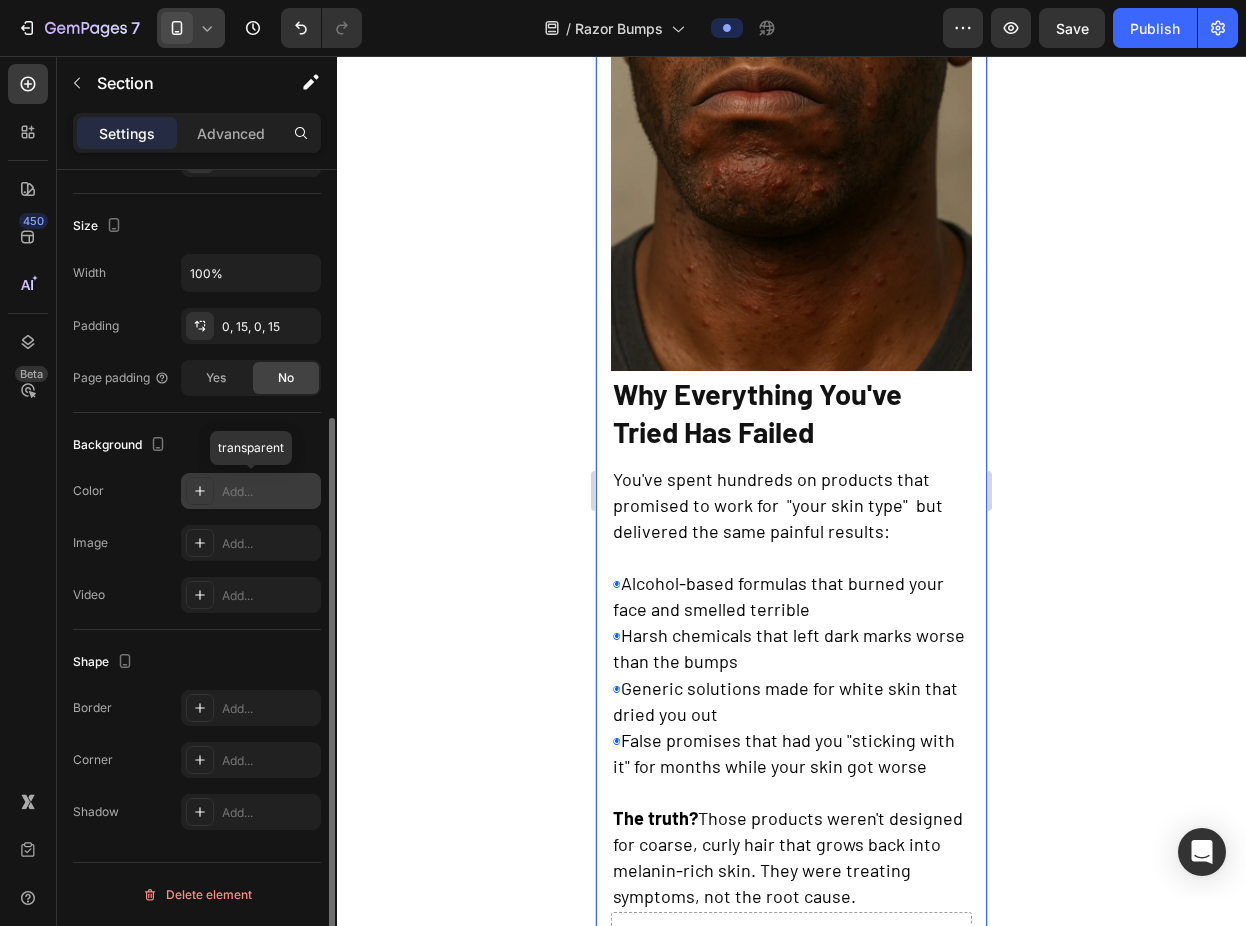 click on "Add..." at bounding box center (269, 492) 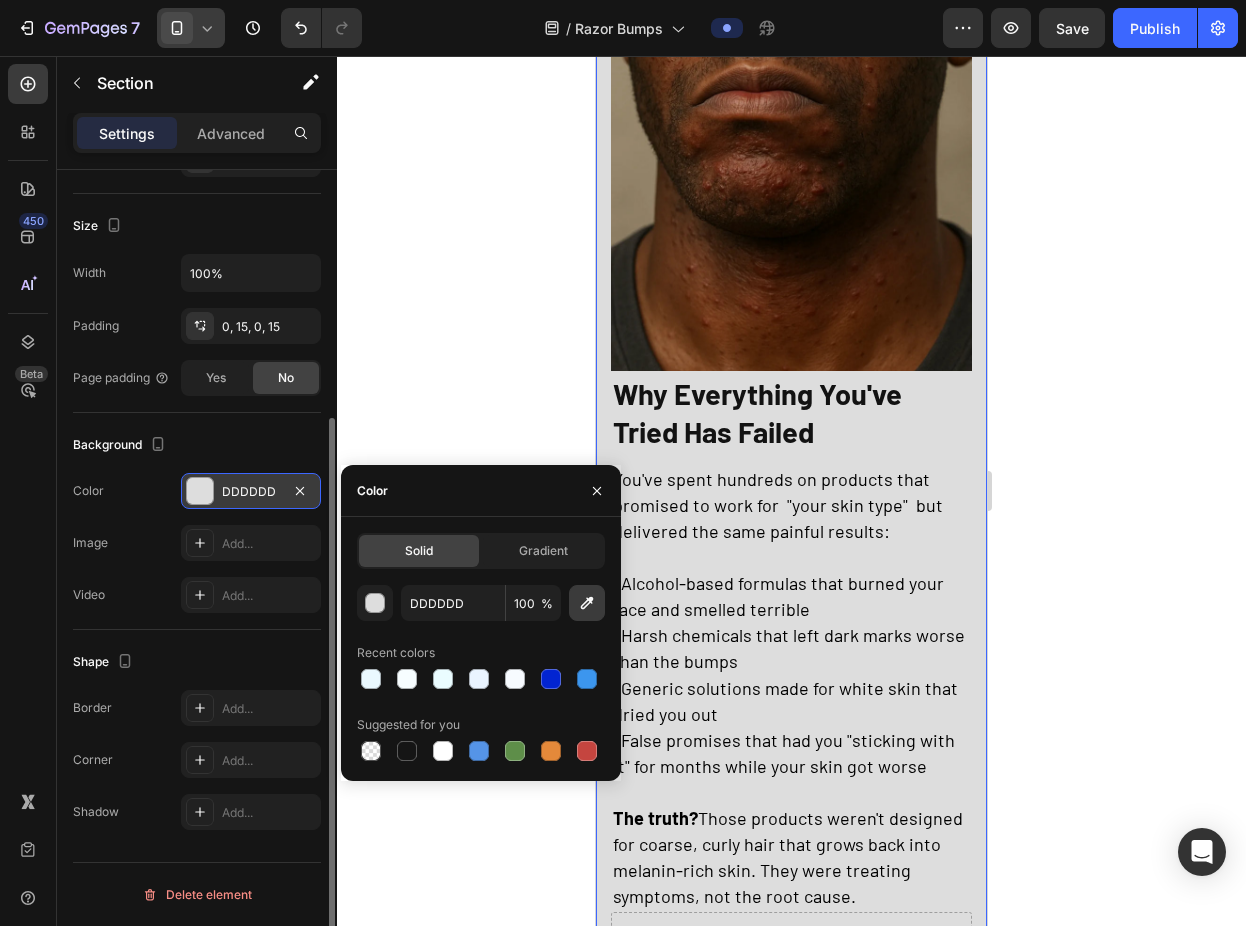 click 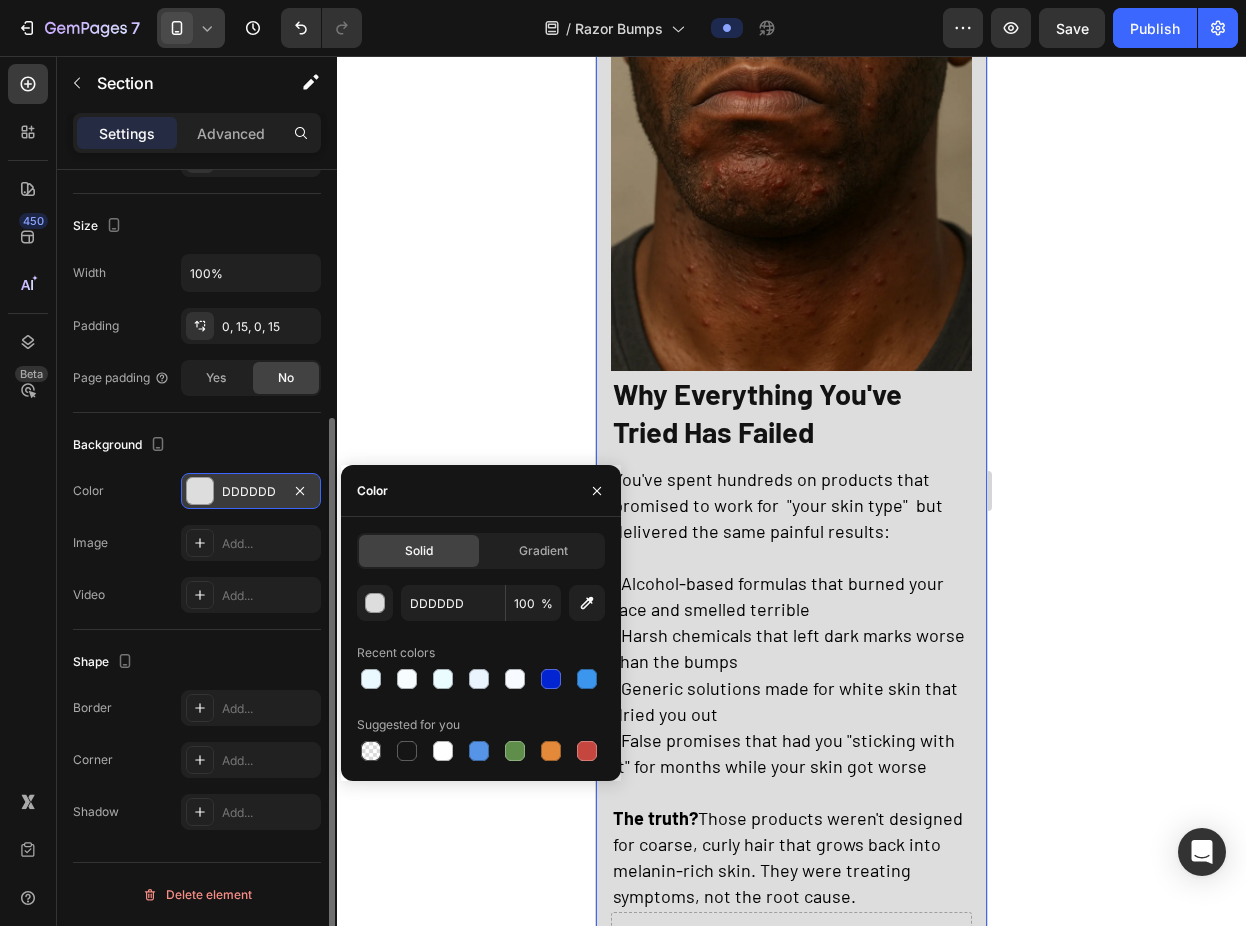 type on "FEF2F2" 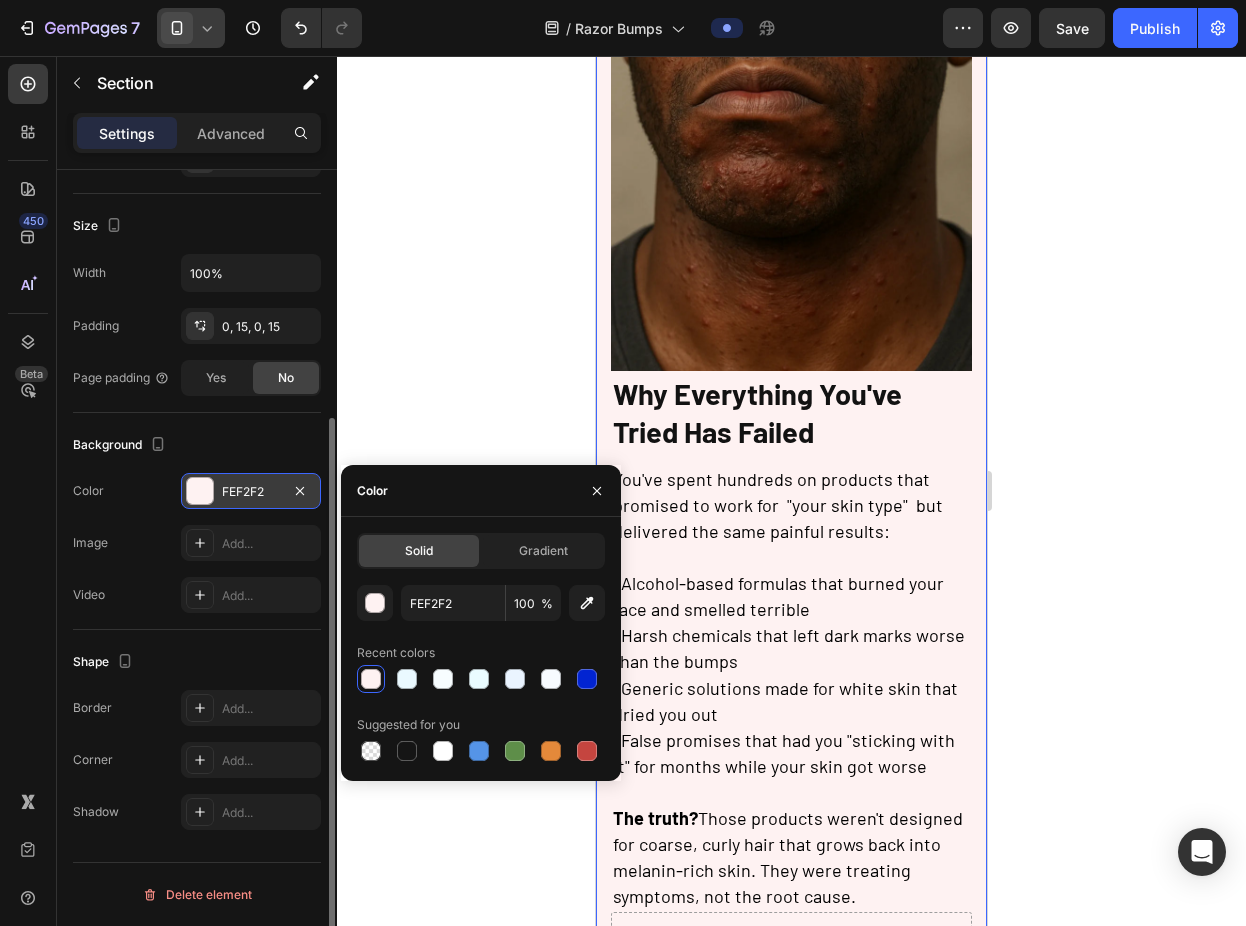 click on "⁠⁠⁠⁠⁠⁠⁠ Why Everything You've Tried Has Failed" at bounding box center (791, 411) 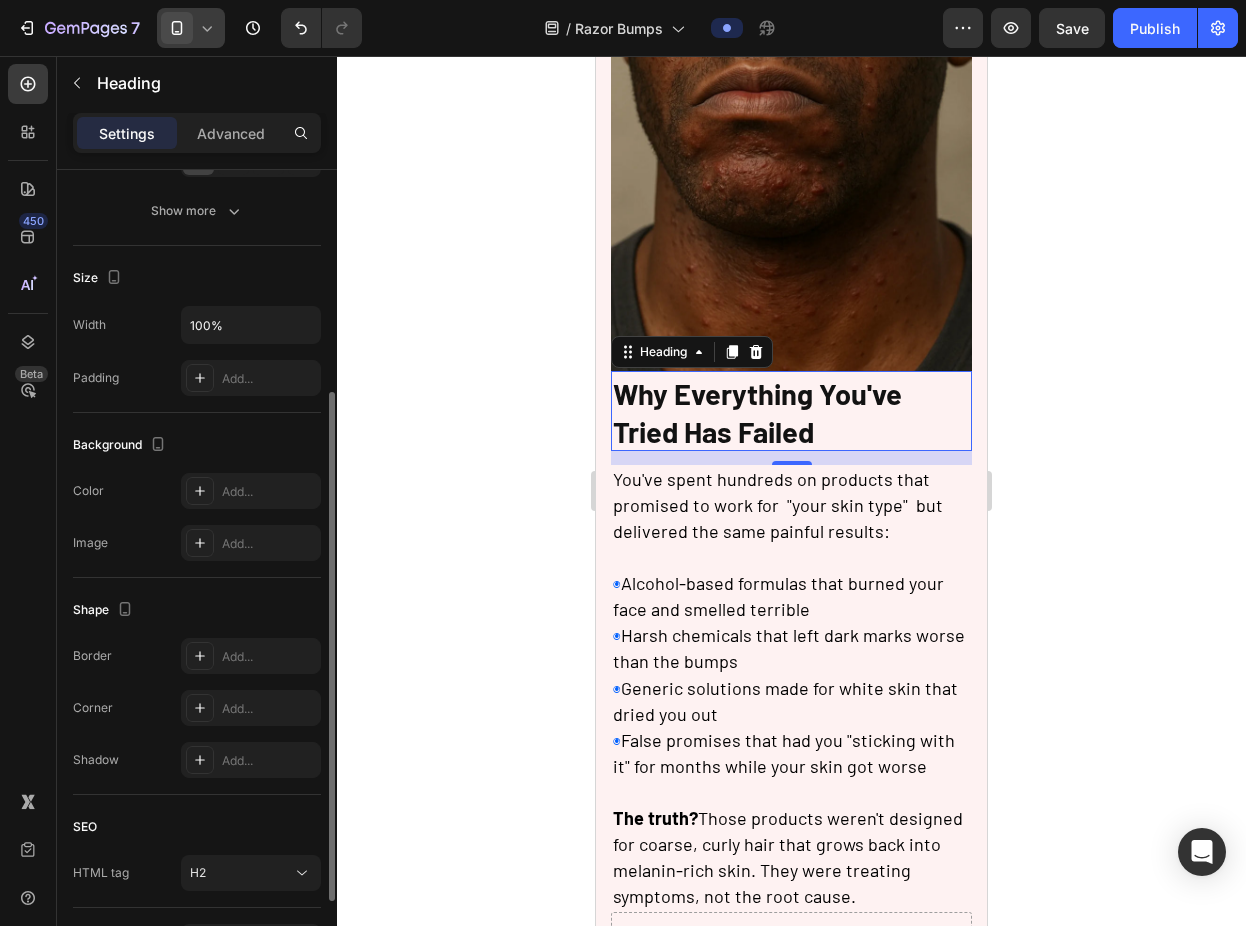 scroll, scrollTop: 0, scrollLeft: 0, axis: both 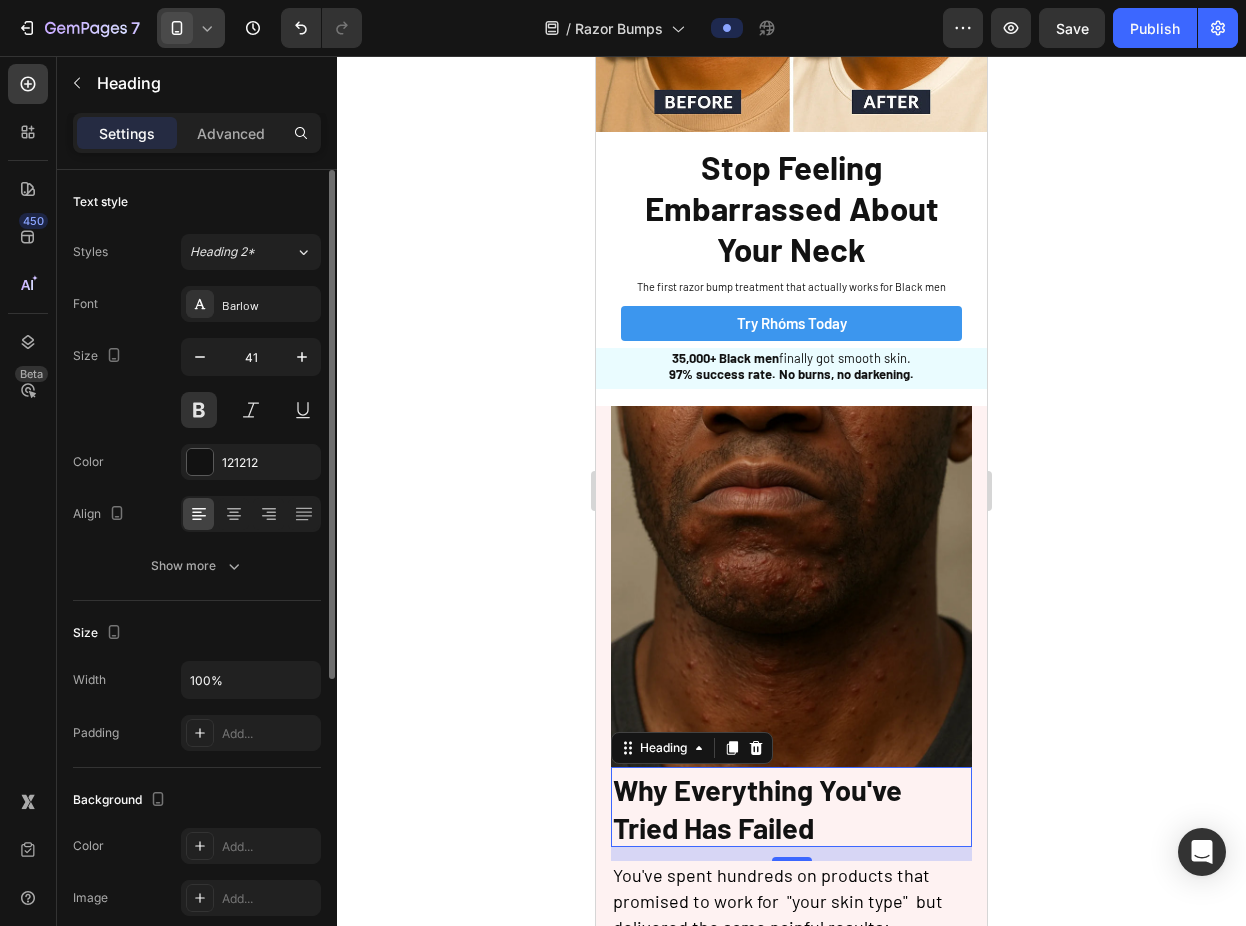 click 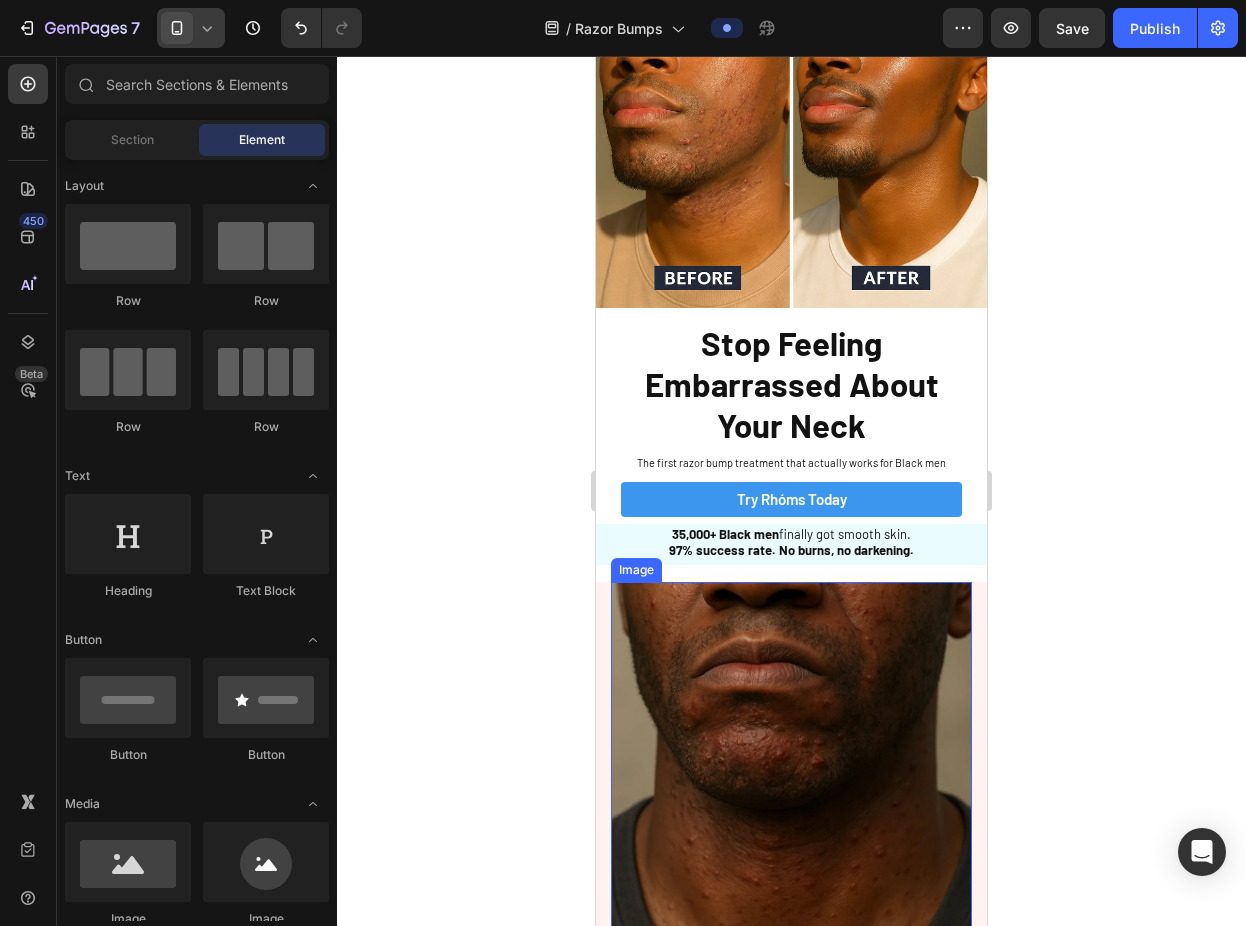 scroll, scrollTop: 0, scrollLeft: 0, axis: both 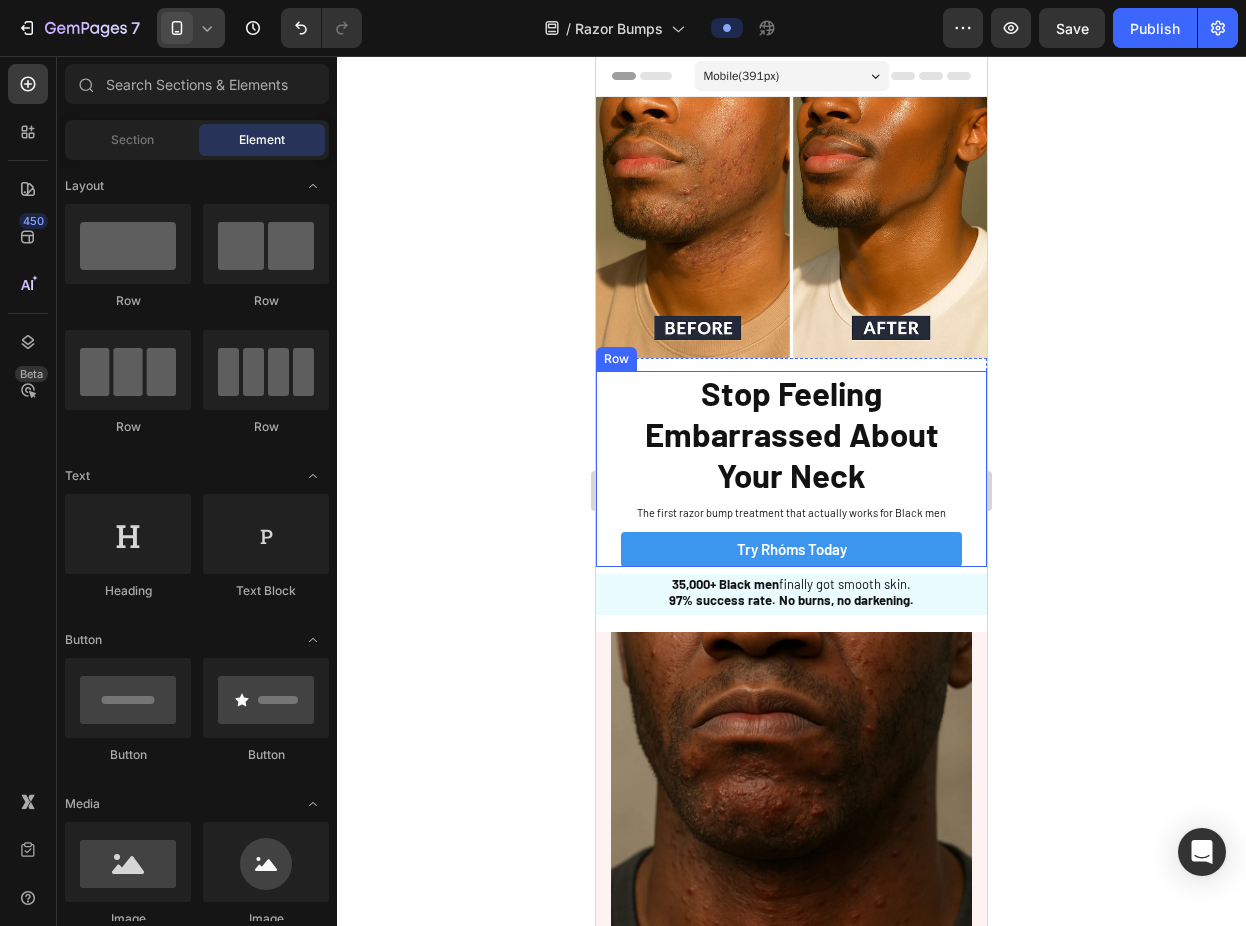 click on "Stop Feeling Embarrassed About Your Neck Heading The first razor bump treatment that actually works for Black men Text Block Try Rhóms today Button Sleepy Text Block Row" at bounding box center (791, 469) 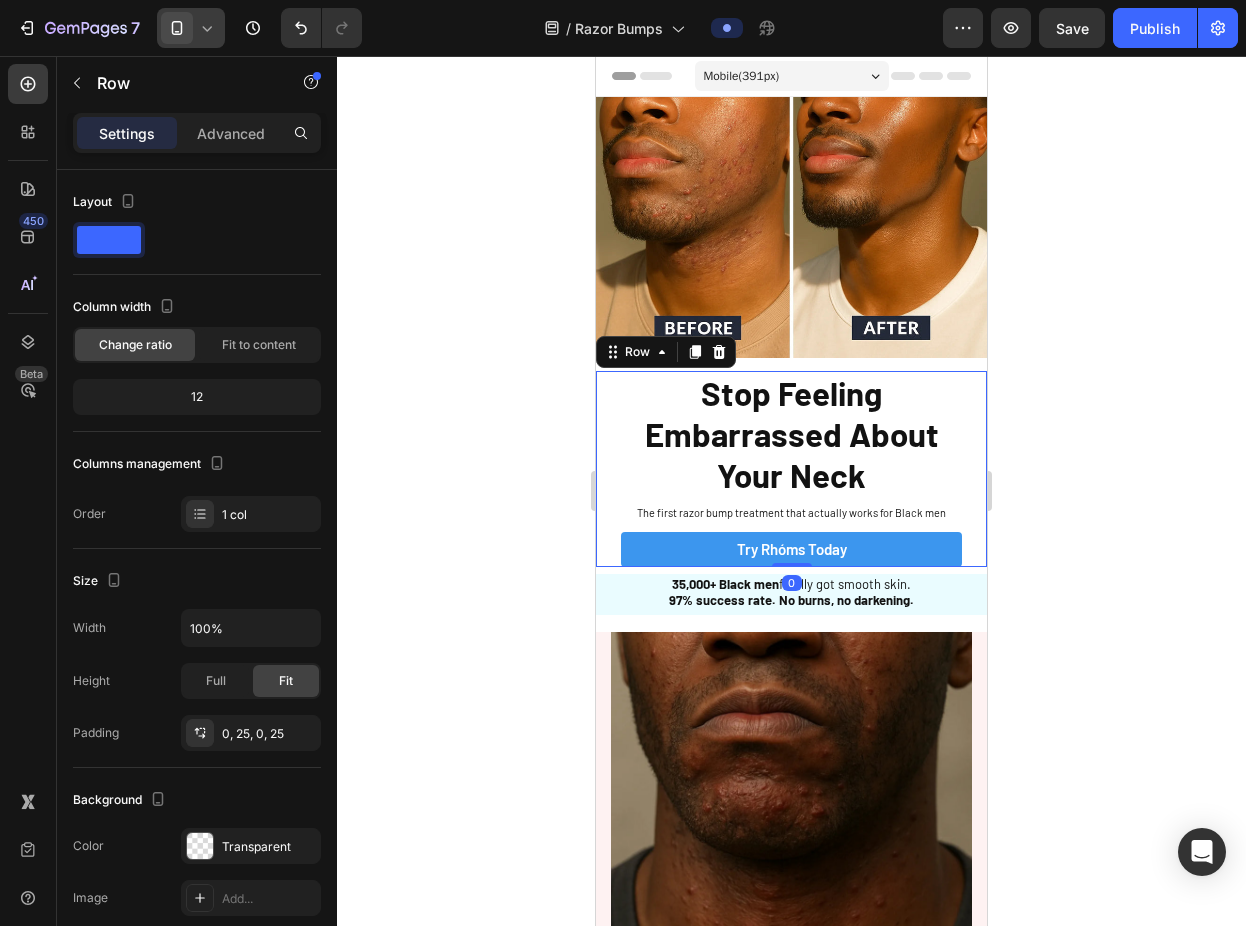 click 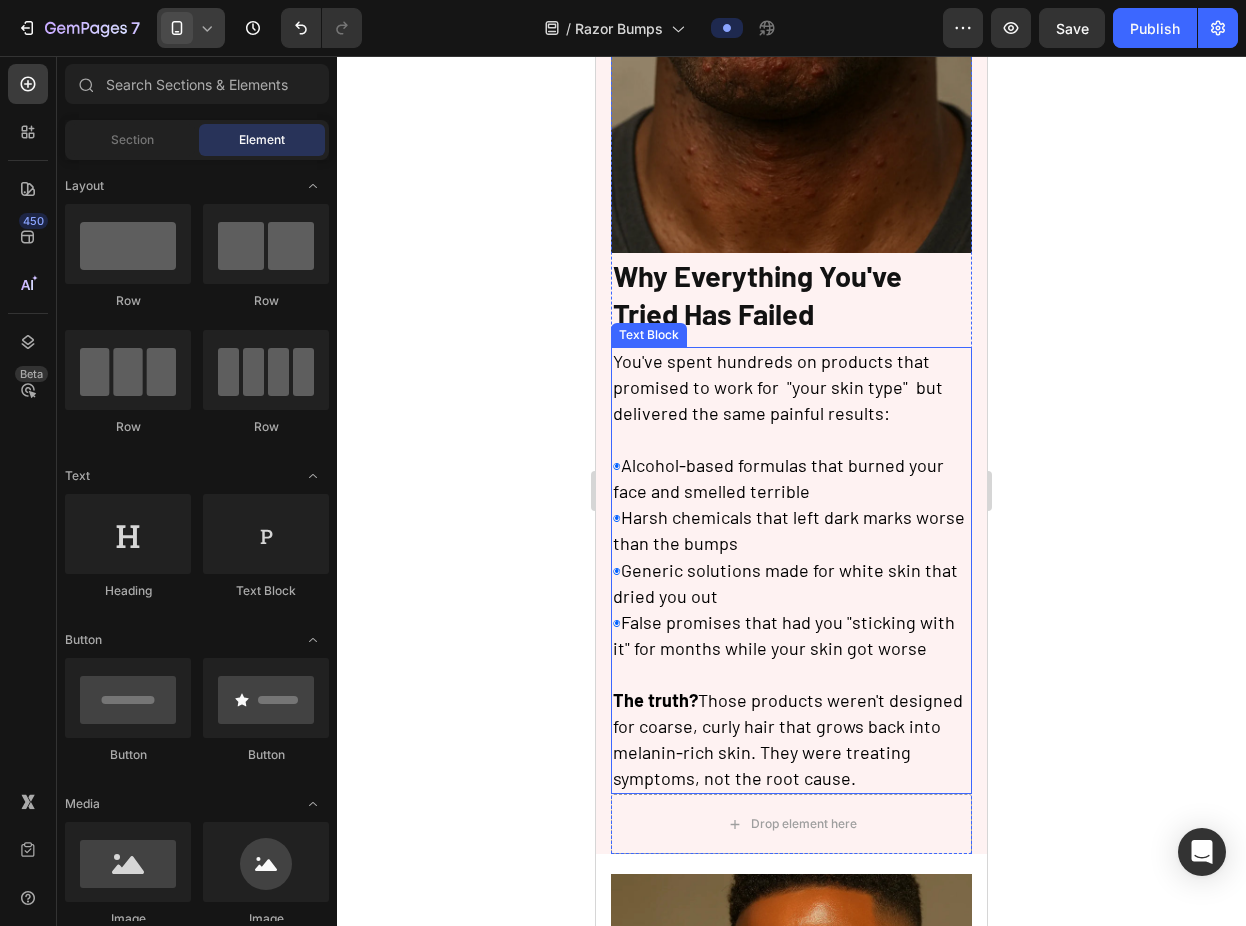 scroll, scrollTop: 664, scrollLeft: 0, axis: vertical 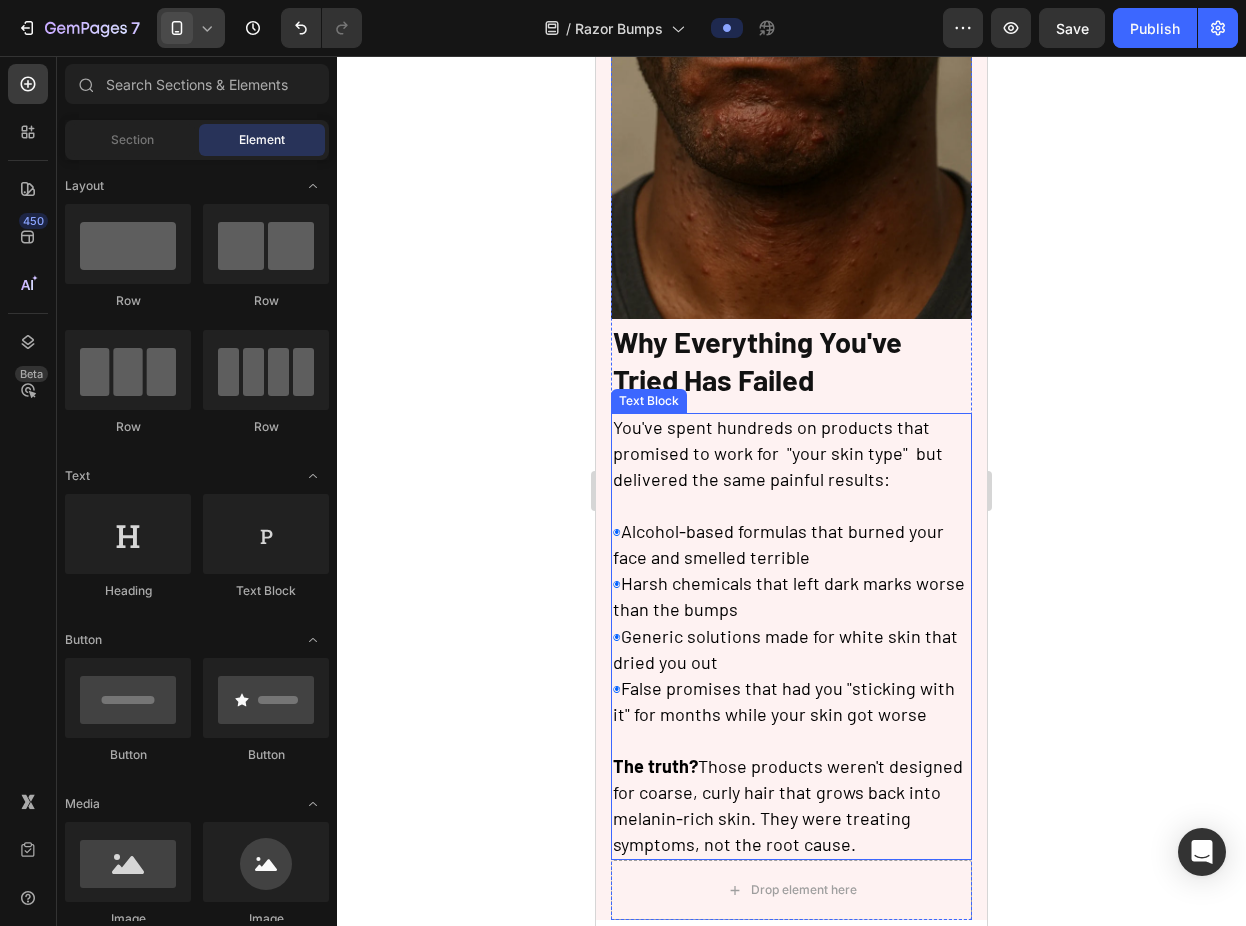 click at bounding box center (791, 506) 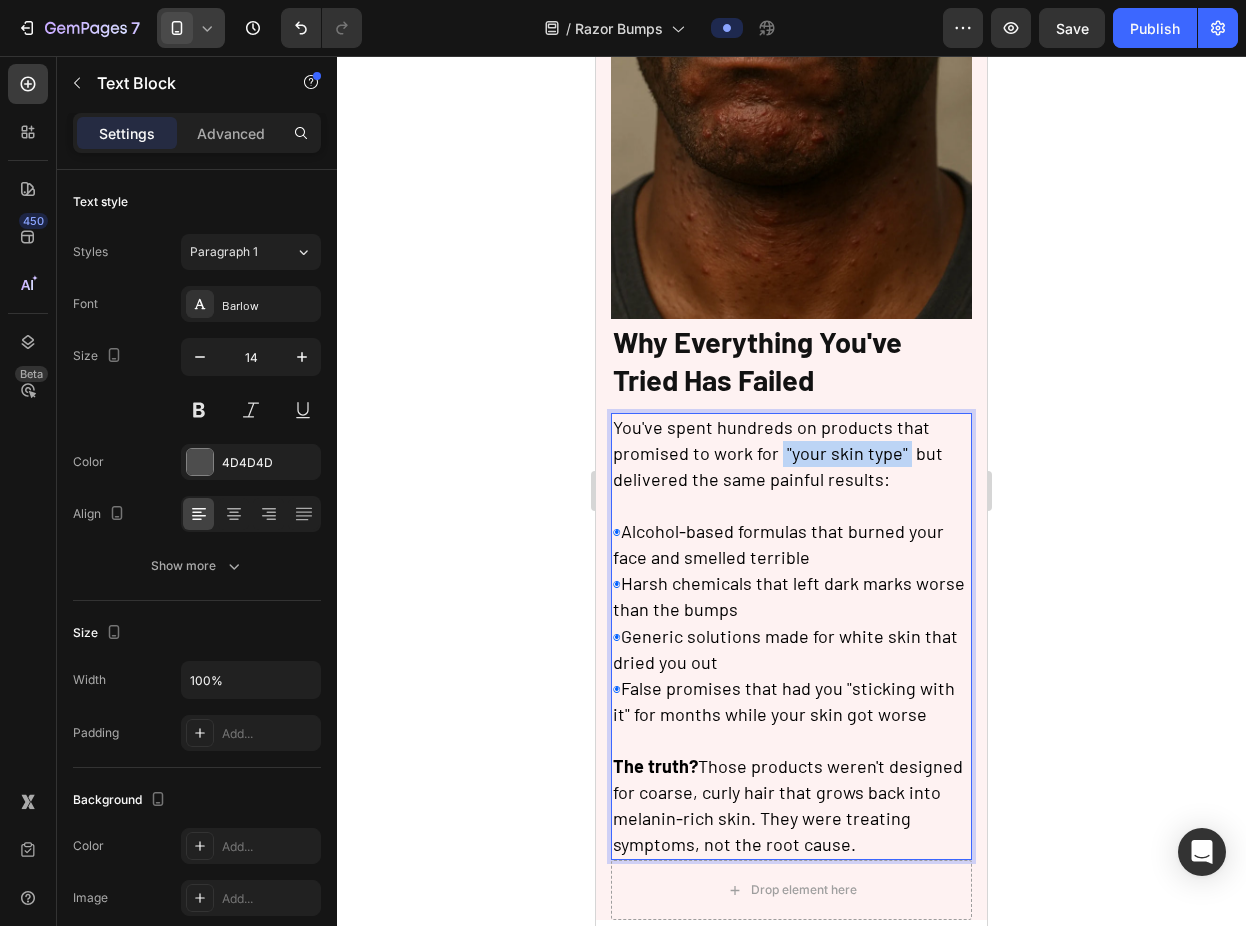 drag, startPoint x: 778, startPoint y: 437, endPoint x: 901, endPoint y: 439, distance: 123.01626 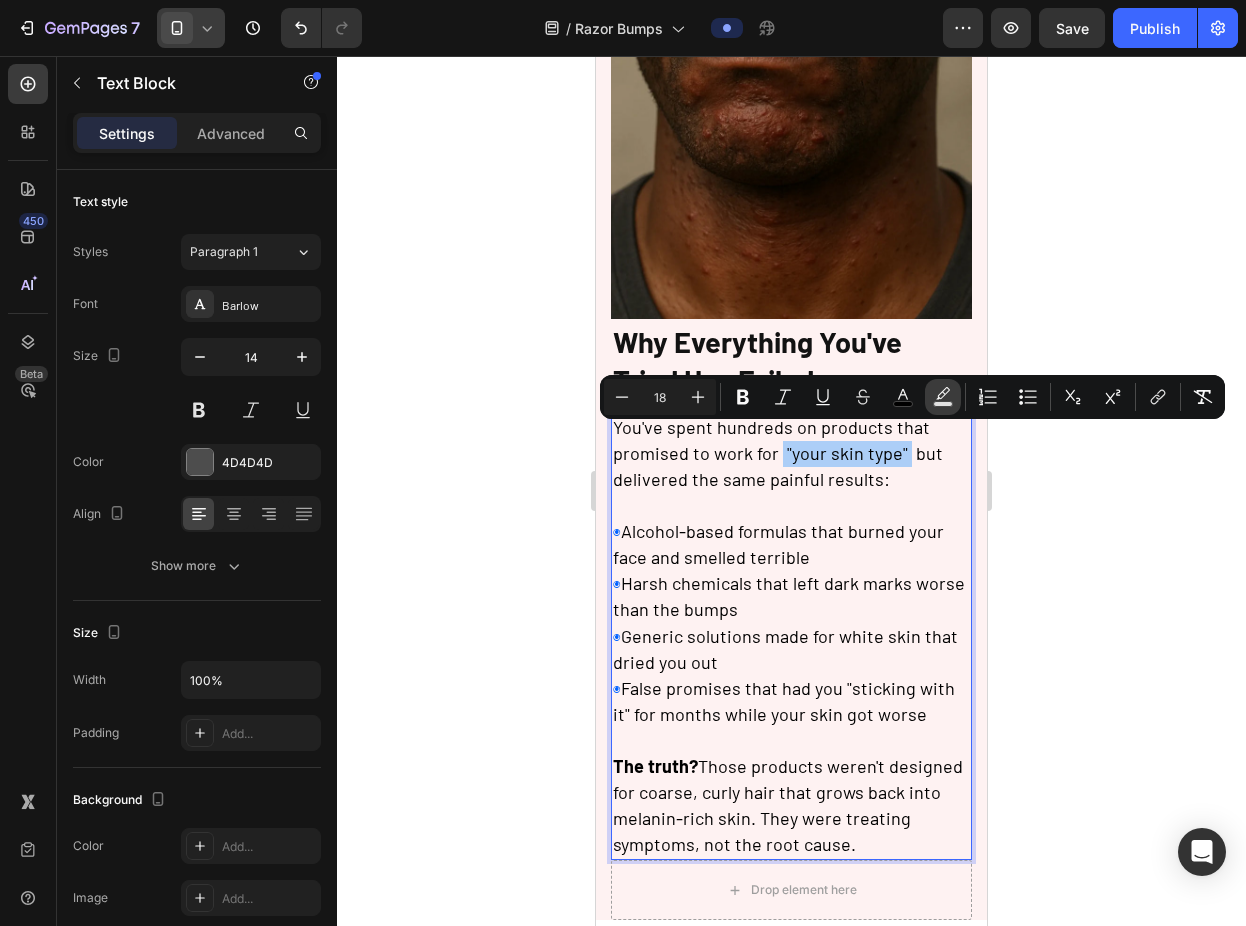 click 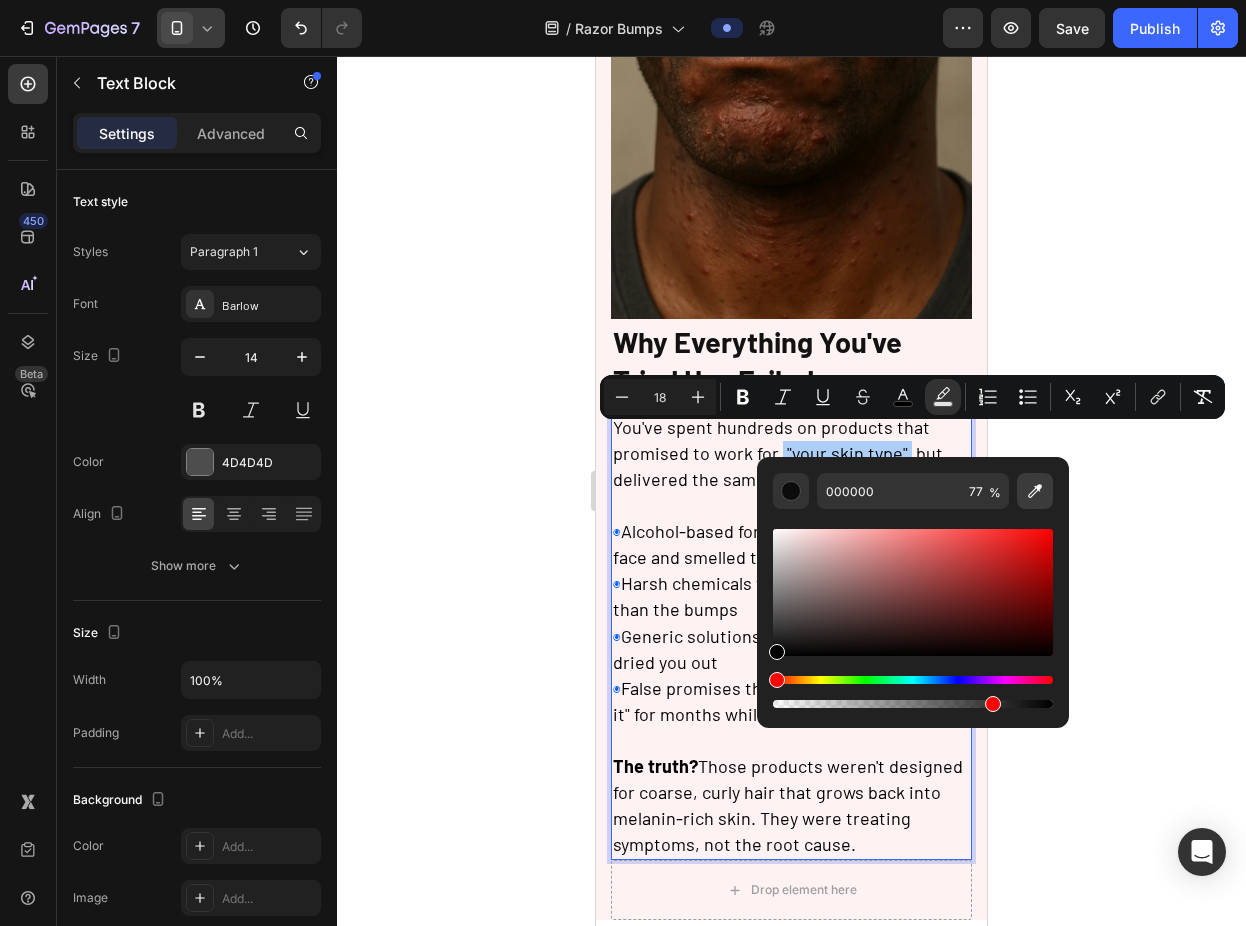 click 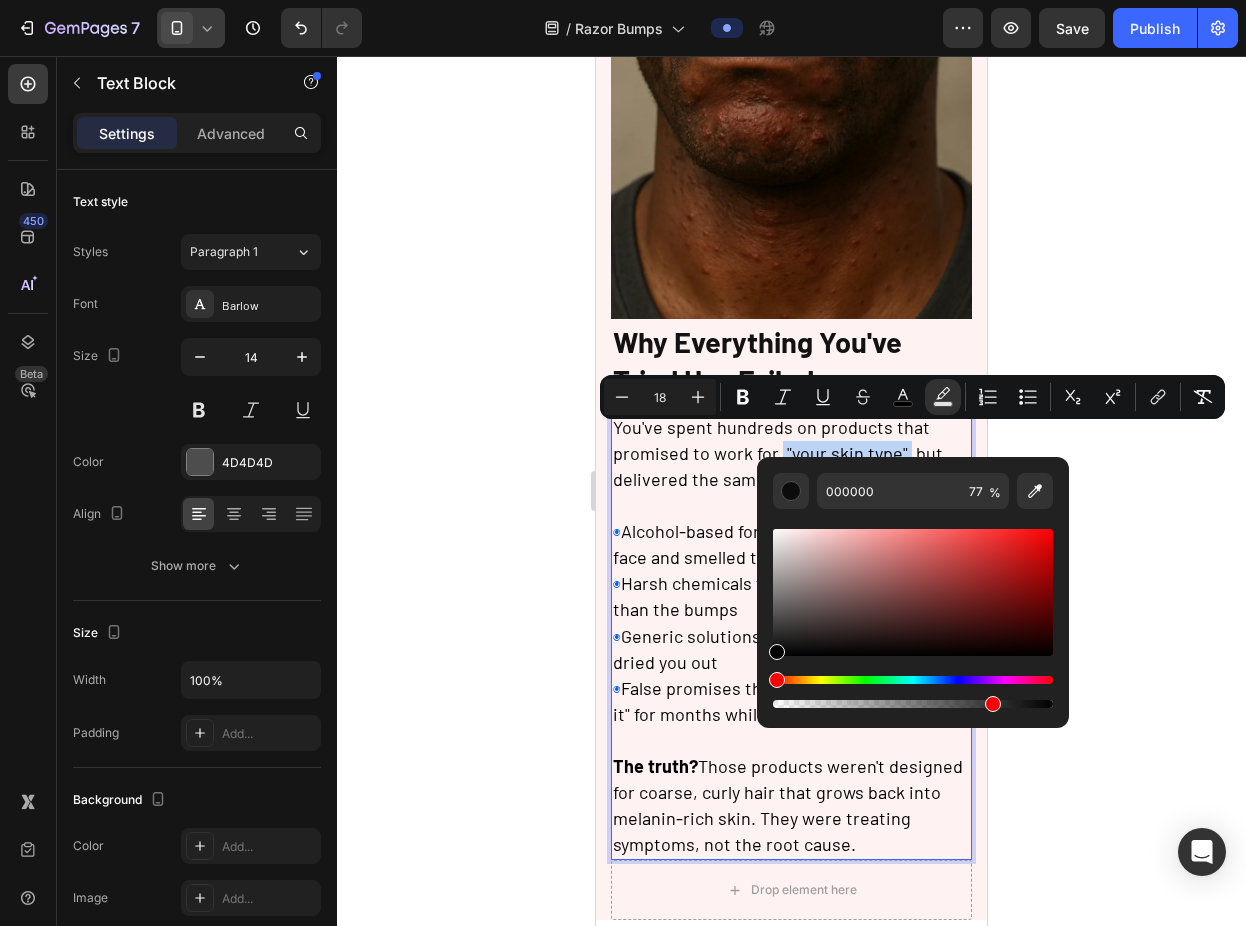 type on "FECACA" 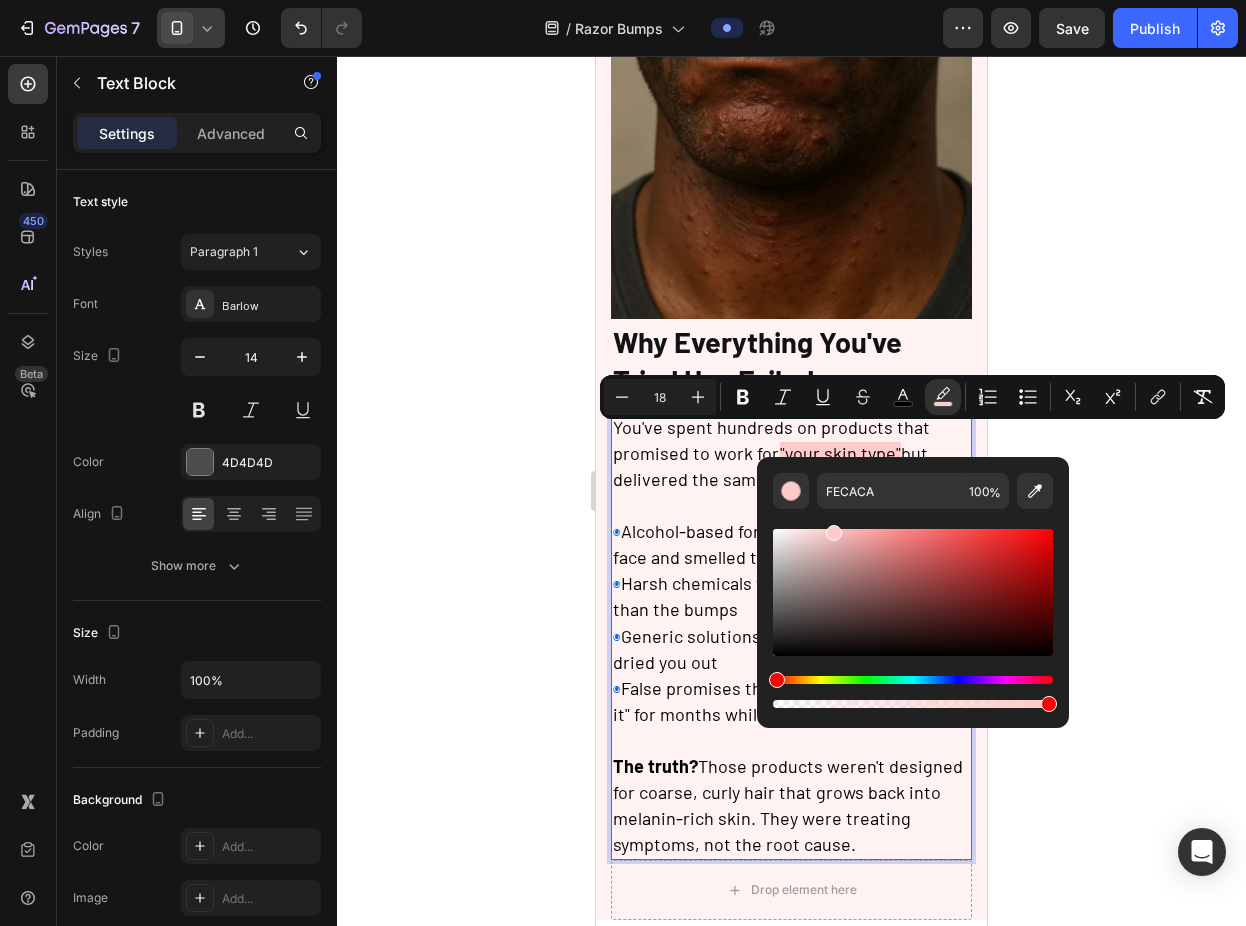 click 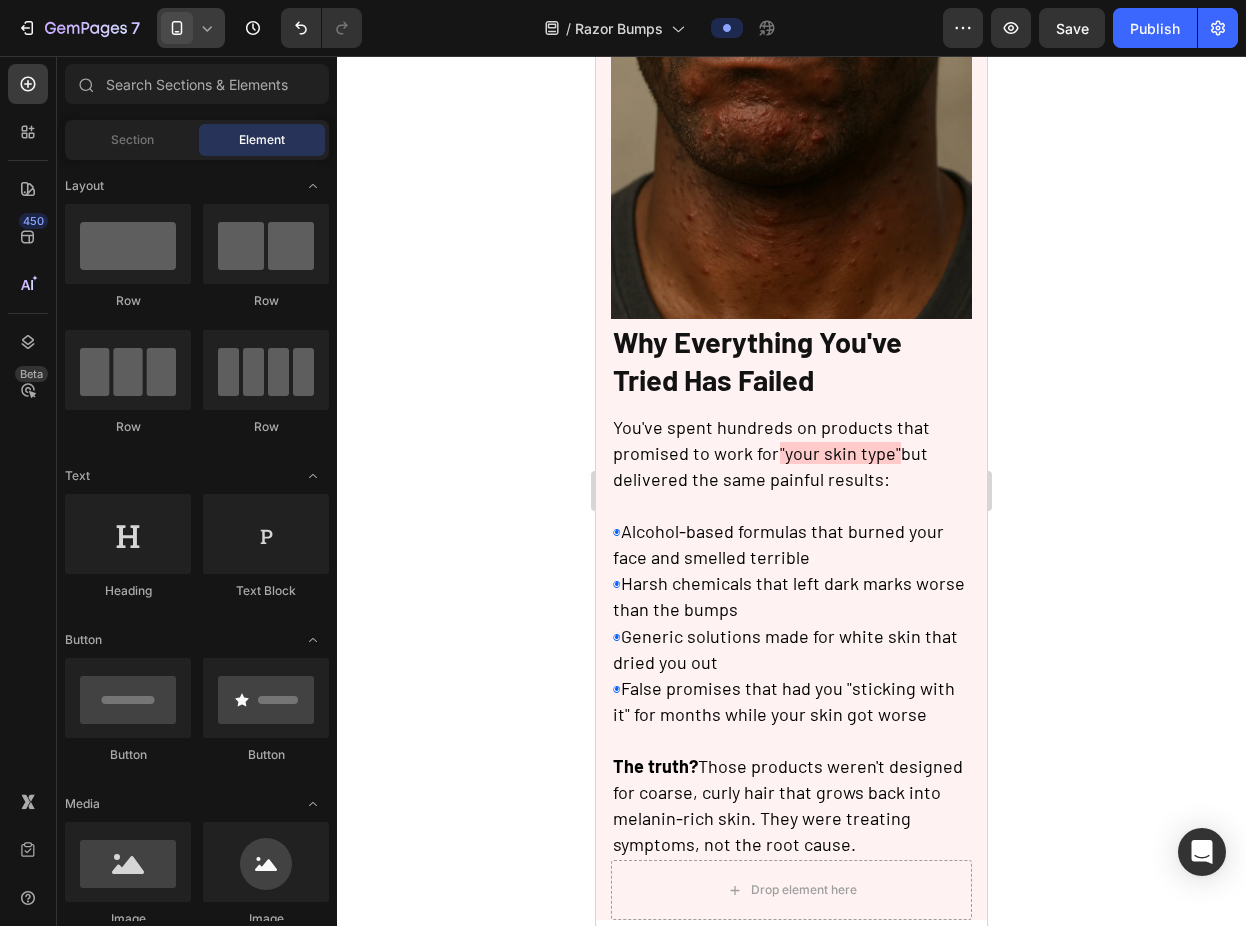 click 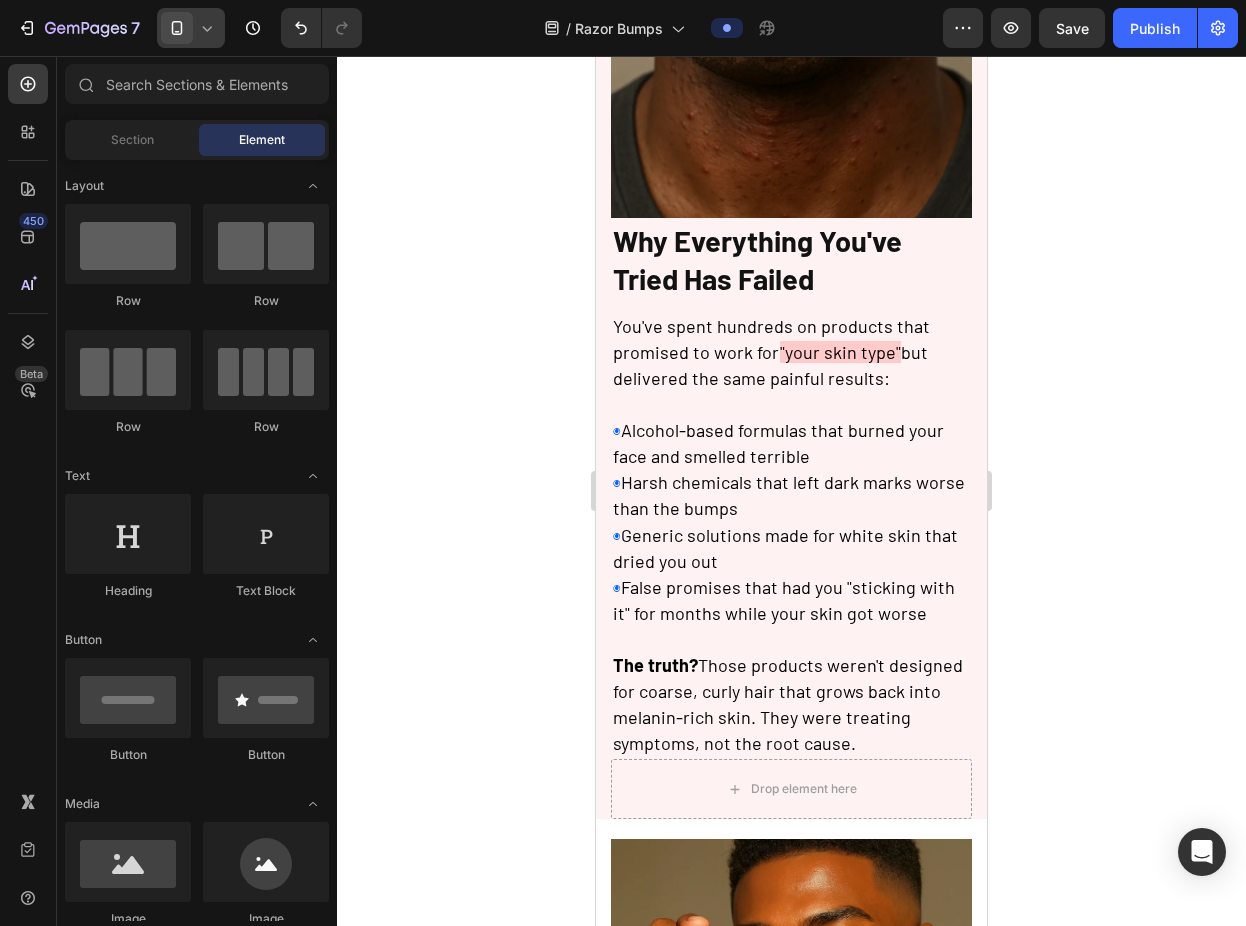 scroll, scrollTop: 772, scrollLeft: 0, axis: vertical 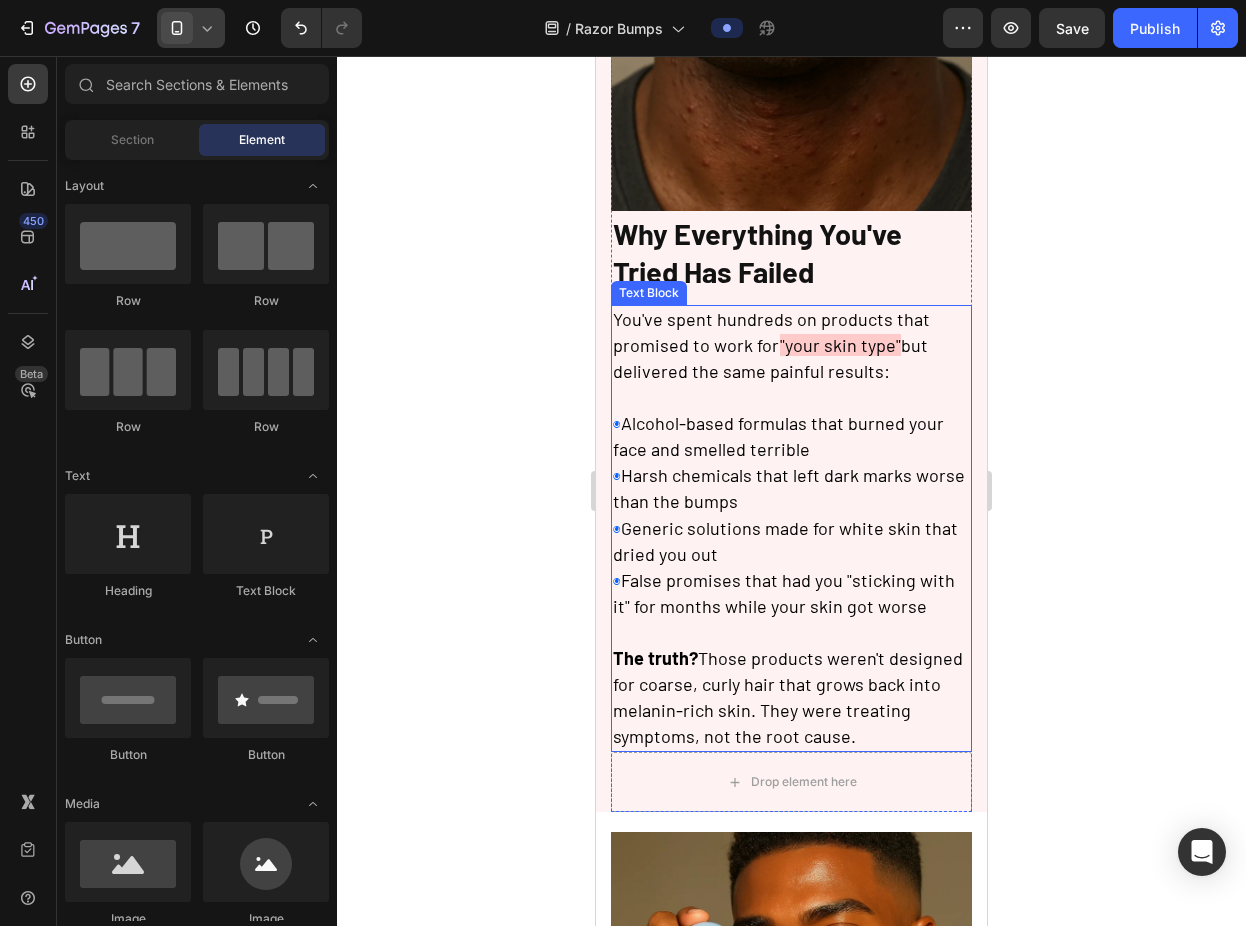 click on "Harsh chemicals that left dark marks worse than the bumps" at bounding box center [789, 488] 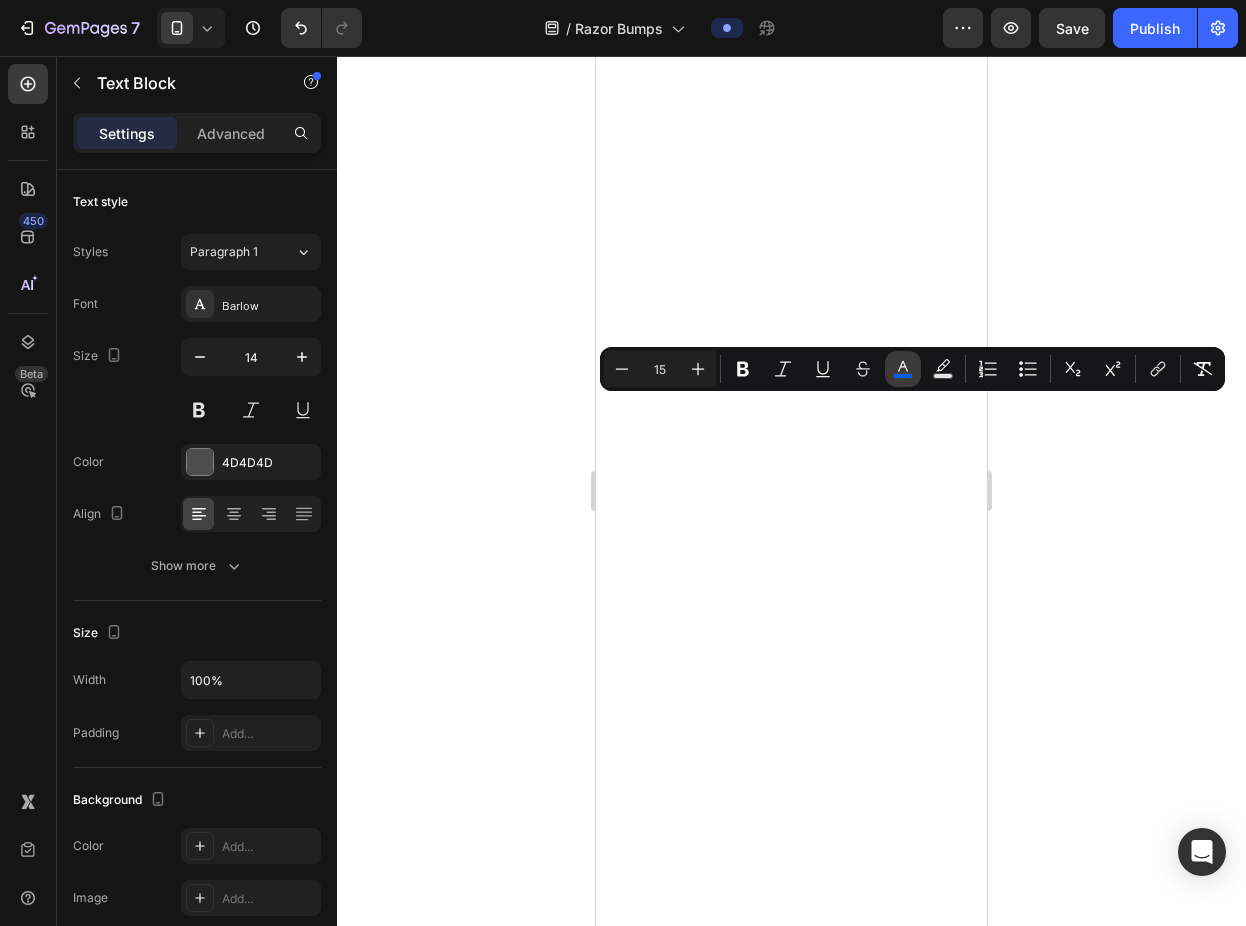 scroll, scrollTop: 0, scrollLeft: 0, axis: both 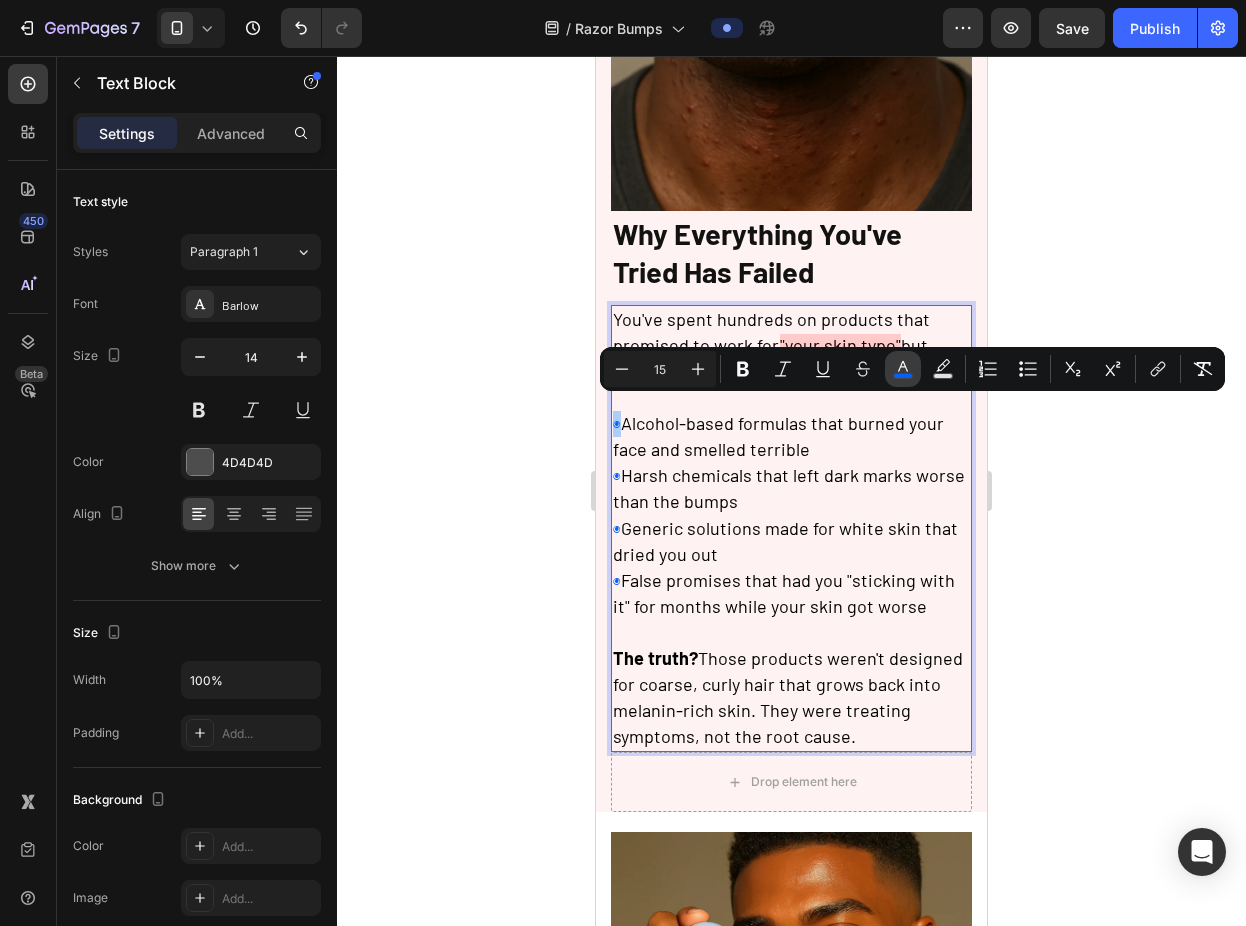 click 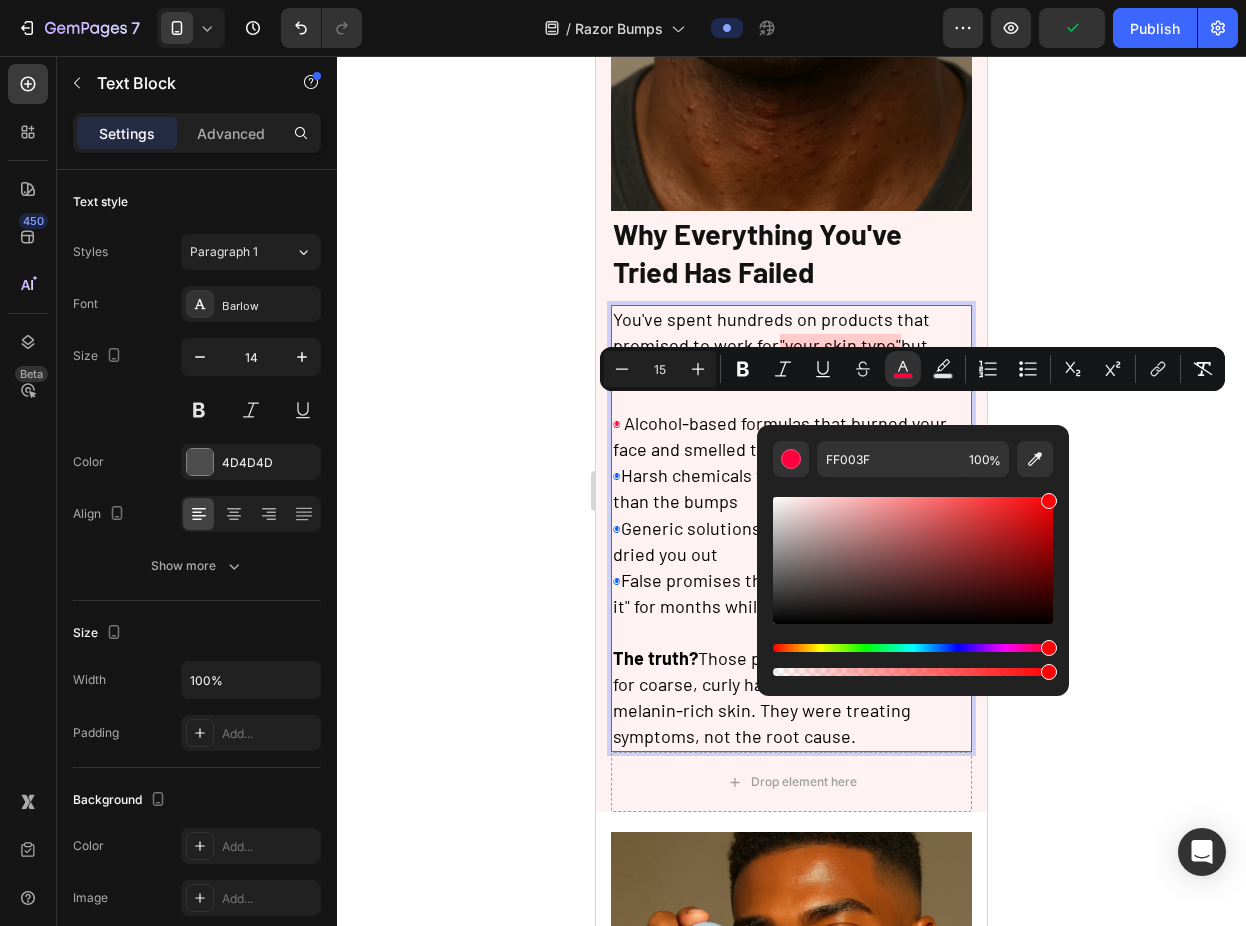 type on "FF0004" 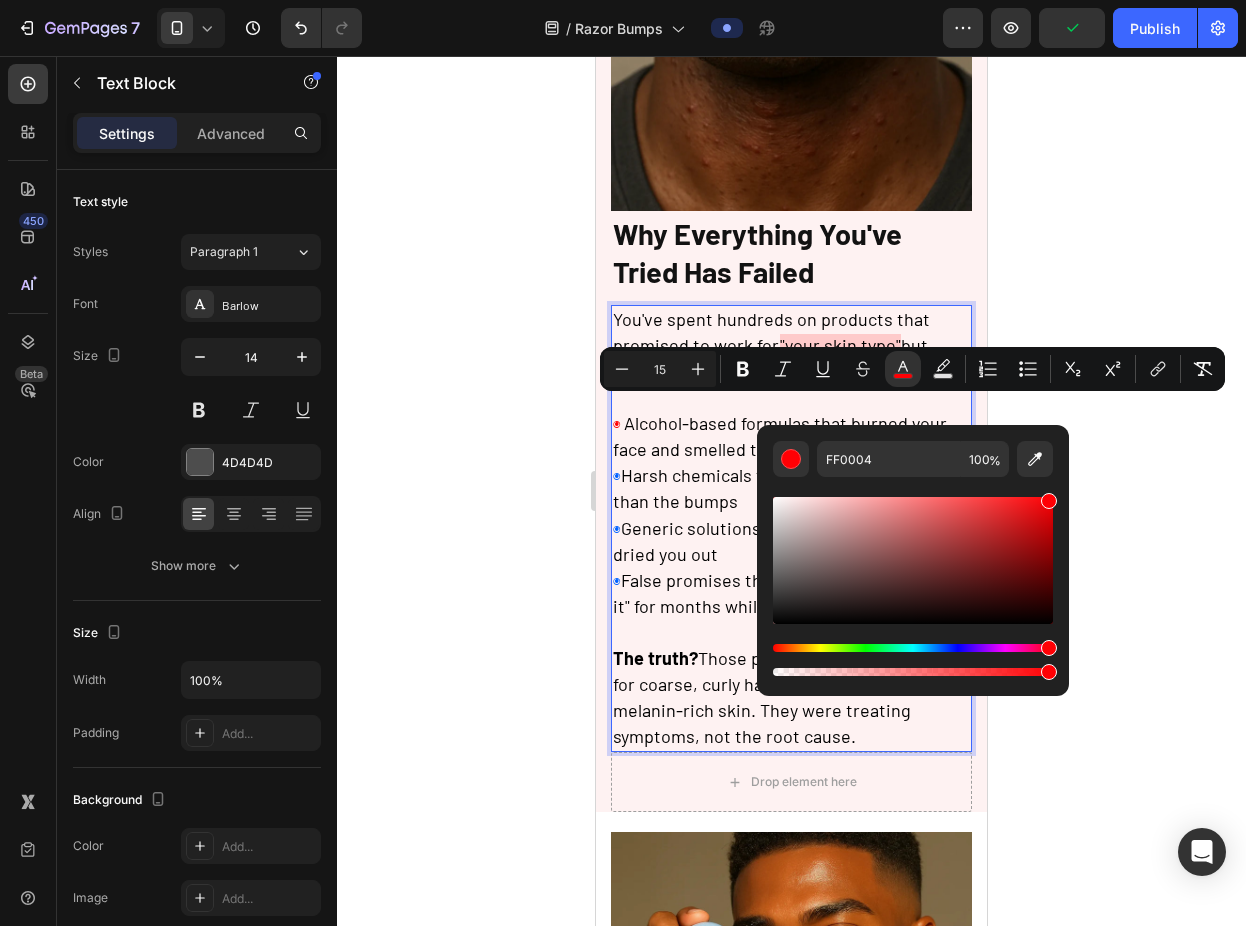 drag, startPoint x: 1034, startPoint y: 650, endPoint x: 1053, endPoint y: 650, distance: 19 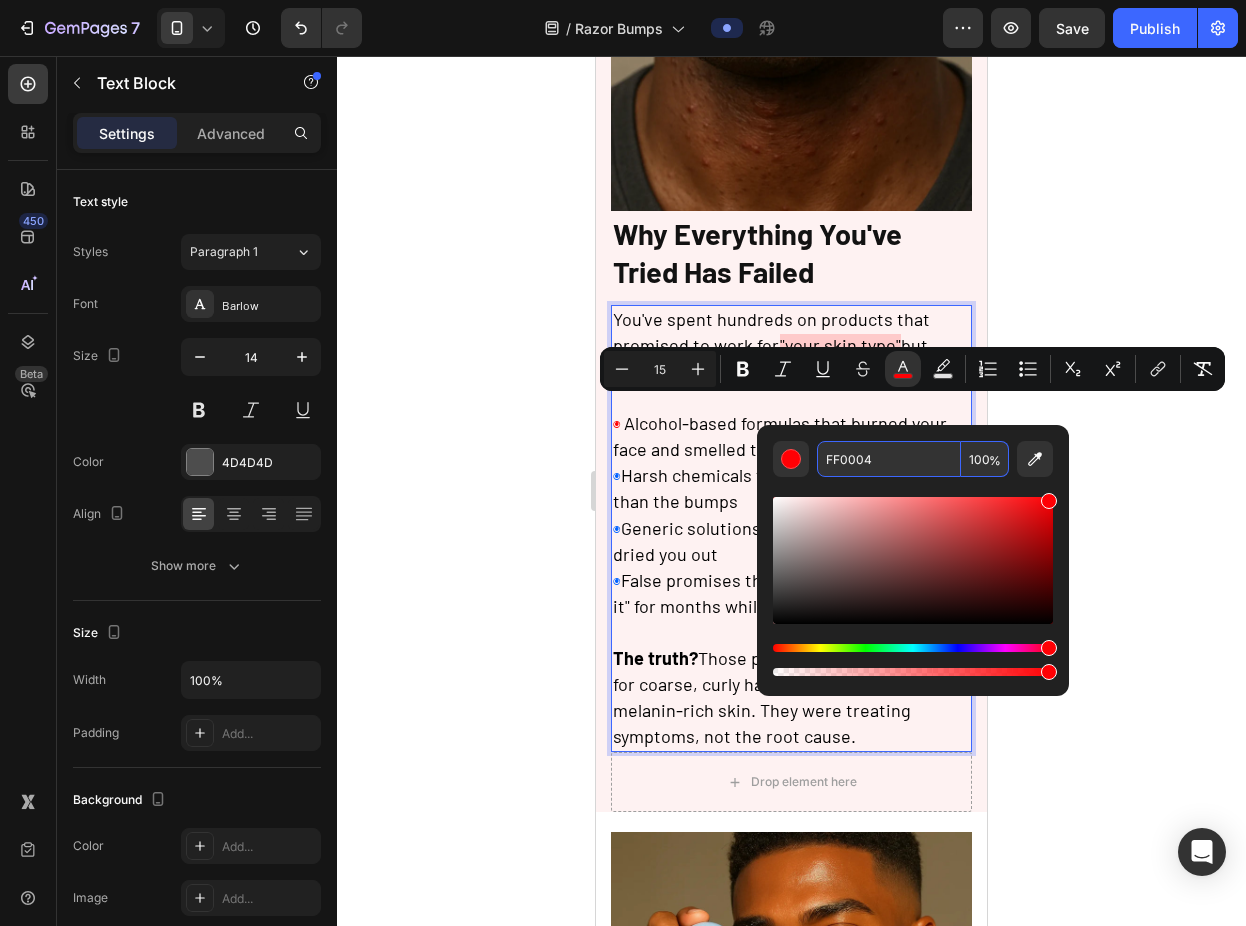 click on "FF0004" at bounding box center [889, 459] 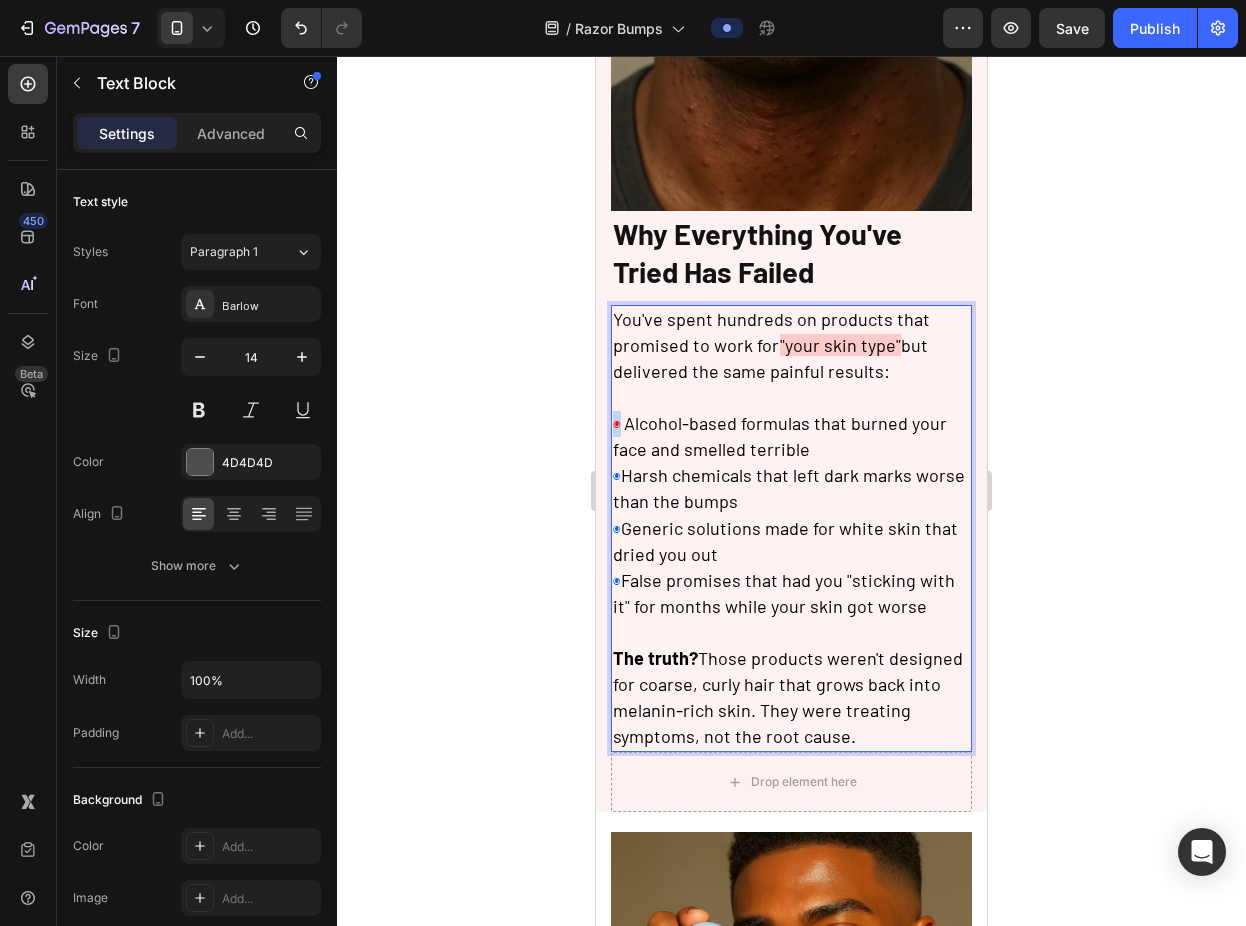 click on "◉" at bounding box center [617, 424] 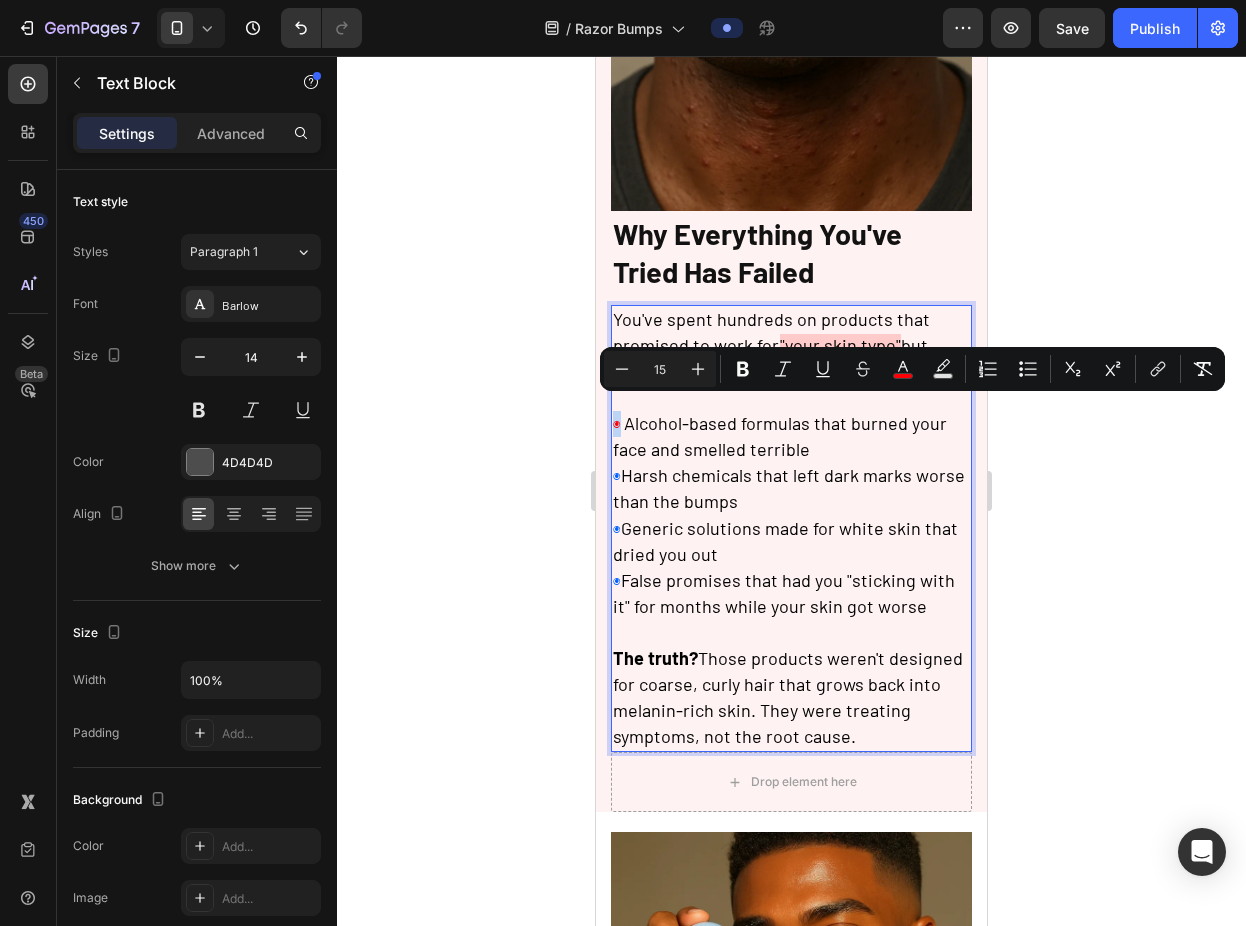 copy on "◉" 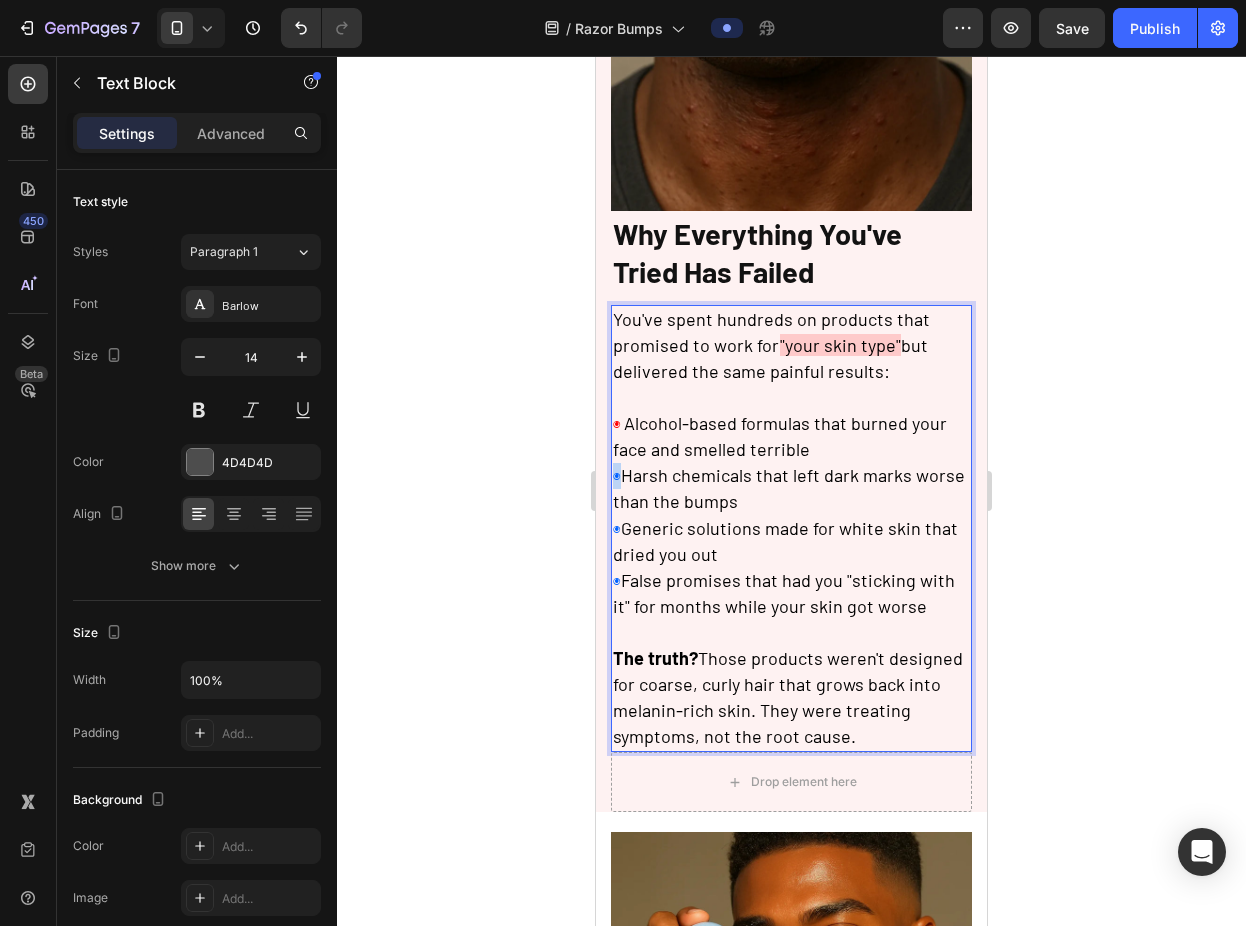 click on "◉" at bounding box center (617, 476) 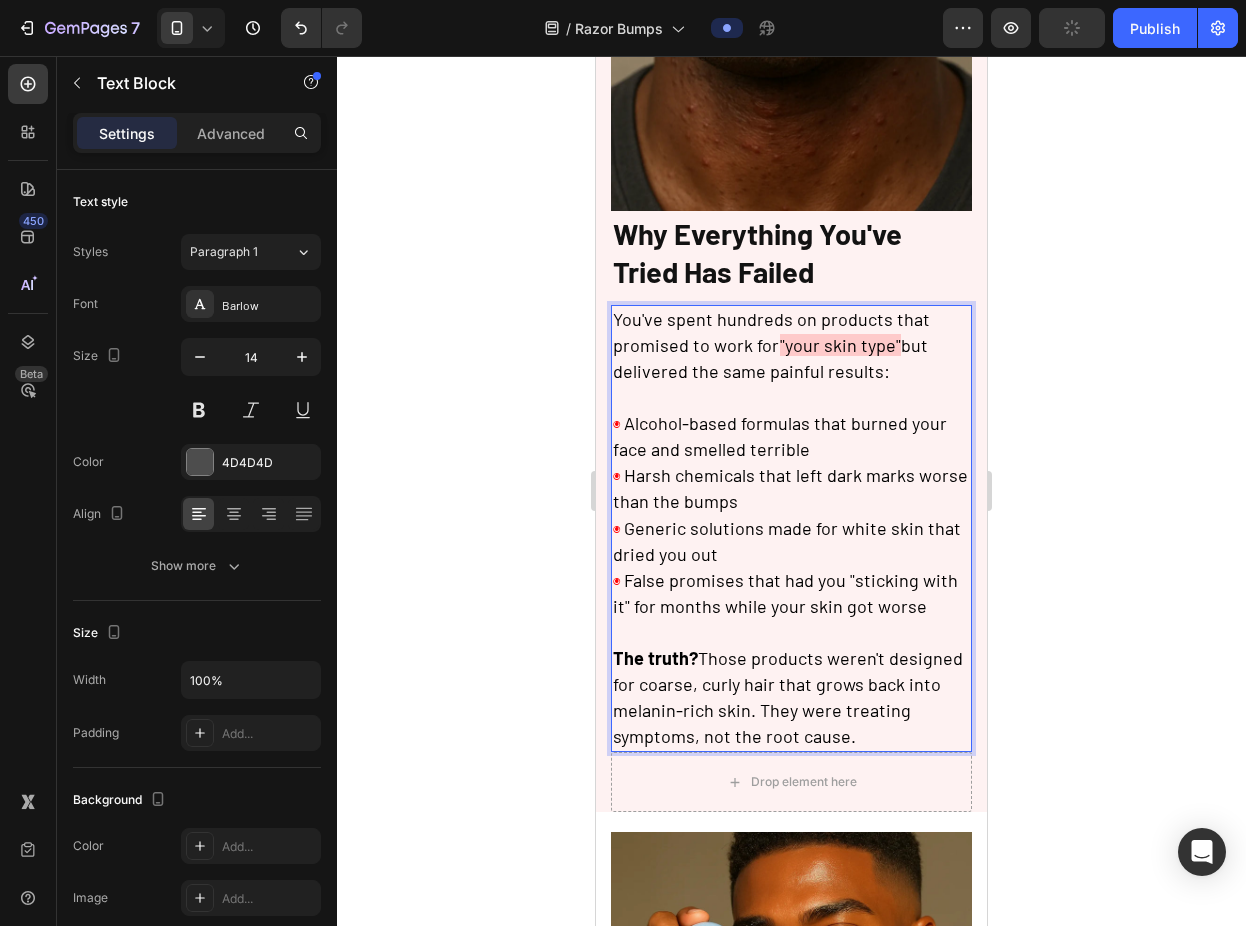 click 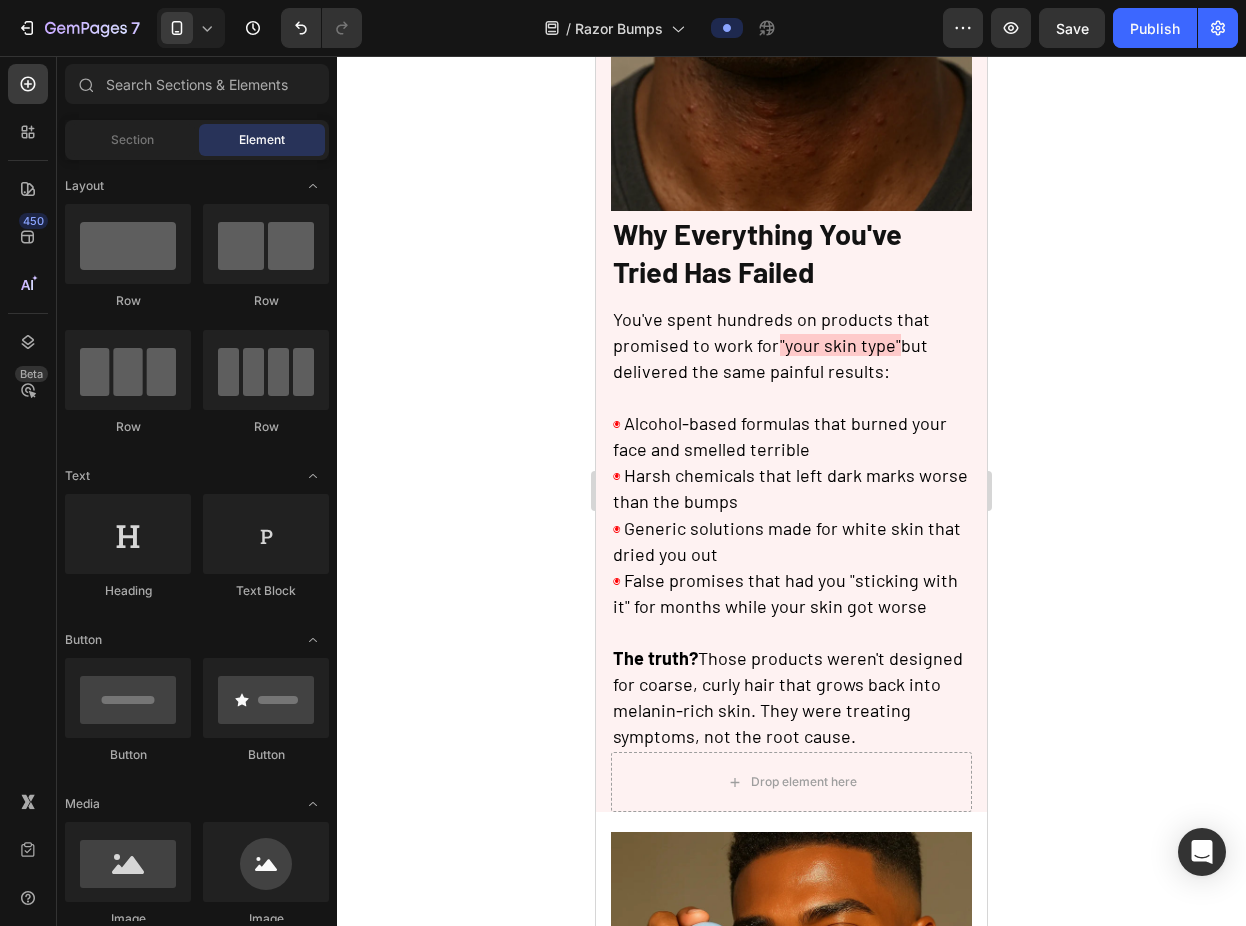 click on "Image ⁠⁠⁠⁠⁠⁠⁠ Why Everything You've Tried Has Failed Heading You've spent hundreds on products that promised to work for   "your skin type"   but delivered the same painful results: ◉   Alcohol-based formulas that burned your face and smelled terrible ◉   Harsh chemicals that left dark marks worse than the bumps ◉   Generic solutions made for white skin that dried you out ◉   False promises that had you "sticking with it" for months while your skin got worse The truth?  Those products weren't designed for coarse, curly hair that grows back into melanin-rich skin. They were treating symptoms, not the root cause. Text Block
Drop element here Row Section 4" at bounding box center [791, 331] 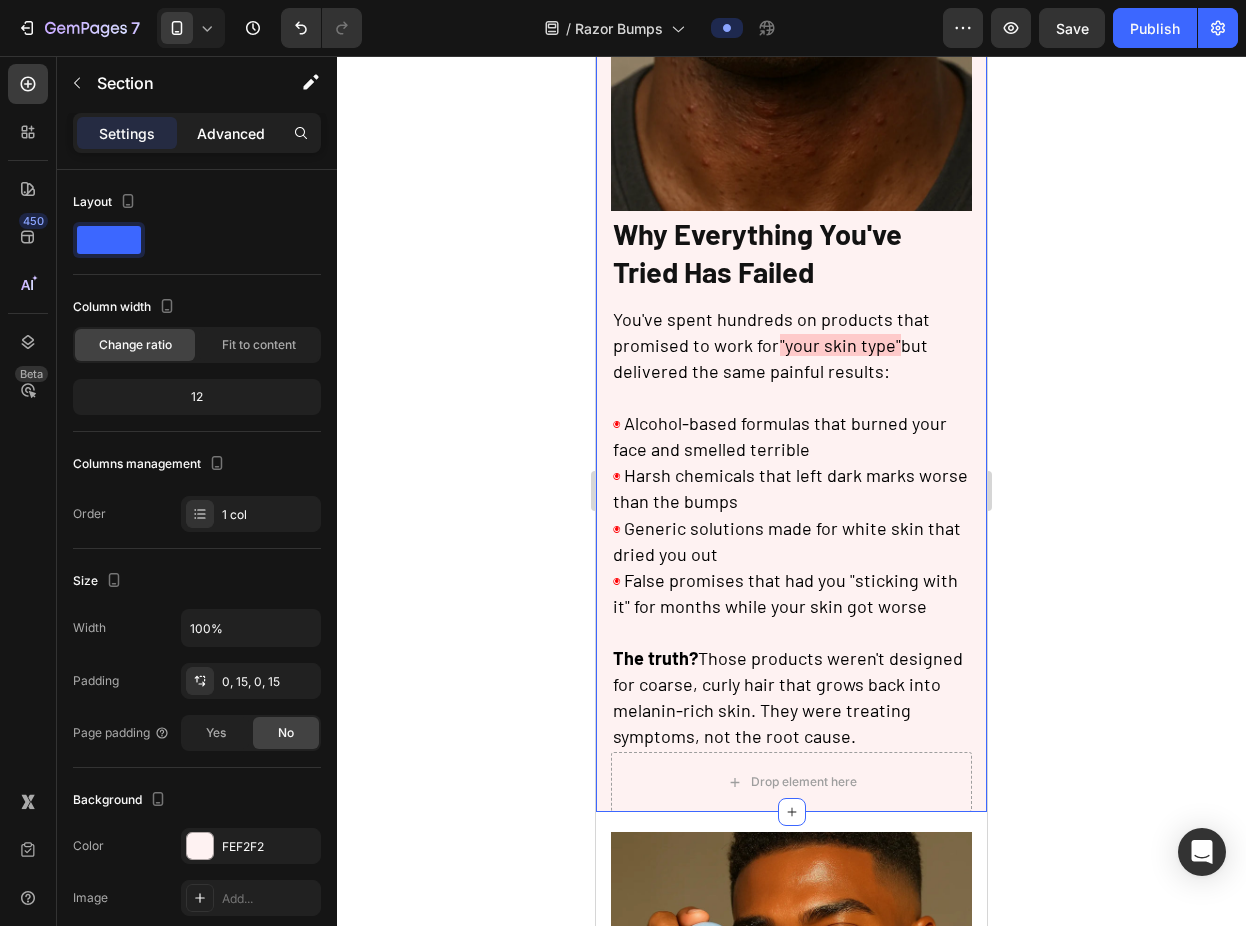 click on "Advanced" at bounding box center (231, 133) 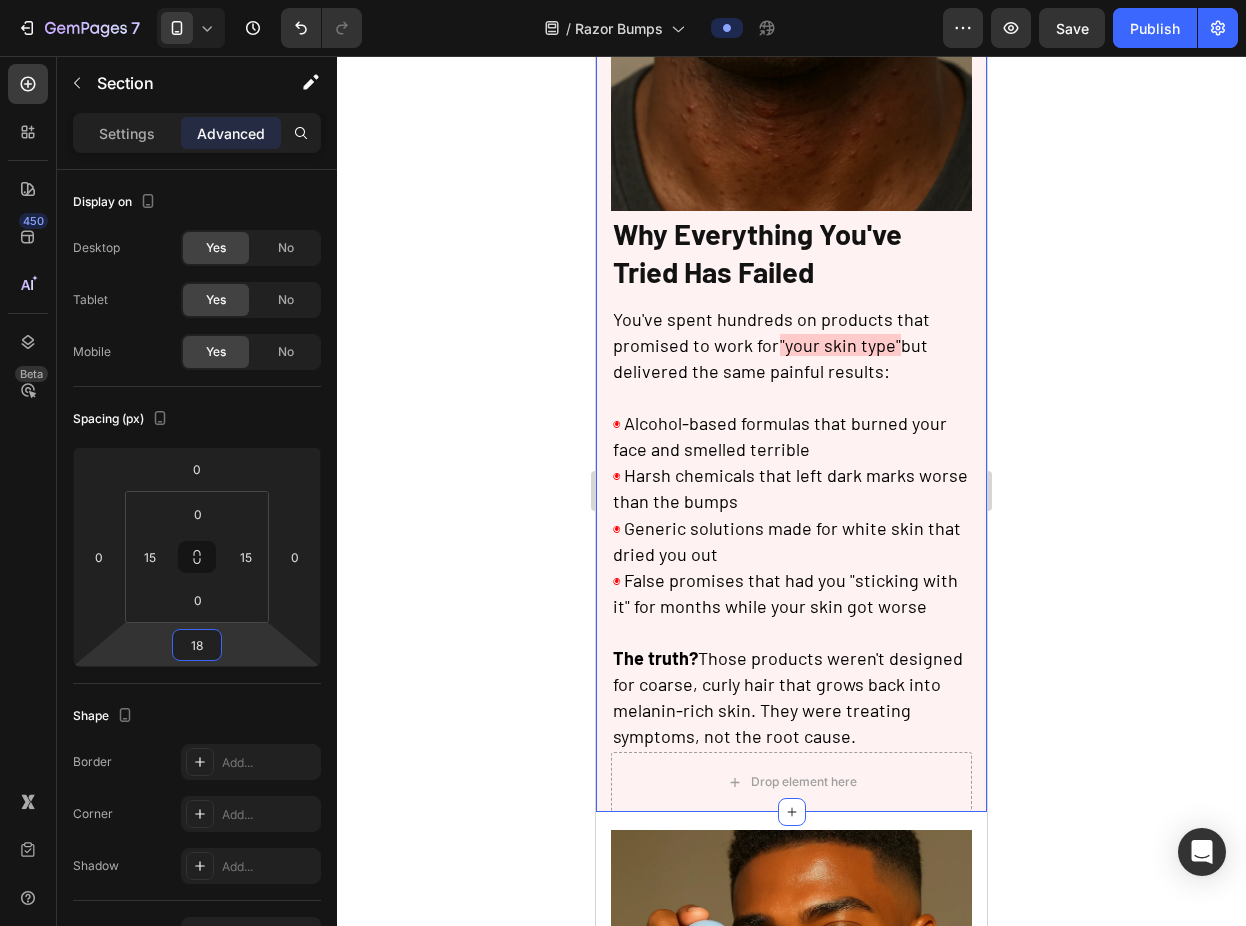 type on "20" 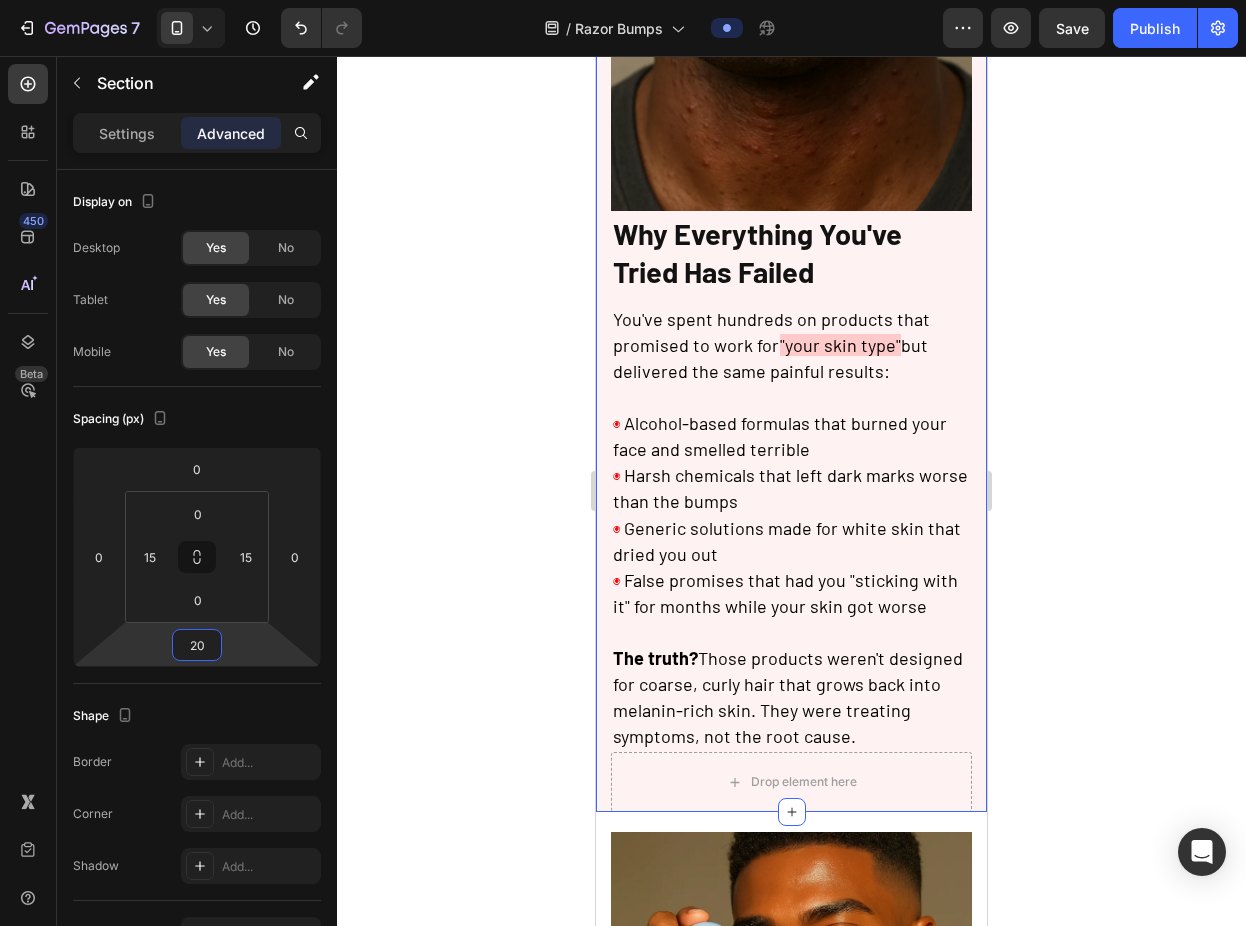 click on "7  Version history  /  Razor Bumps Preview  Save   Publish  450 Beta Sections(18) Elements(83) Section Element Hero Section Product Detail Brands Trusted Badges Guarantee Product Breakdown How to use Testimonials Compare Bundle FAQs Social Proof Brand Story Product List Collection Blog List Contact Sticky Add to Cart Custom Footer Browse Library 450 Layout
Row
Row
Row
Row Text
Heading
Text Block Button
Button
Button Media
Image
Image" at bounding box center (623, 0) 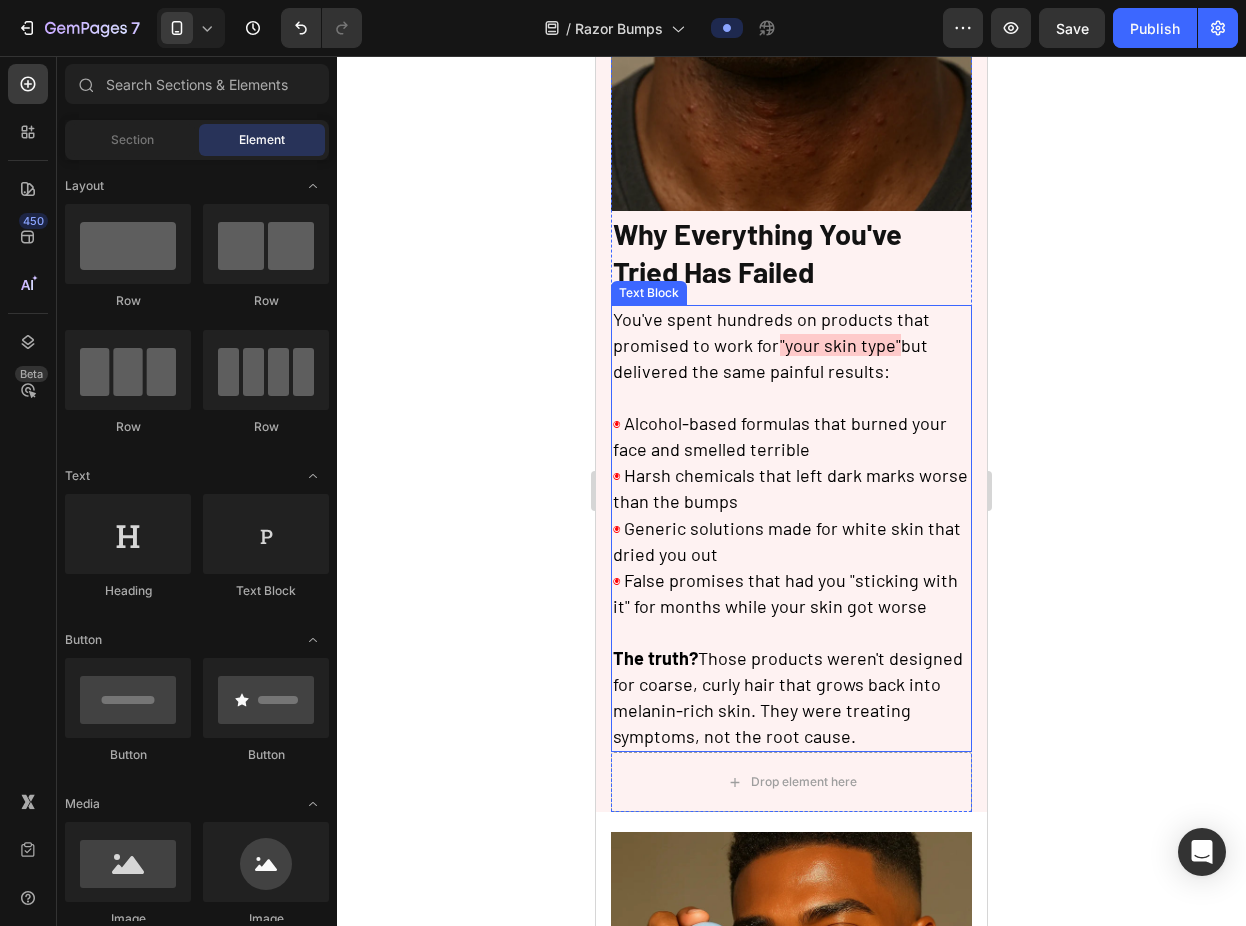 scroll, scrollTop: 755, scrollLeft: 0, axis: vertical 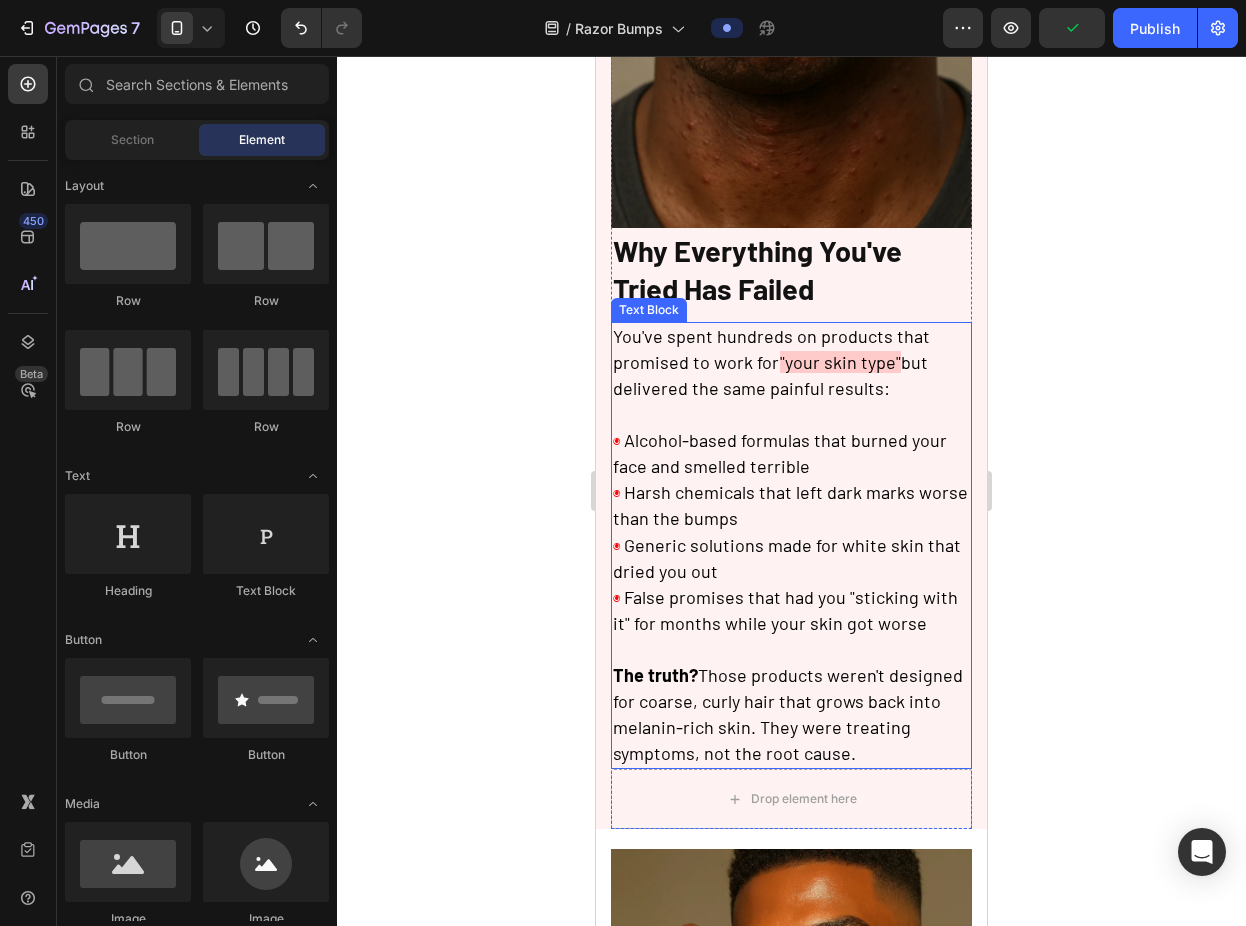 click on "The truth?  Those products weren't designed for coarse, curly hair that grows back into melanin-rich skin. They were treating symptoms, not the root cause." at bounding box center [788, 714] 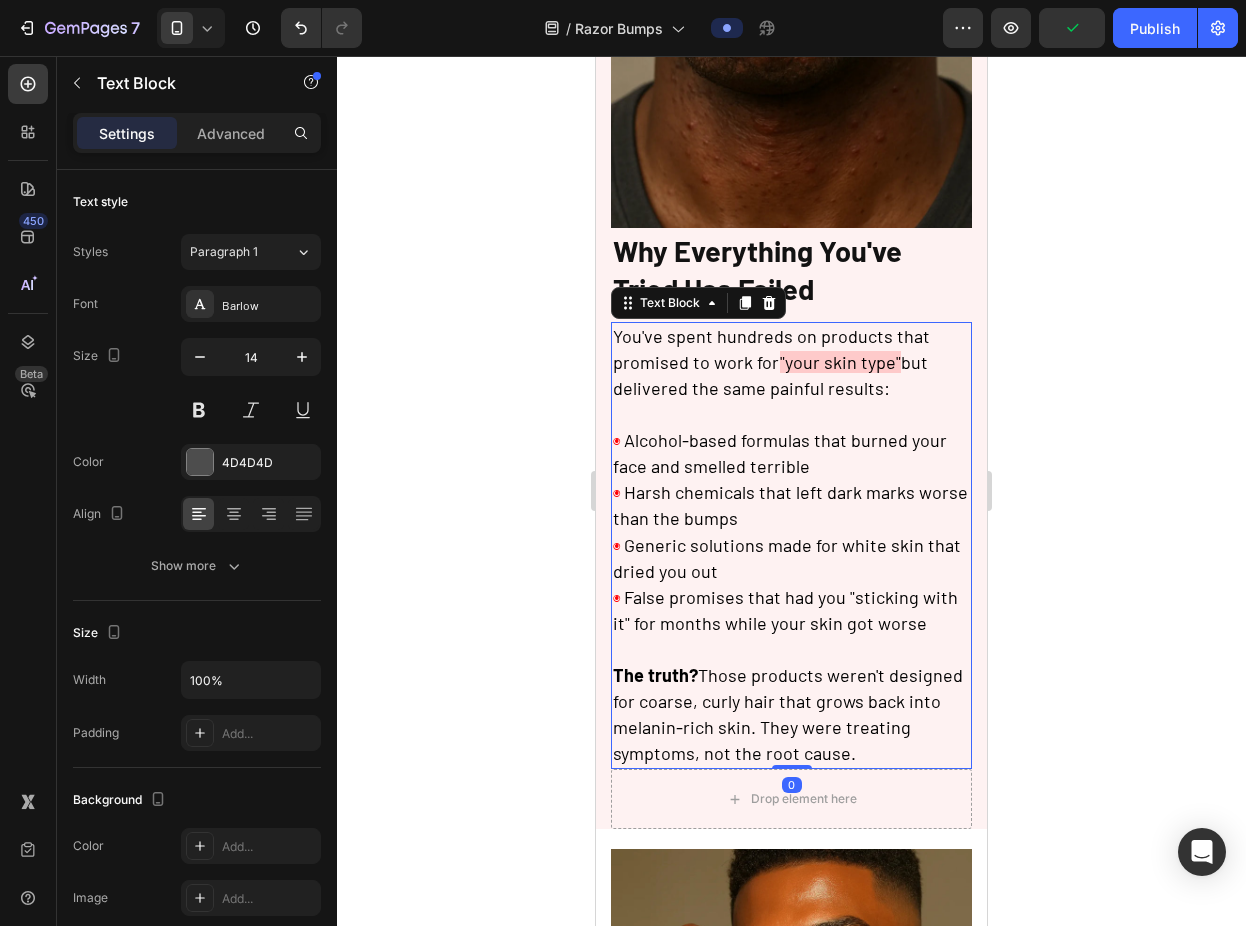 scroll, scrollTop: 739, scrollLeft: 0, axis: vertical 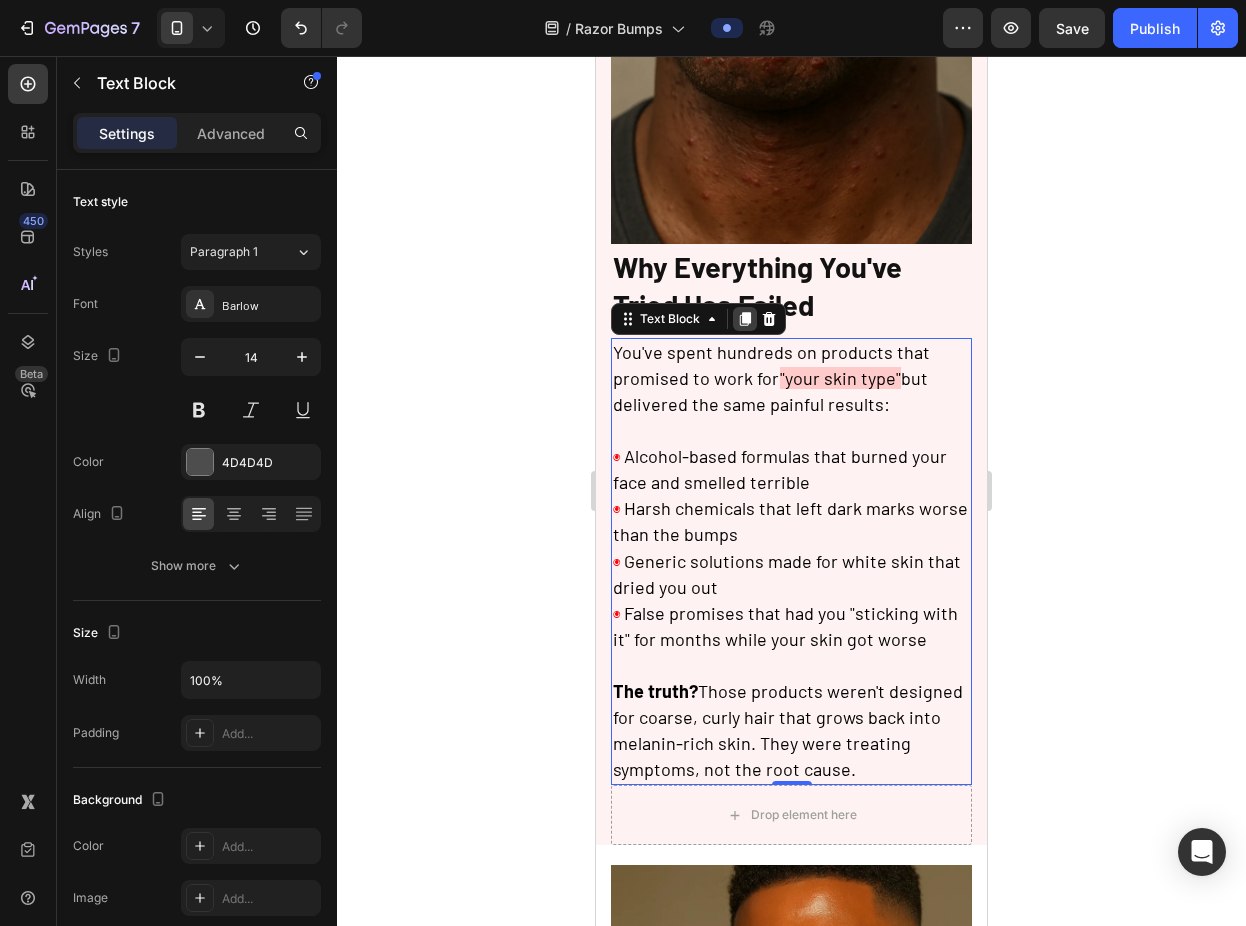 click 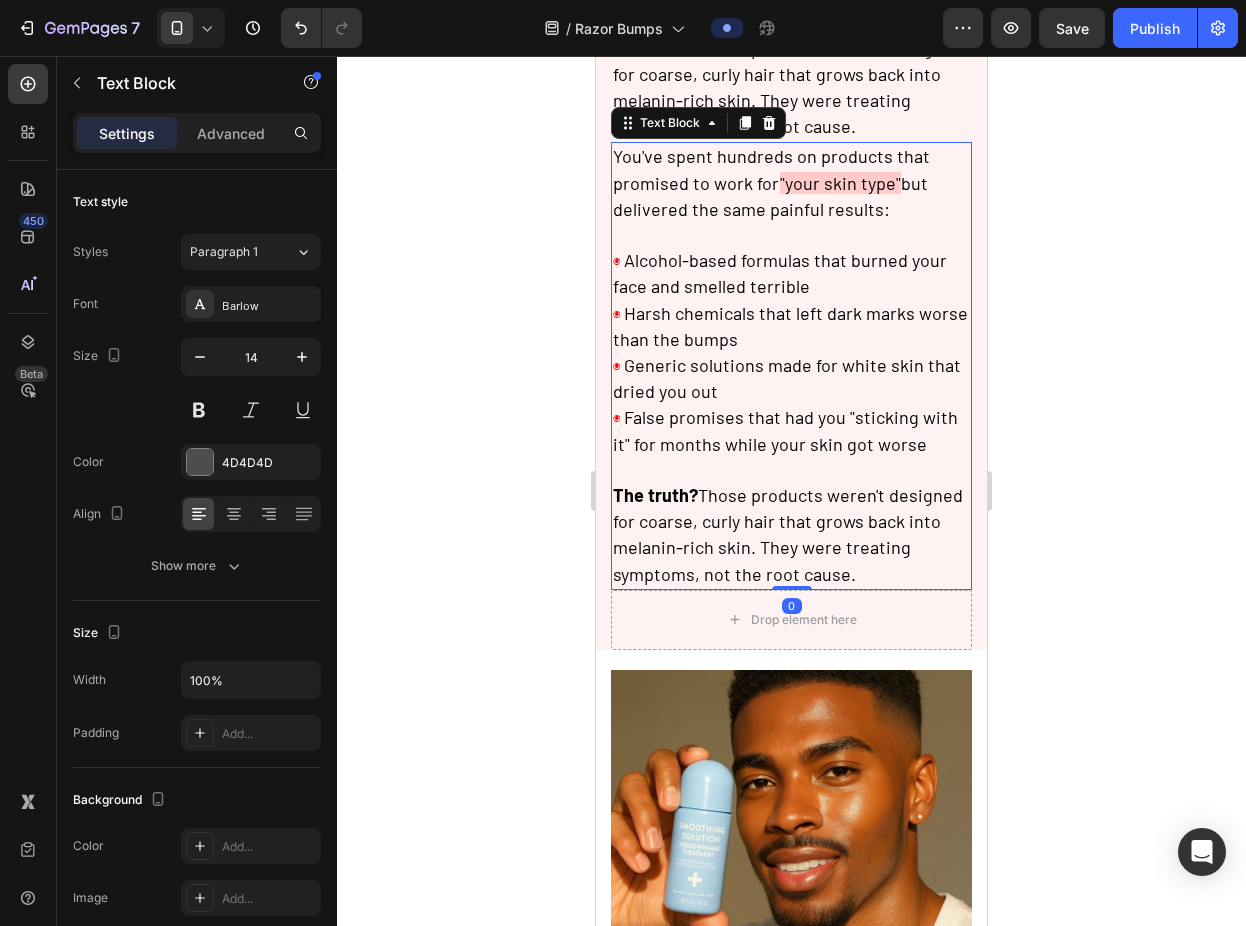 scroll, scrollTop: 1383, scrollLeft: 0, axis: vertical 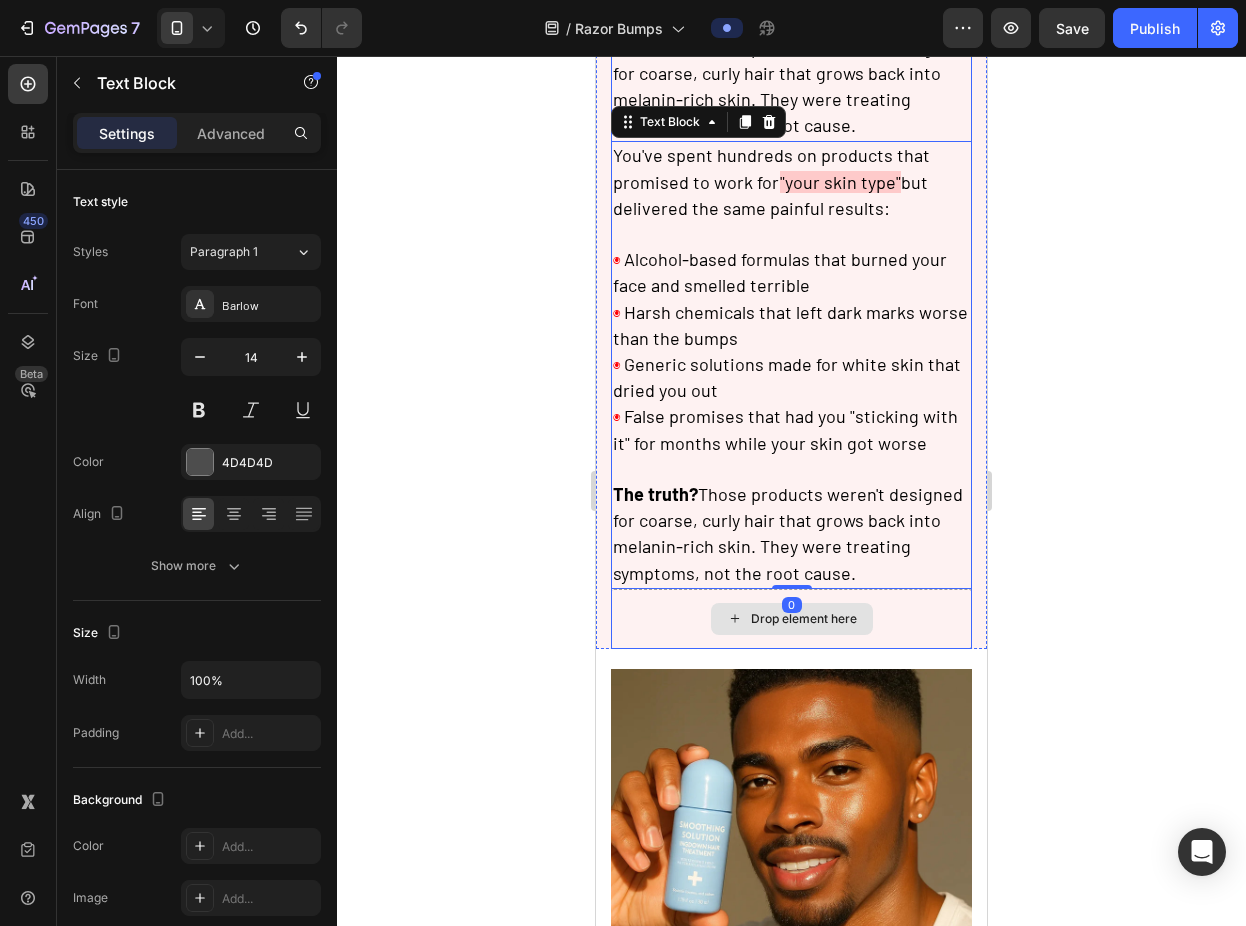 click on "Drop element here" at bounding box center [791, 619] 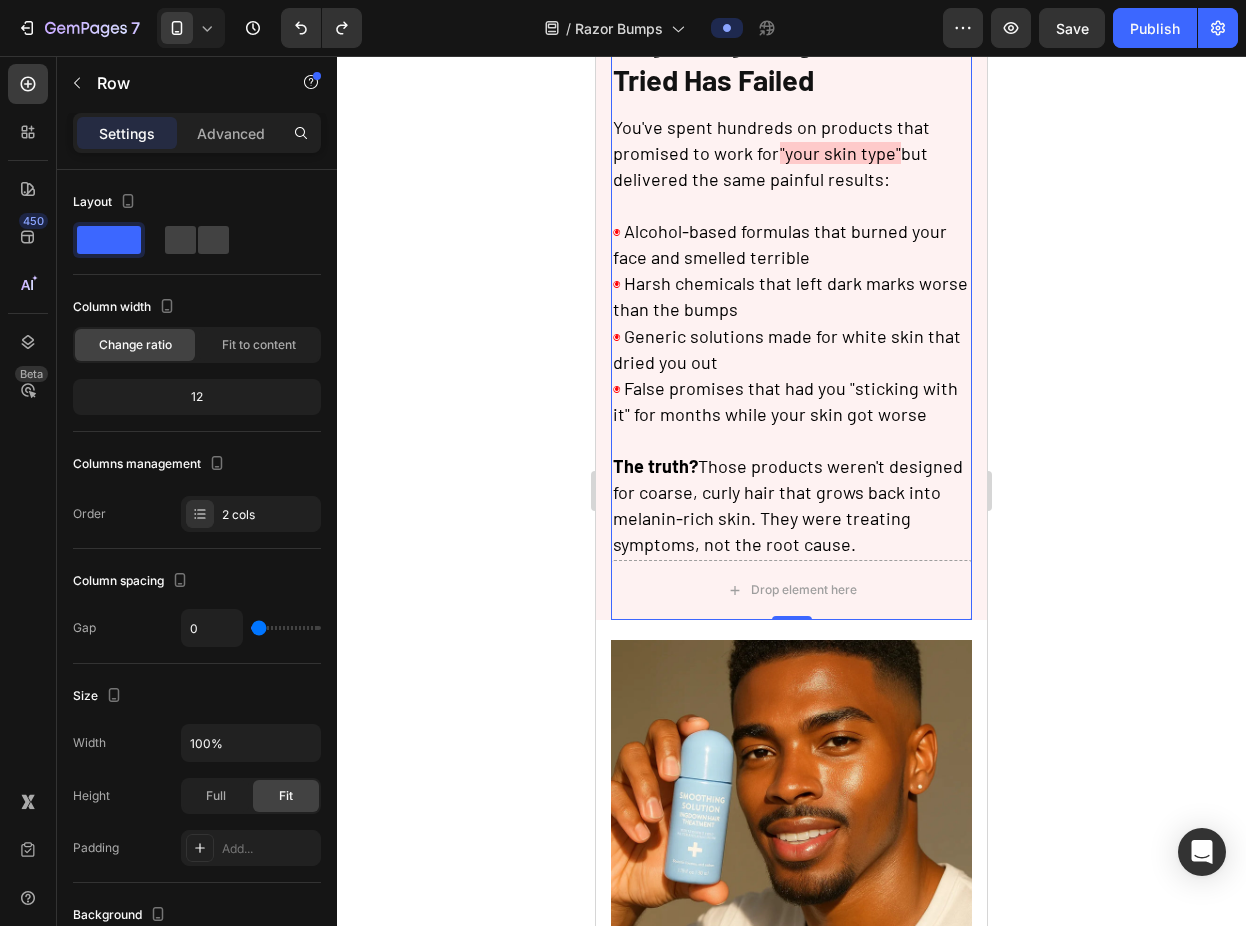 scroll, scrollTop: 811, scrollLeft: 0, axis: vertical 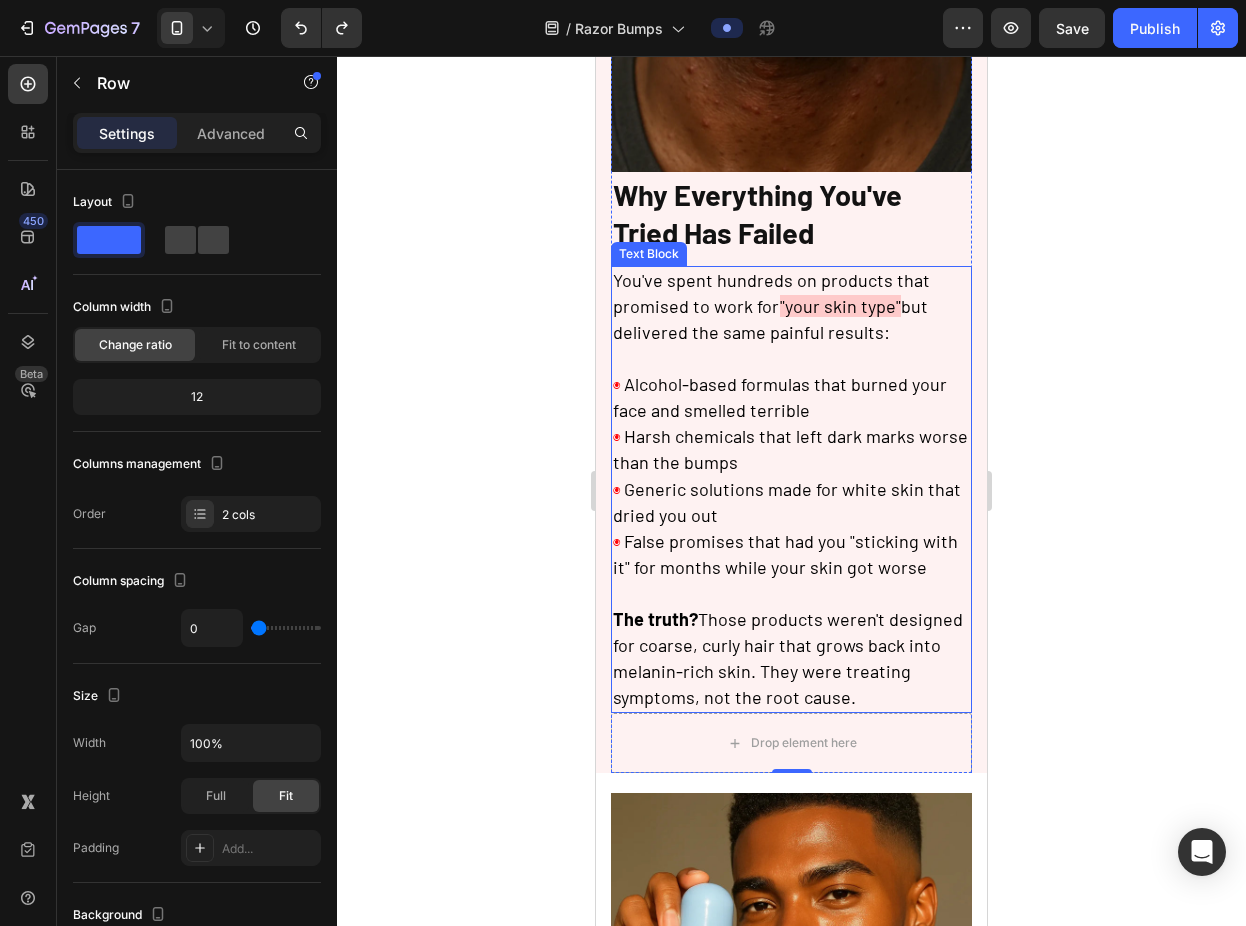 click on "◉ Alcohol-based formulas that burned your face and smelled terrible ◉ Harsh chemicals that left dark marks worse than the bumps ◉ Generic solutions made for white skin that dried you out ◉ False promises that had you "sticking with it" for months while your skin got worse" at bounding box center (791, 477) 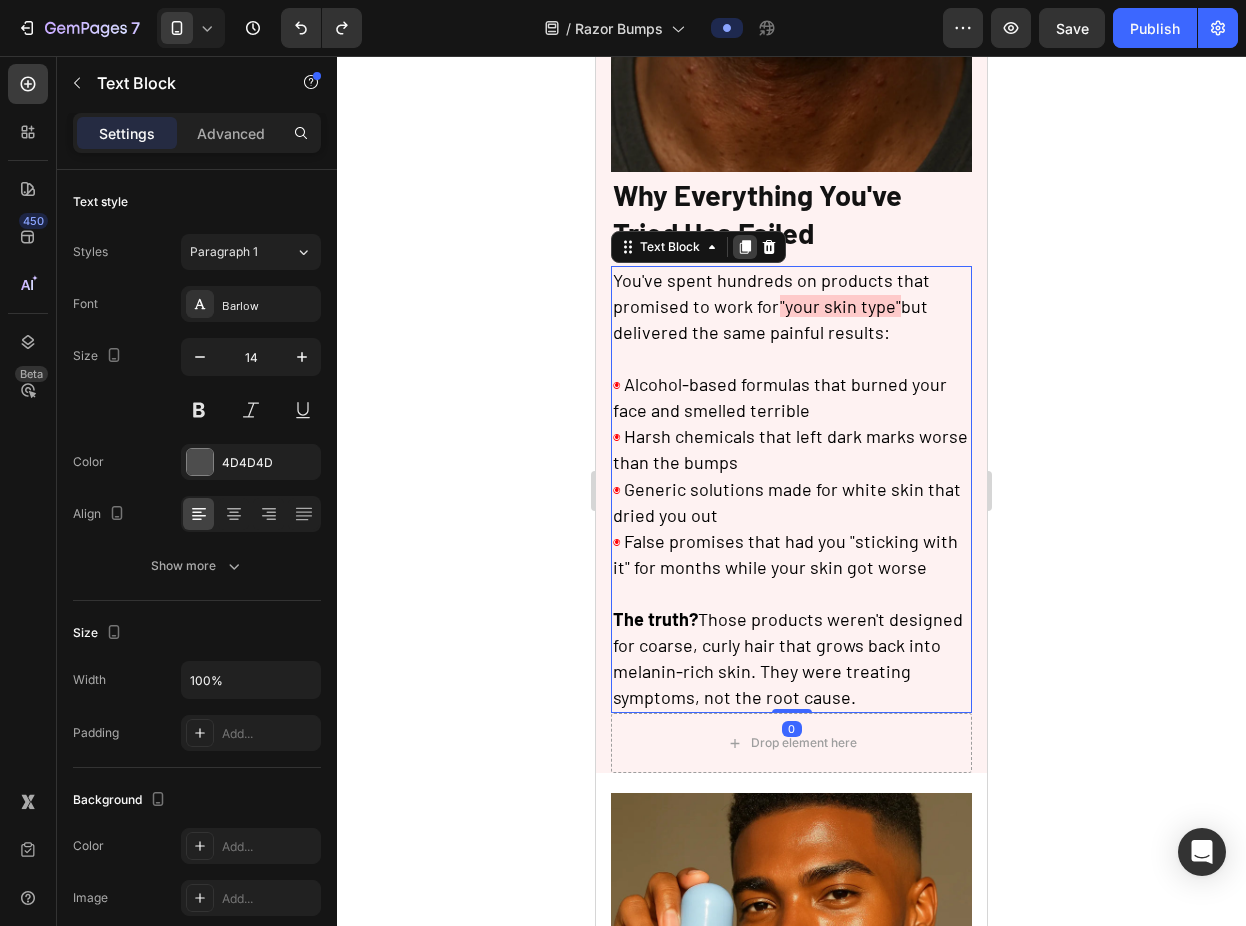 click 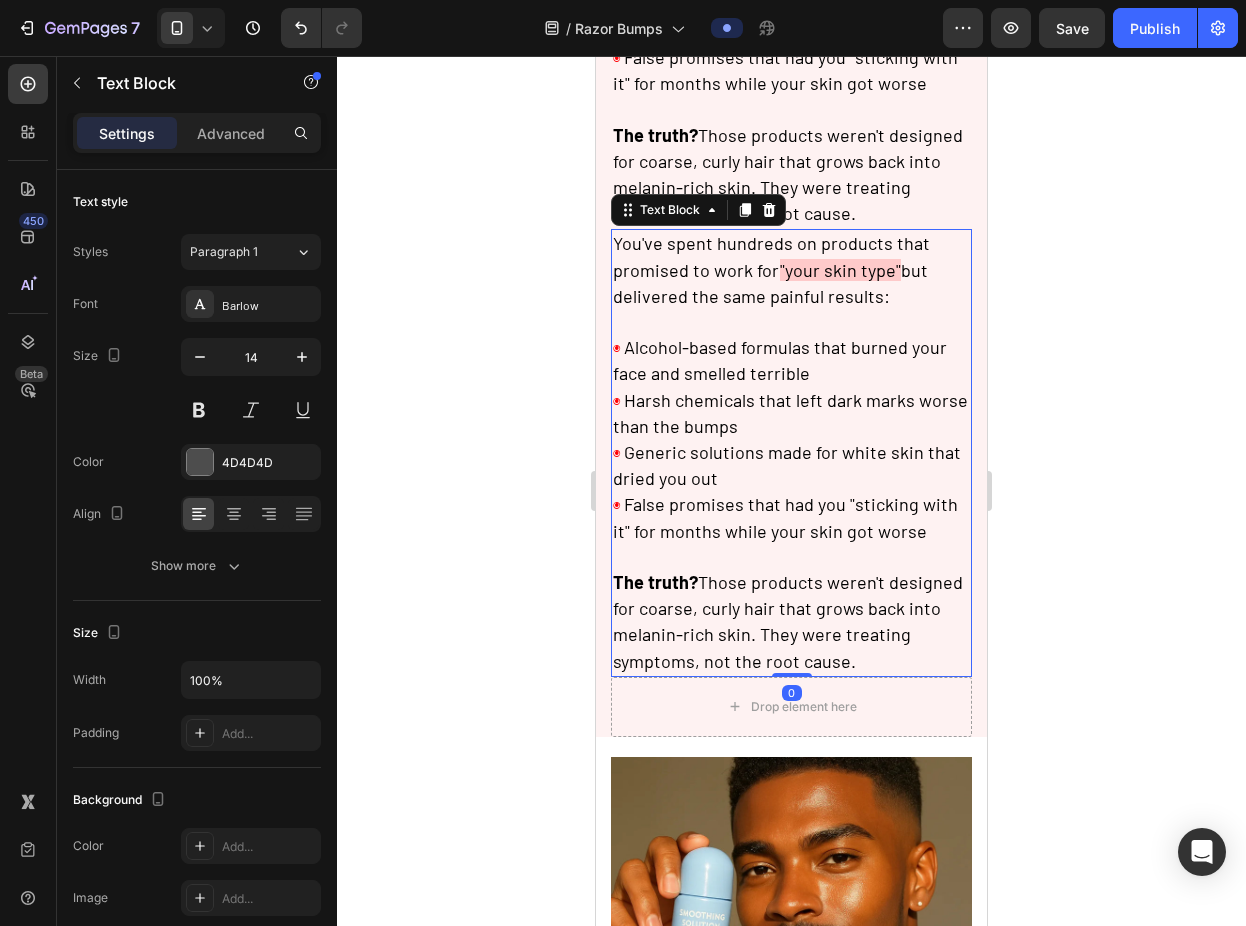 scroll, scrollTop: 1383, scrollLeft: 0, axis: vertical 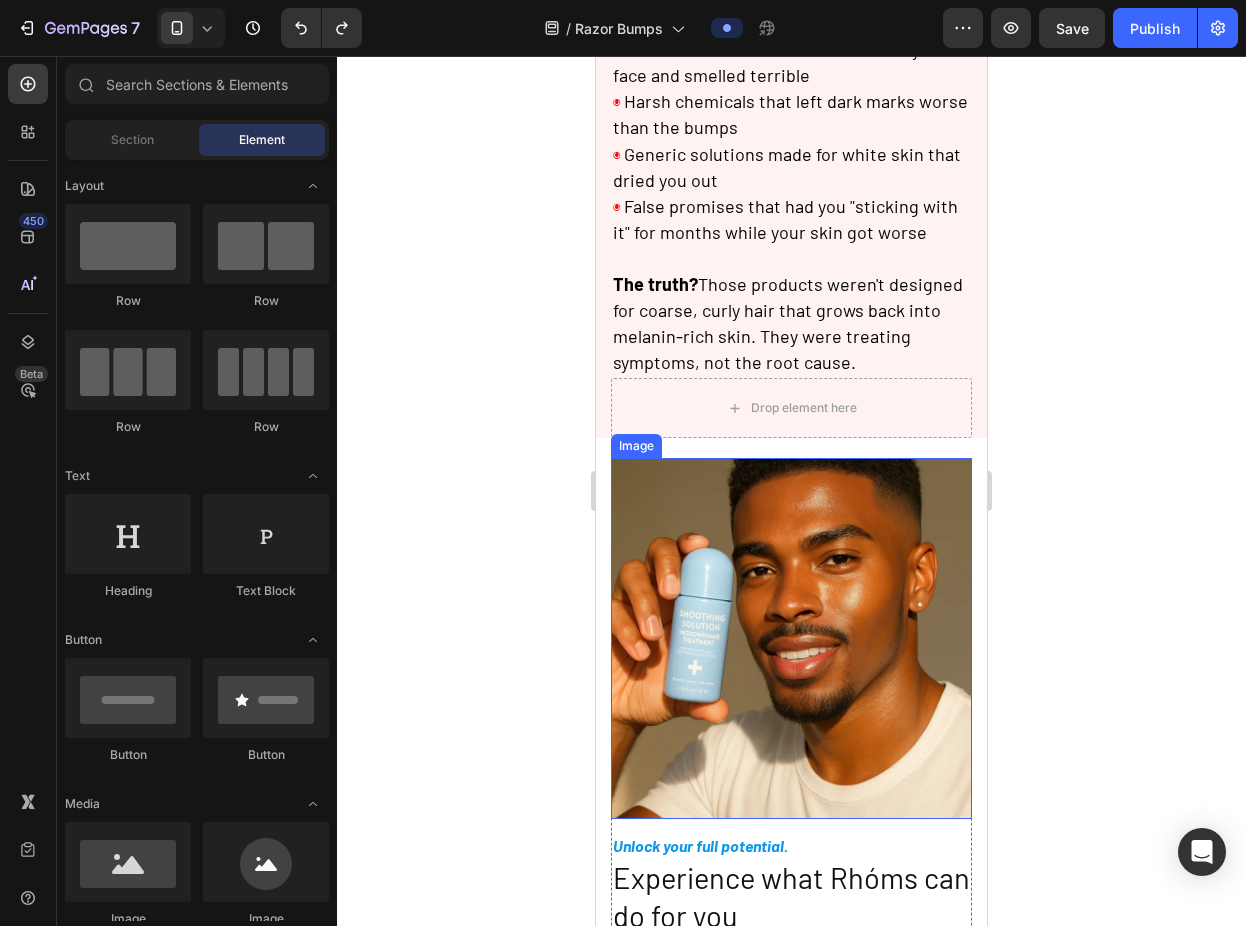 click on "The truth?  Those products weren't designed for coarse, curly hair that grows back into melanin-rich skin. They were treating symptoms, not the root cause." at bounding box center (788, 323) 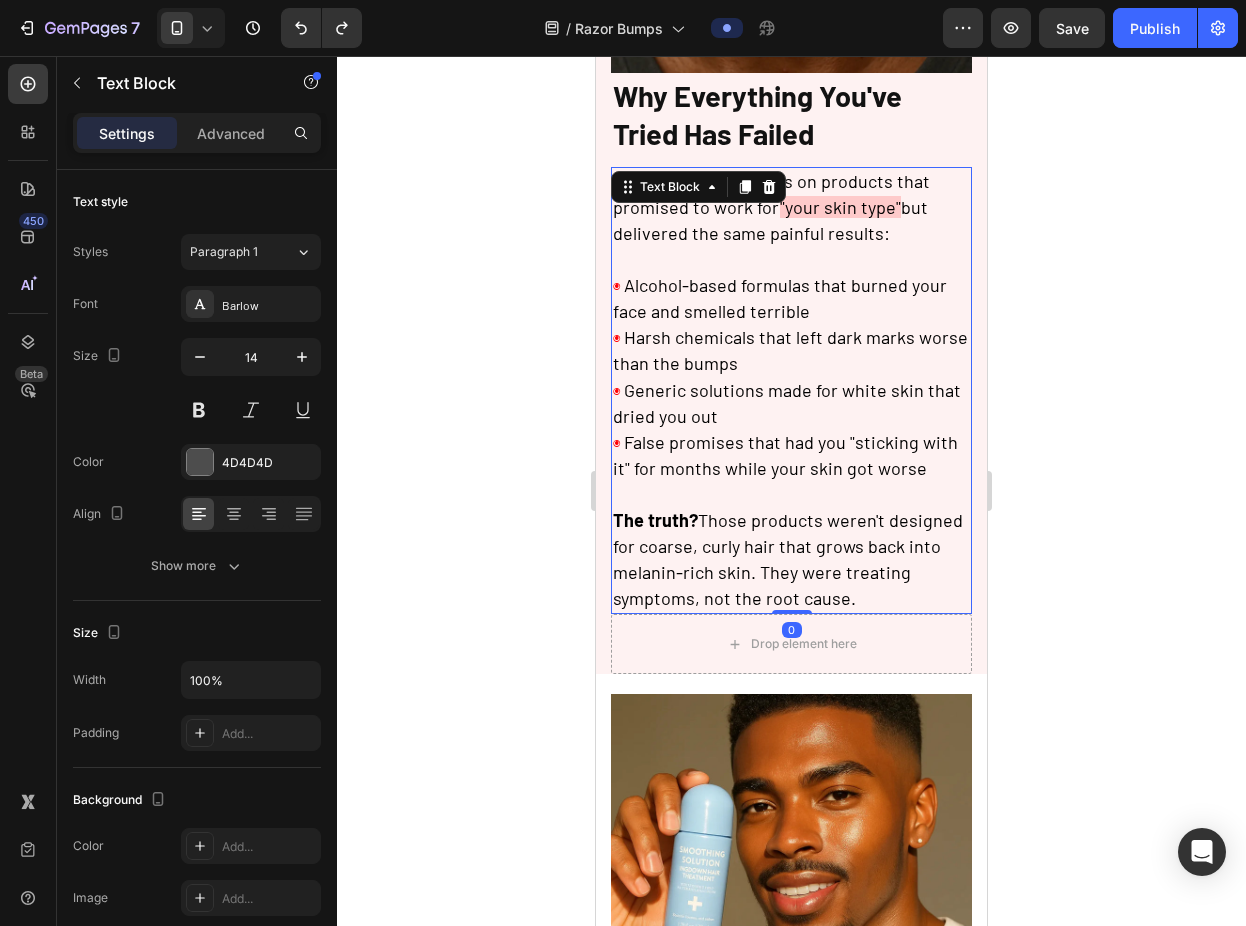 scroll, scrollTop: 863, scrollLeft: 0, axis: vertical 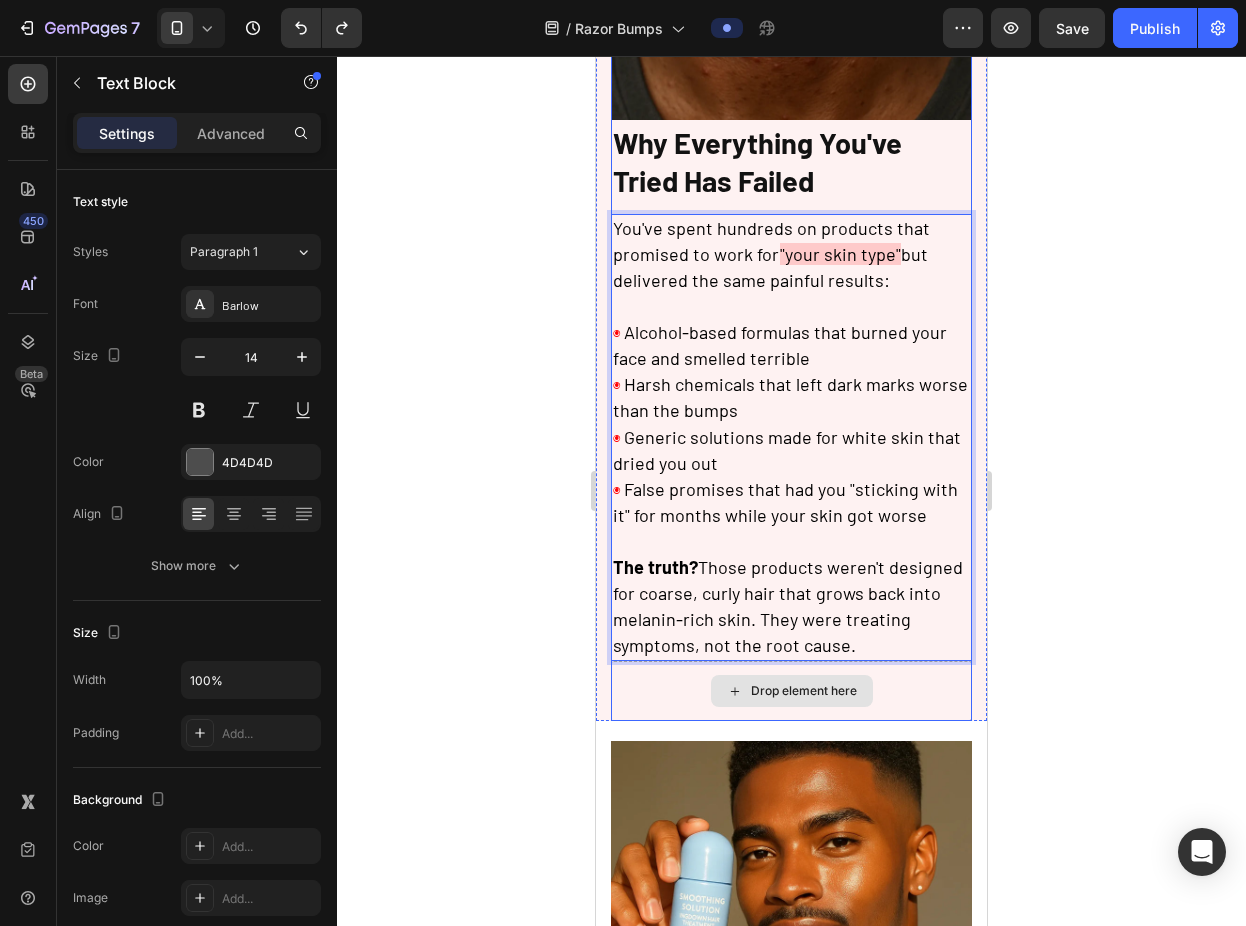 drag, startPoint x: 770, startPoint y: 302, endPoint x: 770, endPoint y: 671, distance: 369 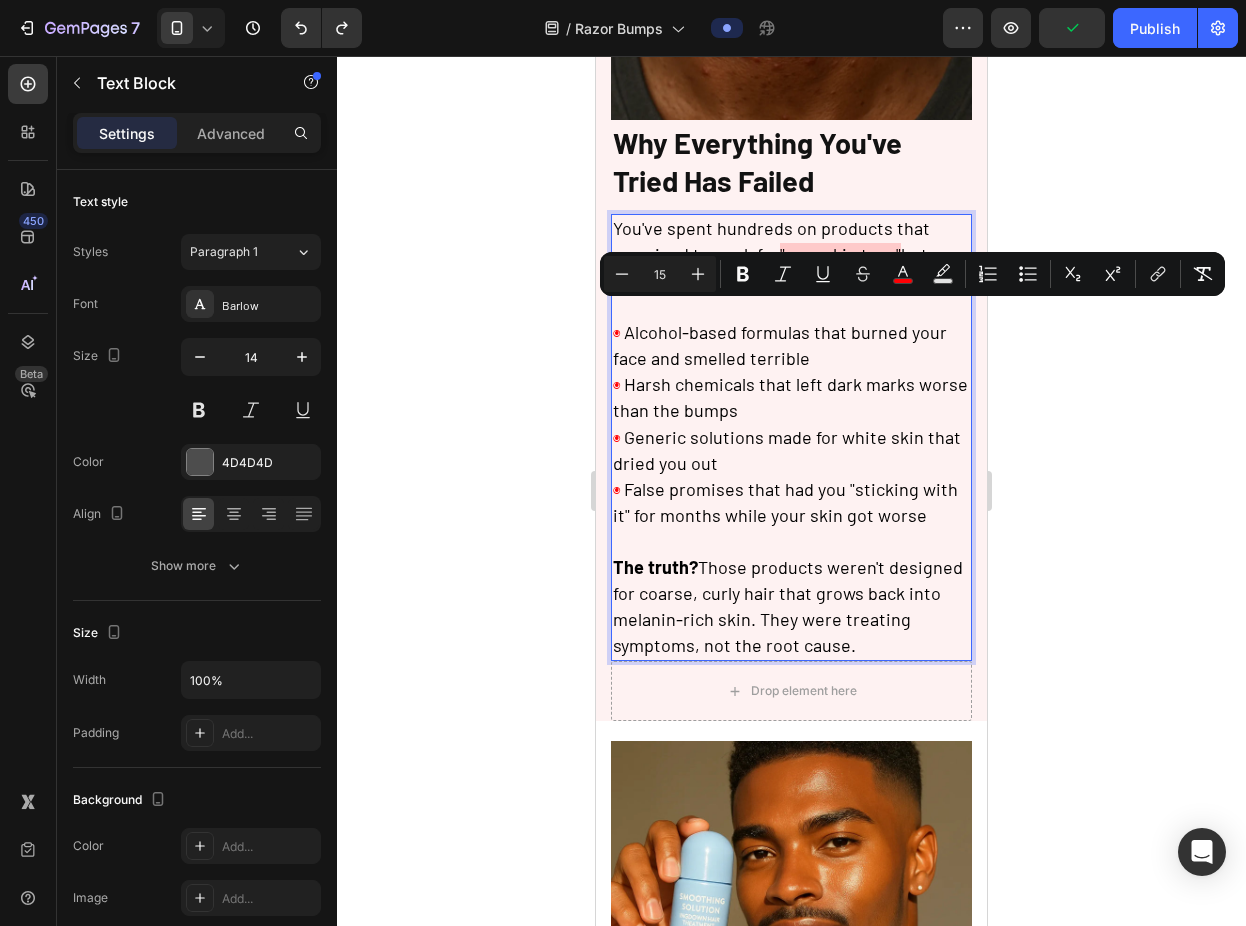 click 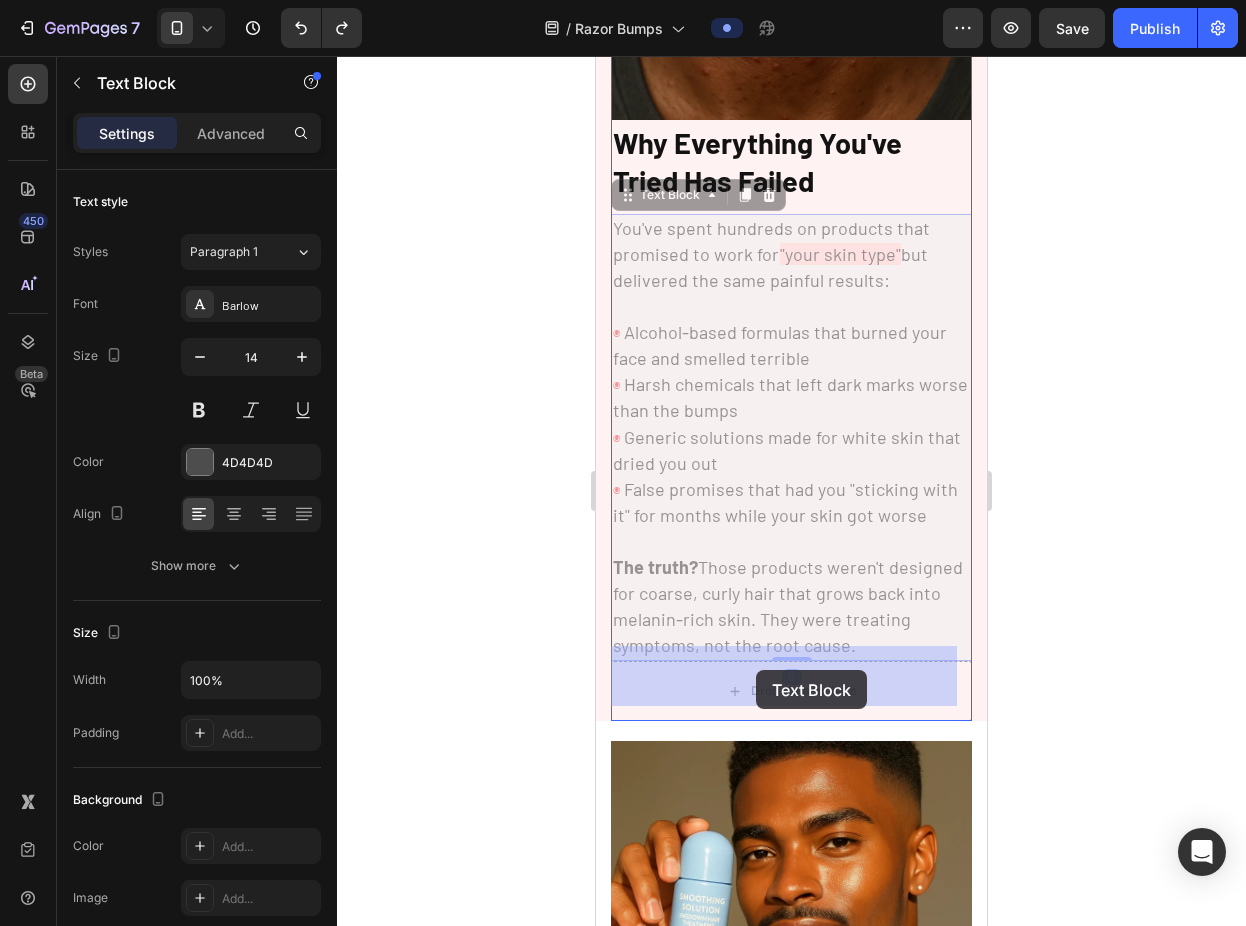 drag, startPoint x: 901, startPoint y: 222, endPoint x: 753, endPoint y: 671, distance: 472.76315 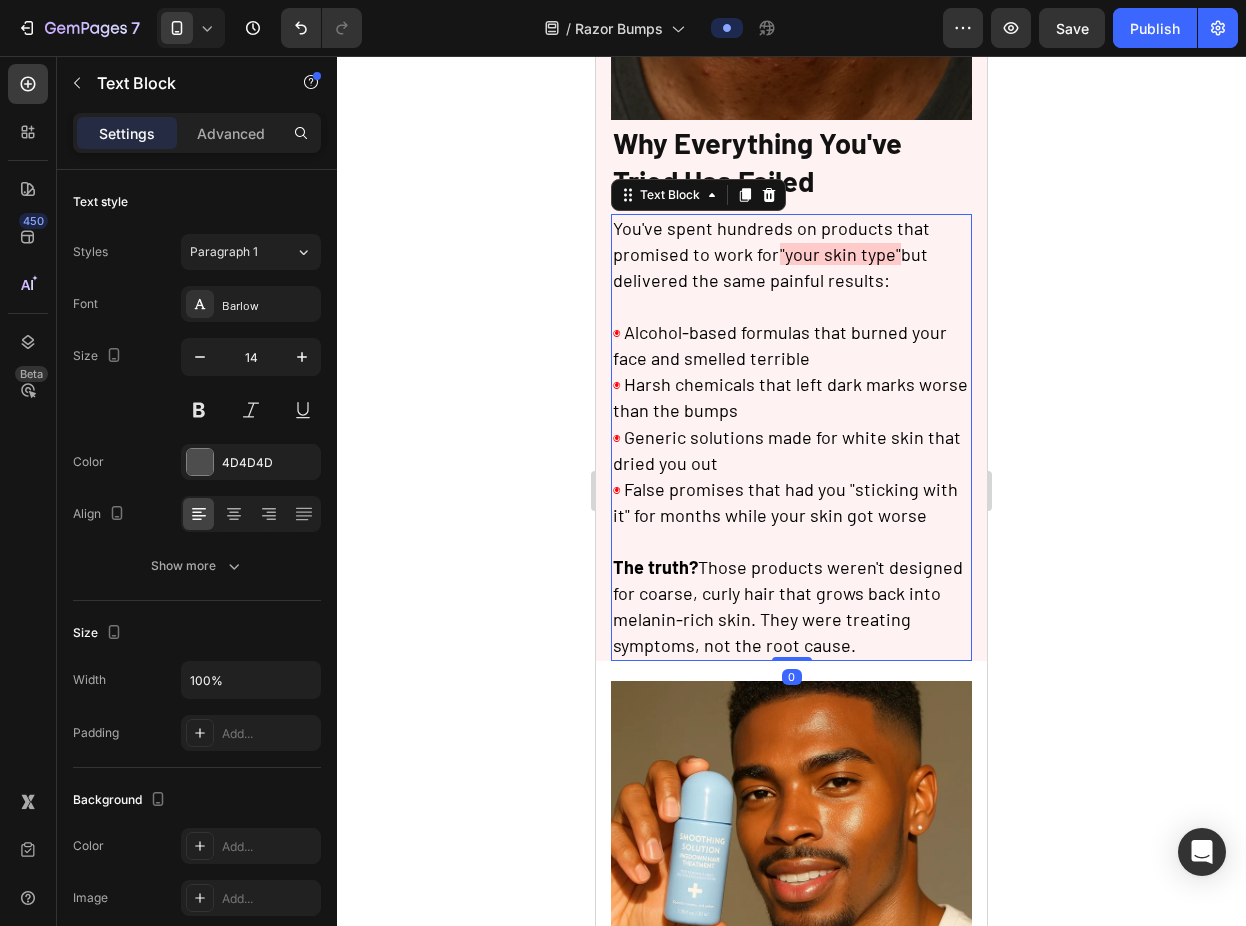 click 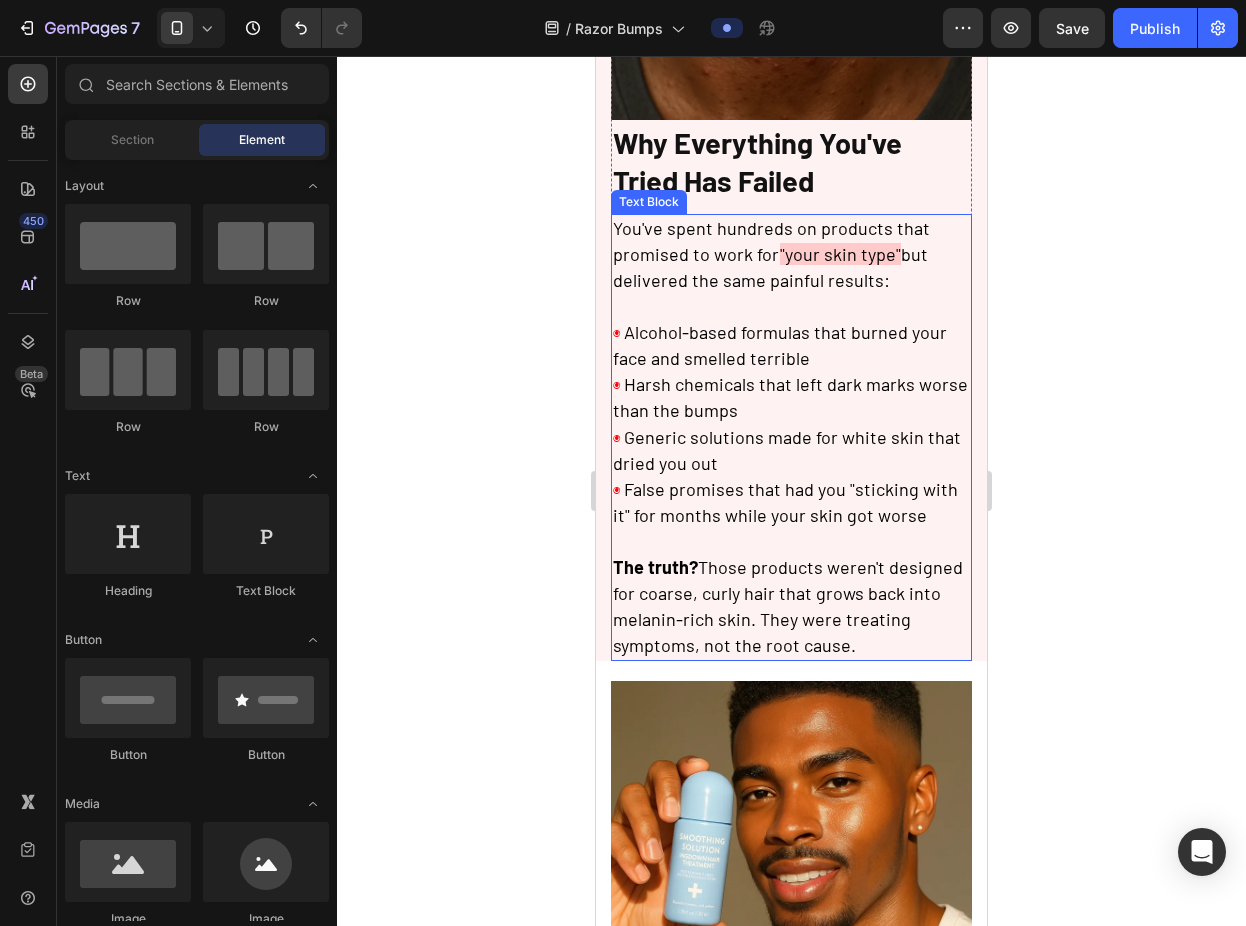 click on "but delivered the same painful results:" at bounding box center [770, 267] 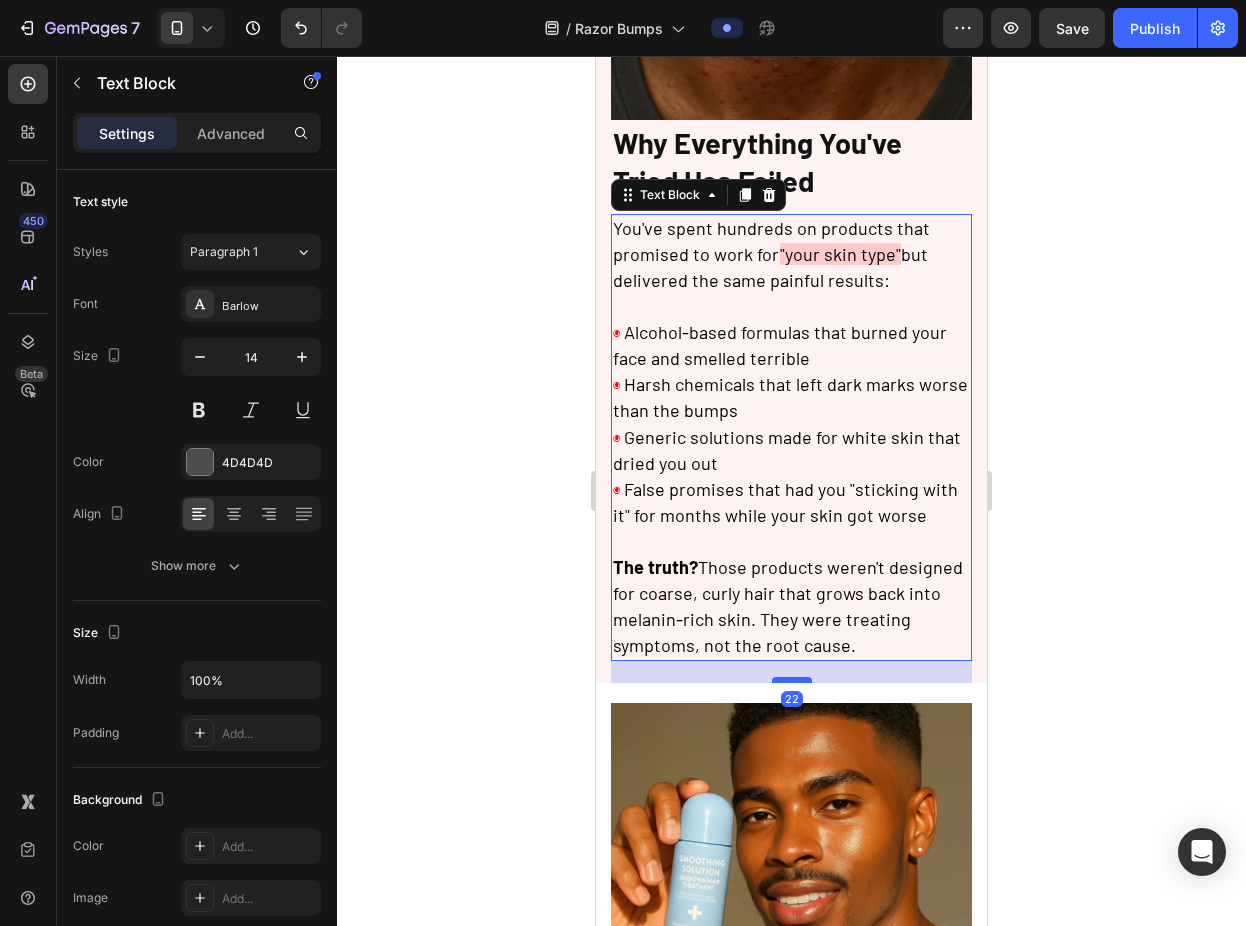 drag, startPoint x: 778, startPoint y: 643, endPoint x: 775, endPoint y: 666, distance: 23.194826 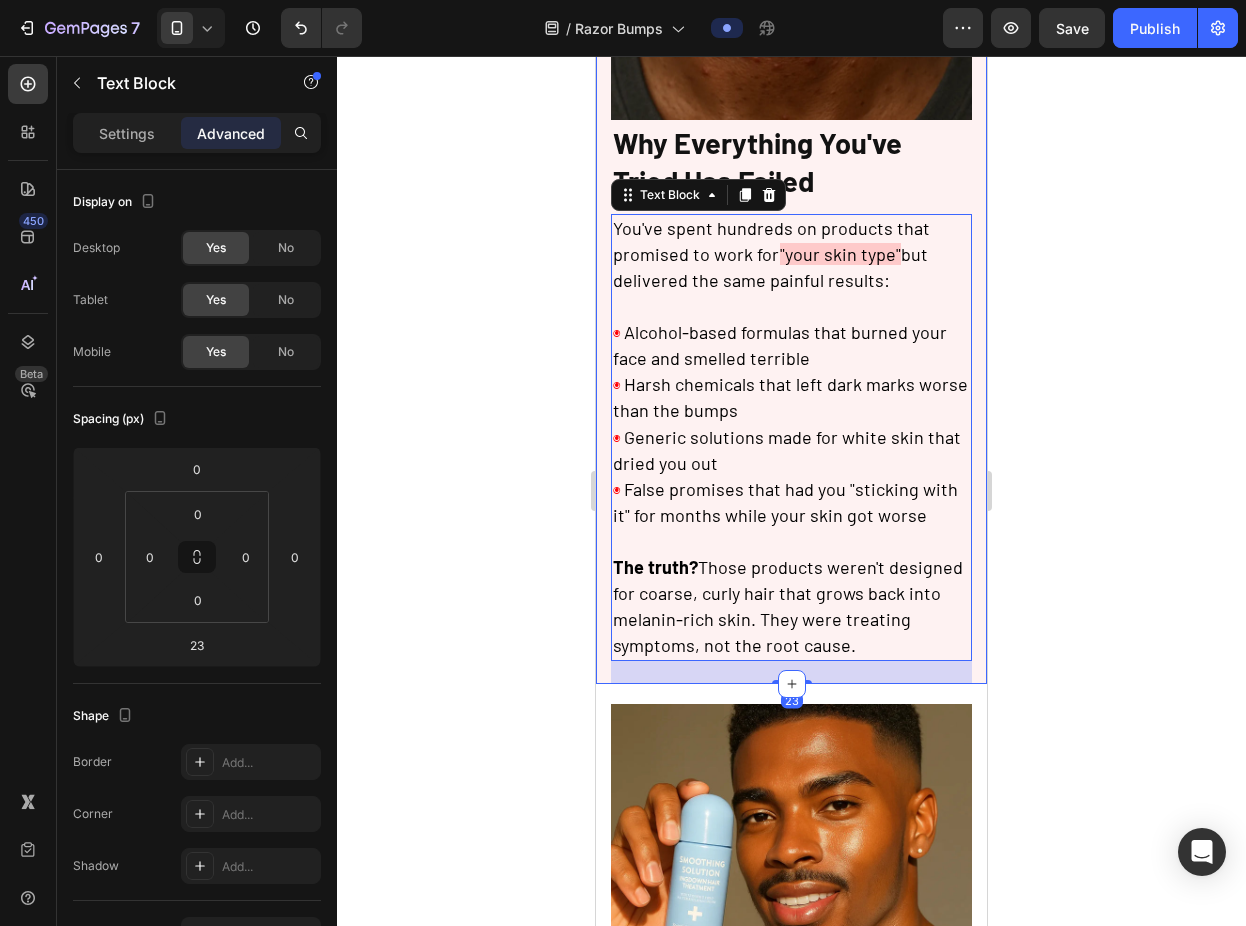 click 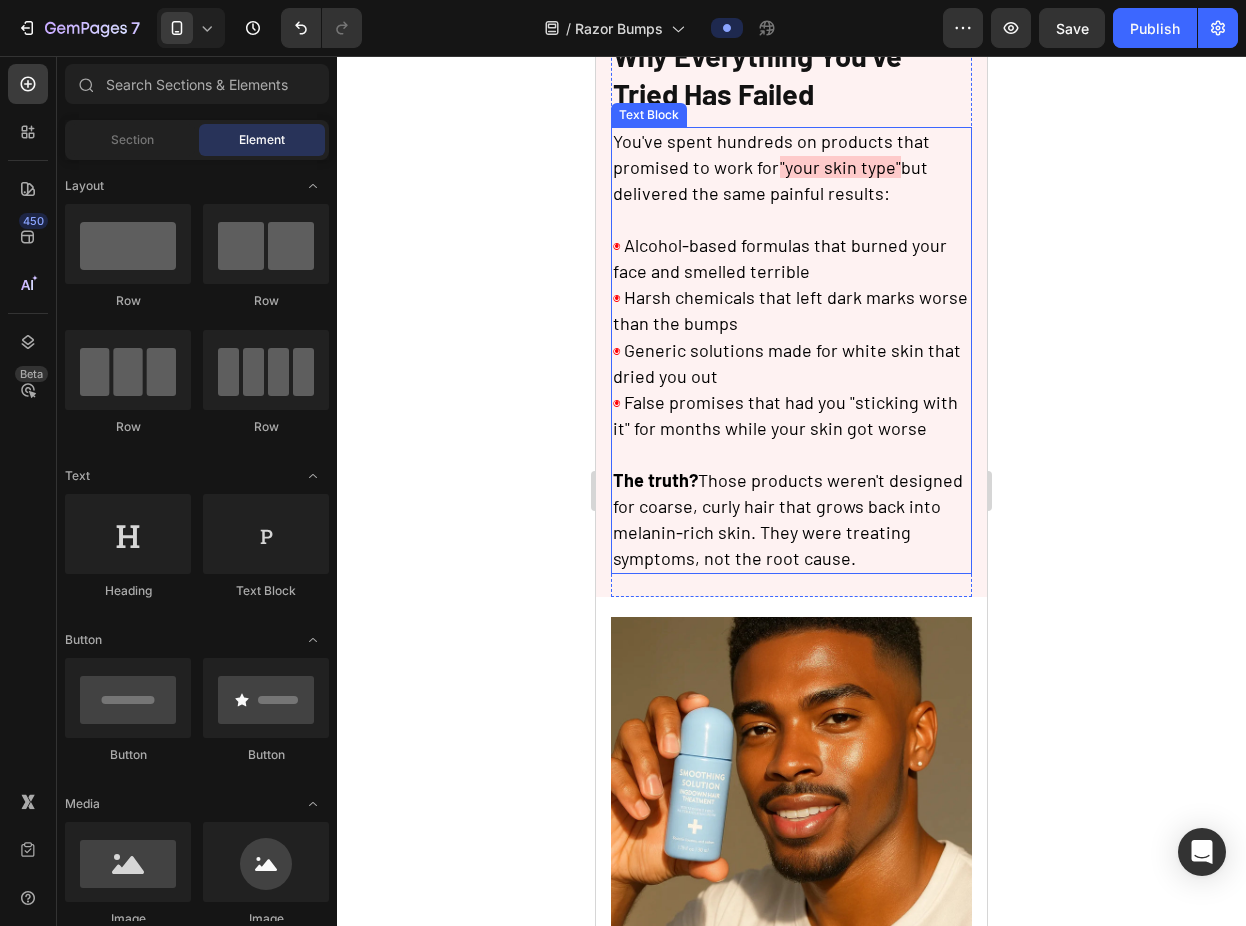 scroll, scrollTop: 973, scrollLeft: 0, axis: vertical 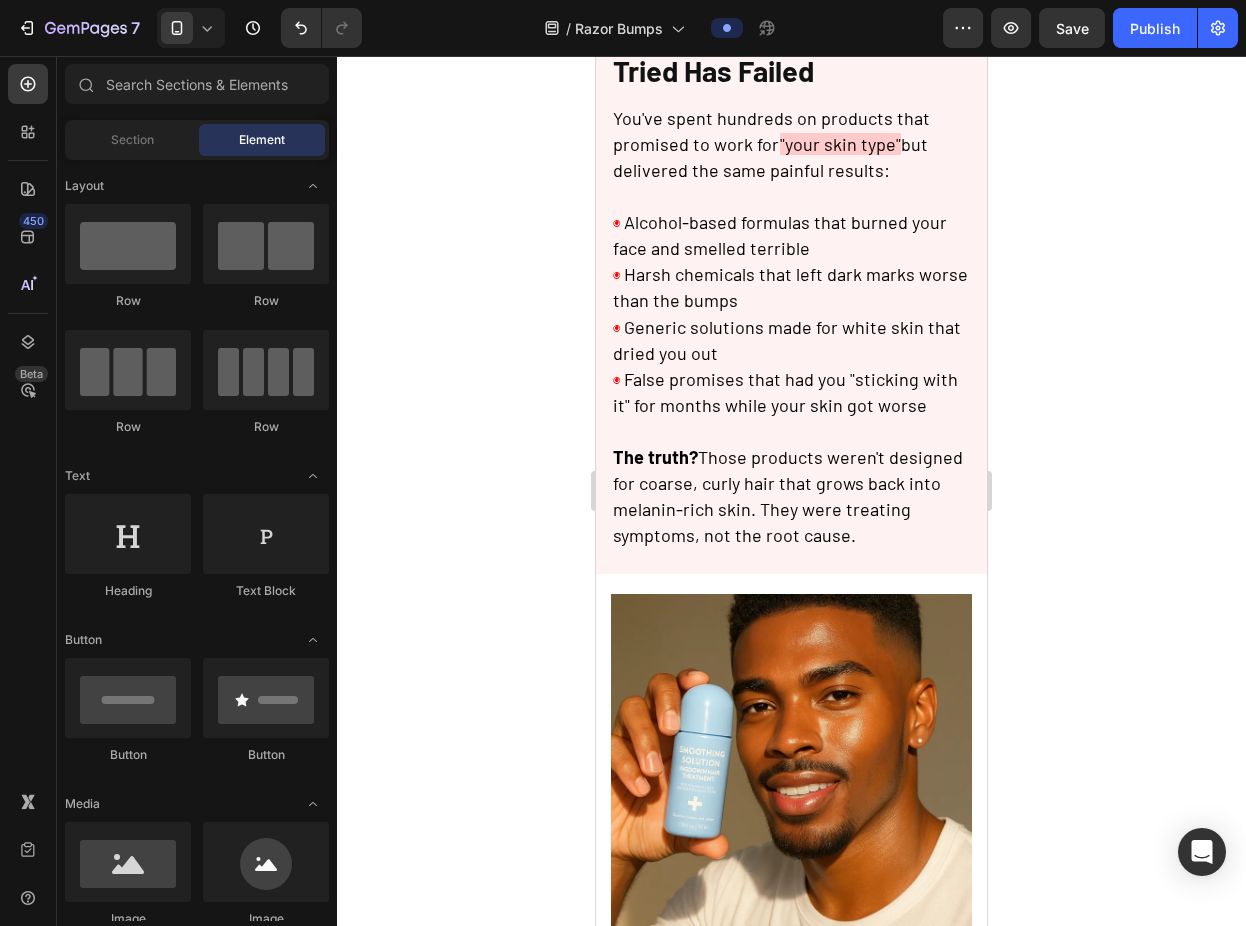 click on "Image ⁠⁠⁠⁠⁠⁠⁠ Why Everything You've Tried Has Failed Heading You've spent hundreds on products that promised to work for "your skin type" but delivered the same painful results: ◉ Alcohol-based formulas that burned your face and smelled terrible ◉ Harsh chemicals that left dark marks worse than the bumps ◉ Generic solutions made for white skin that dried you out ◉ False promises that had you "sticking with it" for months while your skin got worse The truth? Those products weren't designed for coarse, curly hair that grows back into melanin-rich skin. They were treating symptoms, not the root cause. Text Block Row Section 4 Image Unlock your full potential. Heading Experience what Rhóms can do for you Heading Rhóms gives you that same clean, even-toned look you want after hair removal — without the dark spots, marks, or endless concealer routine. Text Block Fast relief, visible change Spot-free skin, finally Button" at bounding box center [791, 951] 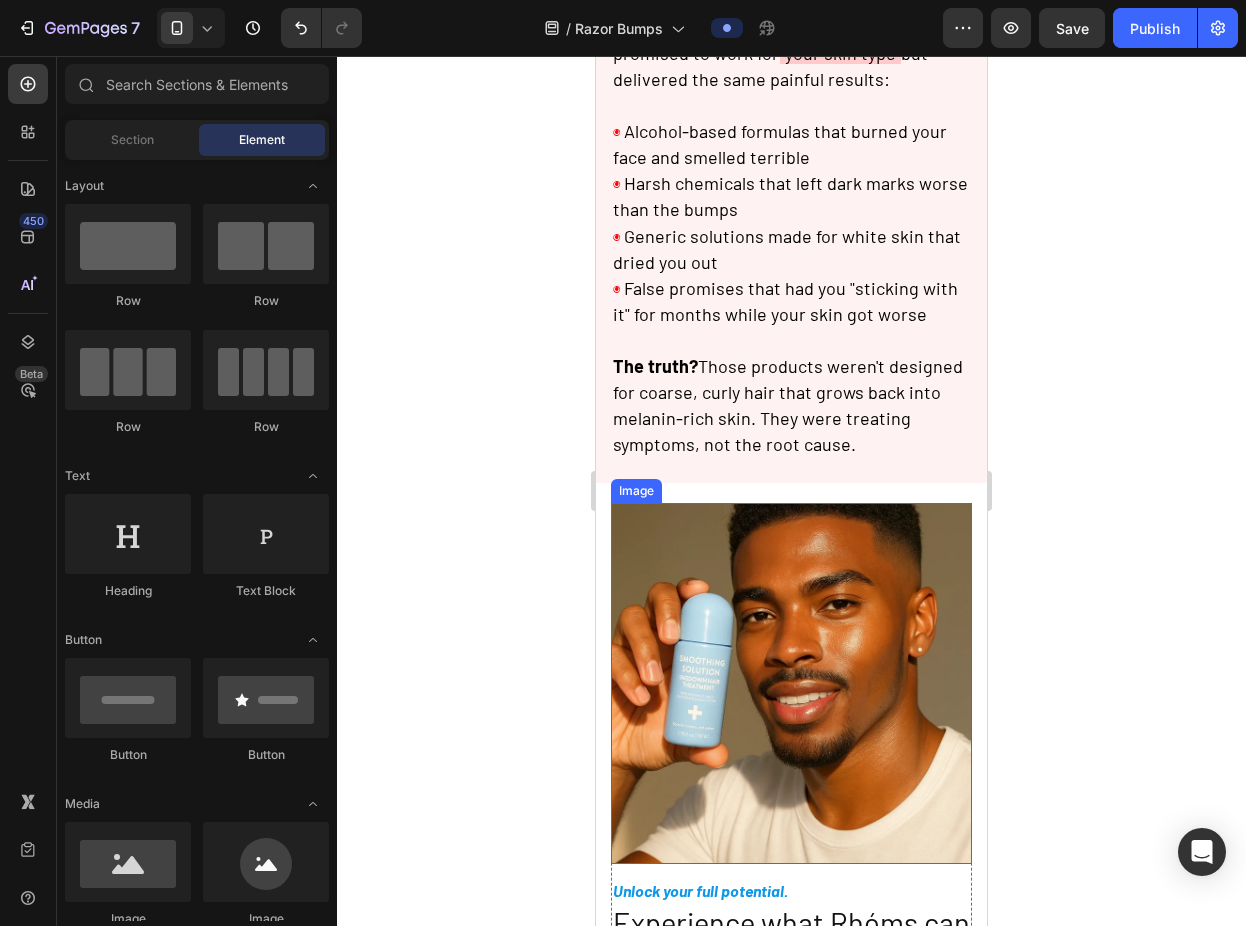 scroll, scrollTop: 1288, scrollLeft: 0, axis: vertical 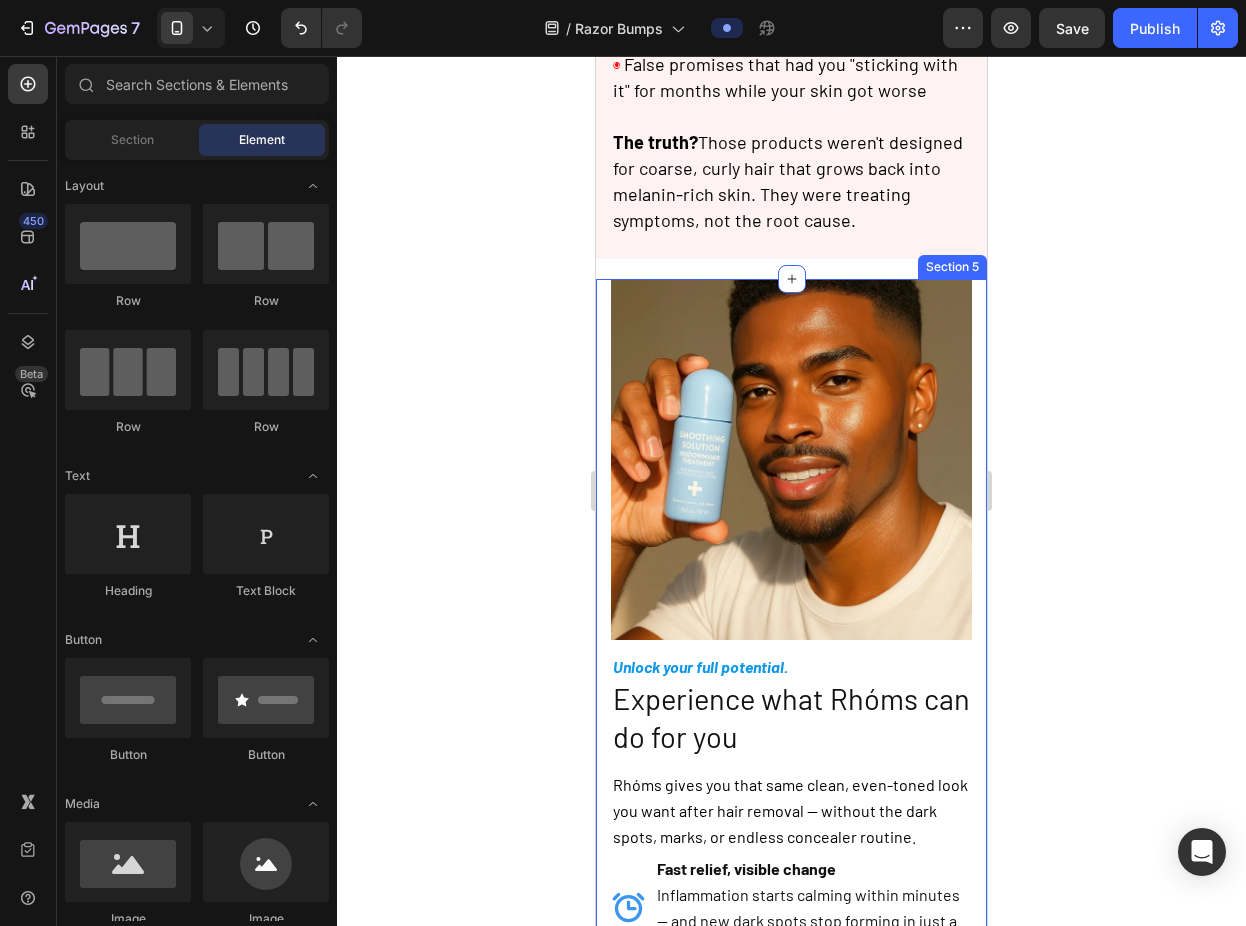 click on "Image Unlock your full potential. Heading Experience what Rhóms can do for you Heading Rhóms gives you that same clean, even-toned look you want after hair removal — without the dark spots, marks, or endless concealer routine. Text Block Fast relief, visible change Inflammation starts calming within minutes — and new dark spots stop forming in just a few days. Spot-free skin, finally Prevents hyperpigmentation before it starts by regulating melanin response during hair removal. Fresh, feminine formula No harsh alcohol burn or chemical smell — just a subtle, pleasant scent you'll actually enjoy. Cool & soothing roll-on Applies clean, absorbs fast, and leaves no mess behind. Works perfectly under makeup. Dermatologist-backed protection Created by experts who understand melanin-rich skin and the root causes of dark spots — not just the symptoms. Item List Try Rhóms today Button Row Icon Text Block Row" at bounding box center [791, 948] 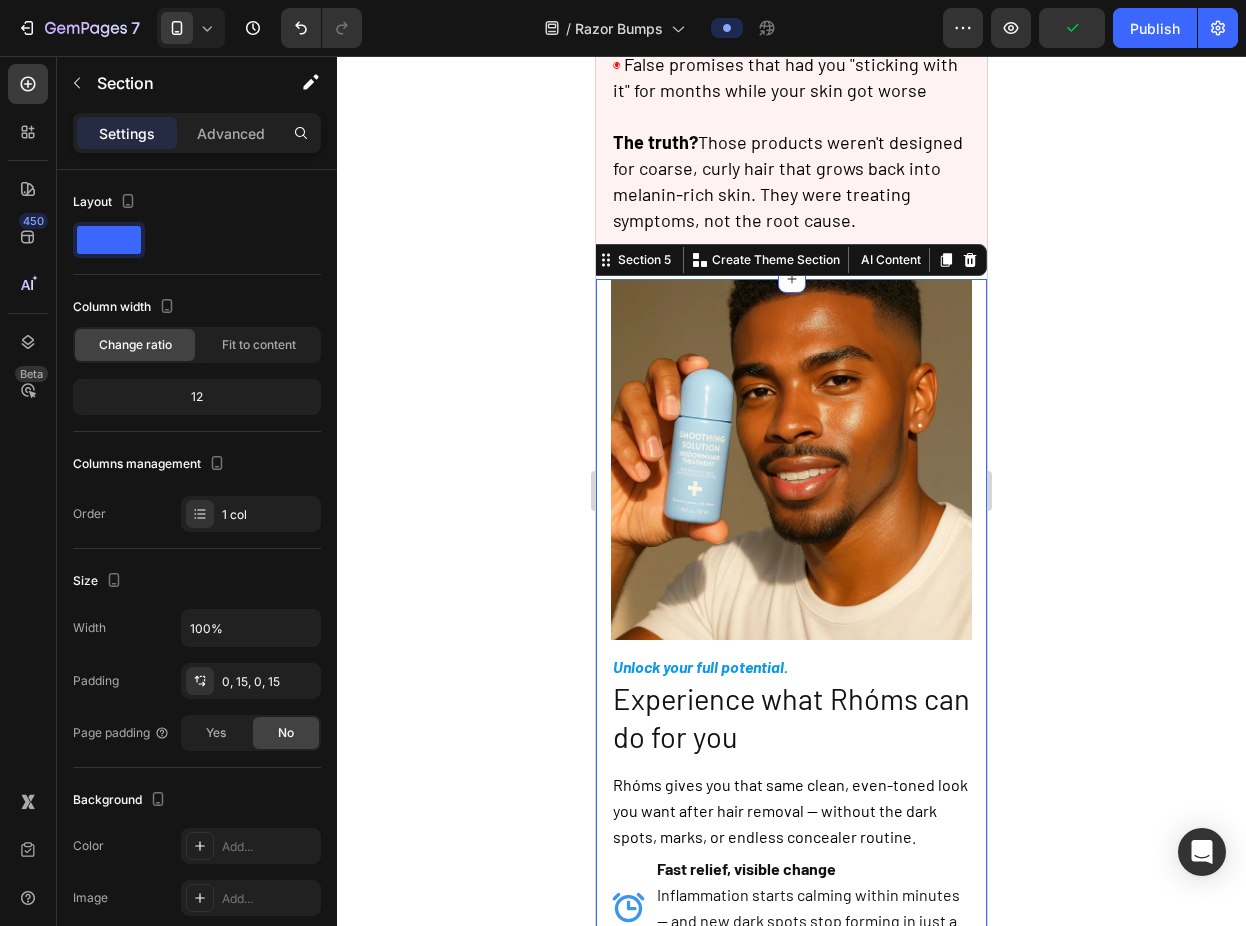 click 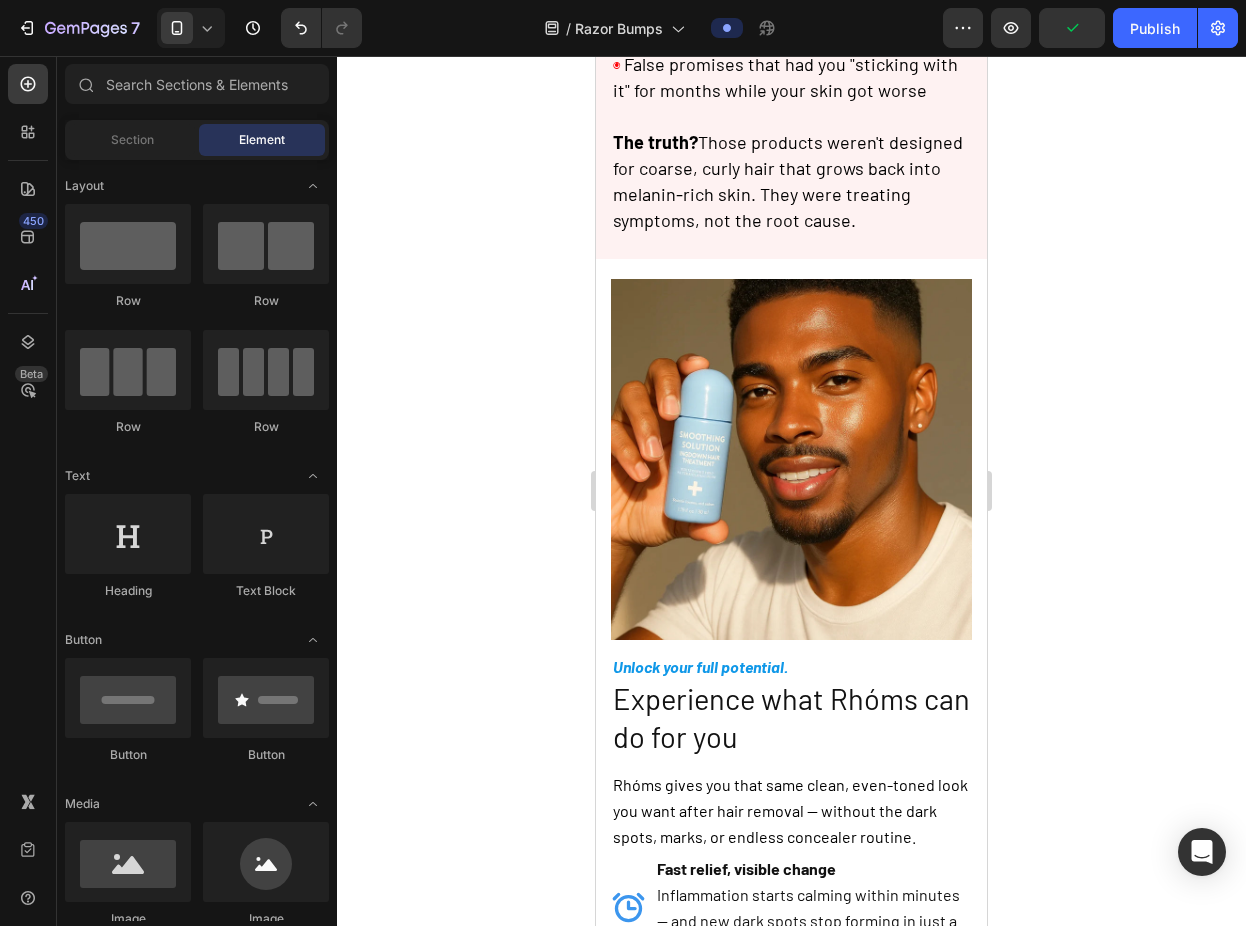 click on "Image ⁠⁠⁠⁠⁠⁠⁠ Why Everything You've Tried Has Failed Heading You've spent hundreds on products that promised to work for "your skin type" but delivered the same painful results: ◉ Alcohol-based formulas that burned your face and smelled terrible ◉ Harsh chemicals that left dark marks worse than the bumps ◉ Generic solutions made for white skin that dried you out ◉ False promises that had you "sticking with it" for months while your skin got worse The truth? Those products weren't designed for coarse, curly hair that grows back into melanin-rich skin. They were treating symptoms, not the root cause. Text Block Row Section 4 Image Unlock your full potential. Heading Experience what Rhóms can do for you Heading Rhóms gives you that same clean, even-toned look you want after hair removal — without the dark spots, marks, or endless concealer routine. Text Block Fast relief, visible change Spot-free skin, finally Button" at bounding box center [791, 636] 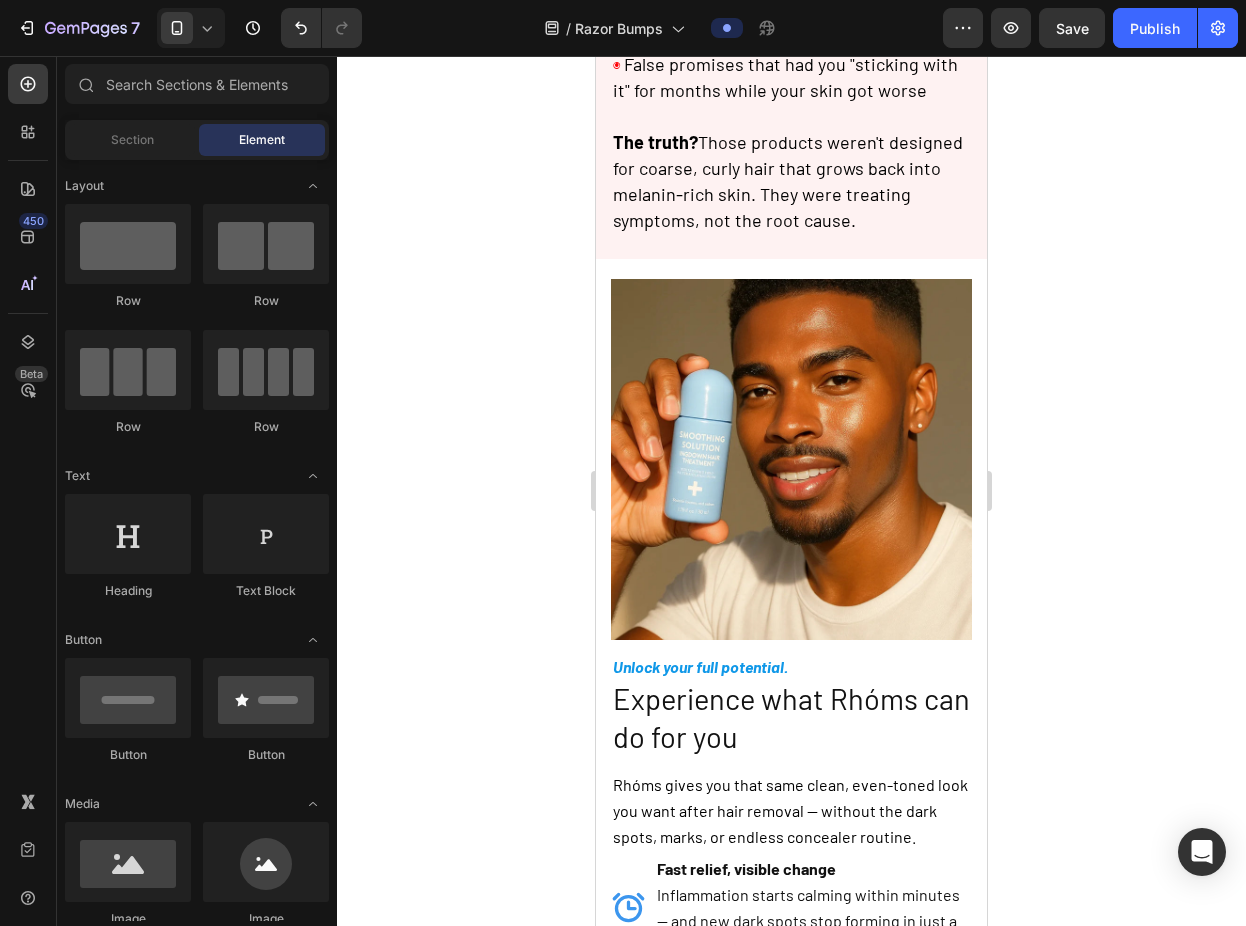 click 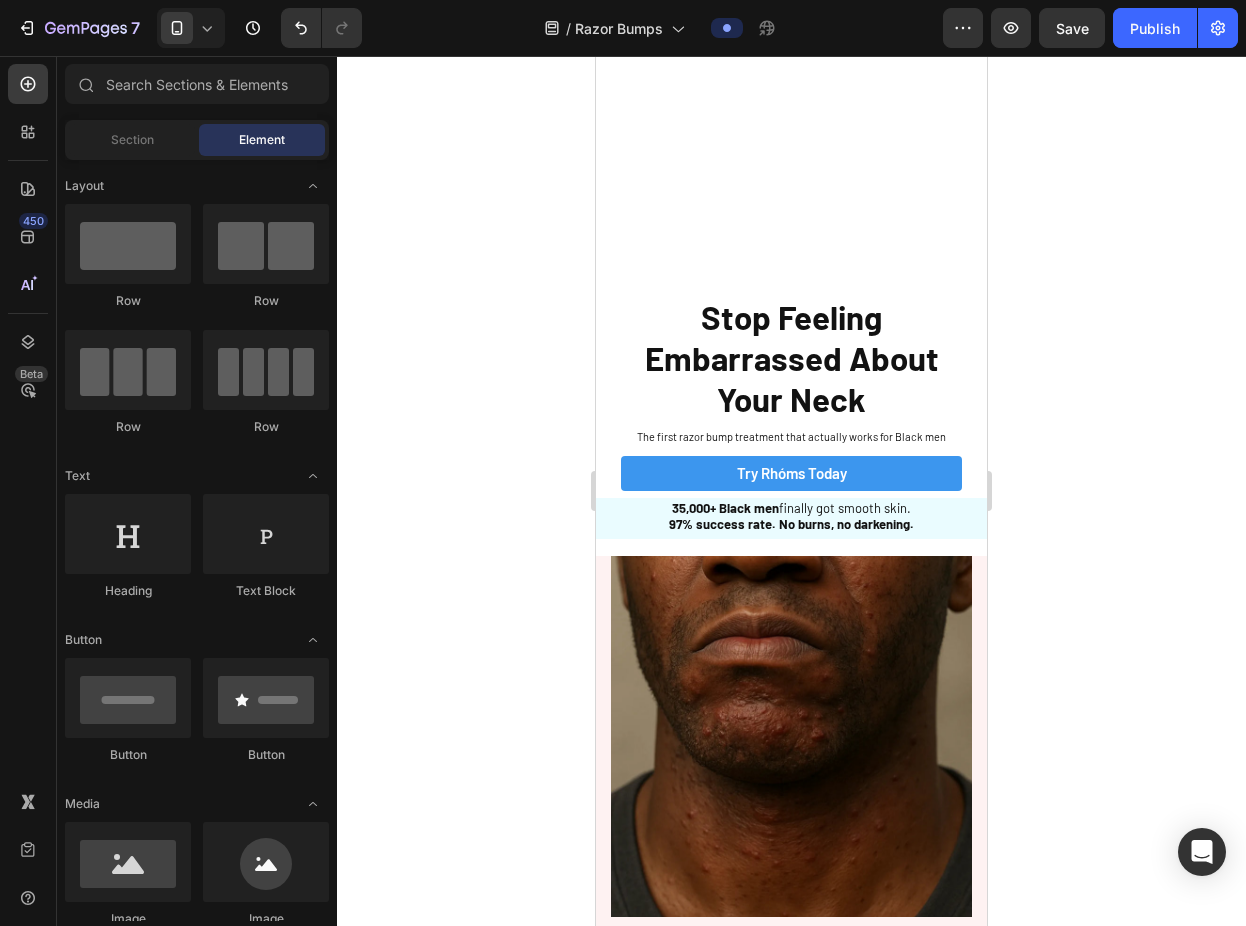 scroll, scrollTop: 47, scrollLeft: 0, axis: vertical 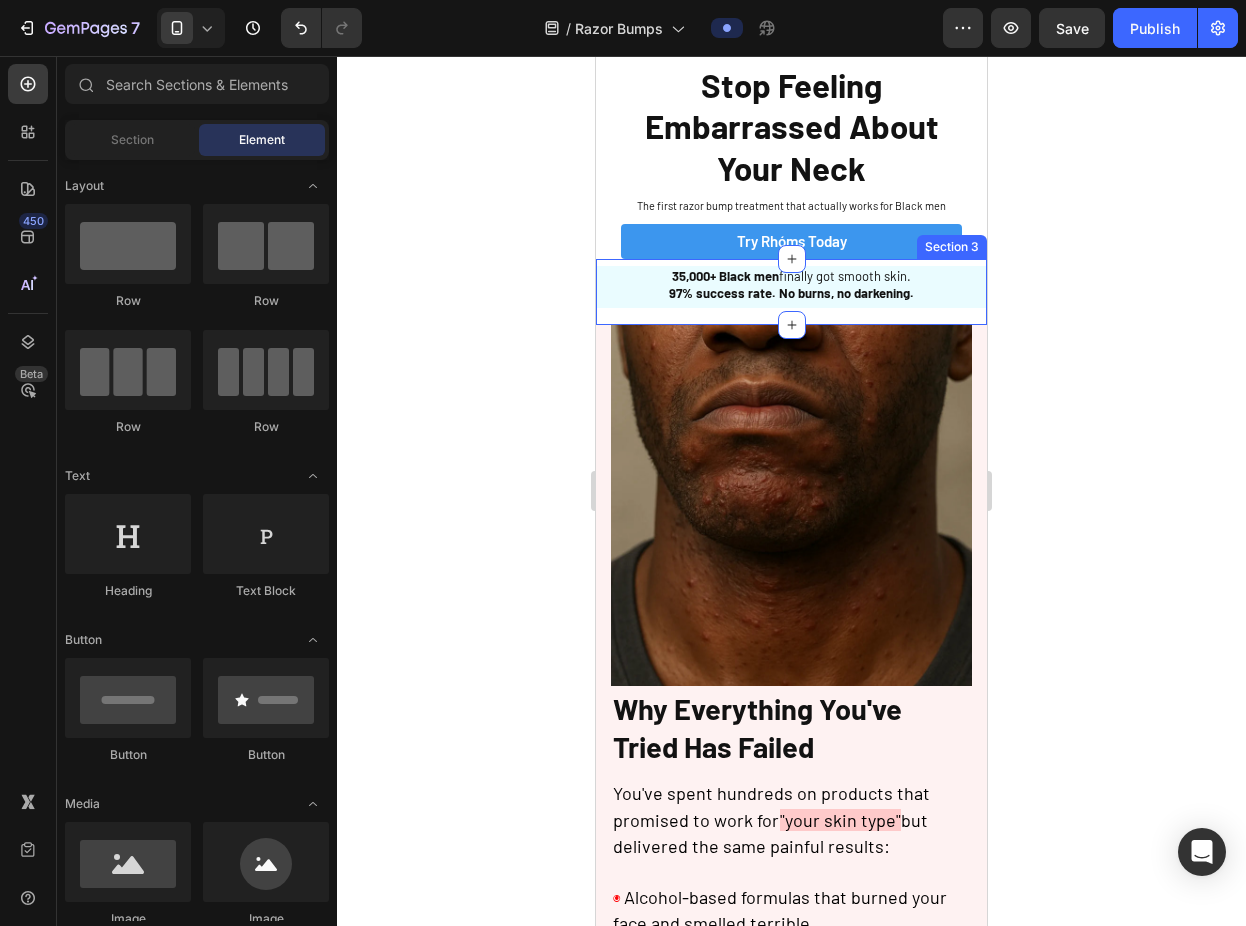 click on "35,000+ Black men  finally got smooth skin. 97% success rate. No burns, no darkening. Text Block Sleepy Text Block Row Section 3" at bounding box center (791, 292) 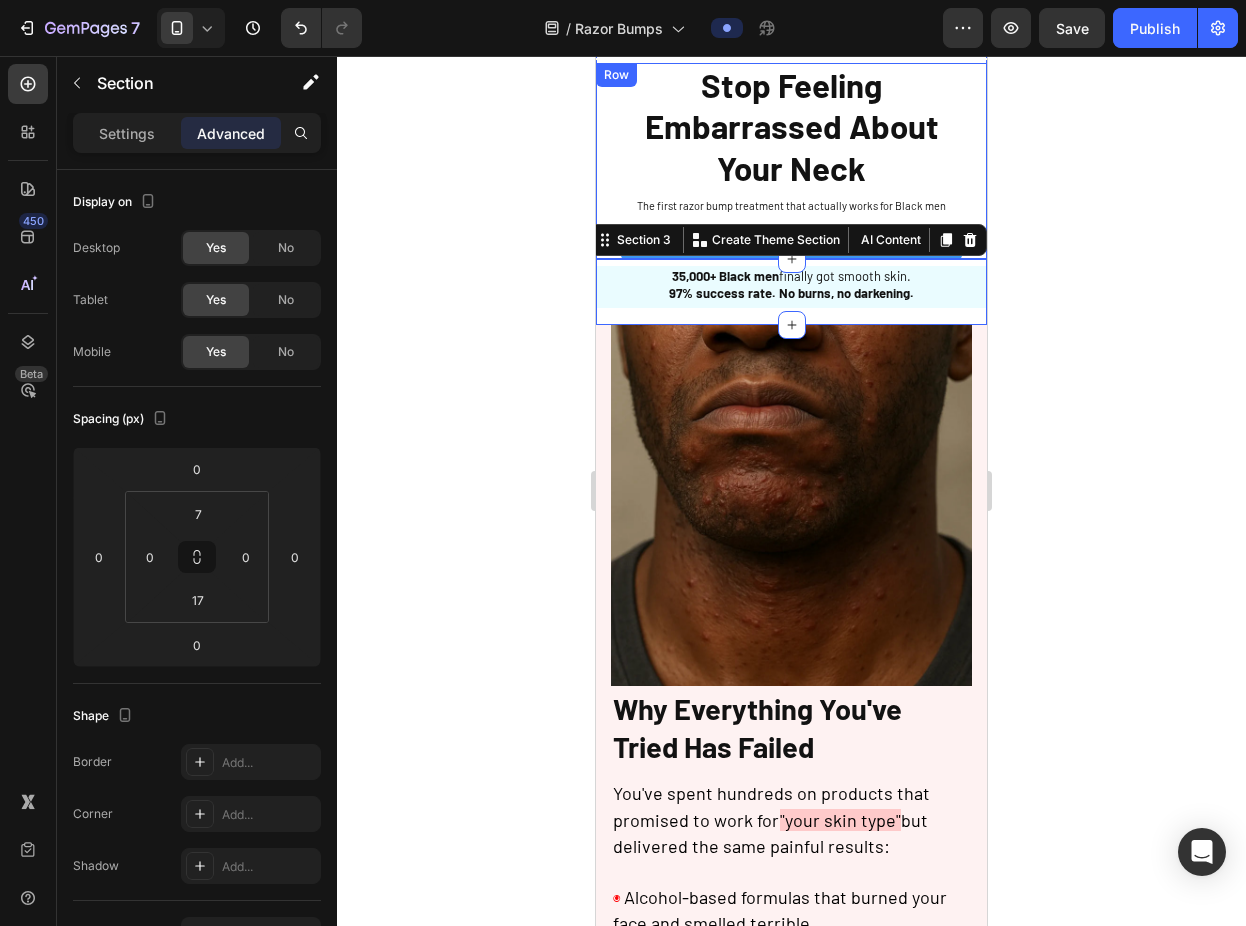 click on "Stop Feeling Embarrassed About Your Neck Heading The first razor bump treatment that actually works for Black men Text Block Try Rhóms today Button Sleepy Text Block Row" at bounding box center (791, 161) 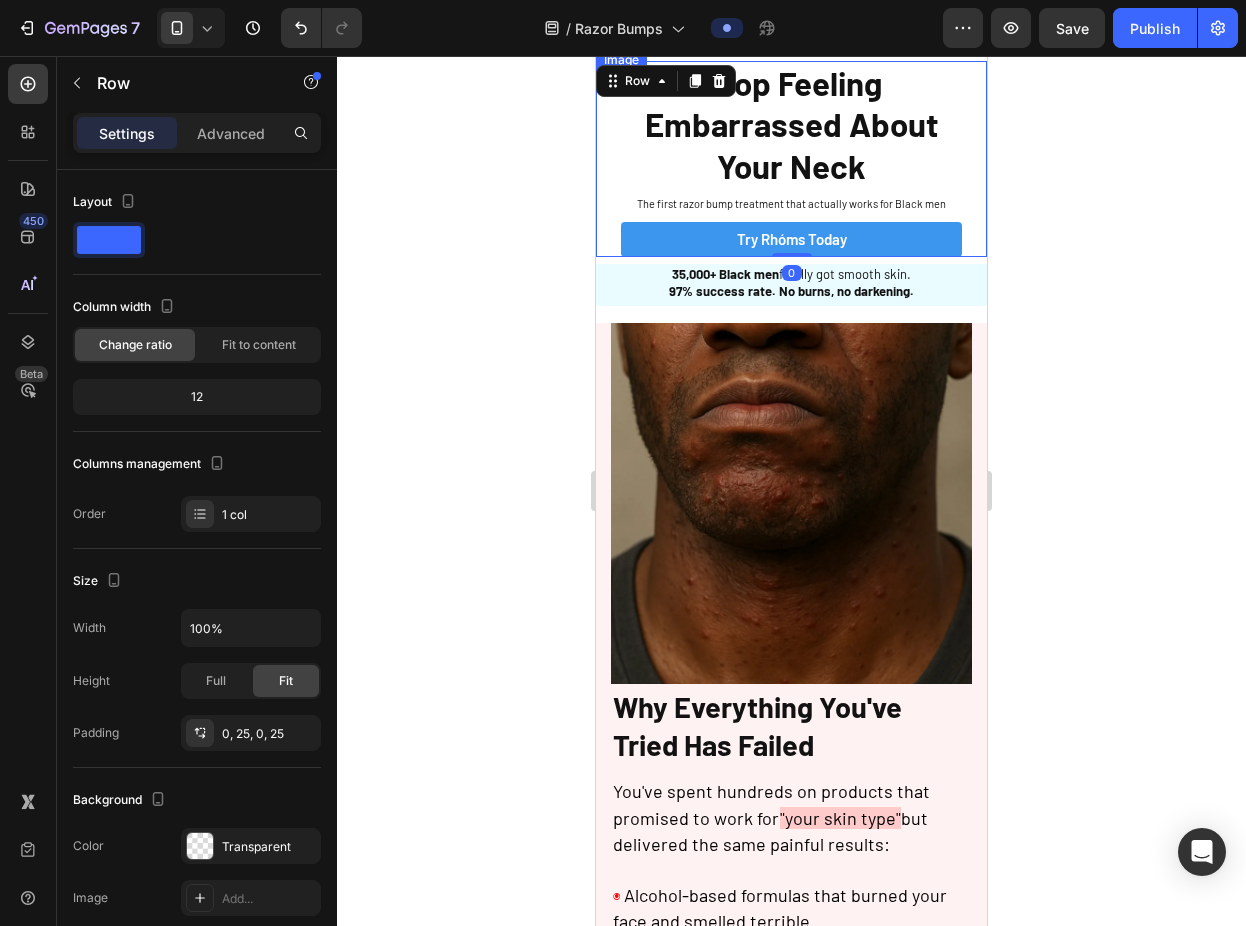 scroll, scrollTop: 57, scrollLeft: 0, axis: vertical 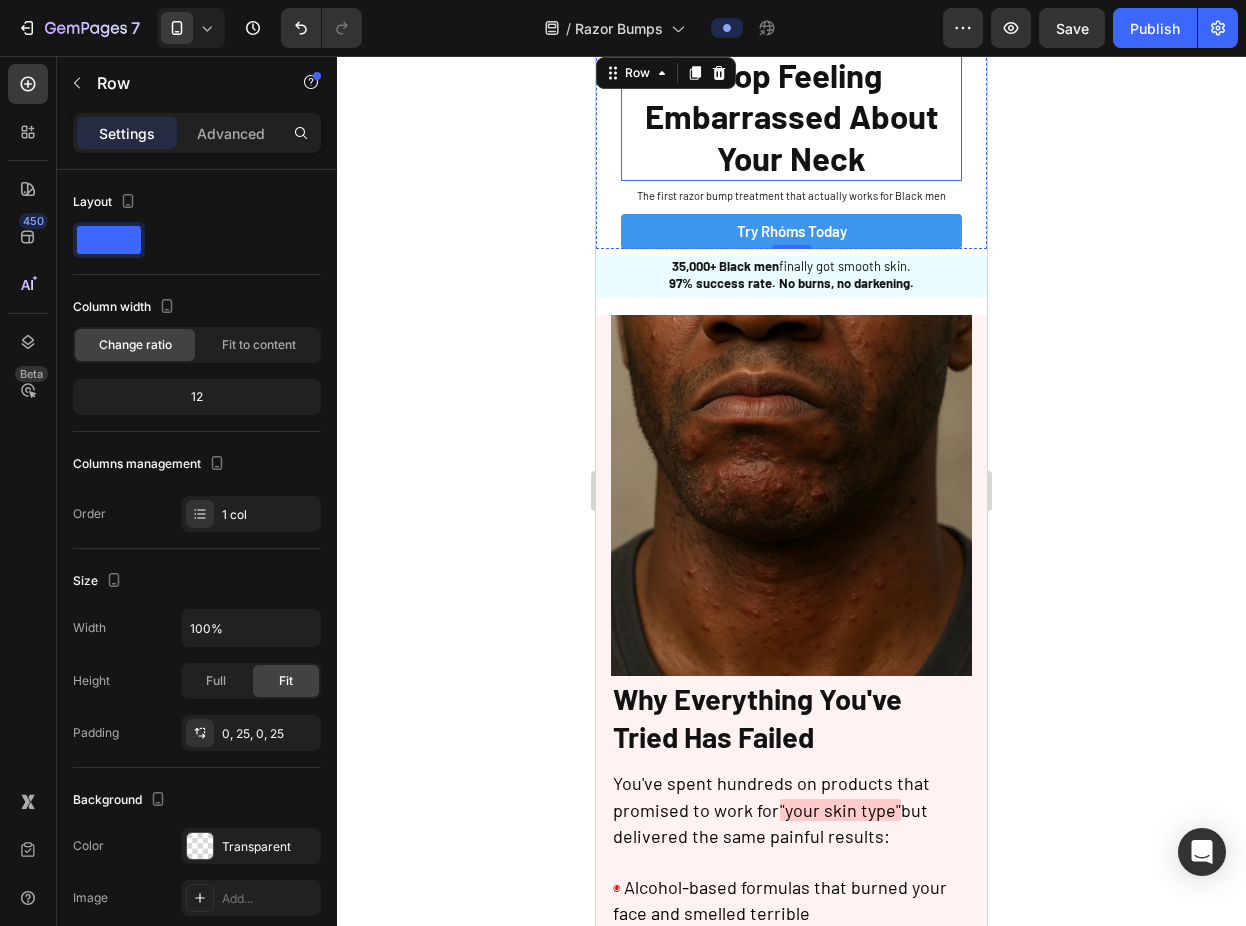 click on "Stop Feeling Embarrassed About Your Neck Heading The first razor bump treatment that actually works for Black men Text Block Try Rhóms today Button Sleepy Text Block Row 0 Section 2" at bounding box center [791, 144] 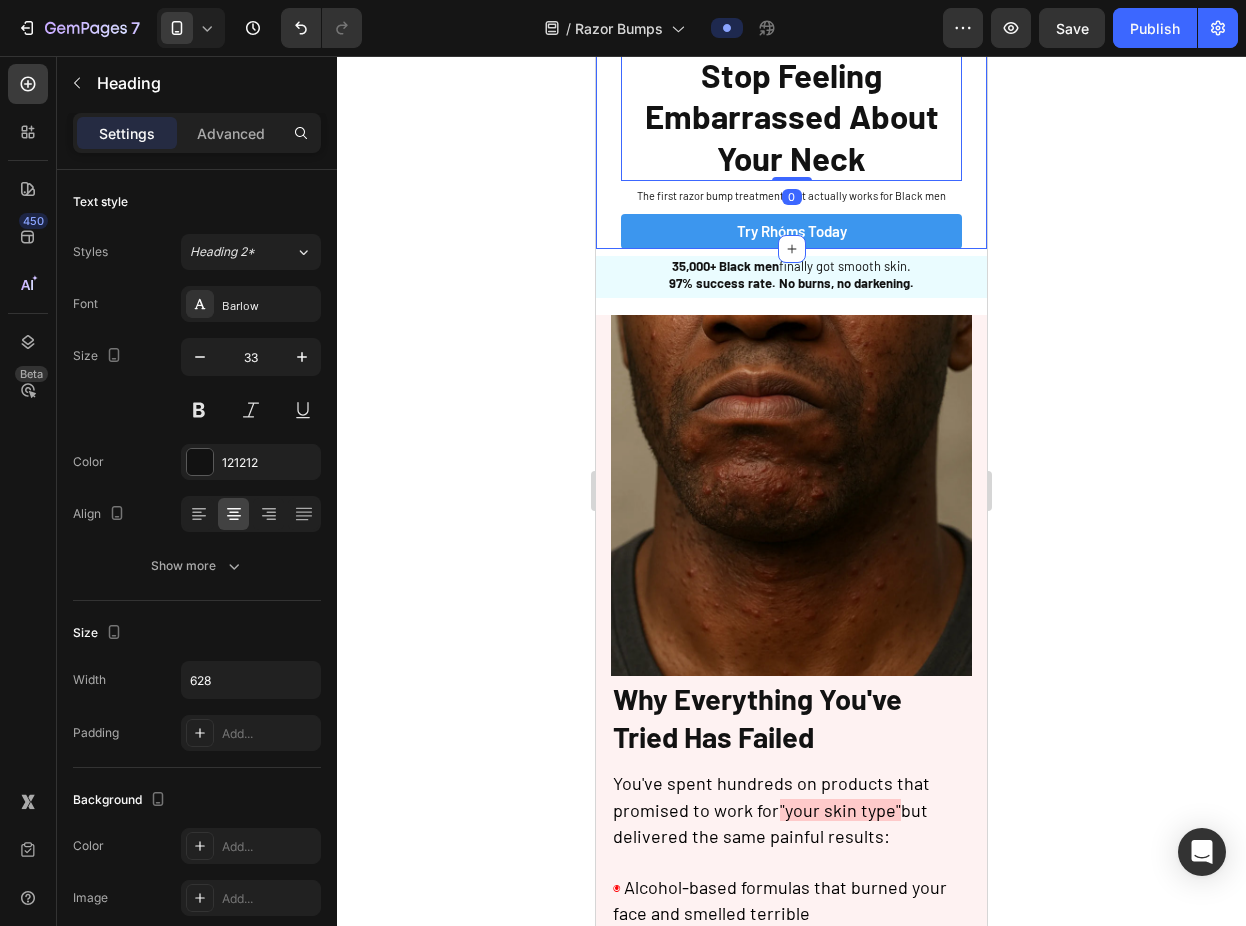 click on "Stop Feeling Embarrassed About Your Neck Heading 0 The first razor bump treatment that actually works for Black men Text Block Try Rhóms today Button Sleepy Text Block Row Section 2" at bounding box center [791, 144] 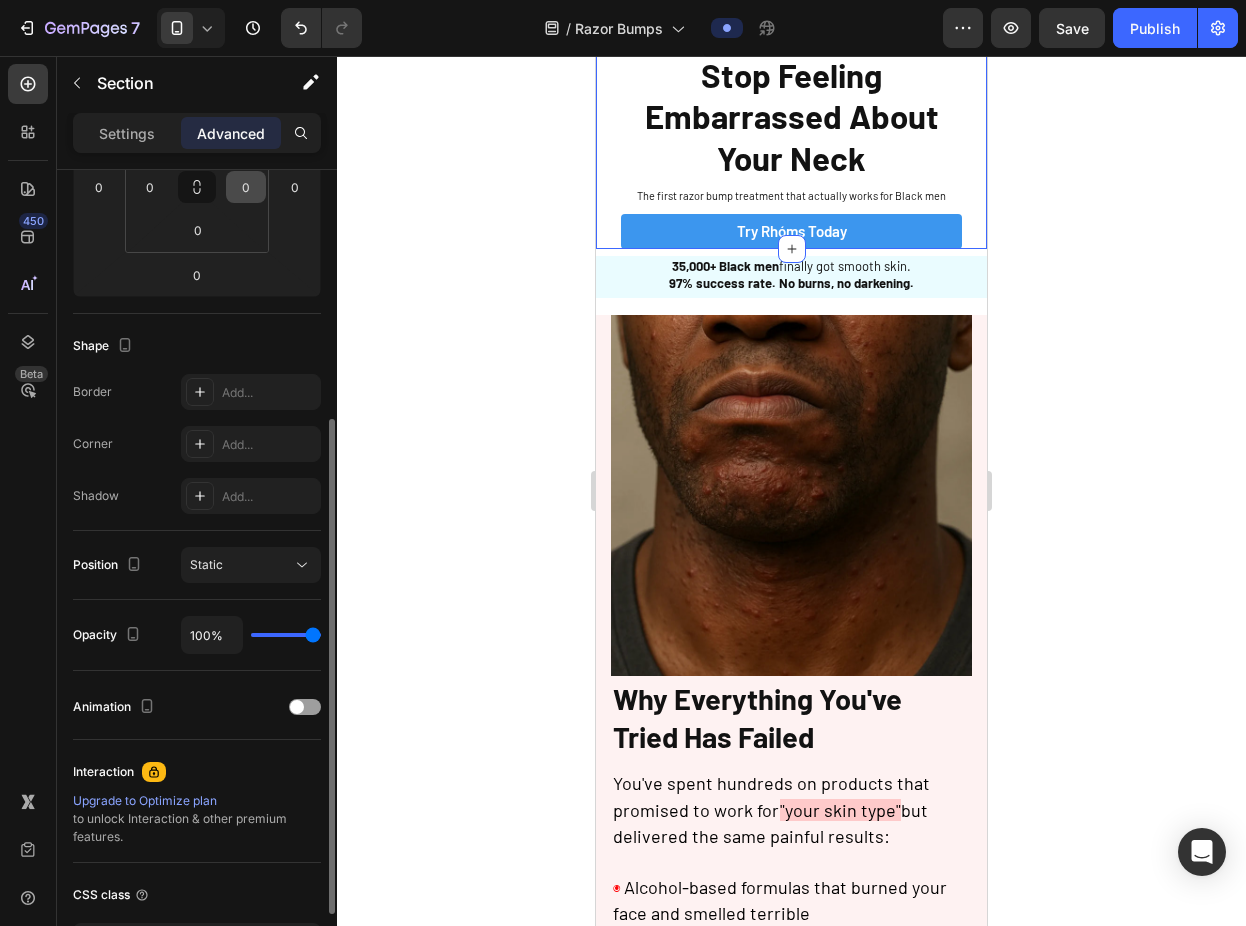 scroll, scrollTop: 483, scrollLeft: 0, axis: vertical 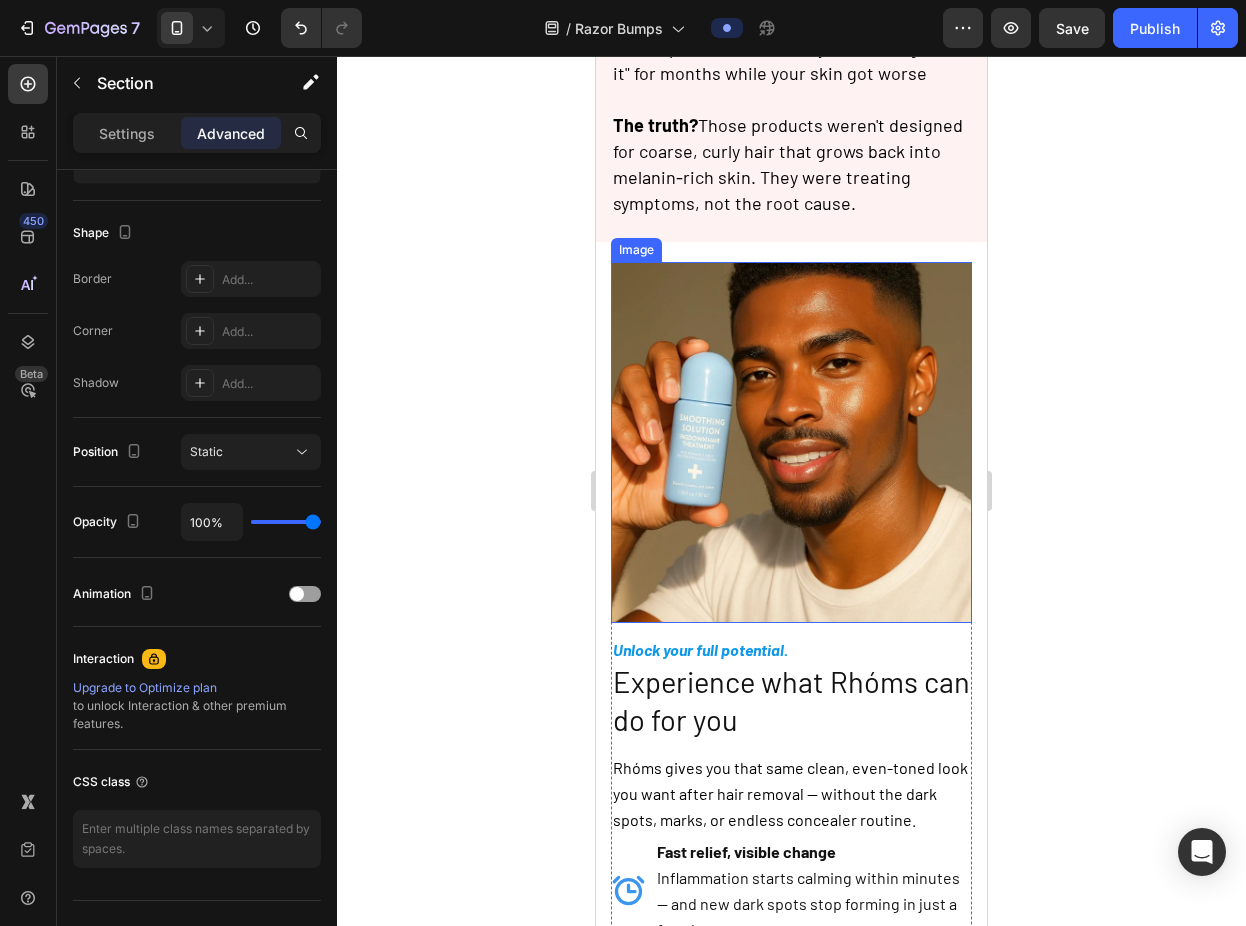 click at bounding box center (791, 442) 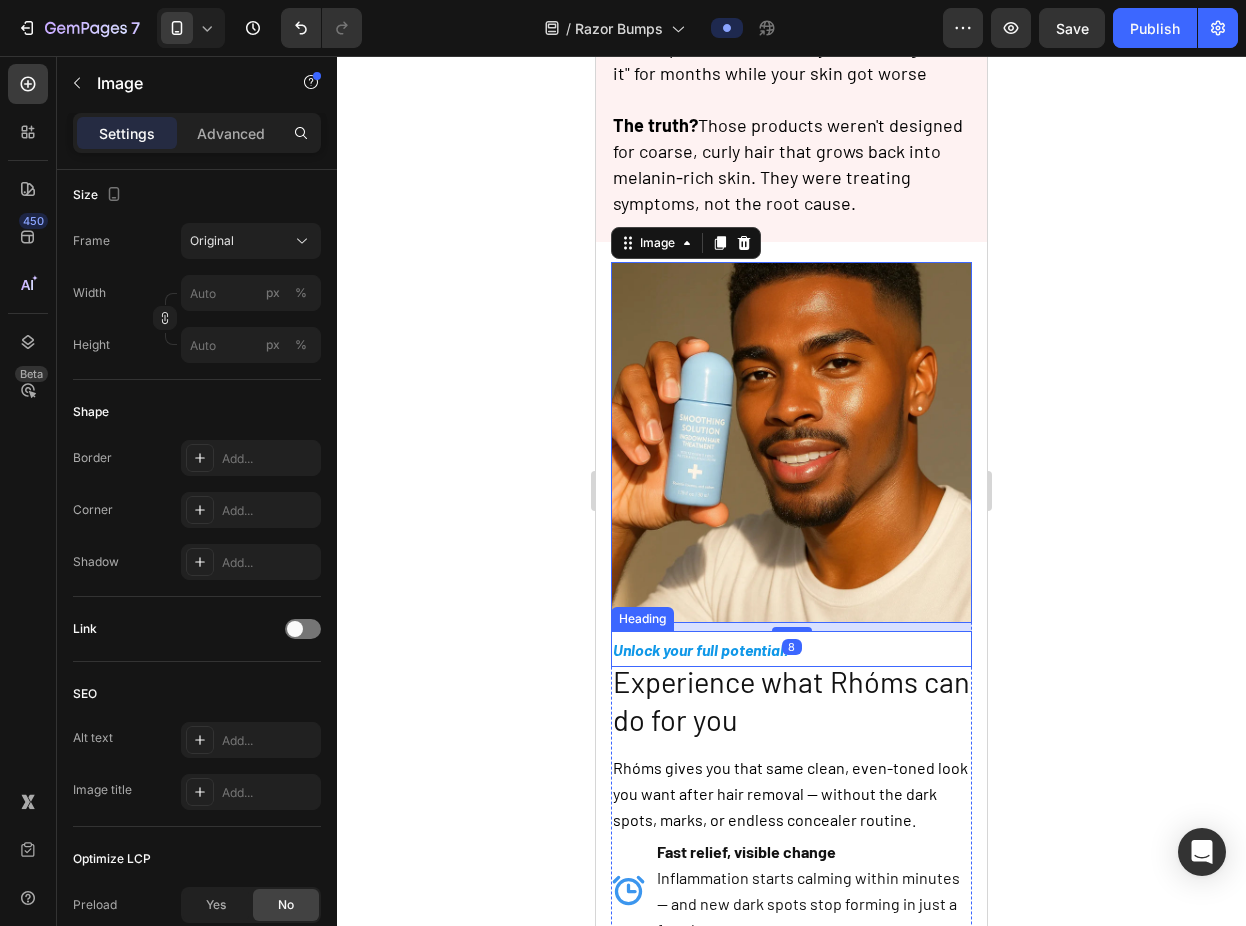 scroll, scrollTop: 0, scrollLeft: 0, axis: both 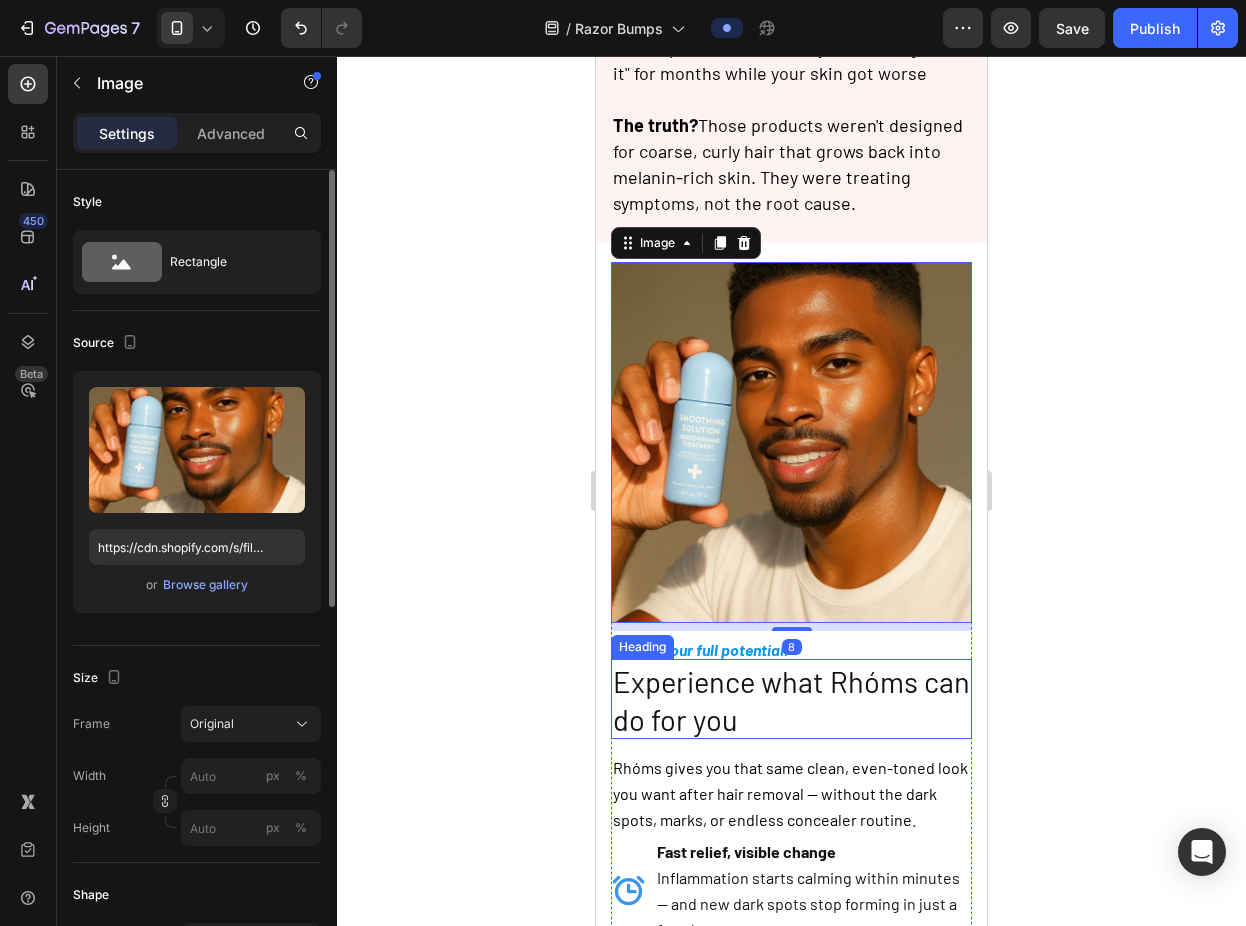 click on "Experience what Rhóms can do for you" at bounding box center [791, 700] 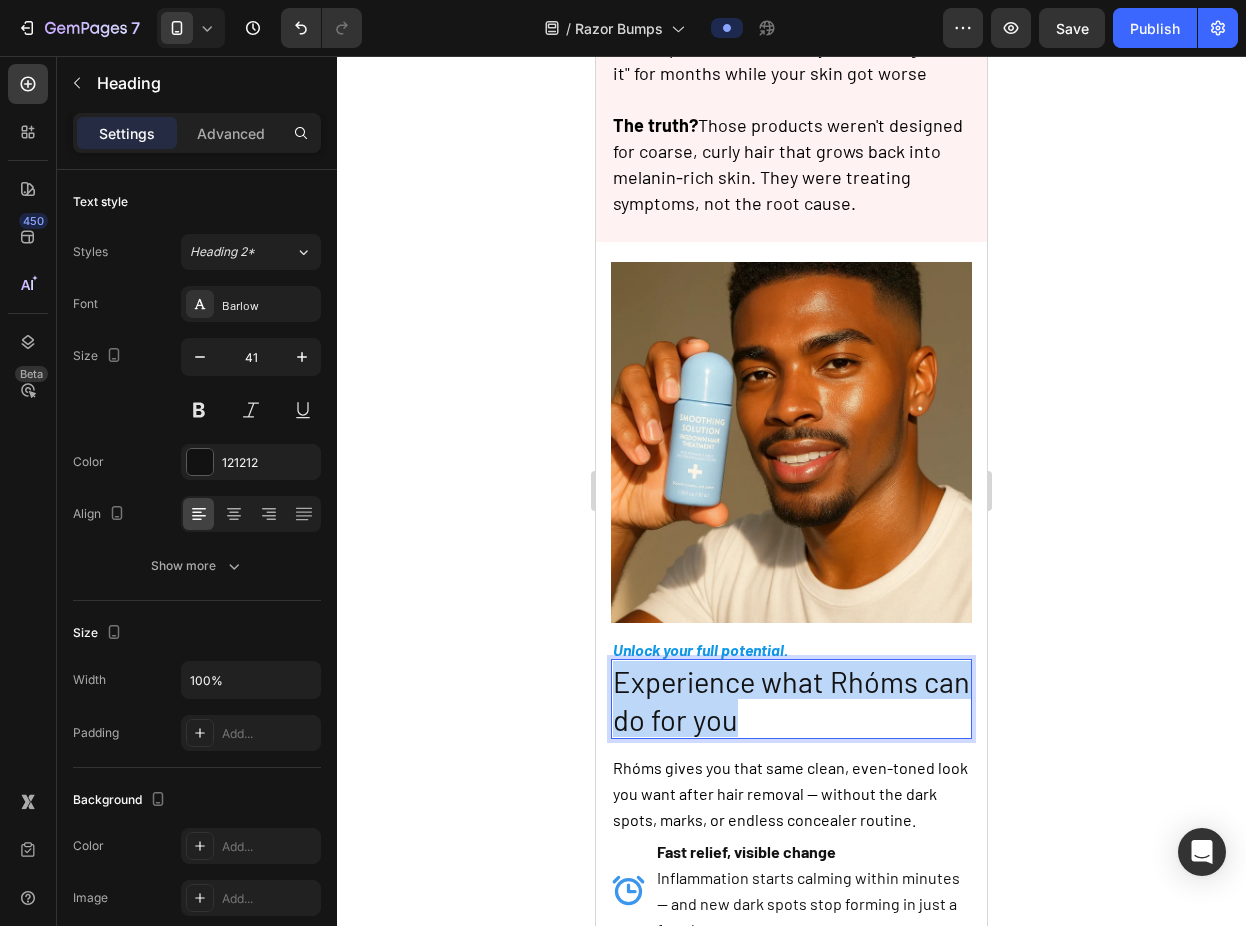 click on "Experience what Rhóms can do for you" at bounding box center [791, 700] 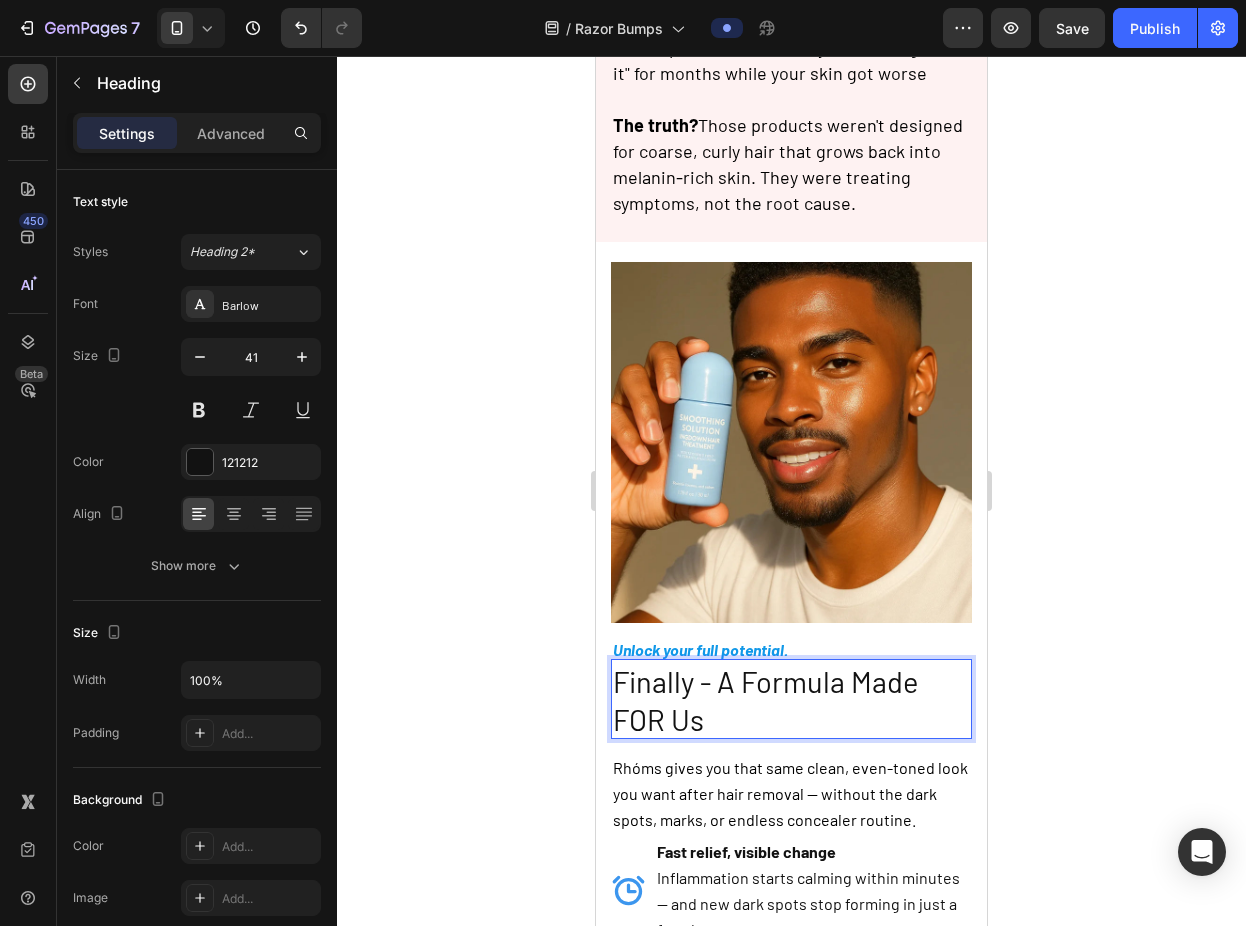 click on "Finally - A Formula Made FOR Us" at bounding box center (765, 700) 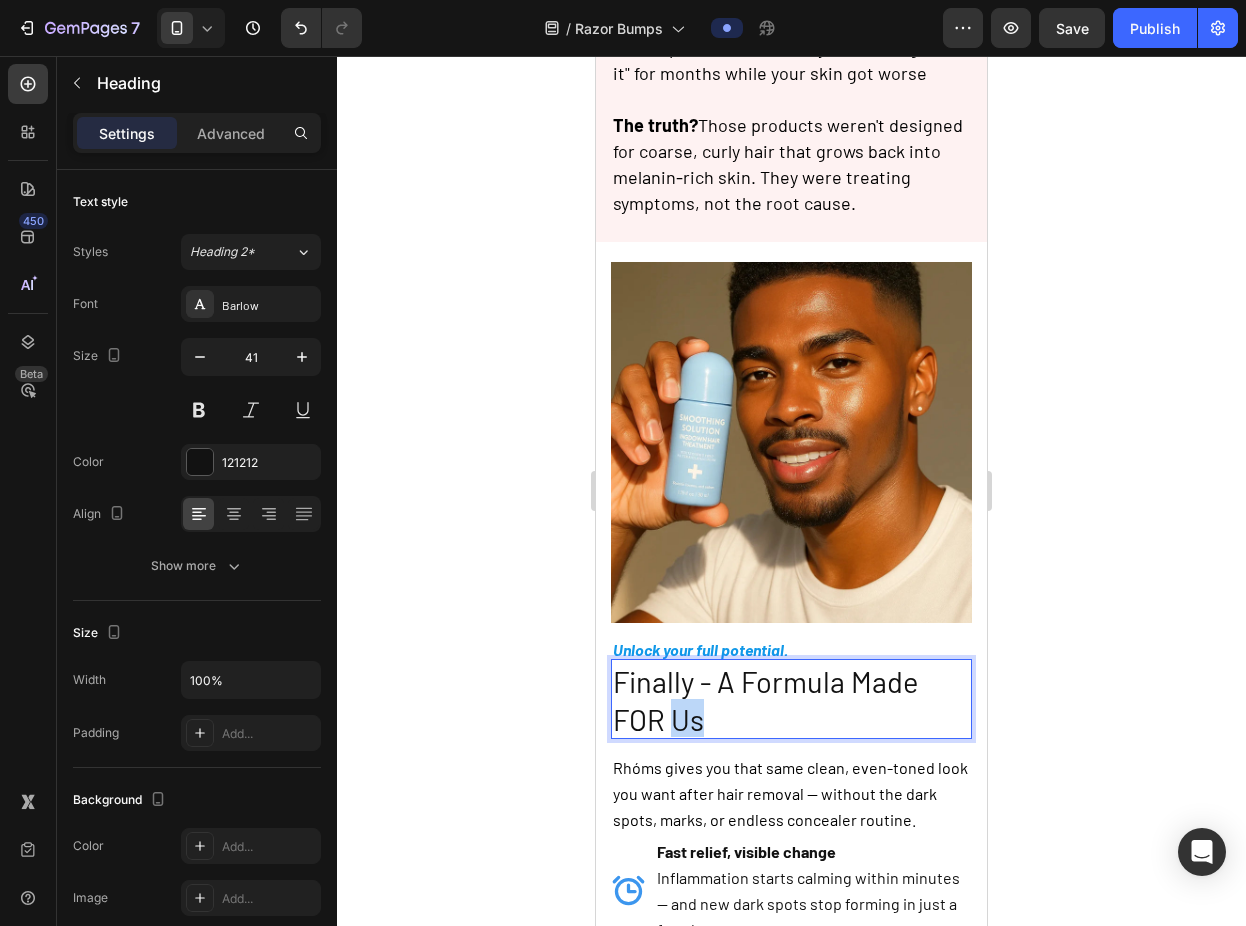 click on "Finally - A Formula Made FOR Us" at bounding box center [765, 700] 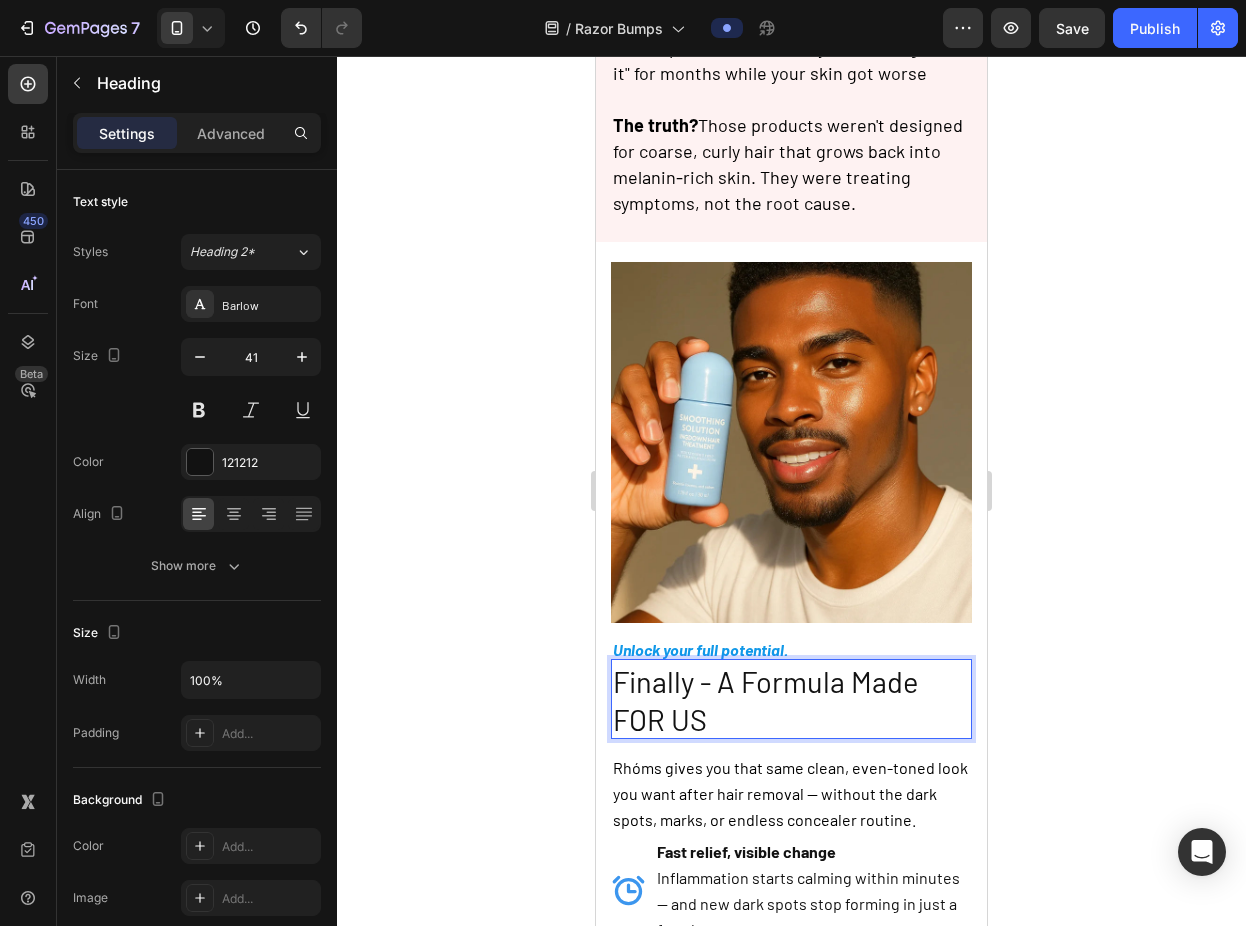 click 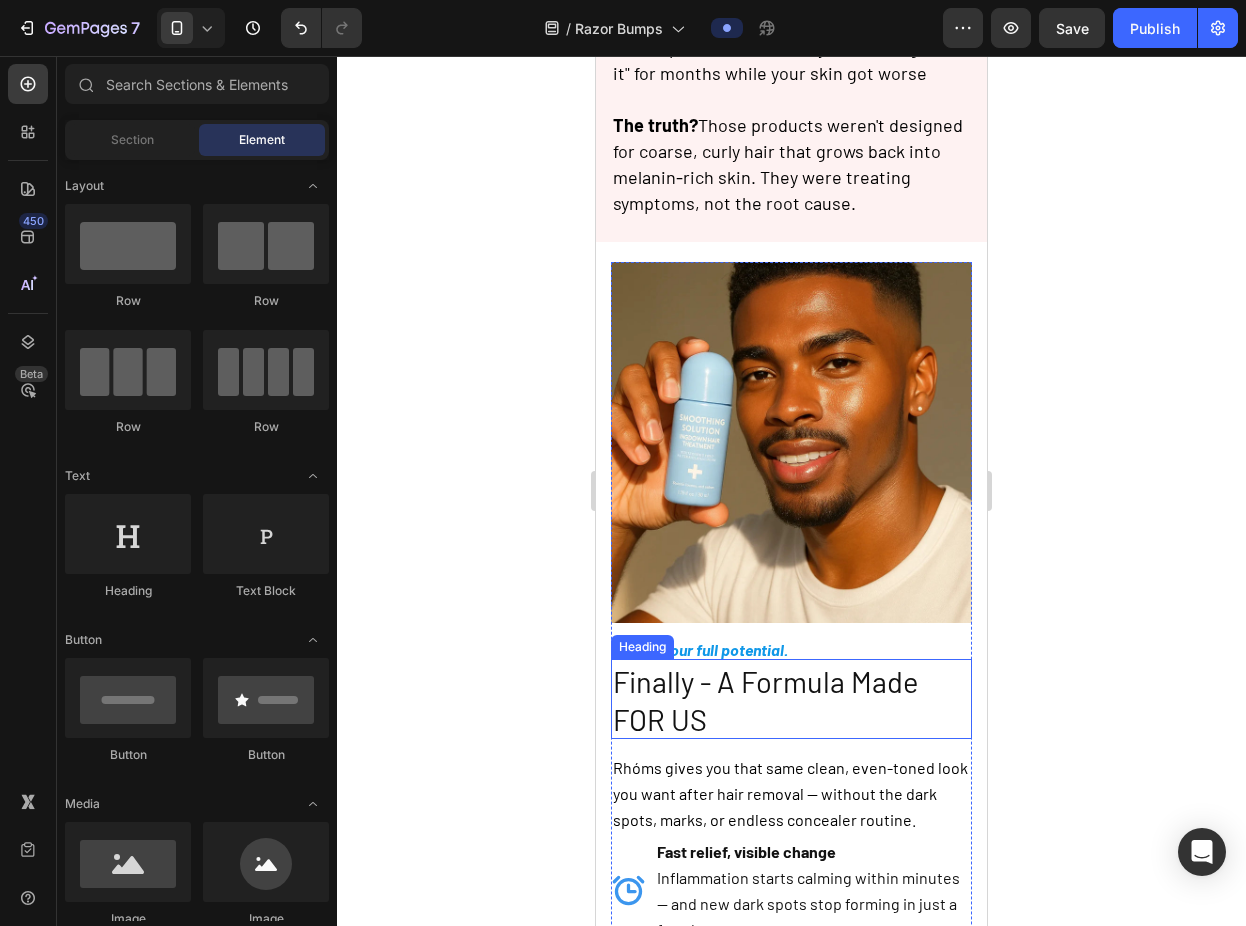 click on "Finally - A Formula Made FOR US" at bounding box center (765, 700) 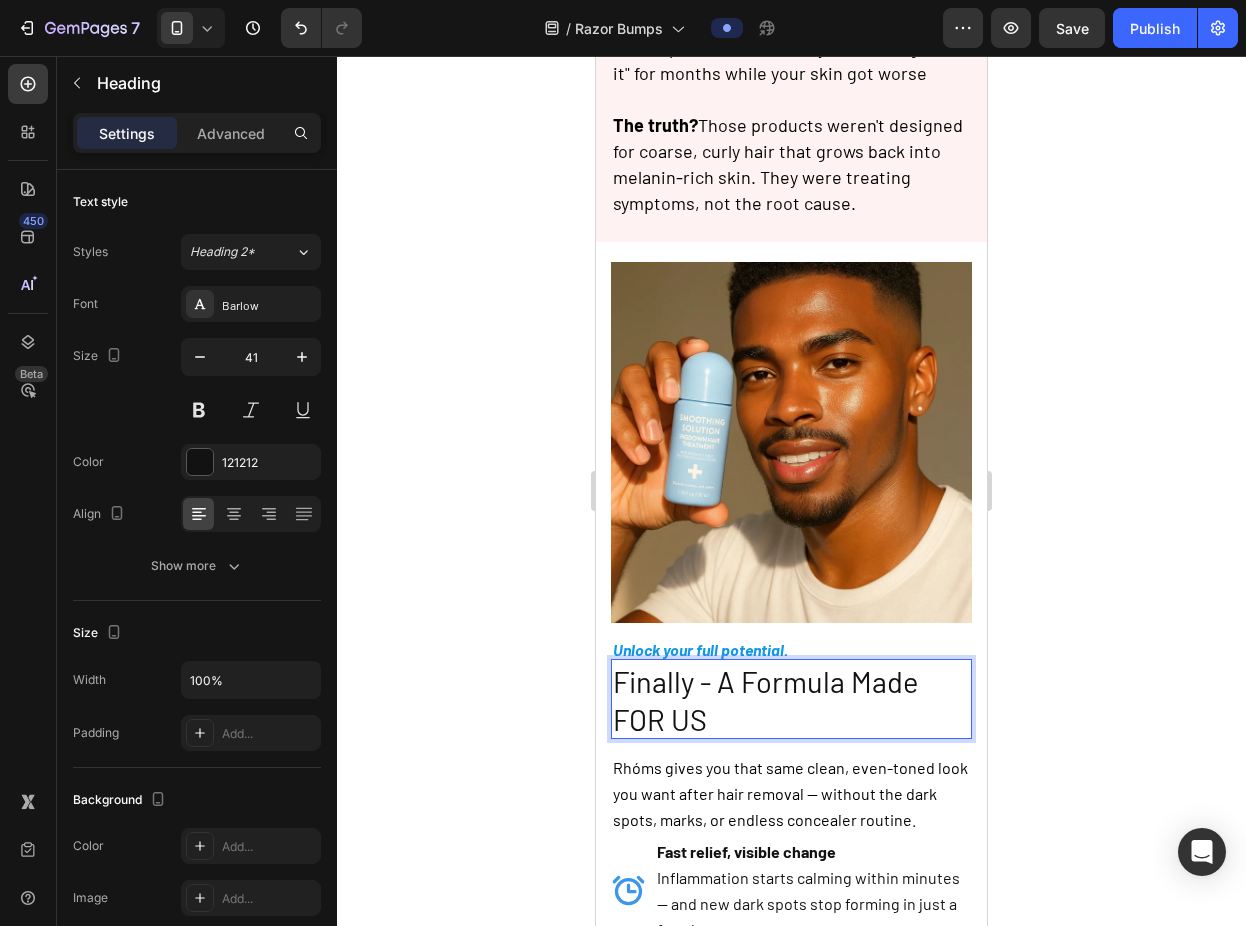 click on "Finally - A Formula Made FOR US" at bounding box center (765, 700) 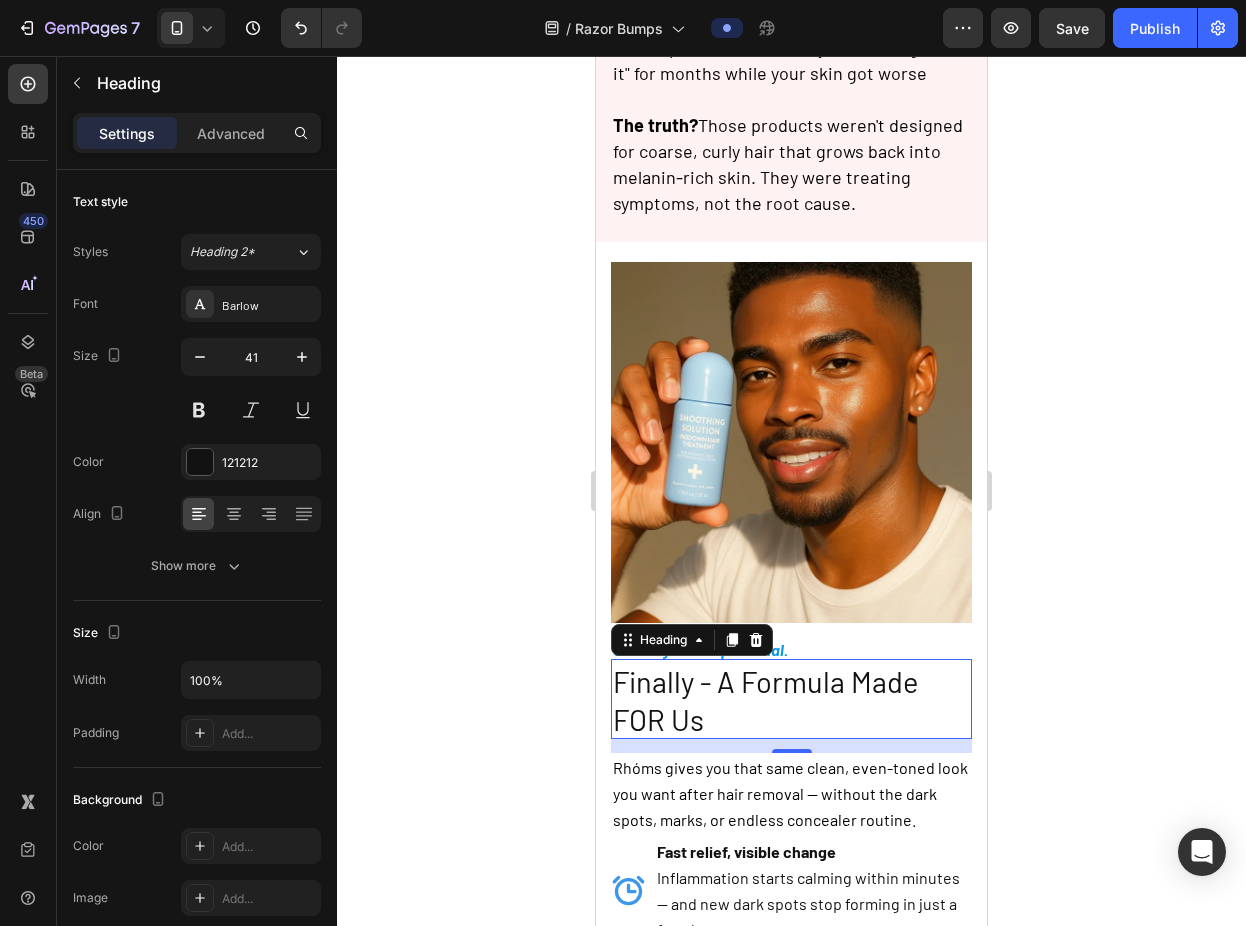 click 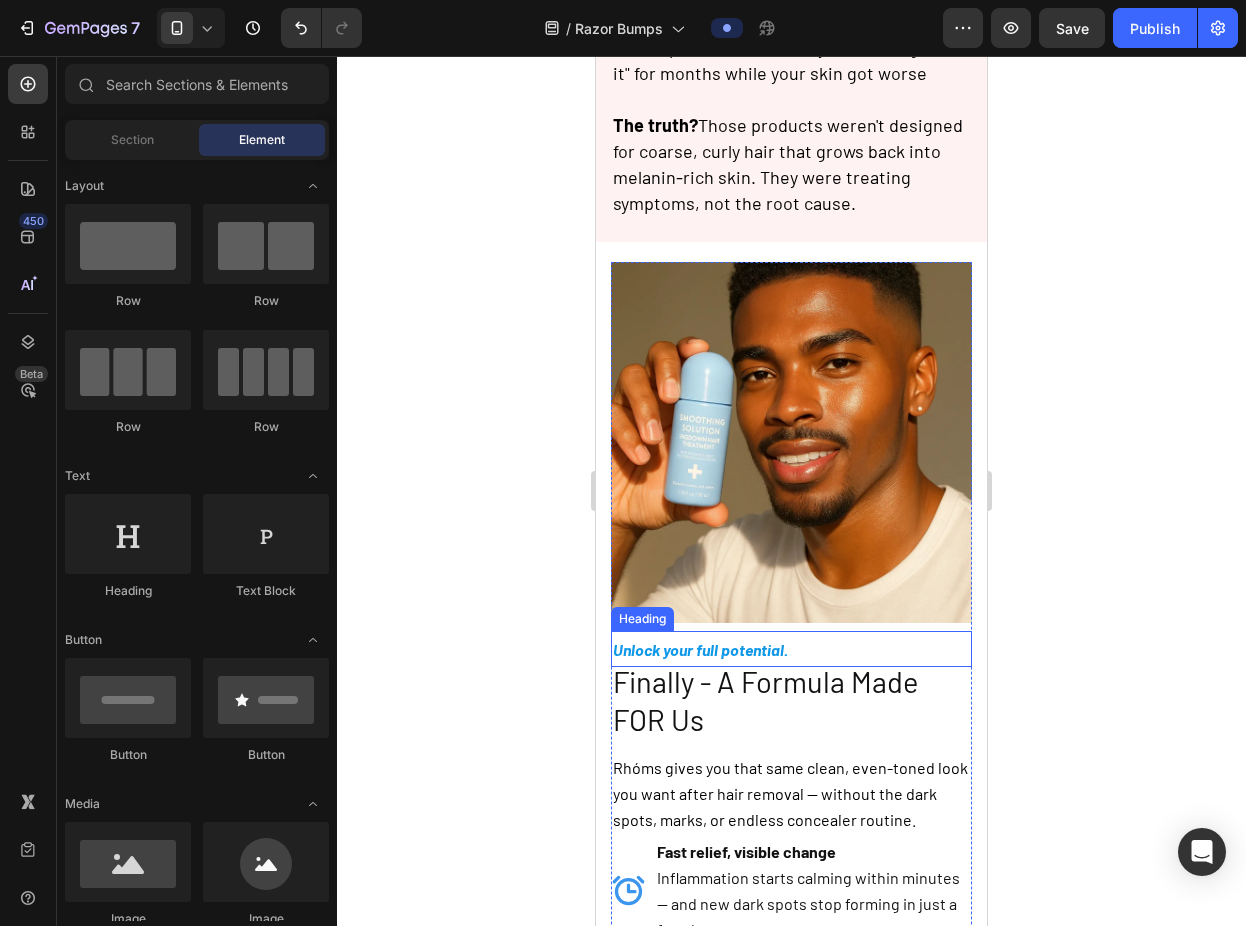 click on "Unlock your full potential." at bounding box center [700, 649] 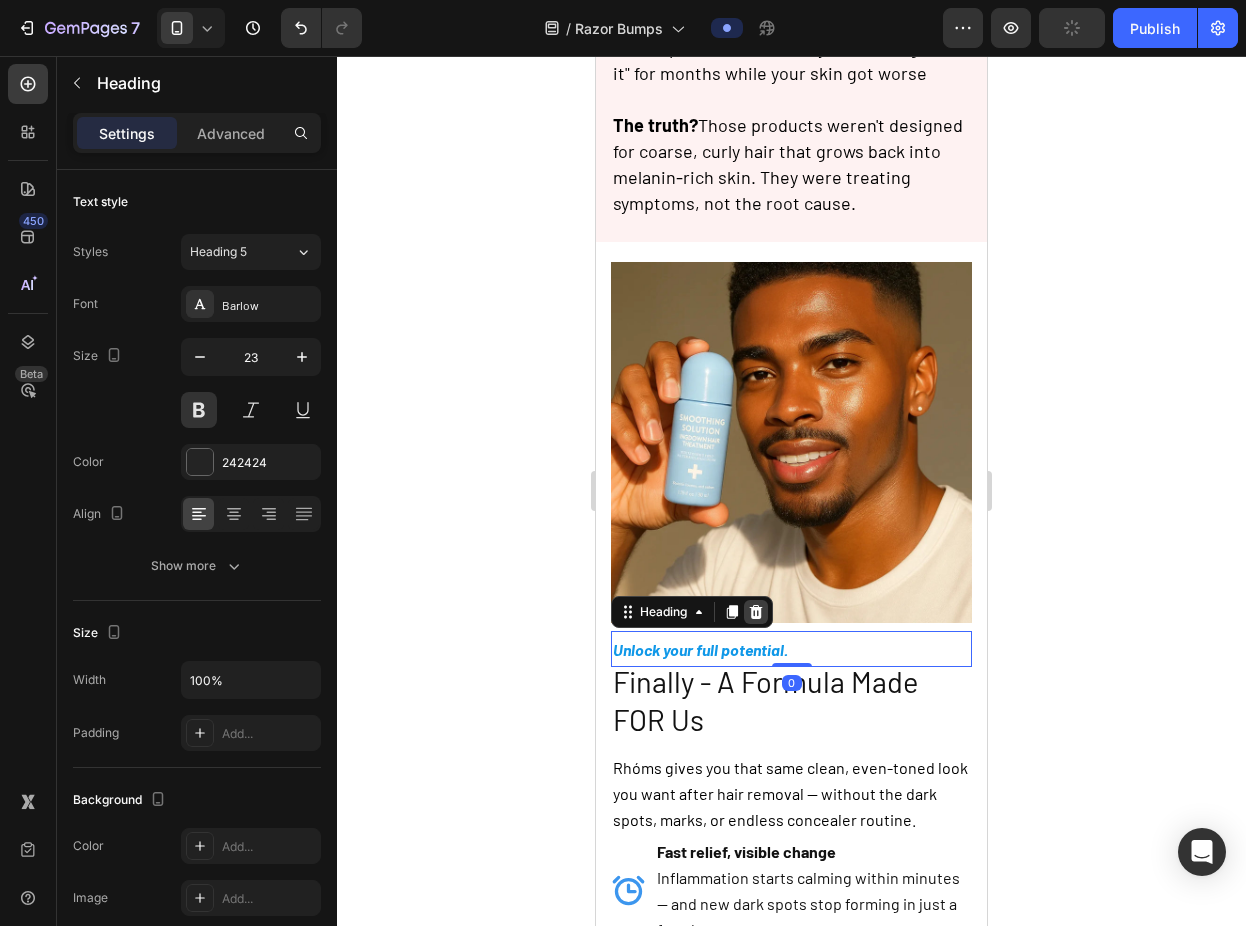 click 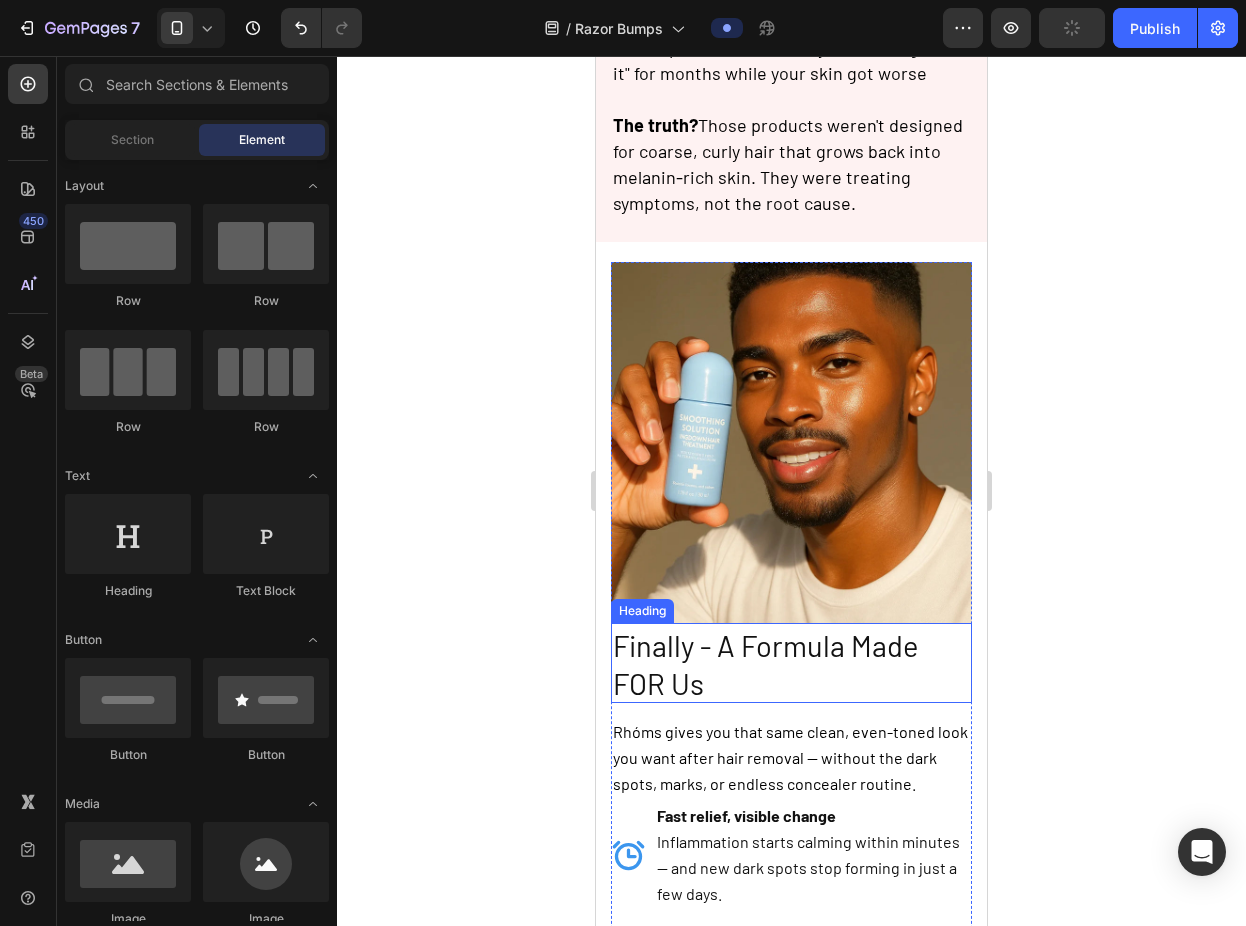 click on "⁠⁠⁠⁠⁠⁠⁠ Finally - A Formula Made FOR Us" at bounding box center [791, 663] 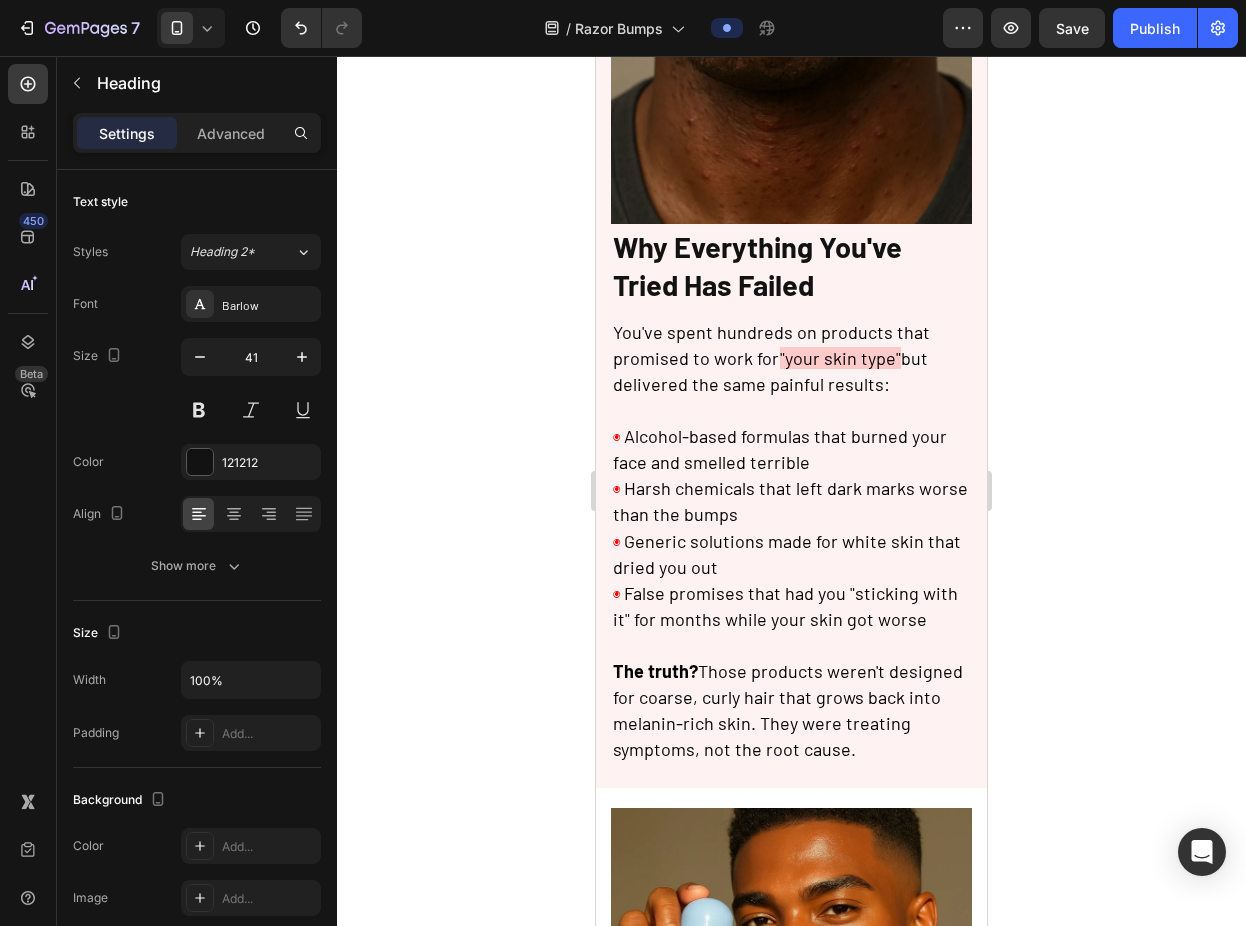scroll, scrollTop: 552, scrollLeft: 0, axis: vertical 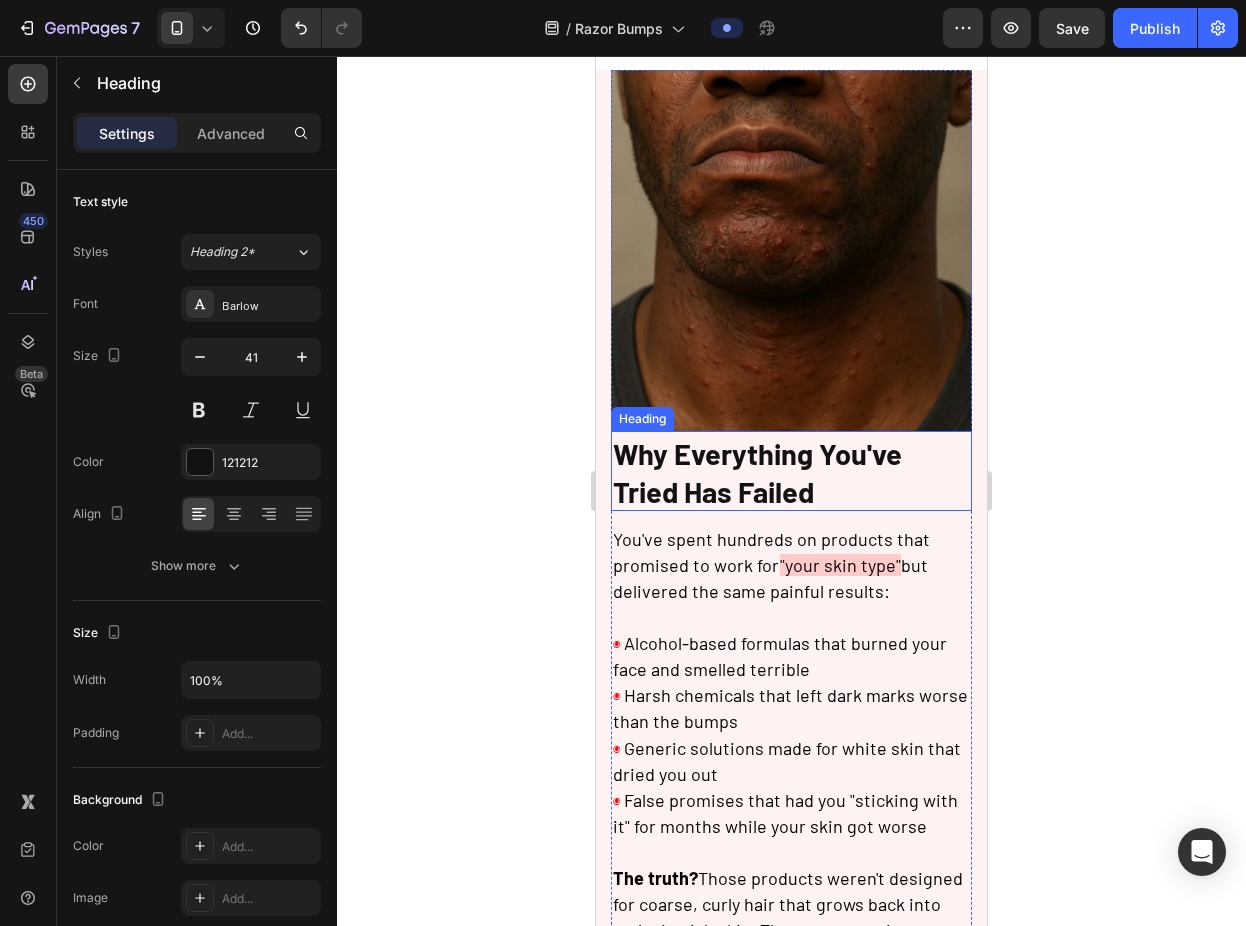 click on "Why Everything You've Tried Has Failed" at bounding box center (757, 472) 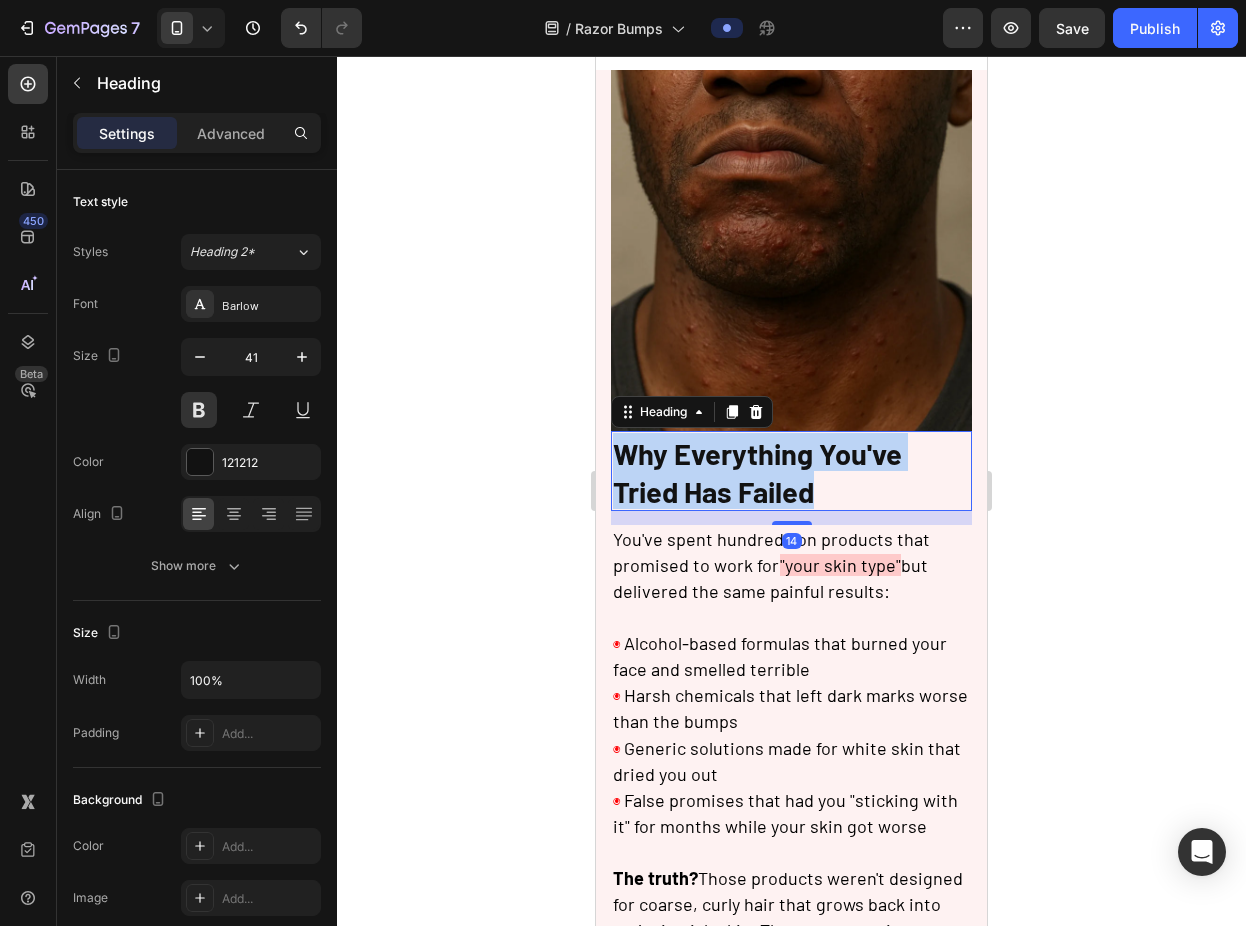 click on "Why Everything You've Tried Has Failed" at bounding box center [757, 472] 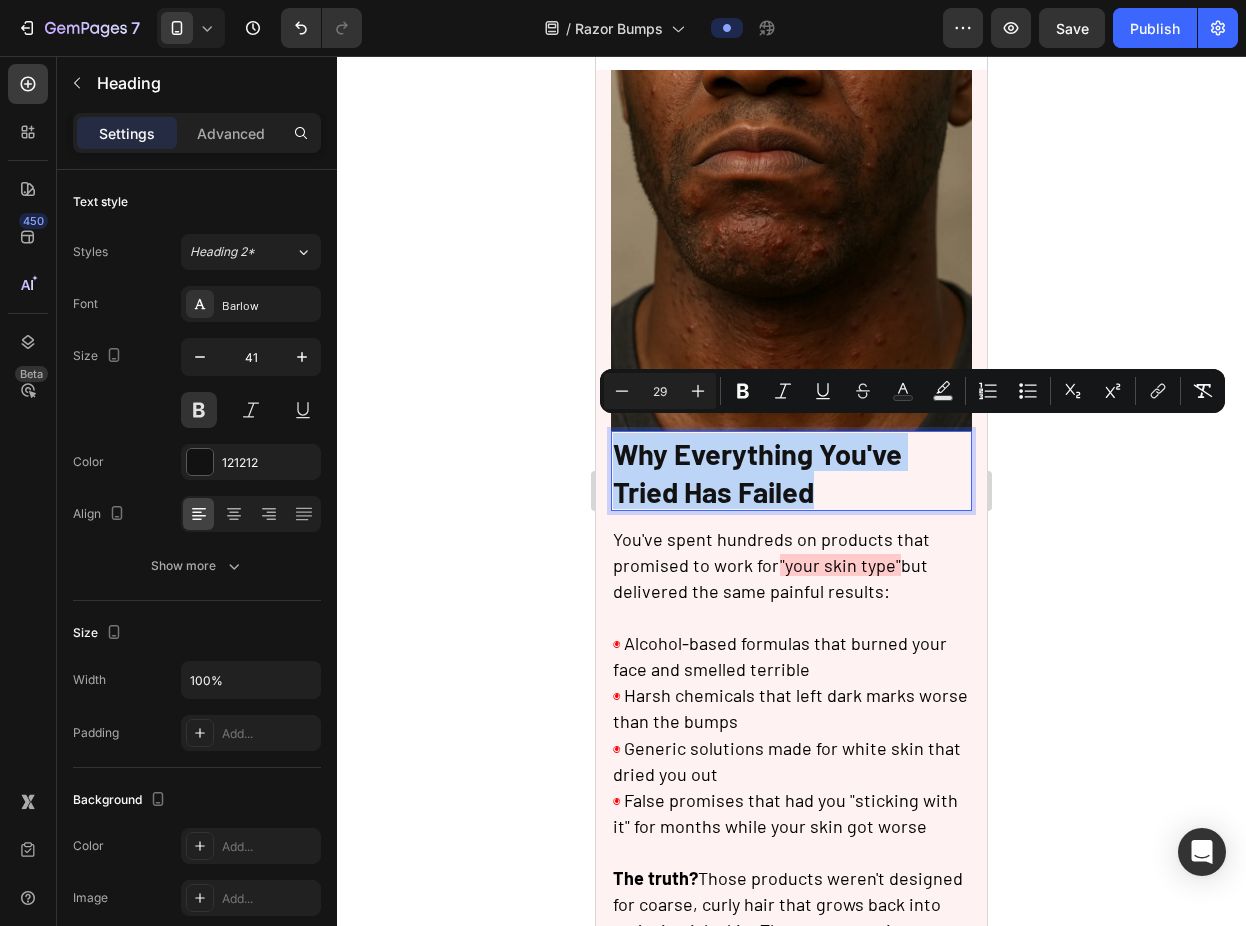 copy on "Why Everything You've Tried Has Failed" 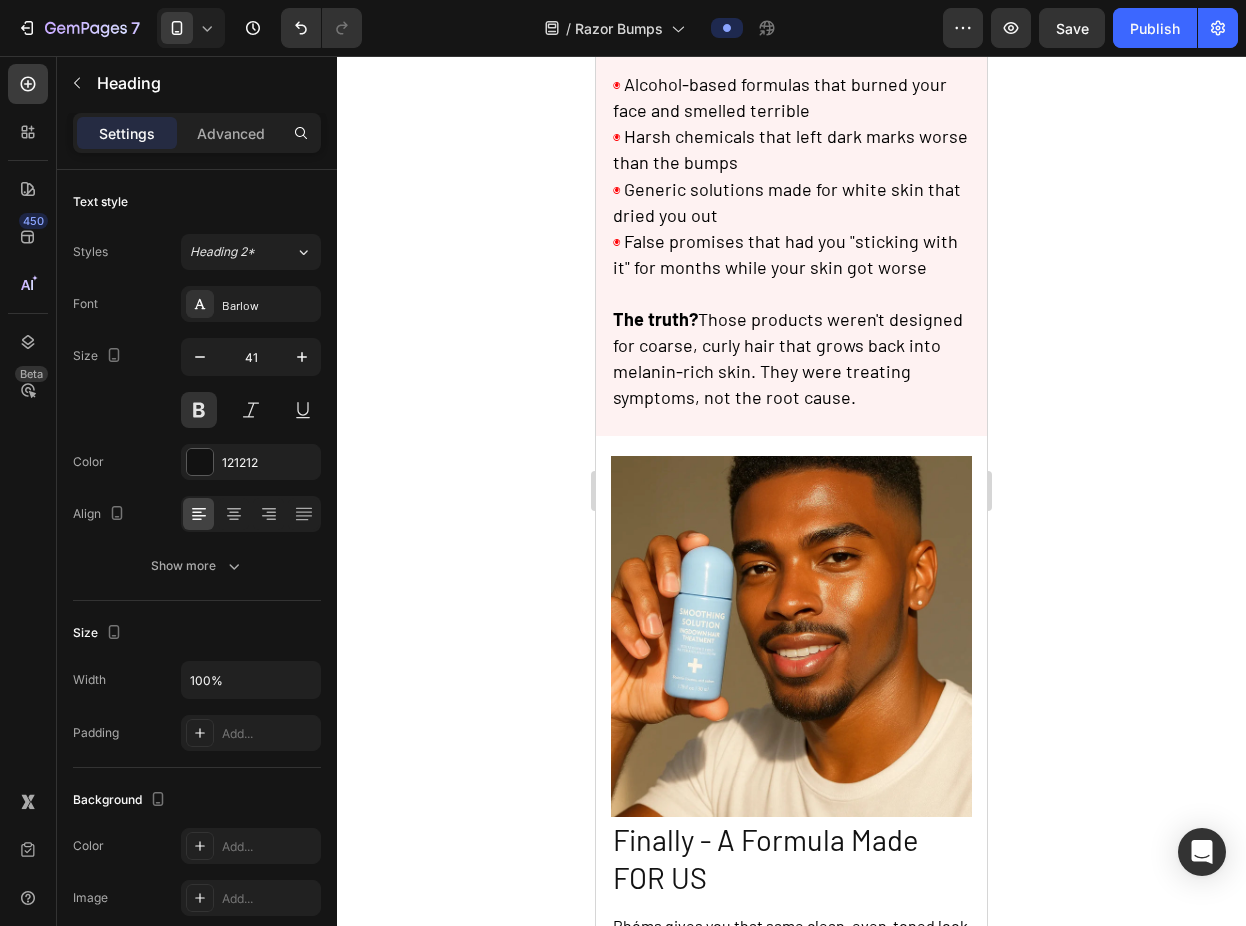 scroll, scrollTop: 1392, scrollLeft: 0, axis: vertical 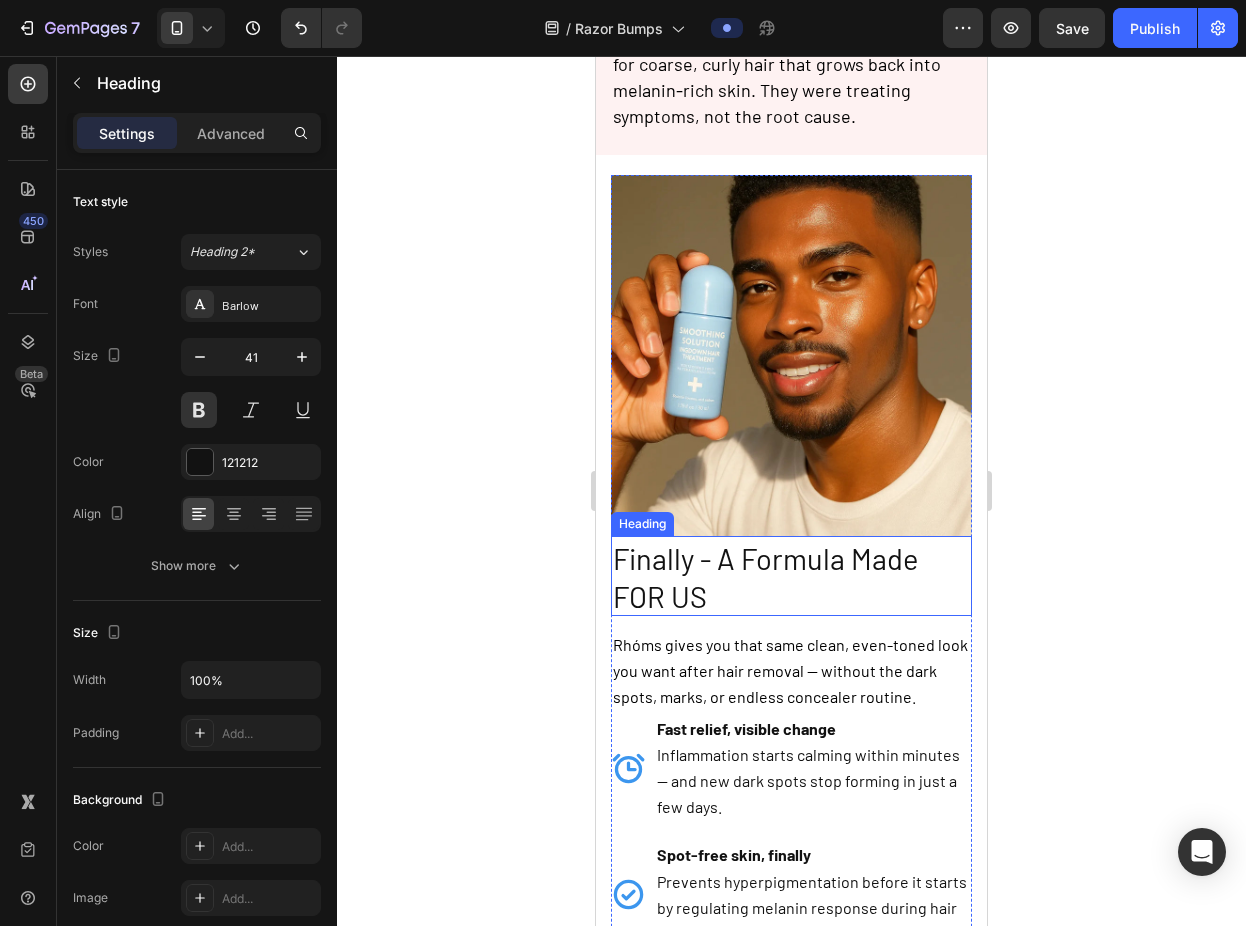 click on "Finally - A Formula Made FOR US" at bounding box center (791, 576) 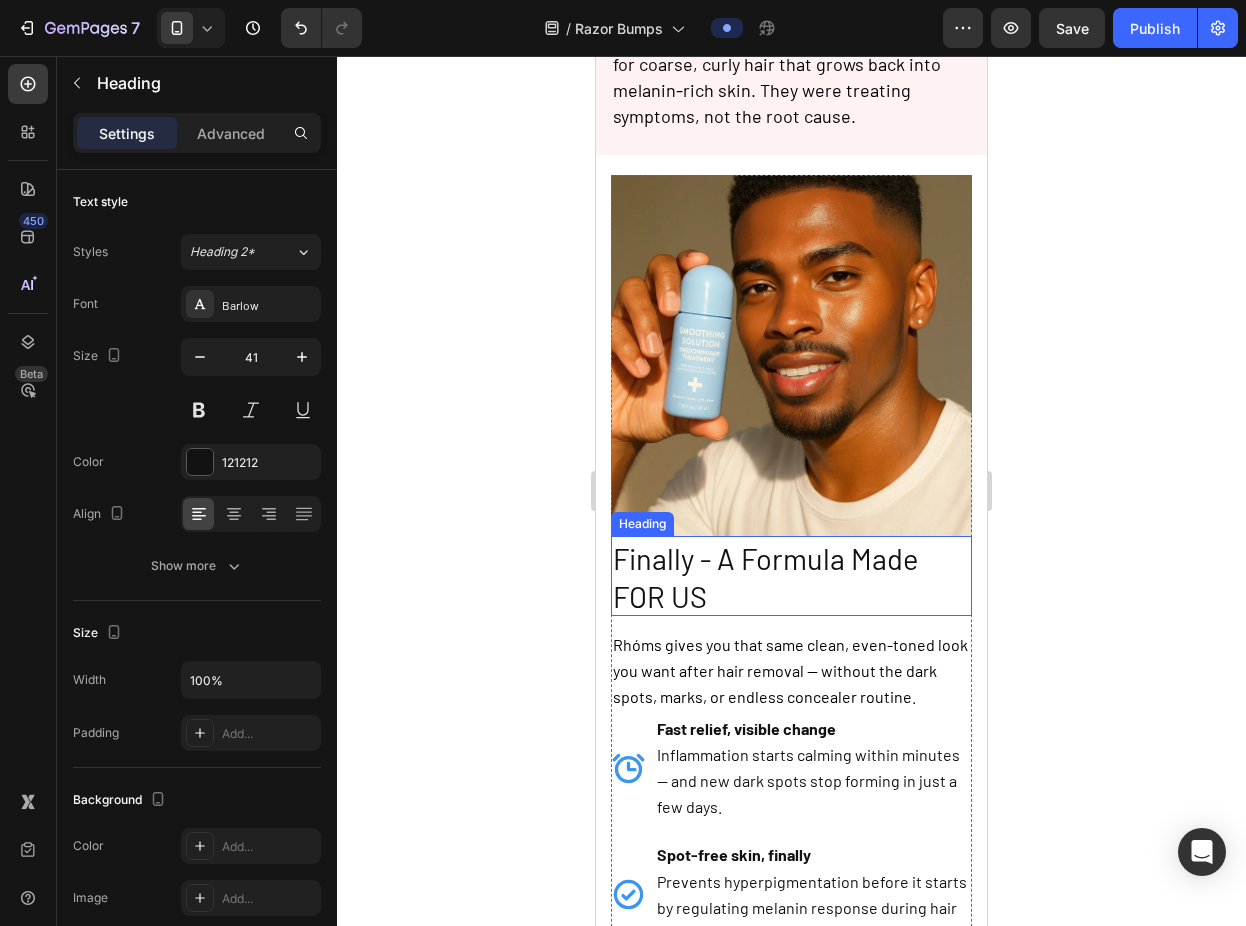 click on "Finally - A Formula Made FOR US" at bounding box center (791, 576) 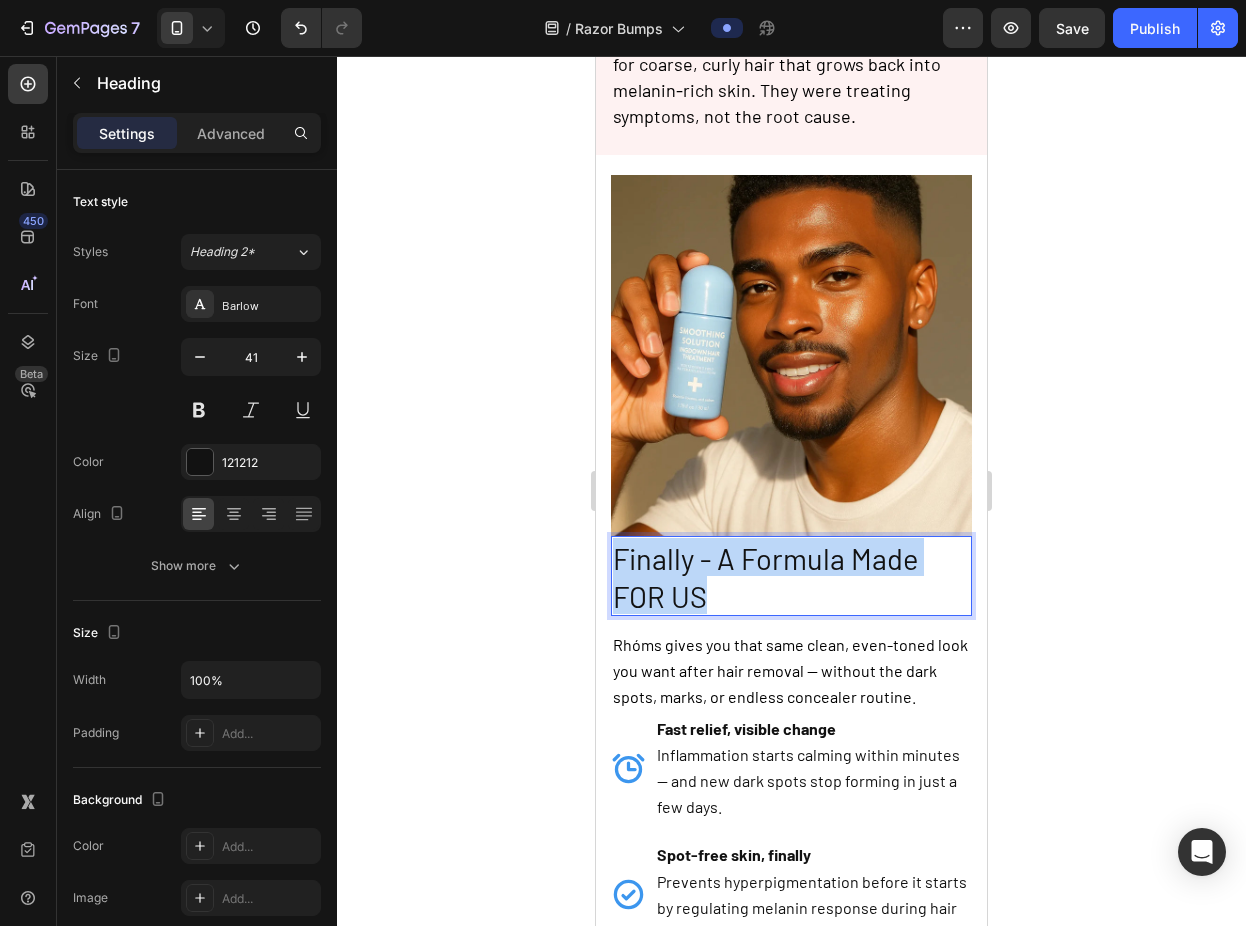 click on "Finally - A Formula Made FOR US" at bounding box center (791, 576) 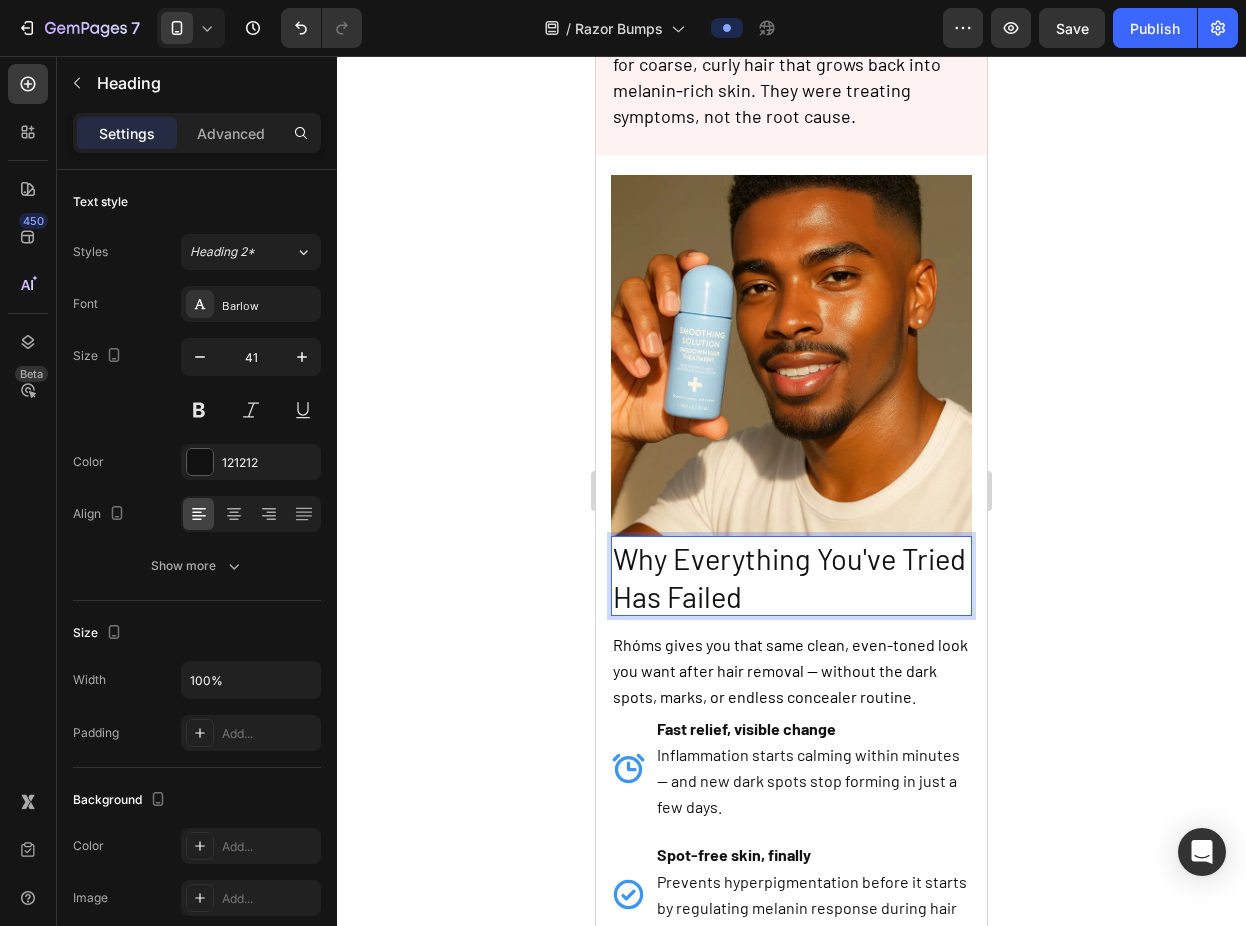 click 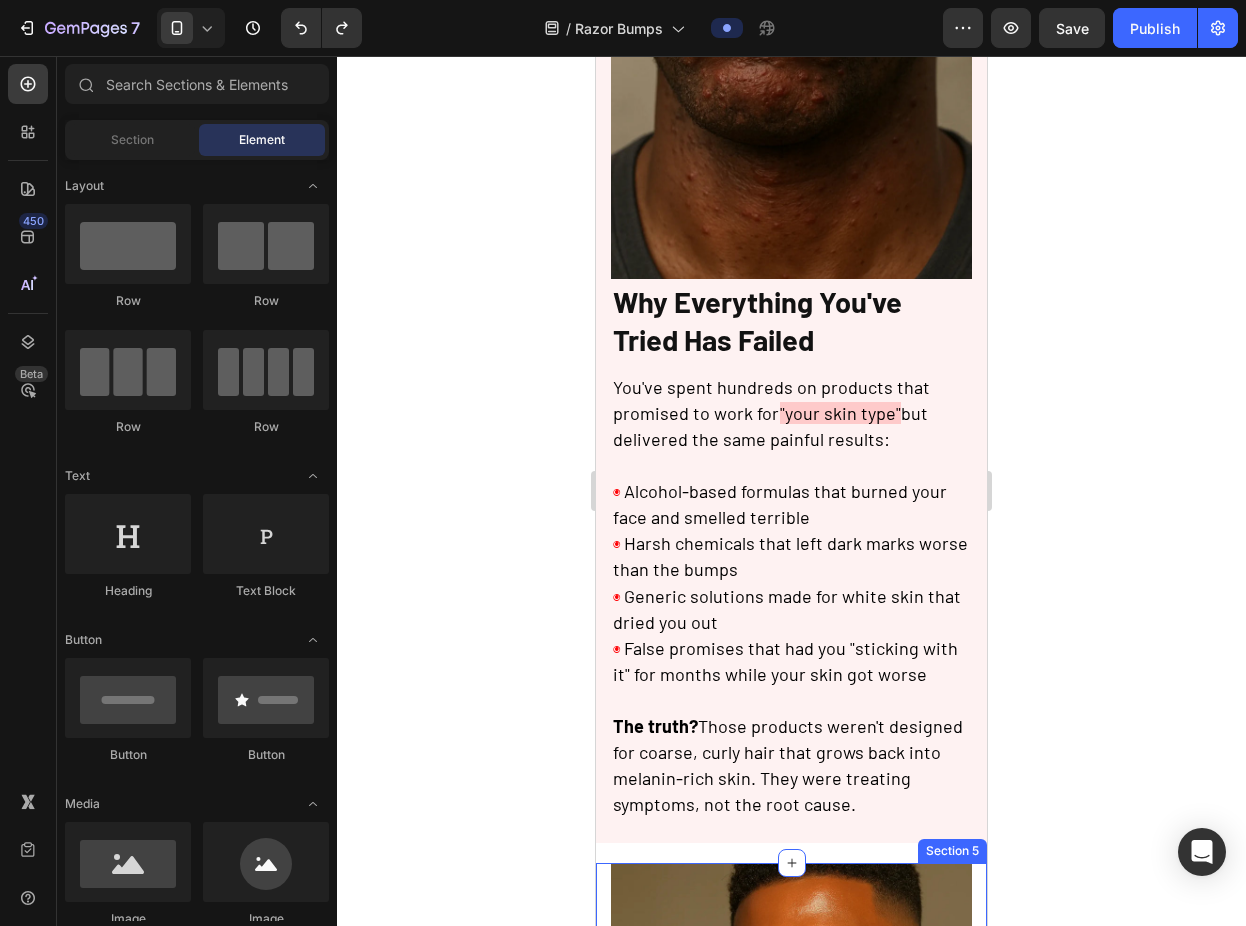 scroll, scrollTop: 672, scrollLeft: 0, axis: vertical 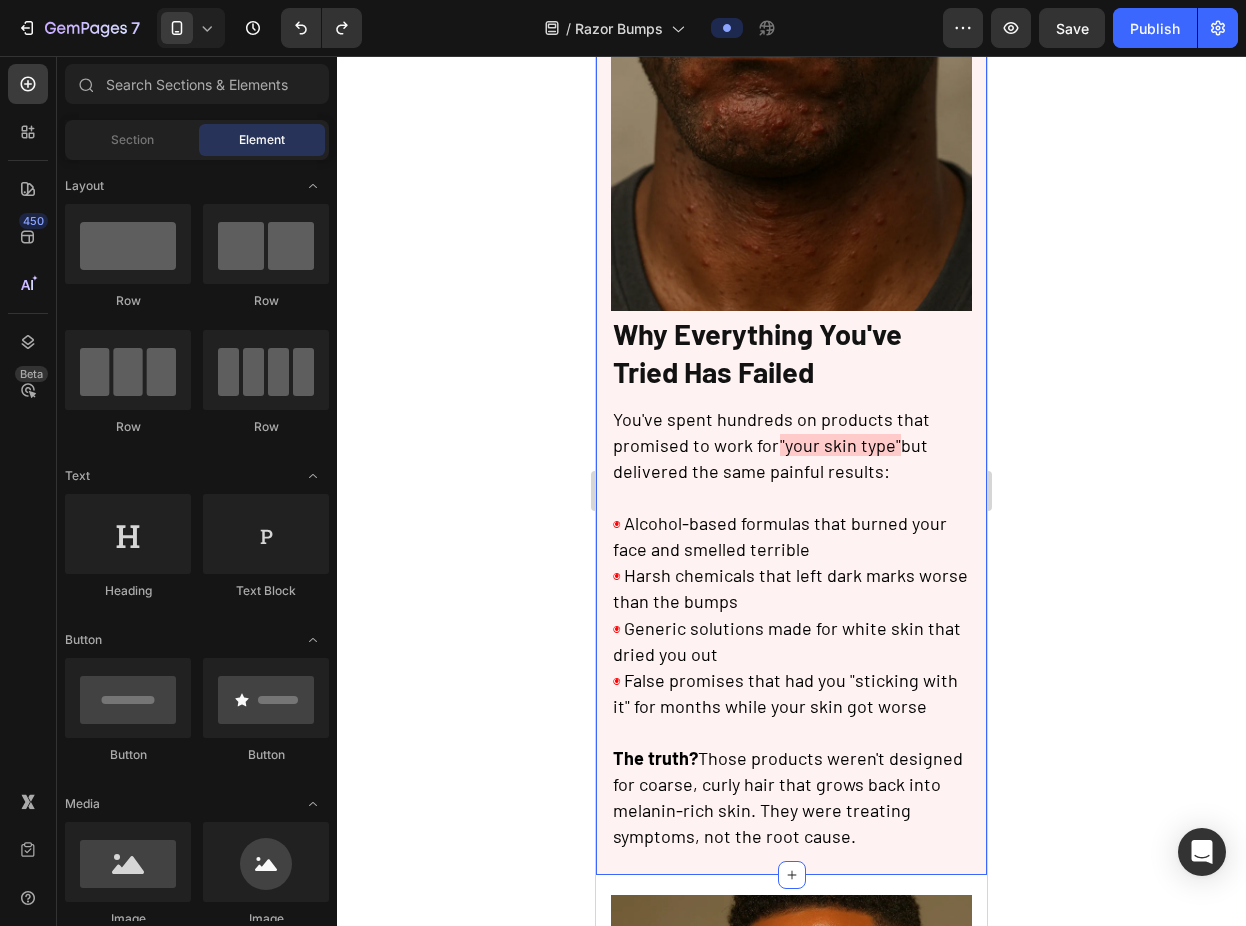 click on "⁠⁠⁠⁠⁠⁠⁠ Why Everything You've Tried Has Failed" at bounding box center (791, 351) 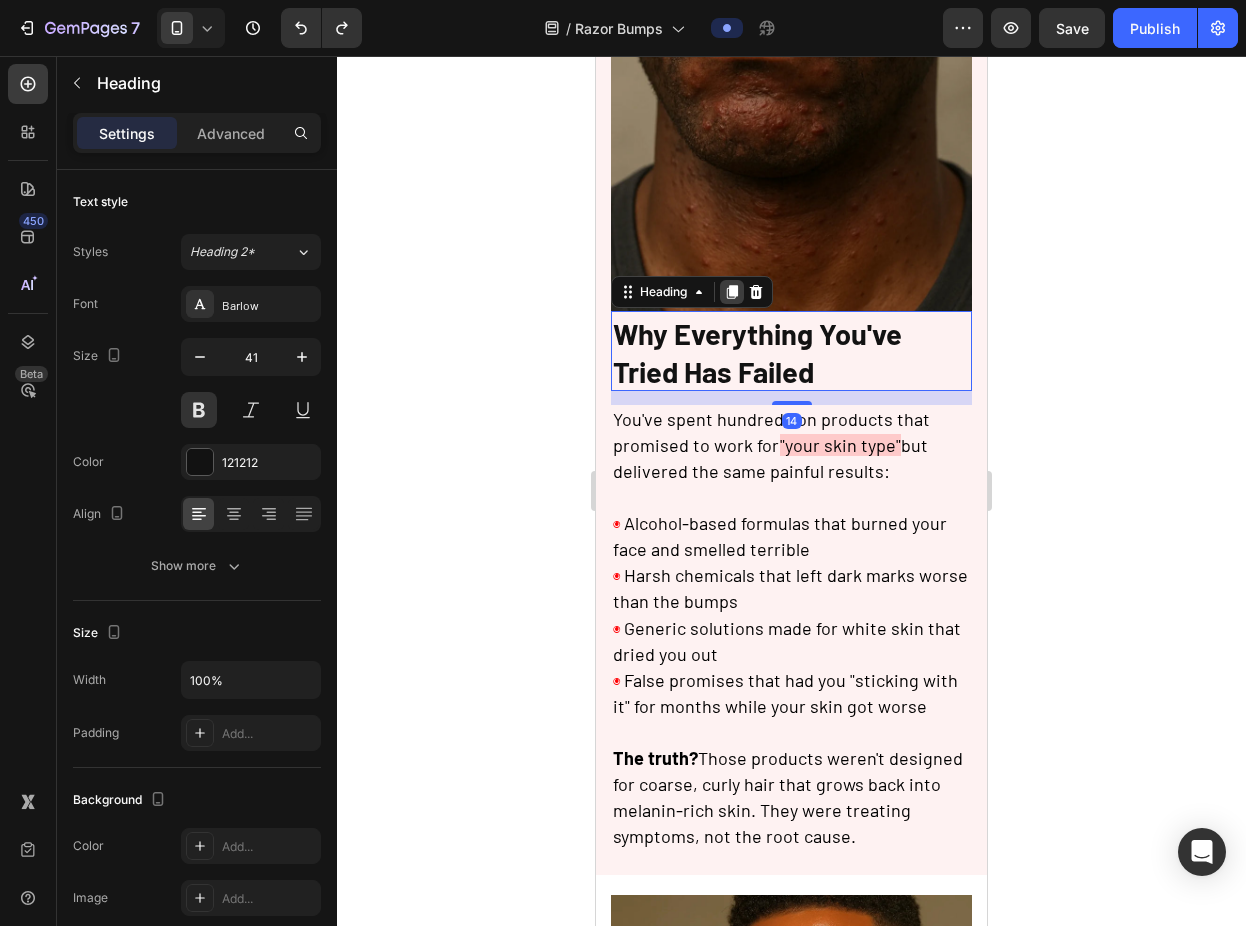 click 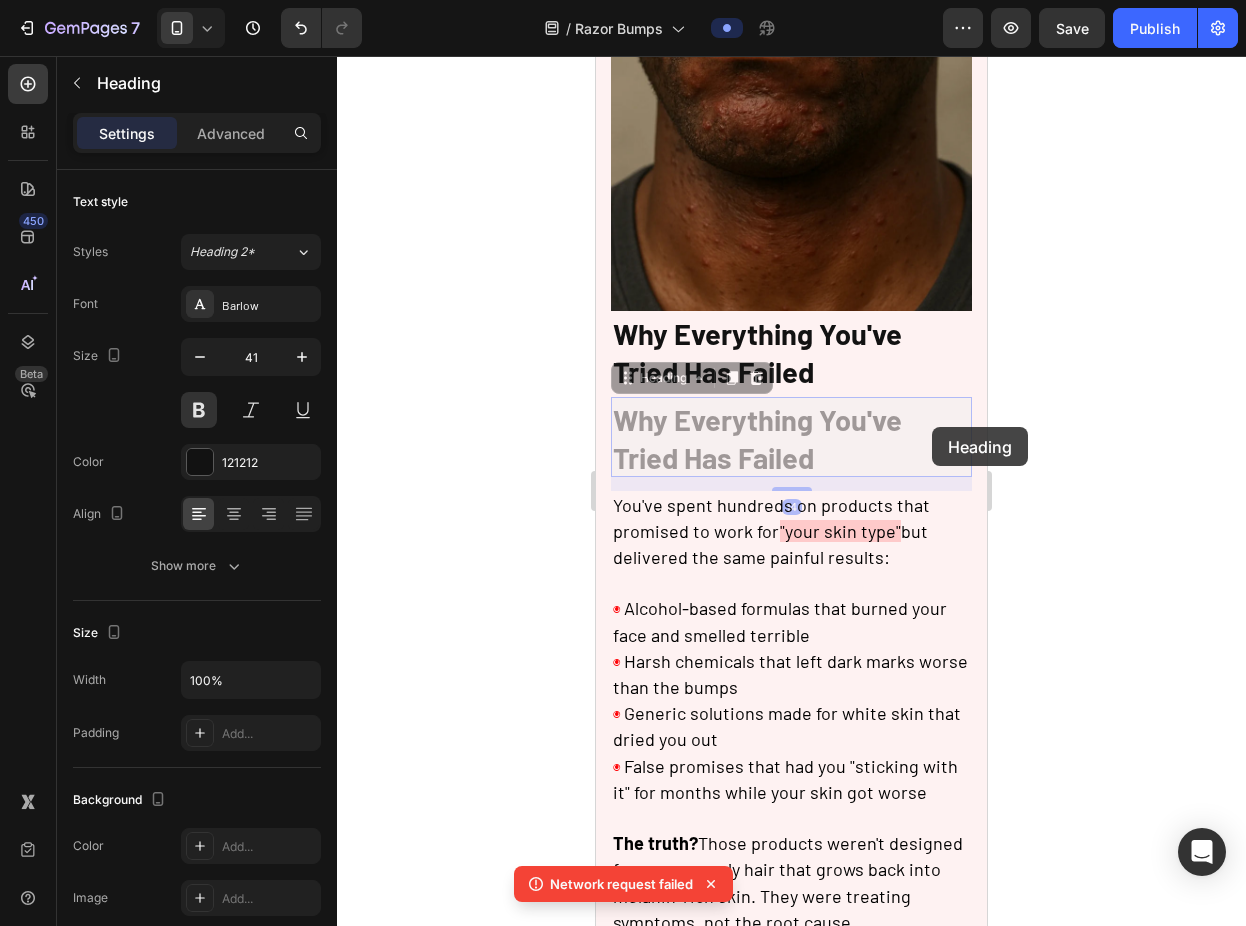 drag, startPoint x: 932, startPoint y: 427, endPoint x: 952, endPoint y: 584, distance: 158.26875 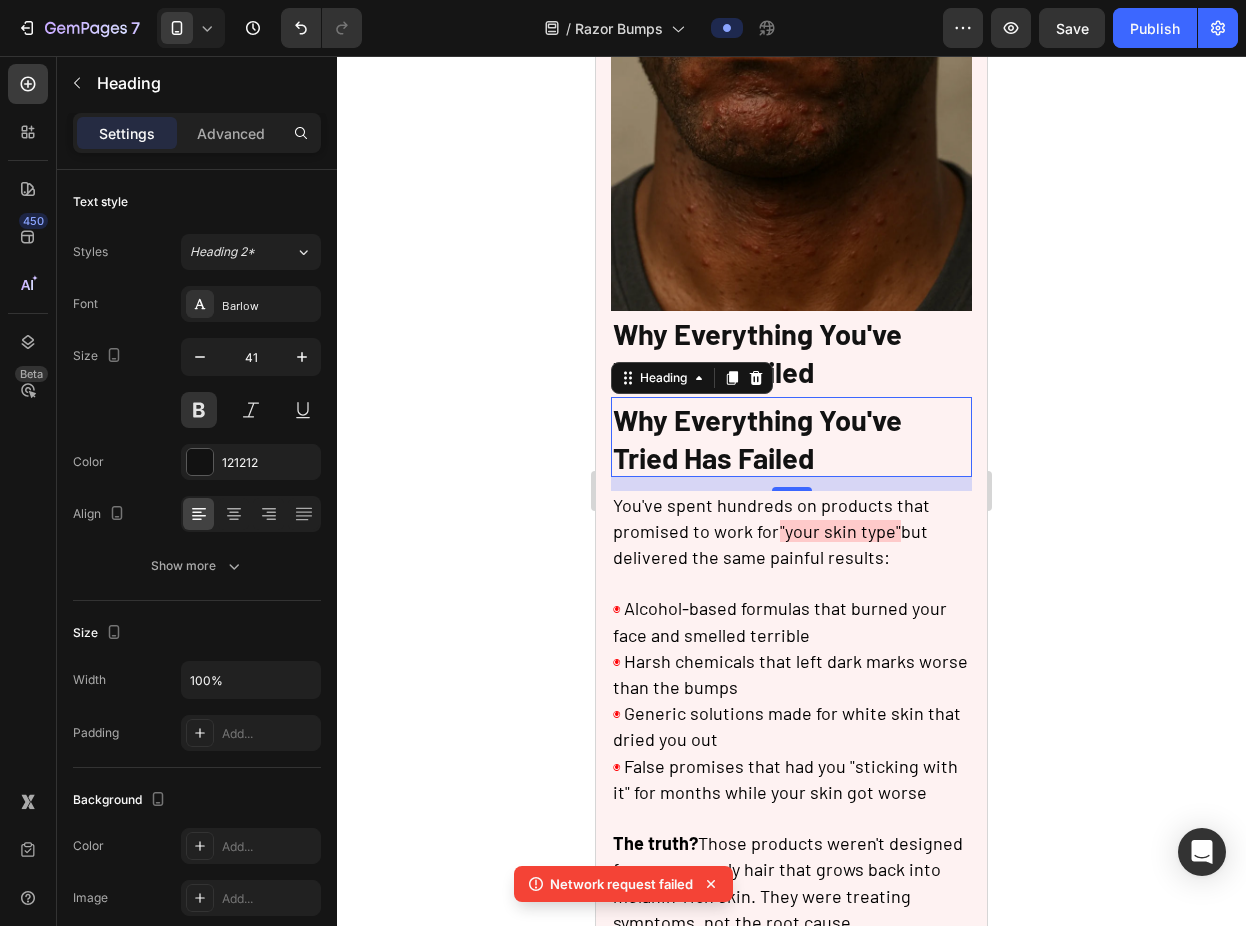 click 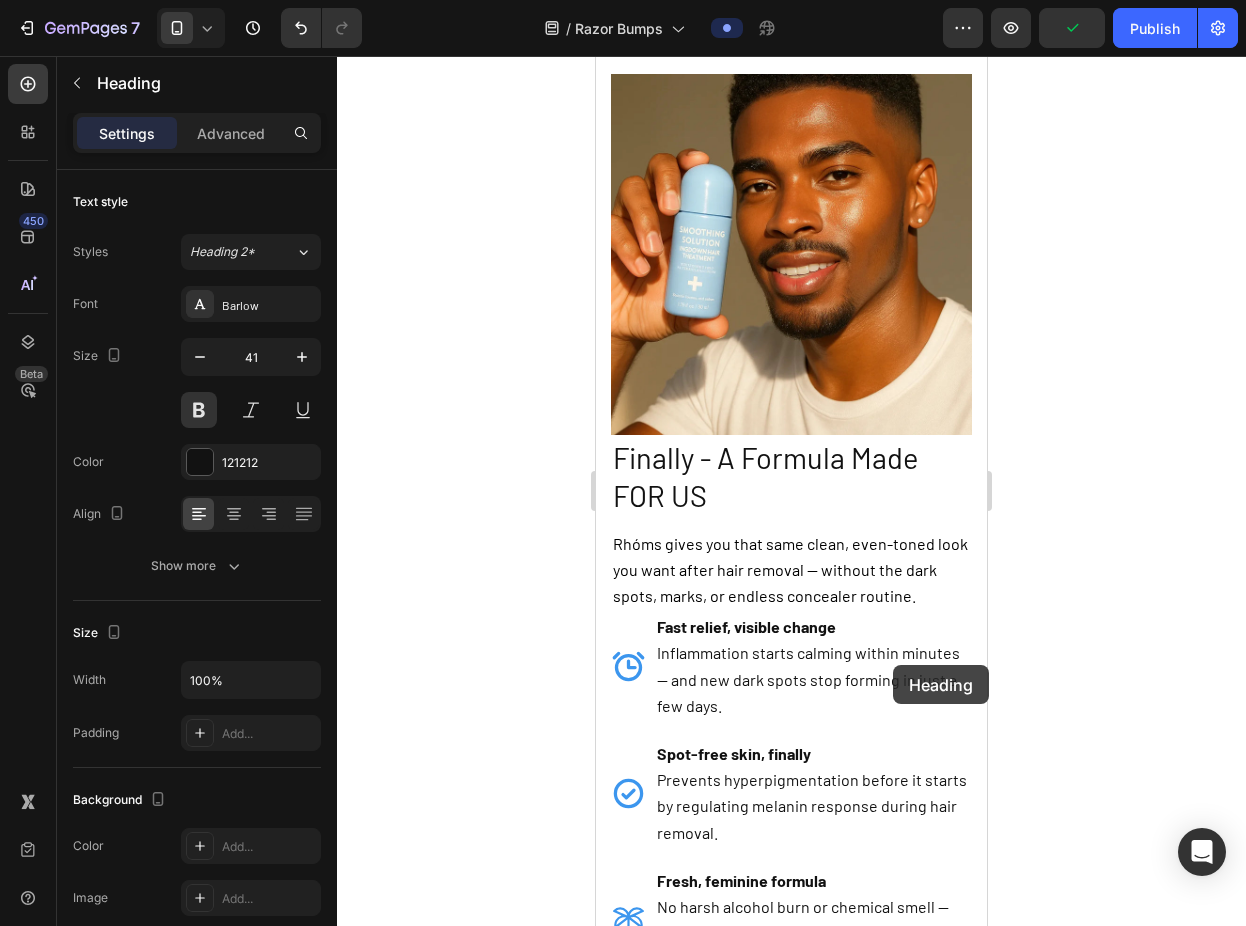 scroll, scrollTop: 1602, scrollLeft: 0, axis: vertical 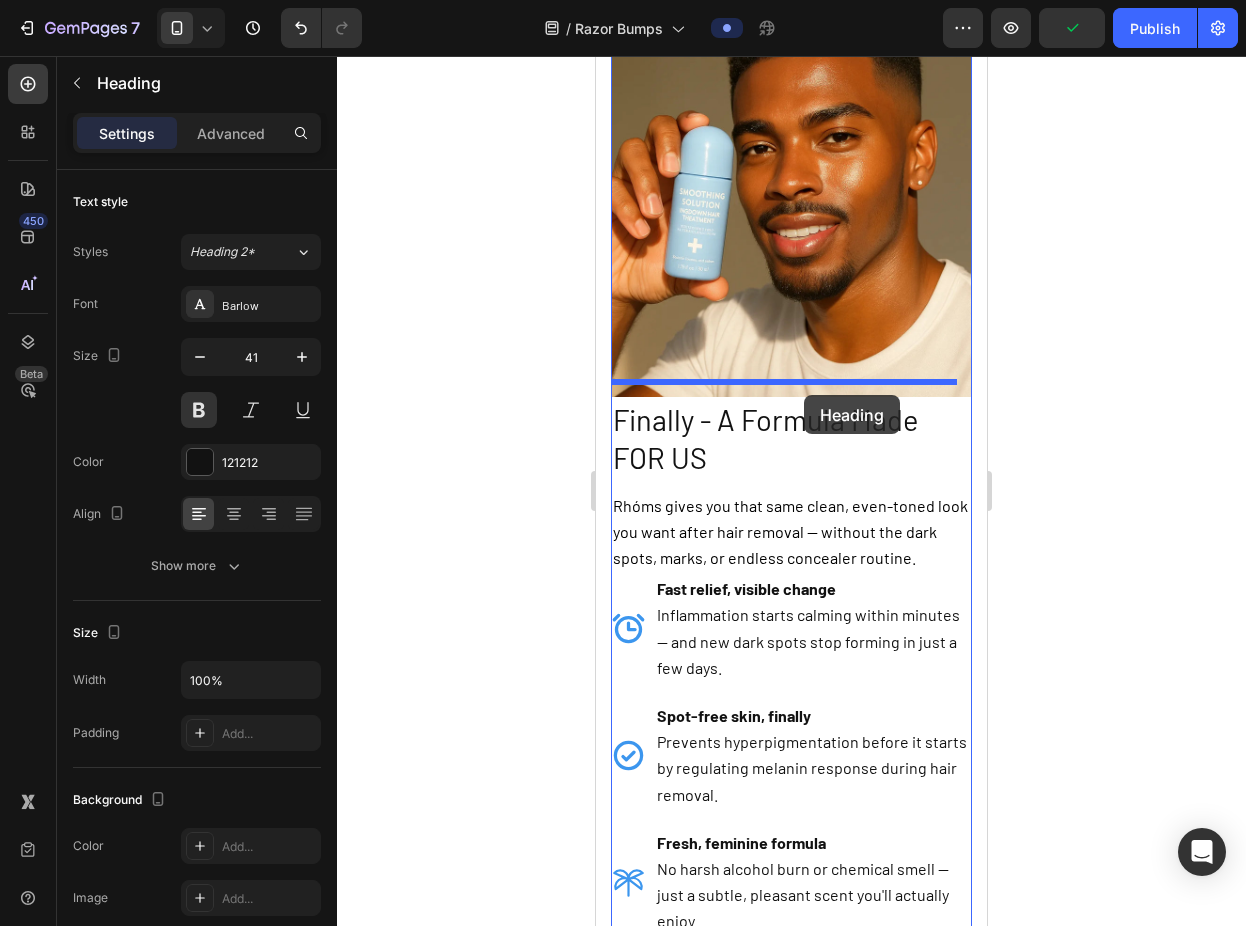 drag, startPoint x: 939, startPoint y: 412, endPoint x: 804, endPoint y: 395, distance: 136.06616 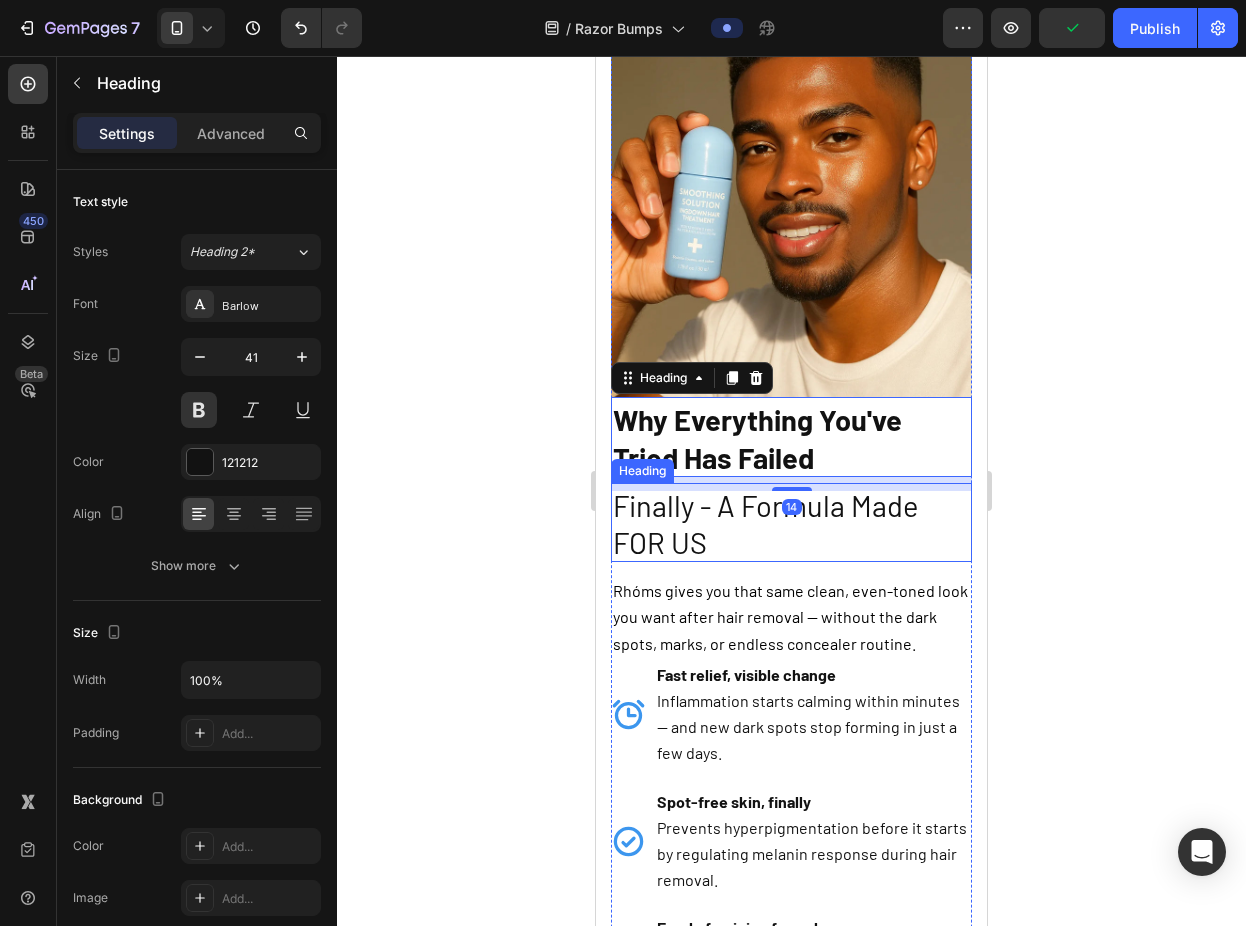 click on "Finally - A Formula Made FOR US" at bounding box center [765, 524] 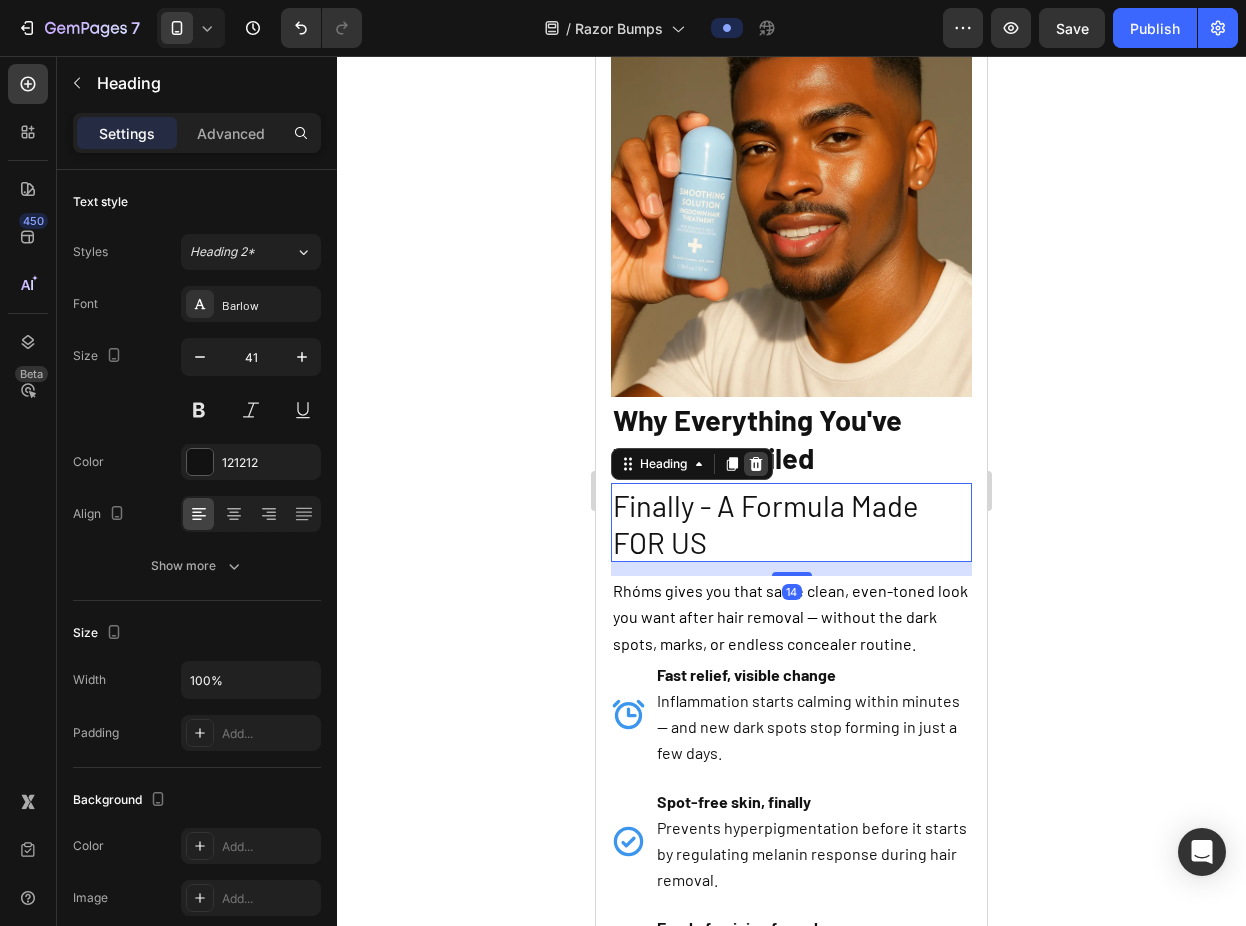 click 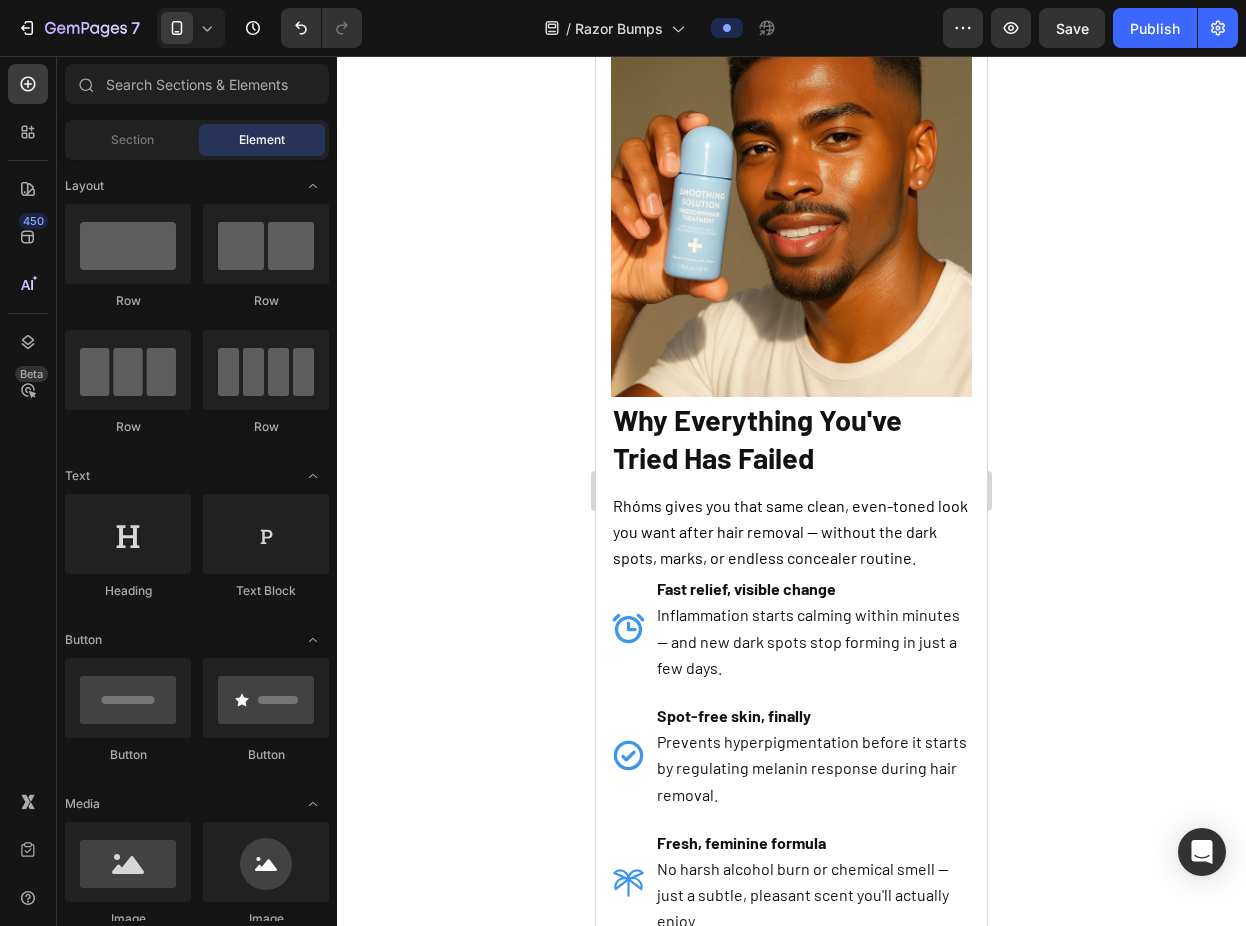 click on "Why Everything You've Tried Has Failed" at bounding box center (757, 438) 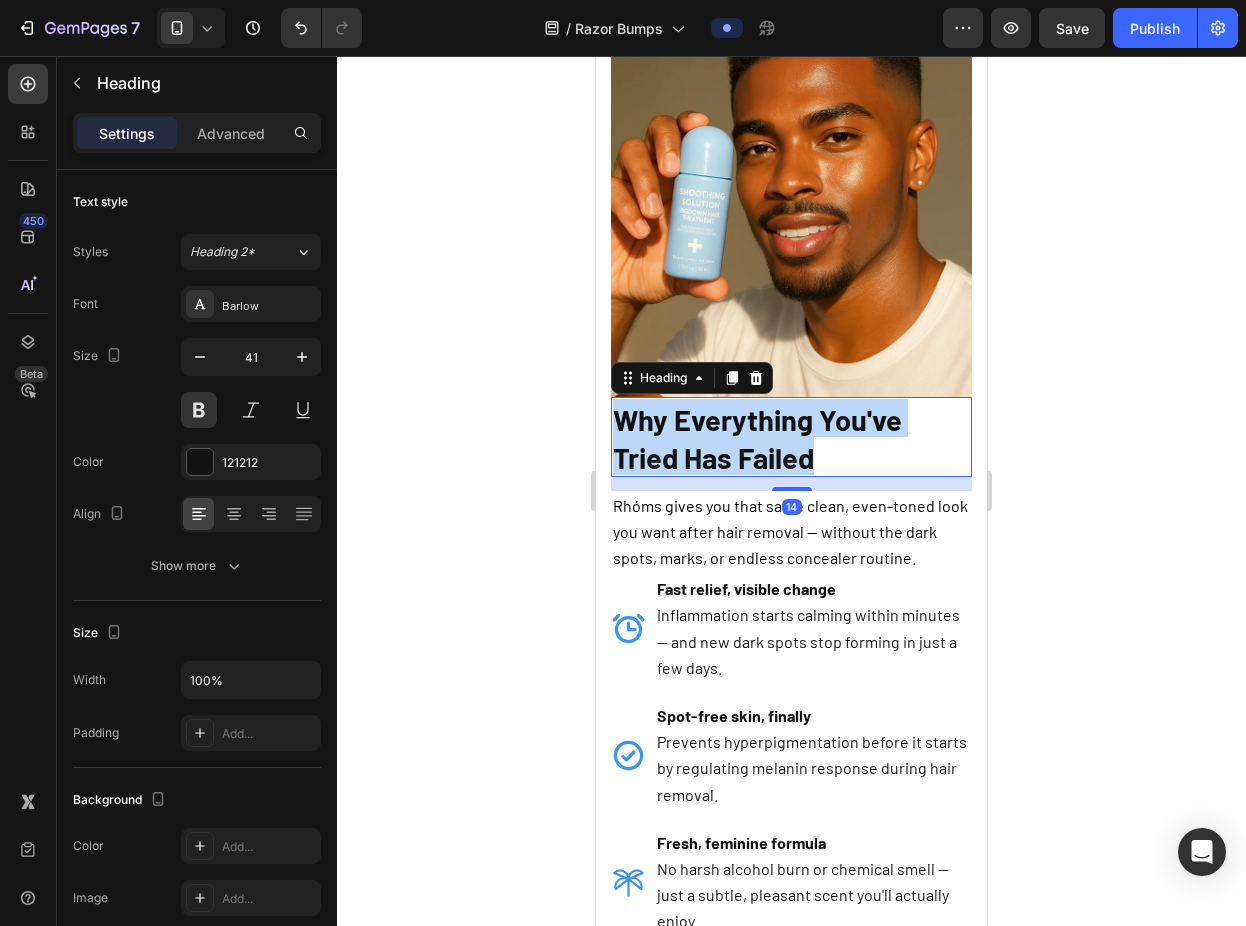 click on "Why Everything You've Tried Has Failed" at bounding box center (757, 438) 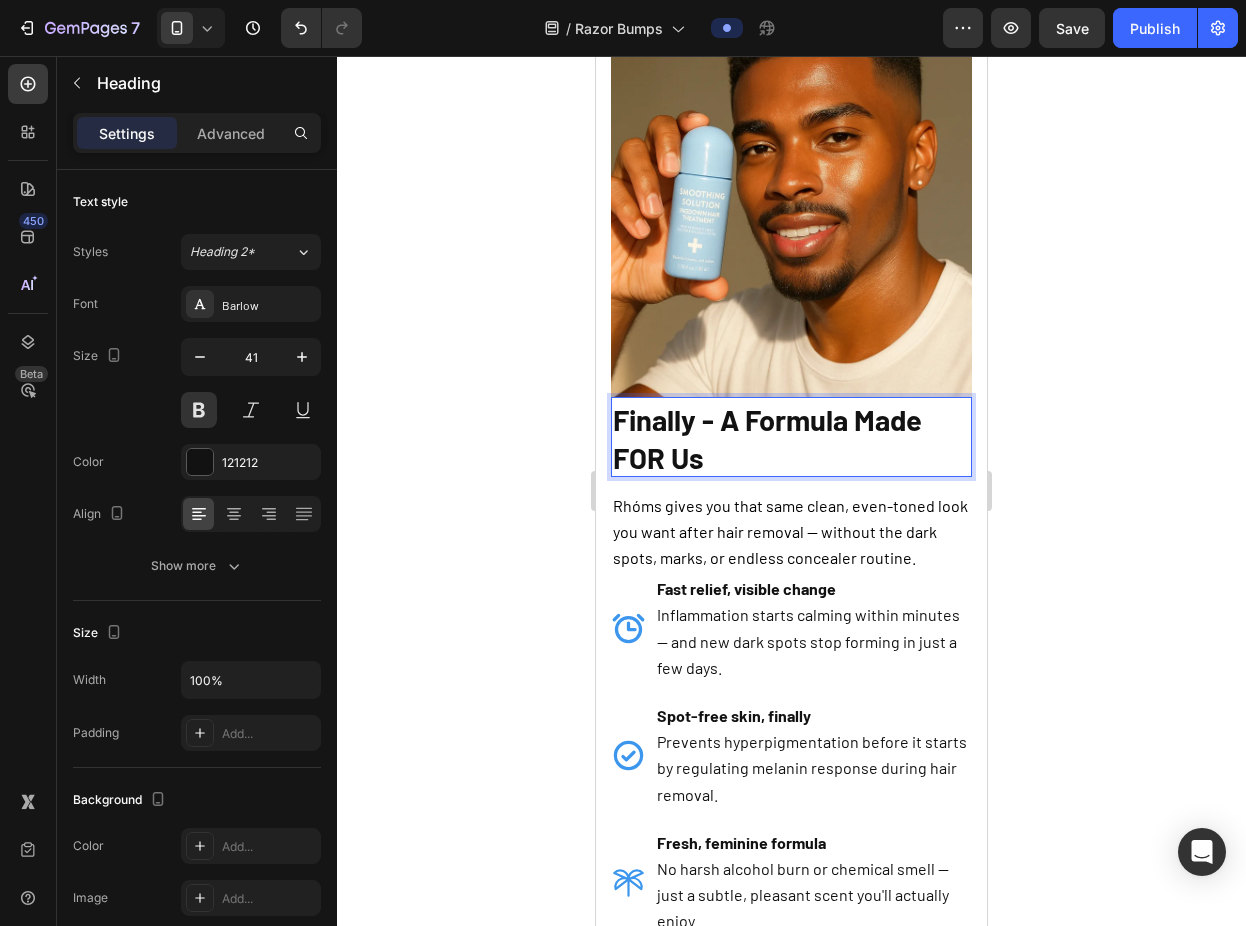 click 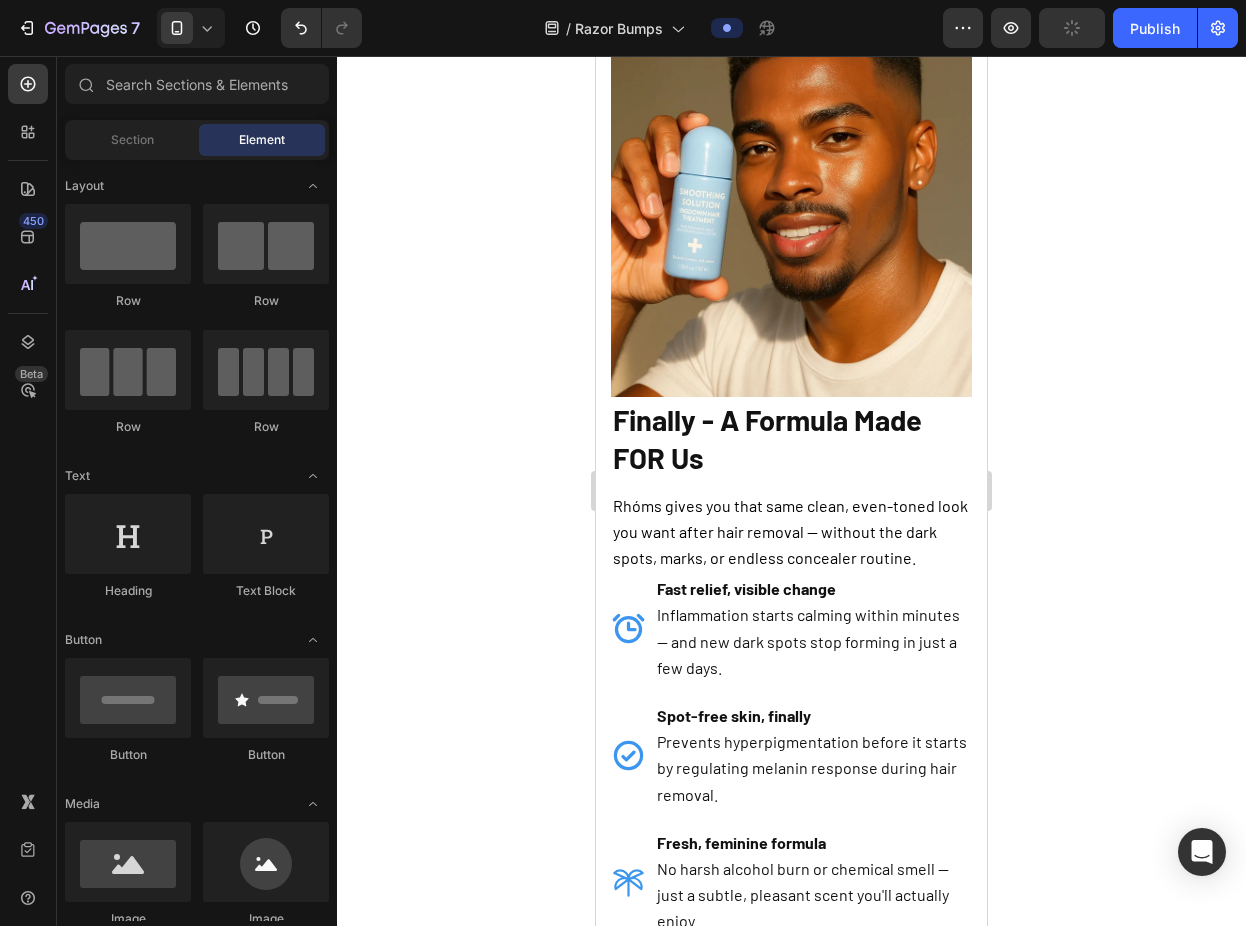 click on "Rhóms gives you that same clean, even-toned look you want after hair removal — without the dark spots, marks, or endless concealer routine." at bounding box center [790, 531] 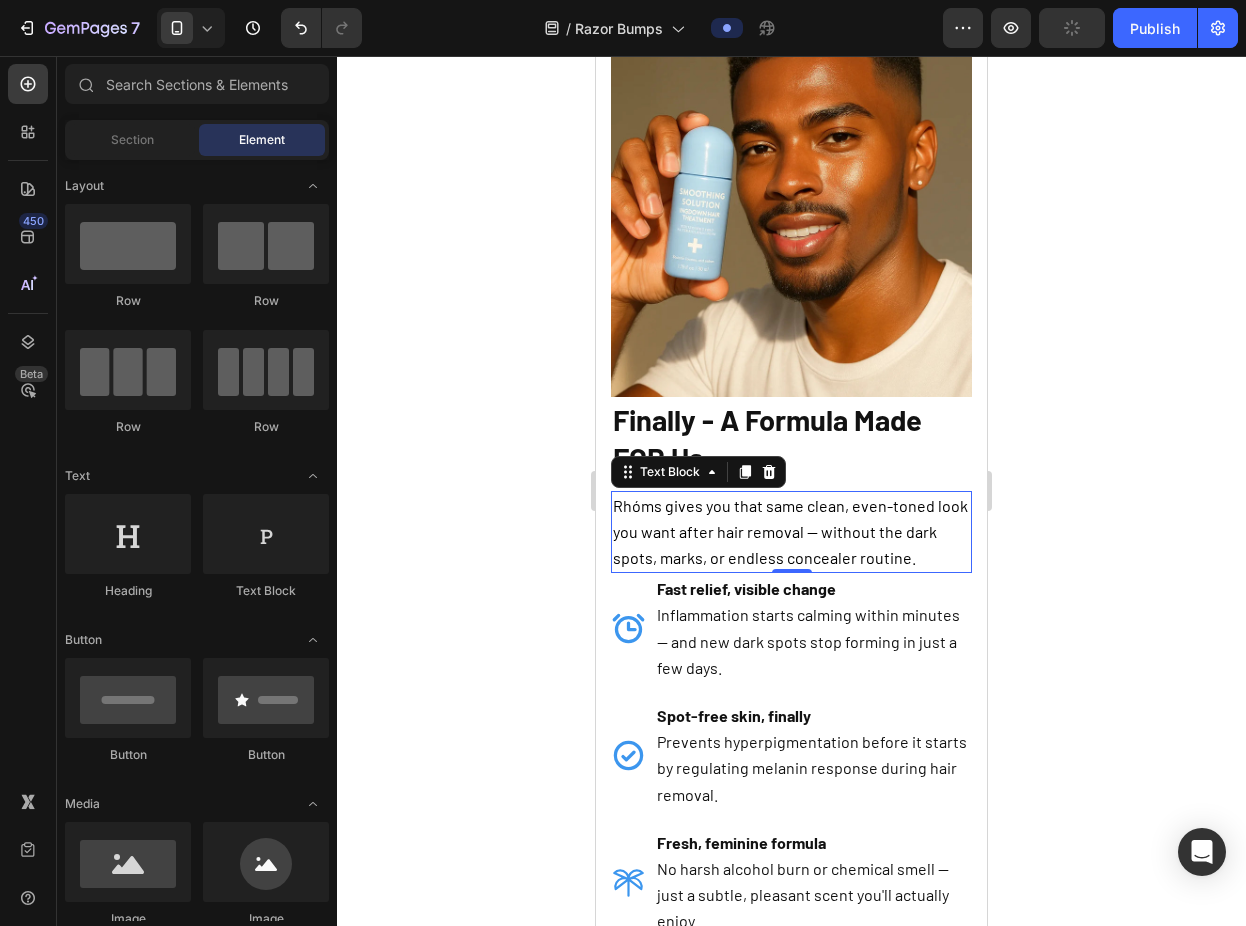 click on "Rhóms gives you that same clean, even-toned look you want after hair removal — without the dark spots, marks, or endless concealer routine." at bounding box center (790, 531) 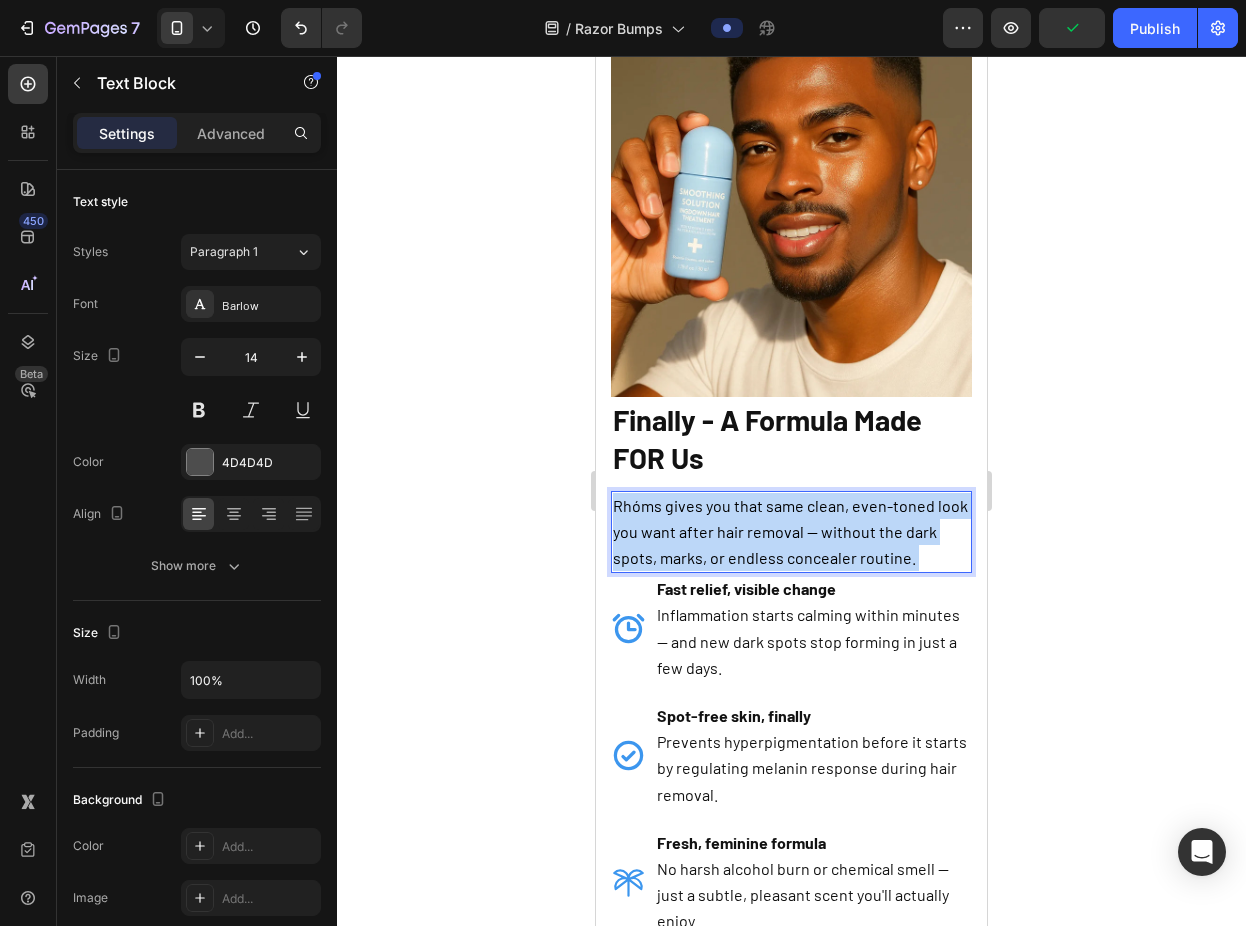 click on "Rhóms gives you that same clean, even-toned look you want after hair removal — without the dark spots, marks, or endless concealer routine." at bounding box center [790, 531] 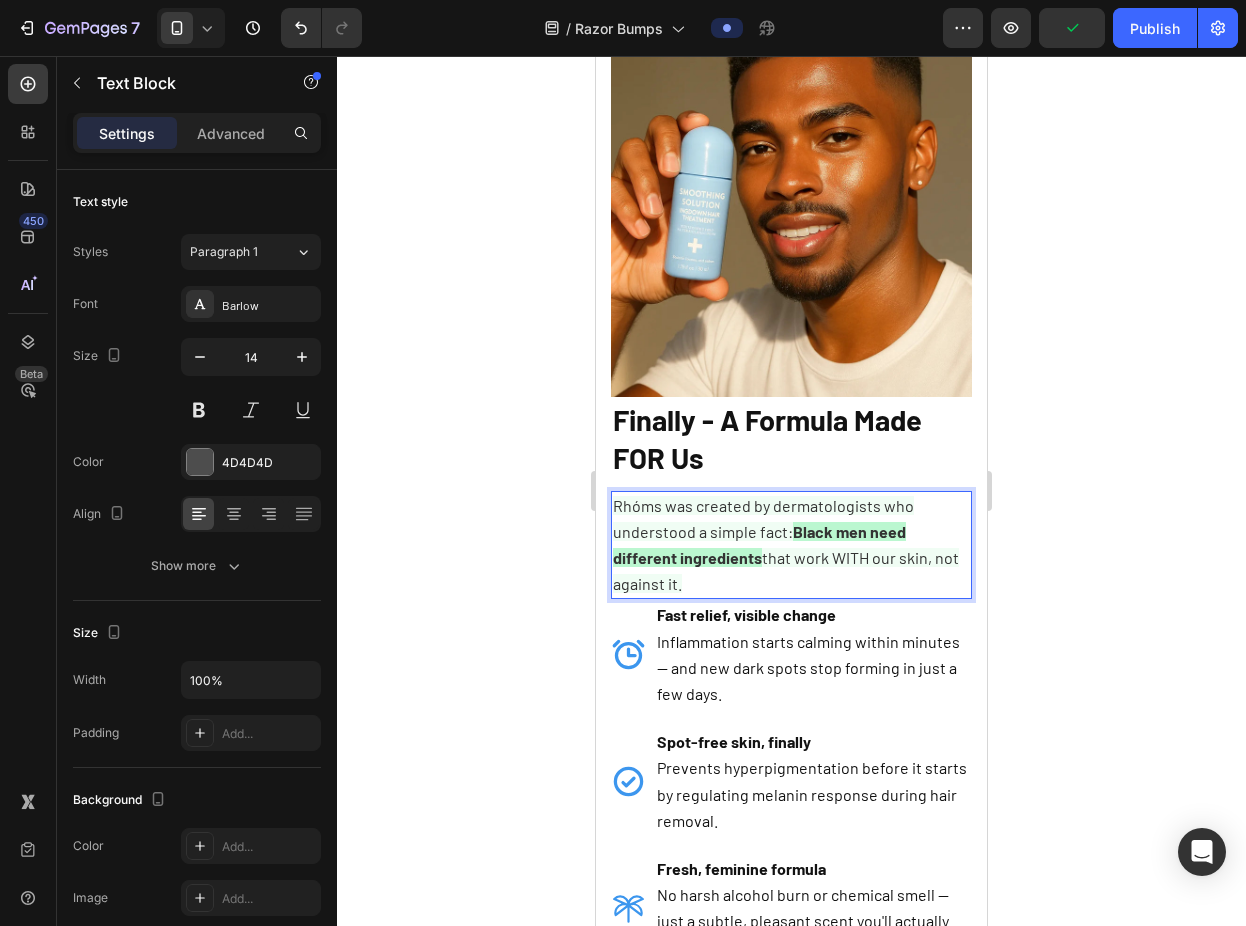 click on "that work WITH our skin, not against it." at bounding box center [786, 570] 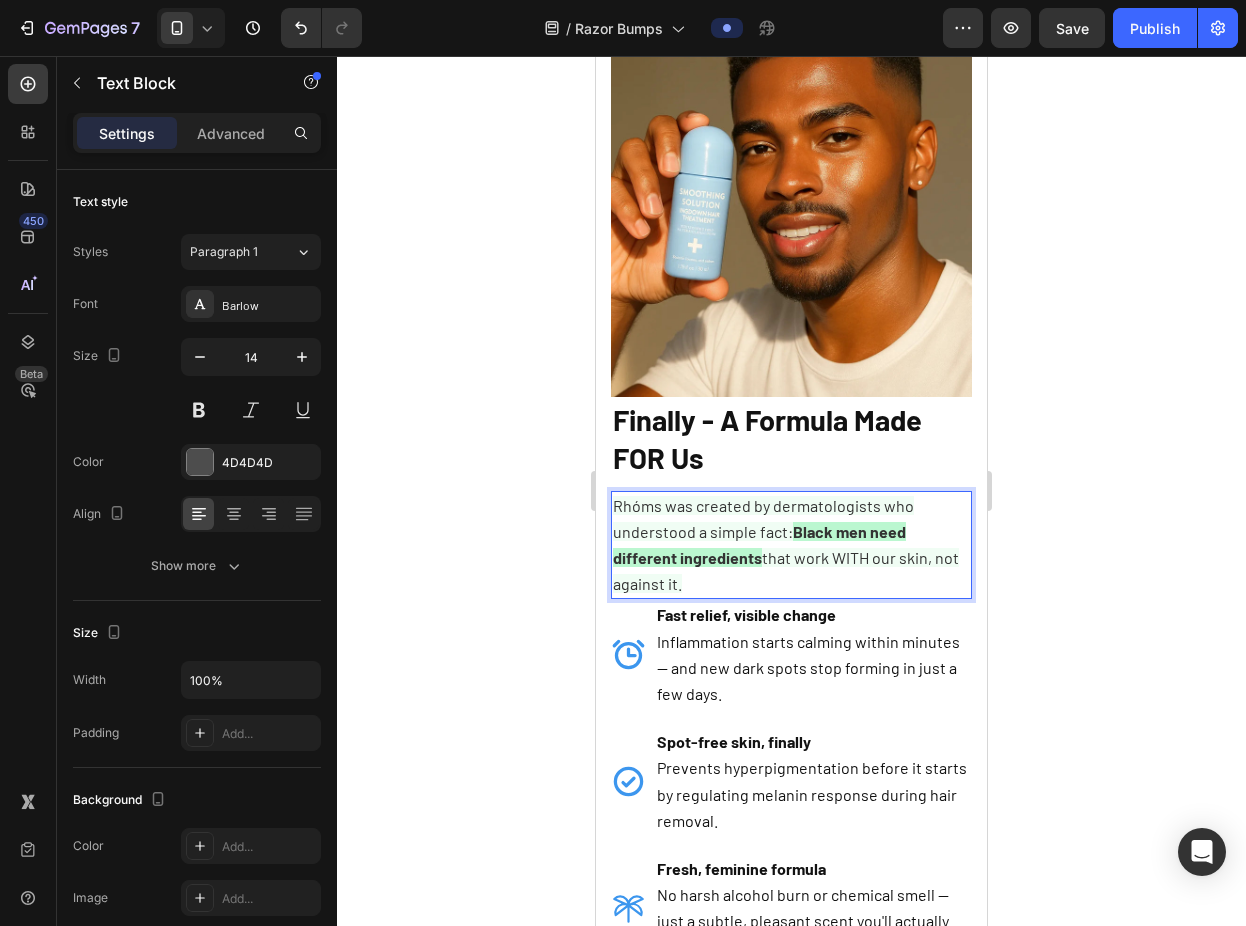 click on "that work WITH our skin, not against it." at bounding box center [786, 570] 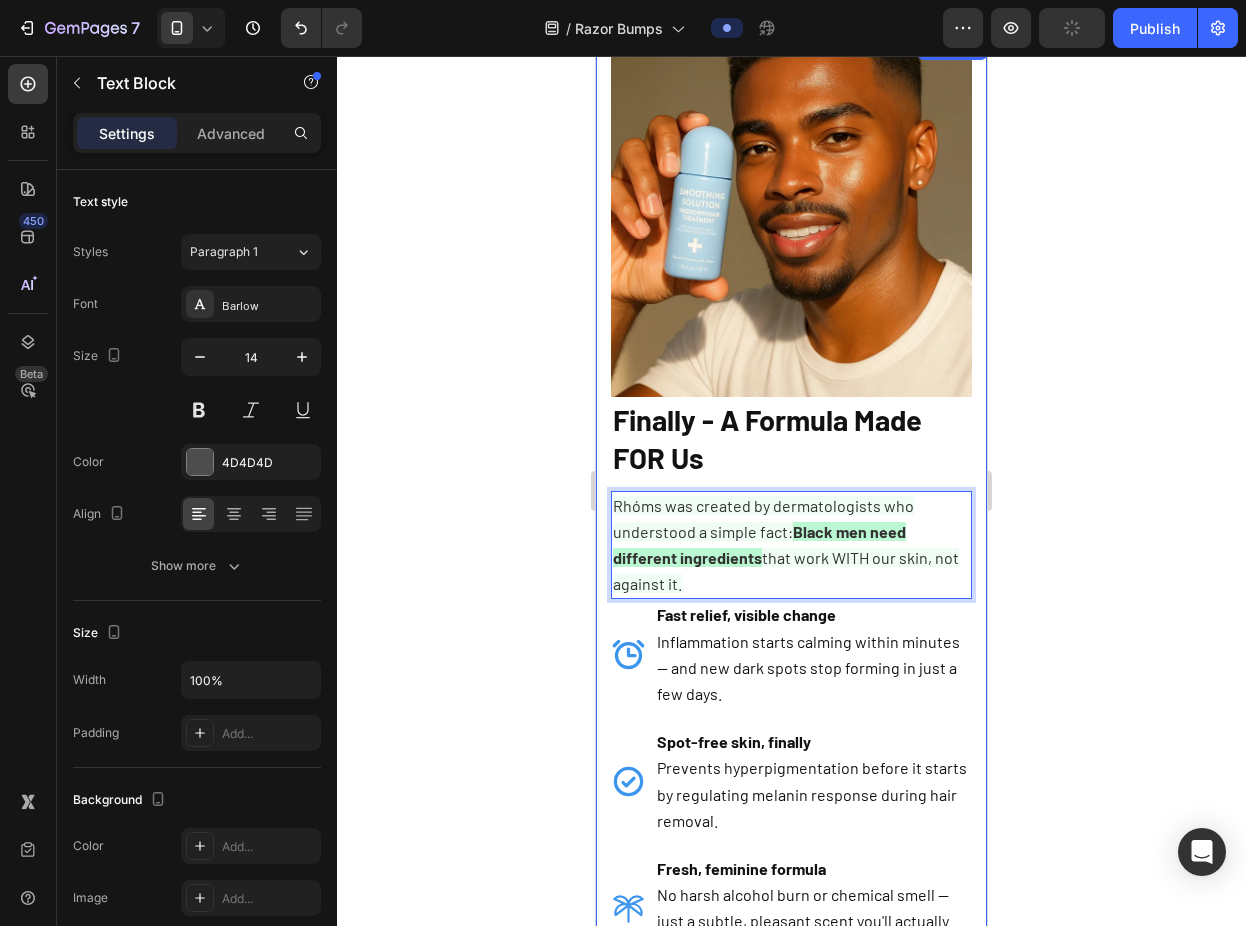 click on "Image ⁠⁠⁠⁠⁠⁠⁠ Finally - A Formula Made FOR Us Heading Rhóms was created by dermatologists who understood a simple fact: Black men need different ingredients that work WITH our skin, not against it. Text Block ❌ No Burning or Stinging Heading 0 Fast relief, visible change Inflammation starts calming within minutes — and new dark spots stop forming in just a few days. Spot-free skin, finally Prevents hyperpigmentation before it starts by regulating melanin response during hair removal. Fresh, feminine formula No harsh alcohol burn or chemical smell — just a subtle, pleasant scent you'll actually enjoy. Cool & soothing roll-on Applies clean, absorbs fast, and leaves no mess behind. Works perfectly under makeup. Dermatologist-backed protection Created by experts who understand melanin-rich skin and the root causes of dark spots — not just the symptoms. Item List Try Rhóms today Button Row Icon Text Block Row" at bounding box center (791, 700) 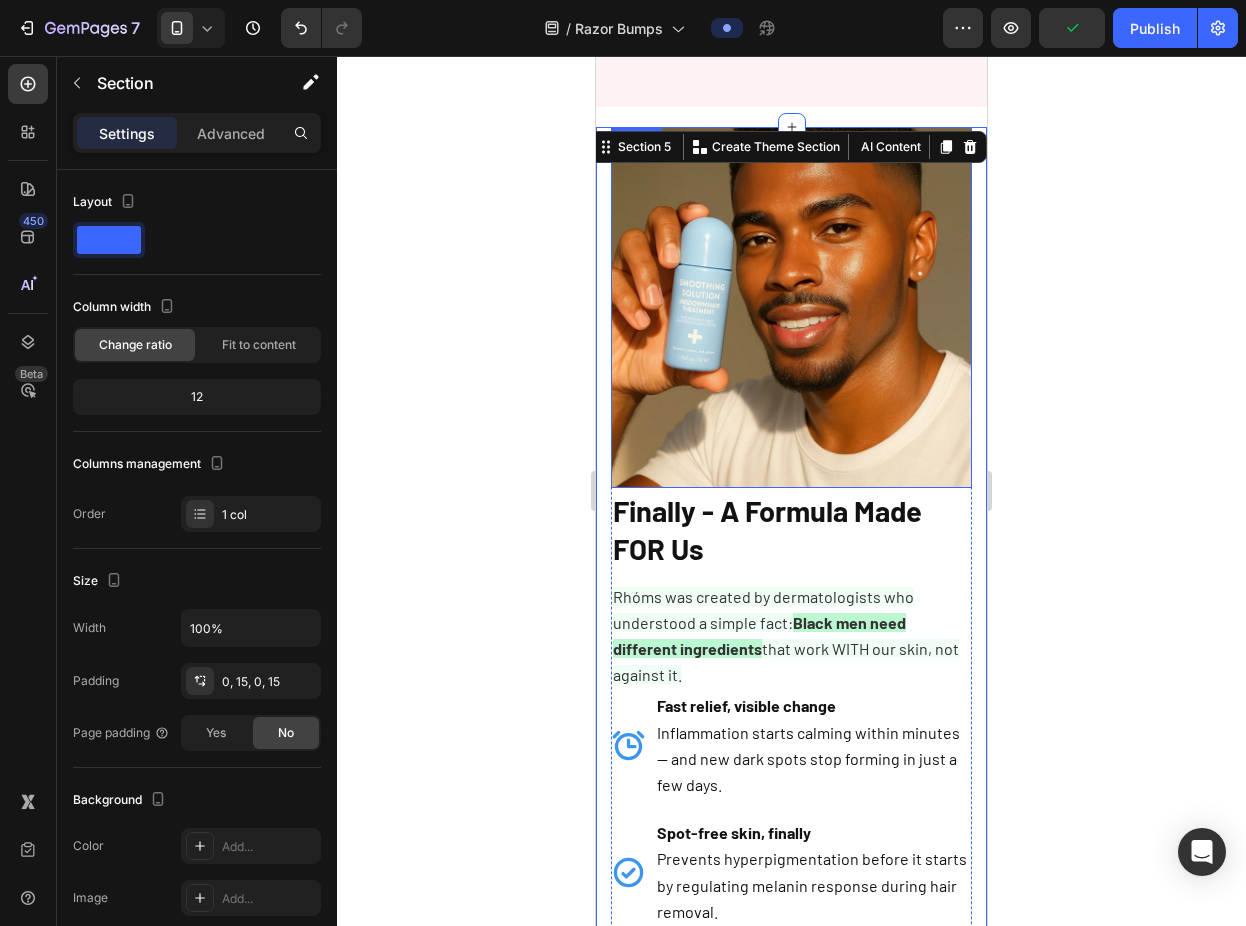 scroll, scrollTop: 1470, scrollLeft: 0, axis: vertical 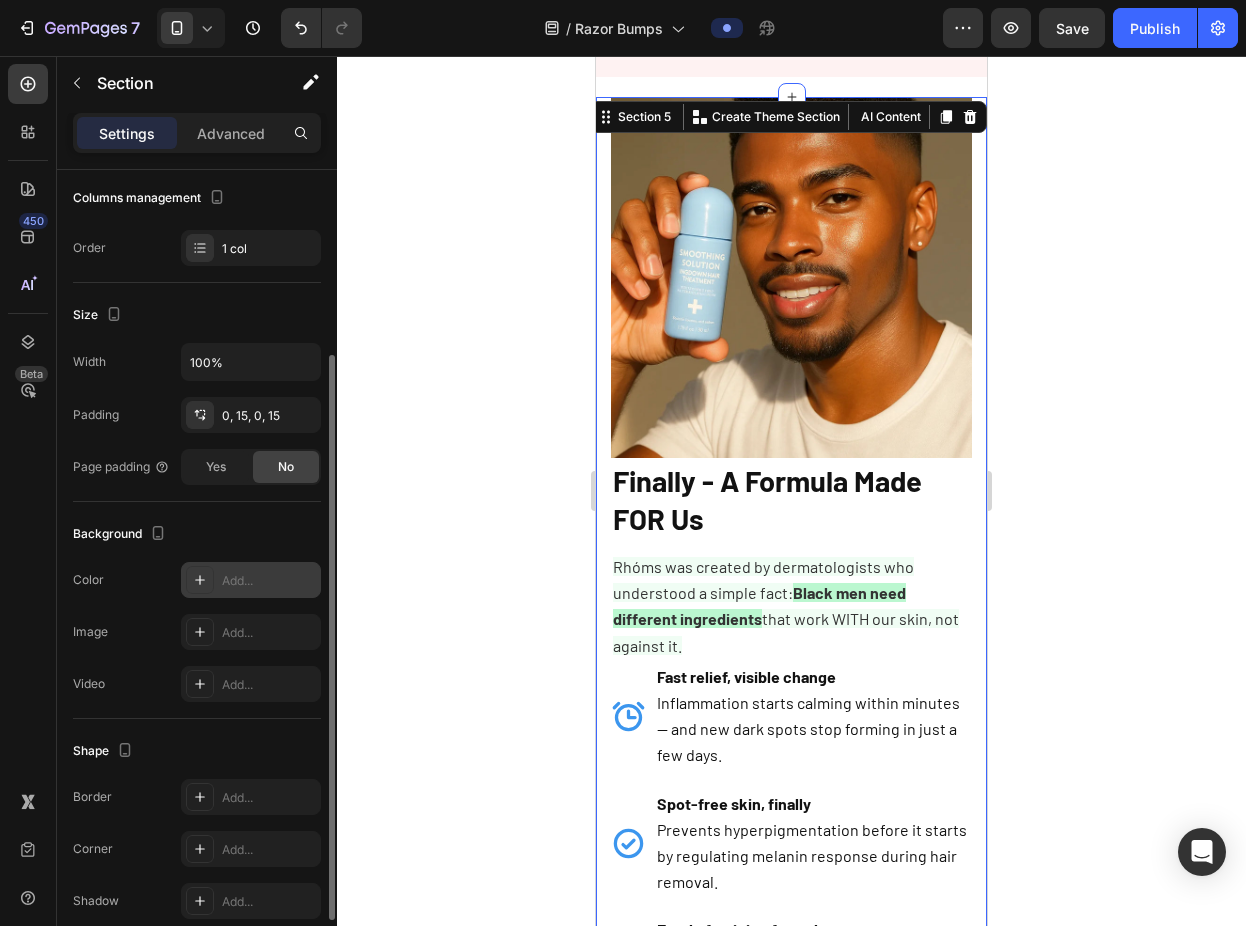 click at bounding box center (200, 580) 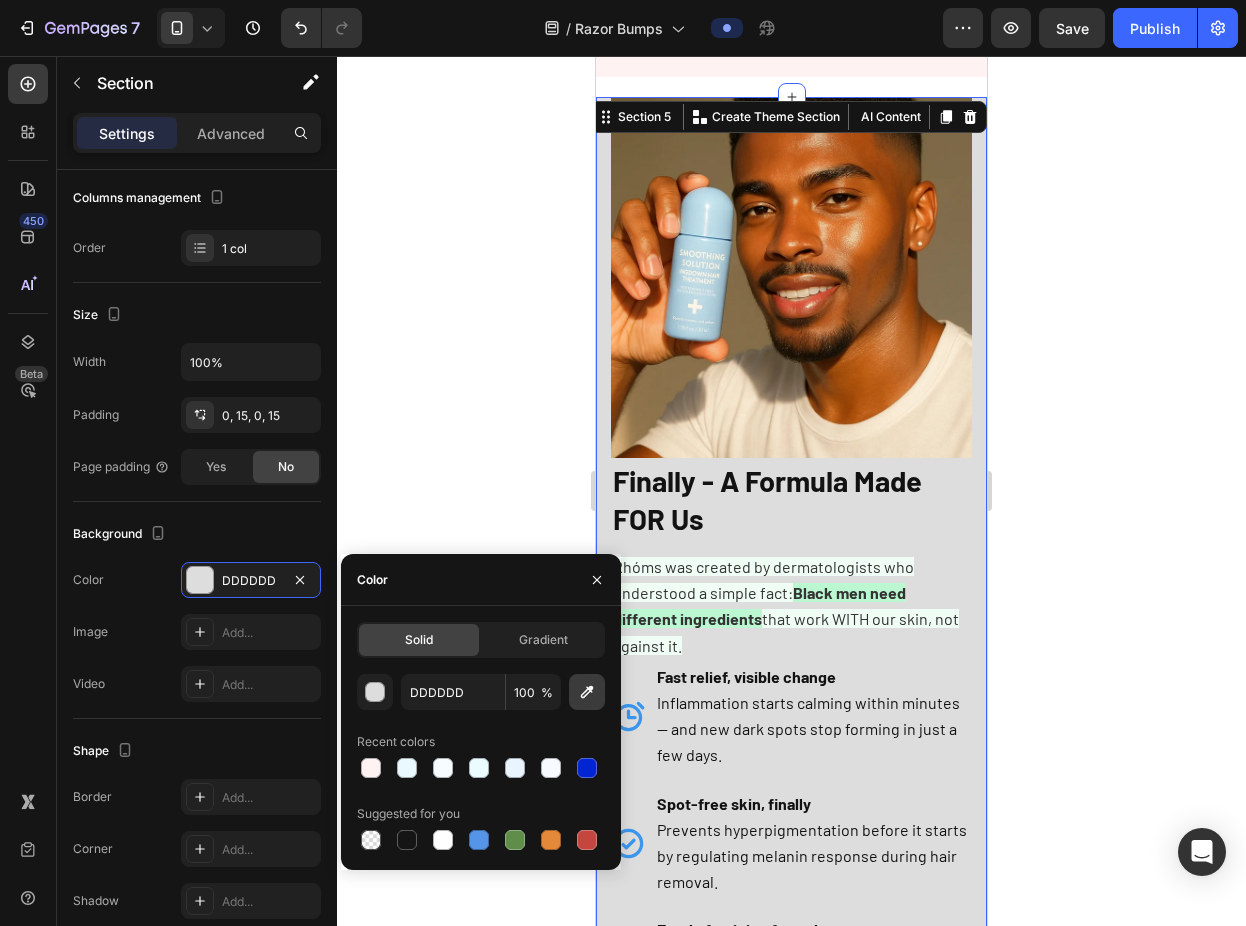 click 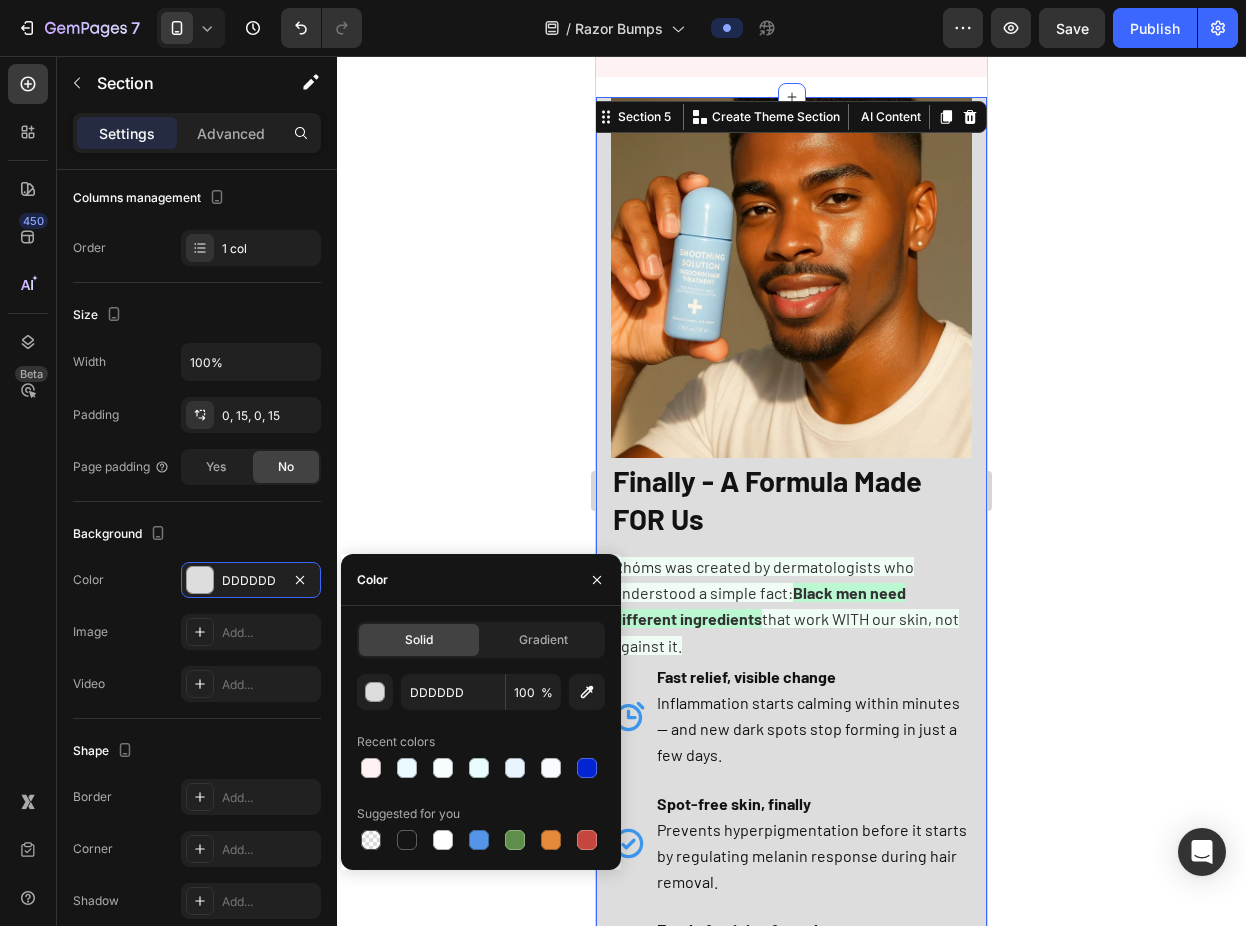 type on "F0FDF4" 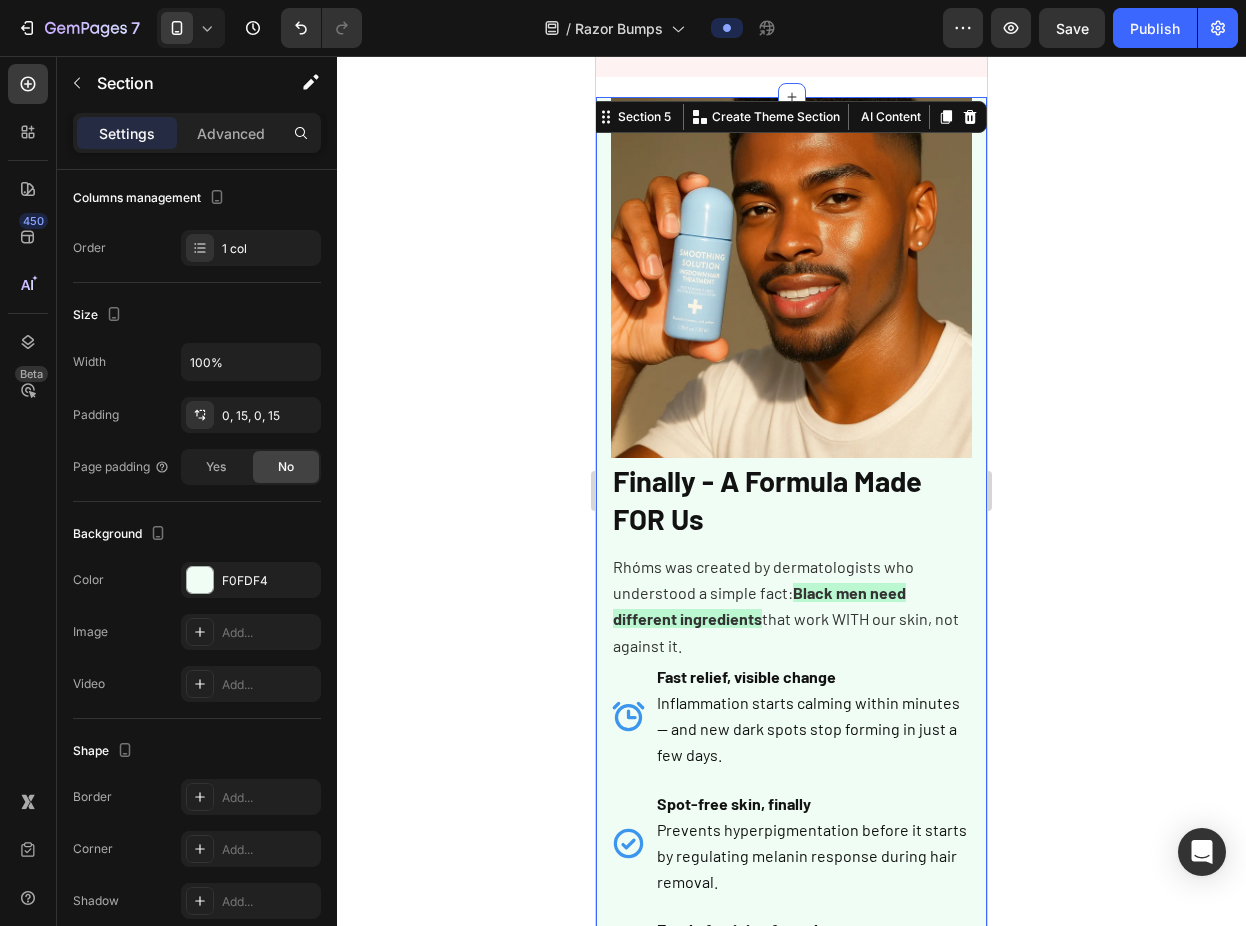 click 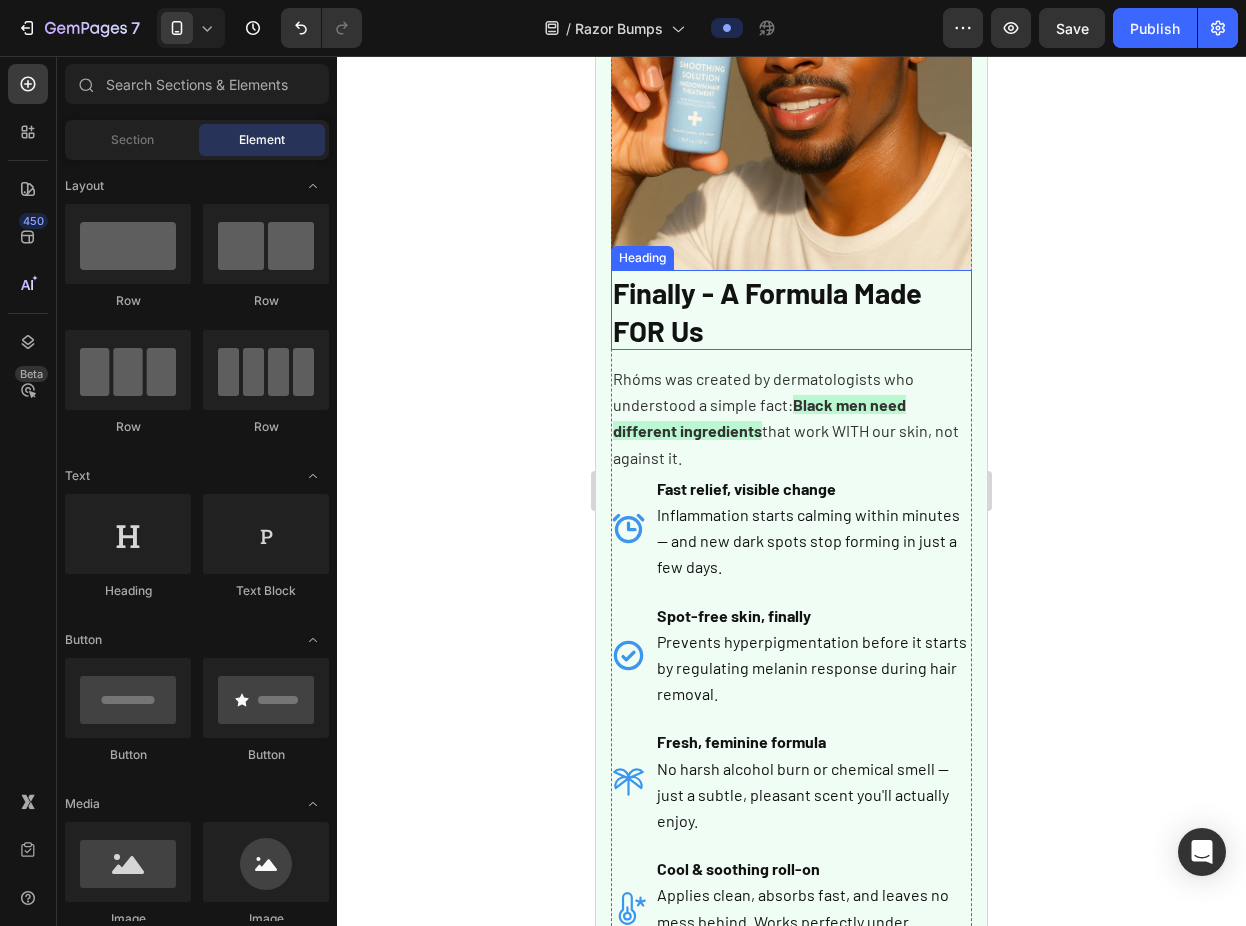 scroll, scrollTop: 1663, scrollLeft: 0, axis: vertical 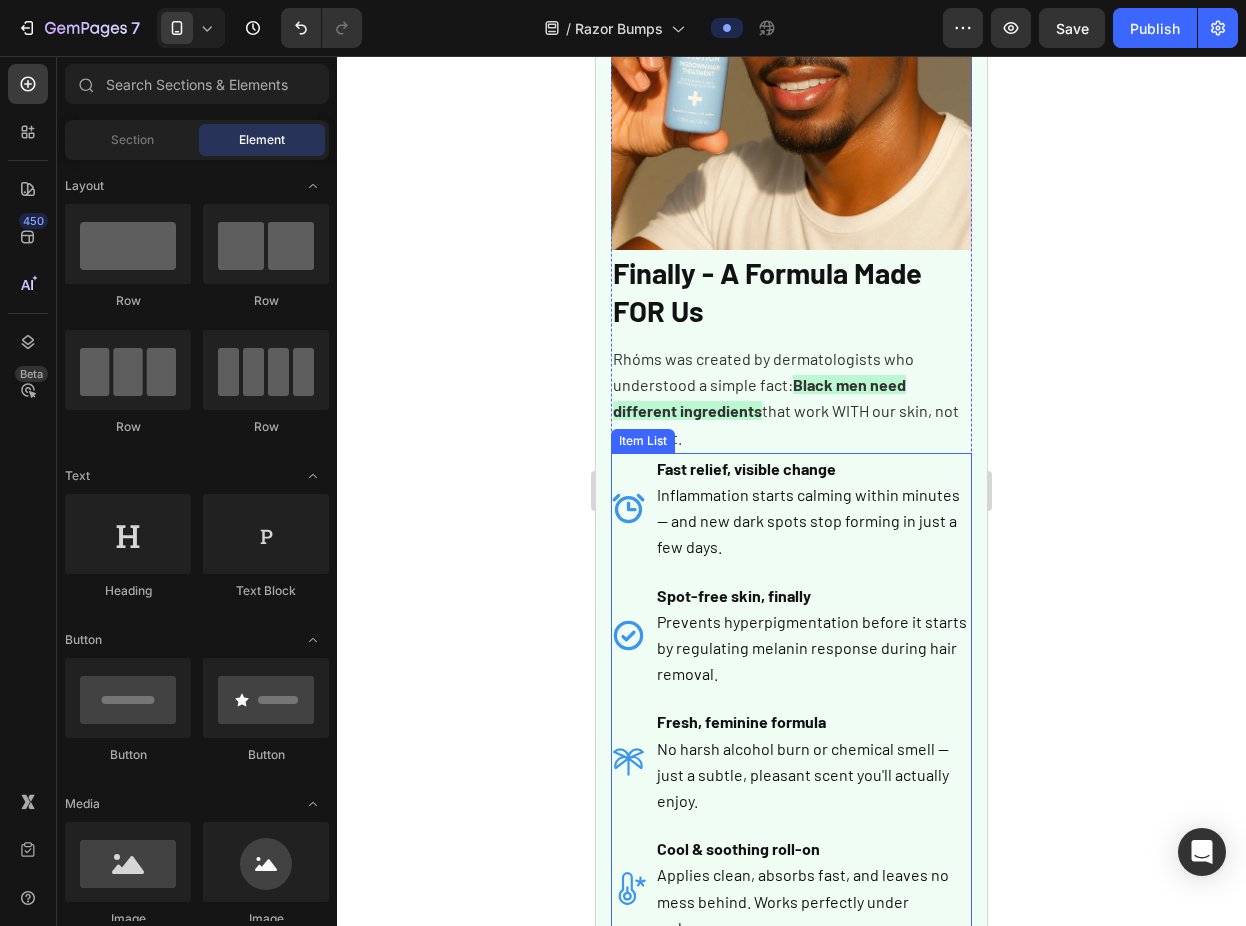 click on "Inflammation starts calming within minutes — and new dark spots stop forming in just a few days." at bounding box center [808, 520] 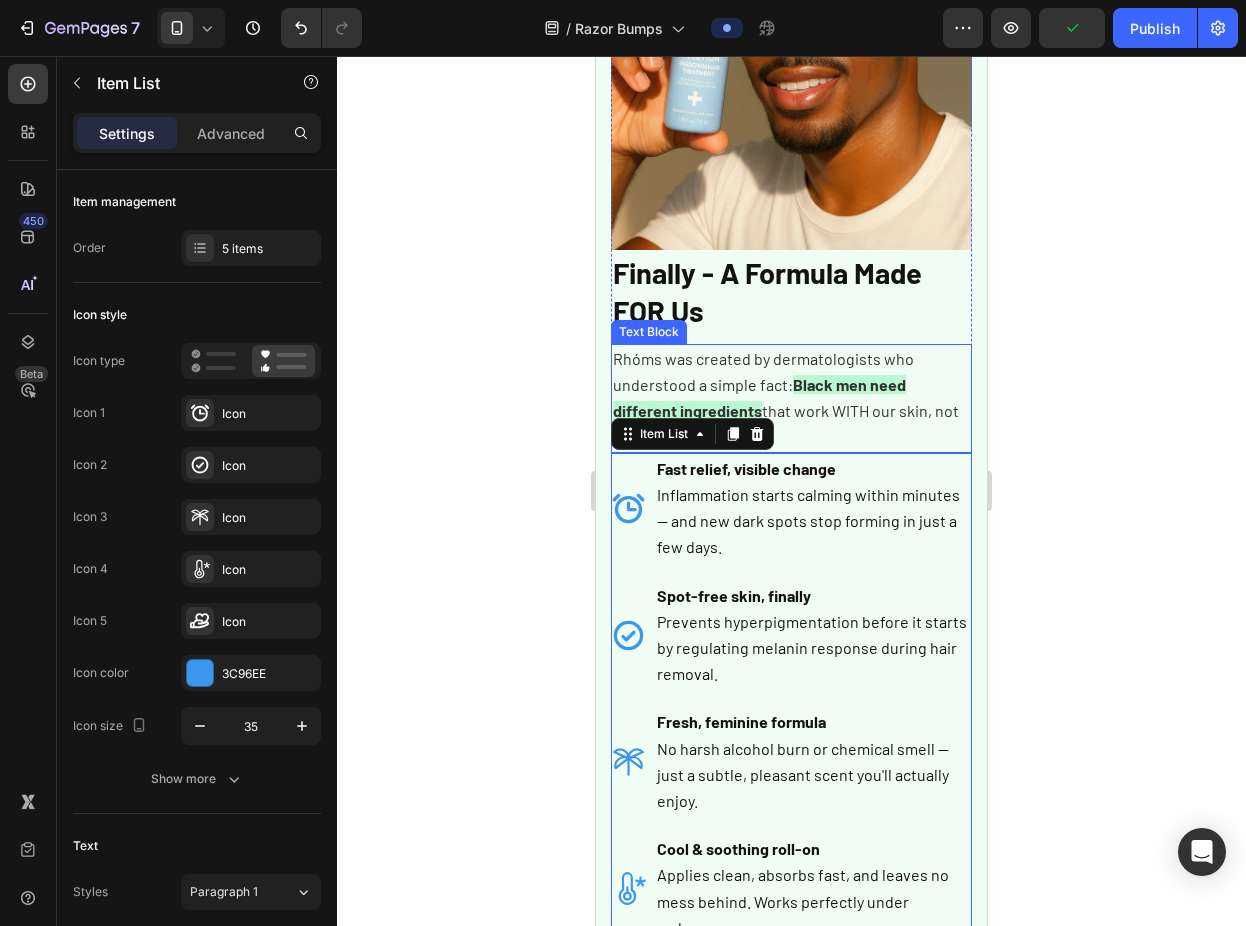 click on "Rhóms was created by dermatologists who understood a simple fact: Black men need different ingredients that work WITH our skin, not against it." at bounding box center (791, 398) 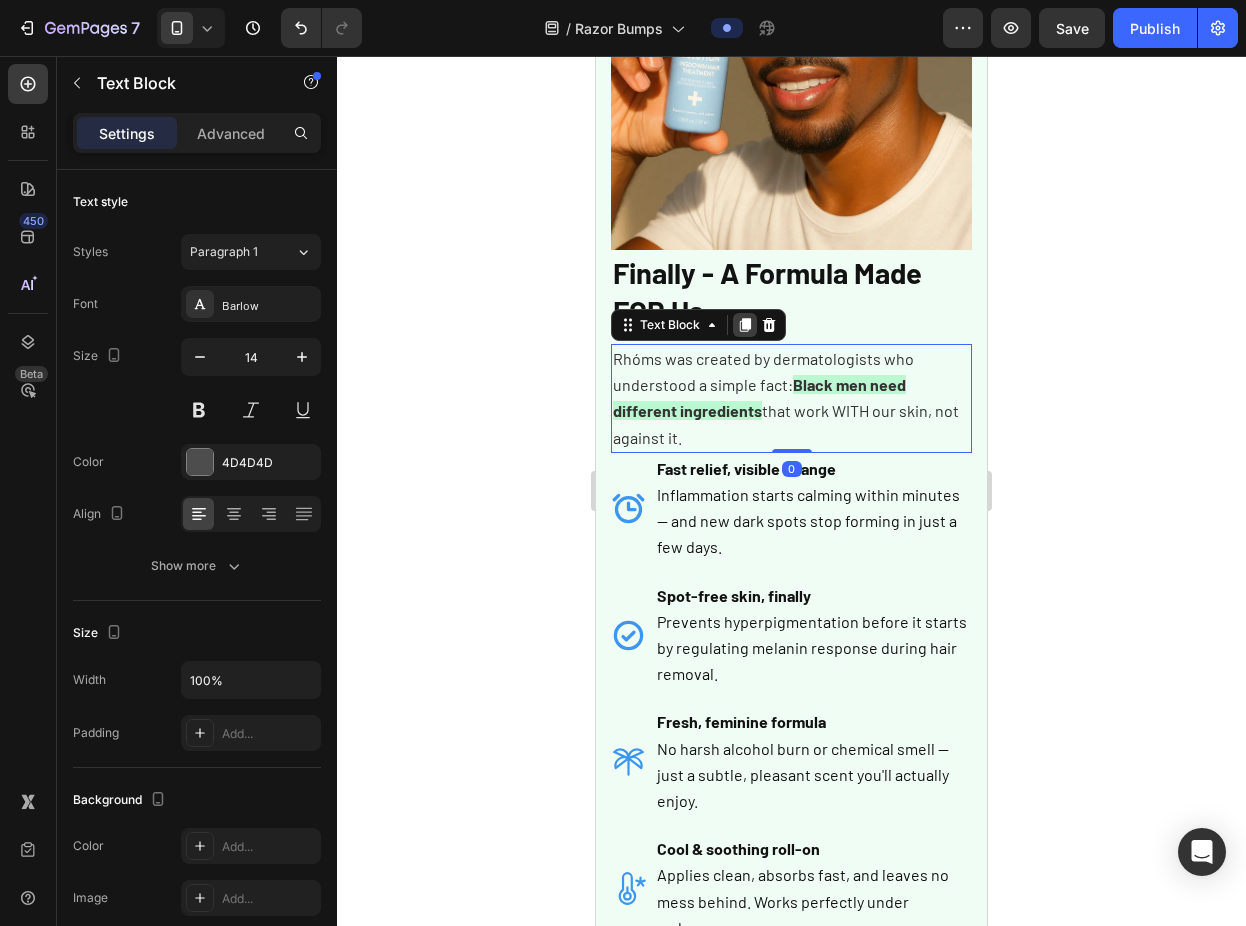 click 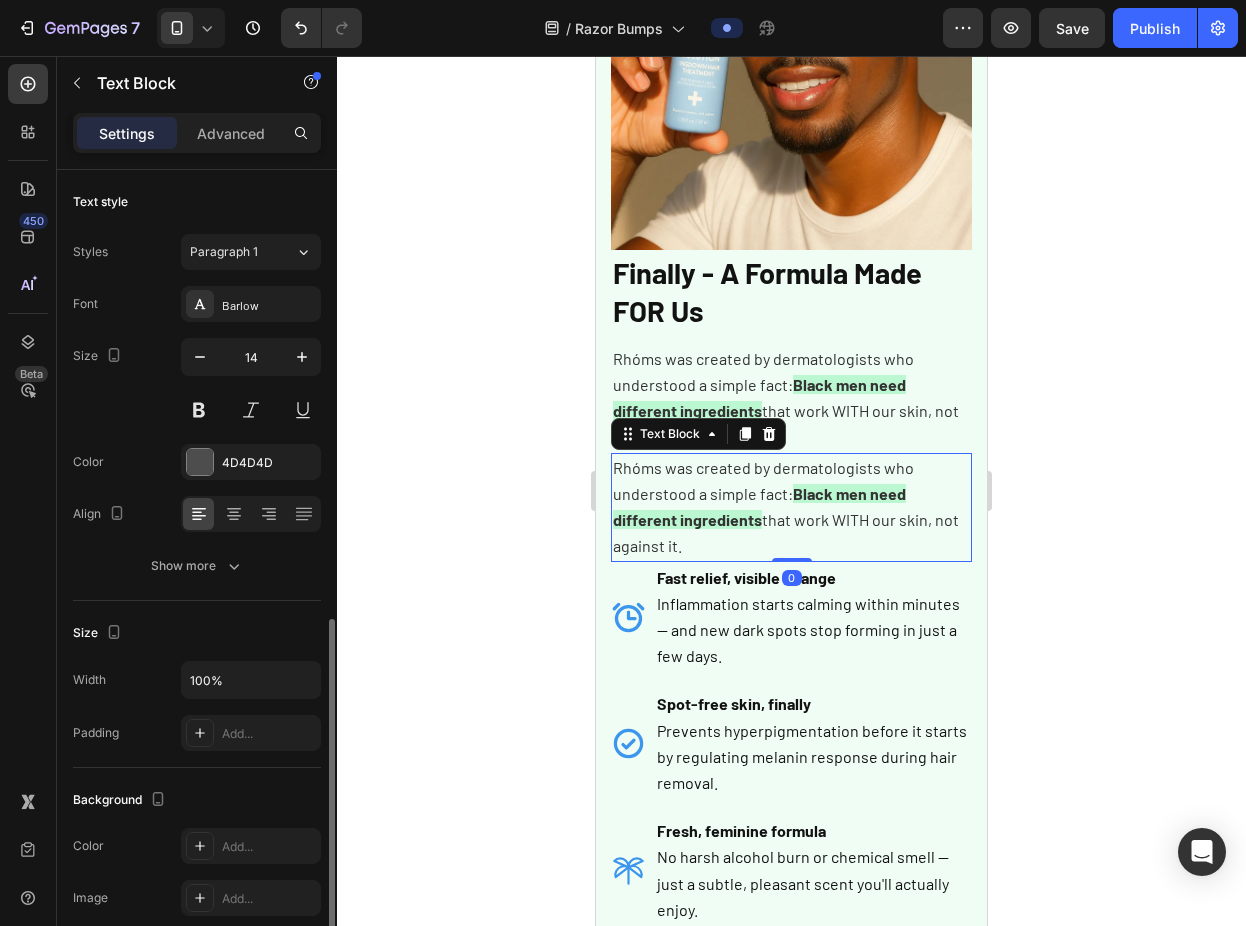 scroll, scrollTop: 266, scrollLeft: 0, axis: vertical 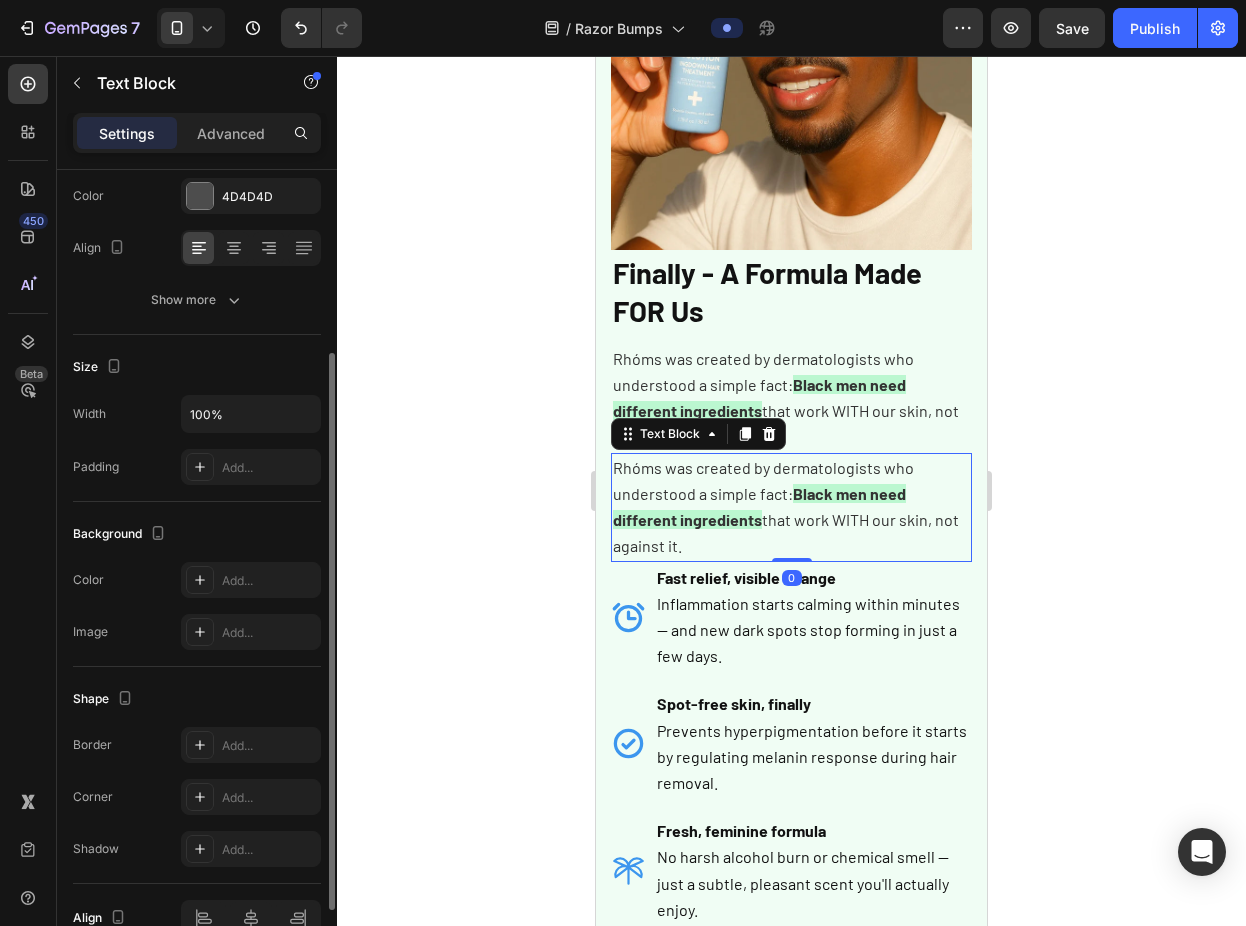 click on "that work WITH our skin, not against it." at bounding box center [786, 532] 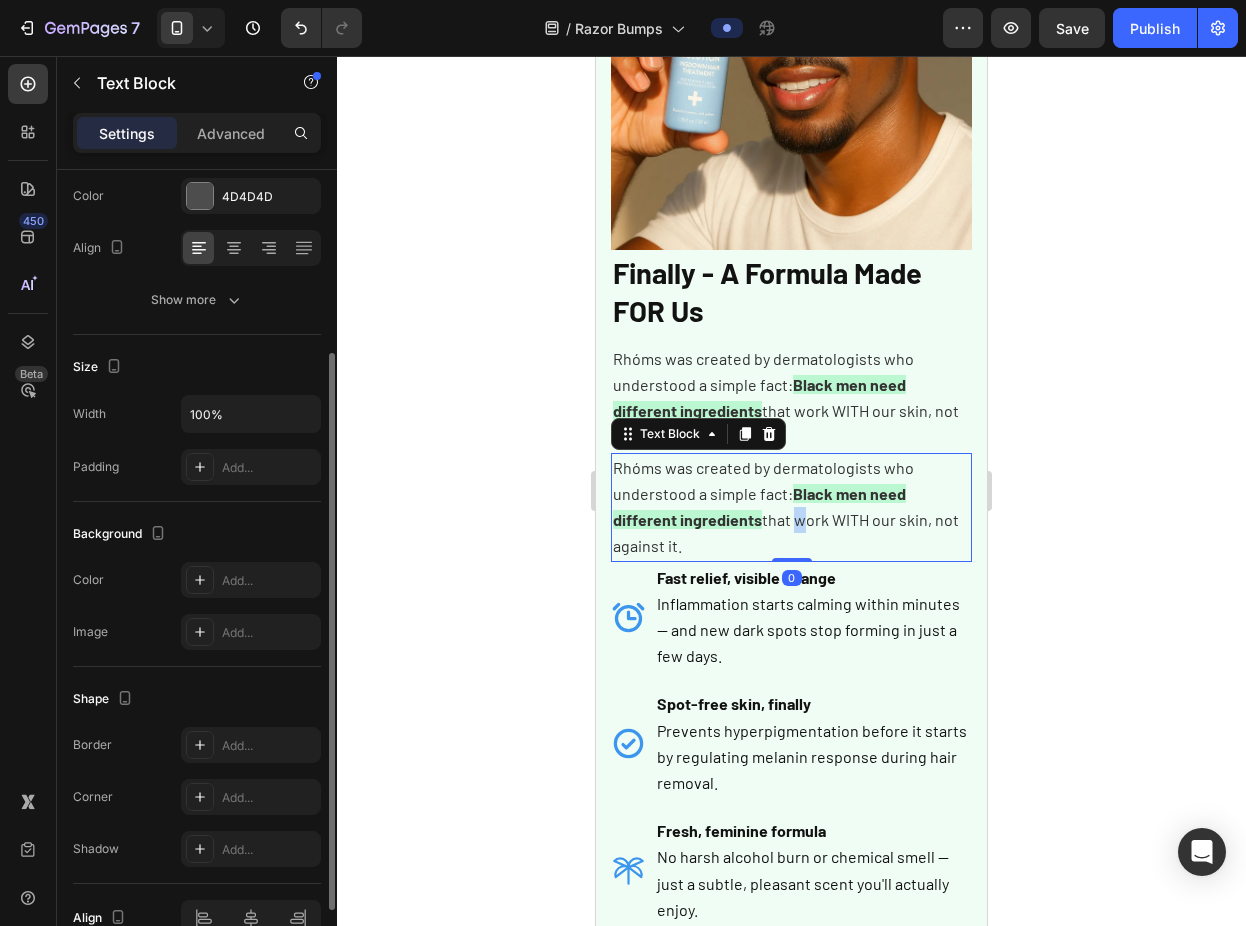 click on "that work WITH our skin, not against it." at bounding box center (786, 532) 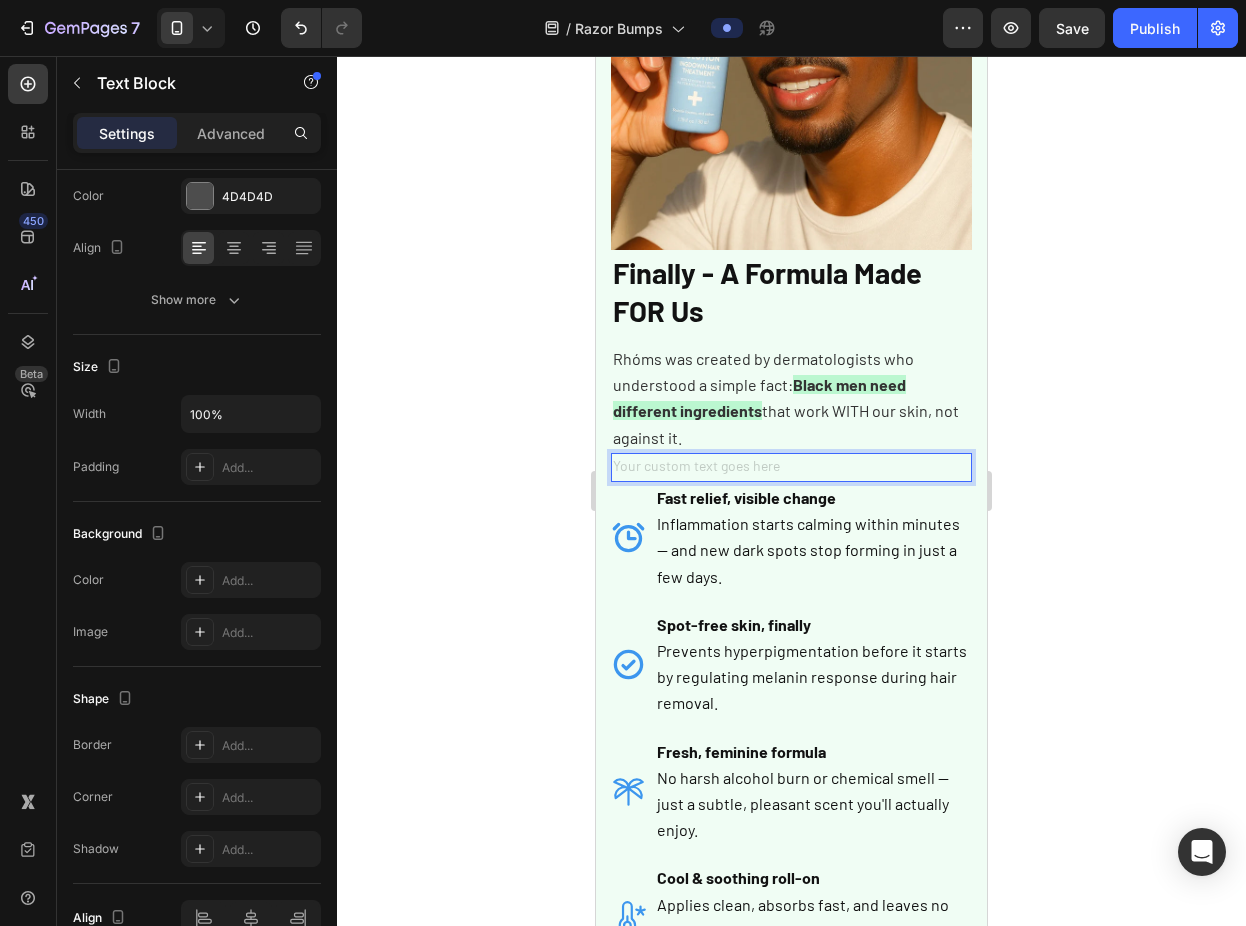 click at bounding box center [791, 467] 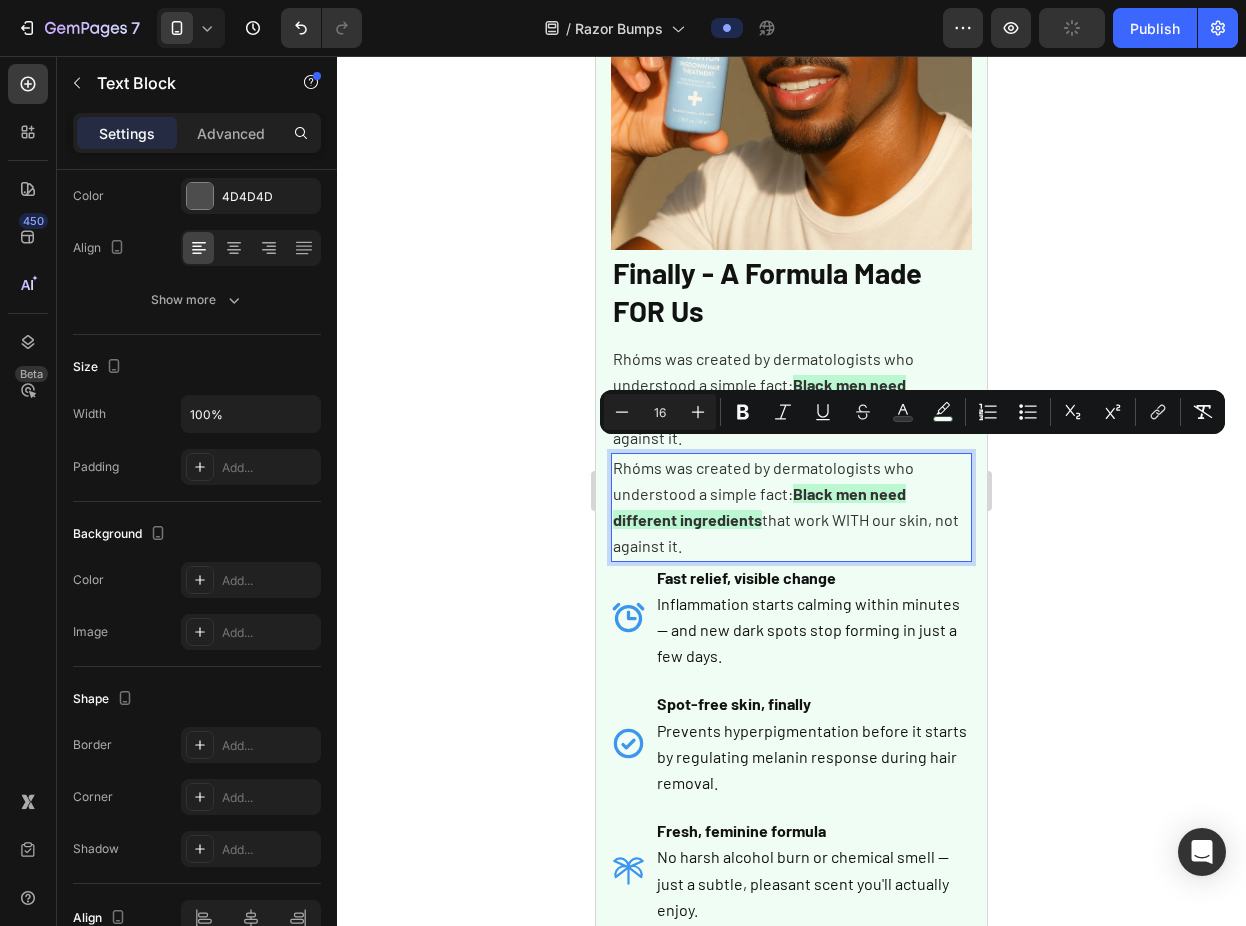 click 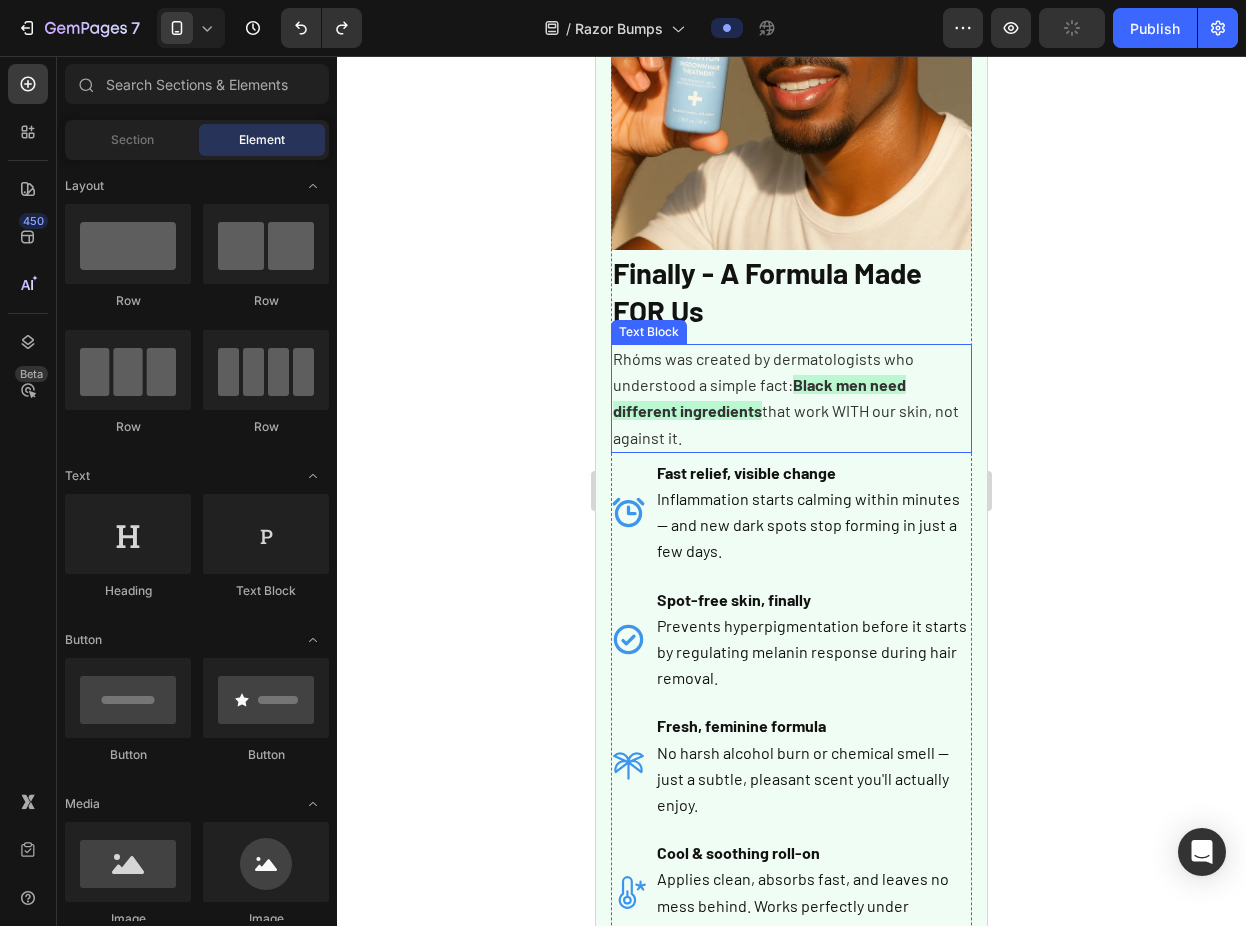 click on "Rhóms was created by dermatologists who understood a simple fact:" at bounding box center (763, 371) 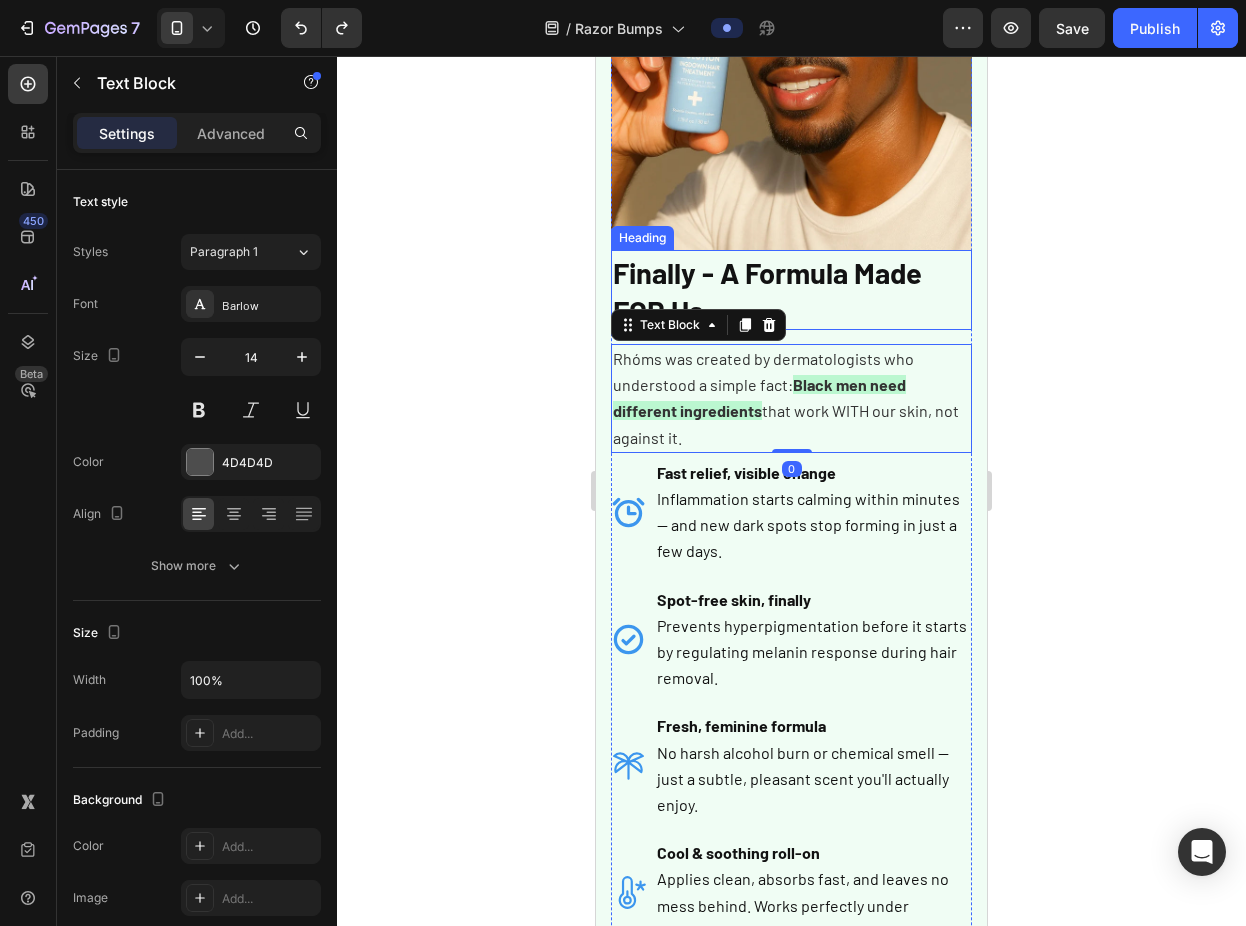click on "⁠⁠⁠⁠⁠⁠⁠ Finally - A Formula Made FOR Us" at bounding box center (791, 290) 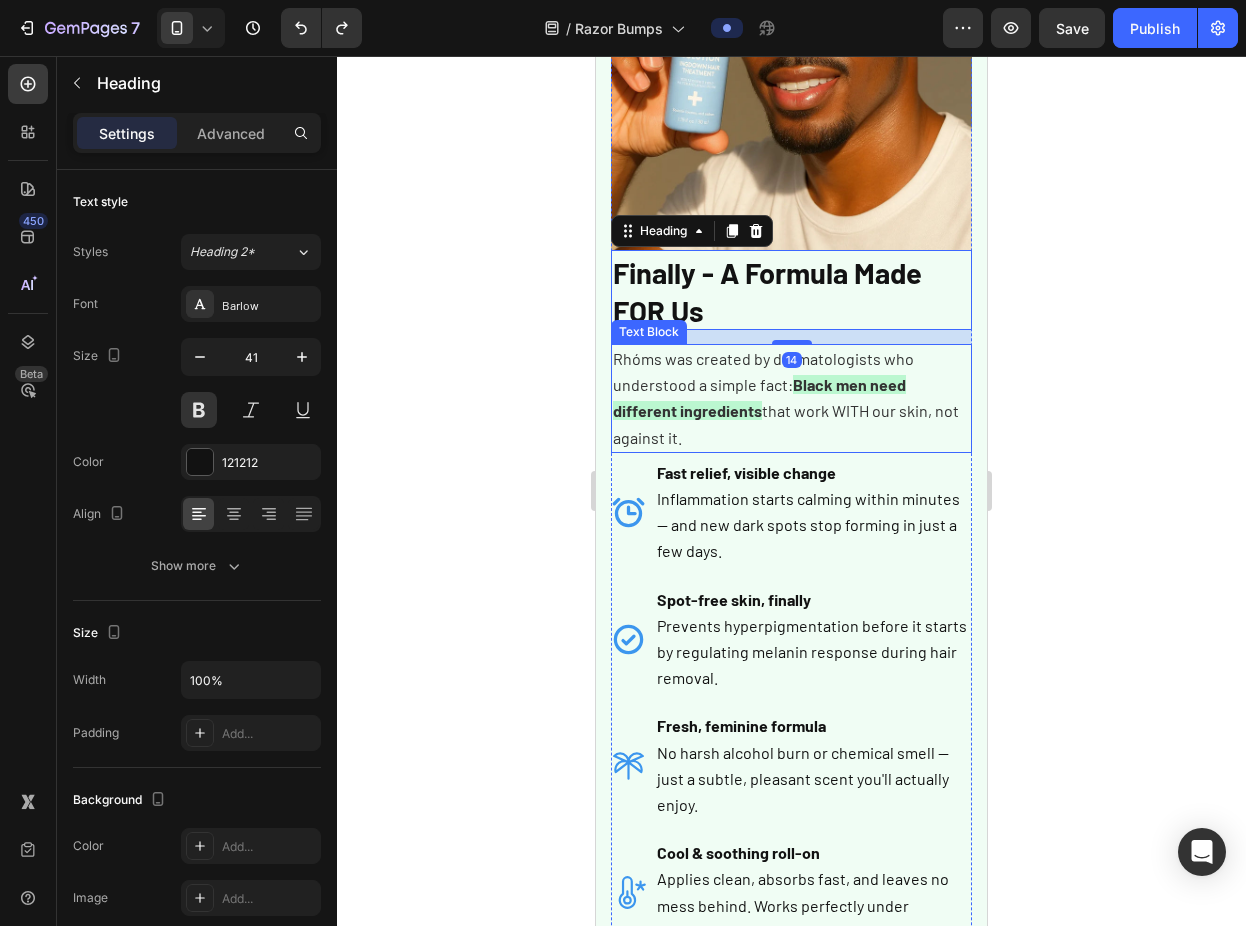 click at bounding box center [791, 455] 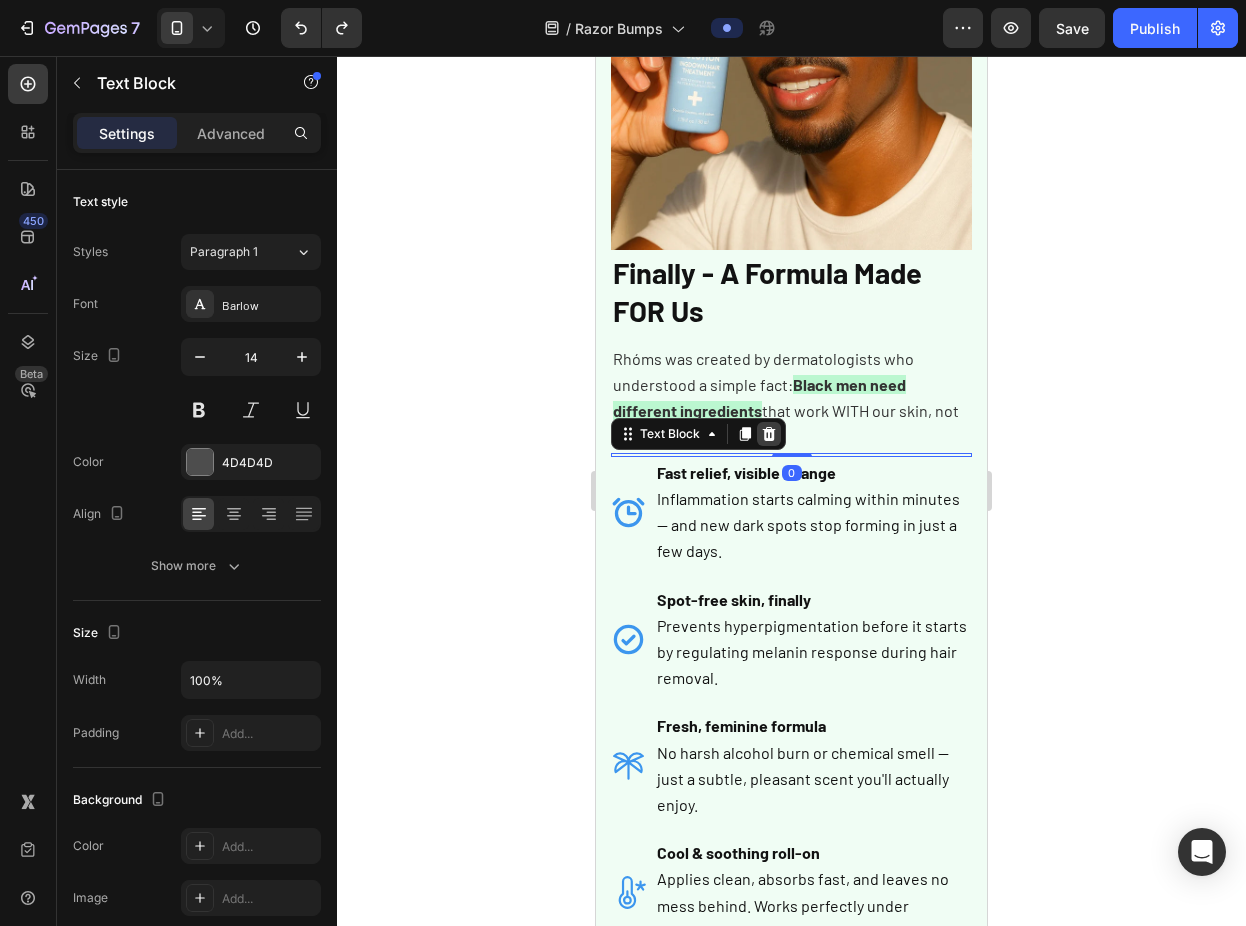 click 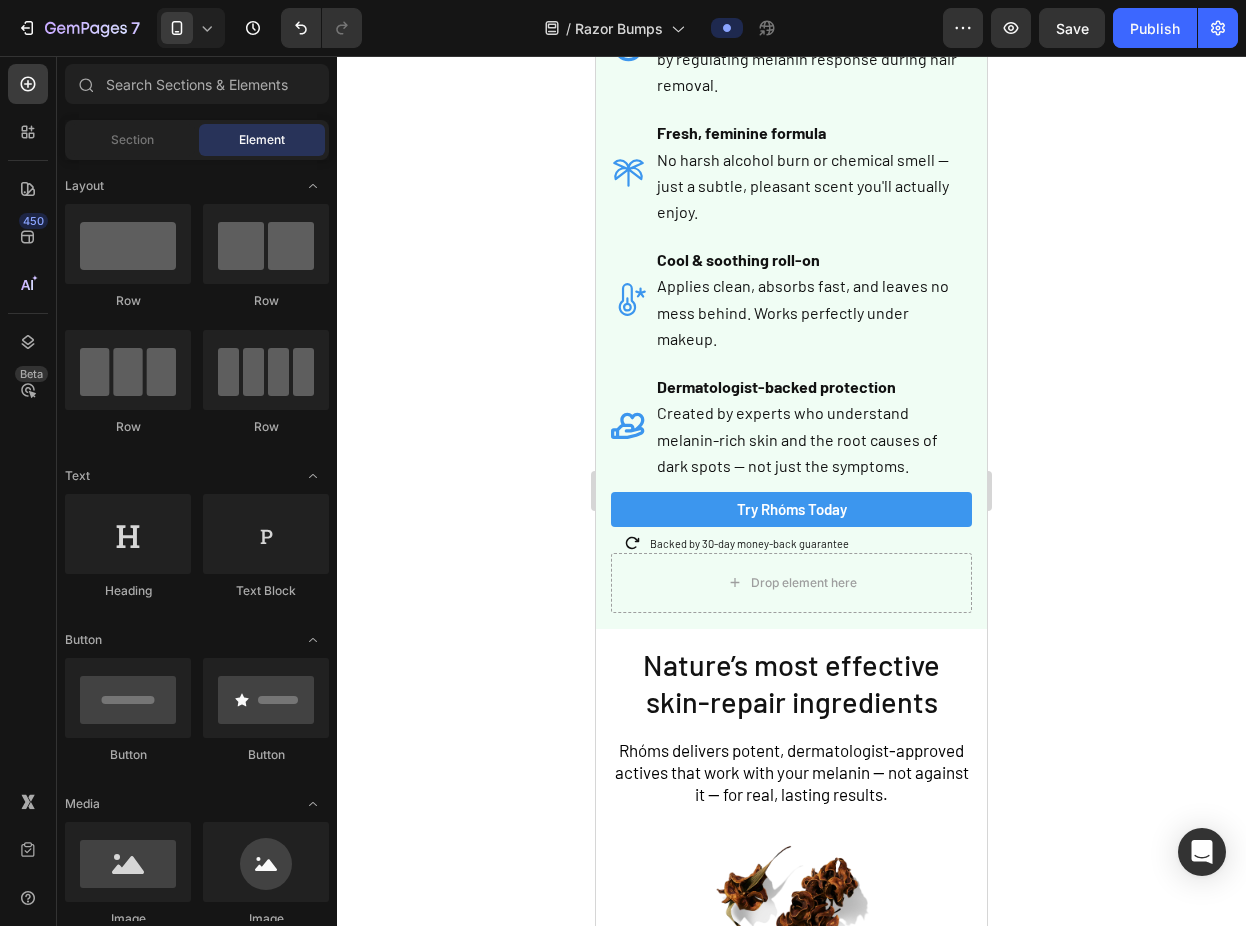 scroll, scrollTop: 2294, scrollLeft: 0, axis: vertical 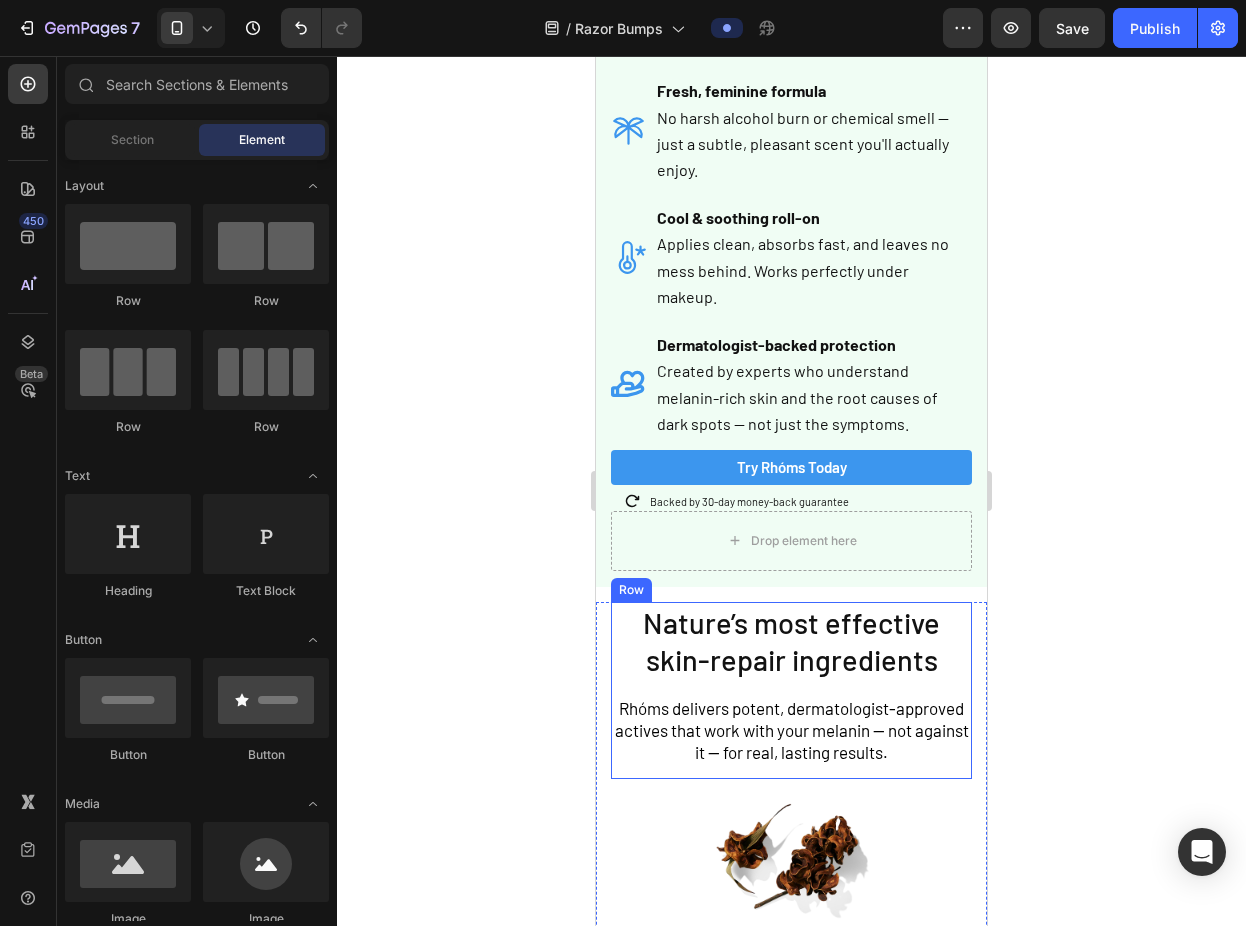 click on "Nature’s most effective skin-repair ingredients Heading Rhóms delivers potent, dermatologist-approved actives that work with your melanin — not against it — for real, lasting results. Text Block" at bounding box center (791, 691) 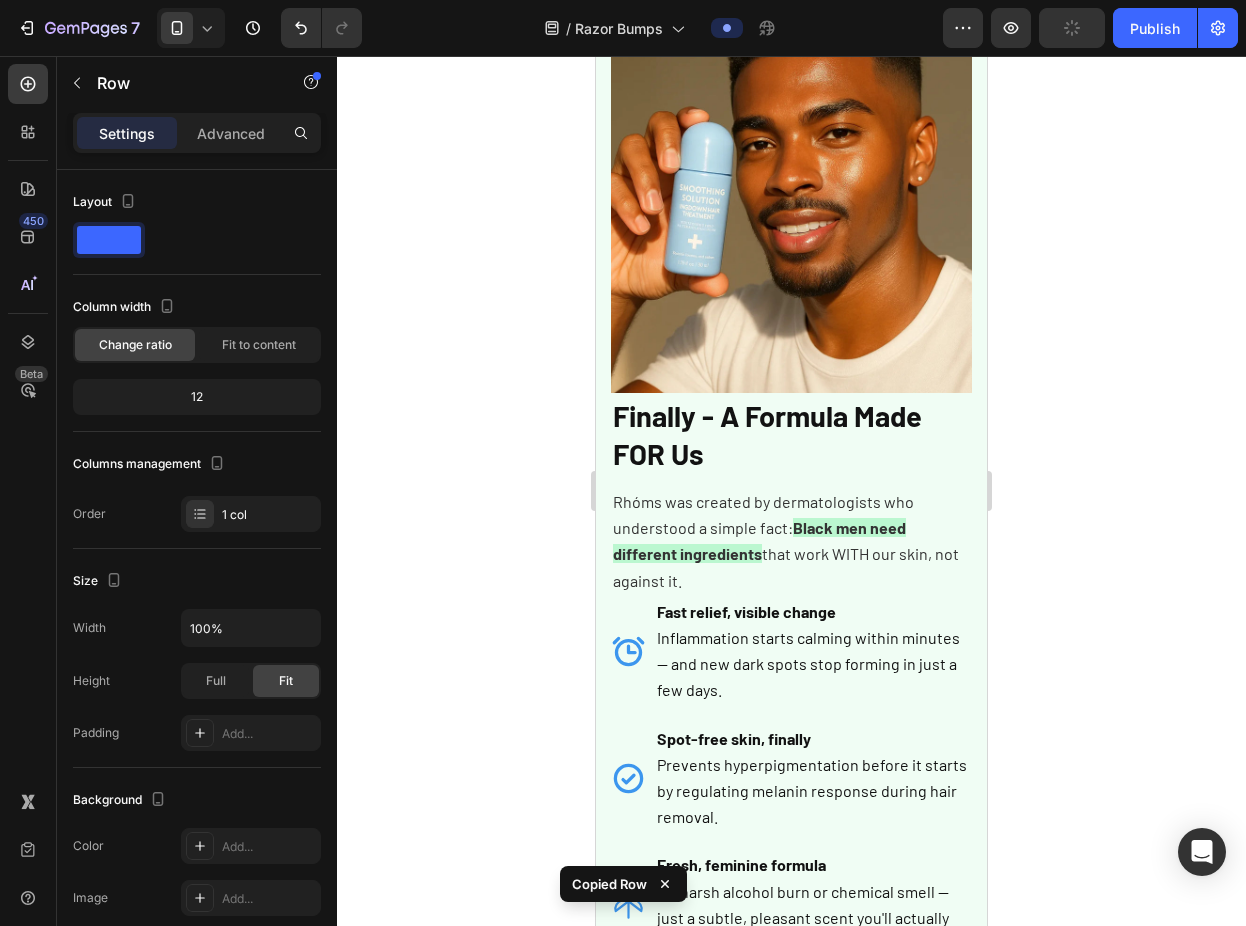 scroll, scrollTop: 1487, scrollLeft: 0, axis: vertical 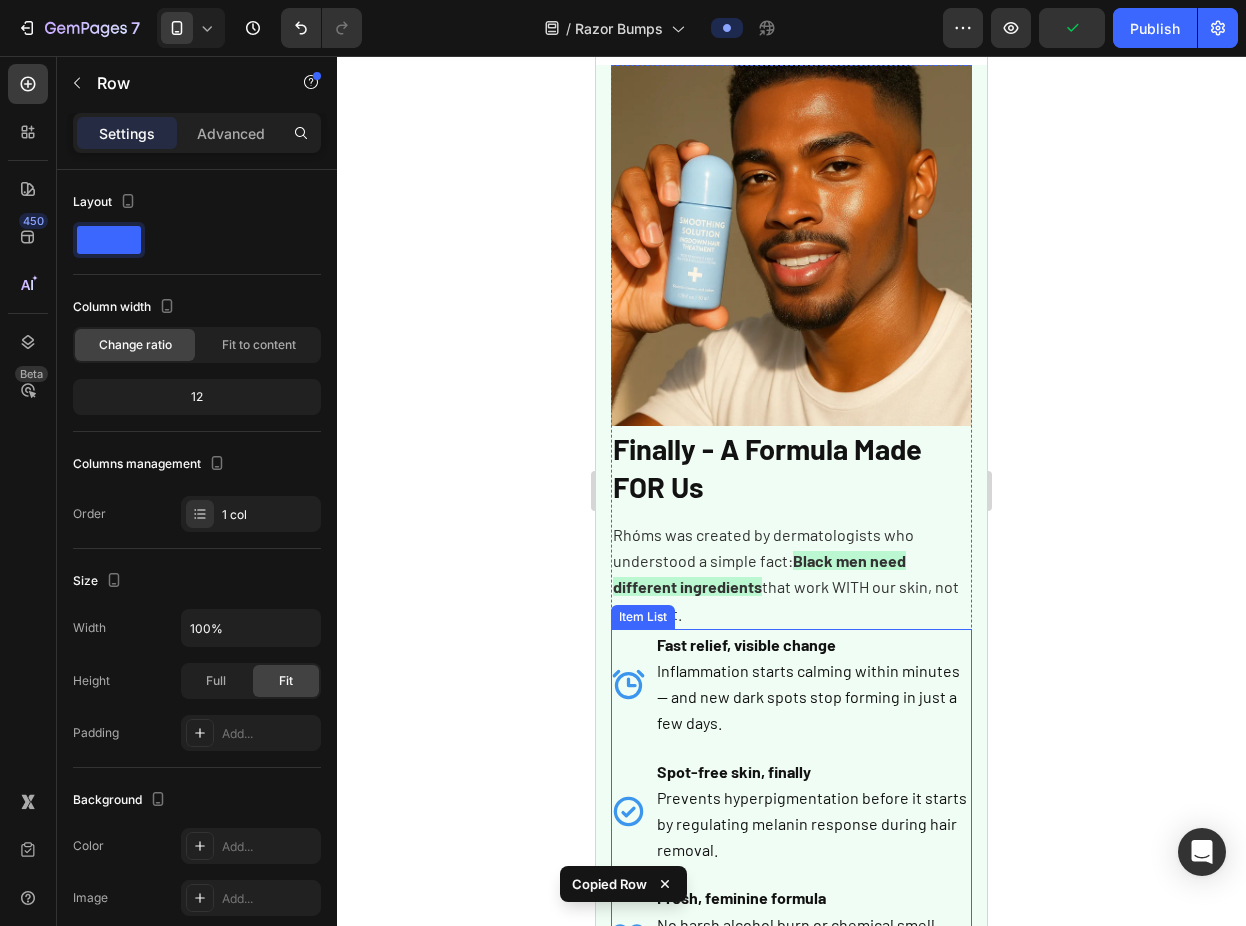 click on "Fast relief, visible change Inflammation starts calming within minutes — and new dark spots stop forming in just a few days." at bounding box center (813, 684) 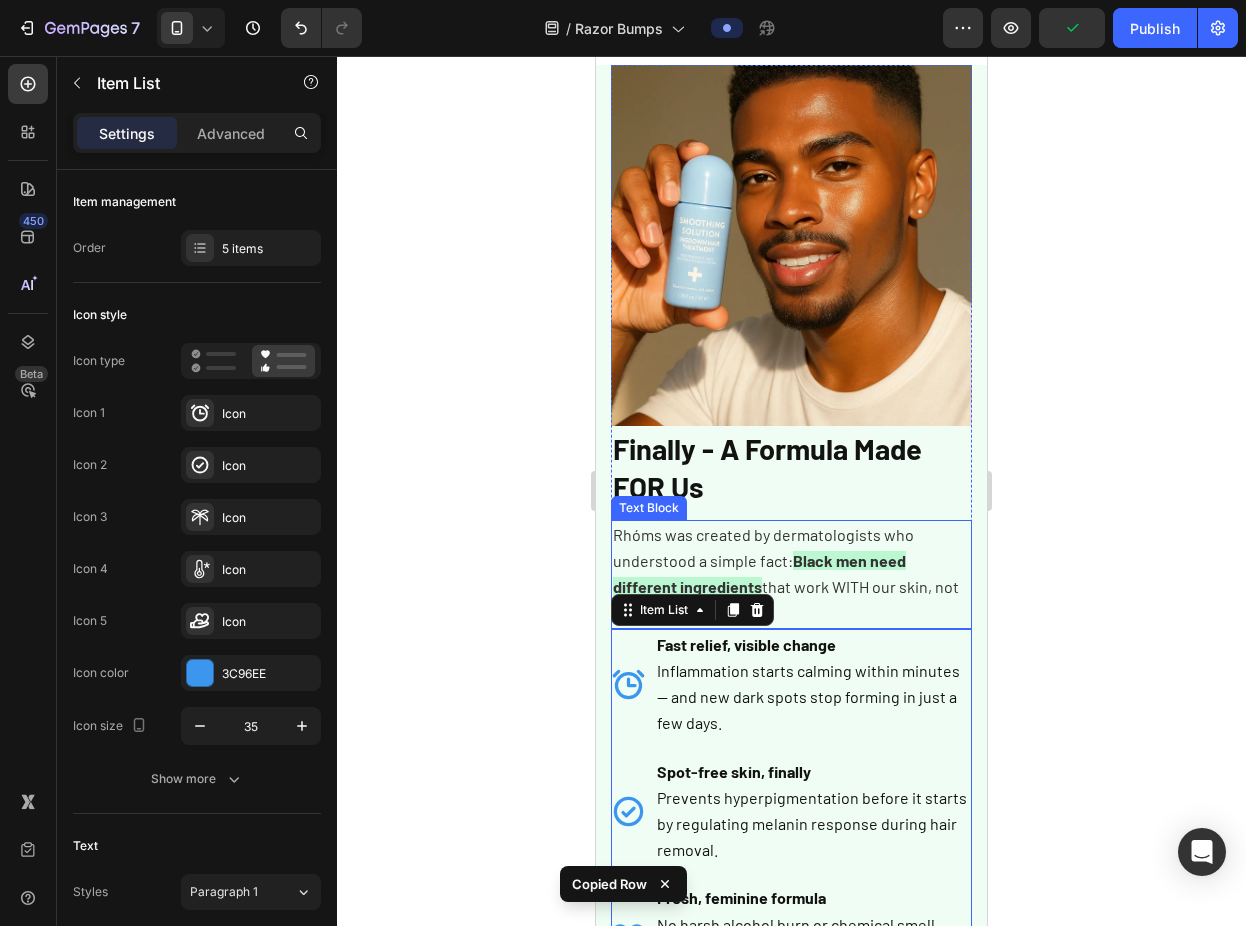 click on "Rhóms was created by dermatologists who understood a simple fact: Black men need different ingredients that work WITH our skin, not against it." at bounding box center (791, 574) 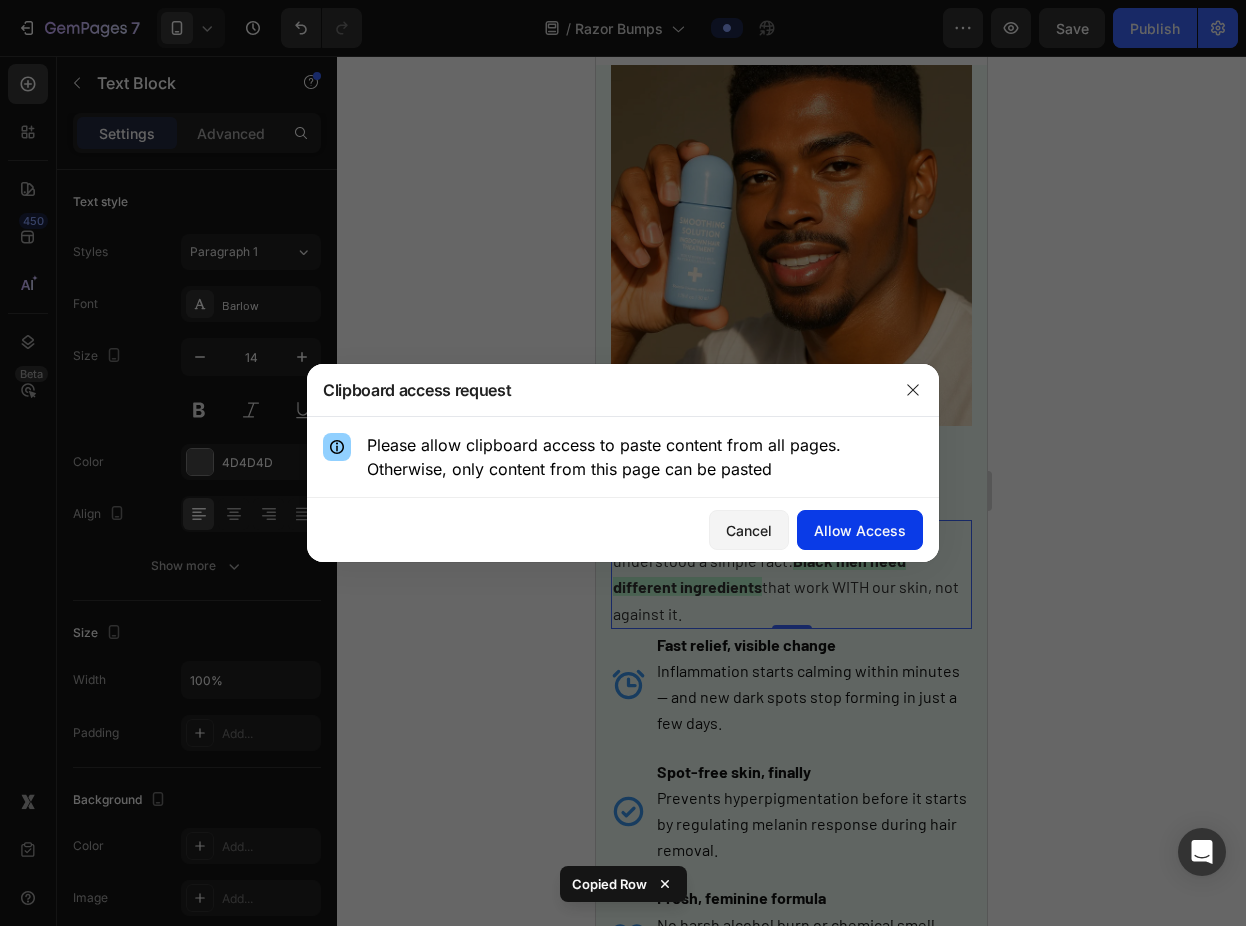 click on "Allow Access" at bounding box center [860, 530] 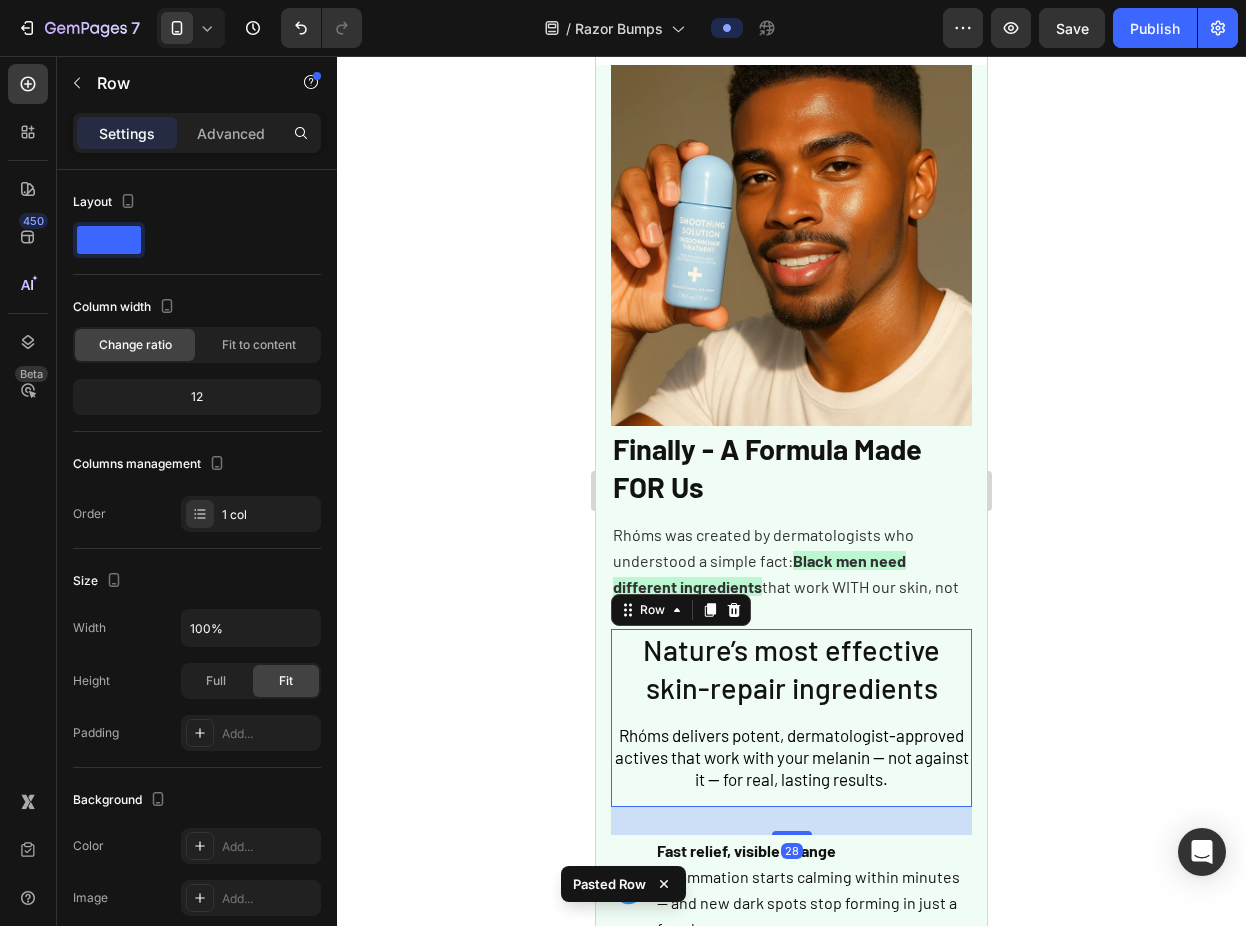 click 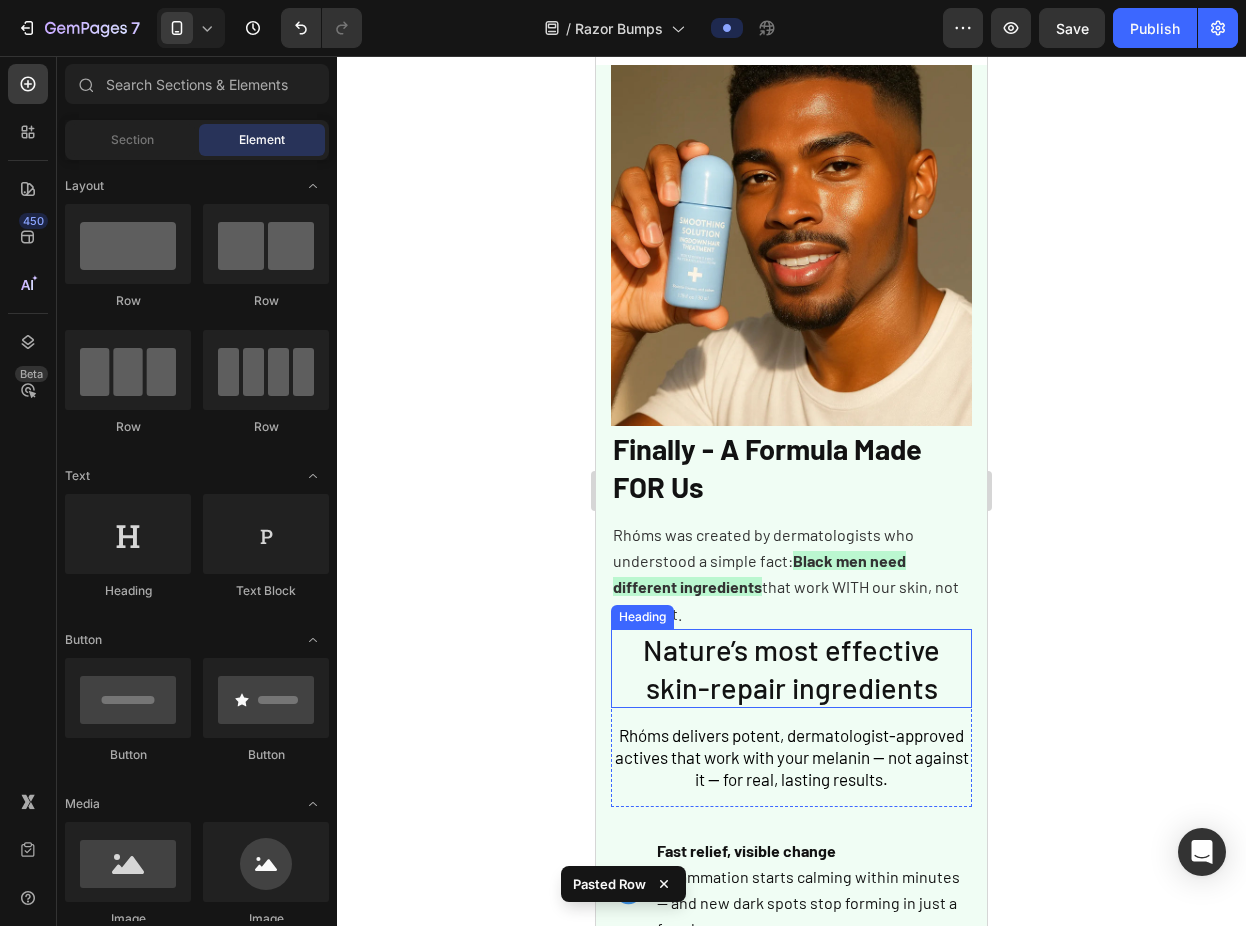 click on "Nature’s most effective skin-repair ingredients" at bounding box center [791, 668] 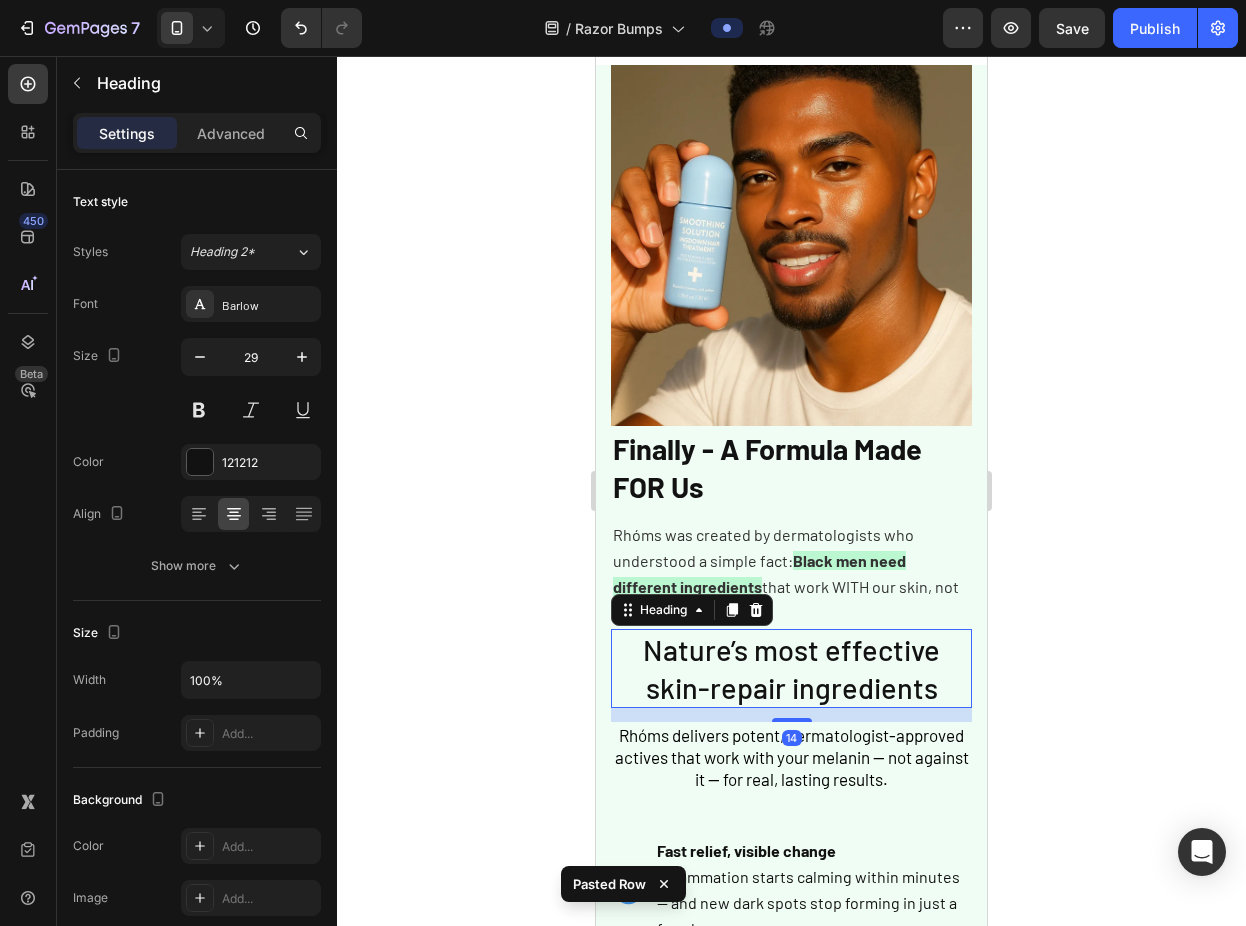 click on "Nature’s most effective skin-repair ingredients" at bounding box center [791, 668] 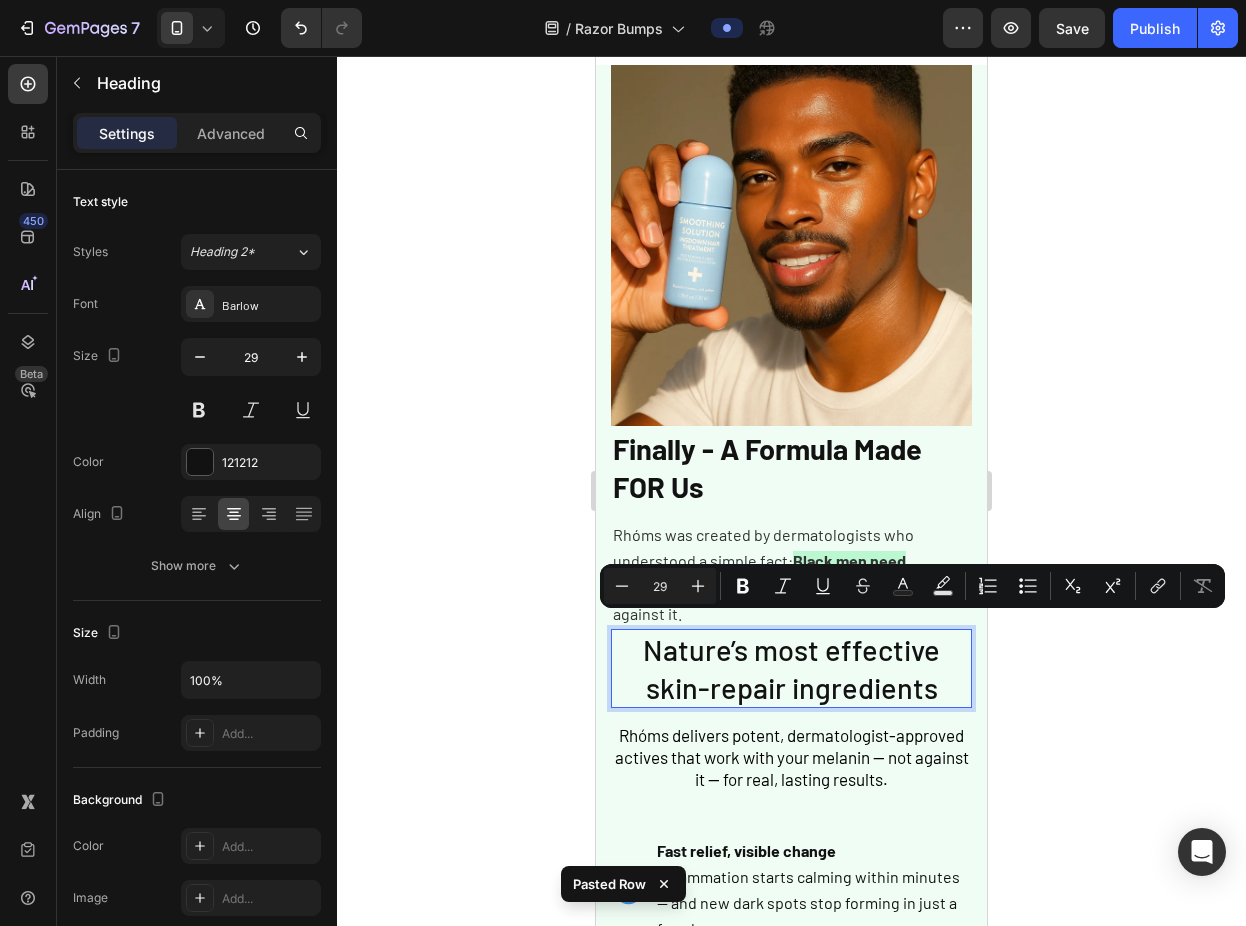 click on "Nature’s most effective skin-repair ingredients" at bounding box center [791, 668] 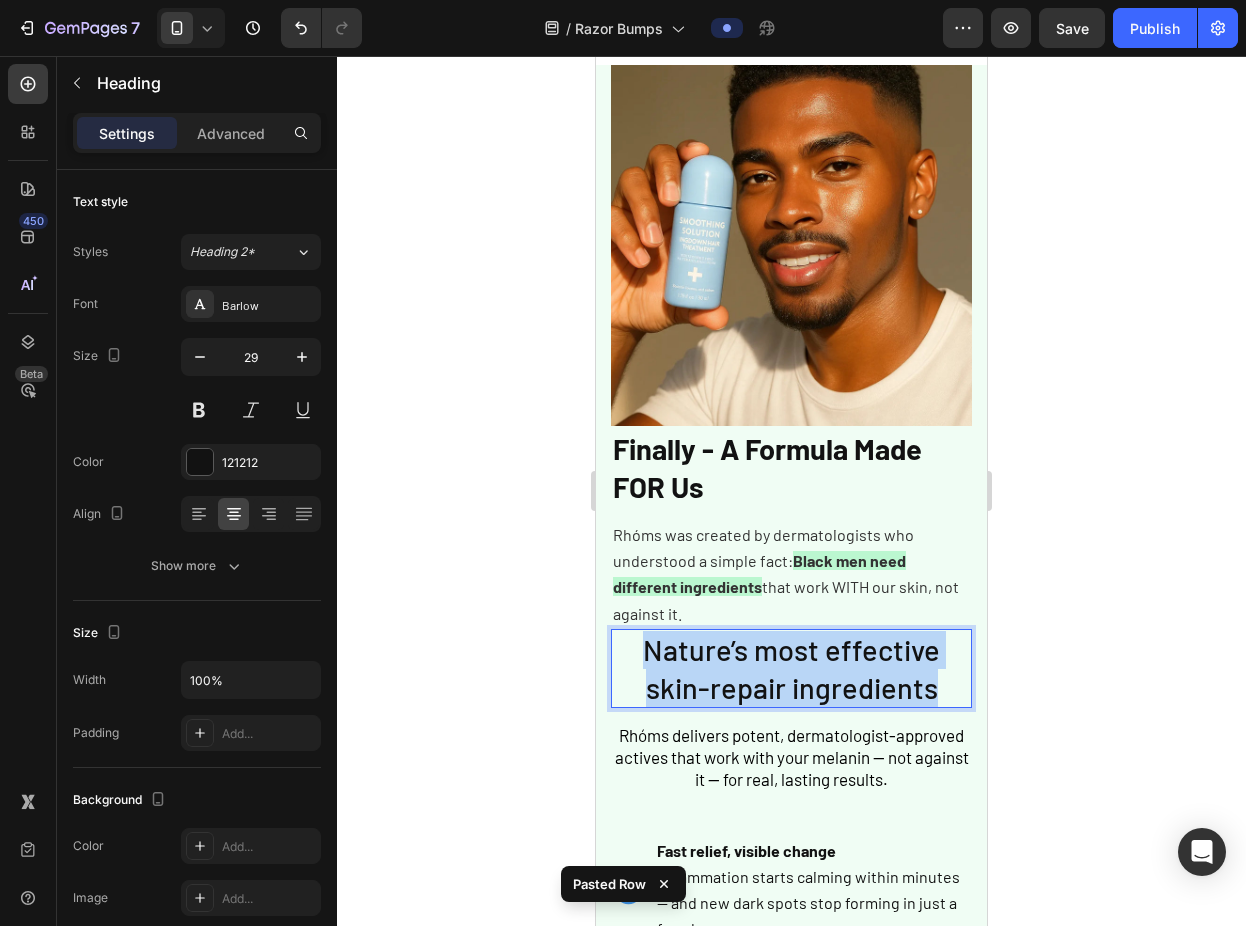 click on "Nature’s most effective skin-repair ingredients" at bounding box center (791, 668) 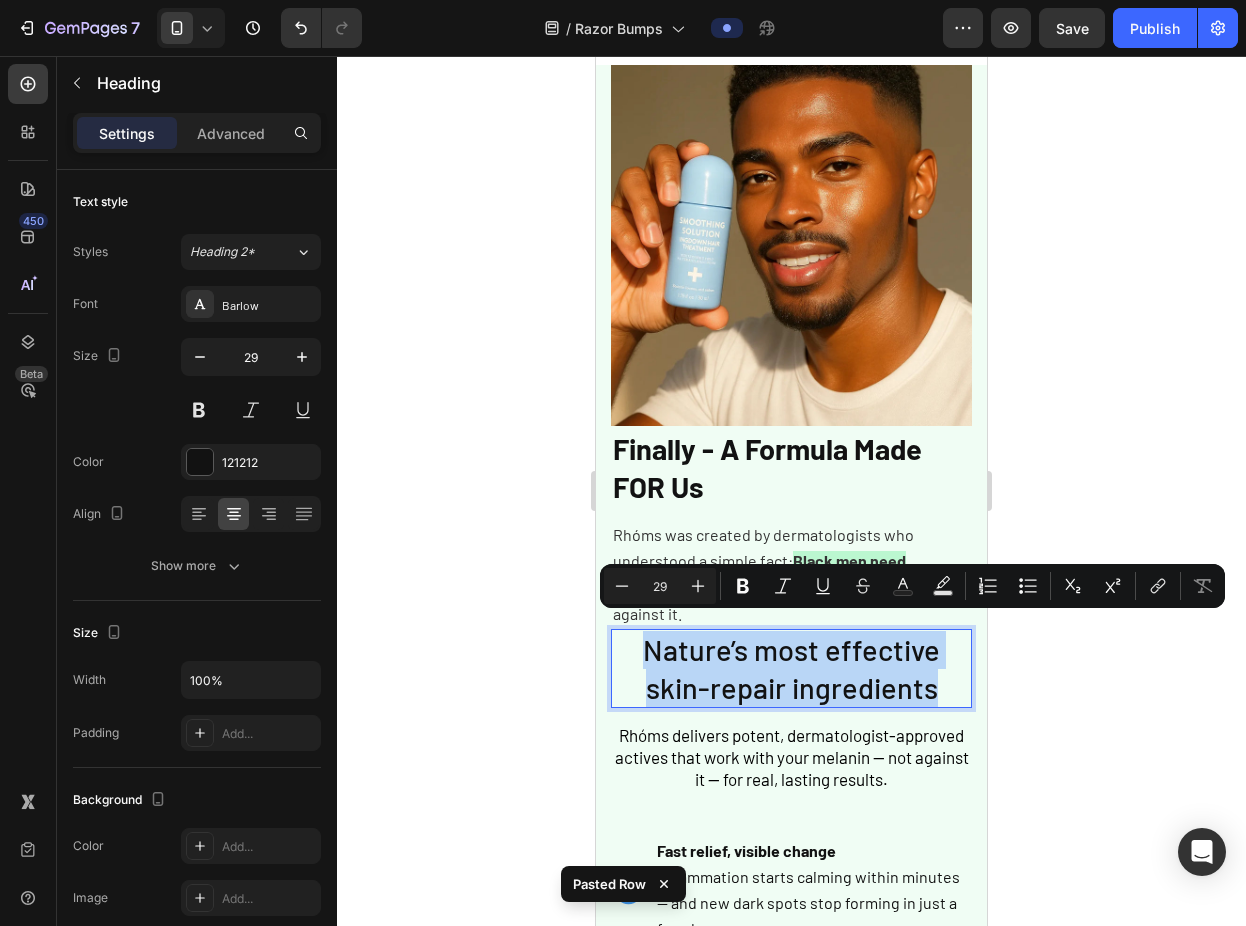 click on "Nature’s most effective skin-repair ingredients" at bounding box center (791, 668) 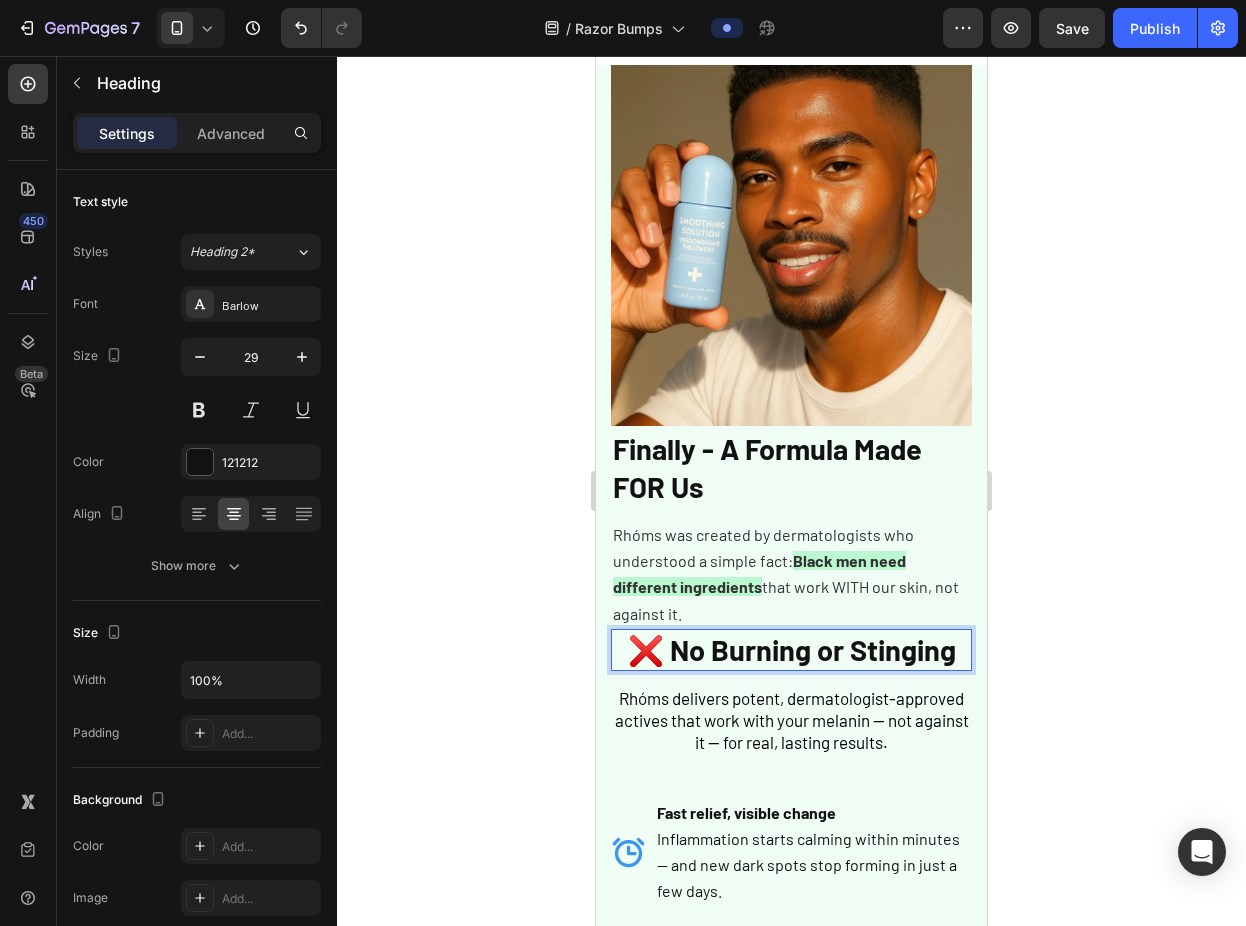 click on "Rhóms delivers potent, dermatologist-approved actives that work with your melanin — not against it — for real, lasting results." at bounding box center [791, 720] 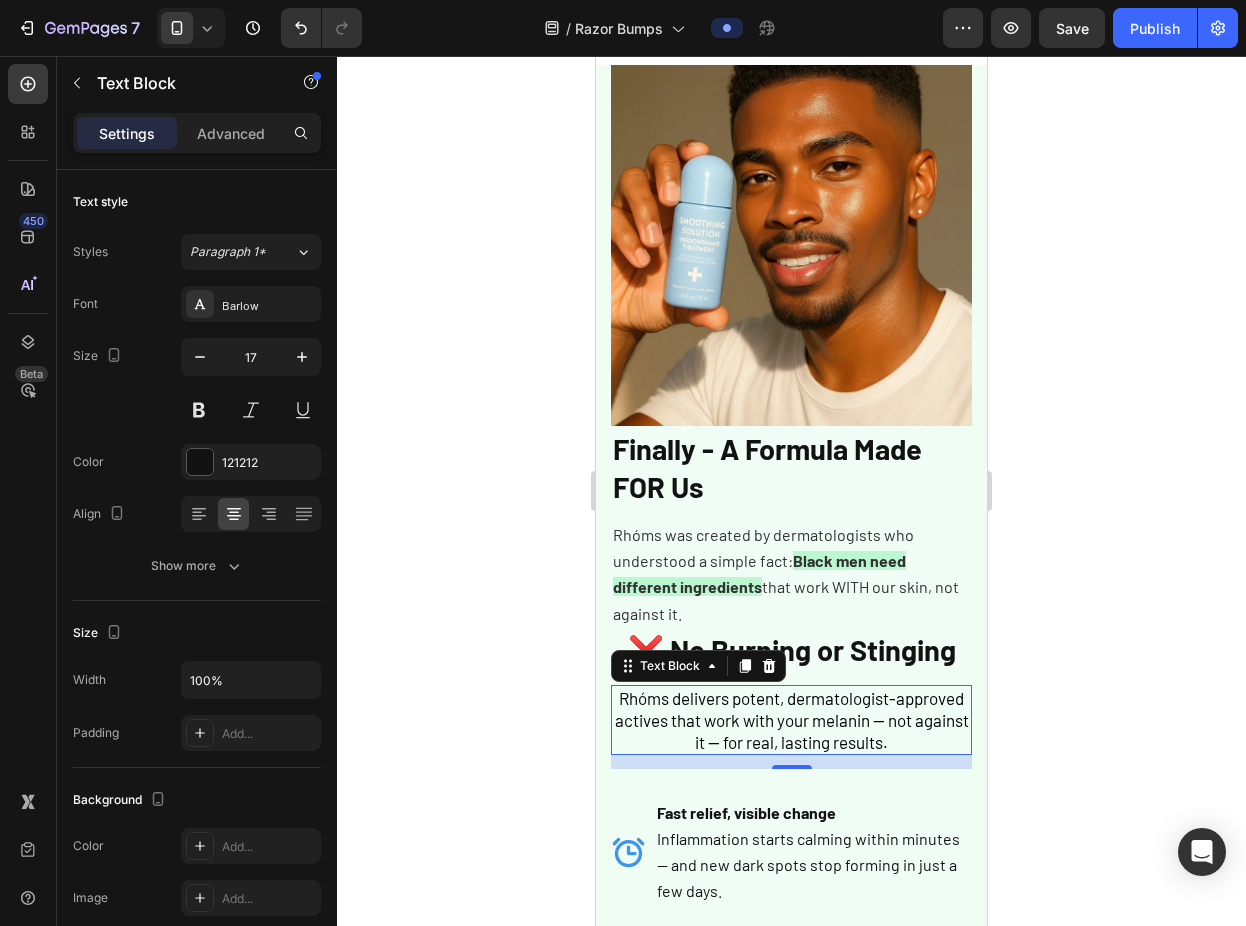 click on "Rhóms delivers potent, dermatologist-approved actives that work with your melanin — not against it — for real, lasting results." at bounding box center (792, 720) 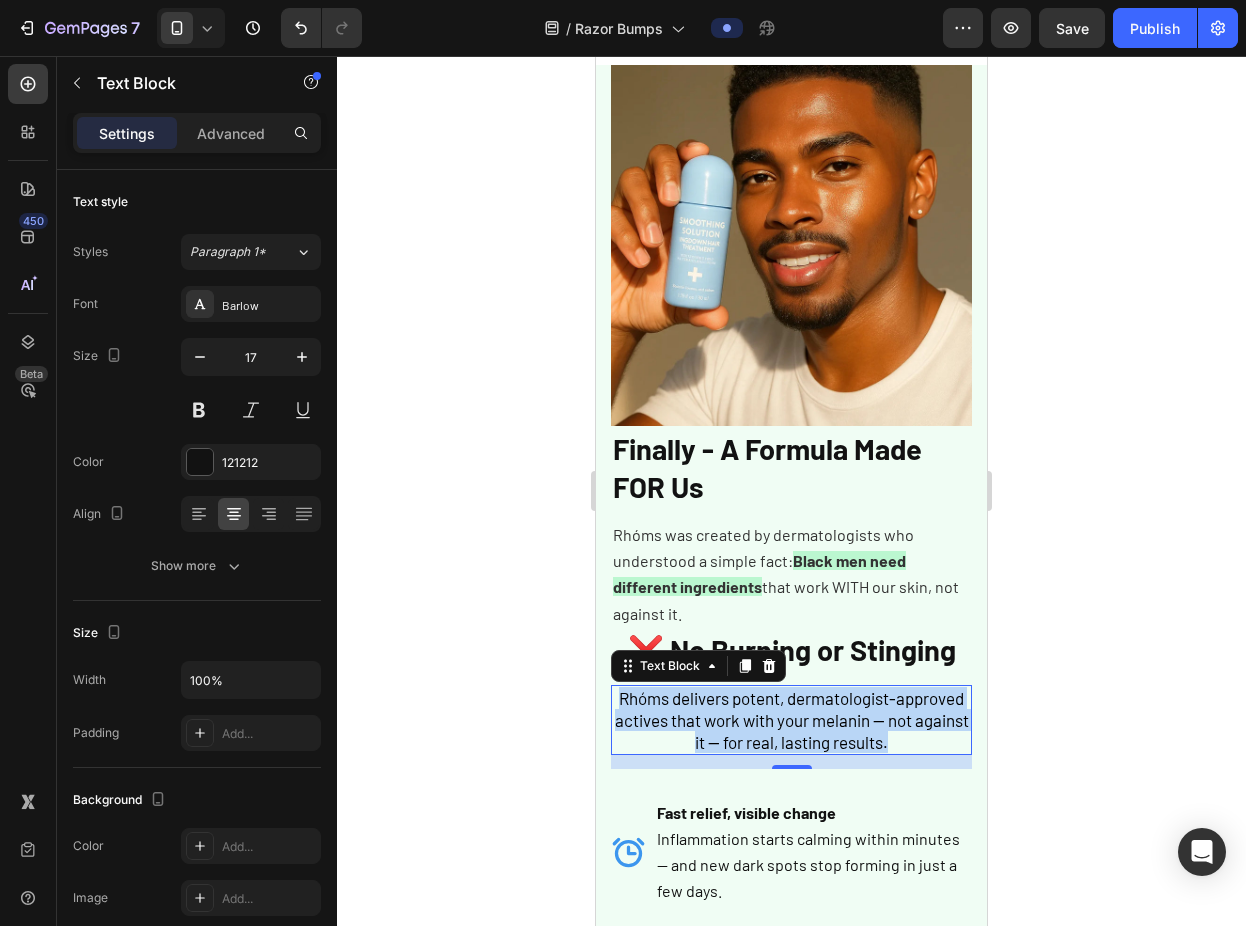 click on "Rhóms delivers potent, dermatologist-approved actives that work with your melanin — not against it — for real, lasting results." at bounding box center [792, 720] 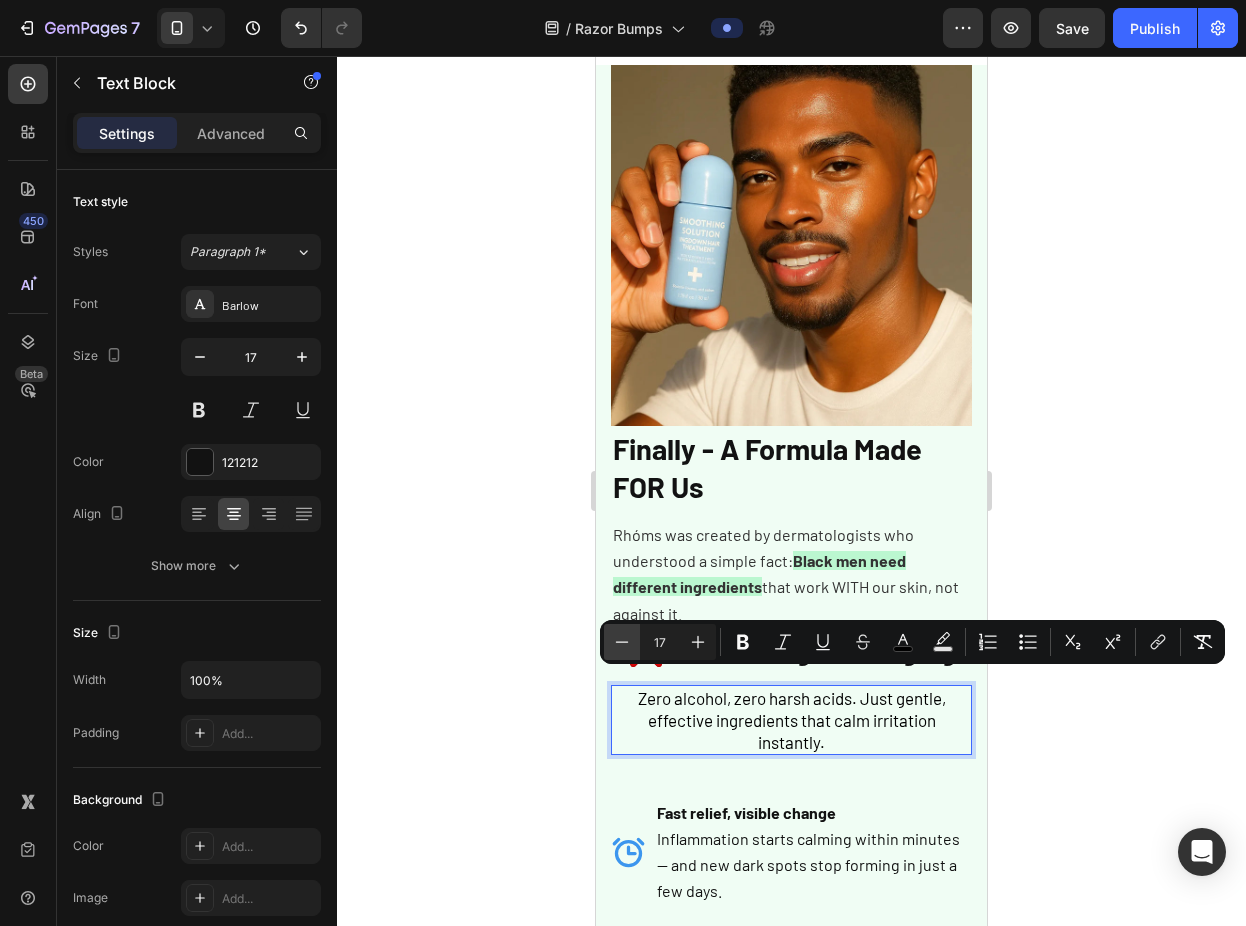 click 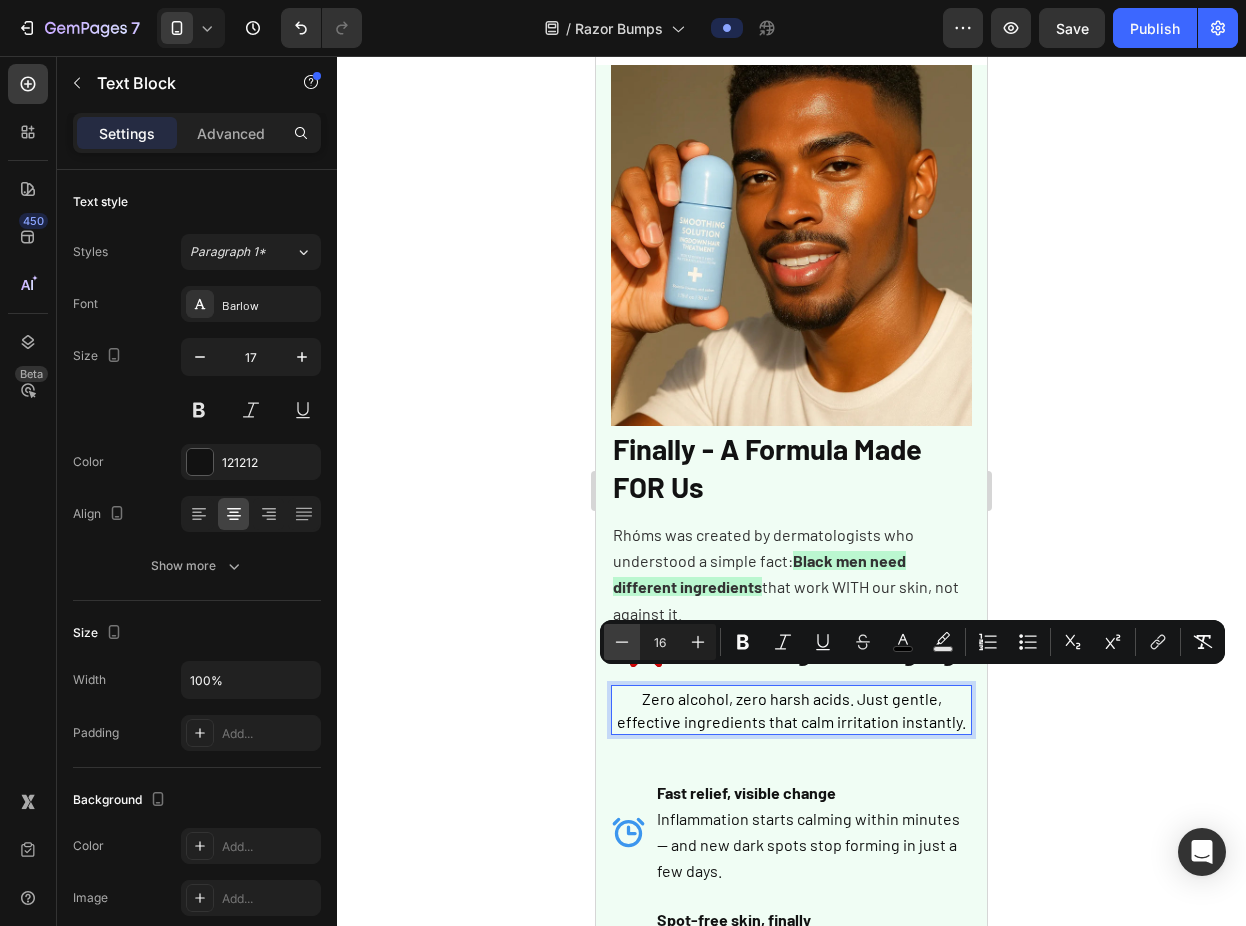 click 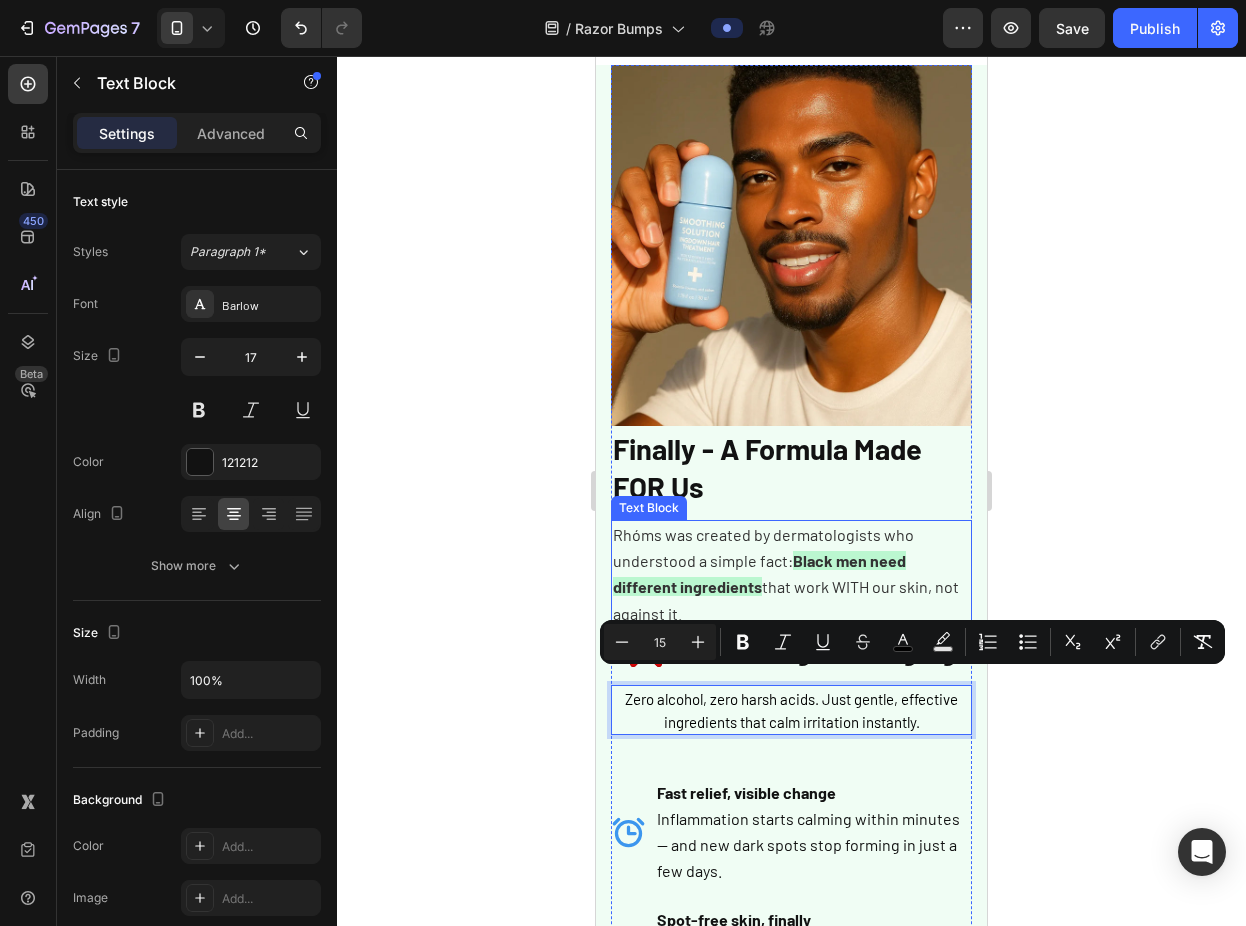click on "Rhóms was created by dermatologists who understood a simple fact:" at bounding box center [763, 547] 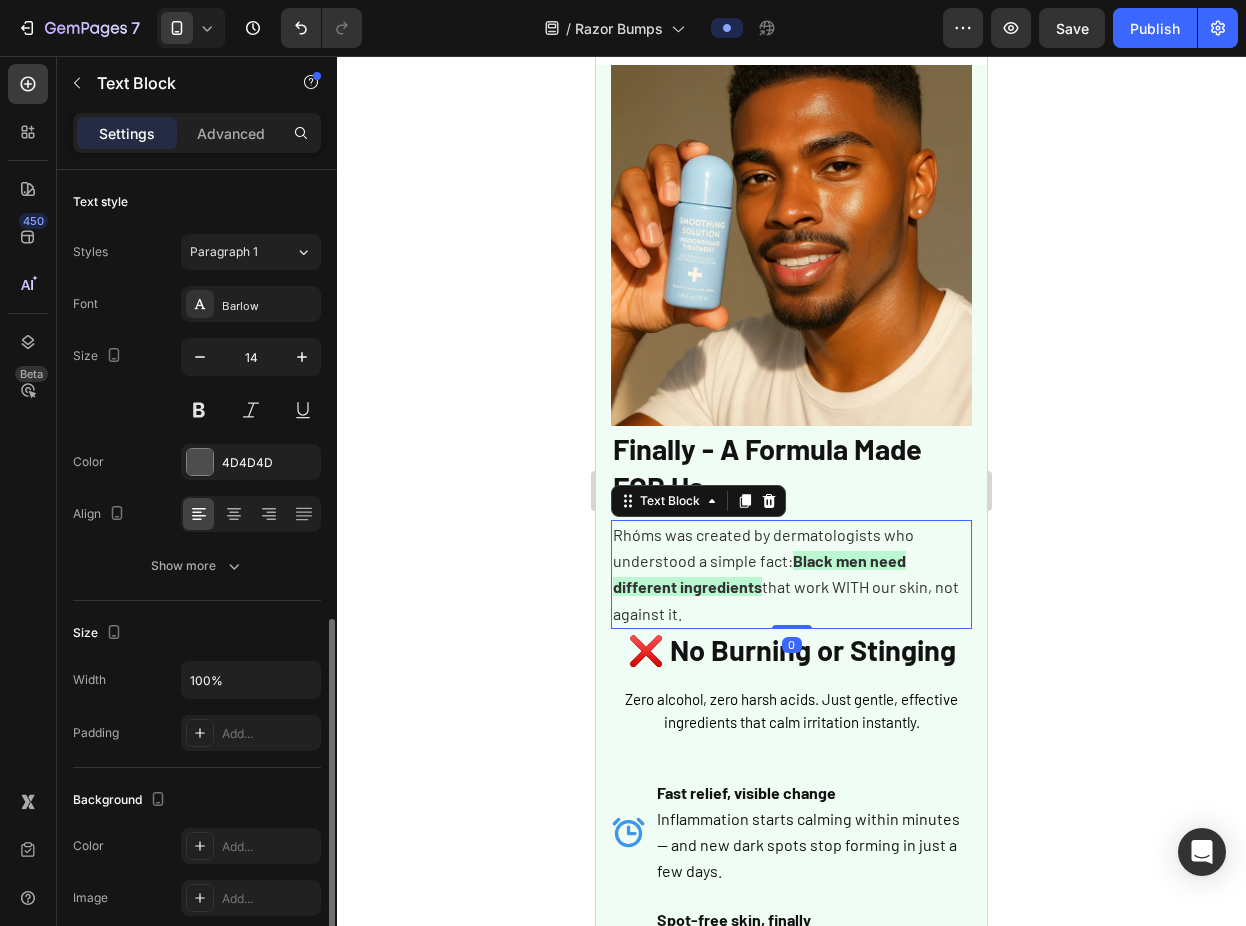 scroll, scrollTop: 266, scrollLeft: 0, axis: vertical 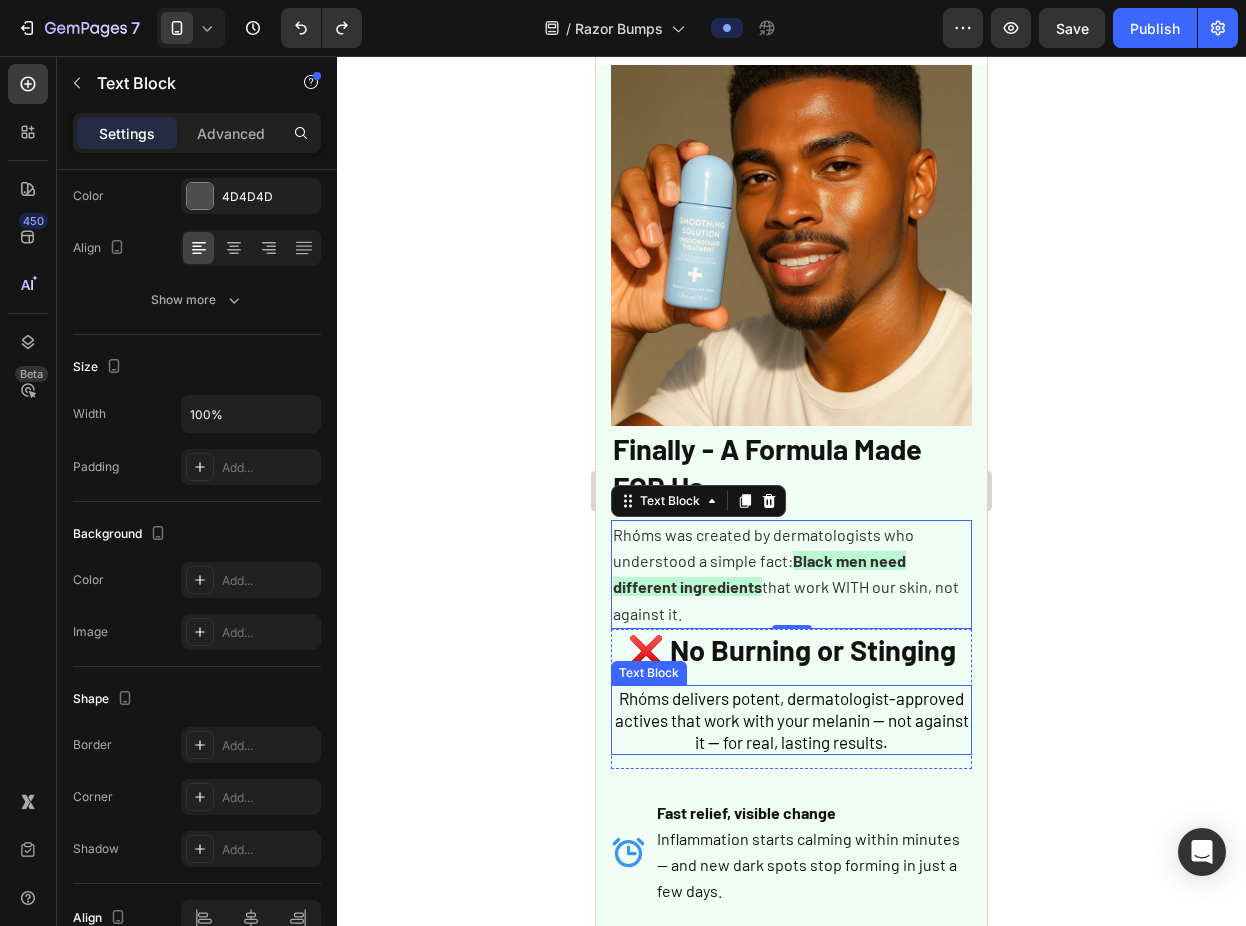 click on "Rhóms delivers potent, dermatologist-approved actives that work with your melanin — not against it — for real, lasting results." at bounding box center (792, 720) 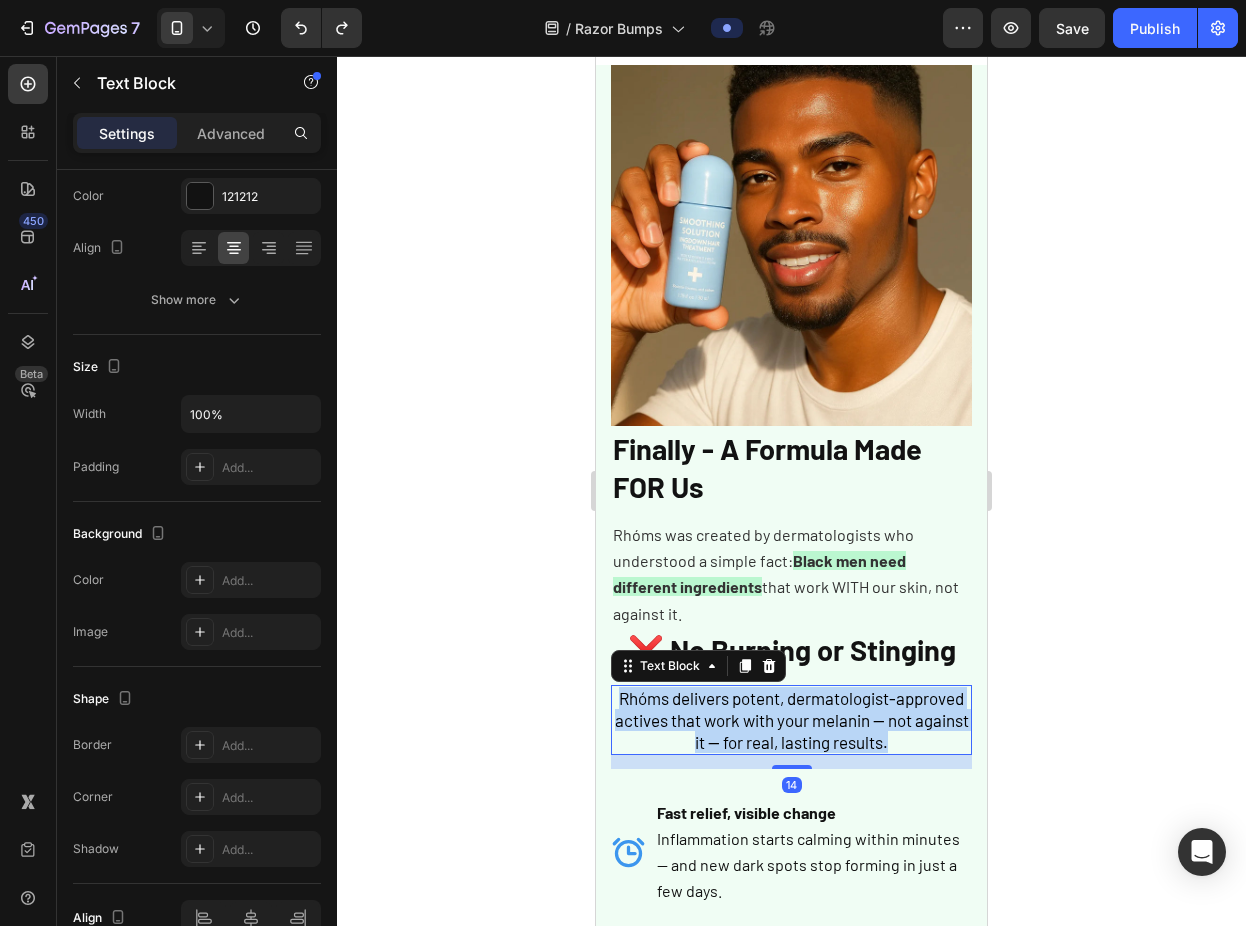 click on "Rhóms delivers potent, dermatologist-approved actives that work with your melanin — not against it — for real, lasting results." at bounding box center (792, 720) 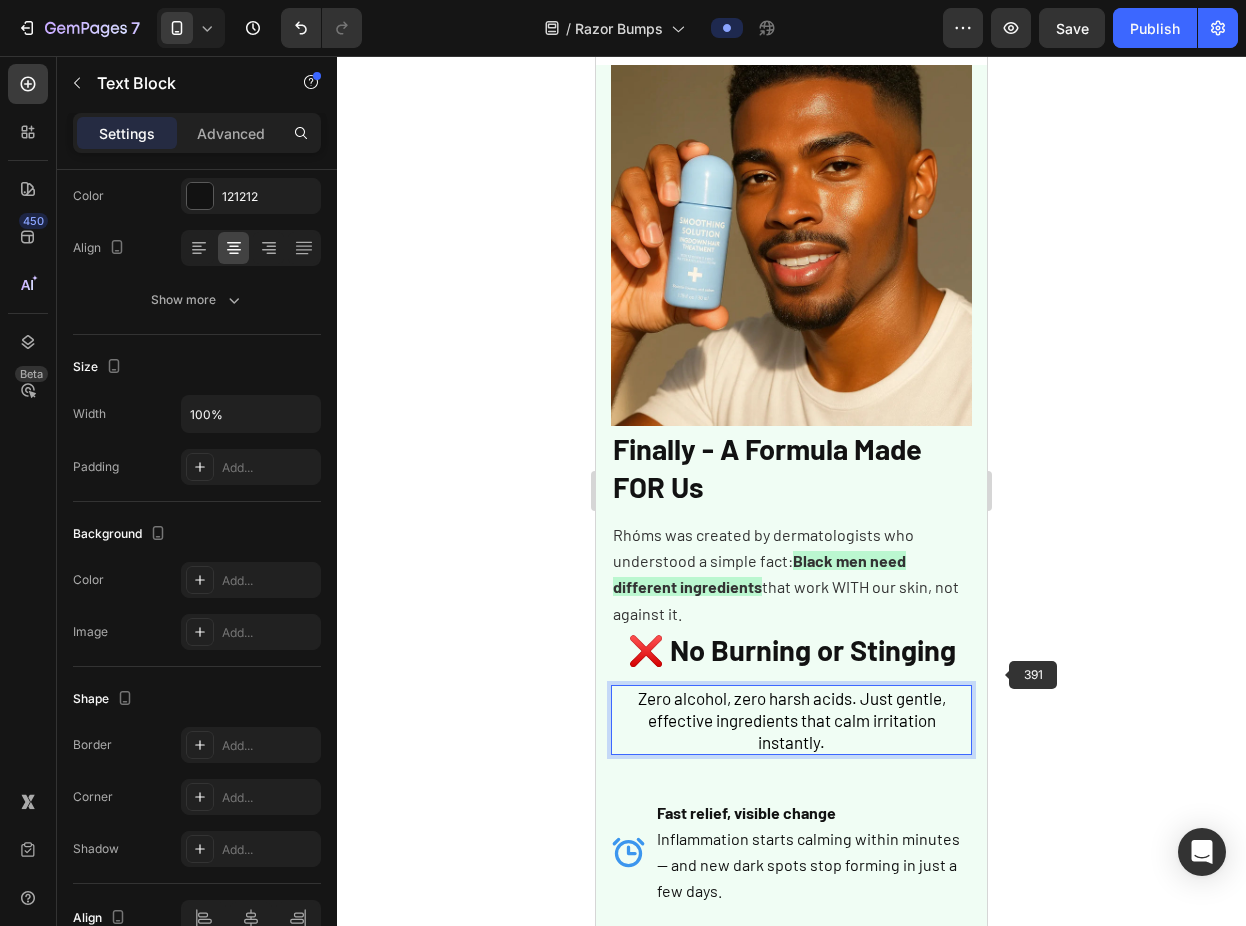 click 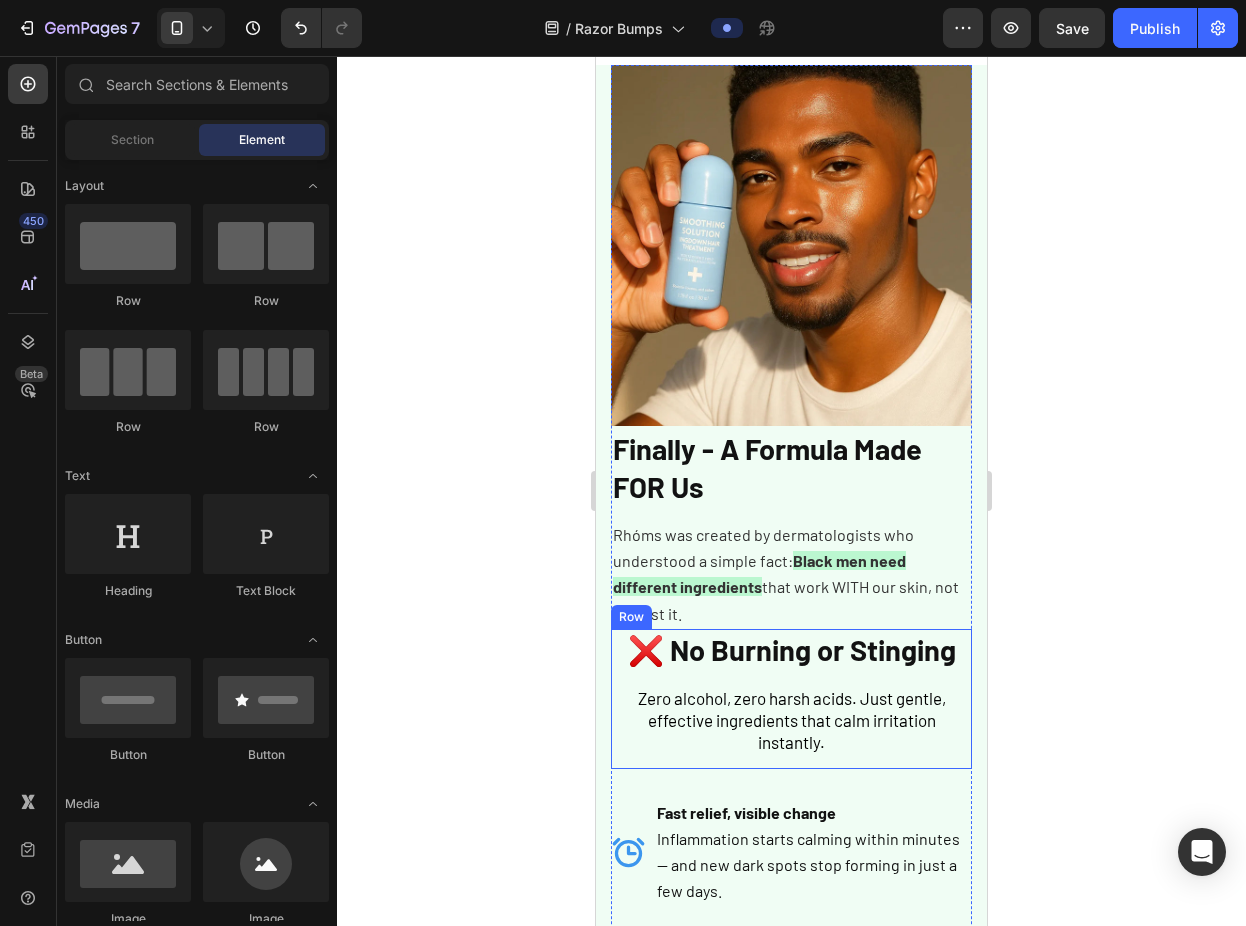 click on "⁠⁠⁠⁠⁠⁠⁠ ❌ No Burning or Stinging Heading Zero alcohol, zero harsh acids. Just gentle, effective ingredients that calm irritation instantly. Text Block" at bounding box center (791, 699) 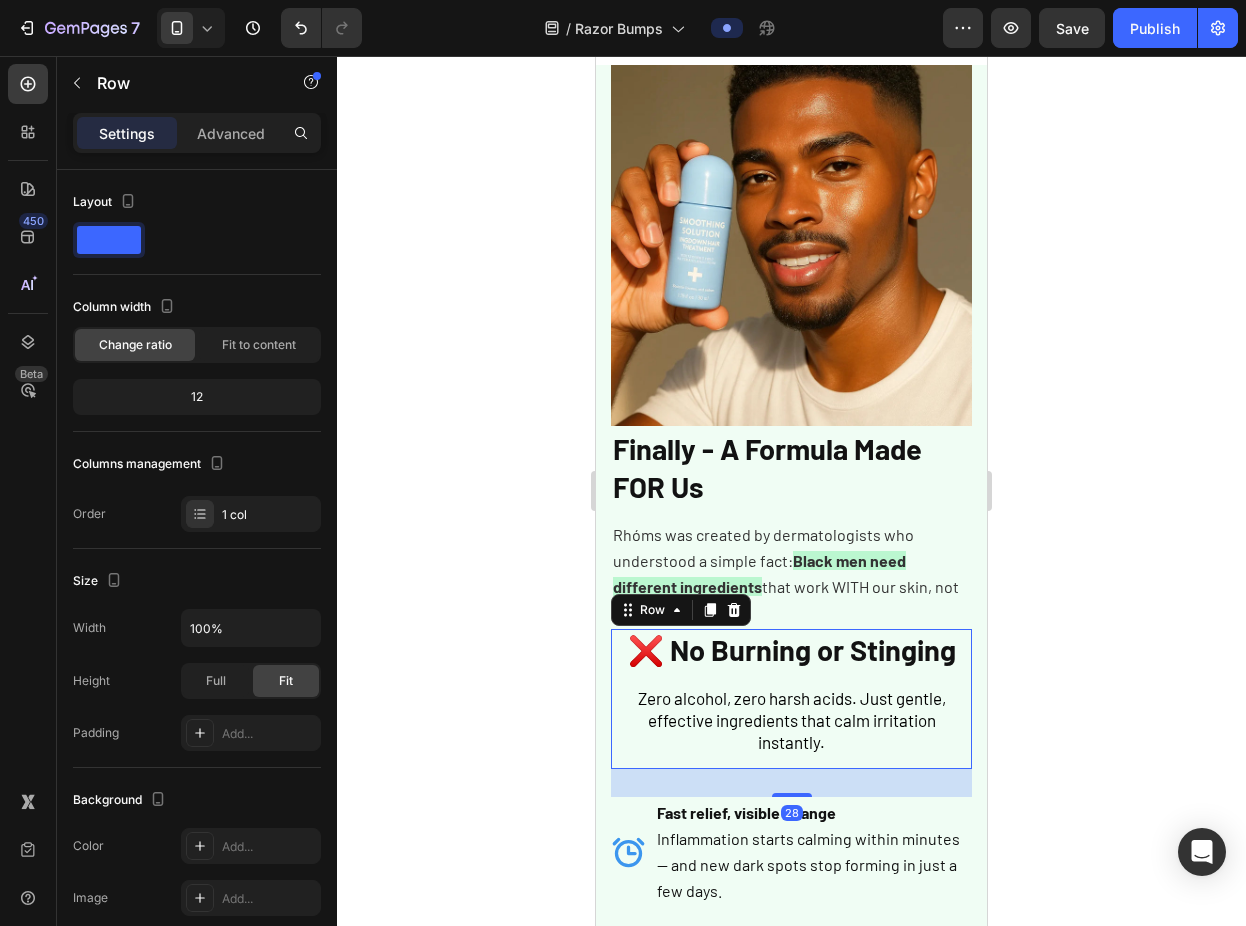 click on "❌ No Burning or Stinging" at bounding box center [792, 649] 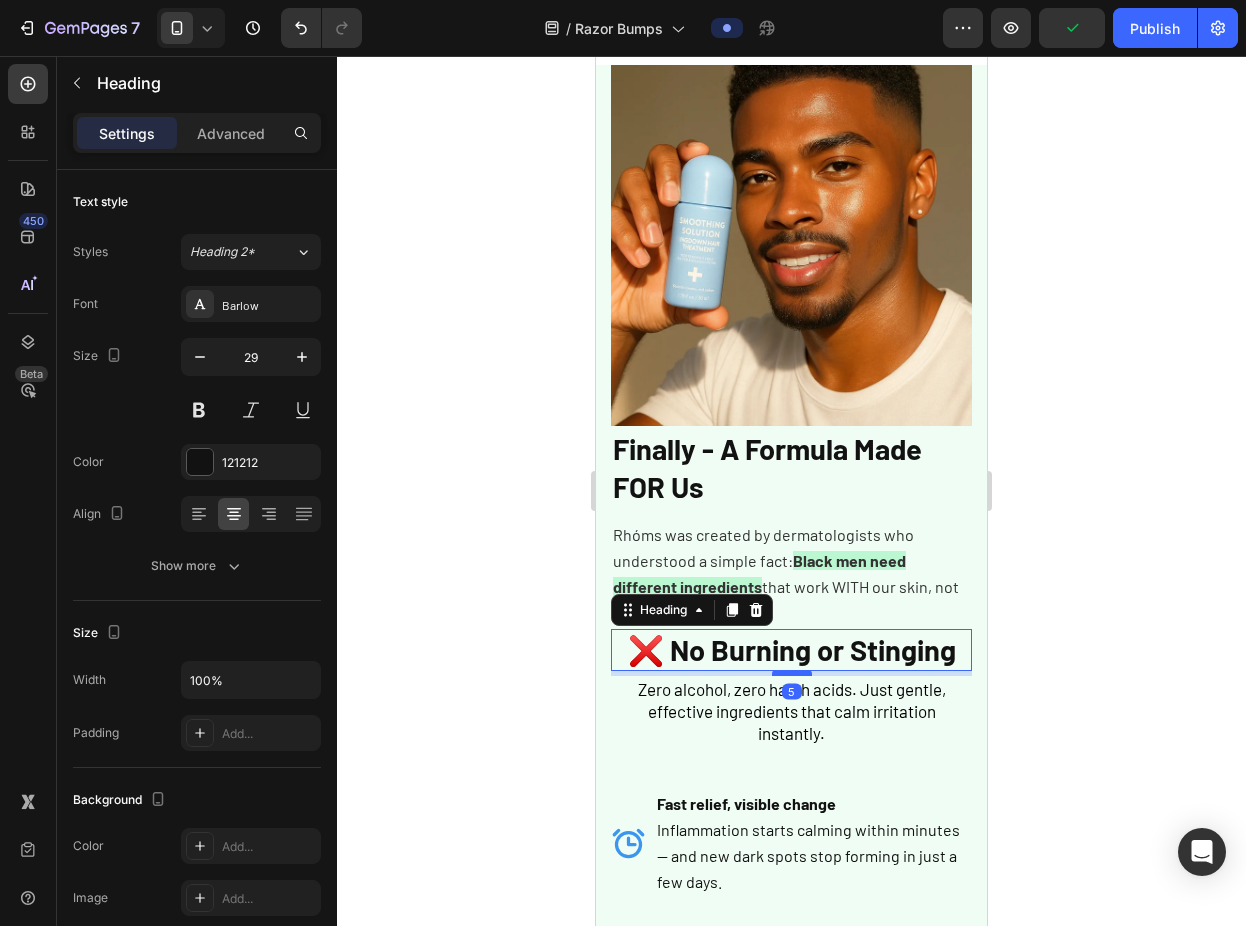 click at bounding box center [792, 673] 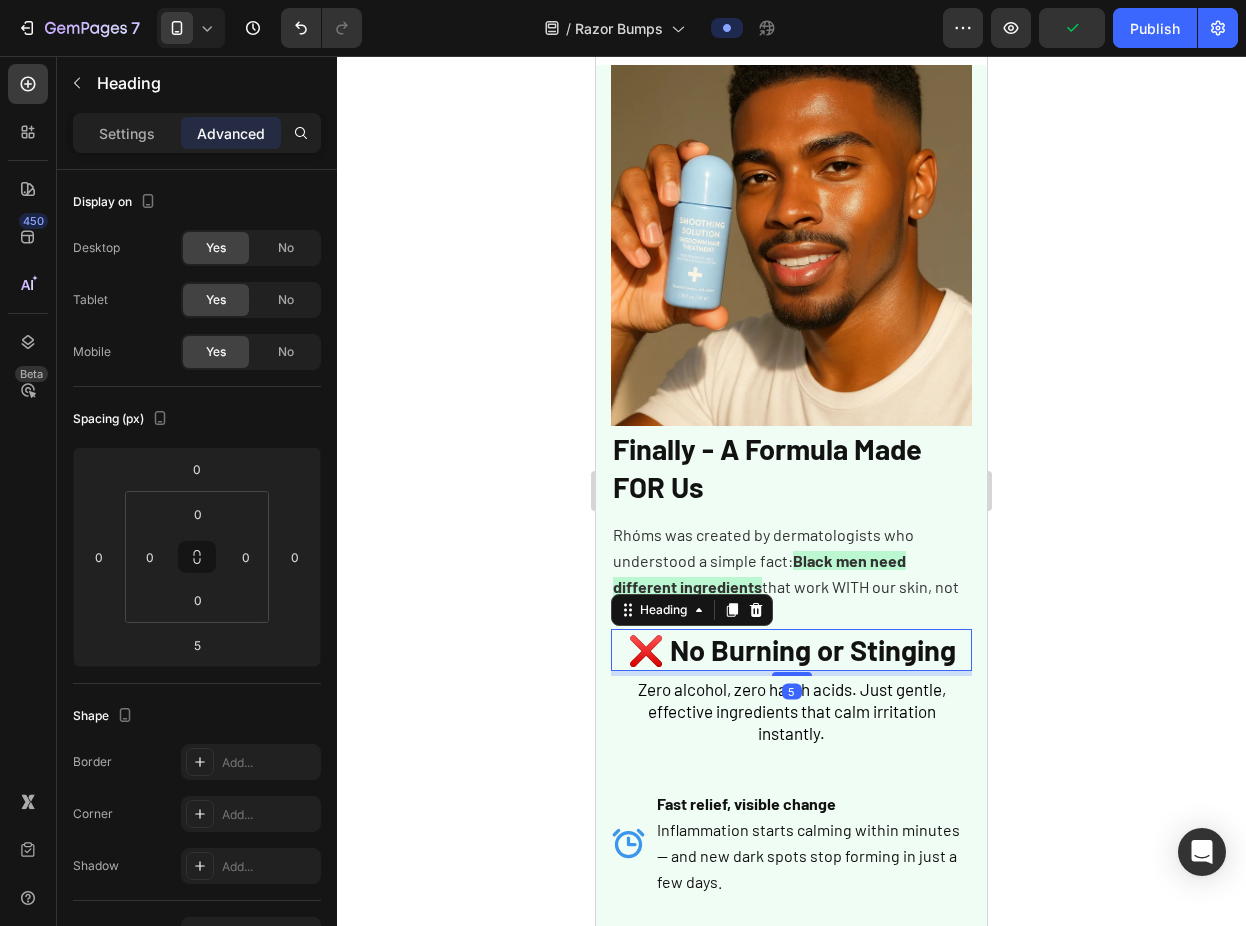 click 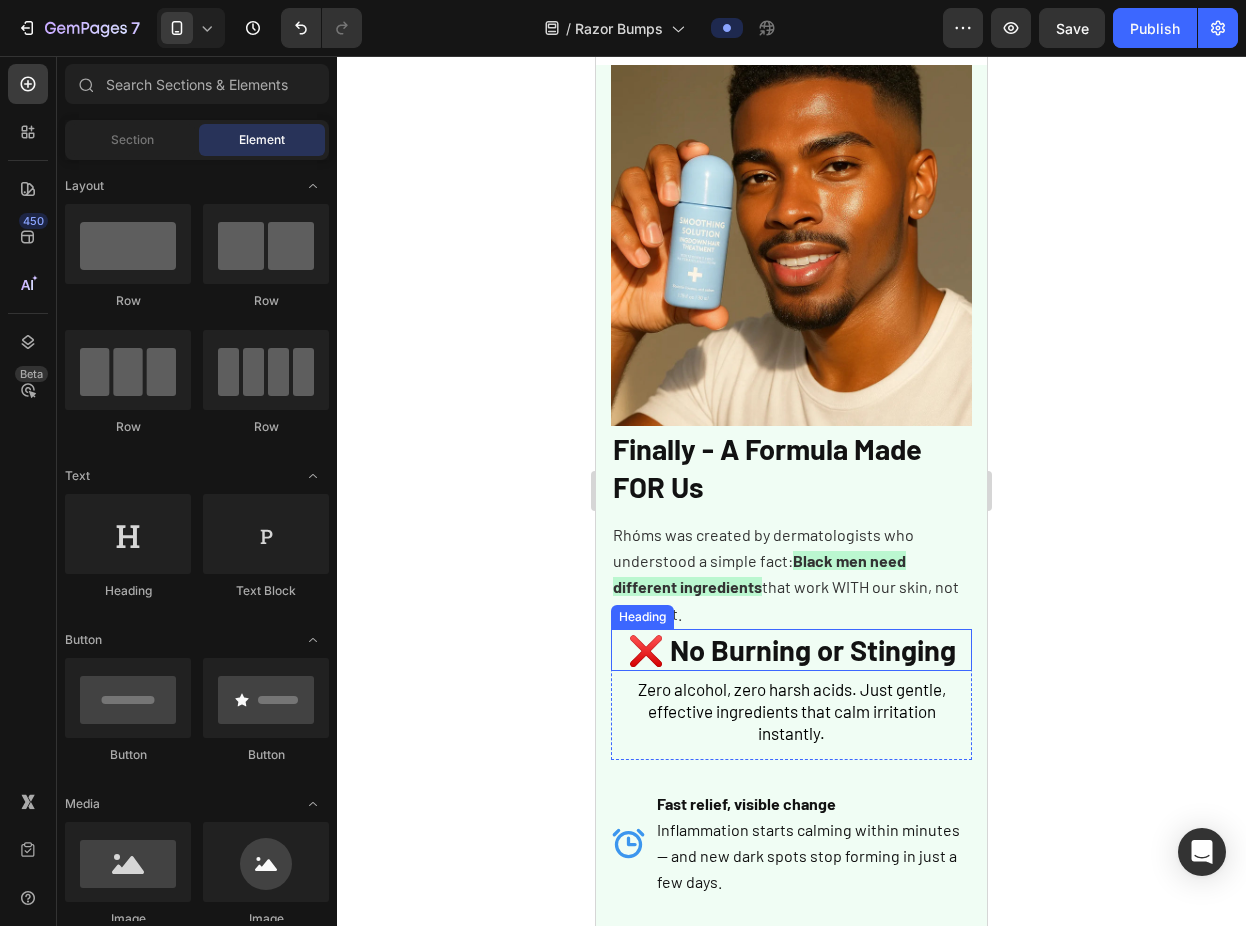 click on "❌ No Burning or Stinging" at bounding box center [792, 649] 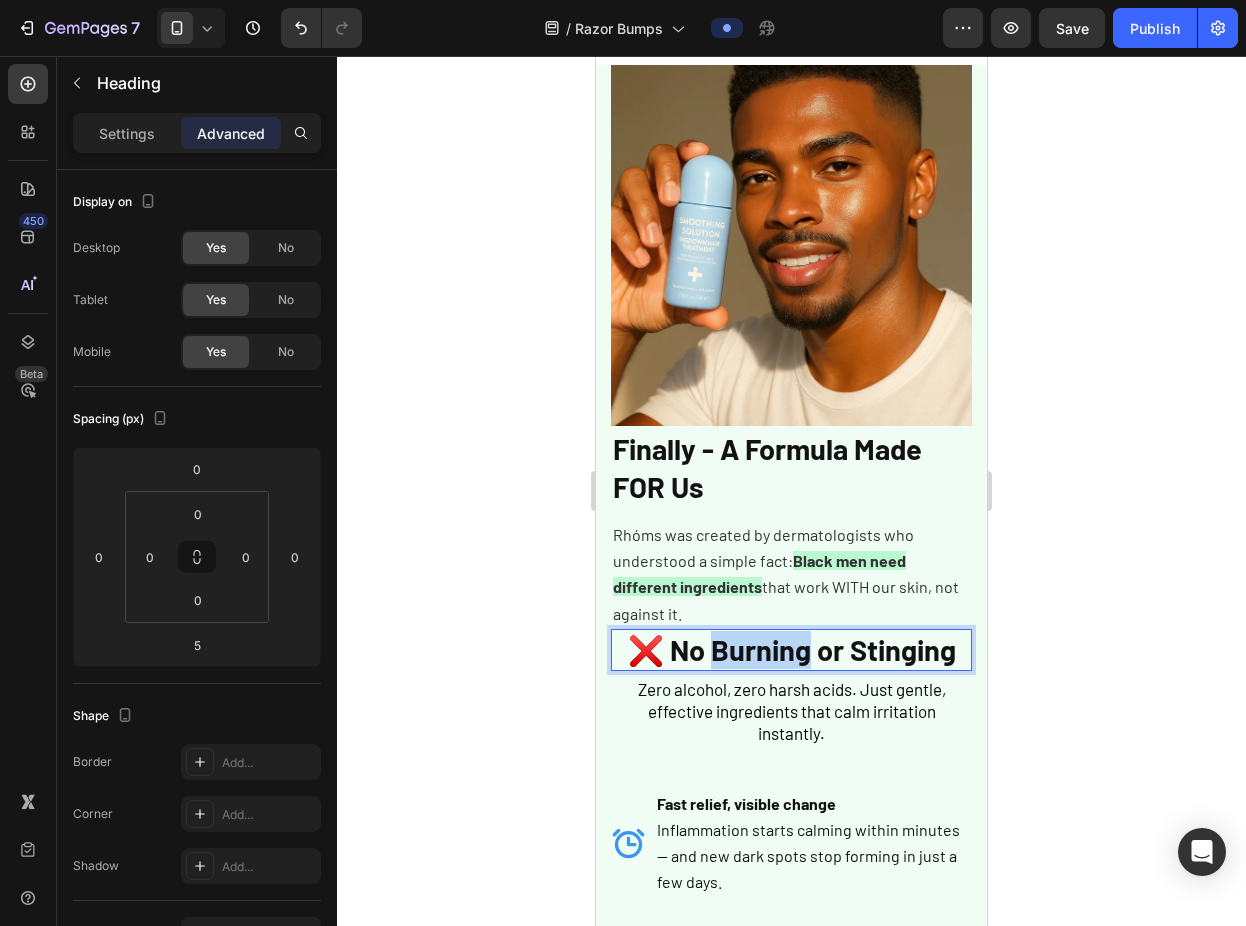click on "❌ No Burning or Stinging" at bounding box center (792, 649) 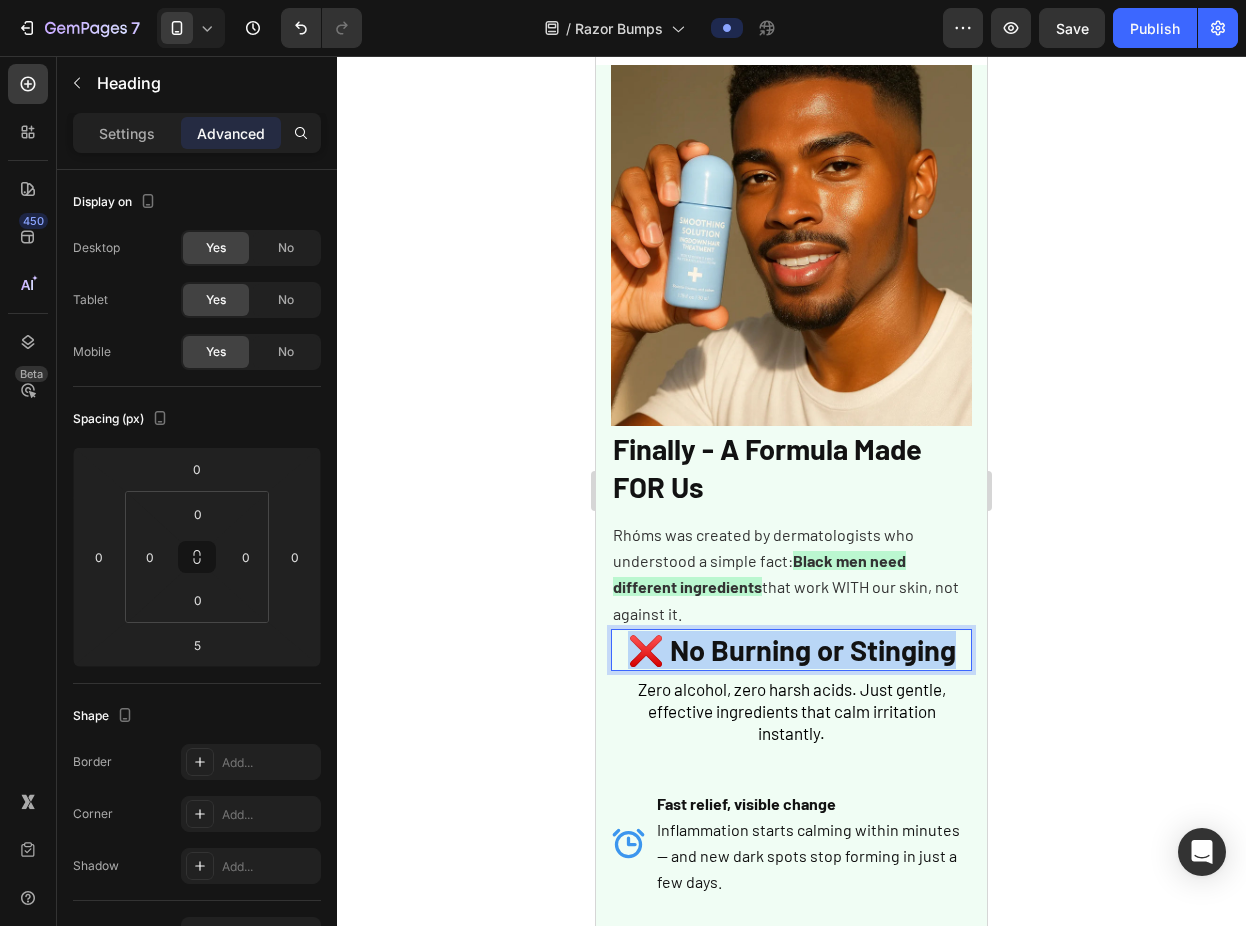 click on "❌ No Burning or Stinging" at bounding box center [792, 649] 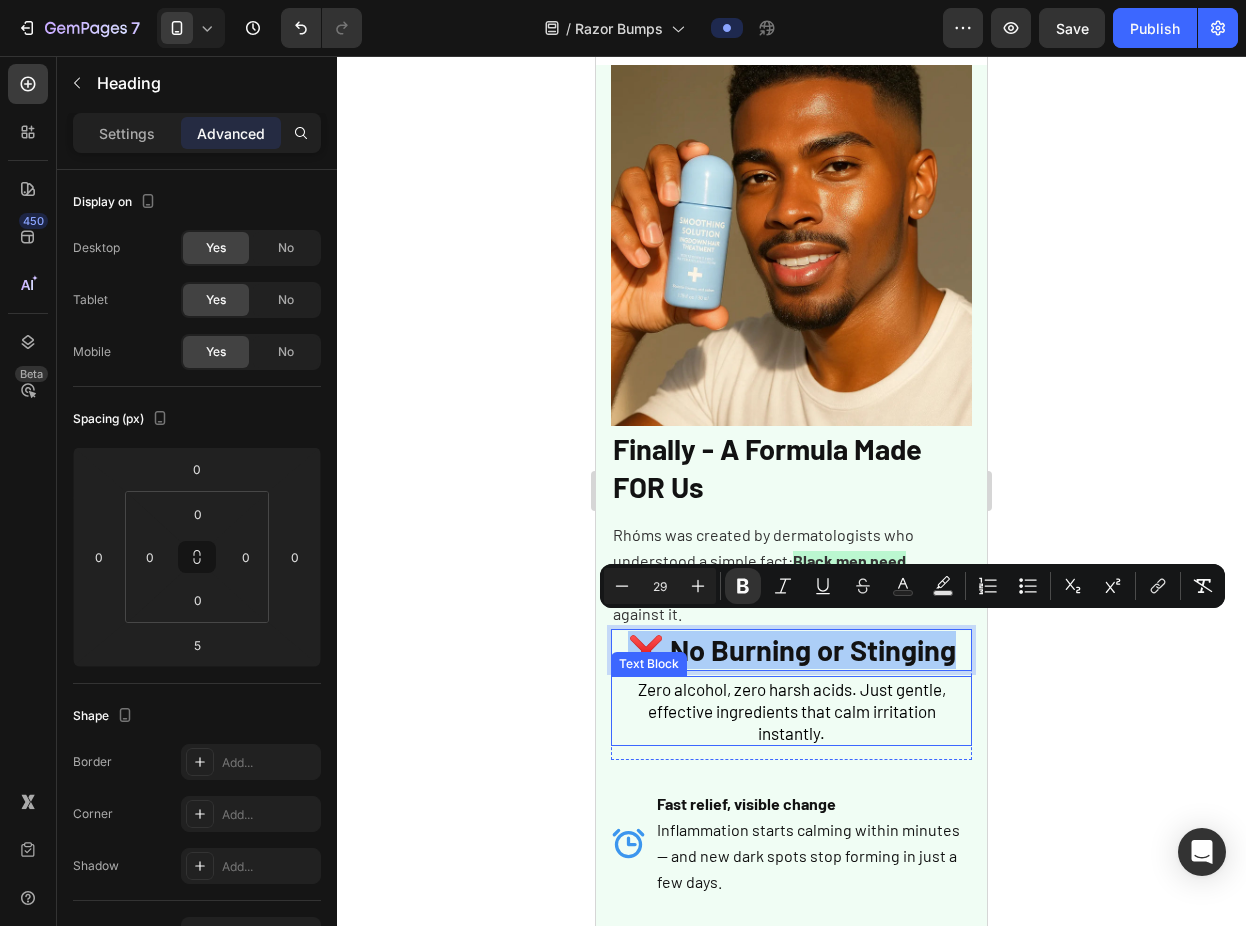click on "Image ⁠⁠⁠⁠⁠⁠⁠ Finally - A Formula Made FOR Us Heading Rhóms was created by dermatologists who understood a simple fact: Black men need different ingredients that work WITH our skin, not against it. Text Block ❌ No Burning or Stinging Heading 5 Zero alcohol, zero harsh acids. Just gentle, effective ingredients that calm irritation instantly. Text Block Row" at bounding box center [791, 426] 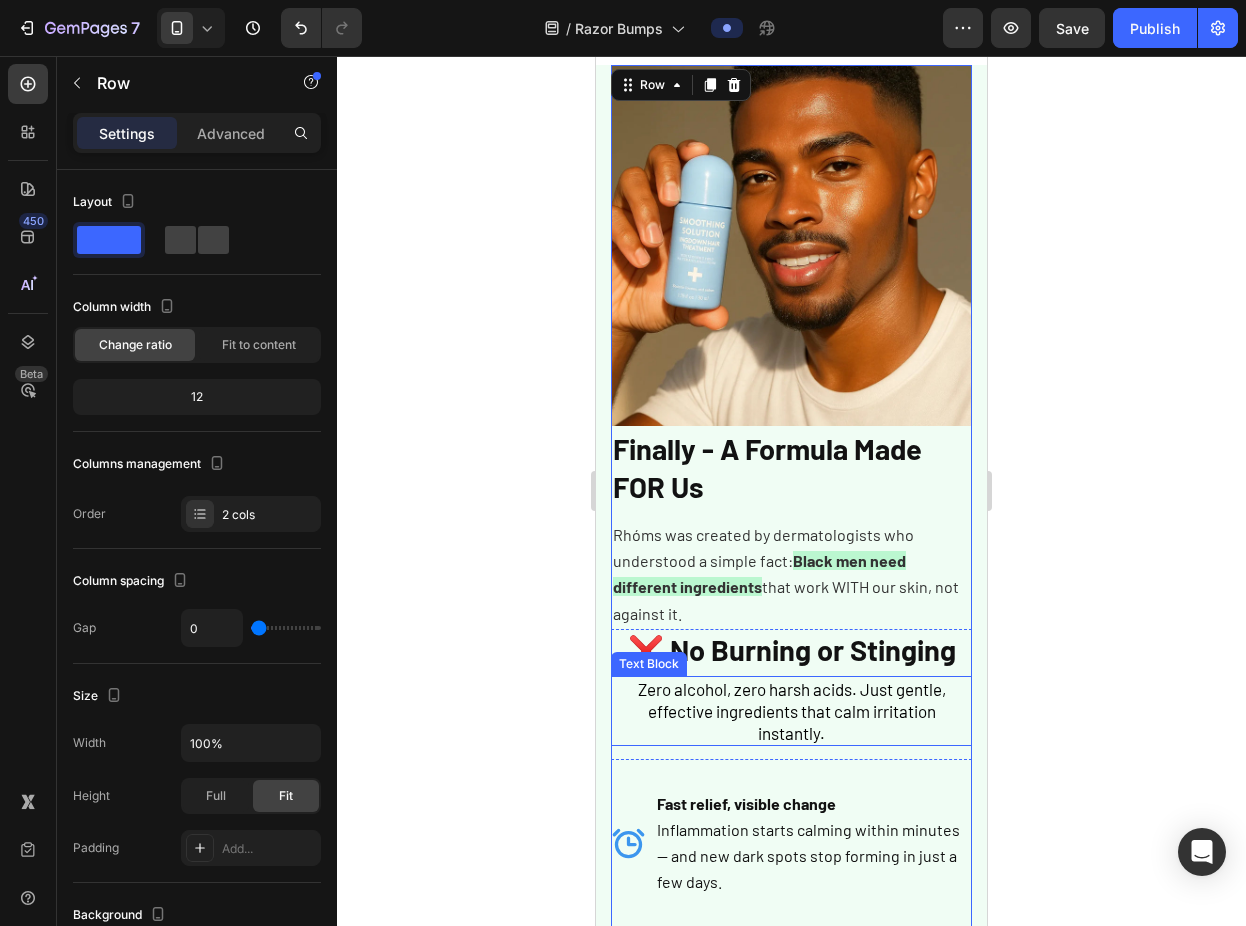 click on "Zero alcohol, zero harsh acids. Just gentle, effective ingredients that calm irritation instantly." at bounding box center [792, 711] 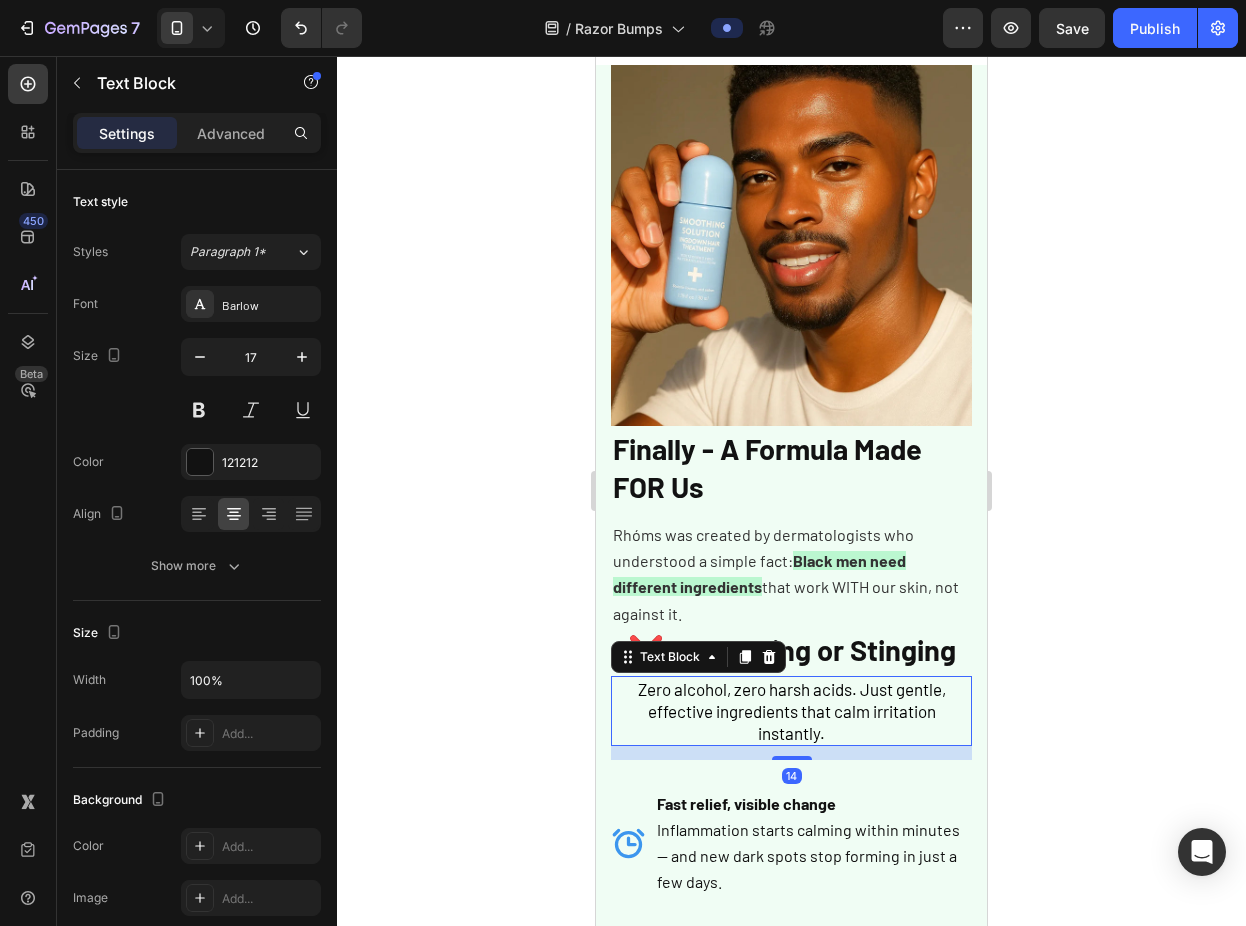 click on "14" at bounding box center [791, 753] 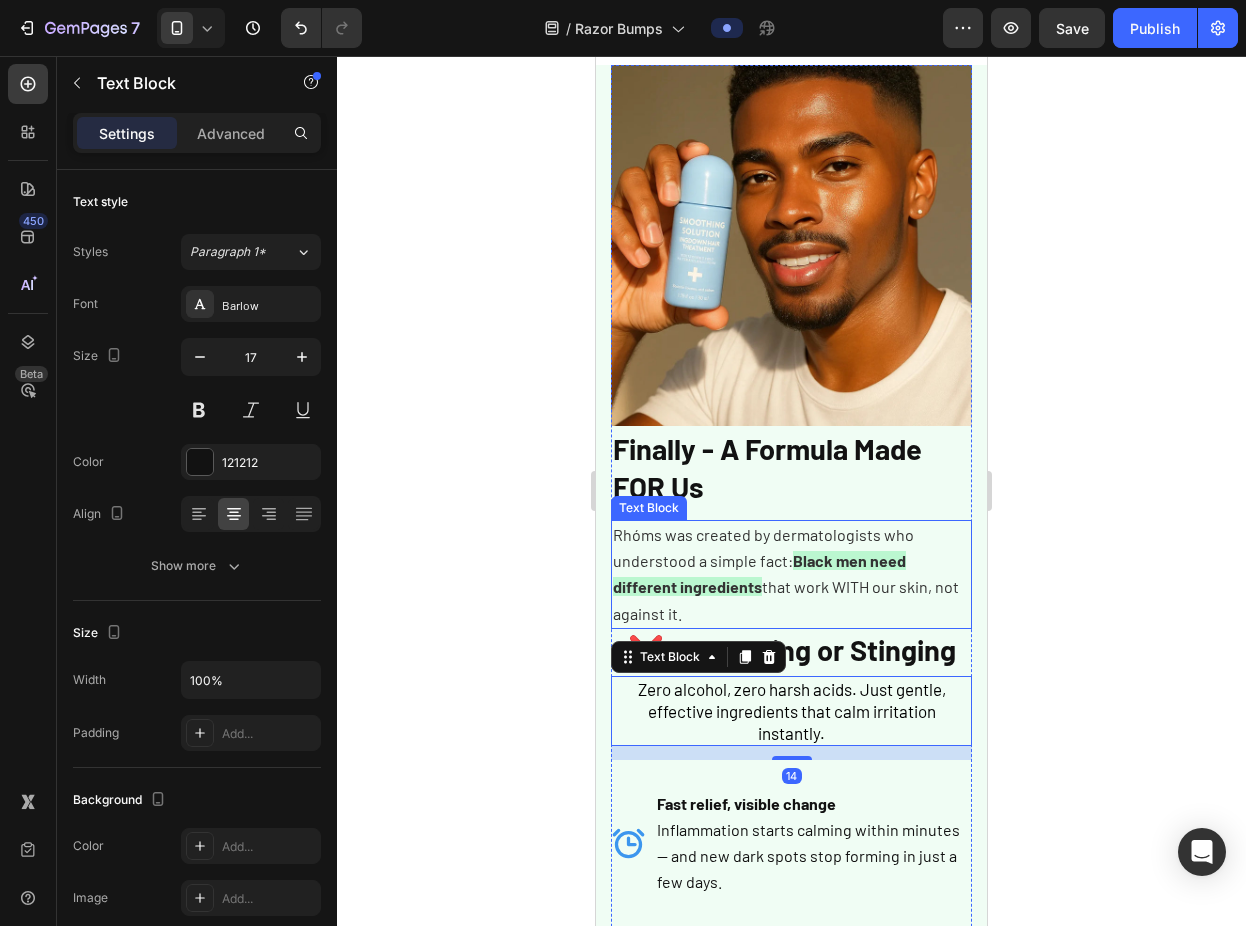 click on "Rhóms was created by dermatologists who understood a simple fact: Black men need different ingredients that work WITH our skin, not against it." at bounding box center [791, 574] 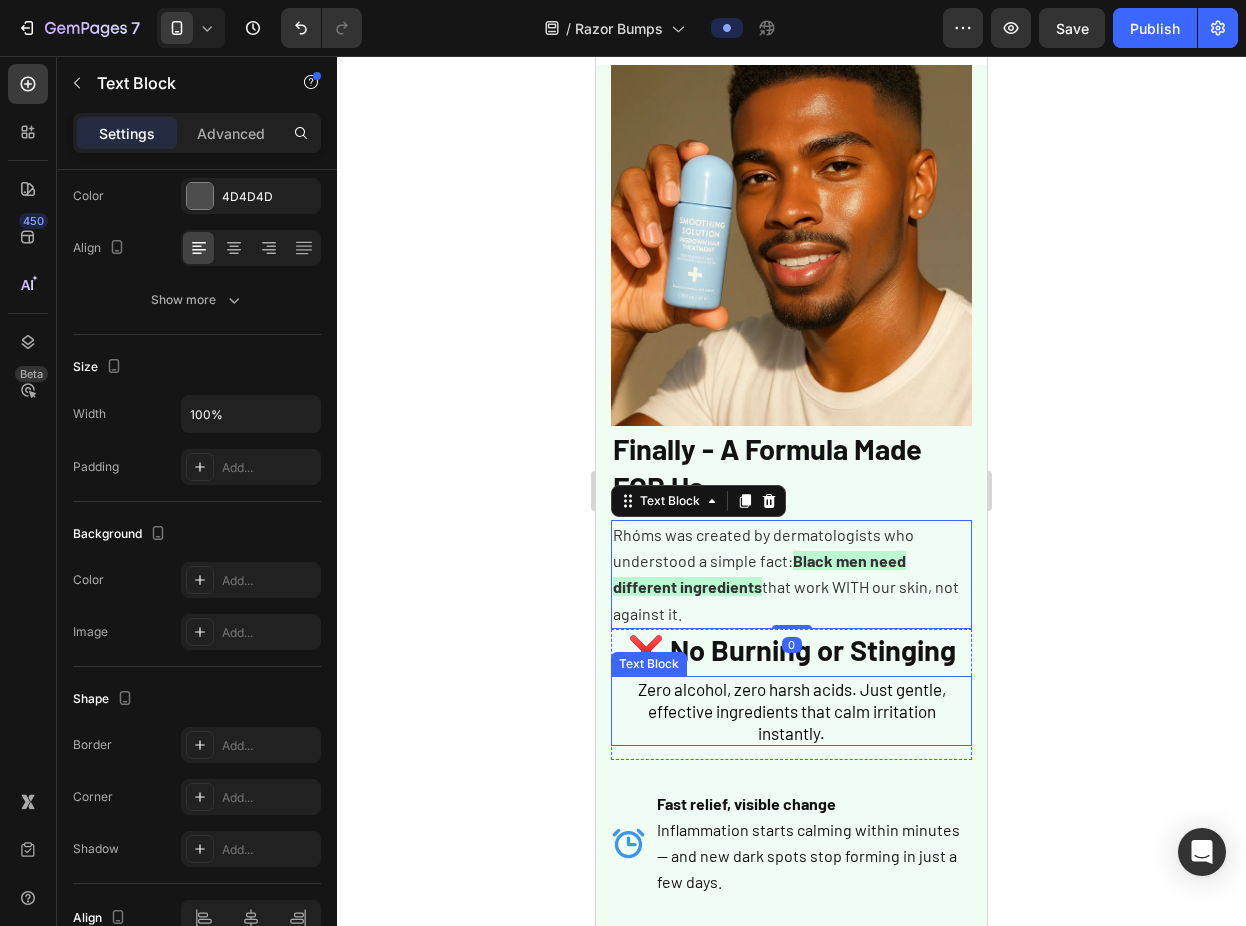 click on "Zero alcohol, zero harsh acids. Just gentle, effective ingredients that calm irritation instantly." at bounding box center (792, 711) 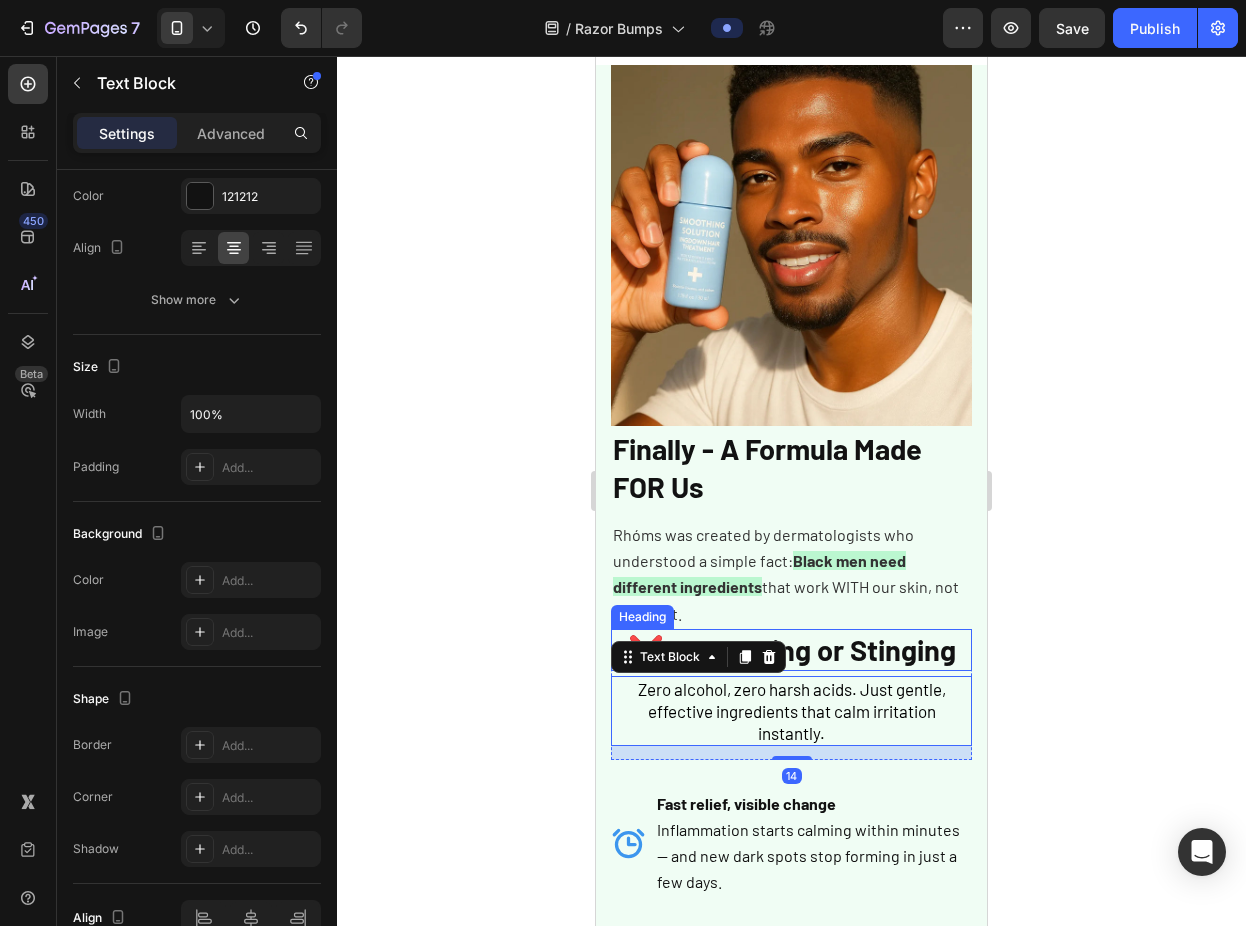 click on "⁠⁠⁠⁠⁠⁠⁠ ❌ No Burning or Stinging" at bounding box center [791, 650] 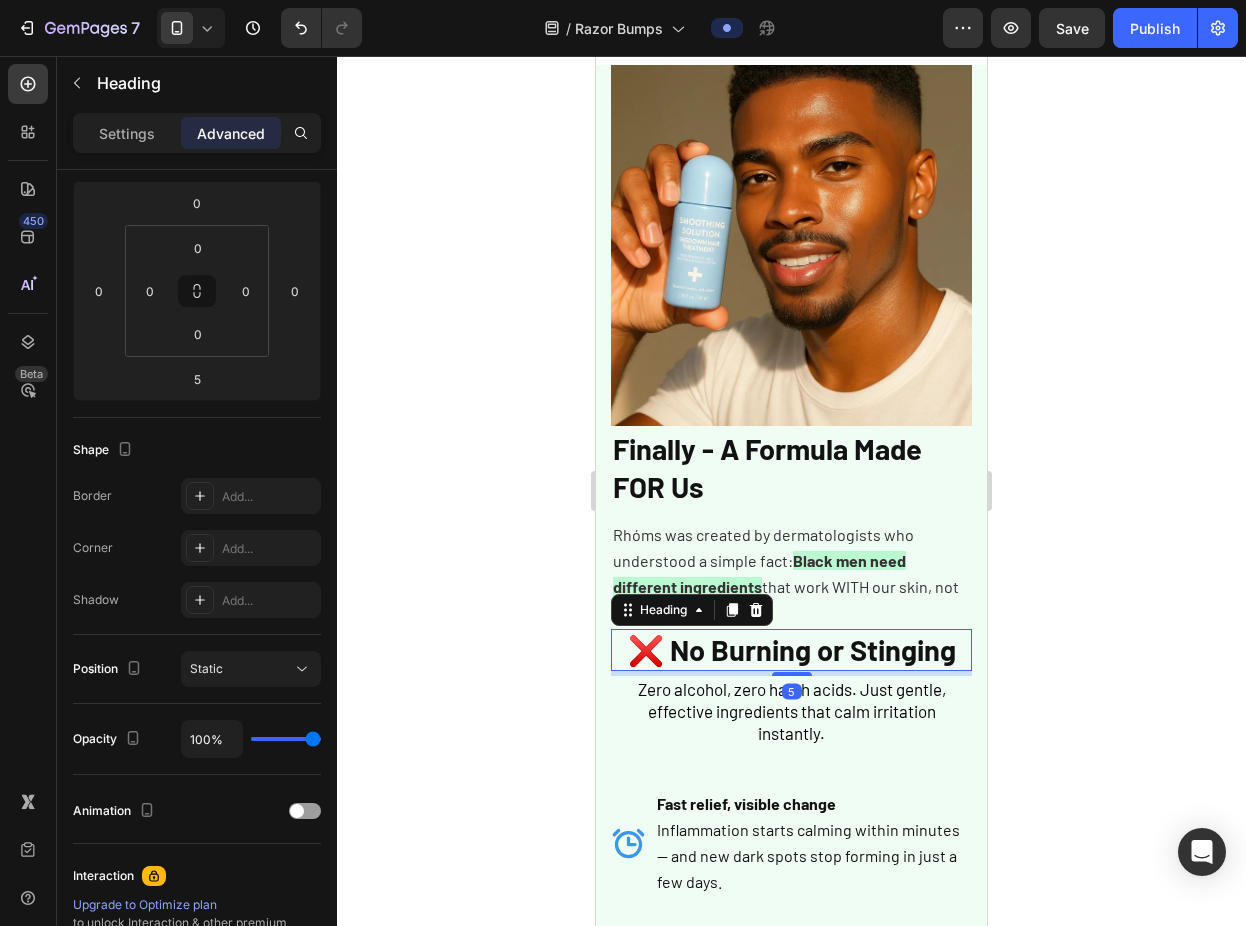 scroll, scrollTop: 0, scrollLeft: 0, axis: both 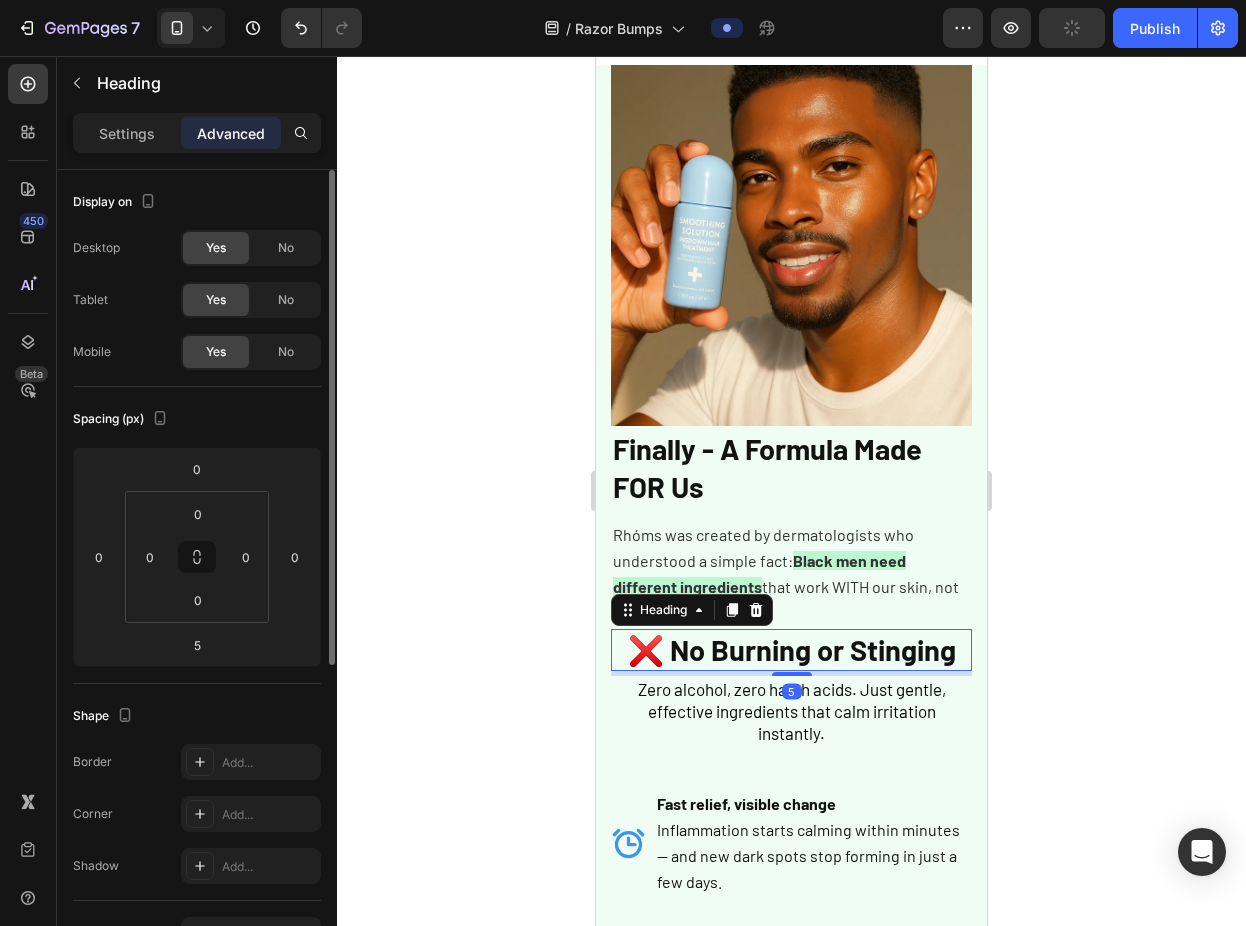 click on "Image ⁠⁠⁠⁠⁠⁠⁠ Finally - A Formula Made FOR Us Heading Rhóms was created by dermatologists who understood a simple fact: Black men need different ingredients that work WITH our skin, not against it. Text Block ⁠⁠⁠⁠⁠⁠⁠ ❌ No Burning or Stinging Heading 5 Zero alcohol, zero harsh acids. Just gentle, effective ingredients that calm irritation instantly. Text Block Row Fast relief, visible change Inflammation starts calming within minutes — and new dark spots stop forming in just a few days. Spot-free skin, finally Prevents hyperpigmentation before it starts by regulating melanin response during hair removal. Fresh, feminine formula No harsh alcohol burn or chemical smell — just a subtle, pleasant scent you'll actually enjoy. Cool & soothing roll-on Applies clean, absorbs fast, and leaves no mess behind. Works perfectly under makeup. Dermatologist-backed protection Item List Try Rhóms today Button" at bounding box center (791, 808) 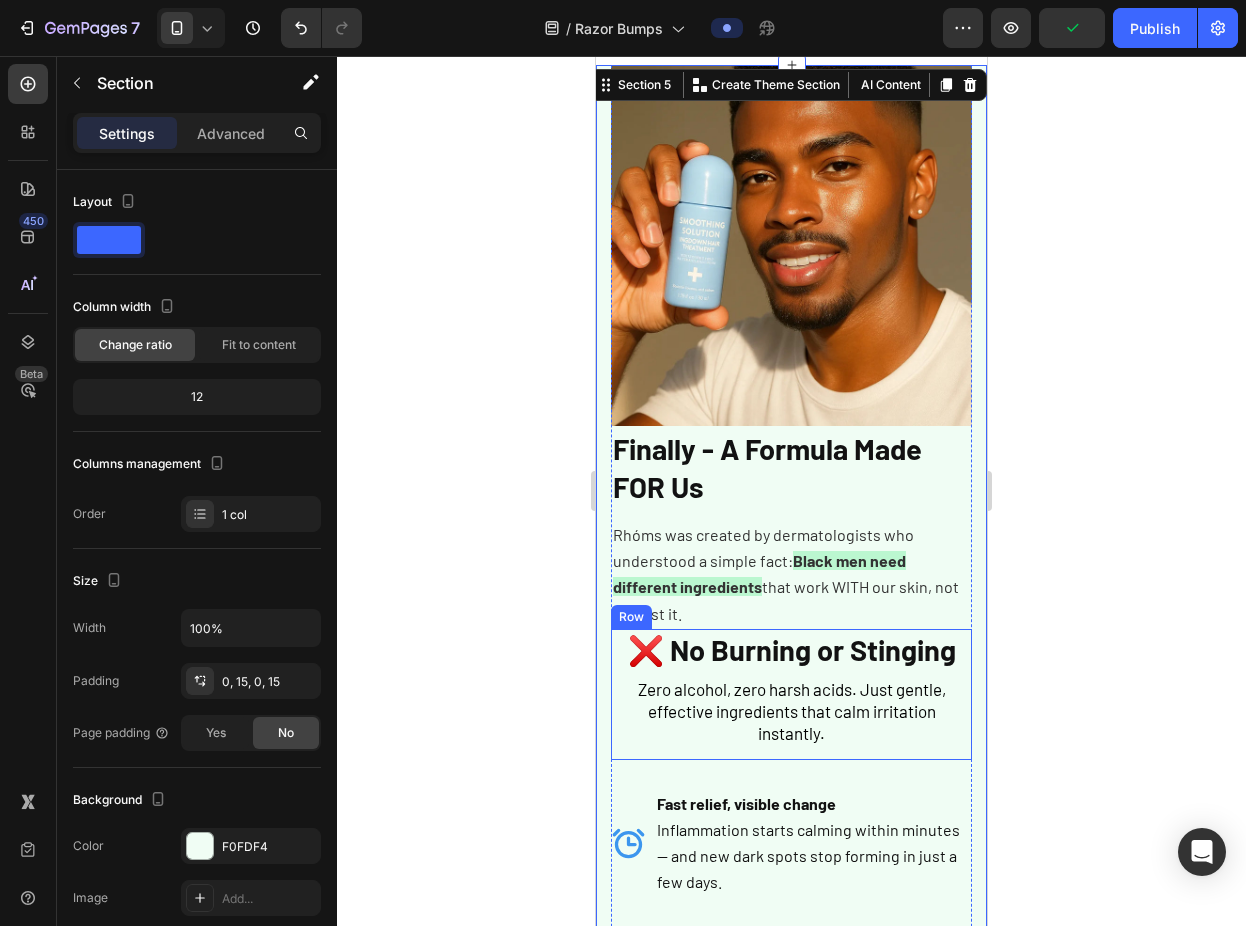 click on "⁠⁠⁠⁠⁠⁠⁠ ❌ No Burning or Stinging Heading Zero alcohol, zero harsh acids. Just gentle, effective ingredients that calm irritation instantly. Text Block" at bounding box center (791, 694) 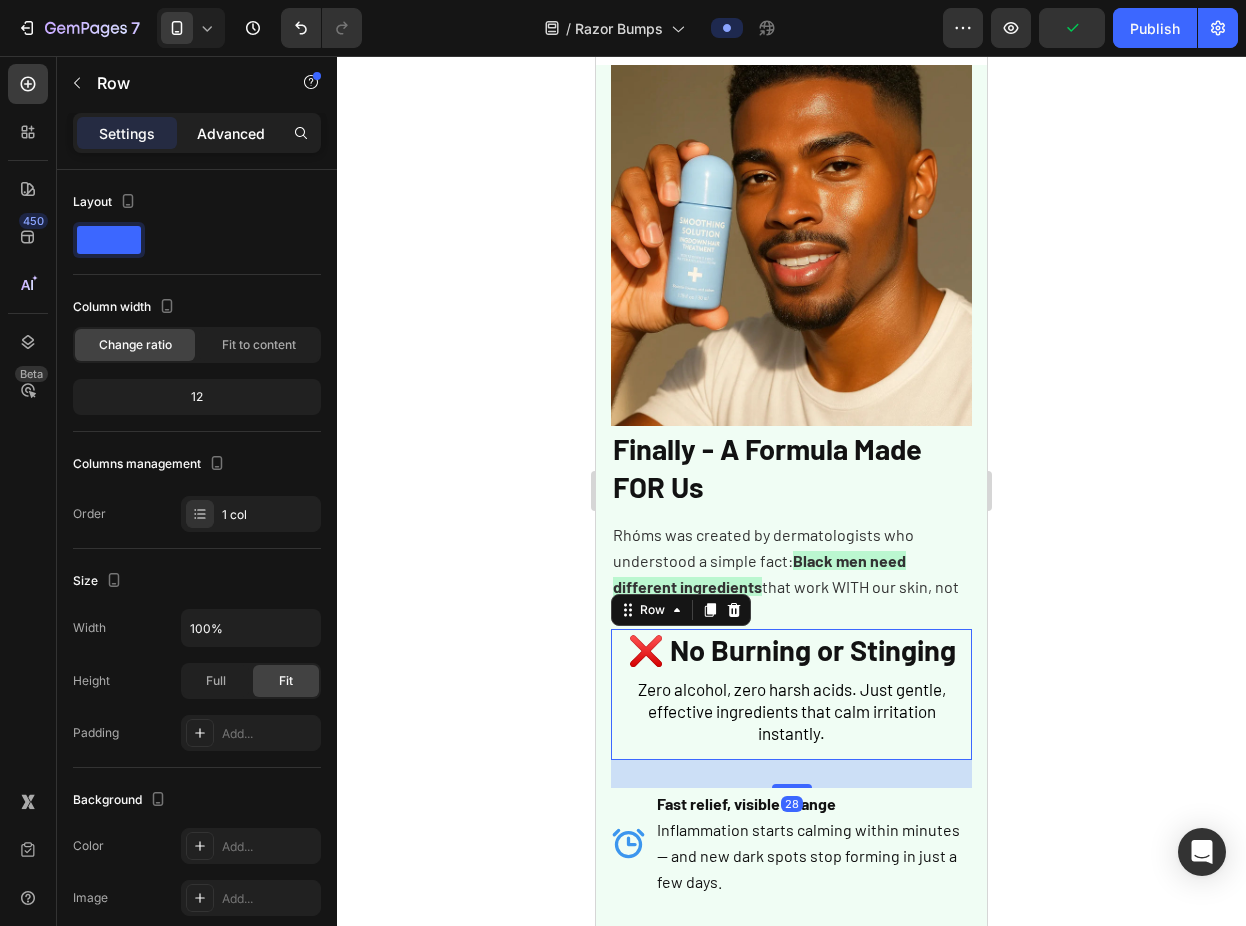 click on "Advanced" at bounding box center [231, 133] 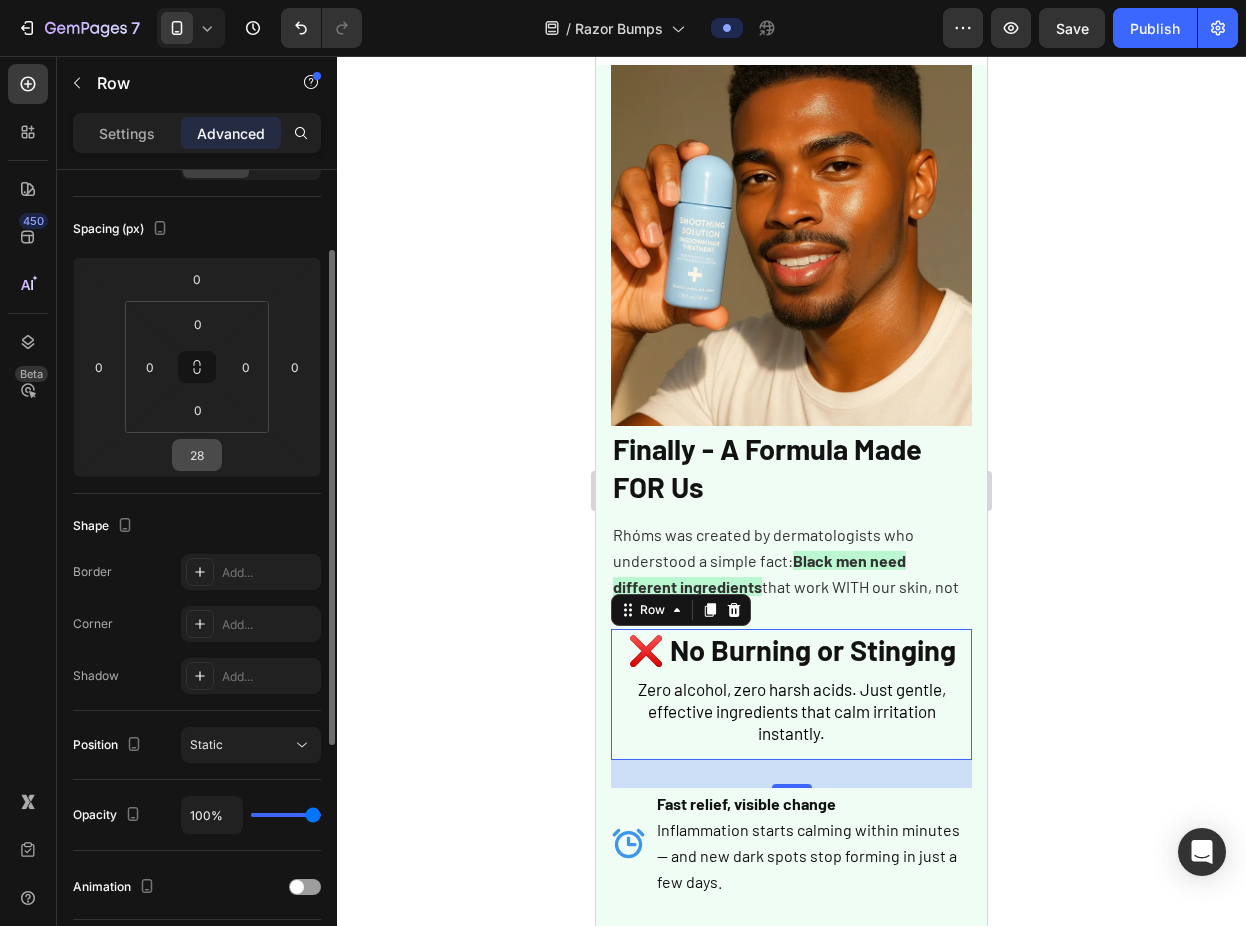 scroll, scrollTop: 213, scrollLeft: 0, axis: vertical 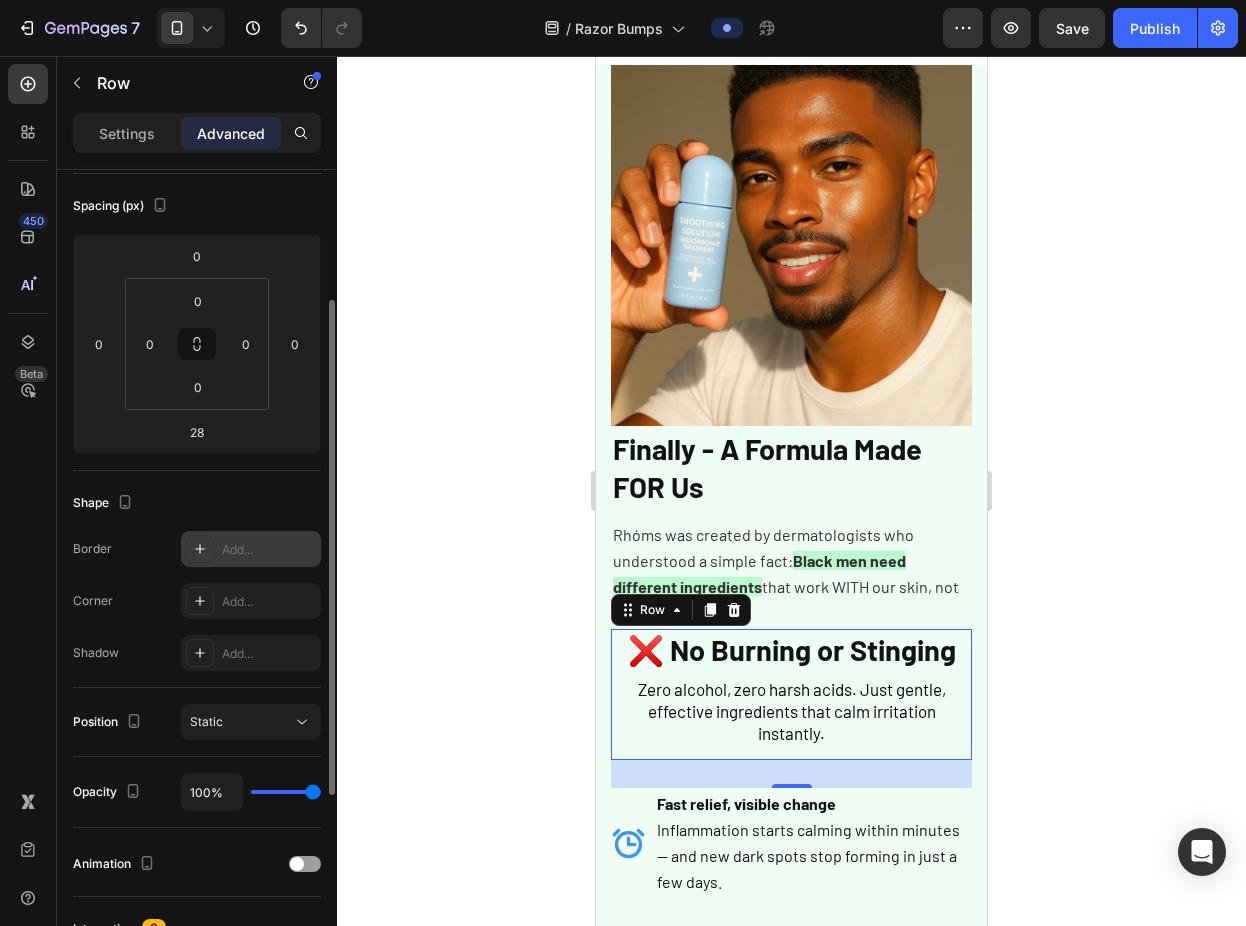 click on "Add..." at bounding box center (269, 550) 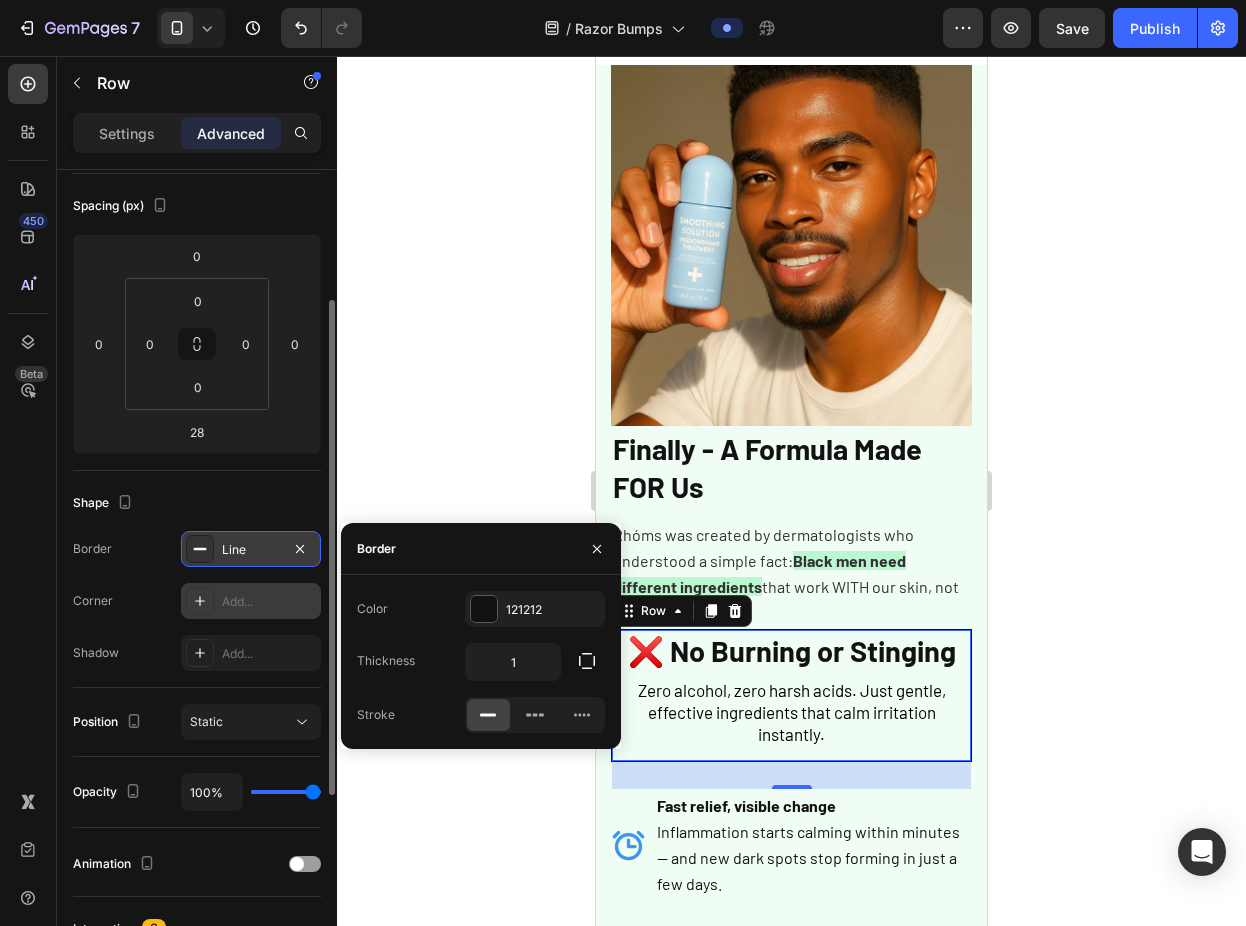 click on "Add..." at bounding box center [269, 602] 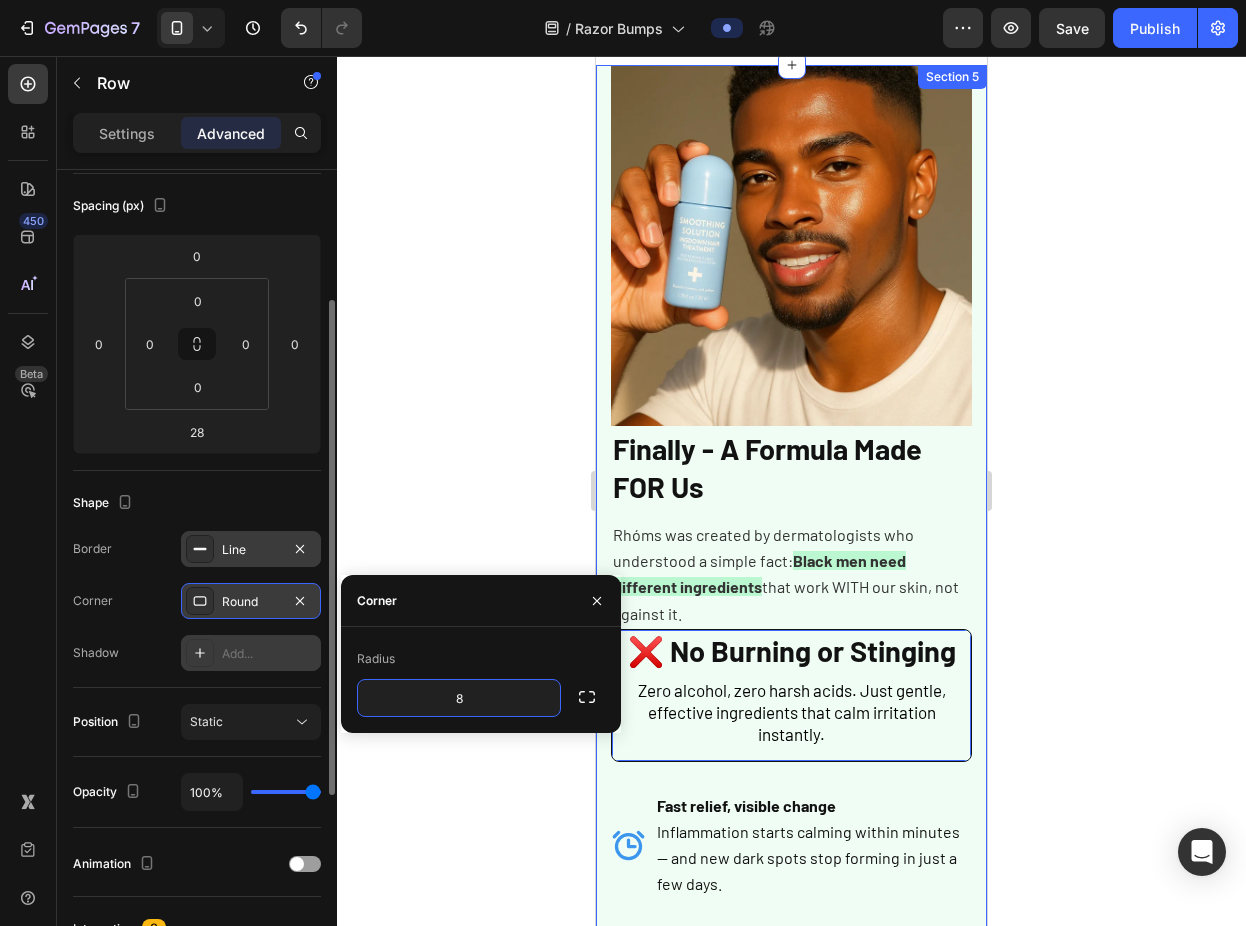 click on "Add..." at bounding box center (251, 653) 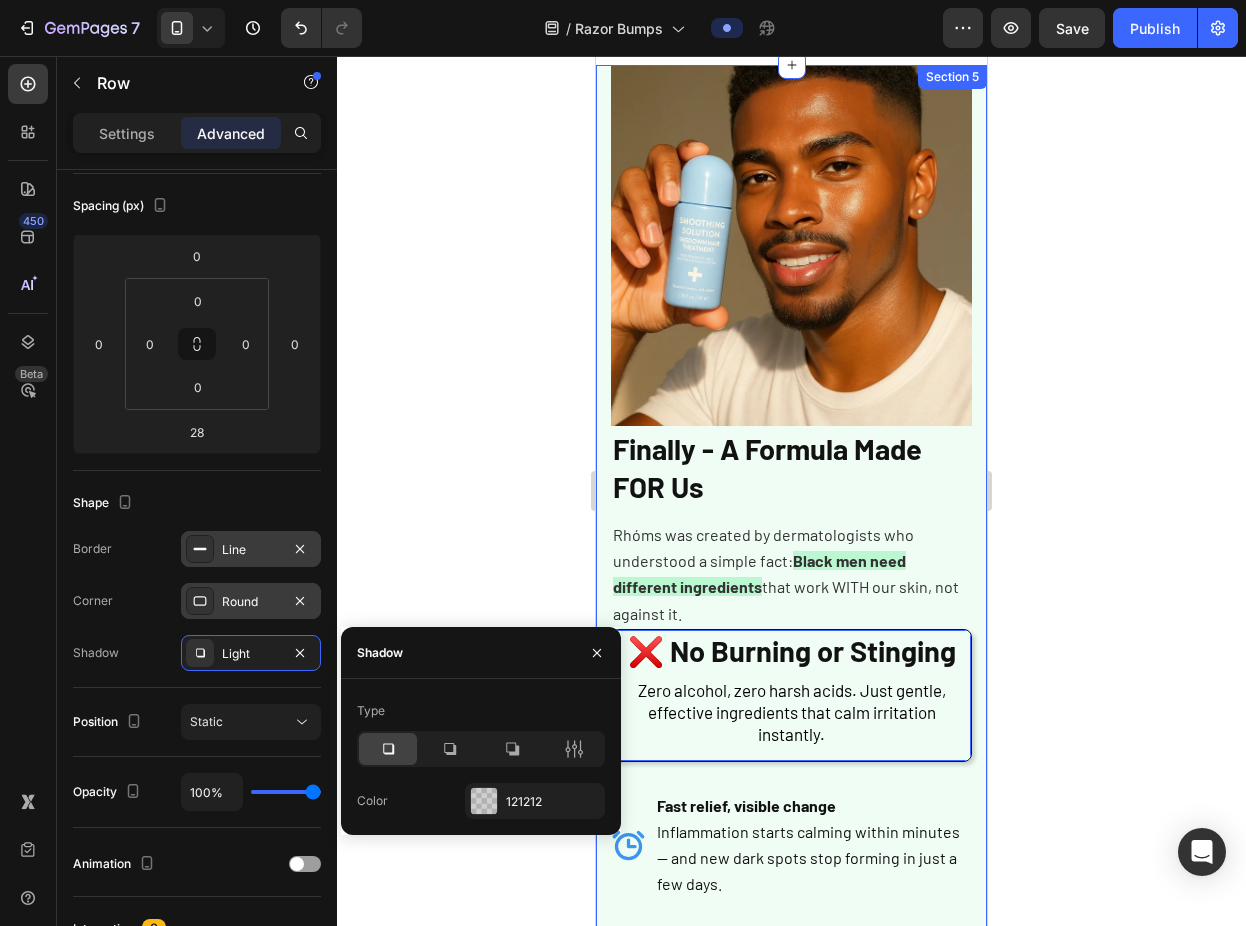 click 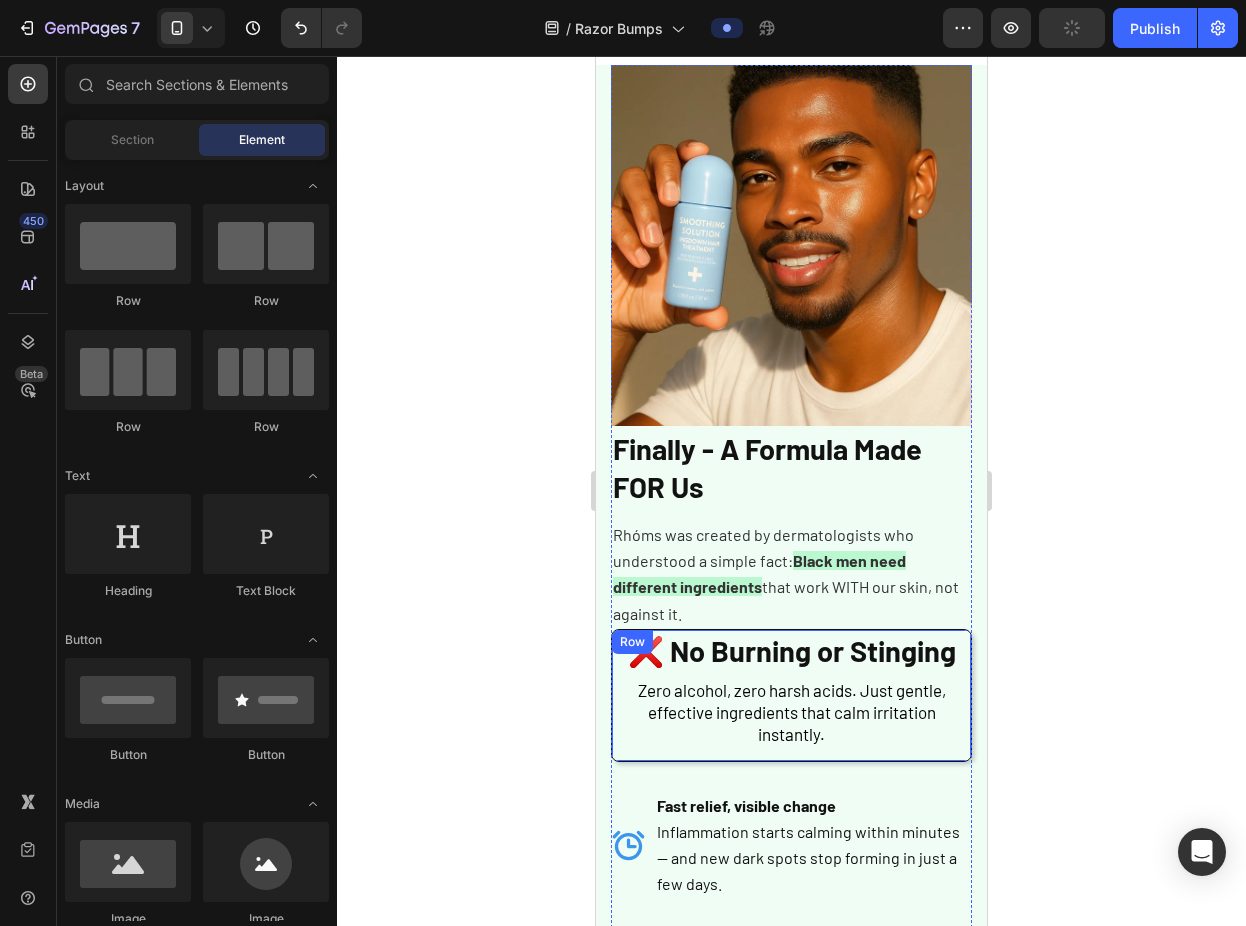 click on "⁠⁠⁠⁠⁠⁠⁠ ❌ No Burning or Stinging Heading Zero alcohol, zero harsh acids. Just gentle, effective ingredients that calm irritation instantly. Text Block" at bounding box center [791, 695] 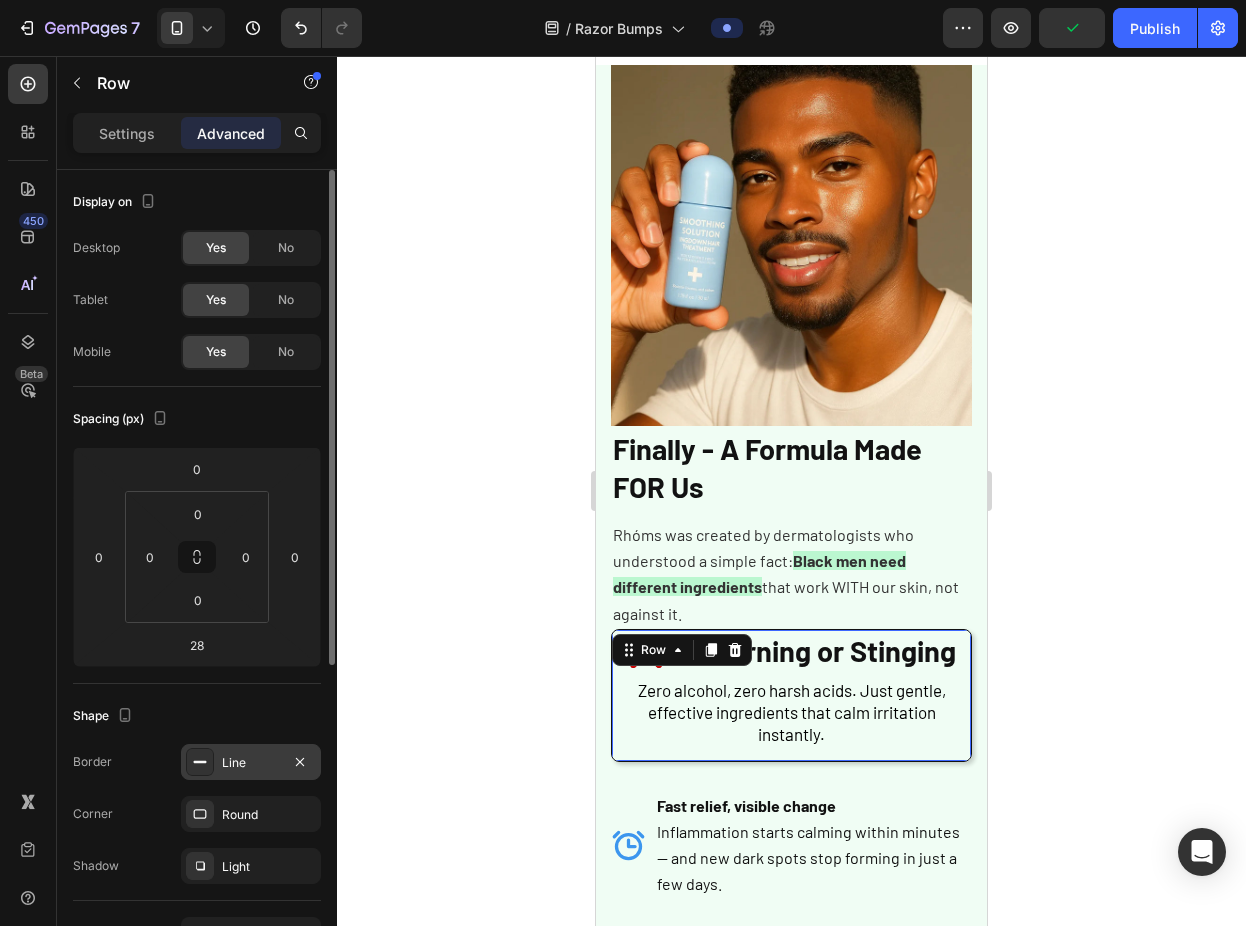 click on "Line" at bounding box center [251, 763] 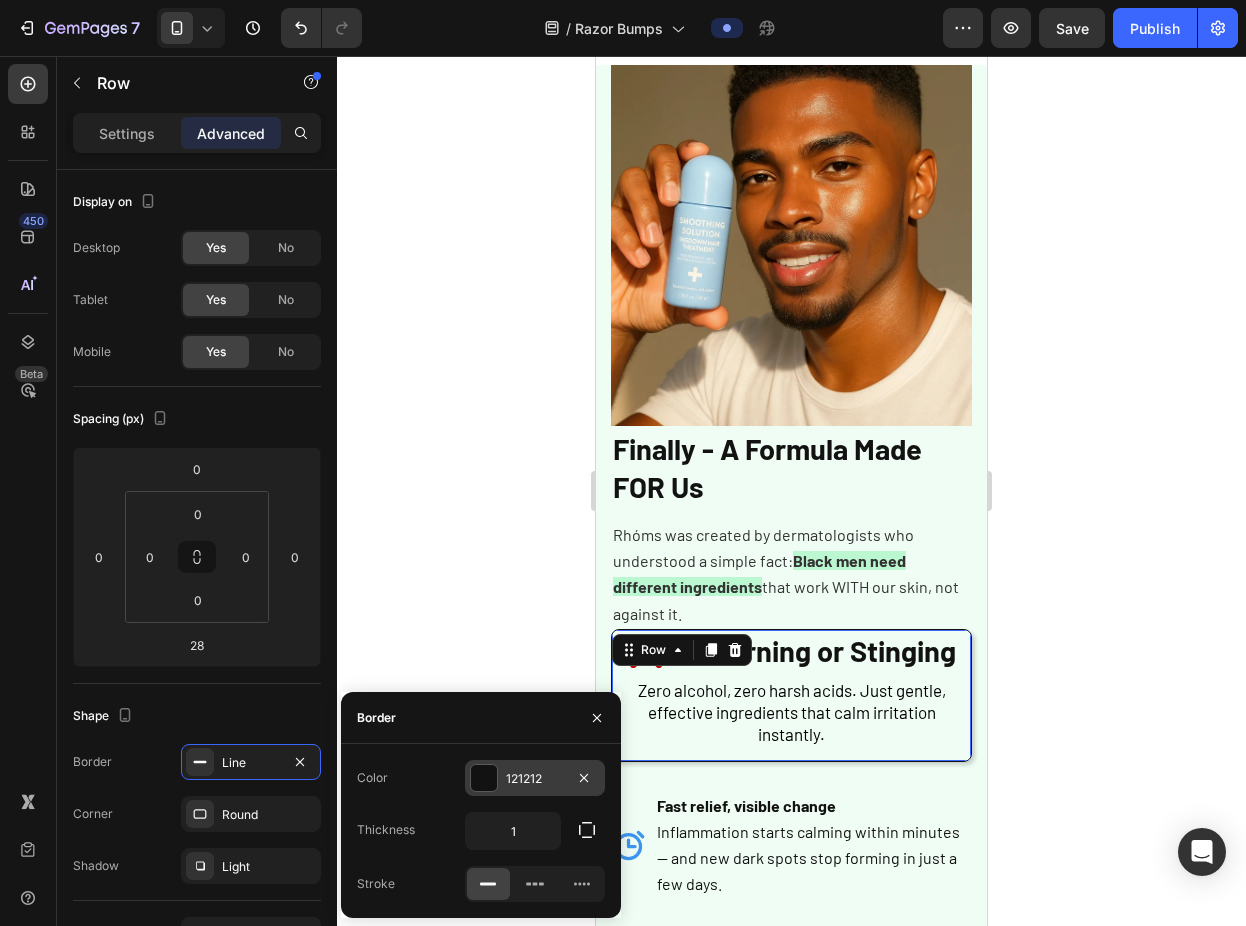 click on "121212" at bounding box center [535, 779] 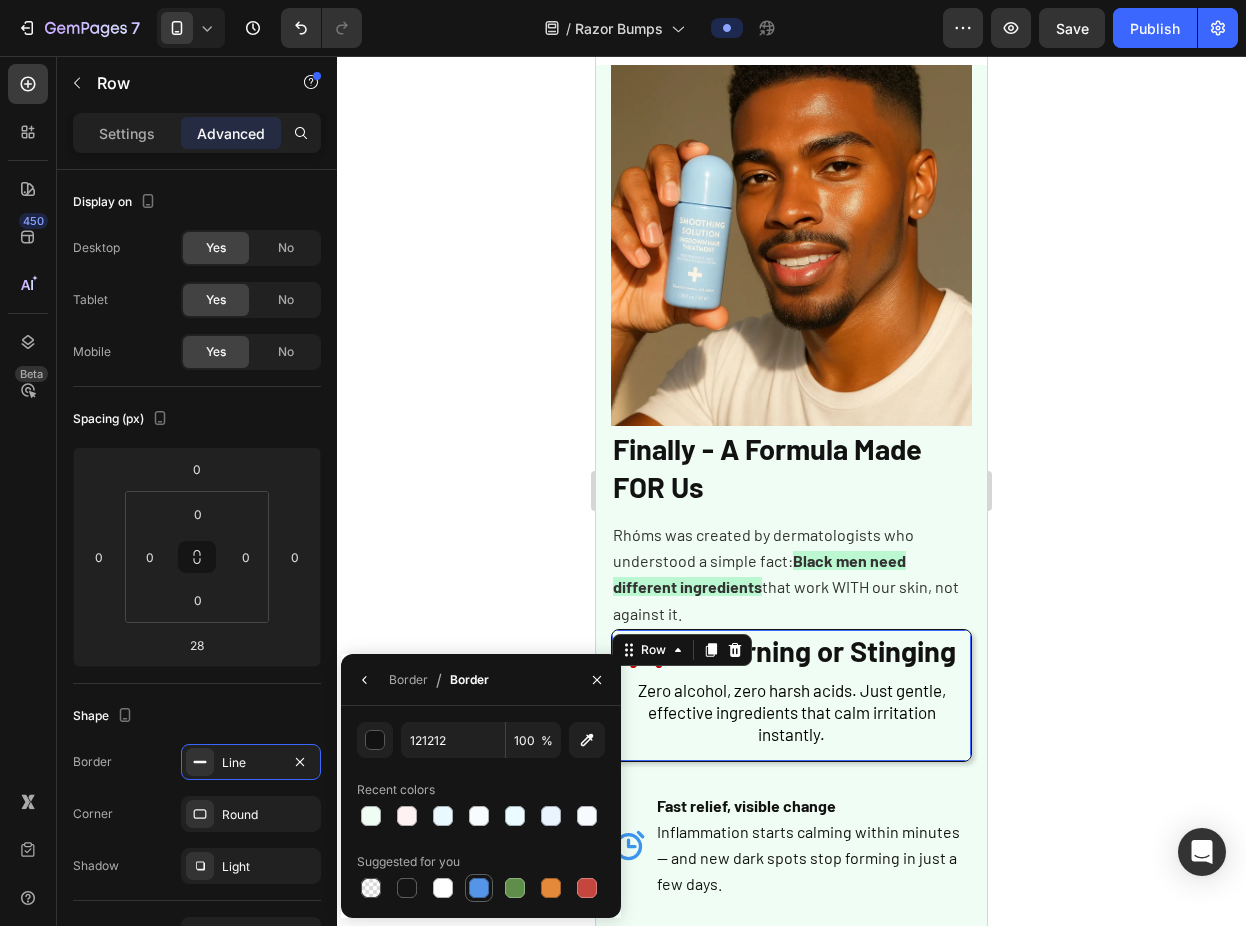 click at bounding box center (479, 888) 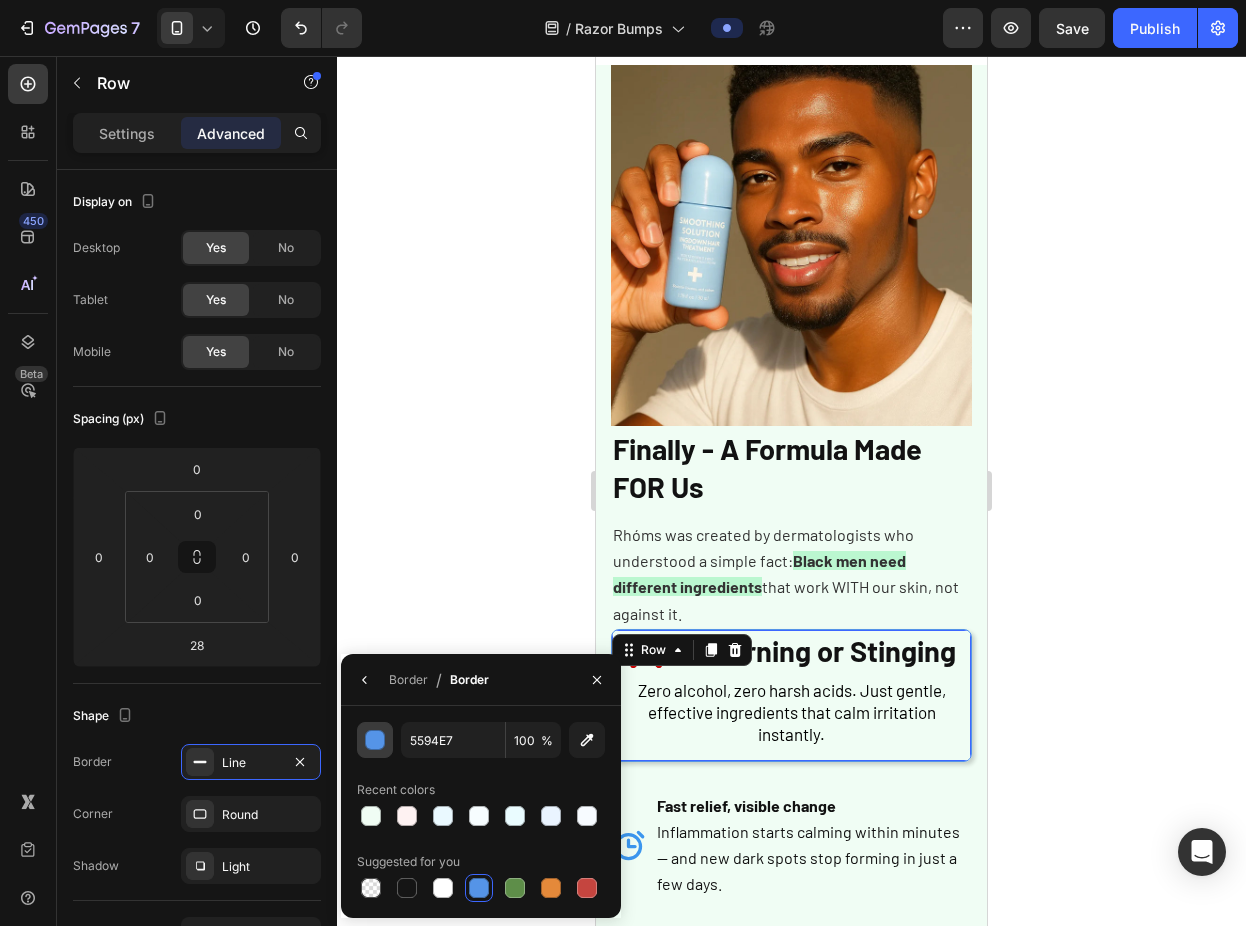 click at bounding box center [376, 741] 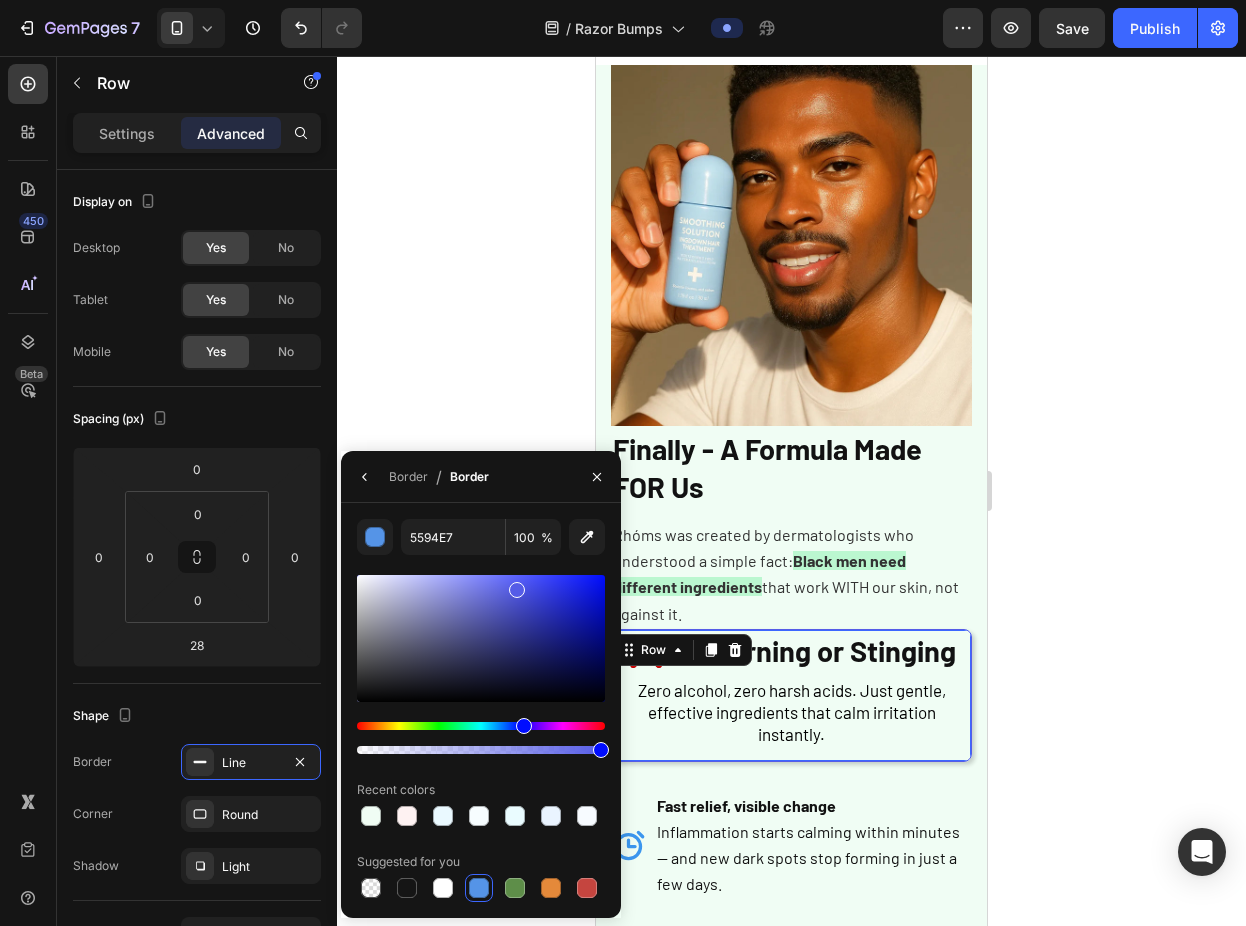 click at bounding box center (524, 726) 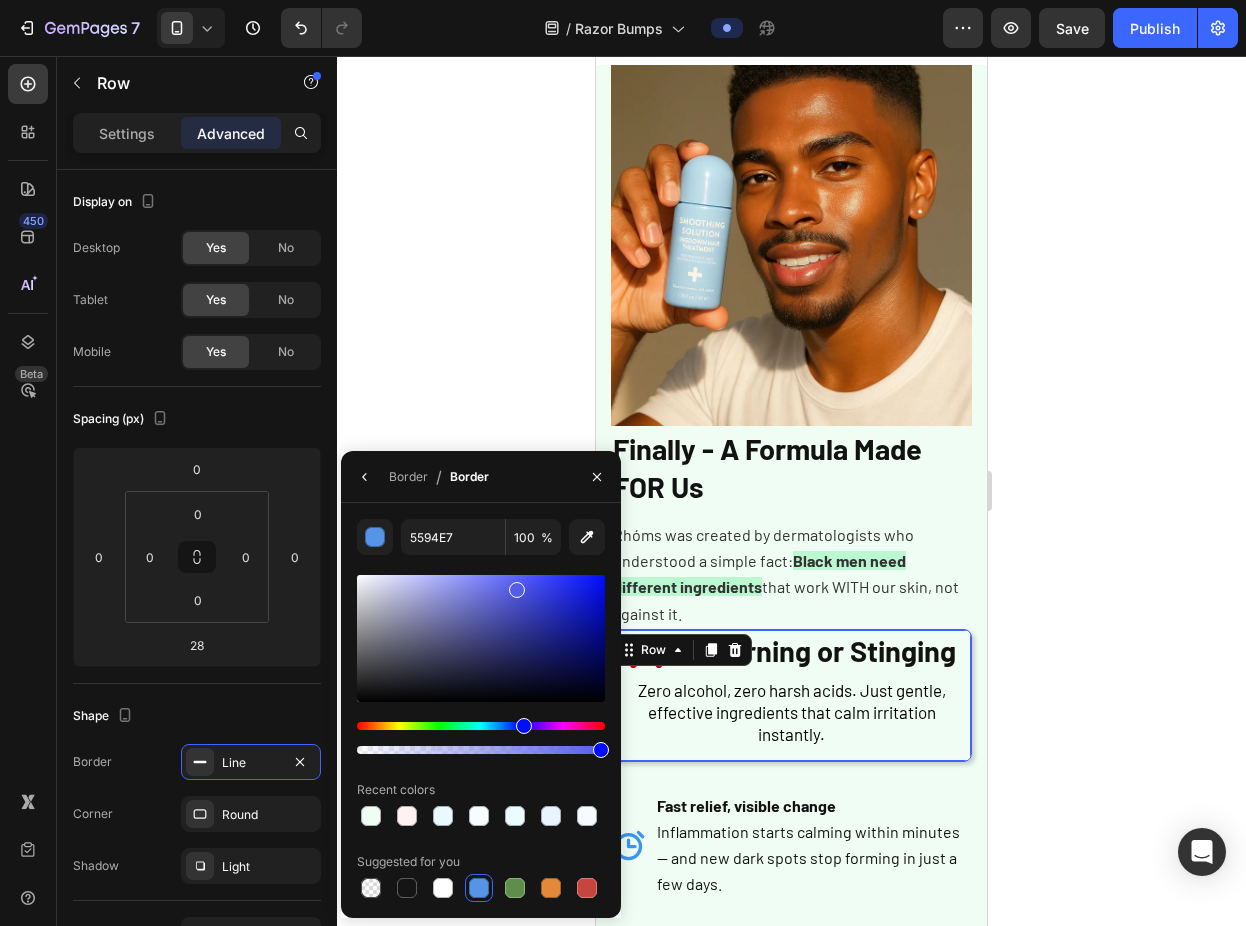 type on "555CE7" 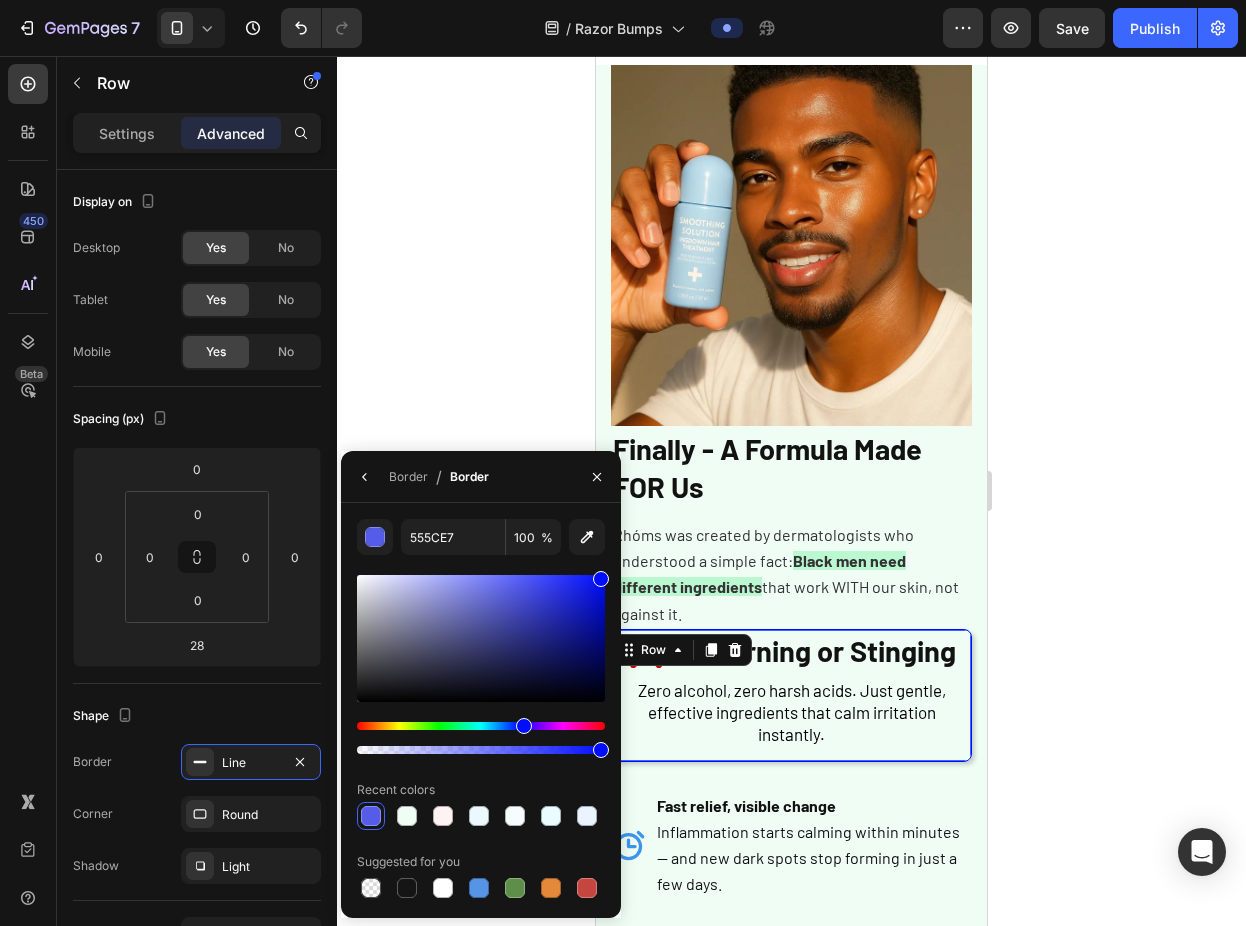 drag, startPoint x: 575, startPoint y: 623, endPoint x: 616, endPoint y: 565, distance: 71.02816 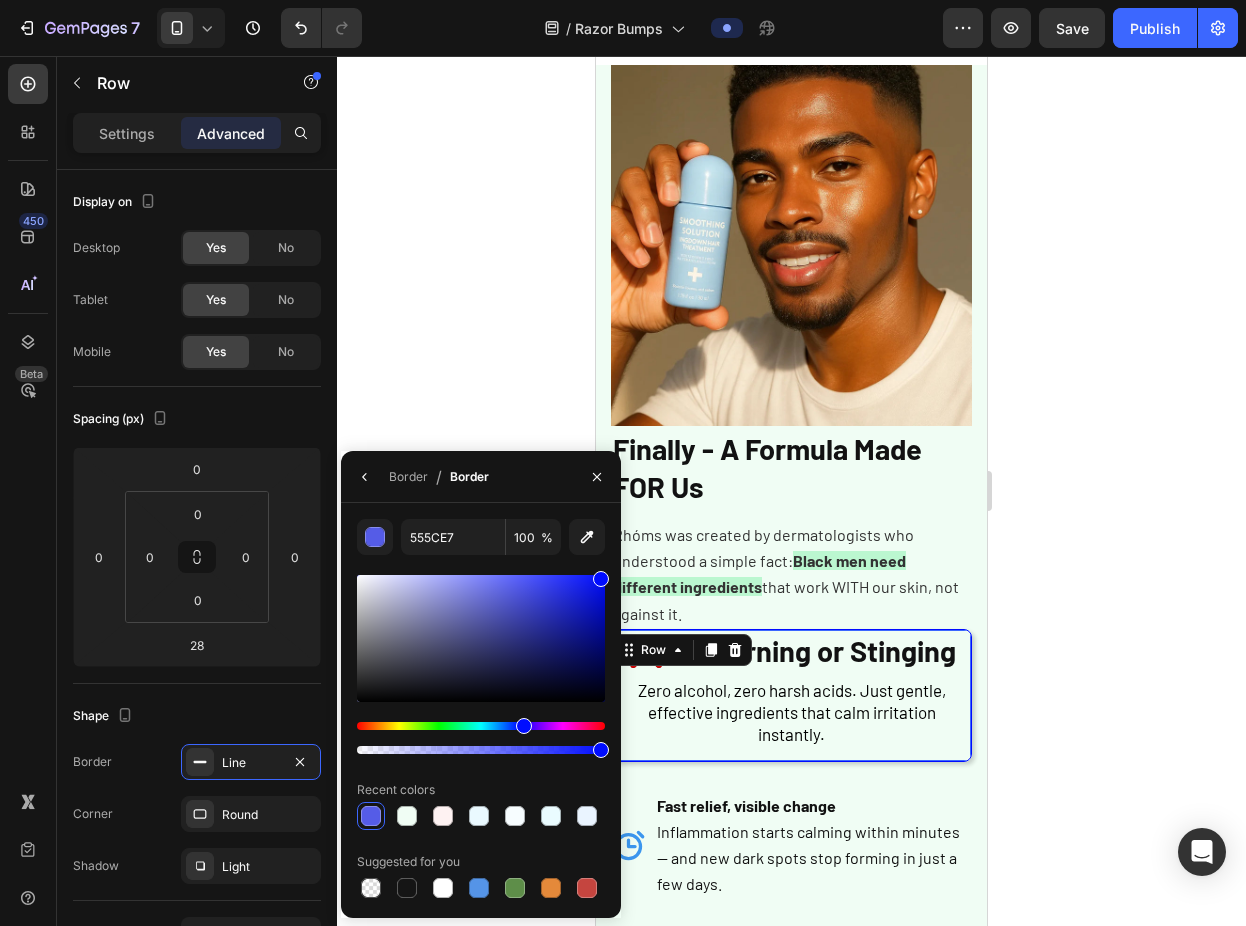 click on "555CE7 100 % Recent colors Suggested for you" at bounding box center (481, 710) 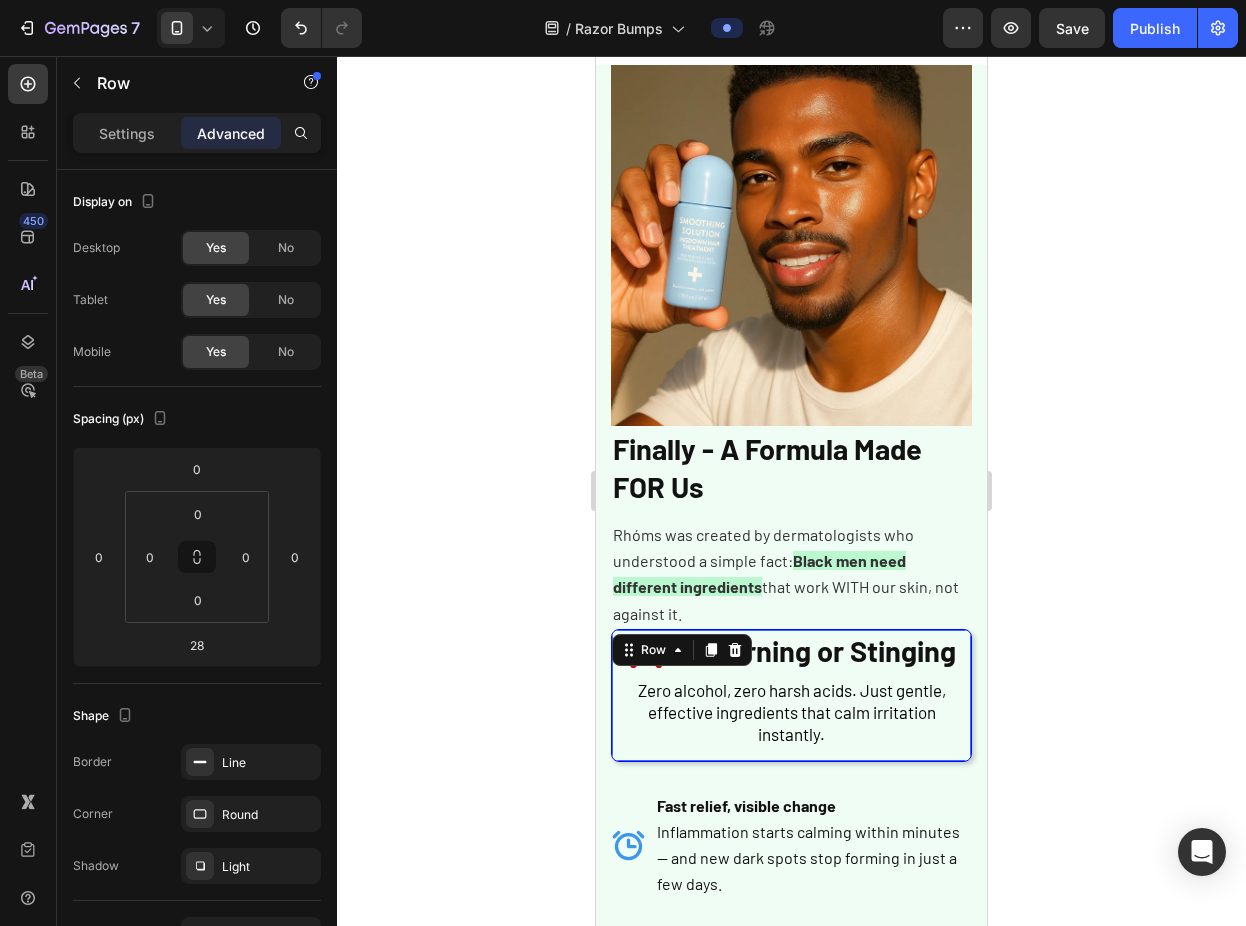 drag, startPoint x: 1053, startPoint y: 470, endPoint x: 363, endPoint y: 427, distance: 691.33856 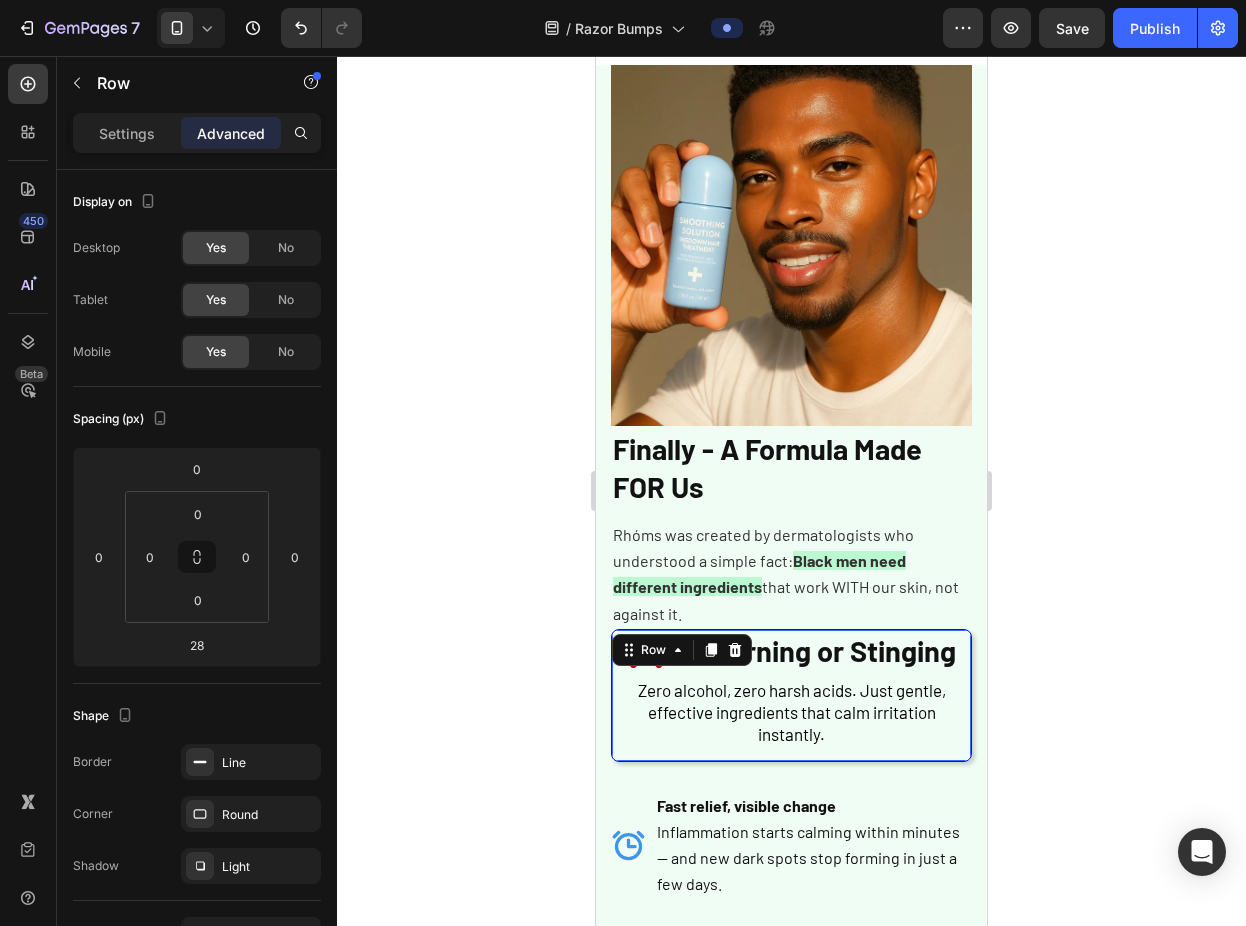 click 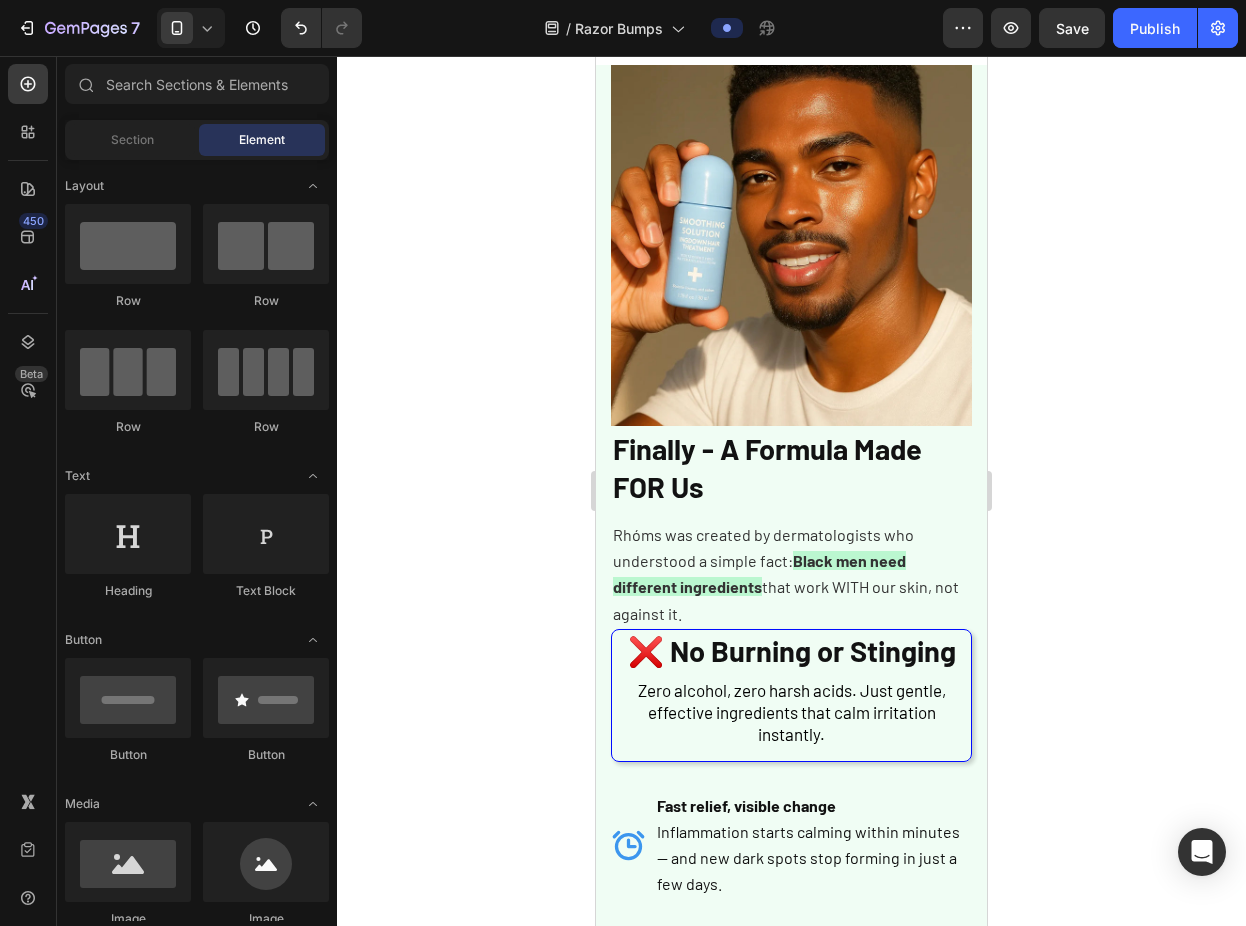 click 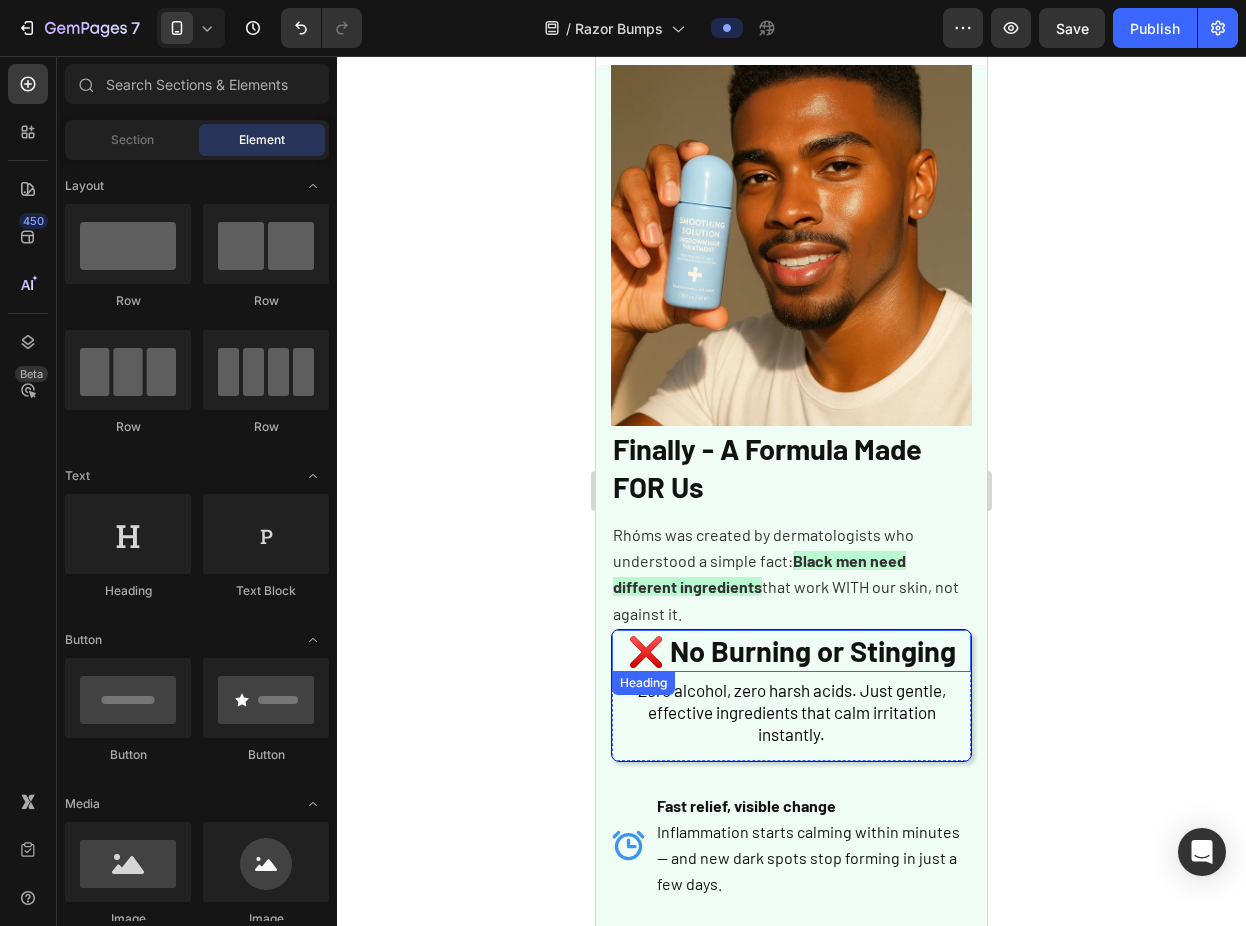 click on "⁠⁠⁠⁠⁠⁠⁠ ❌ No Burning or Stinging" at bounding box center [791, 651] 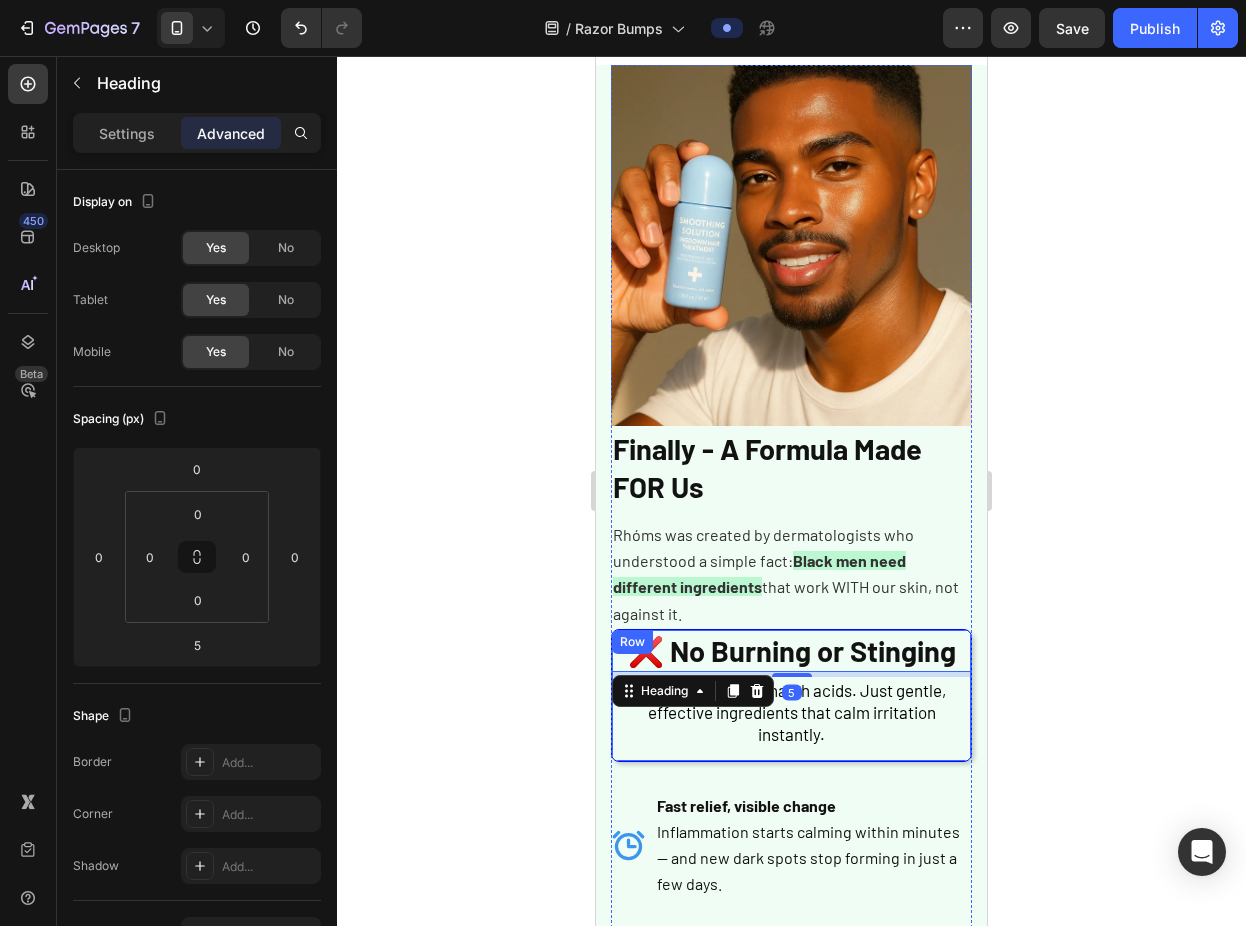 click on "⁠⁠⁠⁠⁠⁠⁠ ❌ No Burning or Stinging Heading   5 Zero alcohol, zero harsh acids. Just gentle, effective ingredients that calm irritation instantly. Text Block" at bounding box center [791, 695] 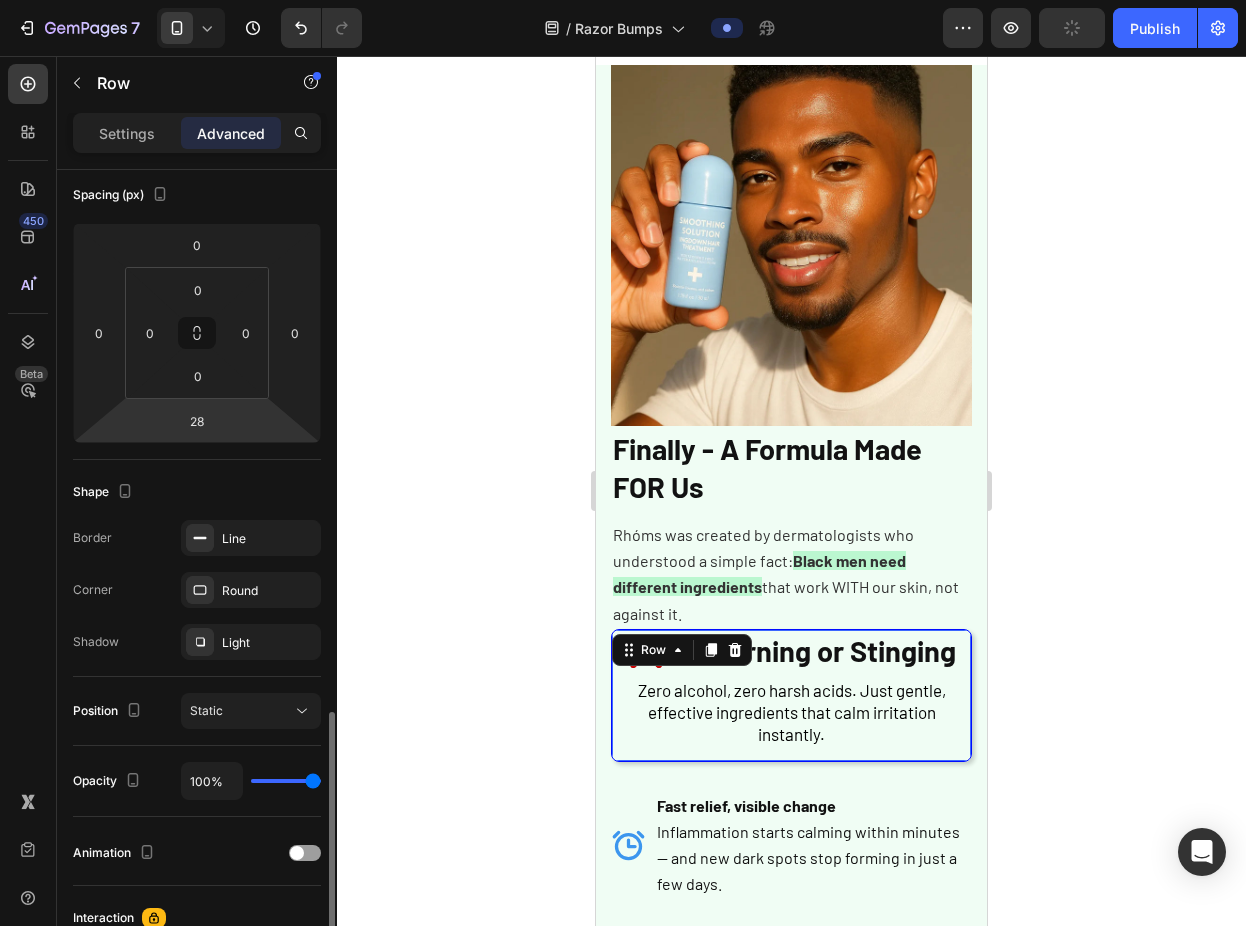 scroll, scrollTop: 521, scrollLeft: 0, axis: vertical 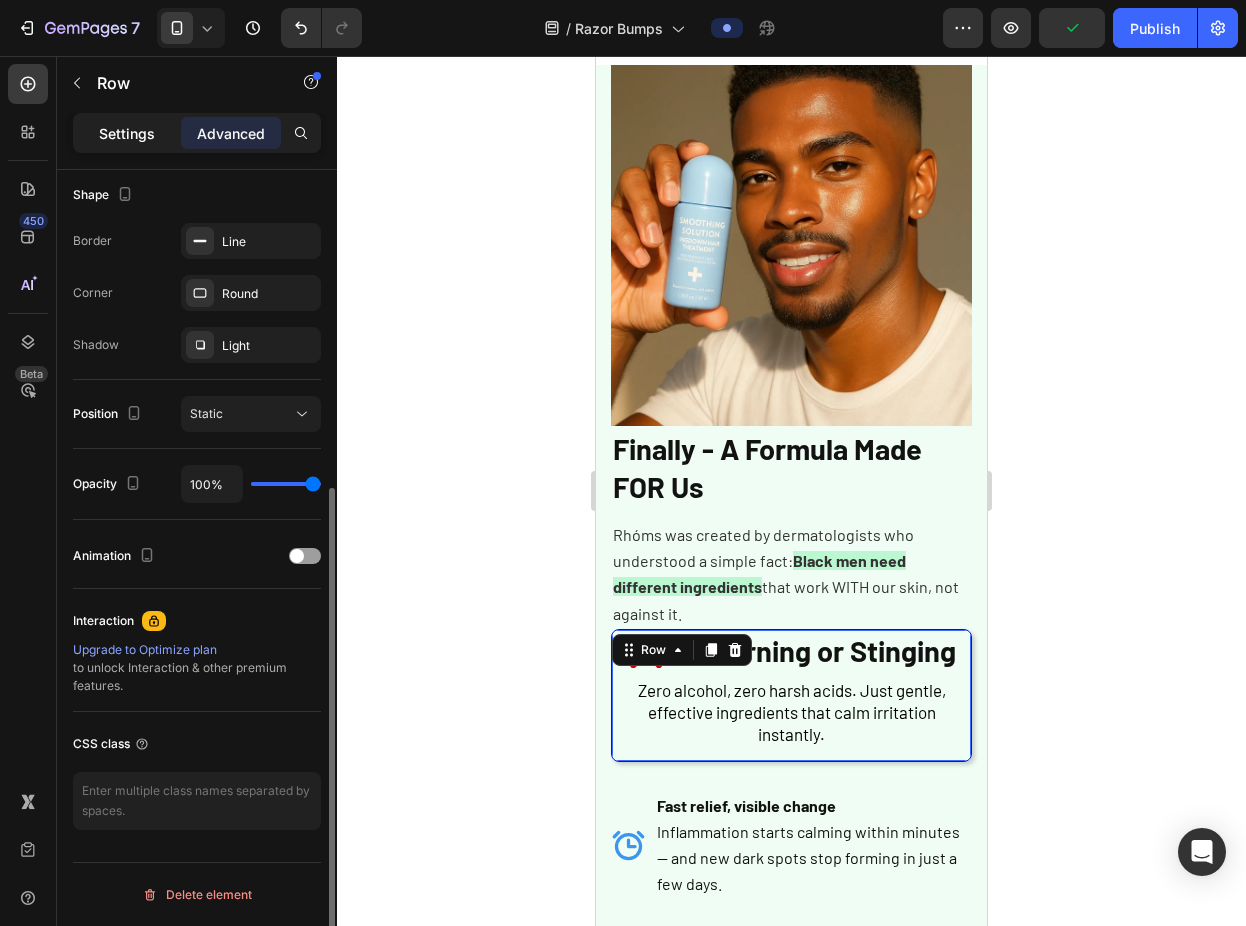 click on "Settings" at bounding box center [127, 133] 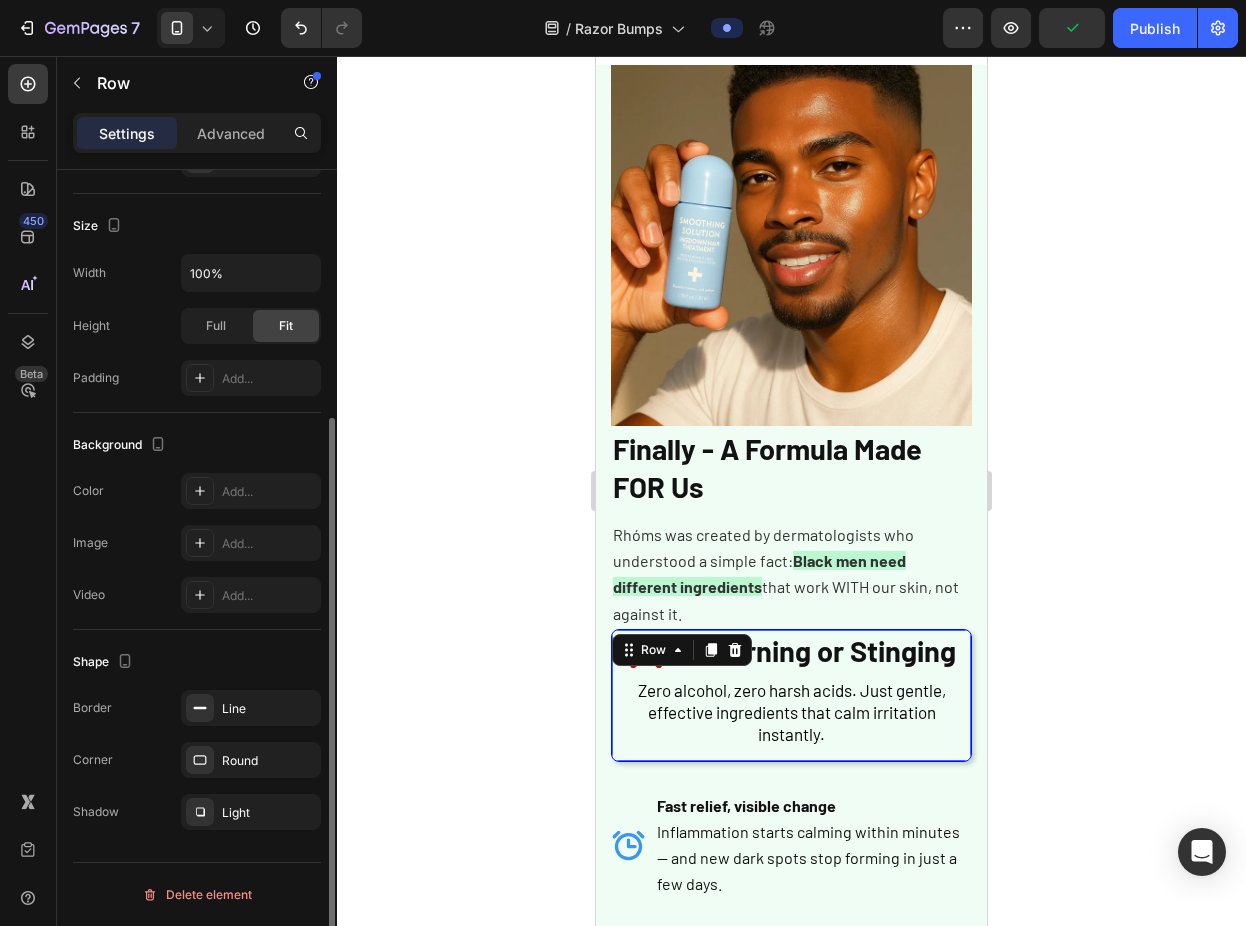 scroll, scrollTop: 355, scrollLeft: 0, axis: vertical 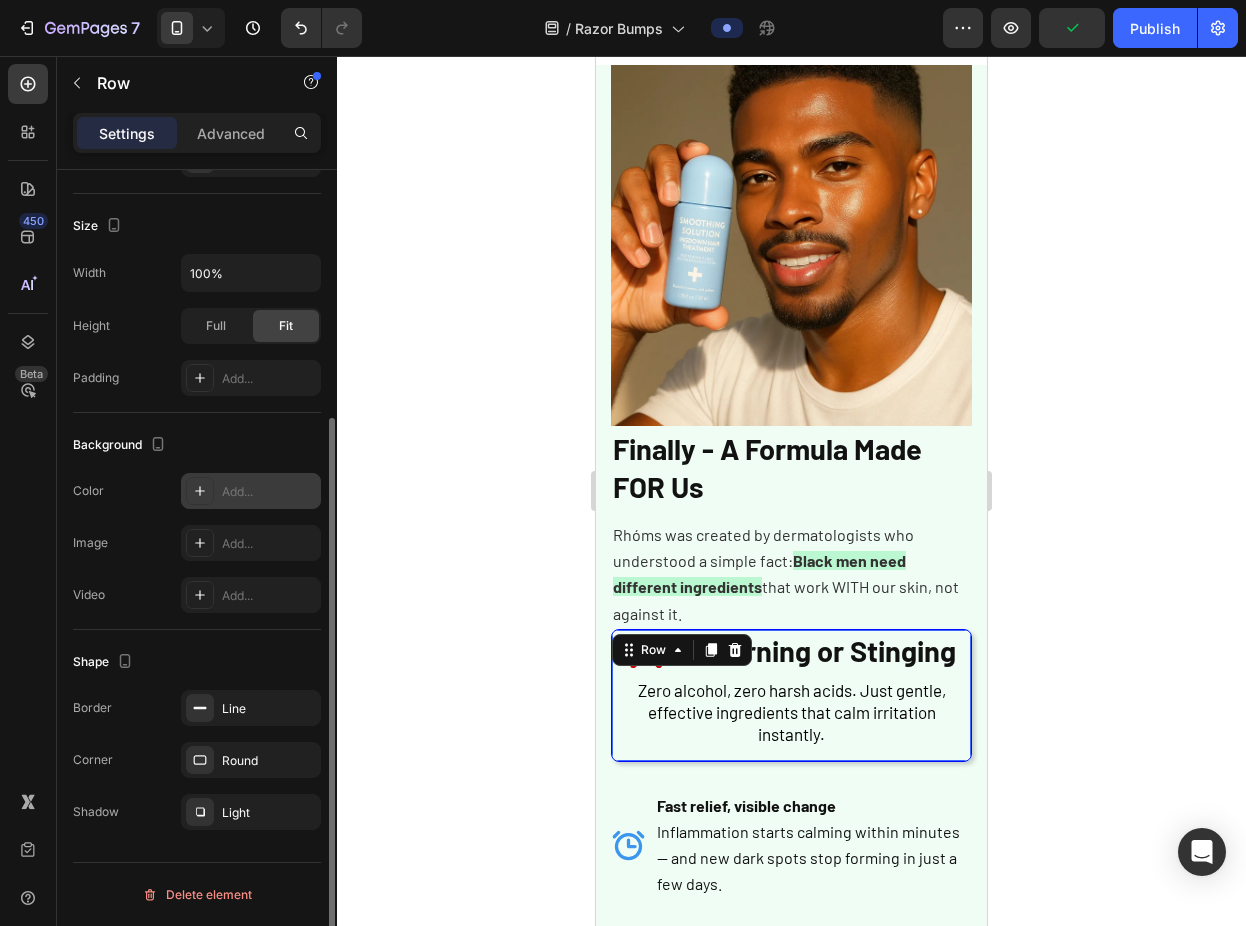 click 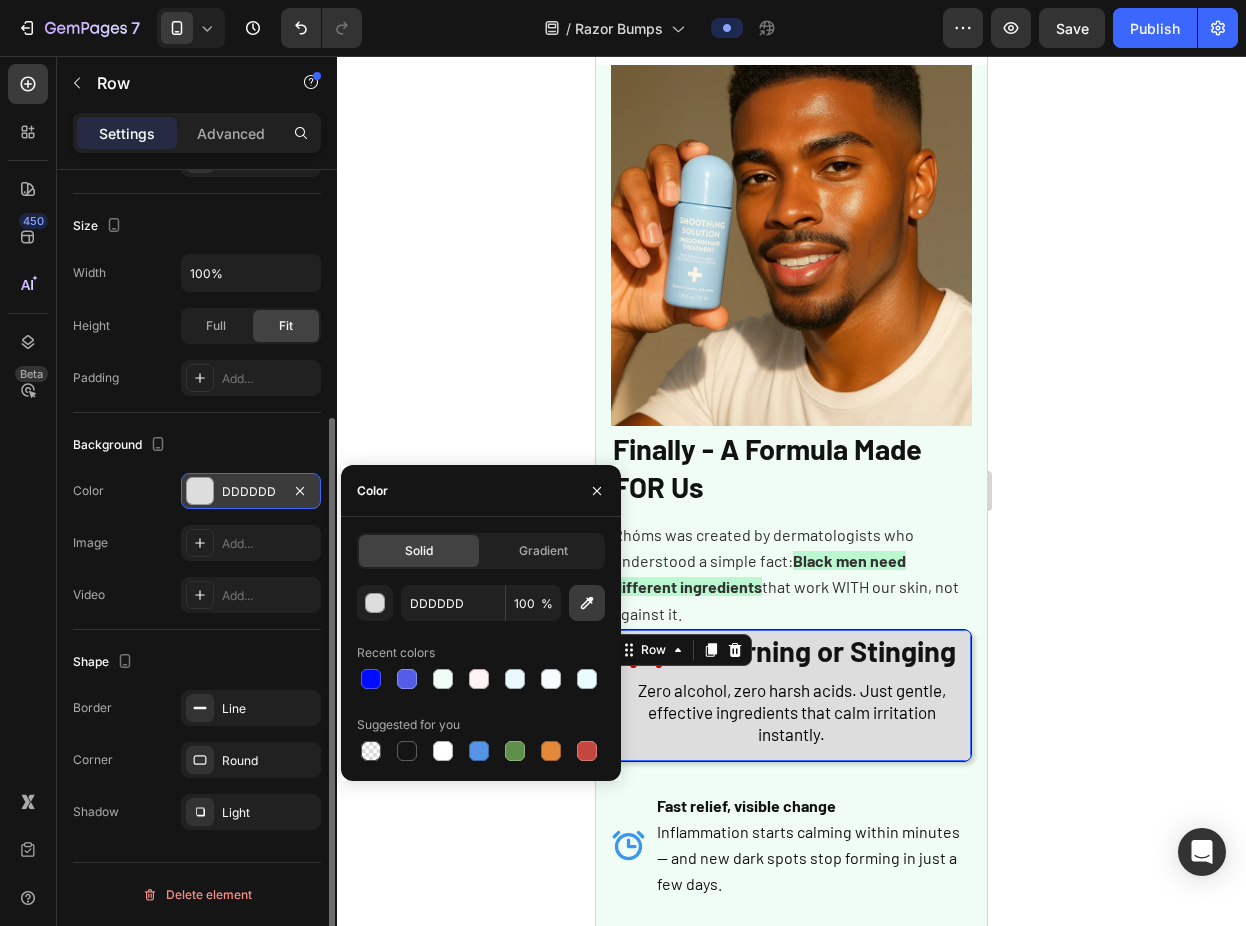 click 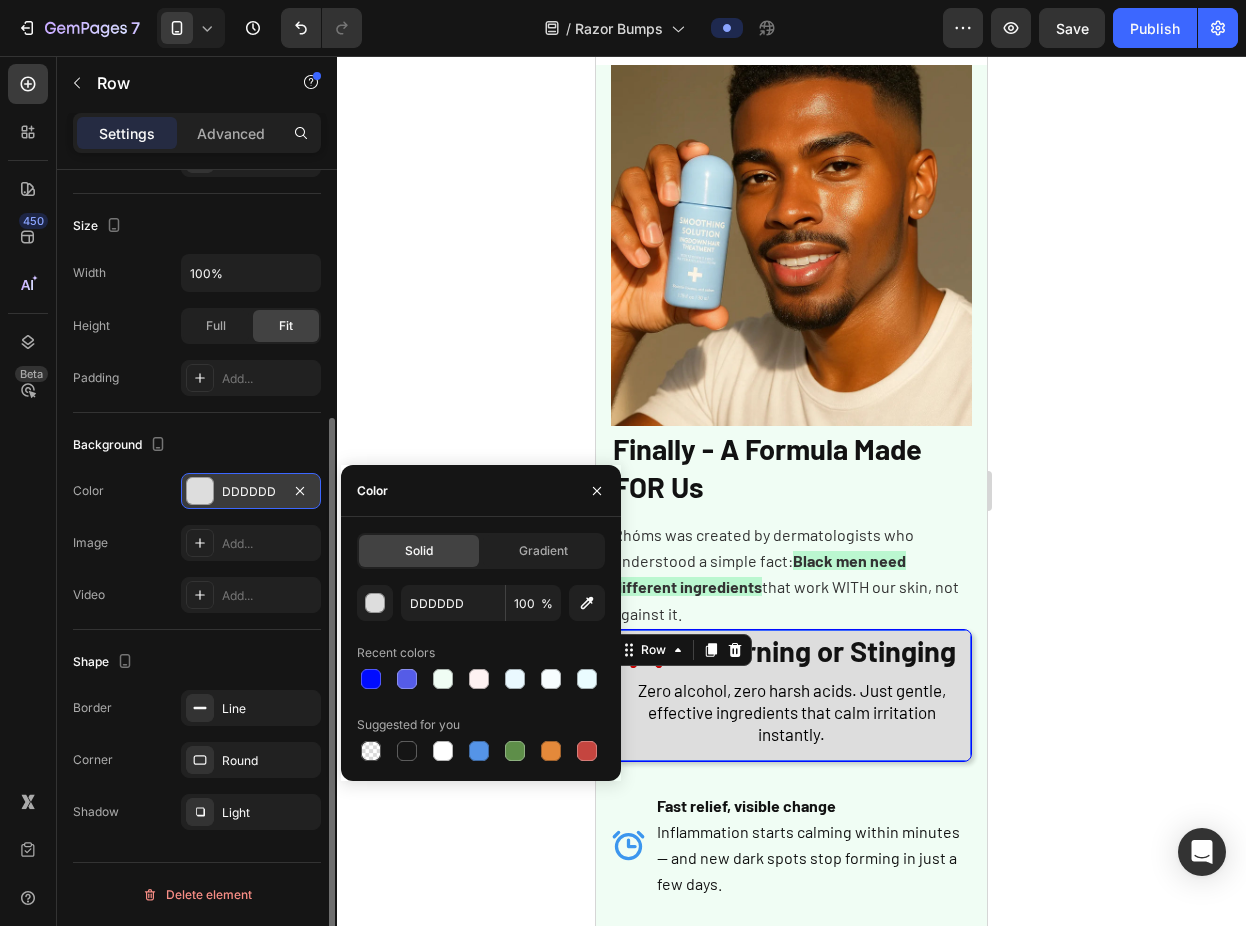 type on "DBEAFE" 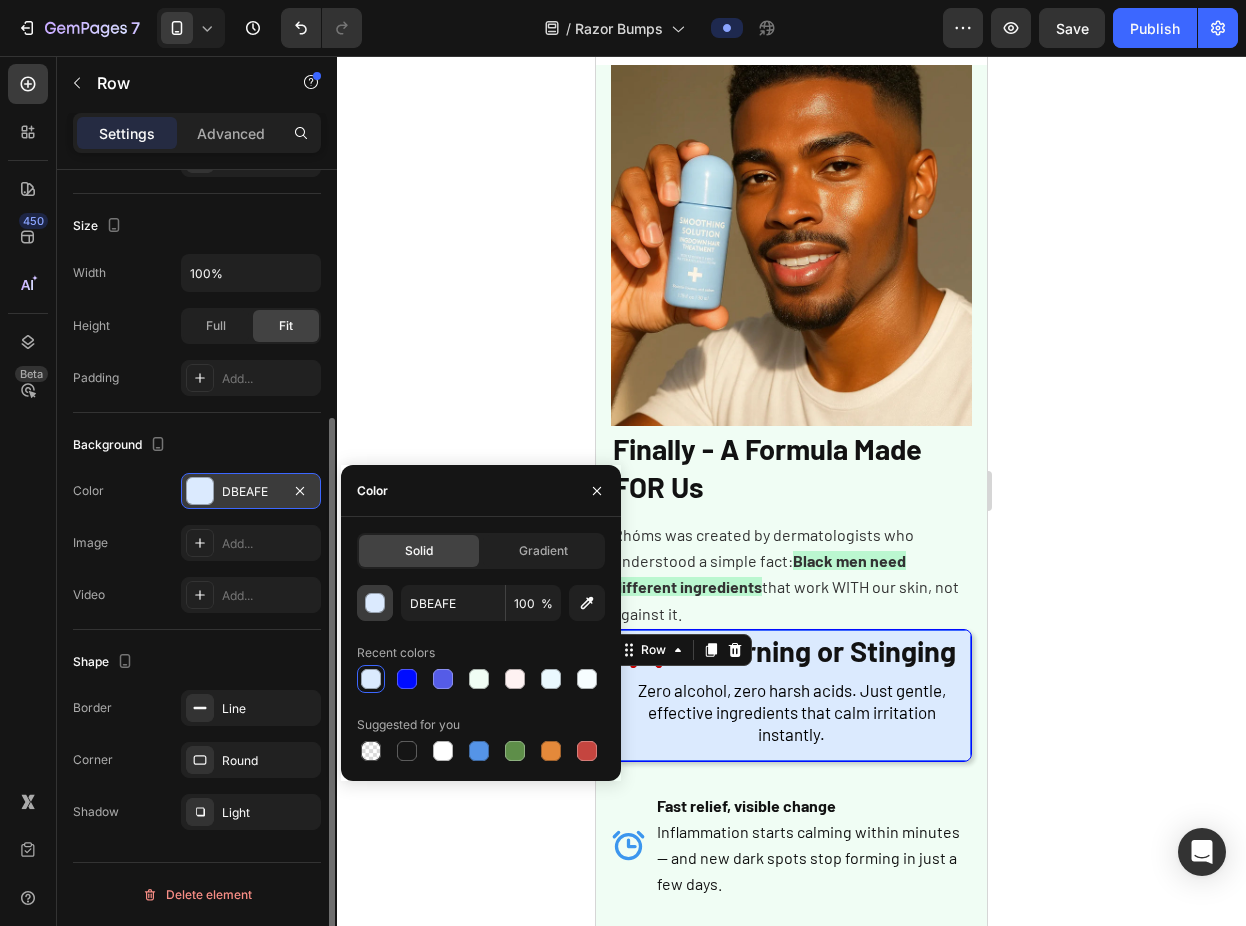 click at bounding box center (376, 604) 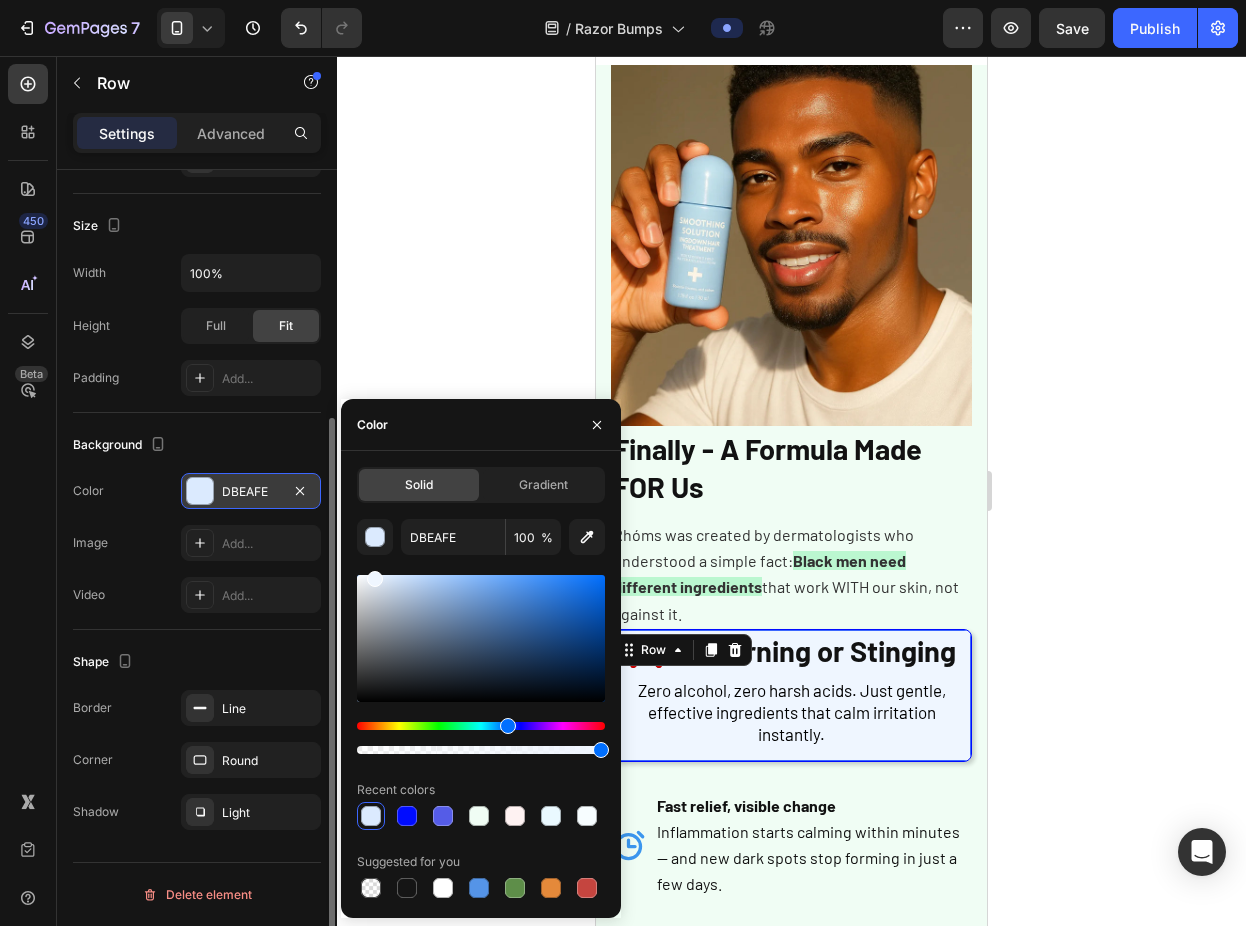 drag, startPoint x: 391, startPoint y: 583, endPoint x: 373, endPoint y: 569, distance: 22.803509 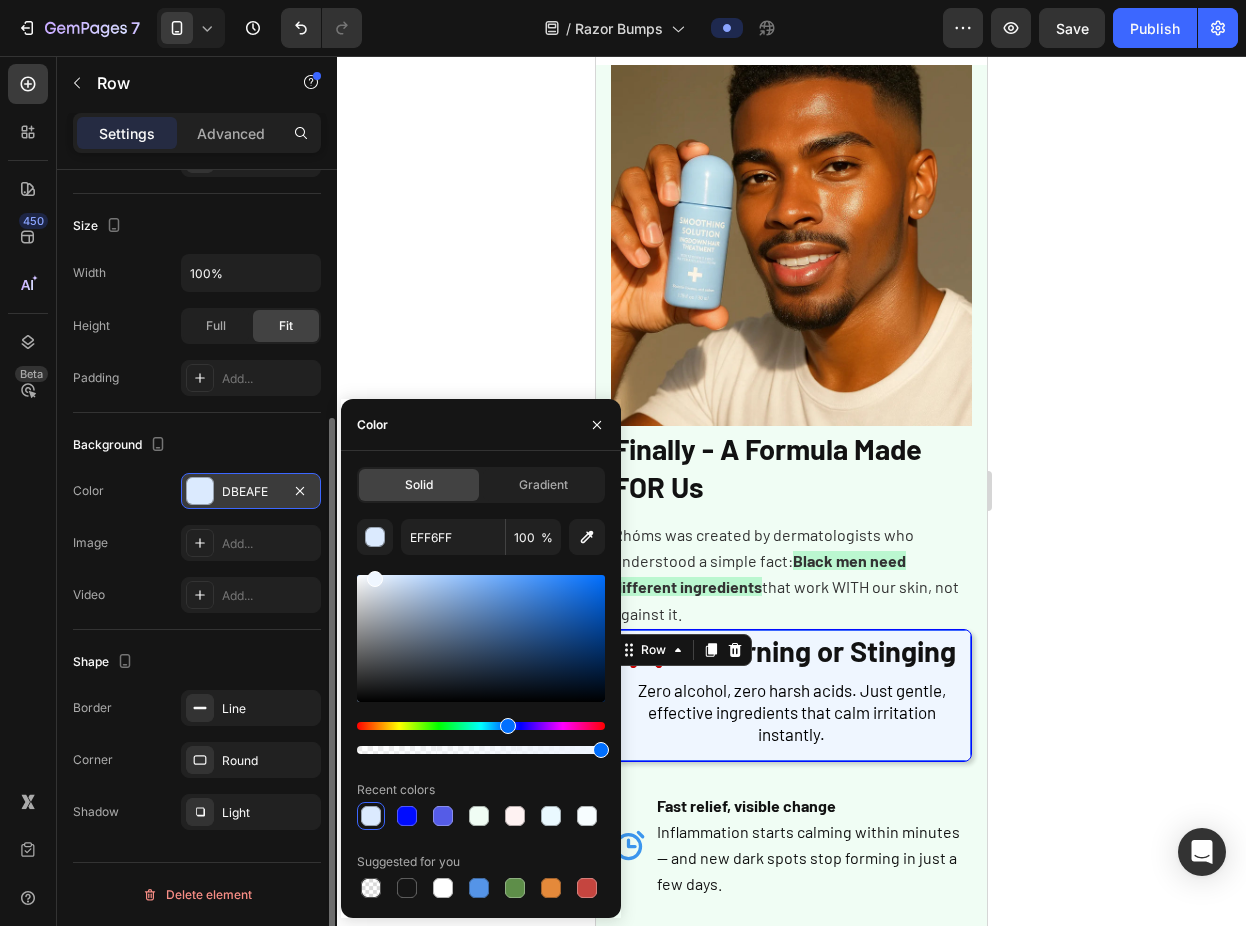 click 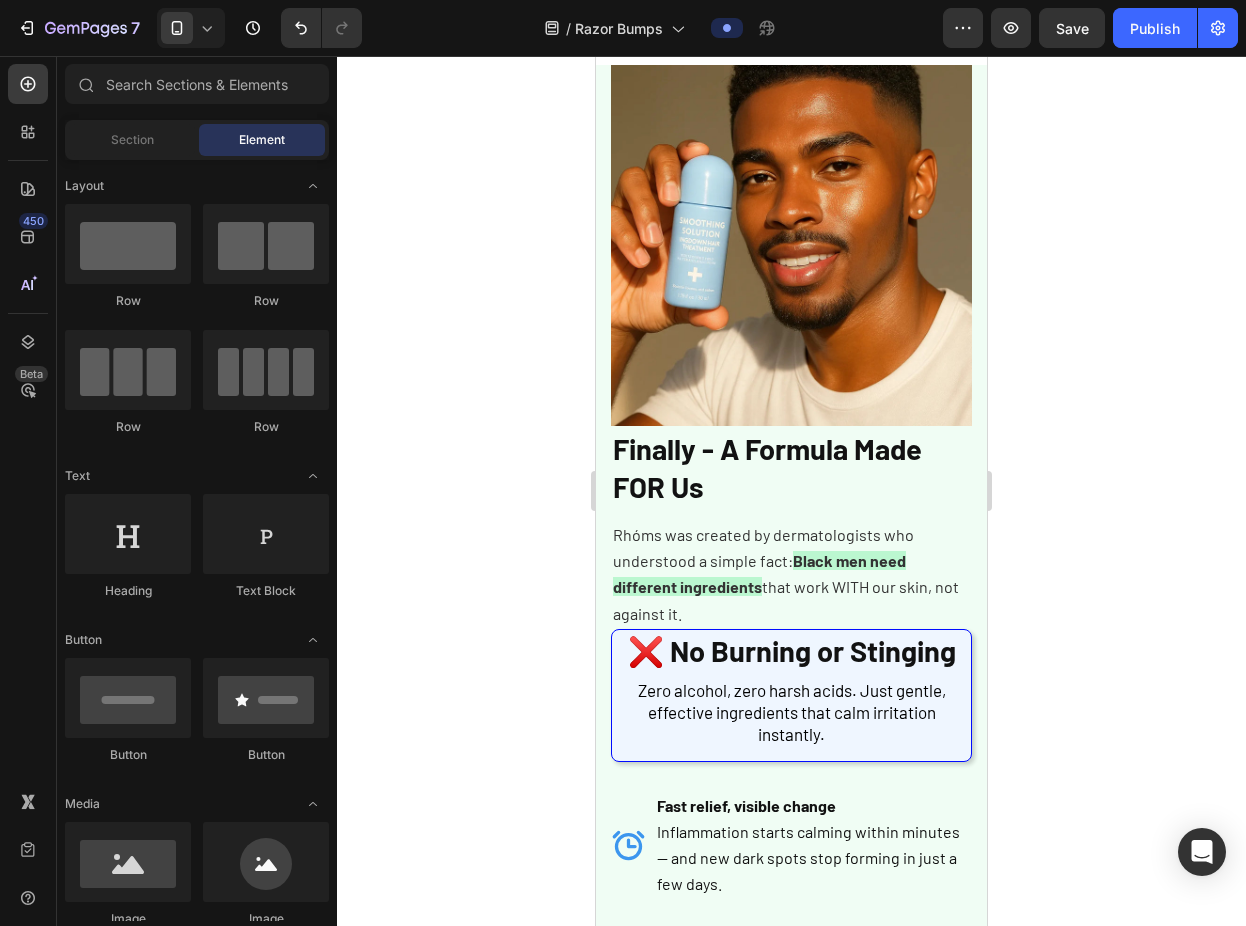 click 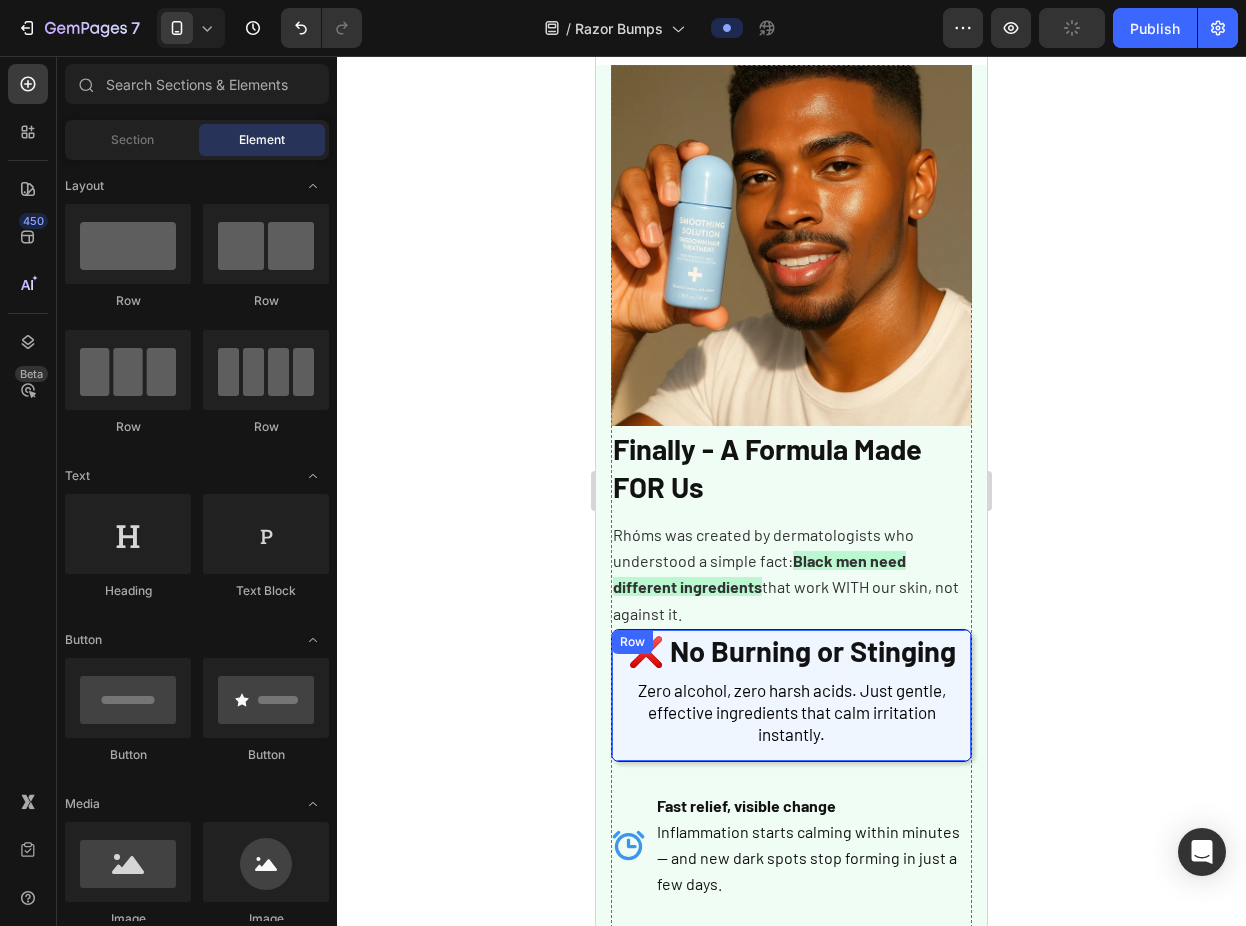 click on "⁠⁠⁠⁠⁠⁠⁠ ❌ No Burning or Stinging Heading Zero alcohol, zero harsh acids. Just gentle, effective ingredients that calm irritation instantly. Text Block" at bounding box center [791, 695] 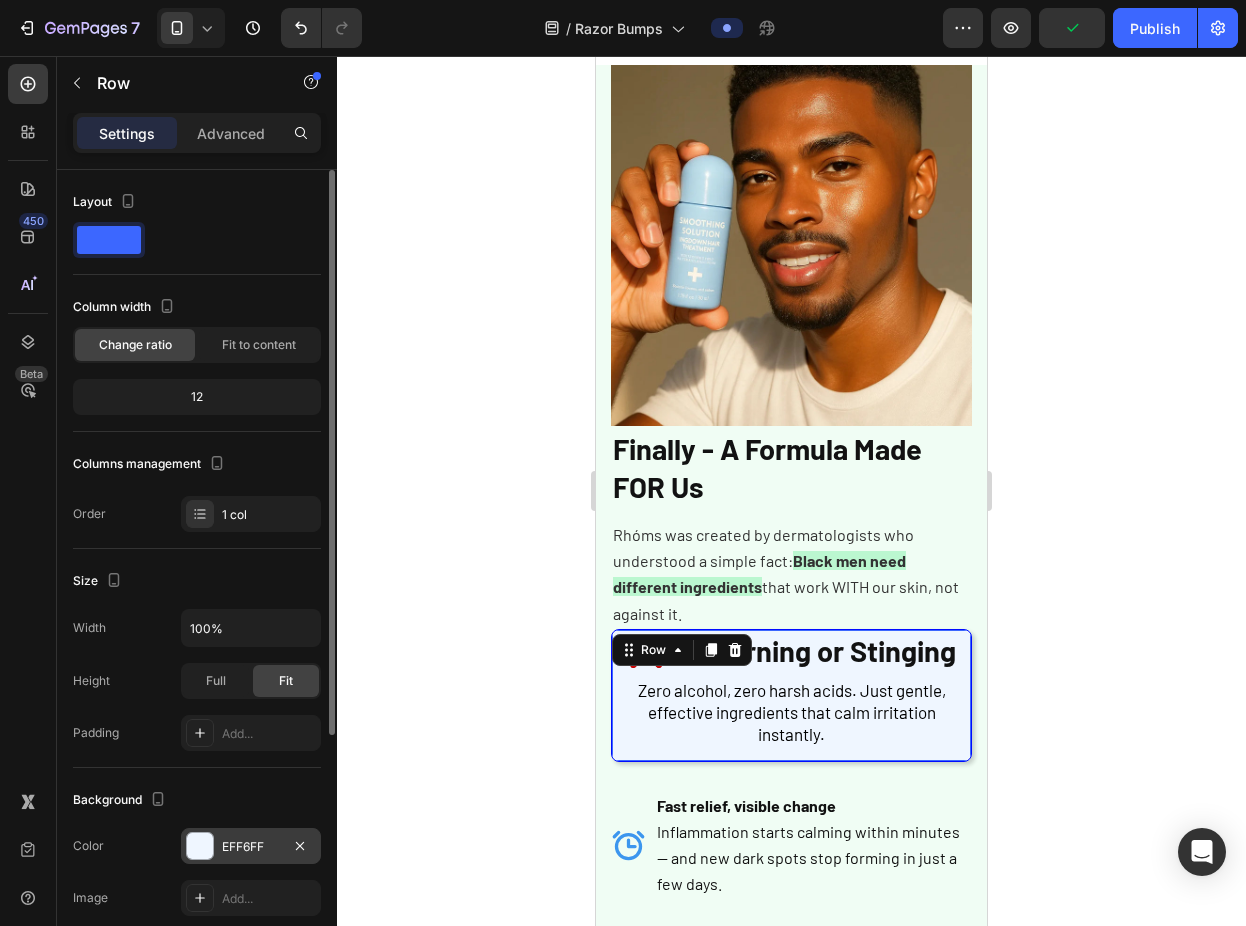 click at bounding box center (200, 846) 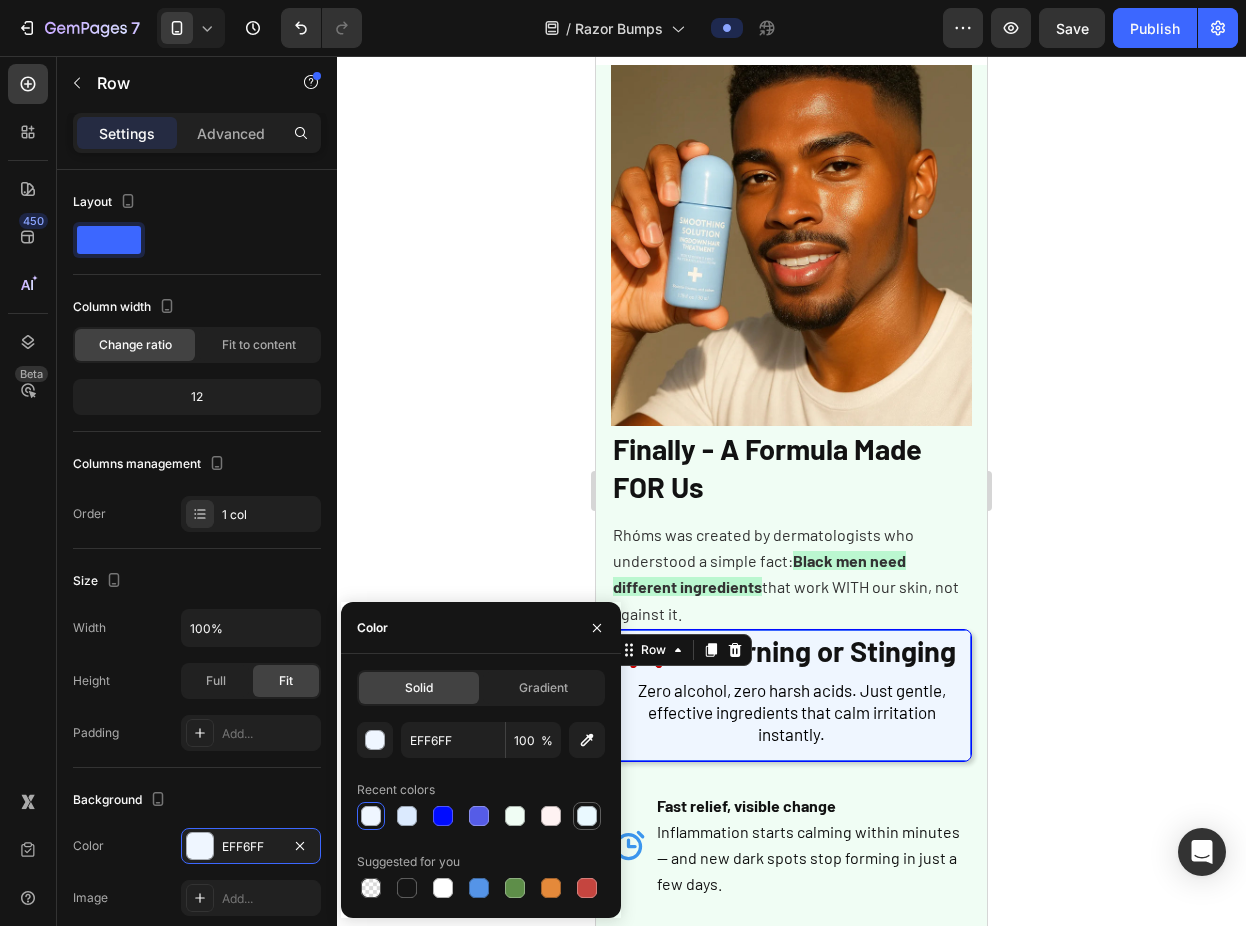 click at bounding box center (587, 816) 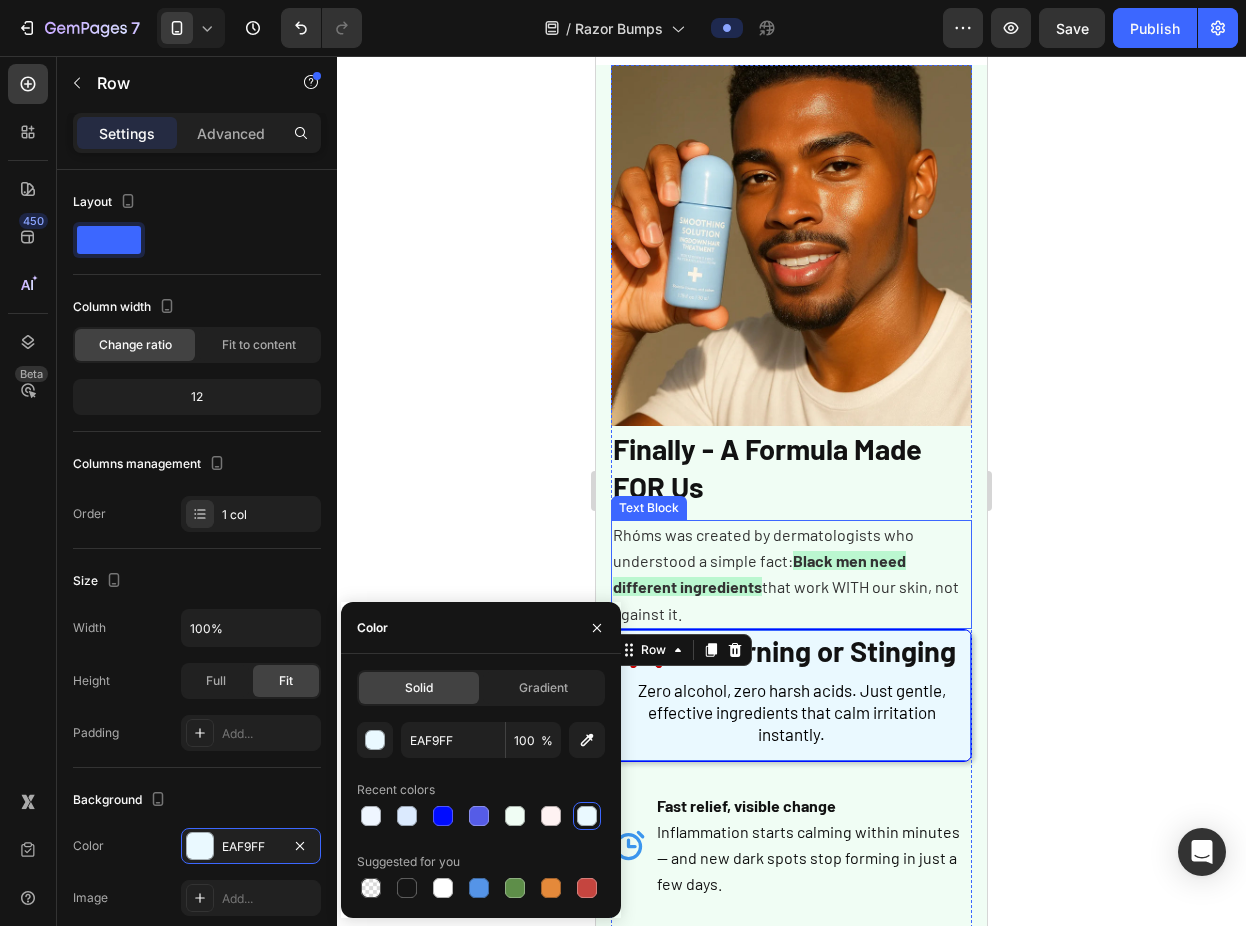click 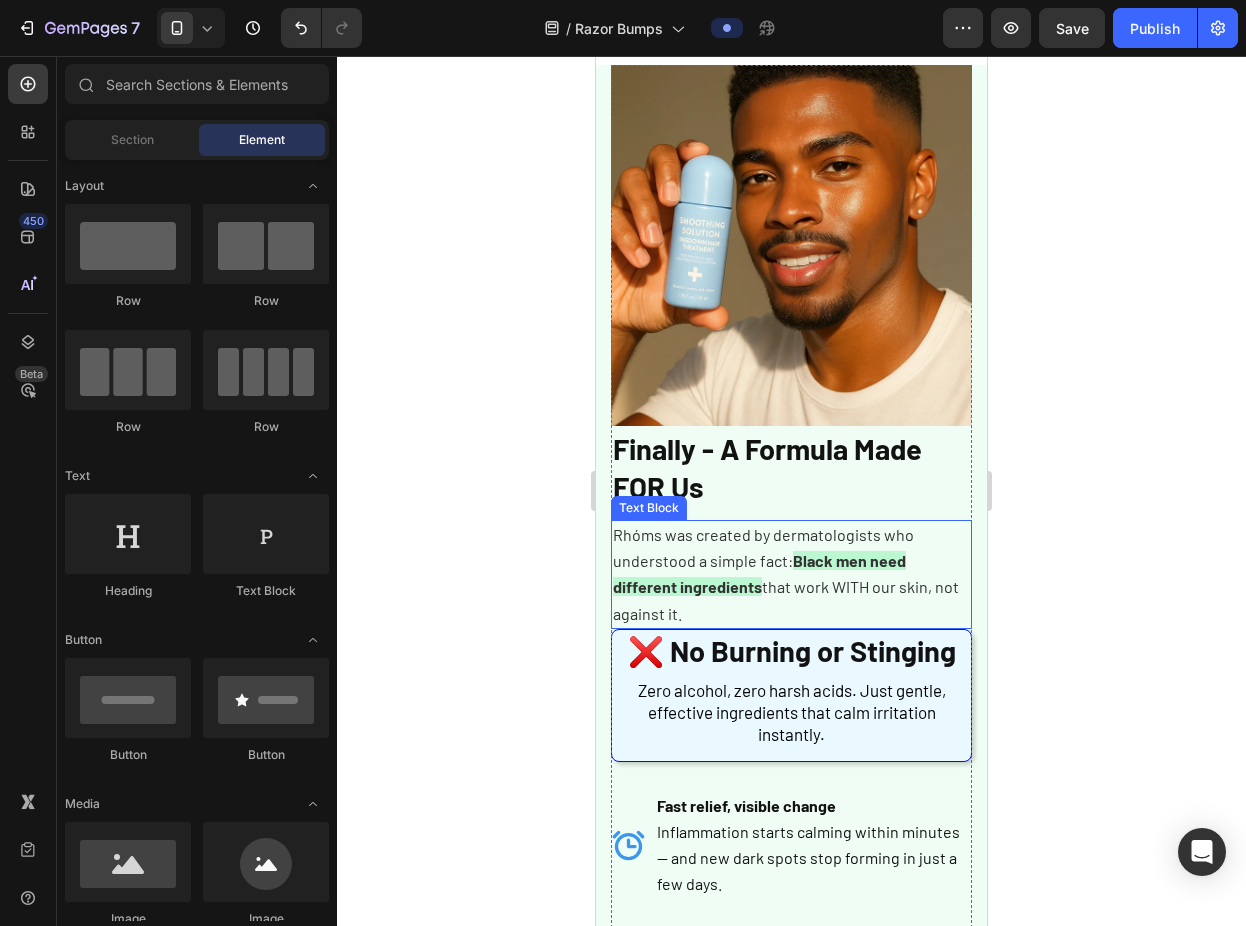 click 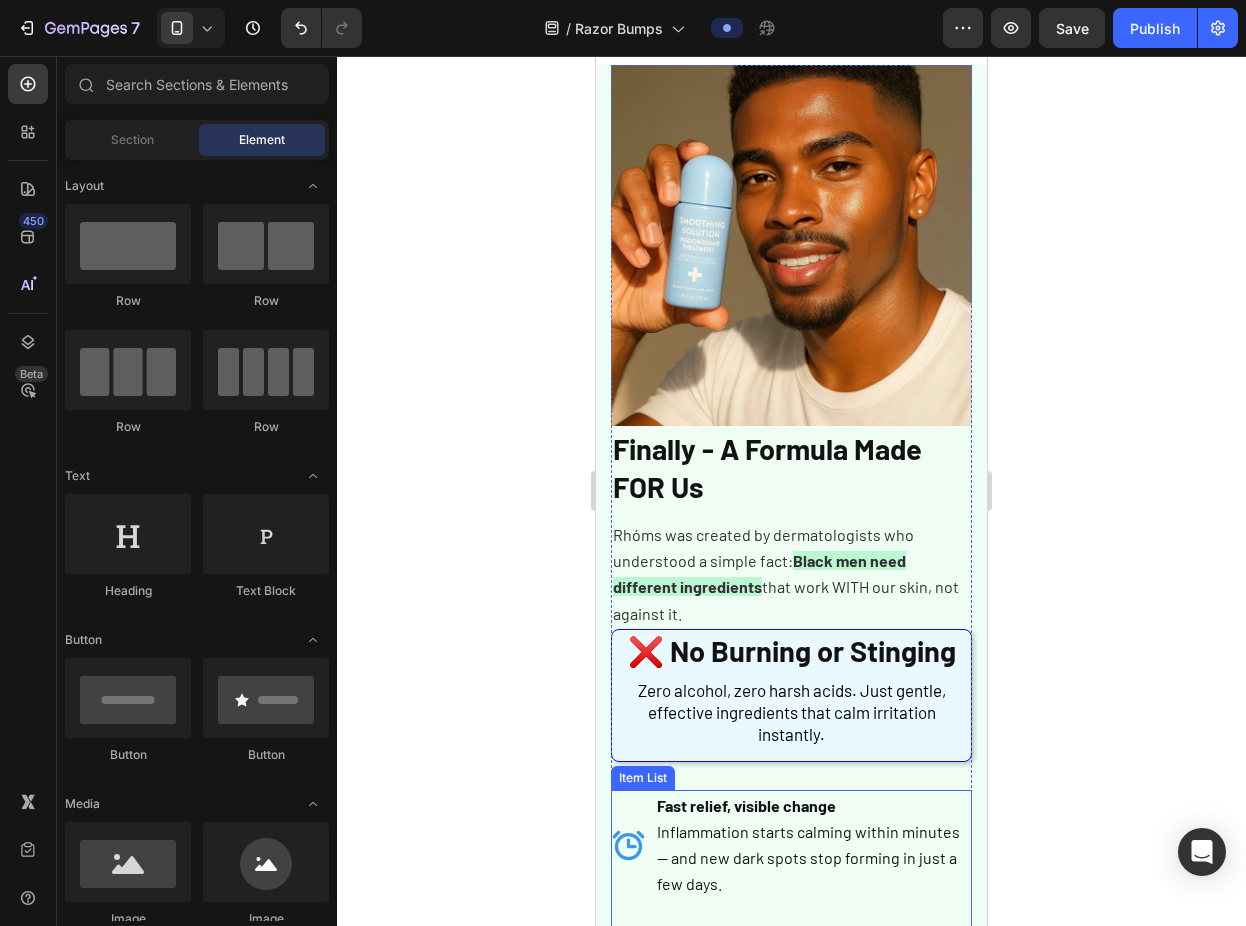 scroll, scrollTop: 1611, scrollLeft: 0, axis: vertical 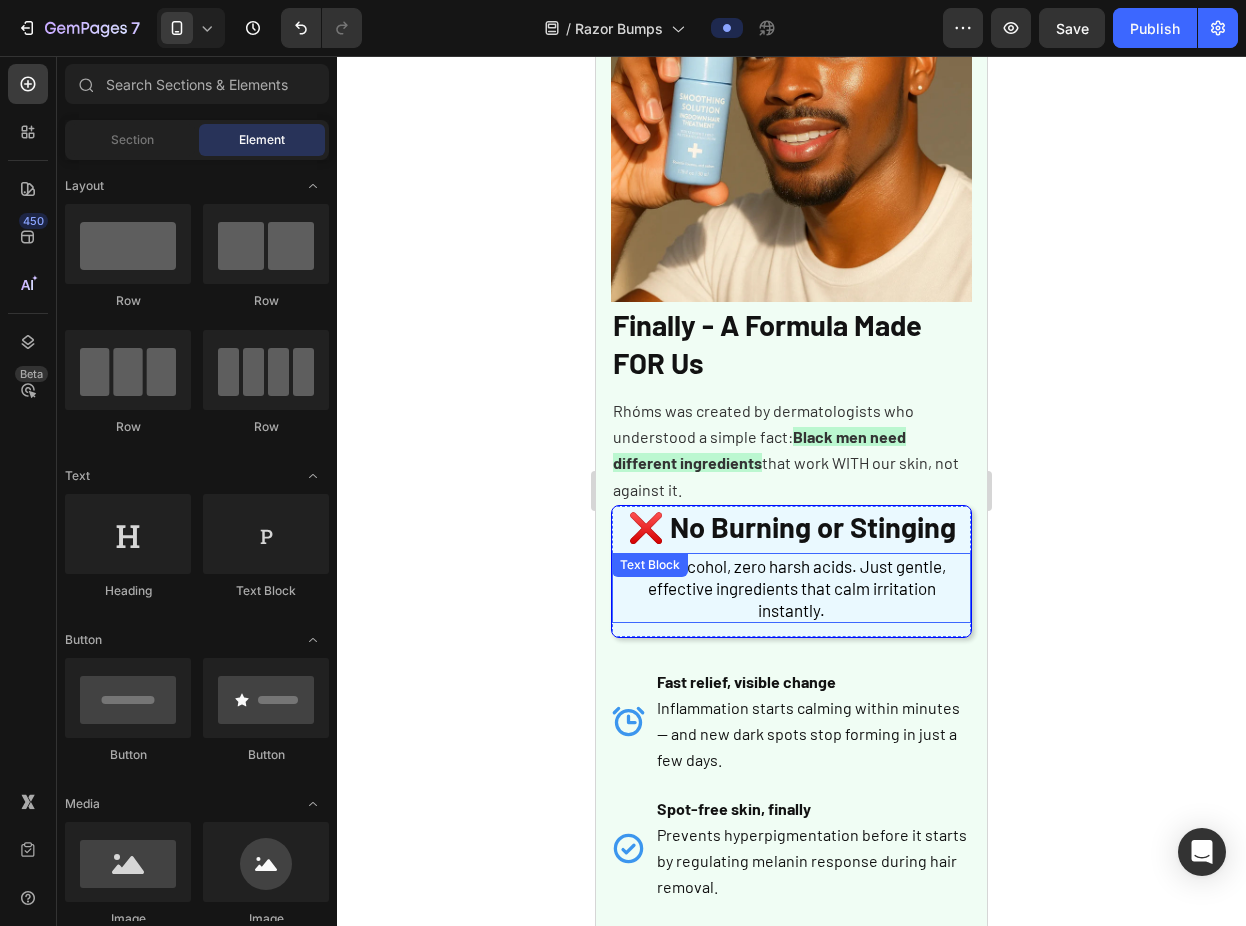 click on "Zero alcohol, zero harsh acids. Just gentle, effective ingredients that calm irritation instantly." at bounding box center [791, 588] 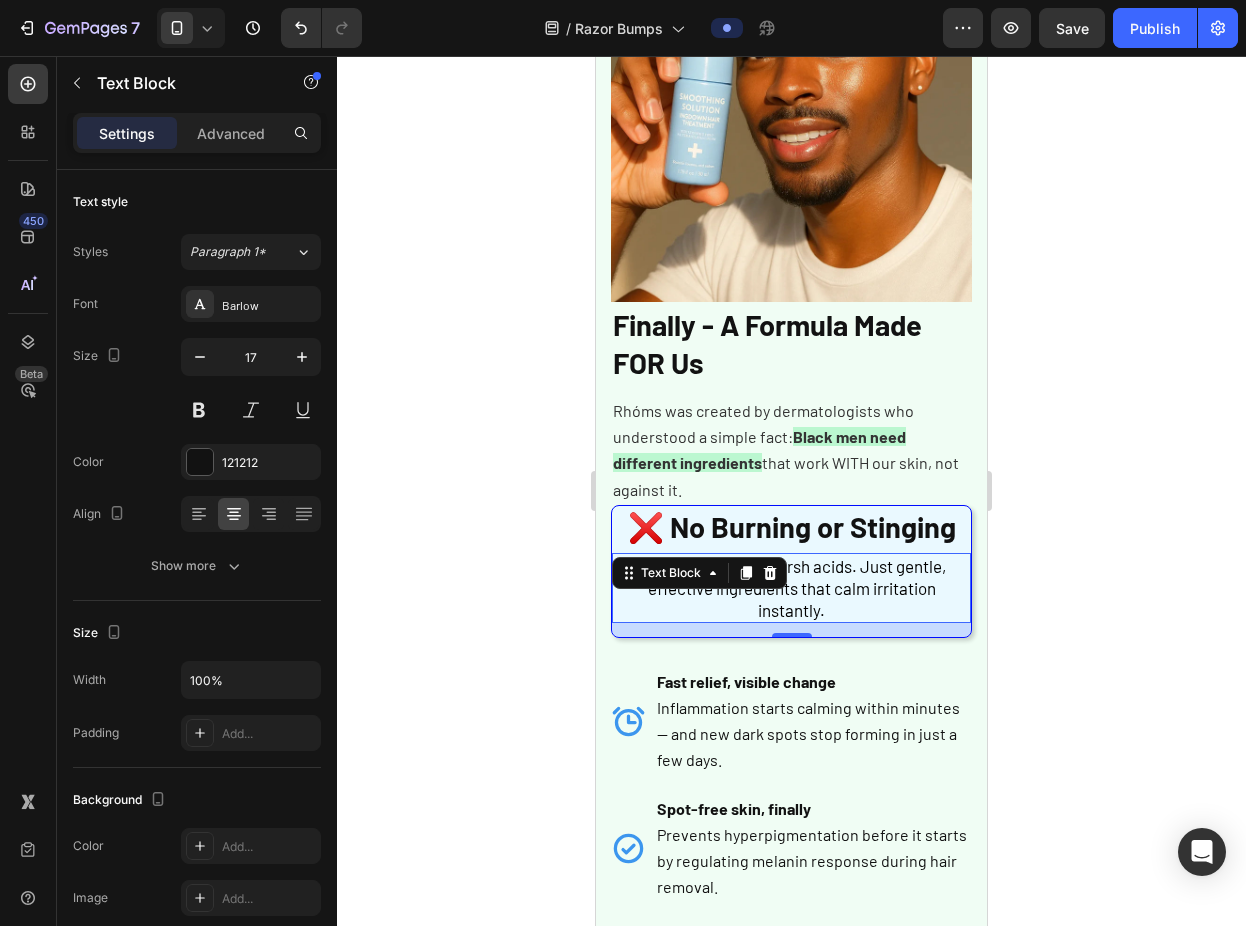 click on "14" at bounding box center (791, 630) 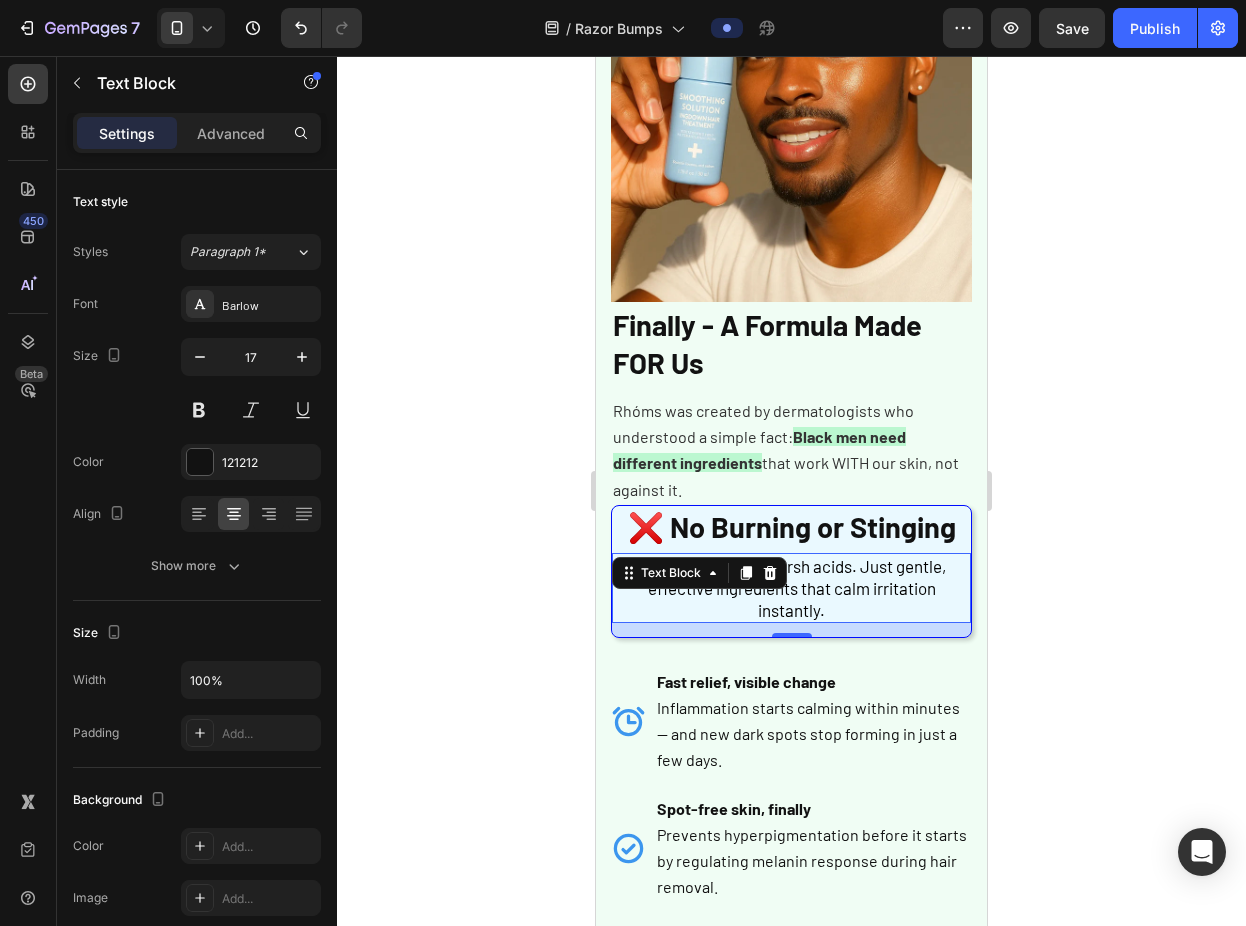 click 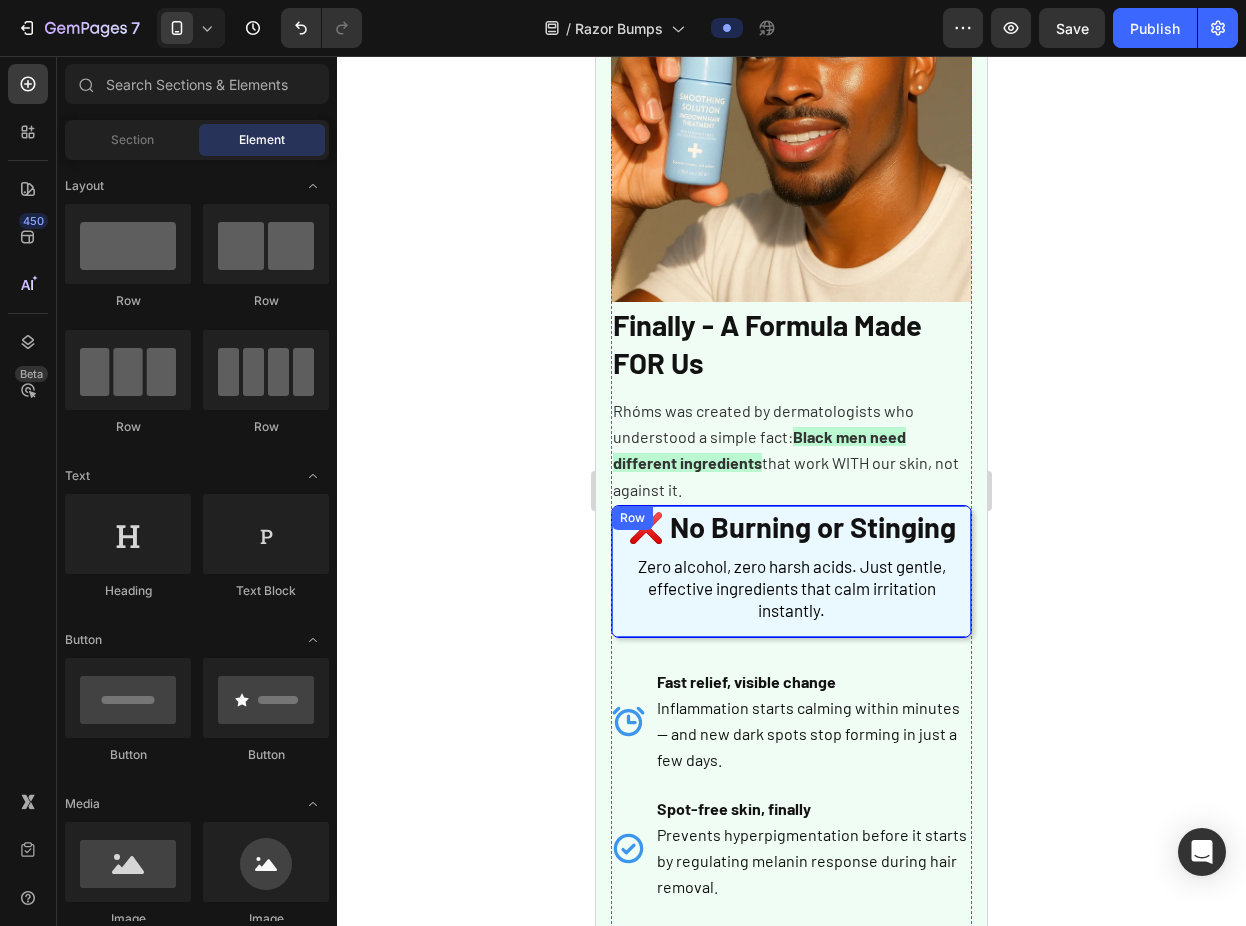 click on "⁠⁠⁠⁠⁠⁠⁠ ❌ No Burning or Stinging Heading Zero alcohol, zero harsh acids. Just gentle, effective ingredients that calm irritation instantly. Text Block" at bounding box center [791, 571] 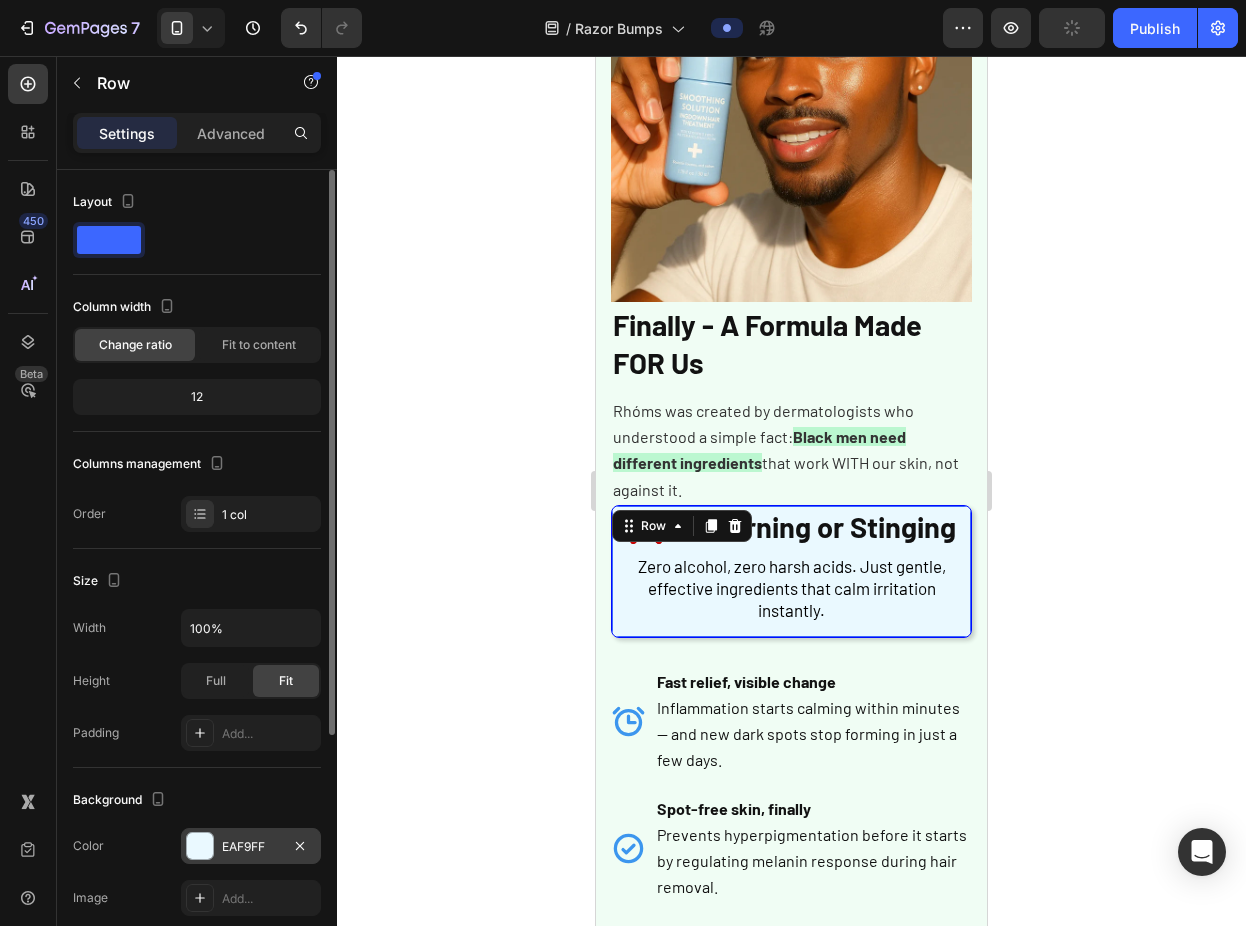 click at bounding box center (200, 846) 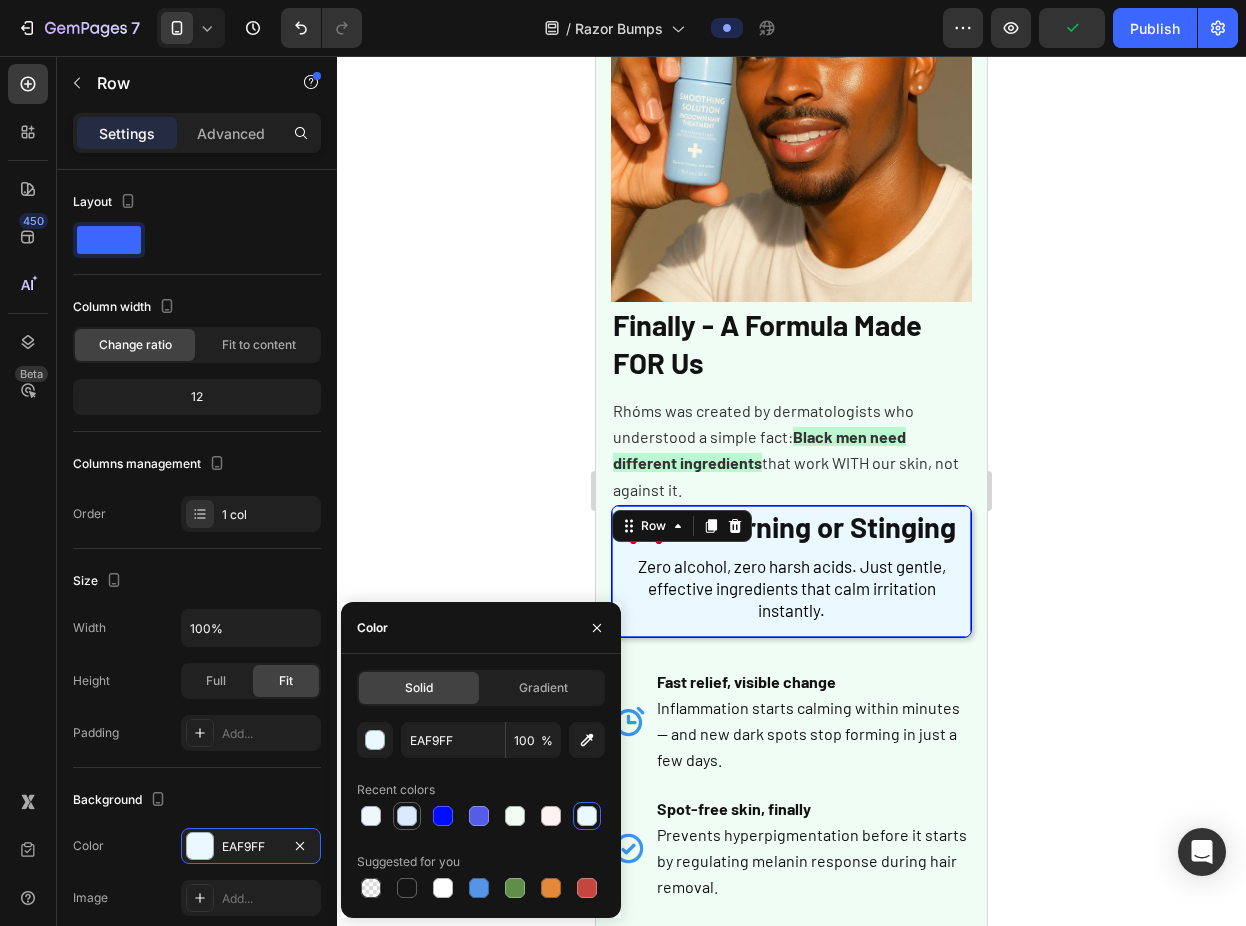 click at bounding box center (407, 816) 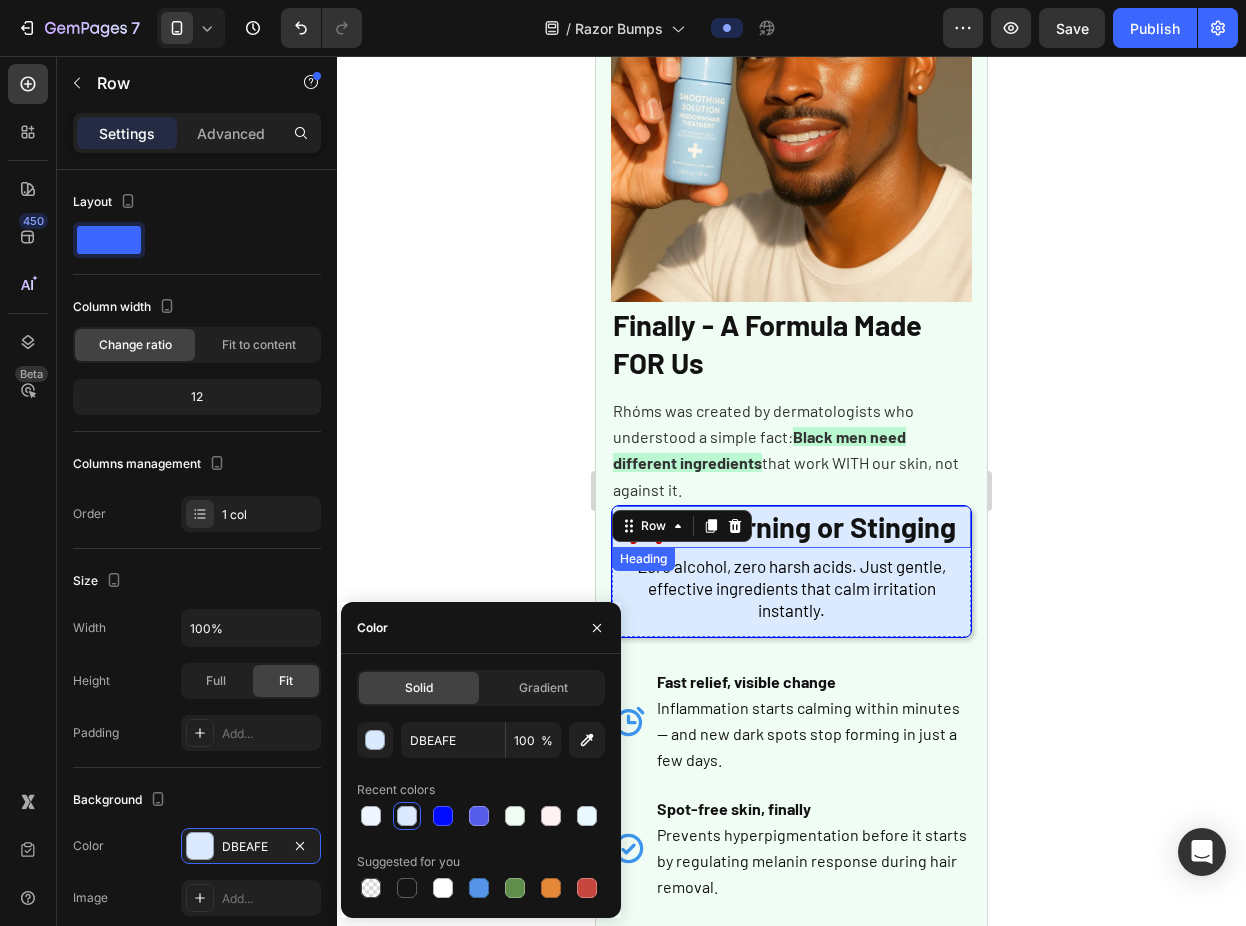 click on "❌ No Burning or Stinging" at bounding box center (792, 526) 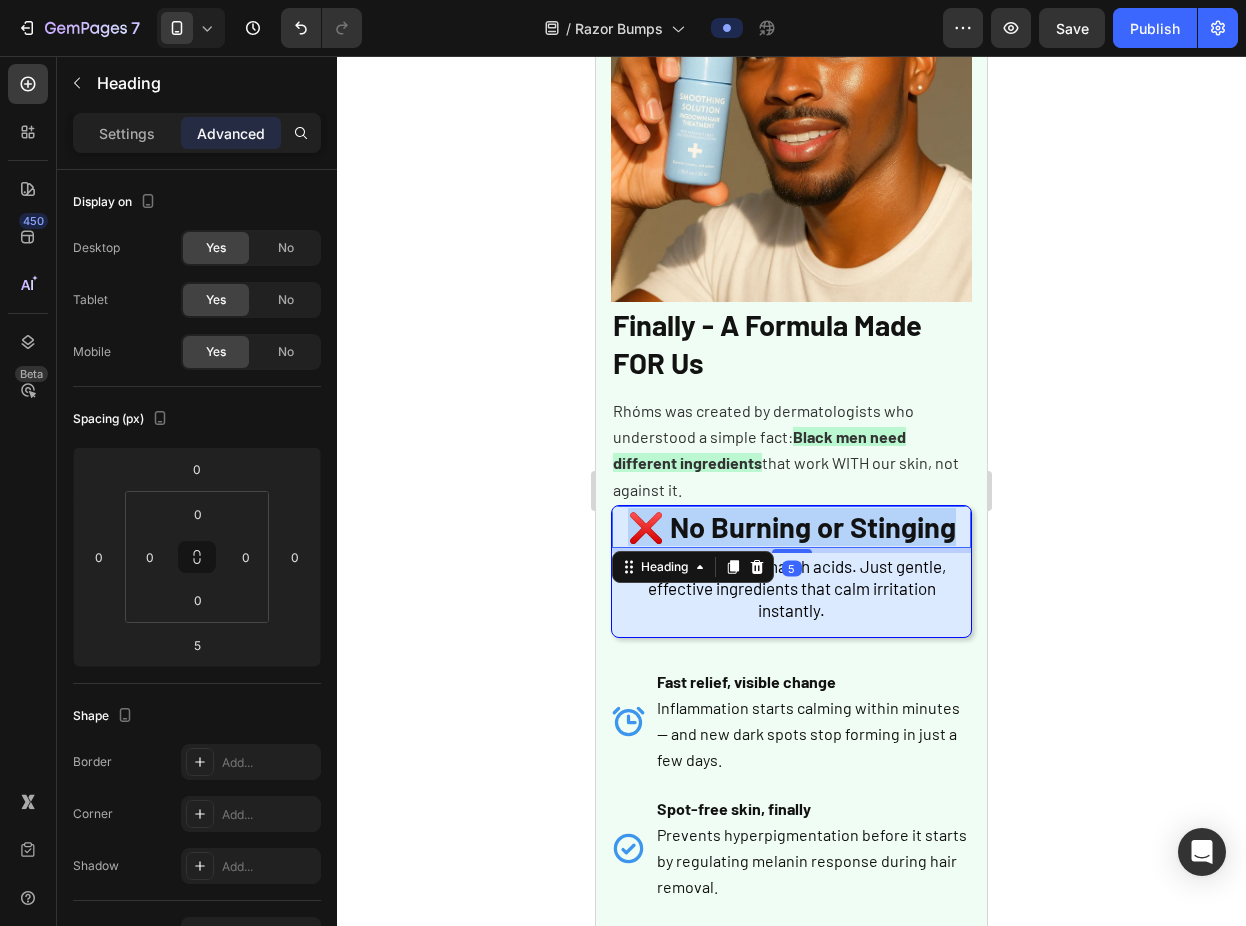 click on "❌ No Burning or Stinging" at bounding box center [792, 526] 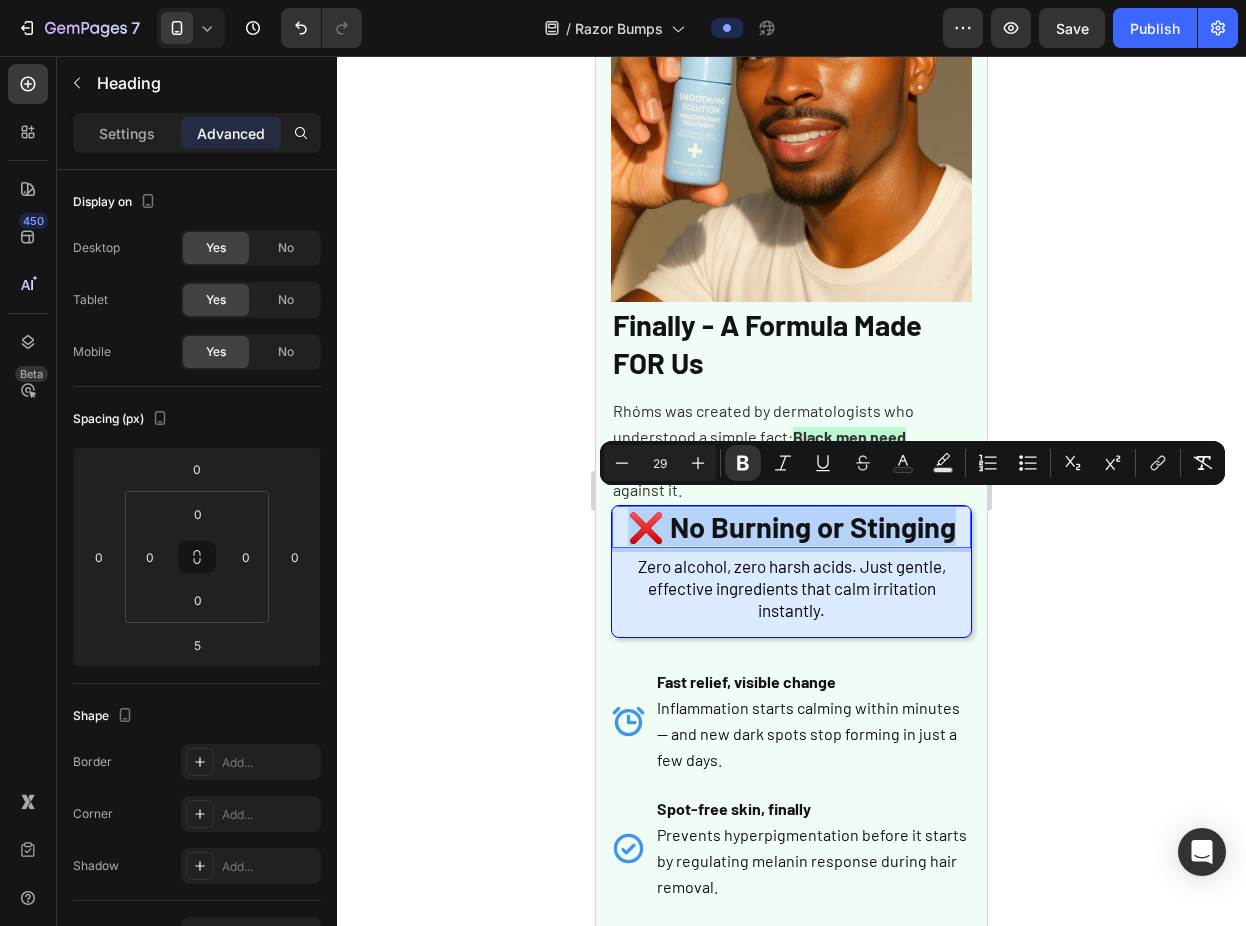 click on "❌ No Burning or Stinging" at bounding box center [792, 526] 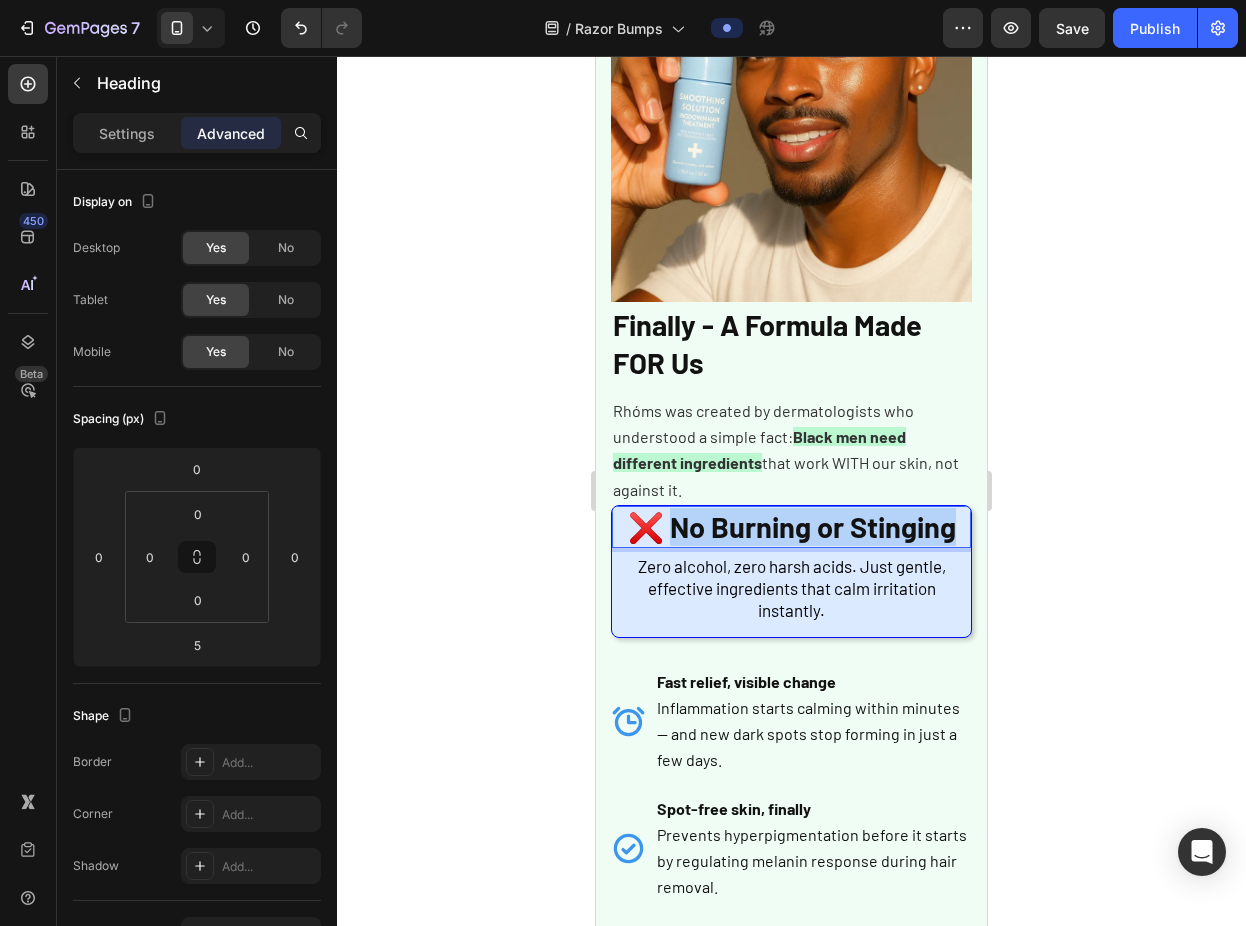 drag, startPoint x: 750, startPoint y: 513, endPoint x: 1002, endPoint y: 527, distance: 252.3886 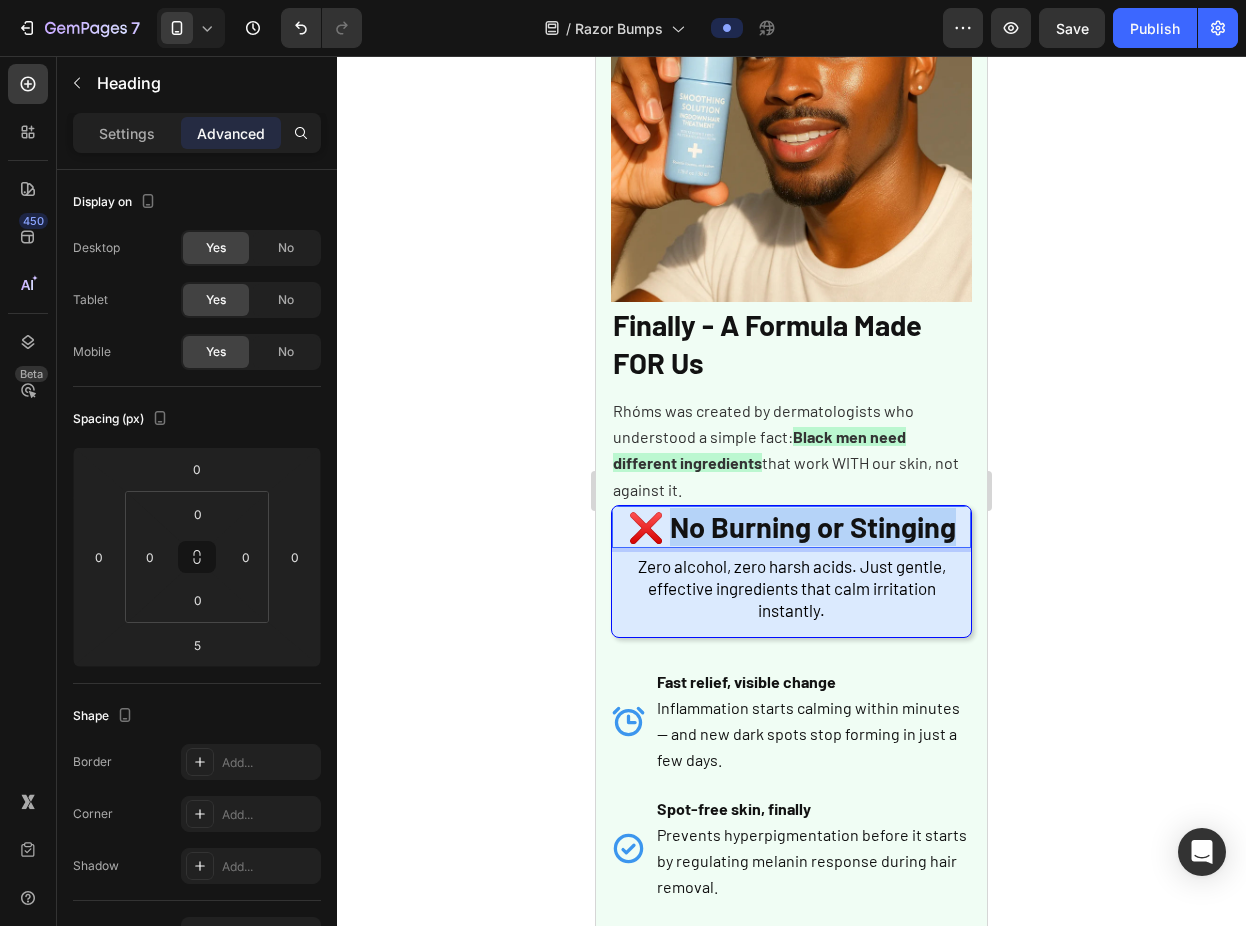 click on "Mobile  ( 391 px) iPhone 13 Mini iPhone 13 Pro iPhone 11 Pro Max iPhone 15 Pro Max Pixel 7 Galaxy S8+ Galaxy S20 Ultra iPad Mini iPad Air iPad Pro Header Image ⁠⁠⁠⁠⁠⁠⁠ Finally - A Formula Made FOR Us Heading Rhóms was created by dermatologists who understood a simple fact:  Black men need different ingredients  that work WITH our skin, not against it. Text Block ❌ No Burning or Stinging Heading   5 Zero alcohol, zero harsh acids. Just gentle, effective ingredients that calm irritation instantly. Text Block Row
Fast relief, visible change Inflammation starts calming within minutes — and new dark spots stop forming in just a few days.
Spot-free skin, finally Prevents hyperpigmentation before it starts by regulating melanin response during hair removal.
Fresh, feminine formula No harsh alcohol burn or chemical smell — just a subtle, pleasant scent you'll actually enjoy.
Cool & soothing roll-on
Item List Button" at bounding box center (791, 1006) 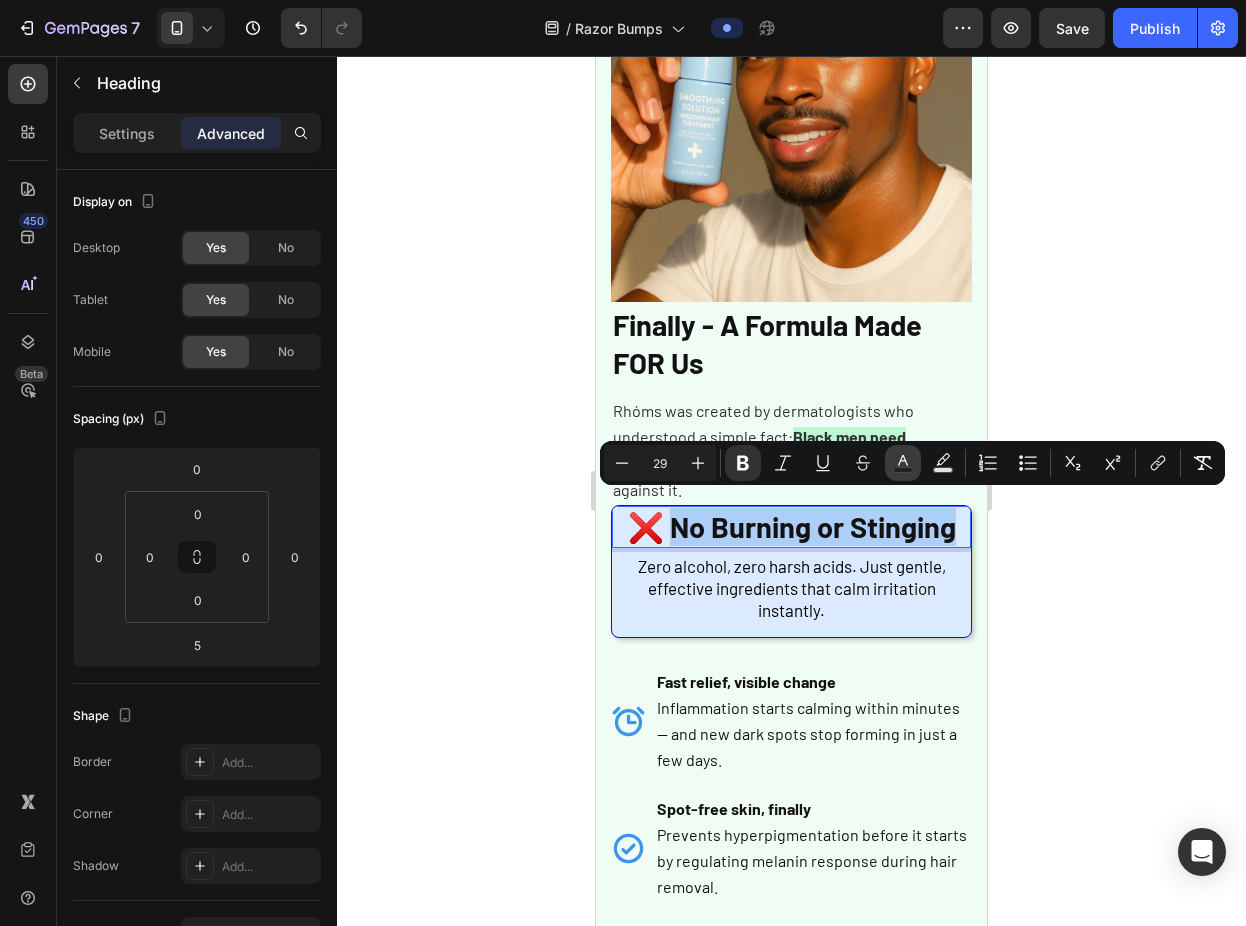 click 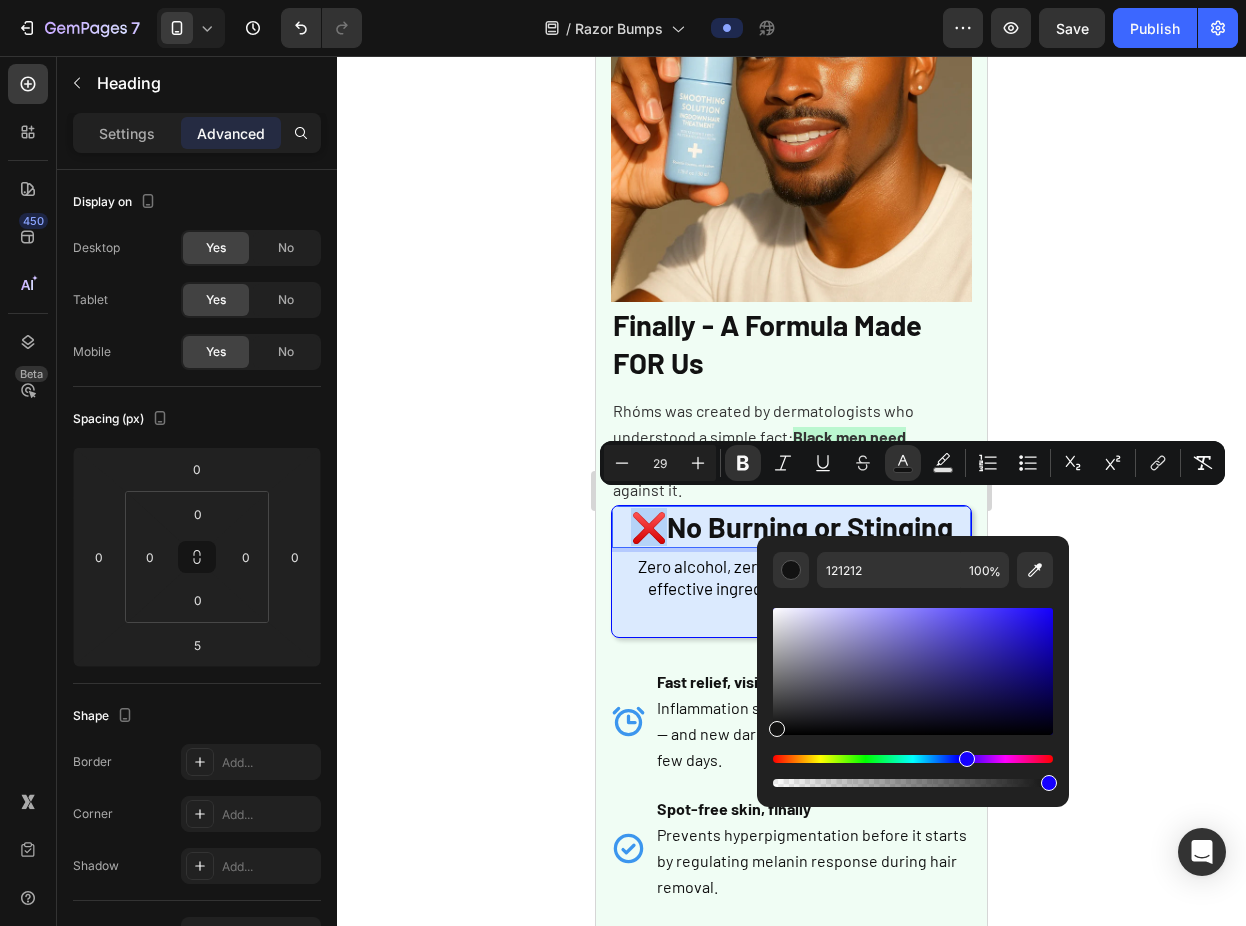 click at bounding box center [913, 759] 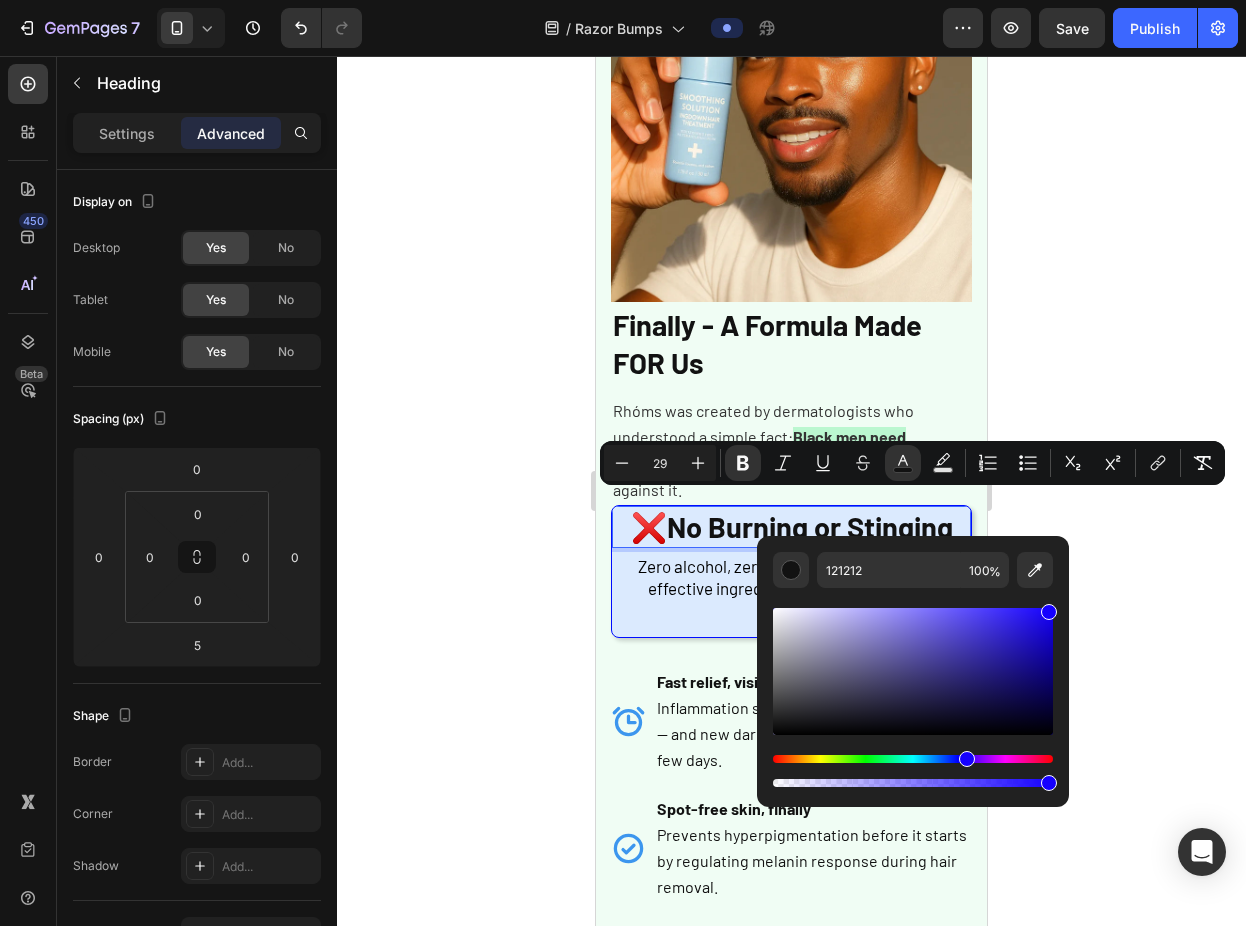 drag, startPoint x: 1031, startPoint y: 629, endPoint x: 1092, endPoint y: 598, distance: 68.42514 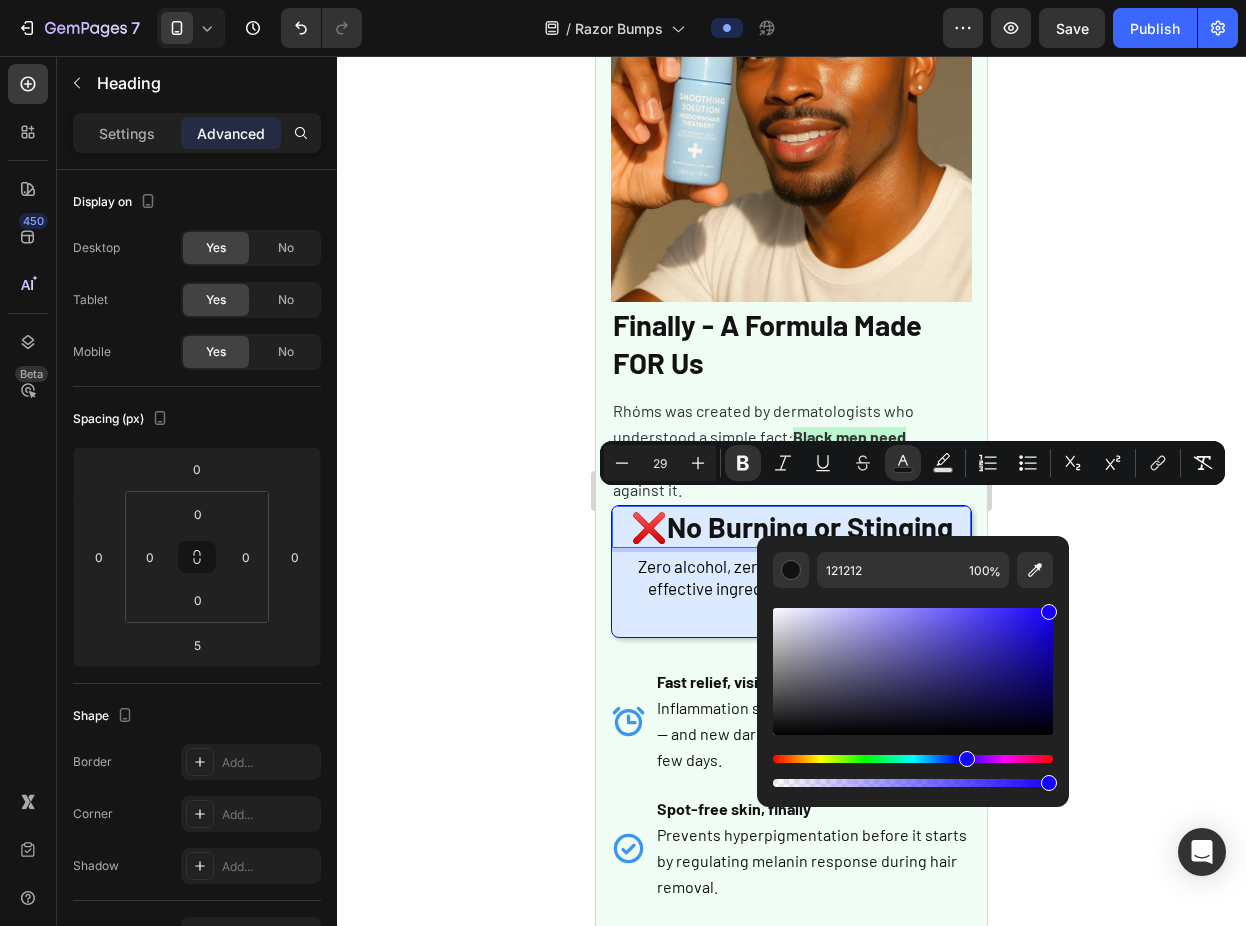click on "7  Version history  /  Razor Bumps Preview  Save   Publish  450 Beta Sections(18) Elements(83) Section Element Hero Section Product Detail Brands Trusted Badges Guarantee Product Breakdown How to use Testimonials Compare Bundle FAQs Social Proof Brand Story Product List Collection Blog List Contact Sticky Add to Cart Custom Footer Browse Library 450 Layout
Row
Row
Row
Row Text
Heading
Text Block Button
Button
Button Media
Image
Image" at bounding box center [623, 0] 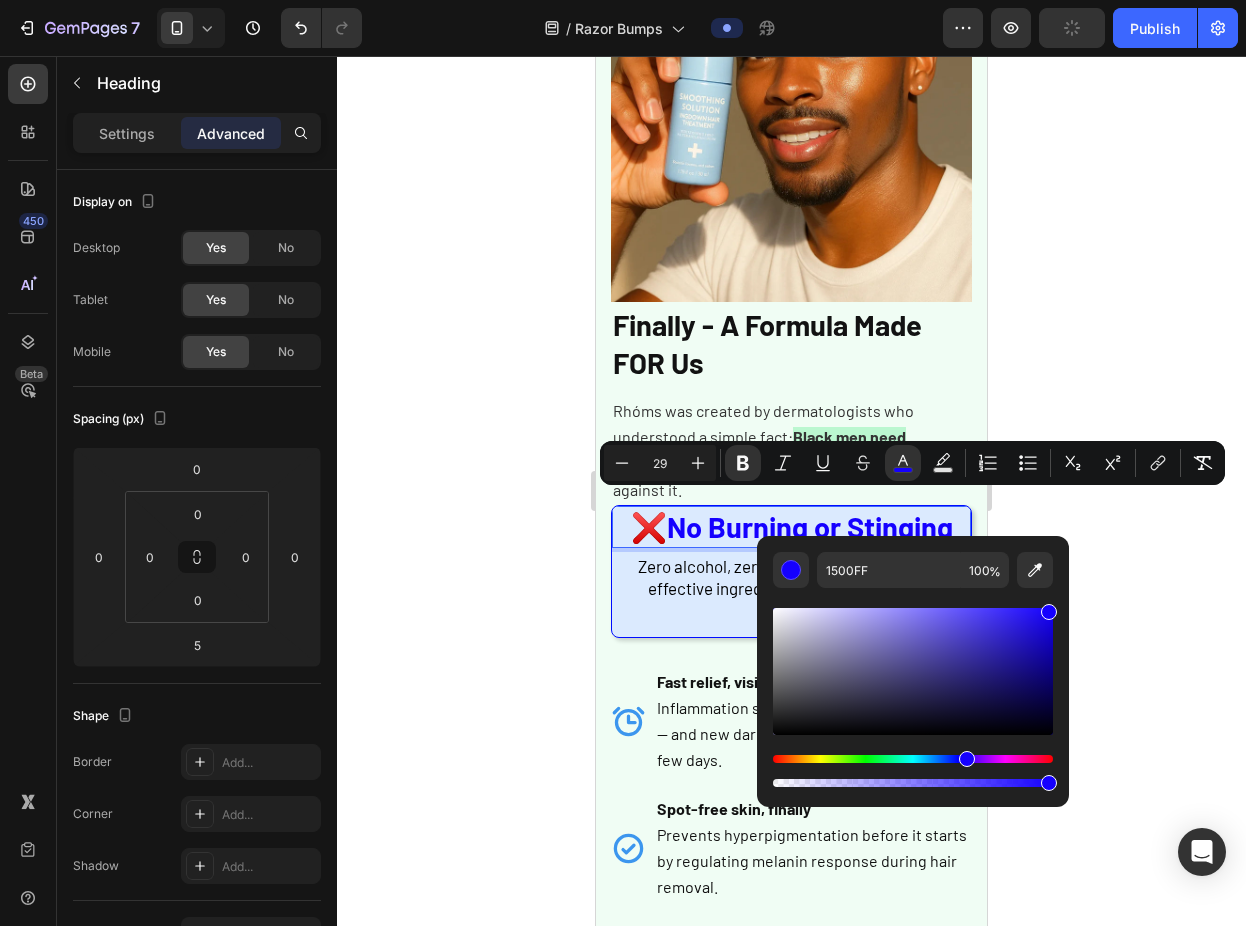 click at bounding box center [1049, 612] 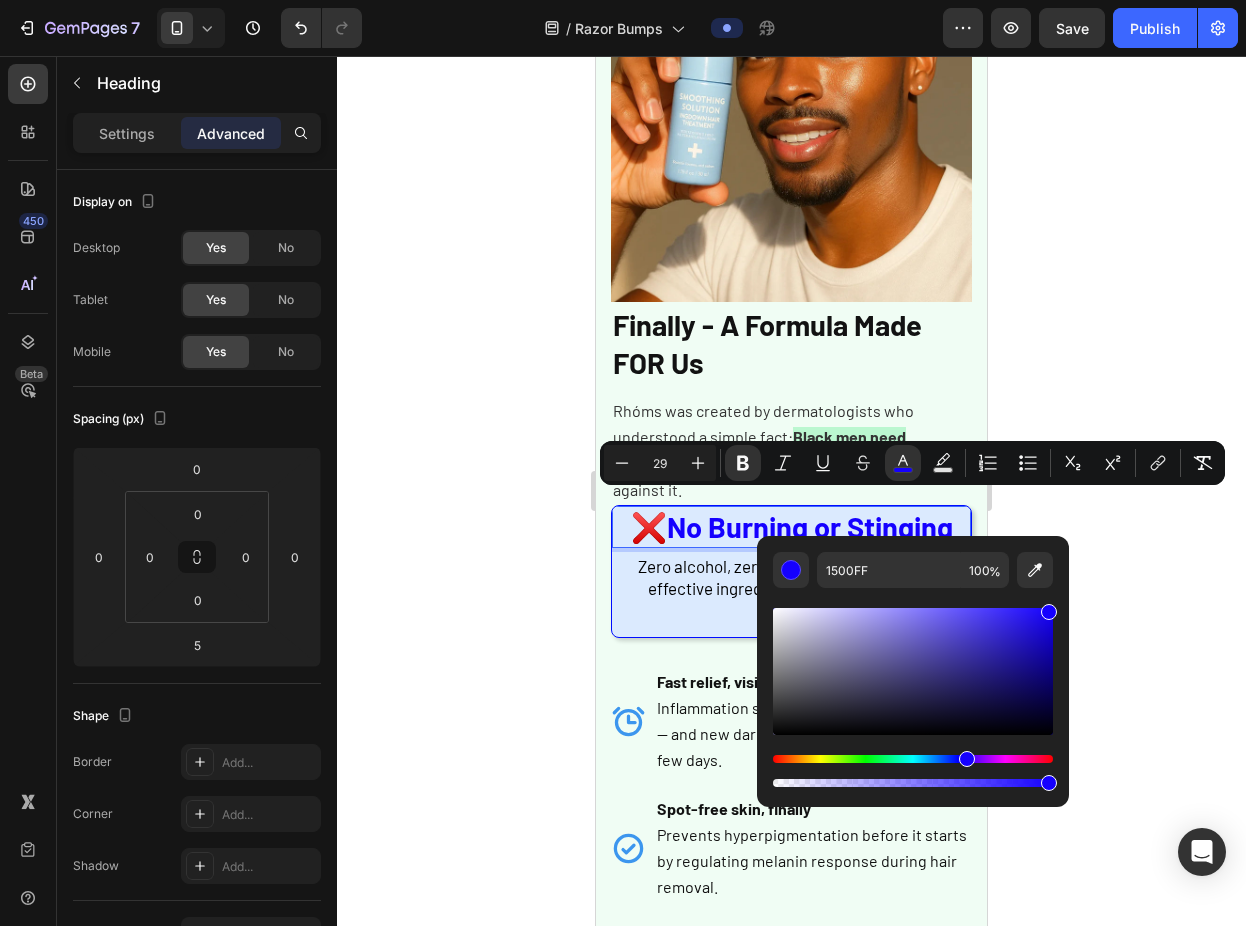 click 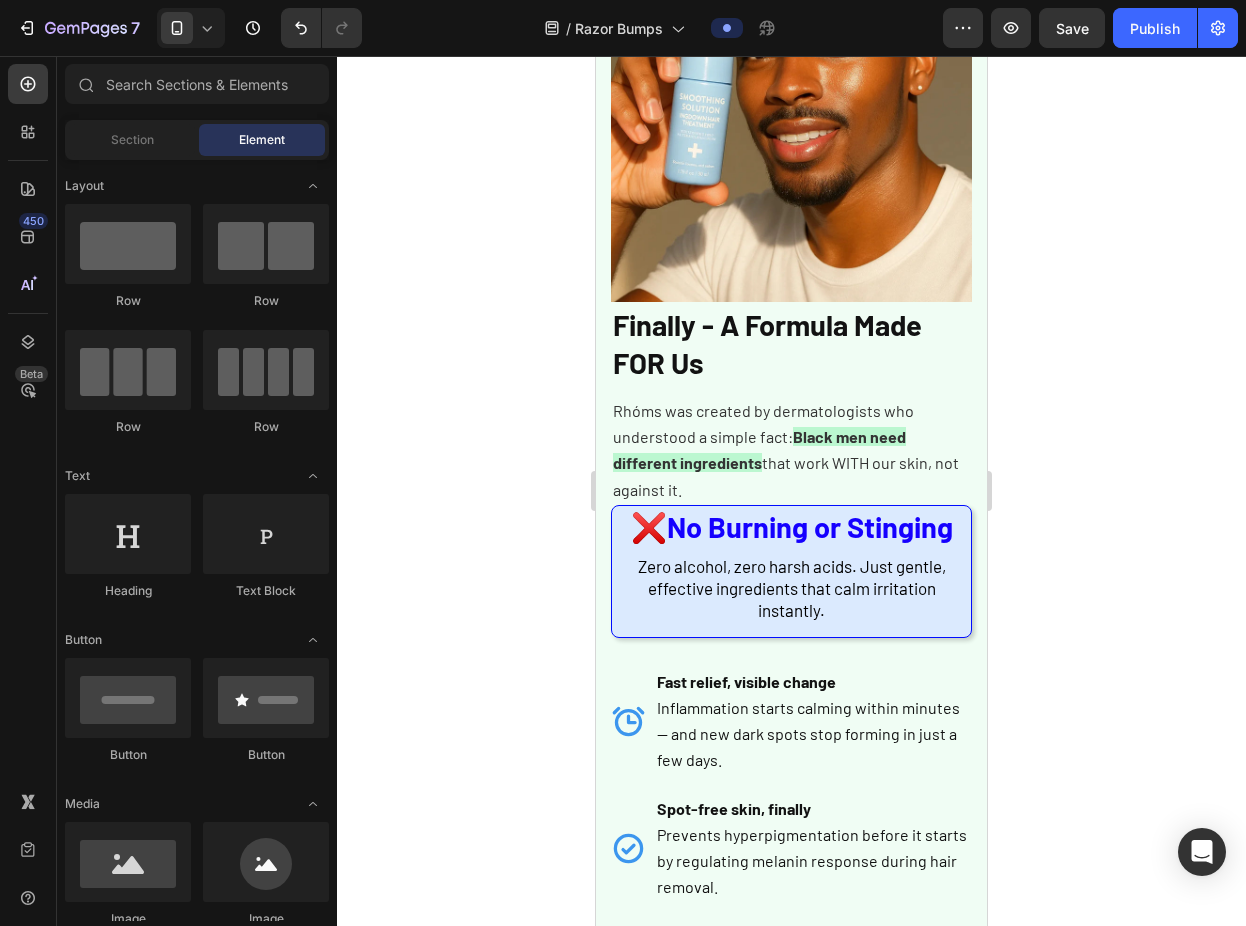 click 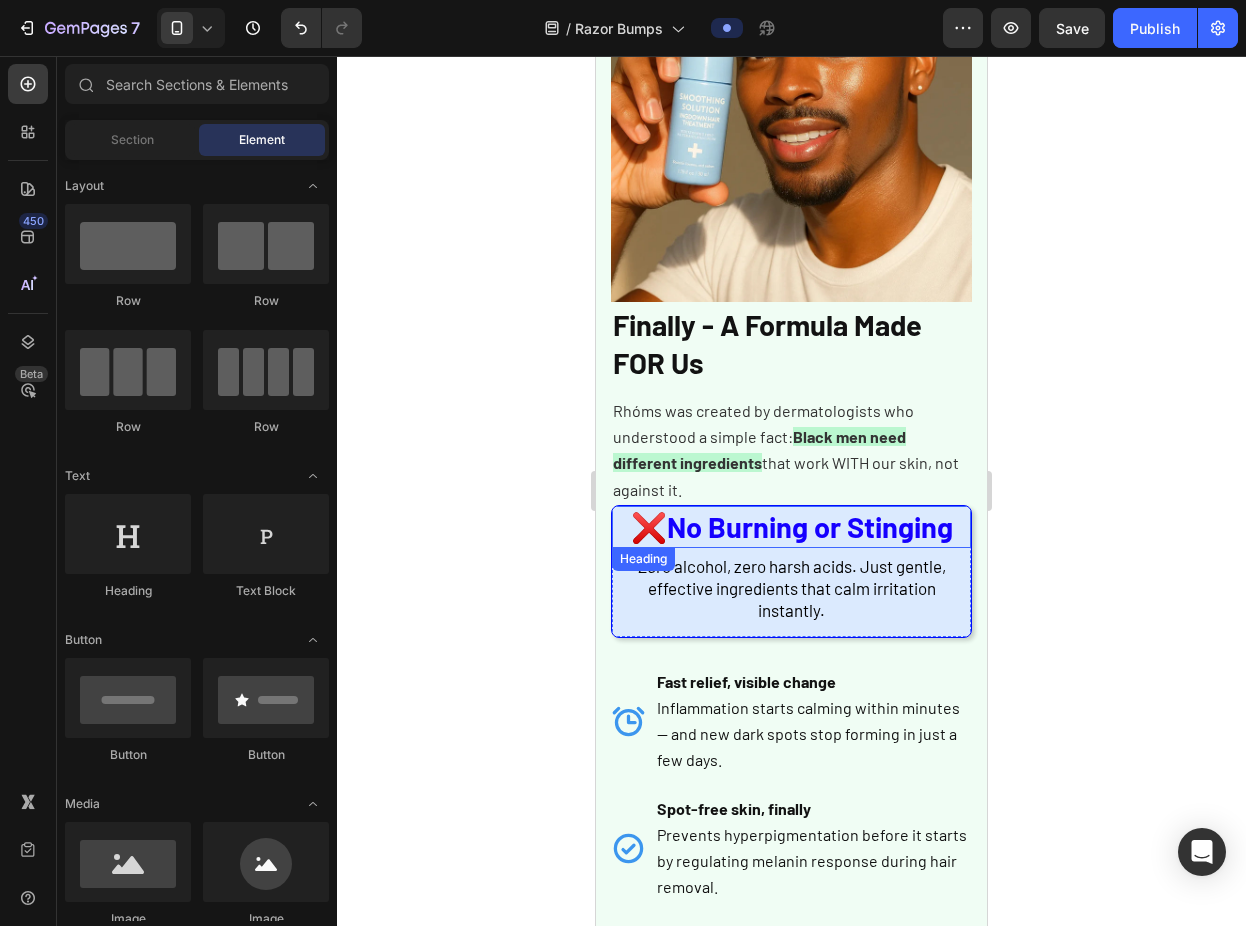 click on "No Burning or Stinging" at bounding box center [810, 526] 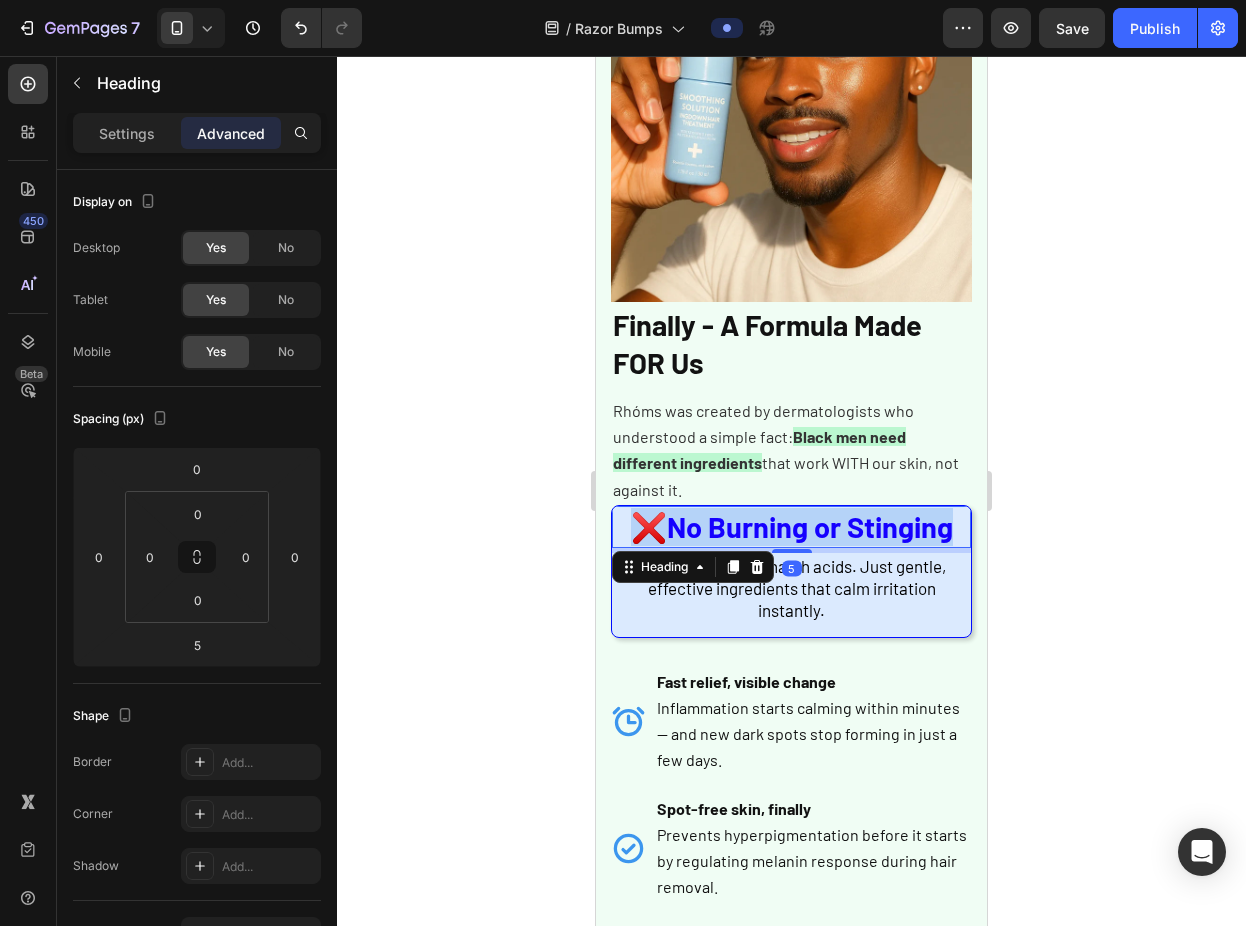 click on "No Burning or Stinging" at bounding box center (810, 526) 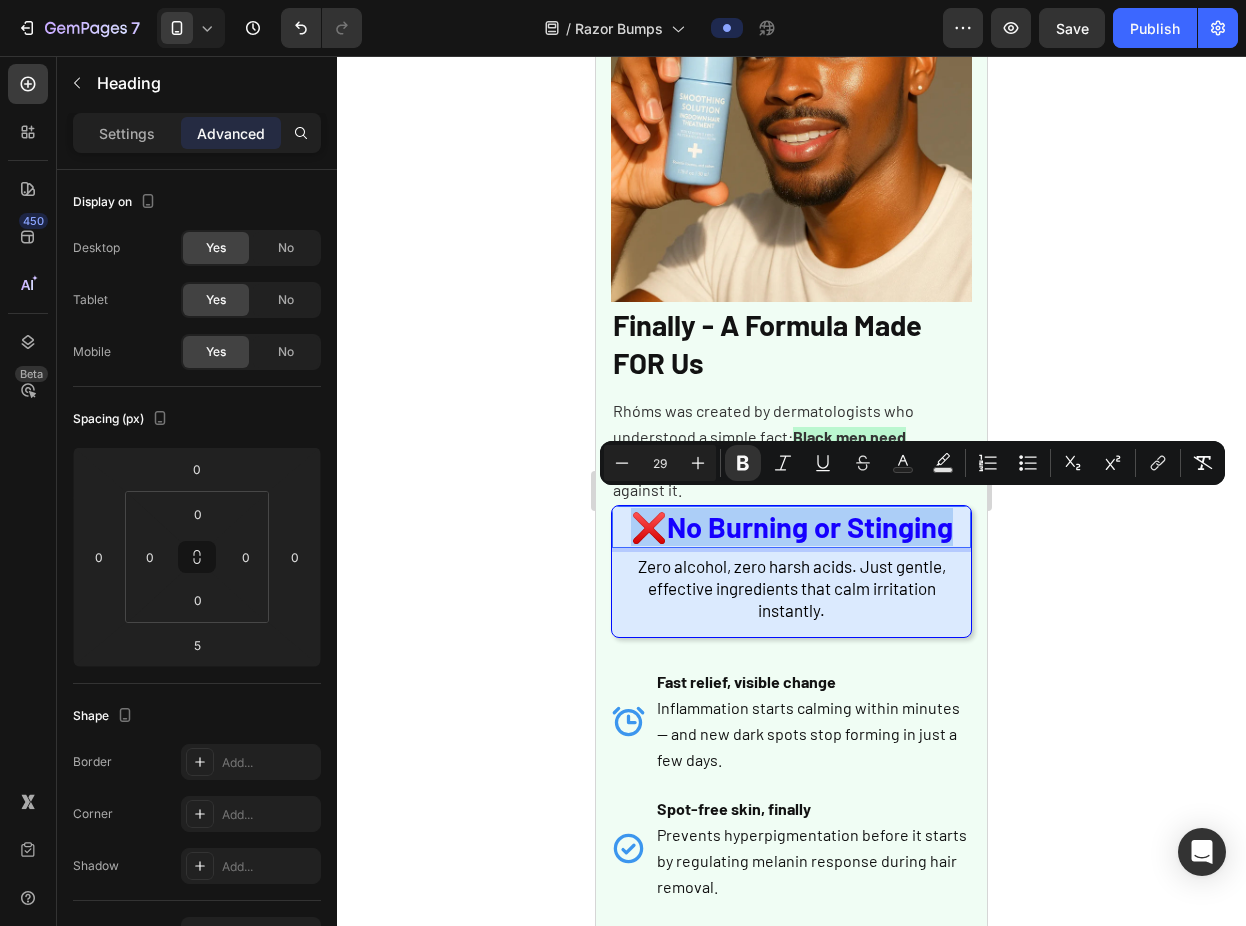 click on "29" at bounding box center (660, 463) 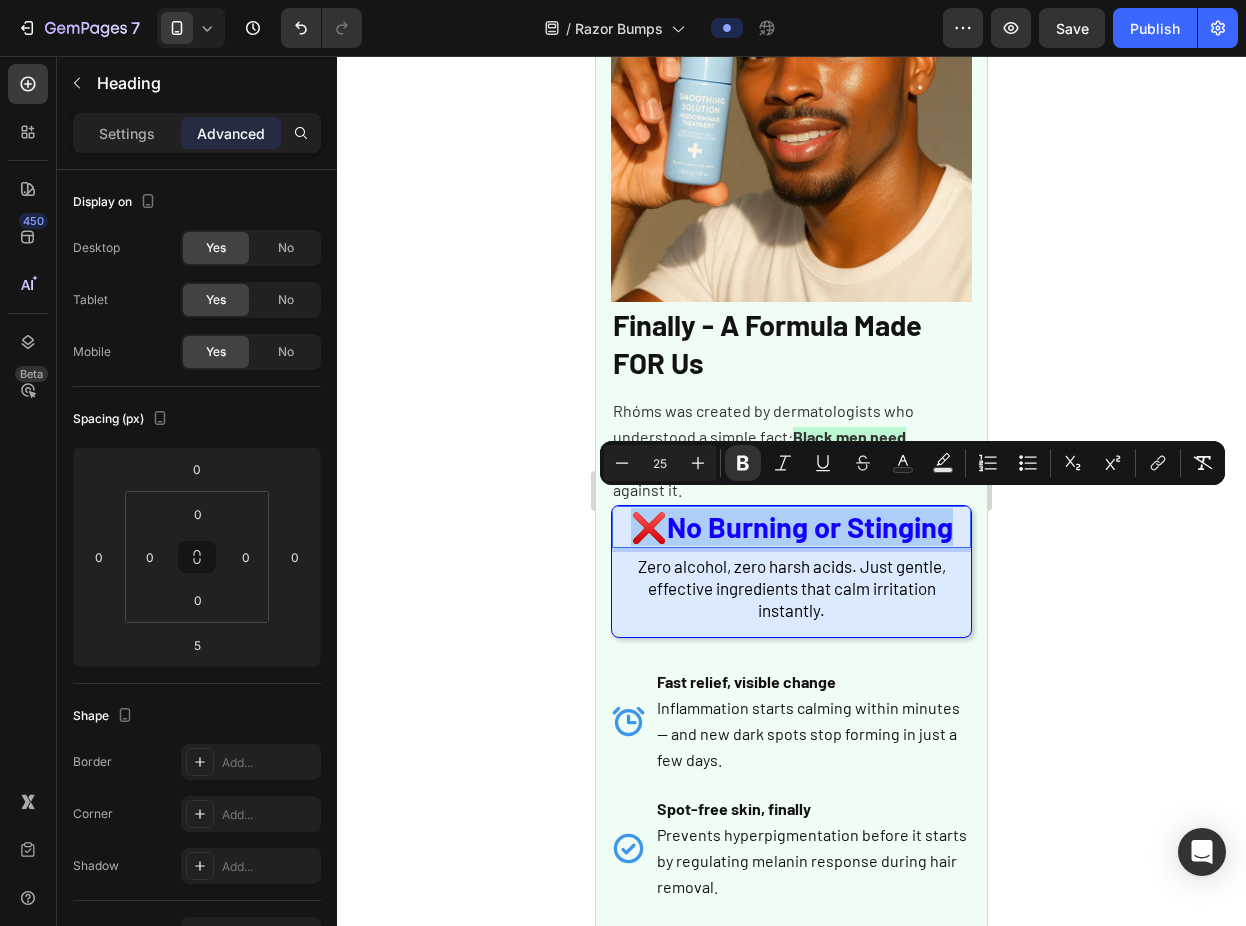 type on "25" 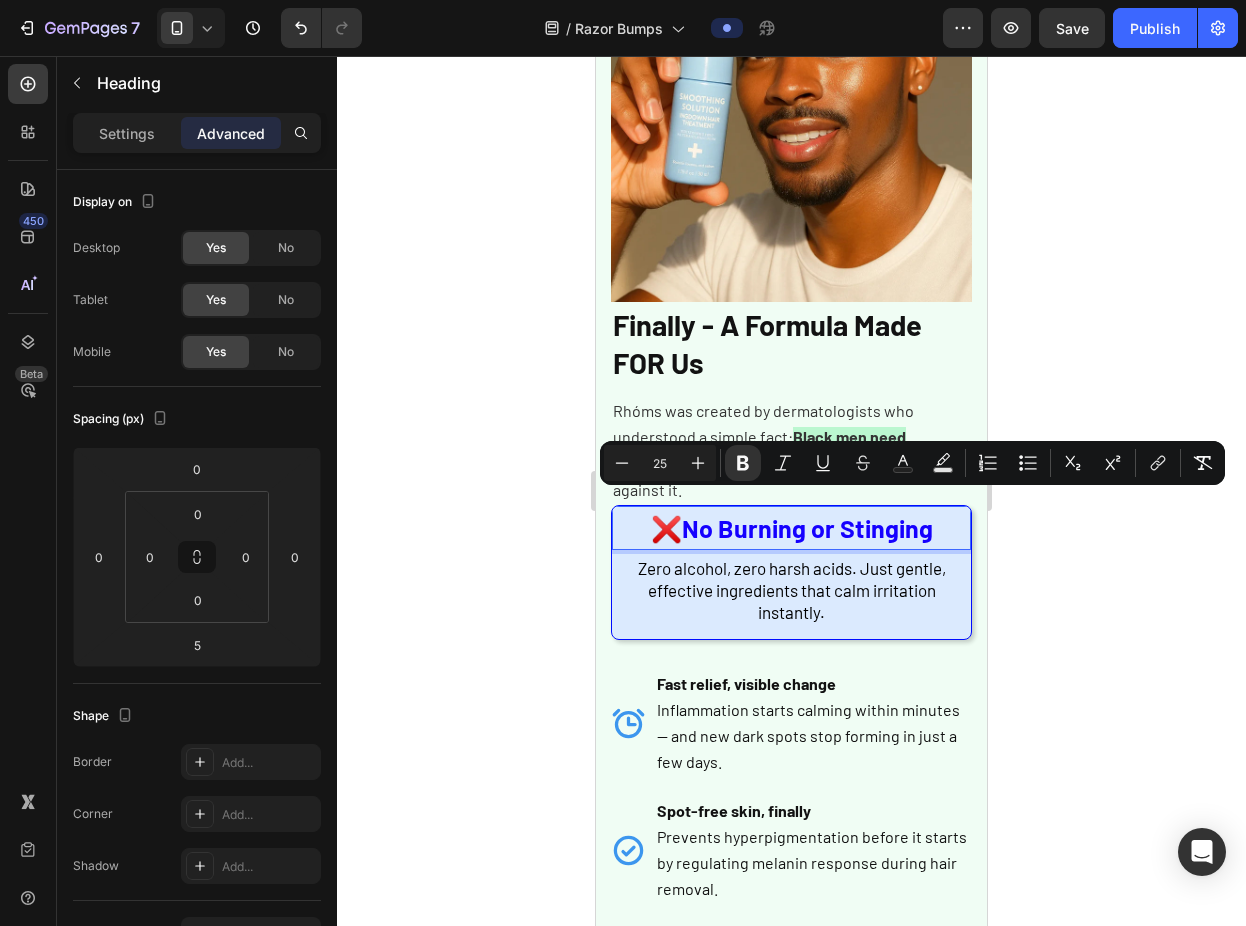 click 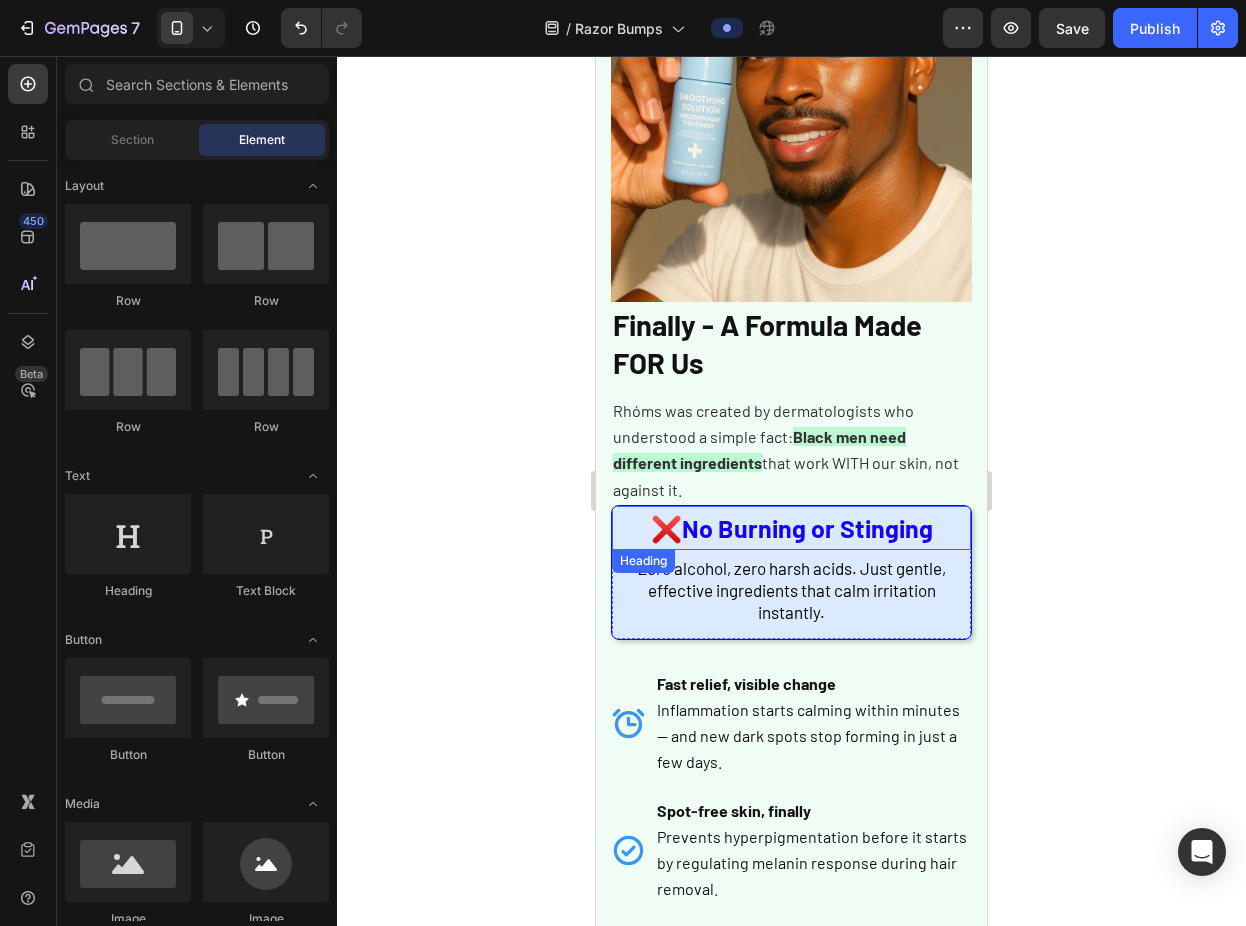 click on "⁠⁠⁠⁠⁠⁠⁠ ❌  No Burning or Stinging" at bounding box center [791, 528] 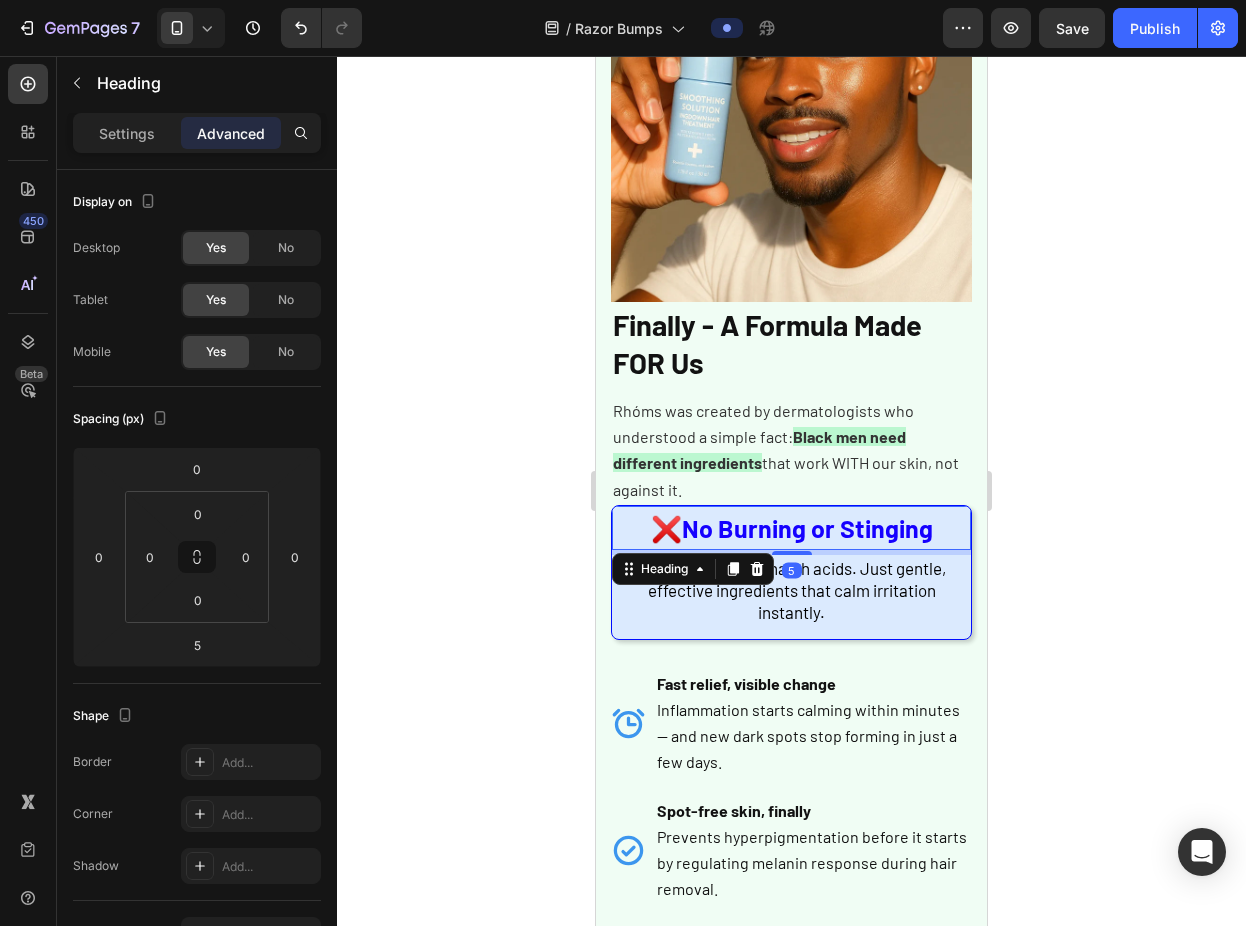 click 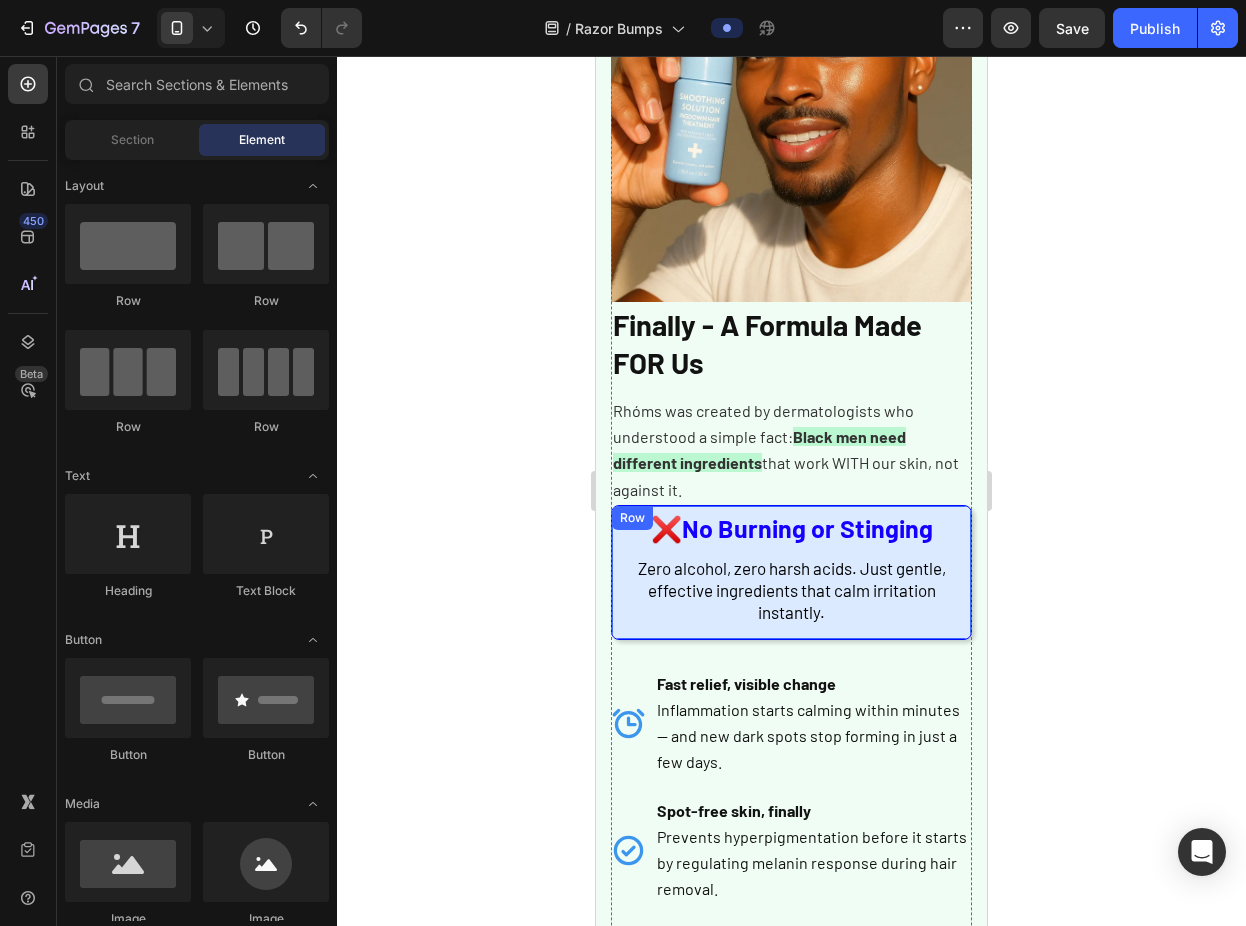 click on "⁠⁠⁠⁠⁠⁠⁠ ❌ No Burning or Stinging Heading Zero alcohol, zero harsh acids. Just gentle, effective ingredients that calm irritation instantly. Text Block" at bounding box center (791, 572) 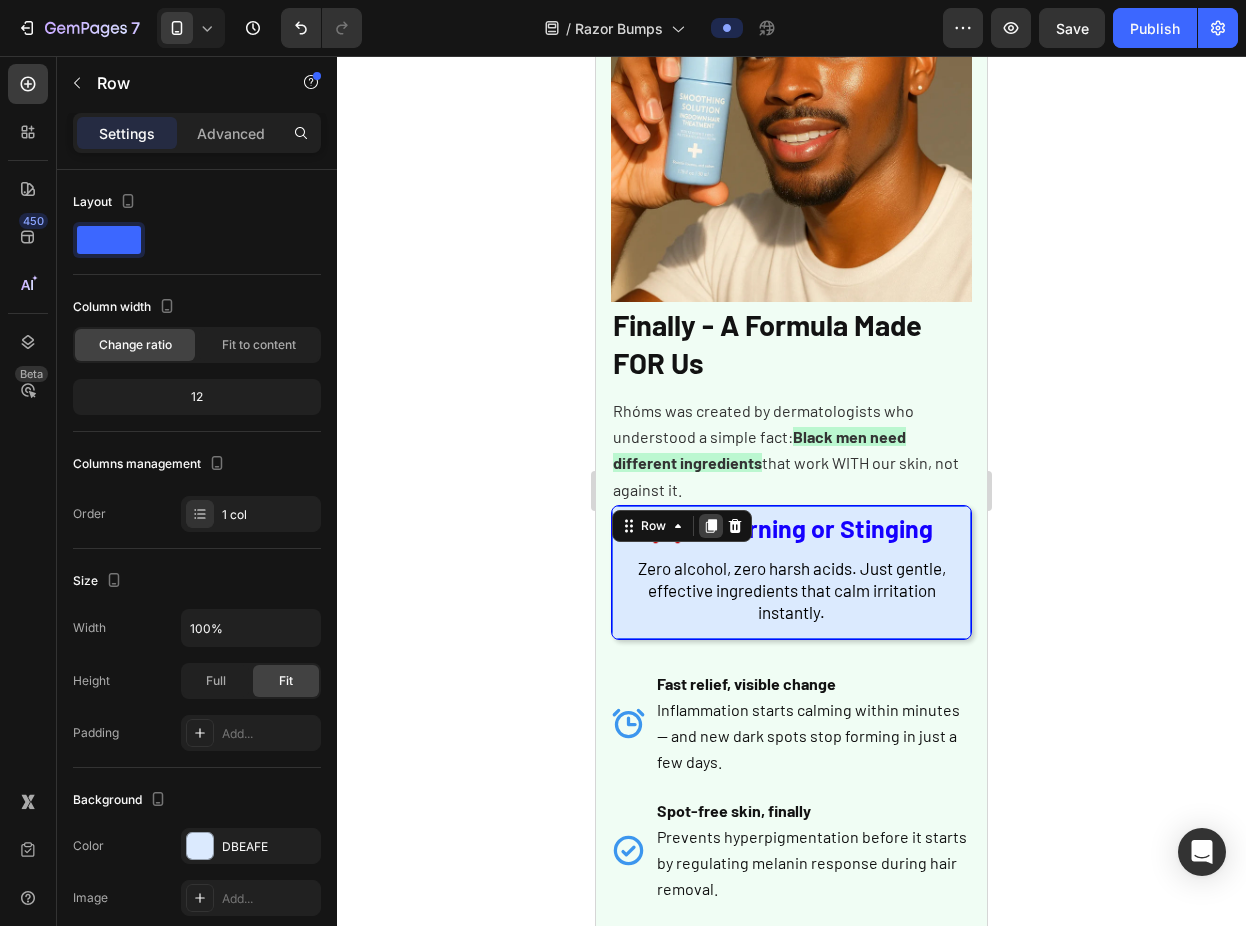 click 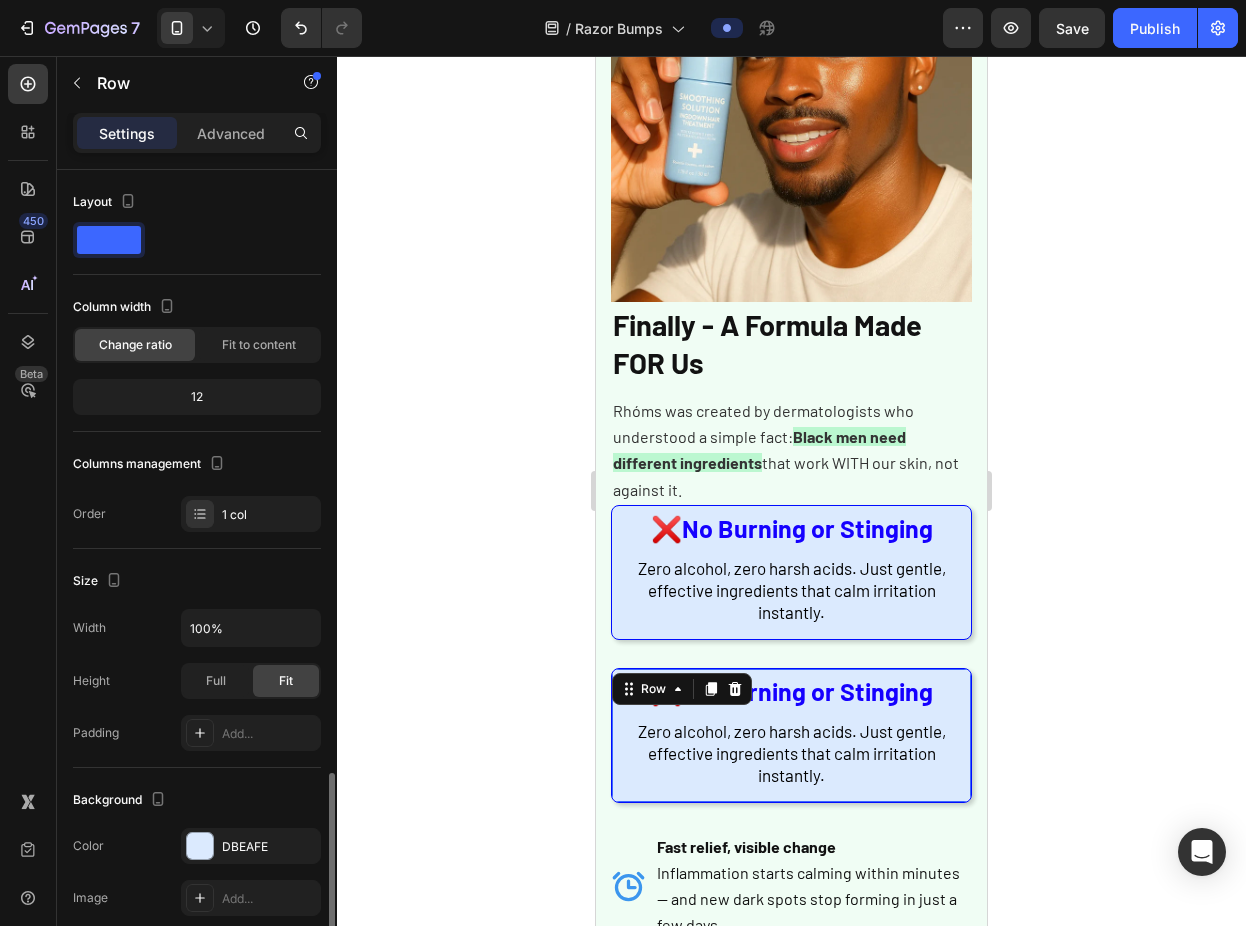 scroll, scrollTop: 355, scrollLeft: 0, axis: vertical 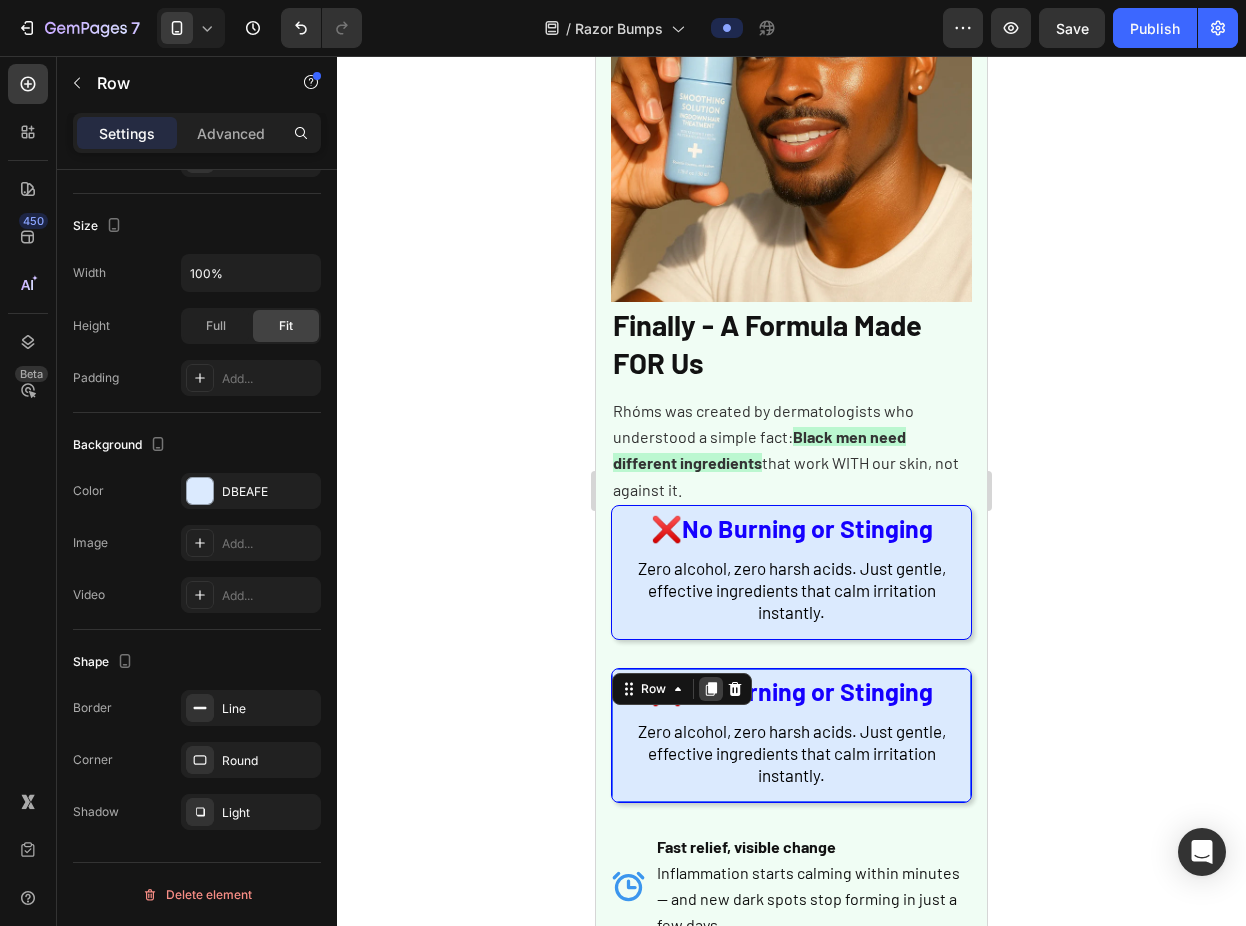 click 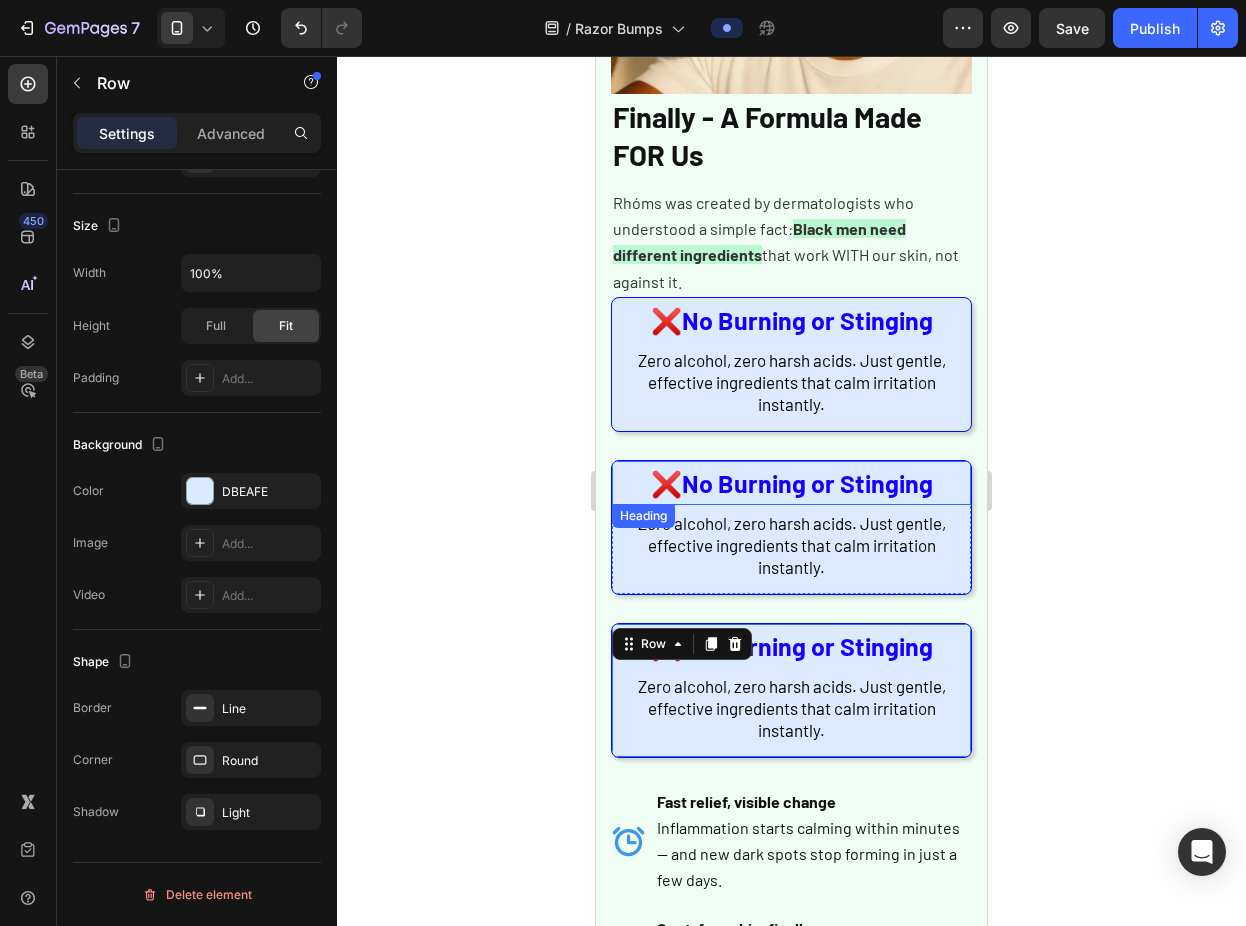 scroll, scrollTop: 1848, scrollLeft: 0, axis: vertical 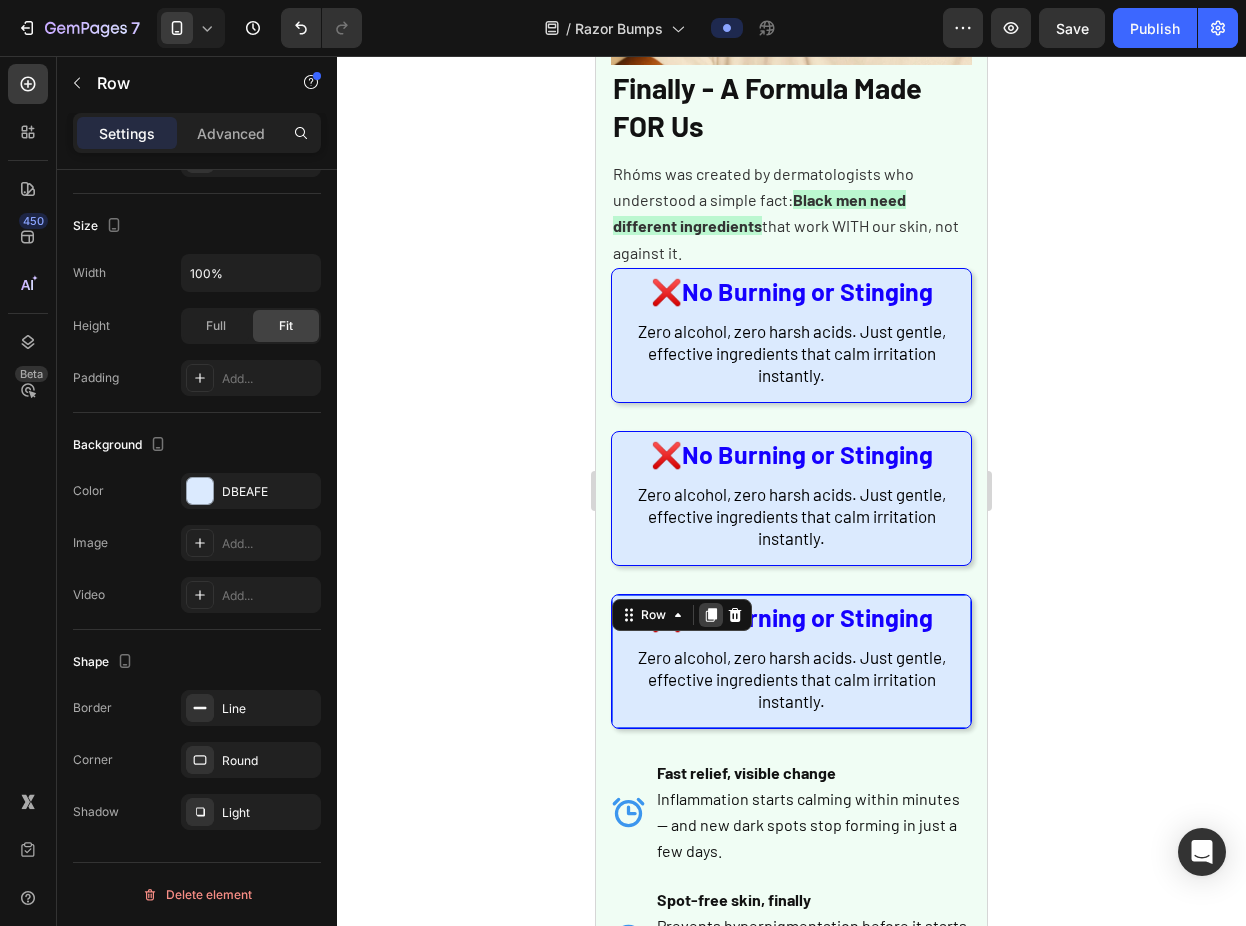 click 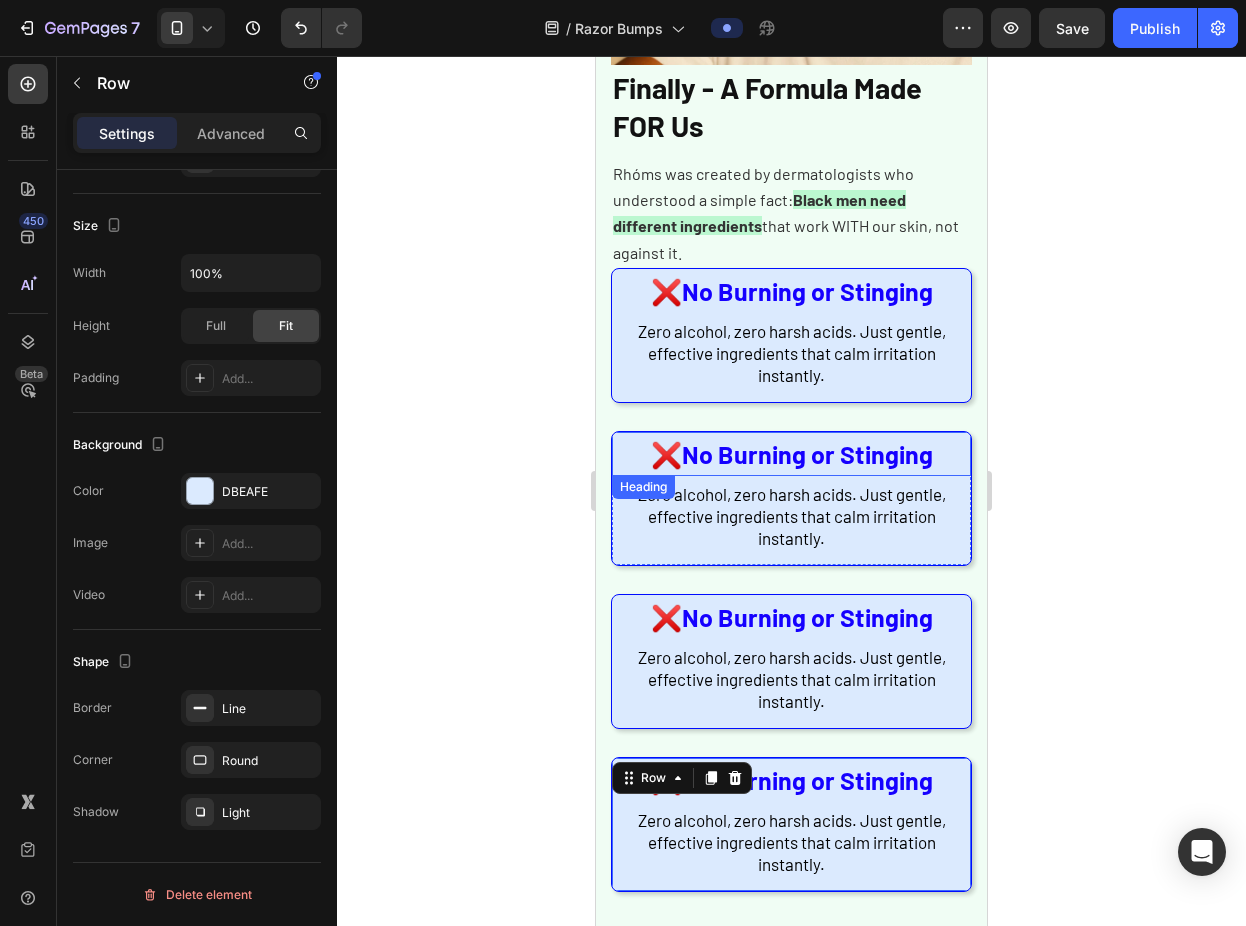 click on "No Burning or Stinging" at bounding box center [807, 454] 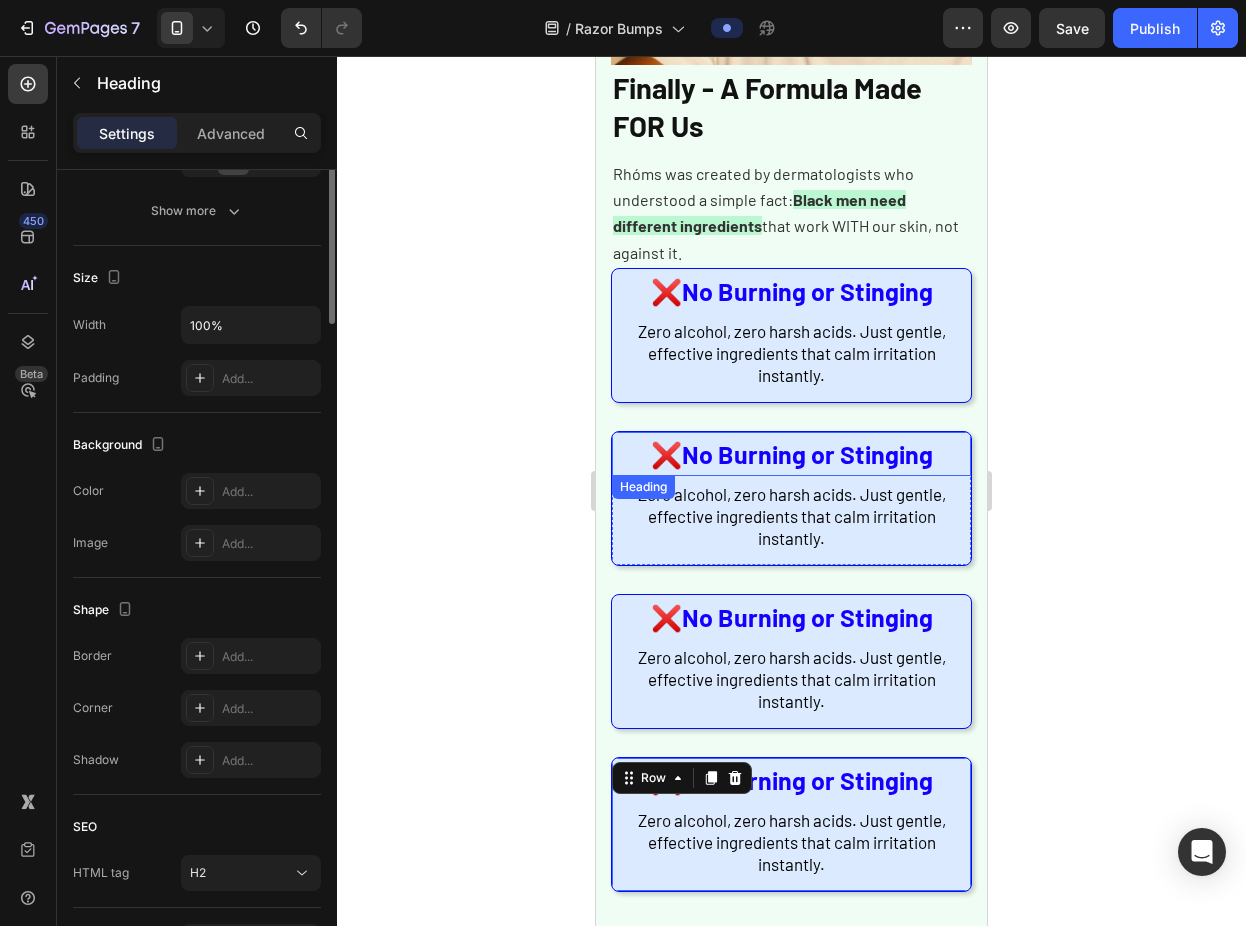 scroll, scrollTop: 0, scrollLeft: 0, axis: both 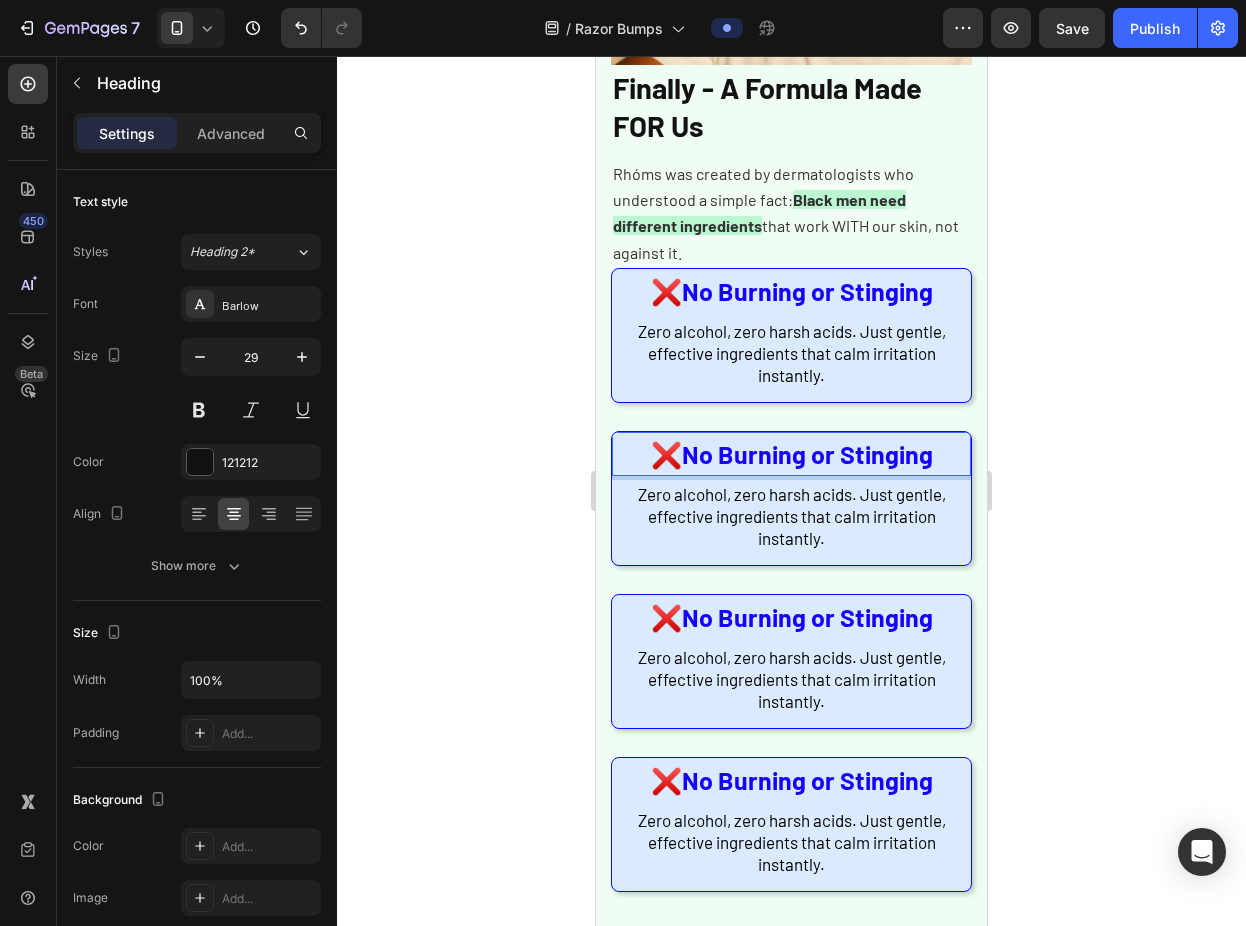 click on "No Burning or Stinging" at bounding box center [807, 454] 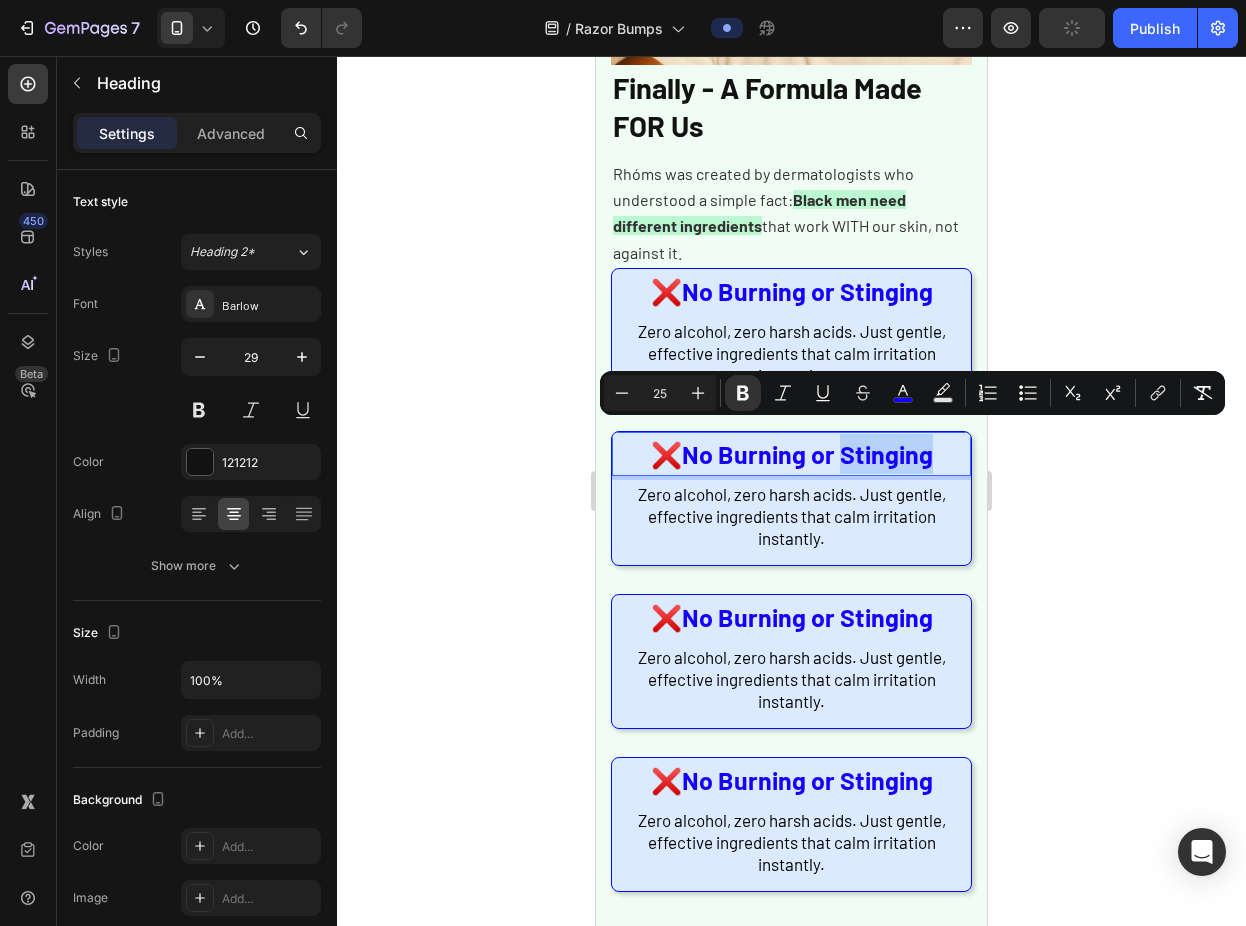 click on "❌  No Burning or Stinging" at bounding box center (791, 454) 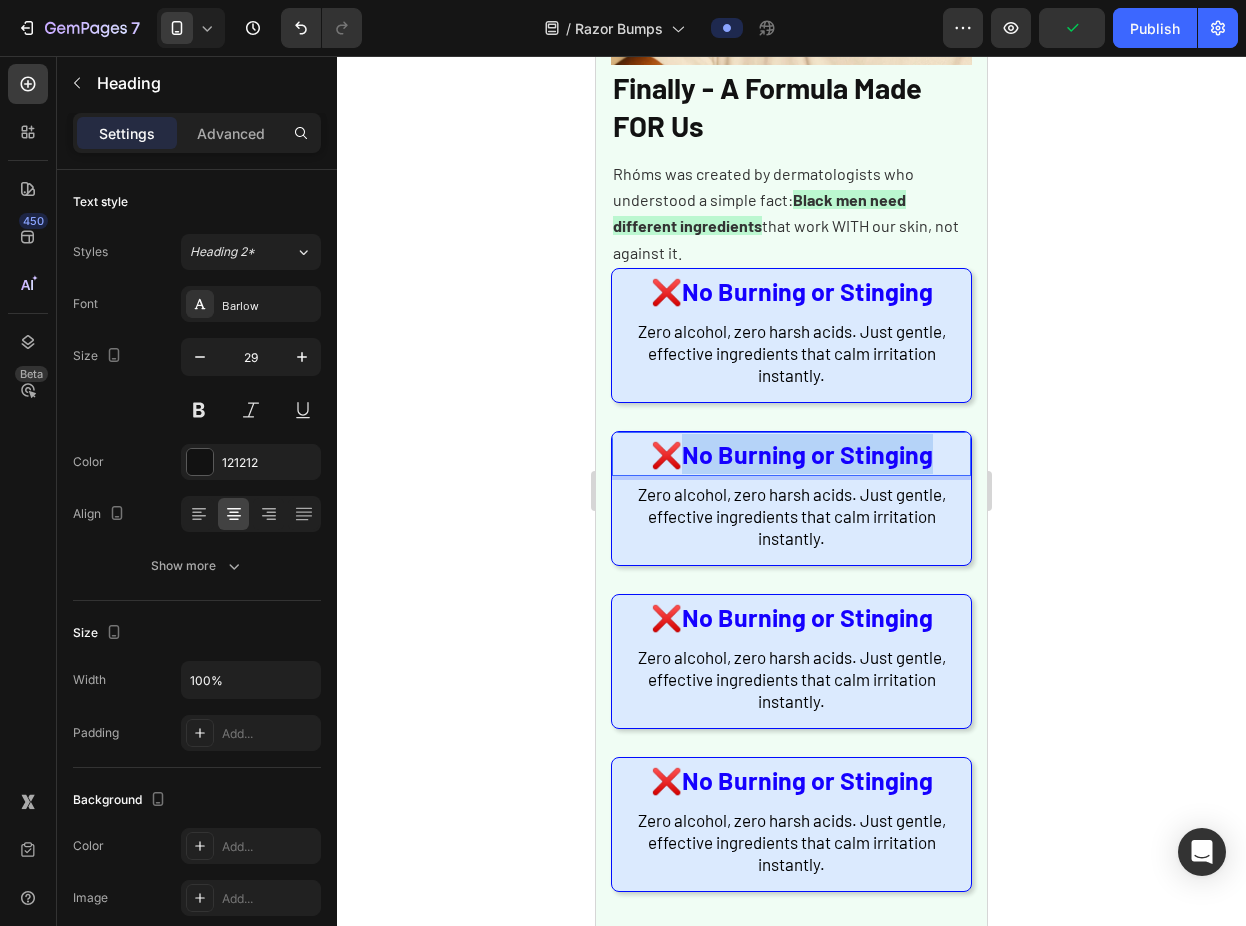 drag, startPoint x: 697, startPoint y: 437, endPoint x: 922, endPoint y: 443, distance: 225.07999 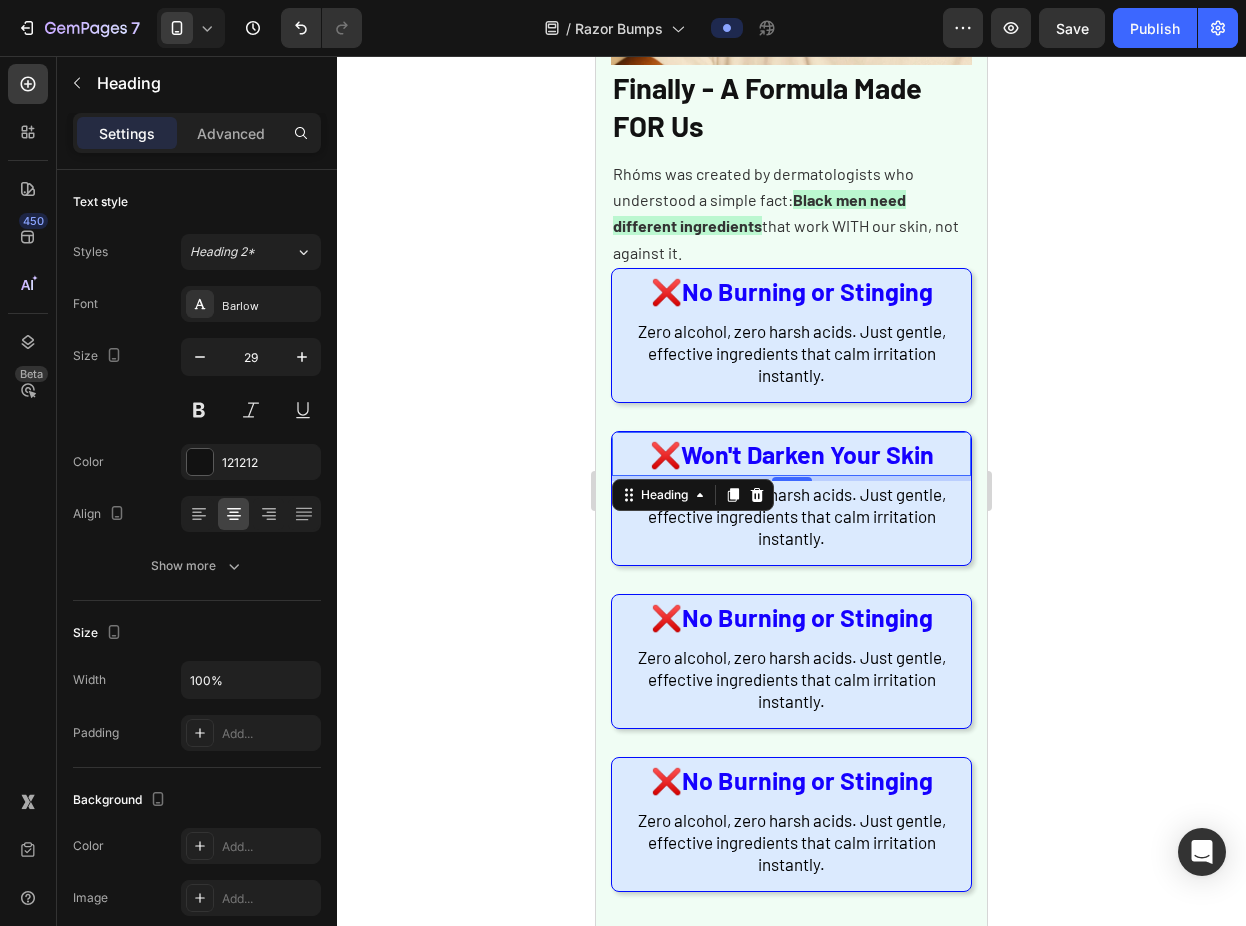click on "Zero alcohol, zero harsh acids. Just gentle, effective ingredients that calm irritation instantly." at bounding box center [792, 516] 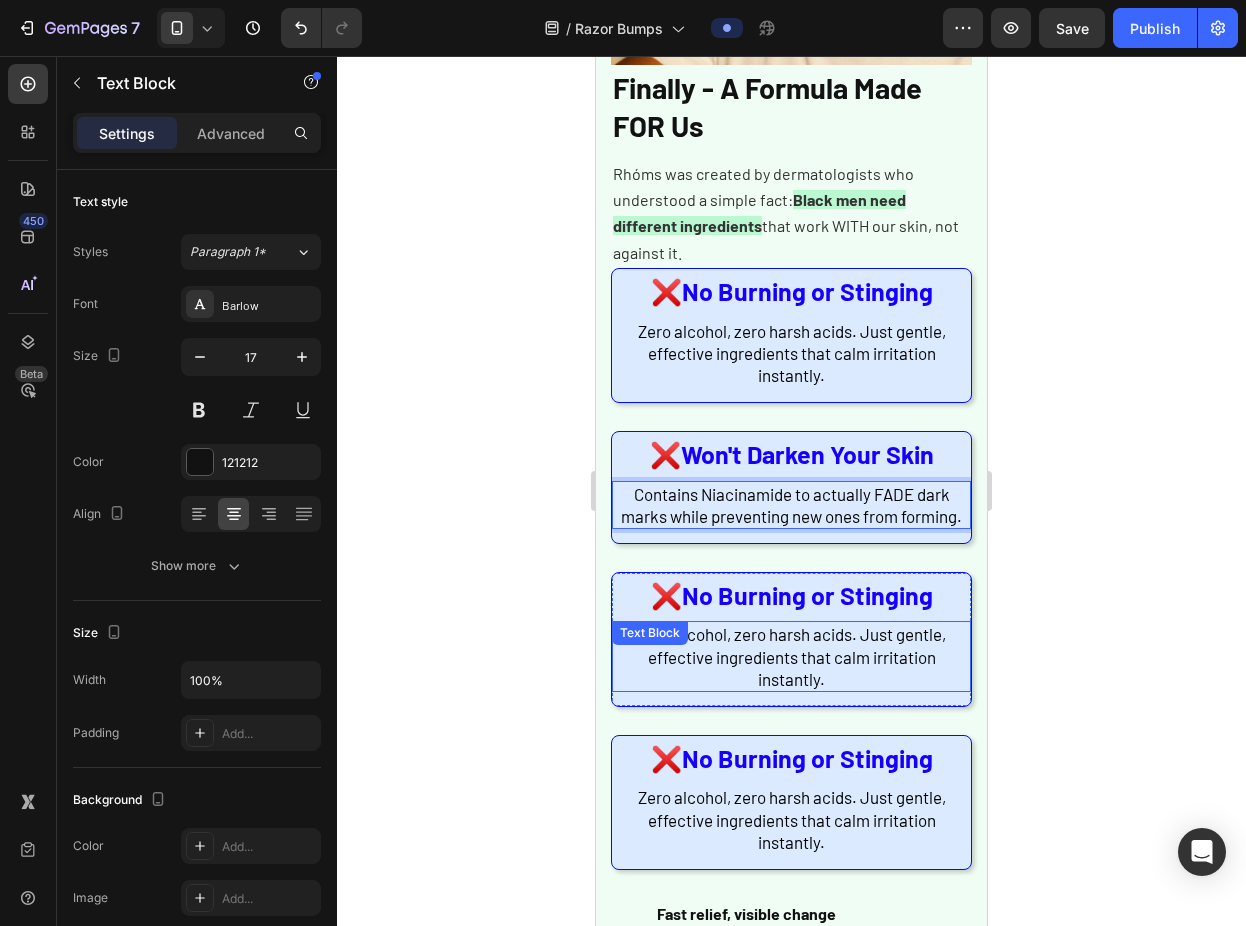 click on "Zero alcohol, zero harsh acids. Just gentle, effective ingredients that calm irritation instantly." at bounding box center (792, 656) 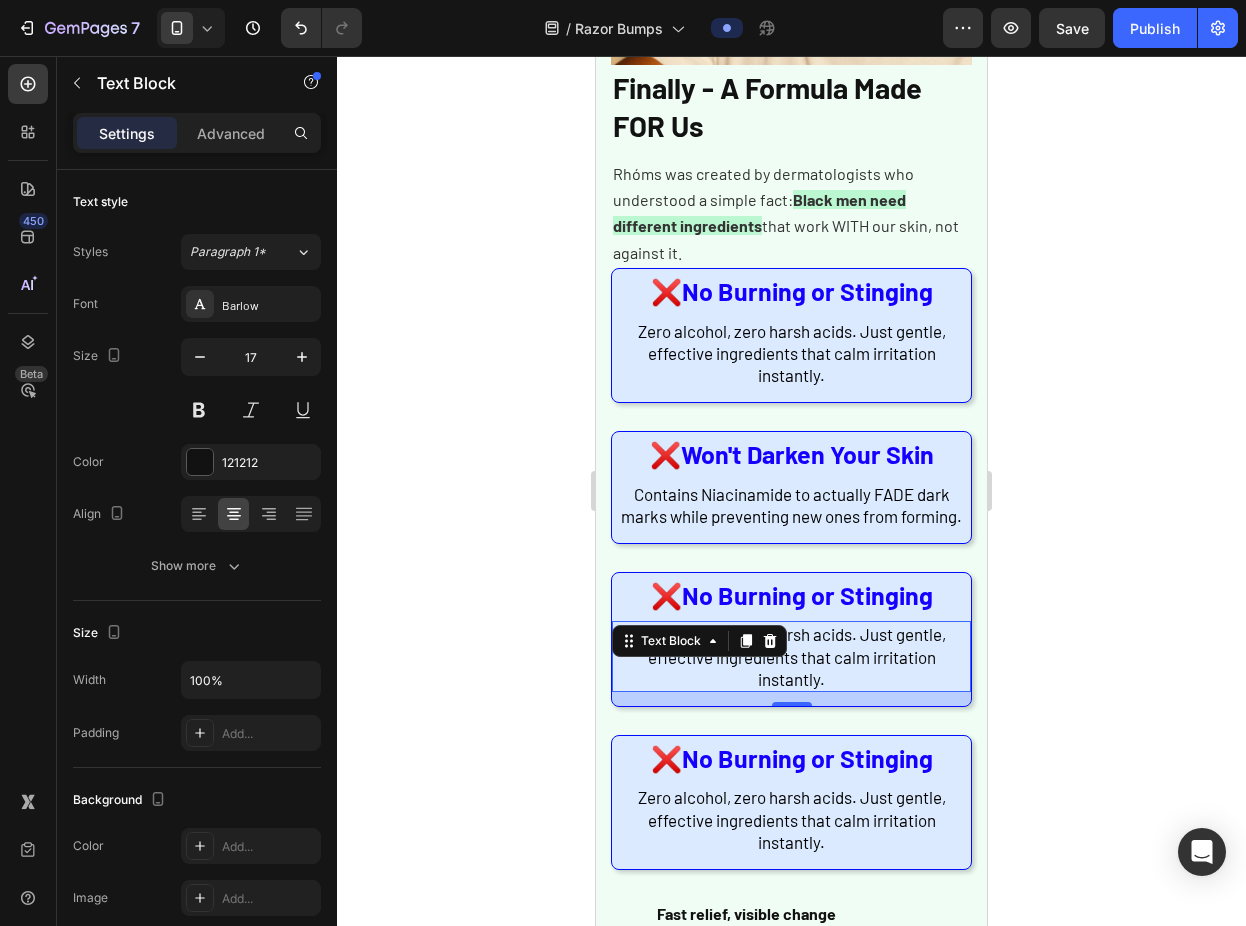 click on "Zero alcohol, zero harsh acids. Just gentle, effective ingredients that calm irritation instantly." at bounding box center [792, 656] 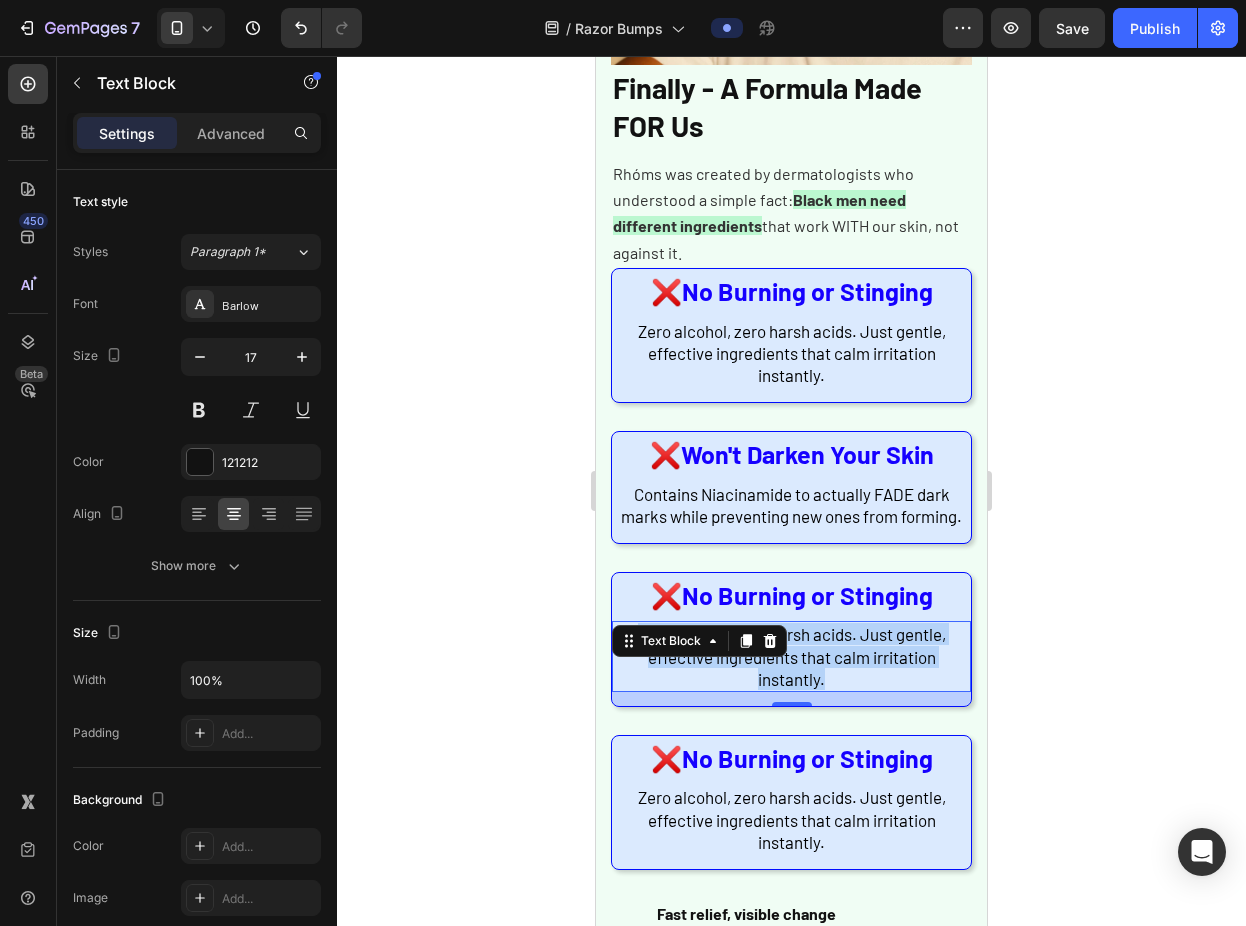 click on "Zero alcohol, zero harsh acids. Just gentle, effective ingredients that calm irritation instantly." at bounding box center (792, 656) 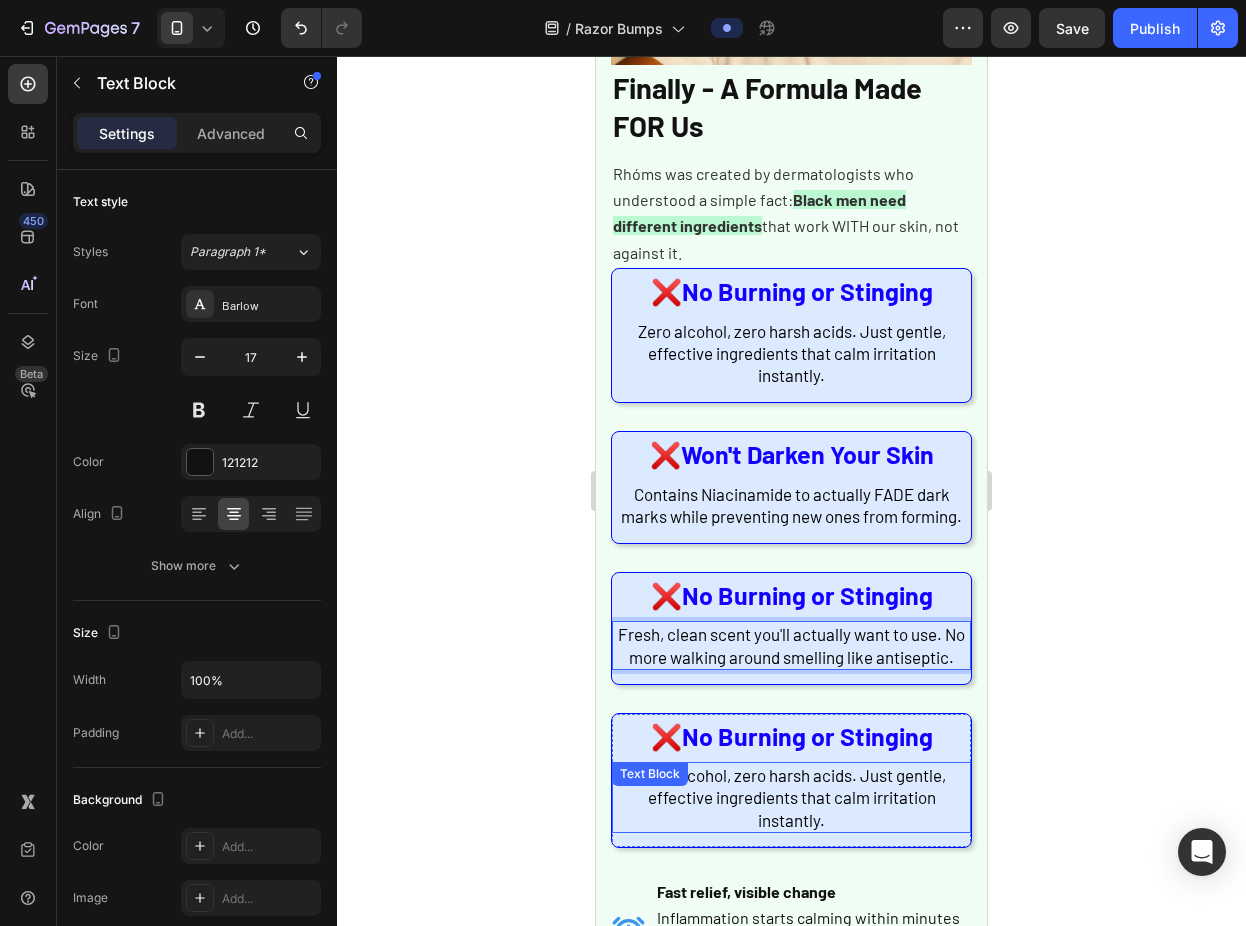 click on "Zero alcohol, zero harsh acids. Just gentle, effective ingredients that calm irritation instantly." at bounding box center [792, 797] 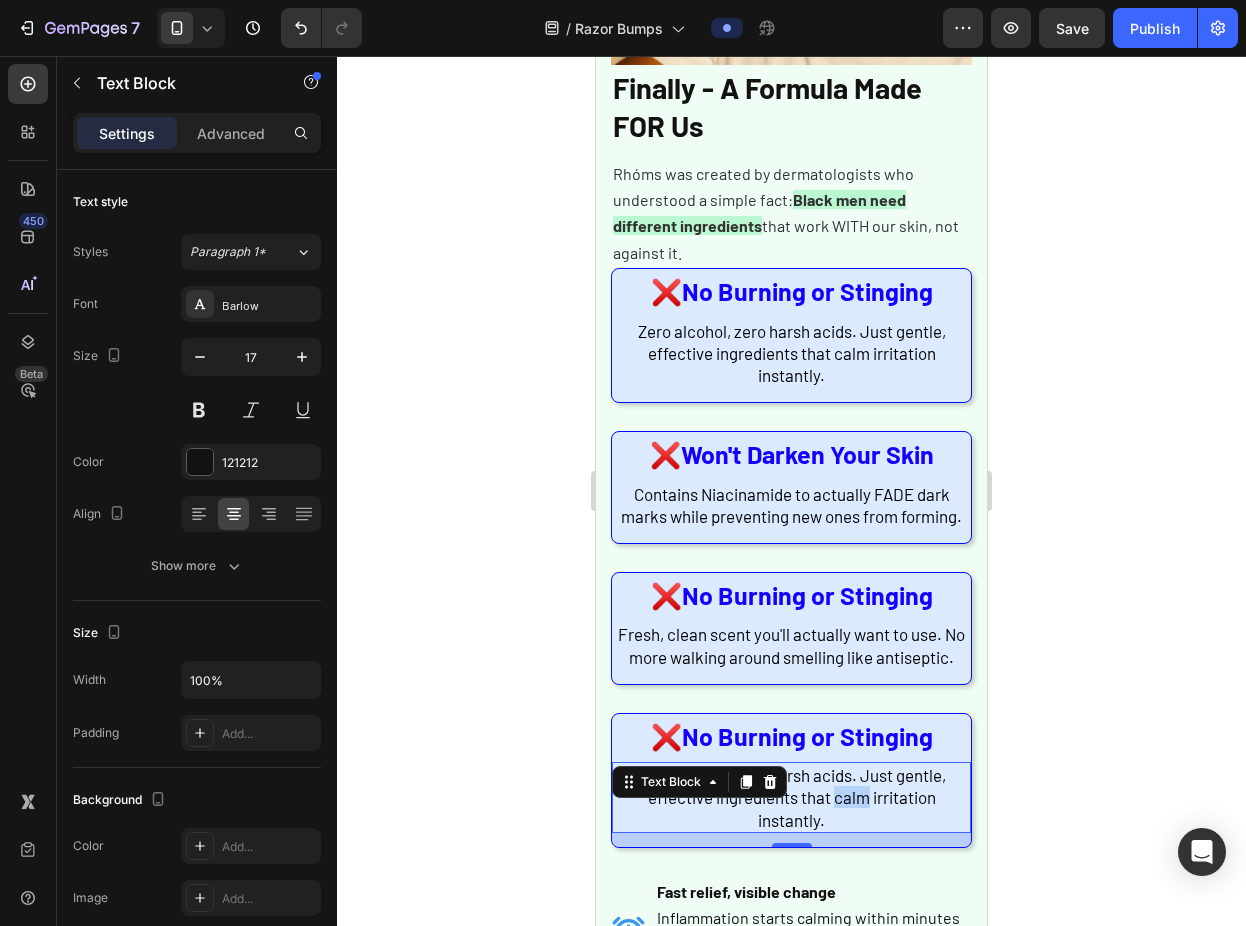 click on "Zero alcohol, zero harsh acids. Just gentle, effective ingredients that calm irritation instantly." at bounding box center (792, 797) 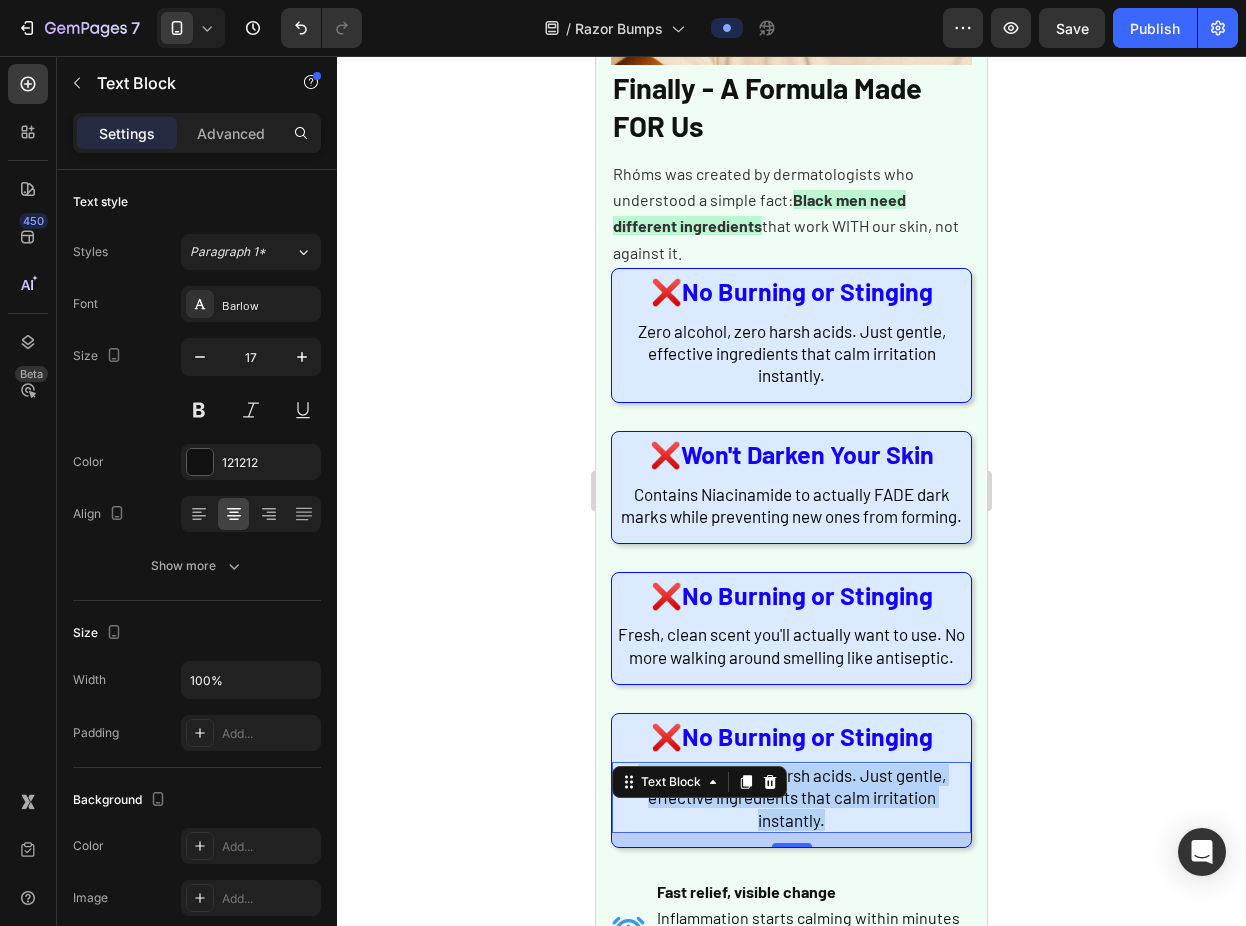 click on "Zero alcohol, zero harsh acids. Just gentle, effective ingredients that calm irritation instantly." at bounding box center [792, 797] 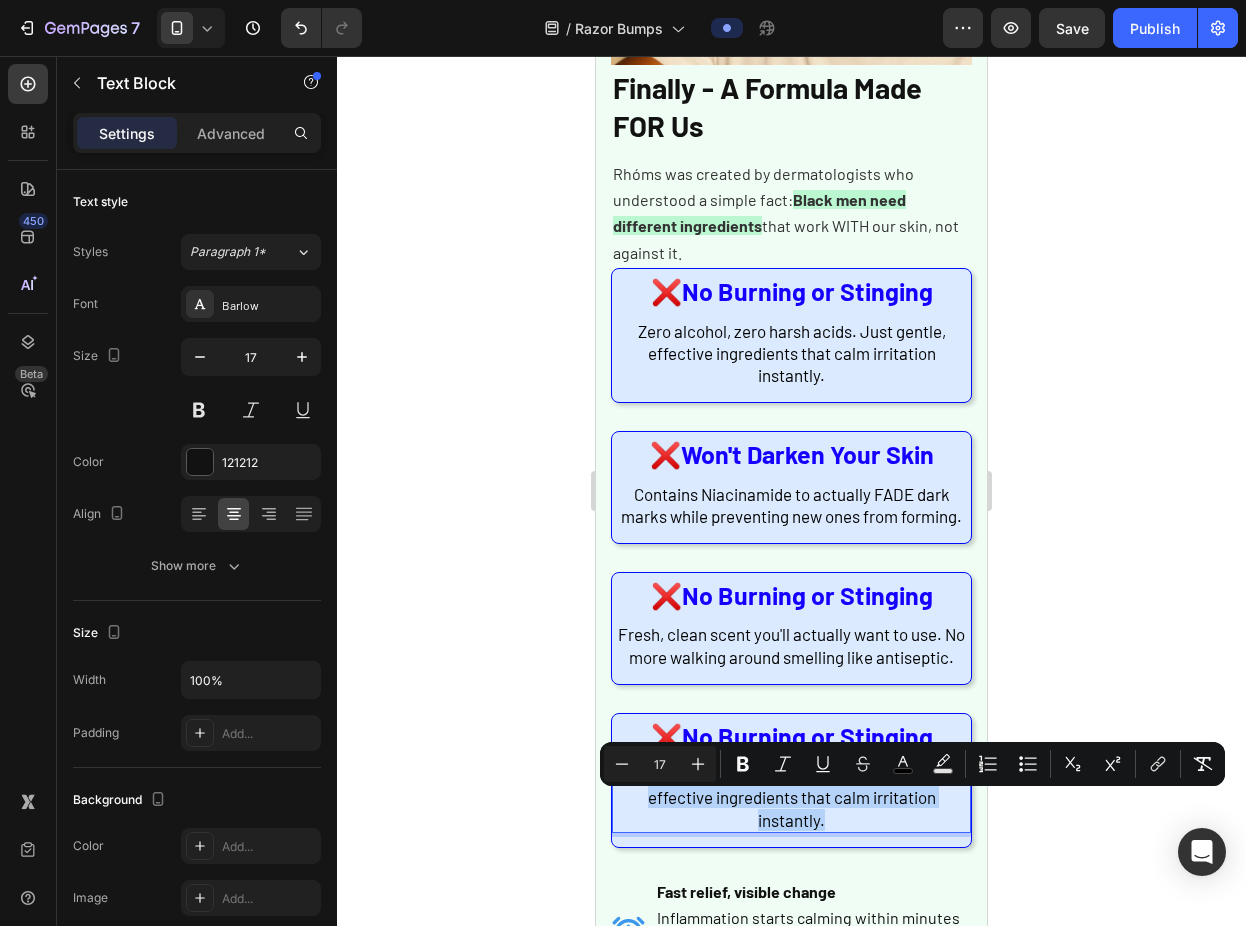click on "Zero alcohol, zero harsh acids. Just gentle, effective ingredients that calm irritation instantly." at bounding box center [791, 797] 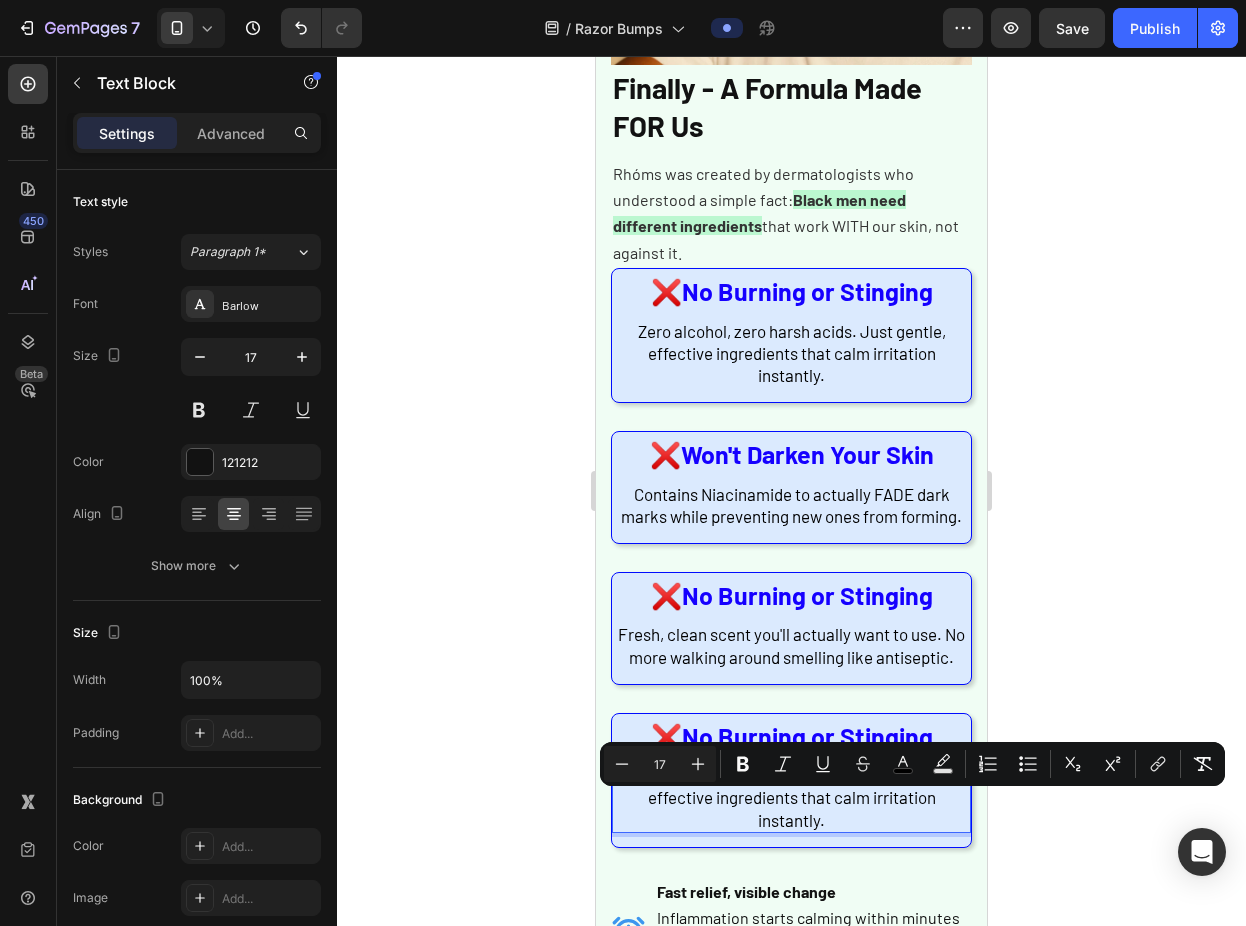 click on "Zero alcohol, zero harsh acids. Just gentle, effective ingredients that calm irritation instantly." at bounding box center [791, 797] 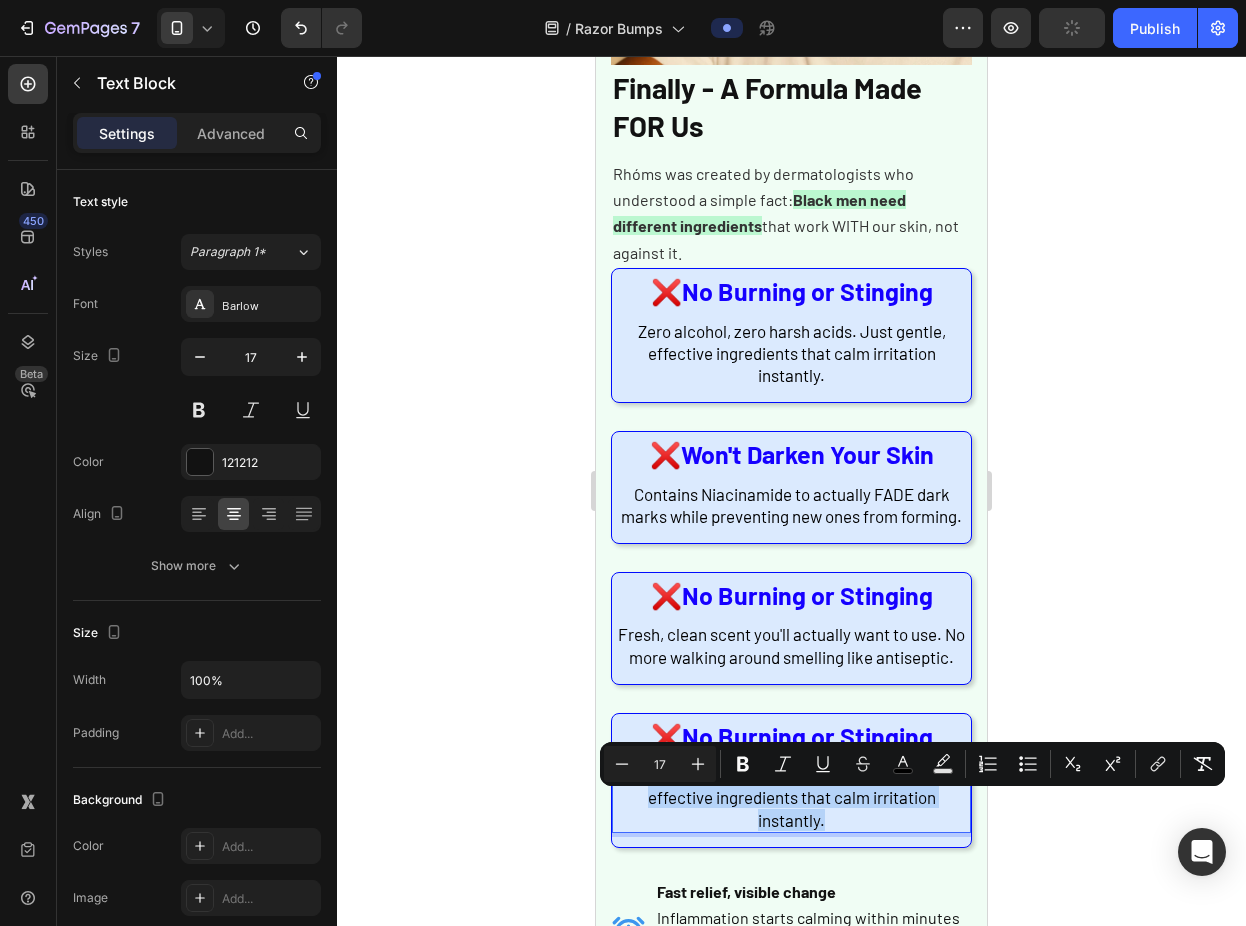 click on "Zero alcohol, zero harsh acids. Just gentle, effective ingredients that calm irritation instantly." at bounding box center (791, 797) 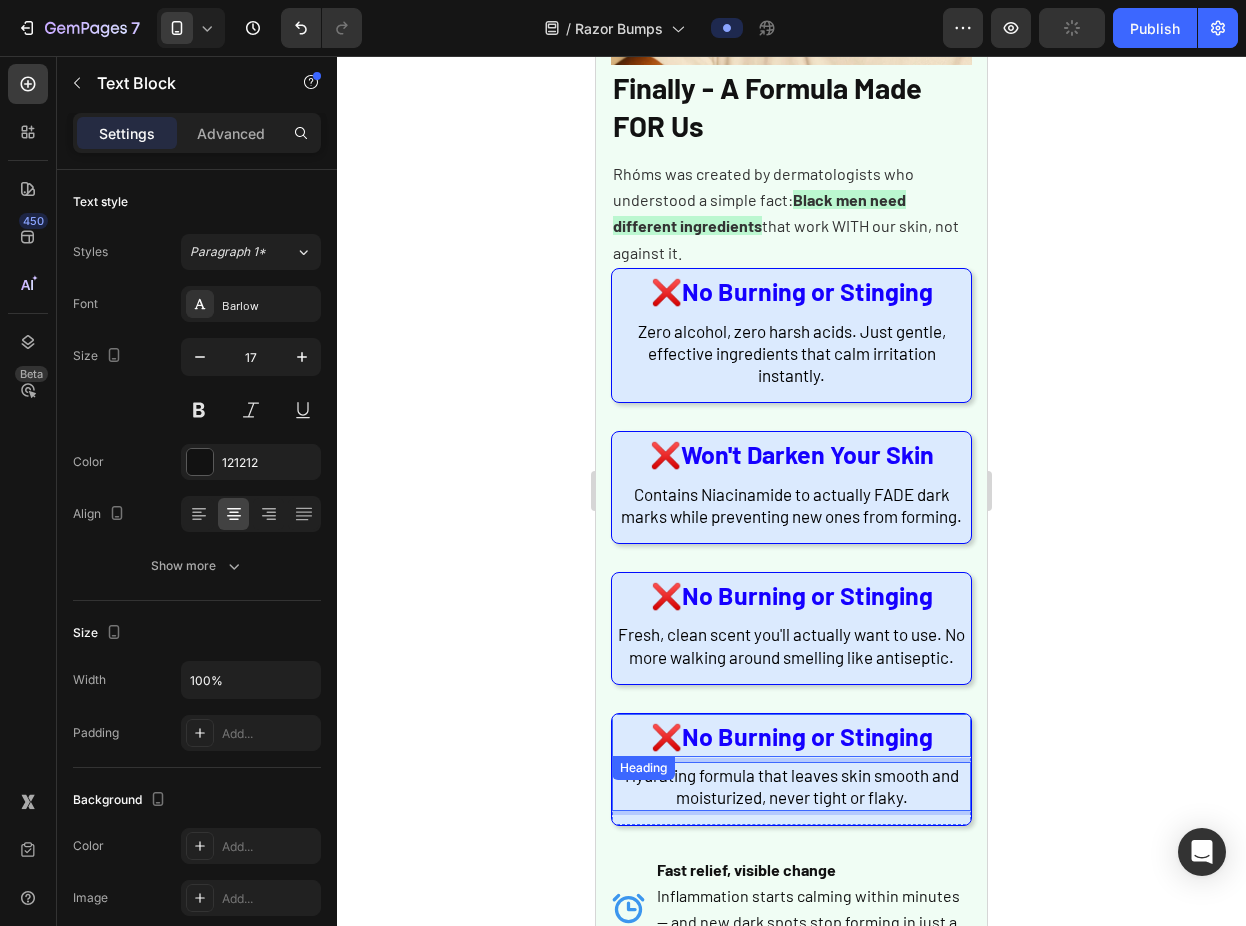 click on "No Burning or Stinging" at bounding box center (807, 736) 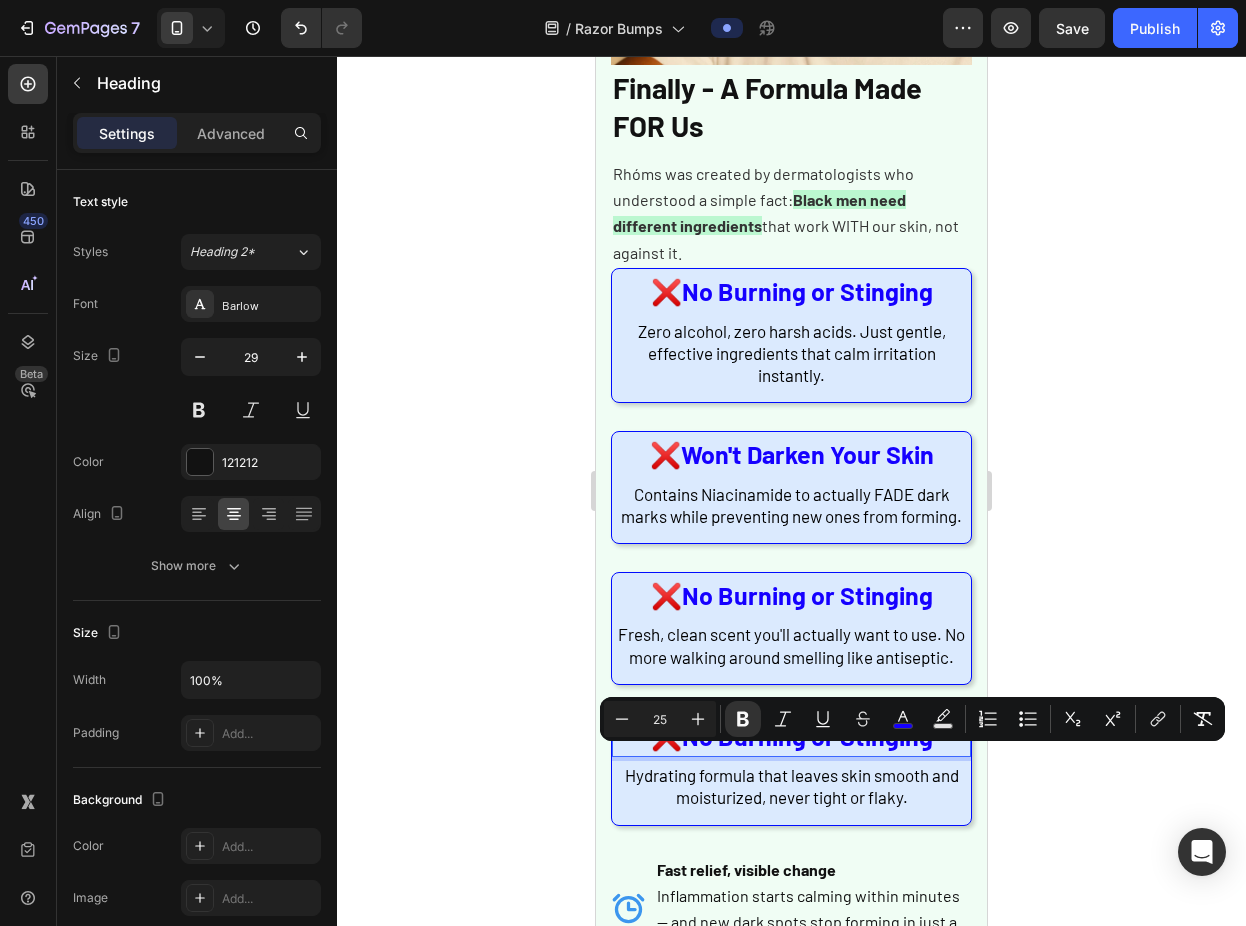 click on "❌" at bounding box center [666, 736] 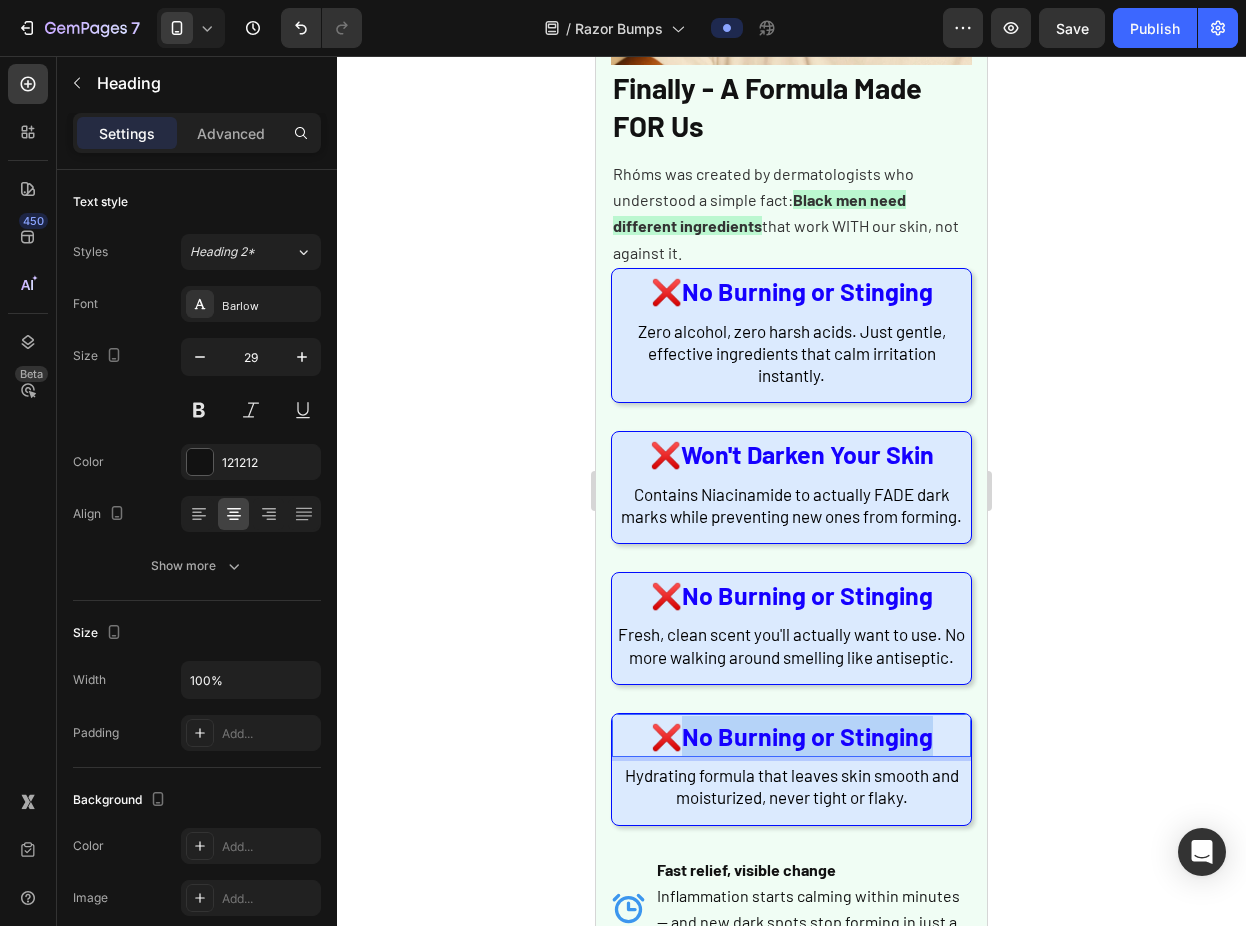 drag, startPoint x: 679, startPoint y: 766, endPoint x: 945, endPoint y: 765, distance: 266.0019 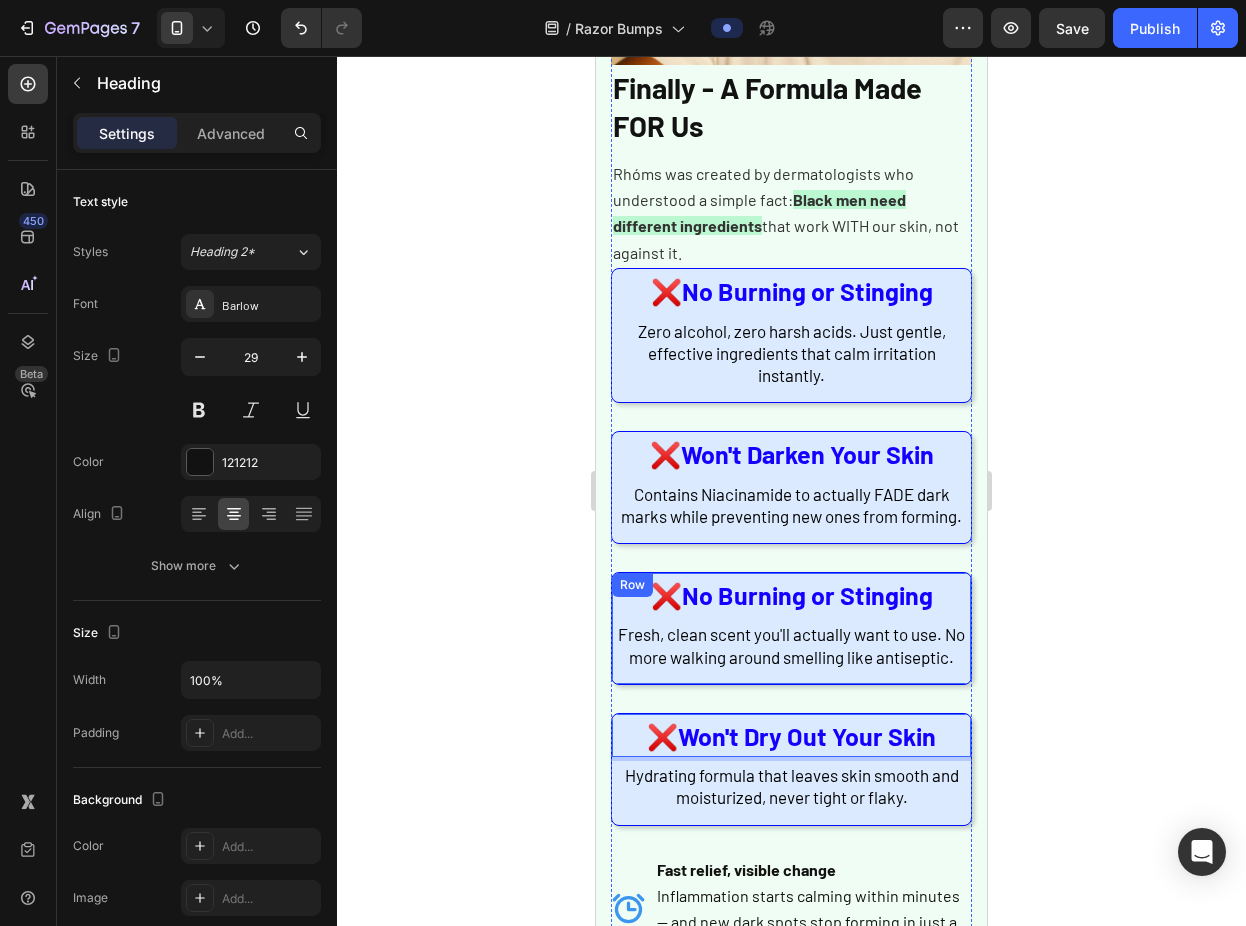 click on "No Burning or Stinging" at bounding box center (807, 595) 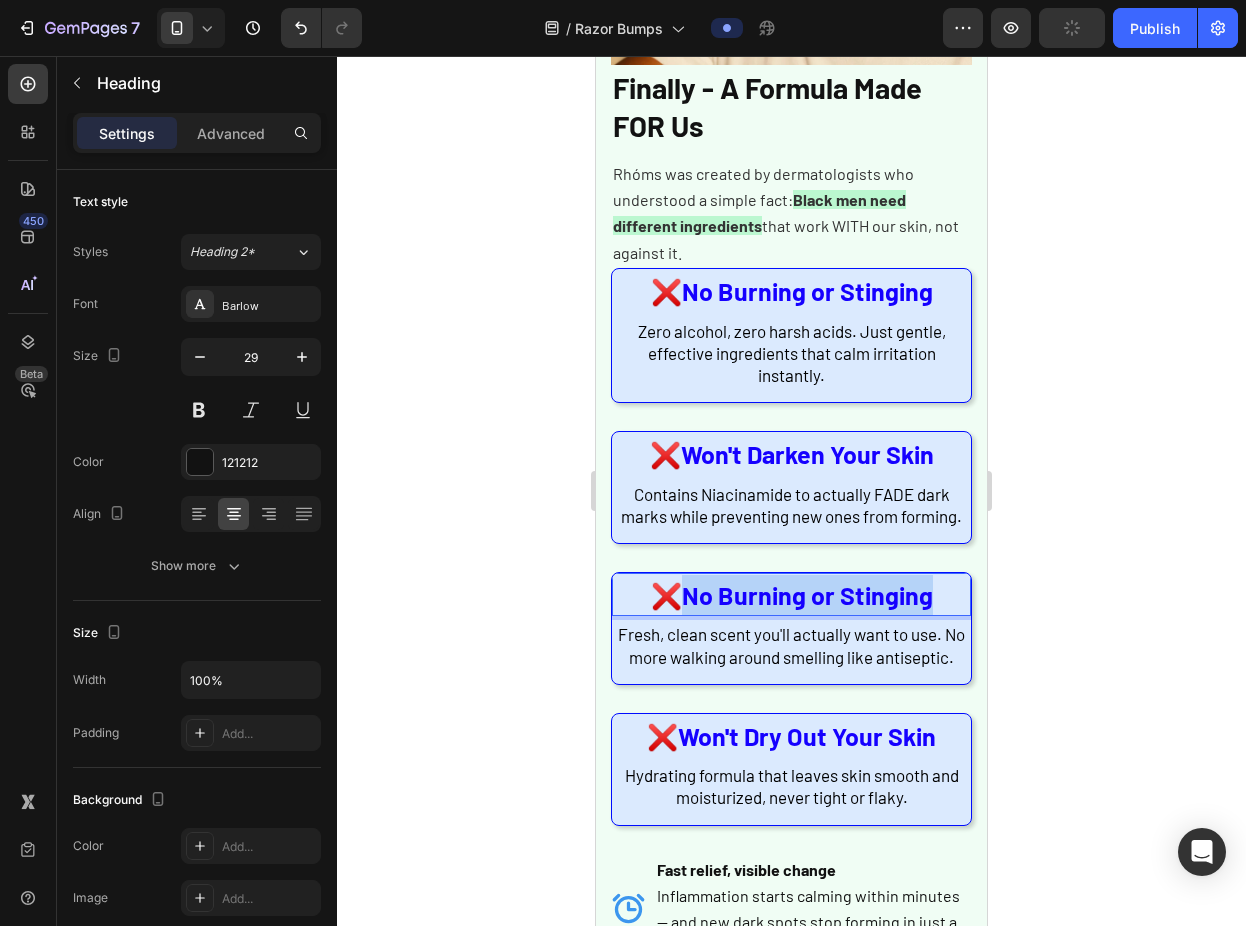 drag, startPoint x: 681, startPoint y: 602, endPoint x: 949, endPoint y: 594, distance: 268.1194 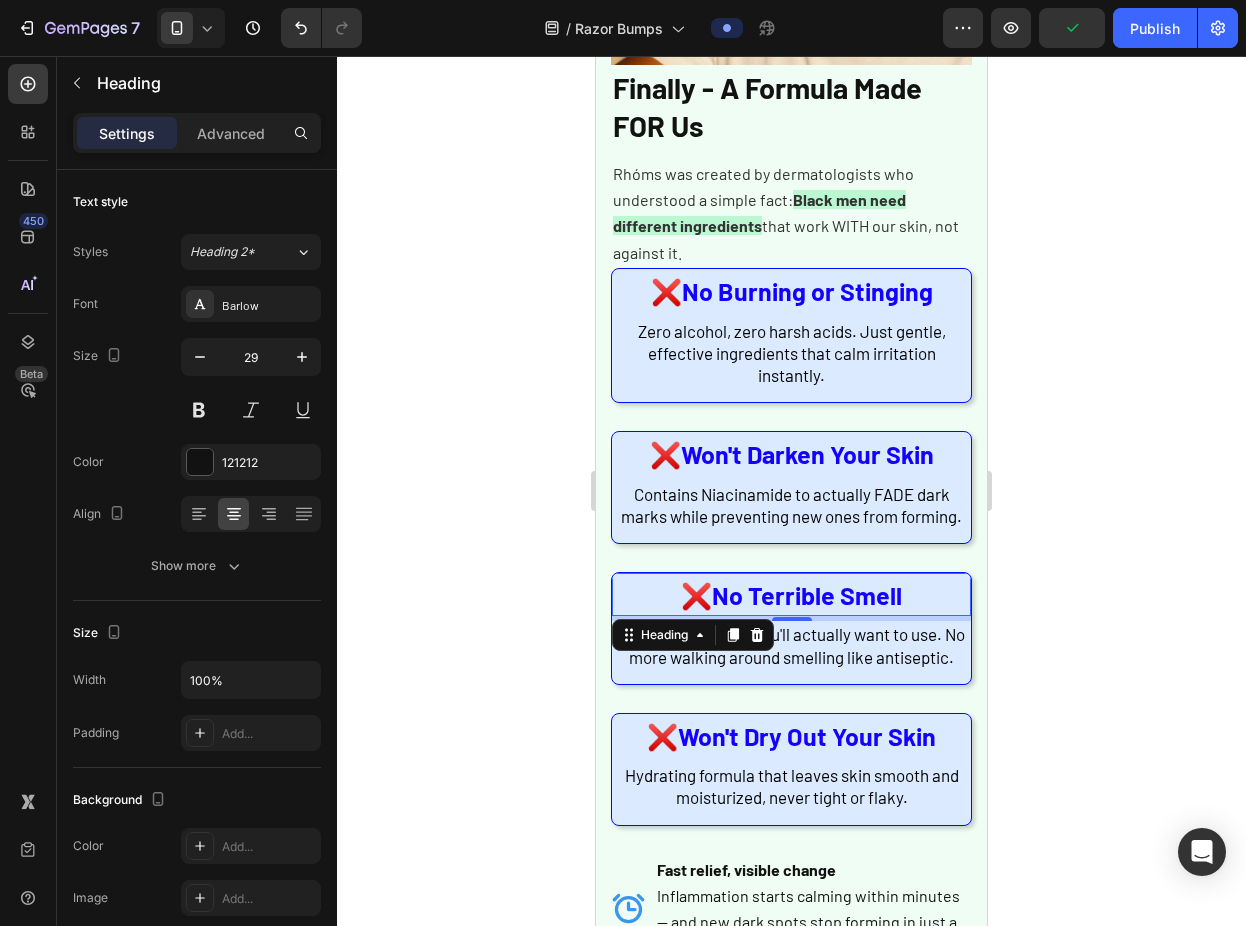 click 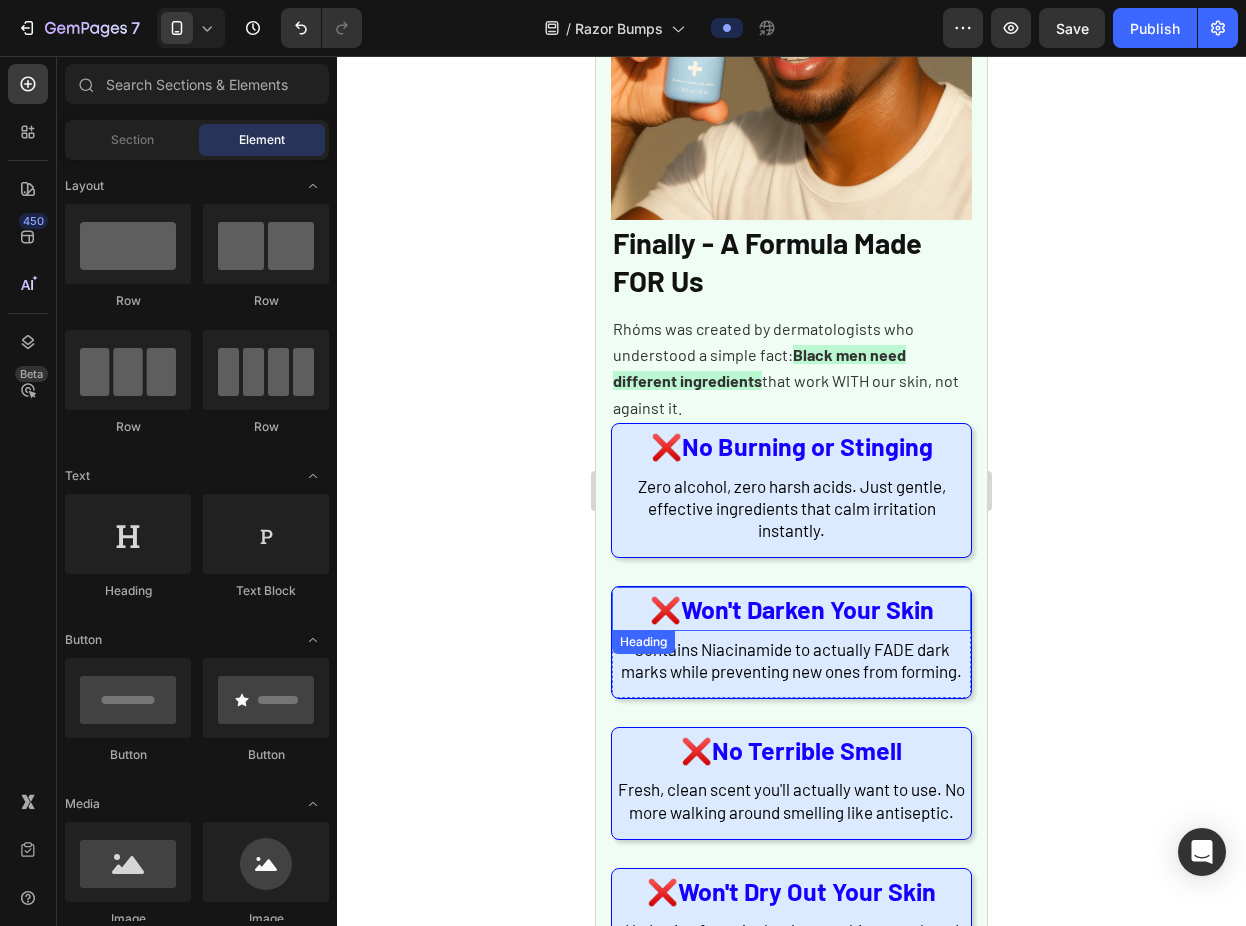 scroll, scrollTop: 1688, scrollLeft: 0, axis: vertical 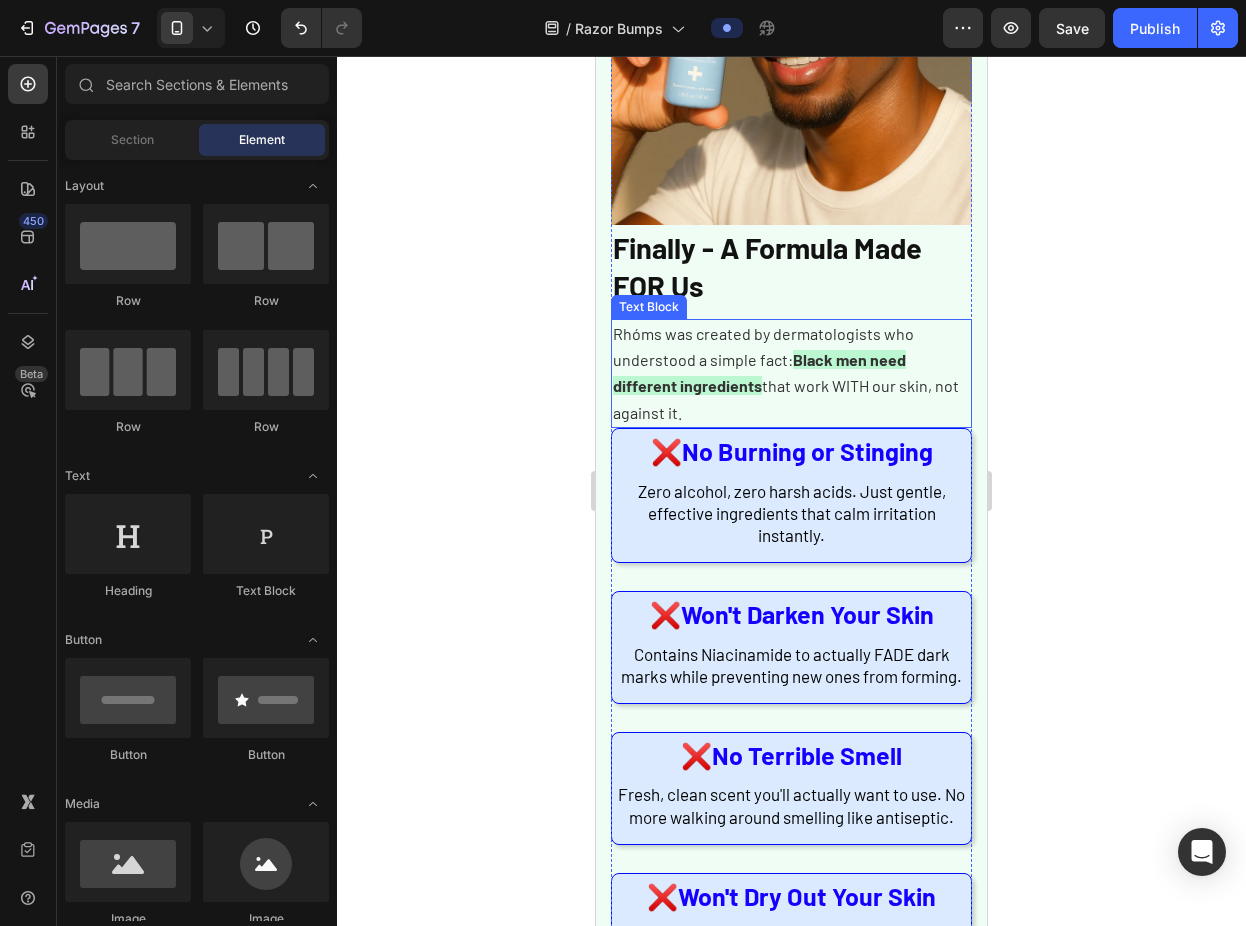 click on "that work WITH our skin, not against it." at bounding box center [786, 398] 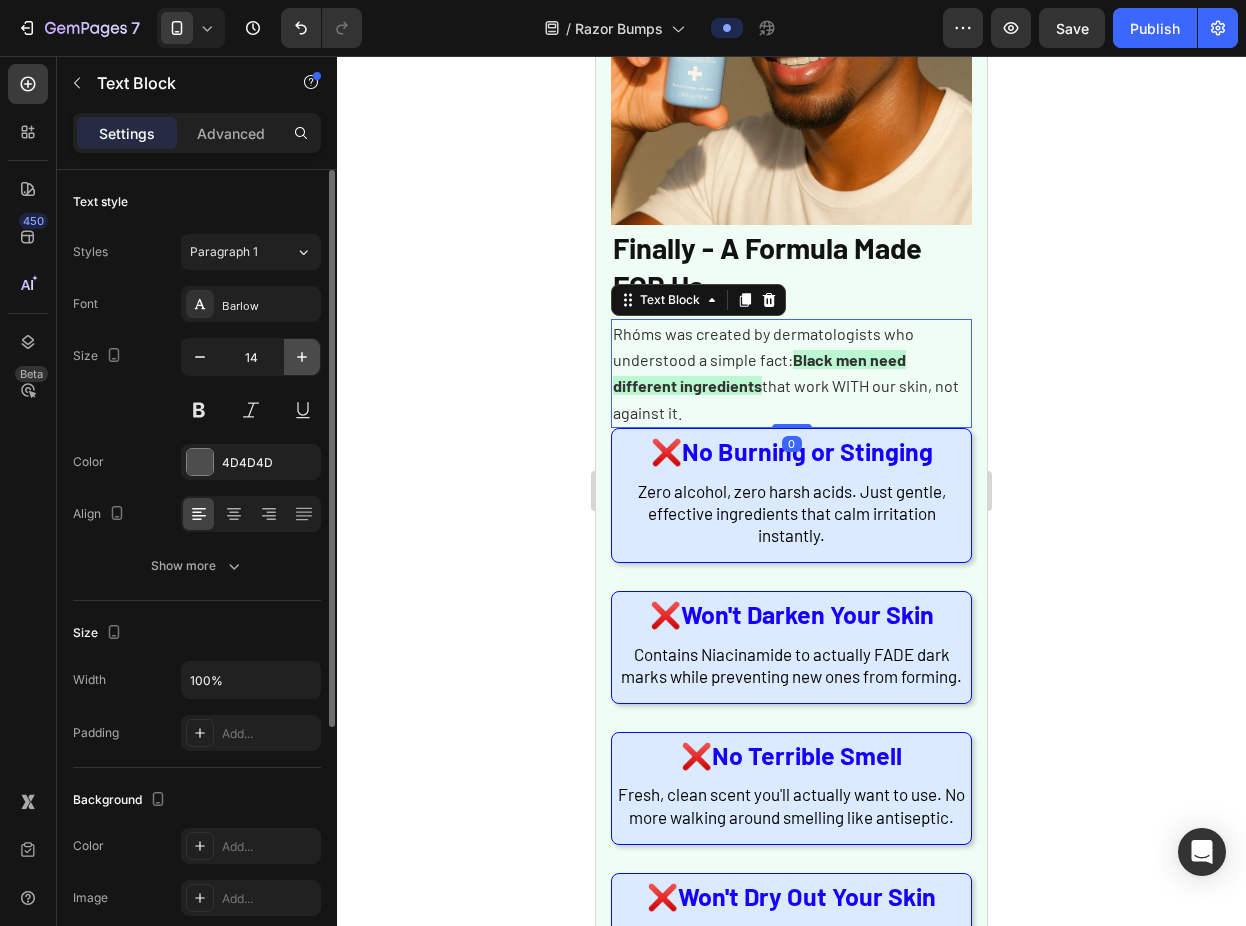 click 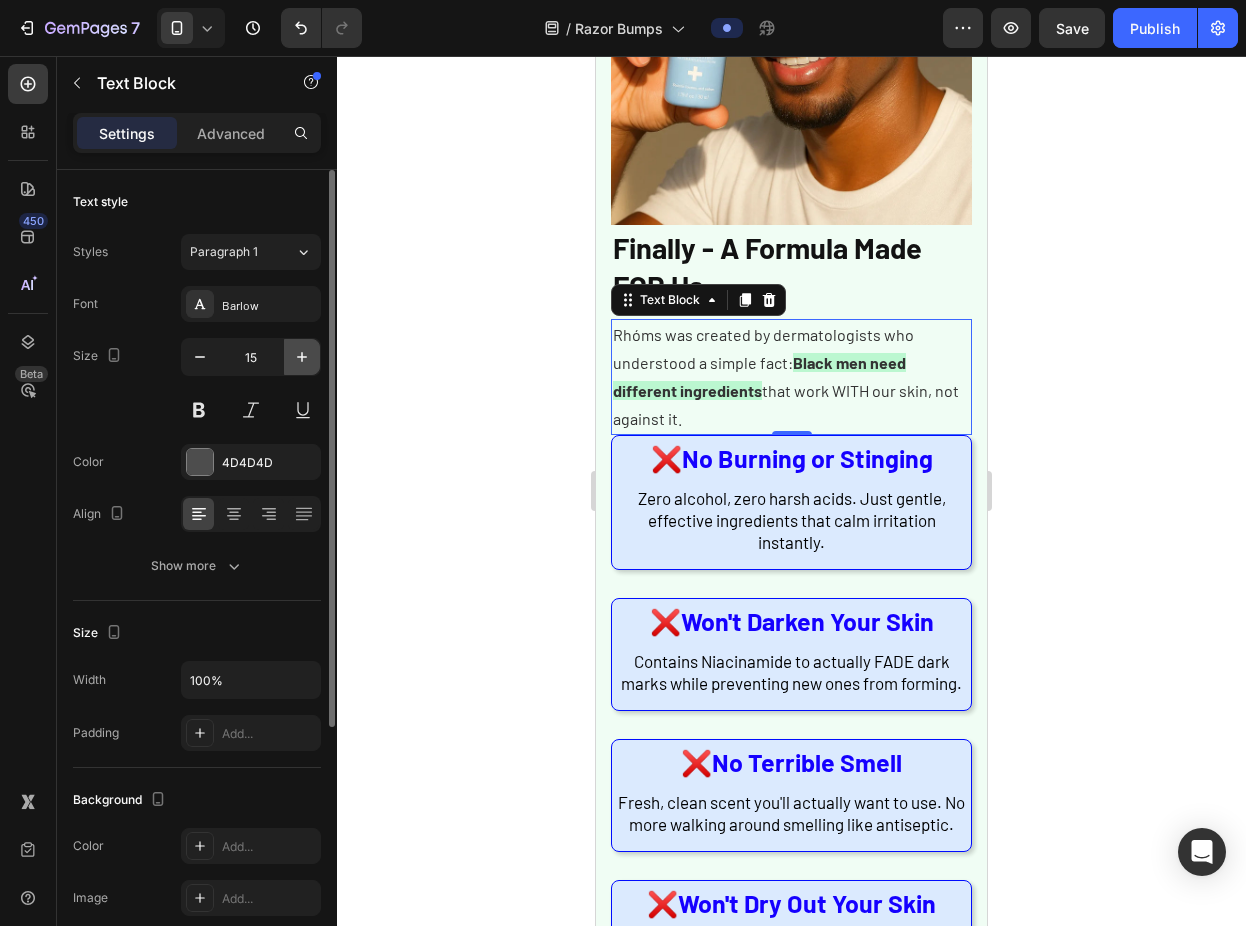 click at bounding box center [302, 357] 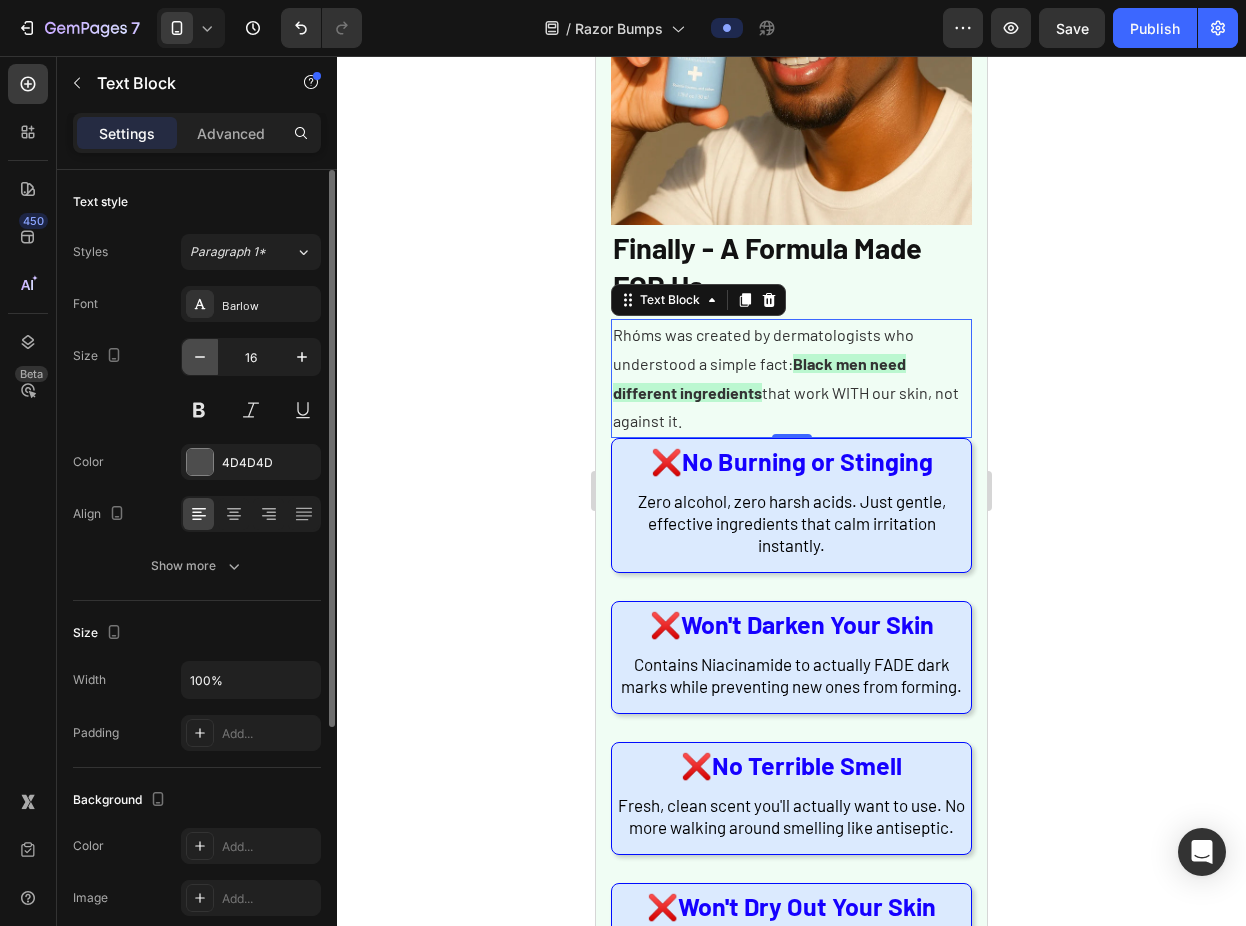 click 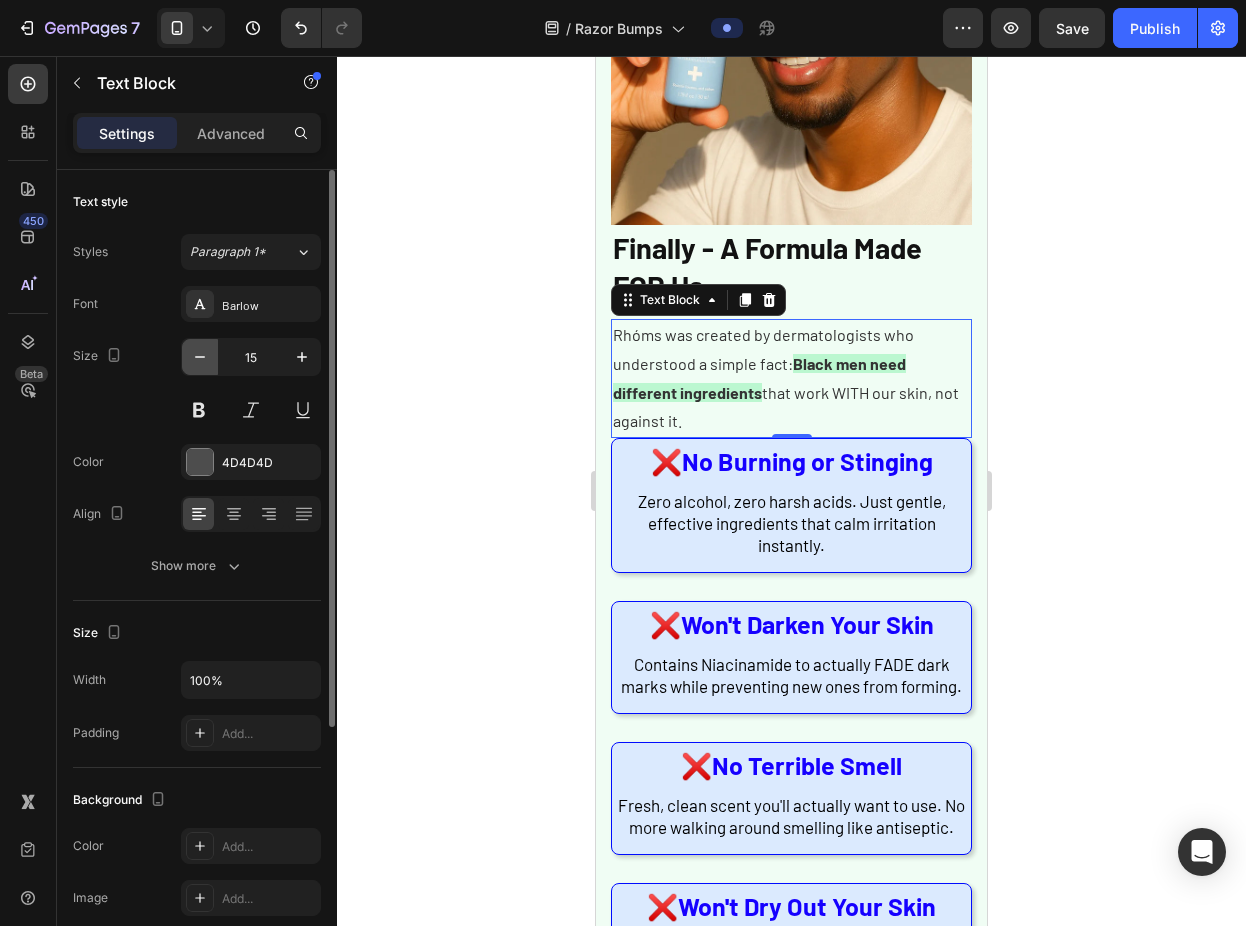 click 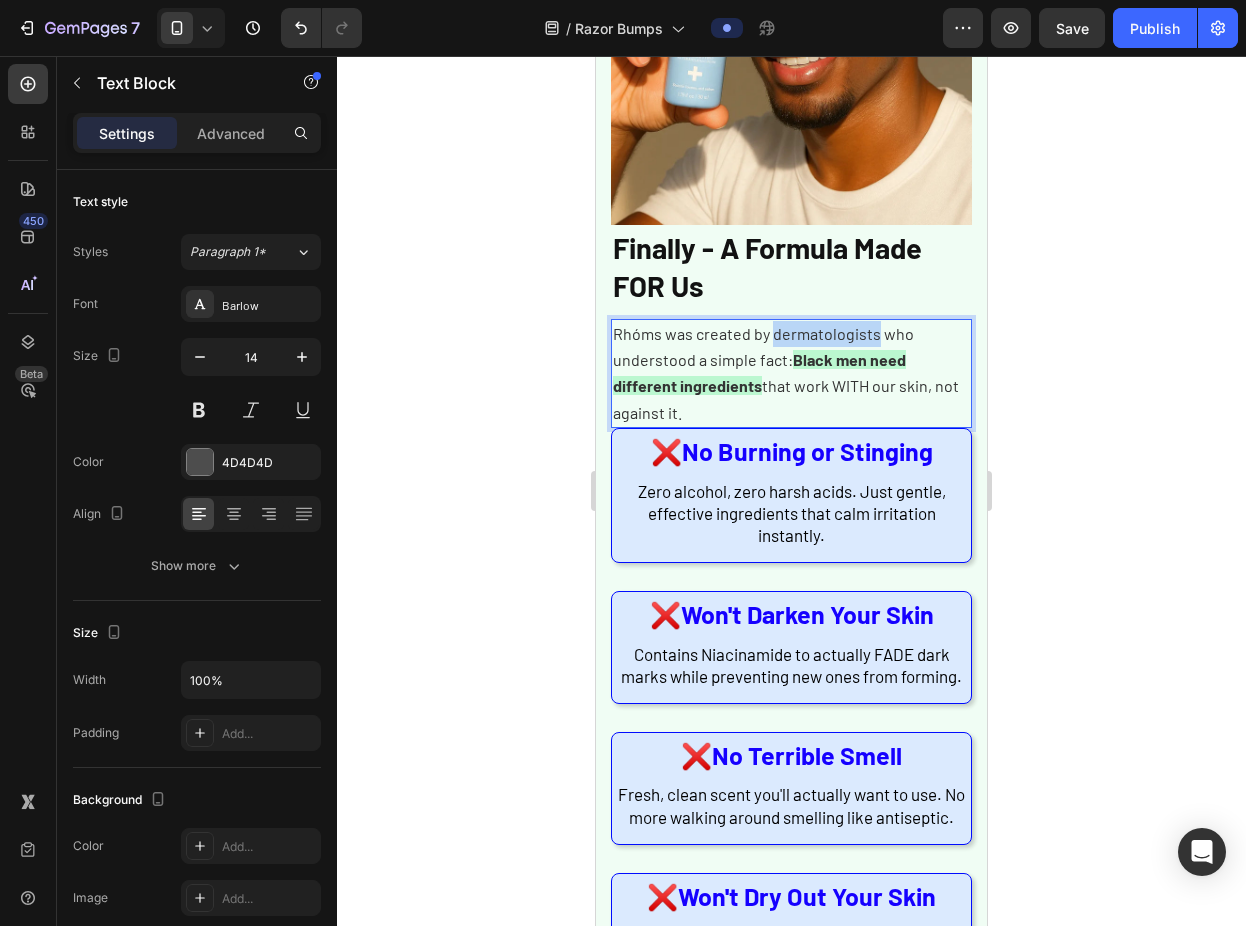 click on "Rhóms was created by dermatologists who understood a simple fact:" at bounding box center (763, 346) 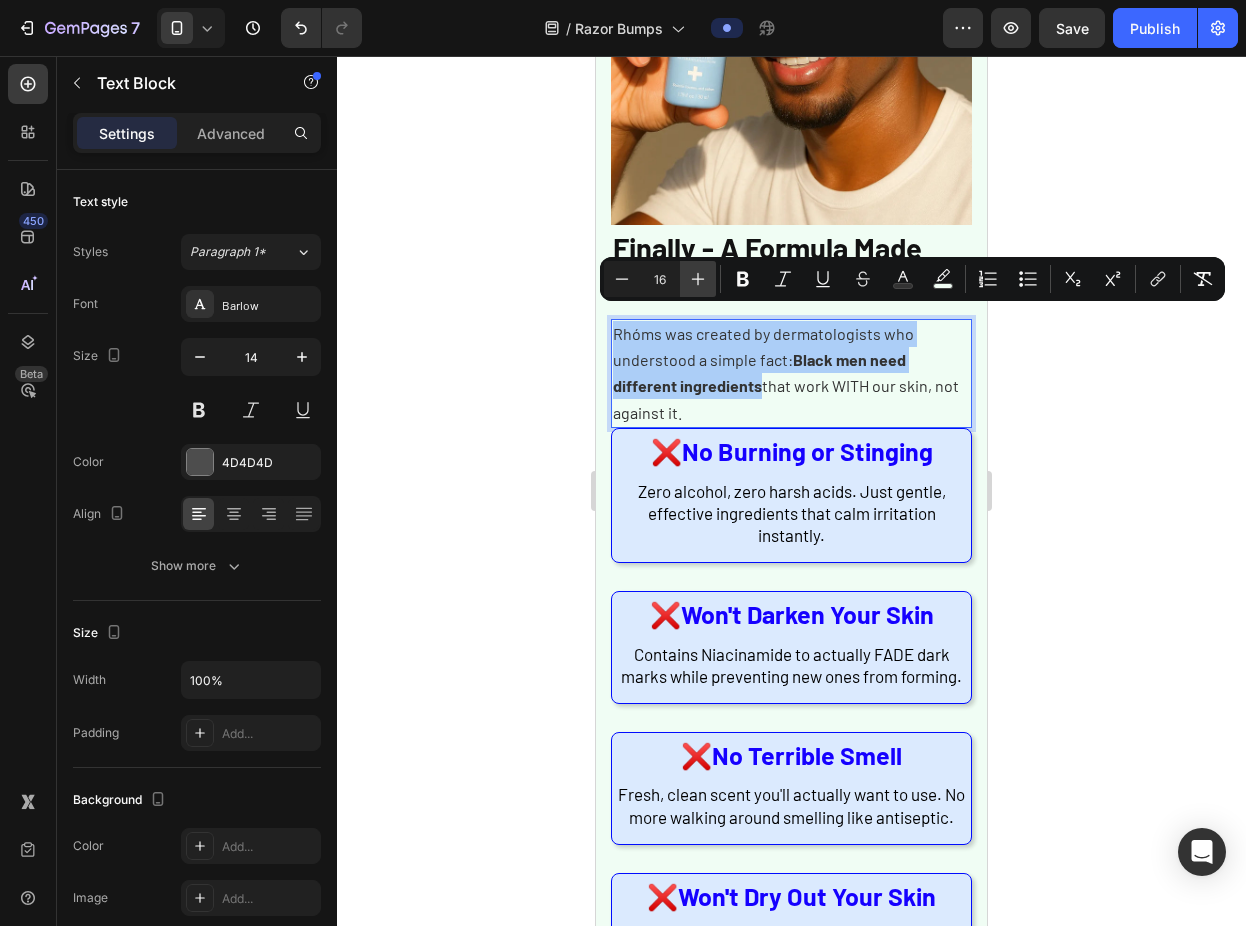 click on "Plus" at bounding box center [698, 279] 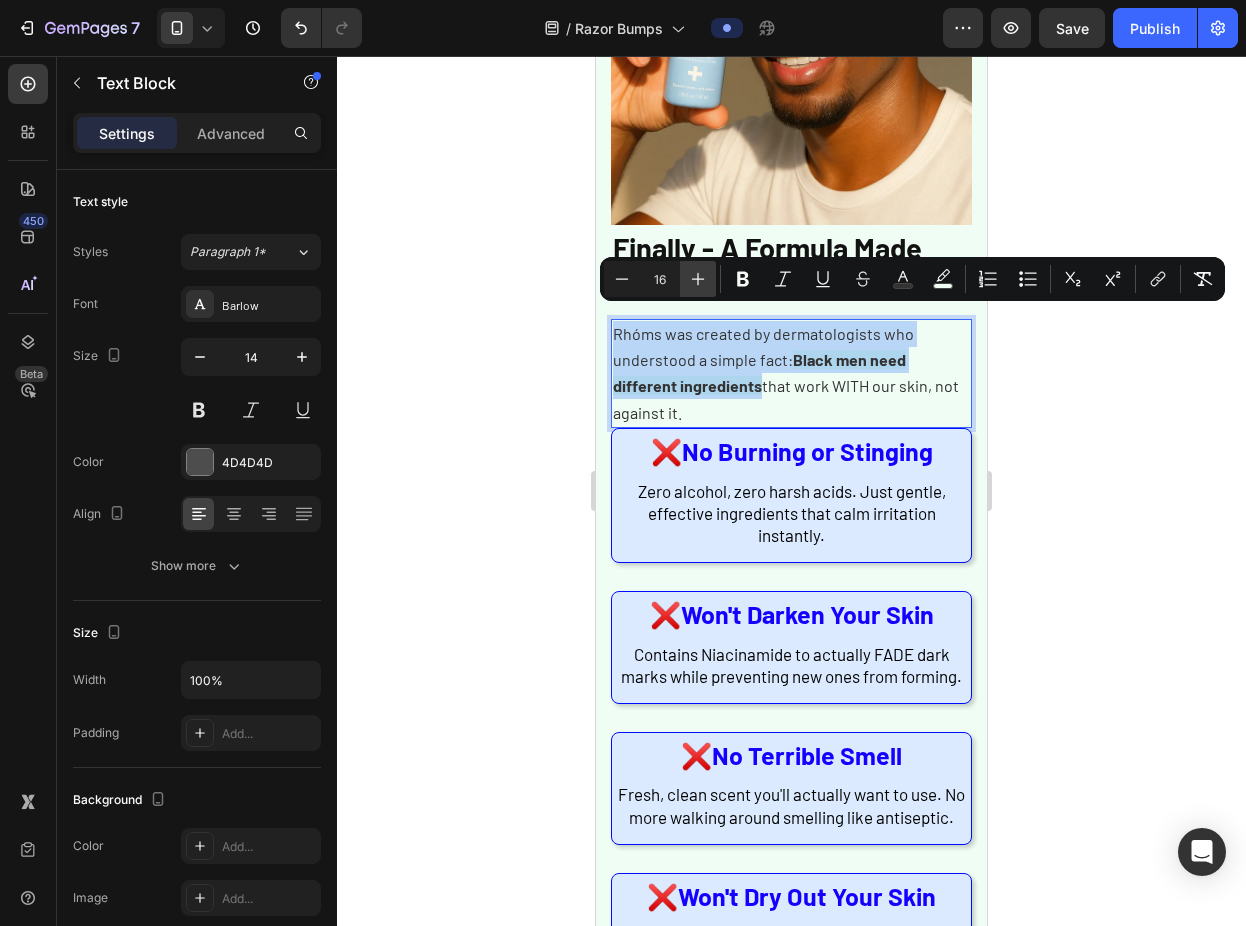 type on "17" 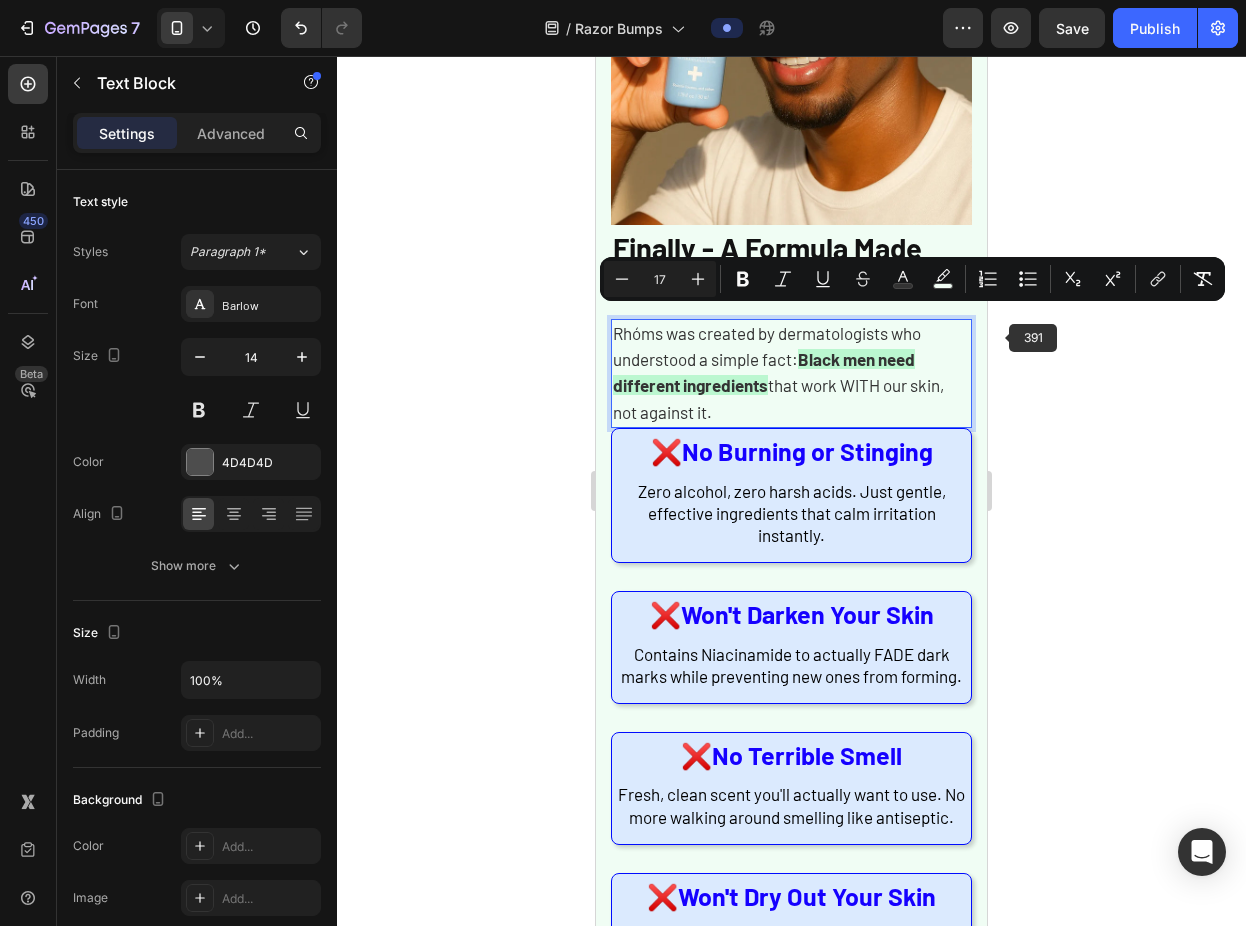 click 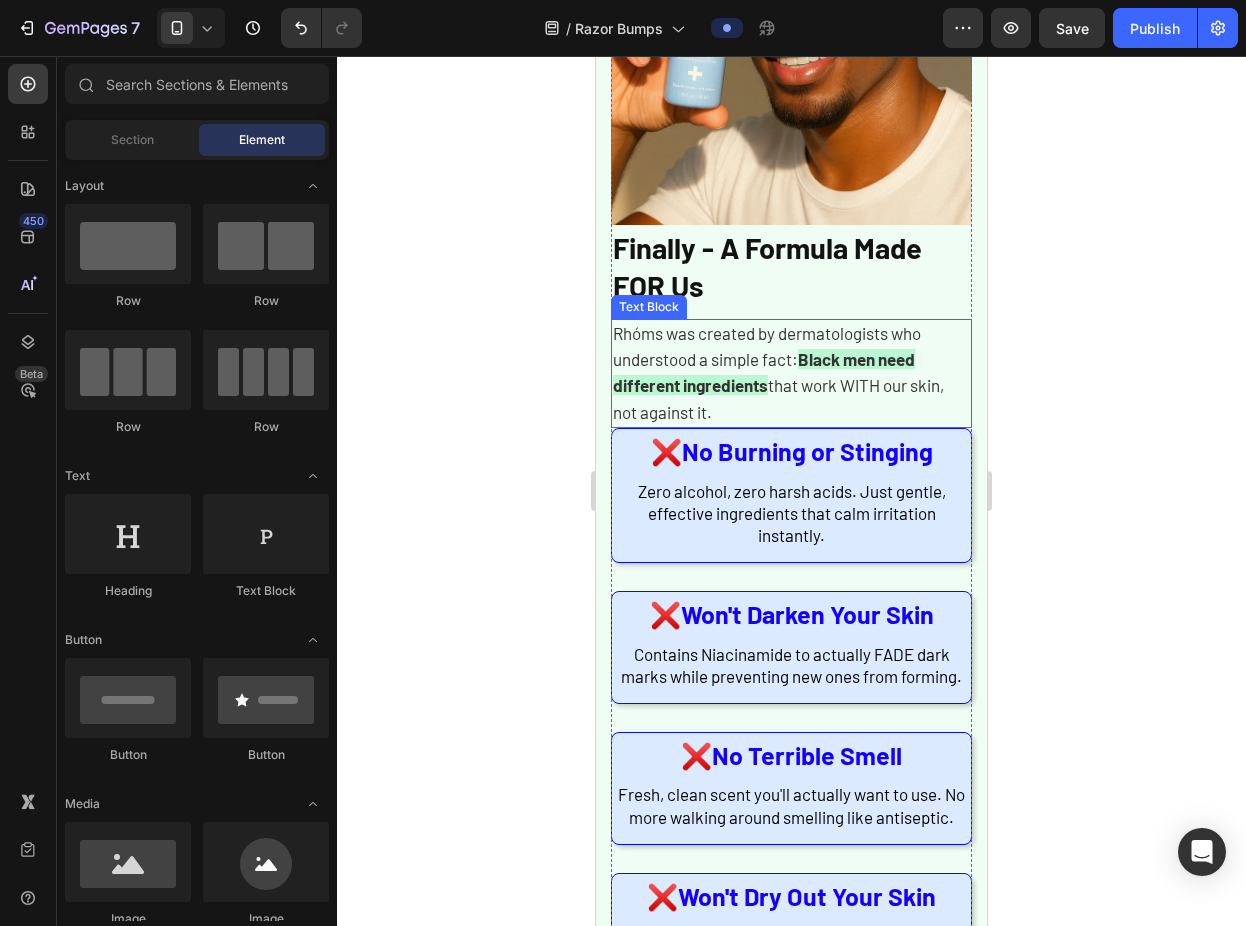 click on "that work WITH our skin, not against it." at bounding box center (778, 398) 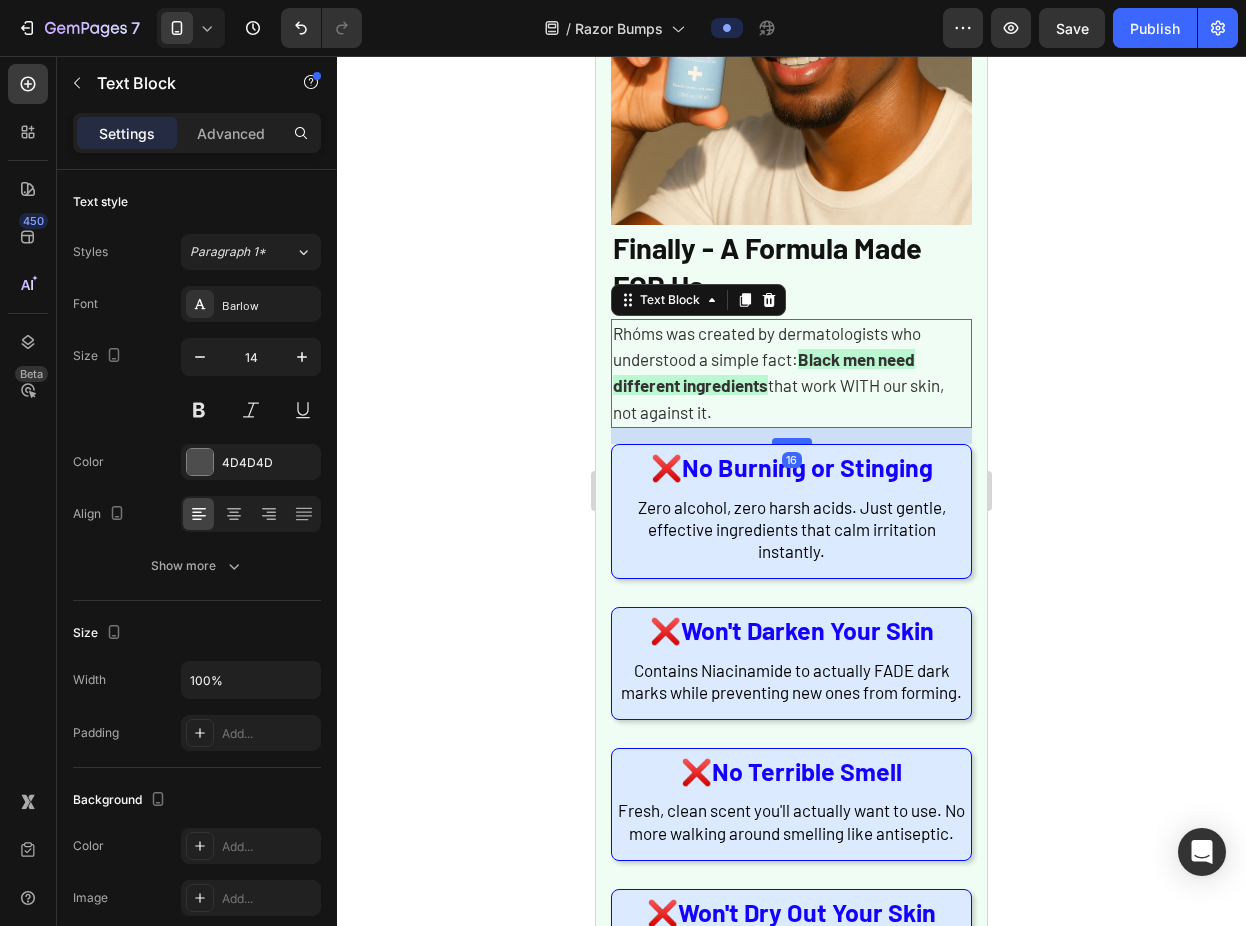drag, startPoint x: 778, startPoint y: 408, endPoint x: 775, endPoint y: 425, distance: 17.262676 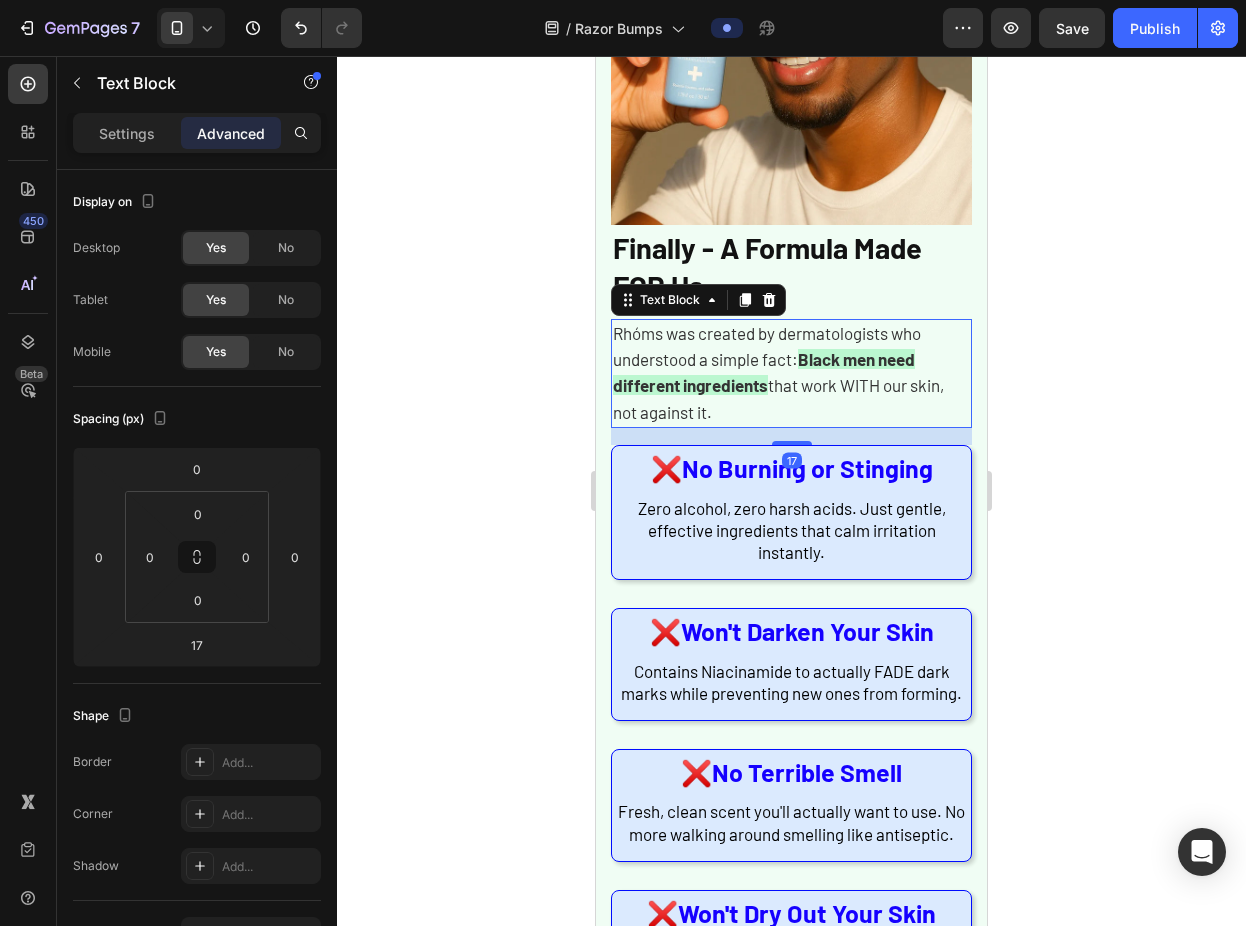 click 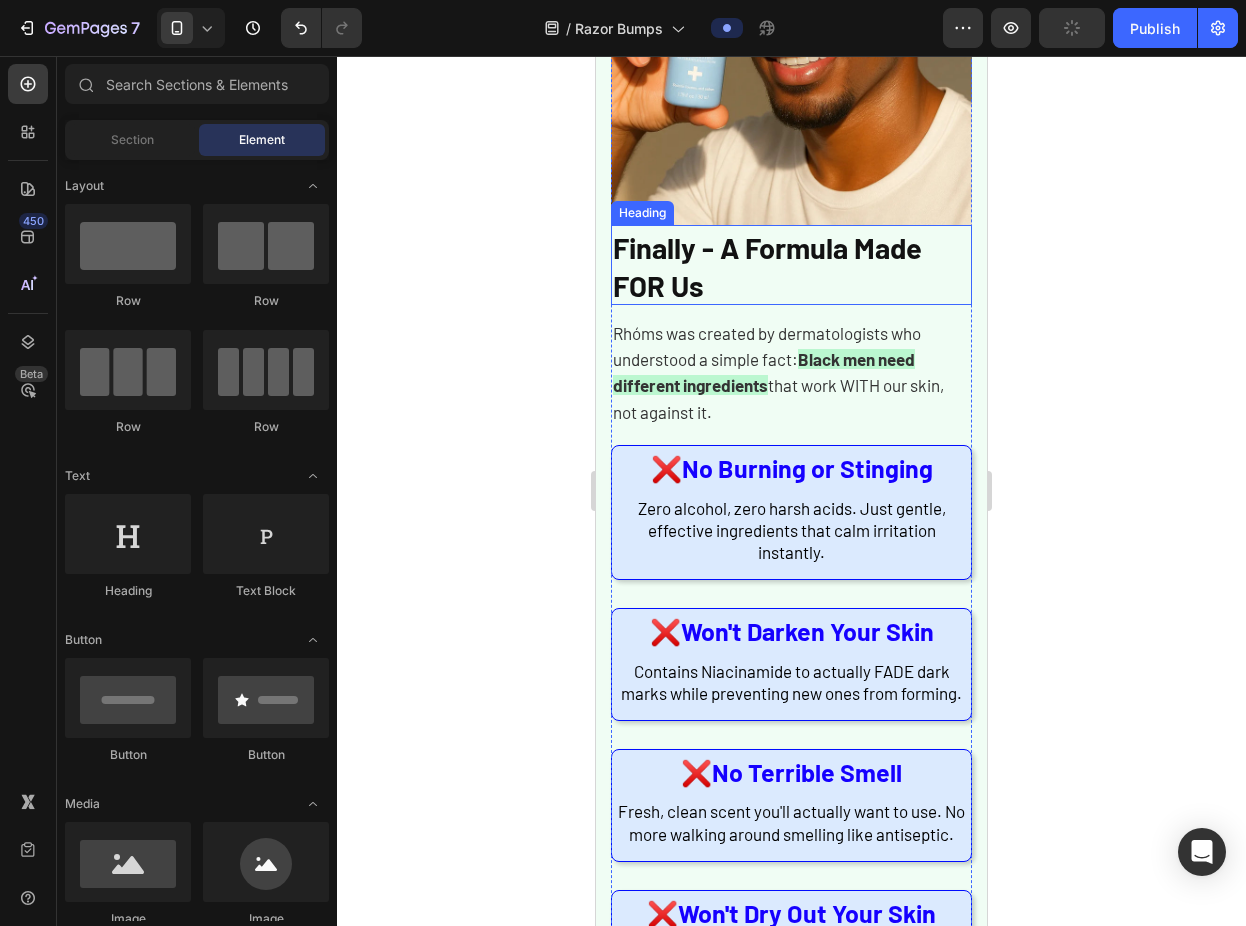 click on "⁠⁠⁠⁠⁠⁠⁠ Finally - A Formula Made FOR Us" at bounding box center (791, 265) 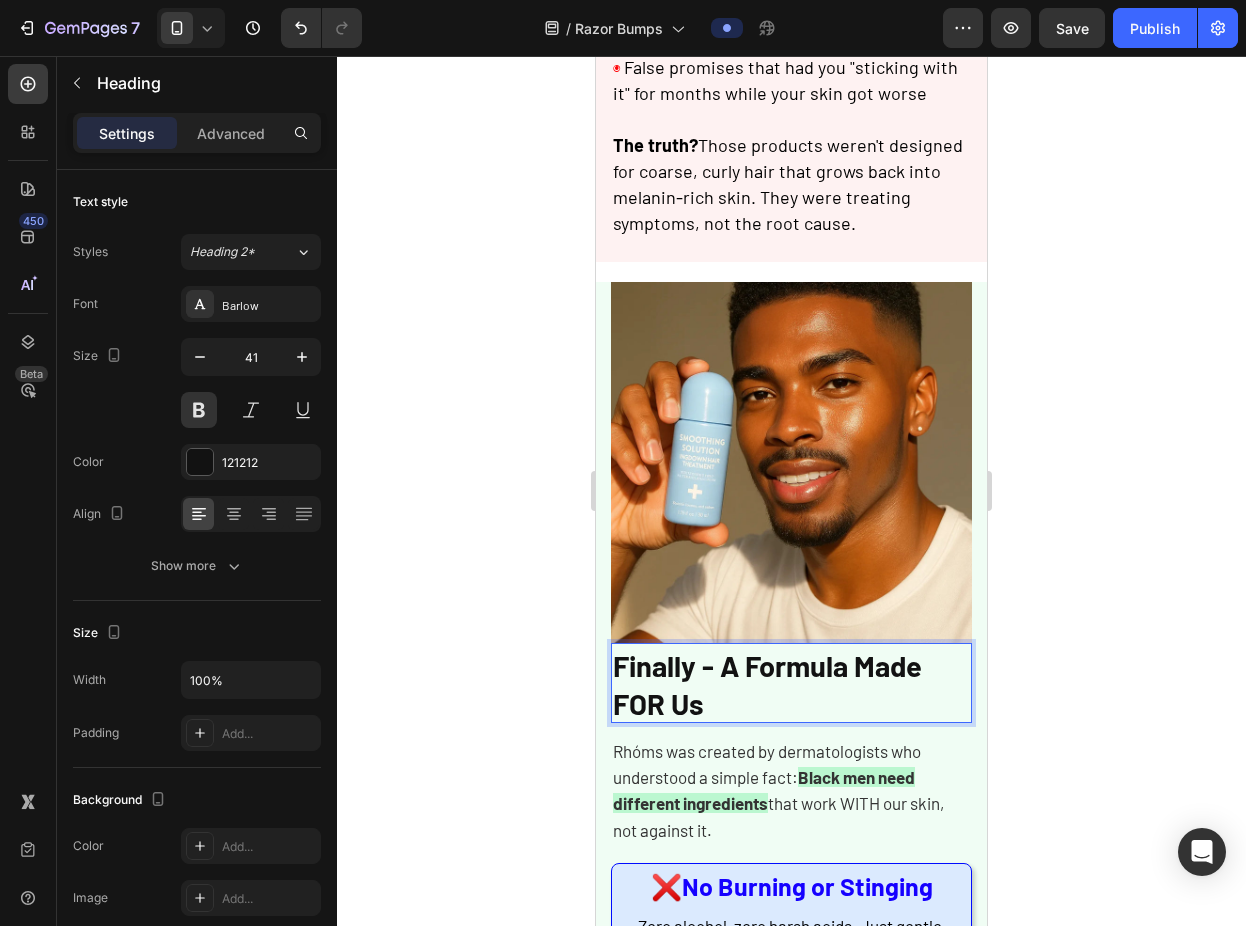scroll, scrollTop: 1459, scrollLeft: 0, axis: vertical 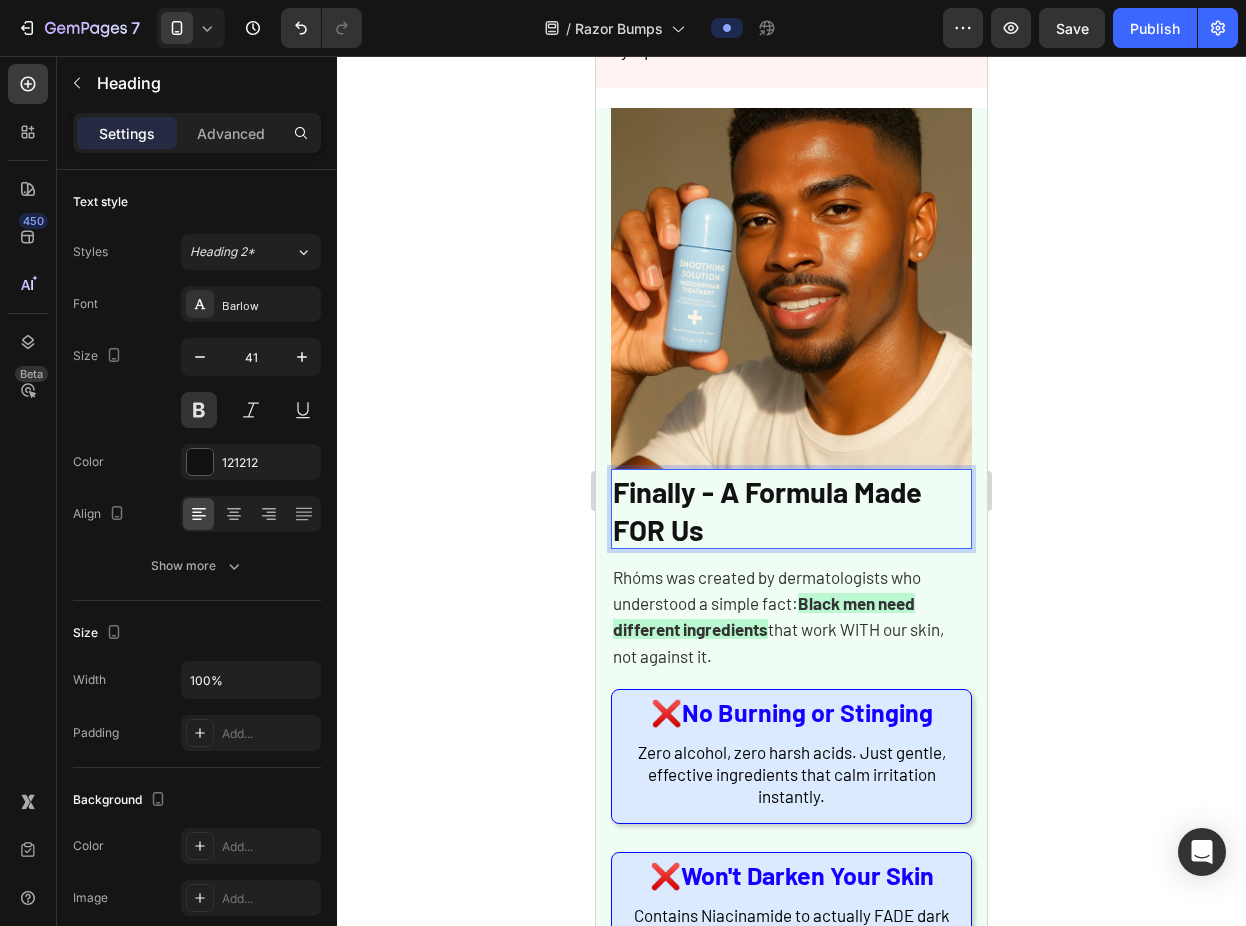 click 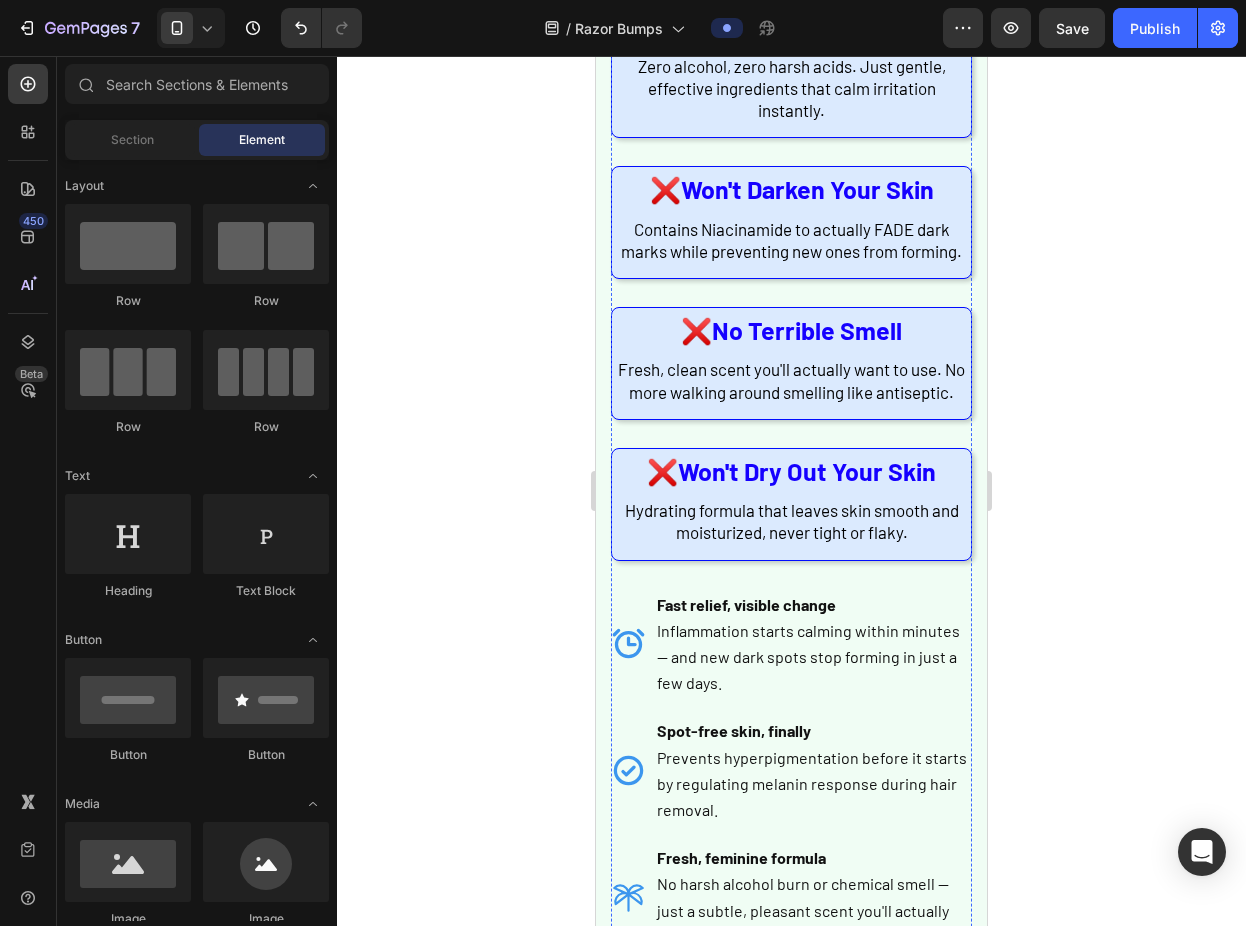 scroll, scrollTop: 2152, scrollLeft: 0, axis: vertical 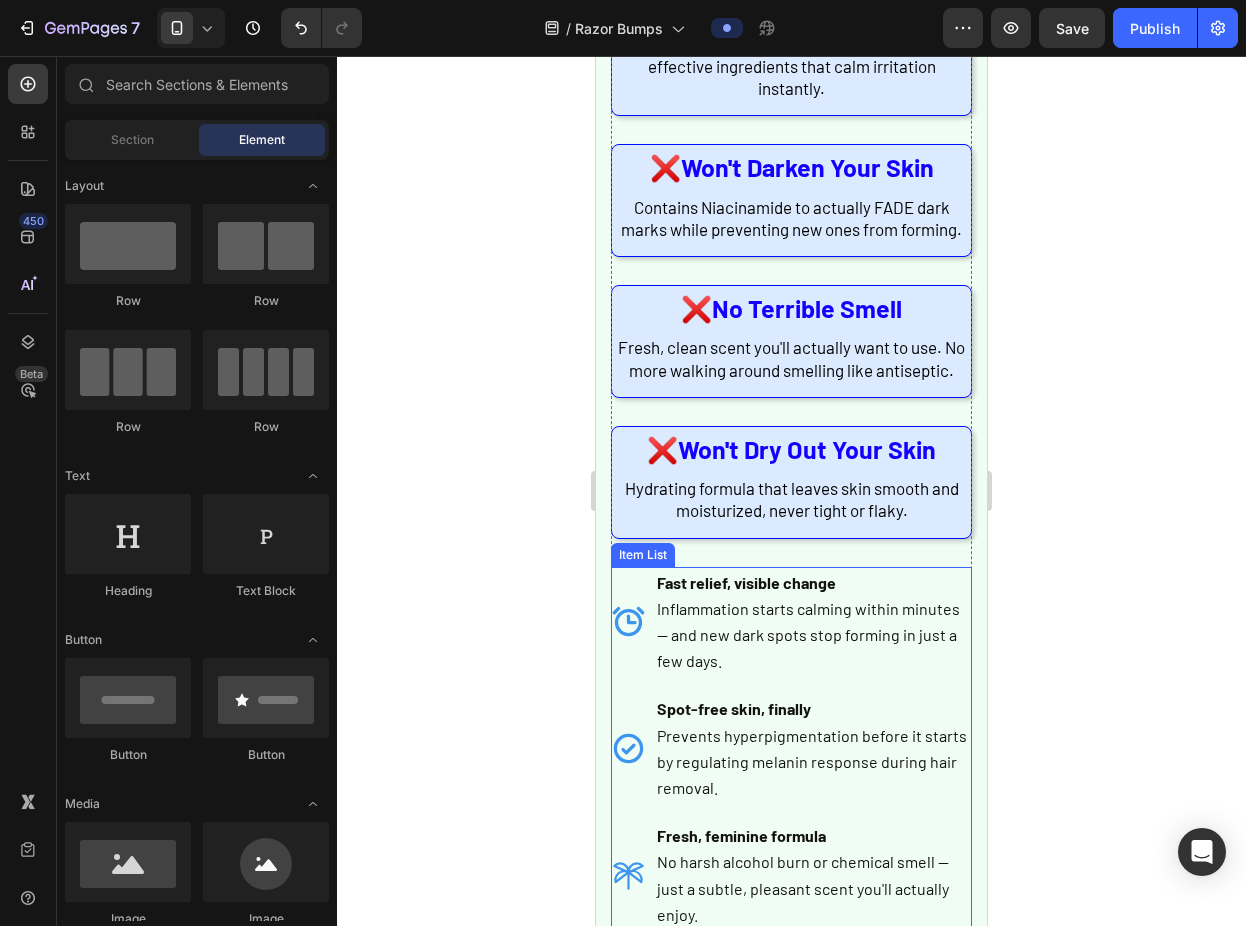 click on "Fast relief, visible change Inflammation starts calming within minutes — and new dark spots stop forming in just a few days." at bounding box center (791, 622) 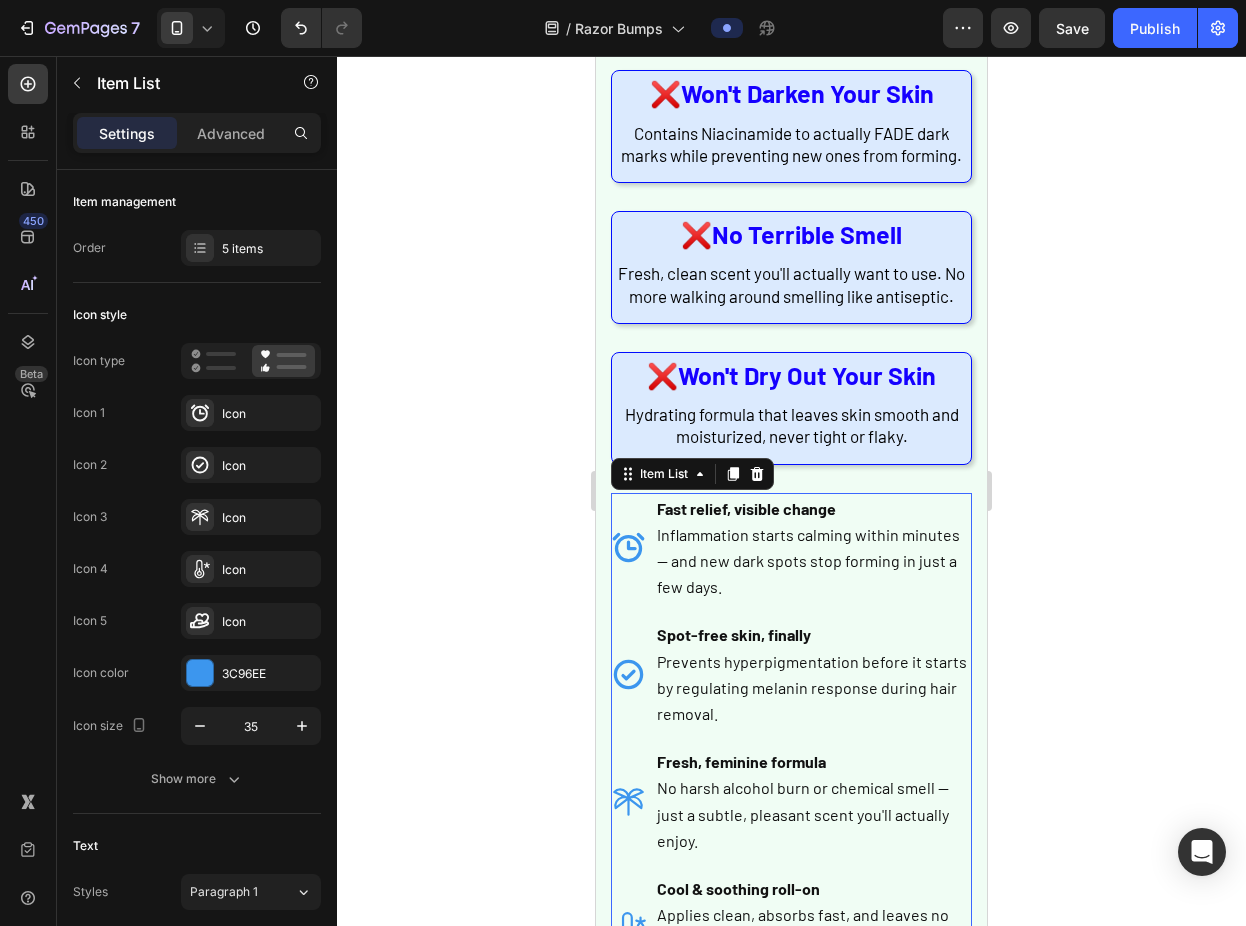 scroll, scrollTop: 2409, scrollLeft: 0, axis: vertical 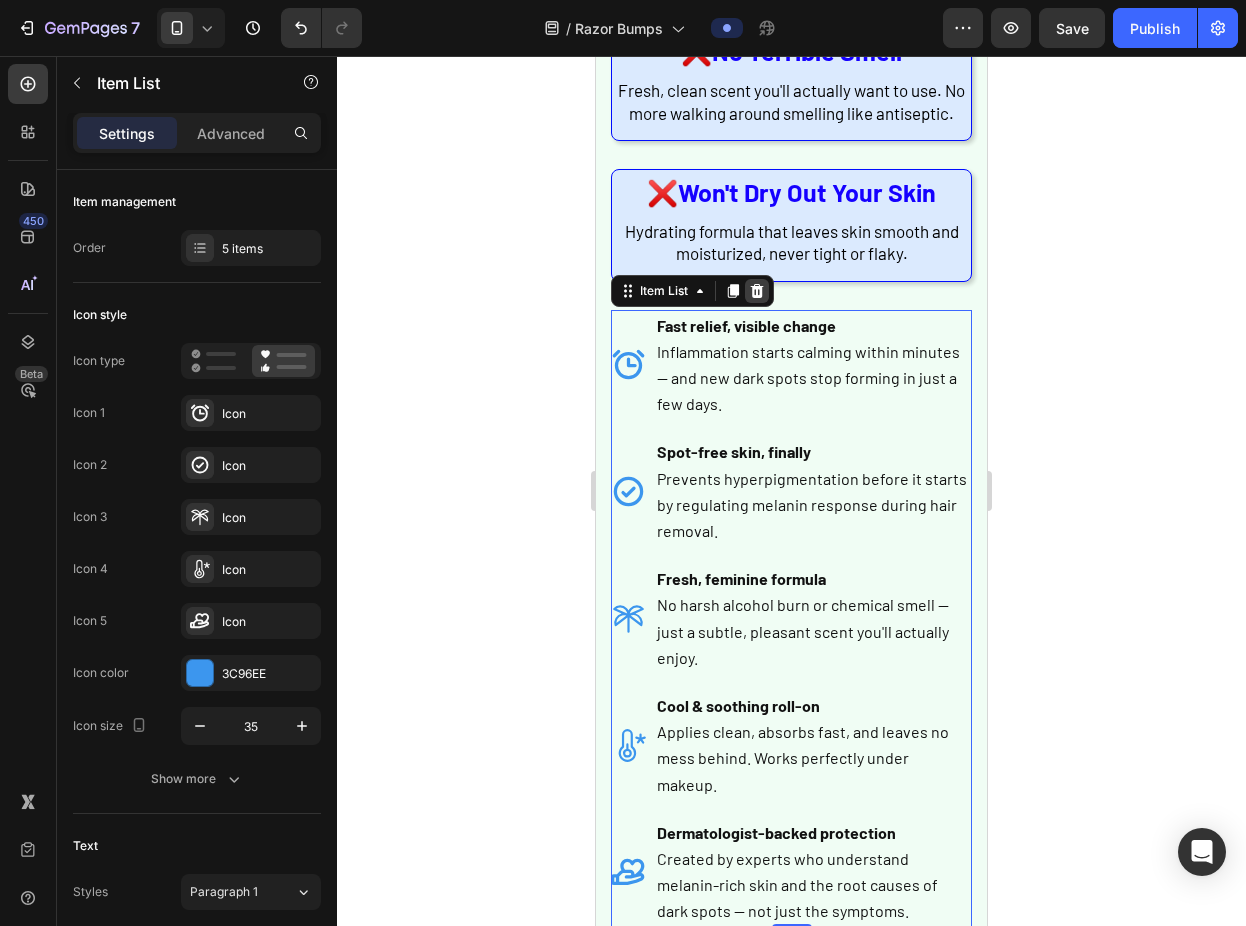 click 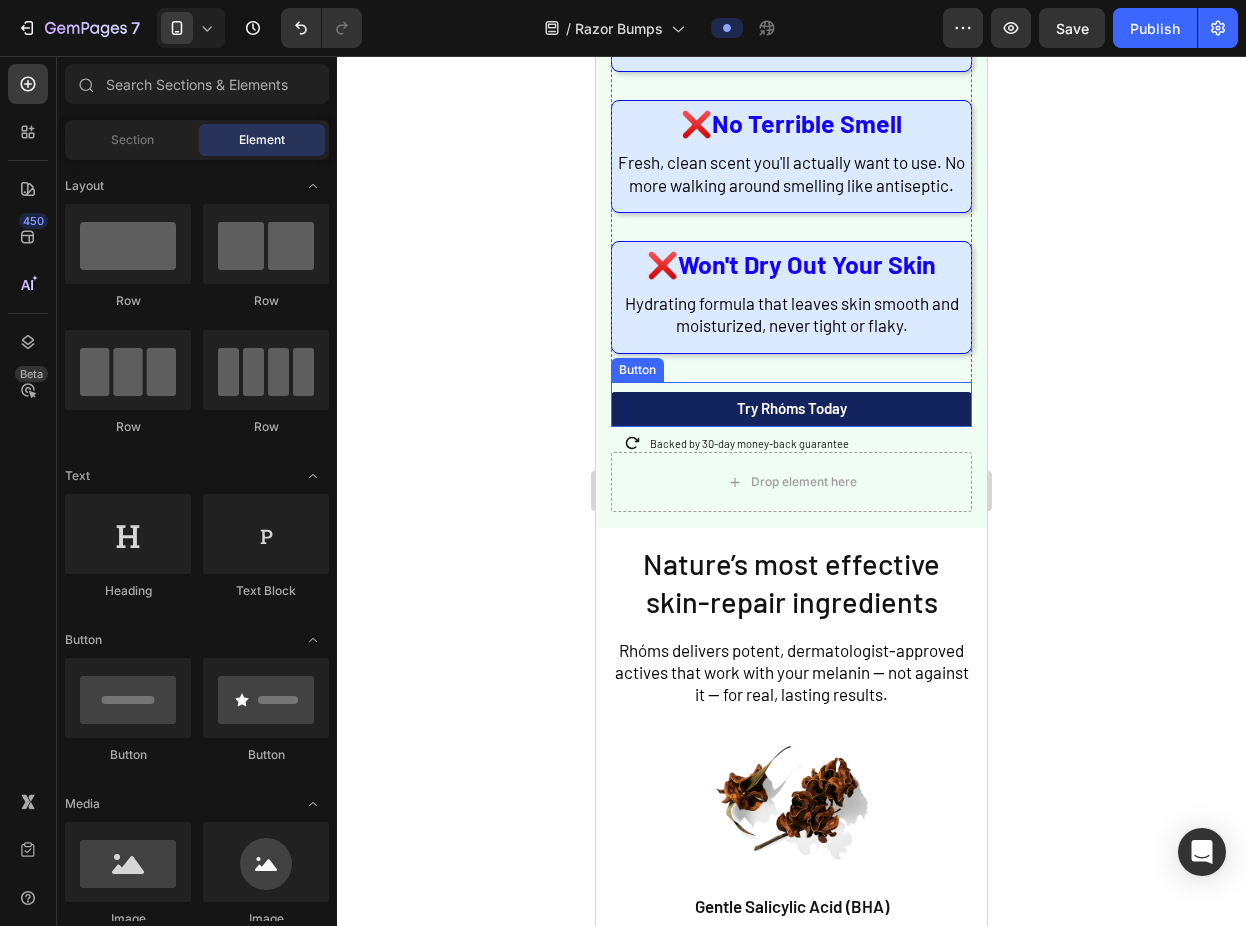 scroll, scrollTop: 2325, scrollLeft: 0, axis: vertical 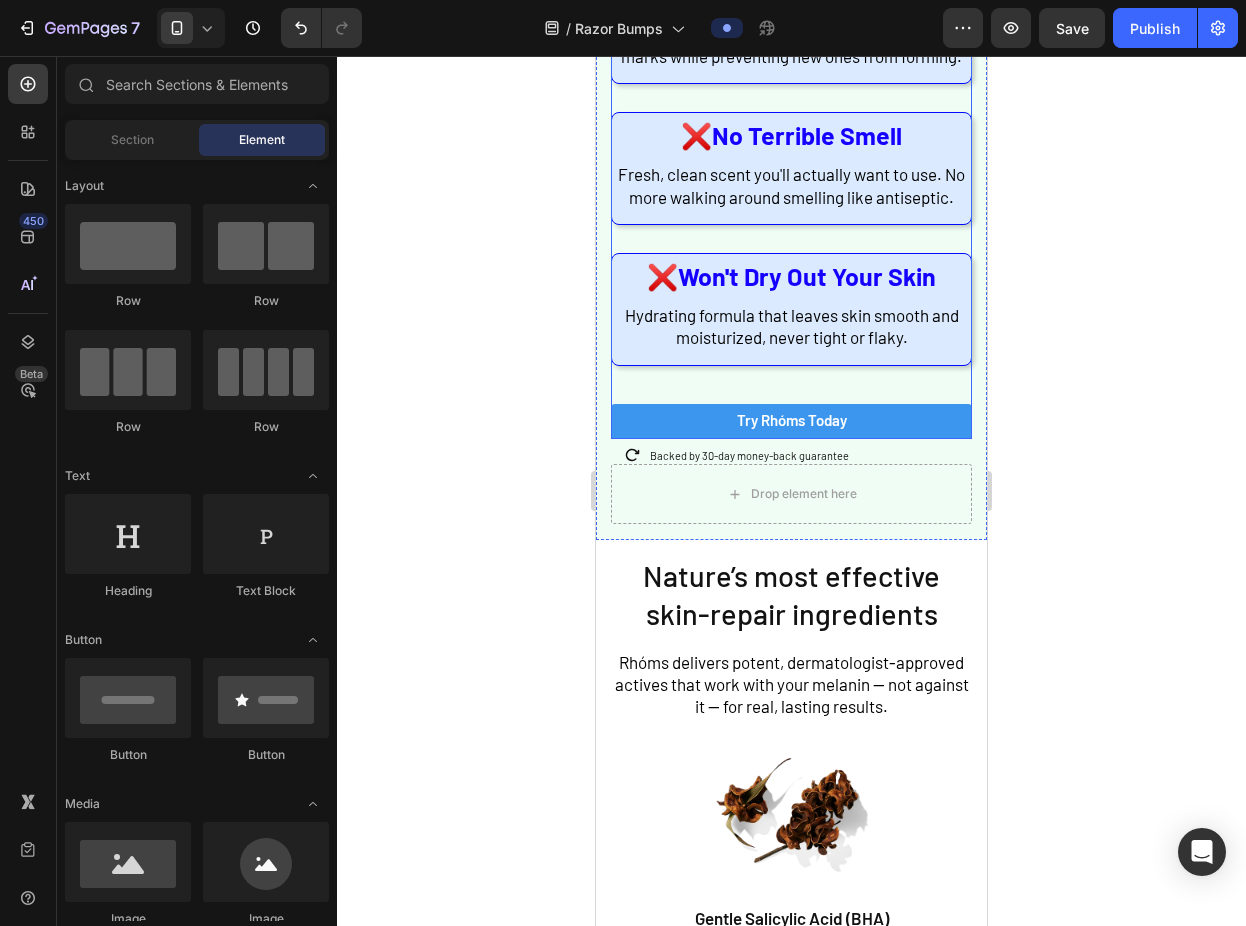 click on "Image ⁠⁠⁠⁠⁠⁠⁠ Finally - A Formula Made FOR Us Heading Rhóms was created by dermatologists who understood a simple fact: Black men need different ingredients that work WITH our skin, not against it. Text Block ⁠⁠⁠⁠⁠⁠⁠ ❌ No Burning or Stinging Heading Zero alcohol, zero harsh acids. Just gentle, effective ingredients that calm irritation instantly. Text Block Row ⁠⁠⁠⁠⁠⁠⁠ ❌ Won't Darken Your Skin Heading Contains Niacinamide to actually FADE dark marks while preventing new ones from forming. Text Block Row ⁠⁠⁠⁠⁠⁠⁠ ❌ No Terrible Smell Heading Fresh, clean scent you'll actually want to use. No more walking around smelling like antiseptic. Text Block Row ⁠⁠⁠⁠⁠⁠⁠ ❌ Won't Dry Out Your Skin Heading Hydrating formula that leaves skin smooth and moisturized, never tight or flaky. Text Block Row" at bounding box center (791, -190) 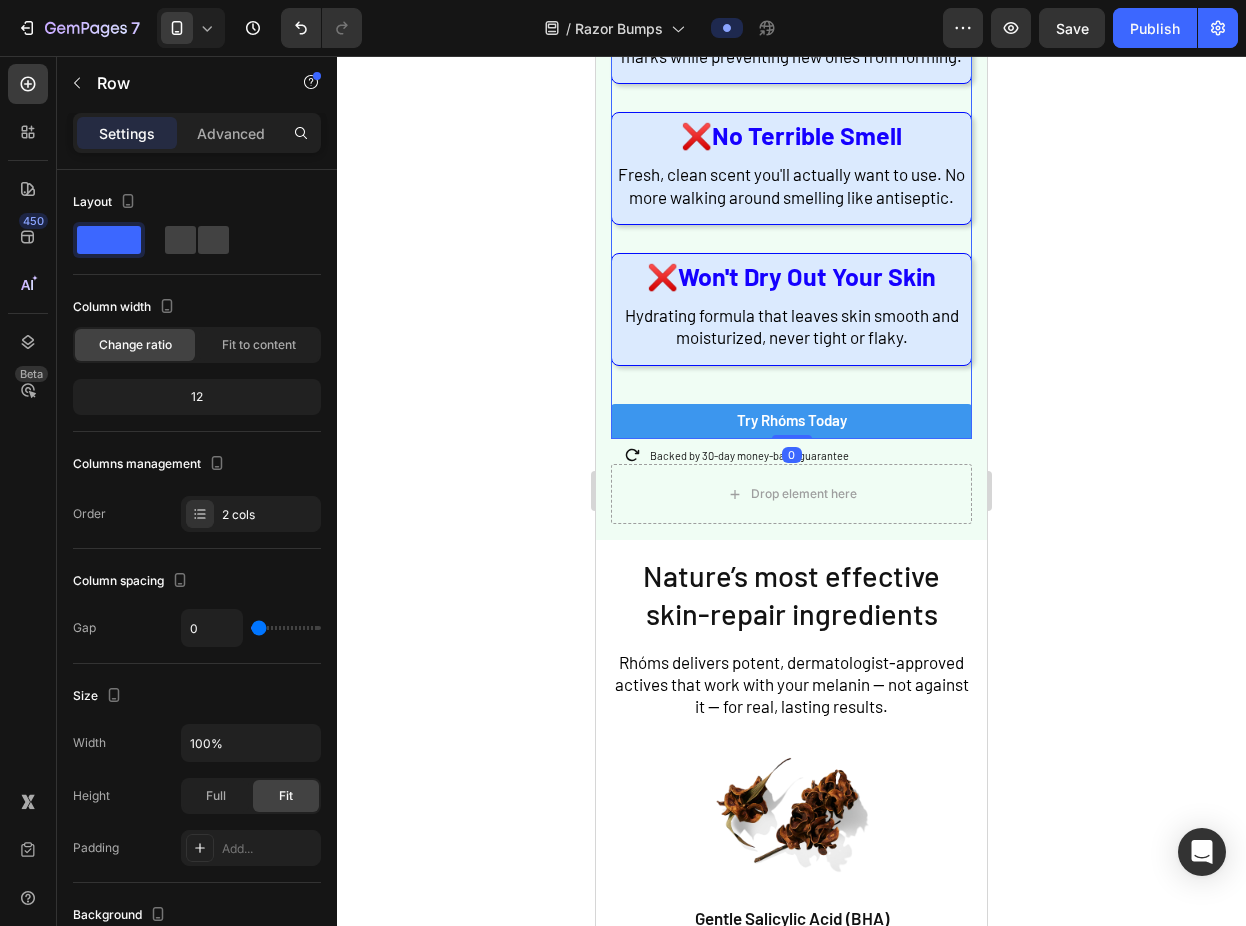 click on "Image ⁠⁠⁠⁠⁠⁠⁠ Finally - A Formula Made FOR Us Heading Rhóms was created by dermatologists who understood a simple fact: Black men need different ingredients that work WITH our skin, not against it. Text Block ⁠⁠⁠⁠⁠⁠⁠ ❌ No Burning or Stinging Heading Zero alcohol, zero harsh acids. Just gentle, effective ingredients that calm irritation instantly. Text Block Row ⁠⁠⁠⁠⁠⁠⁠ ❌ Won't Darken Your Skin Heading Contains Niacinamide to actually FADE dark marks while preventing new ones from forming. Text Block Row ⁠⁠⁠⁠⁠⁠⁠ ❌ No Terrible Smell Heading Fresh, clean scent you'll actually want to use. No more walking around smelling like antiseptic. Text Block Row ⁠⁠⁠⁠⁠⁠⁠ ❌ Won't Dry Out Your Skin Heading Hydrating formula that leaves skin smooth and moisturized, never tight or flaky. Text Block Row" at bounding box center [791, -190] 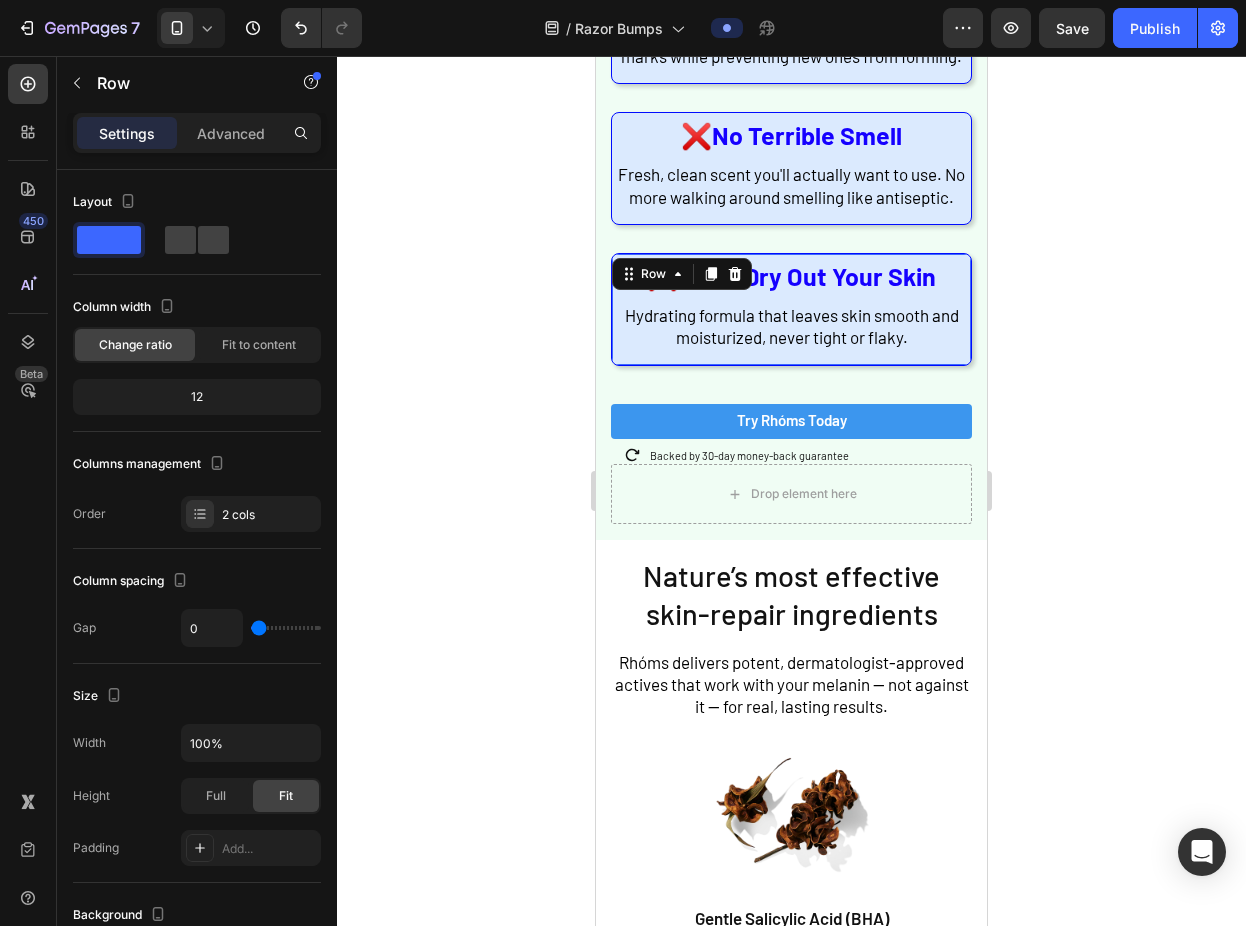 click on "⁠⁠⁠⁠⁠⁠⁠ ❌ Won't Dry Out Your Skin Heading Hydrating formula that leaves skin smooth and moisturized, never tight or flaky. Text Block" at bounding box center (791, 309) 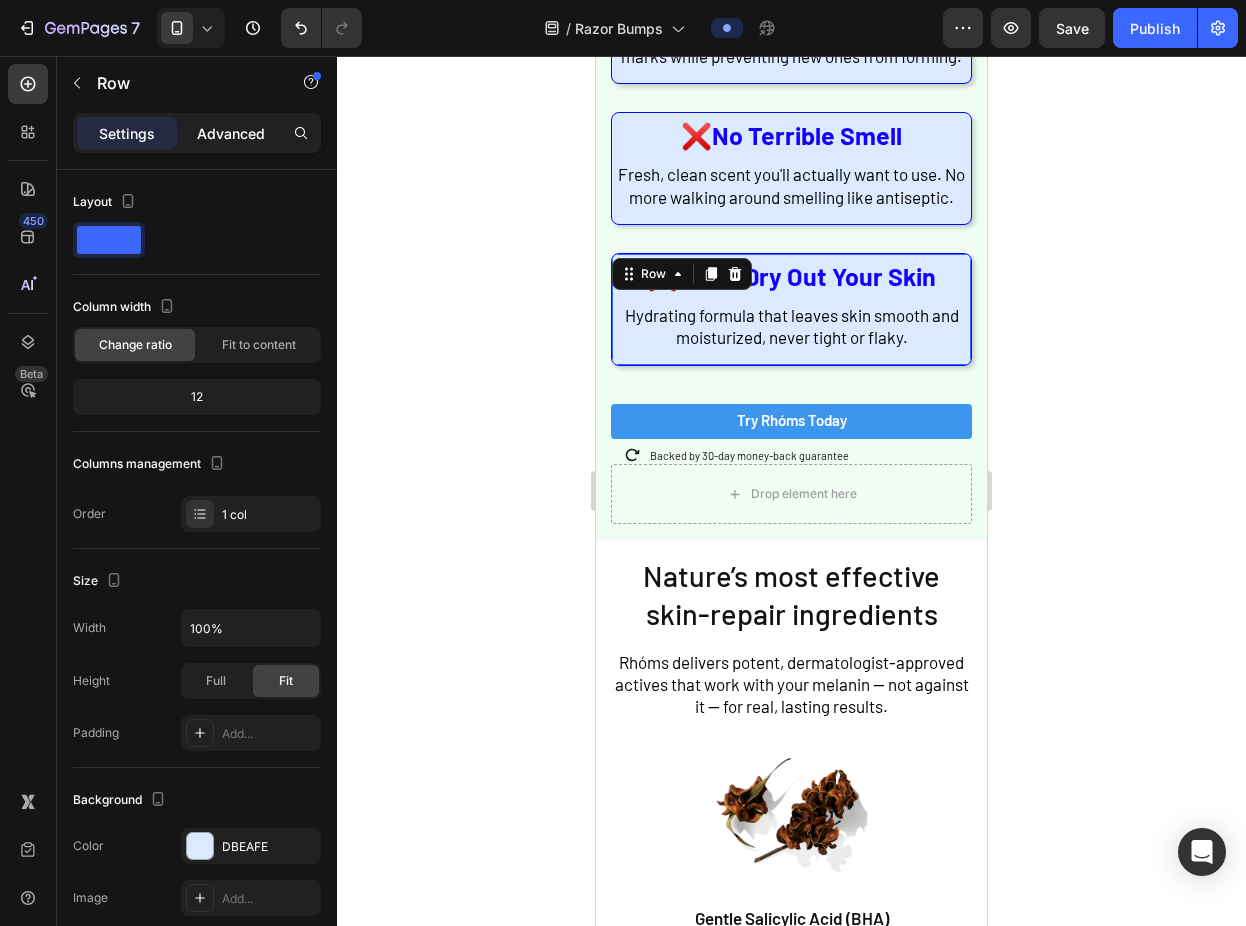 click on "Advanced" at bounding box center (231, 133) 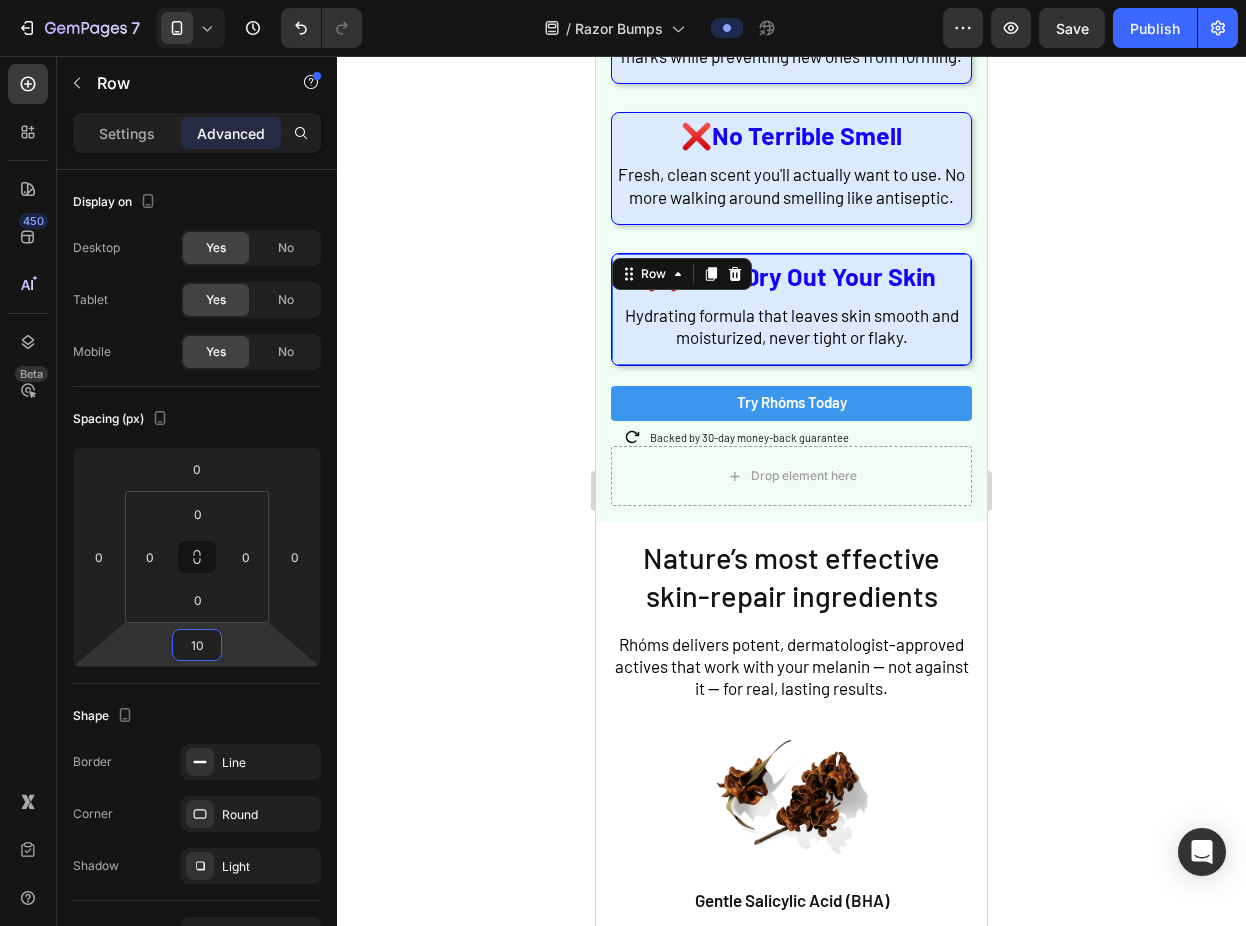 type on "12" 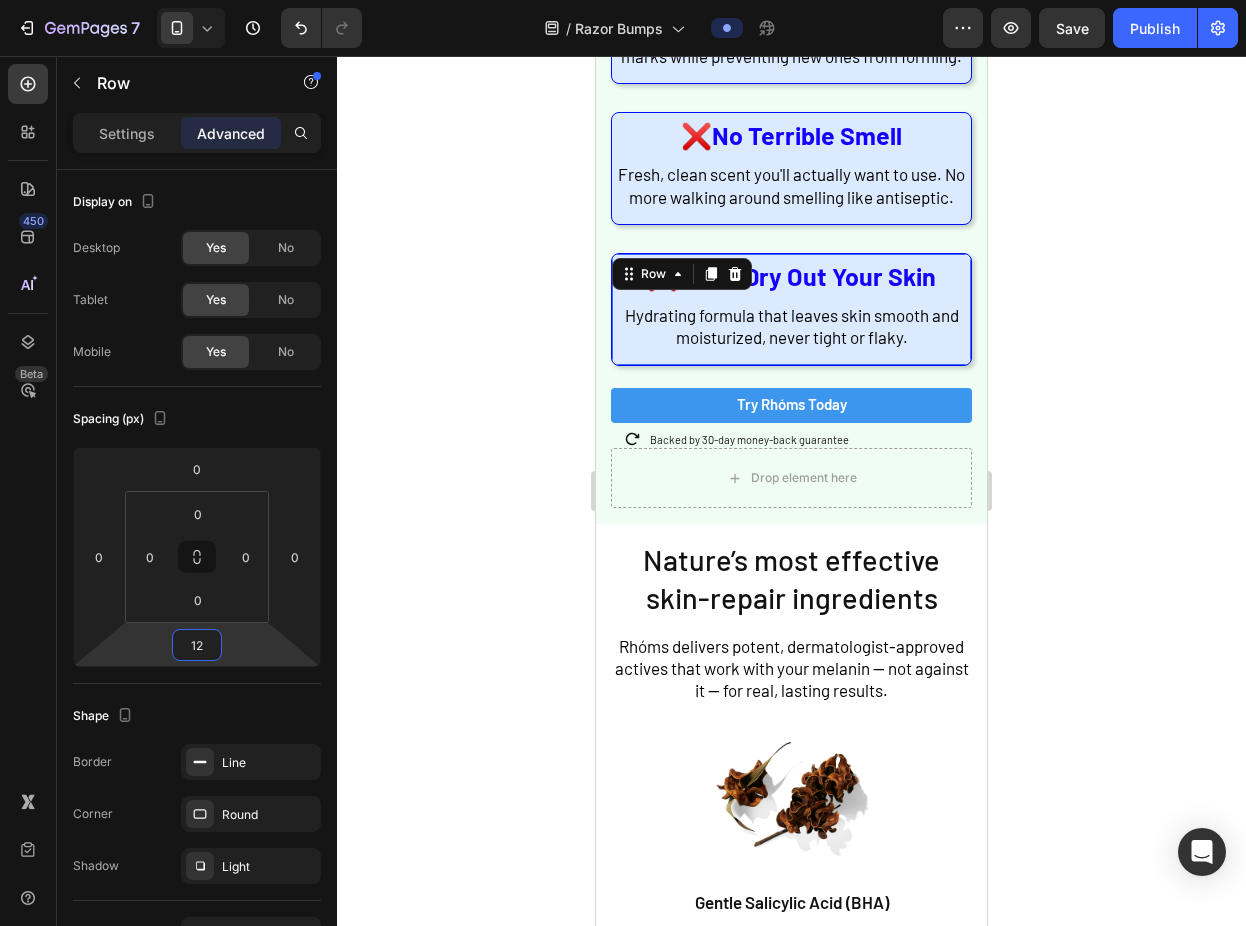 click on "7  Version history  /  Razor Bumps Preview  Save   Publish  450 Beta Sections(18) Elements(83) Section Element Hero Section Product Detail Brands Trusted Badges Guarantee Product Breakdown How to use Testimonials Compare Bundle FAQs Social Proof Brand Story Product List Collection Blog List Contact Sticky Add to Cart Custom Footer Browse Library 450 Layout
Row
Row
Row
Row Text
Heading
Text Block Button
Button
Button Media
Image
Image" at bounding box center (623, 0) 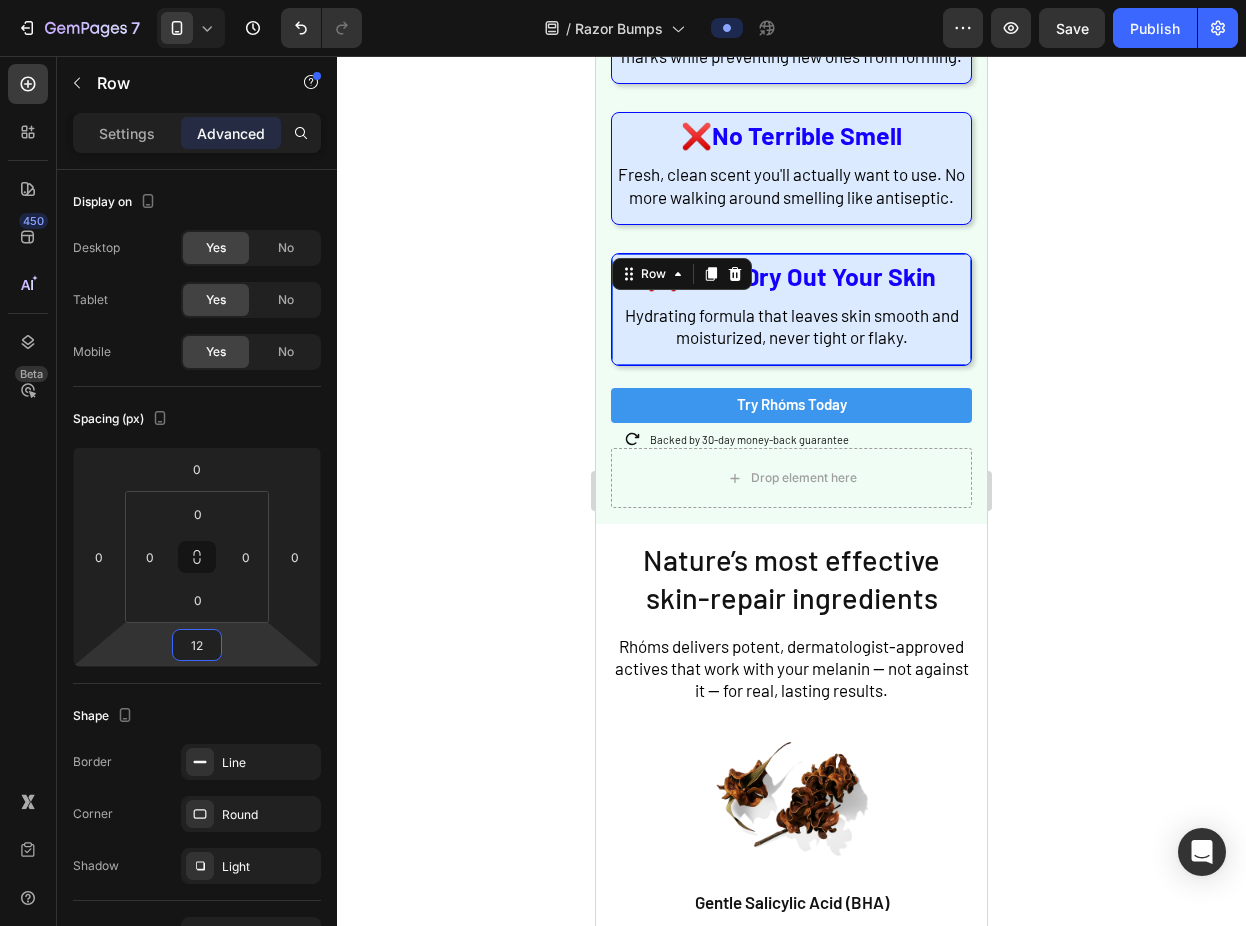 click 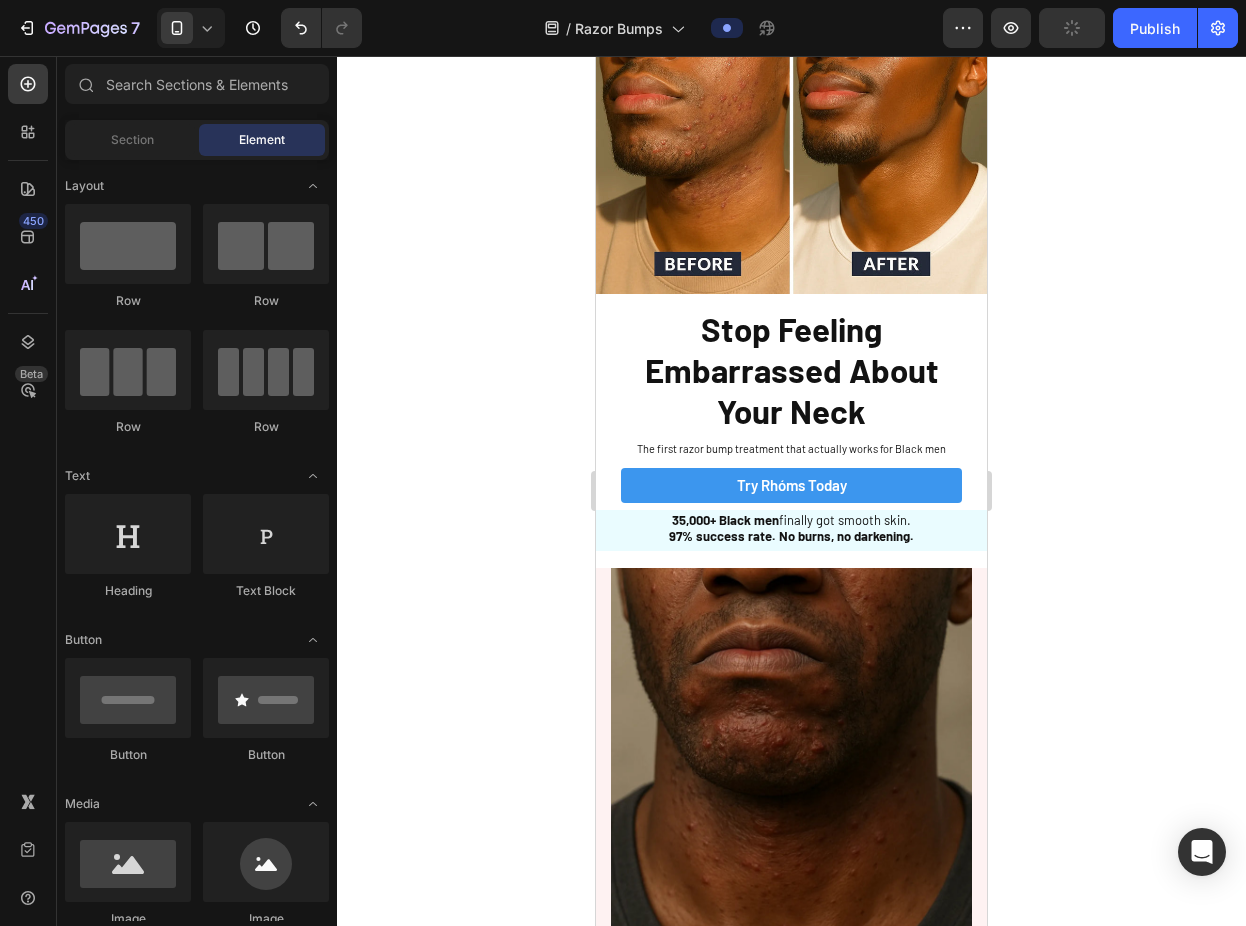 scroll, scrollTop: 0, scrollLeft: 0, axis: both 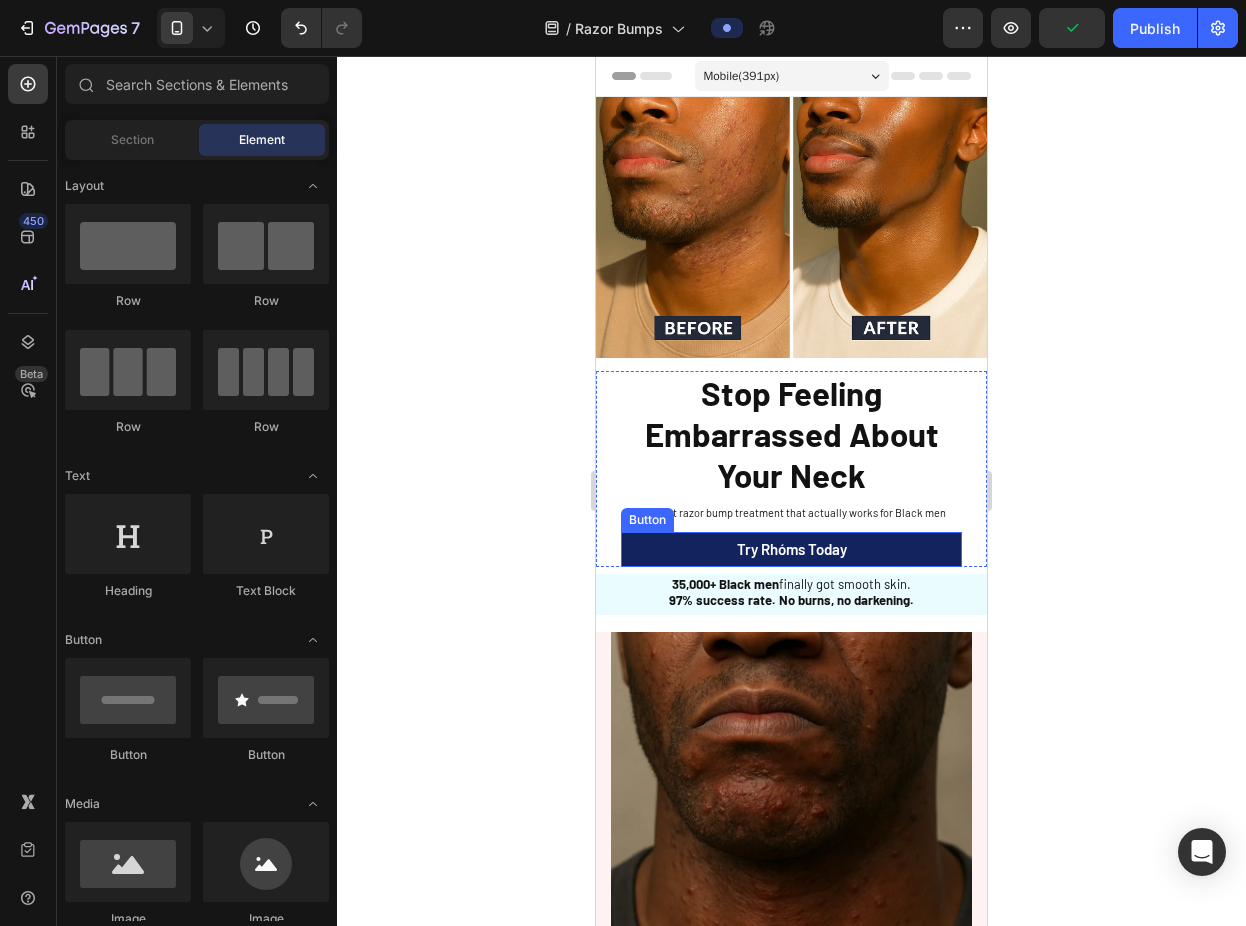 click on "Try Rhóms today" at bounding box center (791, 549) 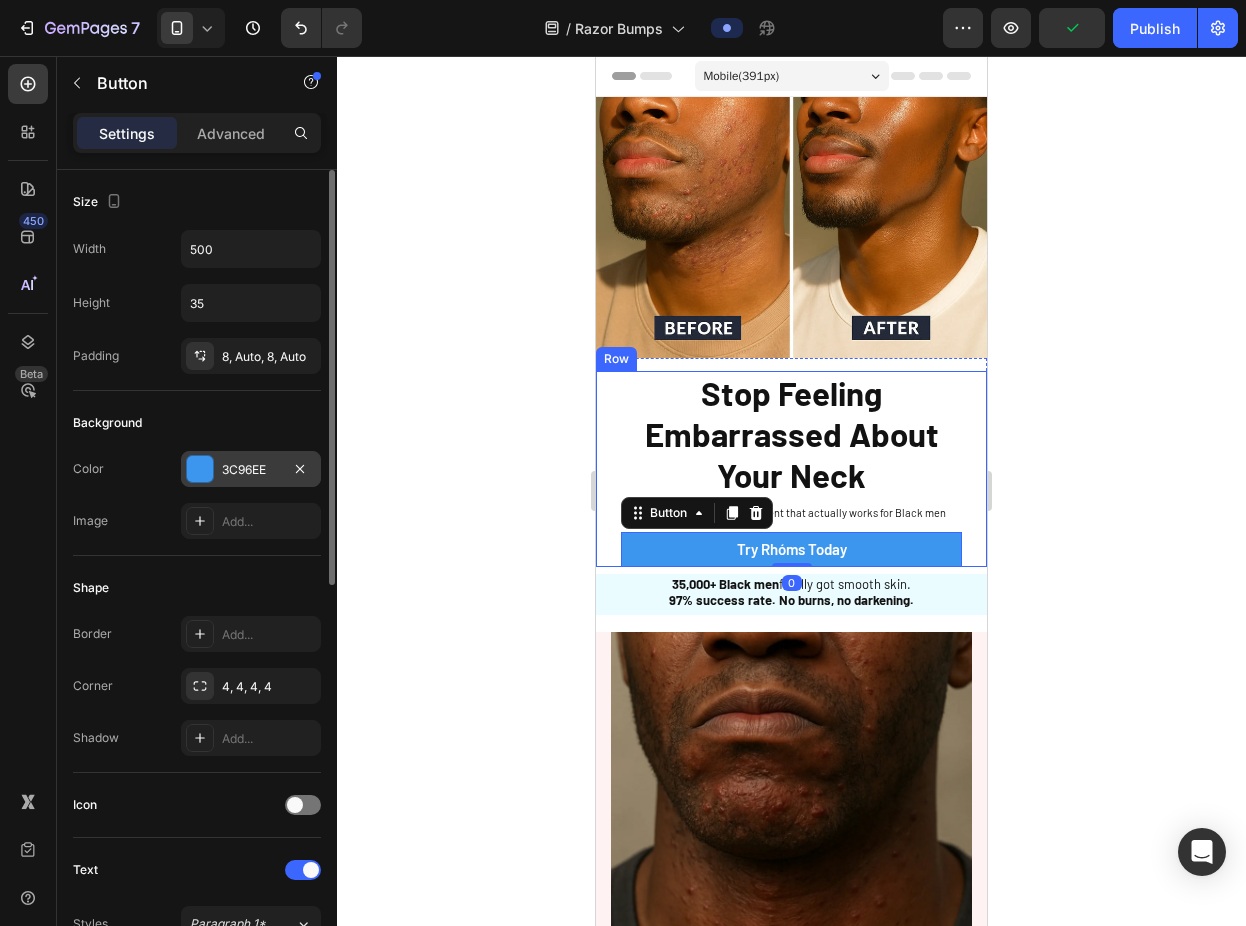 click on "3C96EE" at bounding box center (251, 469) 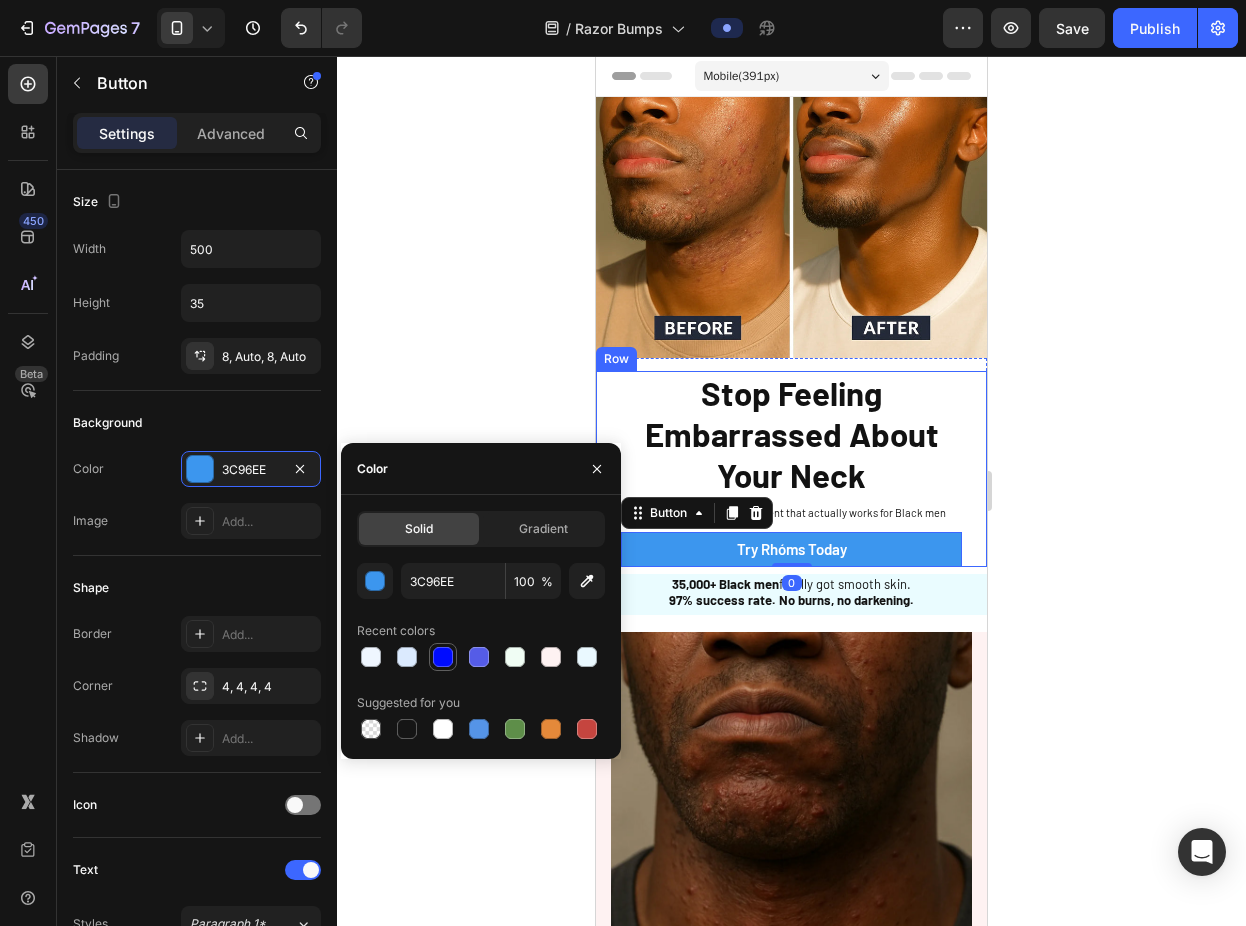 click at bounding box center [443, 657] 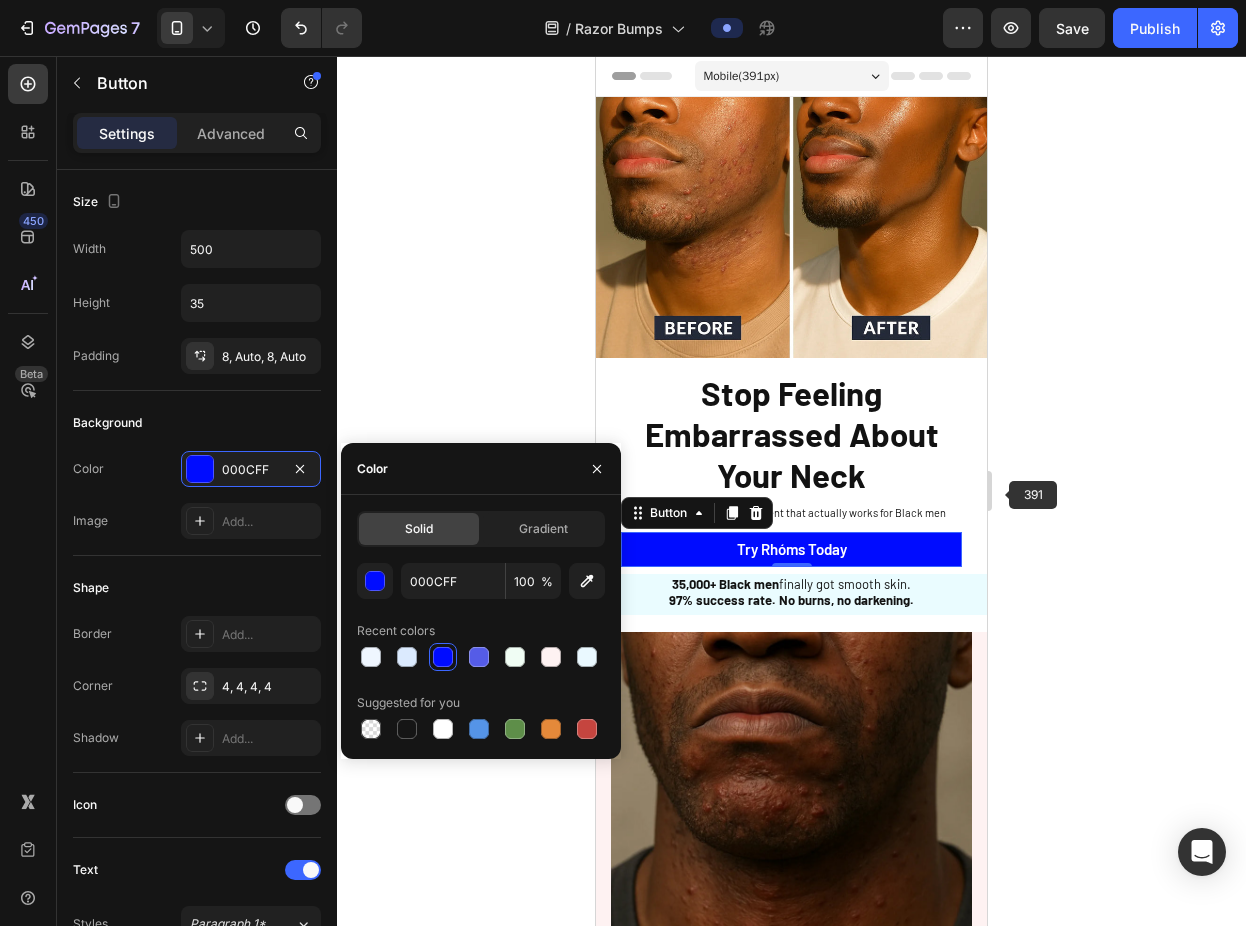 click 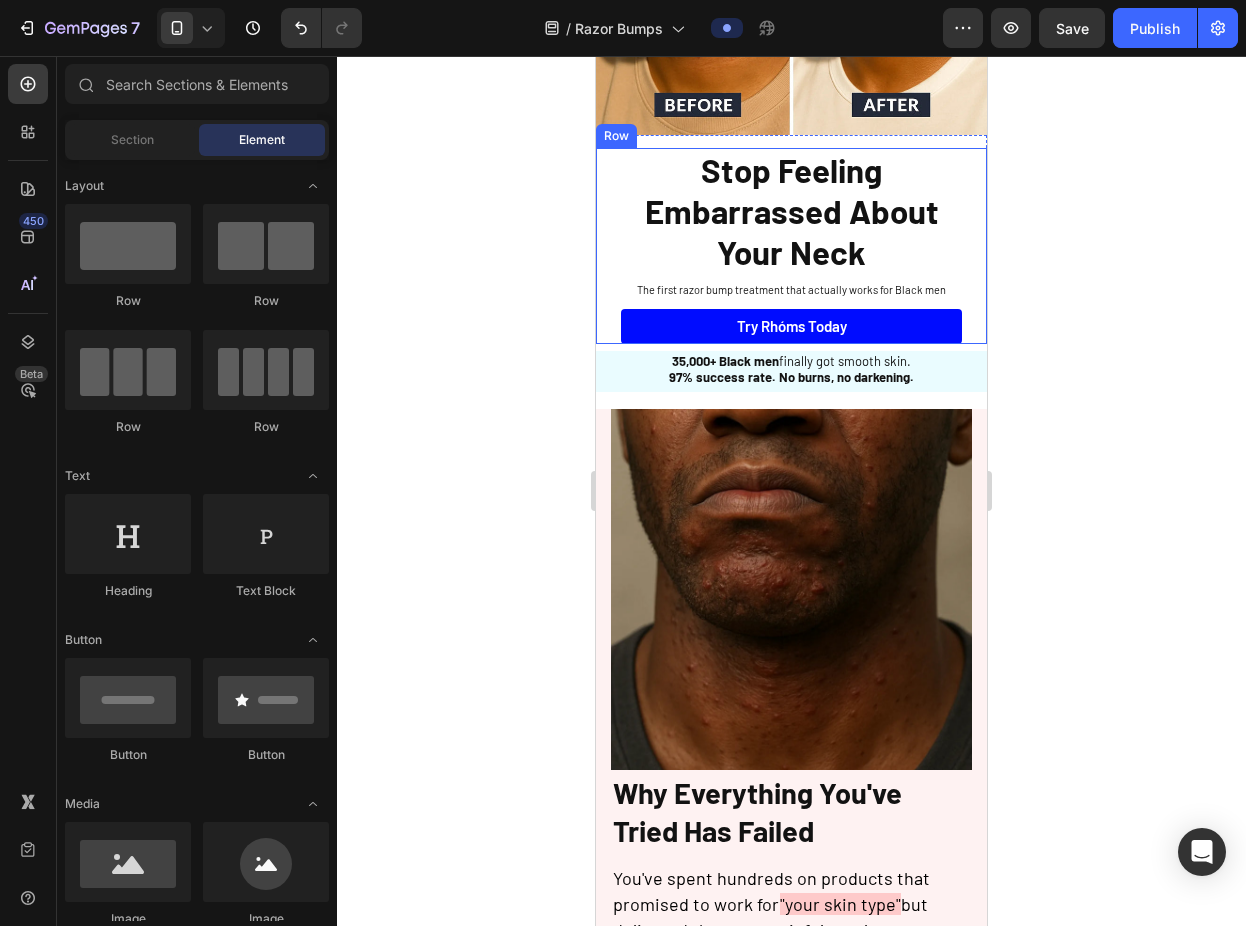 scroll, scrollTop: 224, scrollLeft: 0, axis: vertical 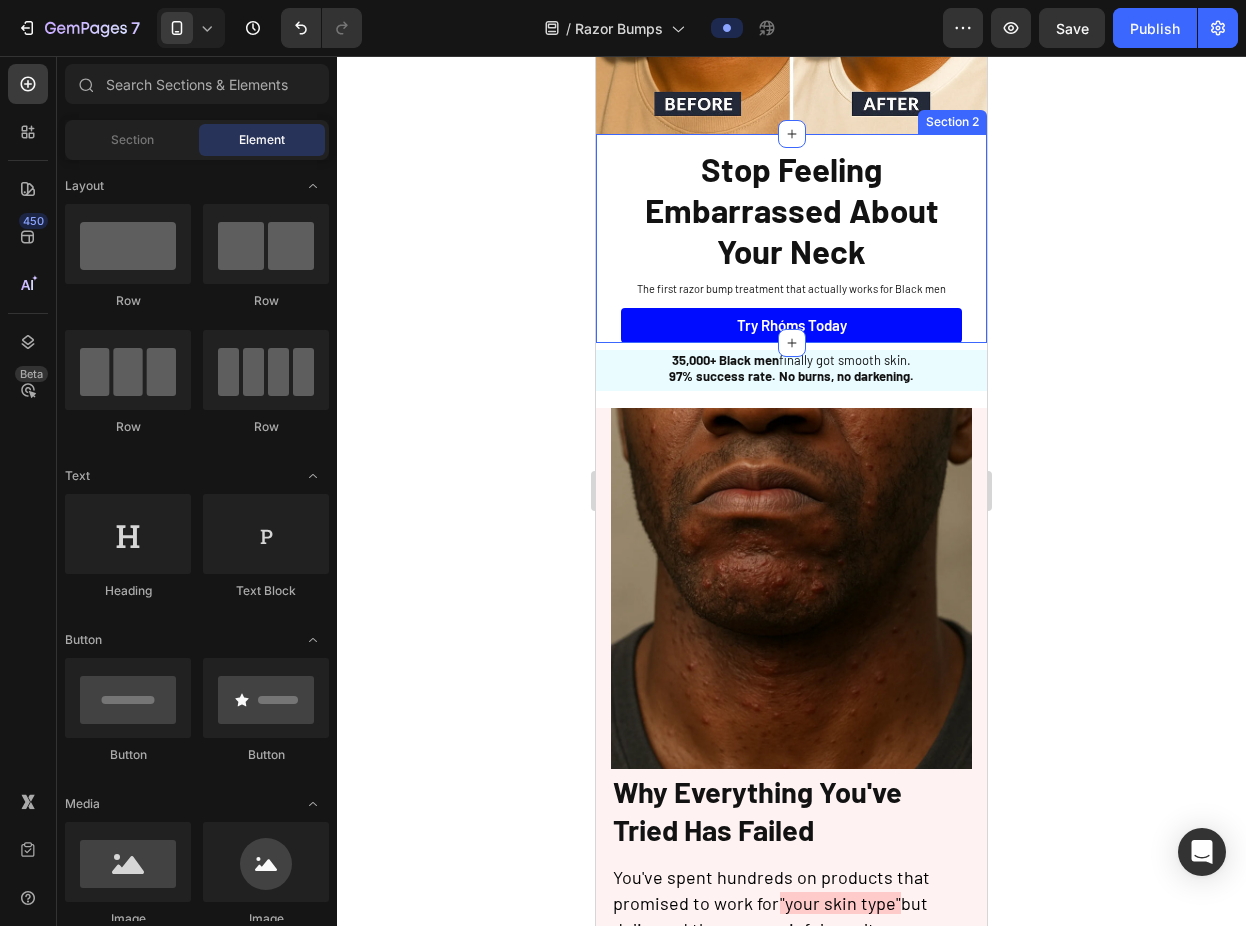 click on "Stop Feeling Embarrassed About Your Neck Heading The first razor bump treatment that actually works for Black men Text Block Try Rhóms today Button Sleepy Text Block Row Section 2" at bounding box center (791, 238) 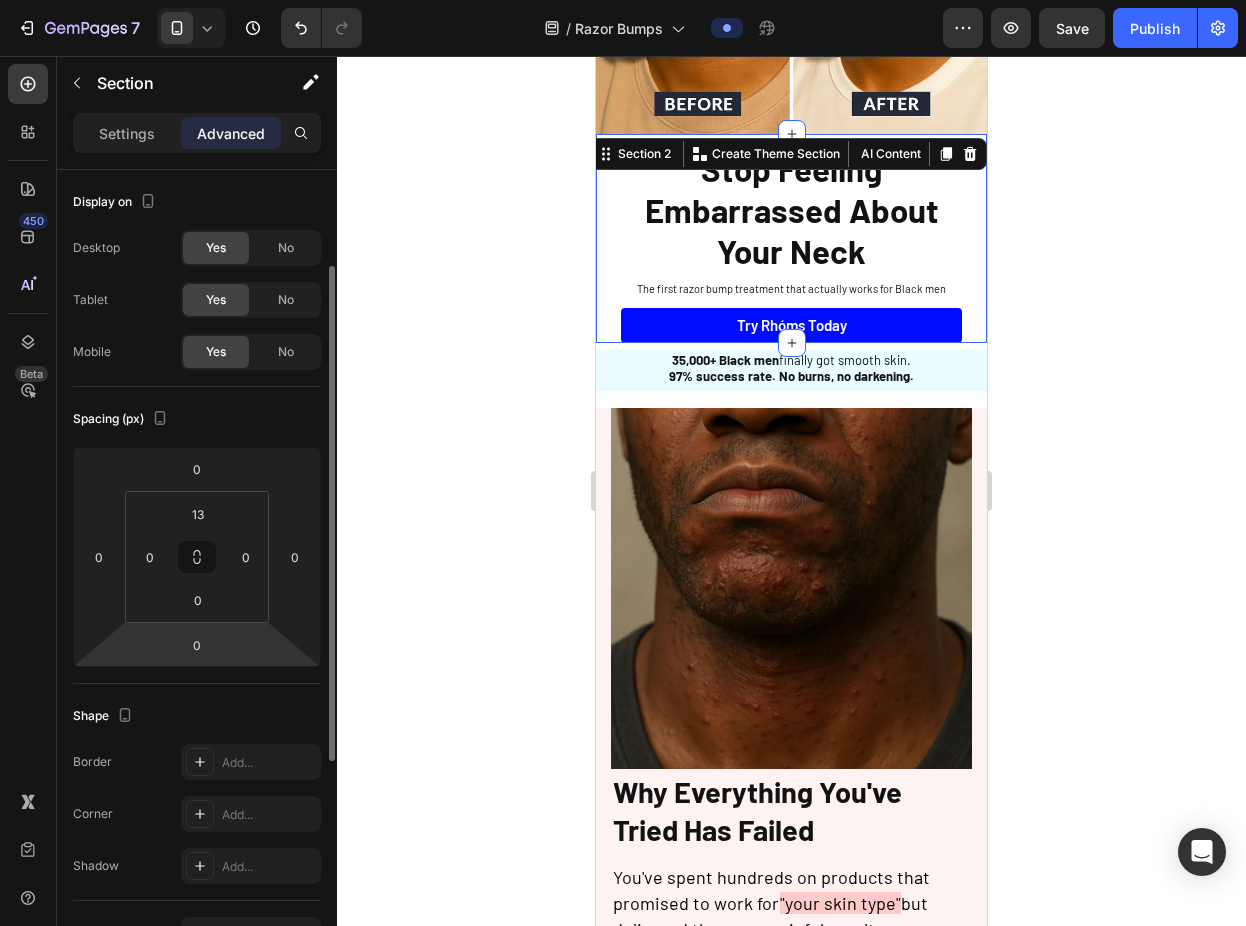 scroll, scrollTop: 375, scrollLeft: 0, axis: vertical 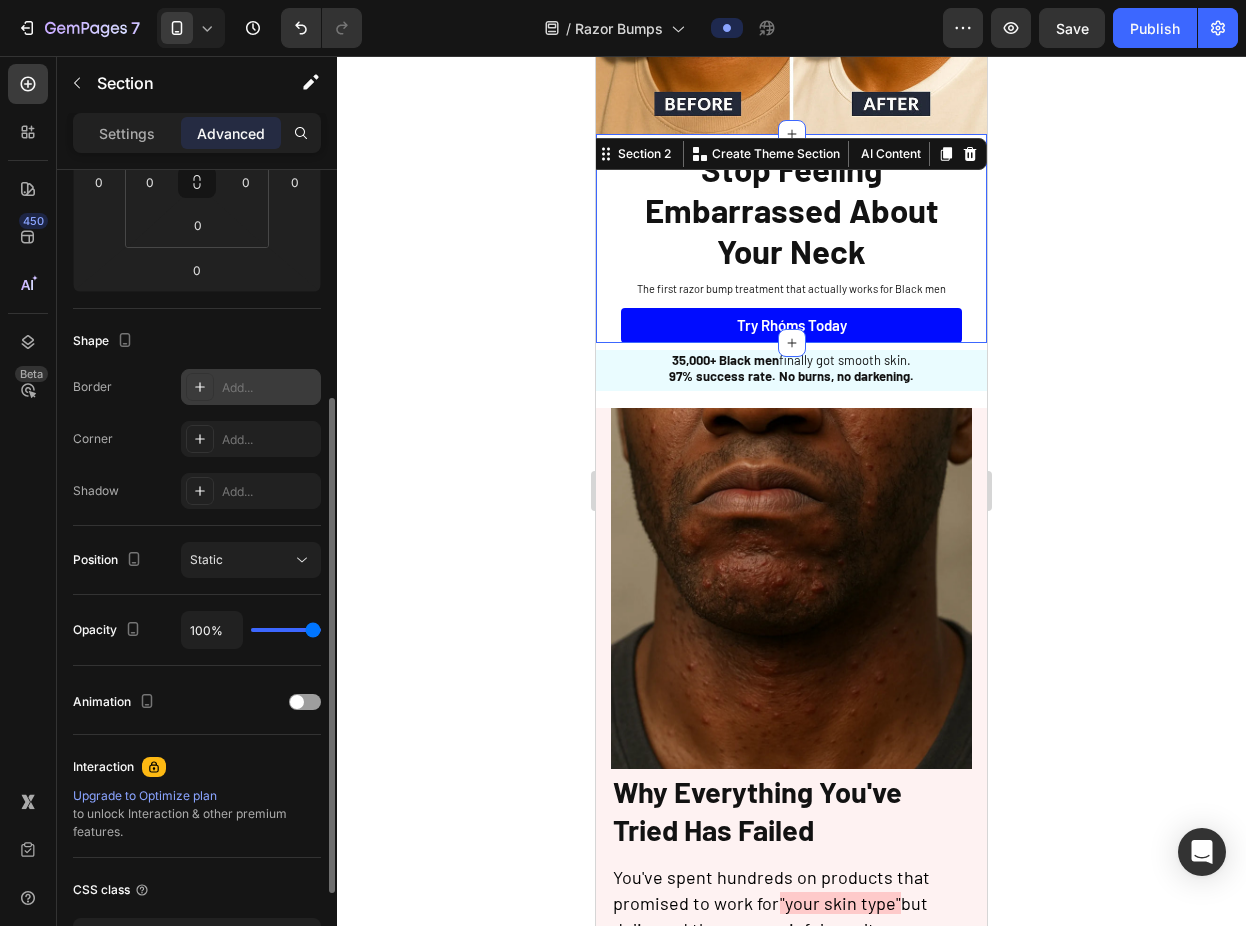 click on "Add..." at bounding box center (251, 387) 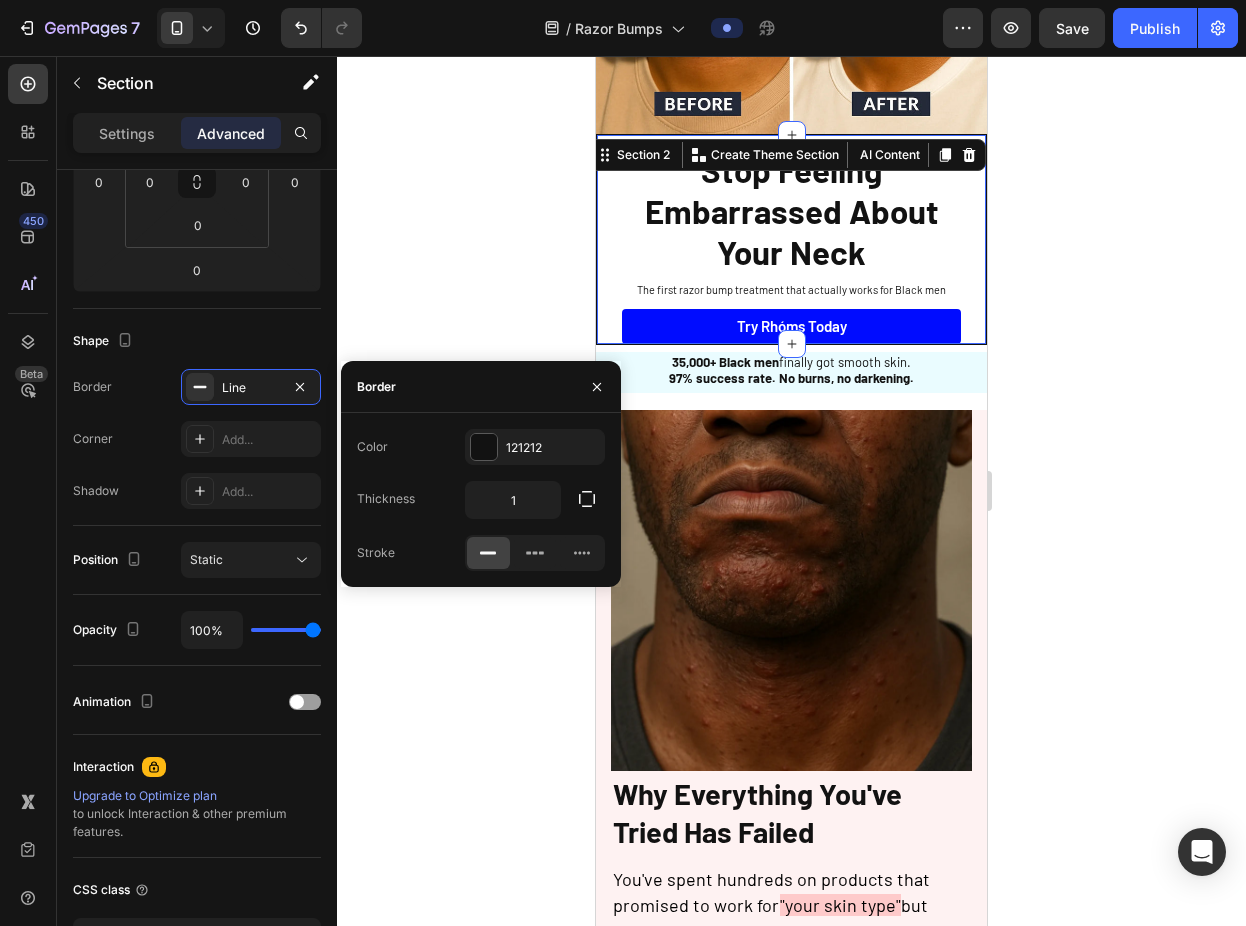 click 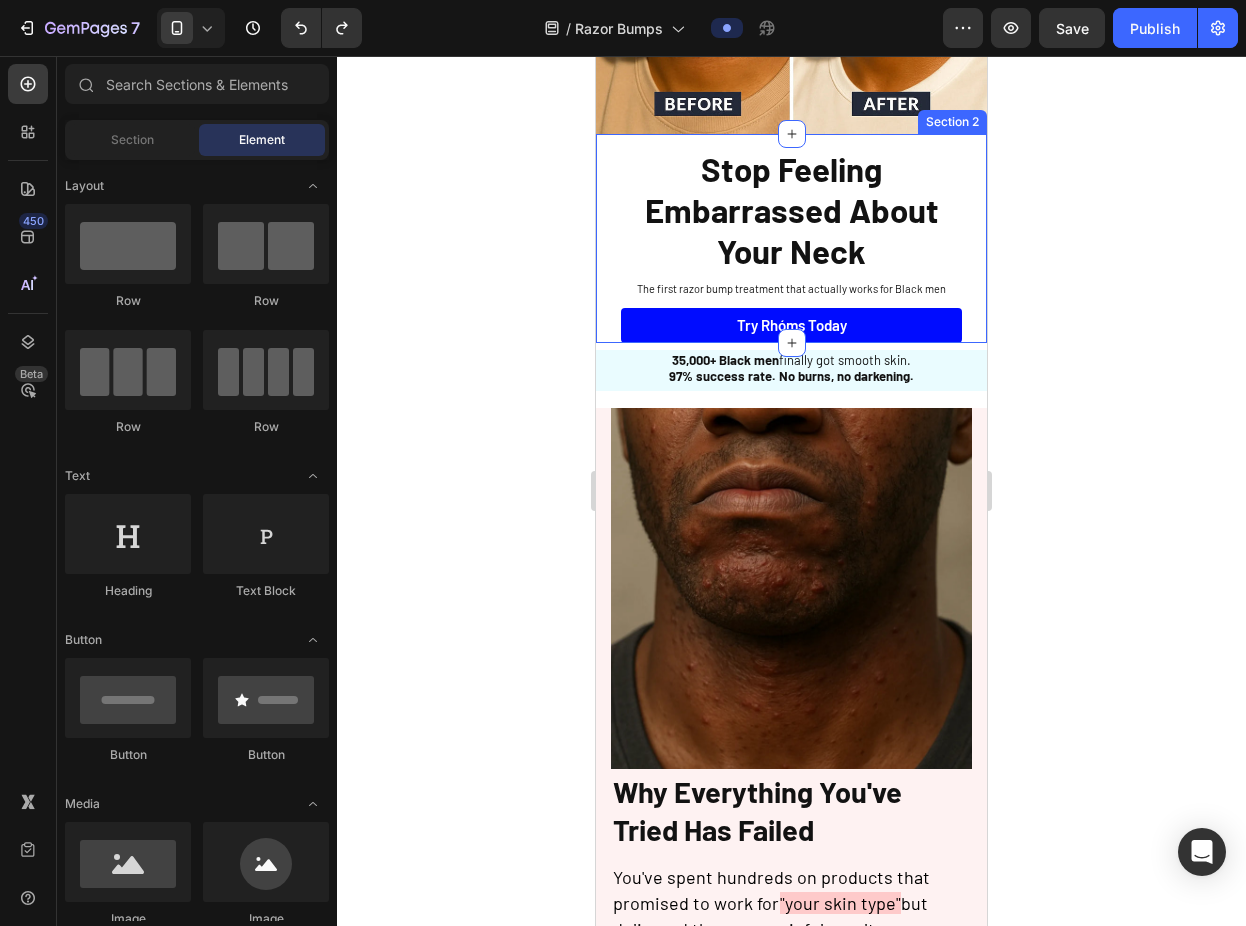 click on "Stop Feeling Embarrassed About Your Neck Heading The first razor bump treatment that actually works for Black men Text Block Try Rhóms today Button Sleepy Text Block Row Section 2" at bounding box center [791, 238] 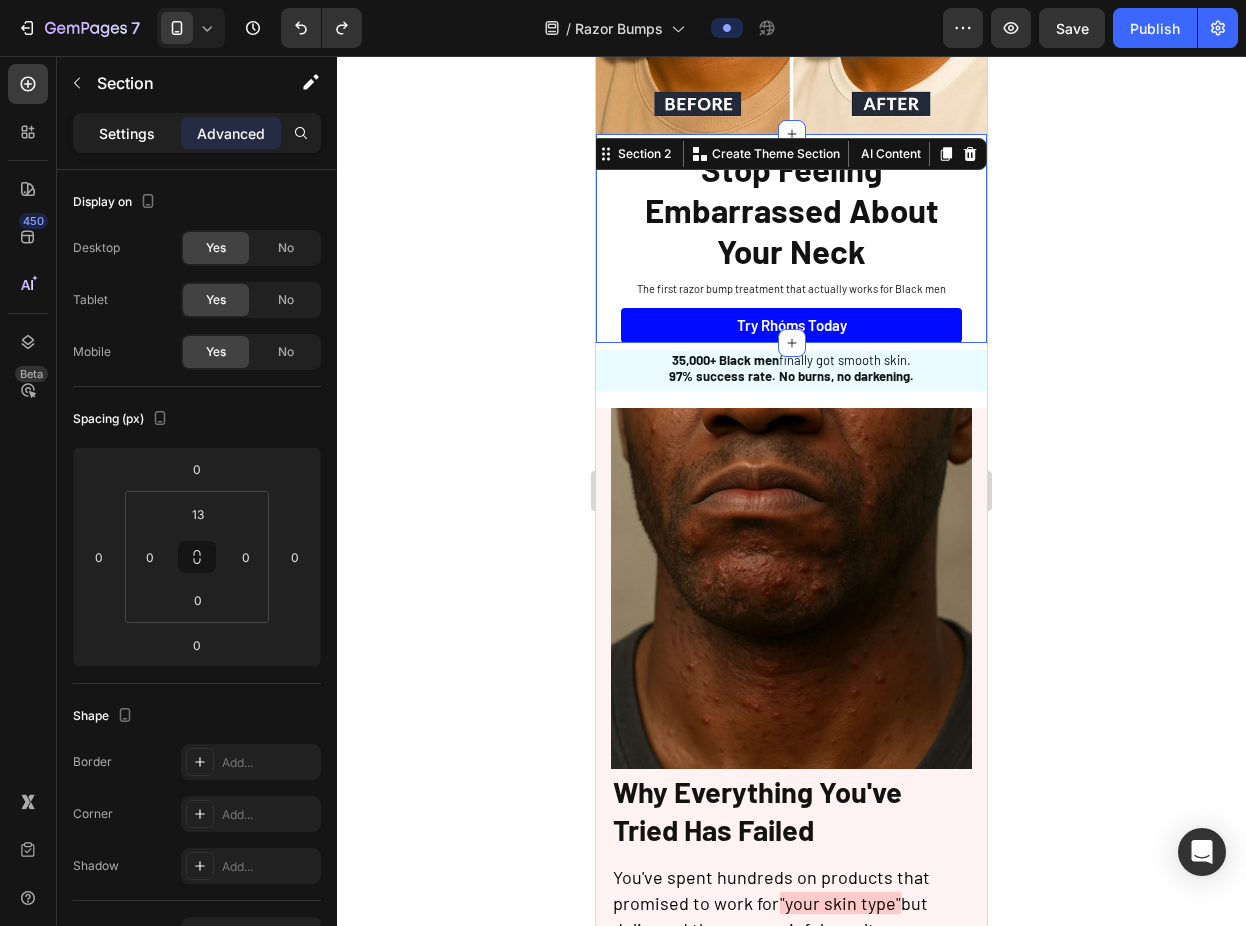 click on "Settings" at bounding box center [127, 133] 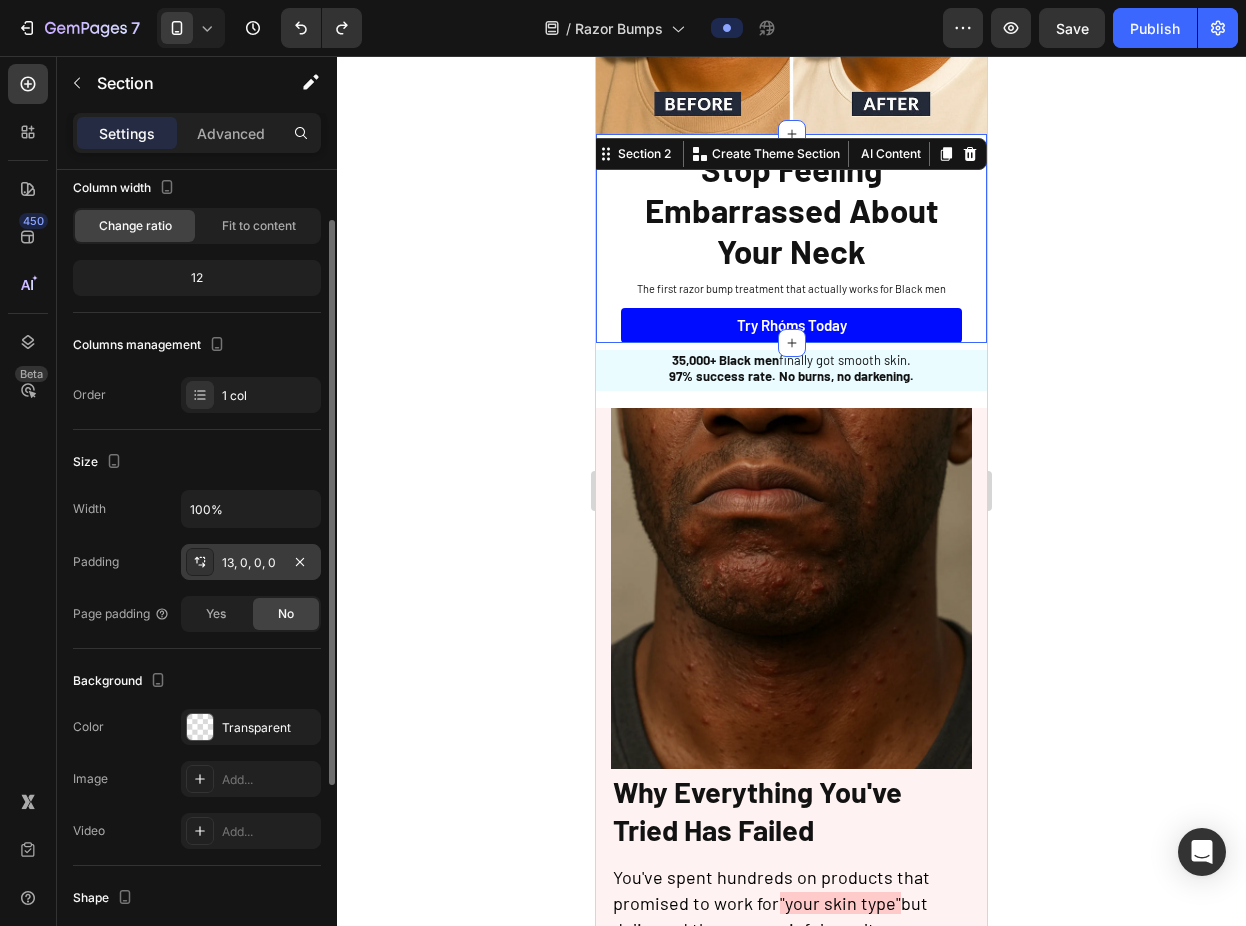 scroll, scrollTop: 135, scrollLeft: 0, axis: vertical 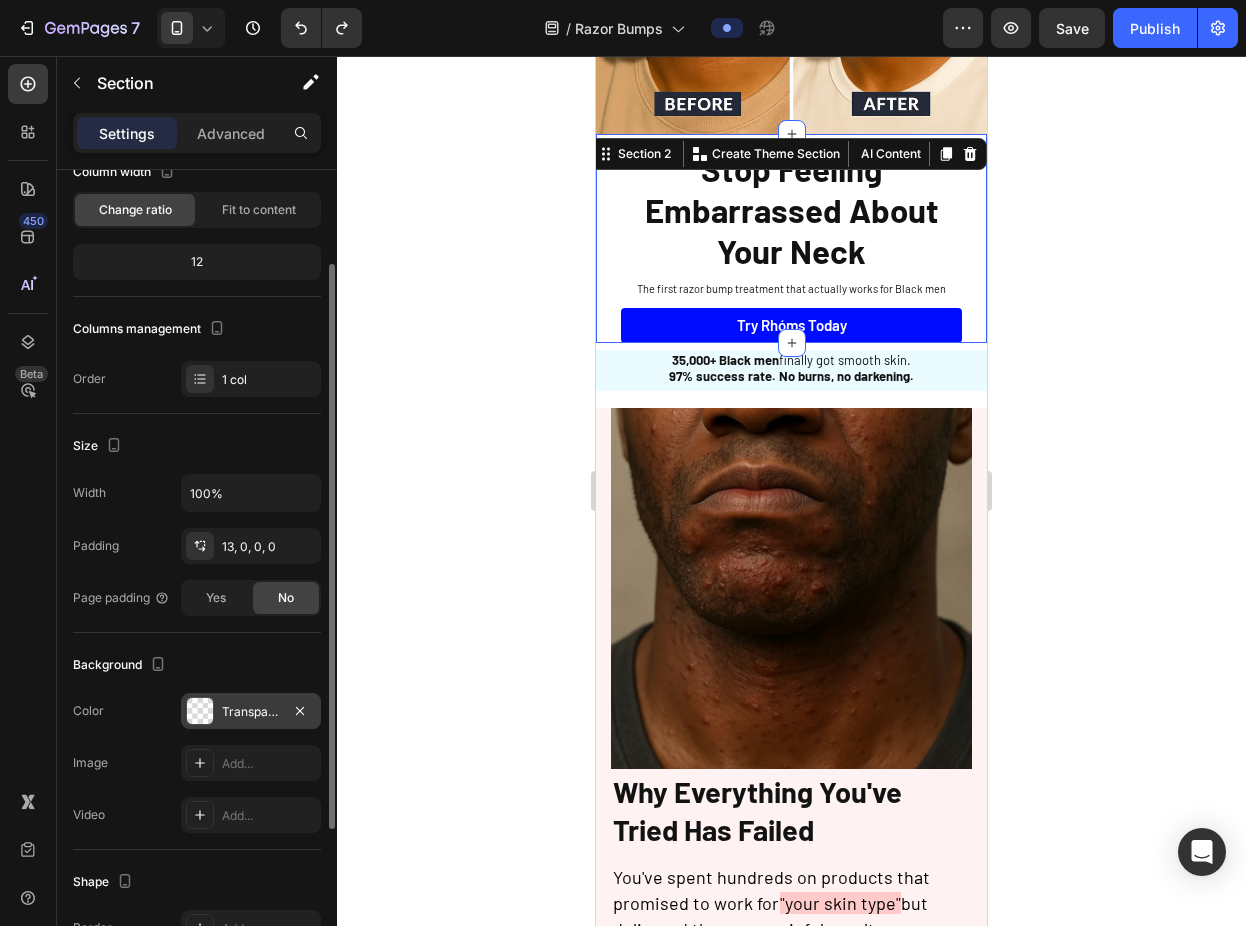 click at bounding box center [200, 711] 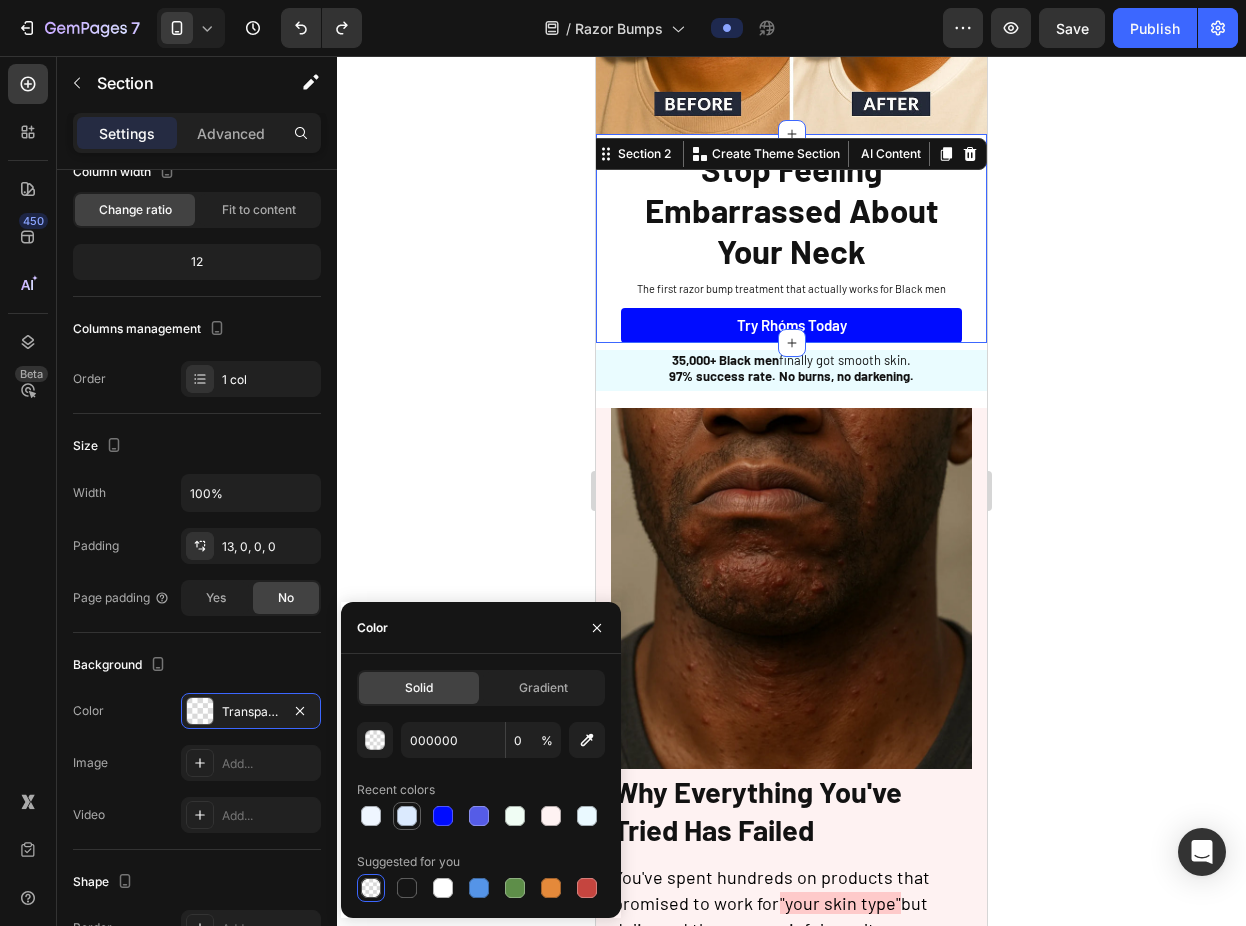 click at bounding box center [407, 816] 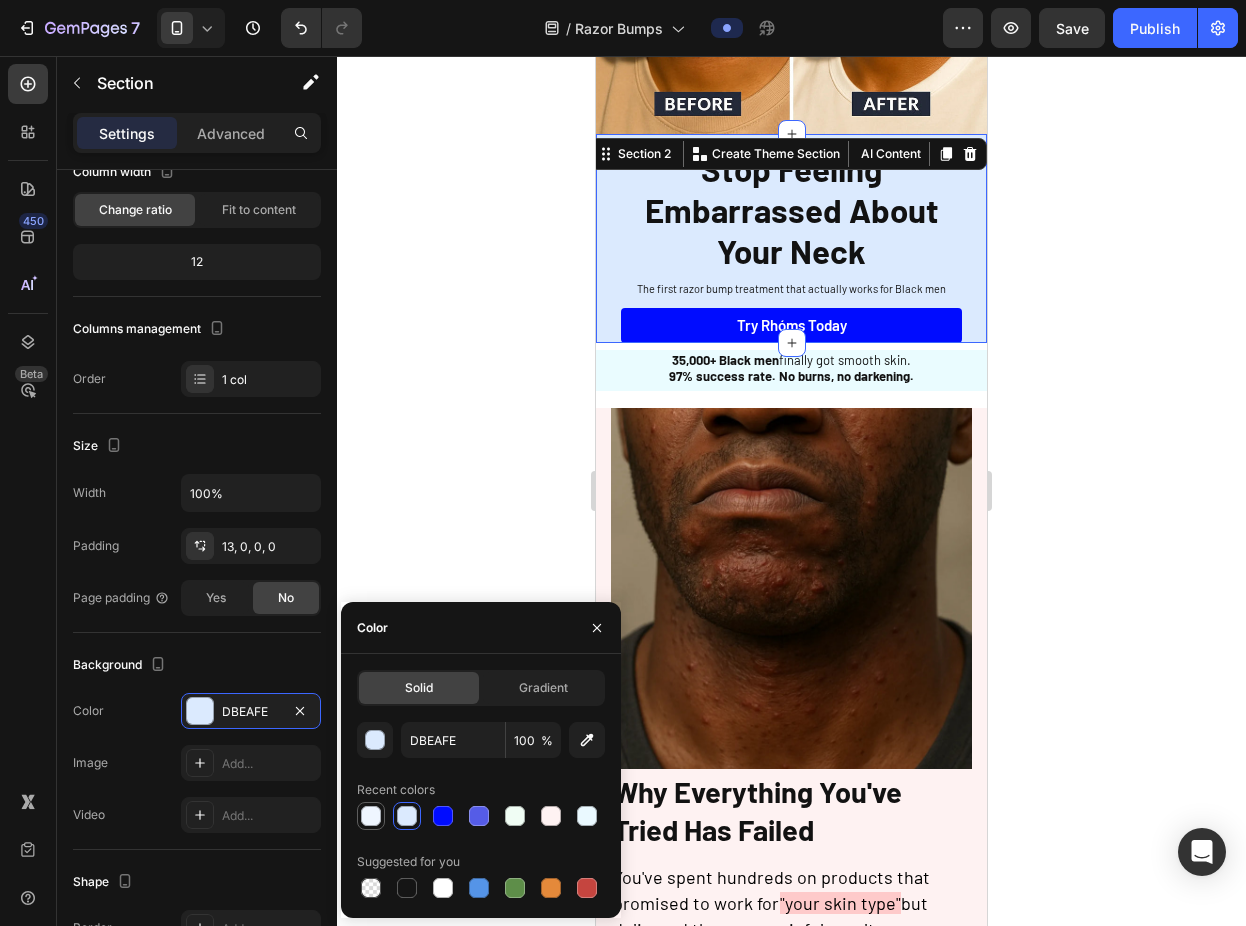 click at bounding box center (371, 816) 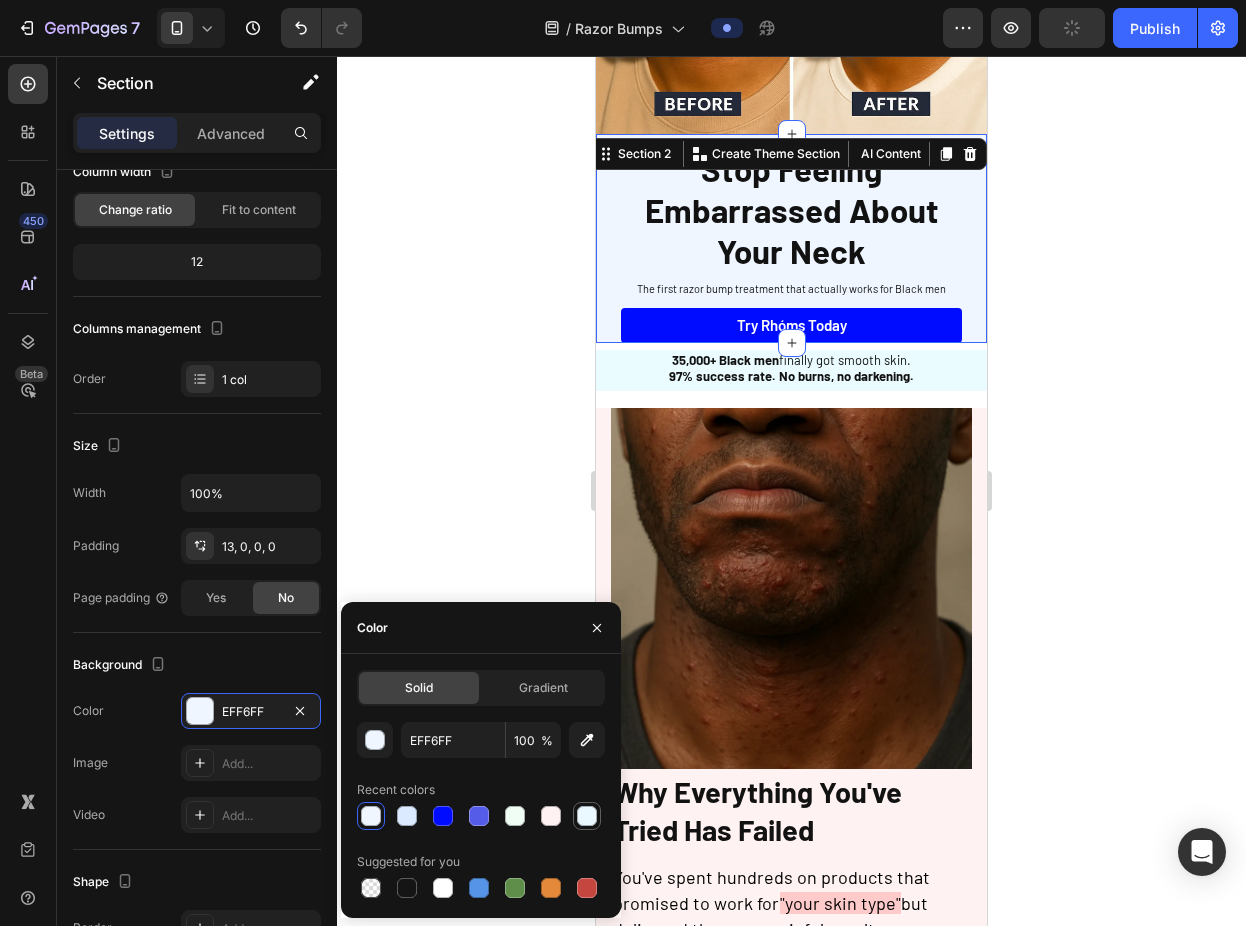 click at bounding box center [587, 816] 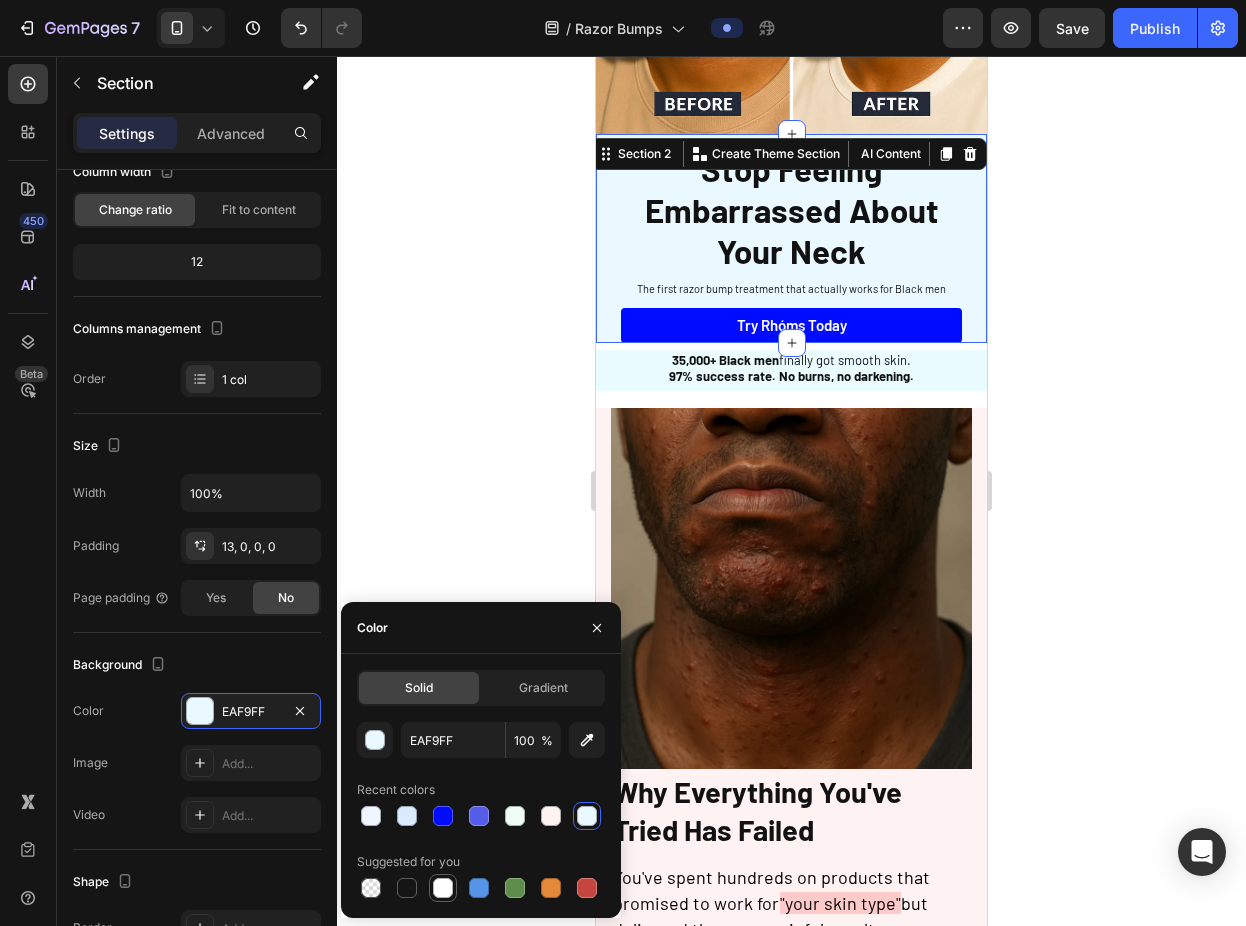 click at bounding box center [443, 888] 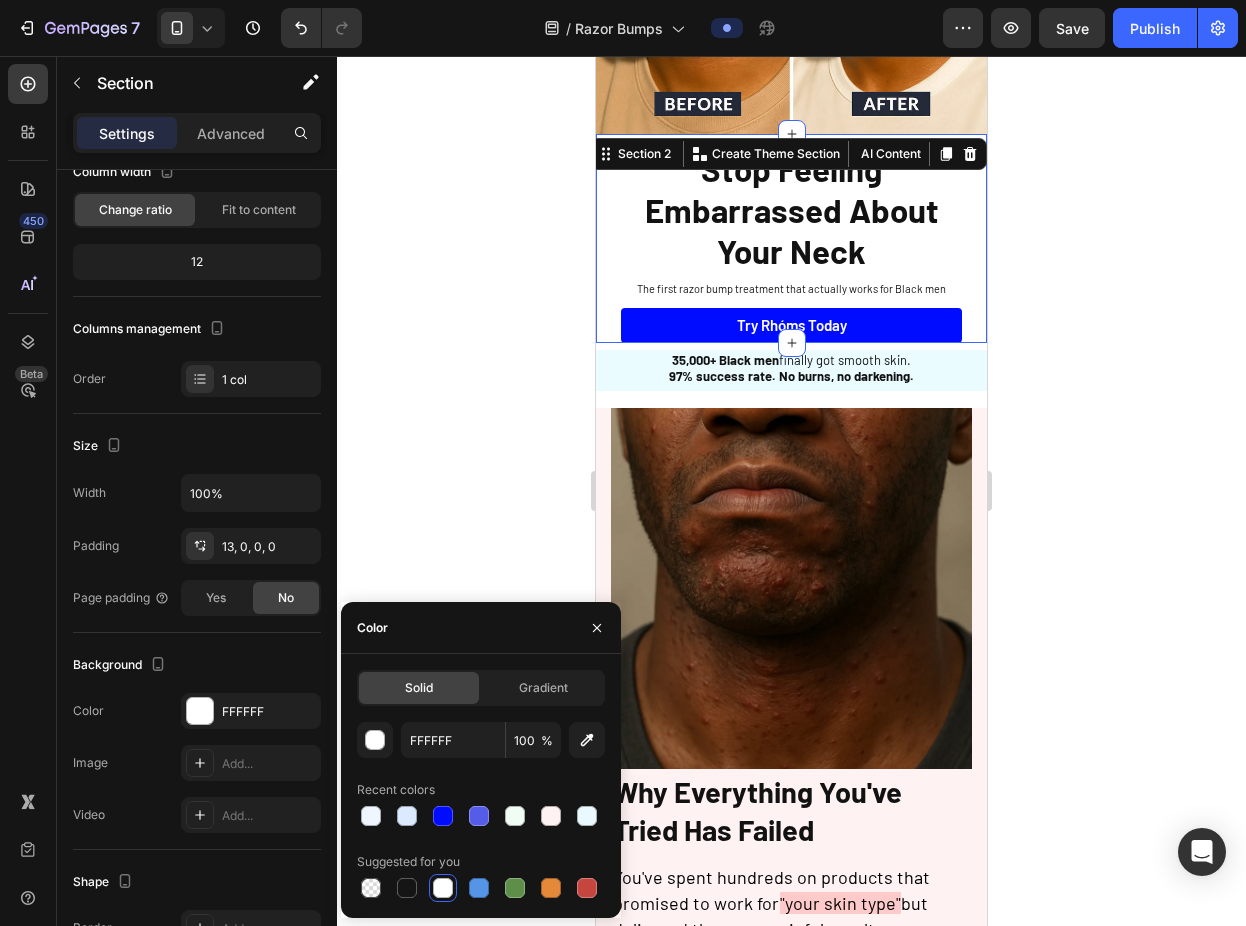 click 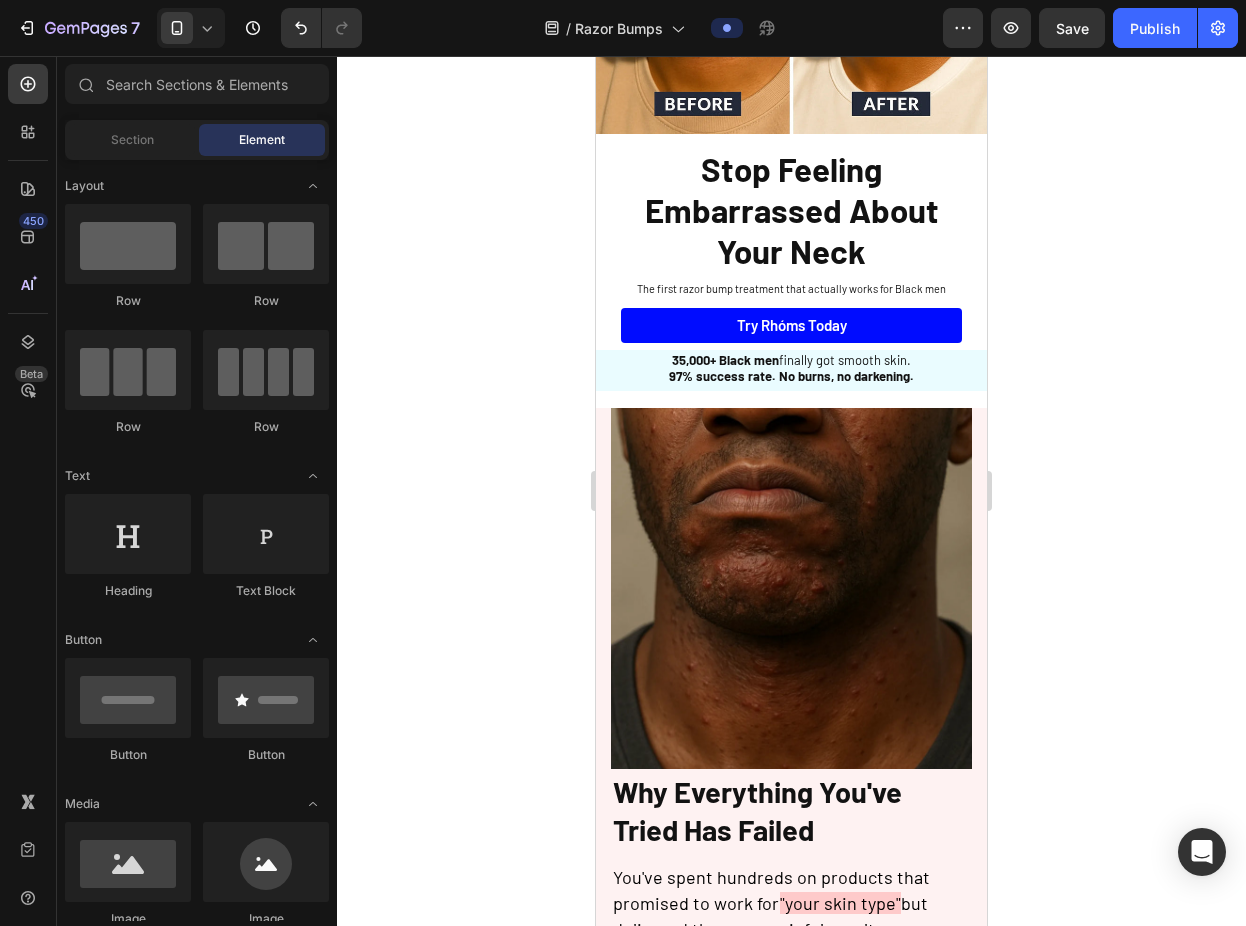 click 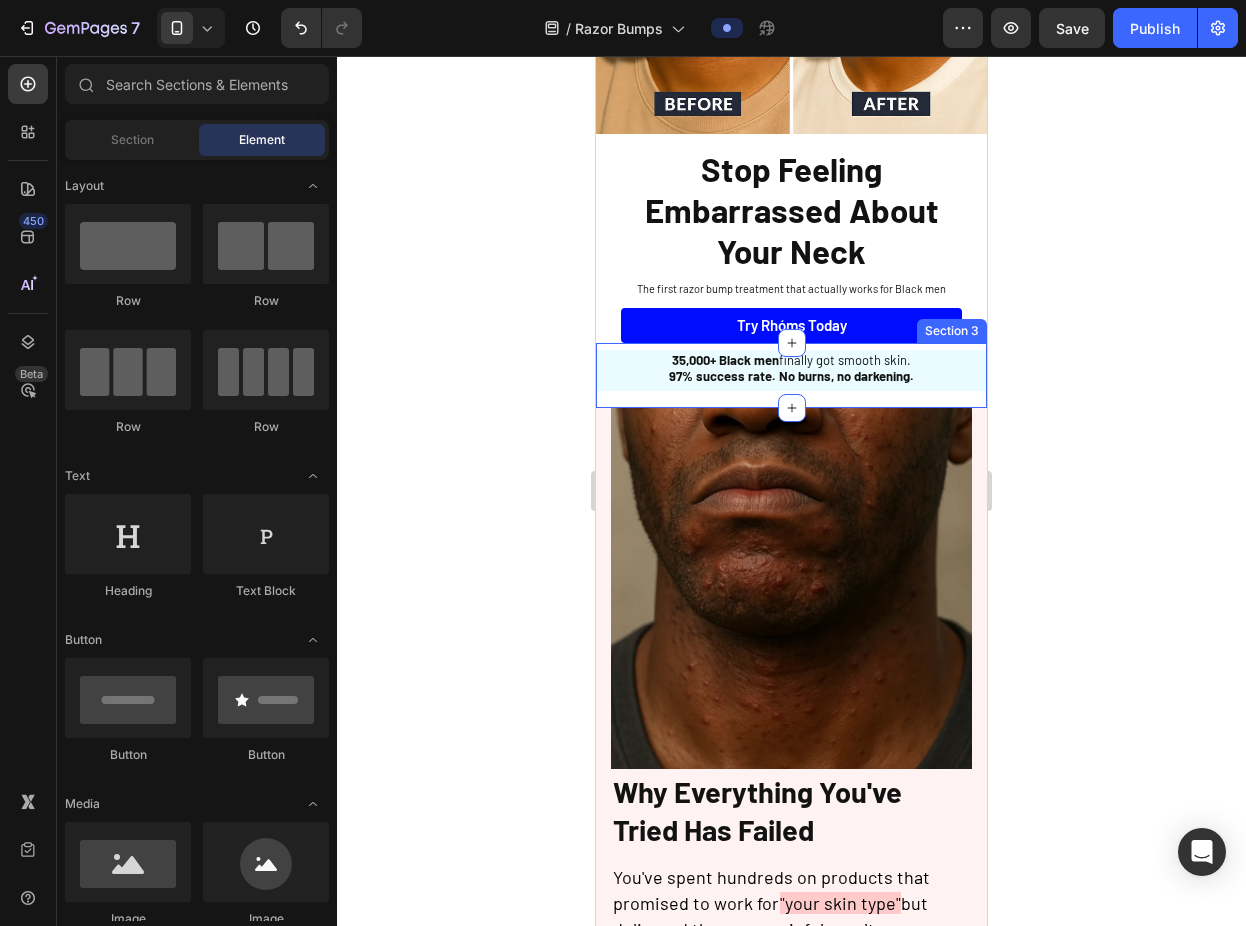 click on "35,000+ Black men  finally got smooth skin. 97% success rate. No burns, no darkening. Text Block Sleepy Text Block Row Section 3" at bounding box center [791, 376] 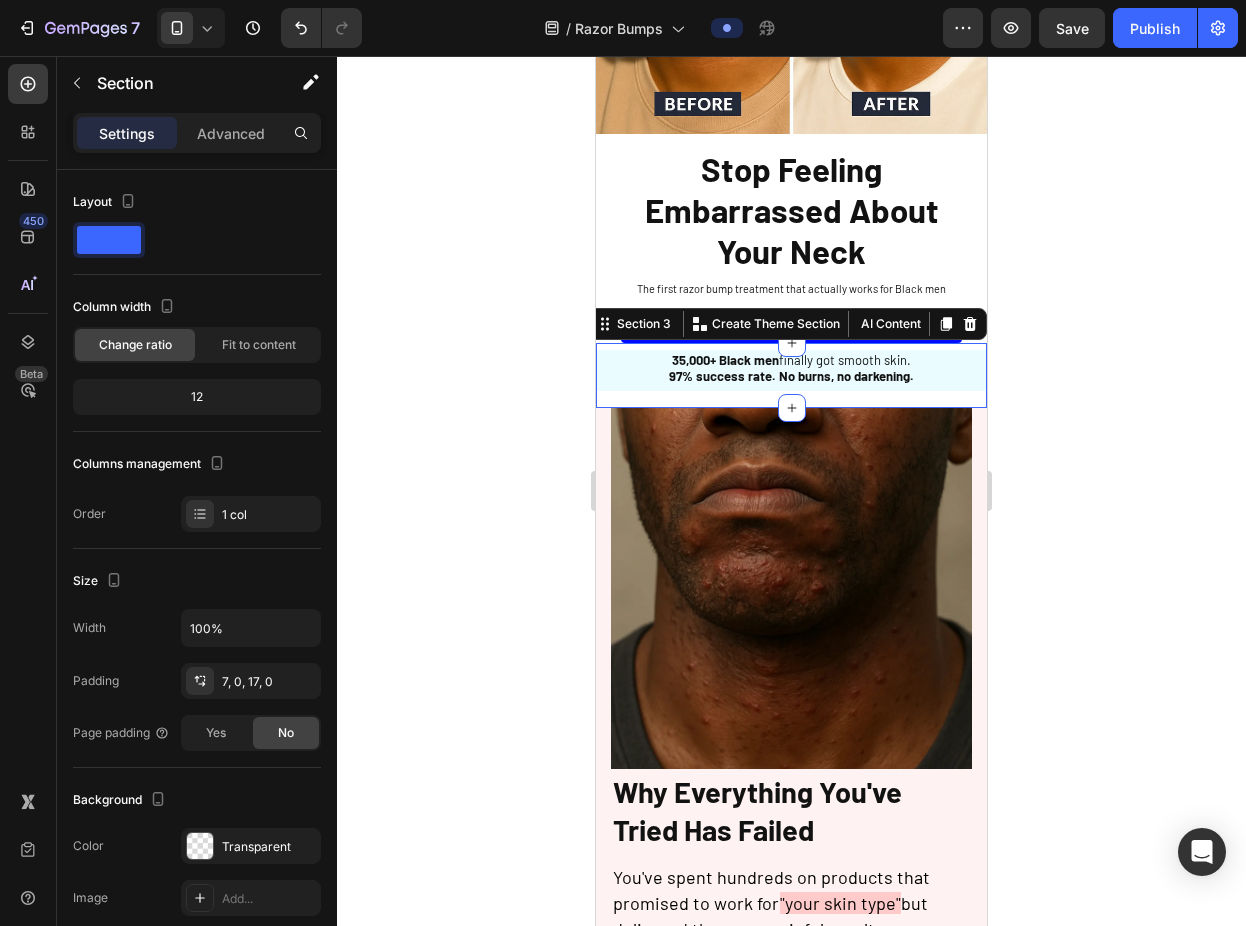 click on "Settings Advanced" at bounding box center (197, 141) 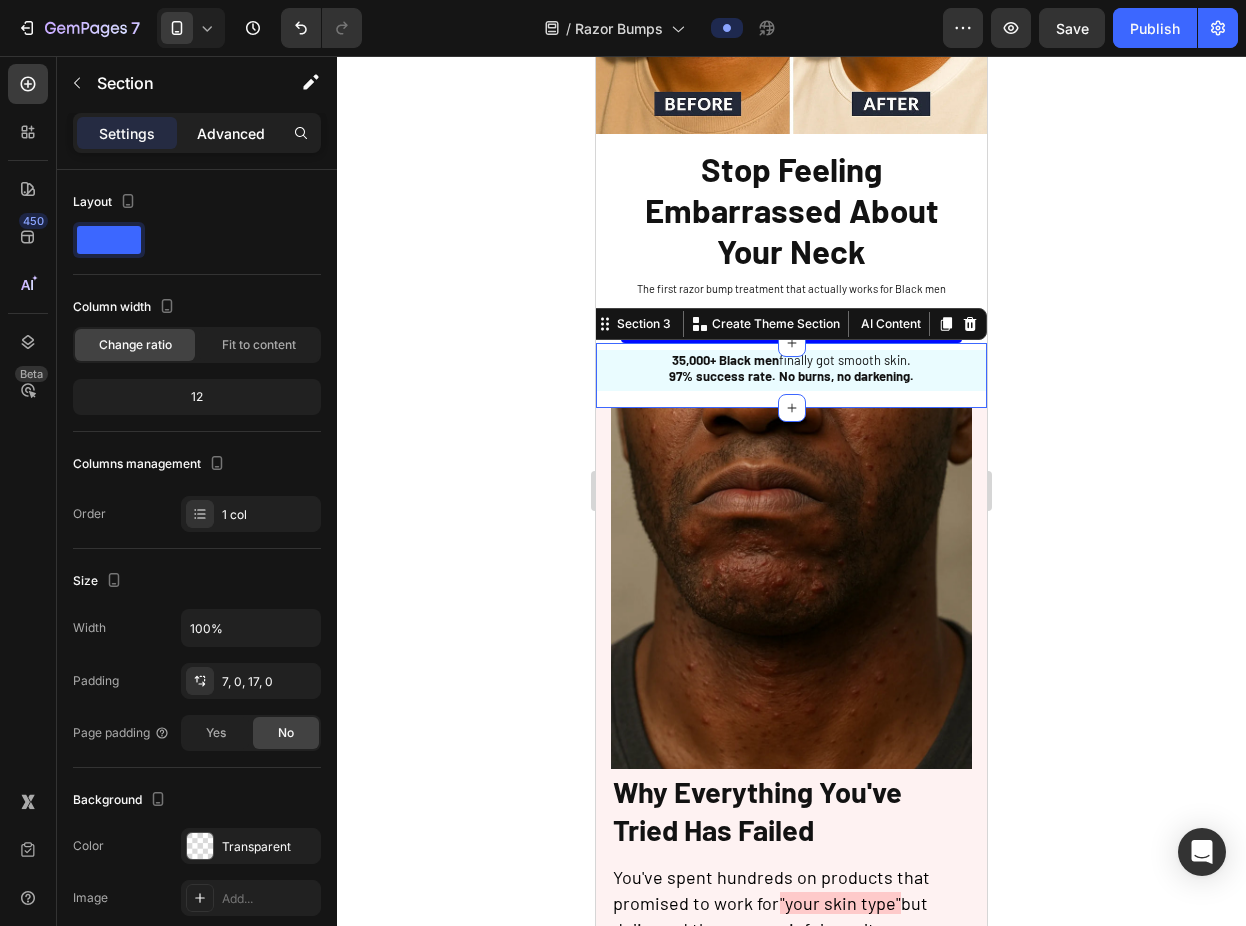 click on "Advanced" 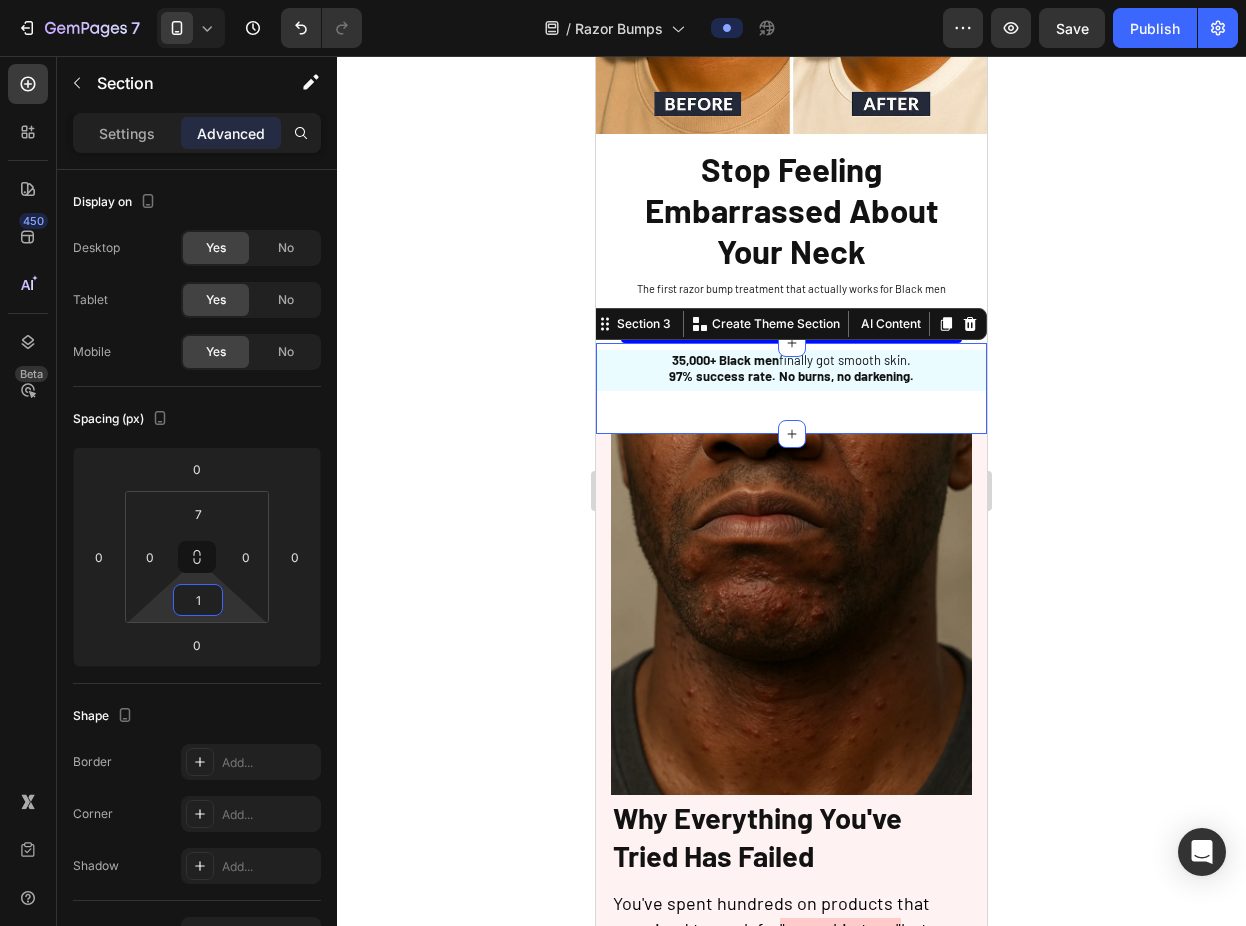 type on "0" 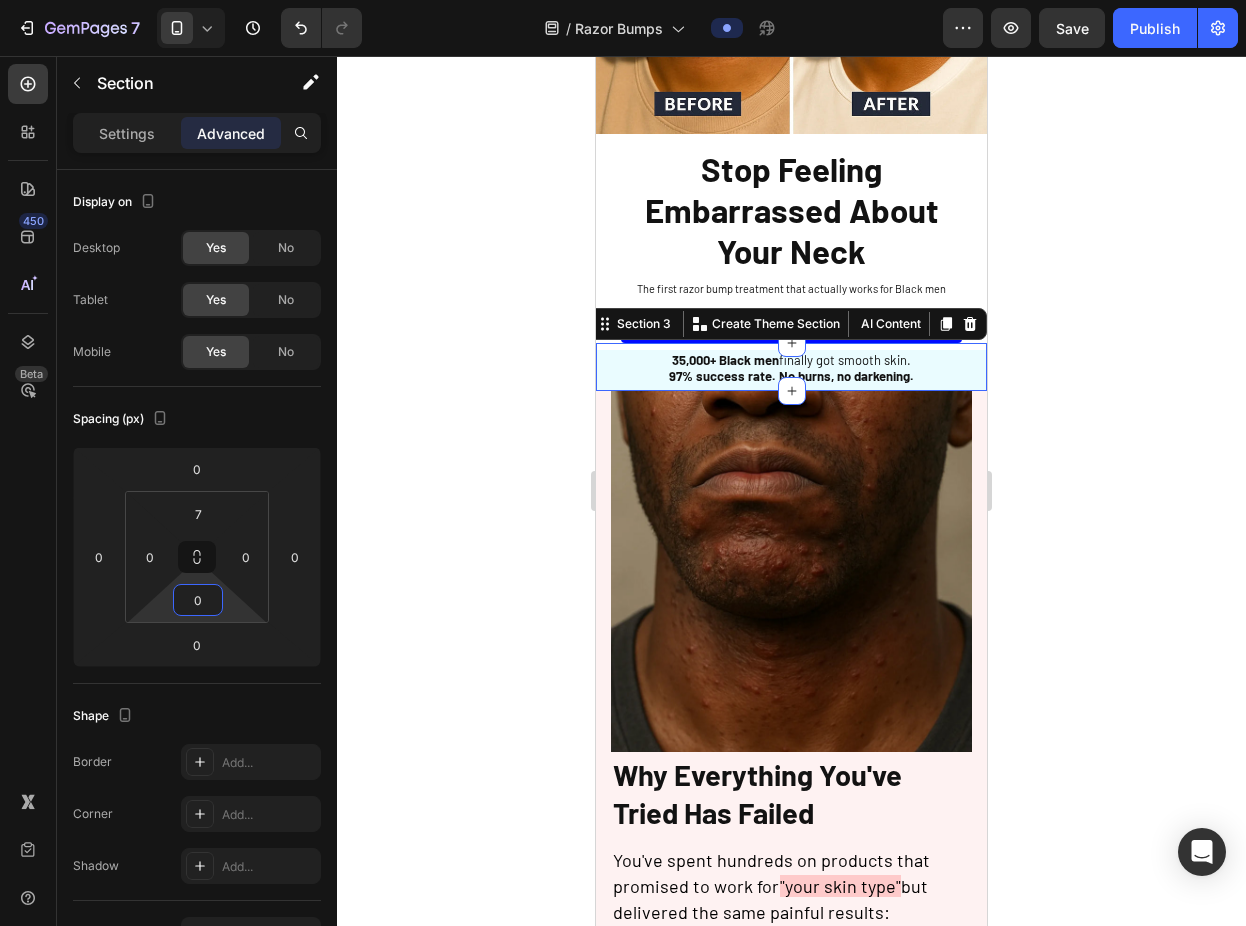 drag, startPoint x: 235, startPoint y: 616, endPoint x: 238, endPoint y: 680, distance: 64.070274 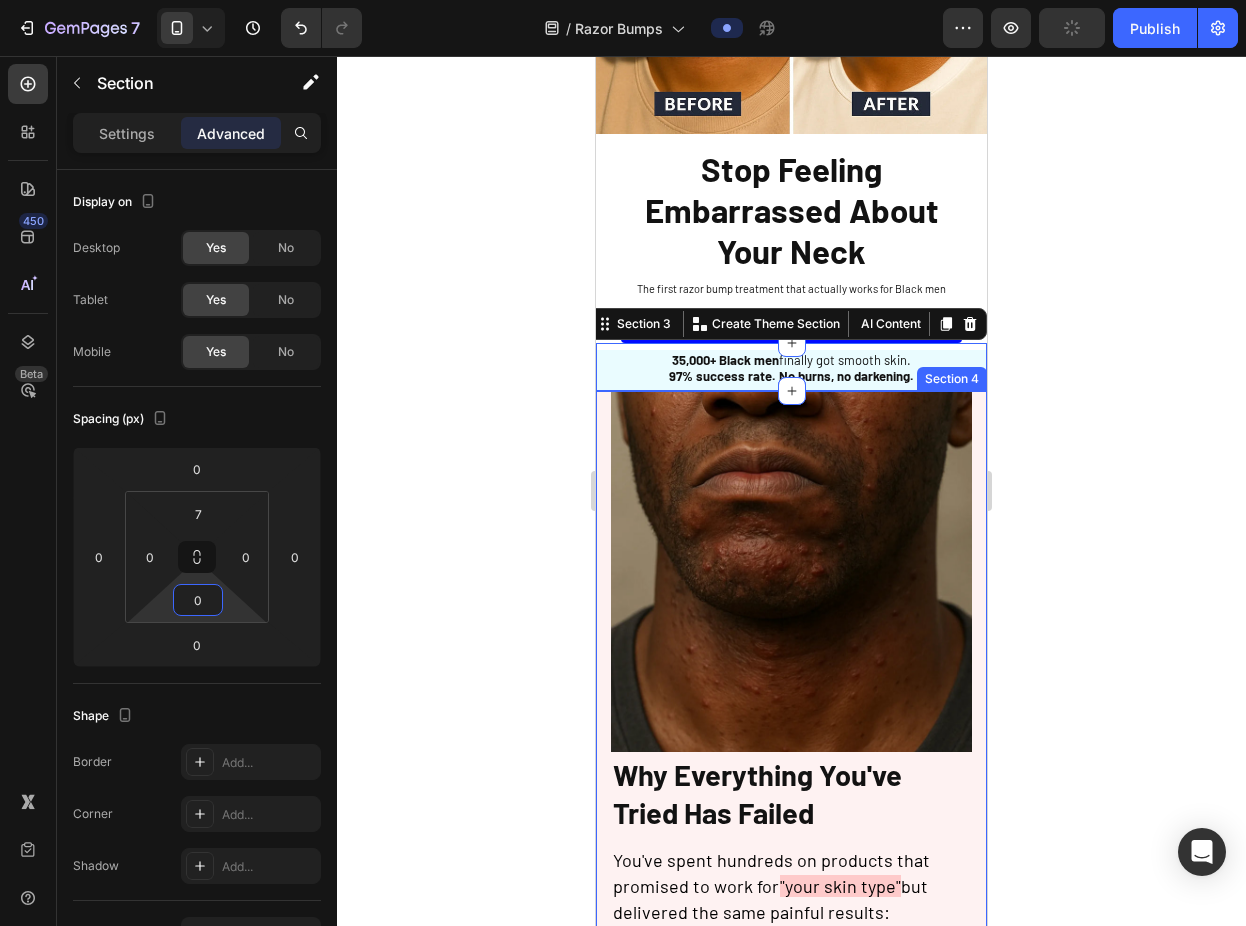 click on "Image Why Everything You've Tried Has Failed Heading You've spent hundreds on products that promised to work for "your skin type" but delivered the same painful results: ◉ Alcohol-based formulas that burned your face and smelled terrible ◉ Harsh chemicals that left dark marks worse than the bumps ◉ Generic solutions made for white skin that dried you out ◉ False promises that had you "sticking with it" for months while your skin got worse The truth? Those products weren't designed for coarse, curly hair that grows back into melanin-rich skin. They were treating symptoms, not the root cause. Text Block Row Section 4" at bounding box center (791, 853) 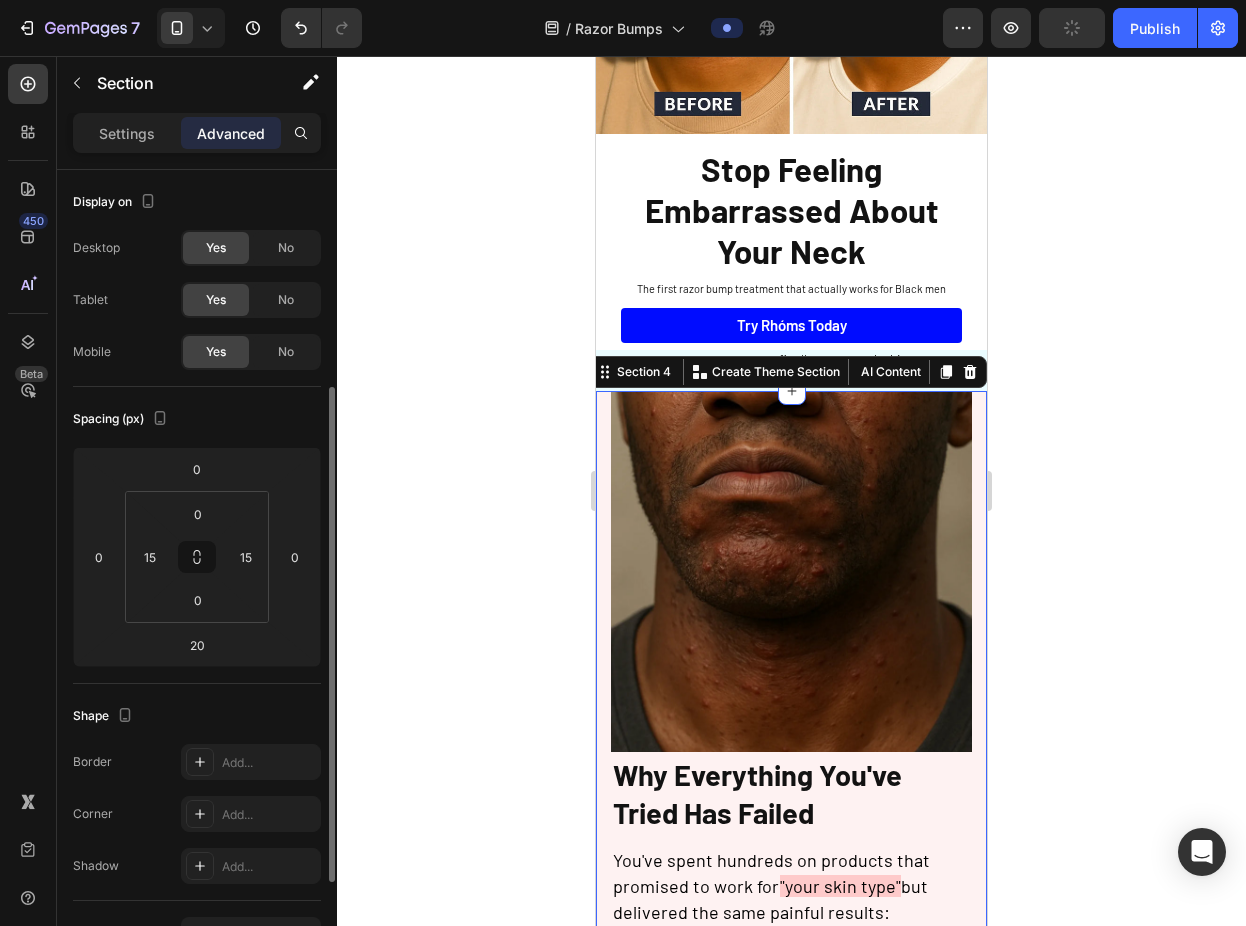 scroll, scrollTop: 135, scrollLeft: 0, axis: vertical 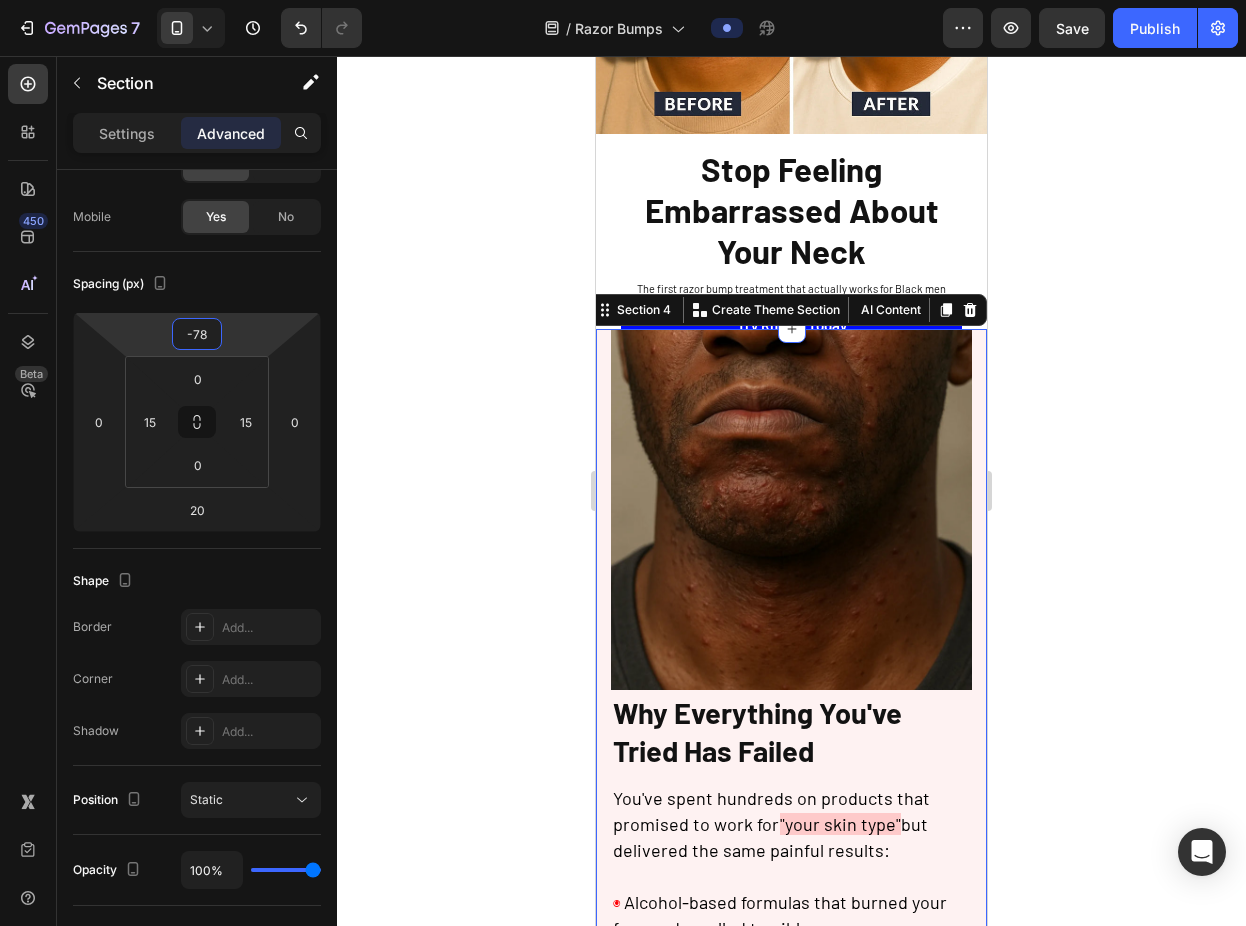 drag, startPoint x: 230, startPoint y: 335, endPoint x: 231, endPoint y: 375, distance: 40.012497 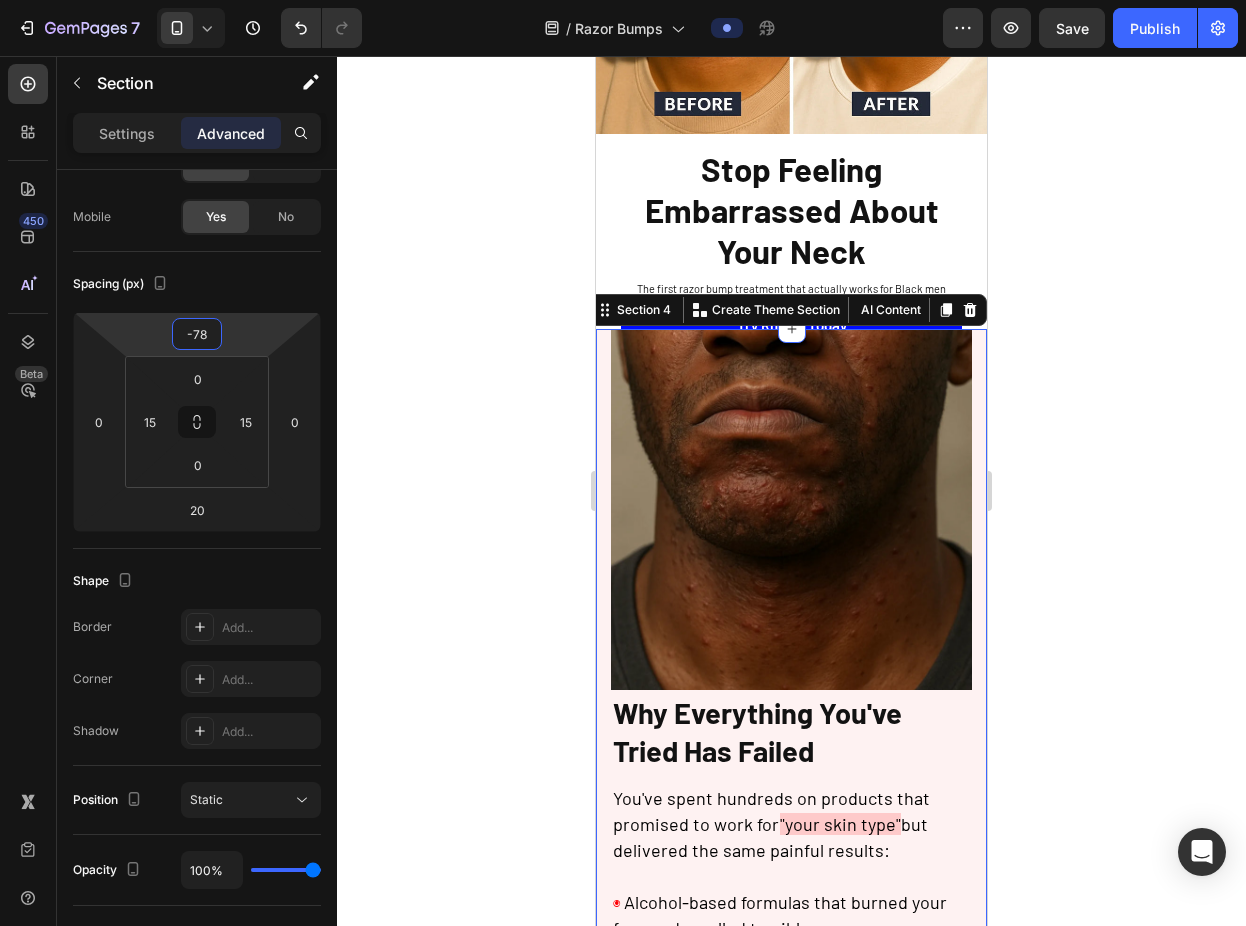 click on "7  Version history  /  Razor Bumps Preview  Save   Publish  450 Beta Sections(18) Elements(83) Section Element Hero Section Product Detail Brands Trusted Badges Guarantee Product Breakdown How to use Testimonials Compare Bundle FAQs Social Proof Brand Story Product List Collection Blog List Contact Sticky Add to Cart Custom Footer Browse Library 450 Layout
Row
Row
Row
Row Text
Heading
Text Block Button
Button
Button Media
Image
Image" at bounding box center (623, 0) 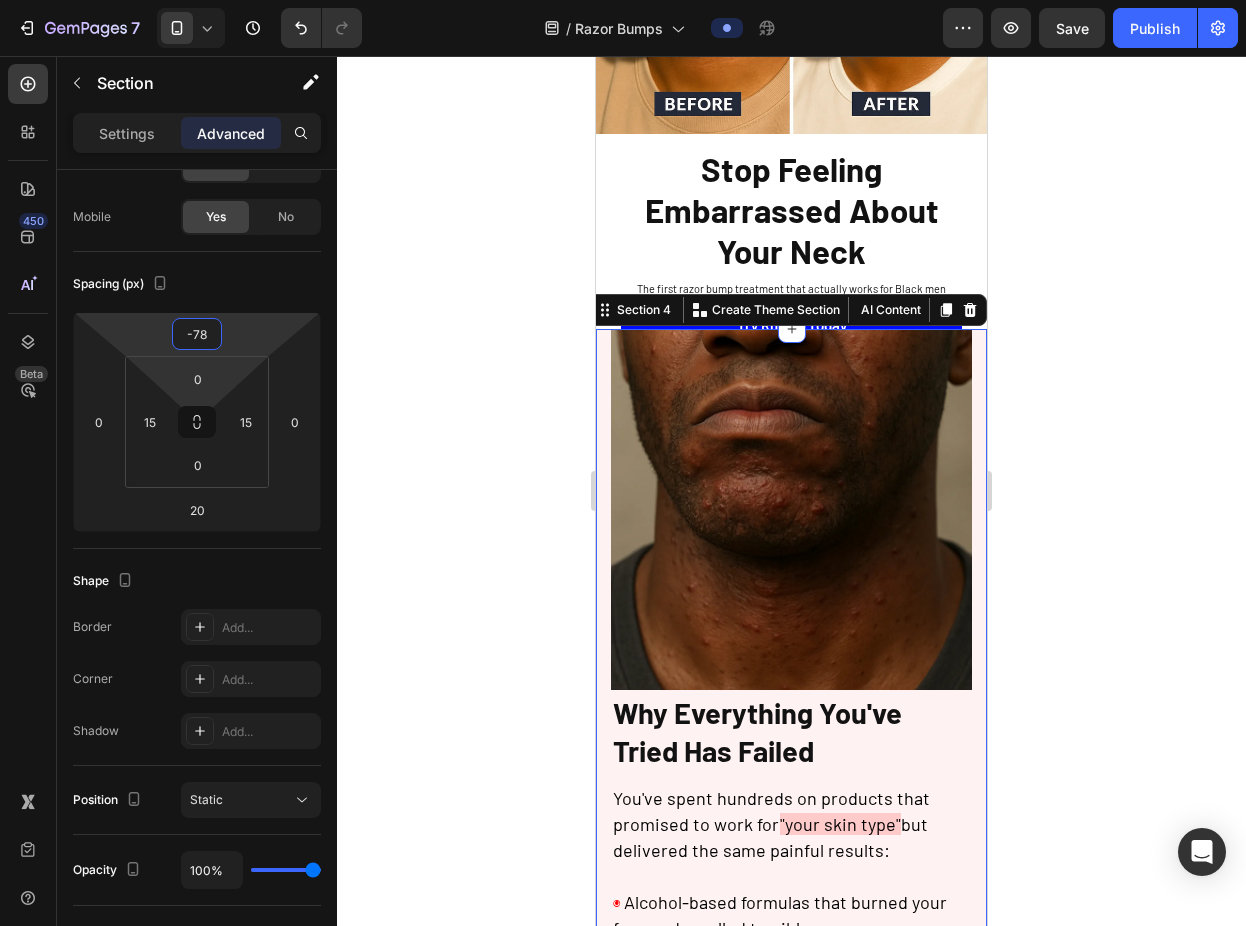 type on "-80" 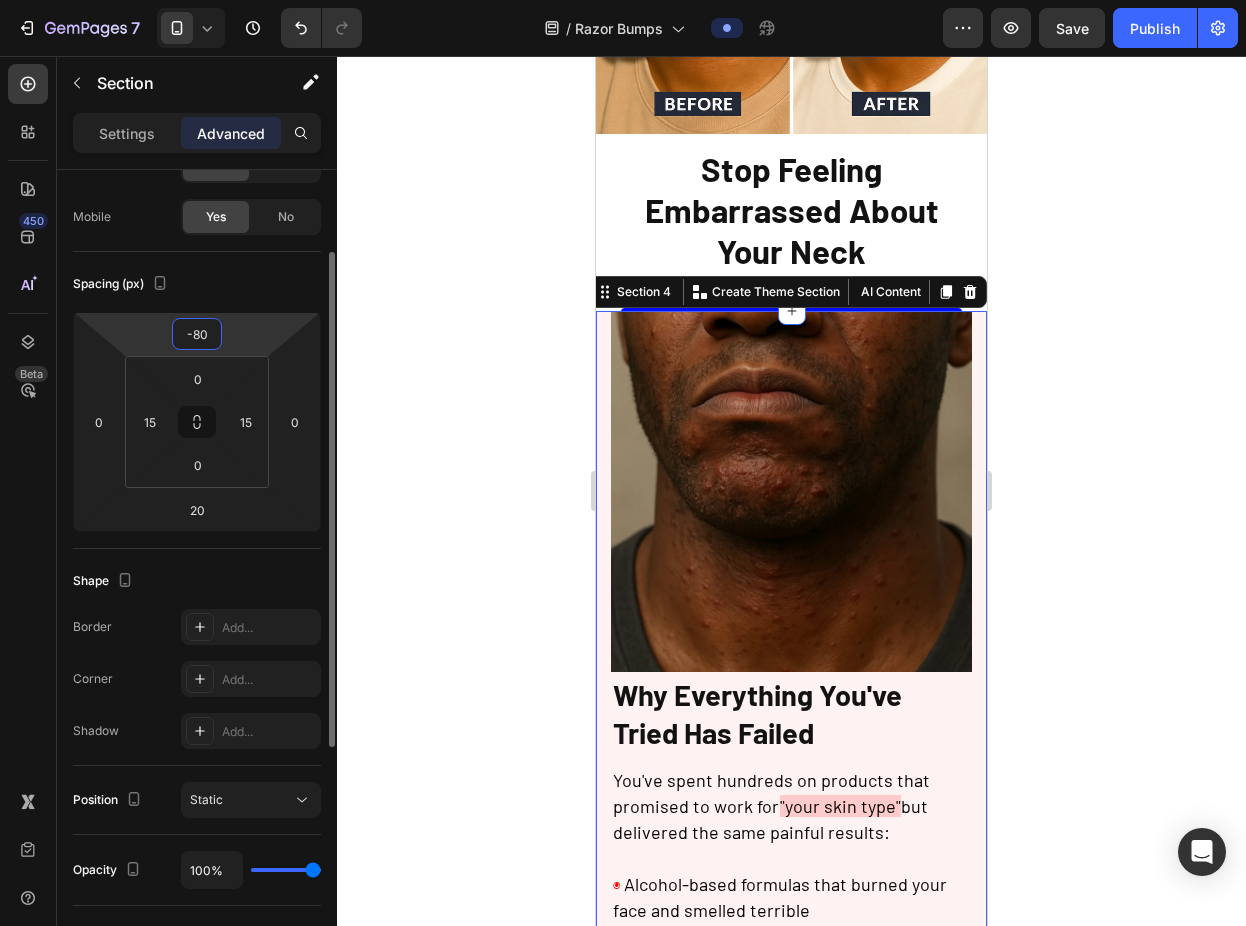click on "-80" at bounding box center [197, 334] 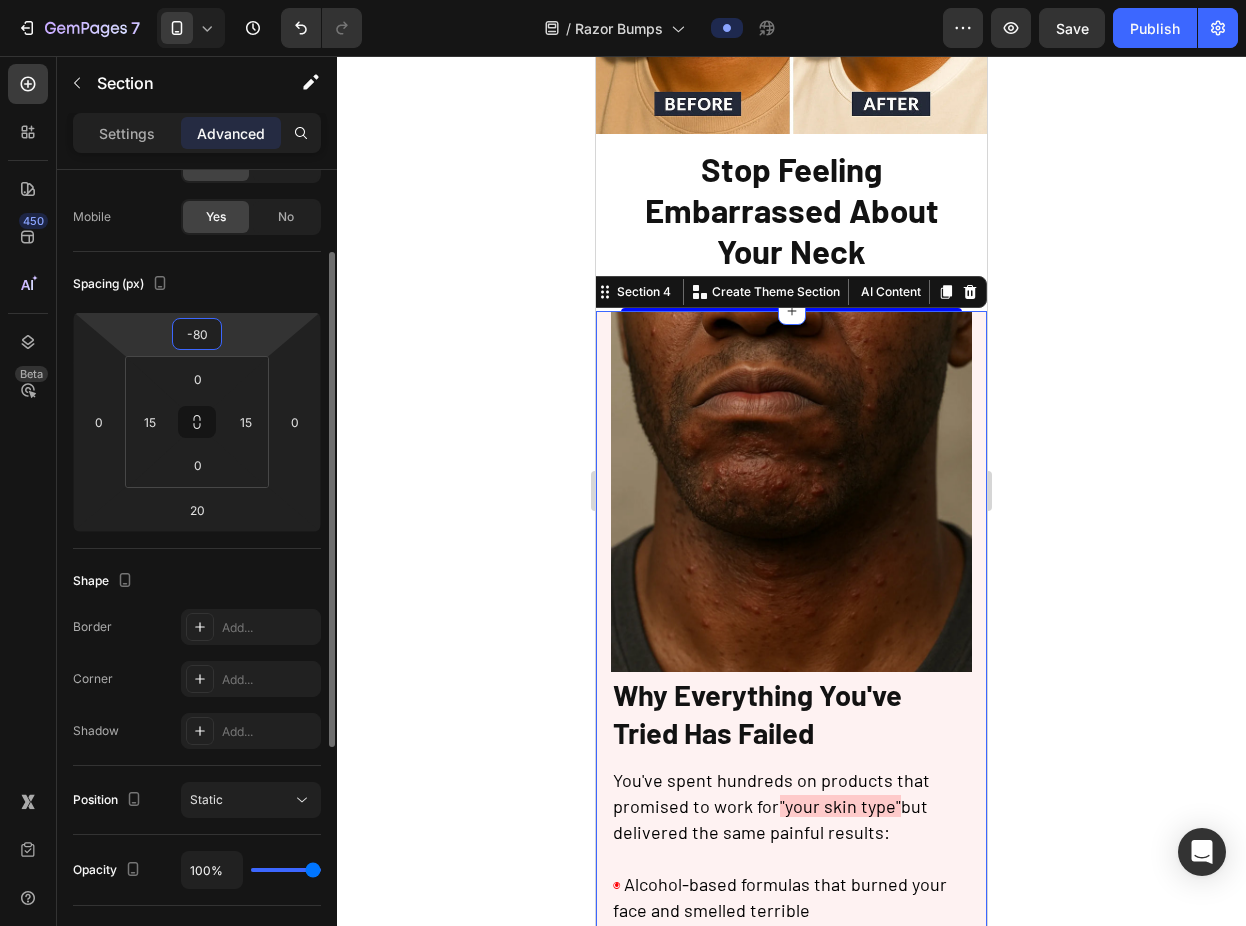 click on "-80" at bounding box center (197, 334) 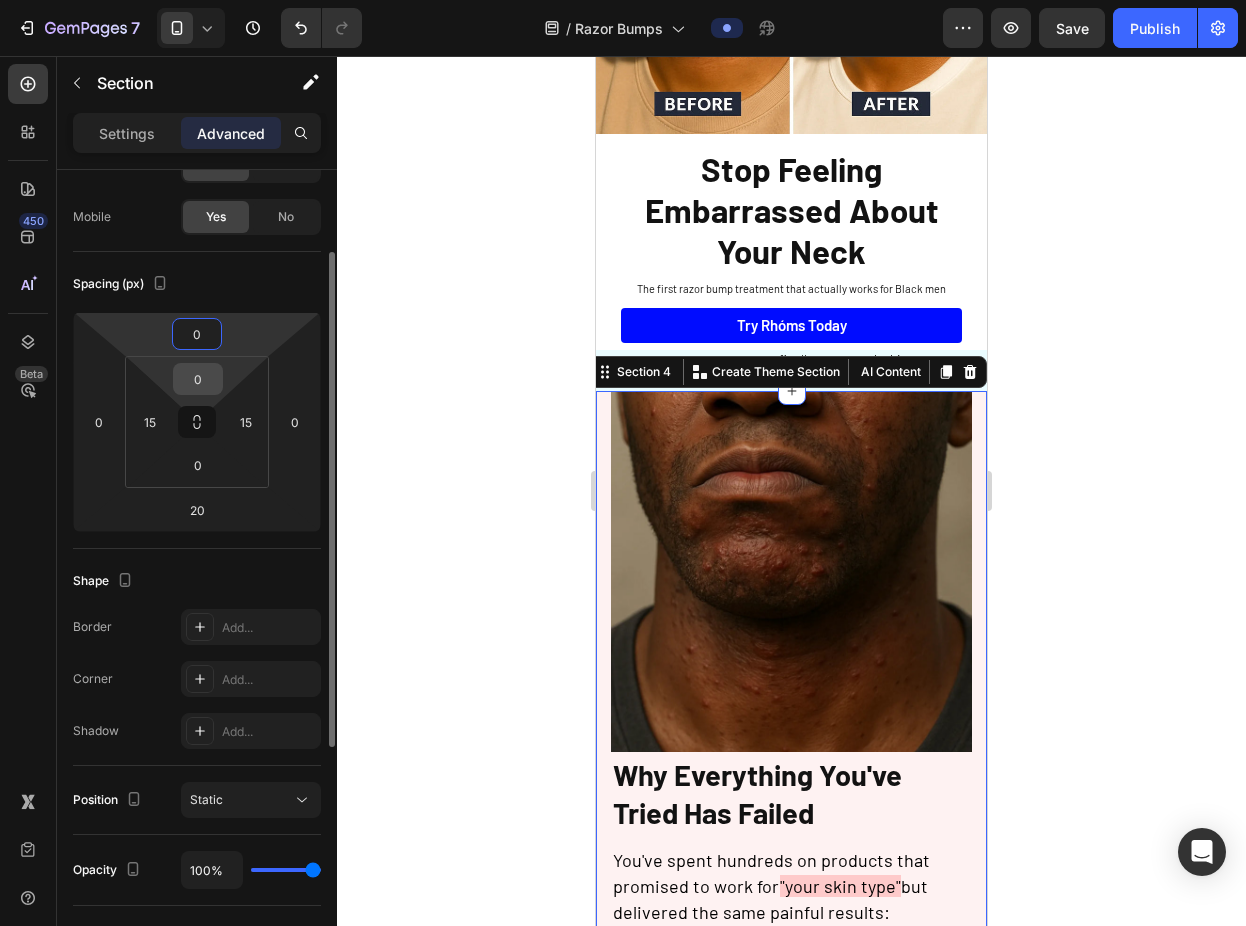 type on "0" 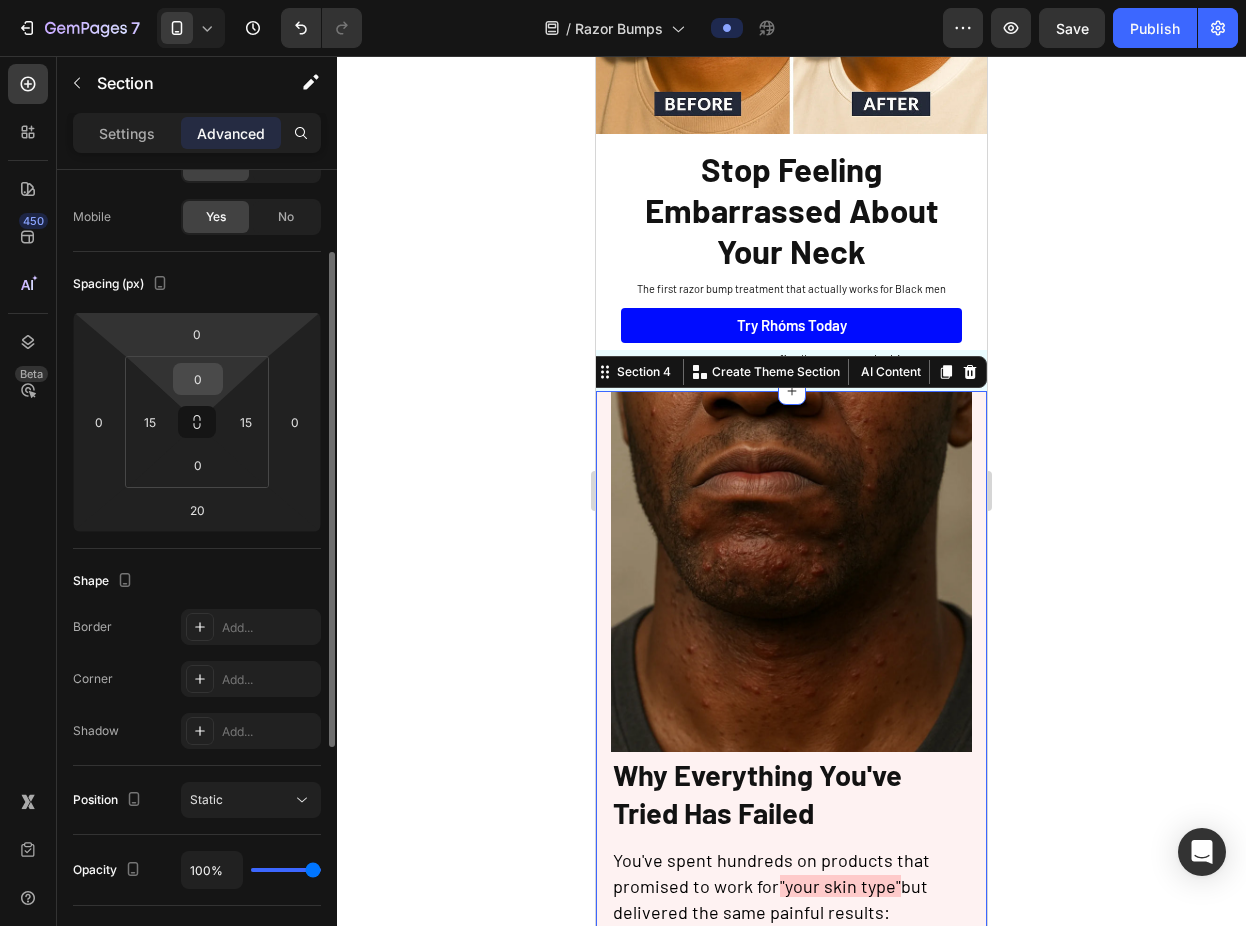 click on "0" at bounding box center [198, 379] 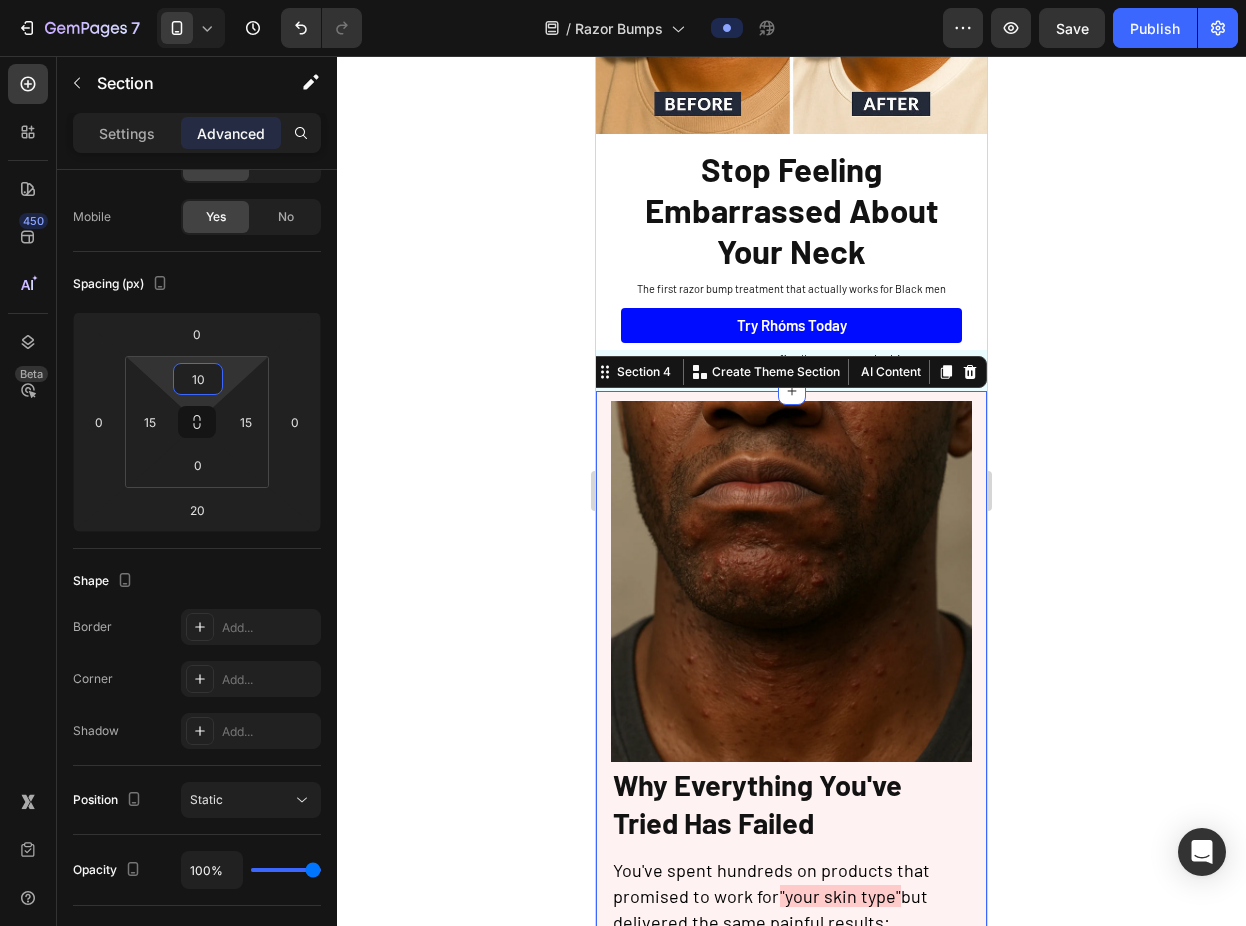 type on "12" 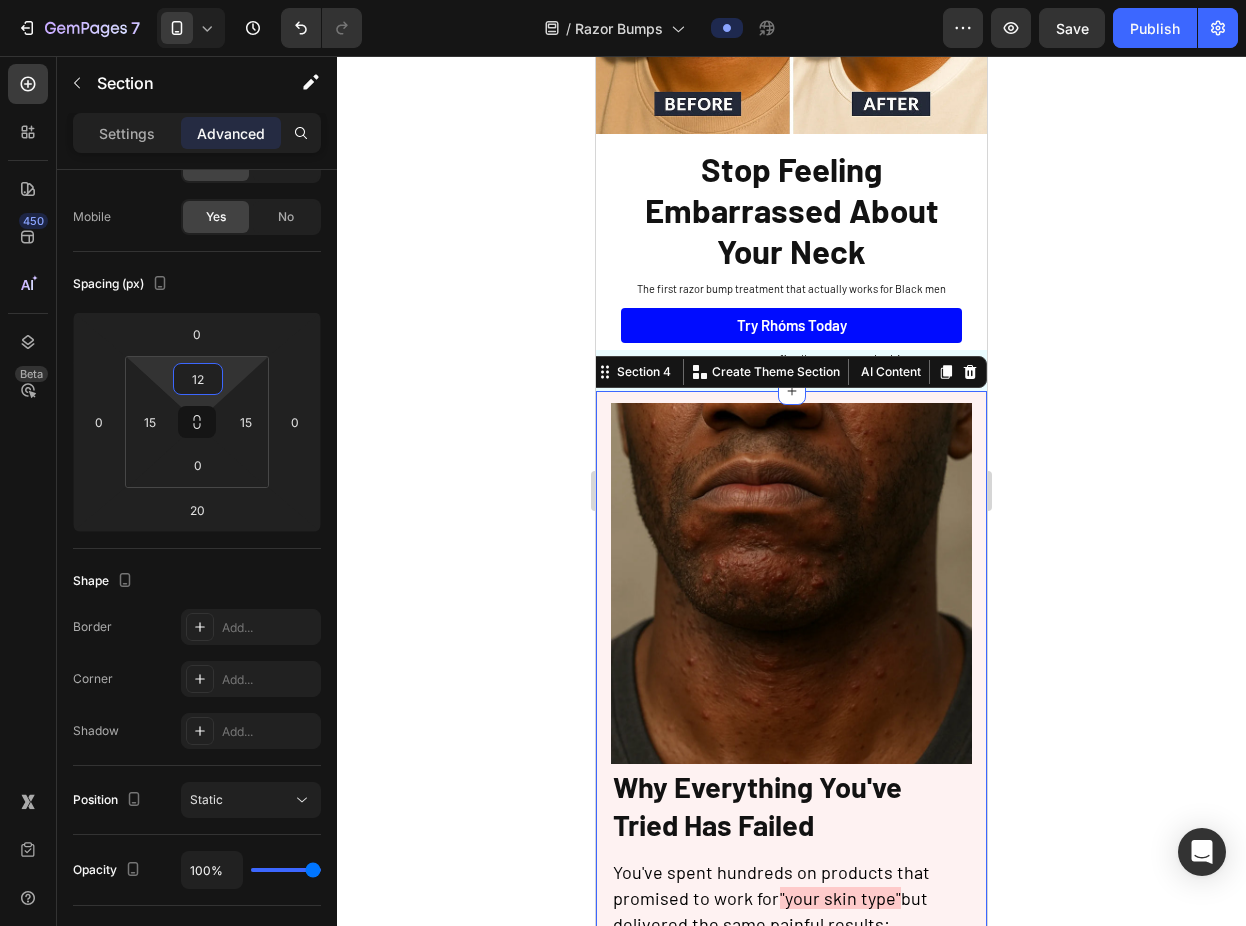 click on "7  Version history  /  Razor Bumps Preview  Save   Publish  450 Beta Sections(18) Elements(83) Section Element Hero Section Product Detail Brands Trusted Badges Guarantee Product Breakdown How to use Testimonials Compare Bundle FAQs Social Proof Brand Story Product List Collection Blog List Contact Sticky Add to Cart Custom Footer Browse Library 450 Layout
Row
Row
Row
Row Text
Heading
Text Block Button
Button
Button Media
Image
Image" at bounding box center [623, 0] 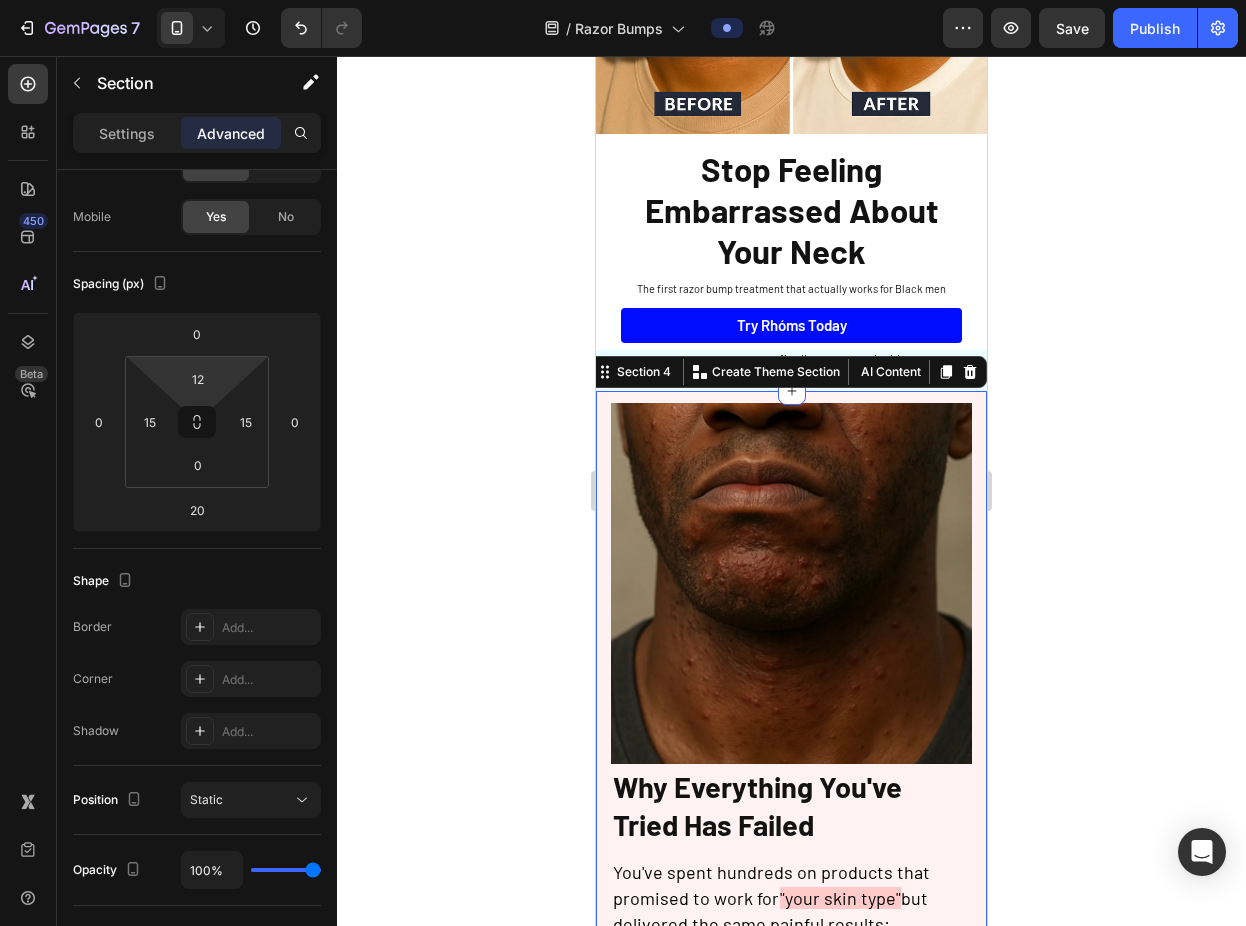 click 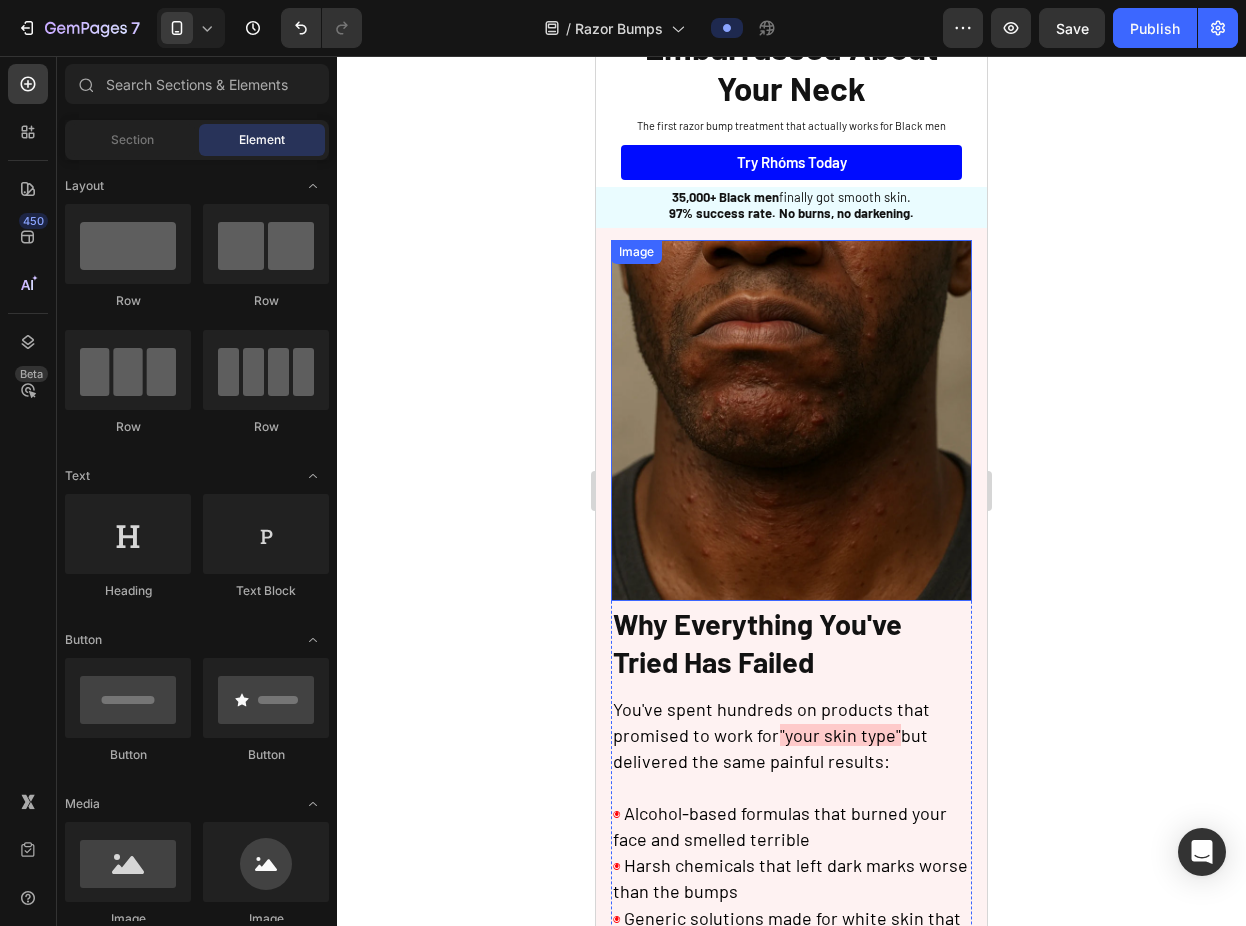 scroll, scrollTop: 307, scrollLeft: 0, axis: vertical 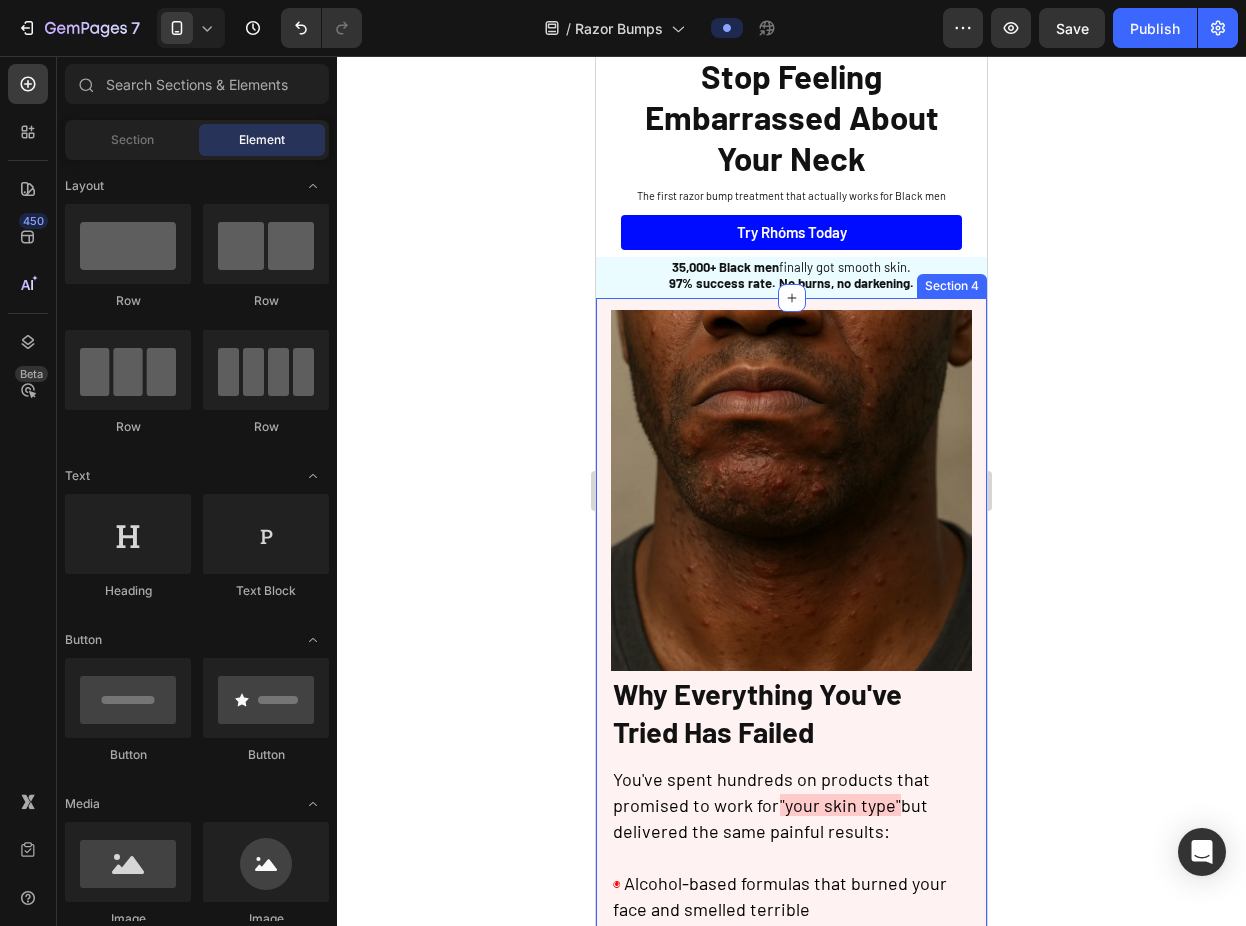 click on "Image Why Everything You've Tried Has Failed Heading You've spent hundreds on products that promised to work for "your skin type" but delivered the same painful results: ◉ Alcohol-based formulas that burned your face and smelled terrible ◉ Harsh chemicals that left dark marks worse than the bumps ◉ Generic solutions made for white skin that dried you out ◉ False promises that had you "sticking with it" for months while your skin got worse The truth? Those products weren't designed for coarse, curly hair that grows back into melanin-rich skin. They were treating symptoms, not the root cause. Text Block Row Section 4" at bounding box center (791, 766) 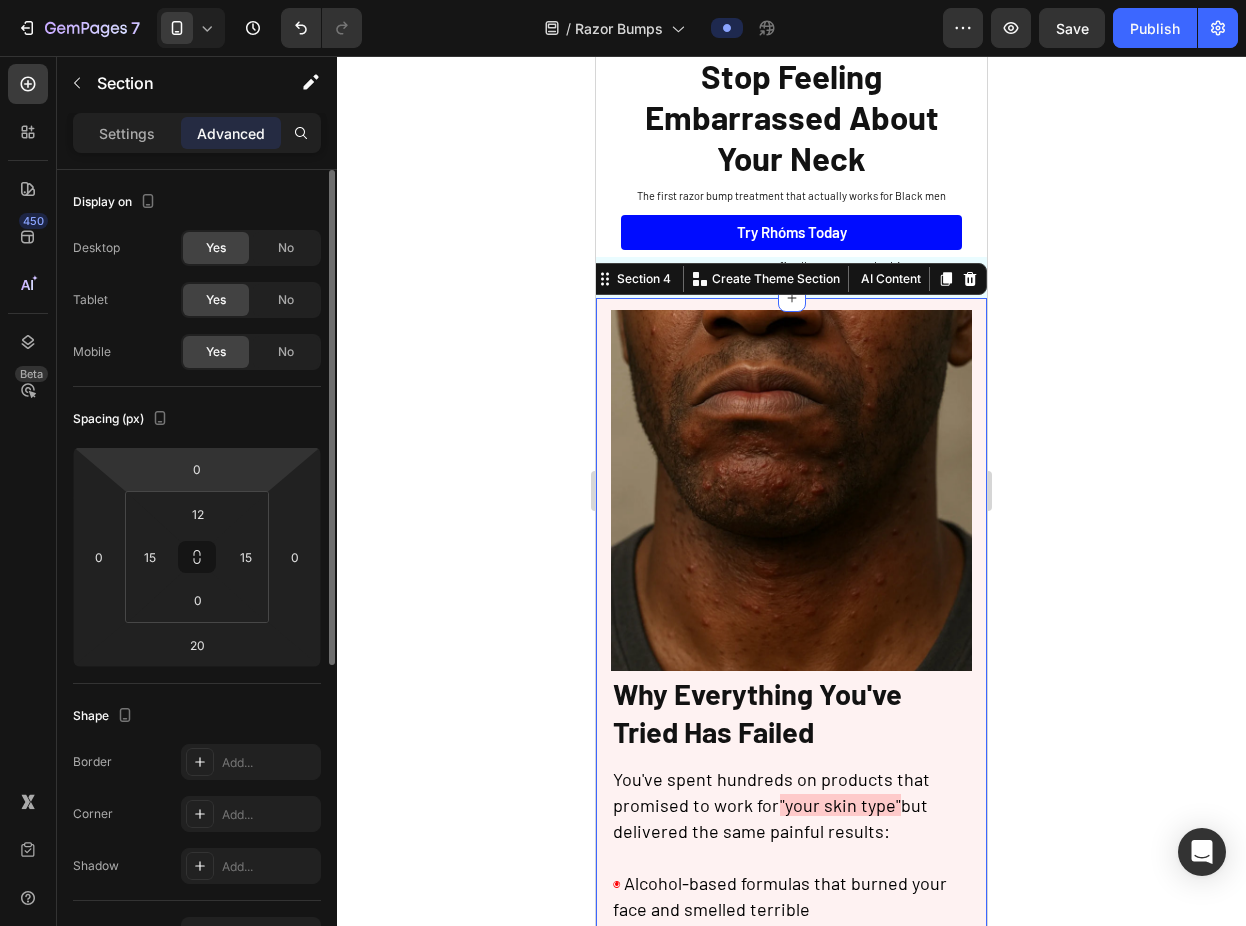 scroll, scrollTop: 46, scrollLeft: 0, axis: vertical 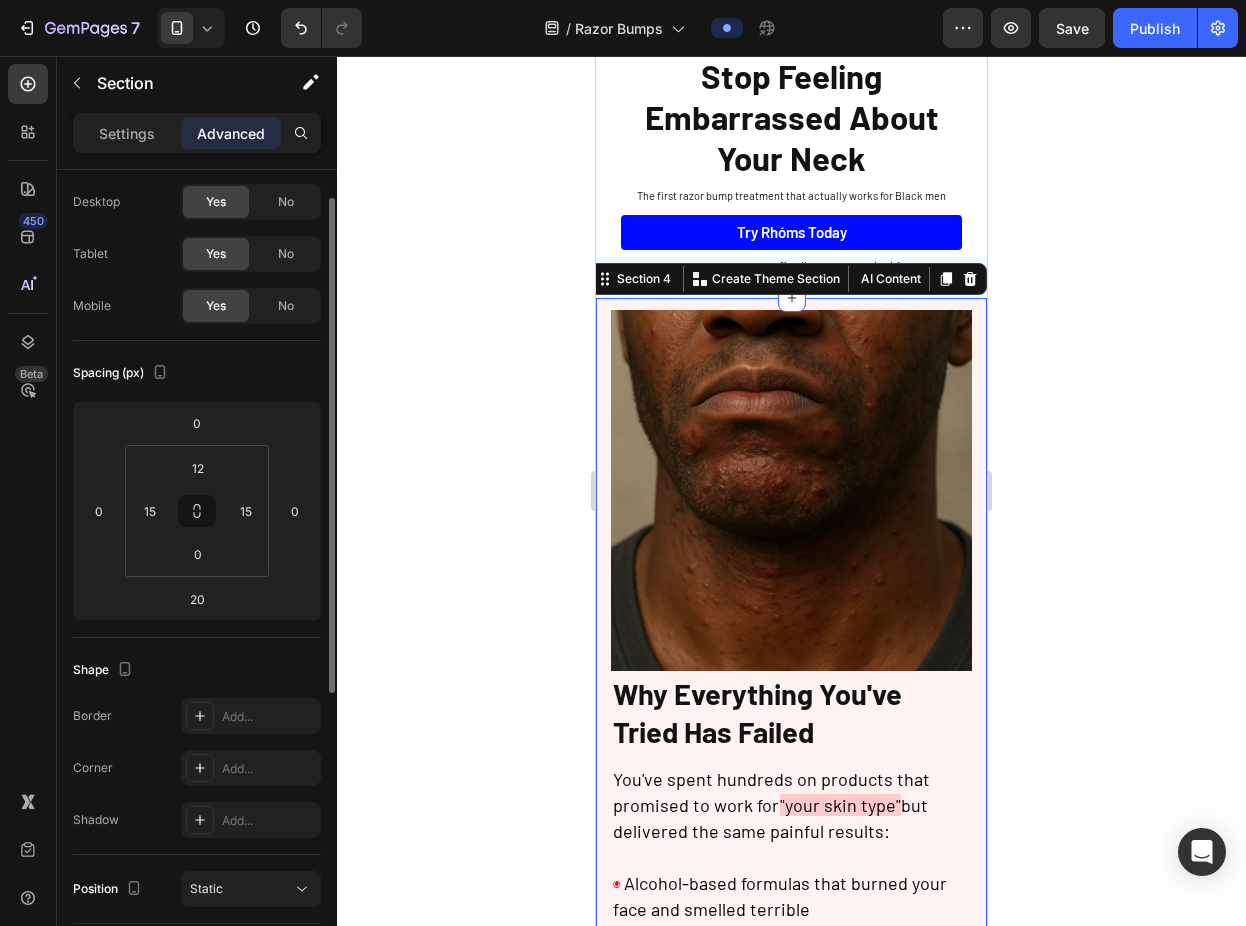 click on "Image Why Everything You've Tried Has Failed Heading You've spent hundreds on products that promised to work for "your skin type" but delivered the same painful results: ◉ Alcohol-based formulas that burned your face and smelled terrible ◉ Harsh chemicals that left dark marks worse than the bumps ◉ Generic solutions made for white skin that dried you out ◉ False promises that had you "sticking with it" for months while your skin got worse The truth? Those products weren't designed for coarse, curly hair that grows back into melanin-rich skin. They were treating symptoms, not the root cause. Text Block Row Section 4 Create Theme Section AI Content Write with GemAI What would you like to describe here? Tone and Voice Persuasive Product Rhóms Smoothing Solution Show more Generate" at bounding box center (791, 766) 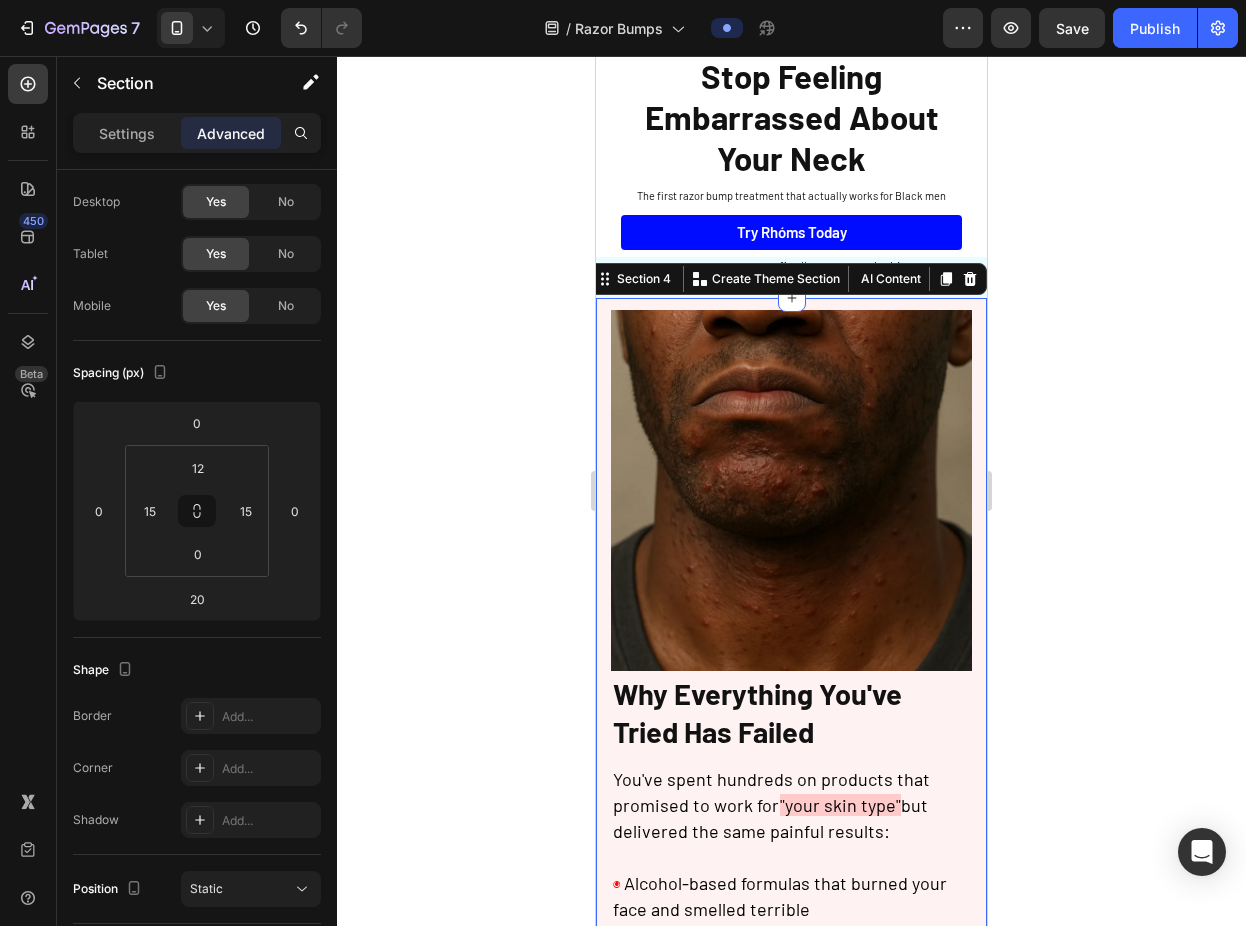 click 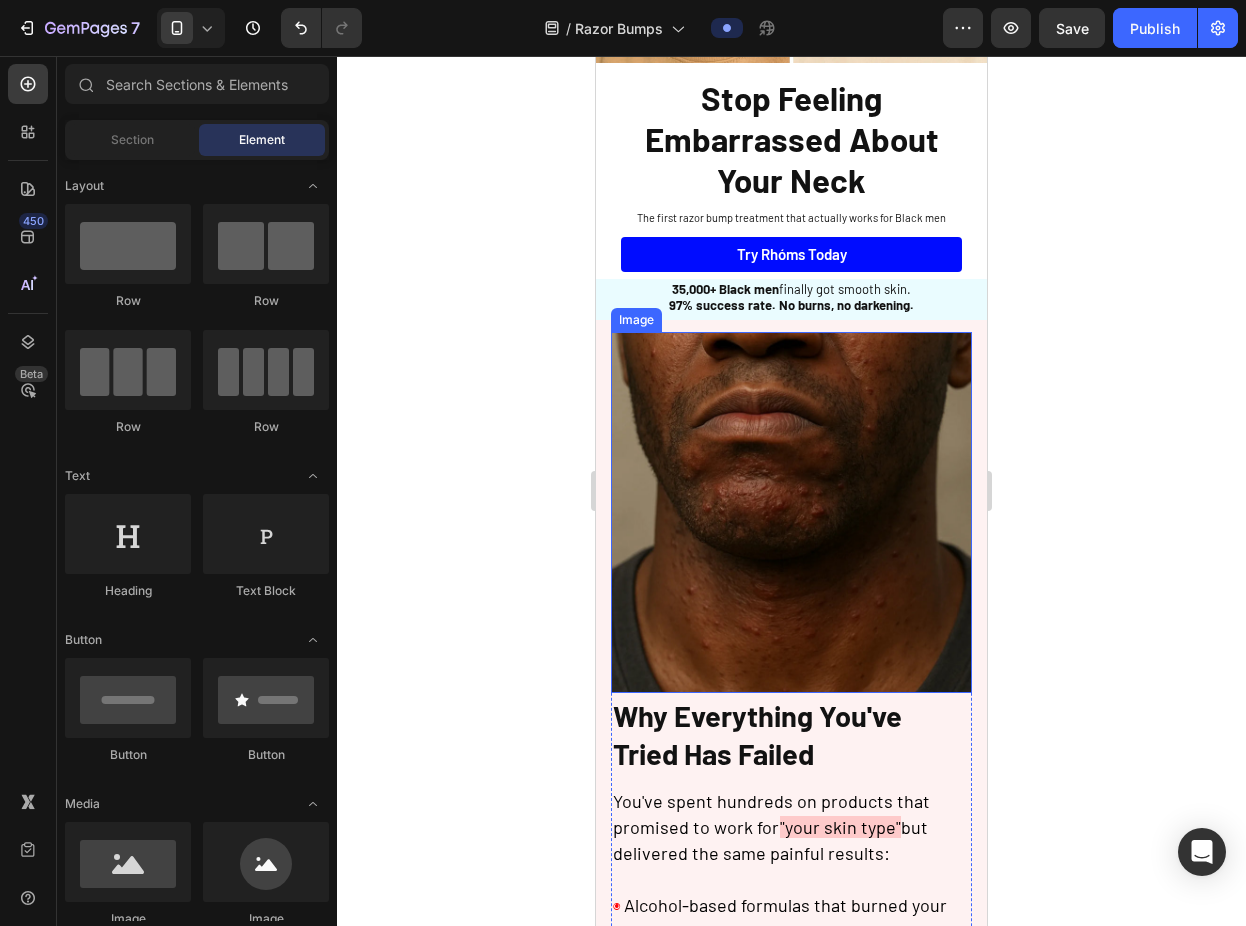 scroll, scrollTop: 375, scrollLeft: 0, axis: vertical 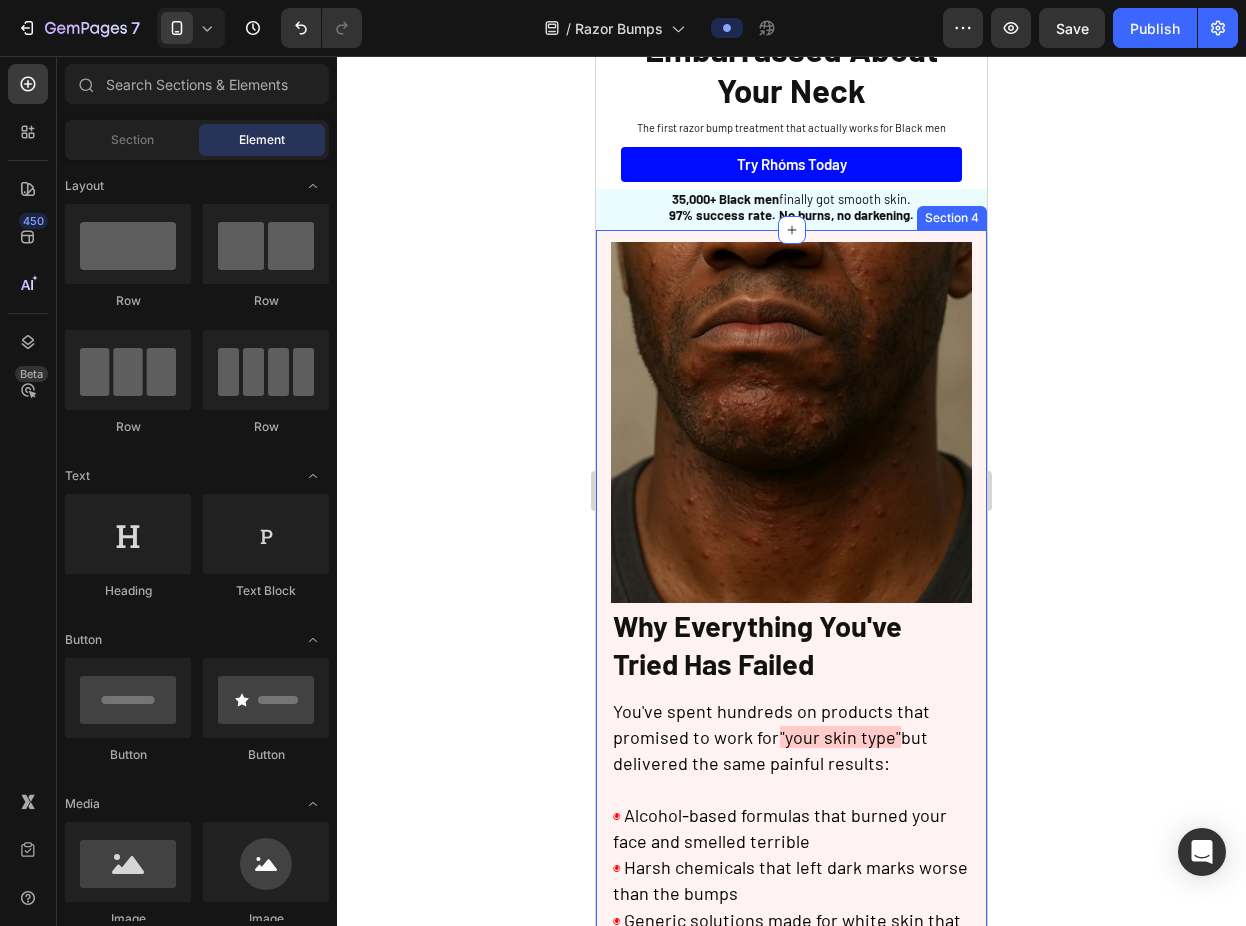click 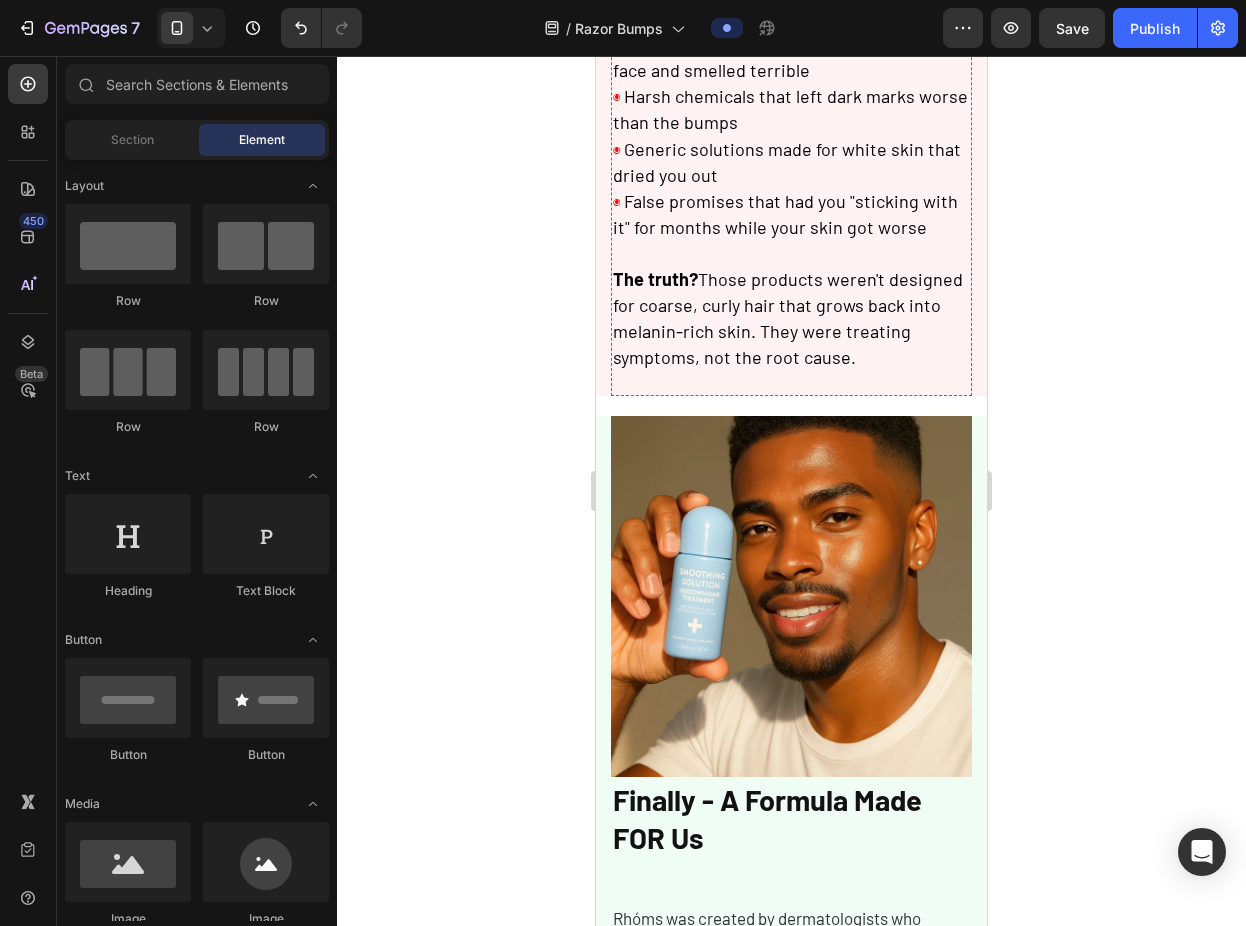 scroll, scrollTop: 1161, scrollLeft: 0, axis: vertical 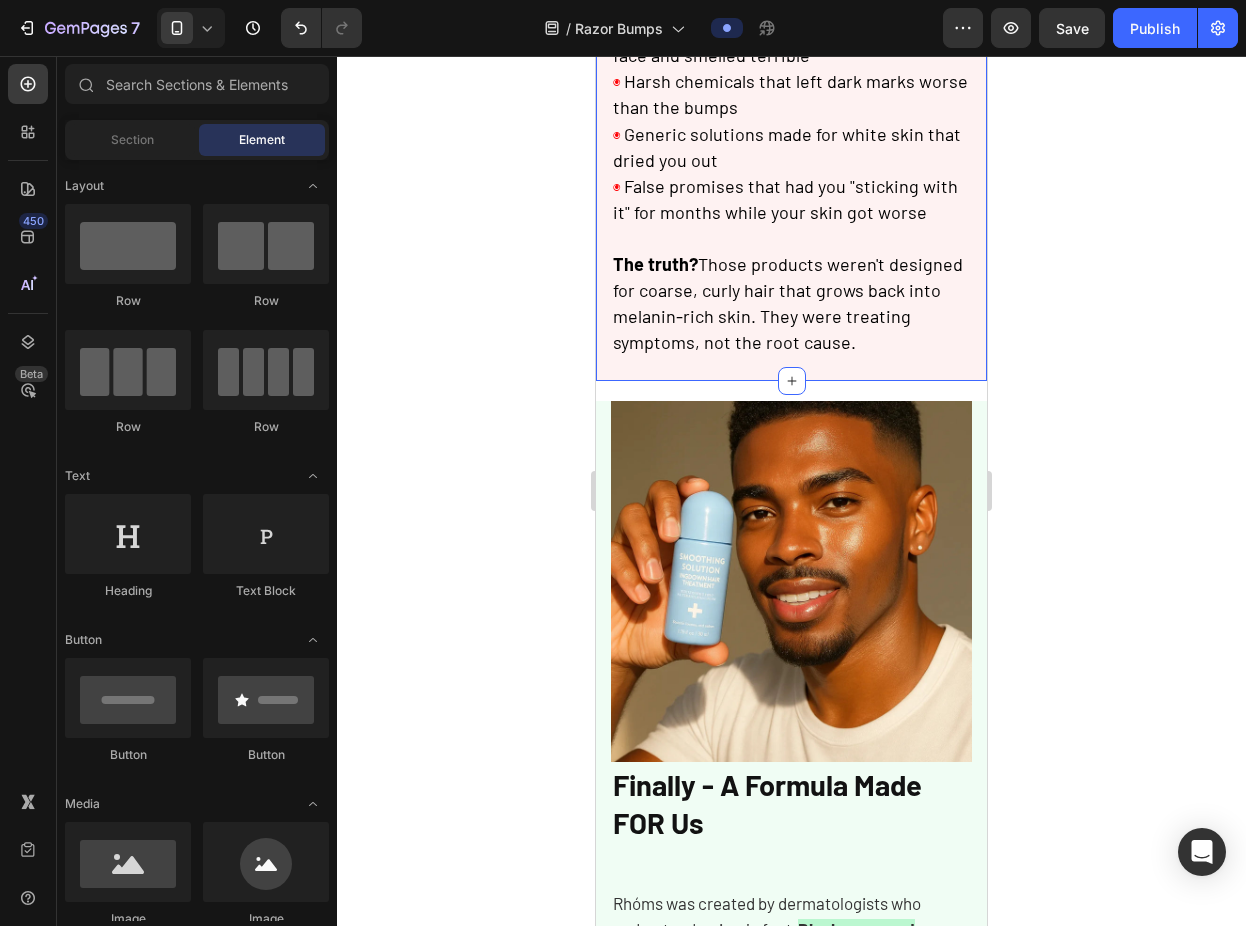 click on "Image Why Everything You've Tried Has Failed Heading You've spent hundreds on products that promised to work for "your skin type" but delivered the same painful results: ◉ Alcohol-based formulas that burned your face and smelled terrible ◉ Harsh chemicals that left dark marks worse than the bumps ◉ Generic solutions made for white skin that dried you out ◉ False promises that had you "sticking with it" for months while your skin got worse The truth? Those products weren't designed for coarse, curly hair that grows back into melanin-rich skin. They were treating symptoms, not the root cause. Text Block Row Section 4" at bounding box center [791, -88] 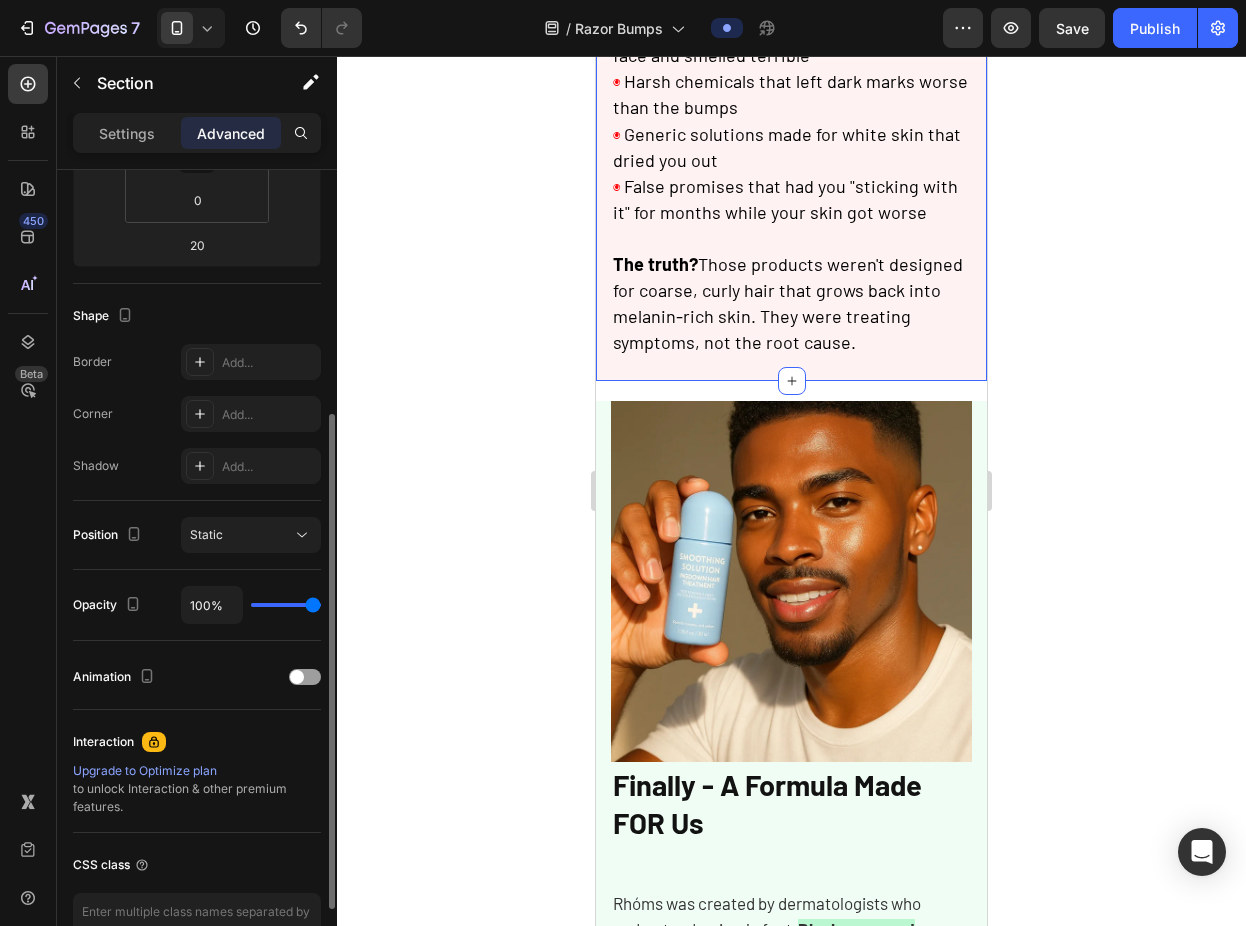 scroll, scrollTop: 0, scrollLeft: 0, axis: both 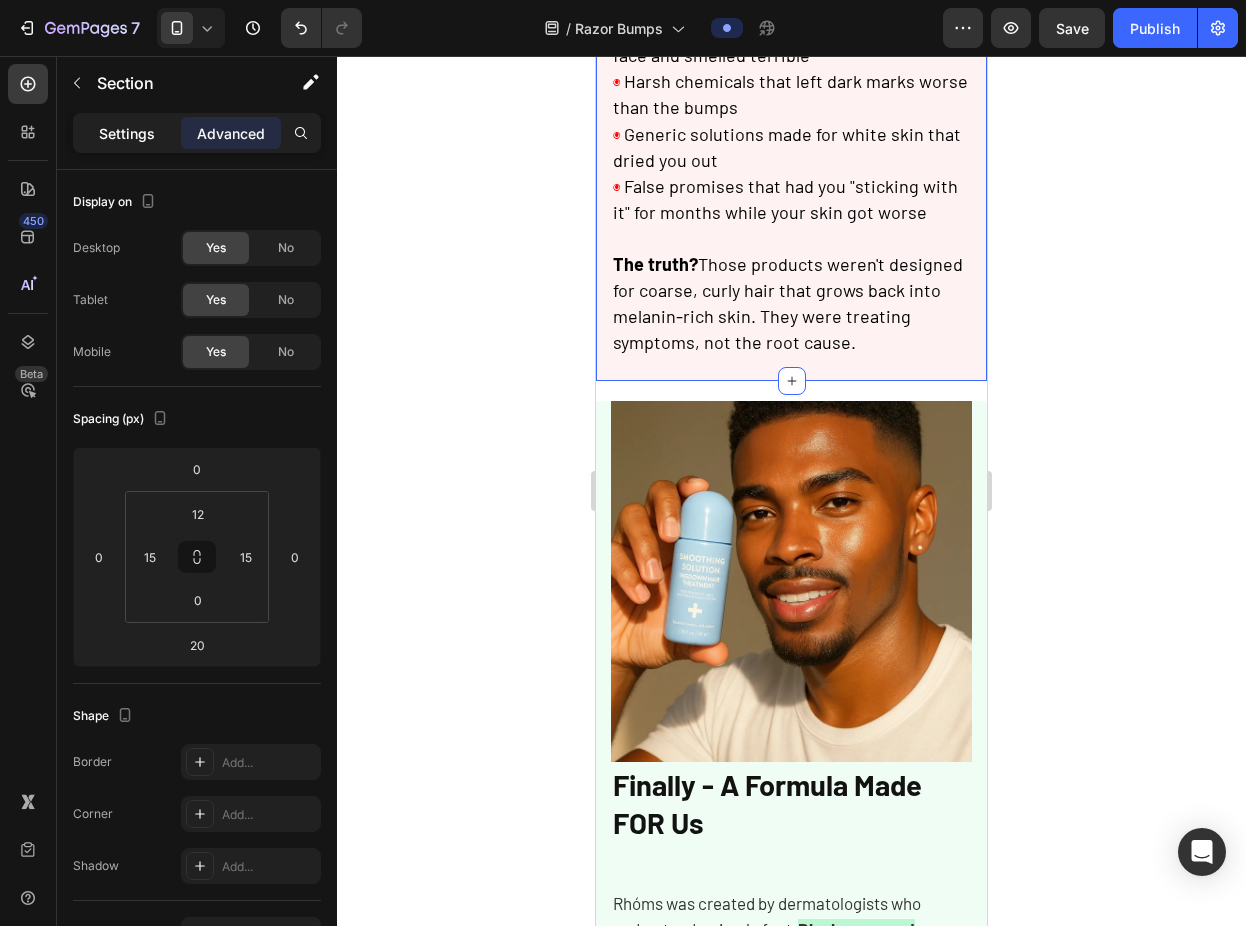 click on "Settings" at bounding box center [127, 133] 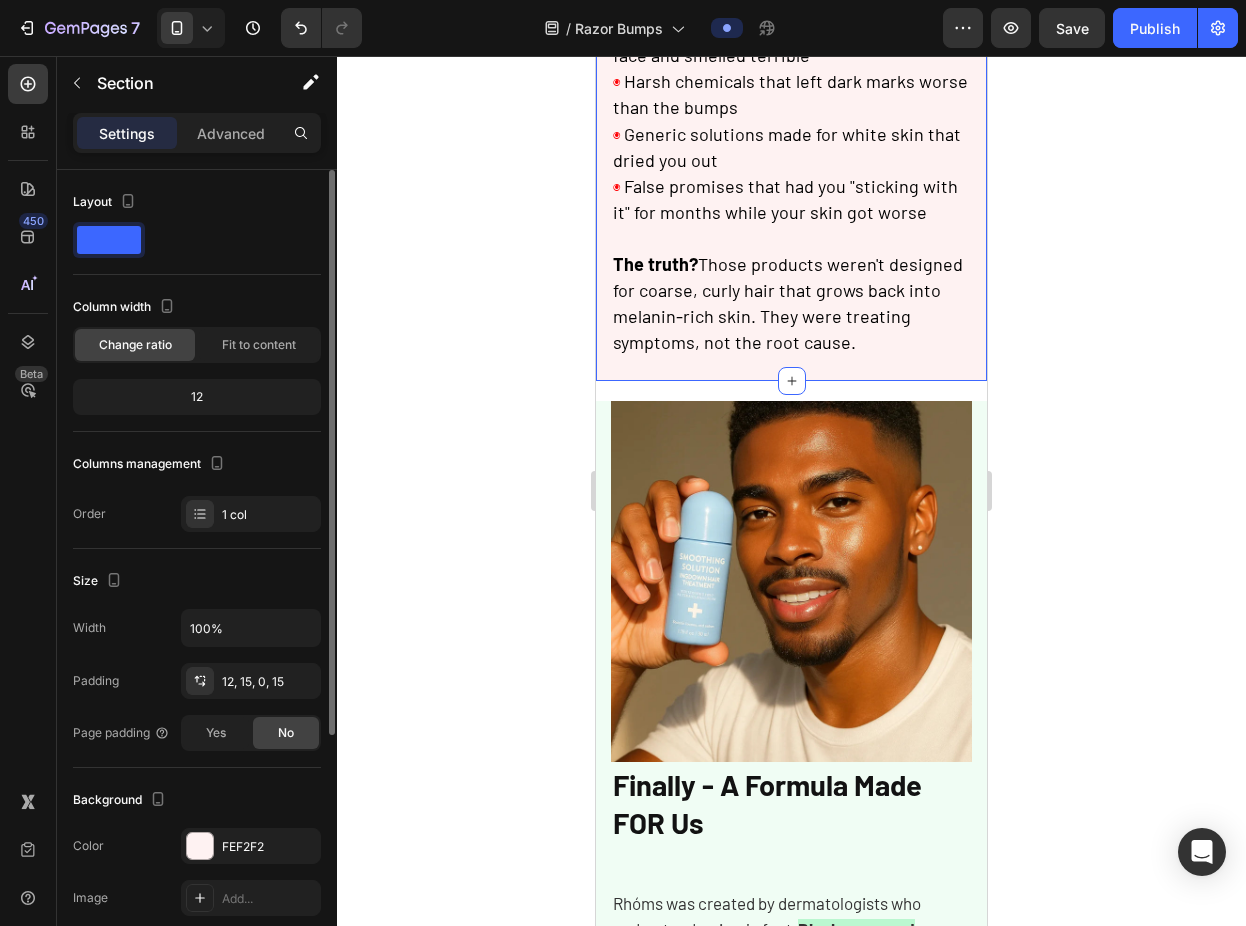 click on "The changes might be hidden by  the video. Color FEF2F2 Image Add... Video Add..." 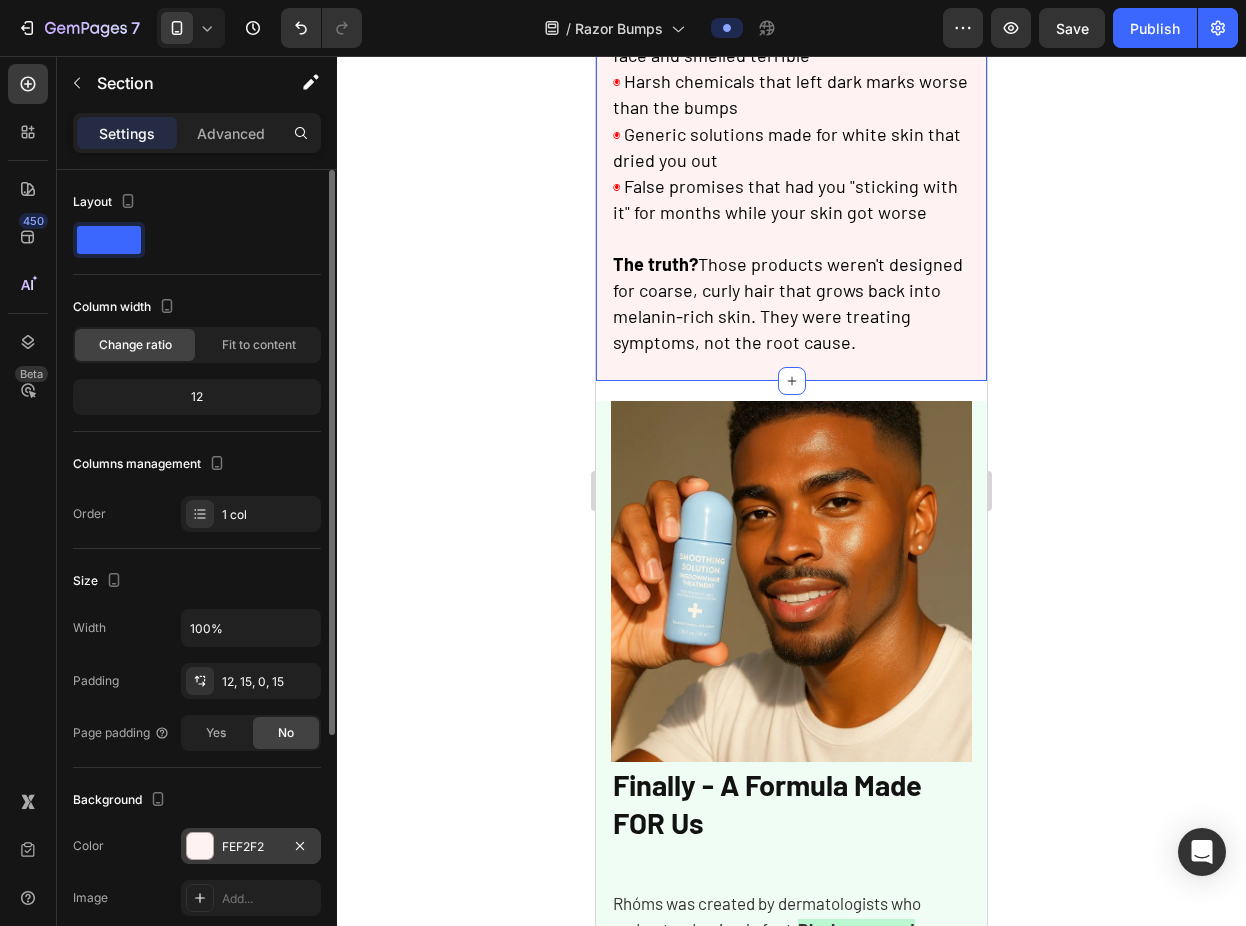 click on "FEF2F2" at bounding box center (251, 847) 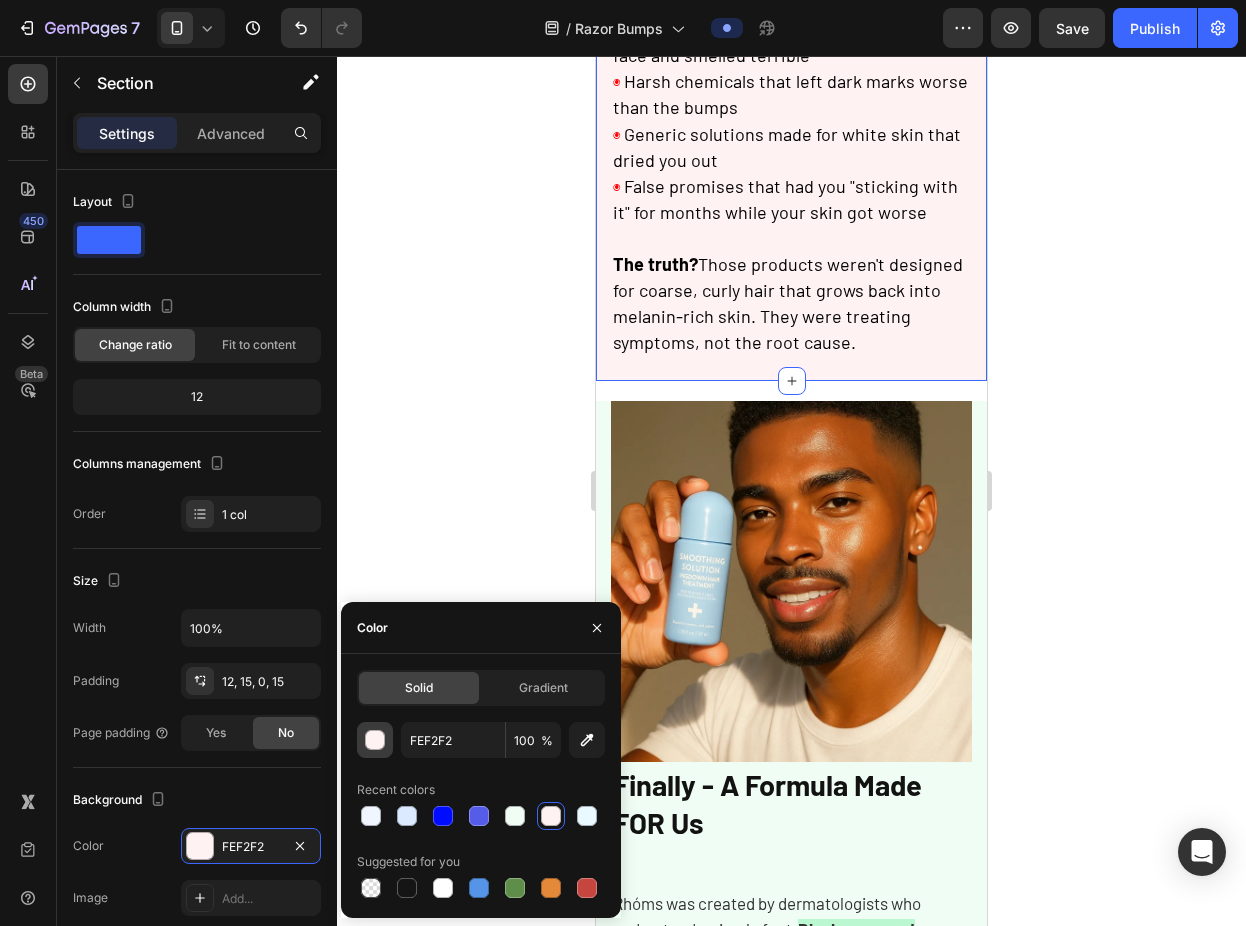 click at bounding box center [375, 740] 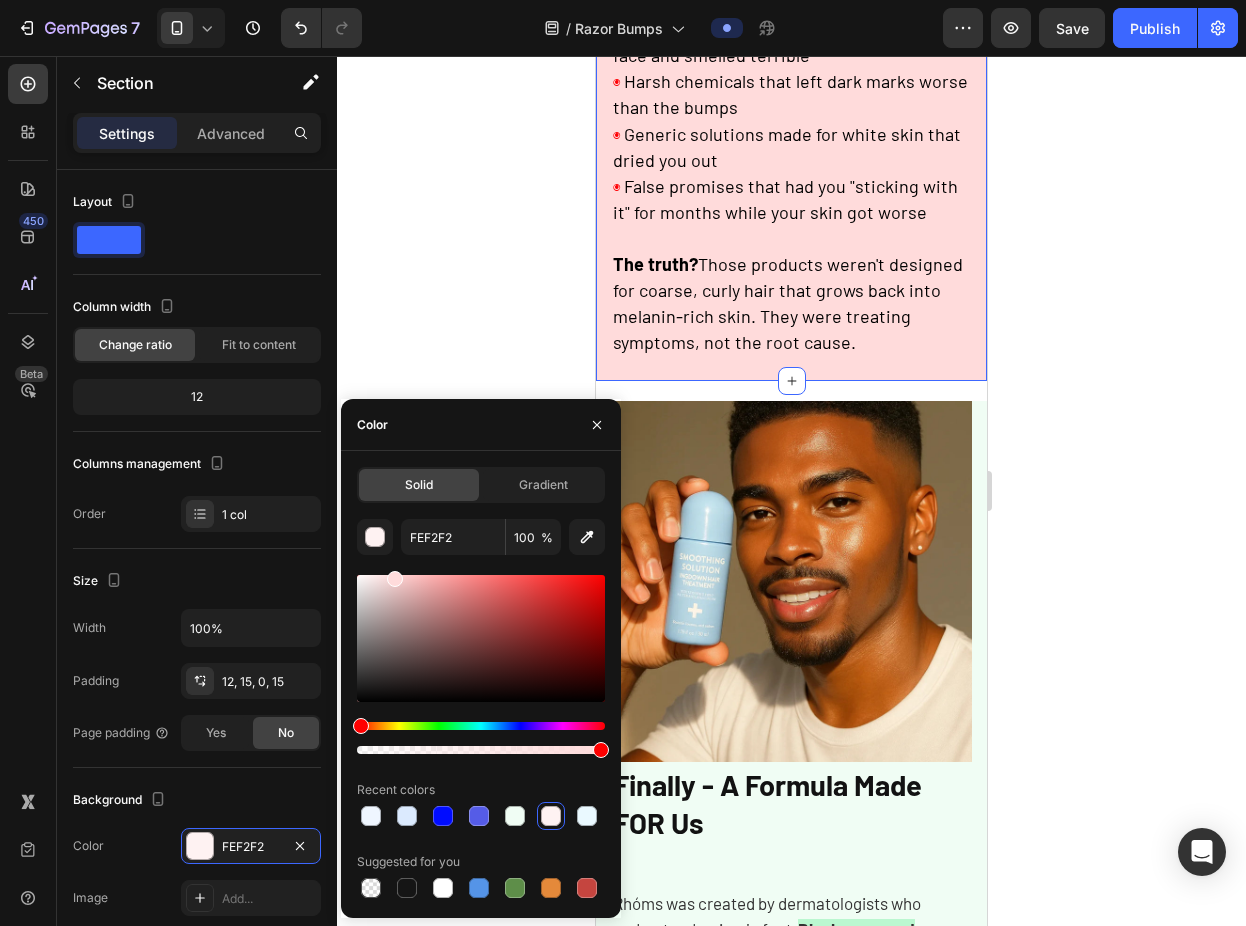 type on "FFDBDB" 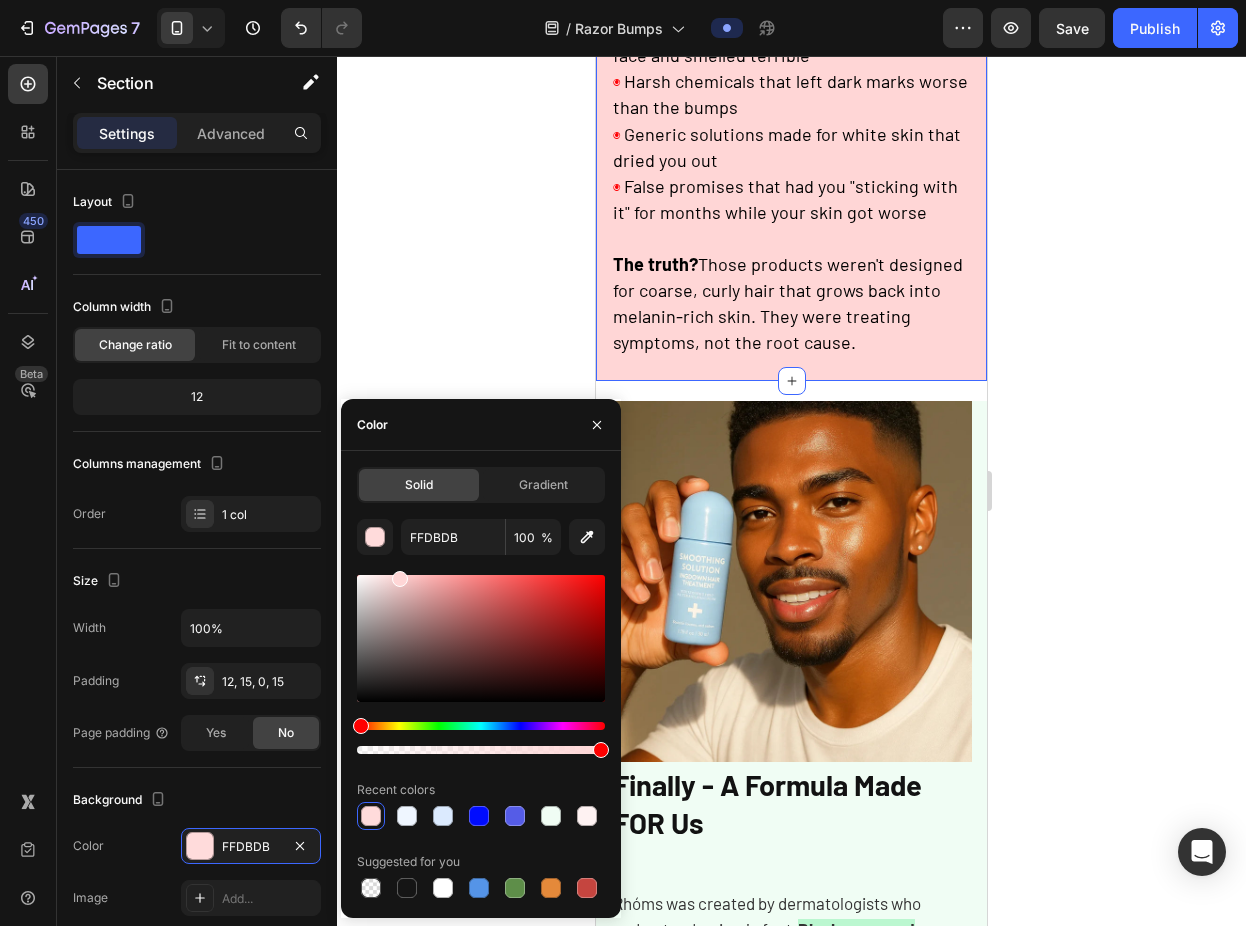 drag, startPoint x: 401, startPoint y: 584, endPoint x: 397, endPoint y: 556, distance: 28.284271 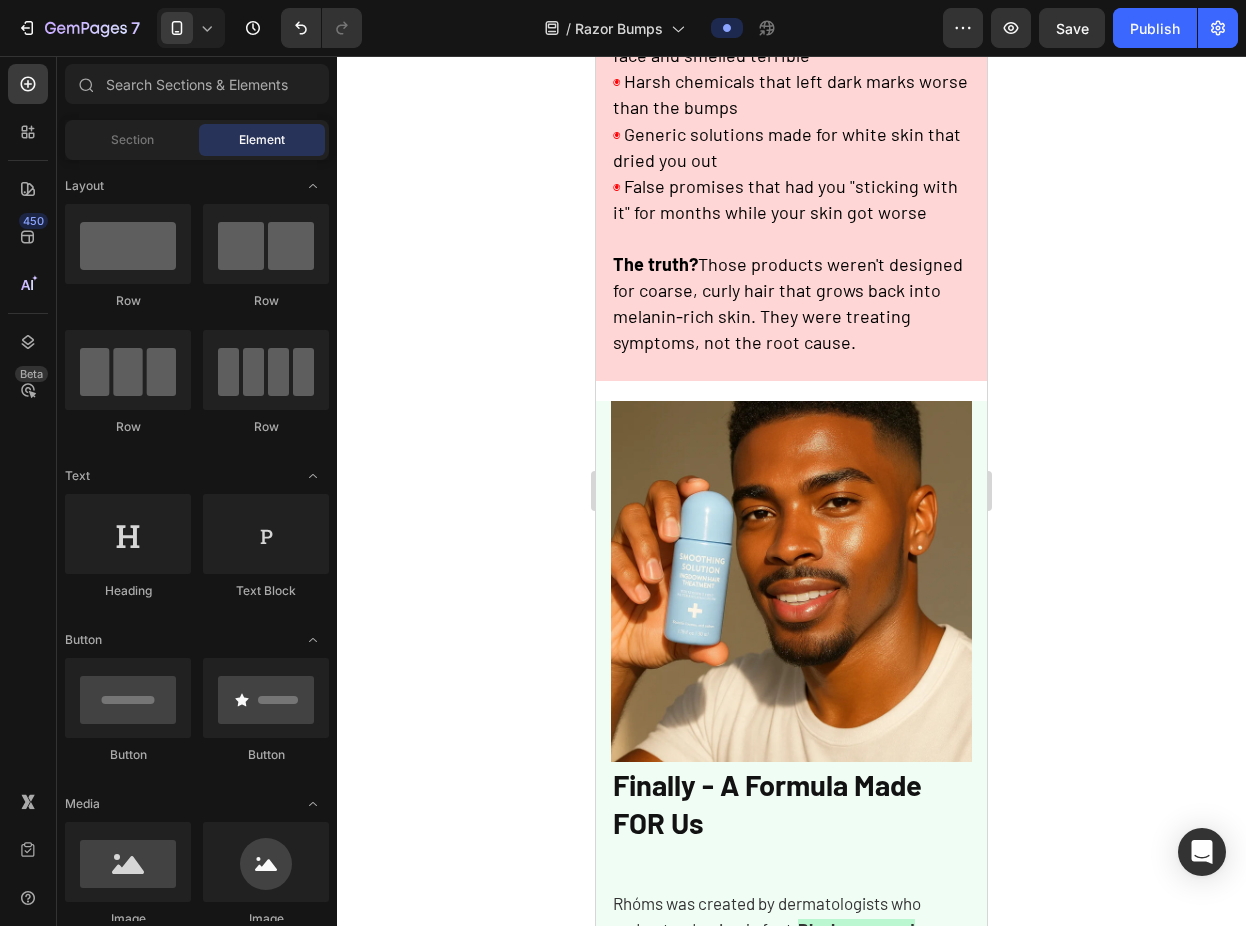 click 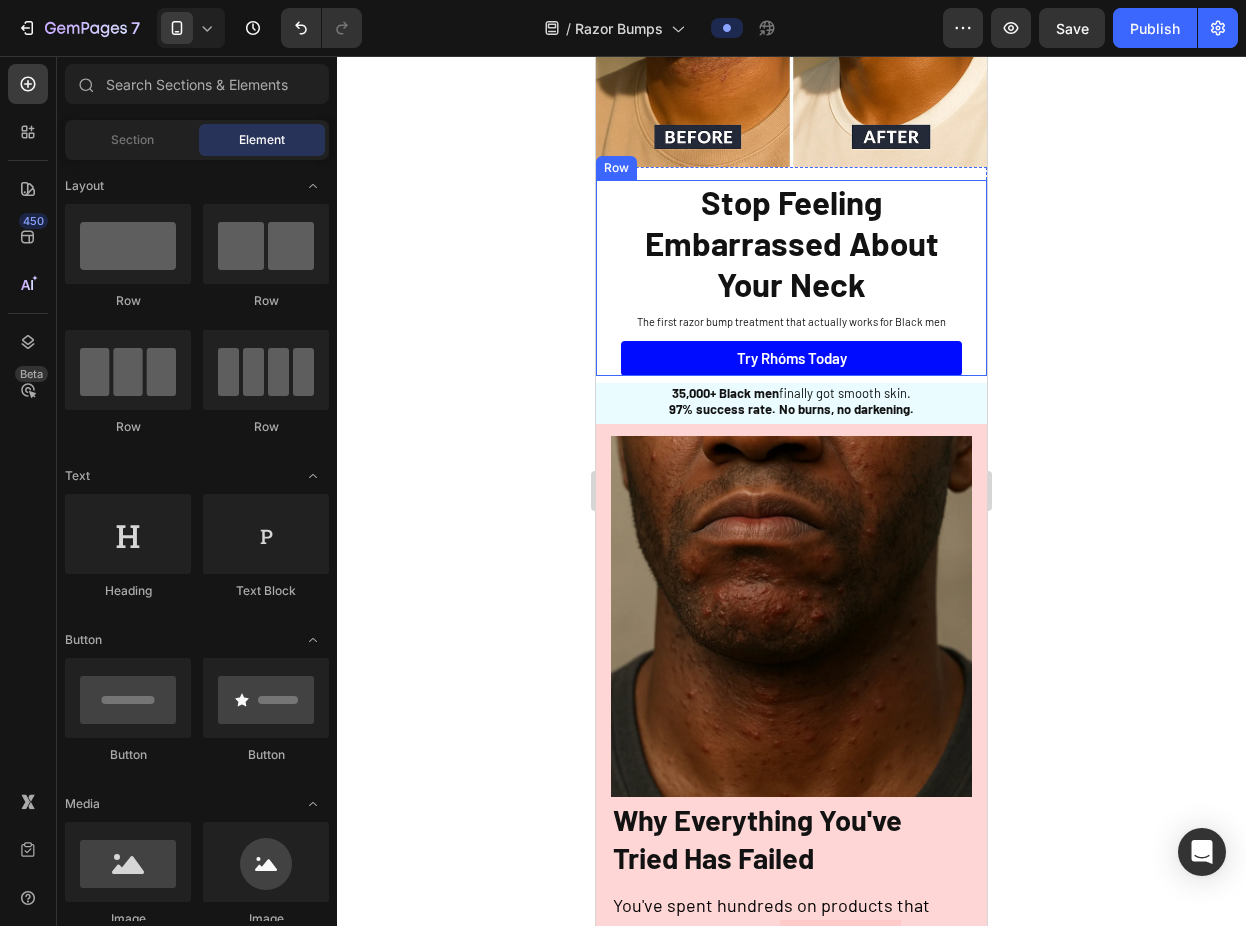 scroll, scrollTop: 200, scrollLeft: 0, axis: vertical 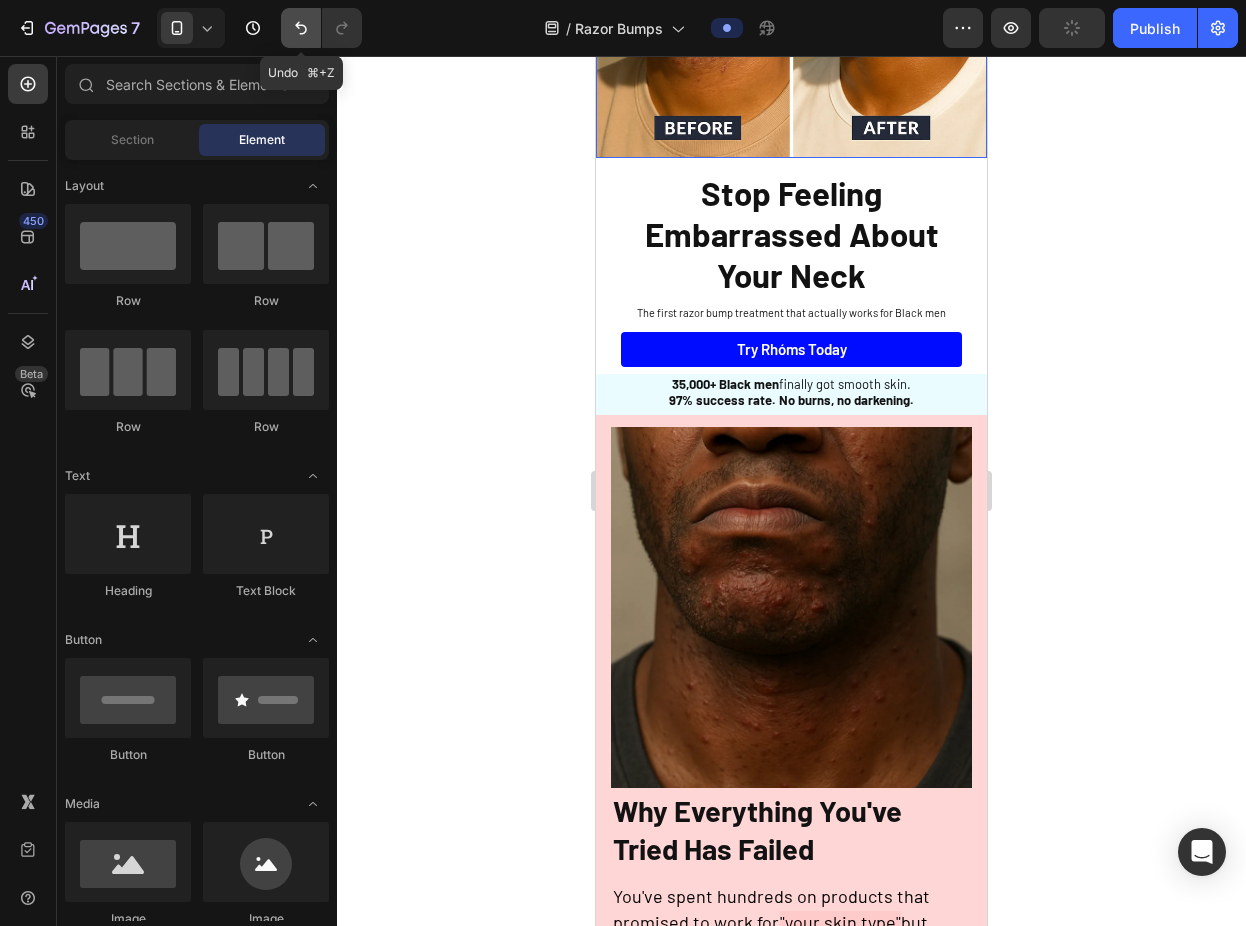 click 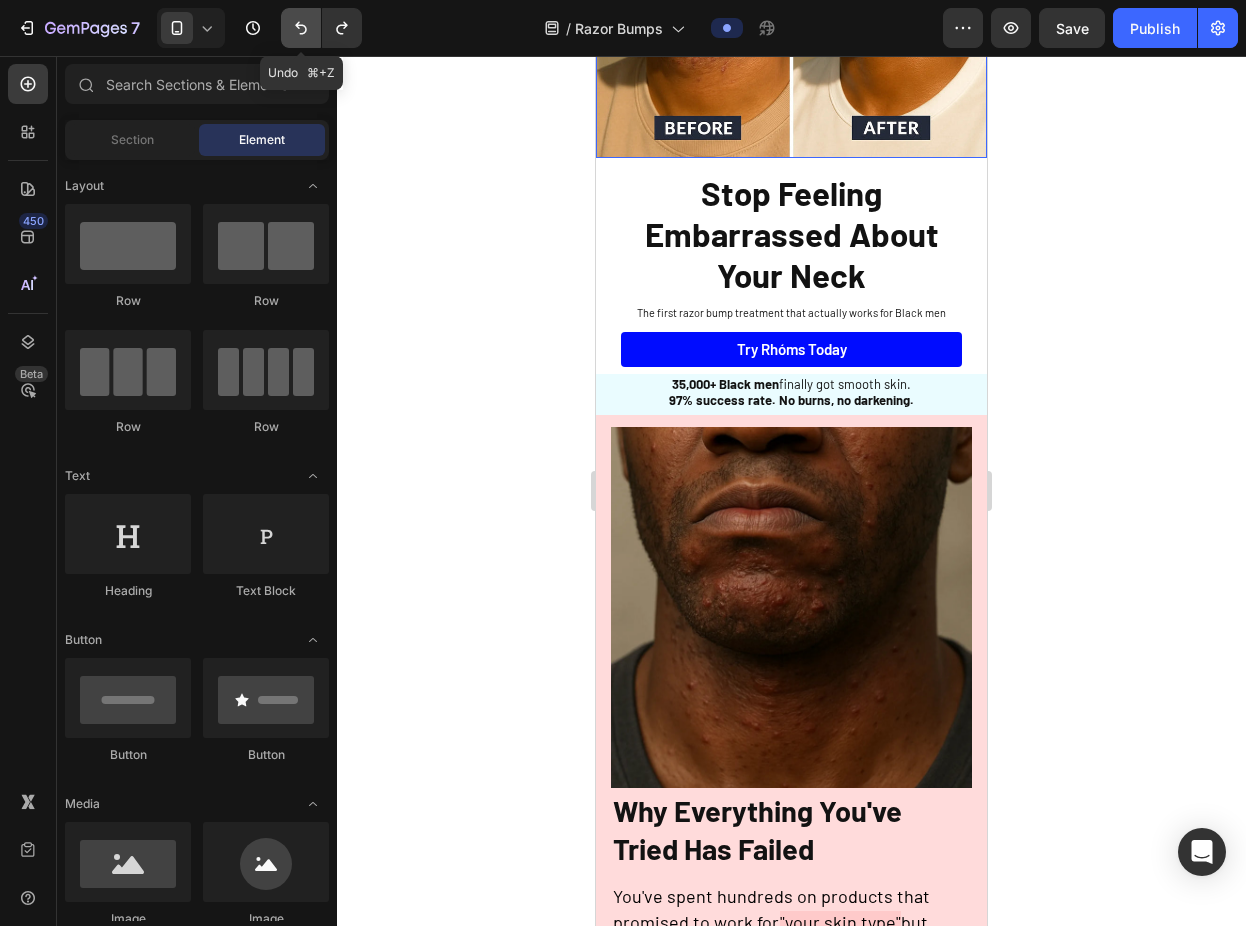 click 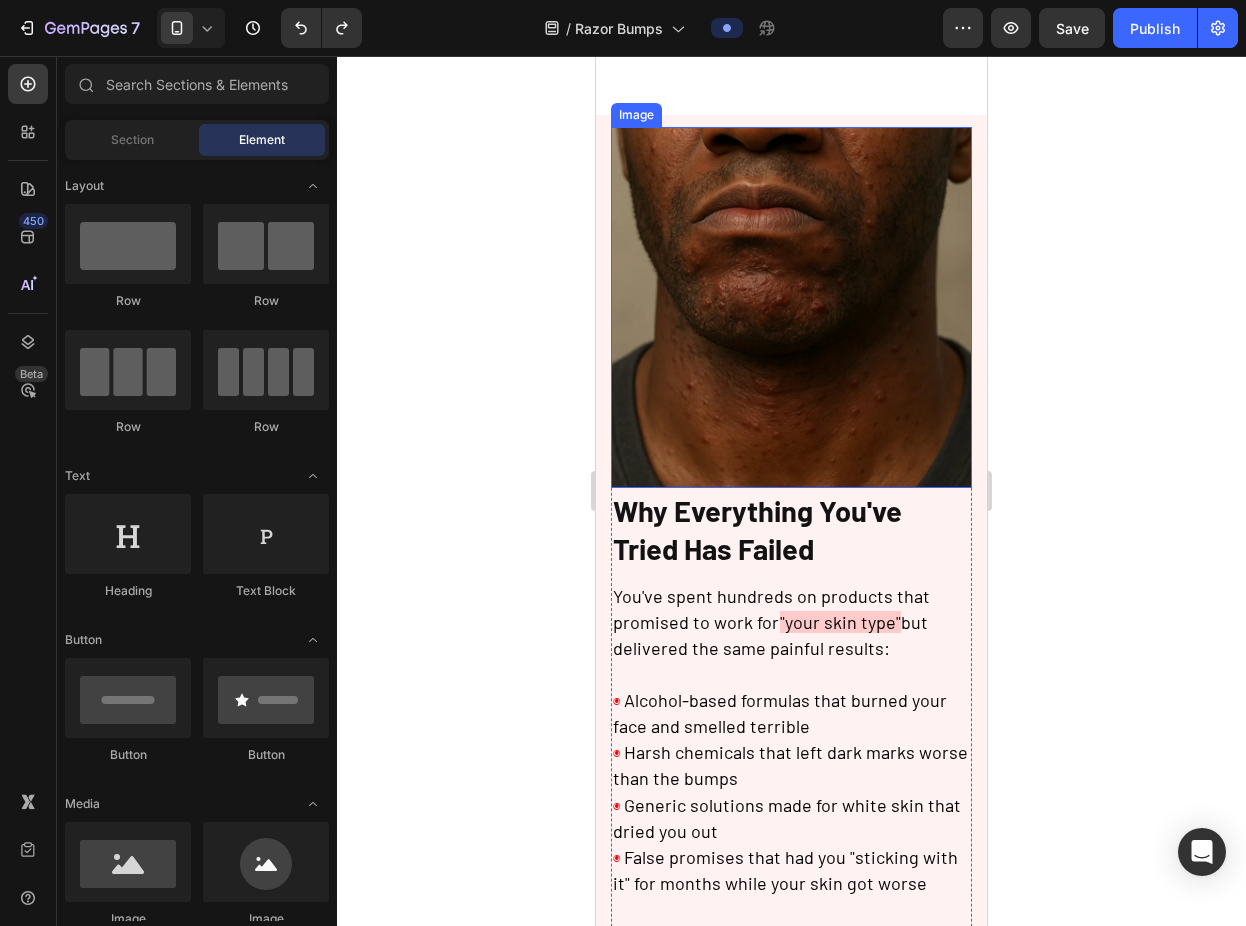 scroll, scrollTop: 599, scrollLeft: 0, axis: vertical 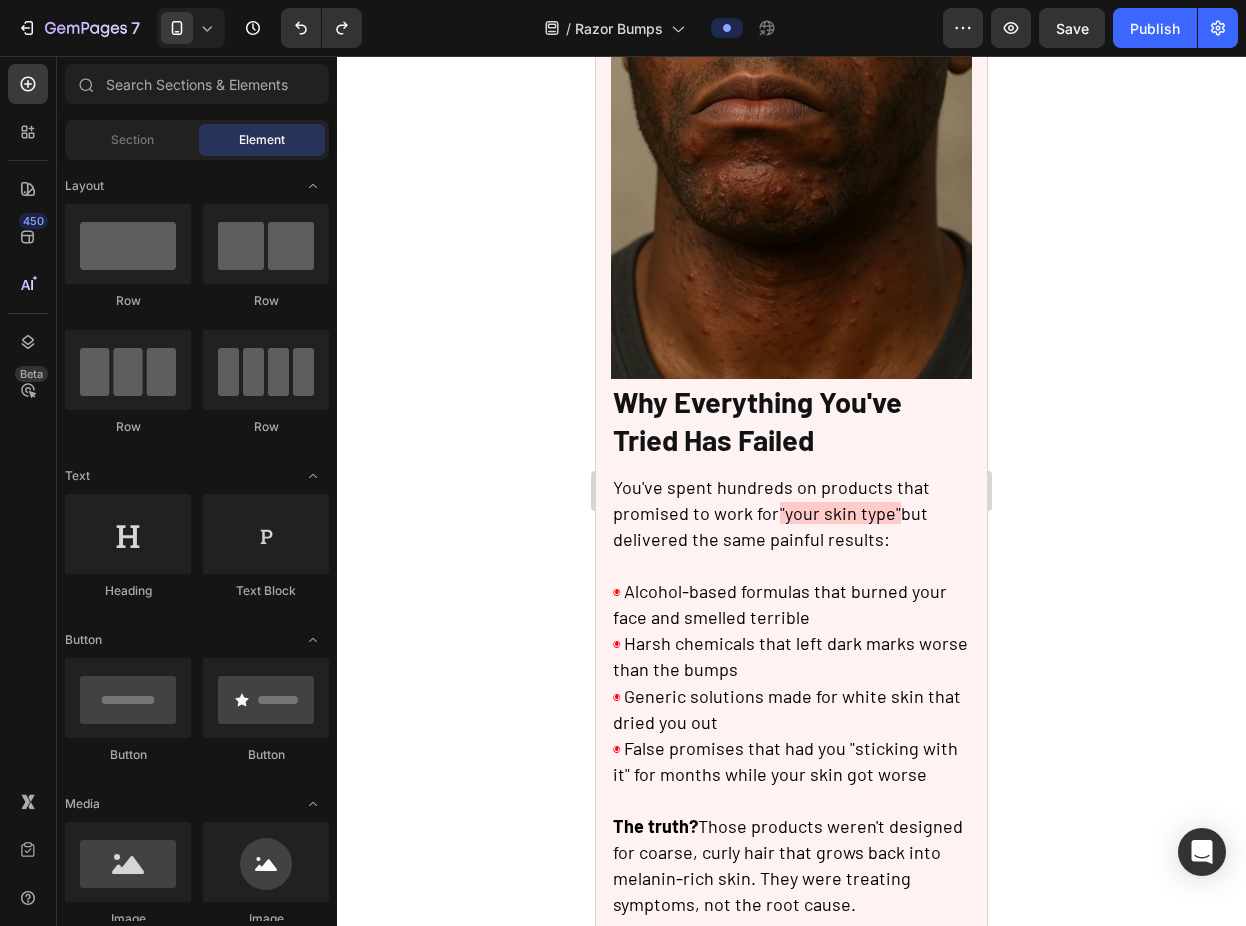 click 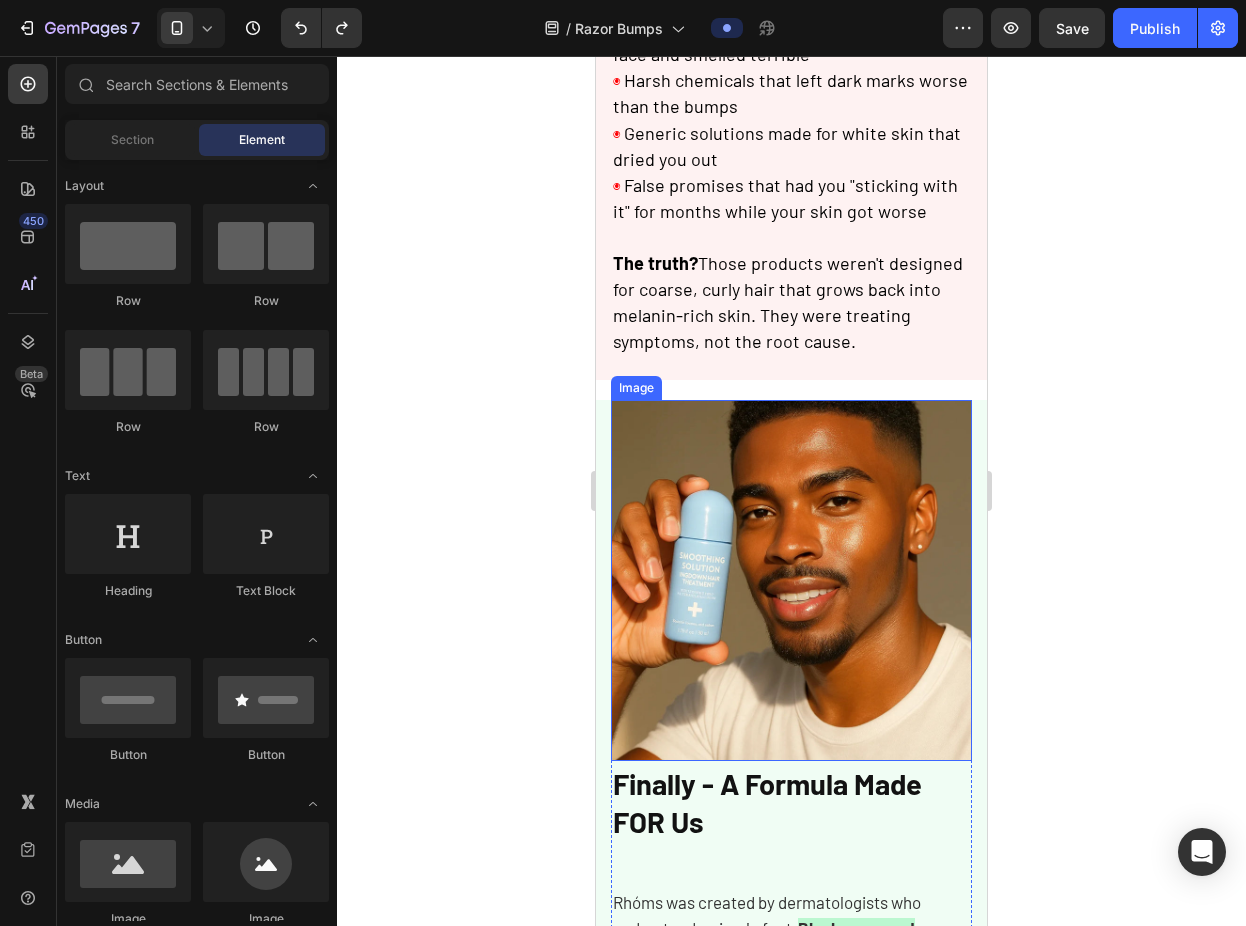 scroll, scrollTop: 1170, scrollLeft: 0, axis: vertical 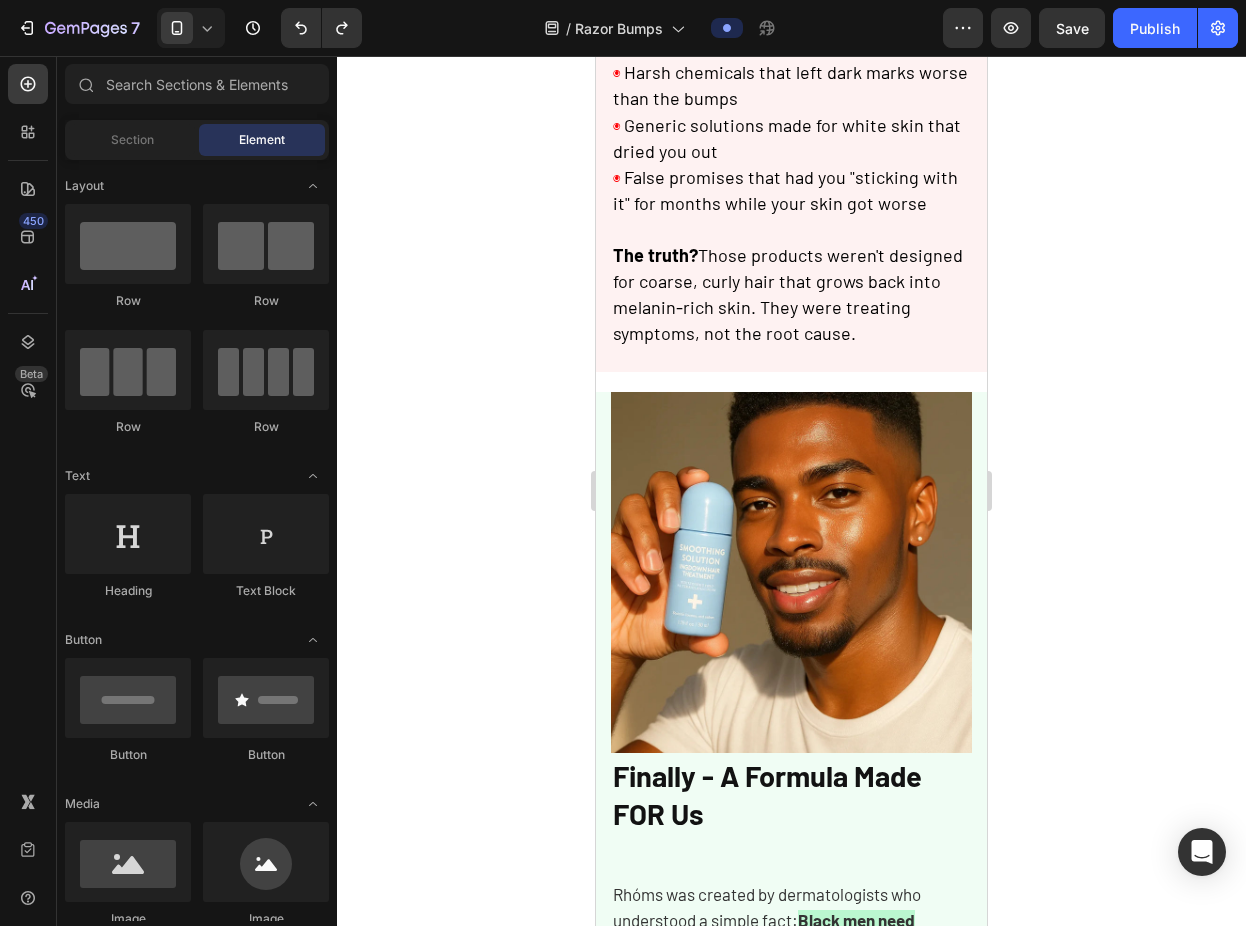 click on "Image Why Everything You've Tried Has Failed Heading You've spent hundreds on products that promised to work for "your skin type" but delivered the same painful results: ◉ Alcohol-based formulas that burned your face and smelled terrible ◉ Harsh chemicals that left dark marks worse than the bumps ◉ Generic solutions made for white skin that dried you out ◉ False promises that had you "sticking with it" for months while your skin got worse The truth? Those products weren't designed for coarse, curly hair that grows back into melanin-rich skin. They were treating symptoms, not the root cause. Text Block Row Section 4 Image Finally - A Formula Made FOR Us Heading Rhóms was created by dermatologists who understood a simple fact: Black men need different ingredients that work WITH our skin, not against it. Text Block ❌ No Burning or Stinging Heading Zero alcohol, zero harsh acids. Just gentle, effective ingredients that calm irritation instantly. Text Block Row ❌ Heading Row" at bounding box center (791, 1181) 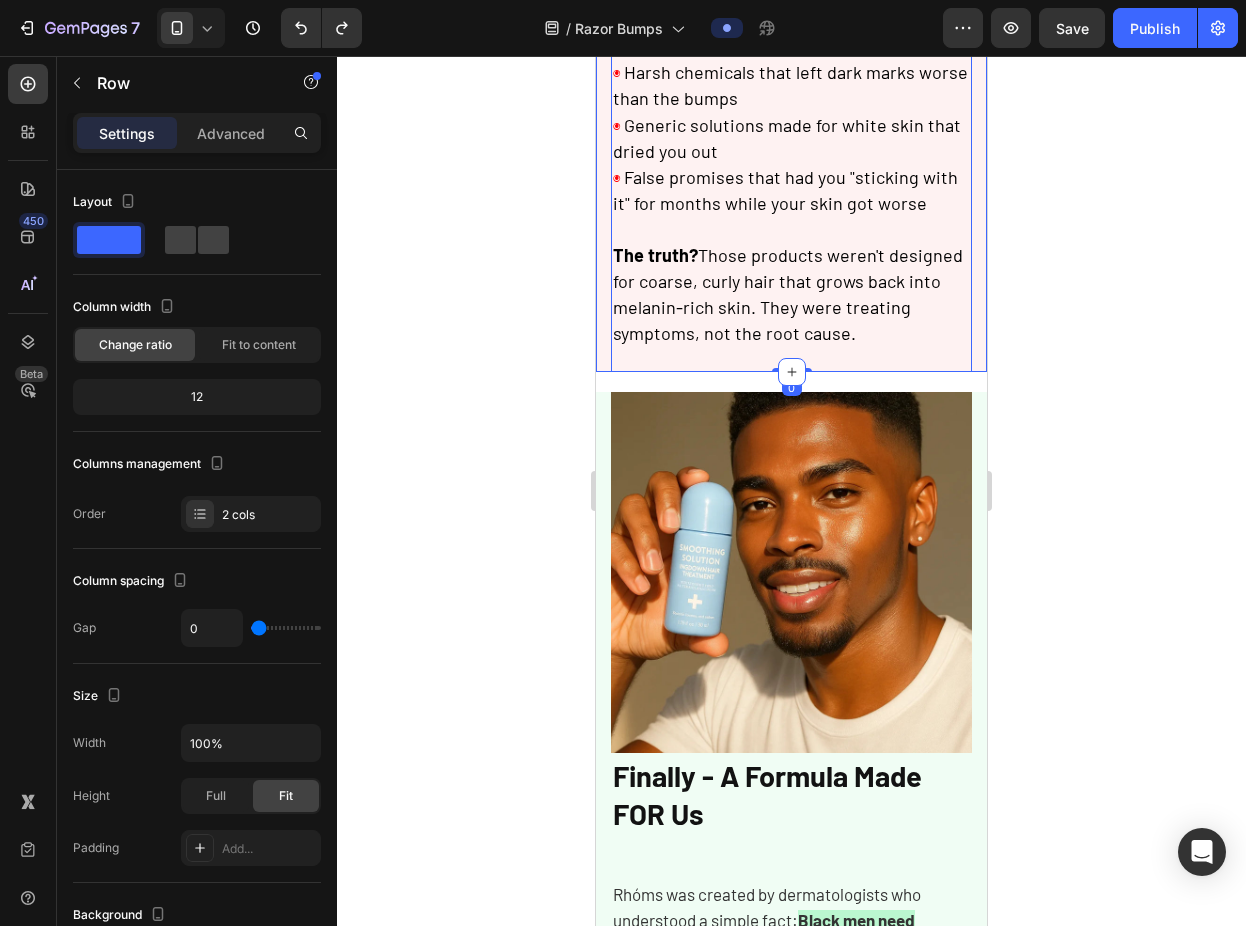 click on "Image Why Everything You've Tried Has Failed Heading You've spent hundreds on products that promised to work for "your skin type" but delivered the same painful results: ◉ Alcohol-based formulas that burned your face and smelled terrible ◉ Harsh chemicals that left dark marks worse than the bumps ◉ Generic solutions made for white skin that dried you out ◉ False promises that had you "sticking with it" for months while your skin got worse The truth? Those products weren't designed for coarse, curly hair that grows back into melanin-rich skin. They were treating symptoms, not the root cause. Text Block Row 0 Section 4" at bounding box center [791, -97] 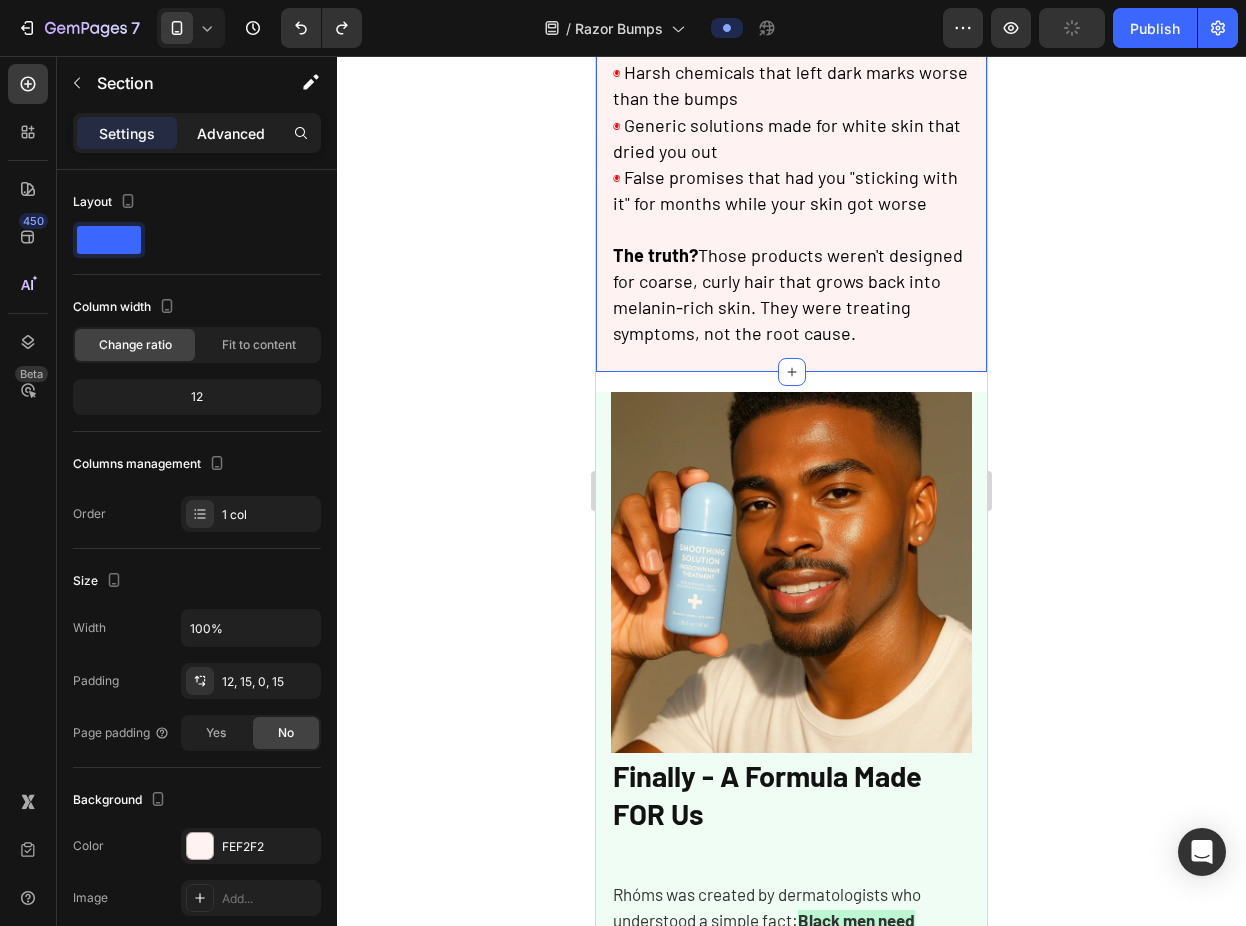 click on "Advanced" at bounding box center [231, 133] 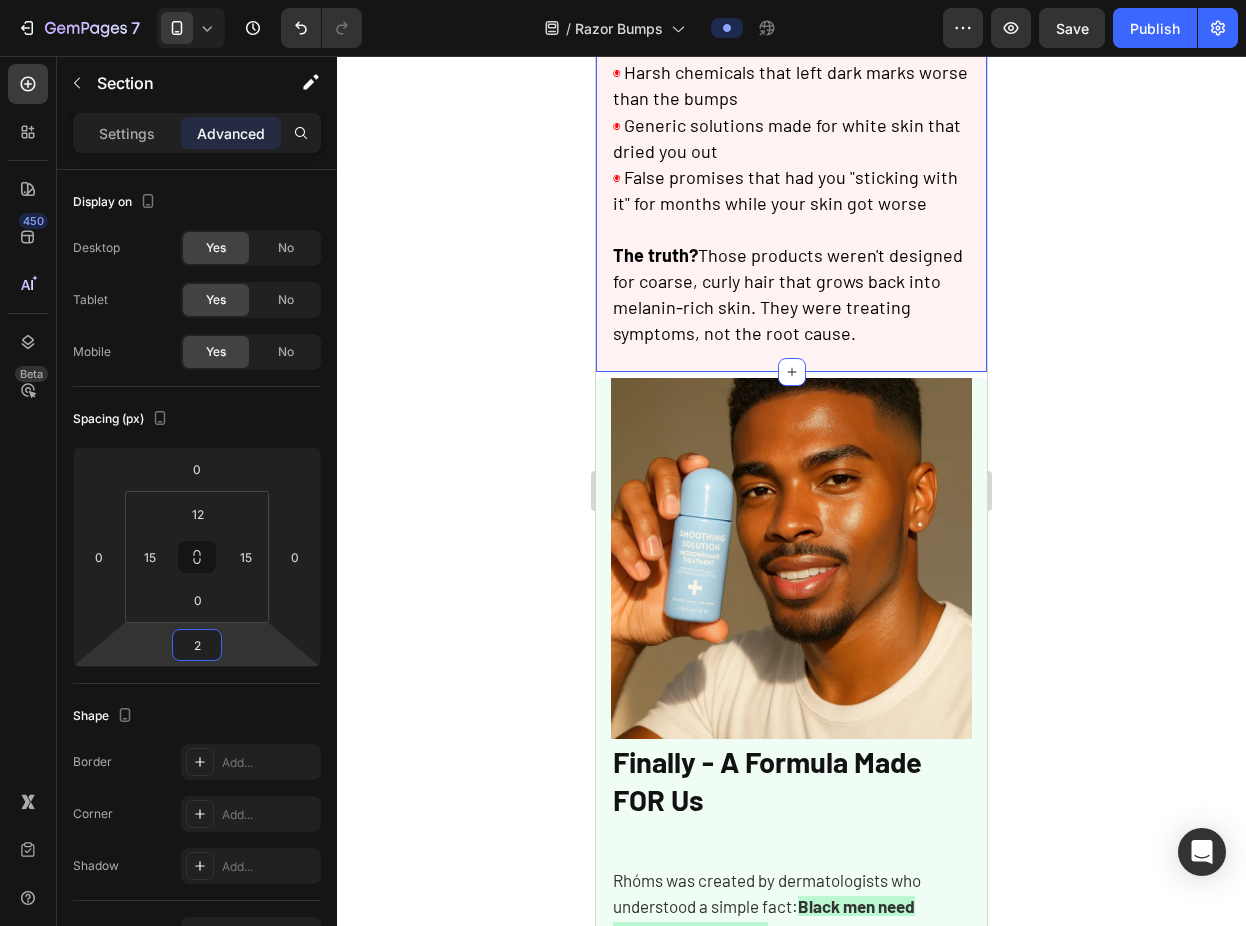 type on "0" 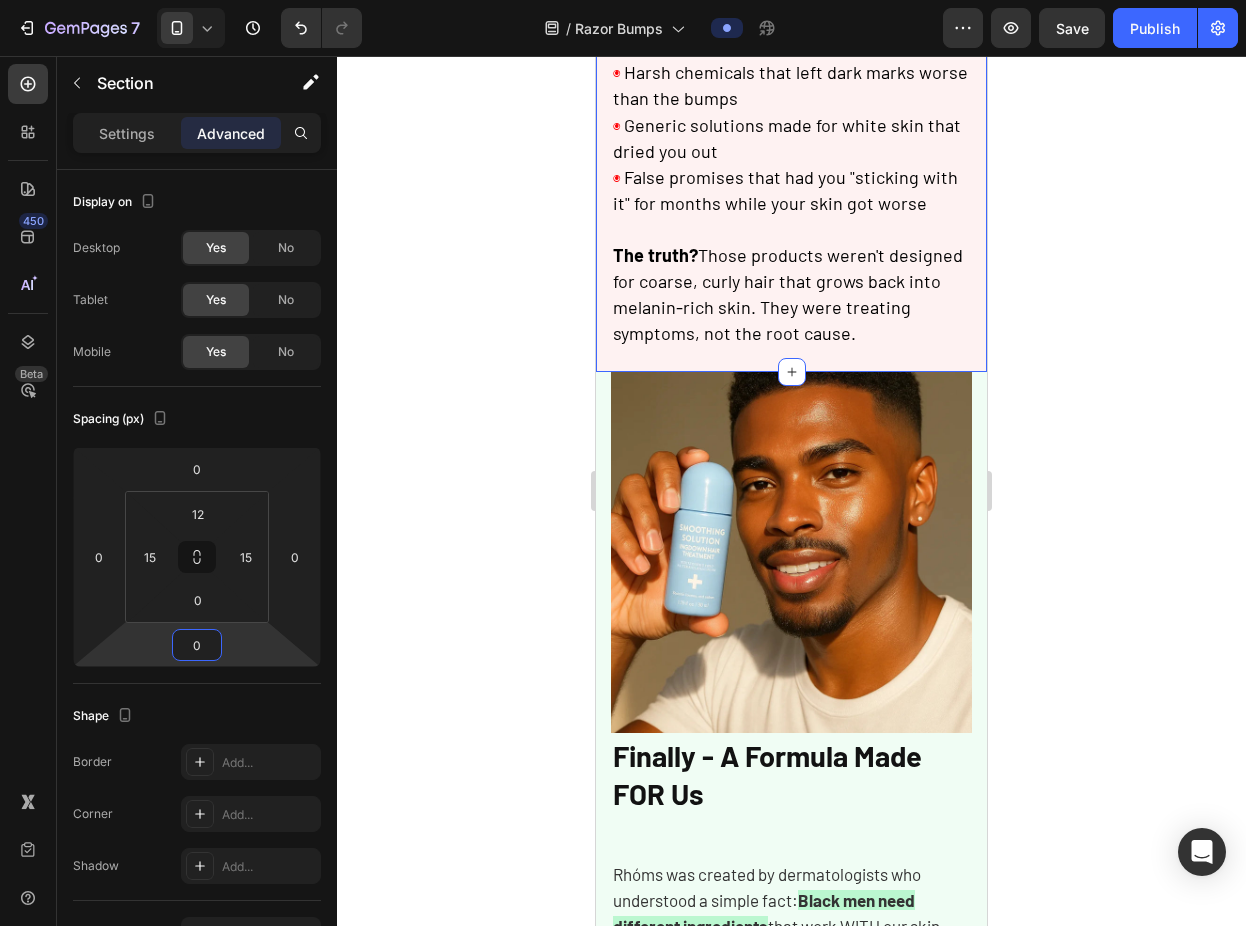 drag, startPoint x: 262, startPoint y: 681, endPoint x: 264, endPoint y: 655, distance: 26.076809 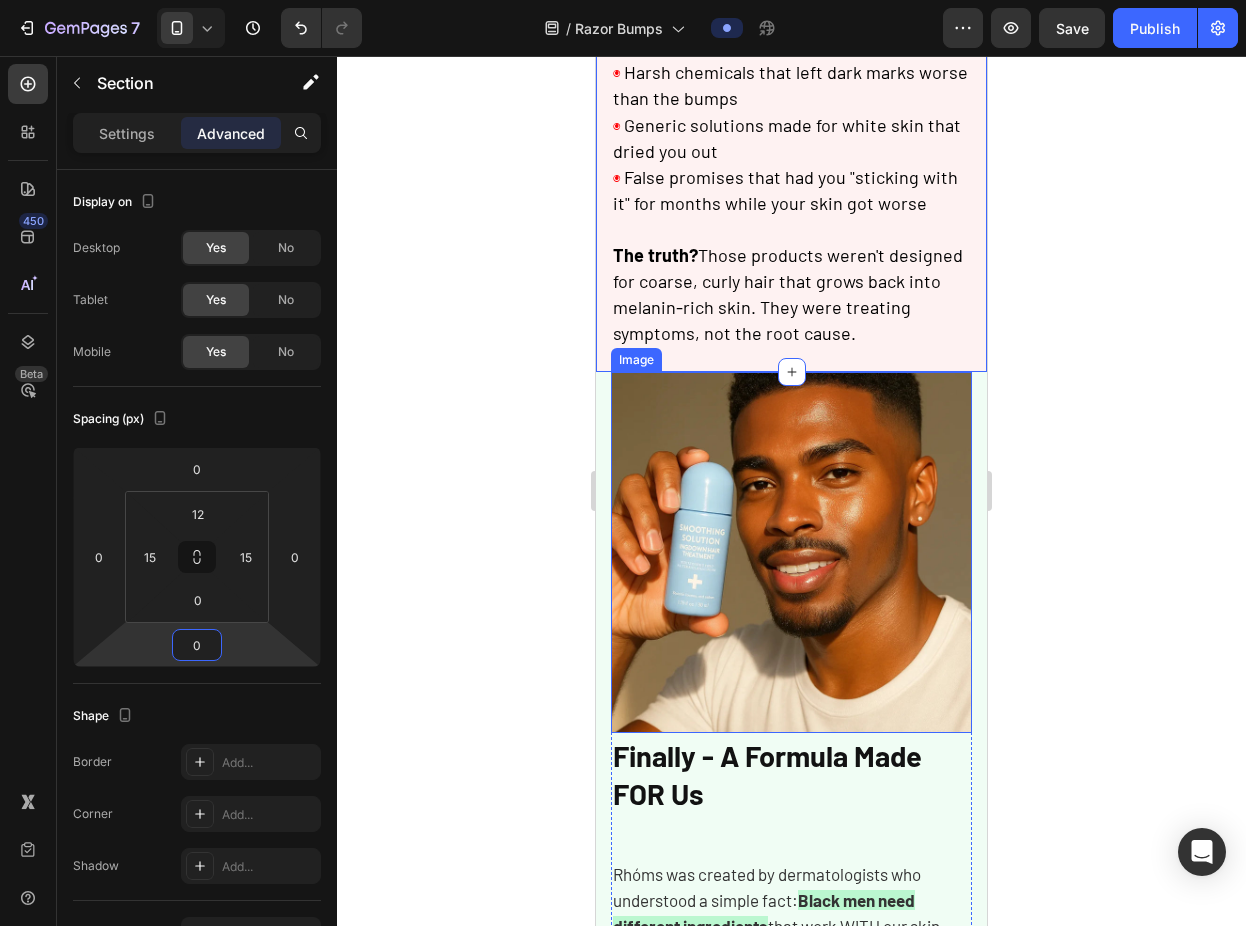 click on "Image Finally - A Formula Made FOR Us   Heading Rhóms was created by dermatologists who understood a simple fact:  Black men need different ingredients  that work WITH our skin, not against it. Text Block ❌  No Burning or Stinging Heading Zero alcohol, zero harsh acids. Just gentle, effective ingredients that calm irritation instantly. Text Block Row ❌  Won't Darken Your Skin Heading Contains Niacinamide to actually FADE dark marks while preventing new ones from forming. Text Block Row ❌  No Burning or Stinging Heading Fresh, clean scent you'll actually want to use. No more walking around smelling like antiseptic. Text Block Row ❌  Won't Dry Out Your Skin Heading Hydrating formula that leaves skin smooth and moisturized, never tight or flaky. Text Block Row Try Rhóms today Button Row
Icon Backed by 30-day money-back guarantee Text Block Row
Drop element here Row Section 5" at bounding box center [791, 1037] 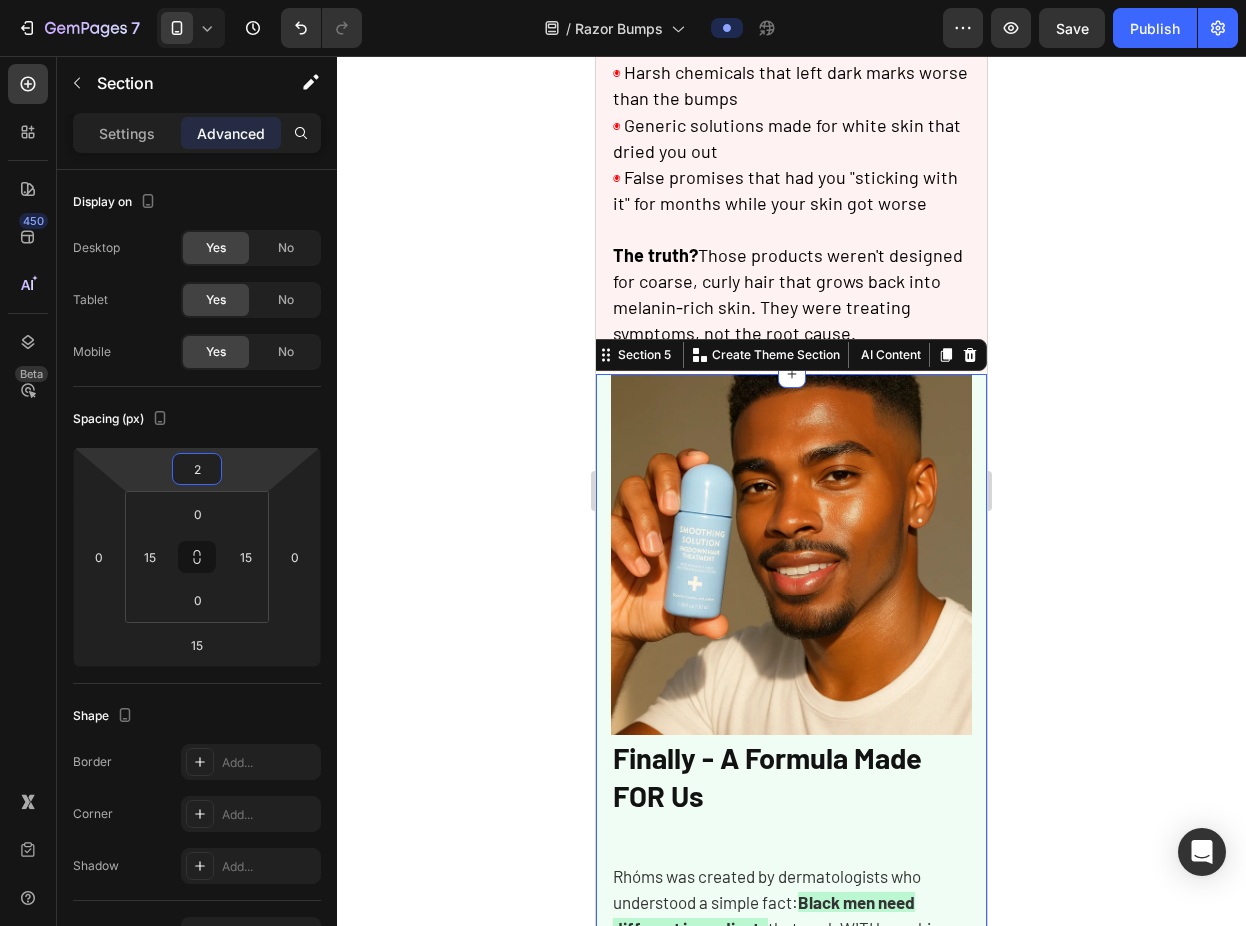 type on "0" 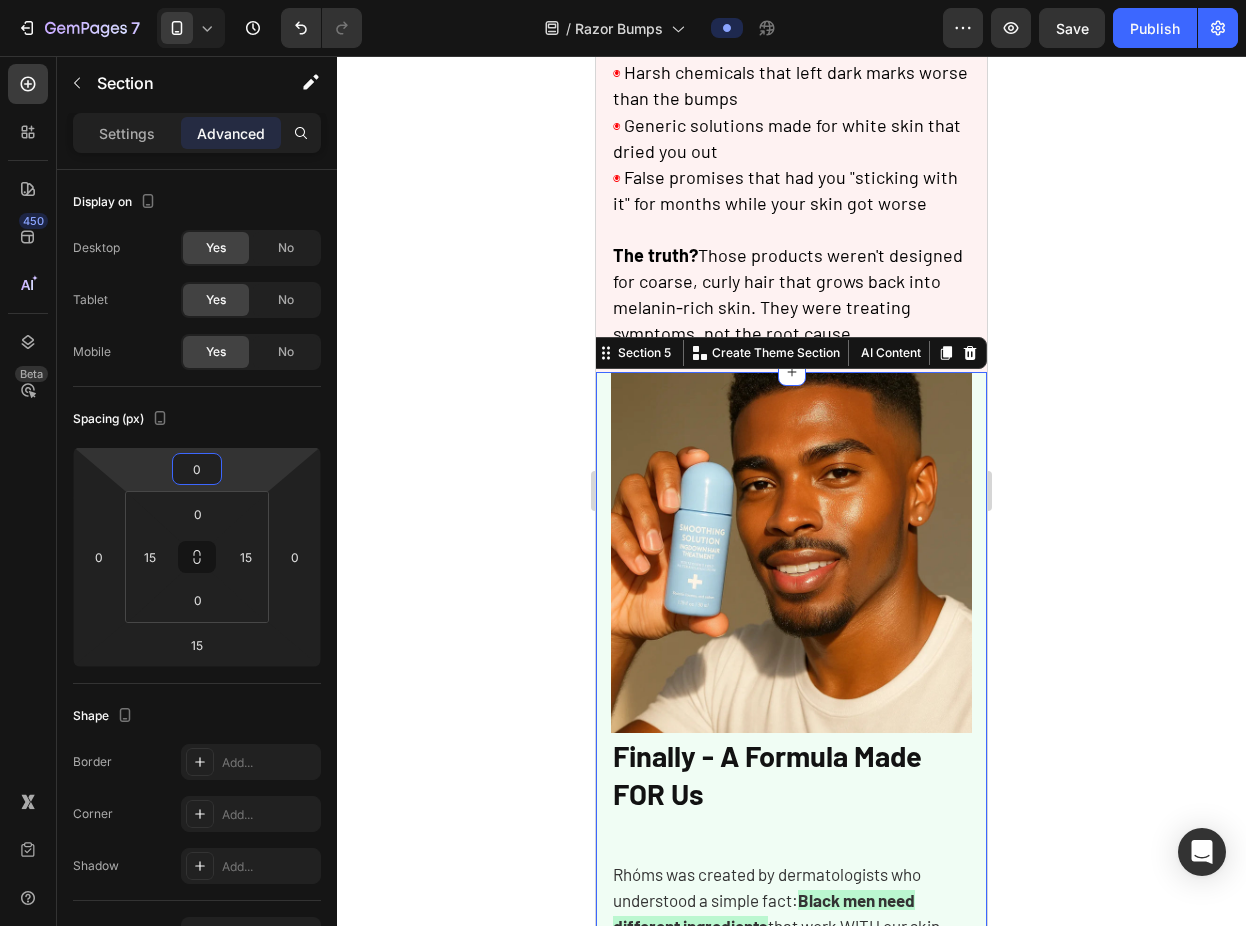 click on "7  Version history  /  Razor Bumps Preview  Save   Publish  450 Beta Sections(18) Elements(83) Section Element Hero Section Product Detail Brands Trusted Badges Guarantee Product Breakdown How to use Testimonials Compare Bundle FAQs Social Proof Brand Story Product List Collection Blog List Contact Sticky Add to Cart Custom Footer Browse Library 450 Layout
Row
Row
Row
Row Text
Heading
Text Block Button
Button
Button Media
Image
Image" at bounding box center (623, 0) 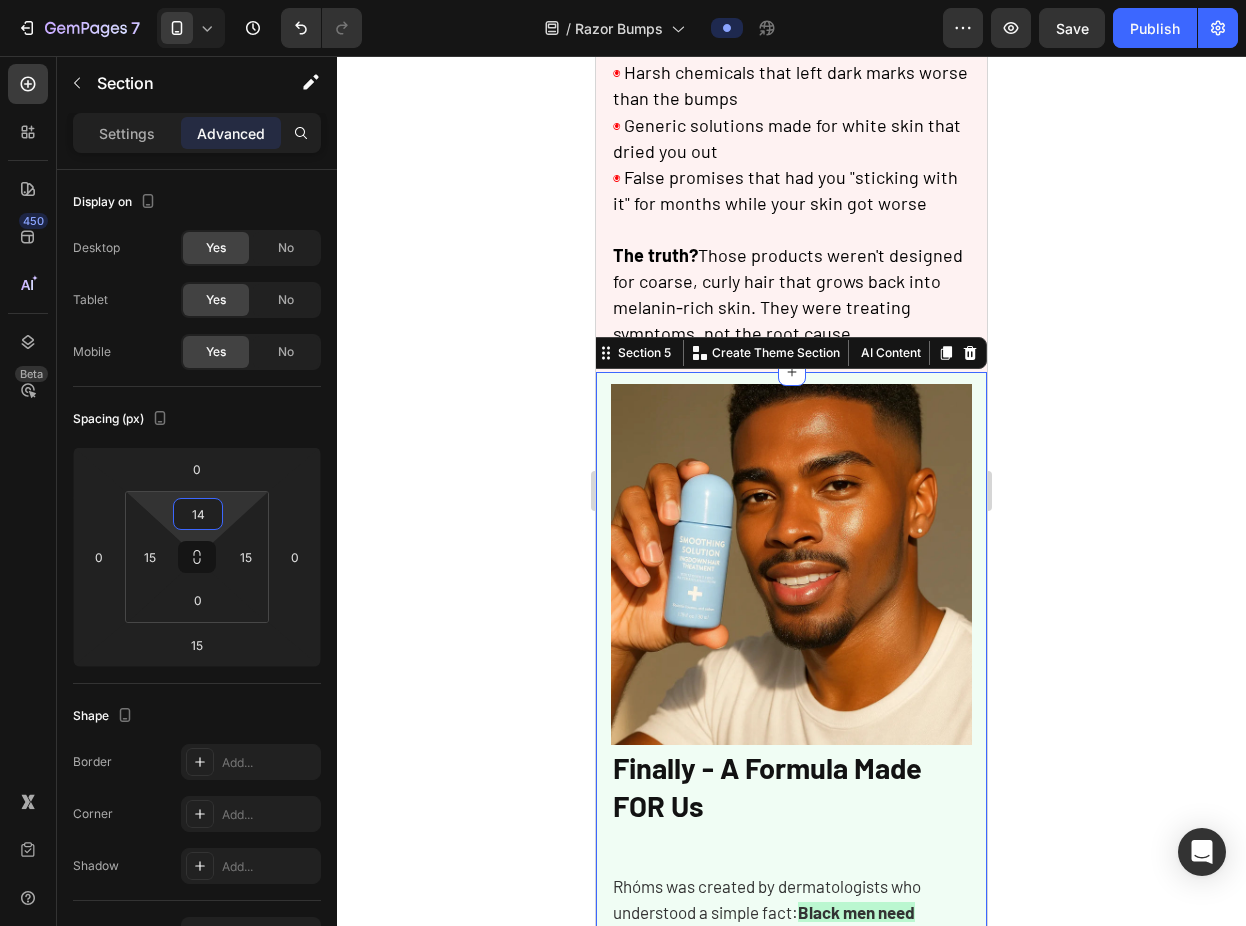 type on "16" 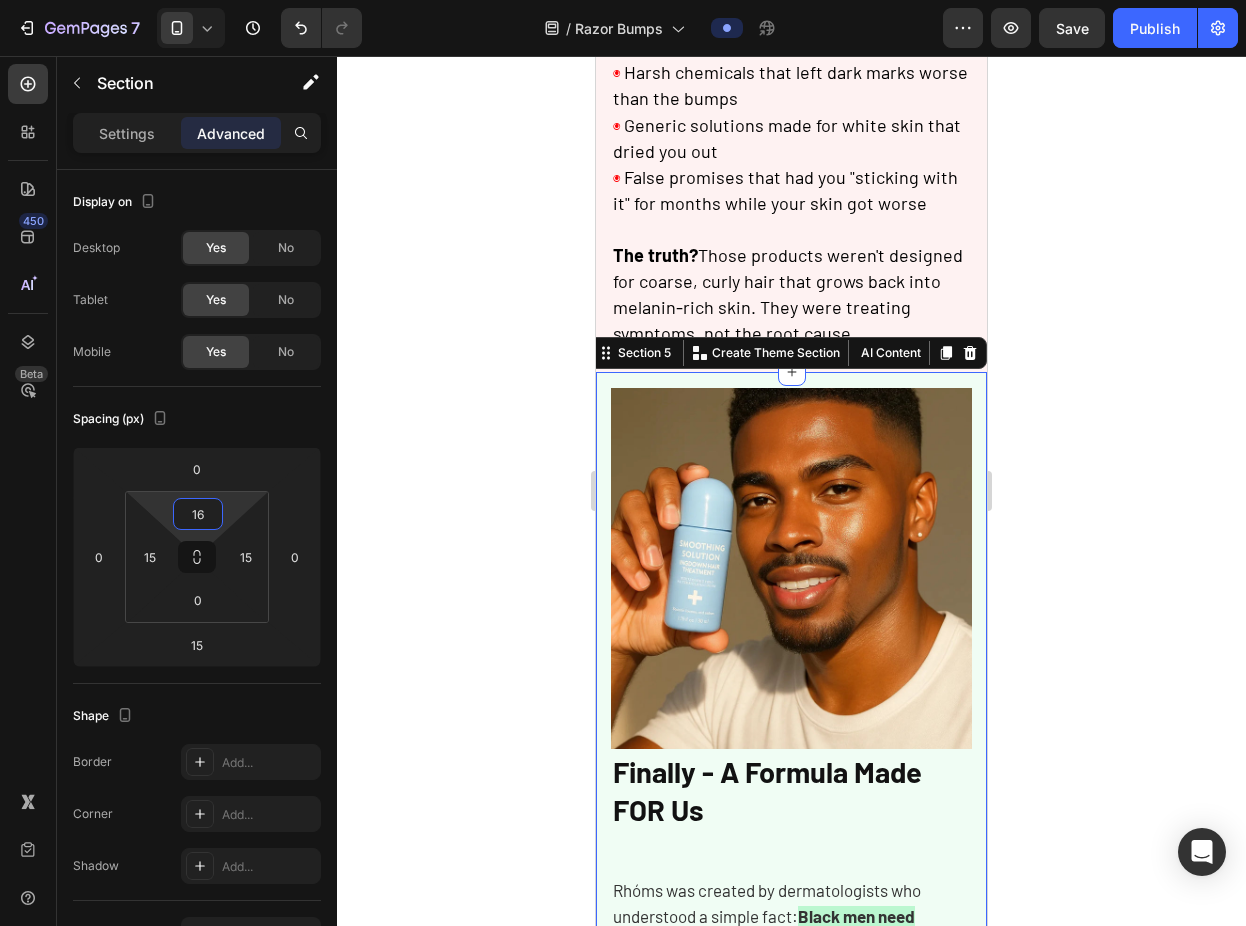 click on "7  Version history  /  Razor Bumps Preview  Save   Publish  450 Beta Sections(18) Elements(83) Section Element Hero Section Product Detail Brands Trusted Badges Guarantee Product Breakdown How to use Testimonials Compare Bundle FAQs Social Proof Brand Story Product List Collection Blog List Contact Sticky Add to Cart Custom Footer Browse Library 450 Layout
Row
Row
Row
Row Text
Heading
Text Block Button
Button
Button Media
Image
Image" at bounding box center [623, 0] 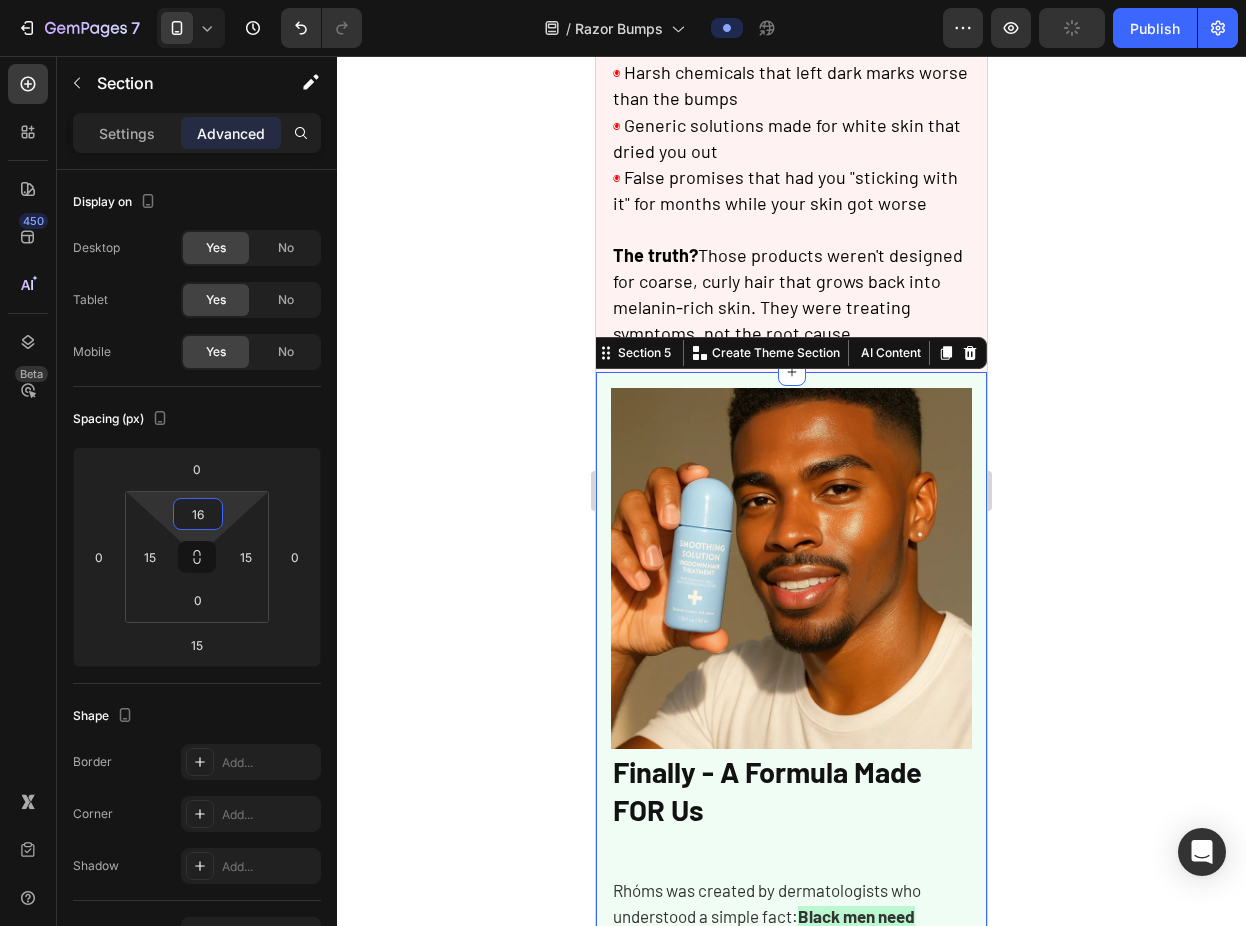 click 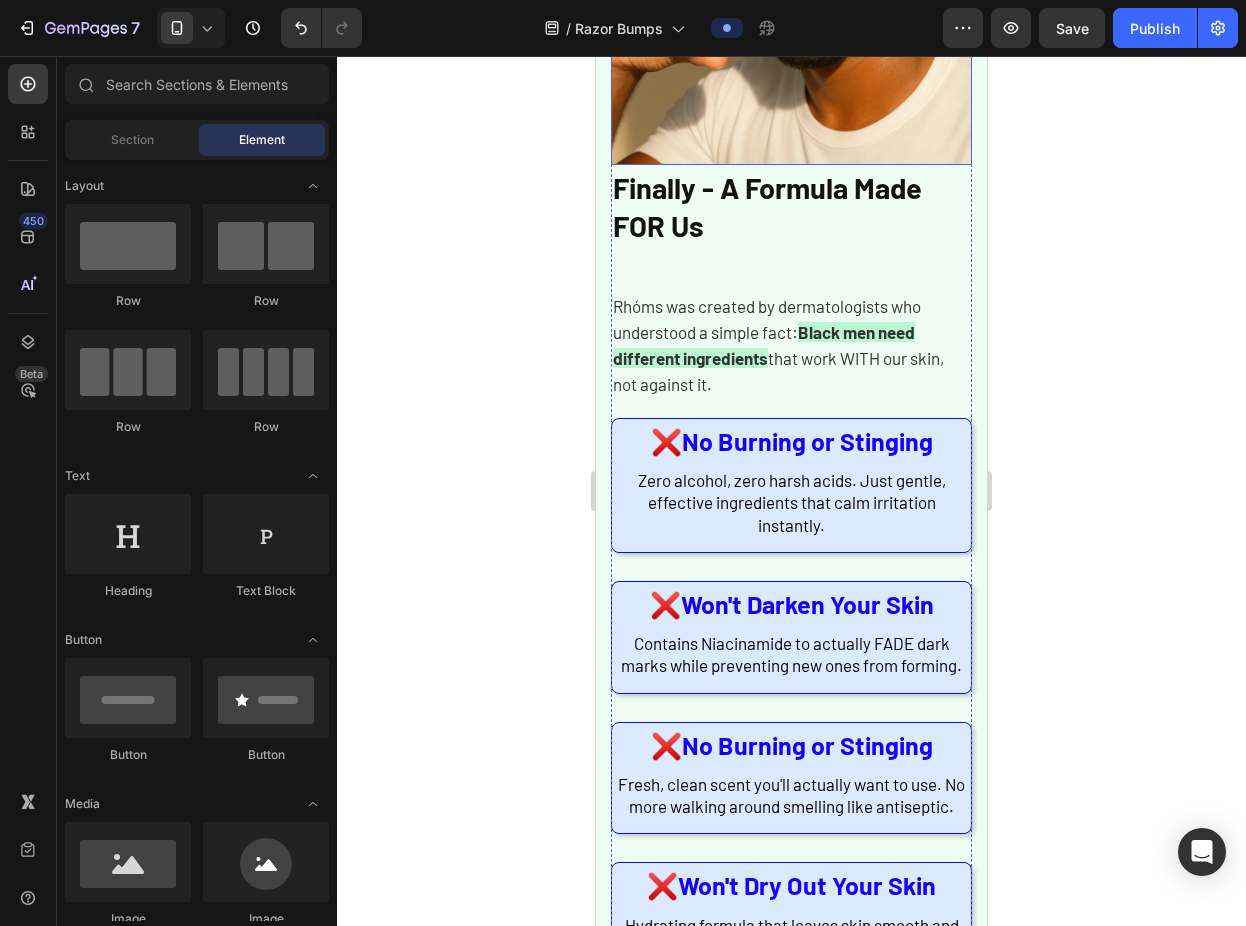 scroll, scrollTop: 1808, scrollLeft: 0, axis: vertical 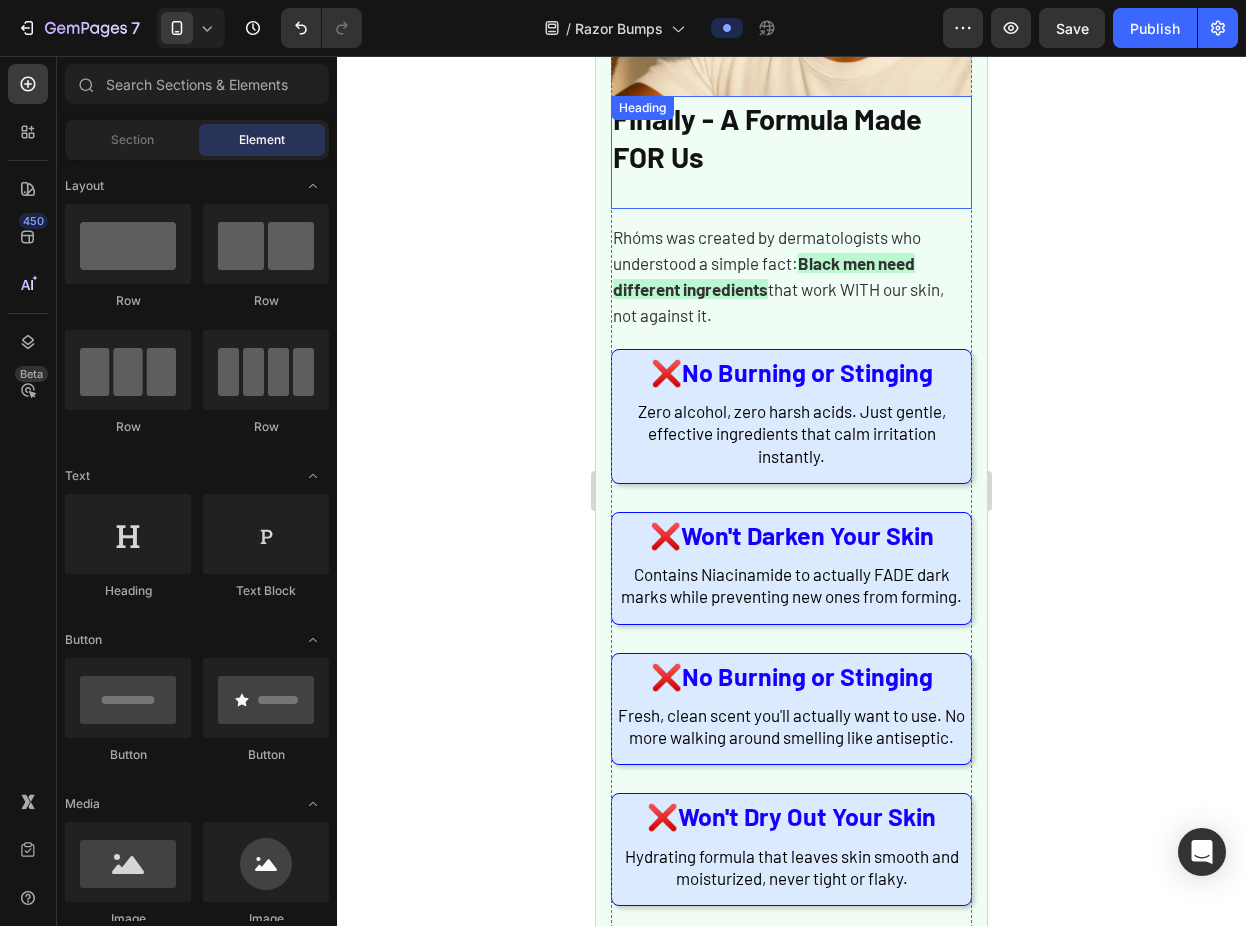 click on "Finally - A Formula Made FOR Us" at bounding box center (791, 152) 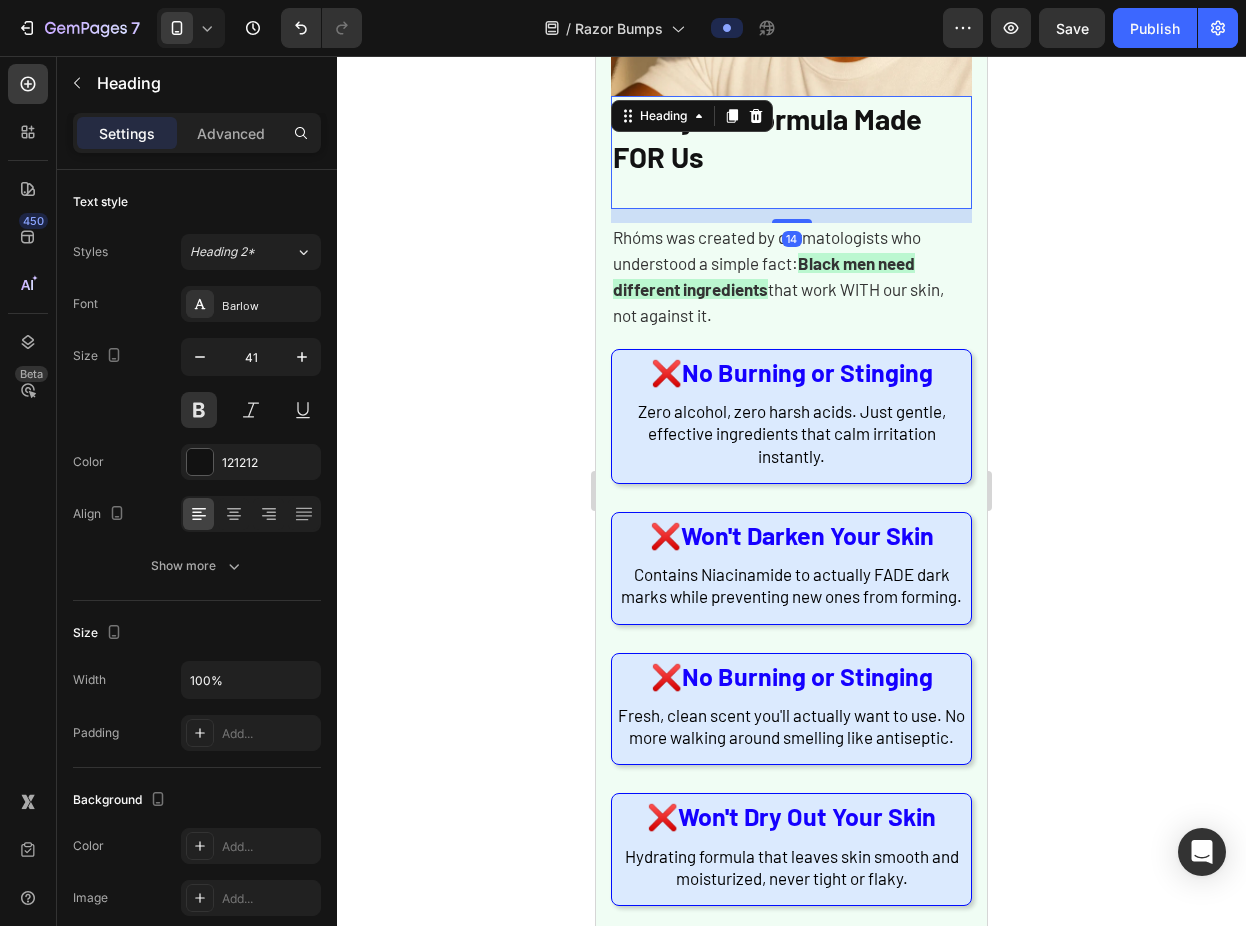 click on "Finally - A Formula Made FOR Us   Heading   14" at bounding box center [791, 152] 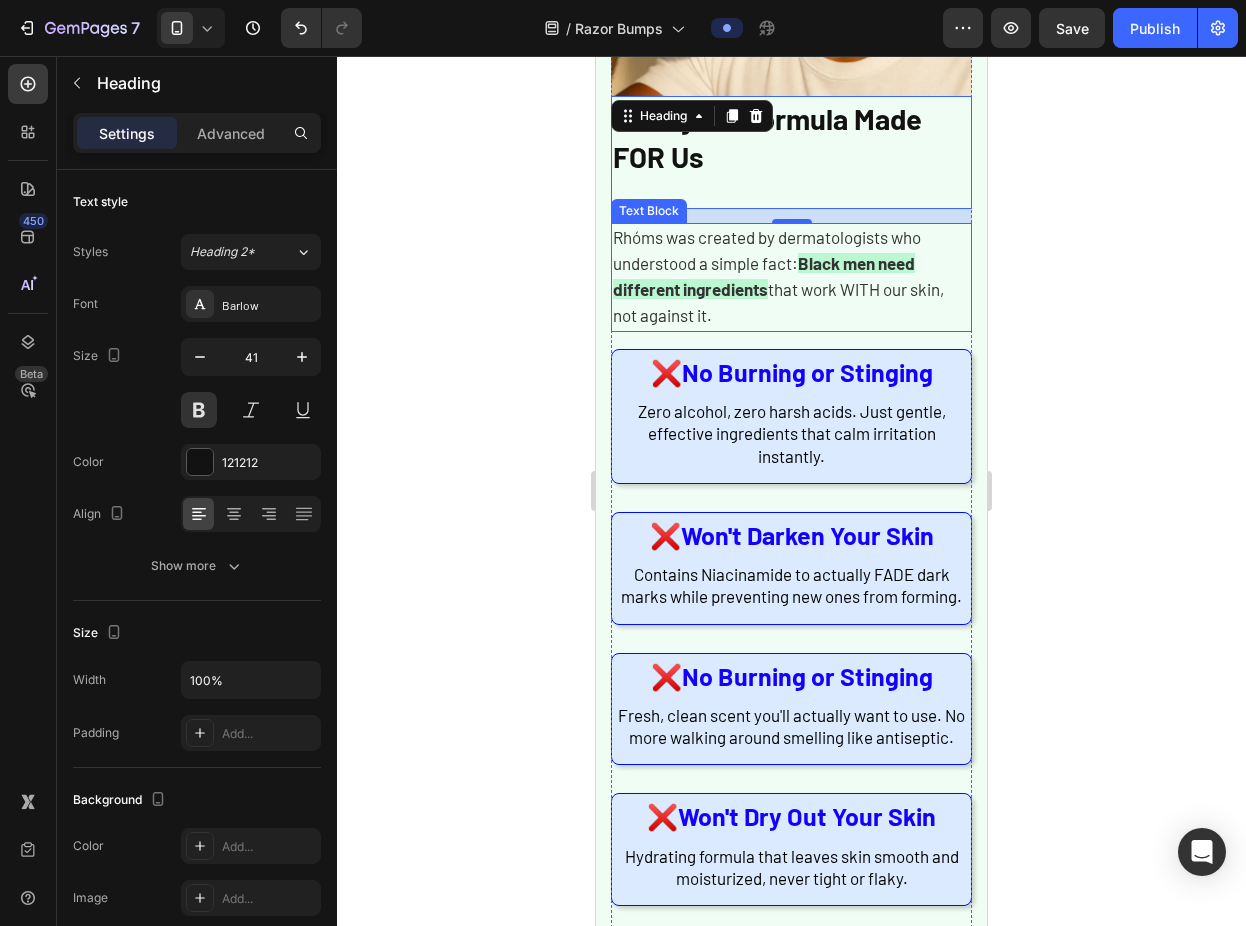 click on "Rhóms was created by dermatologists who understood a simple fact: Black men need different ingredients that work WITH our skin, not against it." at bounding box center [791, 277] 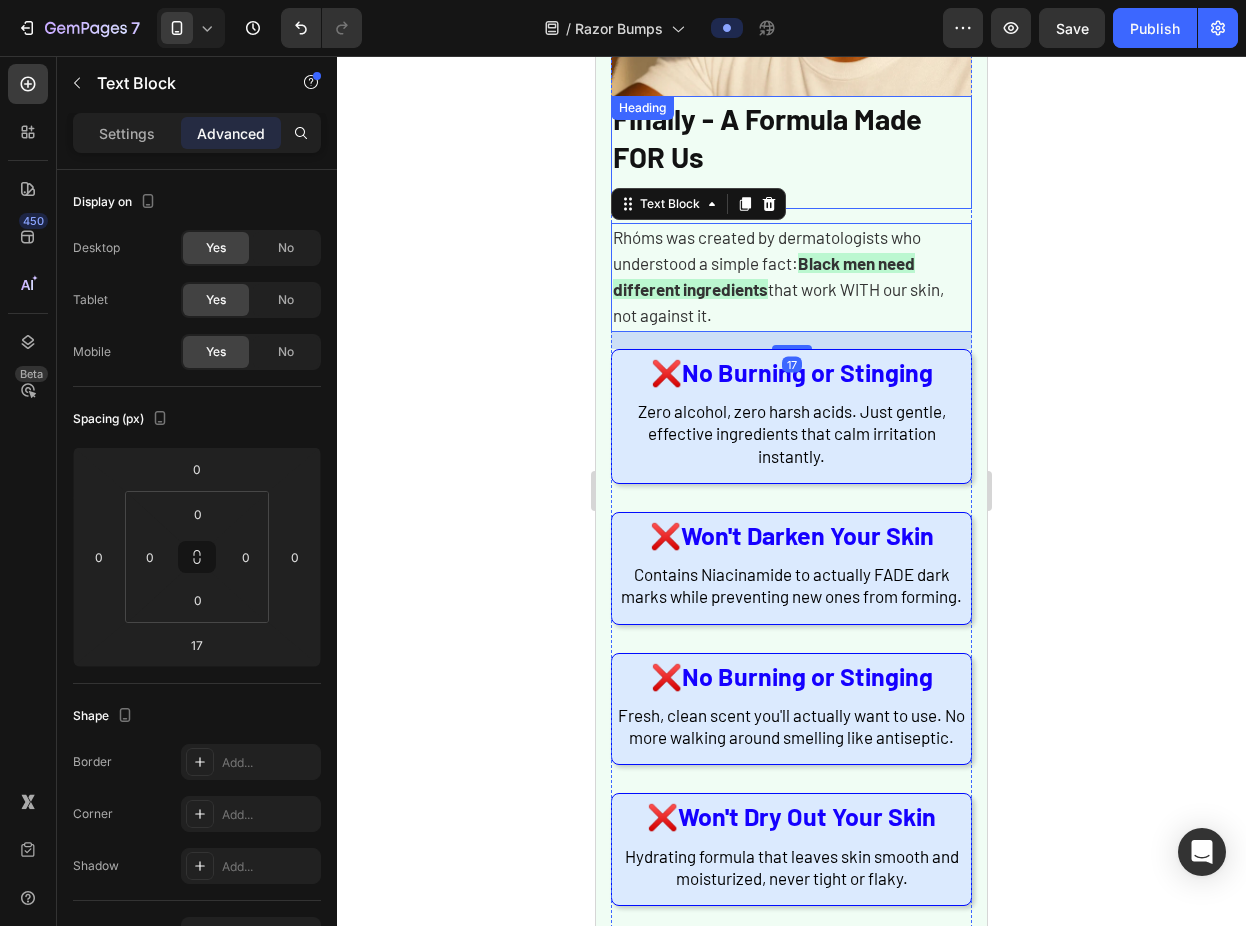click on "Finally - A Formula Made FOR Us" at bounding box center (791, 152) 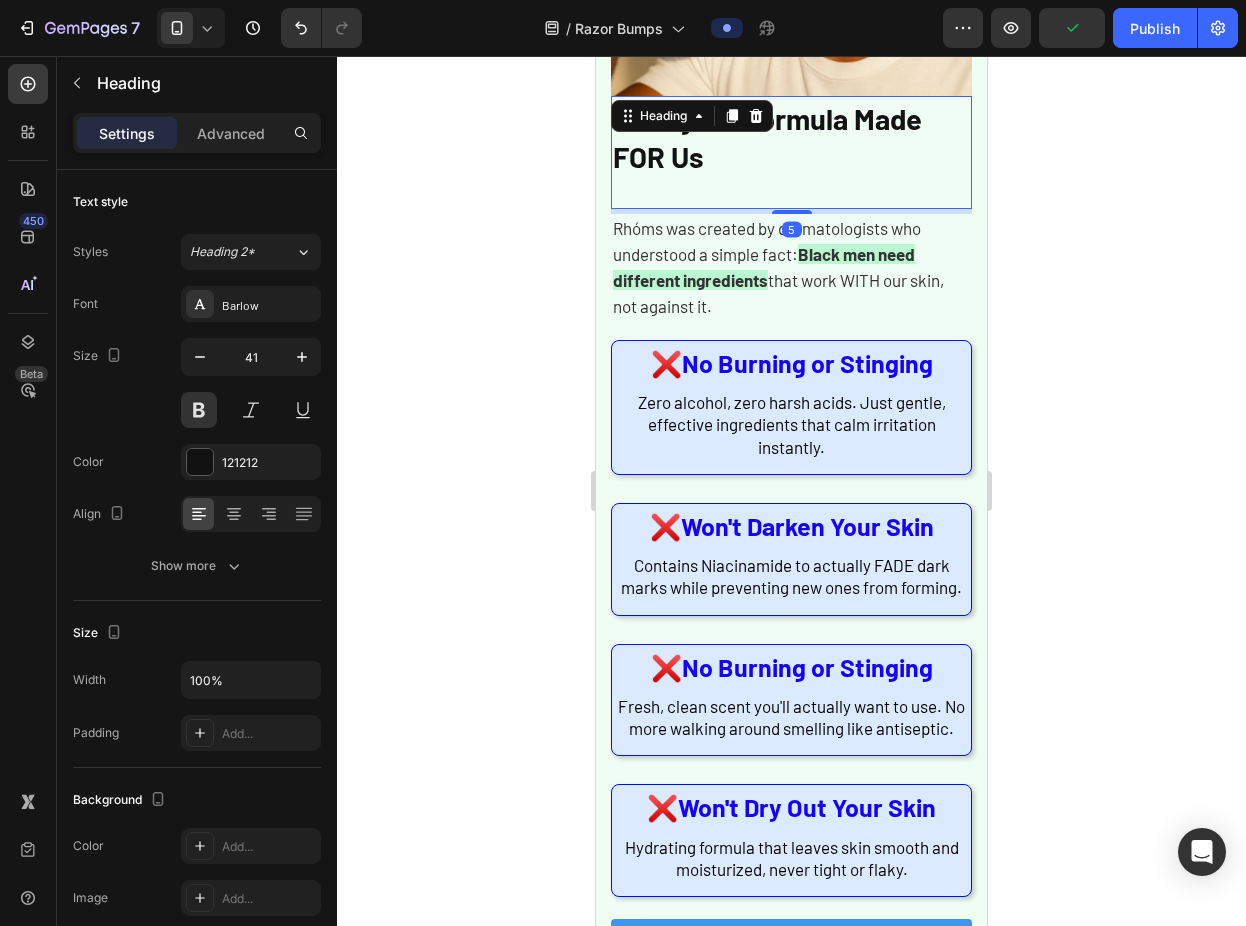 drag, startPoint x: 788, startPoint y: 205, endPoint x: 792, endPoint y: 171, distance: 34.234486 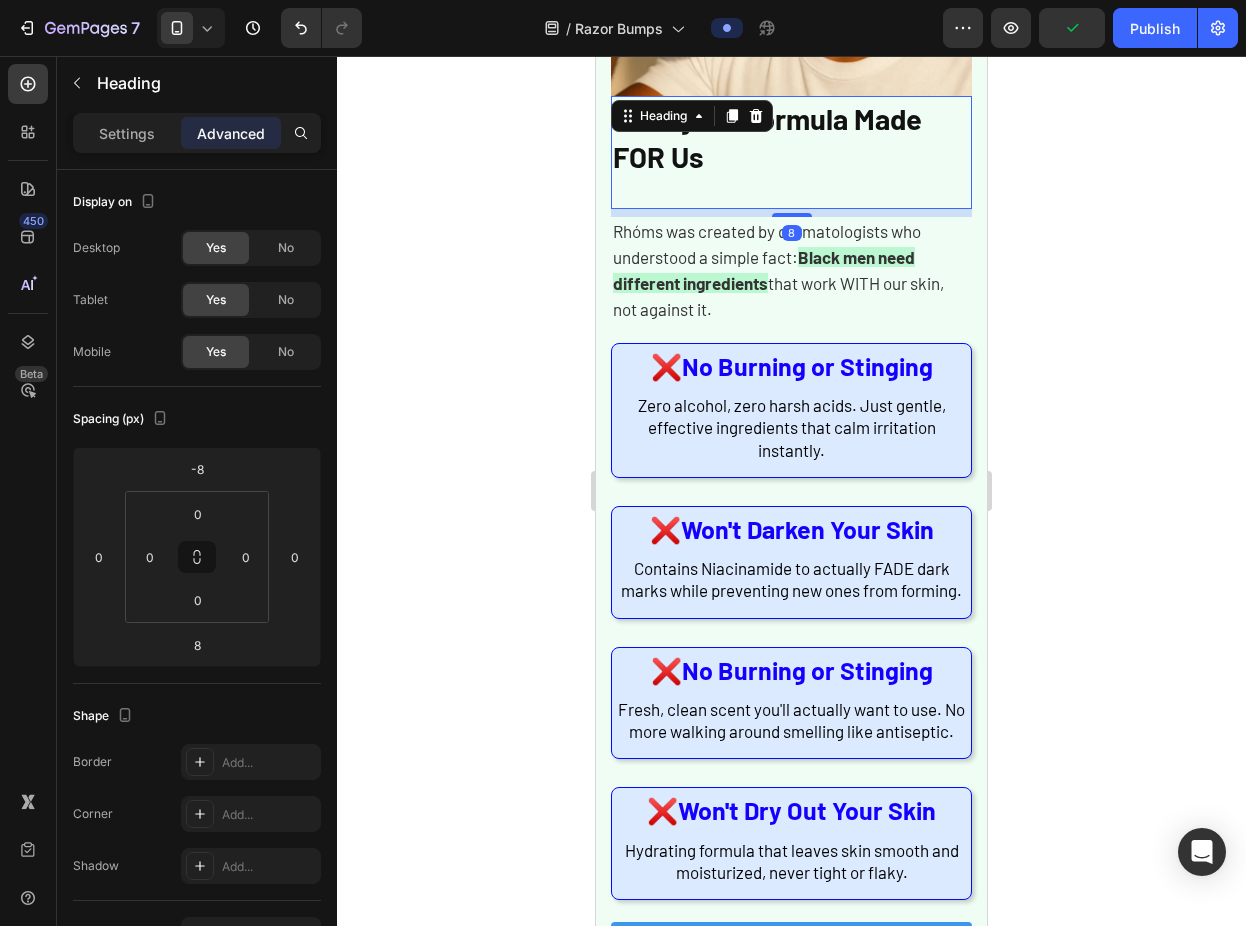 click on "Finally - A Formula Made FOR Us" at bounding box center (791, 152) 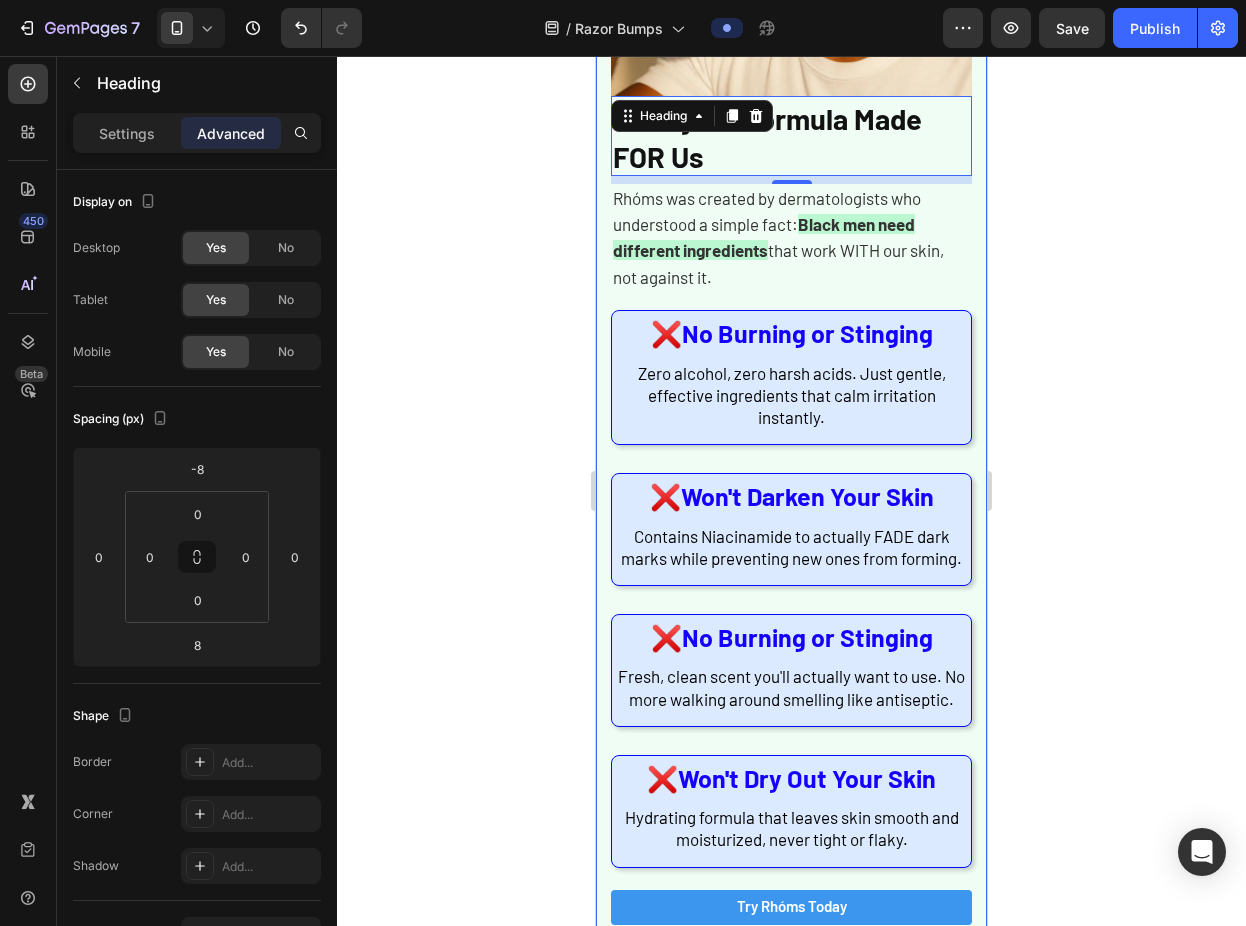 click 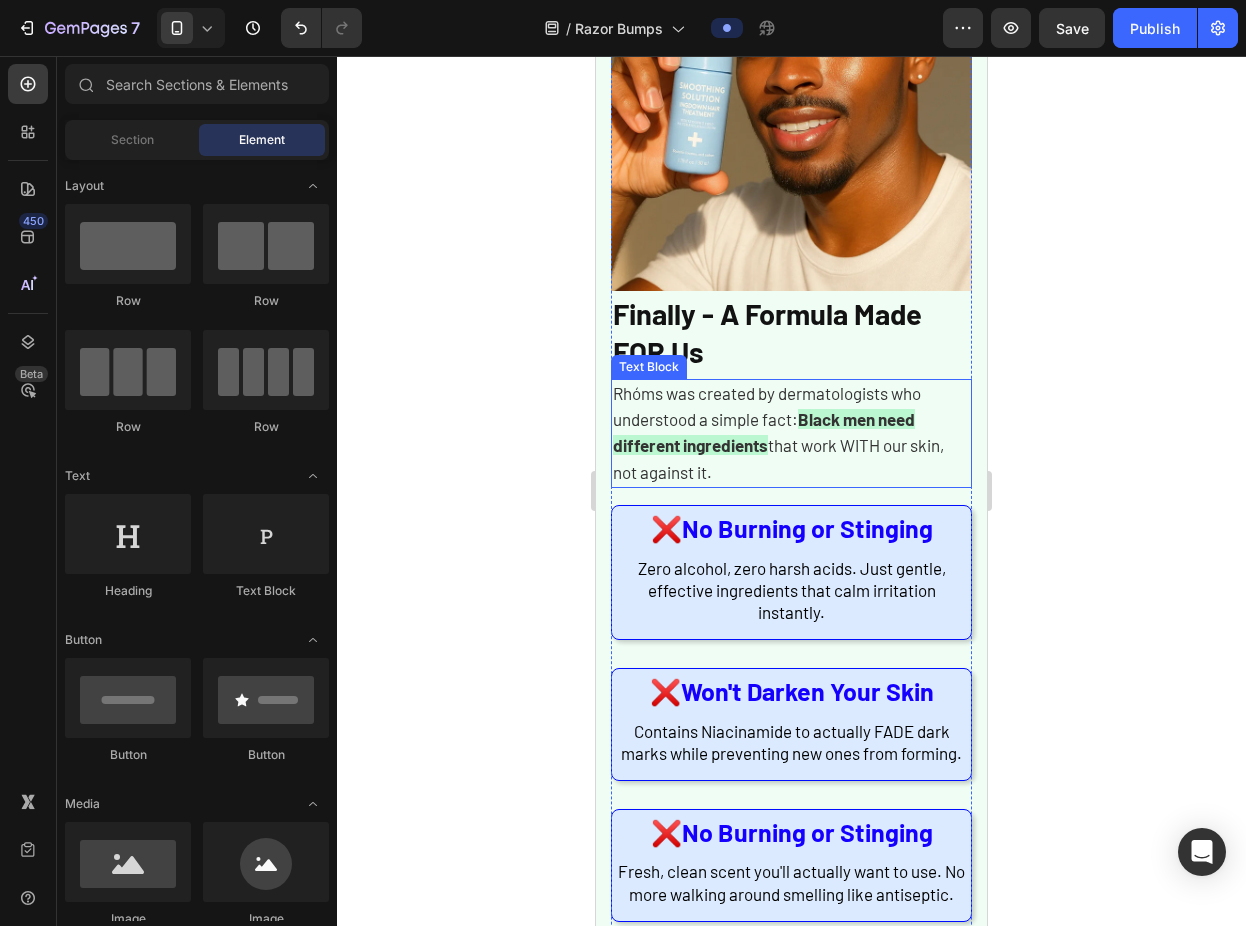 scroll, scrollTop: 1583, scrollLeft: 0, axis: vertical 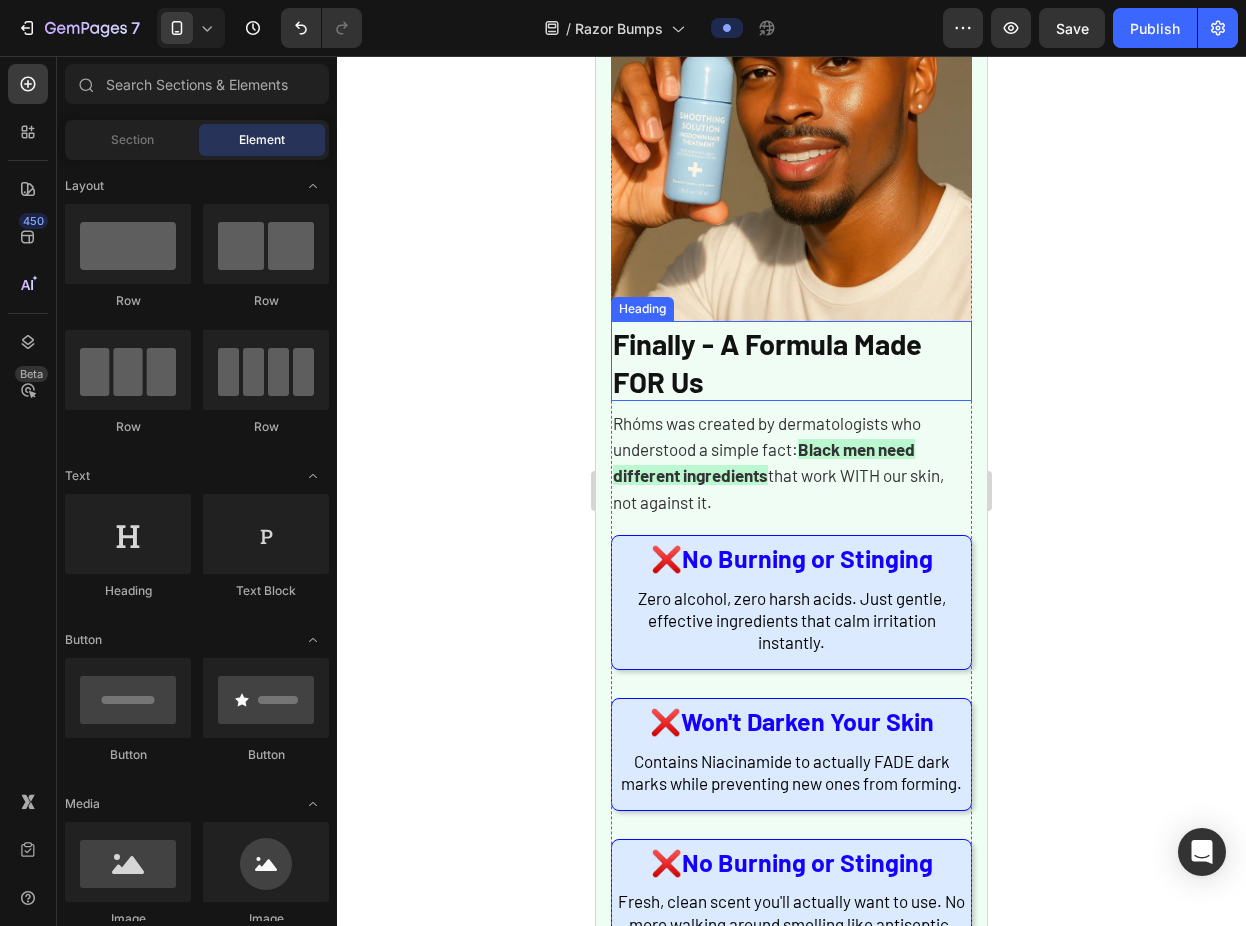 click on "Finally - A Formula Made FOR Us" at bounding box center (767, 362) 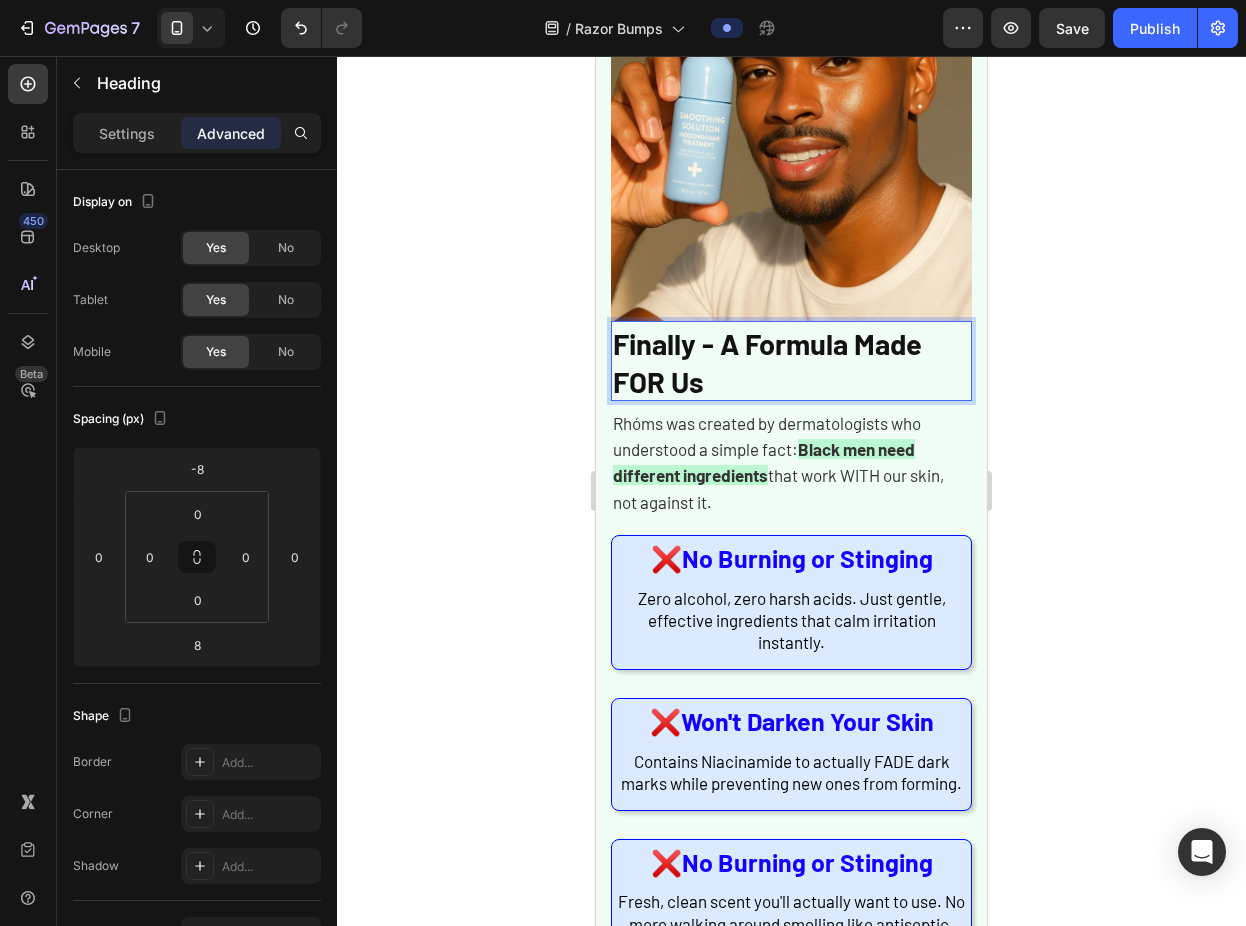 click on "Finally - A Formula Made FOR Us" at bounding box center [767, 362] 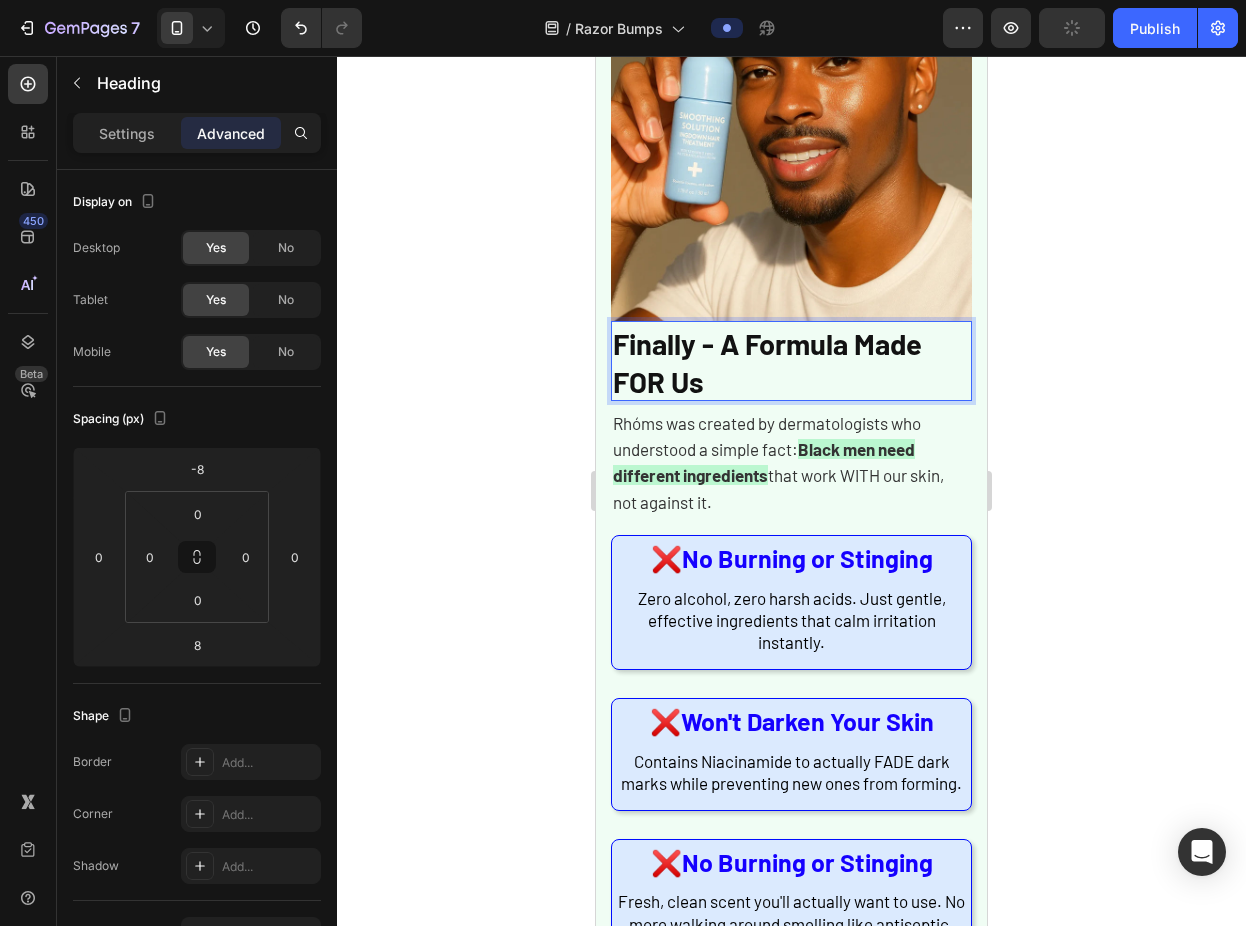 click on "Finally - A Formula Made FOR Us" at bounding box center (767, 362) 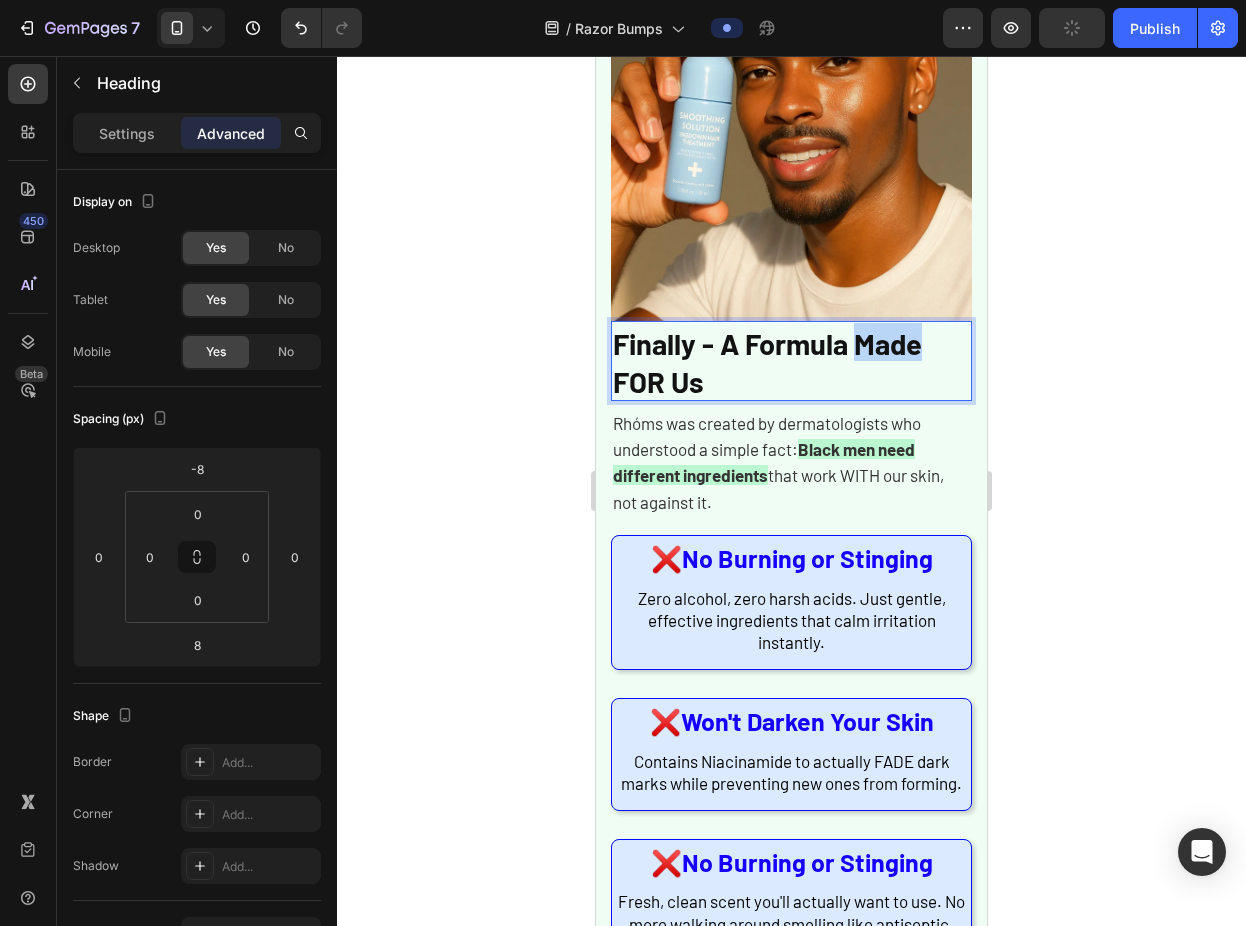 click on "Finally - A Formula Made FOR Us" at bounding box center (767, 362) 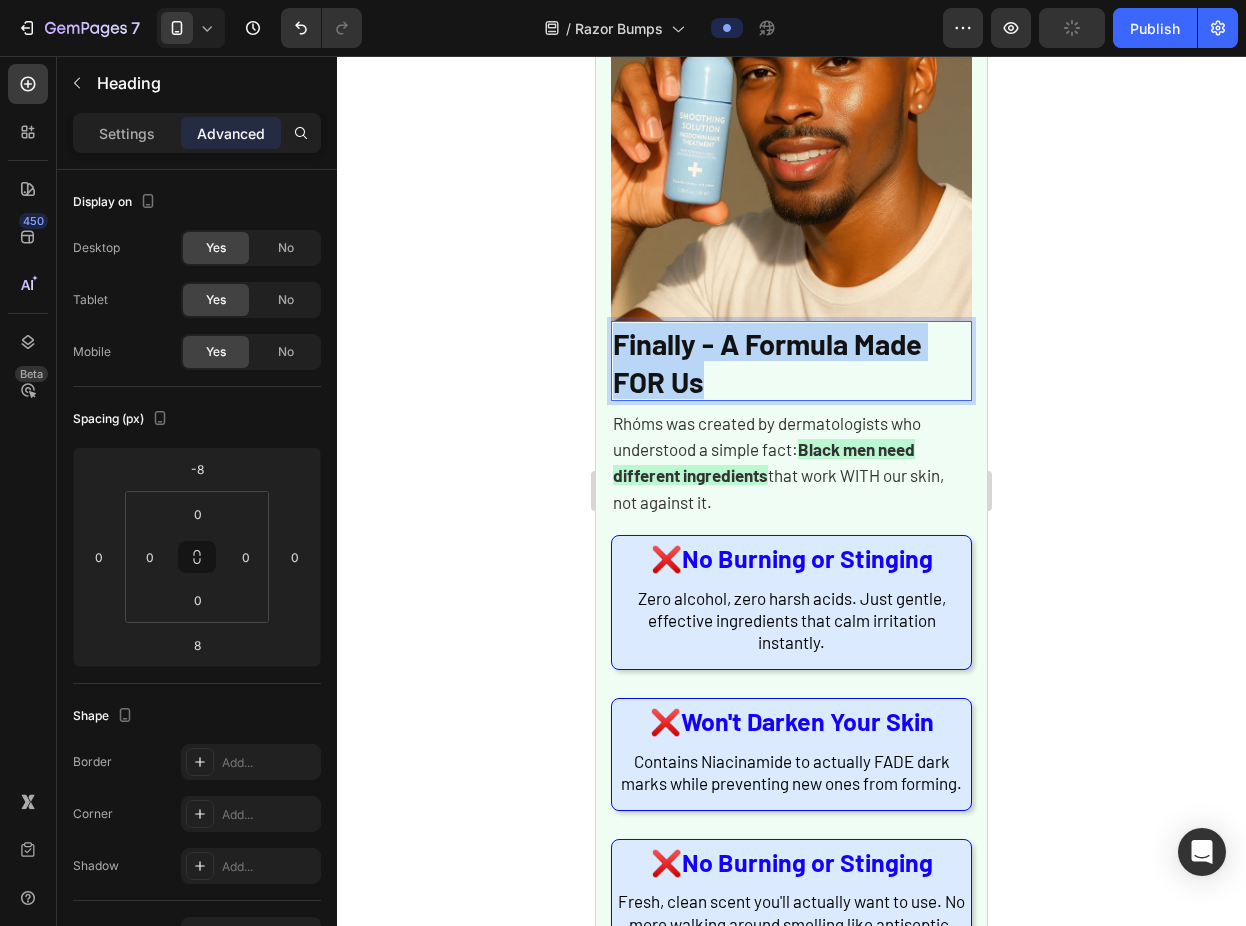 click on "Finally - A Formula Made FOR Us" at bounding box center [767, 362] 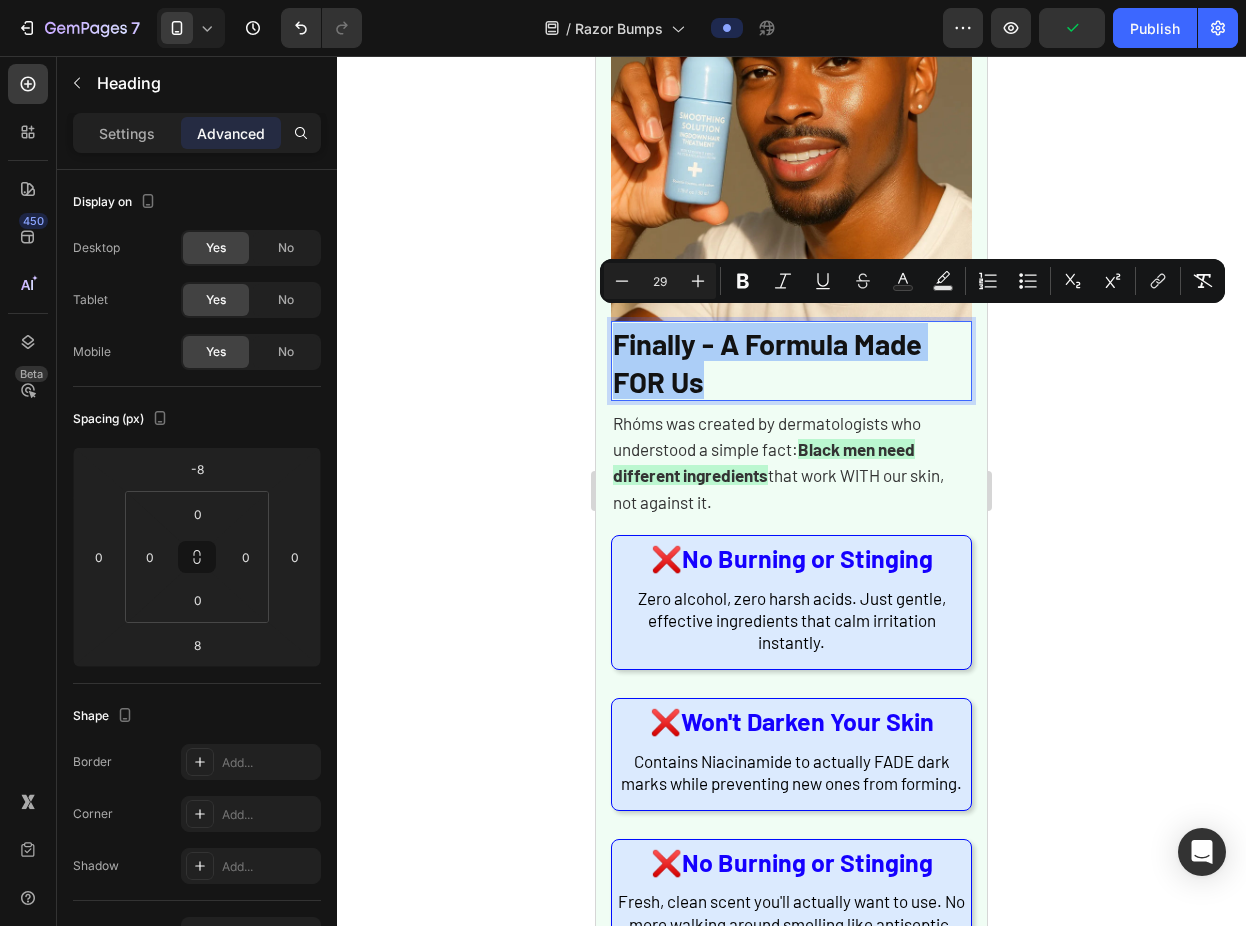 click on "29" at bounding box center (660, 281) 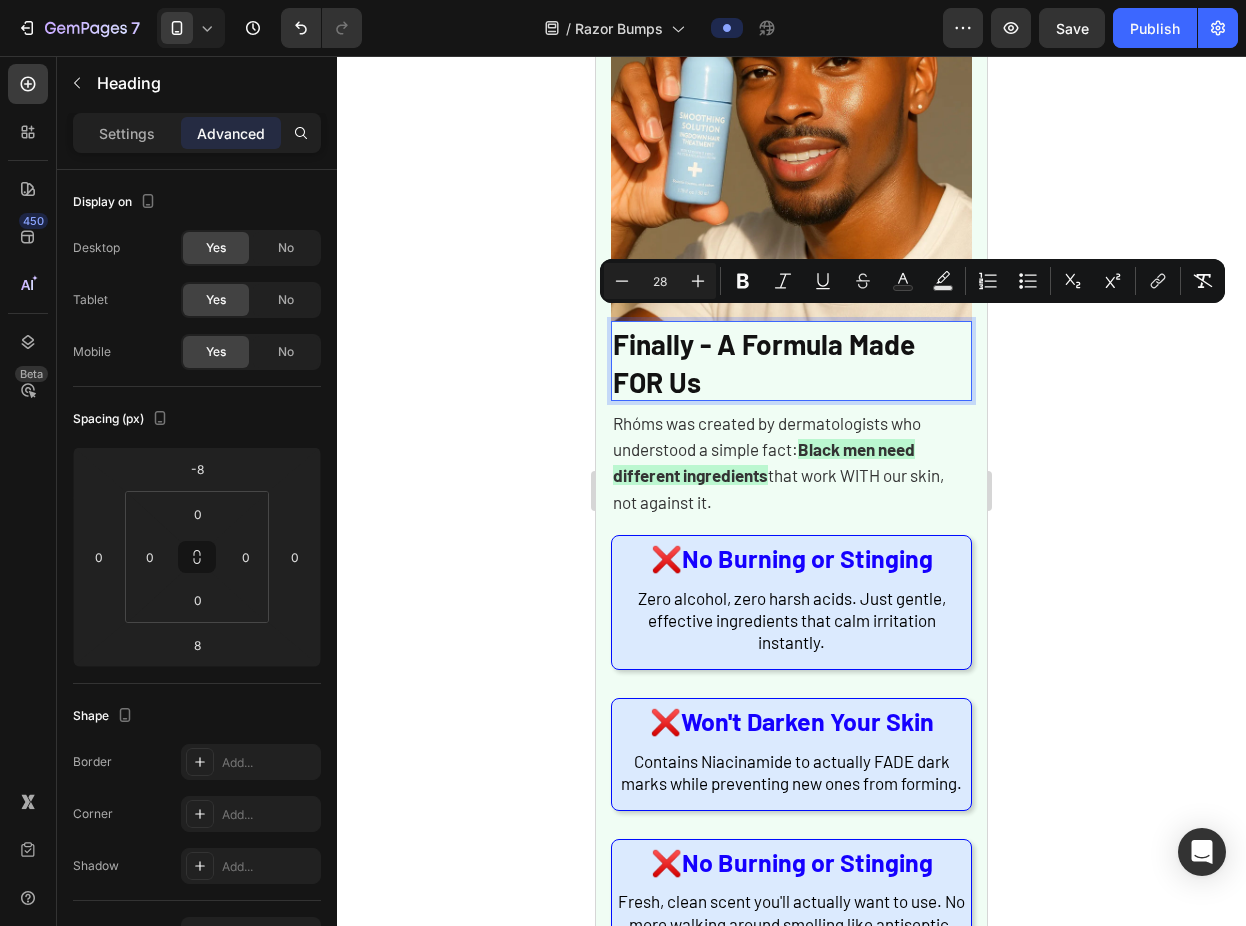 click on "28" at bounding box center (660, 281) 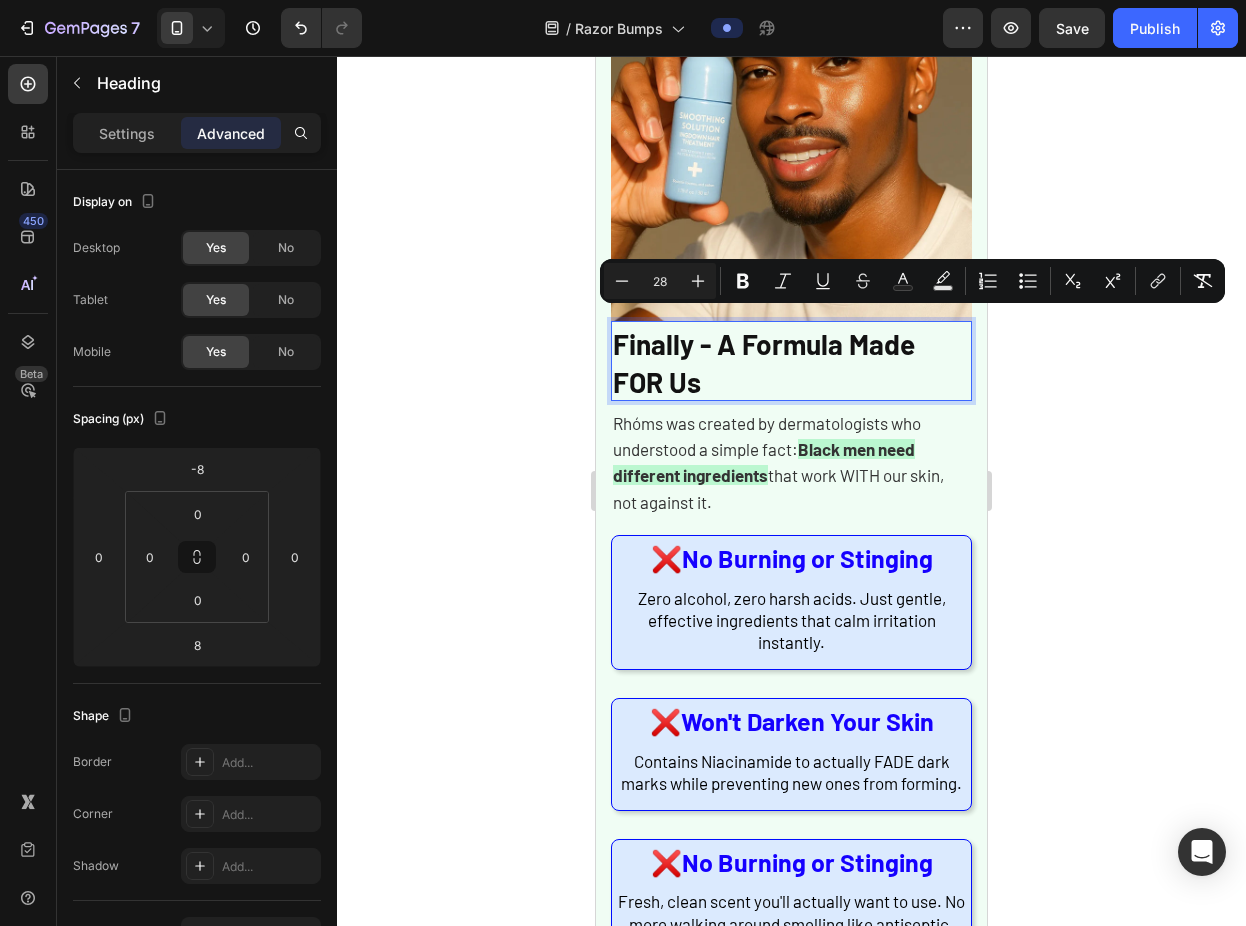 click on "28" at bounding box center (660, 281) 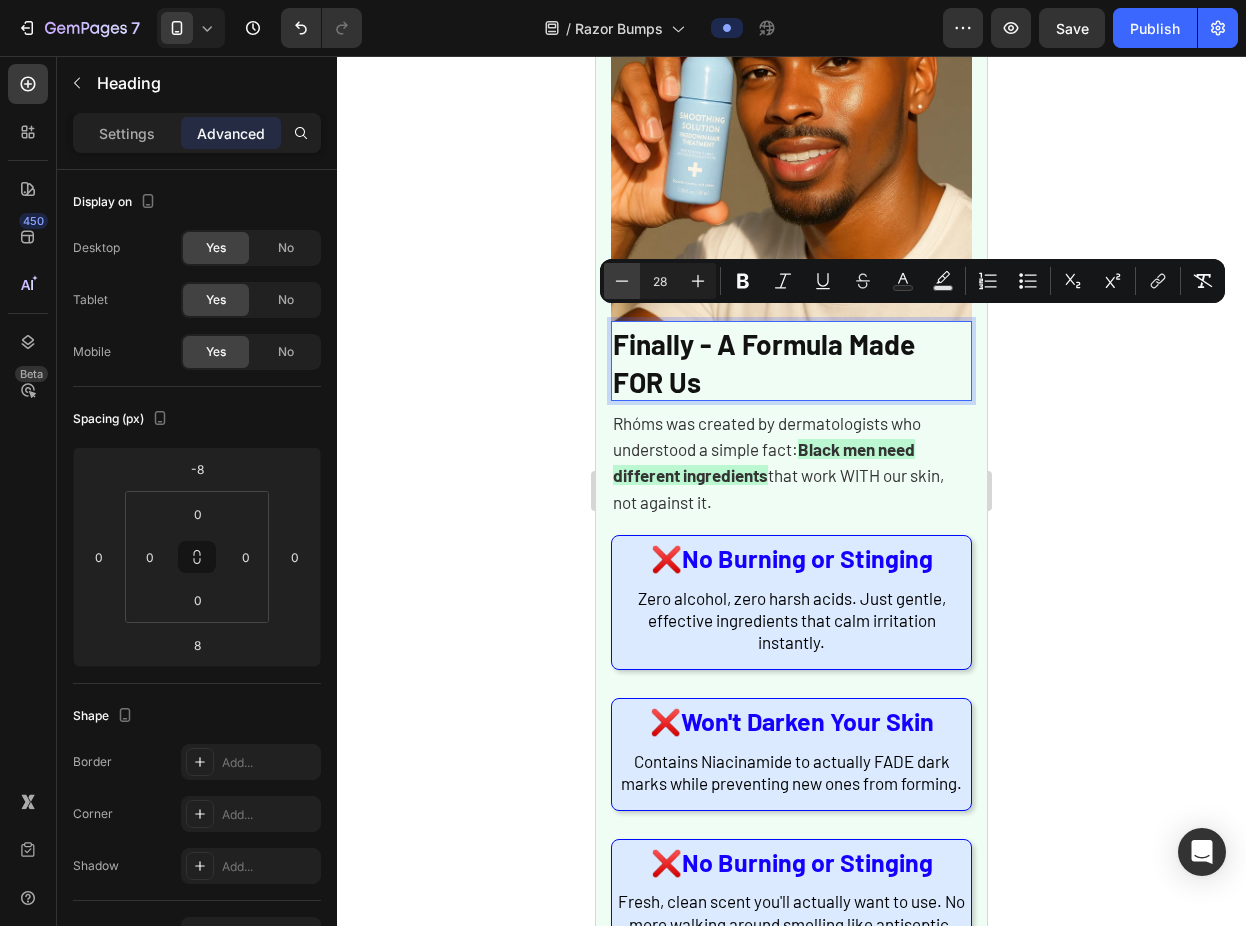 click 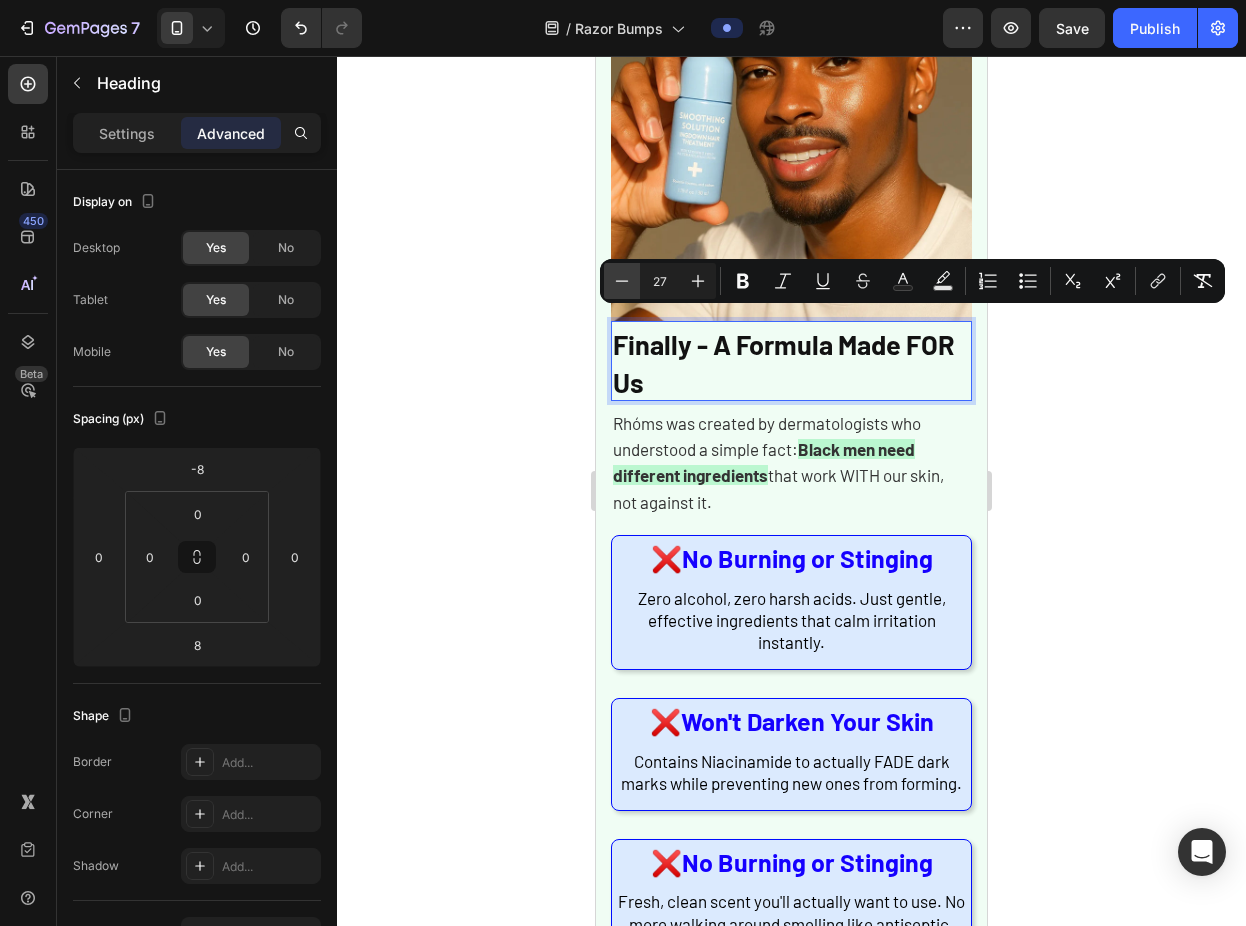 click 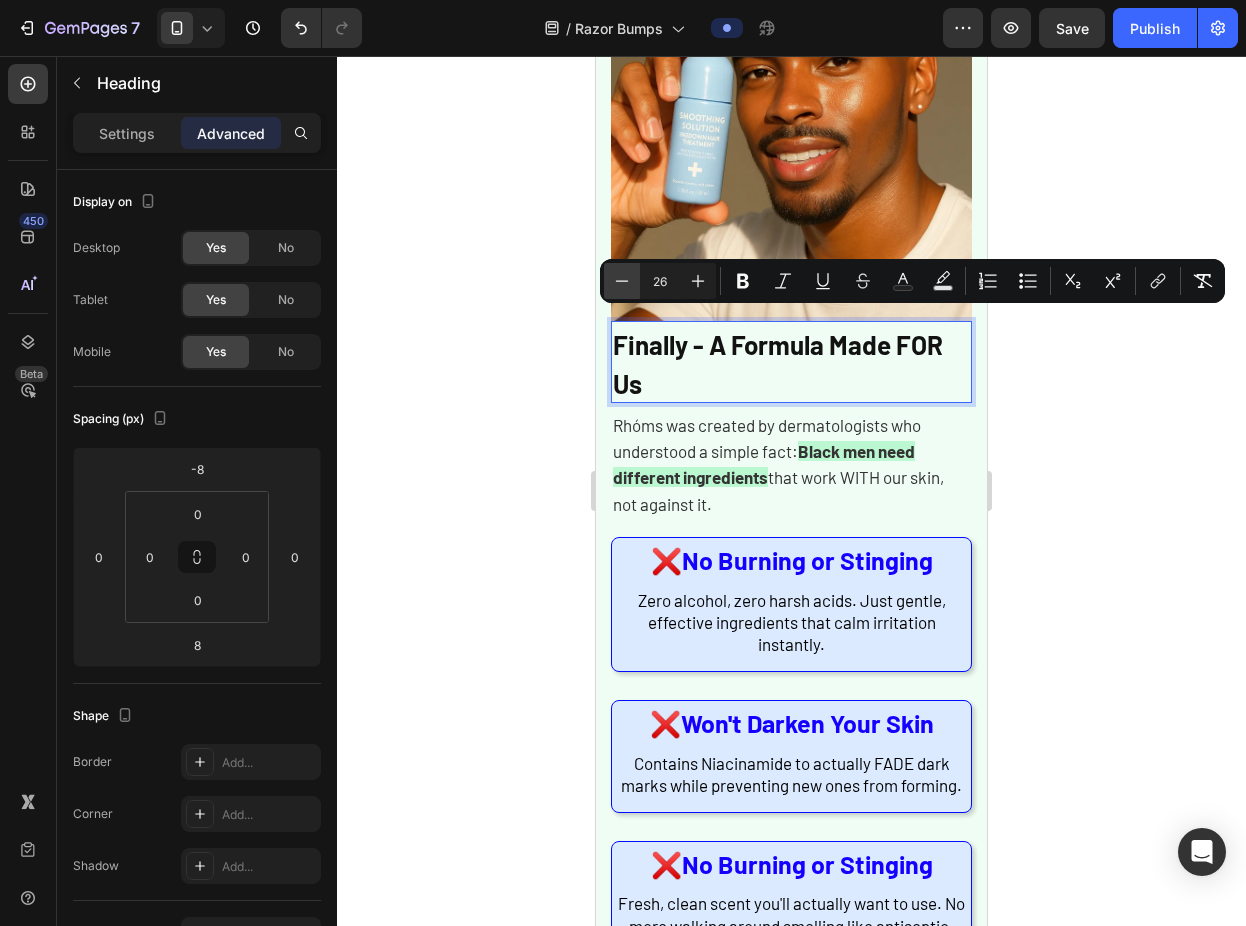 click 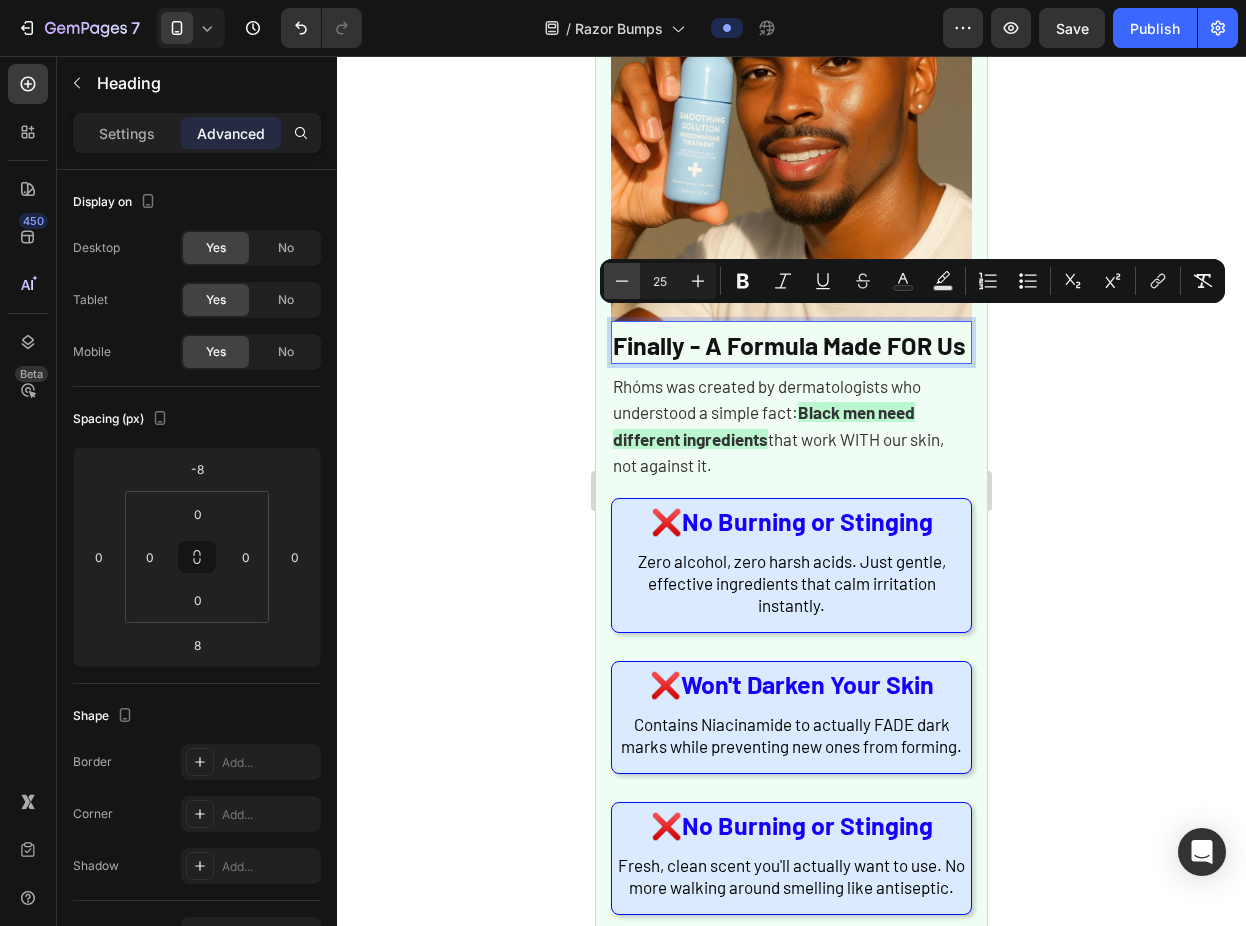 click 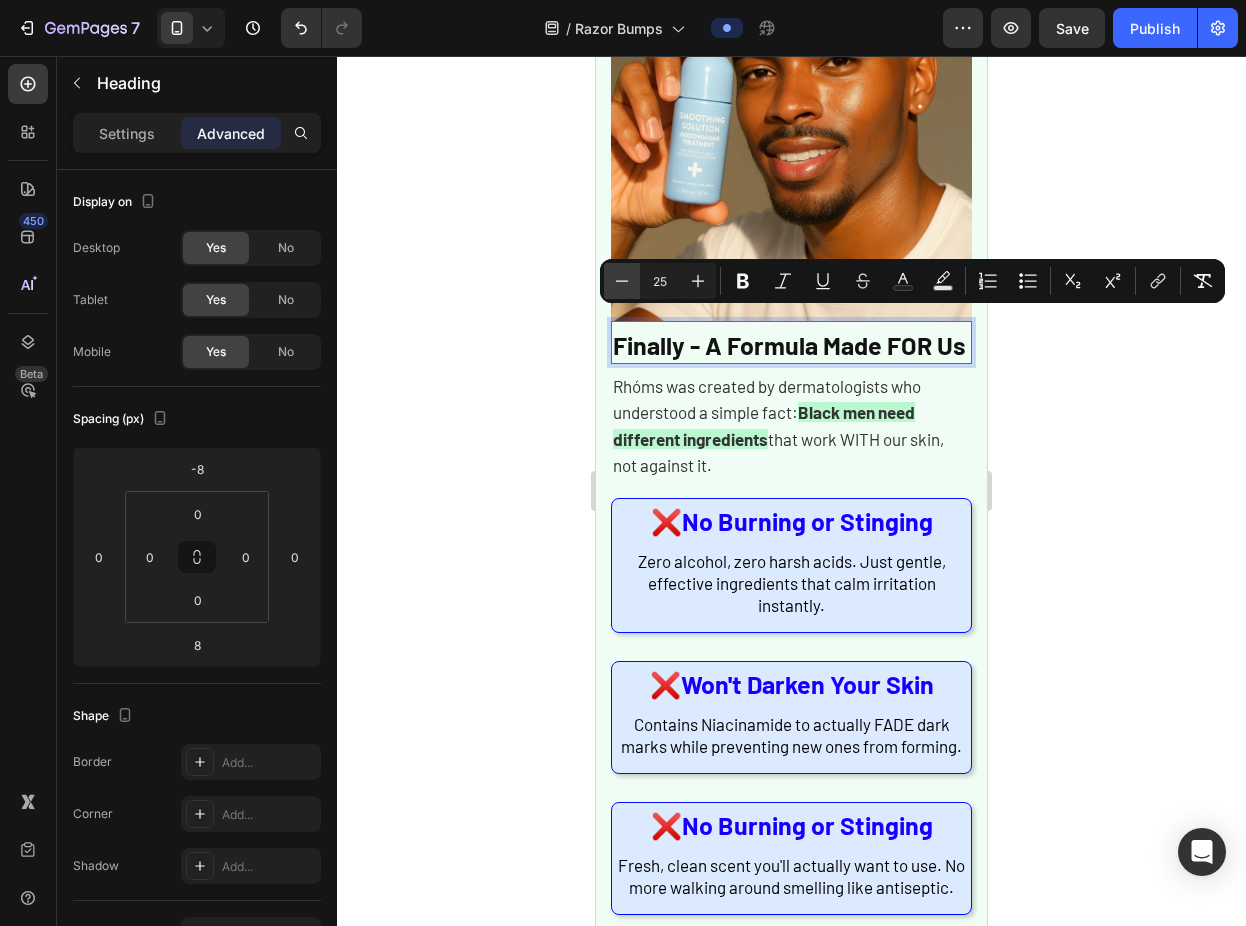 type on "24" 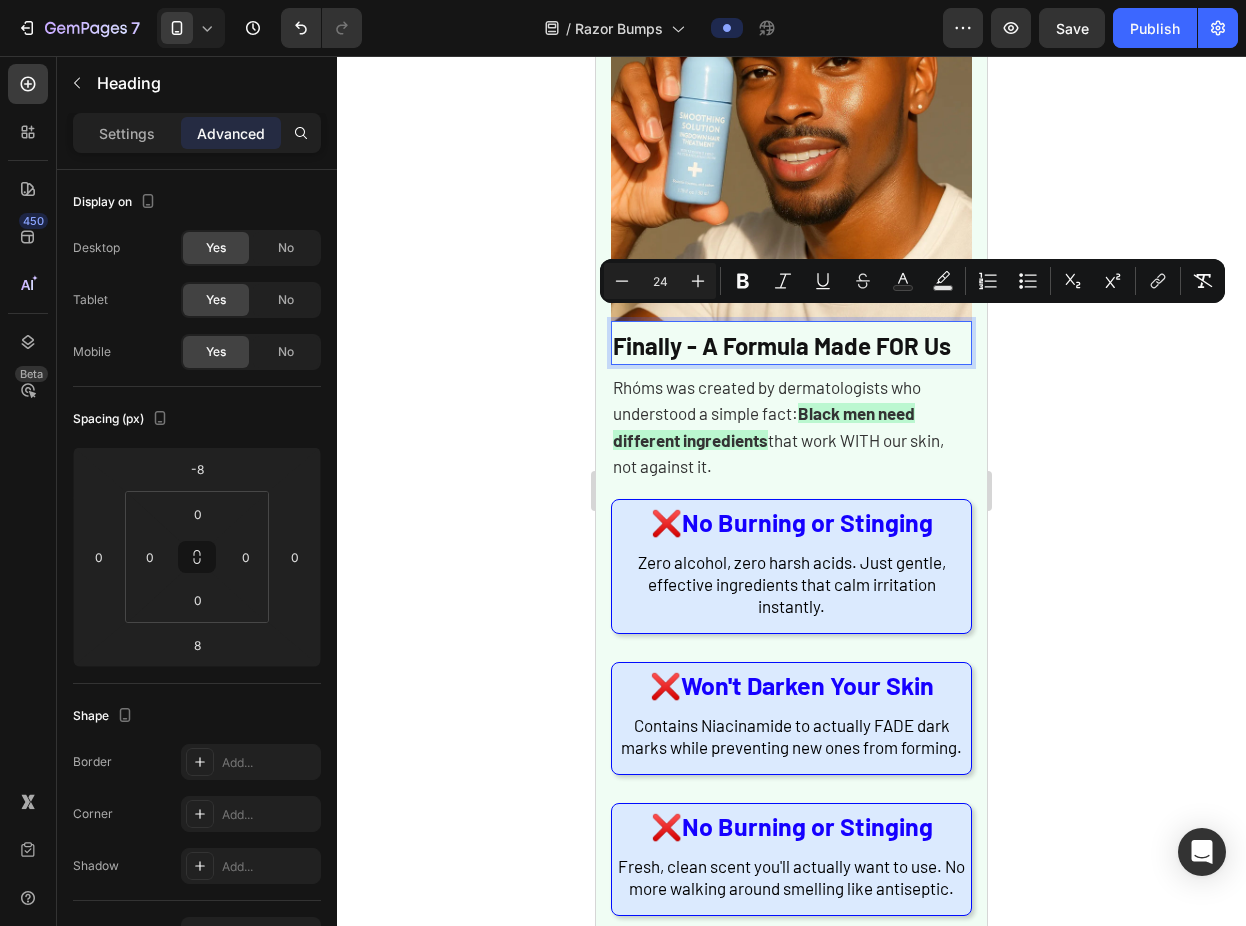 click 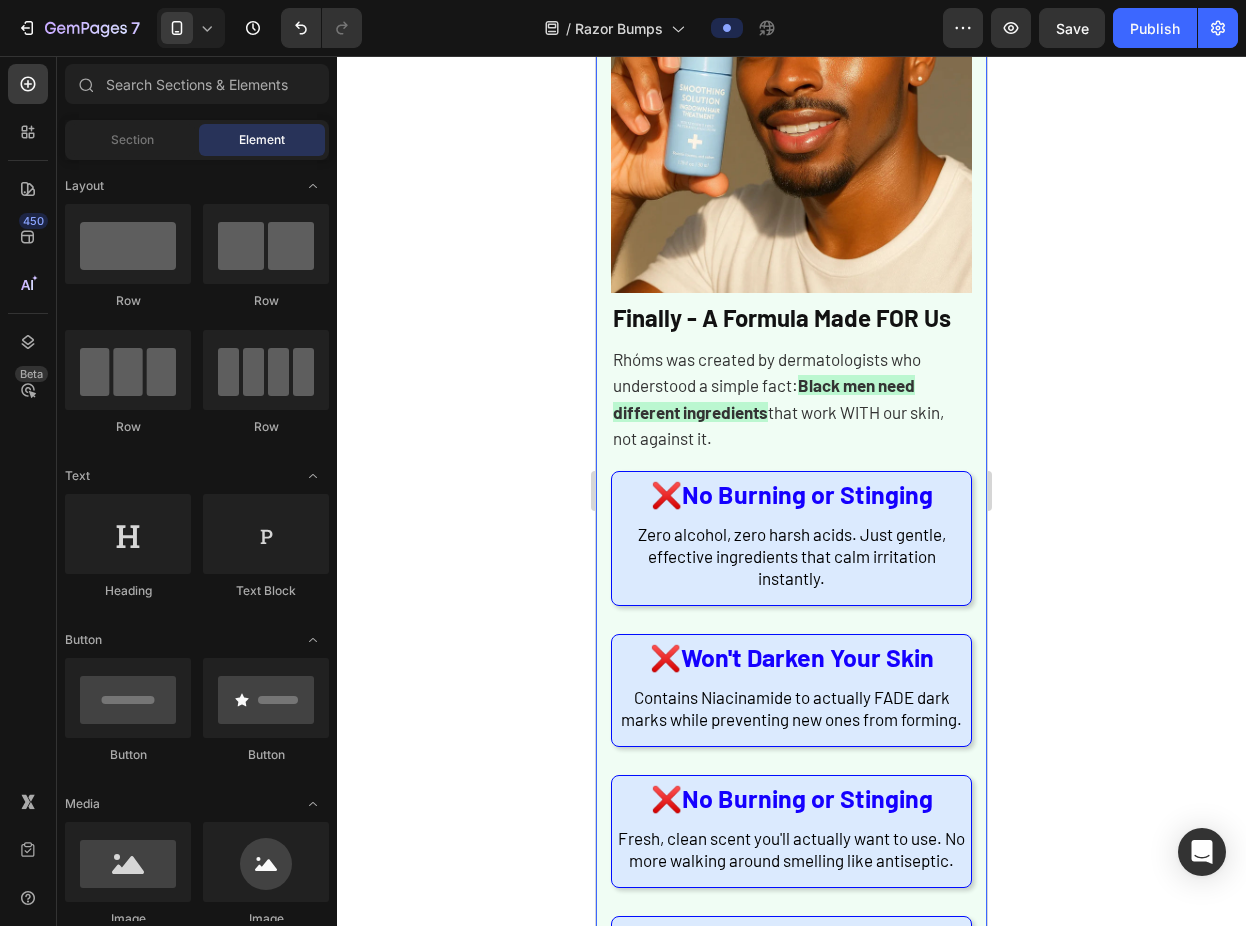 scroll, scrollTop: 1619, scrollLeft: 0, axis: vertical 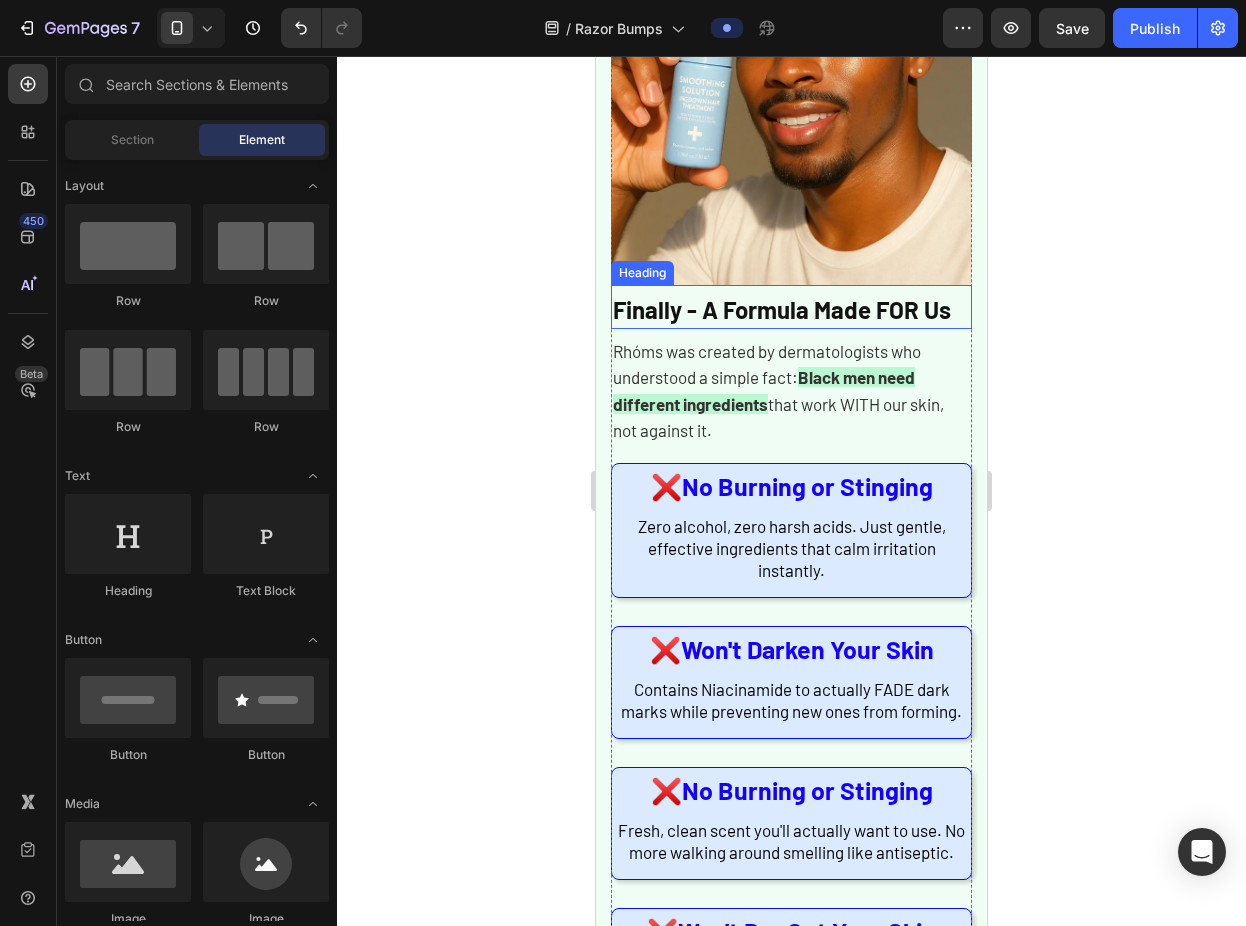 click on "Finally - A Formula Made FOR Us" at bounding box center [782, 309] 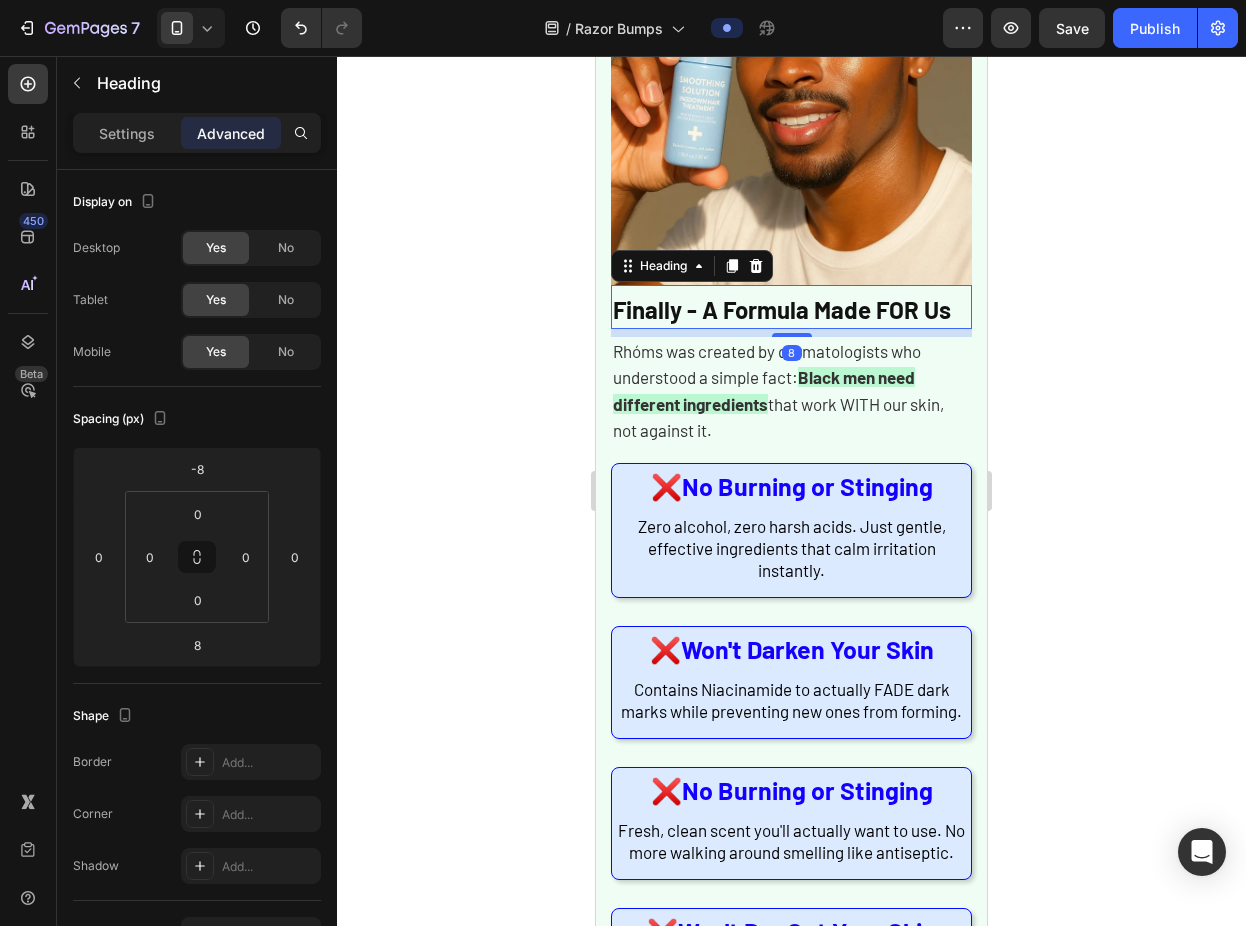 click 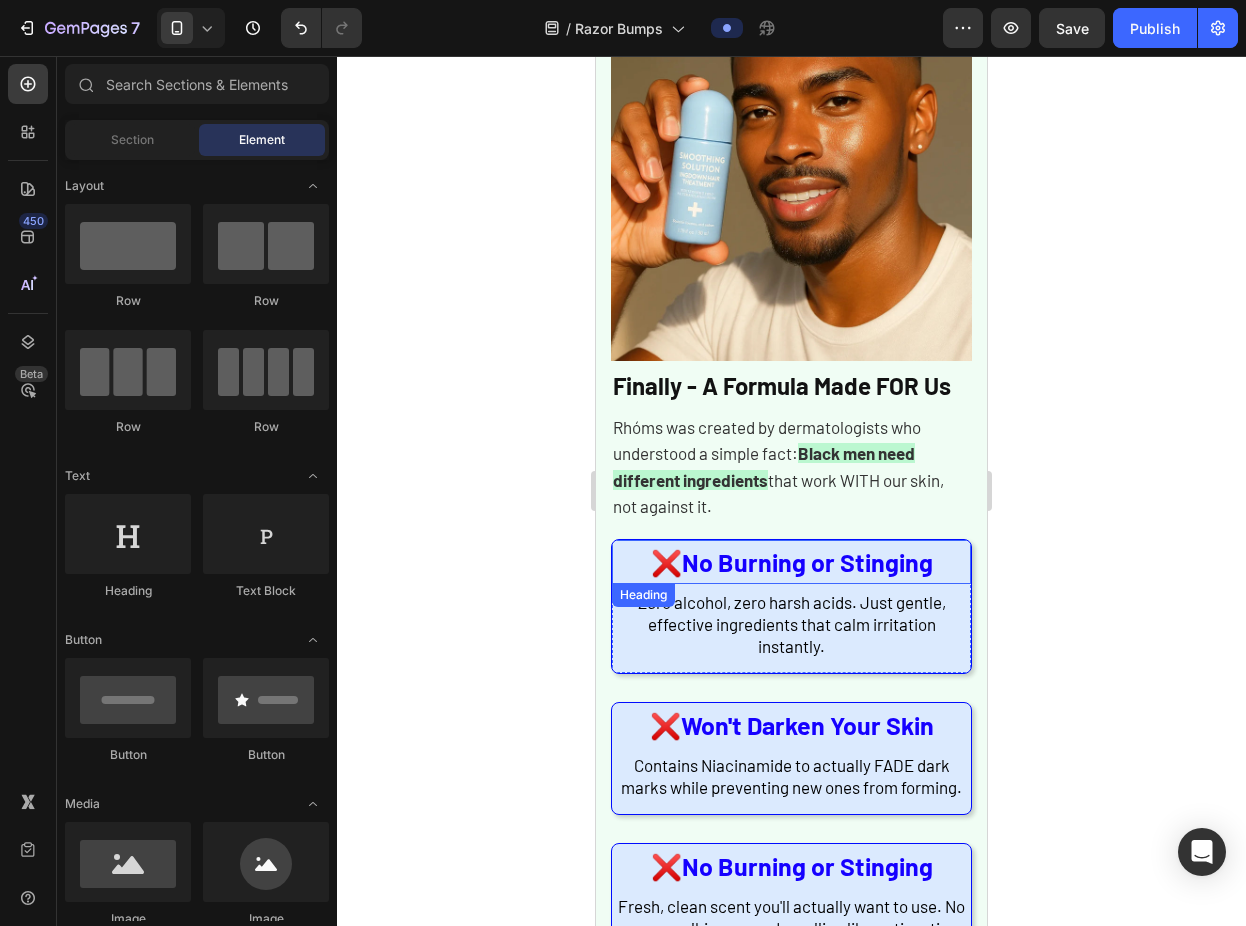scroll, scrollTop: 1432, scrollLeft: 0, axis: vertical 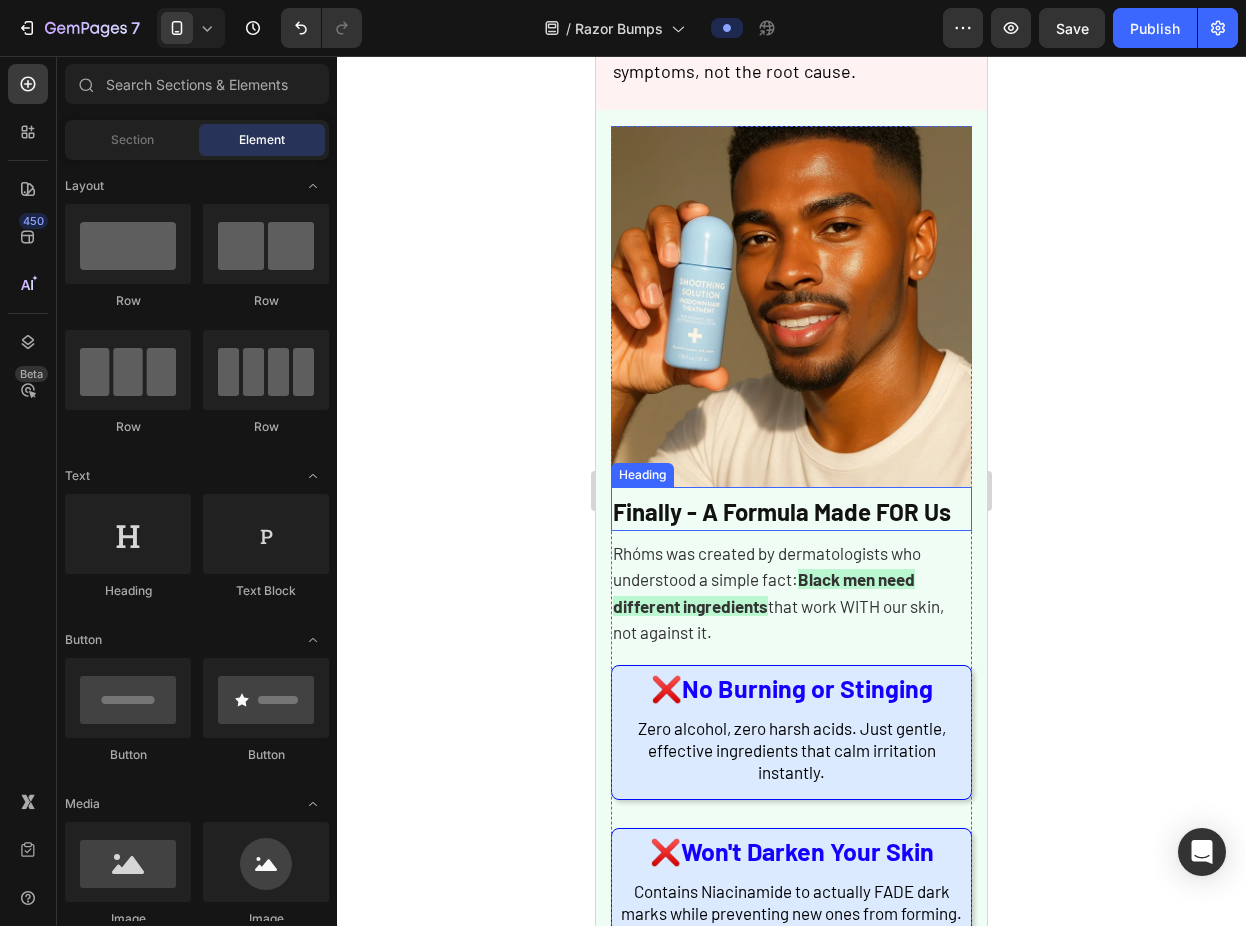 click on "Finally - A Formula Made FOR Us" at bounding box center [782, 511] 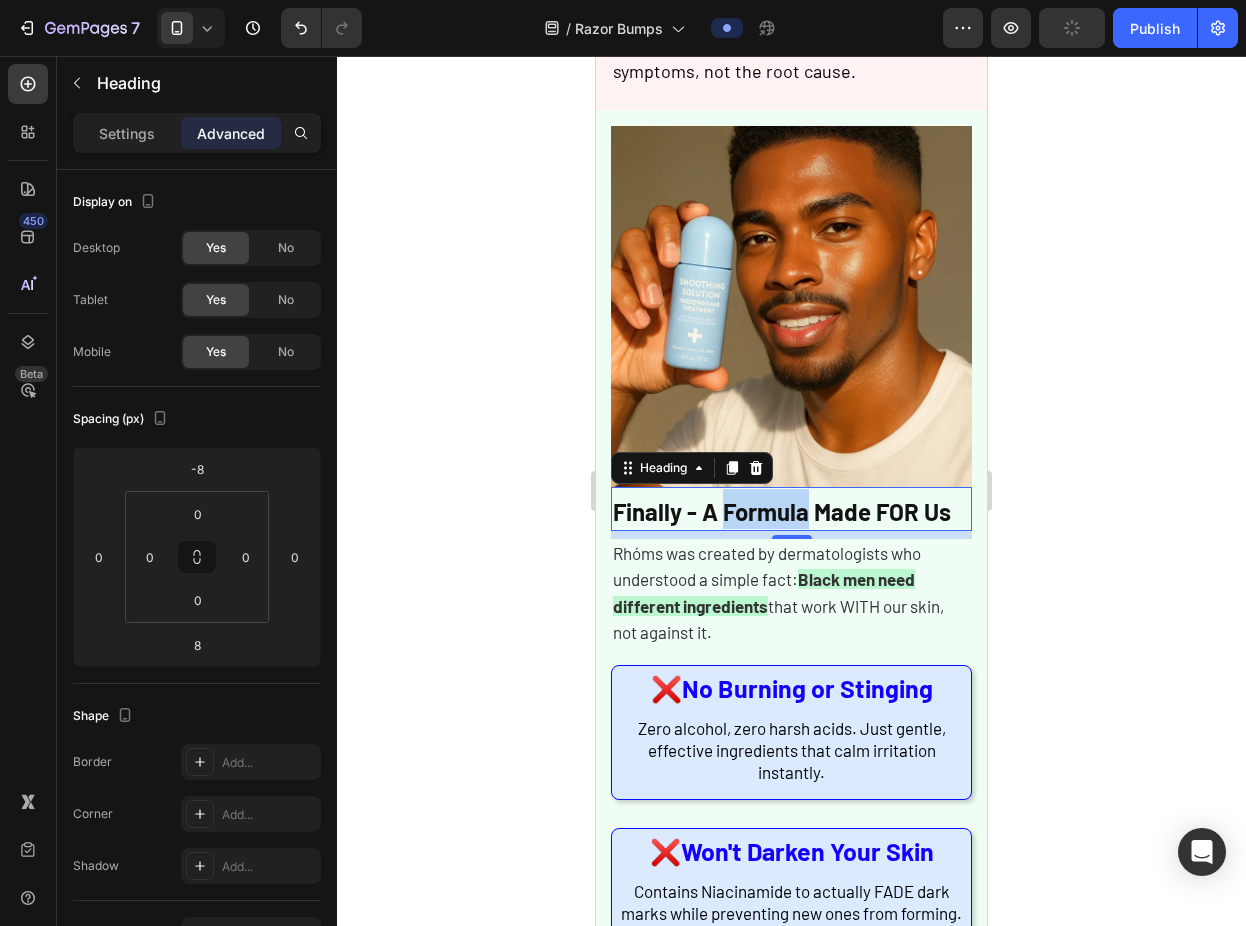 click on "Finally - A Formula Made FOR Us" at bounding box center (782, 511) 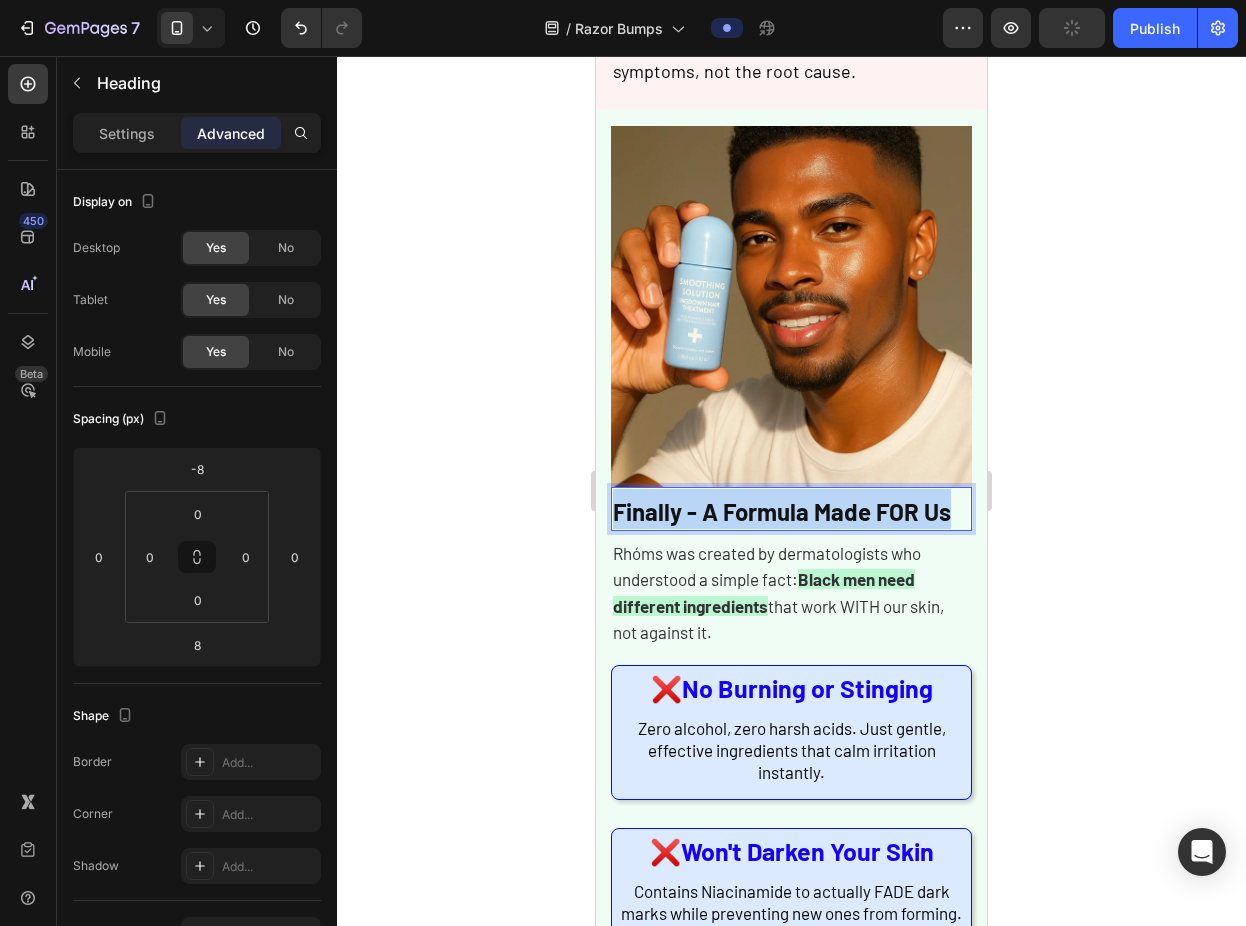 click on "Finally - A Formula Made FOR Us" at bounding box center (782, 511) 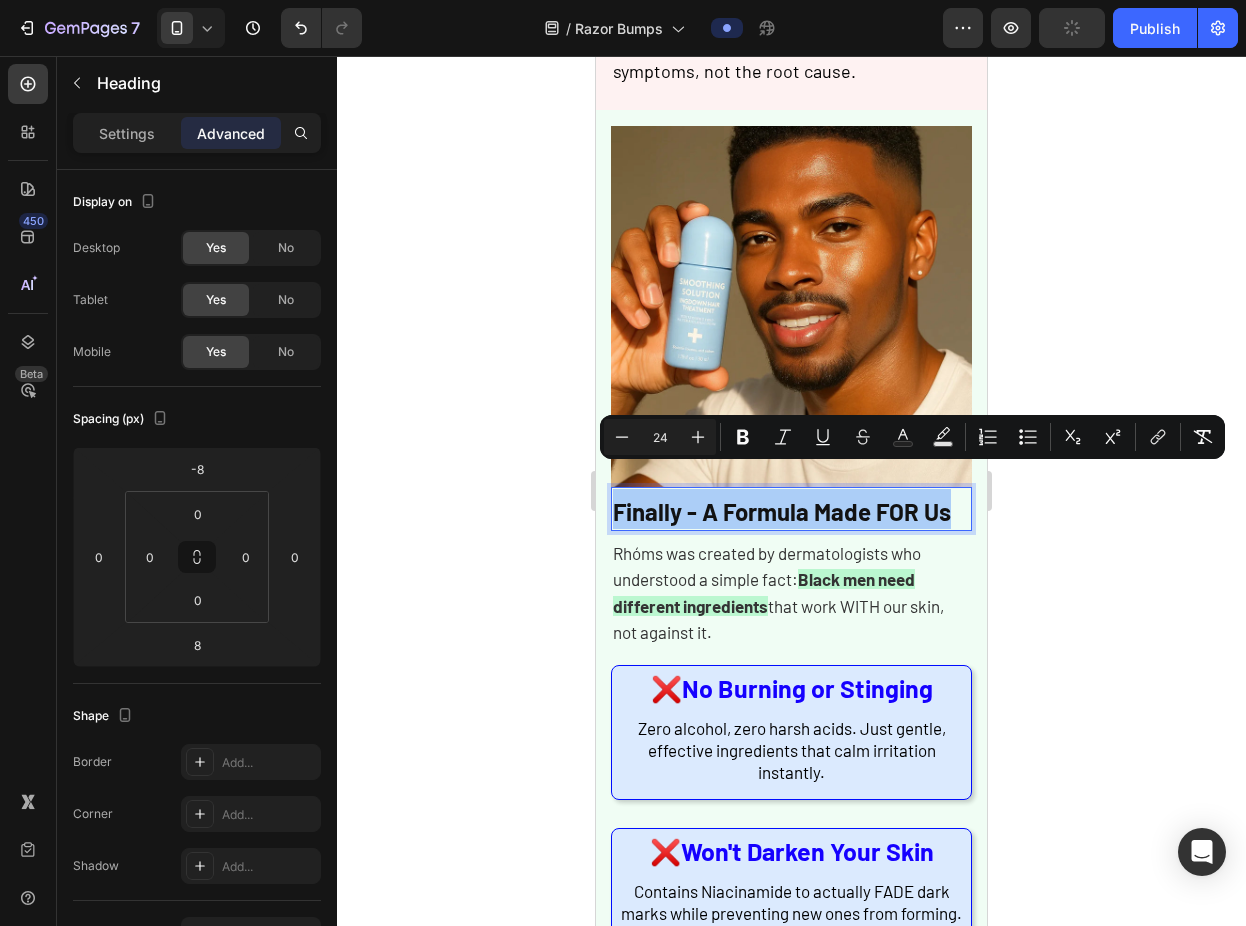 click on "24" at bounding box center (660, 437) 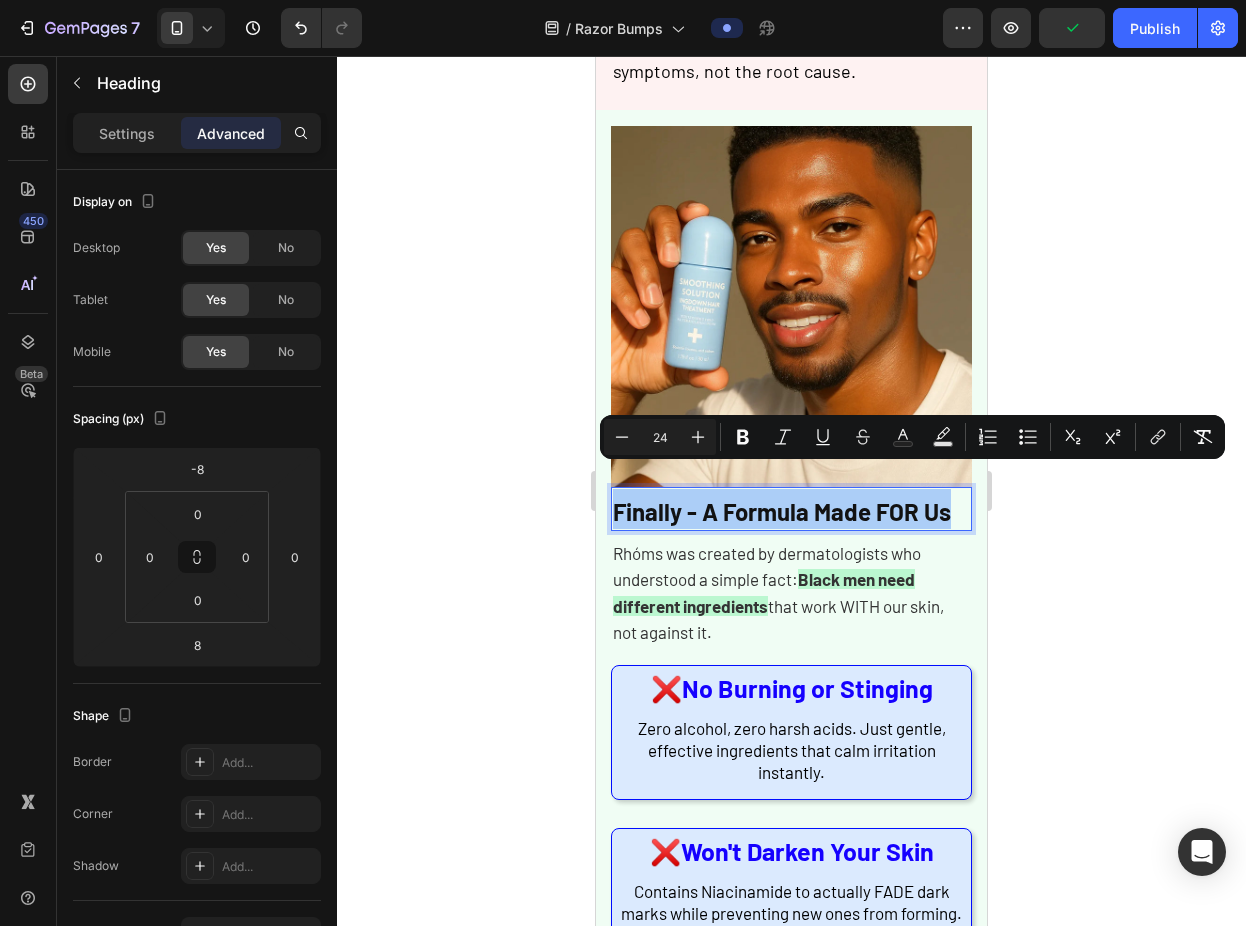 click on "24" at bounding box center [660, 437] 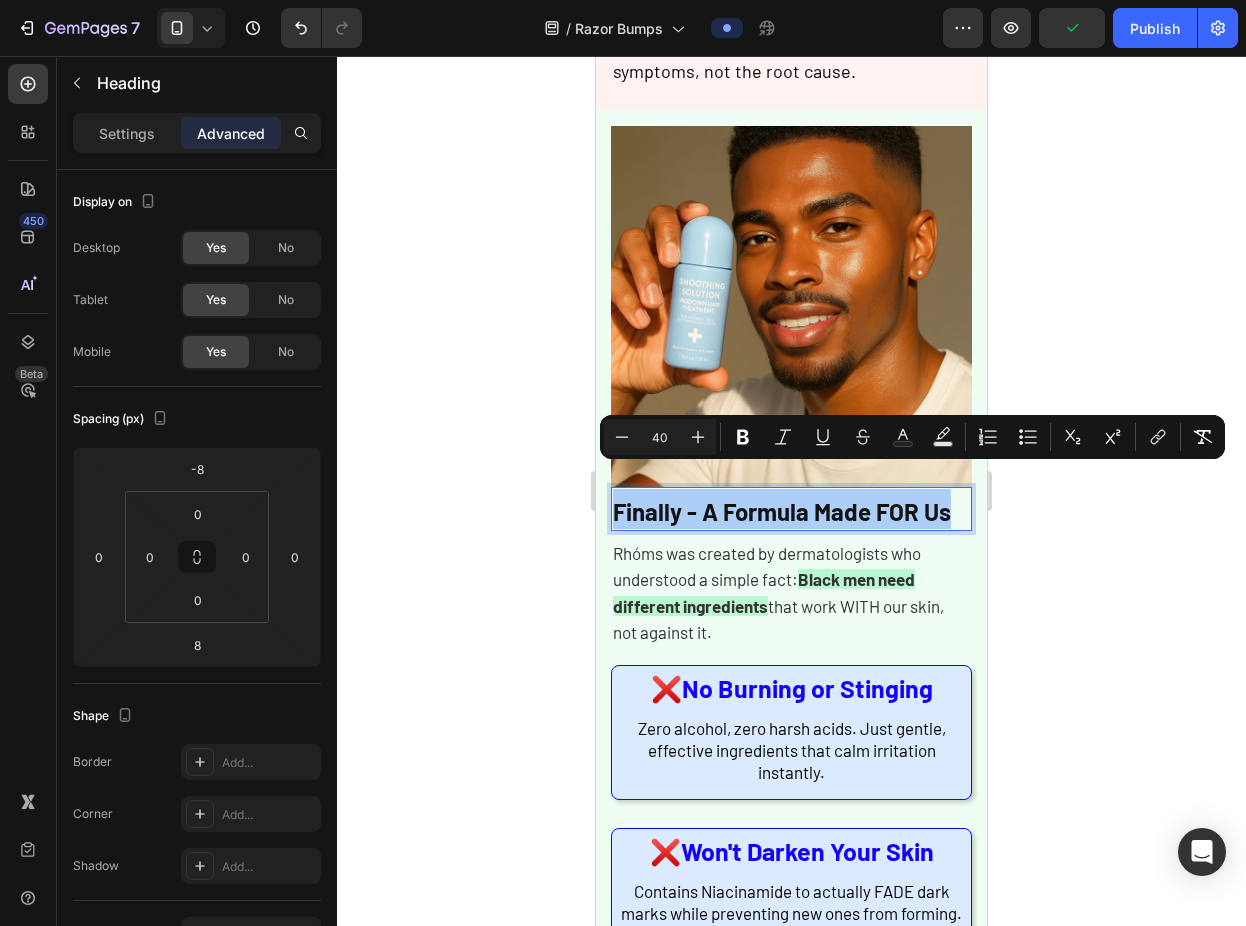 type on "40" 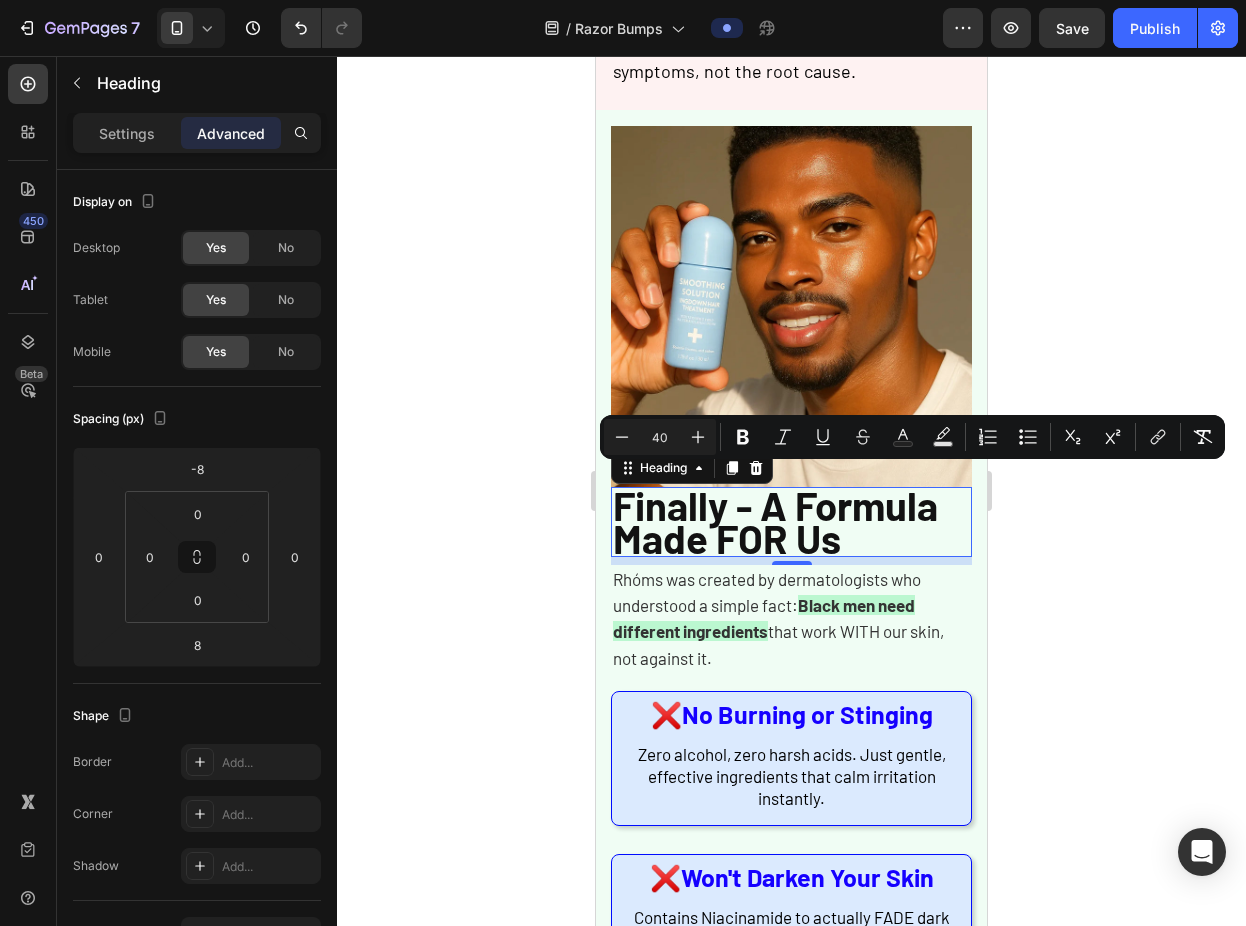 click on "Finally - A Formula Made FOR Us" at bounding box center [775, 521] 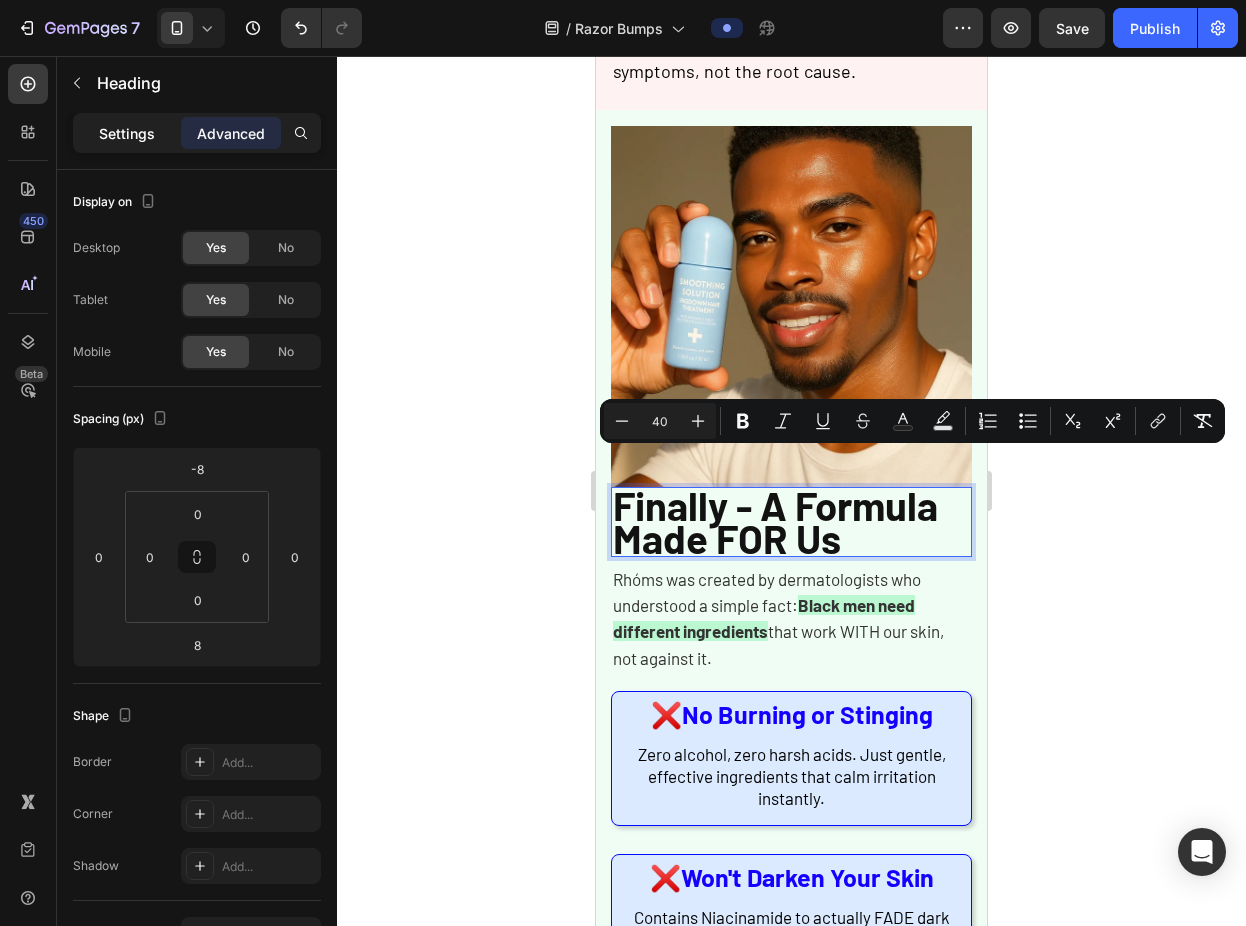 click on "Settings" at bounding box center (127, 133) 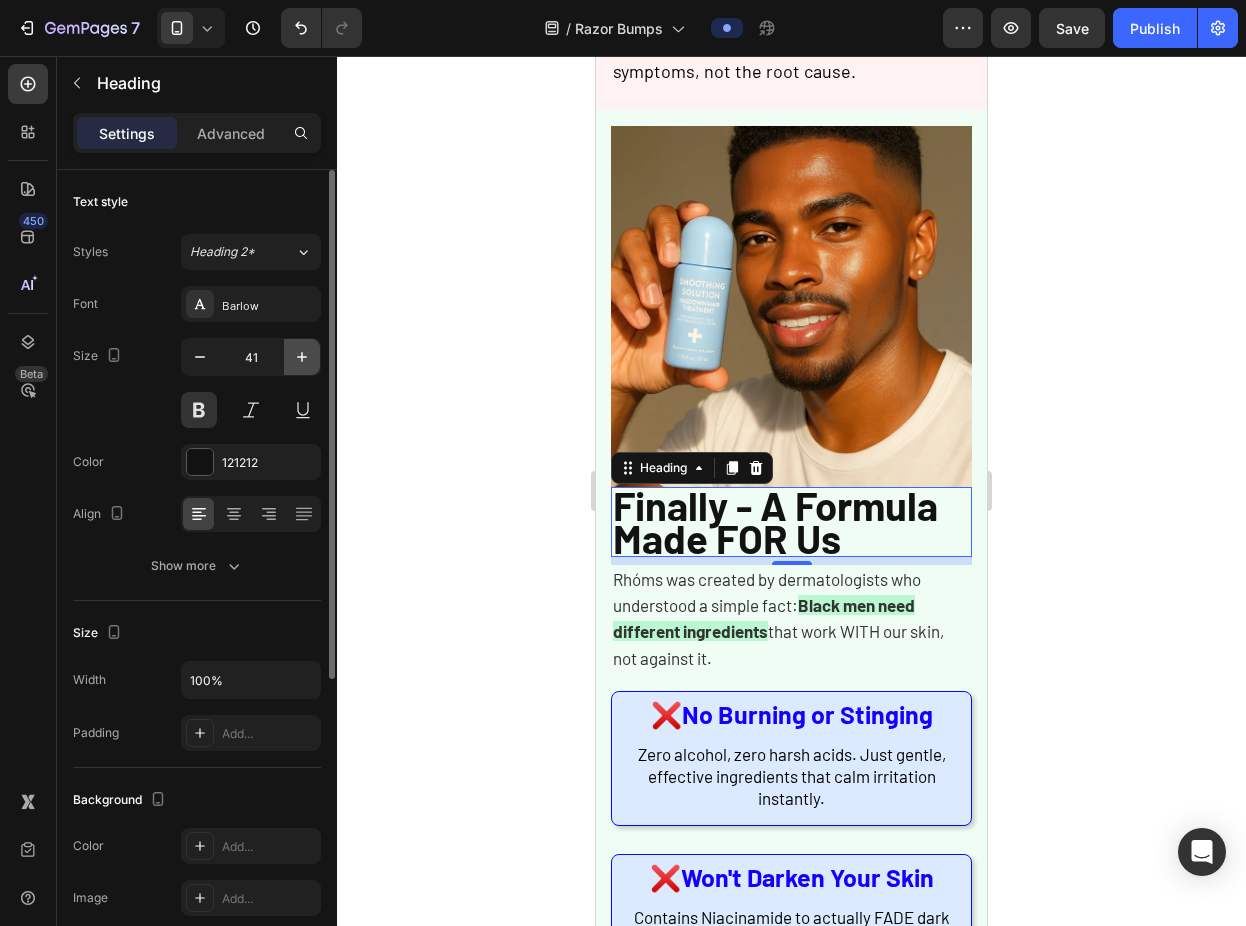 click 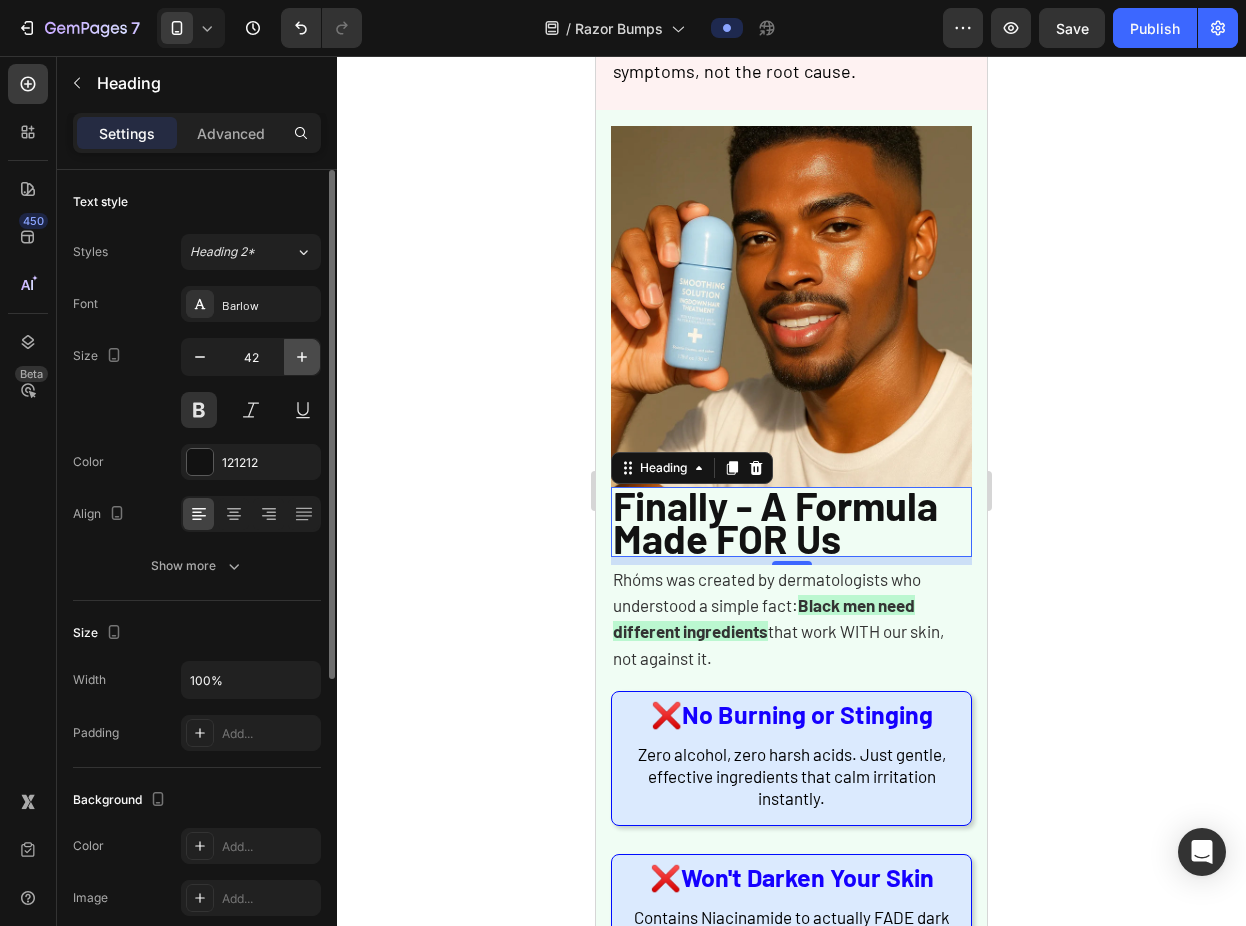 click 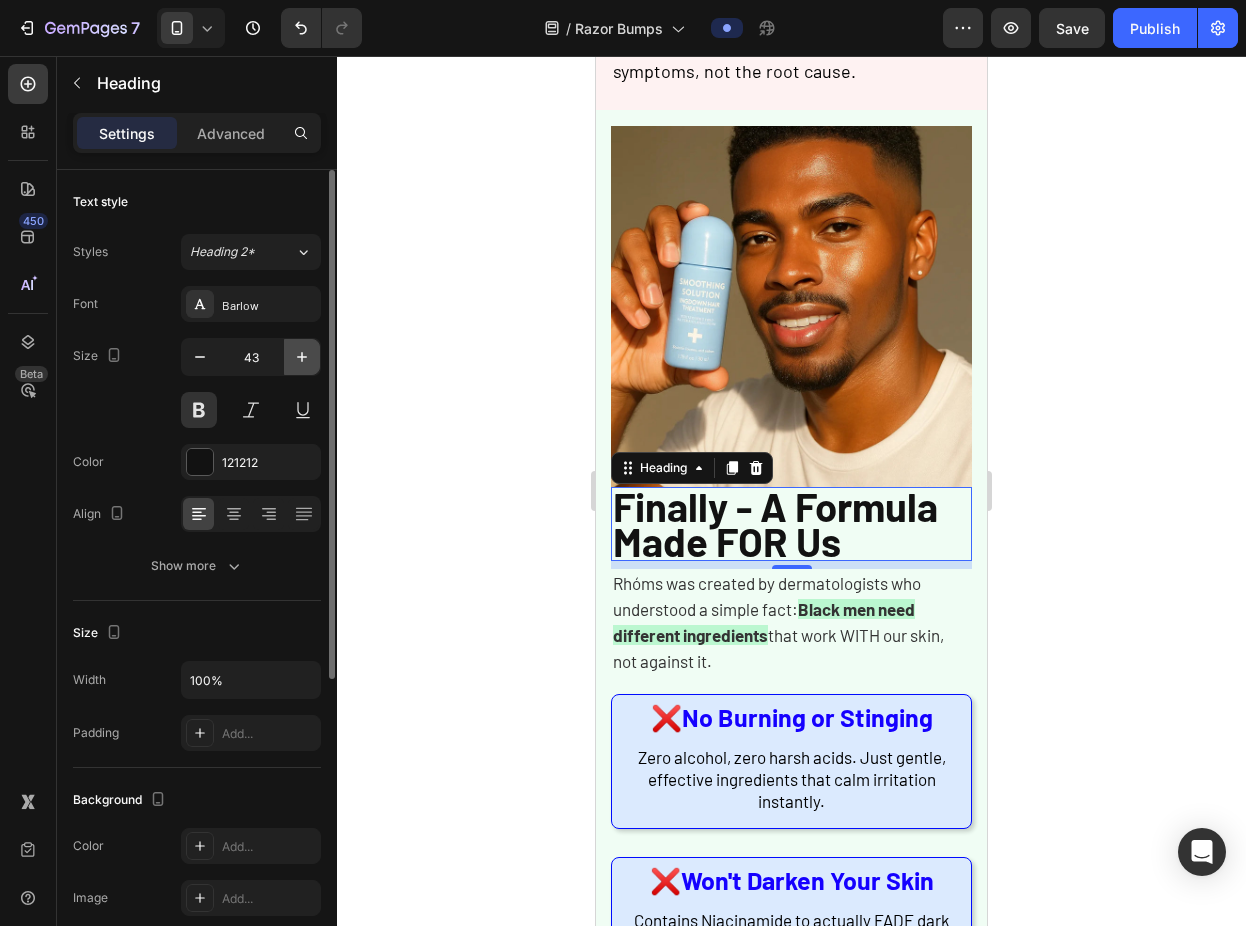 click 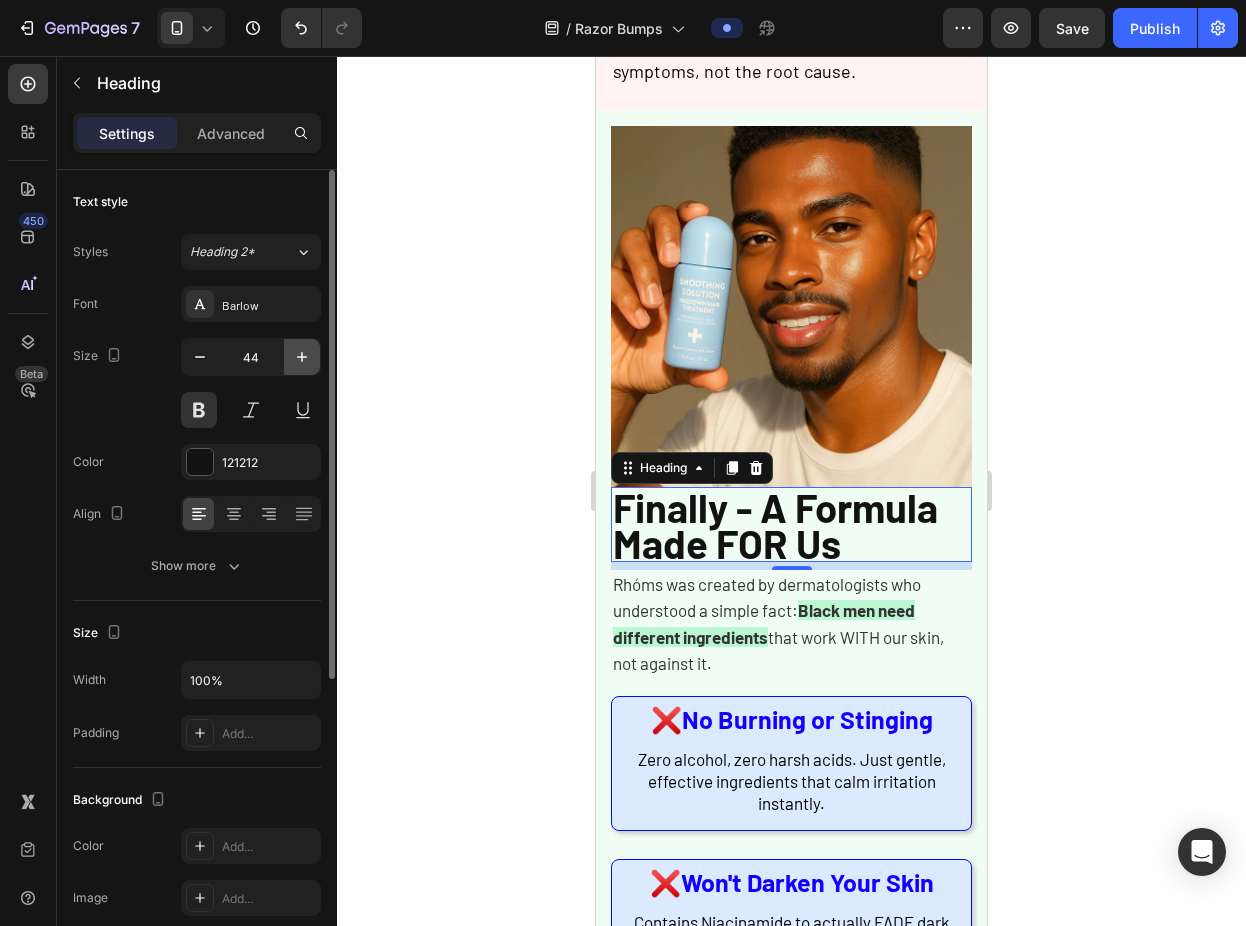 click 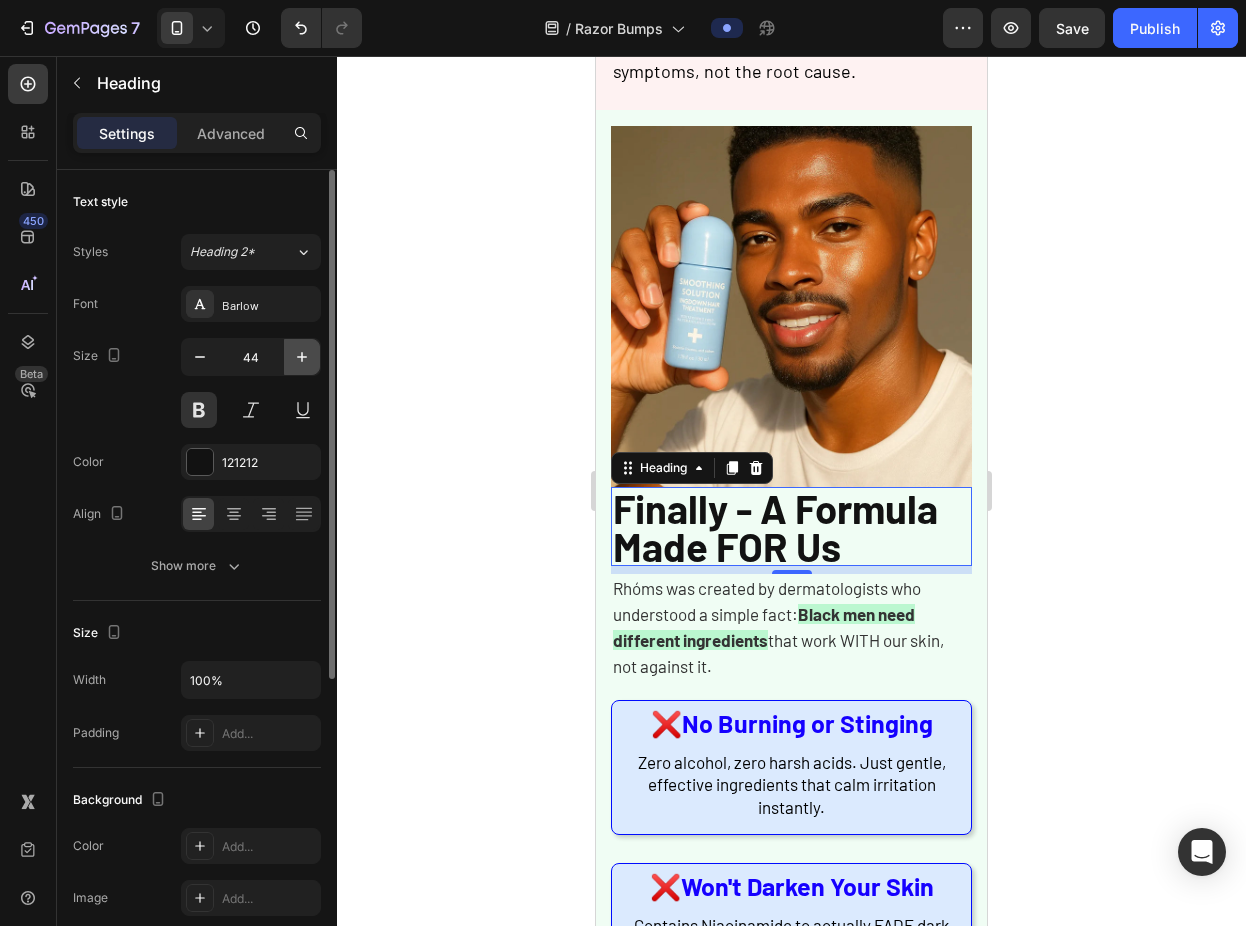 click 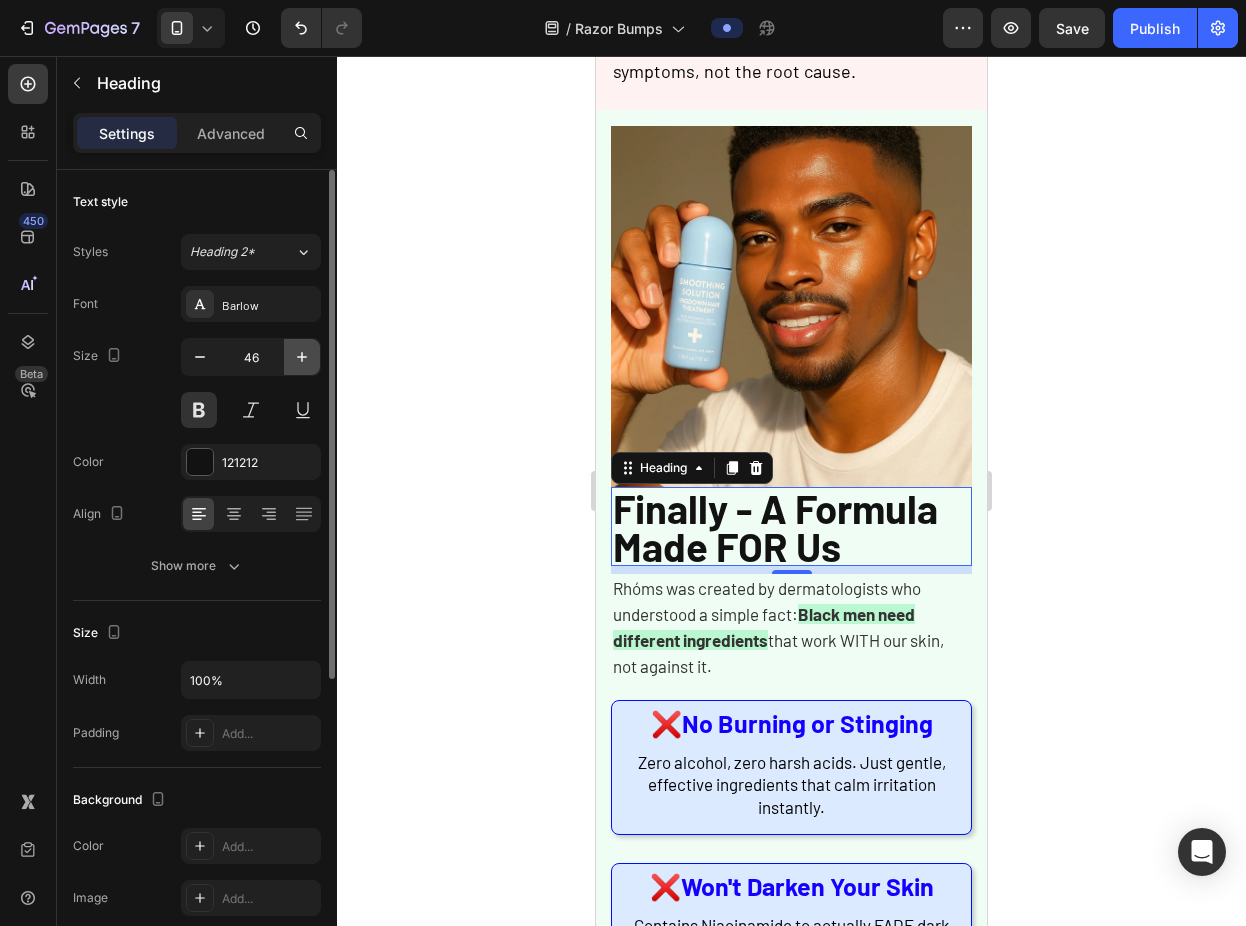click 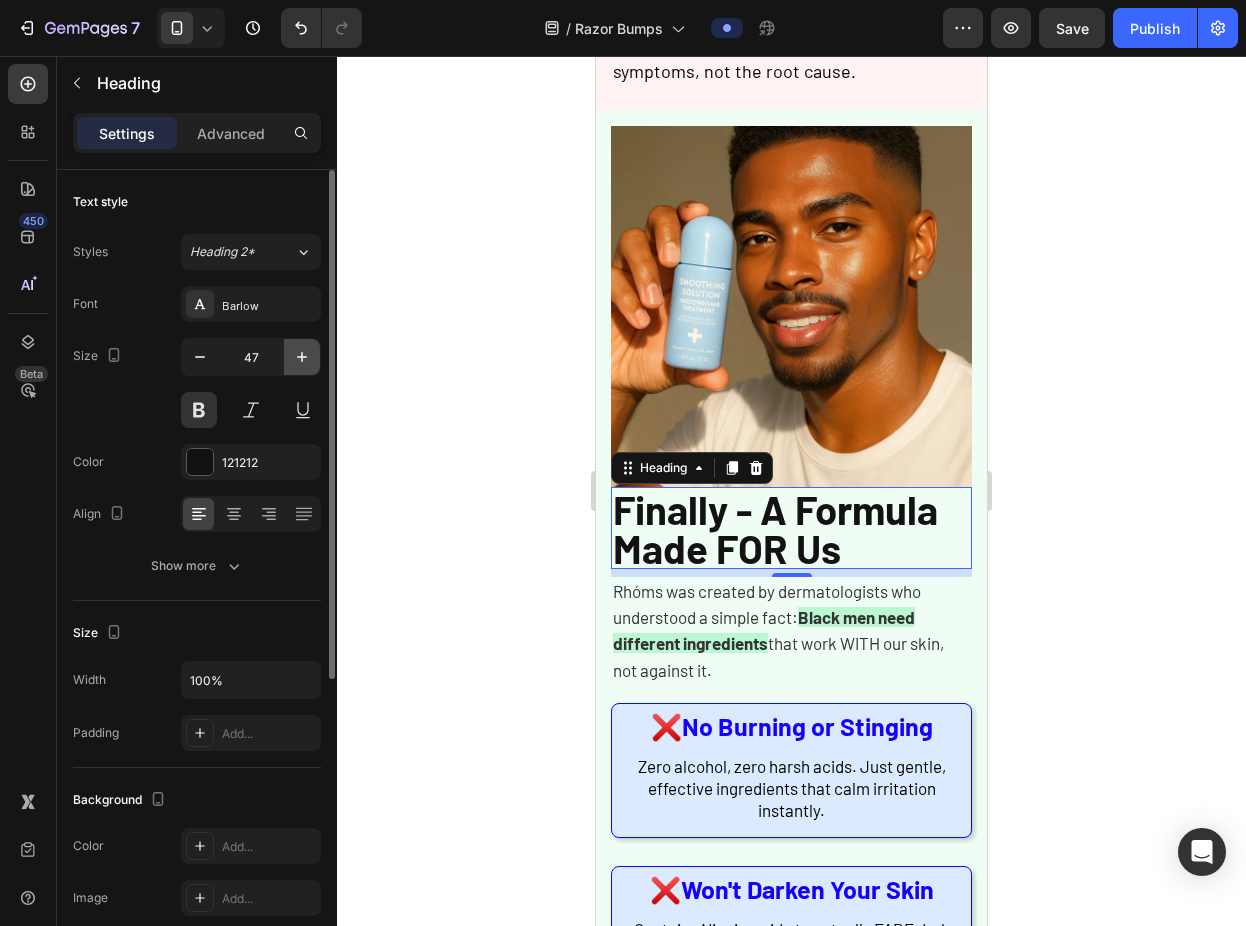 click 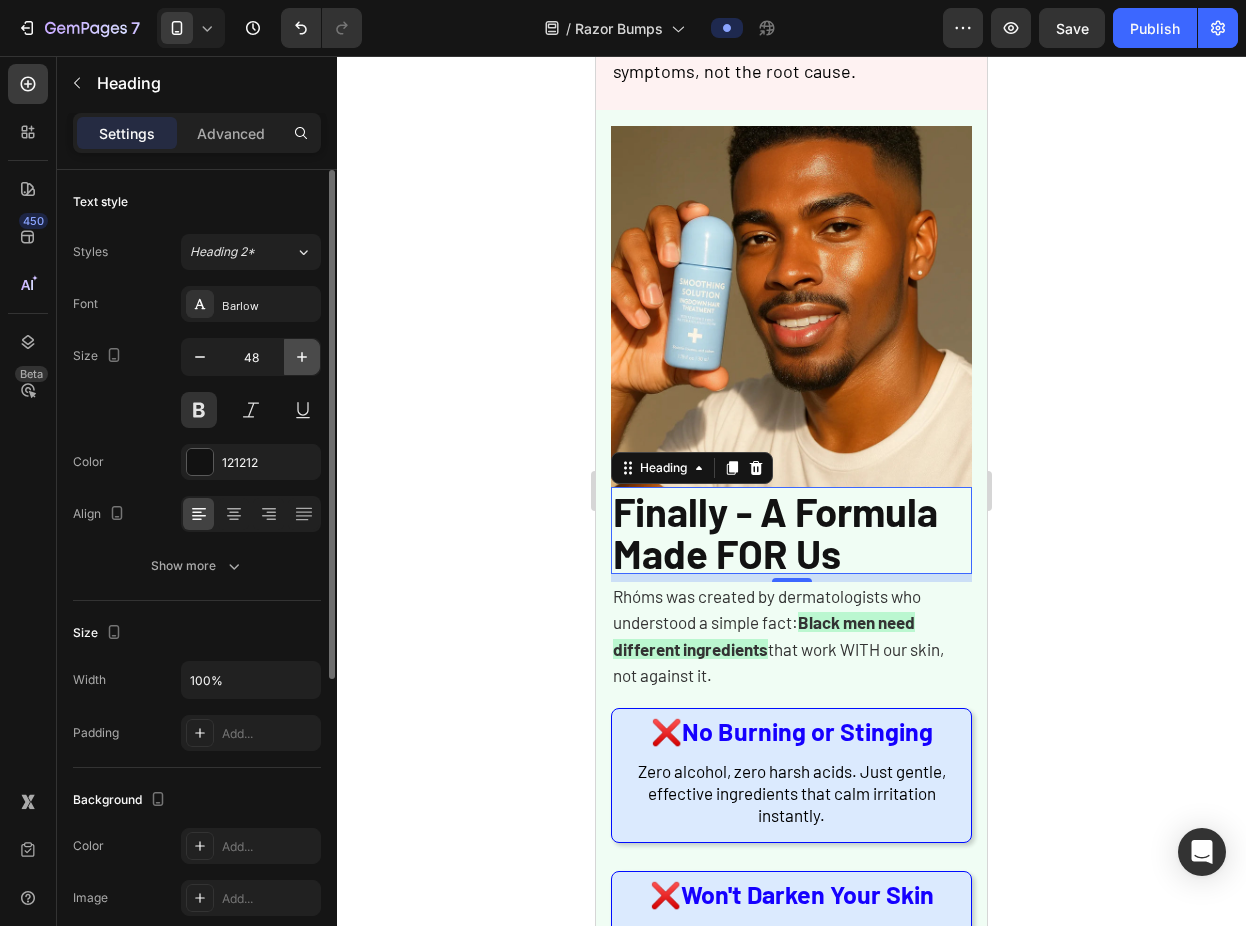 click at bounding box center [302, 357] 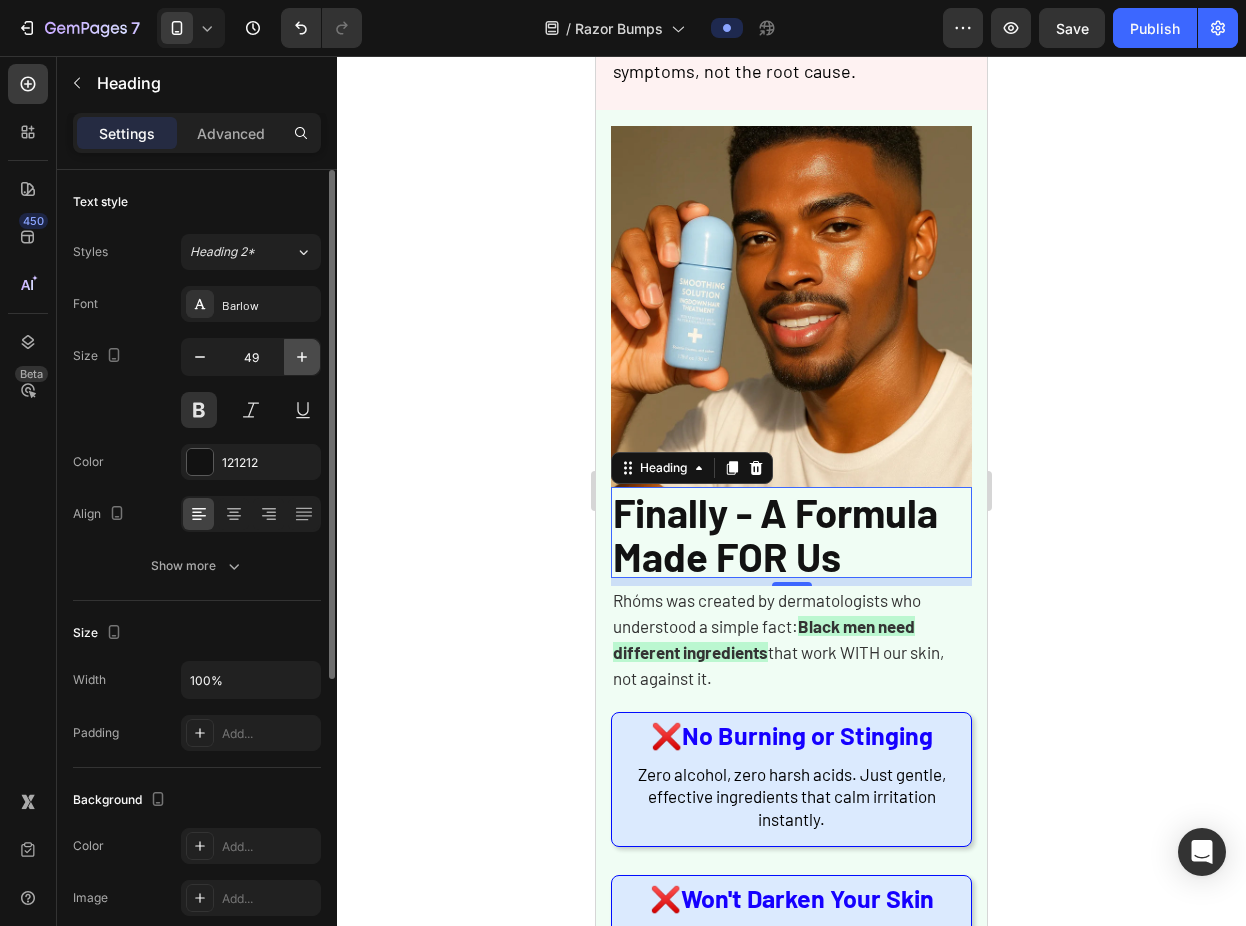 click at bounding box center (302, 357) 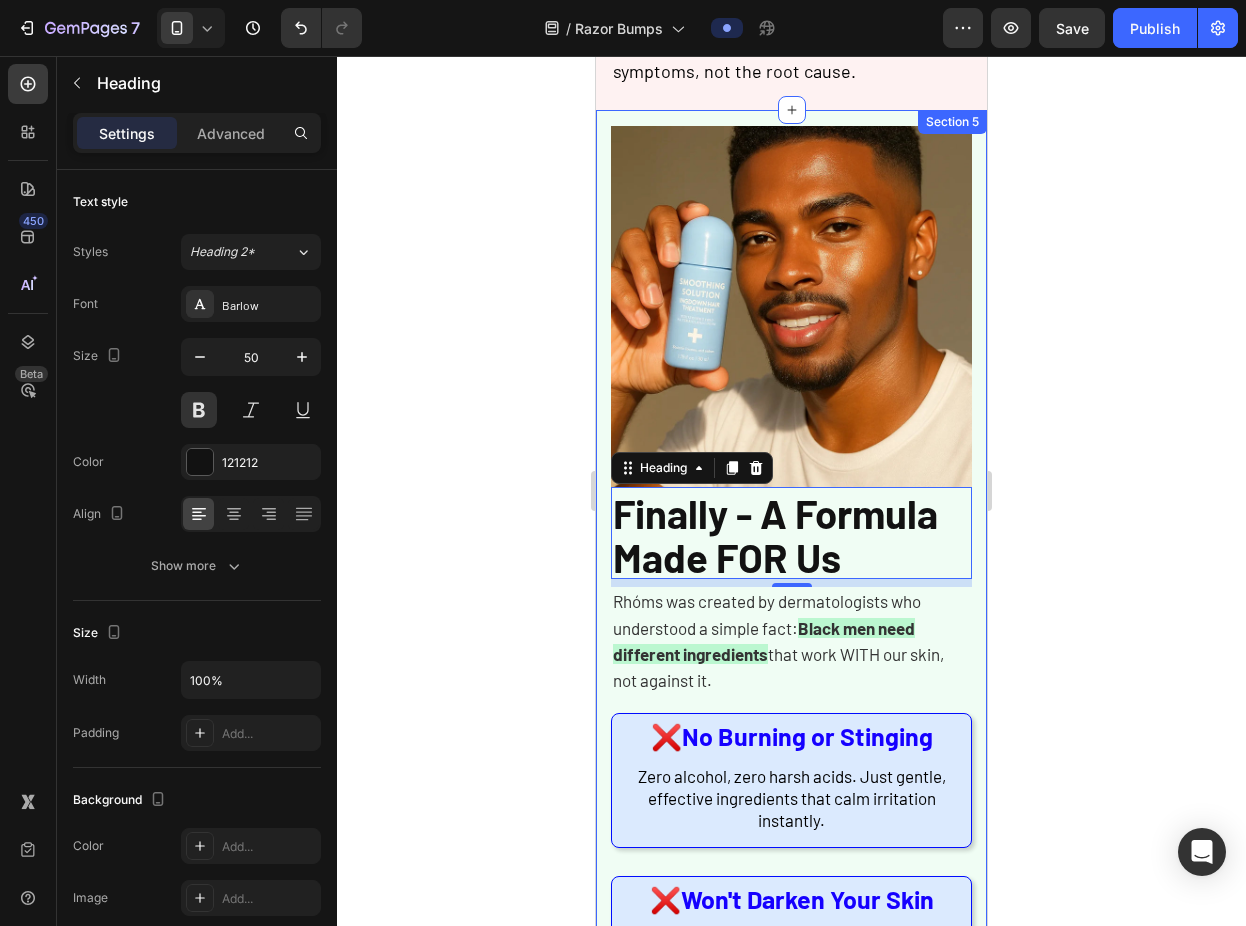 click 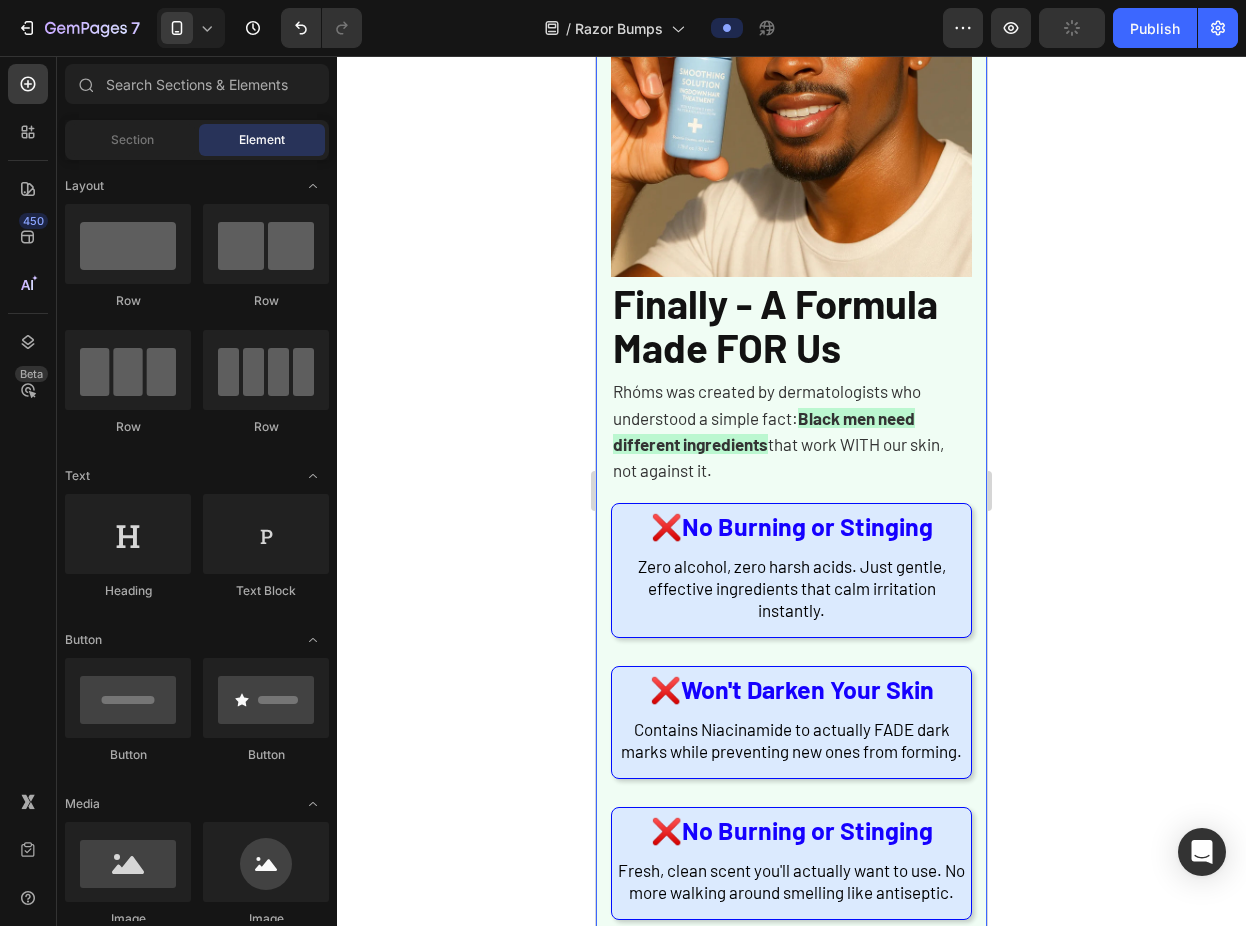 scroll, scrollTop: 1648, scrollLeft: 0, axis: vertical 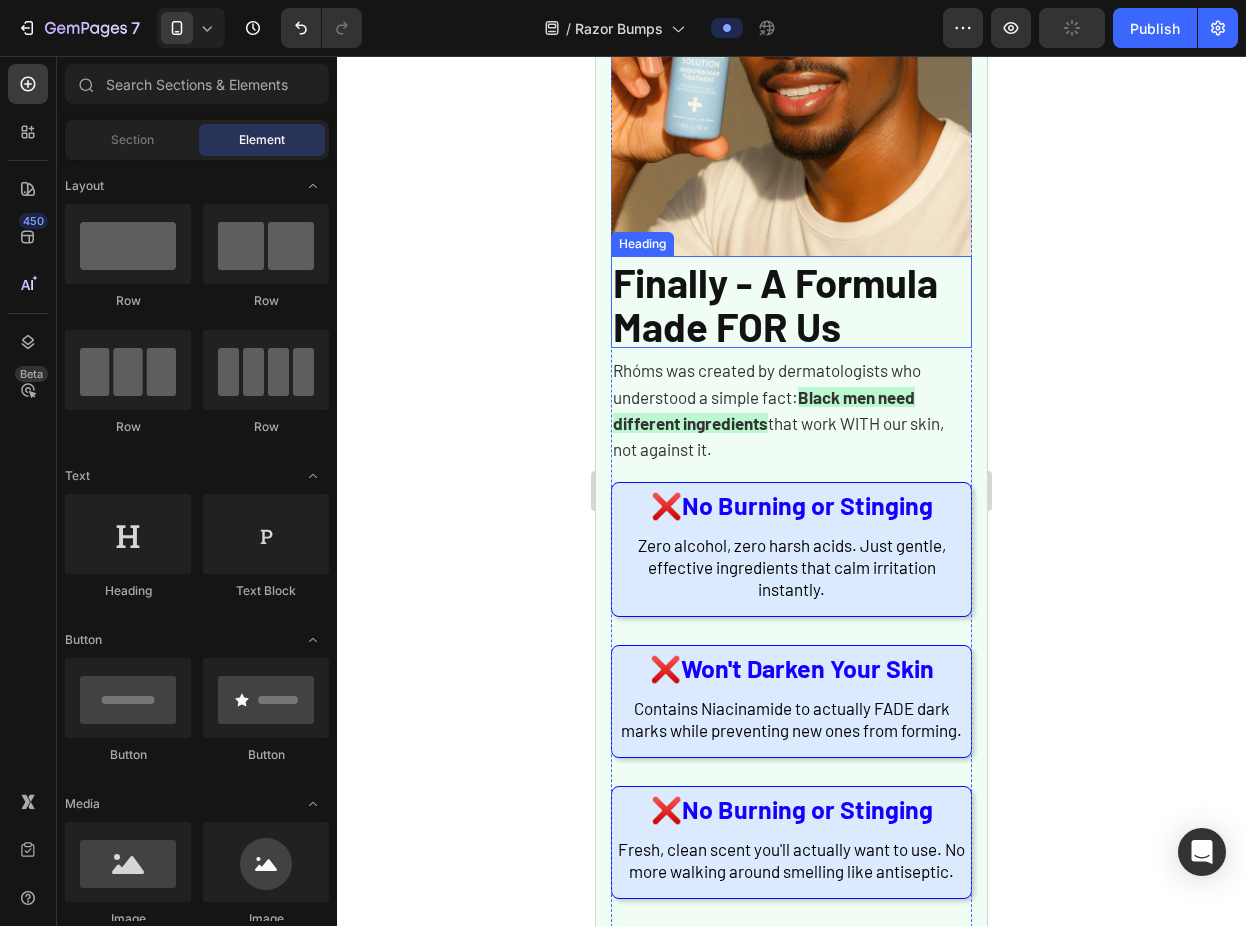 click on "⁠⁠⁠⁠⁠⁠⁠ Finally - A Formula Made FOR Us" at bounding box center (791, 302) 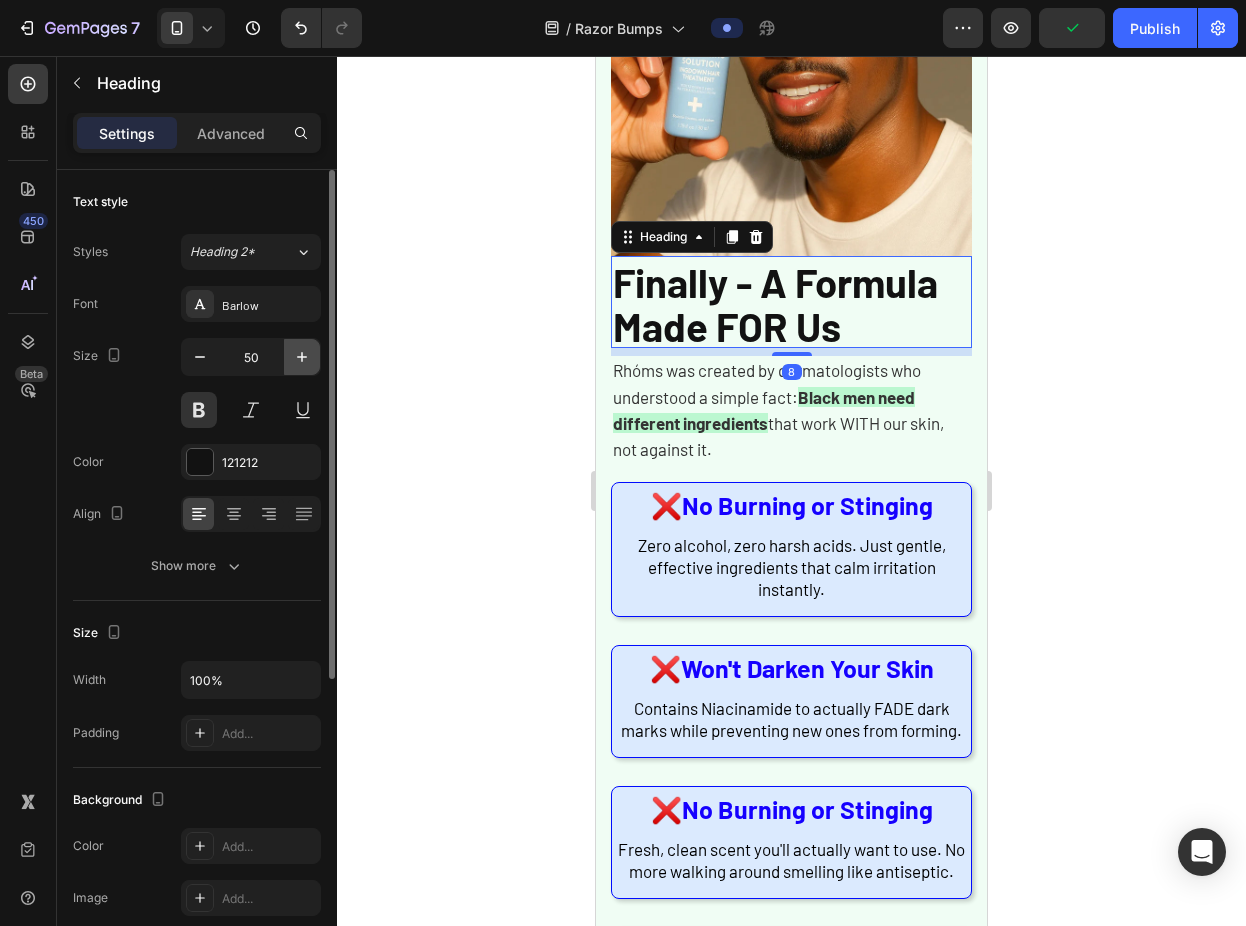 click 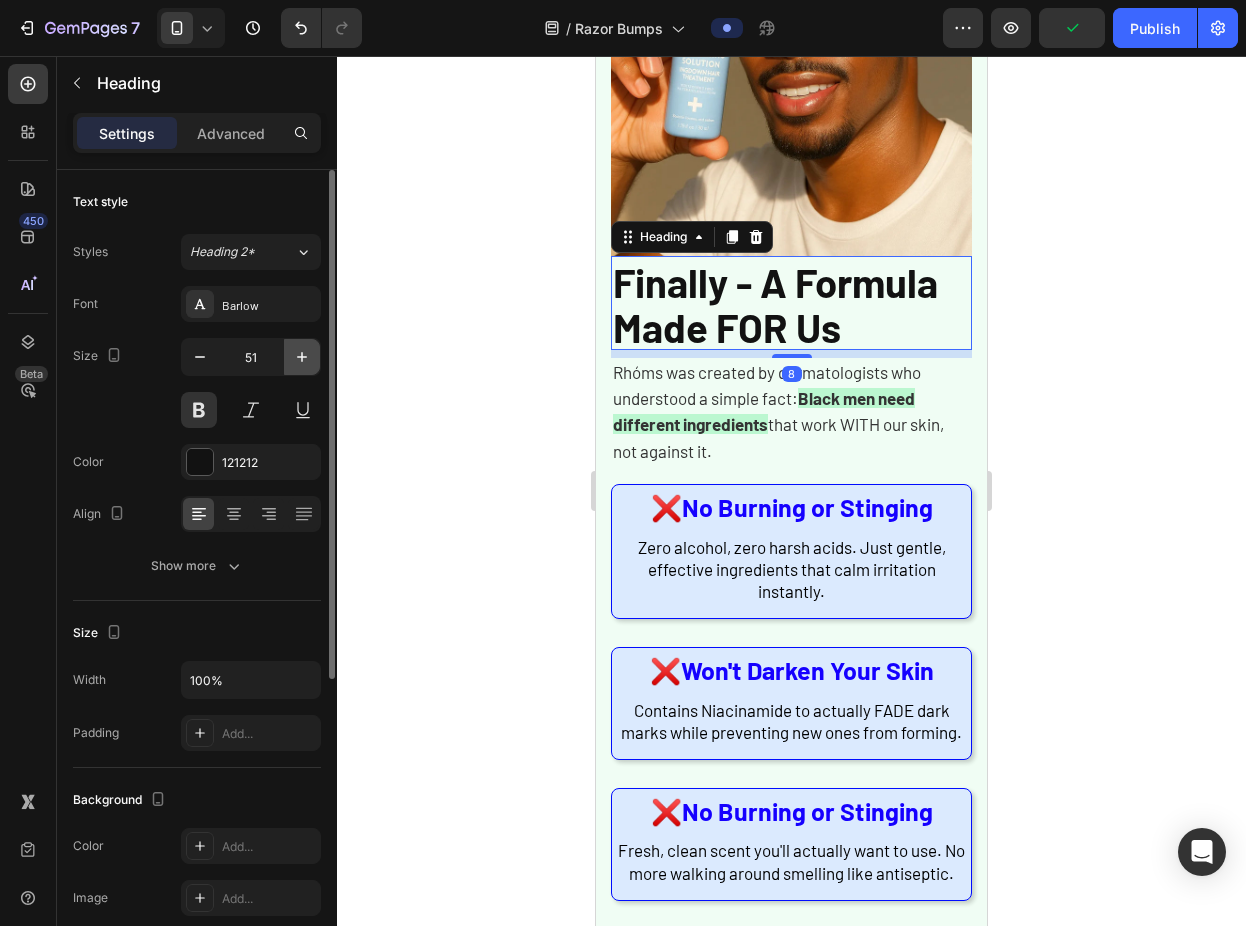 click 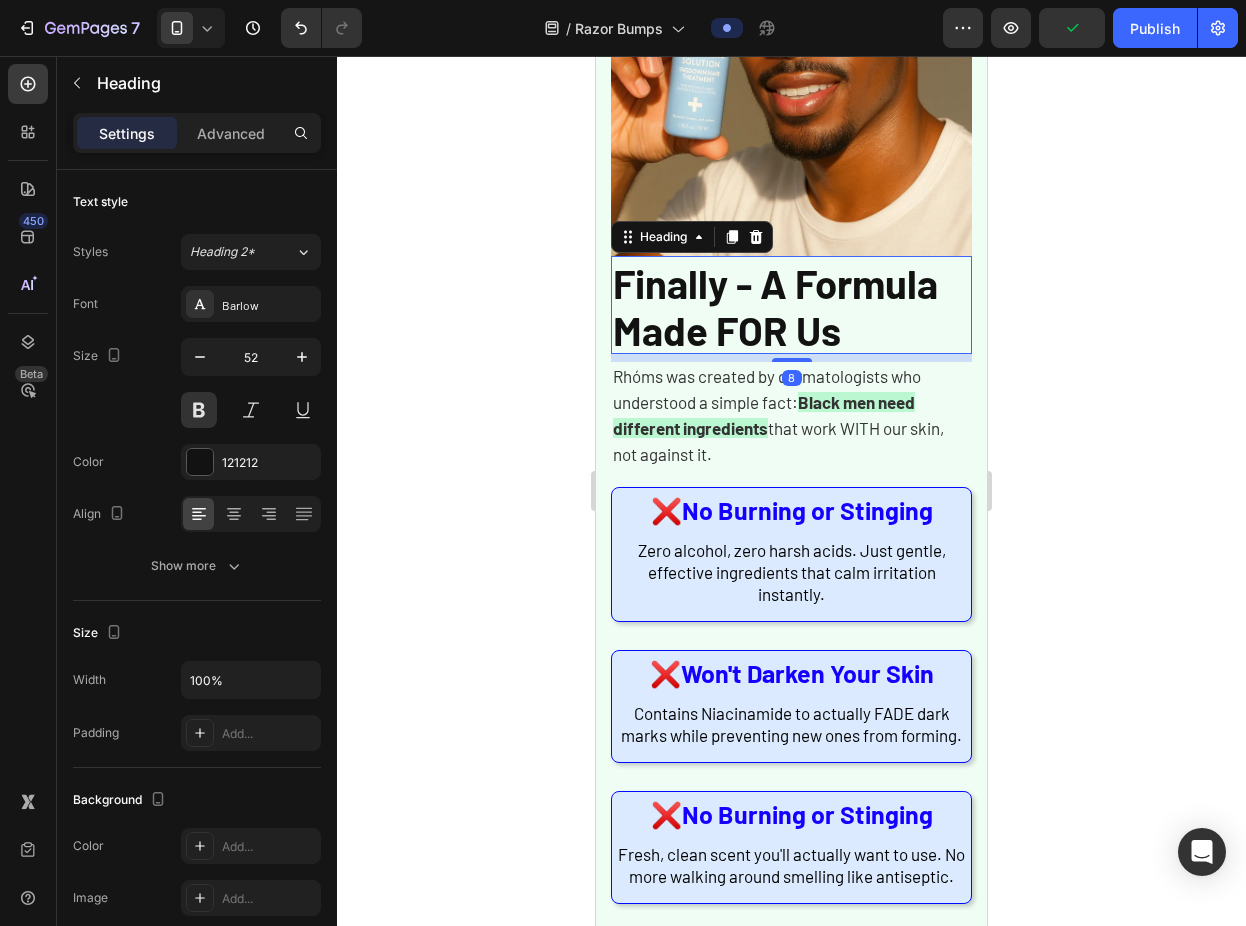 click 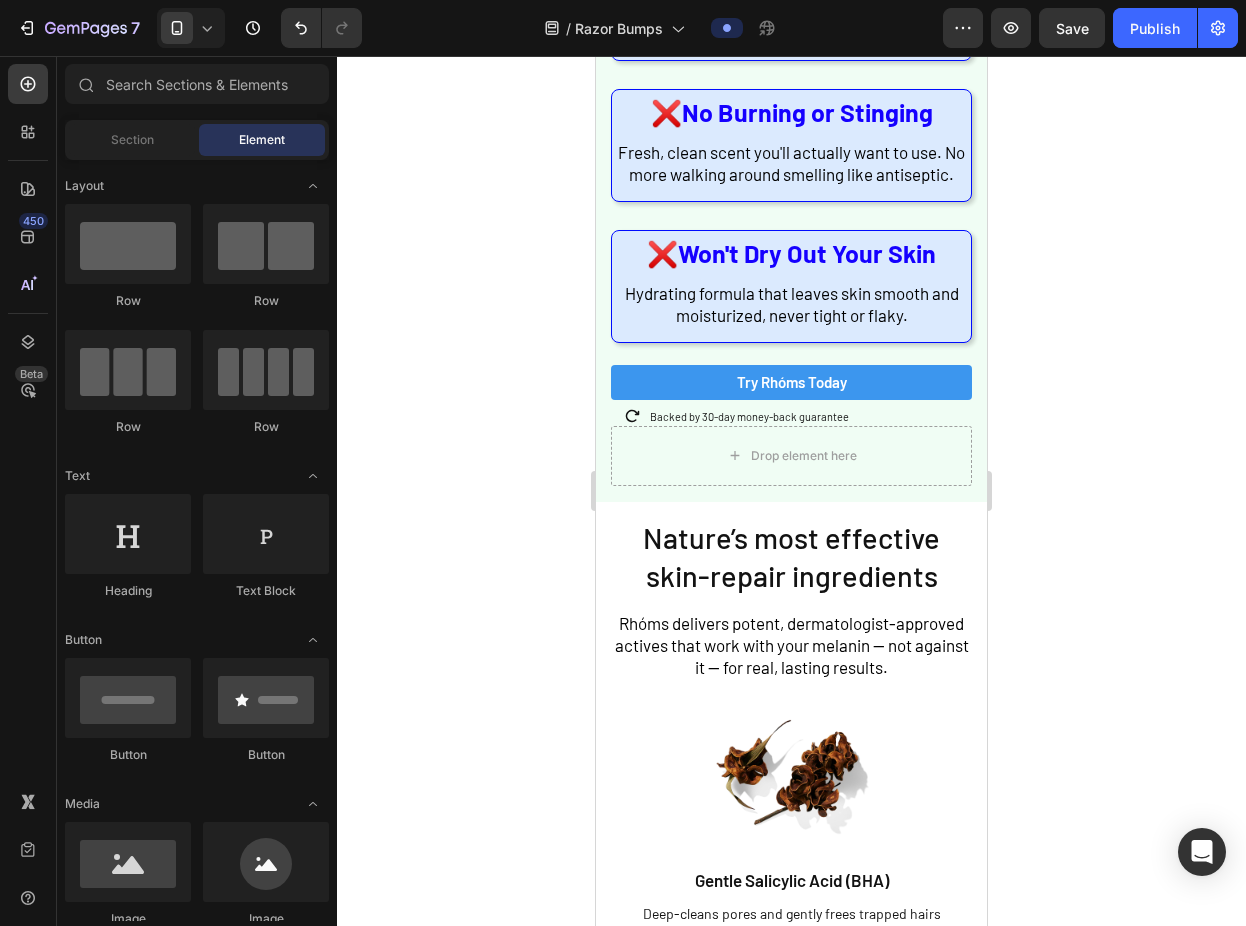 scroll, scrollTop: 2351, scrollLeft: 0, axis: vertical 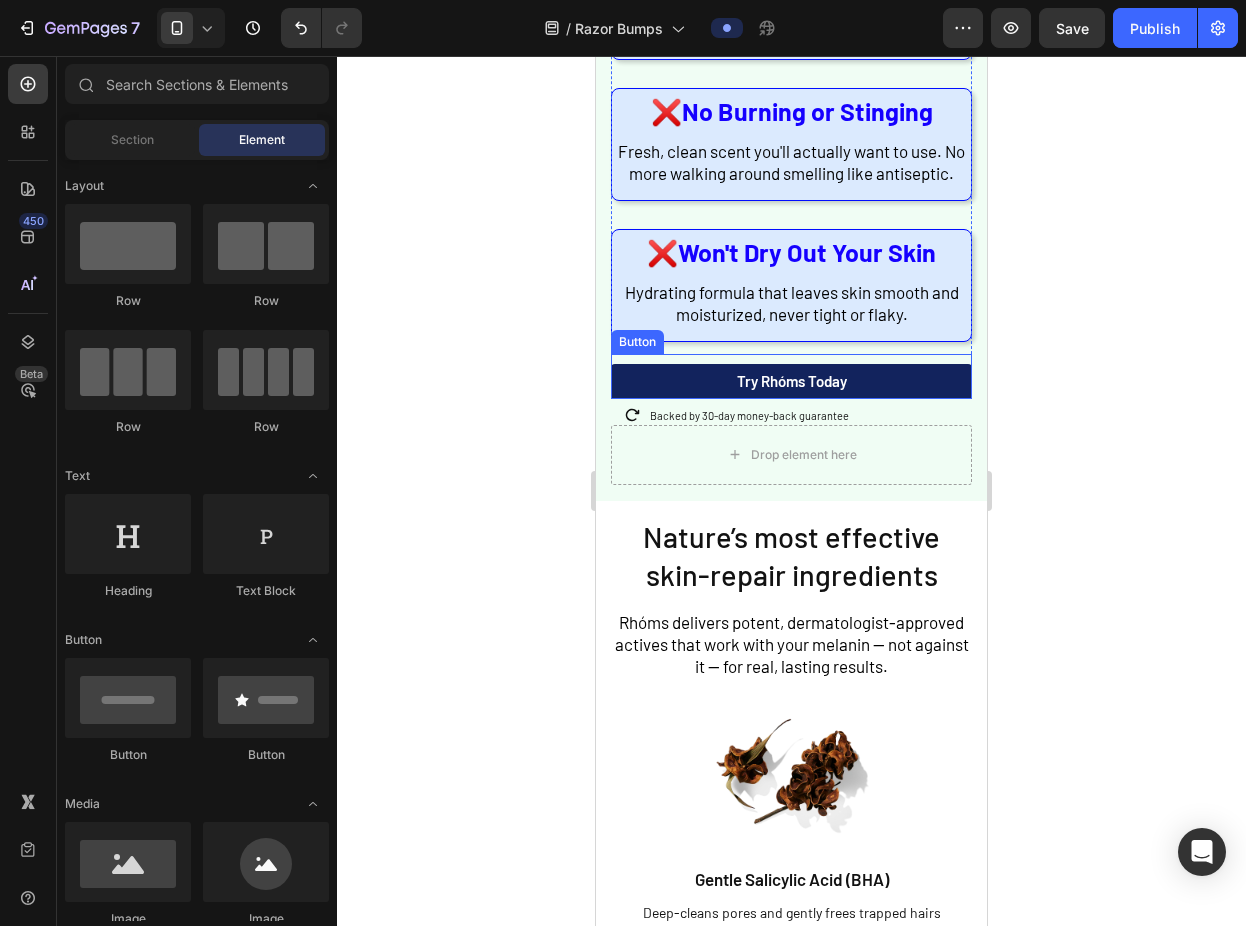 click on "Try Rhóms today" at bounding box center (791, 381) 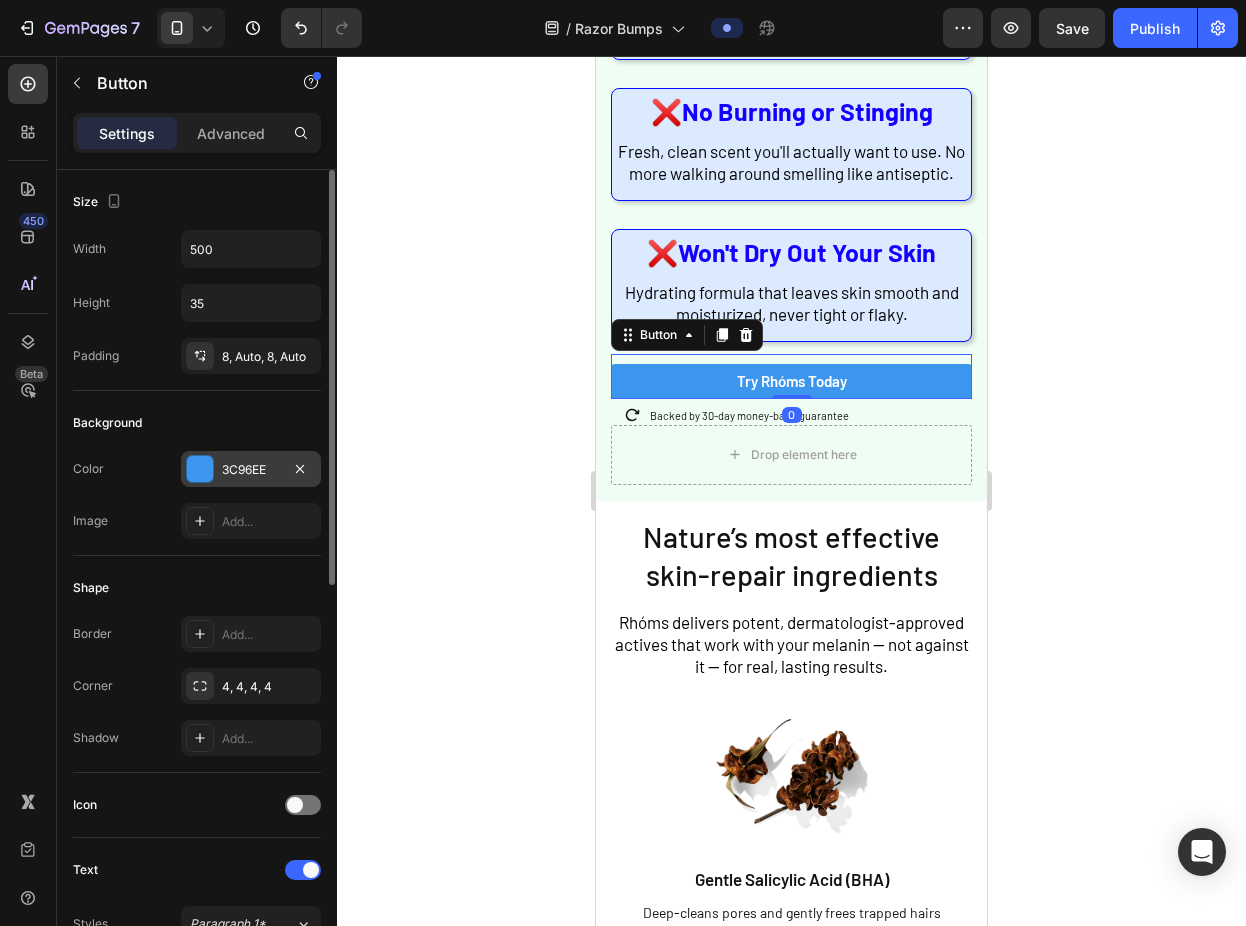 click on "3C96EE" at bounding box center (251, 470) 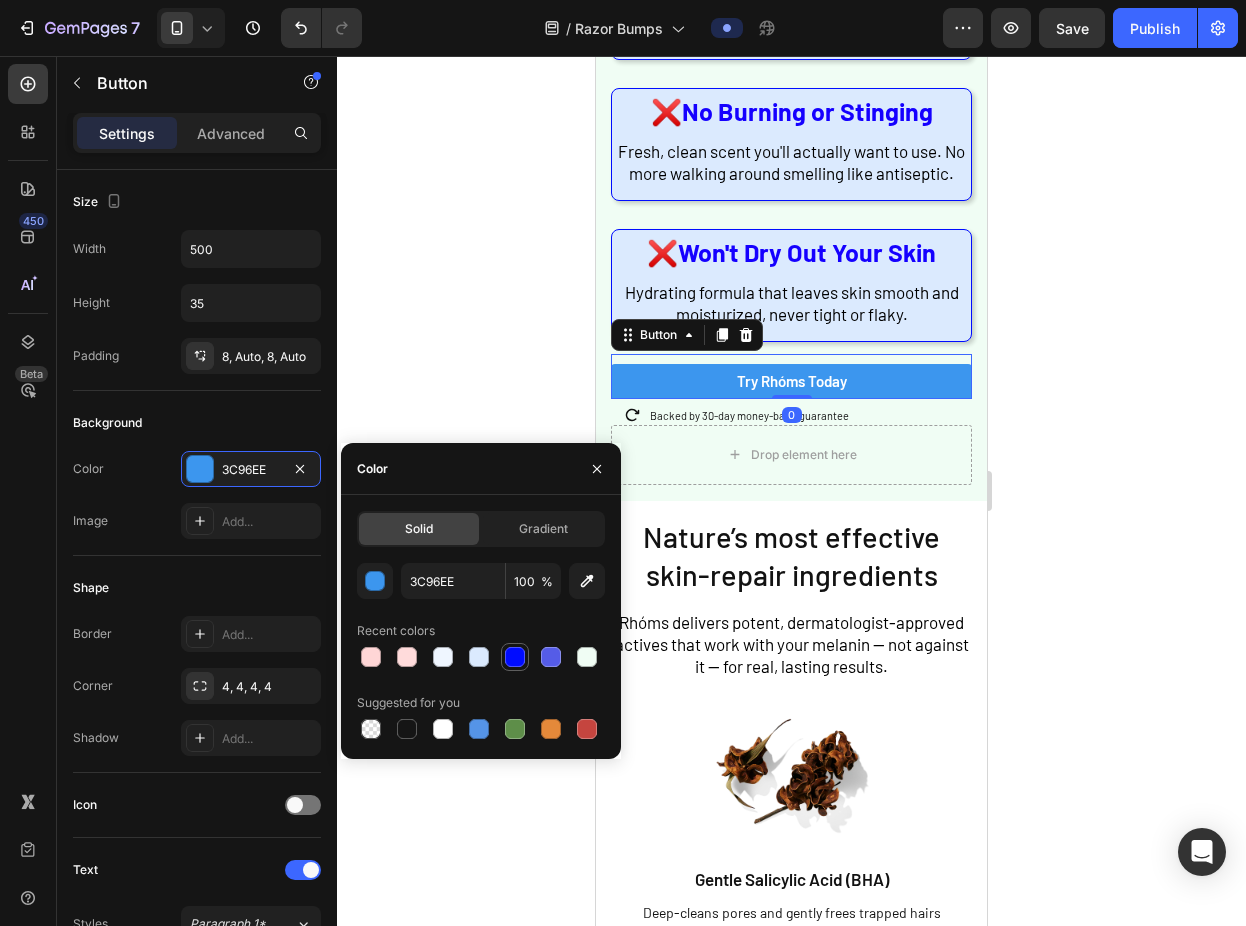 click at bounding box center (515, 657) 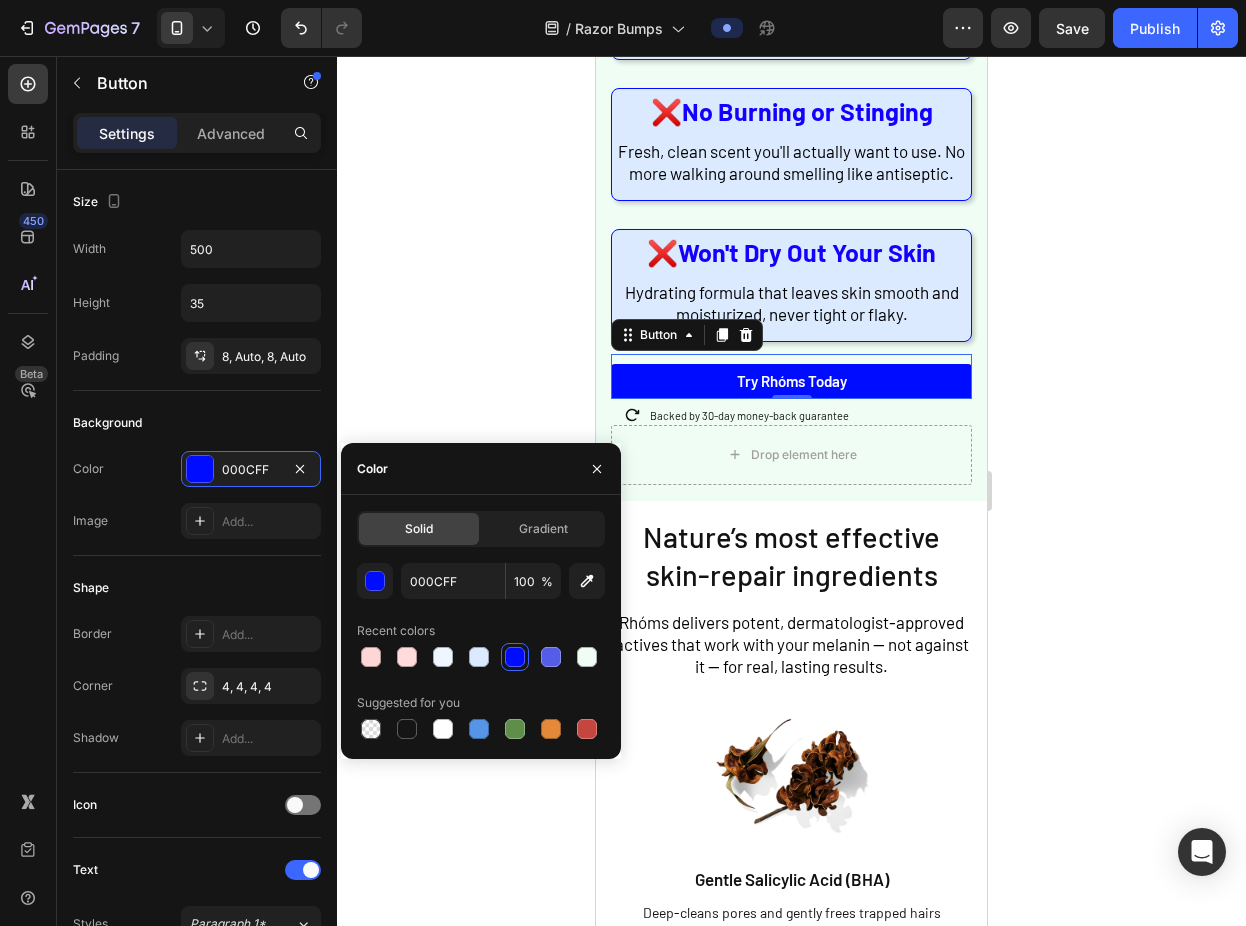 click 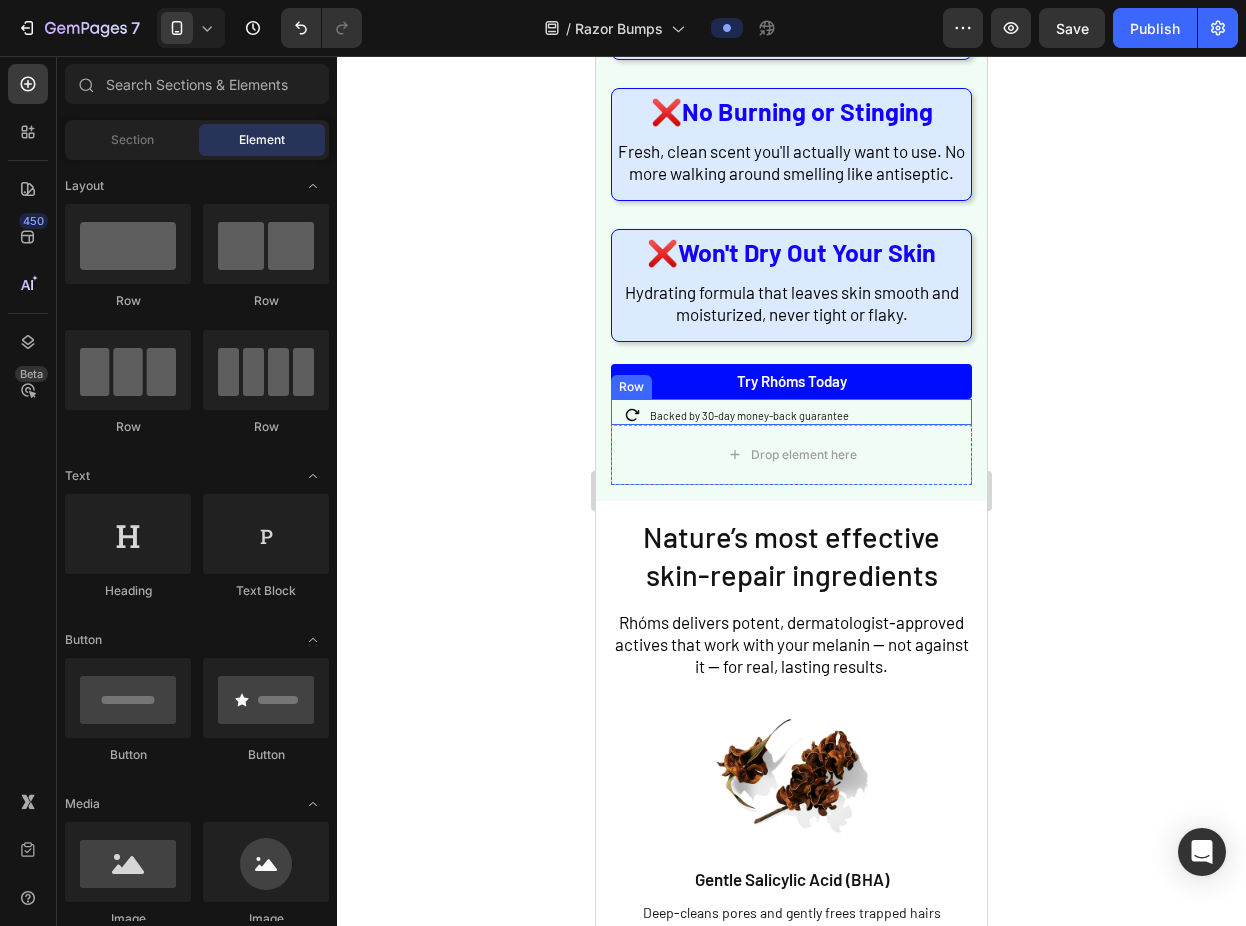 click on "Backed by 30-day money-back guarantee Text Block" at bounding box center (810, 412) 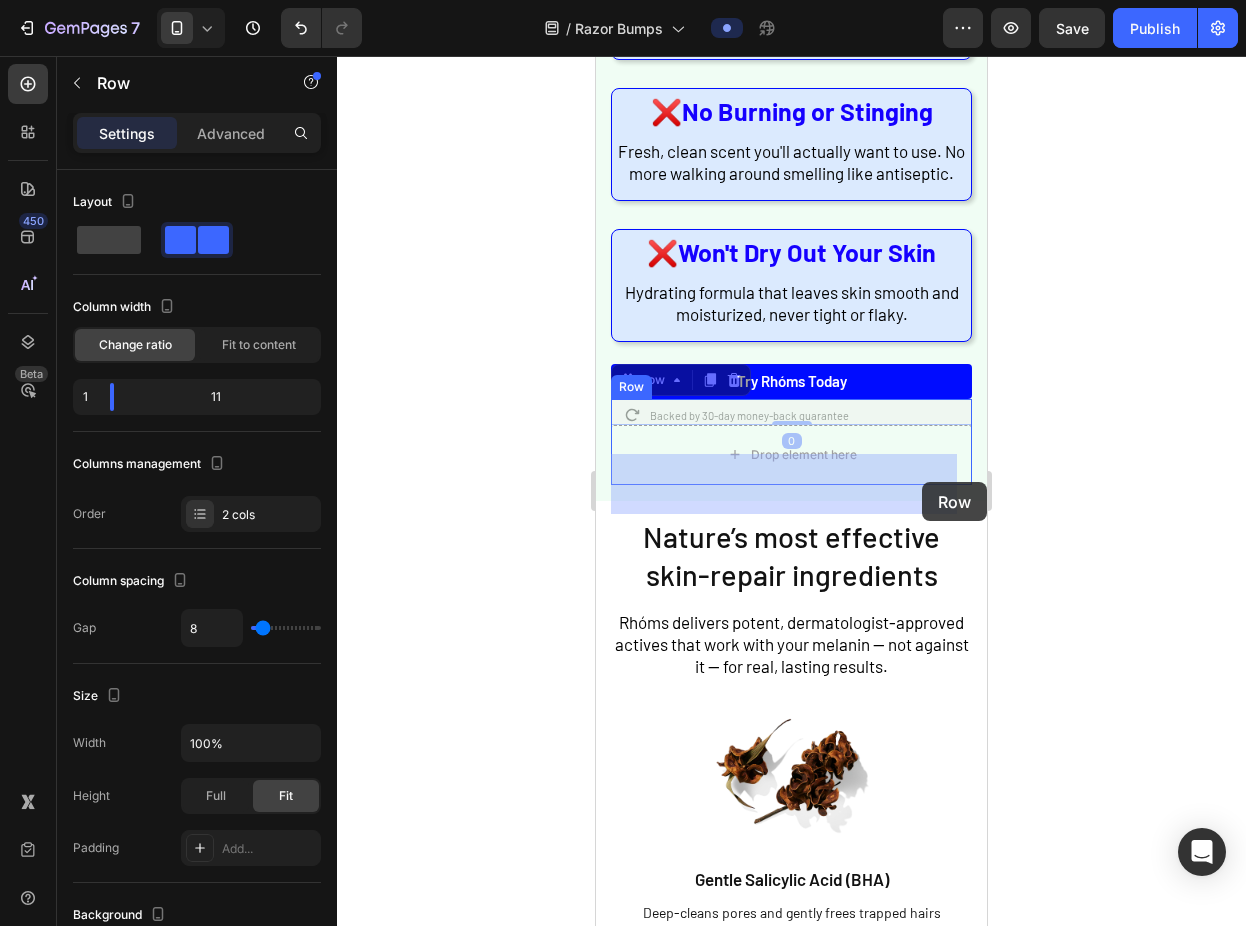drag, startPoint x: 945, startPoint y: 431, endPoint x: 922, endPoint y: 482, distance: 55.946404 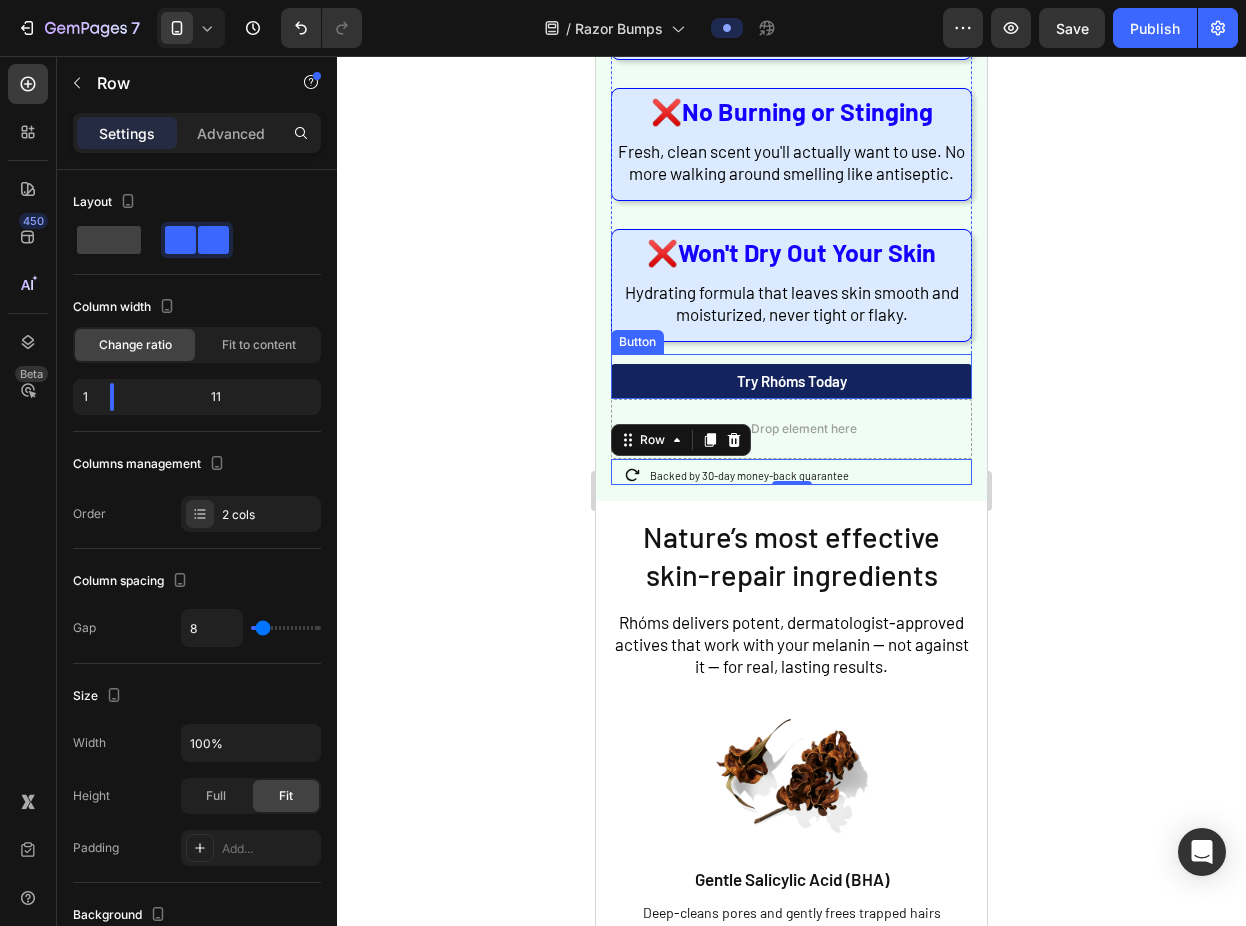 click on "Try Rhóms today" at bounding box center (791, 381) 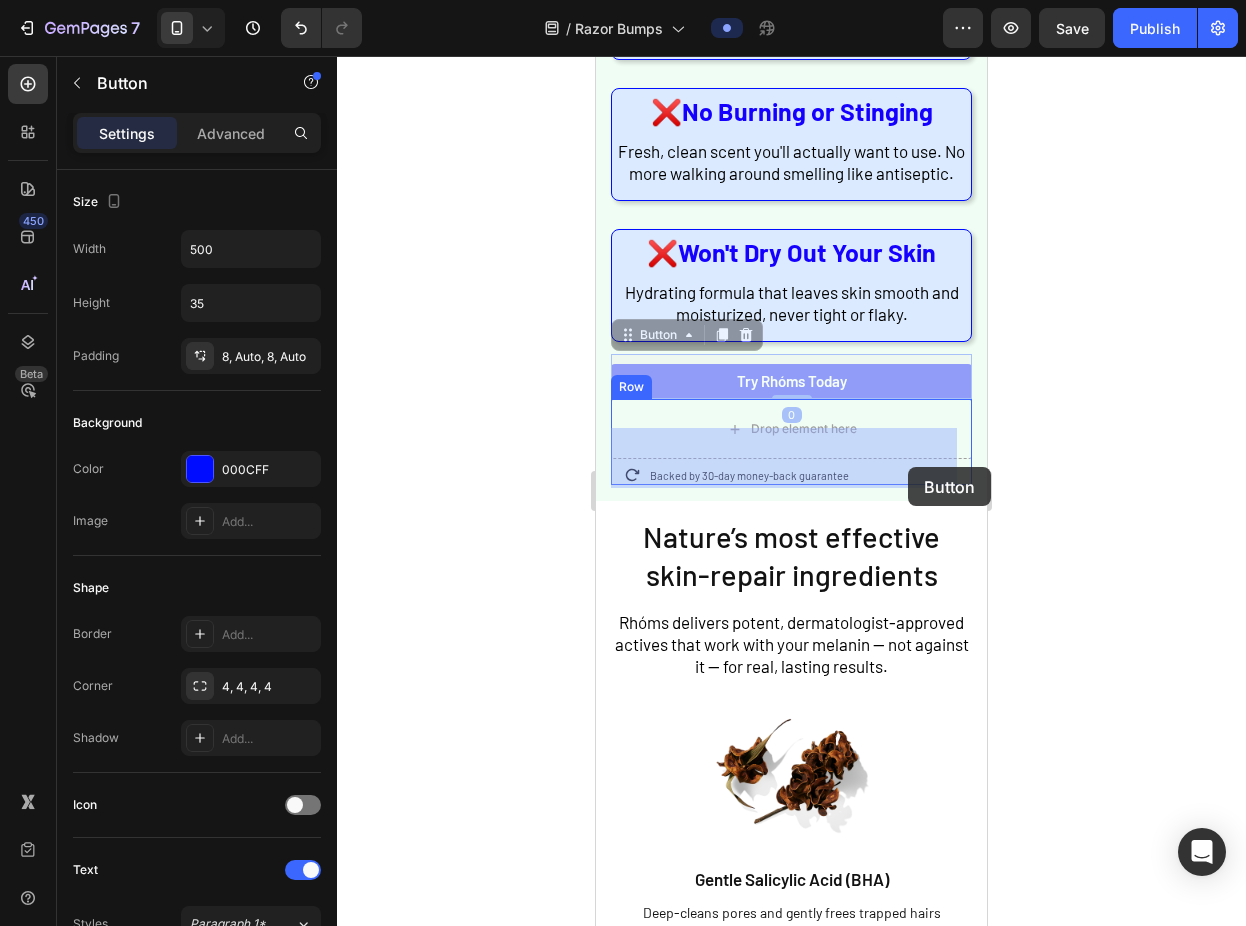 drag, startPoint x: 919, startPoint y: 412, endPoint x: 909, endPoint y: 466, distance: 54.91812 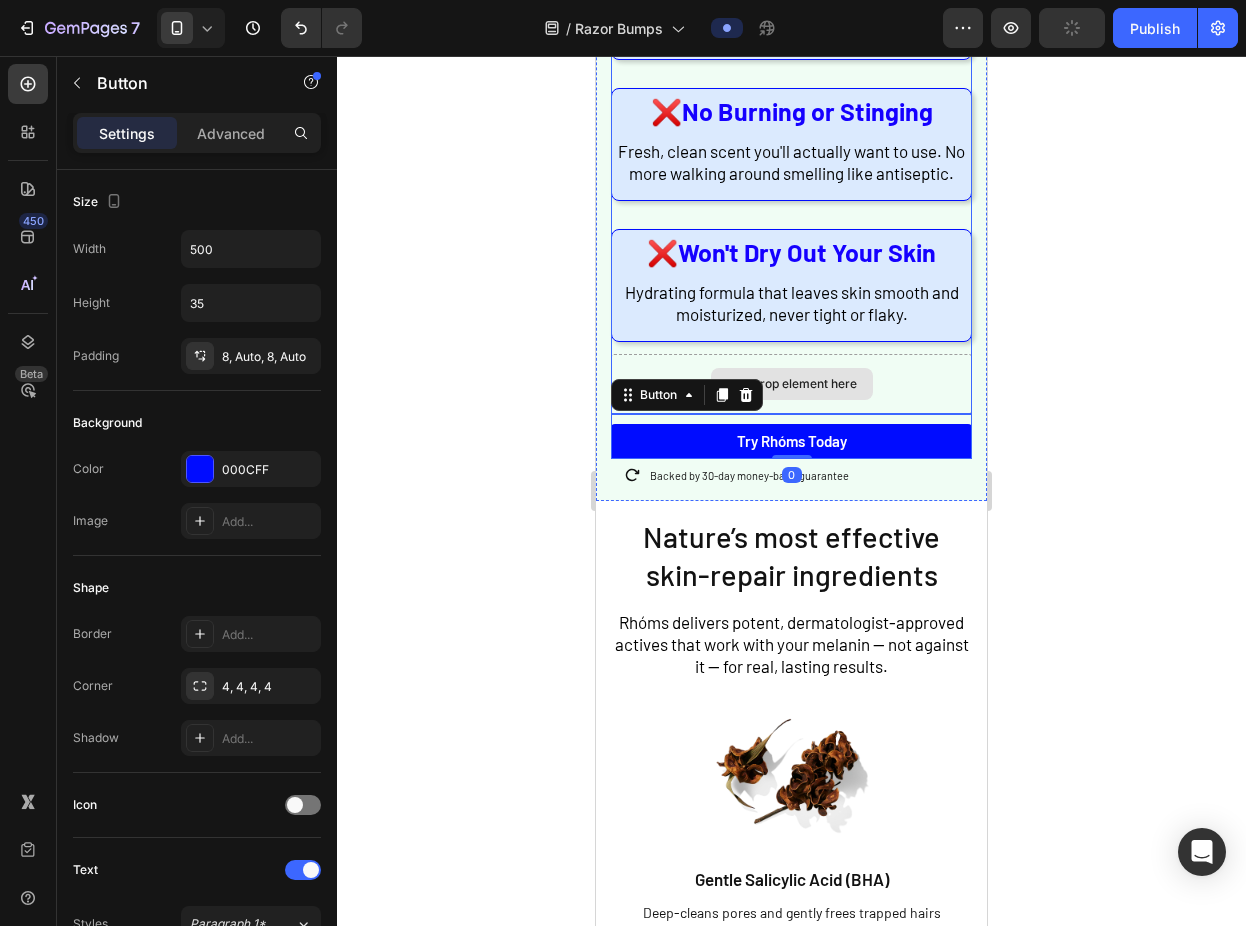 click on "Drop element here" at bounding box center (791, 384) 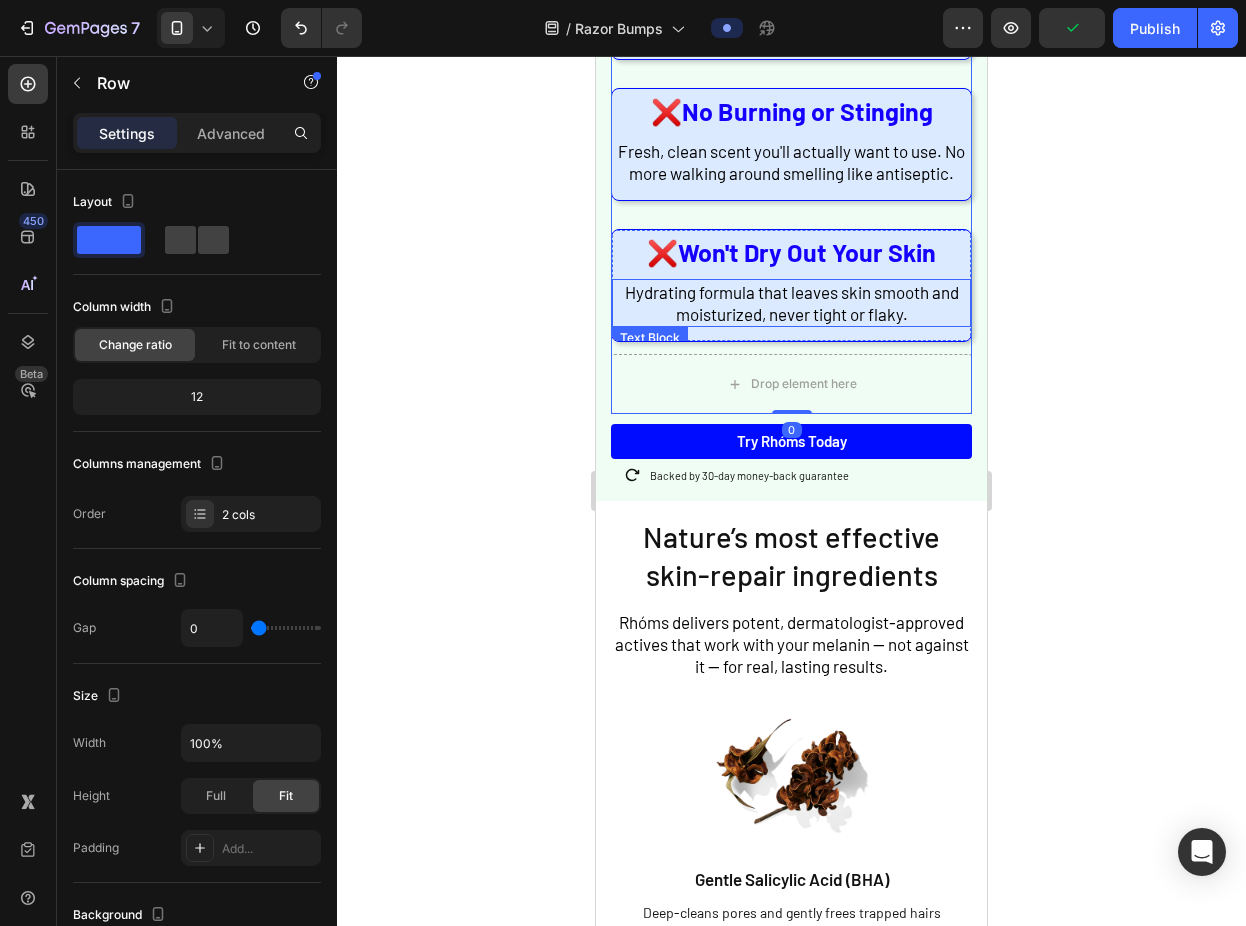 click on "Hydrating formula that leaves skin smooth and moisturized, never tight or flaky." at bounding box center (791, 303) 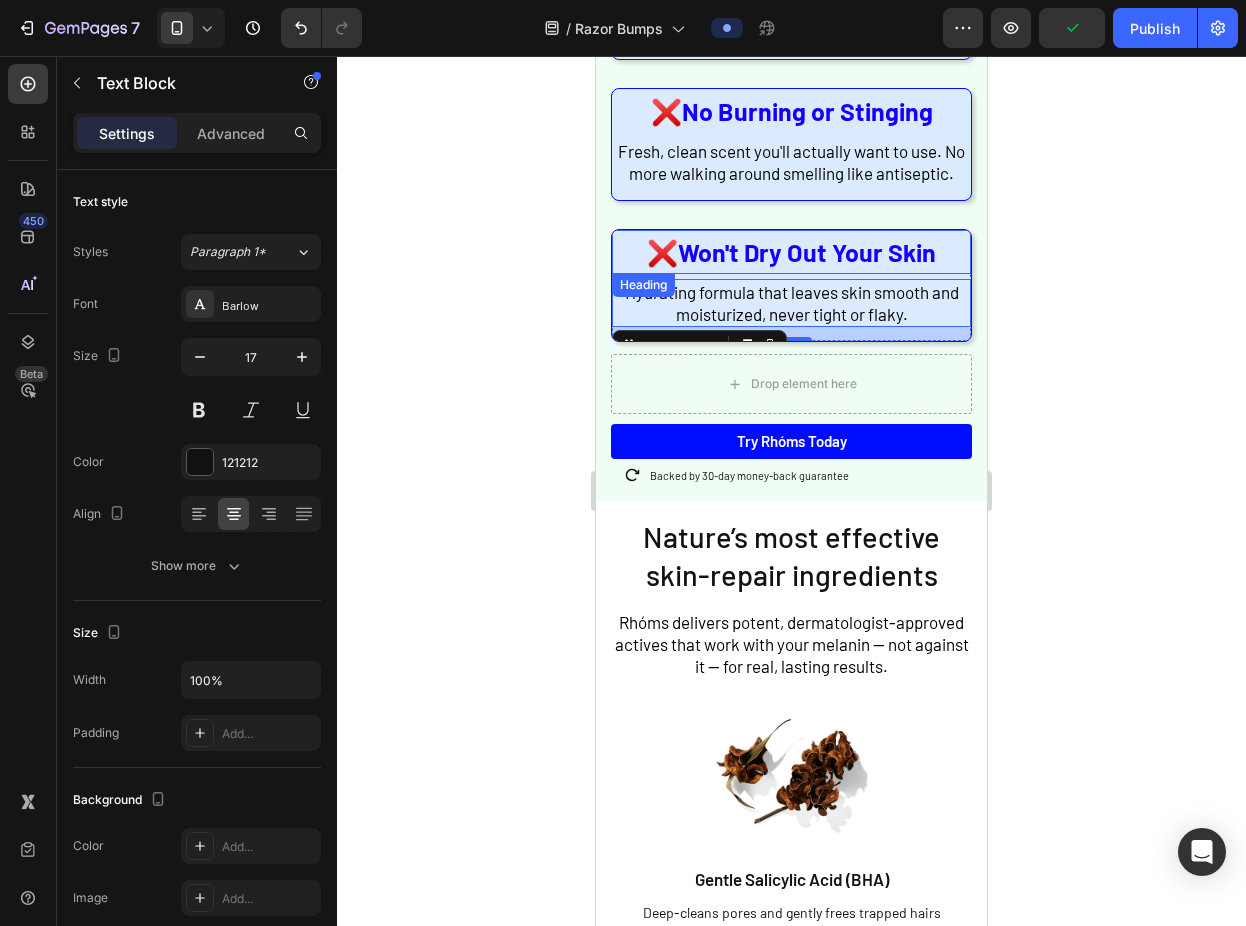 click on "❌  Won't Dry Out Your Skin" at bounding box center (791, 252) 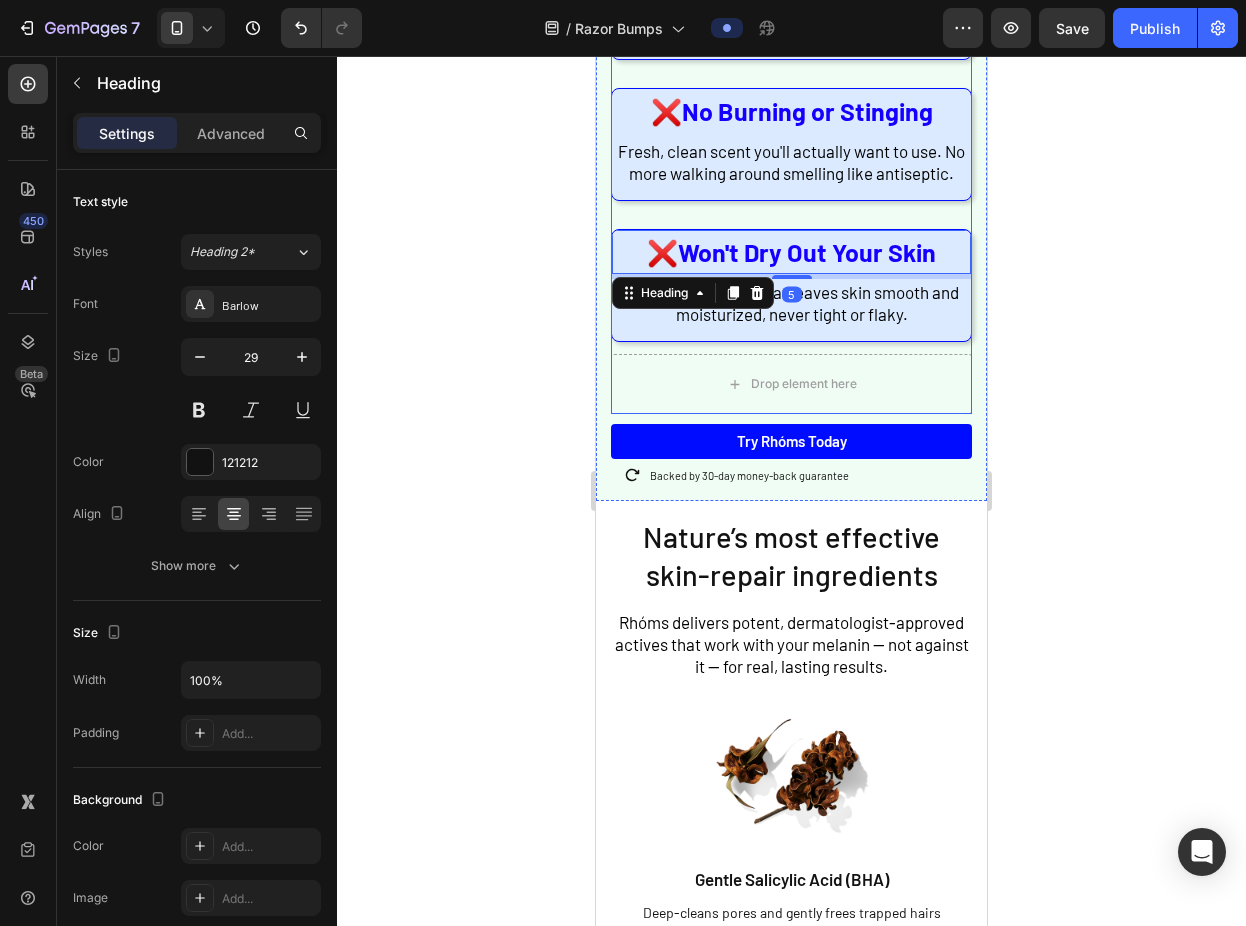 click on "Image ⁠⁠⁠⁠⁠⁠⁠ Finally - A Formula Made FOR Us Heading Rhóms was created by dermatologists who understood a simple fact: Black men need different ingredients that work WITH our skin, not against it. Text Block ❌ No Burning or Stinging Heading Zero alcohol, zero harsh acids. Just gentle, effective ingredients that calm irritation instantly. Text Block Row ❌ Won't Darken Your Skin Heading Contains Niacinamide to actually FADE dark marks while preventing new ones from forming. Text Block Row ❌ No Burning or Stinging Heading Fresh, clean scent you'll actually want to use. No more walking around smelling like antiseptic. Text Block Row ❌ Won't Dry Out Your Skin Heading 5 Hydrating formula that leaves skin smooth and moisturized, never tight or flaky. Text Block Row" at bounding box center (791, -227) 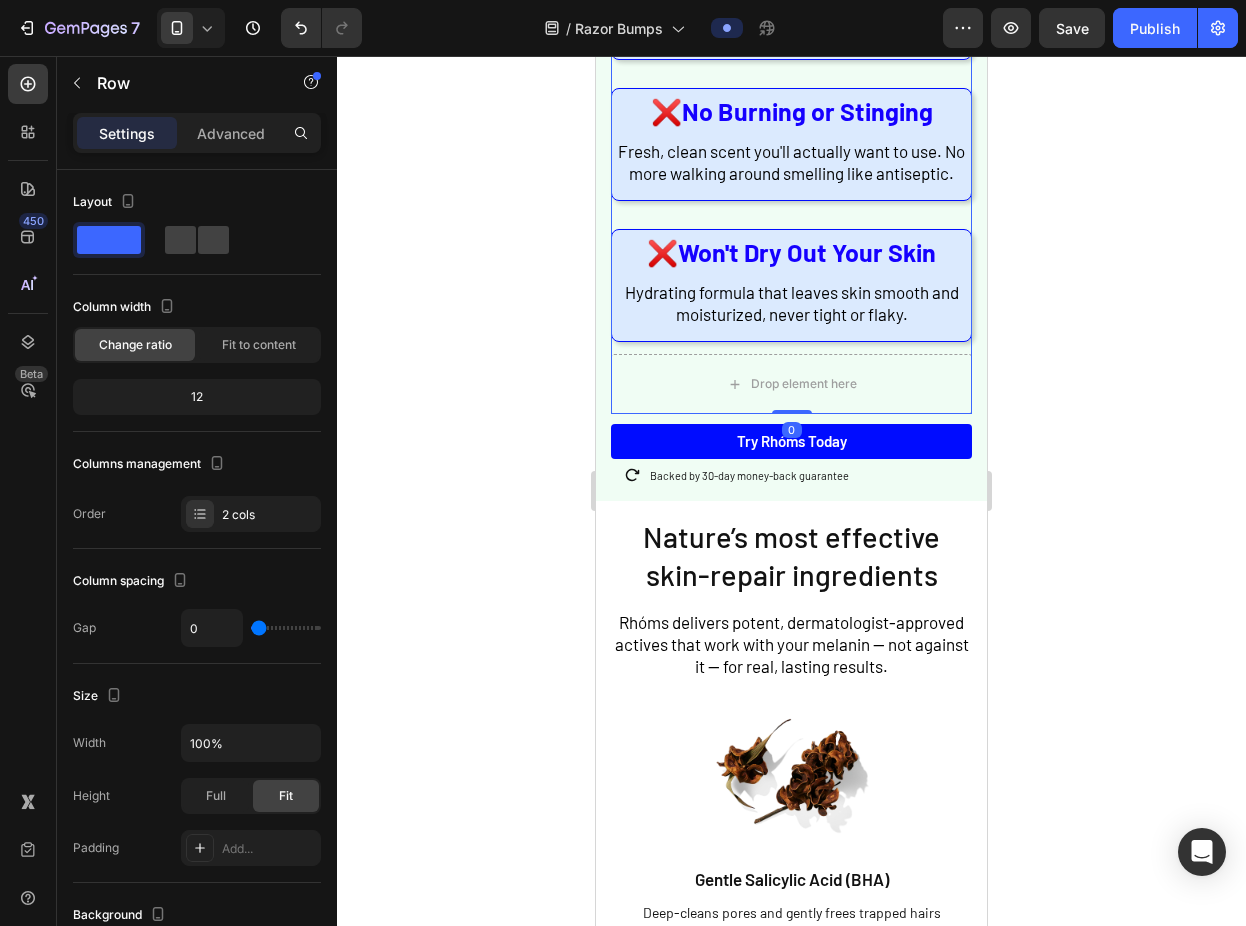 click on "❌  Won't Dry Out Your Skin" at bounding box center [791, 252] 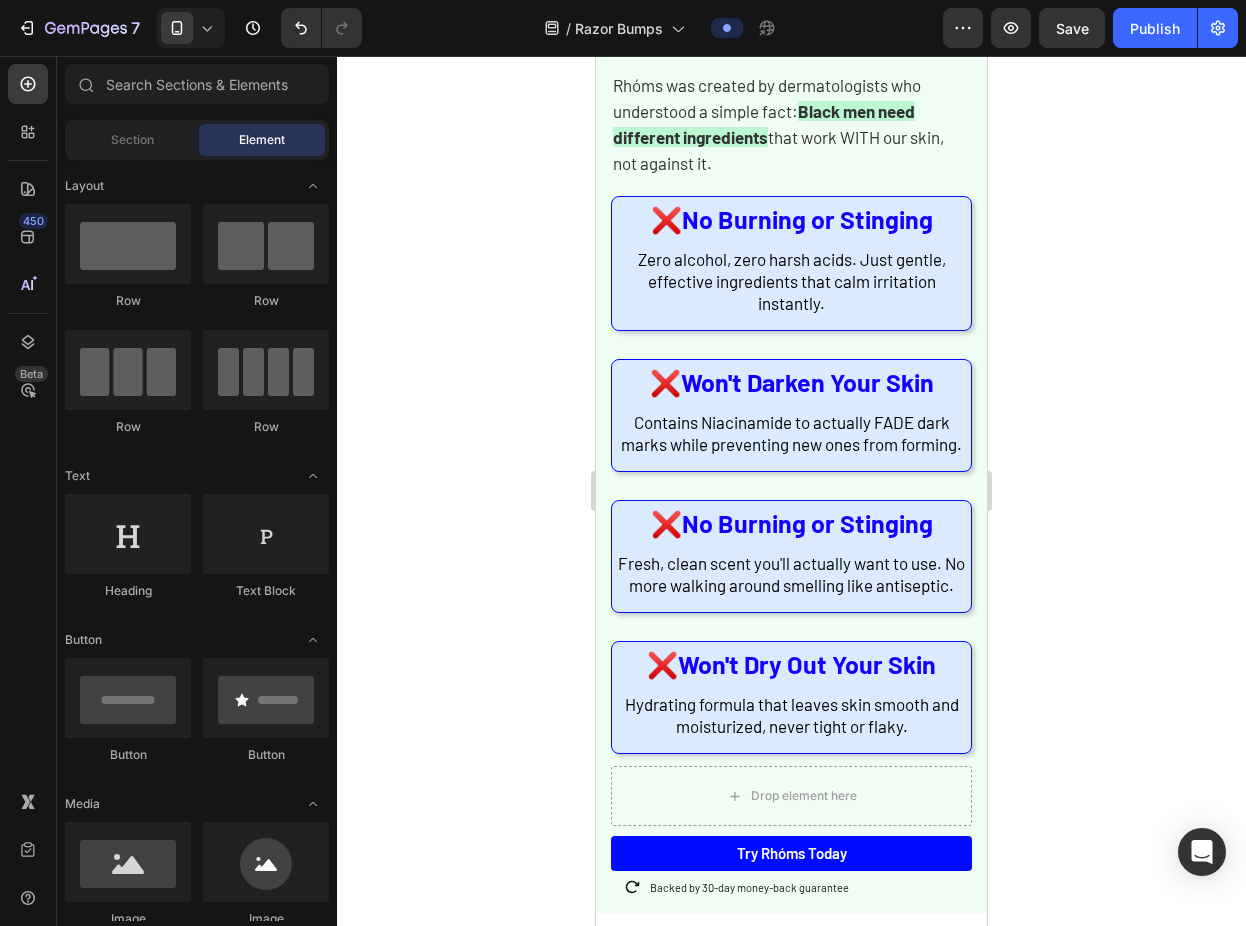 scroll, scrollTop: 2045, scrollLeft: 0, axis: vertical 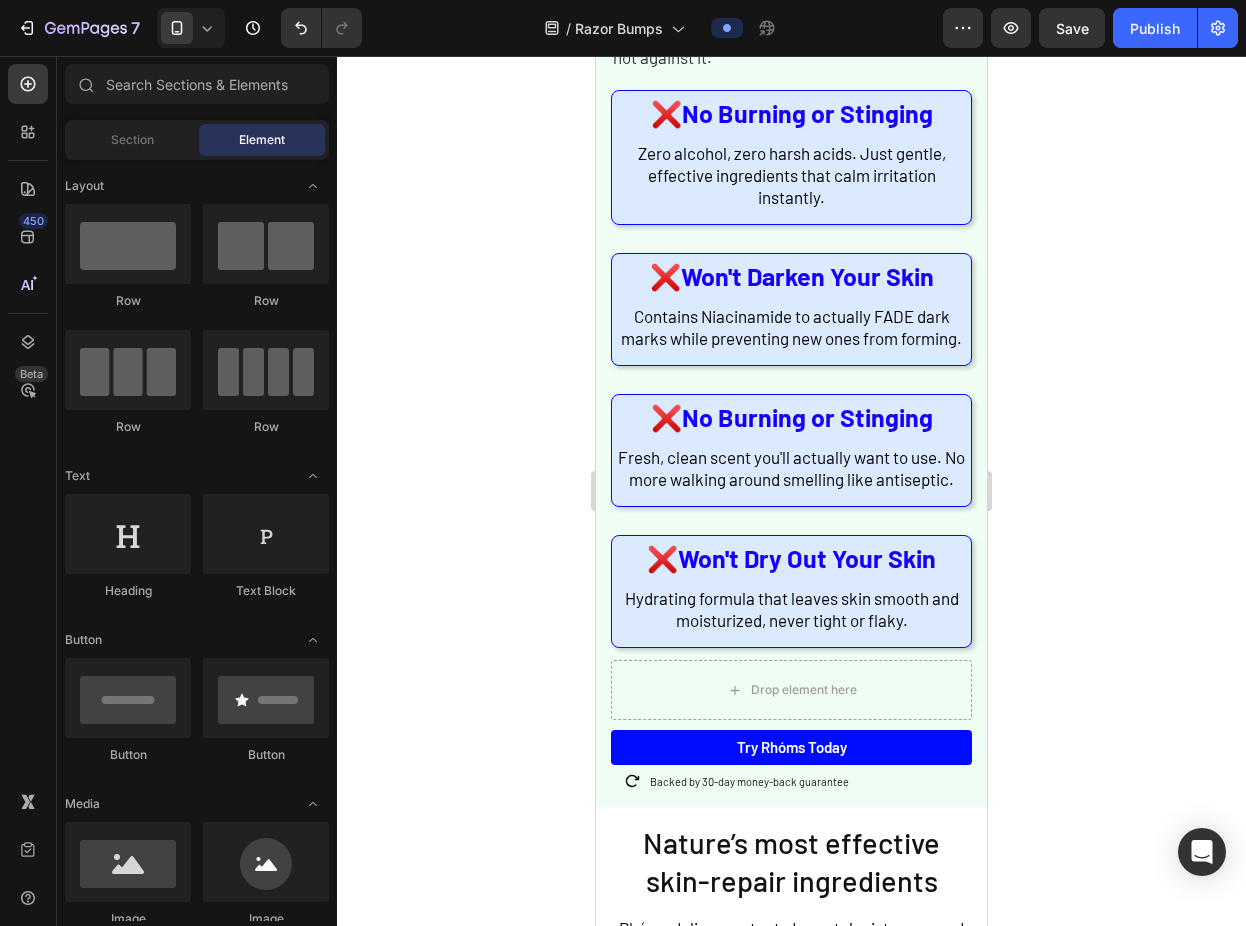 click 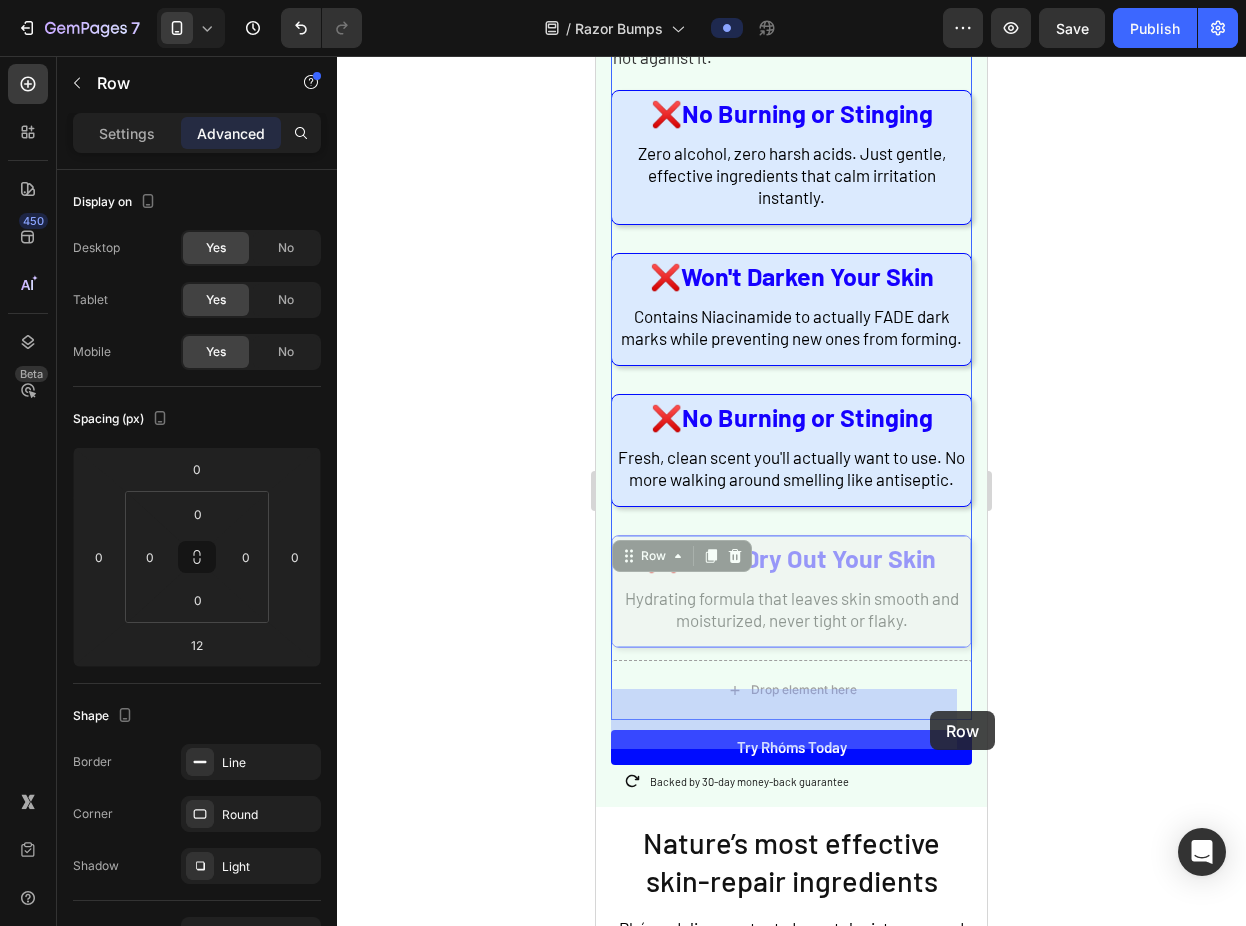 drag, startPoint x: 947, startPoint y: 612, endPoint x: 931, endPoint y: 711, distance: 100.28459 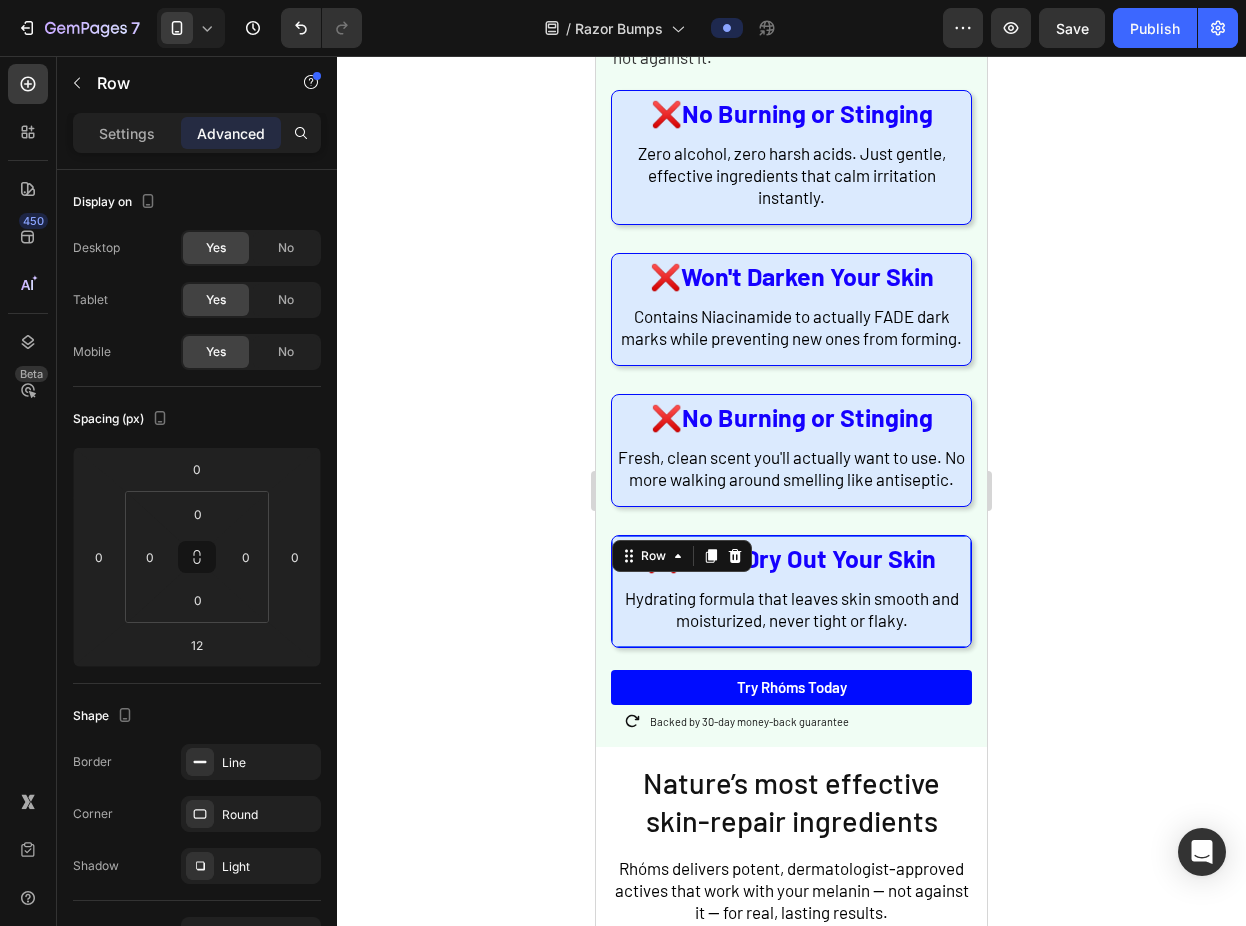click 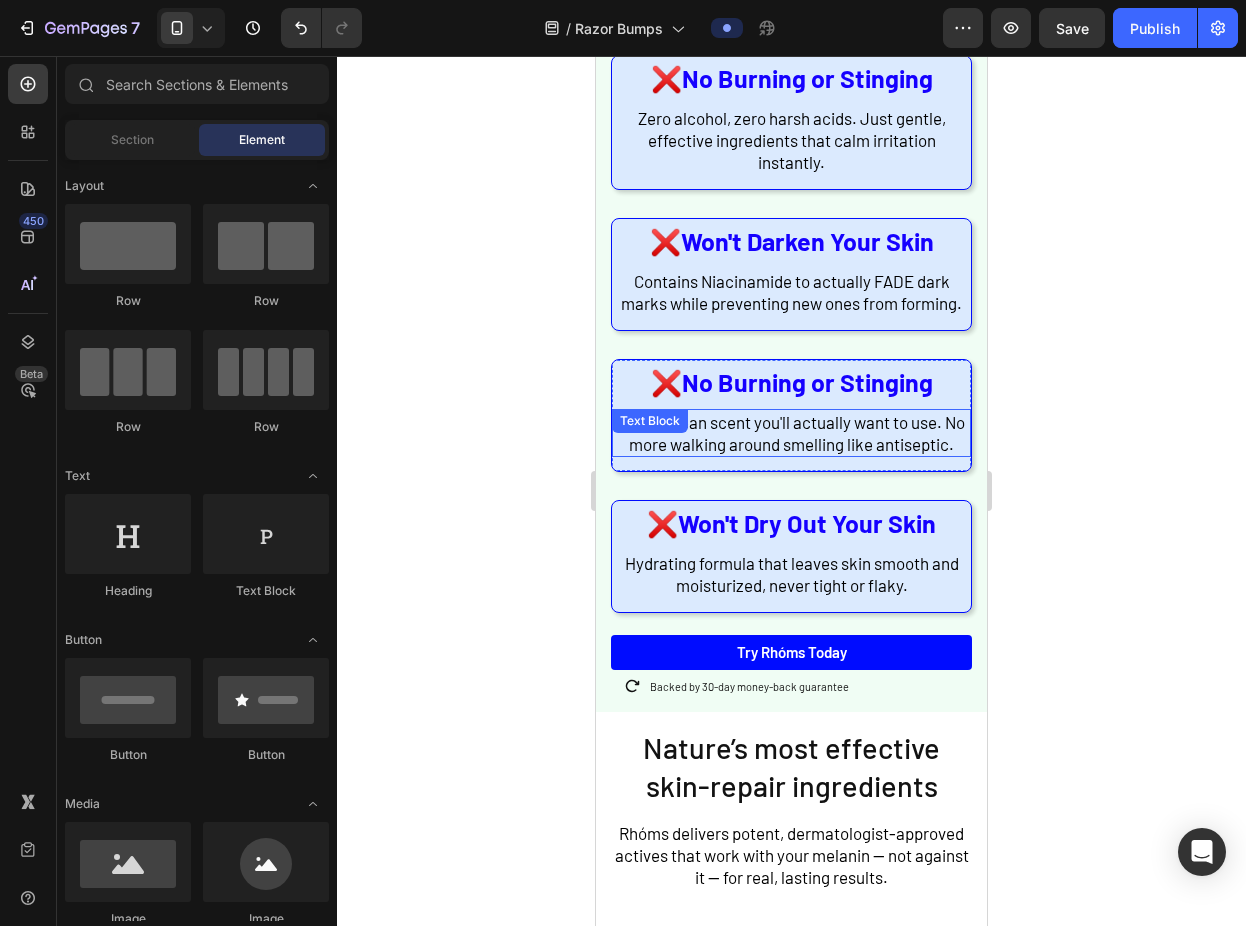 scroll, scrollTop: 2115, scrollLeft: 0, axis: vertical 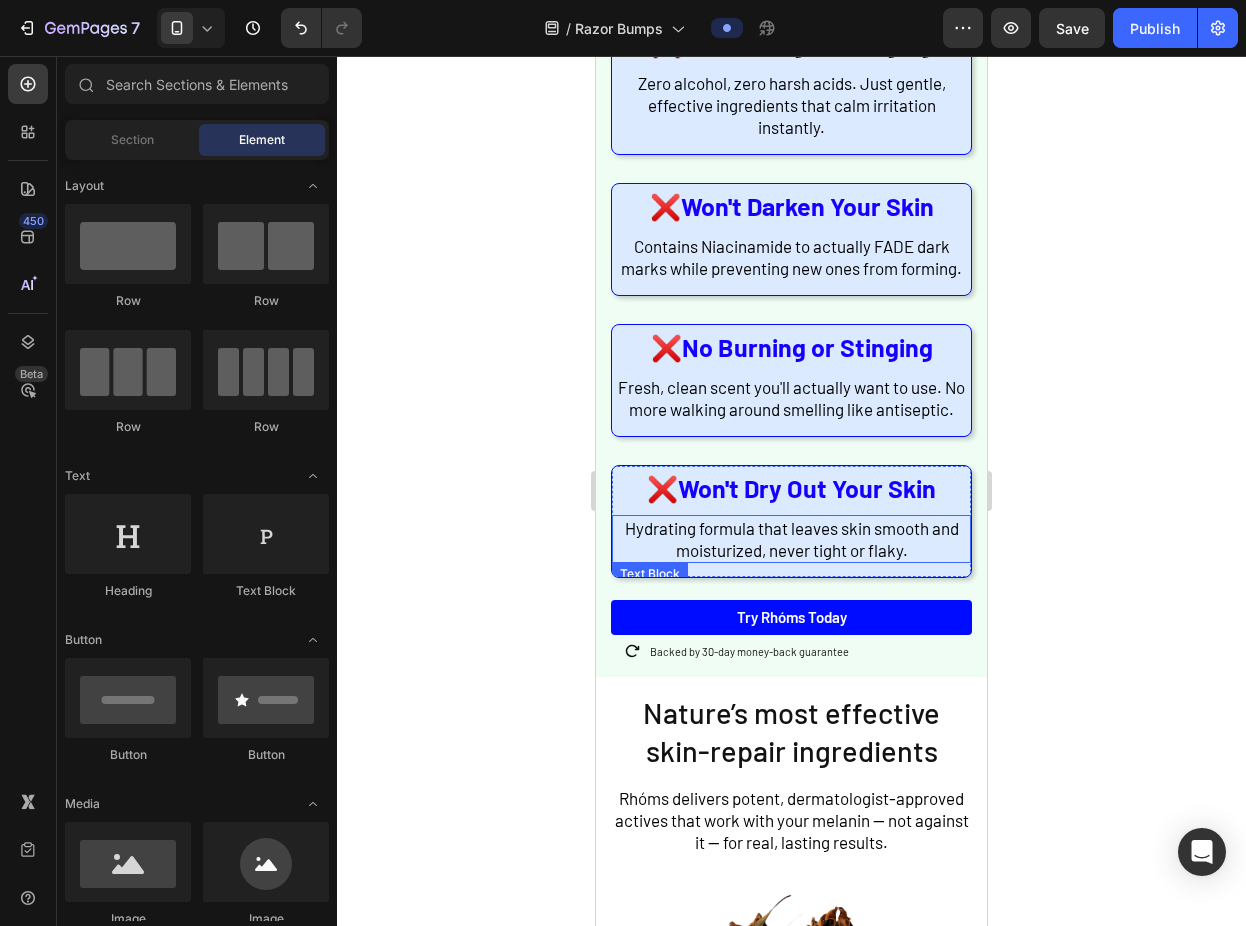 click on "Hydrating formula that leaves skin smooth and moisturized, never tight or flaky." at bounding box center [792, 539] 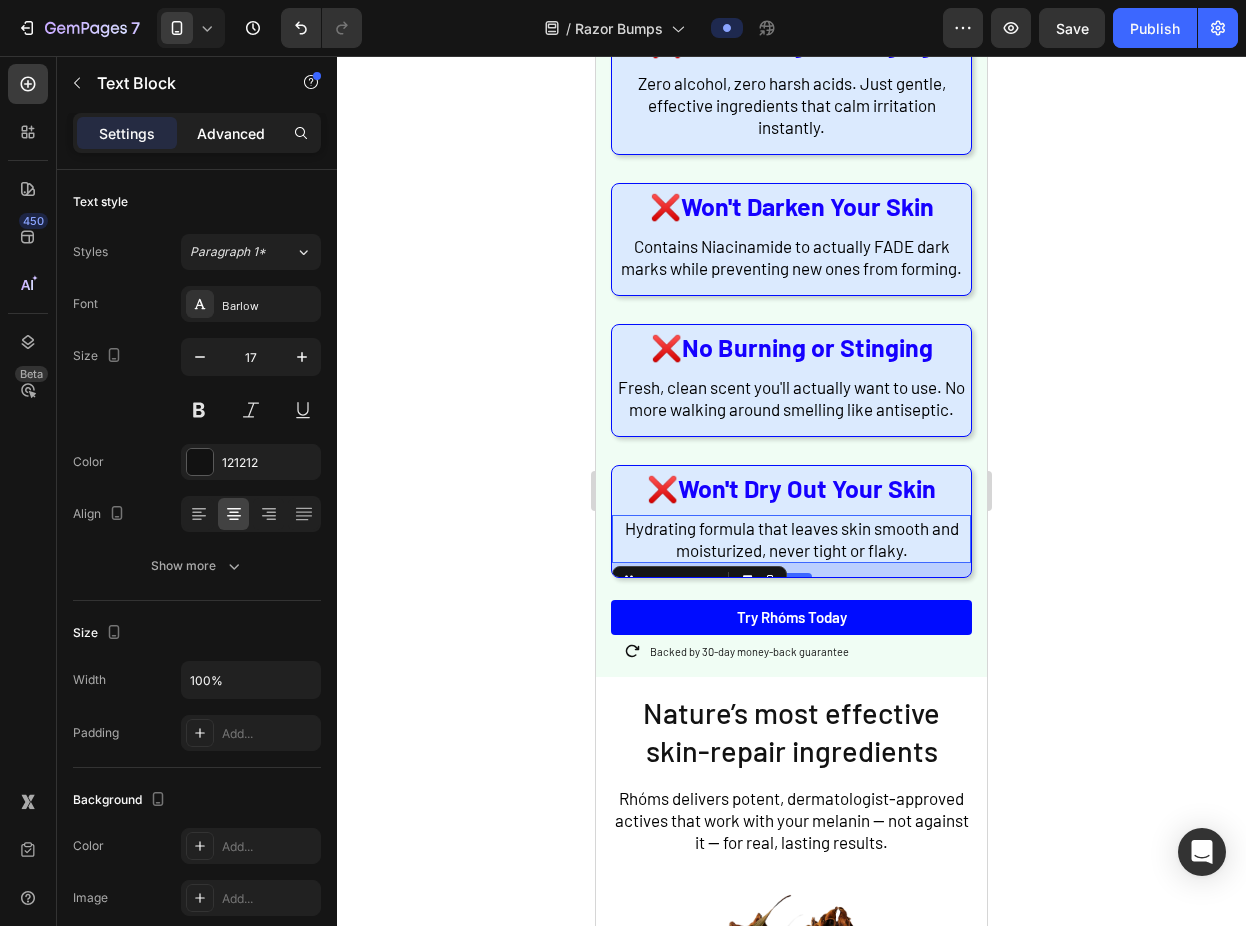 click on "Advanced" at bounding box center [231, 133] 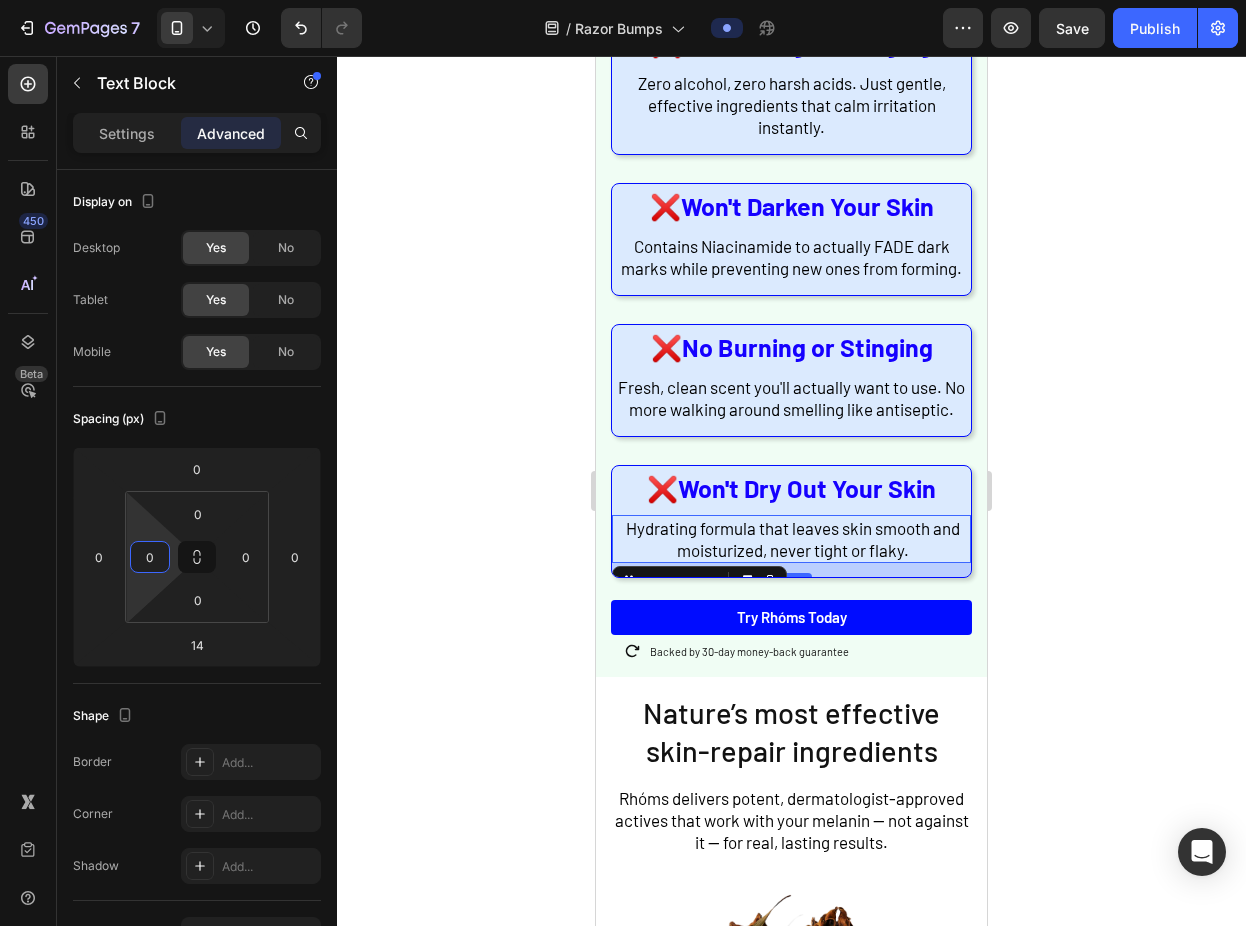 type on "2" 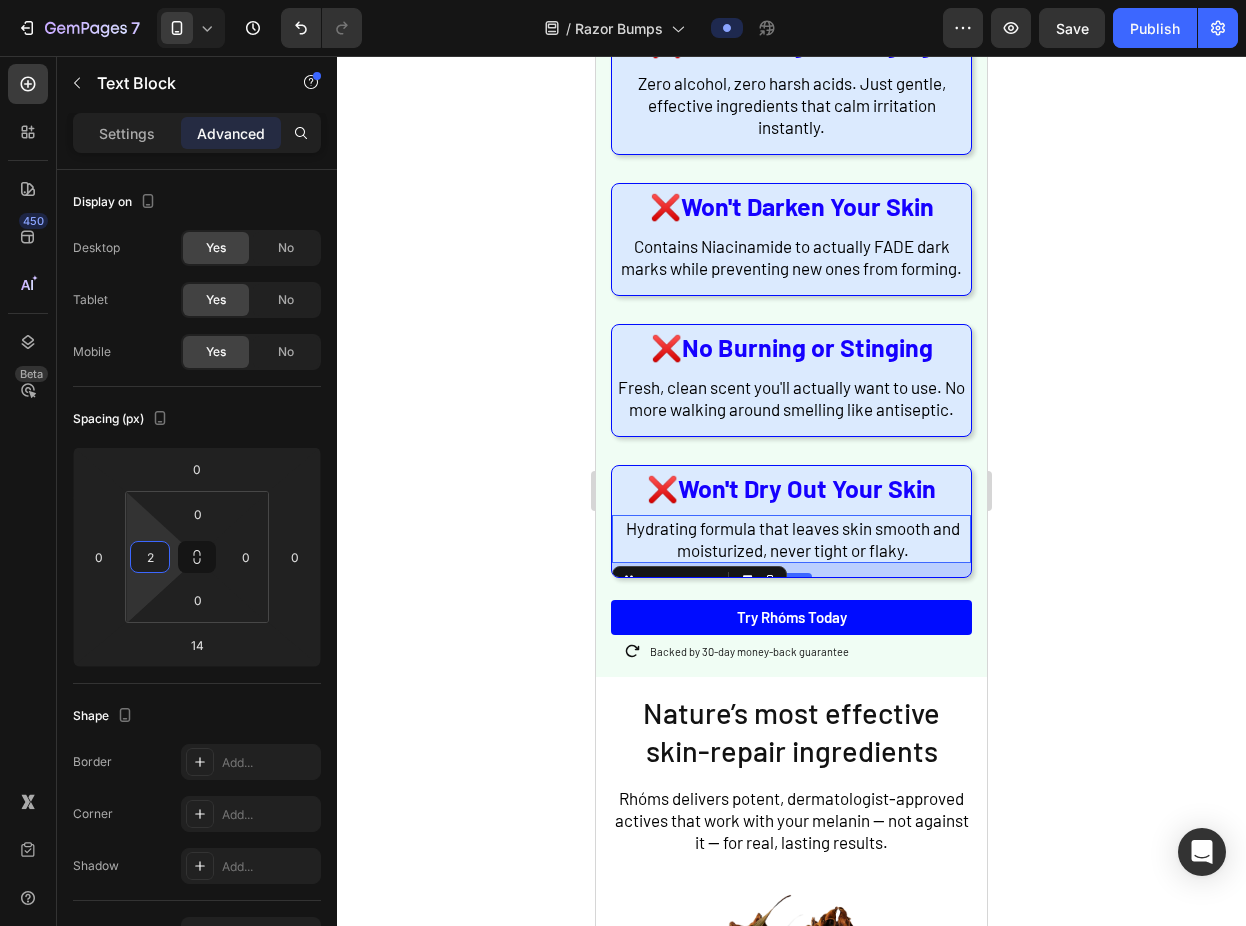 click on "7  Version history  /  Razor Bumps Preview  Save   Publish  450 Beta Sections(18) Elements(83) Section Element Hero Section Product Detail Brands Trusted Badges Guarantee Product Breakdown How to use Testimonials Compare Bundle FAQs Social Proof Brand Story Product List Collection Blog List Contact Sticky Add to Cart Custom Footer Browse Library 450 Layout
Row
Row
Row
Row Text
Heading
Text Block Button
Button
Button Media
Image
Image" at bounding box center (623, 0) 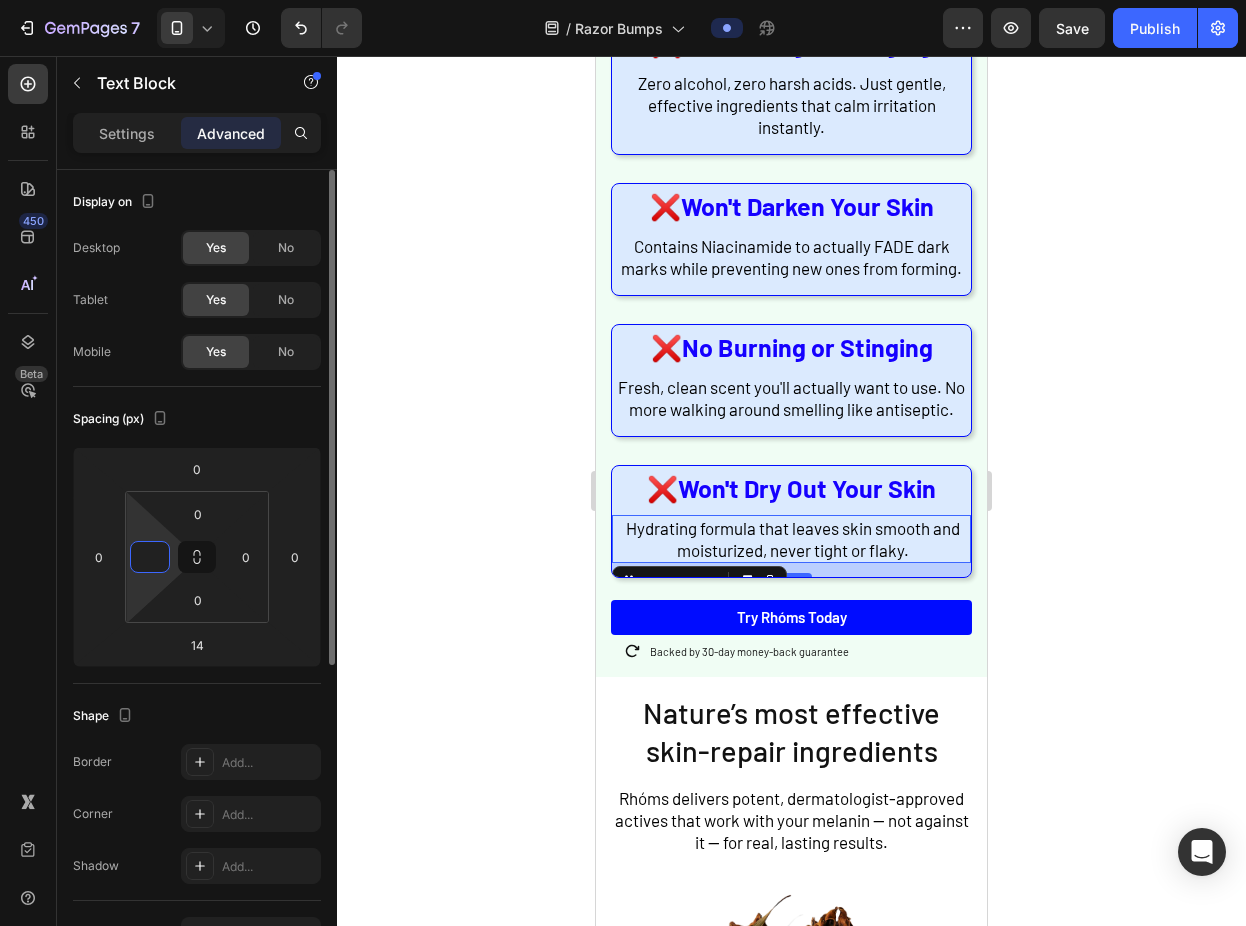 type on "5" 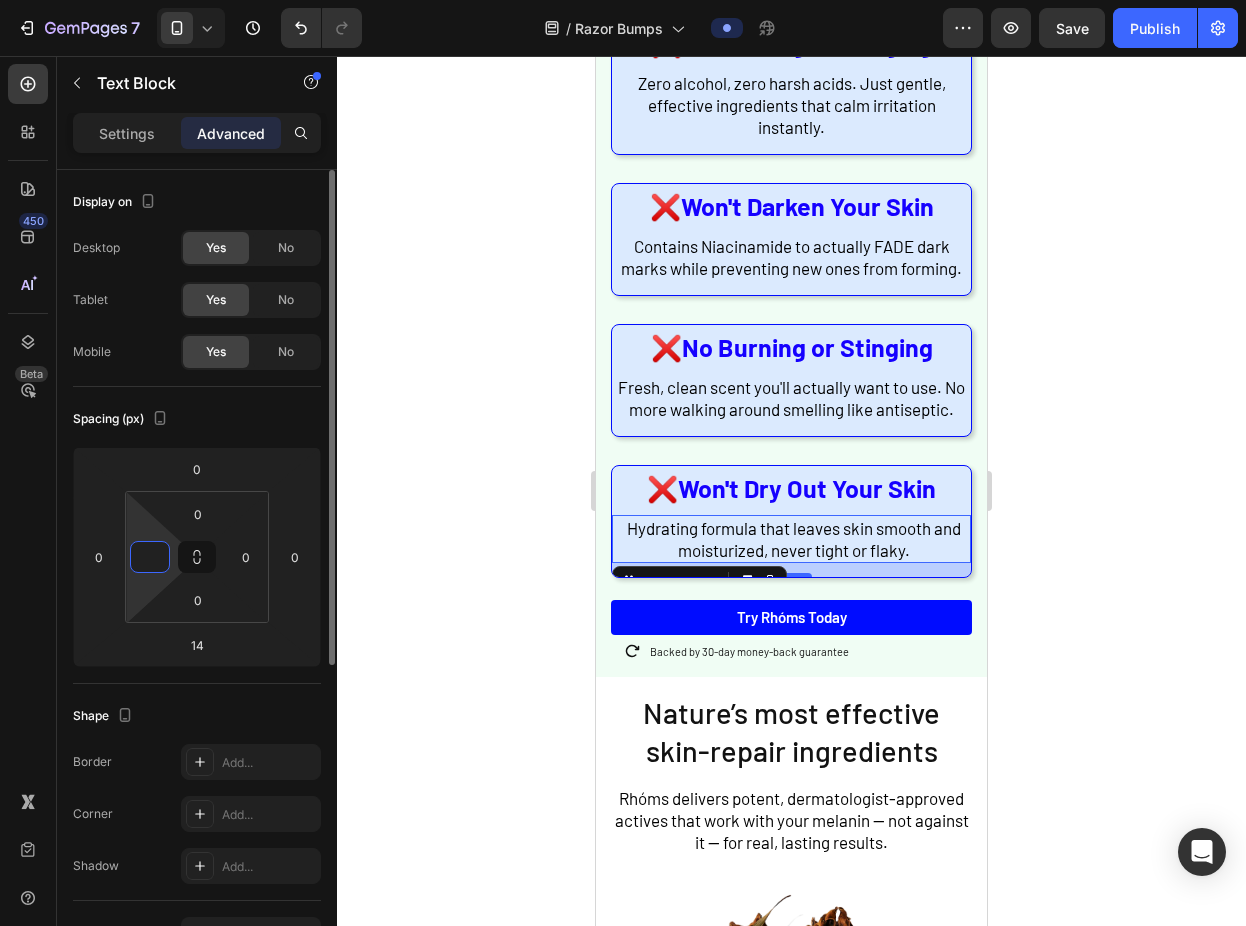 type on "4" 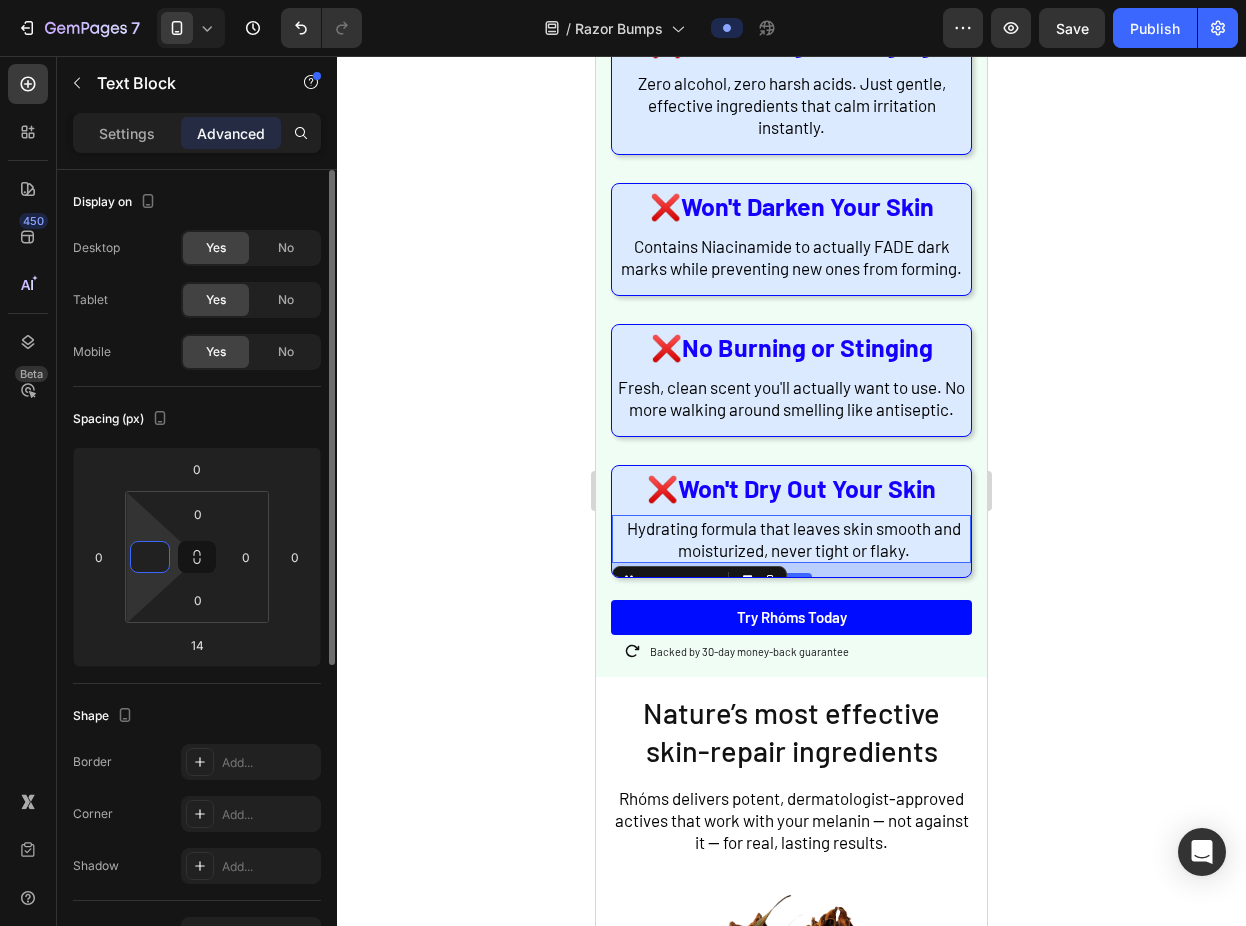 type on "3" 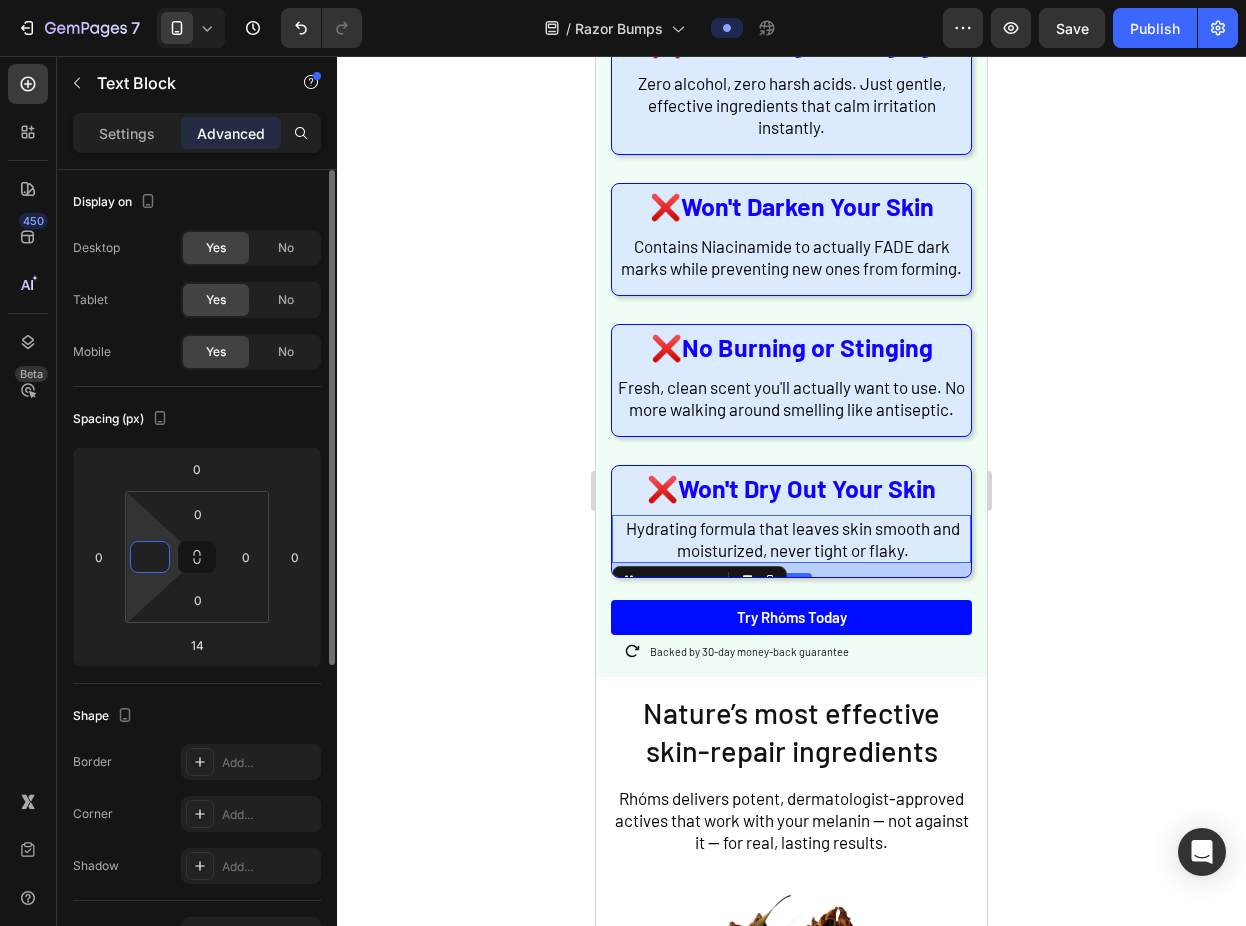 type on "2" 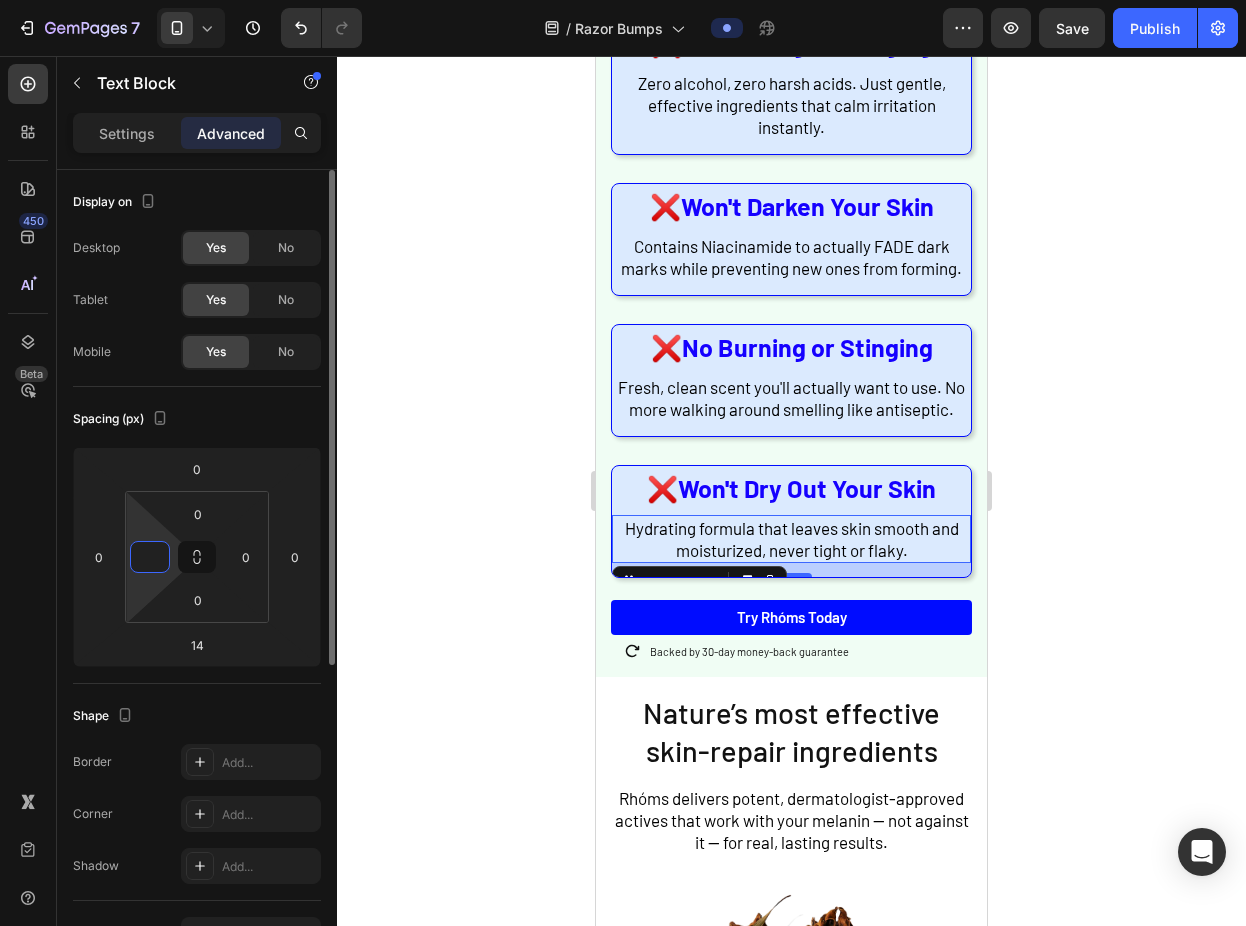type on "3" 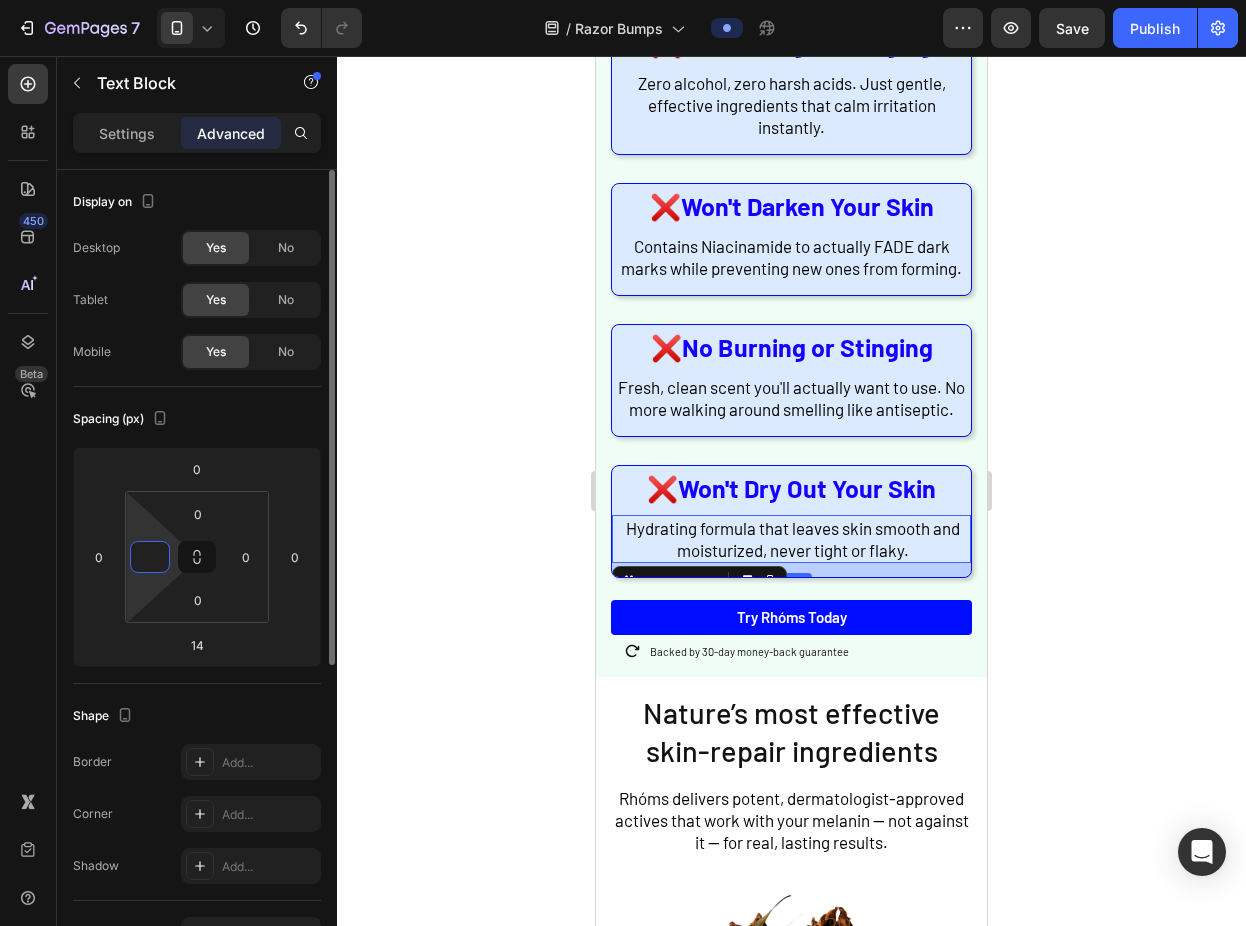 type on "2" 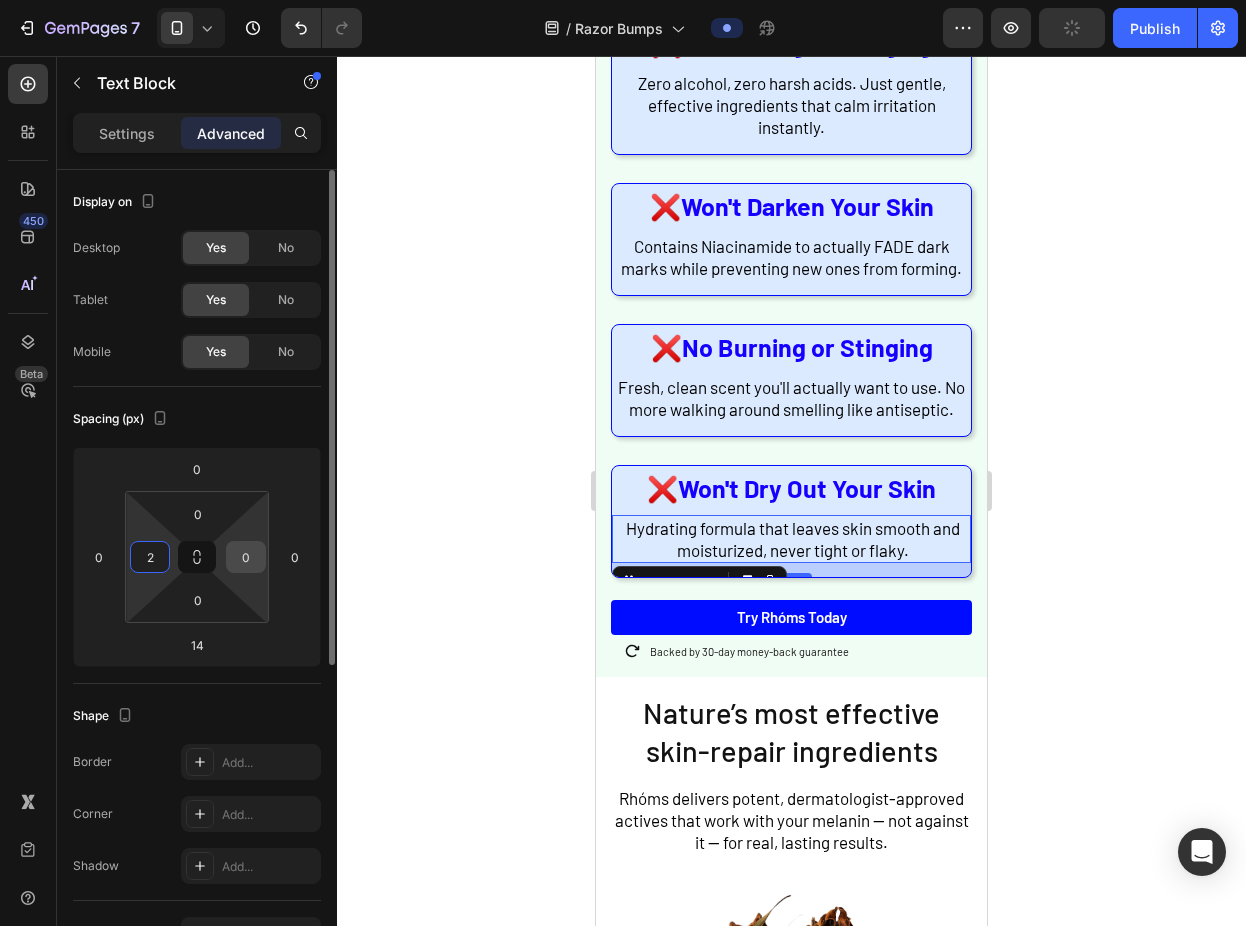 click on "0" at bounding box center (246, 557) 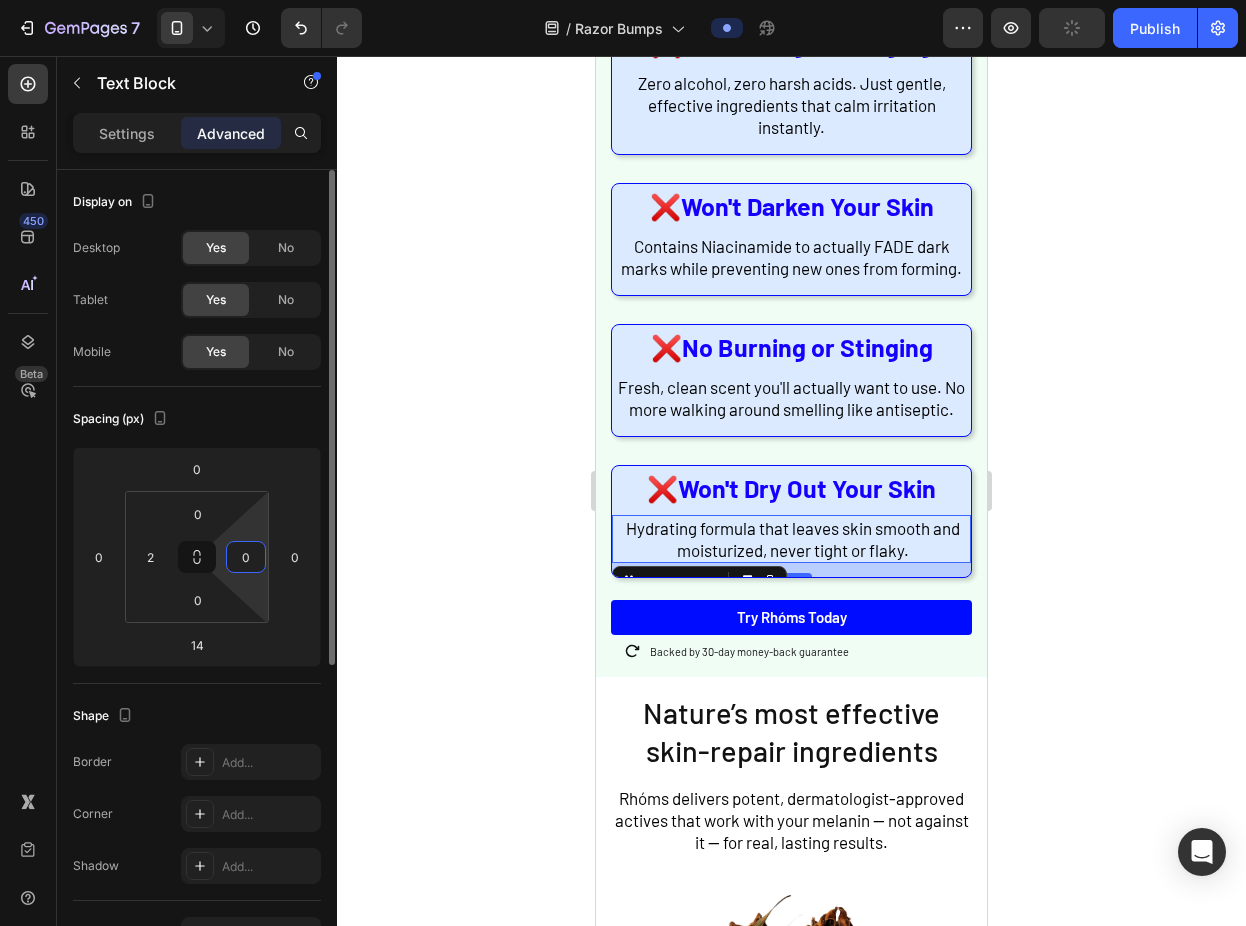 click on "0" at bounding box center (246, 557) 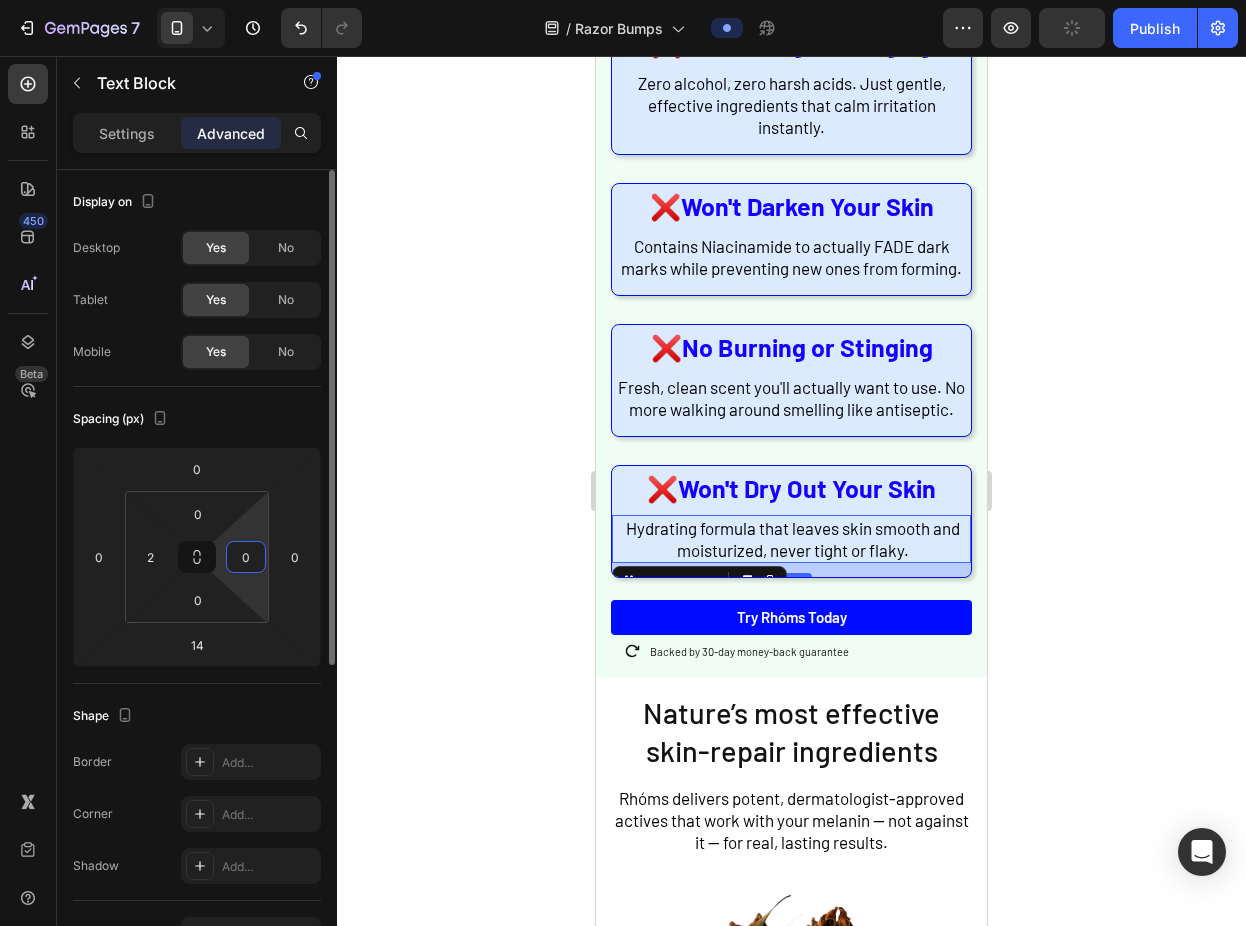 type on "2" 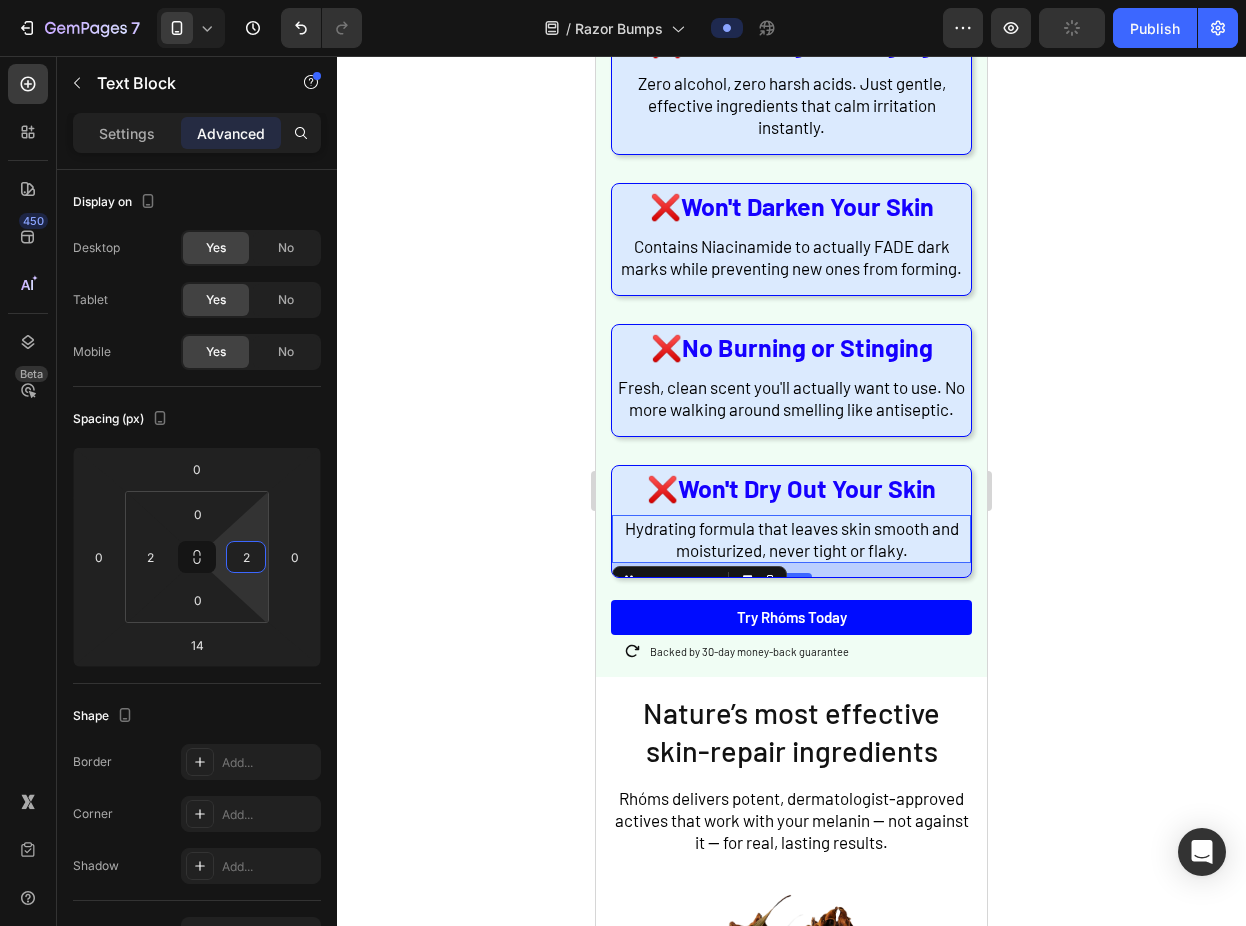click 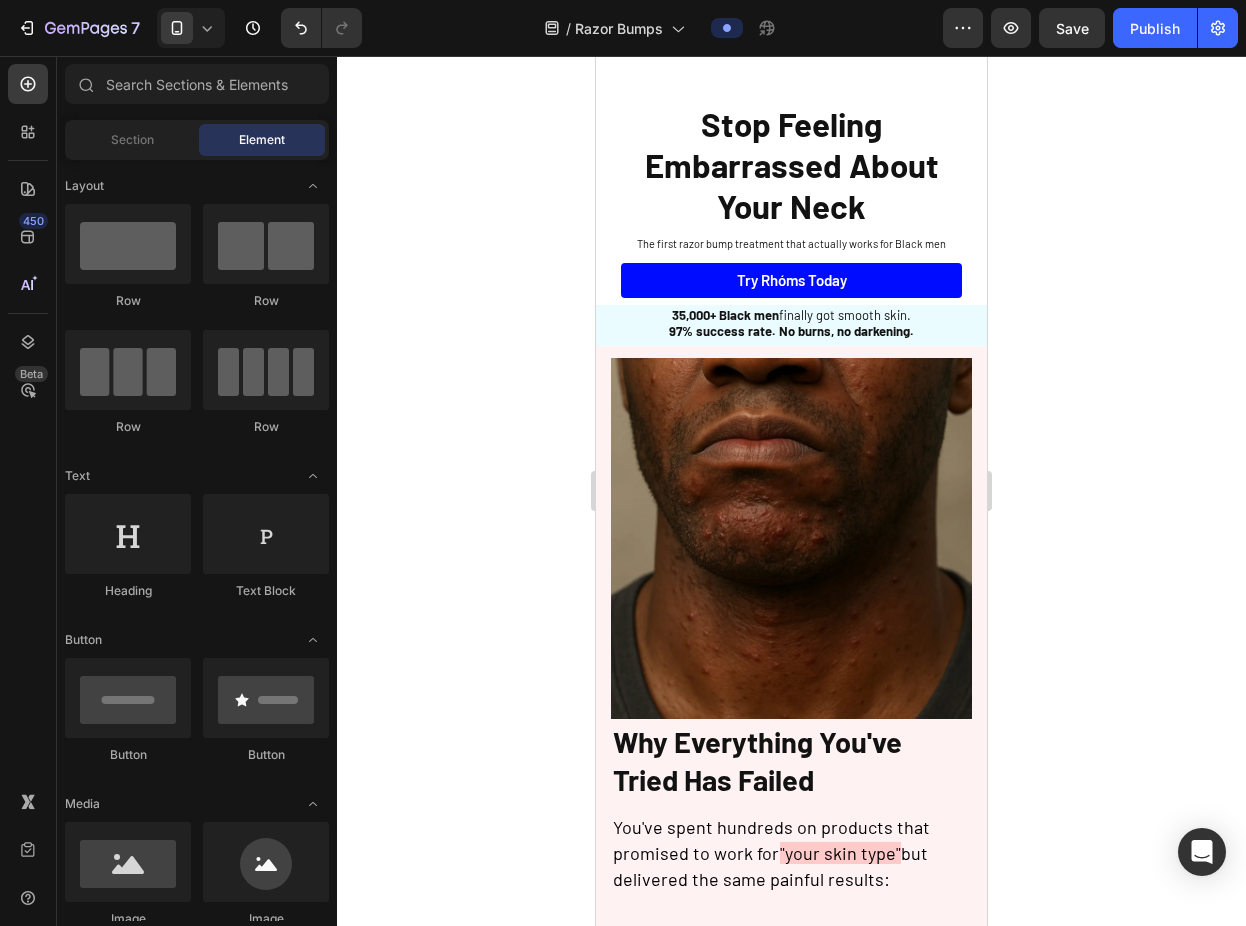 scroll, scrollTop: 255, scrollLeft: 0, axis: vertical 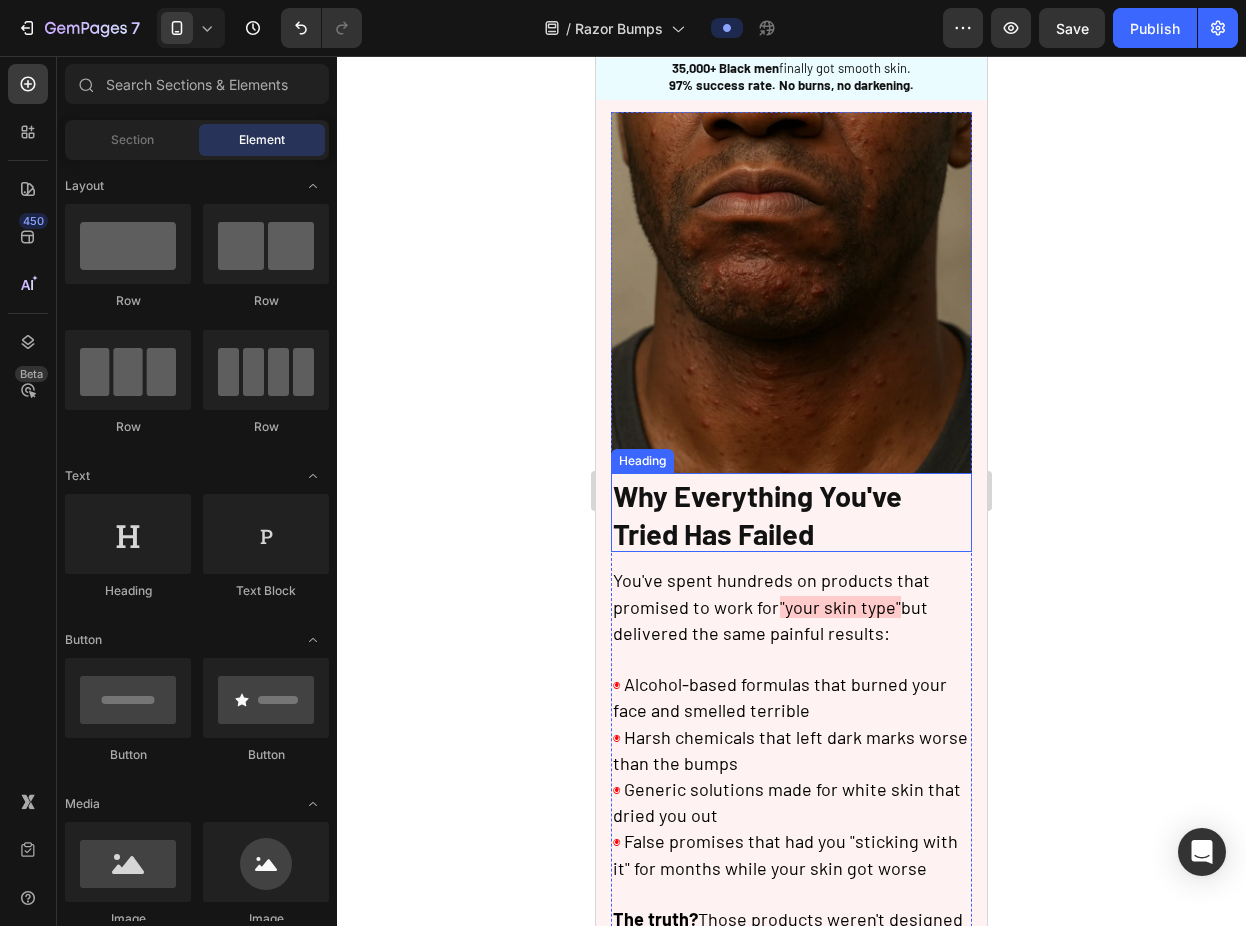 click on "Why Everything You've Tried Has Failed" at bounding box center [757, 514] 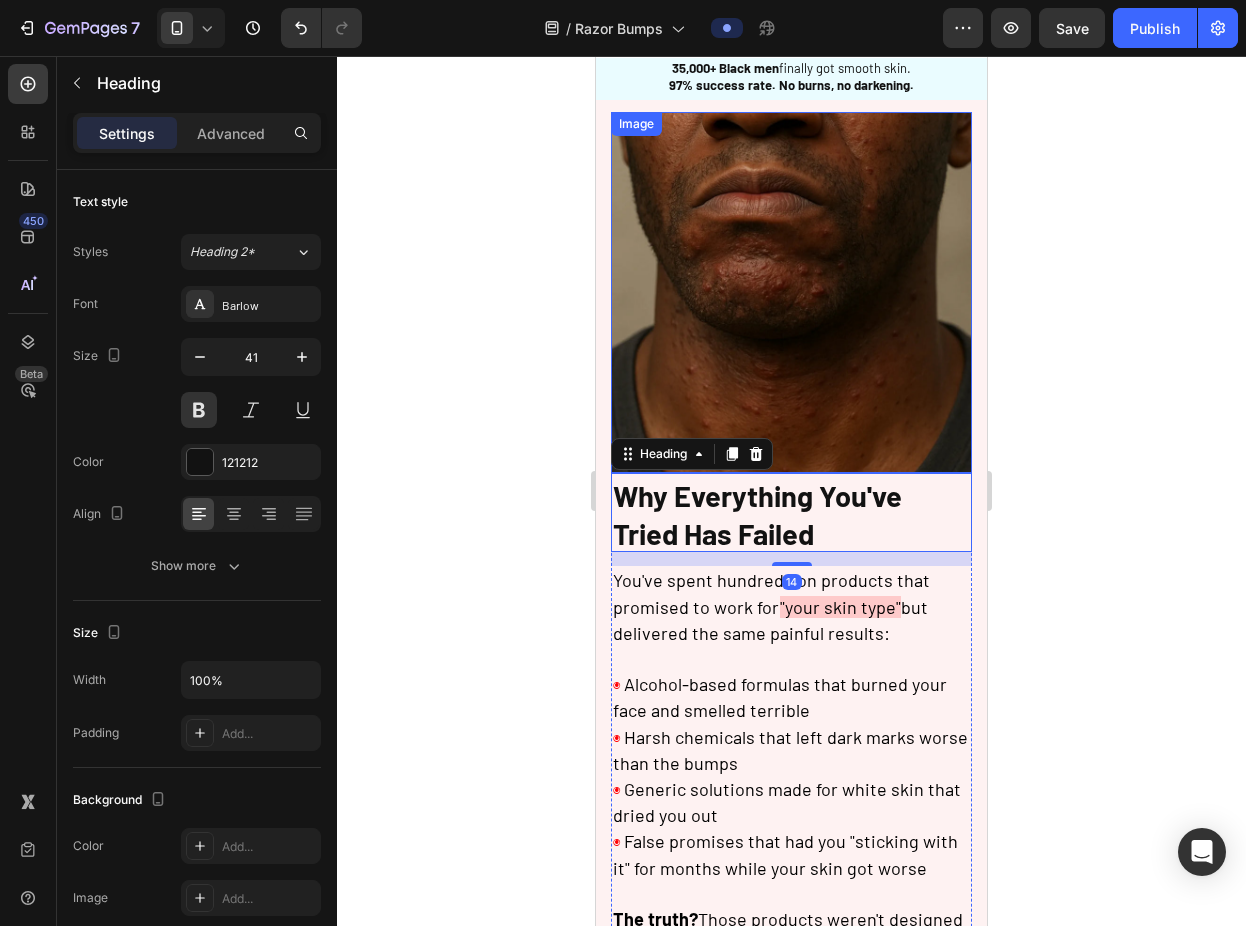 click at bounding box center [791, 292] 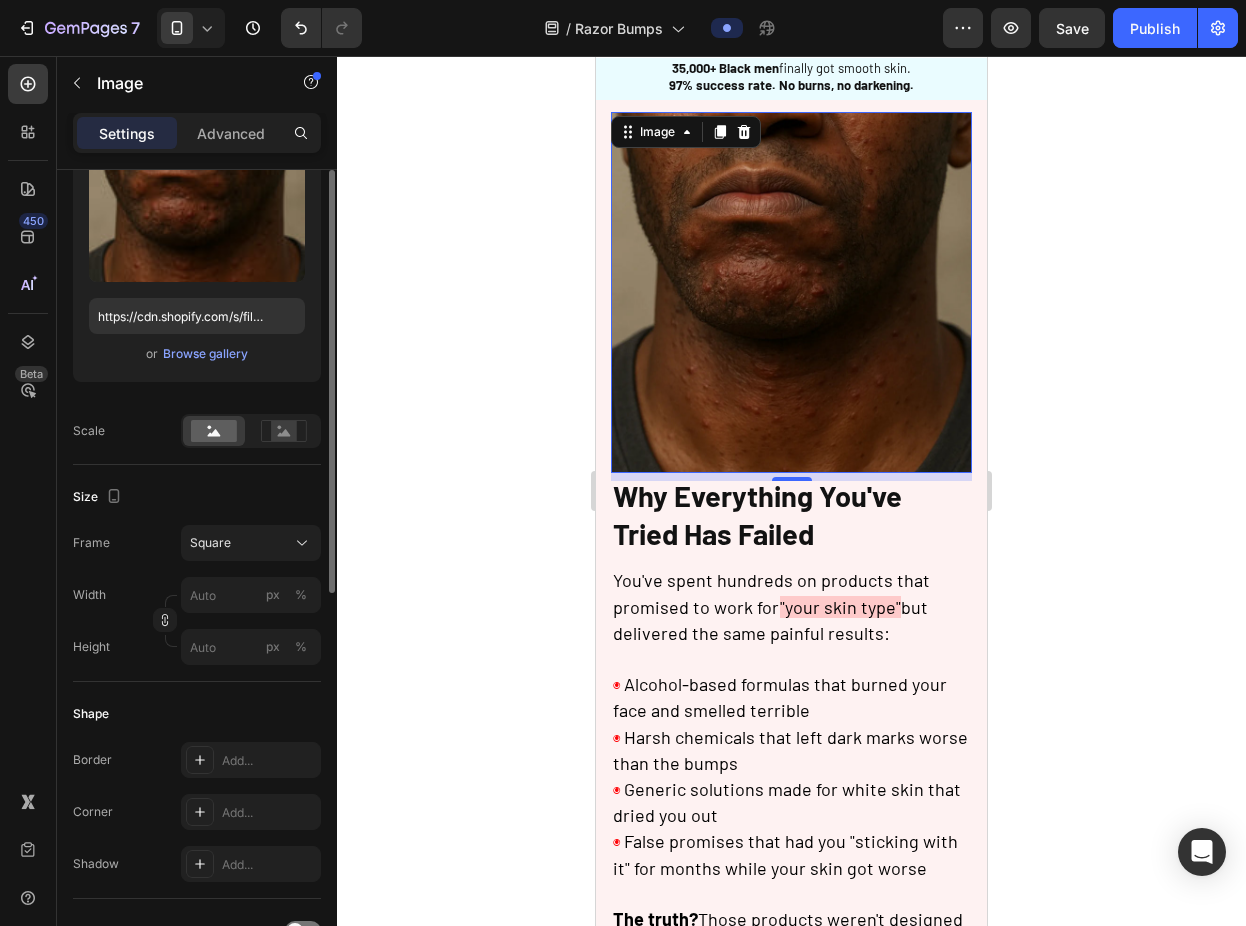 scroll, scrollTop: 268, scrollLeft: 0, axis: vertical 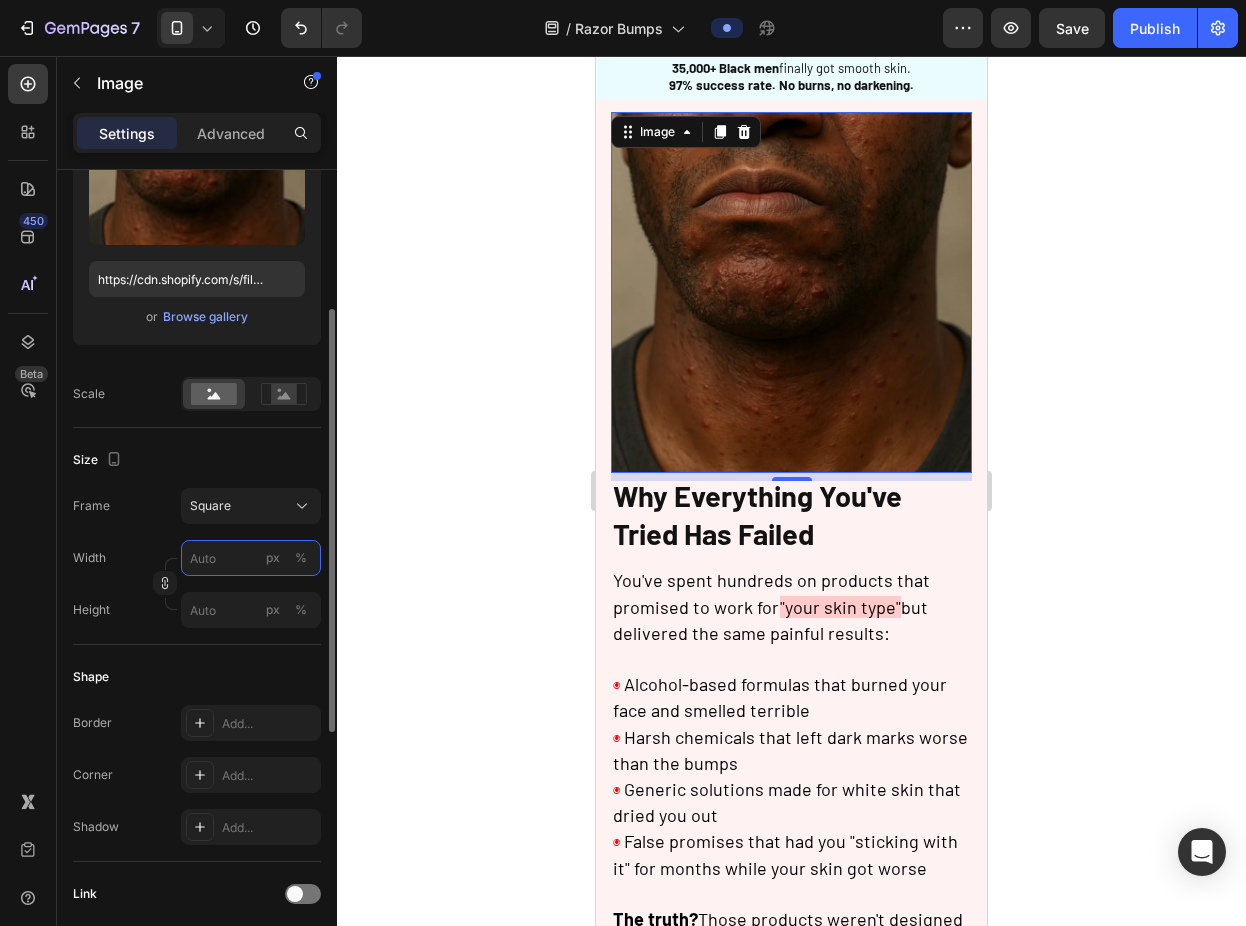 click on "px %" at bounding box center (251, 558) 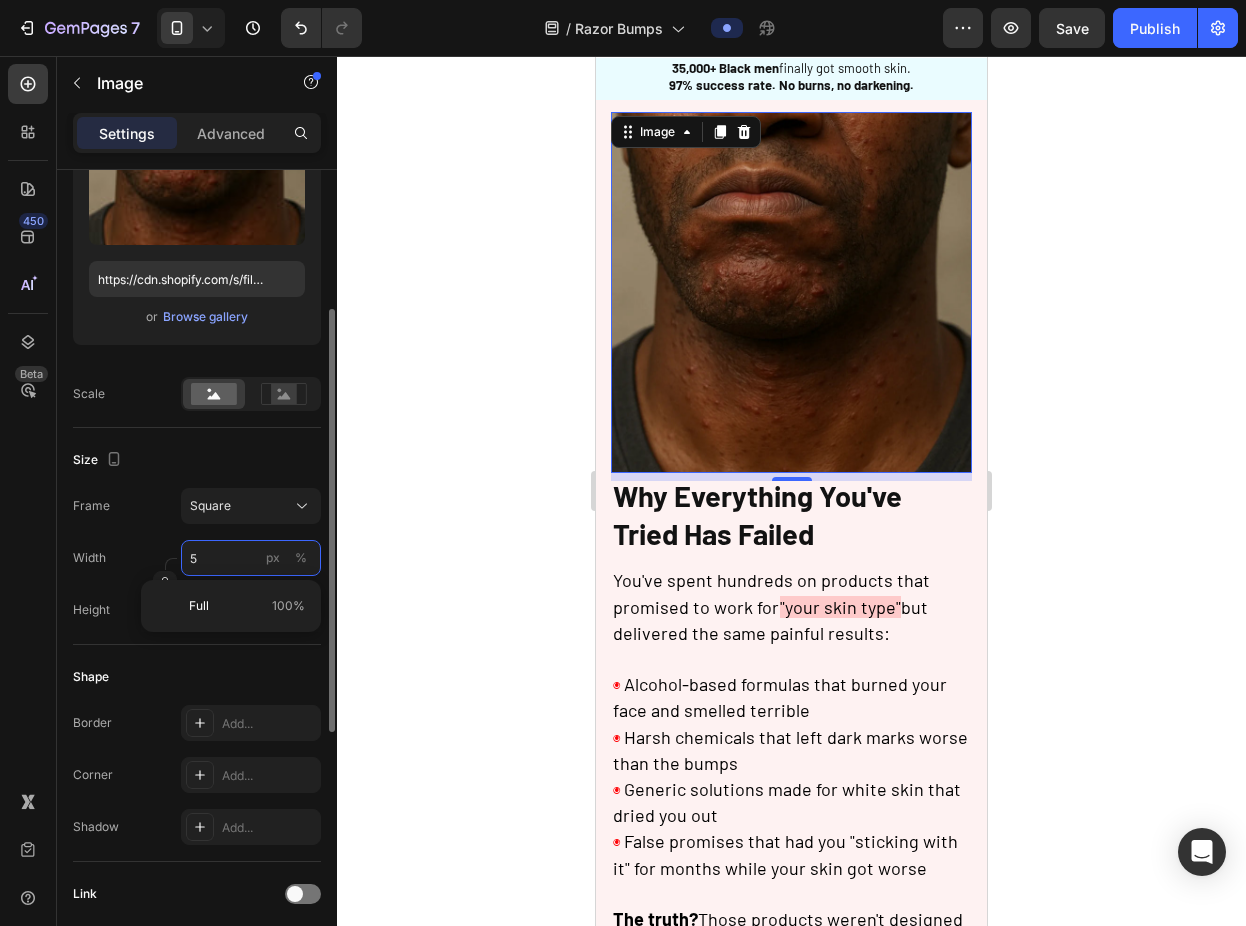 type on "50" 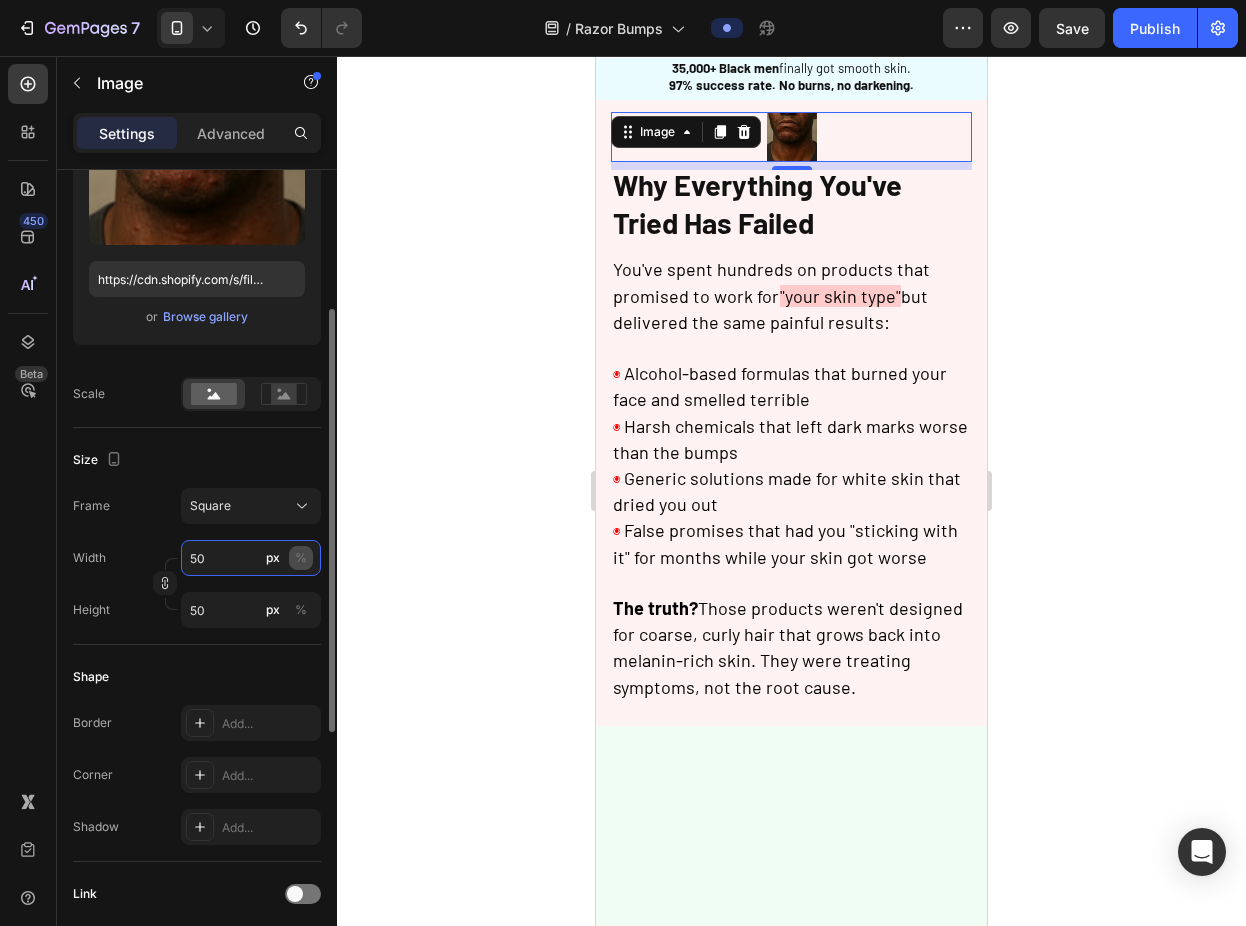 type on "50" 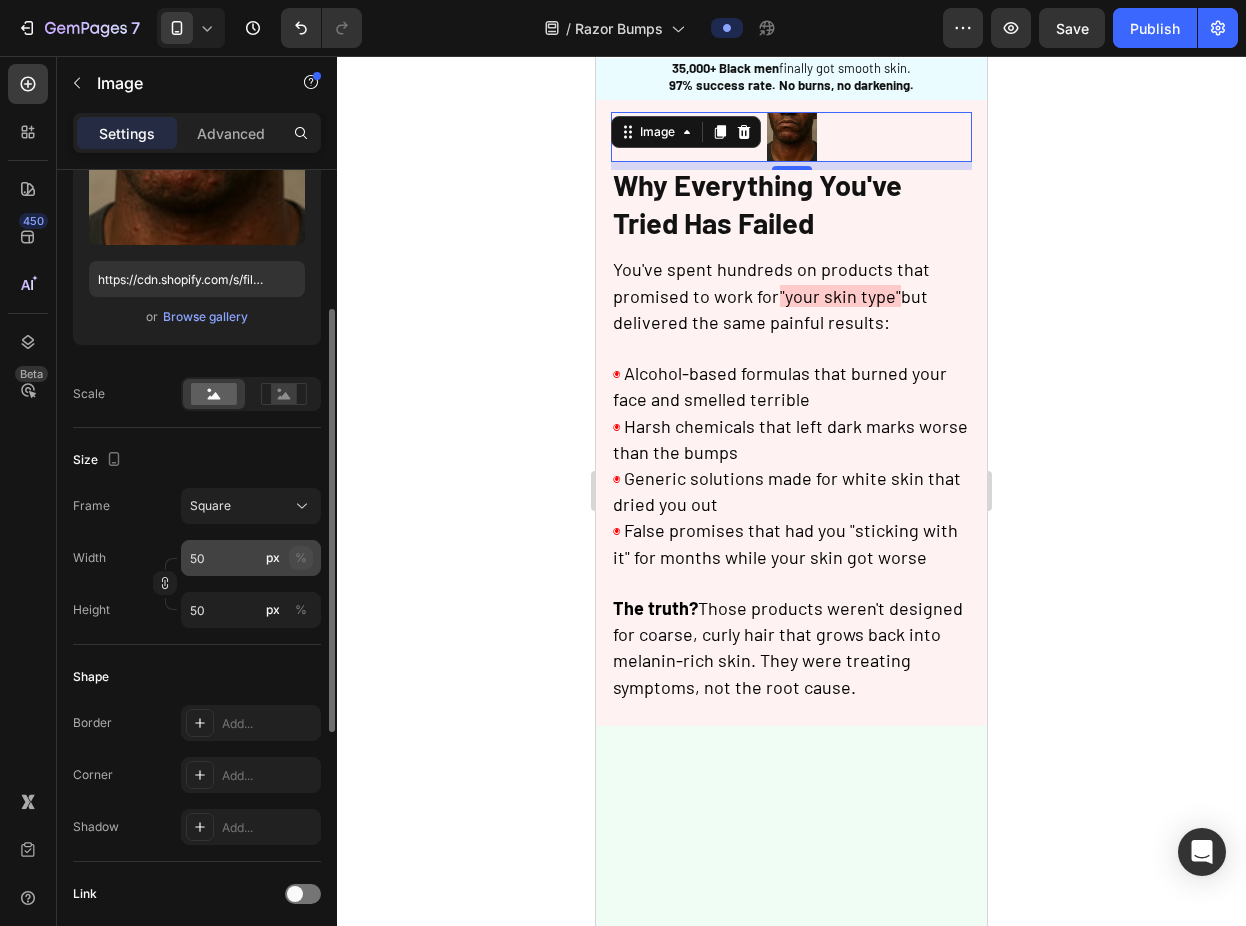 click on "%" 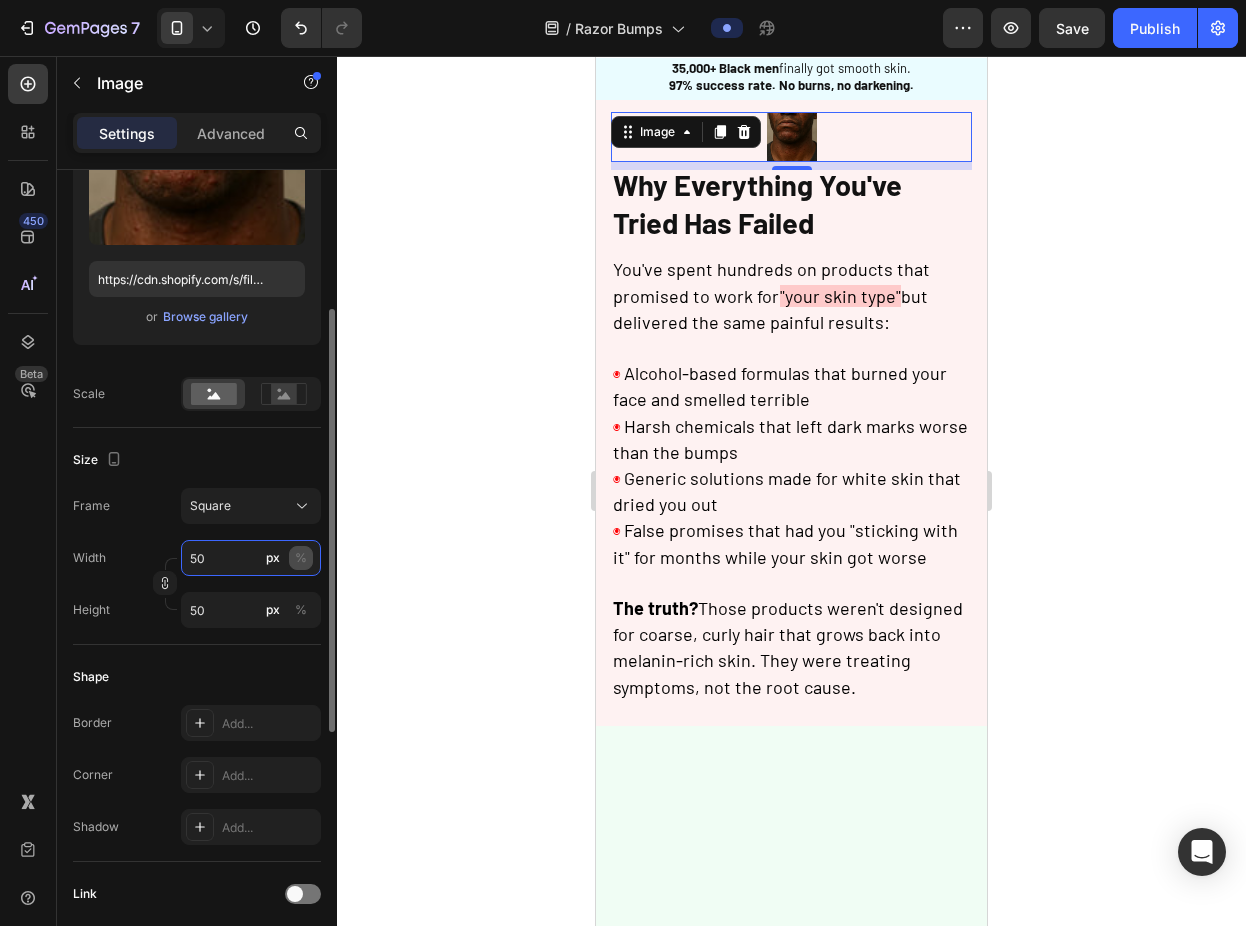 type 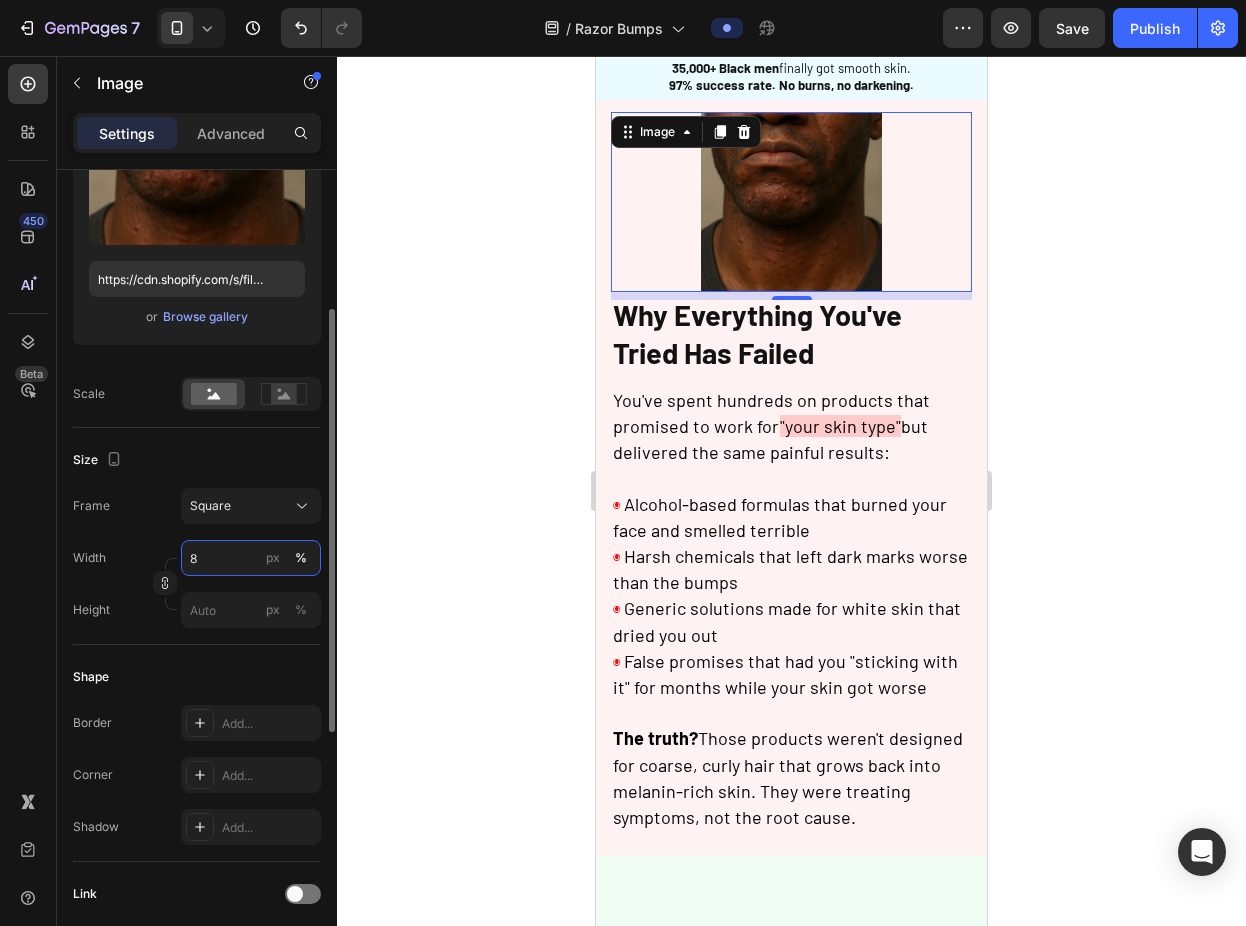 type on "89" 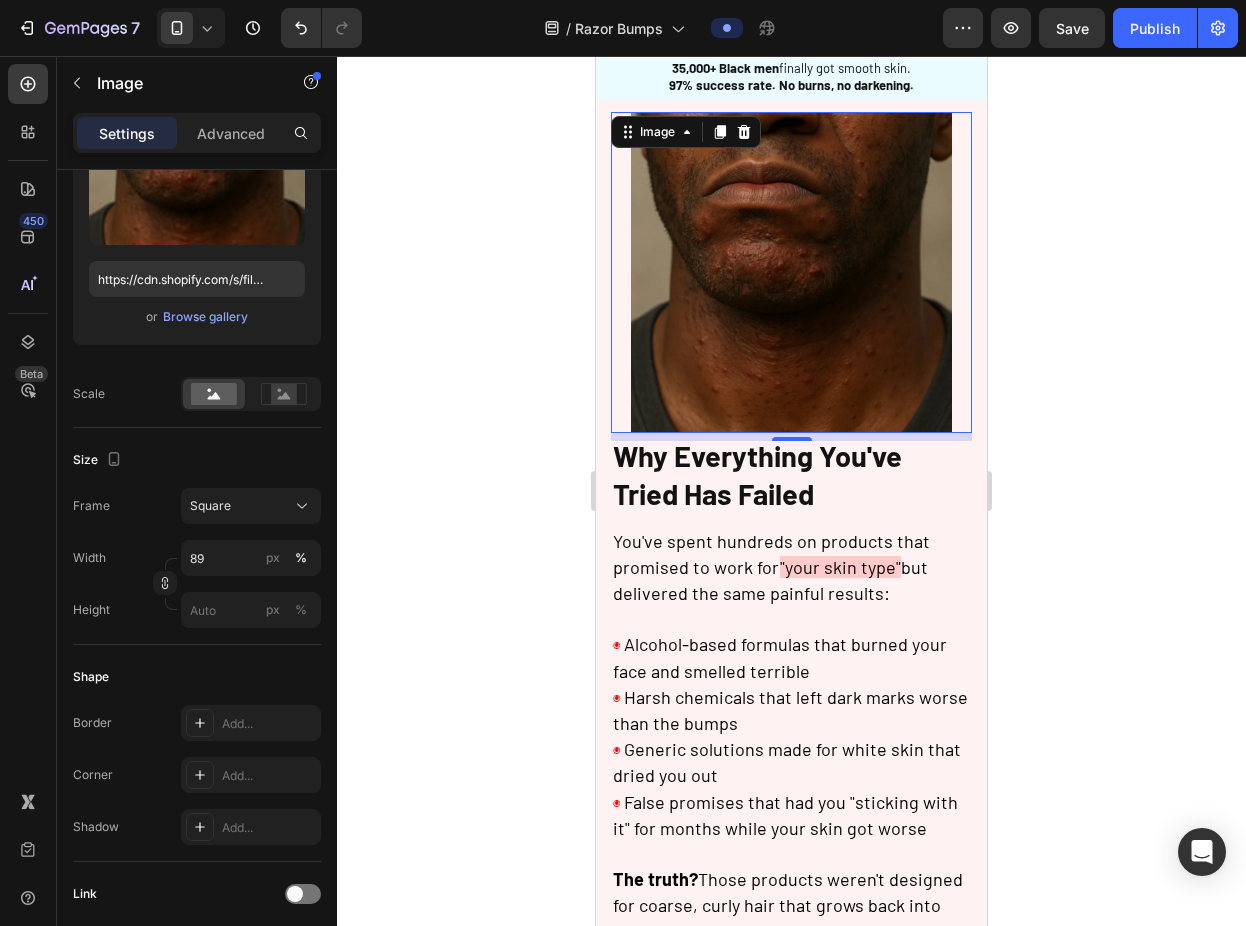 click 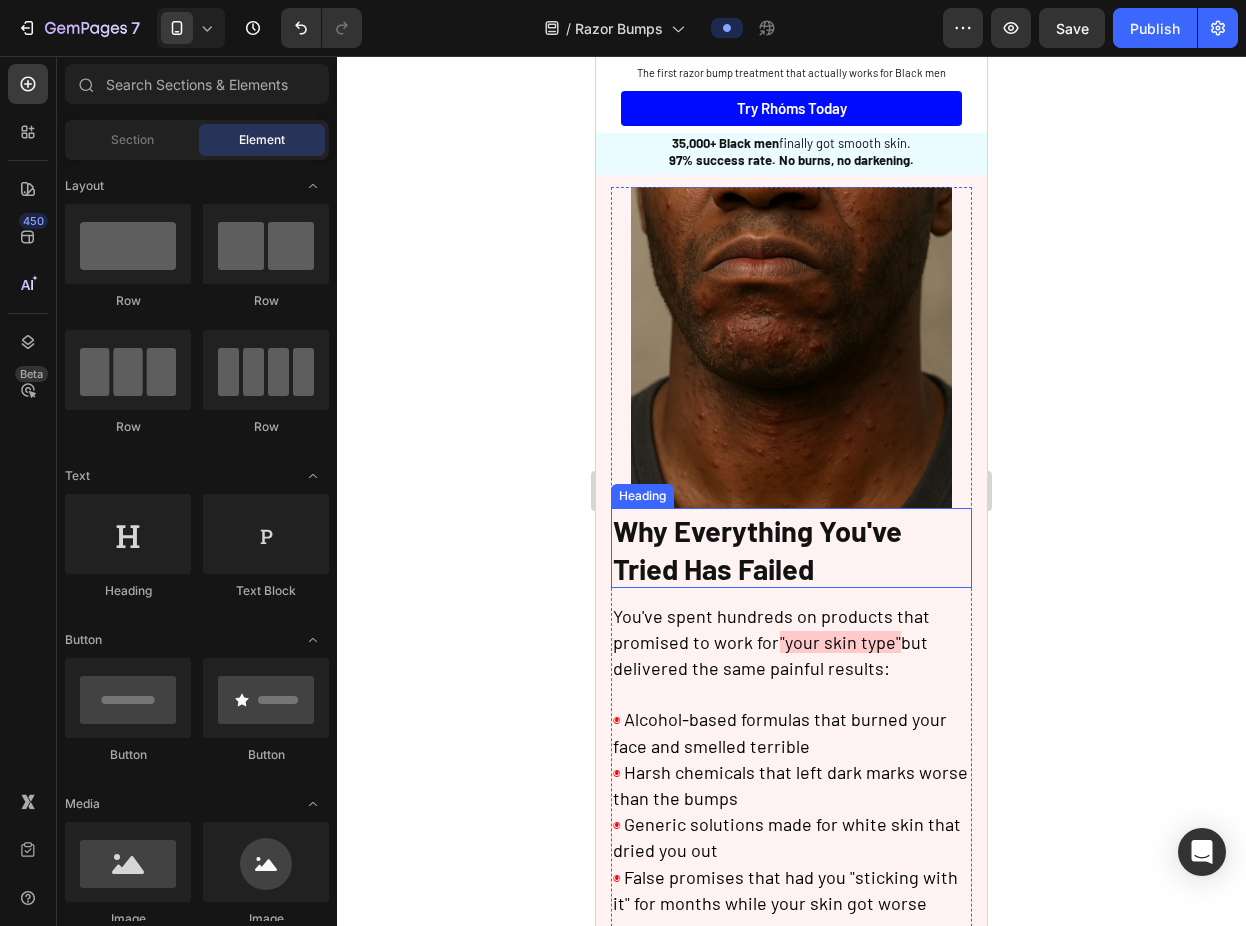 click 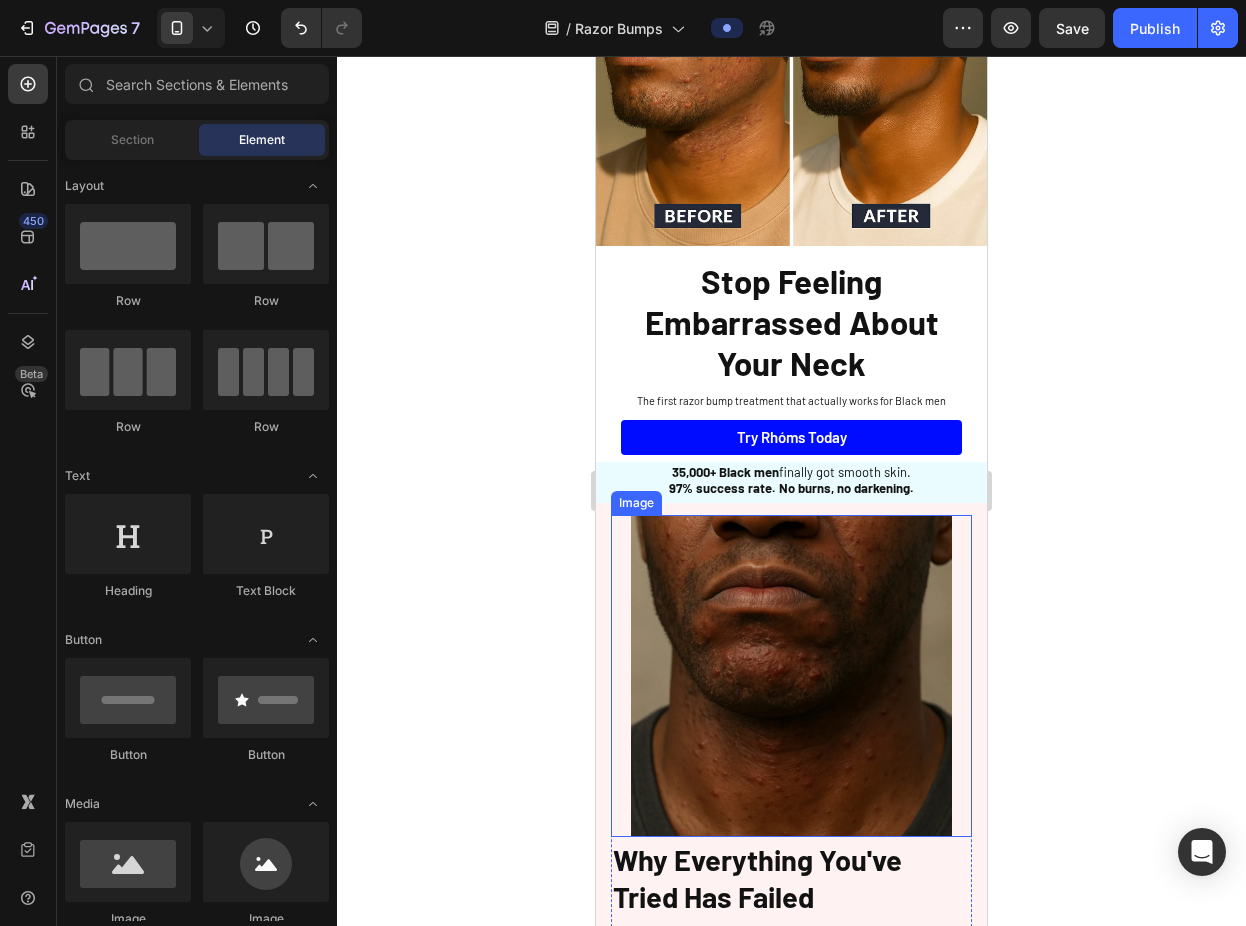 scroll, scrollTop: 0, scrollLeft: 0, axis: both 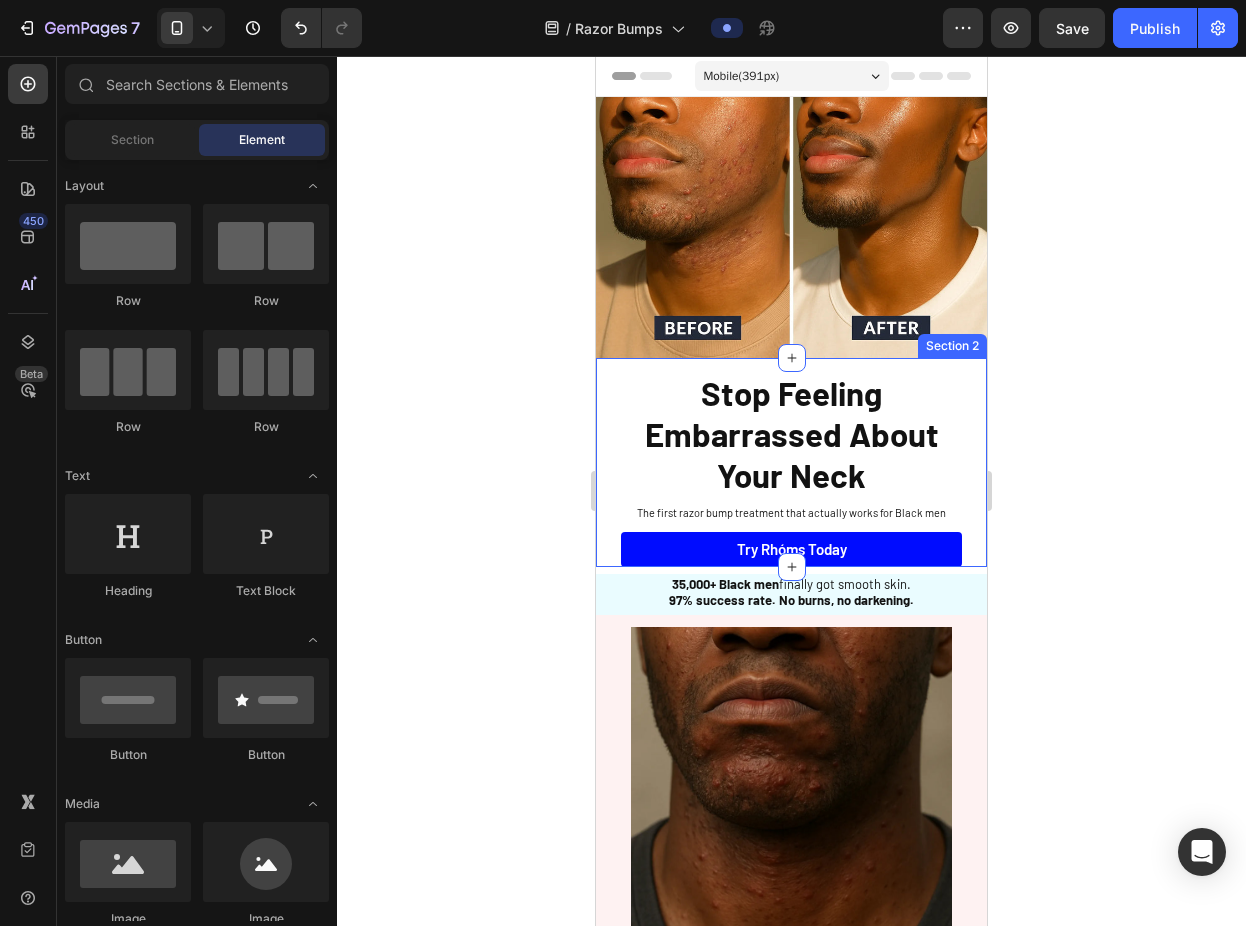 click on "Stop Feeling Embarrassed About Your Neck Heading The first razor bump treatment that actually works for Black men Text Block Try Rhóms today Button Sleepy Text Block Row Section 2" at bounding box center [791, 462] 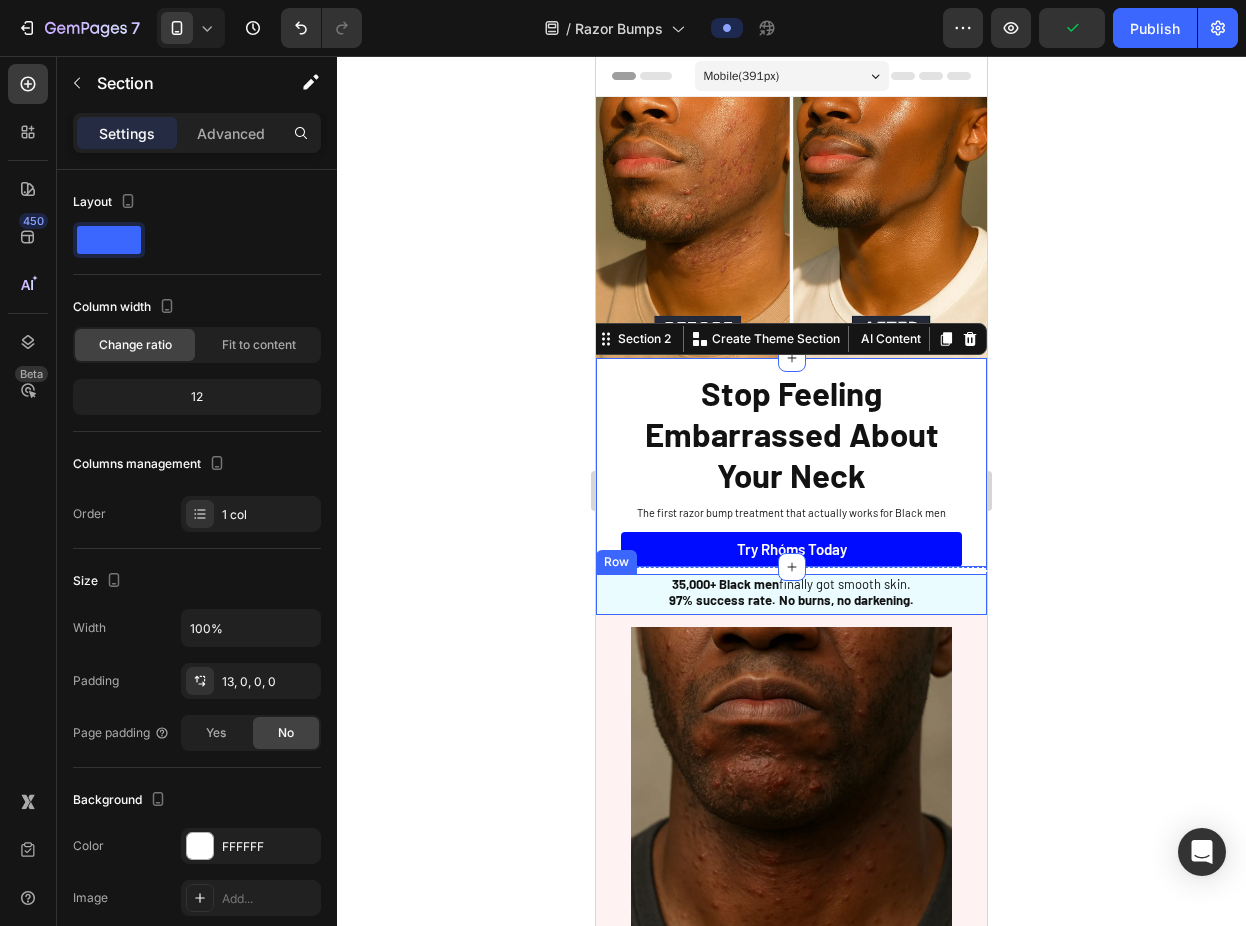 click on "35,000+ Black men  finally got smooth skin. 97% success rate. No burns, no darkening. Text Block Sleepy Text Block Row" at bounding box center [791, 595] 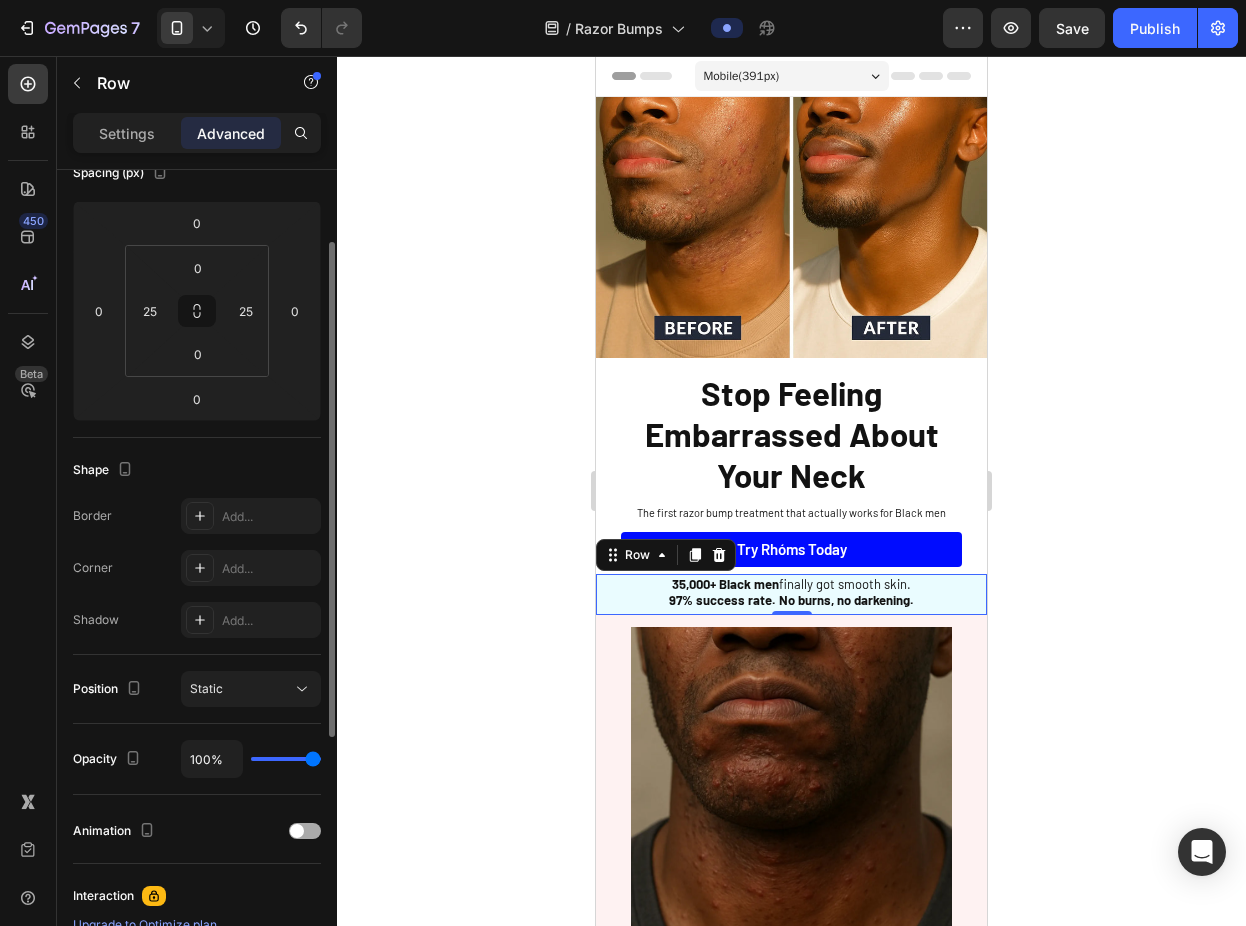 scroll, scrollTop: 91, scrollLeft: 0, axis: vertical 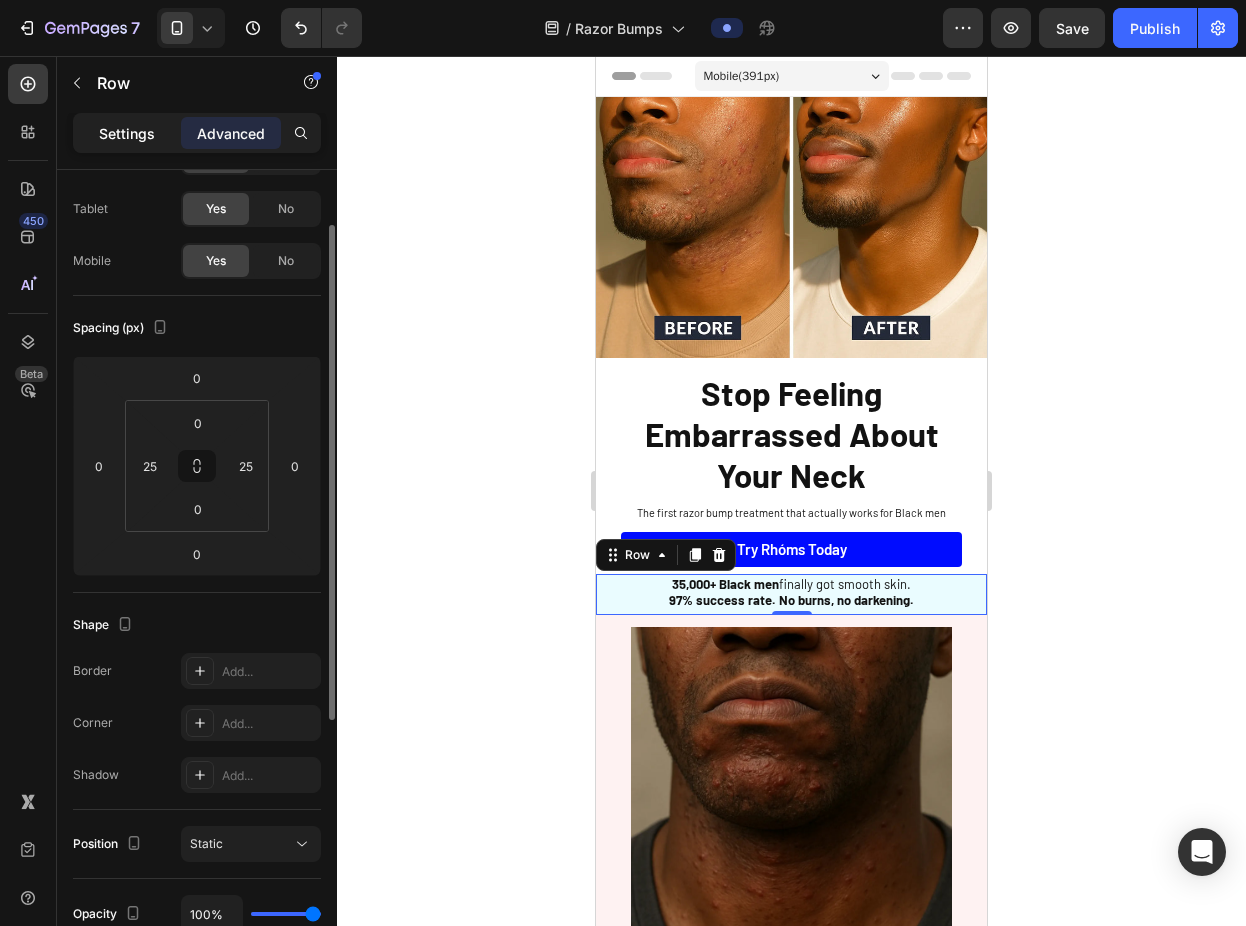 click on "Settings" at bounding box center (127, 133) 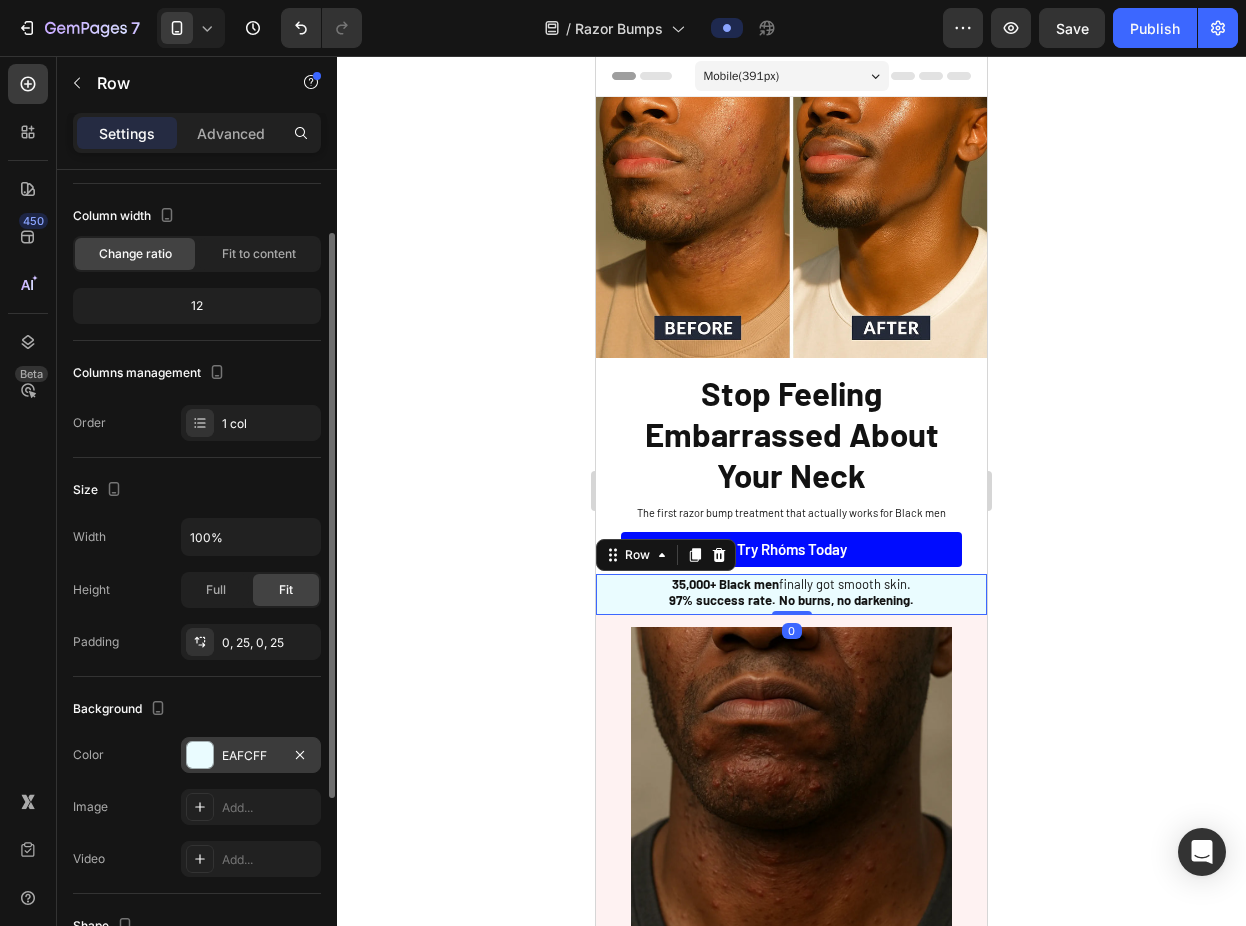 click on "EAFCFF" at bounding box center (251, 755) 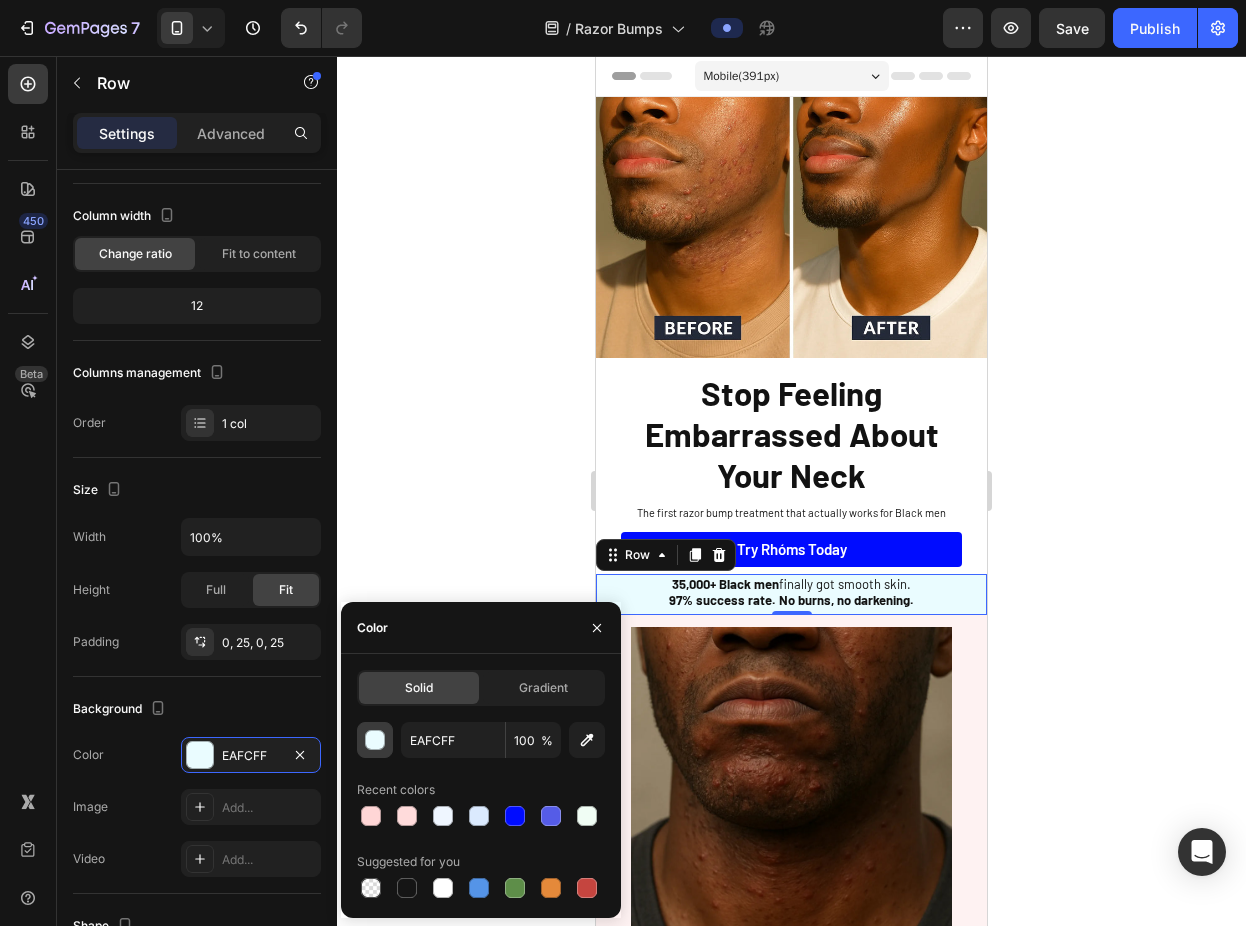 click at bounding box center (376, 741) 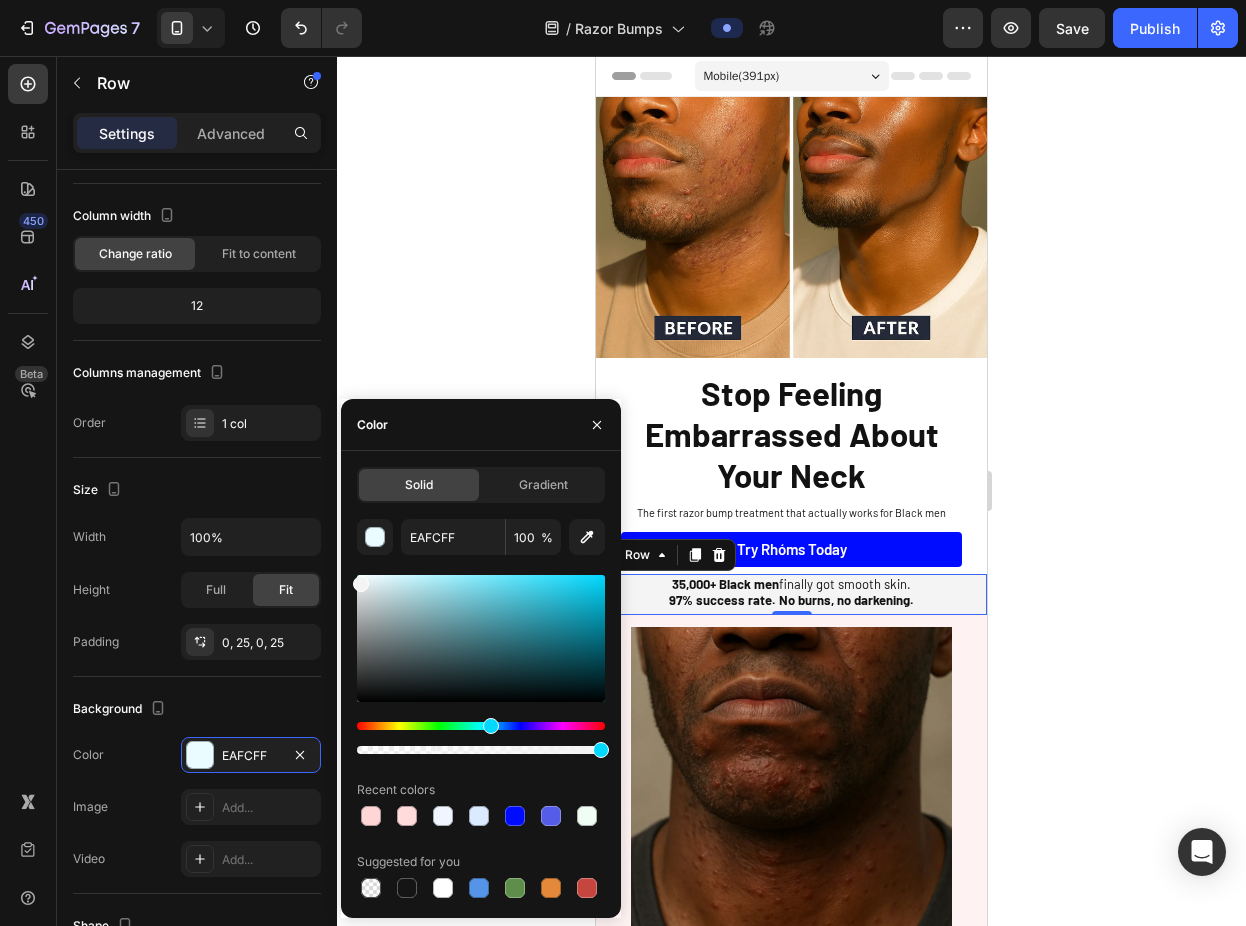 drag, startPoint x: 370, startPoint y: 620, endPoint x: 343, endPoint y: 580, distance: 48.259712 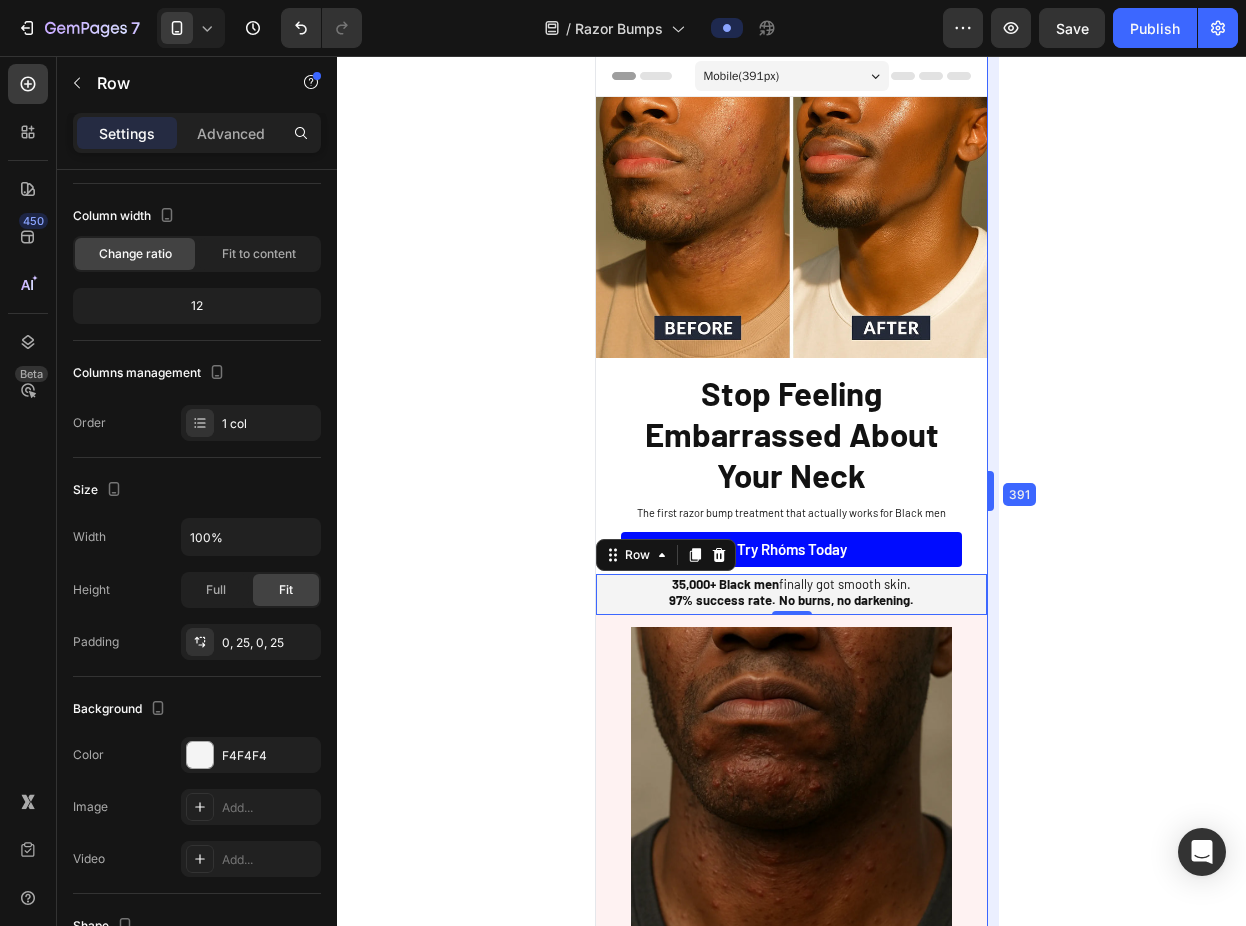 drag, startPoint x: 996, startPoint y: 384, endPoint x: 378, endPoint y: 334, distance: 620.01935 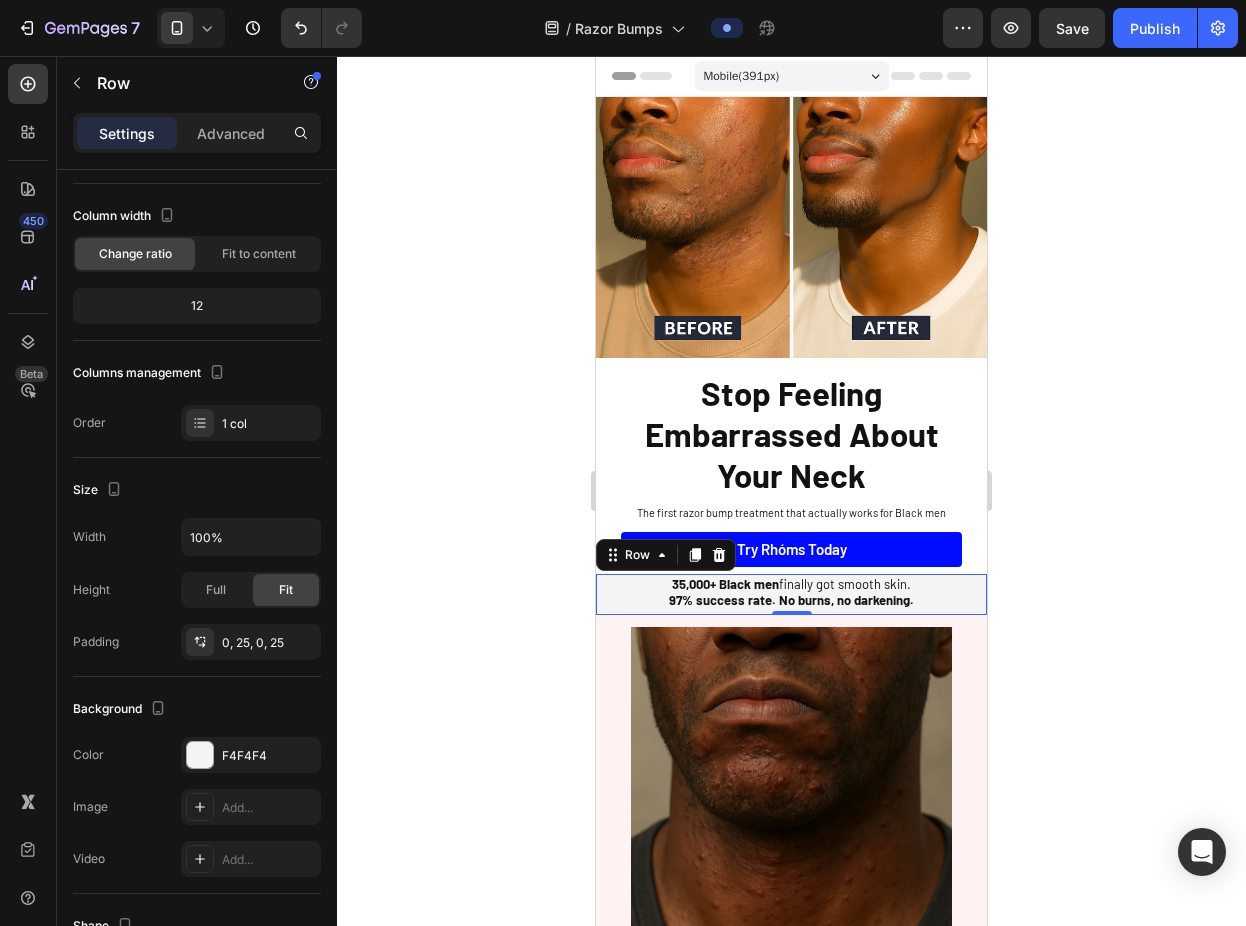 click 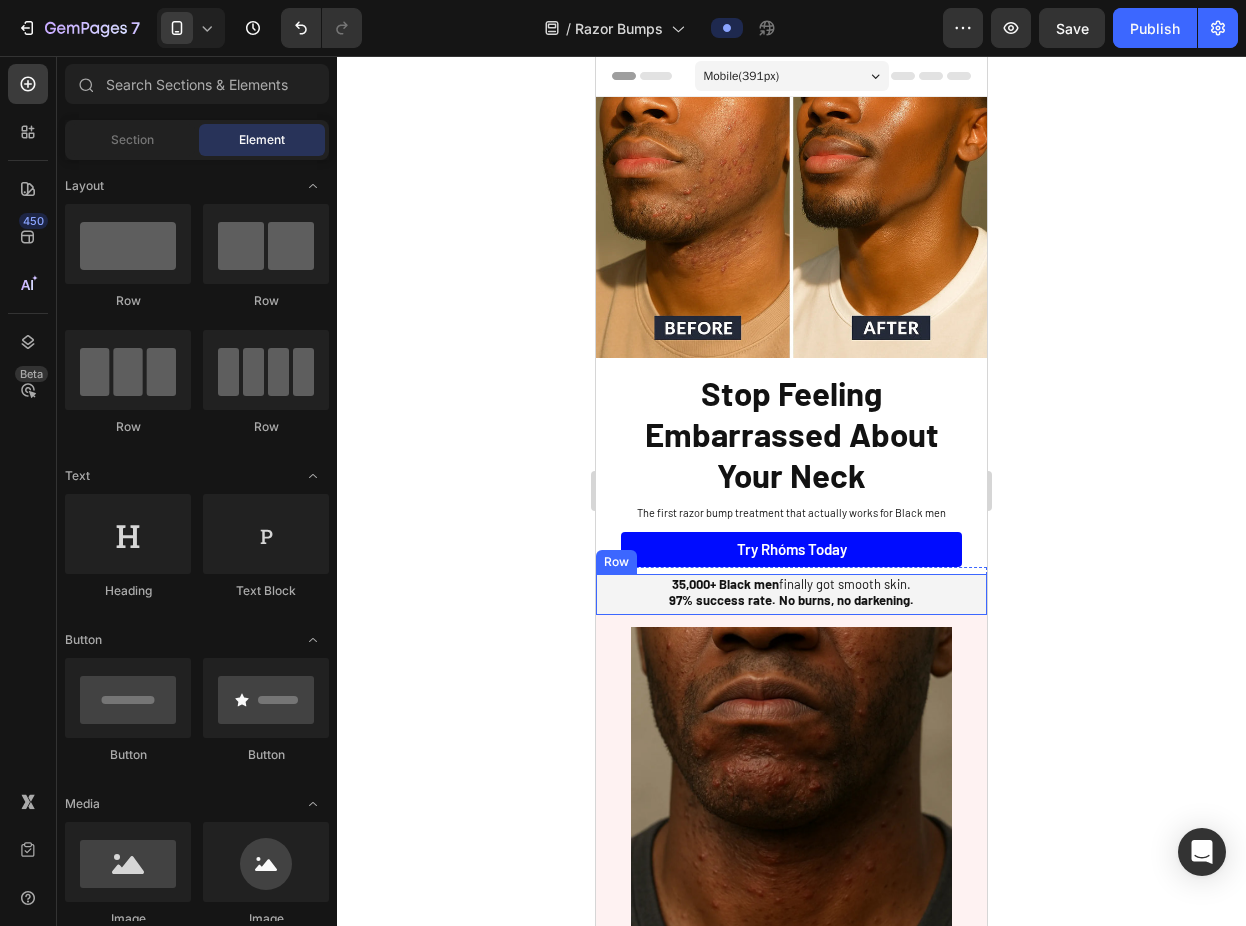 click on "35,000+ Black men  finally got smooth skin. 97% success rate. No burns, no darkening. Text Block Sleepy Text Block Row" at bounding box center (791, 595) 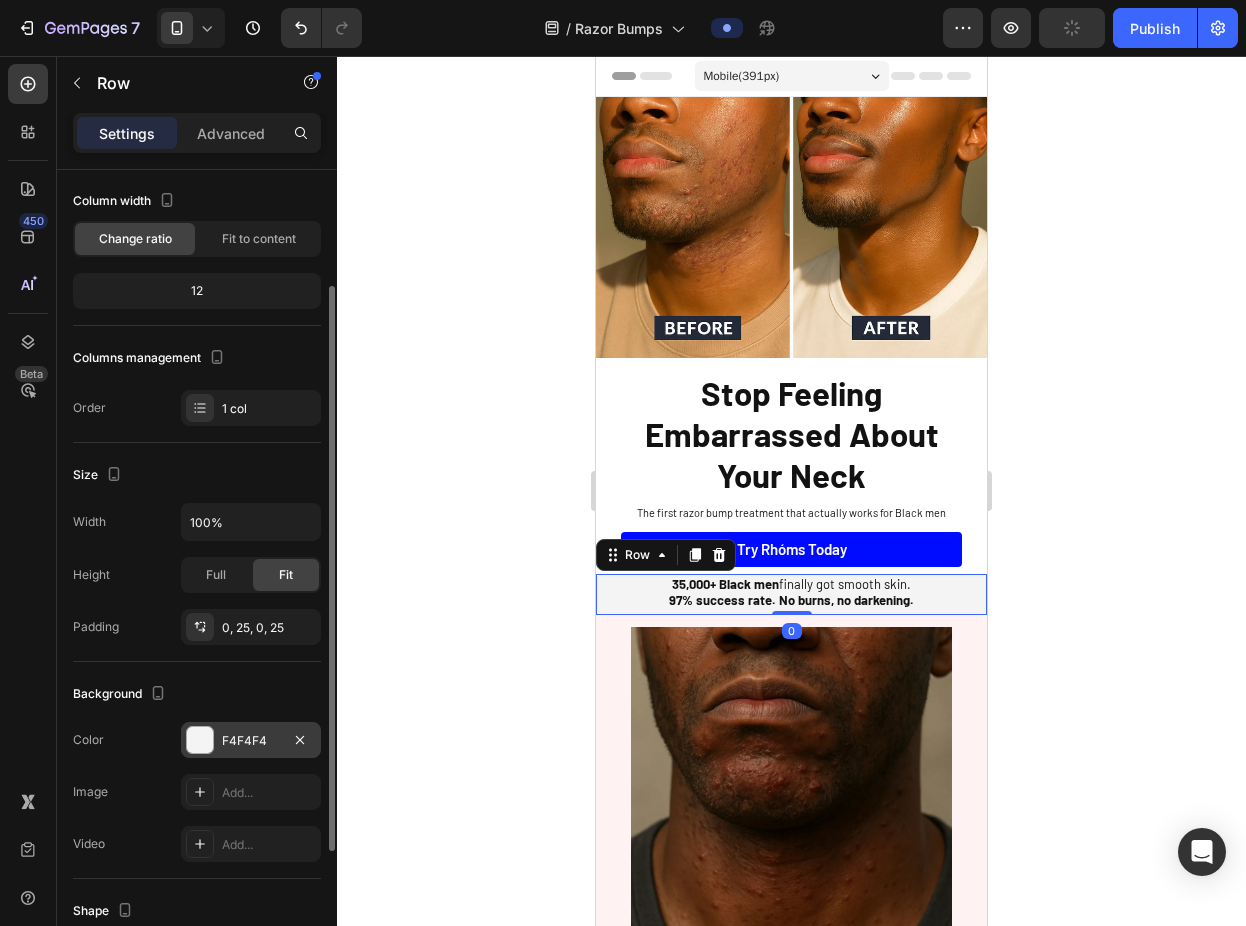 scroll, scrollTop: 131, scrollLeft: 0, axis: vertical 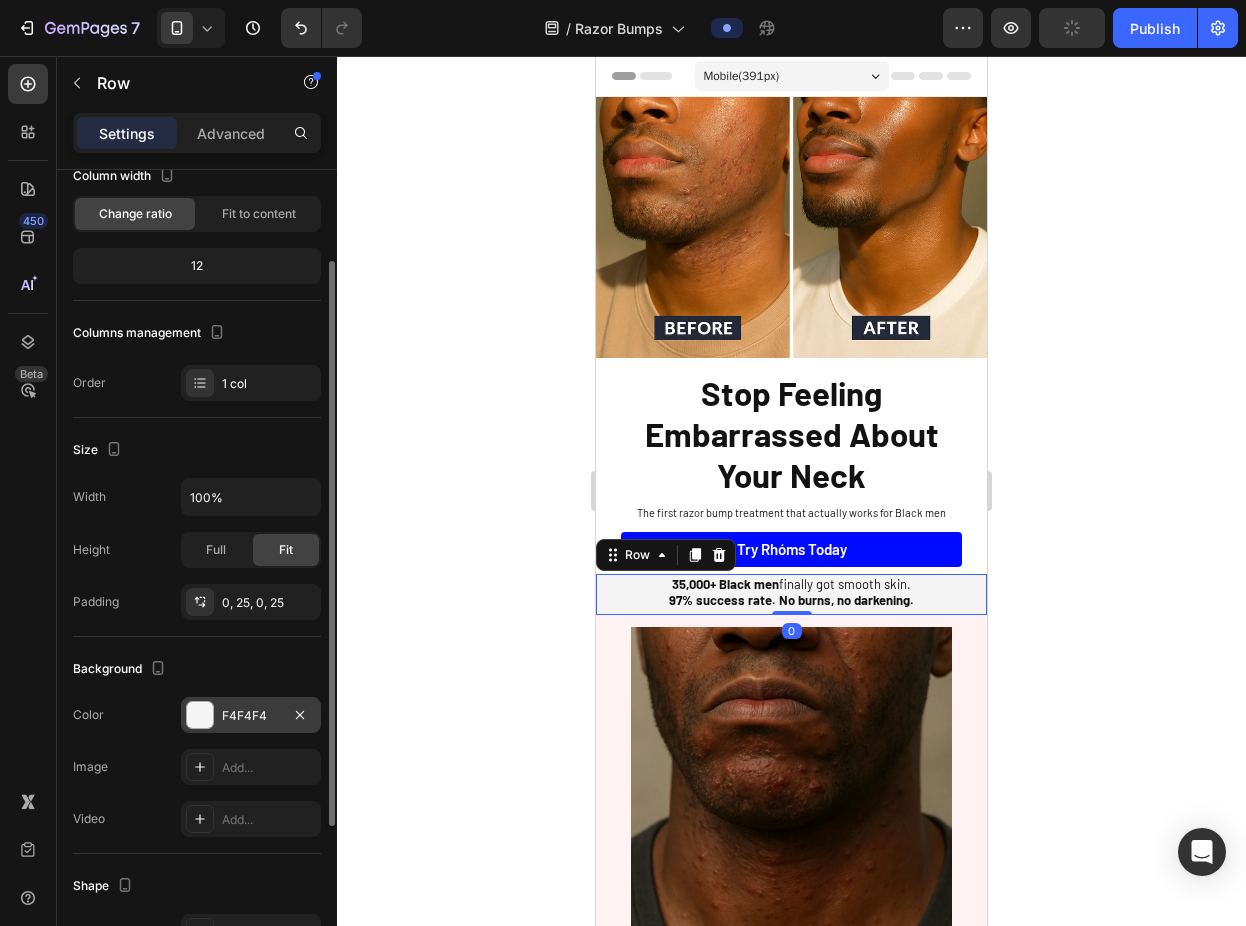 click at bounding box center [200, 715] 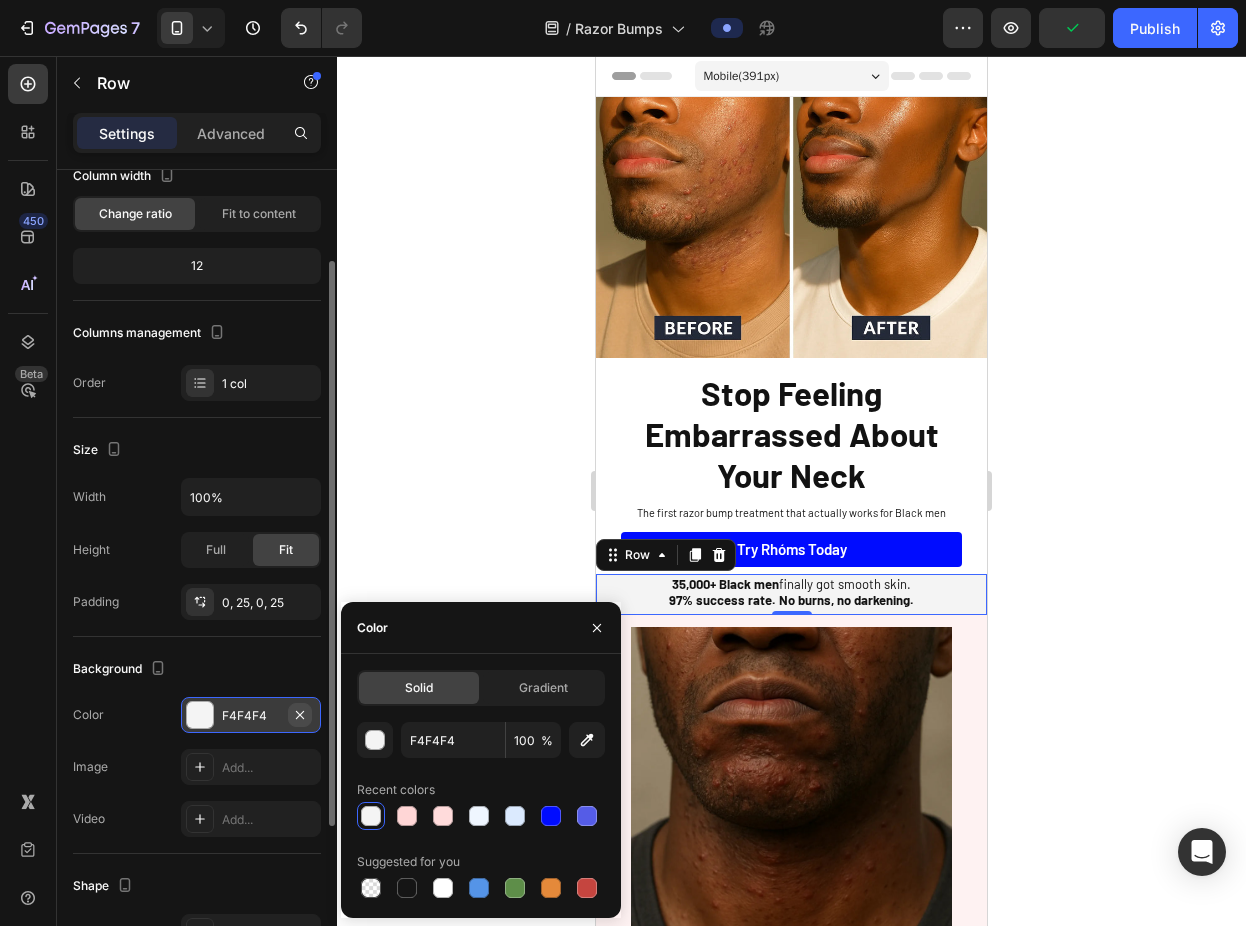 click 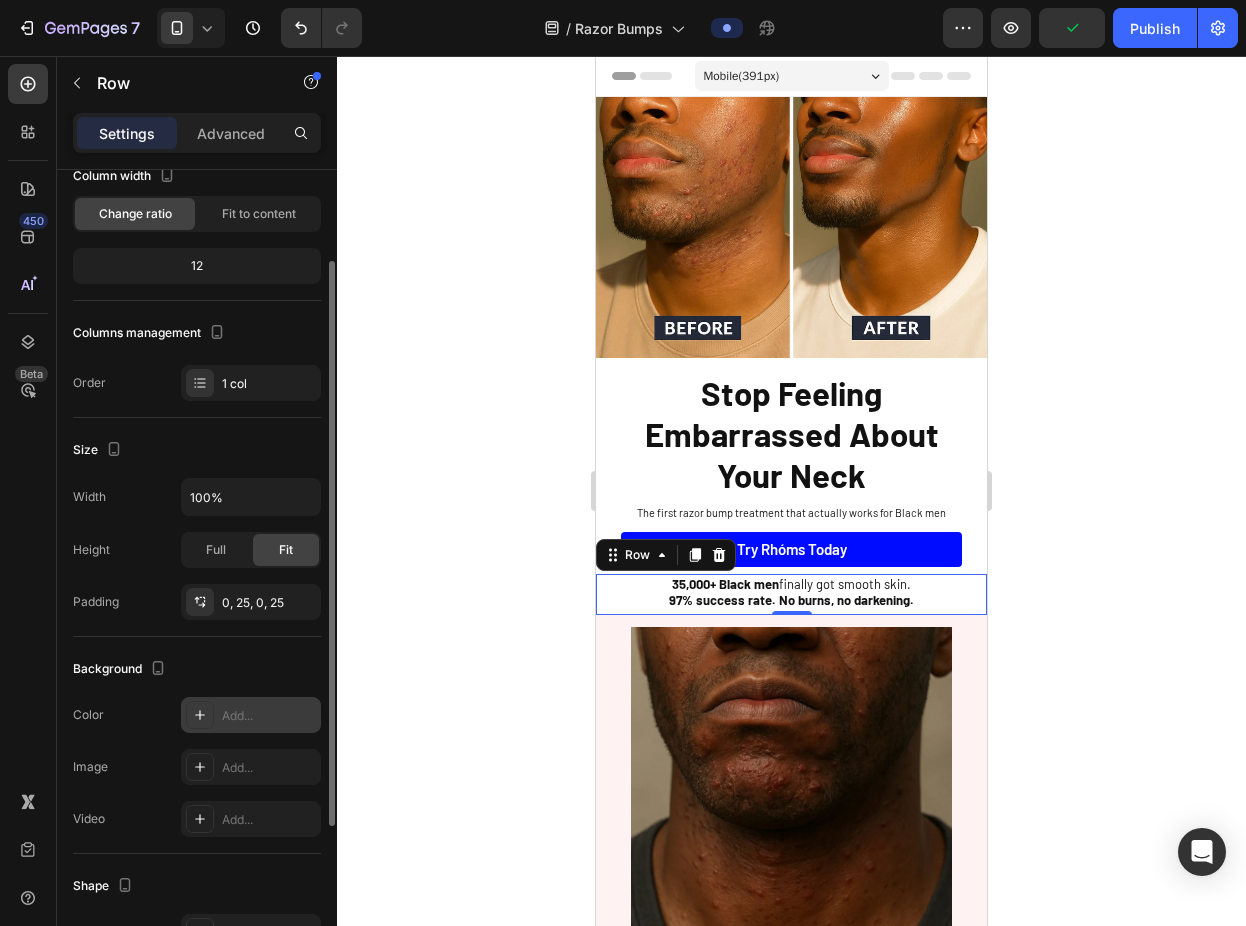 click 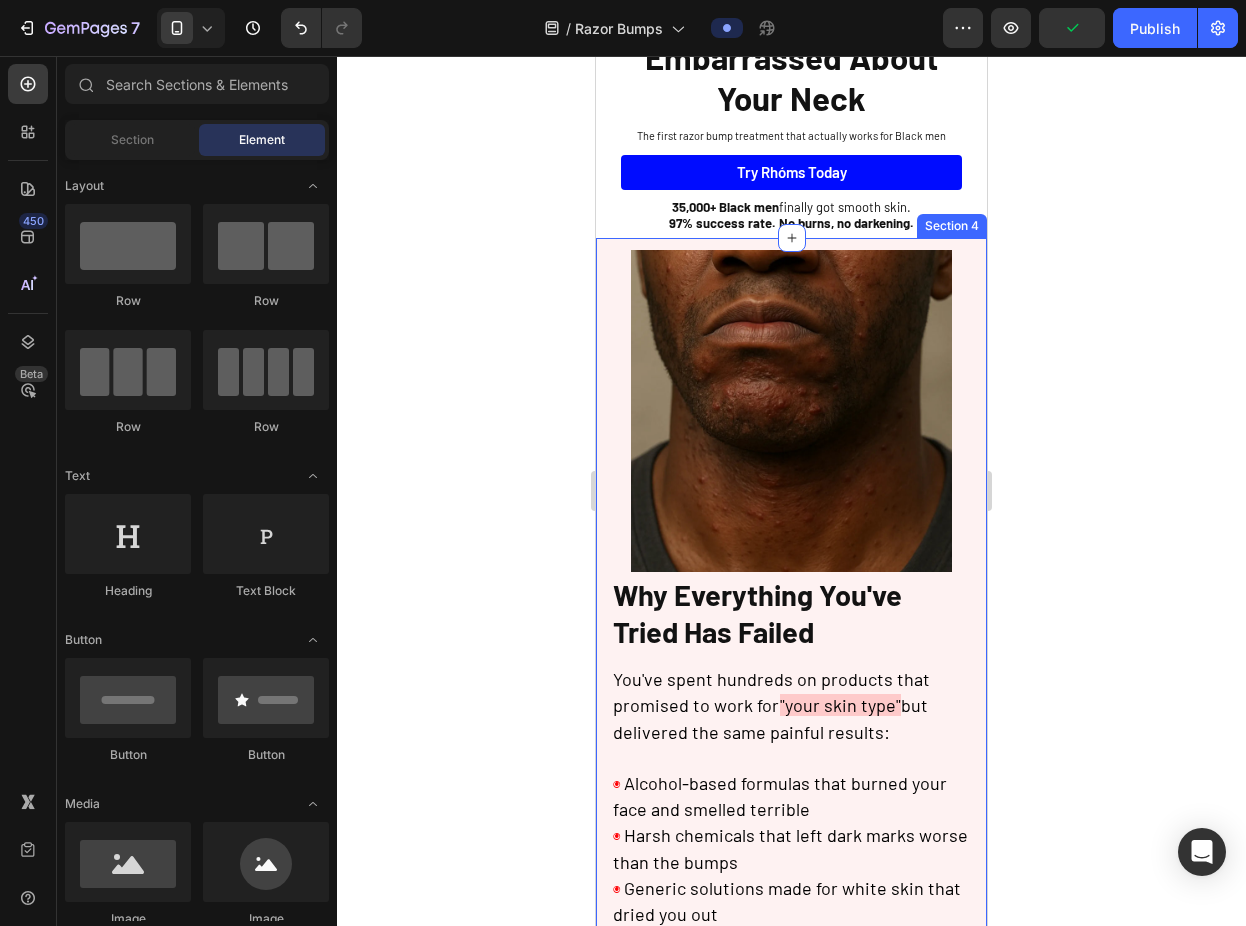 scroll, scrollTop: 389, scrollLeft: 0, axis: vertical 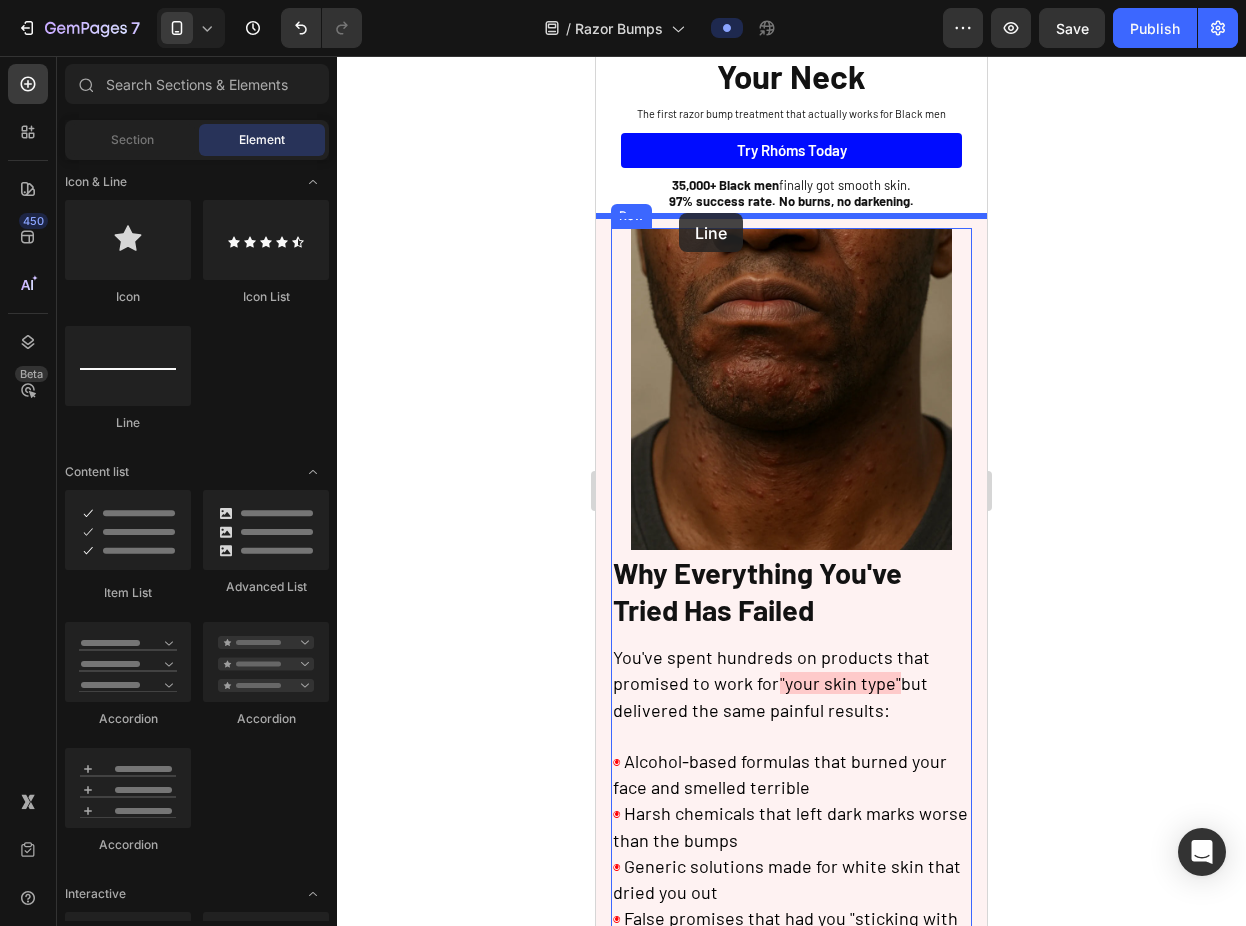 drag, startPoint x: 724, startPoint y: 419, endPoint x: 679, endPoint y: 213, distance: 210.85777 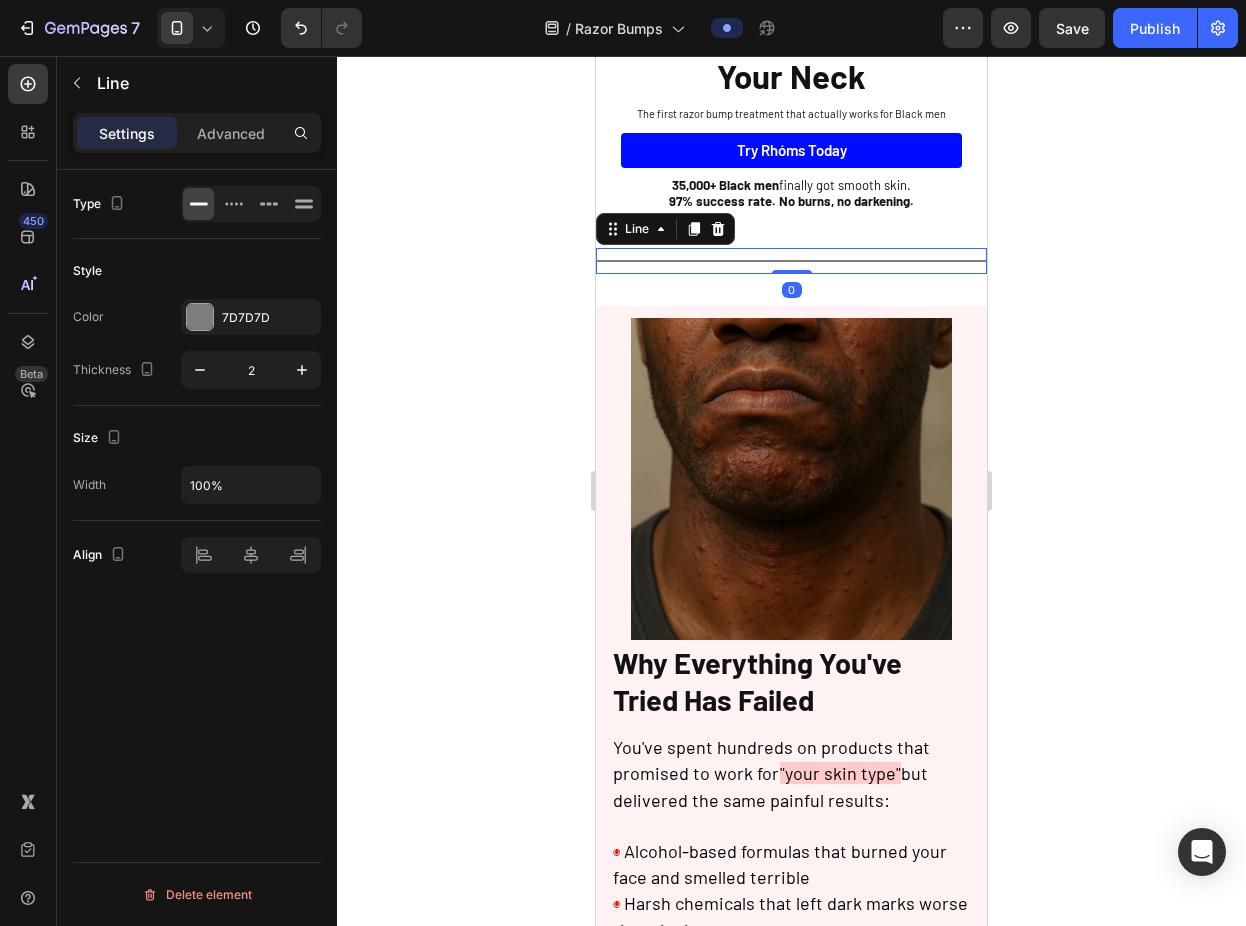 drag, startPoint x: 794, startPoint y: 285, endPoint x: 799, endPoint y: 242, distance: 43.289722 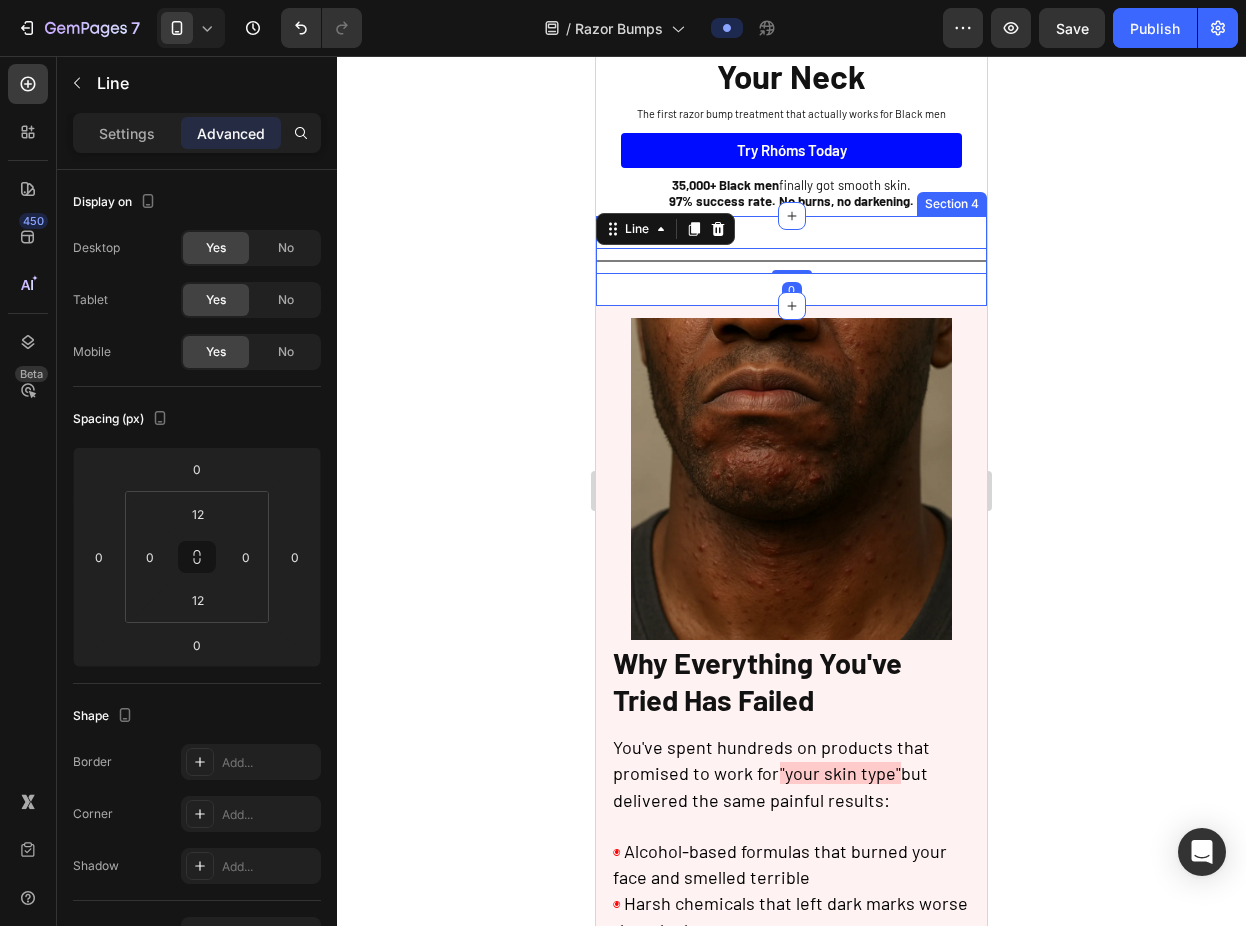 click on "Title Line   0 Section 4" at bounding box center (791, 261) 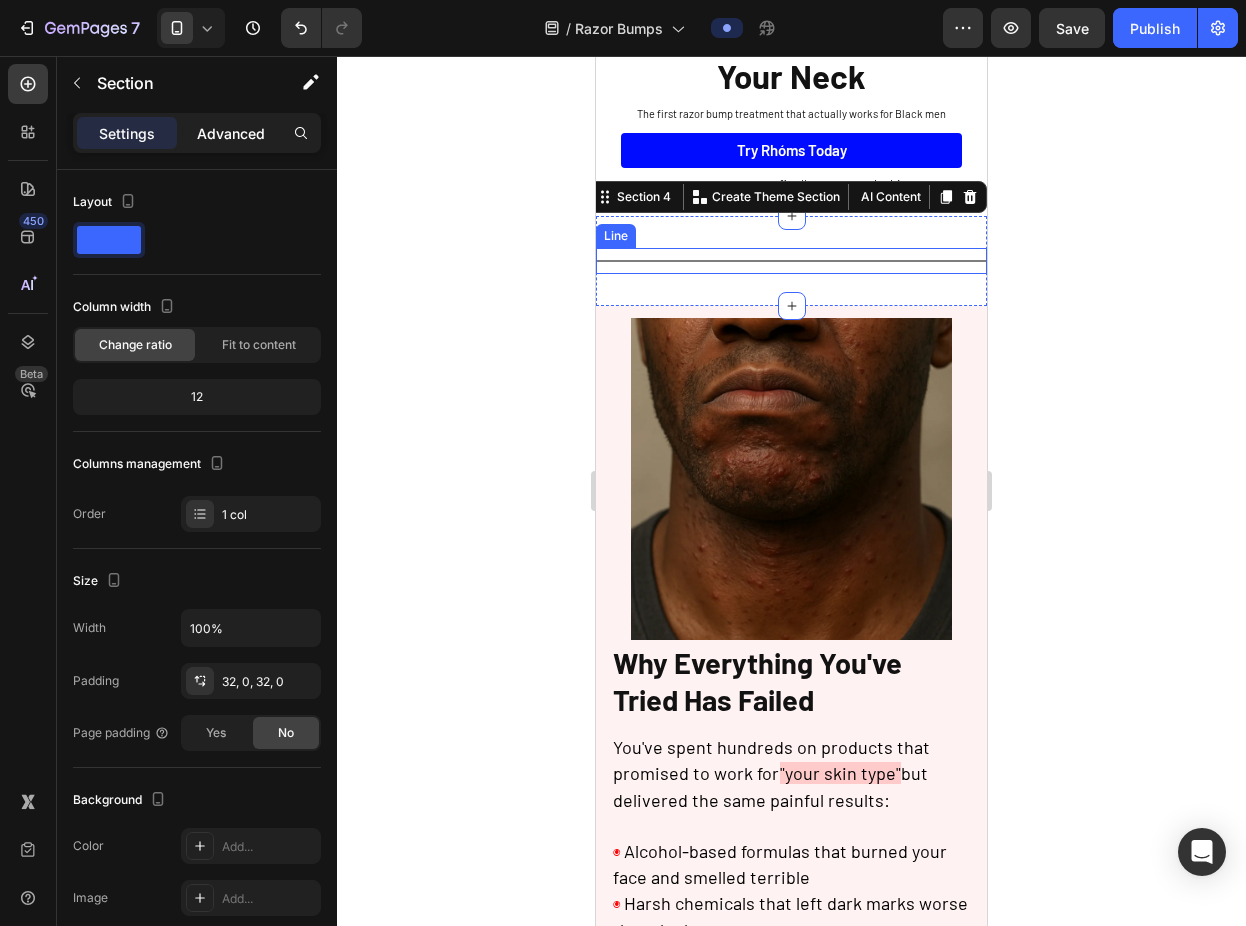 click on "Advanced" at bounding box center [231, 133] 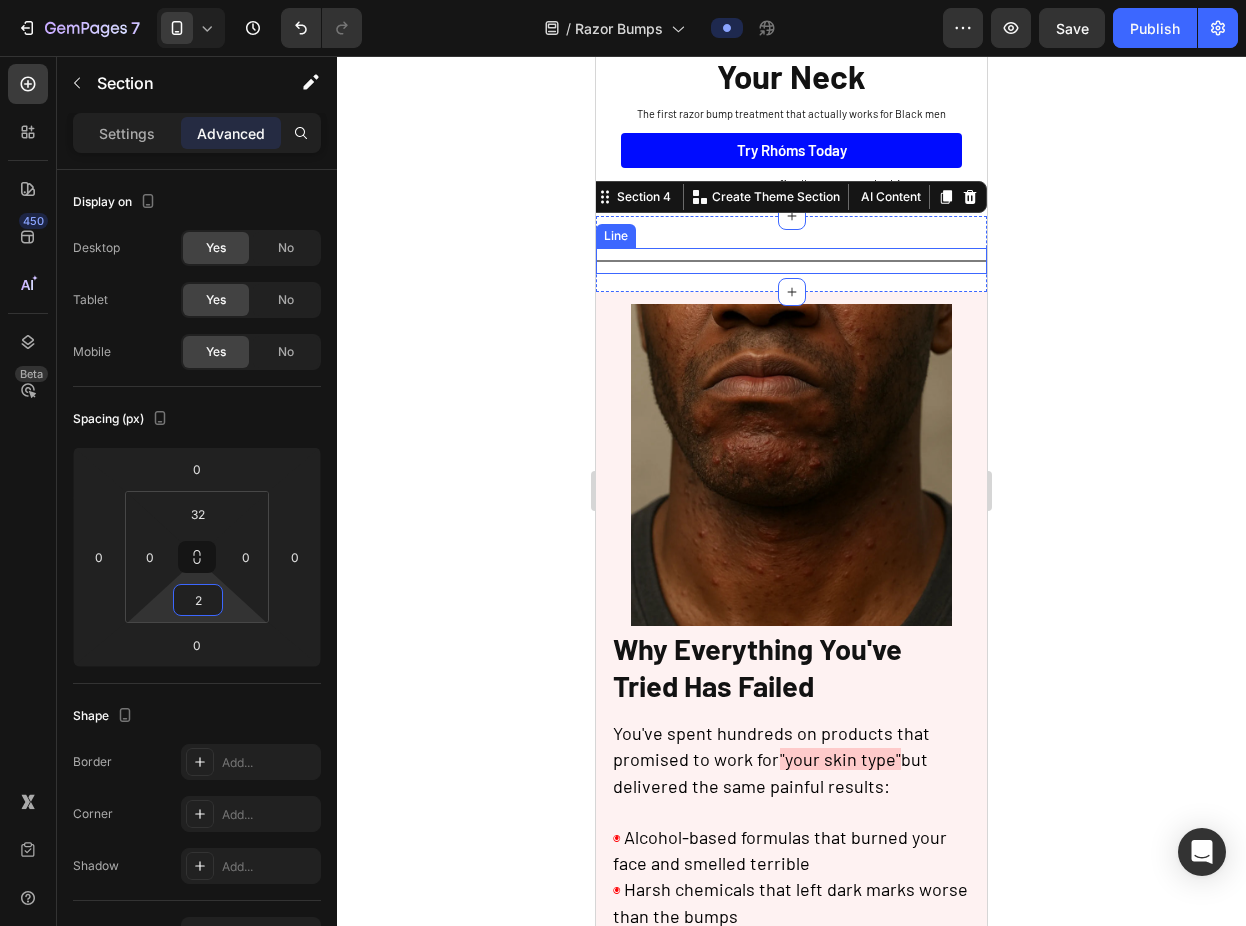 type on "0" 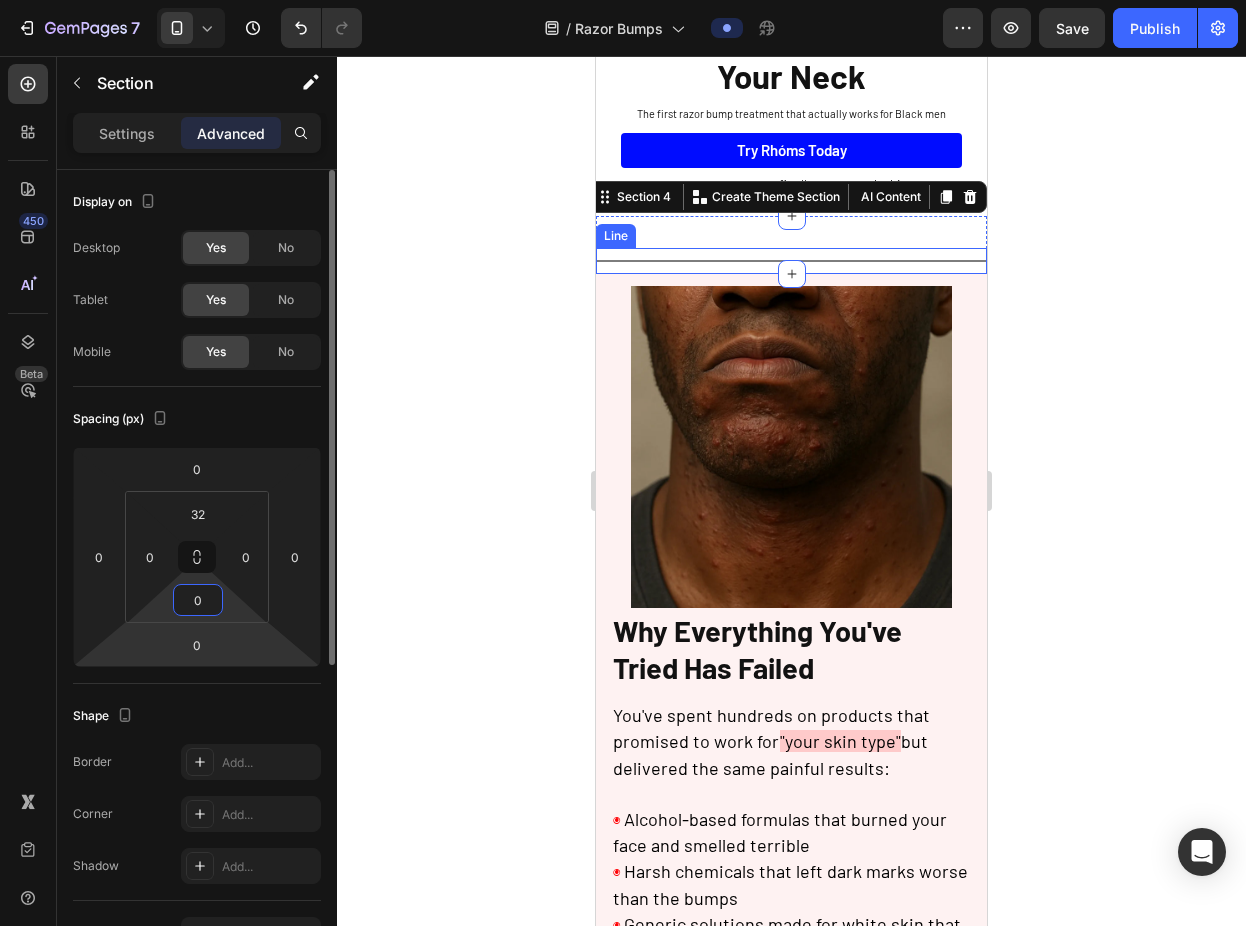 click on "7  Version history  /  Razor Bumps Preview  Save   Publish  450 Beta Sections(18) Elements(83) Section Element Hero Section Product Detail Brands Trusted Badges Guarantee Product Breakdown How to use Testimonials Compare Bundle FAQs Social Proof Brand Story Product List Collection Blog List Contact Sticky Add to Cart Custom Footer Browse Library 450 Layout
Row
Row
Row
Row Text
Heading
Text Block Button
Button
Button Media
Image
Image" at bounding box center (623, 0) 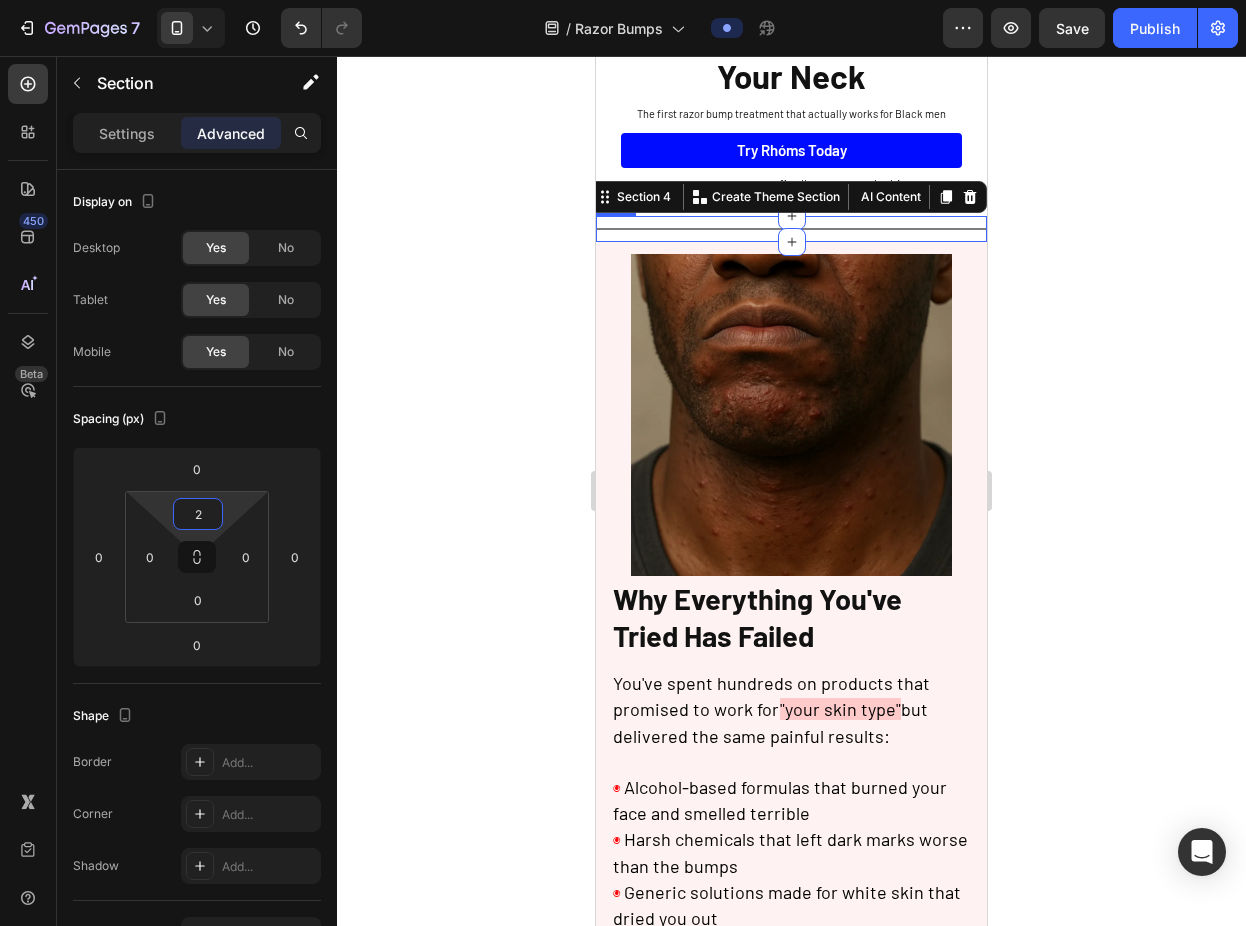 type on "0" 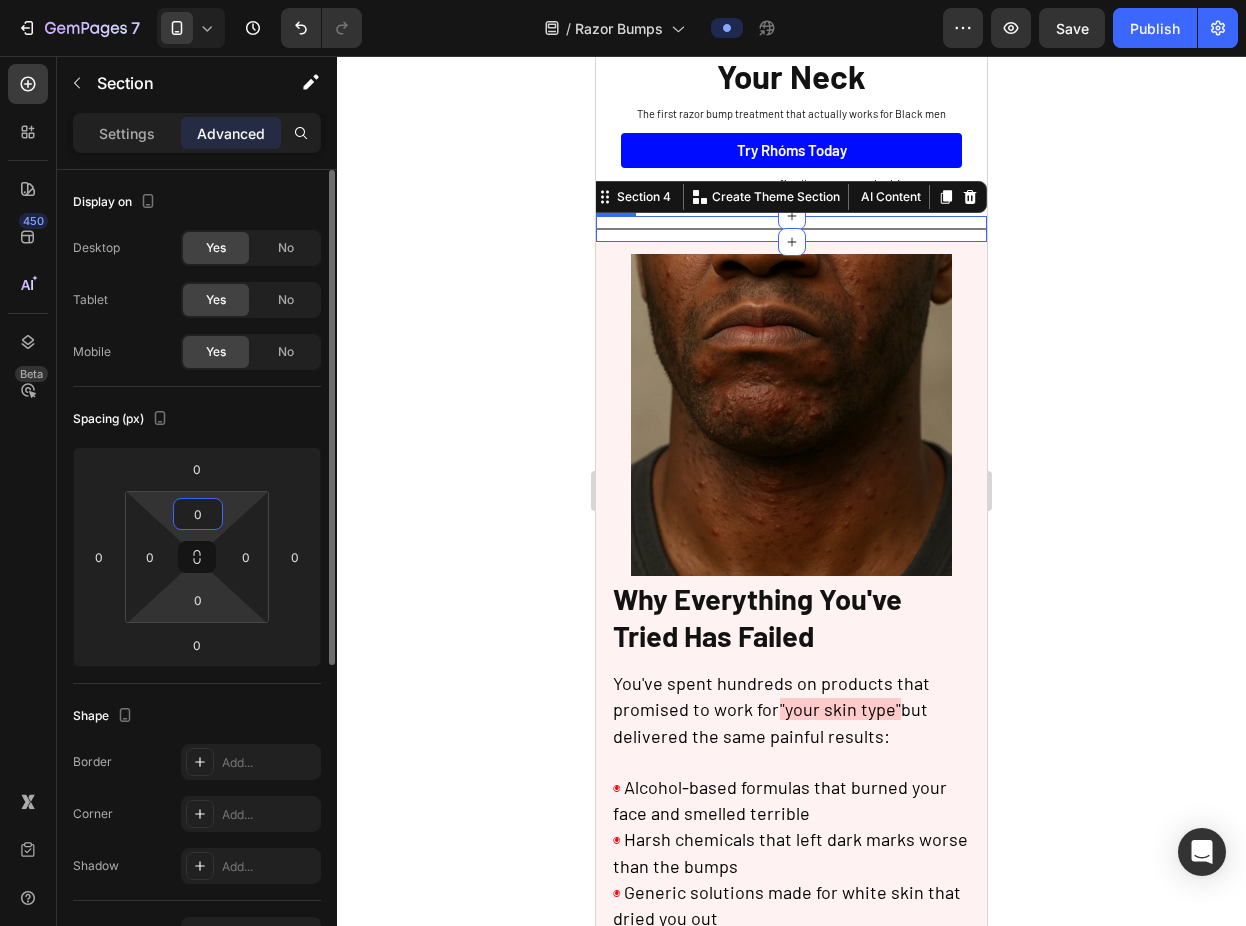 drag, startPoint x: 227, startPoint y: 508, endPoint x: 237, endPoint y: 616, distance: 108.461975 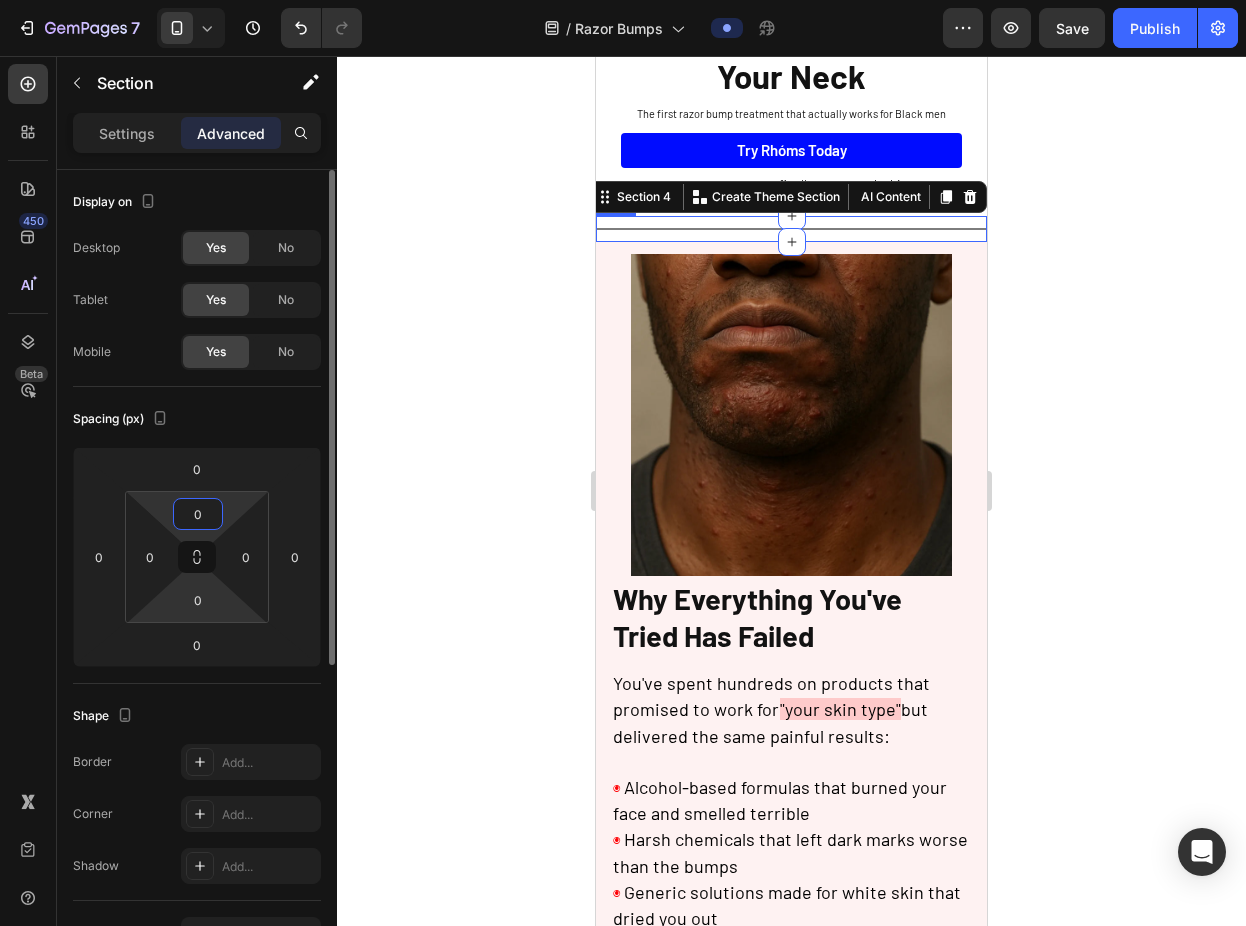 click on "7  Version history  /  Razor Bumps Preview  Save   Publish  450 Beta Sections(18) Elements(83) Section Element Hero Section Product Detail Brands Trusted Badges Guarantee Product Breakdown How to use Testimonials Compare Bundle FAQs Social Proof Brand Story Product List Collection Blog List Contact Sticky Add to Cart Custom Footer Browse Library 450 Layout
Row
Row
Row
Row Text
Heading
Text Block Button
Button
Button Media
Image
Image" at bounding box center (623, 0) 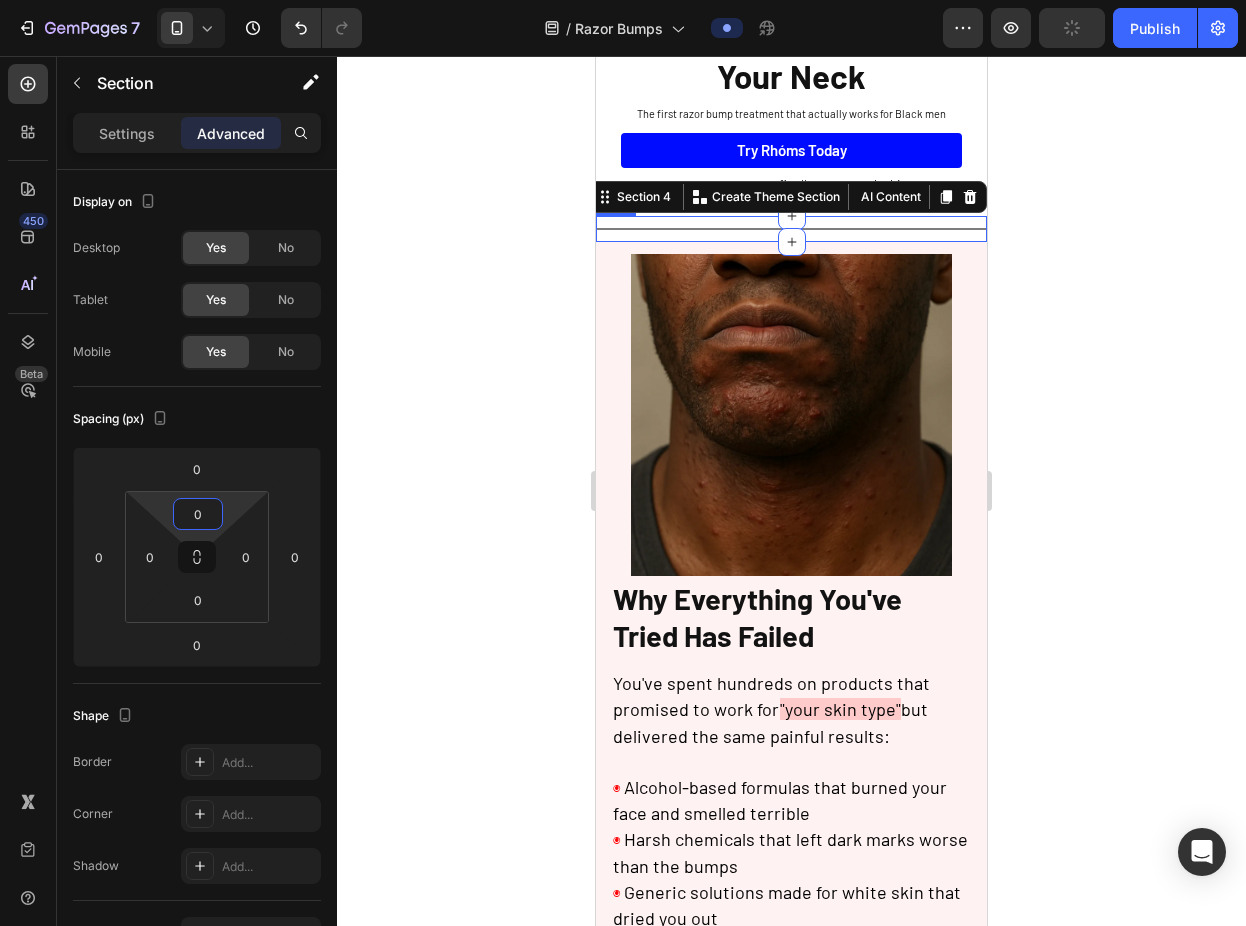 click 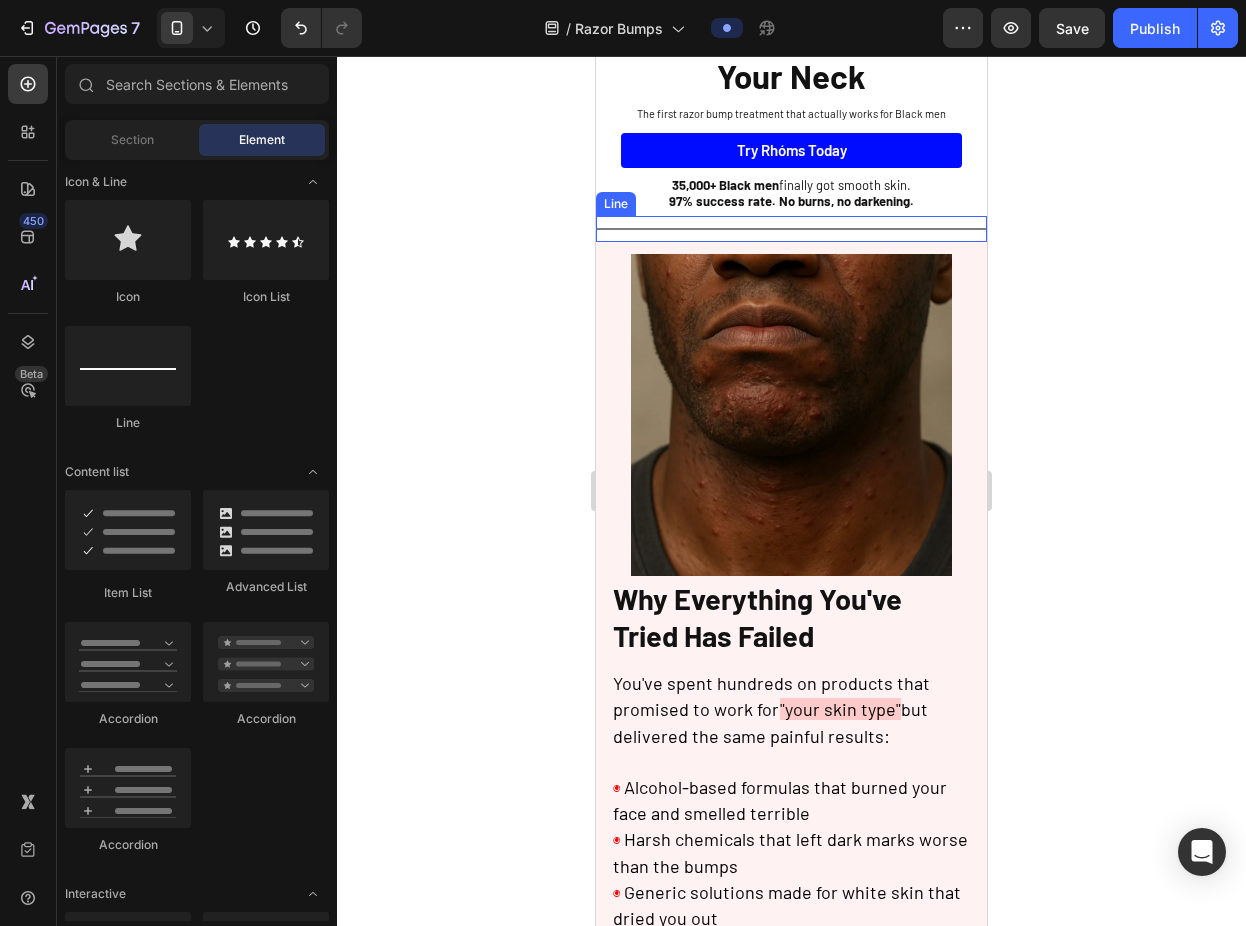click on "Title Line" at bounding box center [791, 229] 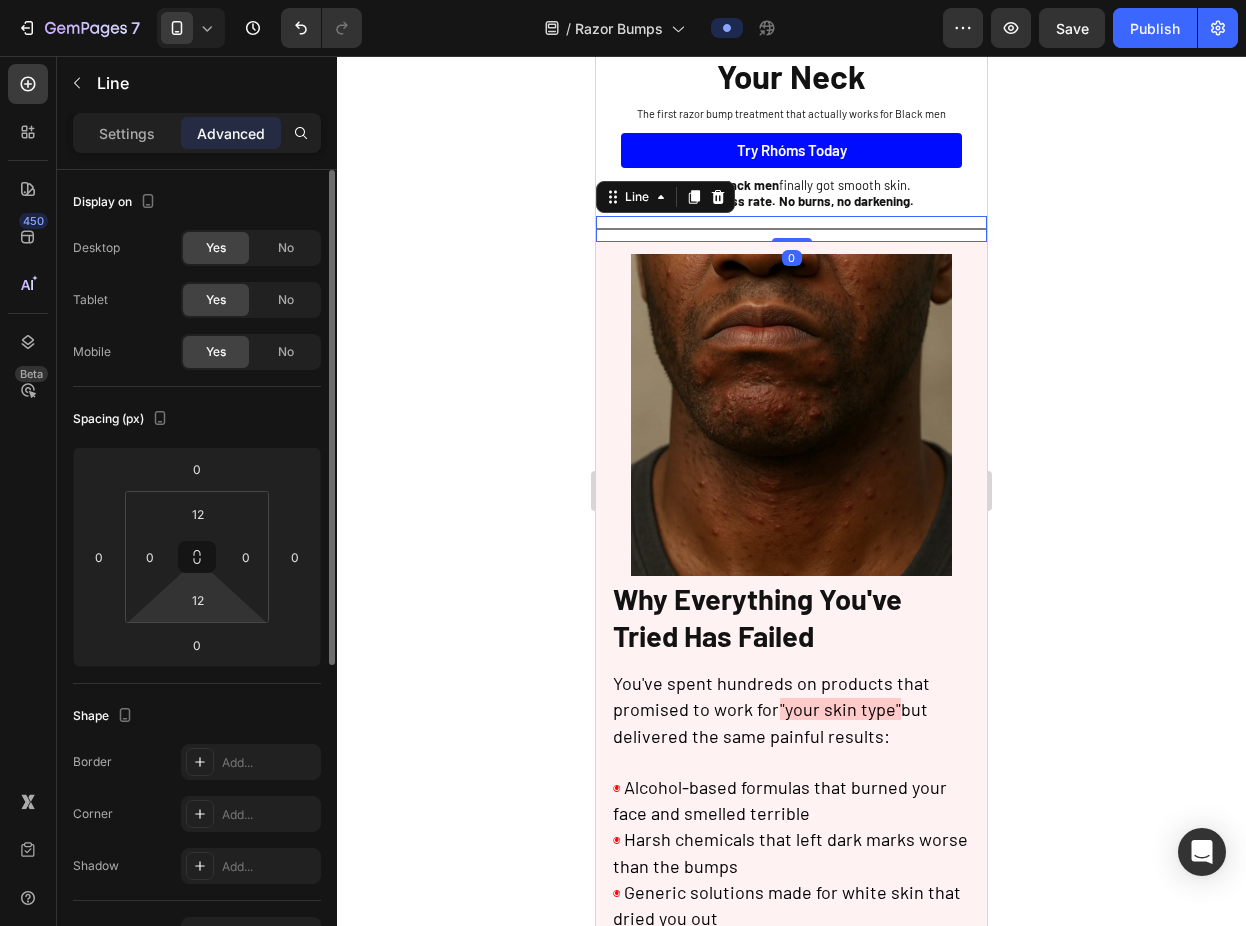 drag, startPoint x: 220, startPoint y: 601, endPoint x: 220, endPoint y: 618, distance: 17 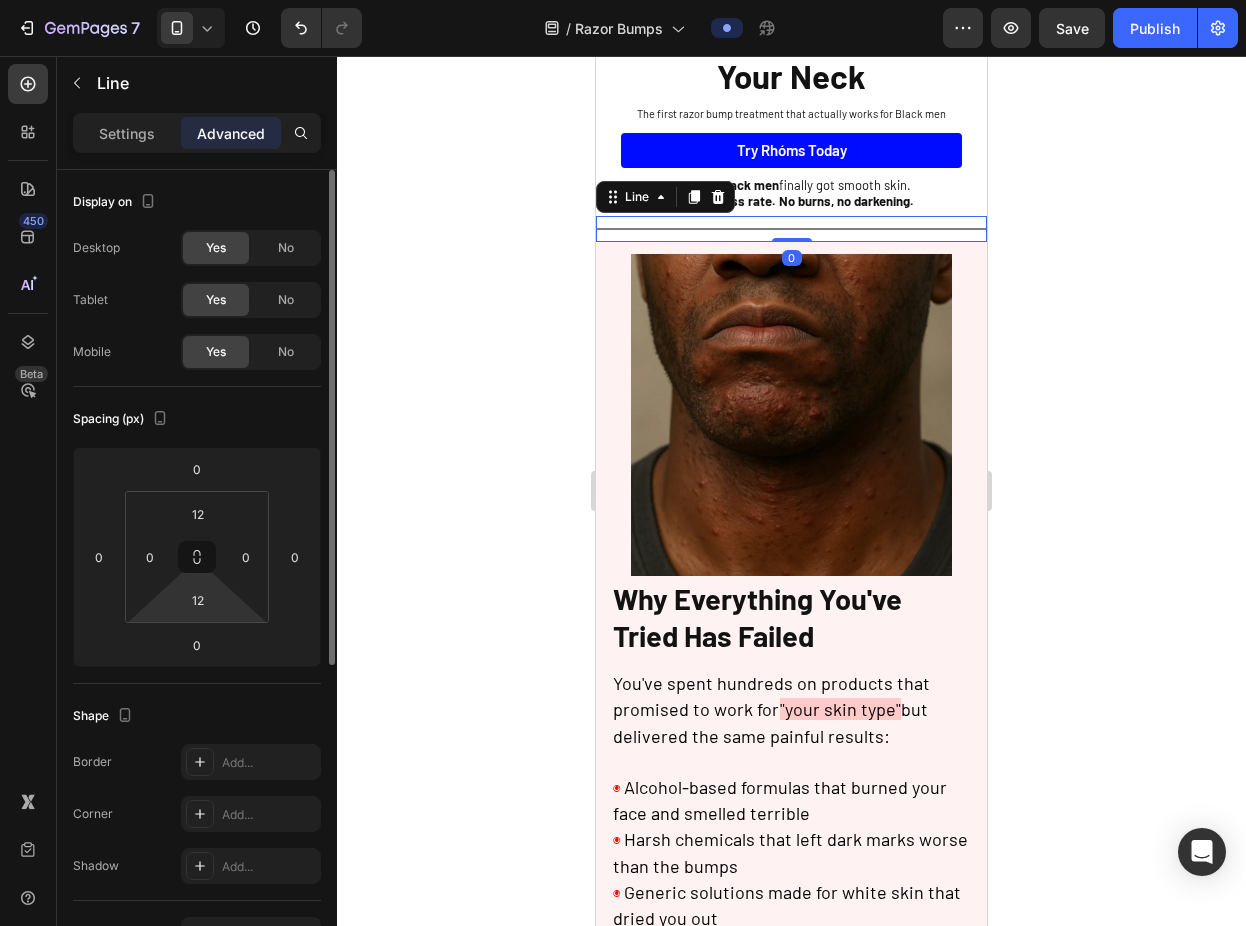 click on "12 0 12 0" at bounding box center (197, 557) 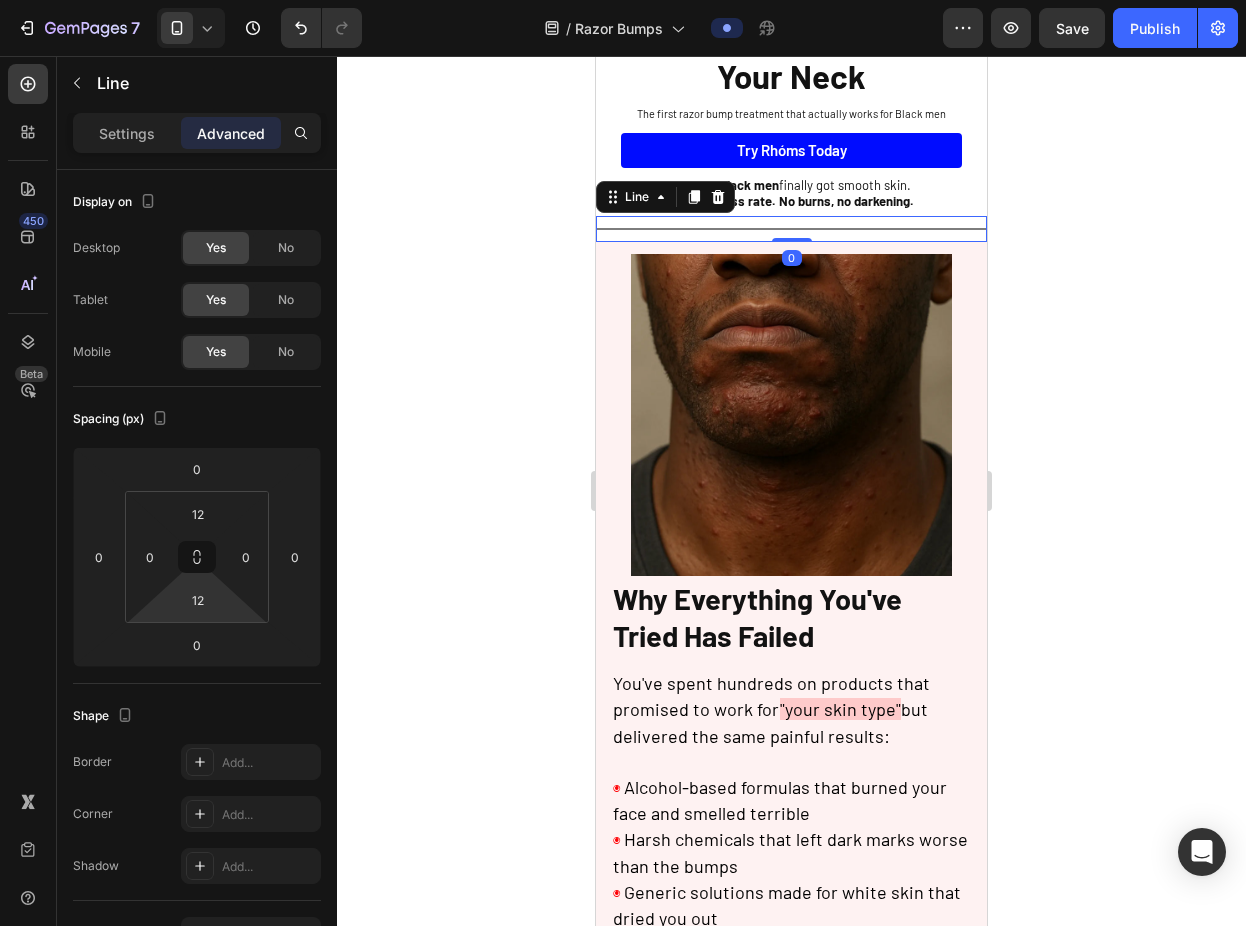 type on "0" 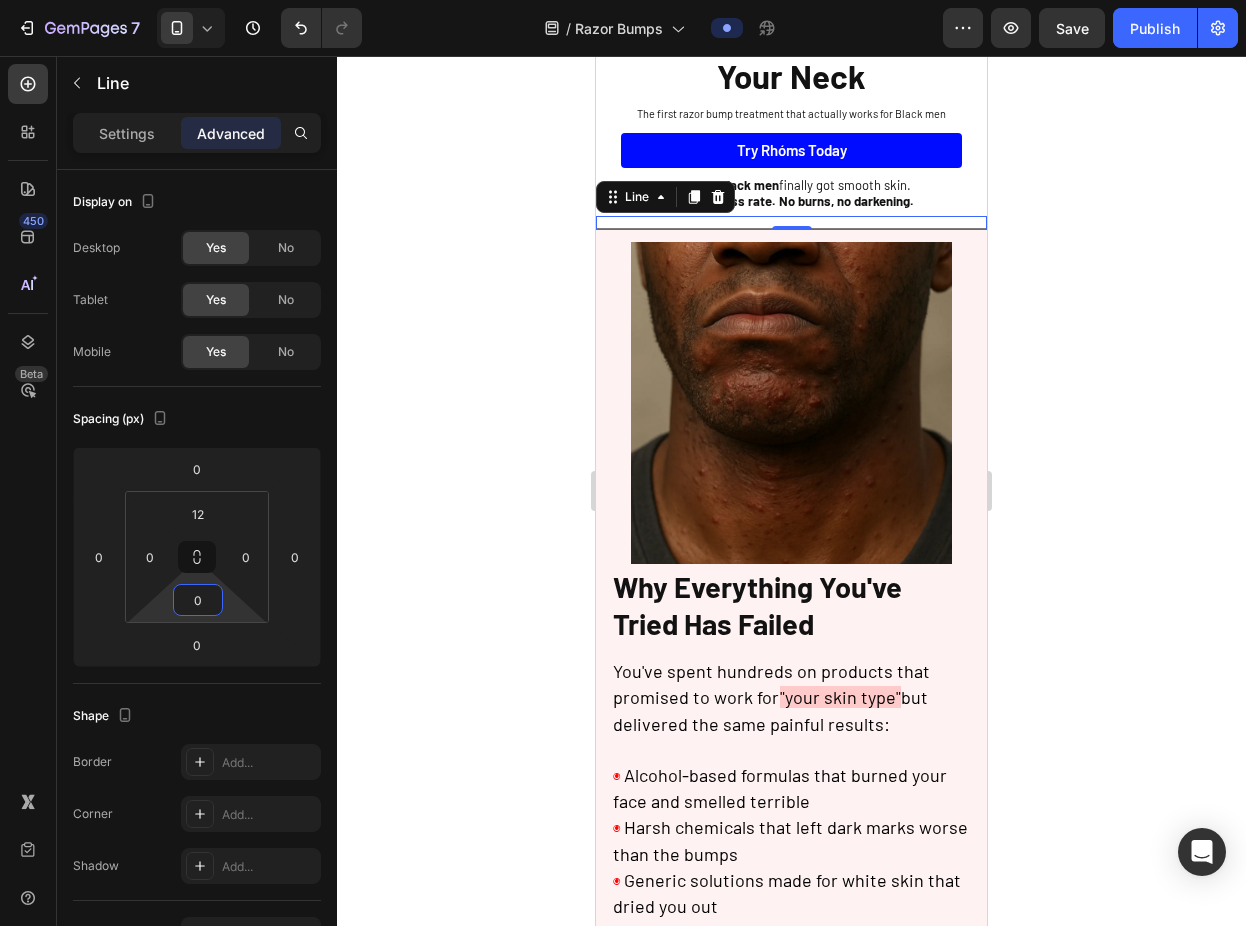 drag, startPoint x: 227, startPoint y: 616, endPoint x: 227, endPoint y: 705, distance: 89 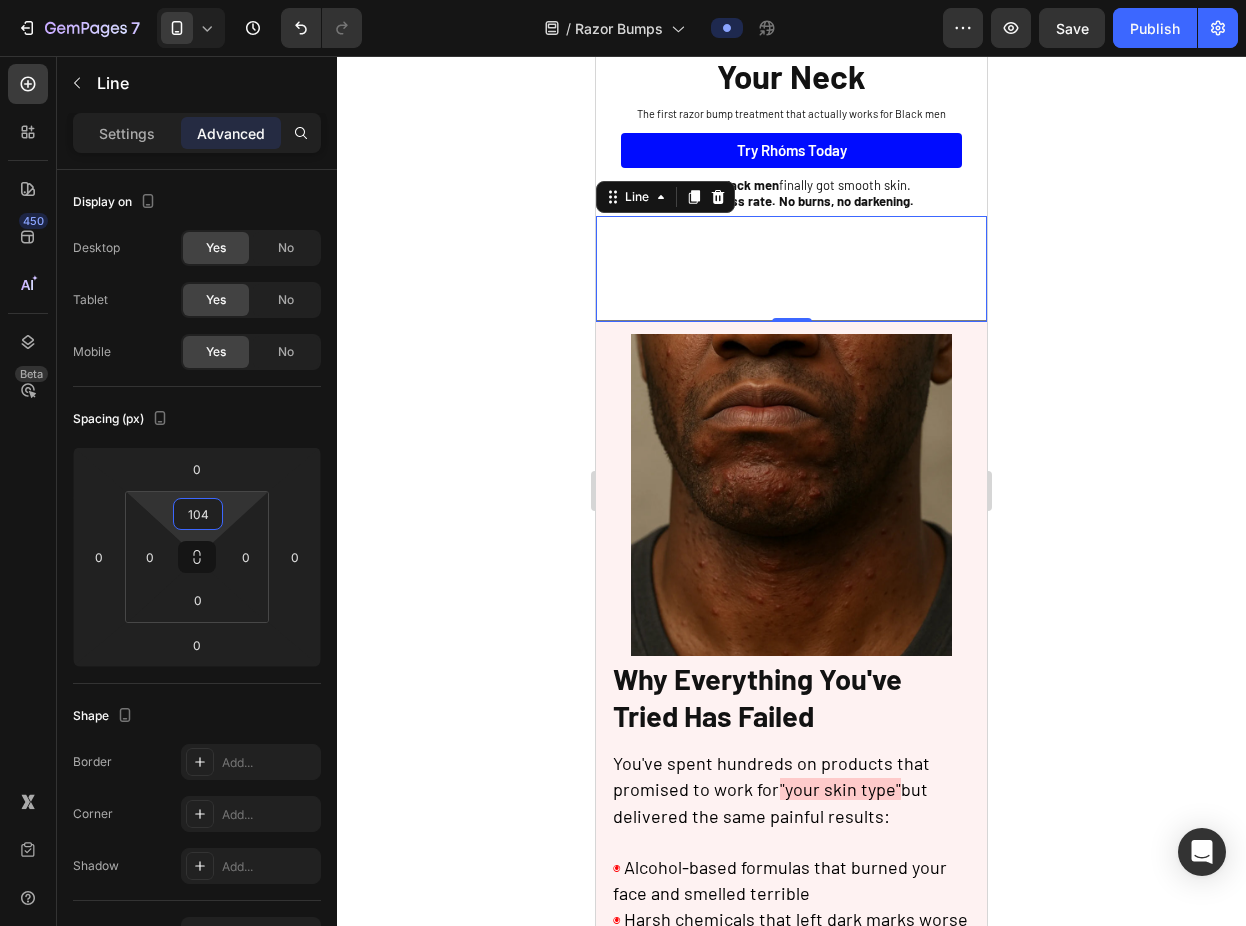 type on "0" 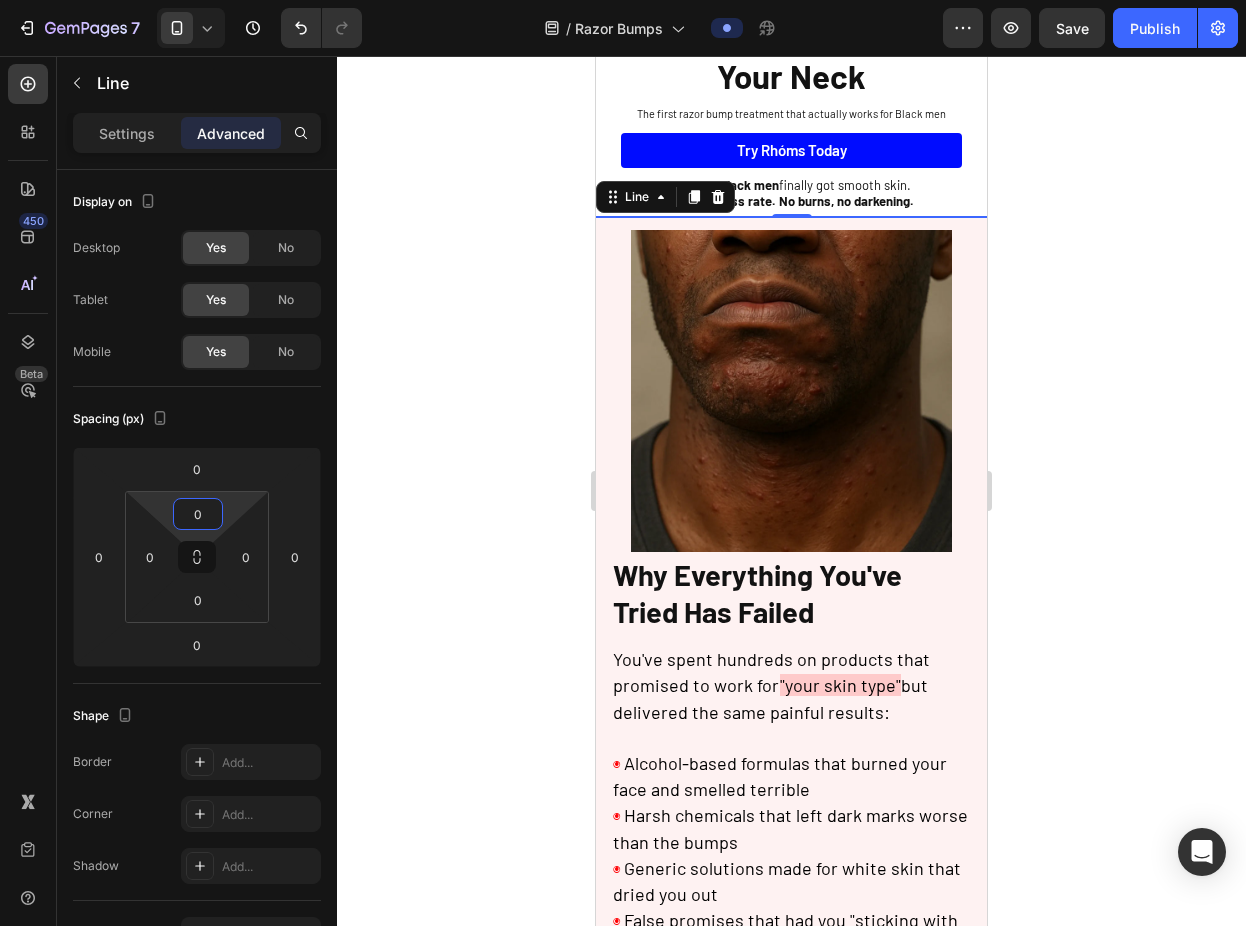 drag, startPoint x: 233, startPoint y: 462, endPoint x: 233, endPoint y: 603, distance: 141 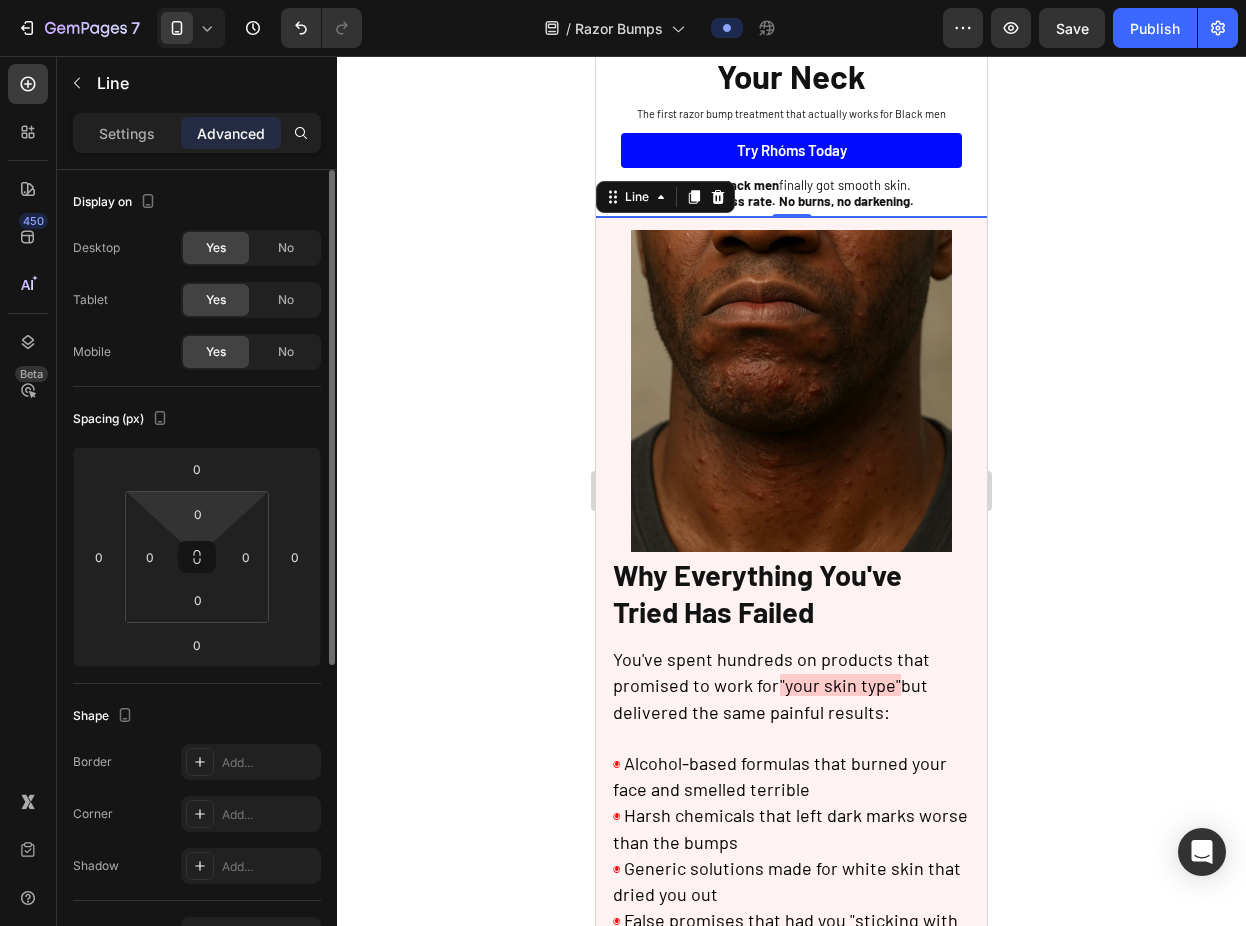 click on "Shape" at bounding box center (197, 716) 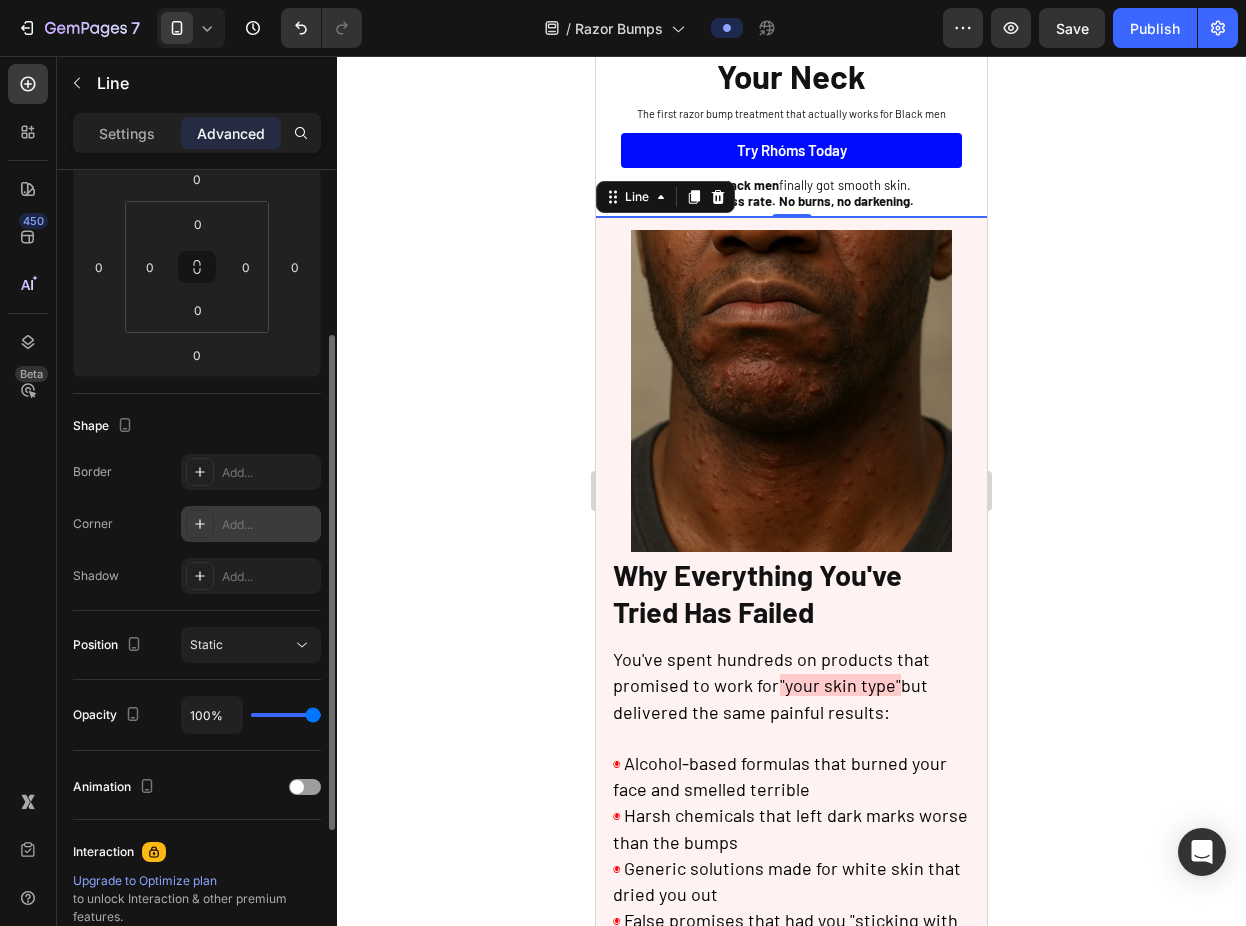 scroll, scrollTop: 305, scrollLeft: 0, axis: vertical 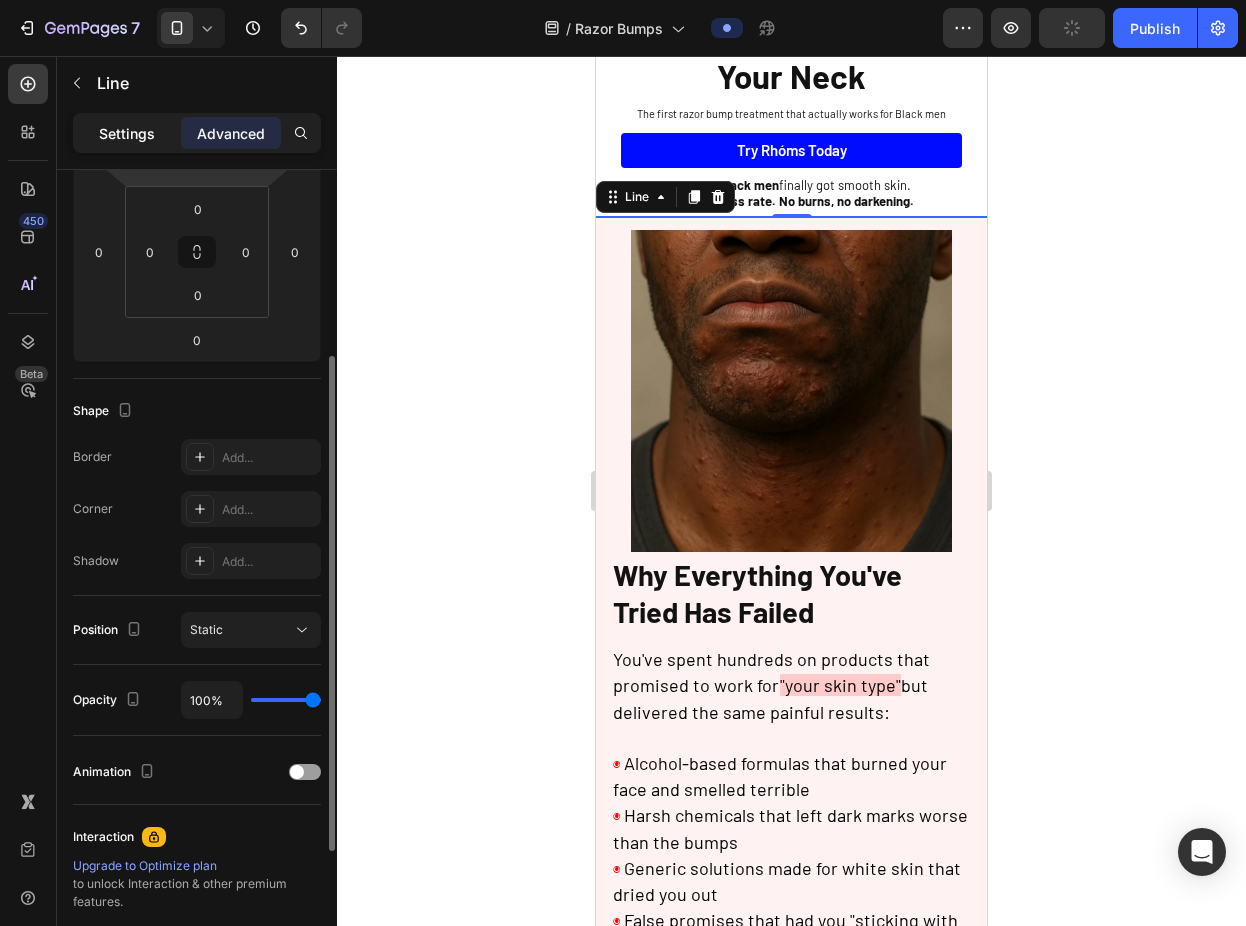 click on "Settings" at bounding box center (127, 133) 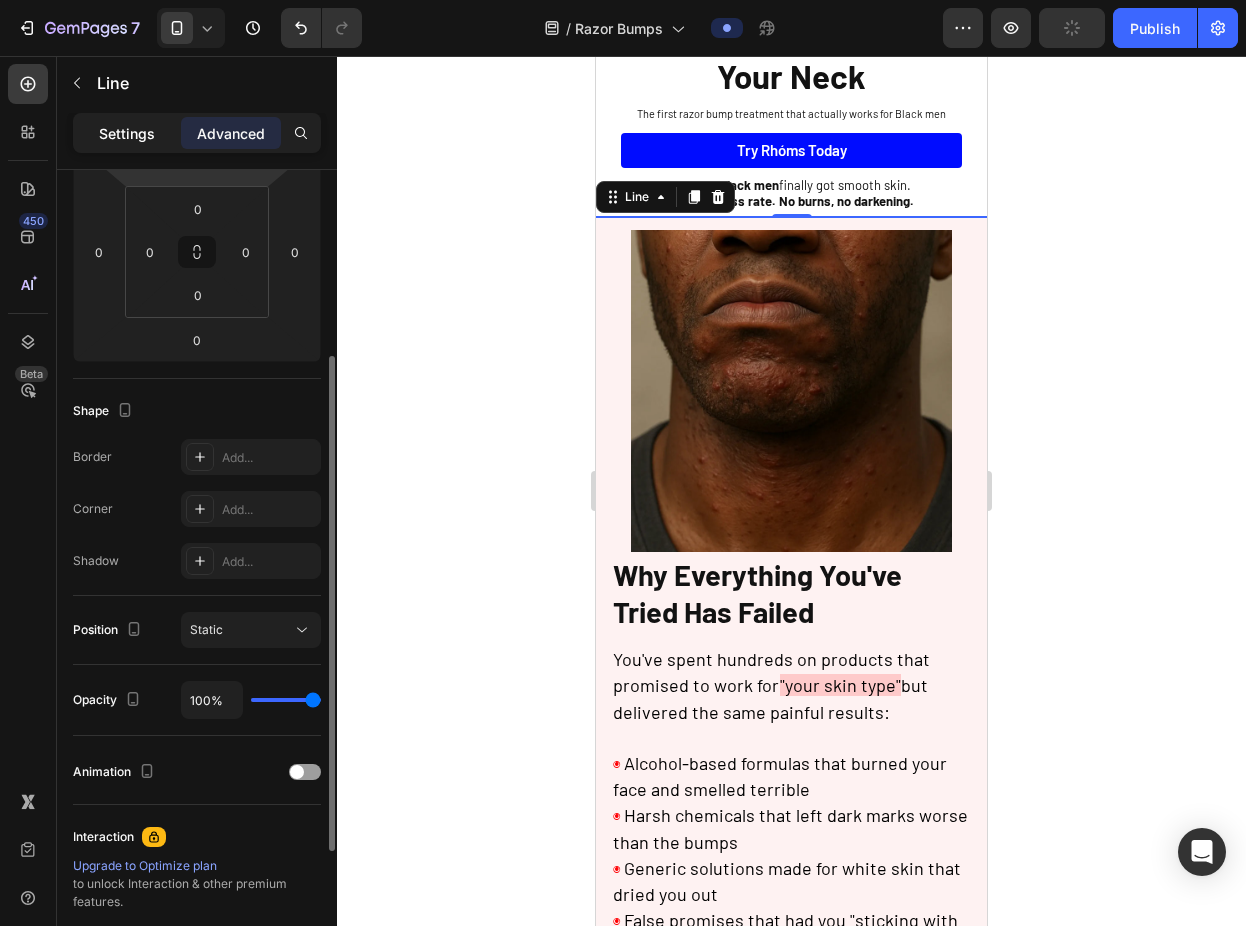 scroll, scrollTop: 0, scrollLeft: 0, axis: both 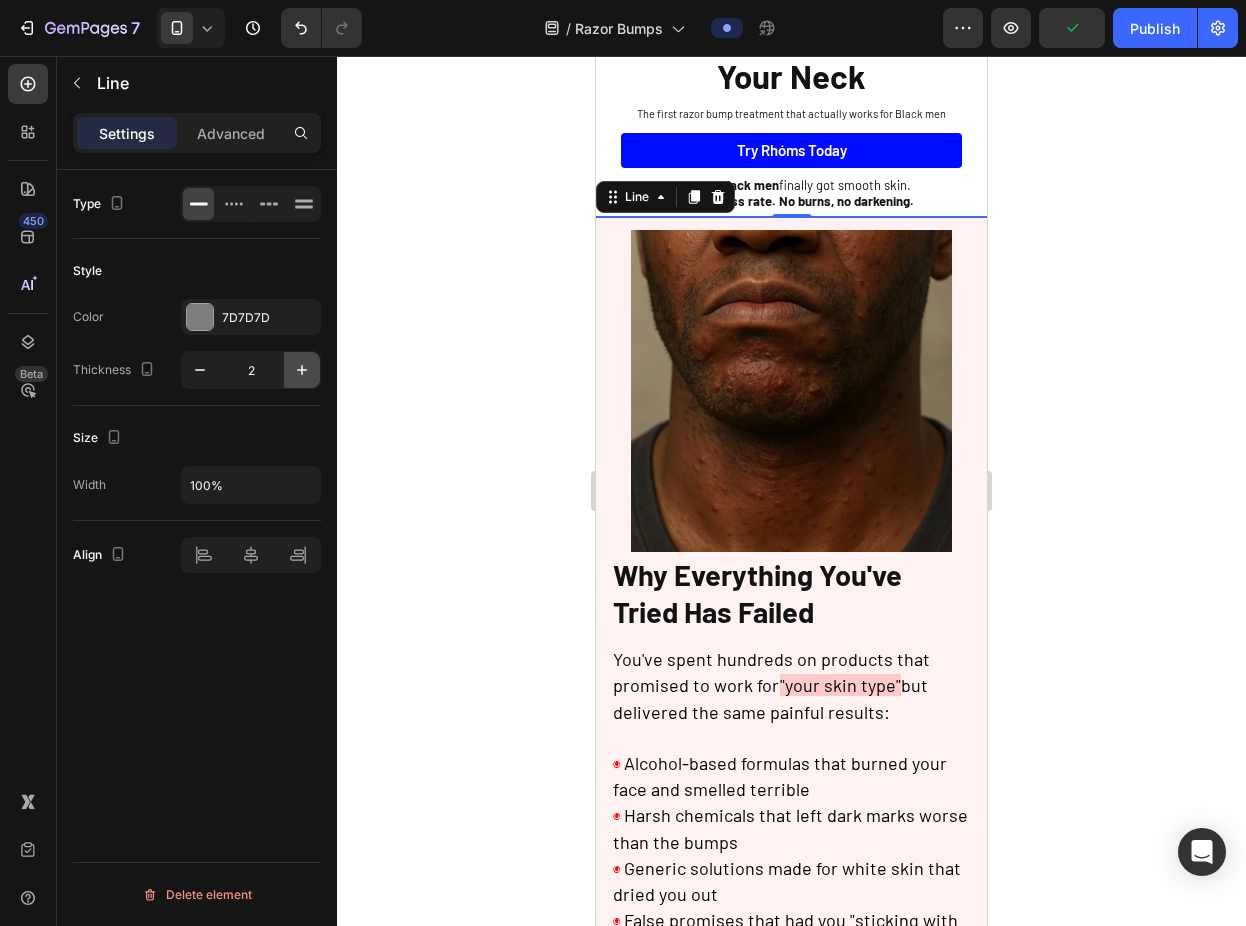 click 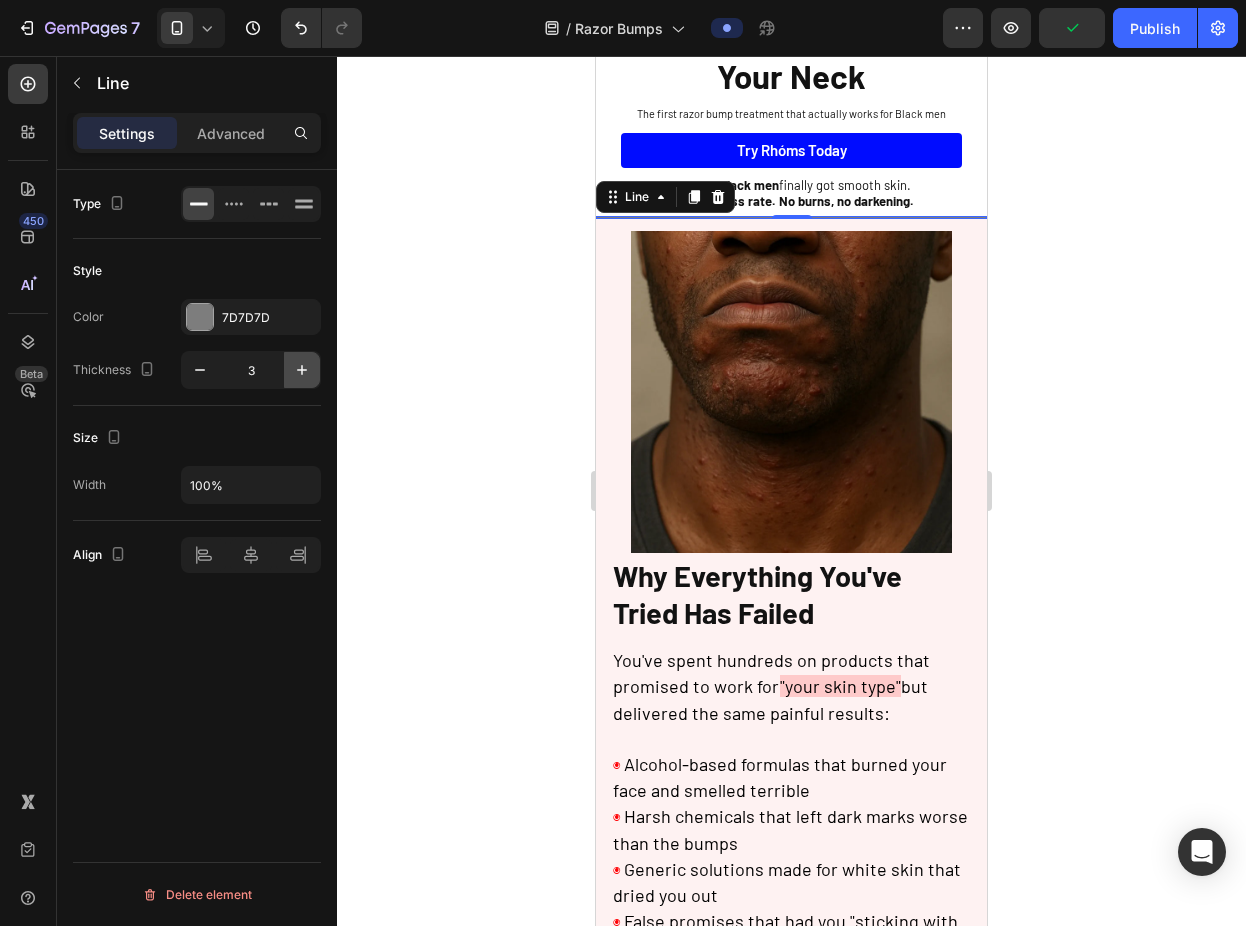 click 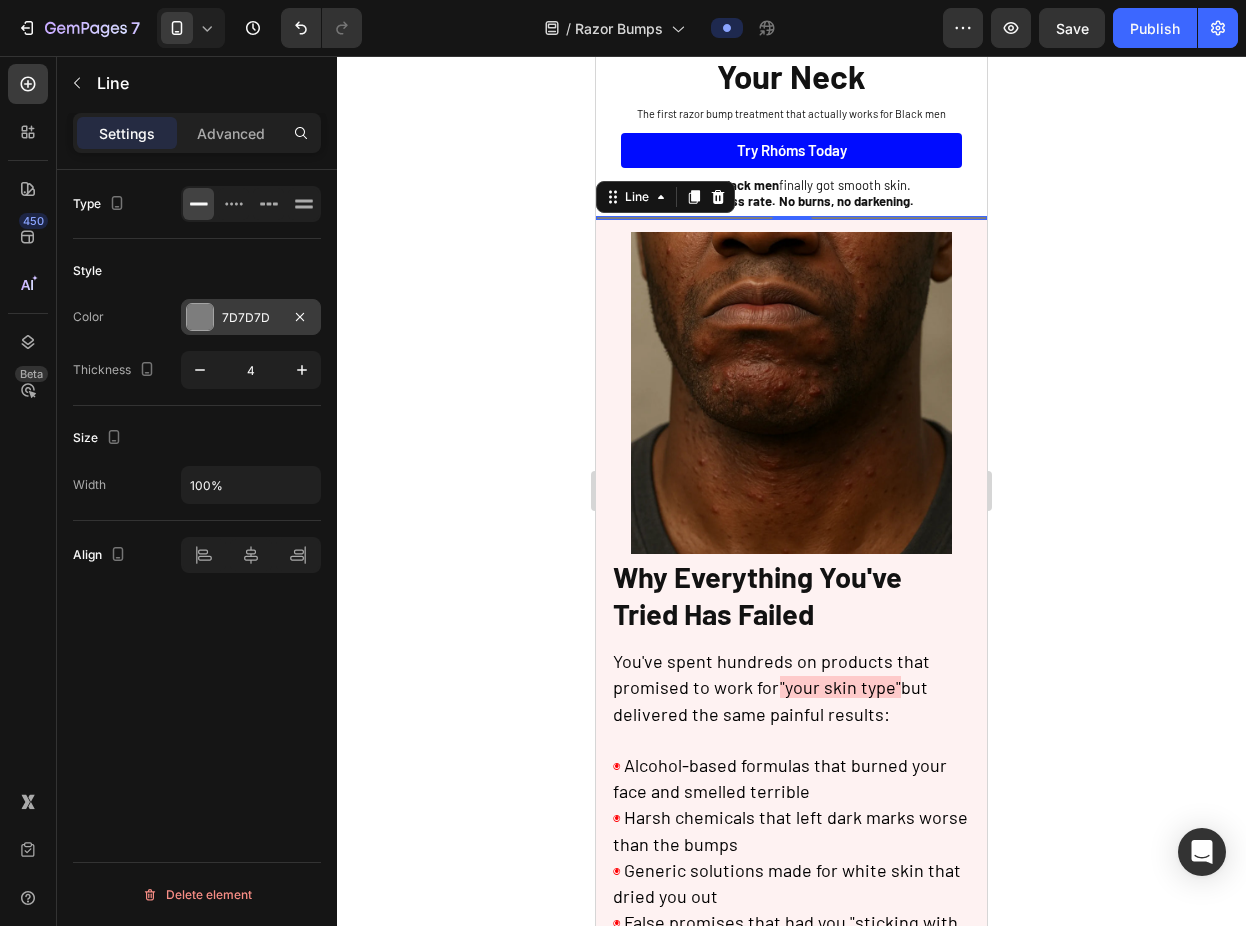 click at bounding box center [200, 317] 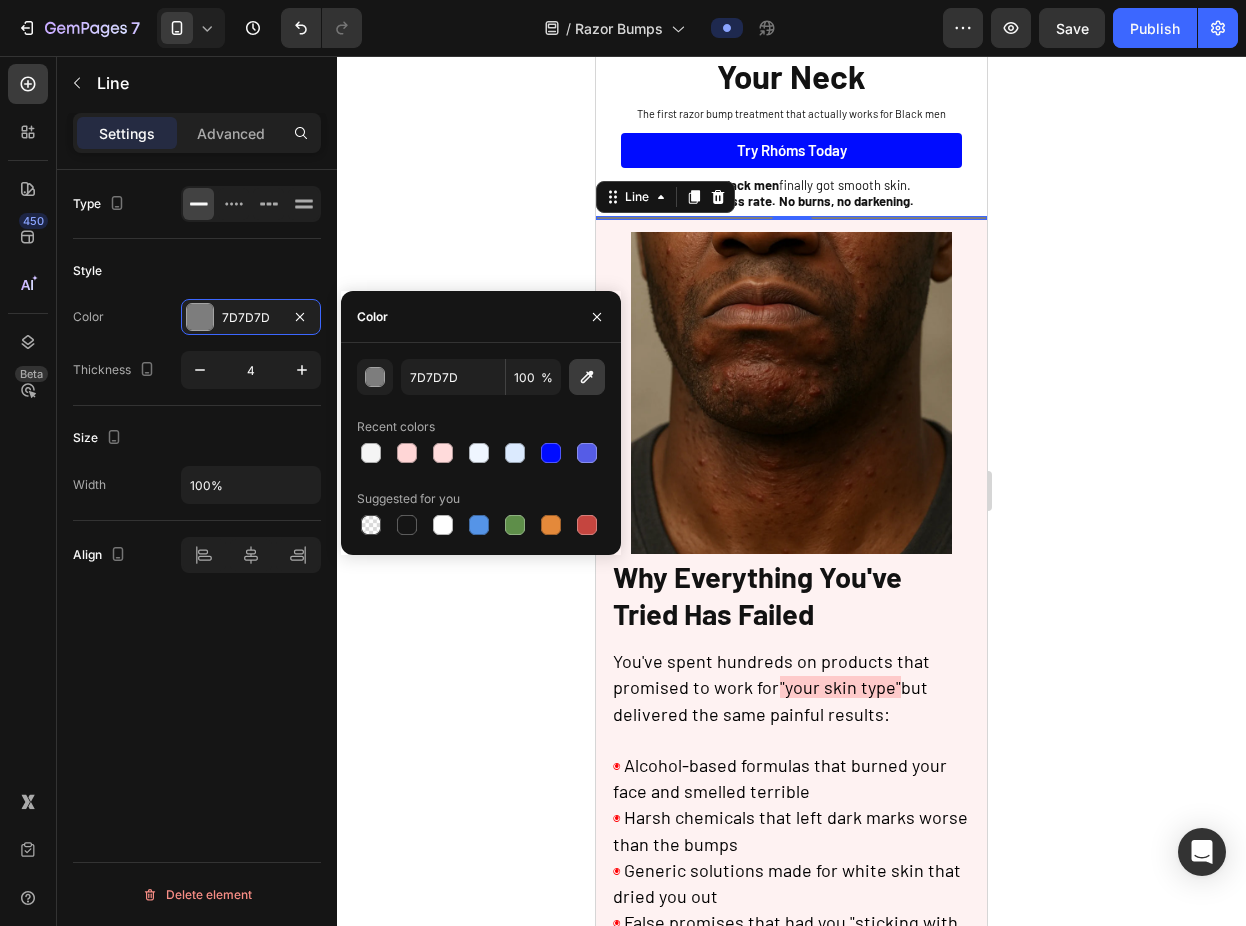 click 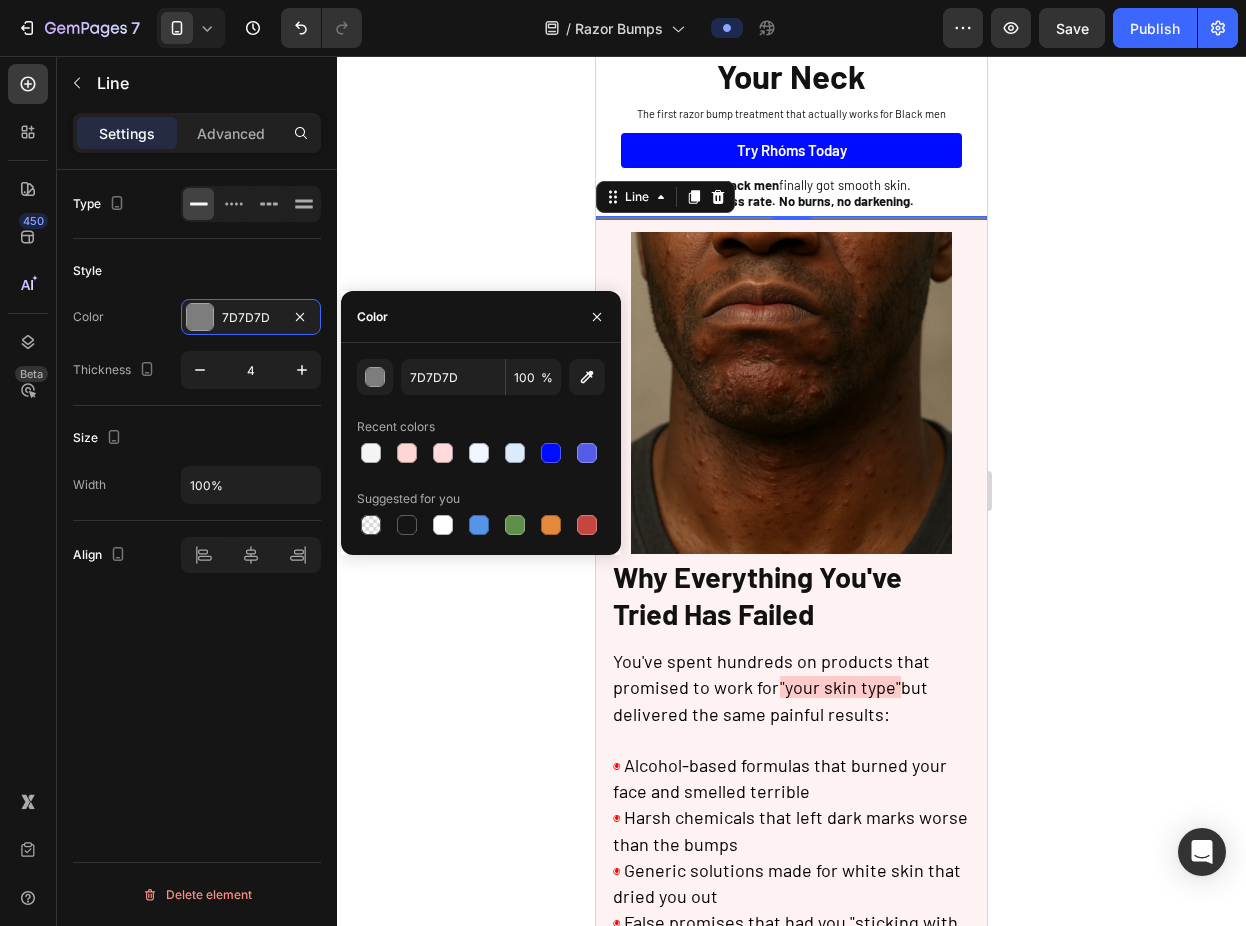 type on "EF4444" 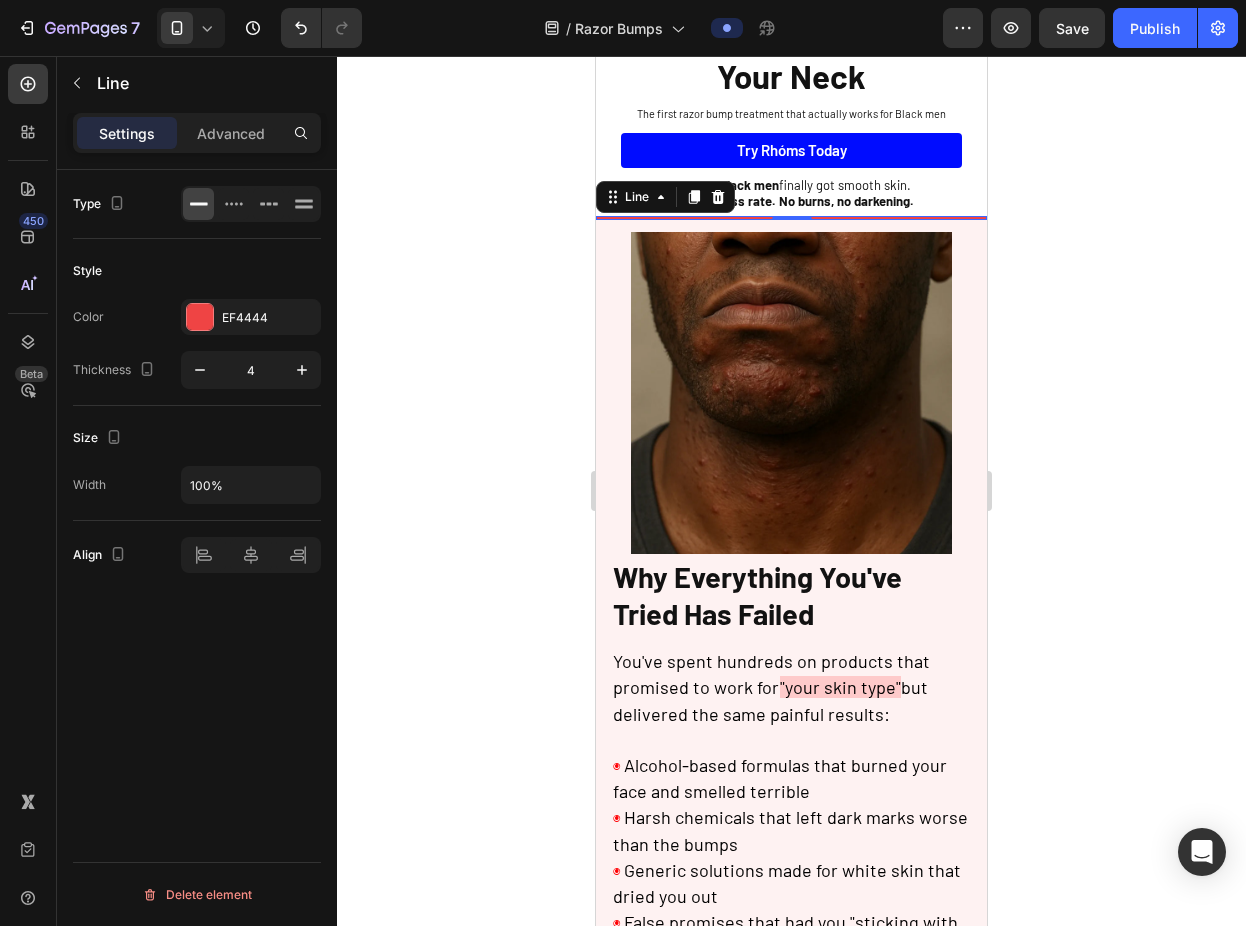 click 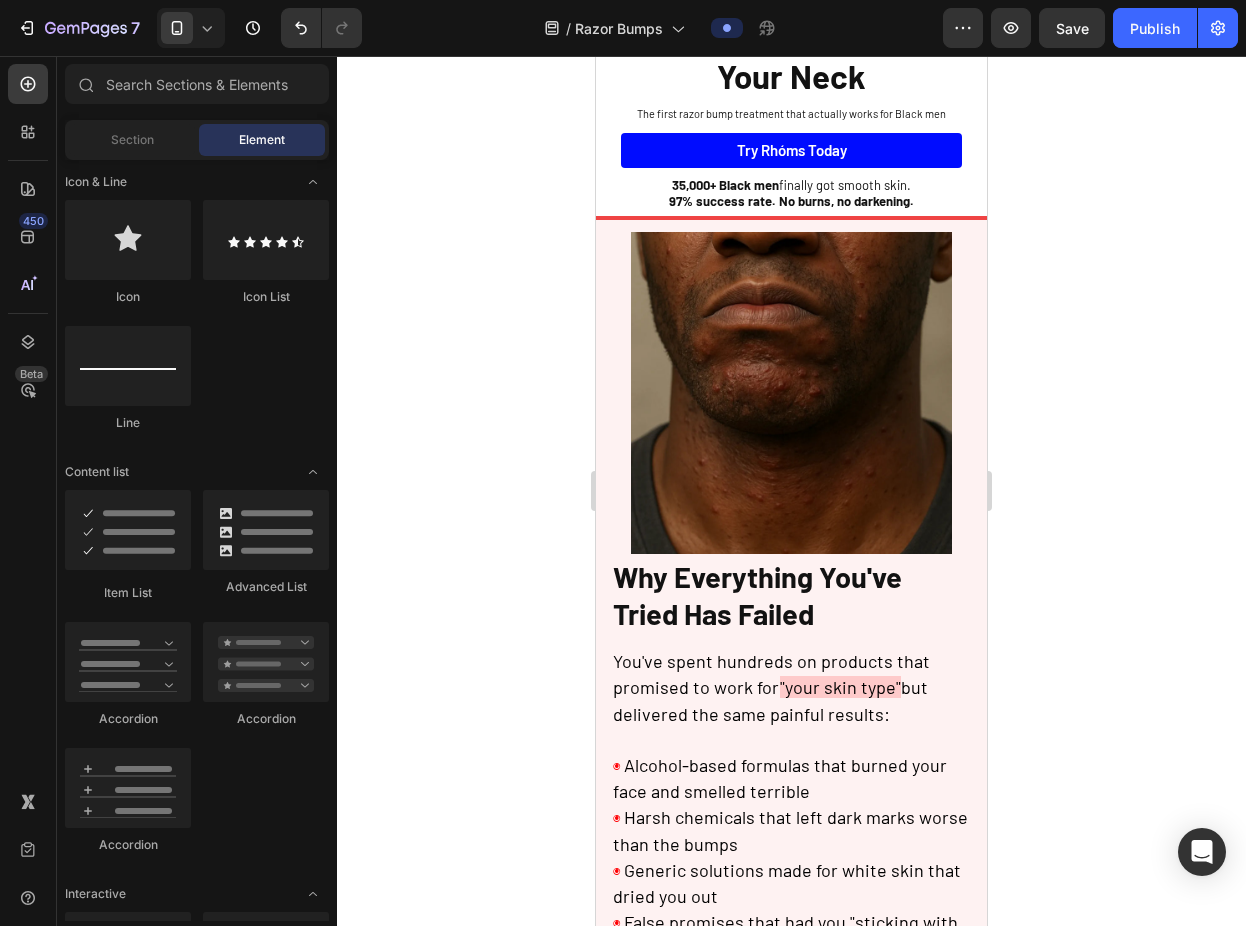 click 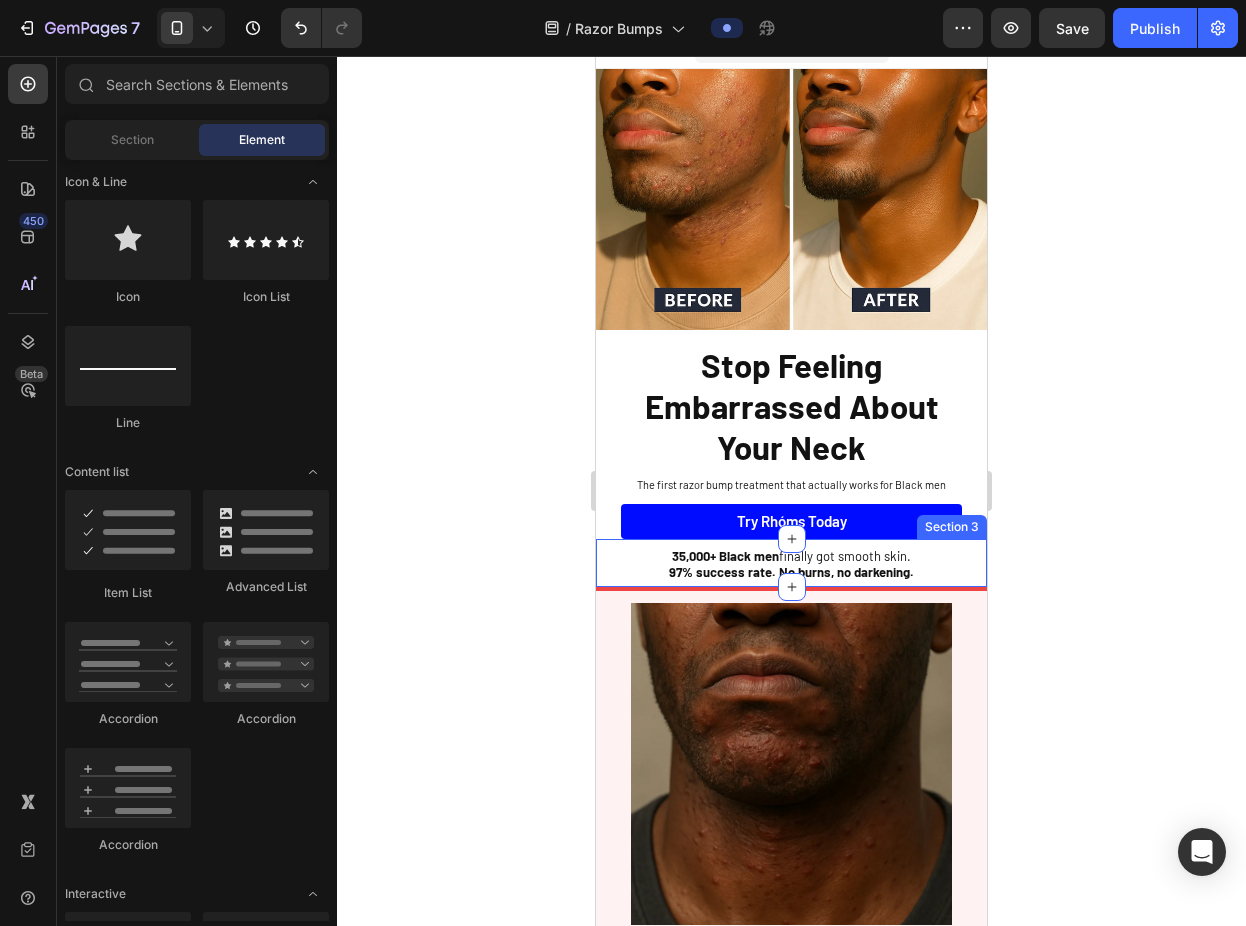 scroll, scrollTop: 19, scrollLeft: 0, axis: vertical 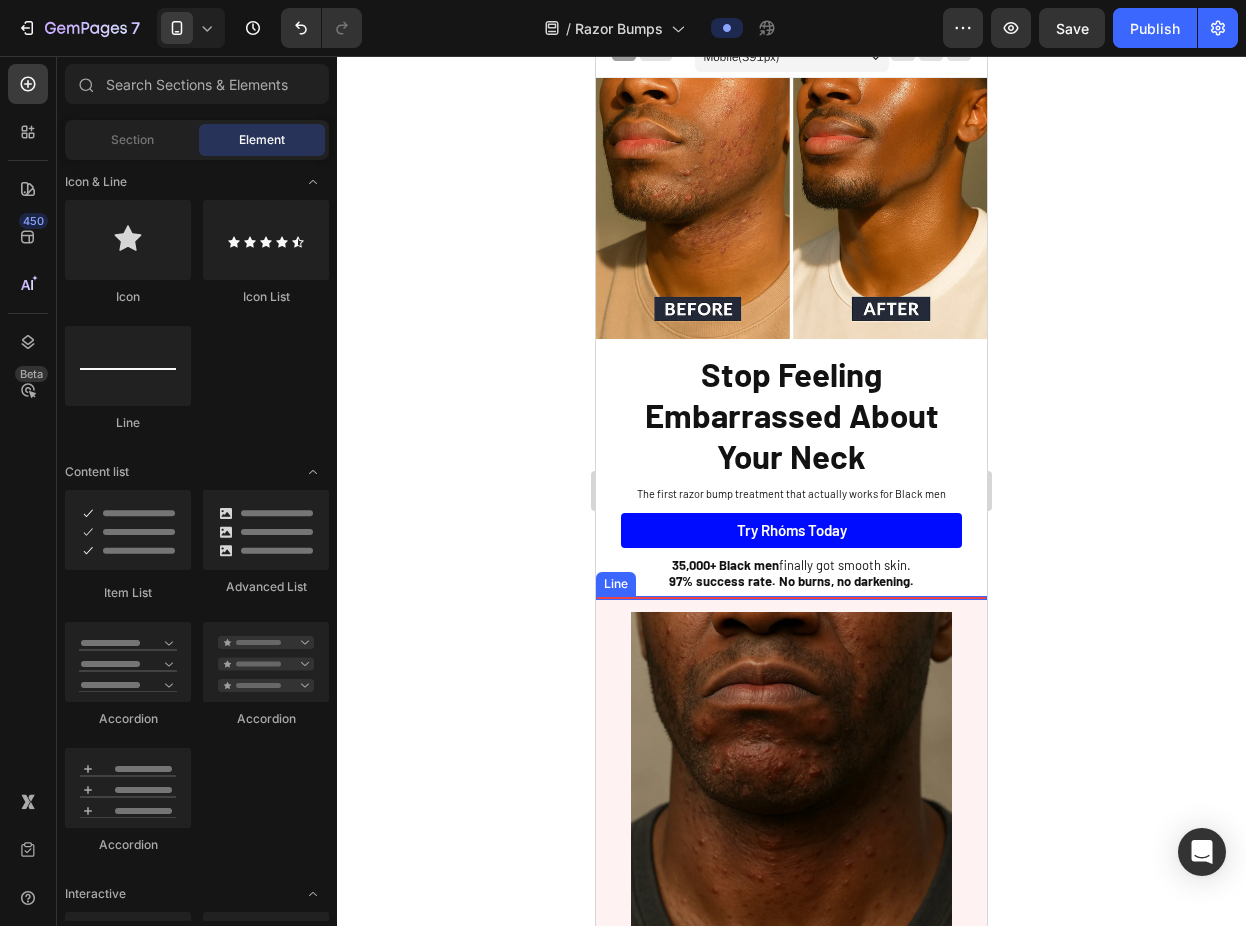 click at bounding box center [791, 598] 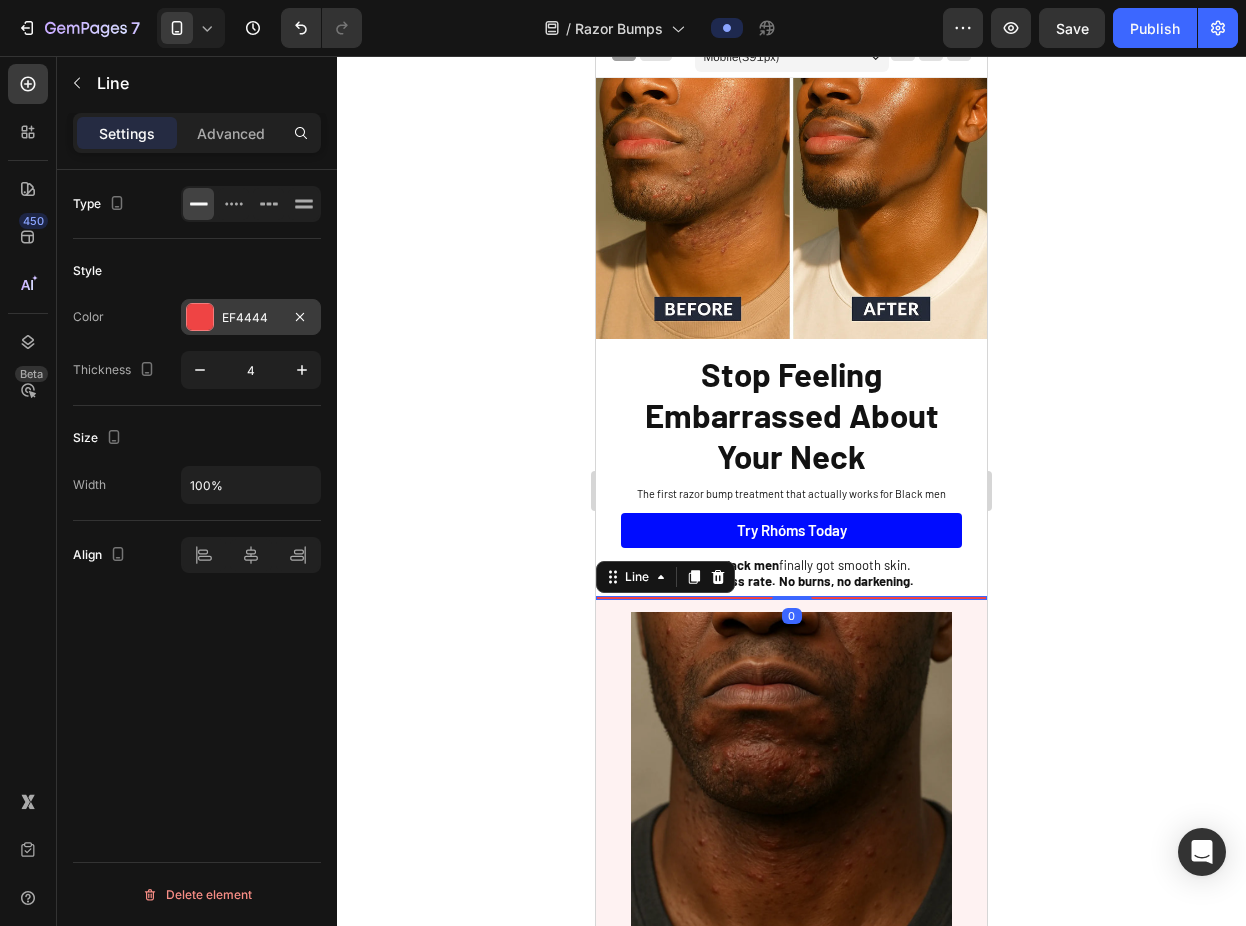 click at bounding box center (200, 317) 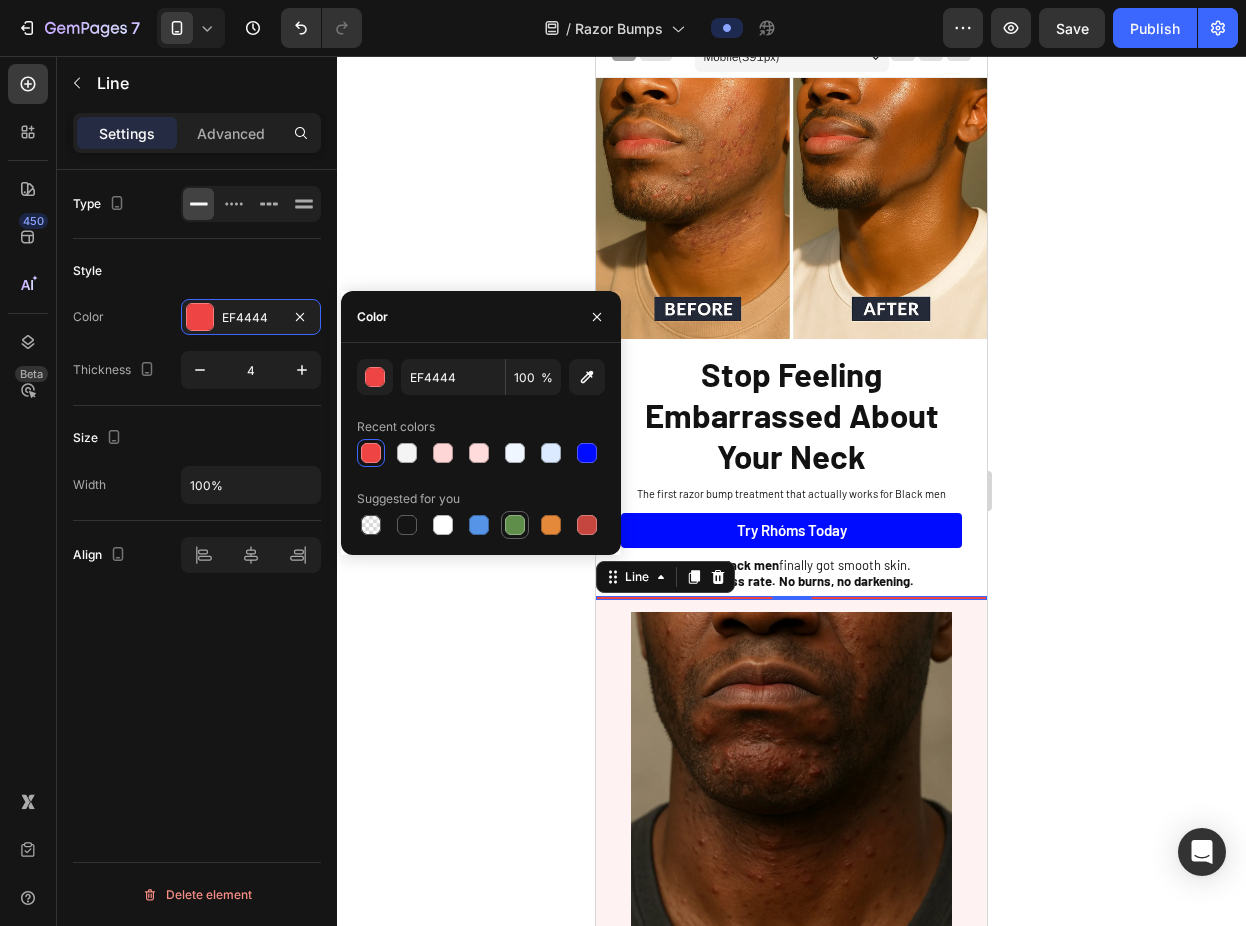 click at bounding box center [515, 525] 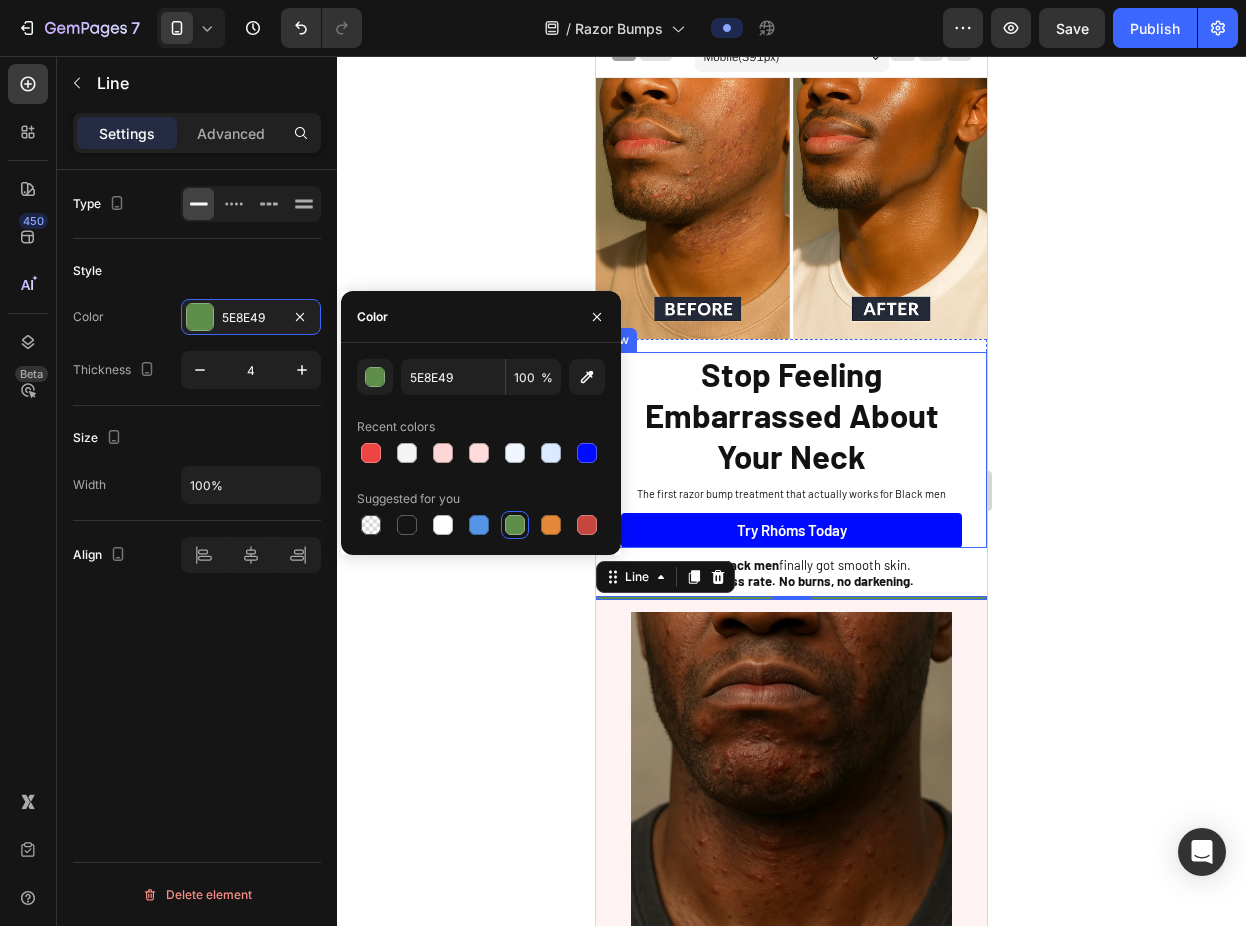 click 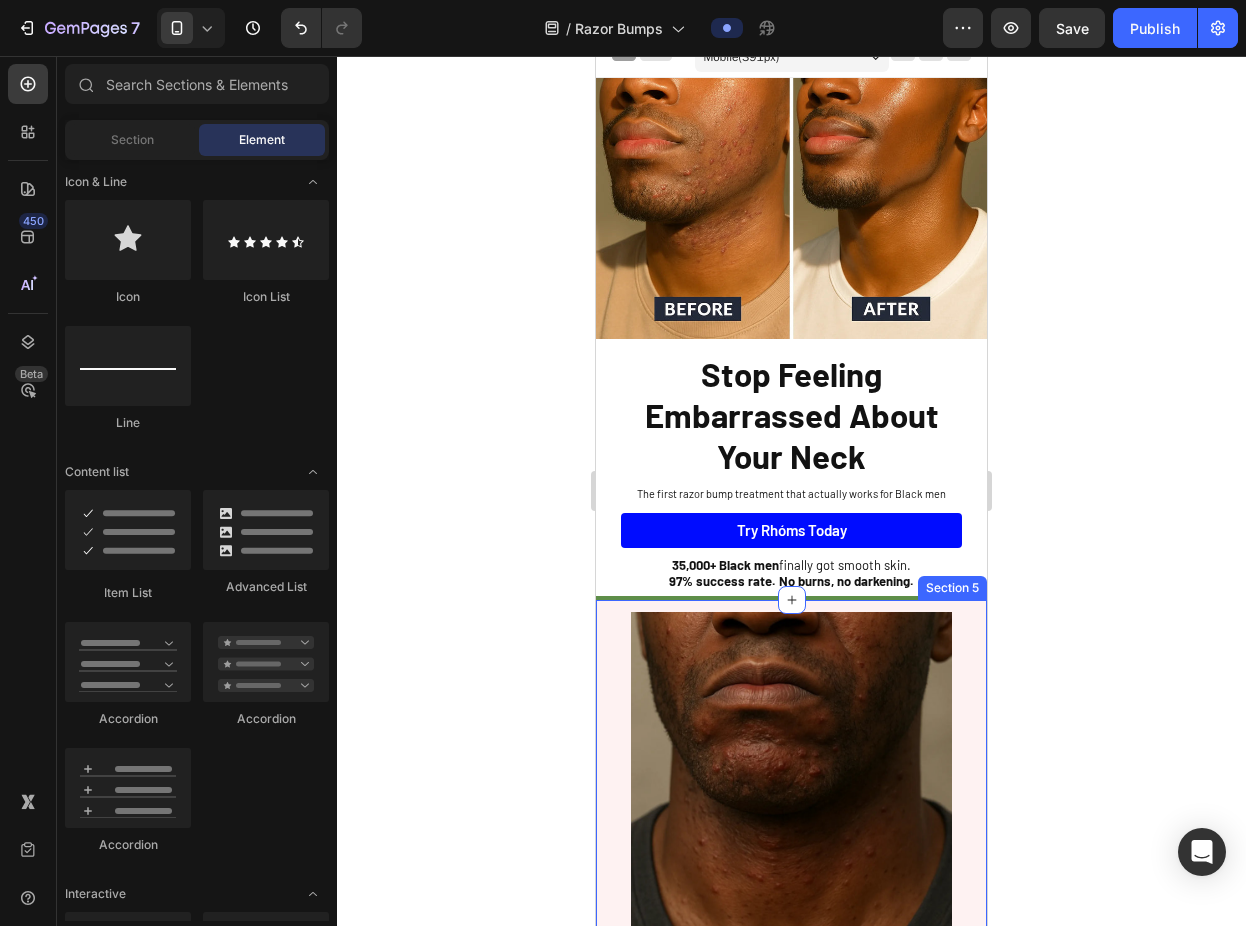 click on "Image Why Everything You've Tried Has Failed Heading You've spent hundreds on products that promised to work for   "your skin type"   but delivered the same painful results:   ◉   Alcohol-based formulas that burned your face and smelled terrible ◉   Harsh chemicals that left dark marks worse than the bumps ◉   Generic solutions made for white skin that dried you out ◉   False promises that had you "sticking with it" for months while your skin got worse The truth?  Those products weren't designed for coarse, curly hair that grows back into melanin-rich skin. They were treating symptoms, not the root cause. Text Block Row Section 5" at bounding box center [791, 1048] 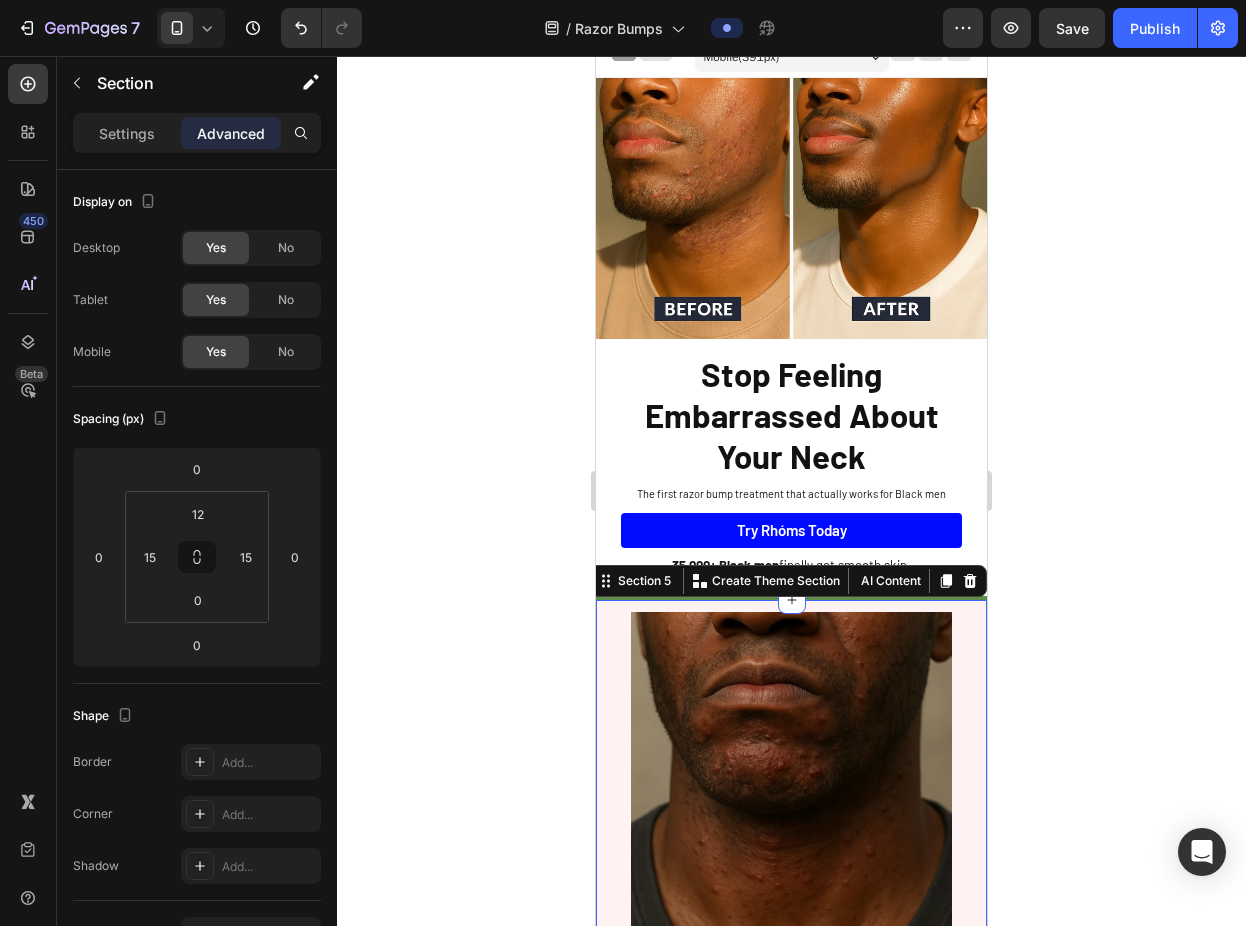 click 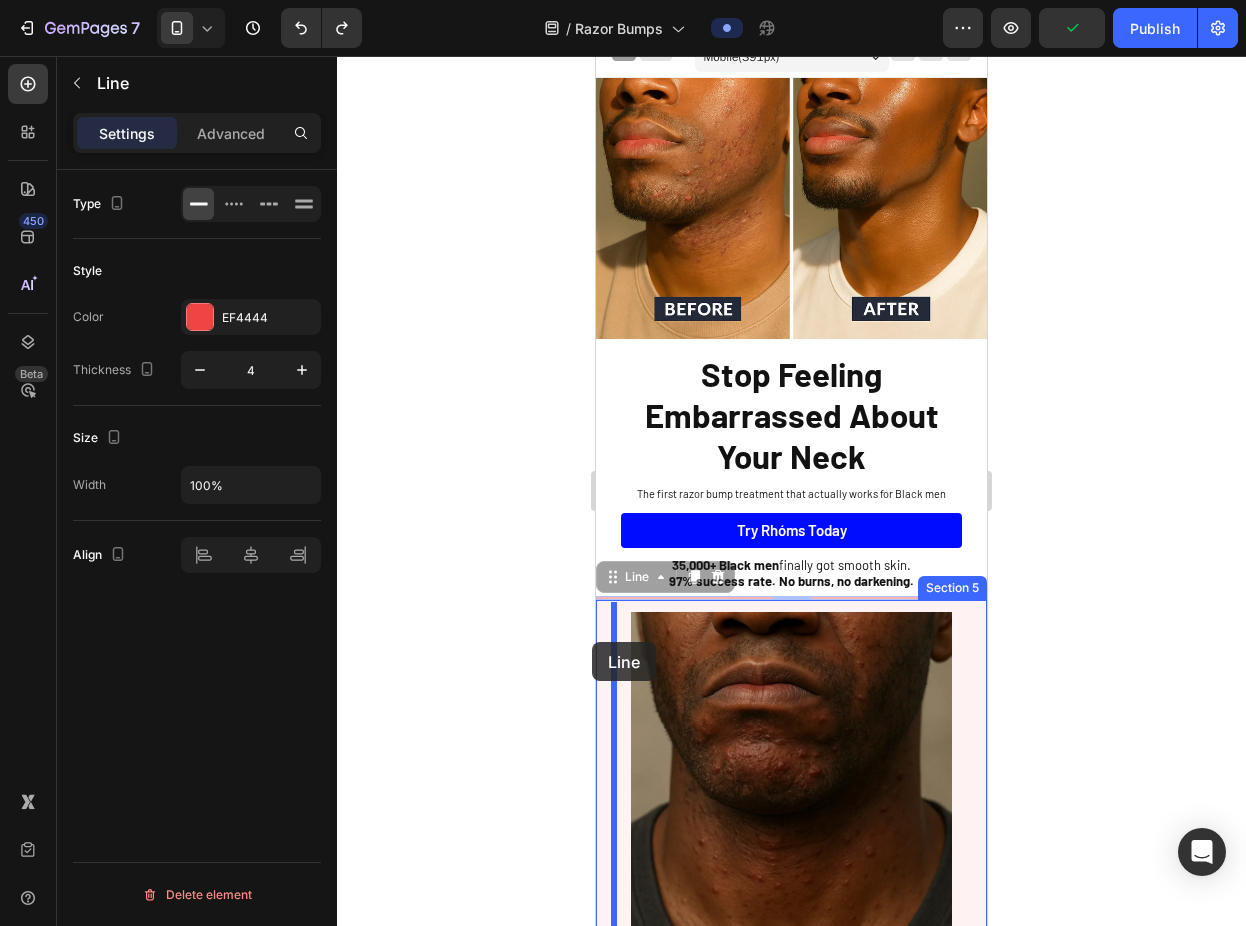 drag, startPoint x: 666, startPoint y: 588, endPoint x: 606, endPoint y: 646, distance: 83.450584 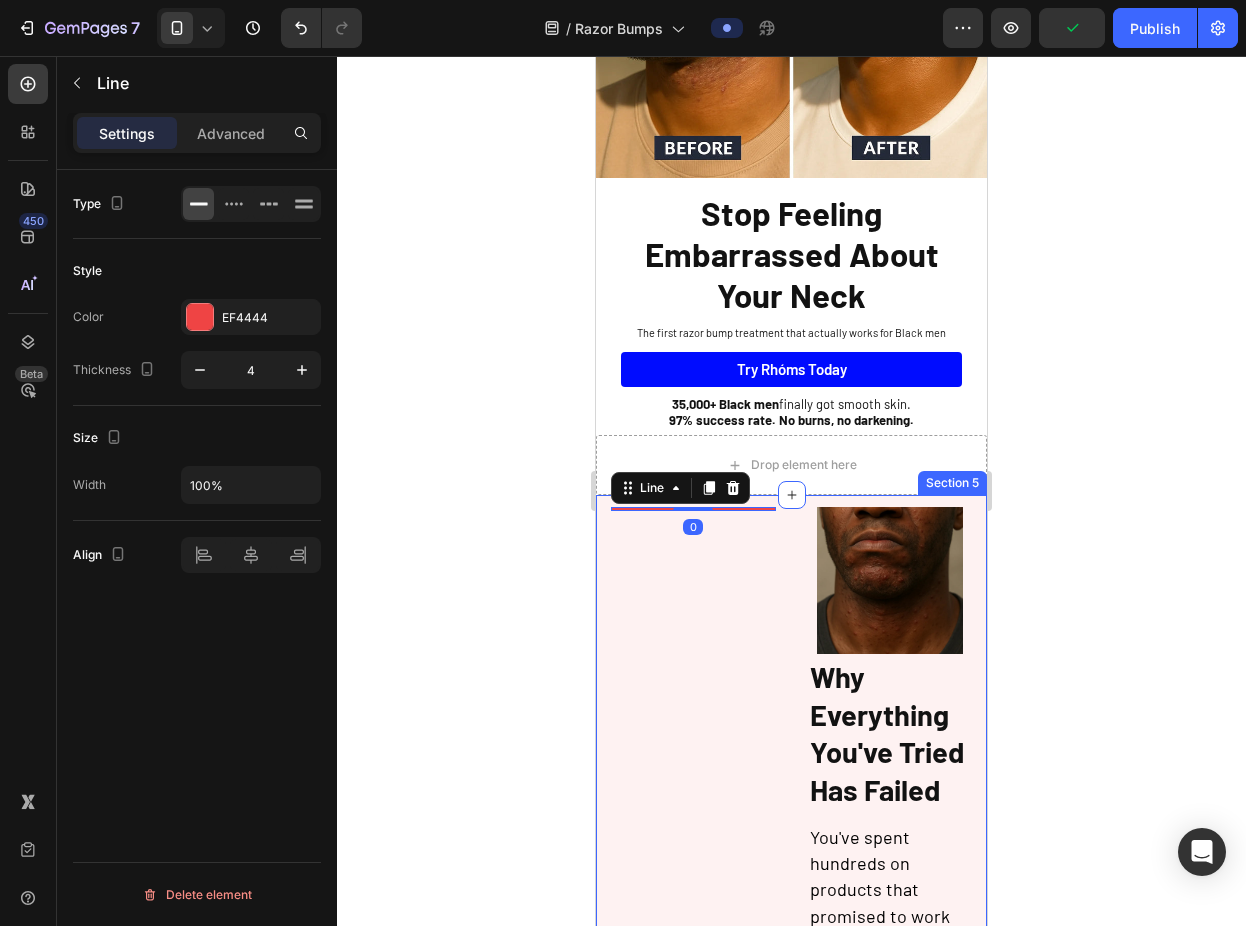 scroll, scrollTop: 192, scrollLeft: 0, axis: vertical 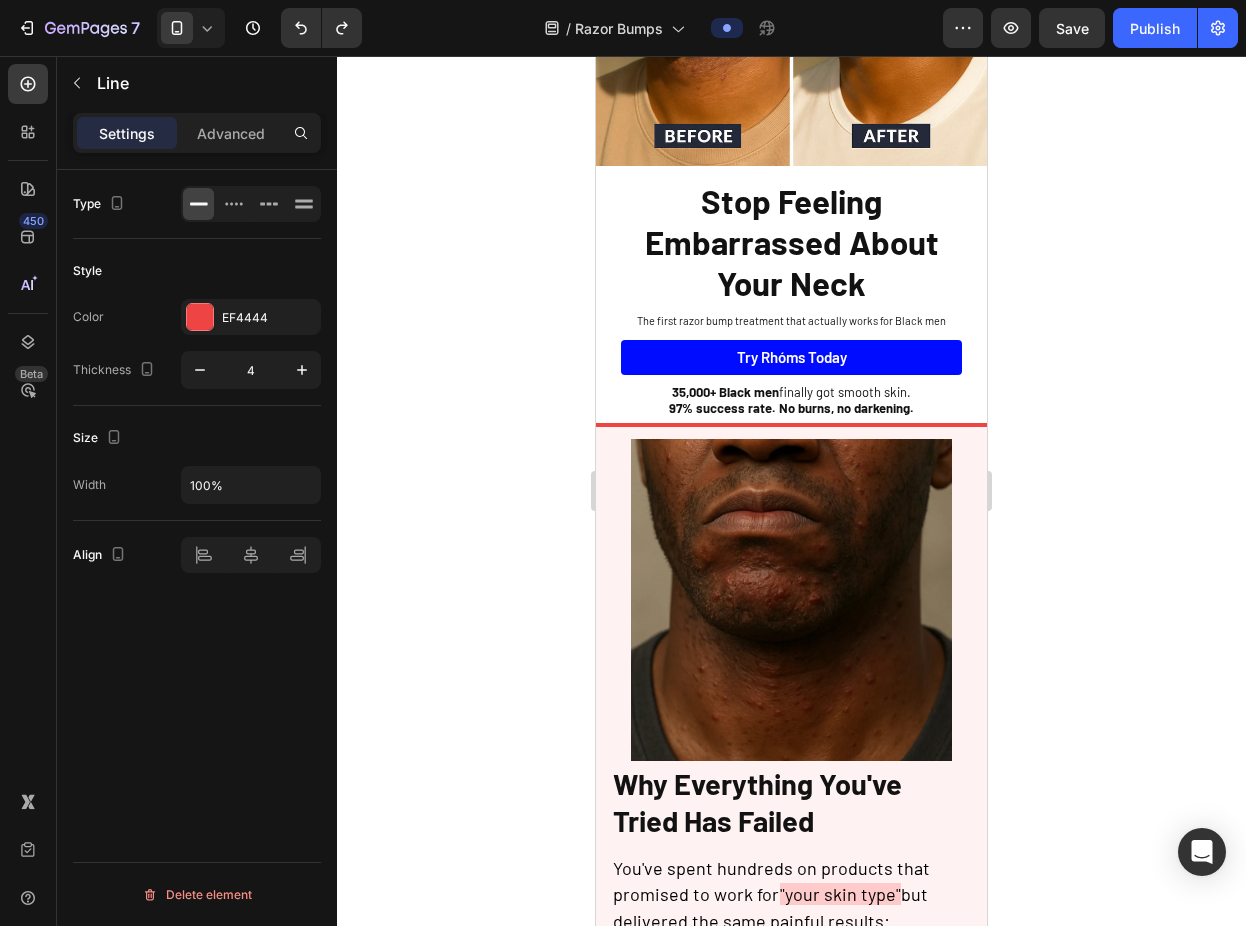 click at bounding box center (791, 425) 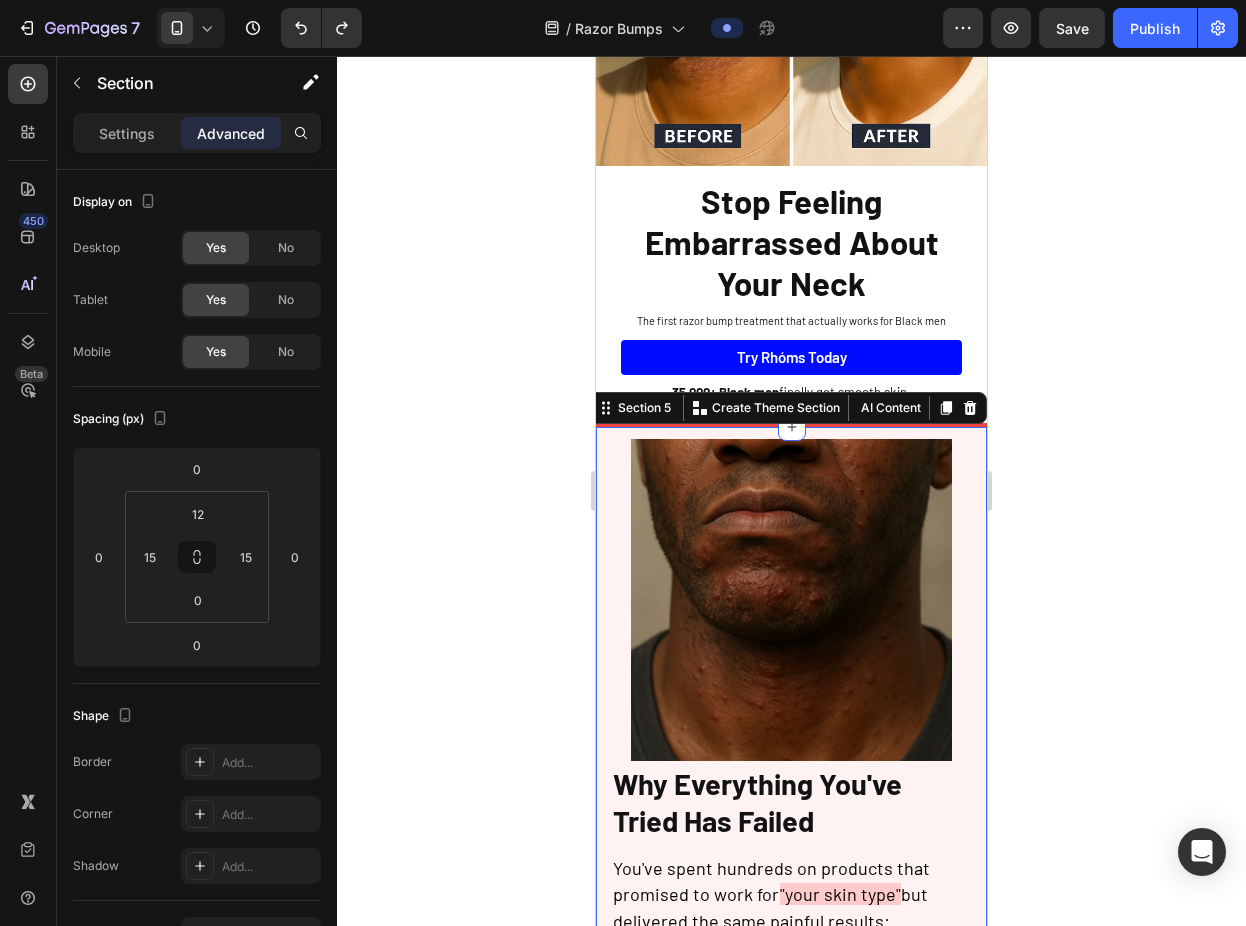 click 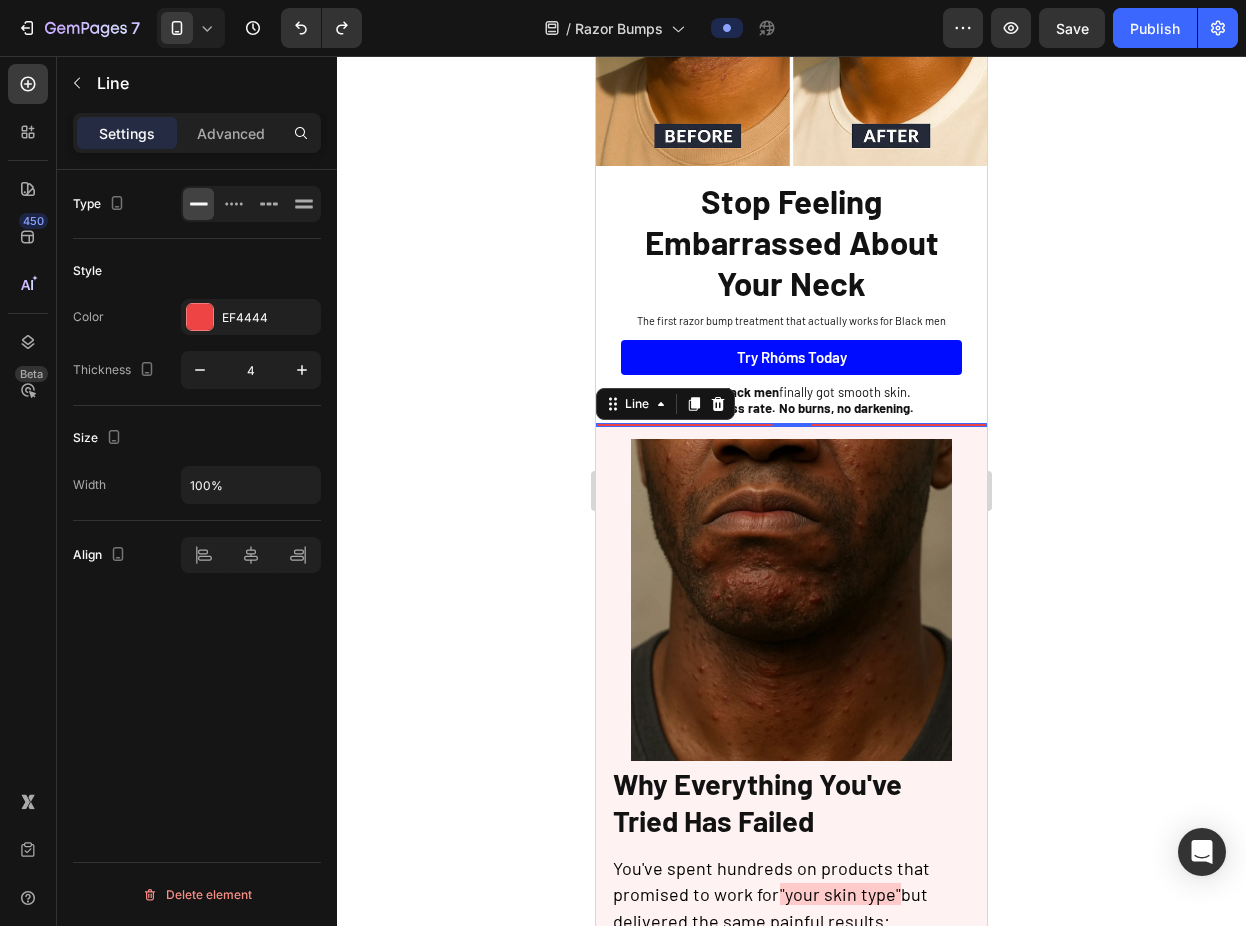 click at bounding box center [791, 425] 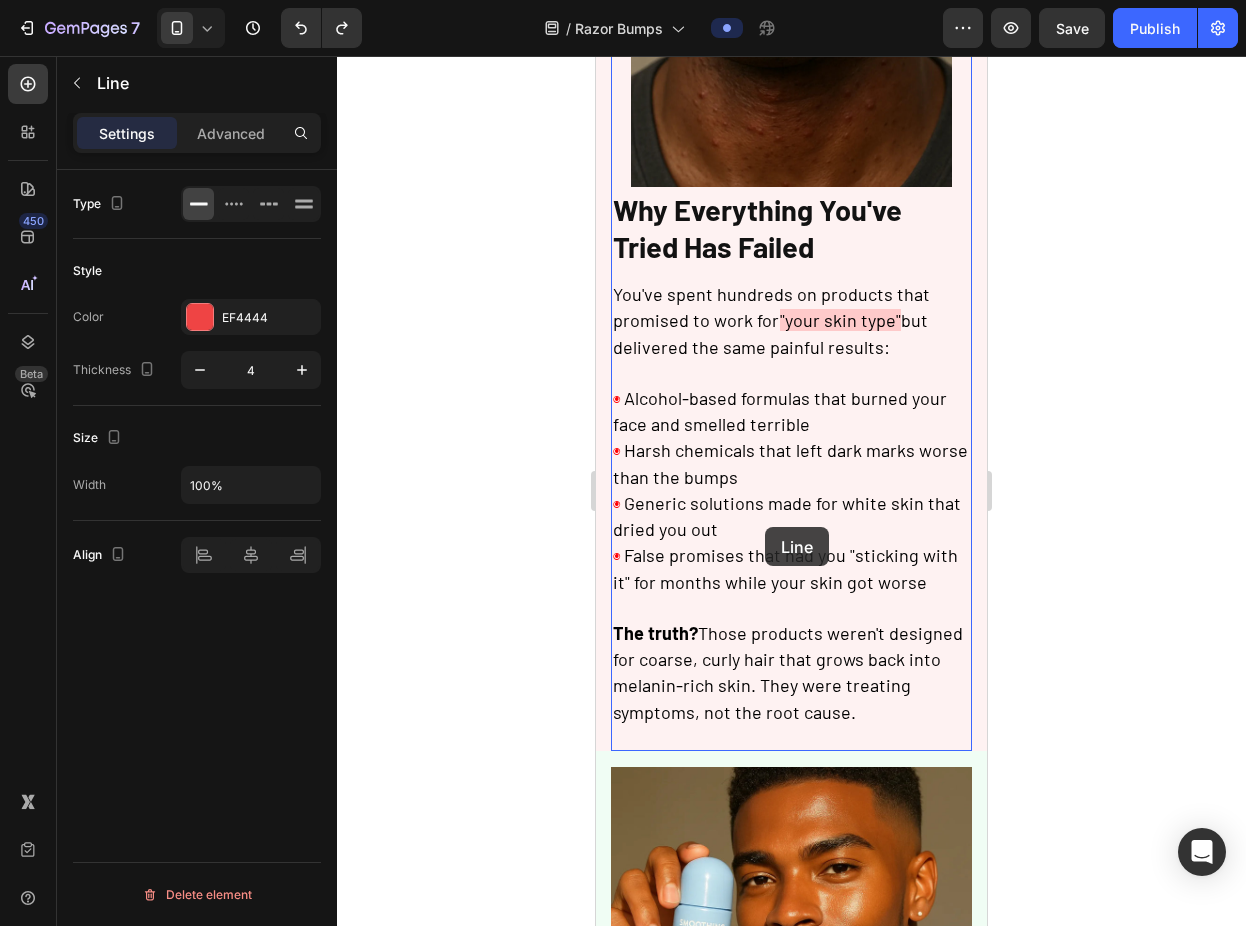 scroll, scrollTop: 762, scrollLeft: 0, axis: vertical 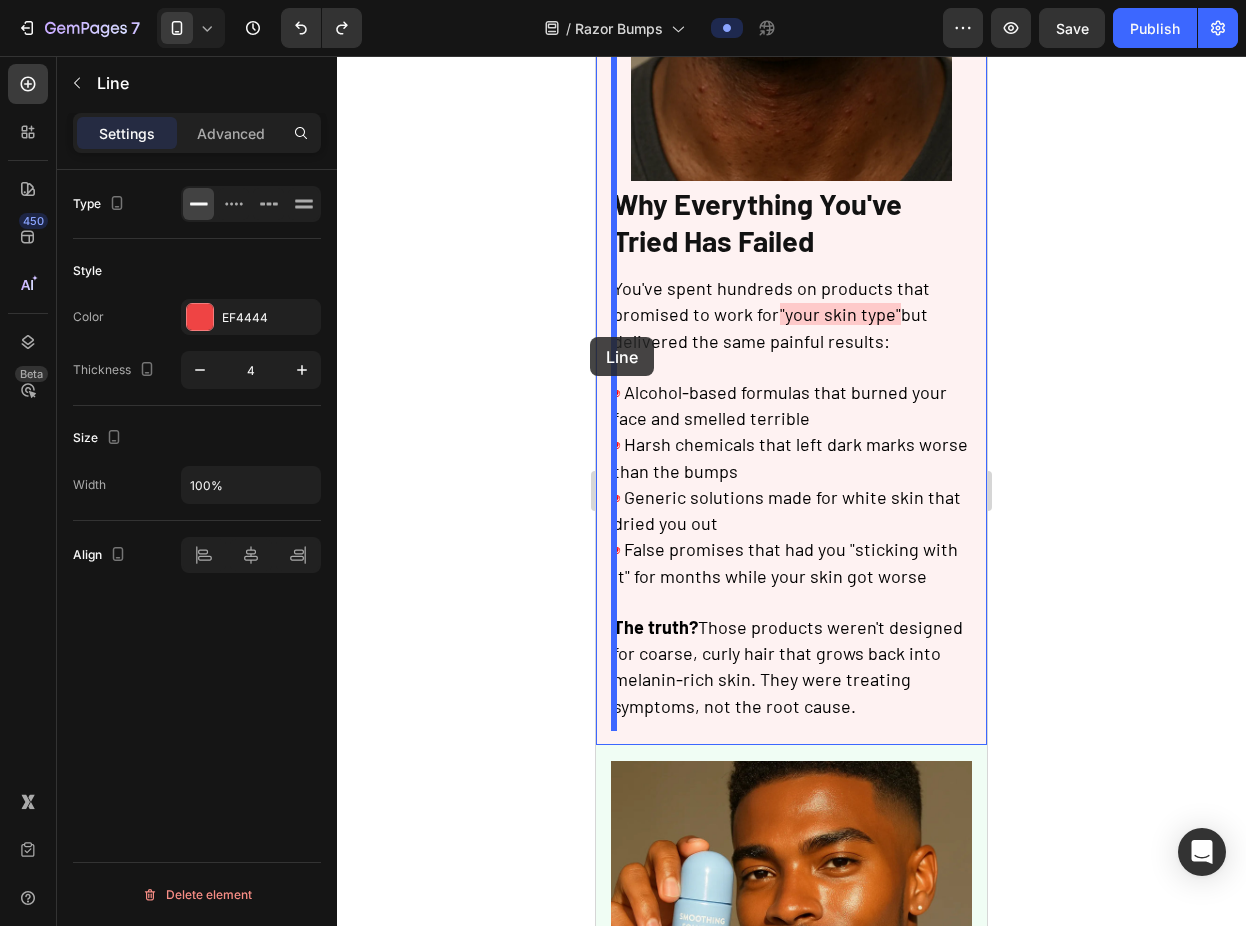 drag, startPoint x: 895, startPoint y: 413, endPoint x: 592, endPoint y: 335, distance: 312.87857 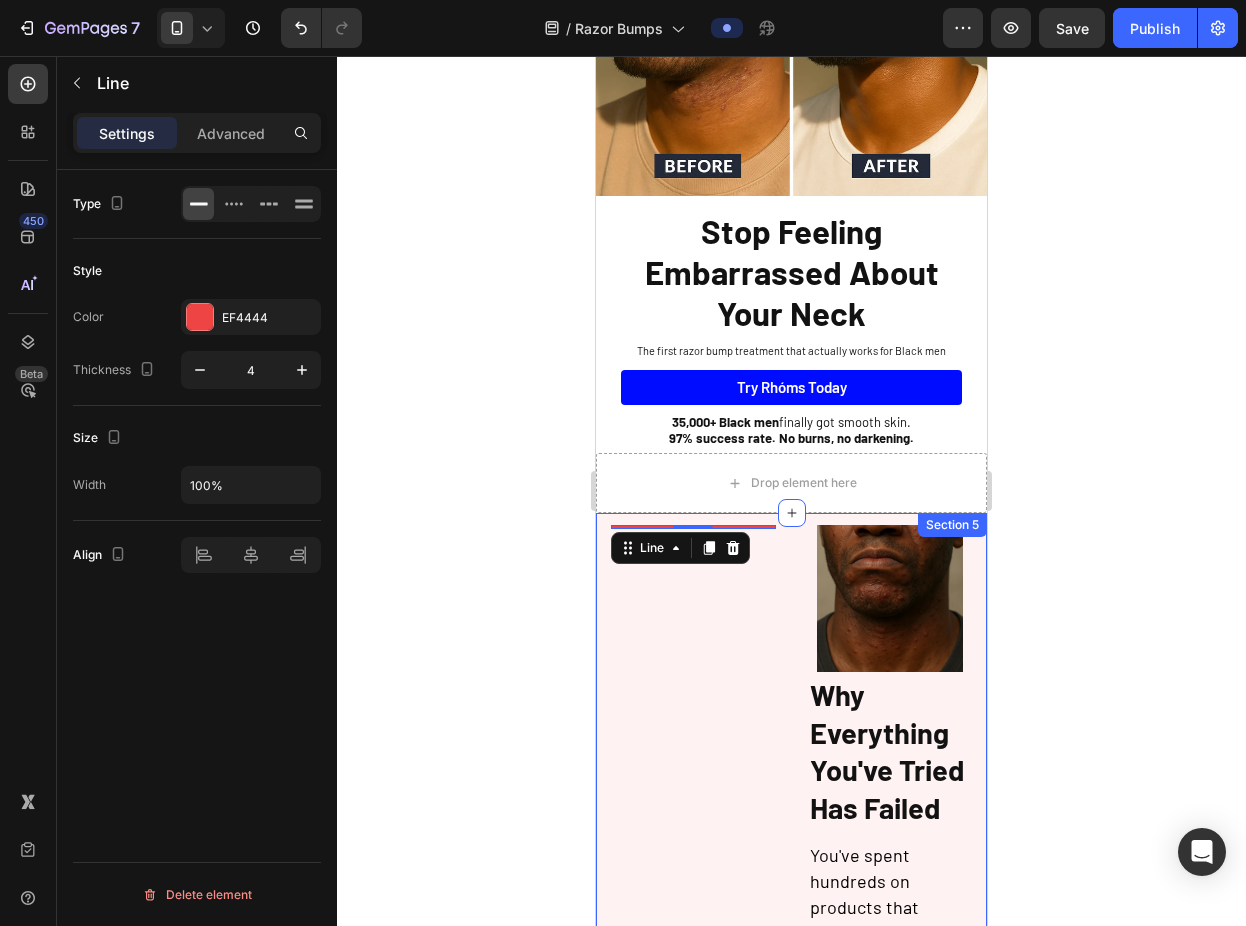scroll, scrollTop: 125, scrollLeft: 0, axis: vertical 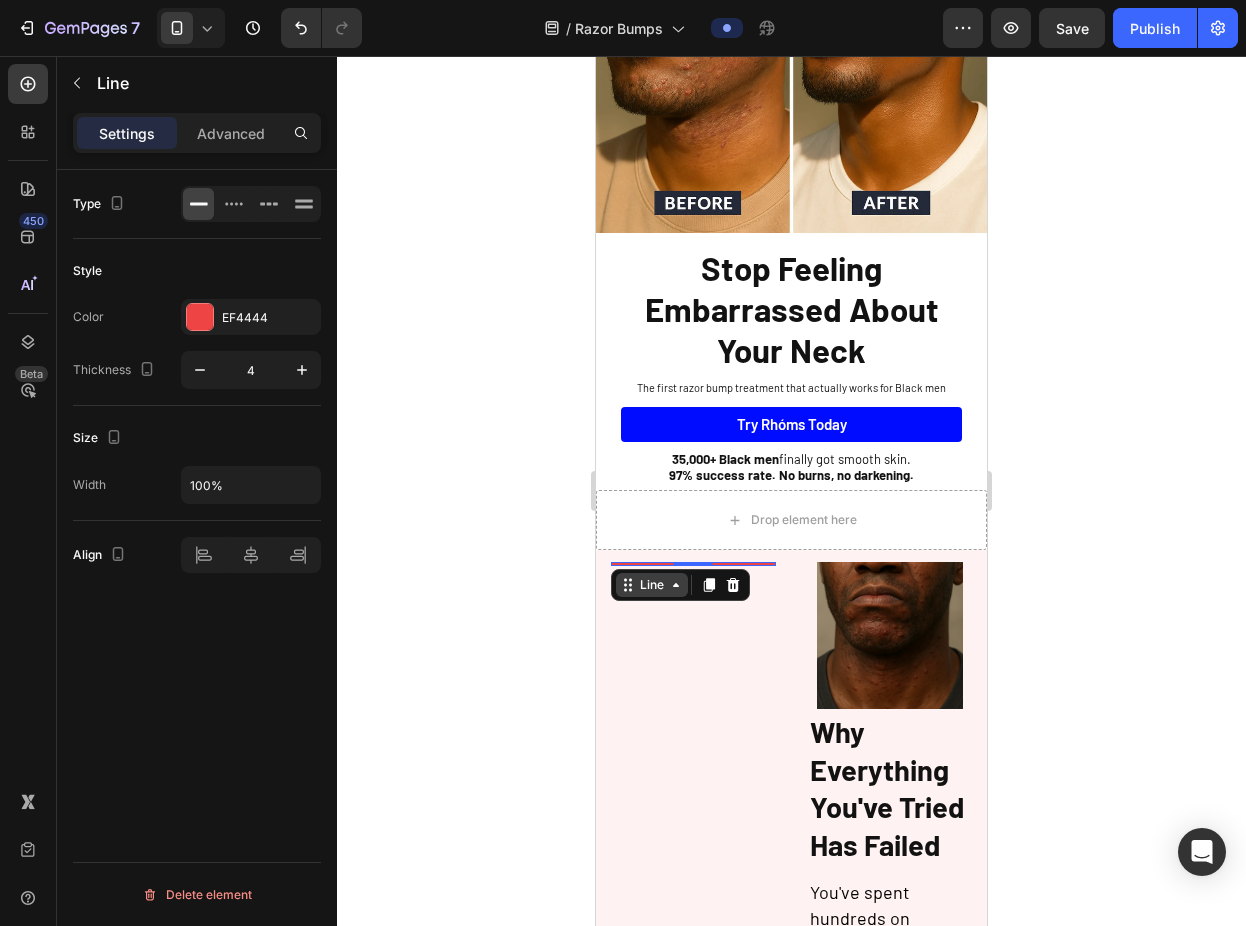 click 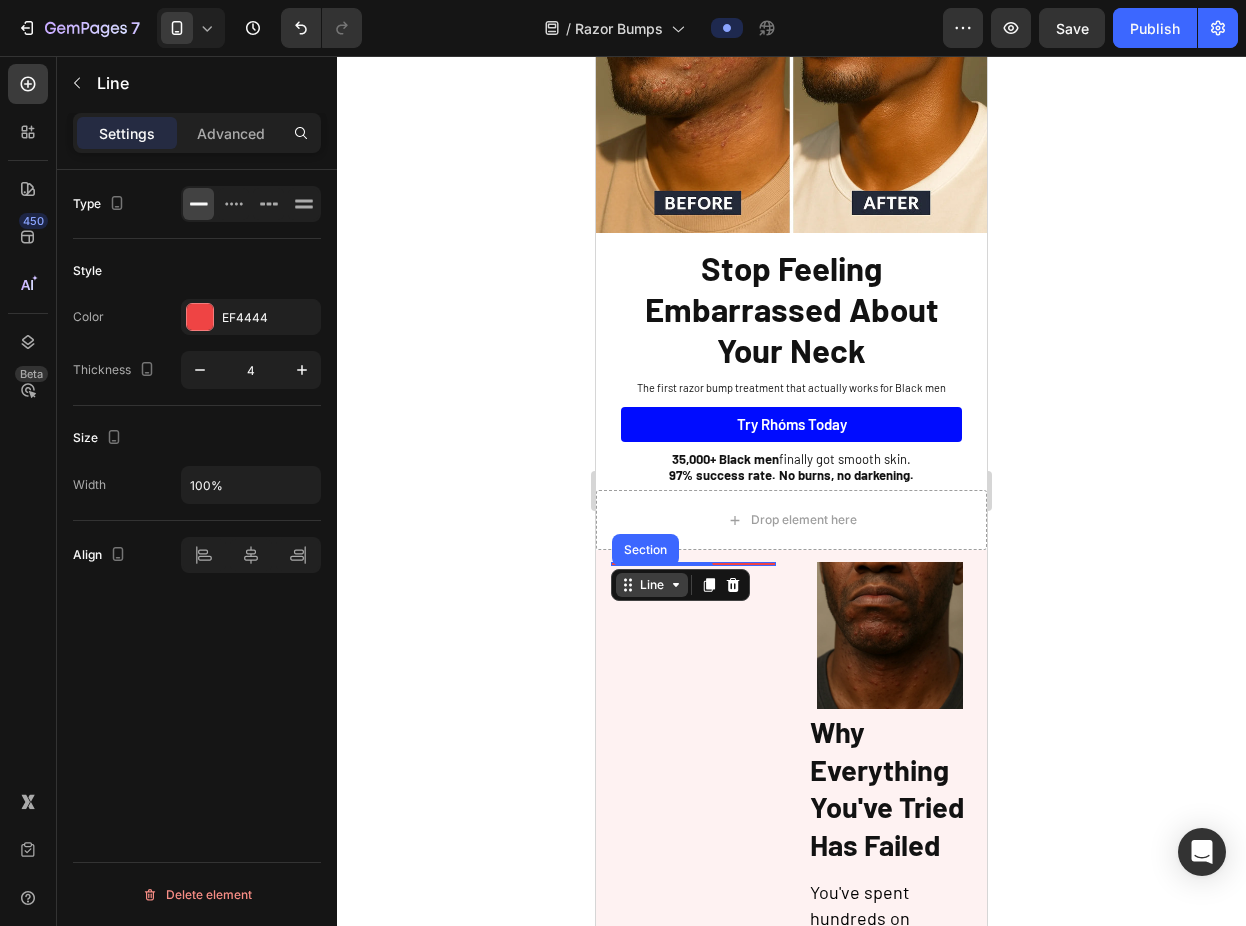 click on "Line" at bounding box center (652, 585) 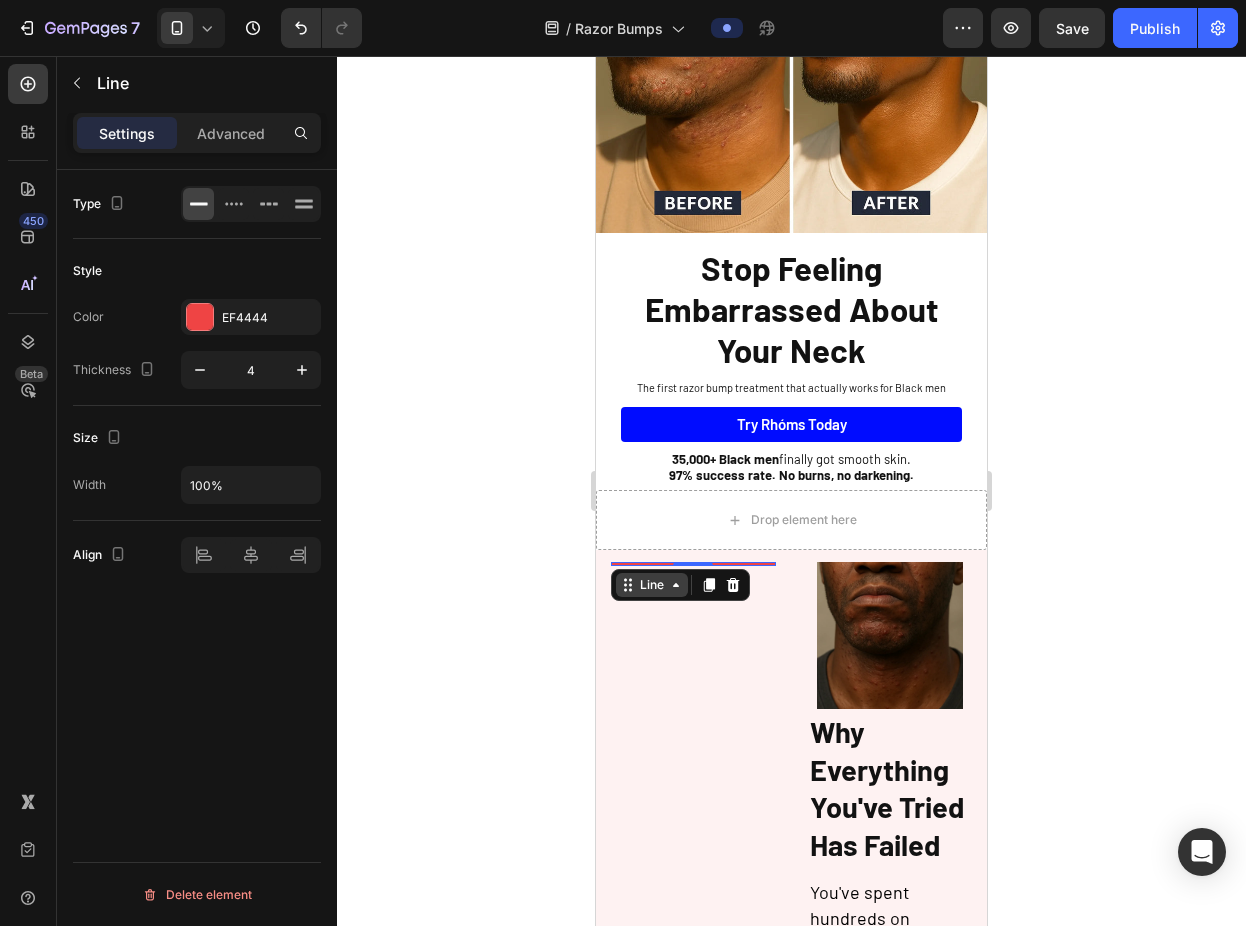 click 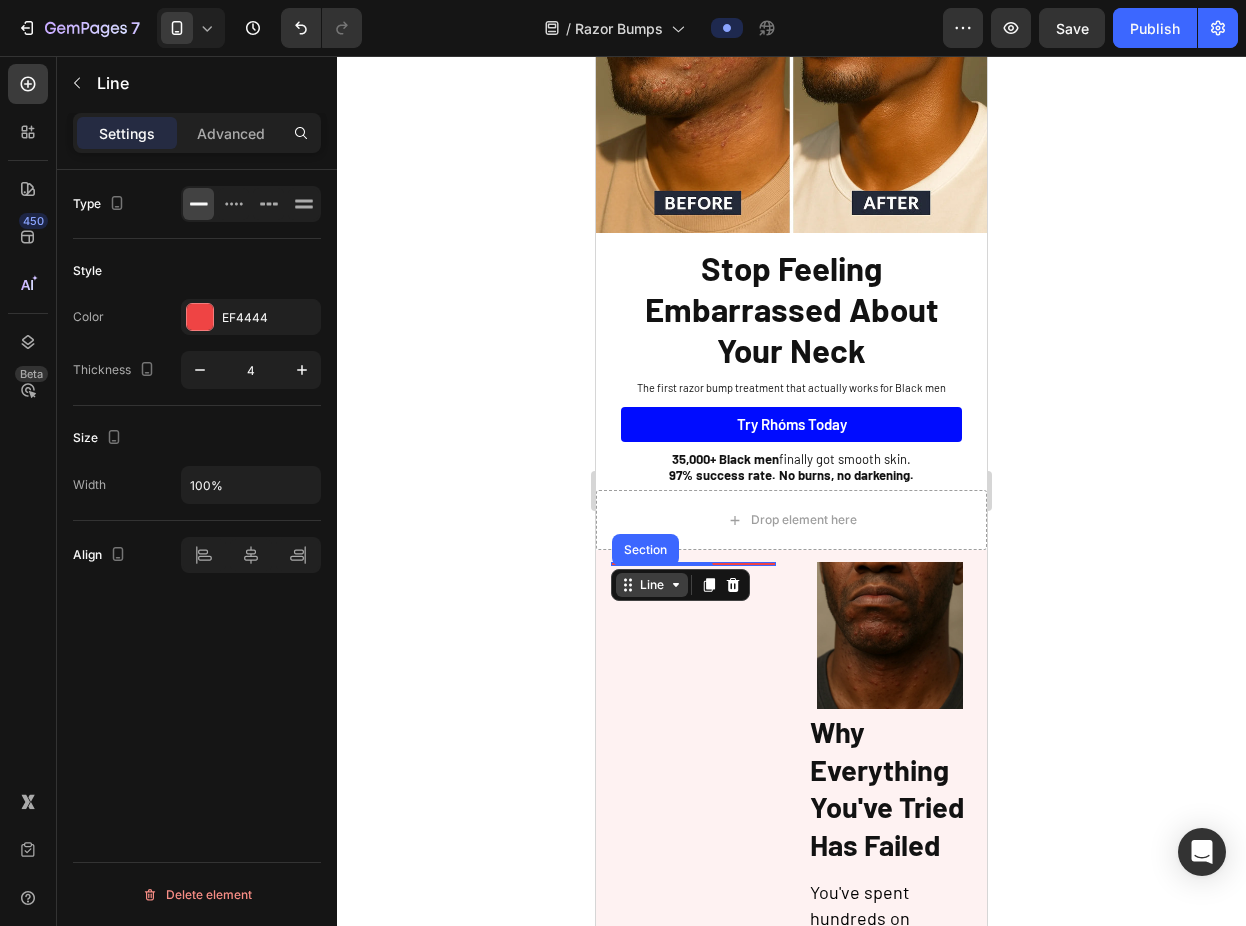 click 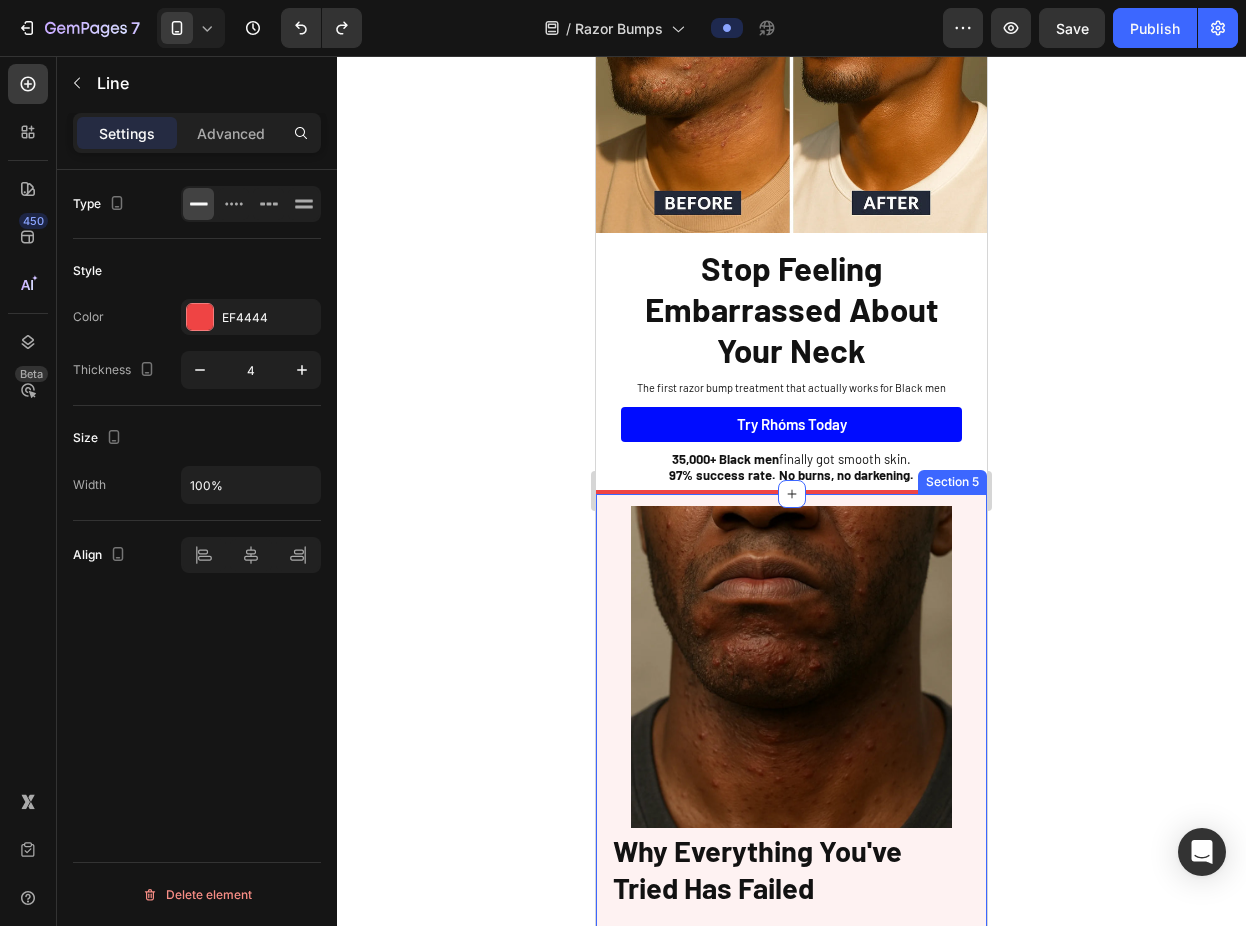 click on "Image Why Everything You've Tried Has Failed Heading You've spent hundreds on products that promised to work for   "your skin type"   but delivered the same painful results:   ◉   Alcohol-based formulas that burned your face and smelled terrible ◉   Harsh chemicals that left dark marks worse than the bumps ◉   Generic solutions made for white skin that dried you out ◉   False promises that had you "sticking with it" for months while your skin got worse The truth?  Those products weren't designed for coarse, curly hair that grows back into melanin-rich skin. They were treating symptoms, not the root cause. Text Block Row Section 5" at bounding box center [791, 942] 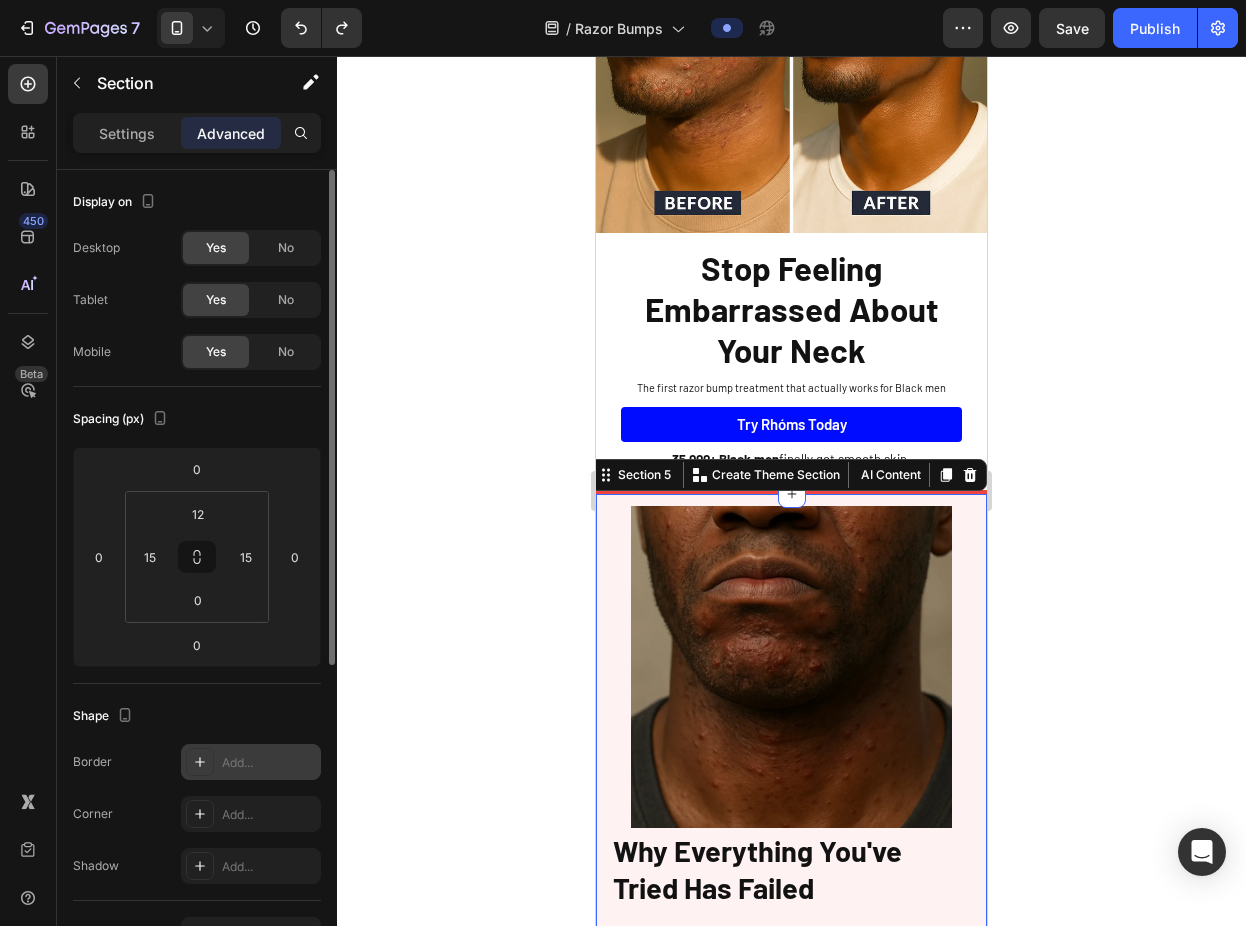 click 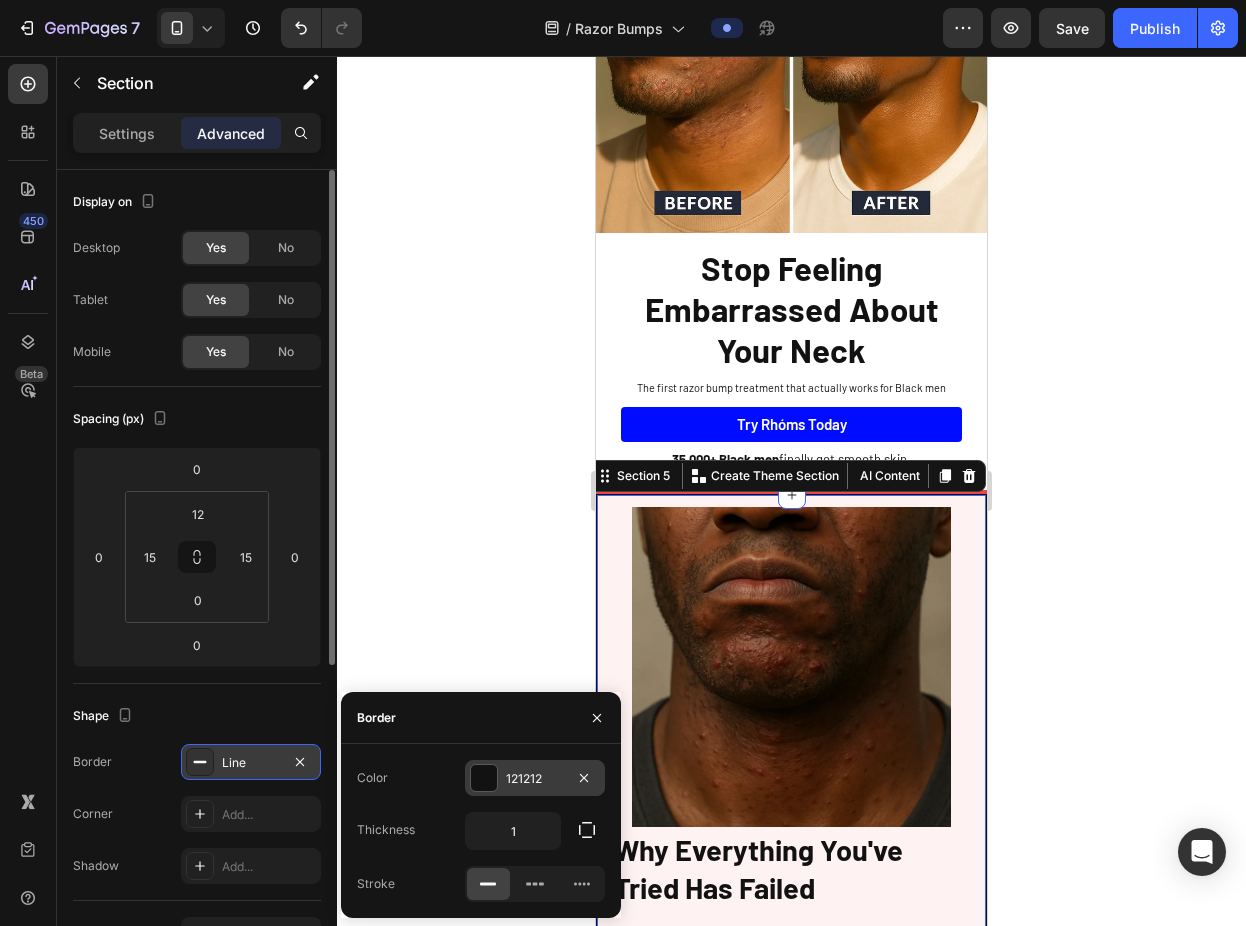 click at bounding box center [484, 778] 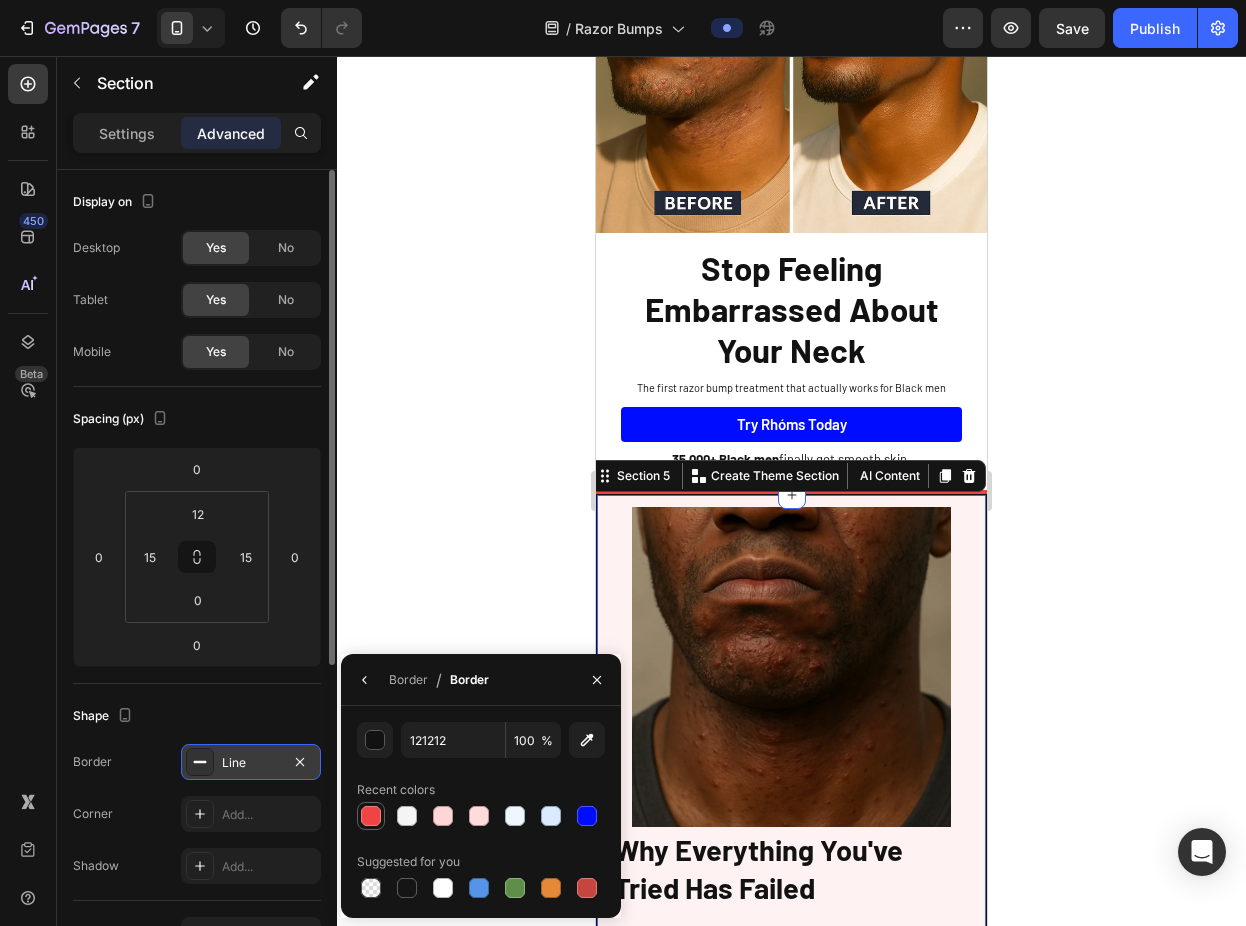 click at bounding box center (371, 816) 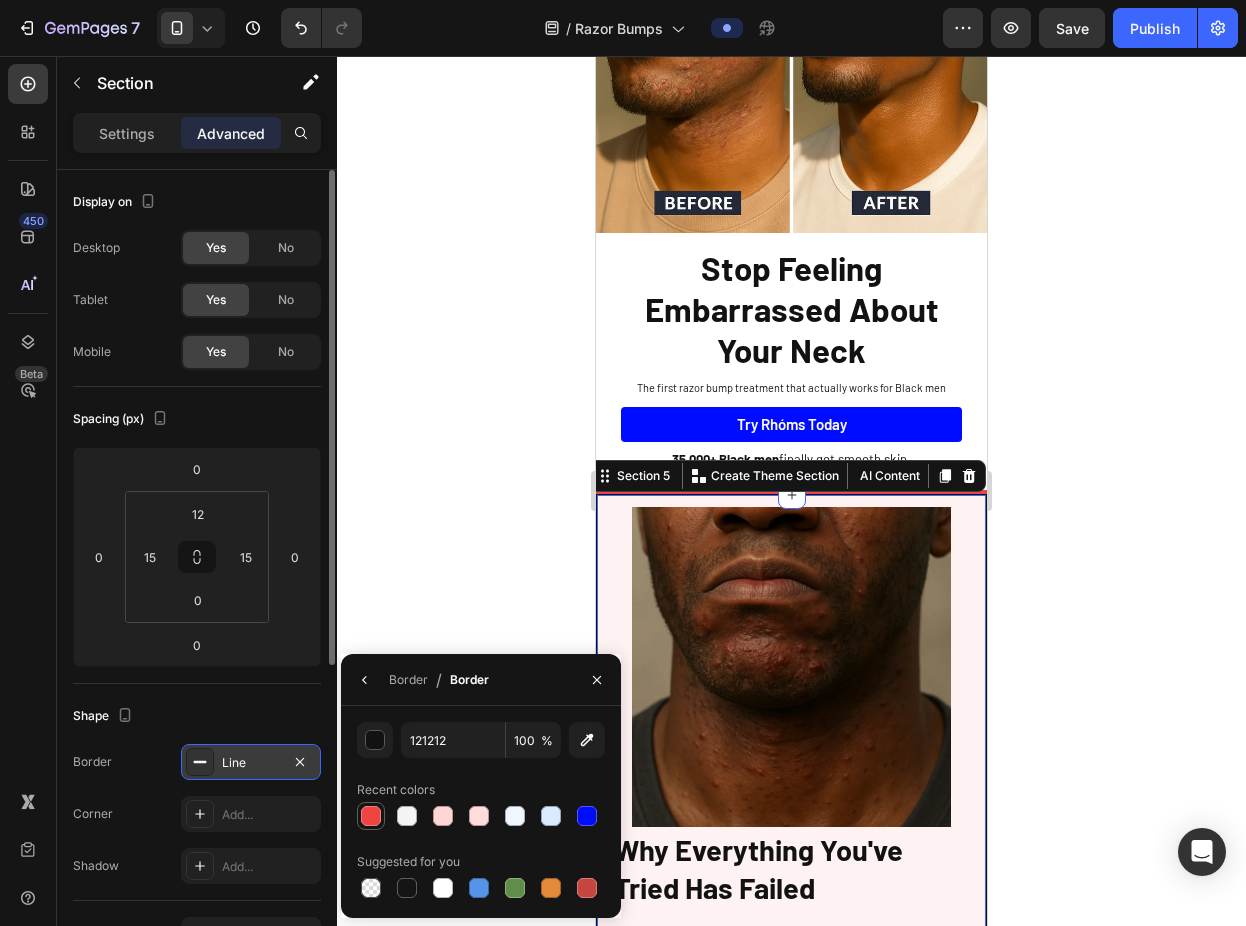 type on "EF4444" 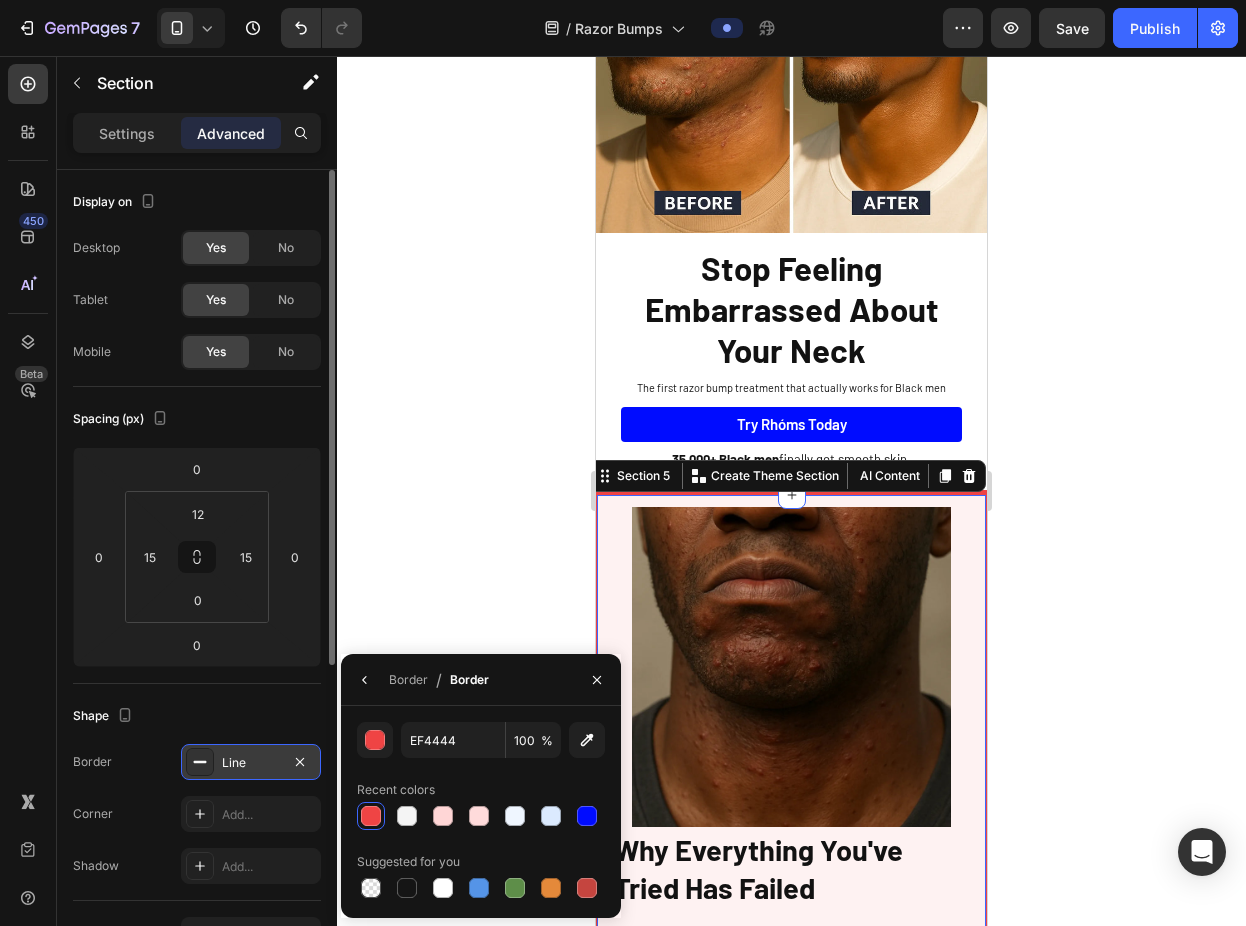 click 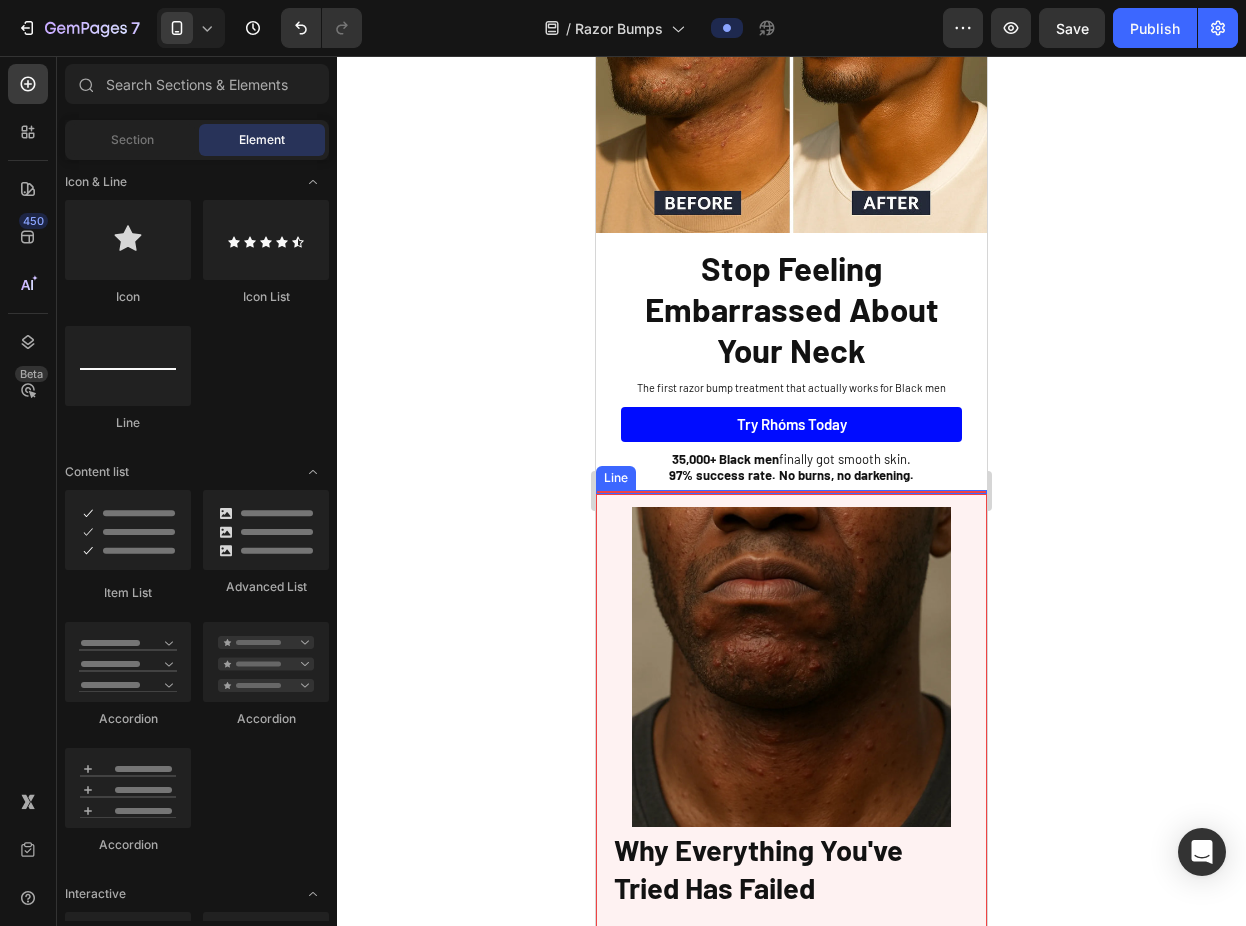 click at bounding box center [791, 492] 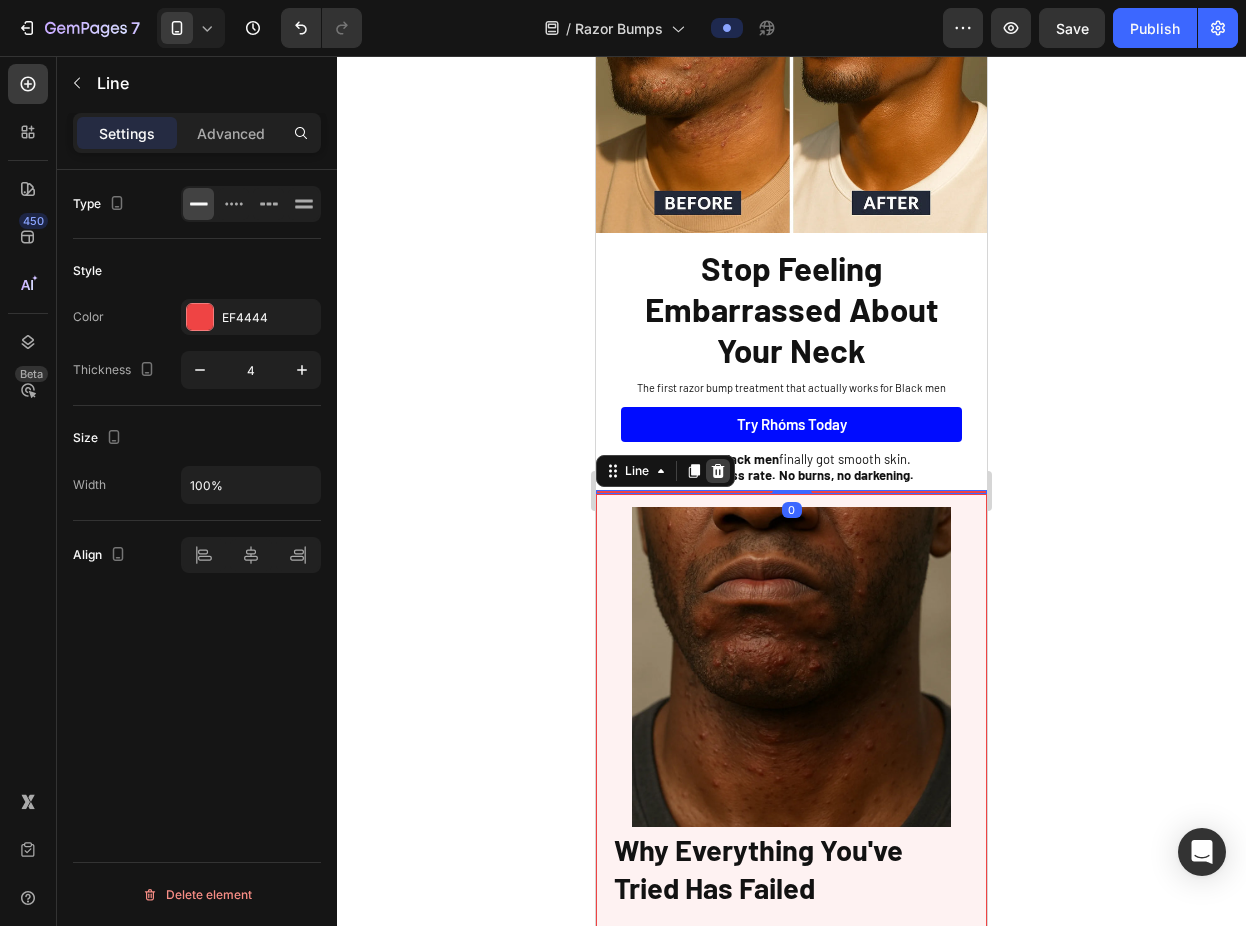 click 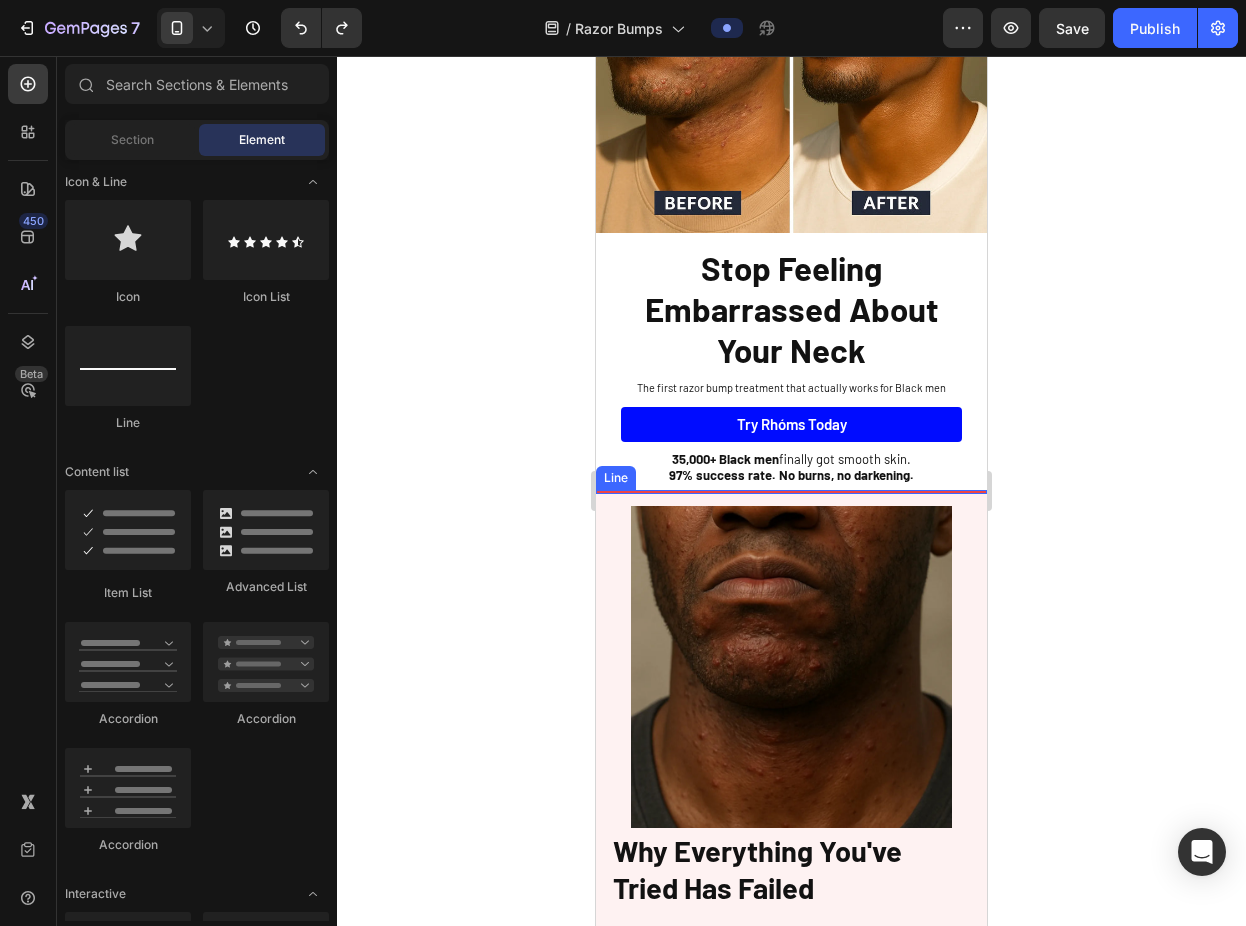 click at bounding box center [791, 492] 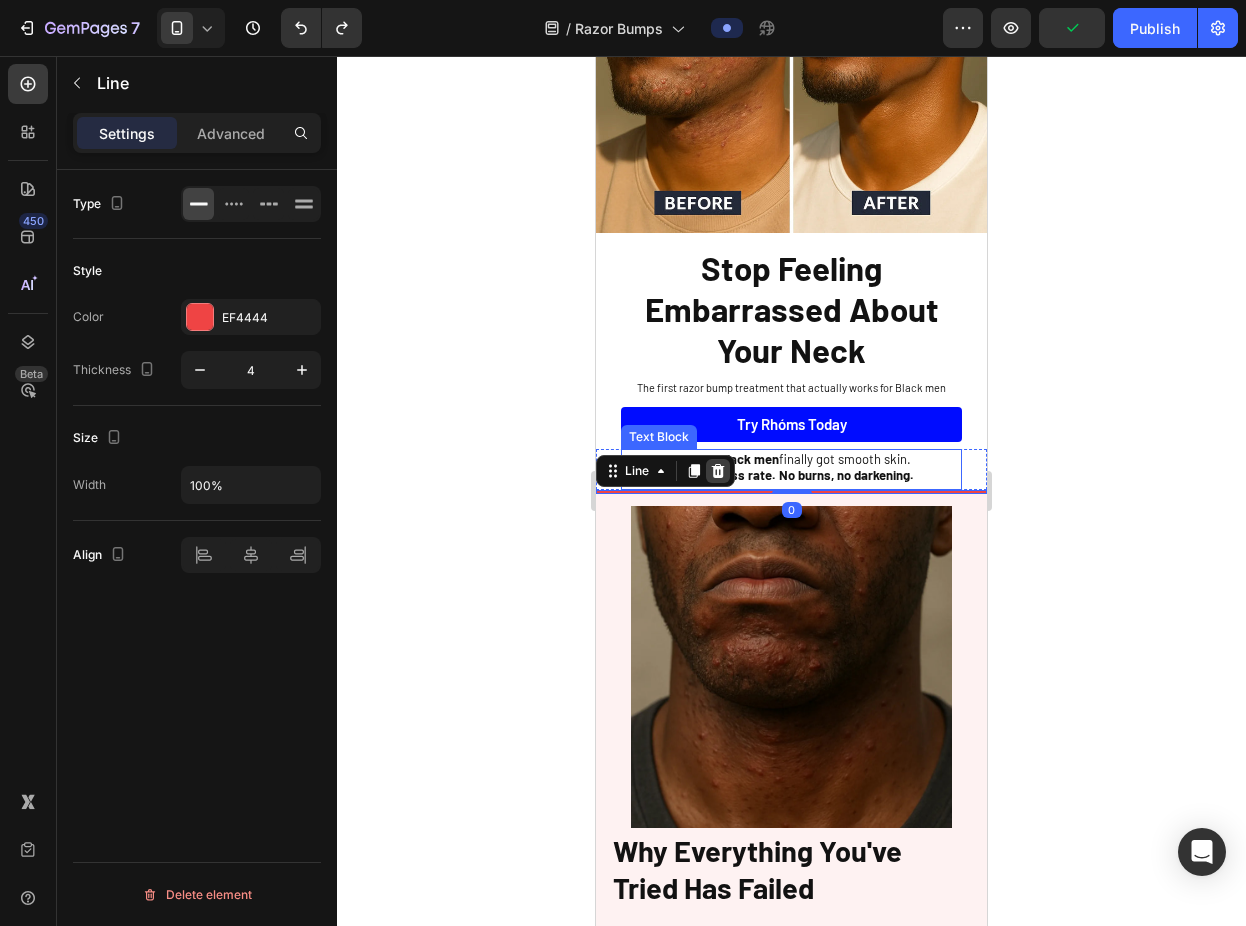 click 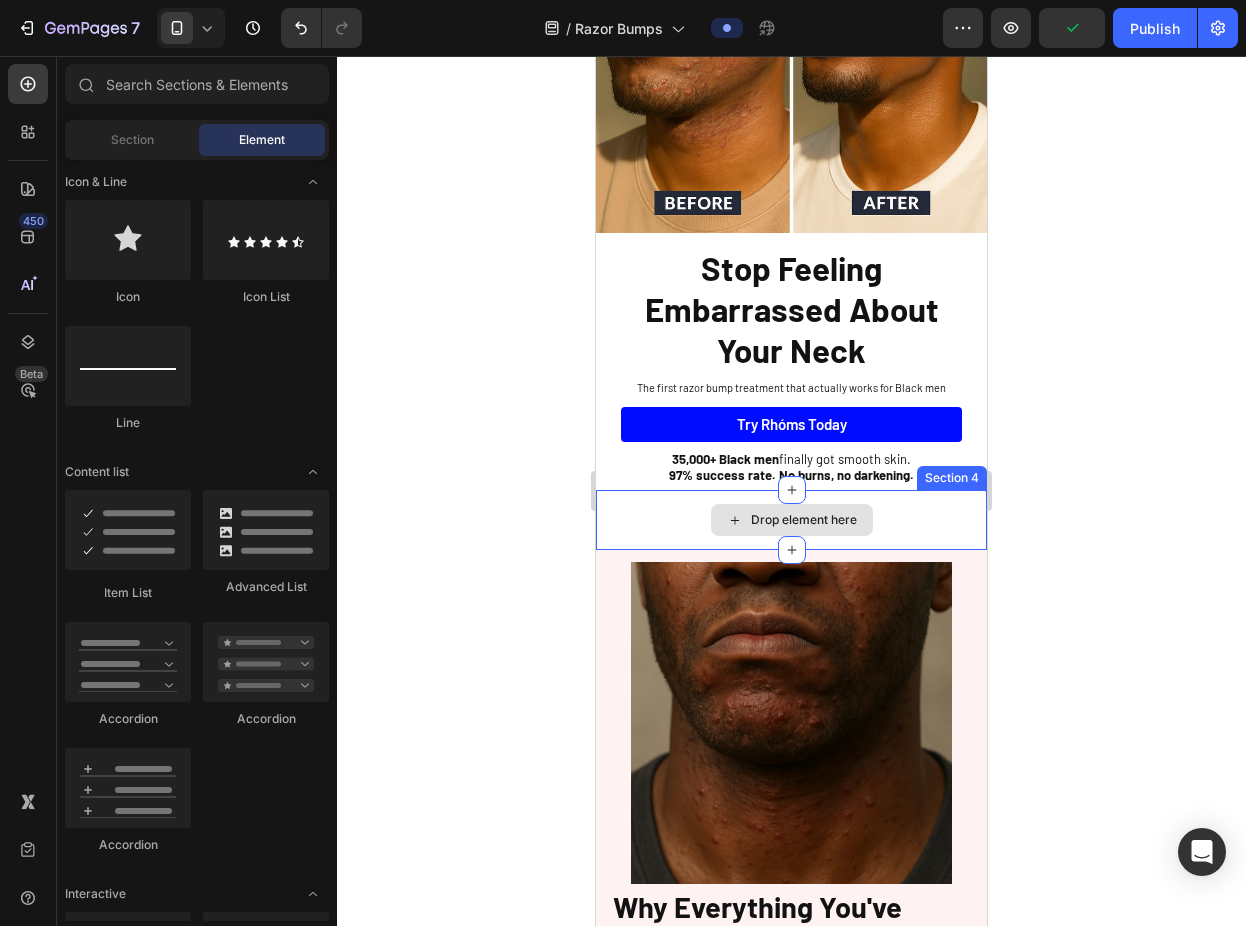 click on "Drop element here" at bounding box center (791, 520) 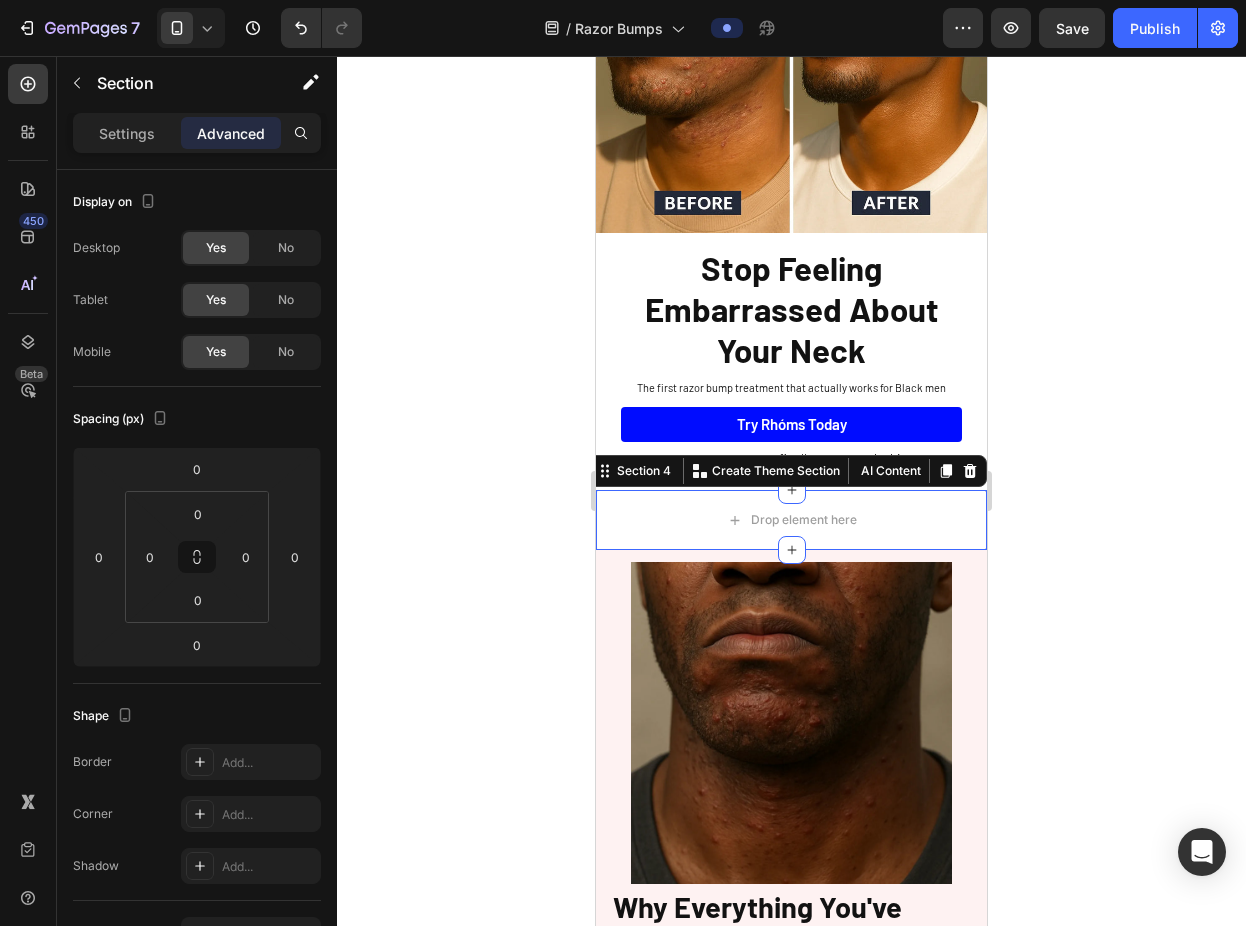 click on "Section 4 Create Theme Section AI Content Write with GemAI What would you like to describe here? Tone and Voice Persuasive Product Rhóms Smoothing Solution Show more Generate" at bounding box center (787, 471) 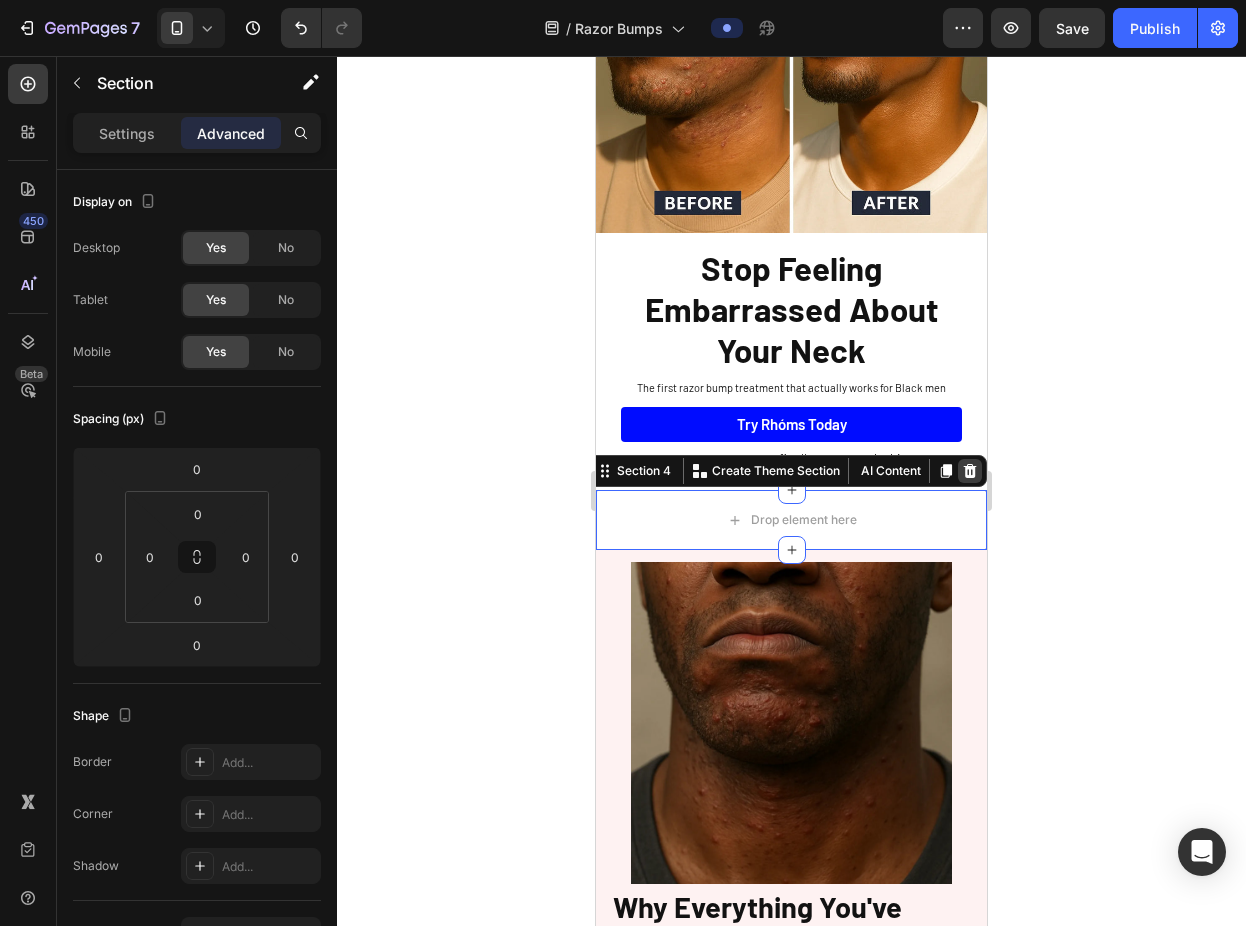 click 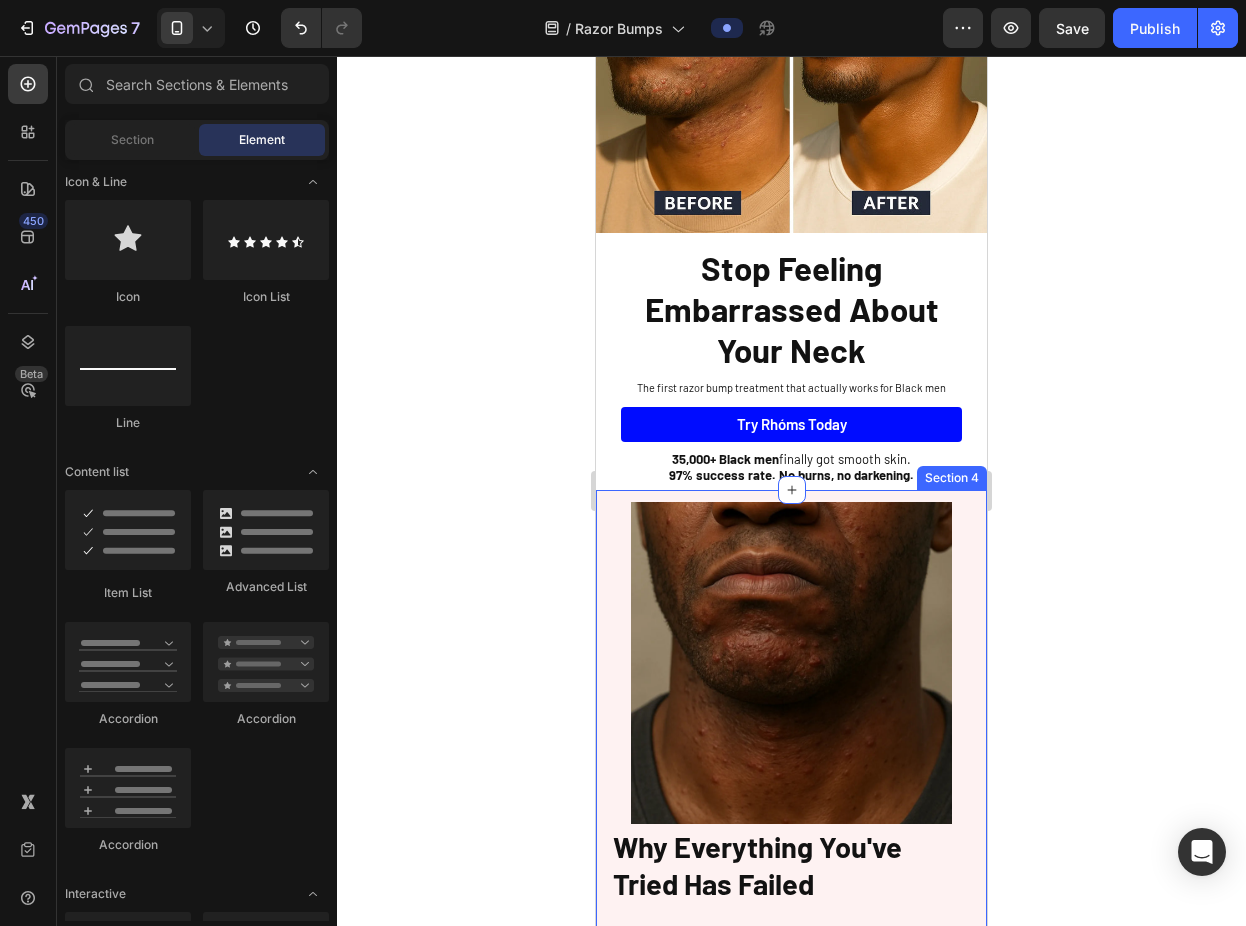 click on "Image Why Everything You've Tried Has Failed Heading You've spent hundreds on products that promised to work for "your skin type" but delivered the same painful results: ◉ Alcohol-based formulas that burned your face and smelled terrible ◉ Harsh chemicals that left dark marks worse than the bumps ◉ Generic solutions made for white skin that dried you out ◉ False promises that had you "sticking with it" for months while your skin got worse The truth? Those products weren't designed for coarse, curly hair that grows back into melanin-rich skin. They were treating symptoms, not the root cause. Text Block Row Section 4" at bounding box center [791, 938] 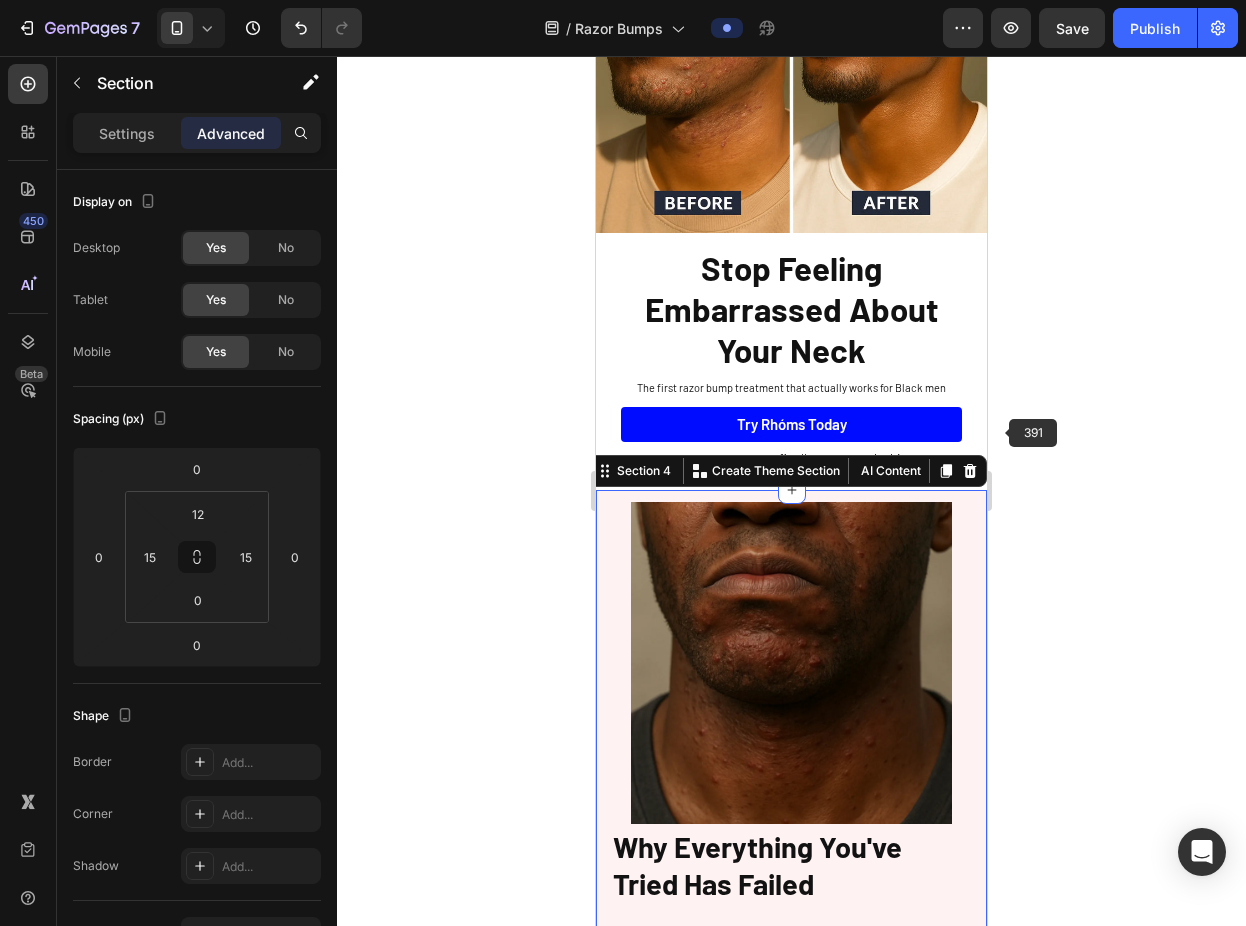 click 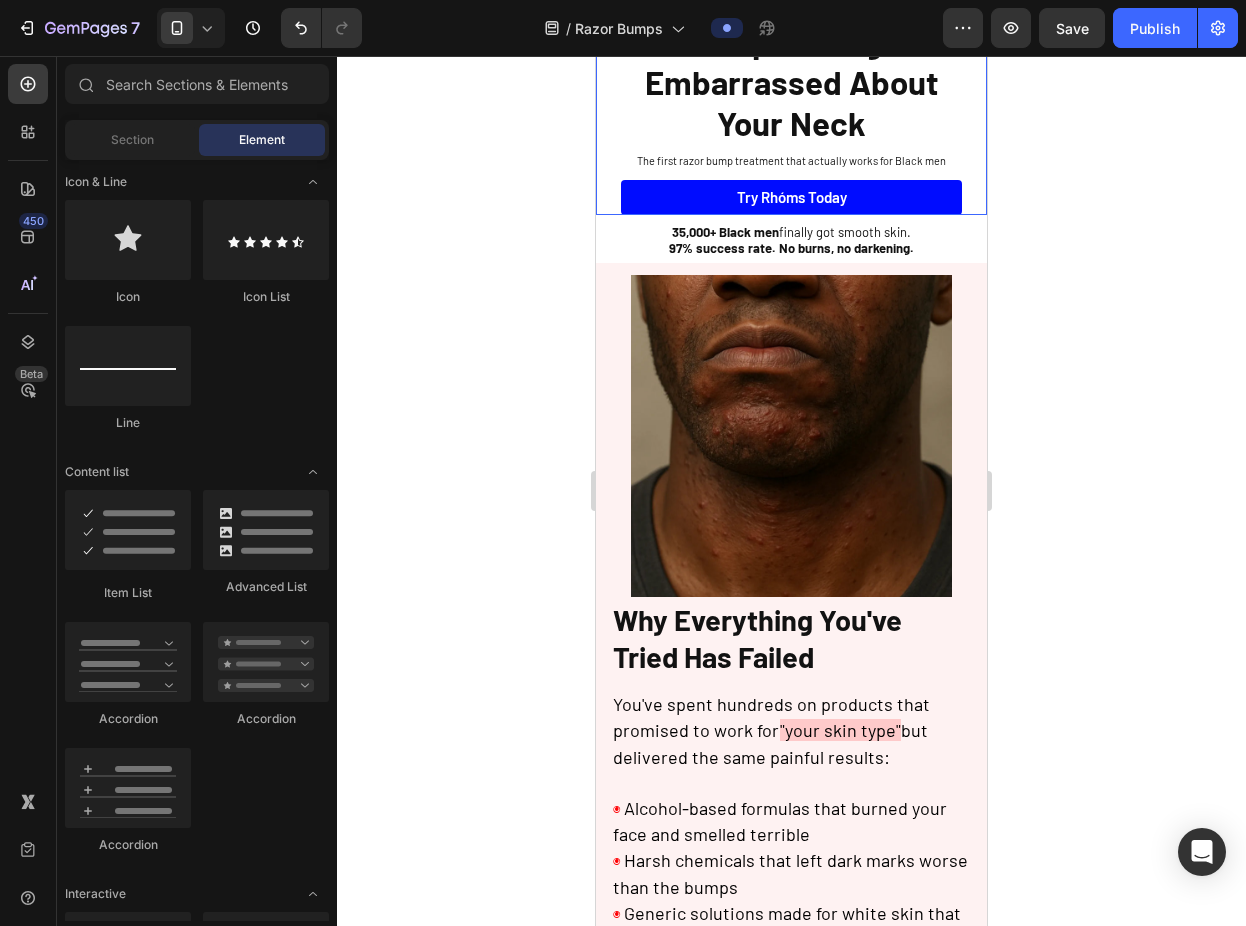 scroll, scrollTop: 354, scrollLeft: 0, axis: vertical 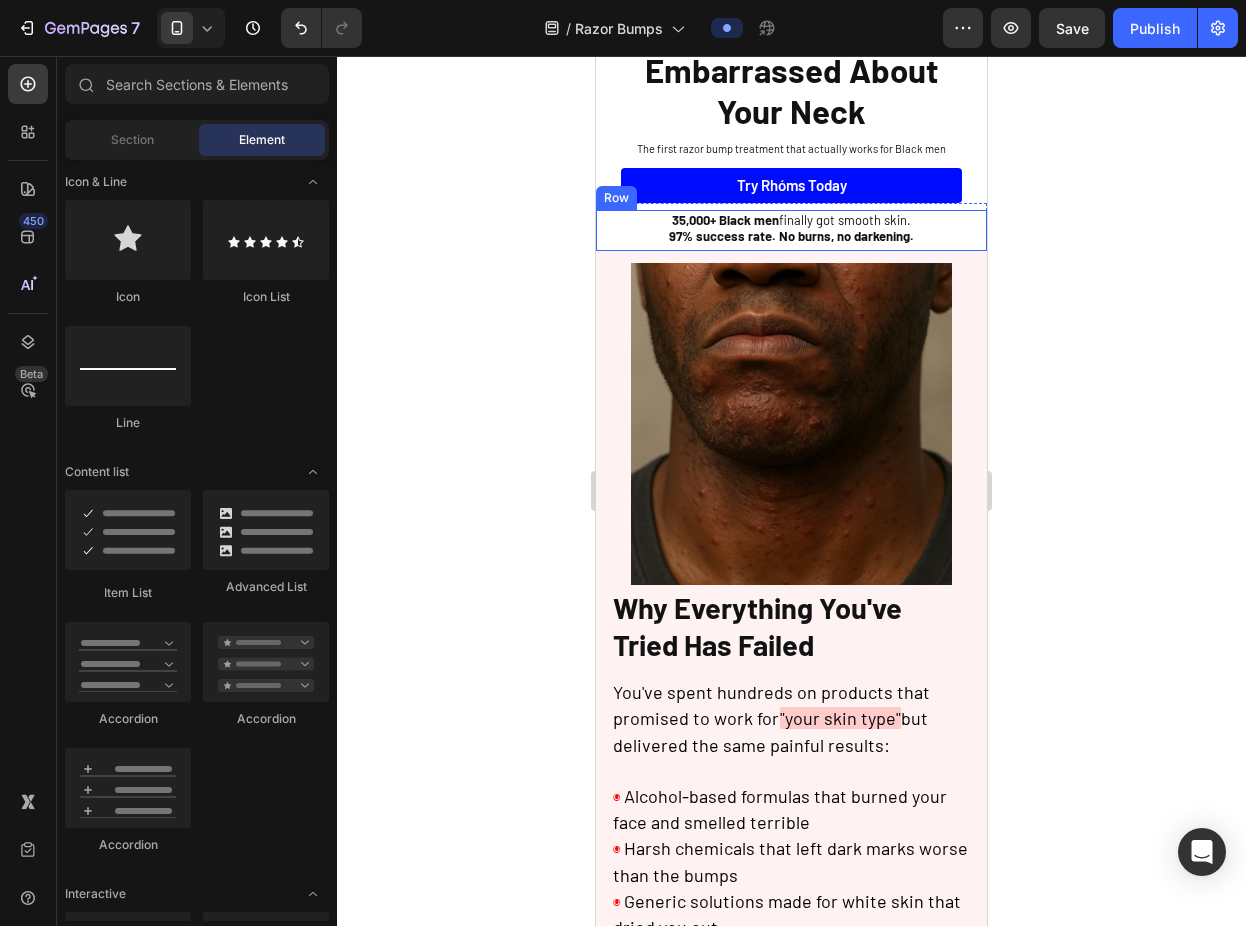 click on "35,000+ Black men  finally got smooth skin. 97% success rate. No burns, no darkening. Text Block Sleepy Text Block Row" at bounding box center [791, 231] 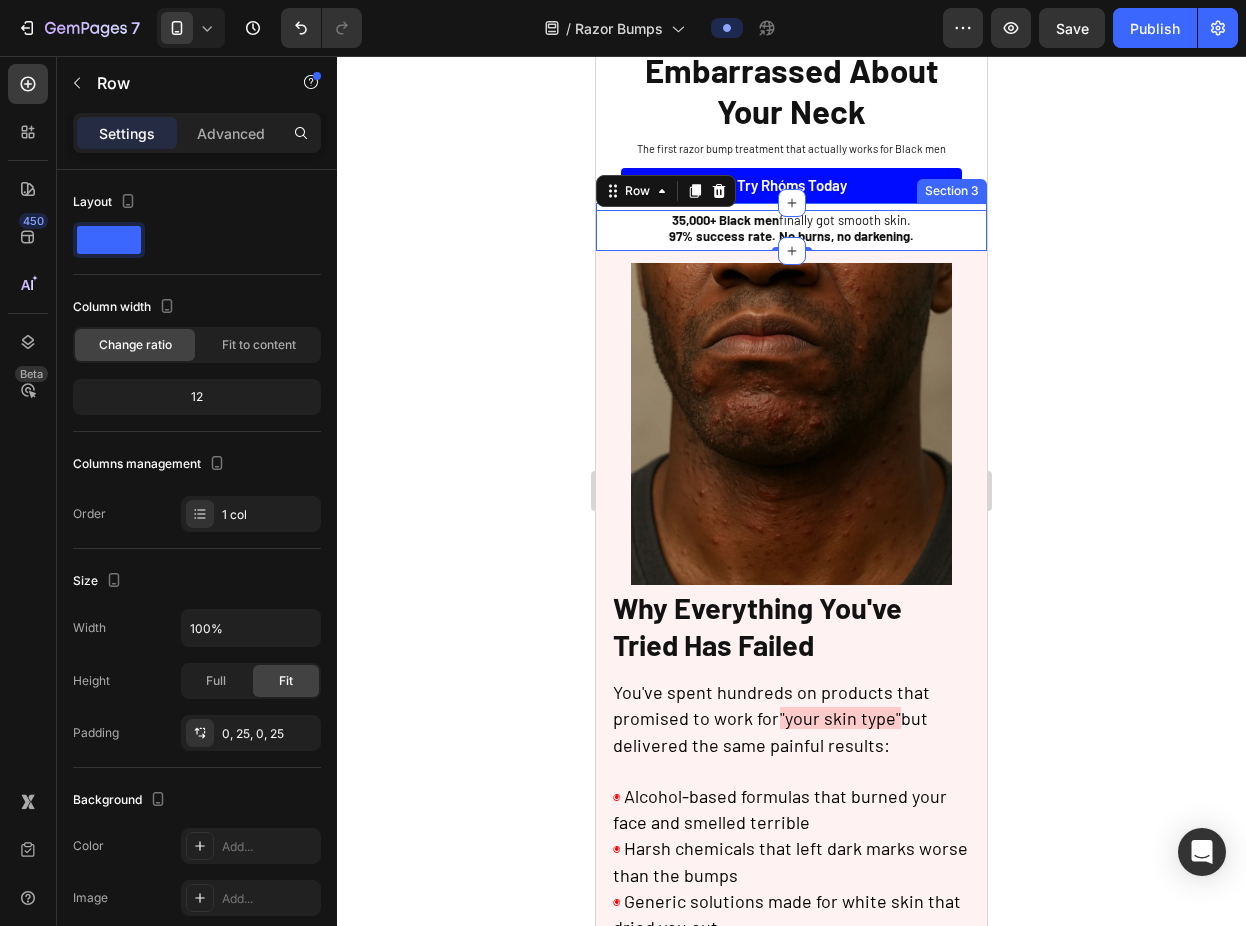 click on "35,000+ Black men  finally got smooth skin. 97% success rate. No burns, no darkening. Text Block Sleepy Text Block Row   0 Section 3" at bounding box center (791, 227) 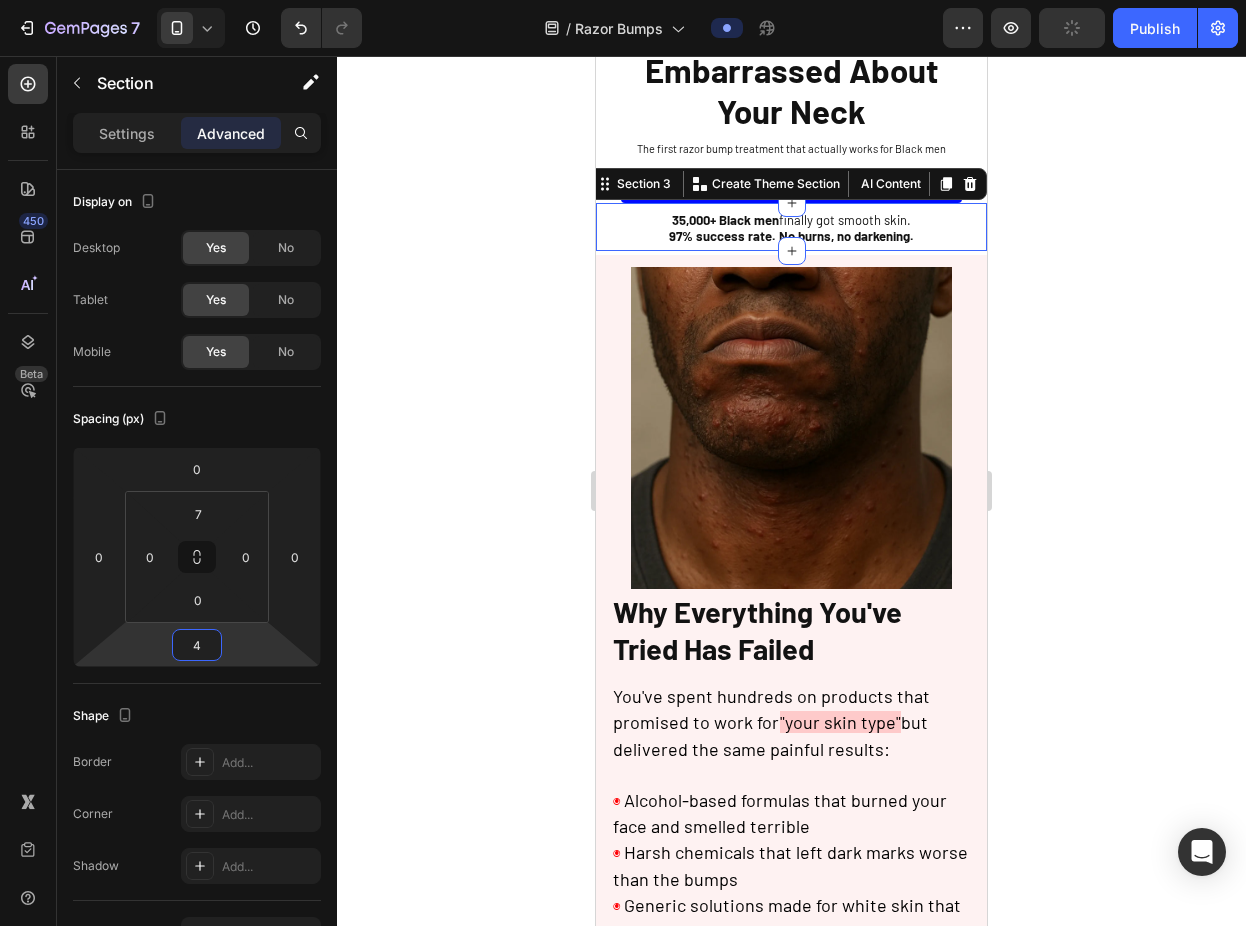 type on "8" 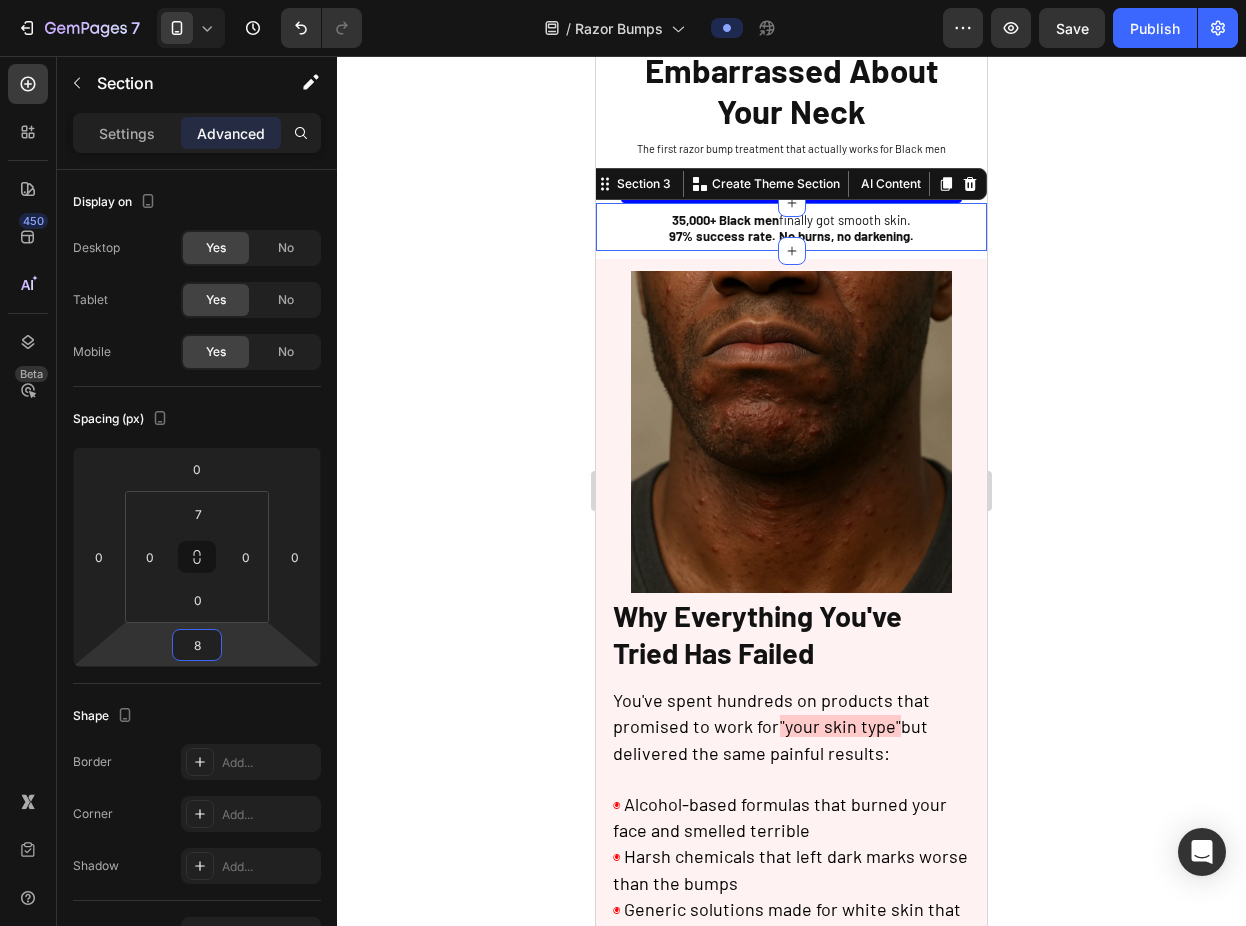 click on "7  Version history  /  Razor Bumps Preview  Save   Publish  450 Beta Sections(18) Elements(83) Section Element Hero Section Product Detail Brands Trusted Badges Guarantee Product Breakdown How to use Testimonials Compare Bundle FAQs Social Proof Brand Story Product List Collection Blog List Contact Sticky Add to Cart Custom Footer Browse Library 450 Layout
Row
Row
Row
Row Text
Heading
Text Block Button
Button
Button Media
Image
Image" at bounding box center [623, 0] 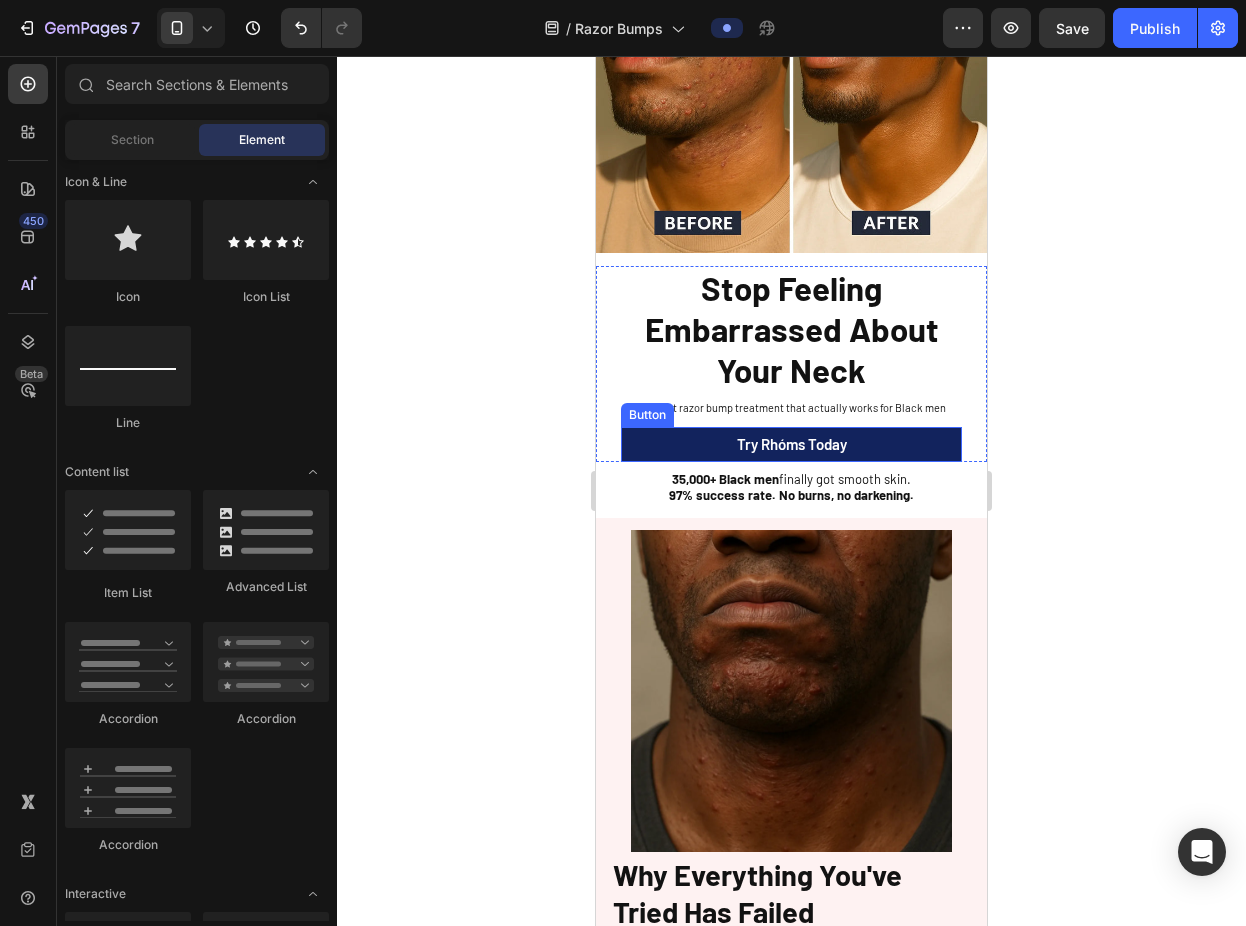 scroll, scrollTop: 171, scrollLeft: 0, axis: vertical 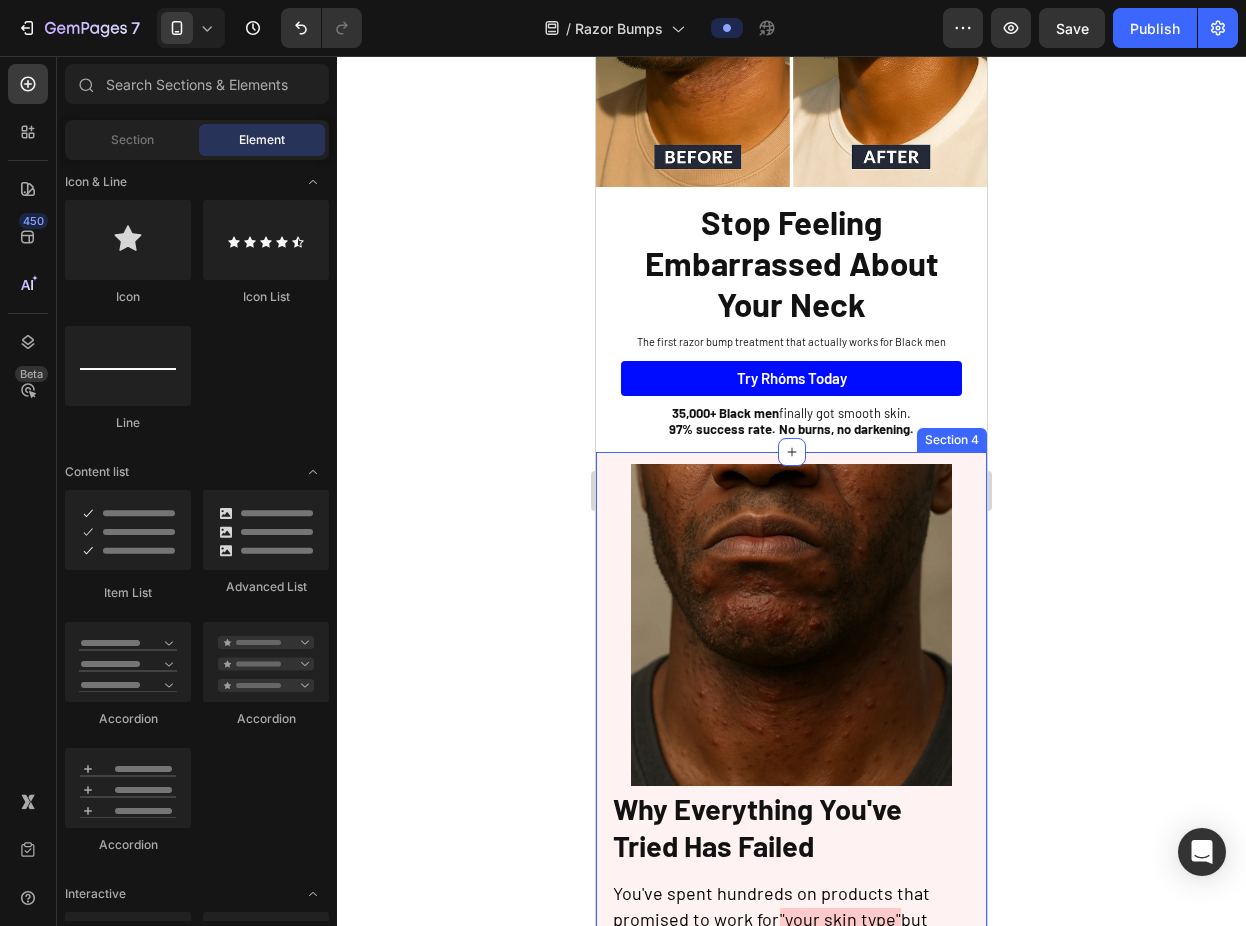 click on "Image Why Everything You've Tried Has Failed Heading You've spent hundreds on products that promised to work for "your skin type" but delivered the same painful results: ◉ Alcohol-based formulas that burned your face and smelled terrible ◉ Harsh chemicals that left dark marks worse than the bumps ◉ Generic solutions made for white skin that dried you out ◉ False promises that had you "sticking with it" for months while your skin got worse The truth? Those products weren't designed for coarse, curly hair that grows back into melanin-rich skin. They were treating symptoms, not the root cause. Text Block Row Section 4" at bounding box center [791, 900] 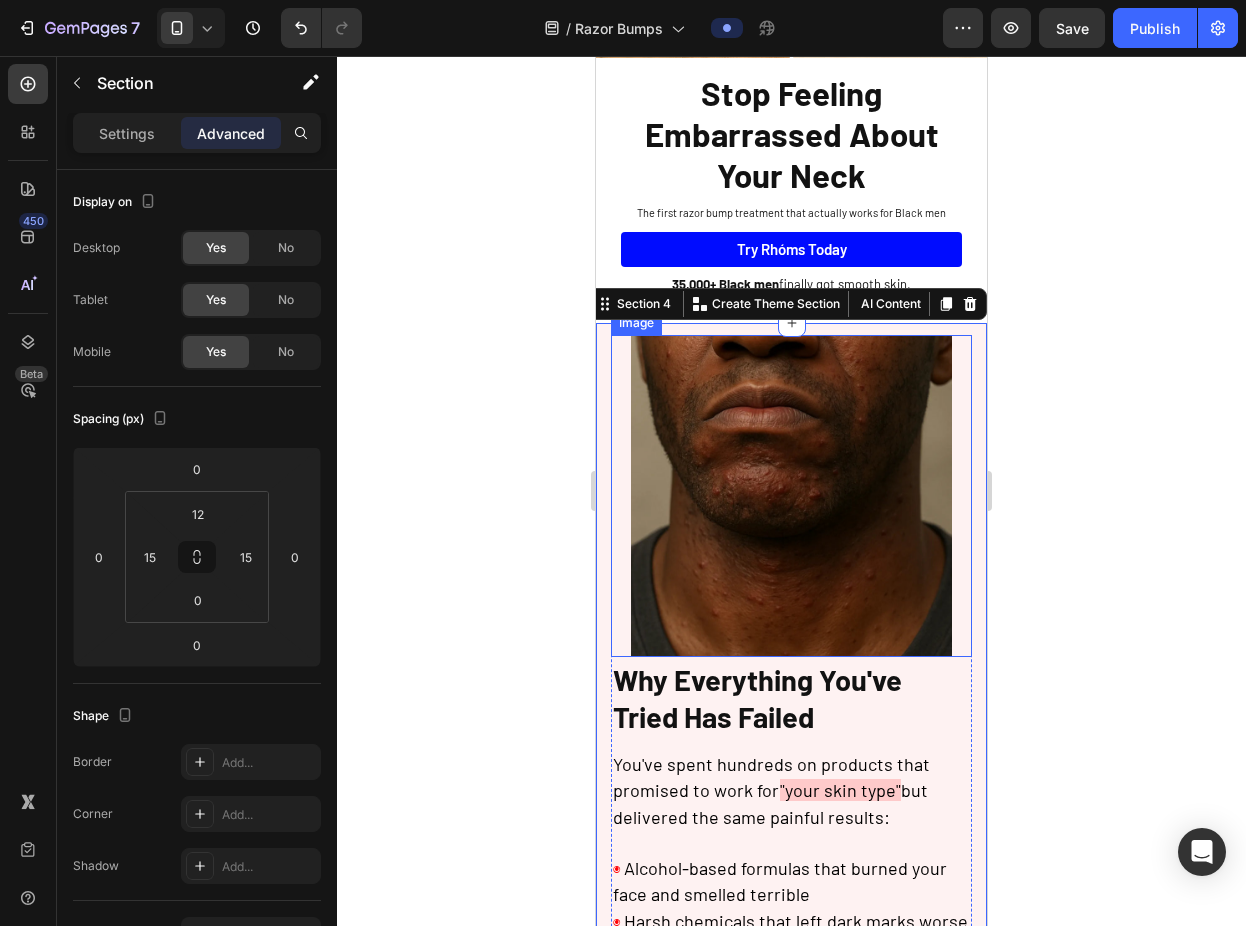 scroll, scrollTop: 371, scrollLeft: 0, axis: vertical 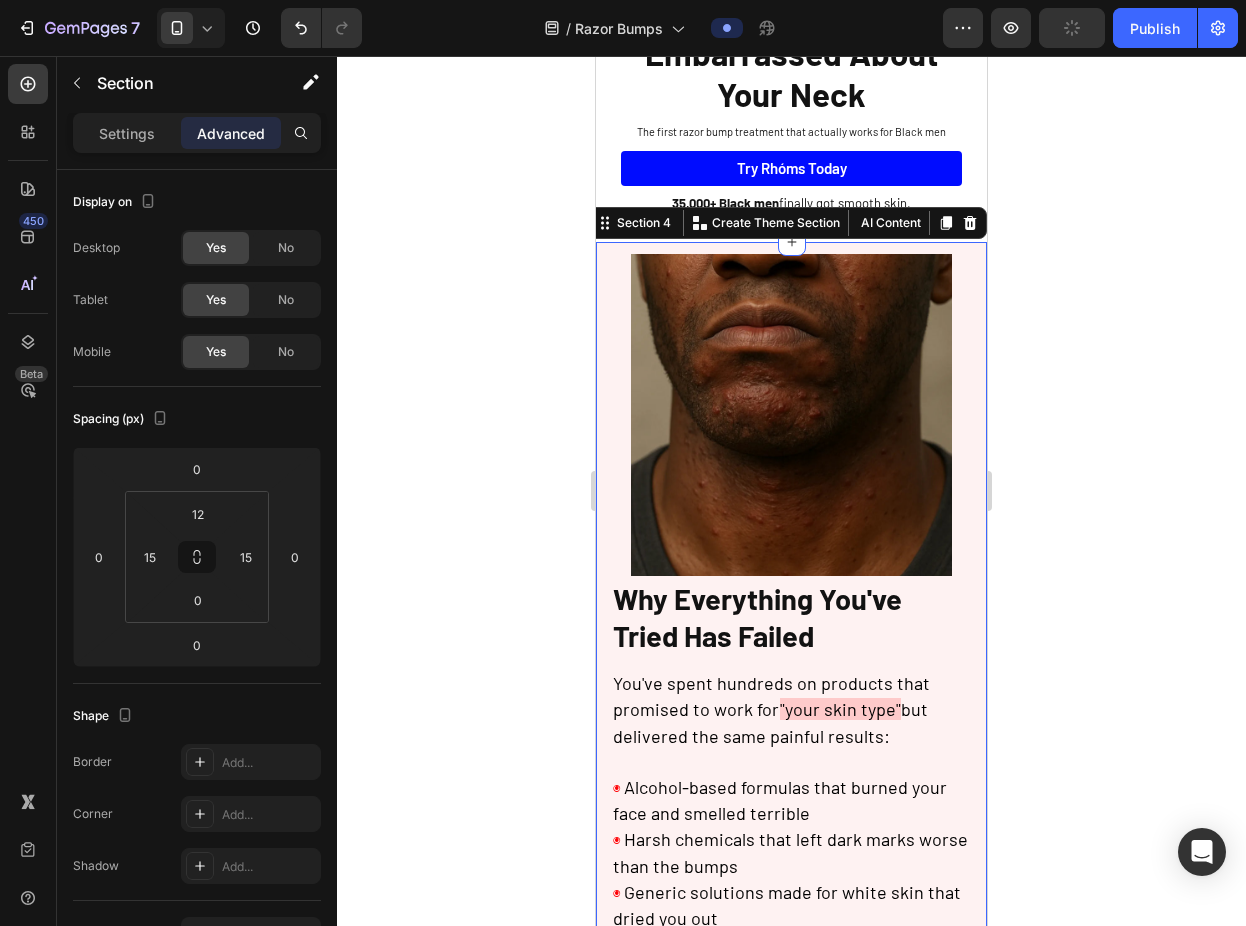 click 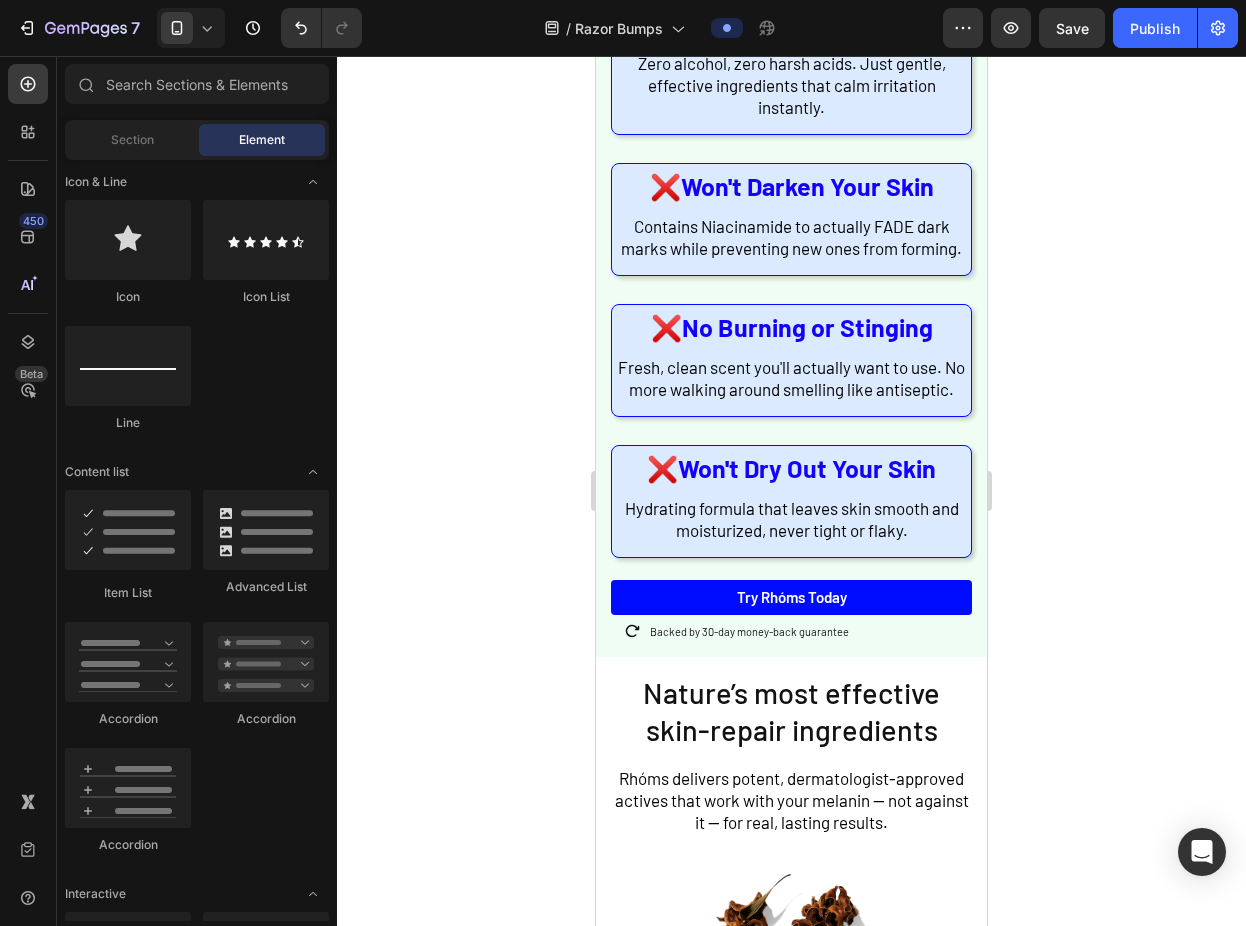 scroll, scrollTop: 2273, scrollLeft: 0, axis: vertical 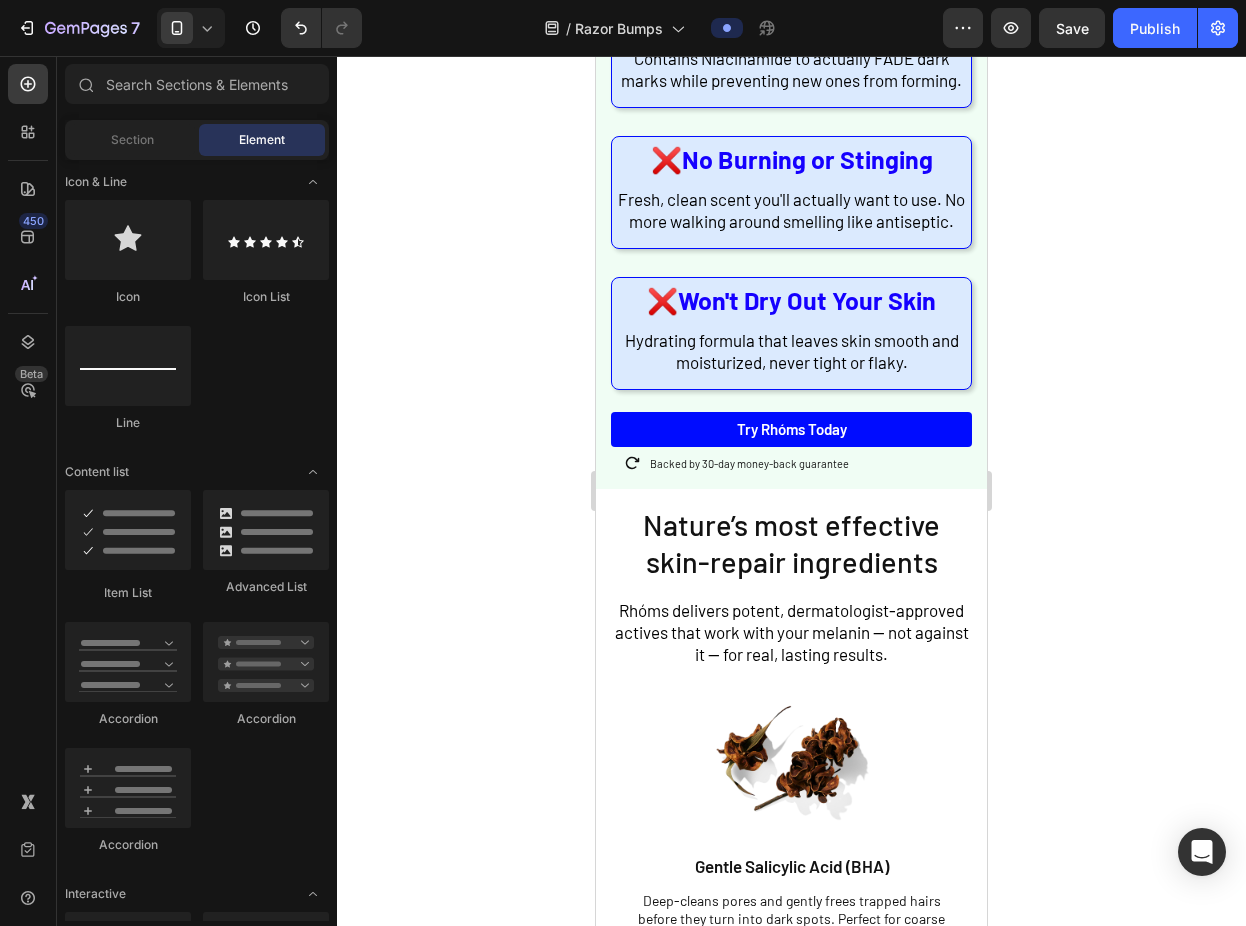 click on "Nature’s most effective skin-repair ingredients Heading Rhóms delivers potent, dermatologist-approved actives that work with your melanin — not against it — for real, lasting results. Text Block Row Image Gentle Salicylic Acid (BHA) Text Block Deep-cleans pores and gently frees trapped hairs before they turn into dark spots. Perfect for coarse hair types. Text Block Row Image Gentle Willow Bark (AHA) Text Block Exfoliates dead skin and helps fade dark marks — without over-drying or irritation. Text Block Row Image Niacinamide (Vitamin B3) Text Block Regulates melanin production so your skin doesn't overreact and create dark spots when you remove hair. Text Block Row Image Centella Asiatica (Cica) Text Block Used in premium Korean skincare to instantly calm inflammation and prevent that burning post-removal feeling. Text Block Row Row Section 6" at bounding box center [791, 1180] 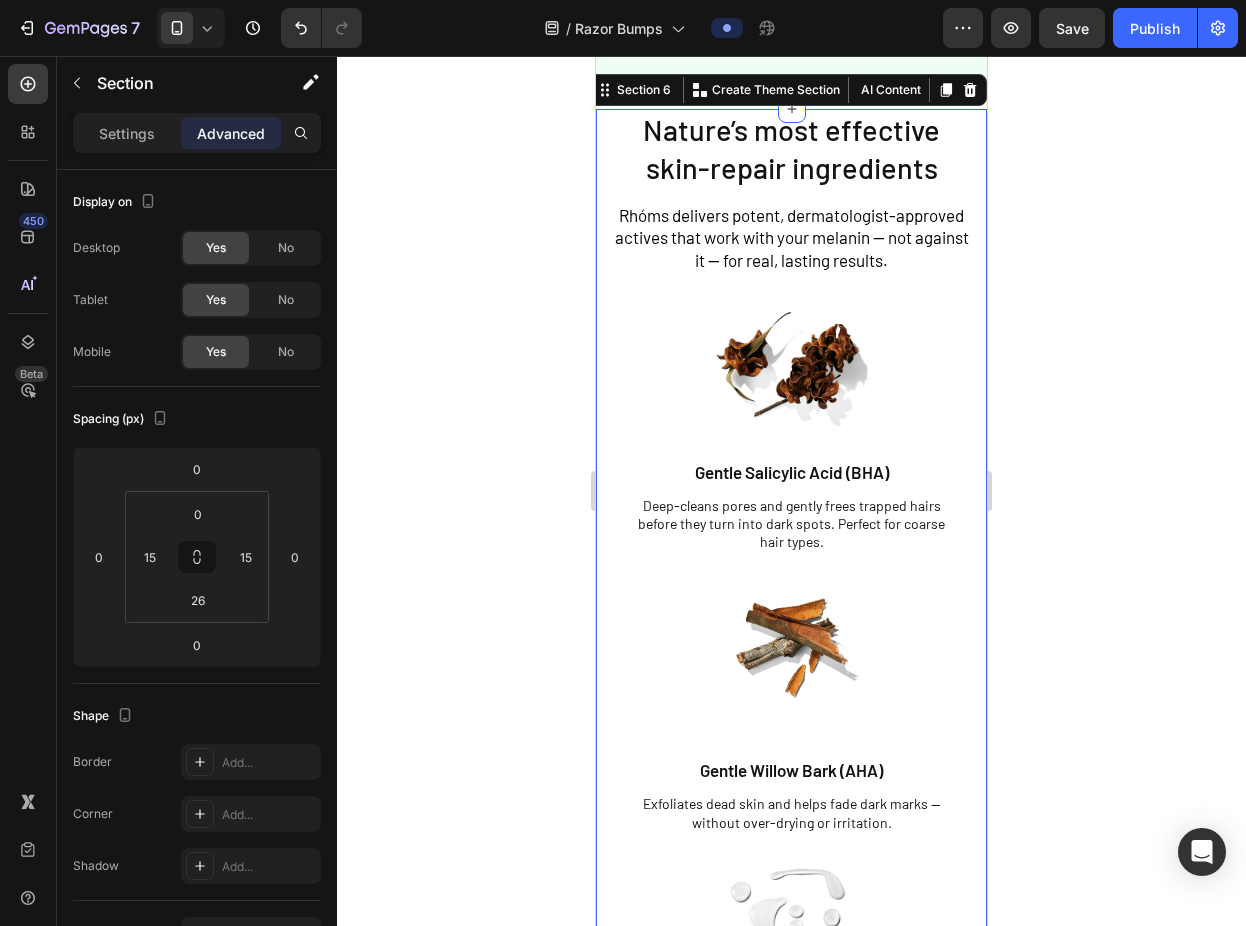 scroll, scrollTop: 2876, scrollLeft: 0, axis: vertical 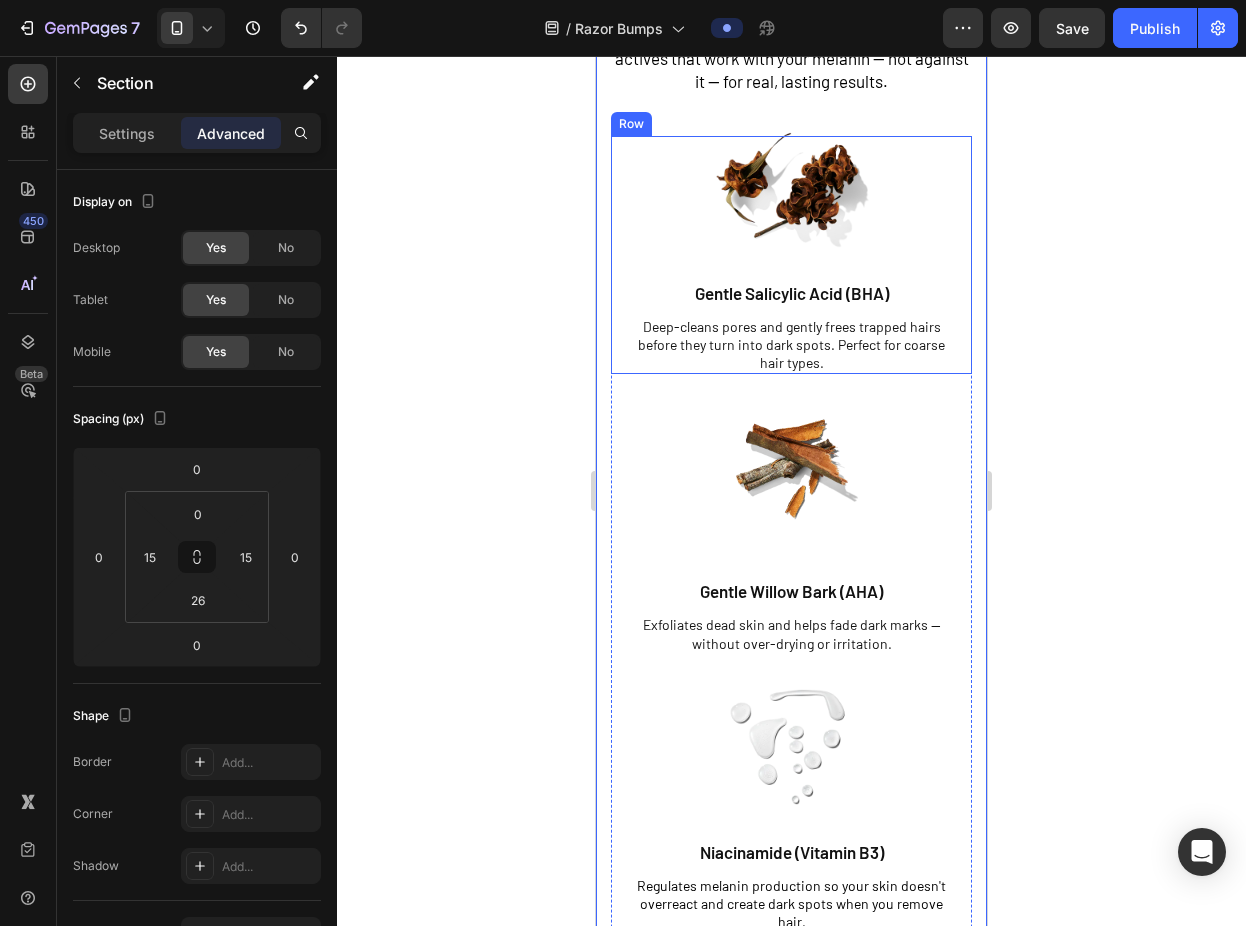 click at bounding box center (792, 186) 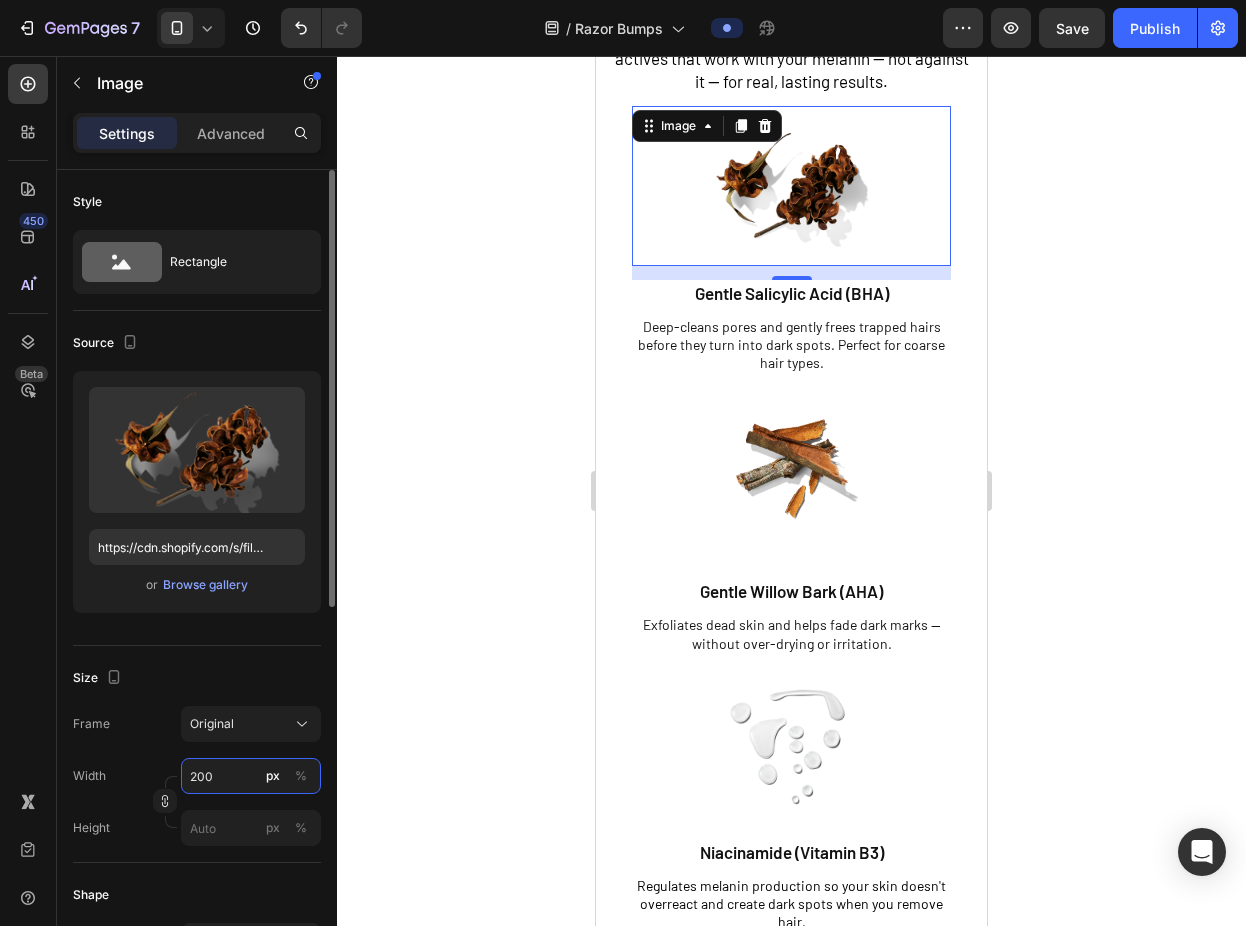 drag, startPoint x: 215, startPoint y: 780, endPoint x: 179, endPoint y: 778, distance: 36.05551 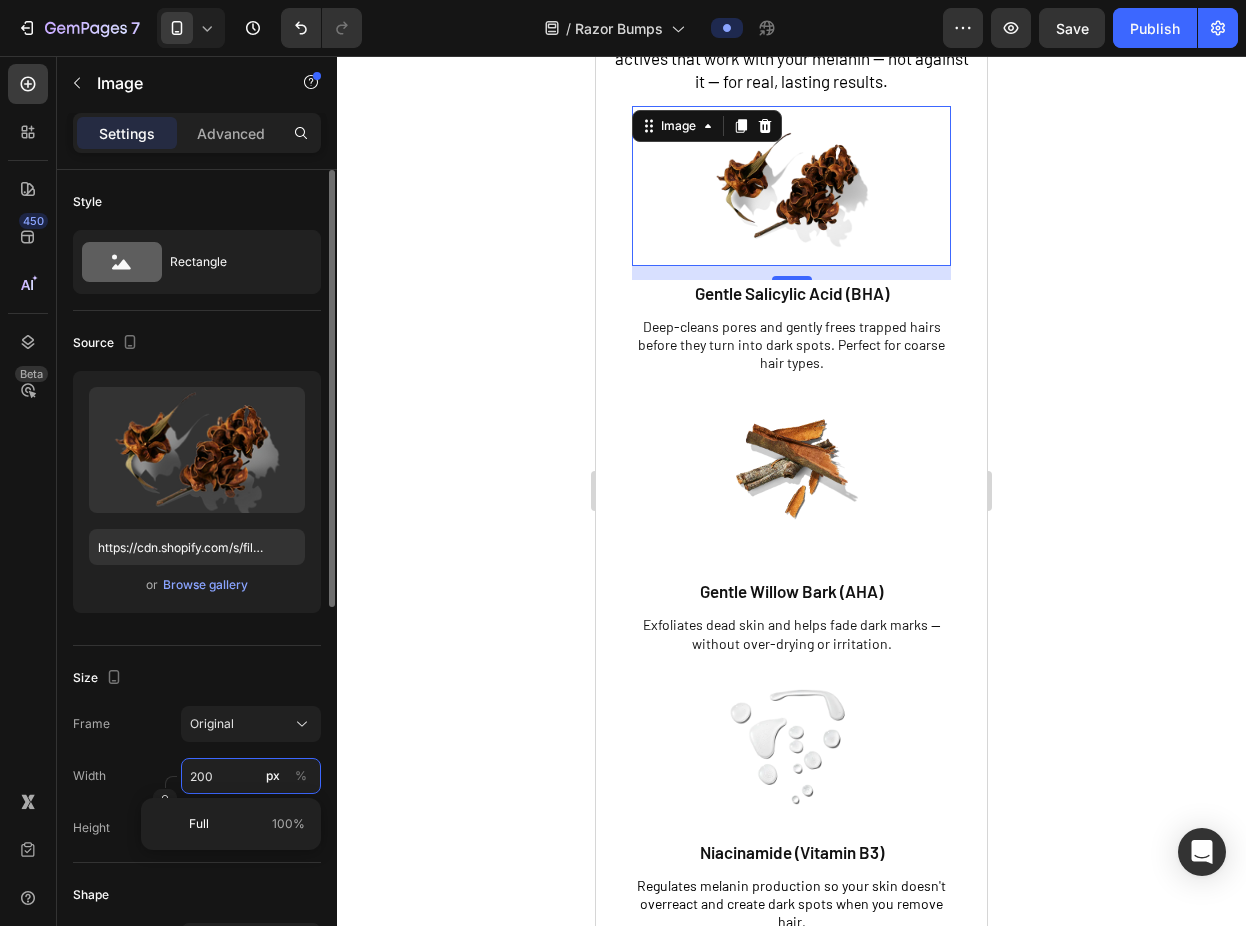 click on "200" at bounding box center [251, 776] 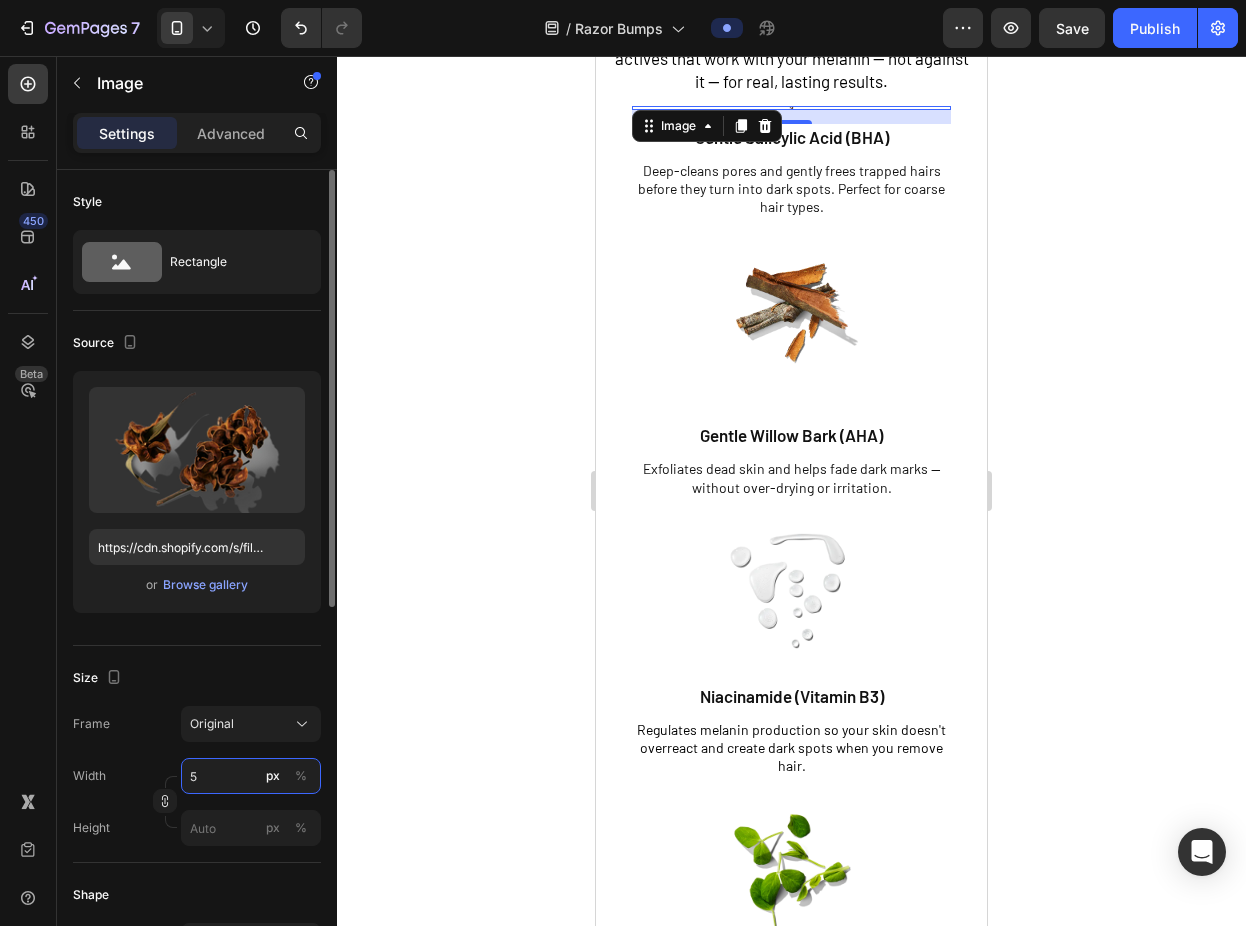 type on "50" 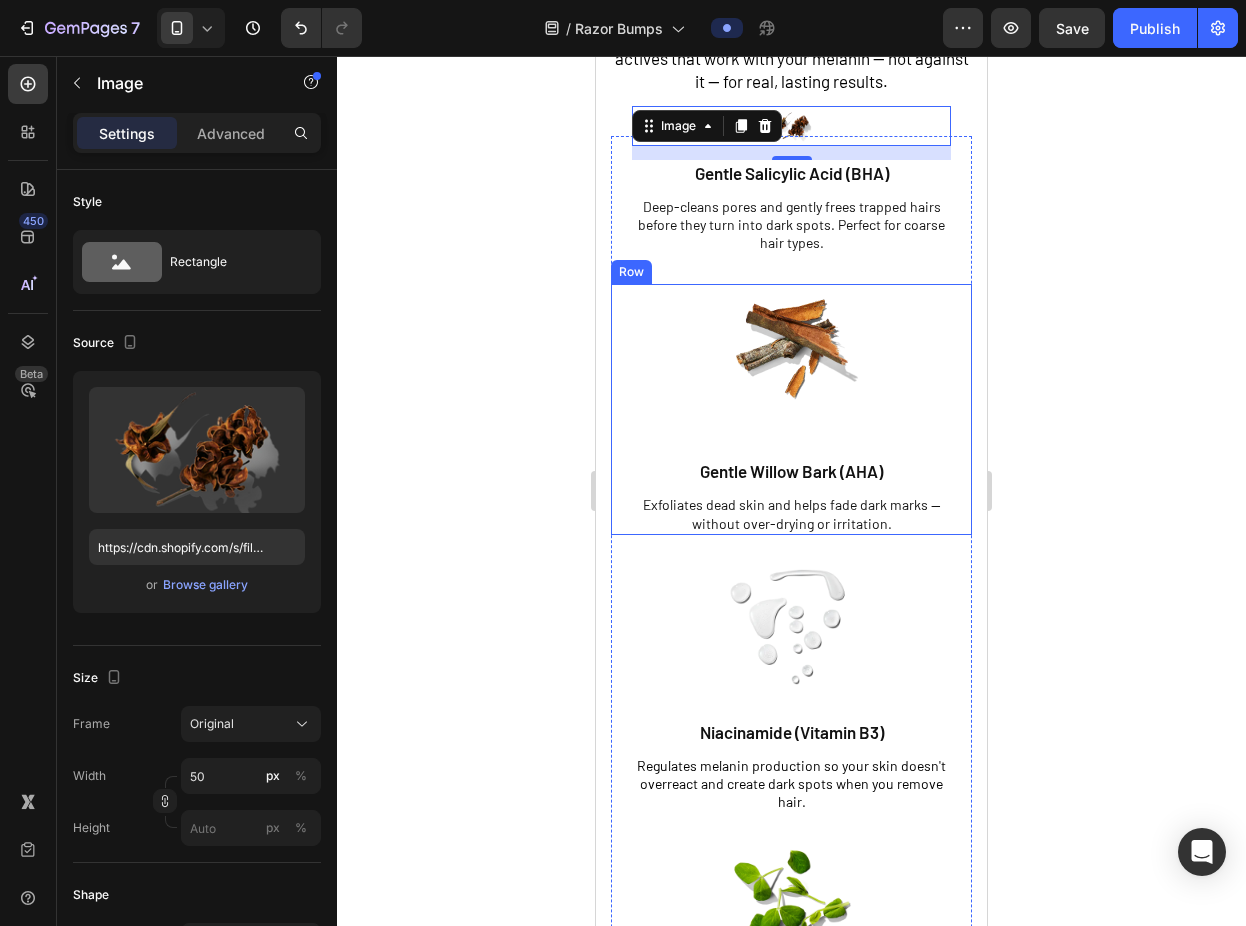 click 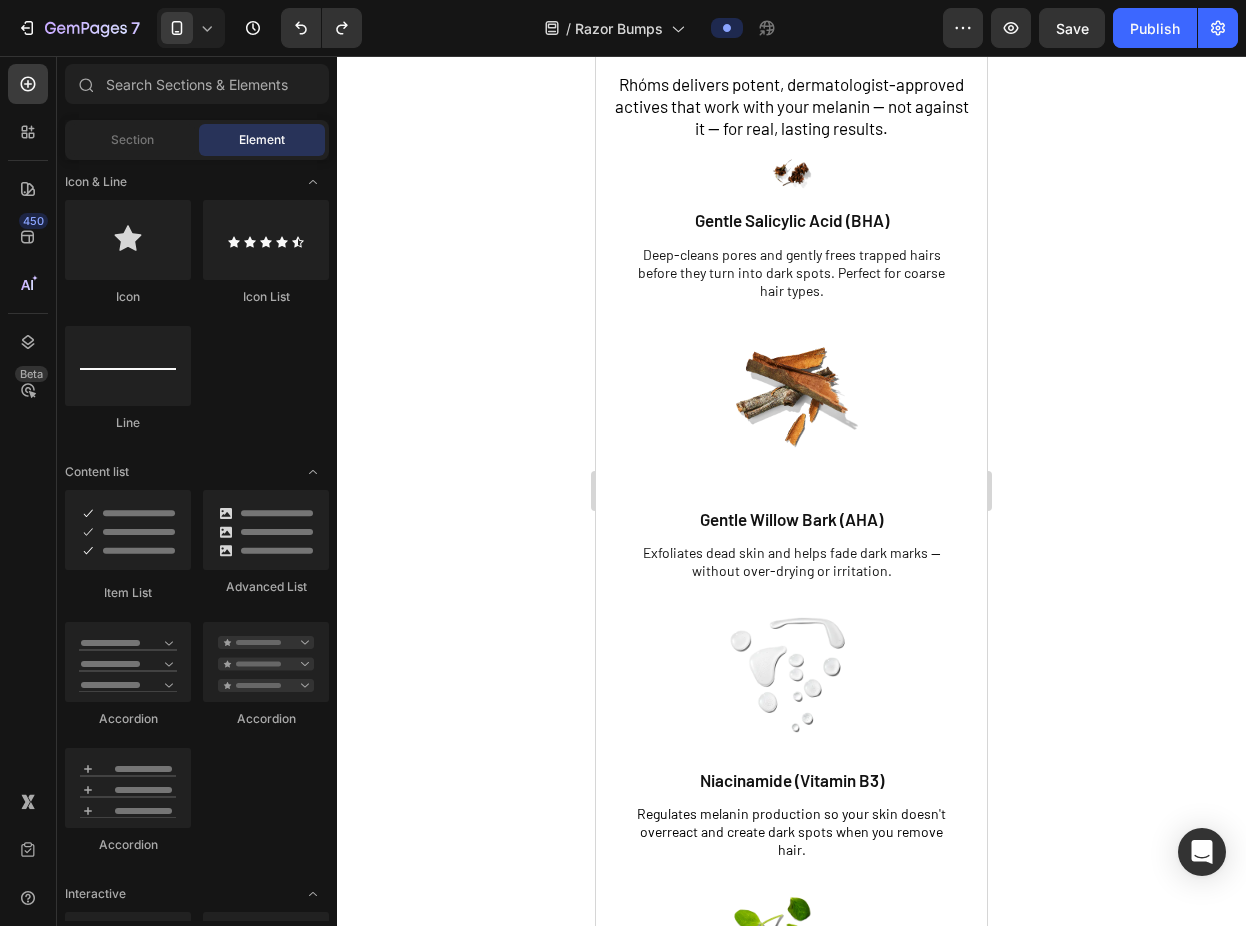 scroll, scrollTop: 2538, scrollLeft: 0, axis: vertical 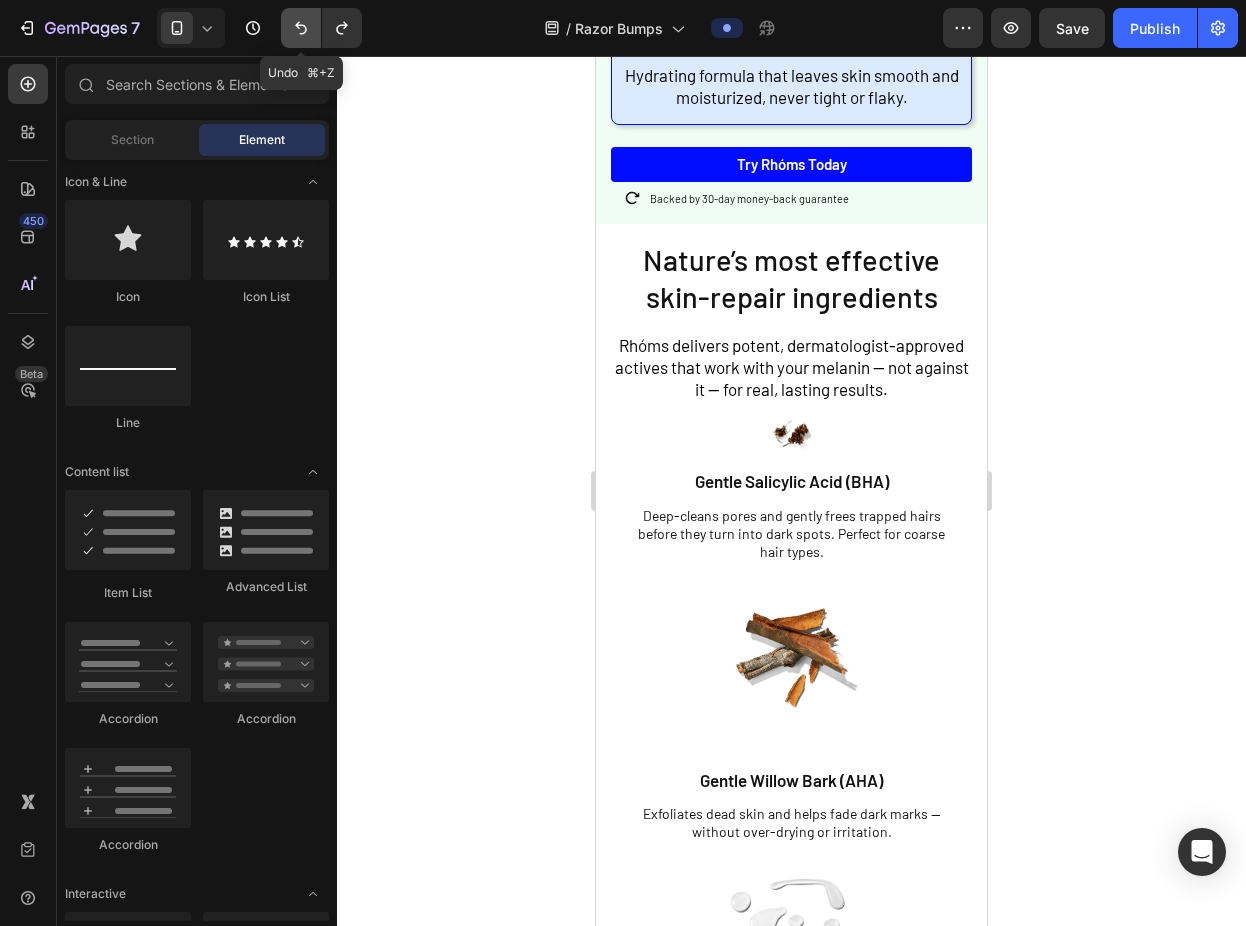 click 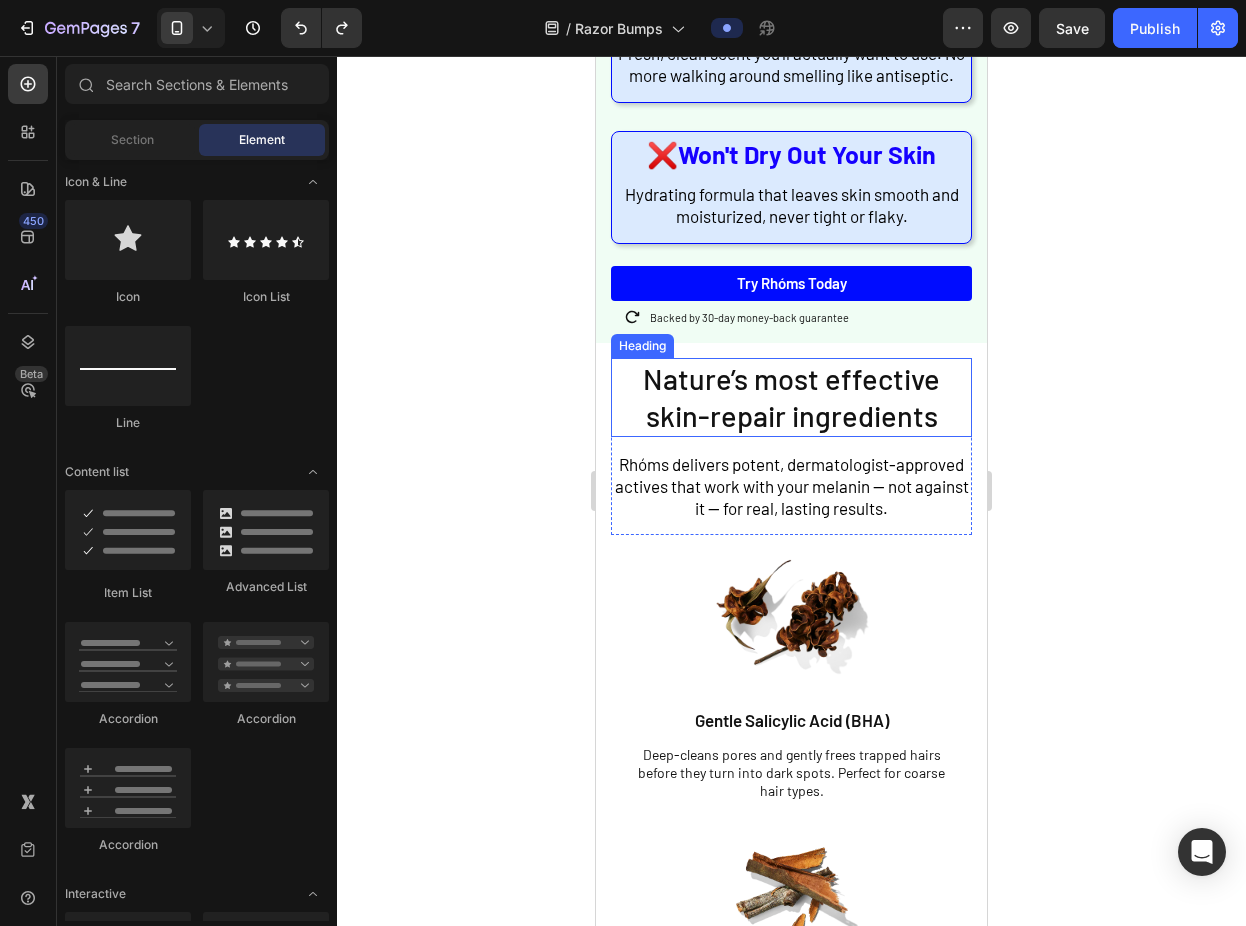 scroll, scrollTop: 2404, scrollLeft: 0, axis: vertical 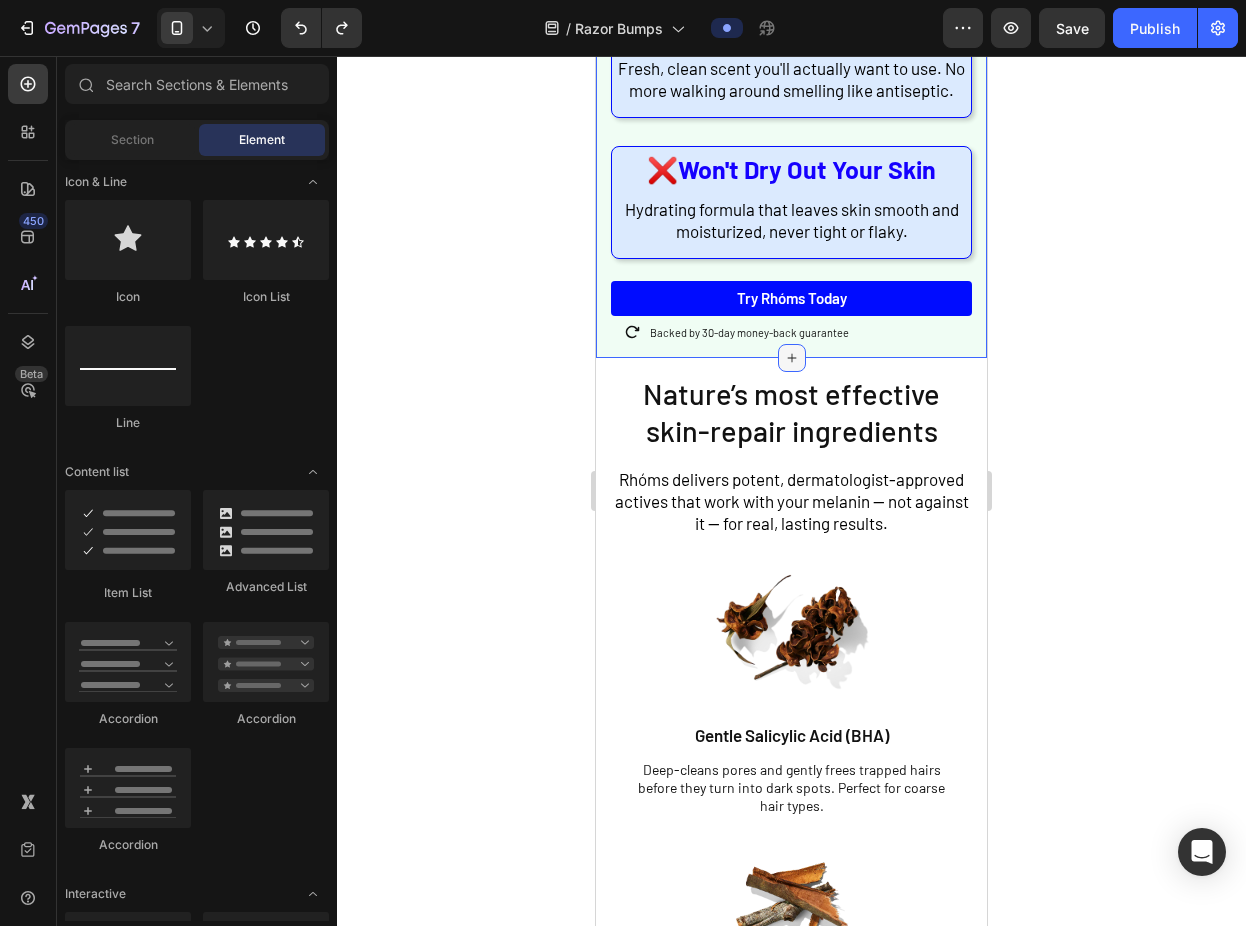 click 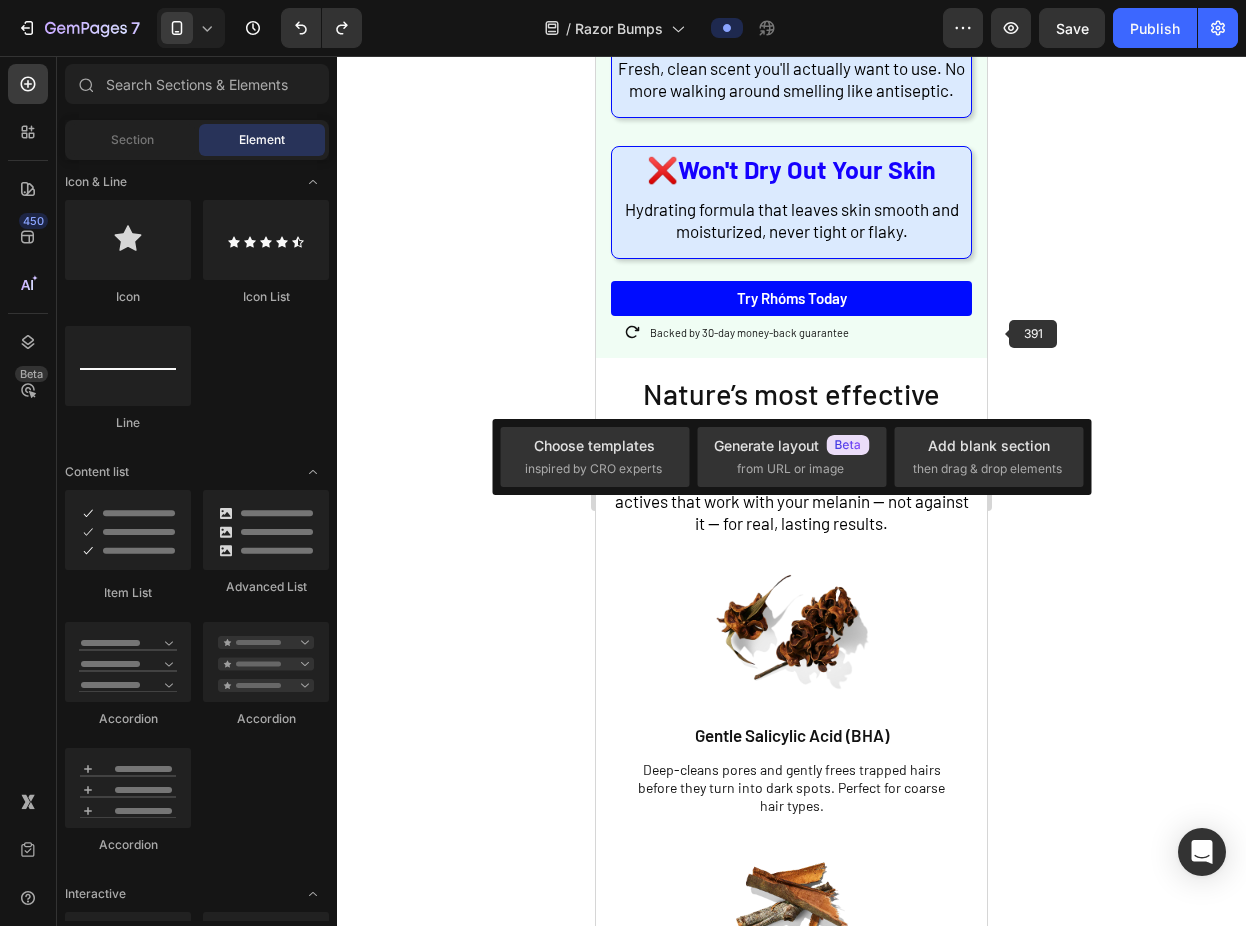 click 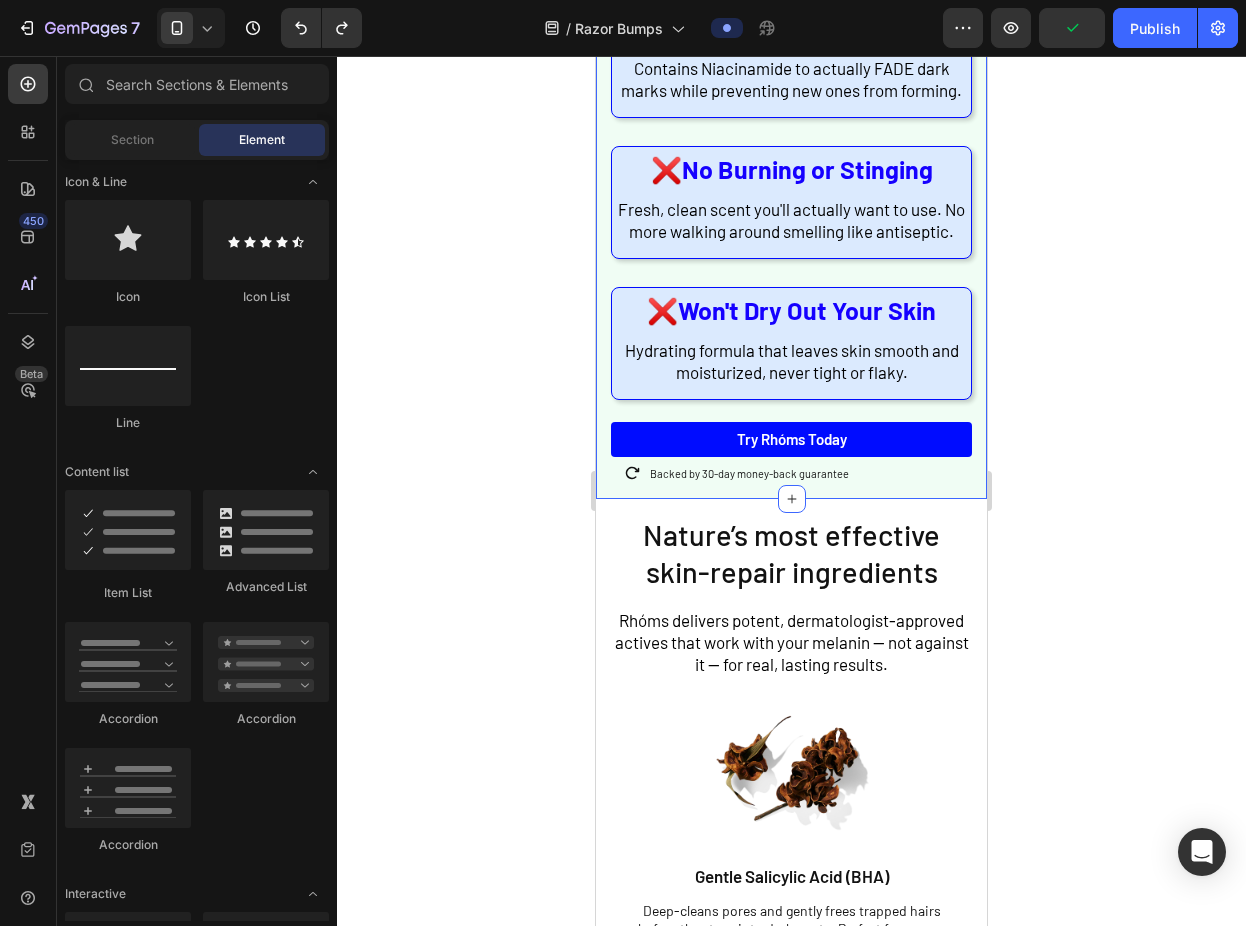 scroll, scrollTop: 2363, scrollLeft: 0, axis: vertical 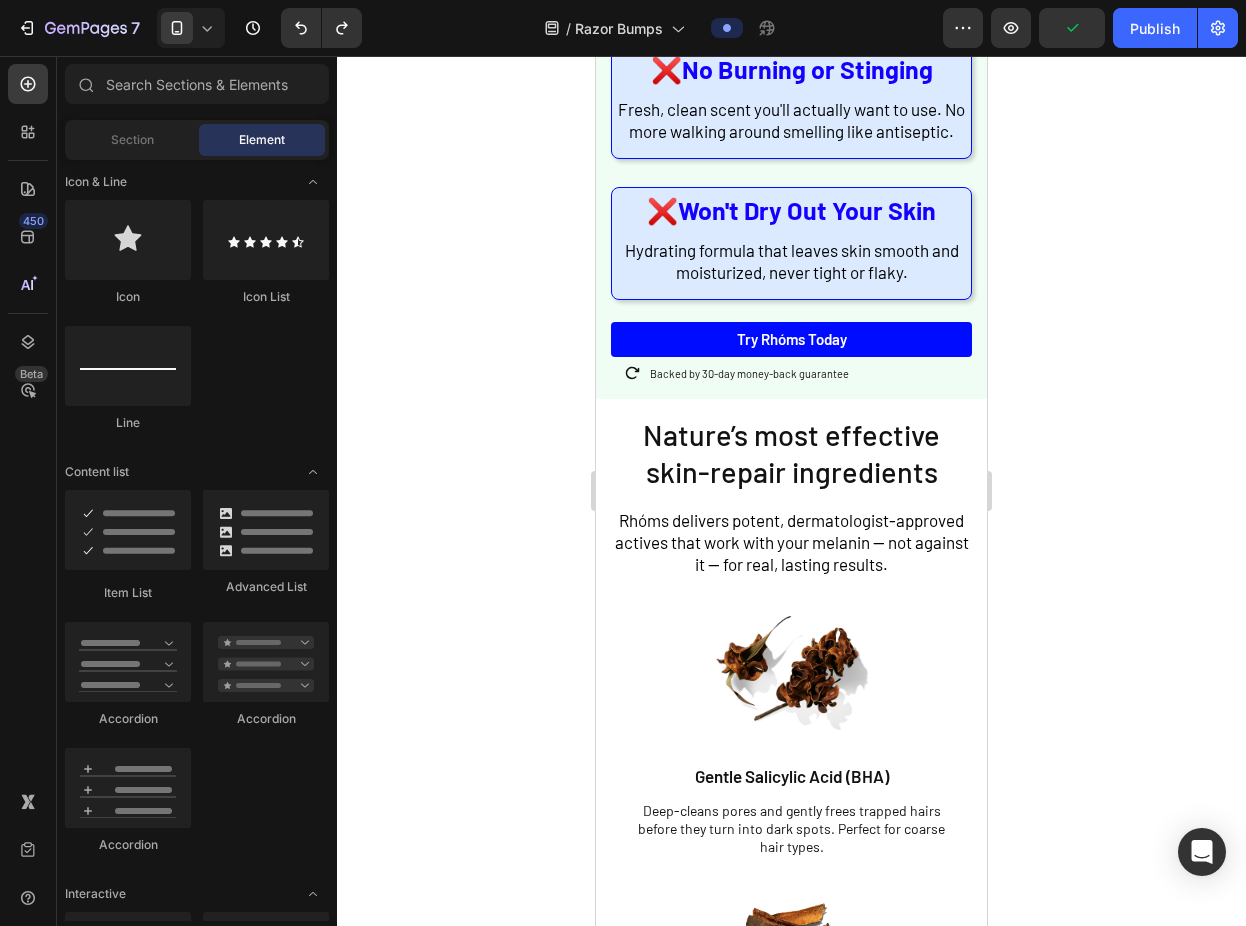 click on "Image Finally - A Formula Made FOR Us Heading Rhóms was created by dermatologists who understood a simple fact: Black men need different ingredients that work WITH our skin, not against it. Text Block ❌ No Burning or Stinging Heading Zero alcohol, zero harsh acids. Just gentle, effective ingredients that calm irritation instantly. Text Block Row ❌ Won't Darken Your Skin Heading Contains Niacinamide to actually FADE dark marks while preventing new ones from forming. Text Block Row ❌ No Burning or Stinging Heading Fresh, clean scent you'll actually want to use. No more walking around smelling like antiseptic. Text Block Row ❌ Won't Dry Out Your Skin Heading Hydrating formula that leaves skin smooth and moisturized, never tight or flaky. Text Block Row Row Try Rhóms today Button Icon Backed by 30-day money-back guarantee Text Block Row Row Section 5 Nature’s most effective skin-repair ingredients Heading Text Block Row Image Gentle Salicylic Acid (BHA) Text Block Text Block Row" at bounding box center (791, -77) 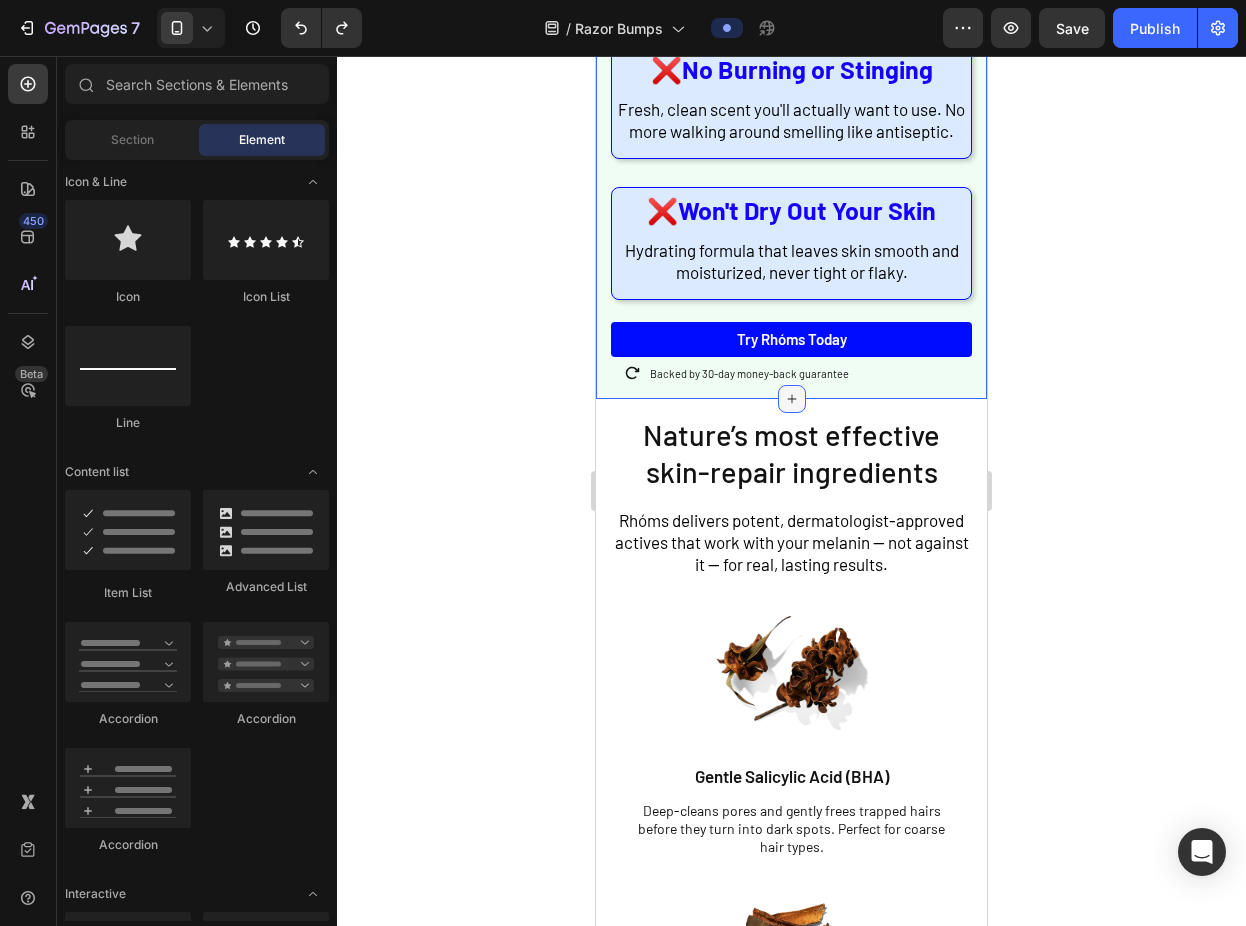 click 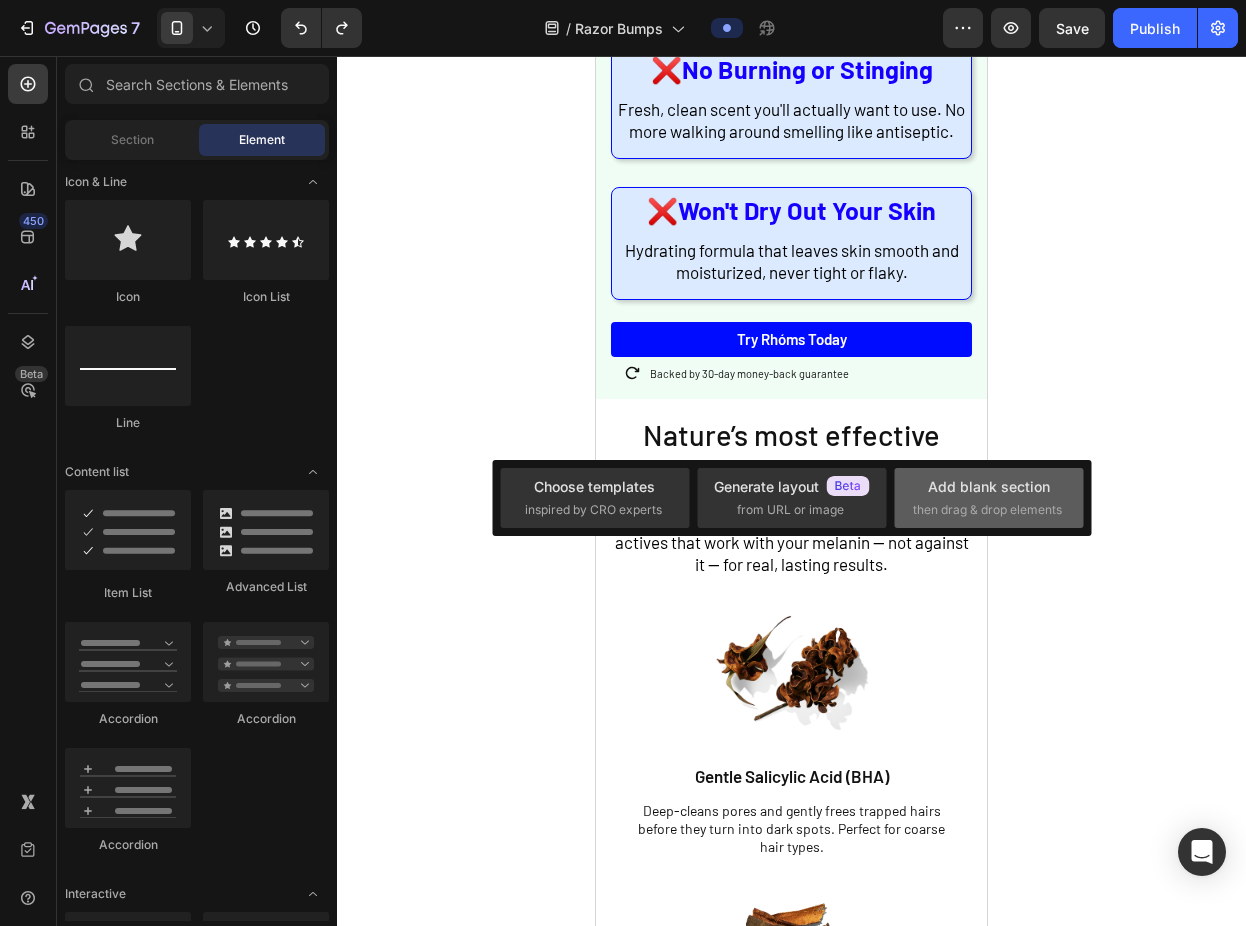 click on "Add blank section  then drag & drop elements" at bounding box center (989, 497) 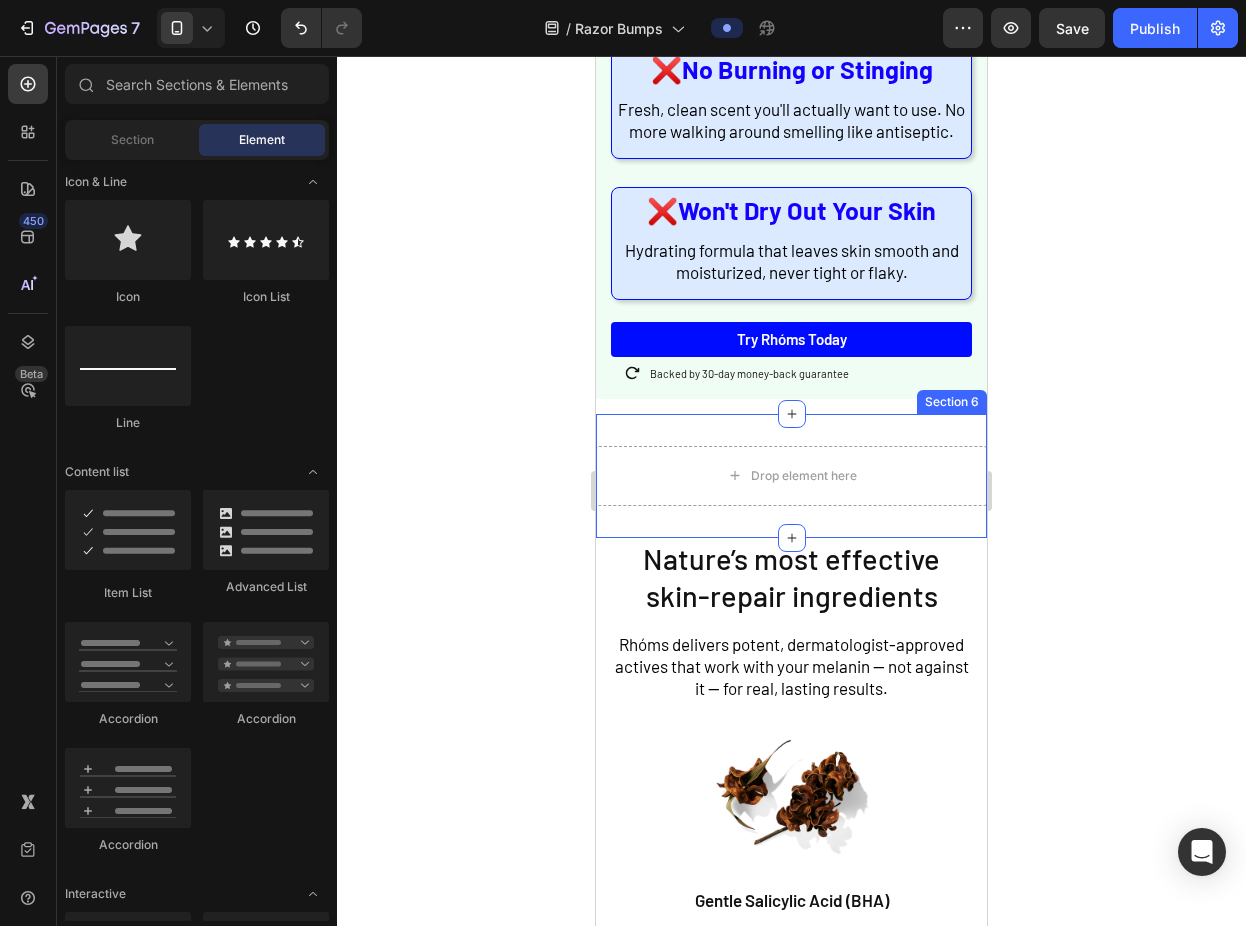 click on "Drop element here Section 6" at bounding box center (791, 476) 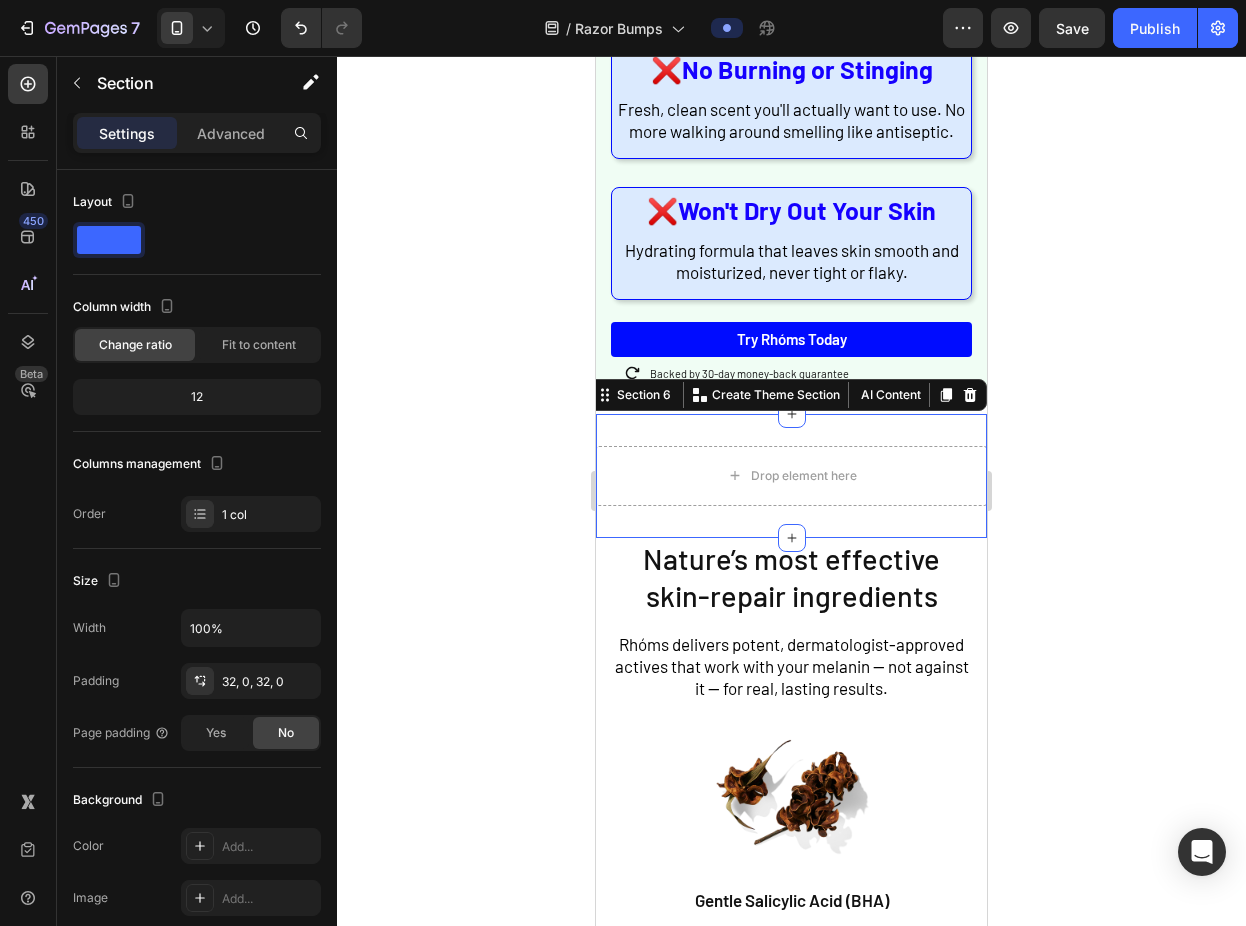 click on "Settings Advanced" at bounding box center [197, 133] 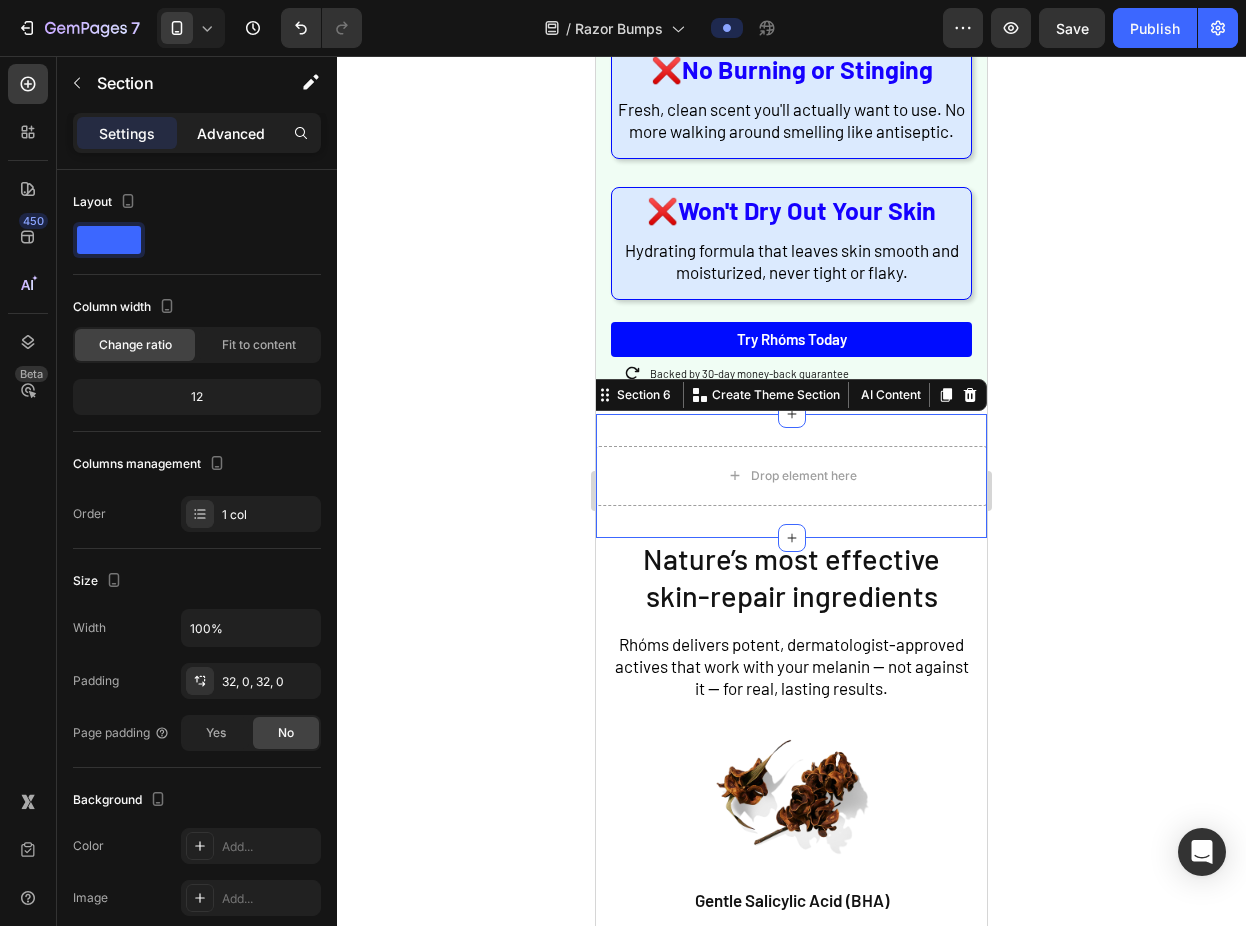 click on "Advanced" at bounding box center [231, 133] 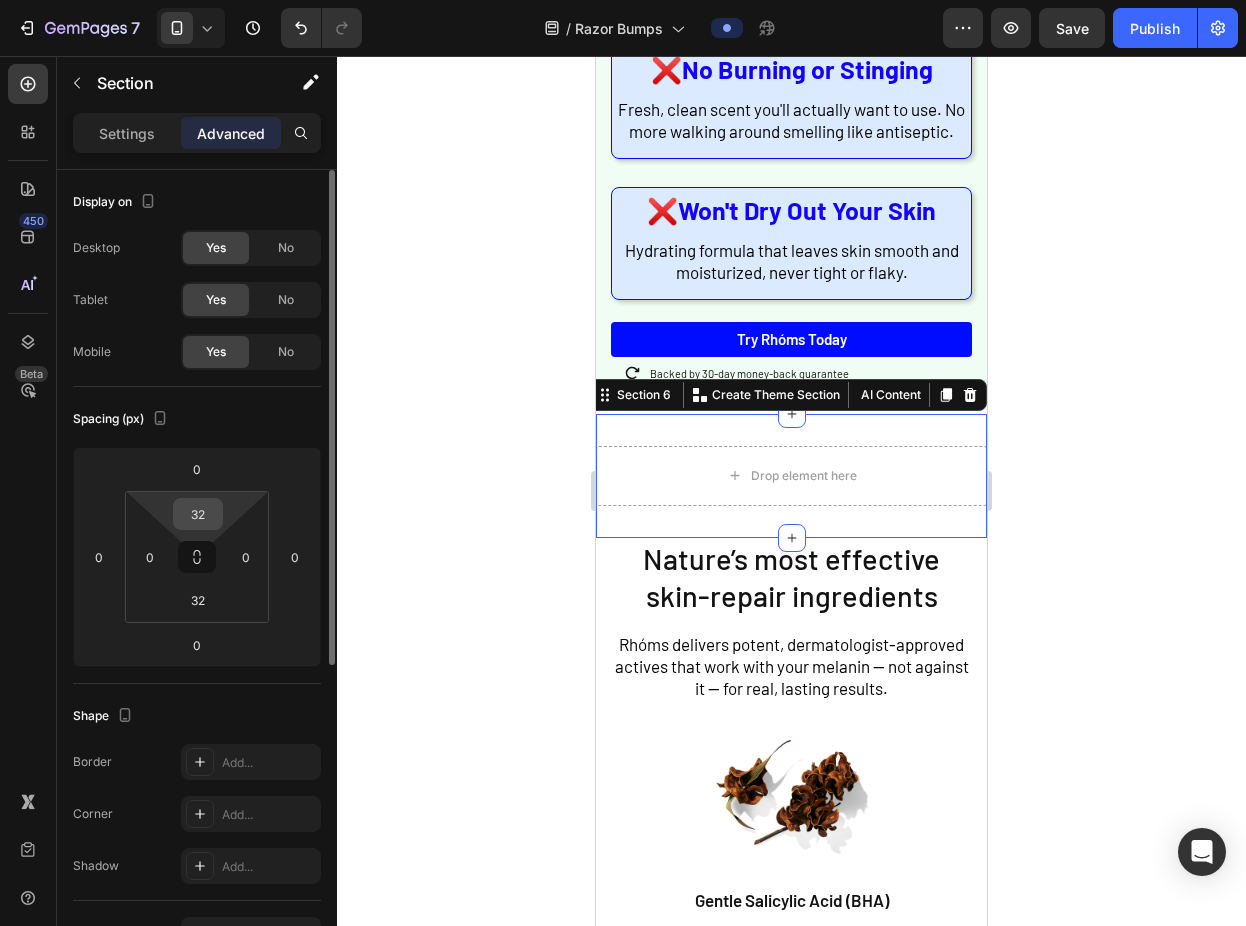 click on "32" at bounding box center [198, 514] 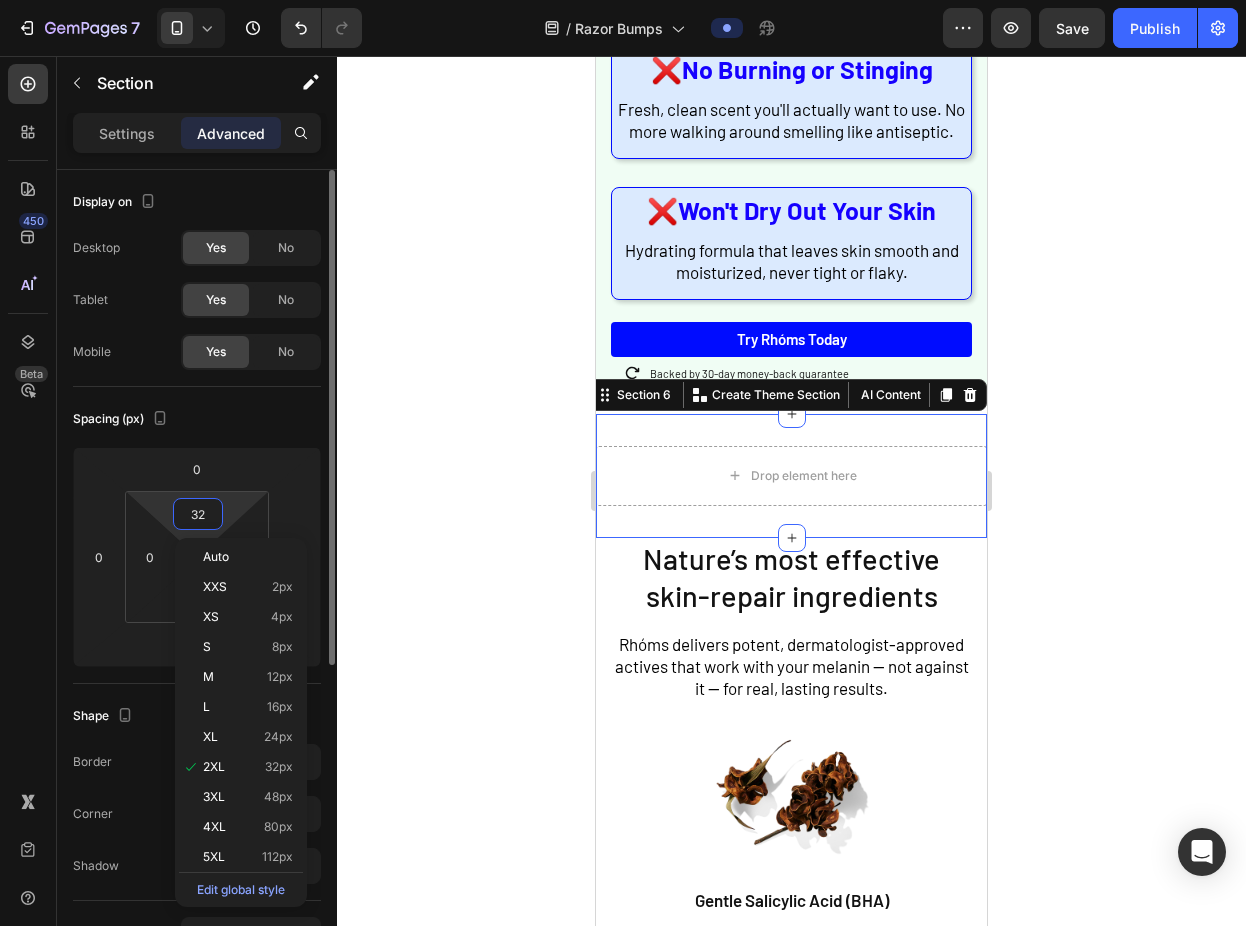 click on "32" at bounding box center [198, 514] 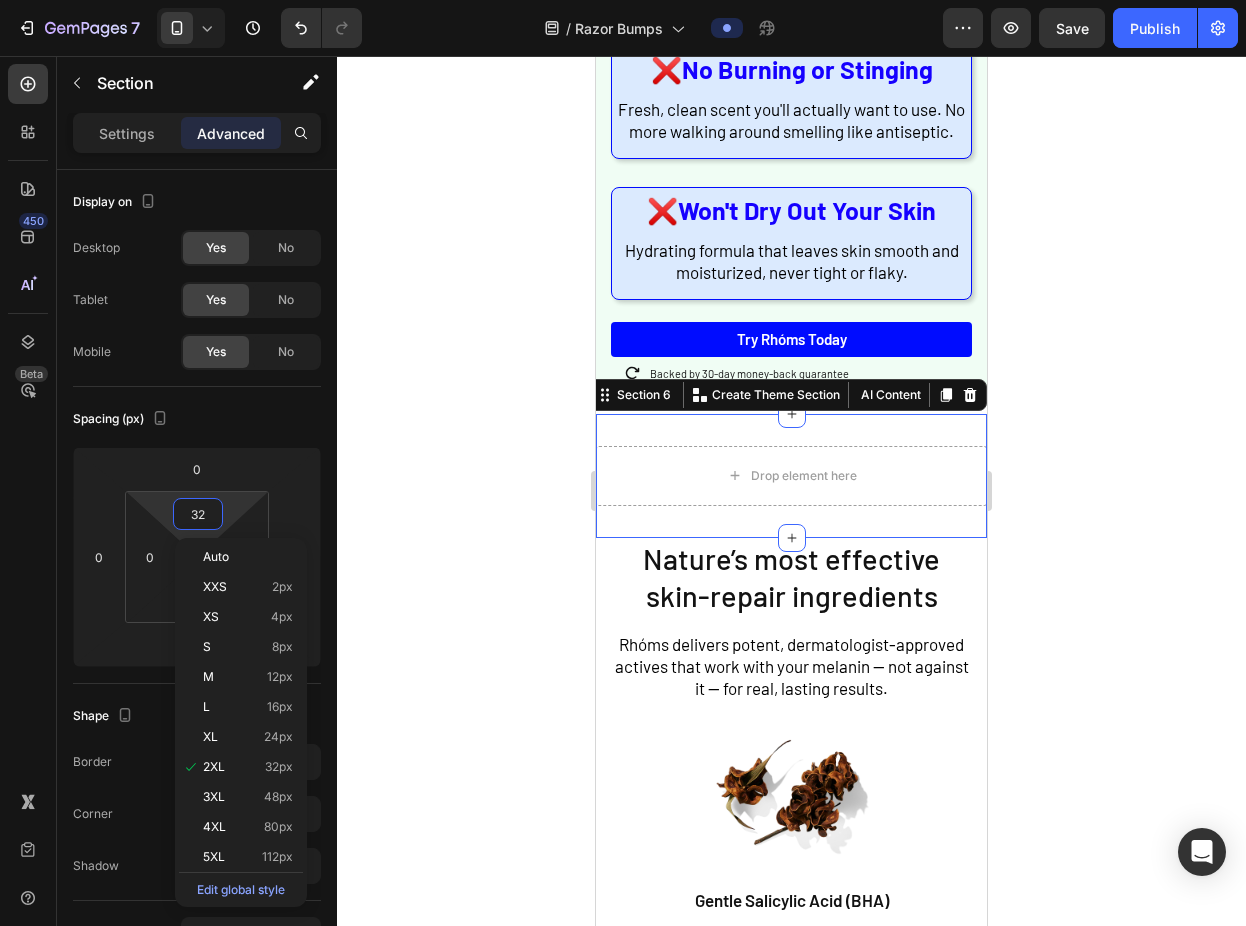 click 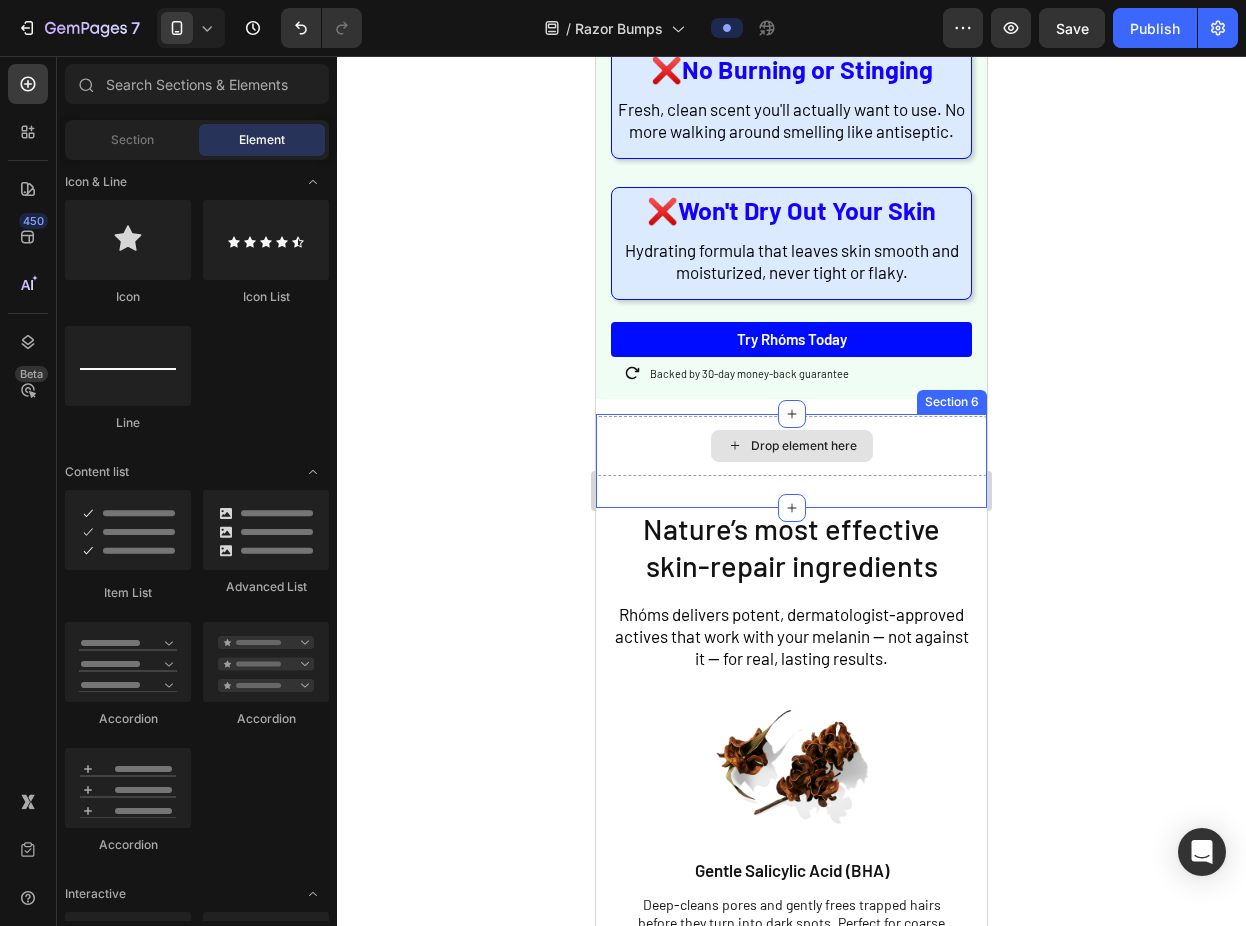 click on "Drop element here" at bounding box center (791, 446) 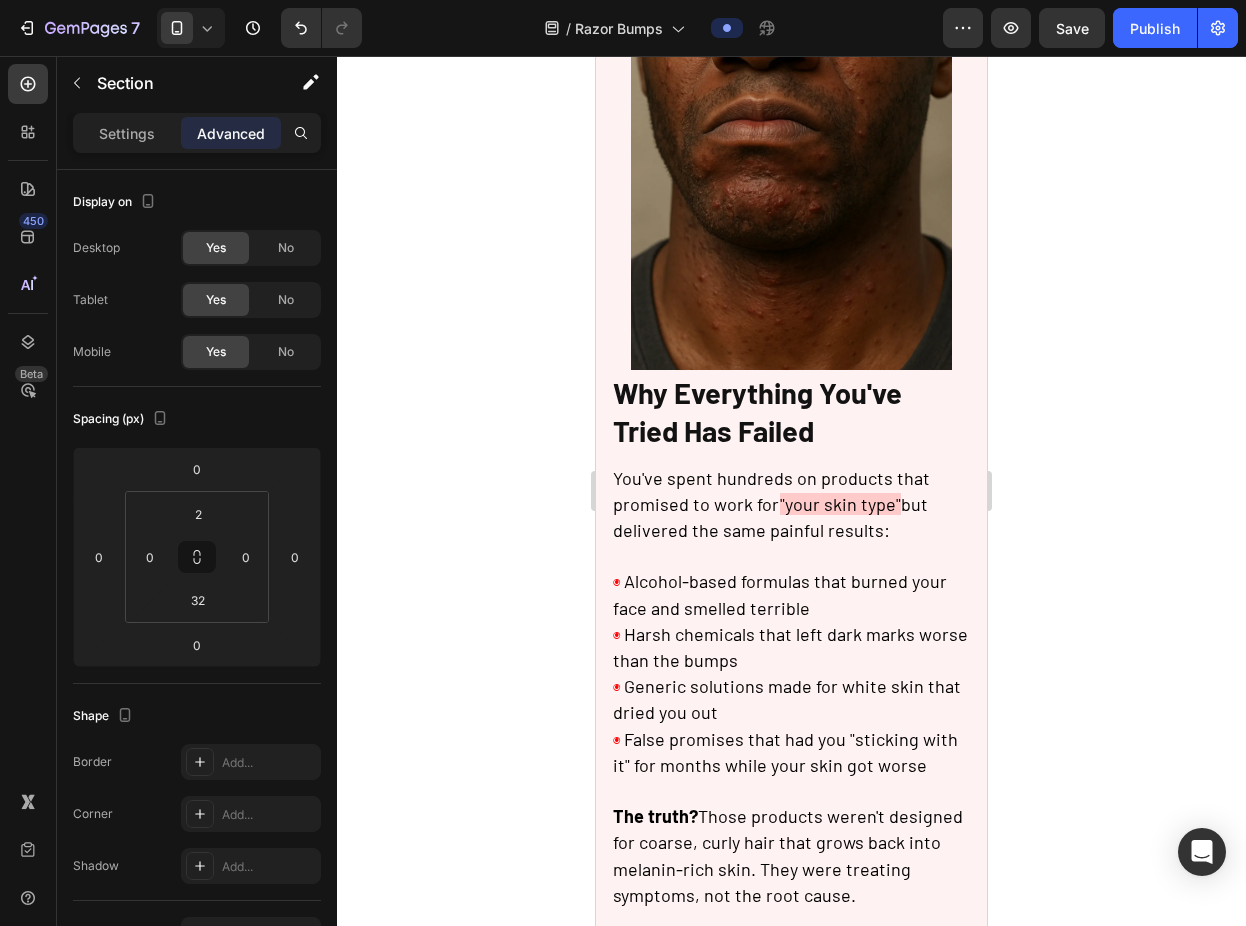 scroll, scrollTop: 606, scrollLeft: 0, axis: vertical 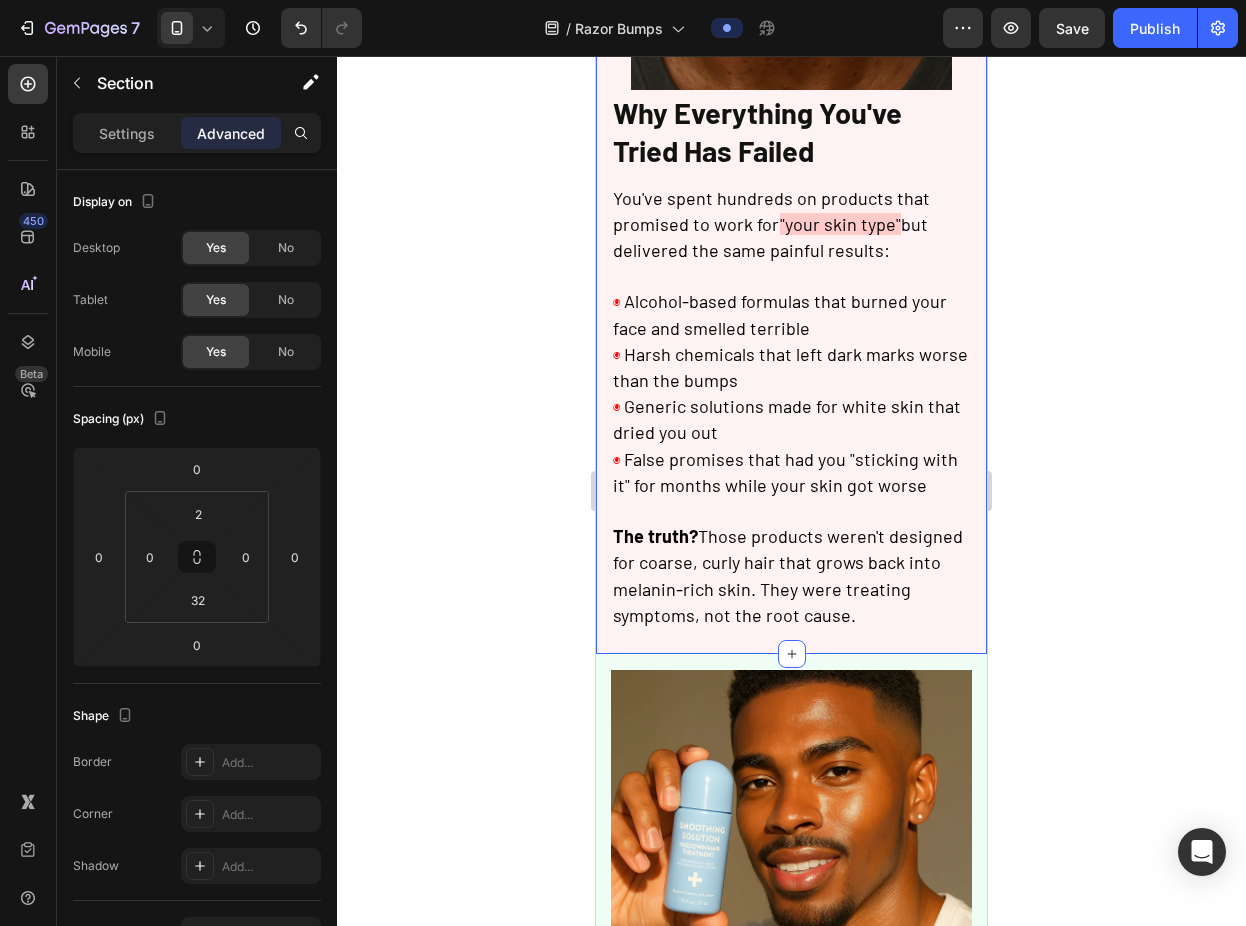 click on "Image Why Everything You've Tried Has Failed Heading You've spent hundreds on products that promised to work for "your skin type" but delivered the same painful results: ◉ Alcohol-based formulas that burned your face and smelled terrible ◉ Harsh chemicals that left dark marks worse than the bumps ◉ Generic solutions made for white skin that dried you out ◉ False promises that had you "sticking with it" for months while your skin got worse The truth? Those products weren't designed for coarse, curly hair that grows back into melanin-rich skin. They were treating symptoms, not the root cause. Text Block Row Section 4" at bounding box center [791, 205] 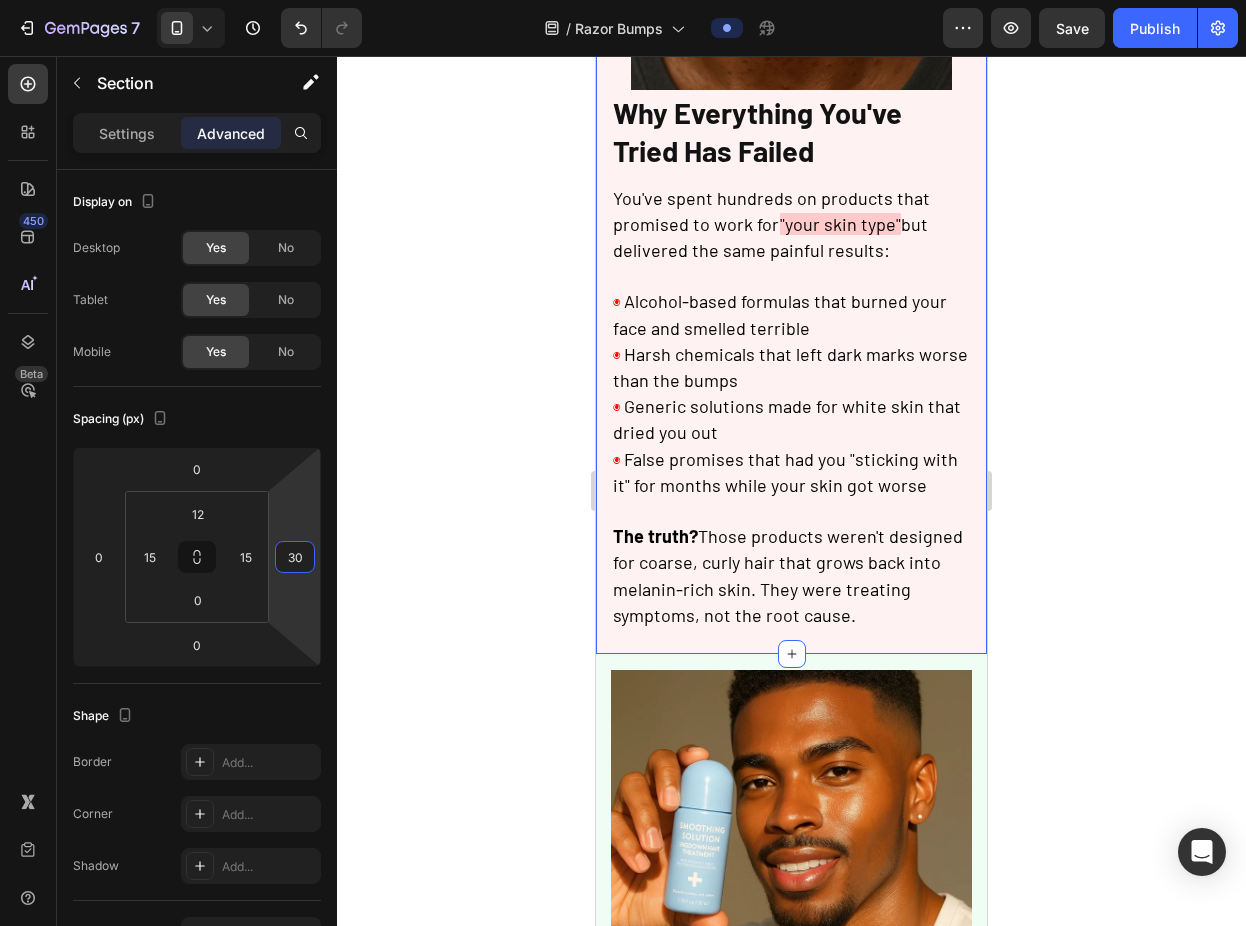 drag, startPoint x: 301, startPoint y: 520, endPoint x: 303, endPoint y: 505, distance: 15.132746 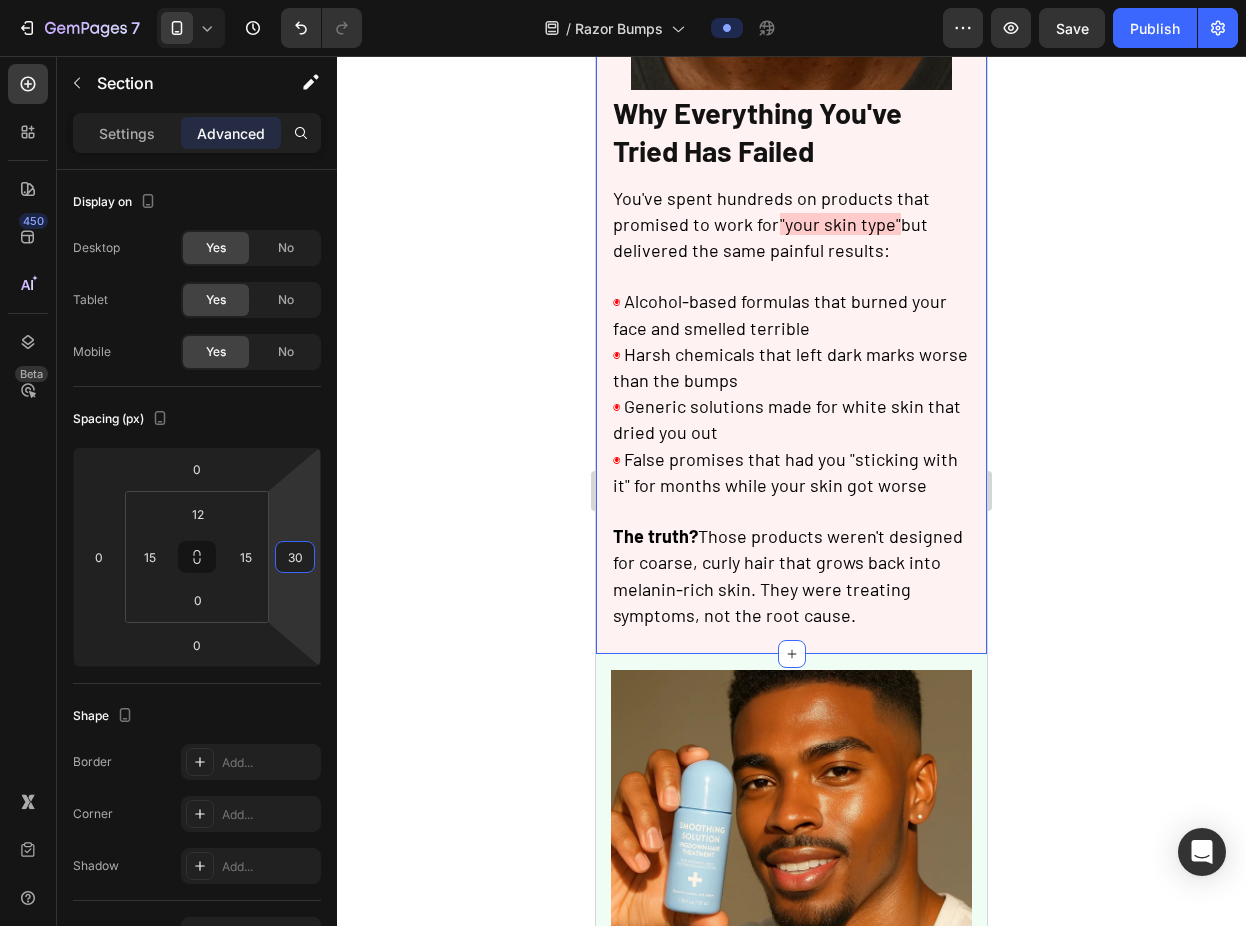click on "7  Version history  /  Razor Bumps Preview  Save   Publish  450 Beta Sections(18) Elements(83) Section Element Hero Section Product Detail Brands Trusted Badges Guarantee Product Breakdown How to use Testimonials Compare Bundle FAQs Social Proof Brand Story Product List Collection Blog List Contact Sticky Add to Cart Custom Footer Browse Library 450 Layout
Row
Row
Row
Row Text
Heading
Text Block Button
Button
Button Media
Image
Image" at bounding box center [623, 0] 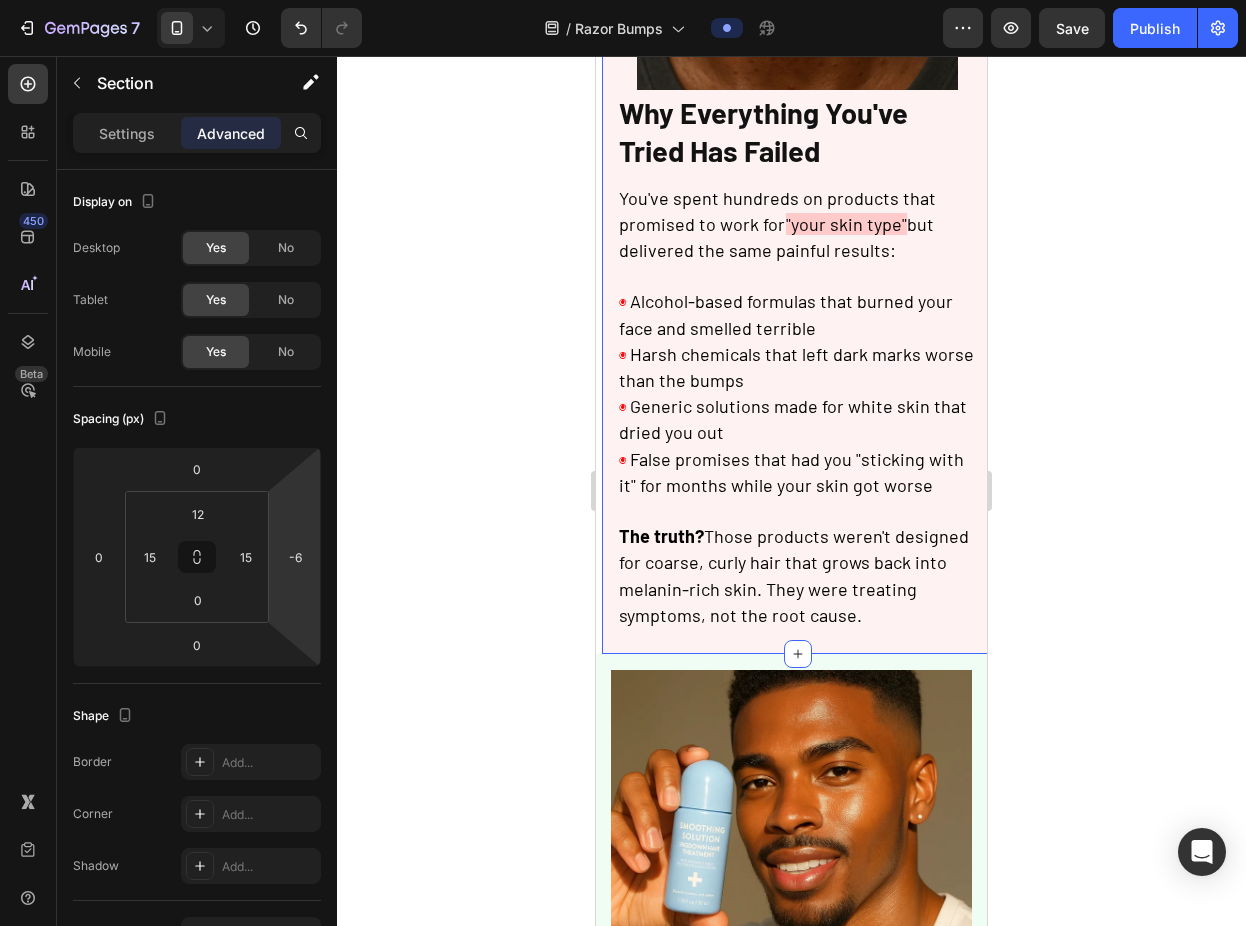 drag, startPoint x: 303, startPoint y: 505, endPoint x: 303, endPoint y: 523, distance: 18 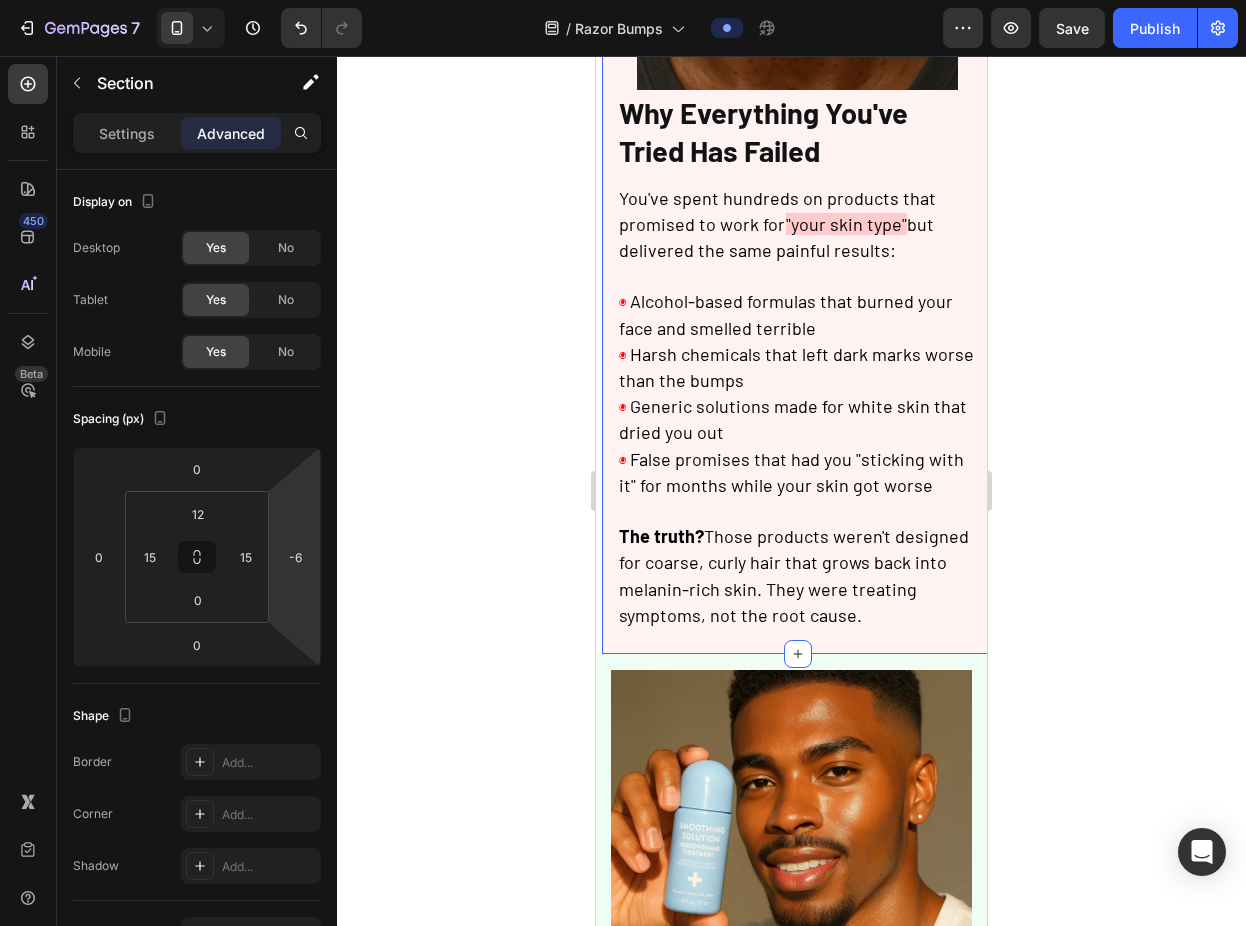click on "7  Version history  /  Razor Bumps Preview  Save   Publish  450 Beta Sections(18) Elements(83) Section Element Hero Section Product Detail Brands Trusted Badges Guarantee Product Breakdown How to use Testimonials Compare Bundle FAQs Social Proof Brand Story Product List Collection Blog List Contact Sticky Add to Cart Custom Footer Browse Library 450 Layout
Row
Row
Row
Row Text
Heading
Text Block Button
Button
Button Media
Image
Image" at bounding box center [623, 0] 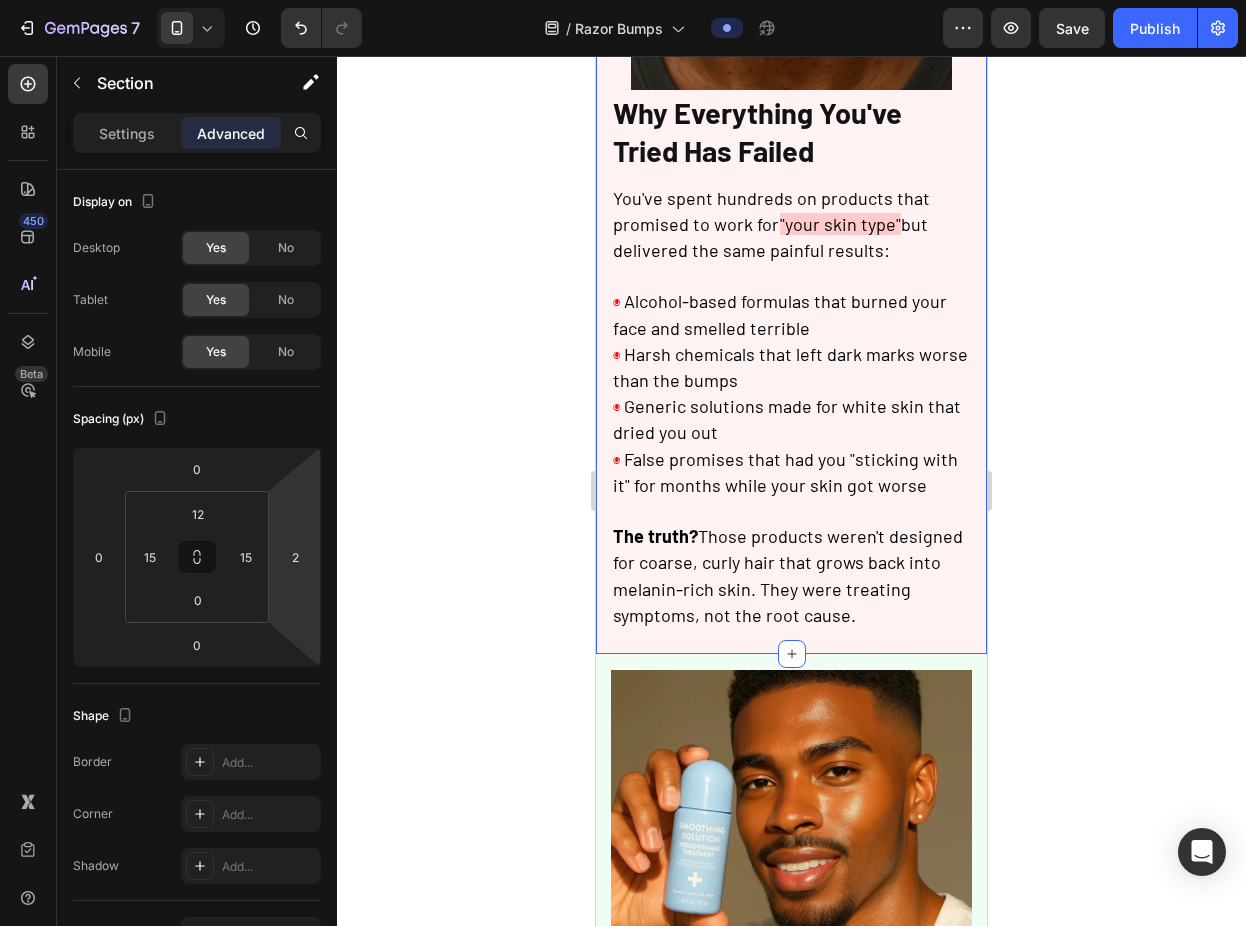 type on "0" 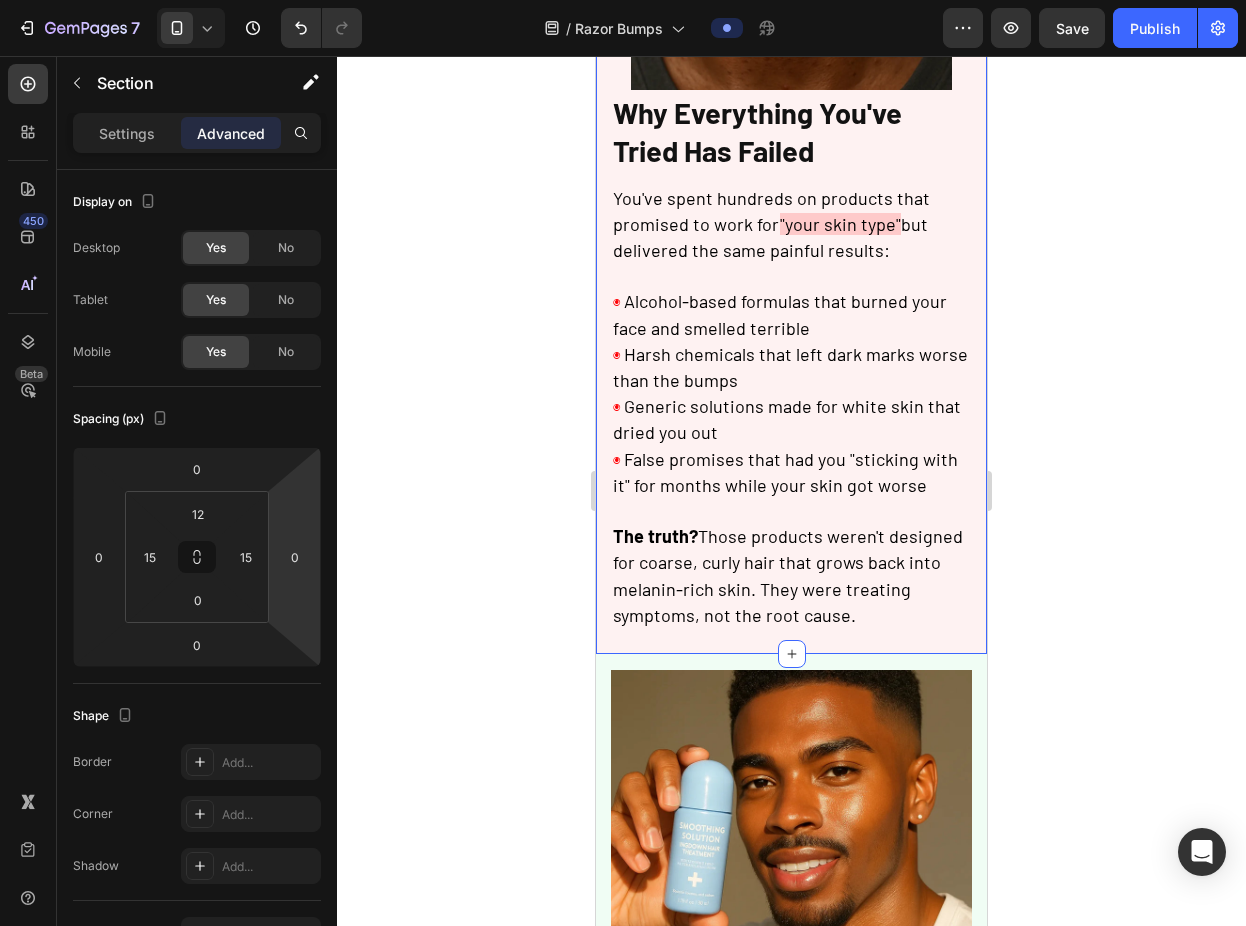 click on "7  Version history  /  Razor Bumps Preview  Save   Publish  450 Beta Sections(18) Elements(83) Section Element Hero Section Product Detail Brands Trusted Badges Guarantee Product Breakdown How to use Testimonials Compare Bundle FAQs Social Proof Brand Story Product List Collection Blog List Contact Sticky Add to Cart Custom Footer Browse Library 450 Layout
Row
Row
Row
Row Text
Heading
Text Block Button
Button
Button Media
Image
Image" at bounding box center [623, 0] 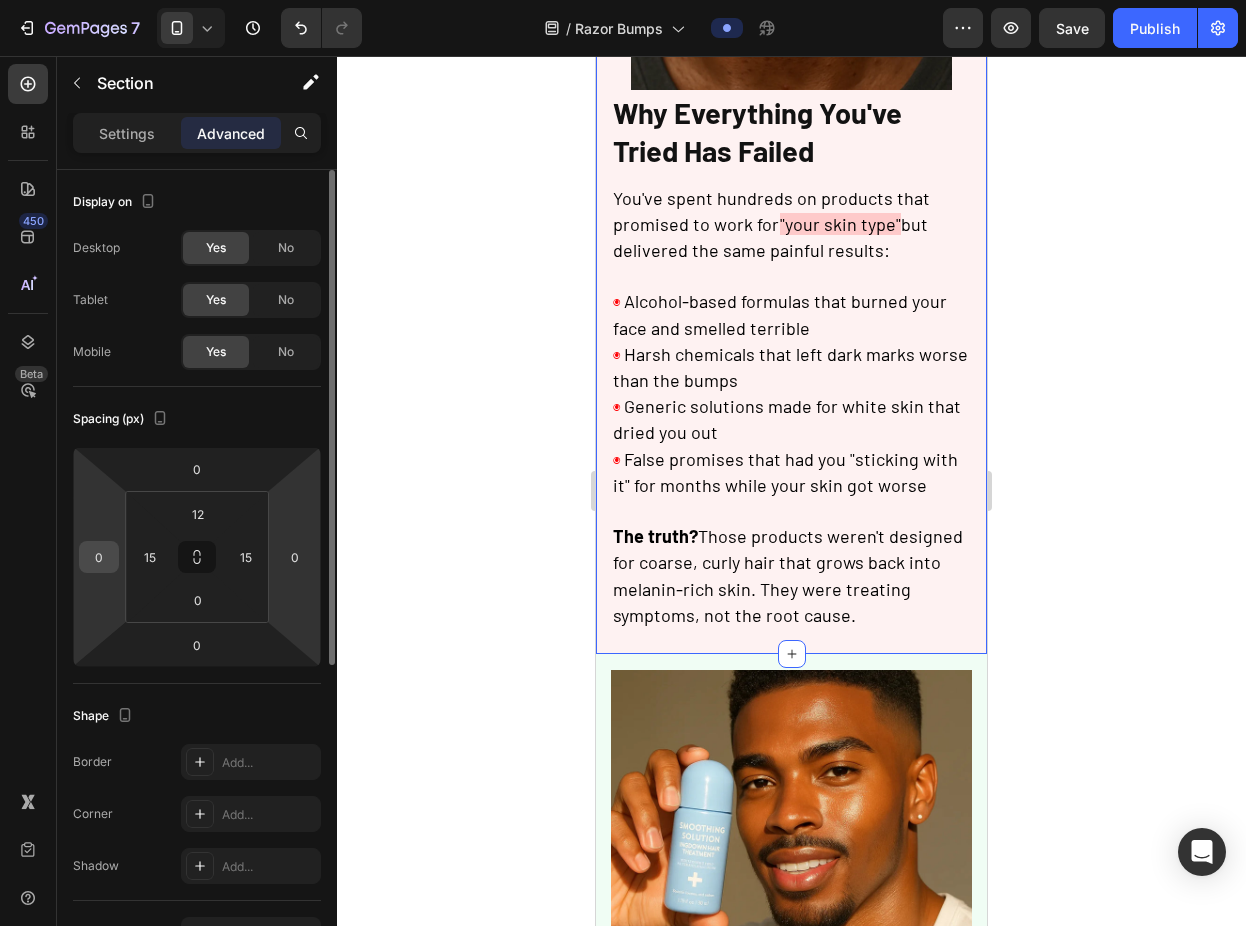 click on "0" at bounding box center [99, 557] 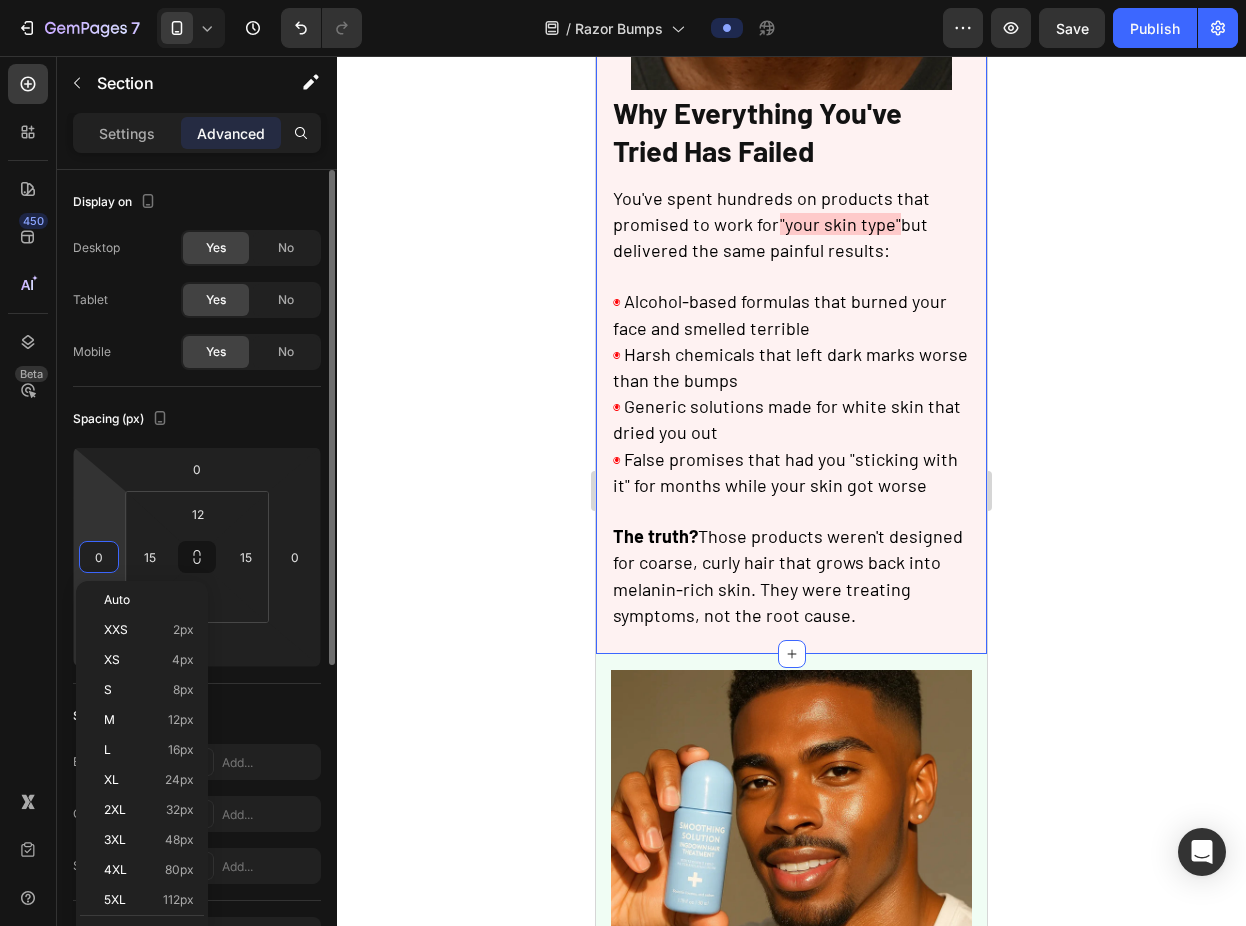 click on "0" at bounding box center (99, 557) 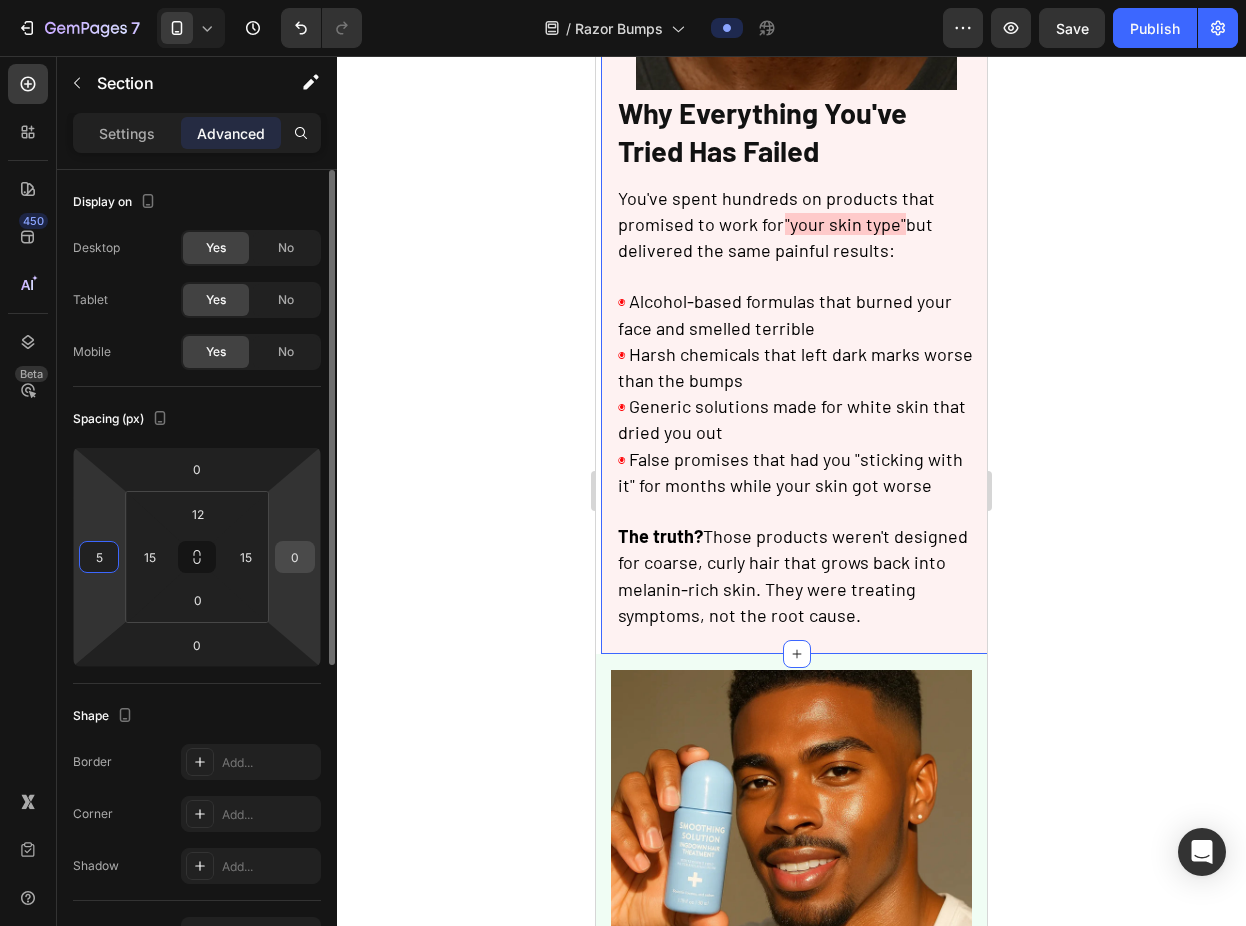 type on "5" 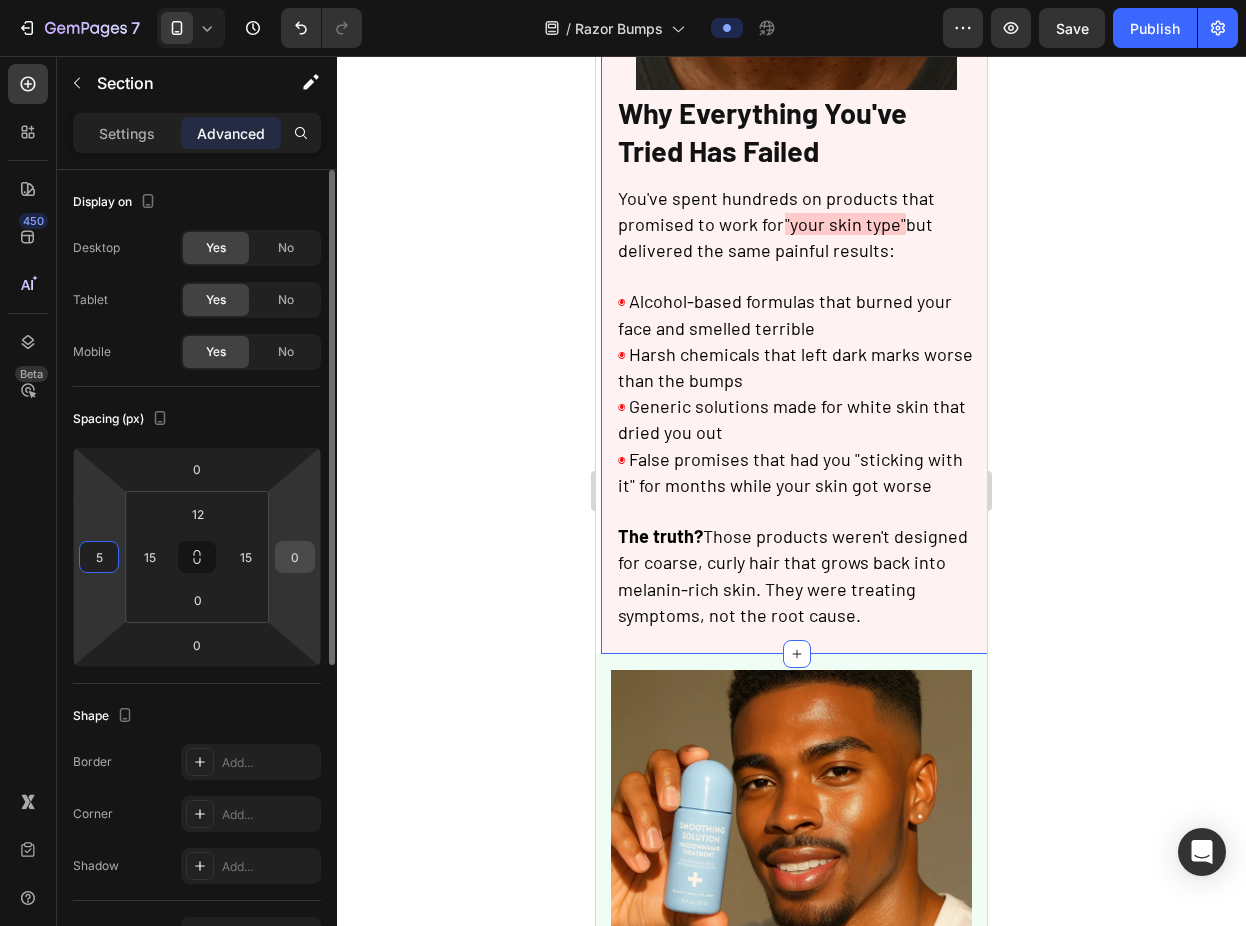 click on "0" at bounding box center (295, 557) 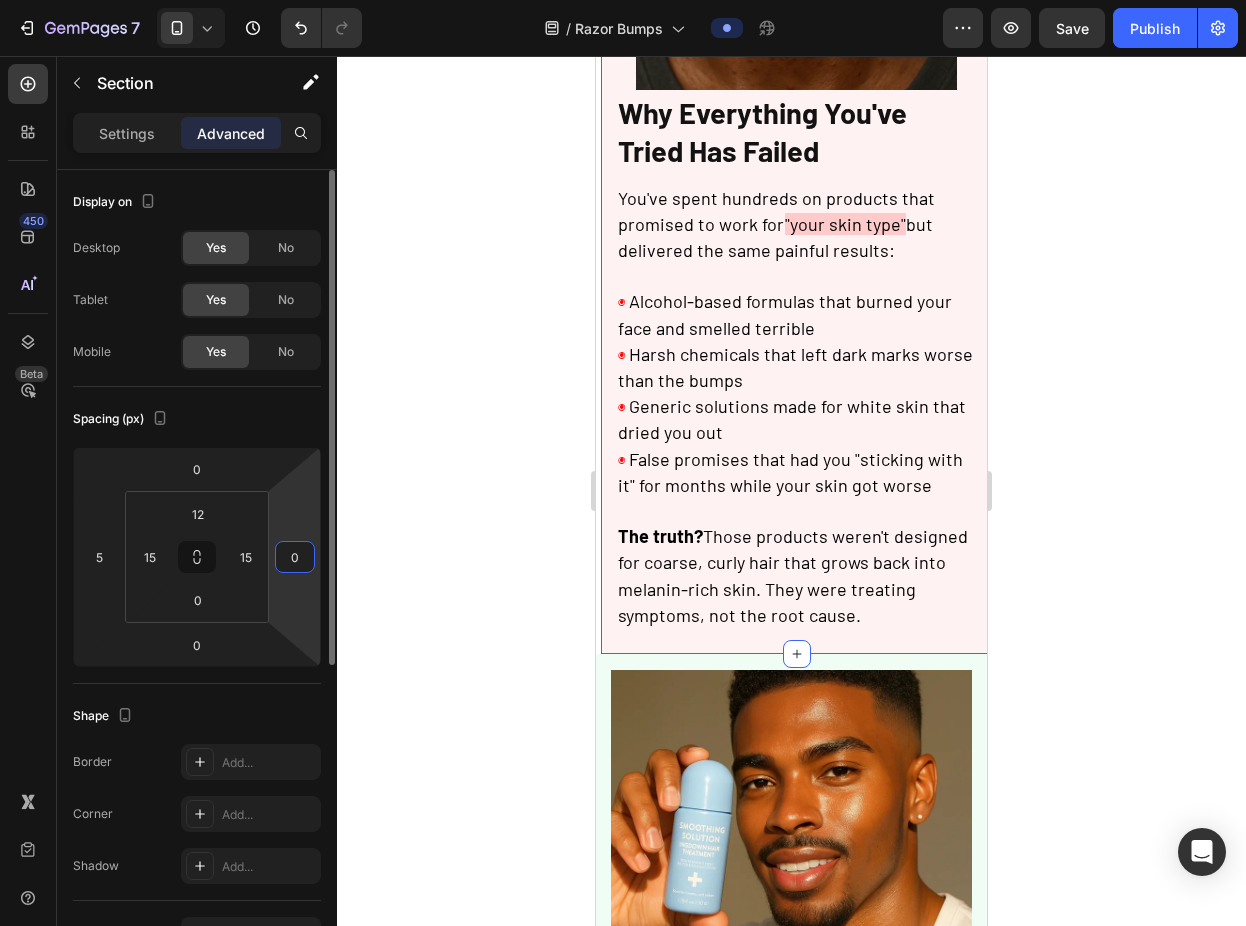 click on "0" at bounding box center [295, 557] 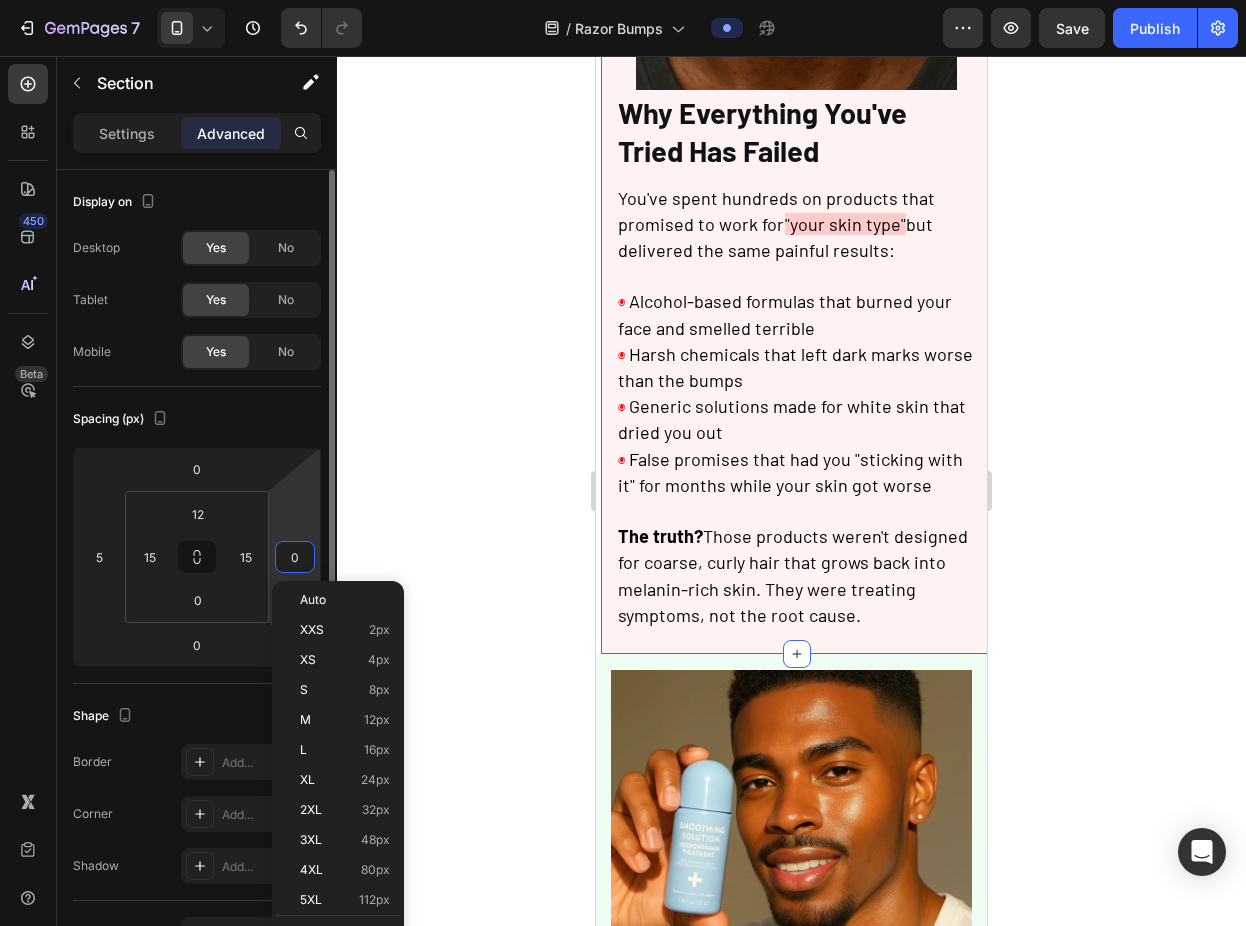 type on "5" 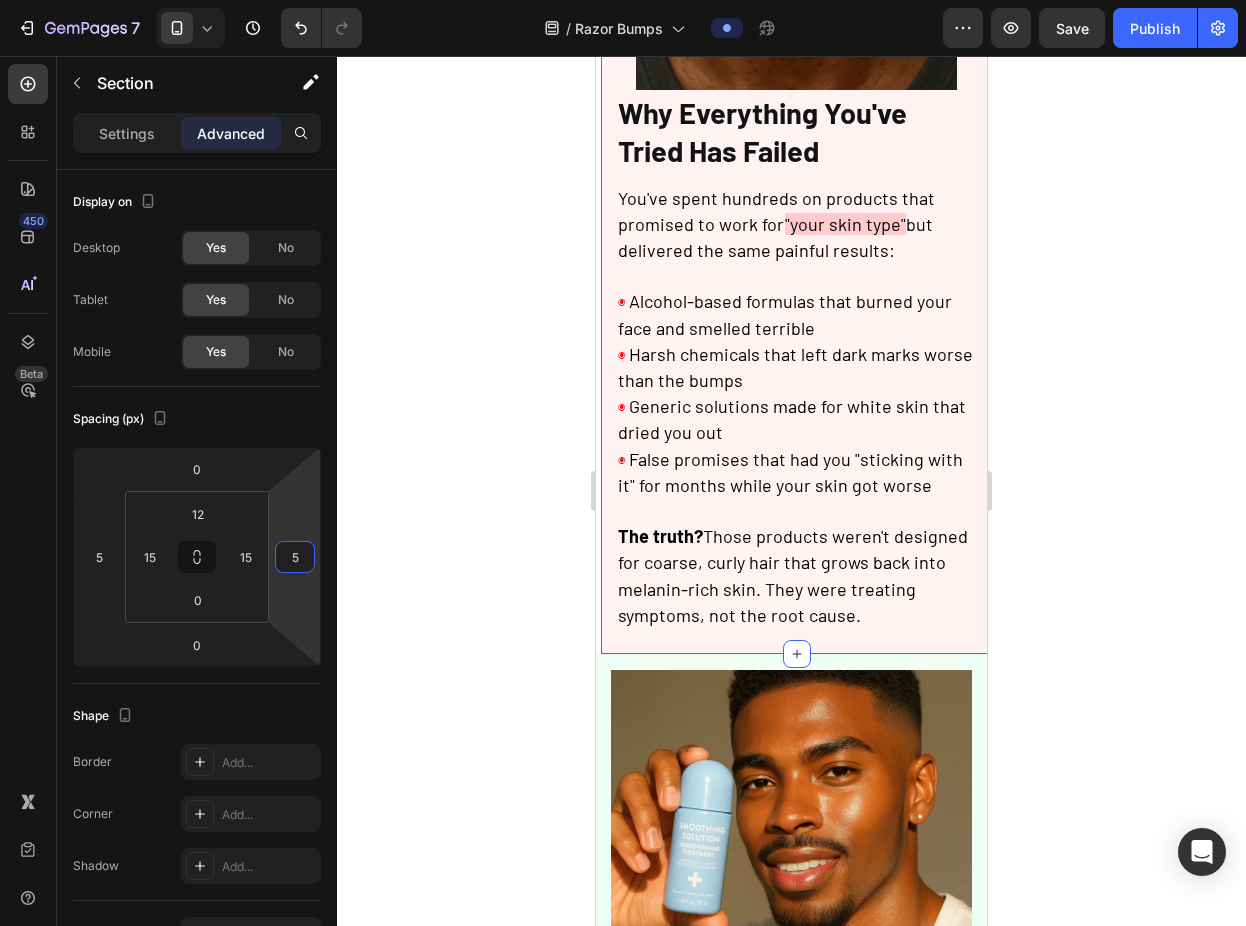 click 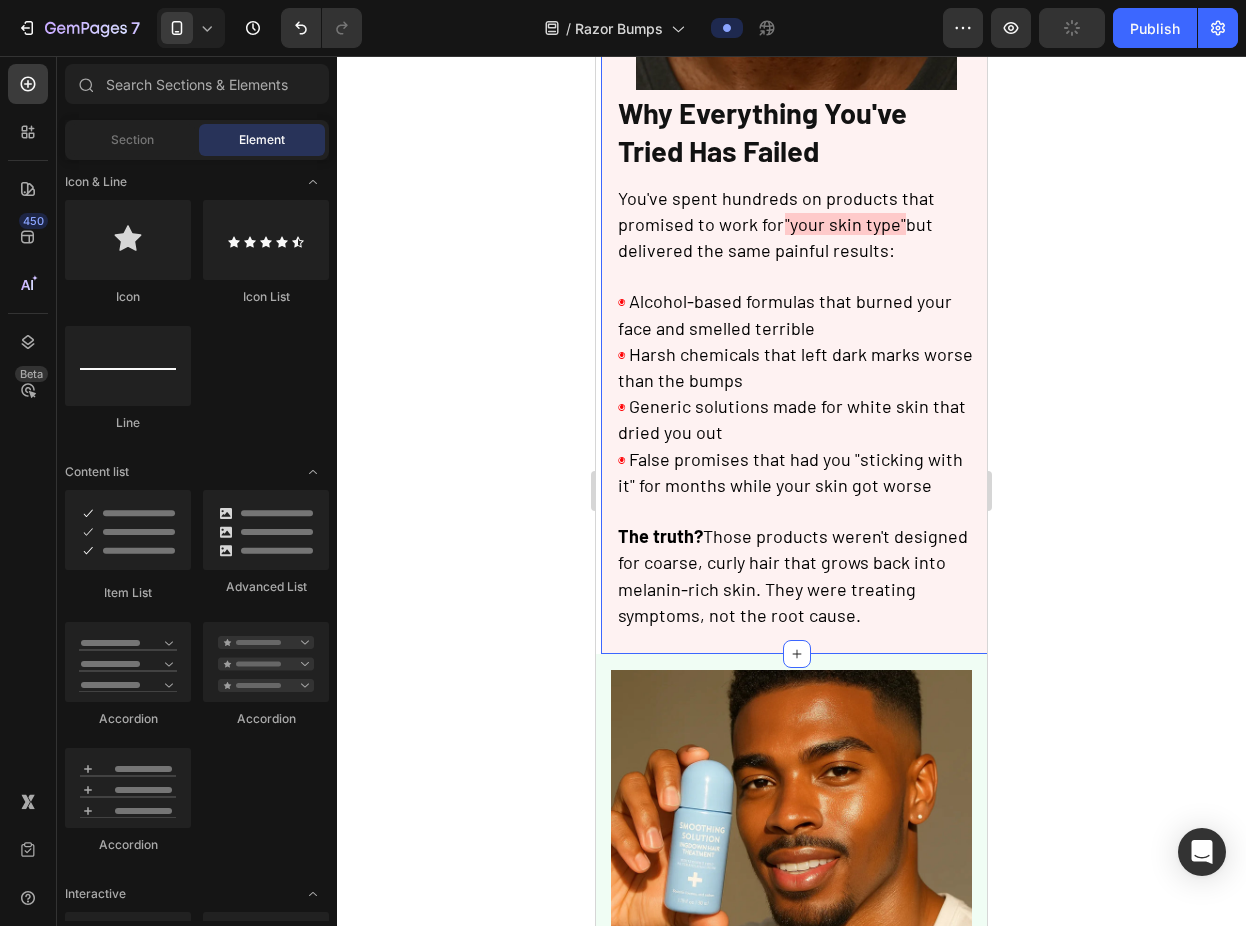 click on "Image Why Everything You've Tried Has Failed Heading You've spent hundreds on products that promised to work for "your skin type" but delivered the same painful results: ◉ Alcohol-based formulas that burned your face and smelled terrible ◉ Harsh chemicals that left dark marks worse than the bumps ◉ Generic solutions made for white skin that dried you out ◉ False promises that had you "sticking with it" for months while your skin got worse The truth? Those products weren't designed for coarse, curly hair that grows back into melanin-rich skin. They were treating symptoms, not the root cause. Text Block Row Section 4" at bounding box center (796, 205) 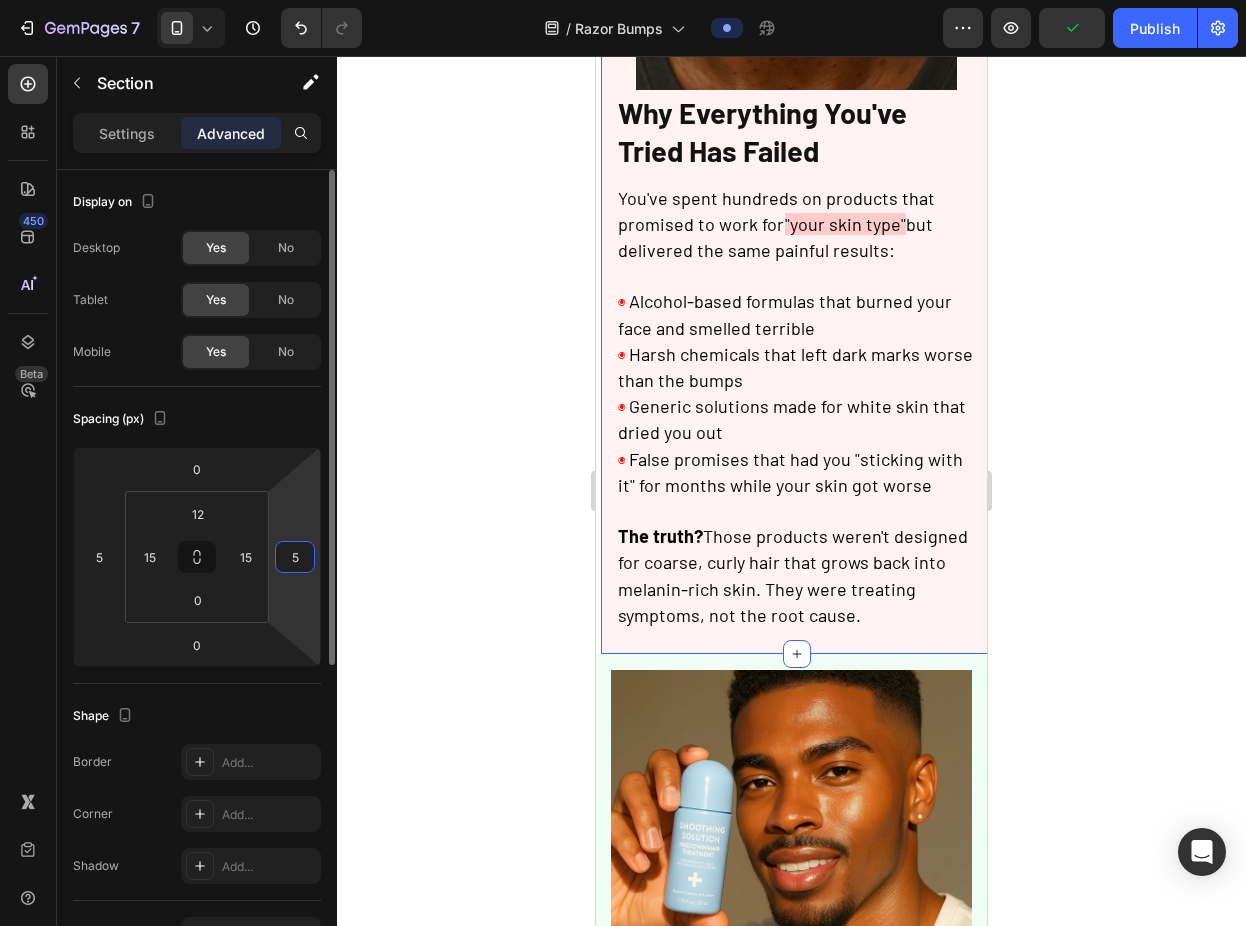 click on "5" at bounding box center (295, 557) 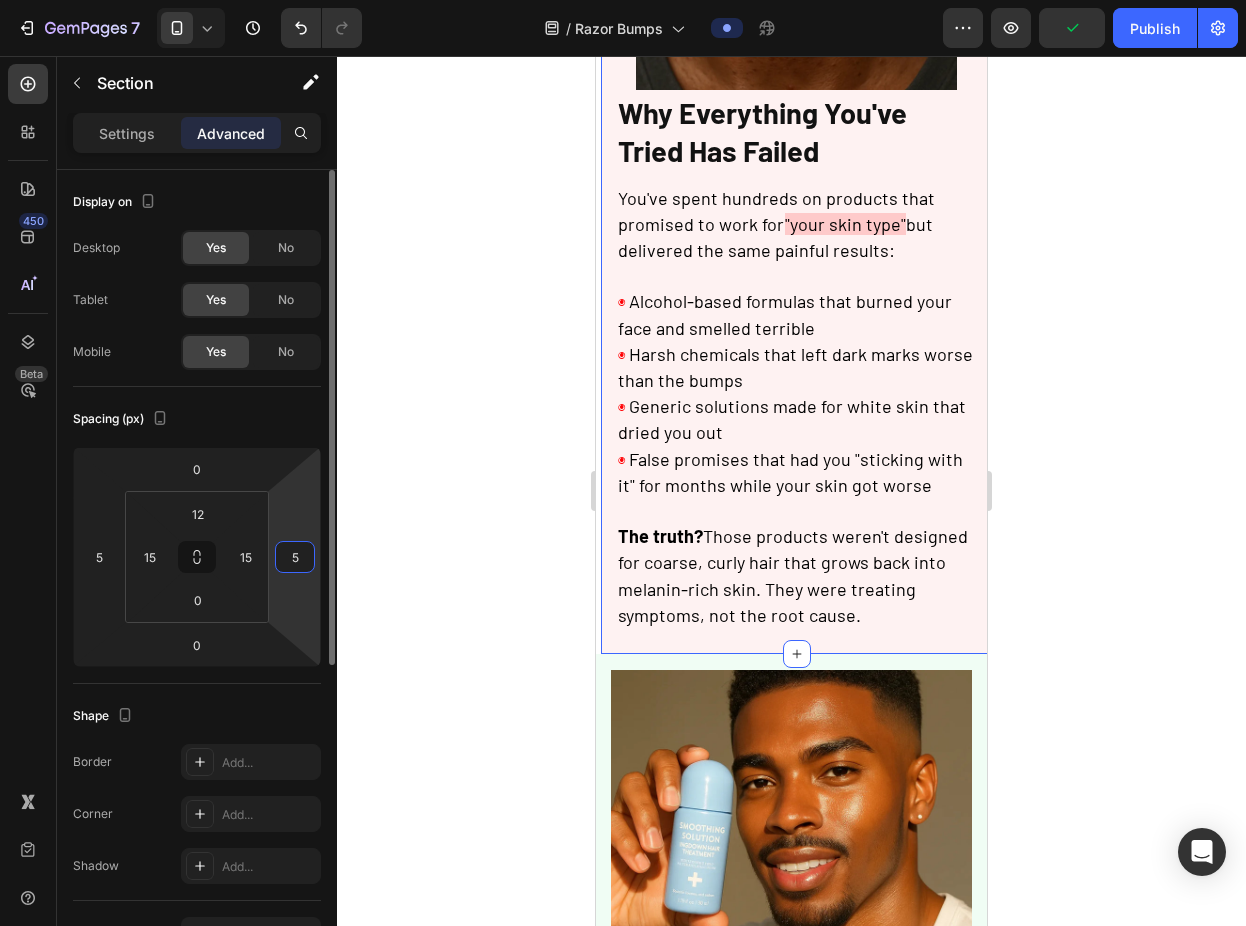 click on "5" at bounding box center (295, 557) 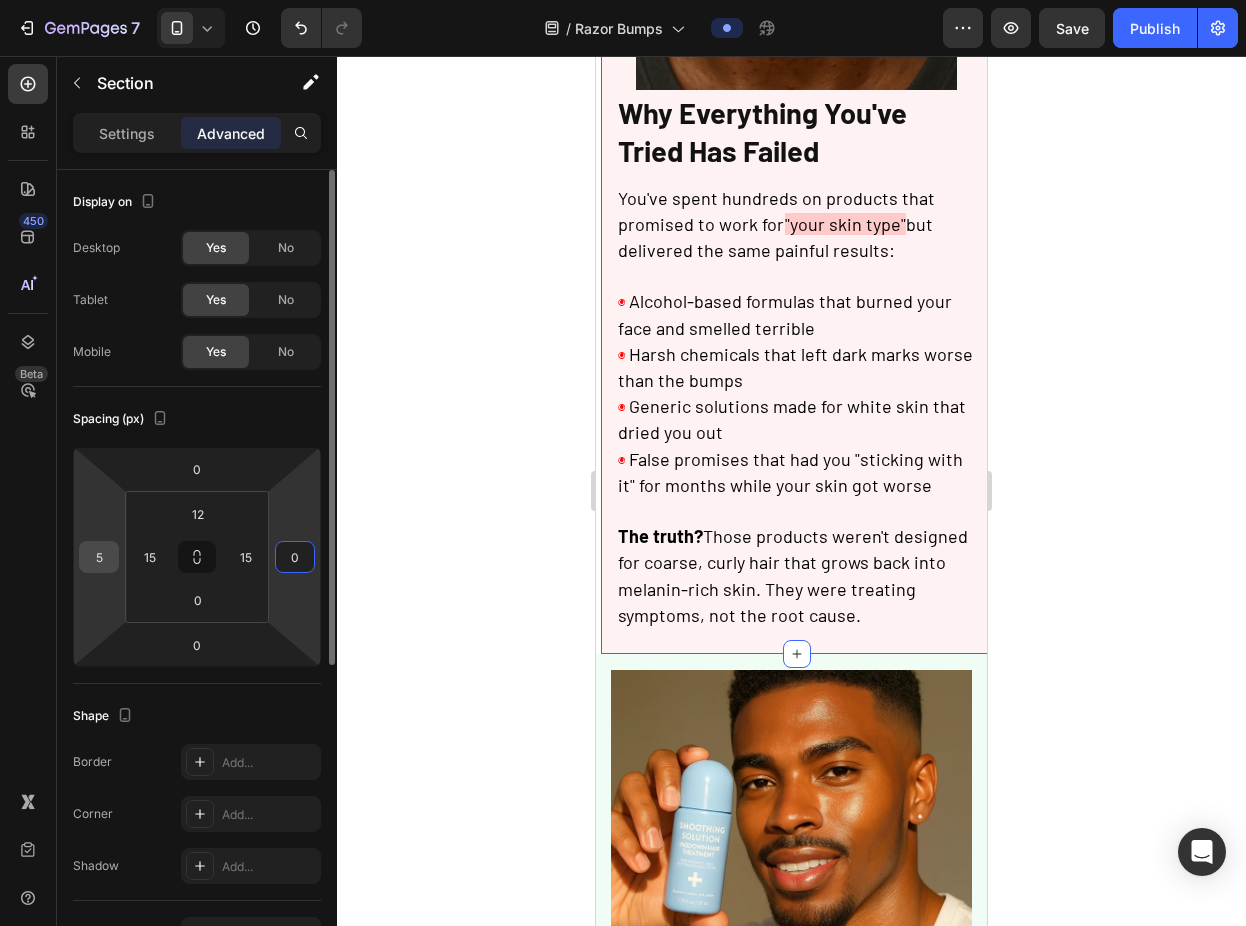 type on "0" 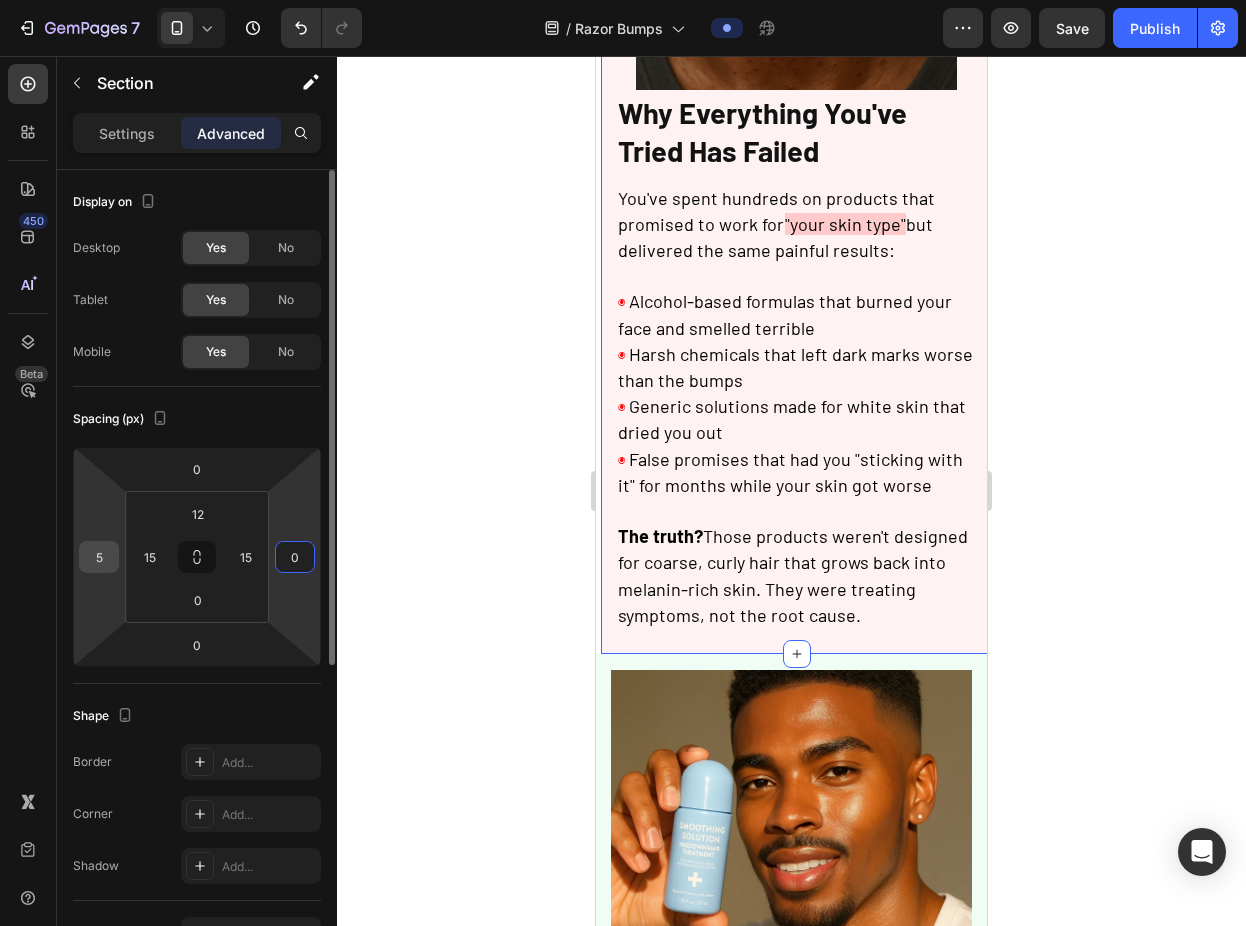click on "5" at bounding box center (99, 557) 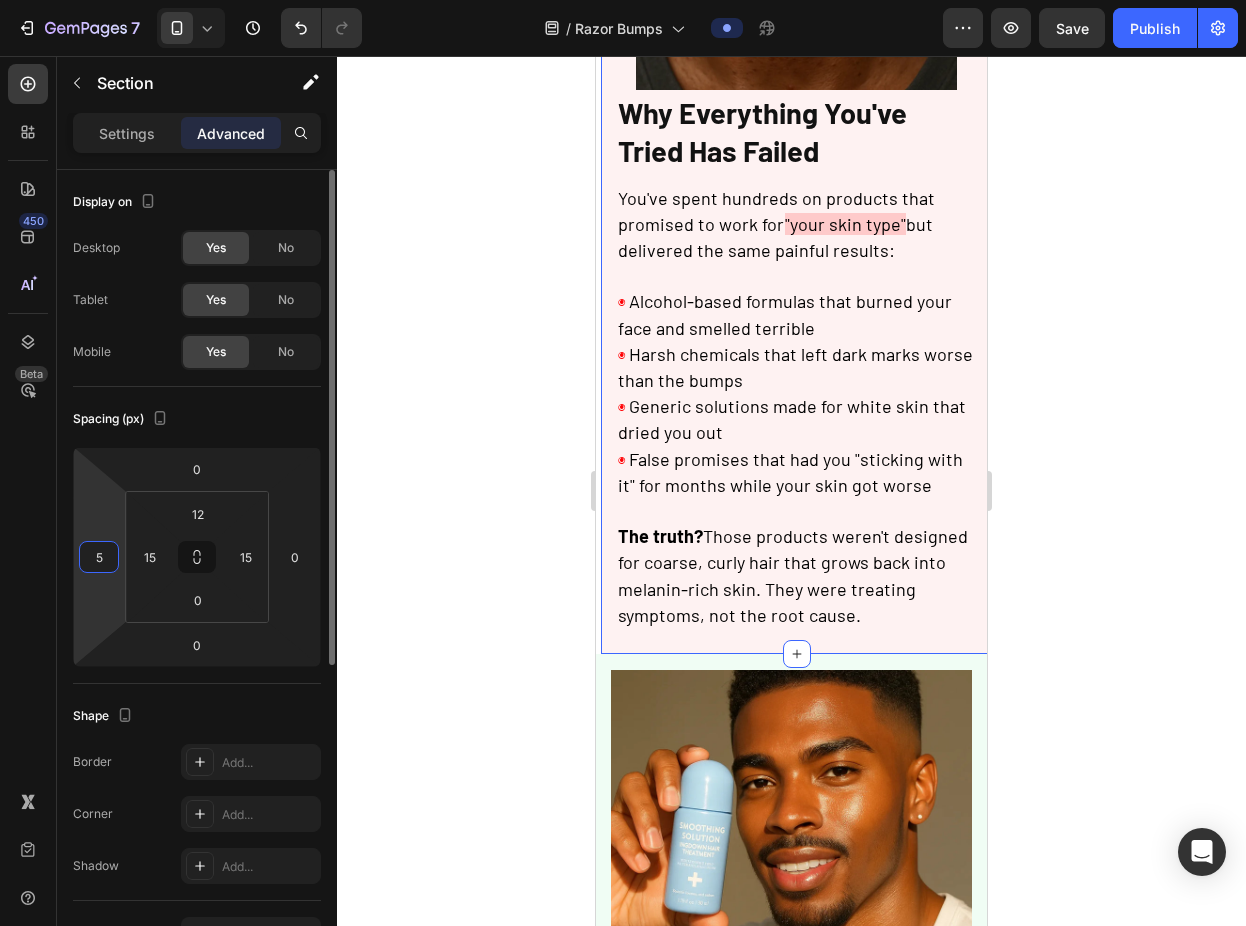 click on "5" at bounding box center (99, 557) 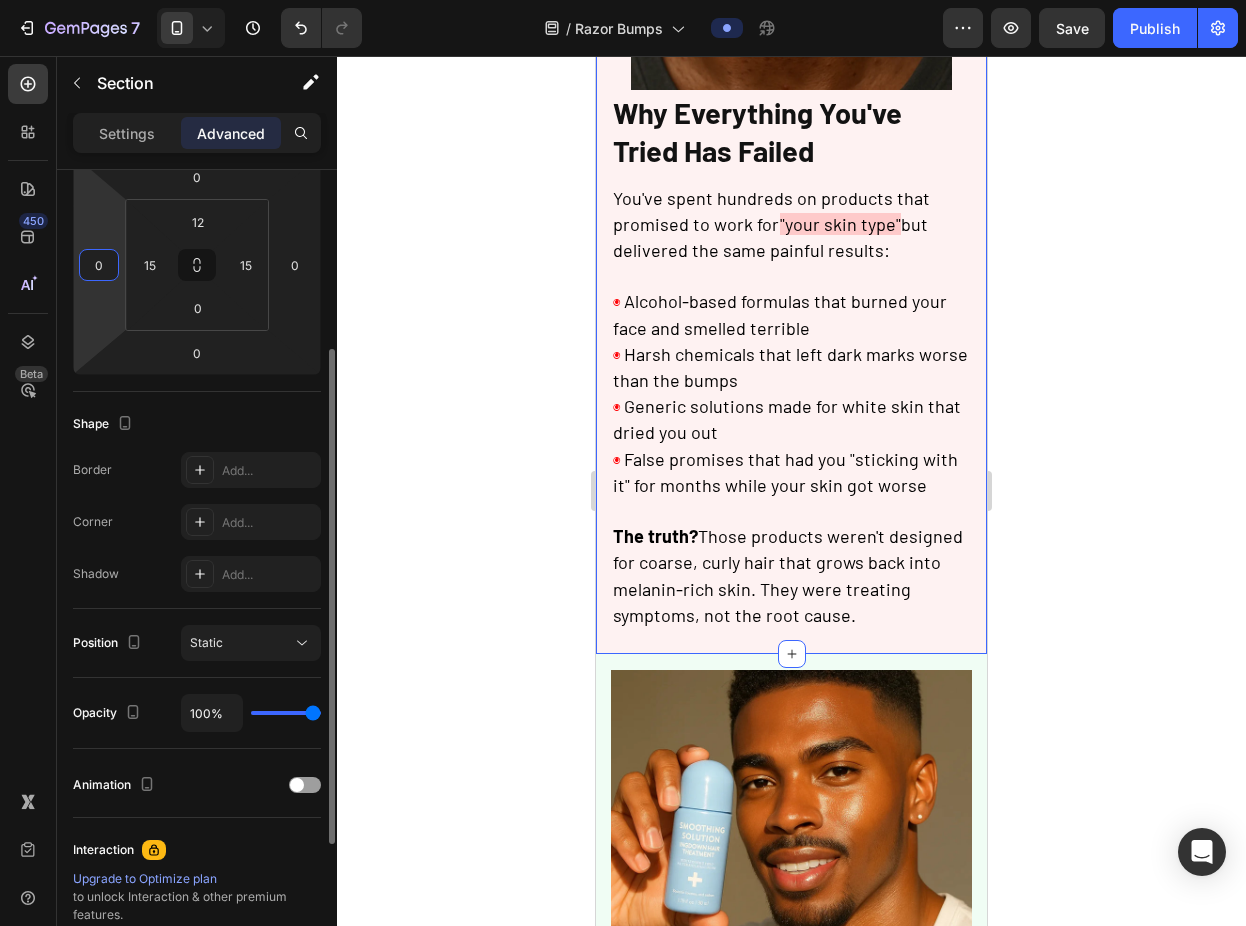 scroll, scrollTop: 297, scrollLeft: 0, axis: vertical 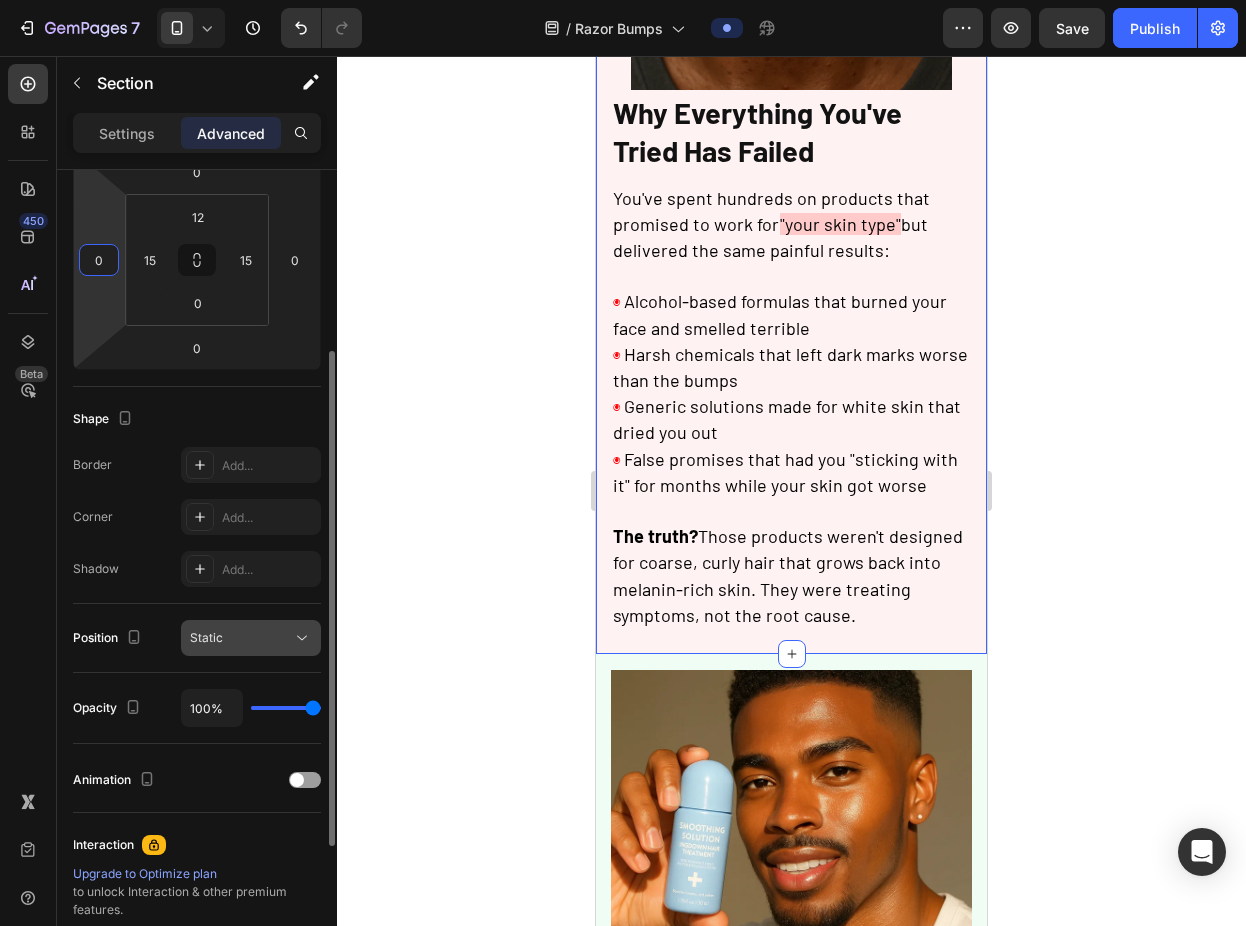 type on "0" 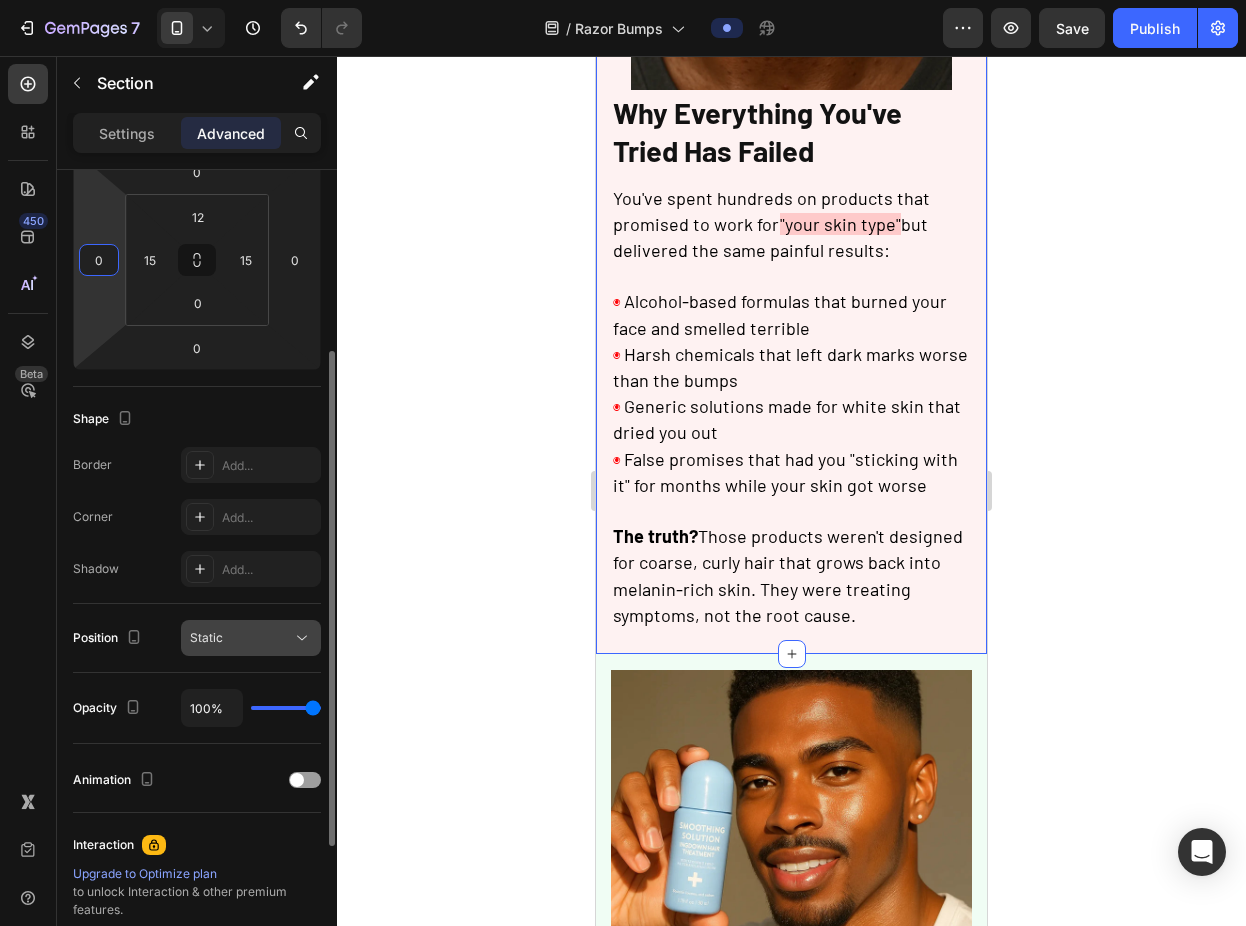 click on "Static" at bounding box center [241, 638] 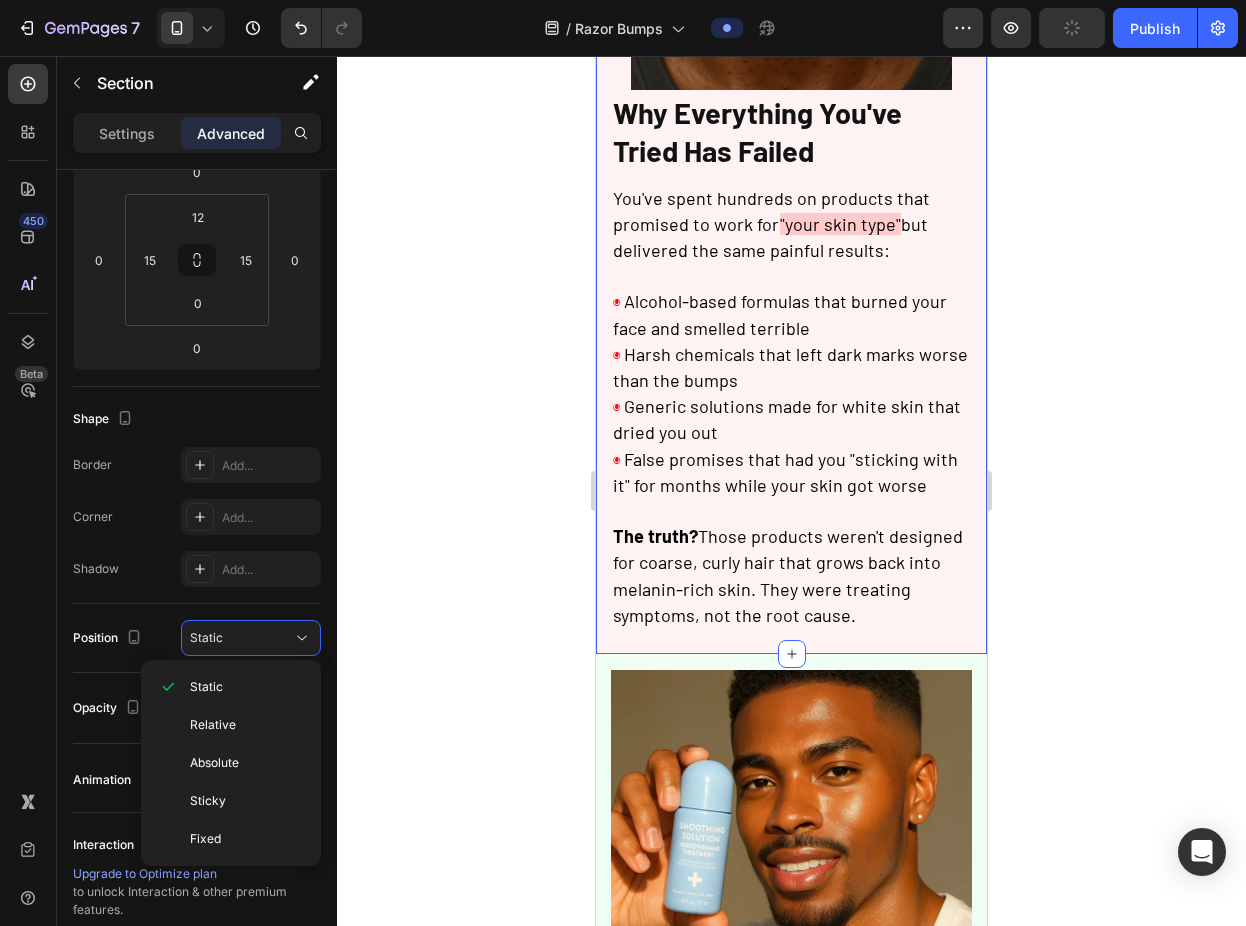 click 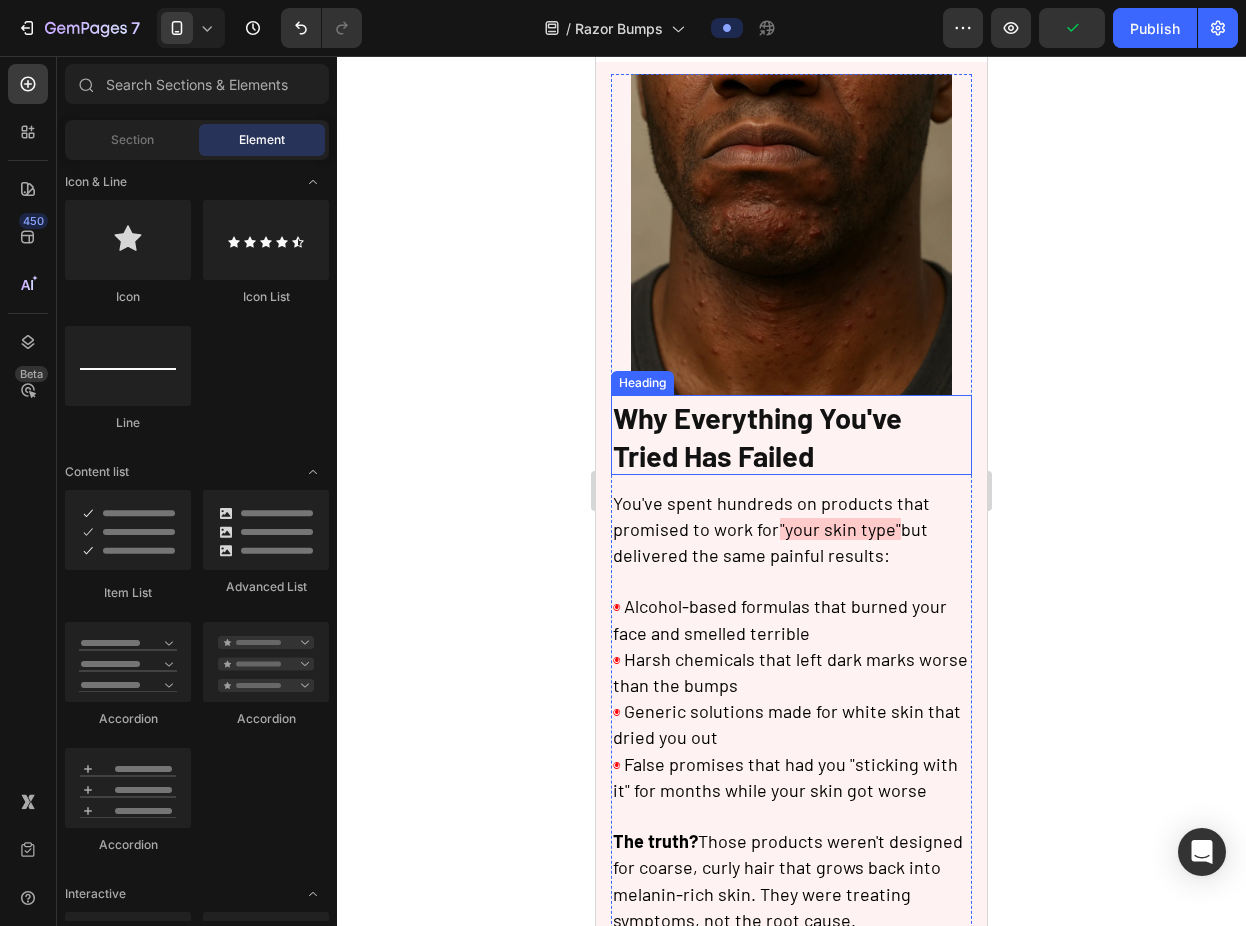 scroll, scrollTop: 129, scrollLeft: 0, axis: vertical 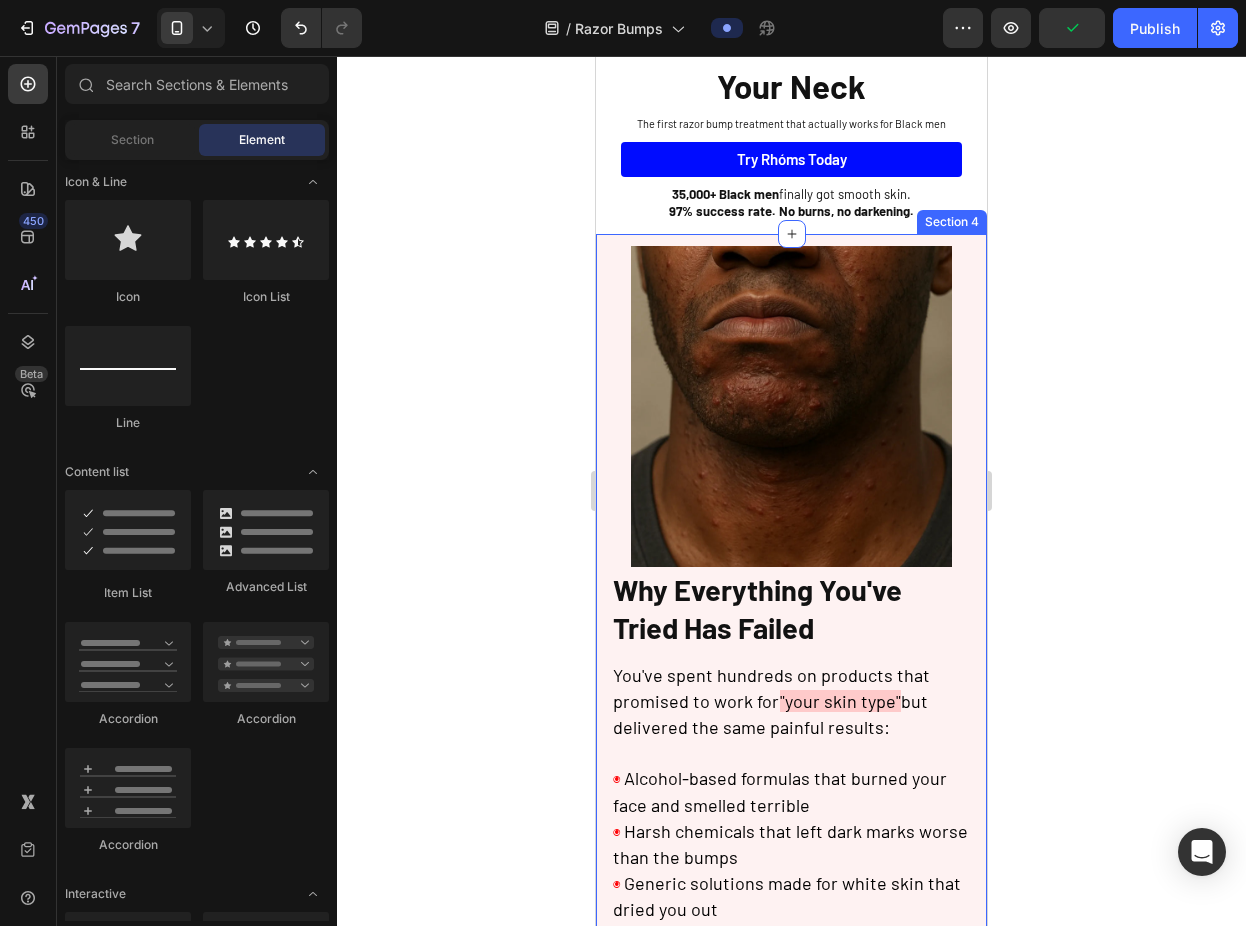 click on "Image Why Everything You've Tried Has Failed Heading You've spent hundreds on products that promised to work for "your skin type" but delivered the same painful results: ◉ Alcohol-based formulas that burned your face and smelled terrible ◉ Harsh chemicals that left dark marks worse than the bumps ◉ Generic solutions made for white skin that dried you out ◉ False promises that had you "sticking with it" for months while your skin got worse The truth? Those products weren't designed for coarse, curly hair that grows back into melanin-rich skin. They were treating symptoms, not the root cause. Text Block Row Section 4" at bounding box center (791, 682) 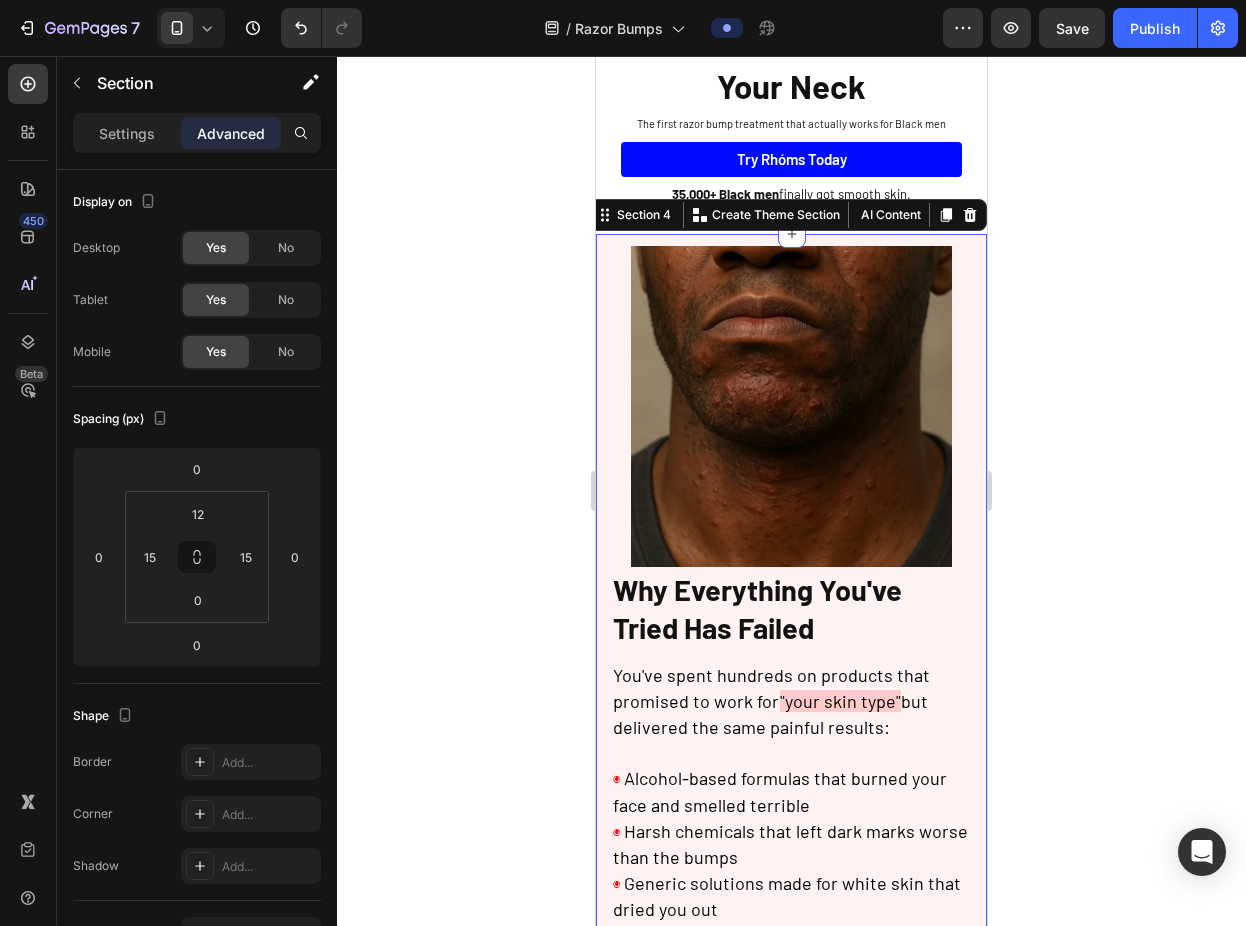 click 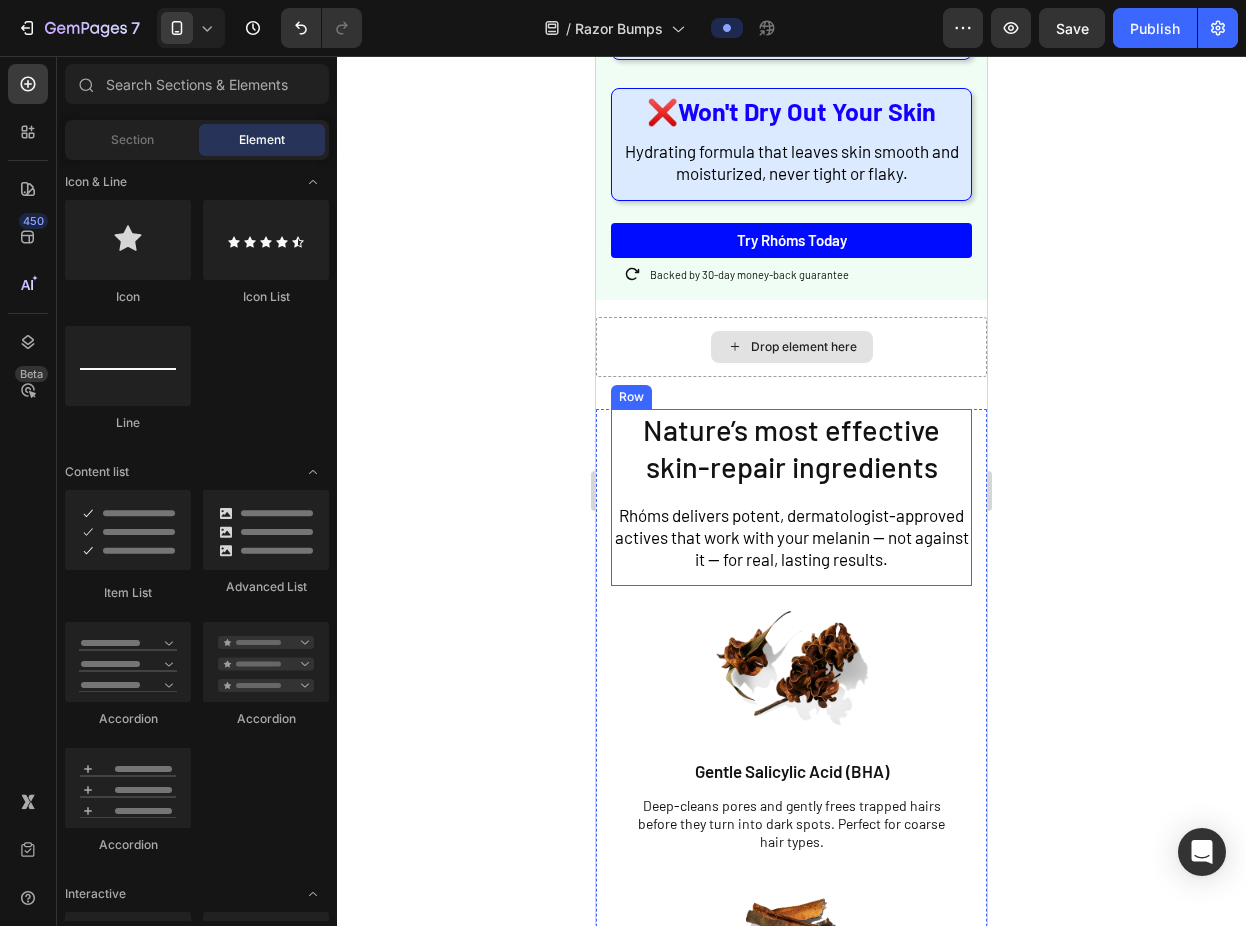 scroll, scrollTop: 2457, scrollLeft: 0, axis: vertical 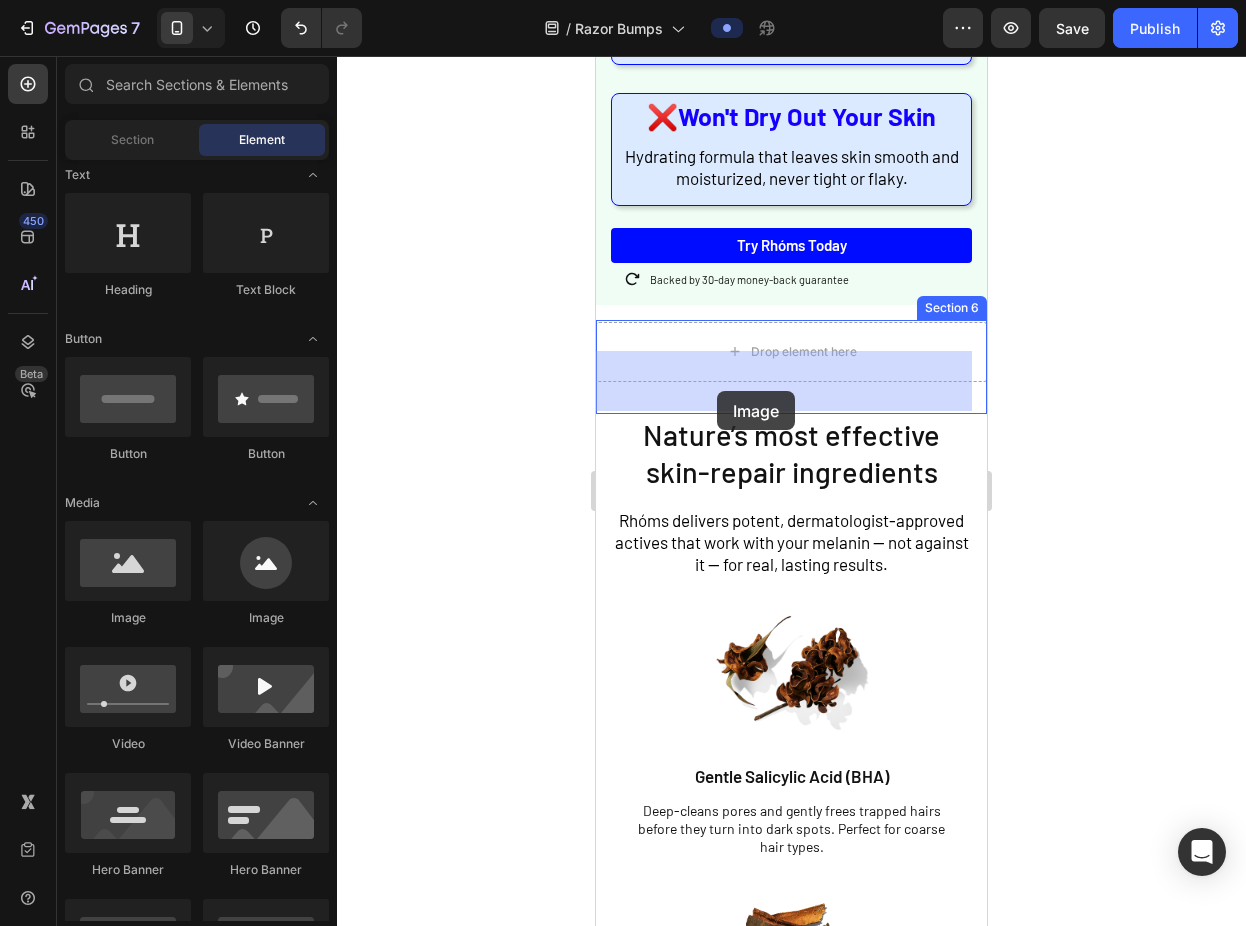 drag, startPoint x: 773, startPoint y: 662, endPoint x: 717, endPoint y: 391, distance: 276.7255 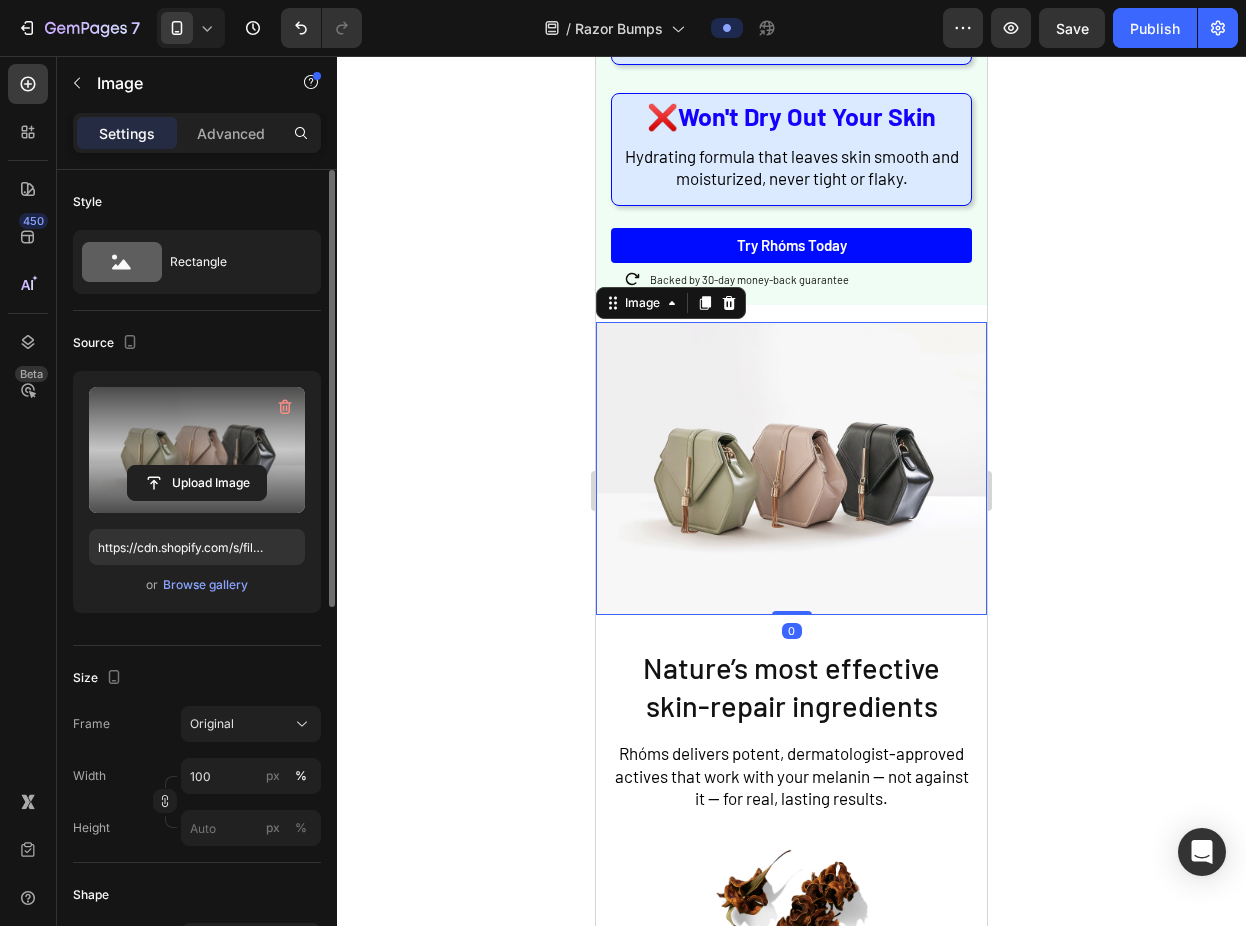 click at bounding box center [197, 450] 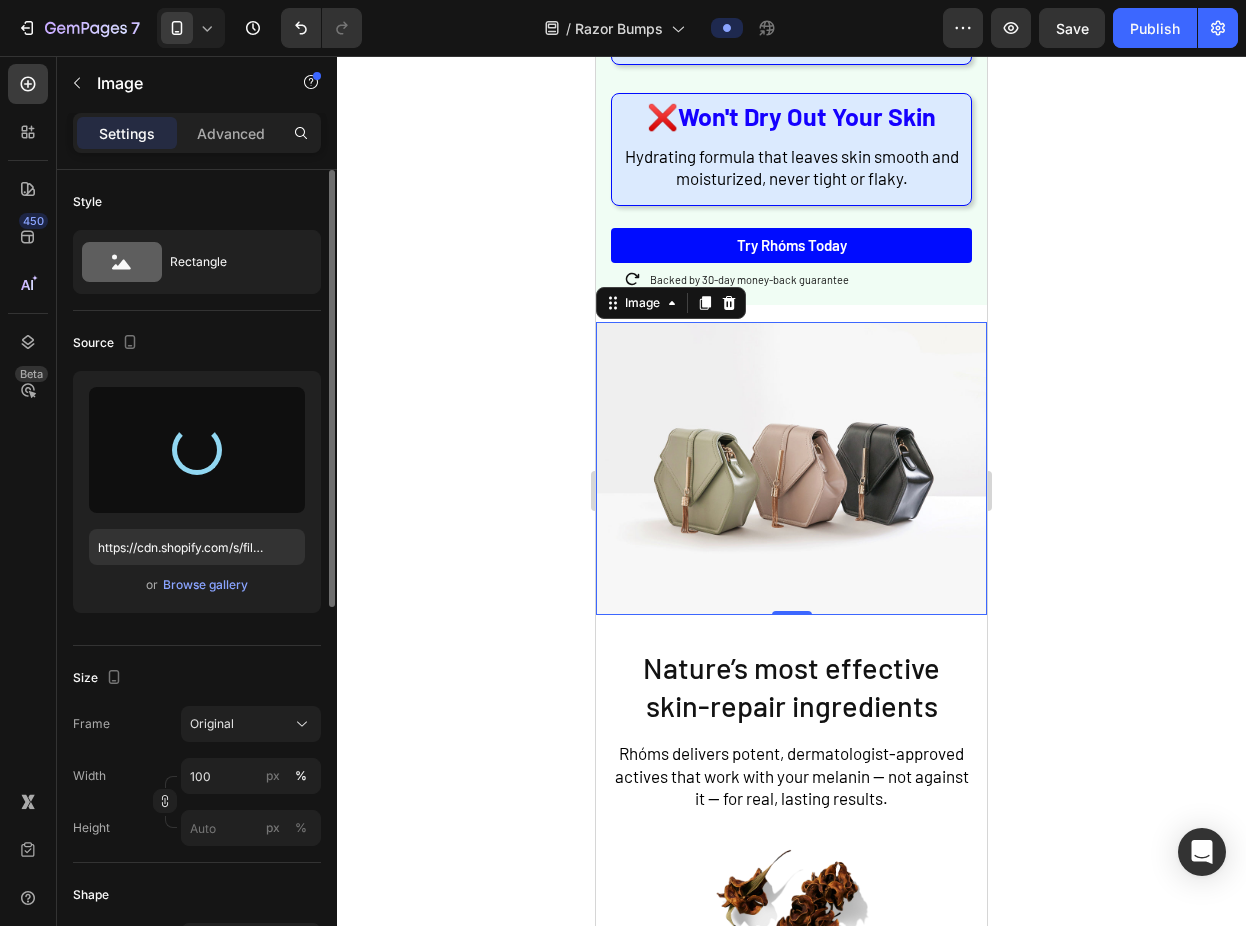 type on "https://cdn.shopify.com/s/files/1/0721/1640/4373/files/gempages_569436627630294037-b3f853a0-99a4-4982-bf23-5133629ea058.webp" 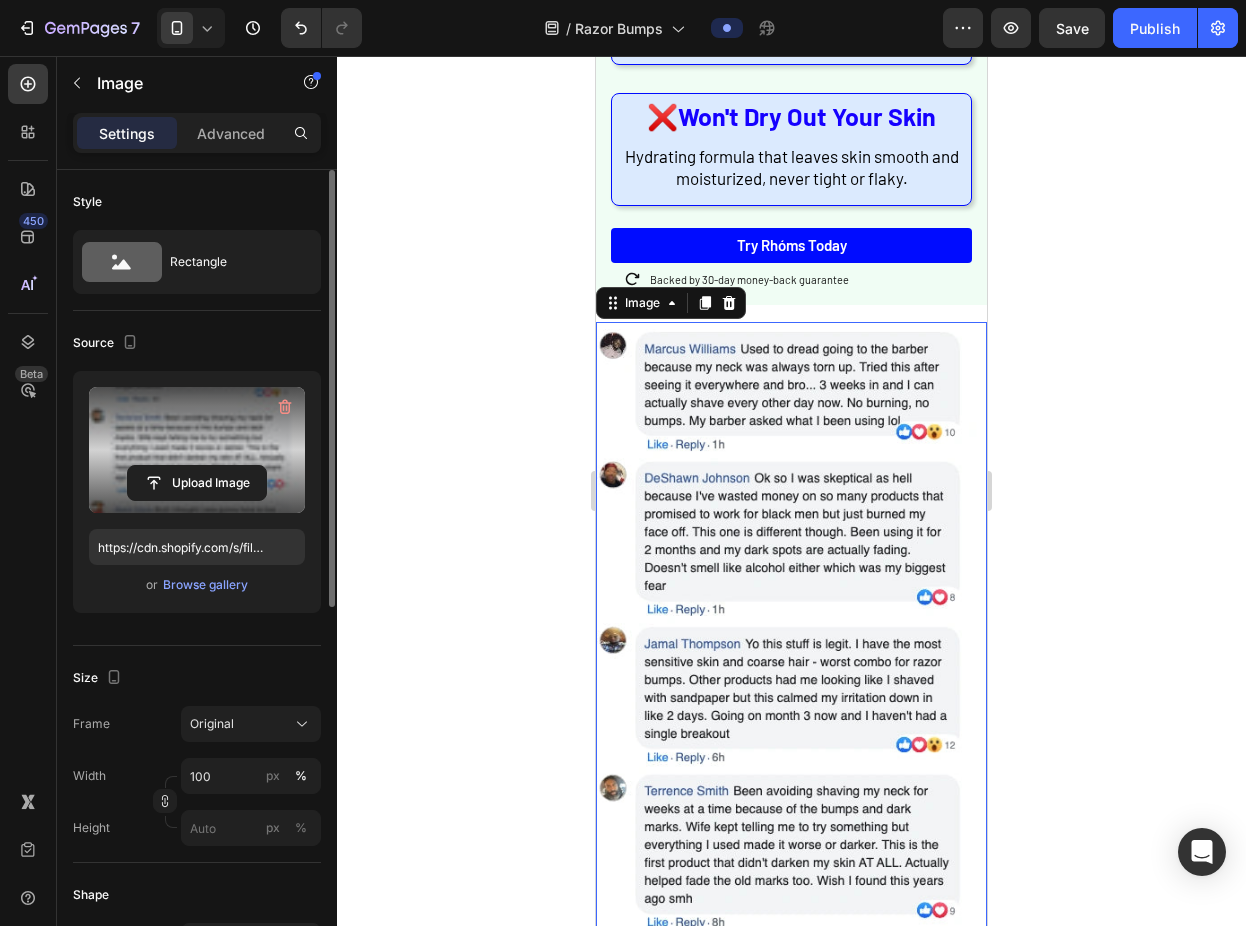 click 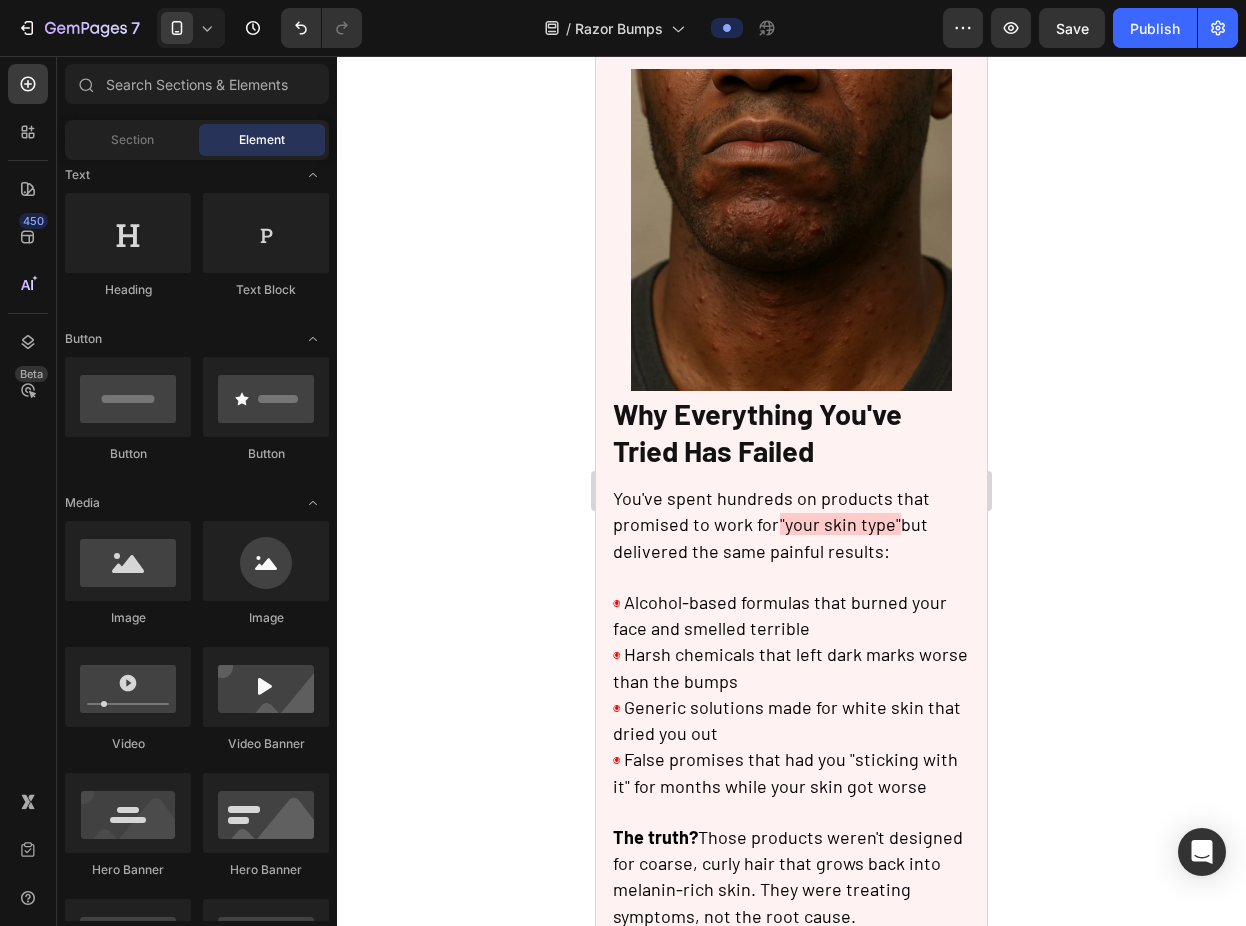 scroll, scrollTop: 459, scrollLeft: 0, axis: vertical 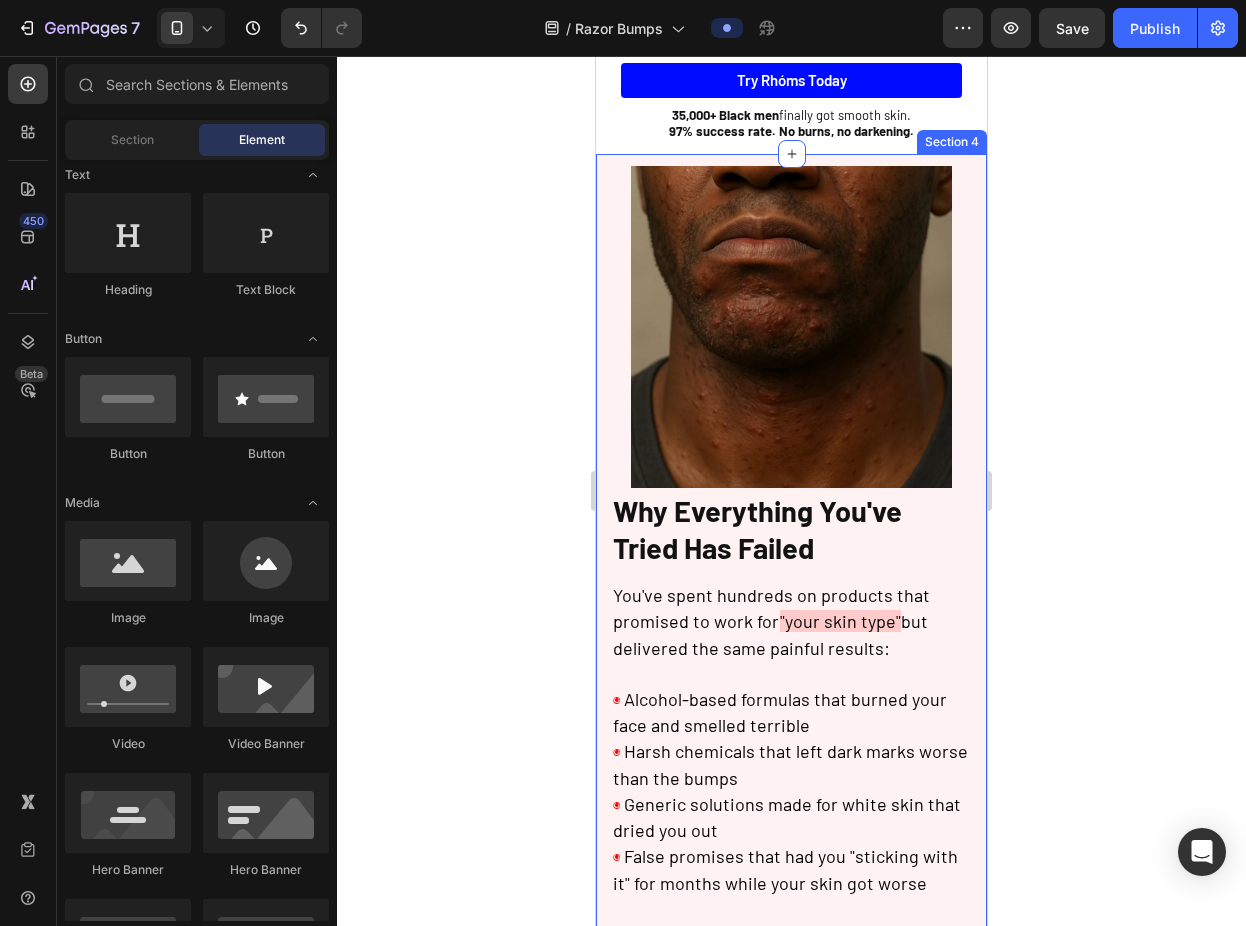 click on "Image Why Everything You've Tried Has Failed Heading You've spent hundreds on products that promised to work for "your skin type" but delivered the same painful results: ◉ Alcohol-based formulas that burned your face and smelled terrible ◉ Harsh chemicals that left dark marks worse than the bumps ◉ Generic solutions made for white skin that dried you out ◉ False promises that had you "sticking with it" for months while your skin got worse The truth? Those products weren't designed for coarse, curly hair that grows back into melanin-rich skin. They were treating symptoms, not the root cause. Text Block Row Section 4" at bounding box center (791, 602) 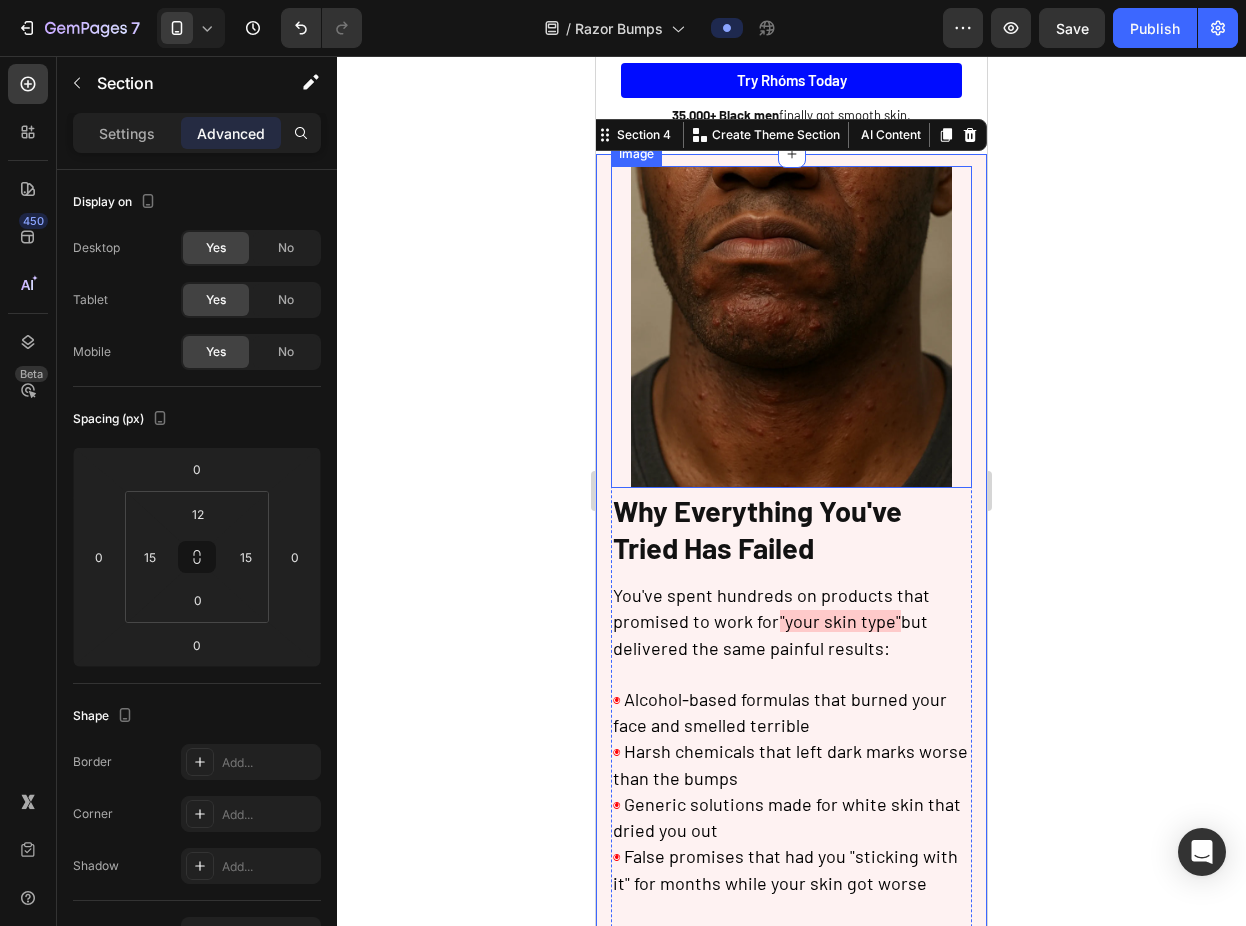 scroll, scrollTop: 467, scrollLeft: 0, axis: vertical 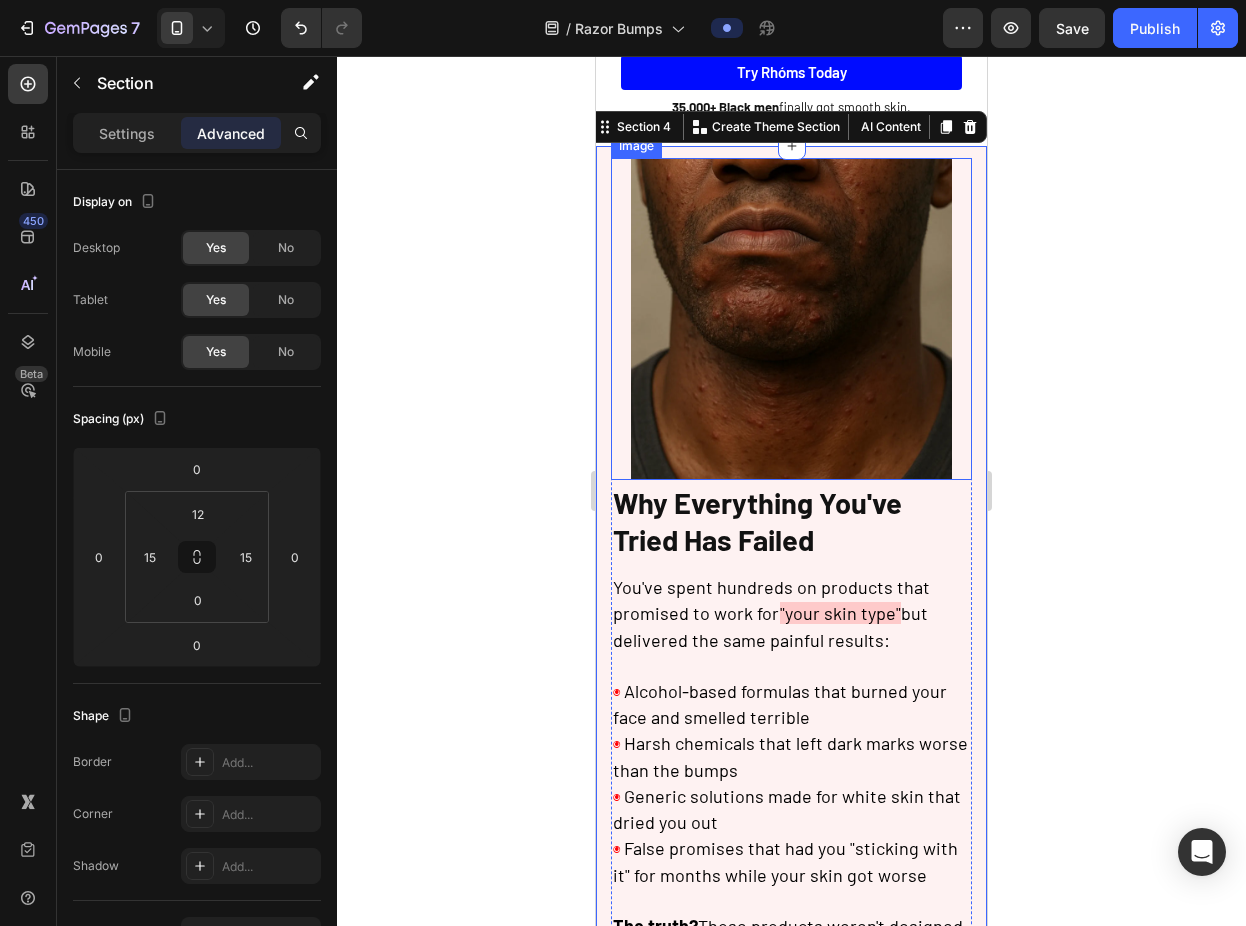 click at bounding box center [791, 318] 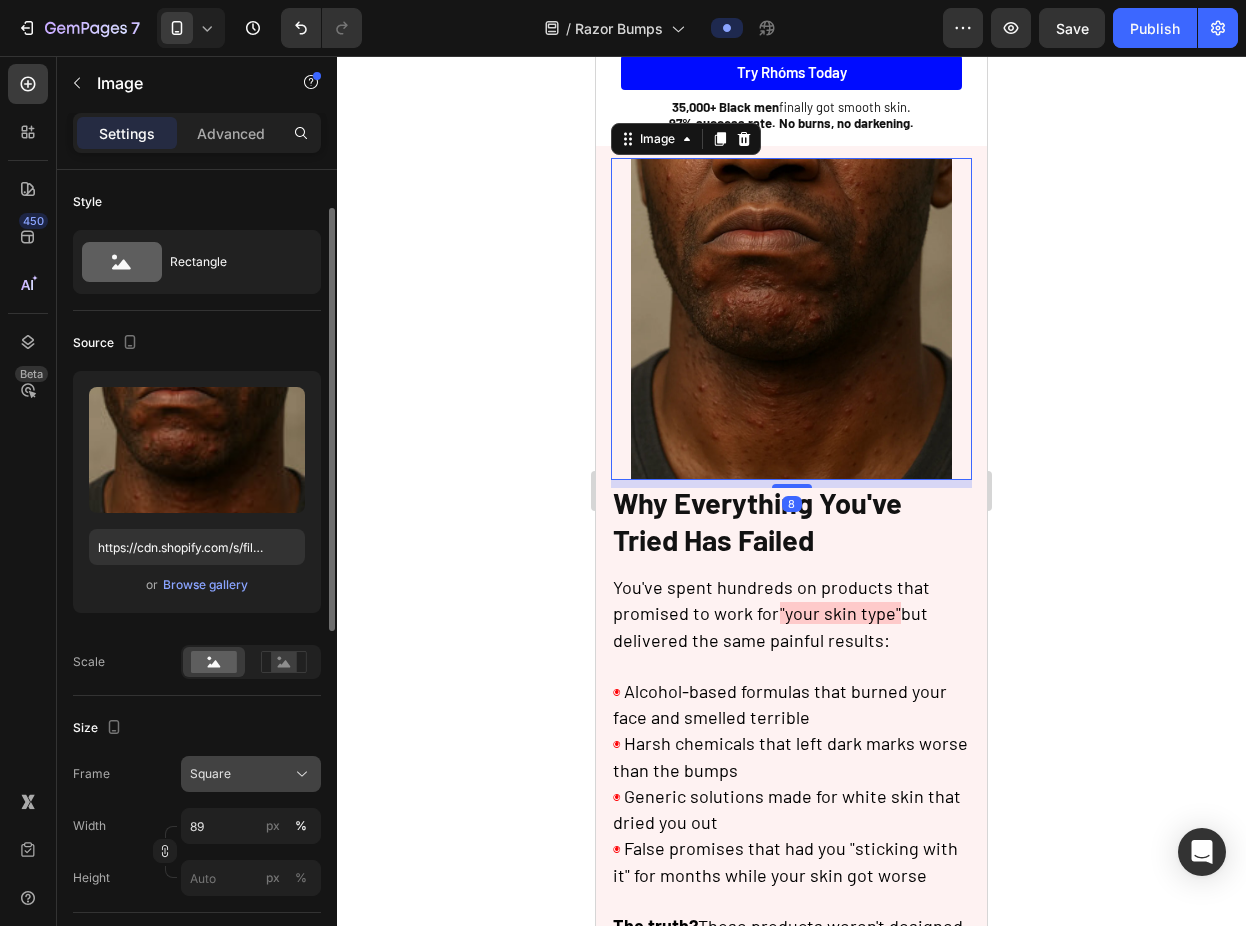 scroll, scrollTop: 45, scrollLeft: 0, axis: vertical 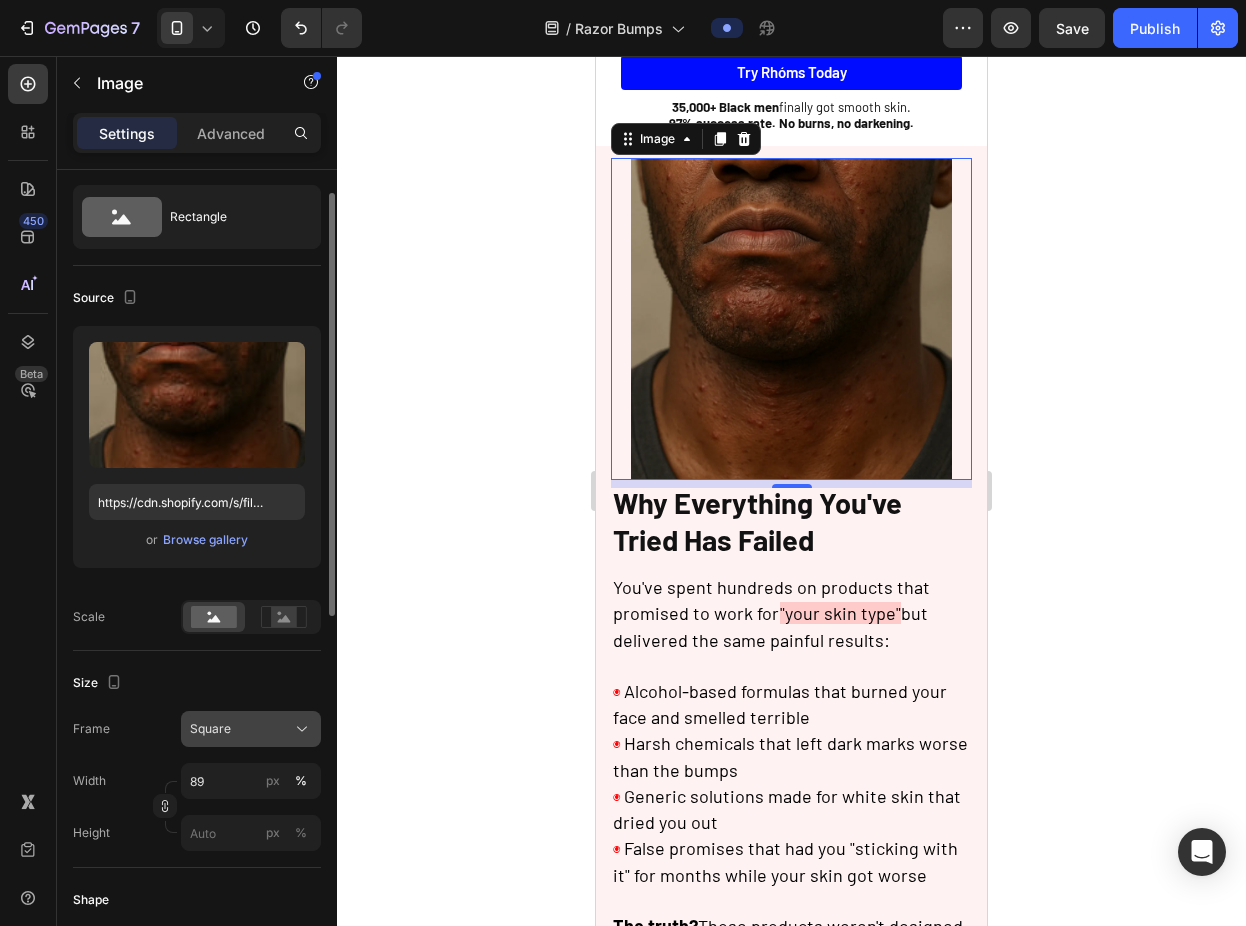 click on "Square" 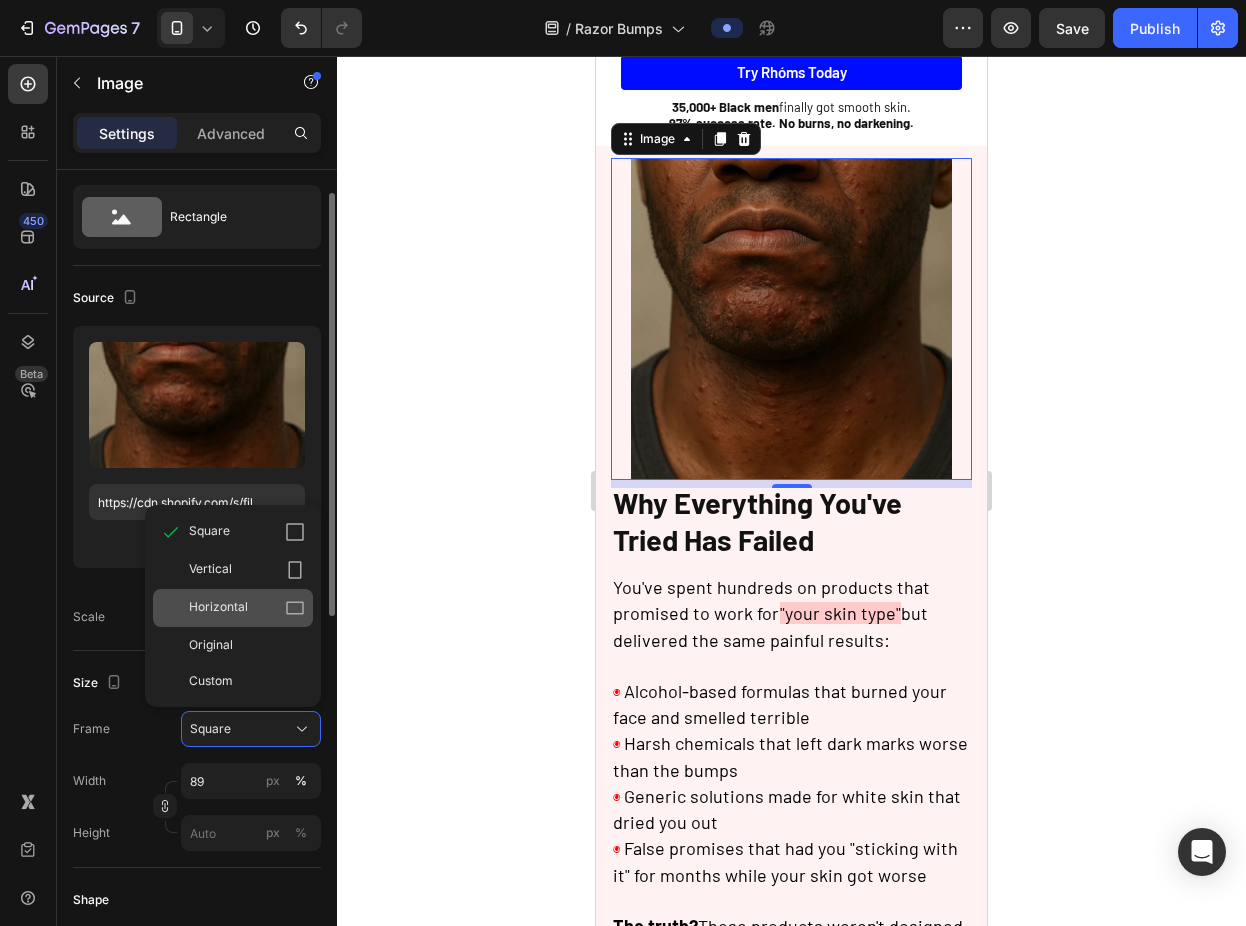 click on "Horizontal" at bounding box center (247, 608) 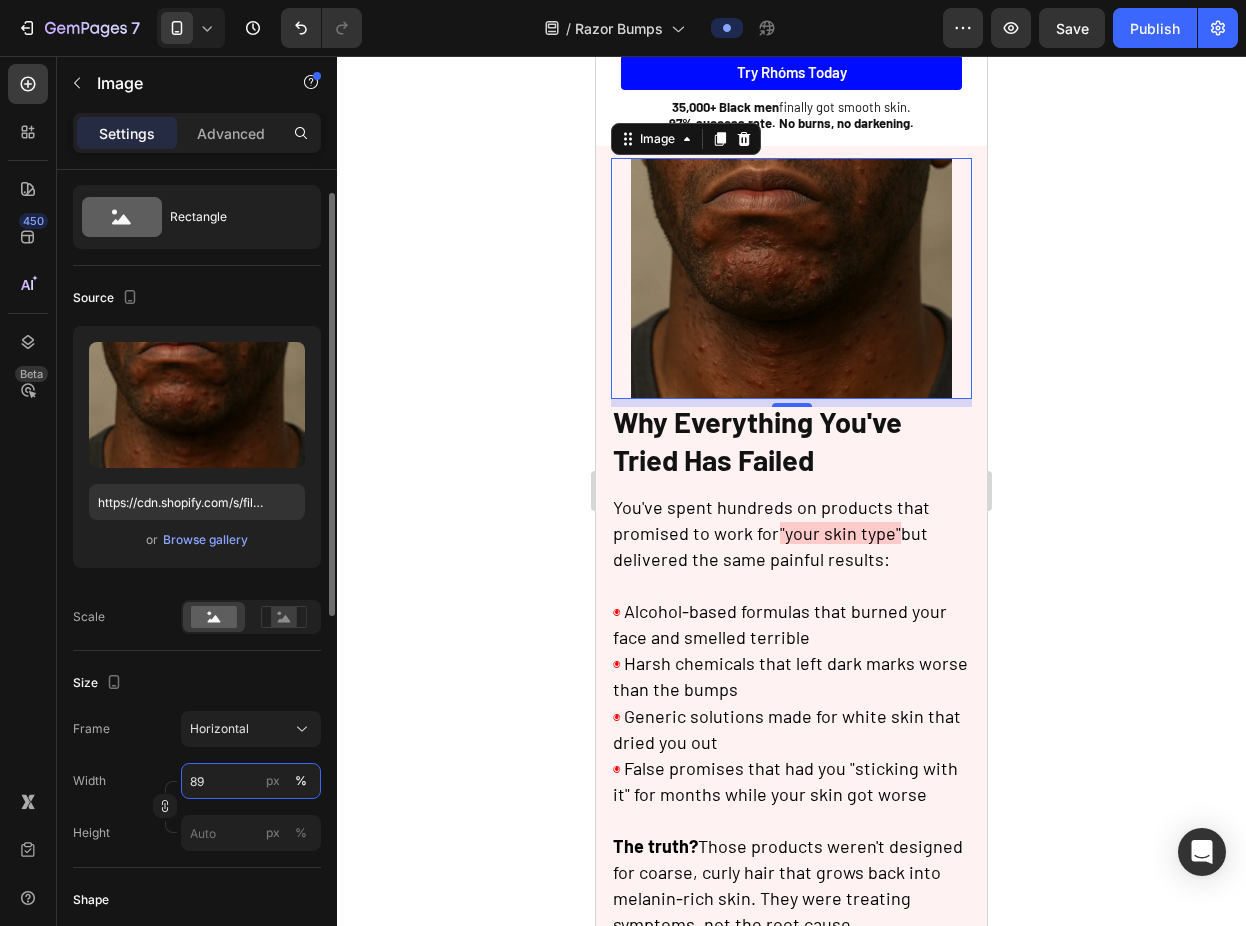 drag, startPoint x: 212, startPoint y: 786, endPoint x: 178, endPoint y: 781, distance: 34.36568 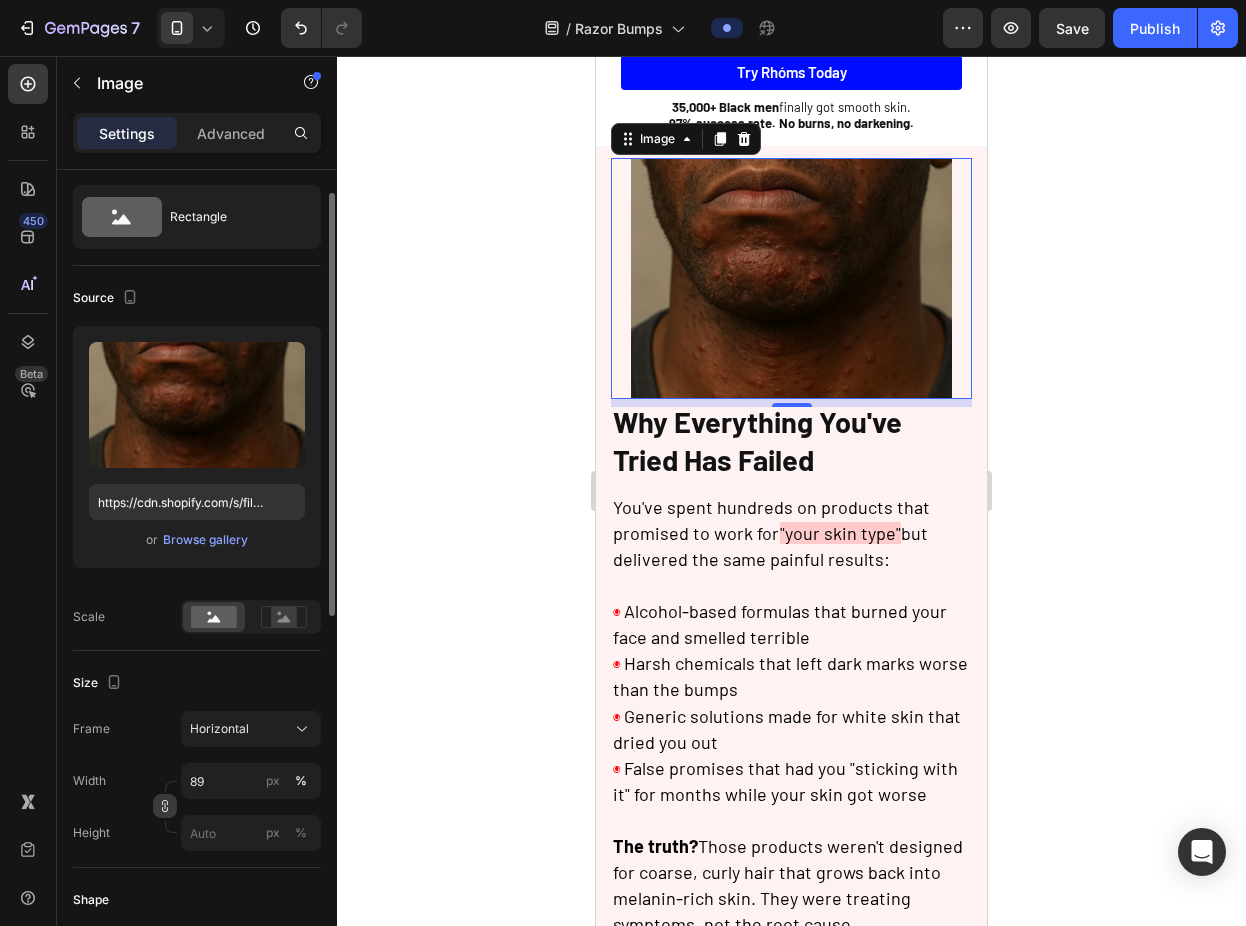 click 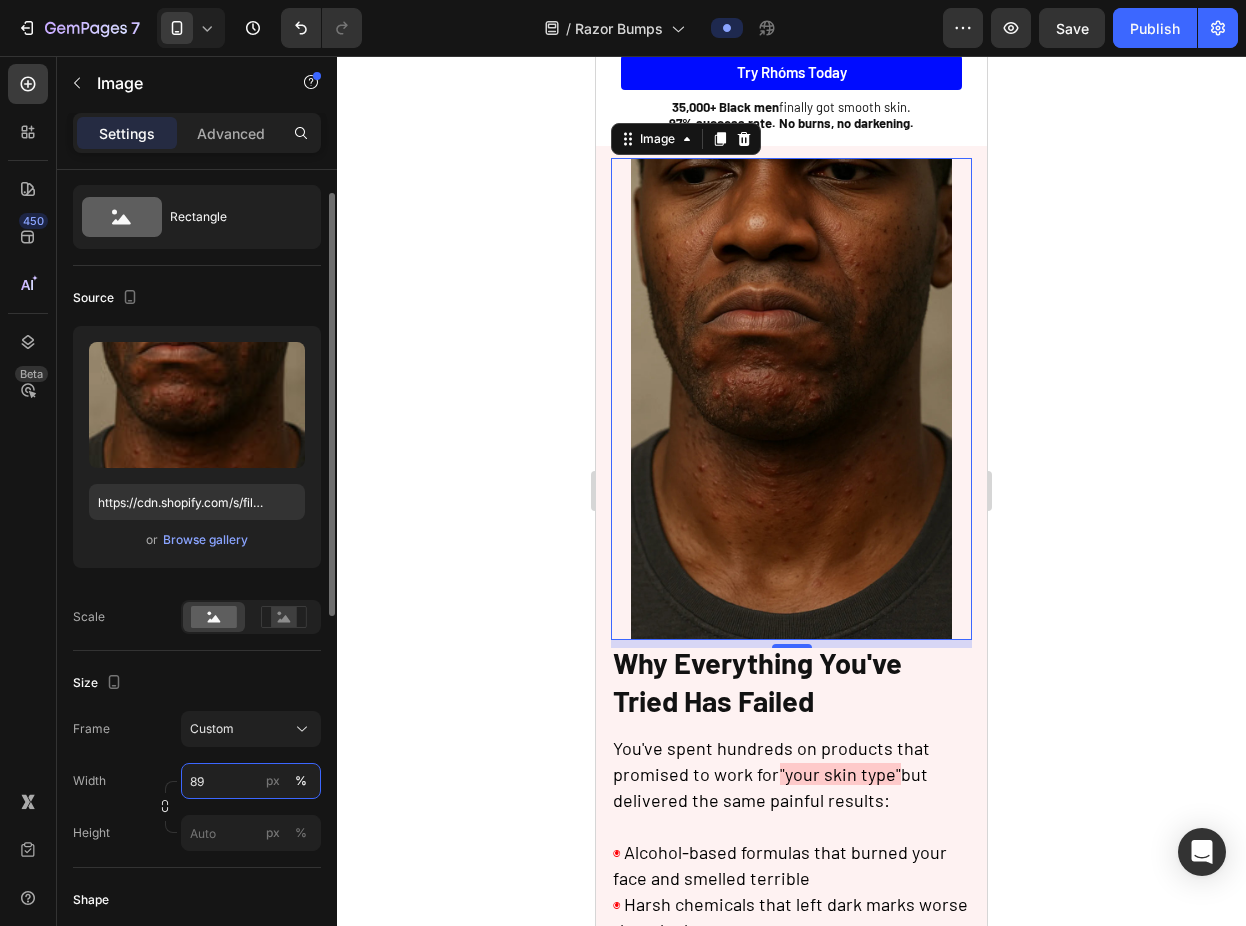 click on "89" at bounding box center [251, 781] 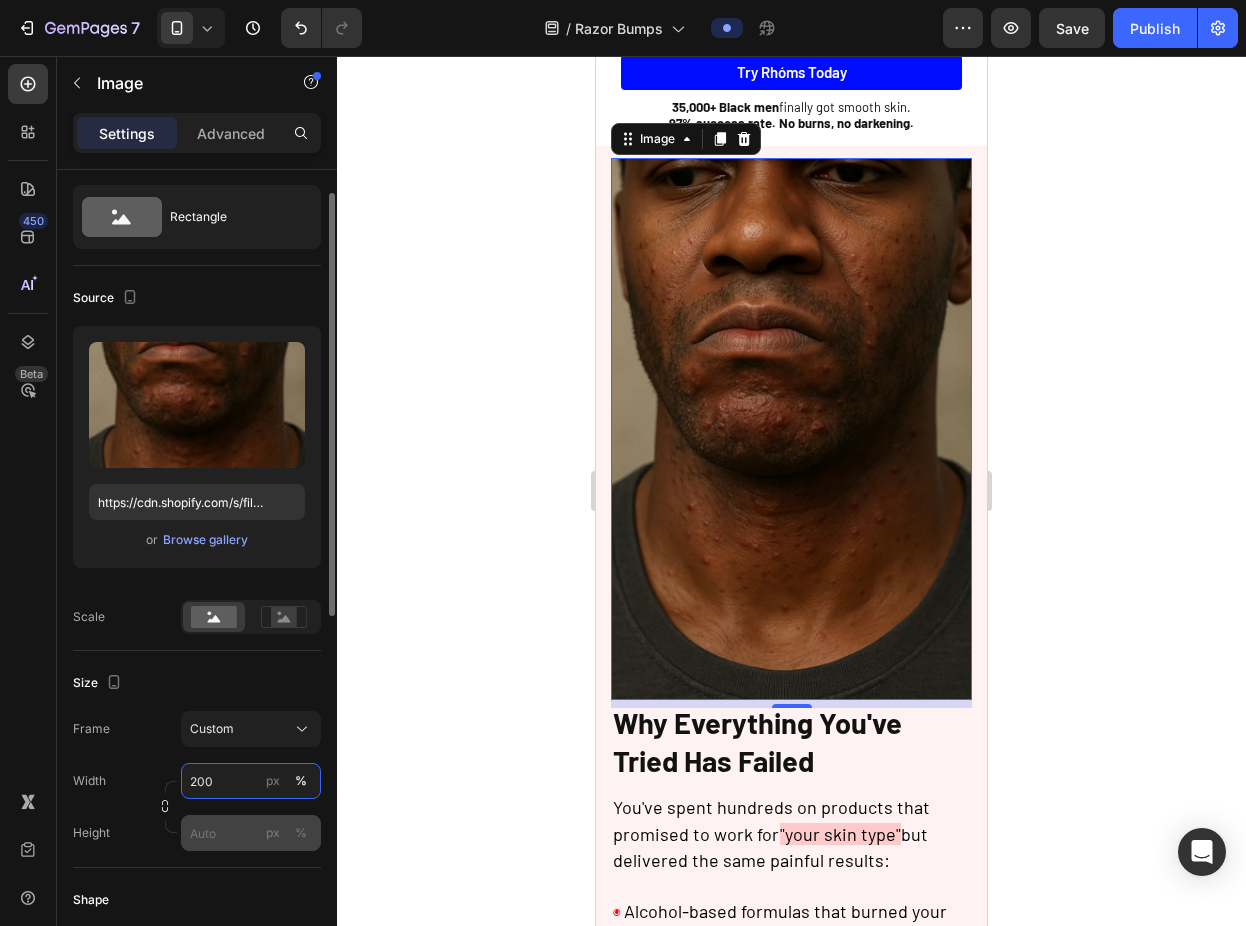 type on "200" 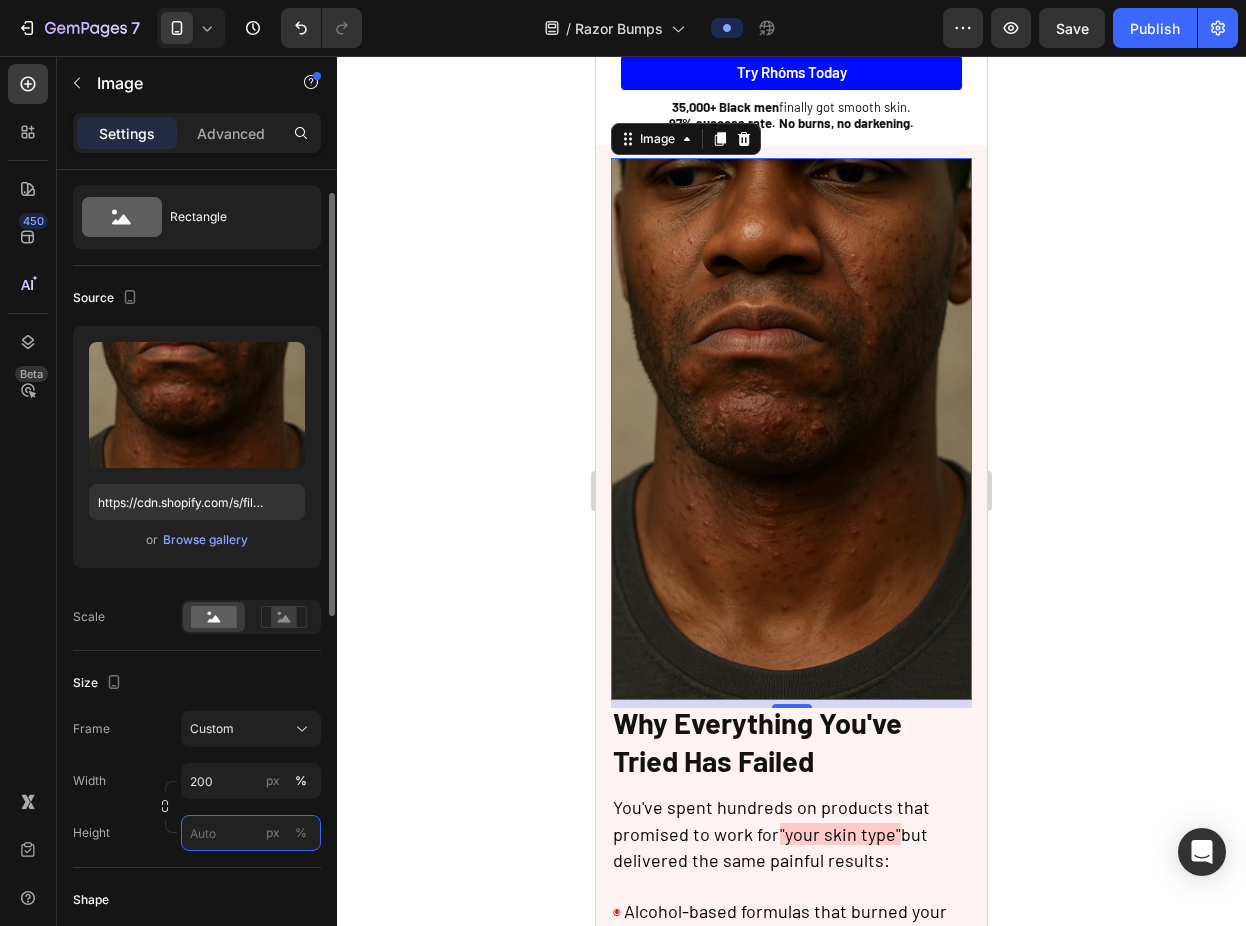 click on "px %" at bounding box center [251, 833] 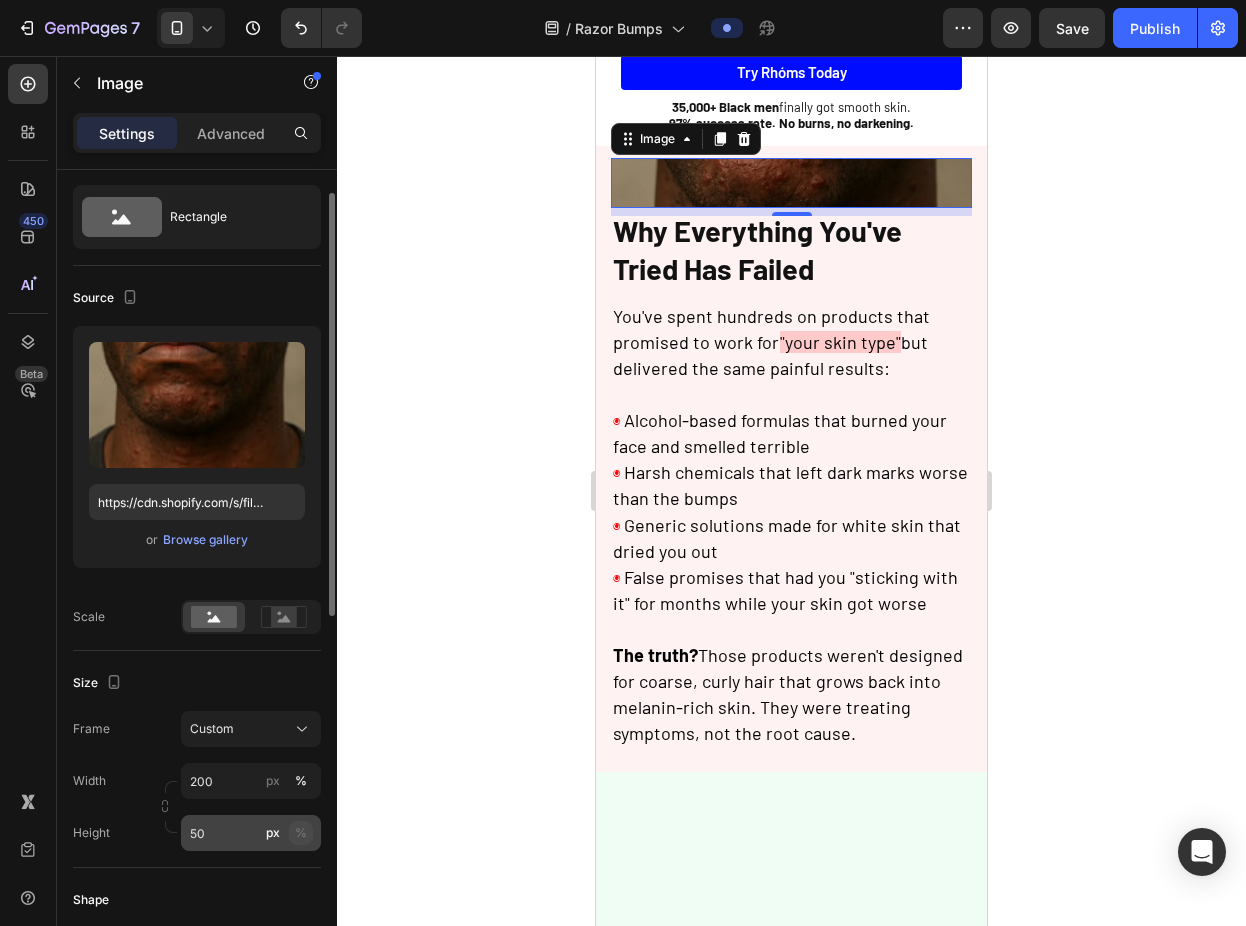 click on "%" at bounding box center (301, 833) 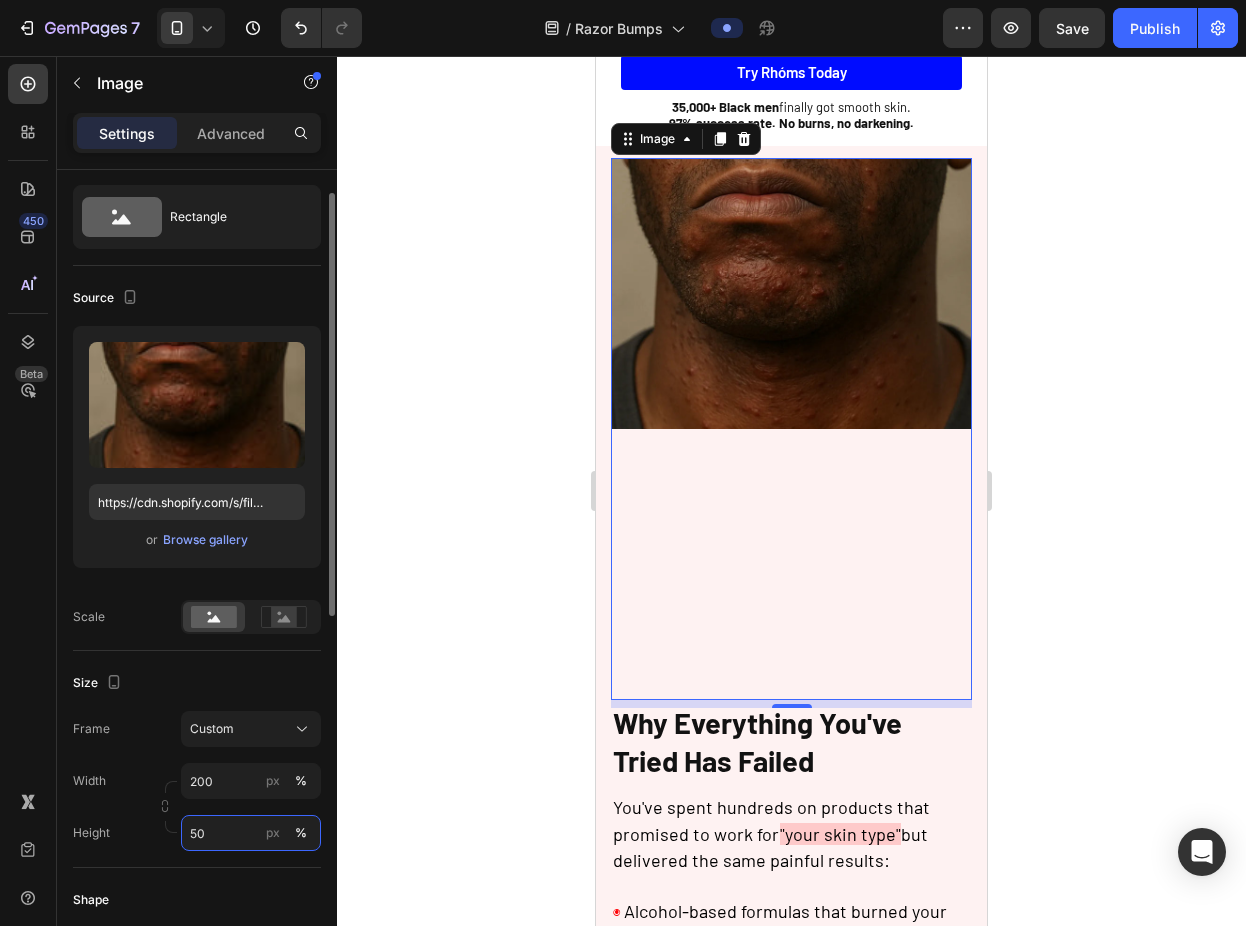 click on "50" at bounding box center [251, 833] 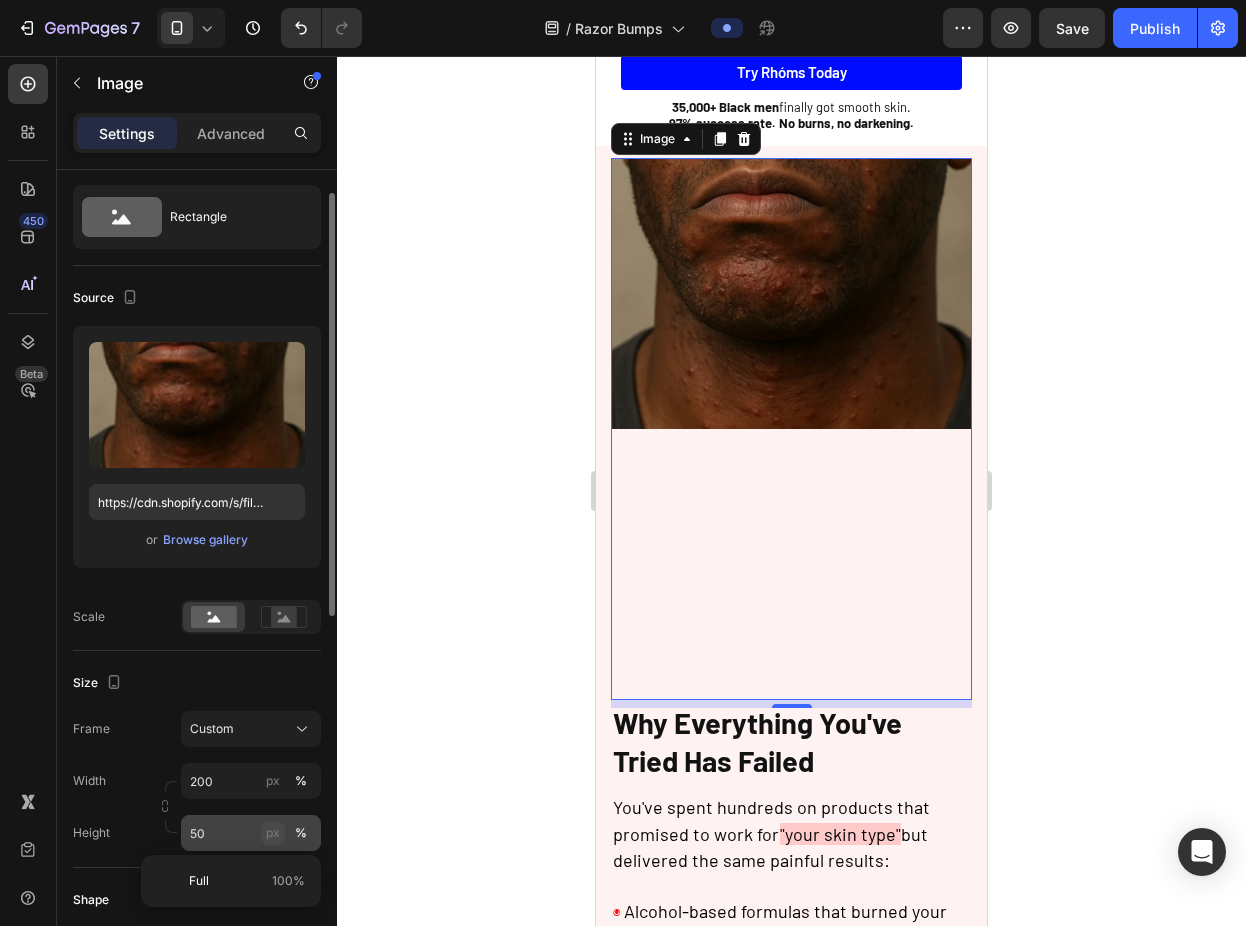 click on "px" at bounding box center [273, 833] 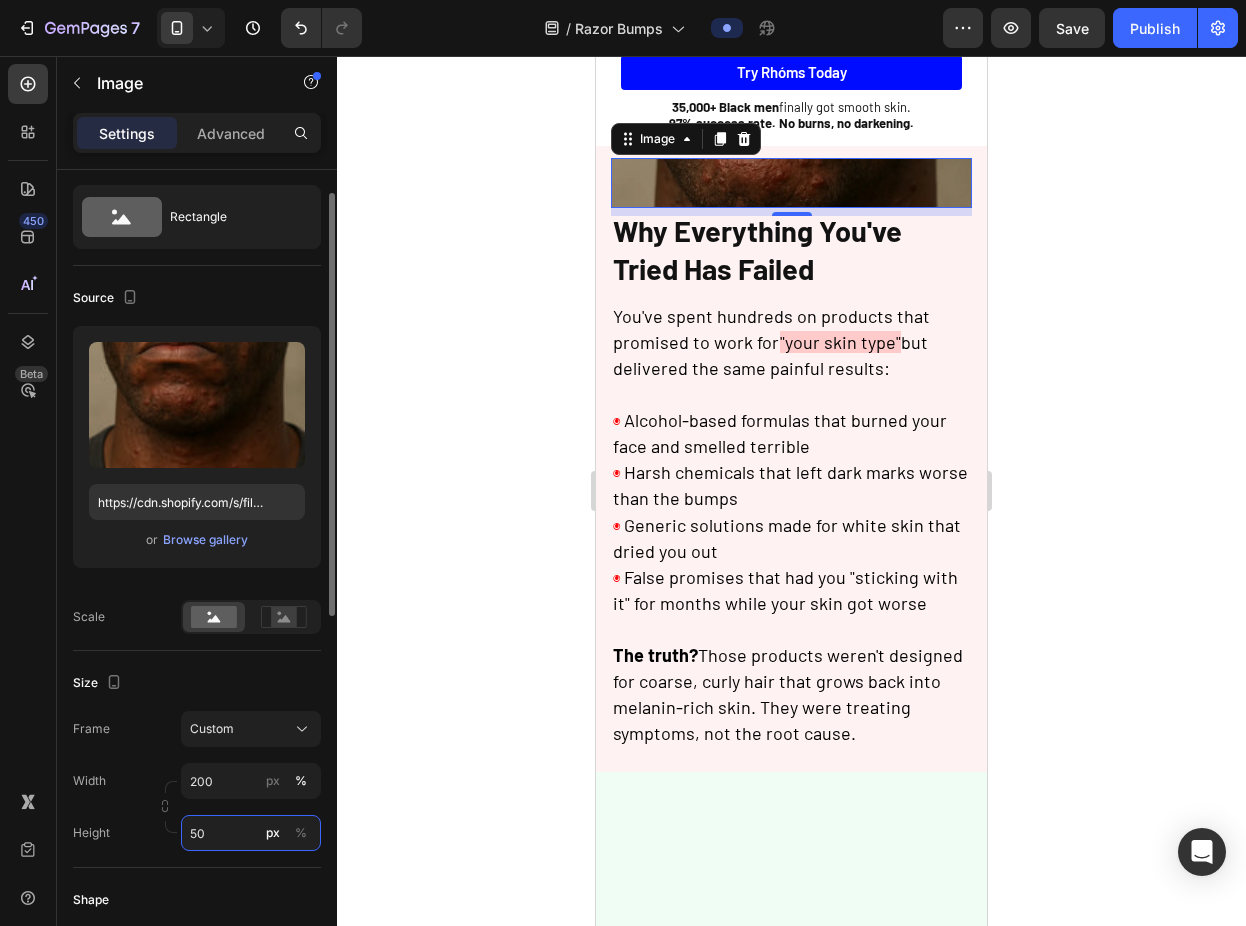 click on "50" at bounding box center (251, 833) 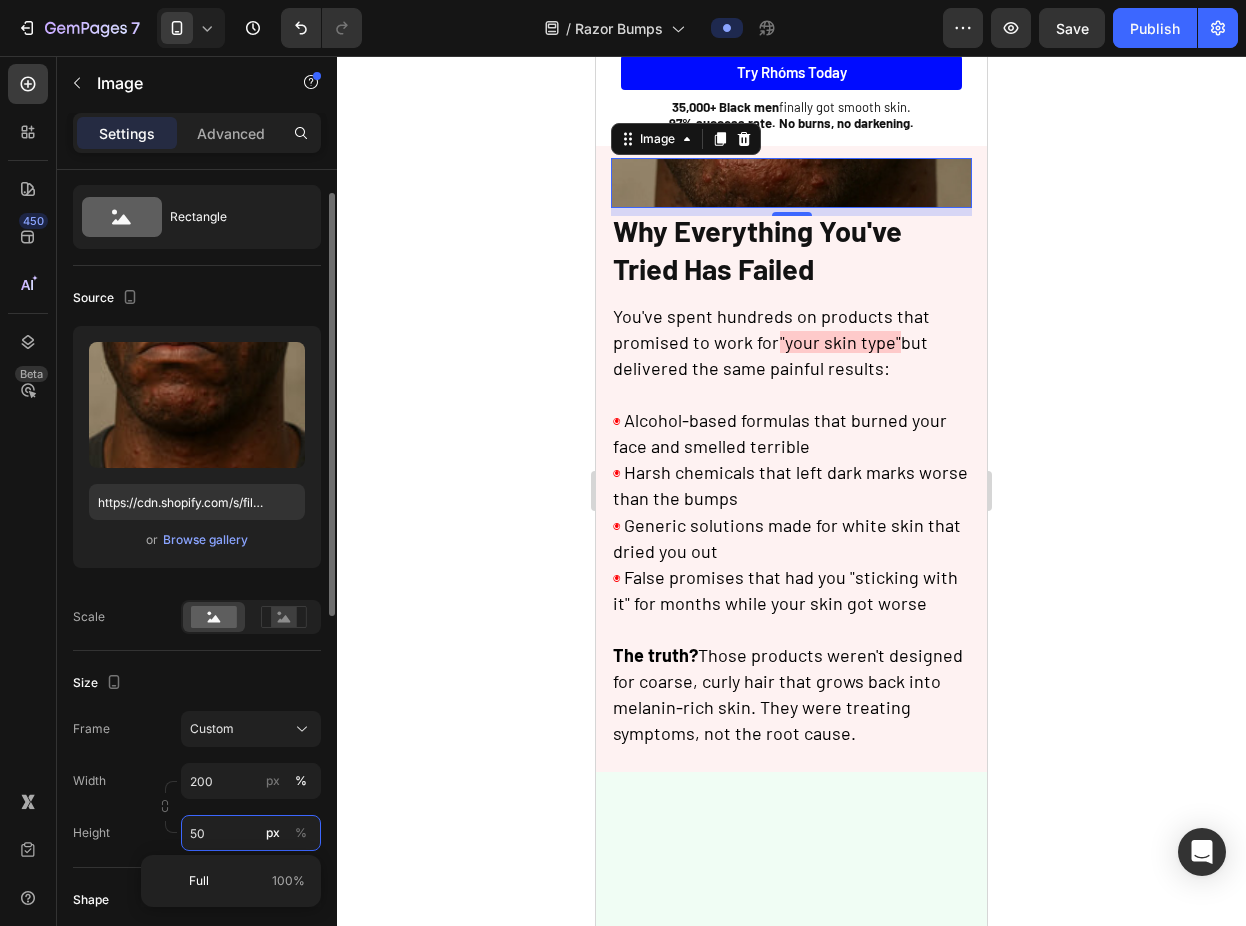 click on "50" at bounding box center (251, 833) 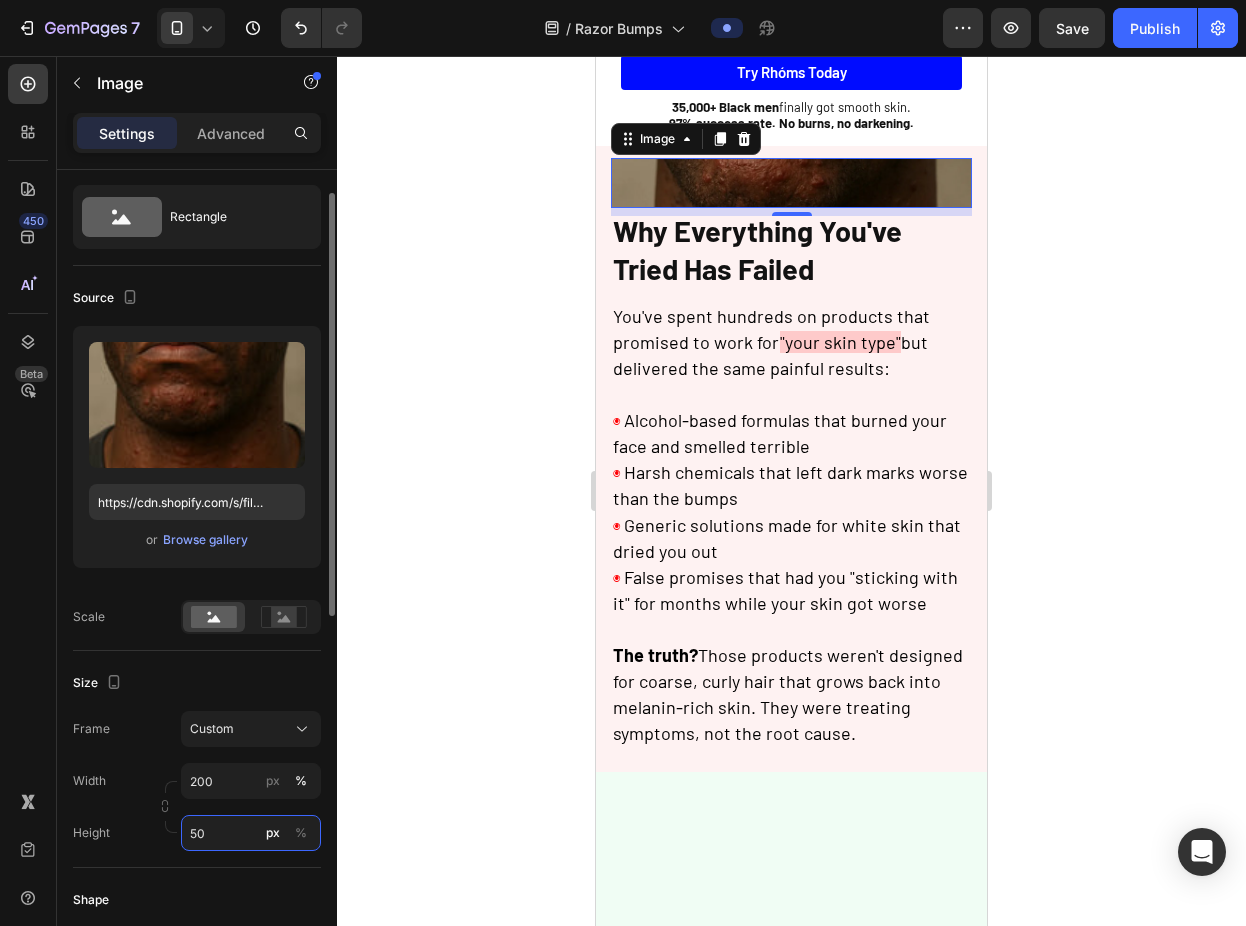 click on "50" at bounding box center (251, 833) 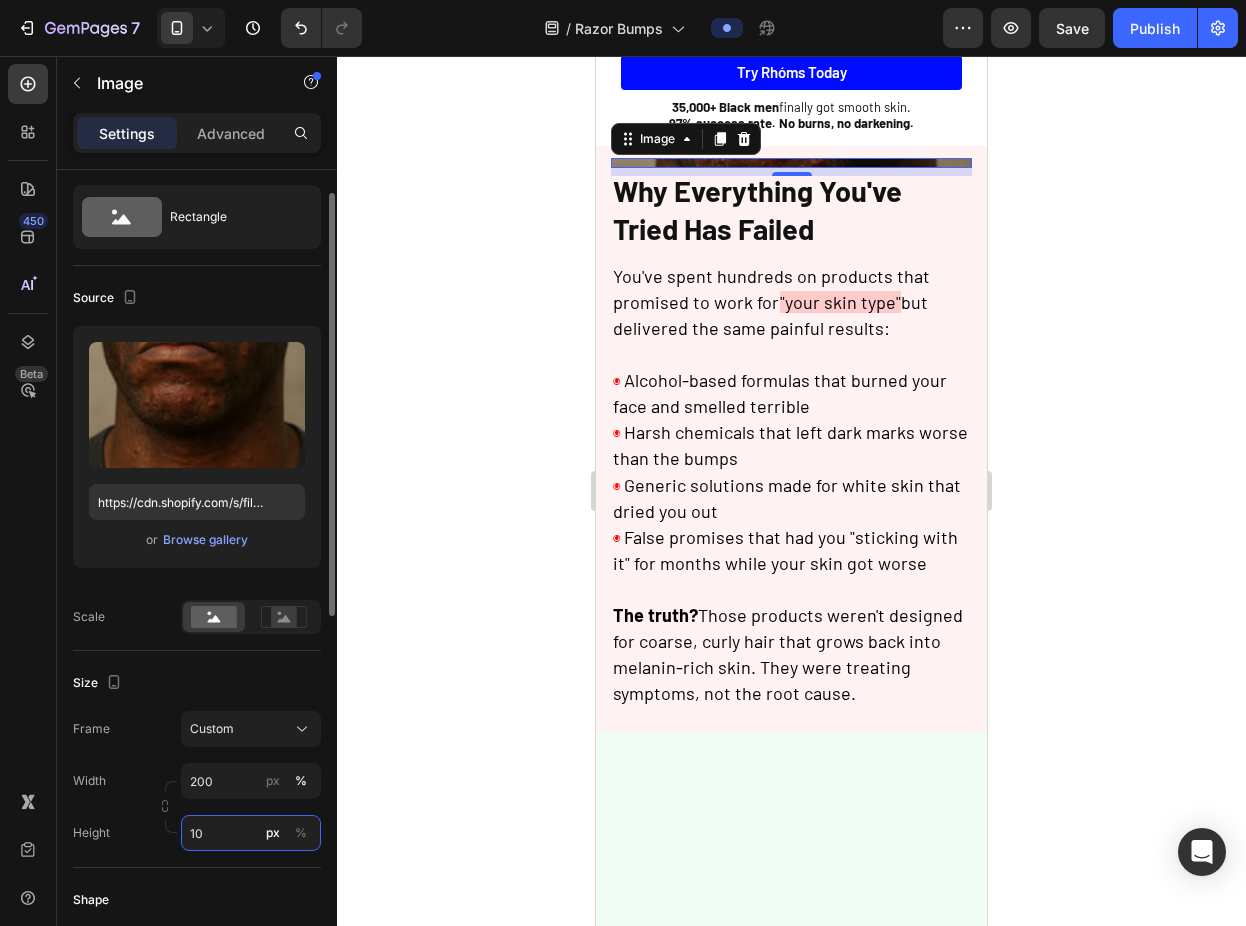 type on "1" 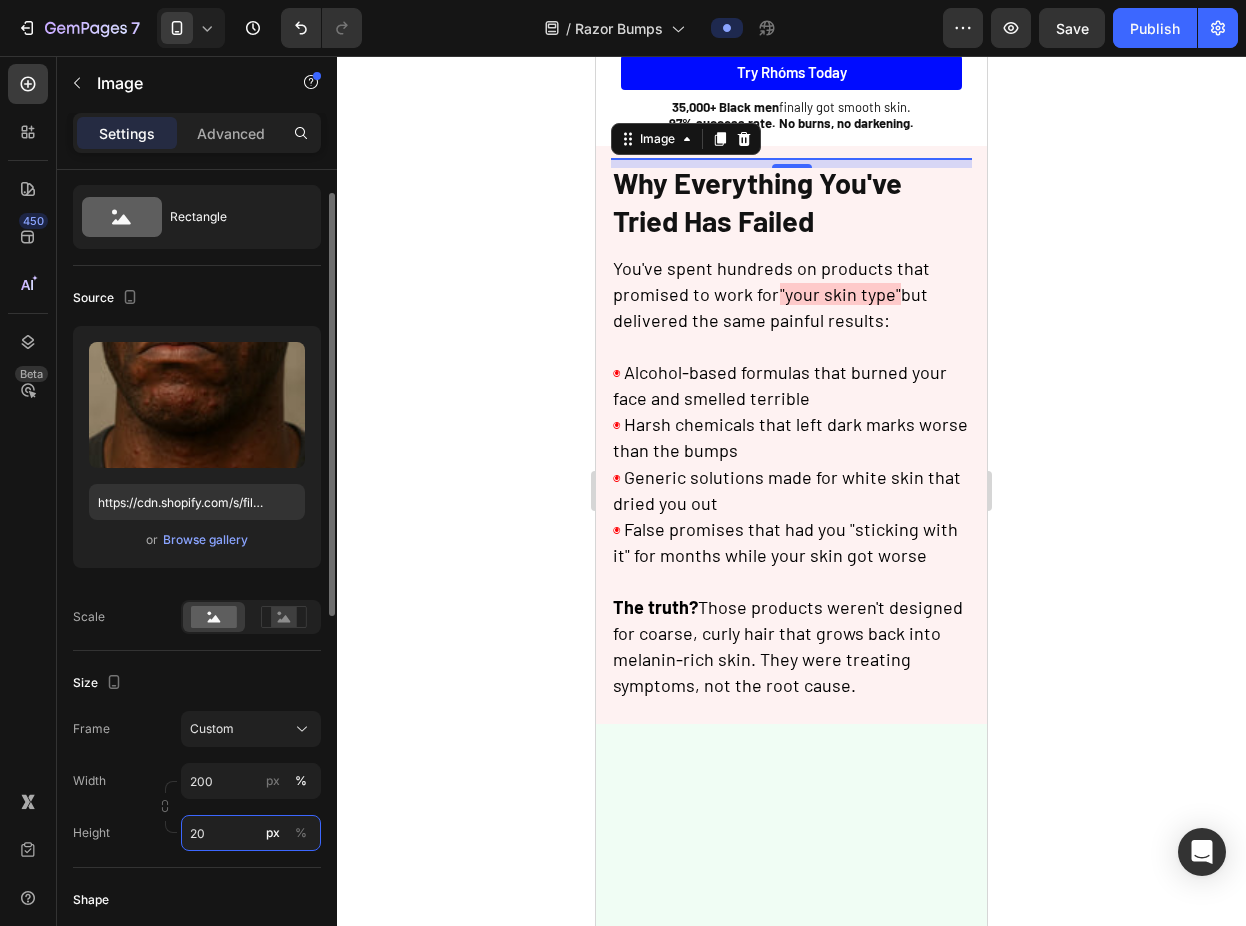 type on "200" 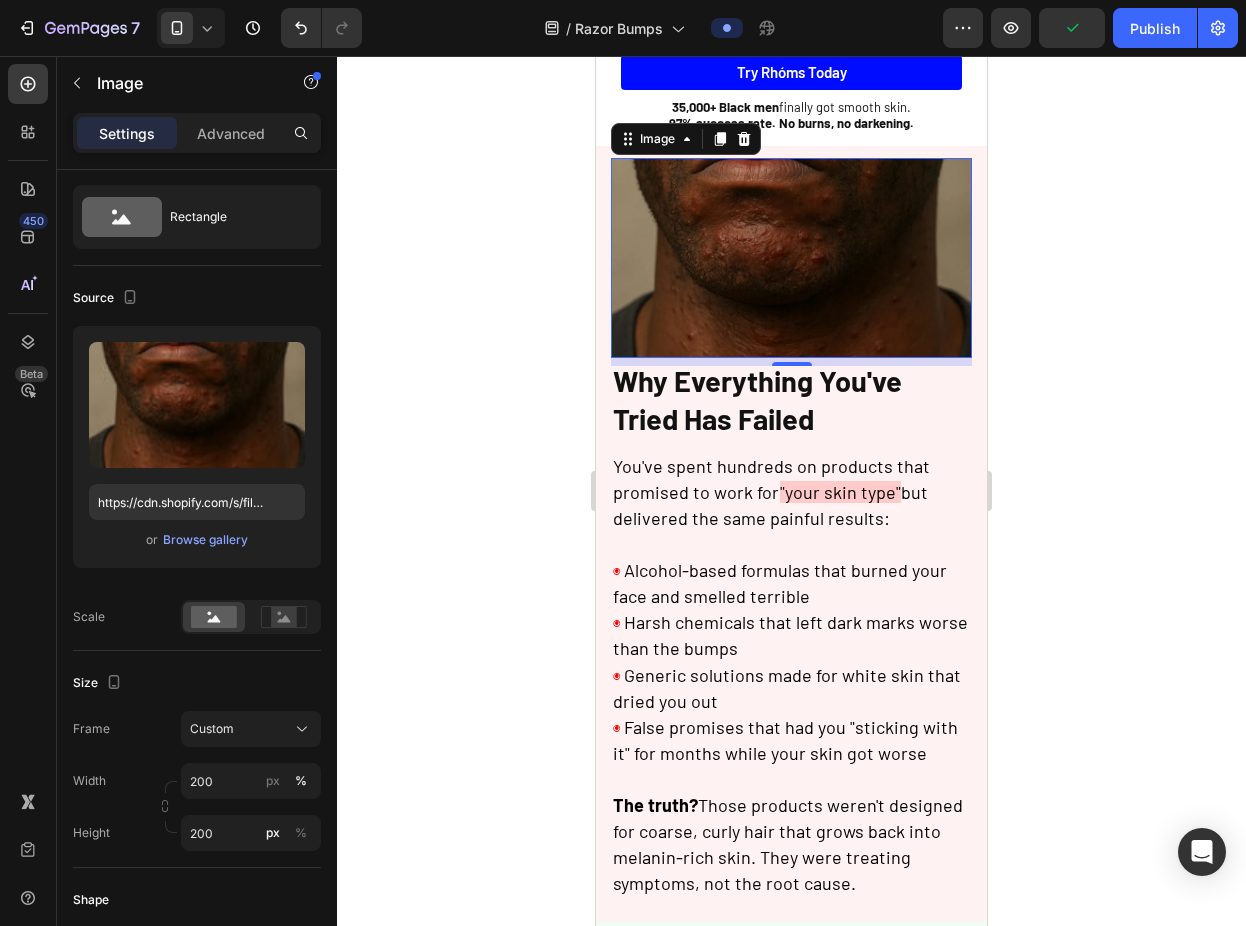 click 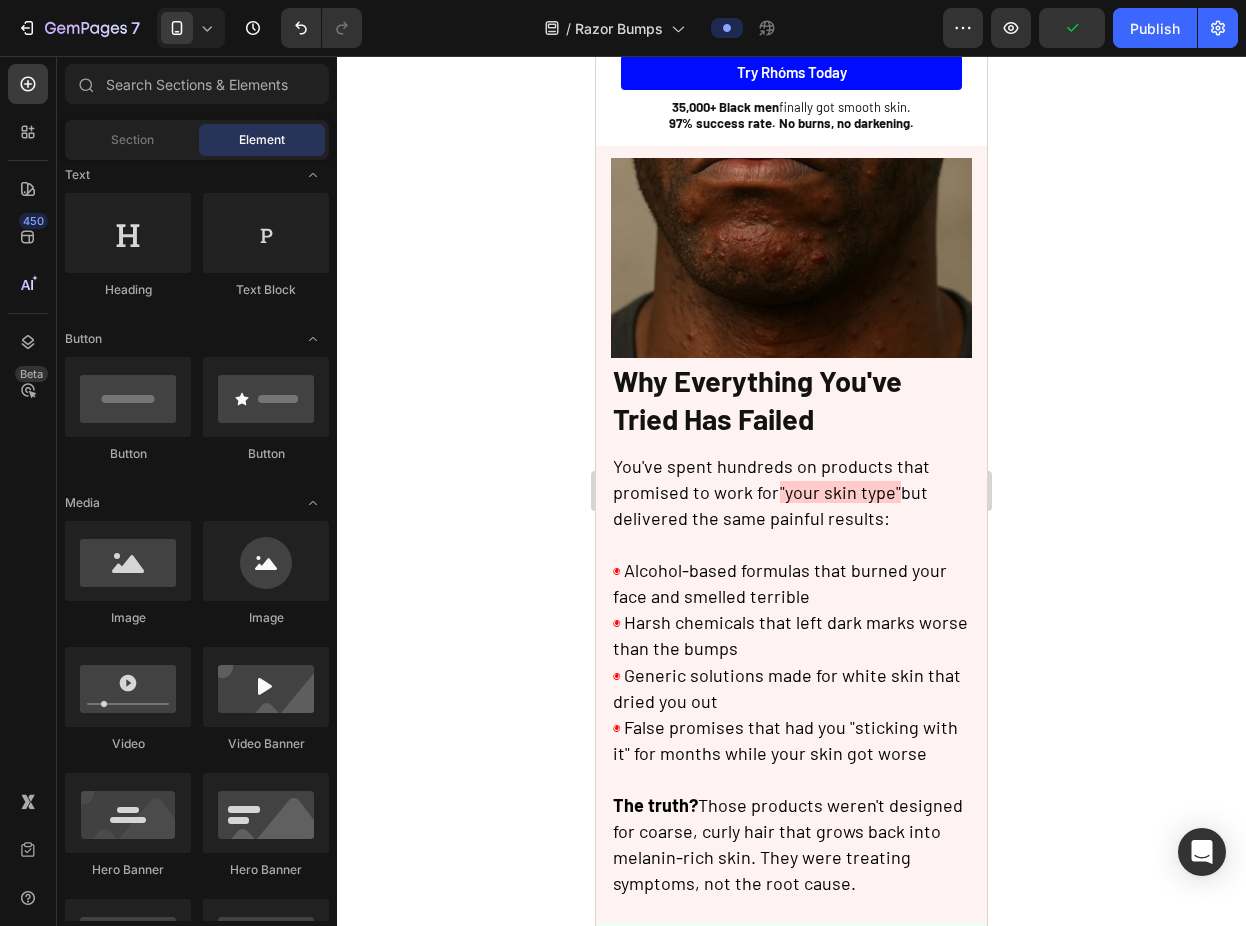 click 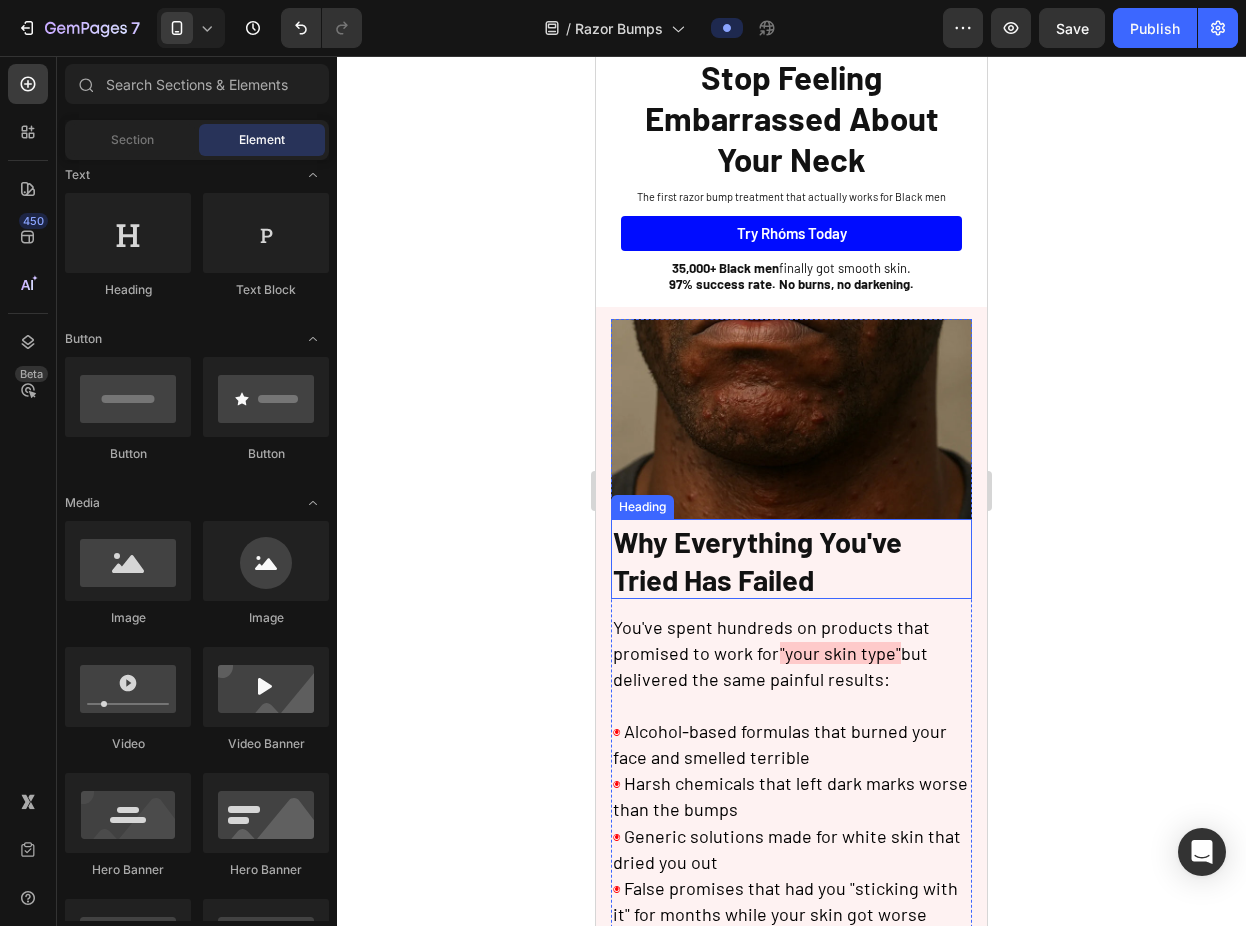 scroll, scrollTop: 0, scrollLeft: 0, axis: both 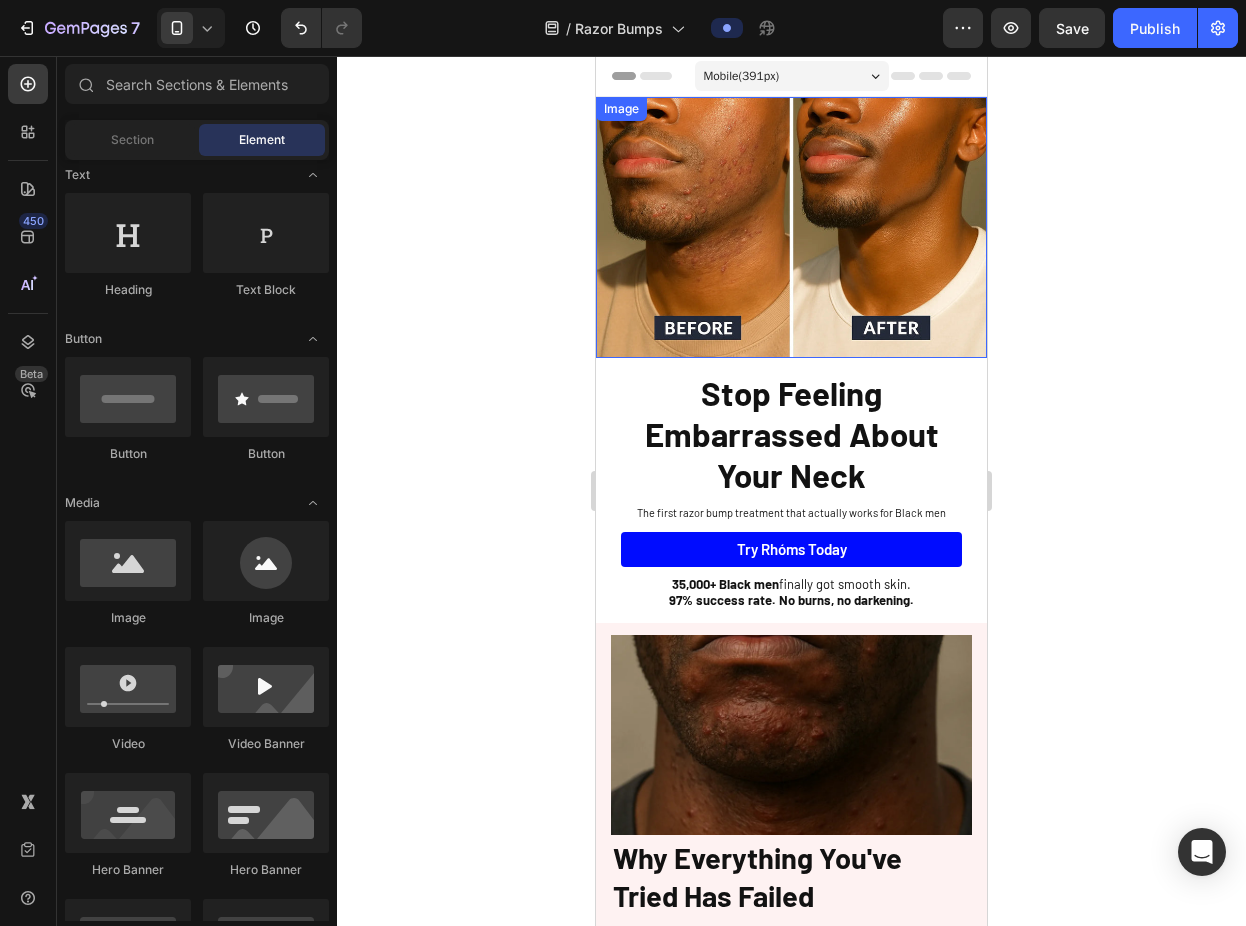 click at bounding box center (791, 227) 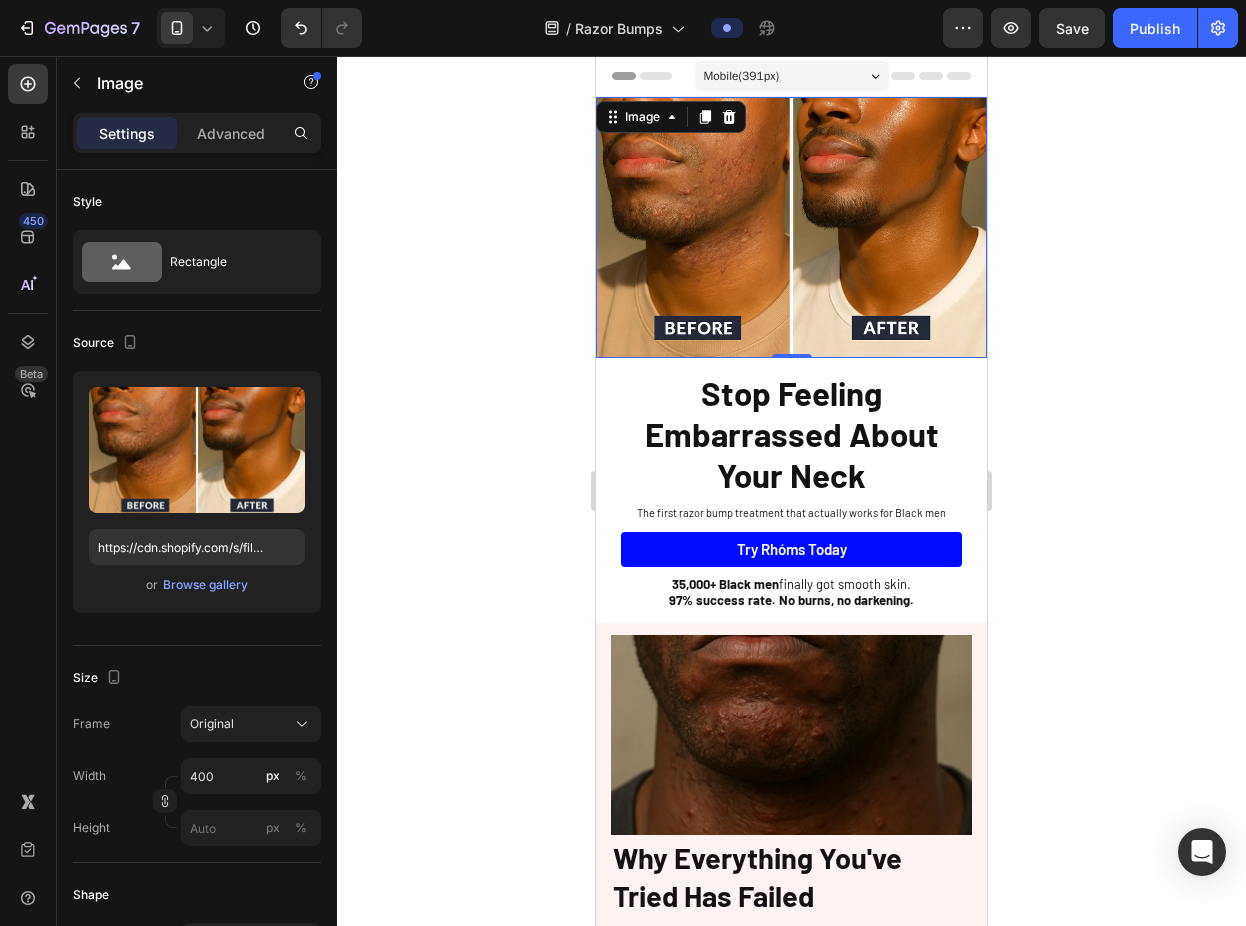 click 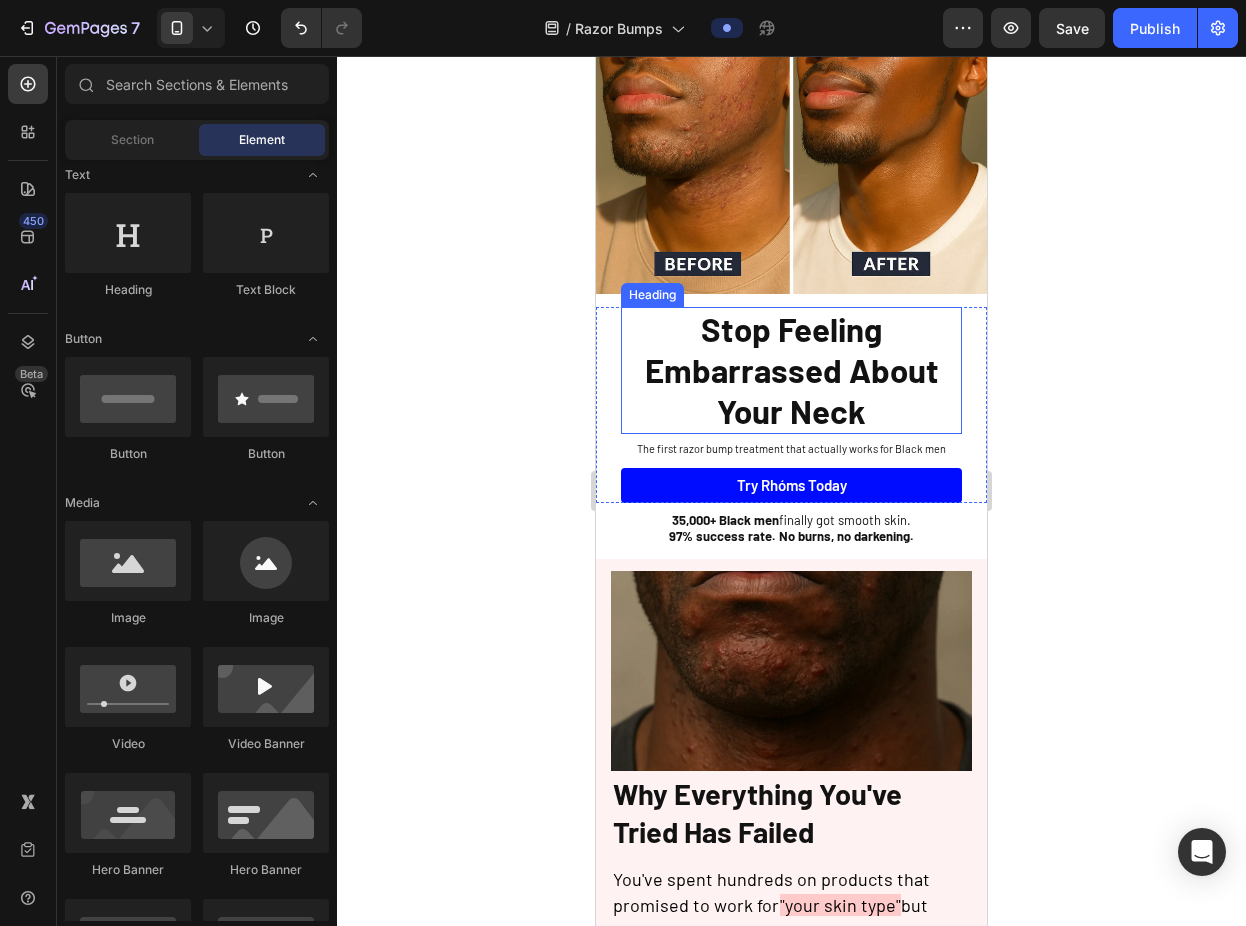 scroll, scrollTop: 80, scrollLeft: 0, axis: vertical 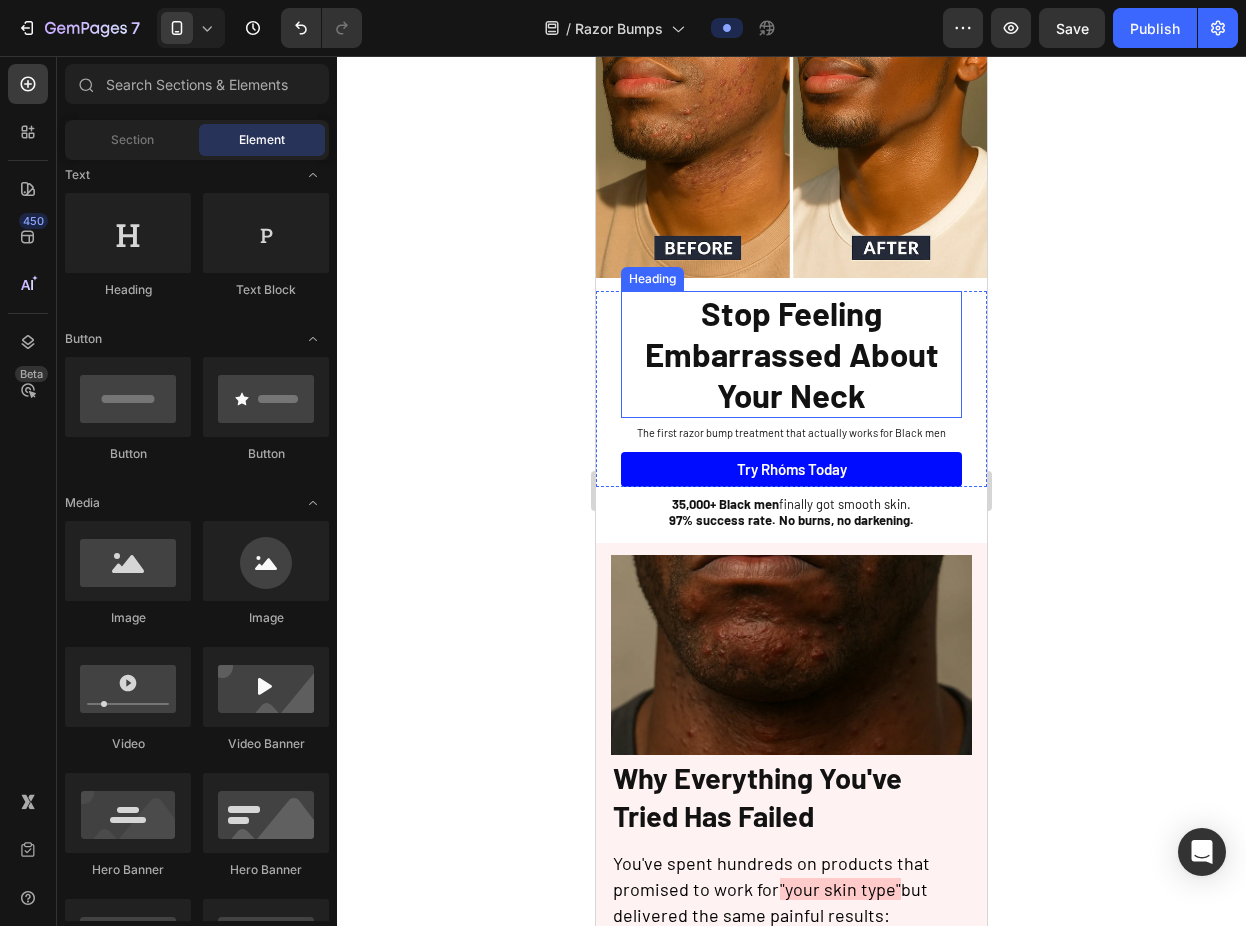 click on "Stop Feeling Embarrassed About Your Neck" at bounding box center [792, 354] 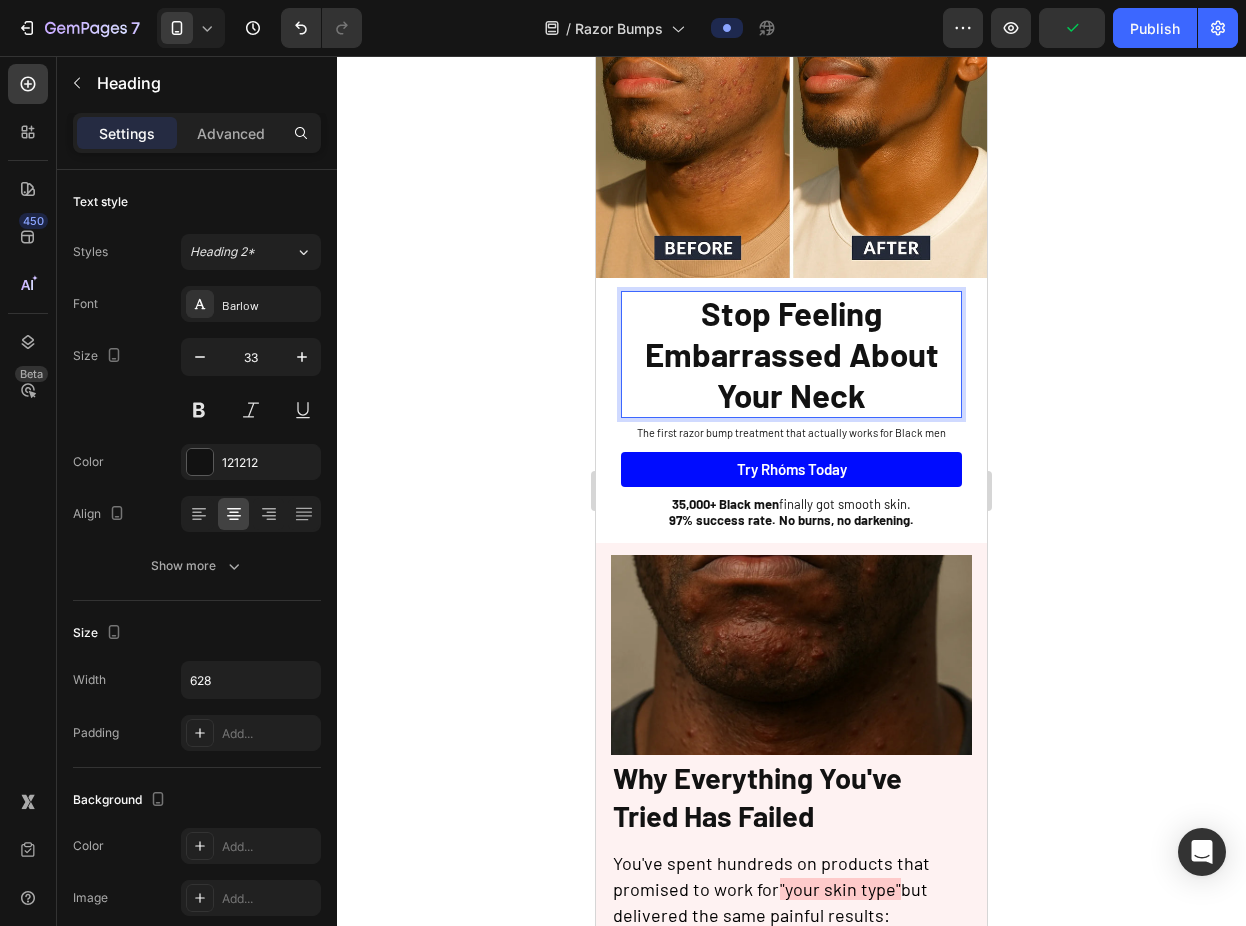 click on "Stop Feeling Embarrassed About Your Neck" at bounding box center (792, 354) 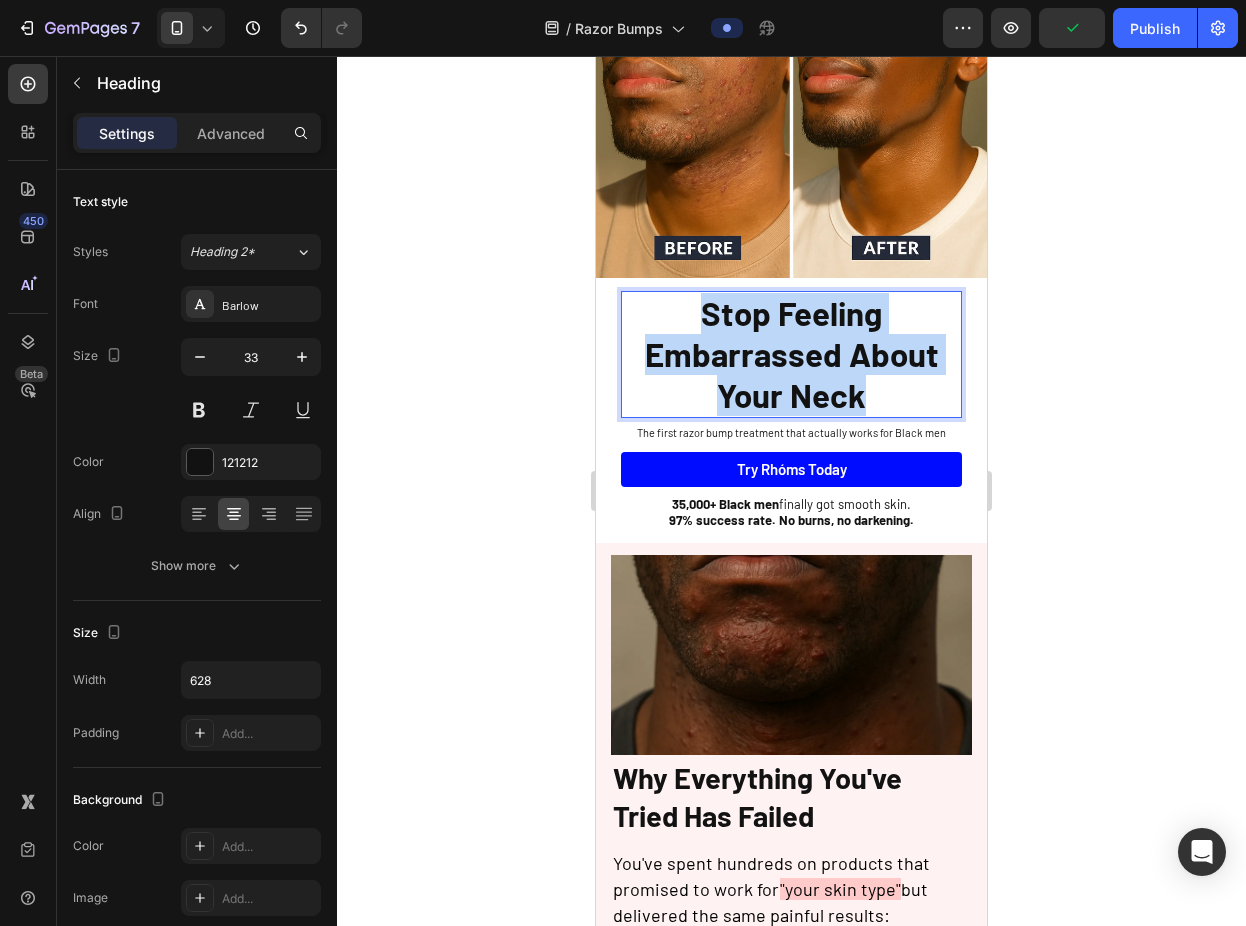 click on "Stop Feeling Embarrassed About Your Neck" at bounding box center (792, 354) 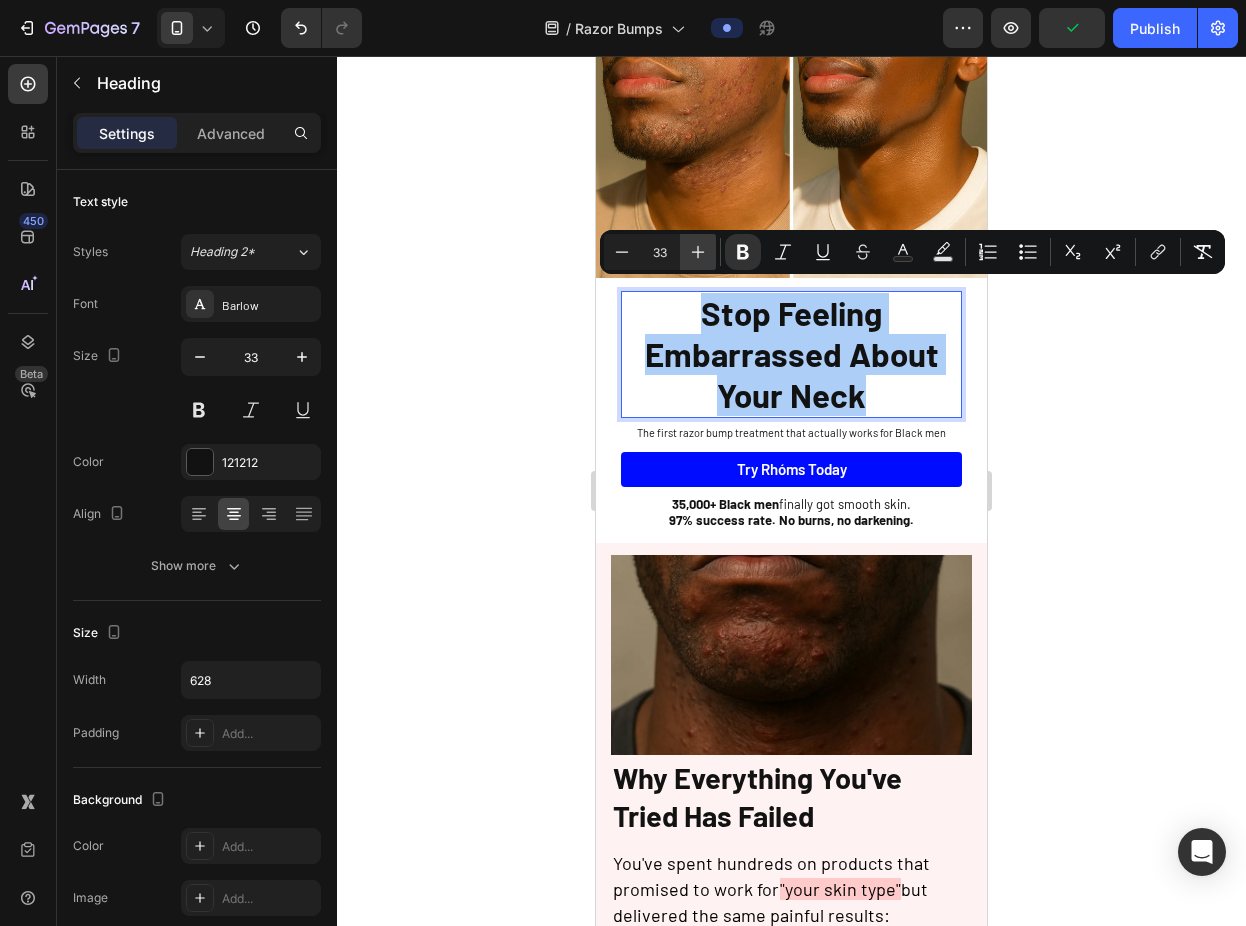 click 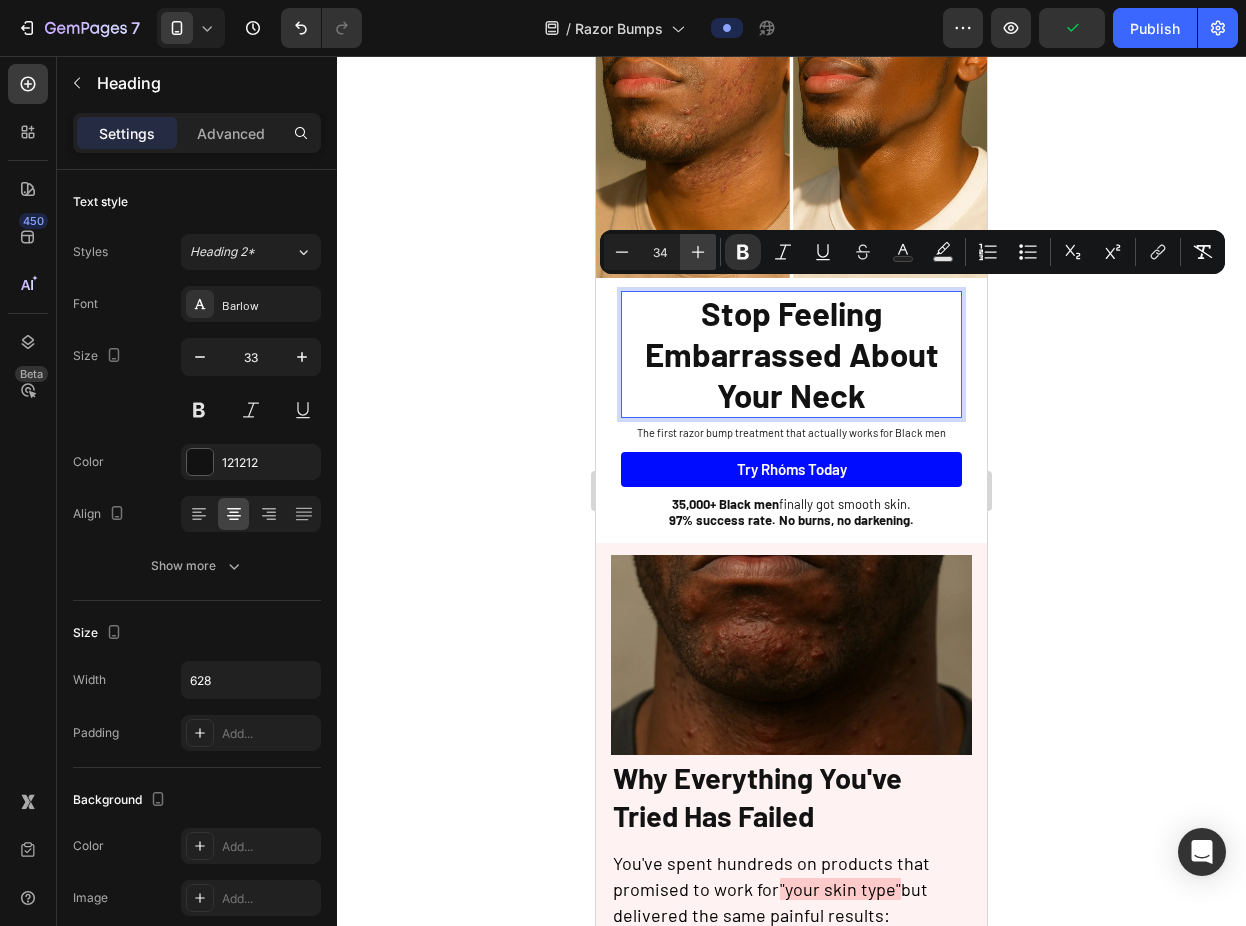click 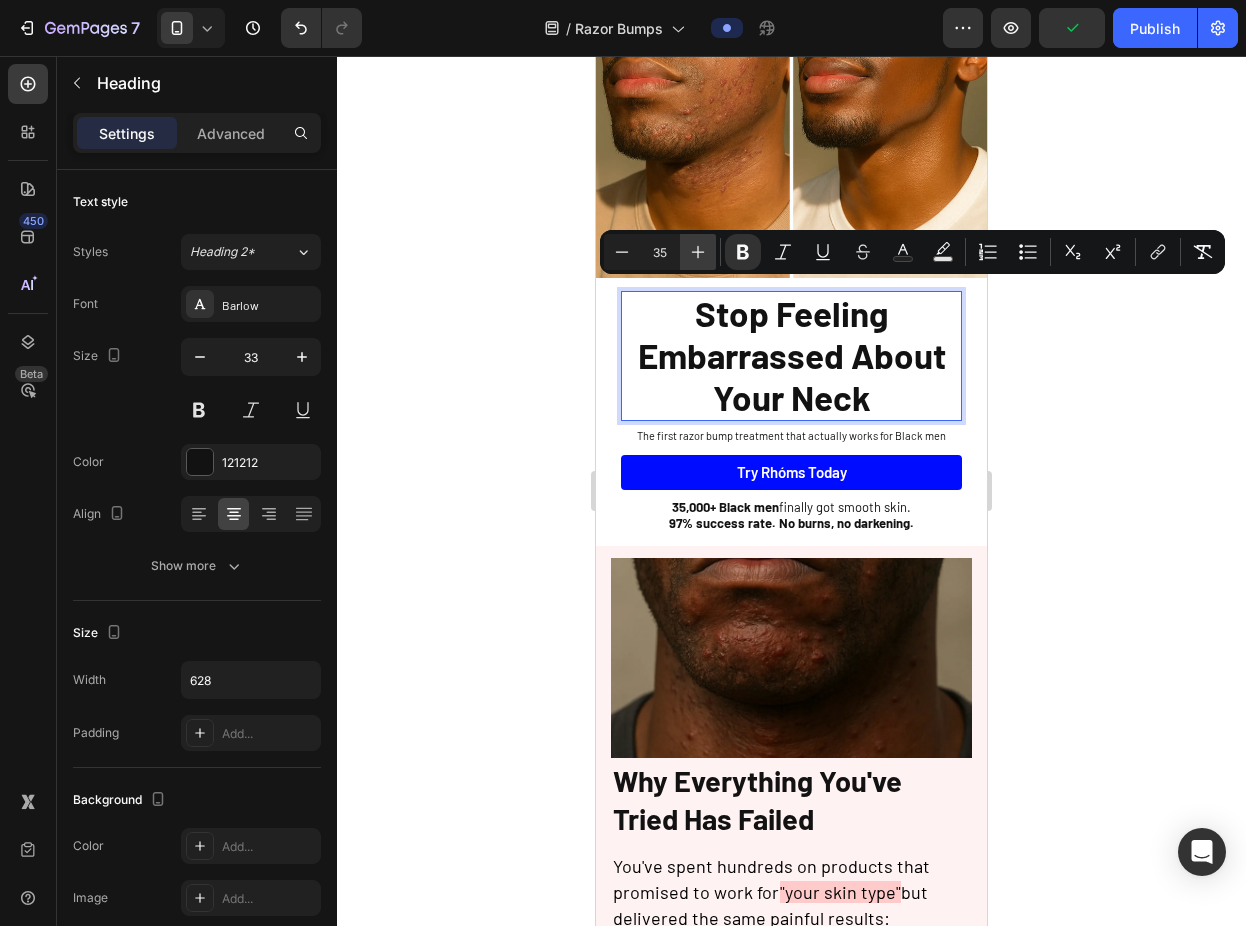 click 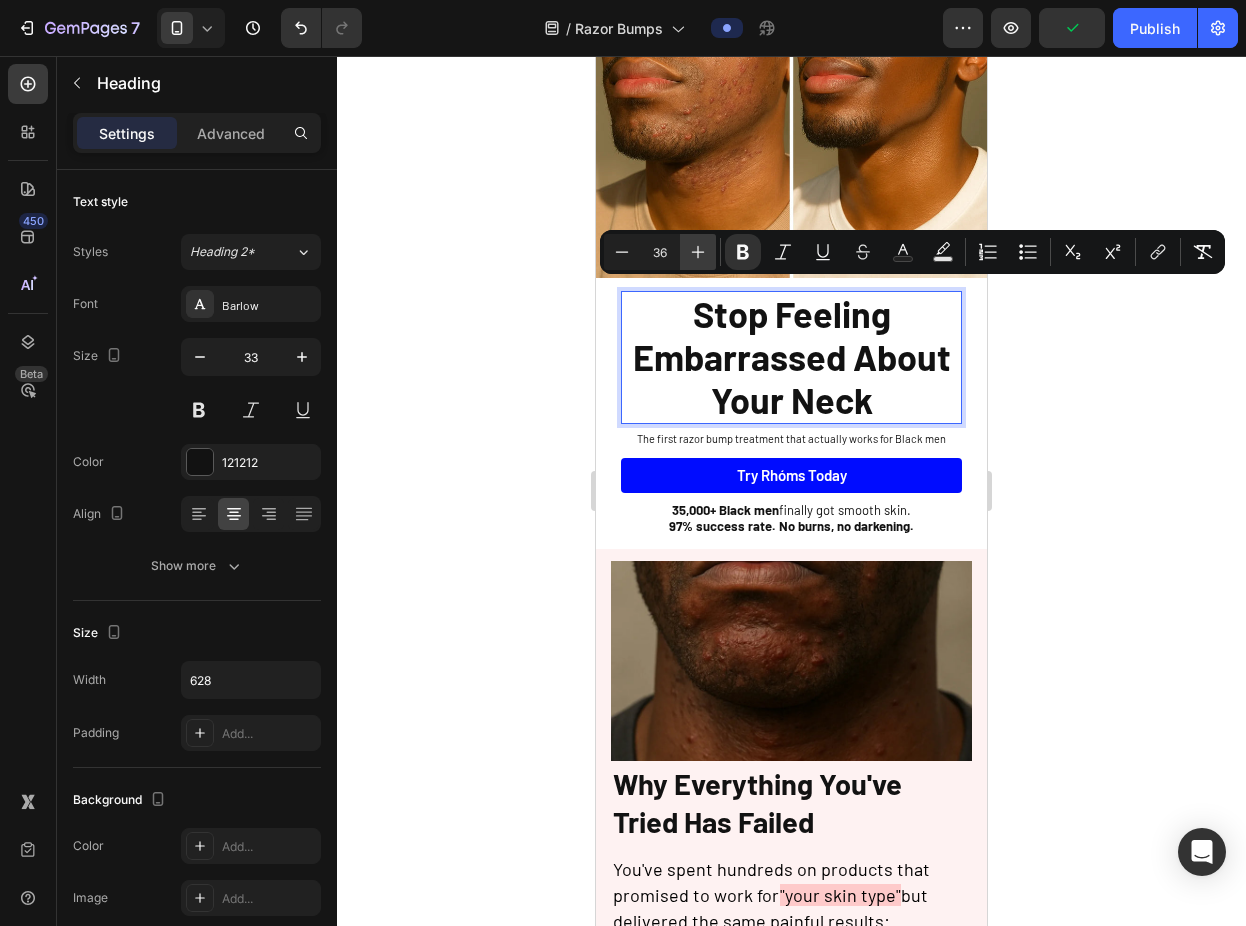 click 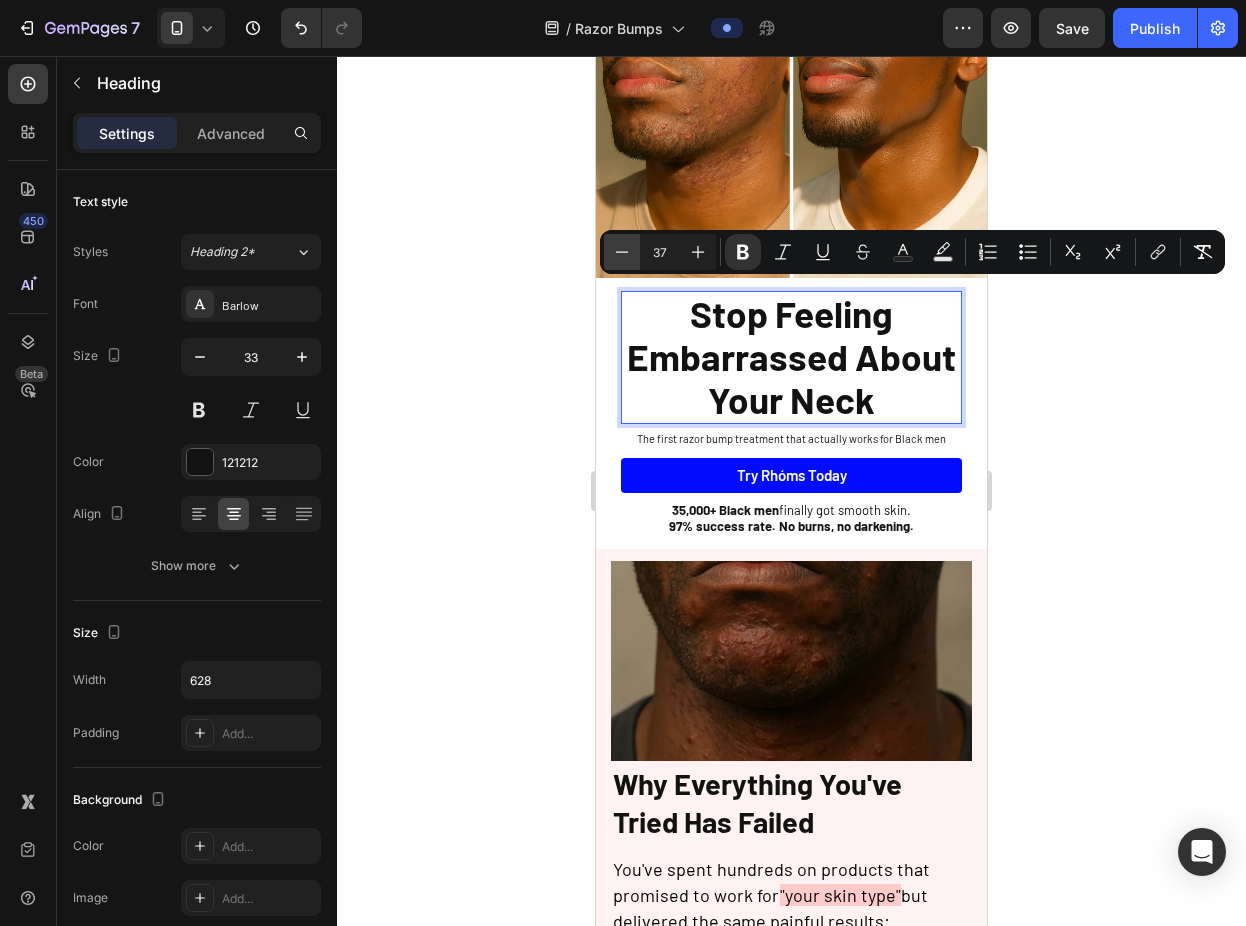 click 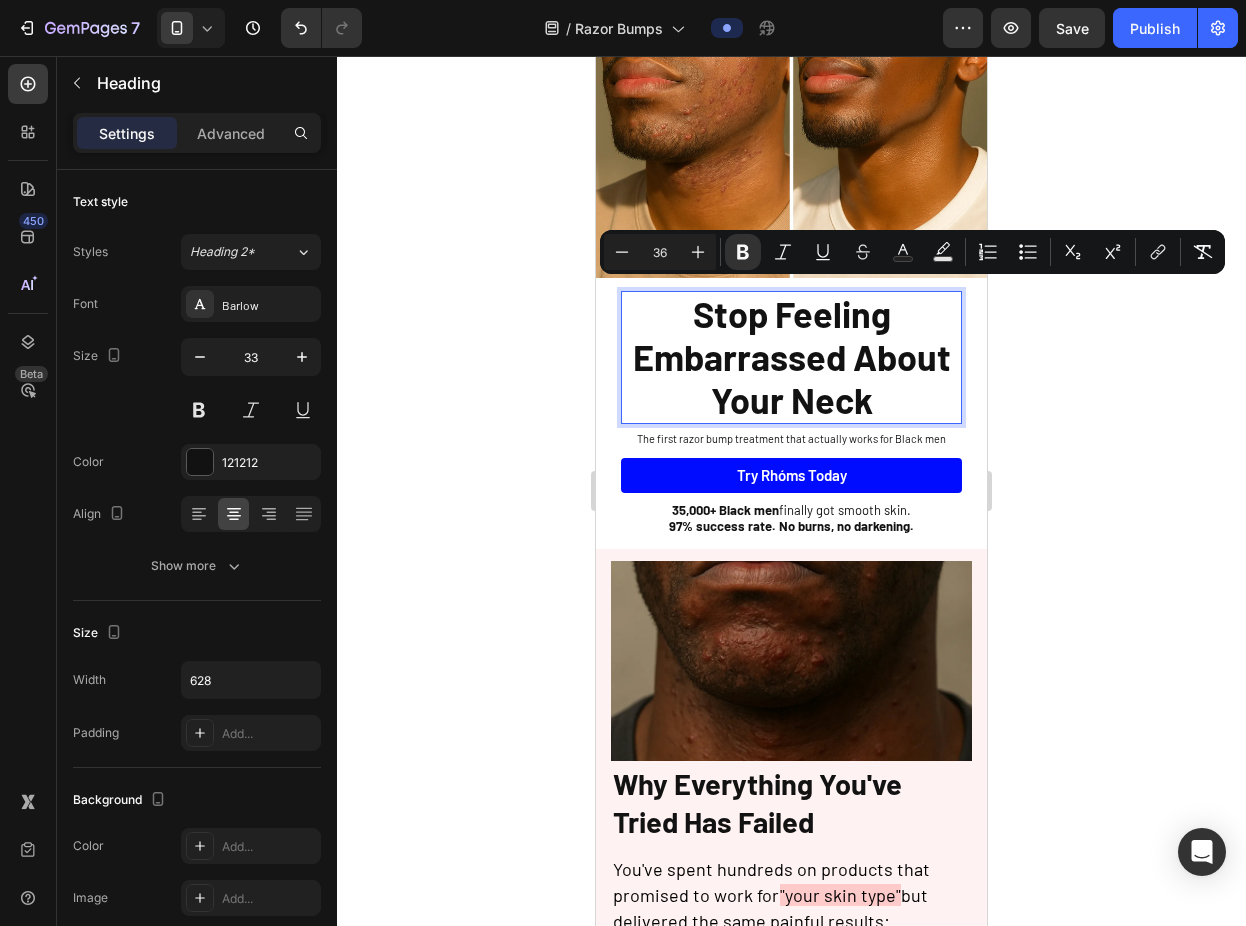 click 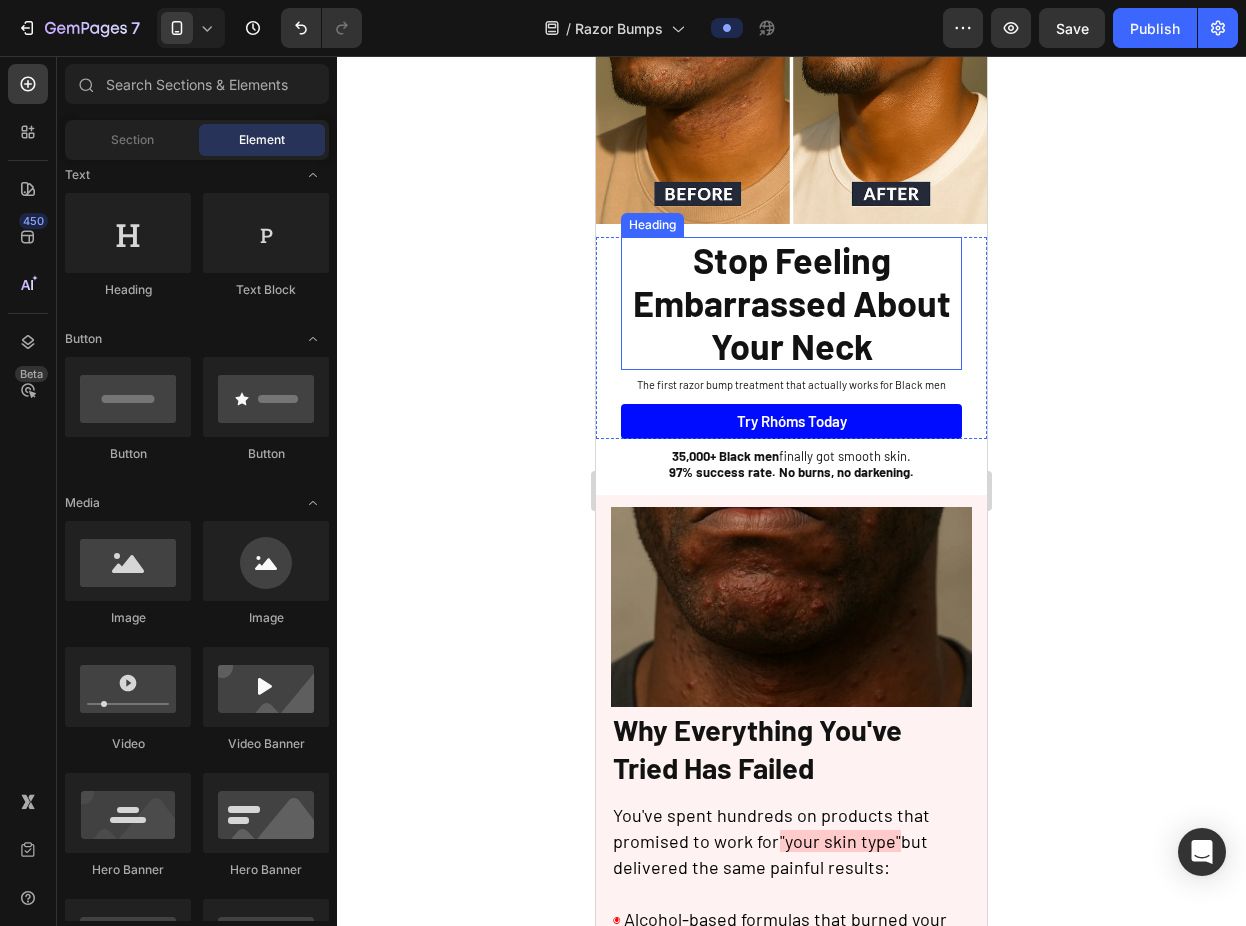 scroll, scrollTop: 145, scrollLeft: 0, axis: vertical 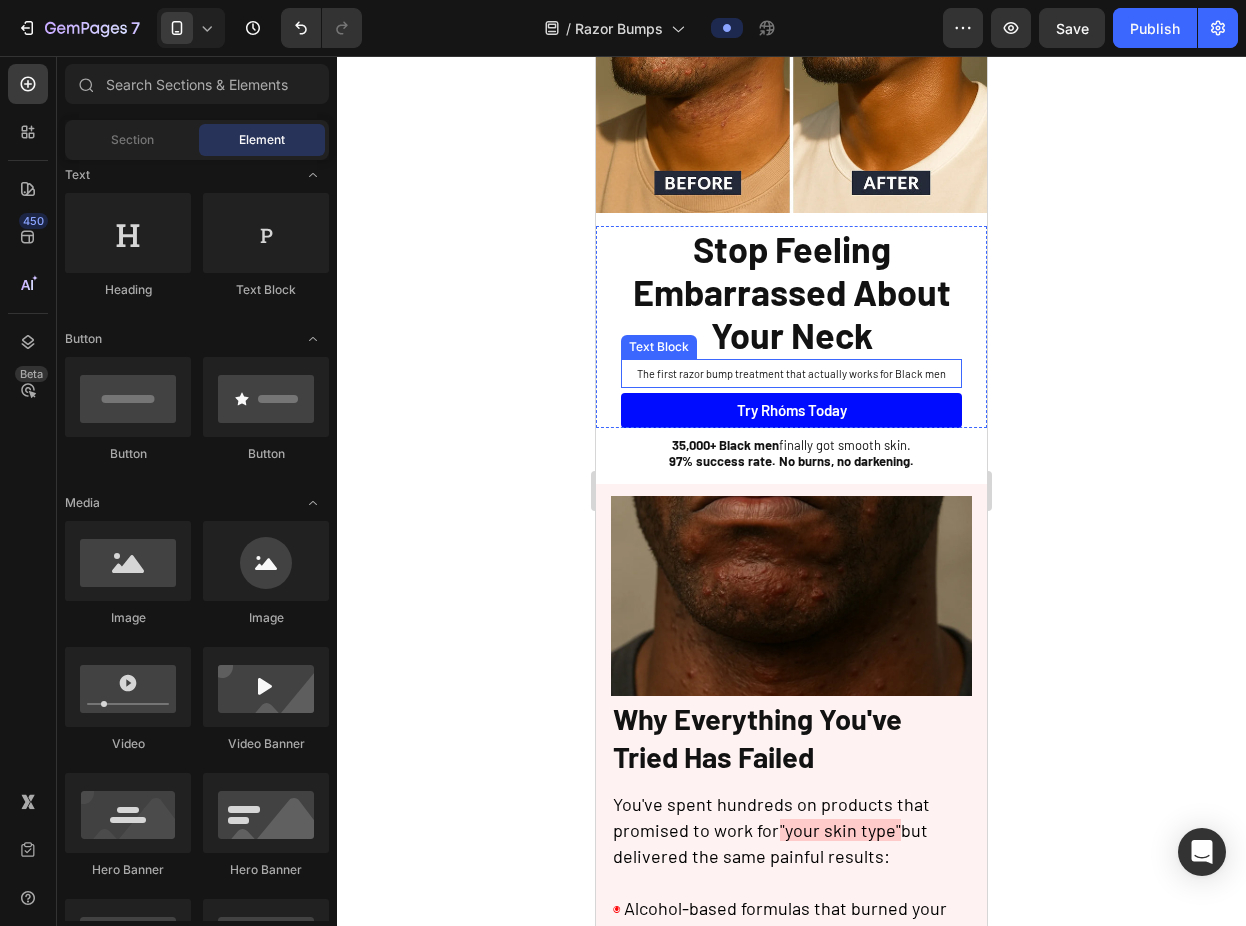 click on "The first razor bump treatment that actually works for Black men" at bounding box center (791, 373) 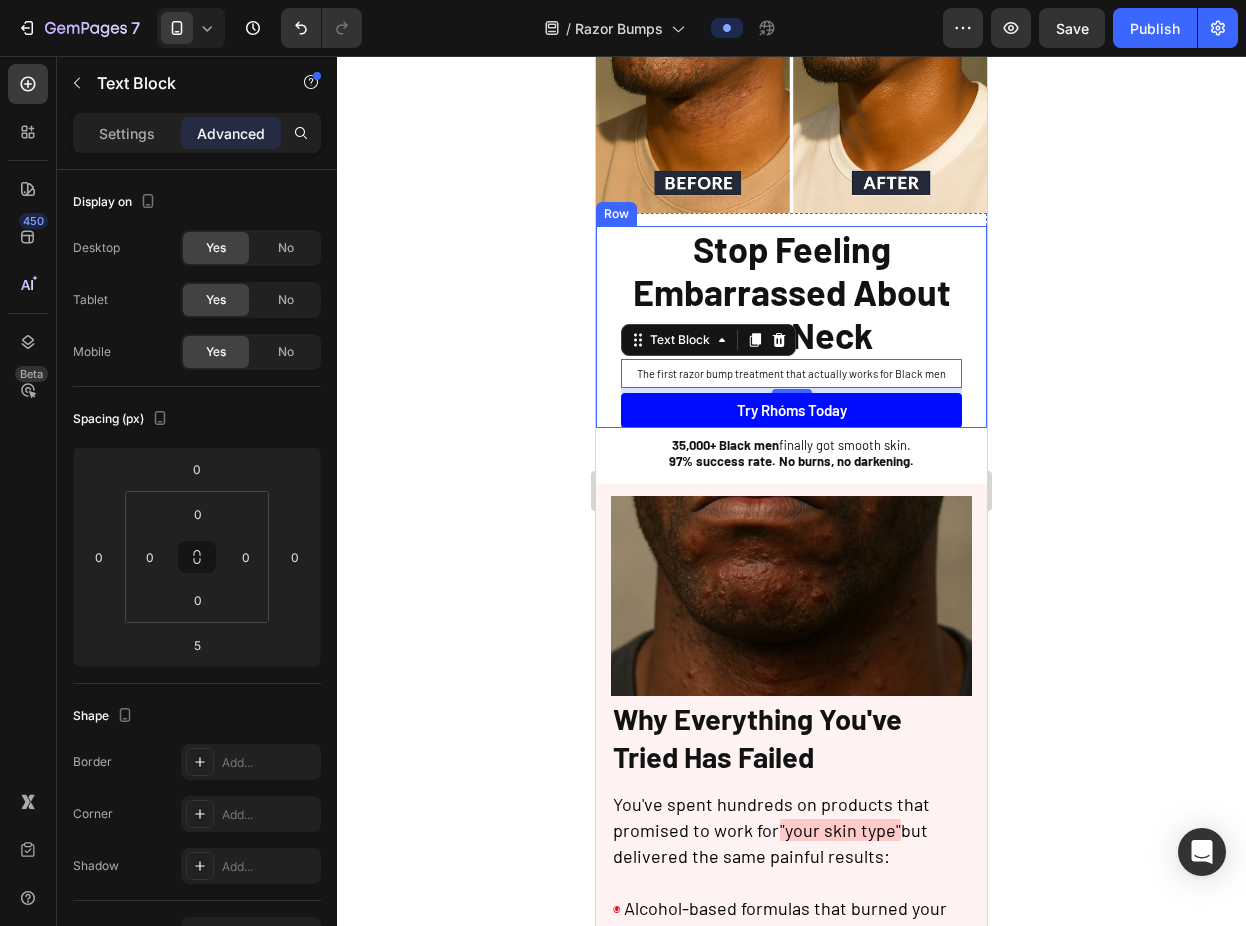 click on "⁠⁠⁠⁠⁠⁠⁠ Stop Feeling Embarrassed About Your Neck Heading The first razor bump treatment that actually works for Black men Text Block 5 Try Rhóms today Button Sleepy Text Block Row" at bounding box center (791, 327) 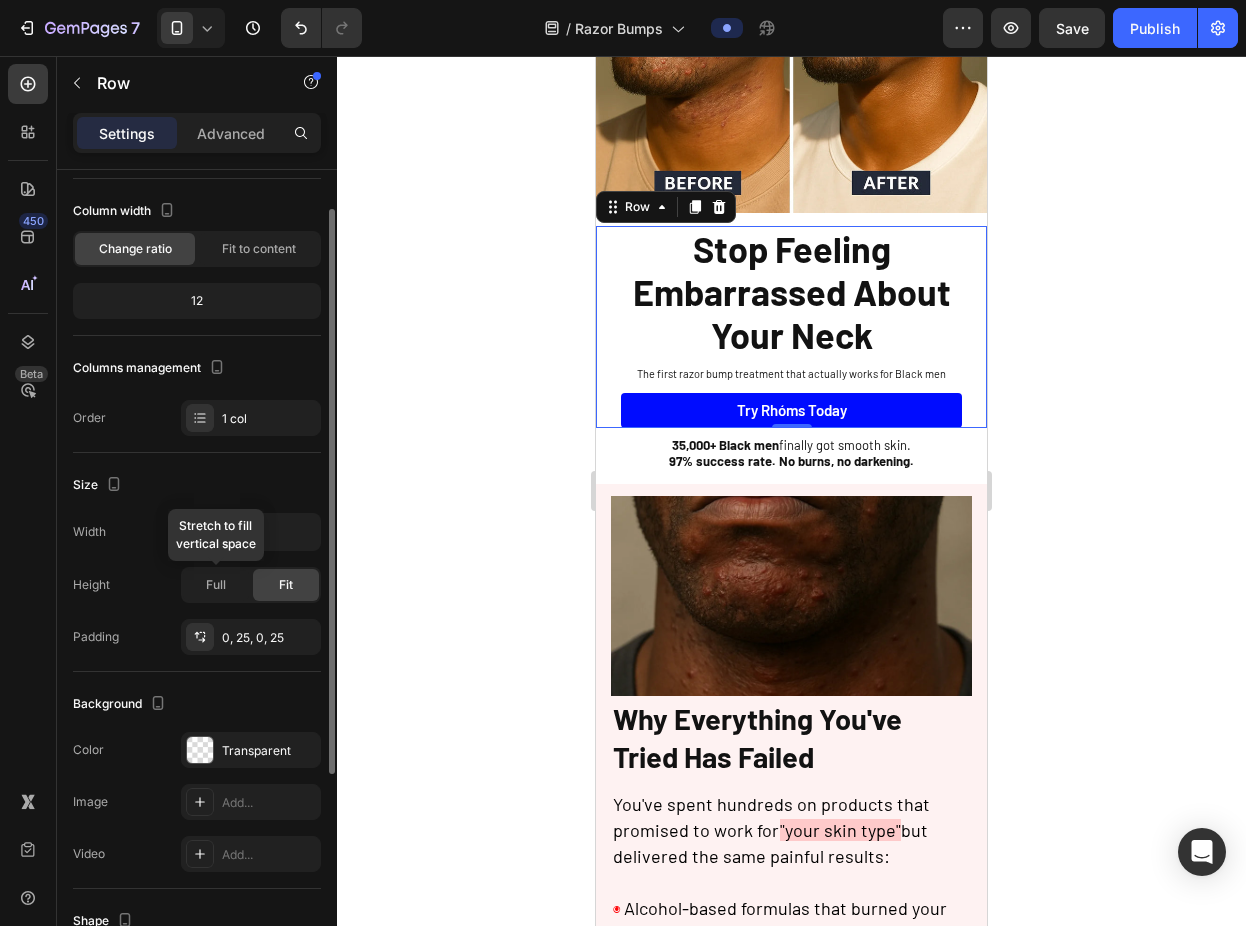 scroll, scrollTop: 80, scrollLeft: 0, axis: vertical 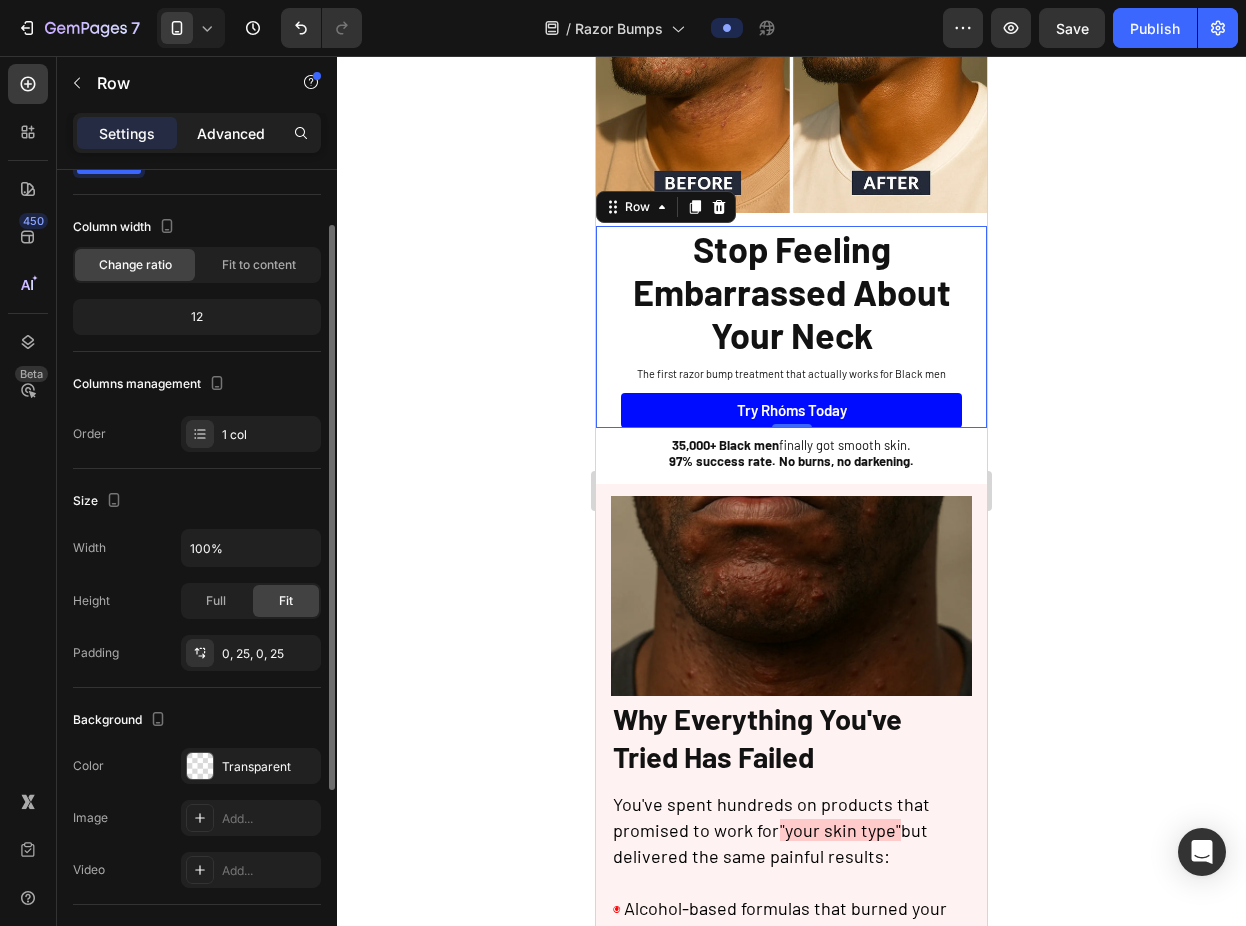 click on "Advanced" at bounding box center (231, 133) 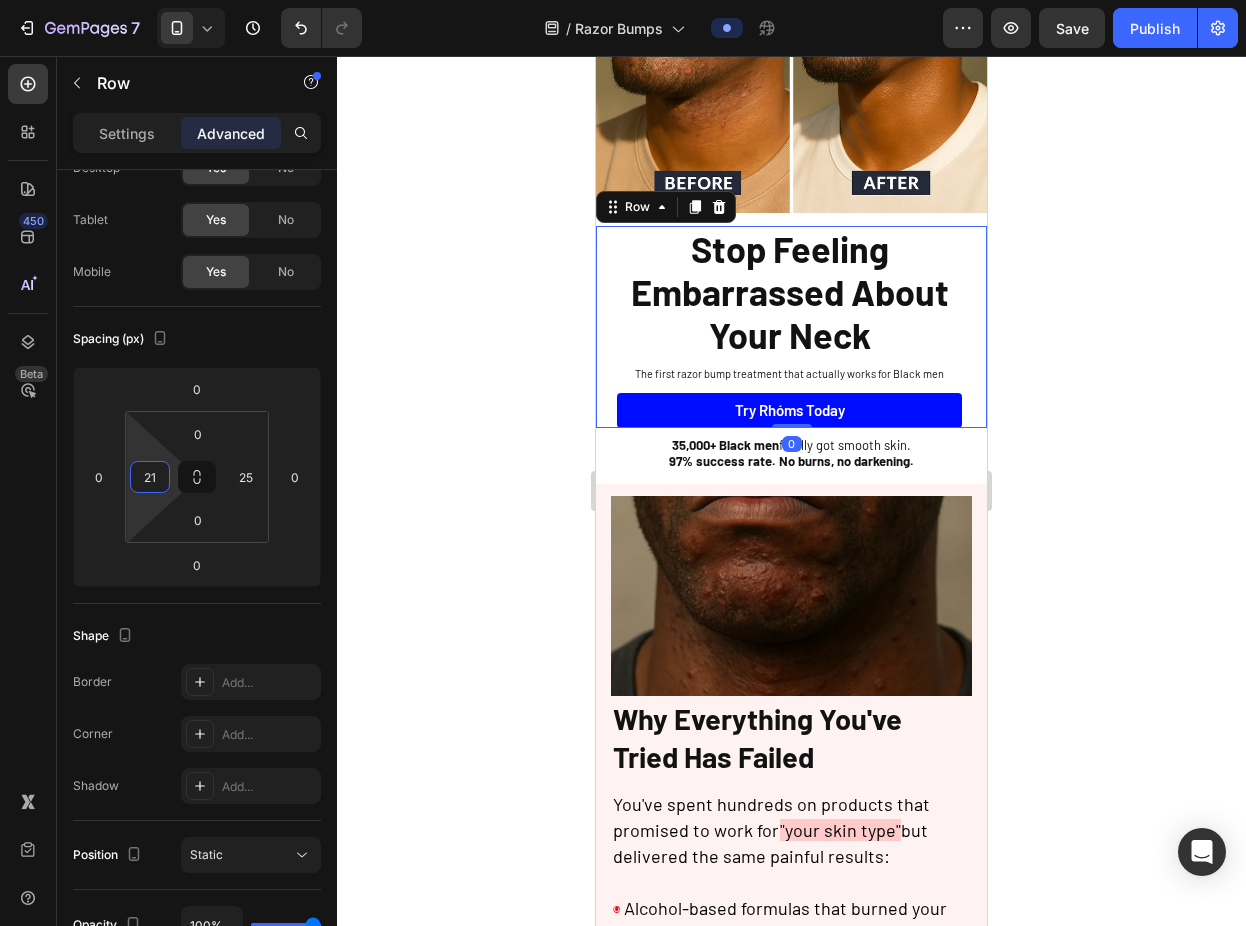 type on "19" 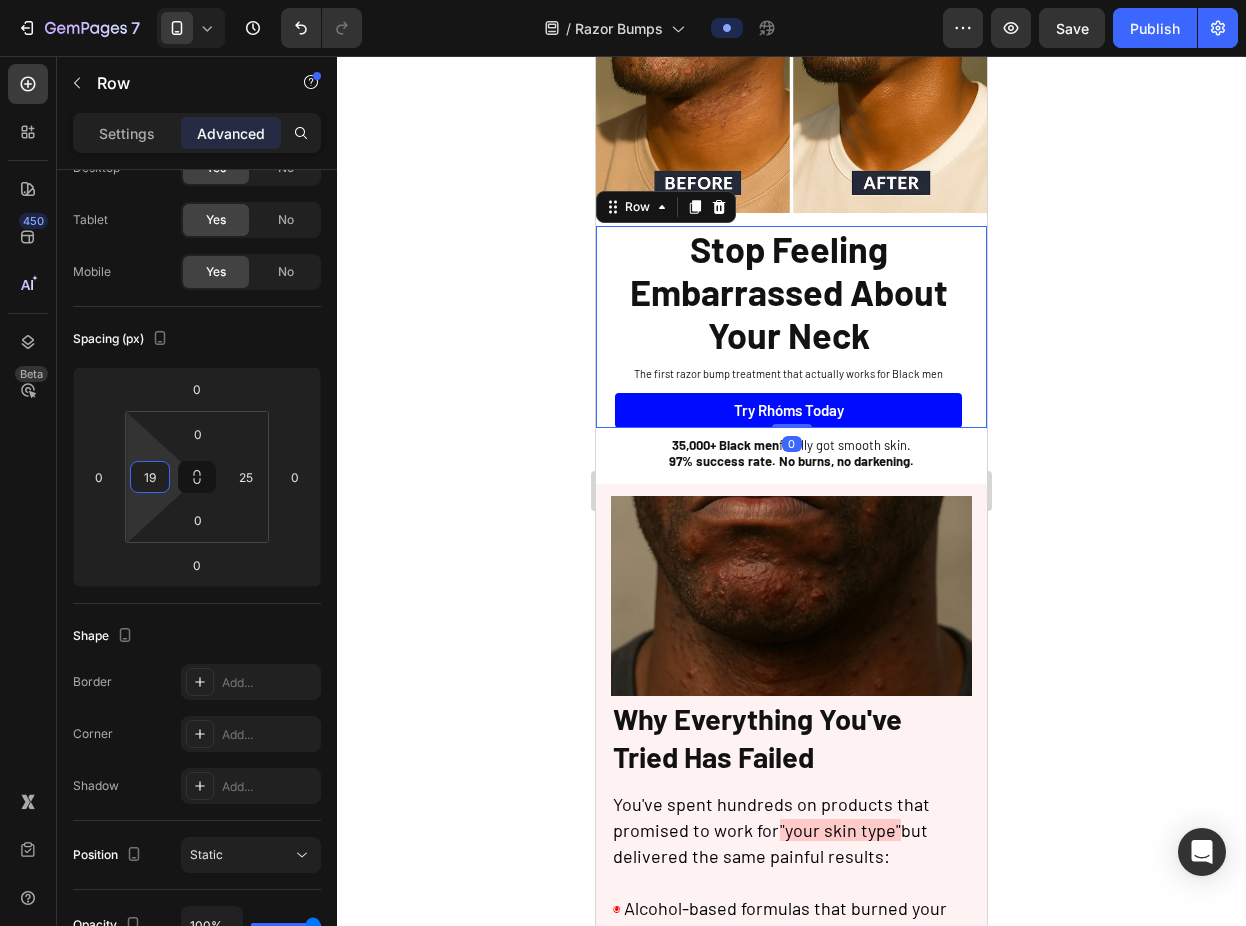 click on "7  Version history  /  Razor Bumps Preview  Save   Publish  450 Beta Sections(18) Elements(83) Section Element Hero Section Product Detail Brands Trusted Badges Guarantee Product Breakdown How to use Testimonials Compare Bundle FAQs Social Proof Brand Story Product List Collection Blog List Contact Sticky Add to Cart Custom Footer Browse Library 450 Layout
Row
Row
Row
Row Text
Heading
Text Block Button
Button
Button Media
Image
Image" at bounding box center (623, 0) 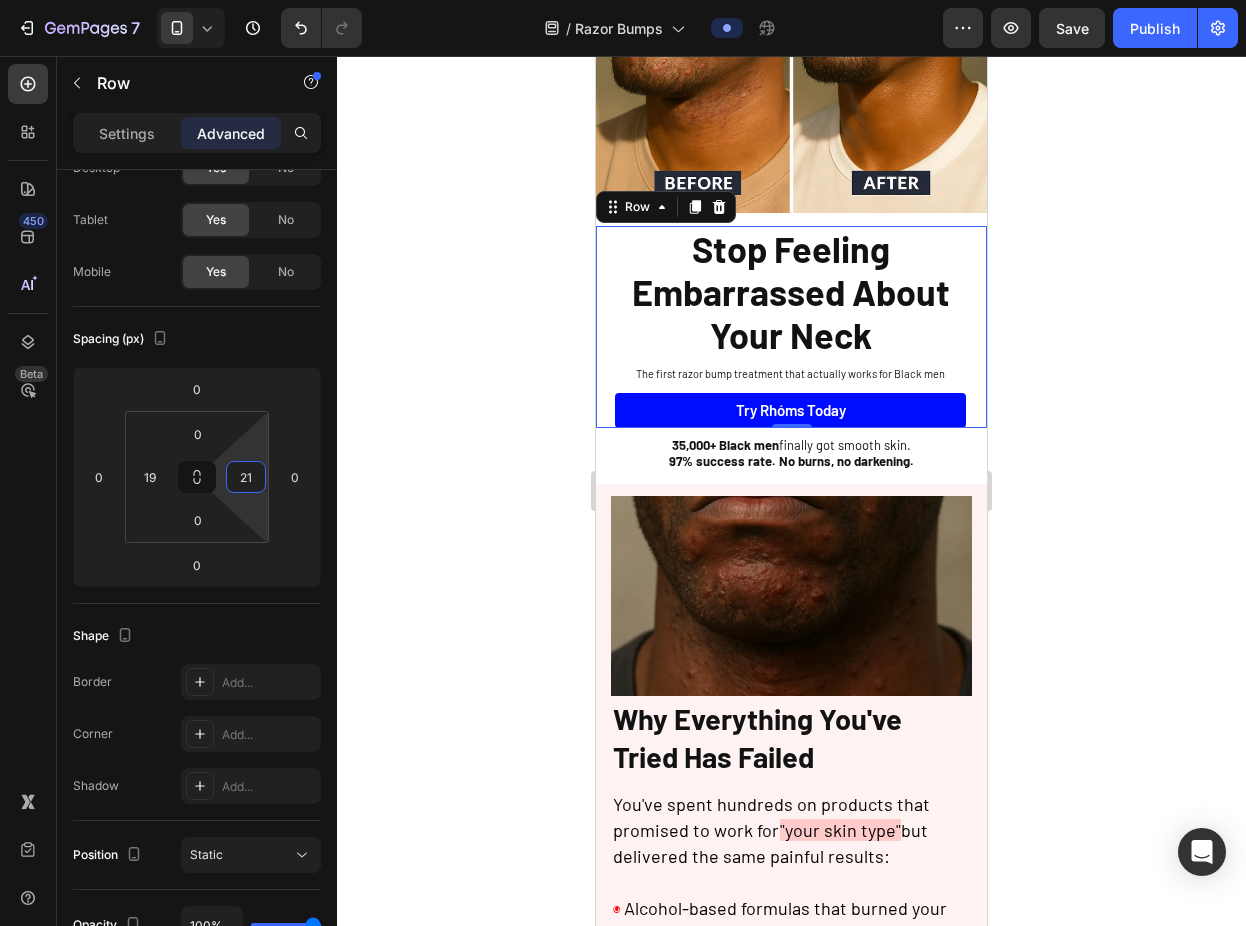 type on "19" 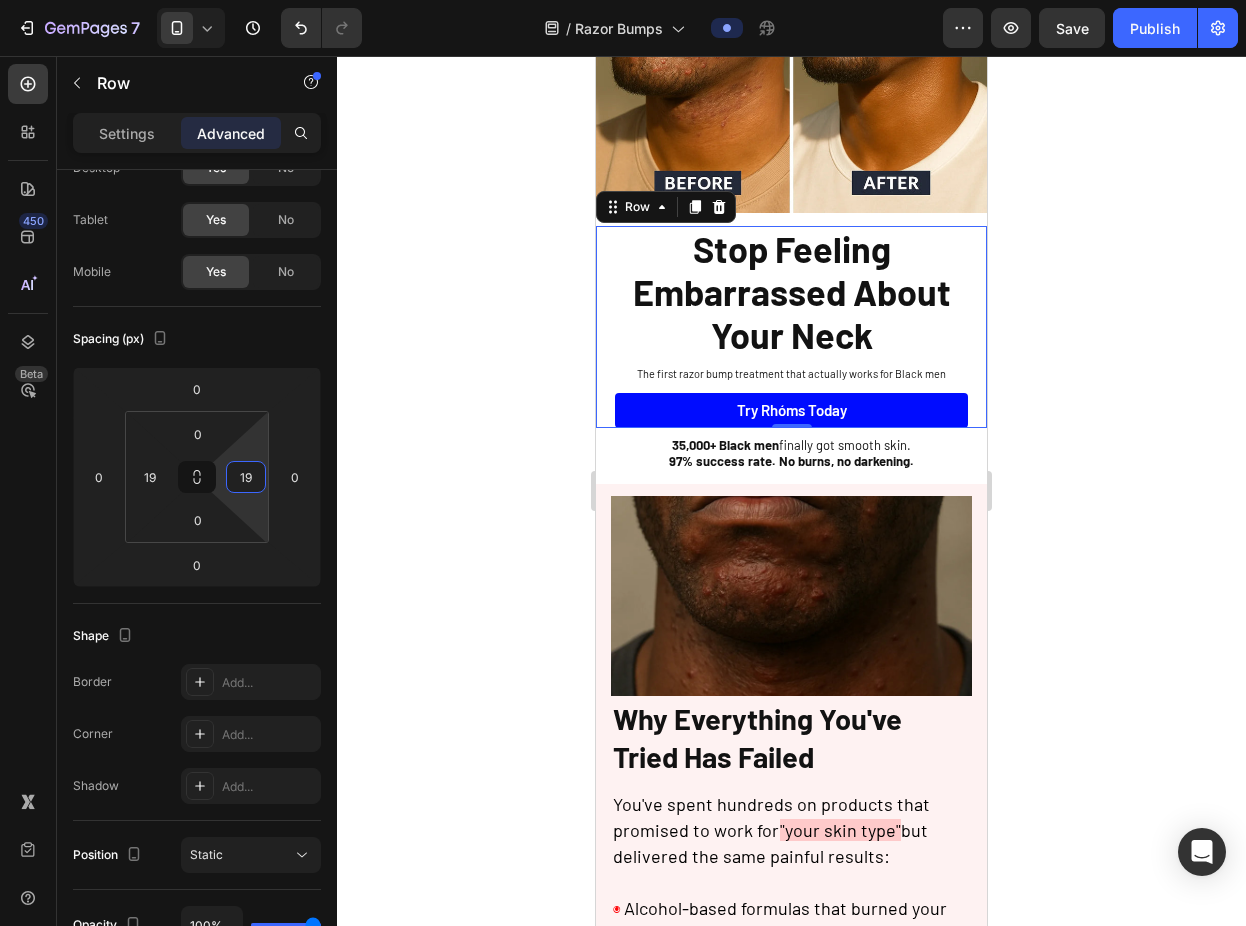 click on "7  Version history  /  Razor Bumps Preview  Save   Publish  450 Beta Sections(18) Elements(83) Section Element Hero Section Product Detail Brands Trusted Badges Guarantee Product Breakdown How to use Testimonials Compare Bundle FAQs Social Proof Brand Story Product List Collection Blog List Contact Sticky Add to Cart Custom Footer Browse Library 450 Layout
Row
Row
Row
Row Text
Heading
Text Block Button
Button
Button Media
Image
Image" at bounding box center [623, 0] 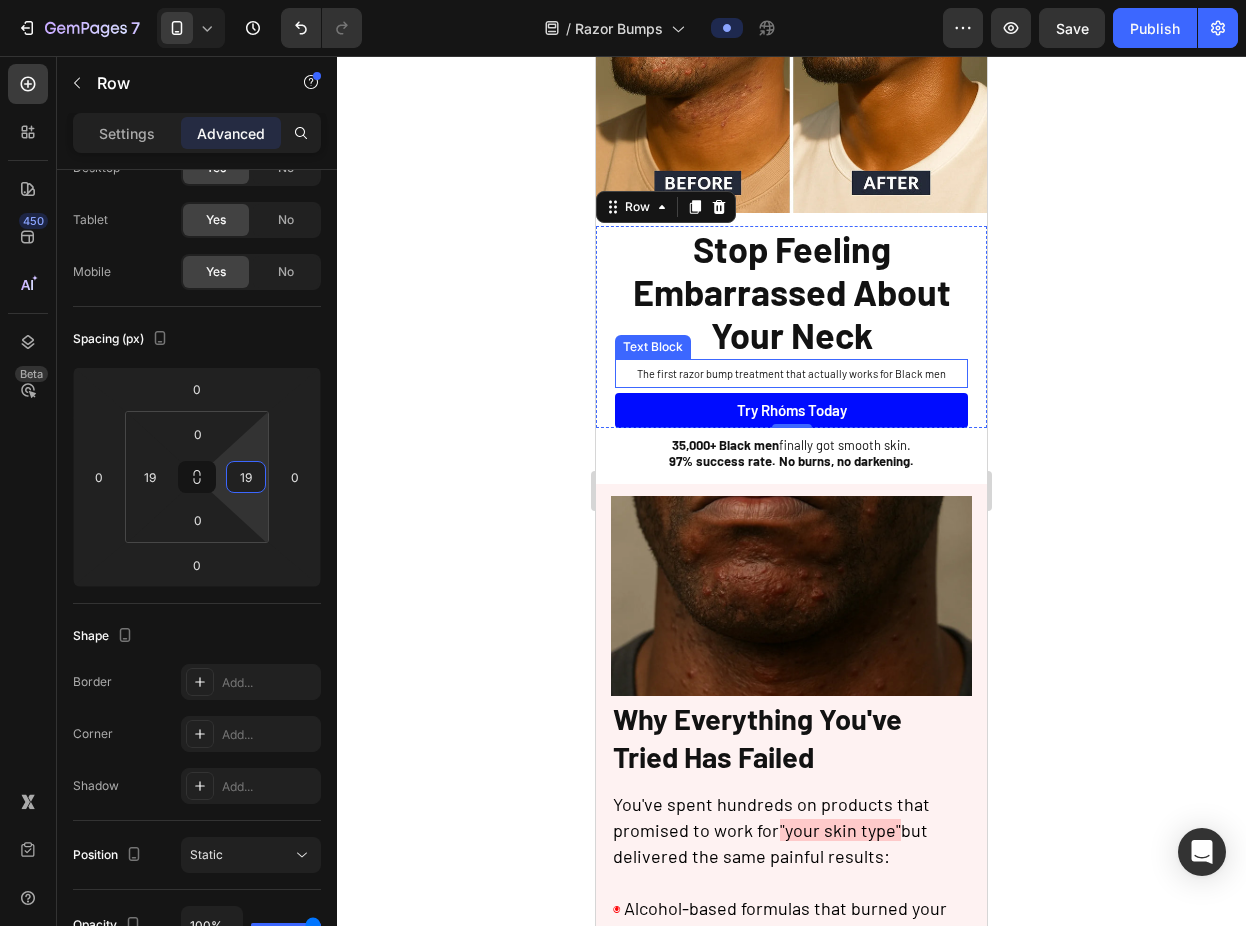 click on "The first razor bump treatment that actually works for Black men" at bounding box center (791, 373) 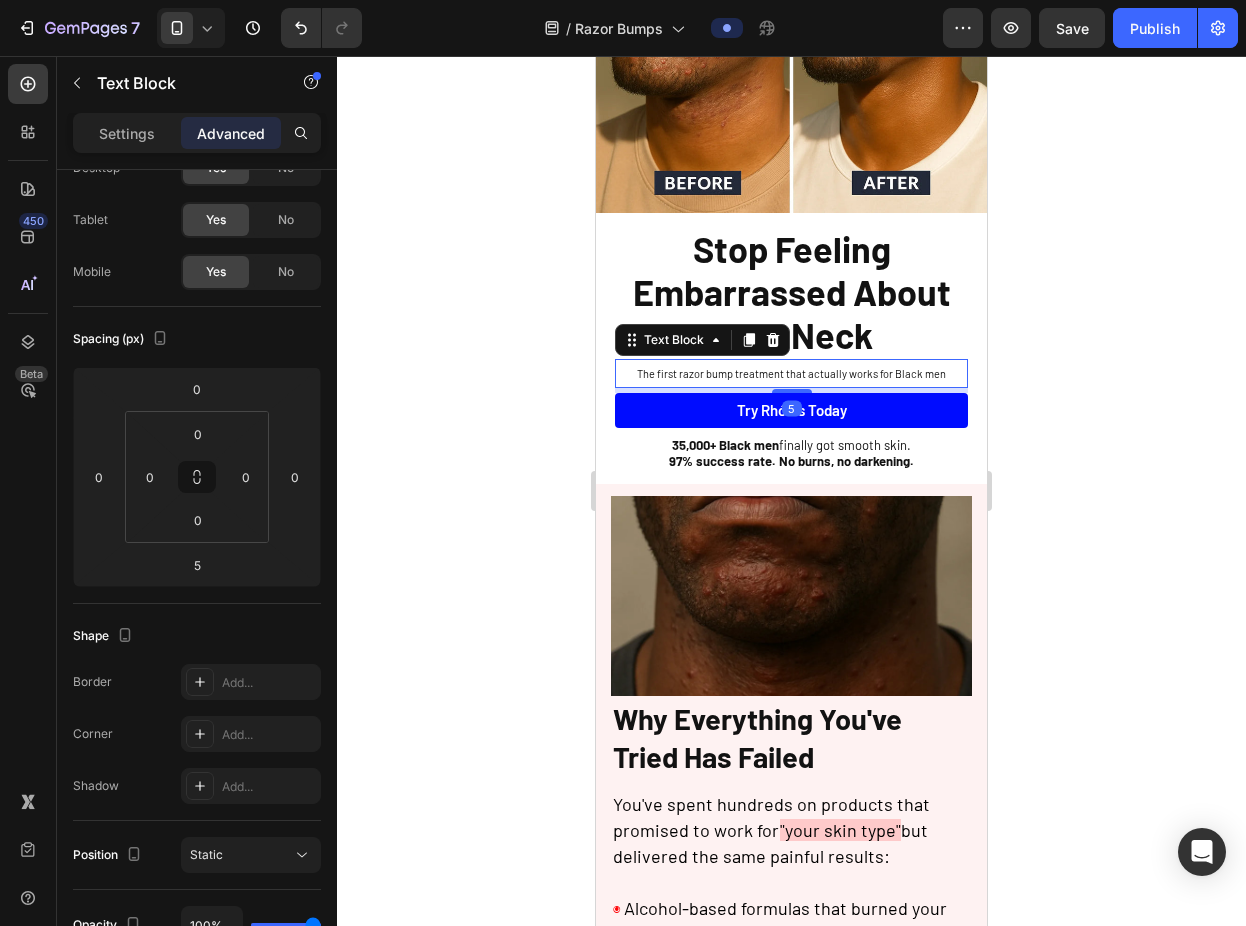 scroll, scrollTop: 0, scrollLeft: 0, axis: both 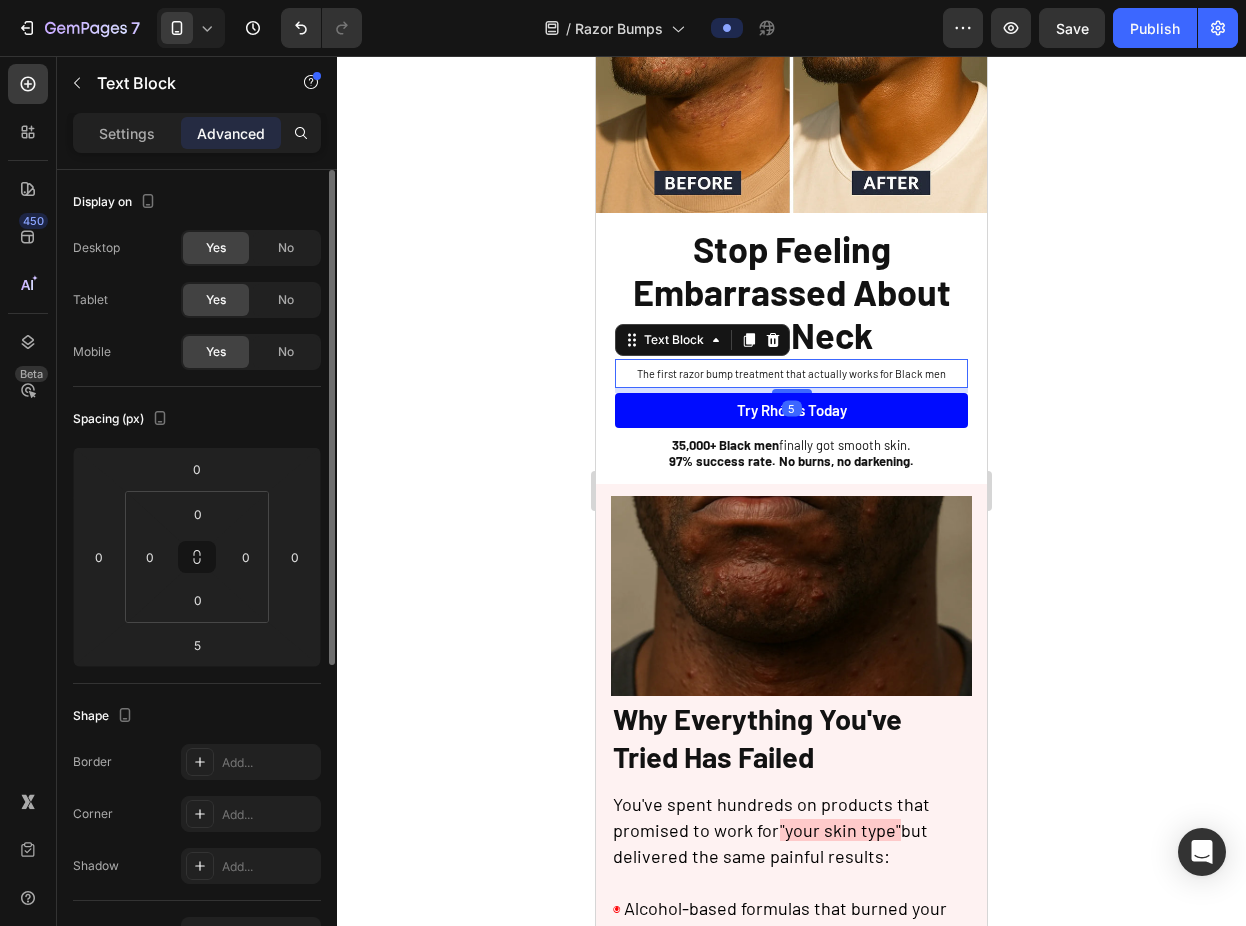 click on "The first razor bump treatment that actually works for Black men" at bounding box center [791, 373] 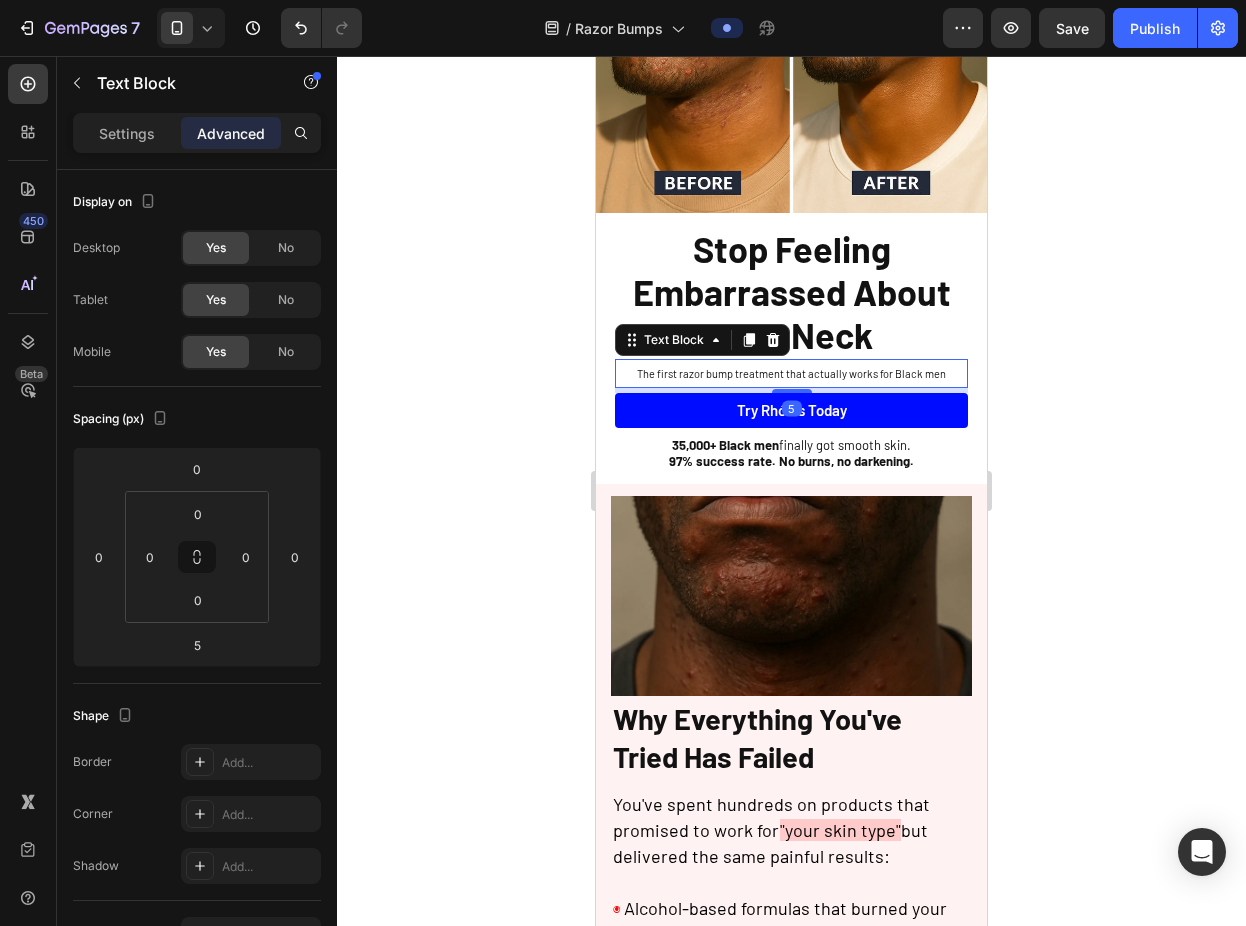 click on "The first razor bump treatment that actually works for Black men" at bounding box center [791, 373] 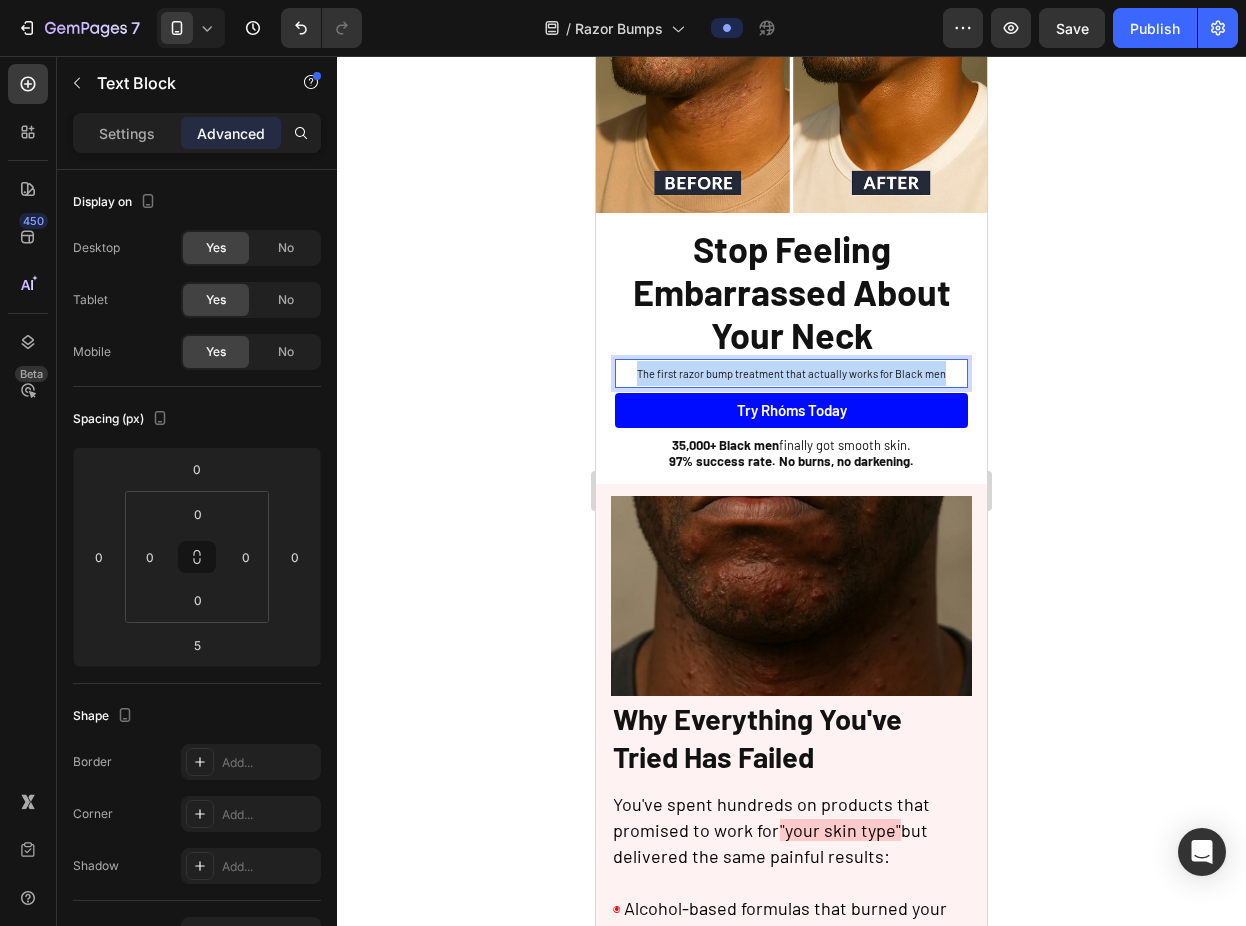 click on "The first razor bump treatment that actually works for Black men" at bounding box center [791, 373] 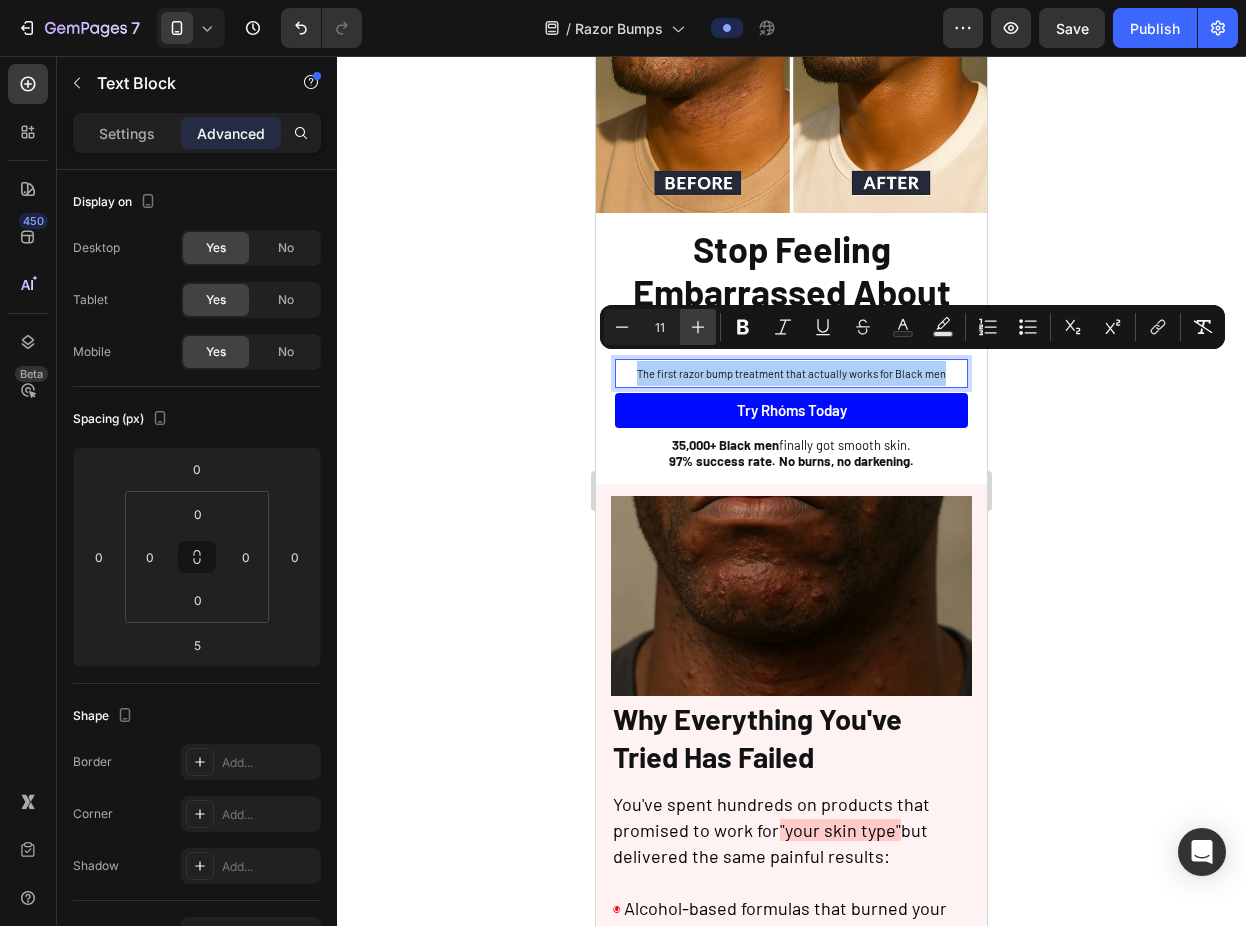click 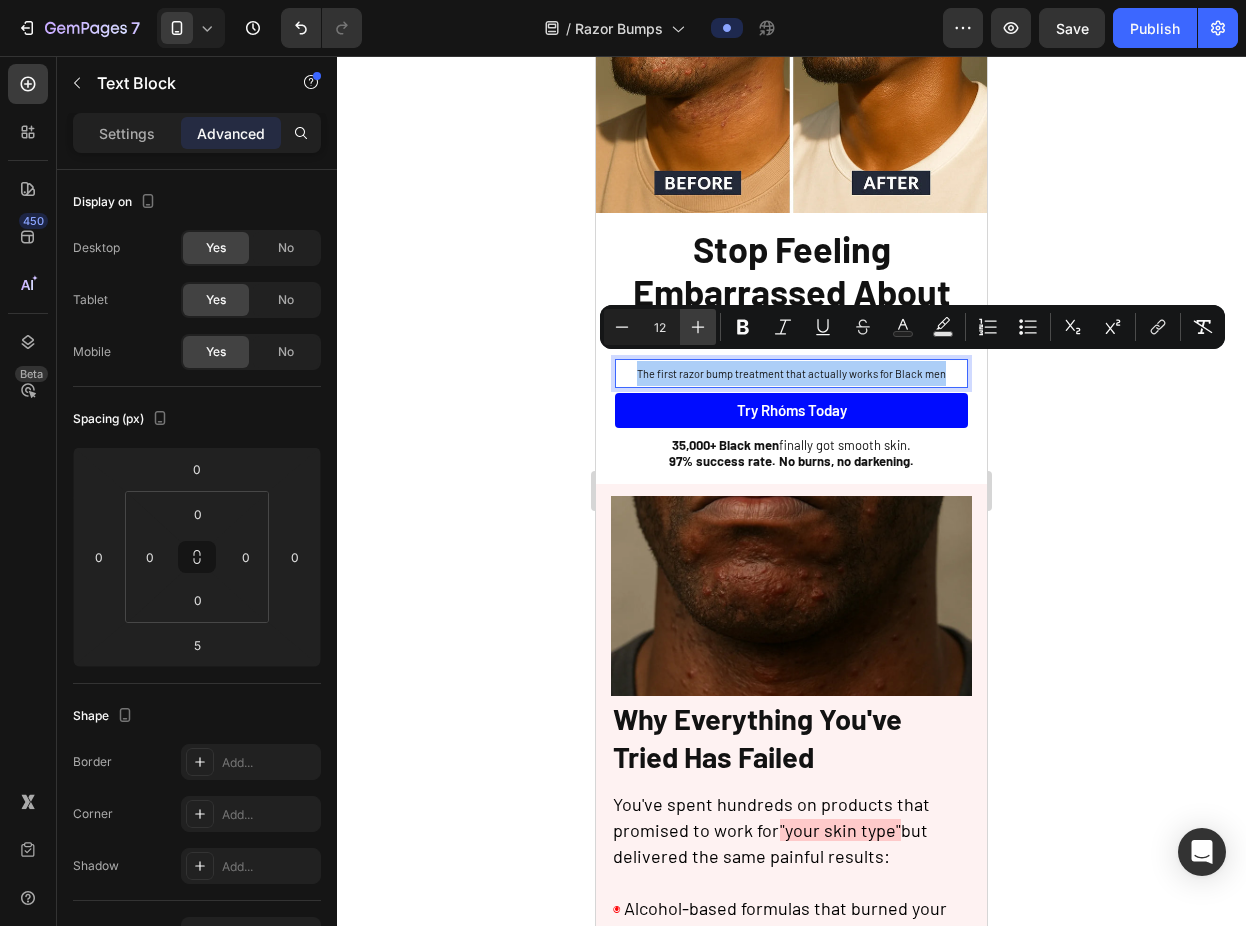 click 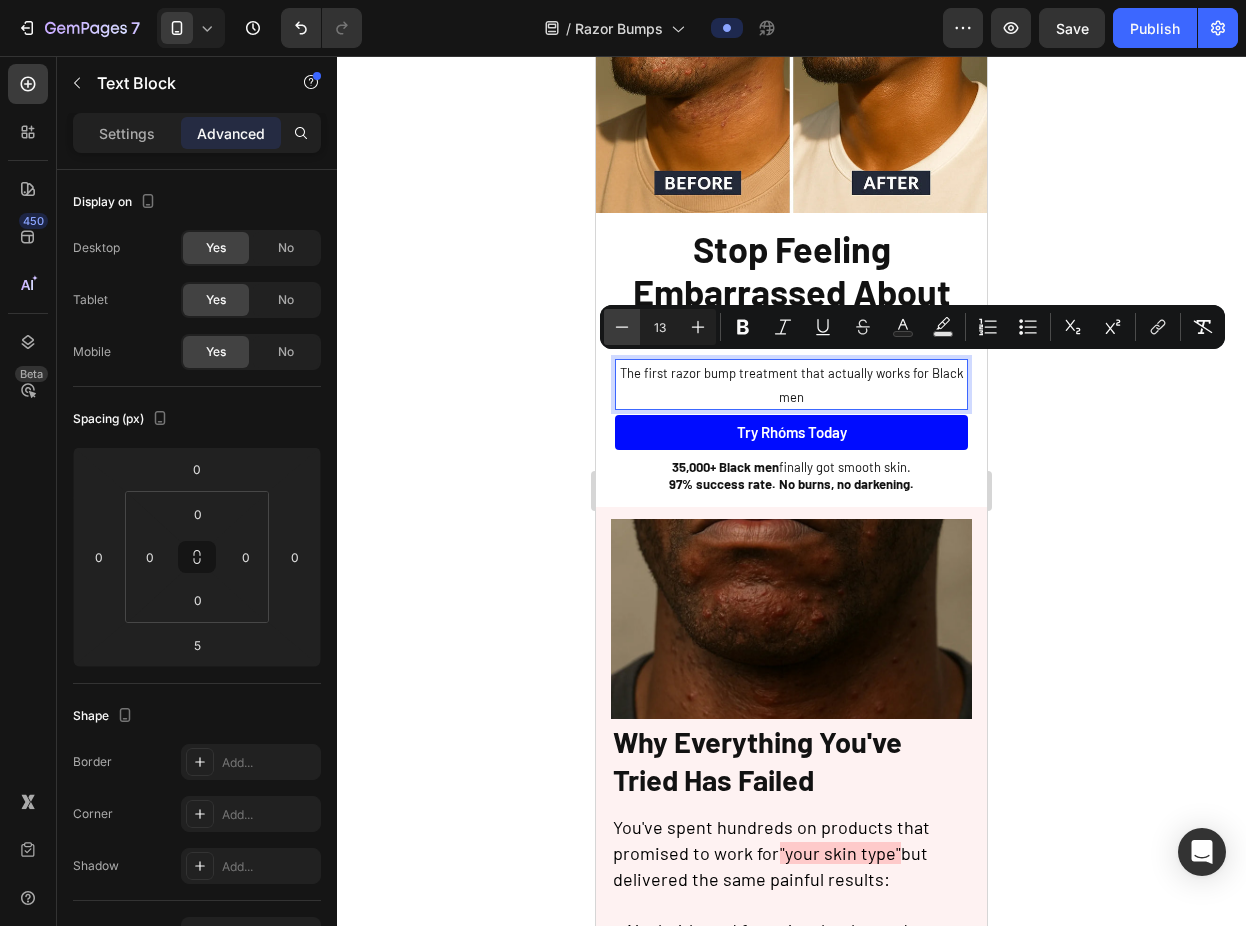 click 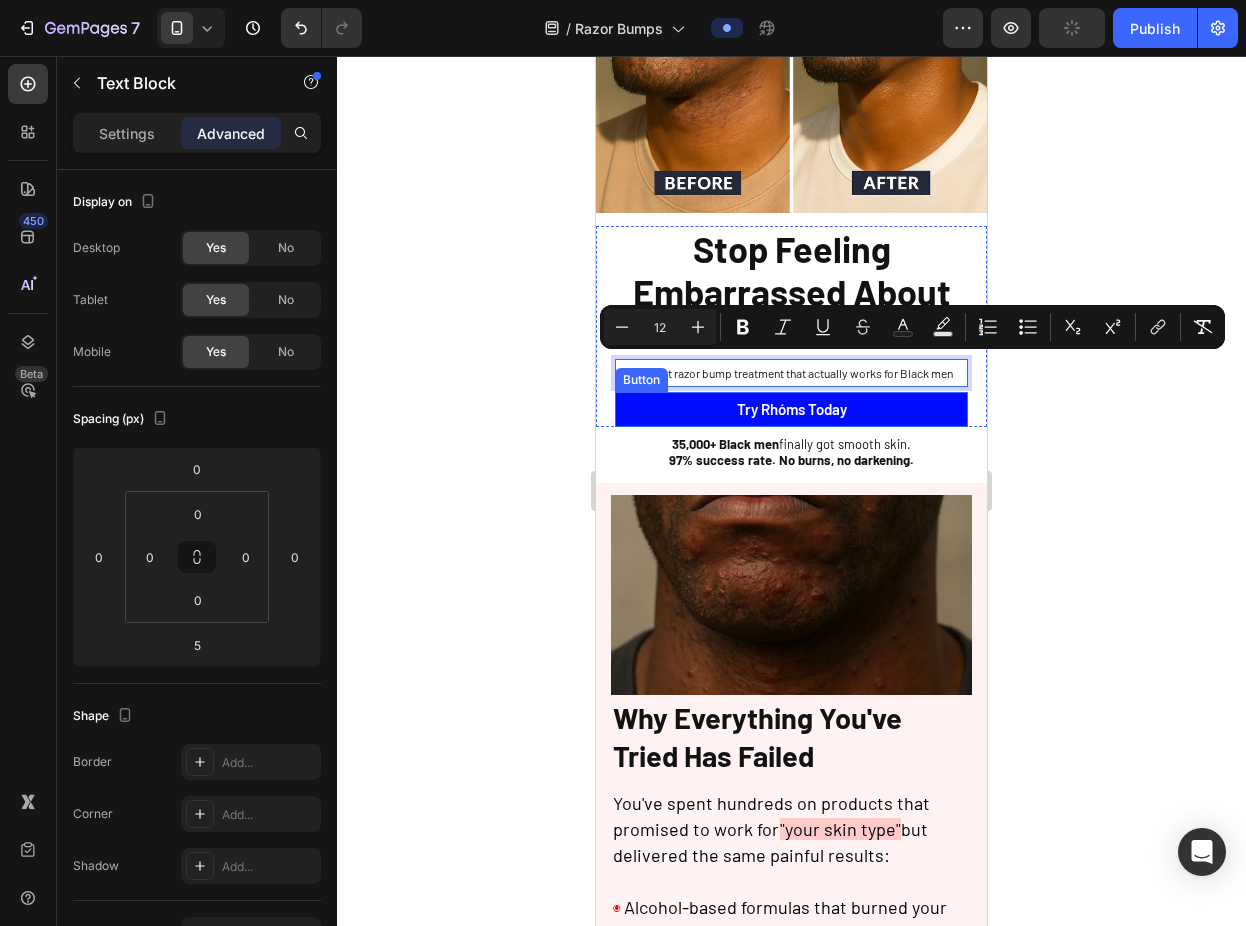 click 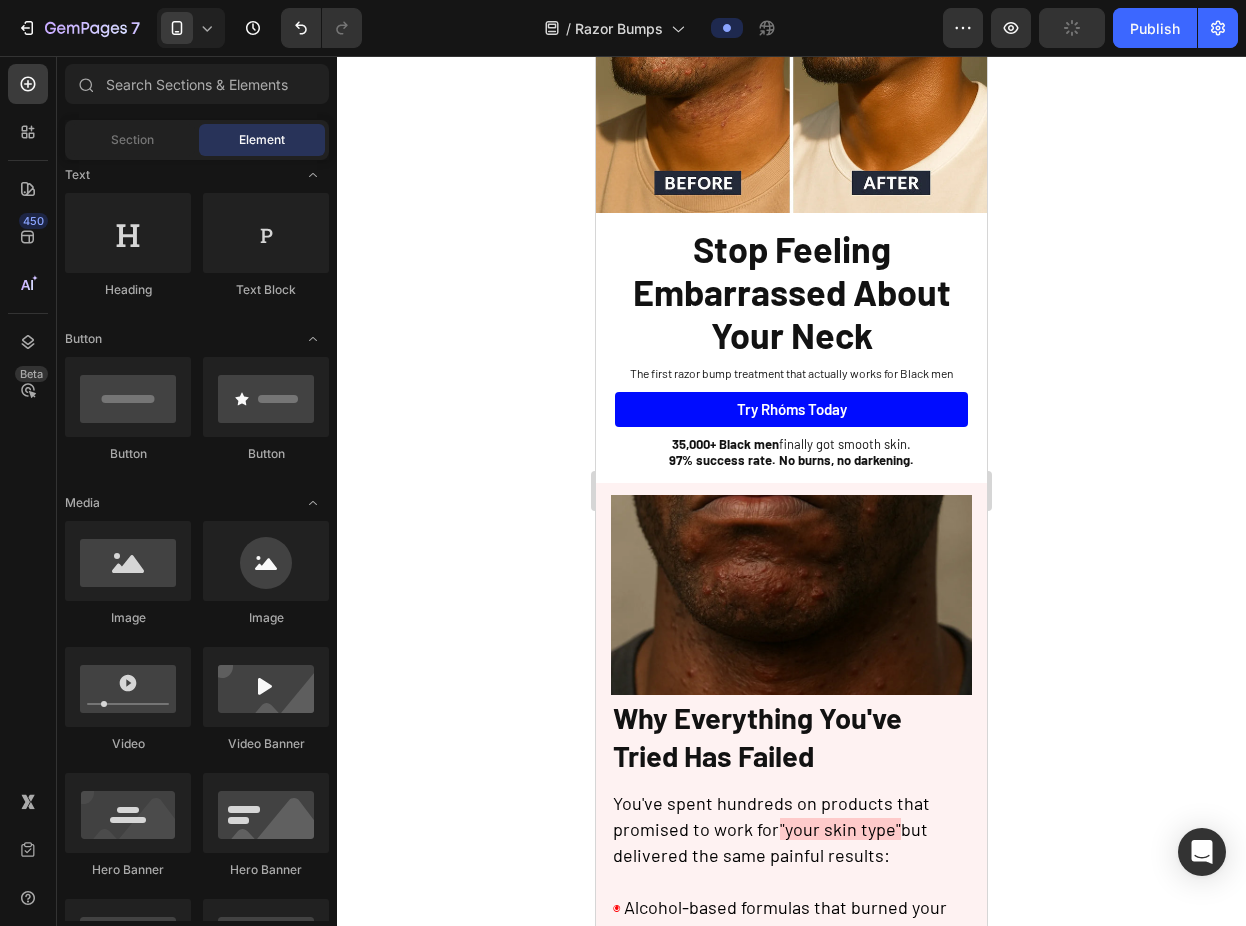 click 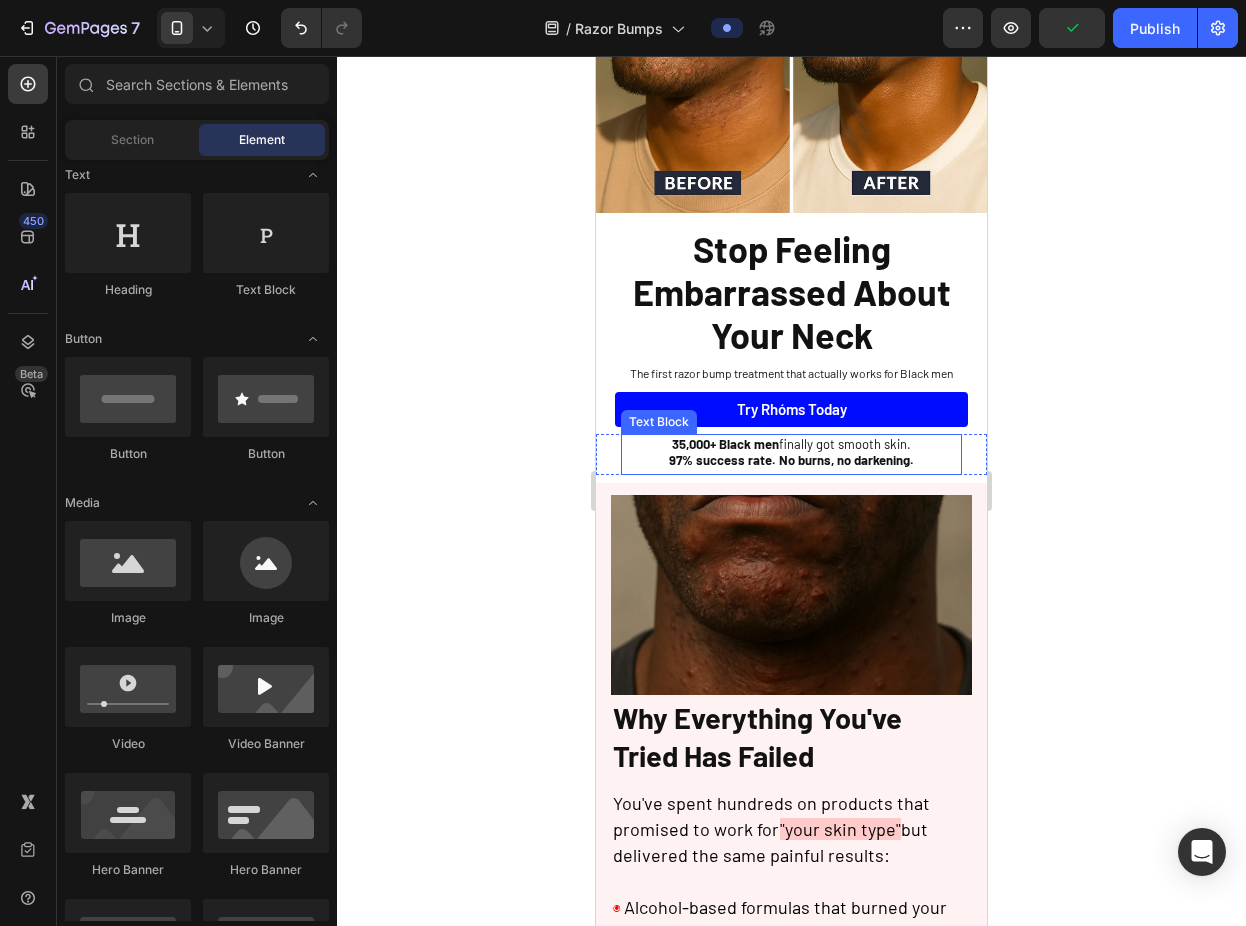 click on "35,000+ Black men  finally got smooth skin." at bounding box center [791, 444] 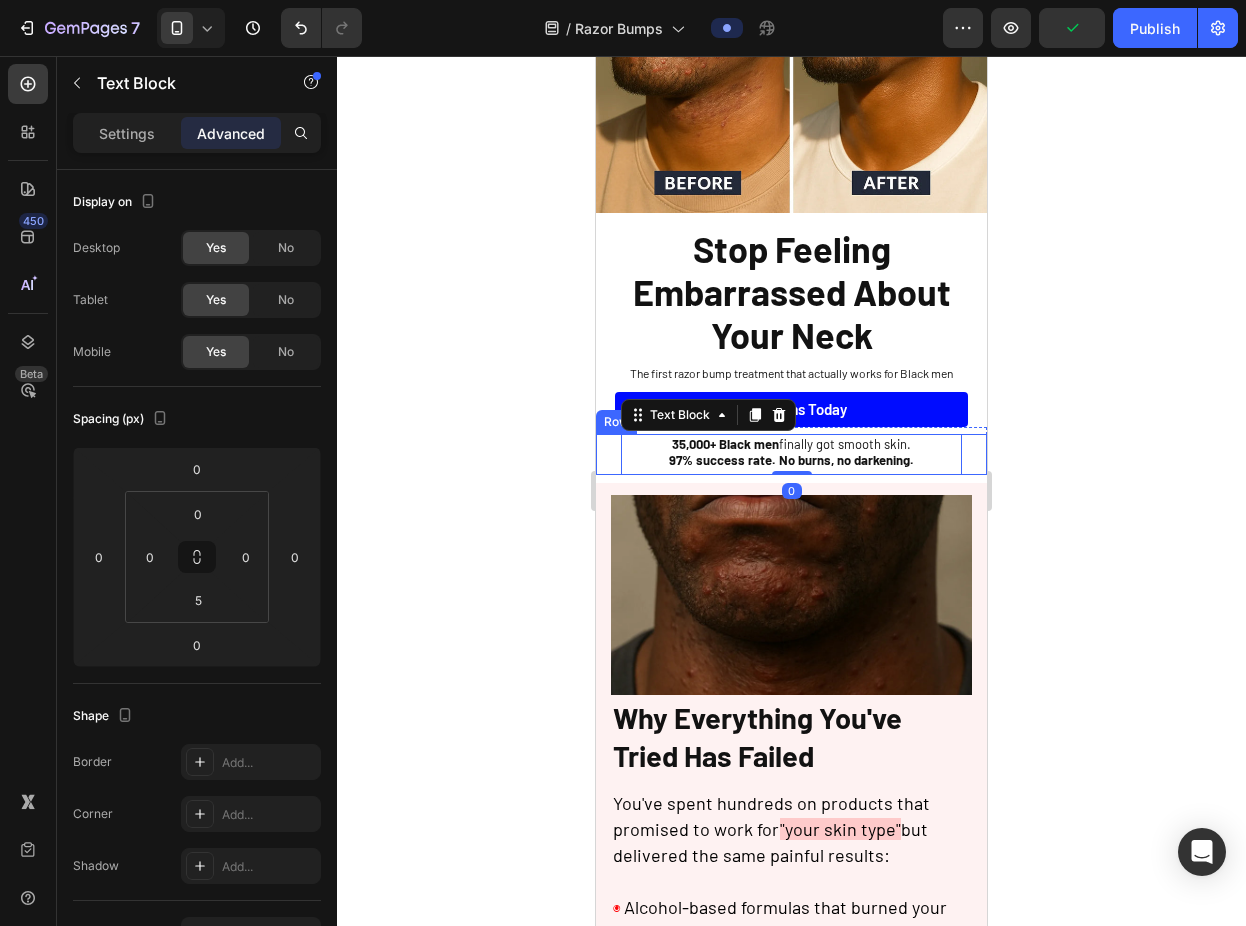 click 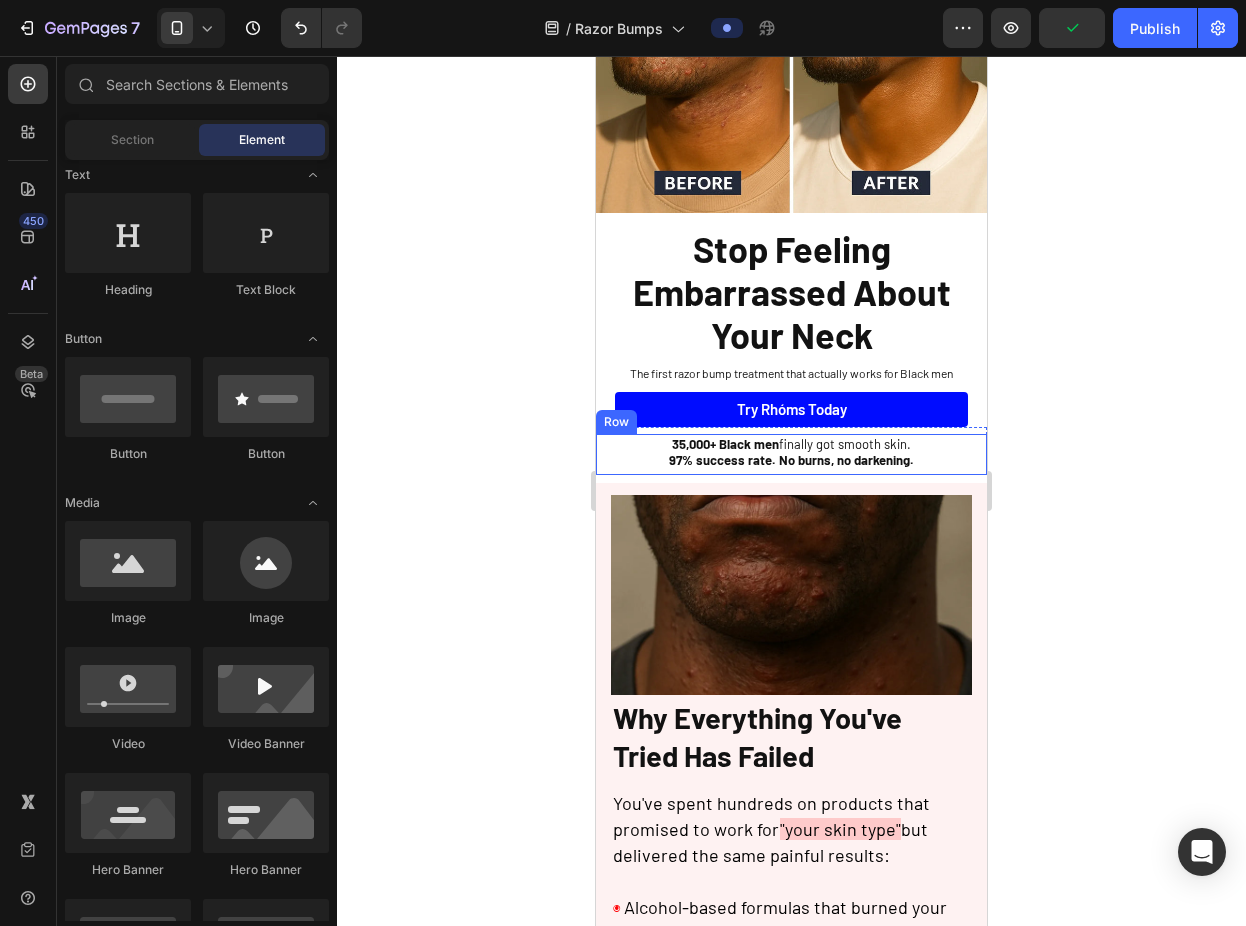 click 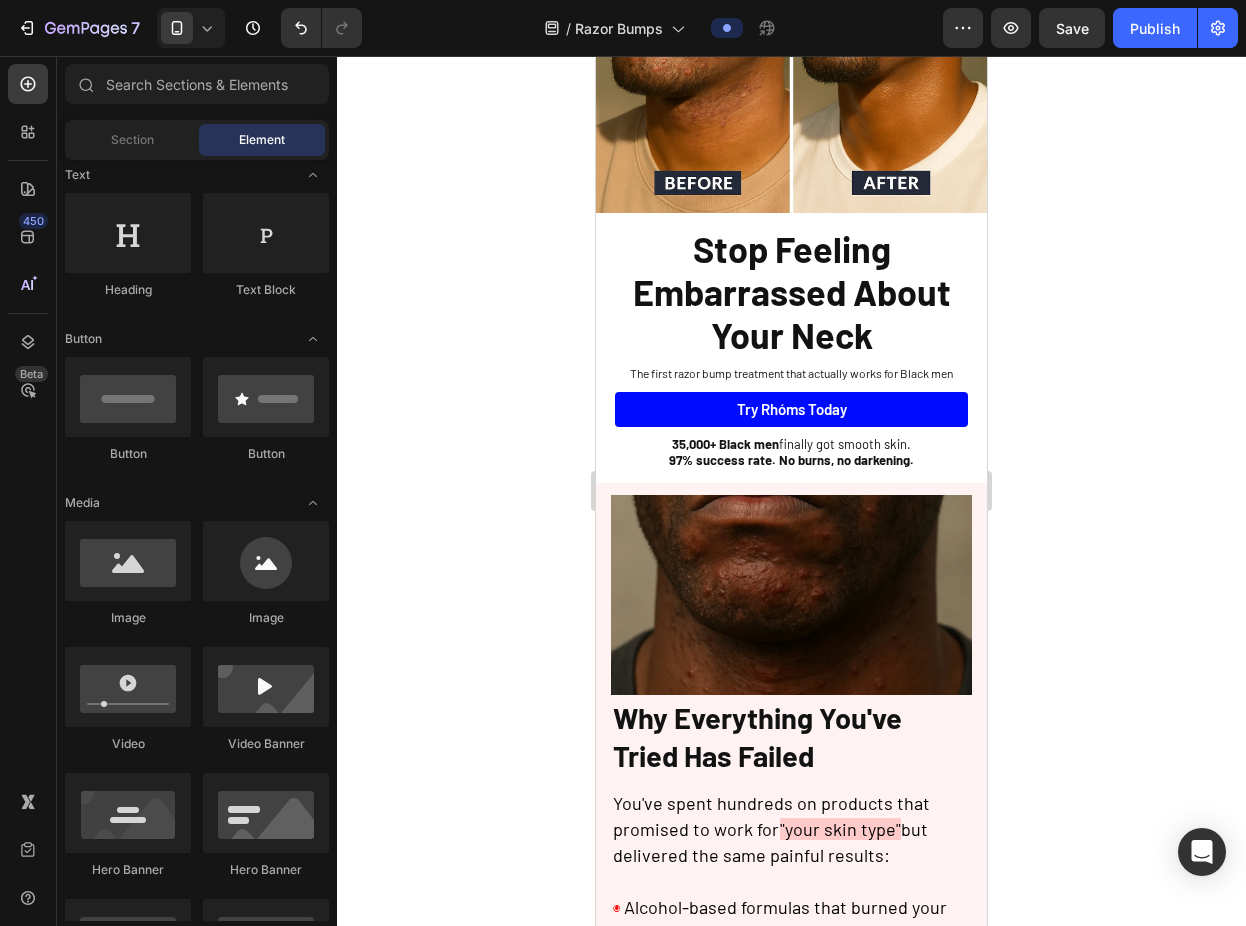 click 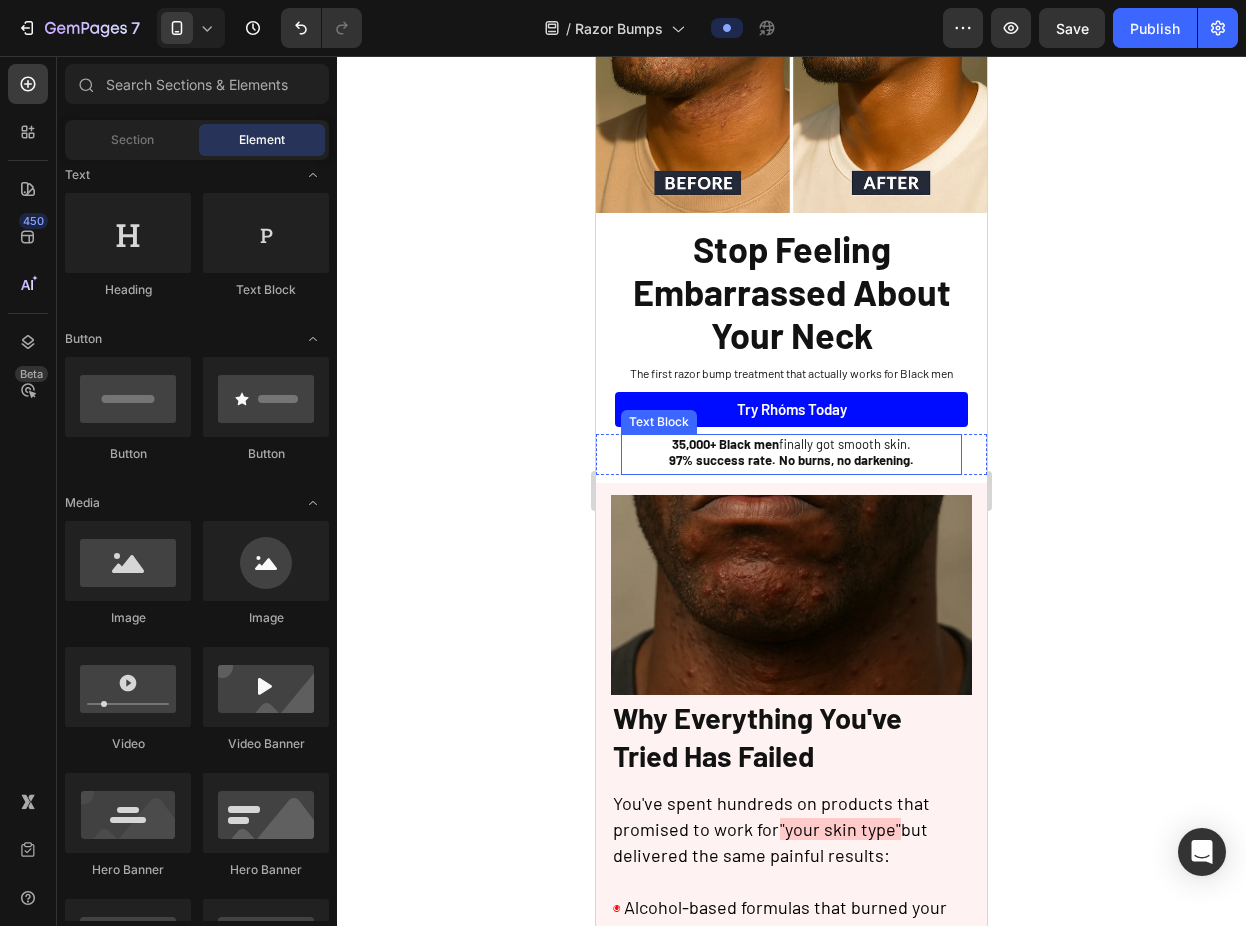 click on "35,000+ Black men  finally got smooth skin." at bounding box center (791, 444) 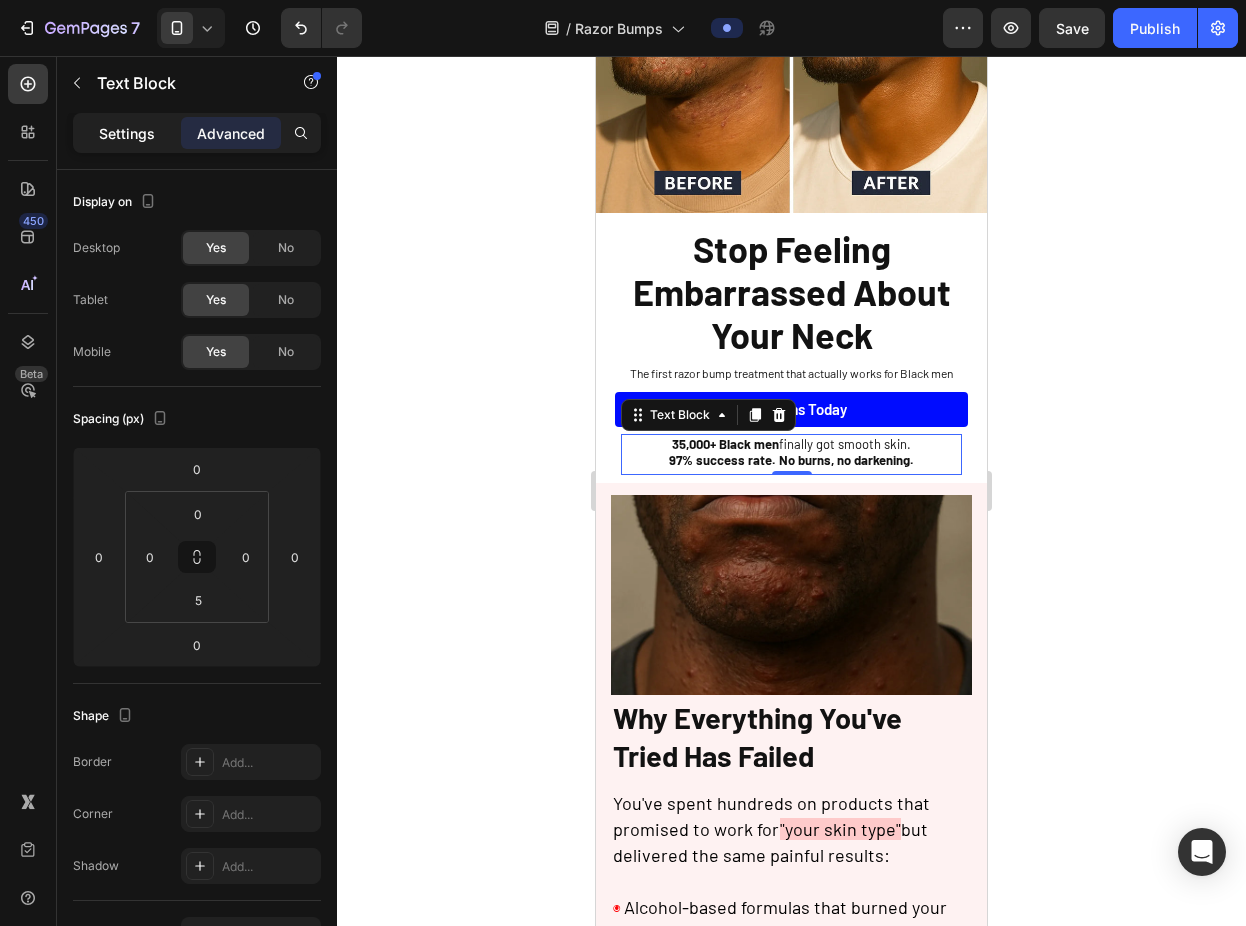 click on "Settings" at bounding box center (127, 133) 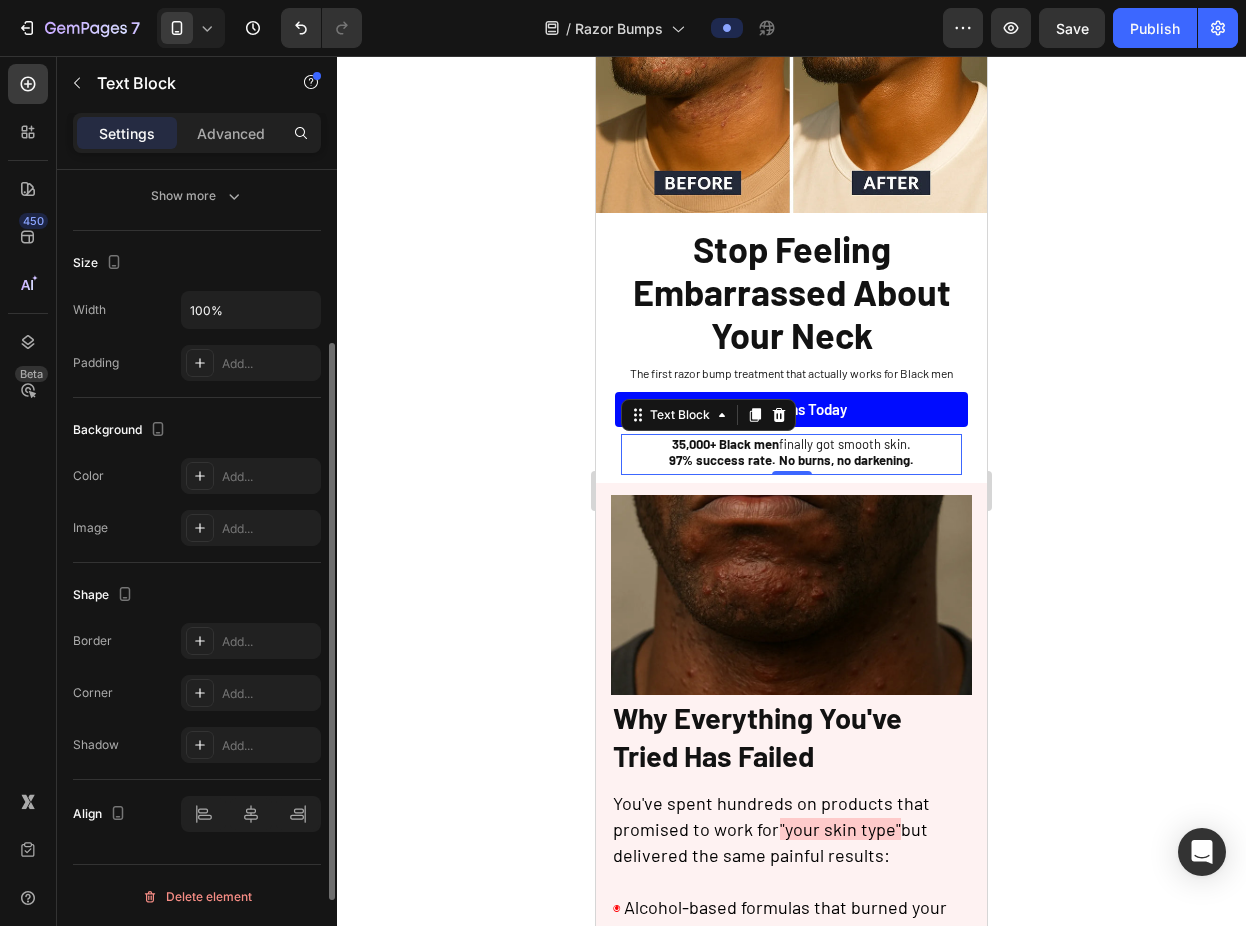 scroll, scrollTop: 372, scrollLeft: 0, axis: vertical 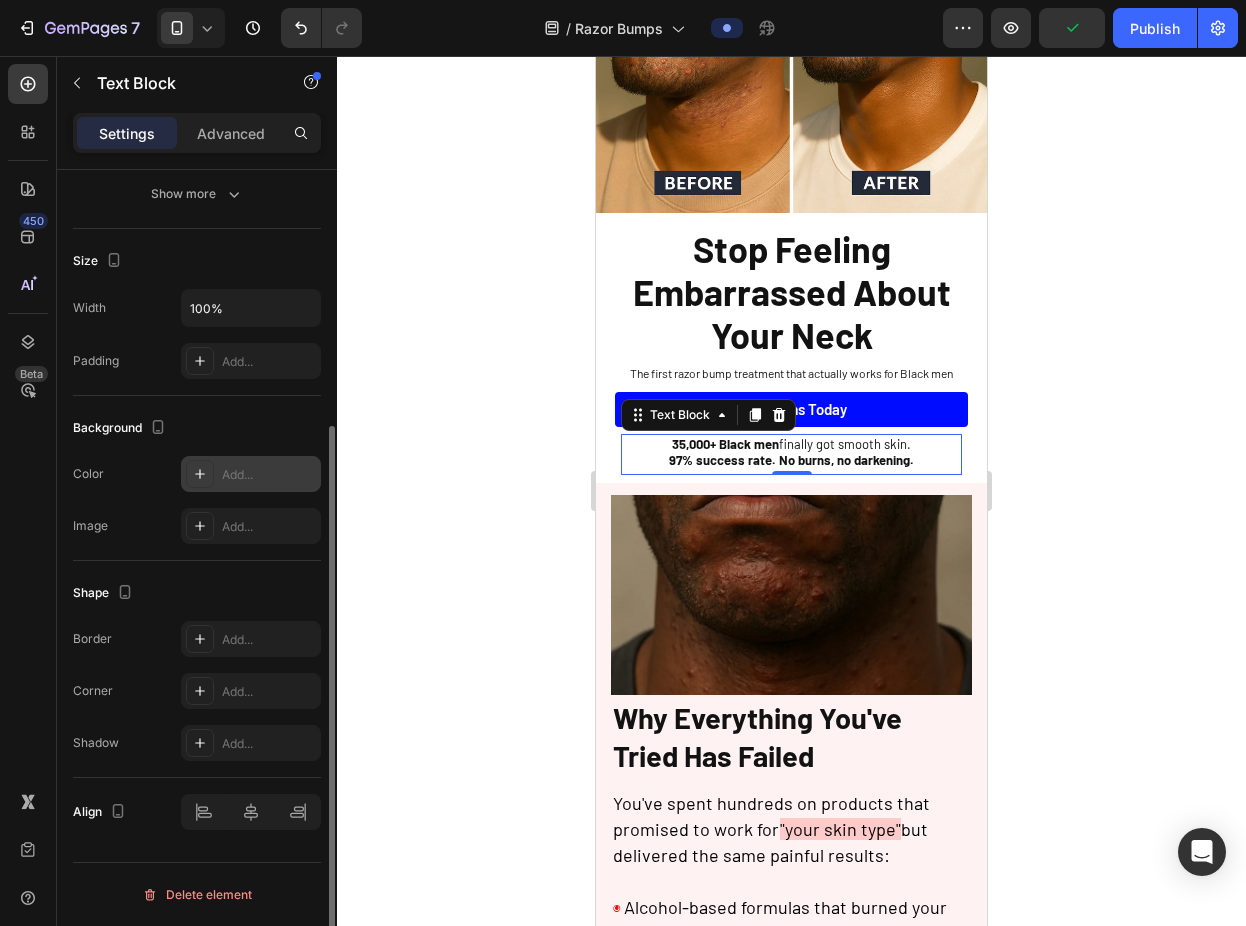click on "Add..." at bounding box center [251, 474] 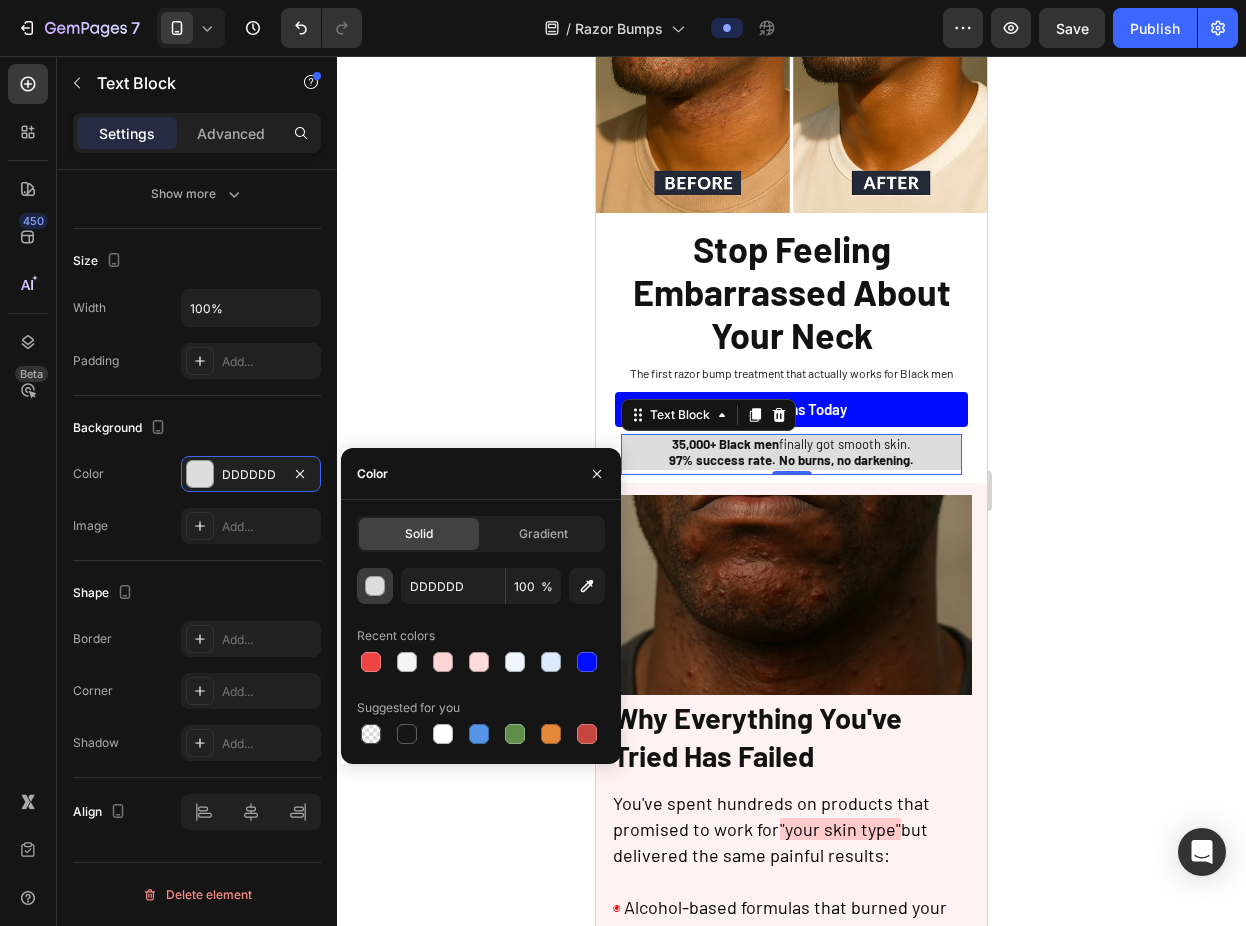 click at bounding box center [375, 586] 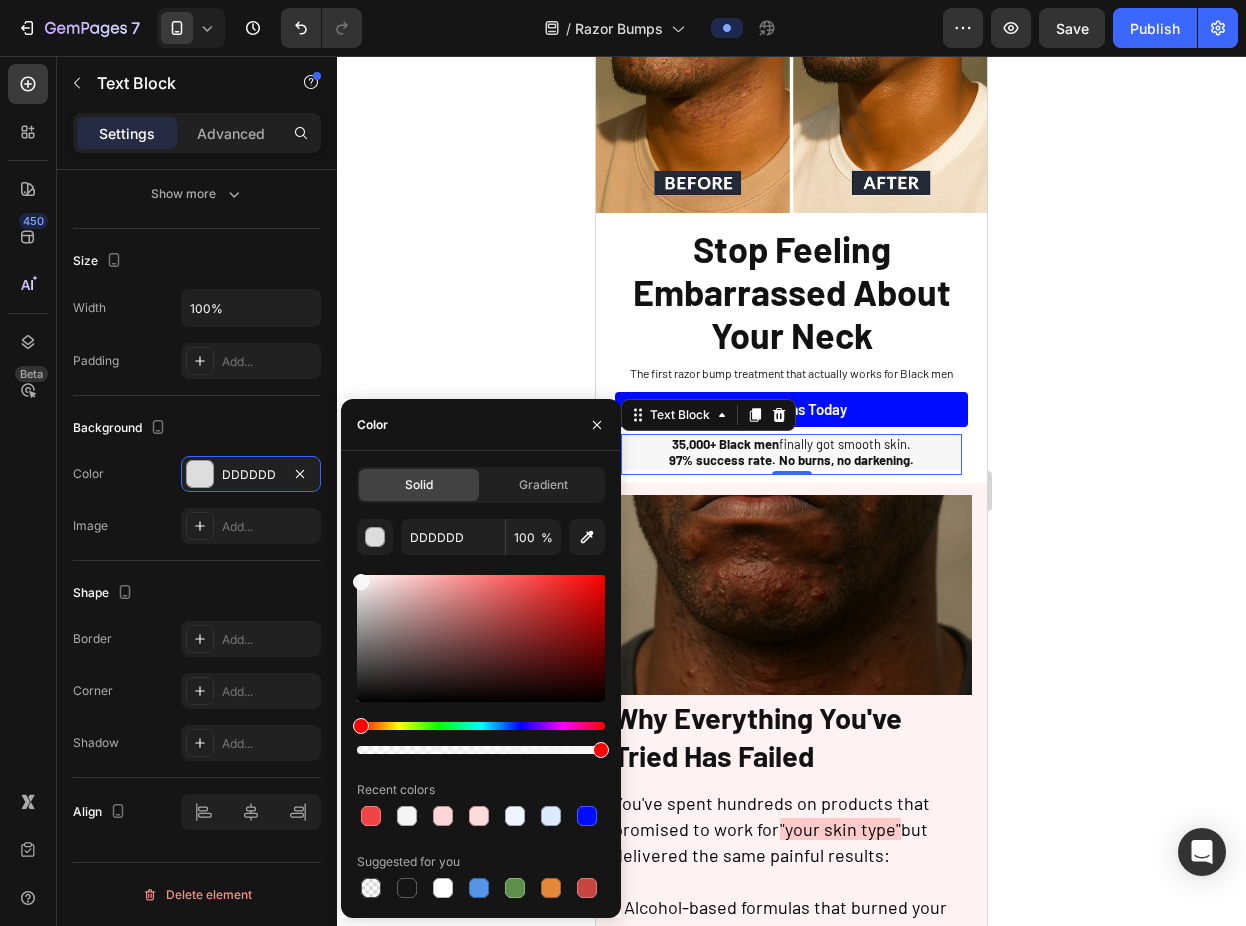 drag, startPoint x: 357, startPoint y: 591, endPoint x: 354, endPoint y: 578, distance: 13.341664 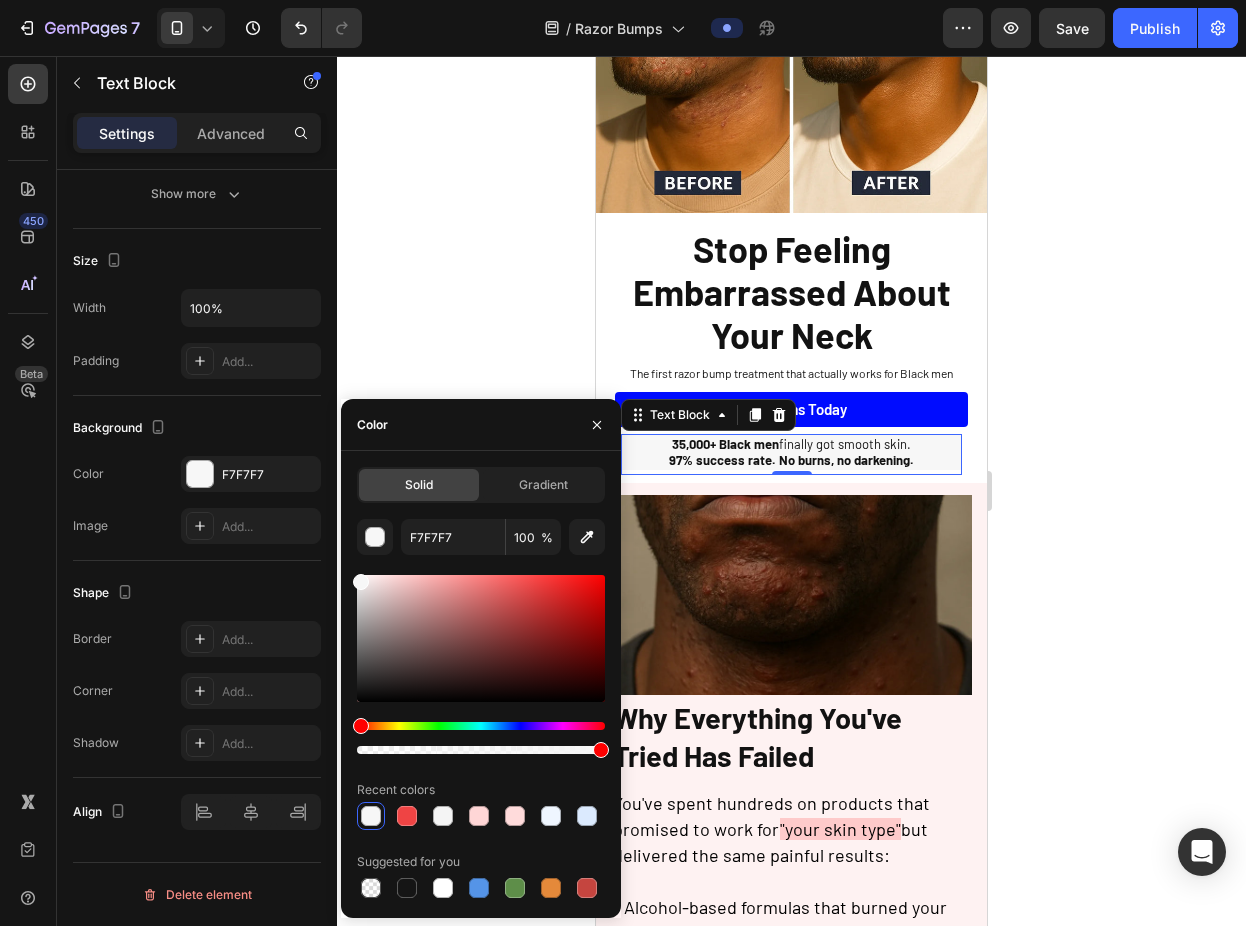 click 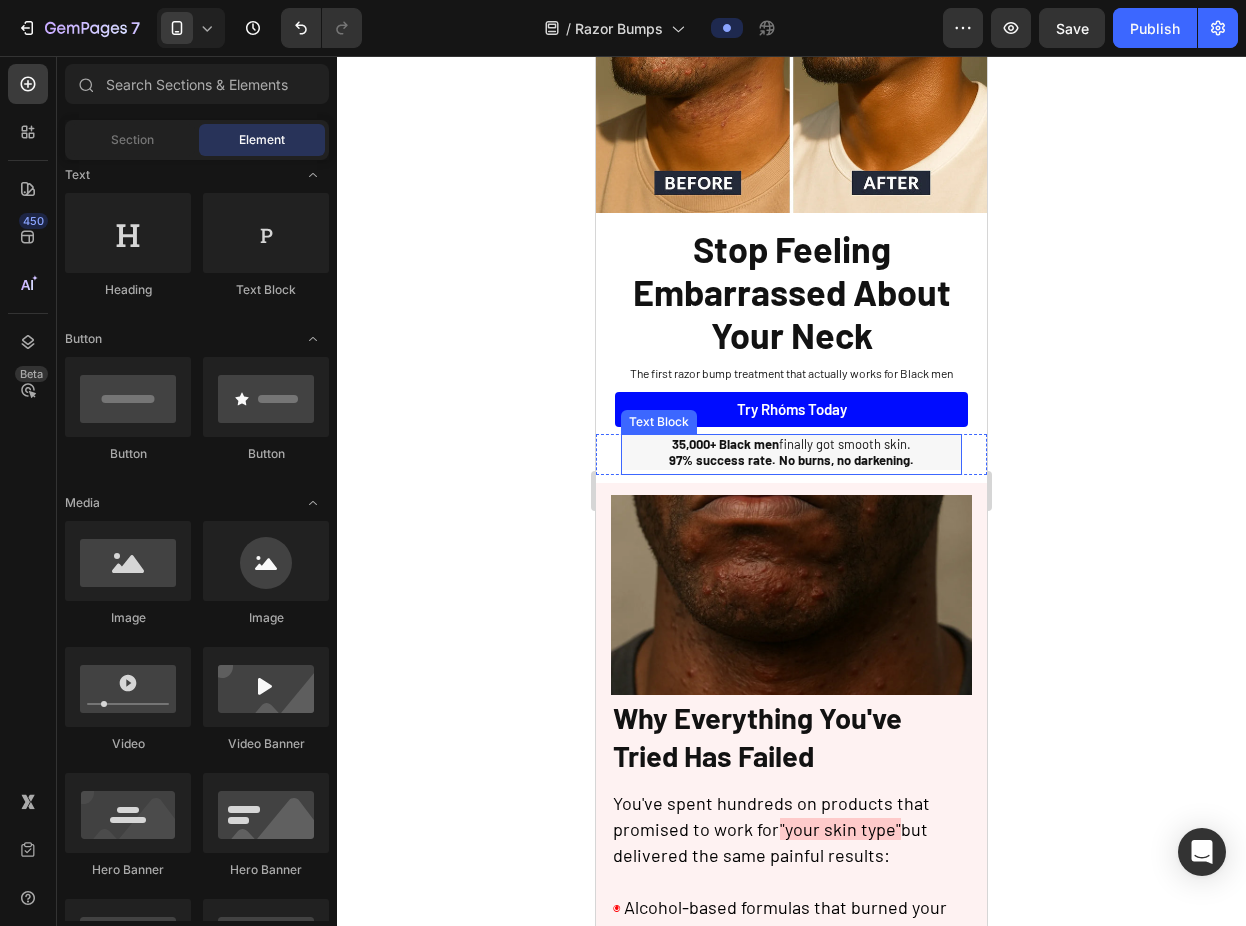 click on "97% success rate. No burns, no darkening." at bounding box center [791, 460] 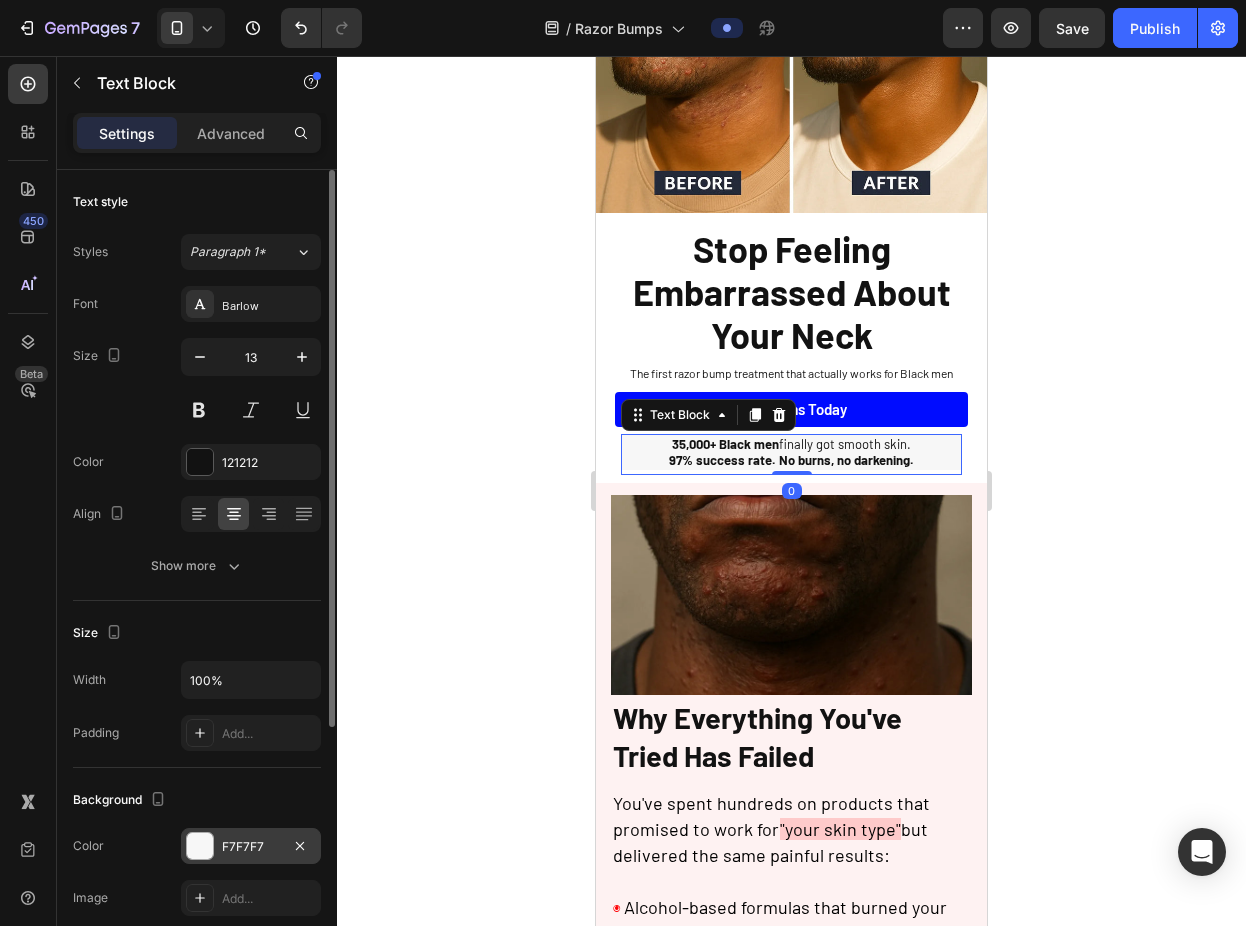 click on "F7F7F7" at bounding box center [251, 846] 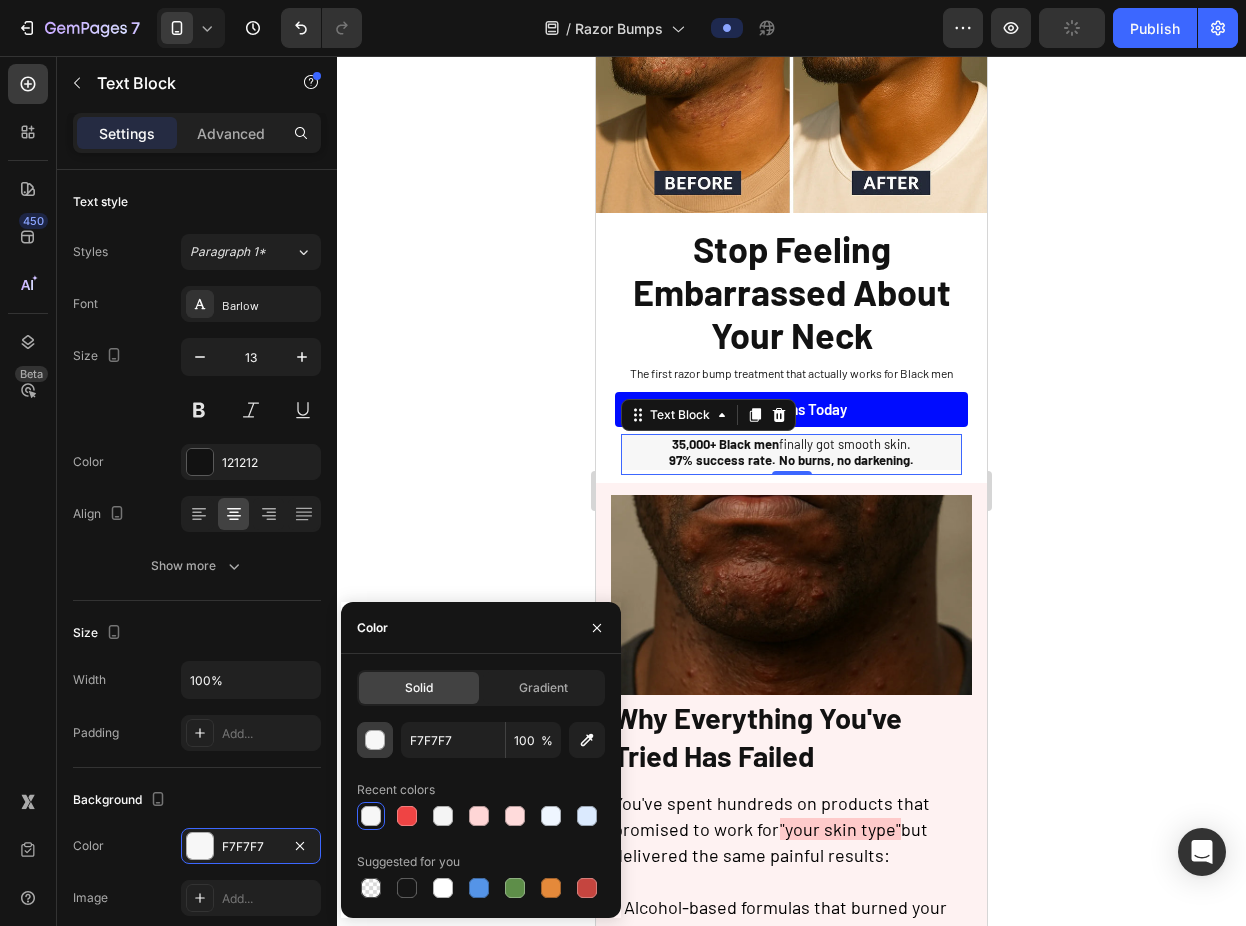 click at bounding box center [375, 740] 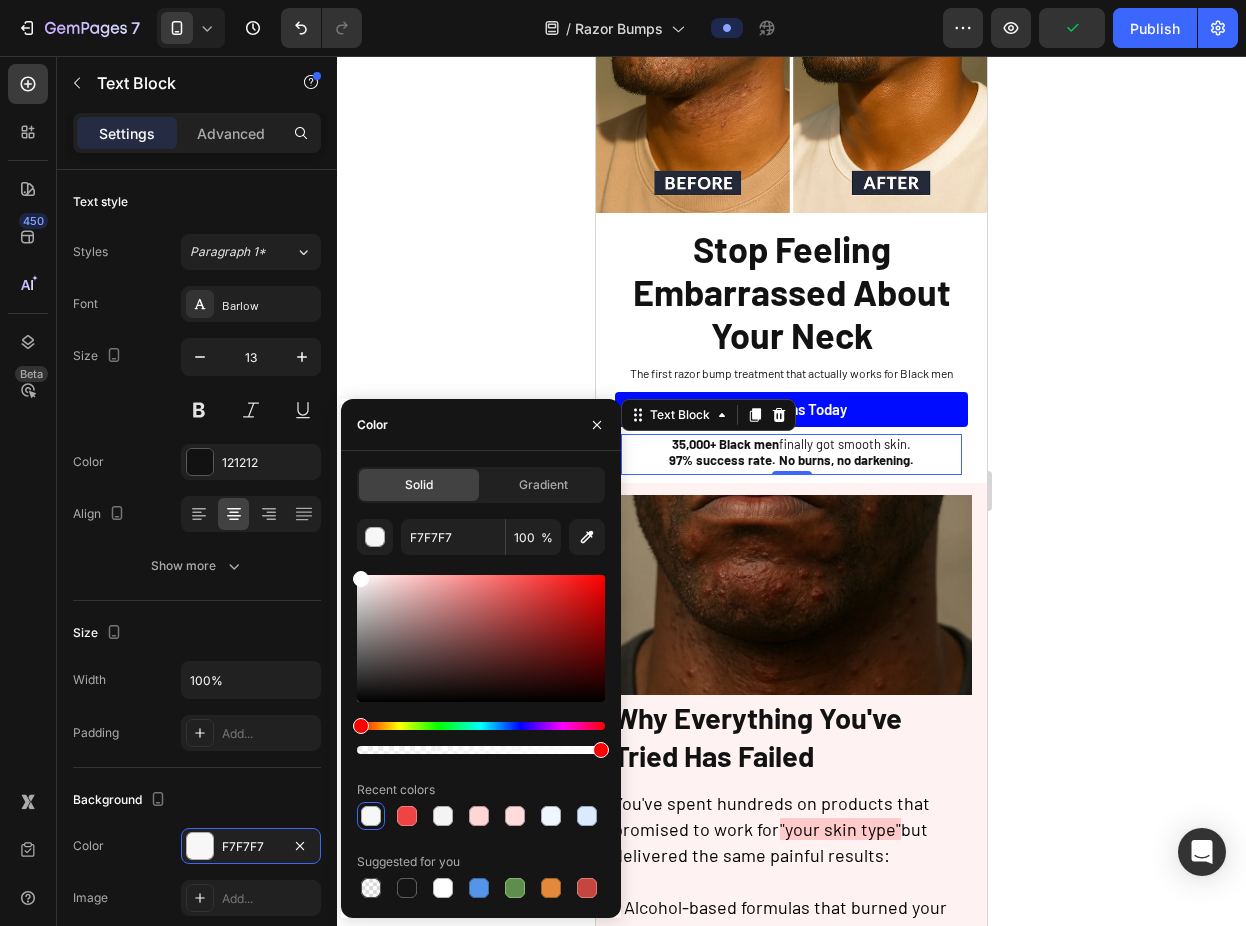 click at bounding box center [361, 579] 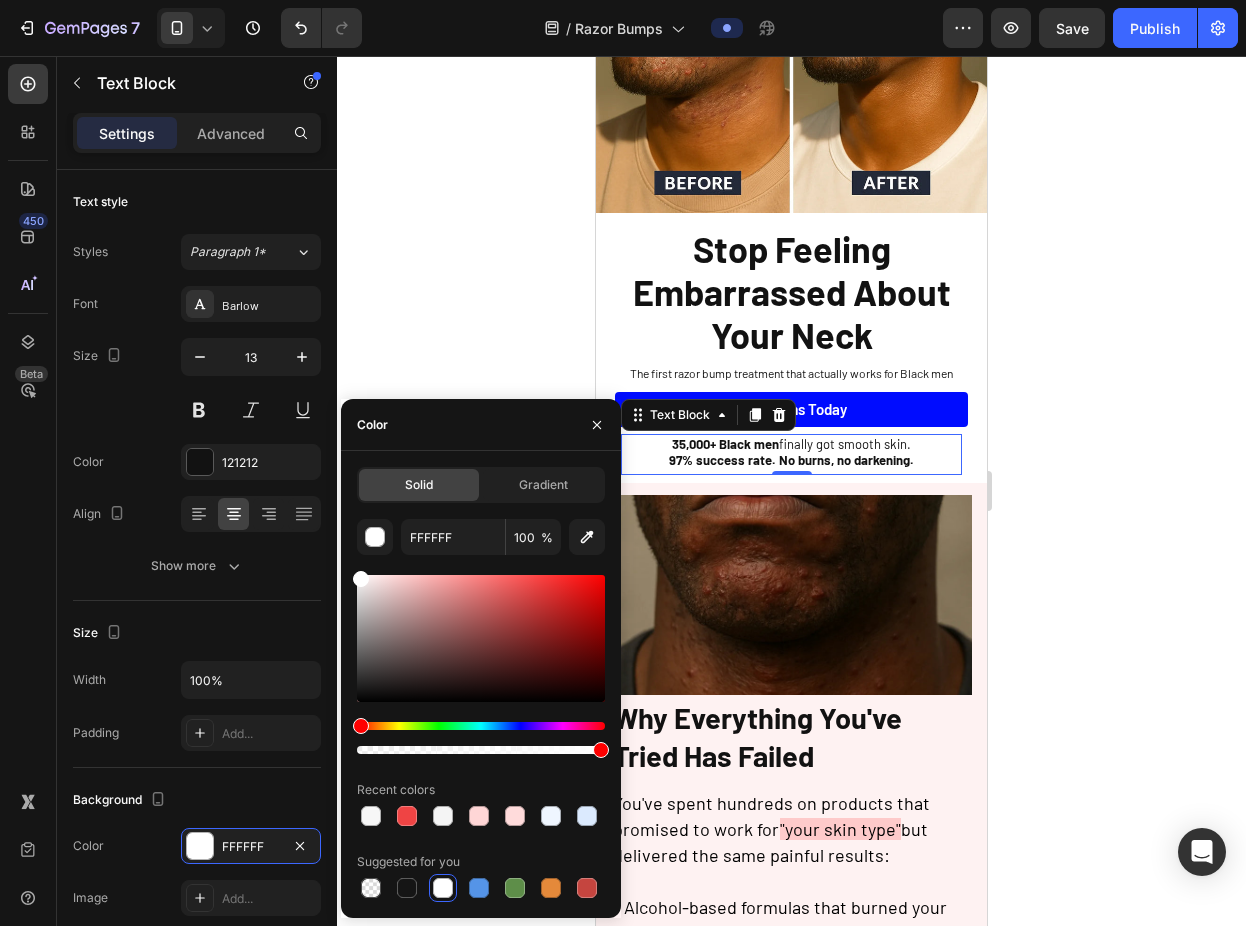 click 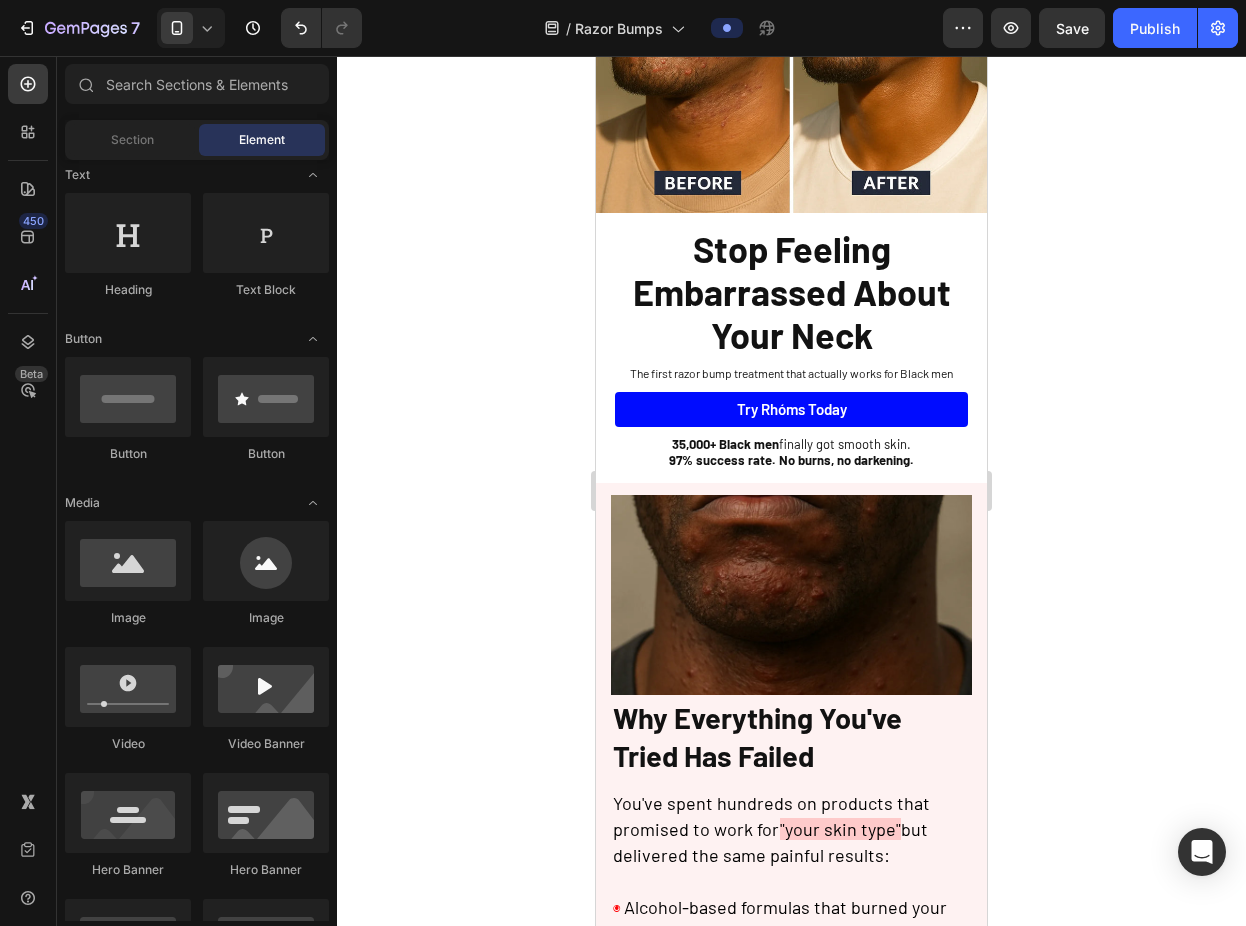 click 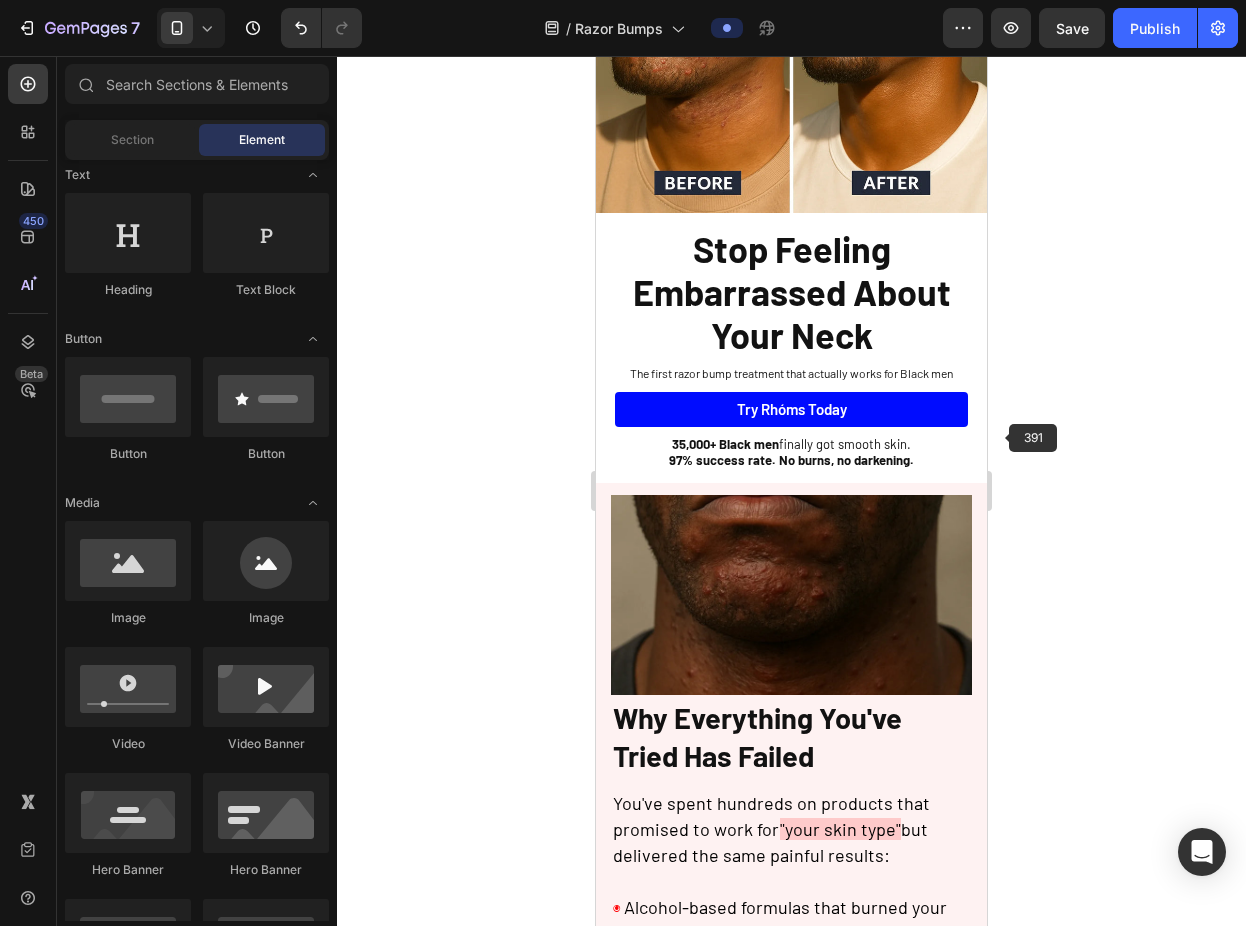 click on "35,000+ Black men  finally got smooth skin. 97% success rate. No burns, no darkening." at bounding box center (791, 452) 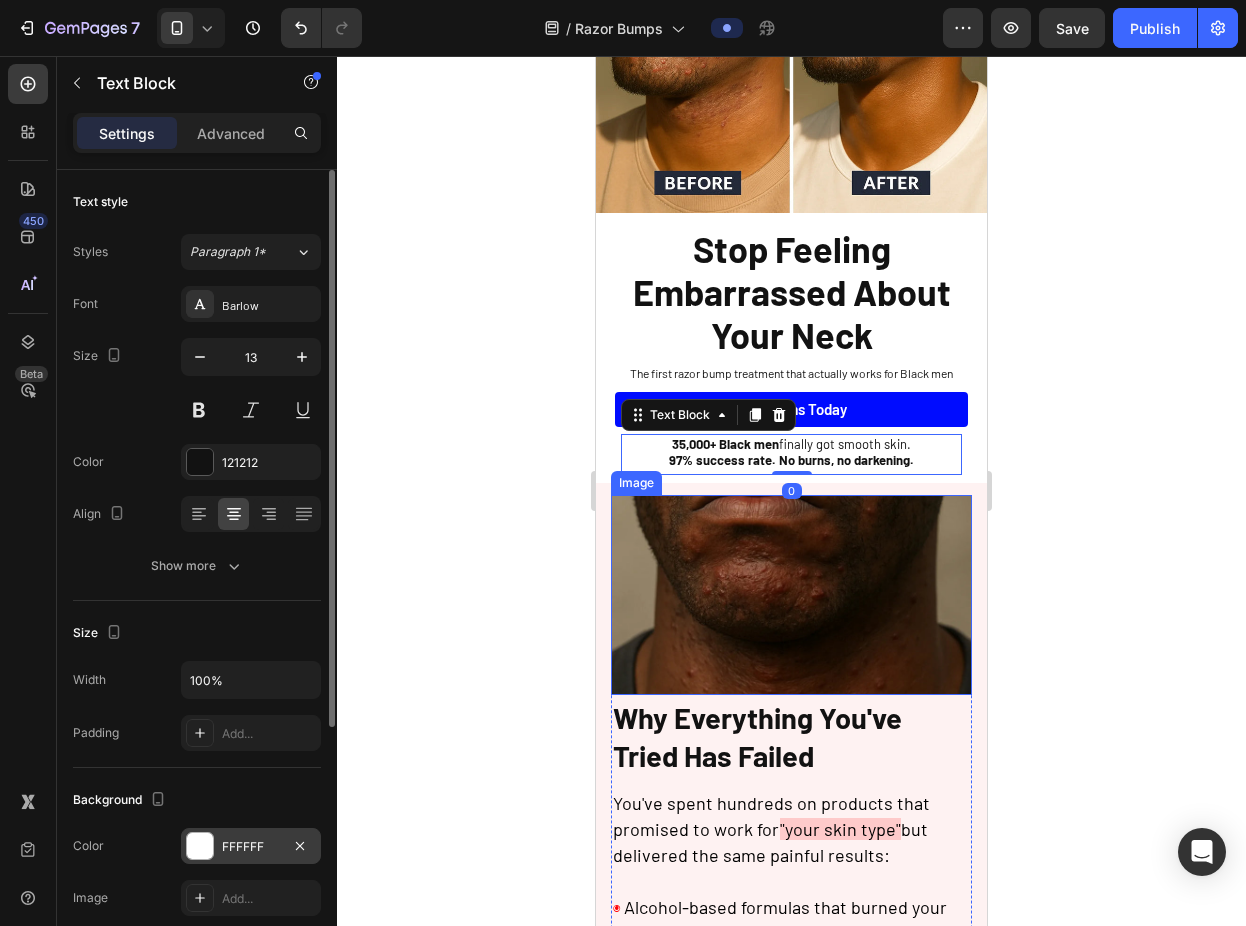 click on "FFFFFF" at bounding box center (251, 846) 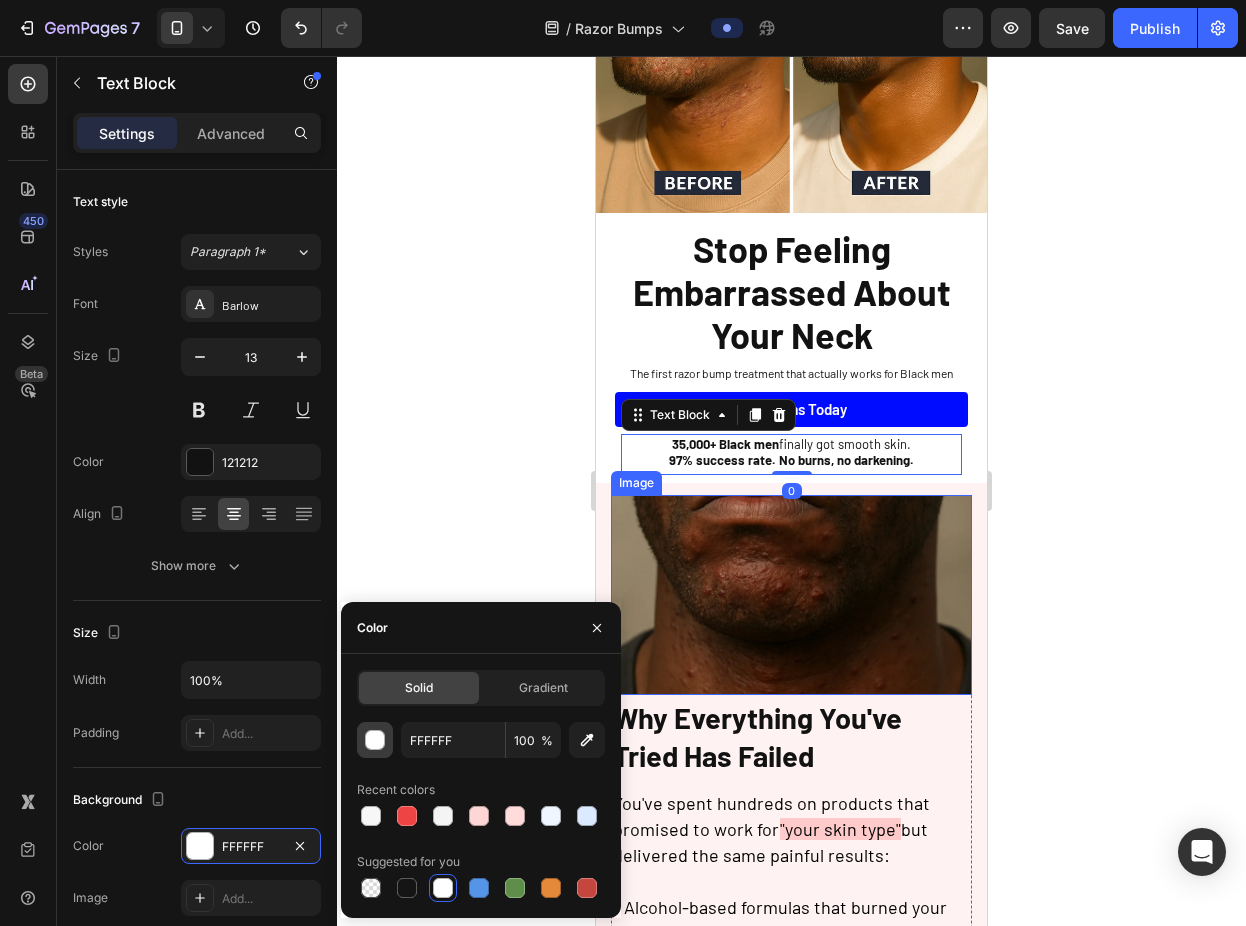 click at bounding box center (376, 741) 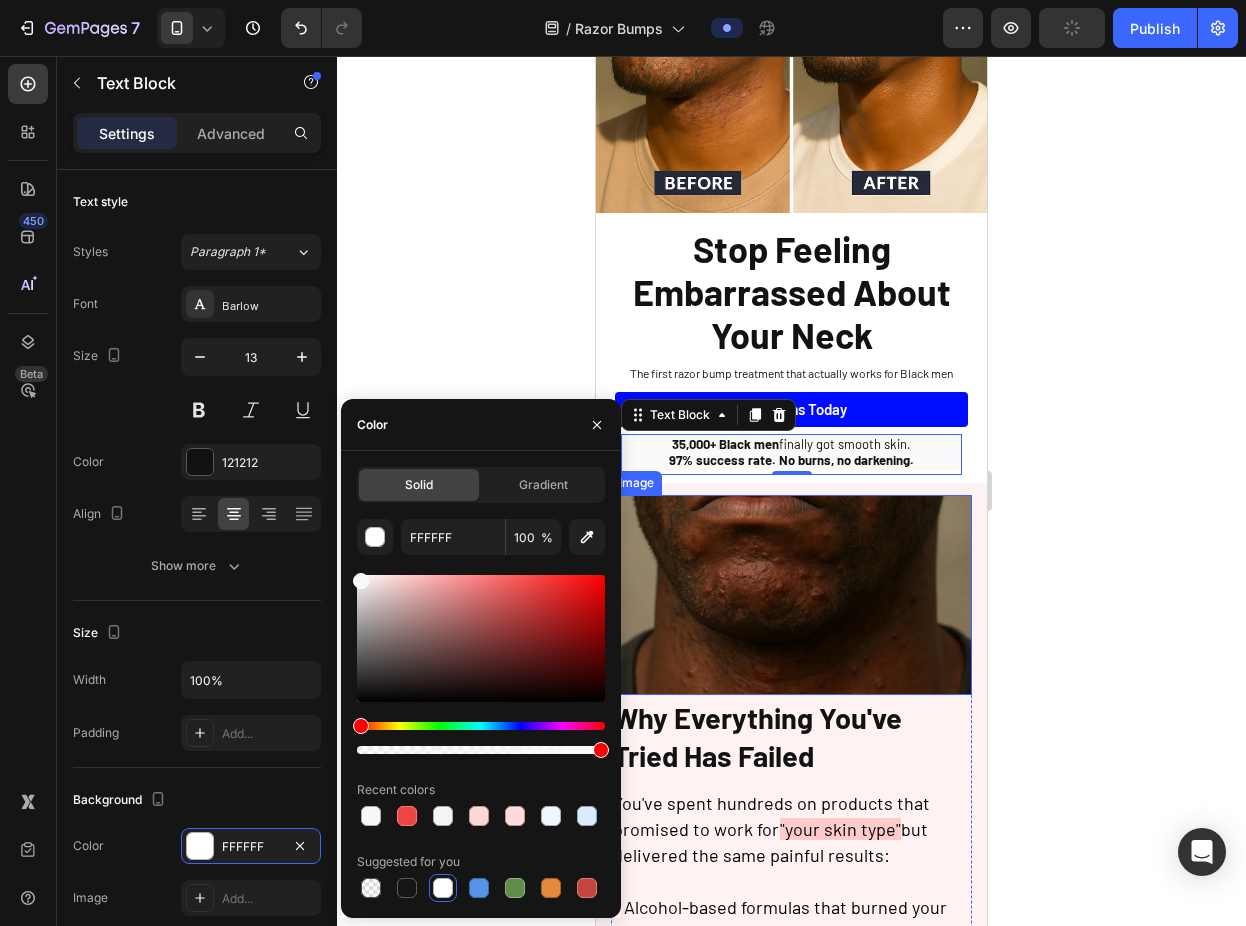 click on "Solid Gradient FFFFFF 100 % Recent colors Suggested for you" at bounding box center (481, 684) 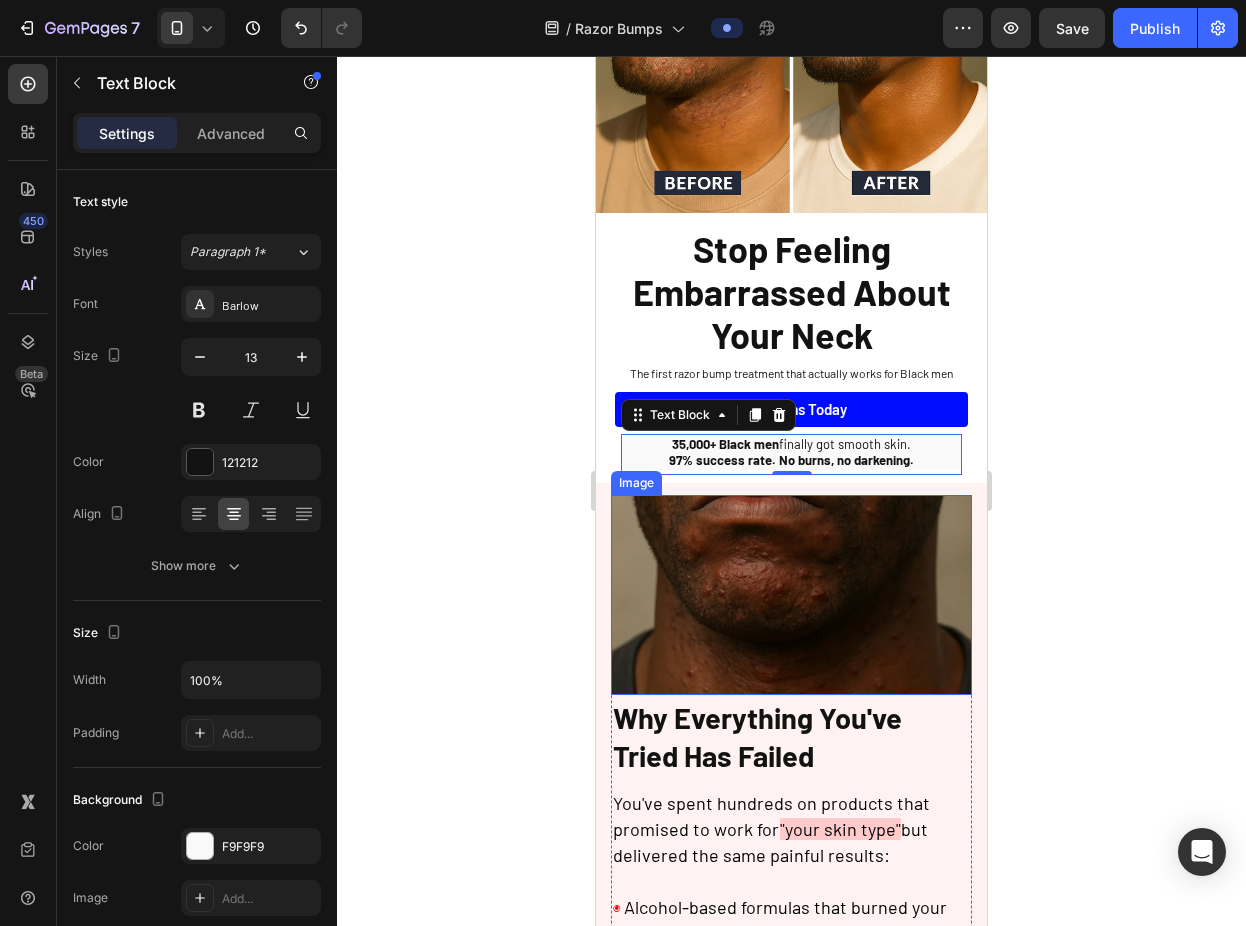 click 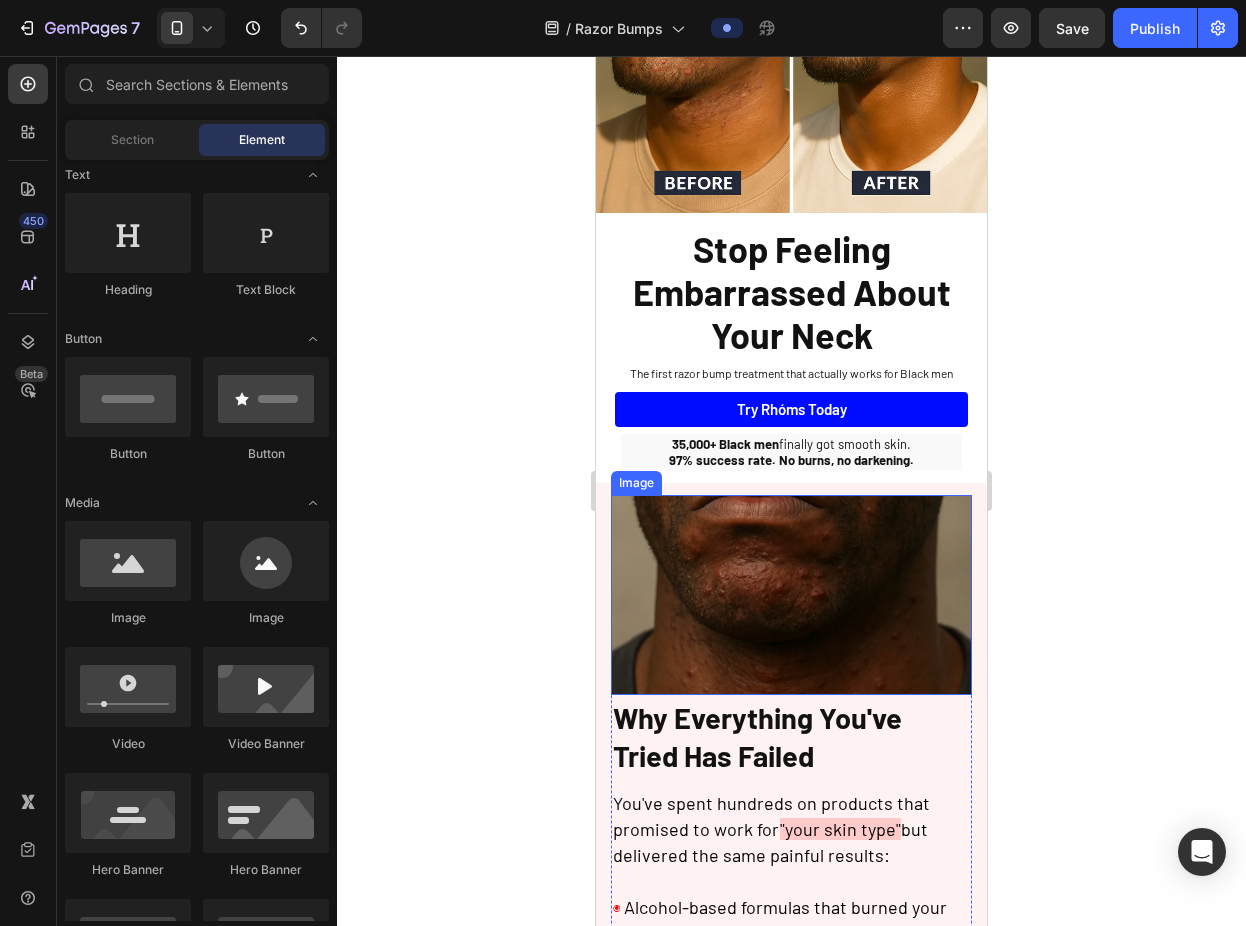 click 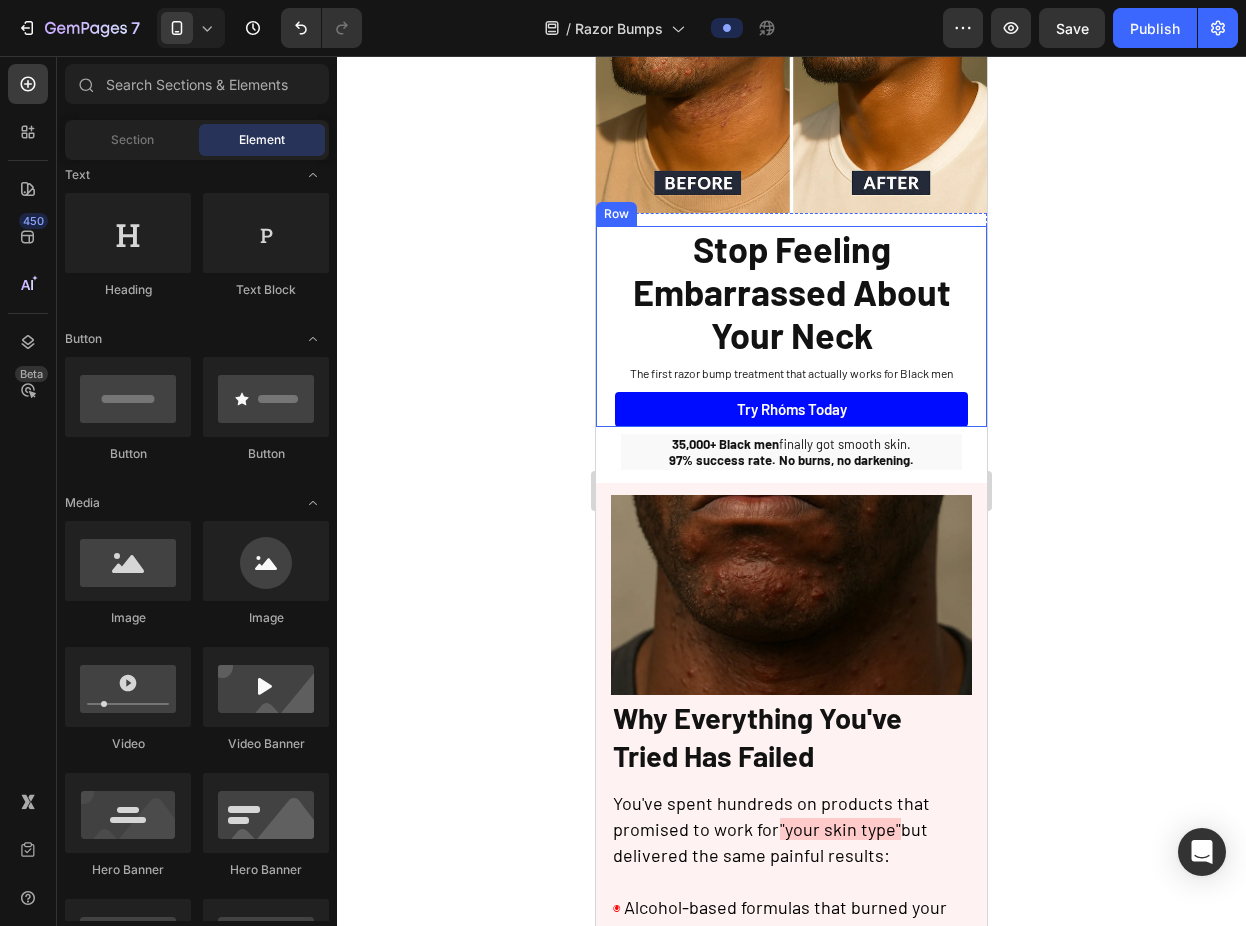 click 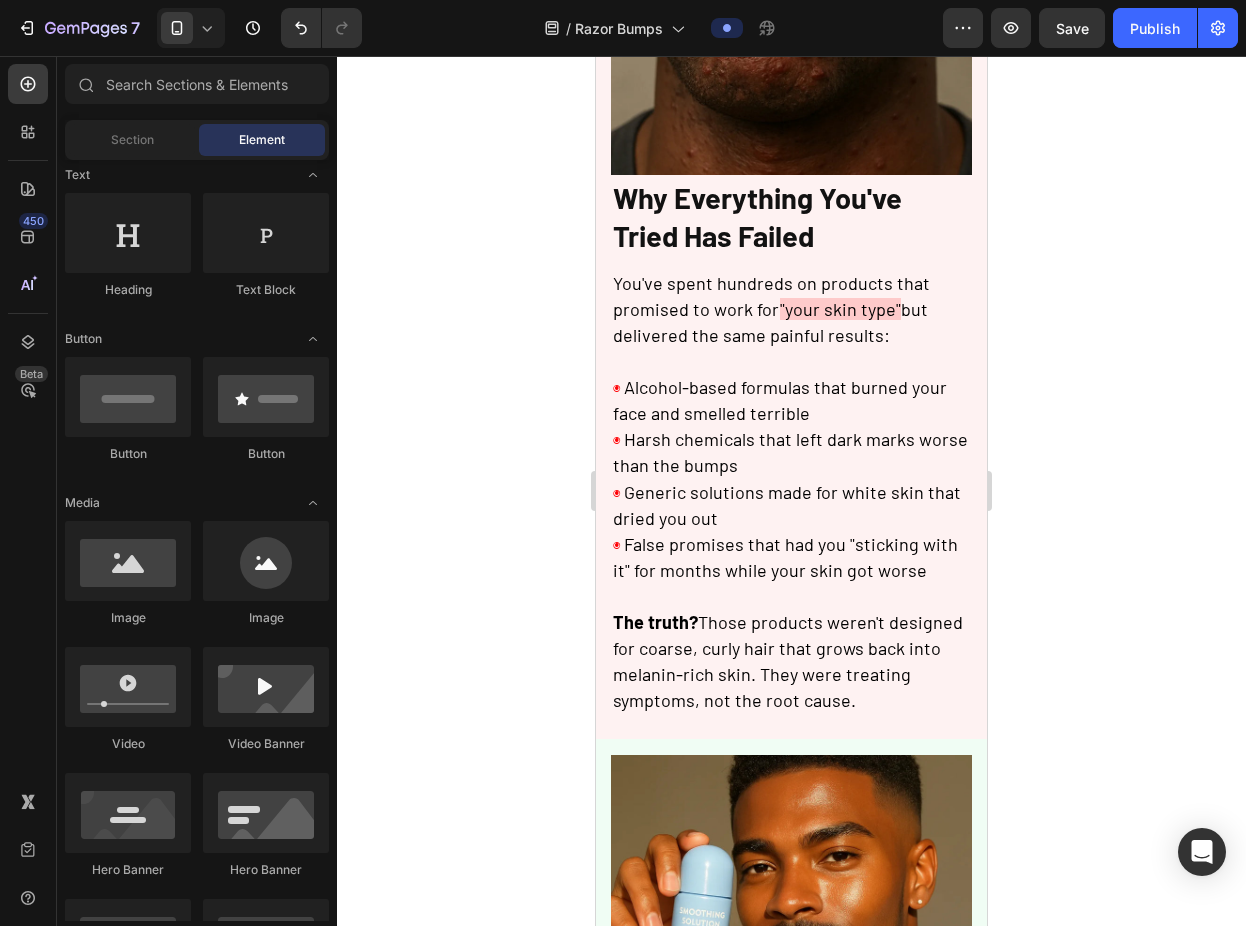 scroll, scrollTop: 605, scrollLeft: 0, axis: vertical 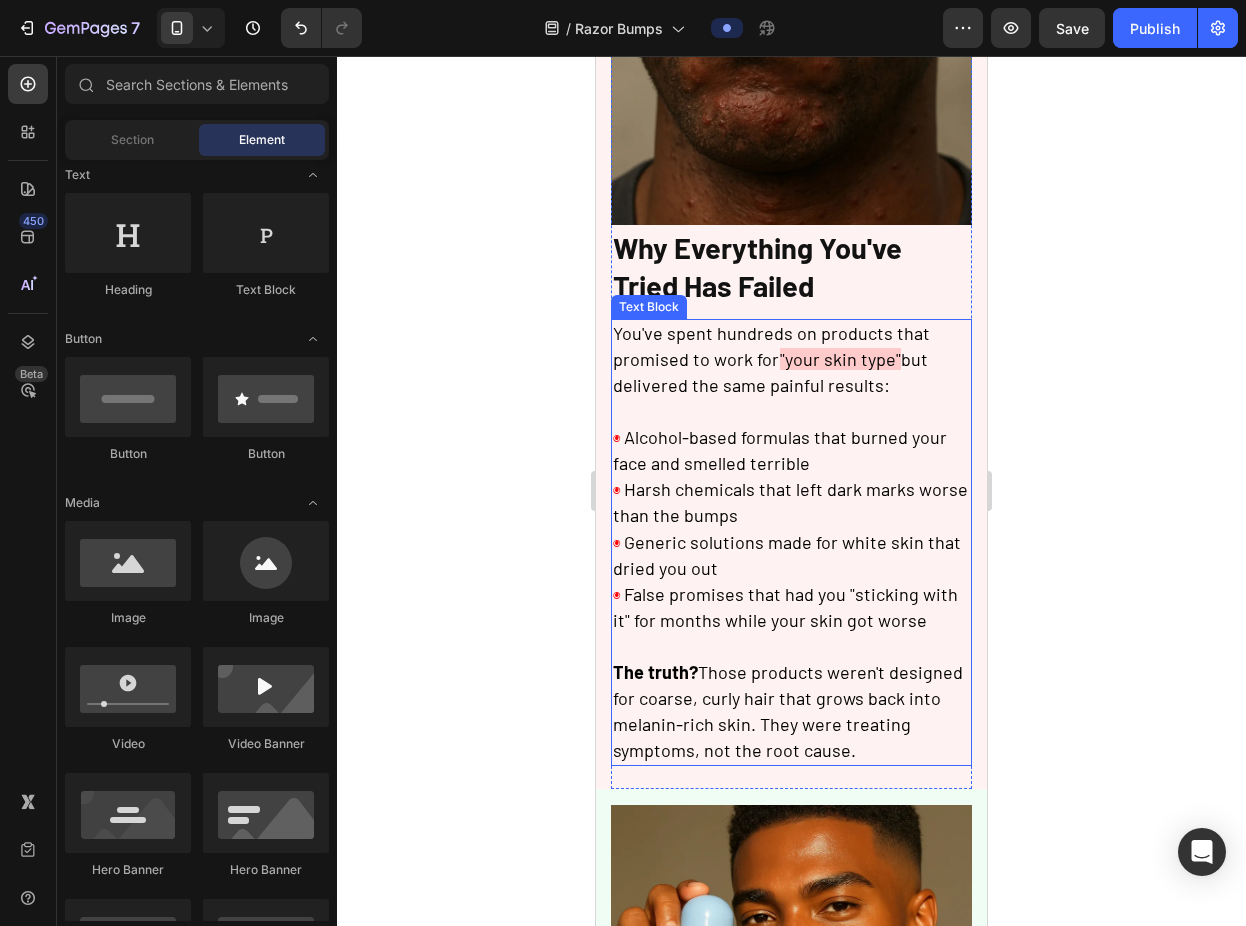 click on "but delivered the same painful results:" at bounding box center [770, 372] 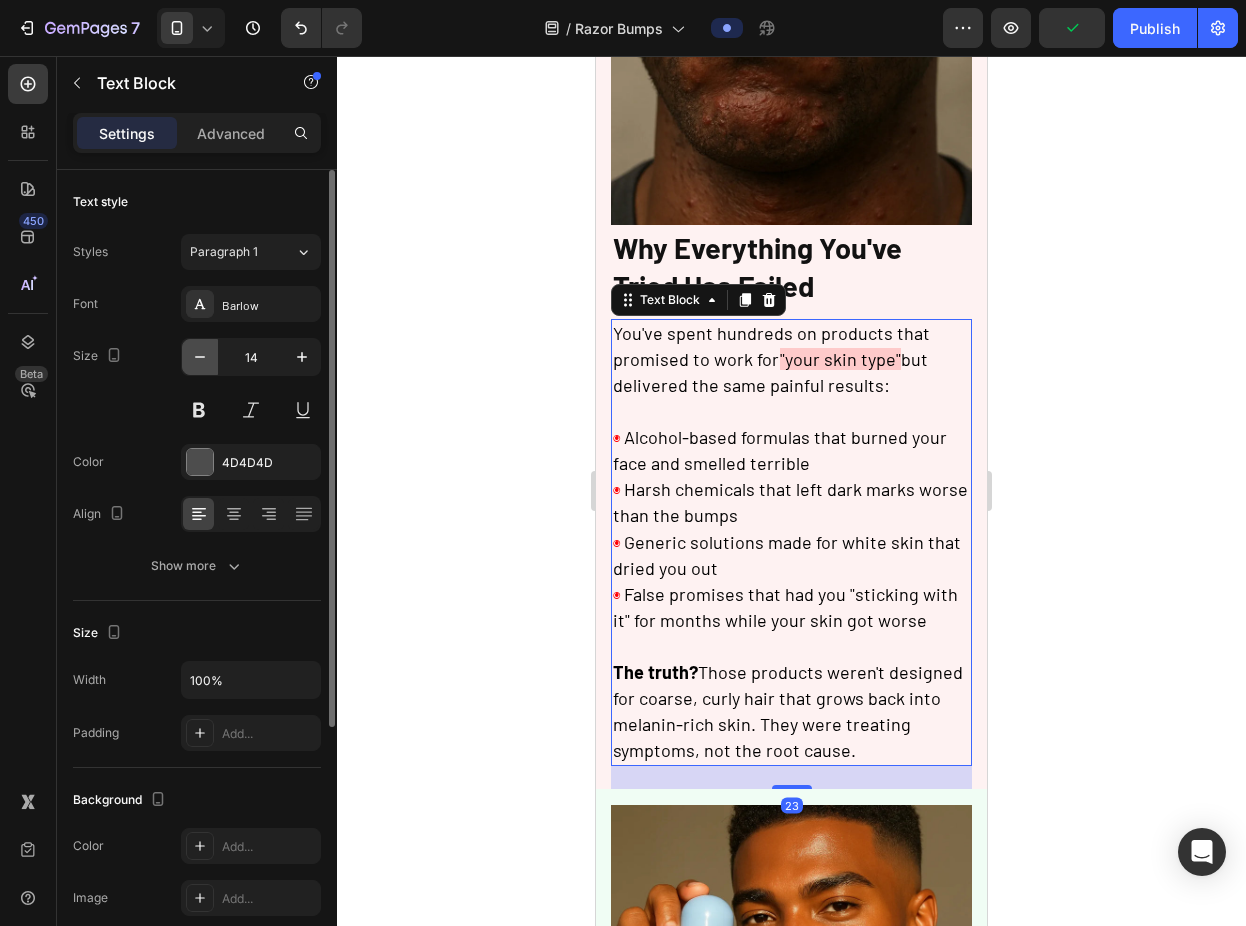 click 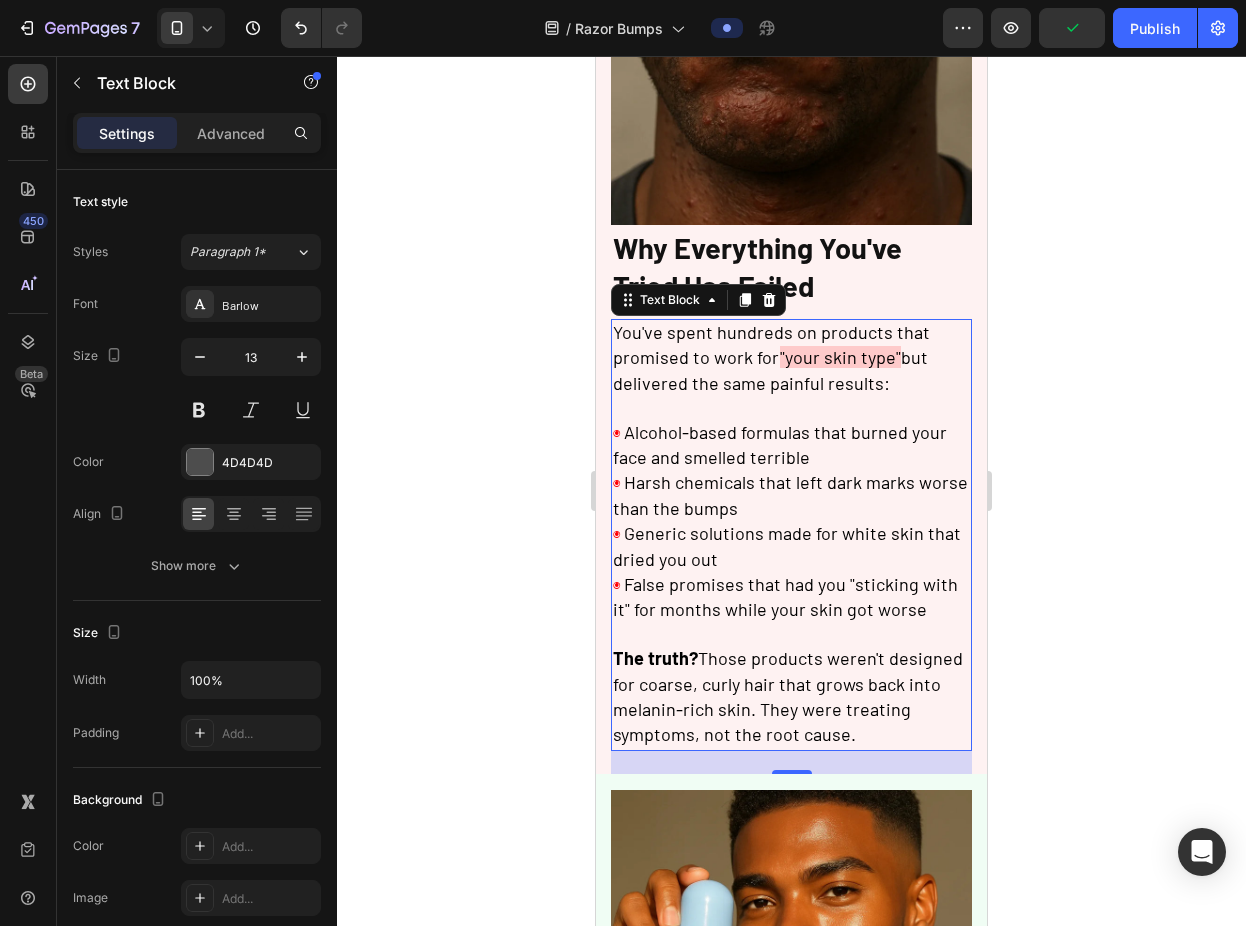 click 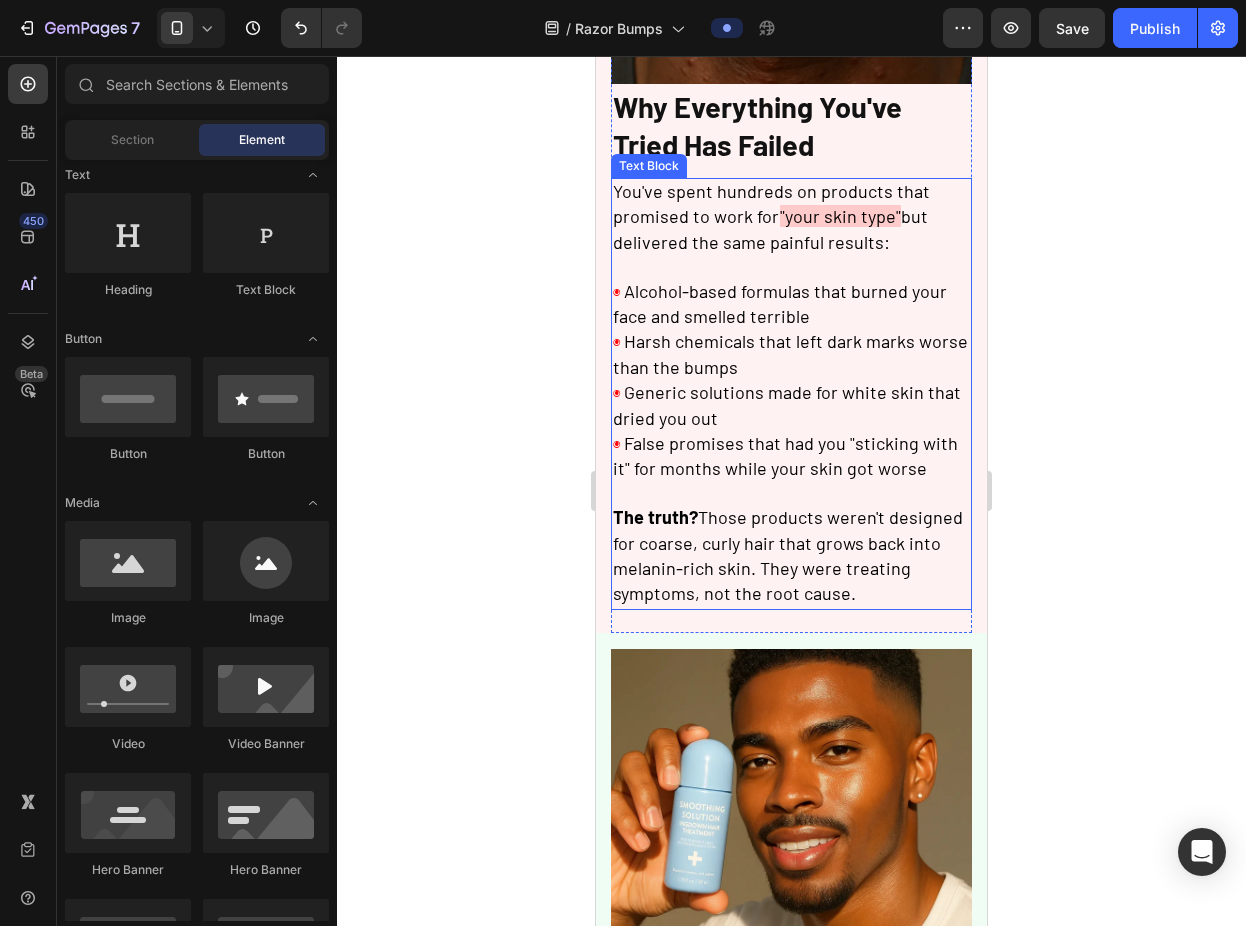 scroll, scrollTop: 757, scrollLeft: 0, axis: vertical 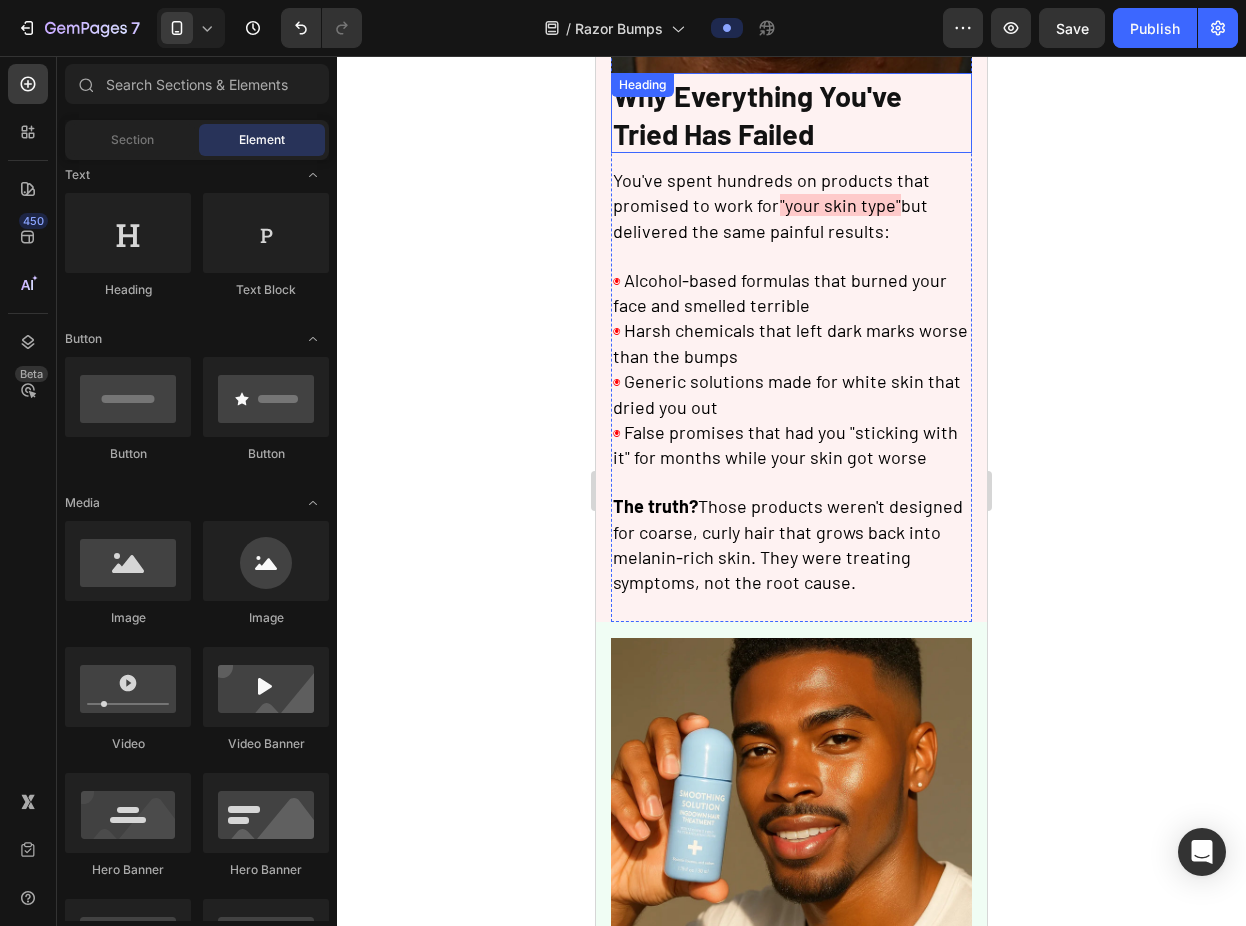 click on "Why Everything You've Tried Has Failed" at bounding box center (791, 113) 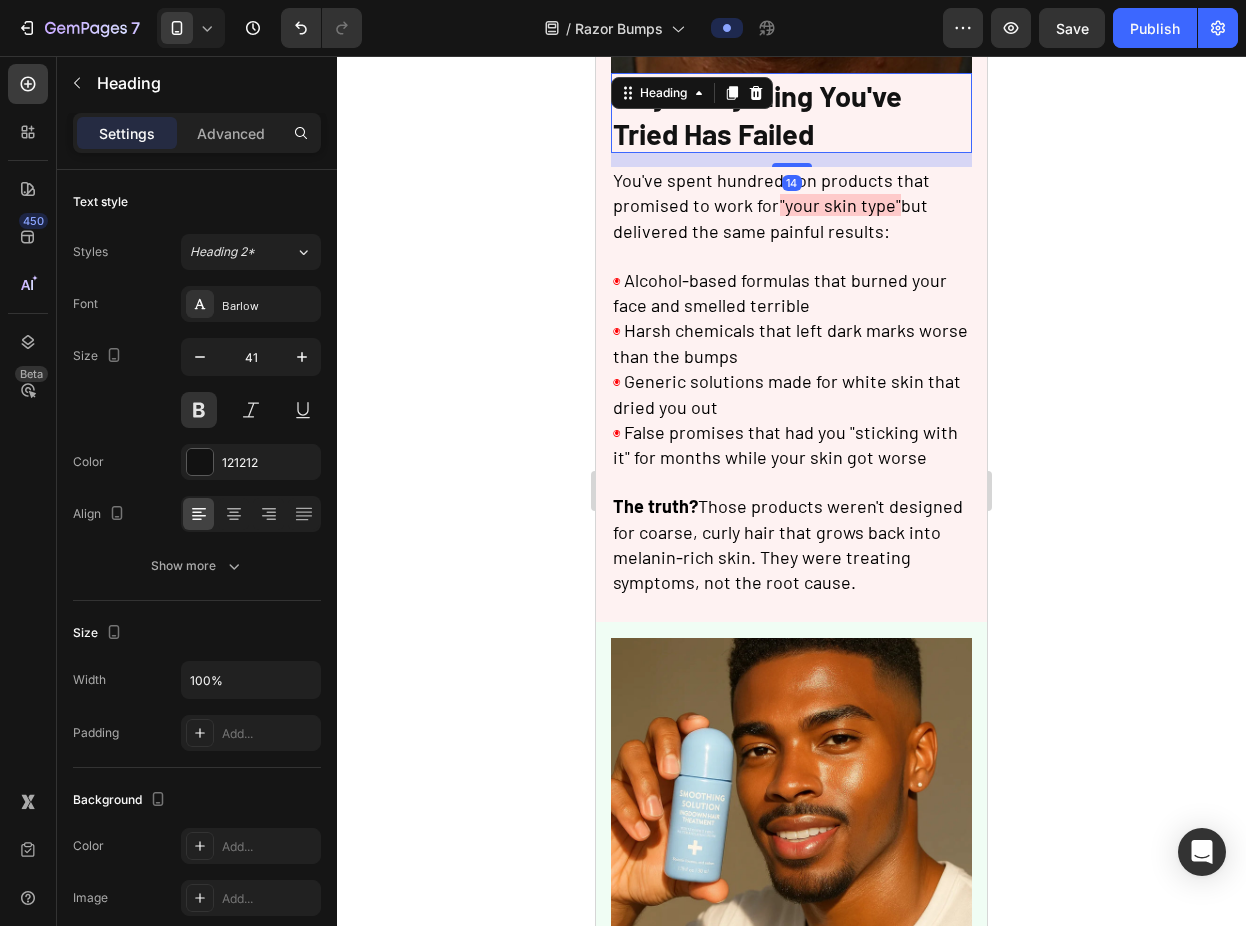 click 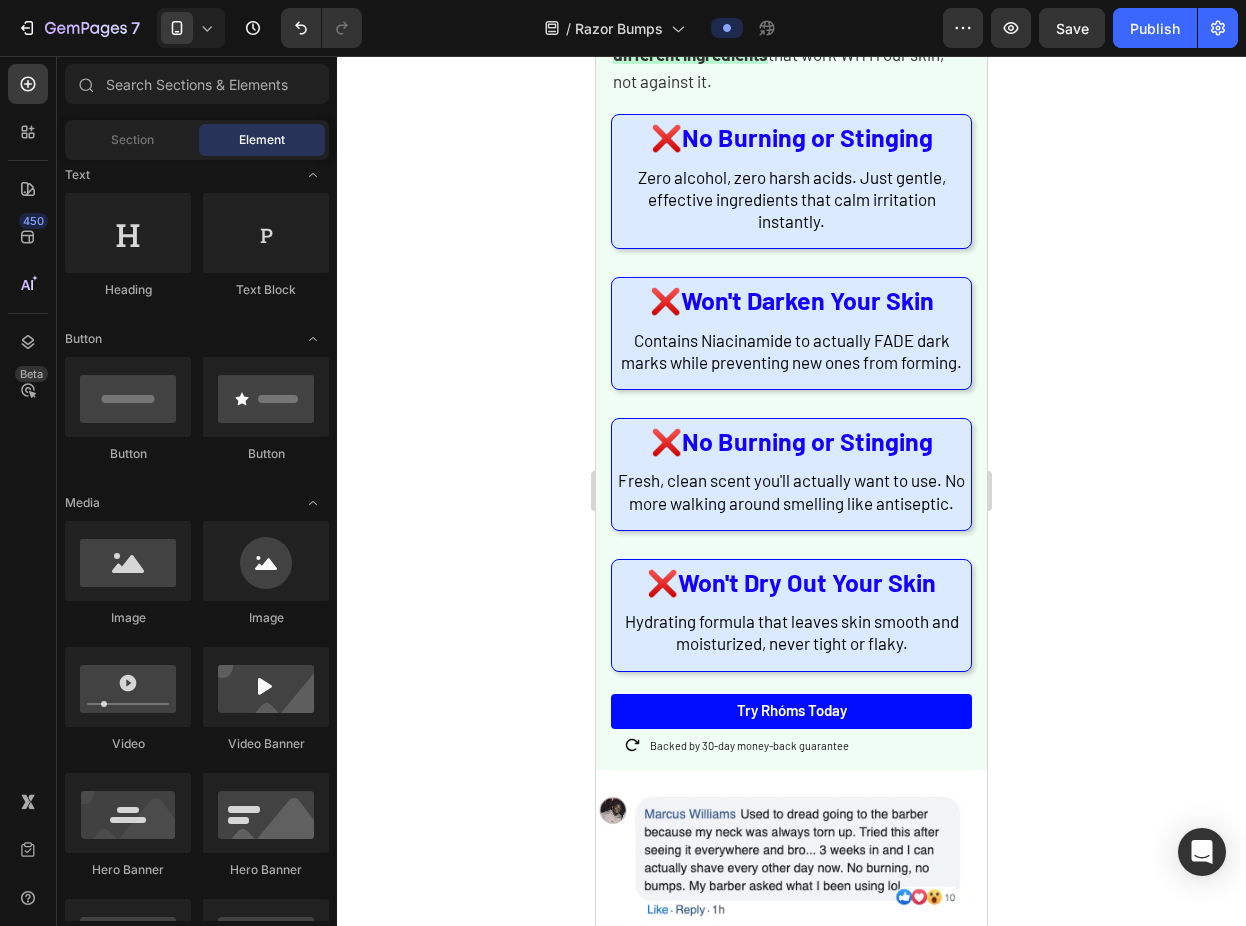 scroll, scrollTop: 1883, scrollLeft: 0, axis: vertical 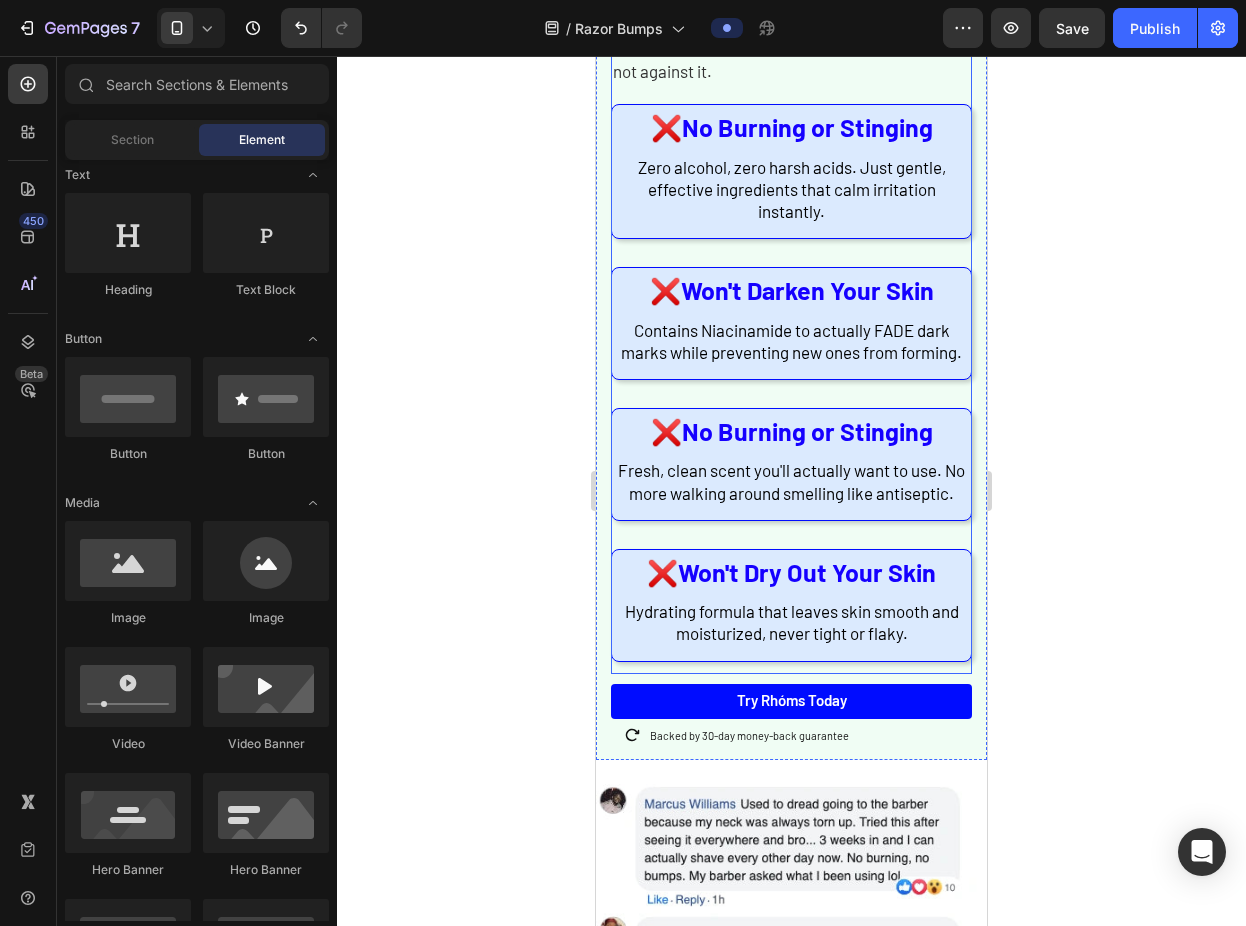 click on "Image Finally - A Formula Made FOR Us Heading Rhóms was created by dermatologists who understood a simple fact:  Black men need different ingredients  that work WITH our skin, not against it. Text Block ❌  No Burning or Stinging Heading Zero alcohol, zero harsh acids. Just gentle, effective ingredients that calm irritation instantly. Text Block Row ❌  Won't Darken Your Skin Heading Contains Niacinamide to actually FADE dark marks while preventing new ones from forming. Text Block Row ❌  No Burning or Stinging Heading Fresh, clean scent you'll actually want to use. No more walking around smelling like antiseptic. Text Block Row" at bounding box center (791, 30) 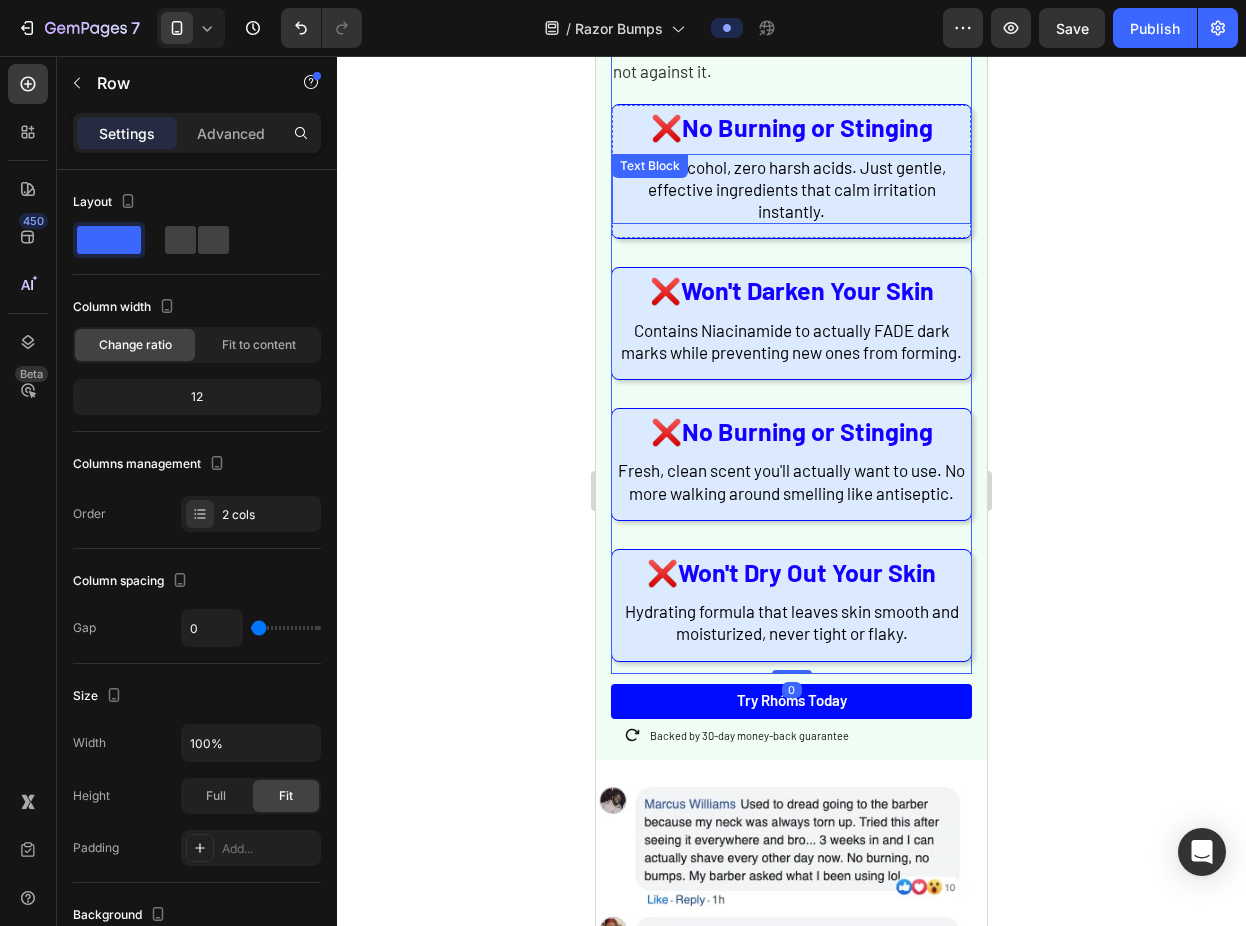click on "Zero alcohol, zero harsh acids. Just gentle, effective ingredients that calm irritation instantly." at bounding box center [791, 189] 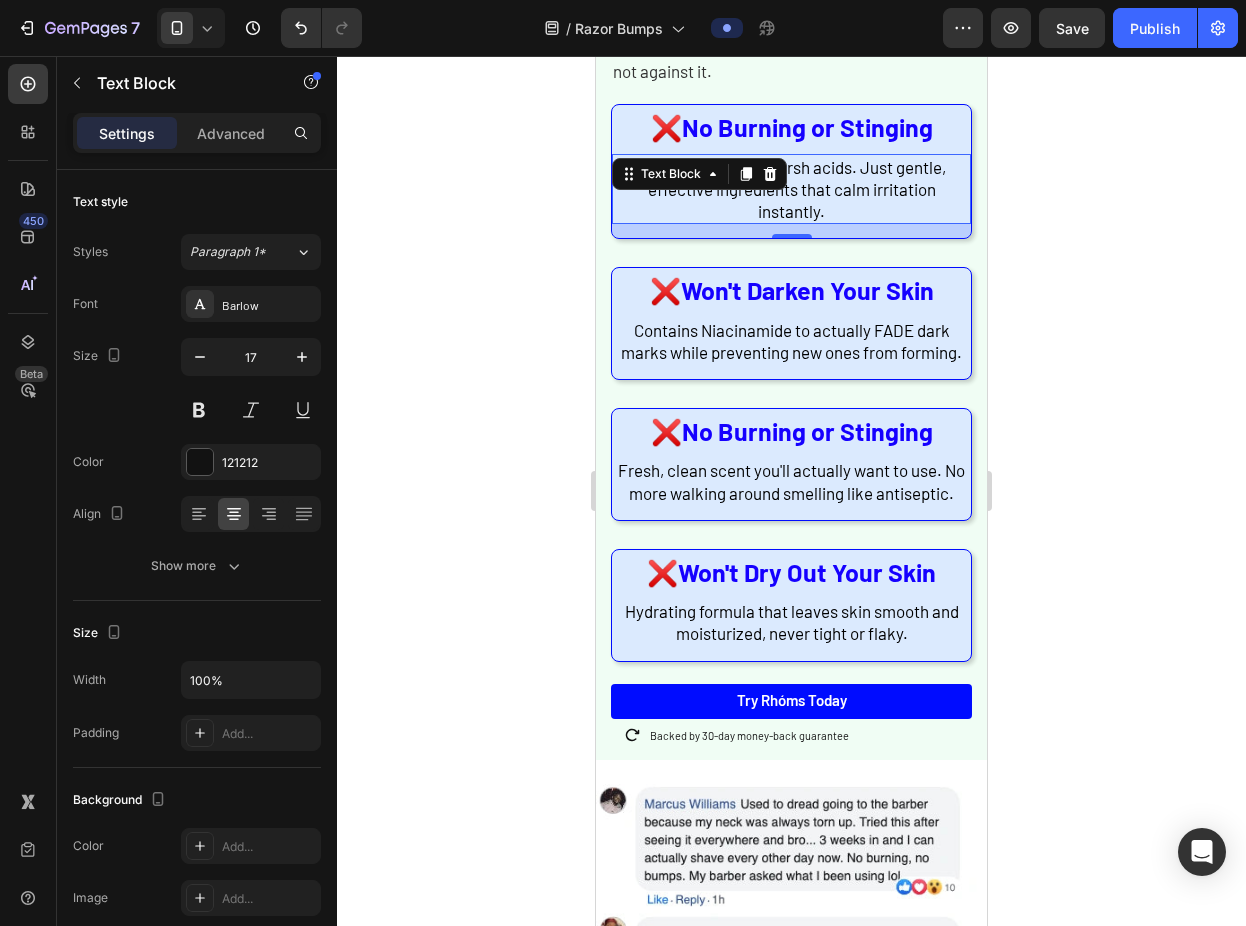 click on "Image Finally - A Formula Made FOR Us Heading Rhóms was created by dermatologists who understood a simple fact:  Black men need different ingredients  that work WITH our skin, not against it. Text Block ❌  No Burning or Stinging Heading Zero alcohol, zero harsh acids. Just gentle, effective ingredients that calm irritation instantly. Text Block   14 Row ❌  Won't Darken Your Skin Heading Contains Niacinamide to actually FADE dark marks while preventing new ones from forming. Text Block Row ❌  No Burning or Stinging Heading Fresh, clean scent you'll actually want to use. No more walking around smelling like antiseptic. Text Block Row" at bounding box center [791, 30] 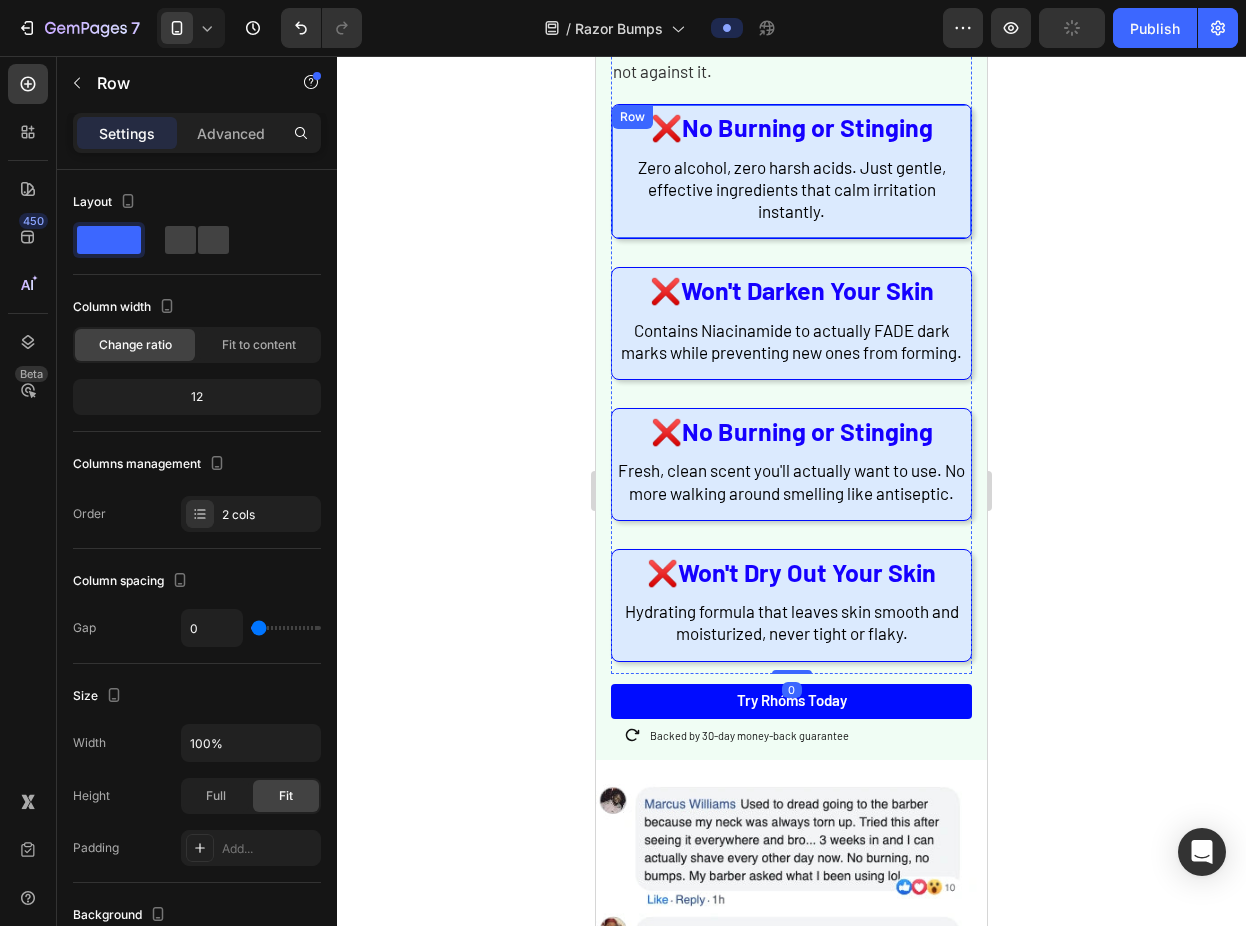 click on "Zero alcohol, zero harsh acids. Just gentle, effective ingredients that calm irritation instantly." at bounding box center (792, 189) 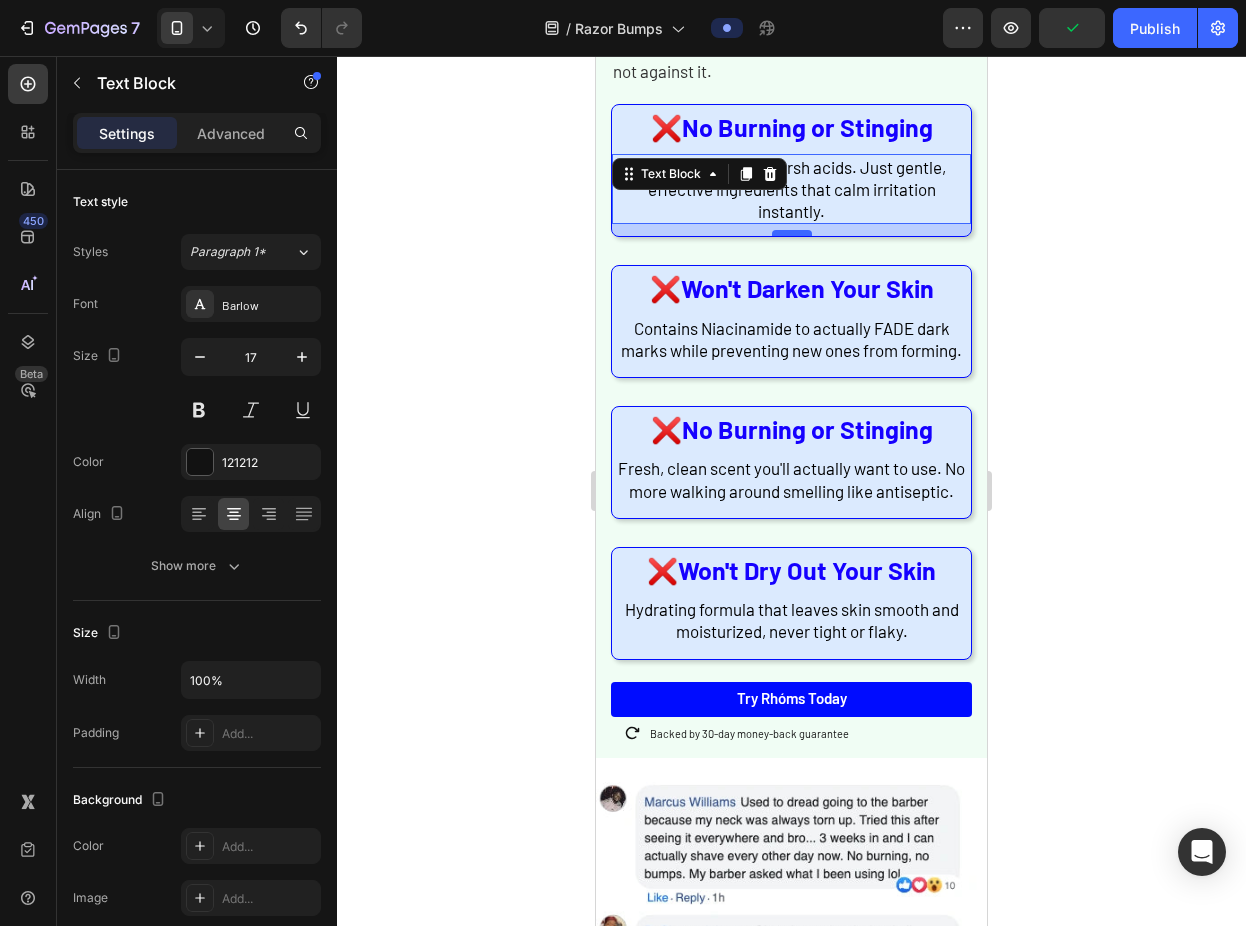 click at bounding box center [792, 233] 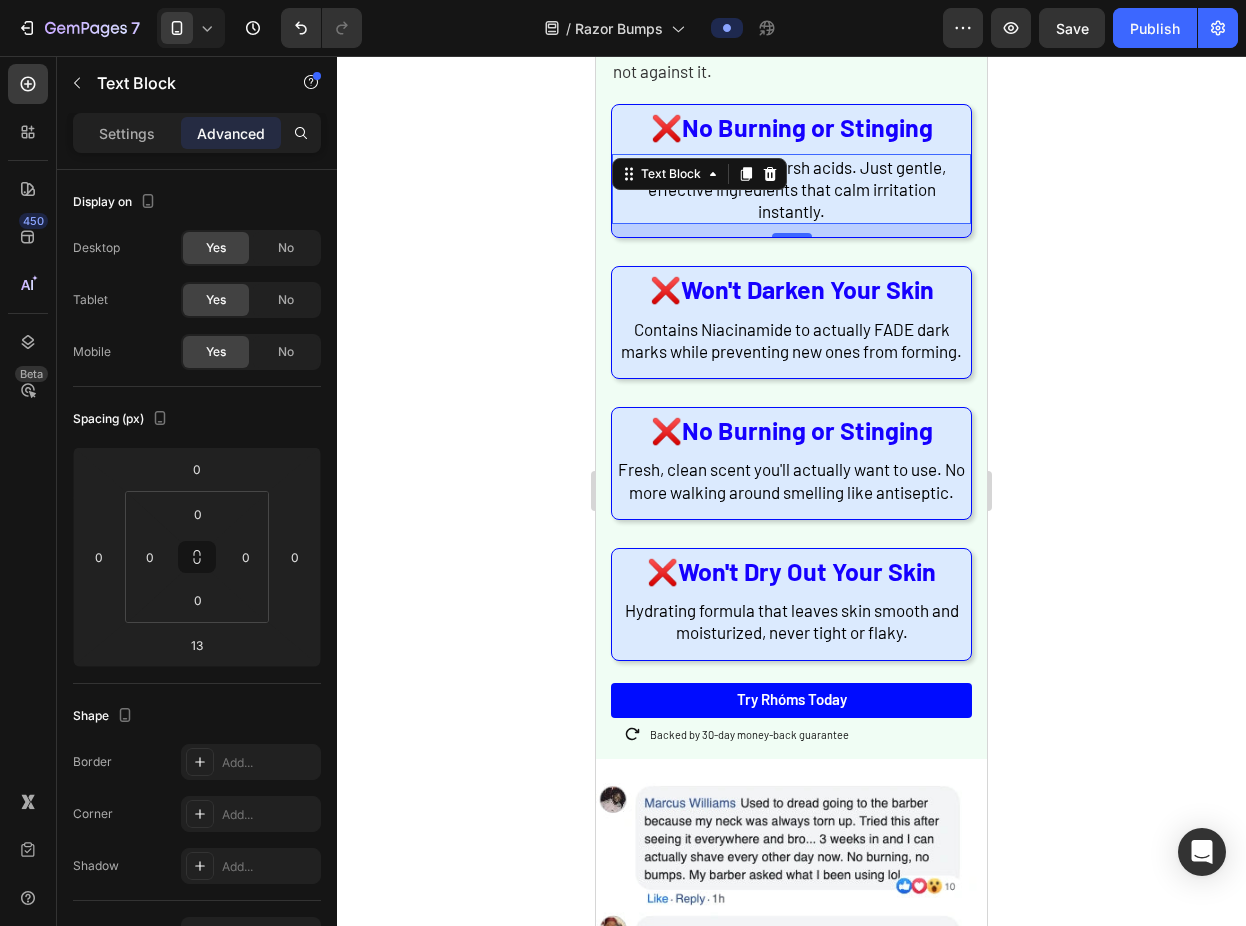 click 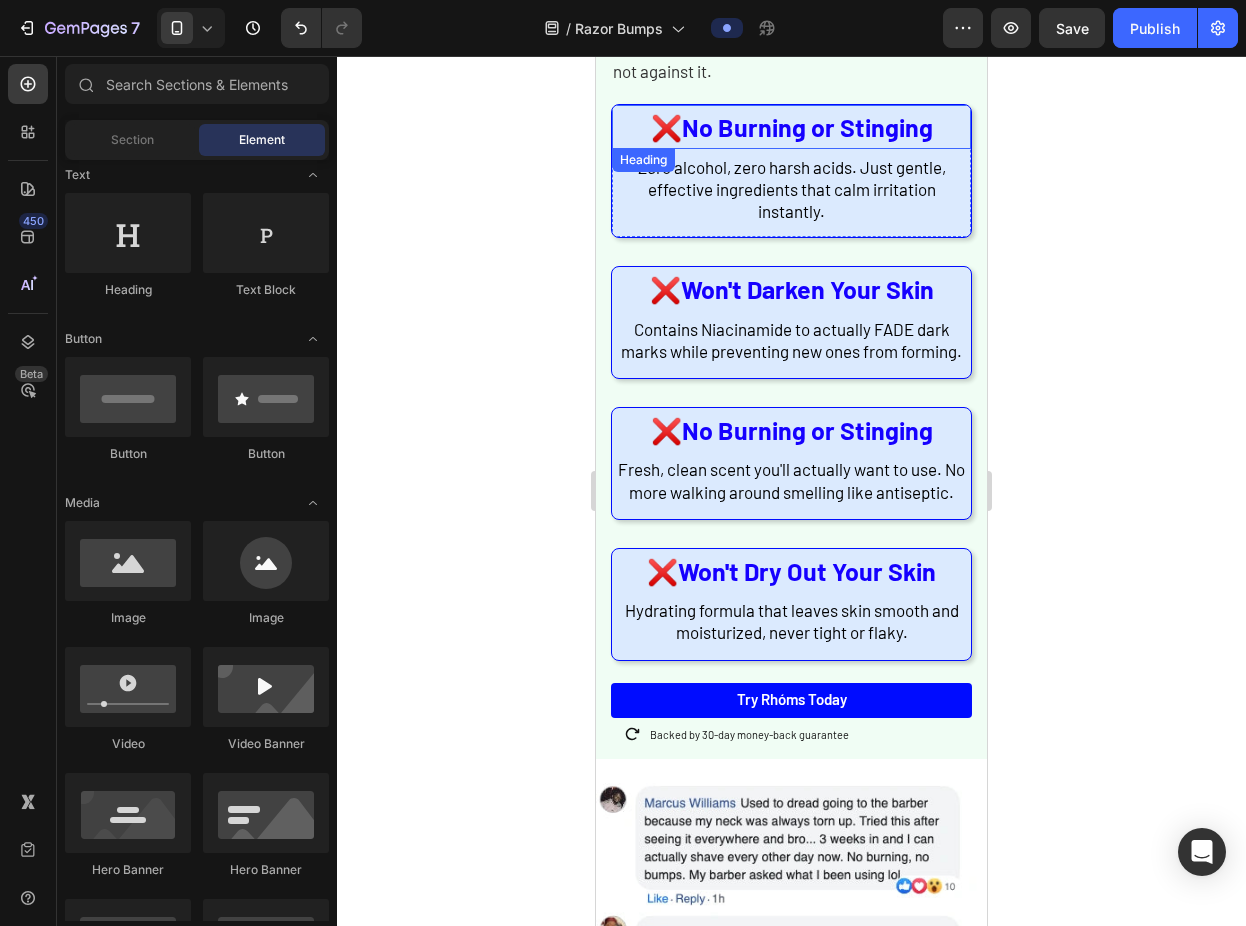 click on "❌  No Burning or Stinging" at bounding box center [791, 127] 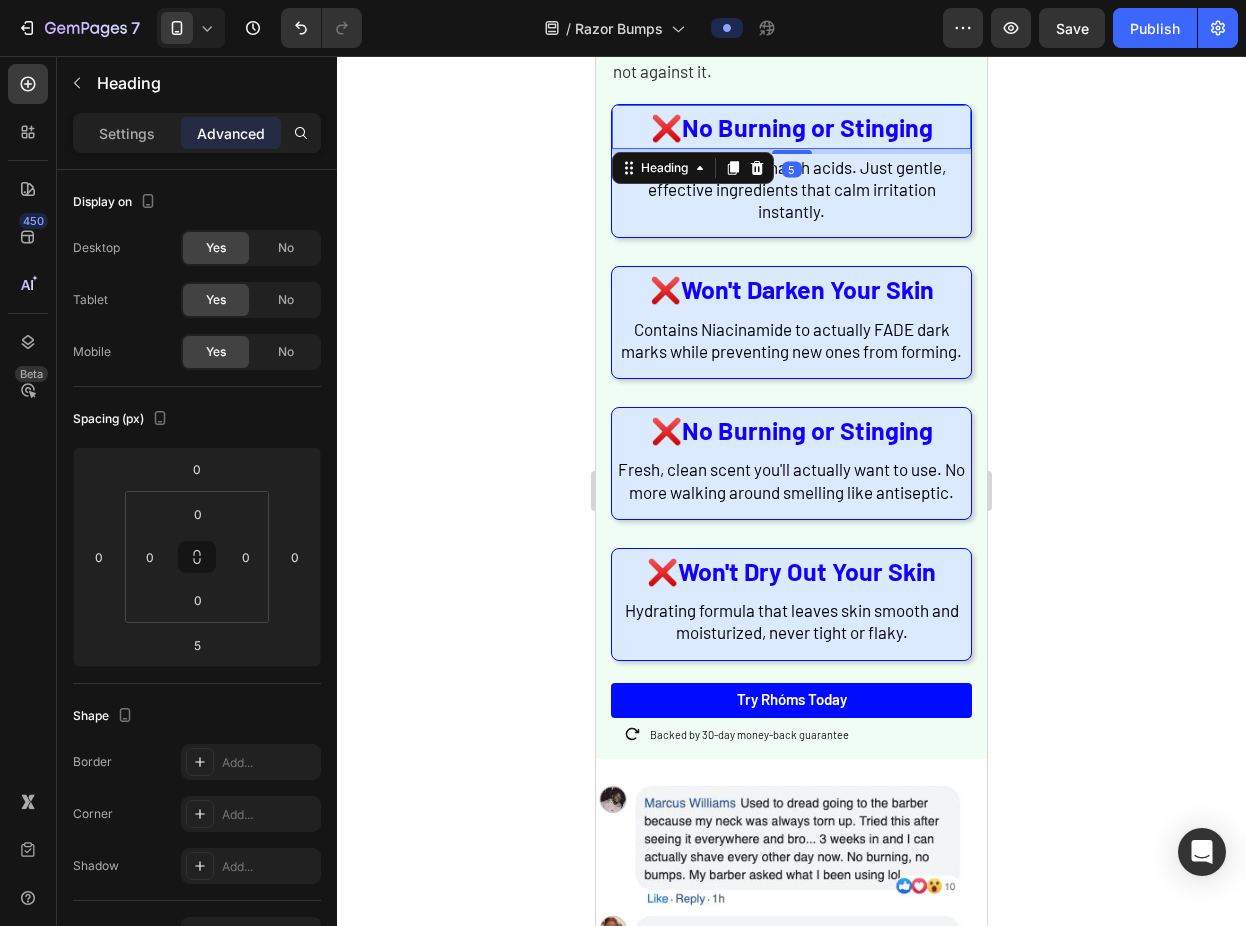 click 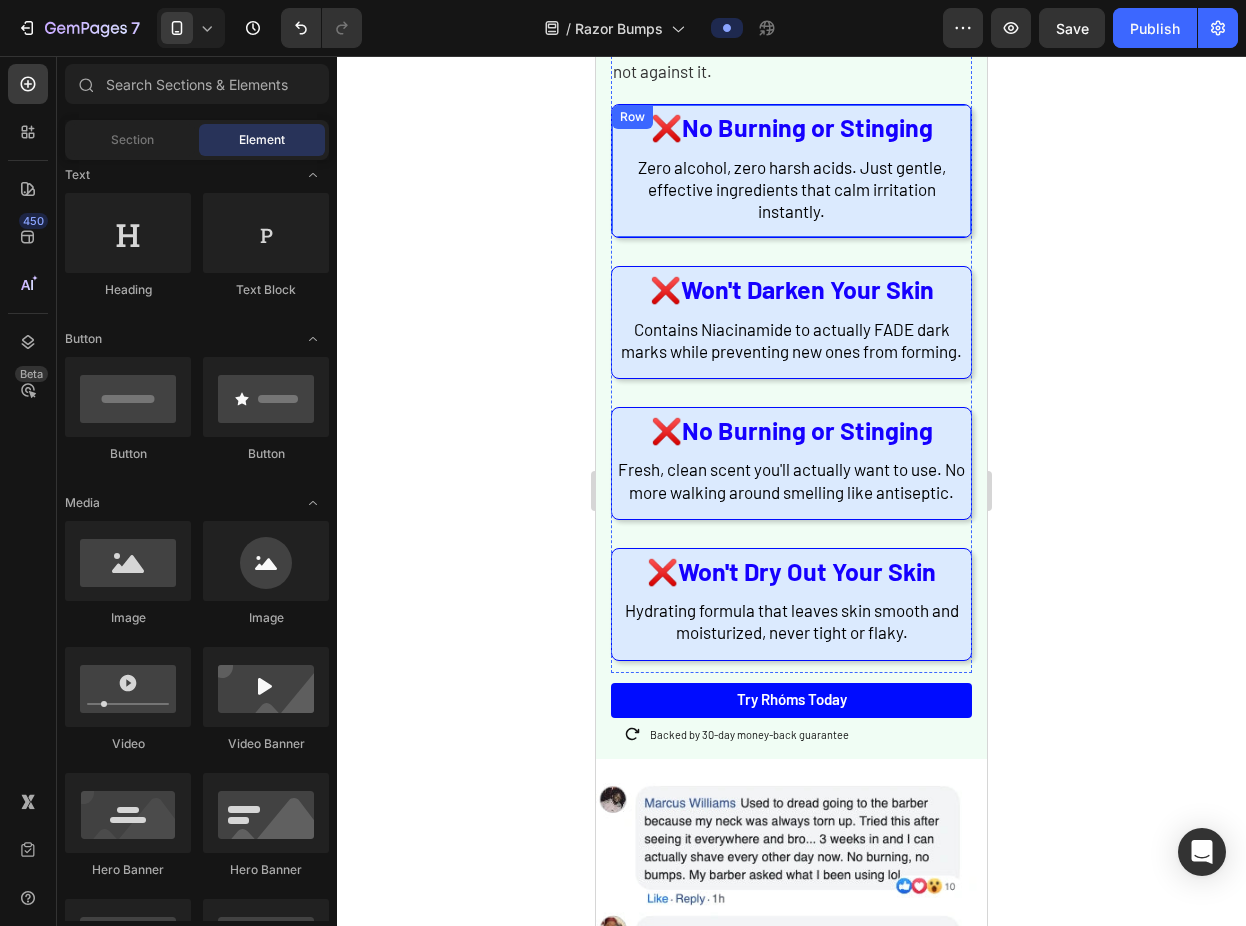 click on "❌ No Burning or Stinging Heading Zero alcohol, zero harsh acids. Just gentle, effective ingredients that calm irritation instantly. Text Block" at bounding box center [791, 171] 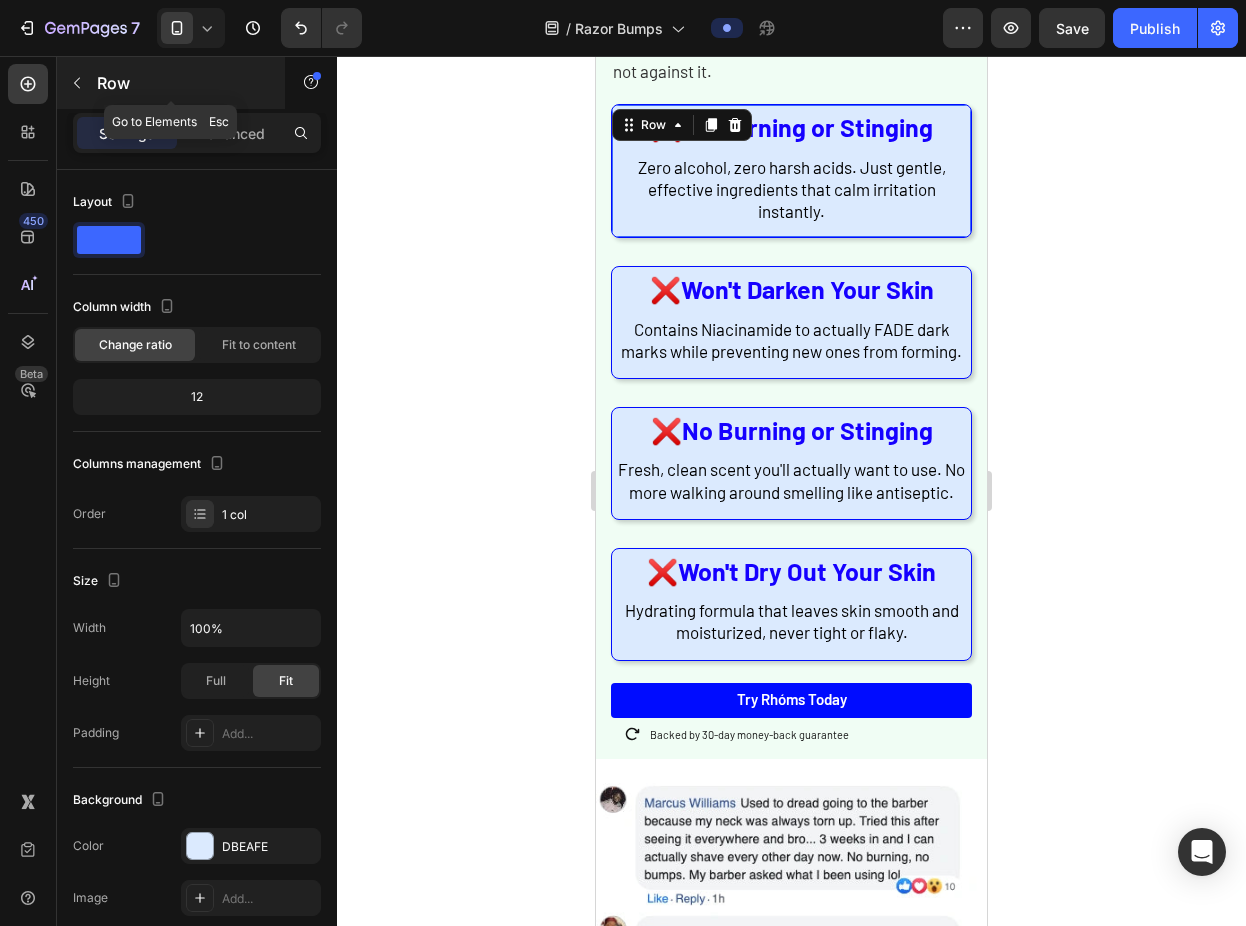 click on "Row" at bounding box center (182, 83) 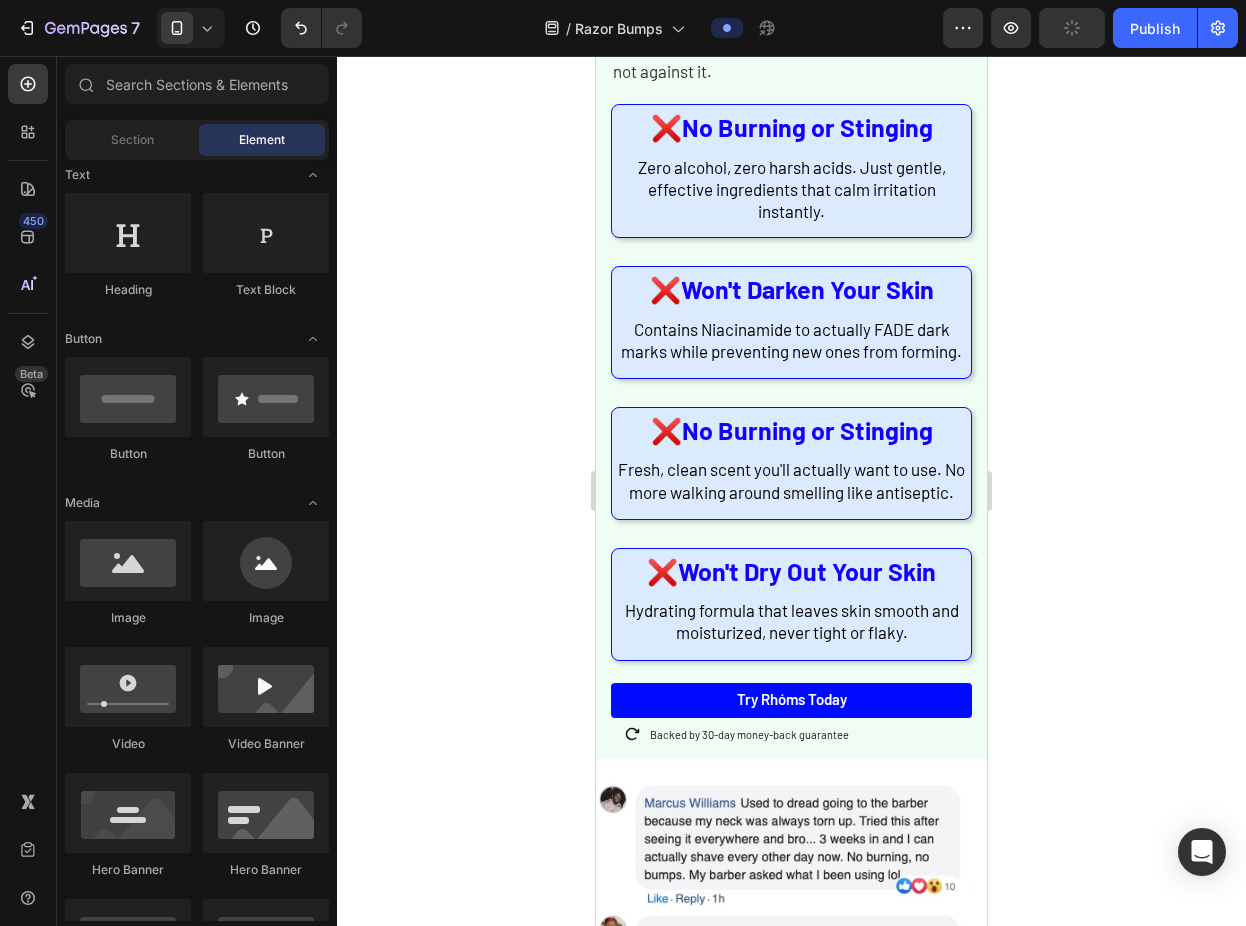 click 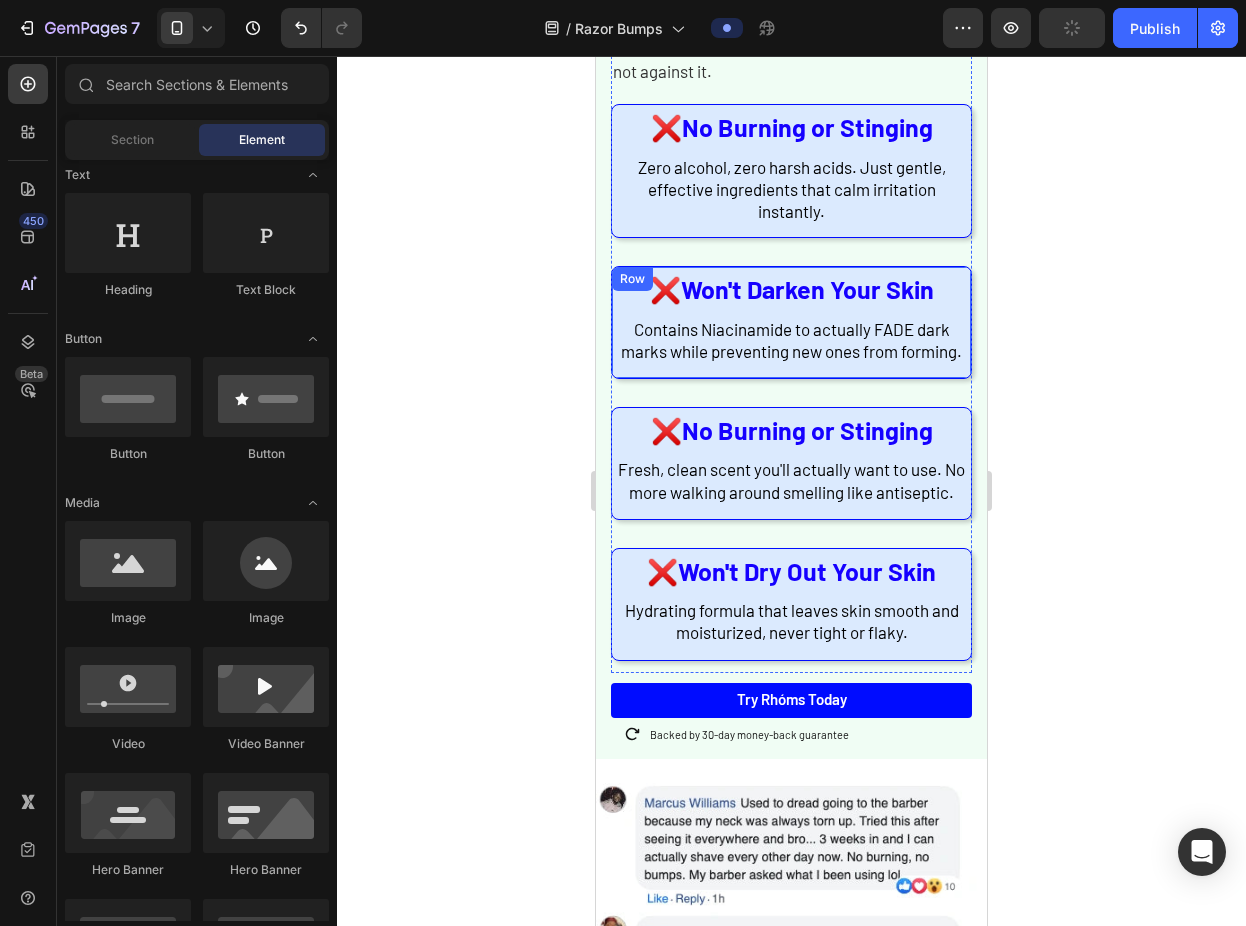 click on "❌  Won't Darken Your Skin Heading Contains Niacinamide to actually FADE dark marks while preventing new ones from forming. Text Block" at bounding box center (791, 322) 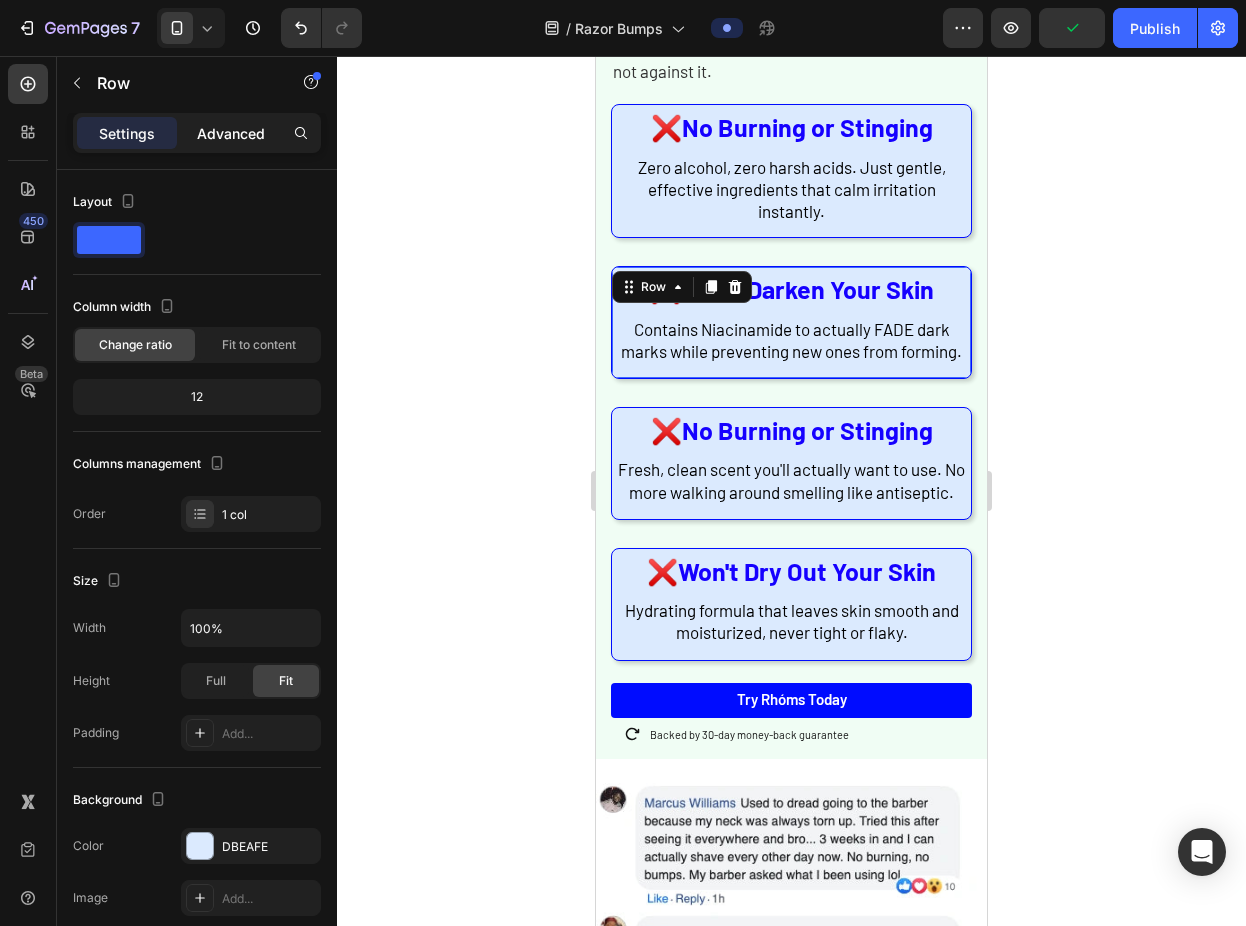 click on "Advanced" at bounding box center (231, 133) 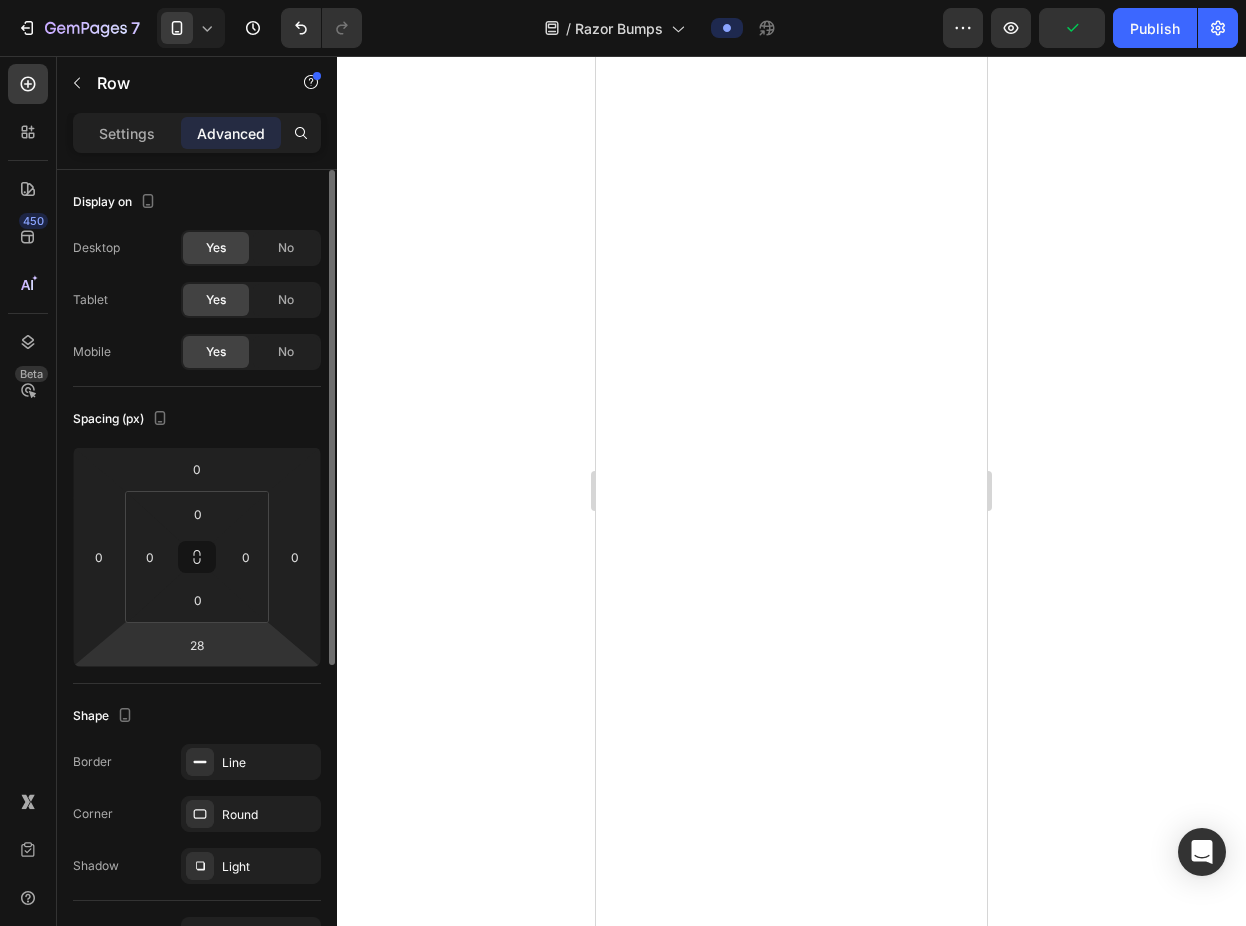 scroll, scrollTop: 0, scrollLeft: 0, axis: both 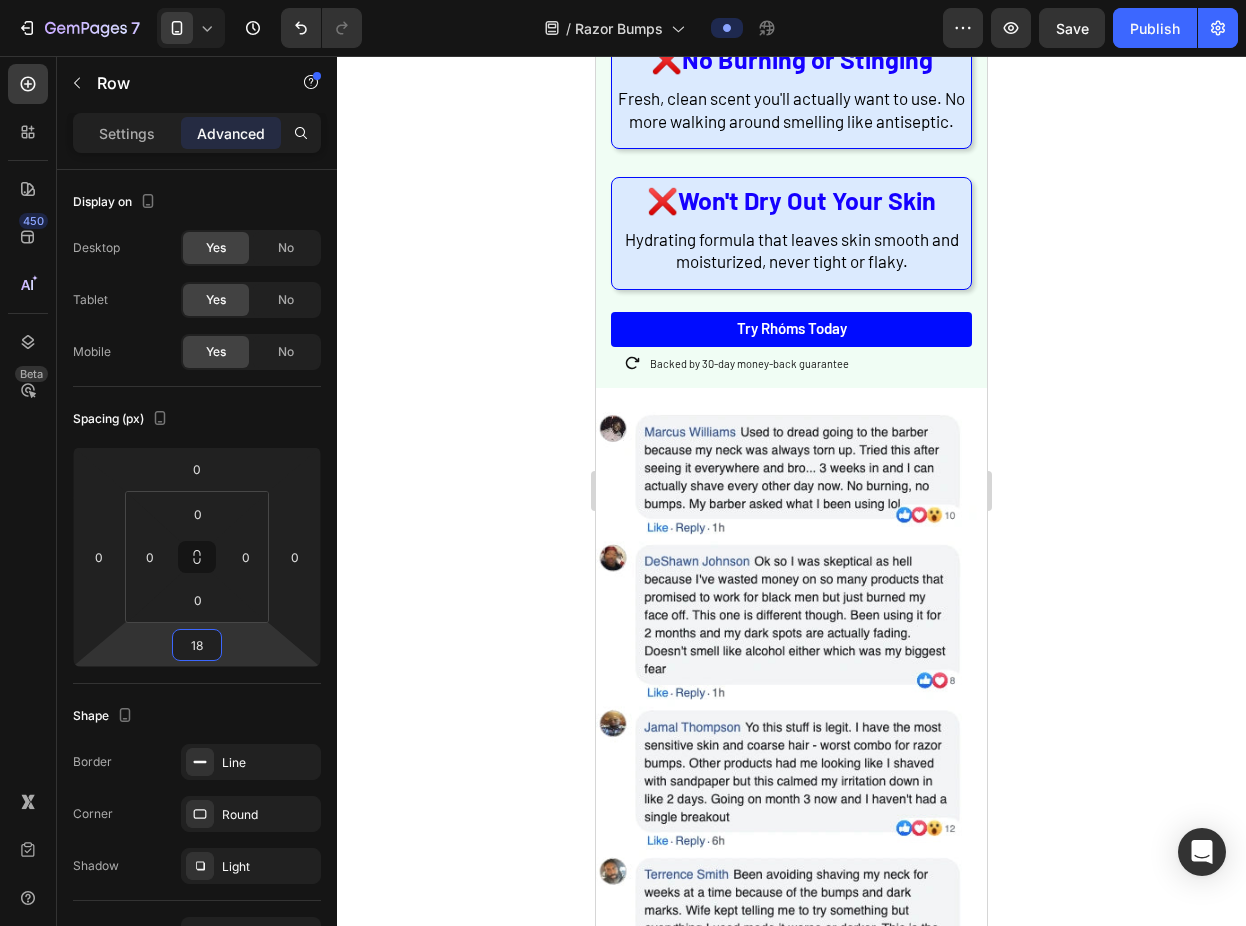 type on "16" 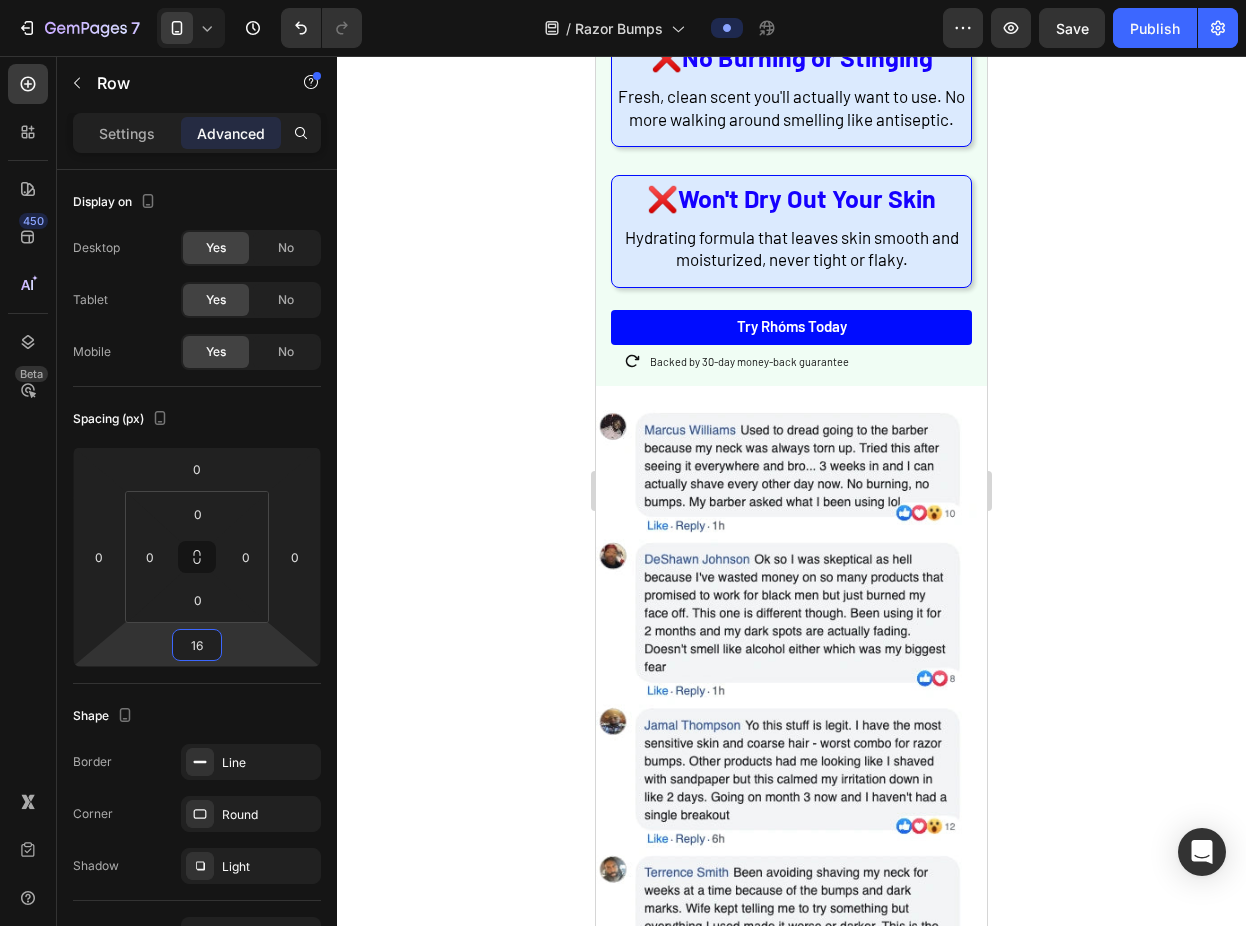 click on "7  Version history  /  Razor Bumps Preview  Save   Publish  450 Beta Sections(18) Elements(83) Section Element Hero Section Product Detail Brands Trusted Badges Guarantee Product Breakdown How to use Testimonials Compare Bundle FAQs Social Proof Brand Story Product List Collection Blog List Contact Sticky Add to Cart Custom Footer Browse Library 450 Layout
Row
Row
Row
Row Text
Heading
Text Block Button
Button
Button Media
Image
Image" at bounding box center (623, 0) 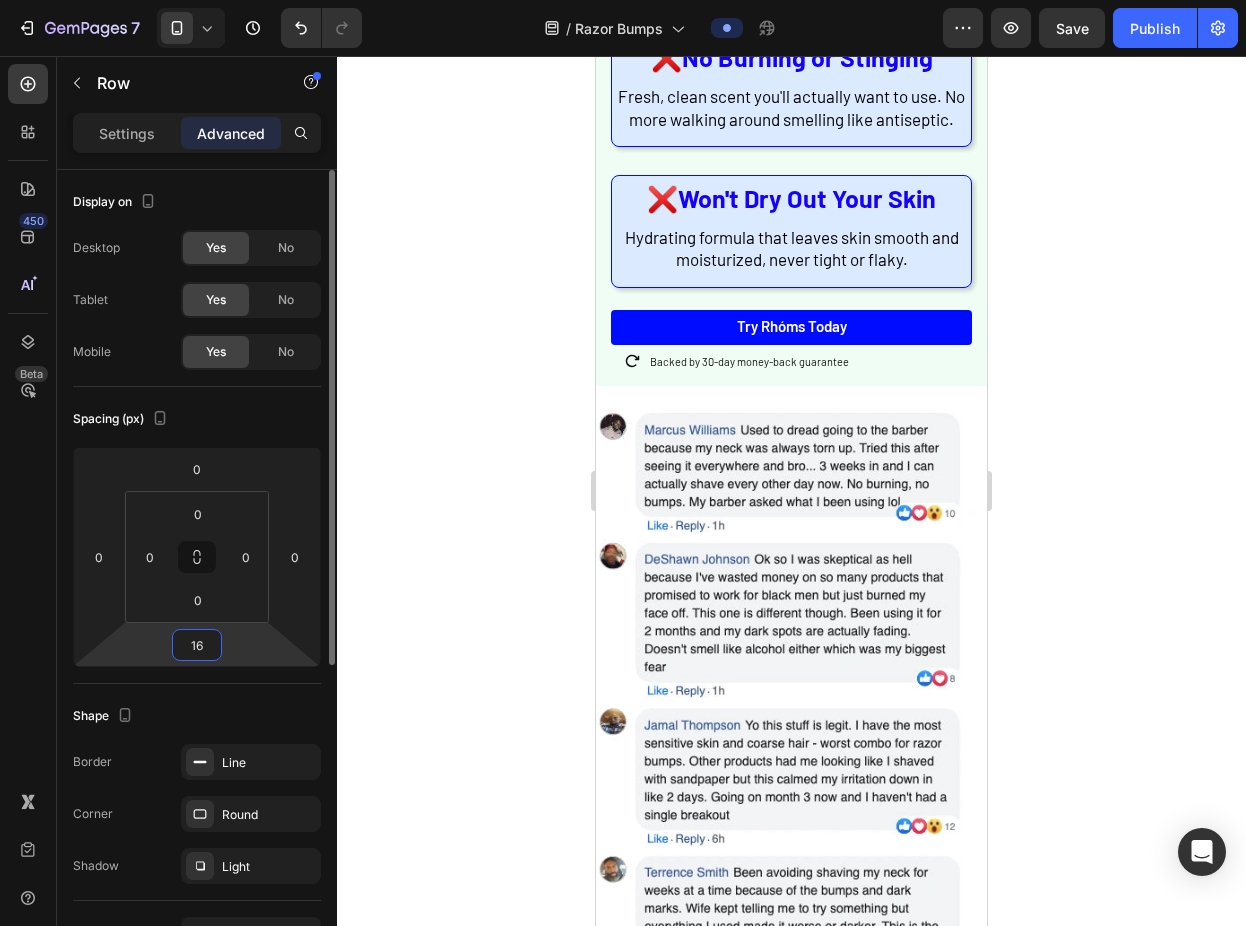 click on "16" at bounding box center (197, 645) 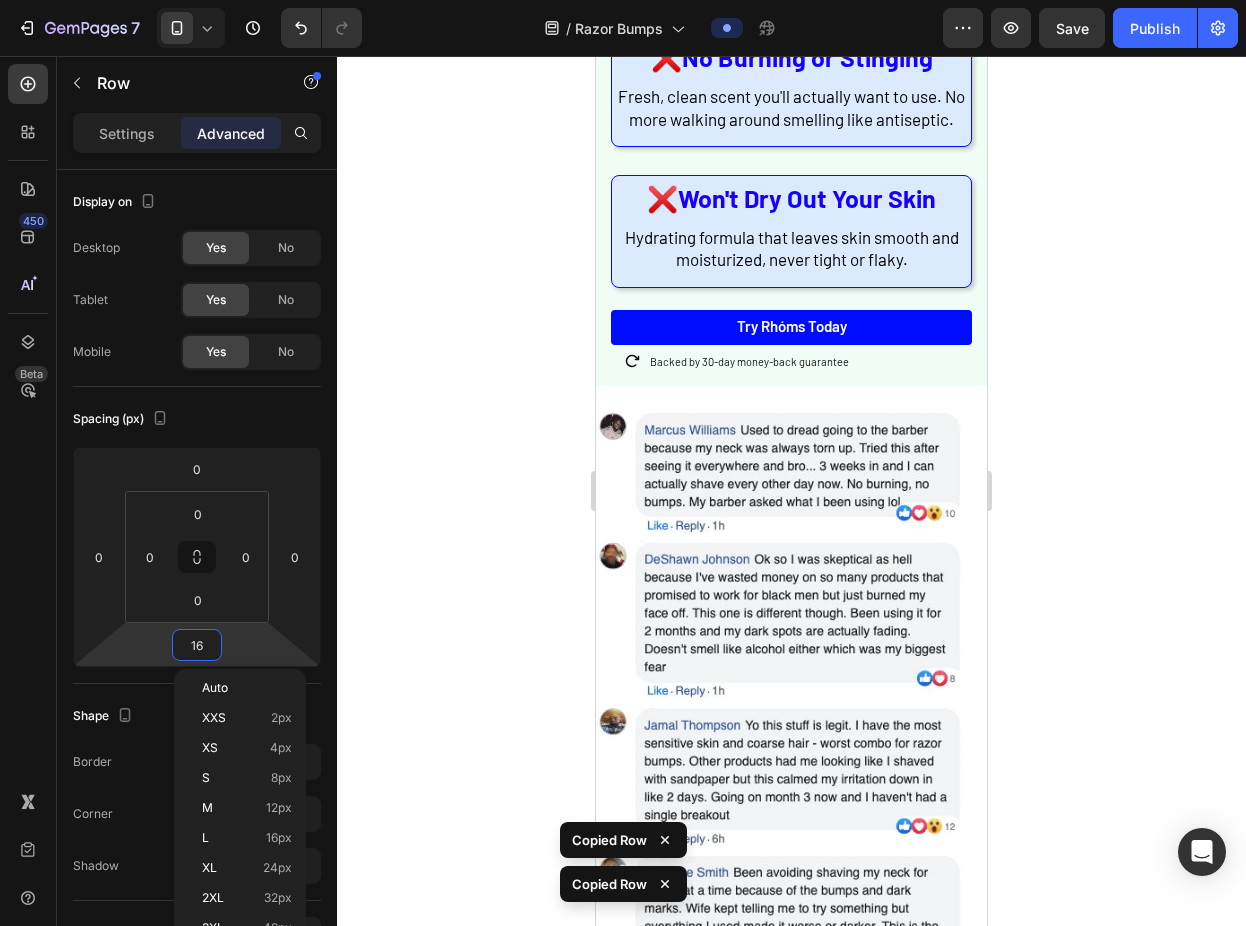 click 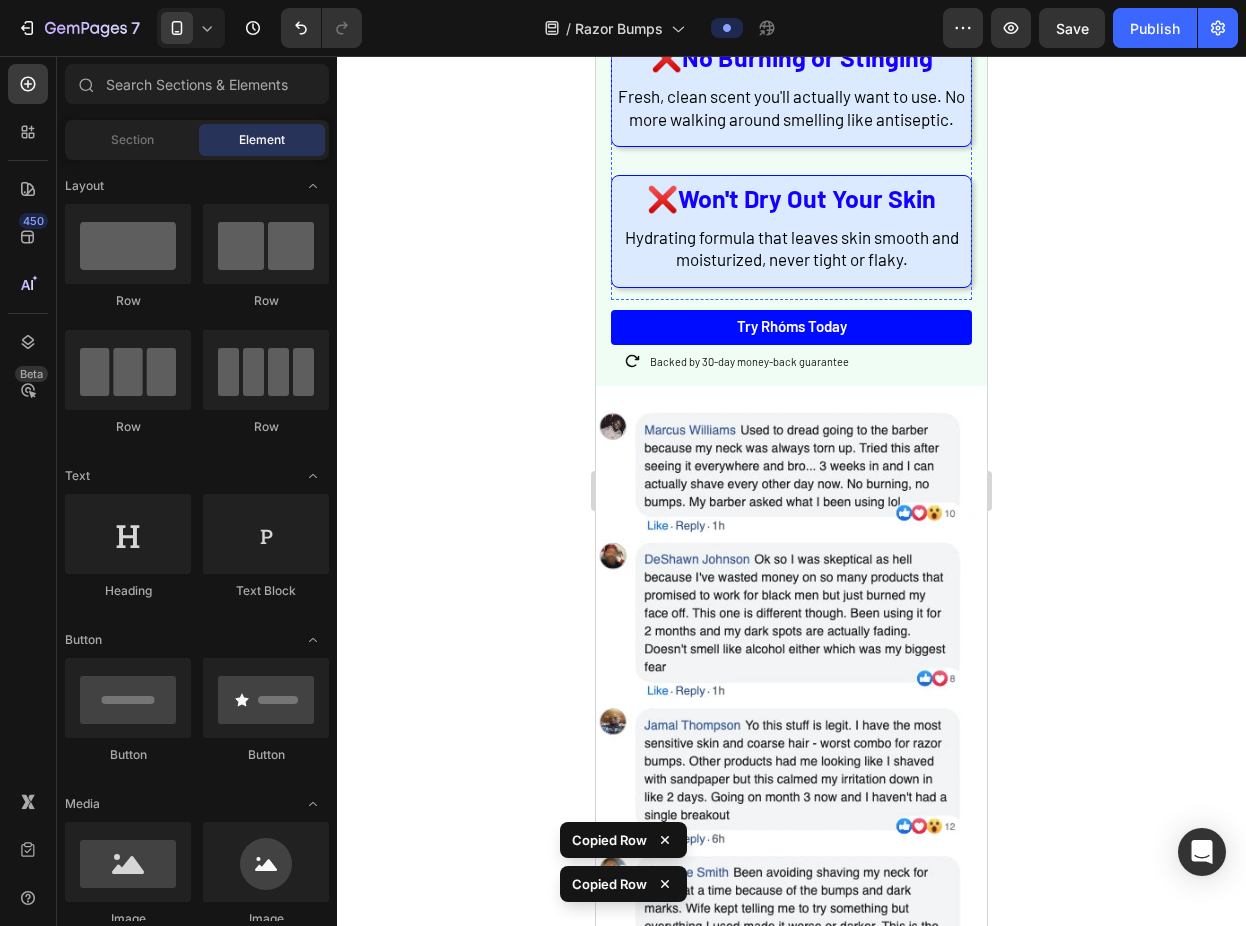 click on "❌ No Burning or Stinging Heading Zero alcohol, zero harsh acids. Just gentle, effective ingredients that calm irritation instantly. Text Block" at bounding box center [791, -190] 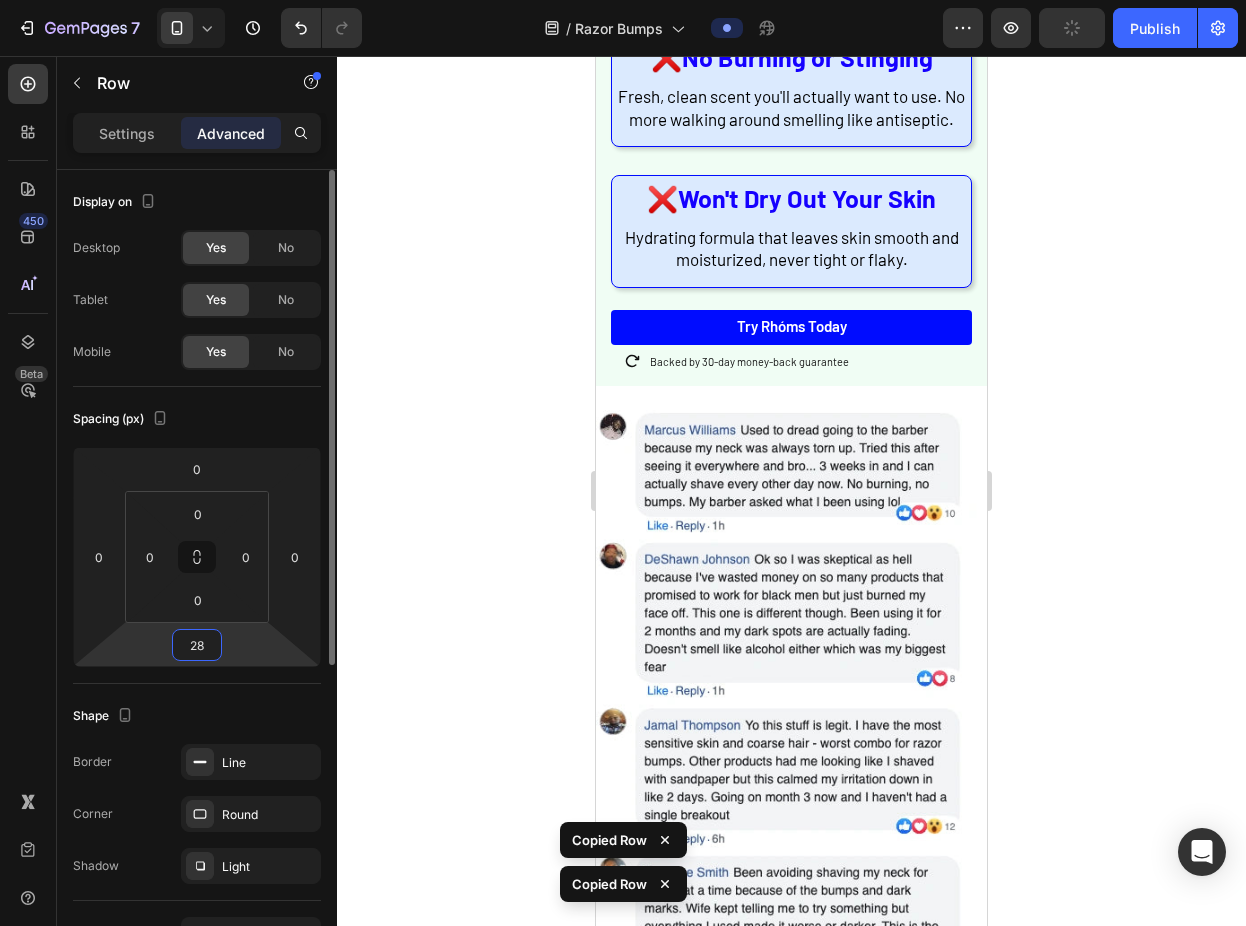 click on "28" at bounding box center (197, 645) 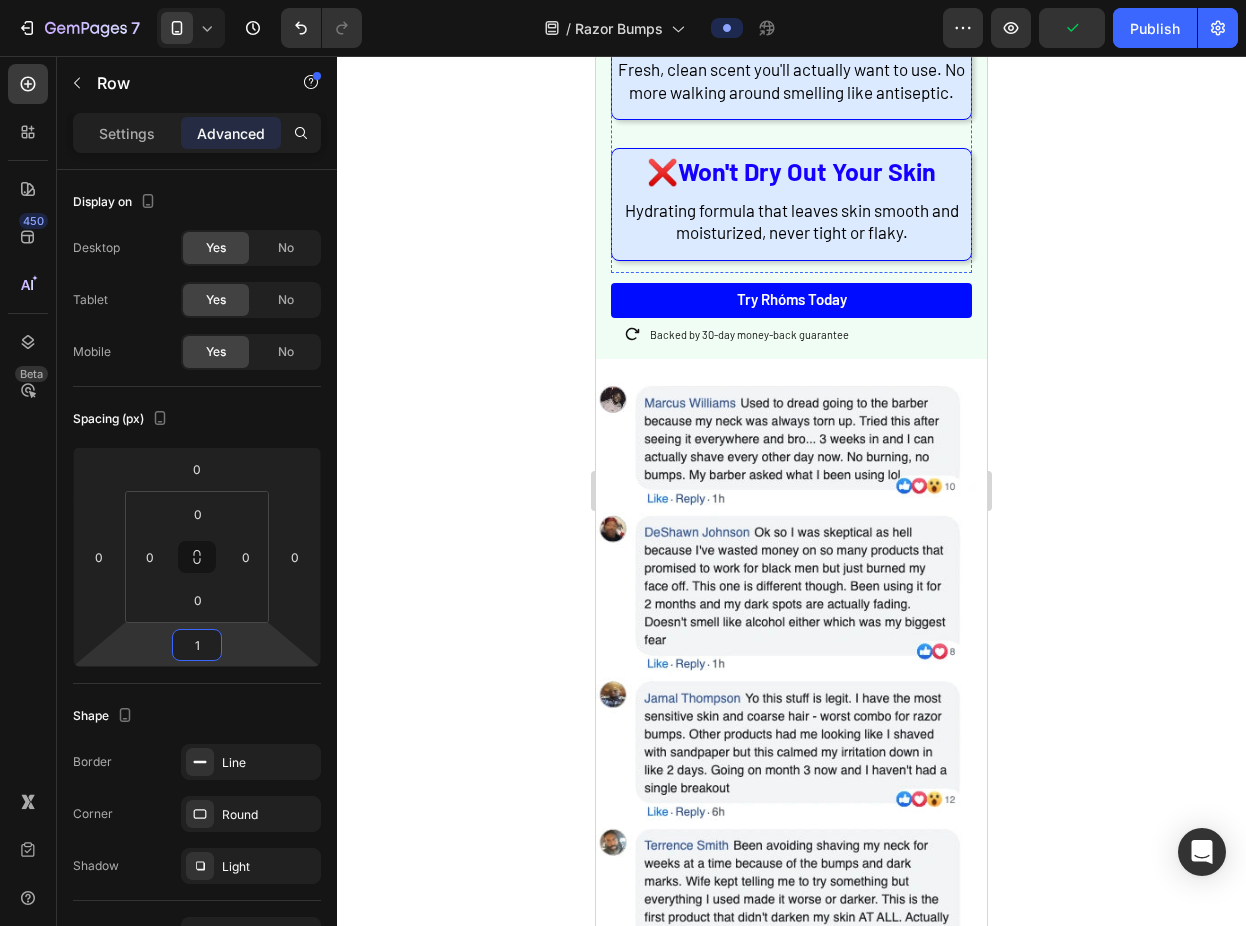 type on "16" 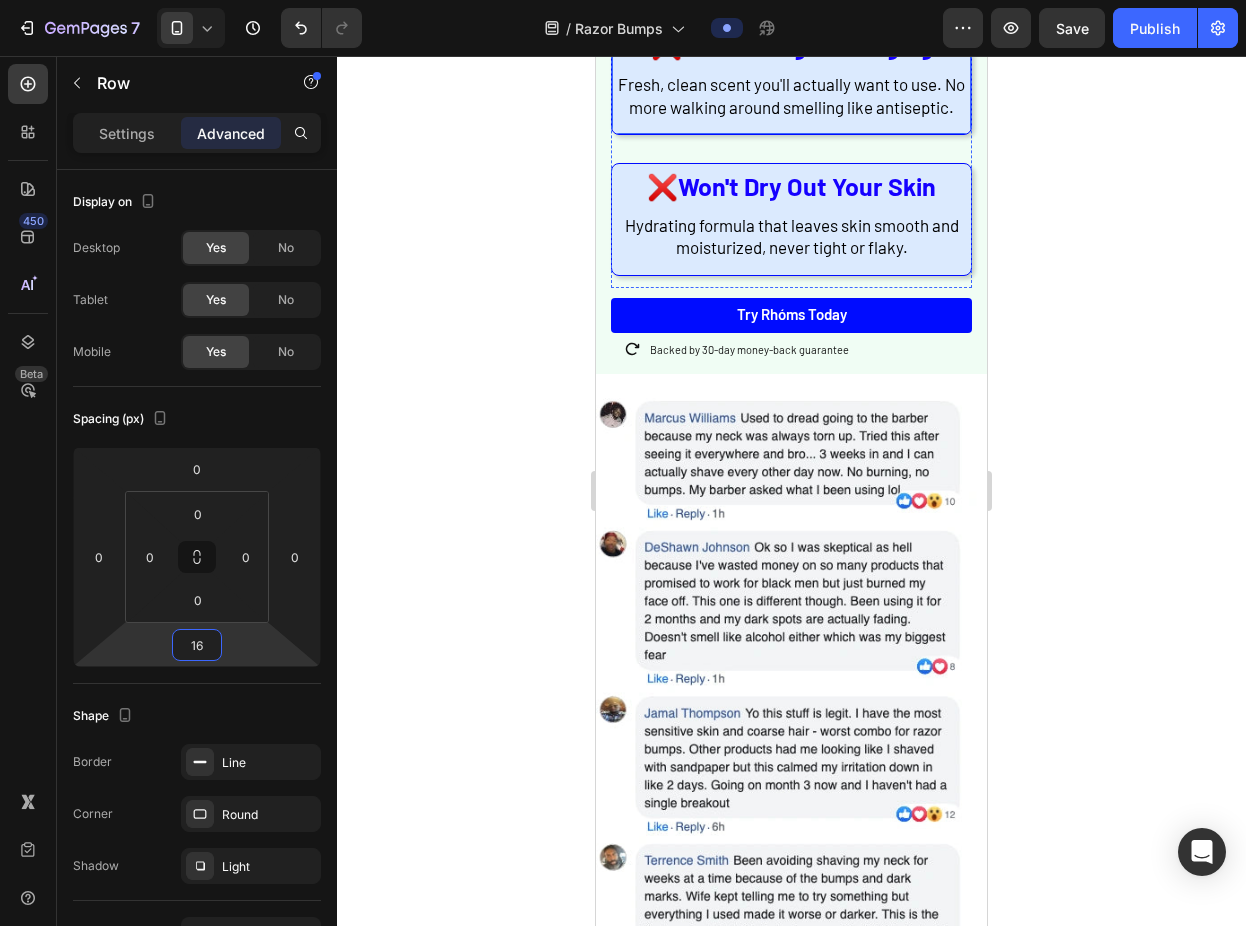 click on "❌  No Burning or Stinging Heading Fresh, clean scent you'll actually want to use. No more walking around smelling like antiseptic. Text Block" at bounding box center [791, 78] 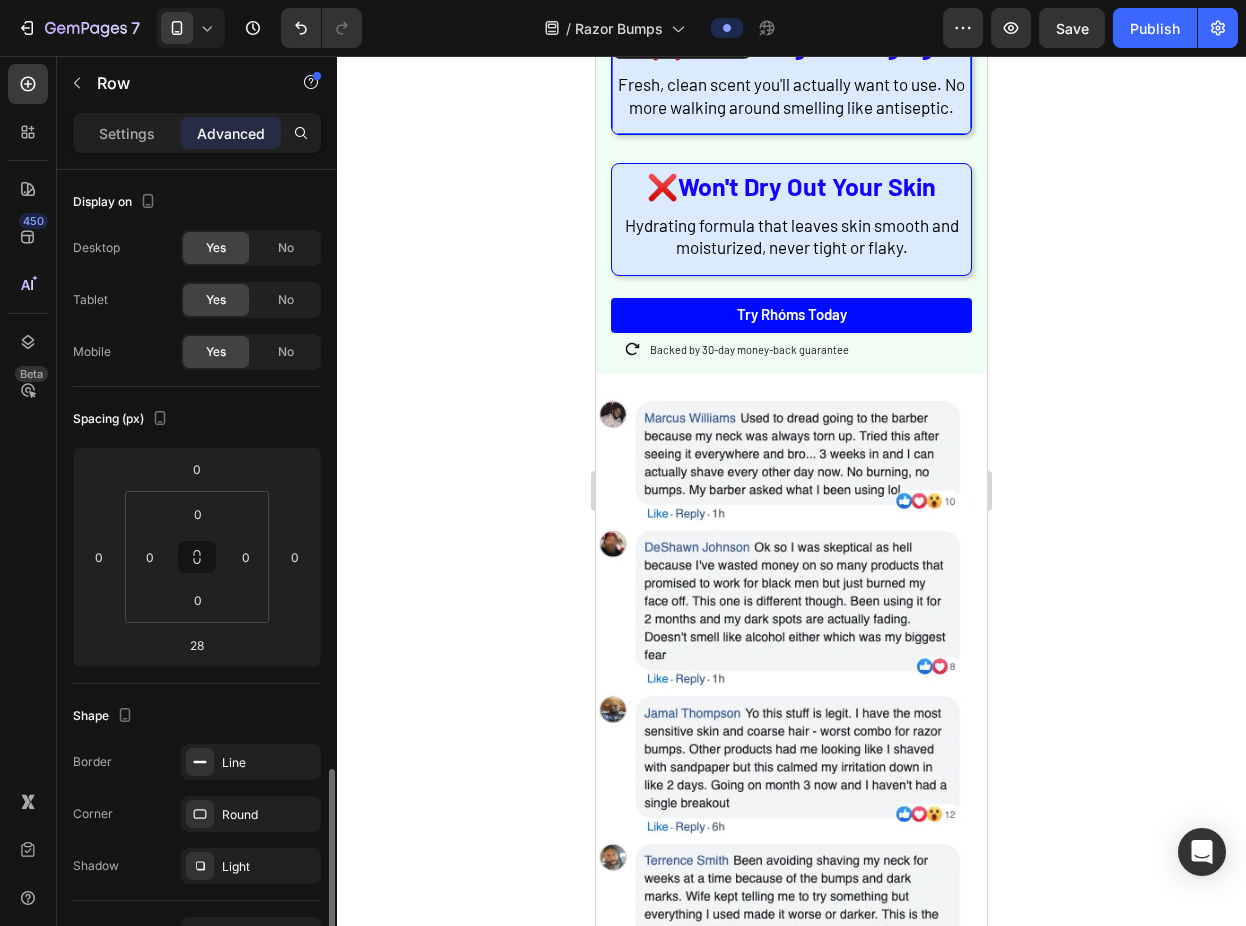 scroll, scrollTop: 372, scrollLeft: 0, axis: vertical 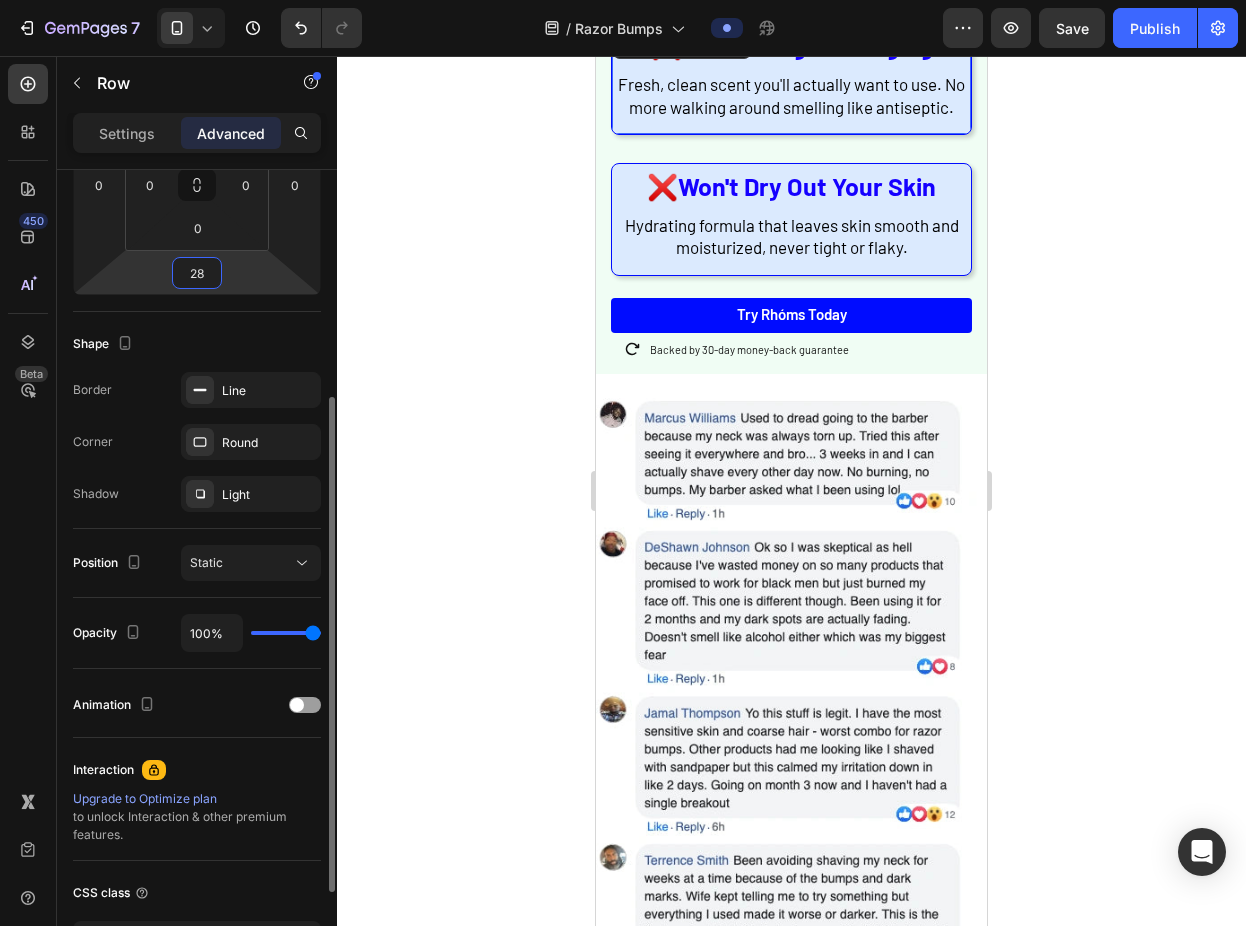 click on "28" at bounding box center [197, 273] 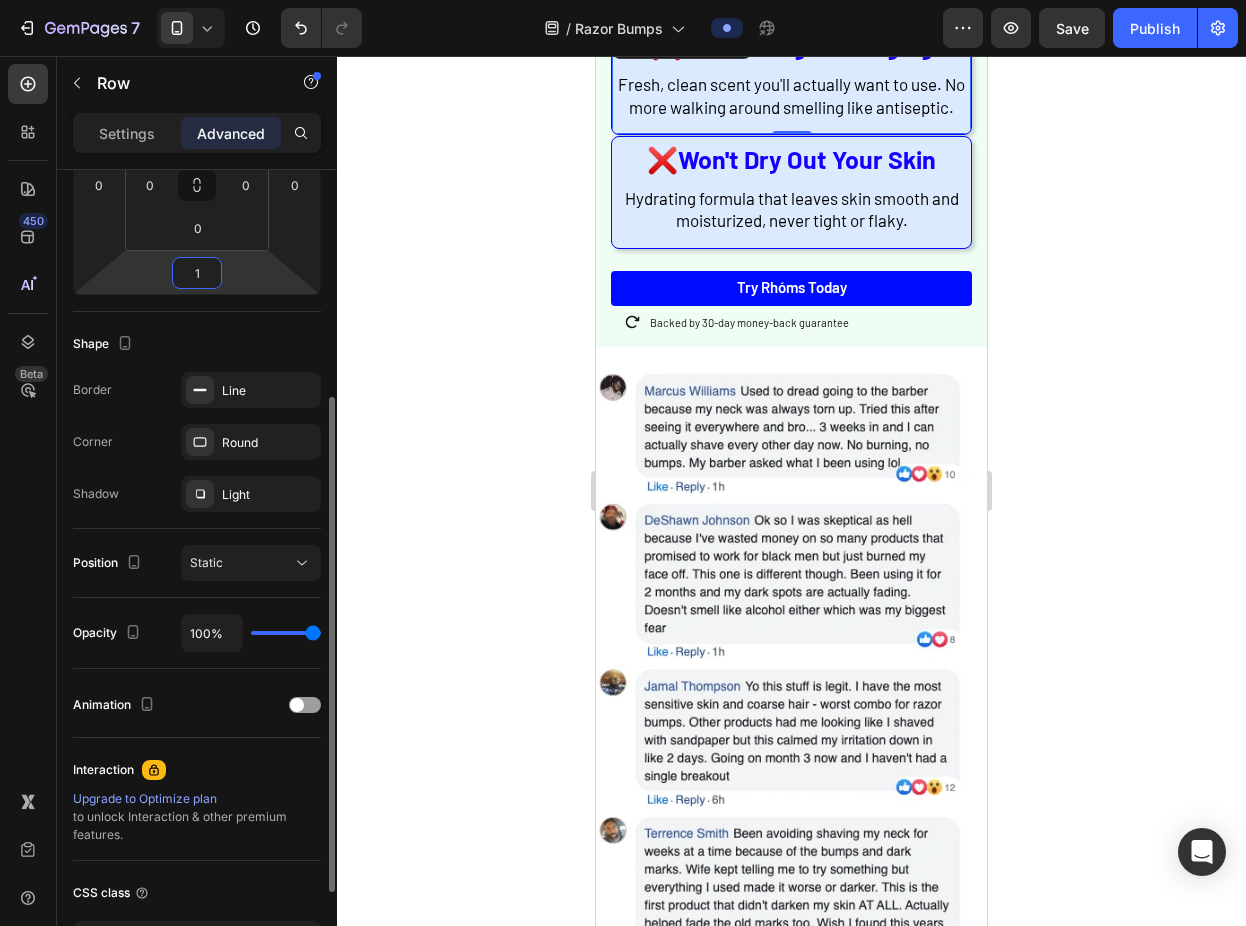 type on "16" 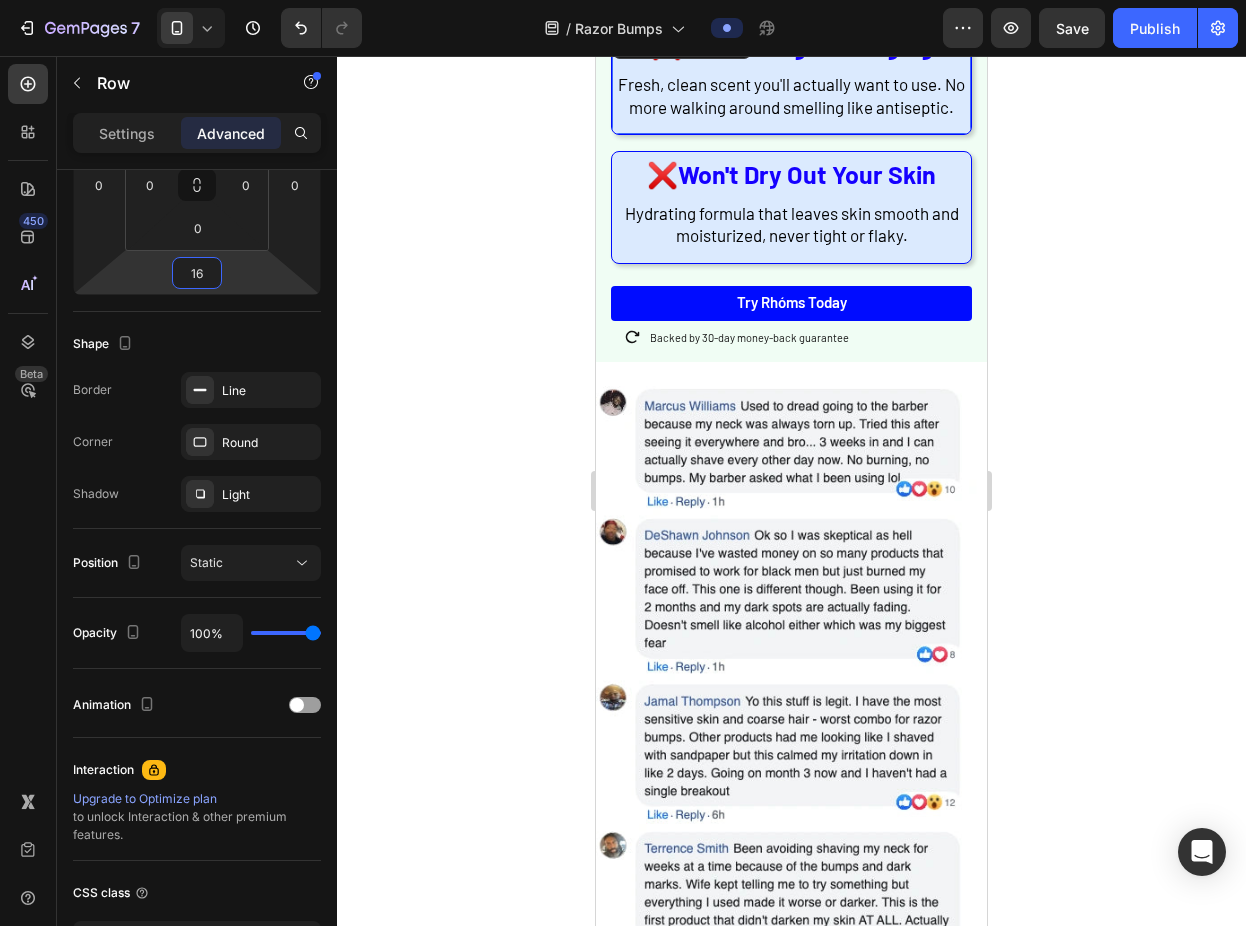 click 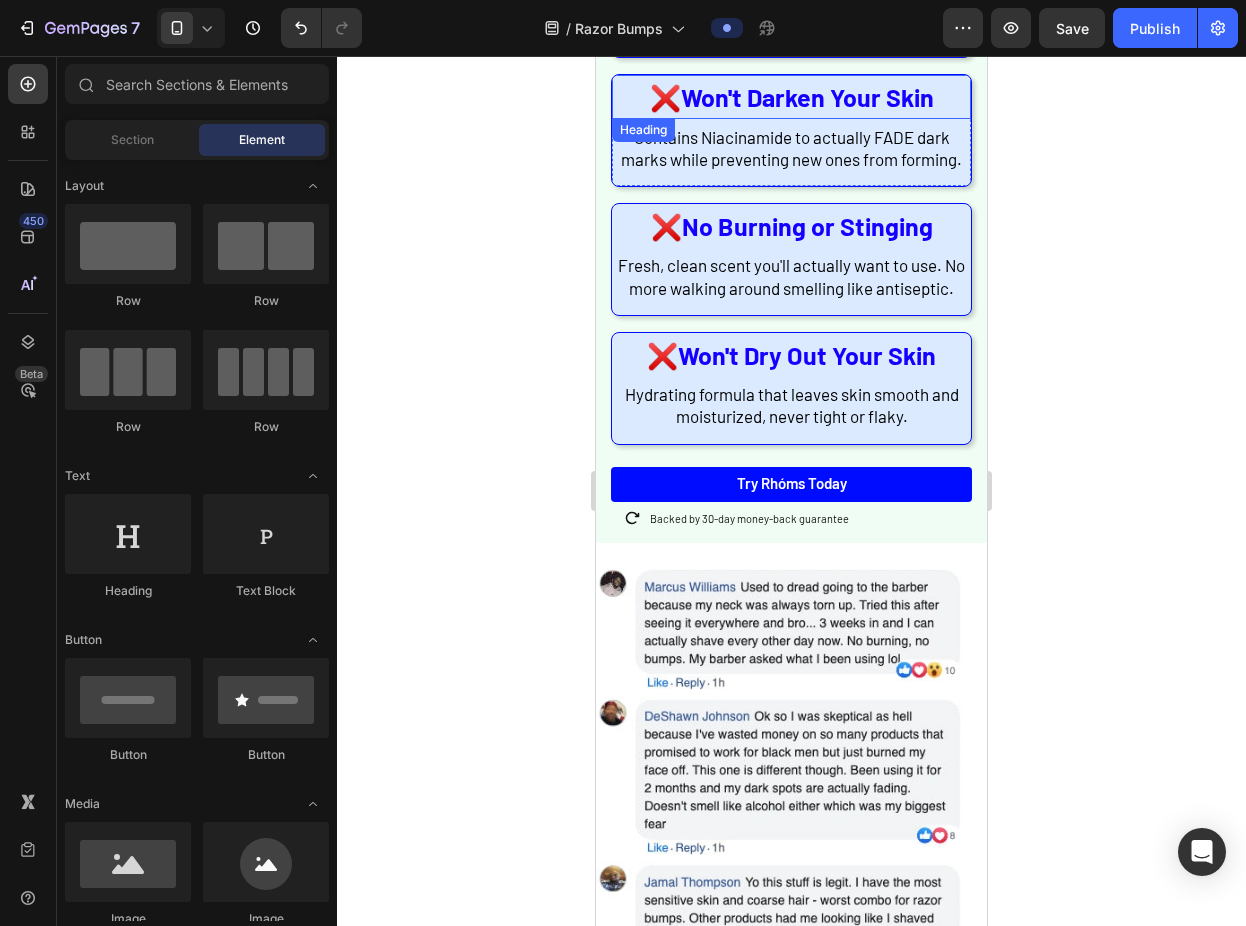 scroll, scrollTop: 1668, scrollLeft: 0, axis: vertical 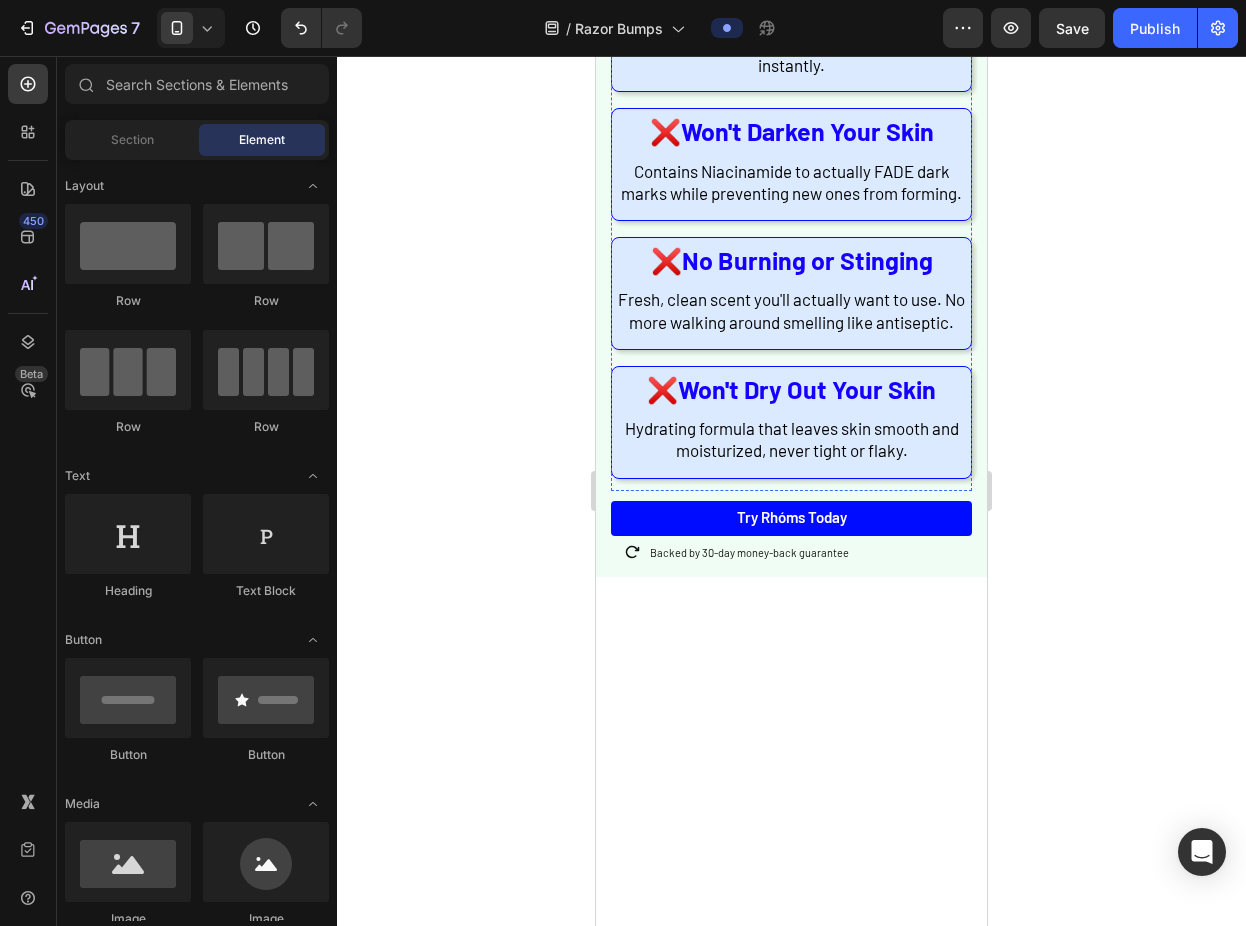click 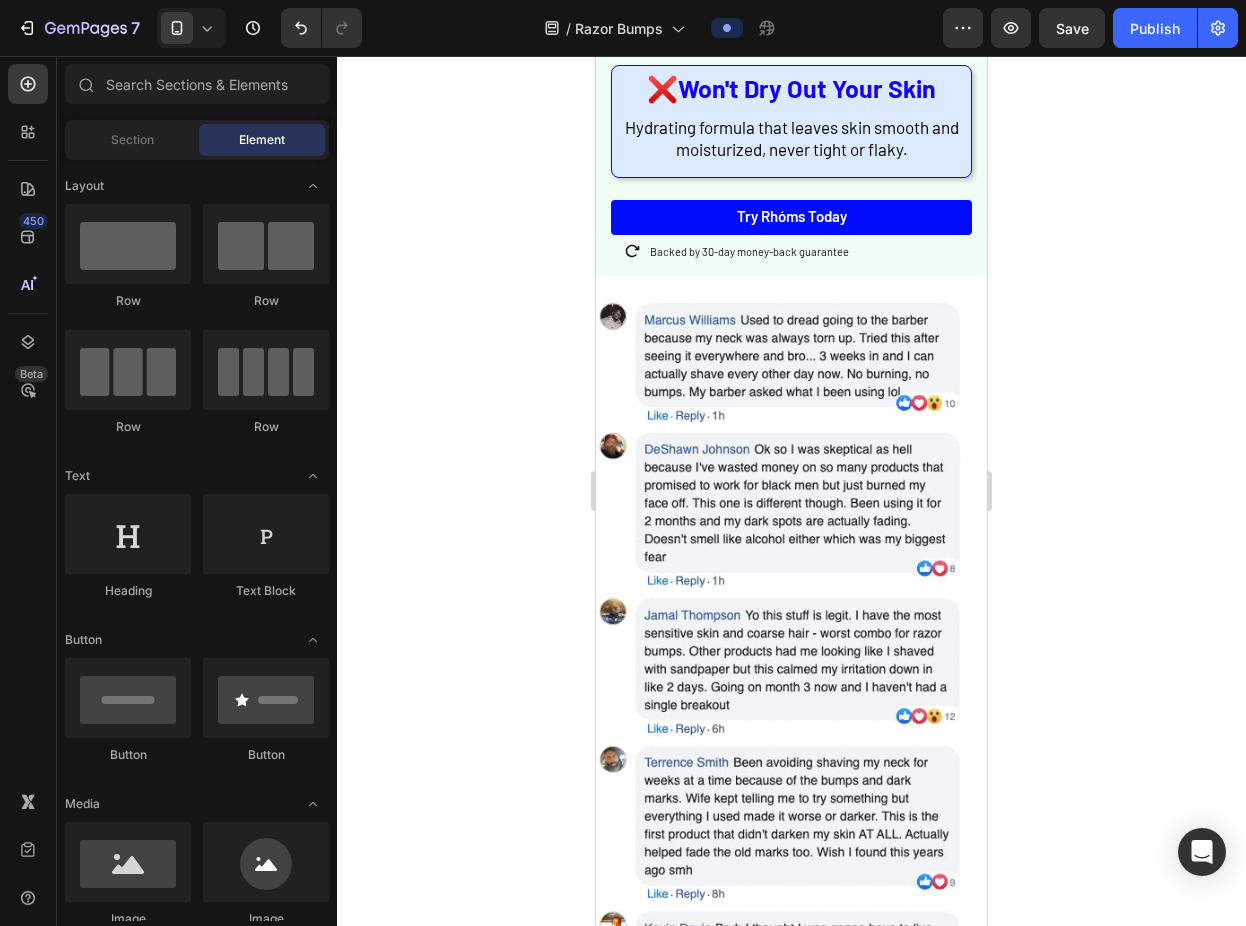 scroll, scrollTop: 2051, scrollLeft: 0, axis: vertical 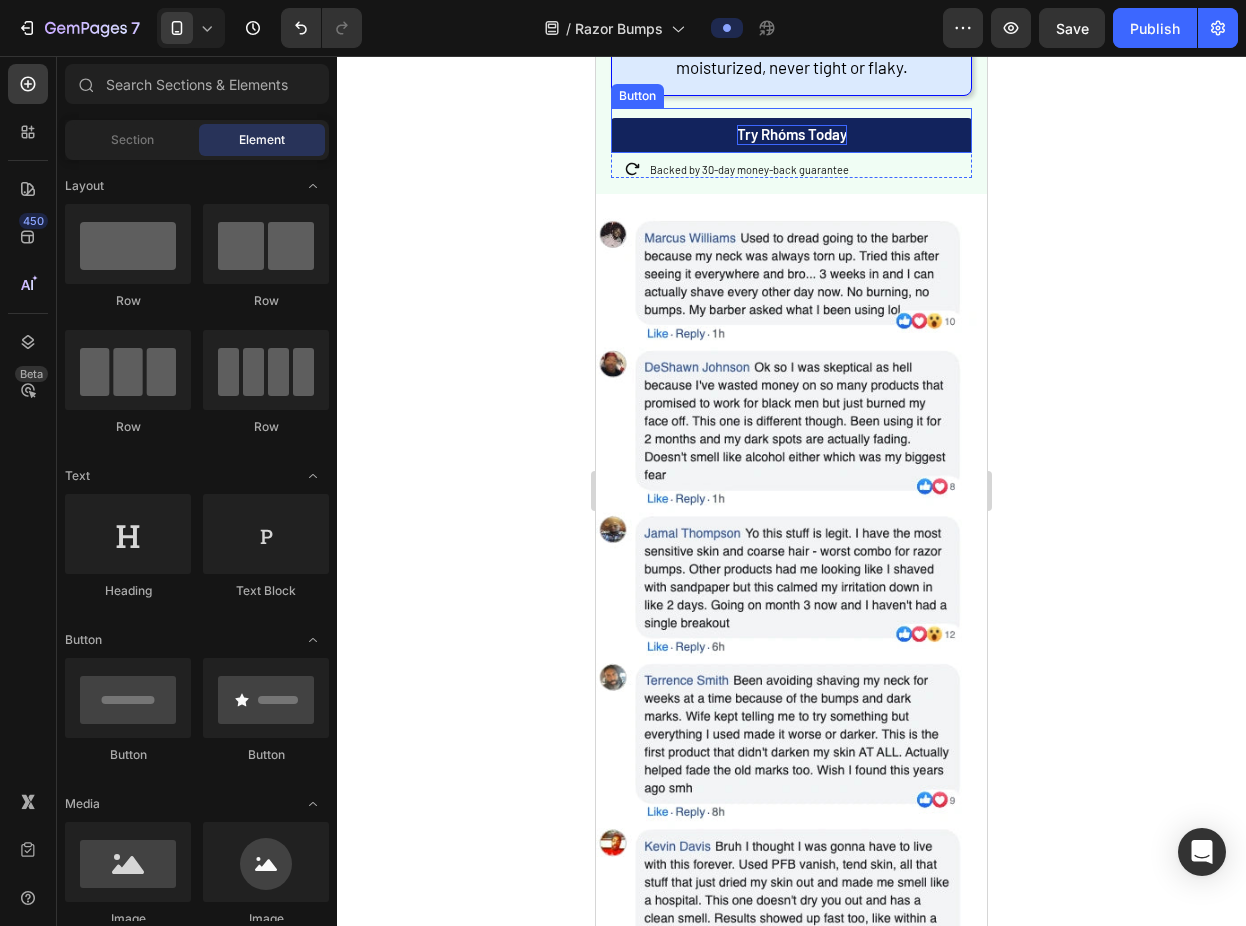 click on "Try Rhóms today" at bounding box center (792, 135) 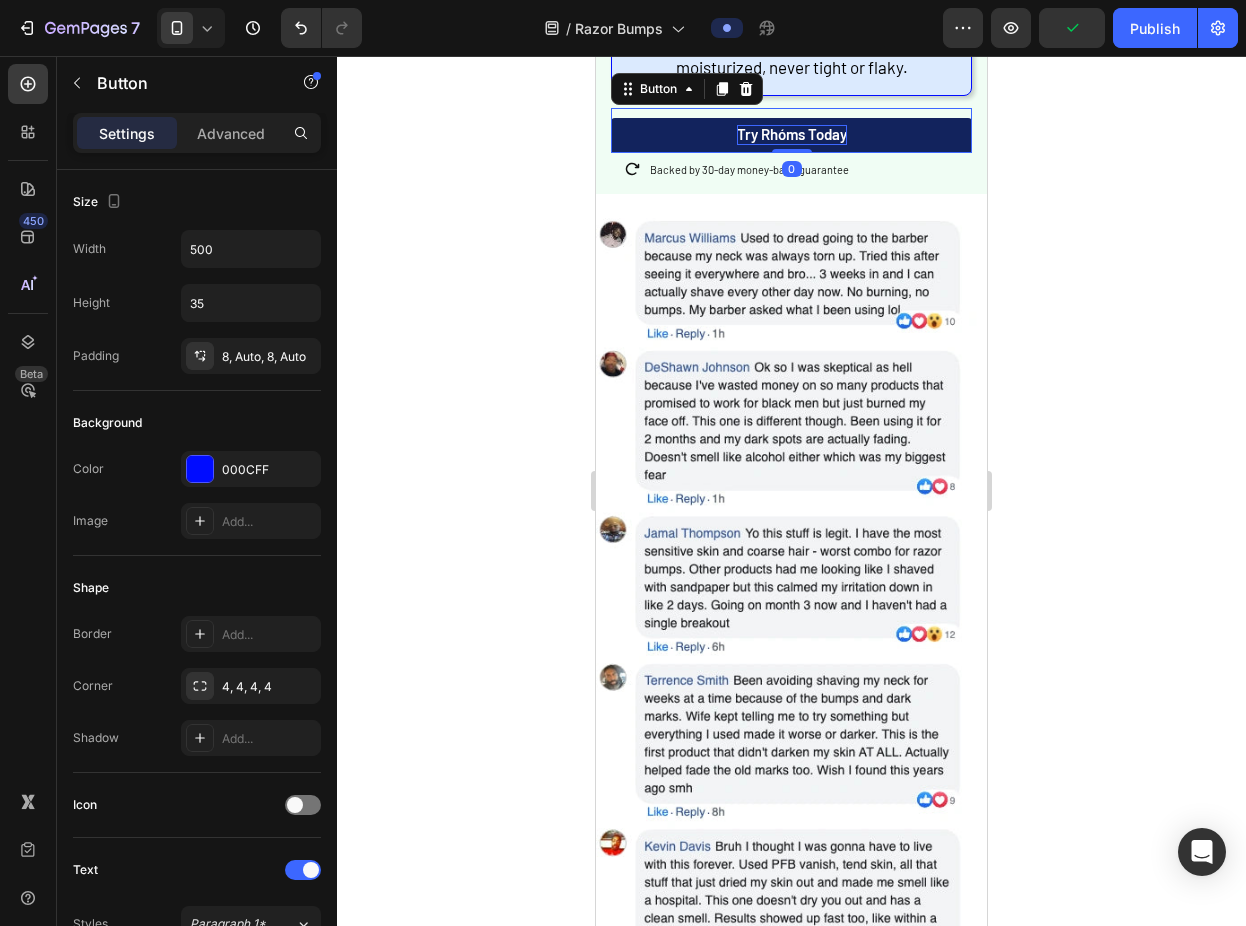 click on "Try Rhóms today" at bounding box center (792, 135) 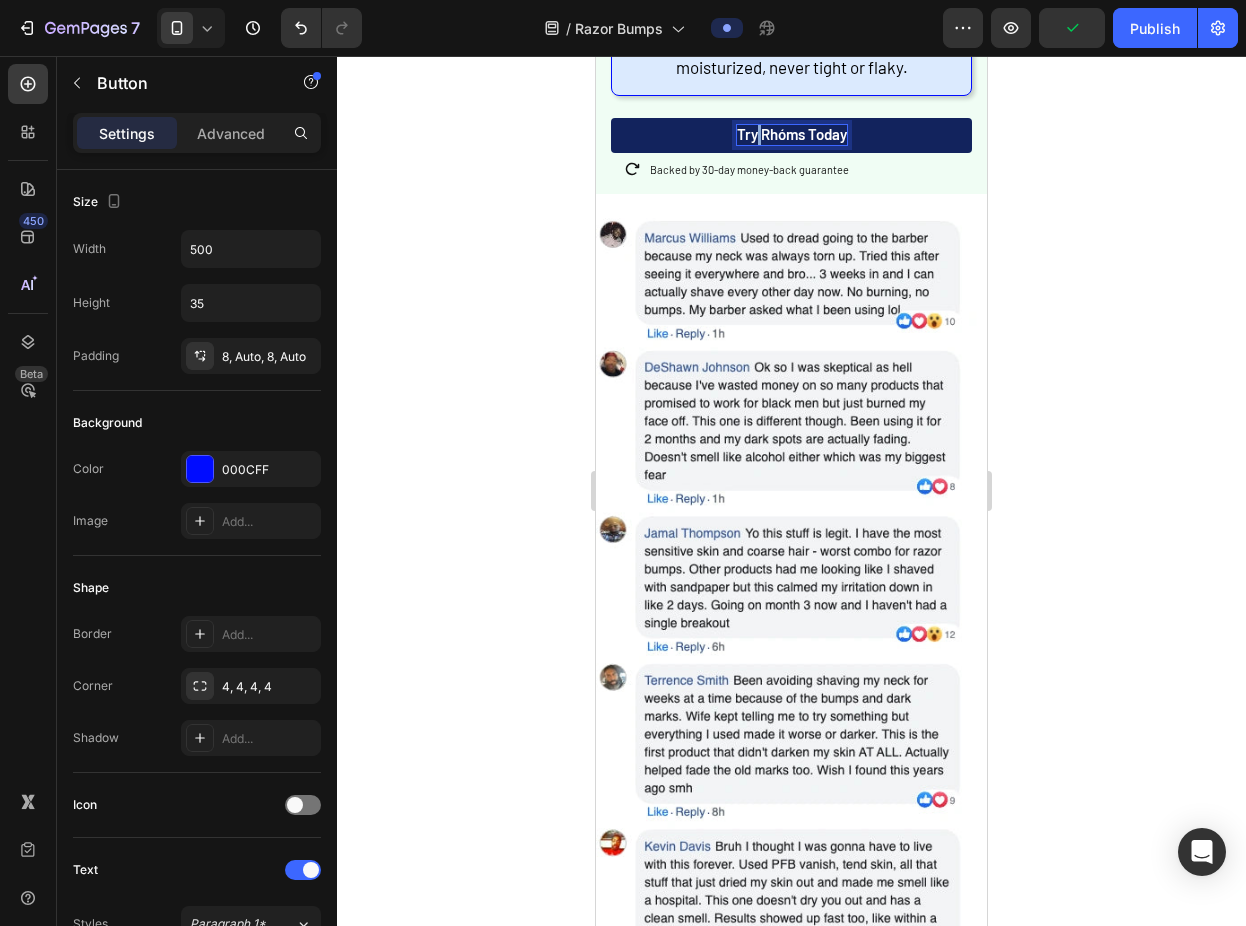 click on "Try Rhóms today" at bounding box center (792, 135) 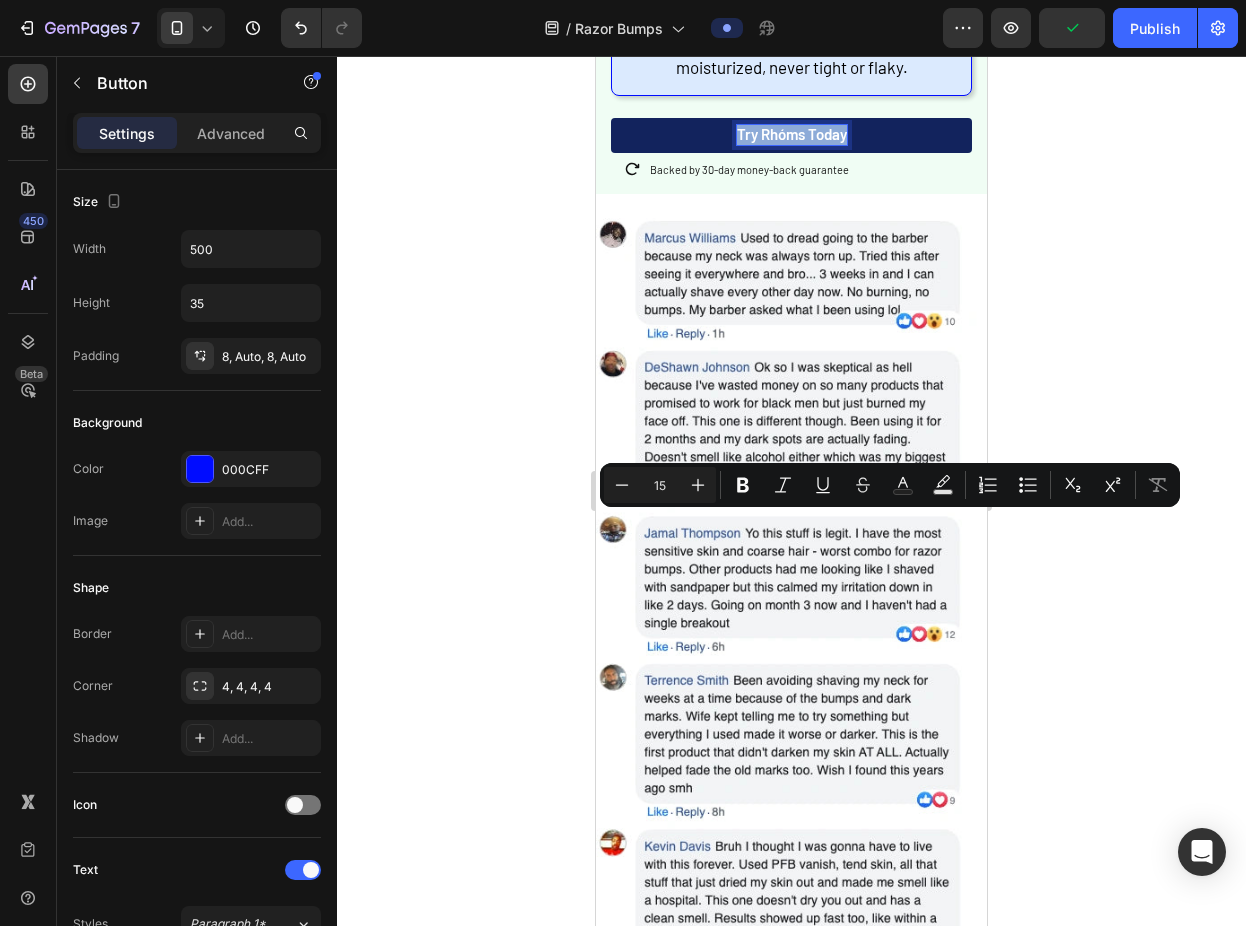 click on "Try Rhóms today" at bounding box center [792, 135] 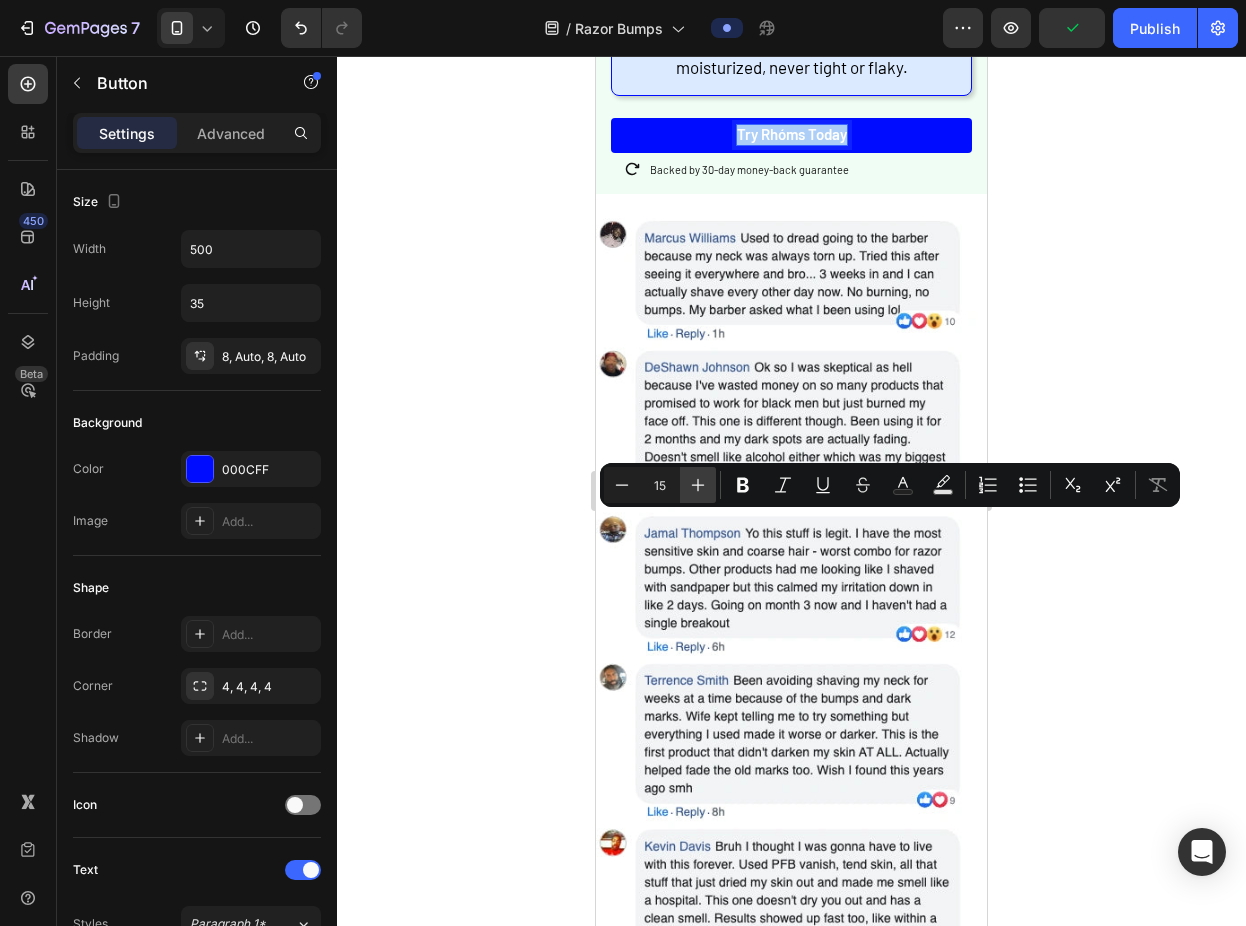 click 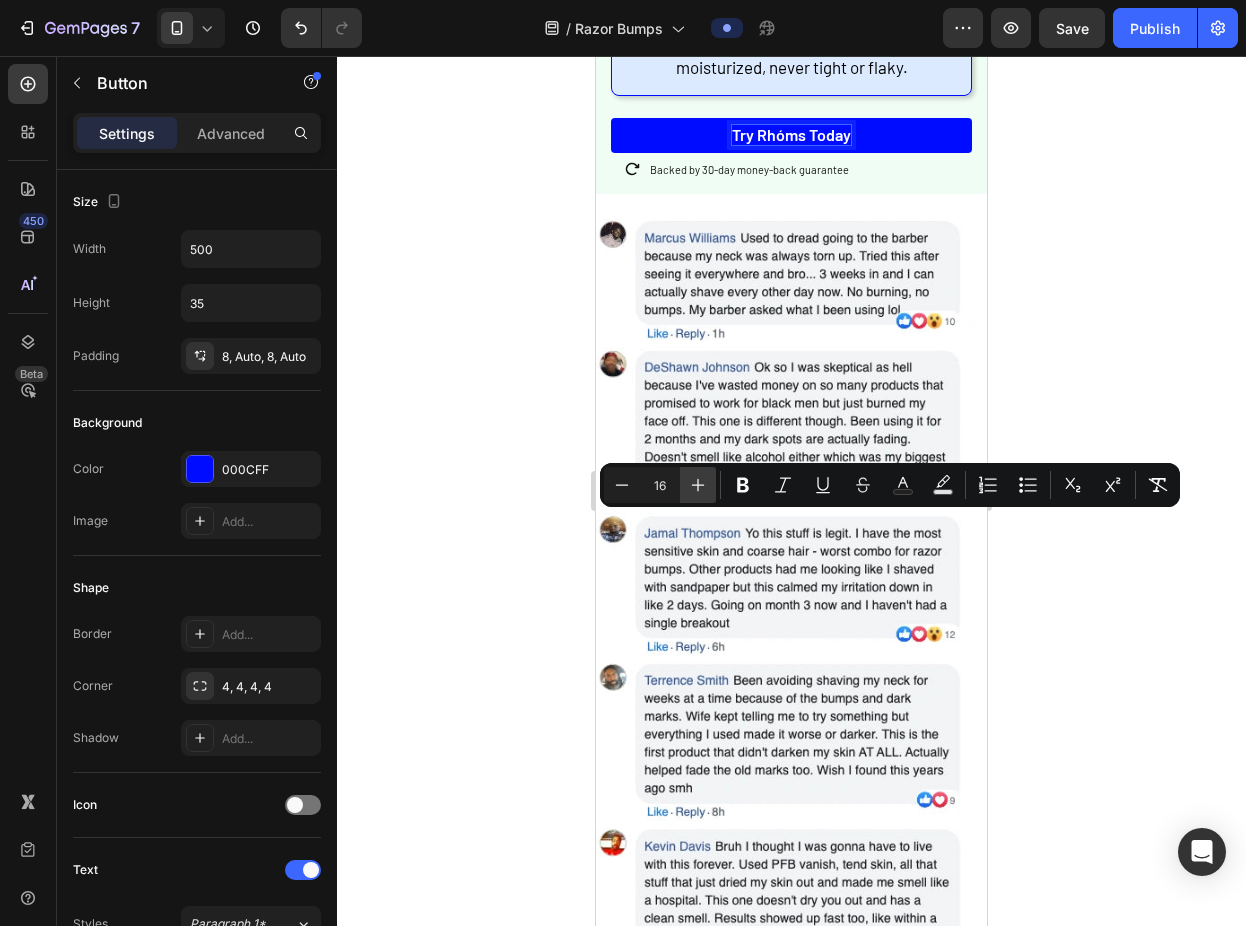 click 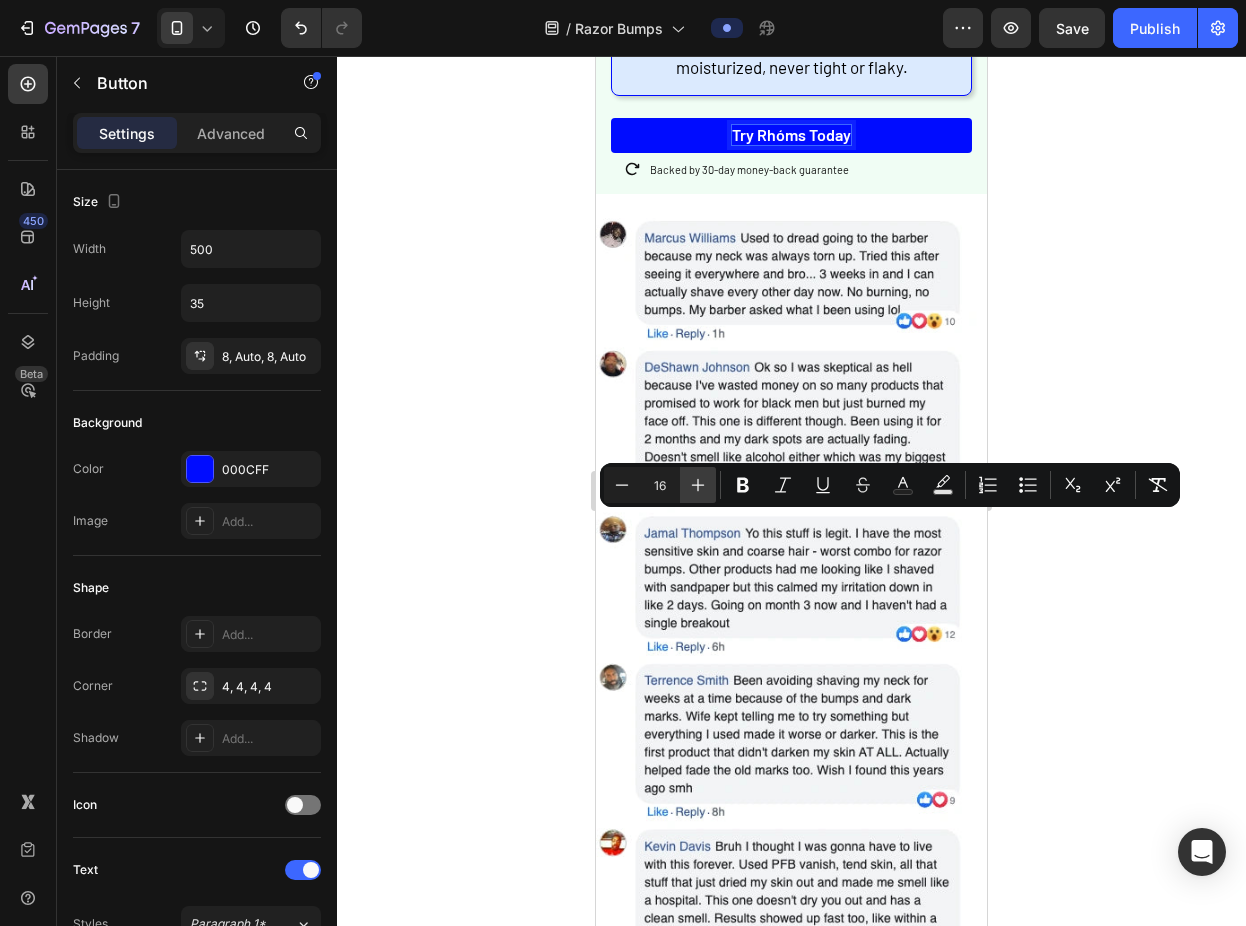 type on "17" 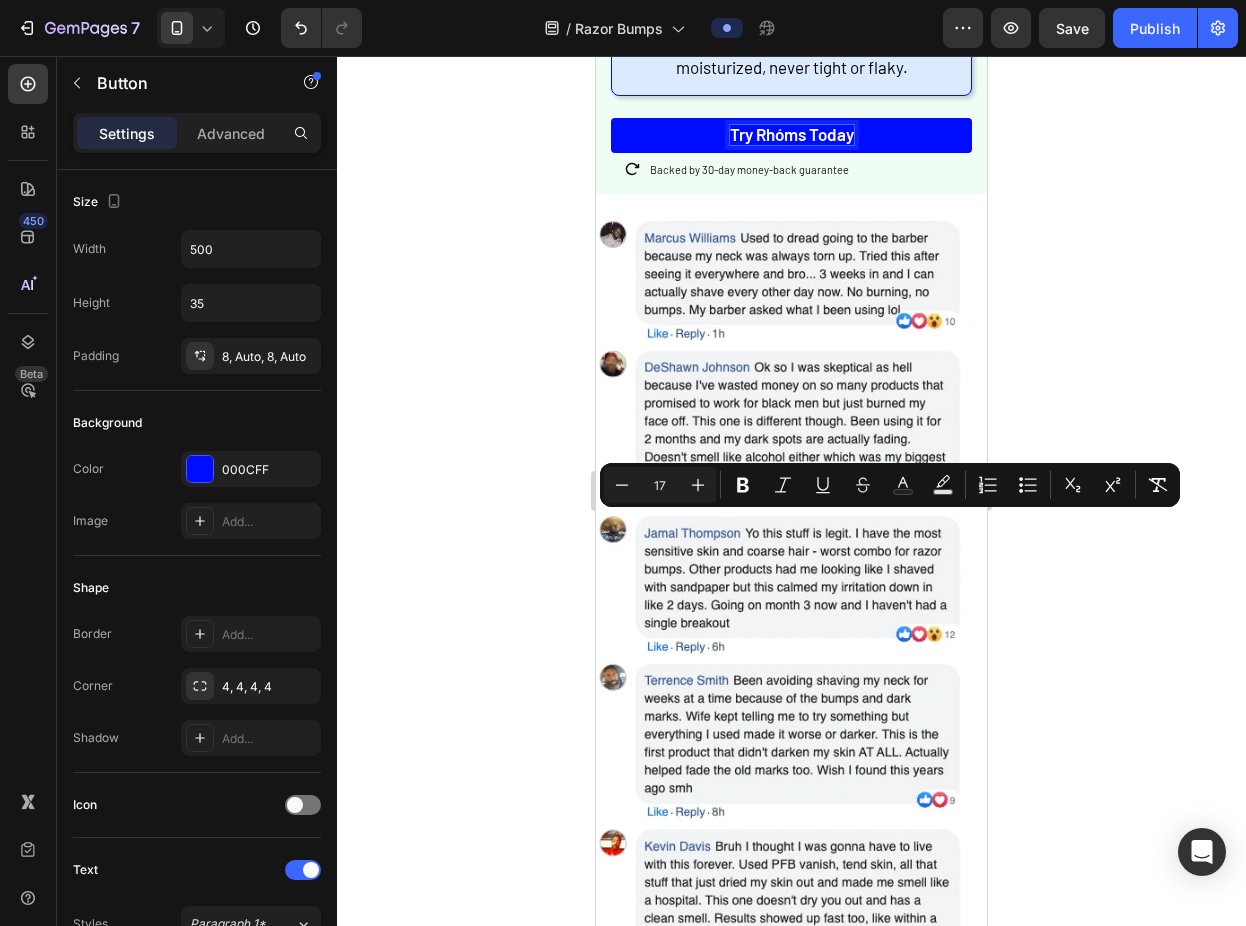 click 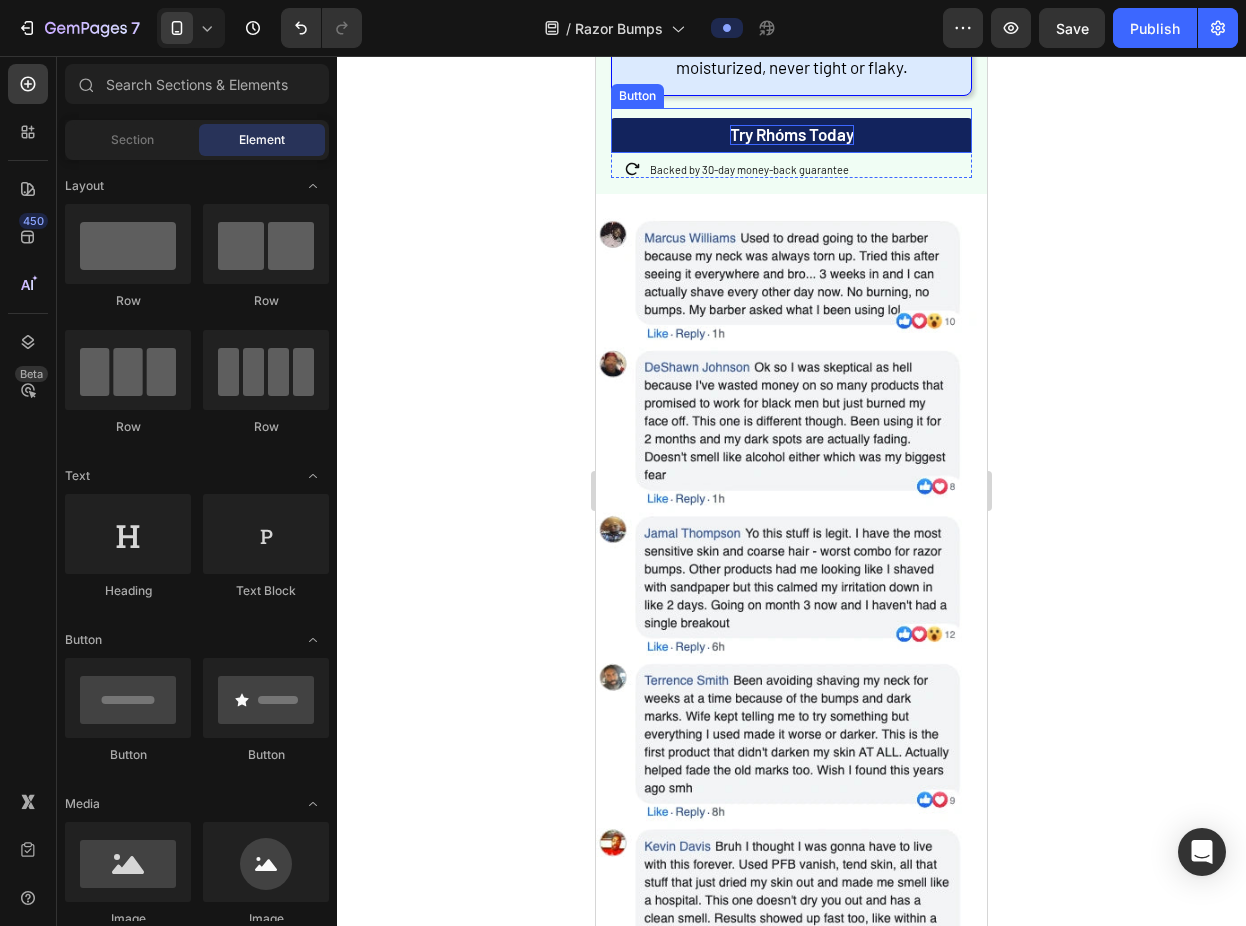 click on "Try Rhóms today" at bounding box center (792, 134) 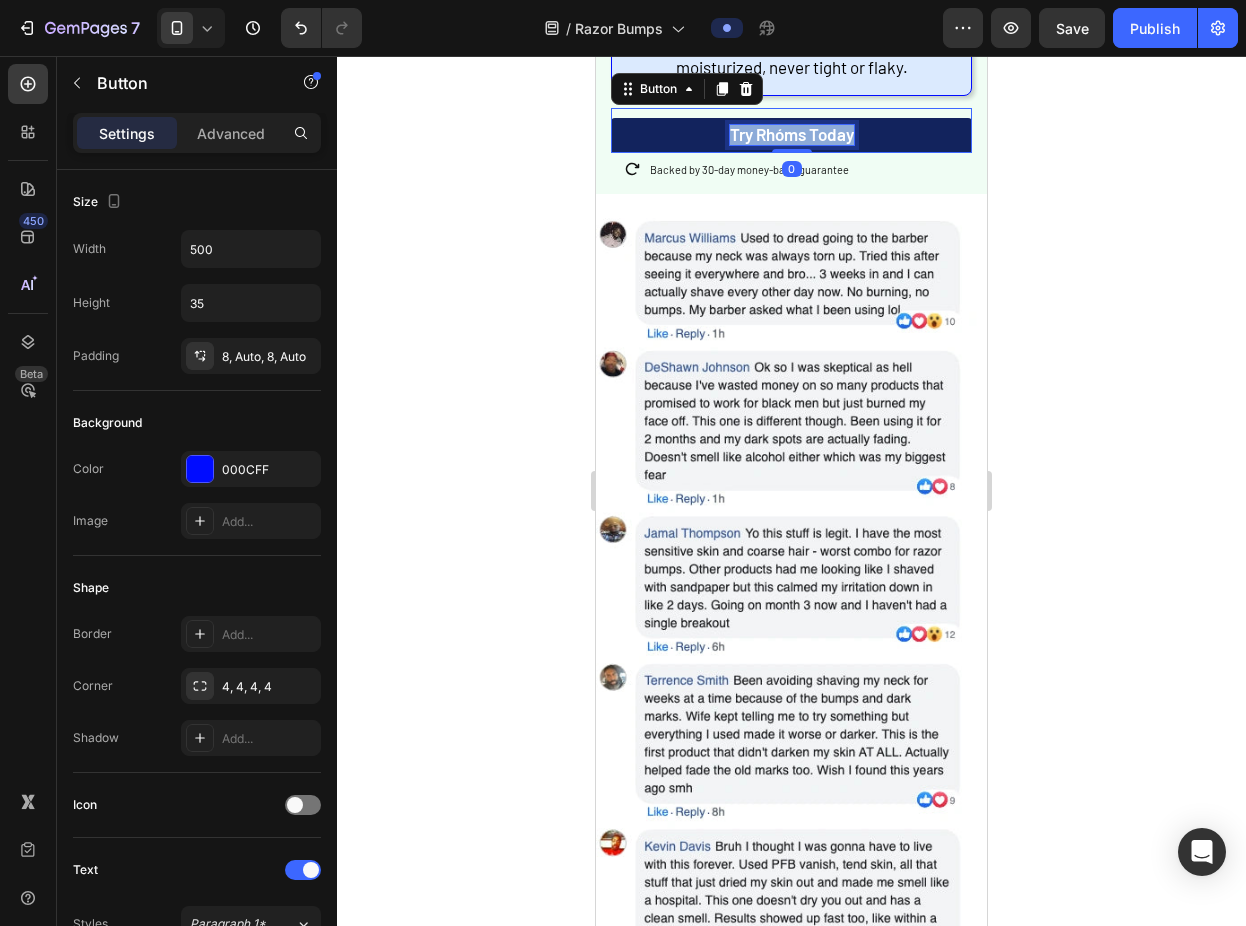click on "Try Rhóms today" at bounding box center (792, 134) 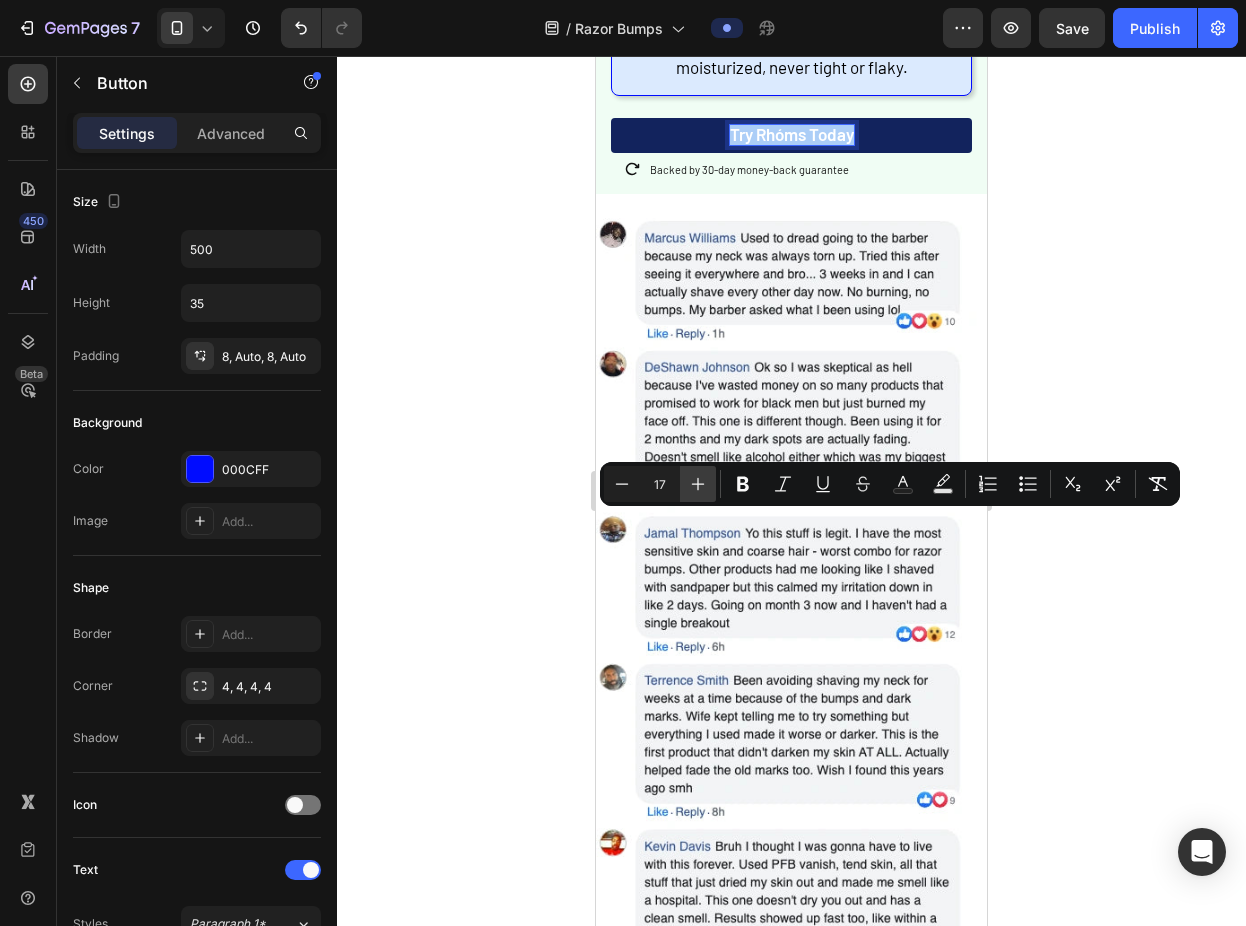 click 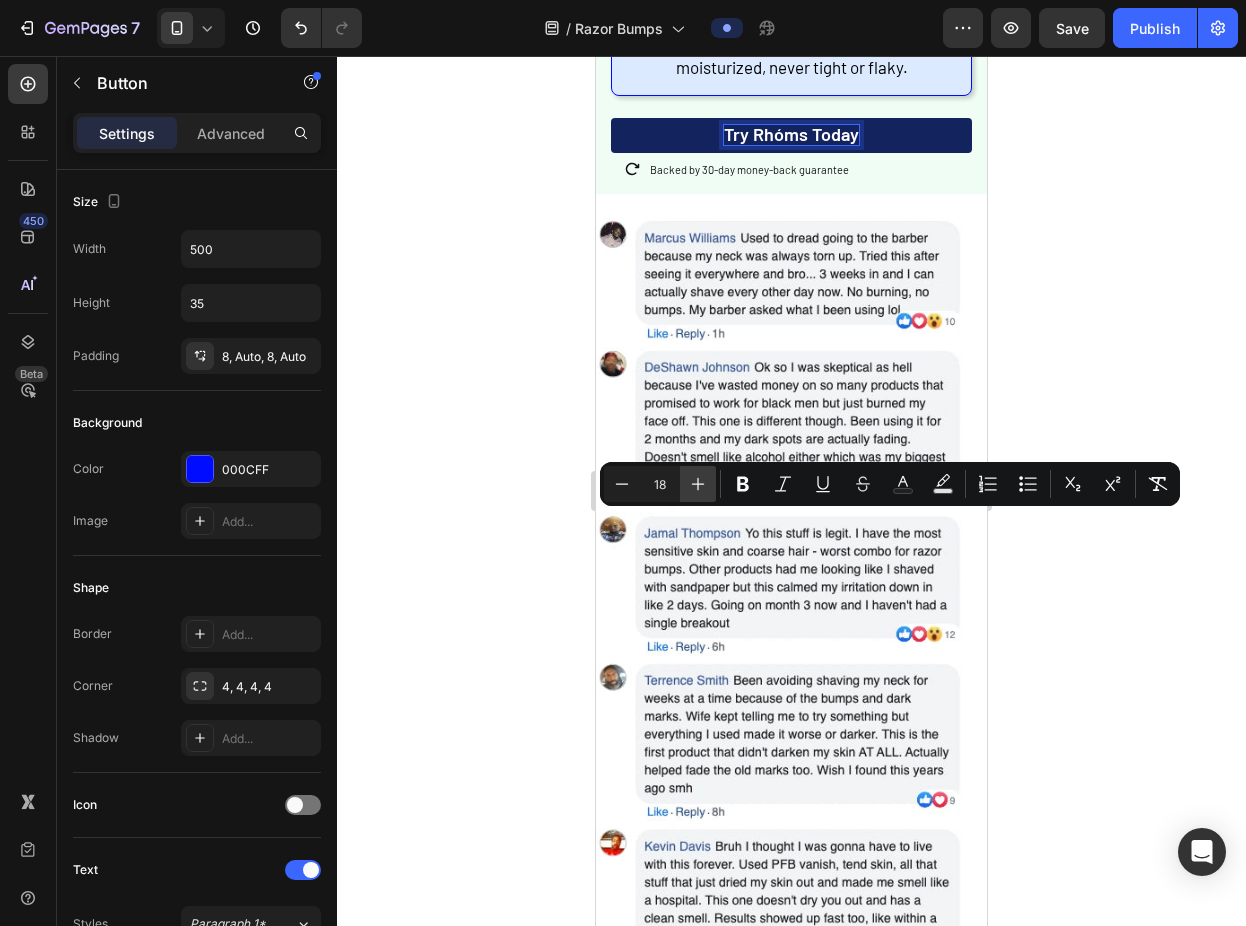 click 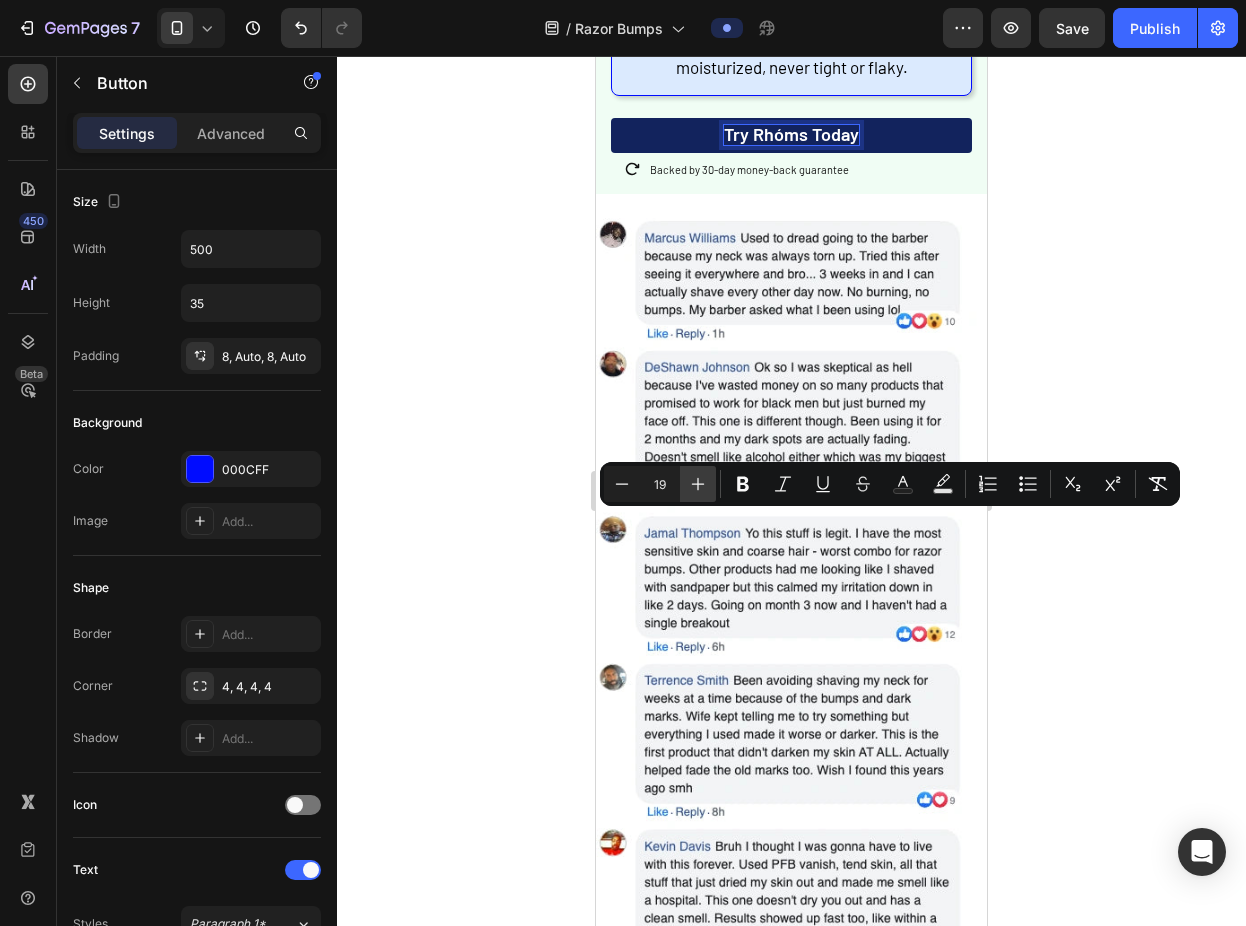 click 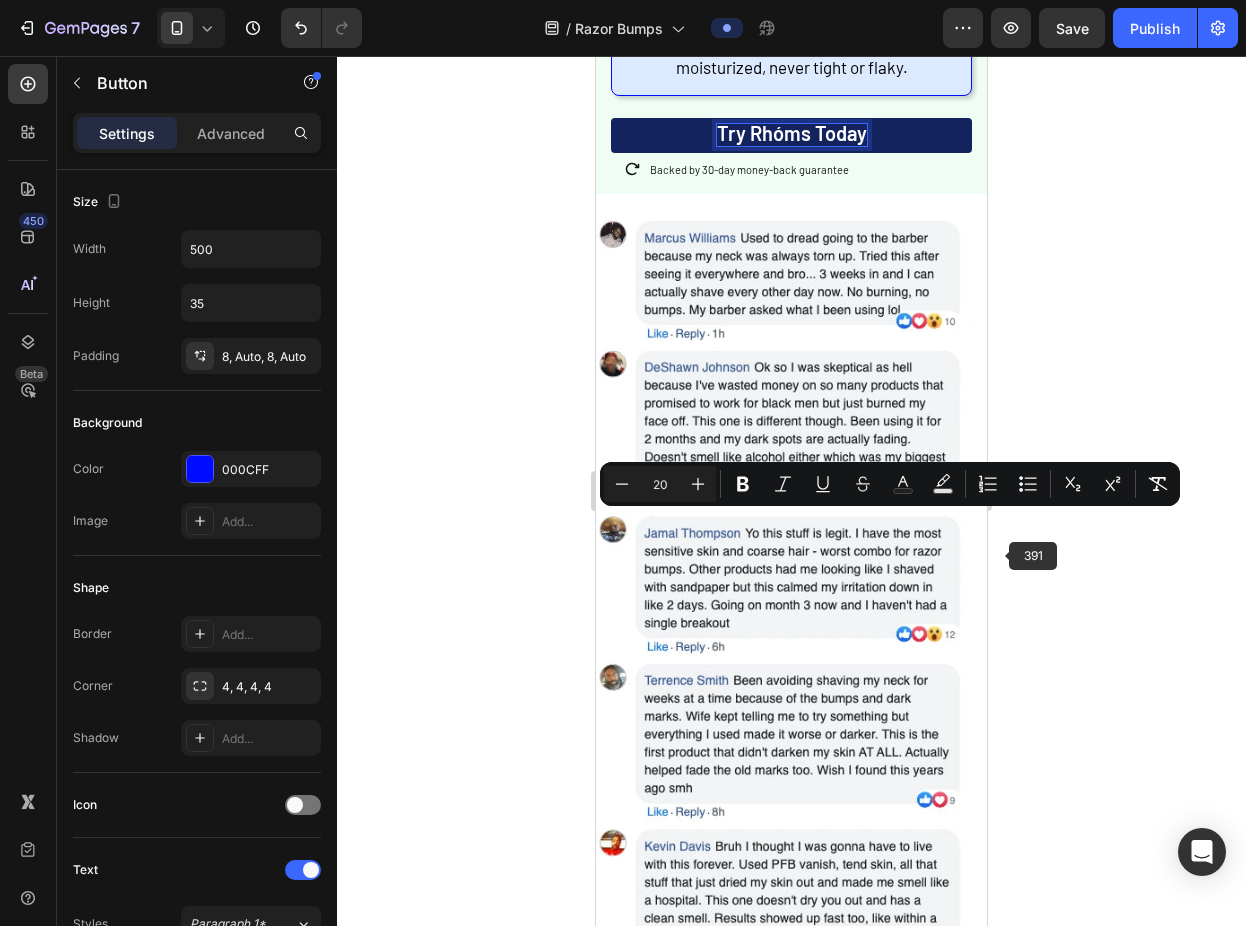 click 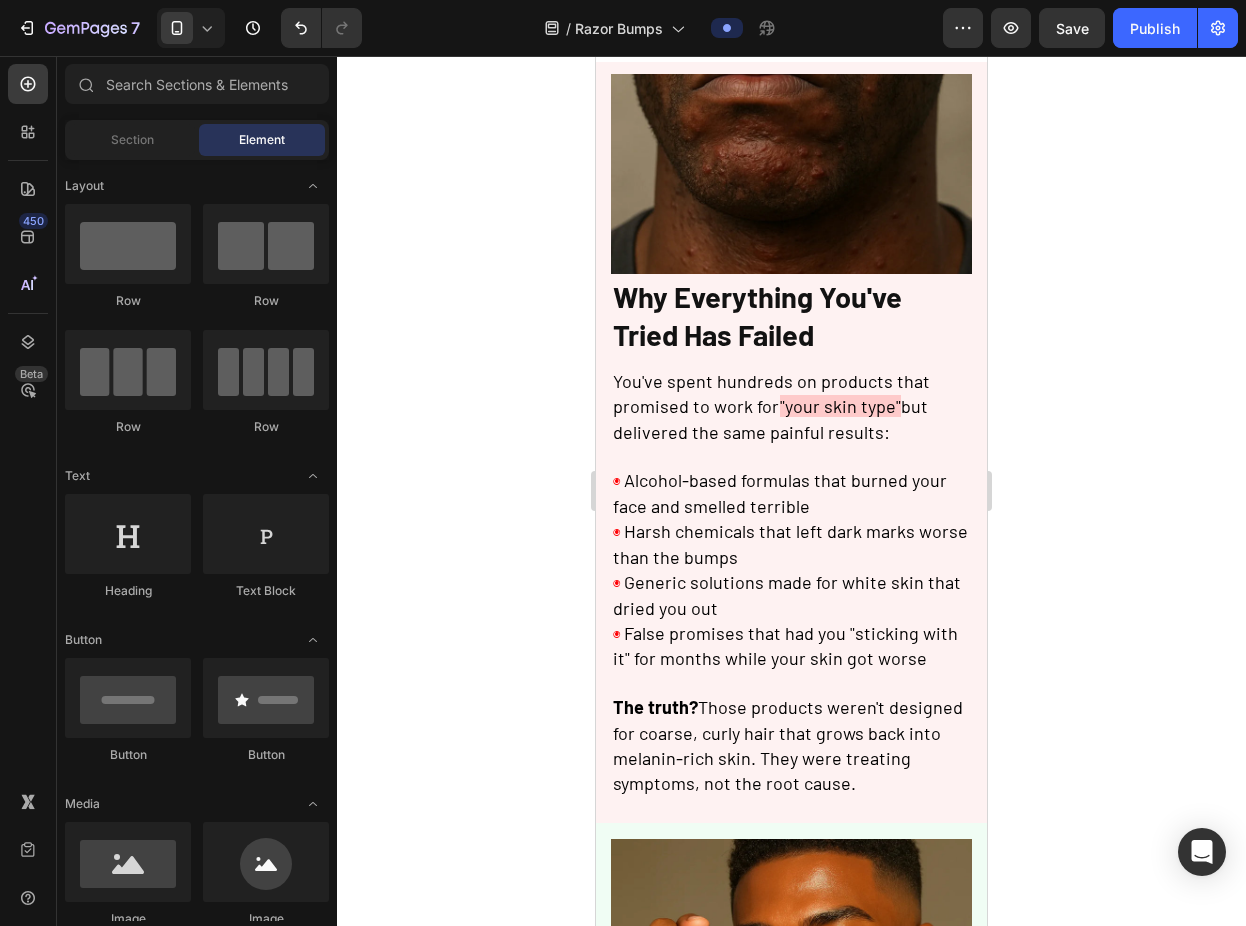 scroll, scrollTop: 61, scrollLeft: 0, axis: vertical 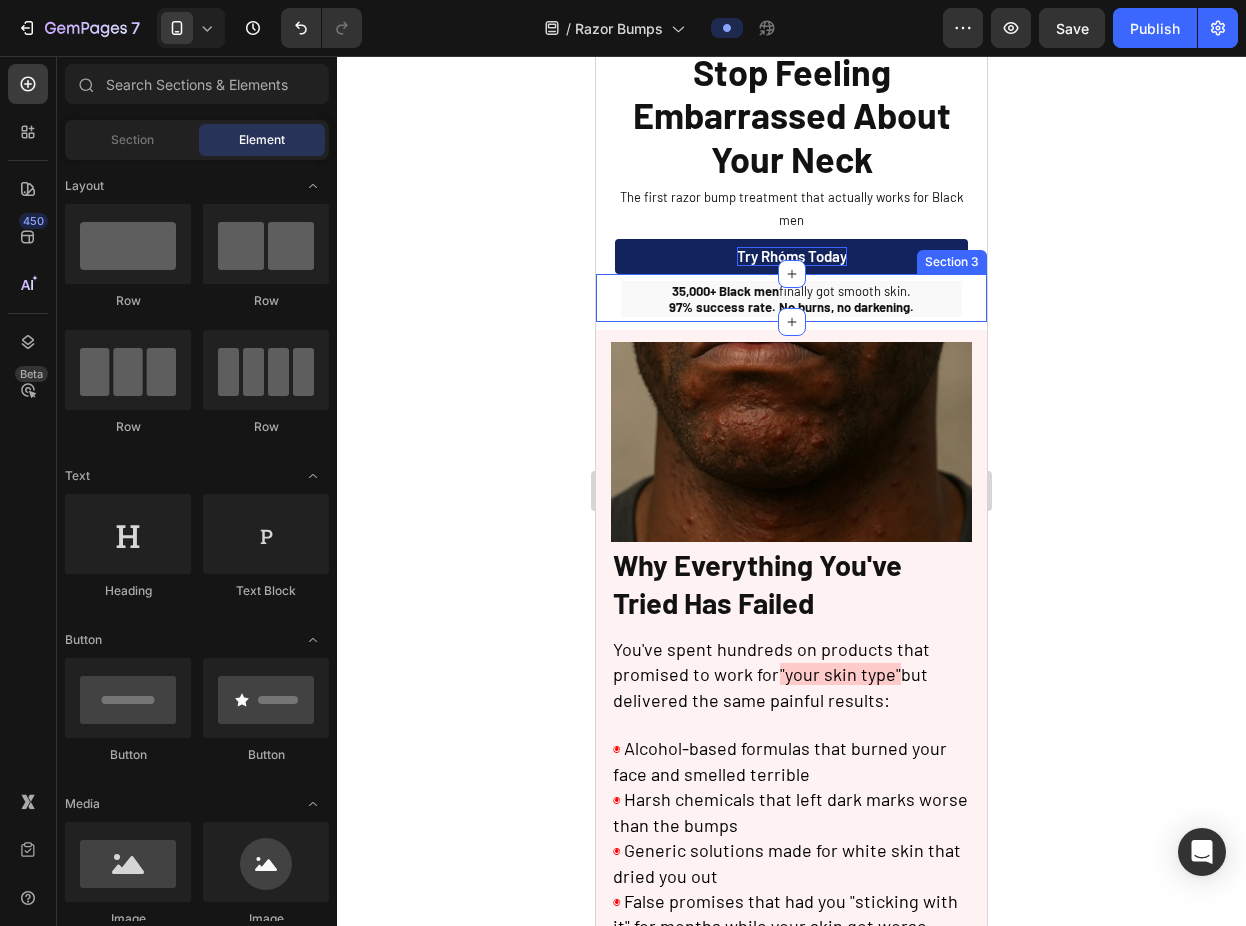 click on "Try Rhóms today" at bounding box center (792, 257) 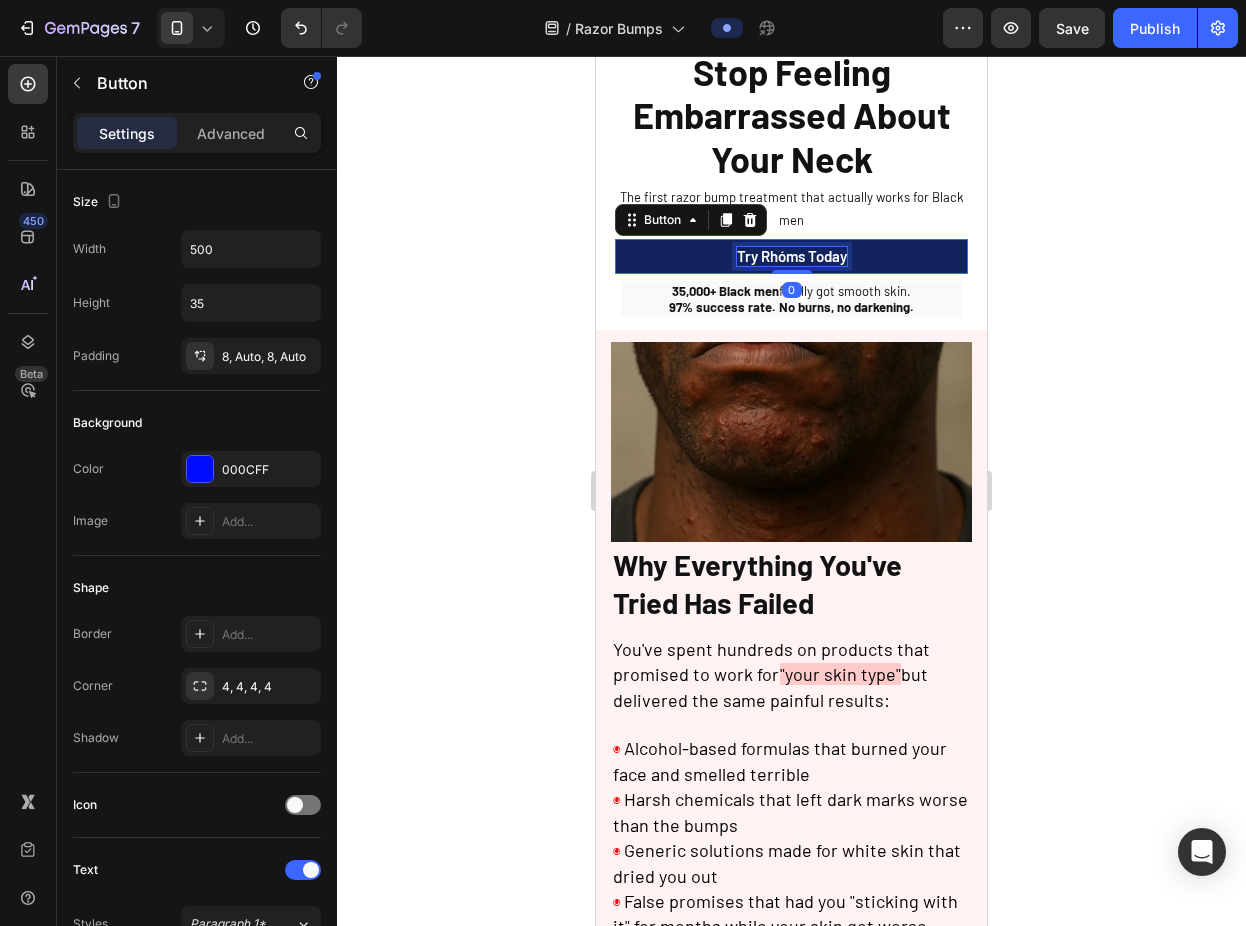 click on "Try Rhóms today" at bounding box center (792, 257) 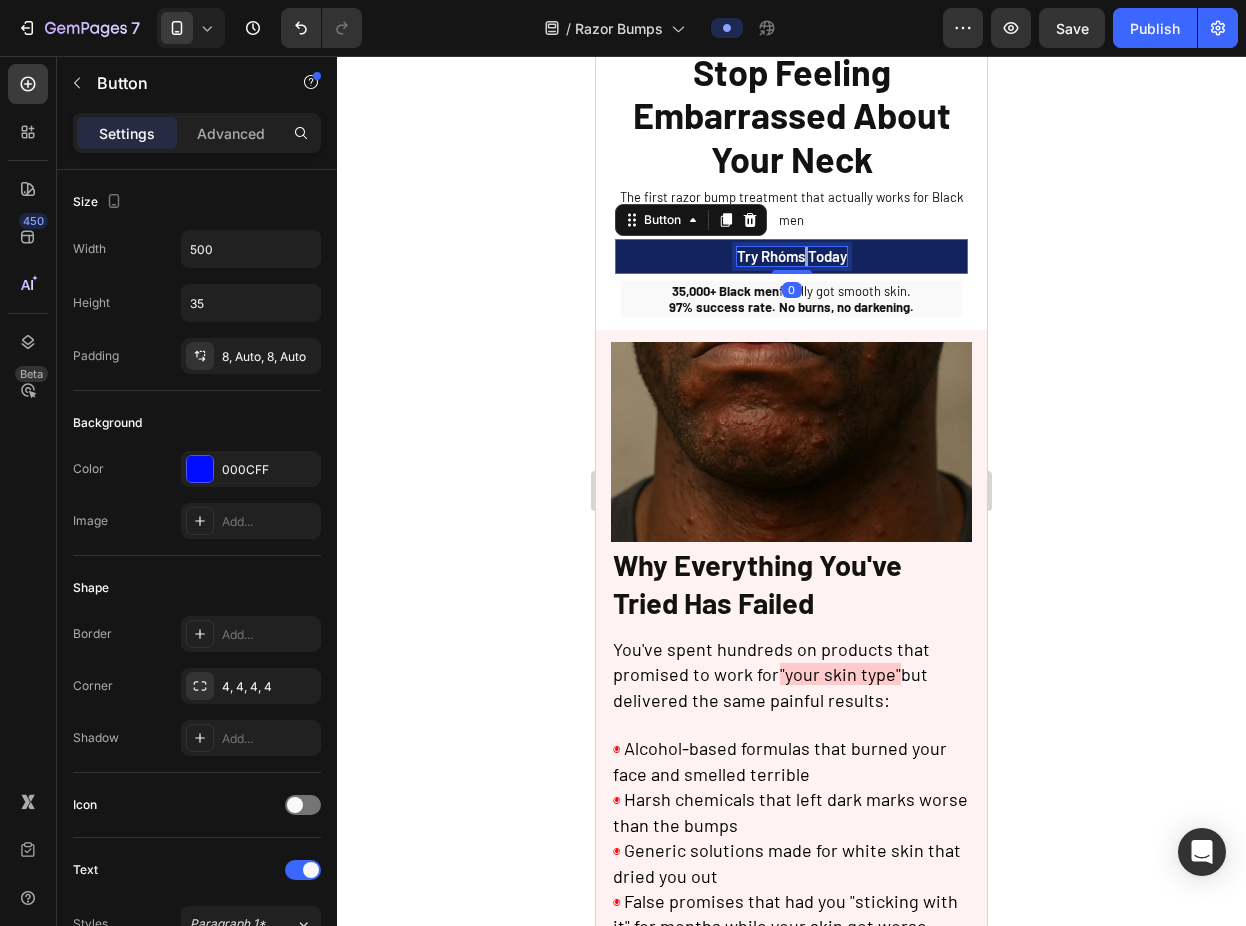 click on "Try Rhóms today" at bounding box center [792, 257] 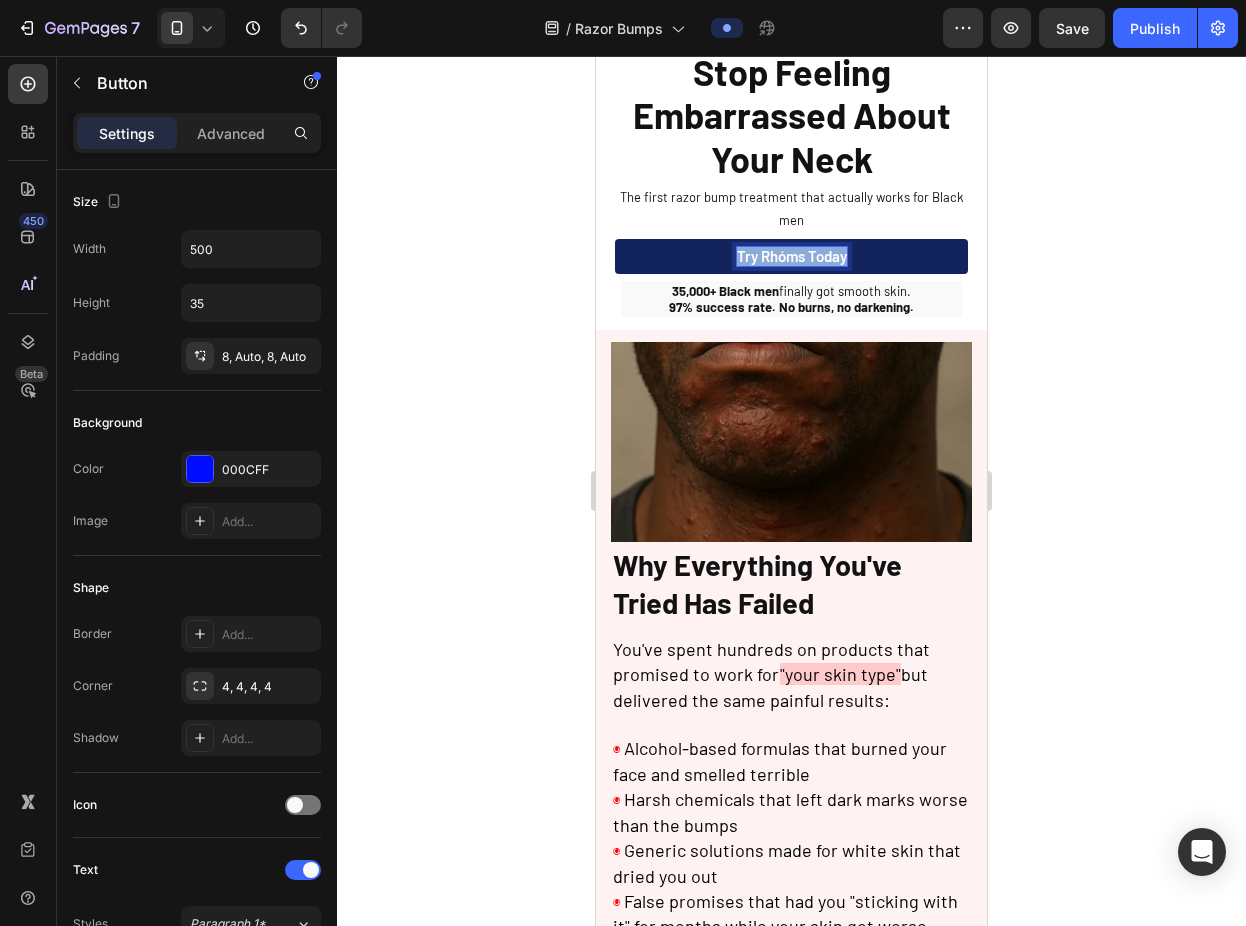 click on "Try Rhóms today" at bounding box center [792, 257] 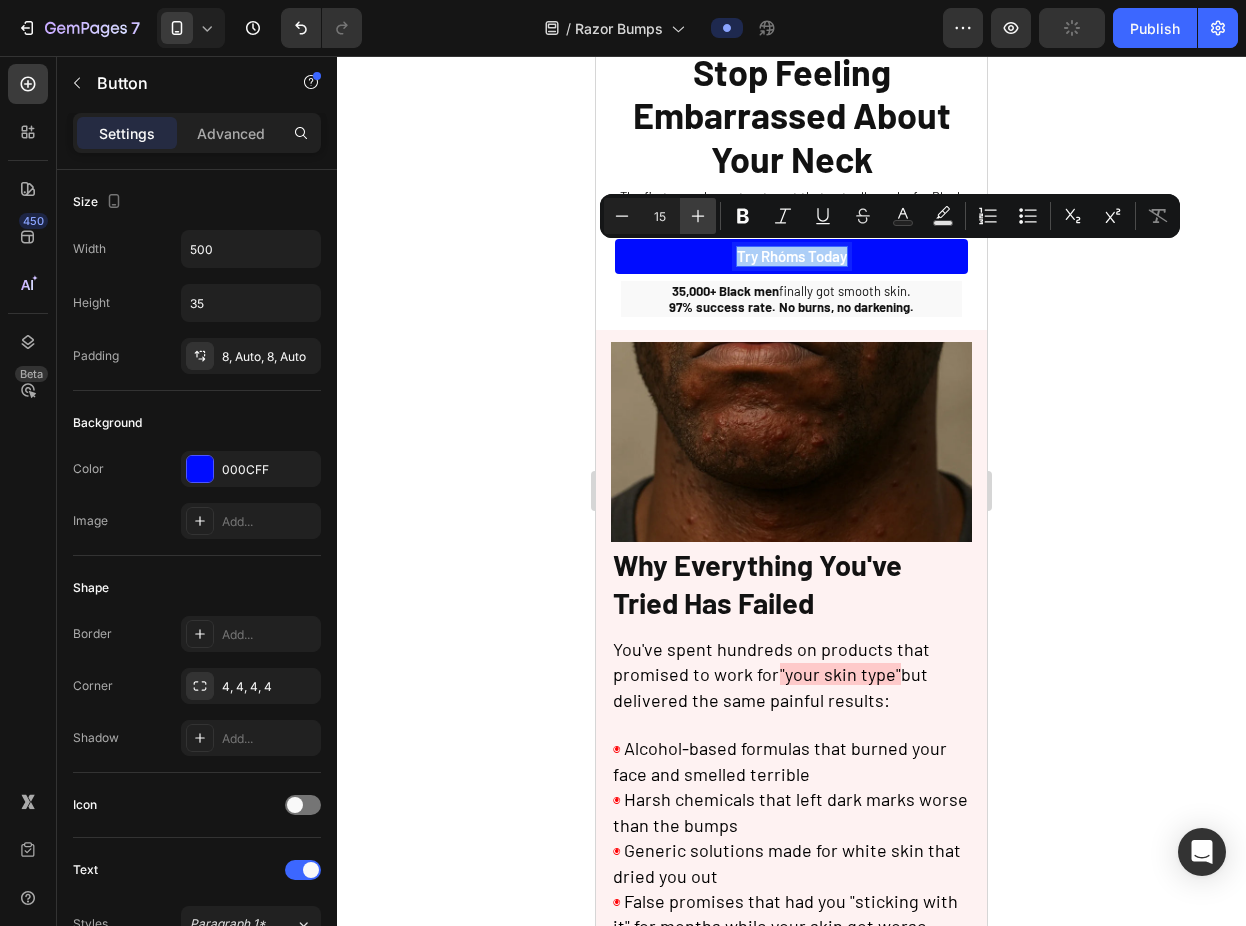 click 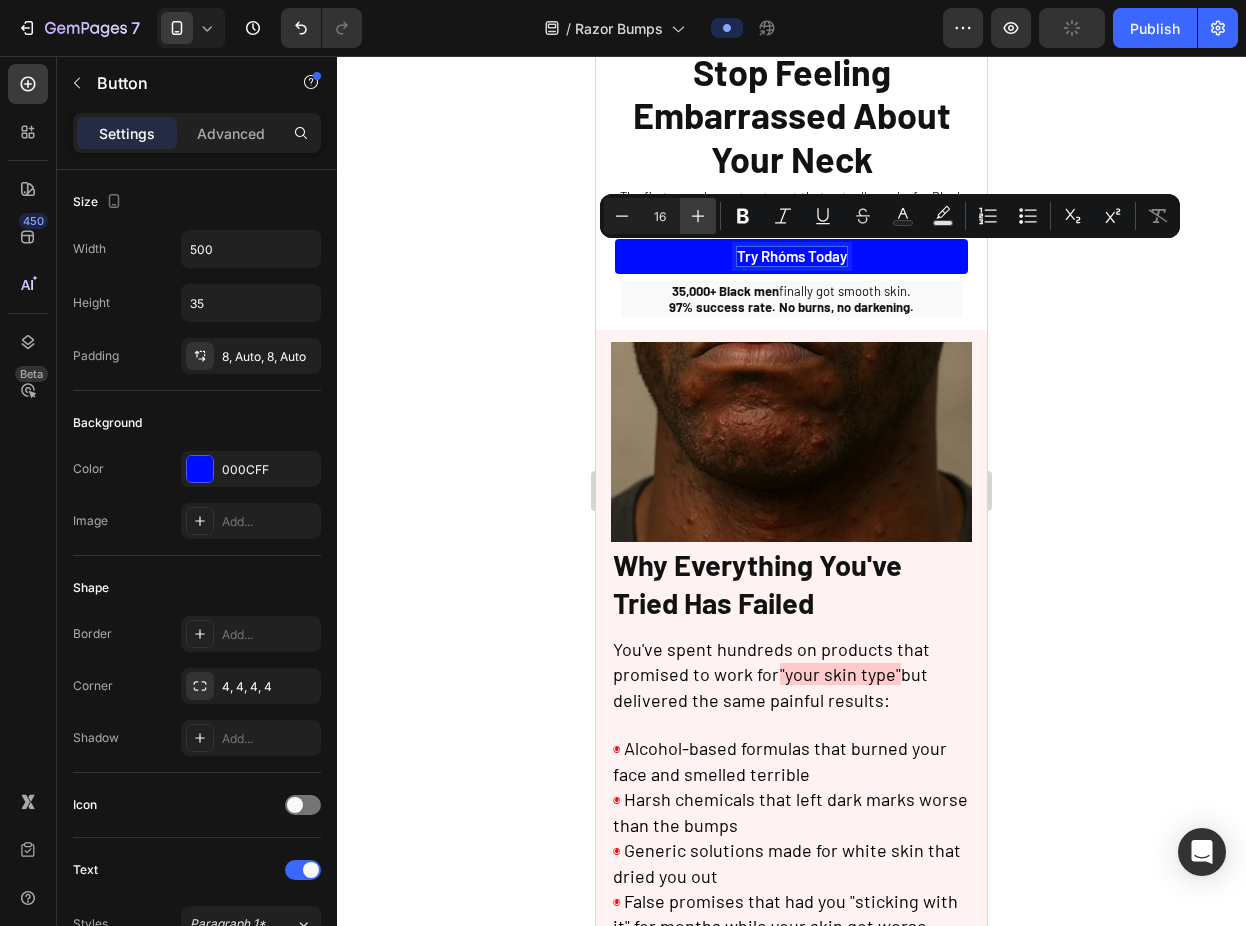 click 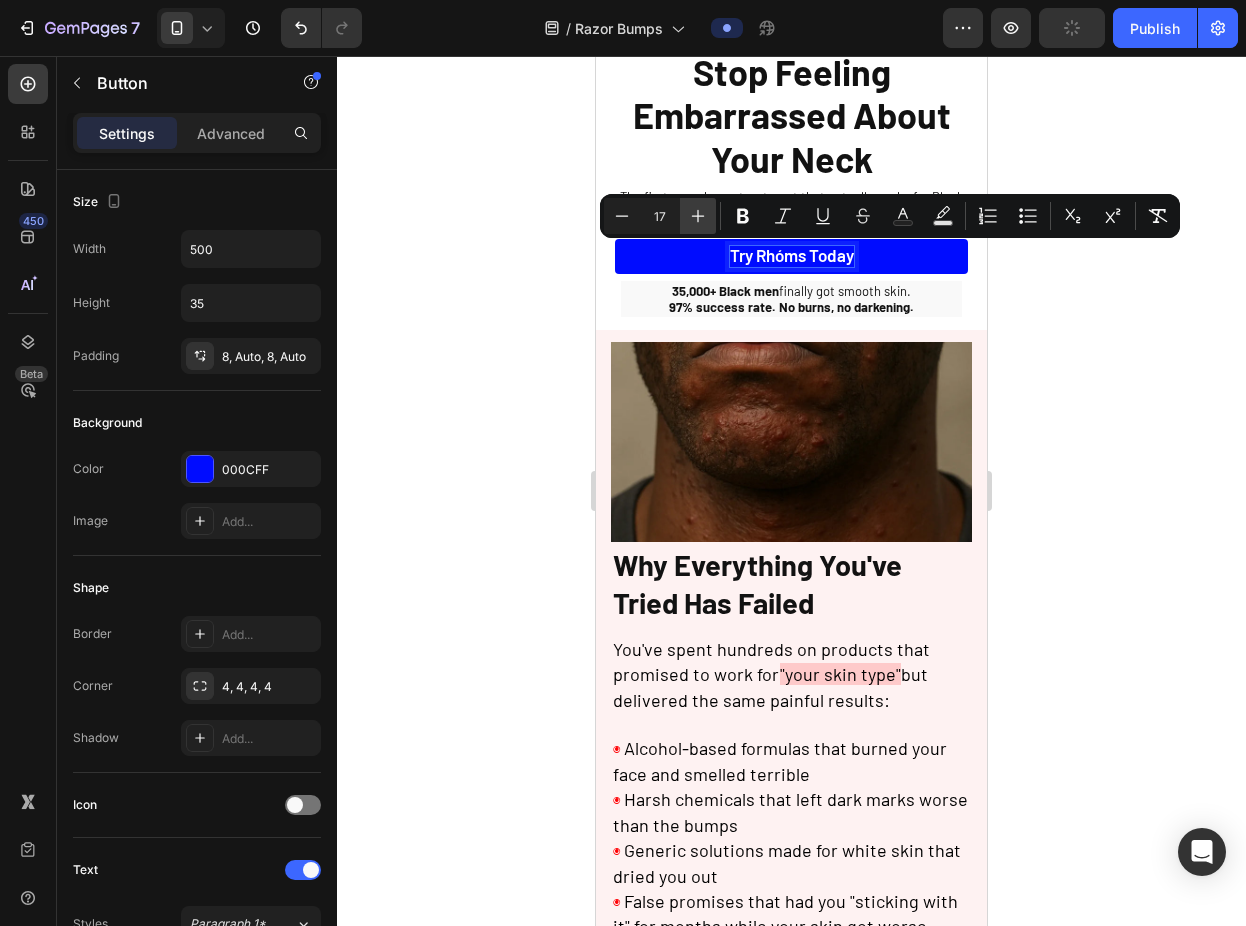 click 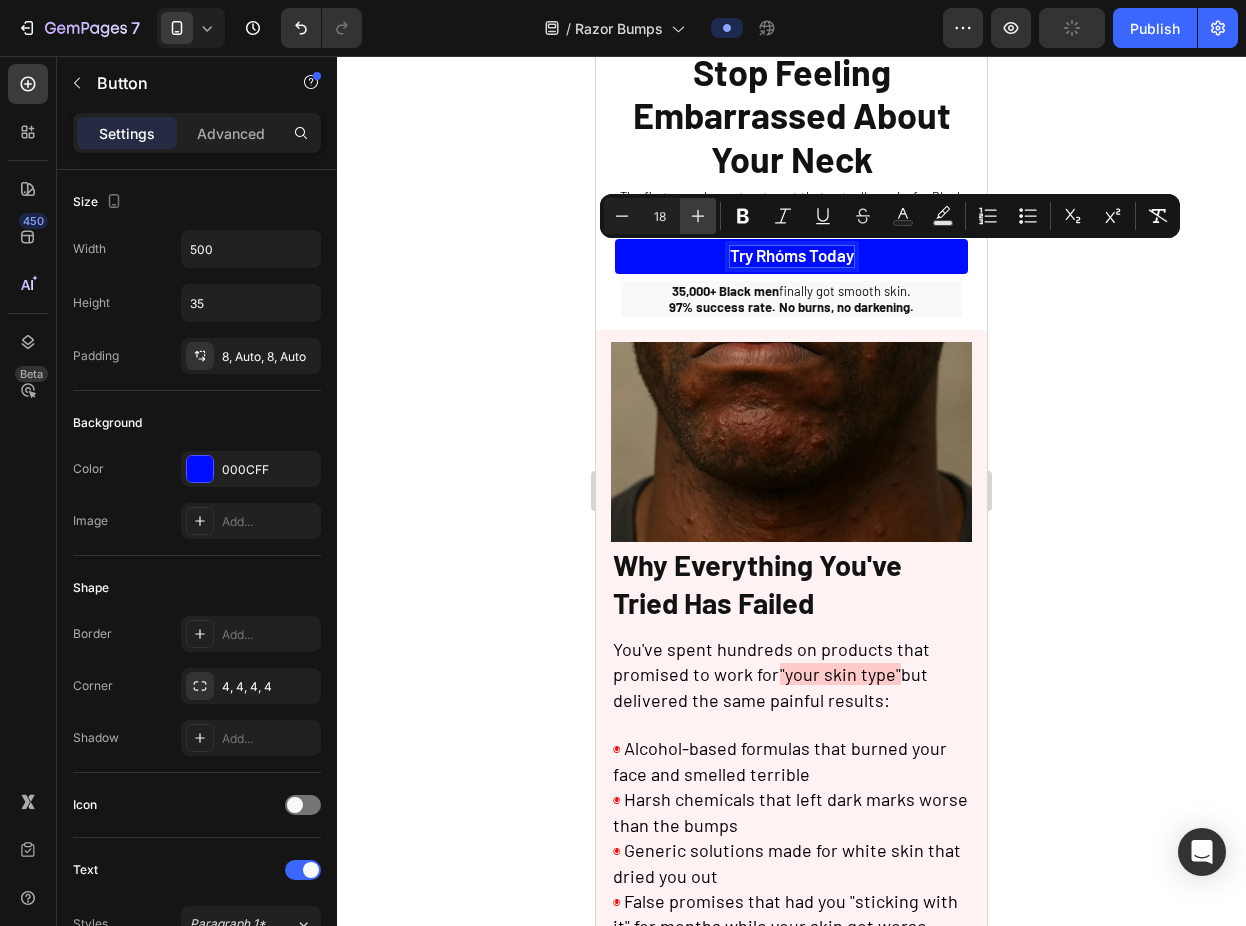 click 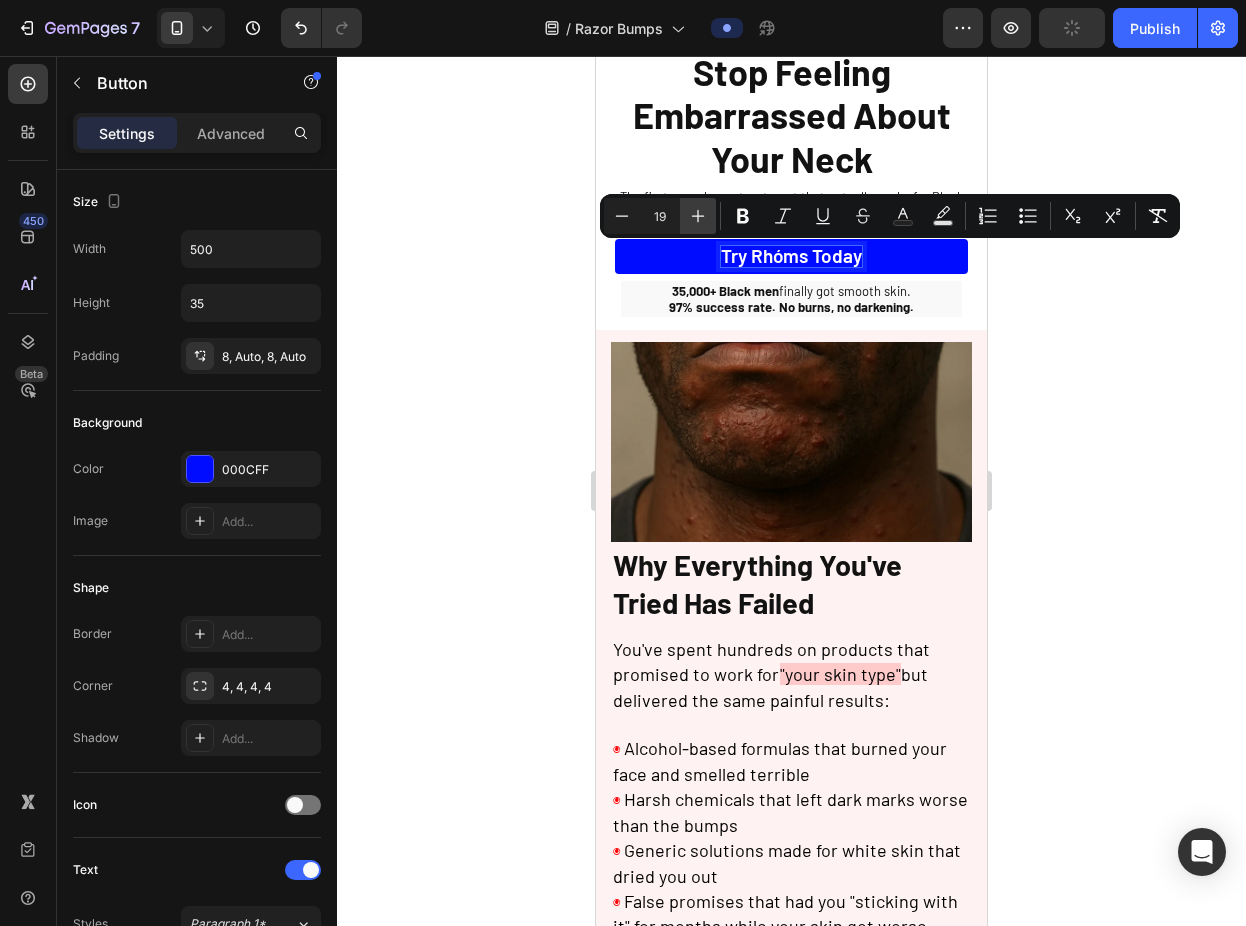 click 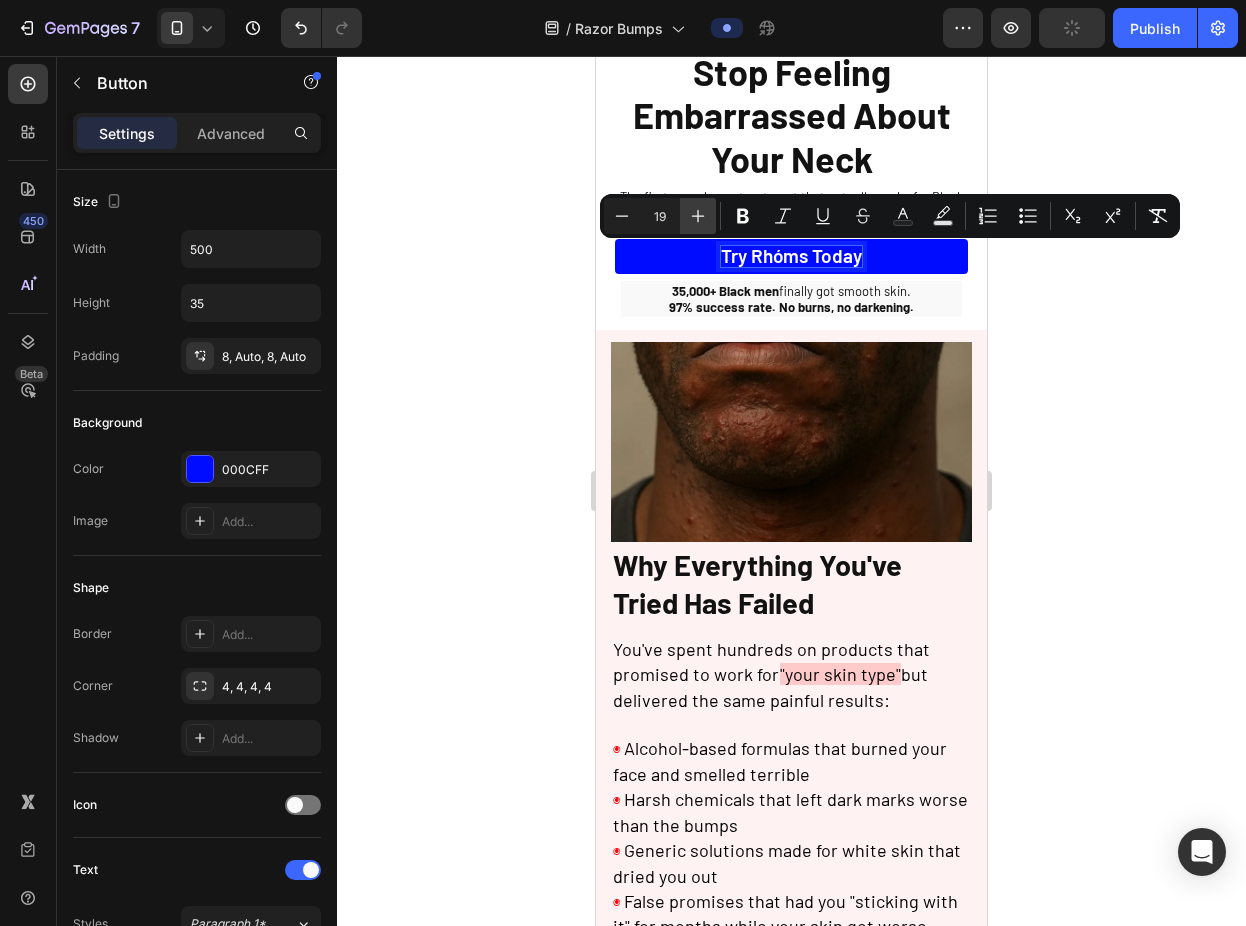 type on "20" 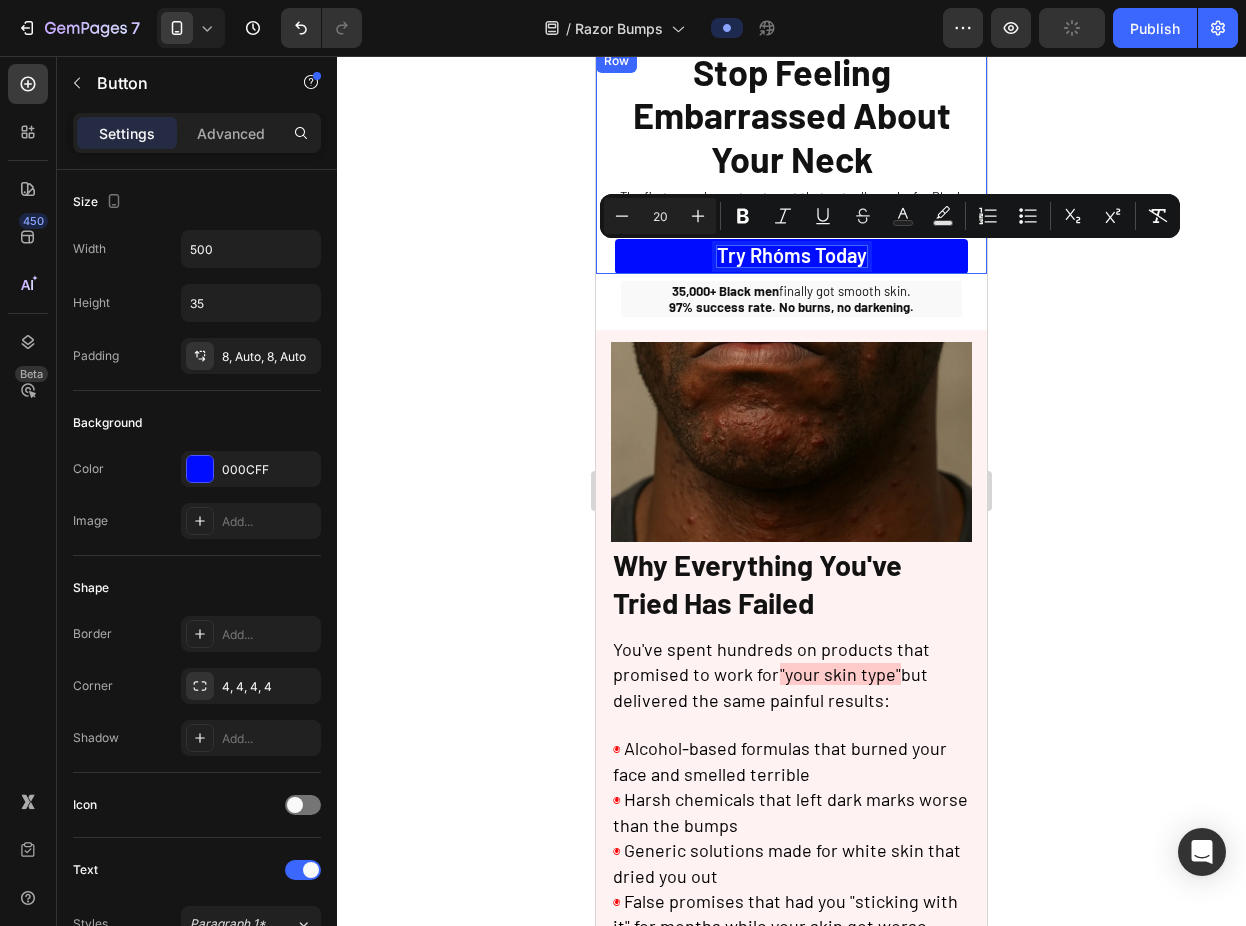 click on "Stop Feeling Embarrassed About Your Neck Heading The first razor bump treatment that actually works for Black men Text Block Try Rhóms today Button   0 Sleepy Text Block Row" at bounding box center (791, 161) 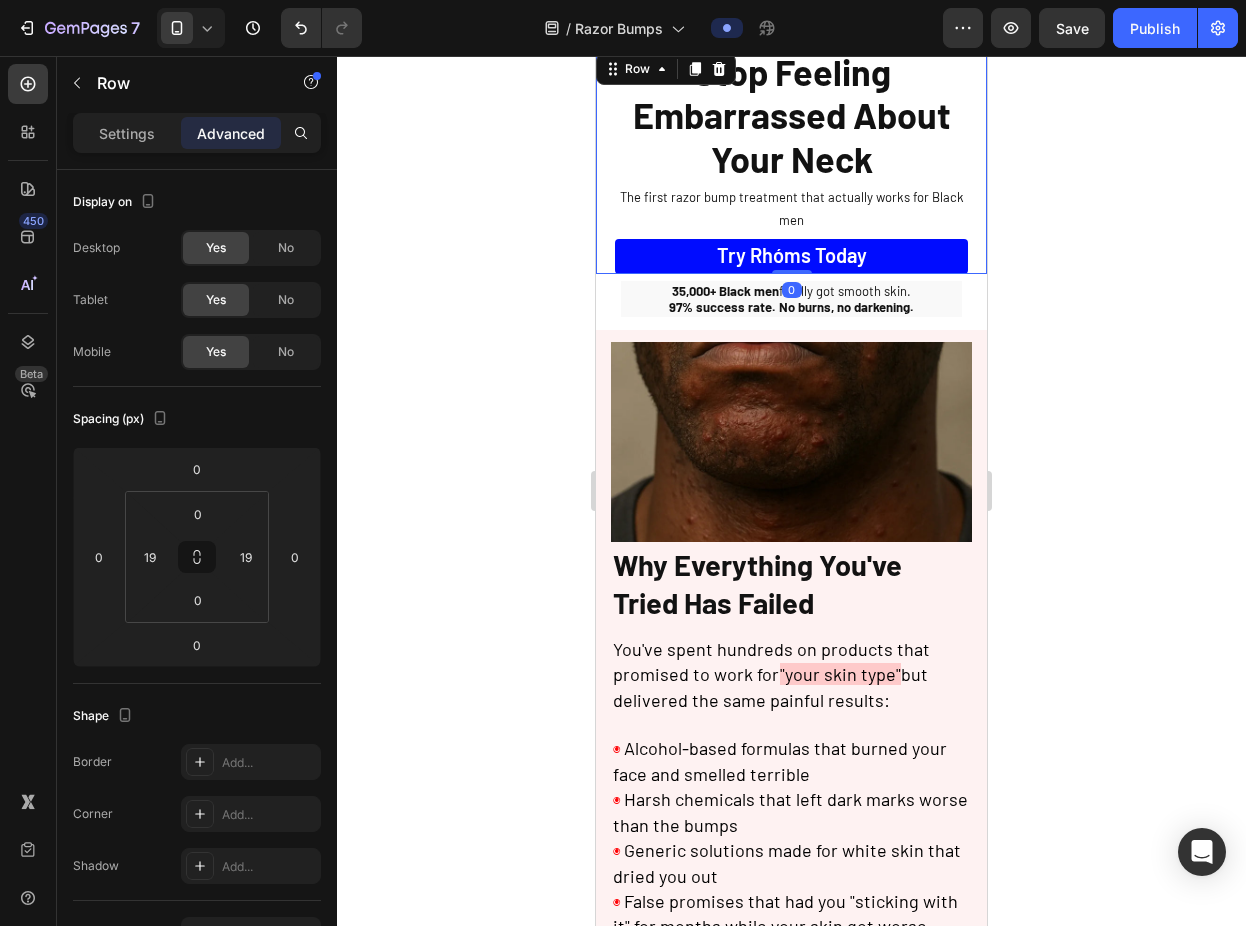 click 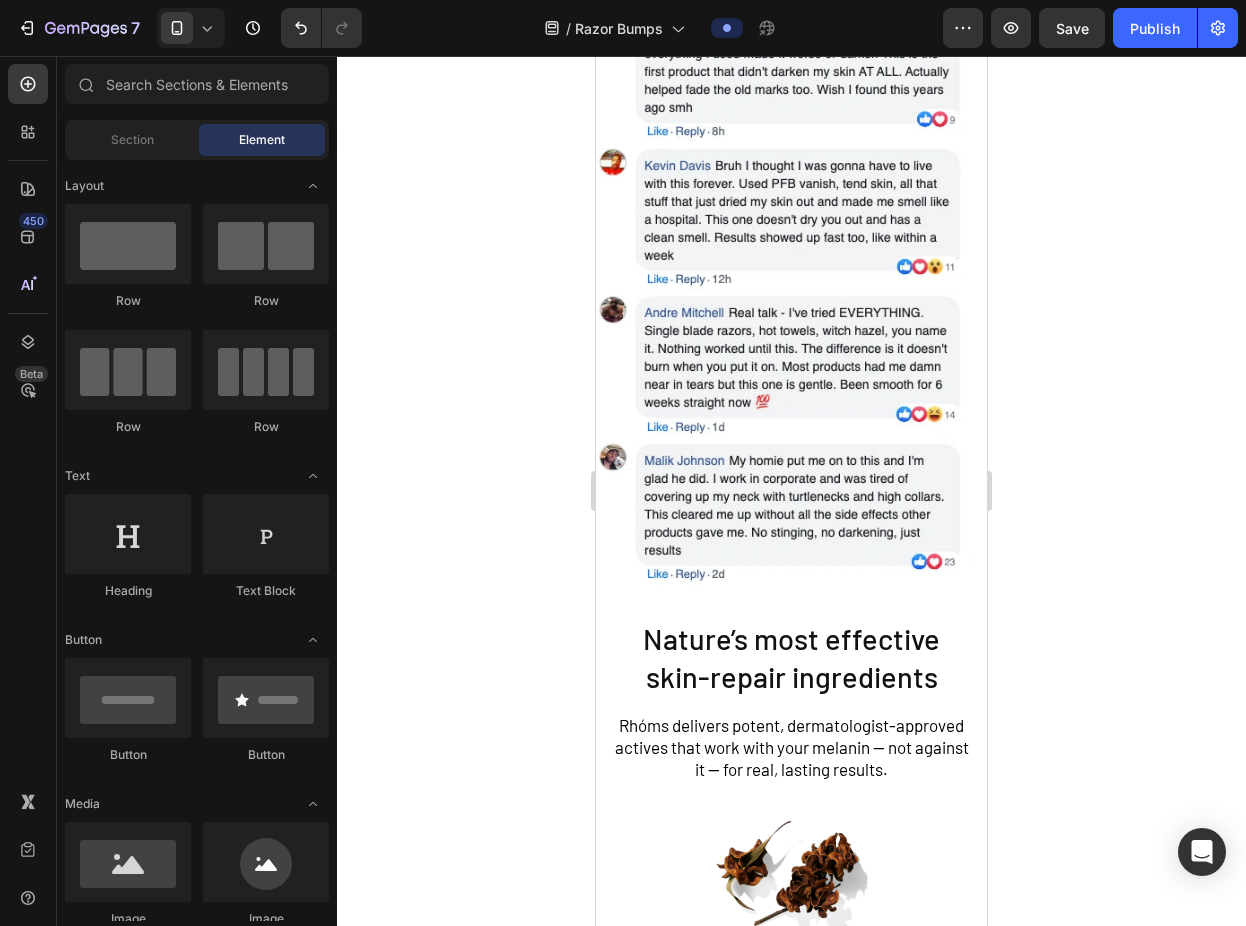 scroll, scrollTop: 3182, scrollLeft: 0, axis: vertical 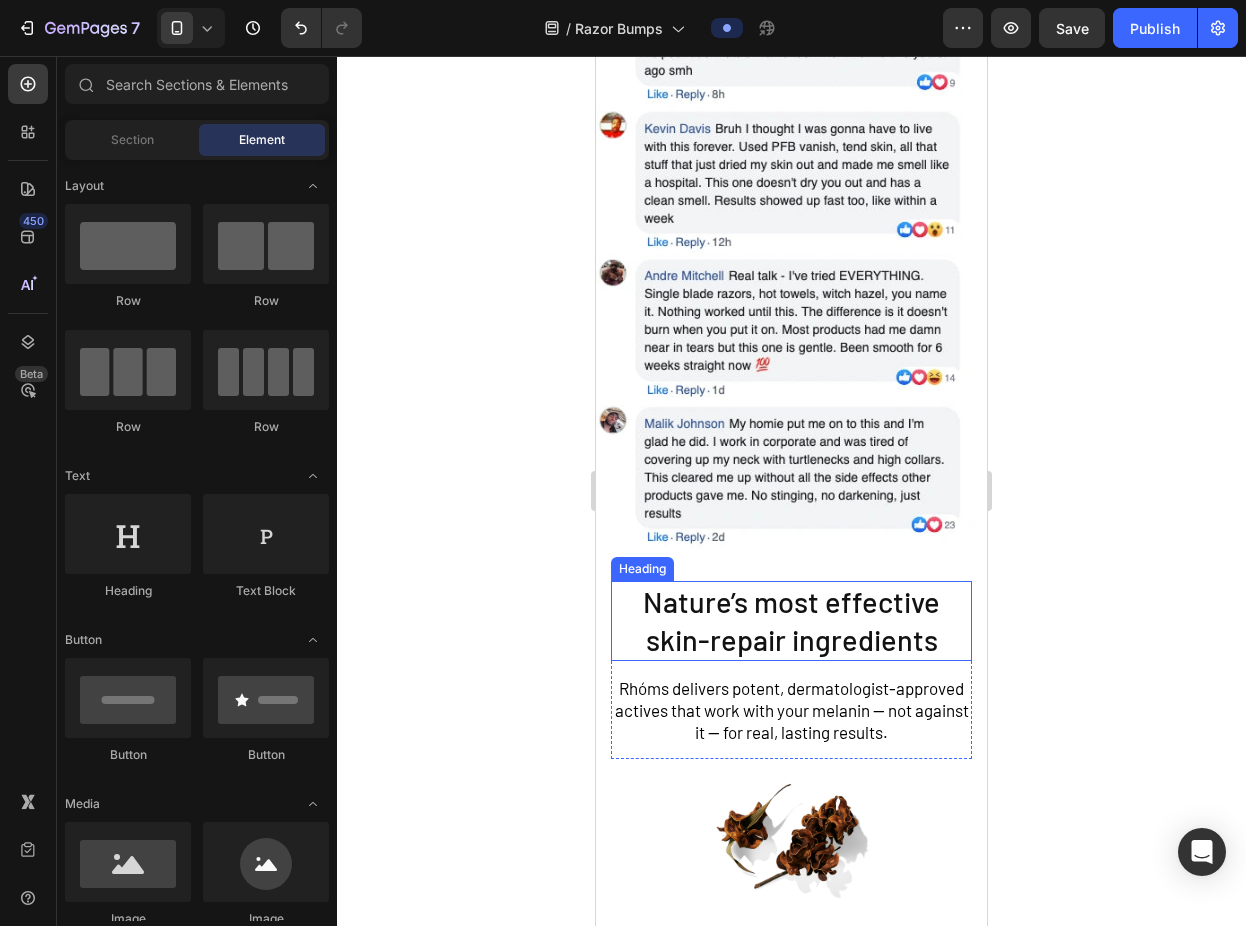 click on "Nature’s most effective skin-repair ingredients" at bounding box center [791, 620] 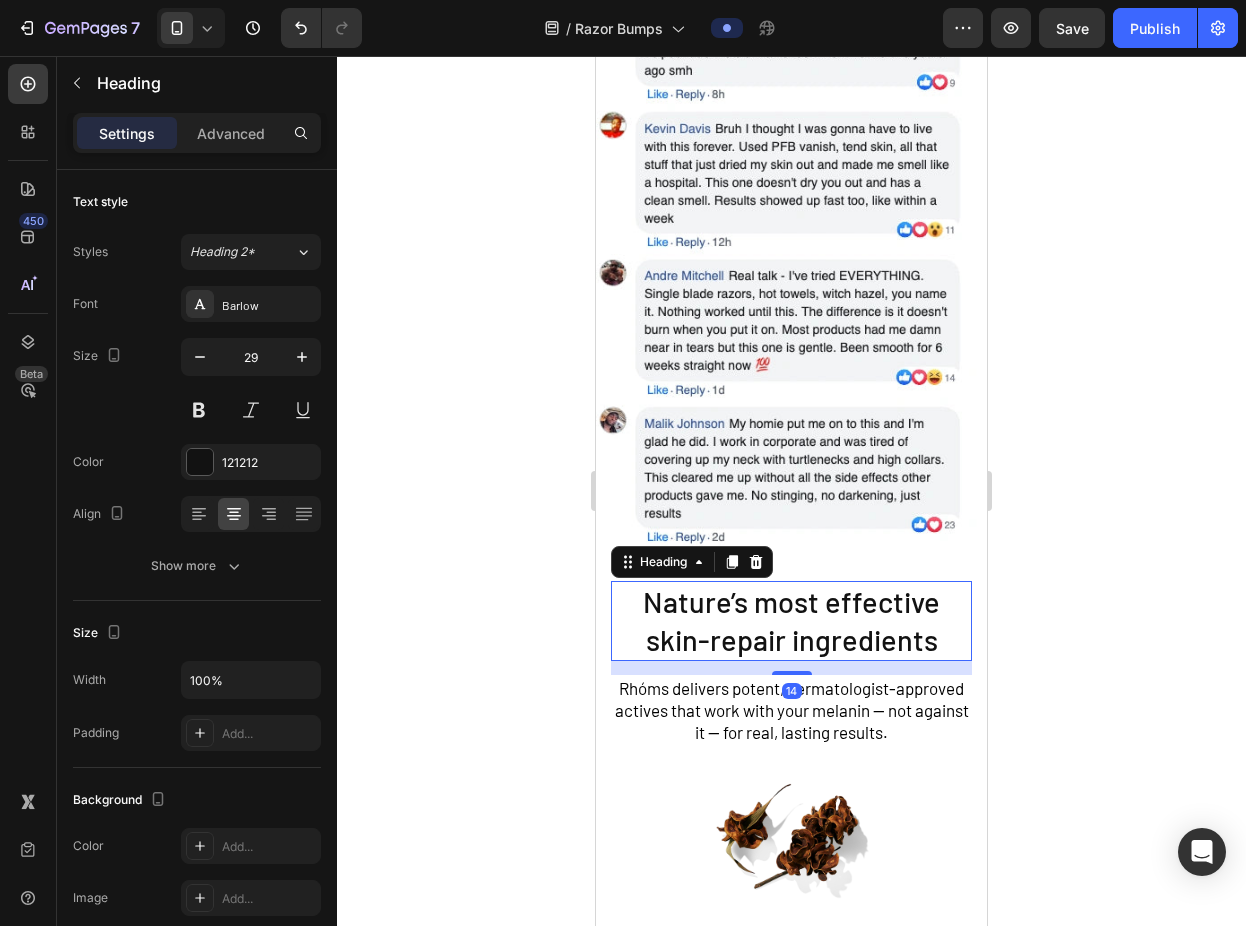 click on "Nature’s most effective skin-repair ingredients" at bounding box center [791, 620] 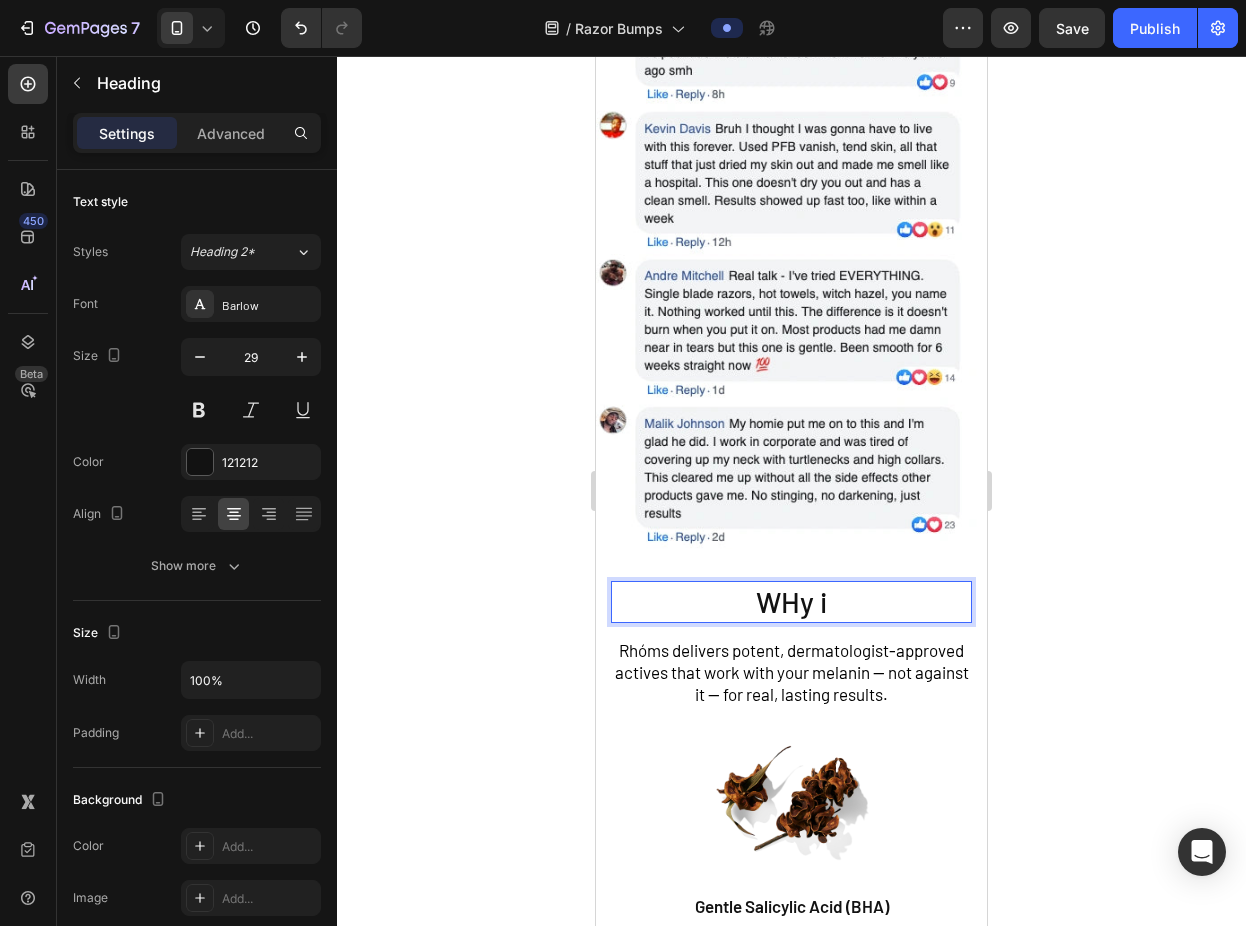 click on "WHy i" at bounding box center [791, 602] 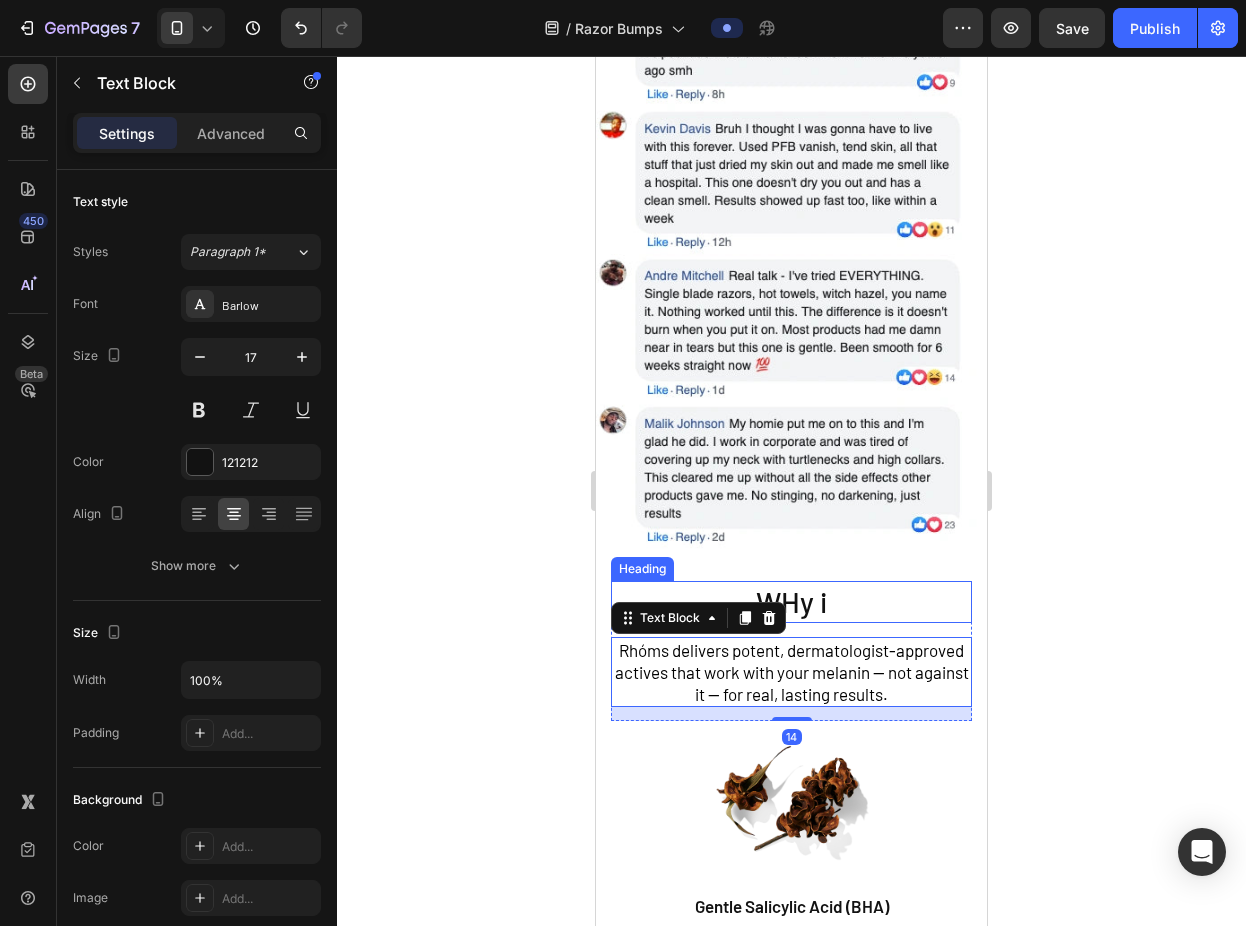 click on "WHy i" at bounding box center (791, 602) 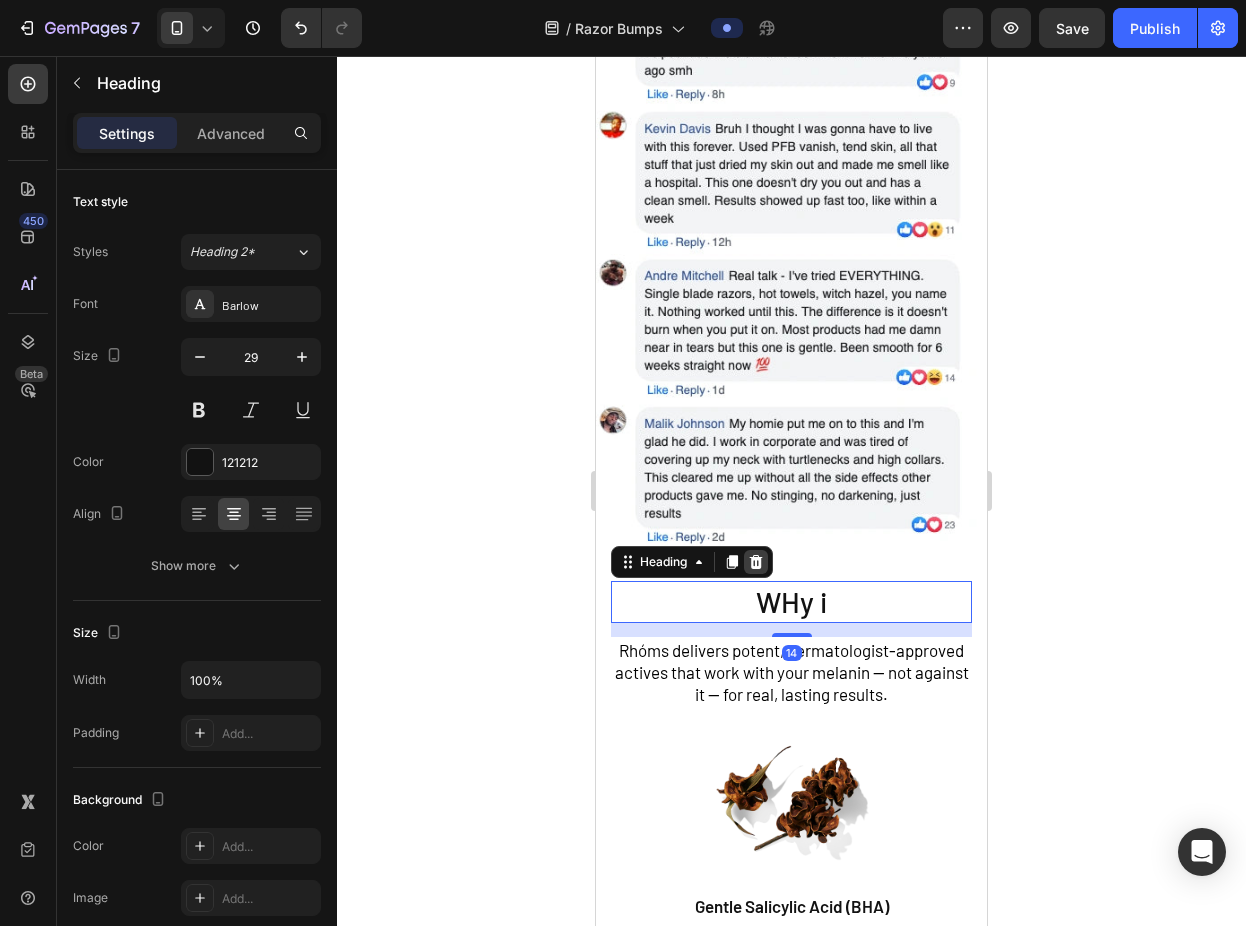 click 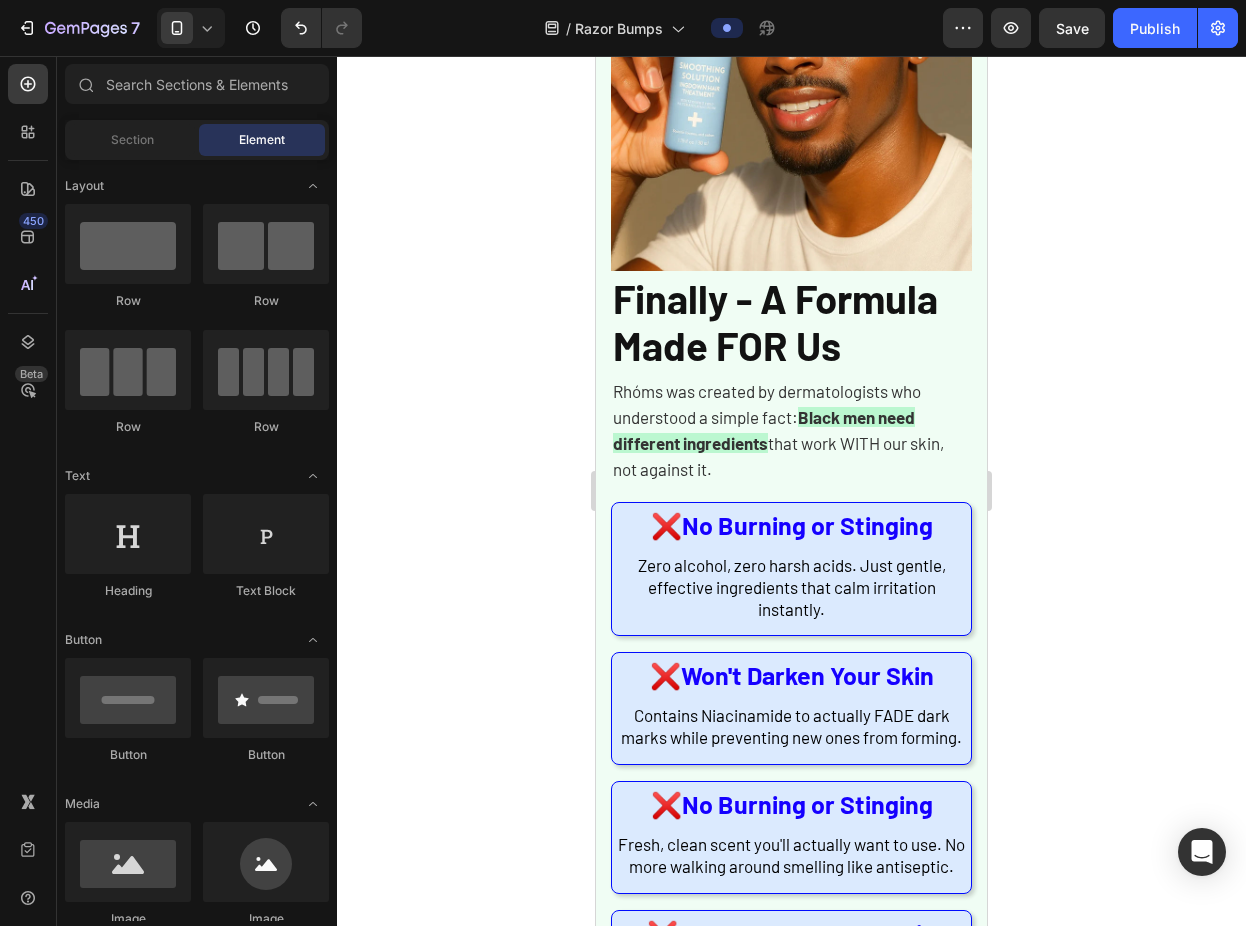 scroll, scrollTop: 1286, scrollLeft: 0, axis: vertical 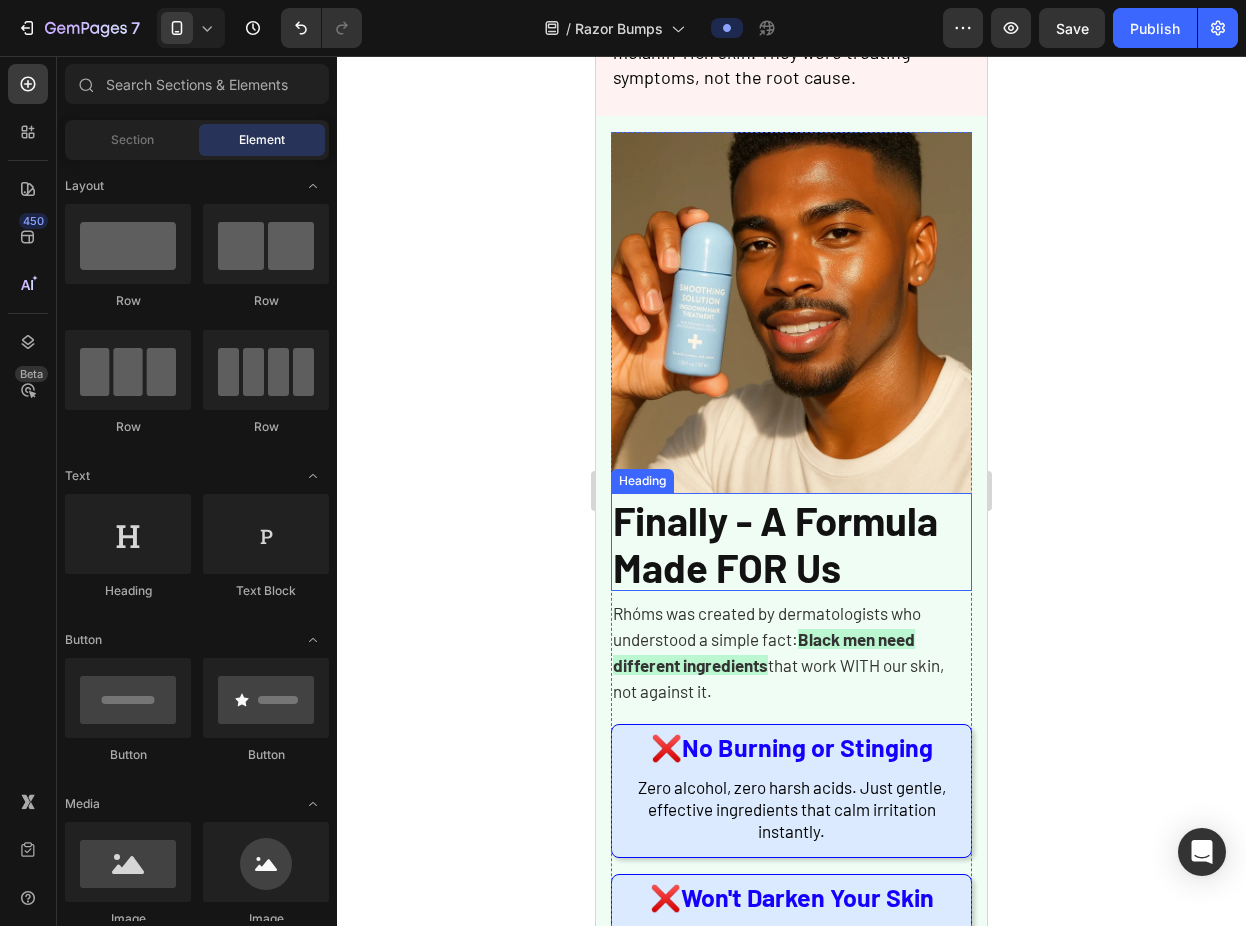 click on "Finally - A Formula Made FOR Us" at bounding box center (775, 543) 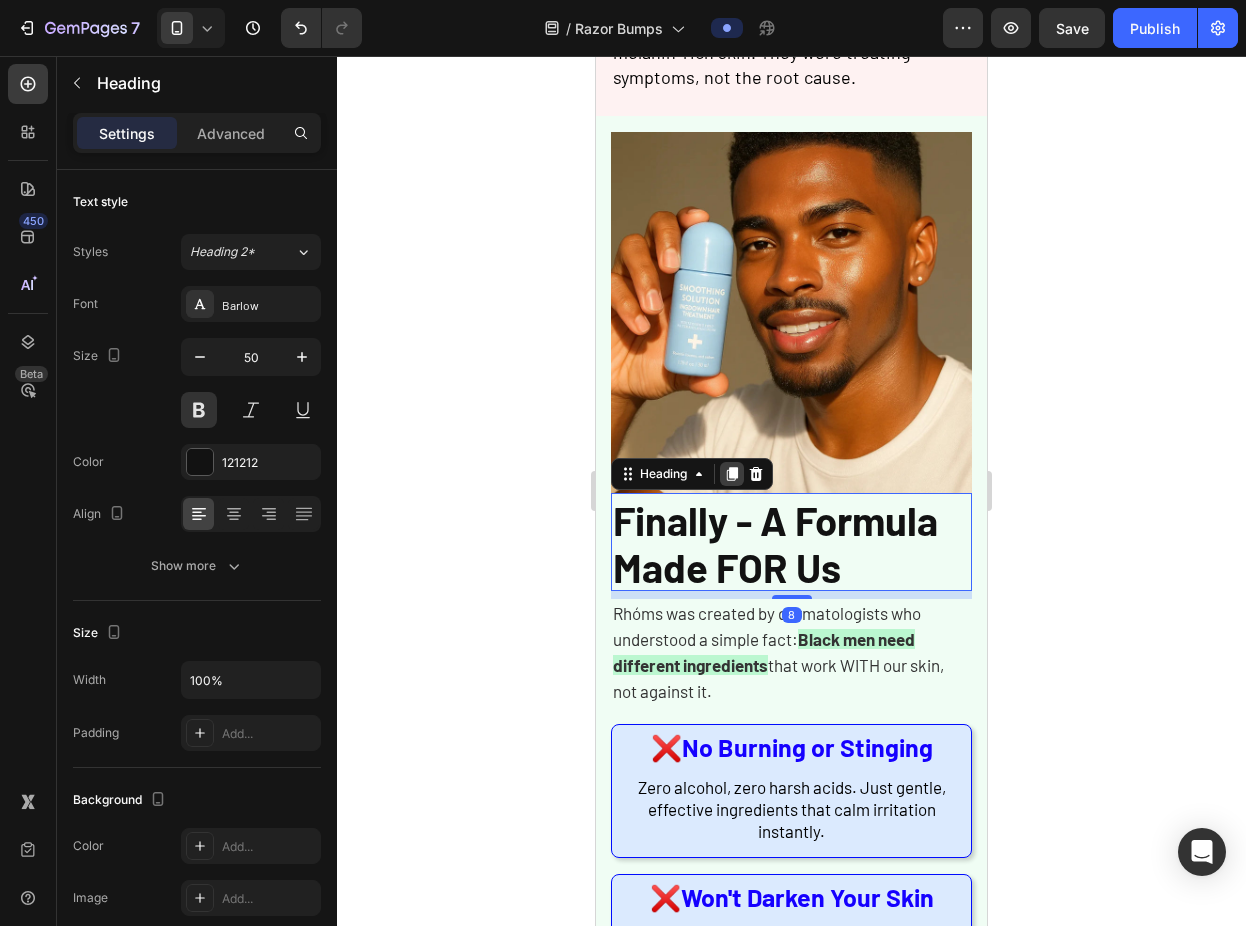 click 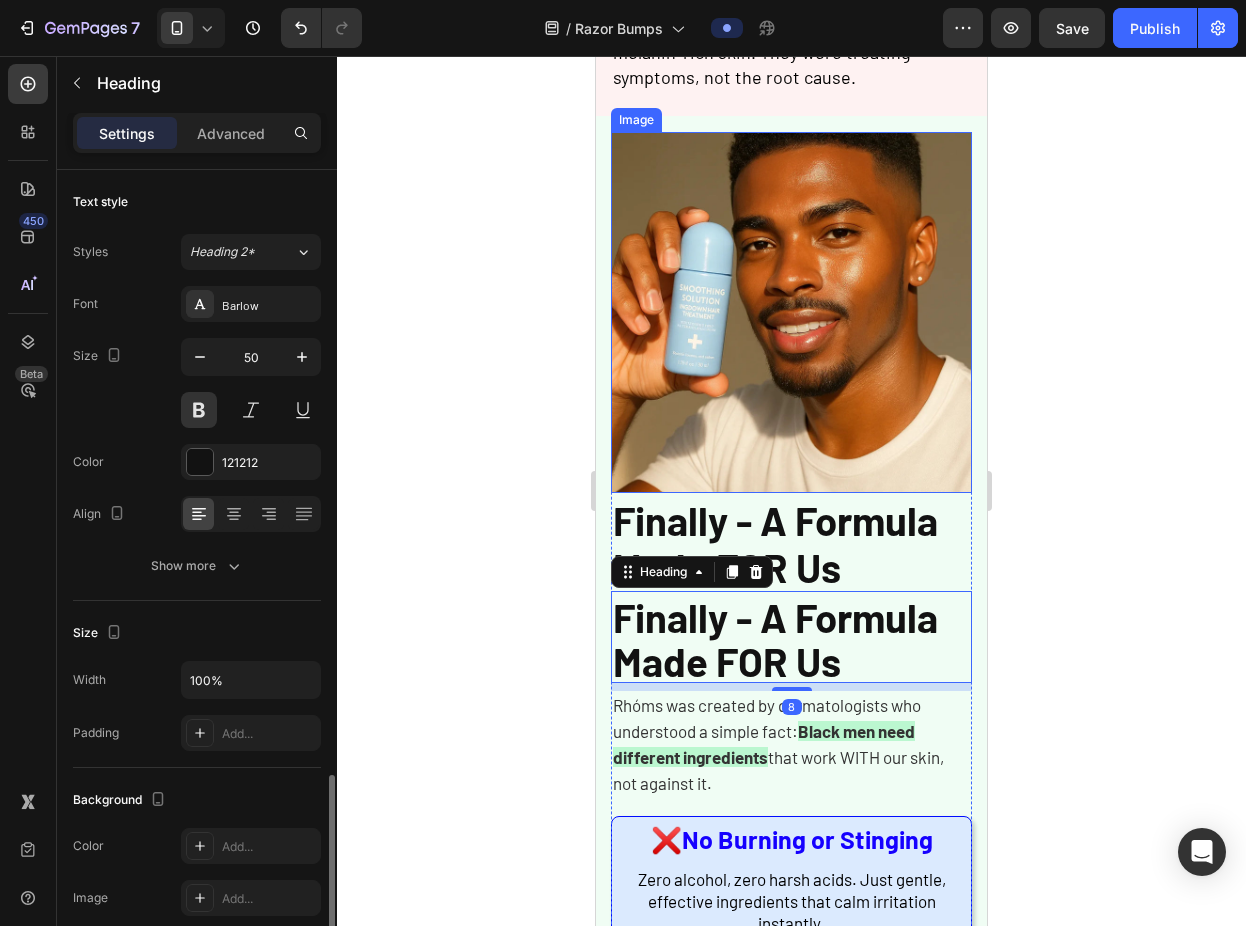 scroll, scrollTop: 372, scrollLeft: 0, axis: vertical 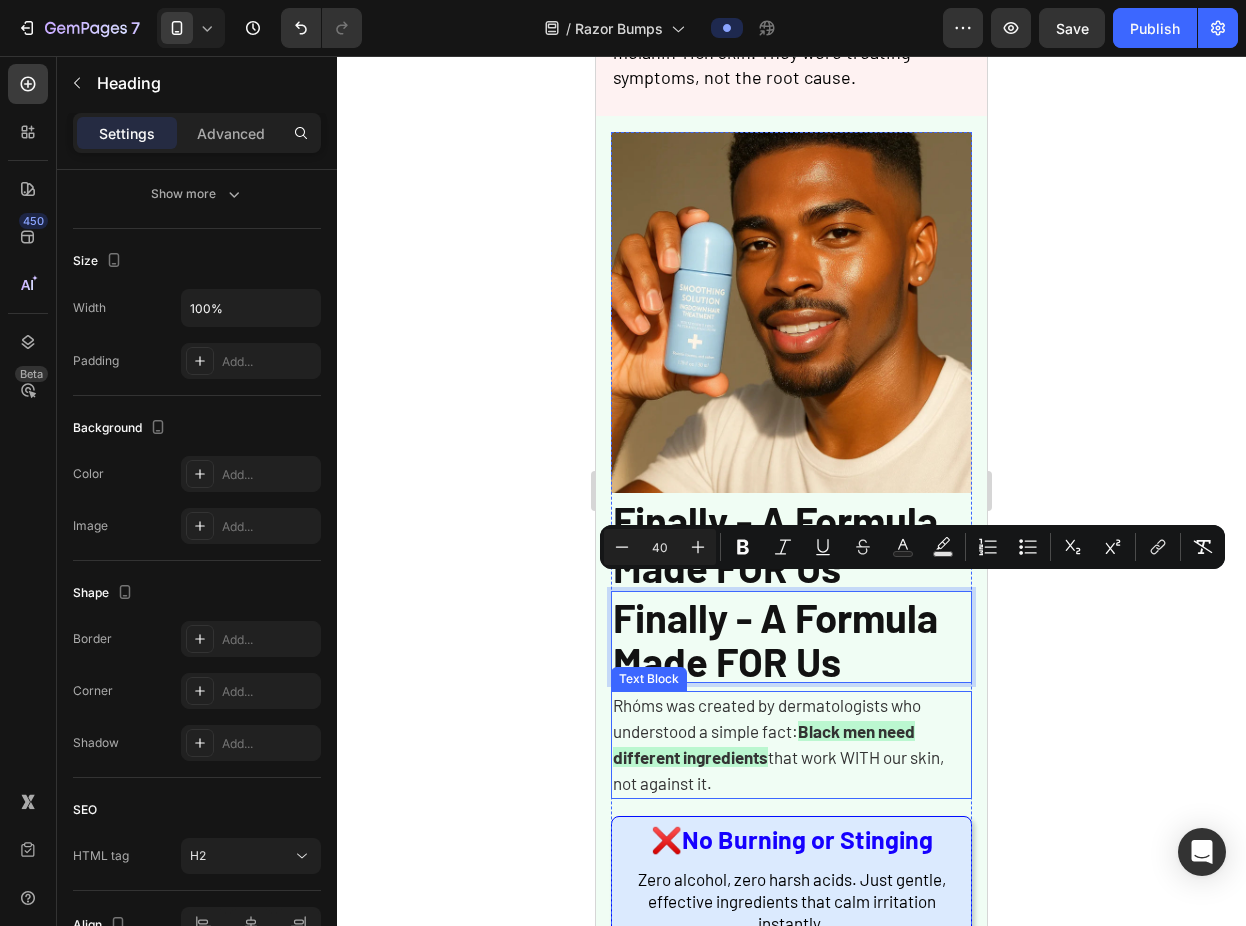 drag, startPoint x: 731, startPoint y: 609, endPoint x: 792, endPoint y: 695, distance: 105.43719 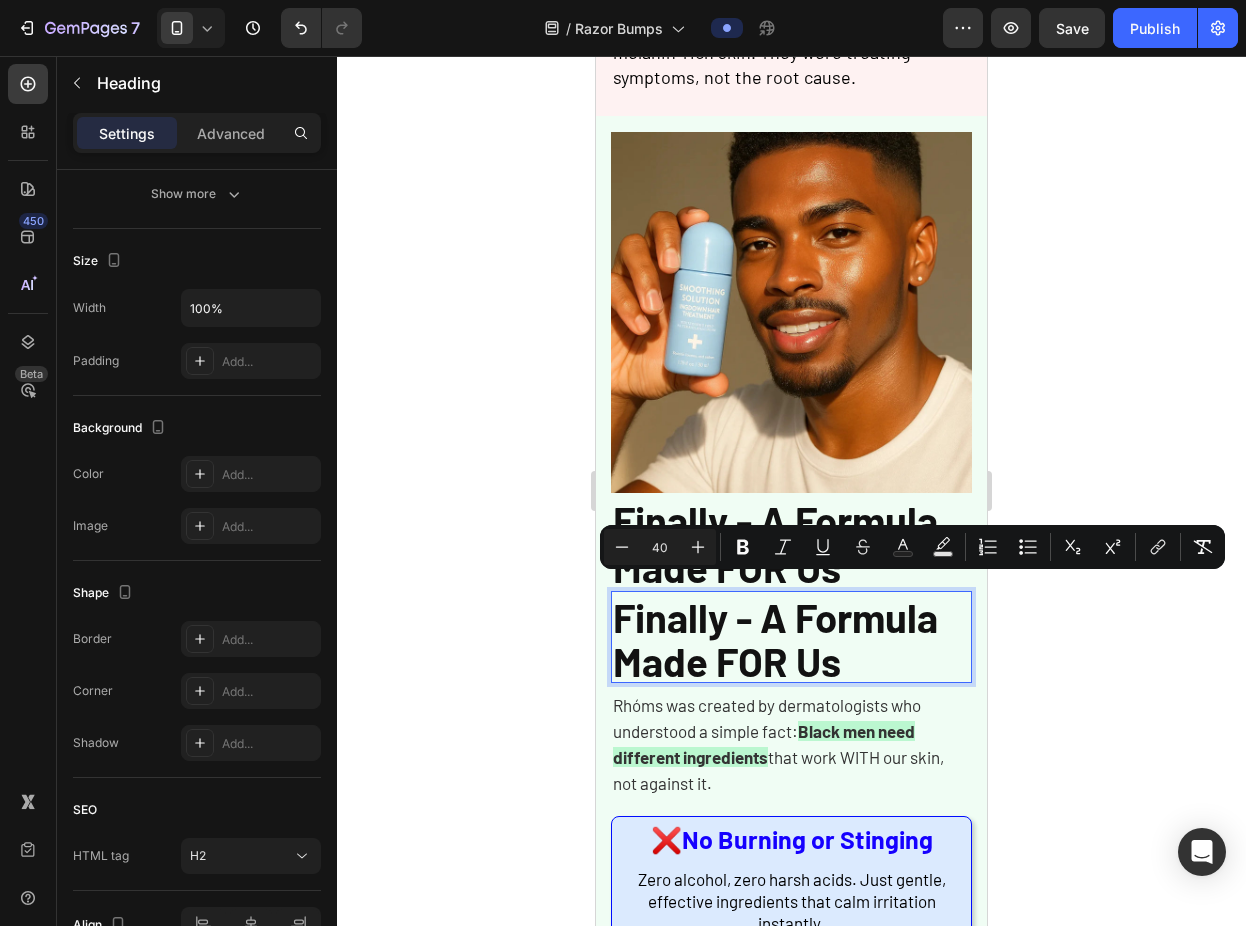 click 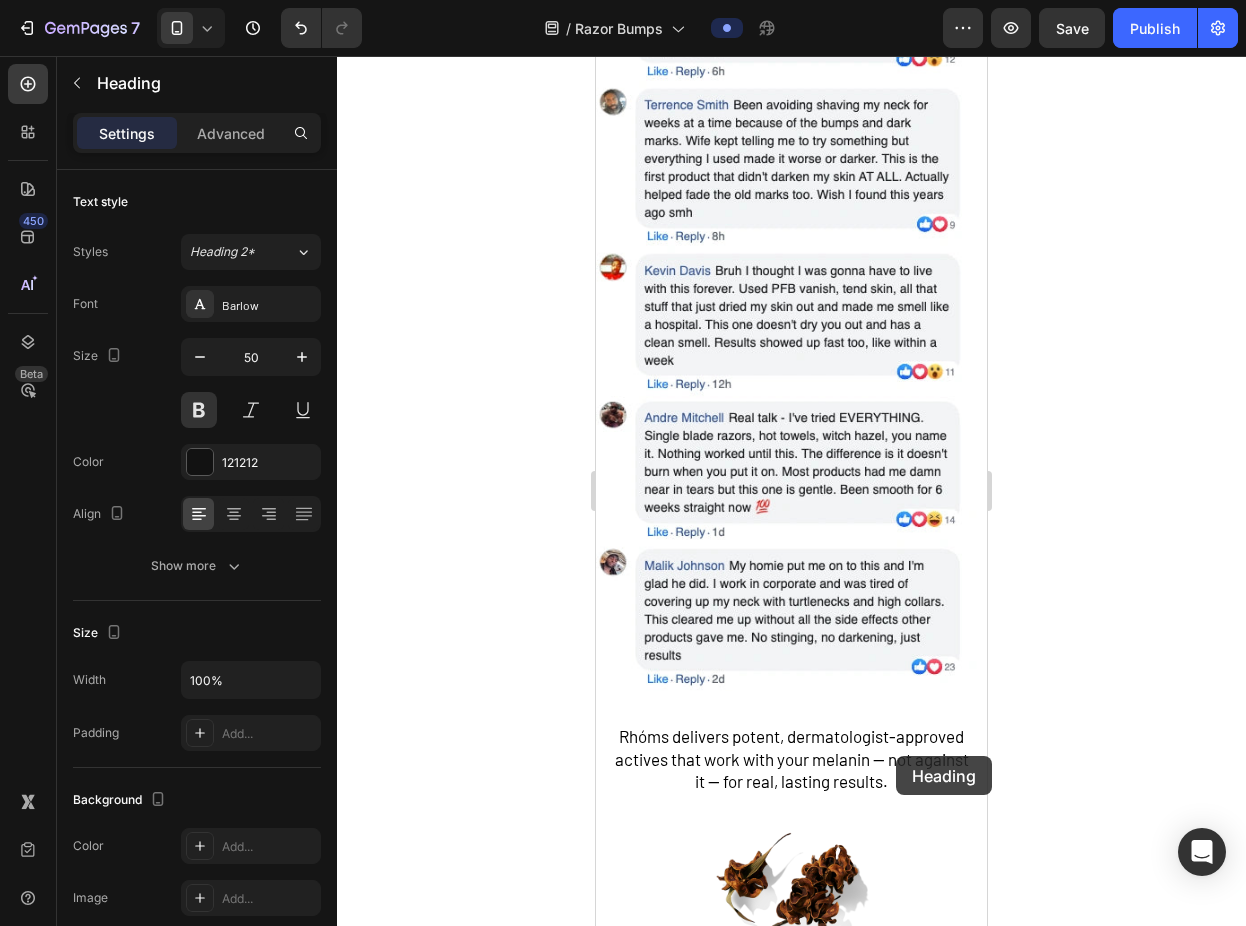 scroll, scrollTop: 3190, scrollLeft: 0, axis: vertical 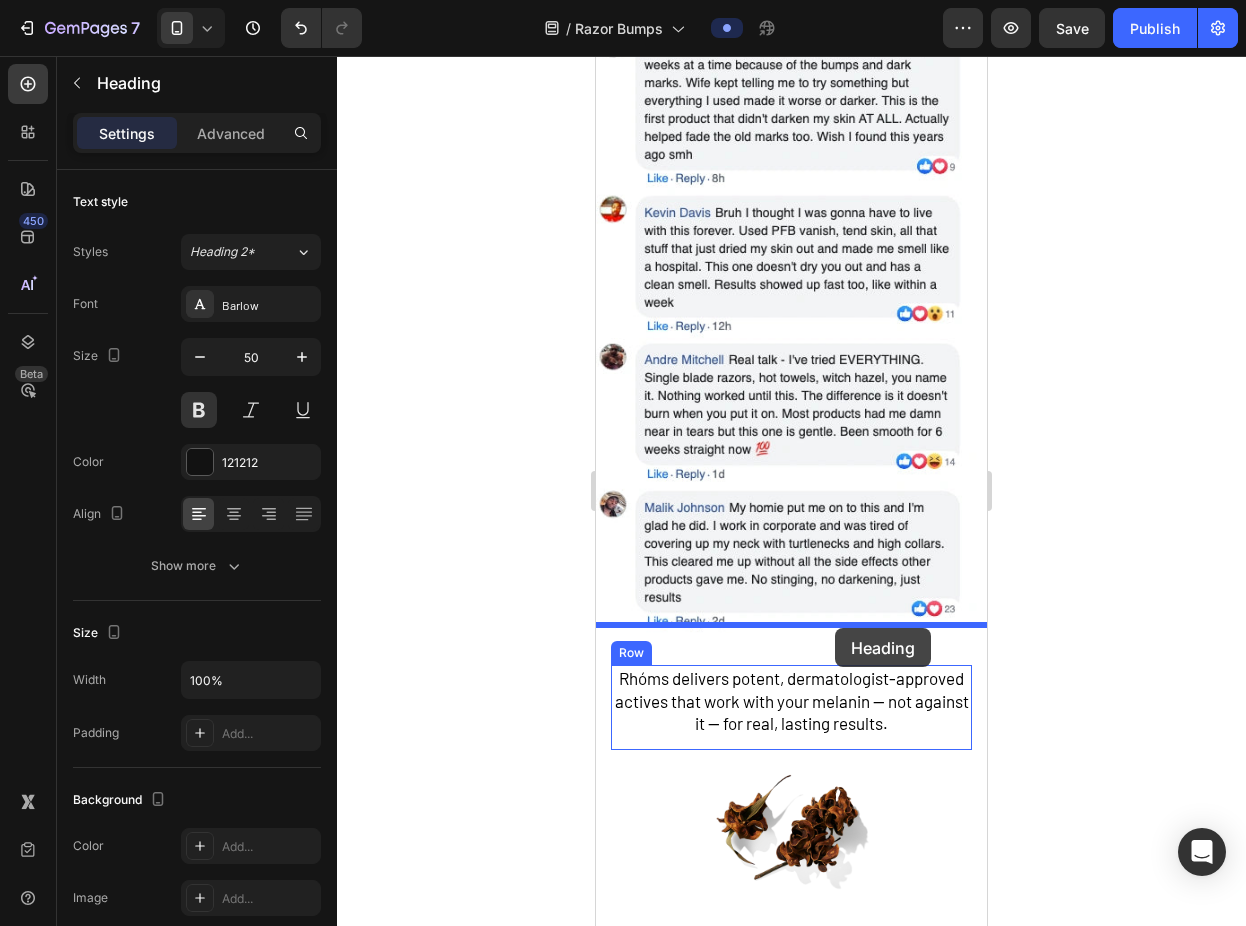 drag, startPoint x: 934, startPoint y: 655, endPoint x: 835, endPoint y: 628, distance: 102.61579 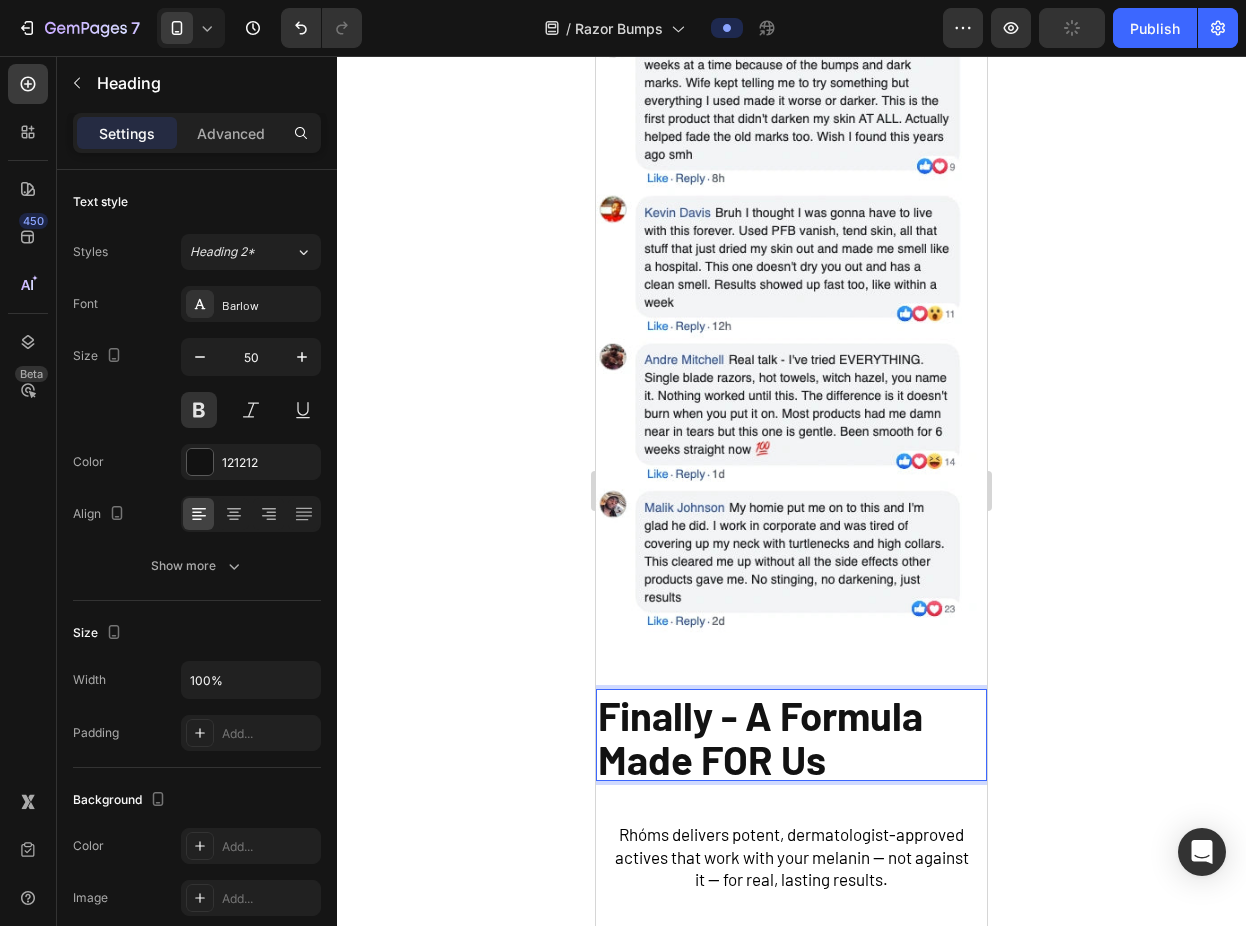 click on "Finally - A Formula Made FOR Us" at bounding box center [760, 737] 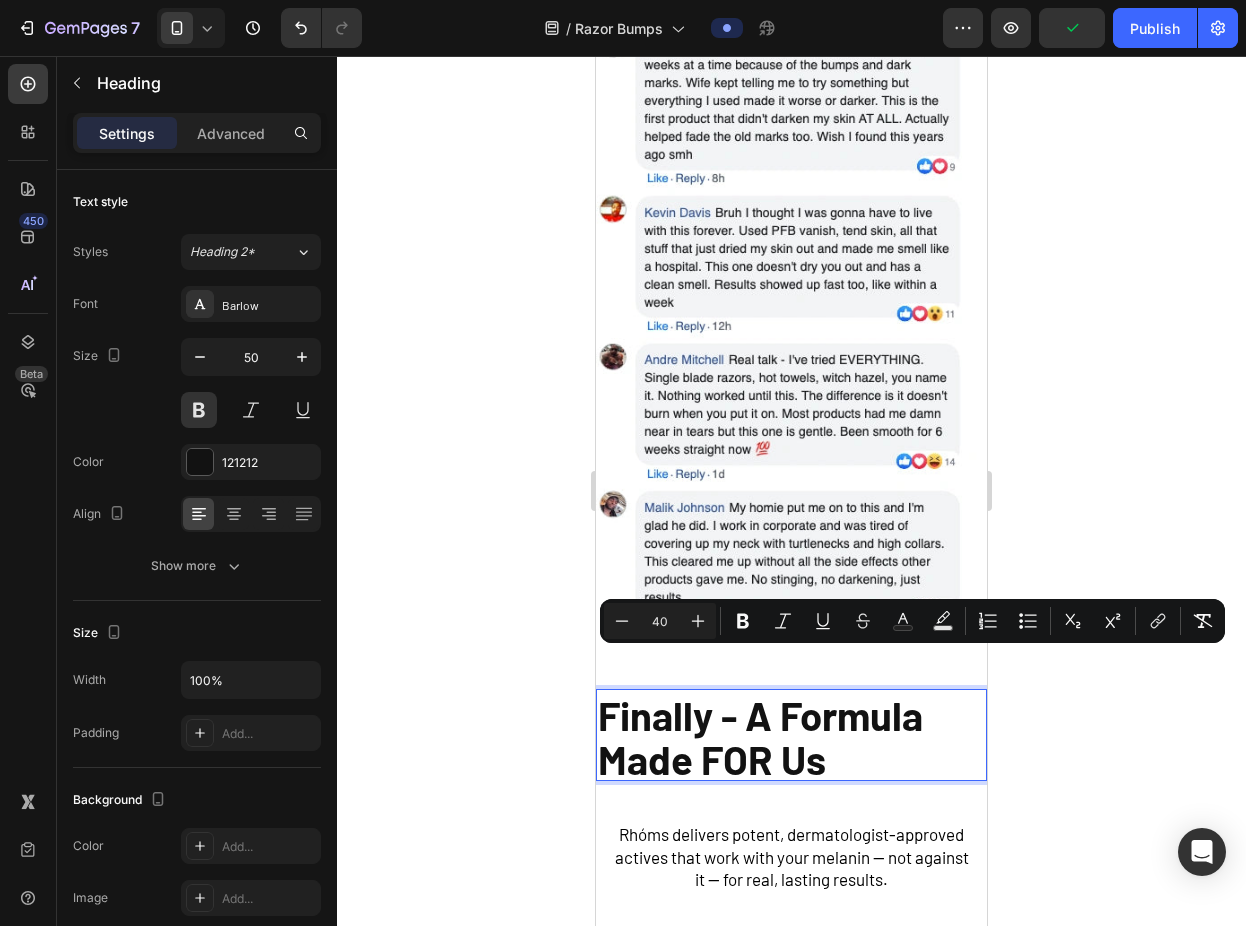 click 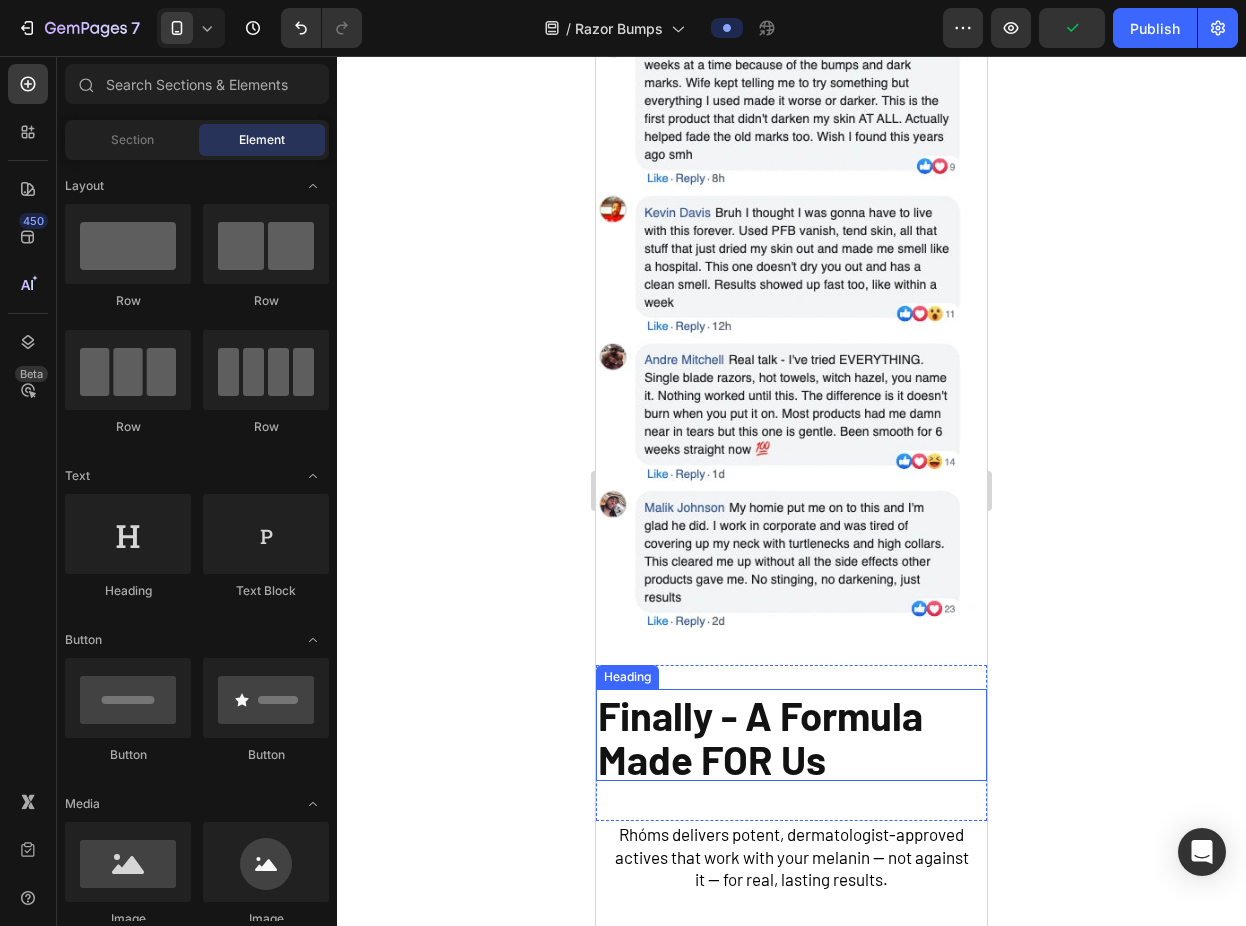 click on "⁠⁠⁠⁠⁠⁠⁠ Finally - A Formula Made FOR Us" at bounding box center (791, 735) 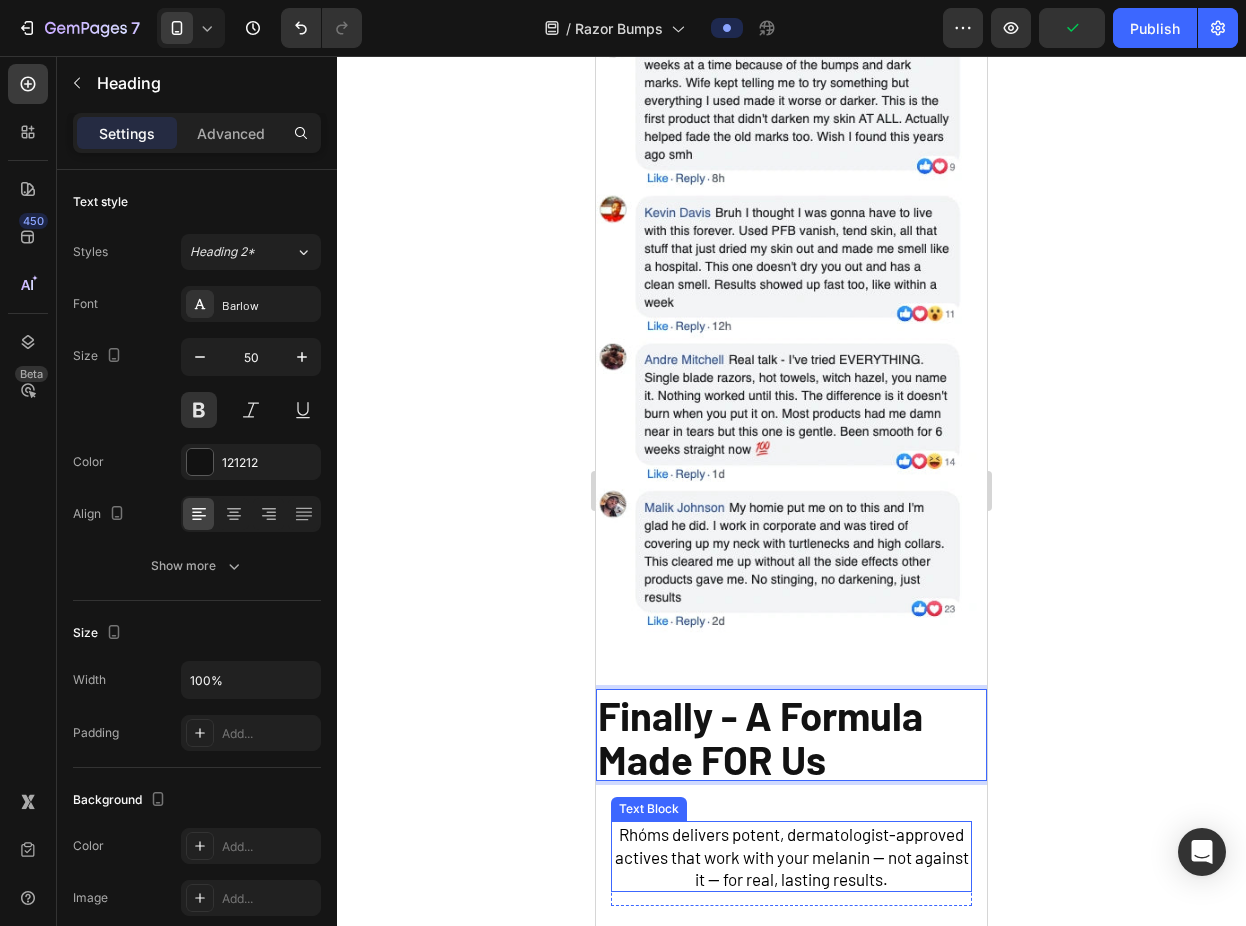 drag, startPoint x: 932, startPoint y: 699, endPoint x: 844, endPoint y: 771, distance: 113.70136 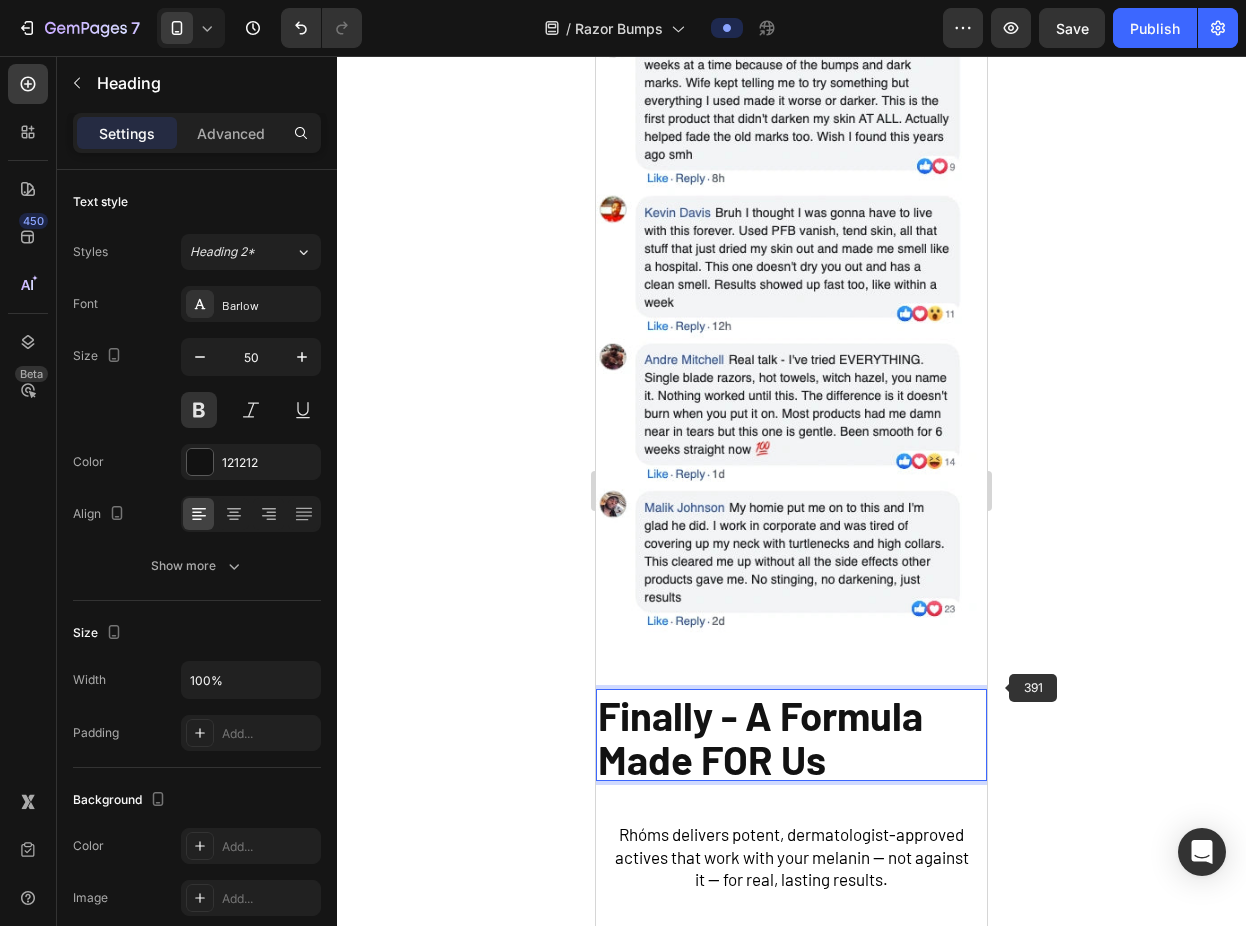 click 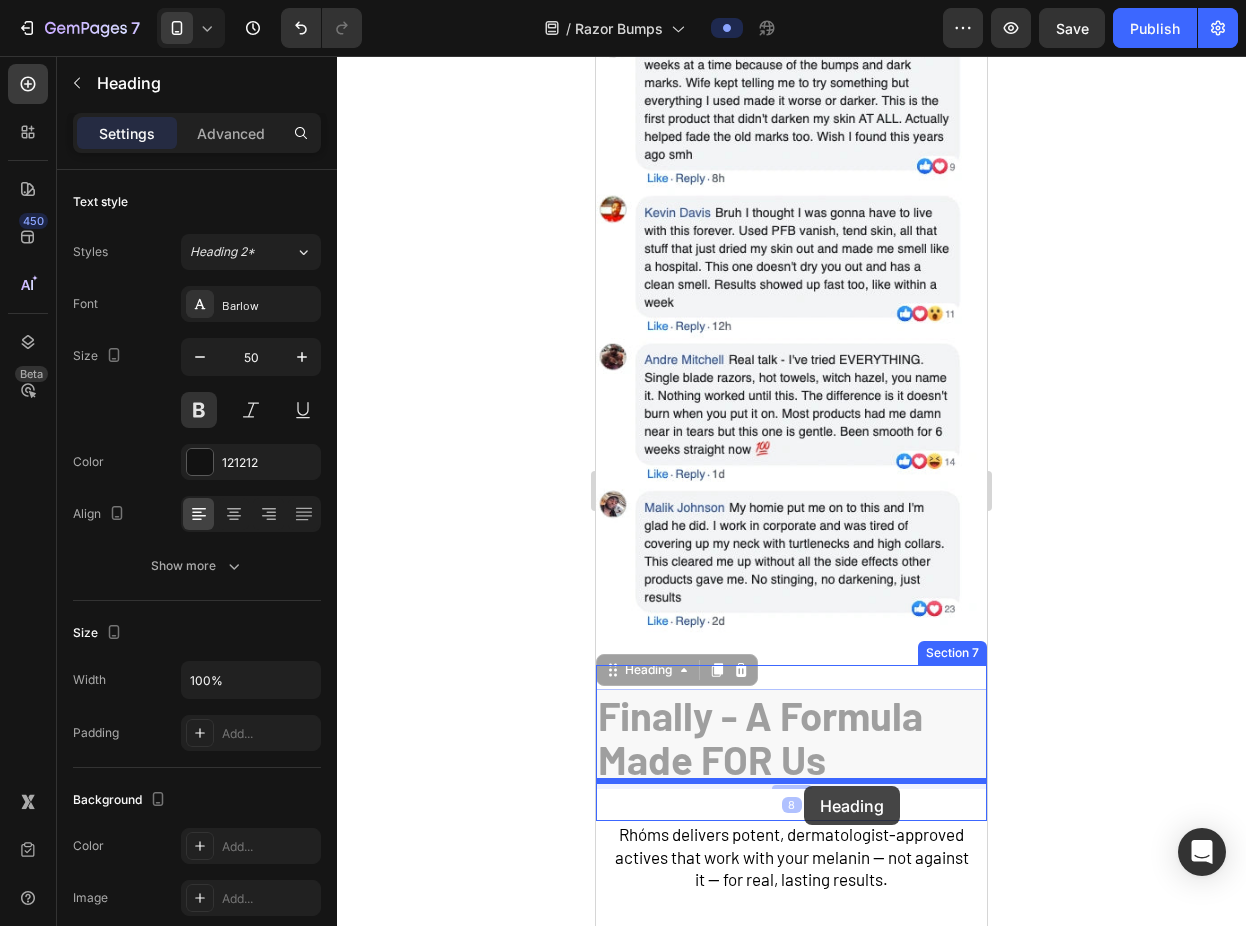 drag, startPoint x: 942, startPoint y: 711, endPoint x: 804, endPoint y: 786, distance: 157.06367 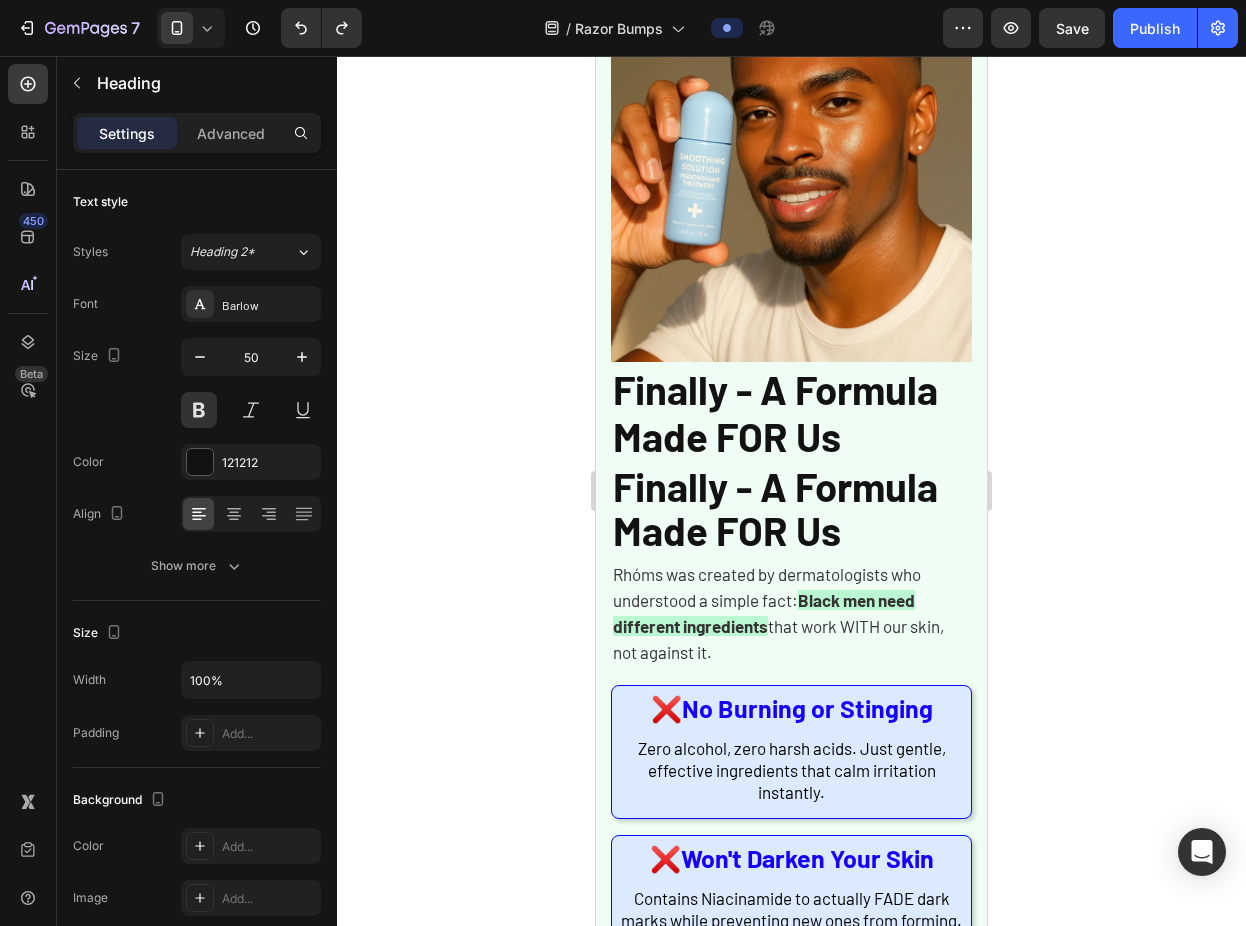 scroll, scrollTop: 1338, scrollLeft: 0, axis: vertical 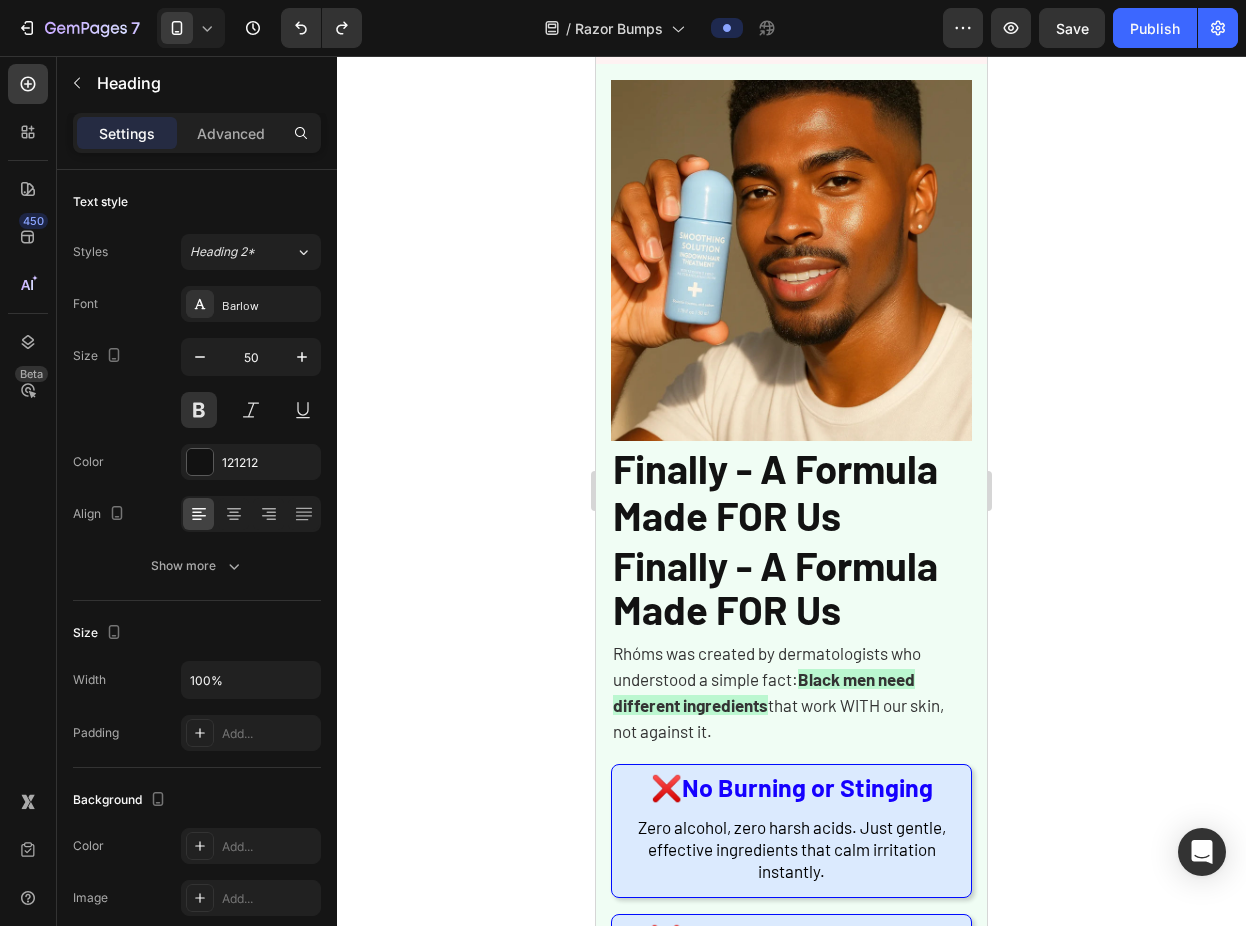 click 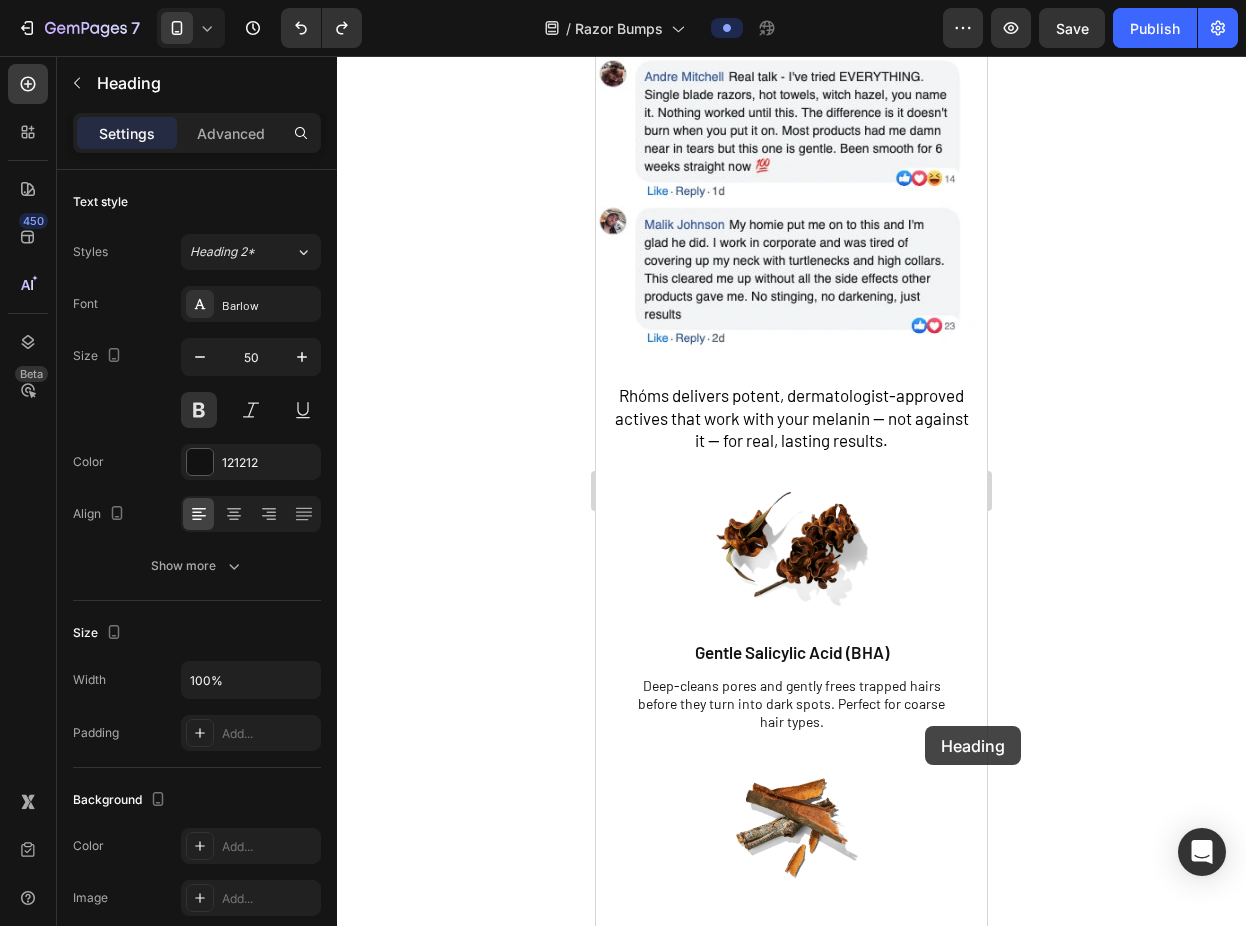 scroll, scrollTop: 3641, scrollLeft: 0, axis: vertical 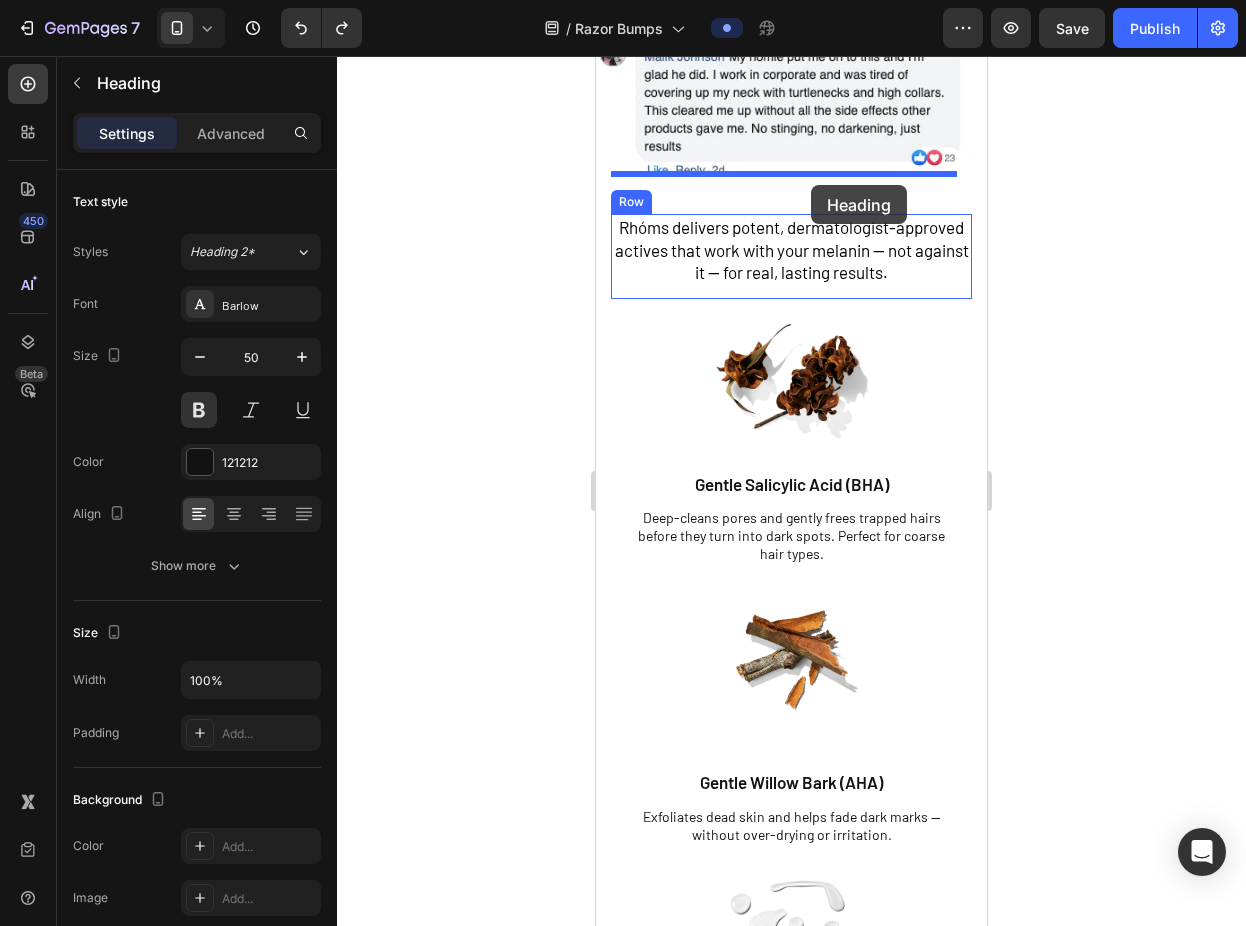 drag, startPoint x: 937, startPoint y: 576, endPoint x: 811, endPoint y: 185, distance: 410.80045 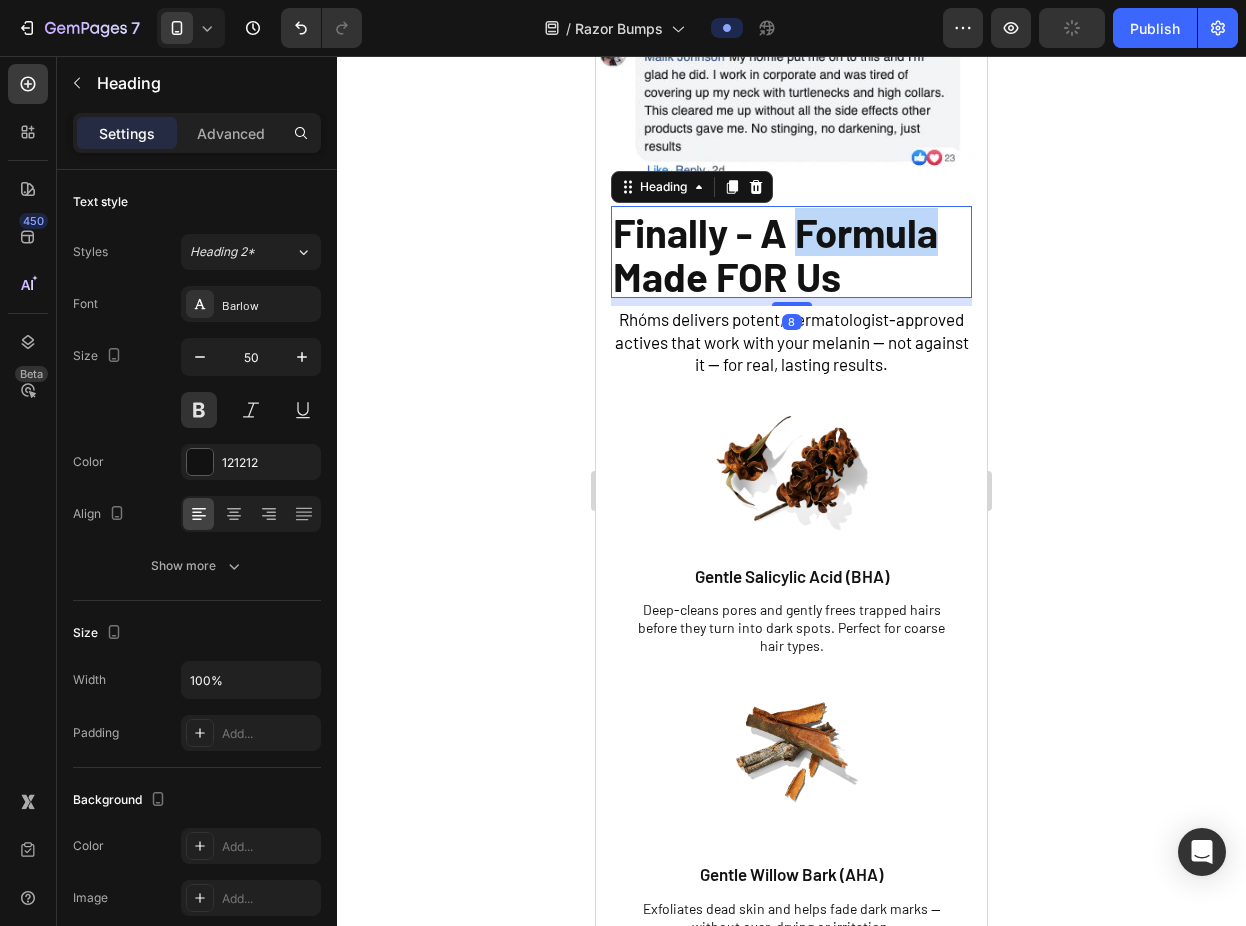 click on "Finally - A Formula Made FOR Us" at bounding box center [775, 254] 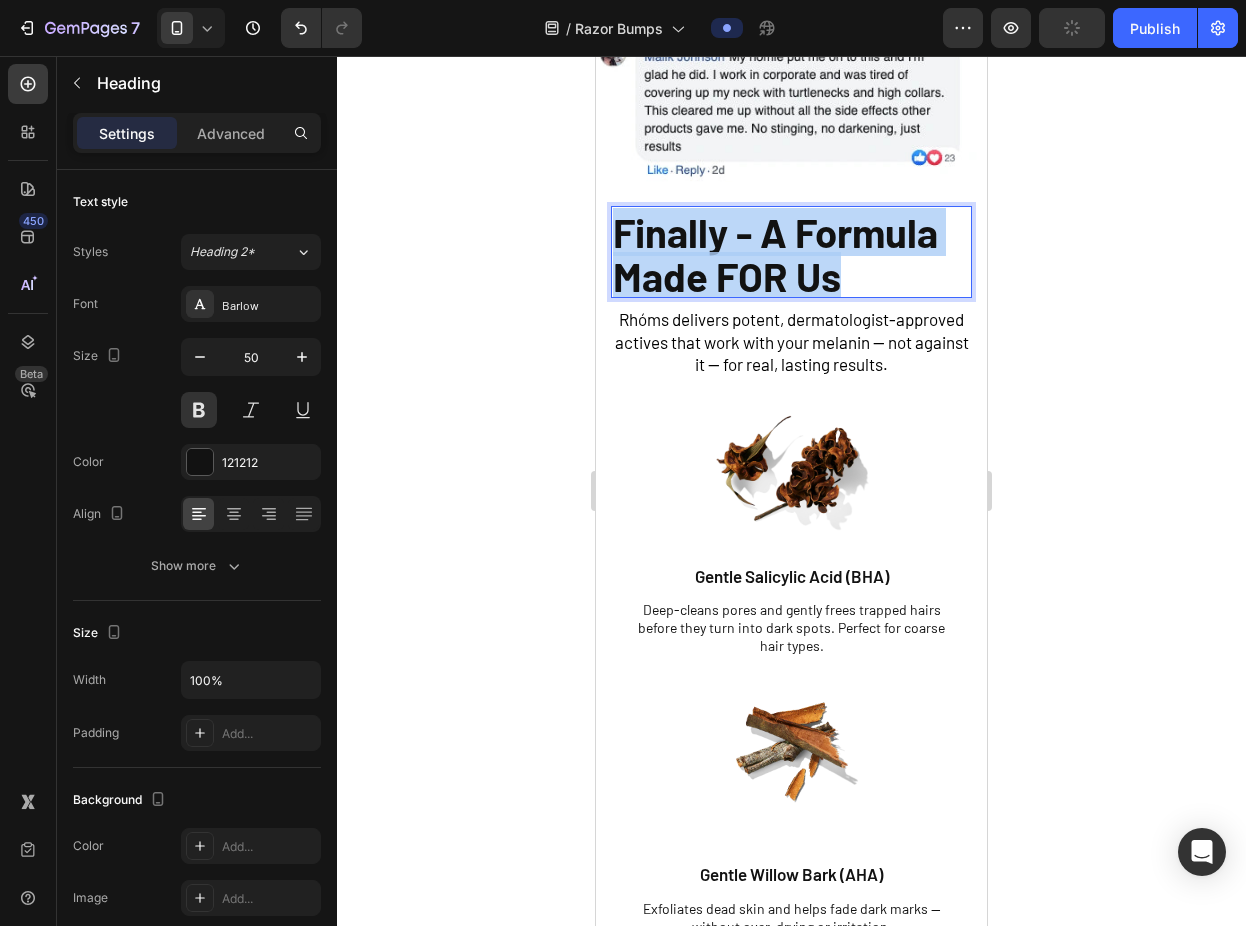 click on "Finally - A Formula Made FOR Us" at bounding box center (775, 254) 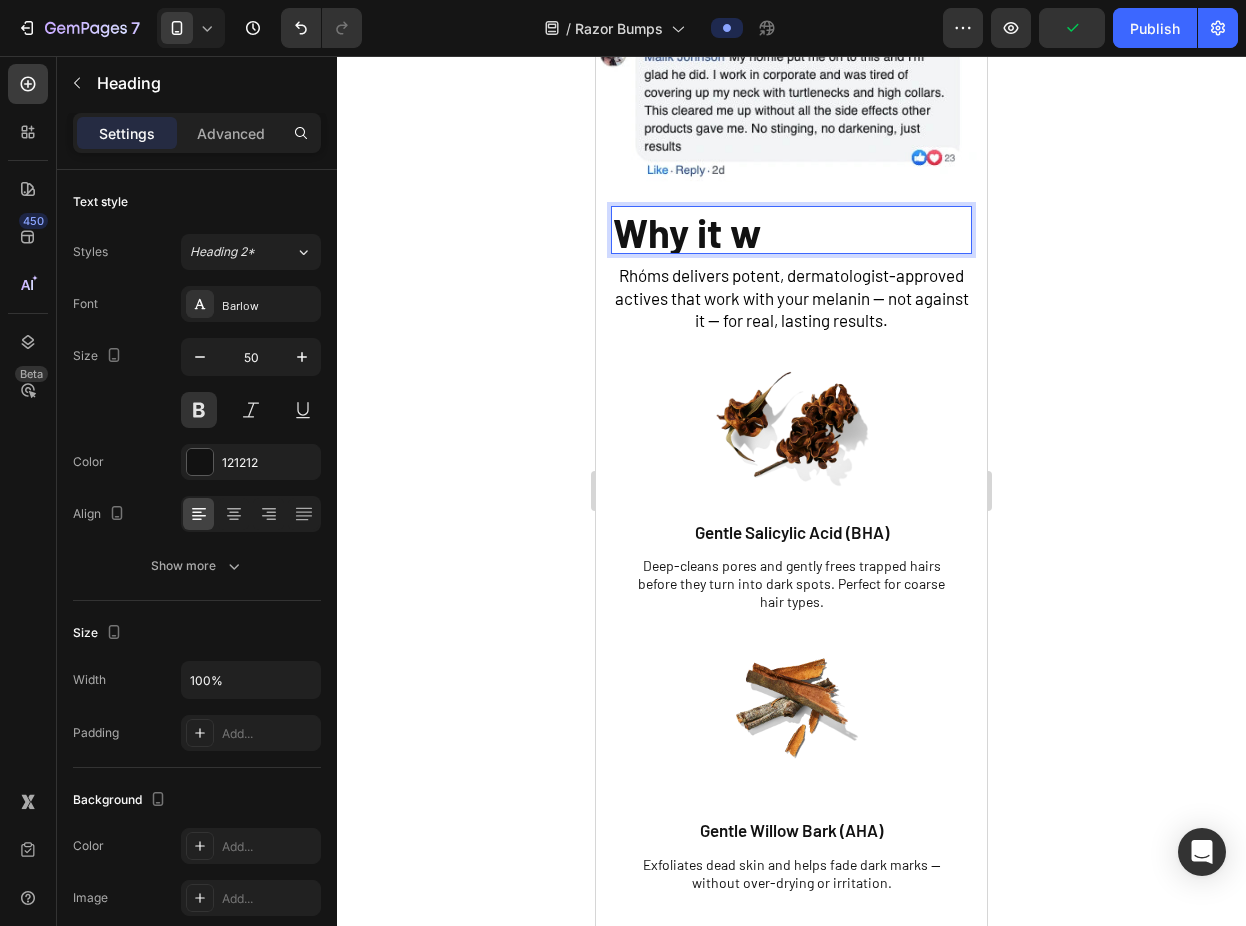 scroll, scrollTop: 2, scrollLeft: 0, axis: vertical 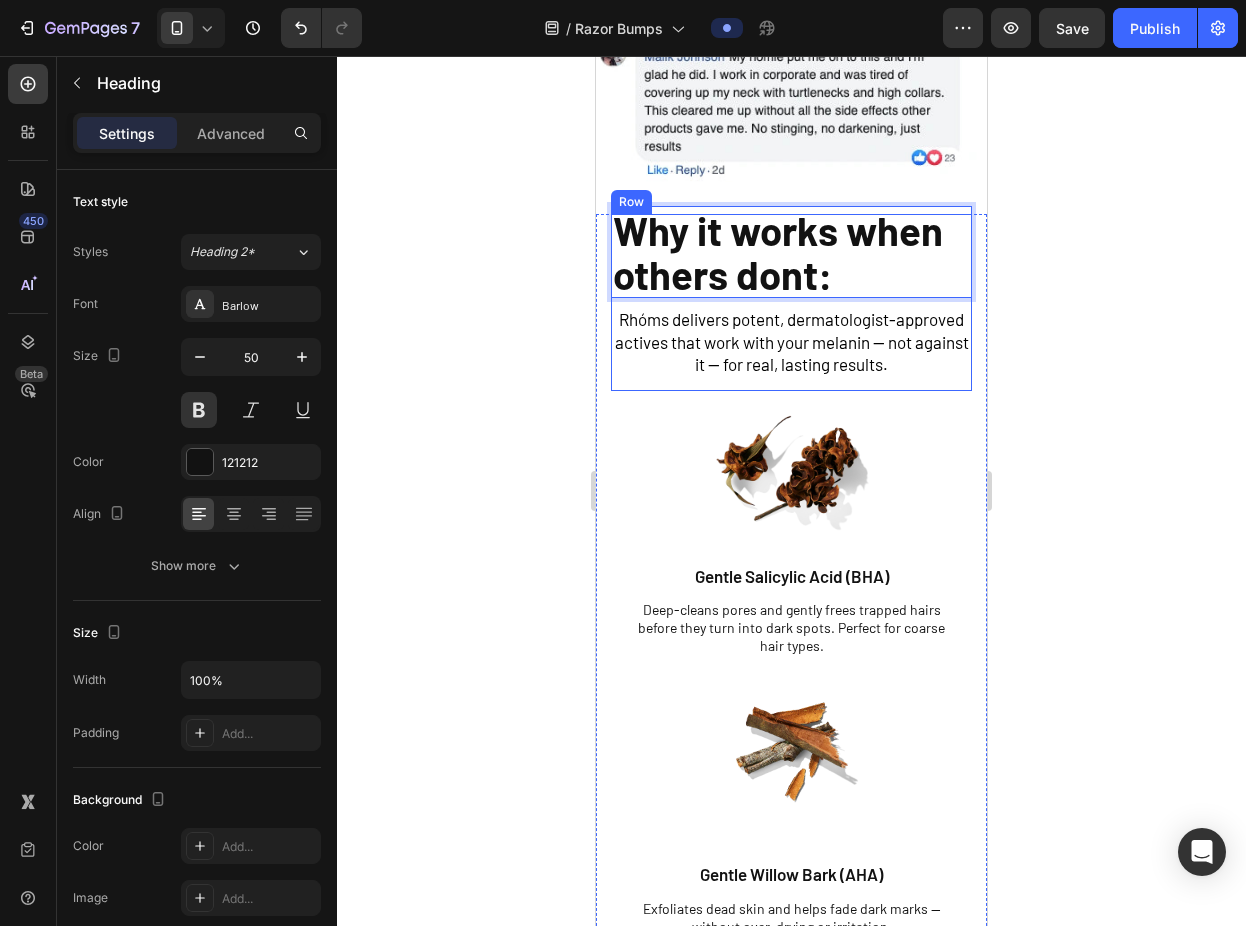 click on "Rhóms delivers potent, dermatologist-approved actives that work with your melanin — not against it — for real, lasting results." at bounding box center (792, 341) 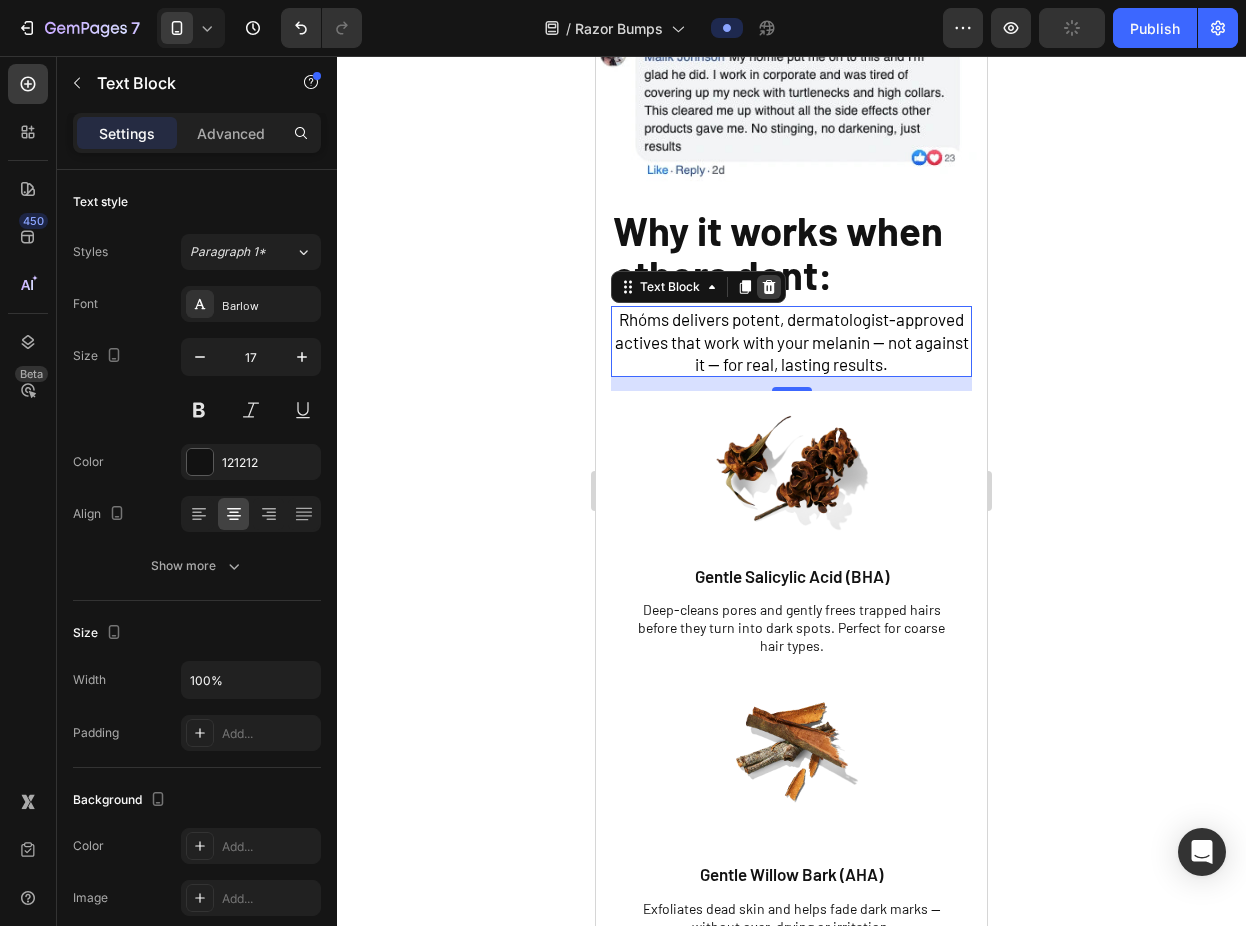 click 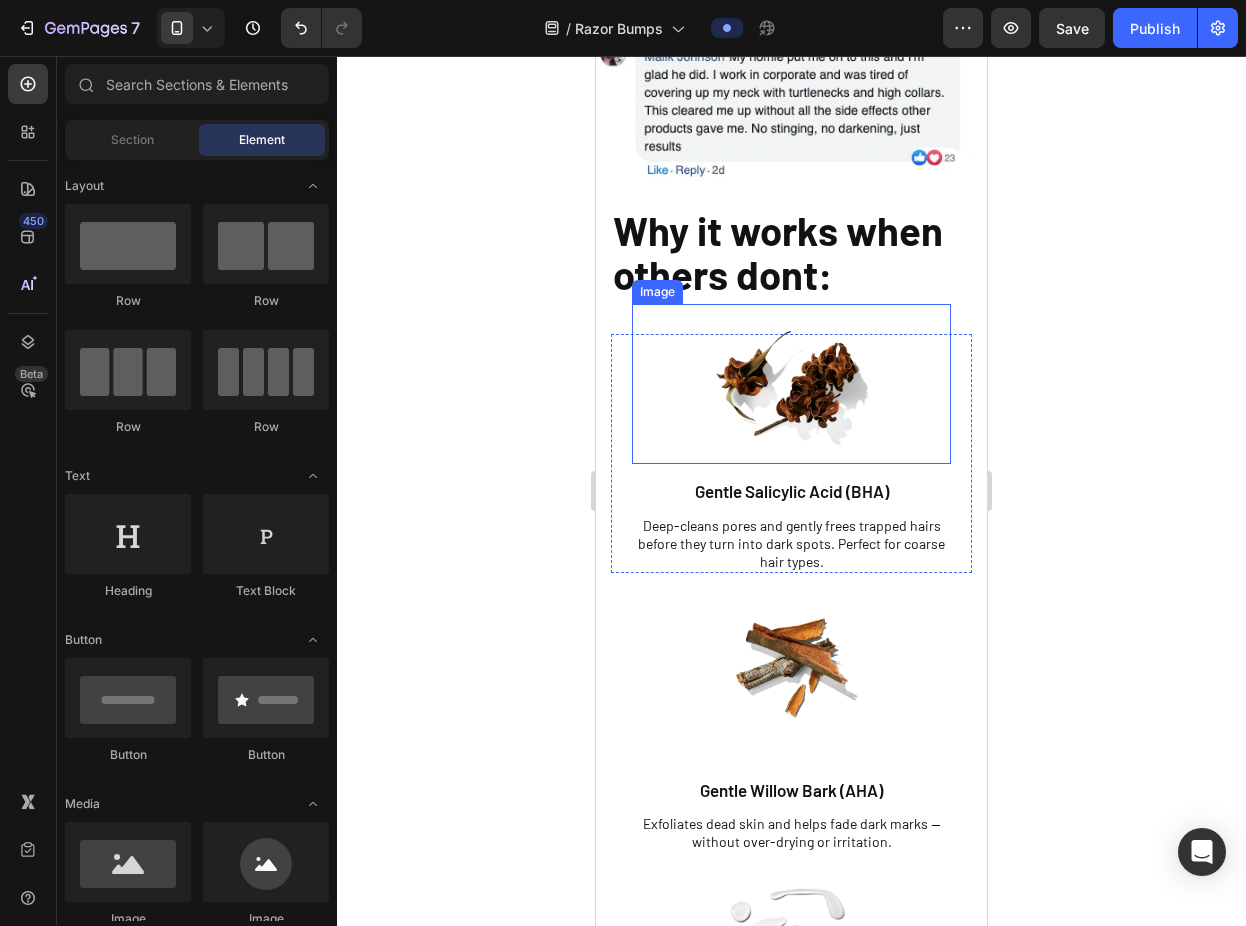 click at bounding box center [791, 384] 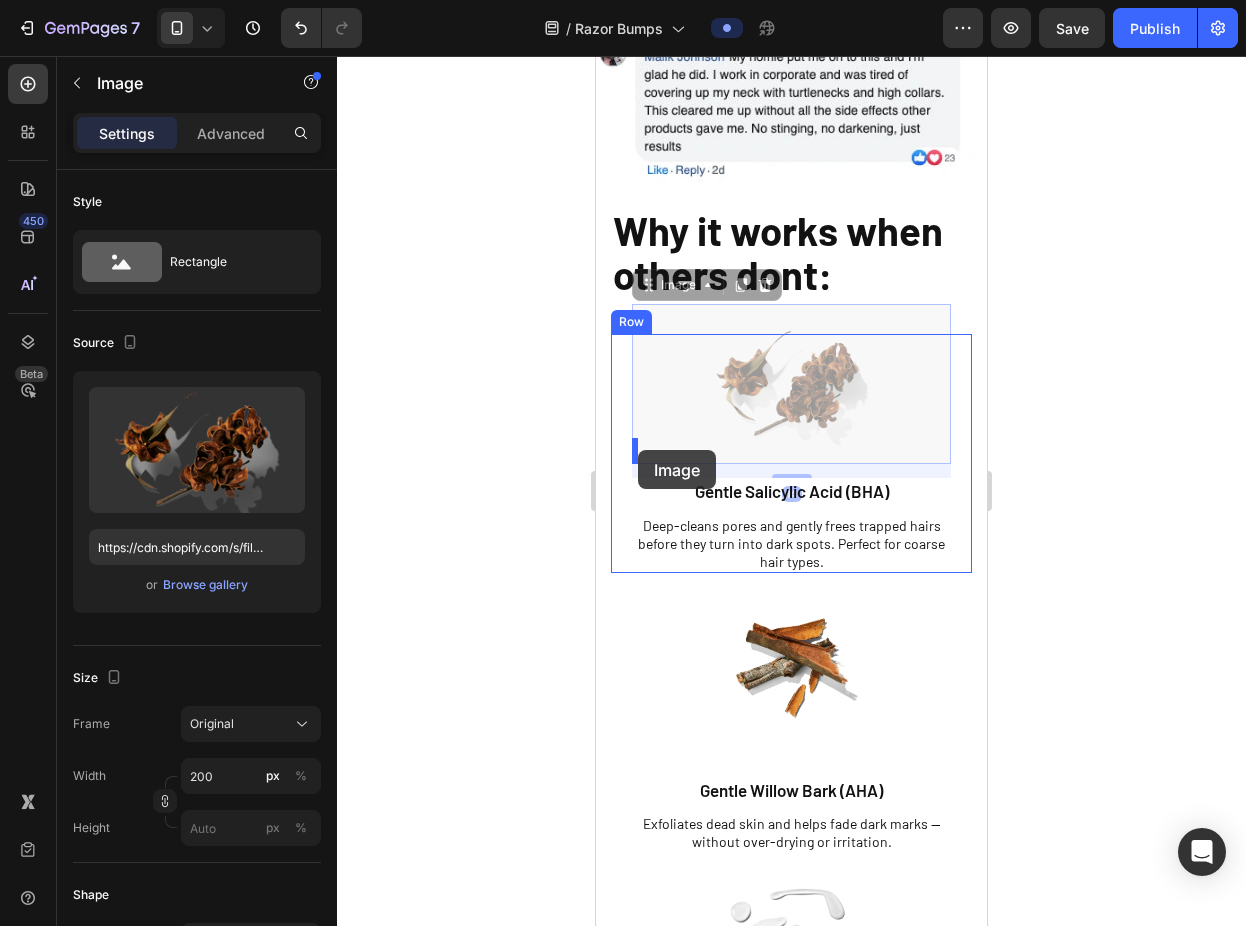 drag, startPoint x: 849, startPoint y: 336, endPoint x: 638, endPoint y: 450, distance: 239.82703 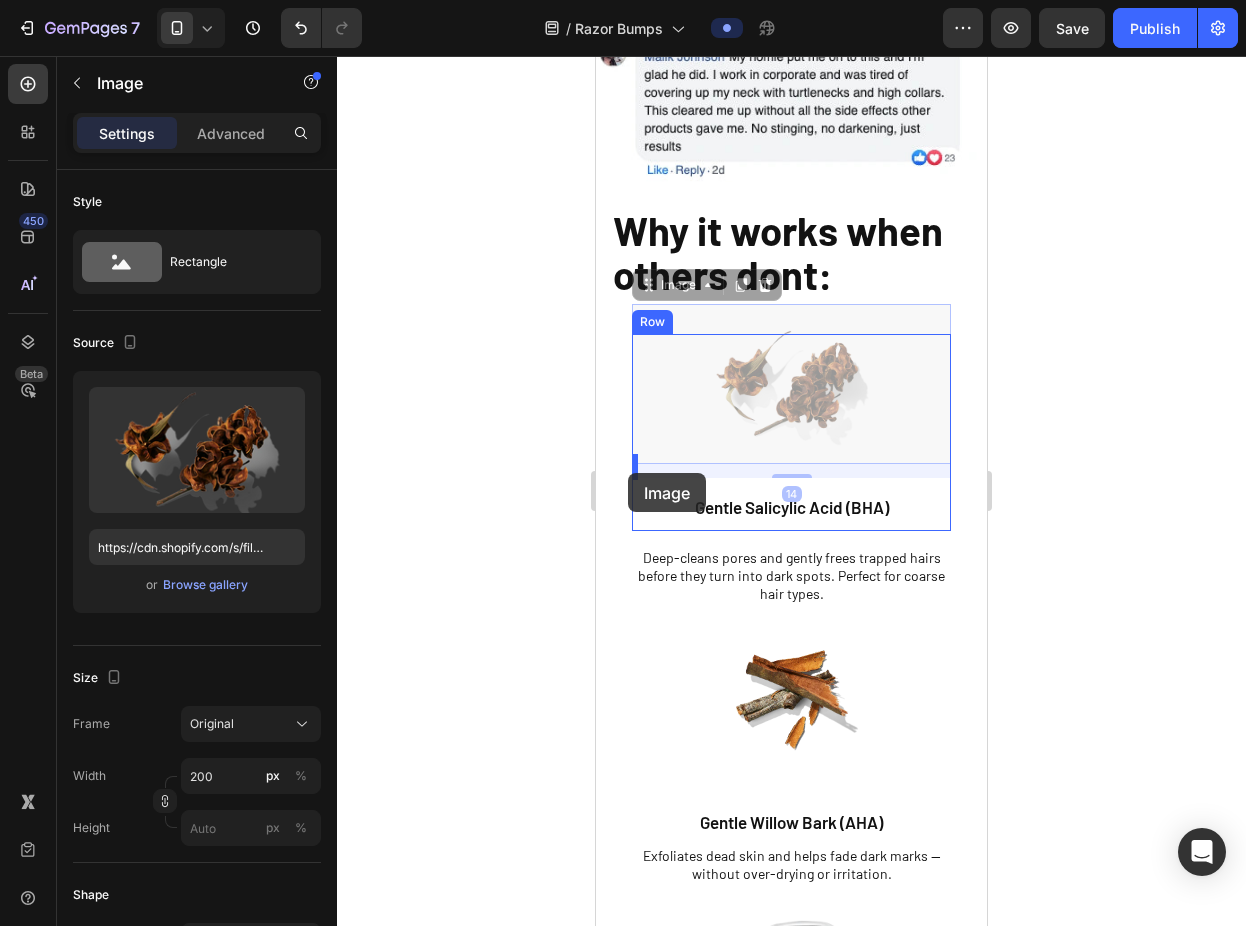 drag, startPoint x: 814, startPoint y: 330, endPoint x: 628, endPoint y: 473, distance: 234.61671 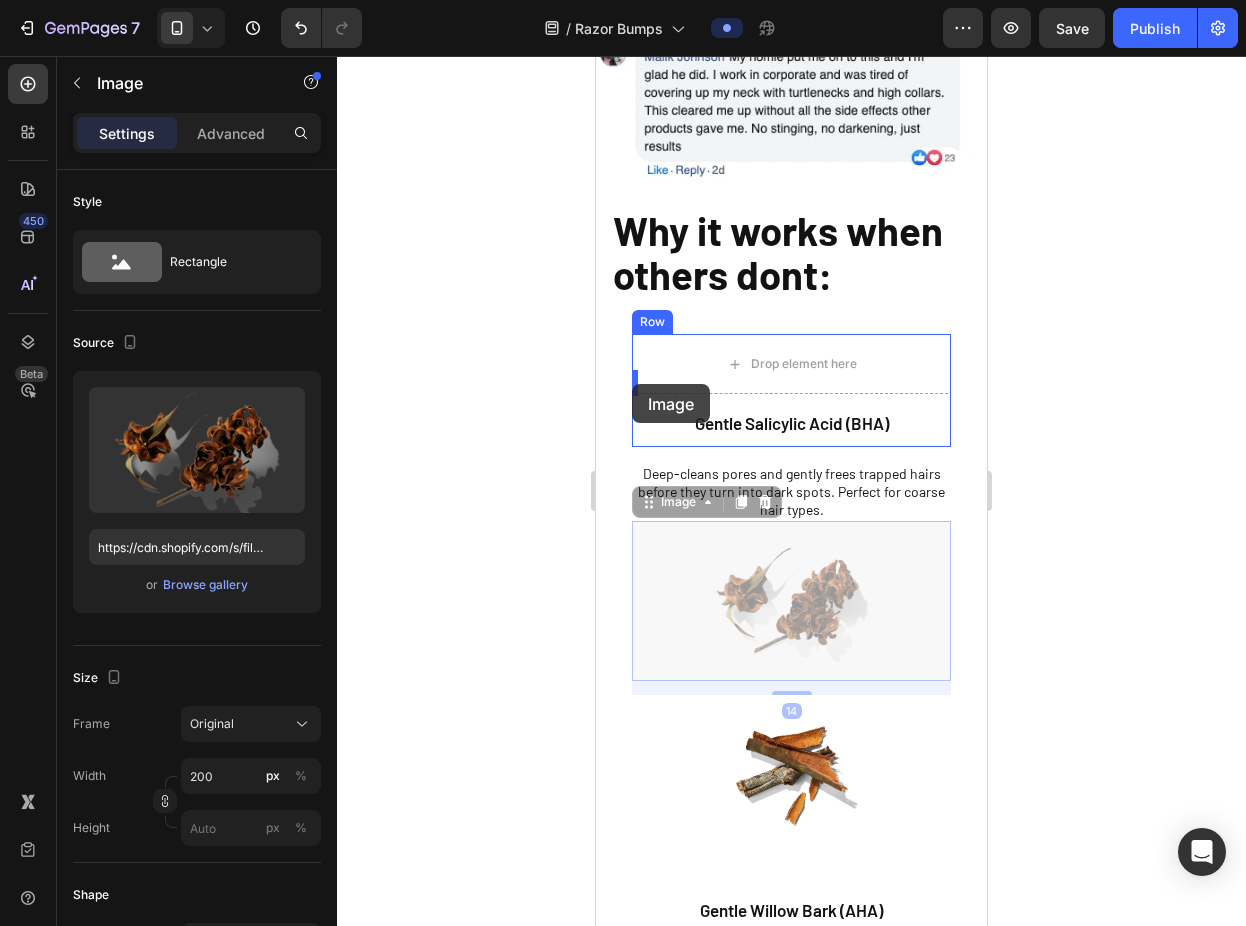 drag, startPoint x: 726, startPoint y: 529, endPoint x: 632, endPoint y: 384, distance: 172.80336 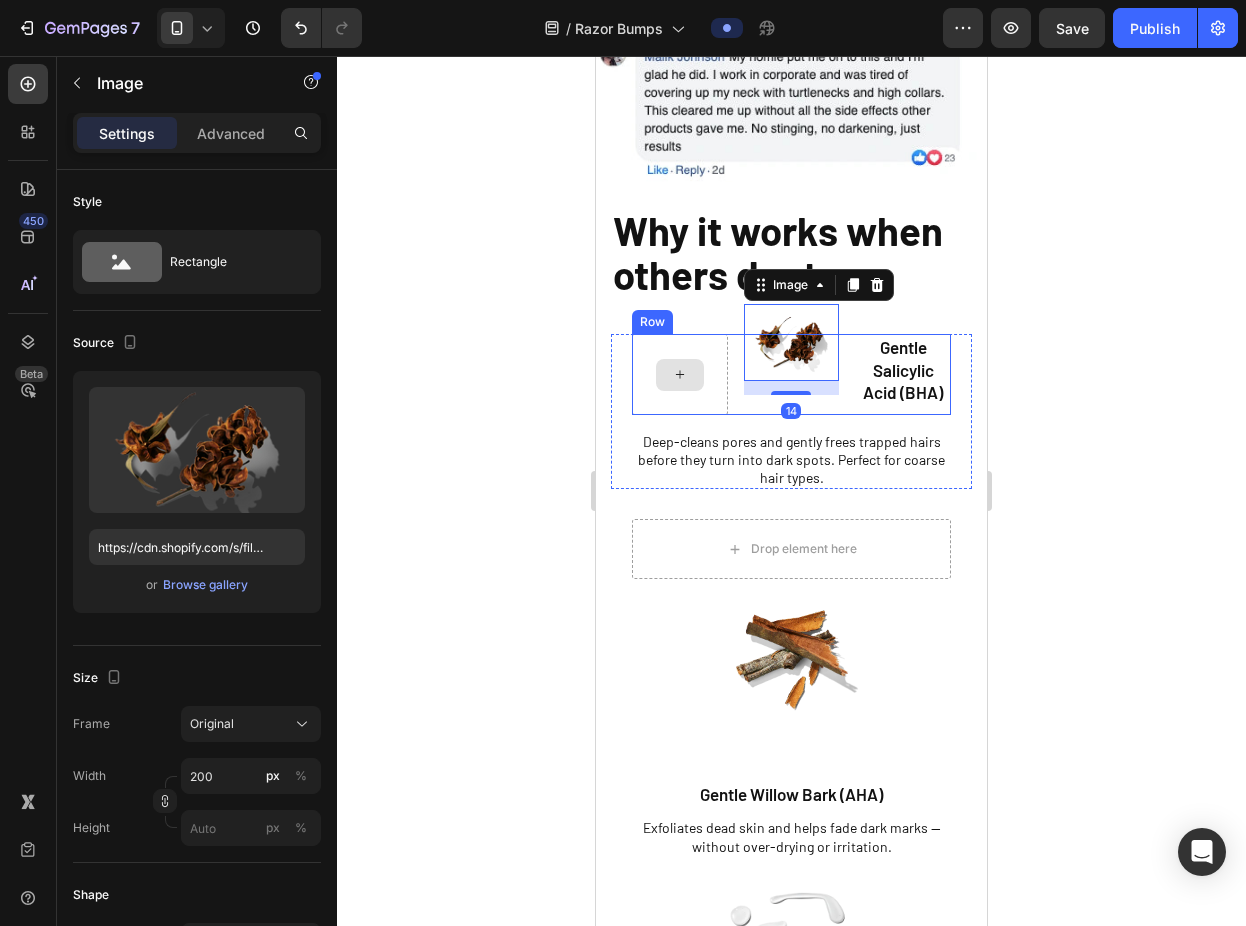 click 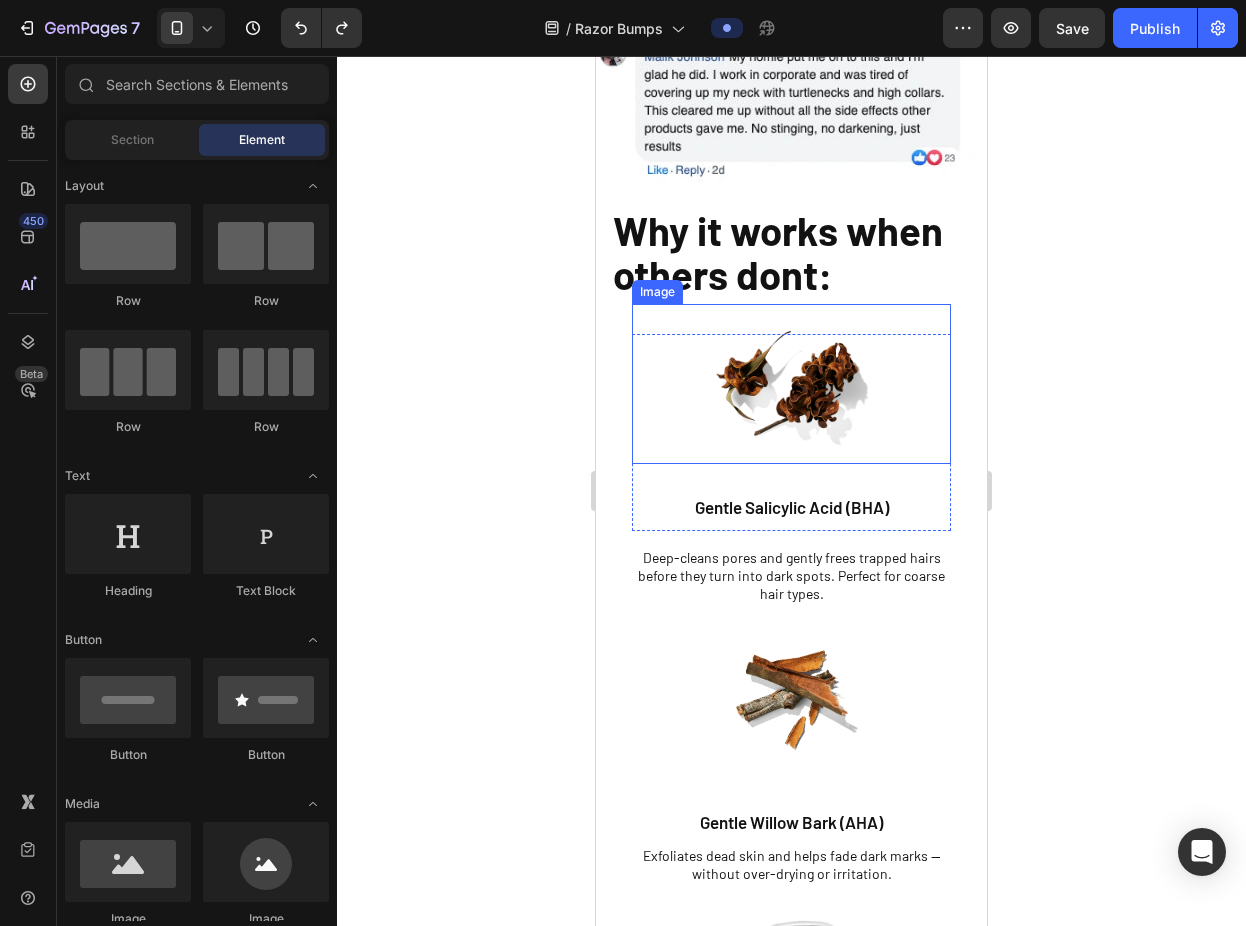 click at bounding box center (792, 384) 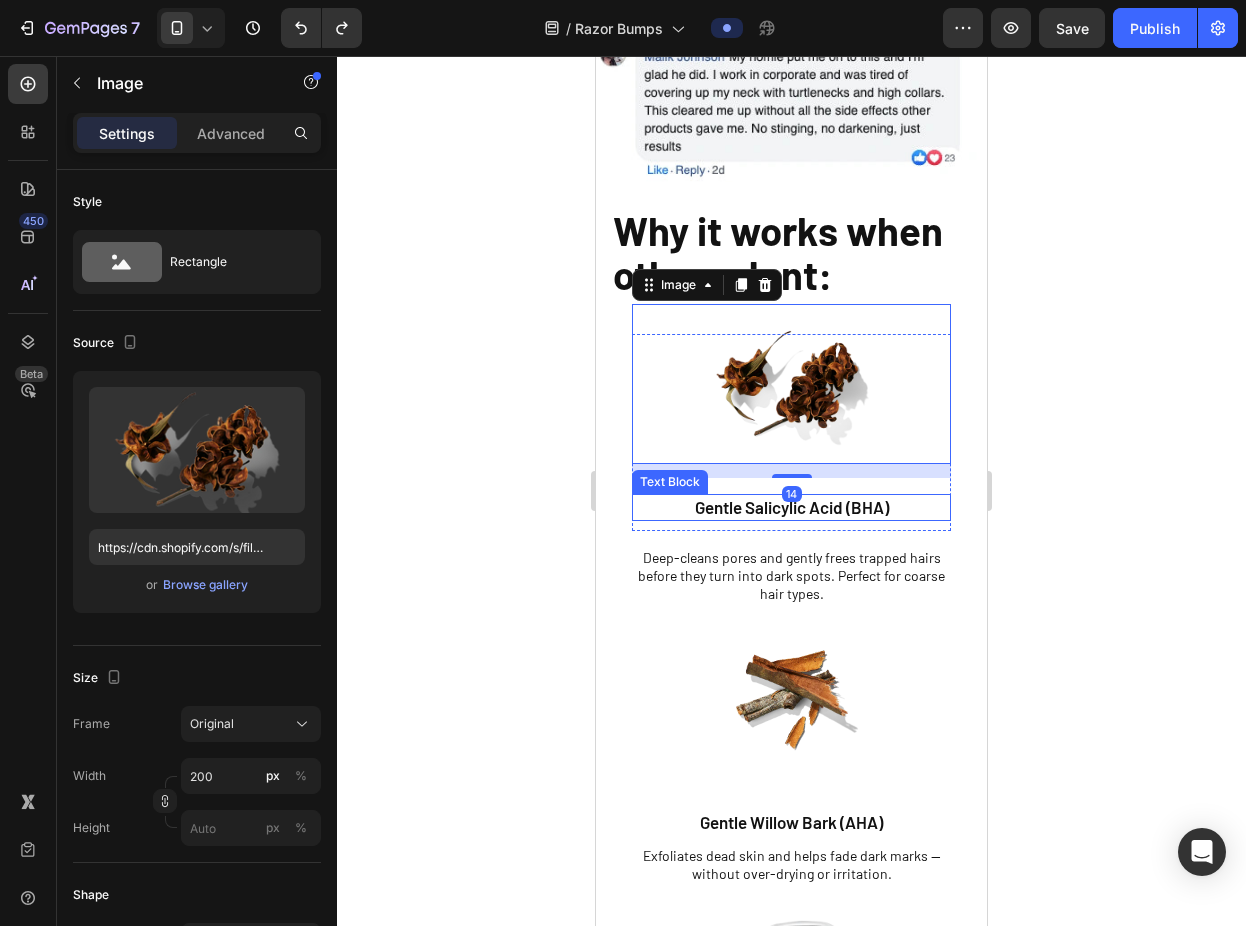 click on "Gentle Salicylic Acid (BHA)" at bounding box center [791, 507] 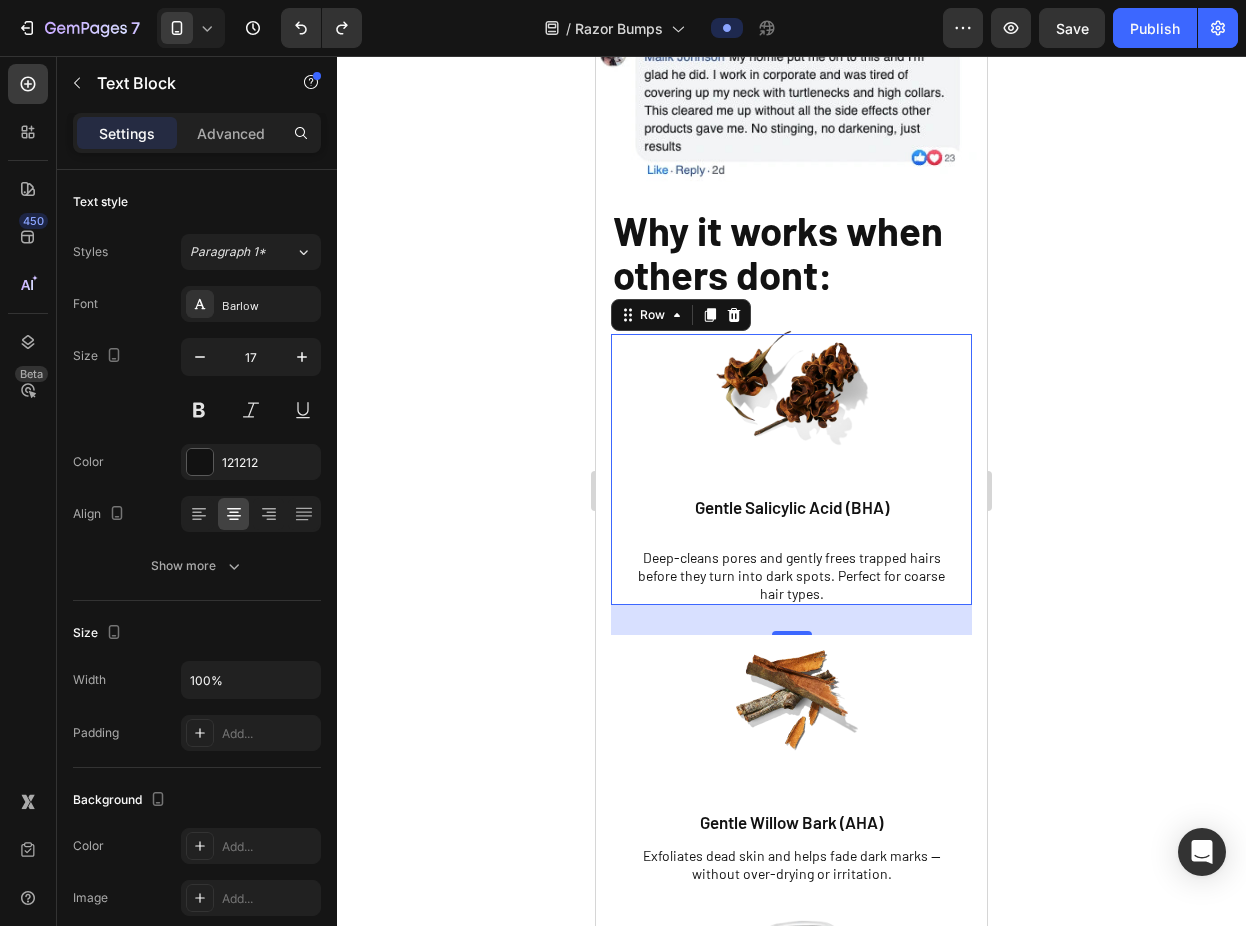 click on "Image Gentle Salicylic Acid (BHA) Text Block Row Deep-cleans pores and gently frees trapped hairs before they turn into dark spots. Perfect for coarse hair types. Text Block Row   0" at bounding box center (791, 469) 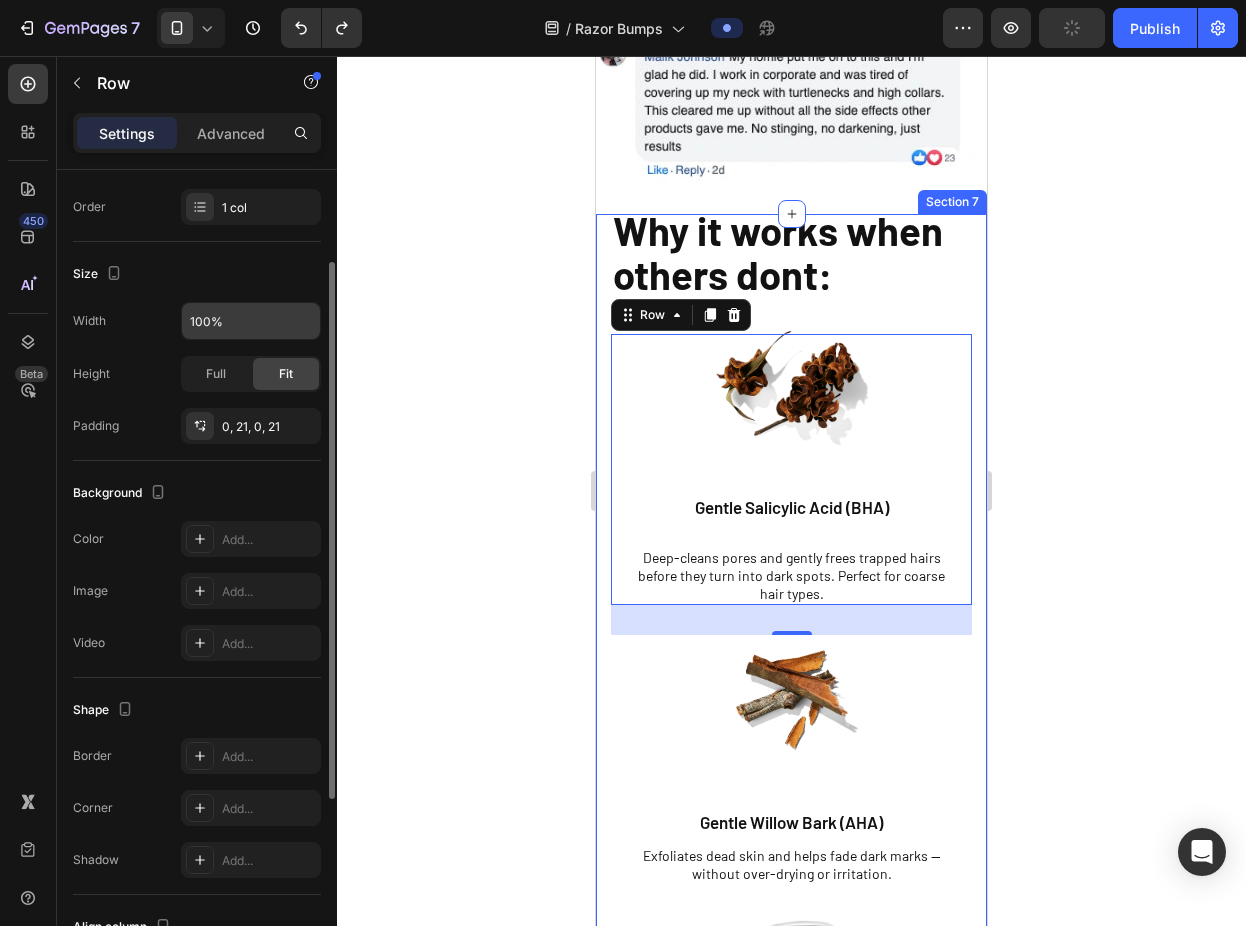 scroll, scrollTop: 110, scrollLeft: 0, axis: vertical 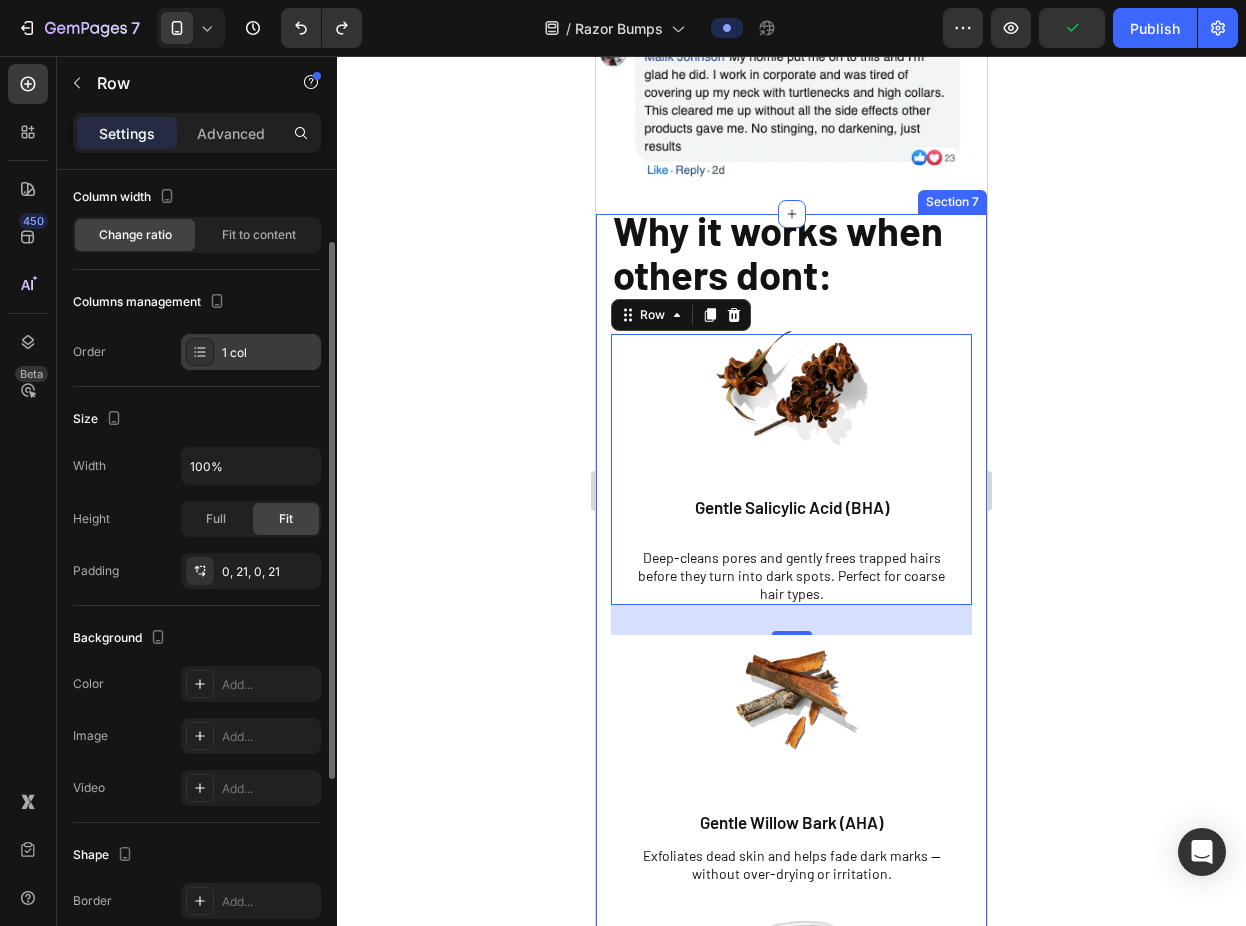 click on "1 col" at bounding box center (269, 353) 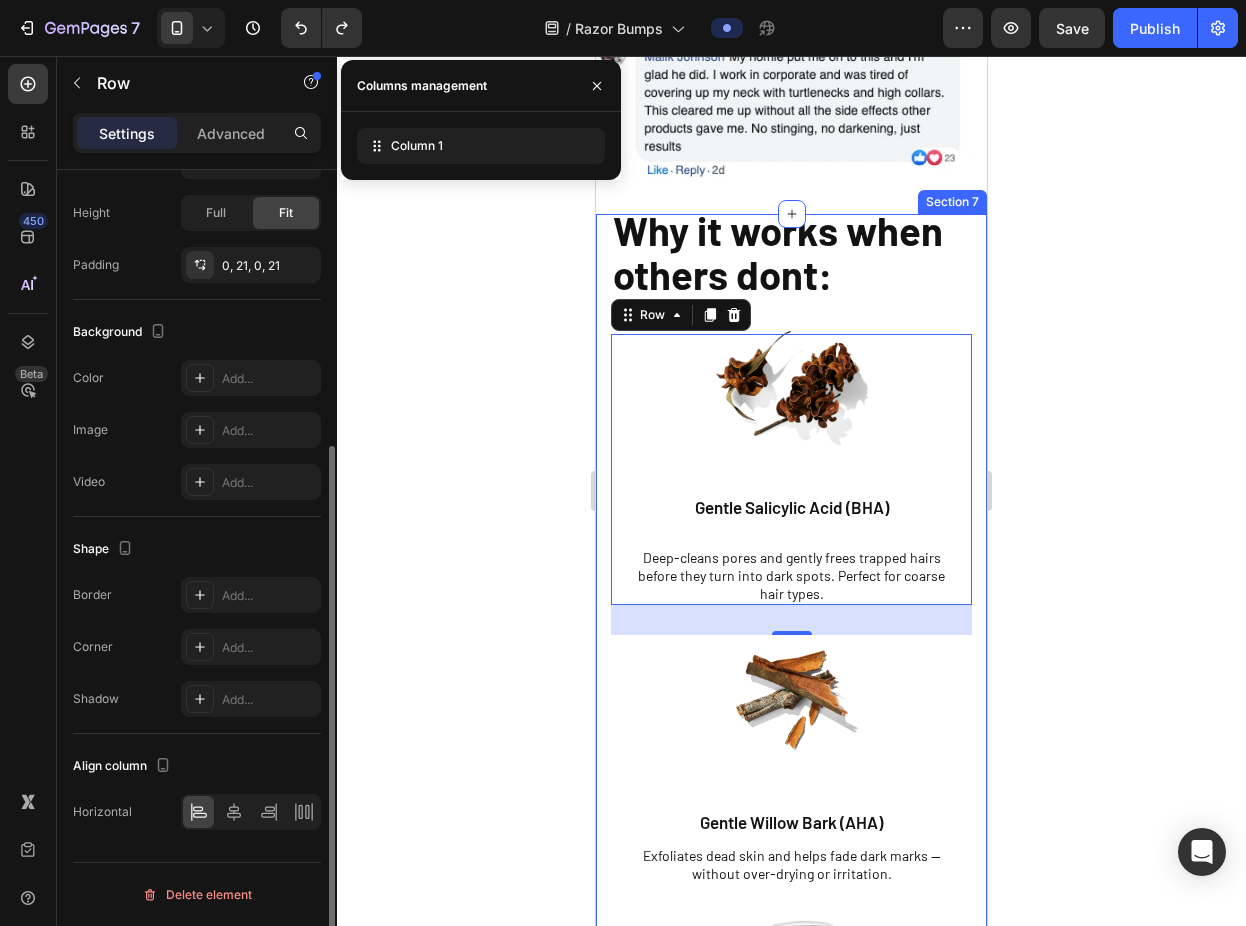 scroll, scrollTop: 0, scrollLeft: 0, axis: both 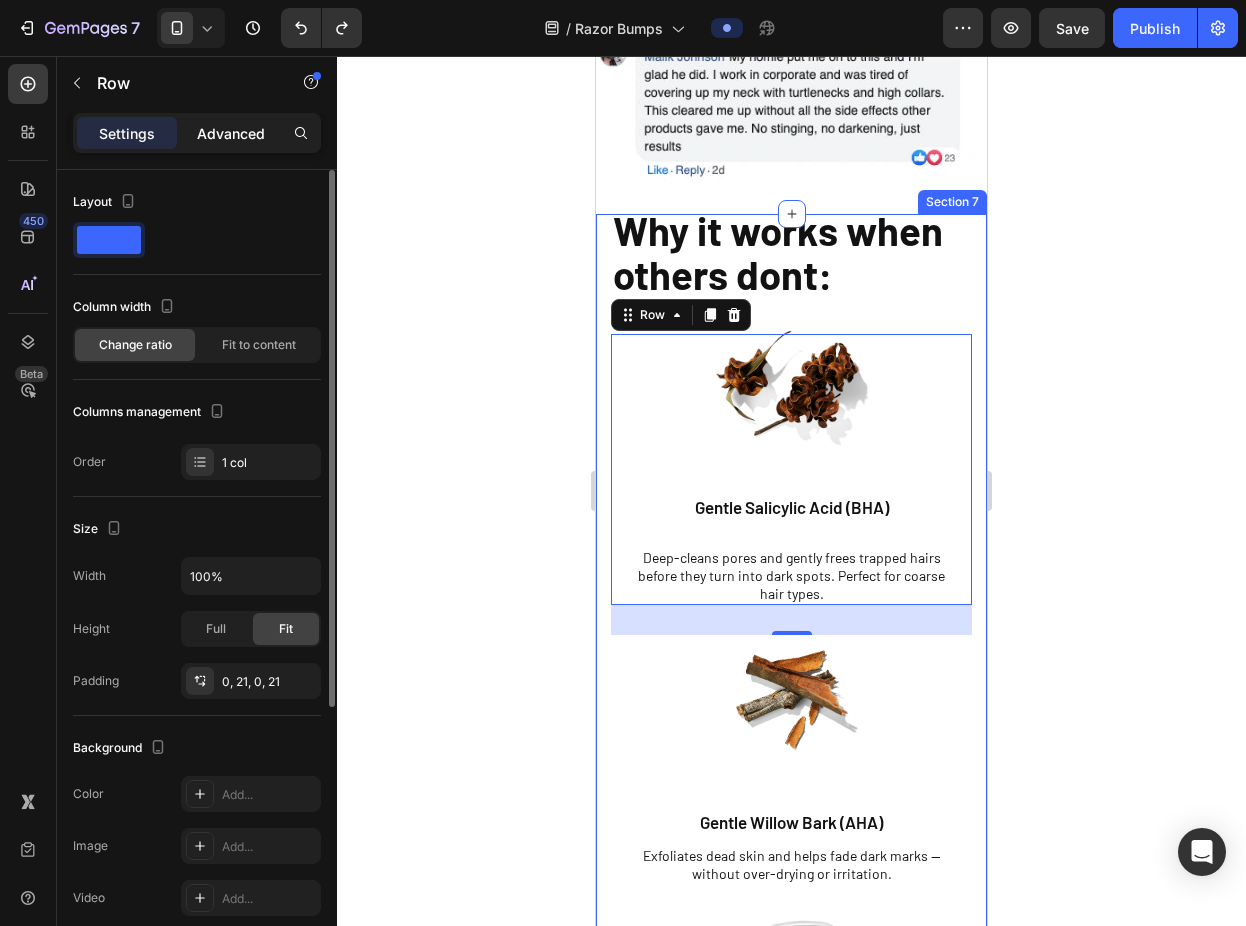click on "Advanced" at bounding box center (231, 133) 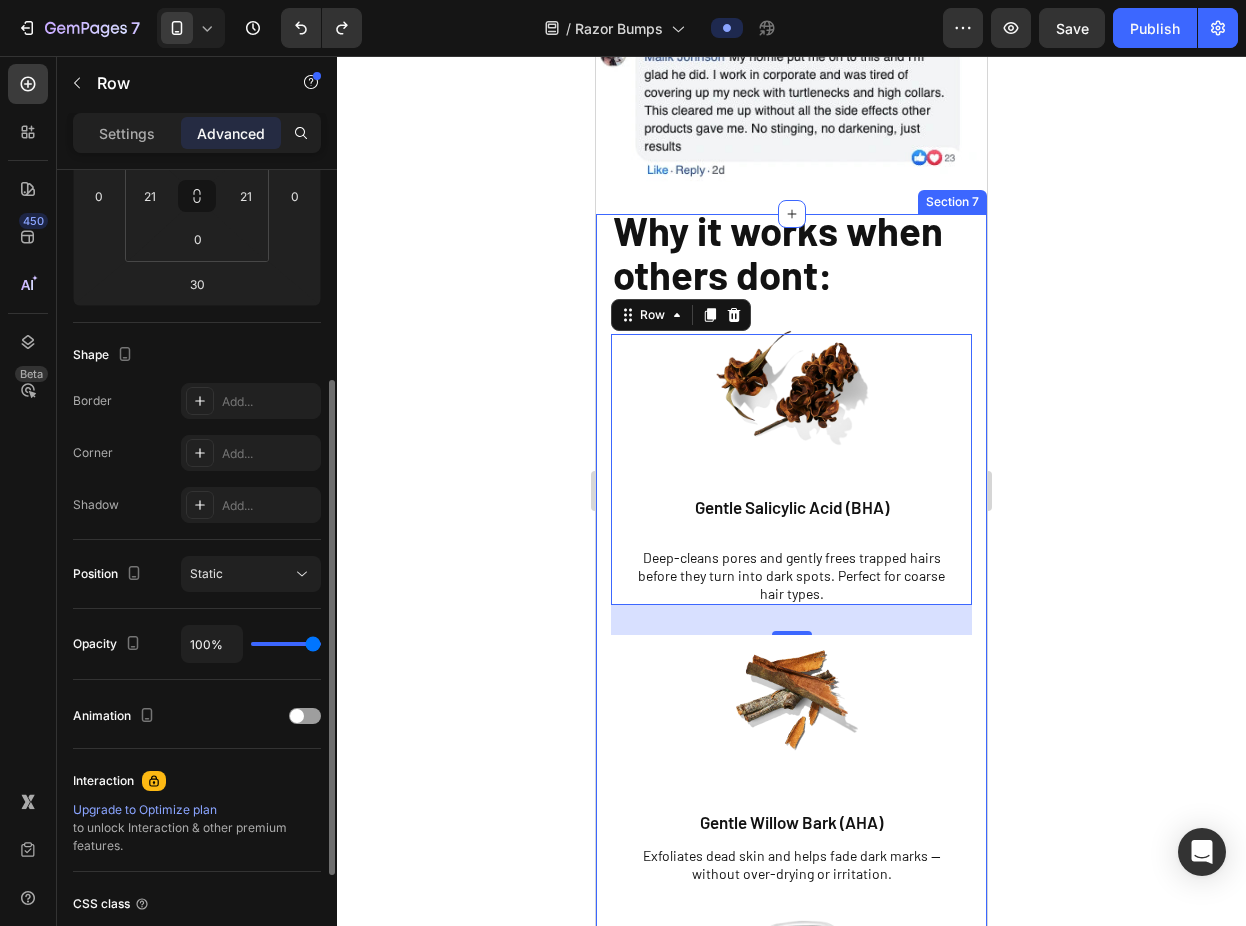 scroll, scrollTop: 347, scrollLeft: 0, axis: vertical 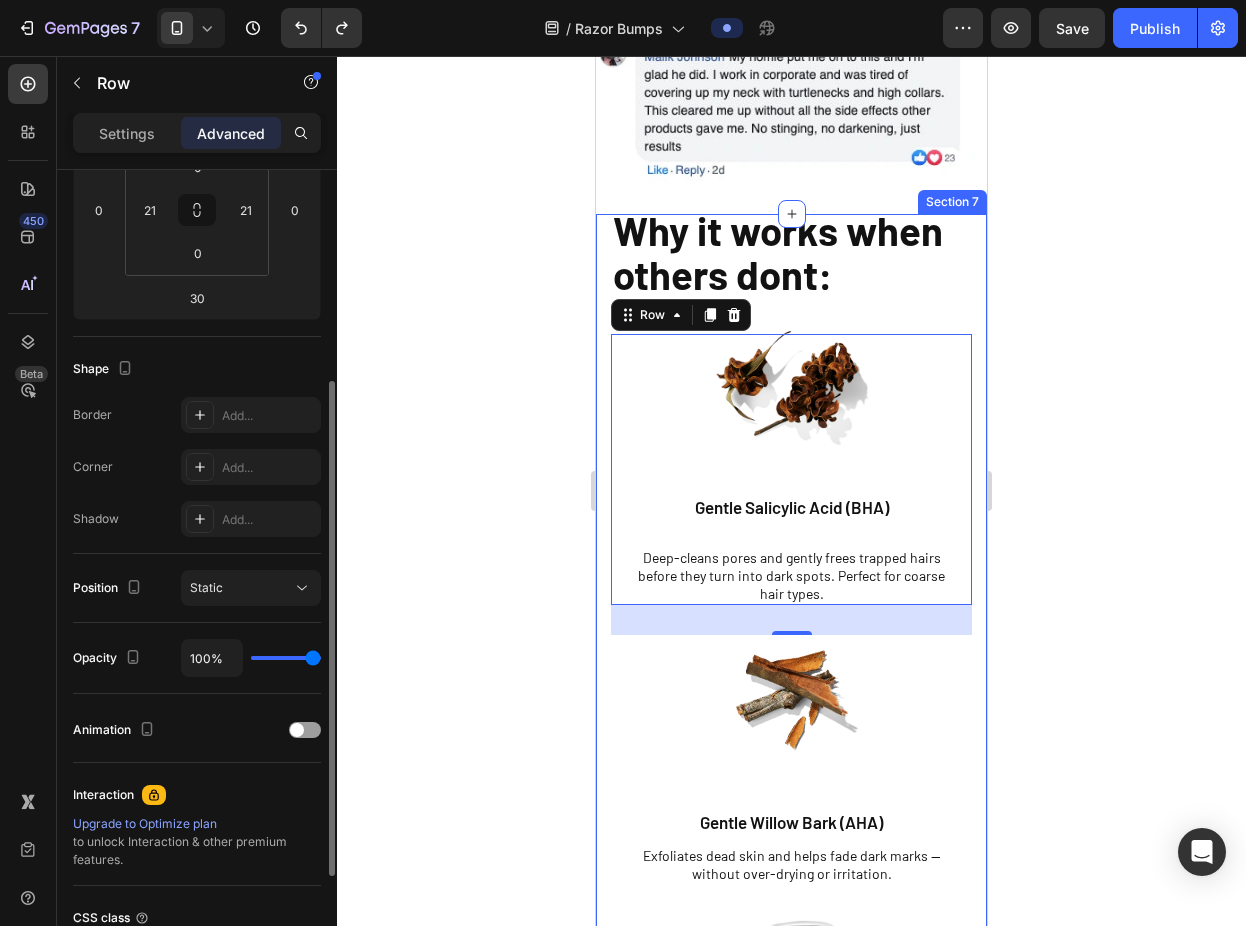 click 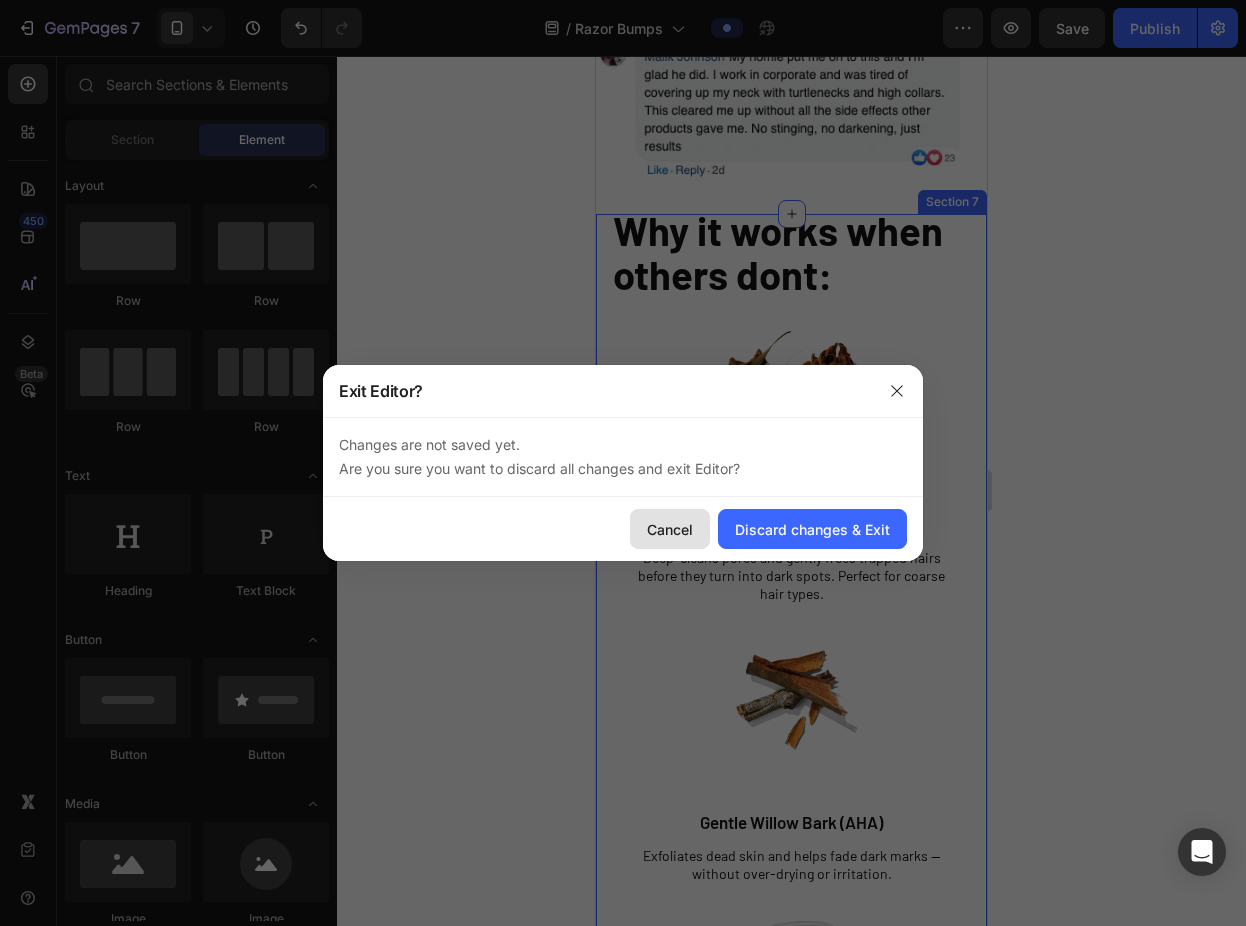 click on "Cancel" at bounding box center (670, 529) 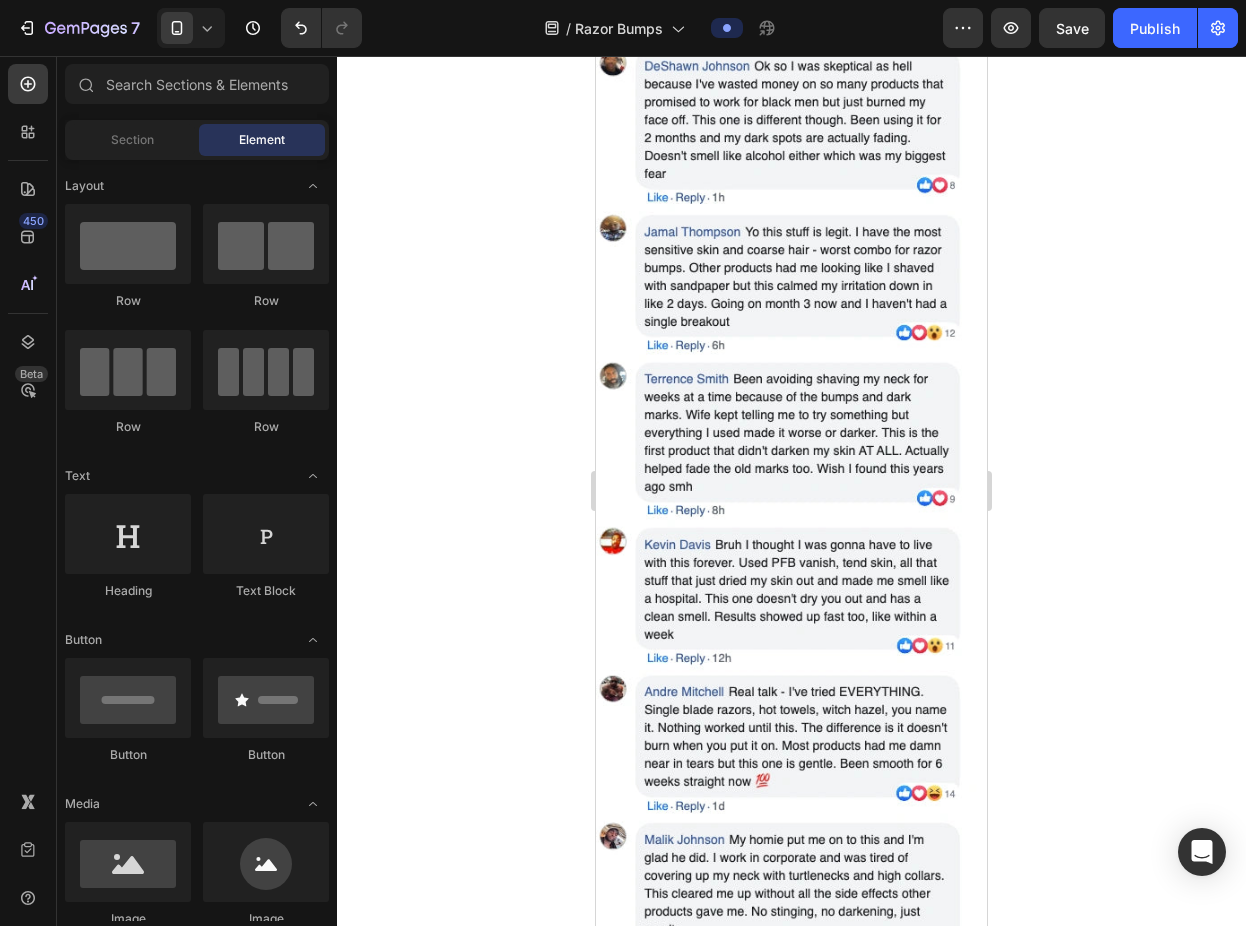 scroll, scrollTop: 2851, scrollLeft: 0, axis: vertical 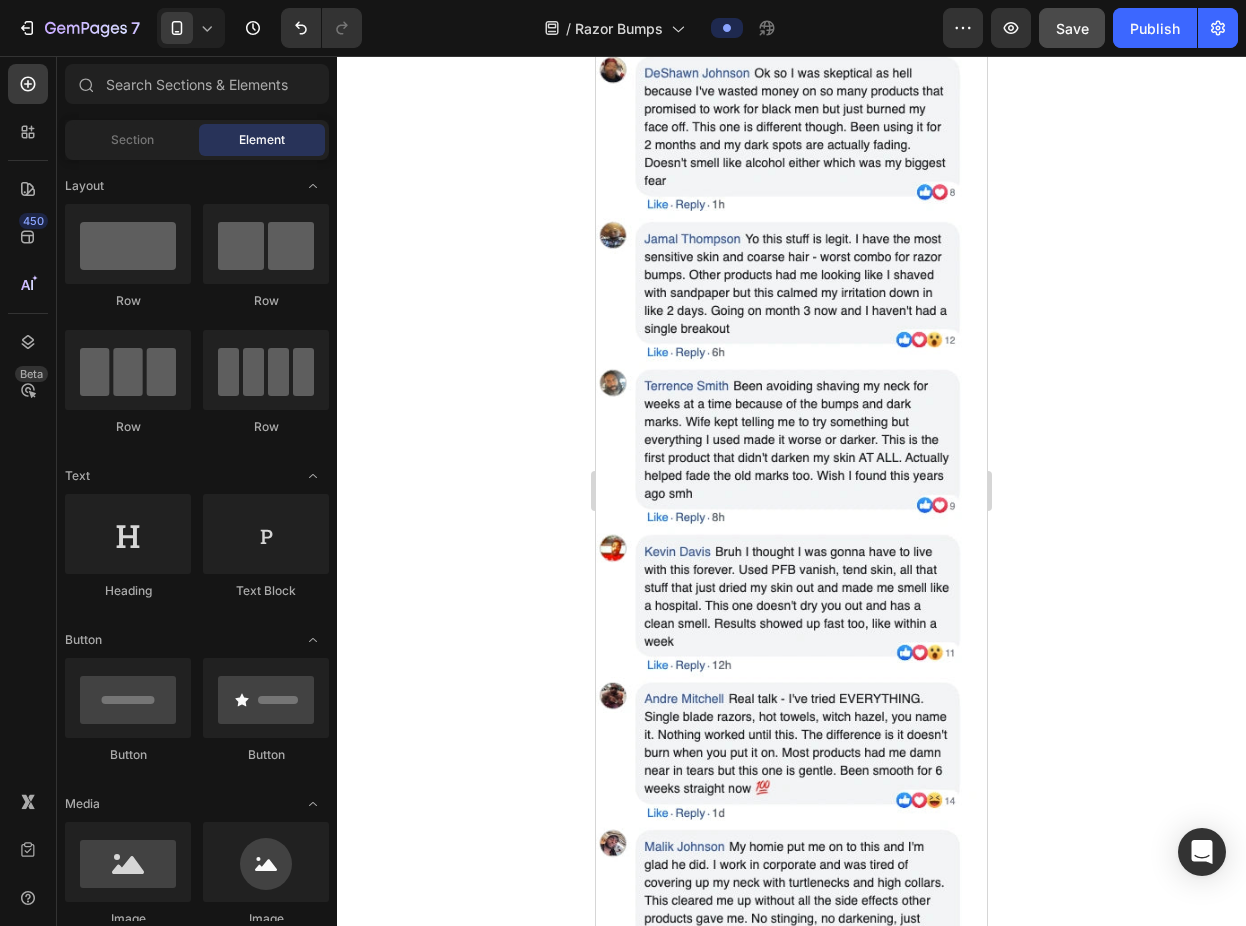 click on "Save" at bounding box center [1072, 28] 